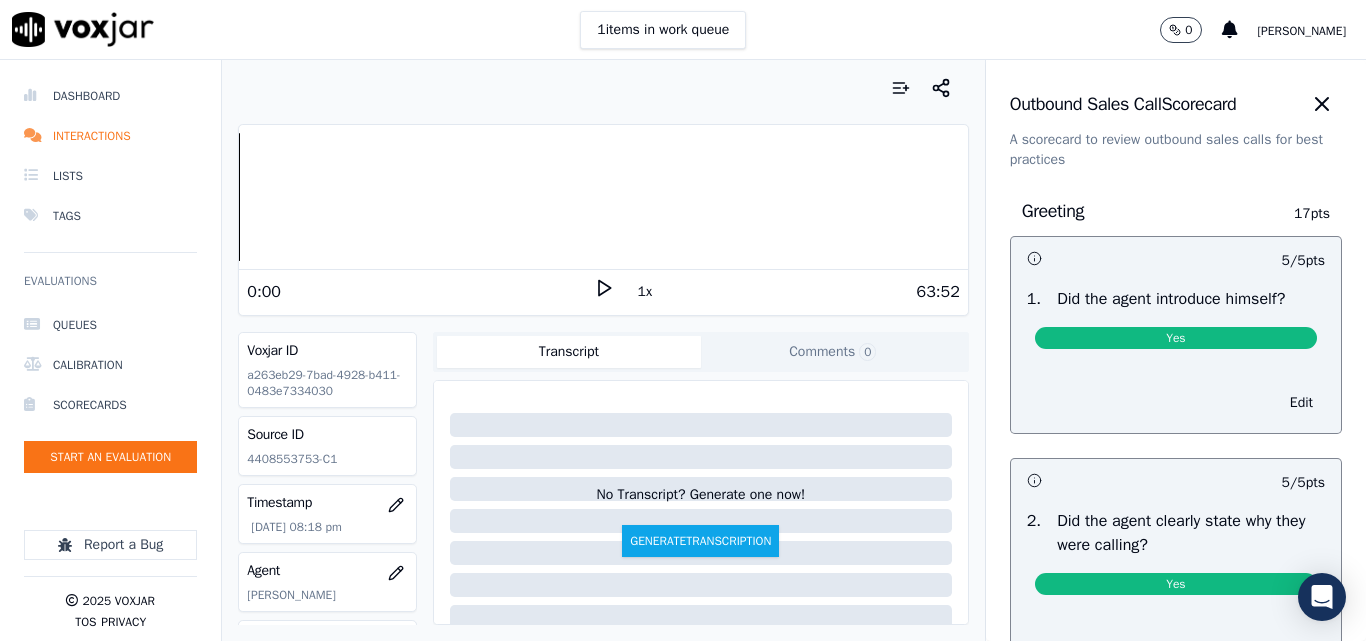 scroll, scrollTop: 0, scrollLeft: 0, axis: both 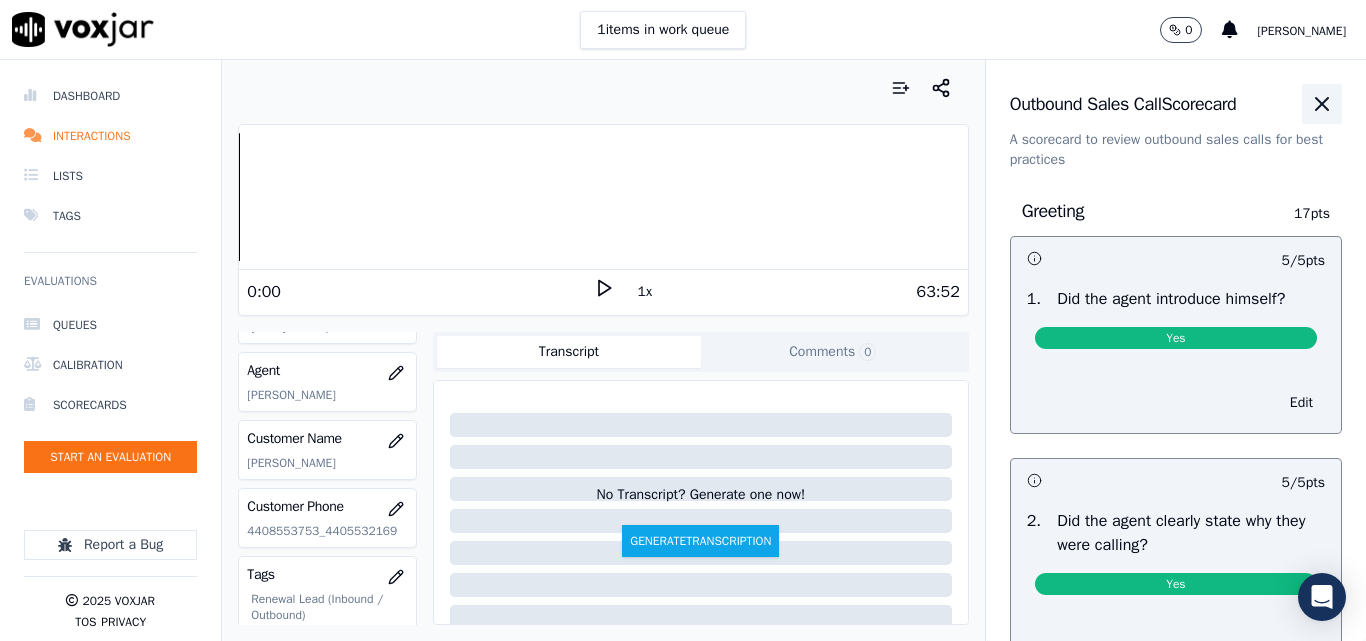 click 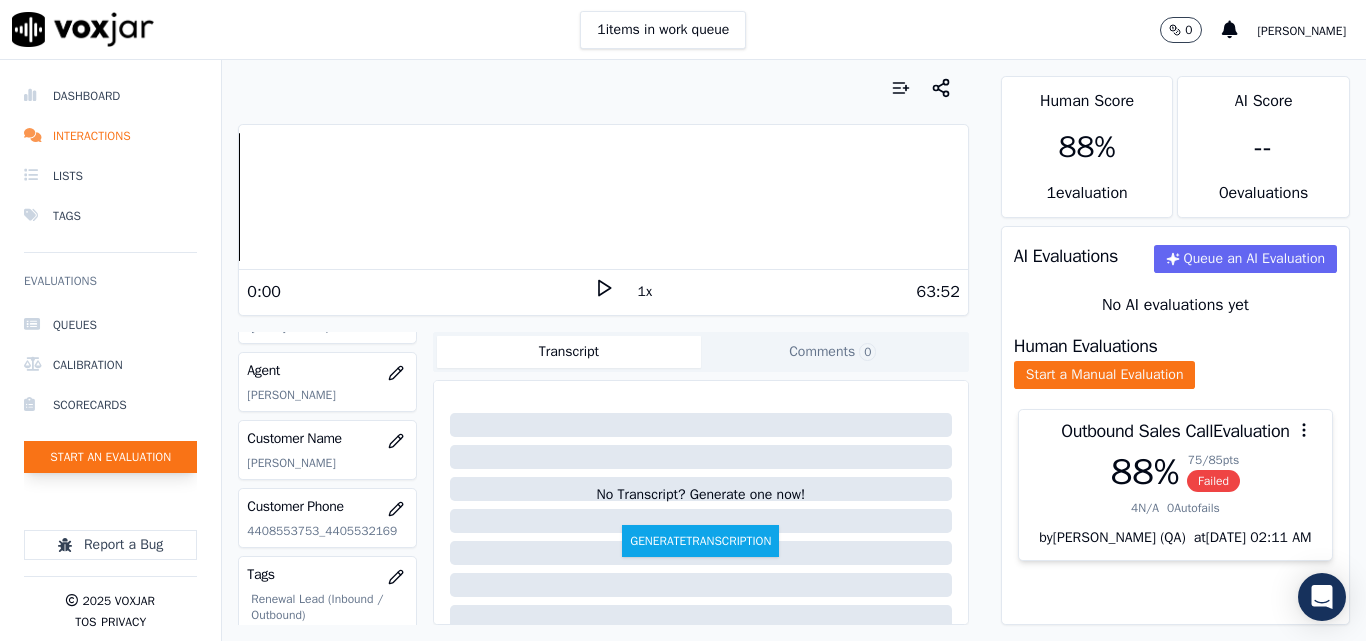 click on "Start an Evaluation" 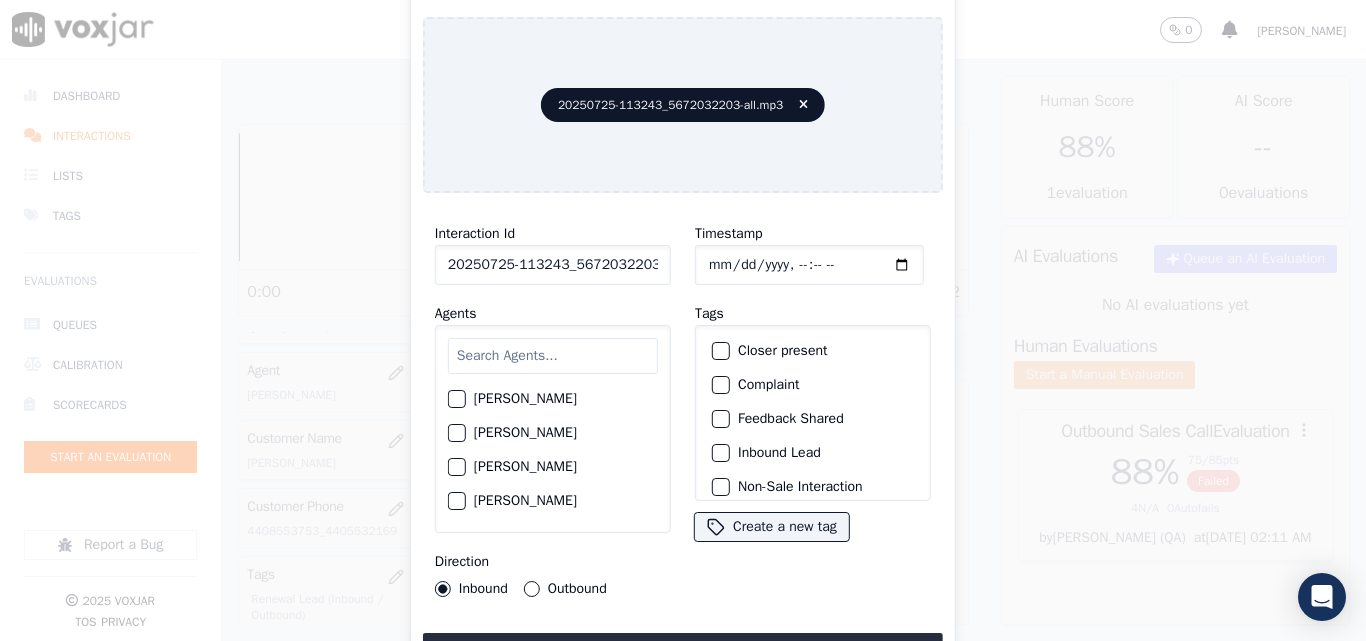 scroll, scrollTop: 0, scrollLeft: 40, axis: horizontal 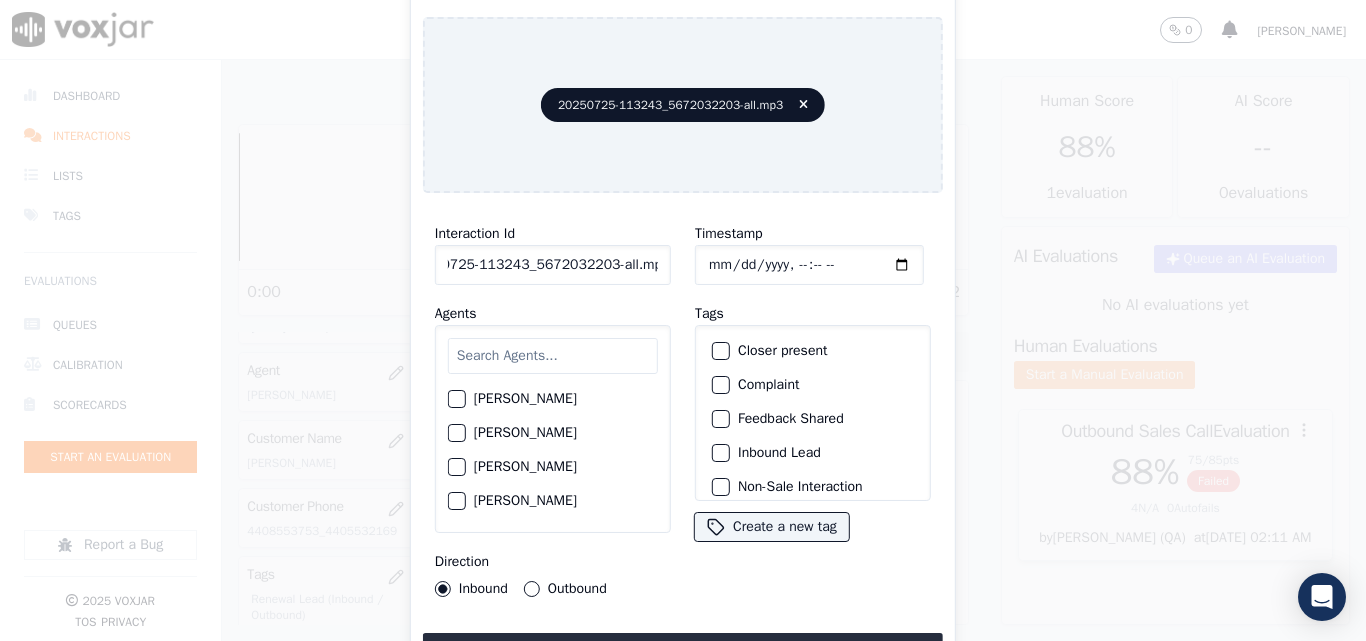 drag, startPoint x: 641, startPoint y: 261, endPoint x: 737, endPoint y: 265, distance: 96.0833 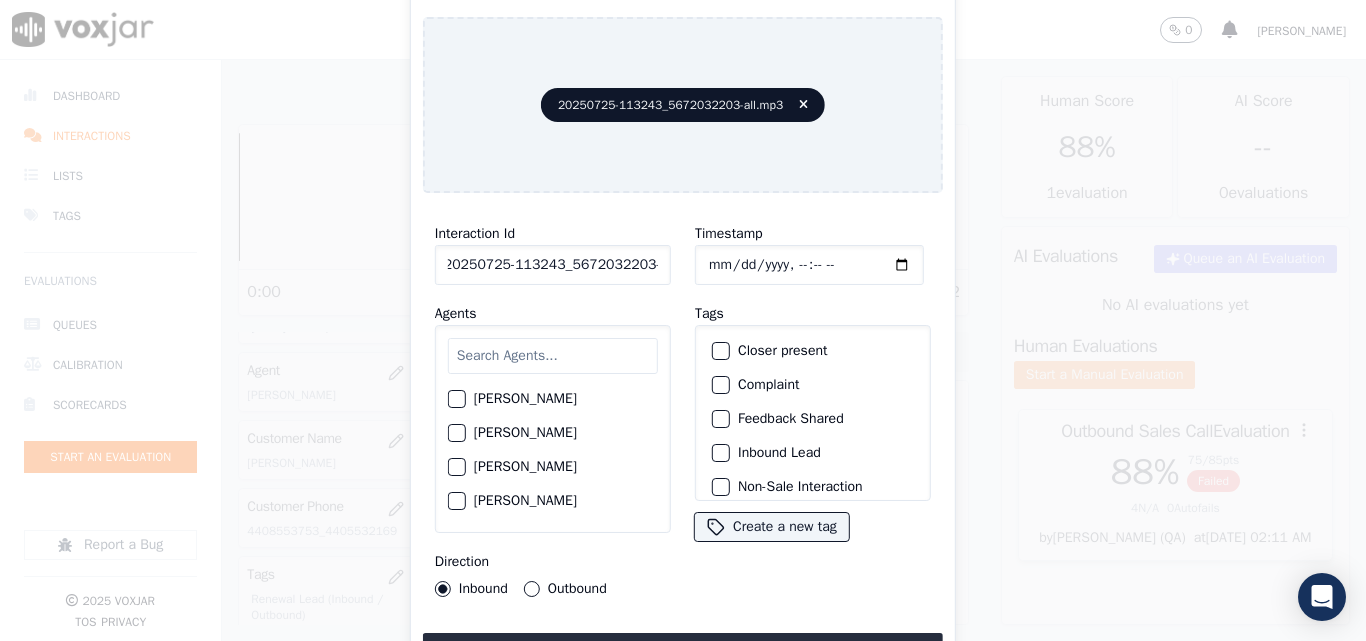 scroll, scrollTop: 0, scrollLeft: 11, axis: horizontal 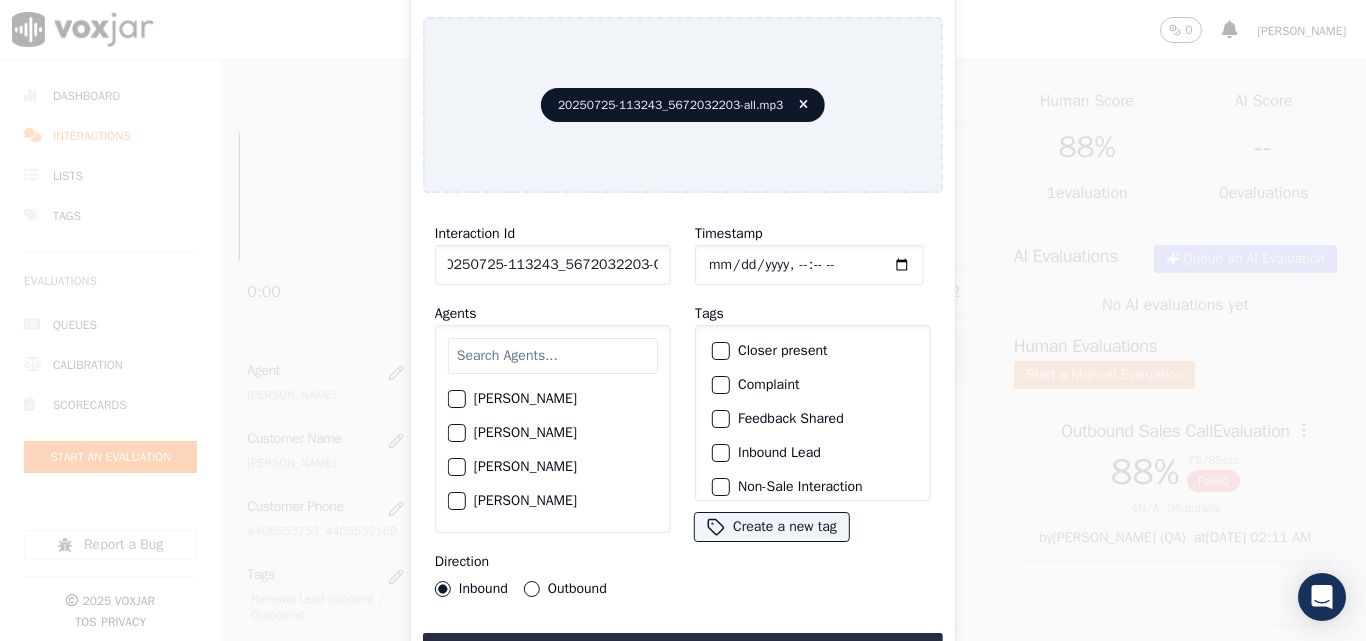 type on "20250725-113243_5672032203-C1" 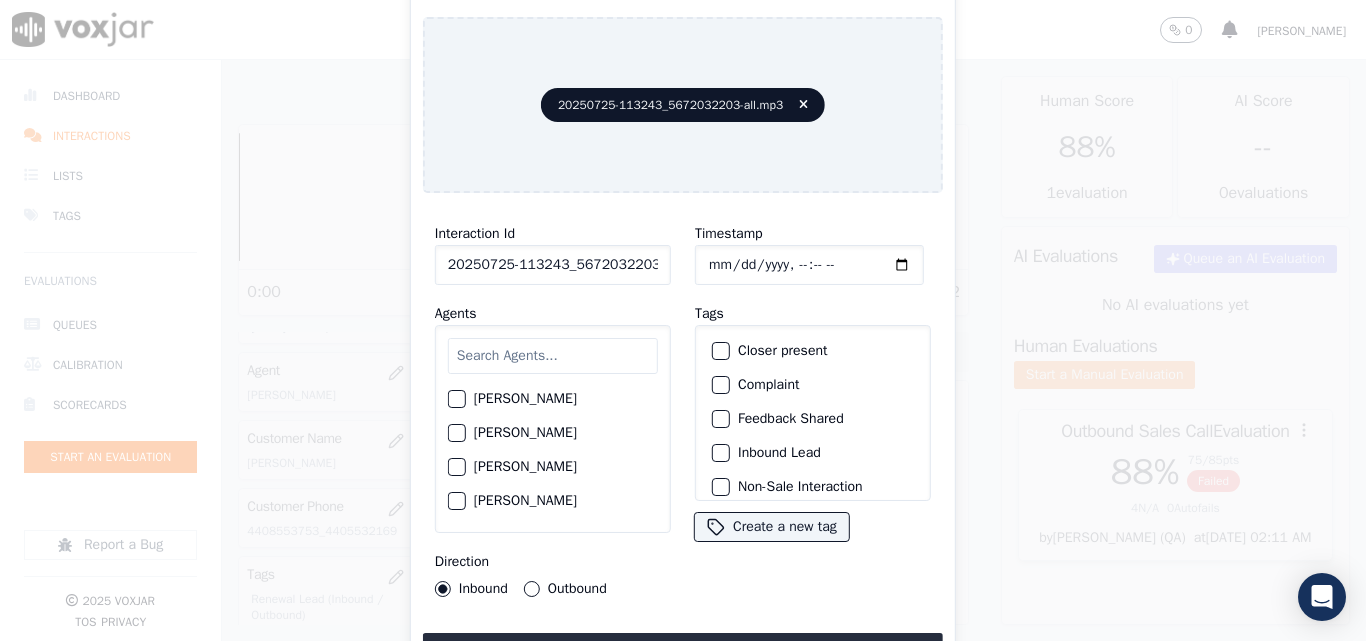 type on "[DATE]T21:38" 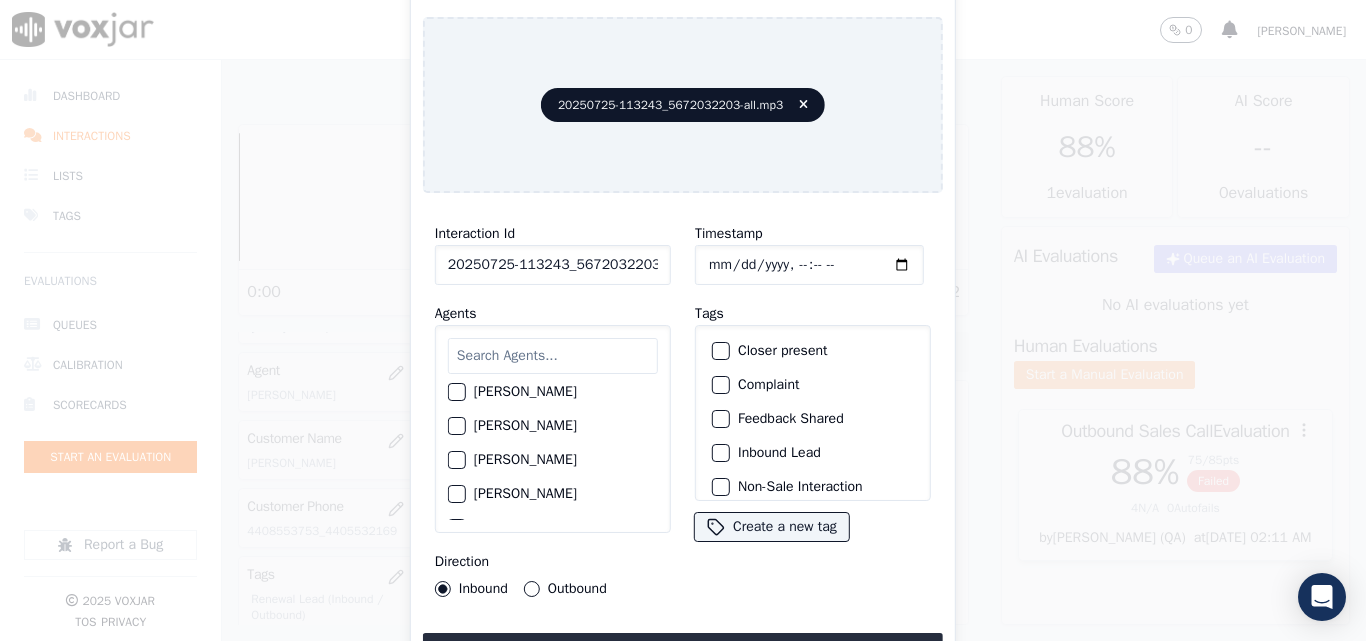 scroll, scrollTop: 2000, scrollLeft: 0, axis: vertical 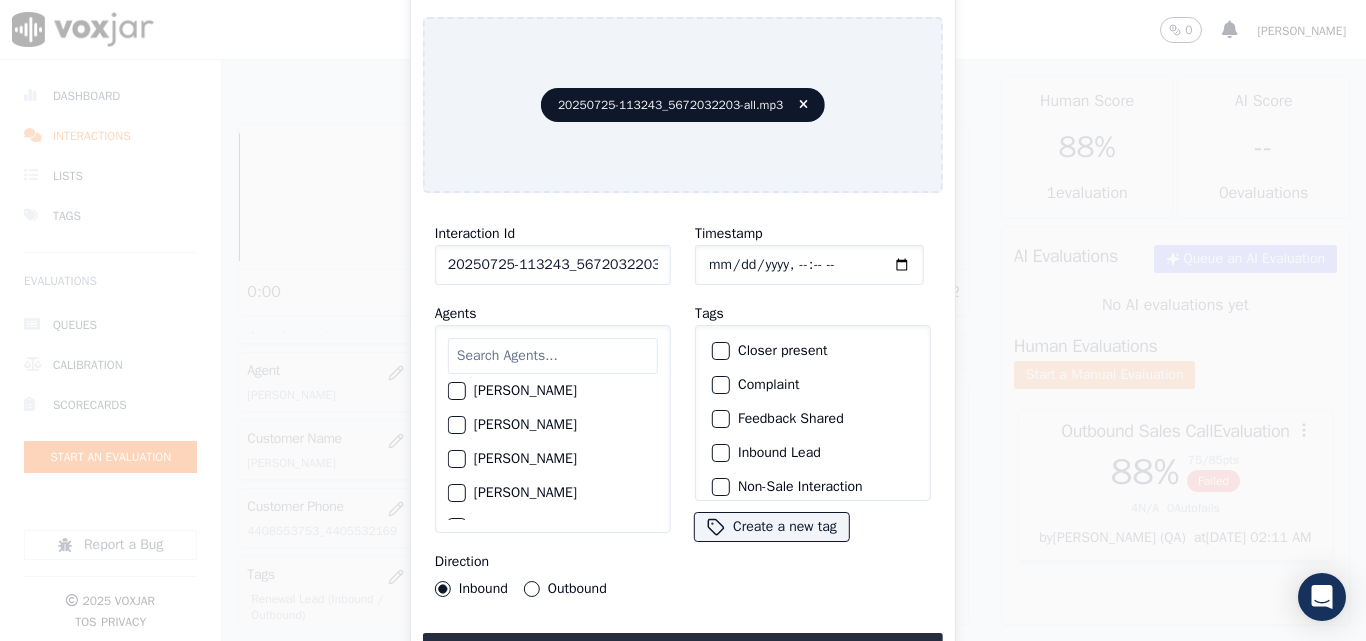 click on "[PERSON_NAME]" 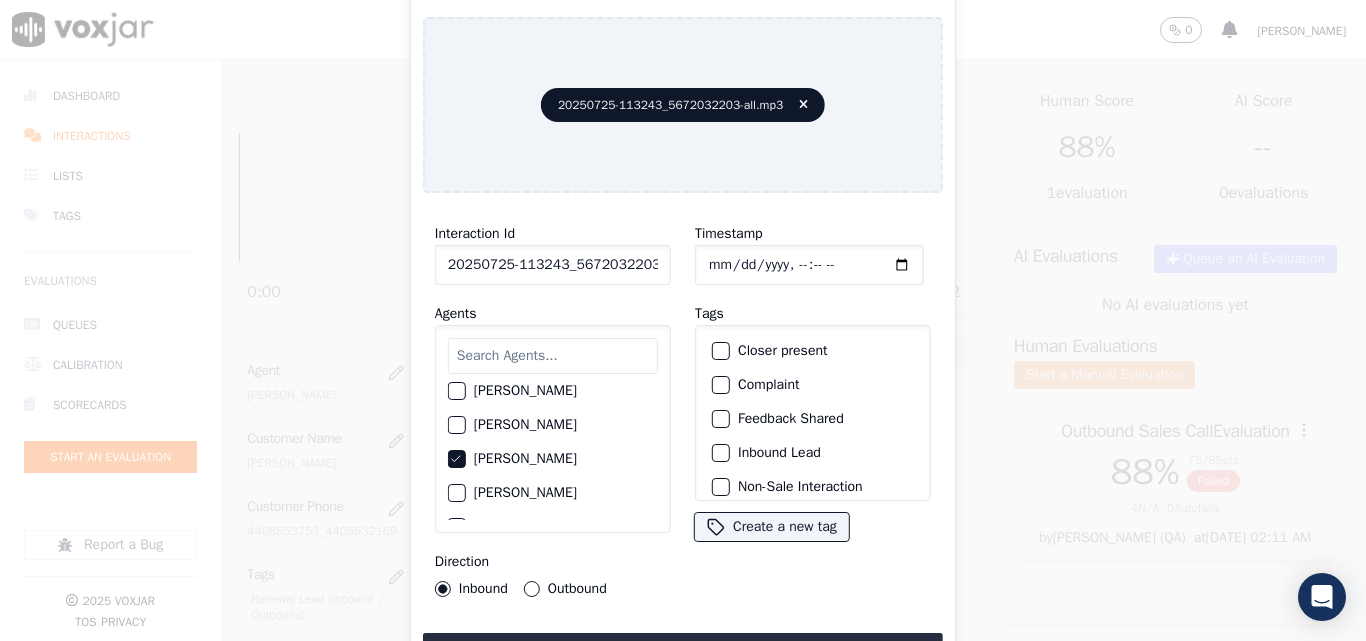 click on "Outbound" at bounding box center (532, 589) 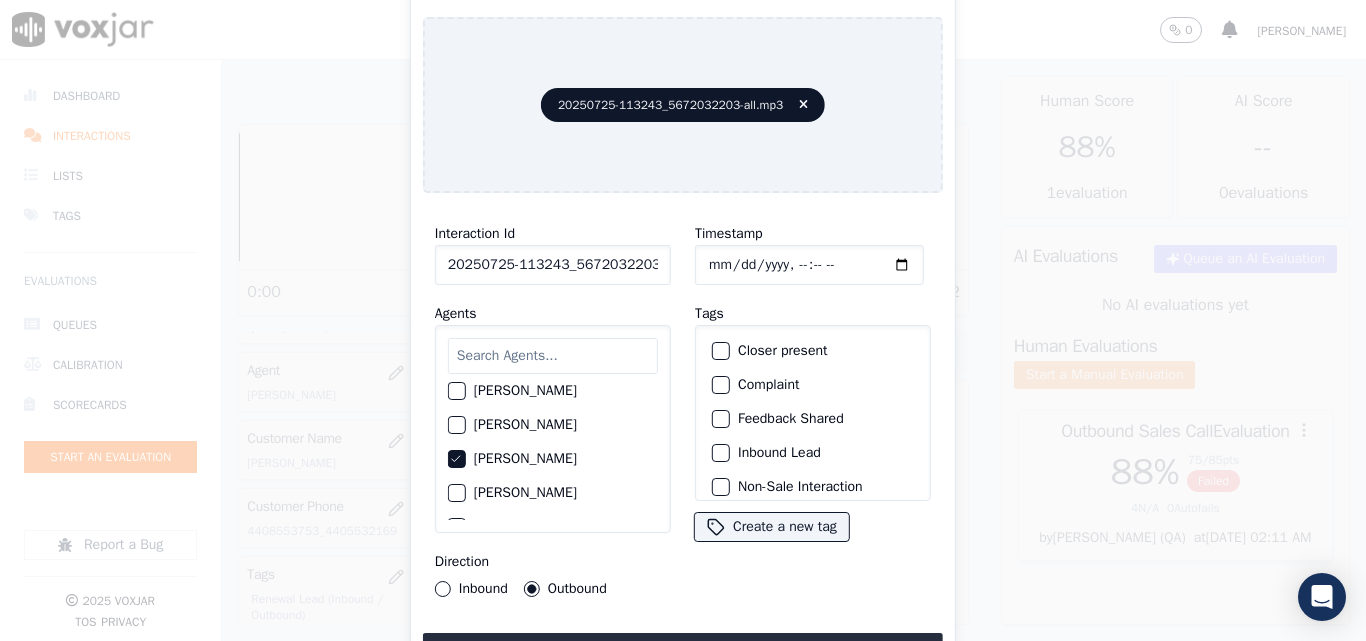 click on "Closer present" 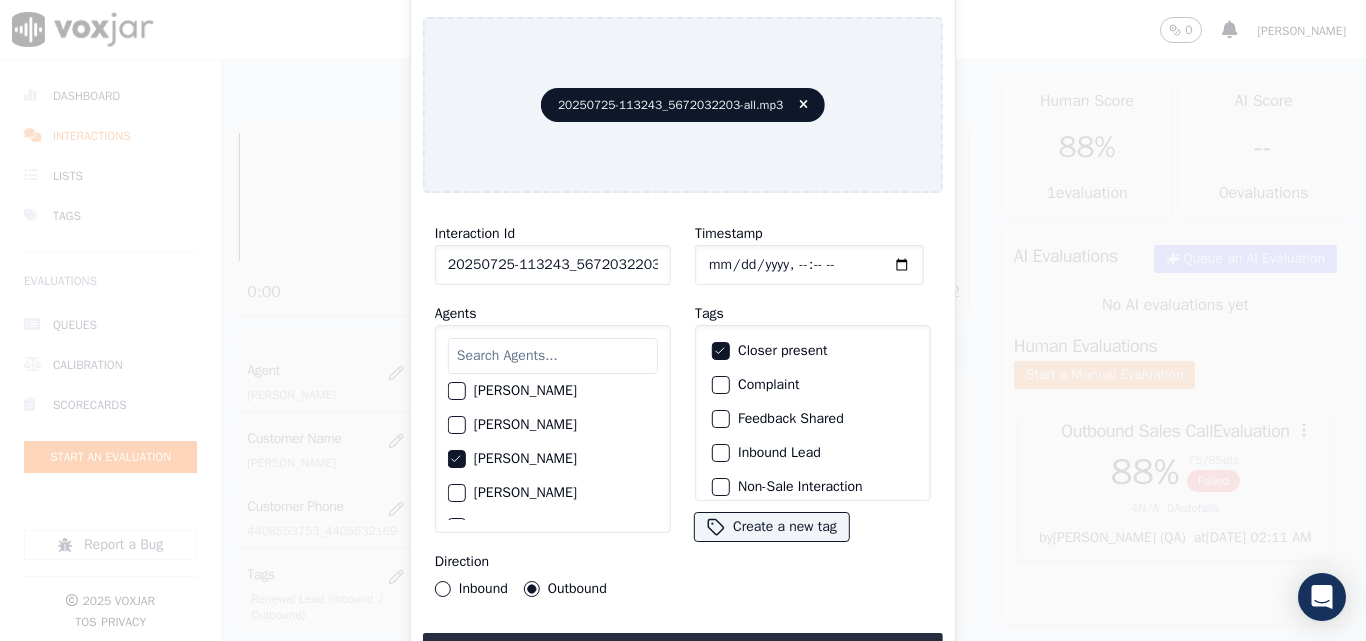 click at bounding box center [720, 453] 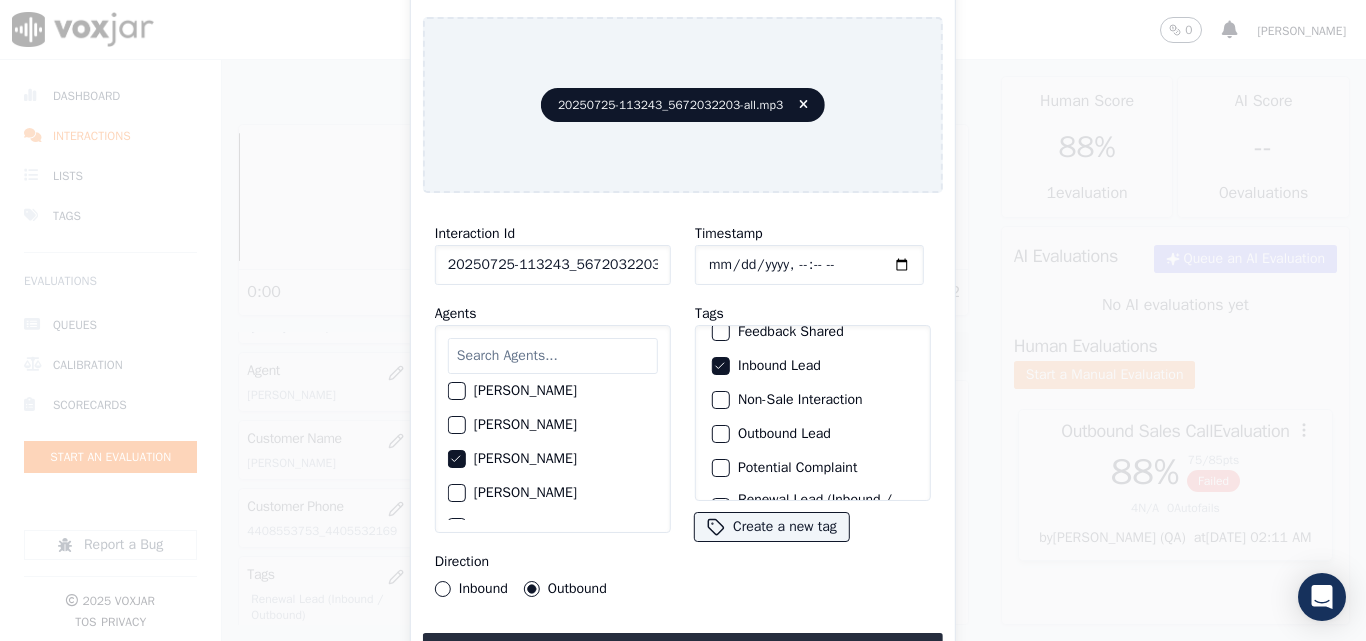scroll, scrollTop: 173, scrollLeft: 0, axis: vertical 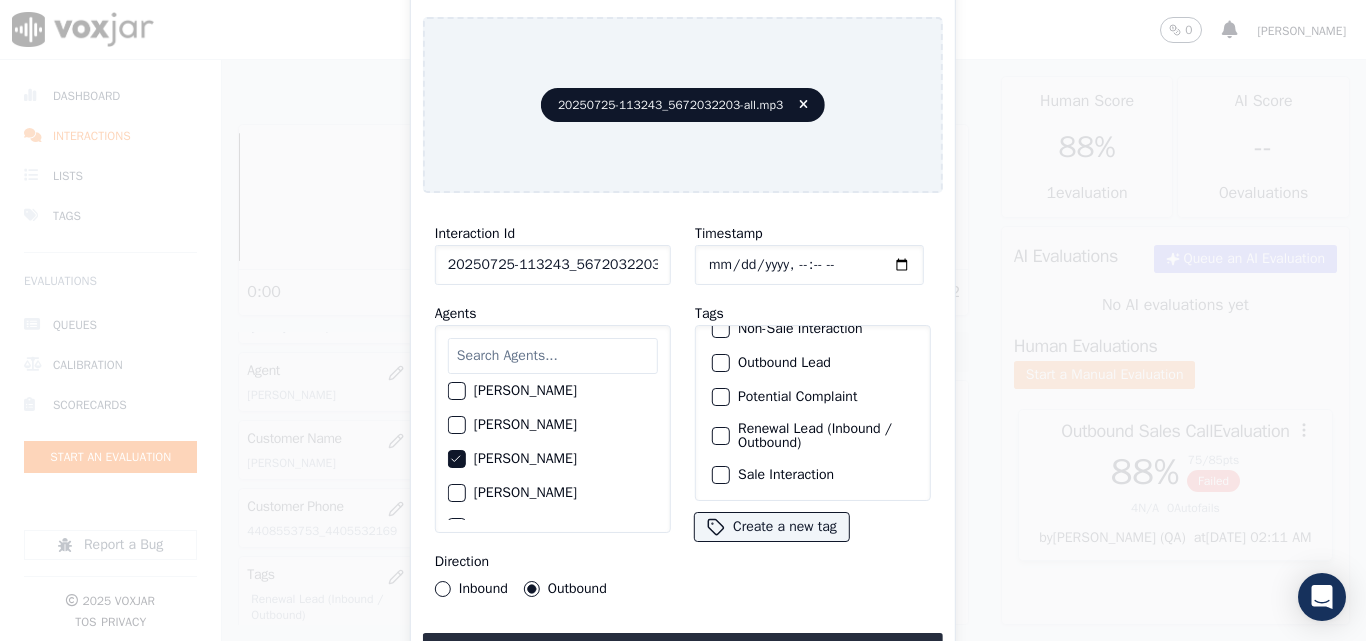 click at bounding box center (720, 475) 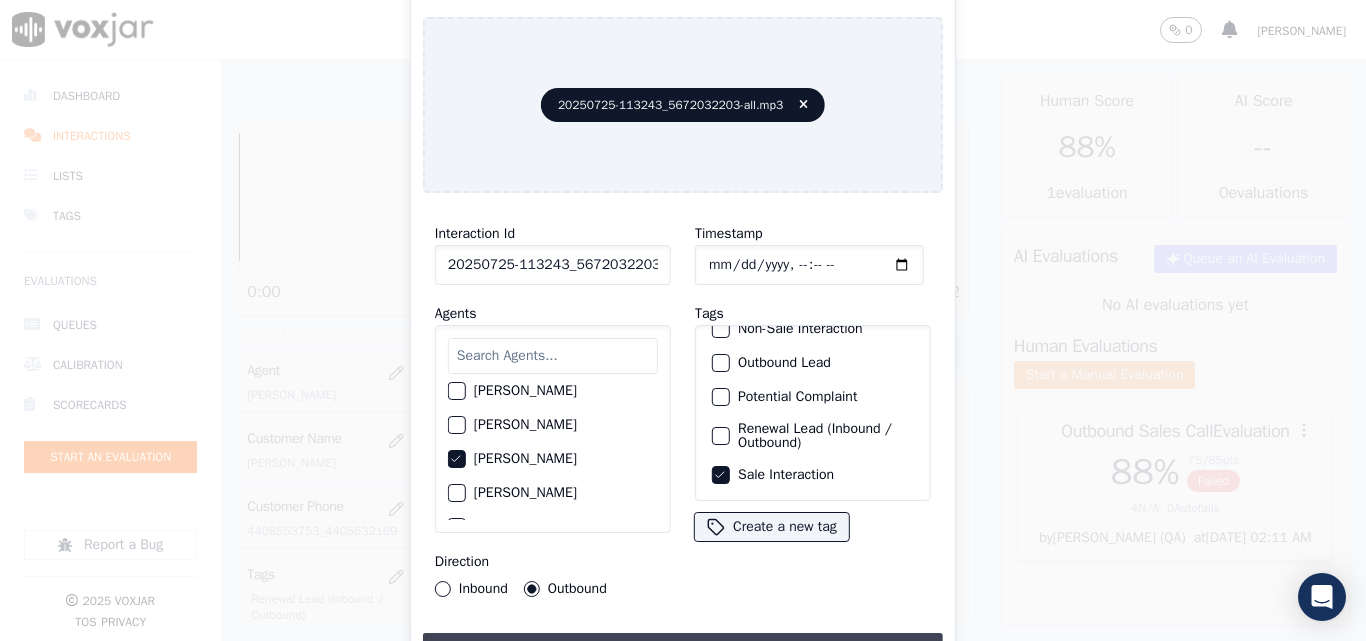 click on "Upload interaction to start evaluation" at bounding box center [683, 651] 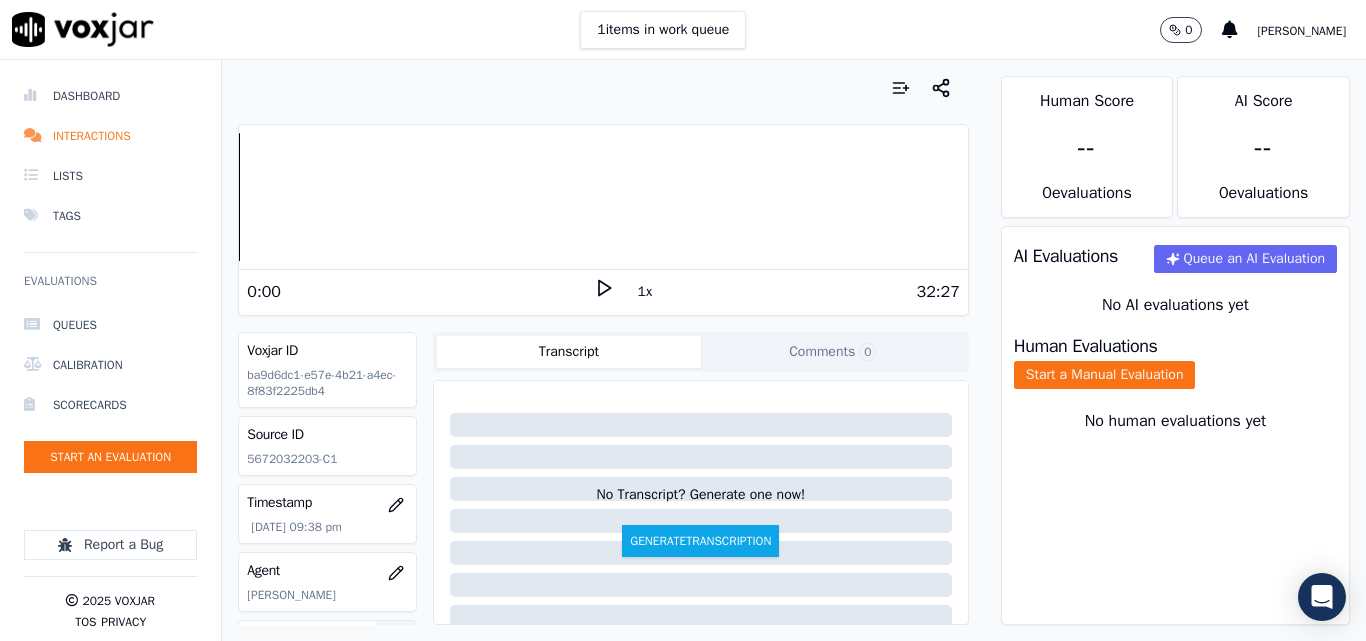 scroll, scrollTop: 200, scrollLeft: 0, axis: vertical 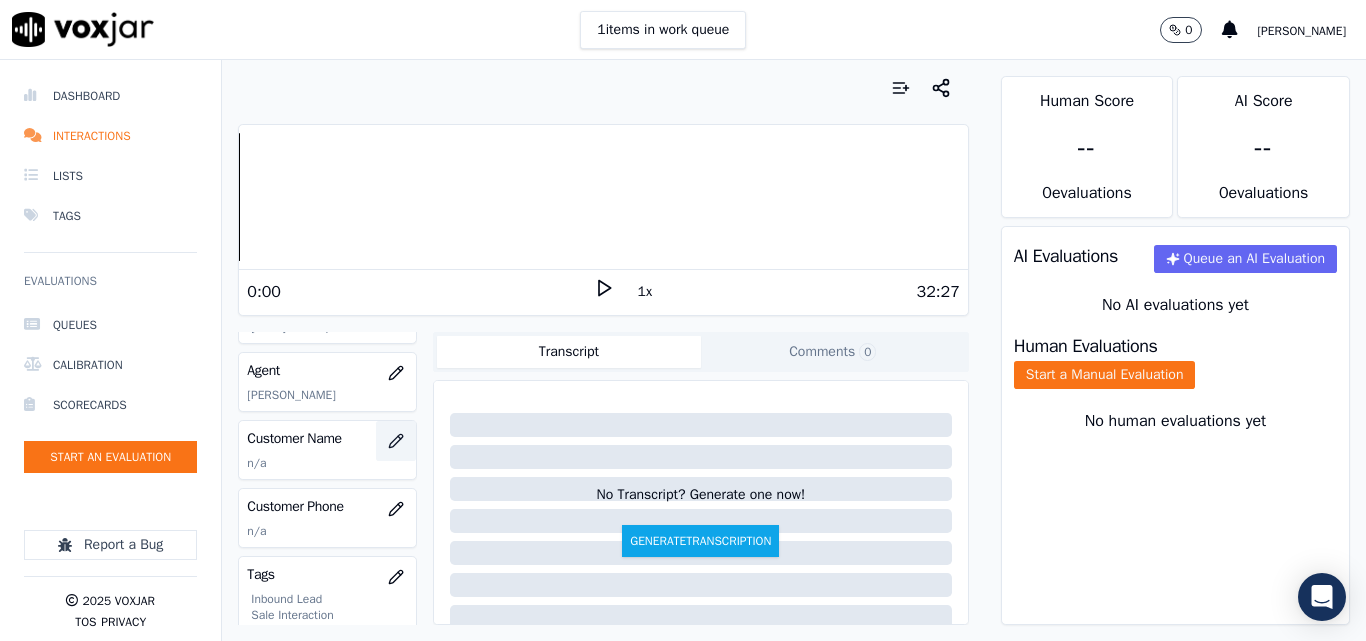 click 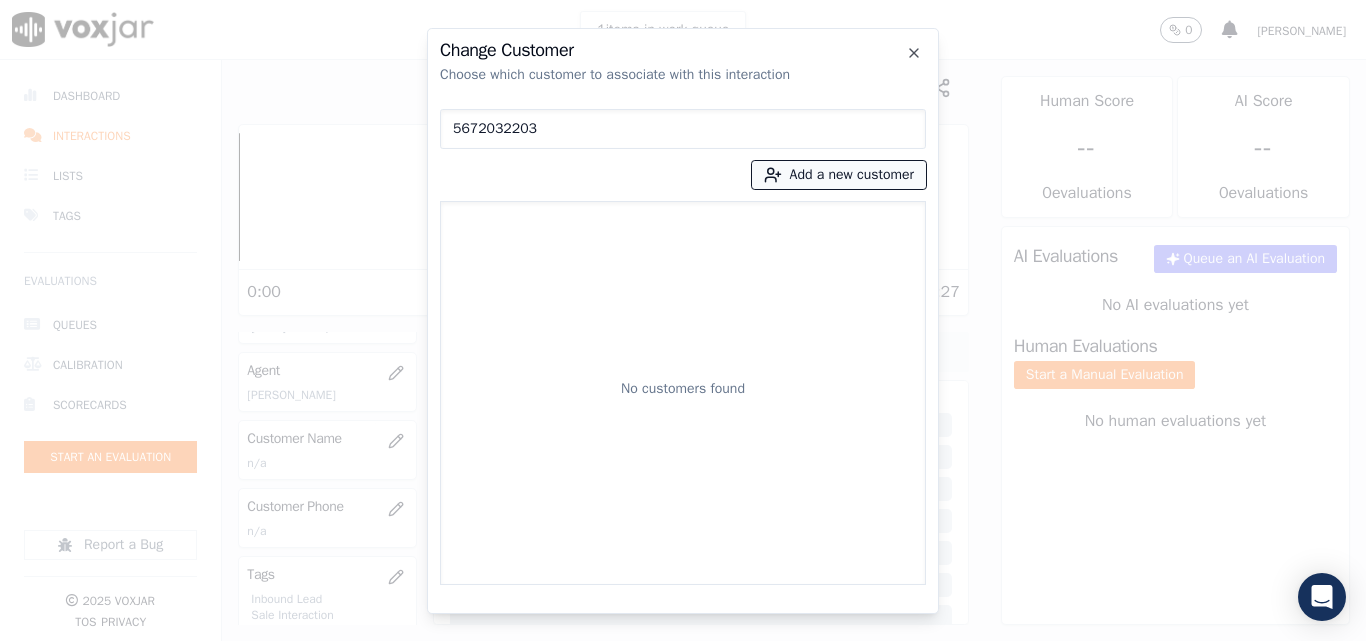 type on "5672032203" 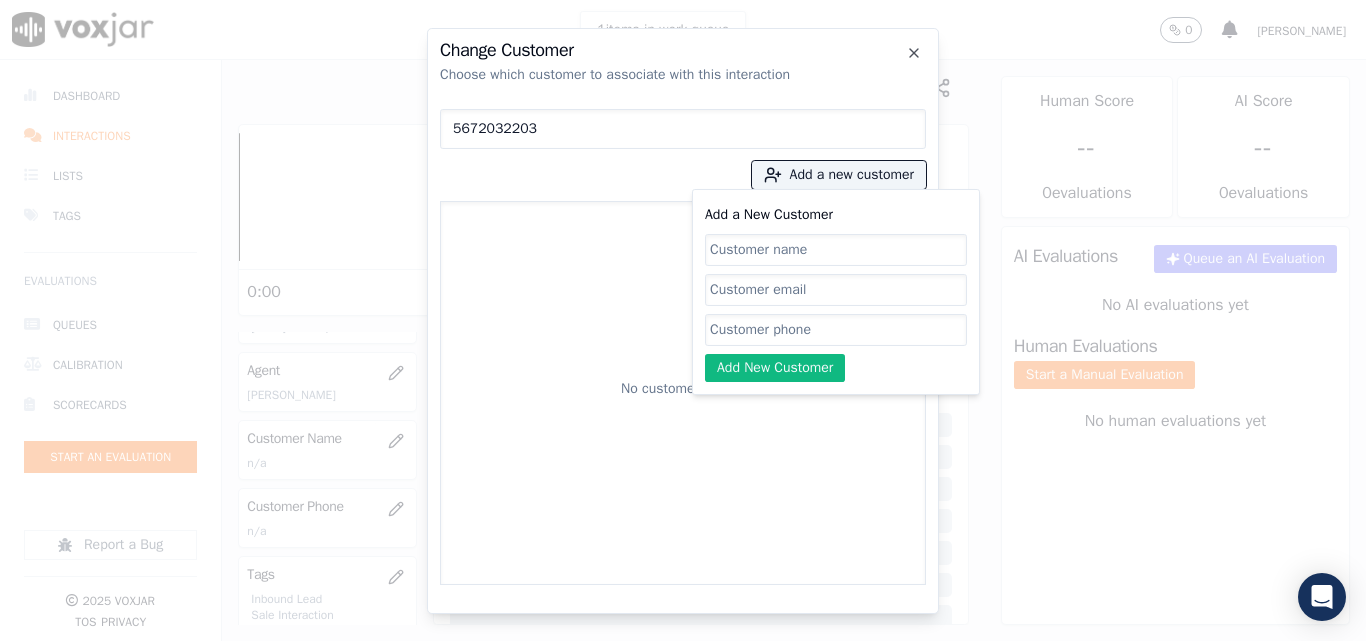 click on "Add a New Customer" 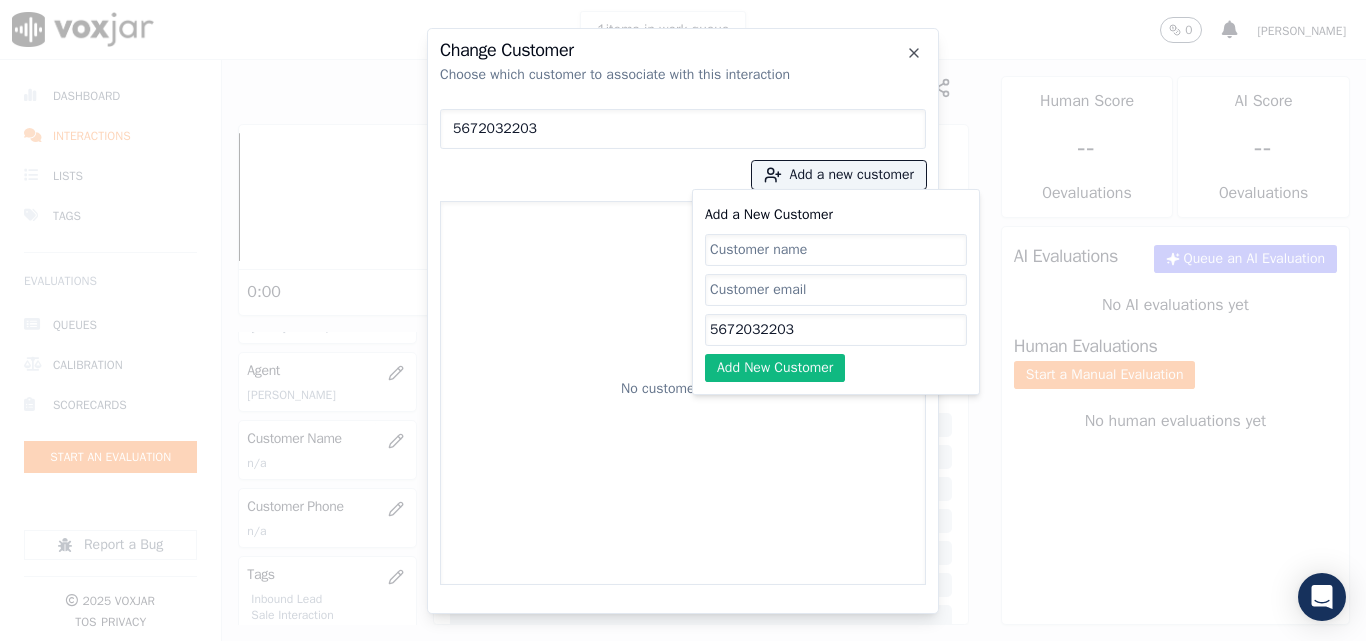 type on "5672032203" 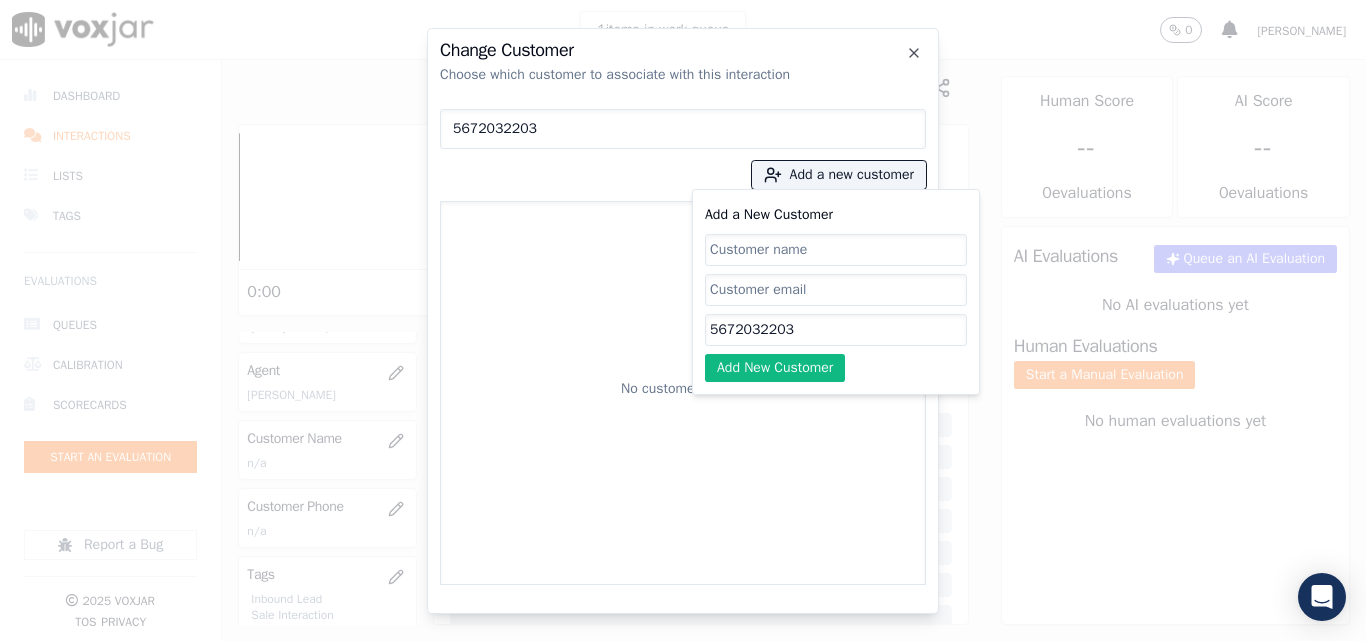 click on "Add a New Customer" 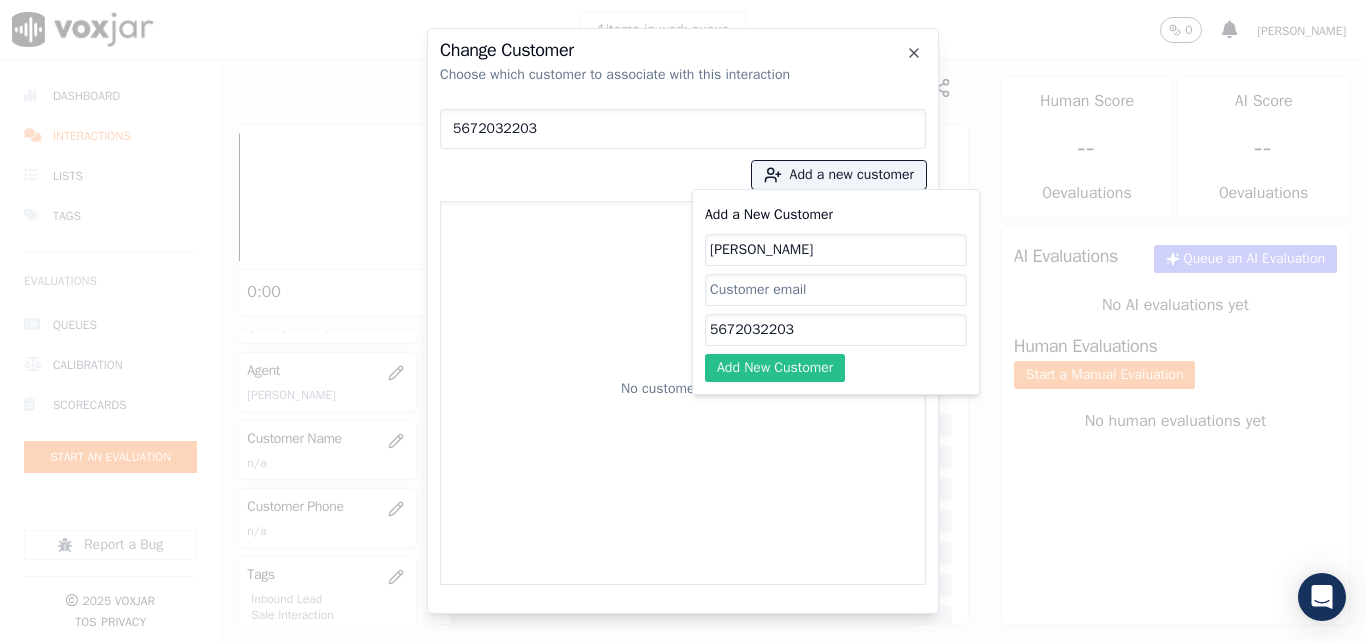 type on "[PERSON_NAME]" 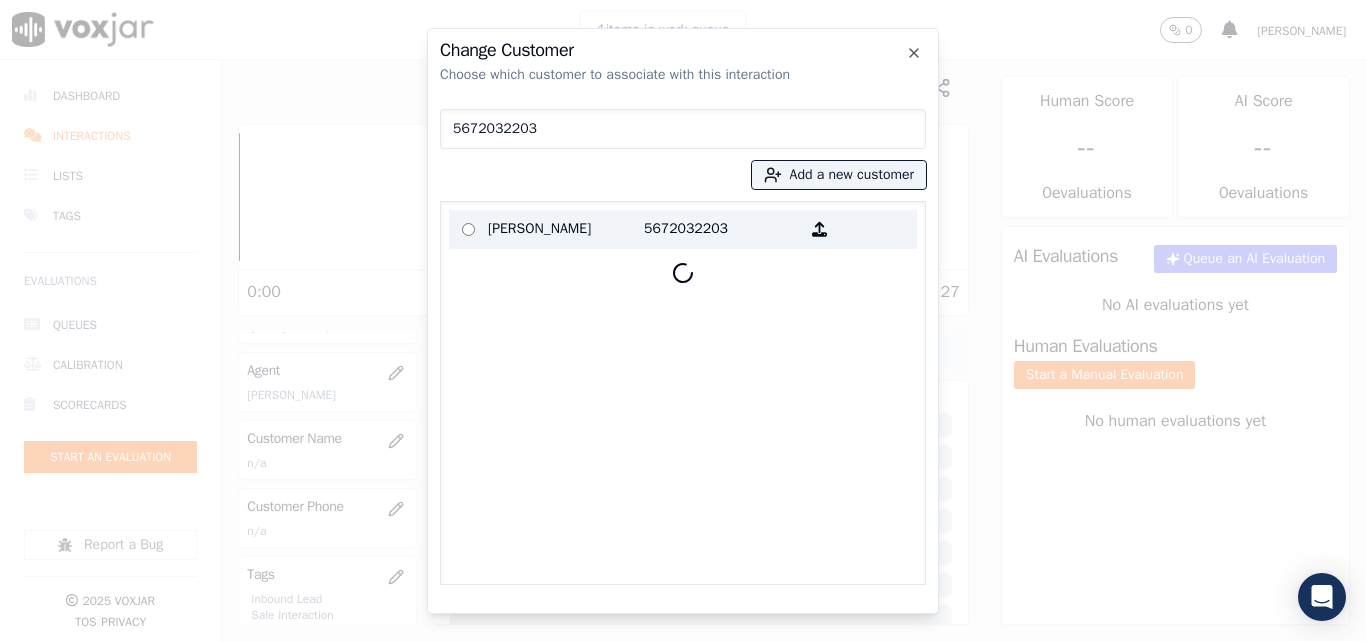 click on "[PERSON_NAME]" at bounding box center [566, 229] 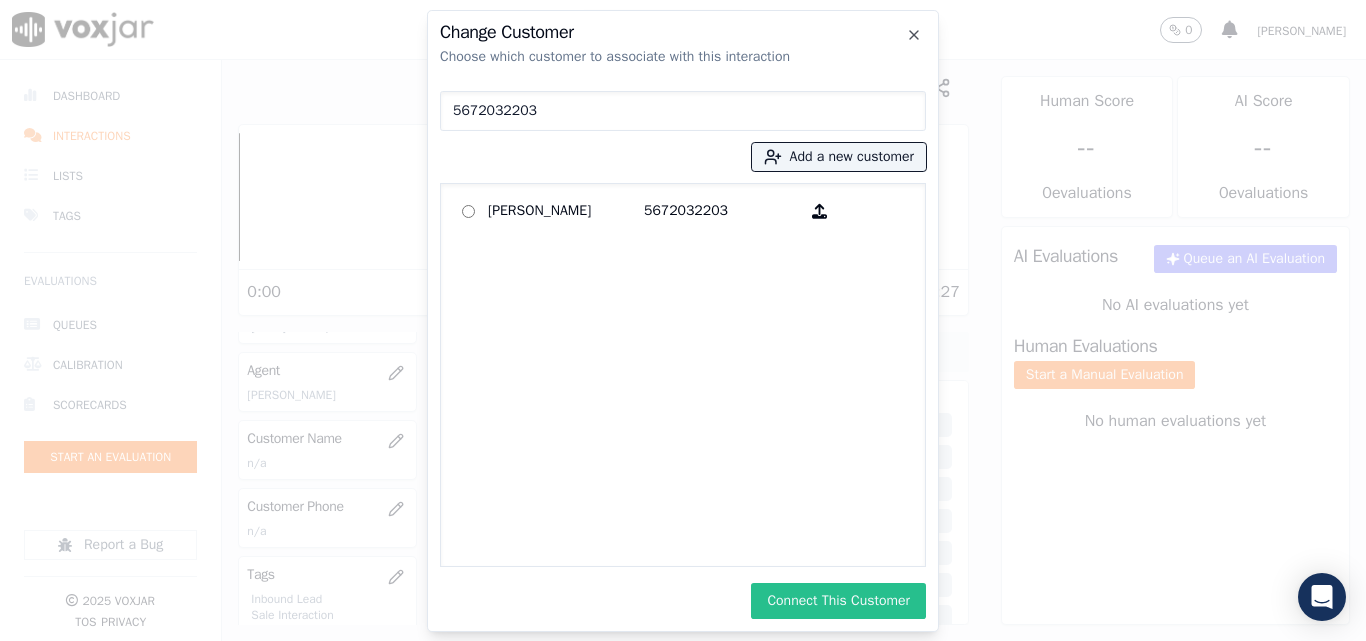 click on "Connect This Customer" at bounding box center [838, 601] 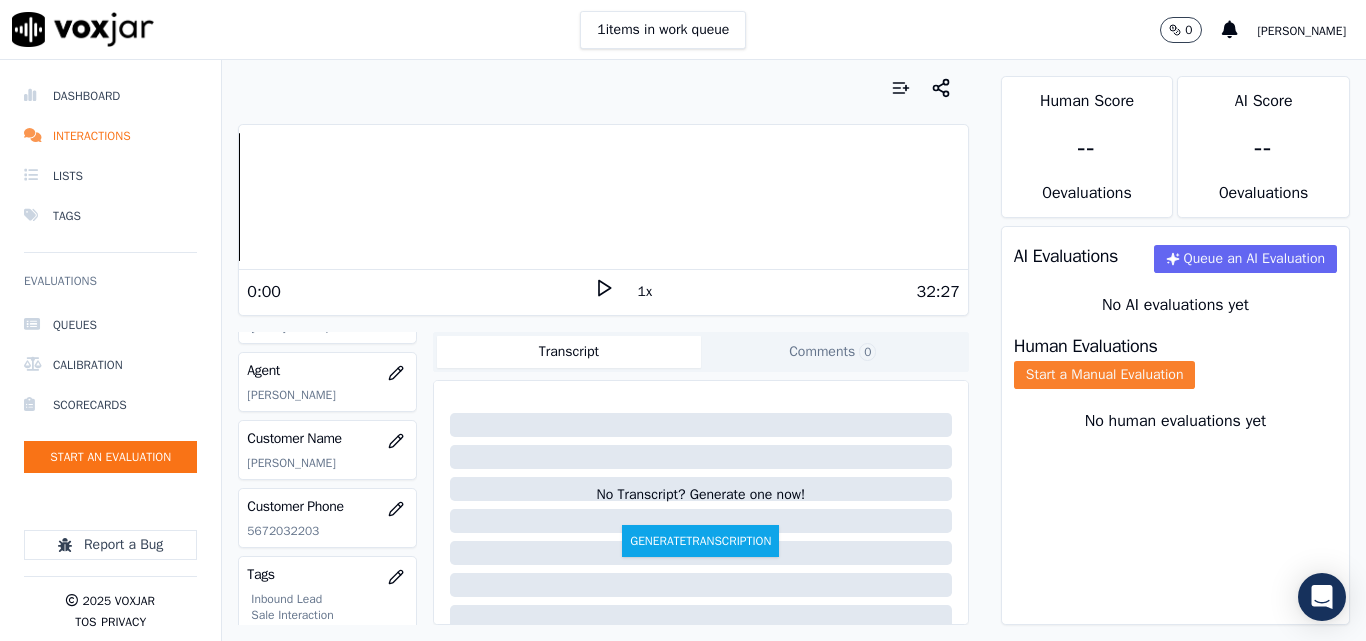 click on "Start a Manual Evaluation" 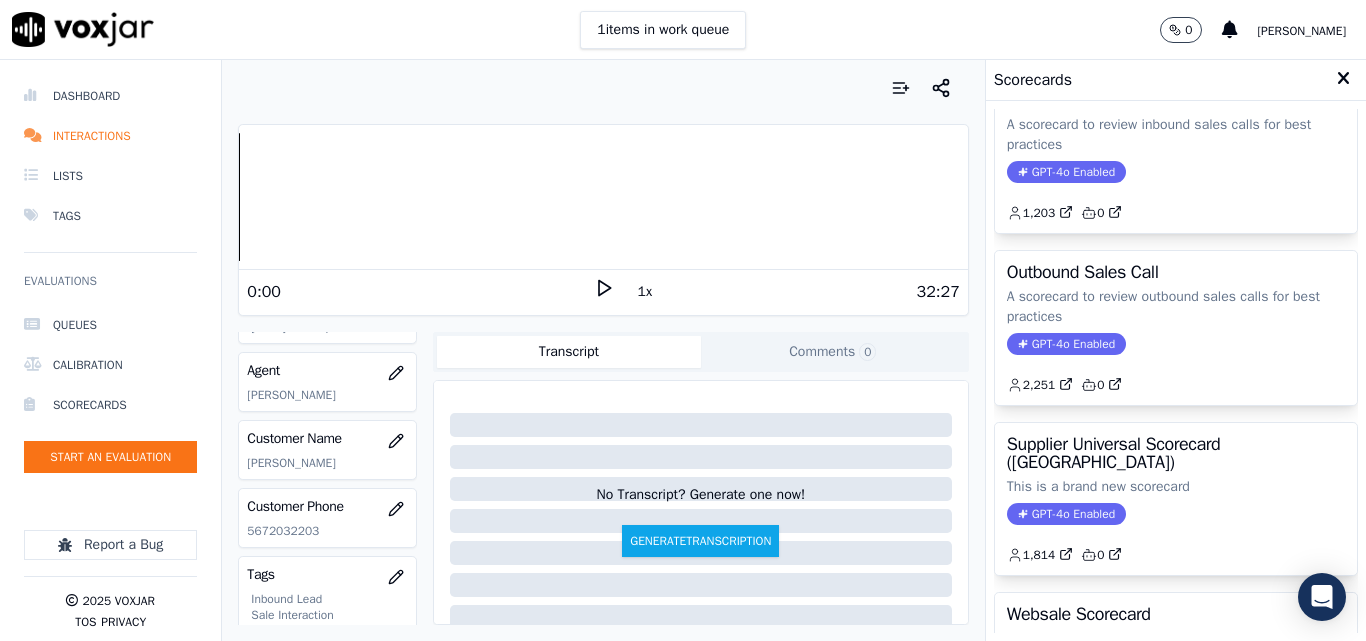 scroll, scrollTop: 200, scrollLeft: 0, axis: vertical 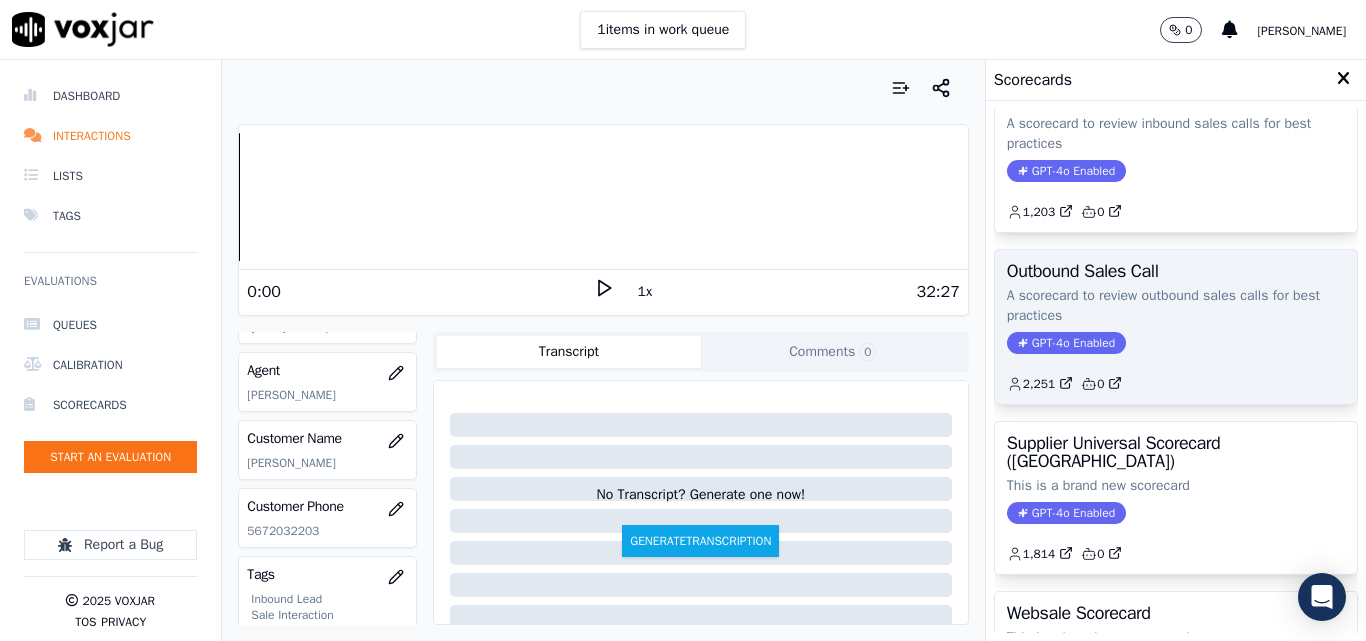 click on "2,251         0" 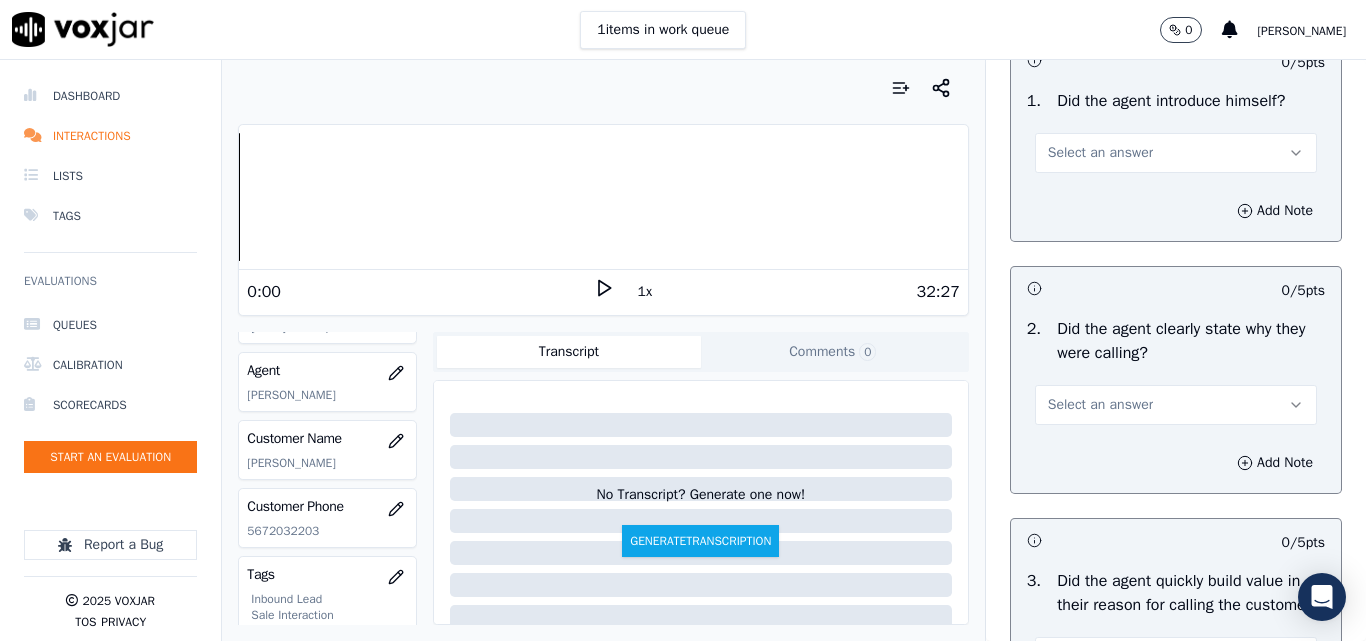 scroll, scrollTop: 200, scrollLeft: 0, axis: vertical 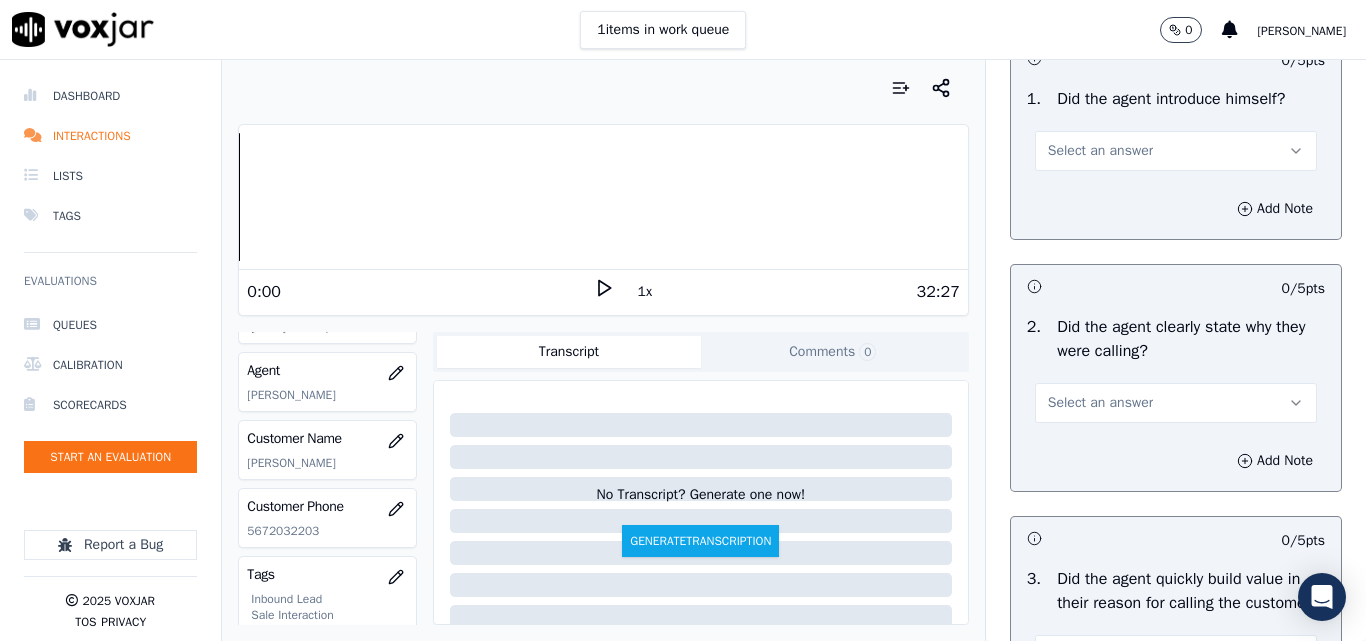 click on "Select an answer" at bounding box center [1100, 151] 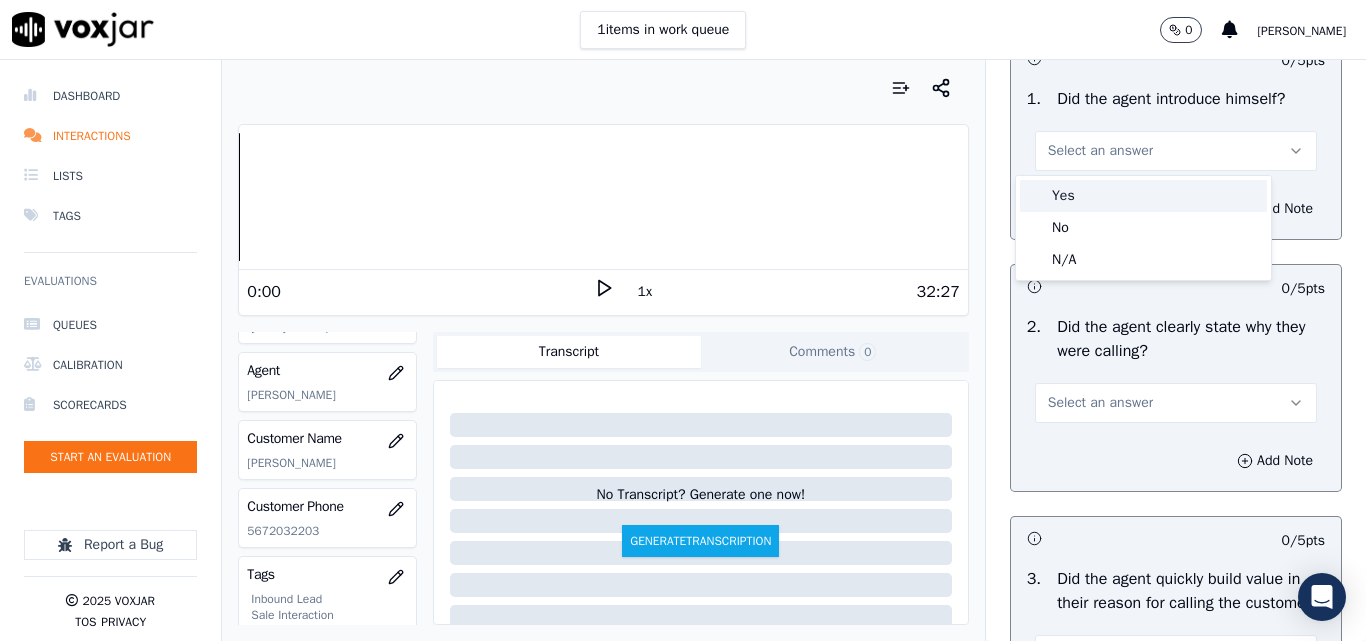 click on "Yes" at bounding box center [1143, 196] 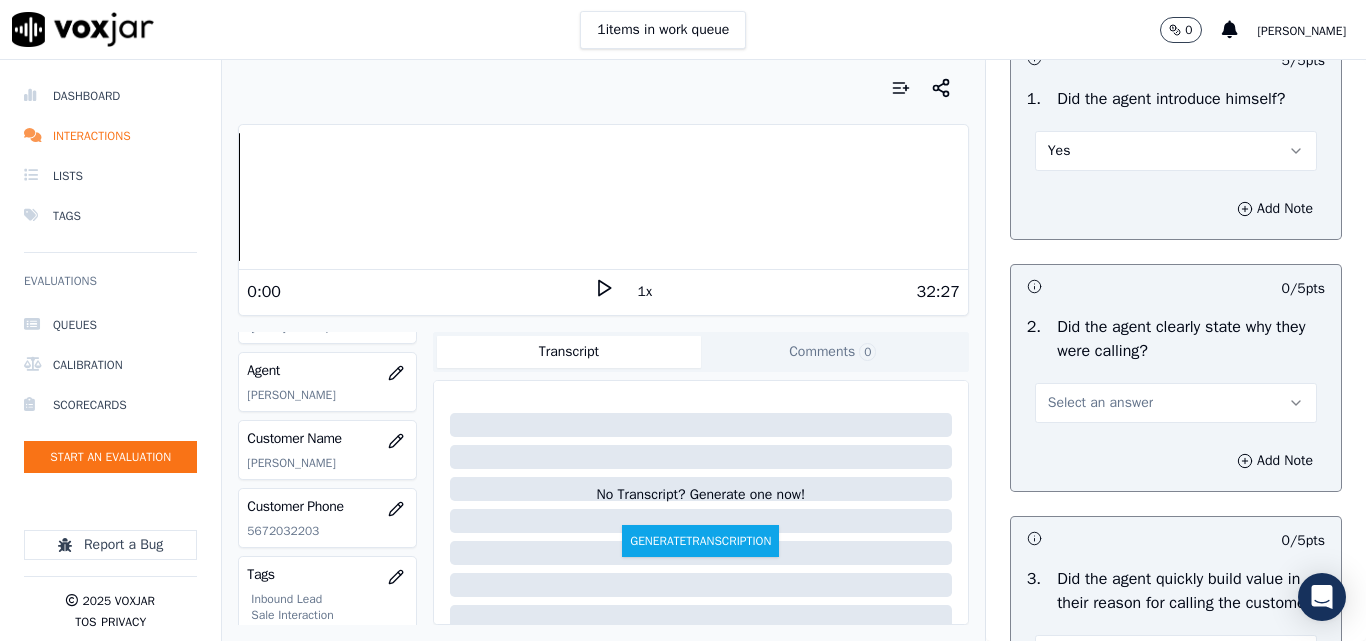 scroll, scrollTop: 400, scrollLeft: 0, axis: vertical 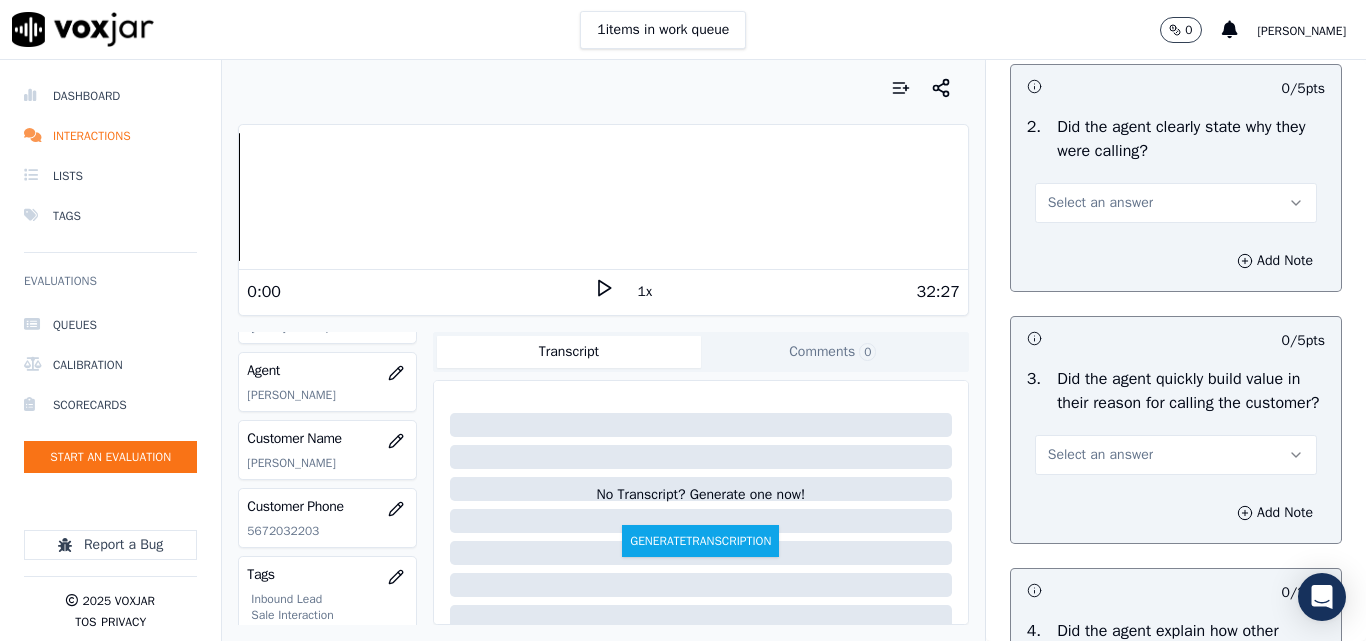 click on "Select an answer" at bounding box center [1100, 203] 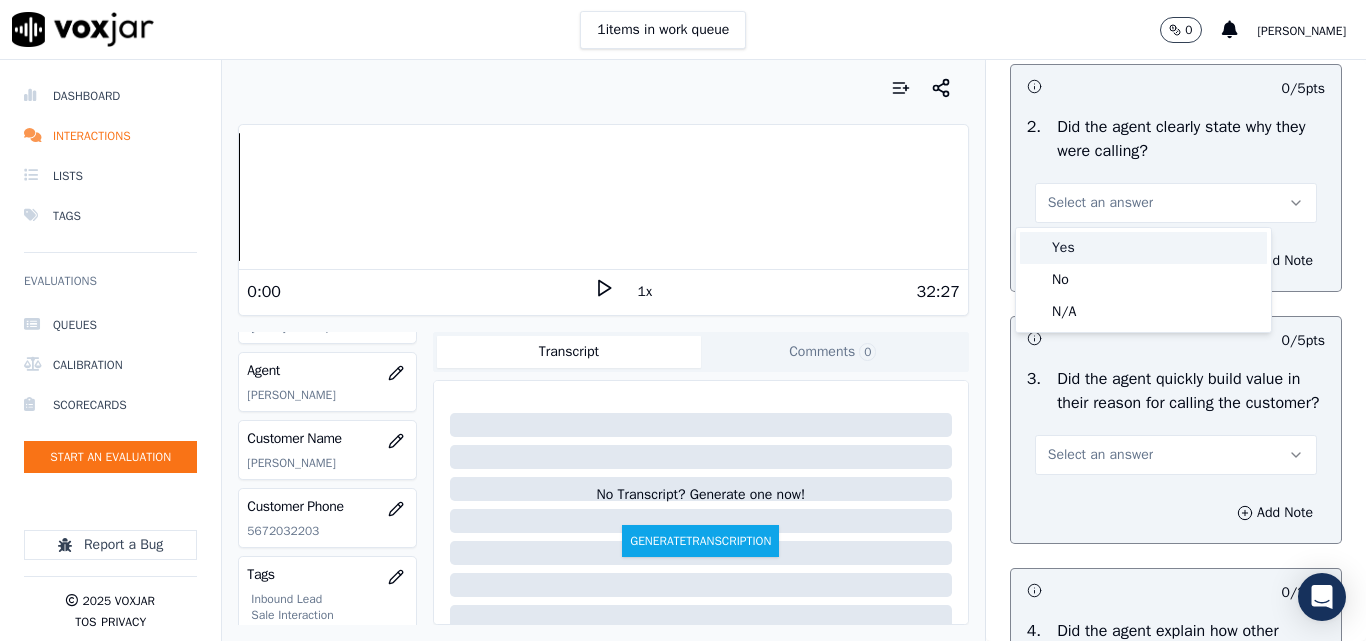 click on "Yes" at bounding box center [1143, 248] 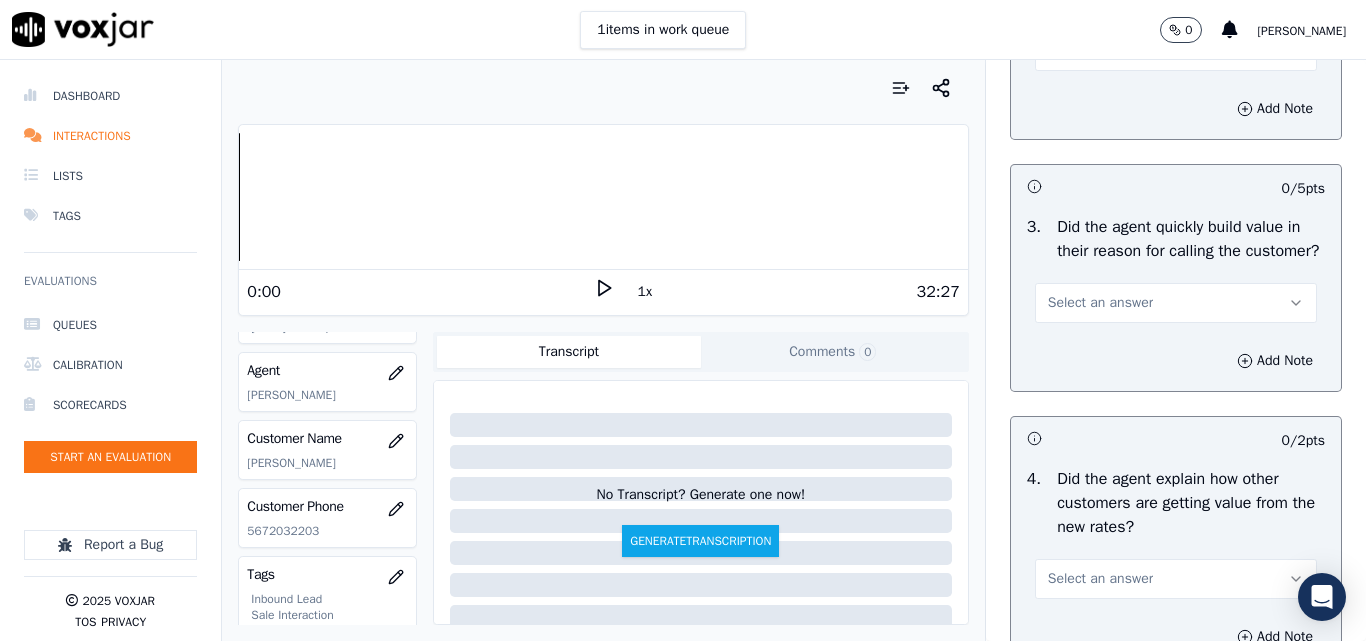 scroll, scrollTop: 600, scrollLeft: 0, axis: vertical 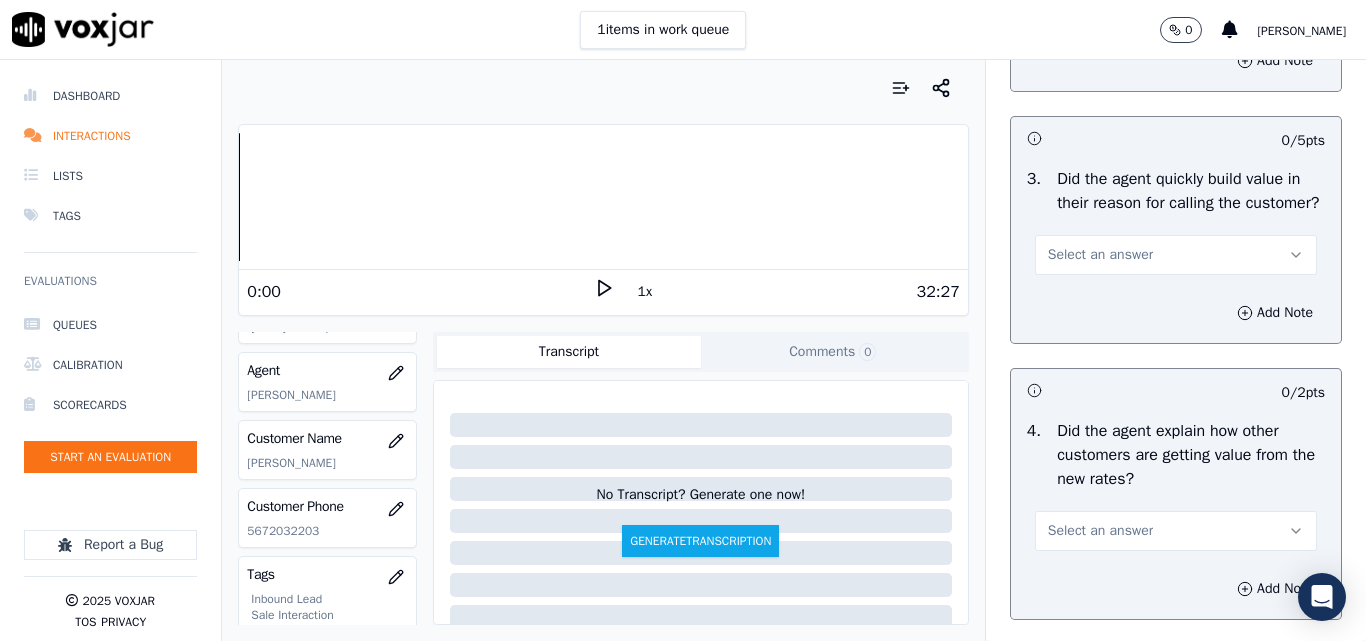 click on "Select an answer" at bounding box center [1176, 255] 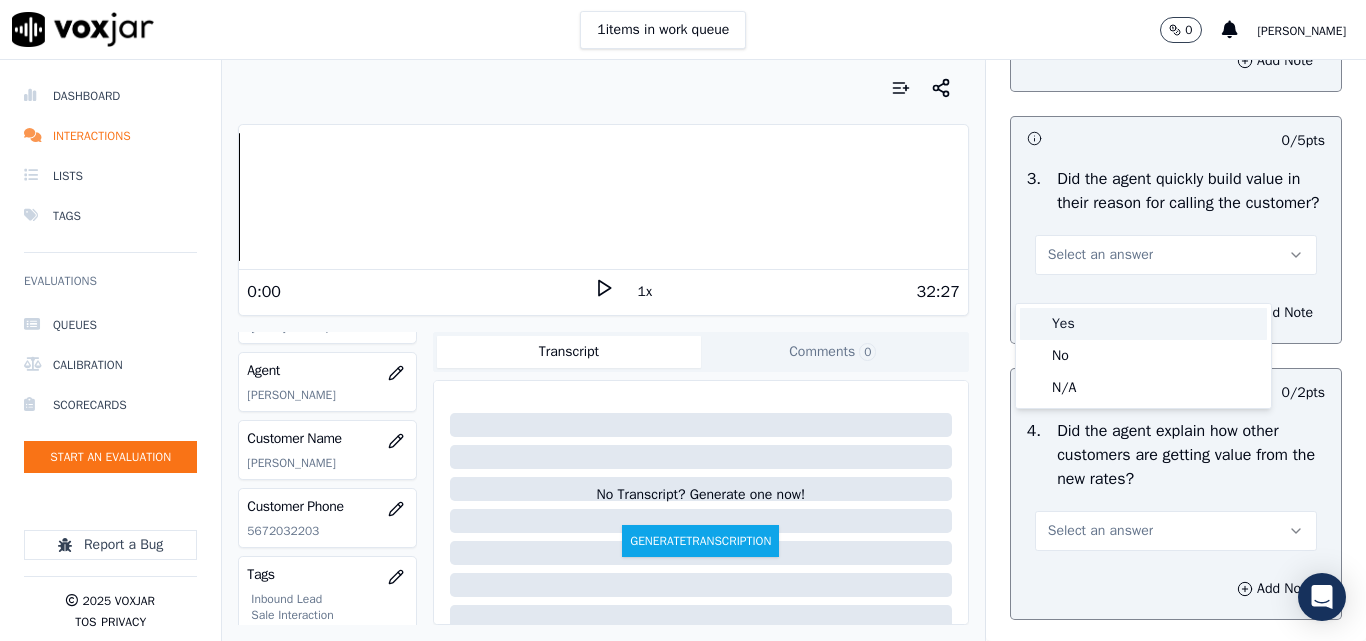 click on "Yes" at bounding box center [1143, 324] 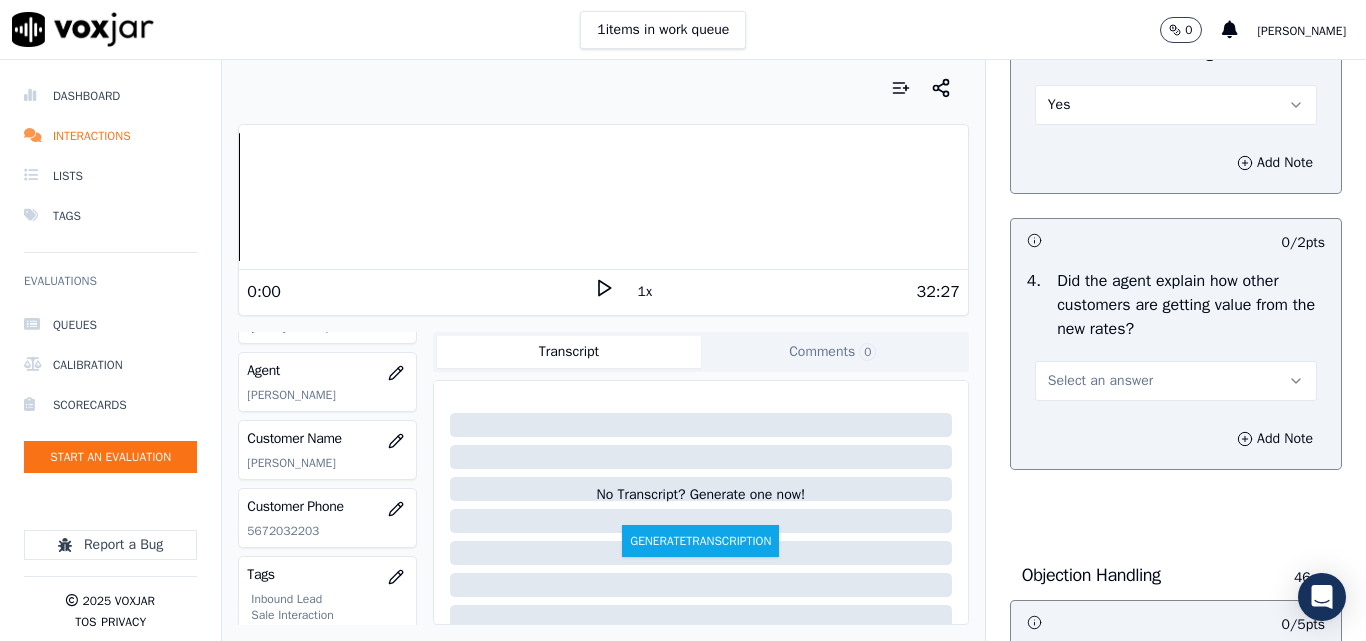 scroll, scrollTop: 900, scrollLeft: 0, axis: vertical 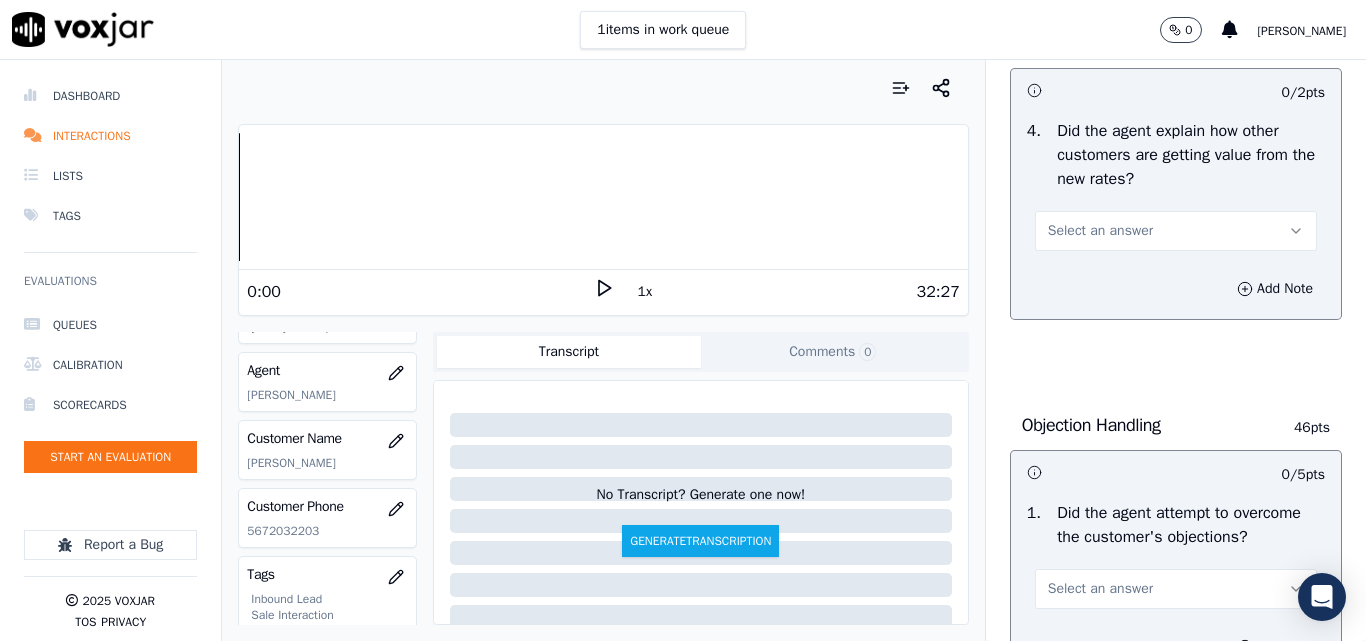 click on "Select an answer" at bounding box center (1100, 231) 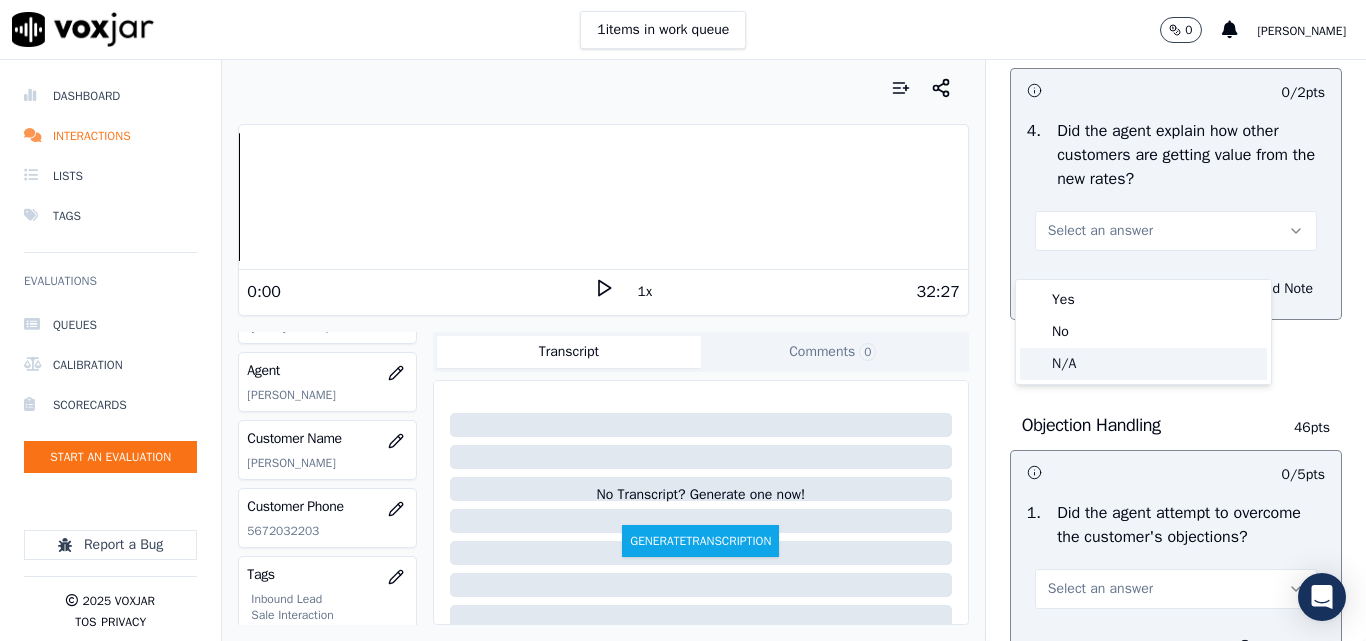 click on "N/A" 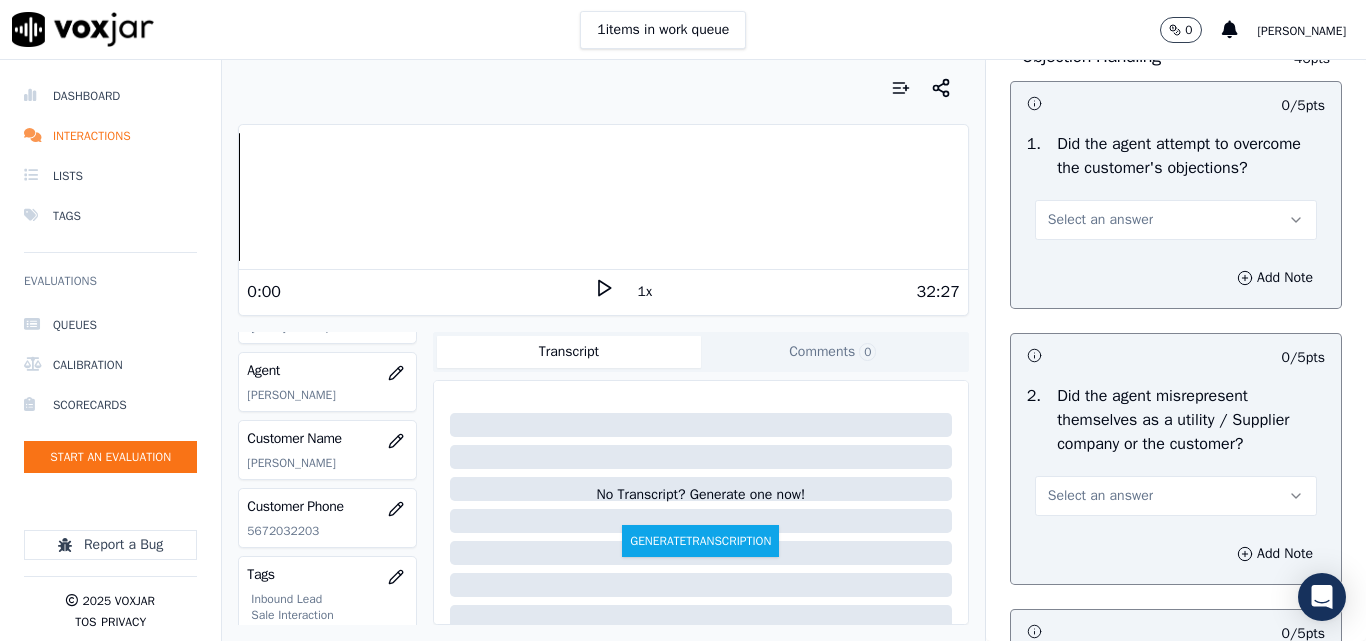 scroll, scrollTop: 1300, scrollLeft: 0, axis: vertical 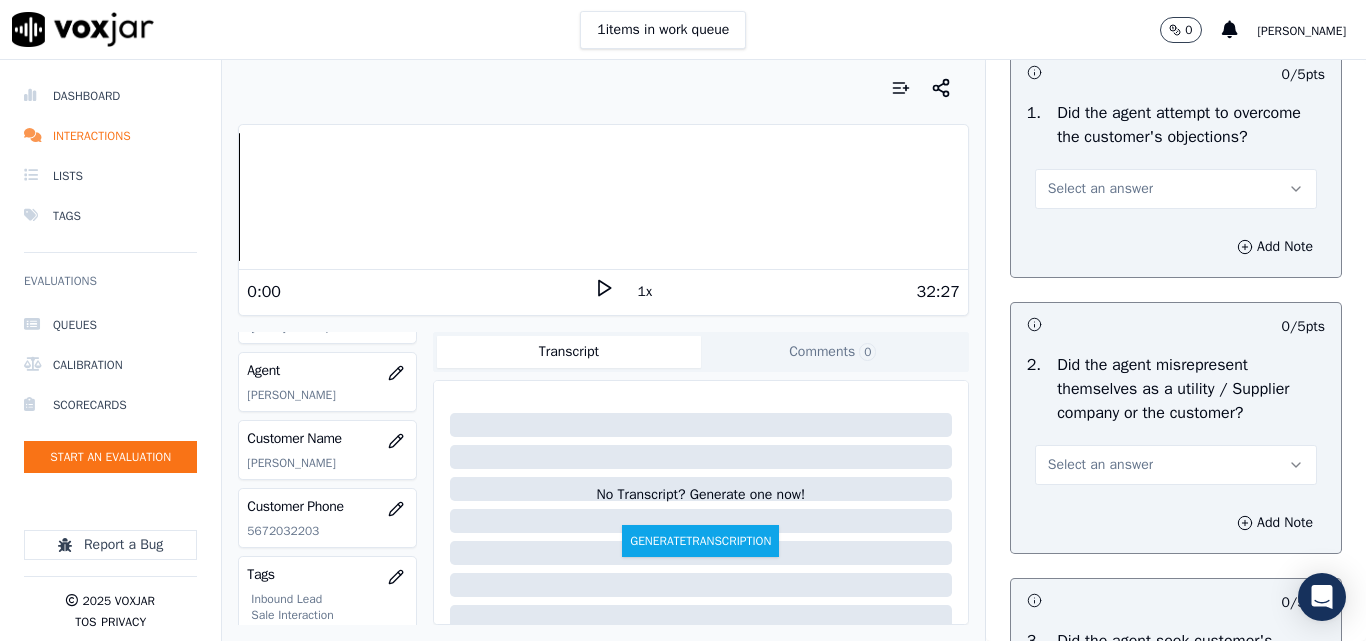 click on "Select an answer" at bounding box center (1100, 189) 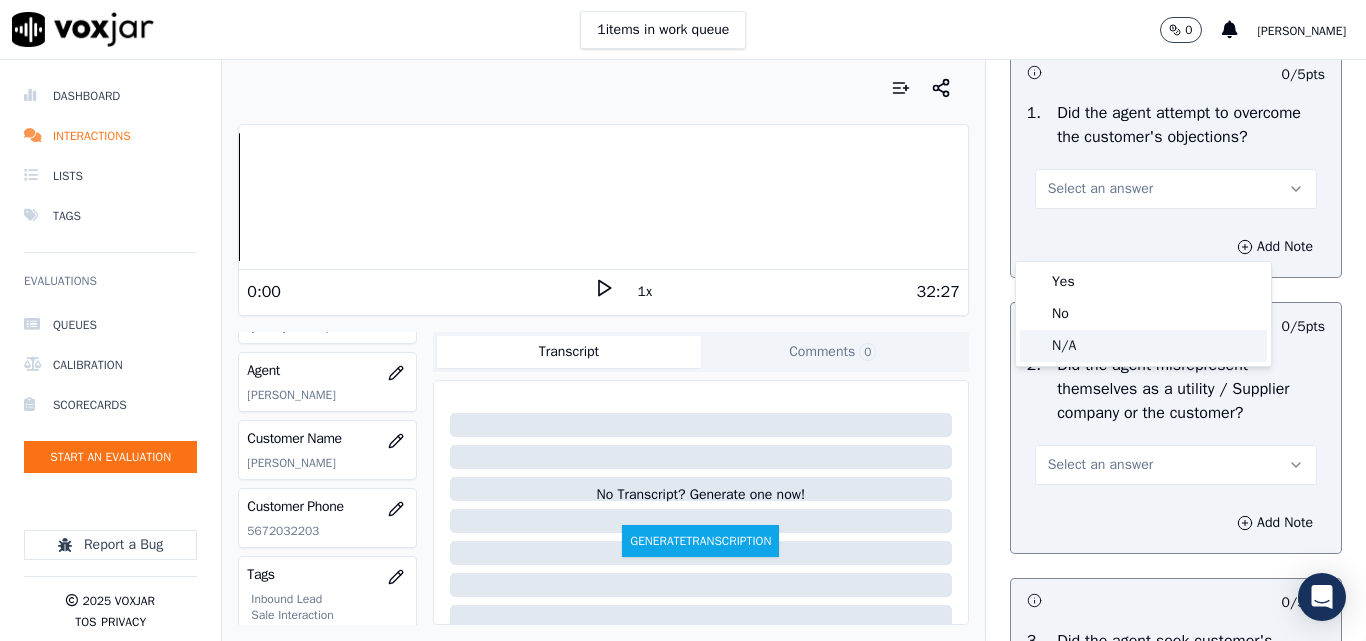 click on "N/A" 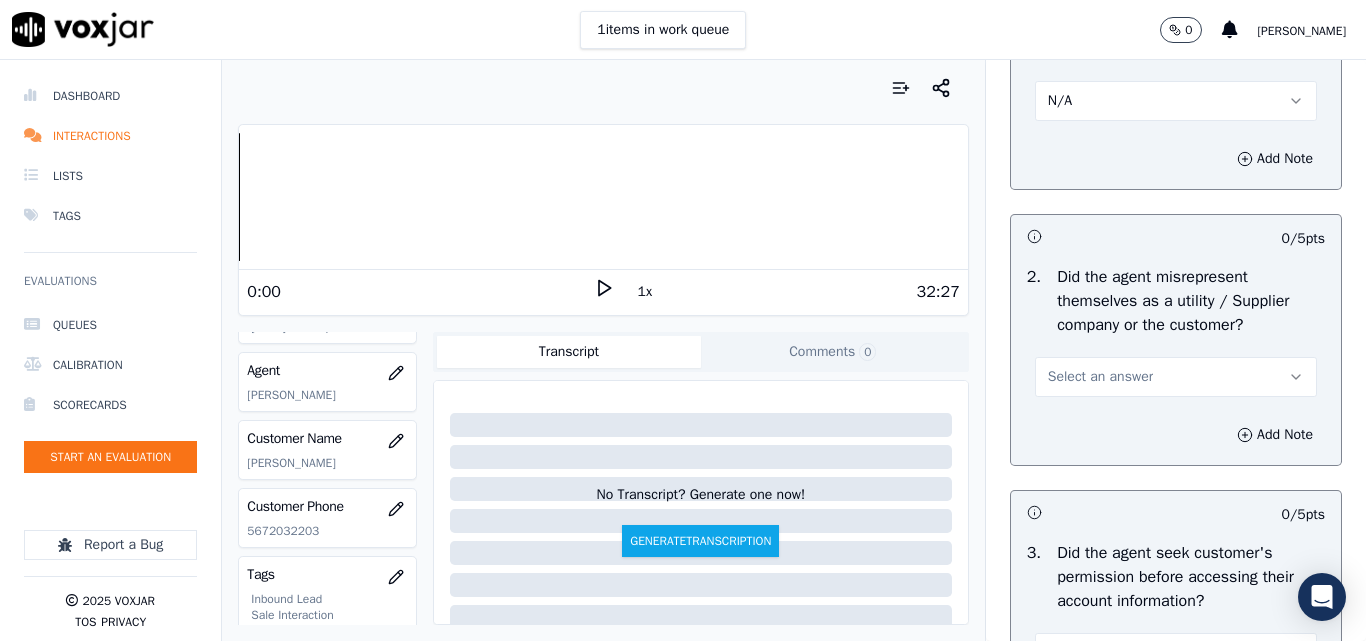 scroll, scrollTop: 1500, scrollLeft: 0, axis: vertical 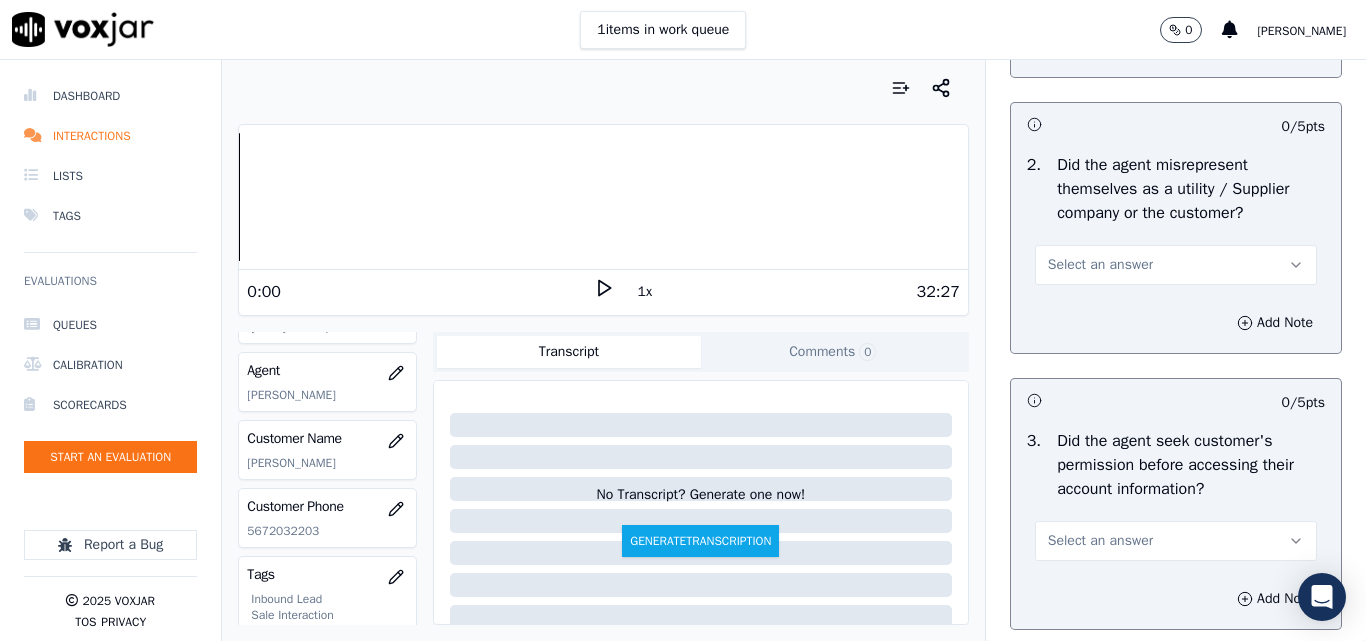 click on "Select an answer" at bounding box center [1100, 265] 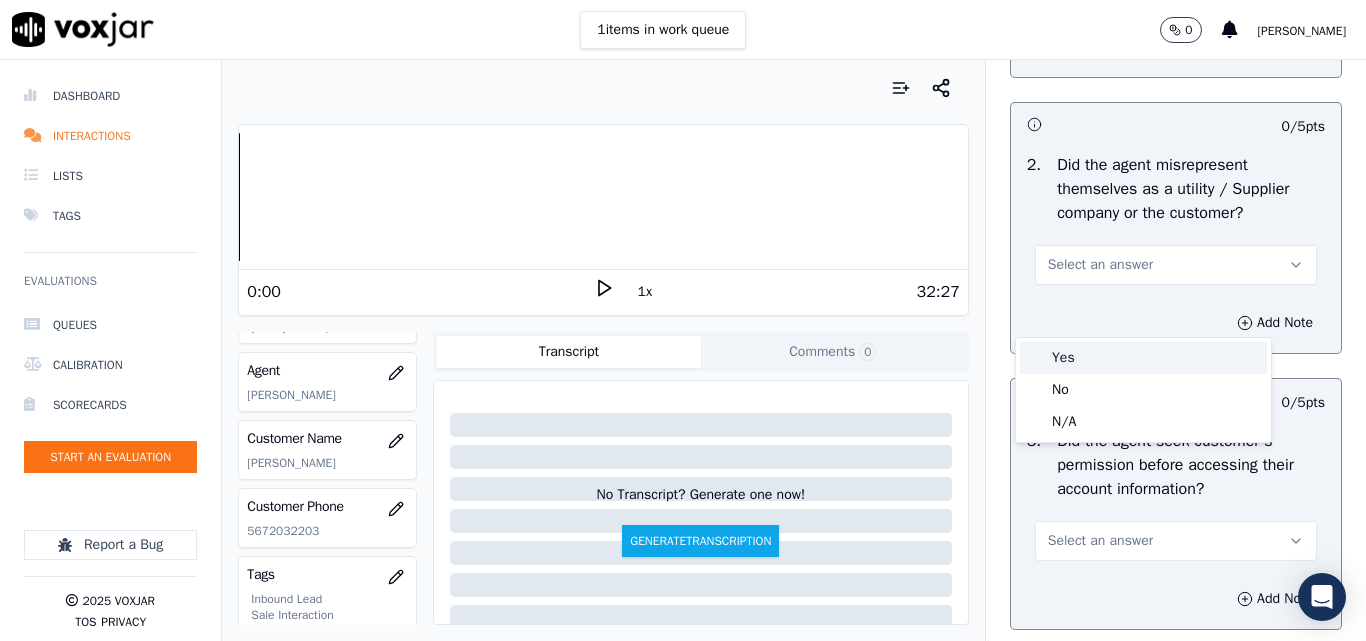 click on "Yes" at bounding box center (1143, 358) 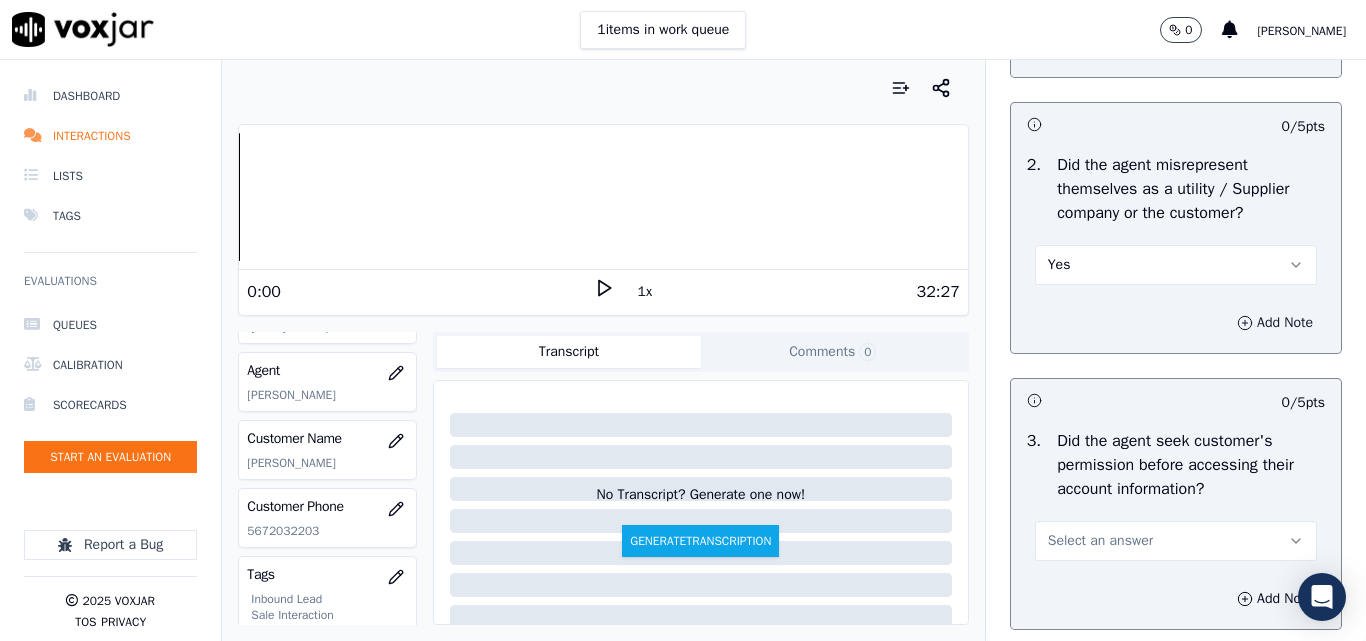 click 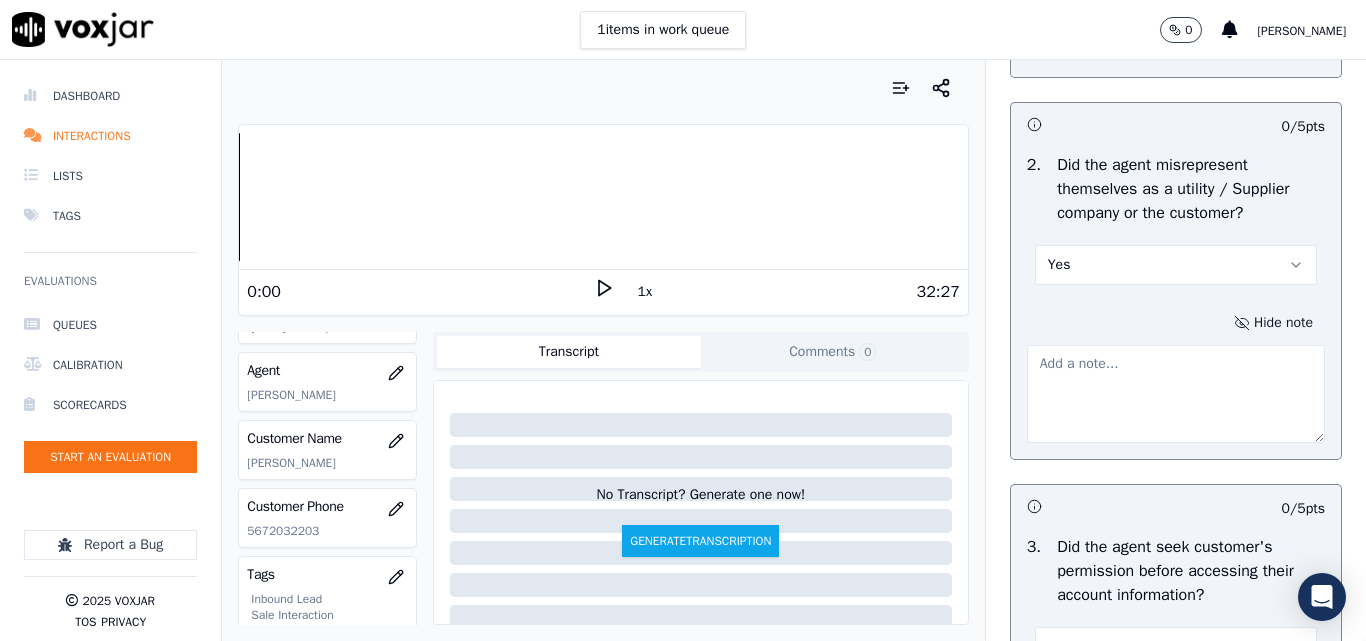 click at bounding box center (1176, 394) 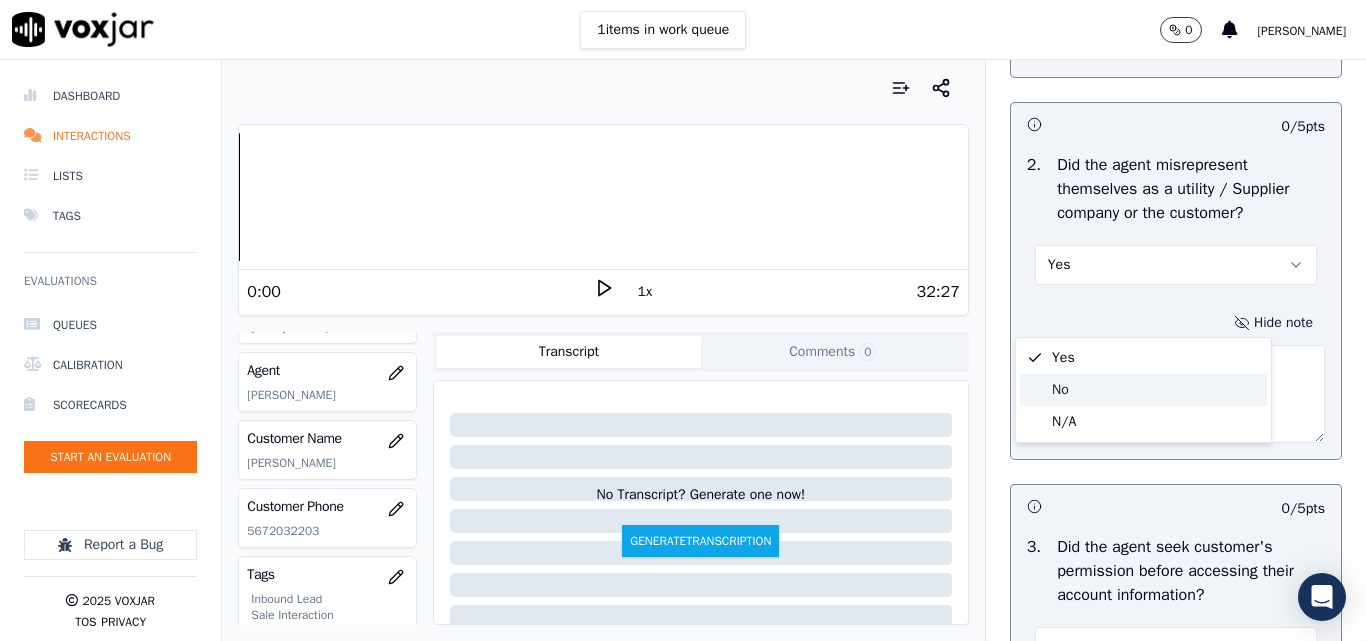 click on "No" 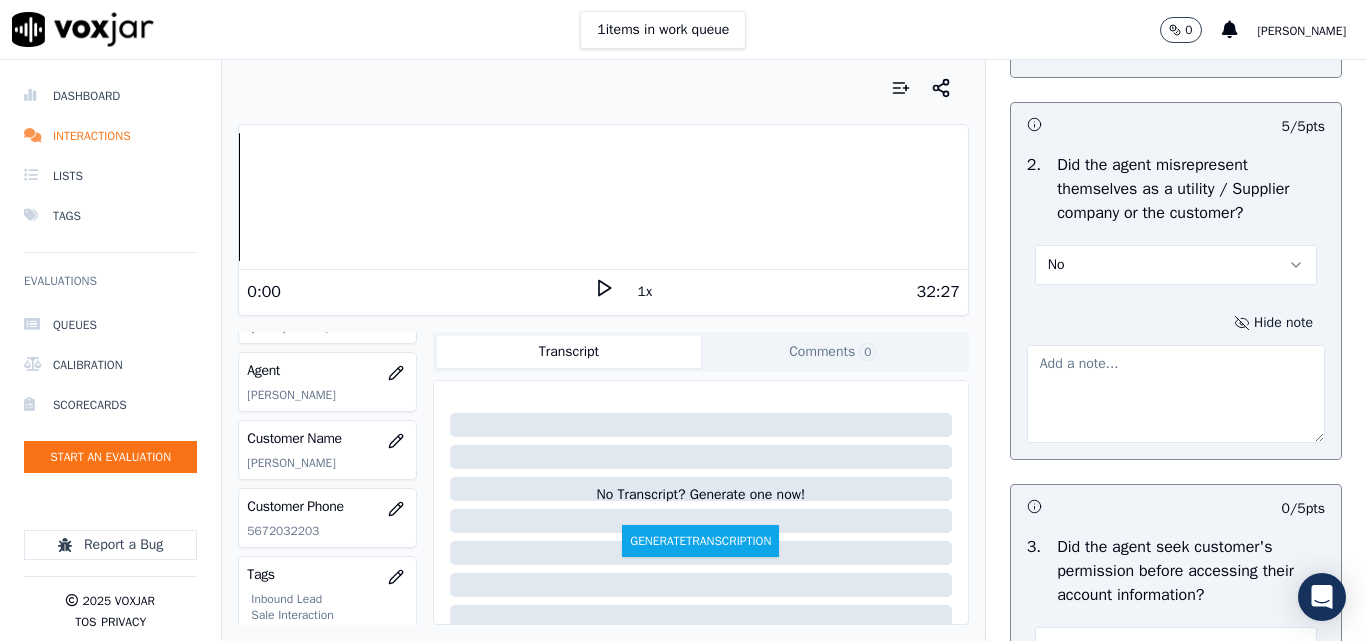 click on "Hide note" at bounding box center (1273, 323) 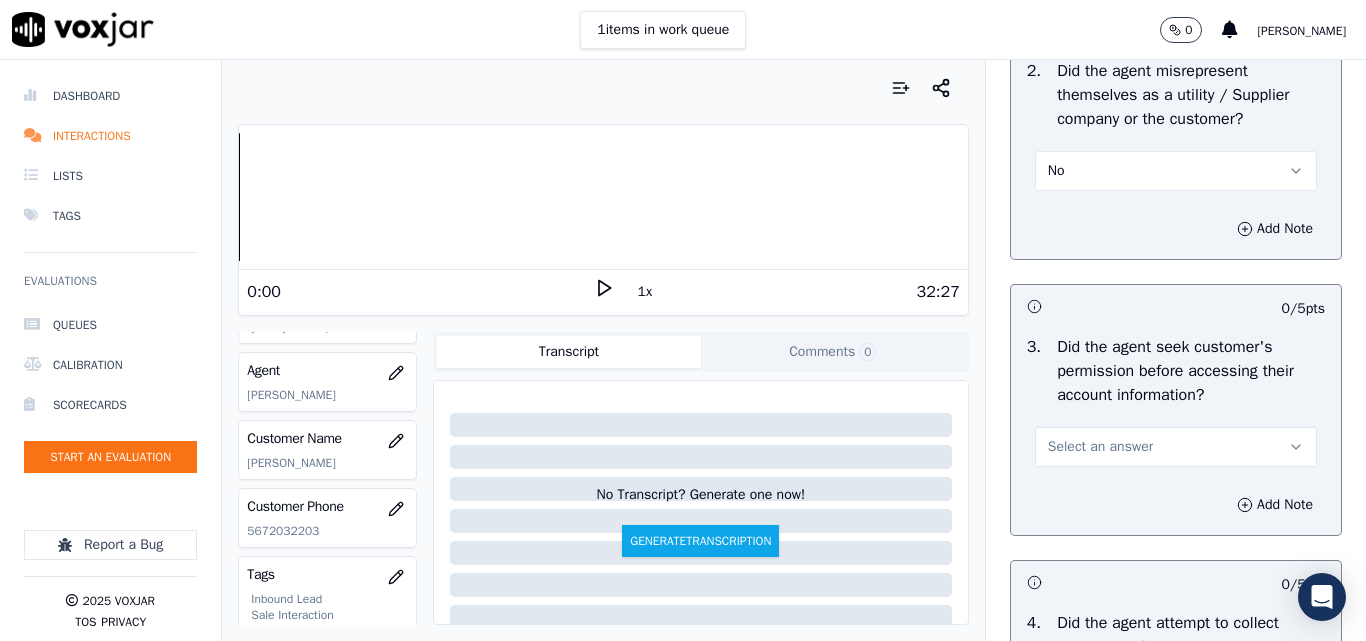 scroll, scrollTop: 1700, scrollLeft: 0, axis: vertical 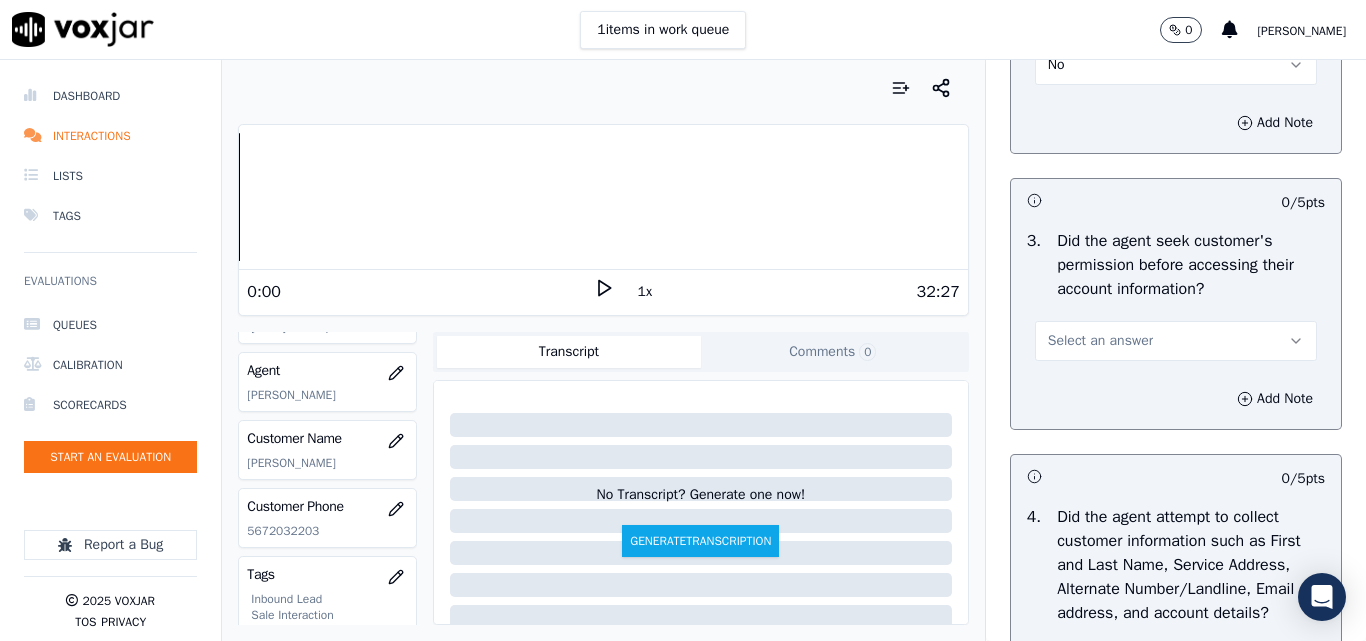 click on "Select an answer" at bounding box center [1176, 341] 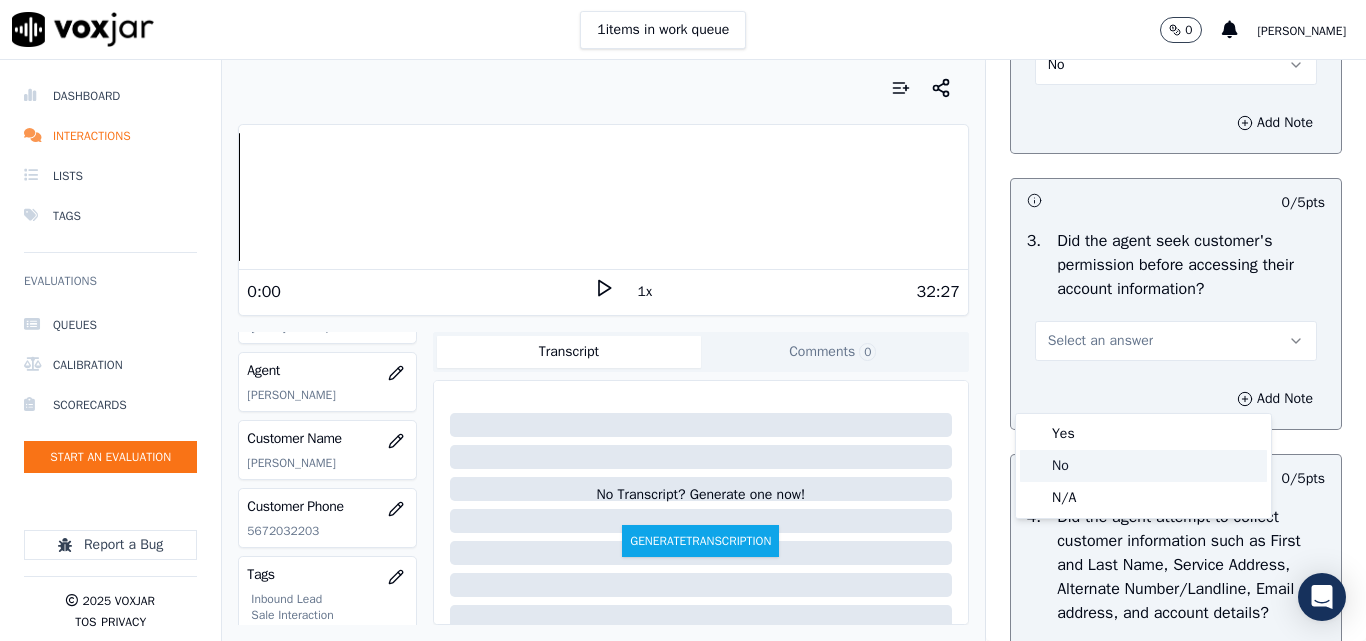 click on "No" 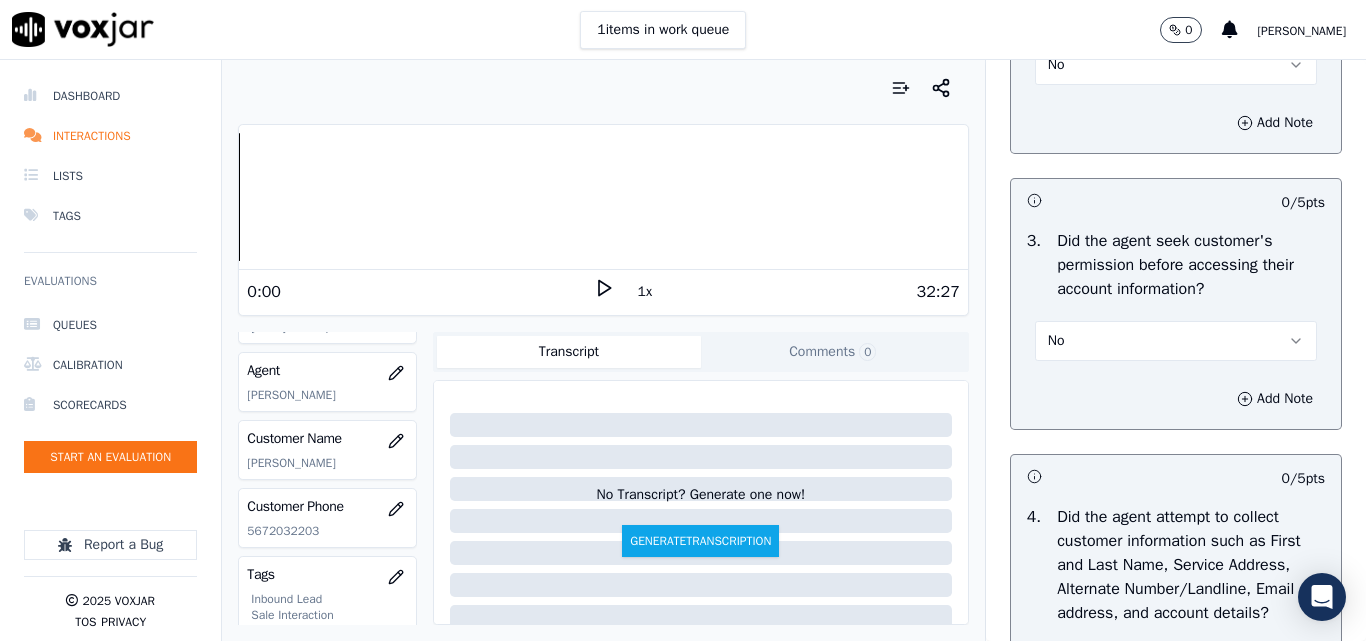 drag, startPoint x: 1050, startPoint y: 520, endPoint x: 1071, endPoint y: 525, distance: 21.587032 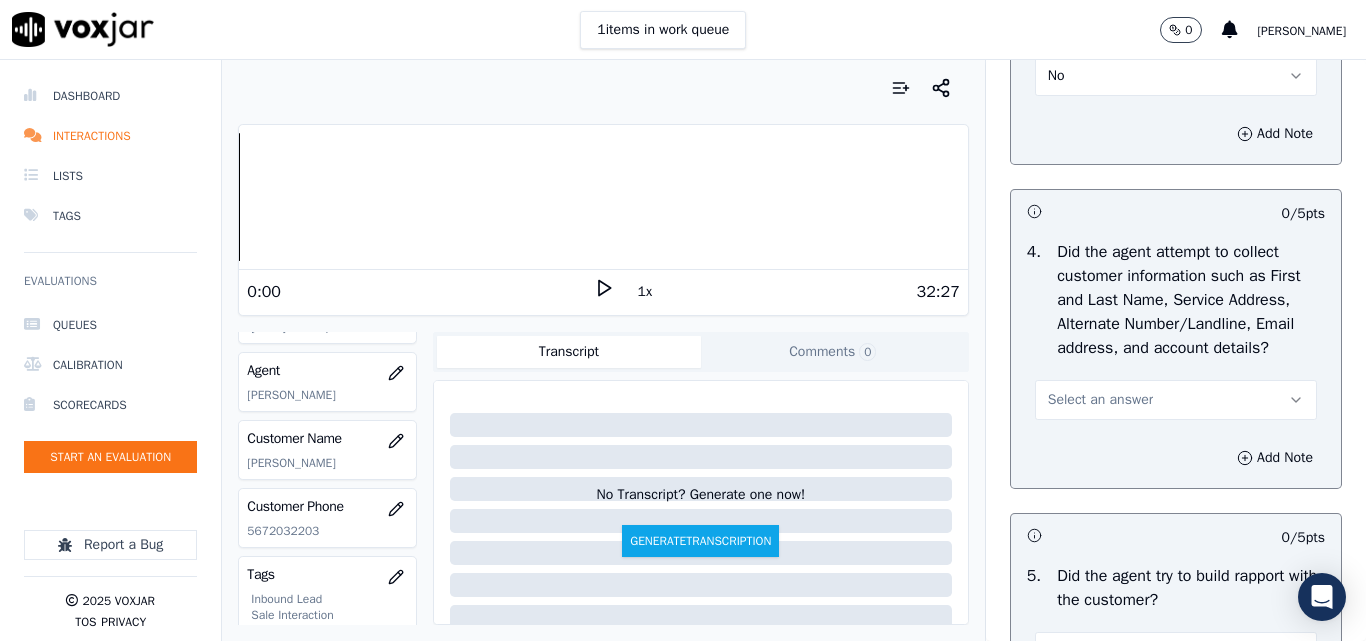 scroll, scrollTop: 2000, scrollLeft: 0, axis: vertical 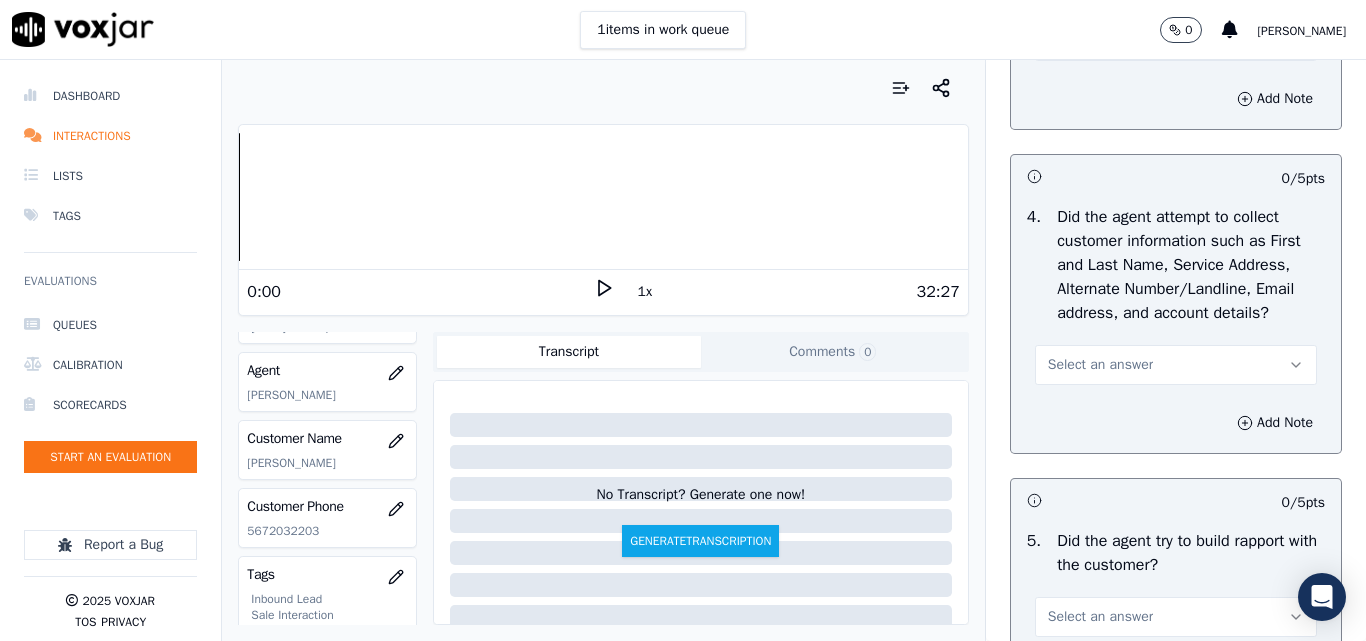click on "Select an answer" at bounding box center [1100, 365] 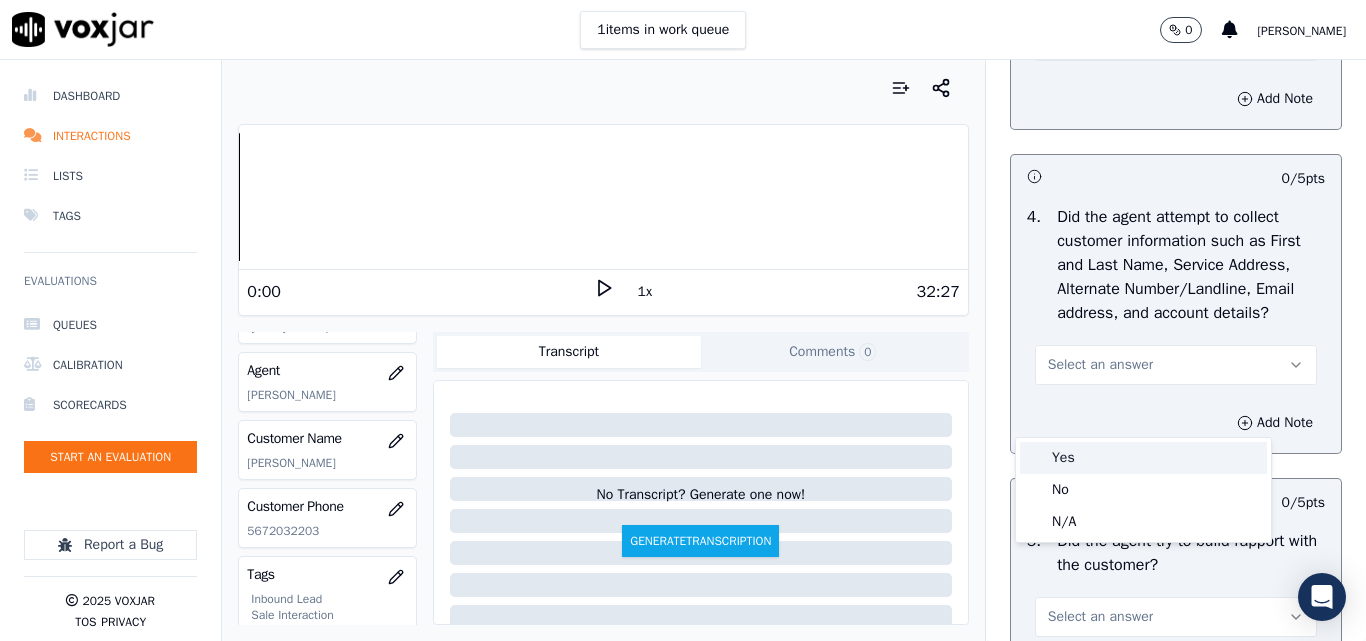 click on "Yes" at bounding box center [1143, 458] 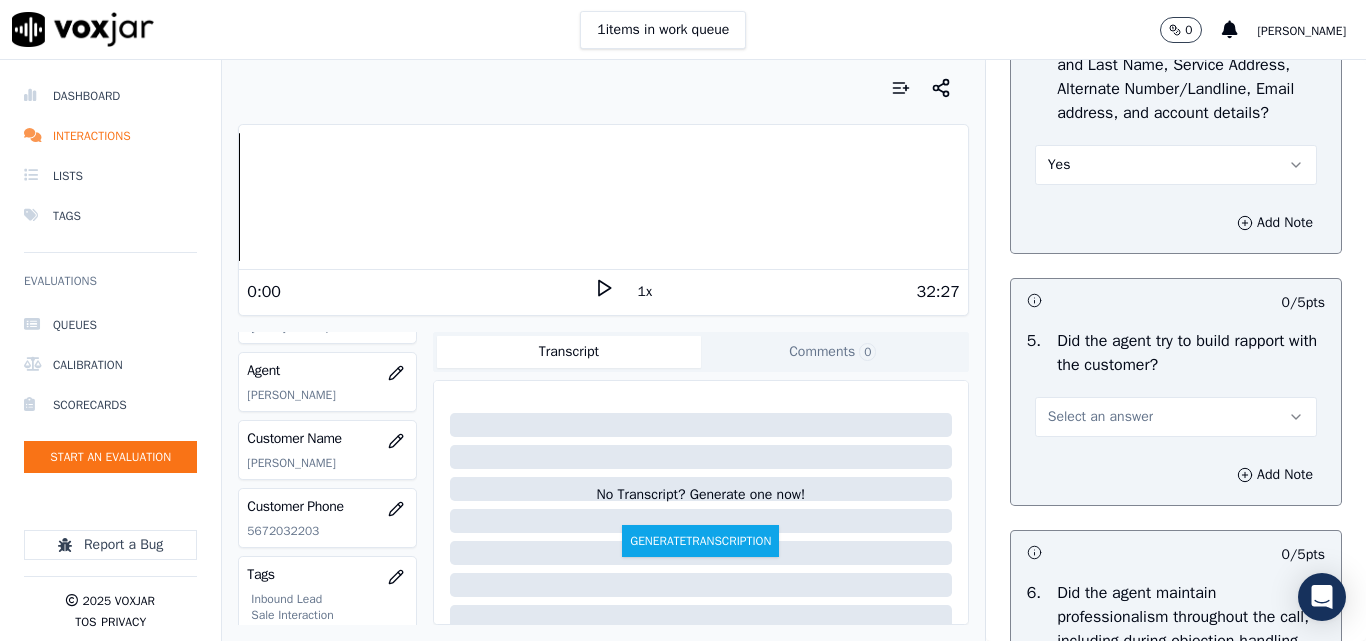 scroll, scrollTop: 2300, scrollLeft: 0, axis: vertical 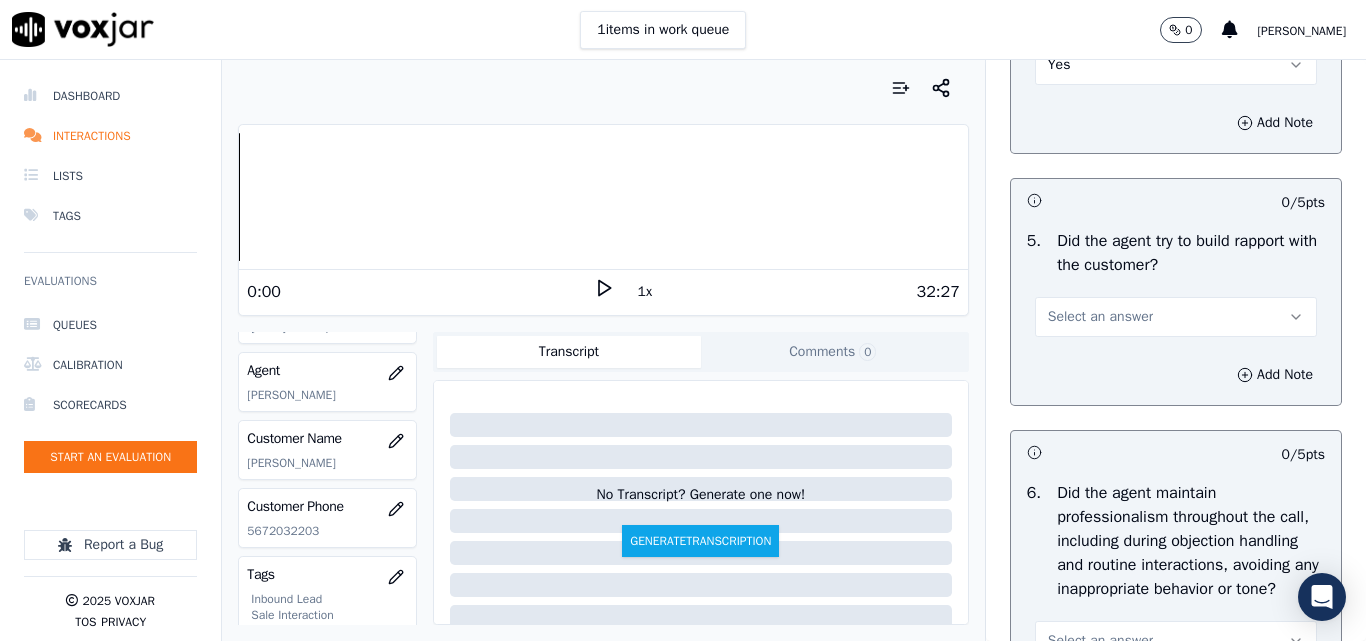 drag, startPoint x: 1061, startPoint y: 357, endPoint x: 1060, endPoint y: 387, distance: 30.016663 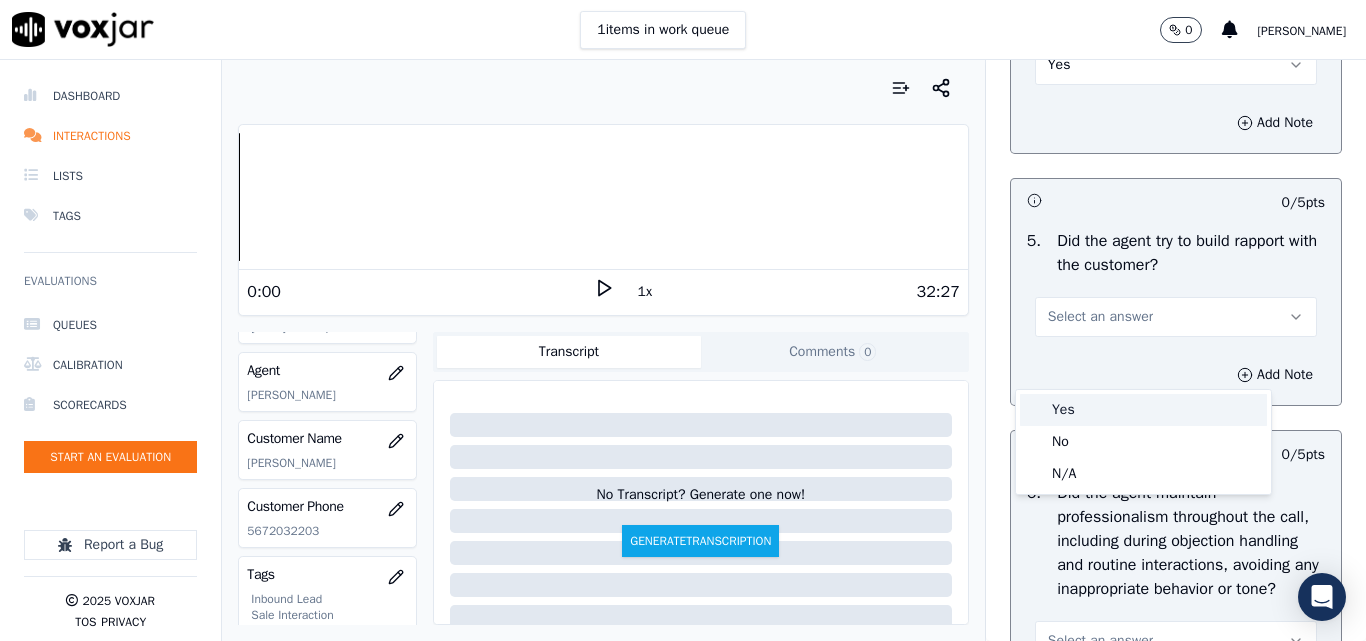 click on "Yes" at bounding box center [1143, 410] 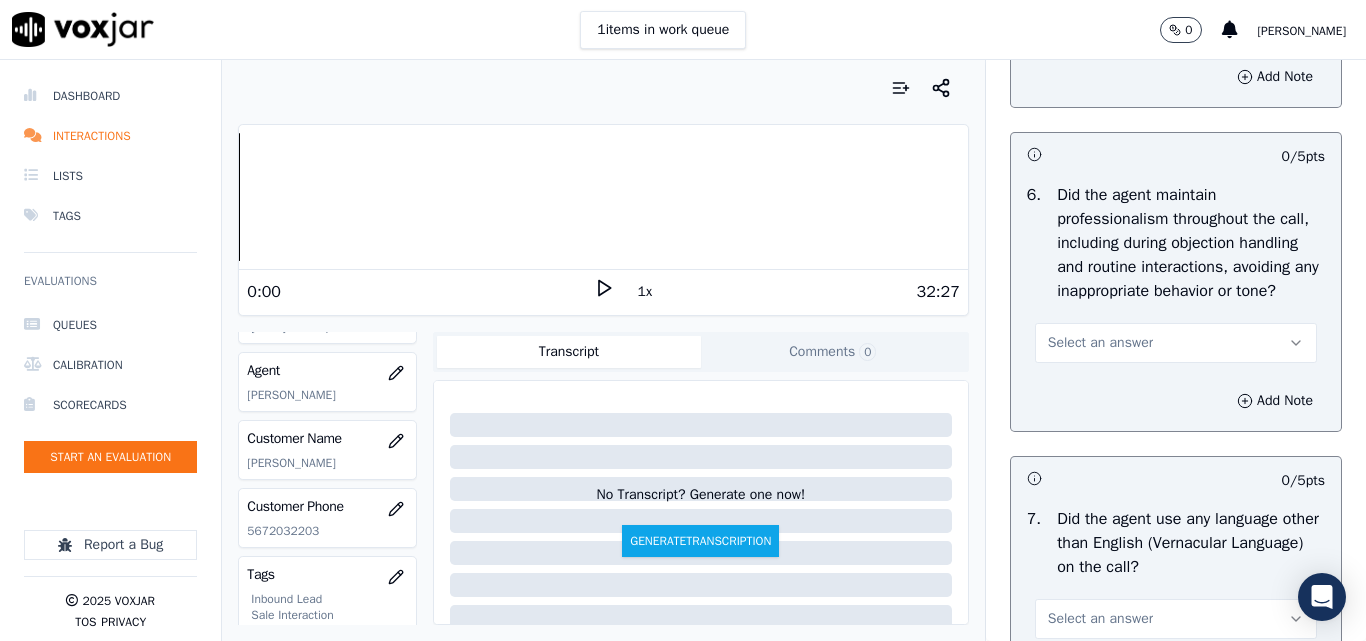 scroll, scrollTop: 2700, scrollLeft: 0, axis: vertical 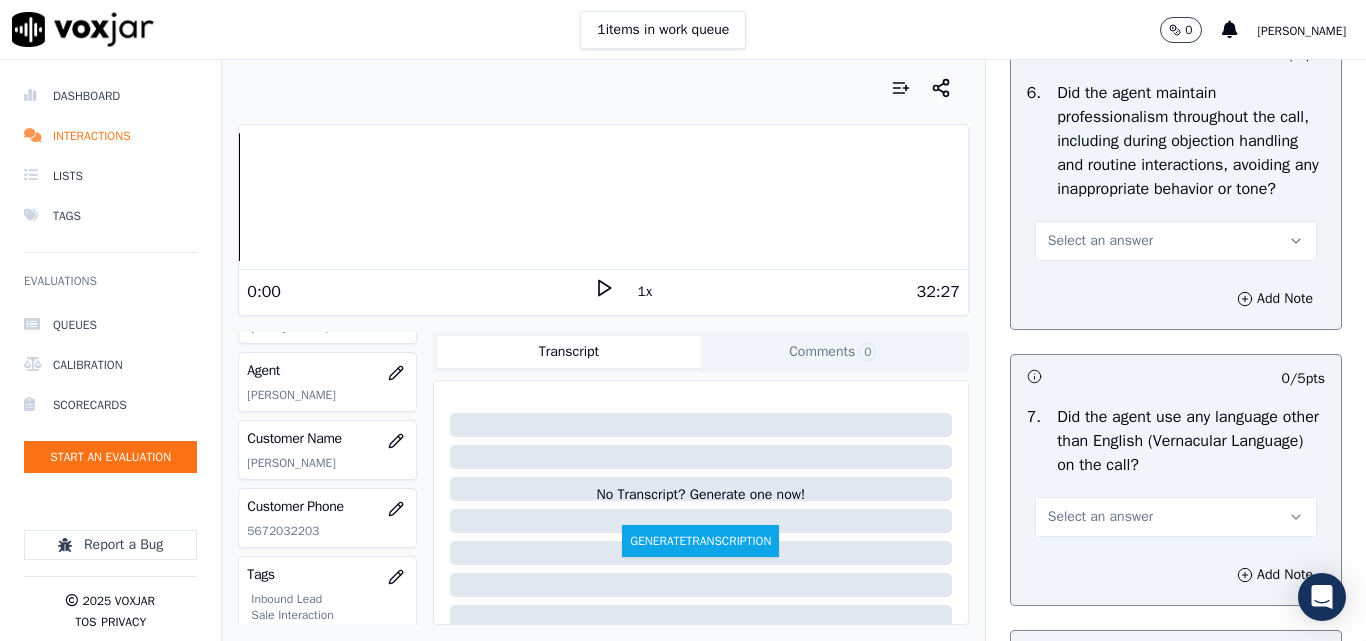 click on "Select an answer" at bounding box center (1100, 241) 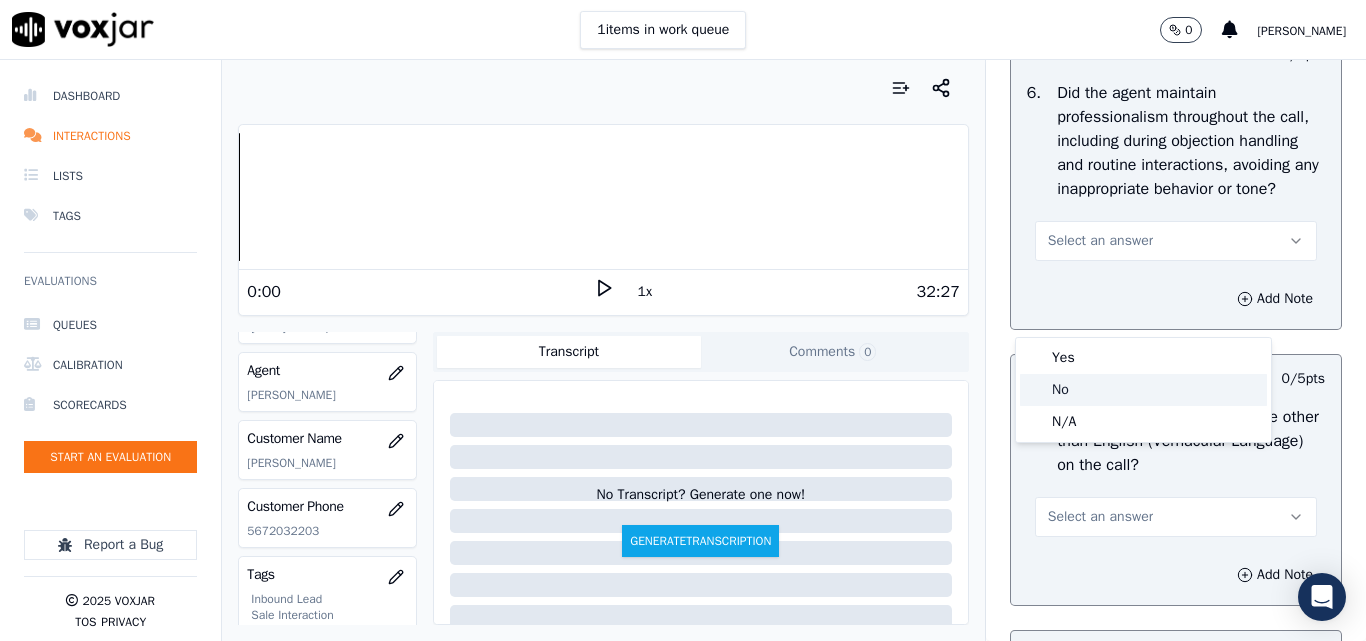 click on "No" 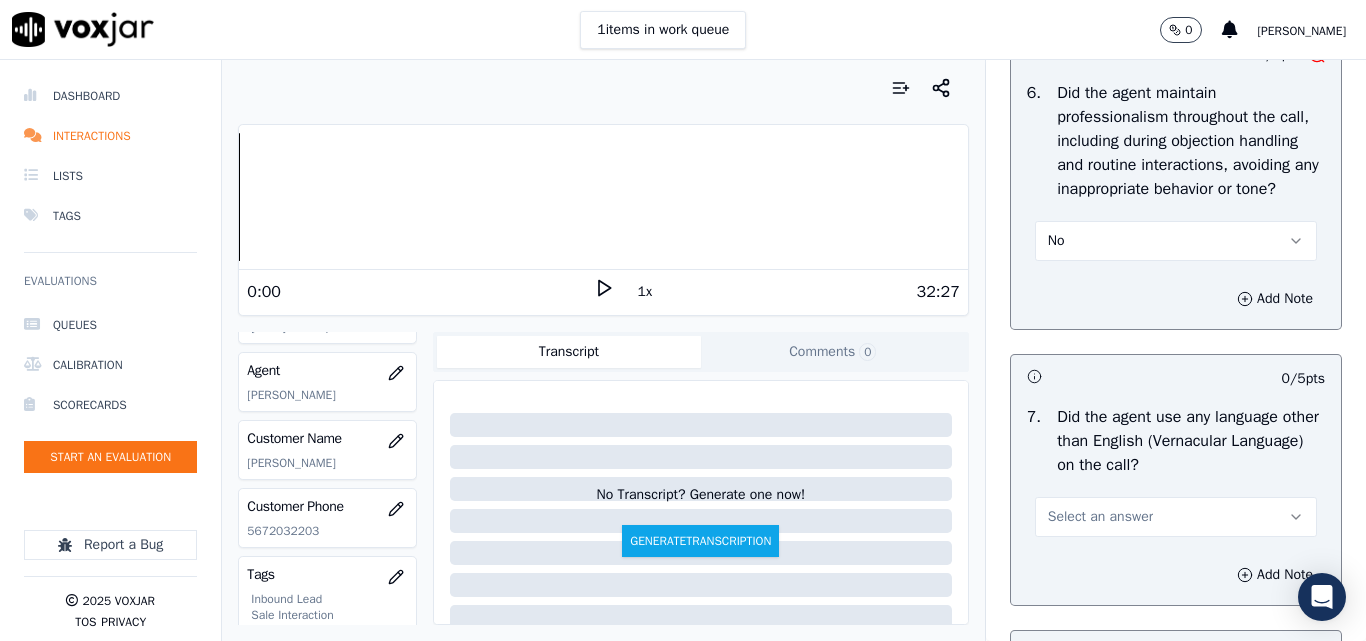 click on "No" at bounding box center (1176, 241) 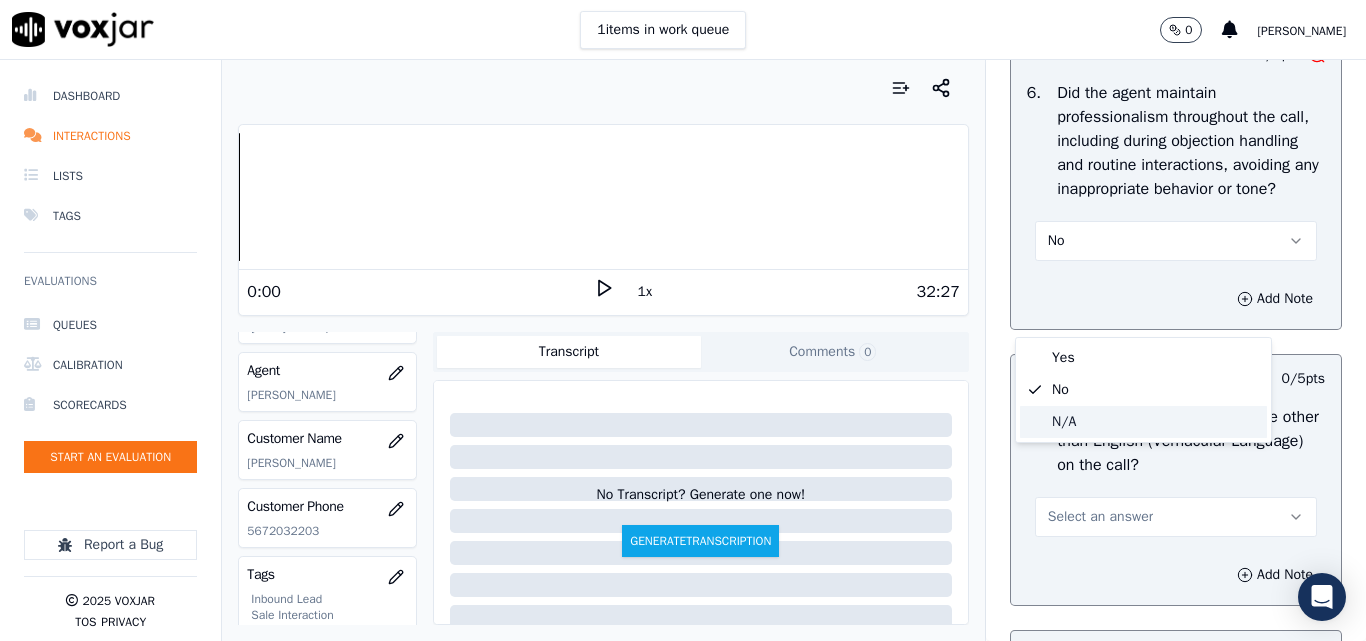click on "N/A" 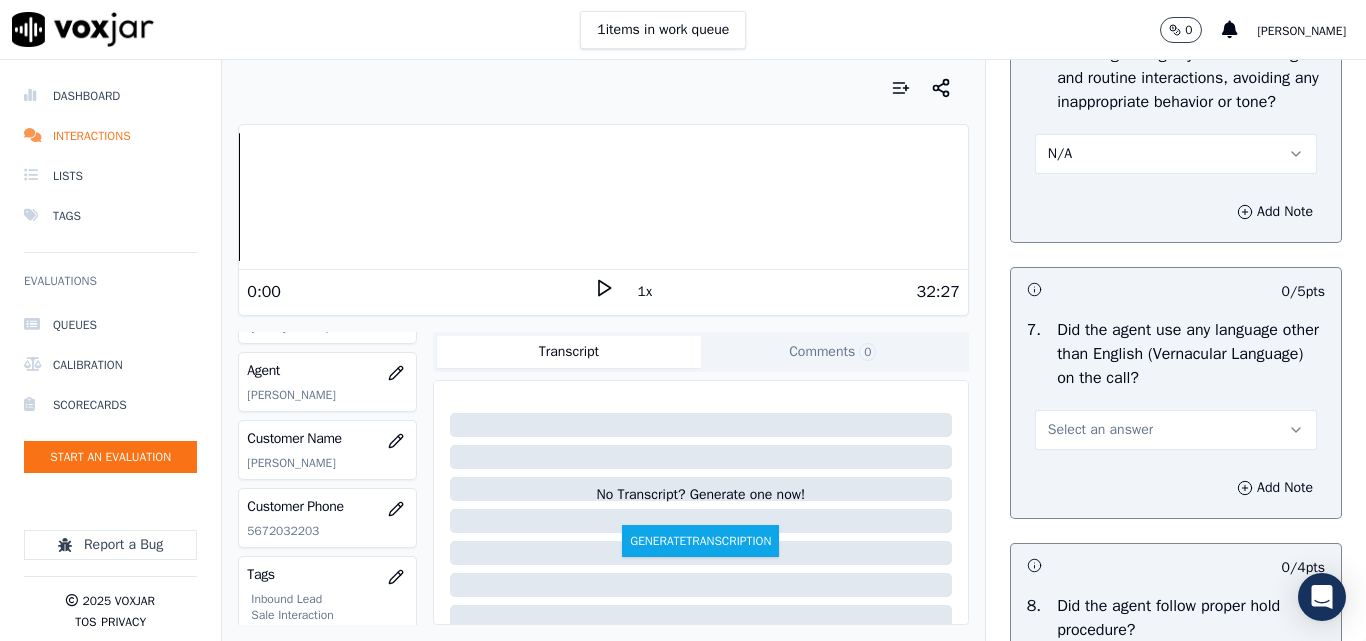 scroll, scrollTop: 2900, scrollLeft: 0, axis: vertical 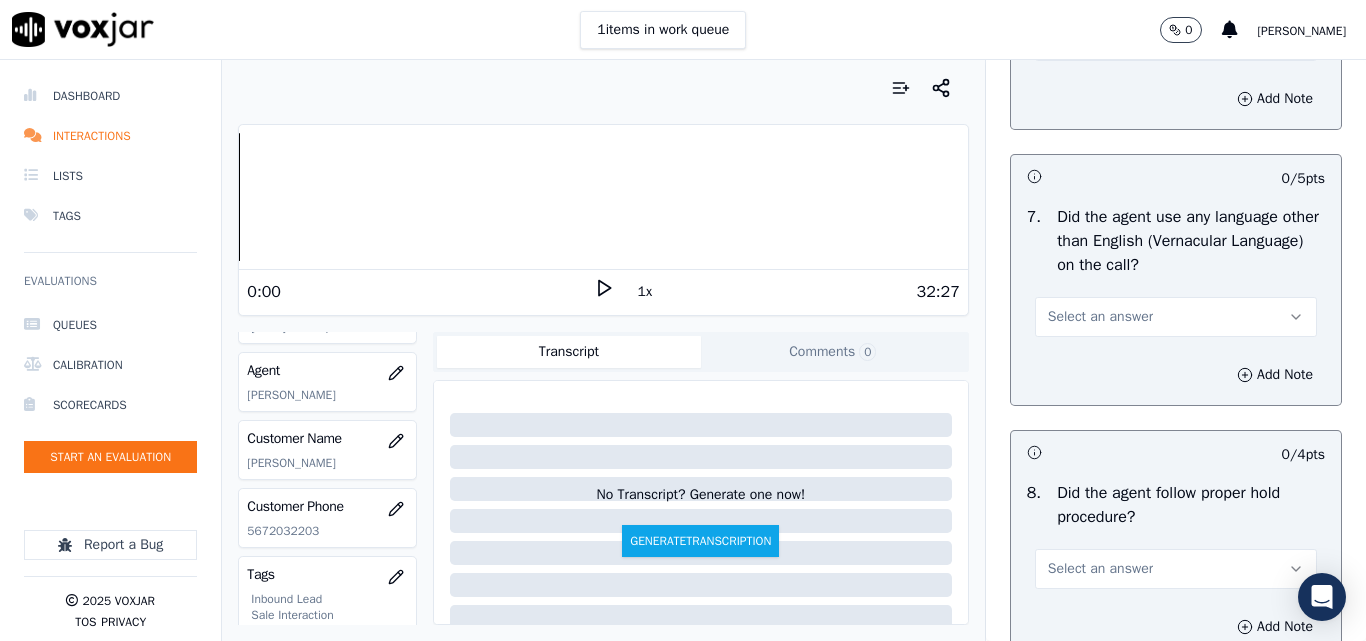 click on "Select an answer" at bounding box center [1100, 317] 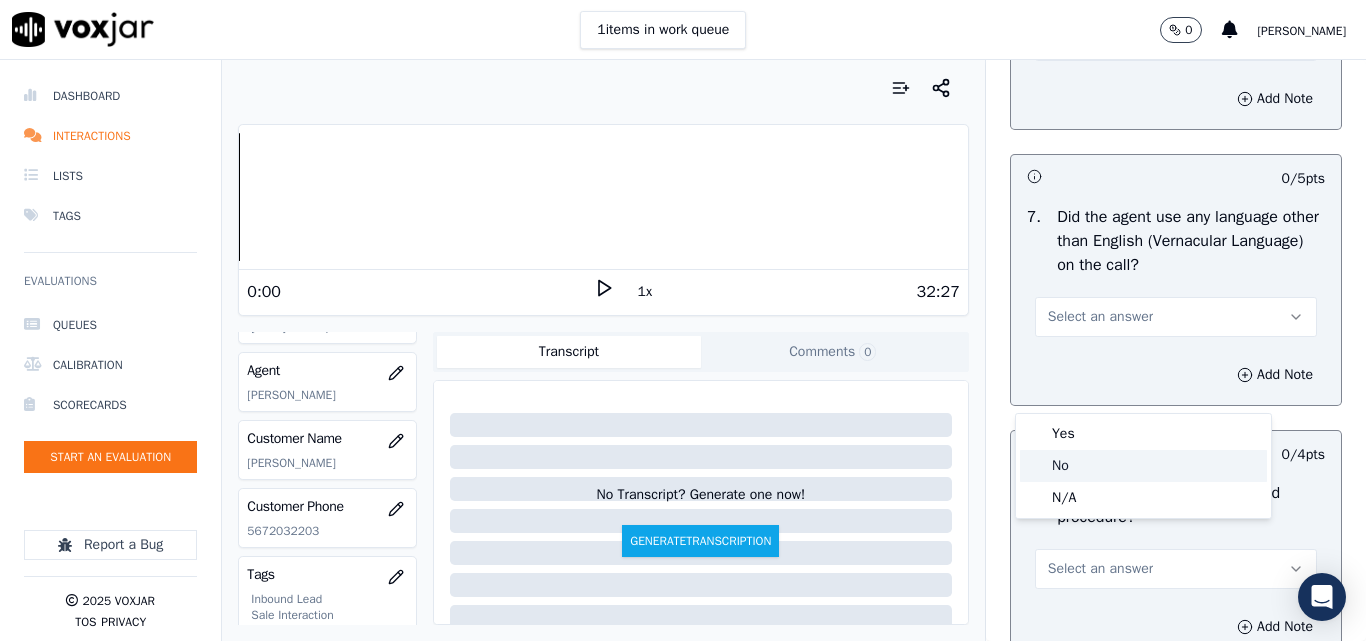 click on "No" 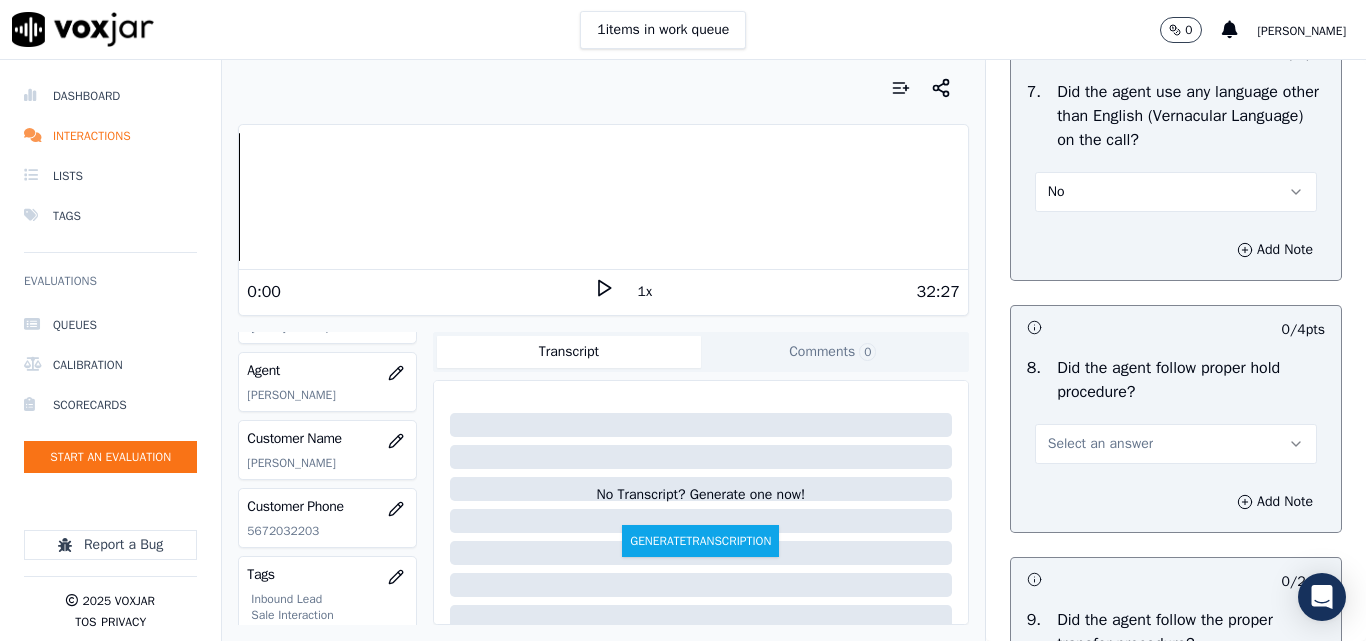 scroll, scrollTop: 3200, scrollLeft: 0, axis: vertical 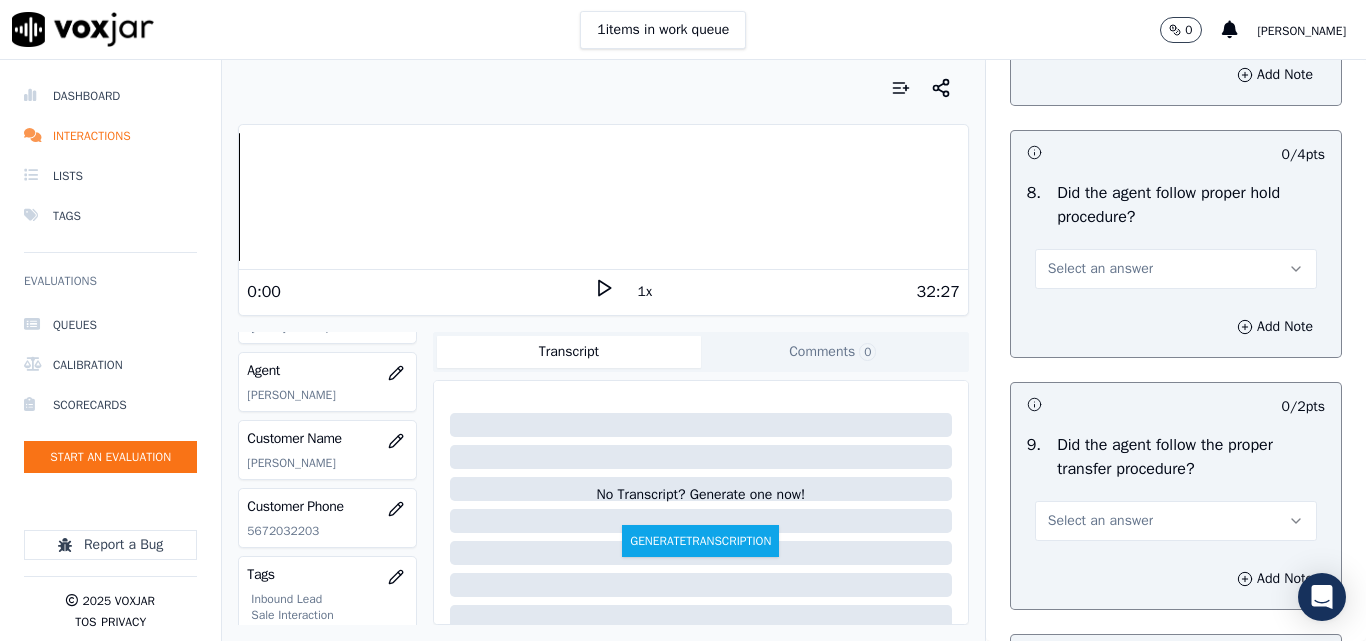 click on "Select an answer" at bounding box center [1100, 269] 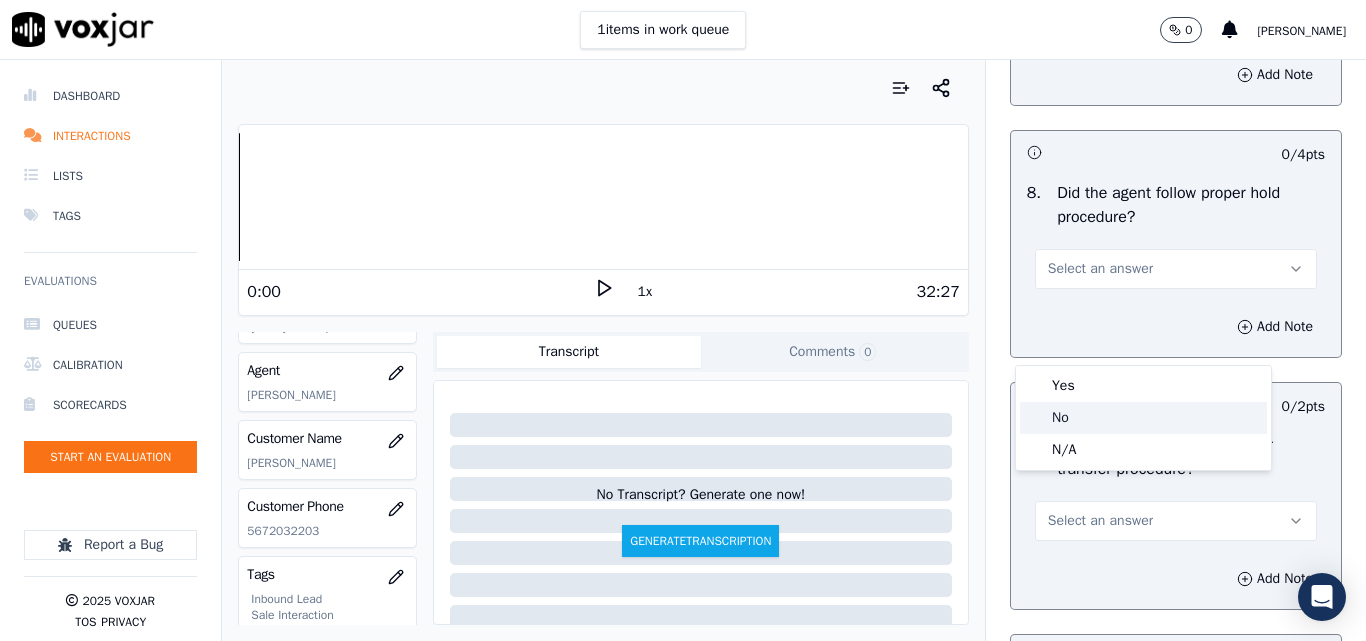 click on "No" 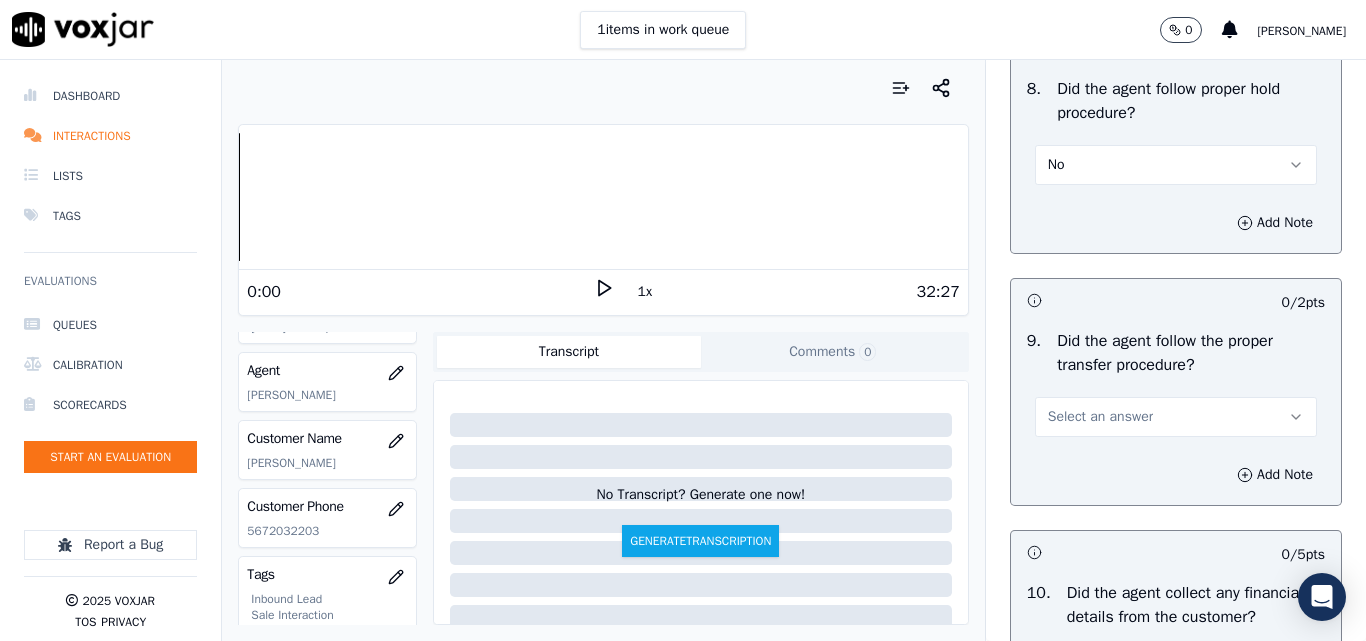 scroll, scrollTop: 3400, scrollLeft: 0, axis: vertical 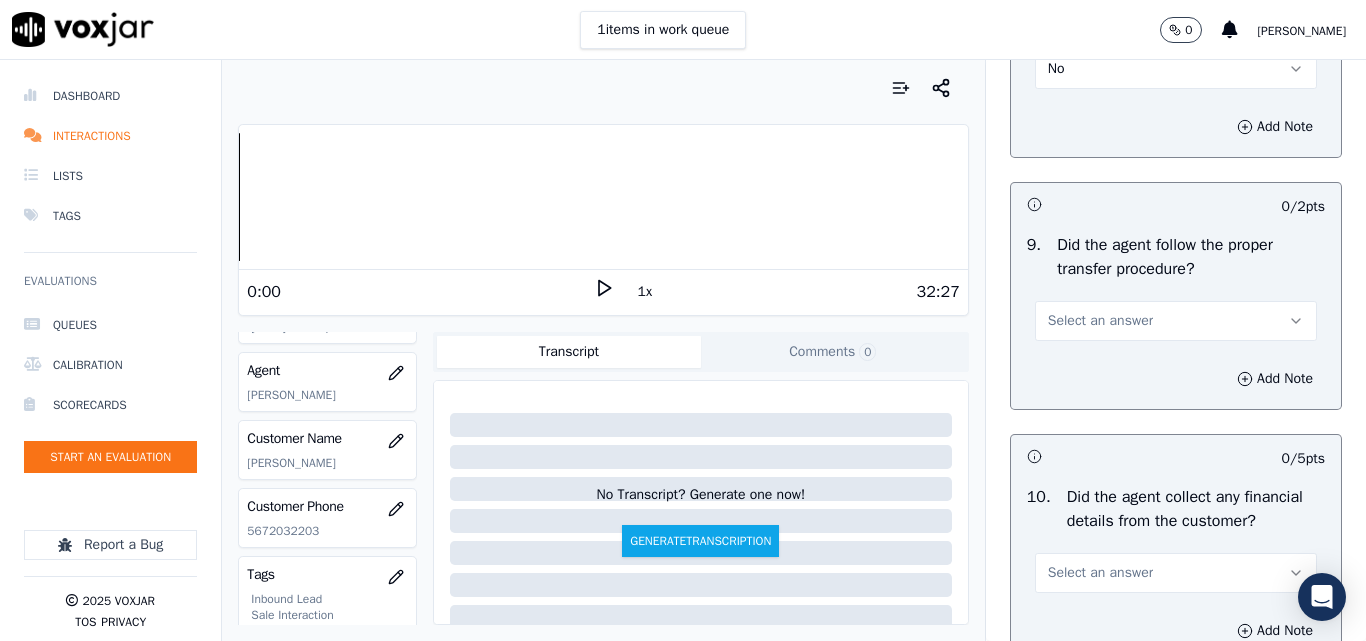 click on "No" at bounding box center (1056, 69) 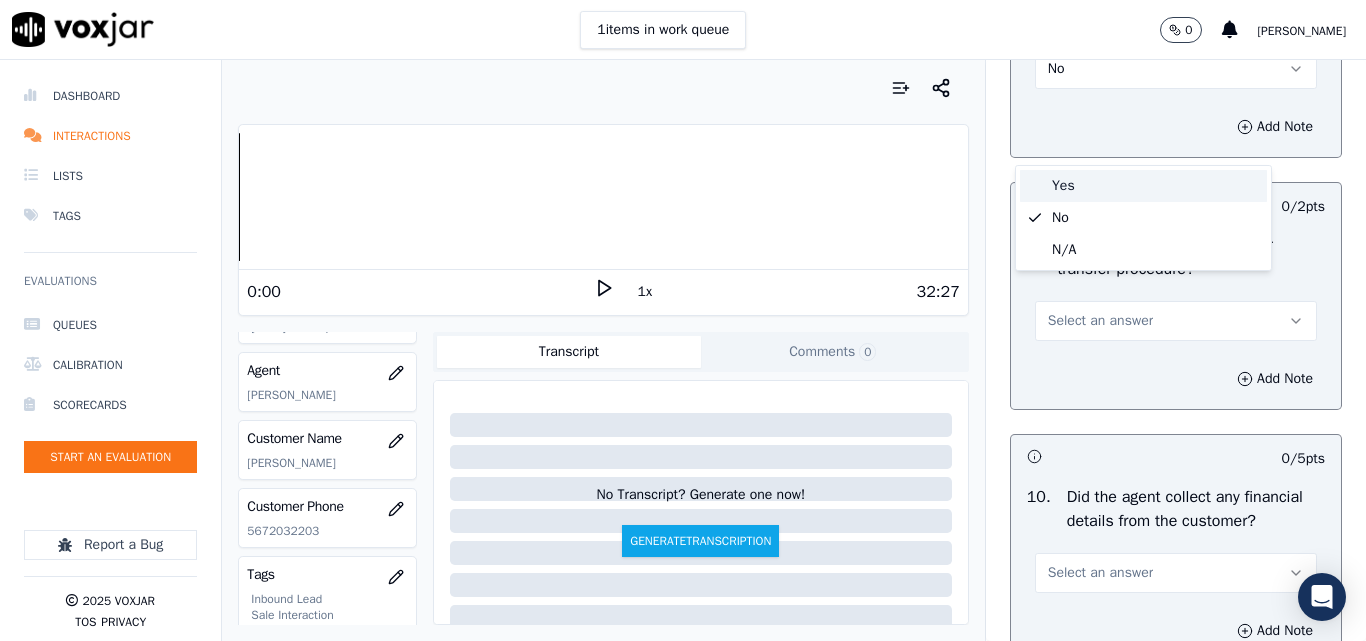 click on "Yes" at bounding box center (1143, 186) 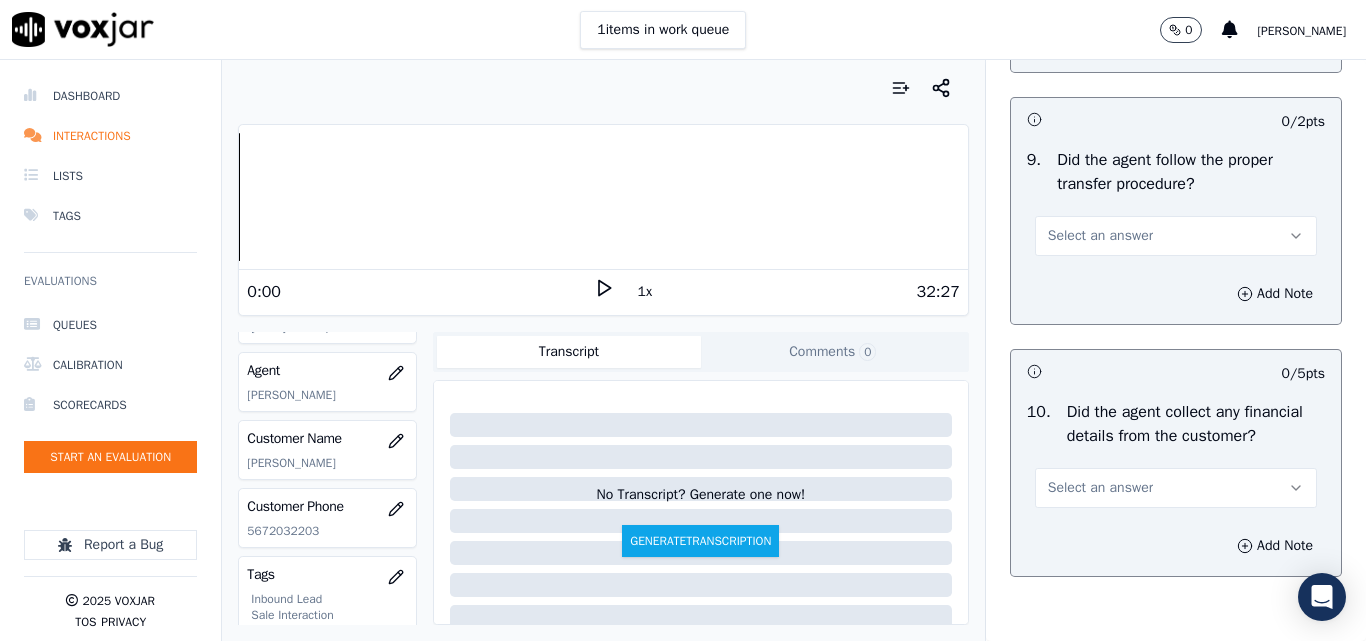 scroll, scrollTop: 3600, scrollLeft: 0, axis: vertical 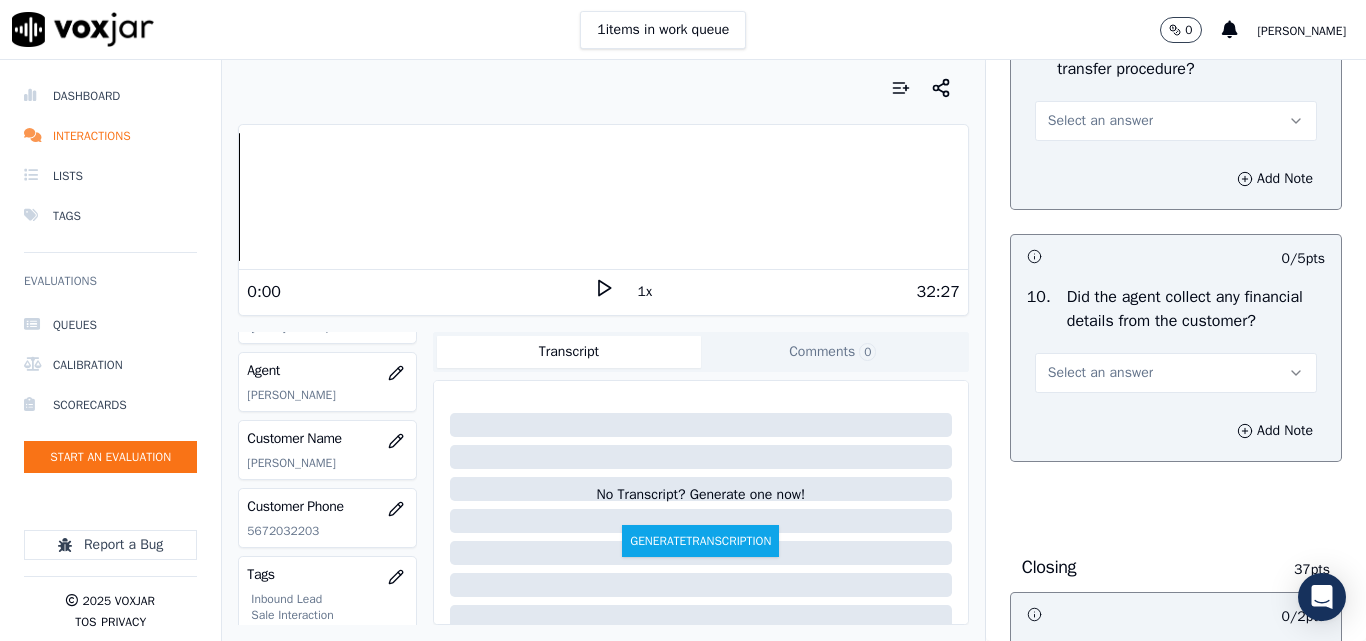 click on "Select an answer" at bounding box center [1100, 121] 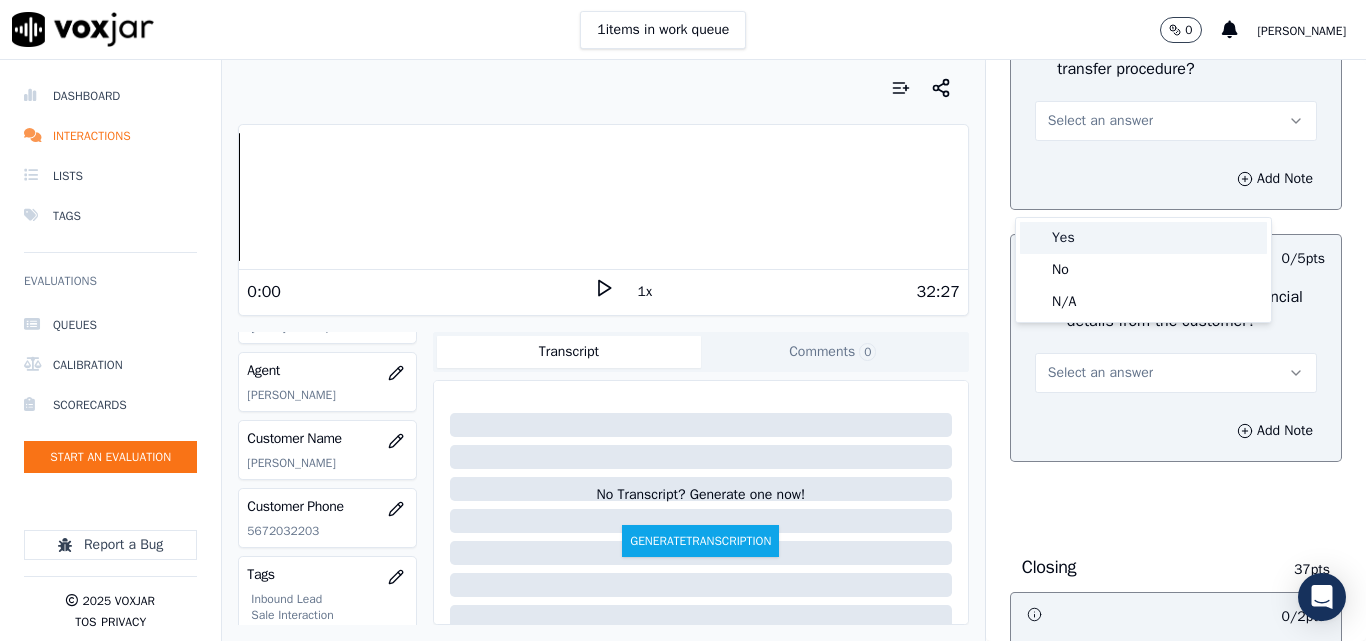click on "Yes" at bounding box center [1143, 238] 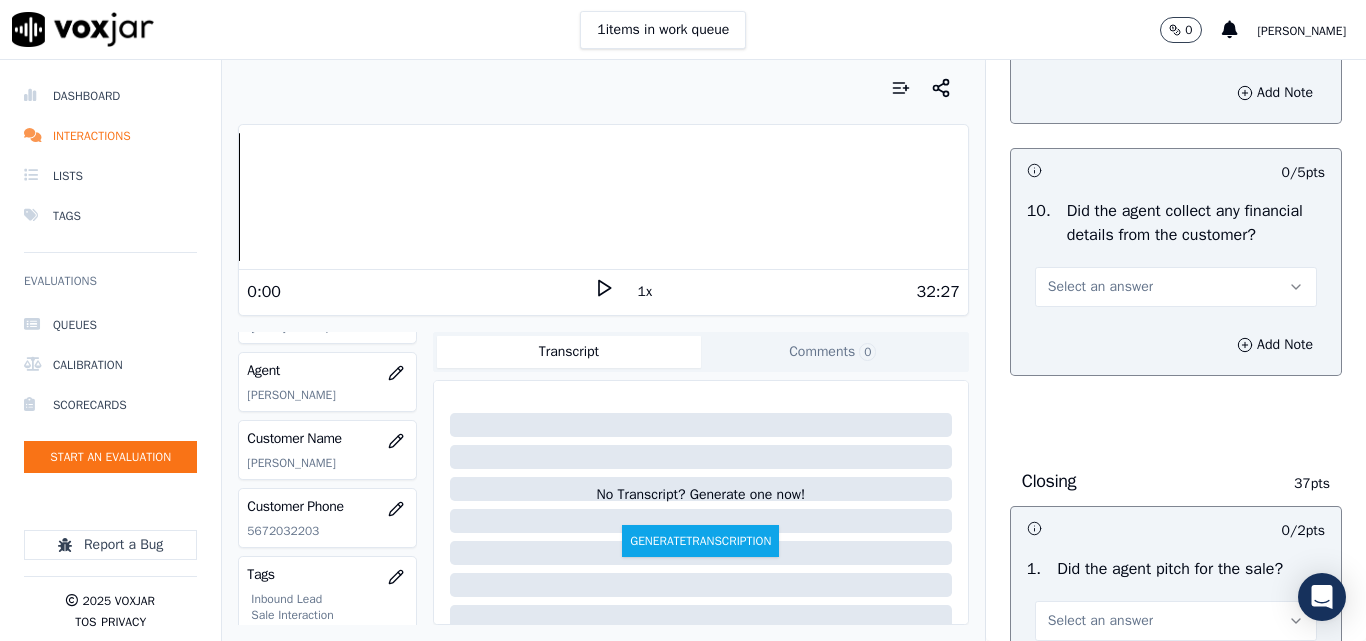 scroll, scrollTop: 3800, scrollLeft: 0, axis: vertical 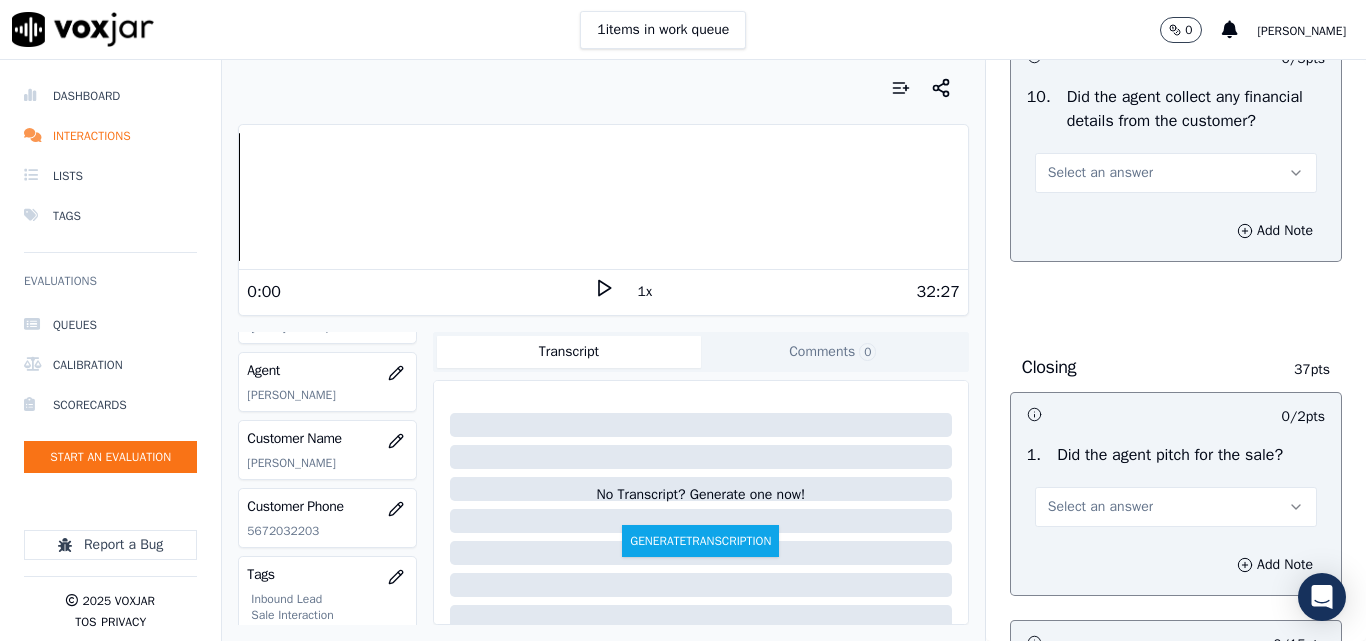 click on "Select an answer" at bounding box center (1100, 173) 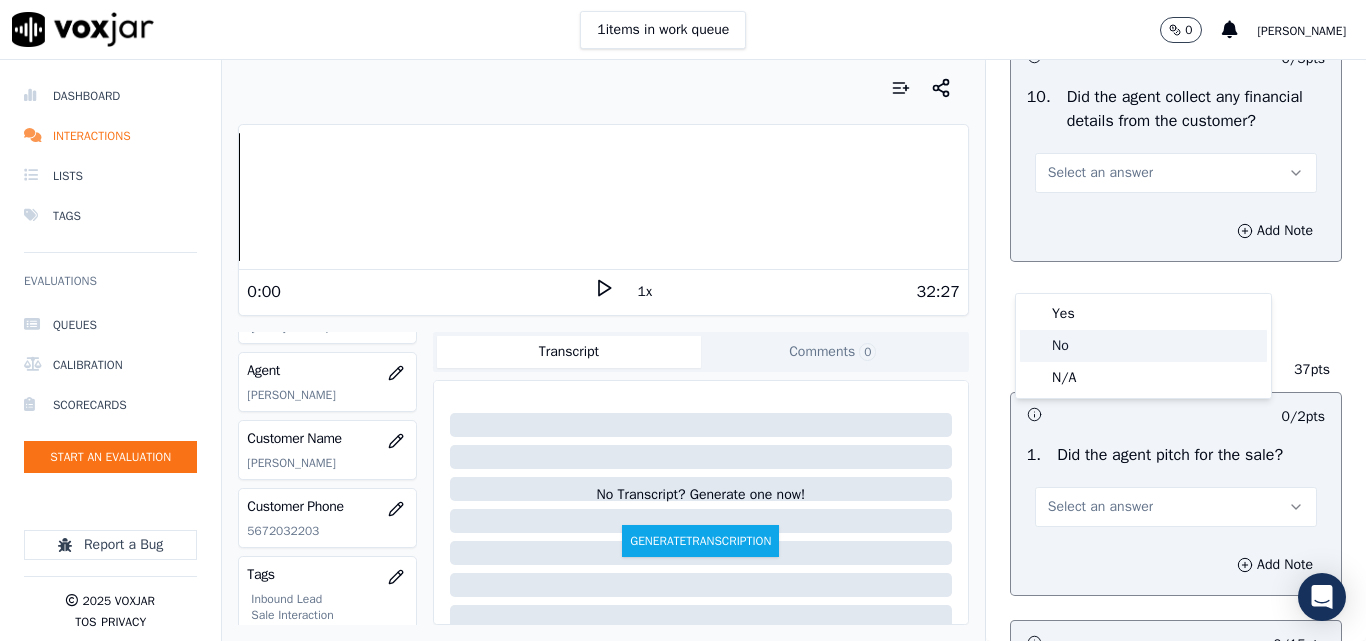 drag, startPoint x: 1076, startPoint y: 341, endPoint x: 1095, endPoint y: 316, distance: 31.400637 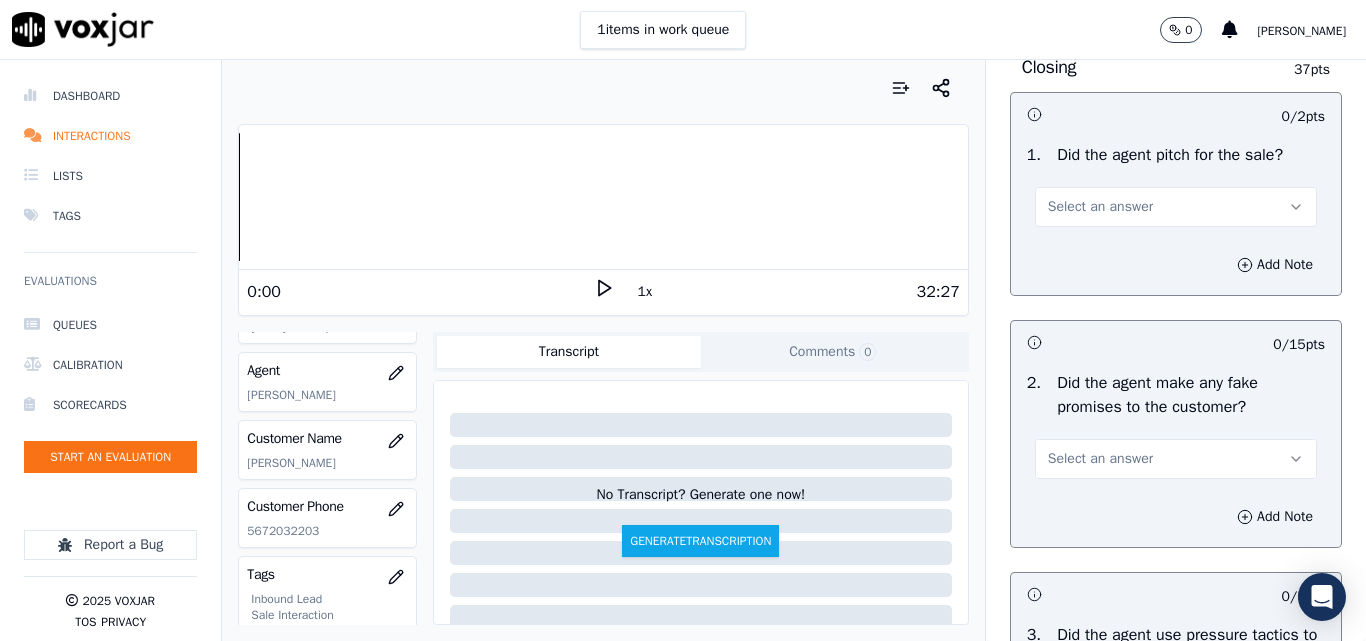 scroll, scrollTop: 4200, scrollLeft: 0, axis: vertical 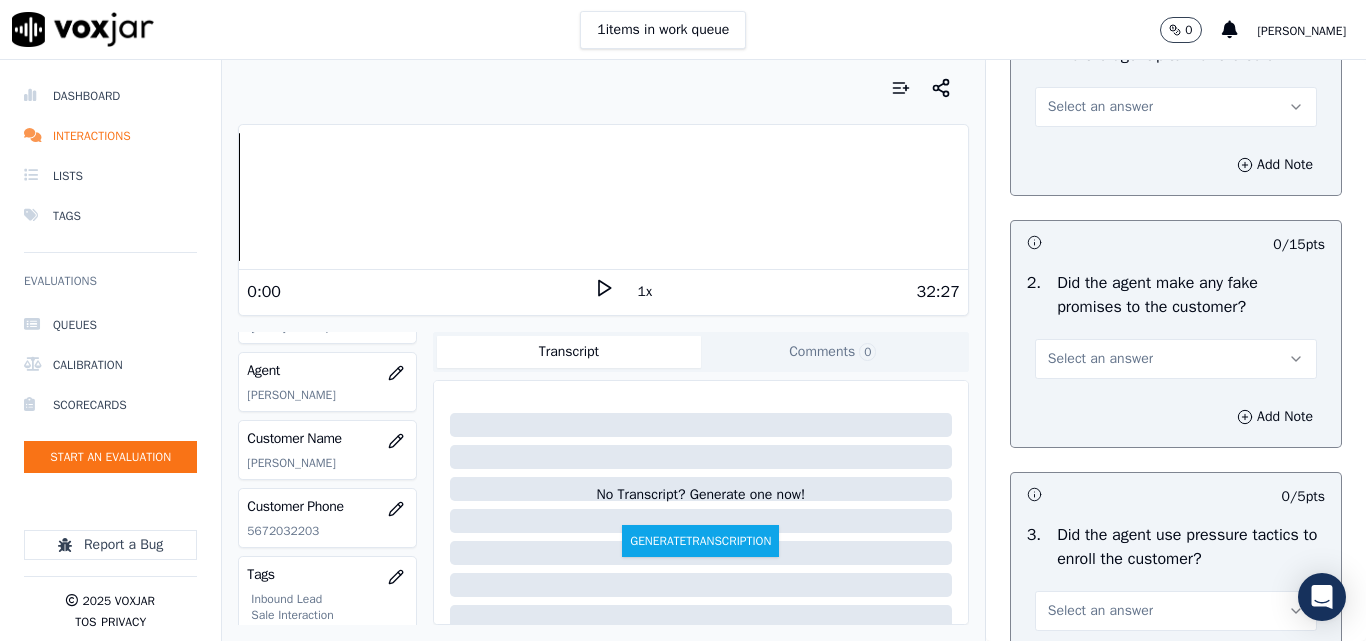 click on "Select an answer" at bounding box center [1100, 107] 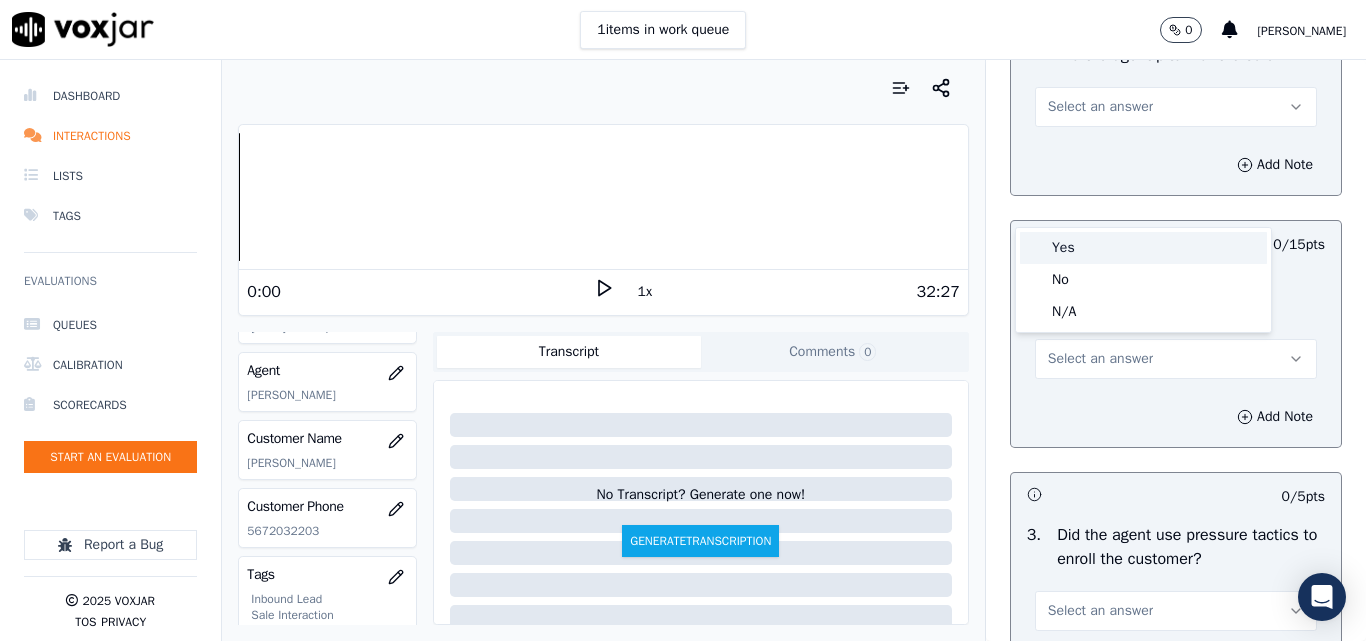 click on "Yes" at bounding box center [1143, 248] 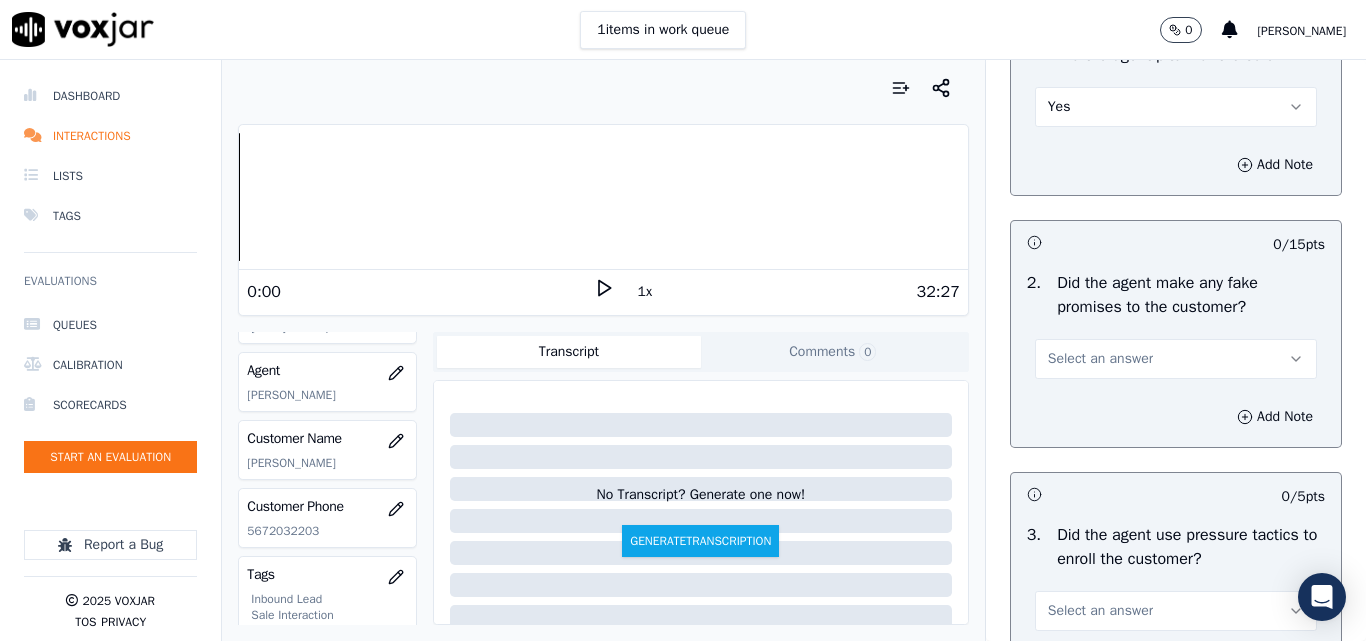 scroll, scrollTop: 4500, scrollLeft: 0, axis: vertical 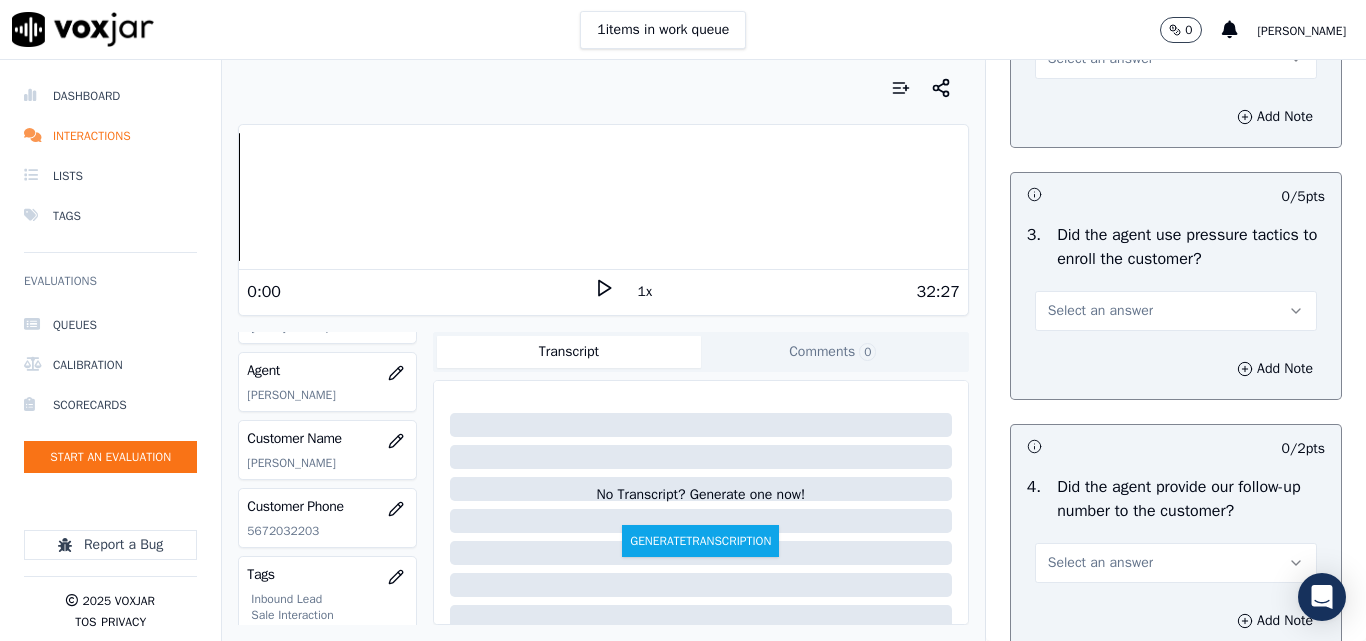 click on "Select an answer" at bounding box center [1100, 59] 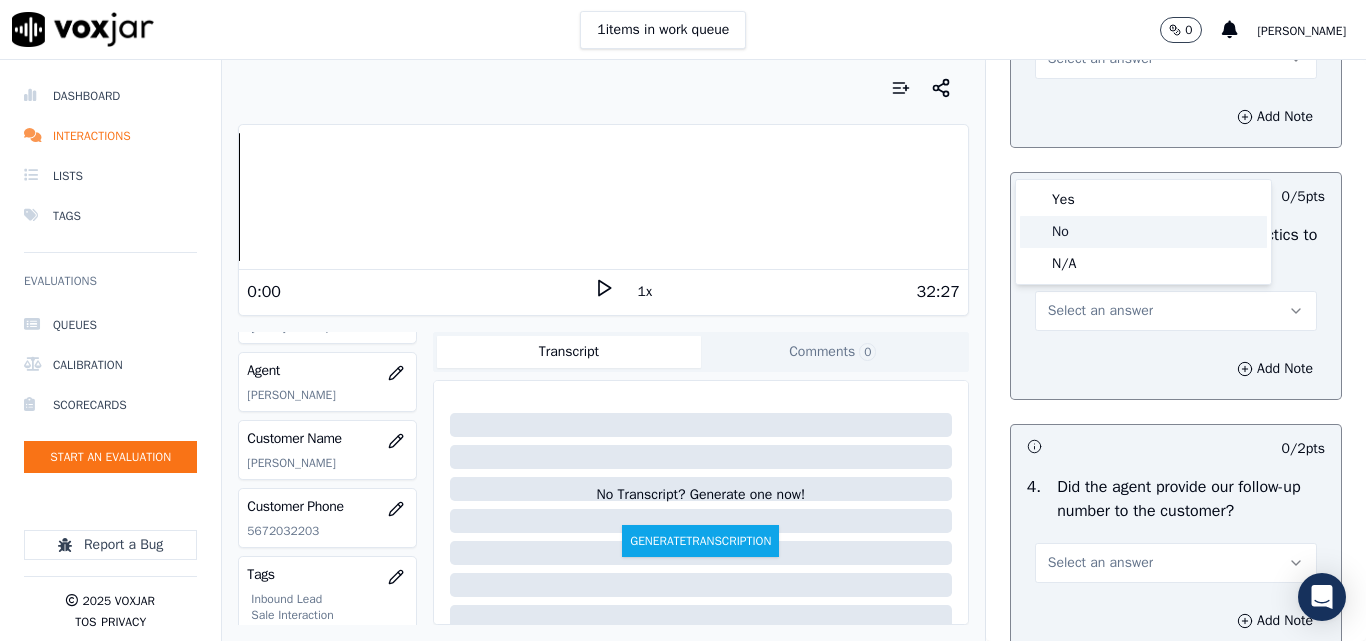 click on "No" 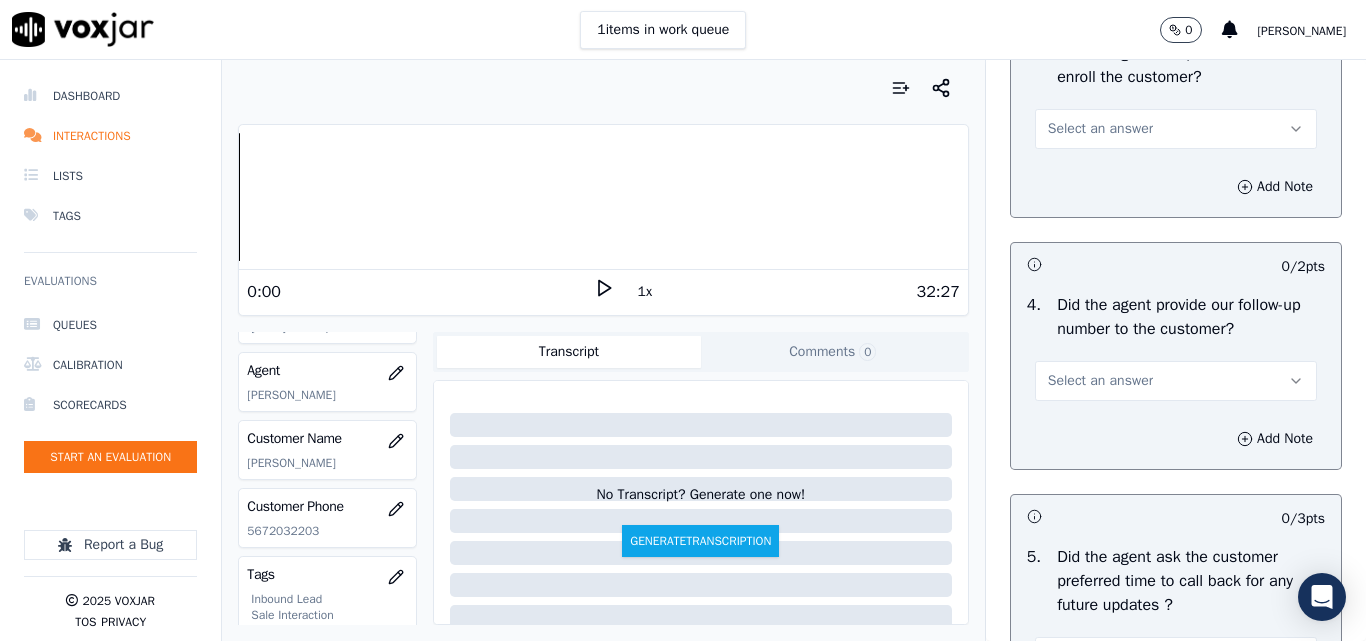 scroll, scrollTop: 4700, scrollLeft: 0, axis: vertical 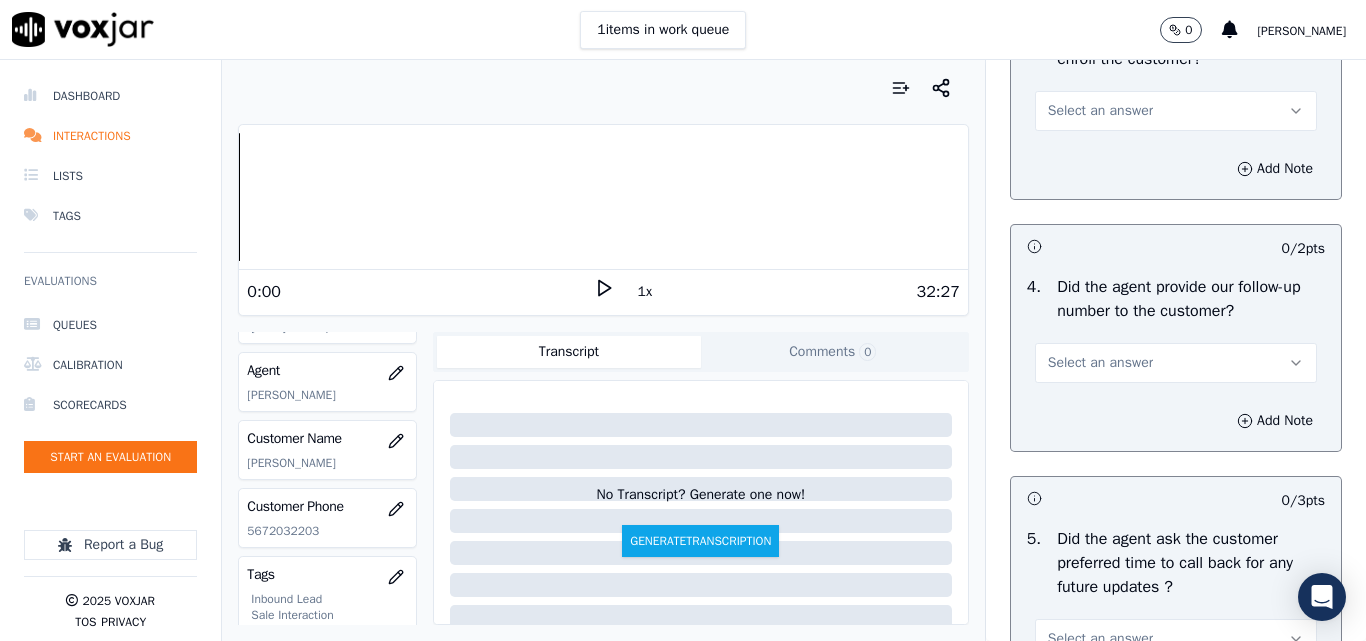 click on "Select an answer" at bounding box center [1100, 111] 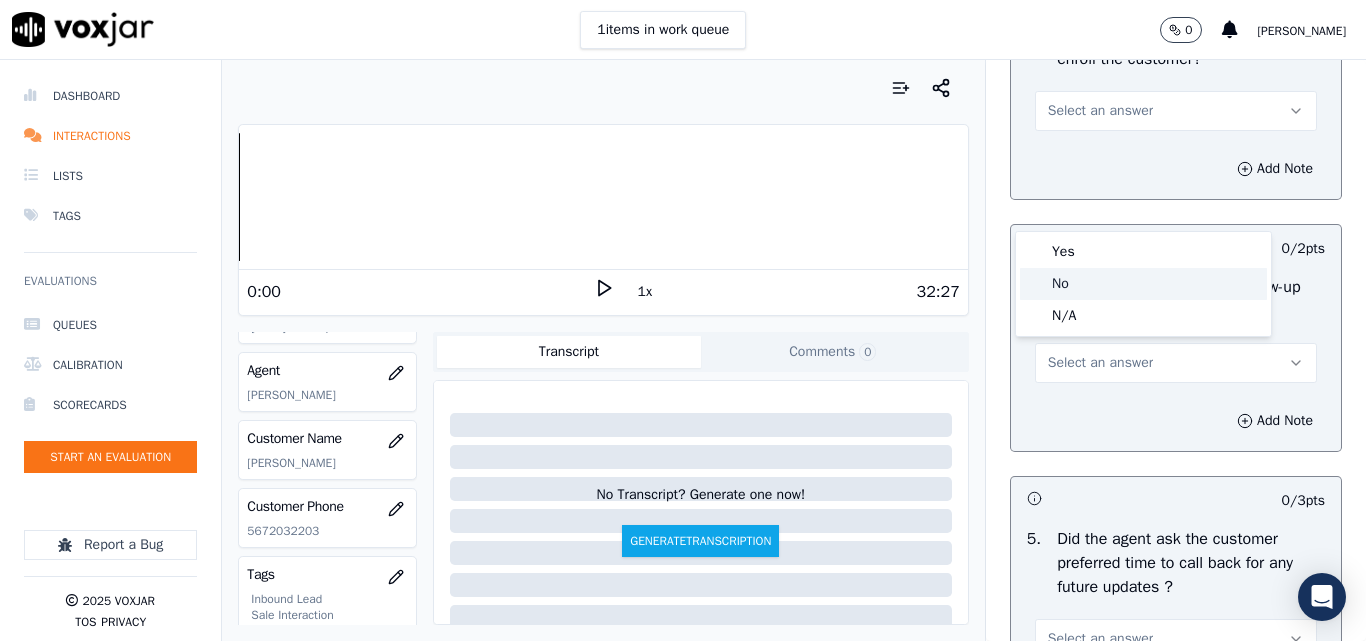 click on "No" 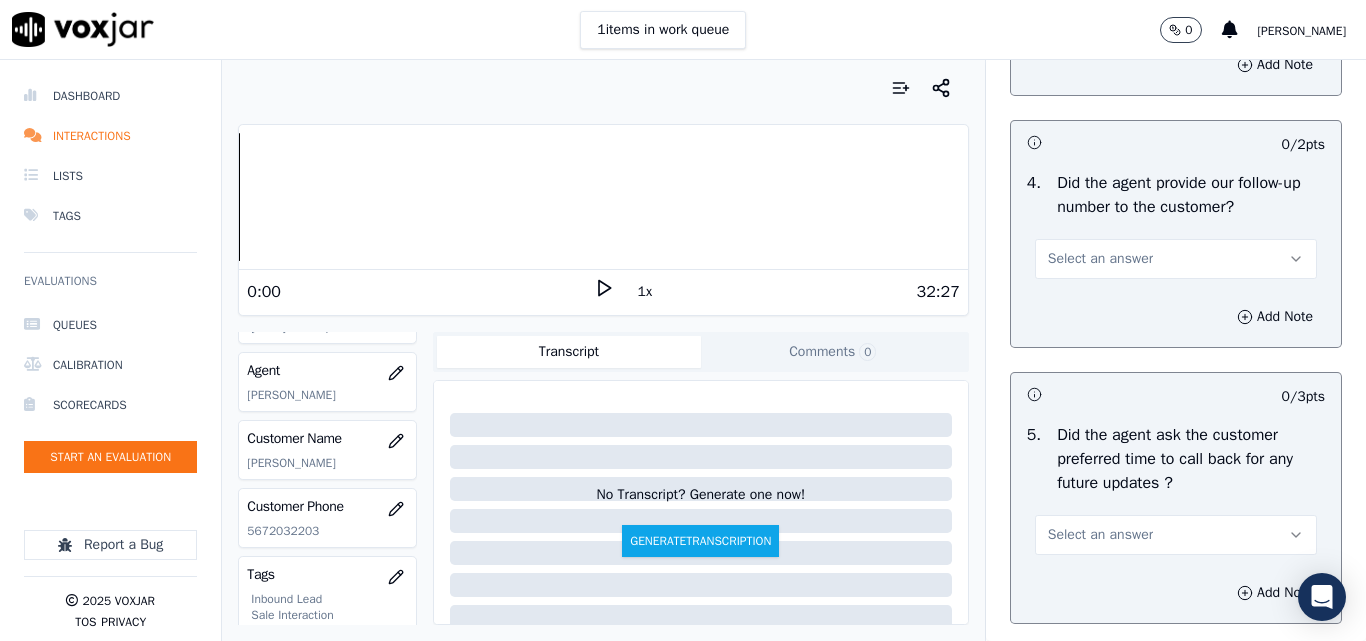 scroll, scrollTop: 4900, scrollLeft: 0, axis: vertical 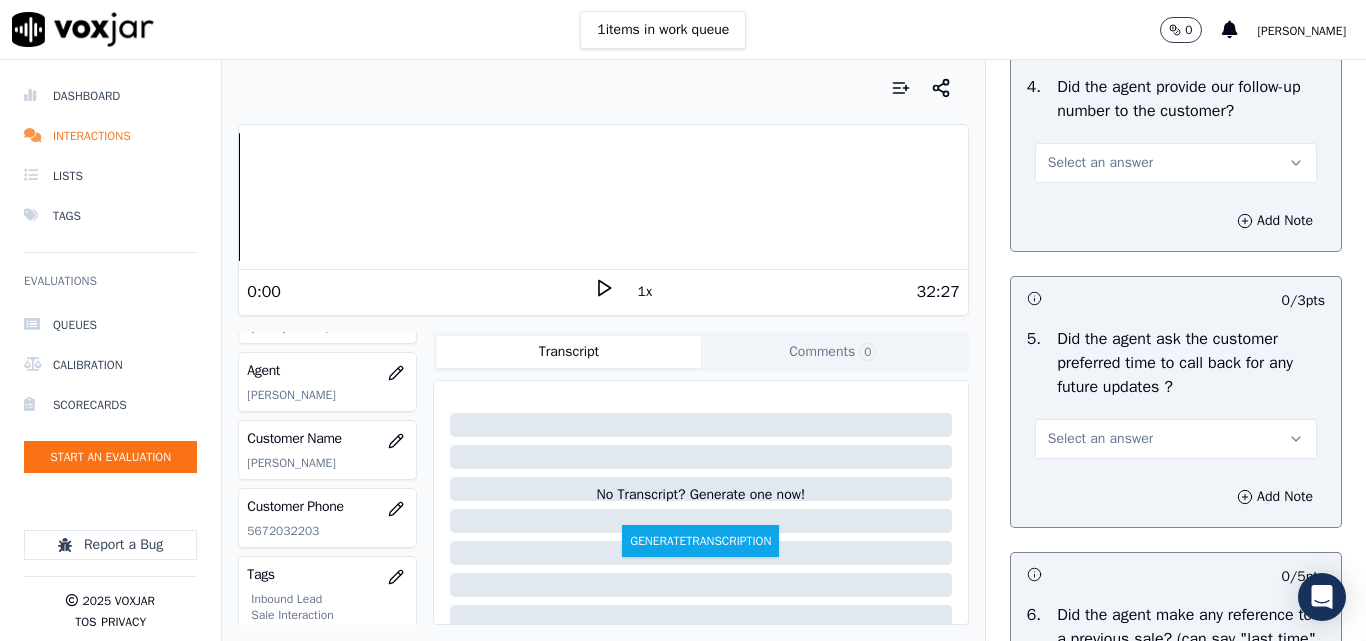 click on "Select an answer" at bounding box center (1100, 163) 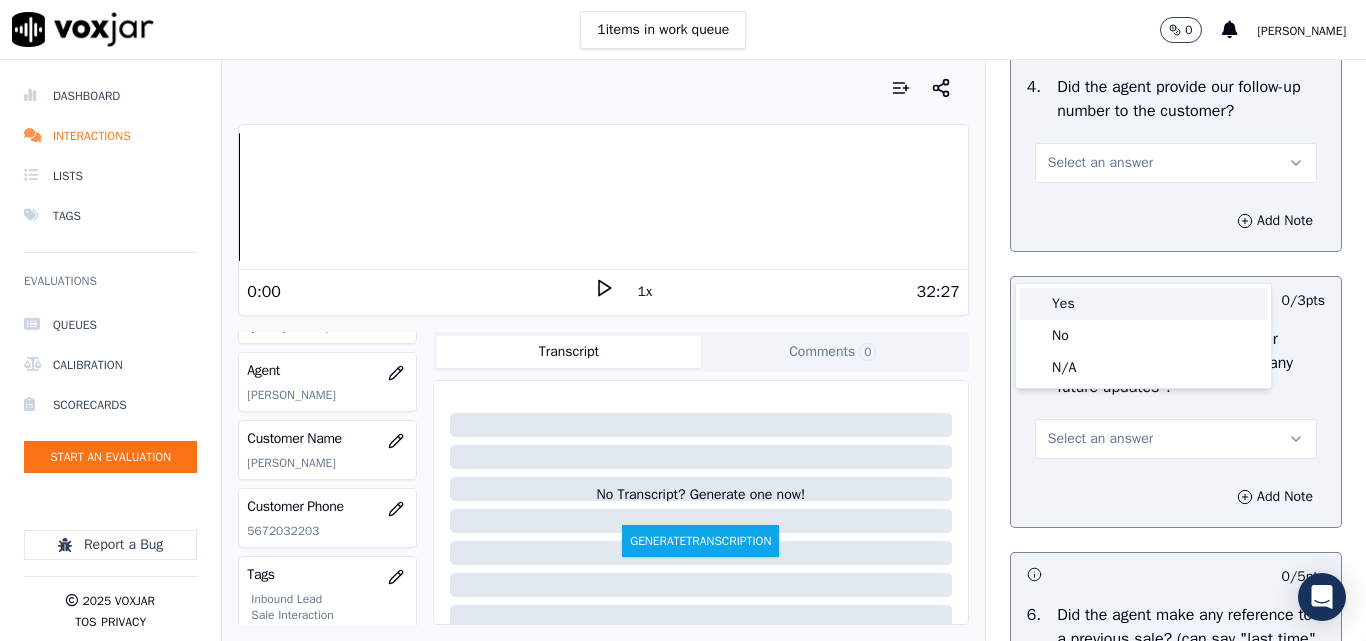 click on "Yes" at bounding box center [1143, 304] 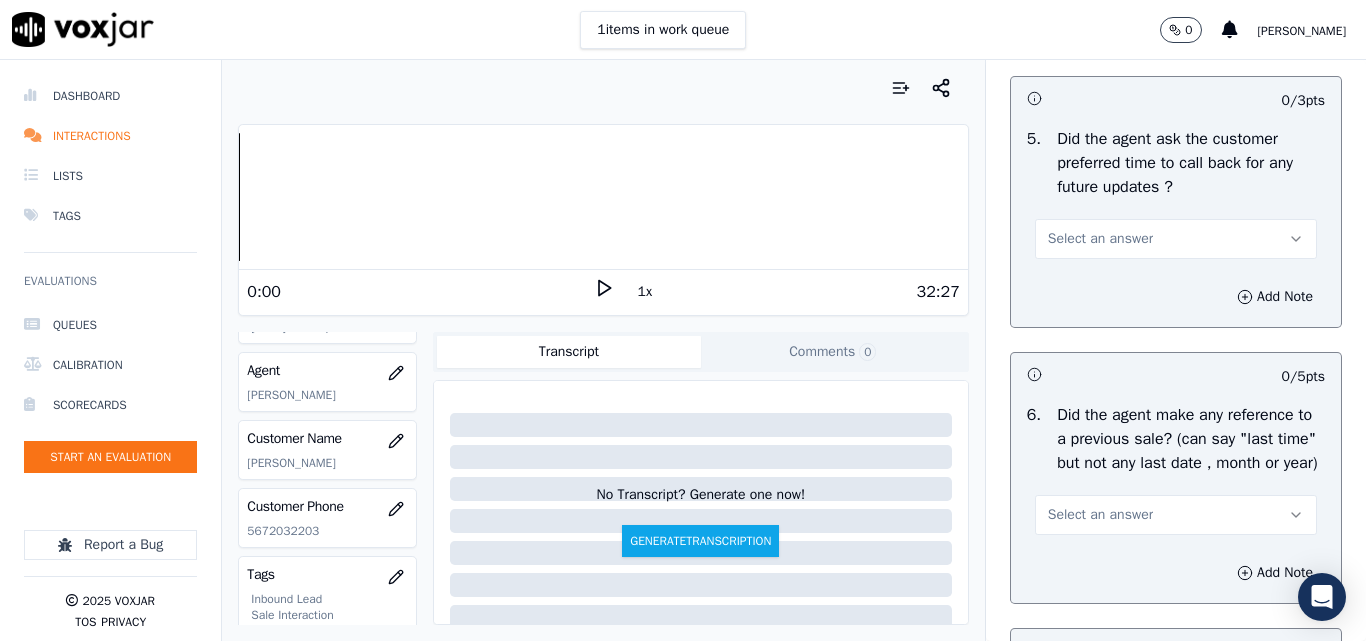 scroll, scrollTop: 5200, scrollLeft: 0, axis: vertical 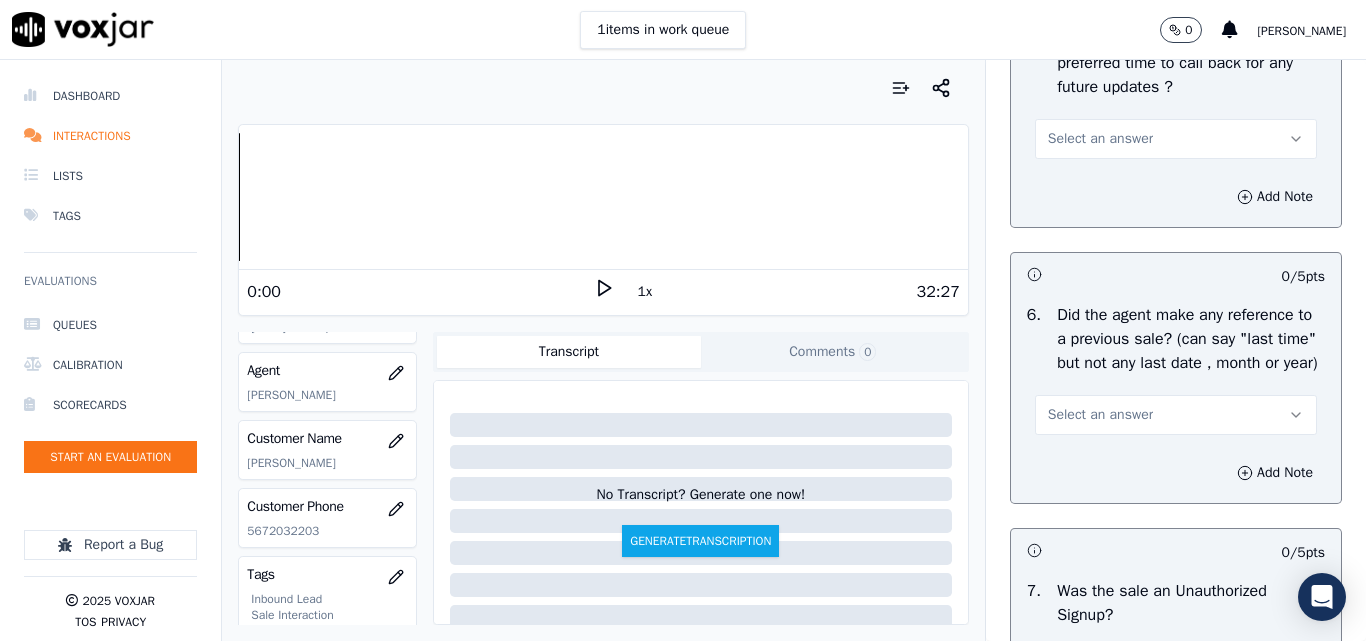 click on "Select an answer" at bounding box center (1100, 139) 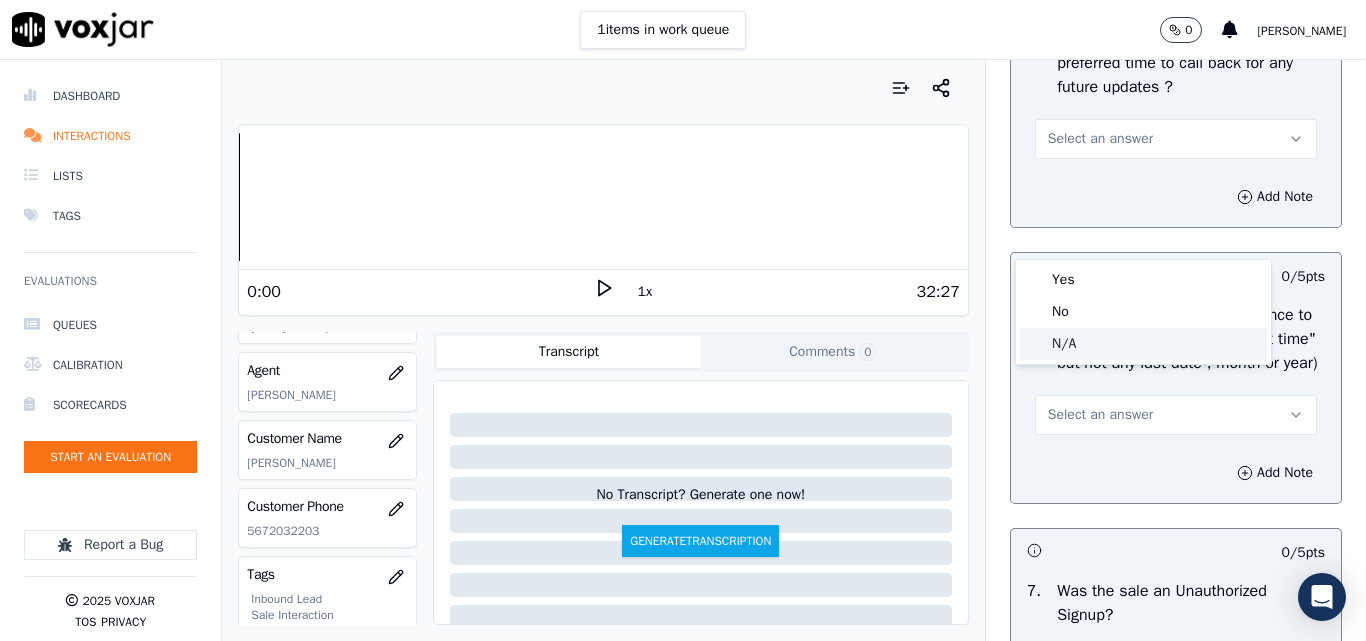 click on "N/A" 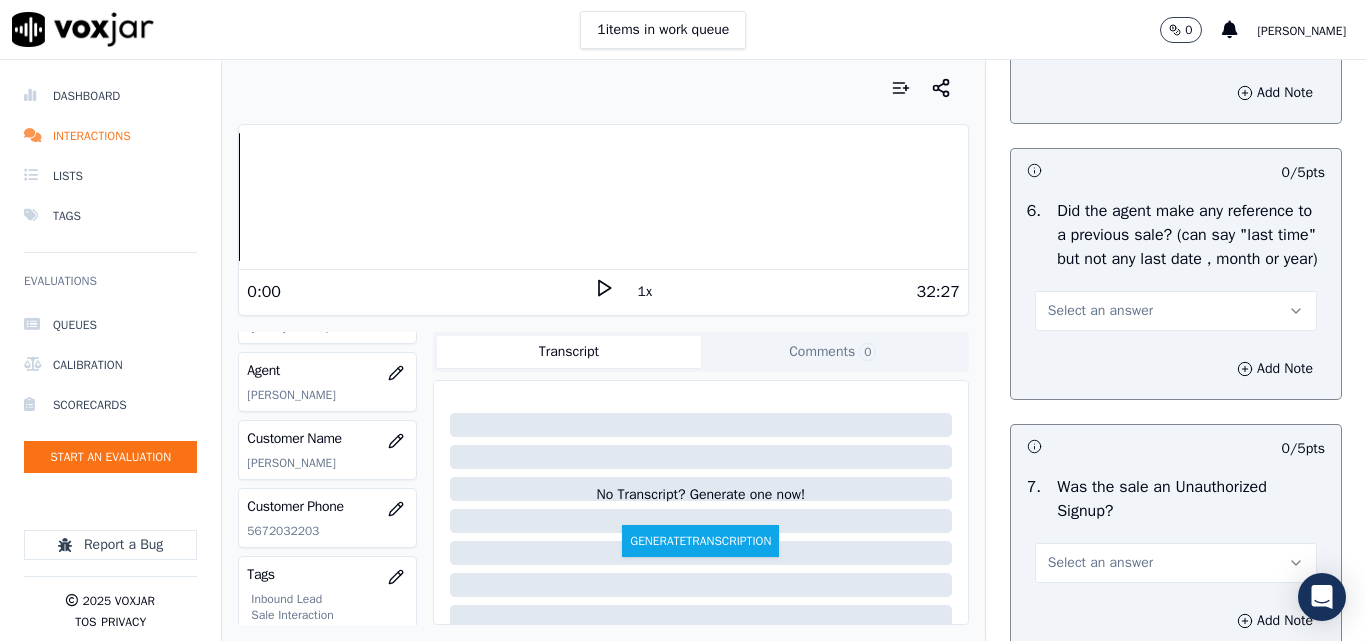 scroll, scrollTop: 5400, scrollLeft: 0, axis: vertical 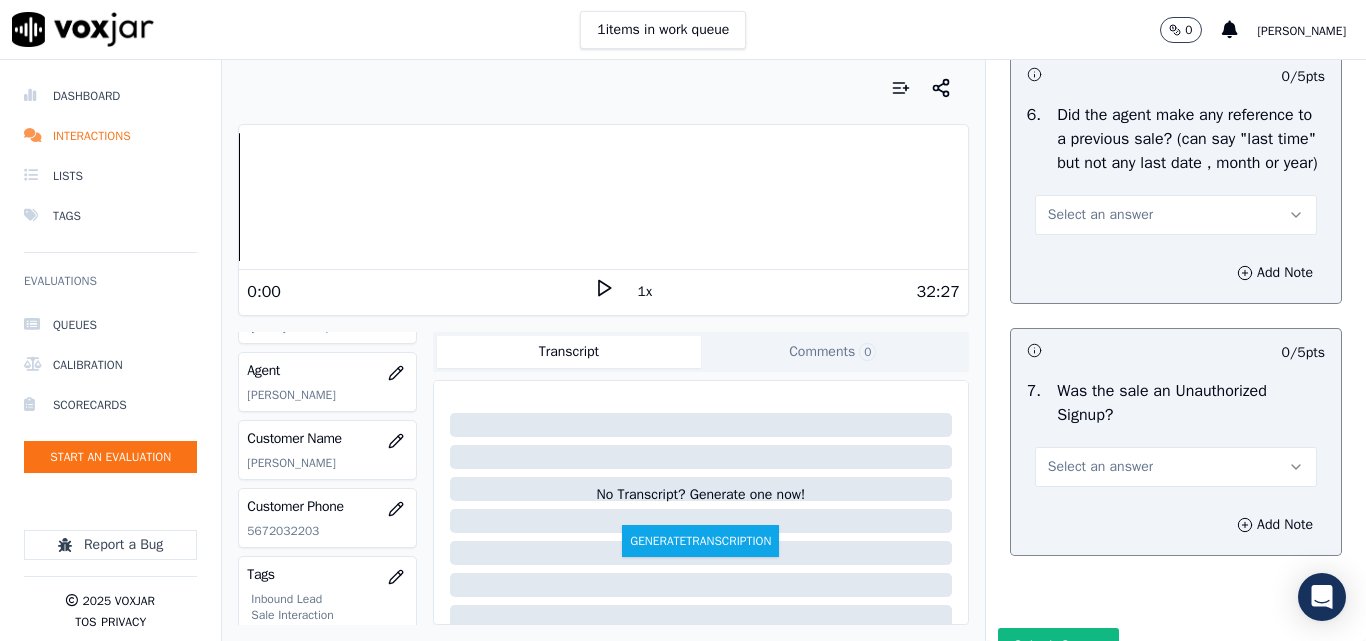 drag, startPoint x: 1067, startPoint y: 329, endPoint x: 1067, endPoint y: 349, distance: 20 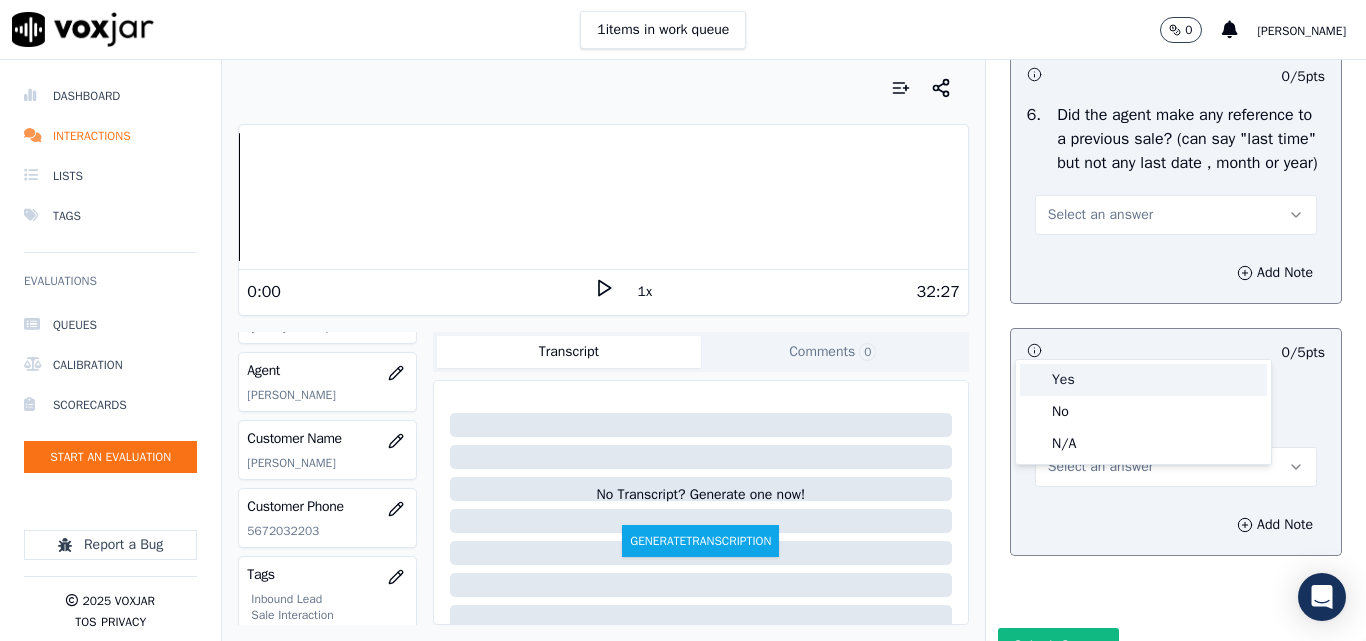 click on "Yes" at bounding box center [1143, 380] 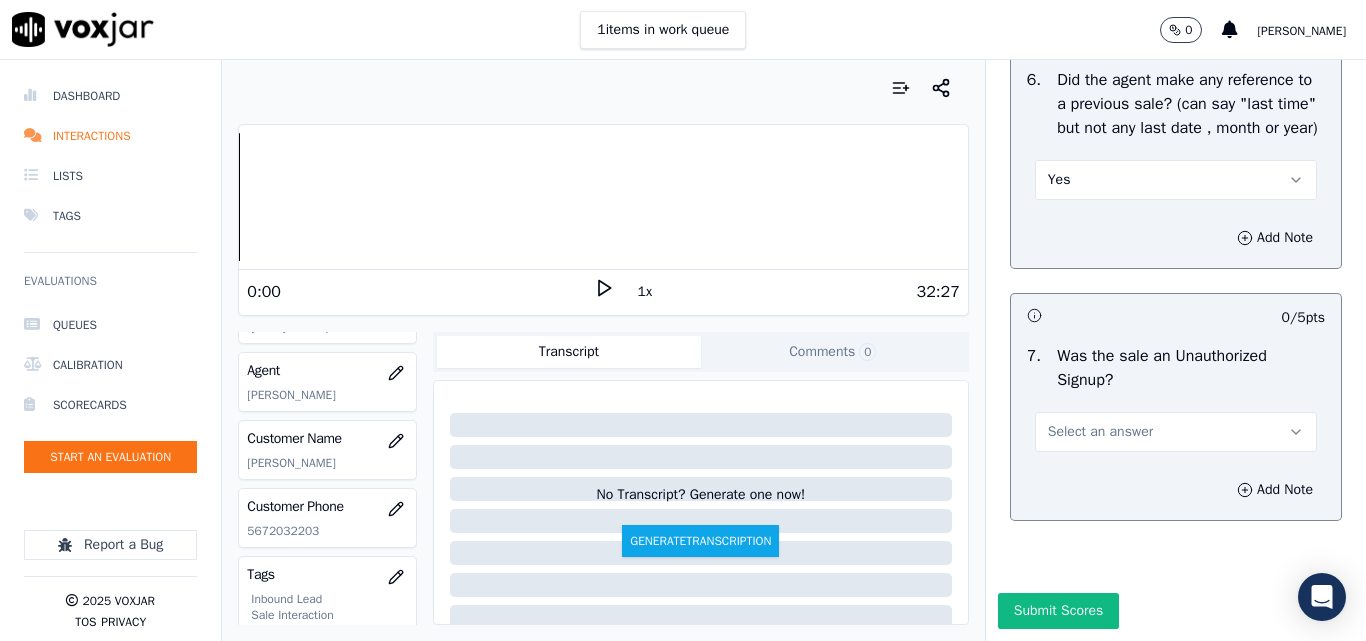 scroll, scrollTop: 5600, scrollLeft: 0, axis: vertical 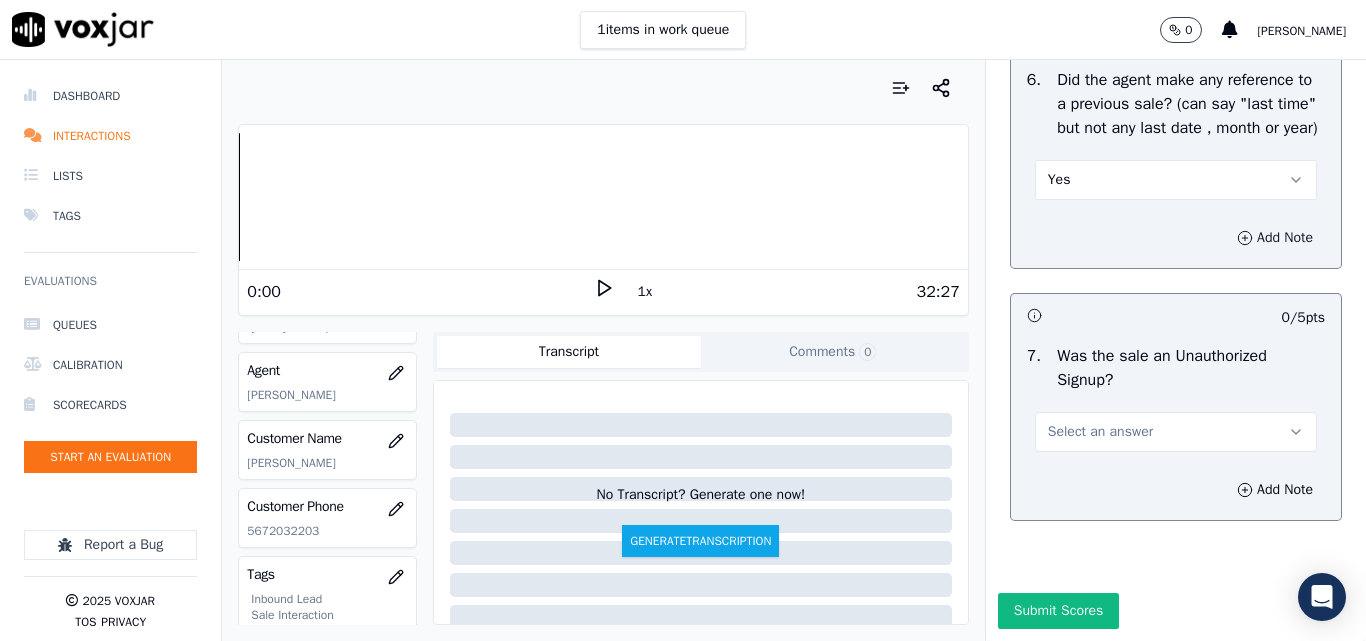 click 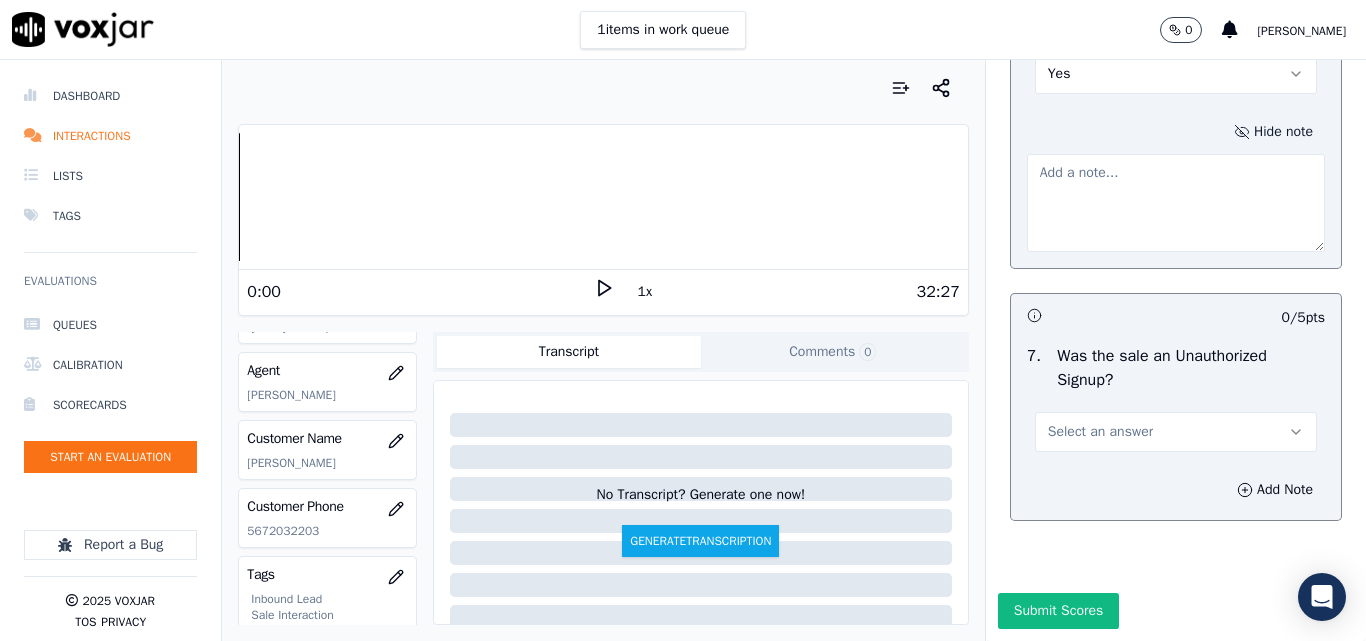 click at bounding box center [1176, 203] 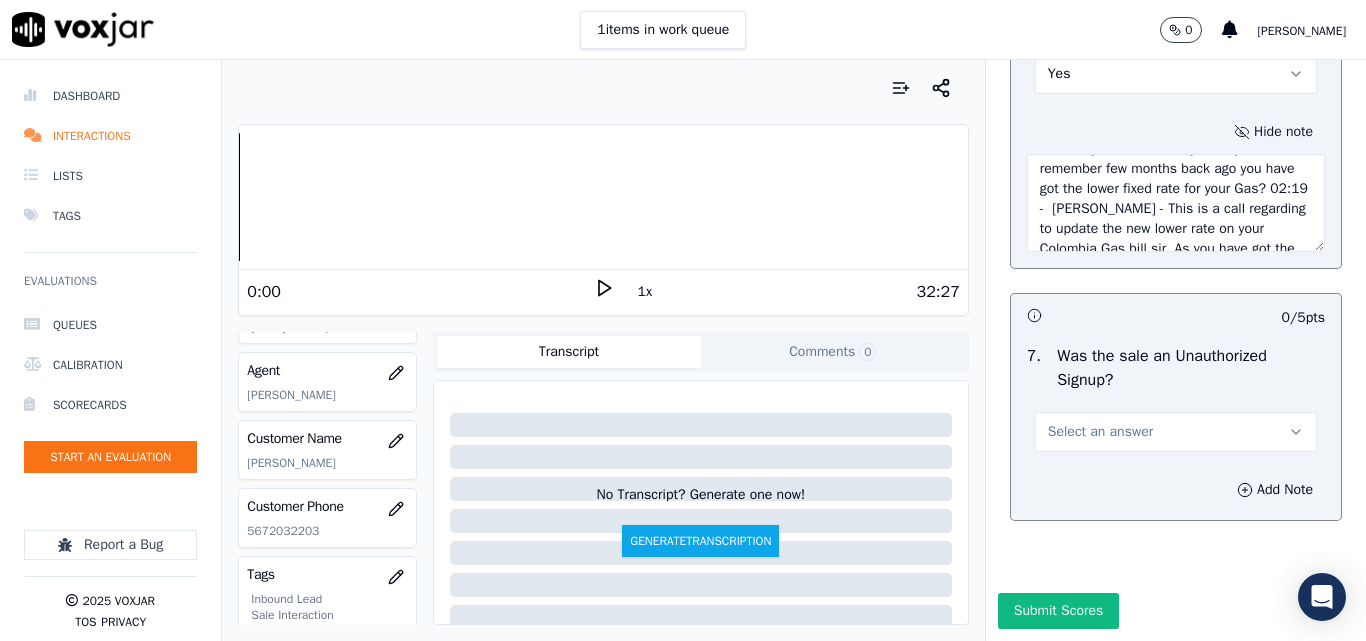 scroll, scrollTop: 0, scrollLeft: 0, axis: both 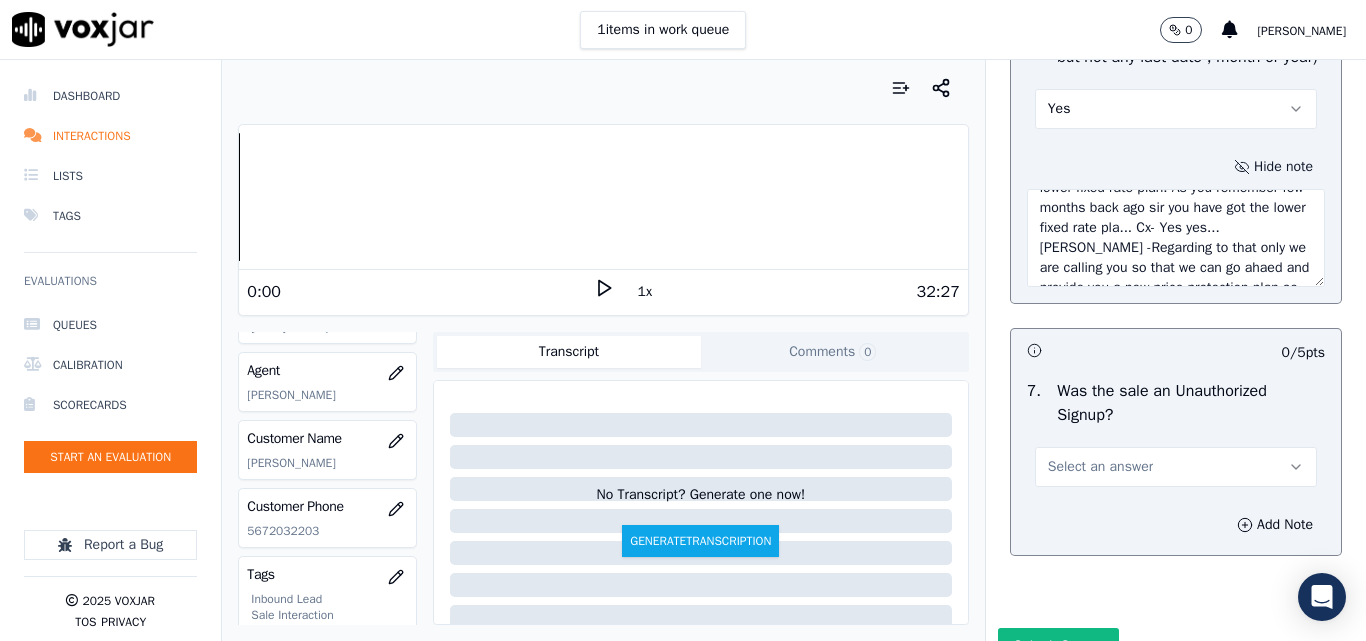 click on "01:48 - Stuart - Like you remember few months back ago you have got the lower fixed rate for your Gas? 02:19 -  Stuart - This is a call regarding to update the new lower rate on your Colombia Gas bill sir. As you have got the lower fixed rate plan. As you remember few months back ago sir you have got the lower fixed rate pla... Cx- Yes yes... Stuart -Regarding to that only we are calling you so that we can go ahaed and provide you a new price protection plan so that again from the upcoming next billing cycle you can get your bills at the lower price okay? Cx stated- we never have to do this before.
Old
Sales Date: 03-01-2025 Supplier: CleanSky Energy
Contract Type : Fixed
Term : 365 Days
Contract Rate : 64.9¢/CCF
ETF : 75$
New
Sales Date: 25-07-2025 Supplier: Symmetry Energy
Contract Type : Fixed
Term : 365 Days
Contract Rate : 69.9 Cents/KWH
ETF : $0.00" at bounding box center [1176, 238] 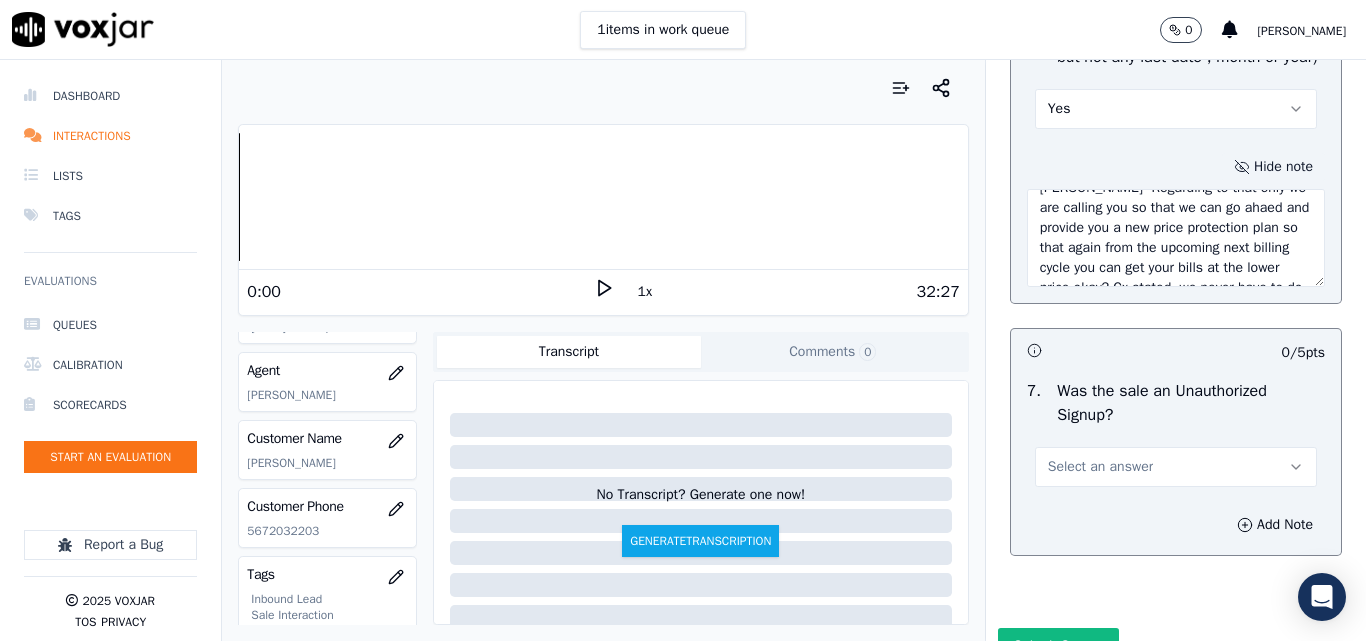 scroll, scrollTop: 220, scrollLeft: 0, axis: vertical 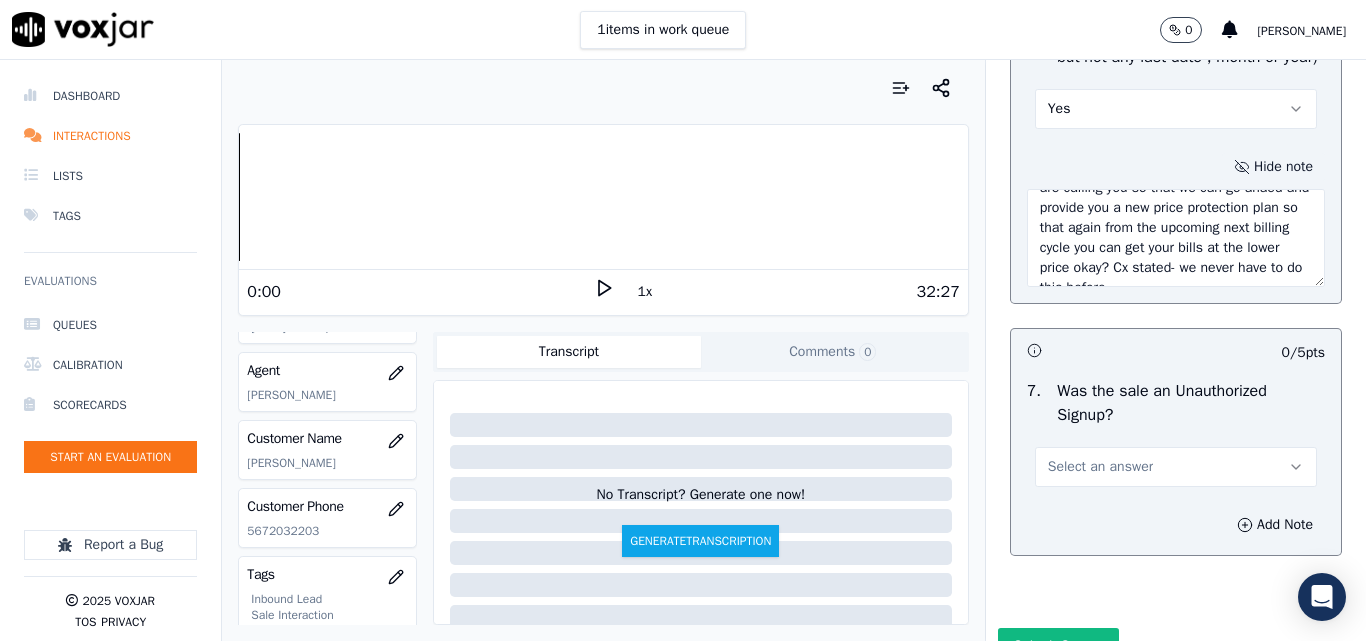 click on "01:48 - Stuart - Like you remember few months back ago you have got the lower fixed rate for your Gas? 02:19 -  Stuart - This is a call regarding to update the new lower rate on your Colombia Gas bill sir. As you have got the lower fixed rate plan. As you remember few months back ago sir you have got the lower fixed rate plan... Cx- Yes yes... Stuart -Regarding to that only we are calling you so that we can go ahaed and provide you a new price protection plan so that again from the upcoming next billing cycle you can get your bills at the lower price okay? Cx stated- we never have to do this before.
Old
Sales Date: 03-01-2025 Supplier: CleanSky Energy
Contract Type : Fixed
Term : 365 Days
Contract Rate : 64.9¢/CCF
ETF : 75$
New
Sales Date: 25-07-2025 Supplier: Symmetry Energy
Contract Type : Fixed
Term : 365 Days
Contract Rate : 69.9 Cents/KWH
ETF : $0.00" at bounding box center (1176, 238) 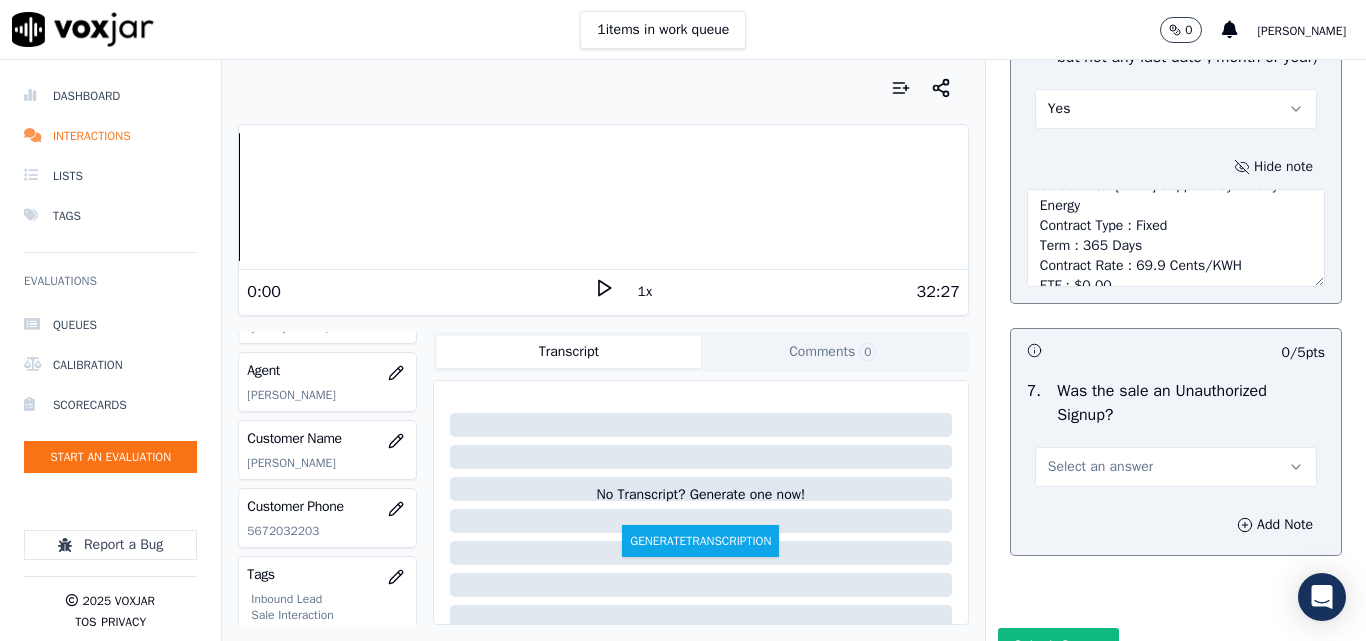 scroll, scrollTop: 560, scrollLeft: 0, axis: vertical 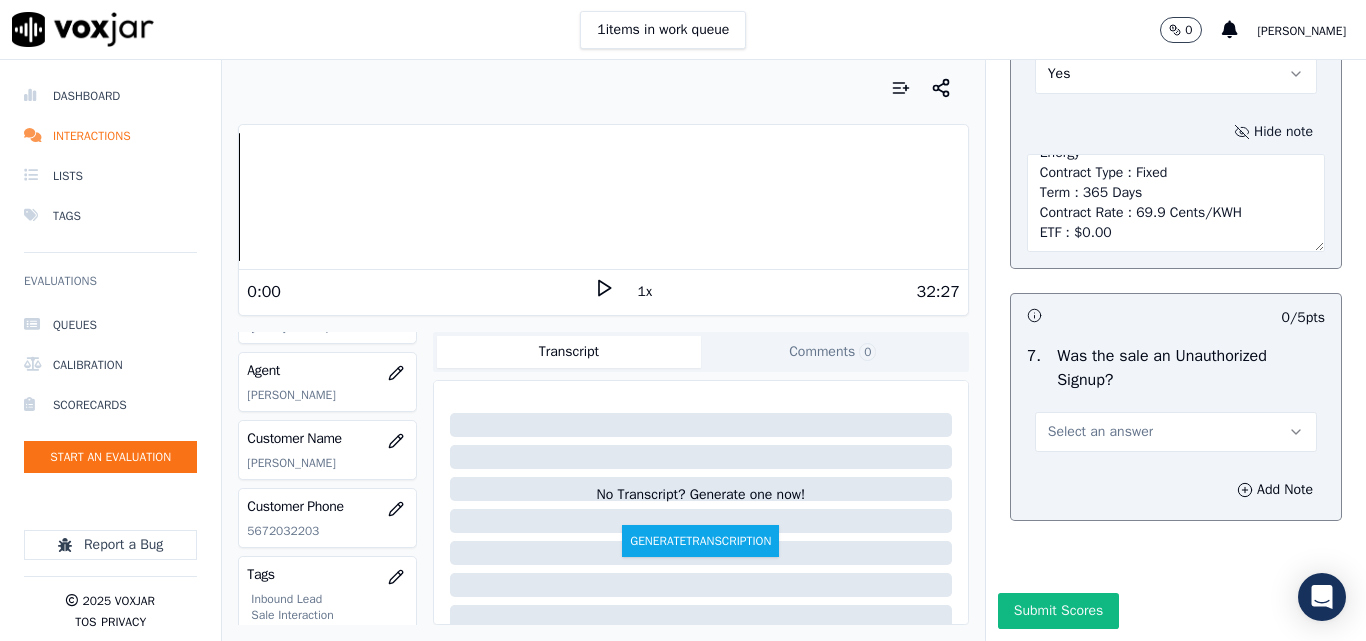 type on "01:48 - Stuart - Like you remember few months back ago you have got the lower fixed rate for your Gas? 02:19 -  Stuart - This is a call regarding to update the new lower rate on your Colombia Gas bill sir. As you have got the lower fixed rate plan. As you remember few months back ago sir you have got the lower fixed rate plan... Cx- Yes yes... Stuart -Regarding to that only we are calling you so that we can go ahead and provide you a new price protection plan so that again from the upcoming next billing cycle you can get your bills at the lower price okay? Cx stated- we never have to do this before.
Old
Sales Date: 03-01-2025 Supplier: CleanSky Energy
Contract Type : Fixed
Term : 365 Days
Contract Rate : 64.9¢/CCF
ETF : 75$
New
Sales Date: 25-07-2025 Supplier: Symmetry Energy
Contract Type : Fixed
Term : 365 Days
Contract Rate : 69.9 Cents/KWH
ETF : $0.00" 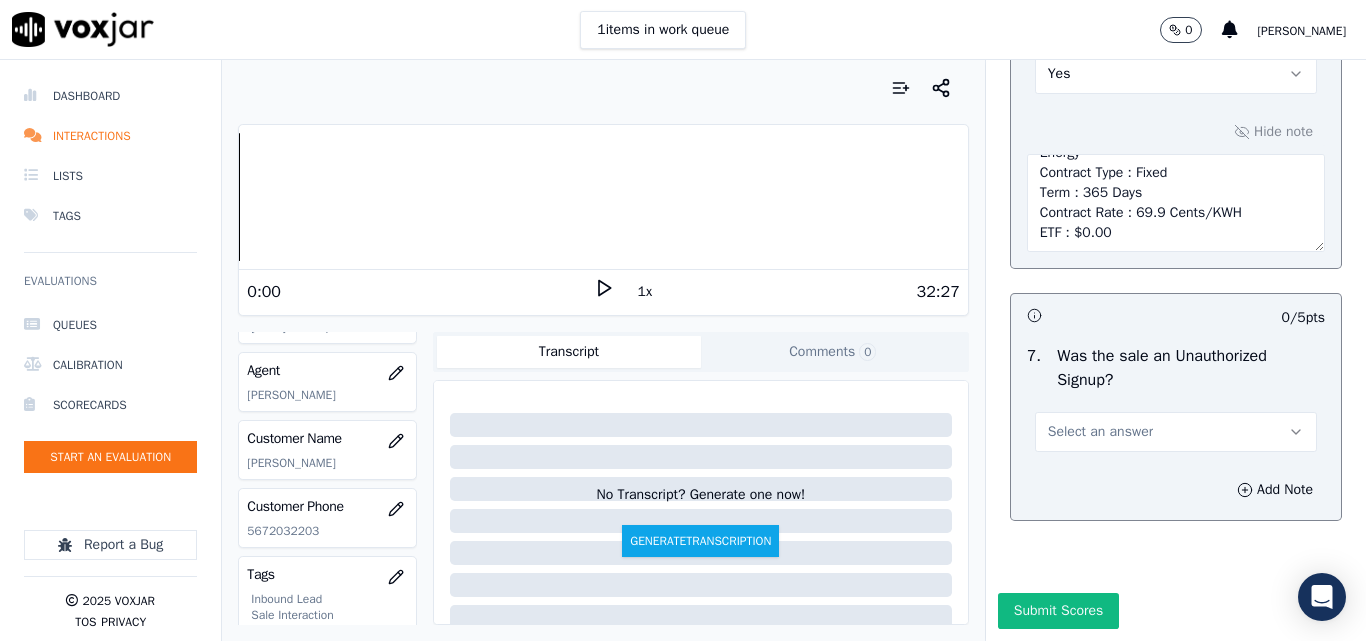 drag, startPoint x: 1087, startPoint y: 378, endPoint x: 1086, endPoint y: 405, distance: 27.018513 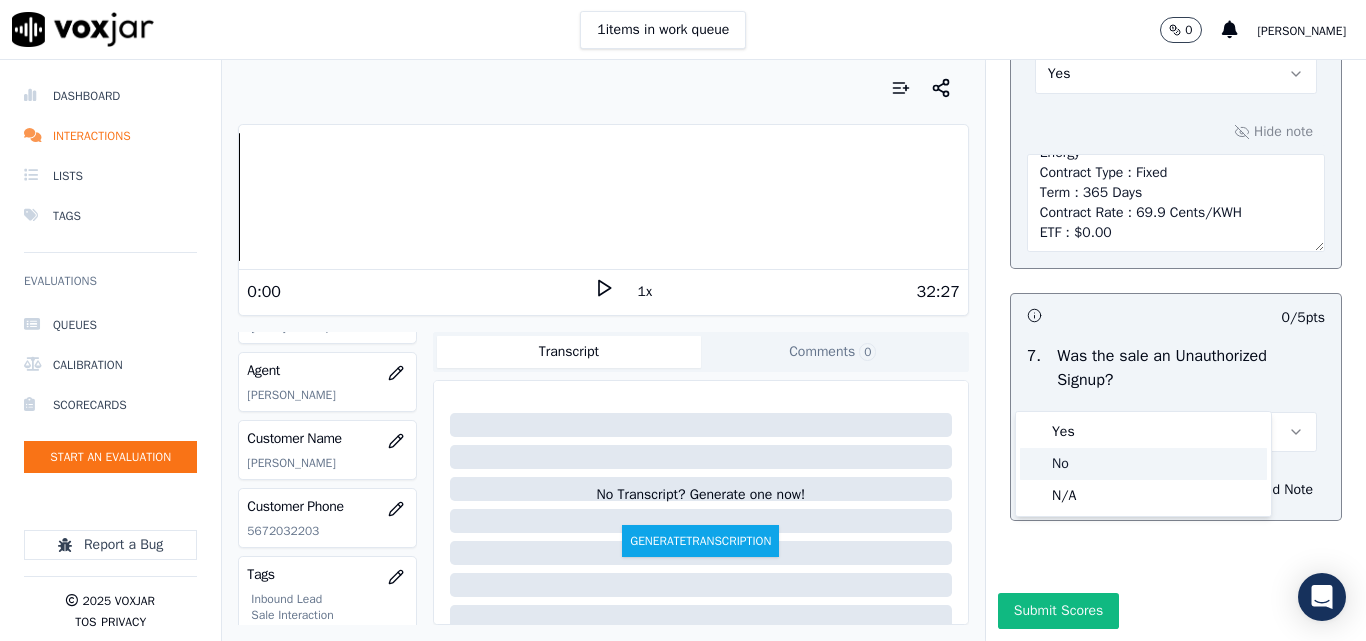 click on "No" 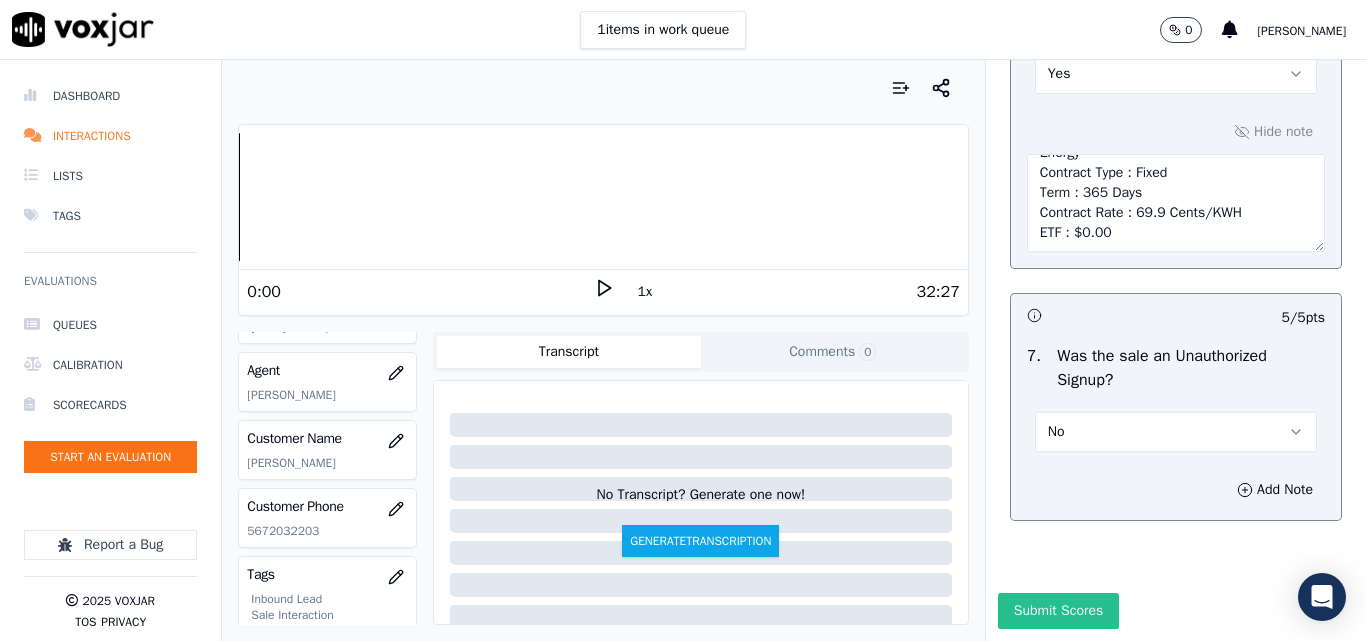 click on "Submit Scores" at bounding box center [1058, 611] 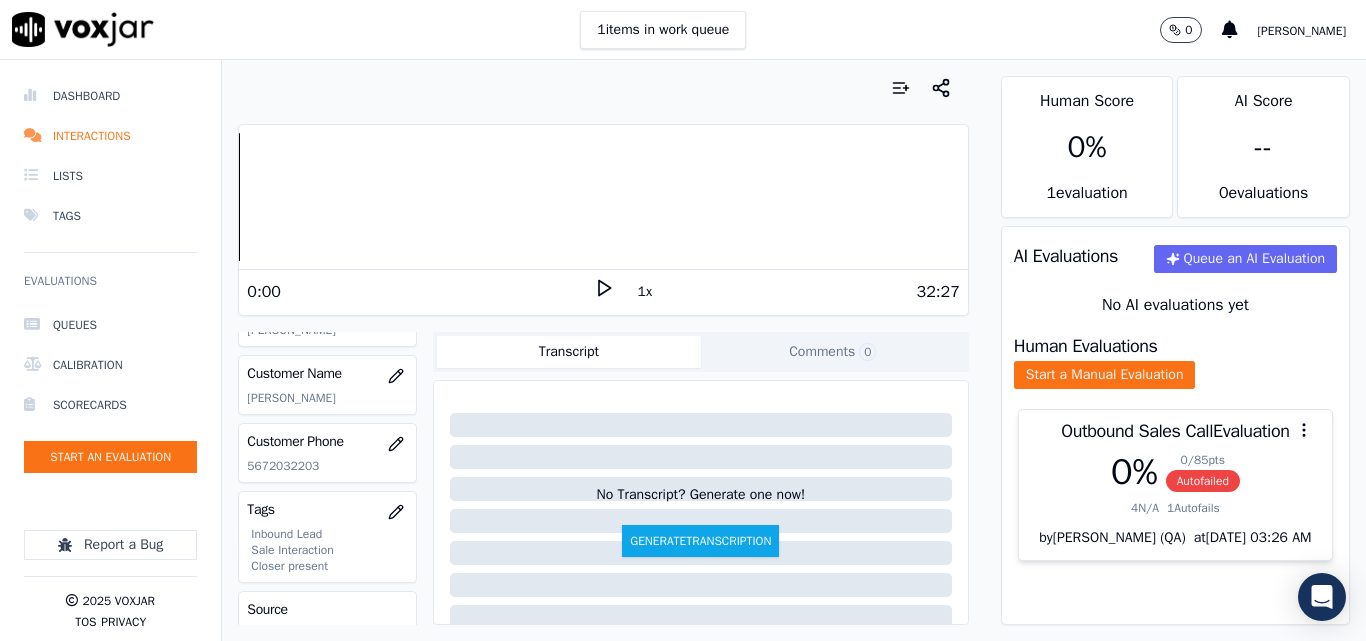 scroll, scrollTop: 300, scrollLeft: 0, axis: vertical 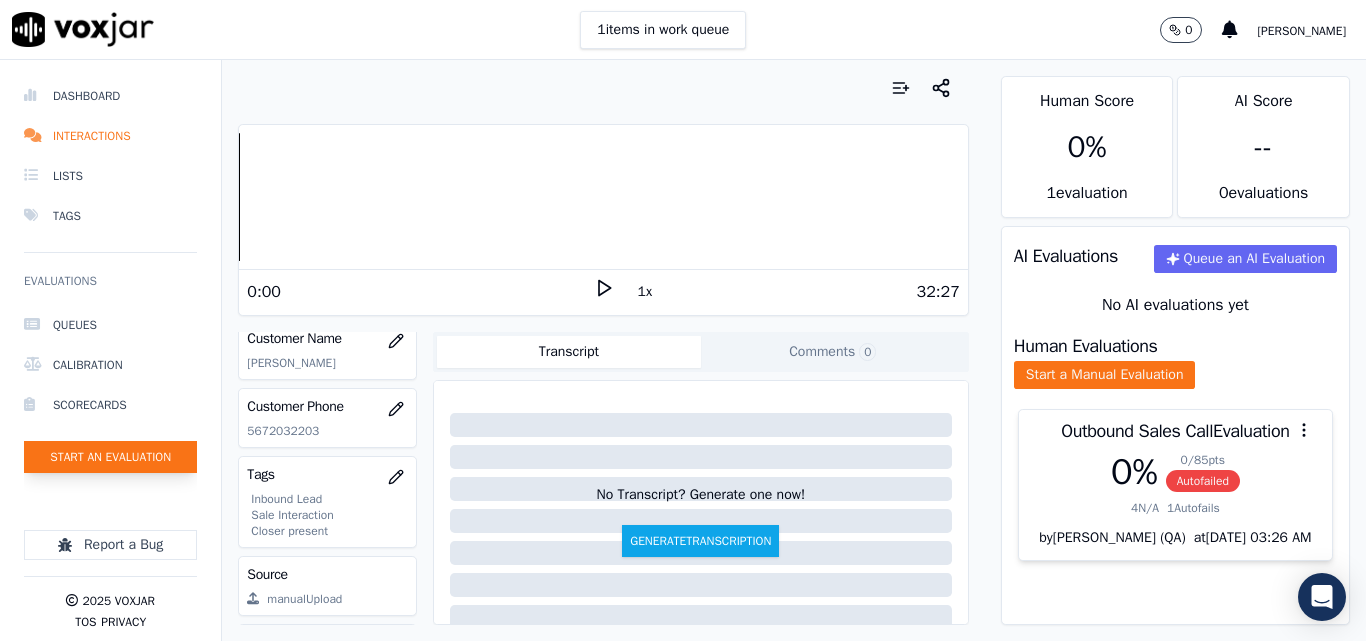 click on "Start an Evaluation" 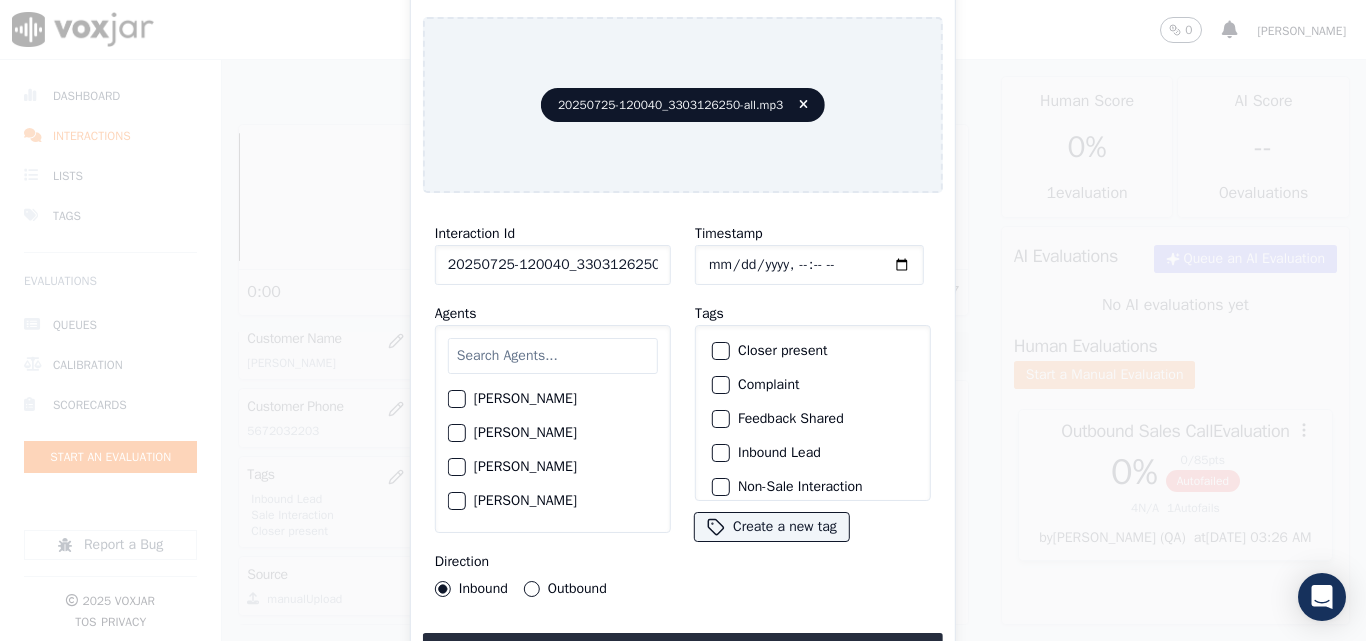 scroll, scrollTop: 0, scrollLeft: 40, axis: horizontal 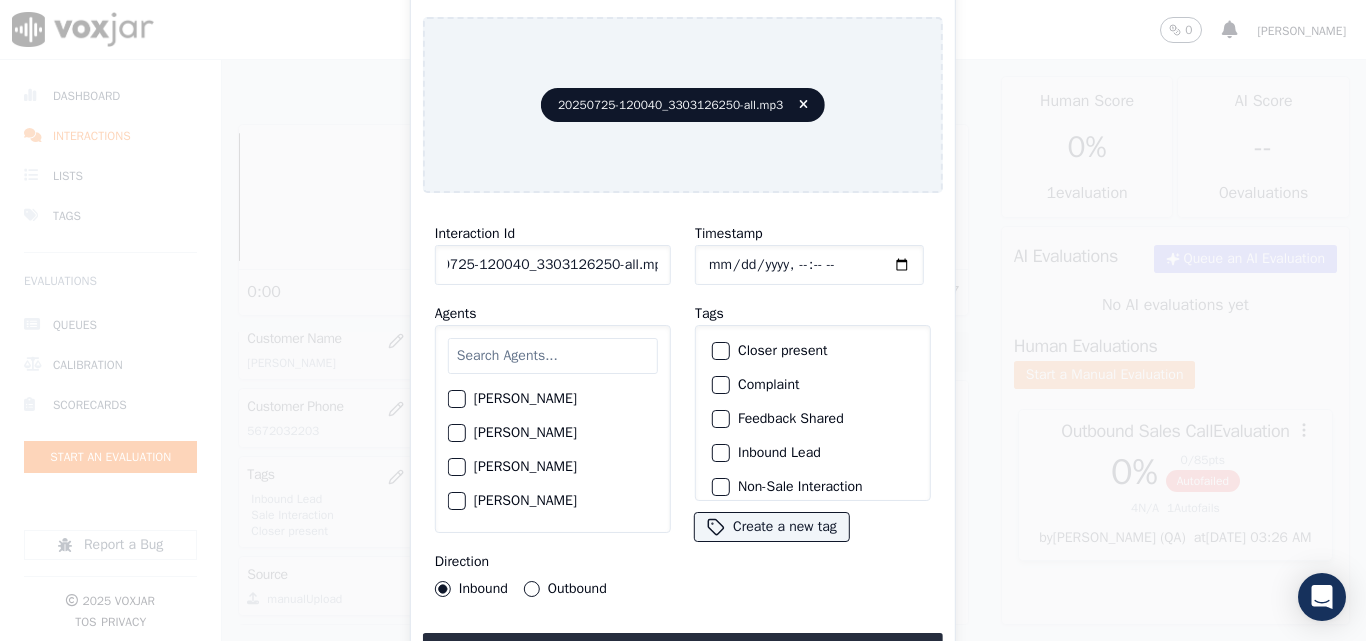 drag, startPoint x: 641, startPoint y: 257, endPoint x: 791, endPoint y: 290, distance: 153.58711 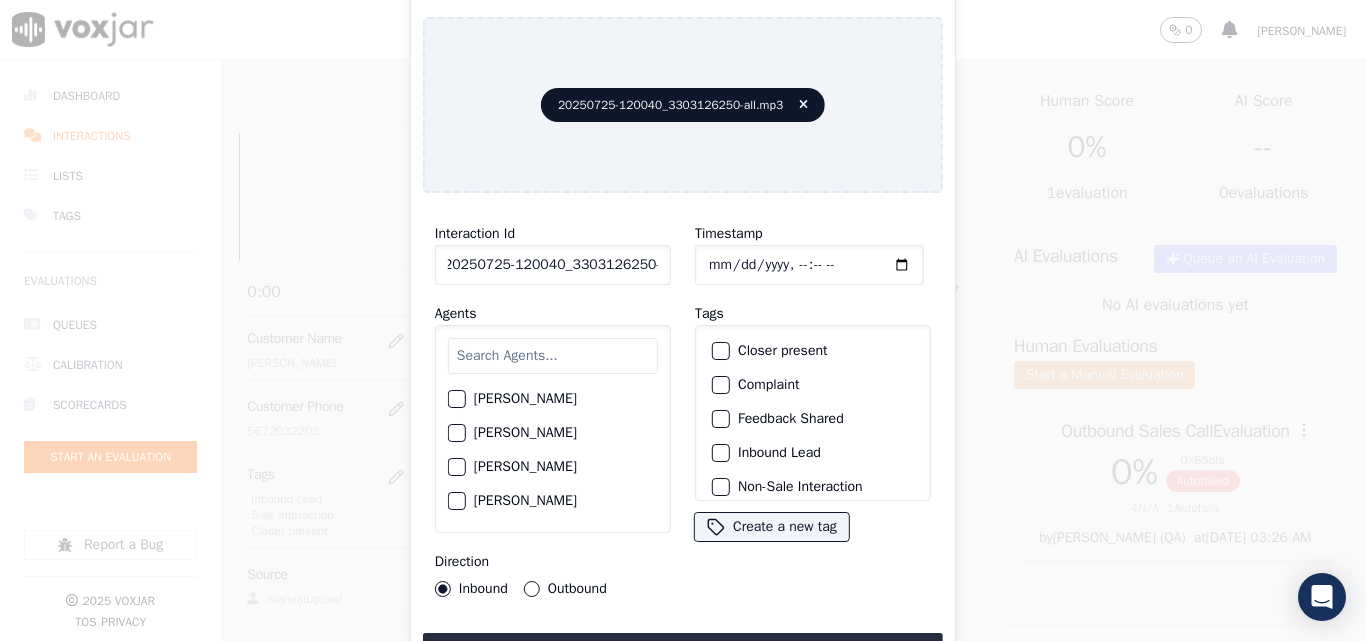 scroll, scrollTop: 0, scrollLeft: 11, axis: horizontal 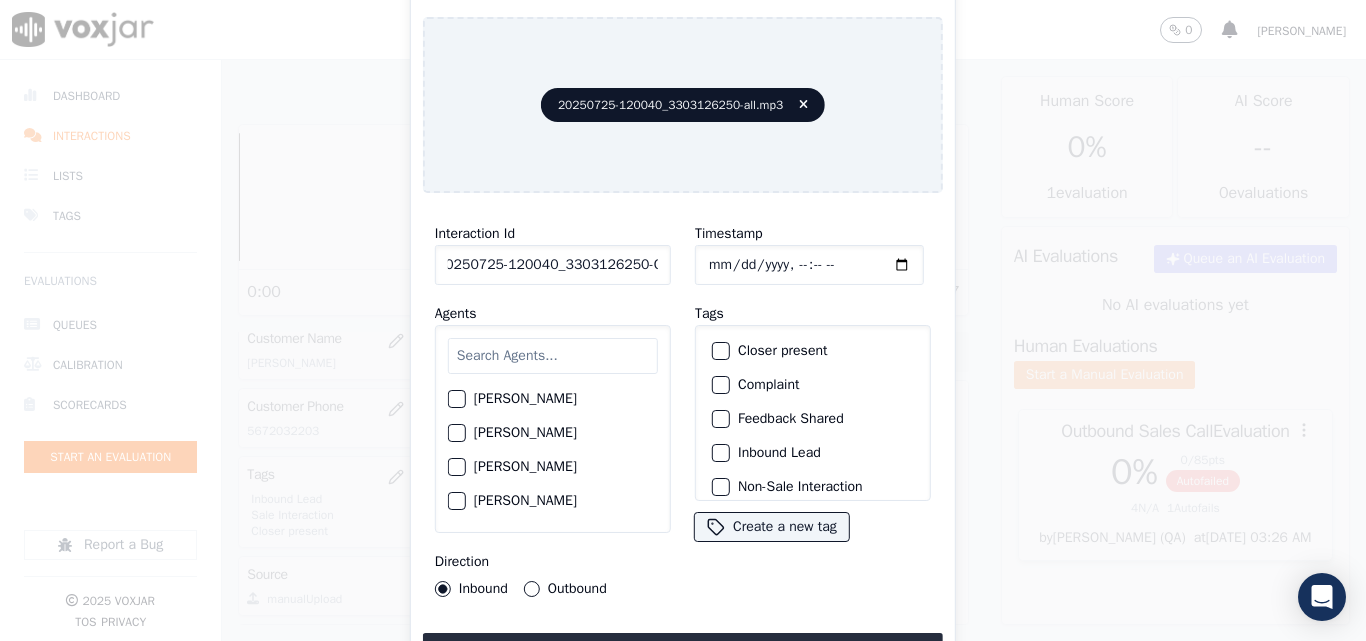 type on "20250725-120040_3303126250-C1" 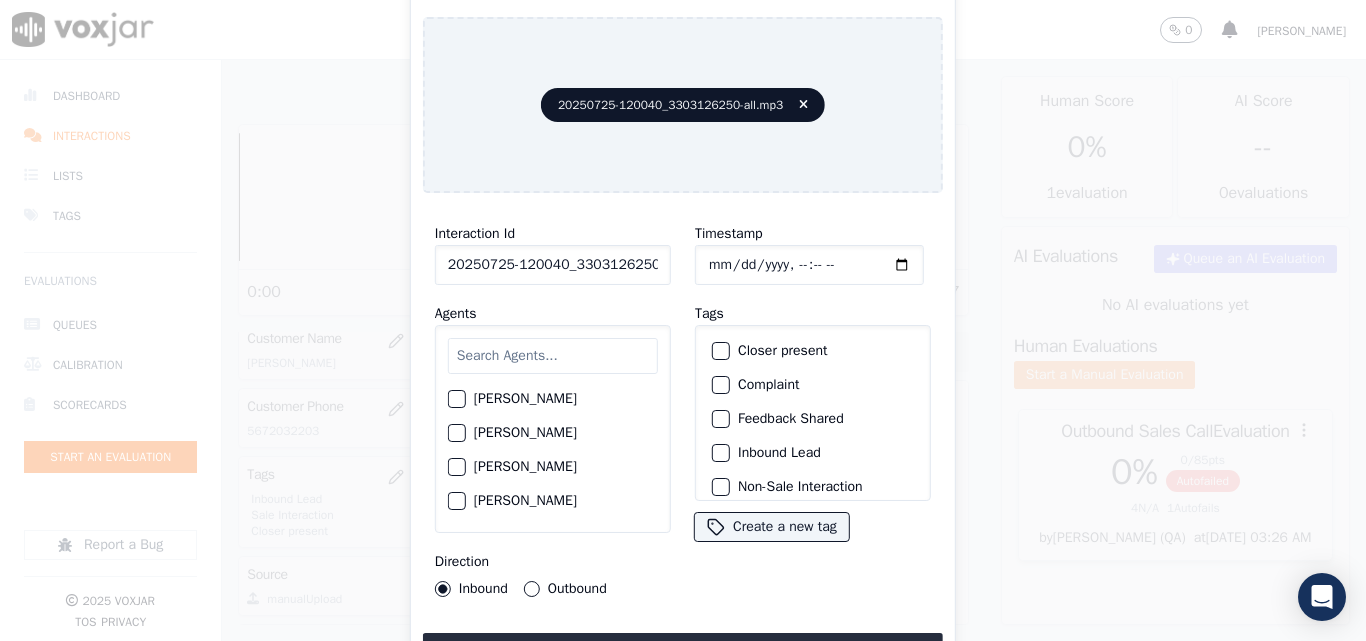 type on "2025-07-25T22:04" 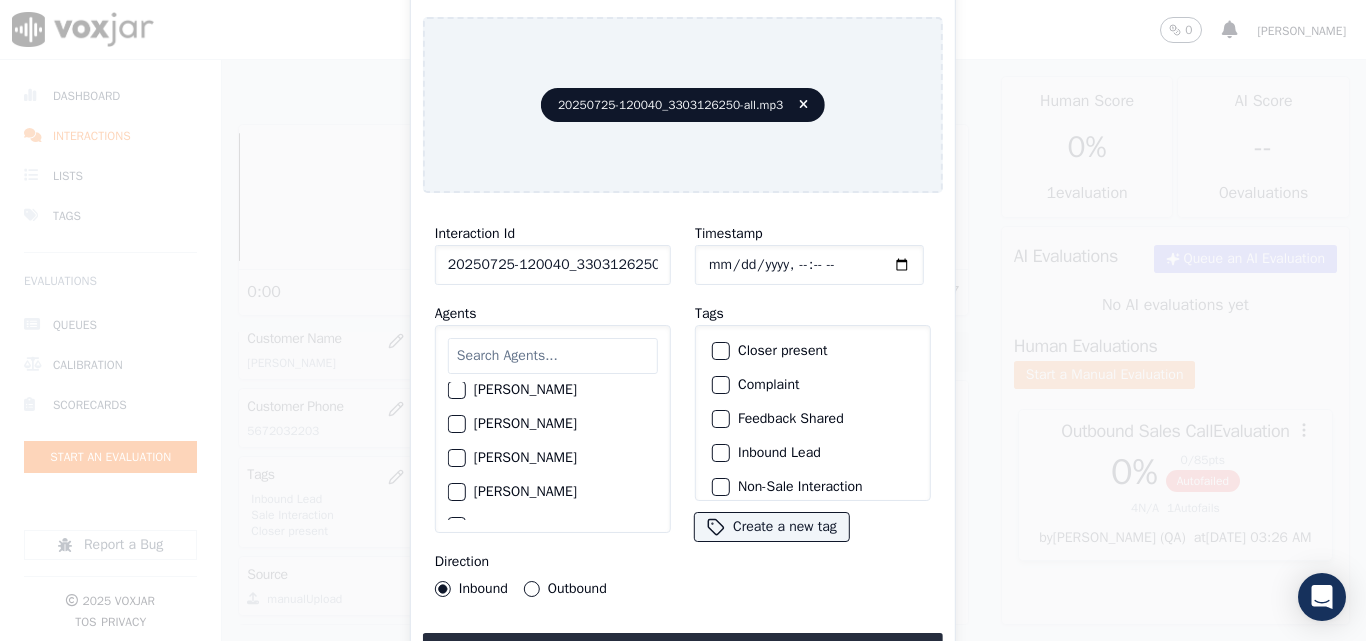 scroll, scrollTop: 1200, scrollLeft: 0, axis: vertical 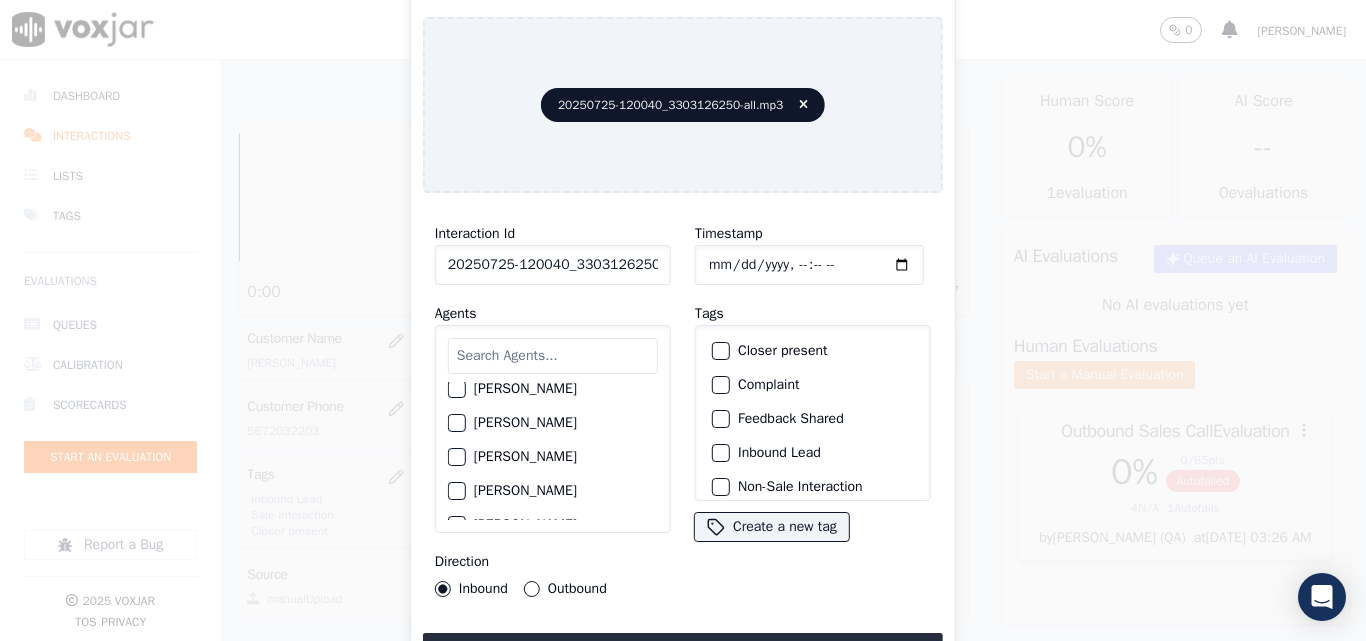 click on "Harry  Roy      Aaron Biswas     Alex Akhtar     Allen Alam      Andrew Anwar     Anna Das      Annie Singh     Brandon Roy     CAROLINE JARAMILLO     Carol Khatun     Catherine Roy     Chester Chatterjee     Chris Toppo     Christia Ghosh     DAVID ACUNA     Daniel Ali     David Stephen     Do not Count     Dominick Saha     ELIAN FLOREZ       Edward Banerjee     Ethan Mukherjee     Frank Sarkar     George Aich     ISIS ALZATE     JOSE LOZANO     Jack  Sharma     Jake Saha     James Murtuza     Janet Monterio     Jeniffer Banerjee     Jim Som     John Das     Jordan Shaqib     Justin Alam     Kelvin Chowdhury     LILIBETH VERGARA     LUISA CAMPO      MANUEL CASTILLO     MARY OLIER         MD Dilshad Alam - Justin     MICHELLE MARRERO     Marcus Kunwar     Mark Sharma     Martin Das     Max Sarkar     Mike Chhetri     Nick Saraf     Nigel Phillips     Nolan Mahanta     Olivia Samantha     Parker Majid     Richard Kumar     Ricky Singh     Ryan Roy     Sam Lakra      Sandy Pathak      Sara Dey" 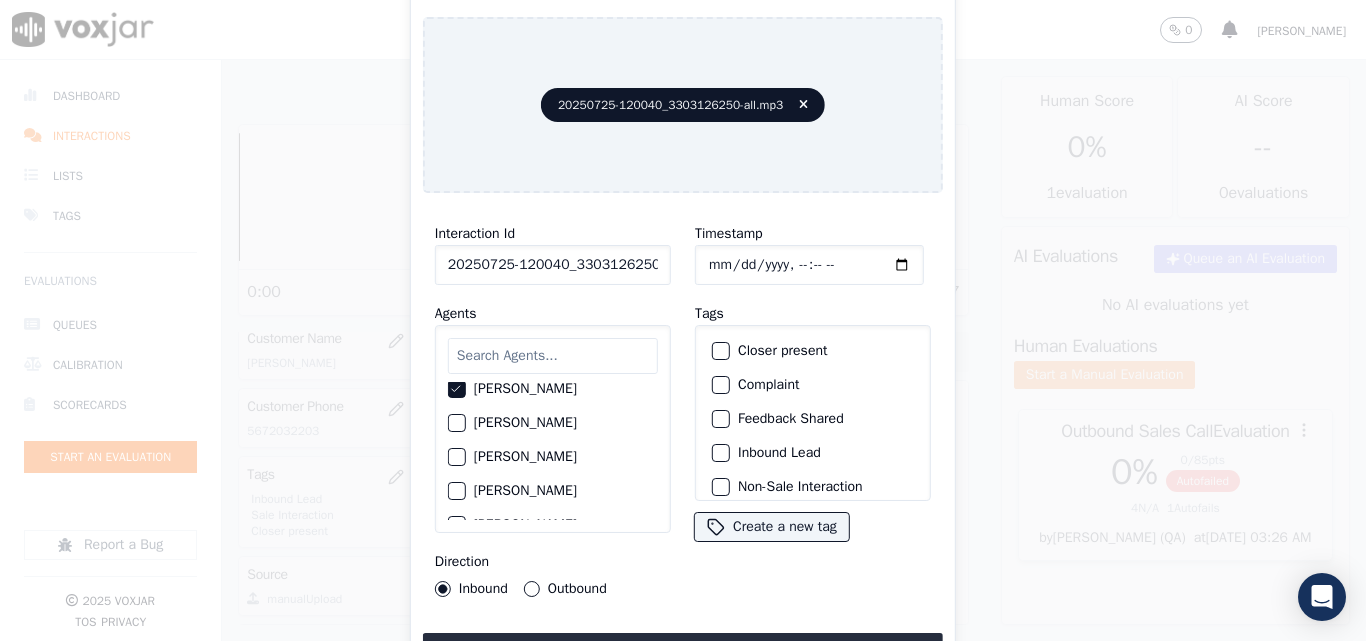 scroll, scrollTop: 1198, scrollLeft: 0, axis: vertical 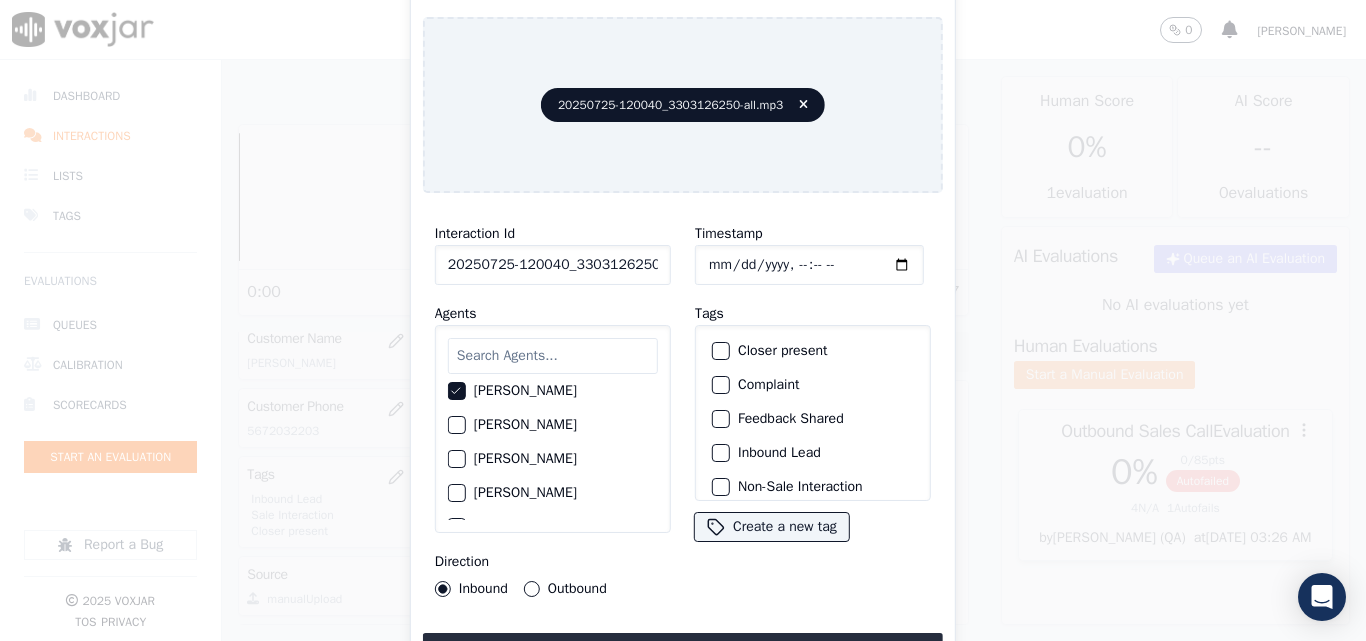 click on "Outbound" at bounding box center [532, 589] 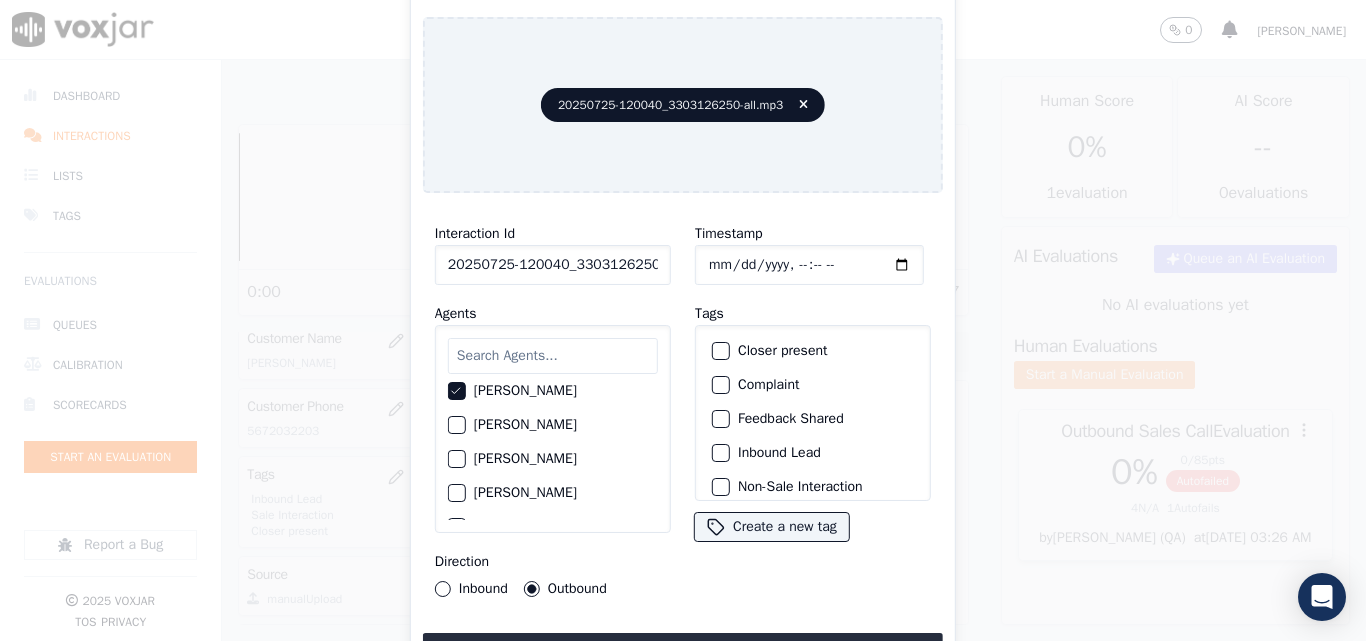 click on "Closer present" 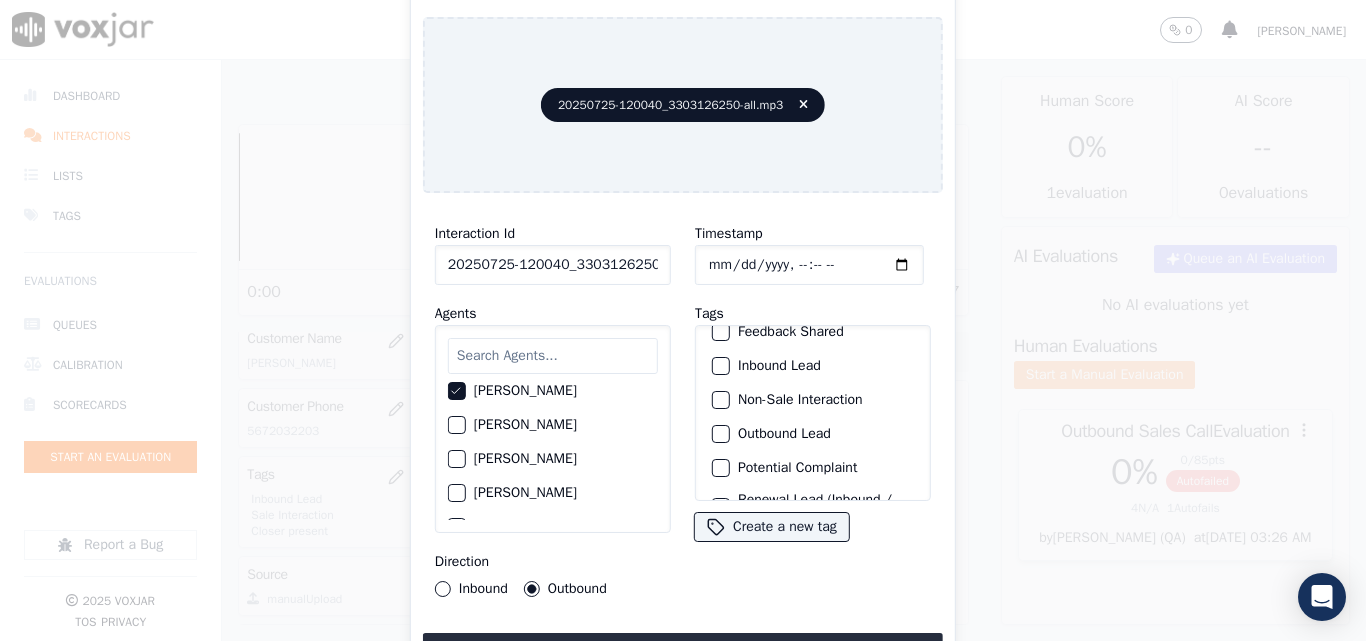 scroll, scrollTop: 173, scrollLeft: 0, axis: vertical 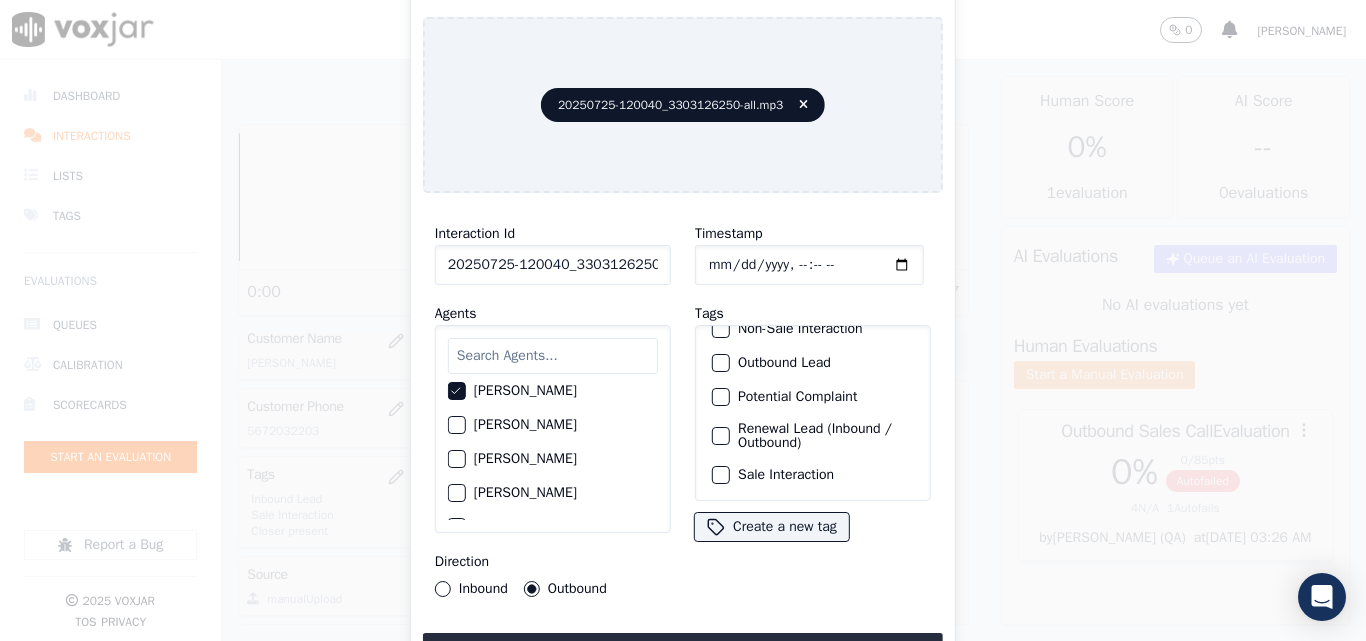 click on "Renewal Lead (Inbound / Outbound)" at bounding box center (721, 436) 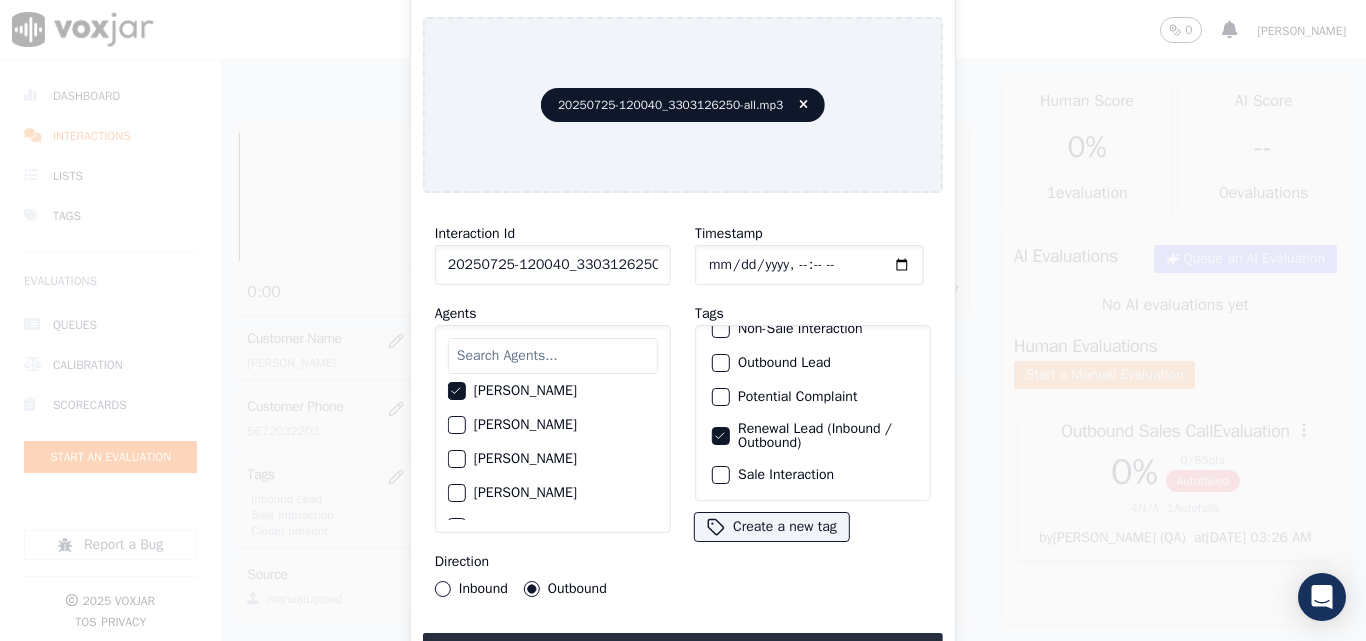 click at bounding box center (720, 475) 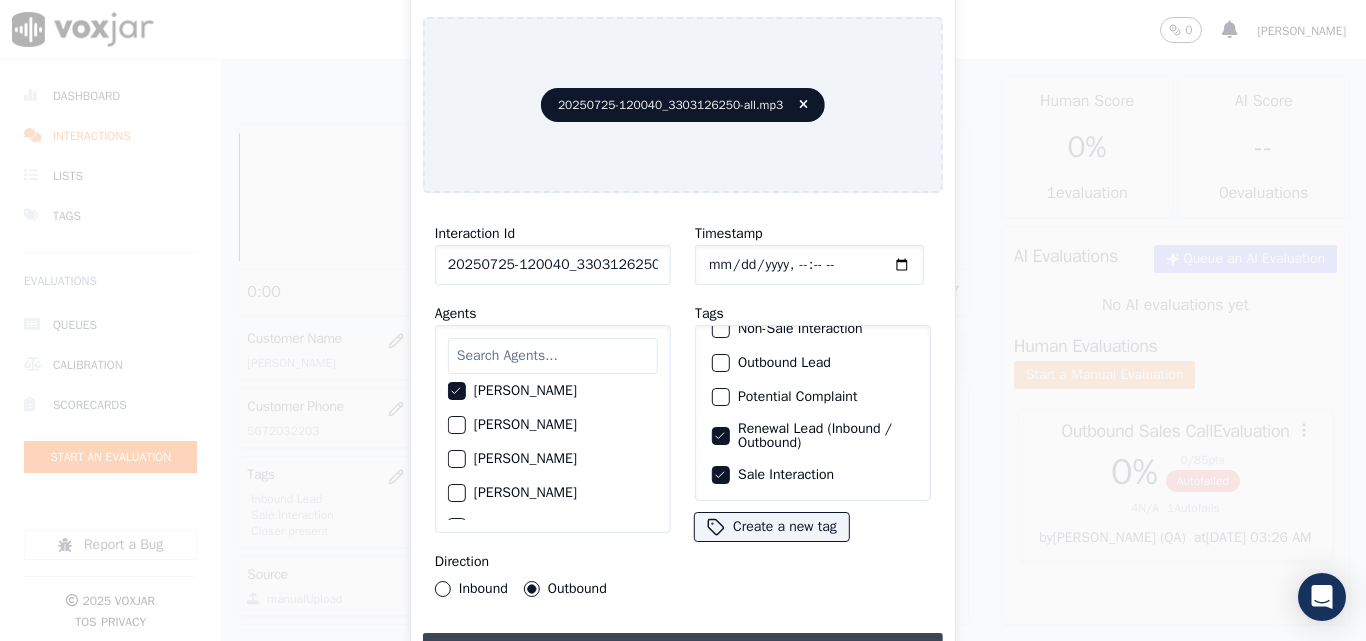 click on "Upload interaction to start evaluation" at bounding box center [683, 651] 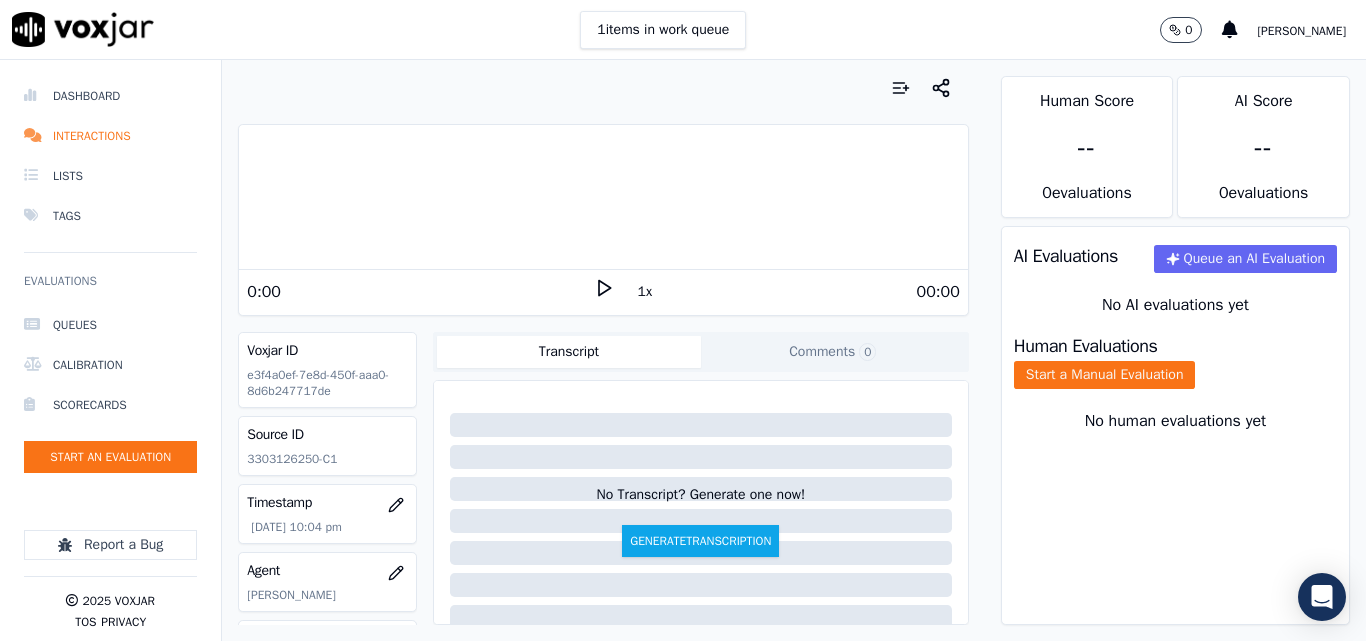 click on "Your browser does not support the audio element.   0:00     1x   00:00   Voxjar ID   e3f4a0ef-7e8d-450f-aaa0-8d6b247717de   Source ID   3303126250-C1   Timestamp
07/25/2025 10:04 pm     Agent
Kelvin Chowdhury     Customer Name     n/a     Customer Phone     n/a     Tags
Renewal Lead (Inbound / Outbound) Sale Interaction Closer present     Source     manualUpload   Type     AUDIO       Transcript   Comments  0   No Transcript? Generate one now!   Generate  Transcription         Add Comment" at bounding box center [603, 350] 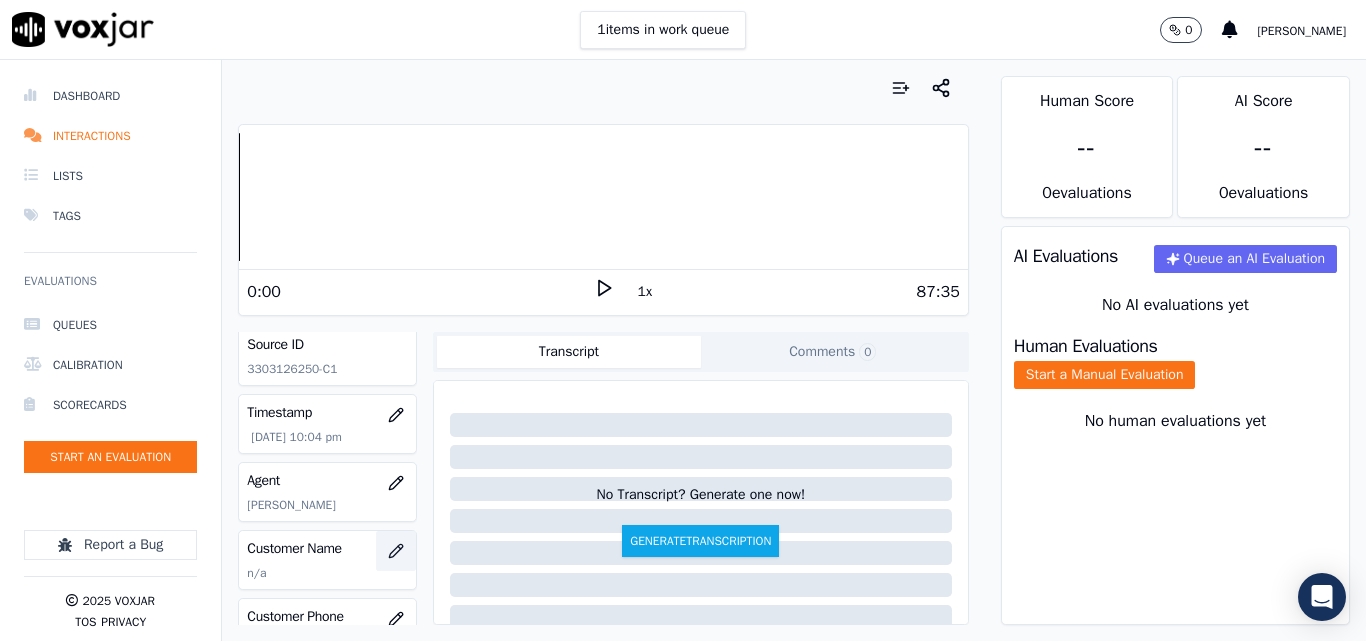 scroll, scrollTop: 200, scrollLeft: 0, axis: vertical 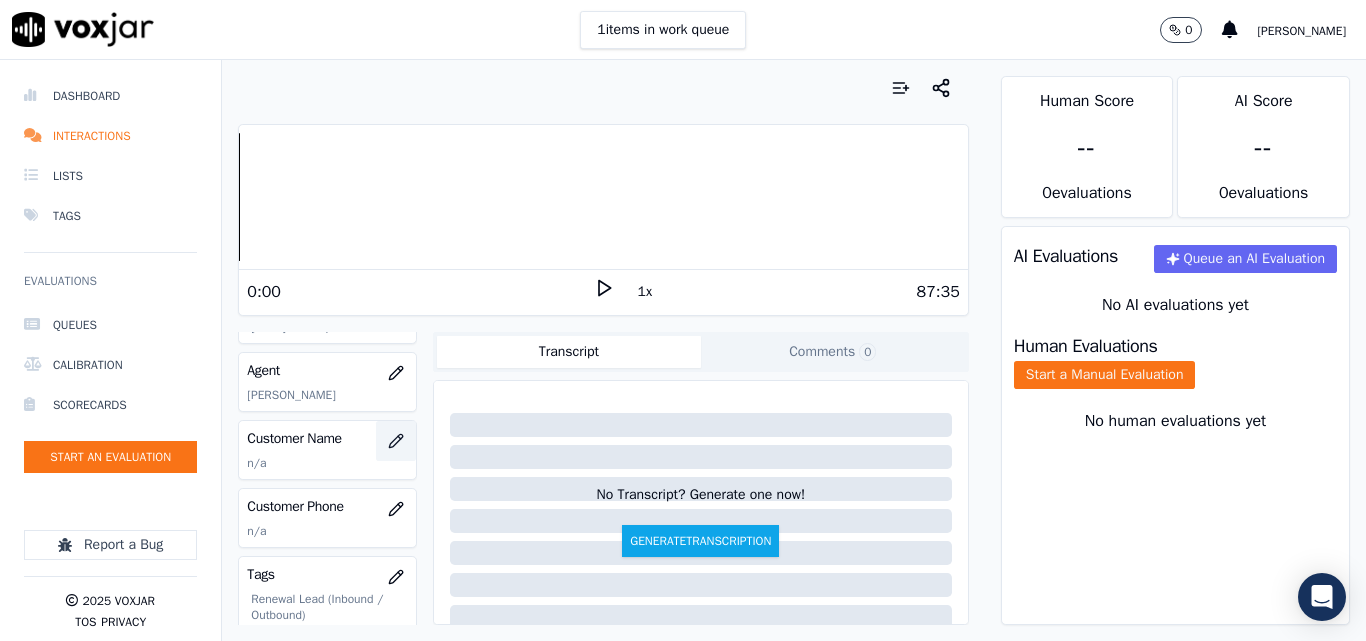 click 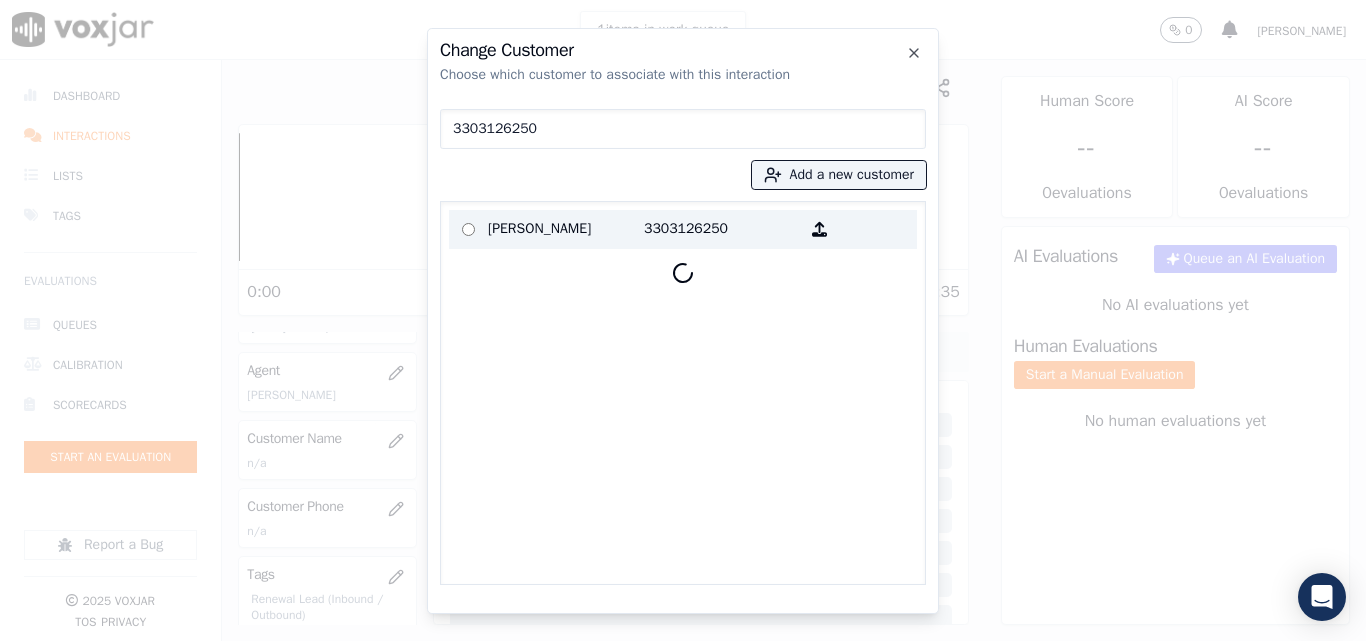 type on "3303126250" 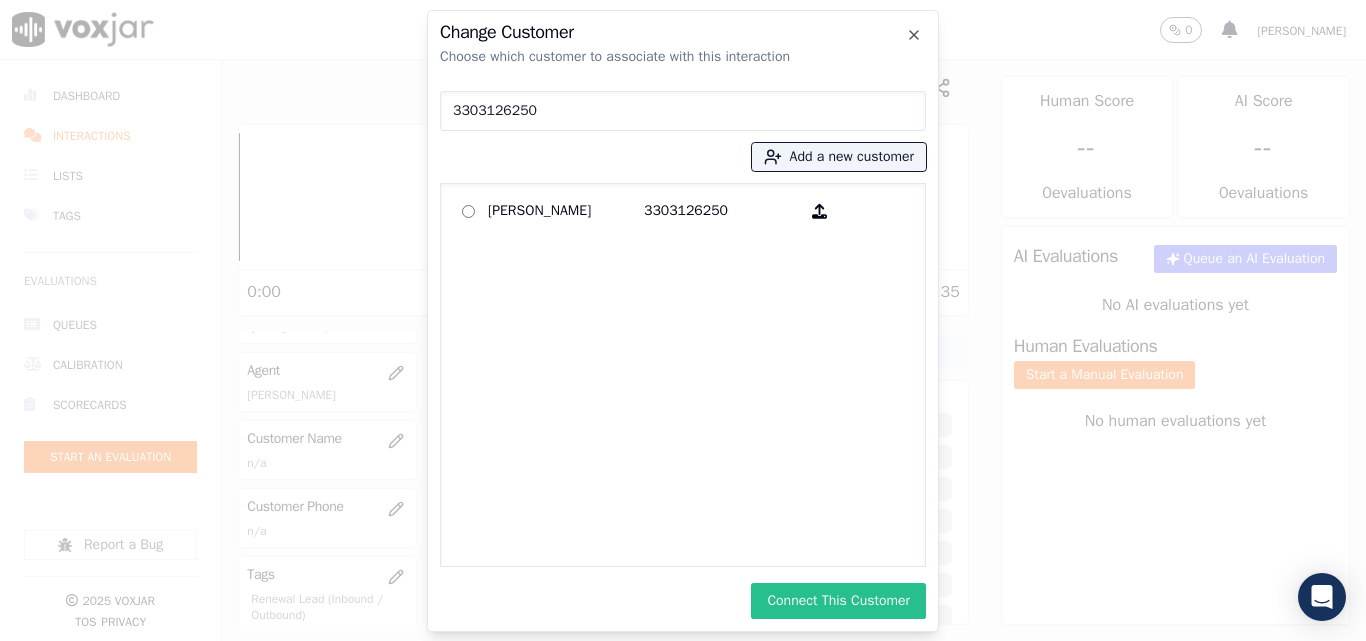 click on "Connect This Customer" at bounding box center (838, 601) 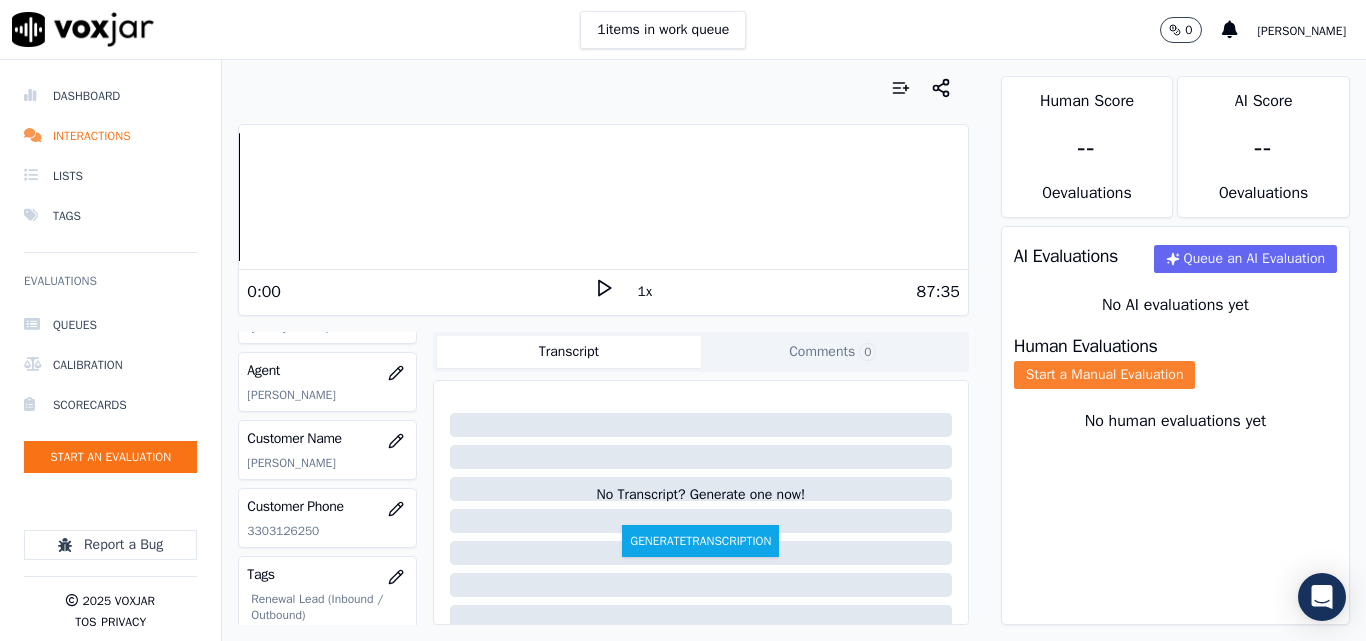 click on "Start a Manual Evaluation" 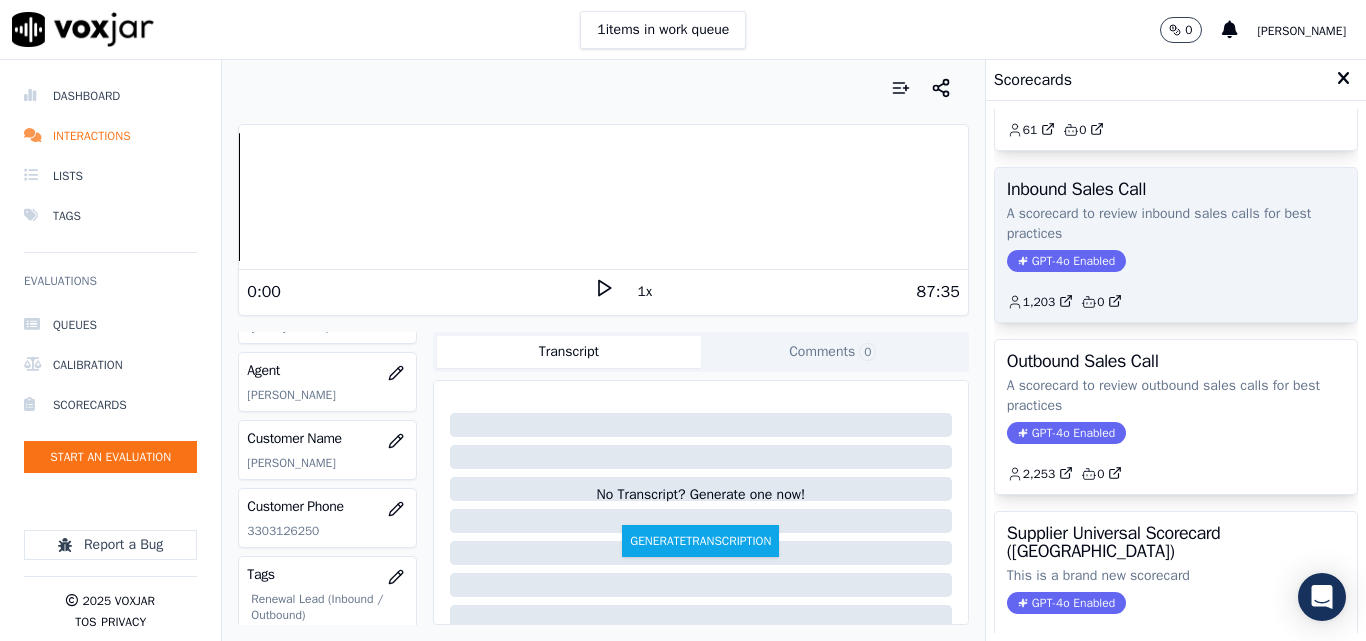 scroll, scrollTop: 300, scrollLeft: 0, axis: vertical 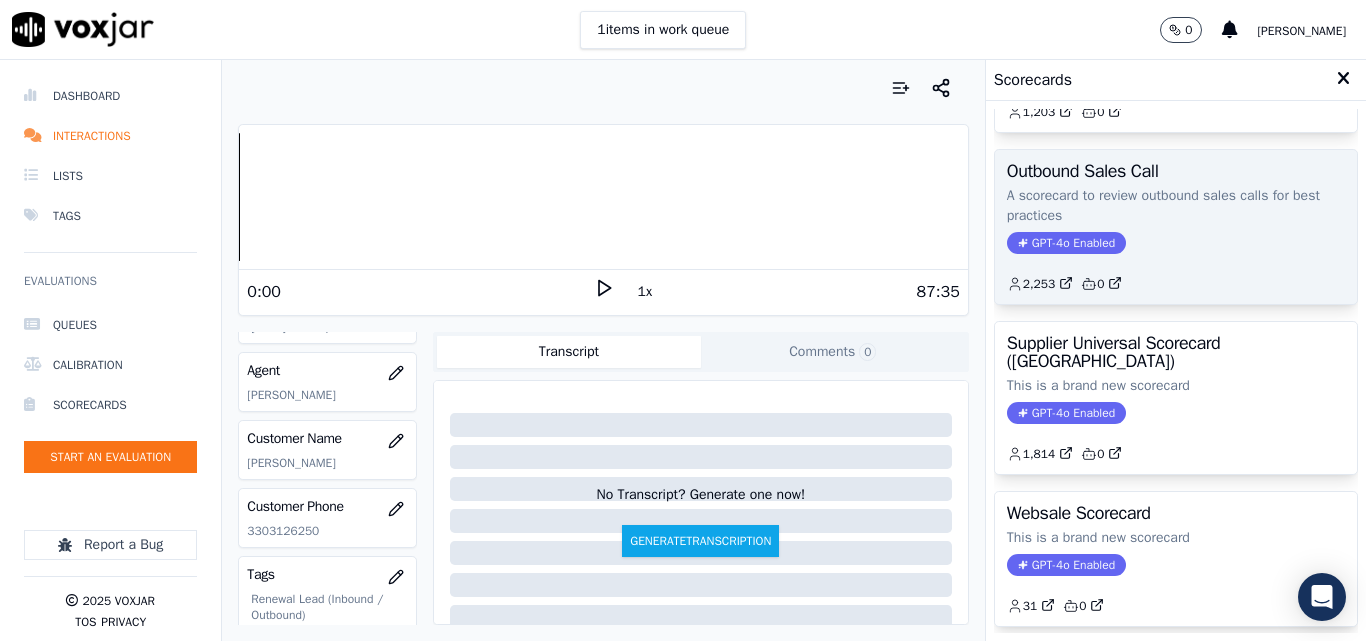 click on "Outbound Sales Call   A scorecard to review outbound sales calls for best practices     GPT-4o Enabled       2,253         0" at bounding box center [1176, 227] 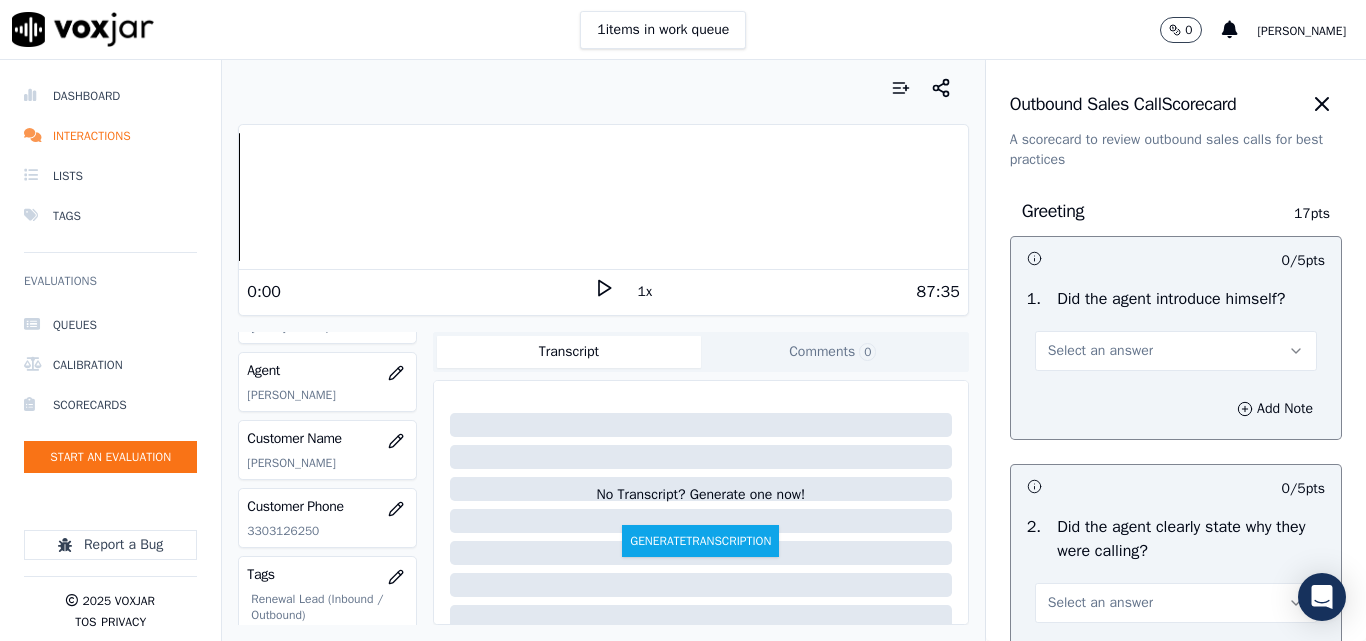 drag, startPoint x: 622, startPoint y: 90, endPoint x: 646, endPoint y: 107, distance: 29.410883 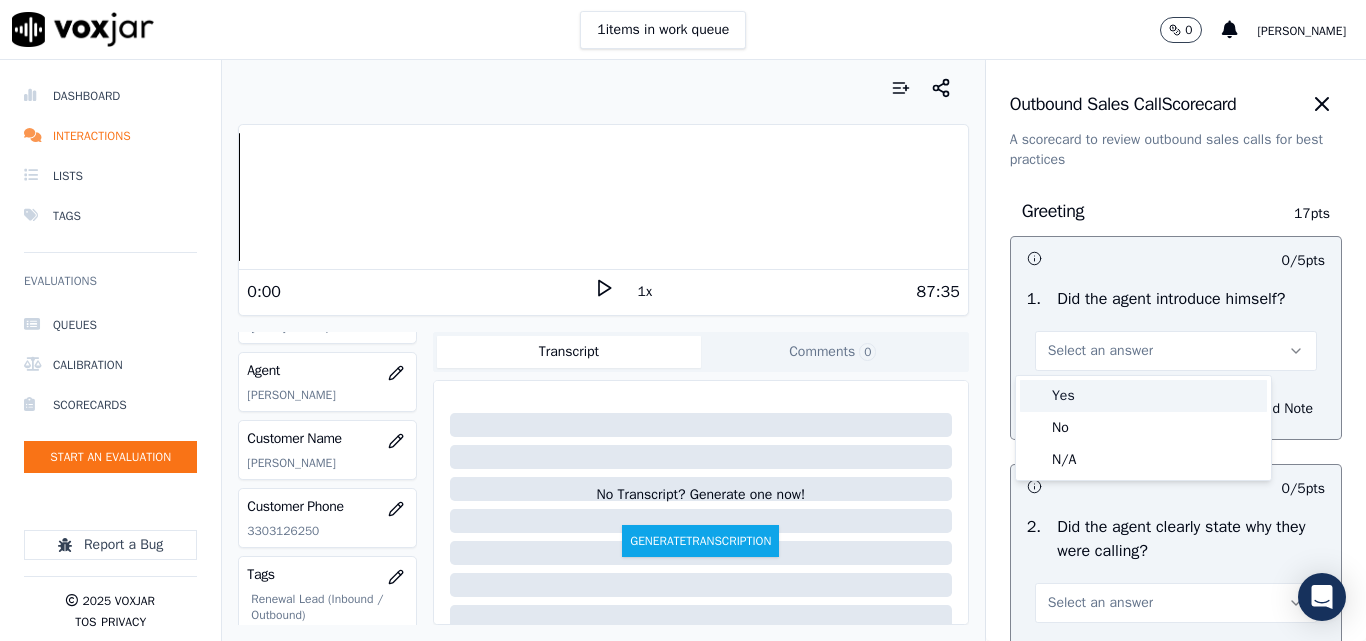 click on "Yes" at bounding box center (1143, 396) 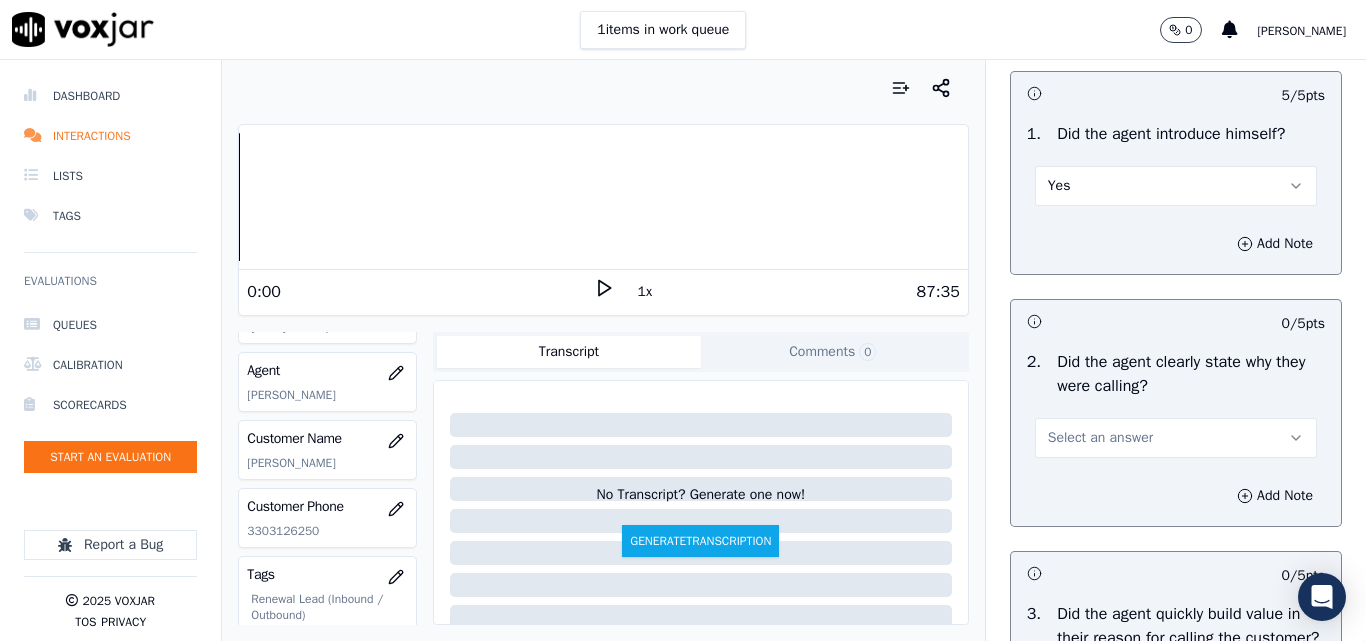 scroll, scrollTop: 200, scrollLeft: 0, axis: vertical 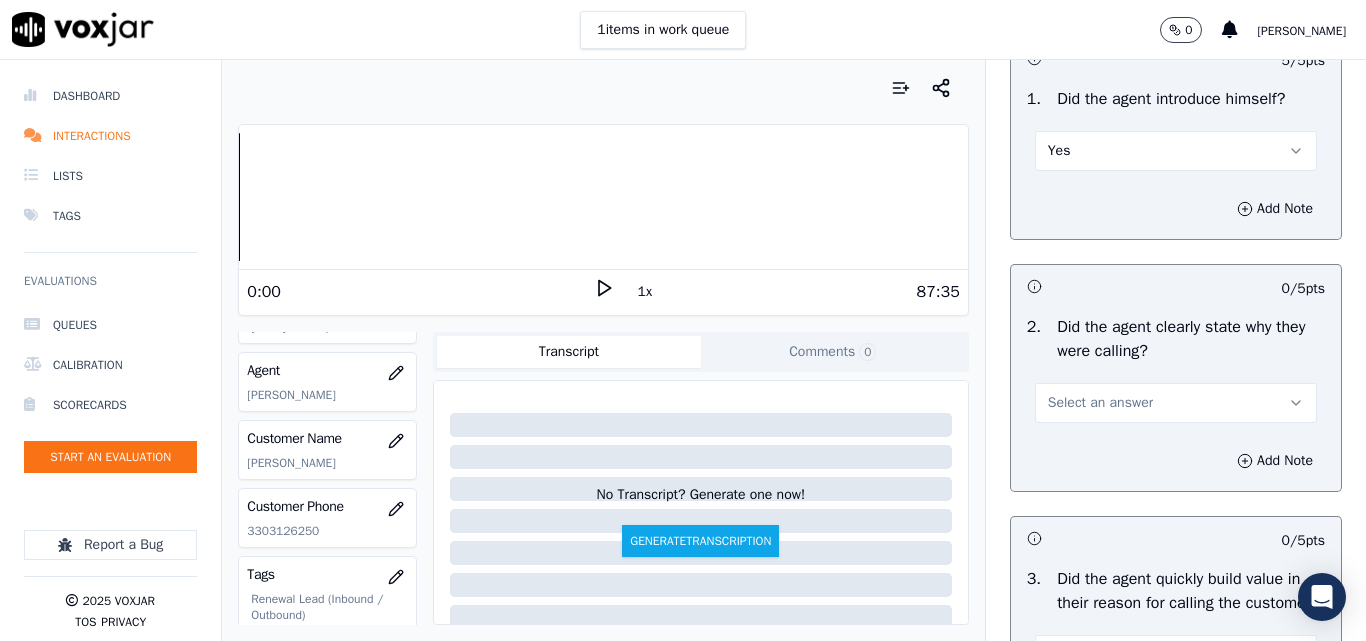 click on "Select an answer" at bounding box center [1176, 403] 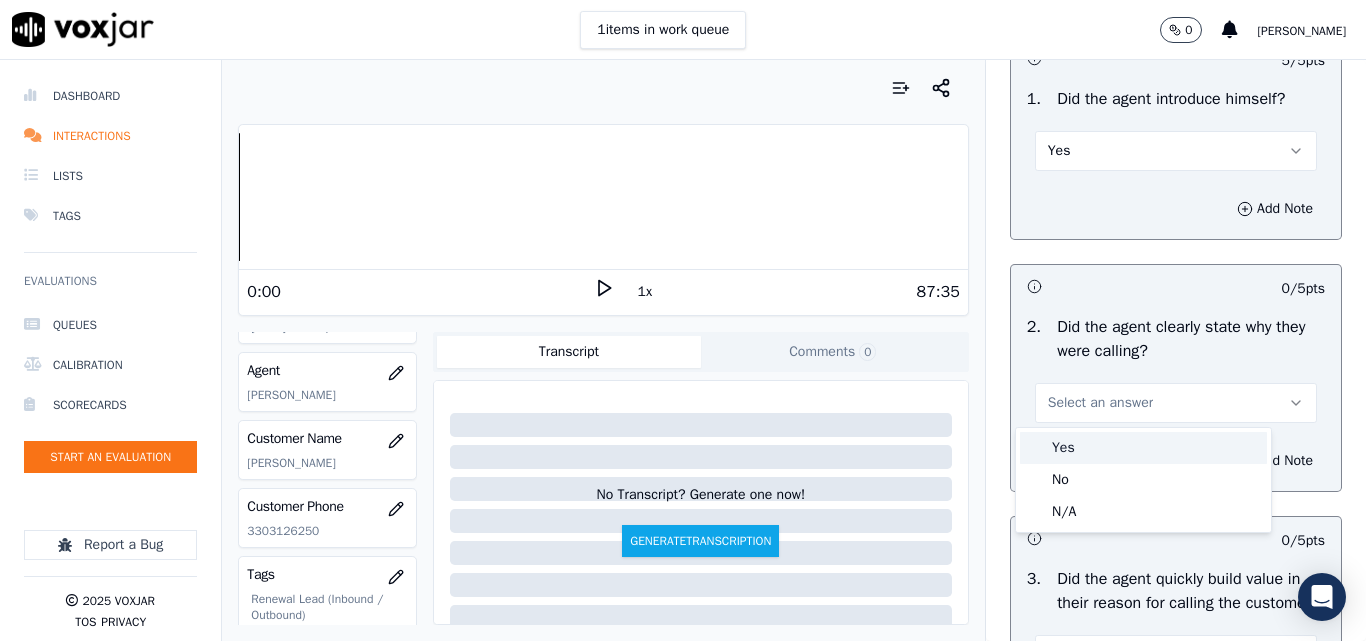 click on "Yes" at bounding box center (1143, 448) 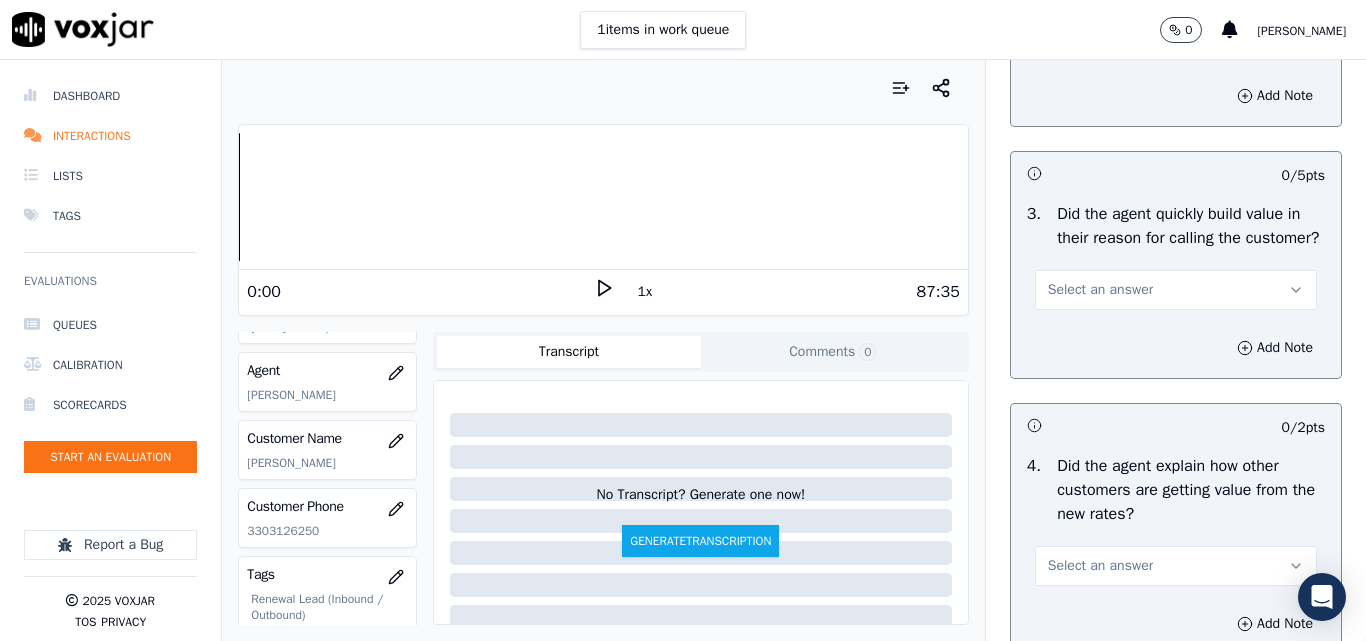 scroll, scrollTop: 600, scrollLeft: 0, axis: vertical 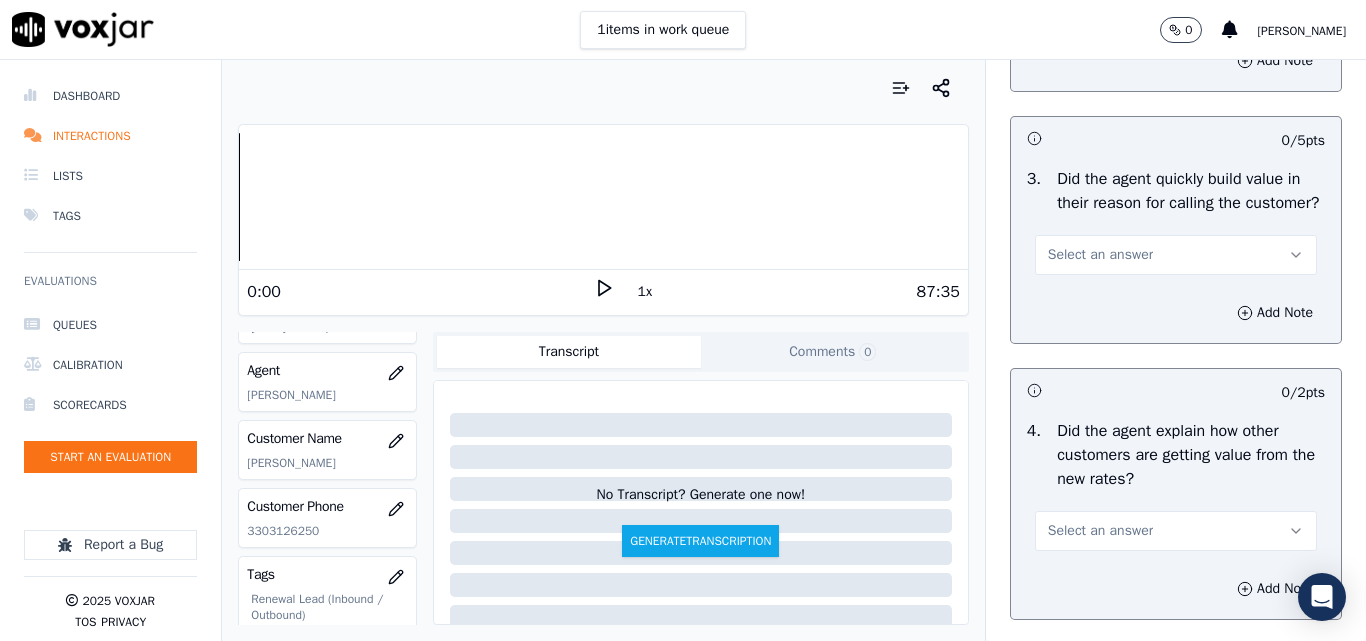 click on "Select an answer" at bounding box center (1100, 255) 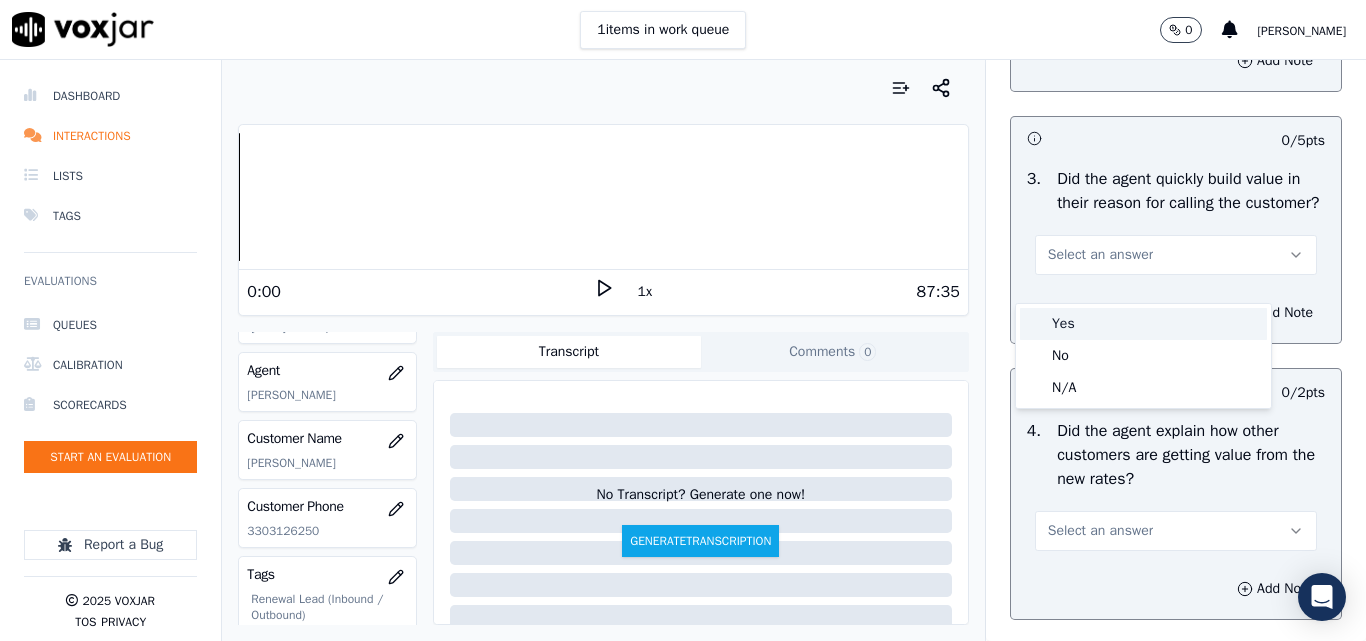 click on "Yes" at bounding box center [1143, 324] 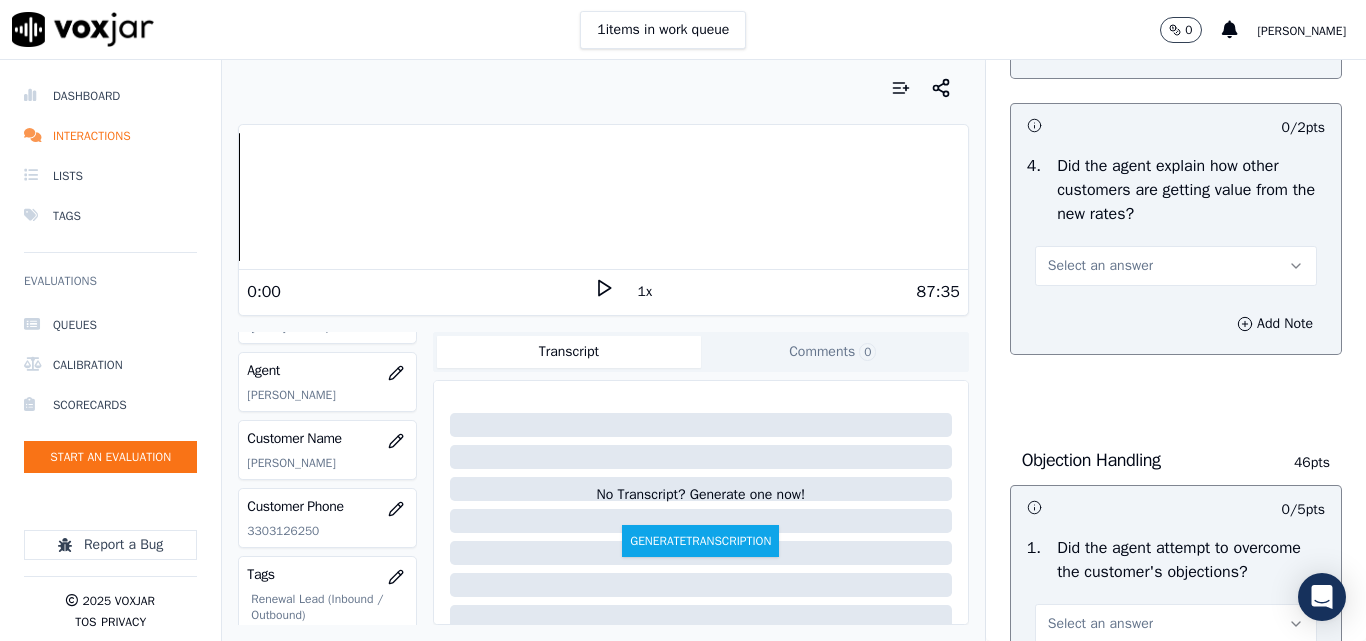 scroll, scrollTop: 900, scrollLeft: 0, axis: vertical 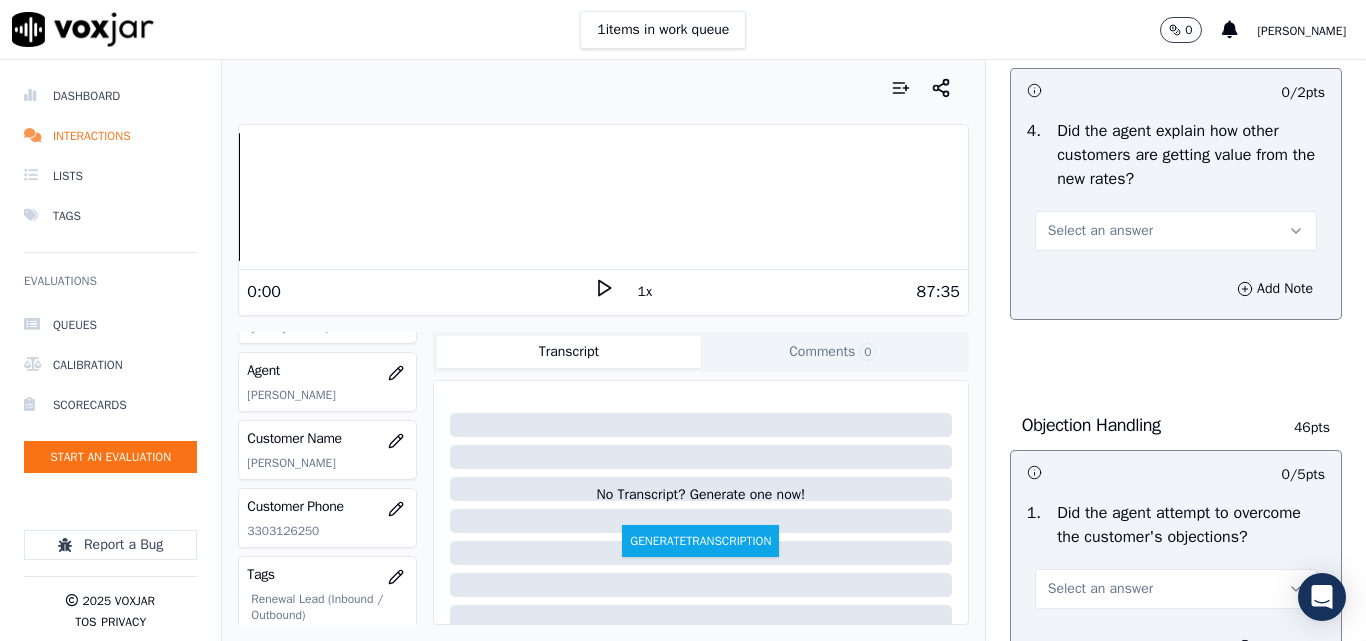 click on "Select an answer" at bounding box center (1176, 231) 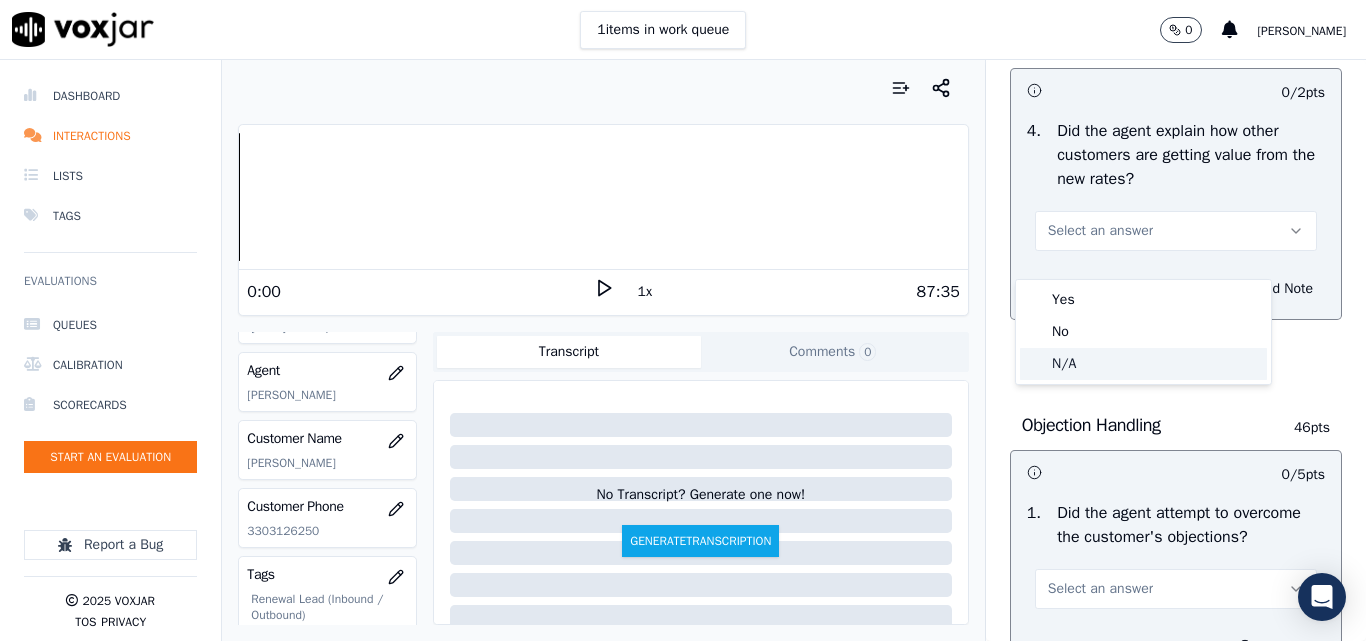 click on "N/A" 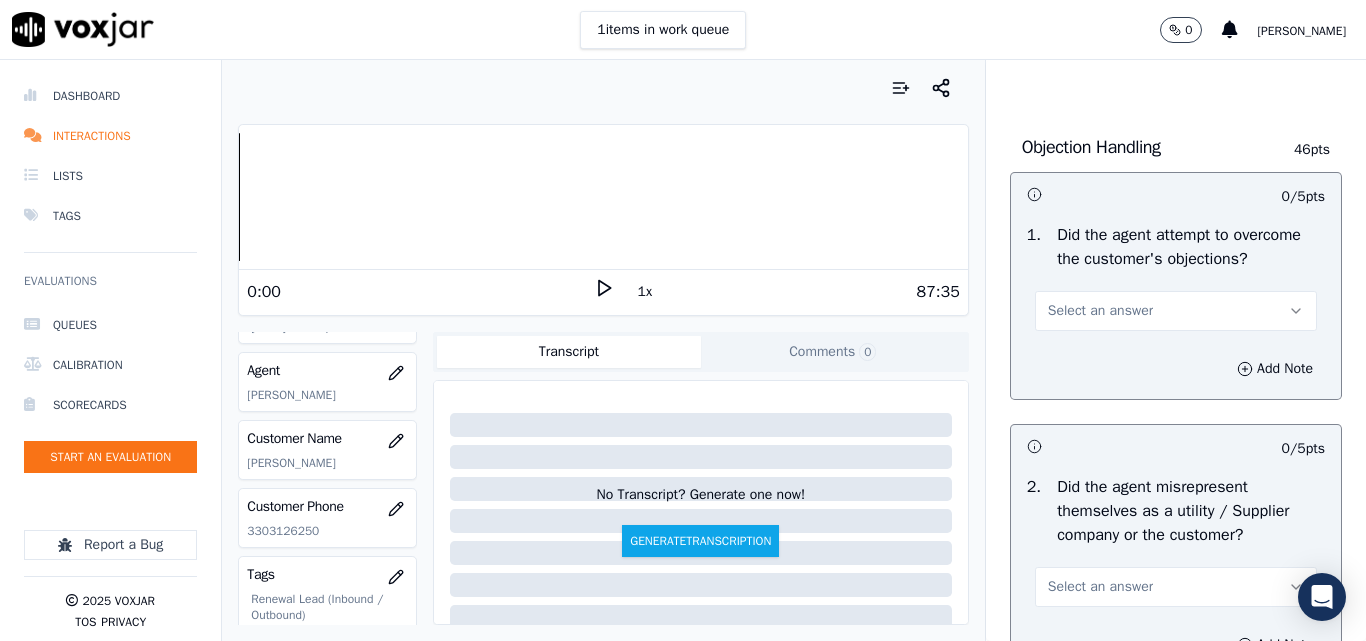 scroll, scrollTop: 1200, scrollLeft: 0, axis: vertical 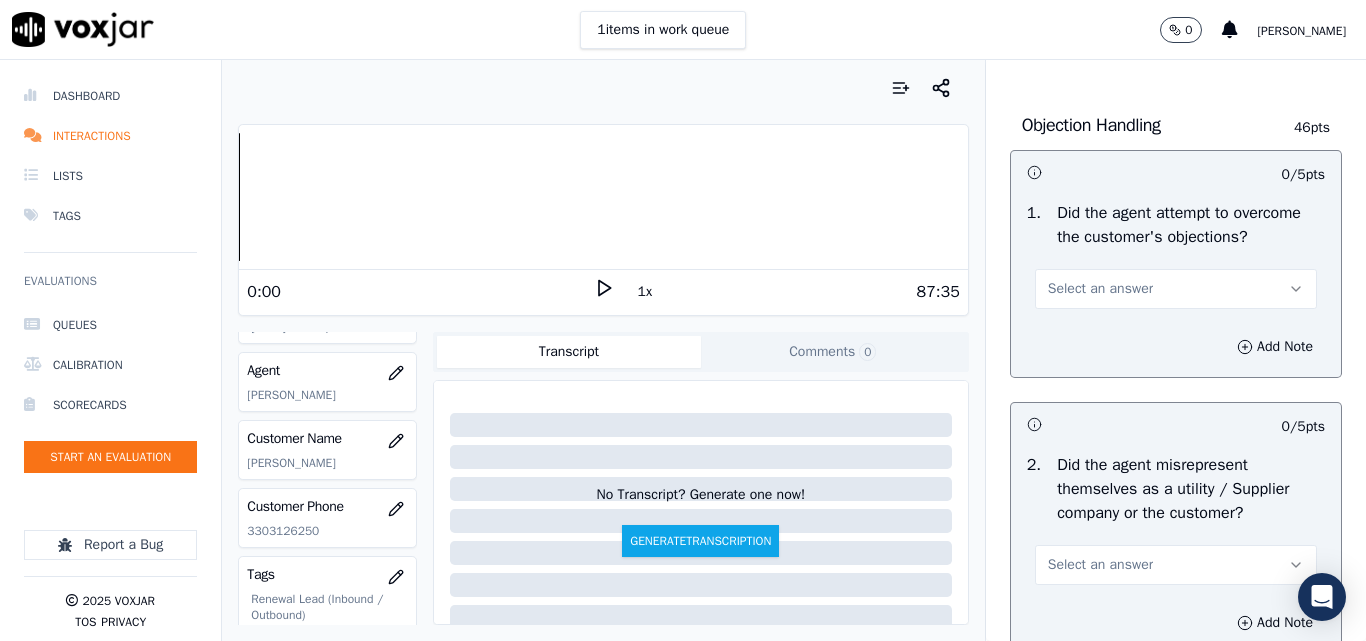 click on "Select an answer" at bounding box center [1100, 289] 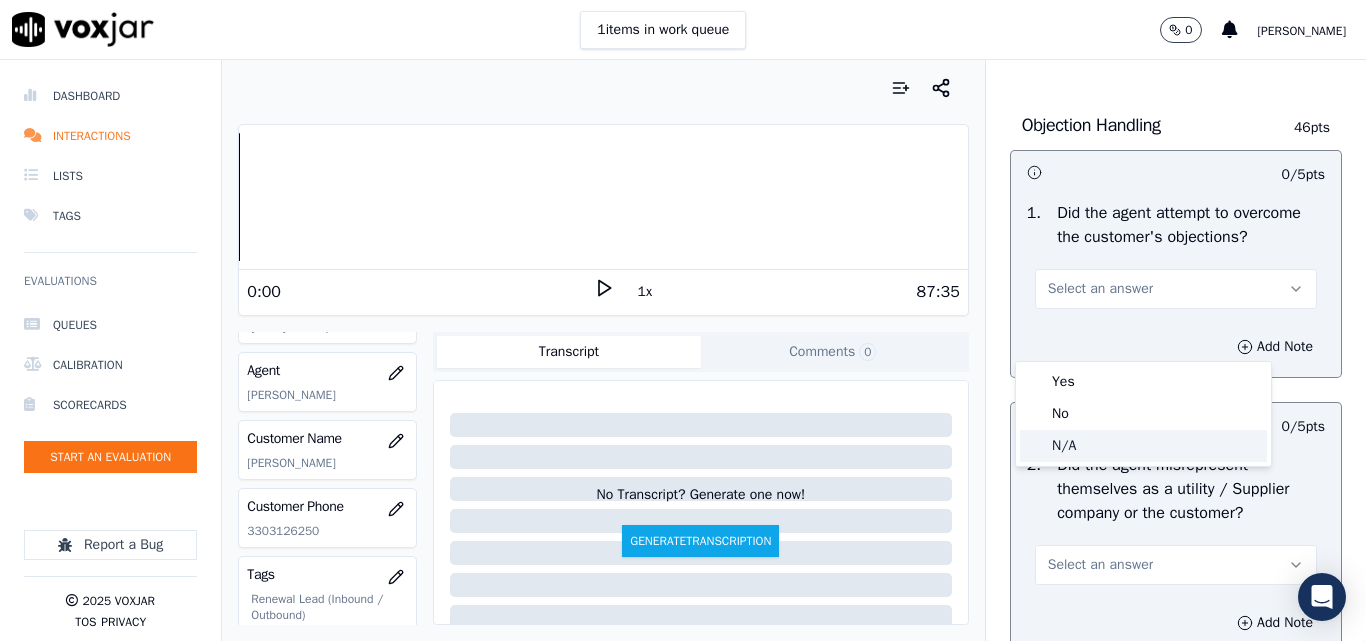 click on "N/A" 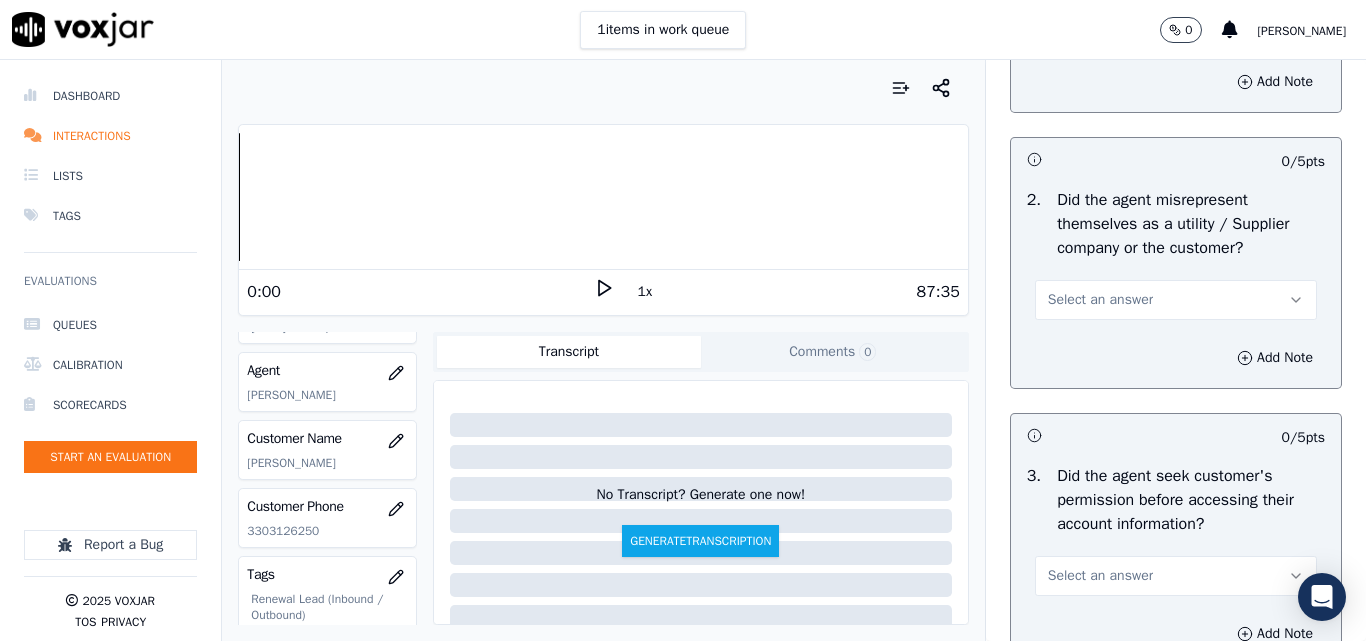 scroll, scrollTop: 1500, scrollLeft: 0, axis: vertical 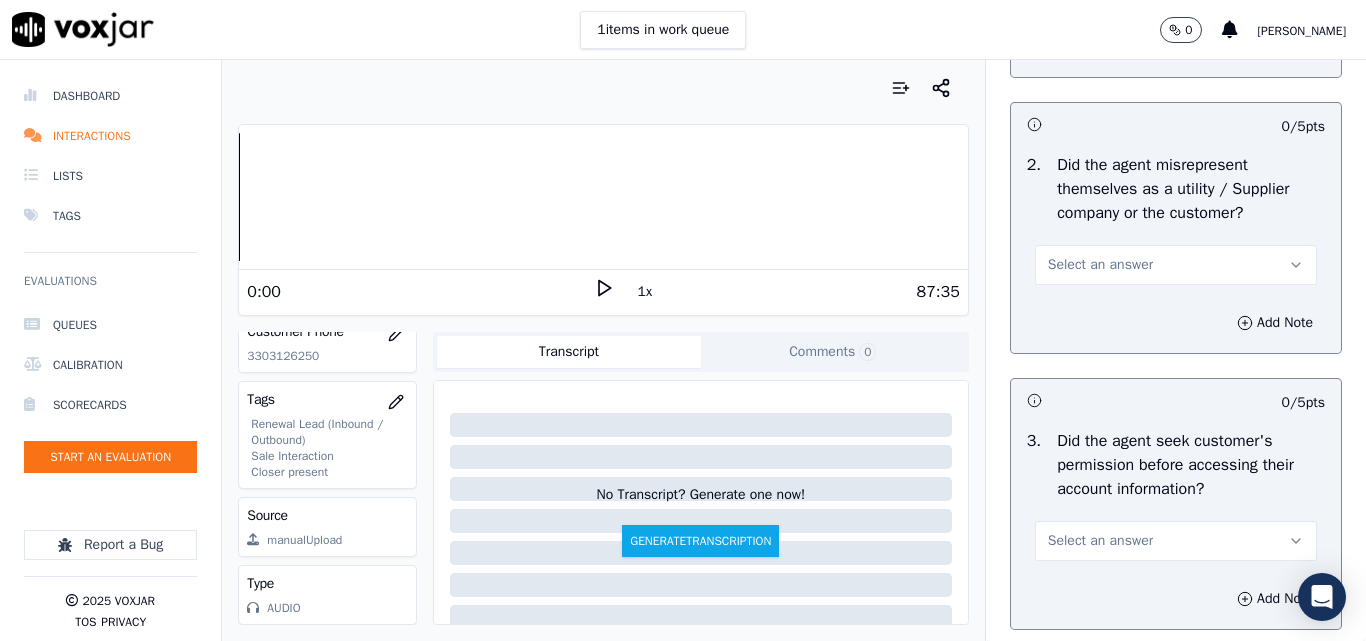 click on "Select an answer" at bounding box center [1100, 265] 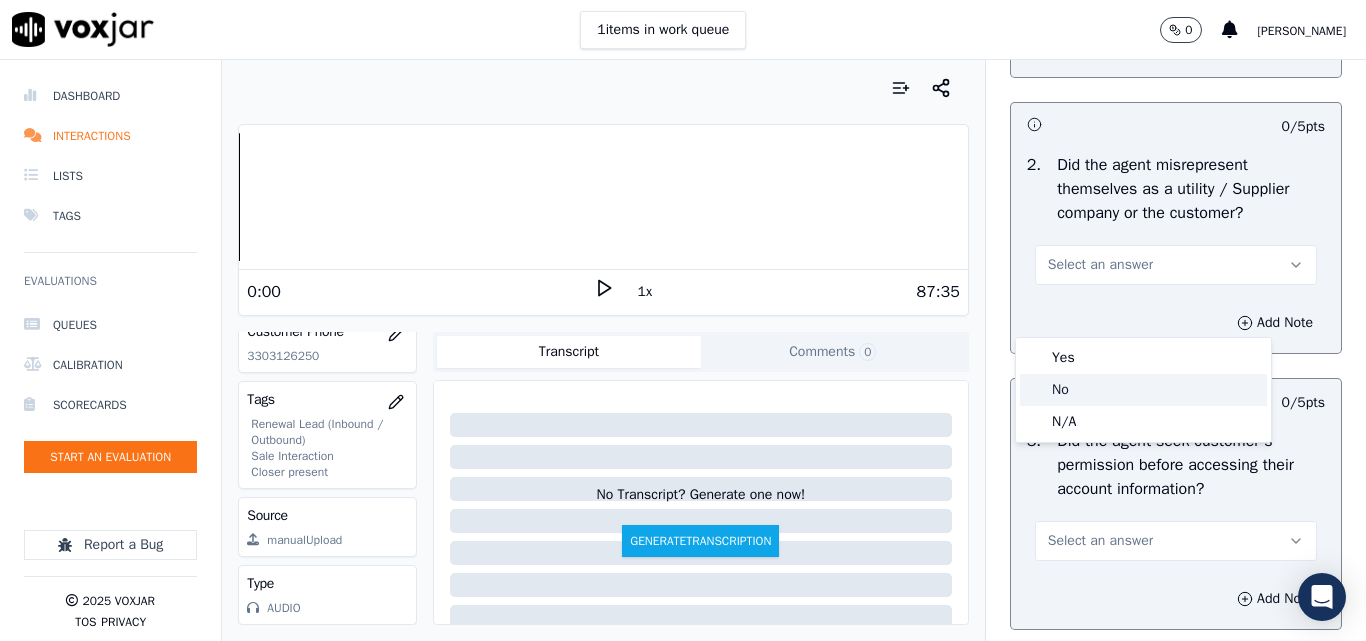 click on "No" 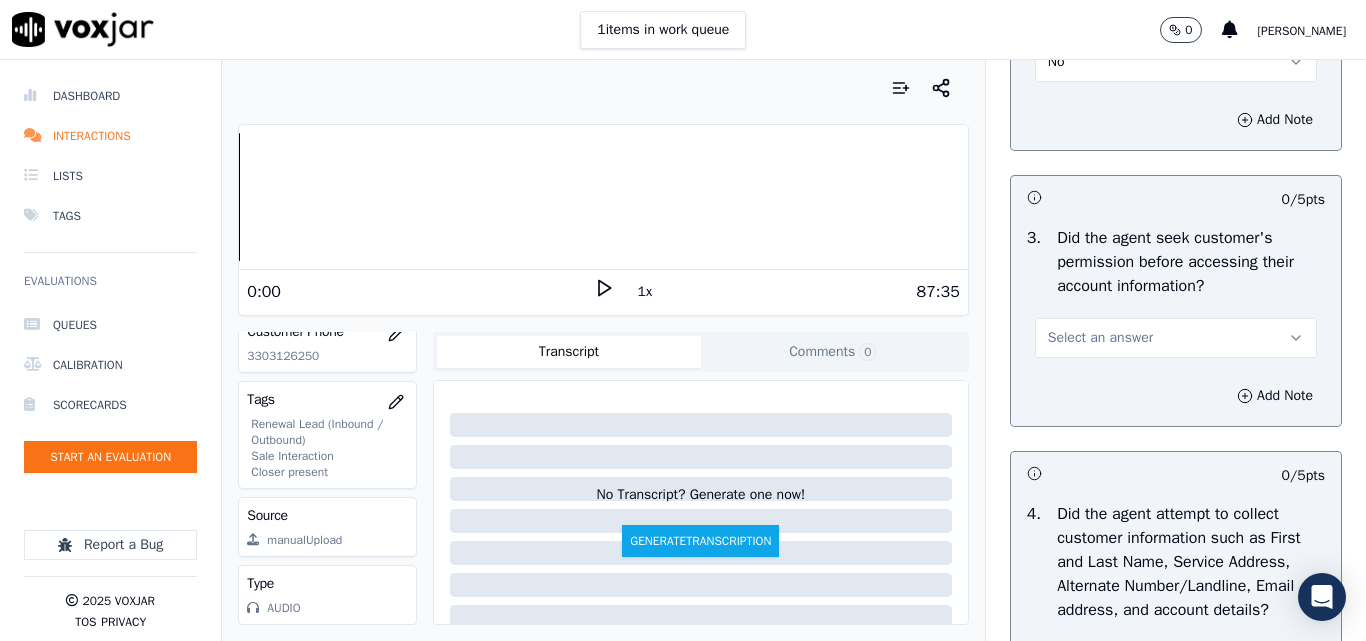 scroll, scrollTop: 1800, scrollLeft: 0, axis: vertical 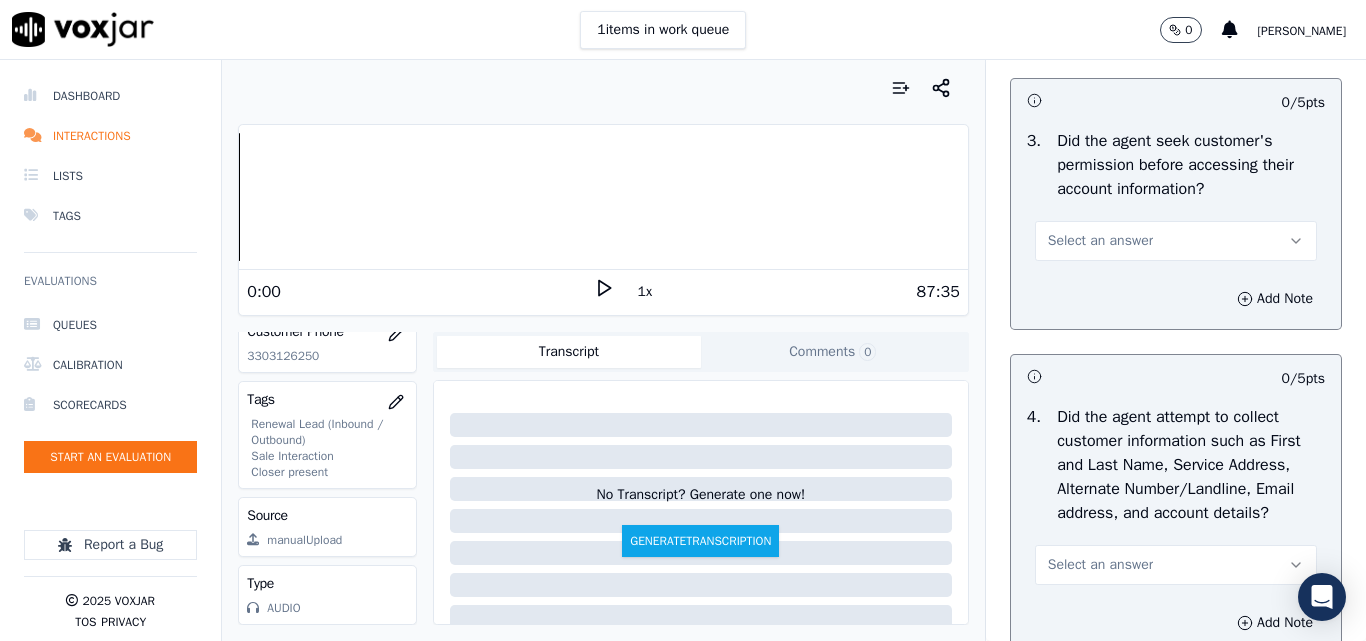 click on "Select an answer" at bounding box center [1100, 241] 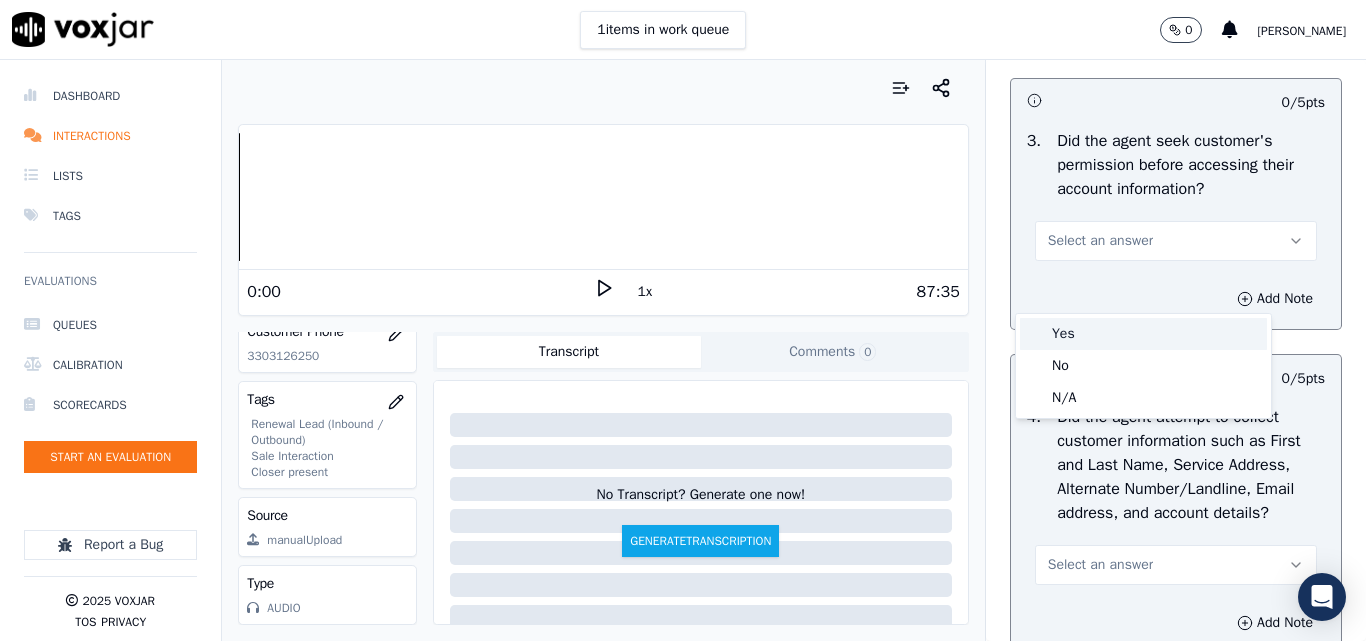 click on "Yes" at bounding box center [1143, 334] 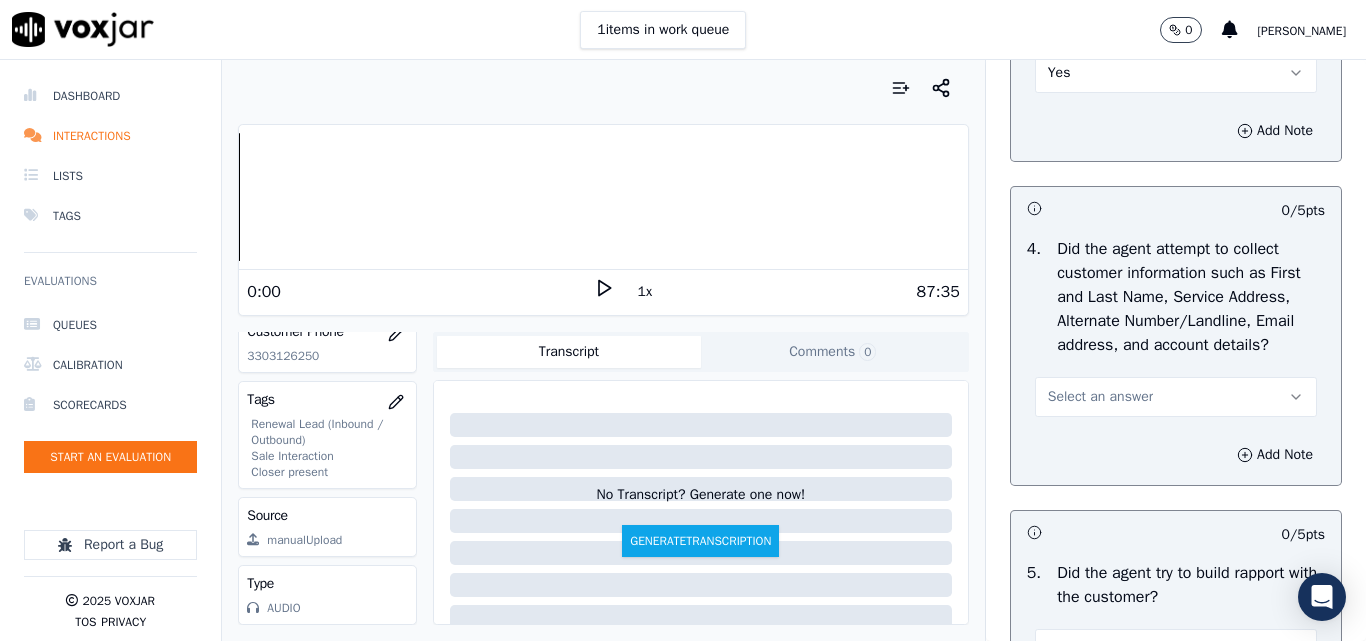 scroll, scrollTop: 2000, scrollLeft: 0, axis: vertical 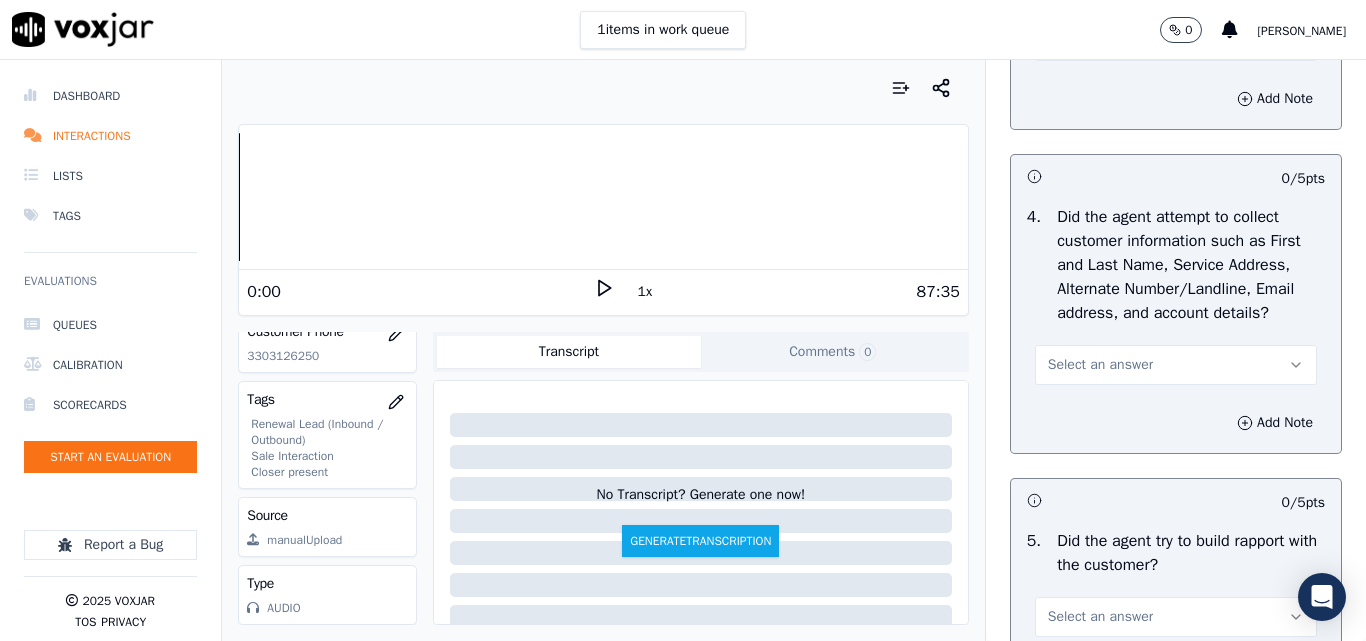 click on "Select an answer" at bounding box center [1100, 365] 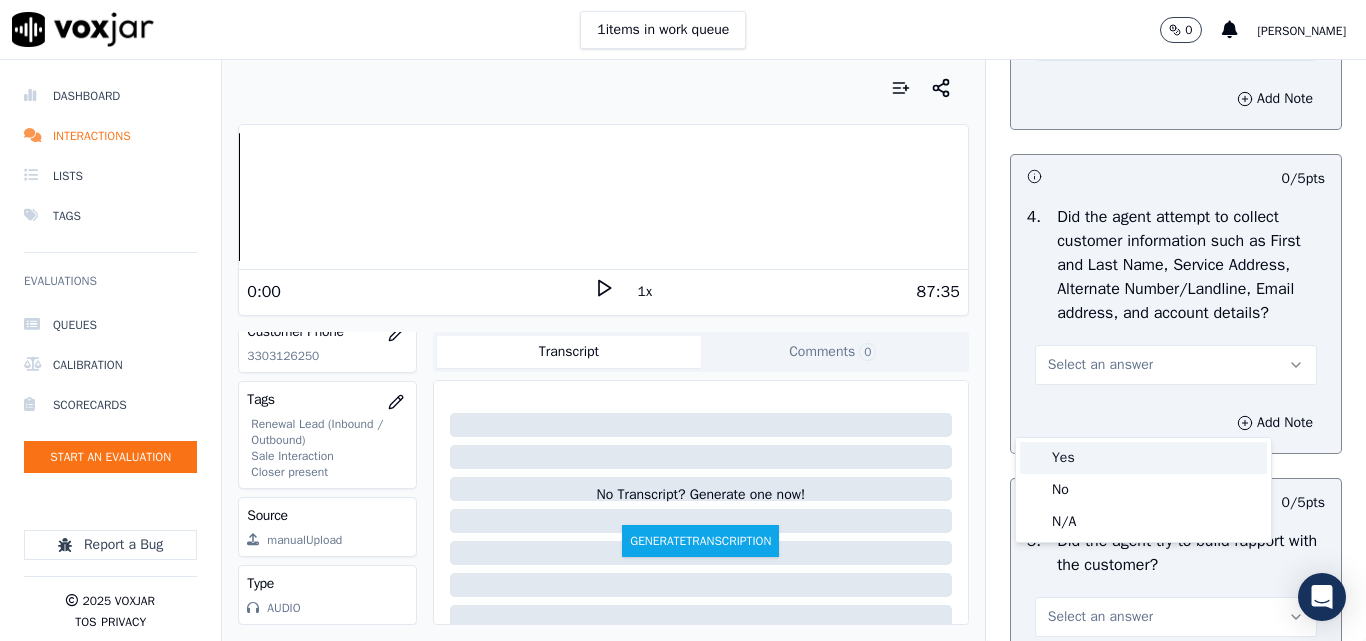 click on "Yes" at bounding box center [1143, 458] 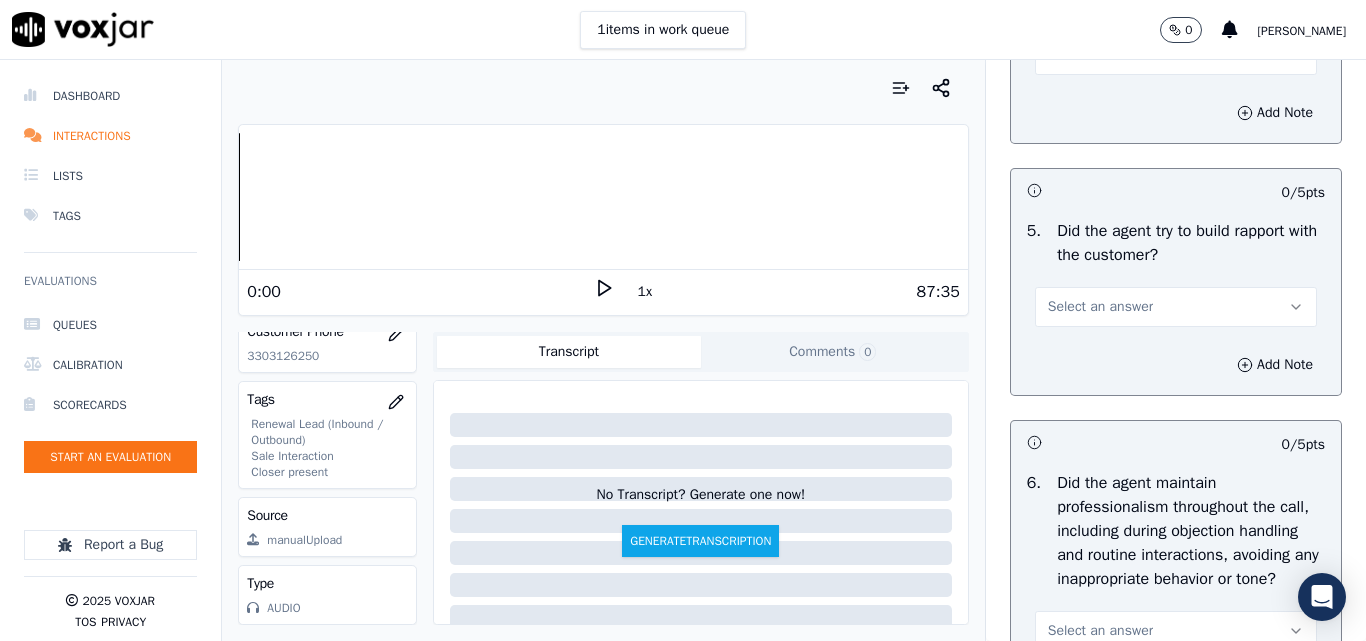 scroll, scrollTop: 2400, scrollLeft: 0, axis: vertical 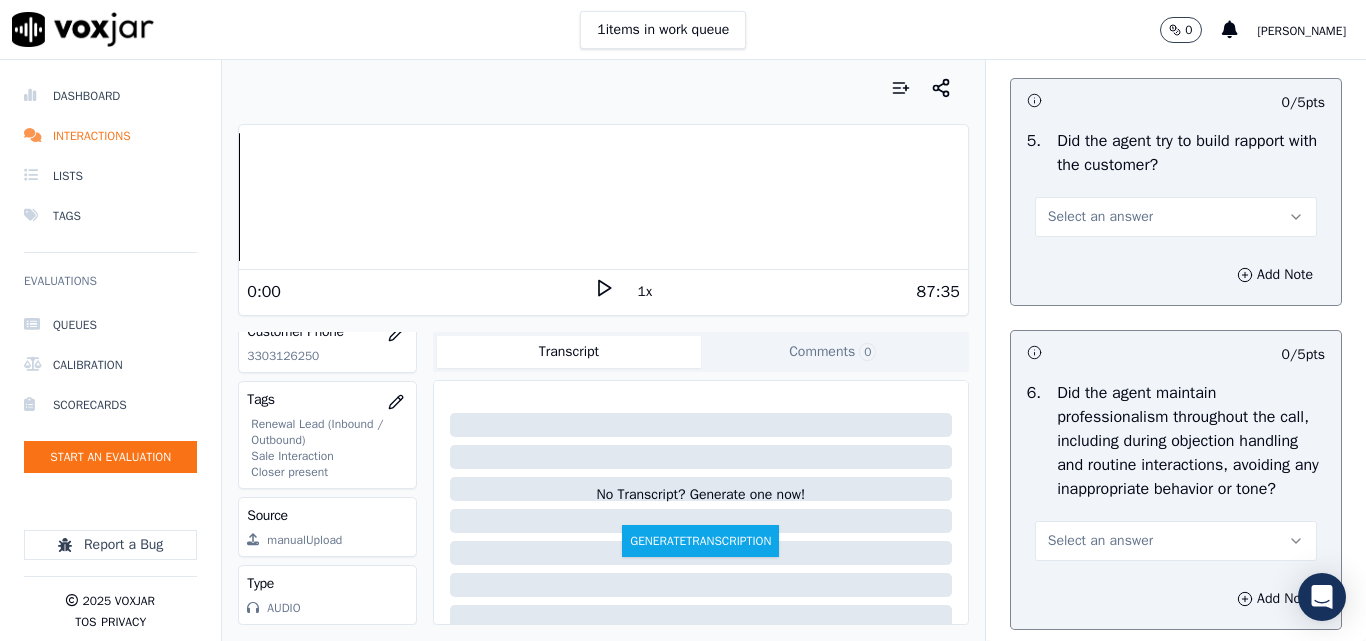 click on "Select an answer" at bounding box center [1176, 217] 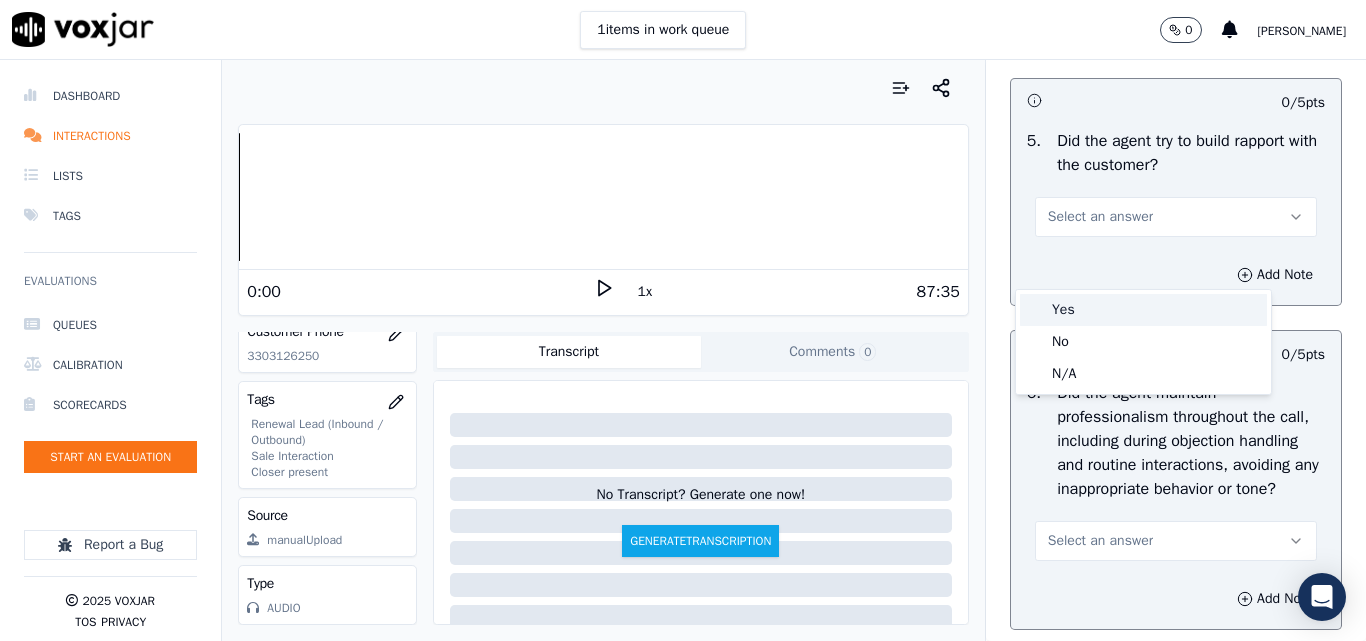 click on "Yes" at bounding box center [1143, 310] 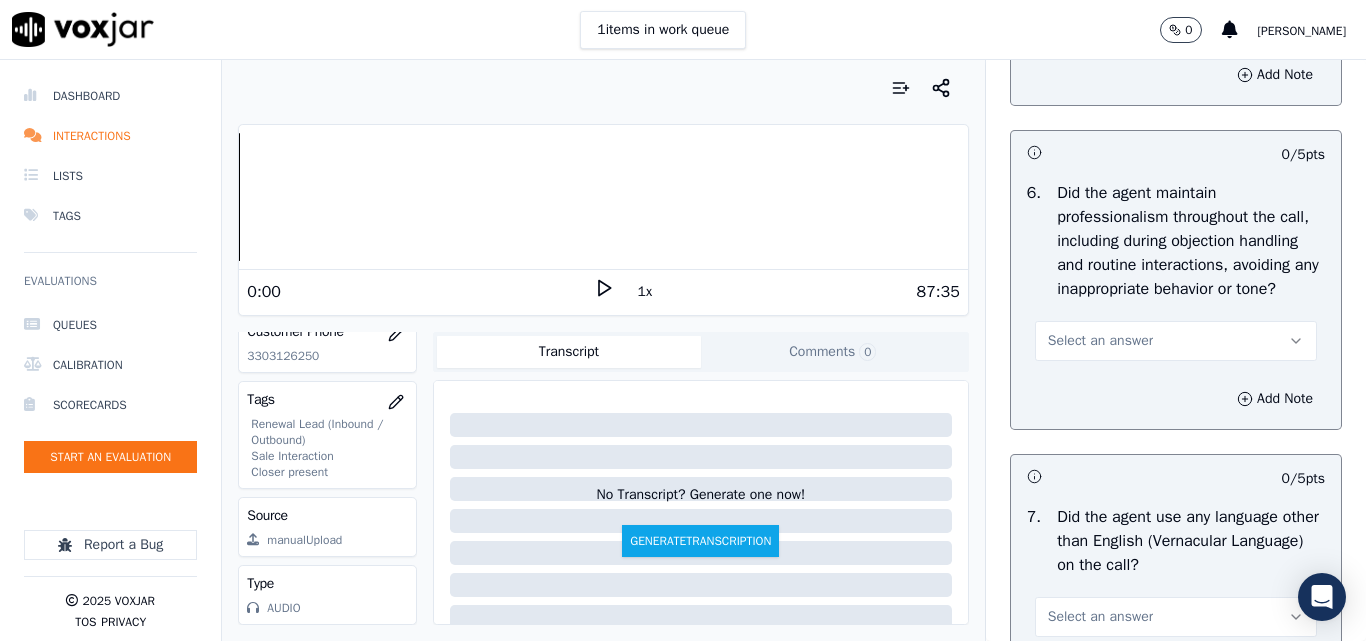 scroll, scrollTop: 2800, scrollLeft: 0, axis: vertical 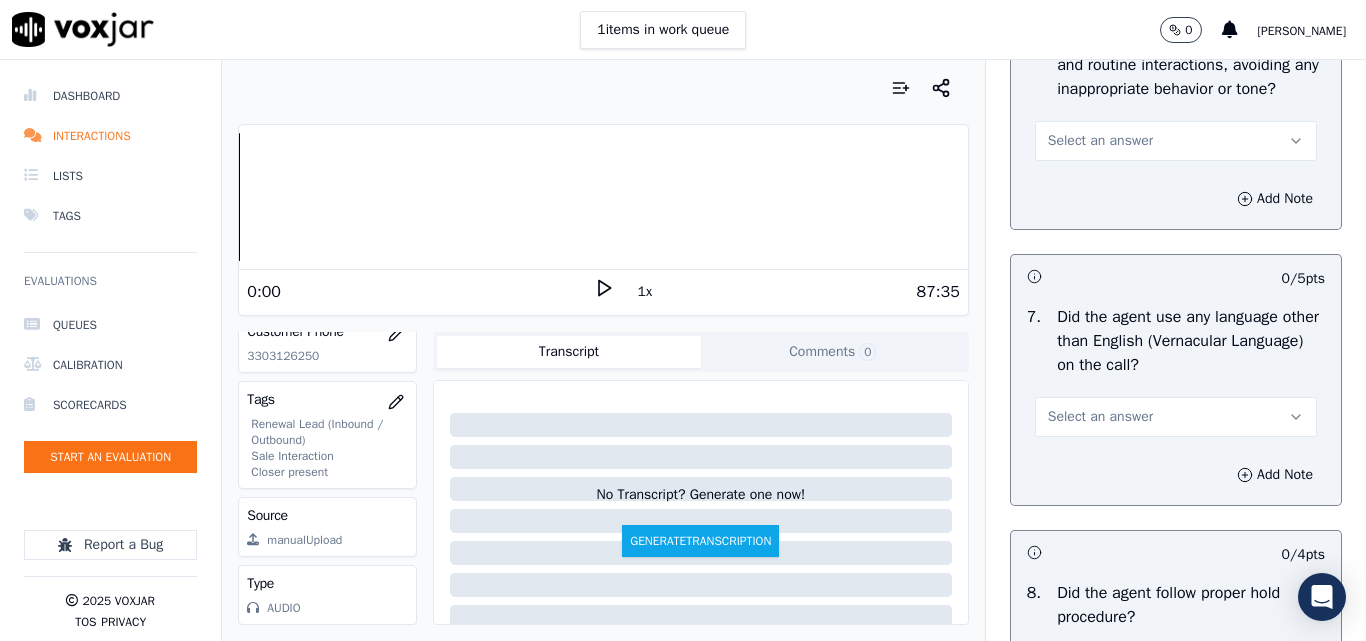 click on "Select an answer" at bounding box center [1100, 141] 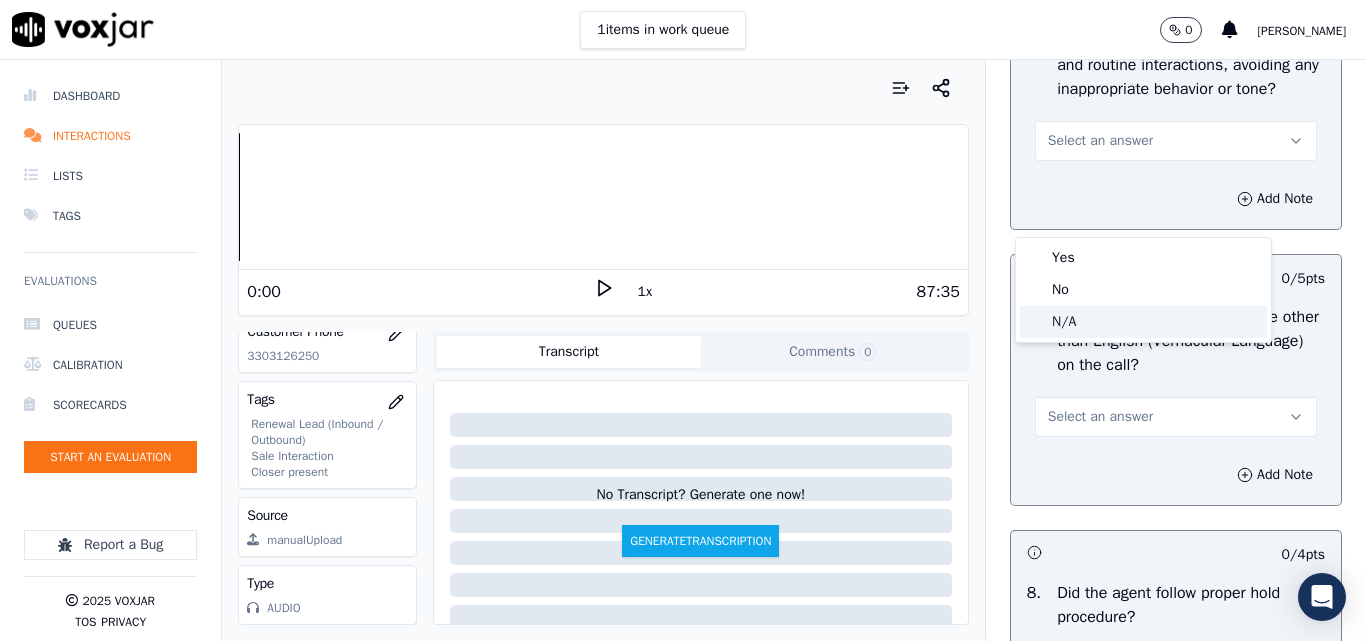 click on "N/A" 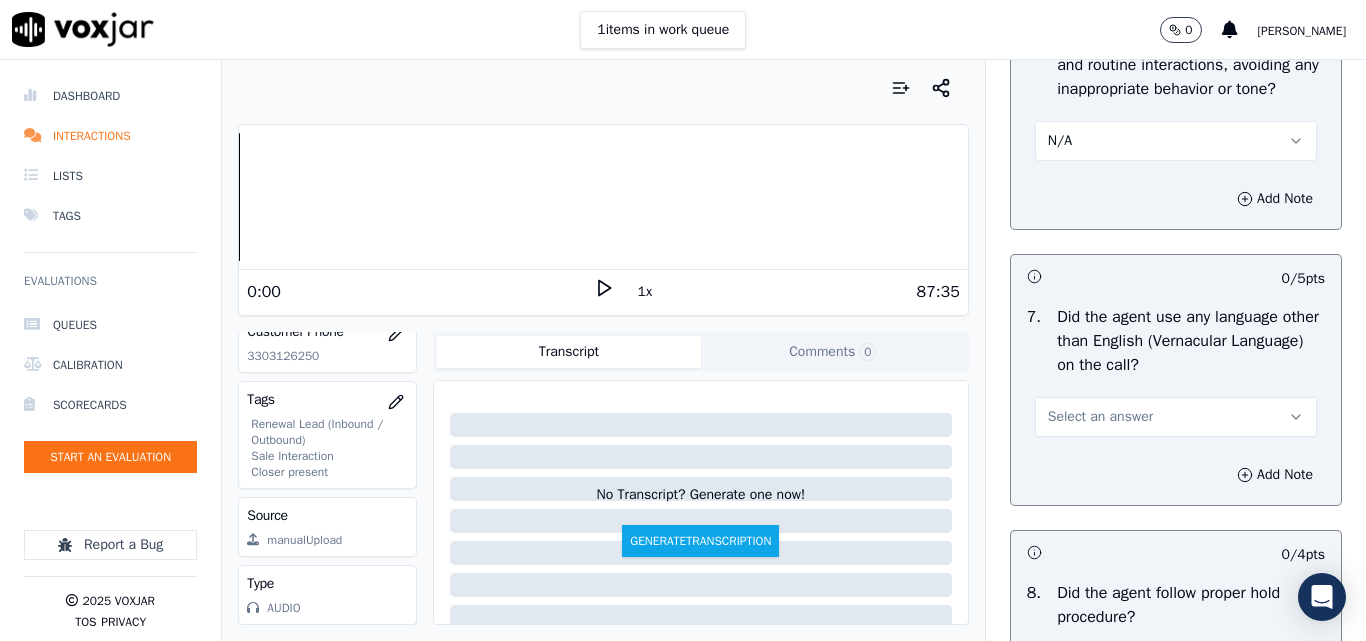 scroll, scrollTop: 3000, scrollLeft: 0, axis: vertical 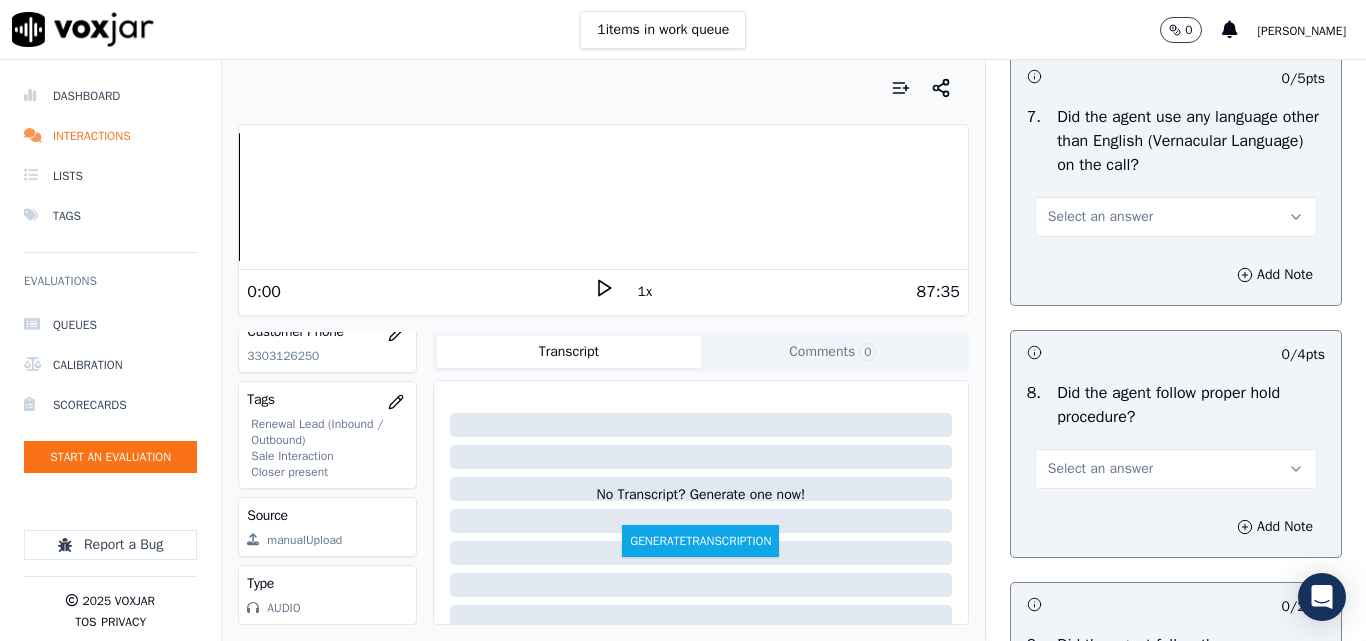 click on "Select an answer" at bounding box center (1100, 217) 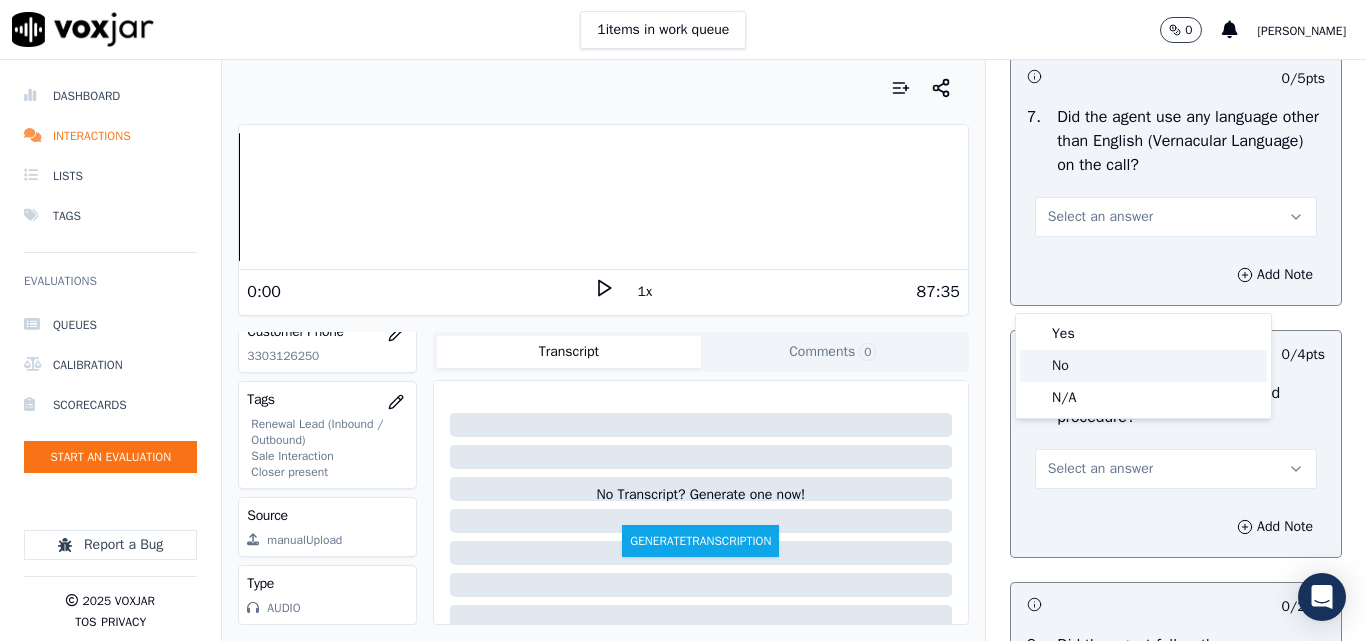 click on "No" 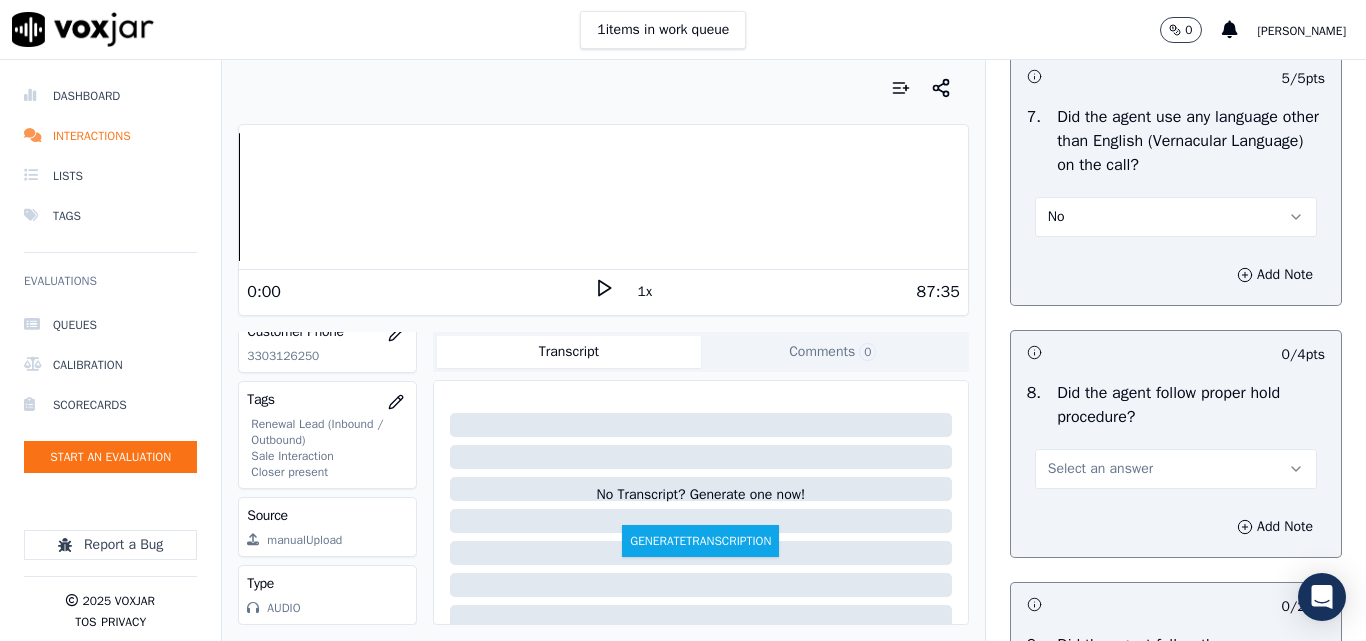 scroll, scrollTop: 3300, scrollLeft: 0, axis: vertical 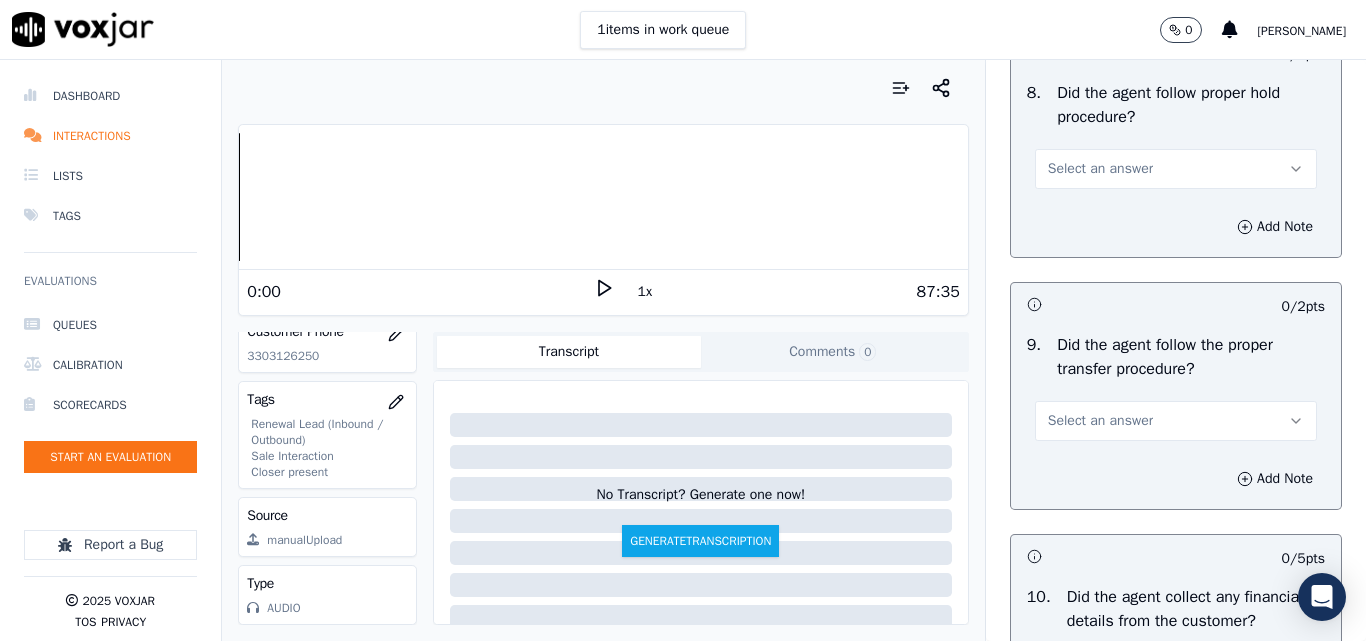 click on "Select an answer" at bounding box center [1100, 169] 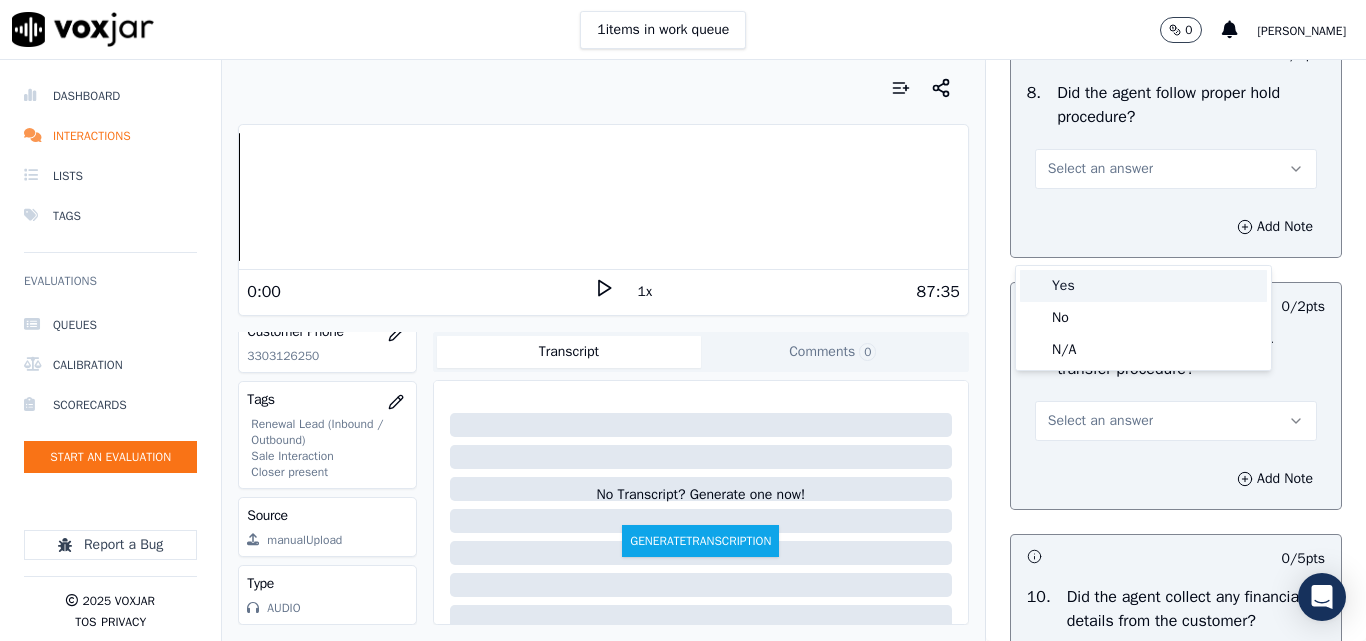 click on "Yes" at bounding box center (1143, 286) 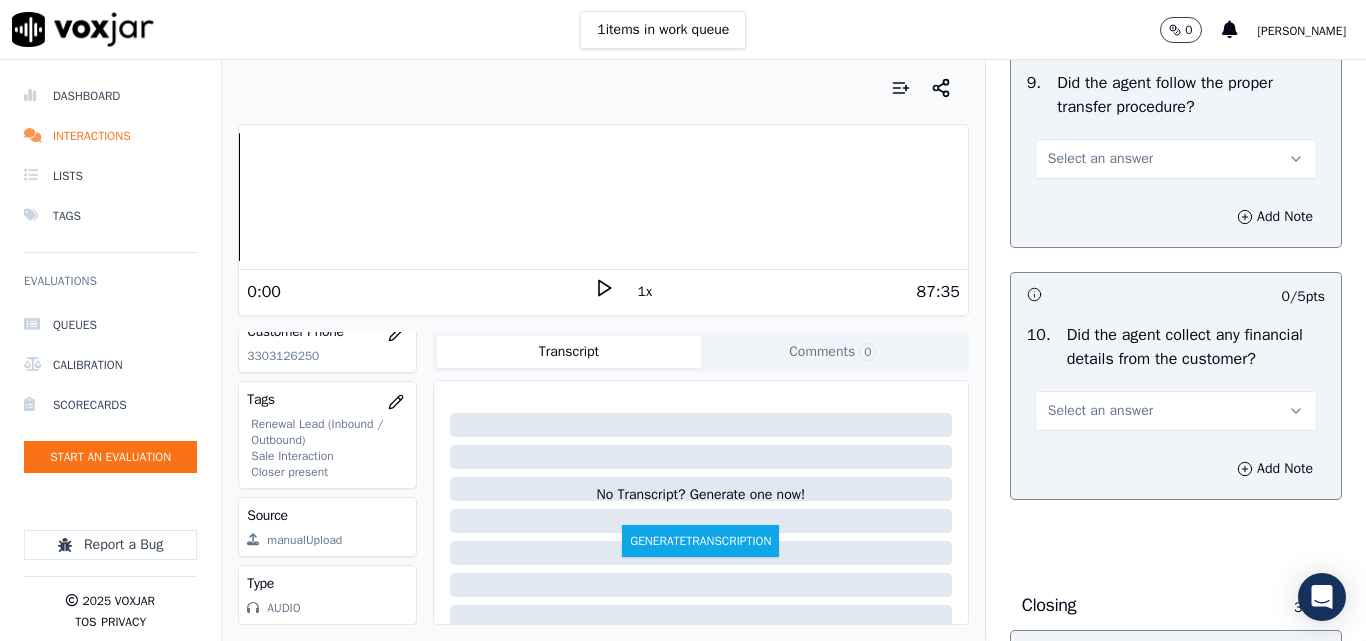 scroll, scrollTop: 3600, scrollLeft: 0, axis: vertical 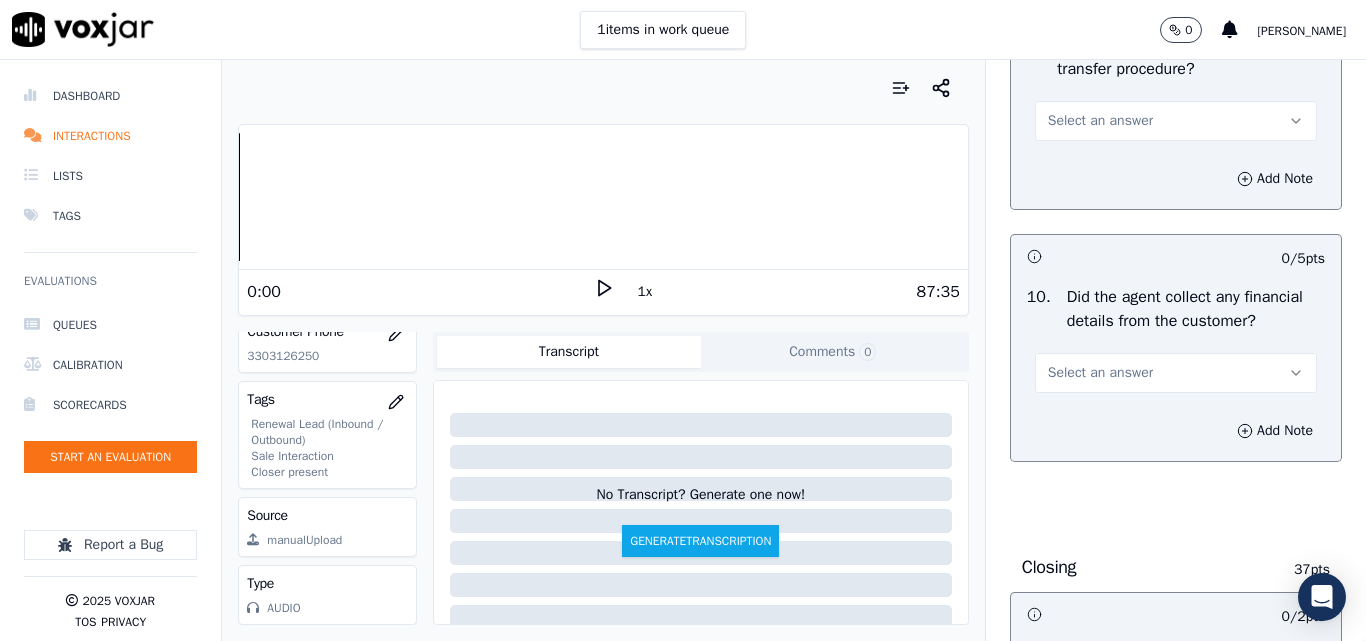 click on "Select an answer" at bounding box center [1176, 121] 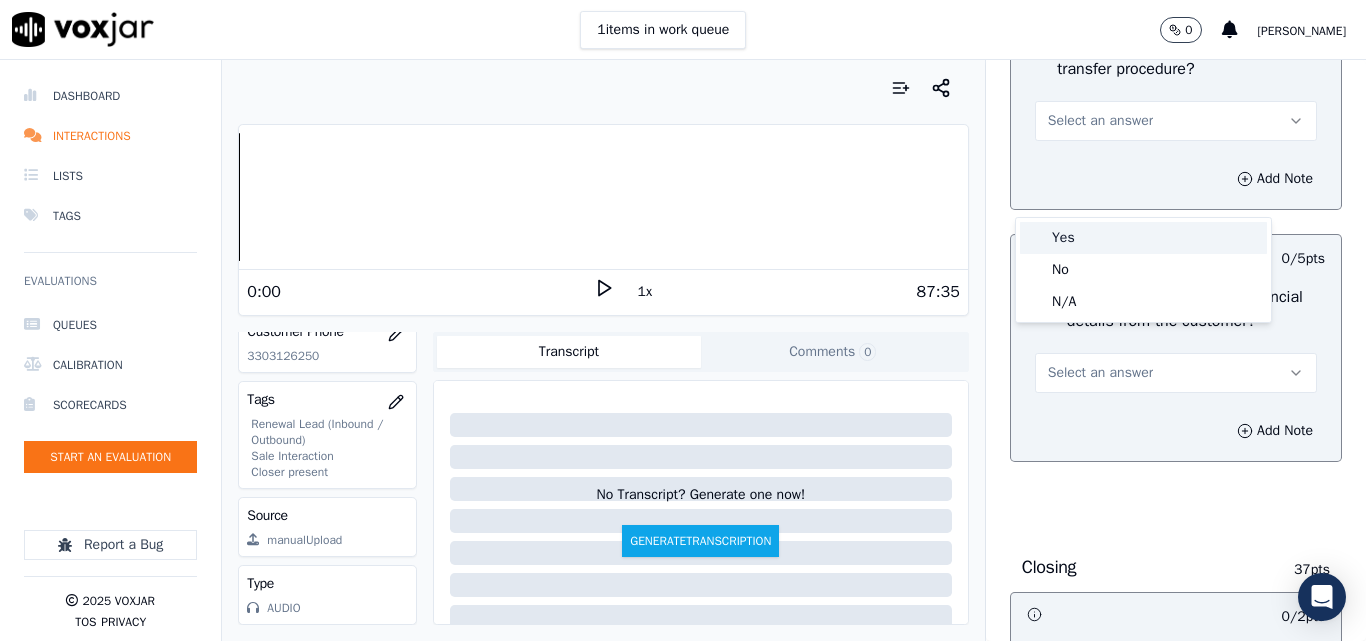 click on "Yes" at bounding box center (1143, 238) 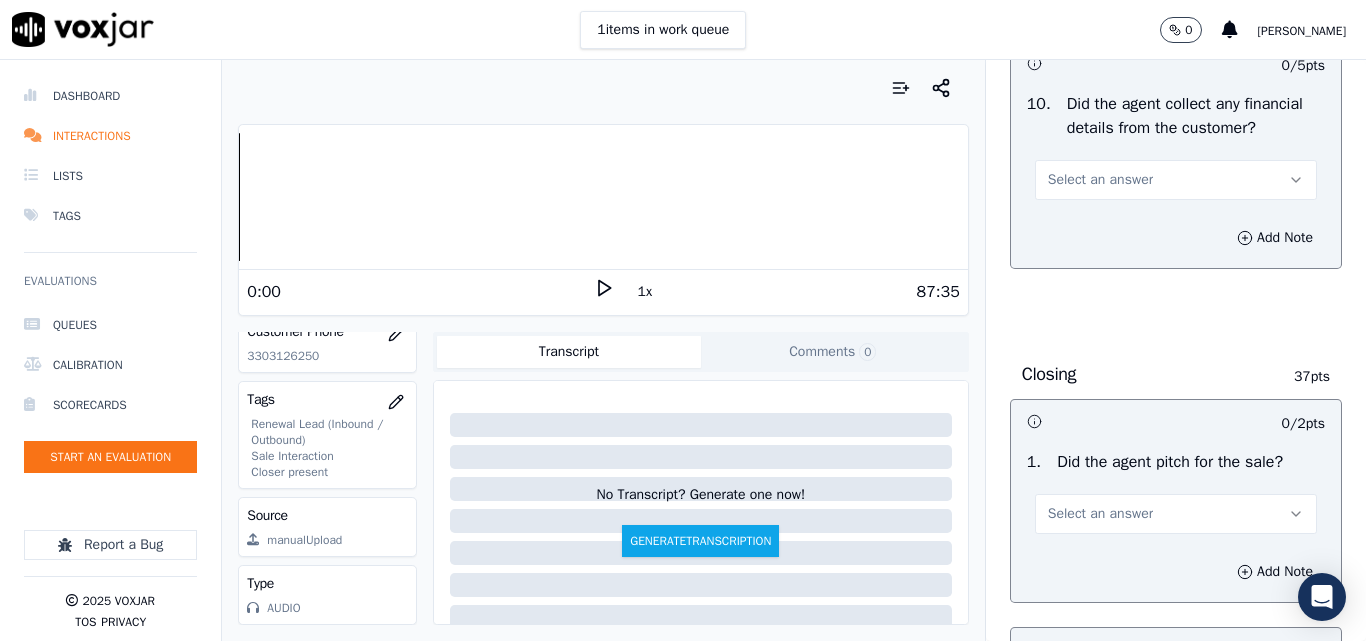 scroll, scrollTop: 3800, scrollLeft: 0, axis: vertical 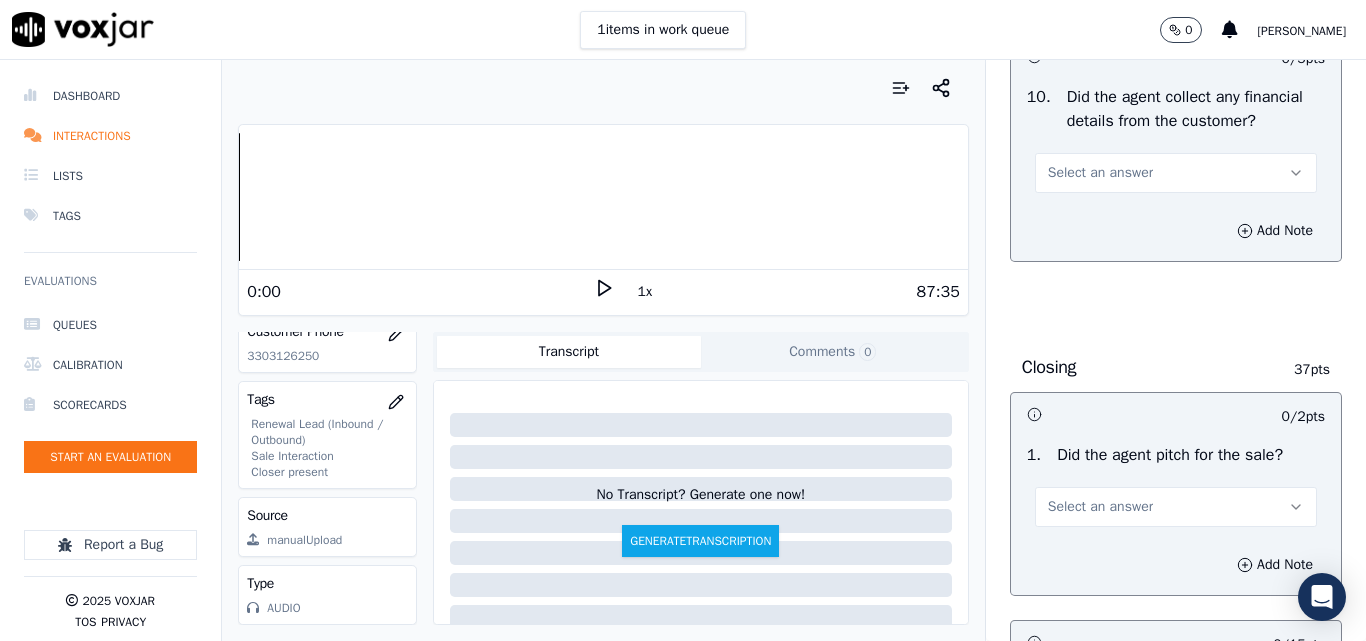 click on "Select an answer" at bounding box center (1100, 173) 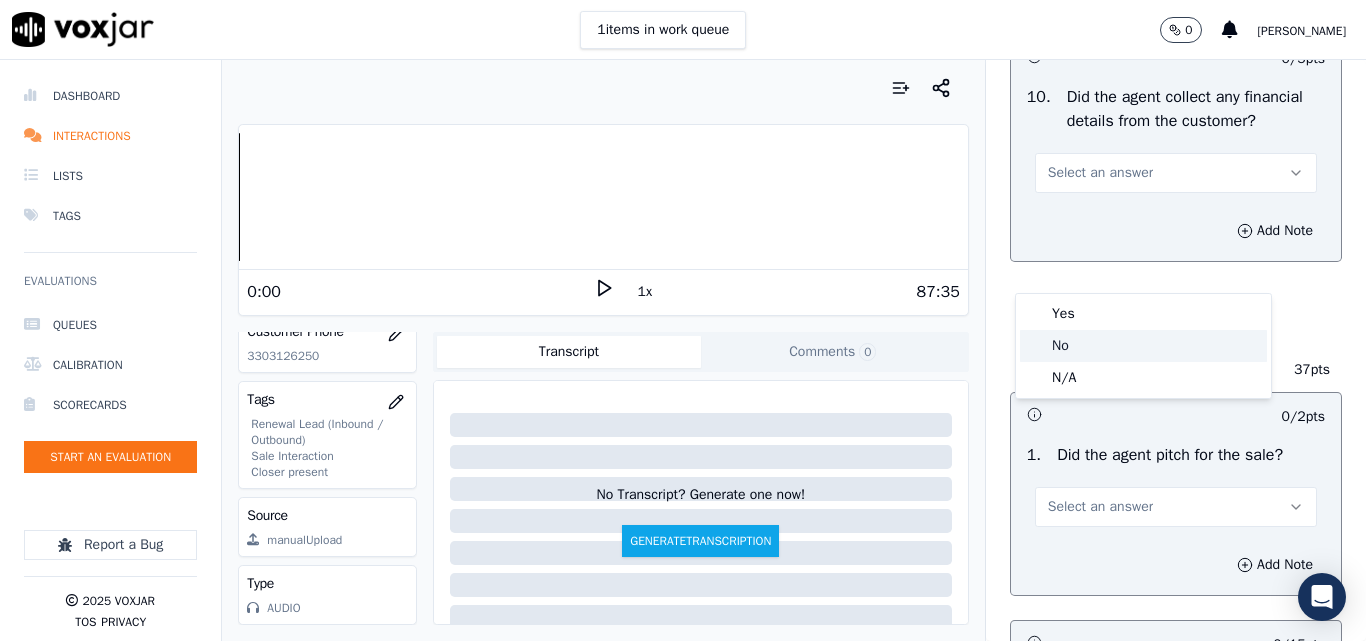 click on "No" 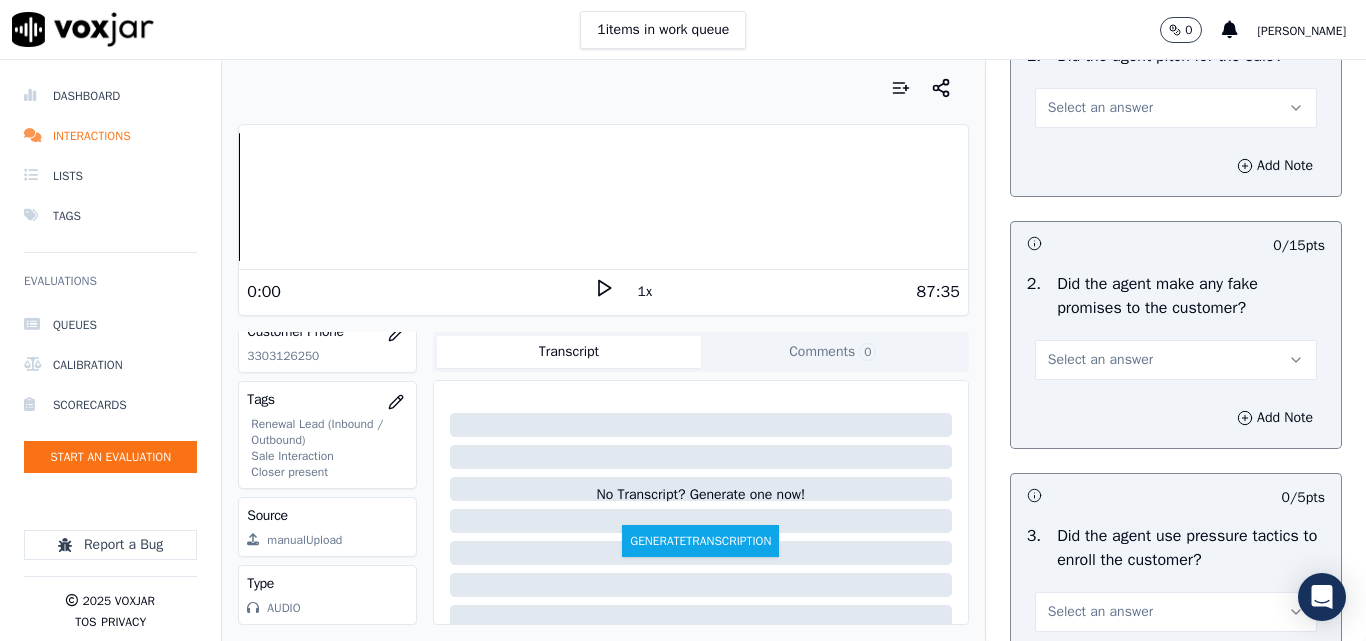 scroll, scrollTop: 4200, scrollLeft: 0, axis: vertical 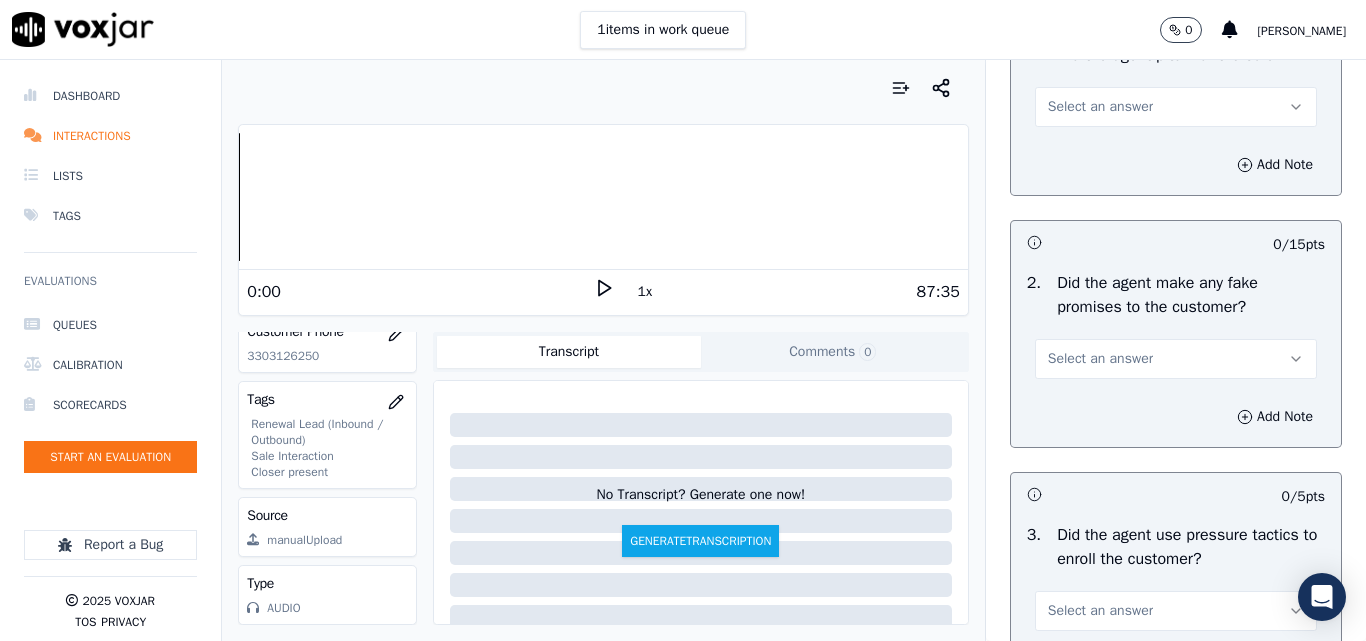 click on "Select an answer" at bounding box center (1100, 107) 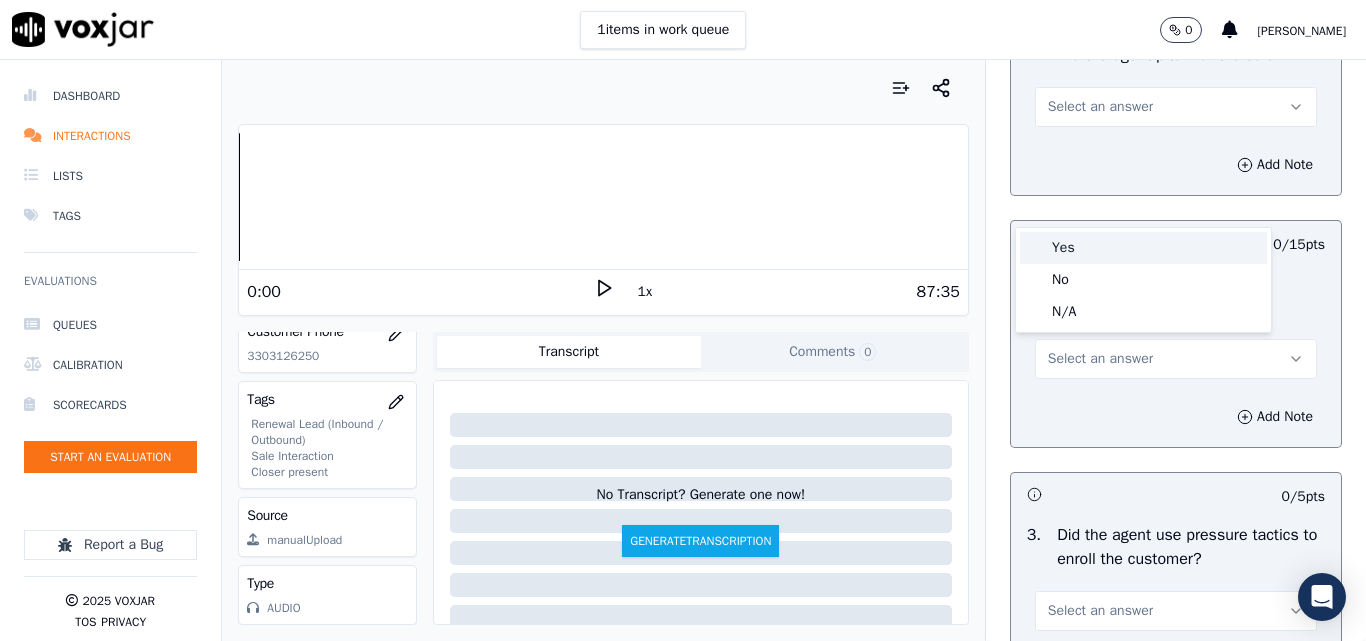 click on "Yes" at bounding box center (1143, 248) 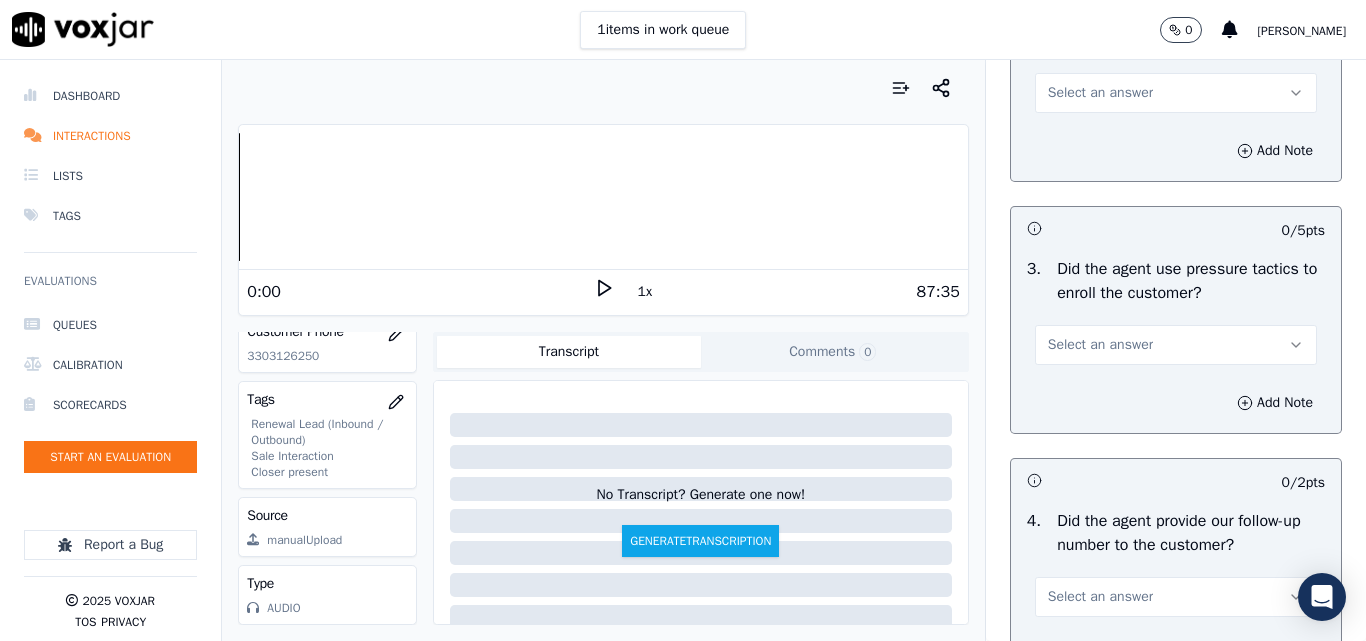 scroll, scrollTop: 4500, scrollLeft: 0, axis: vertical 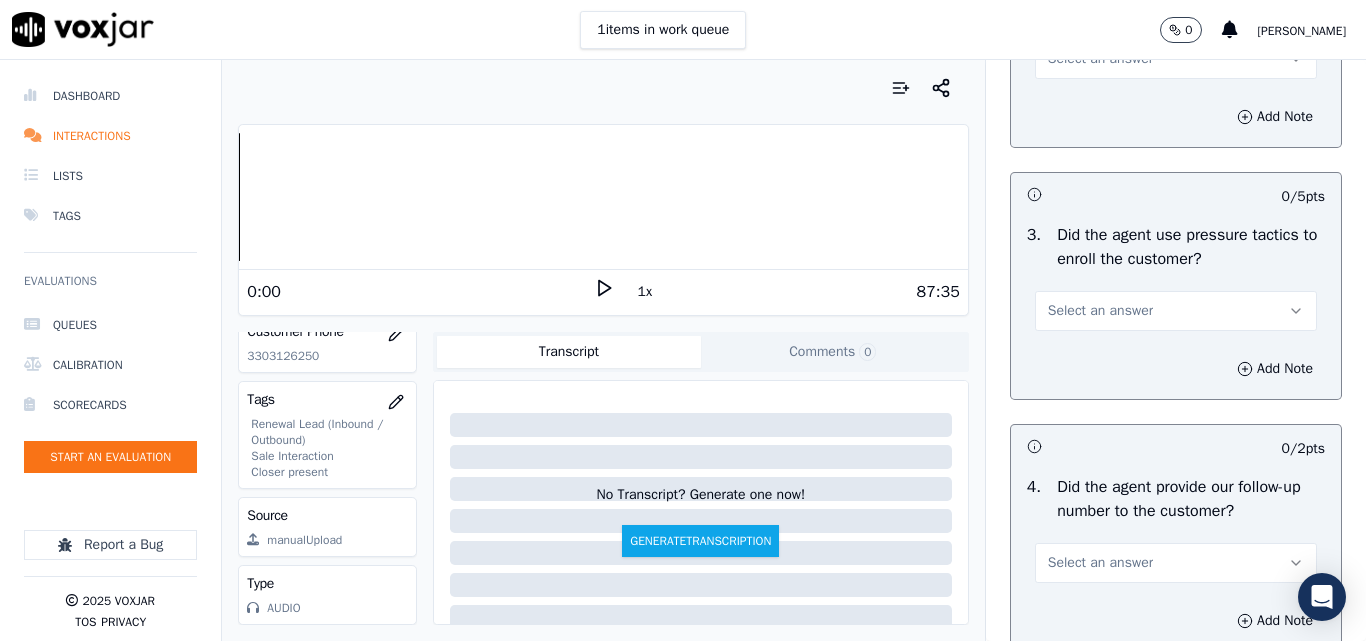 click on "Select an answer" at bounding box center (1100, 59) 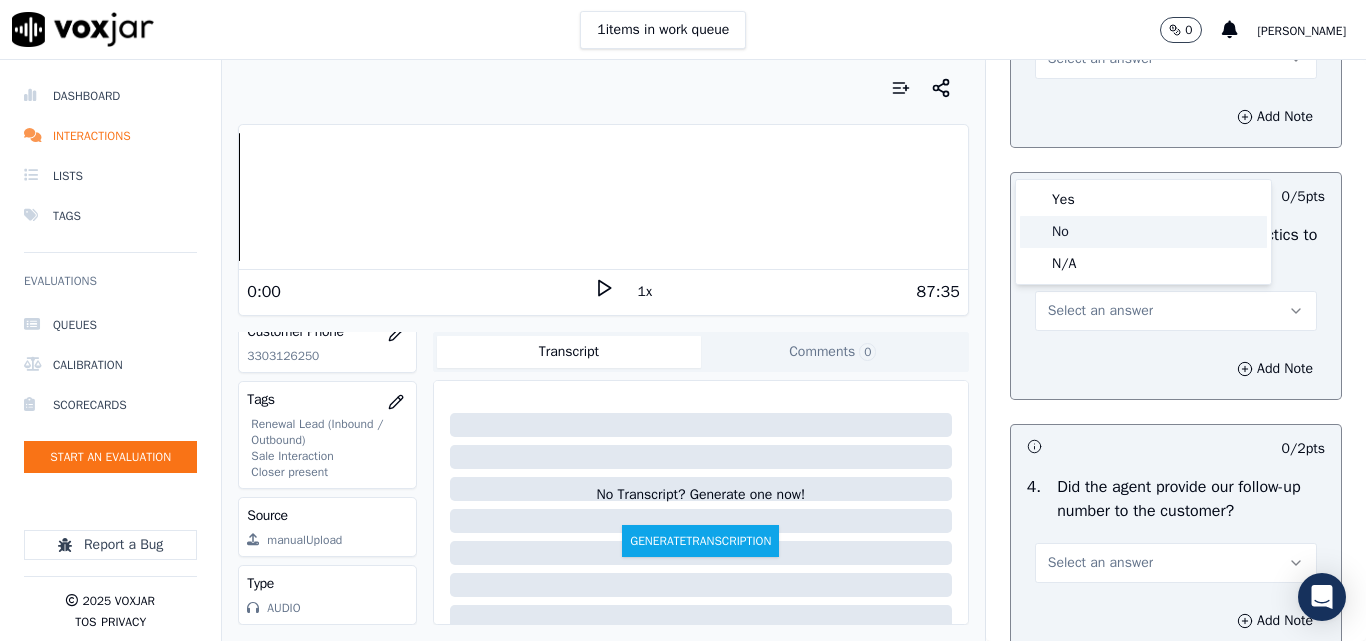 click on "No" 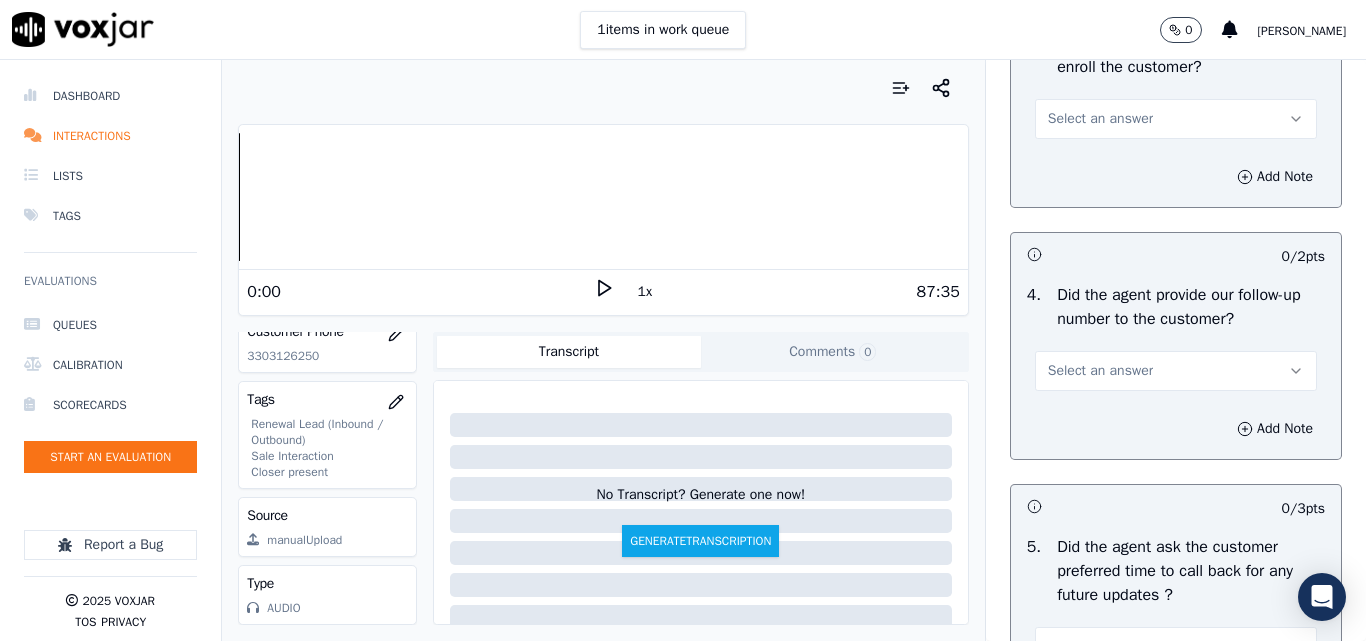 scroll, scrollTop: 4700, scrollLeft: 0, axis: vertical 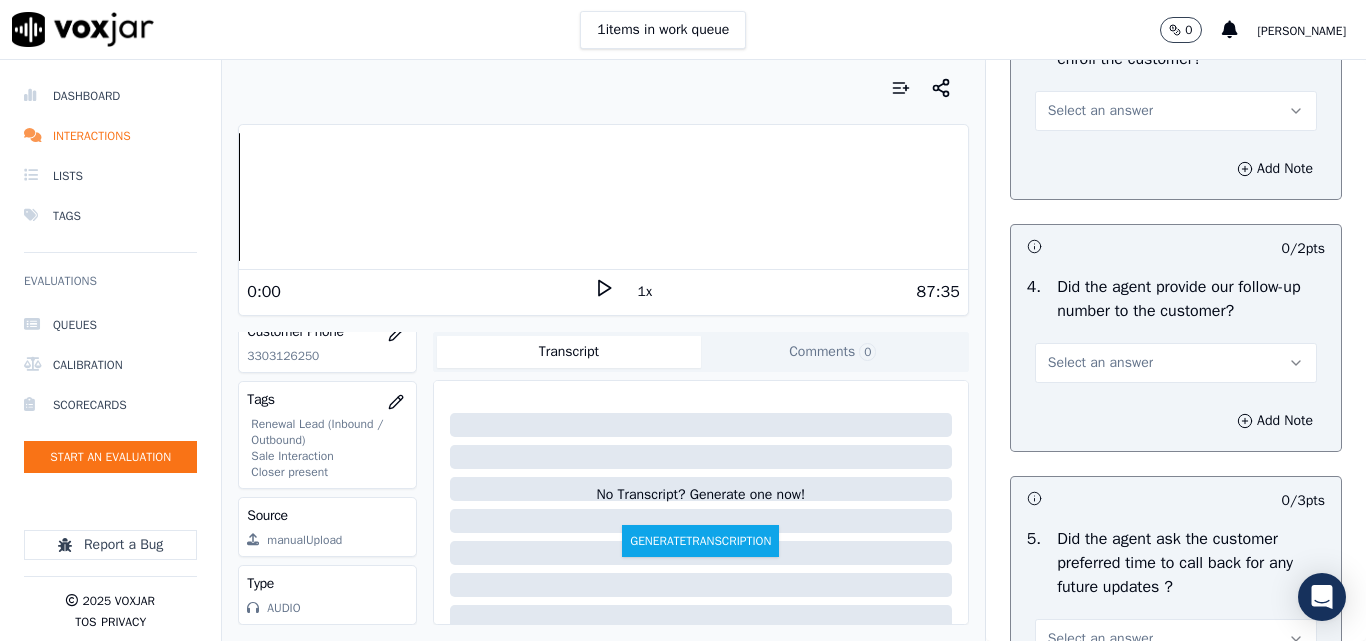 click on "Select an answer" at bounding box center [1100, 111] 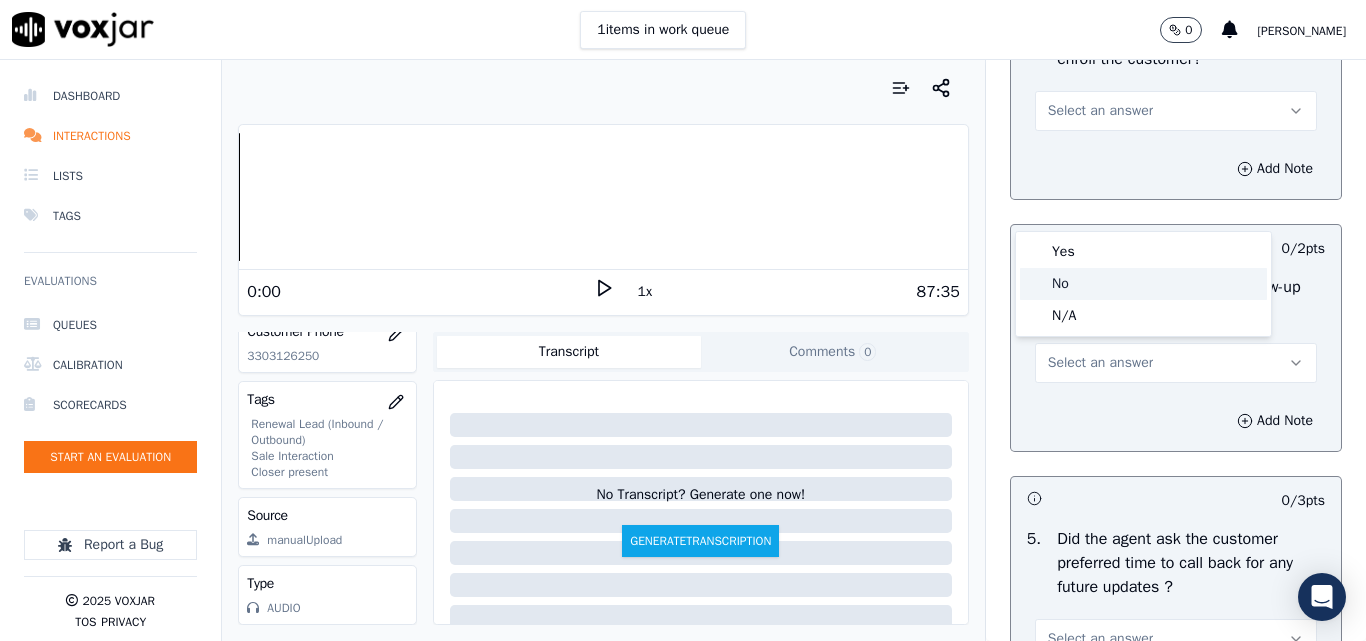 click on "No" 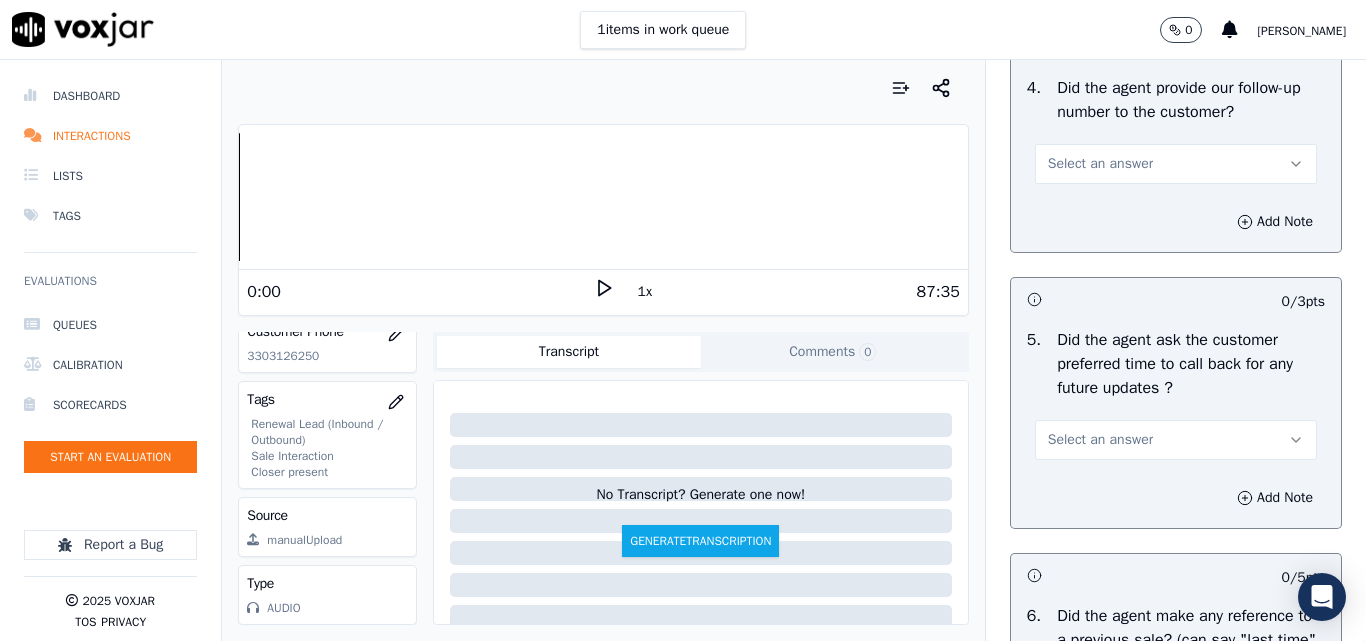 scroll, scrollTop: 4900, scrollLeft: 0, axis: vertical 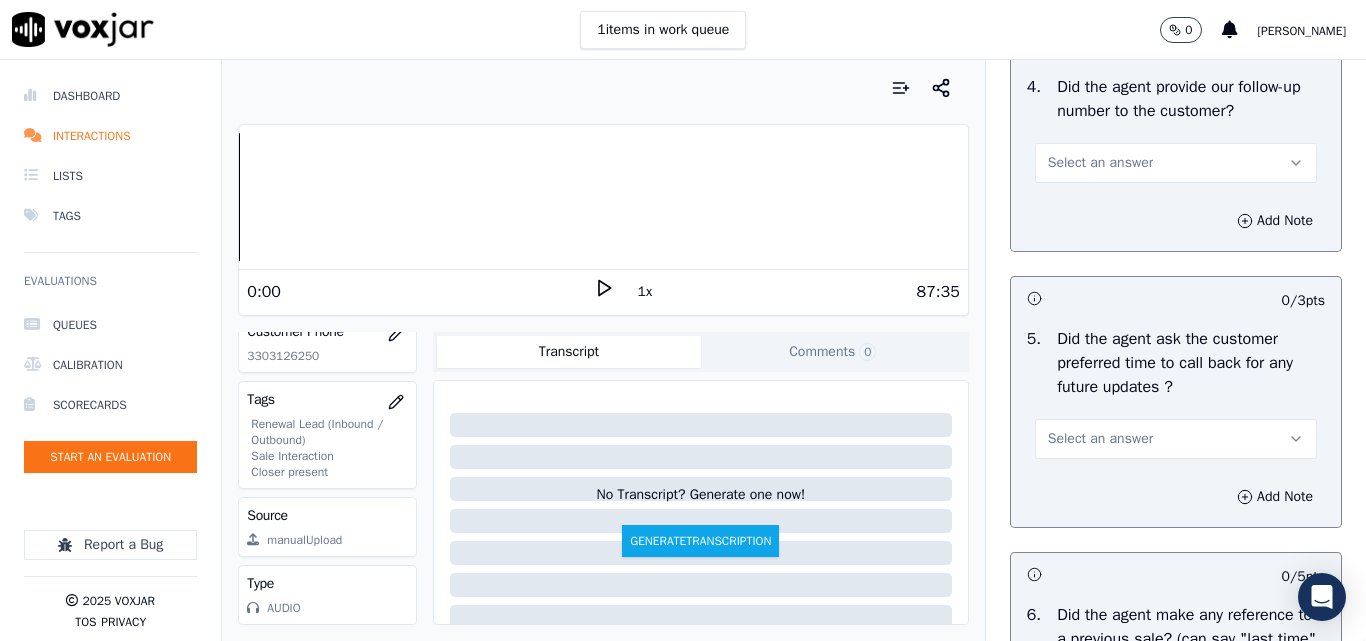 drag, startPoint x: 1100, startPoint y: 256, endPoint x: 1103, endPoint y: 272, distance: 16.27882 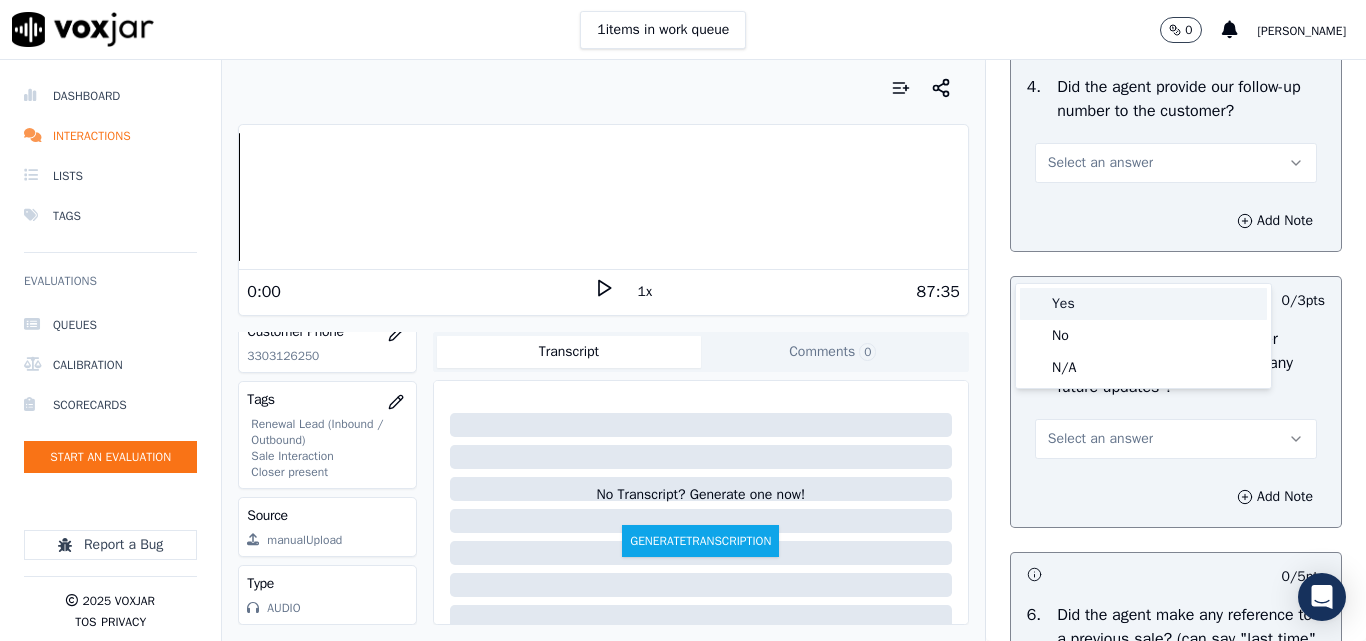 click on "Yes" at bounding box center (1143, 304) 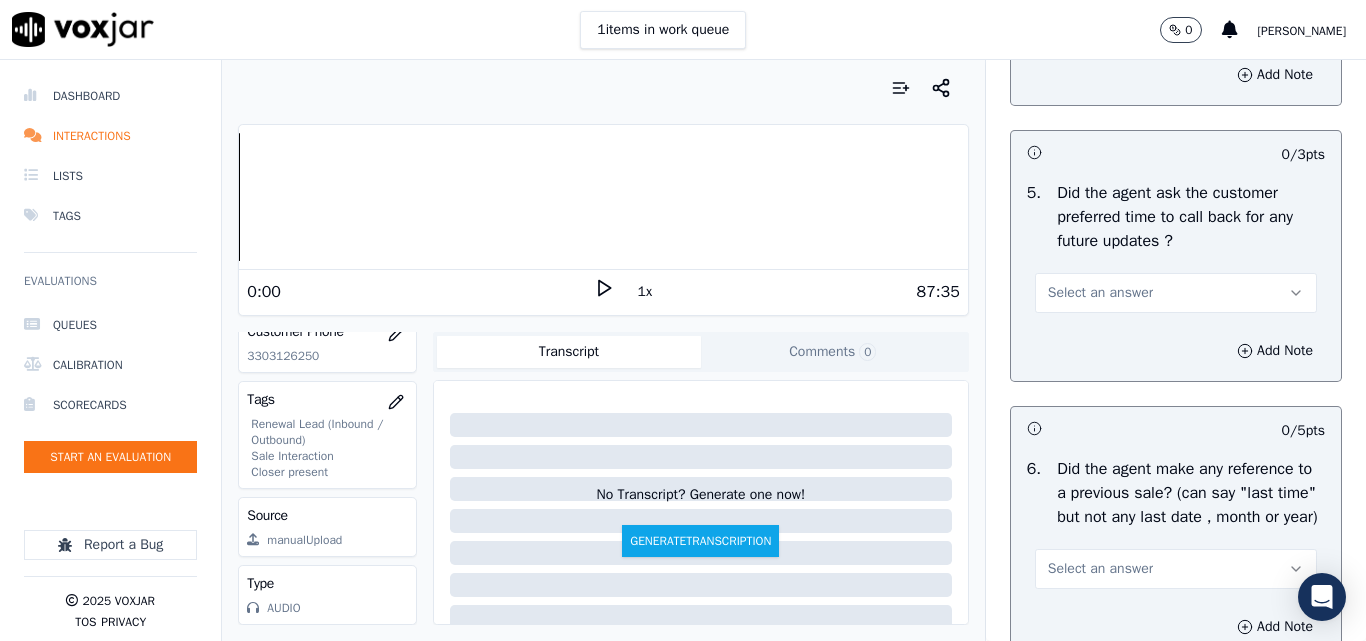 scroll, scrollTop: 5200, scrollLeft: 0, axis: vertical 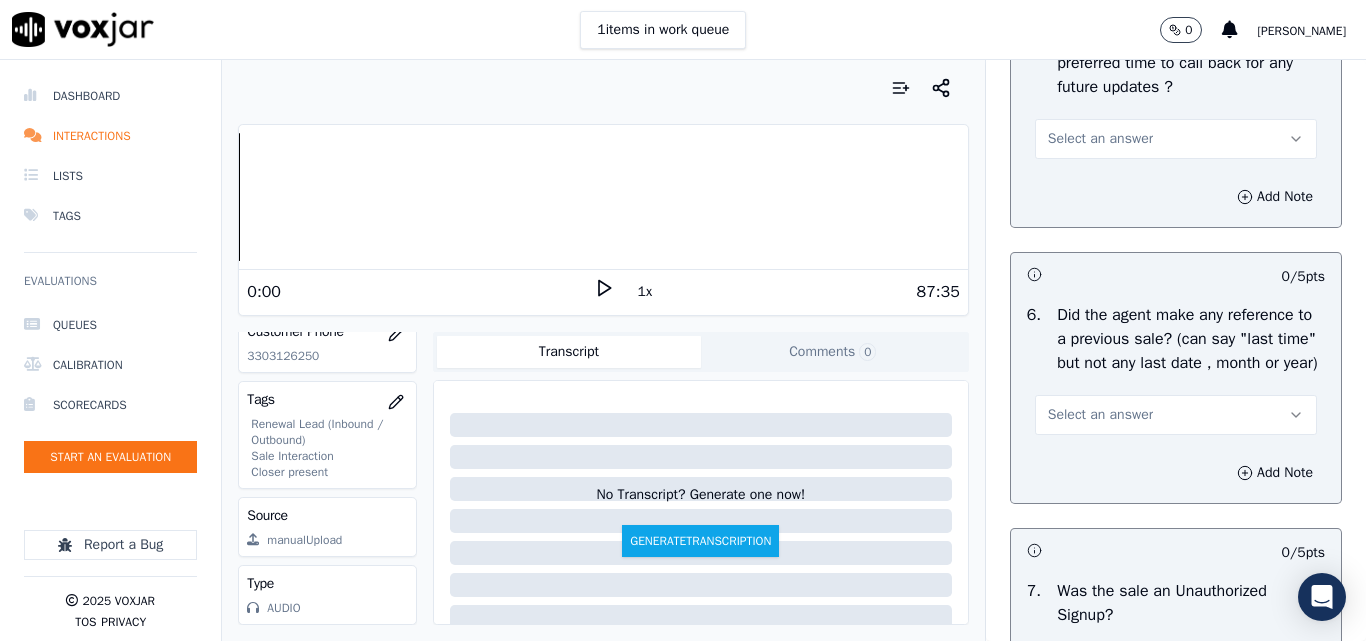click on "Select an answer" at bounding box center [1100, 139] 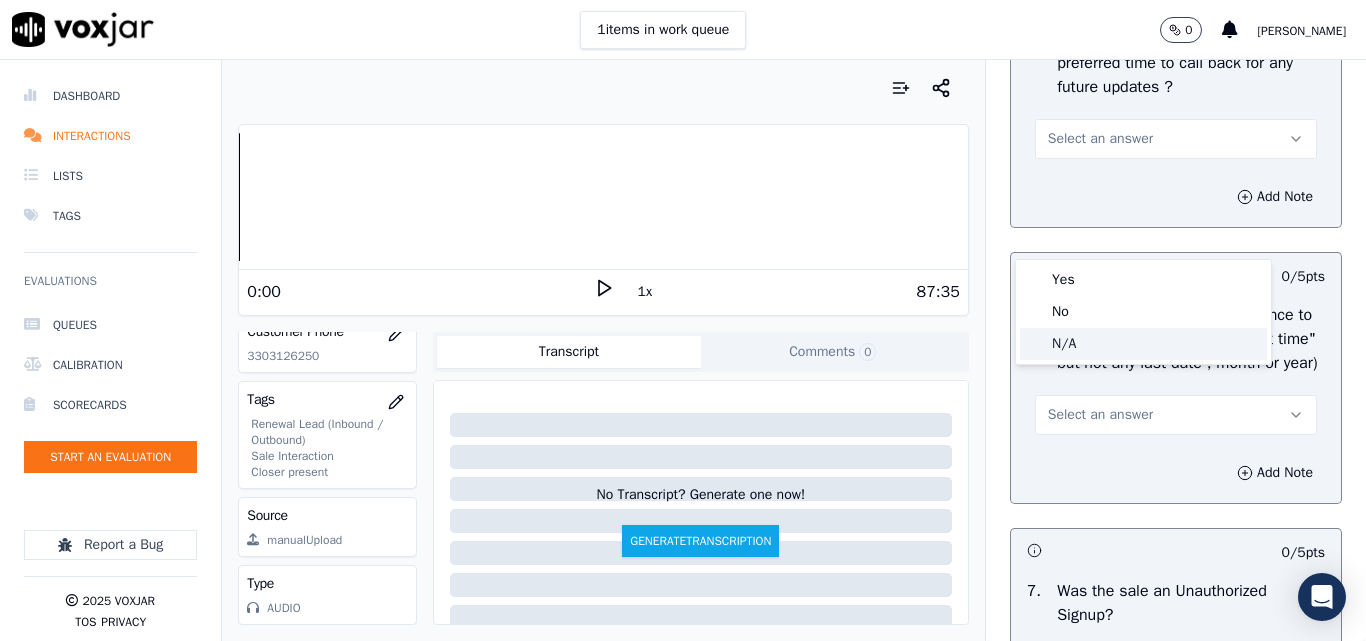 click on "N/A" 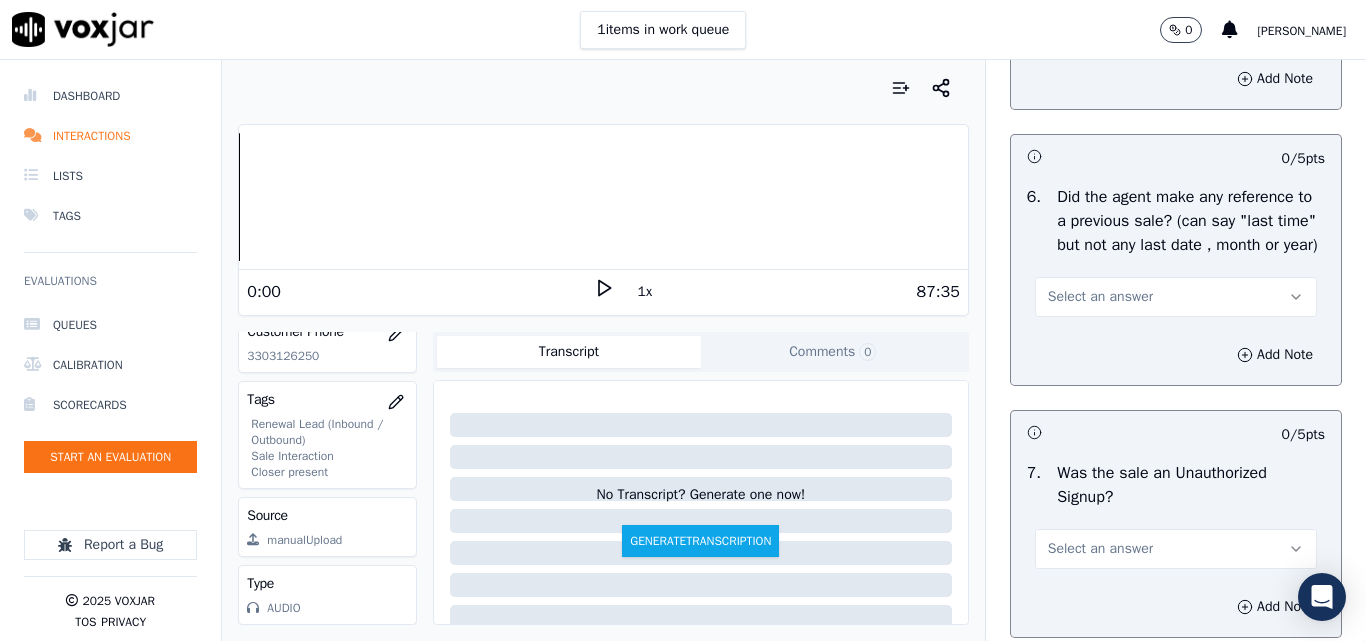 scroll, scrollTop: 5500, scrollLeft: 0, axis: vertical 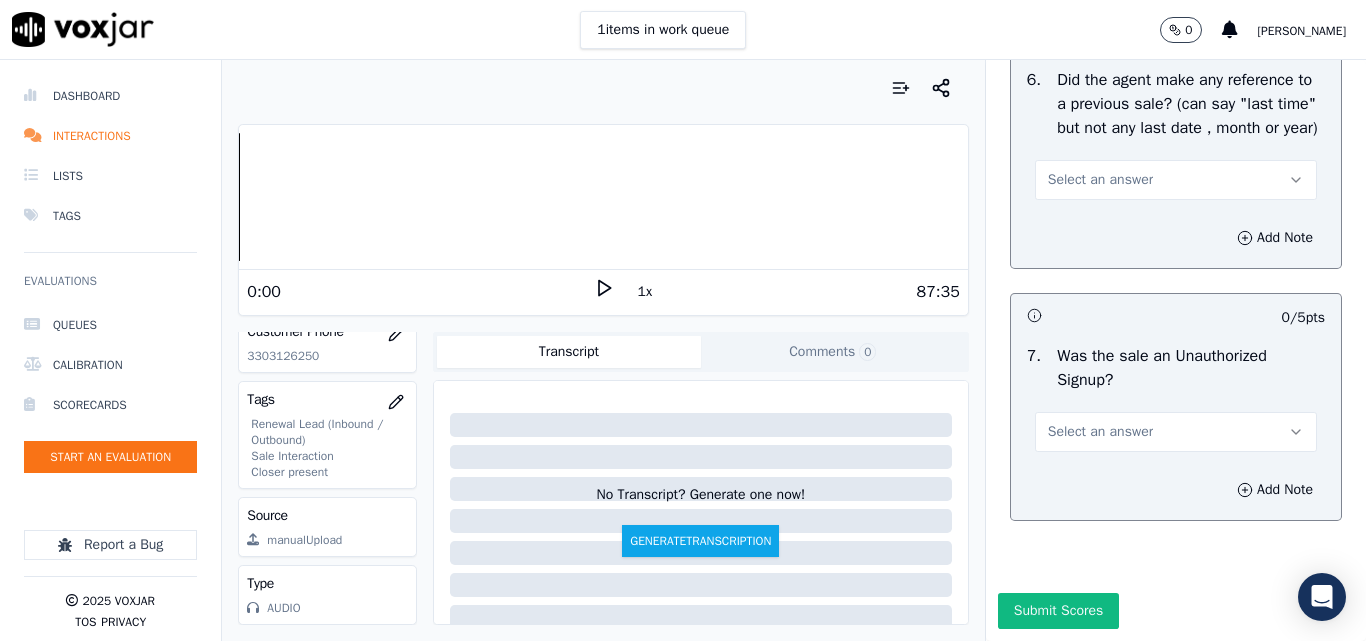click on "Select an answer" at bounding box center [1100, 180] 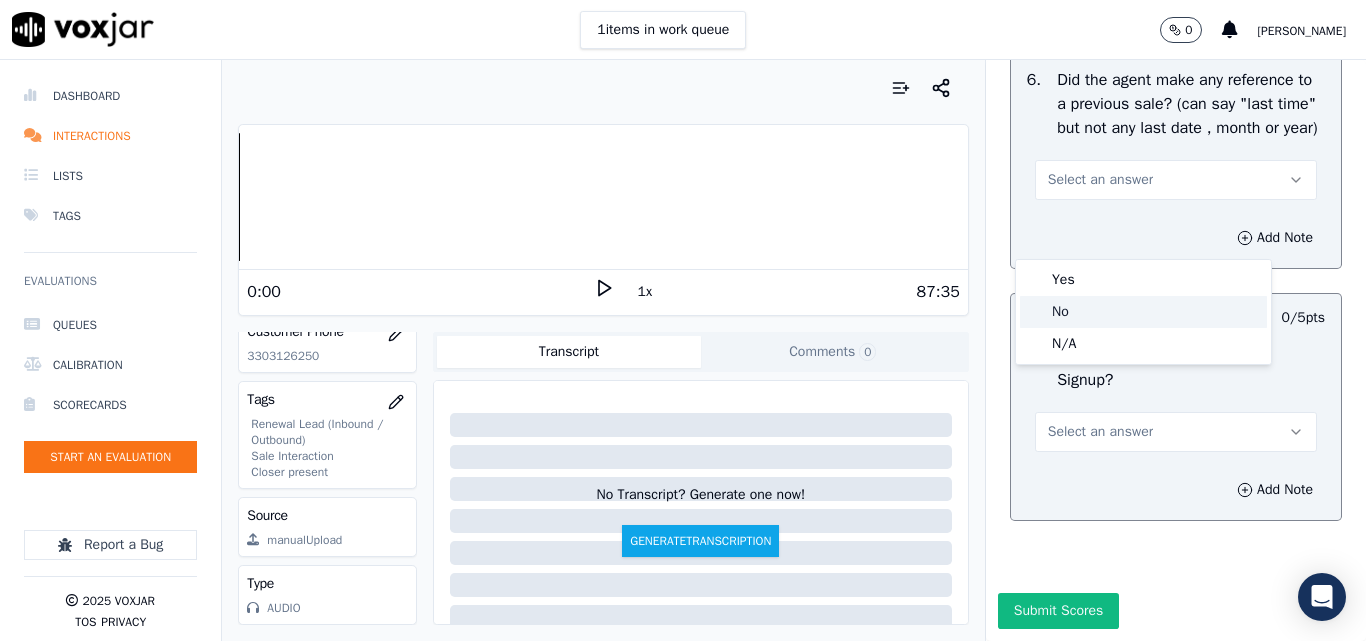 click on "No" 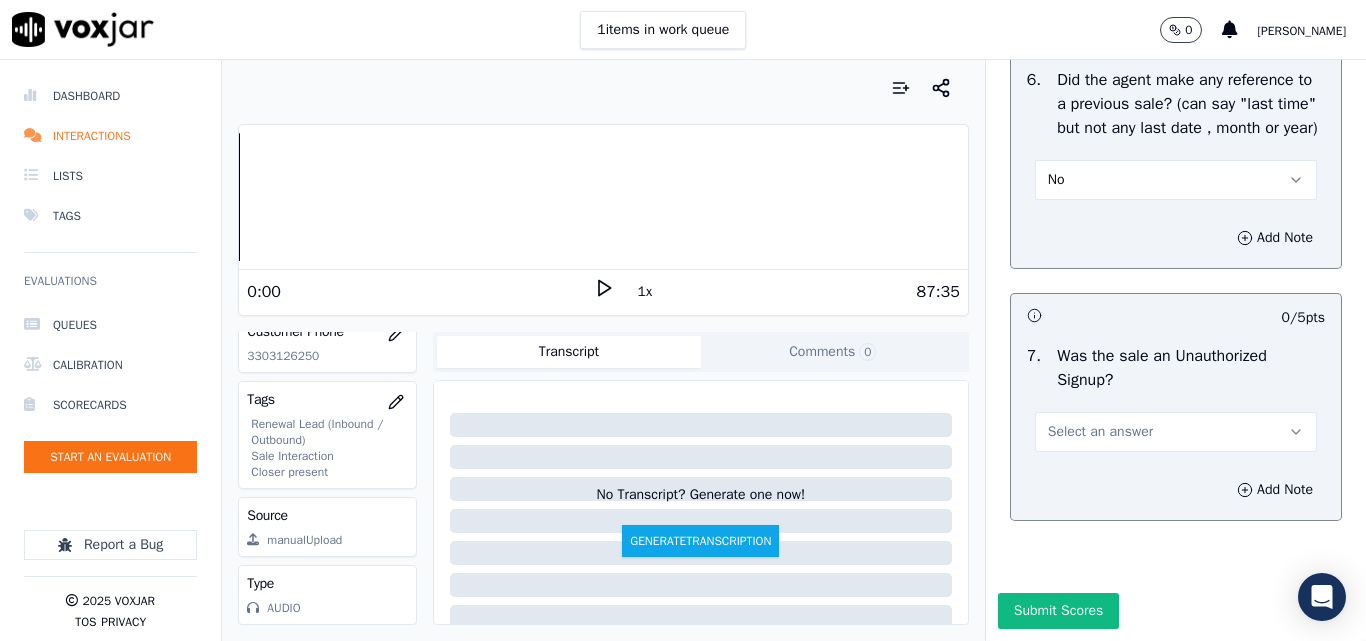 scroll, scrollTop: 5600, scrollLeft: 0, axis: vertical 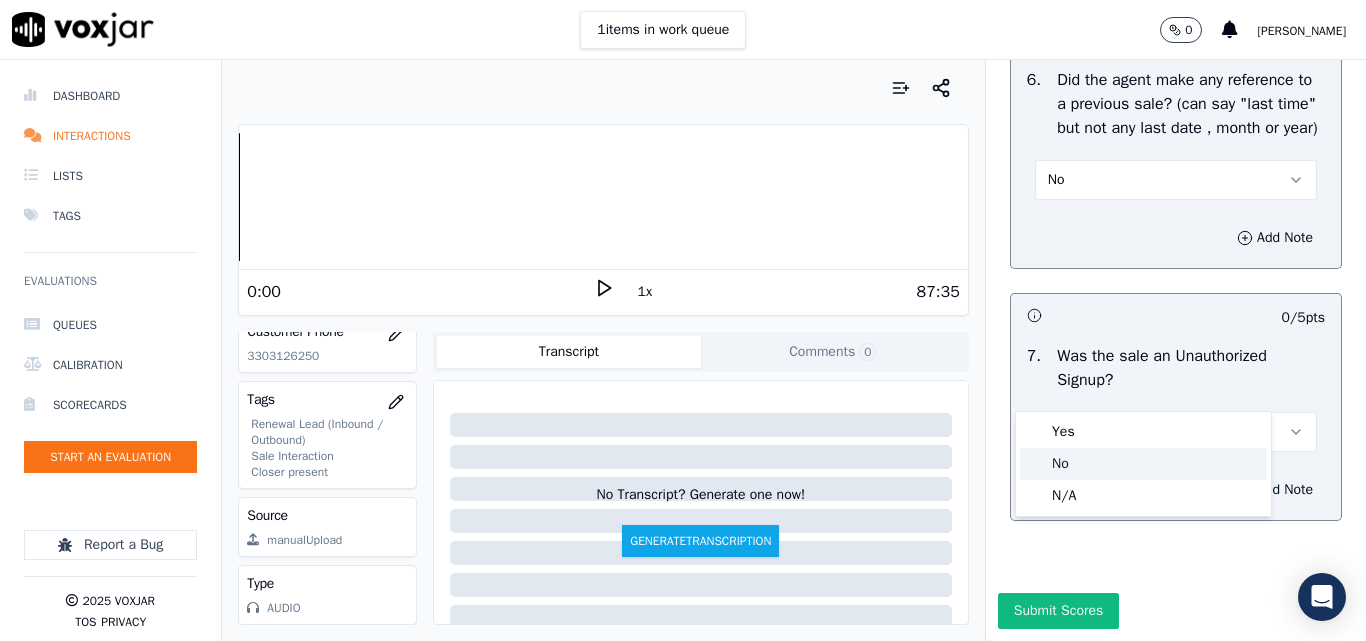 click on "No" 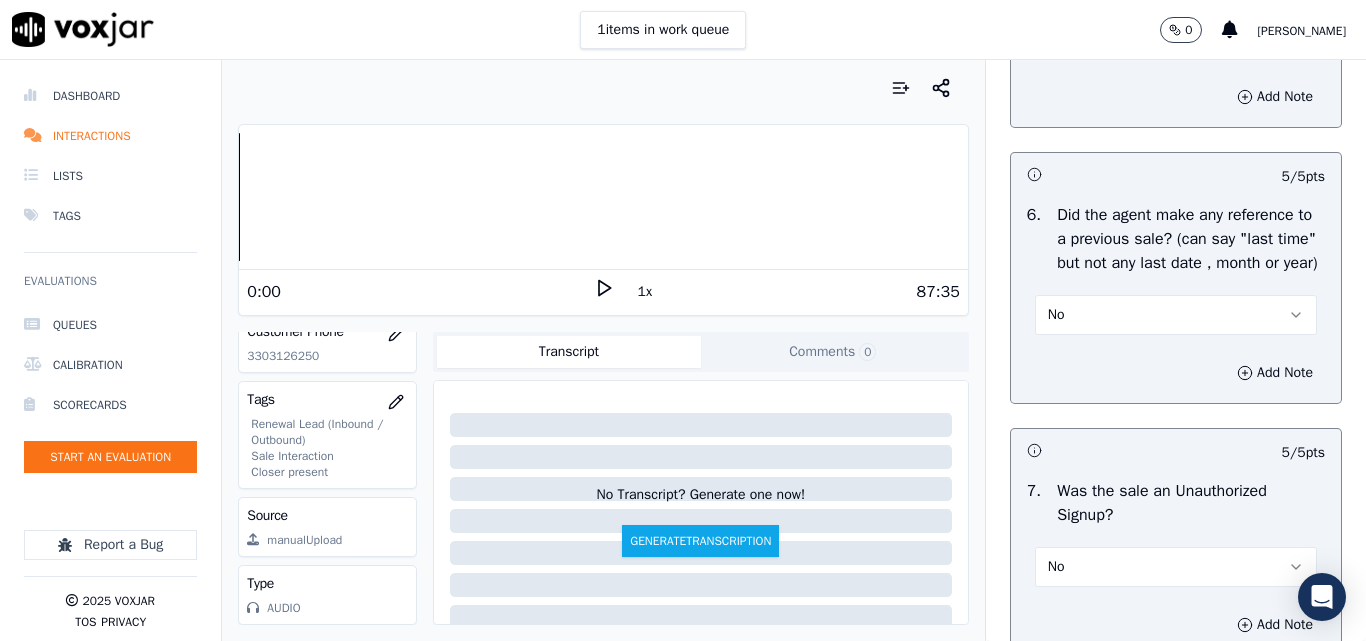 scroll, scrollTop: 5200, scrollLeft: 0, axis: vertical 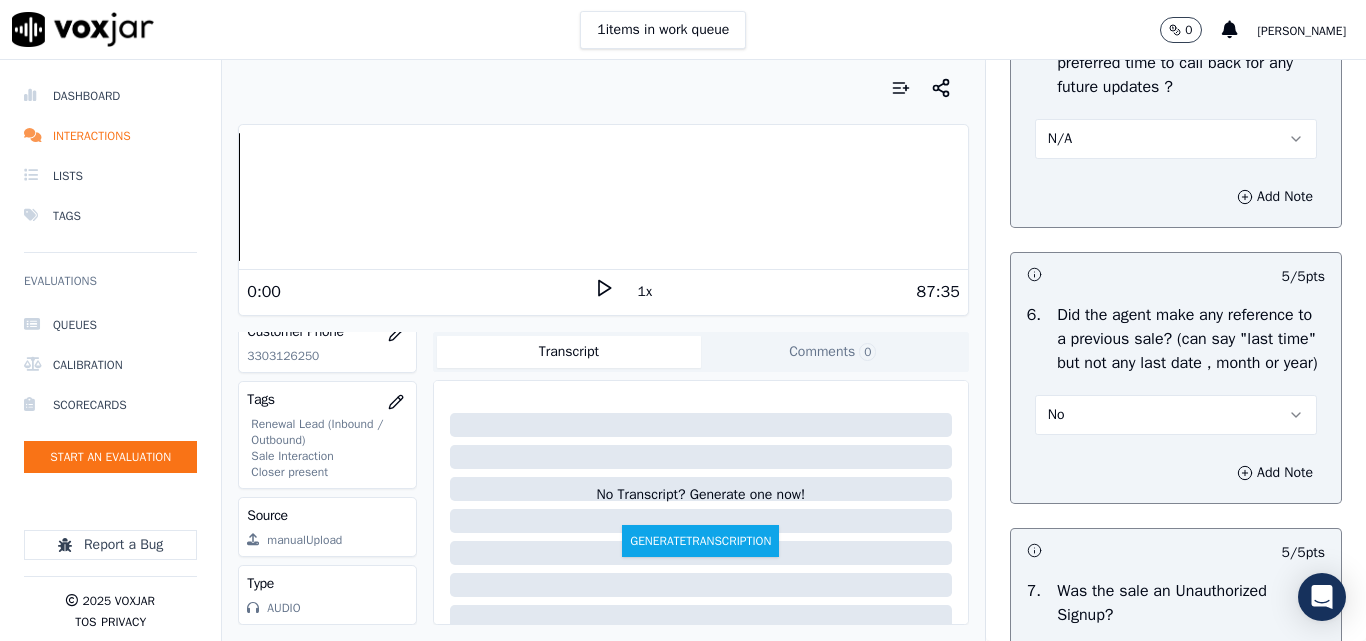 click on "N/A" at bounding box center [1176, 139] 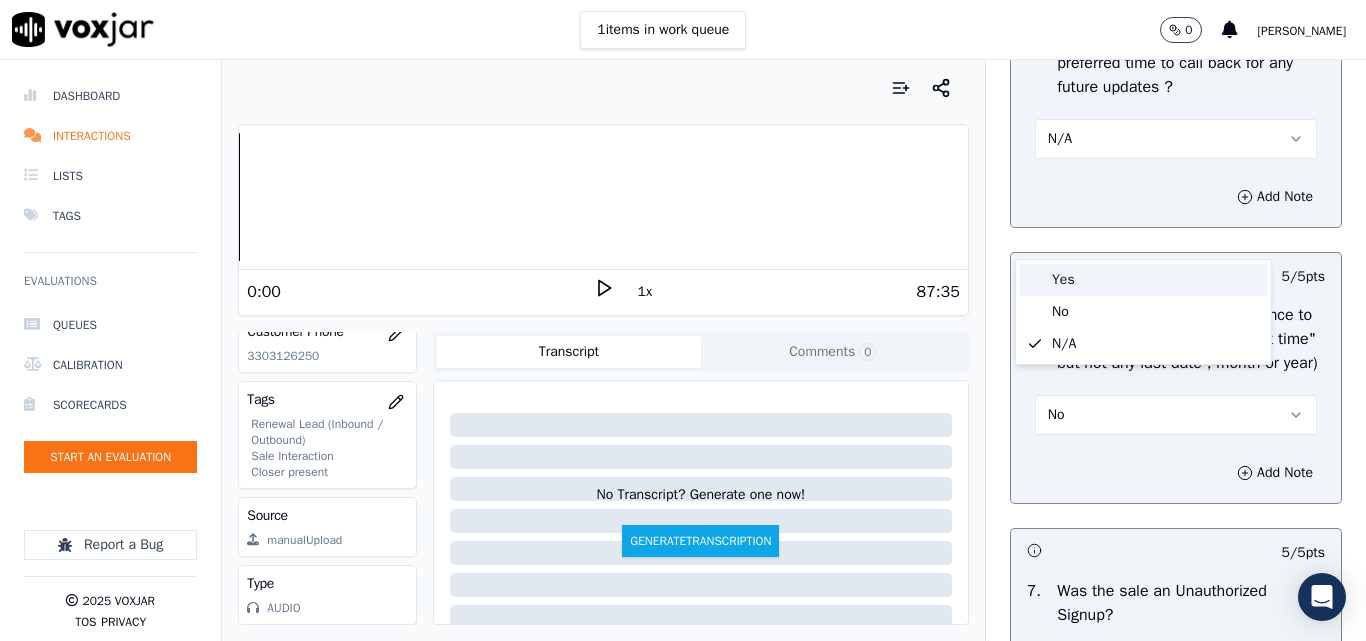 click on "Yes" at bounding box center [1143, 280] 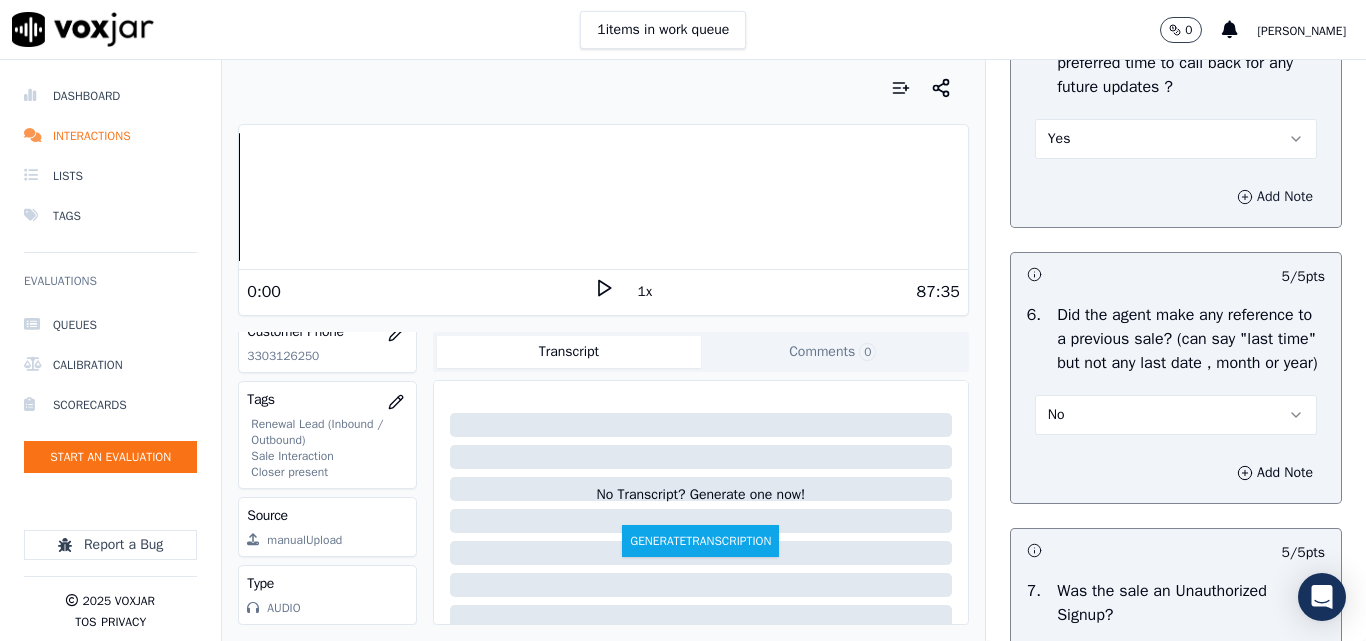 click on "Add Note" at bounding box center [1275, 197] 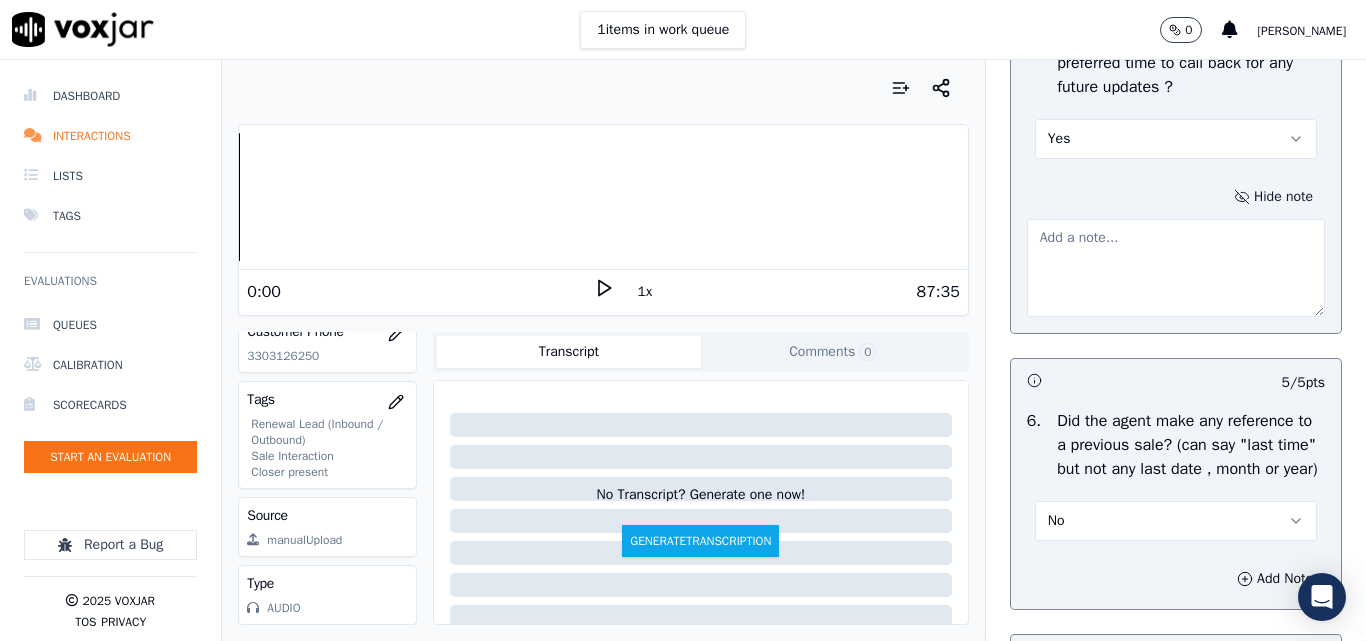 click 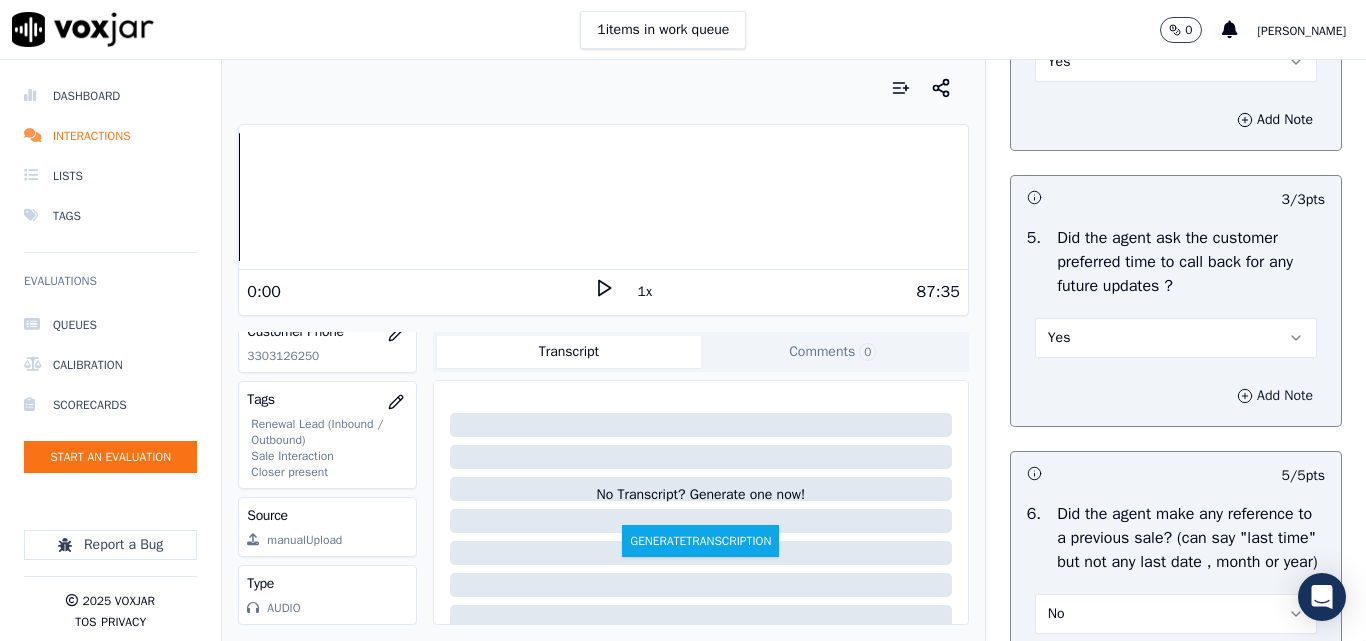 scroll, scrollTop: 5000, scrollLeft: 0, axis: vertical 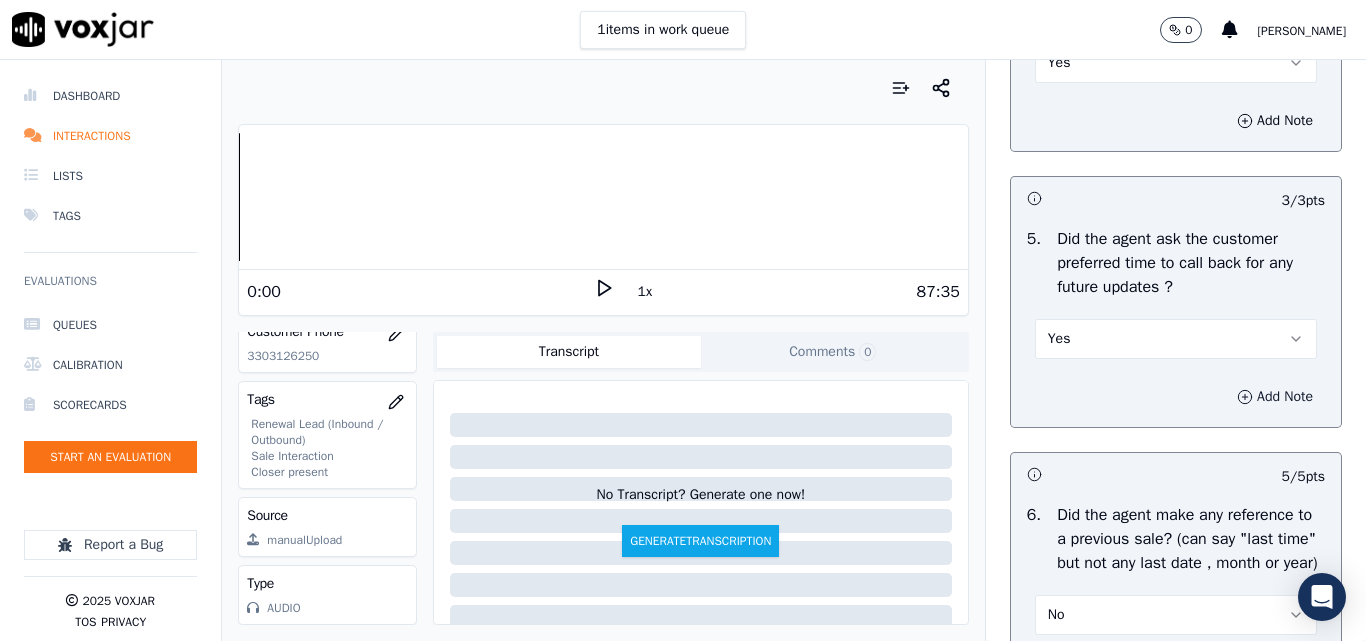 click on "Yes" at bounding box center [1176, 339] 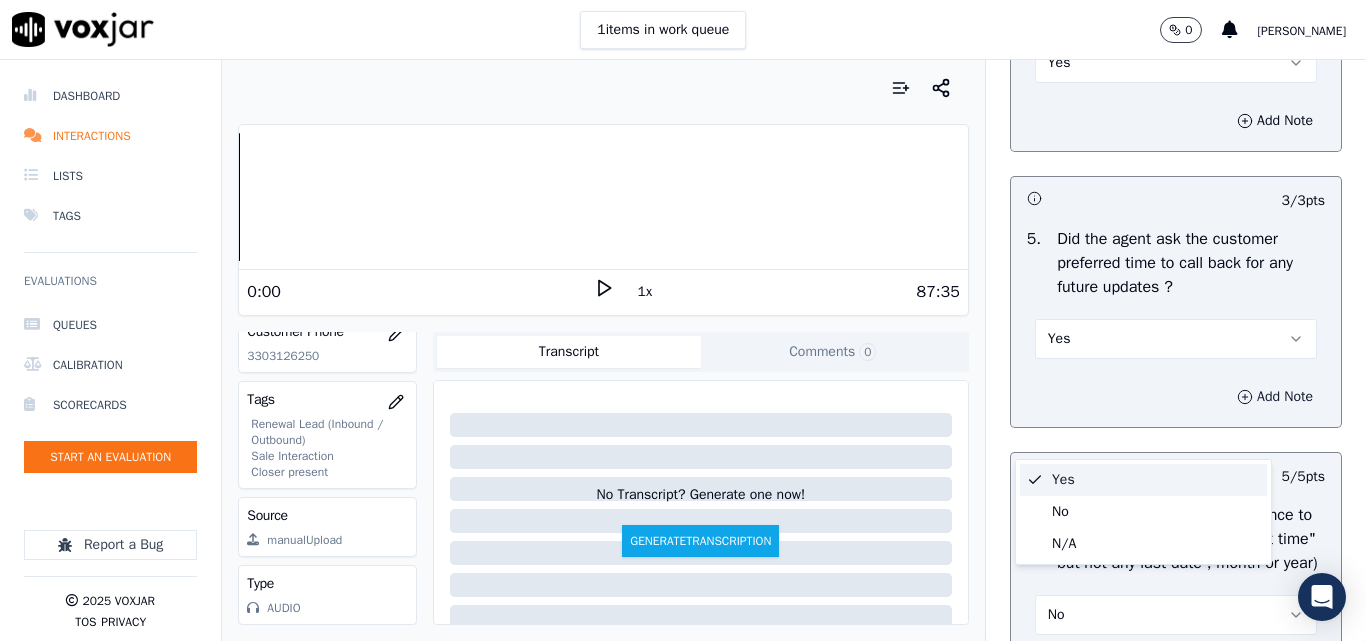 click on "Yes" at bounding box center (1176, 339) 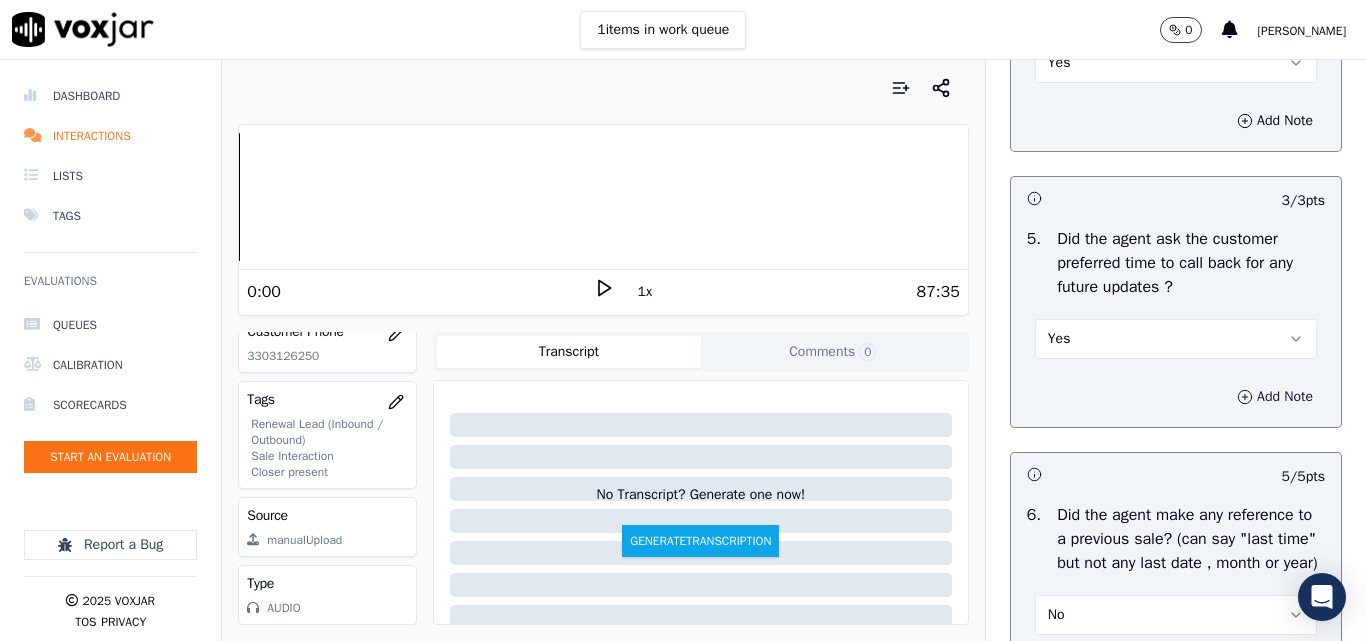 click on "Yes" at bounding box center (1176, 63) 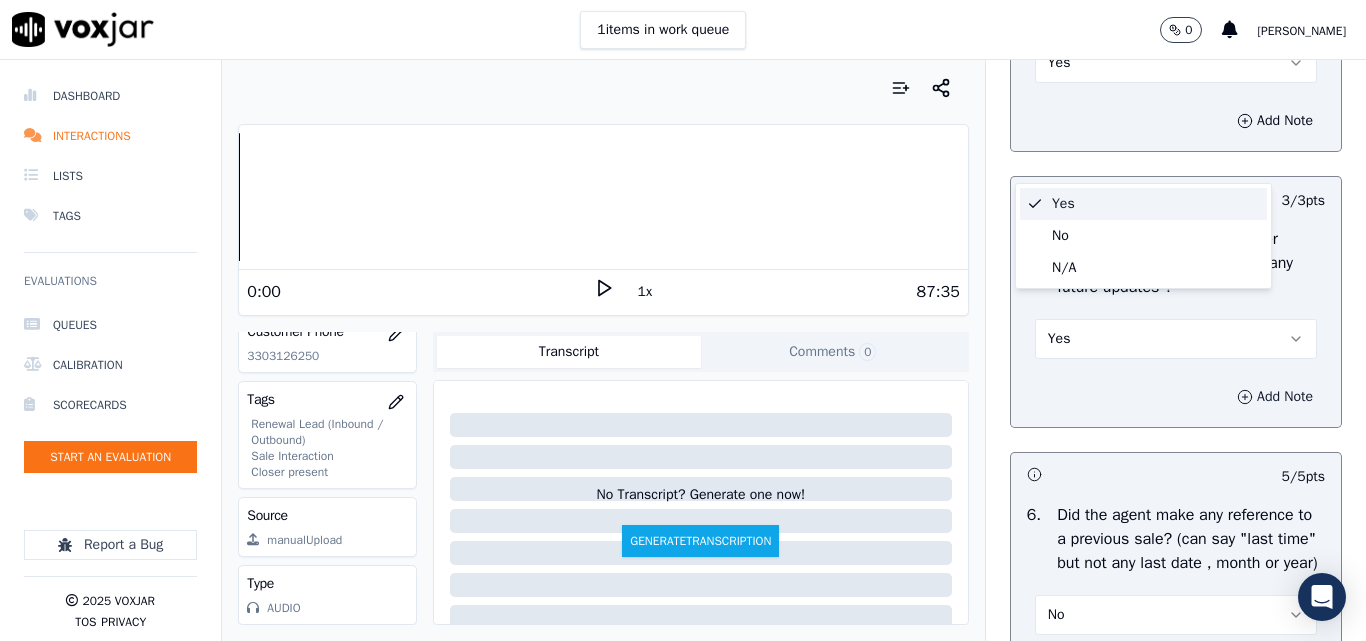 click on "Yes" at bounding box center [1176, 63] 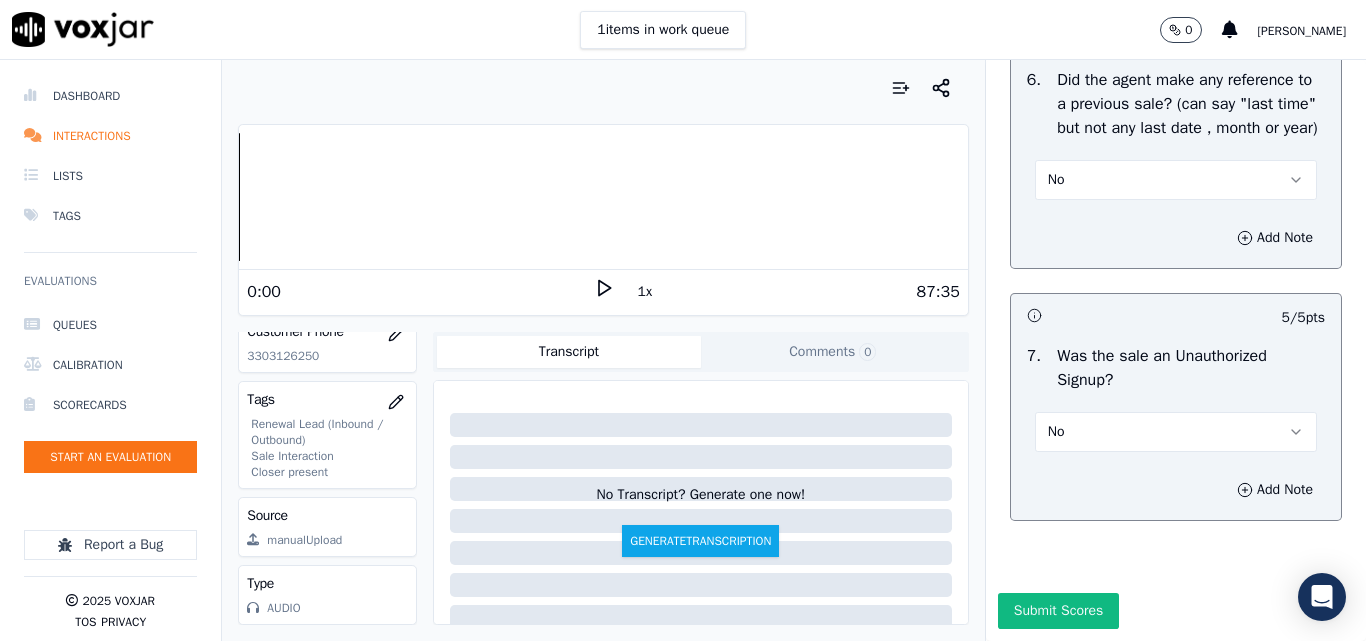 scroll, scrollTop: 5600, scrollLeft: 0, axis: vertical 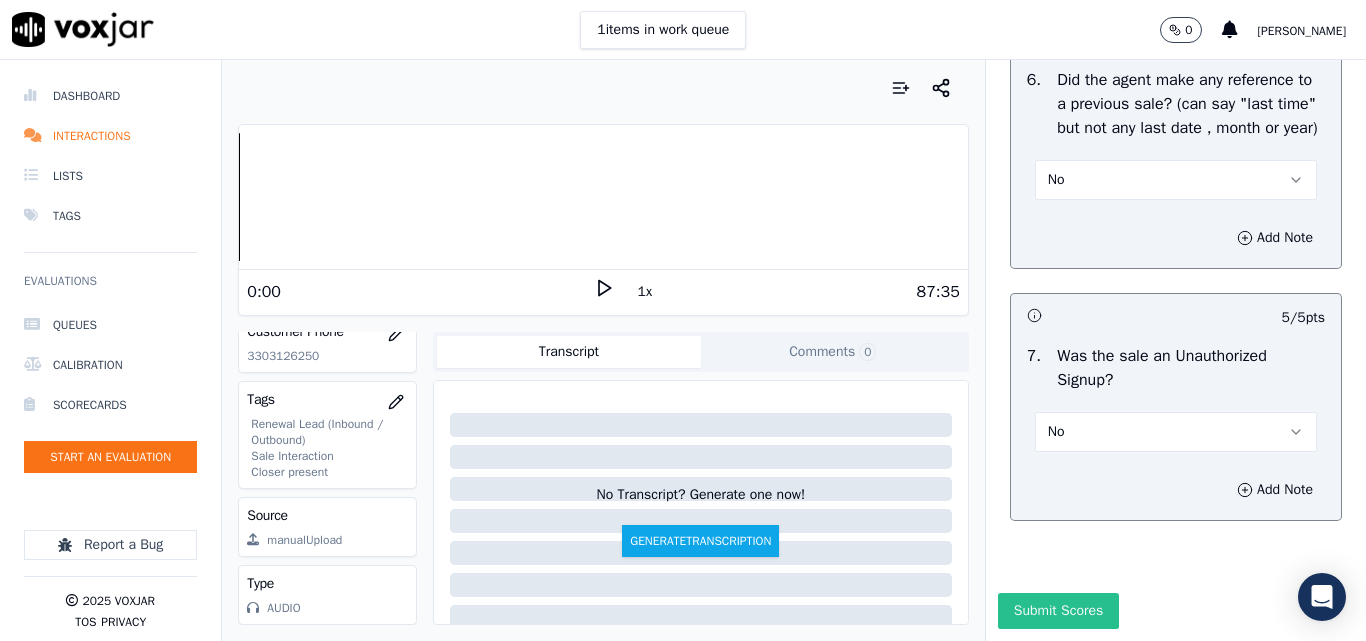 click on "Submit Scores" at bounding box center (1058, 611) 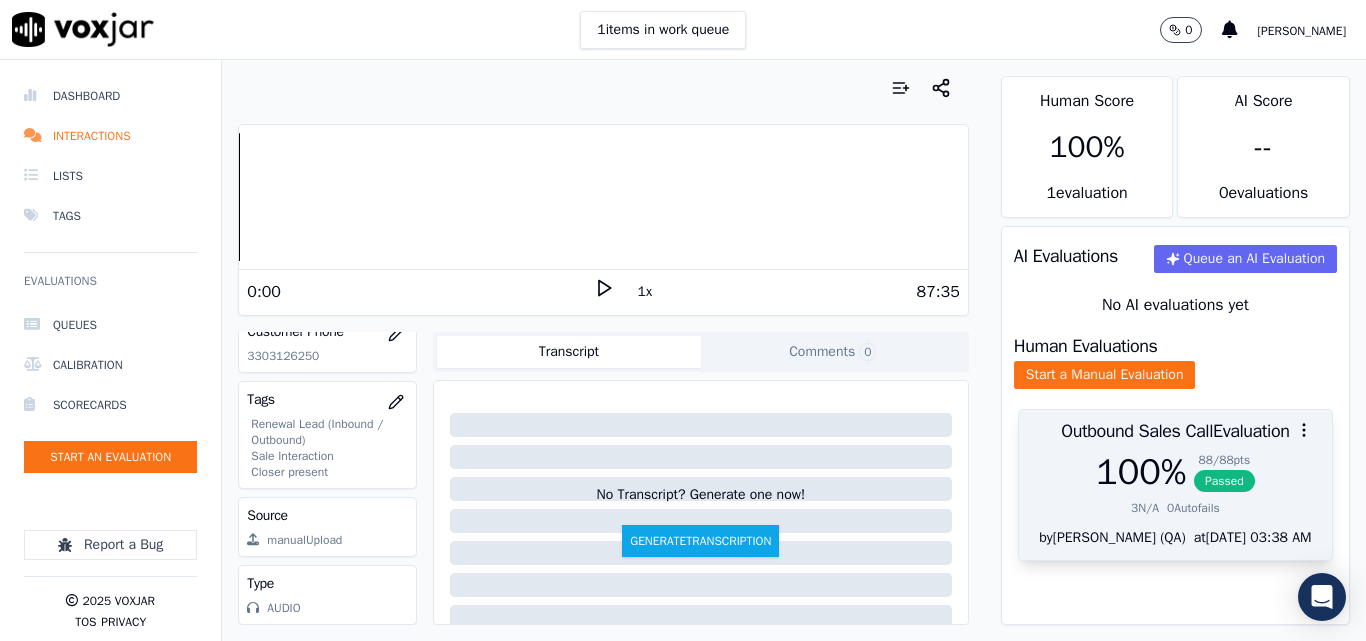 click on "Passed" at bounding box center (1224, 481) 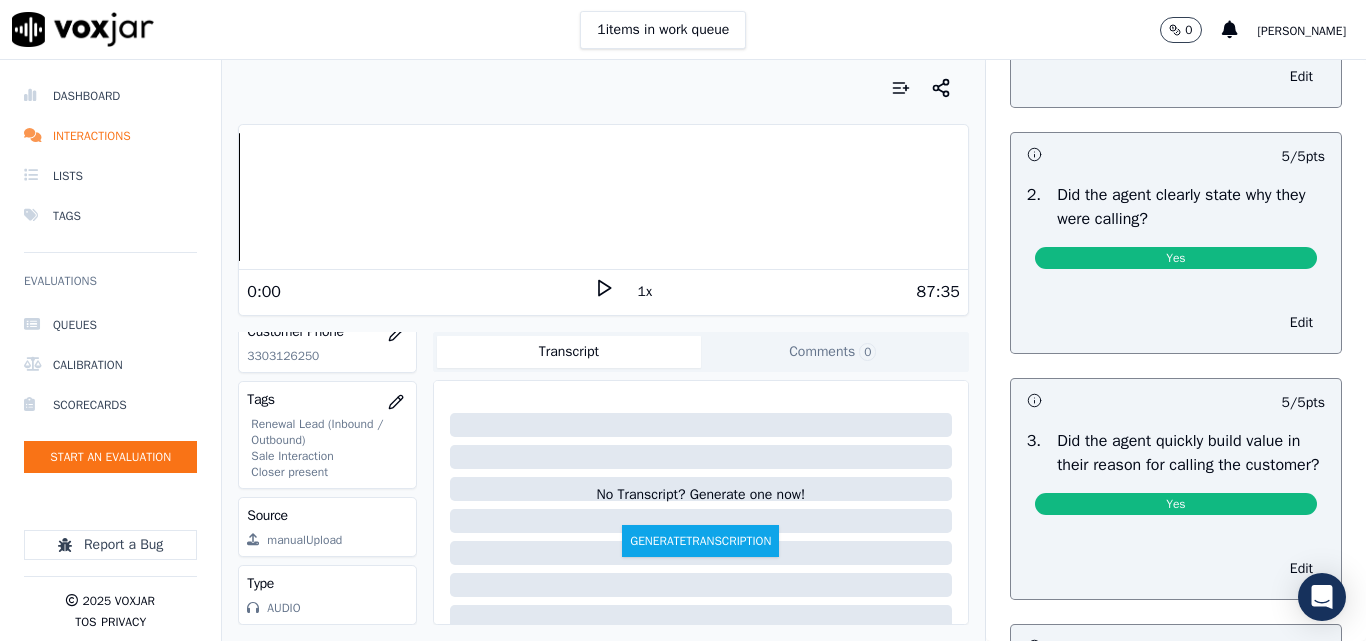 scroll, scrollTop: 0, scrollLeft: 0, axis: both 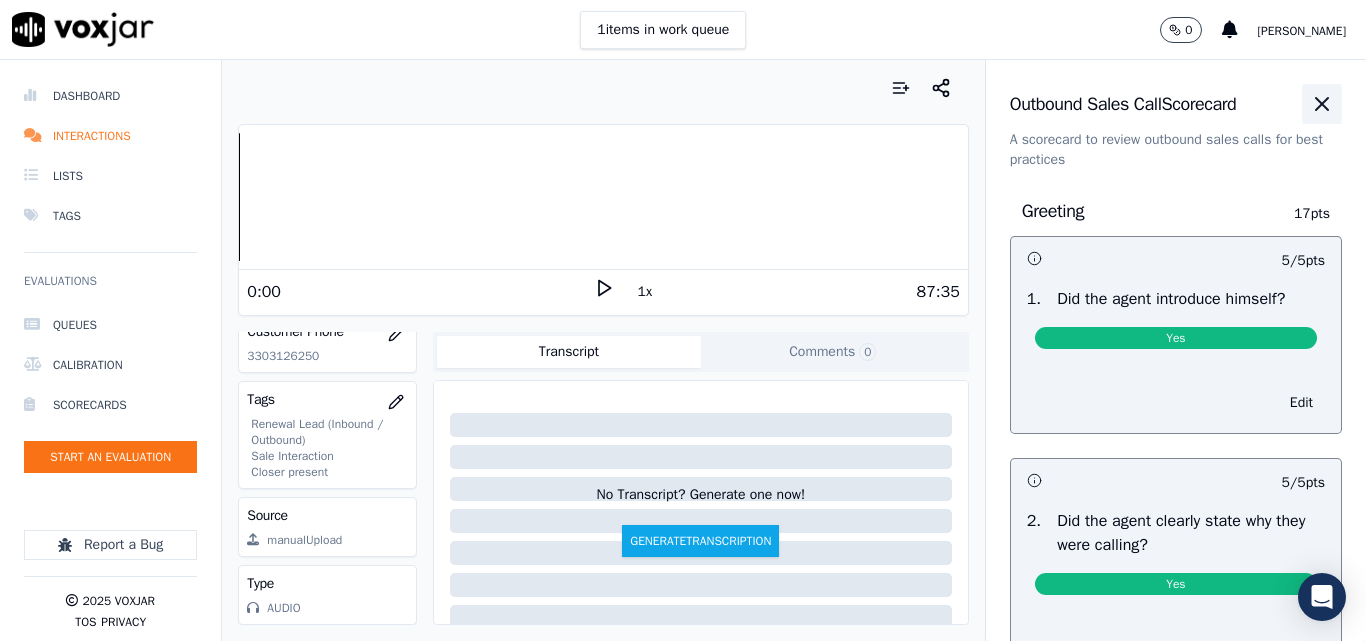 click 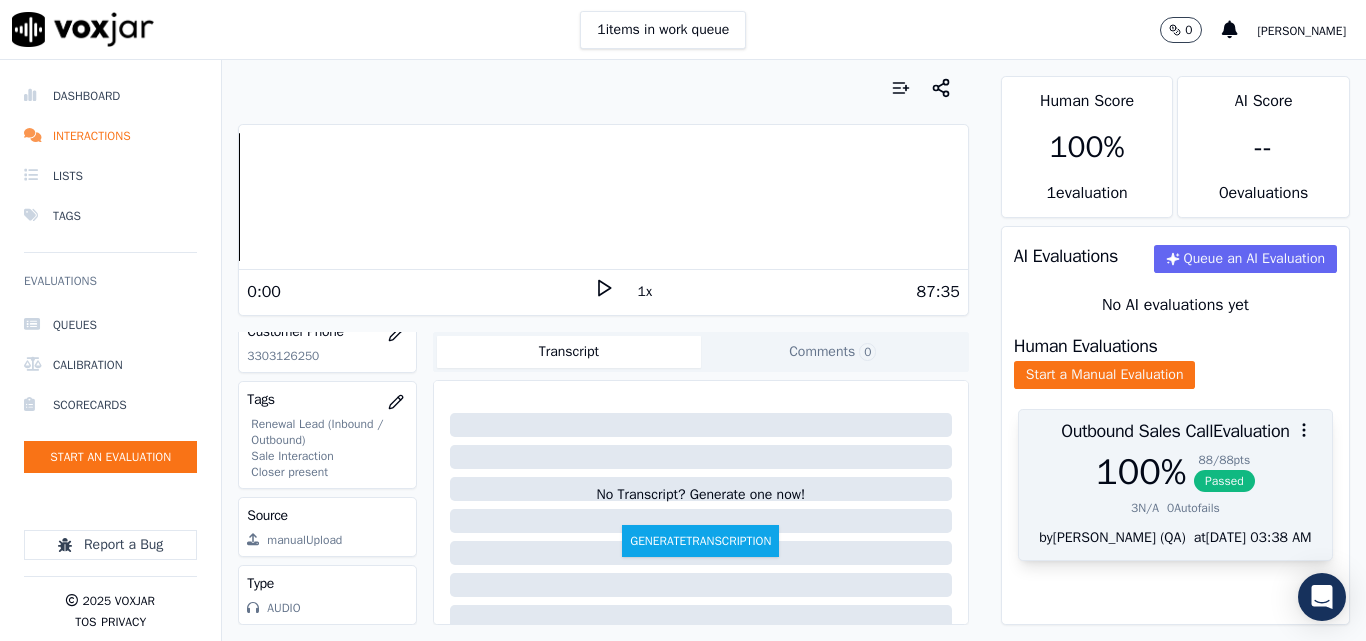 drag, startPoint x: 1187, startPoint y: 506, endPoint x: 1204, endPoint y: 501, distance: 17.720045 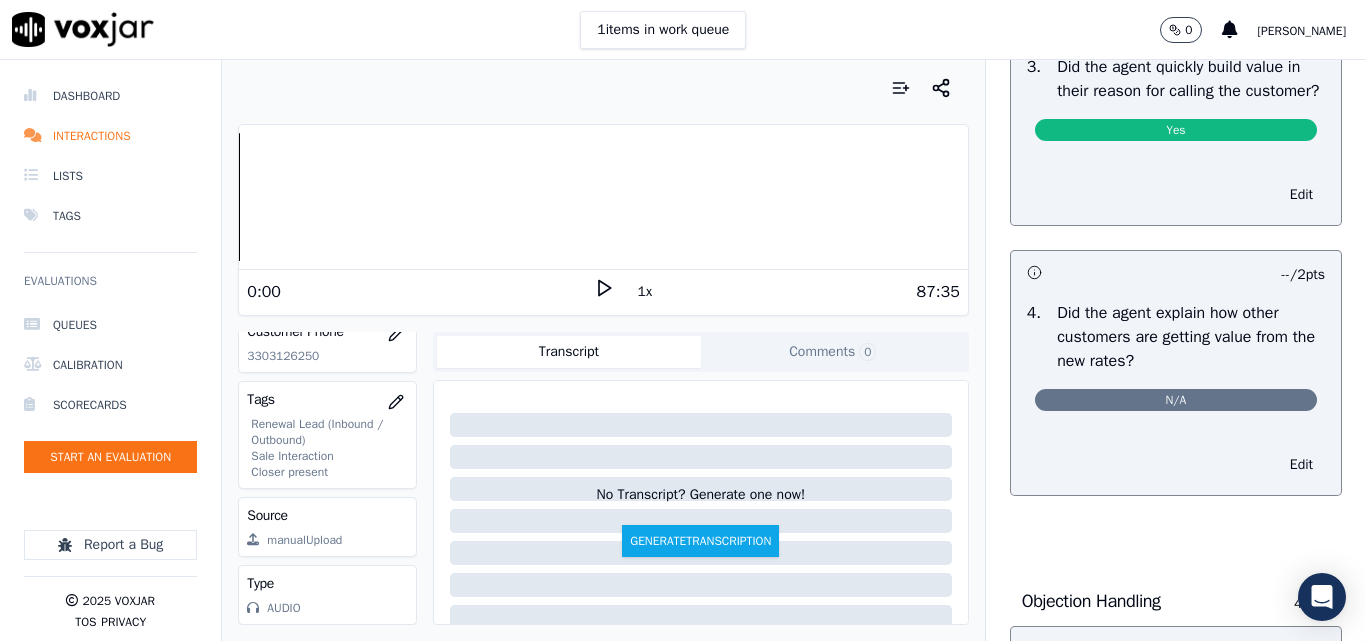 scroll, scrollTop: 1000, scrollLeft: 0, axis: vertical 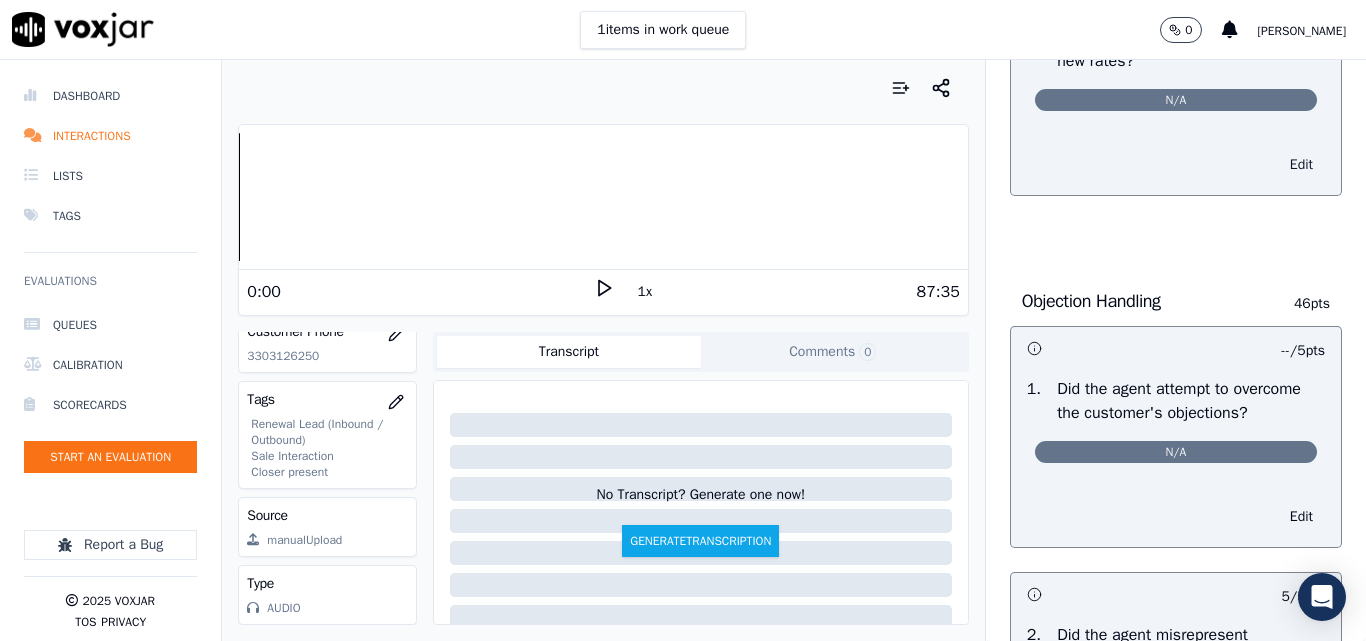 click on "Edit" at bounding box center [1301, 165] 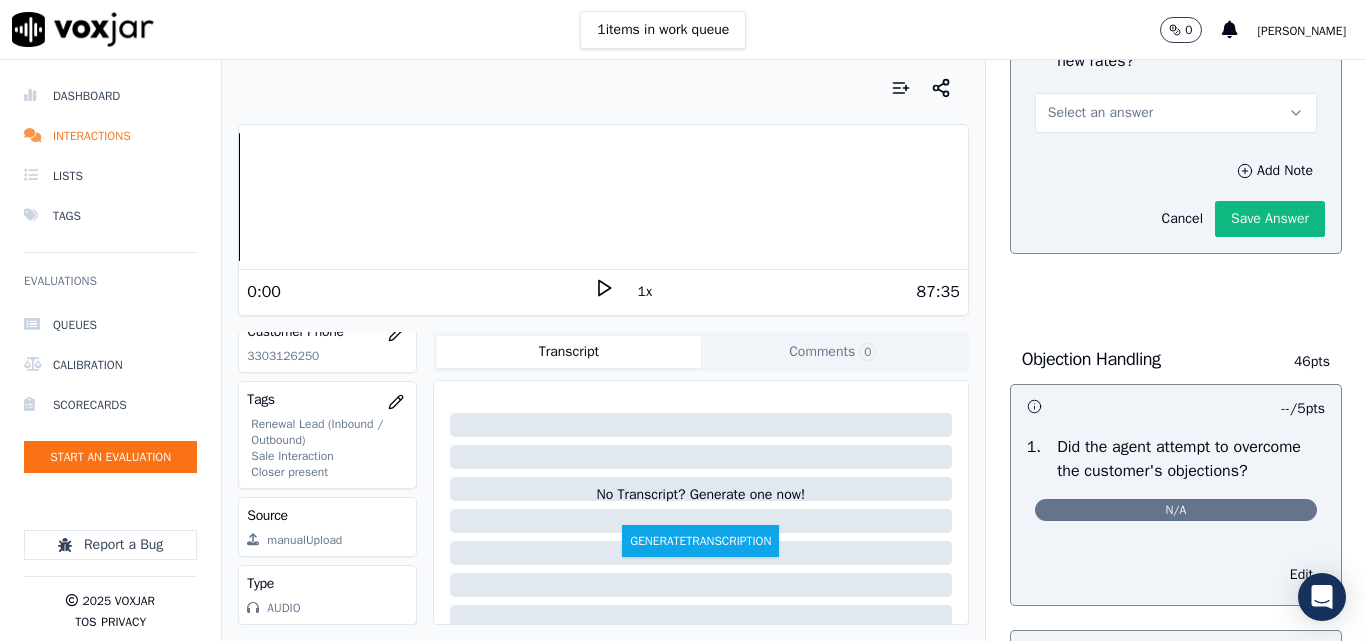 click on "Select an answer" at bounding box center (1100, 113) 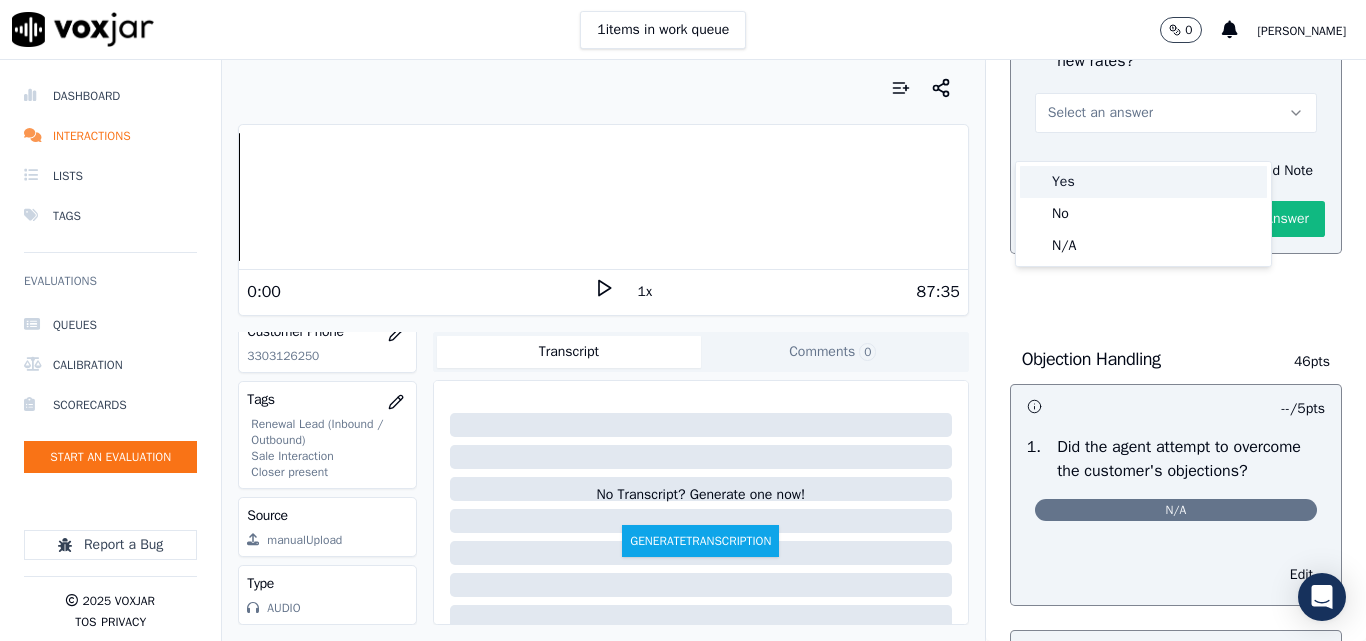 click on "Yes" at bounding box center (1143, 182) 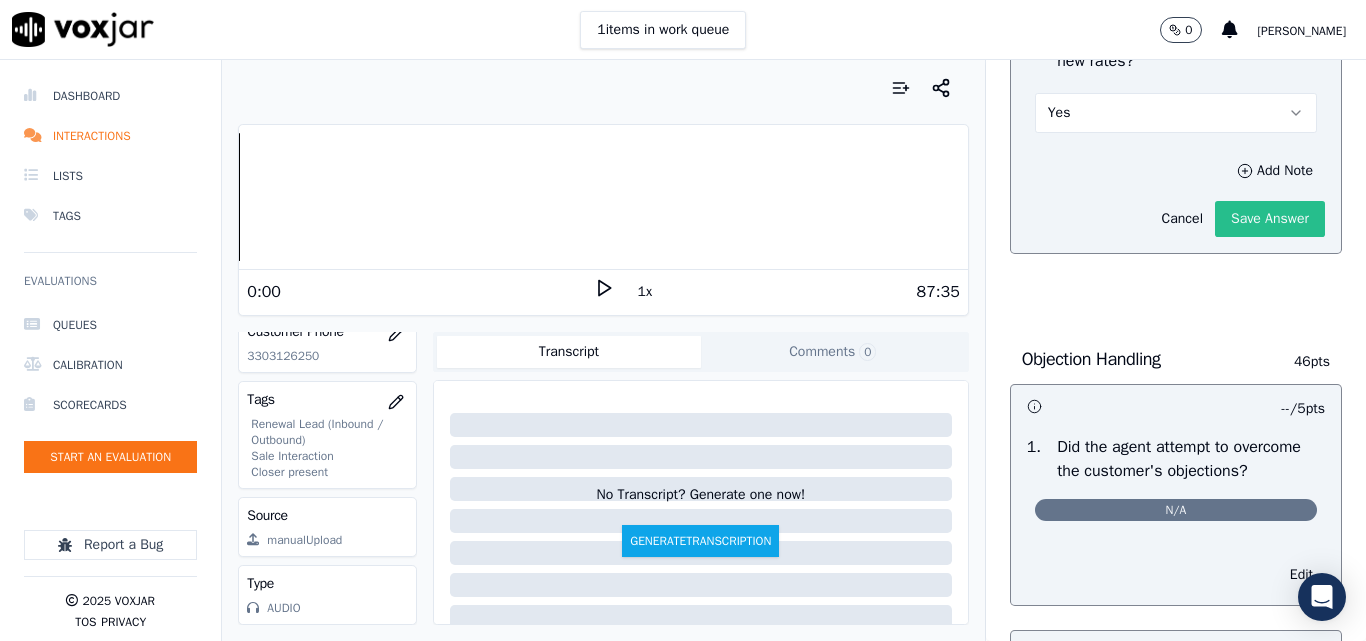 click on "Save Answer" 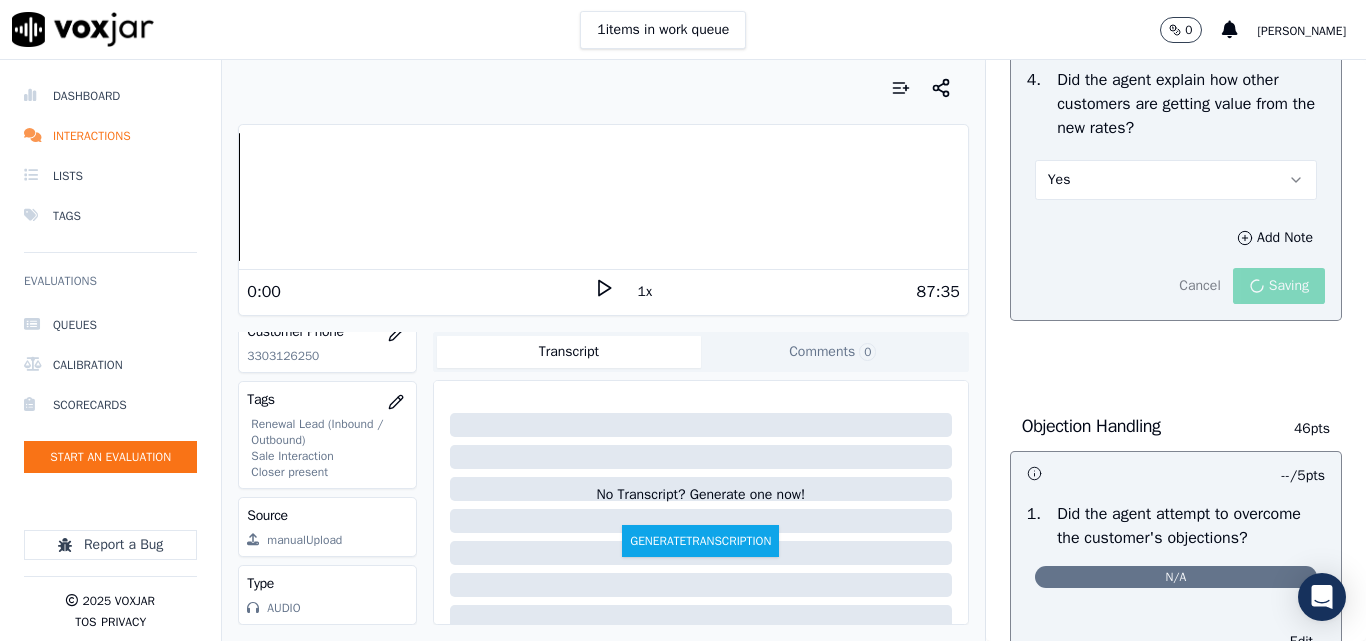 scroll, scrollTop: 900, scrollLeft: 0, axis: vertical 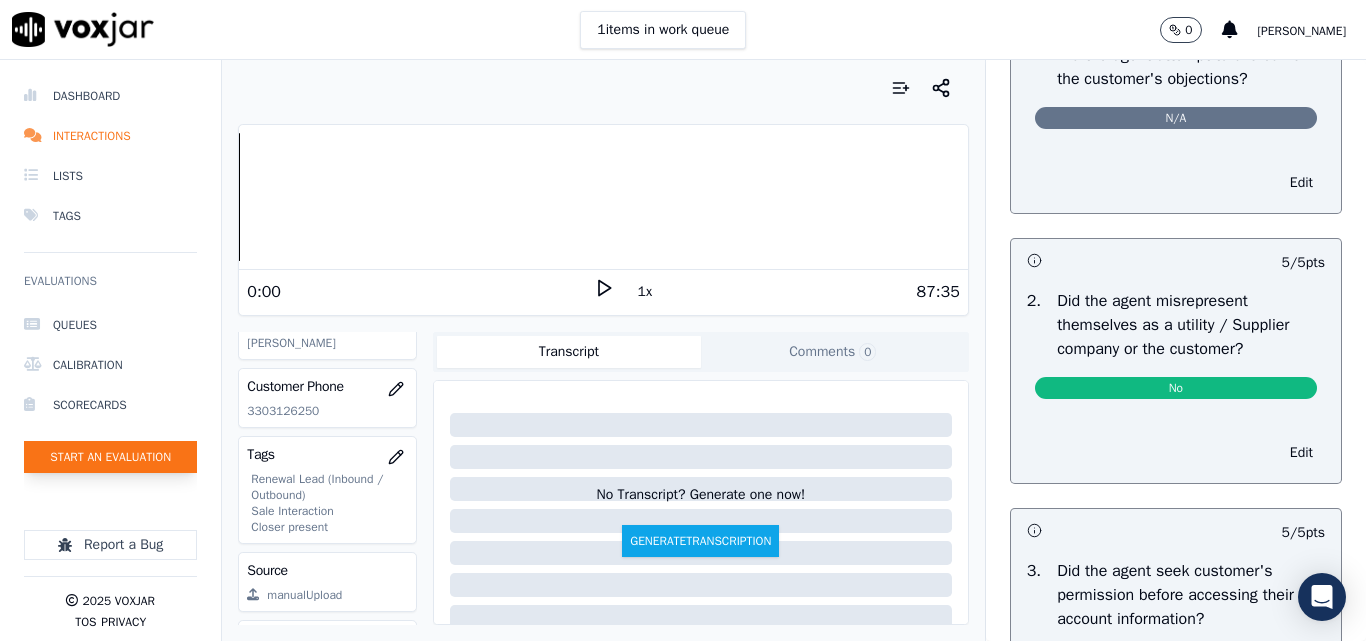 click on "Start an Evaluation" 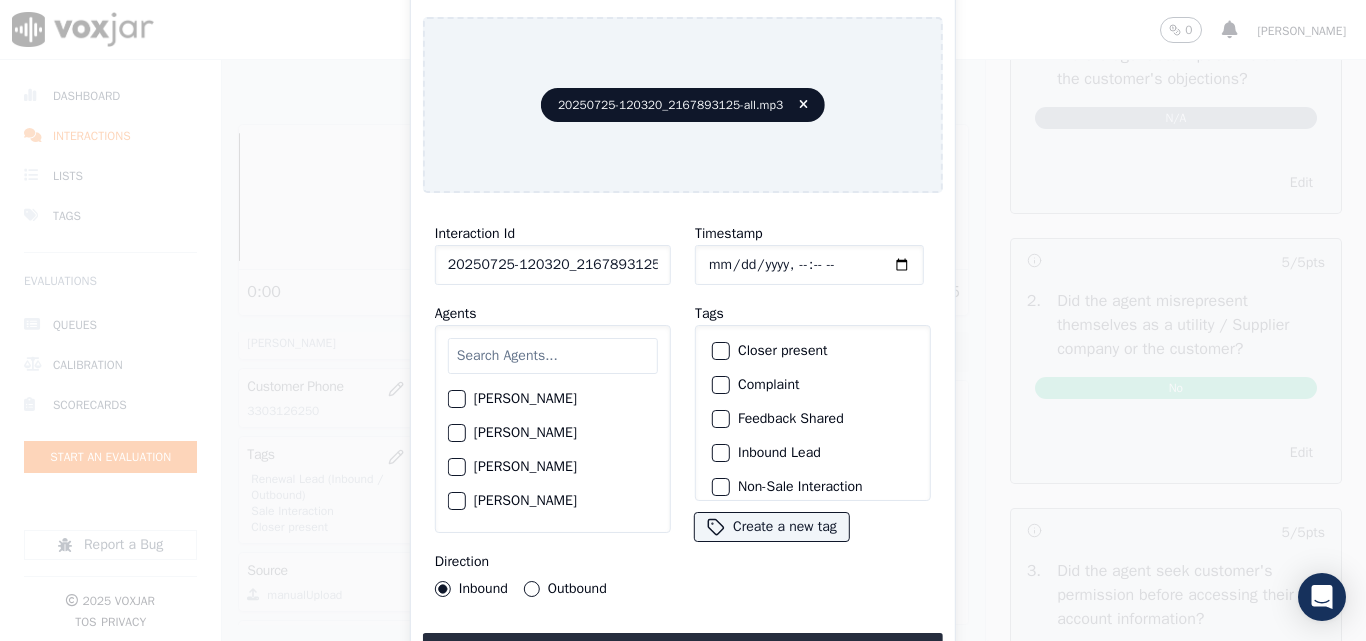 scroll, scrollTop: 0, scrollLeft: 40, axis: horizontal 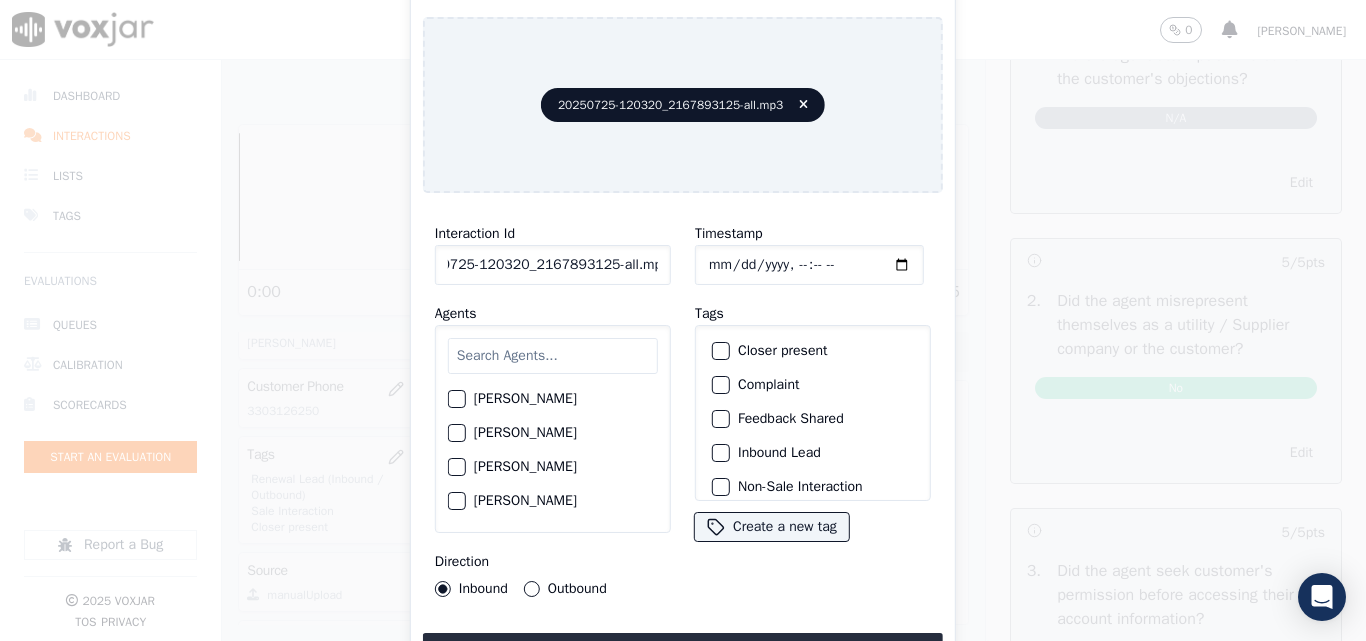 drag, startPoint x: 637, startPoint y: 253, endPoint x: 746, endPoint y: 265, distance: 109.65856 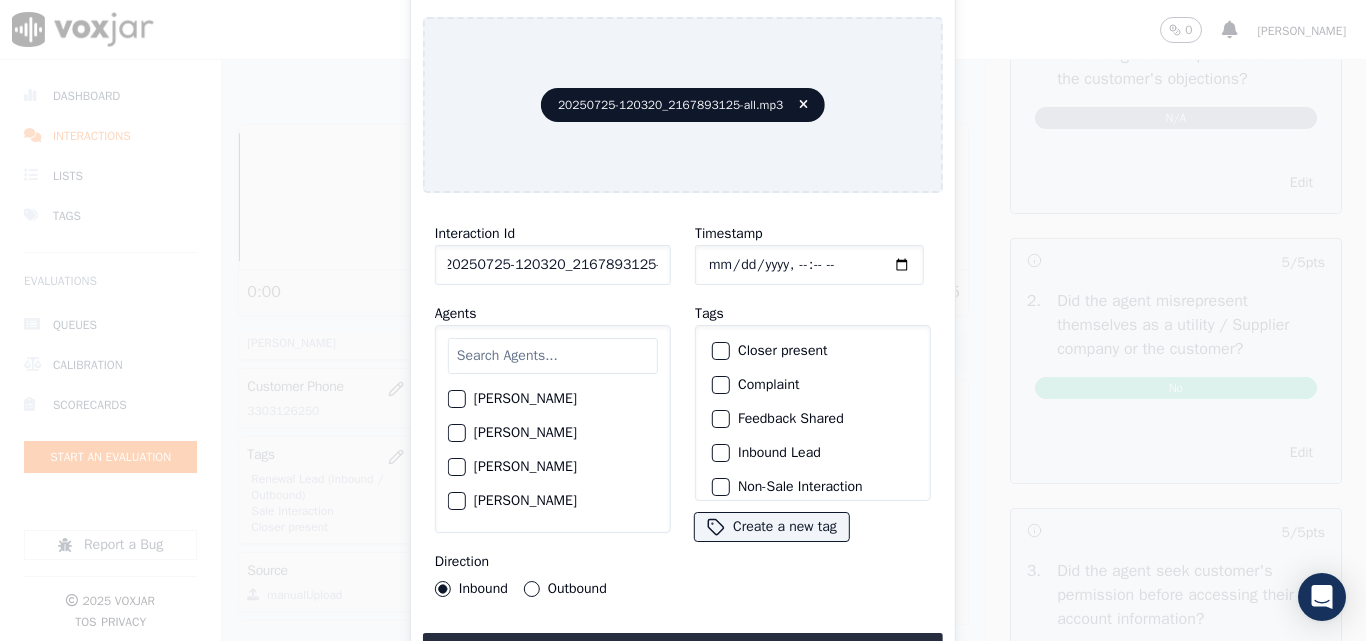 scroll, scrollTop: 0, scrollLeft: 11, axis: horizontal 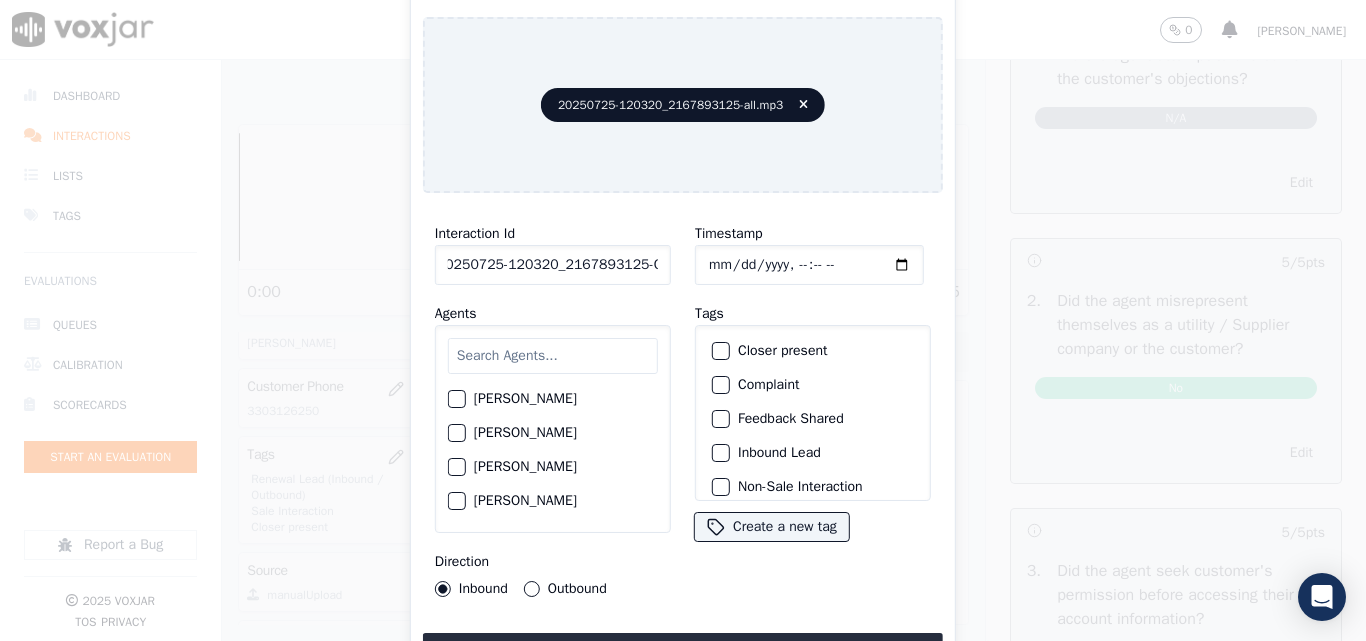 type on "20250725-120320_2167893125-C1" 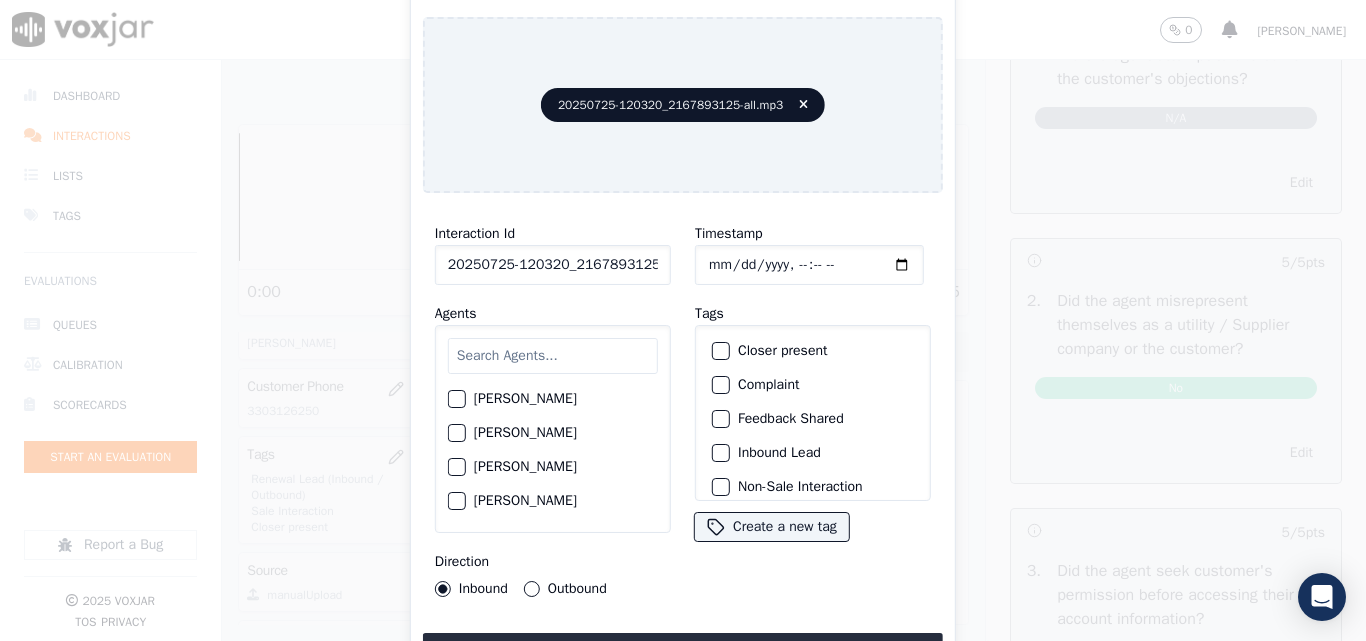 type on "2025-07-25T22:21" 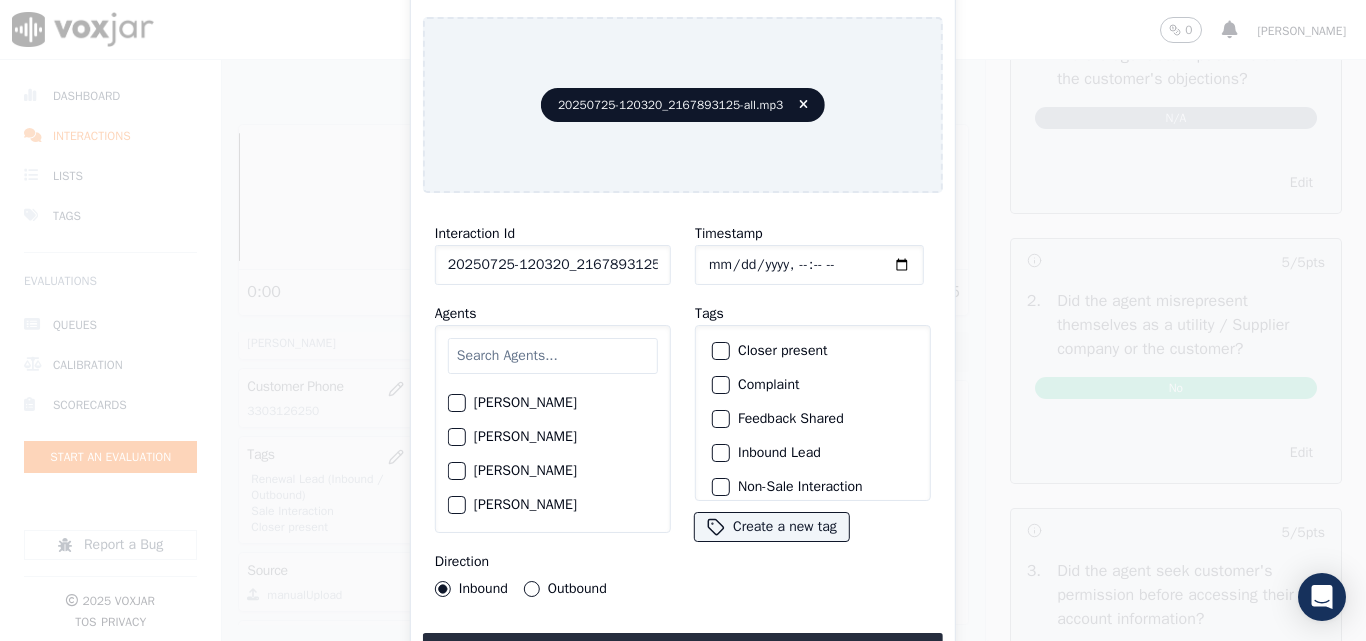 scroll, scrollTop: 100, scrollLeft: 0, axis: vertical 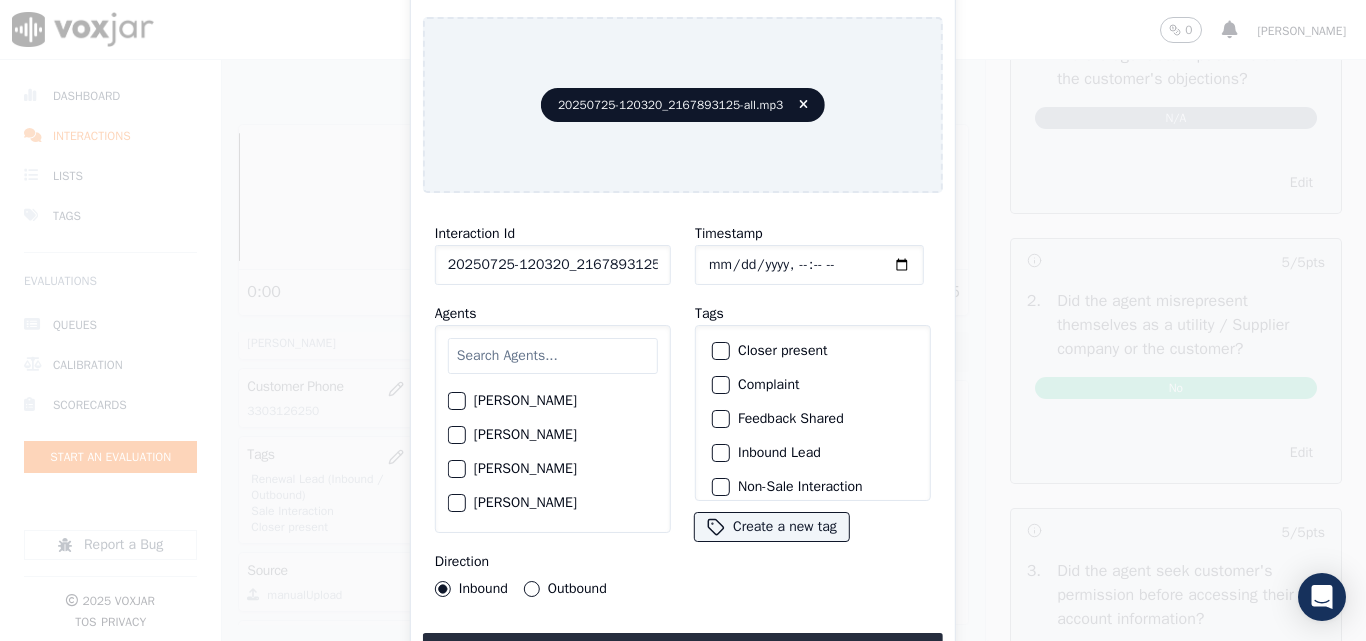 click on "Anna Das" 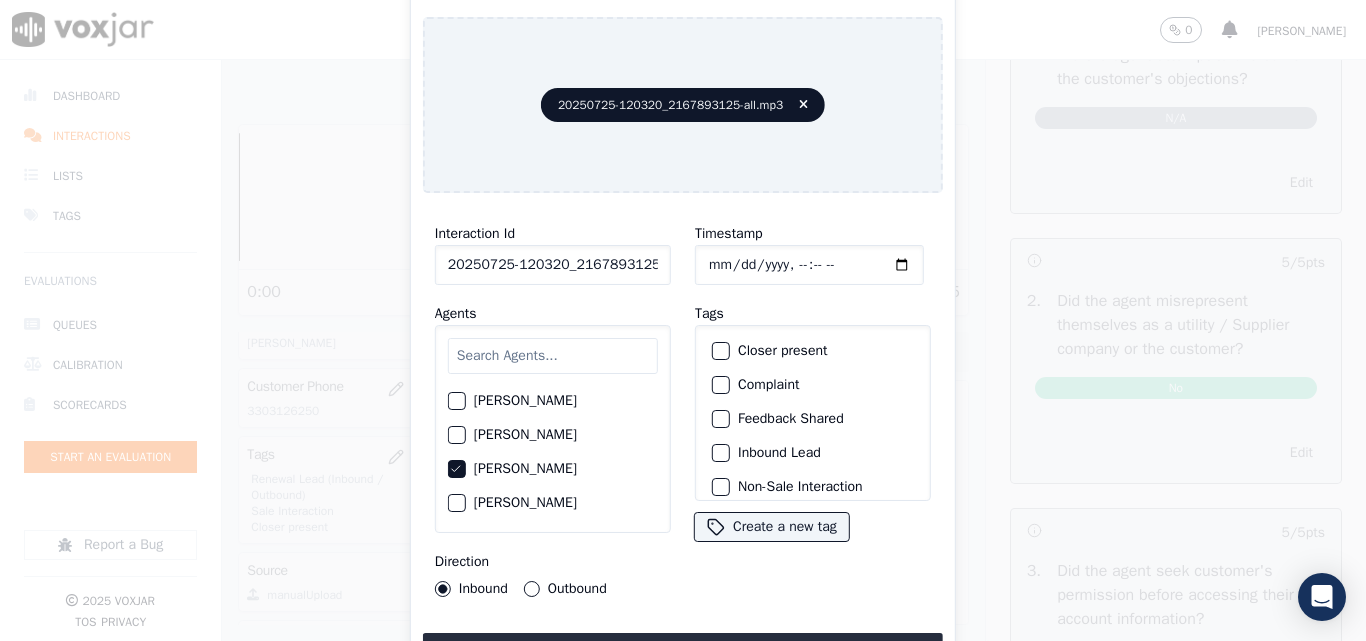 click on "Outbound" at bounding box center [532, 589] 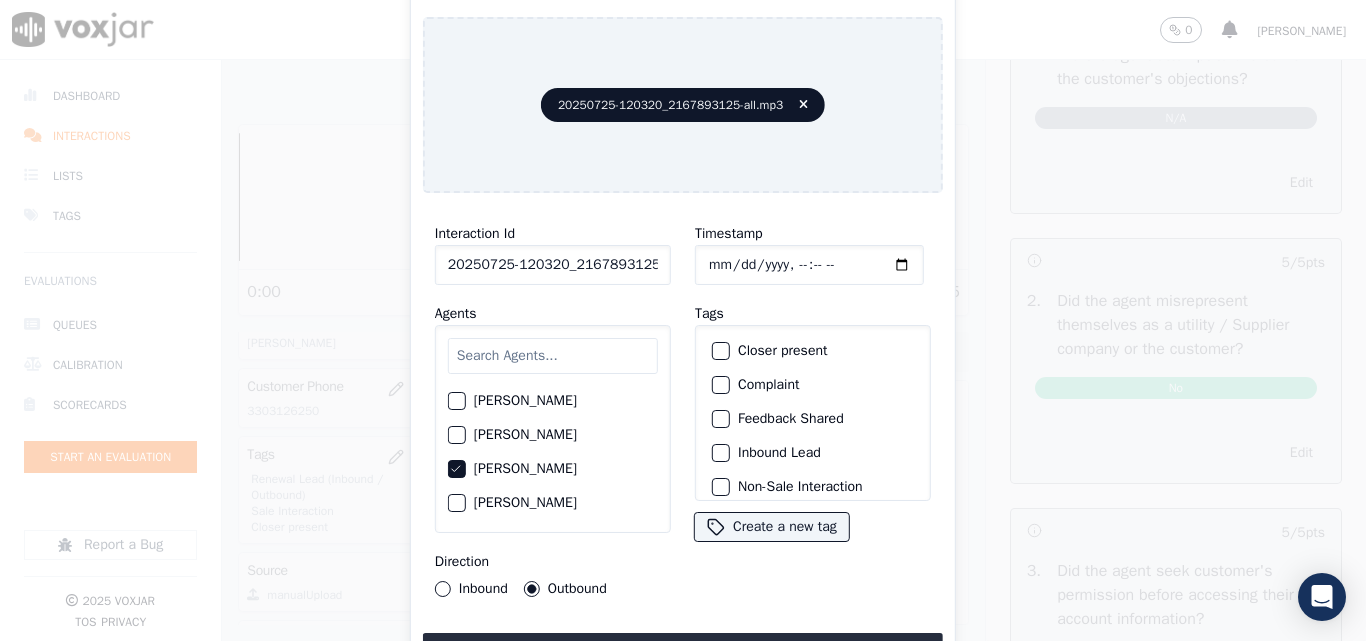 click at bounding box center (720, 351) 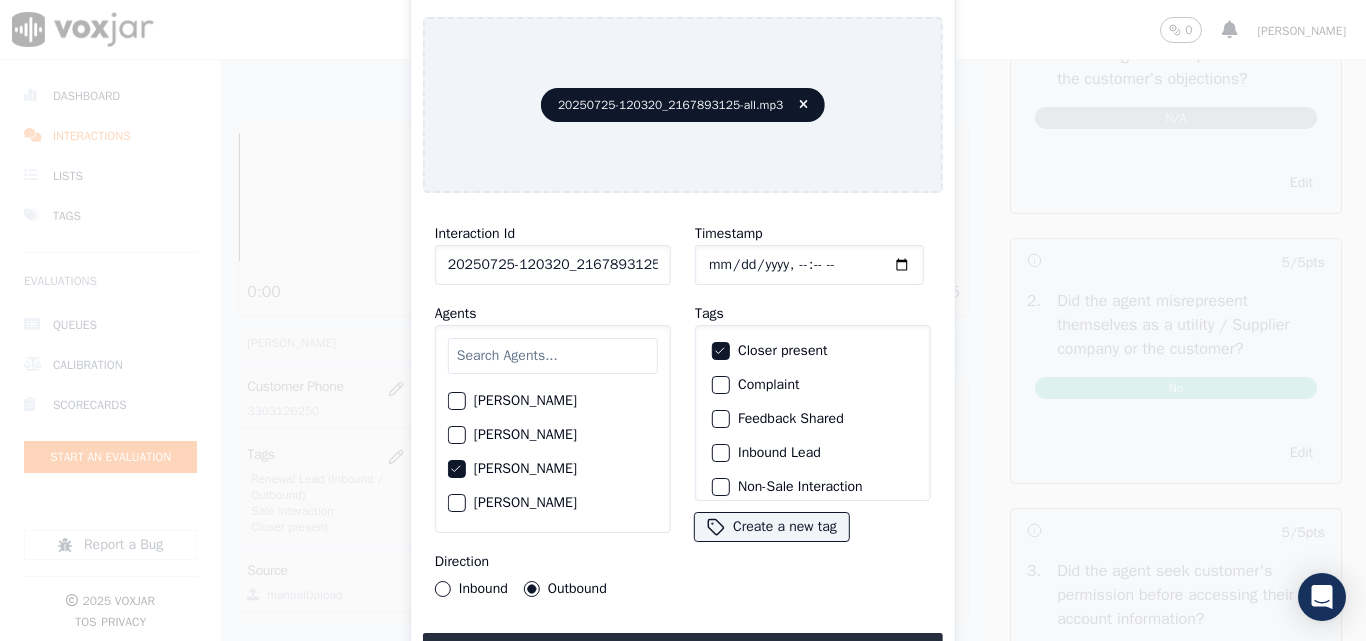 click at bounding box center (720, 453) 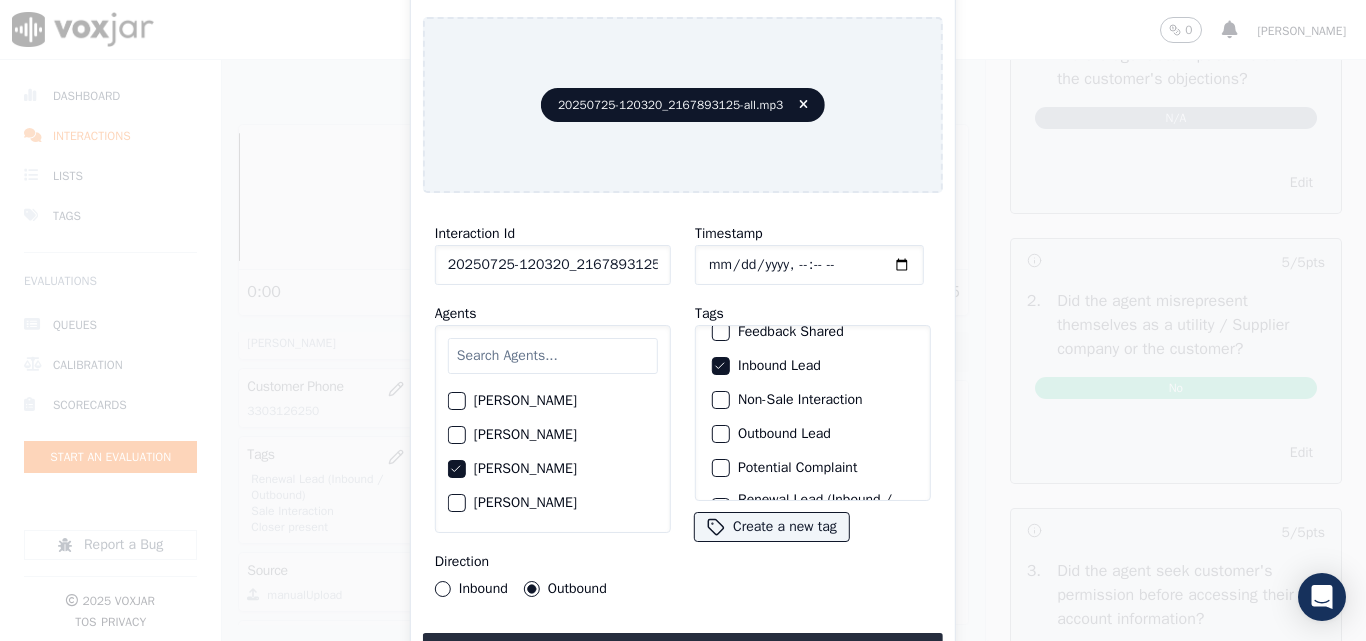 scroll, scrollTop: 173, scrollLeft: 0, axis: vertical 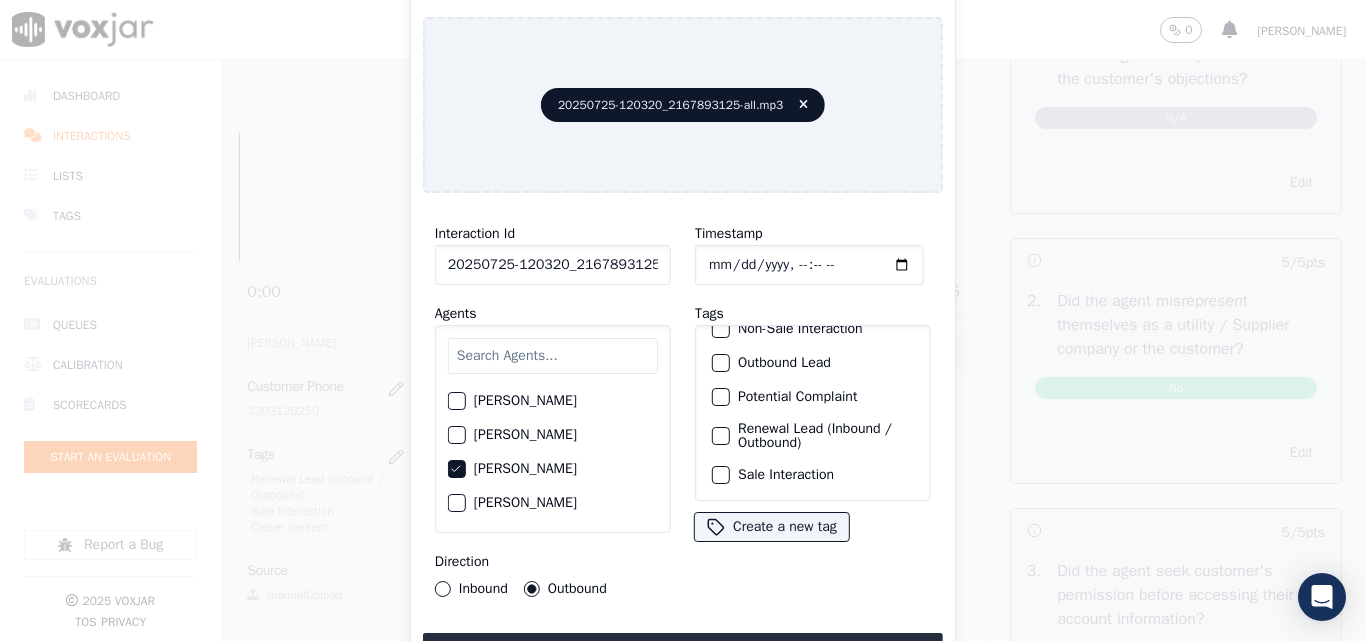 click on "Sale Interaction" at bounding box center (721, 475) 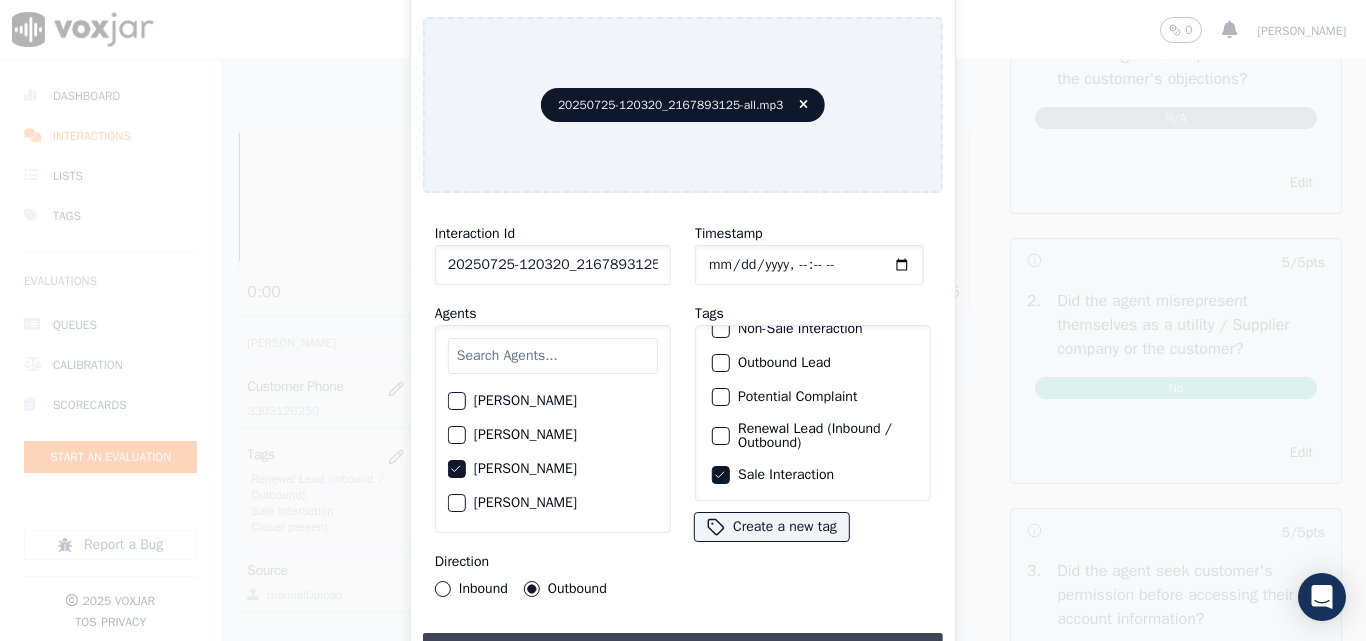 click on "Upload interaction to start evaluation" at bounding box center (683, 651) 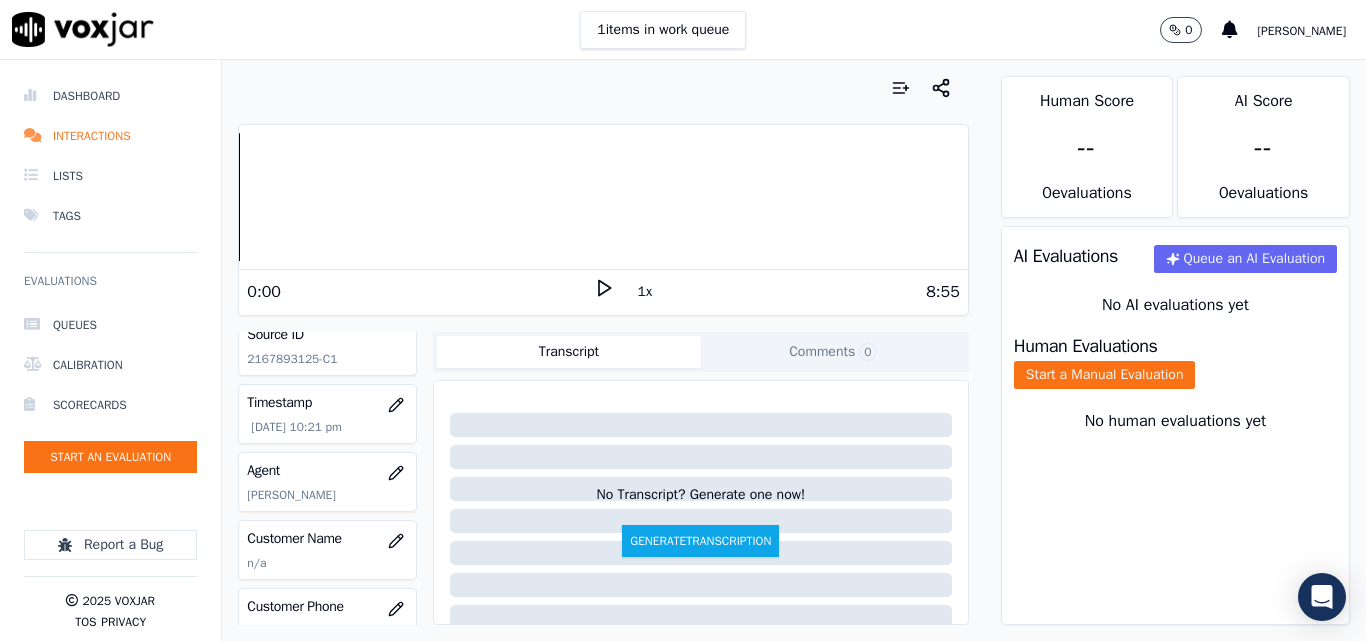 scroll, scrollTop: 200, scrollLeft: 0, axis: vertical 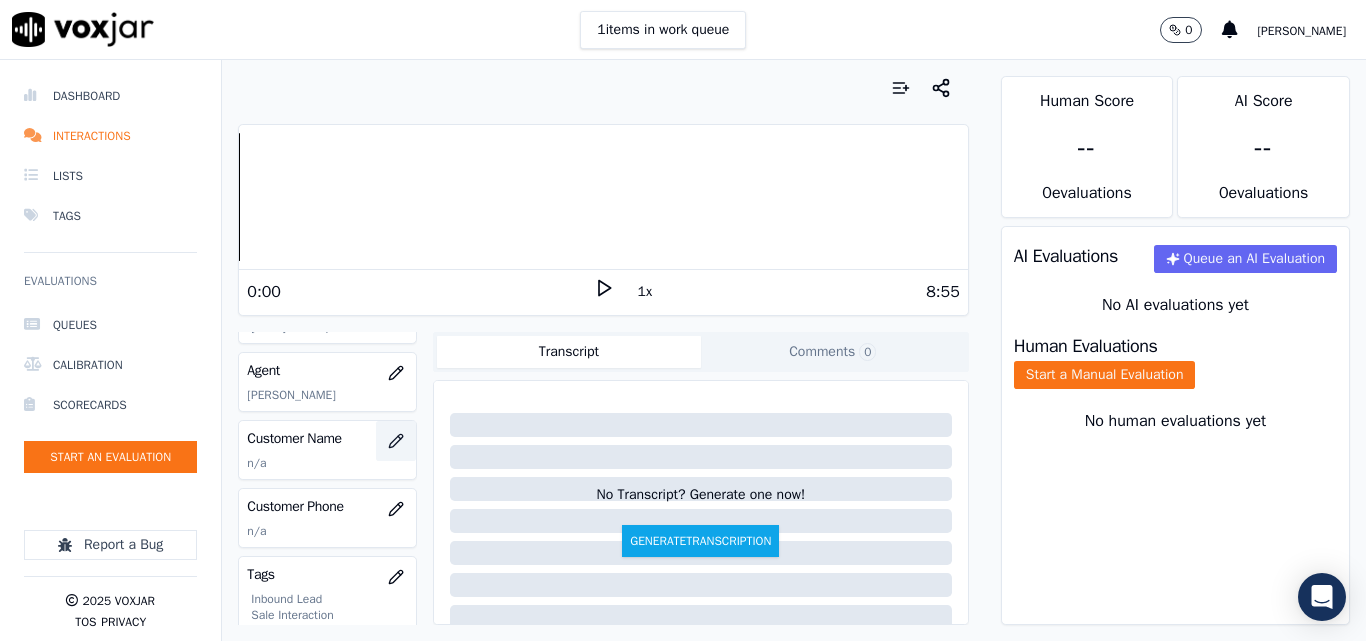 click 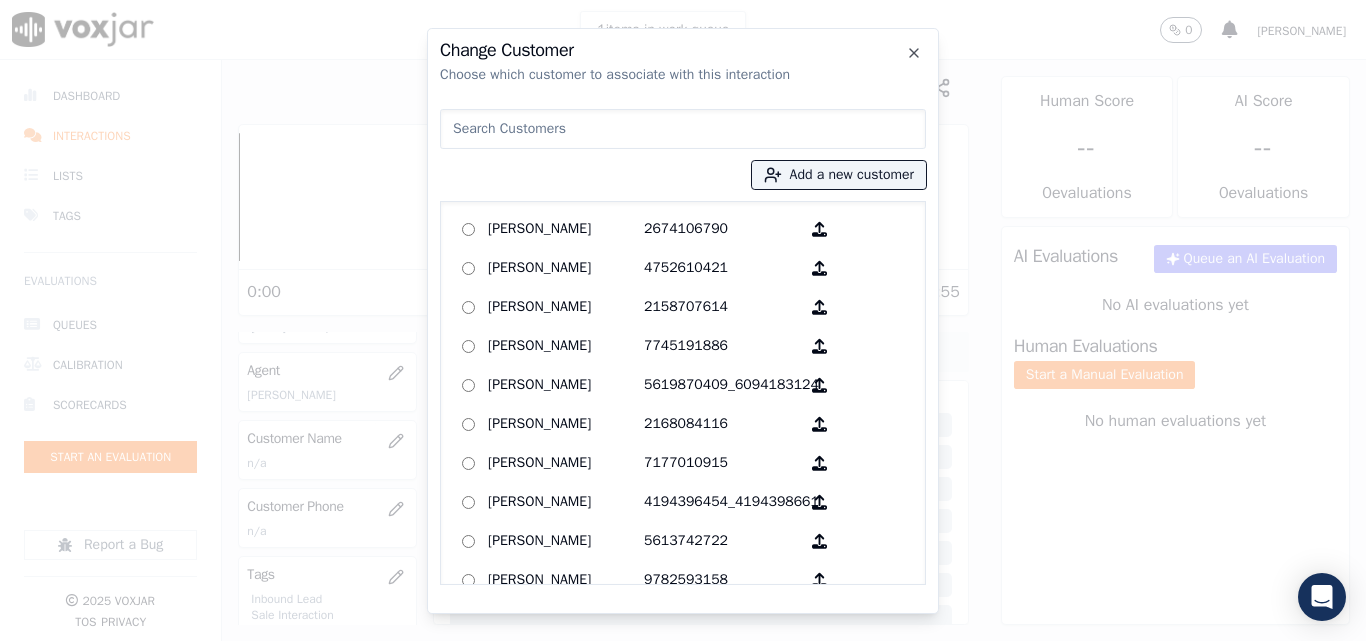 click at bounding box center (683, 129) 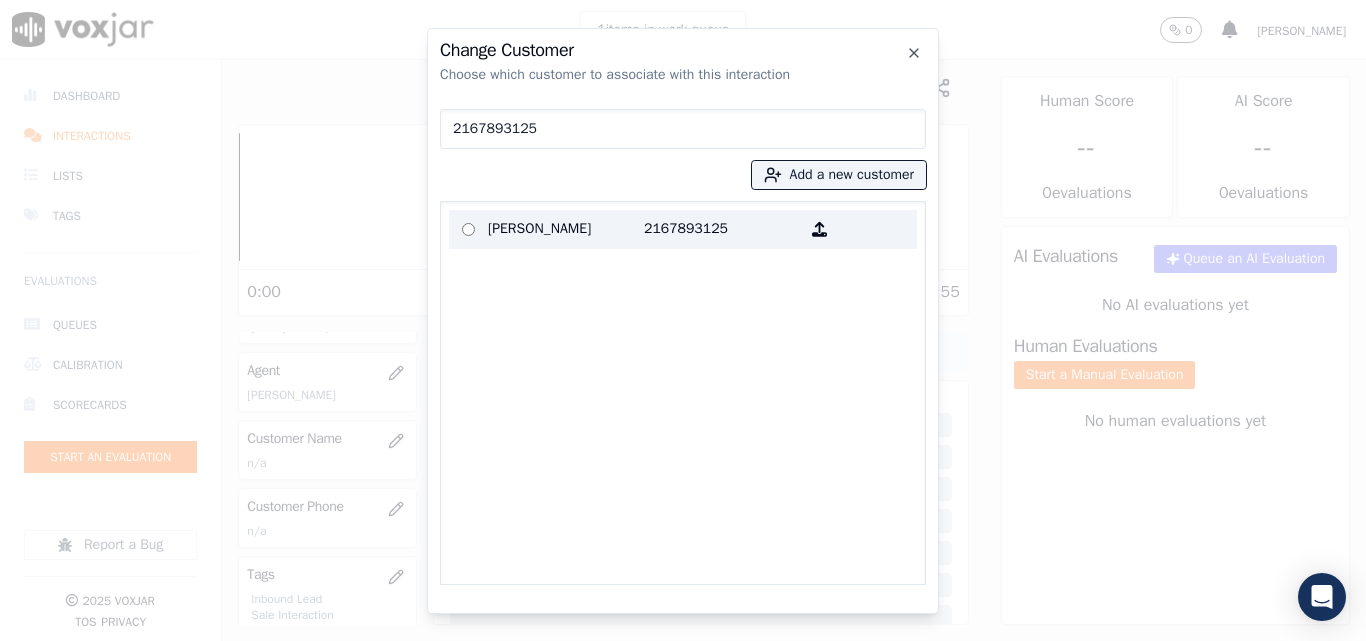 type on "2167893125" 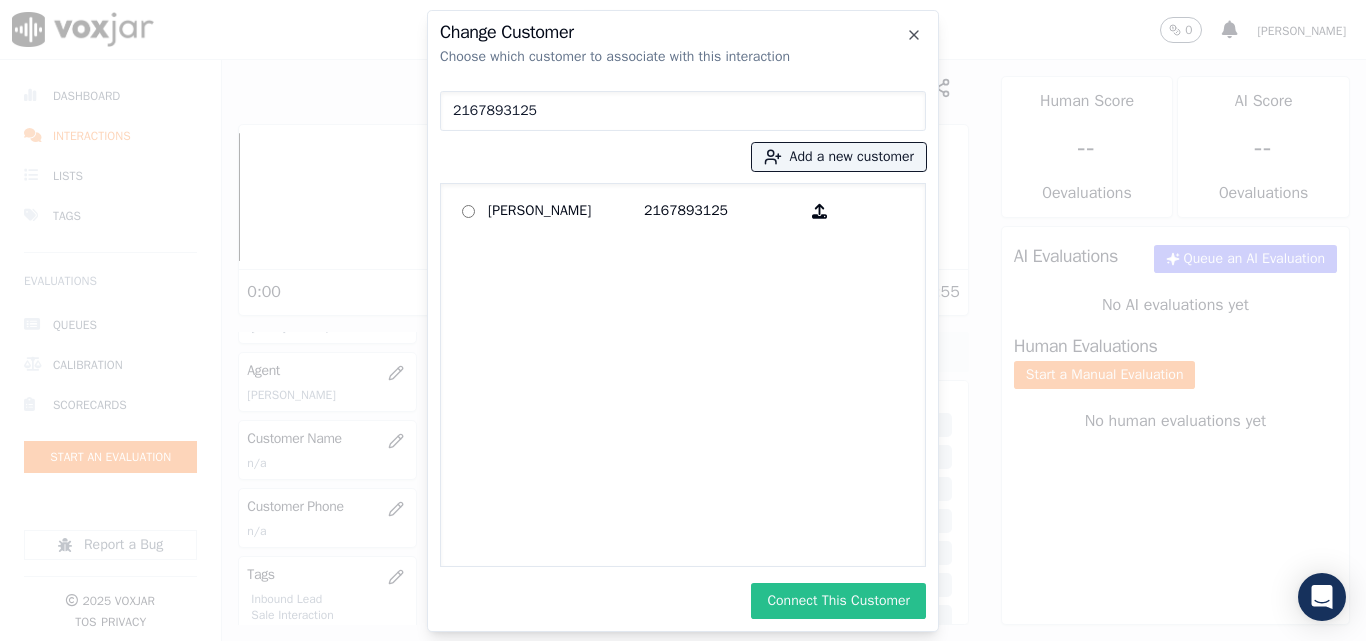 click on "Connect This Customer" at bounding box center (838, 601) 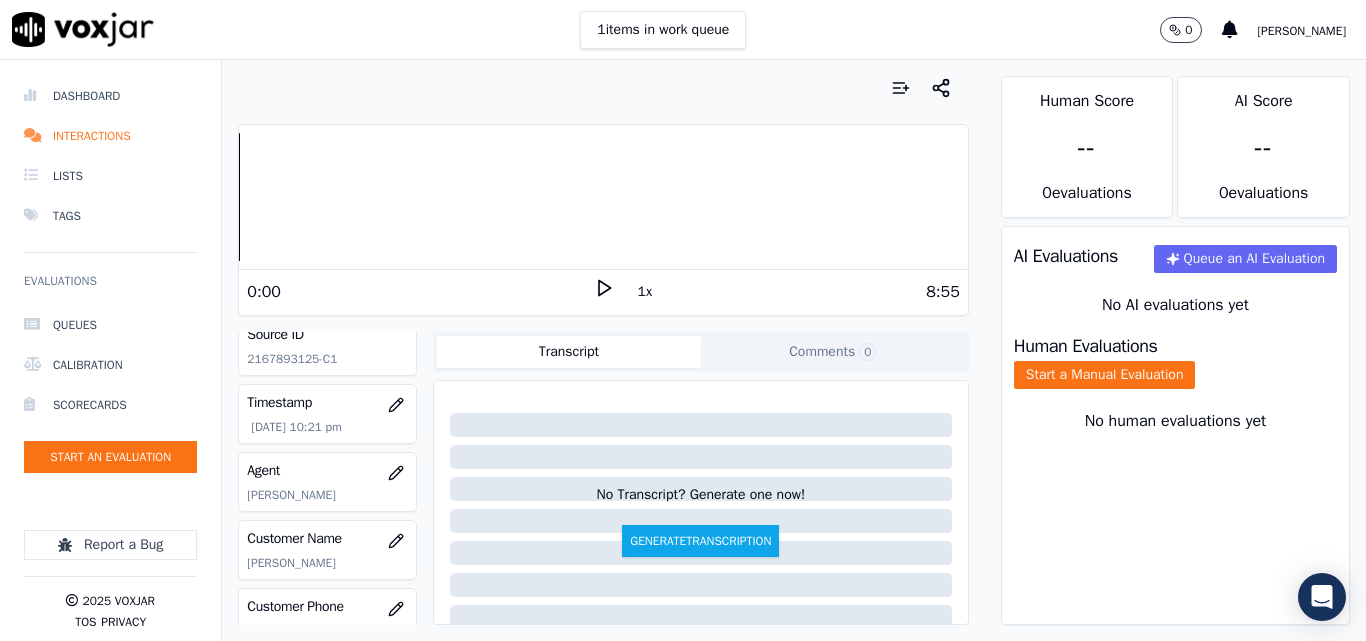 scroll, scrollTop: 0, scrollLeft: 0, axis: both 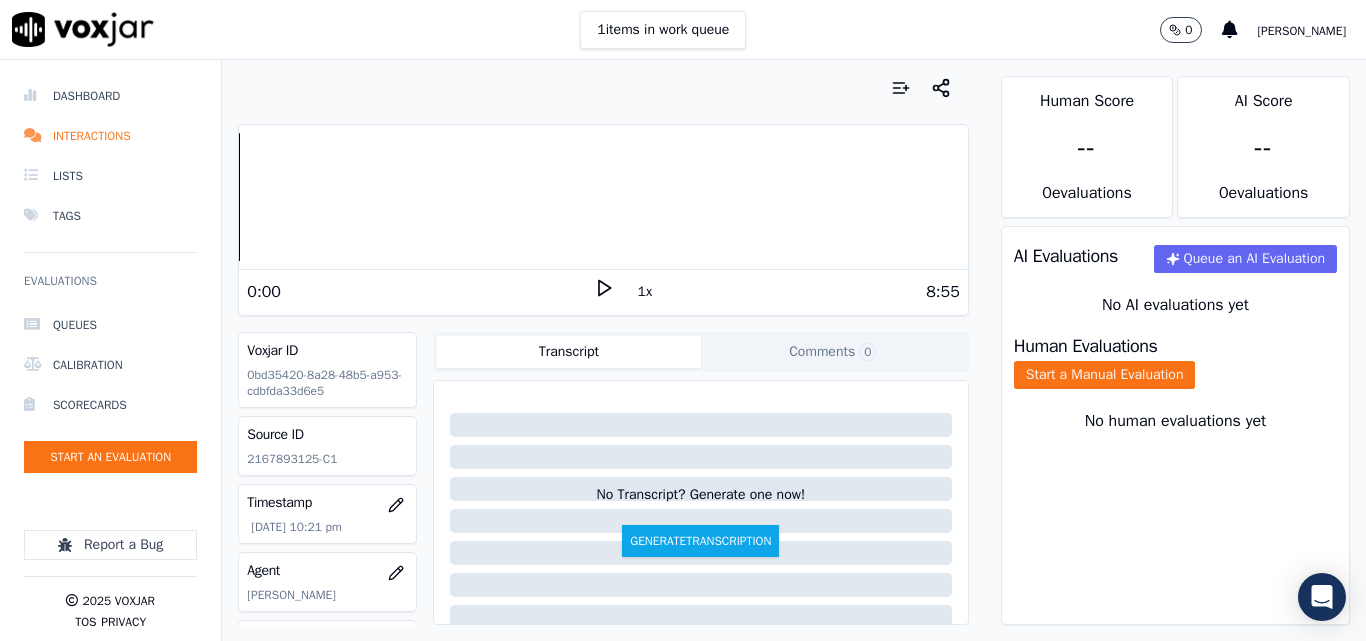 click on "Human Score   --   0  evaluation s   AI Score   --   0  evaluation s     AI Evaluations
Queue an AI Evaluation   No AI evaluations yet   Human Evaluations   Start a Manual Evaluation   No human evaluations yet" at bounding box center [1175, 350] 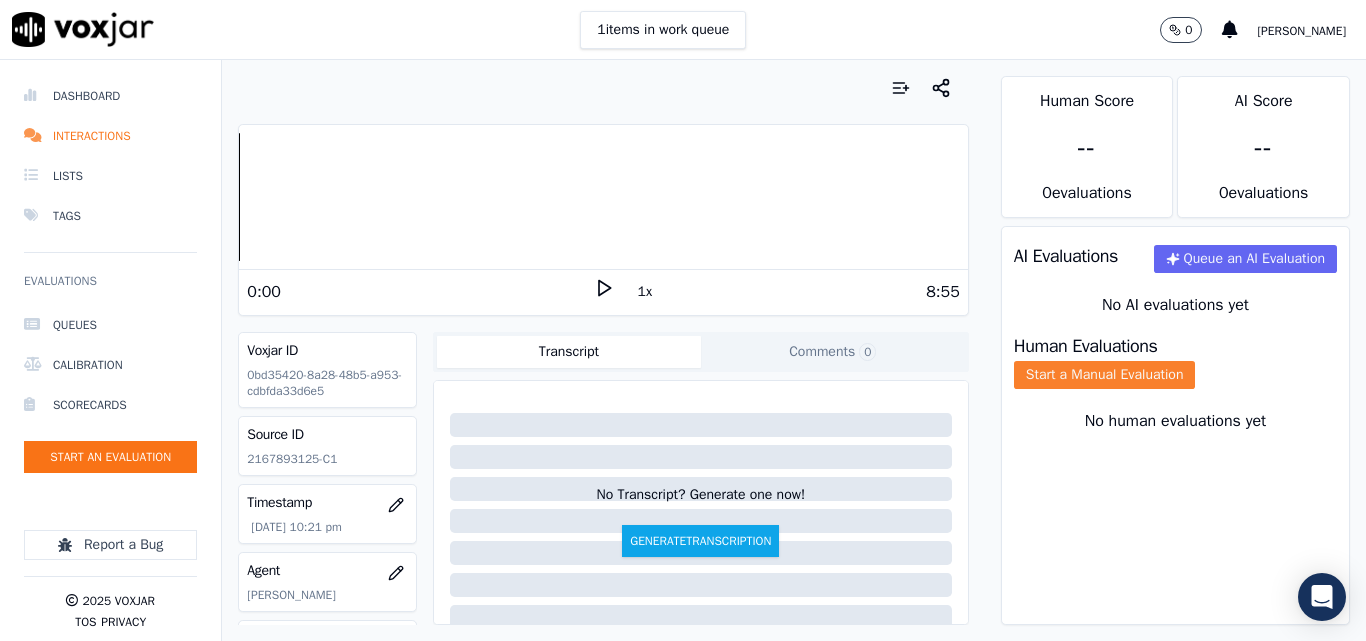 click on "Start a Manual Evaluation" 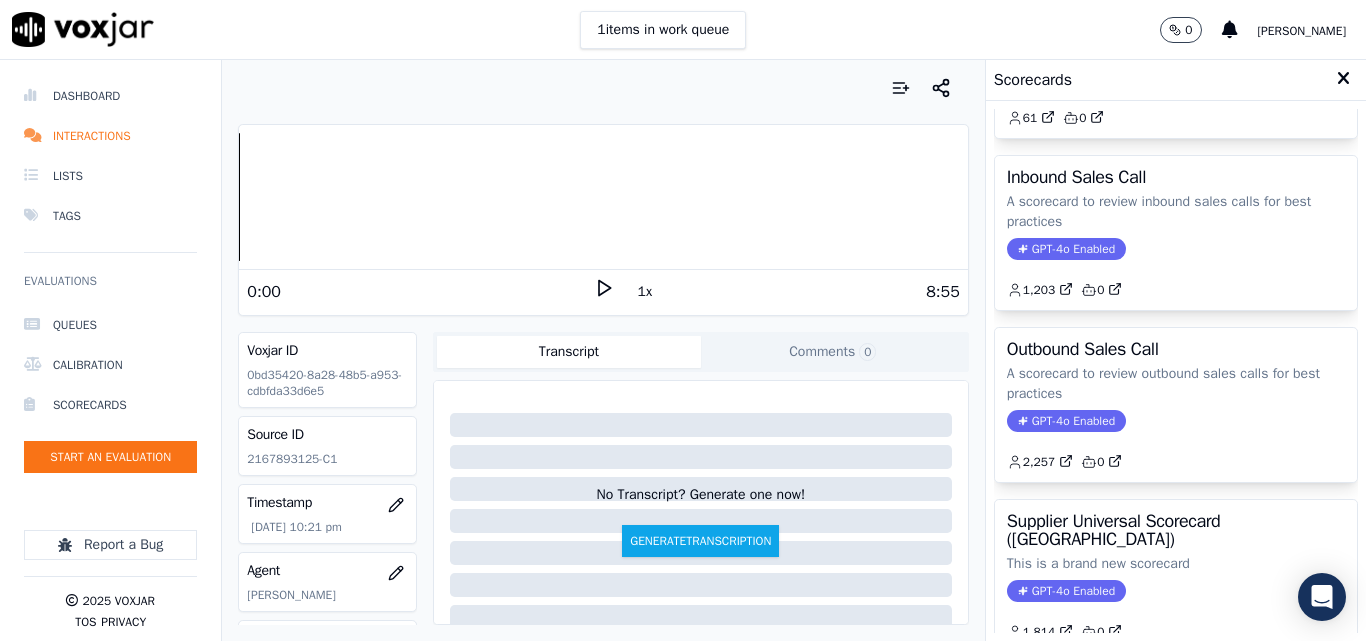 scroll, scrollTop: 300, scrollLeft: 0, axis: vertical 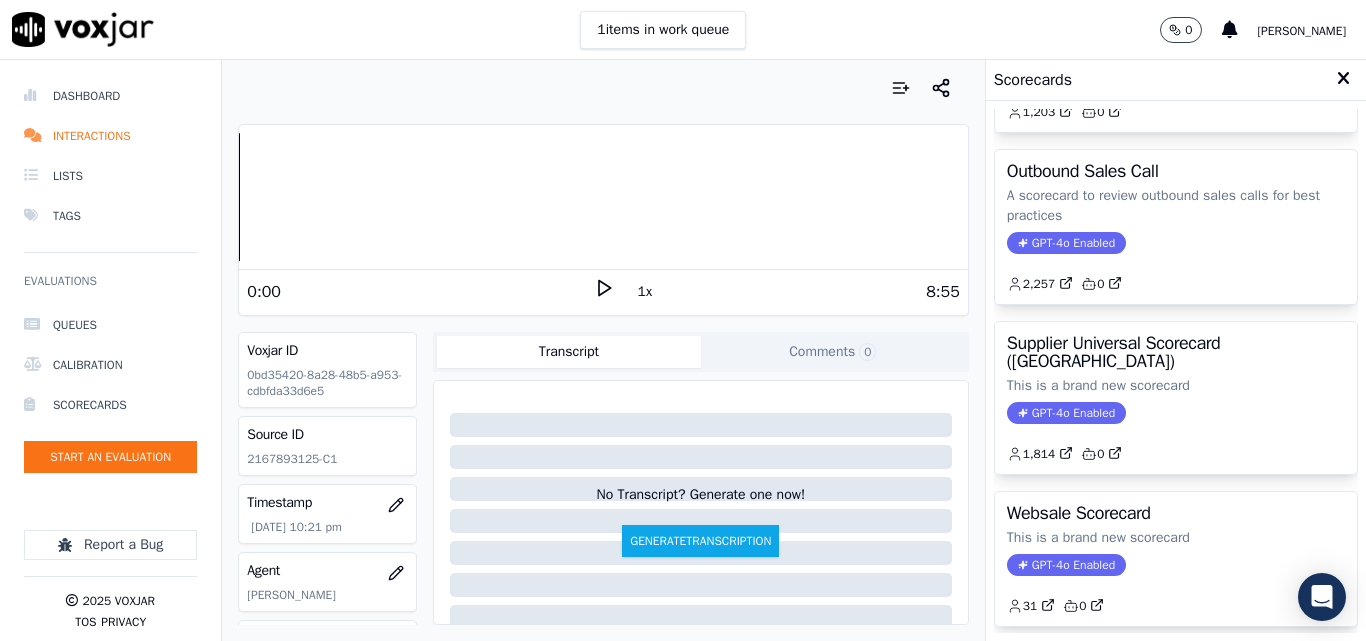 click on "GPT-4o Enabled" 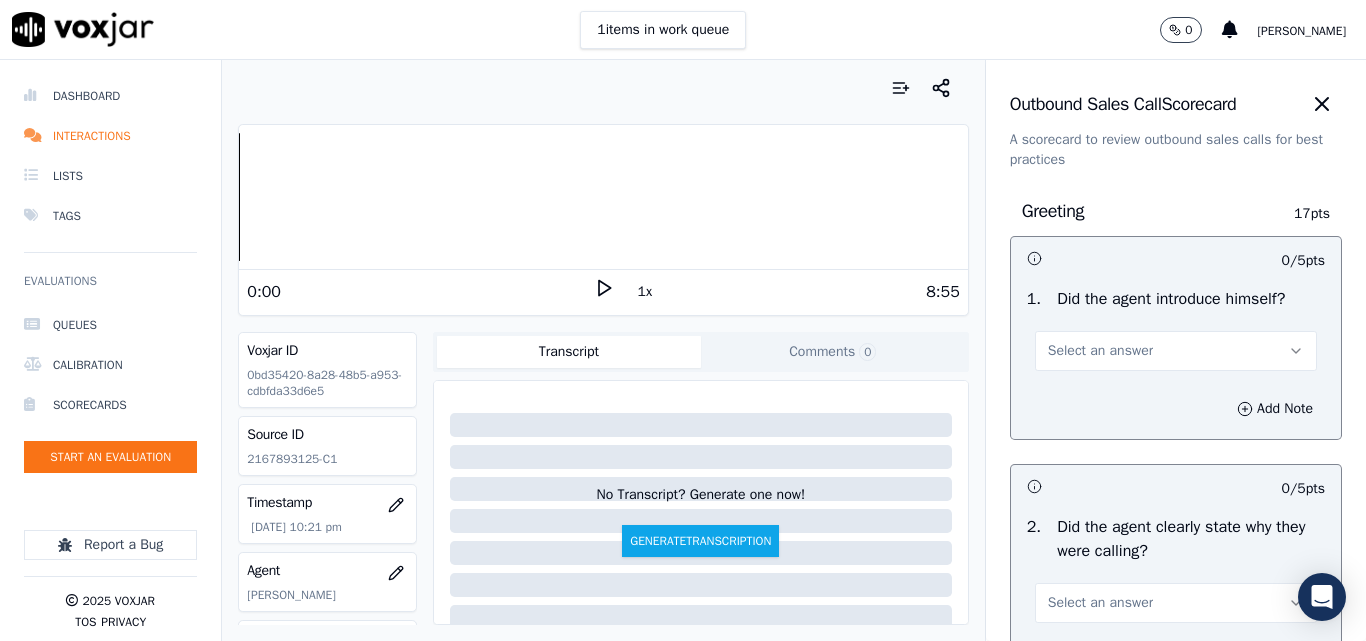 click on "Select an answer" at bounding box center [1100, 351] 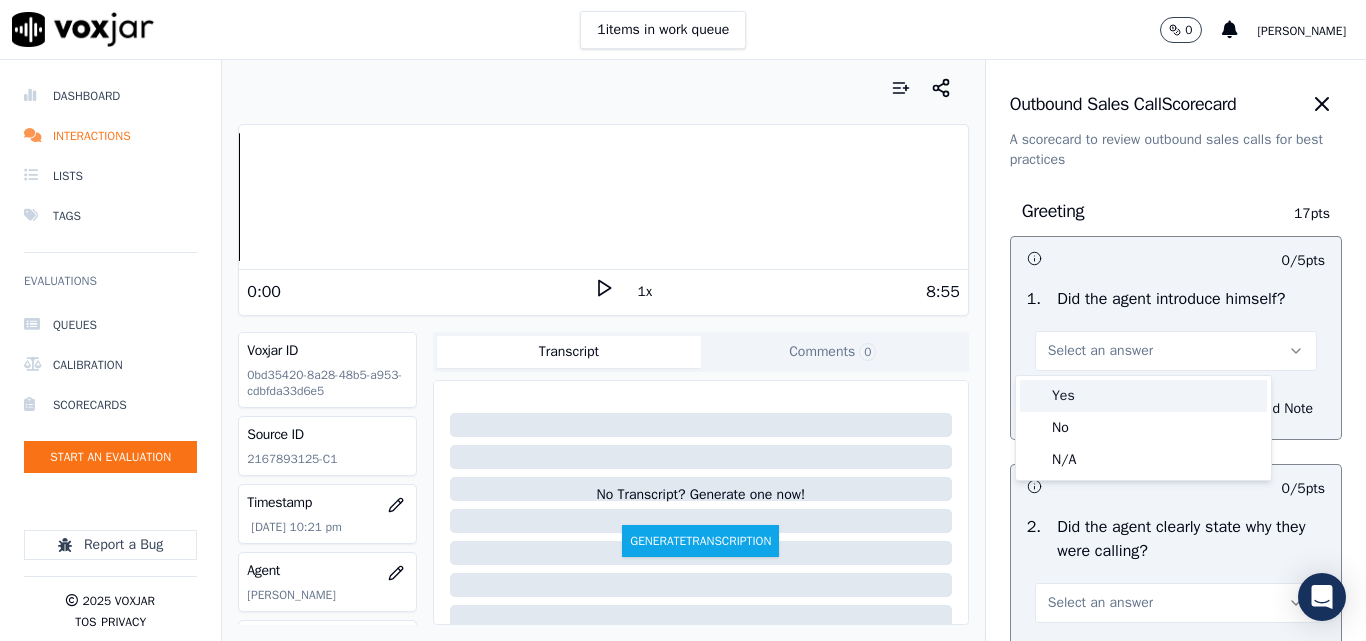 click on "Yes" at bounding box center [1143, 396] 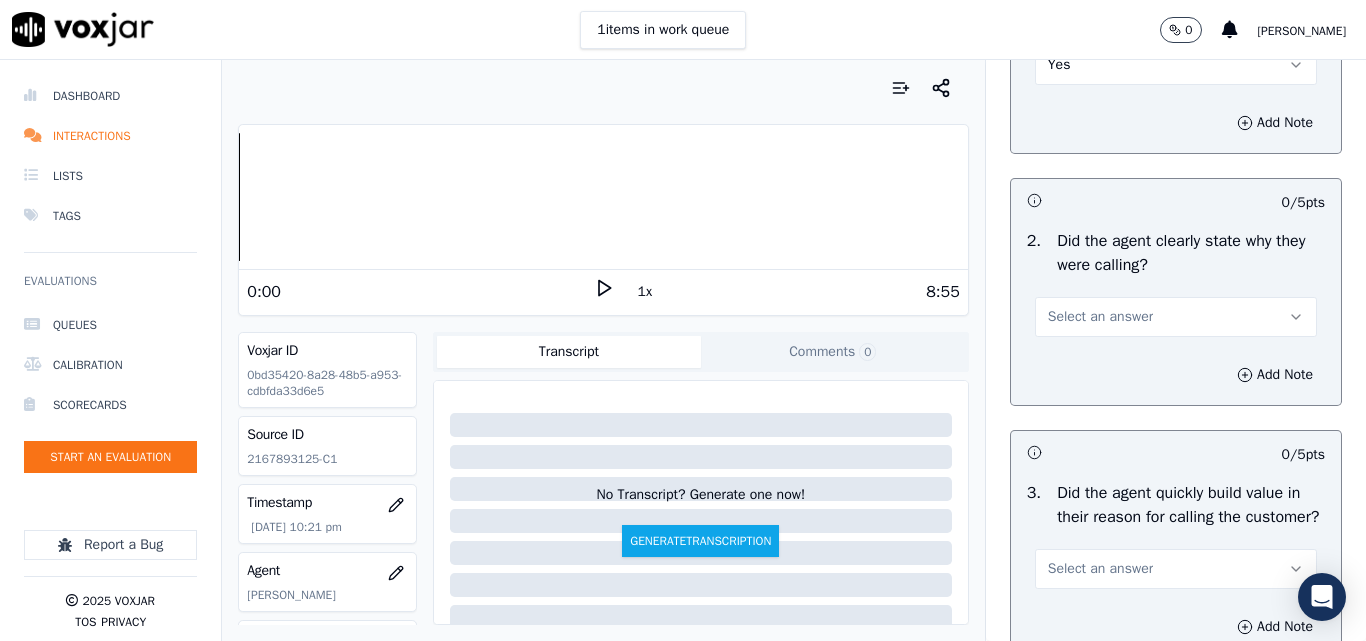 scroll, scrollTop: 300, scrollLeft: 0, axis: vertical 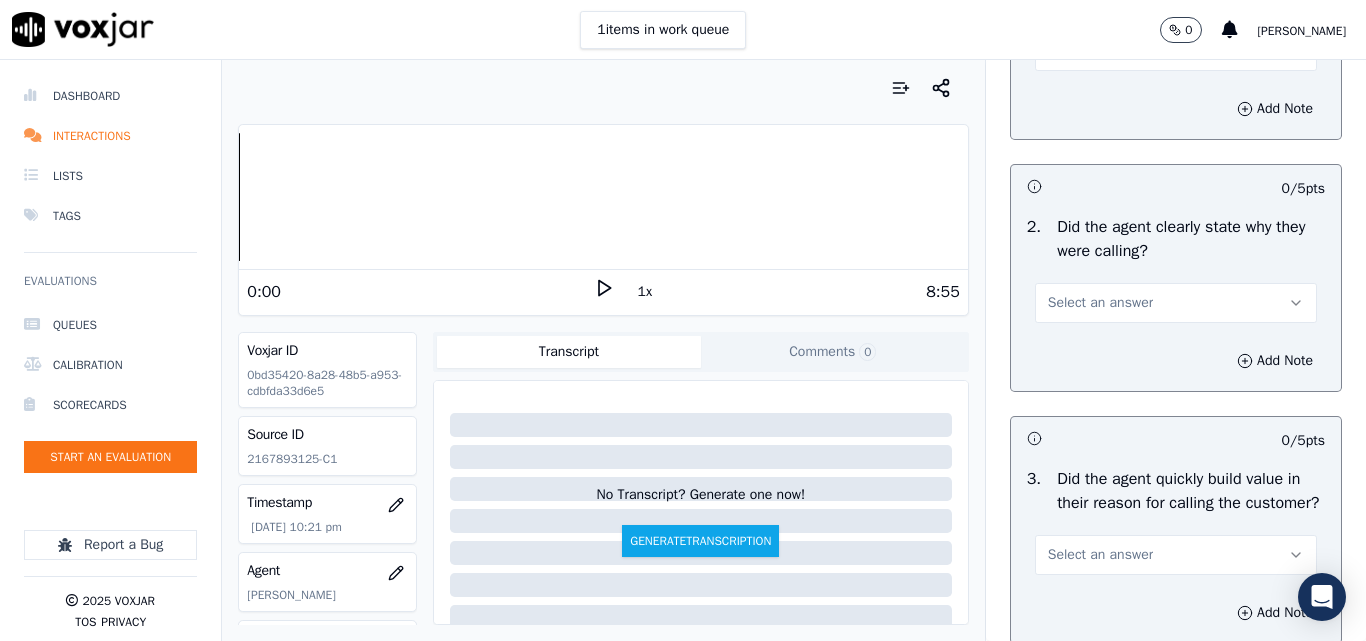 click on "Select an answer" at bounding box center [1176, 303] 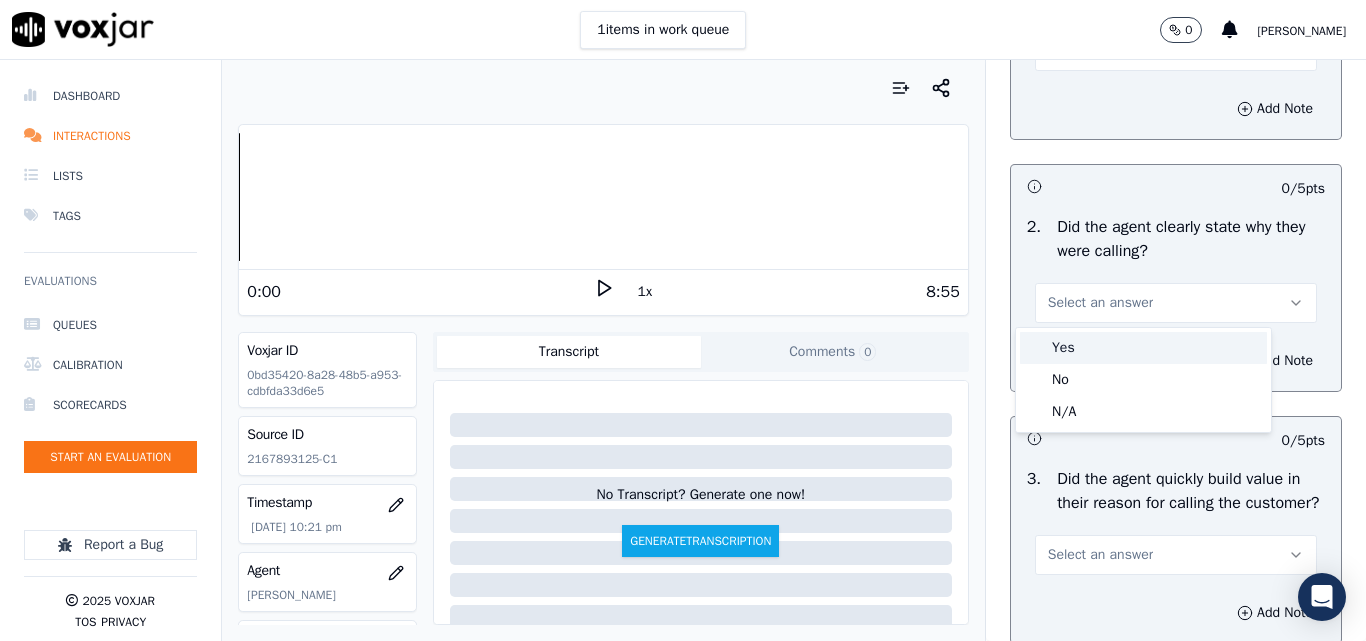 click on "Yes" at bounding box center (1143, 348) 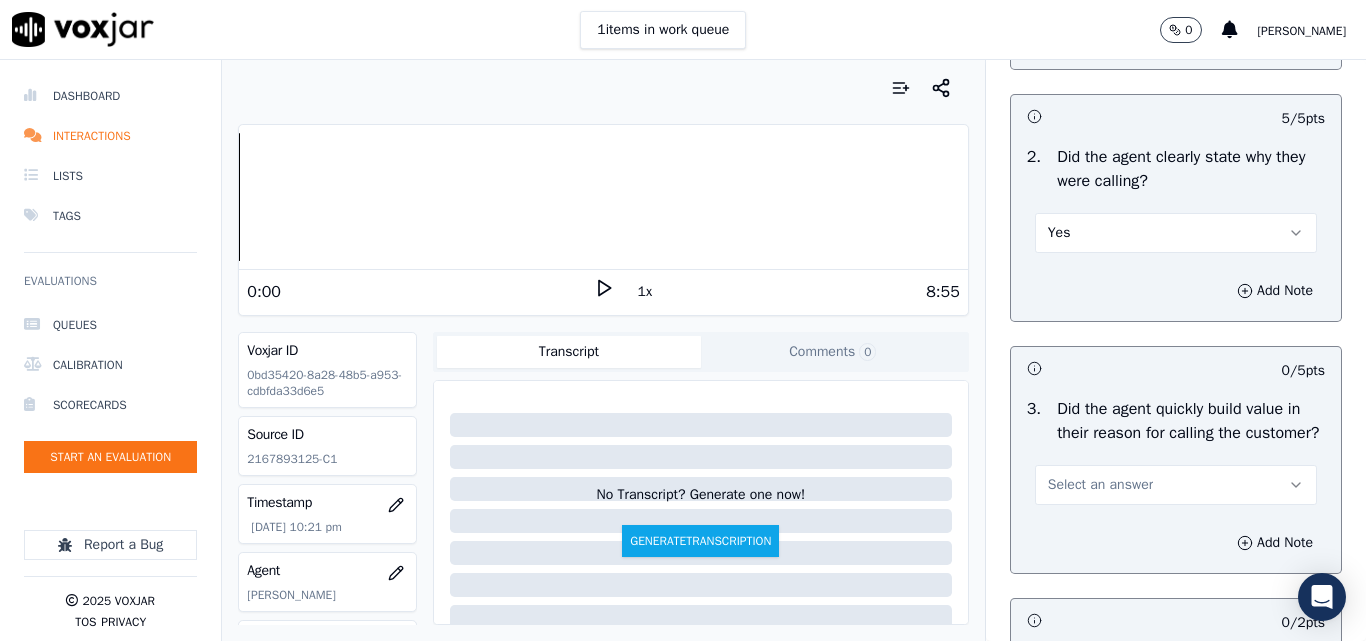 scroll, scrollTop: 500, scrollLeft: 0, axis: vertical 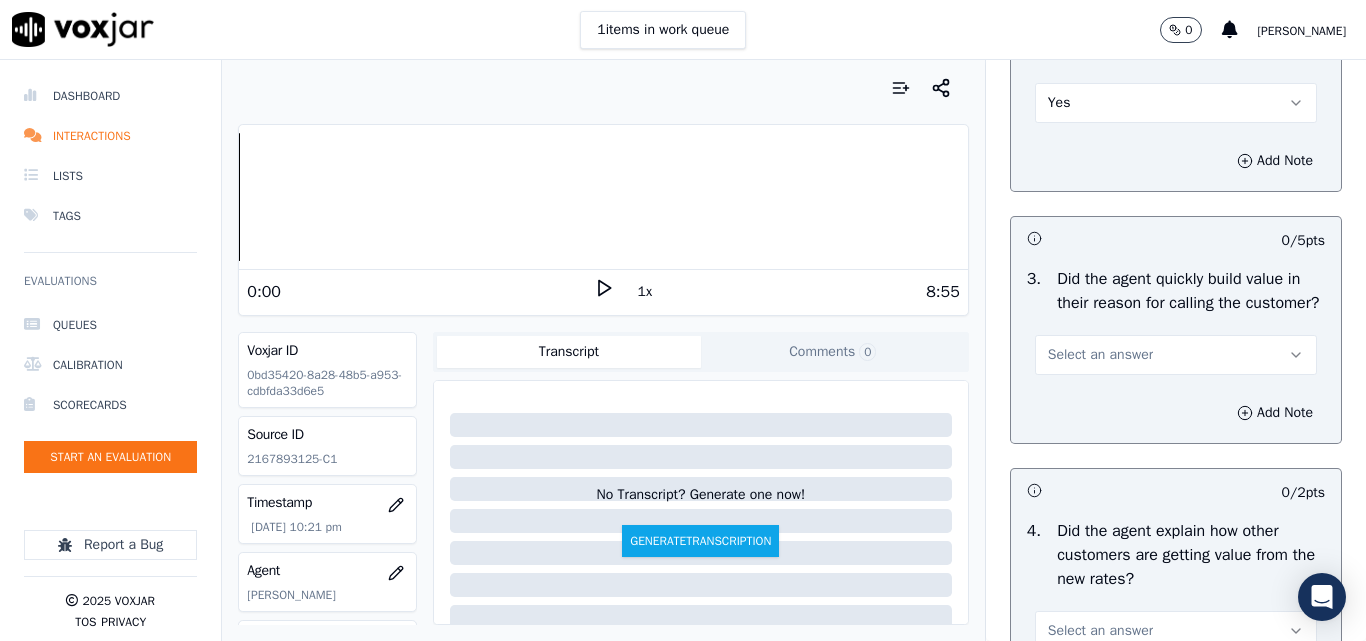 click on "Select an answer" at bounding box center [1176, 355] 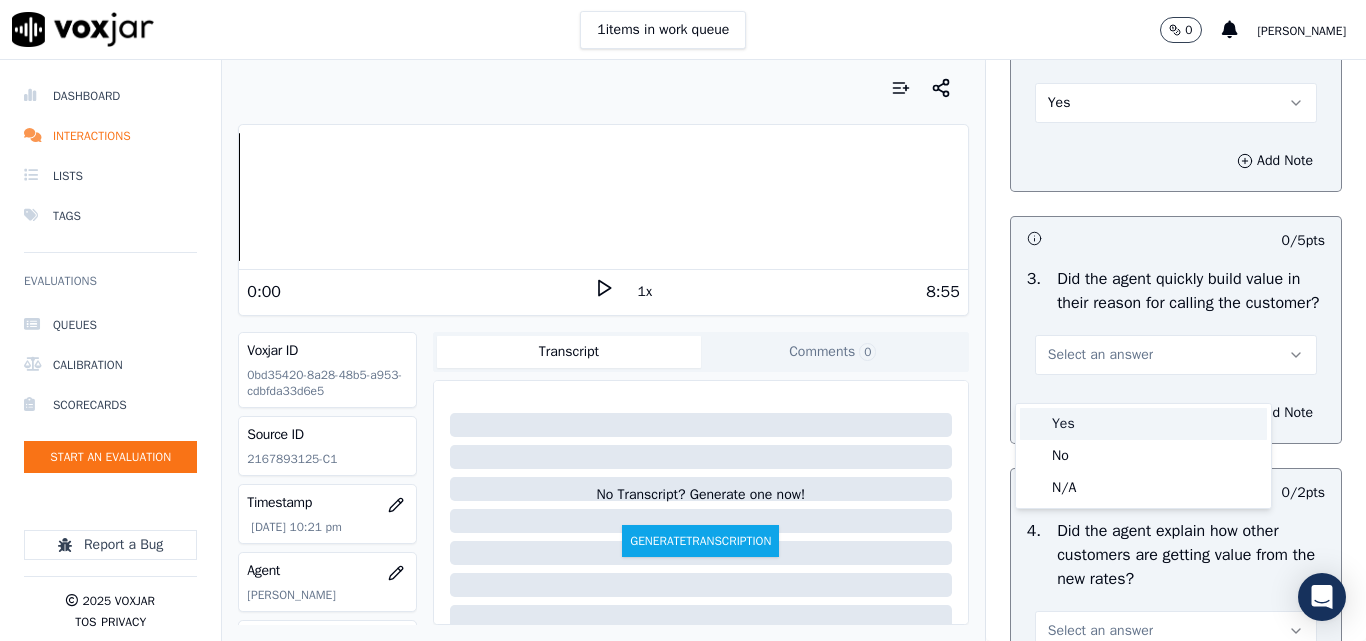 click on "Yes" at bounding box center (1143, 424) 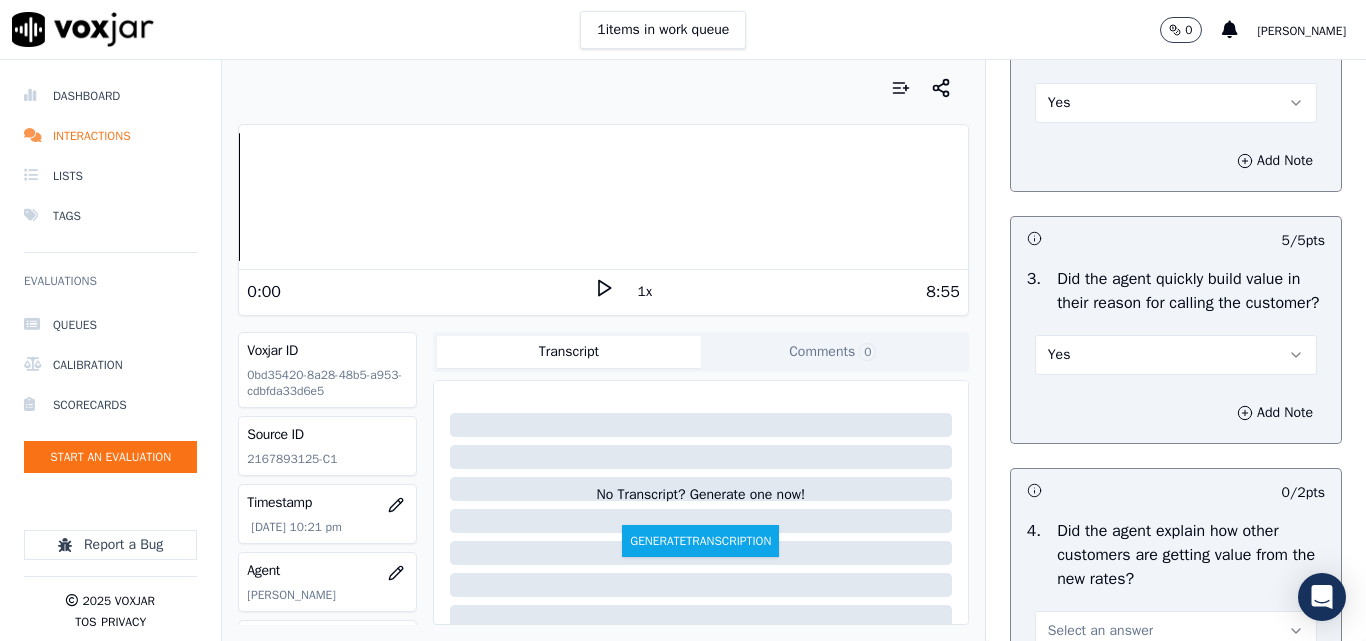 scroll, scrollTop: 900, scrollLeft: 0, axis: vertical 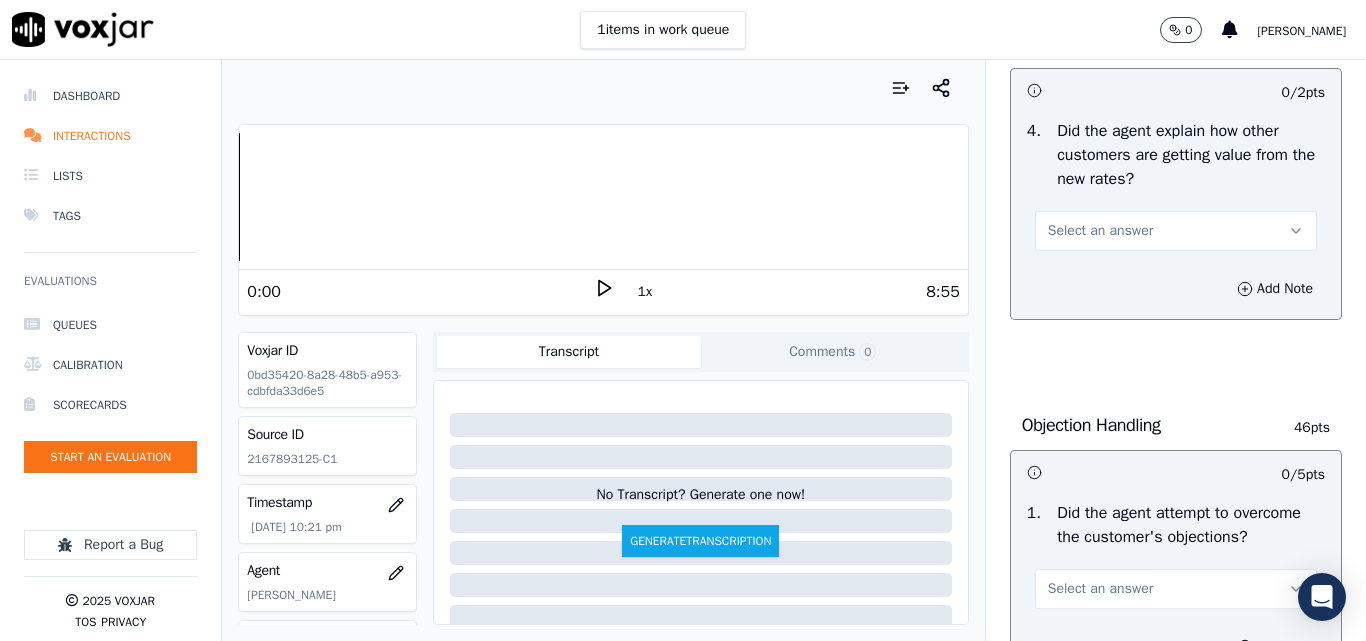 click on "Select an answer" at bounding box center [1100, 231] 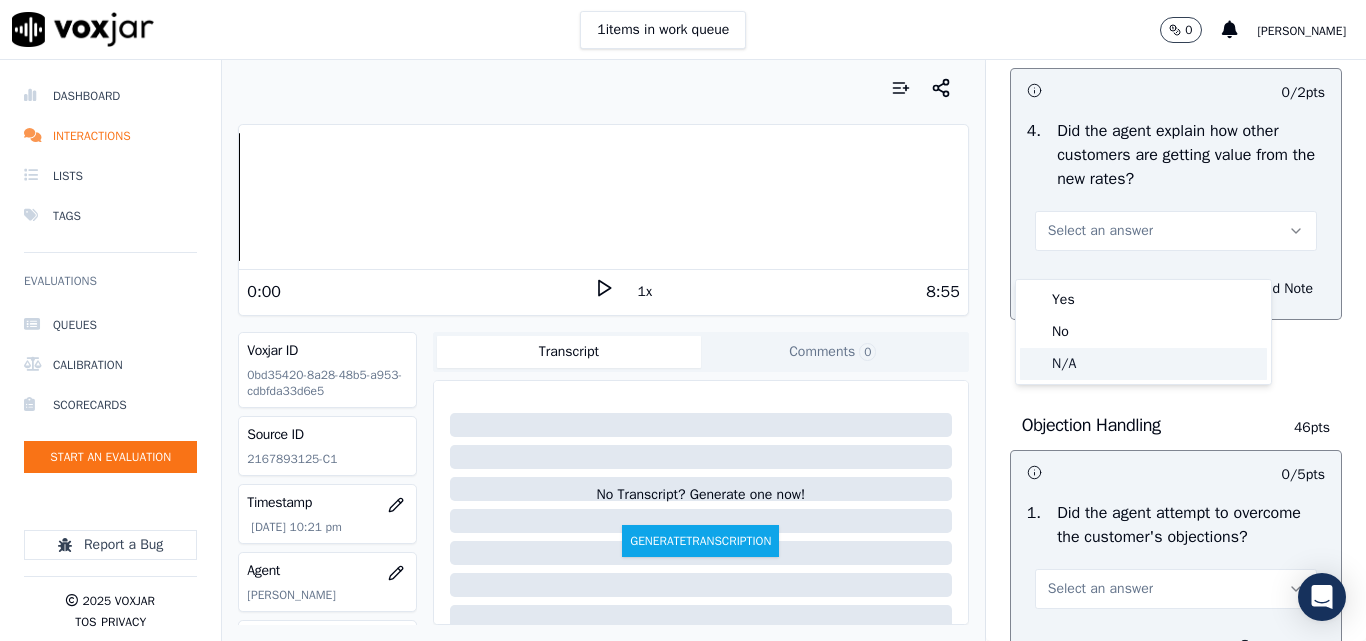 click on "N/A" 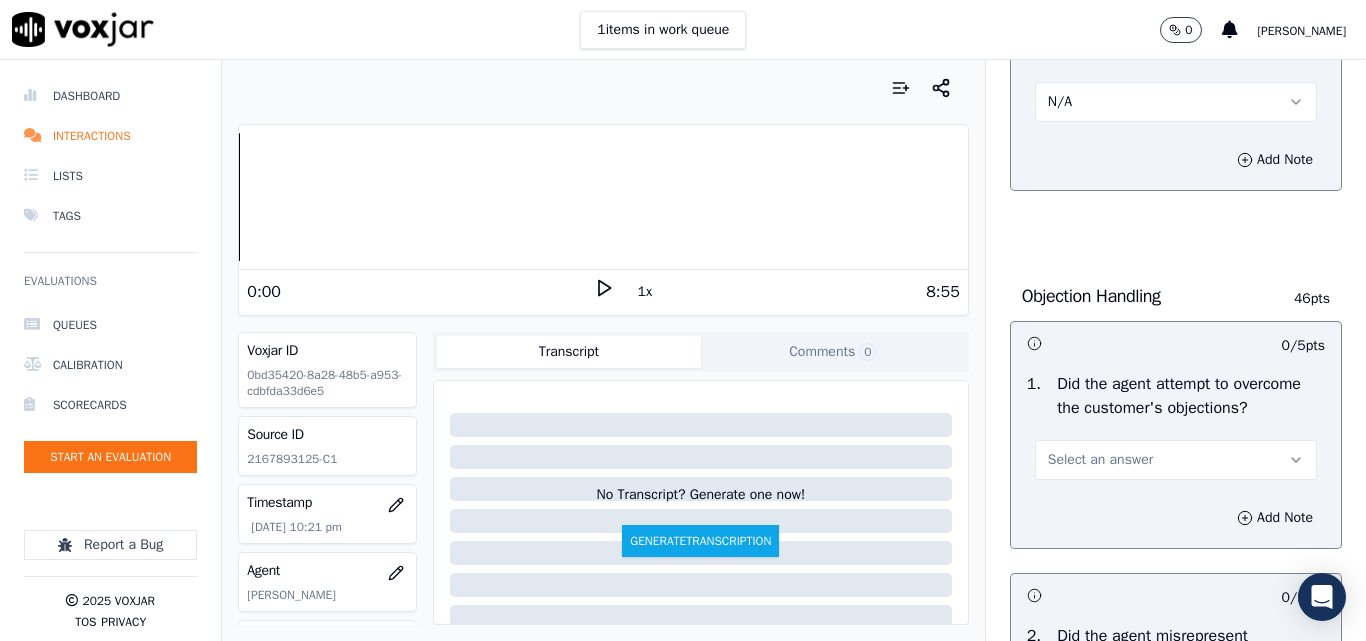 scroll, scrollTop: 1100, scrollLeft: 0, axis: vertical 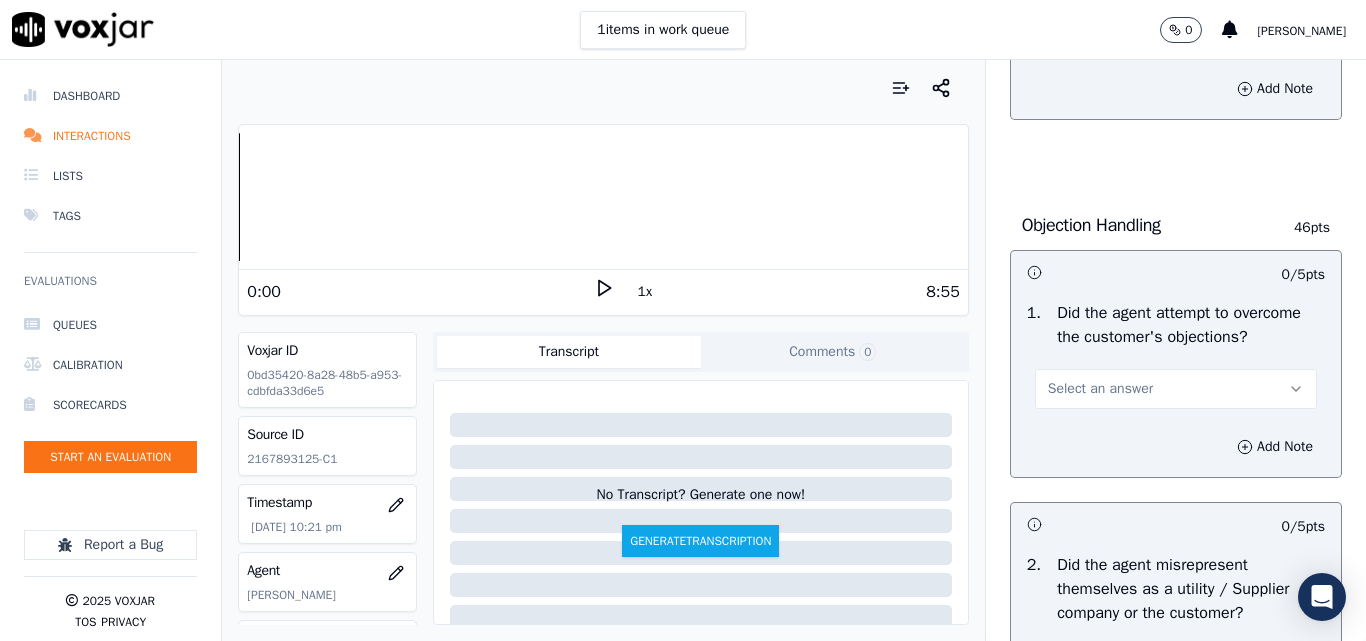 click on "Select an answer" at bounding box center [1100, 389] 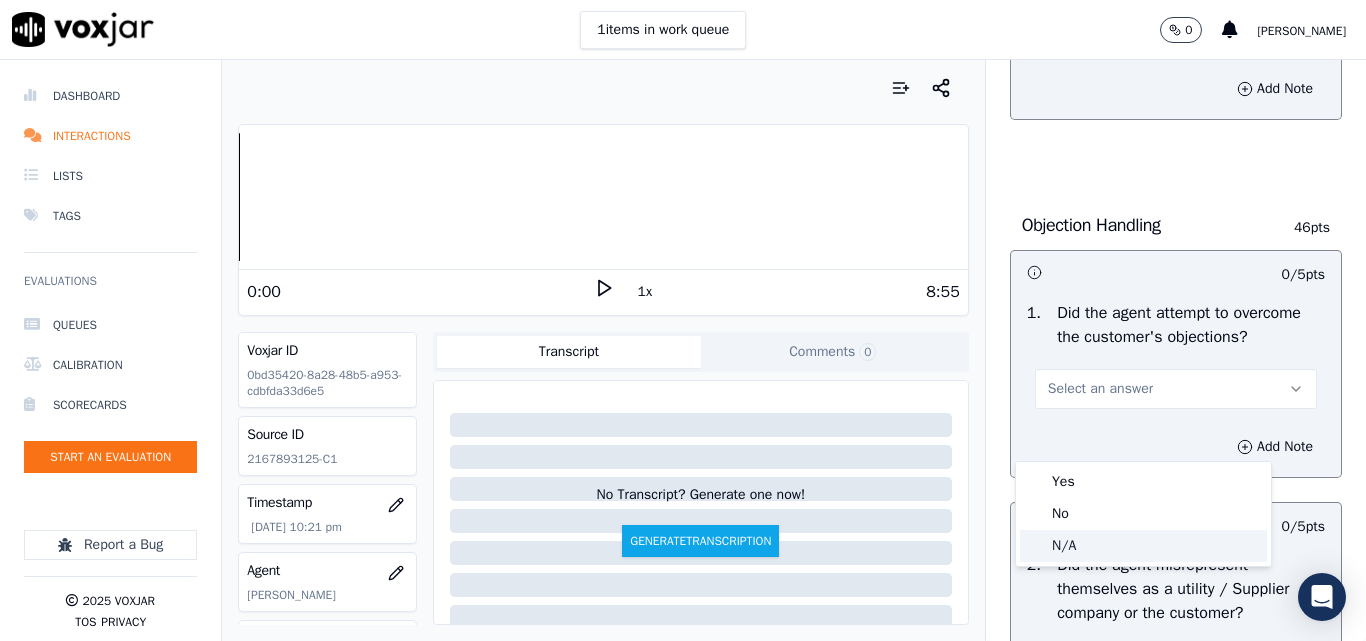 click on "N/A" 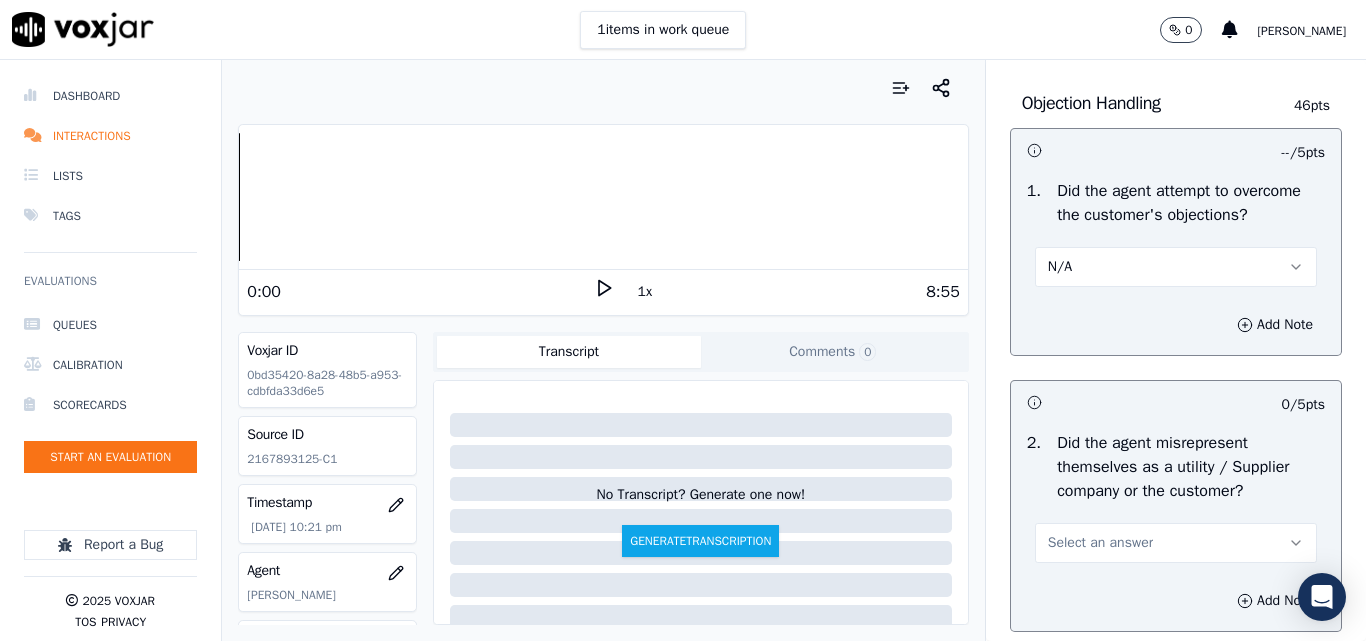 scroll, scrollTop: 1400, scrollLeft: 0, axis: vertical 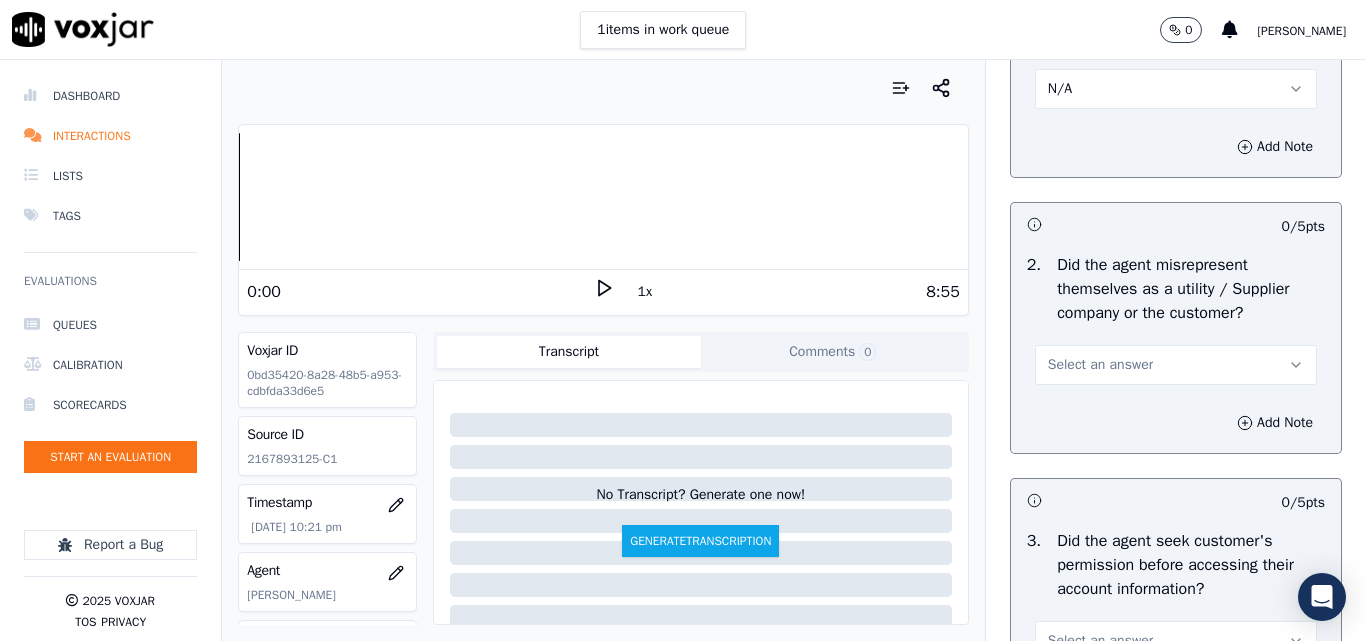 click on "Select an answer" at bounding box center [1100, 365] 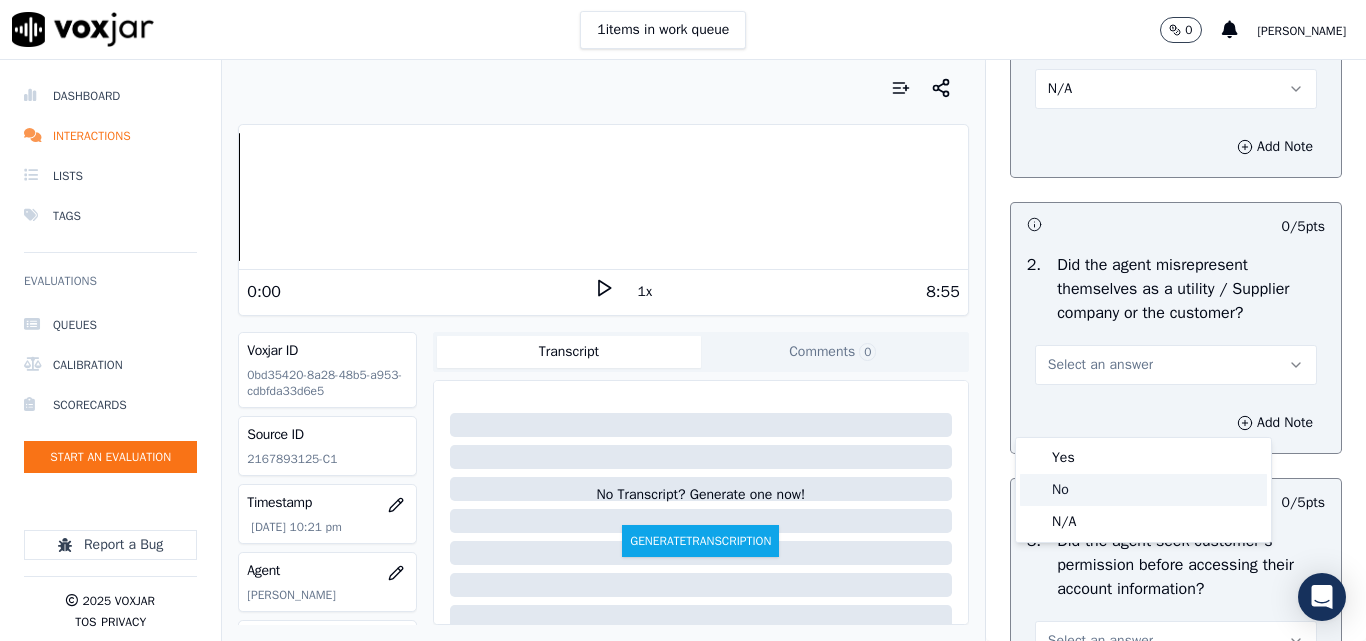 click on "No" 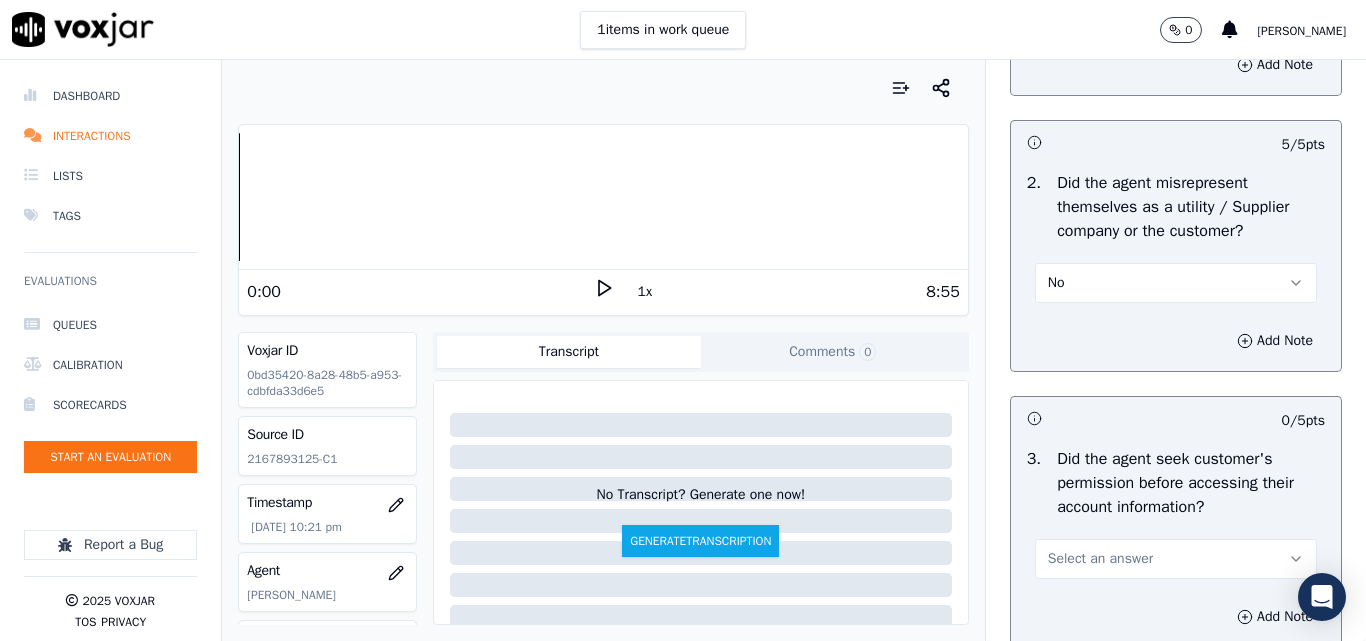 scroll, scrollTop: 1700, scrollLeft: 0, axis: vertical 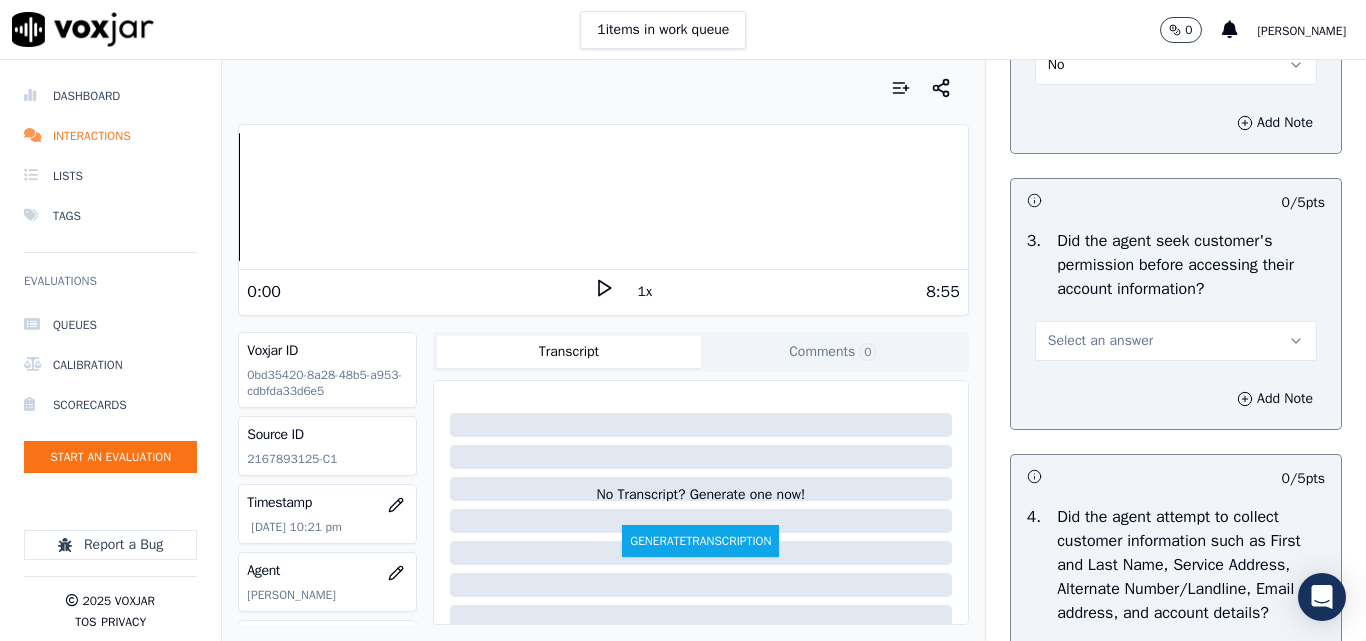 click on "Select an answer" at bounding box center [1100, 341] 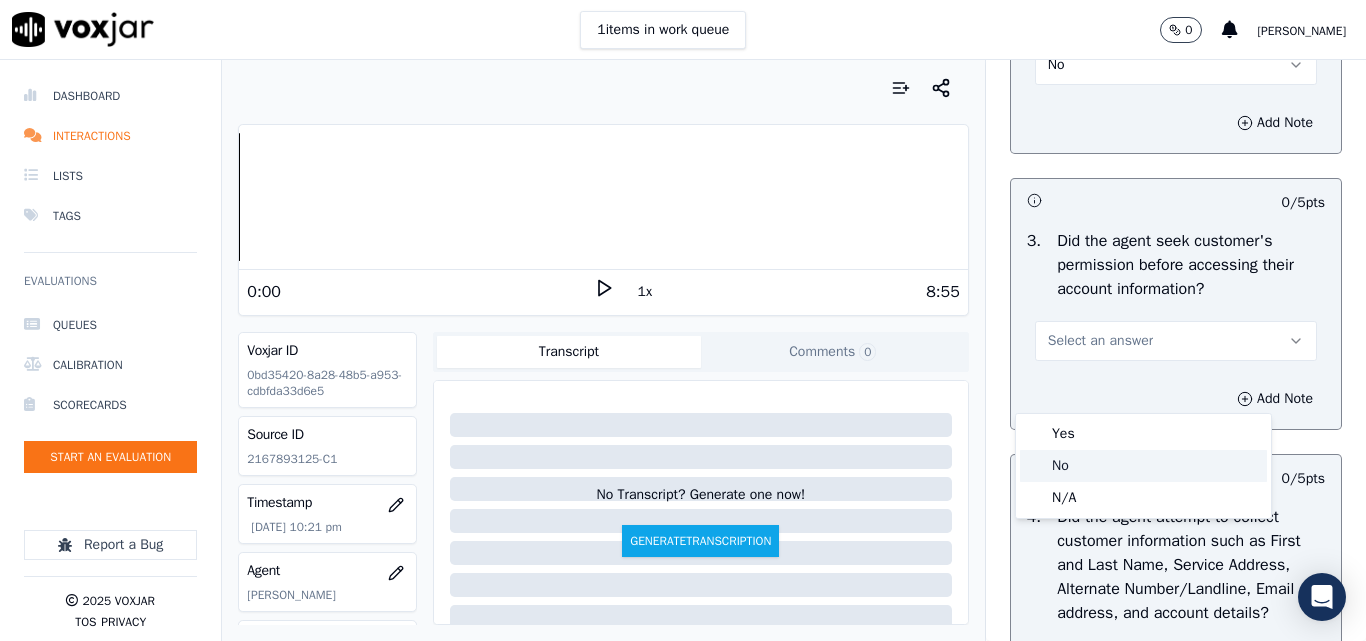 click on "No" 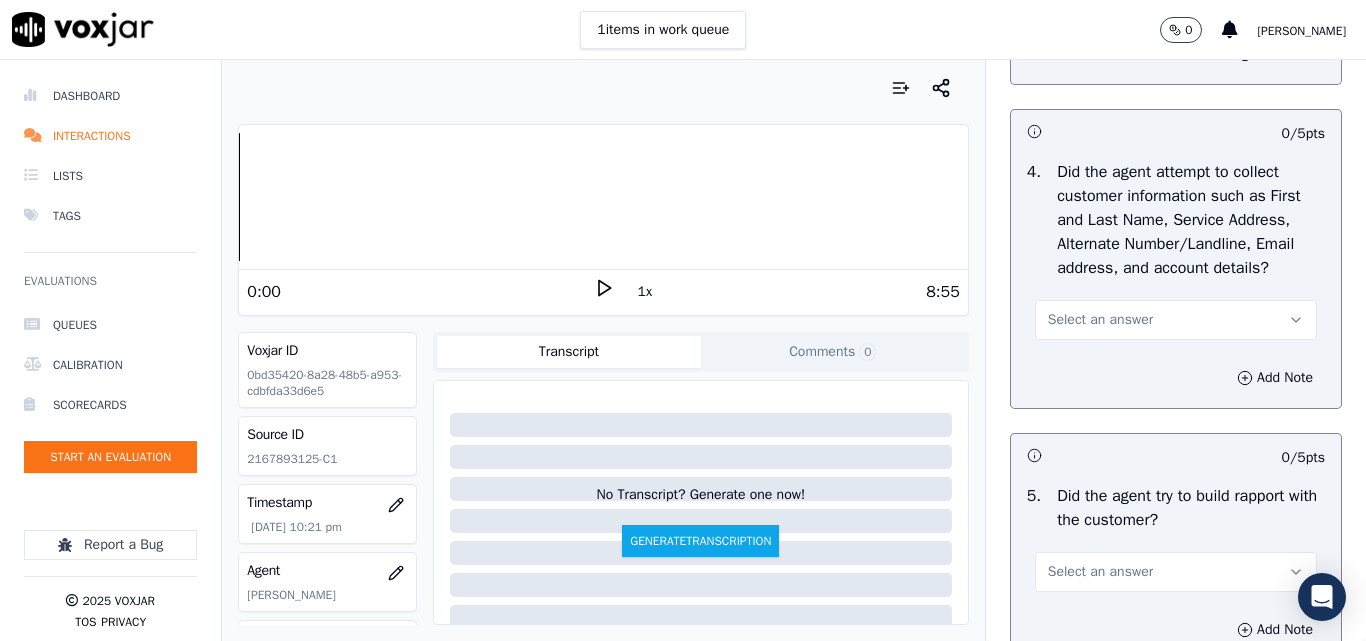scroll, scrollTop: 2200, scrollLeft: 0, axis: vertical 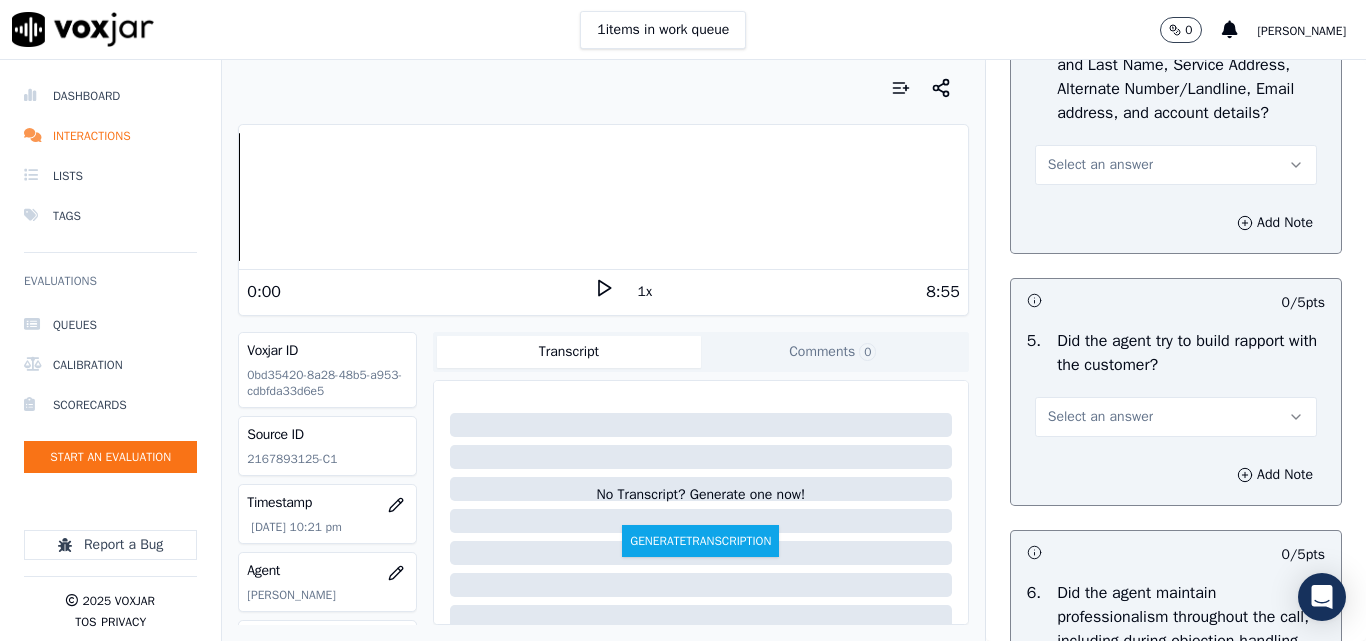 click on "Select an answer" at bounding box center (1100, 165) 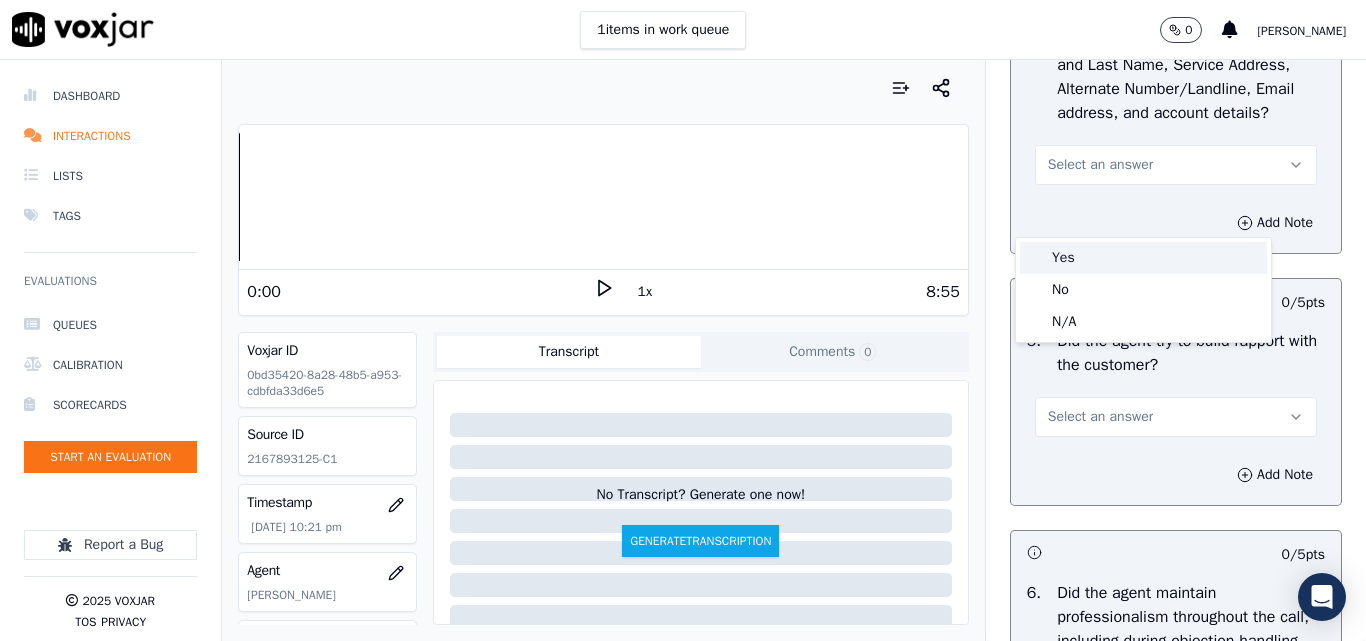 click on "Yes" at bounding box center [1143, 258] 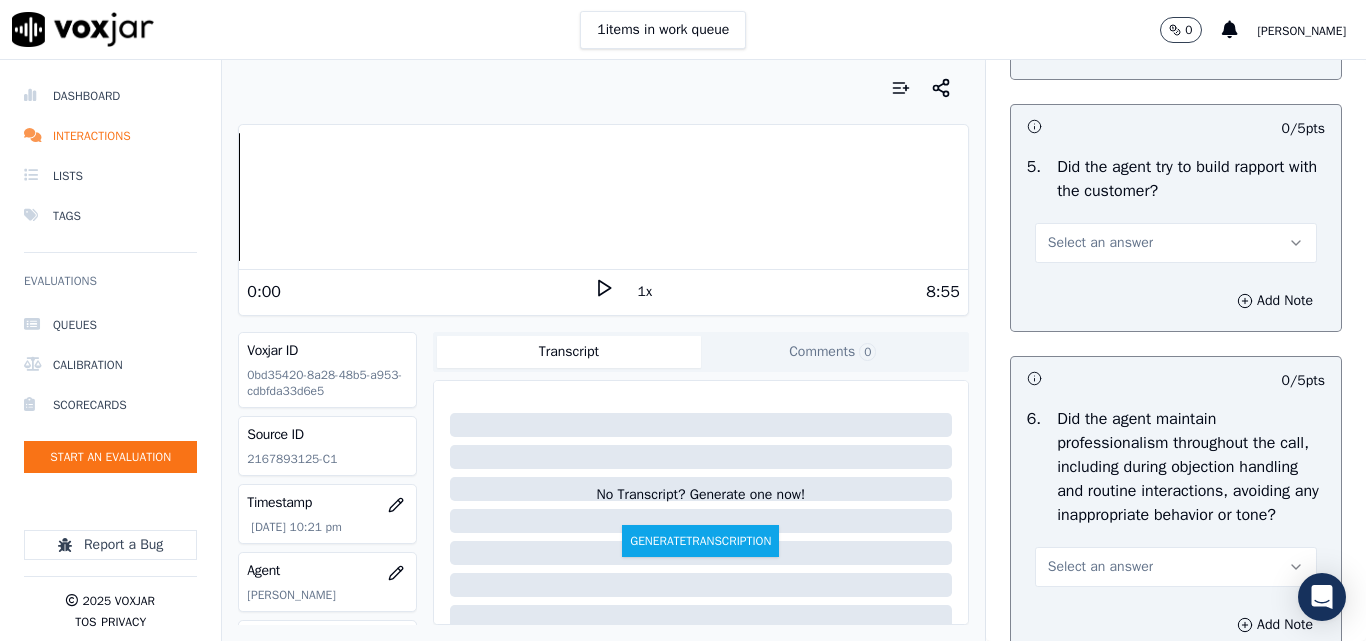 scroll, scrollTop: 2400, scrollLeft: 0, axis: vertical 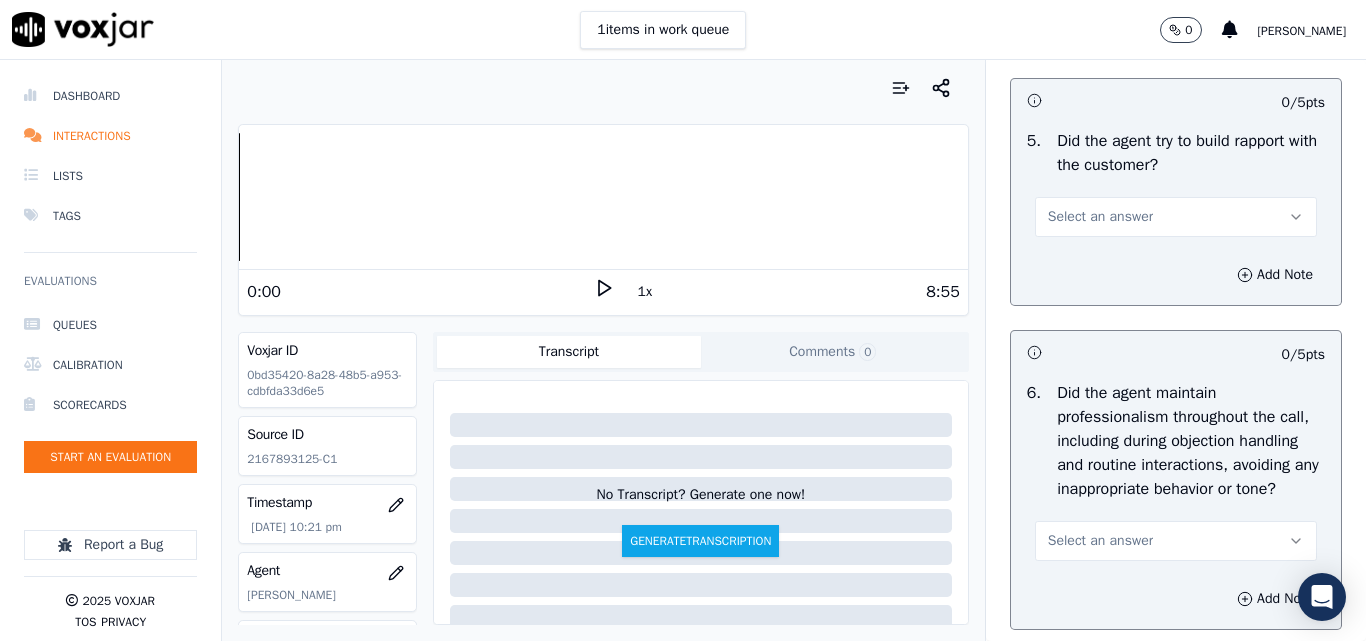 click on "Select an answer" at bounding box center (1176, 215) 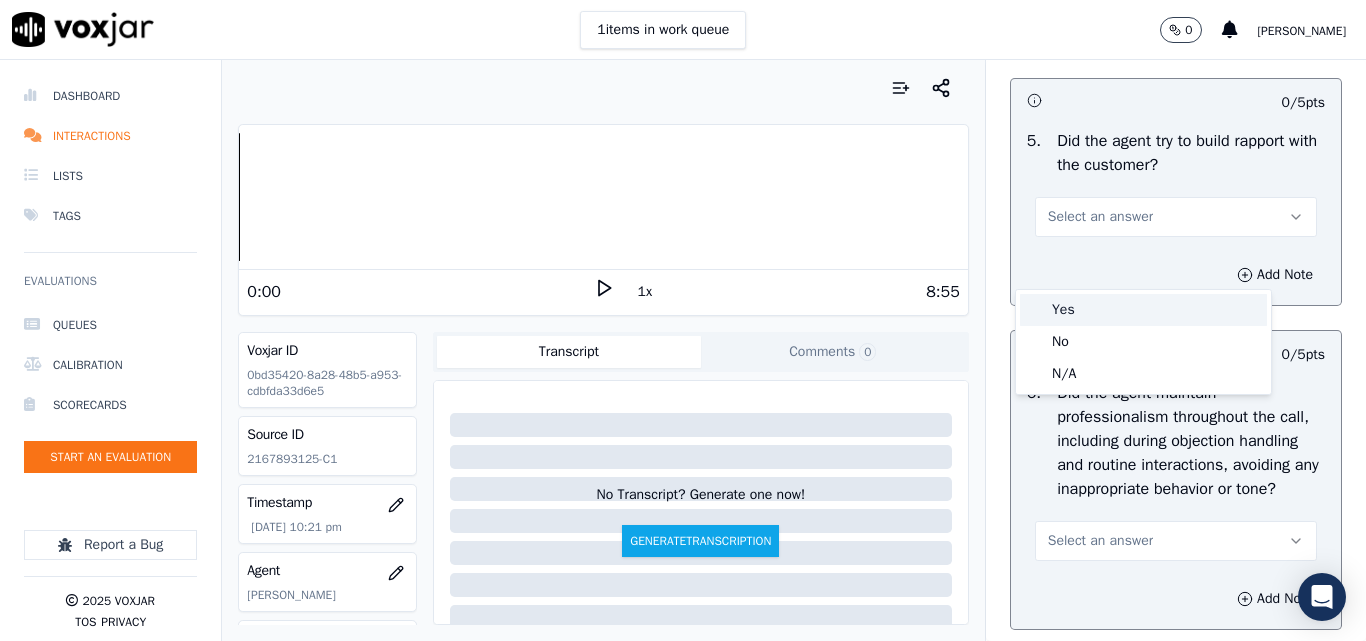 click on "Yes" at bounding box center (1143, 310) 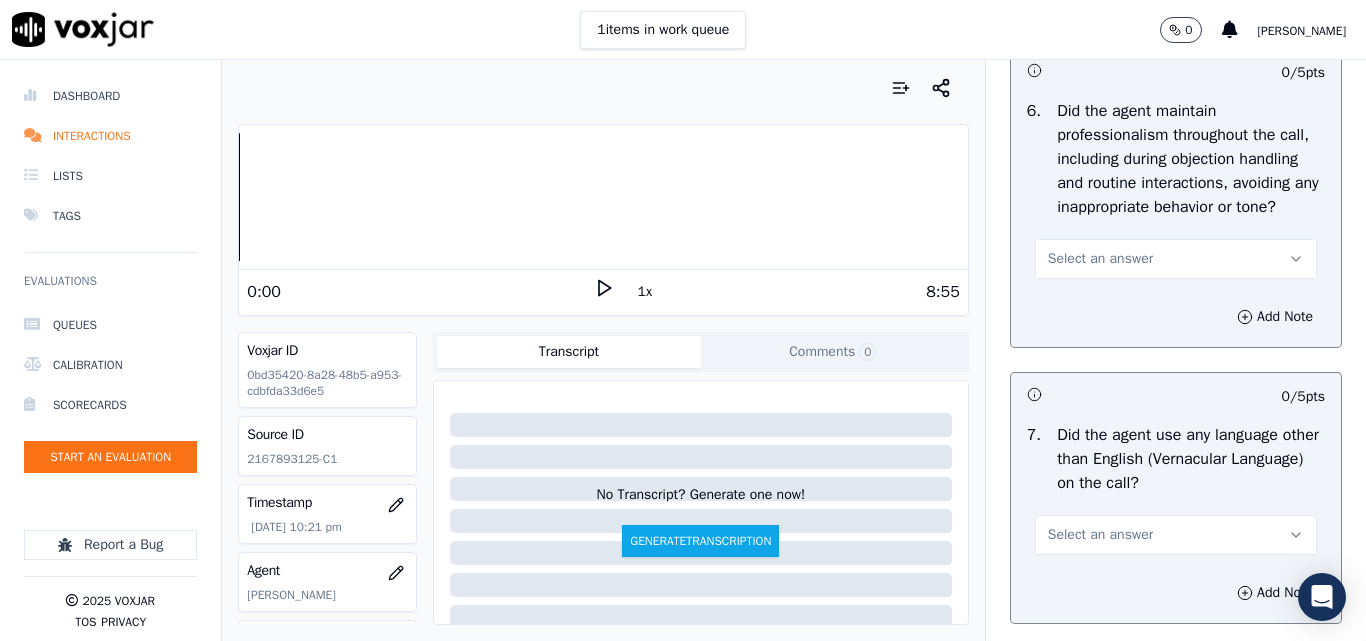 scroll, scrollTop: 2700, scrollLeft: 0, axis: vertical 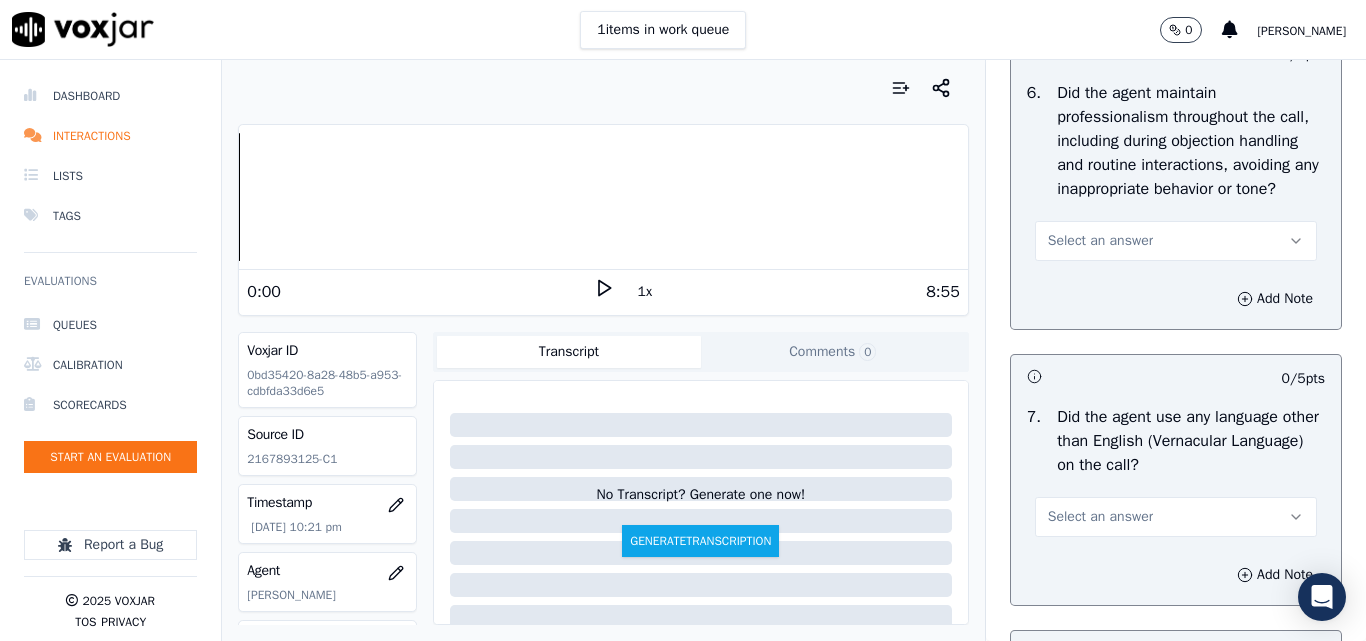 click on "Select an answer" at bounding box center (1100, 241) 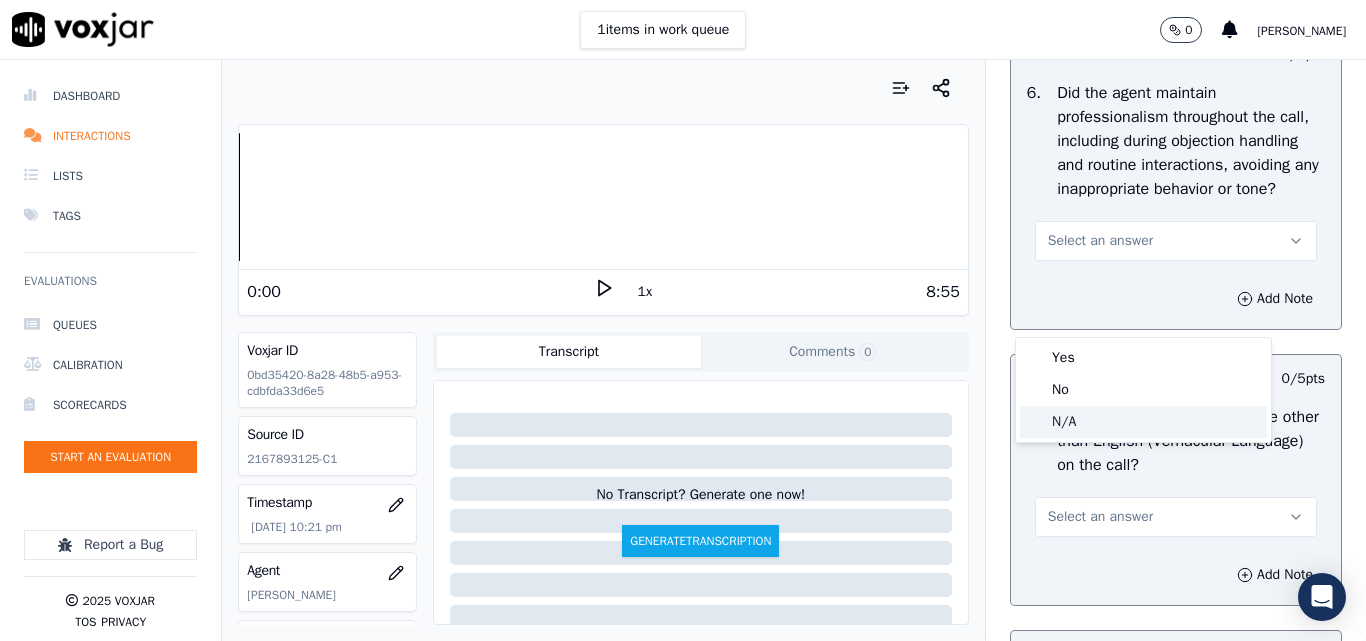click on "N/A" 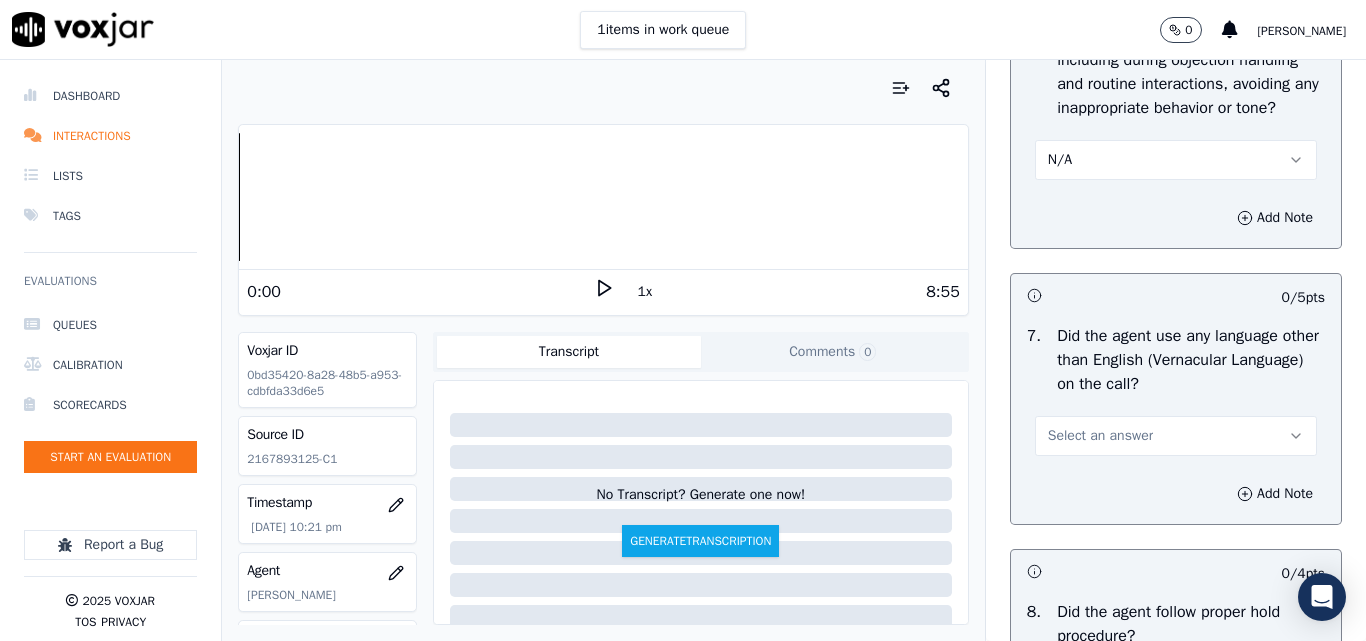 scroll, scrollTop: 2900, scrollLeft: 0, axis: vertical 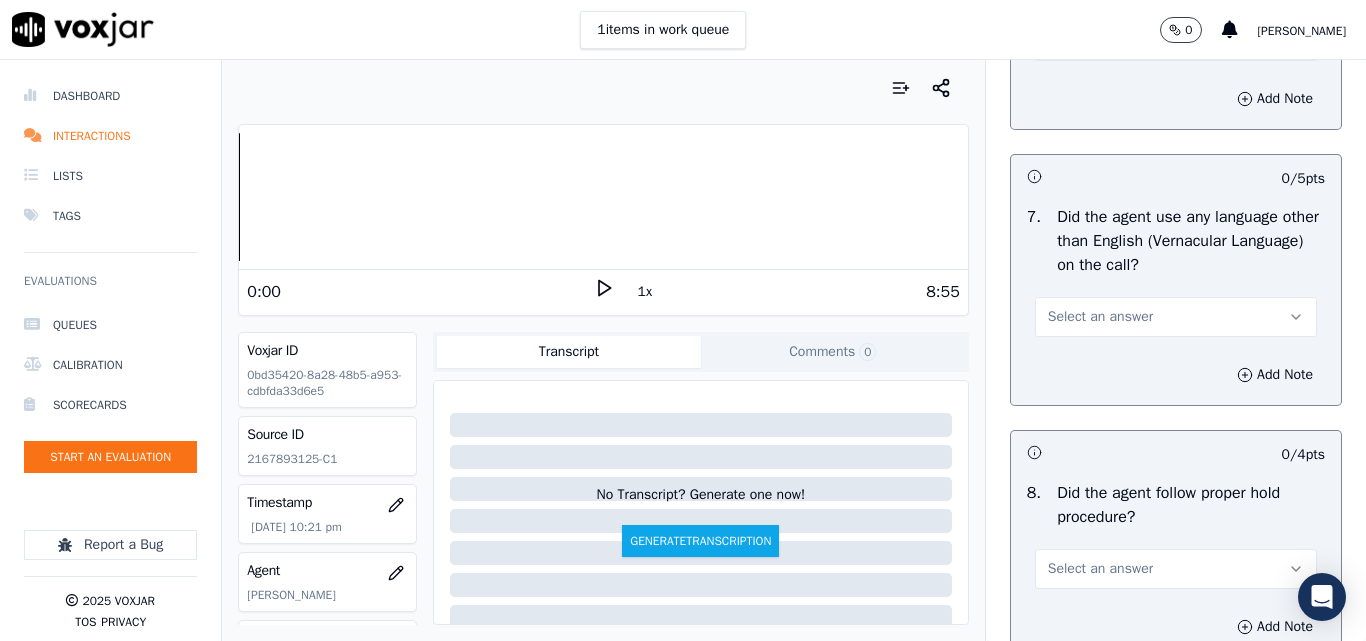 click on "Select an answer" at bounding box center (1100, 317) 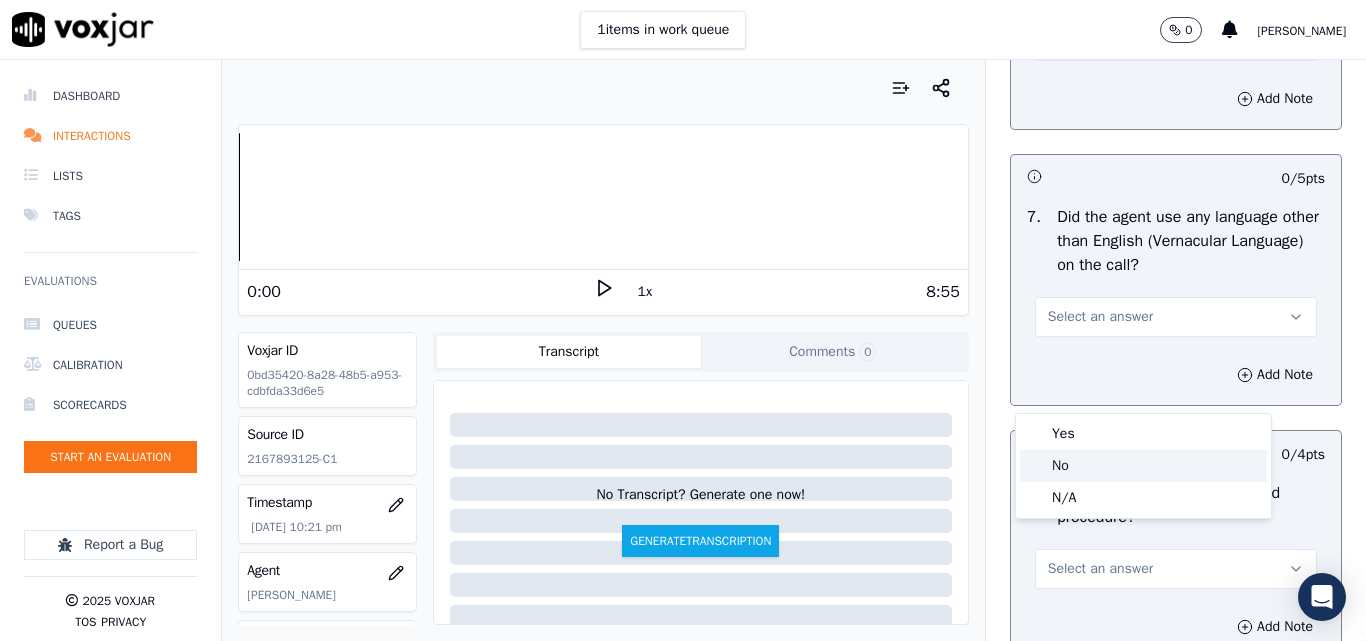 click on "No" 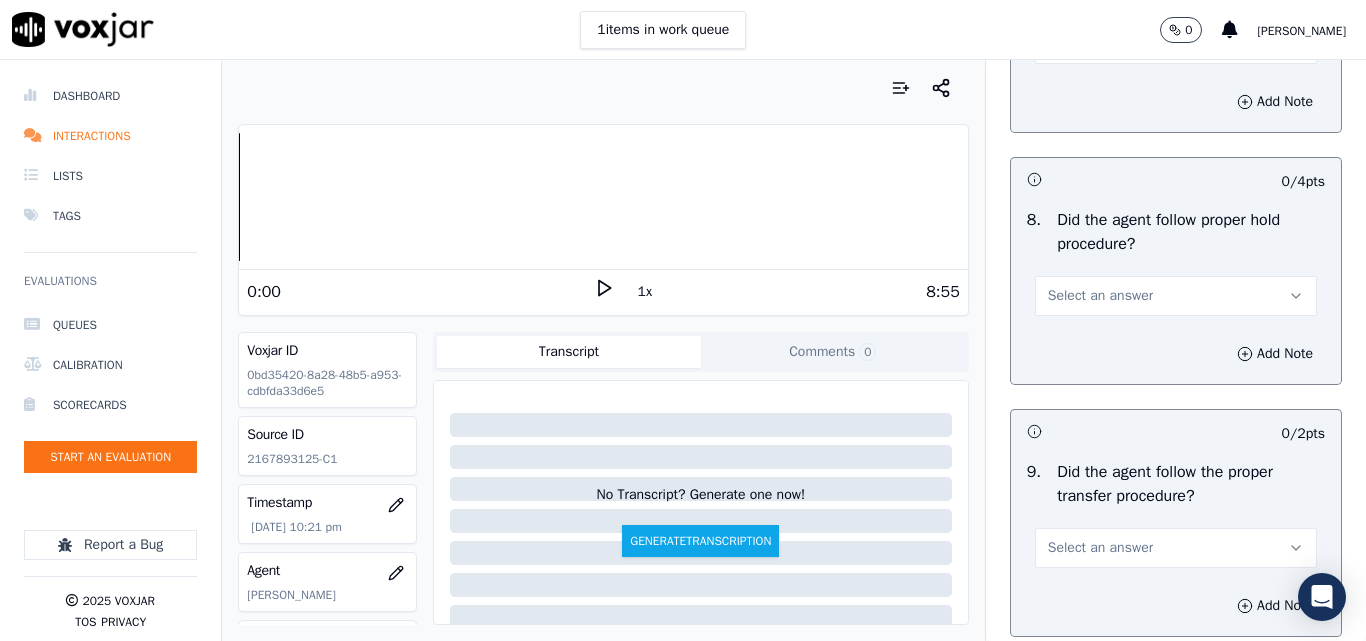 scroll, scrollTop: 3200, scrollLeft: 0, axis: vertical 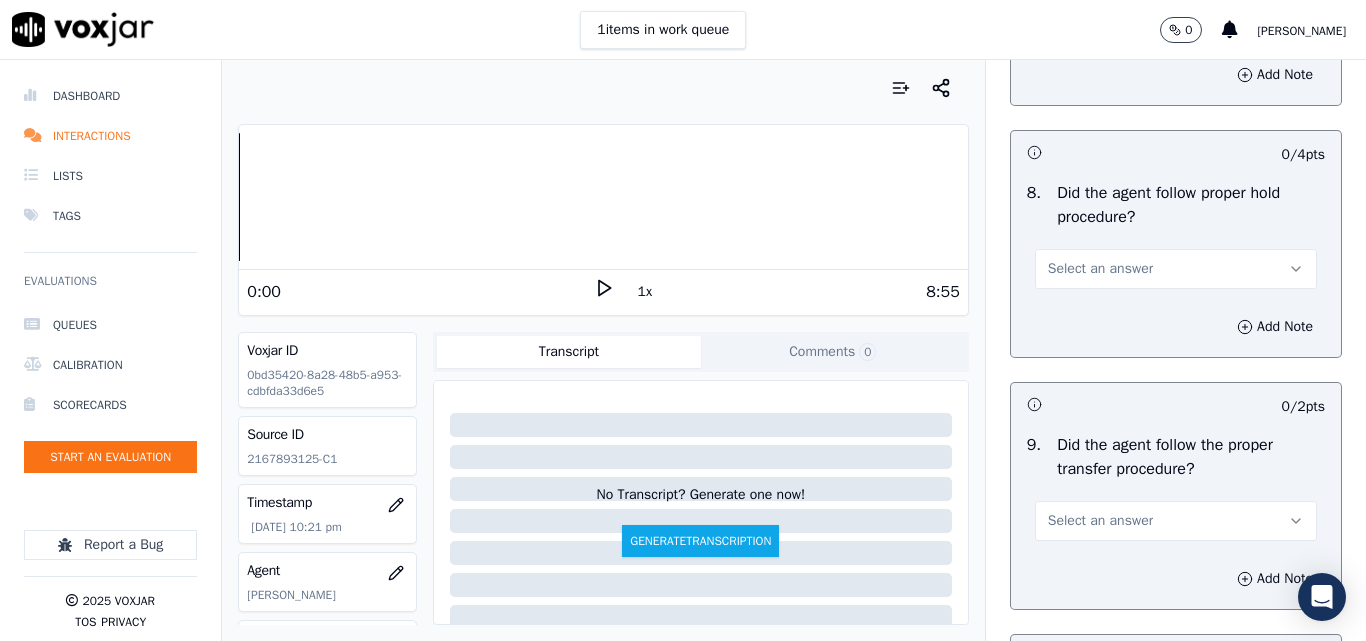 click on "Select an answer" at bounding box center [1176, 269] 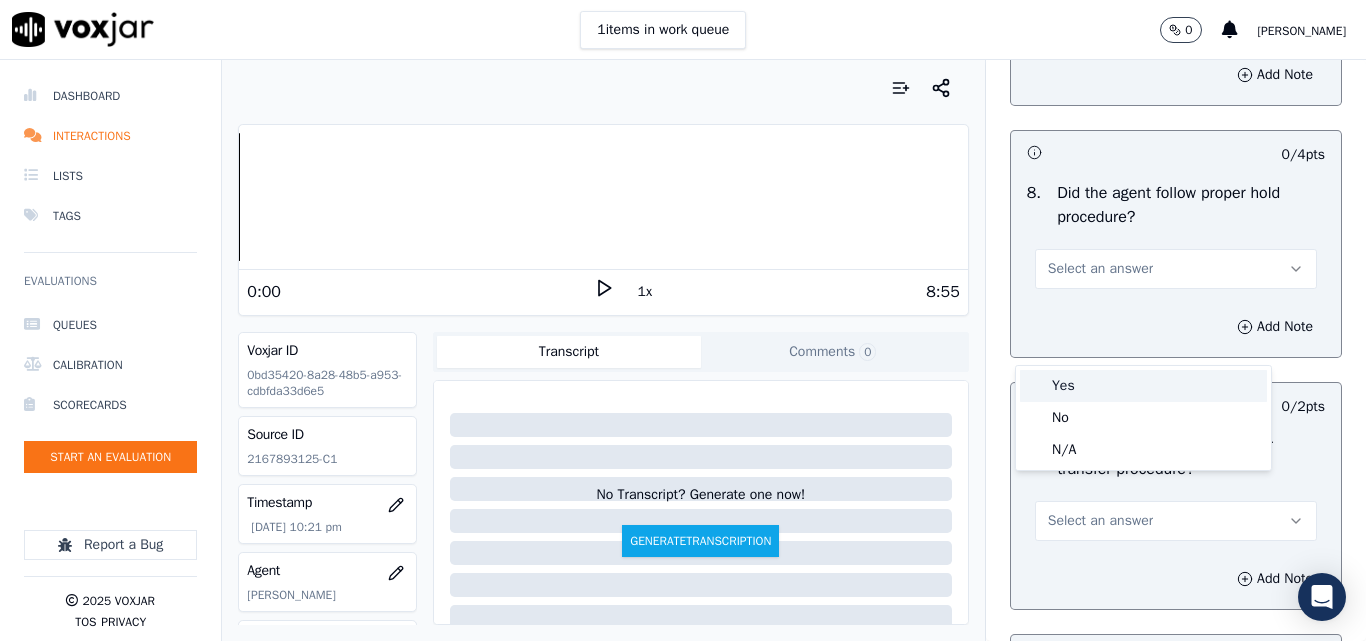 click on "Yes" at bounding box center (1143, 386) 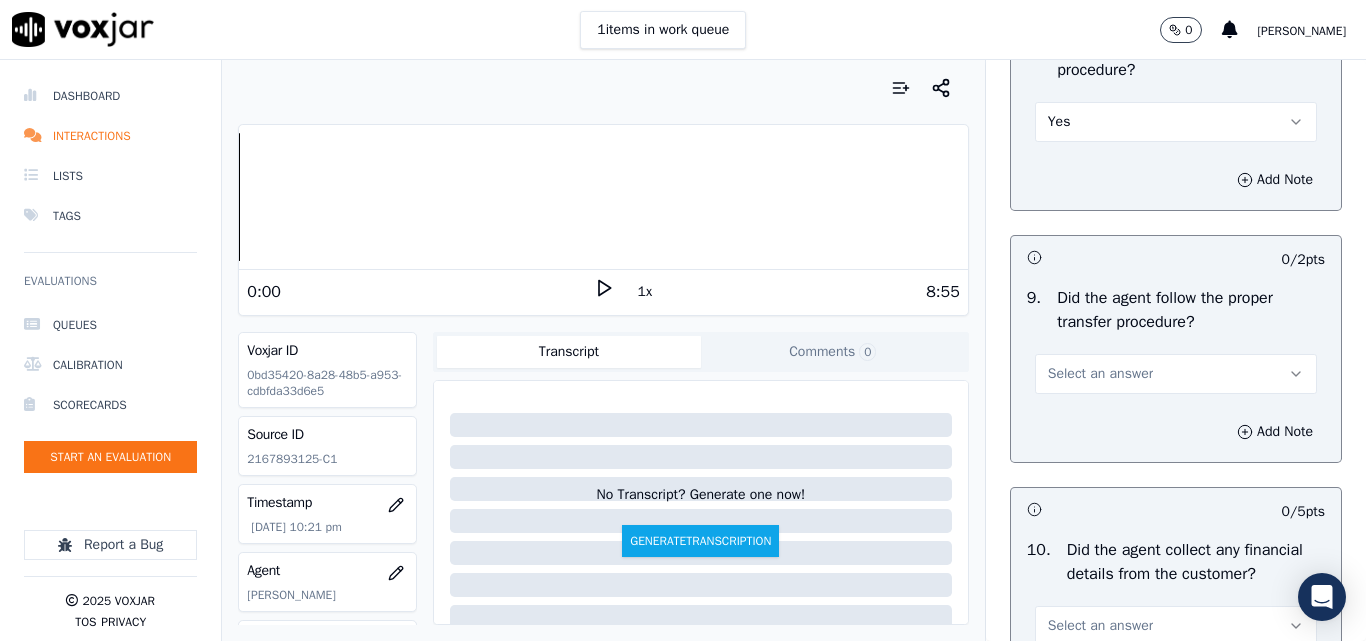 scroll, scrollTop: 3500, scrollLeft: 0, axis: vertical 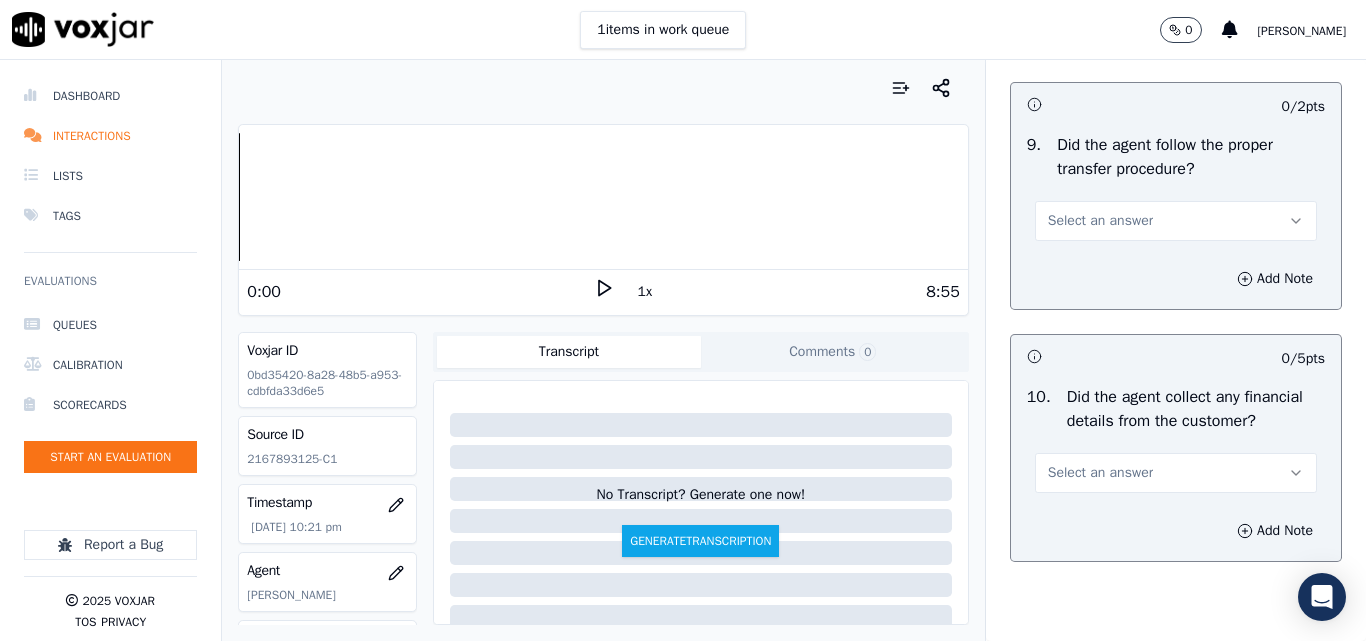 click on "Select an answer" at bounding box center (1100, 221) 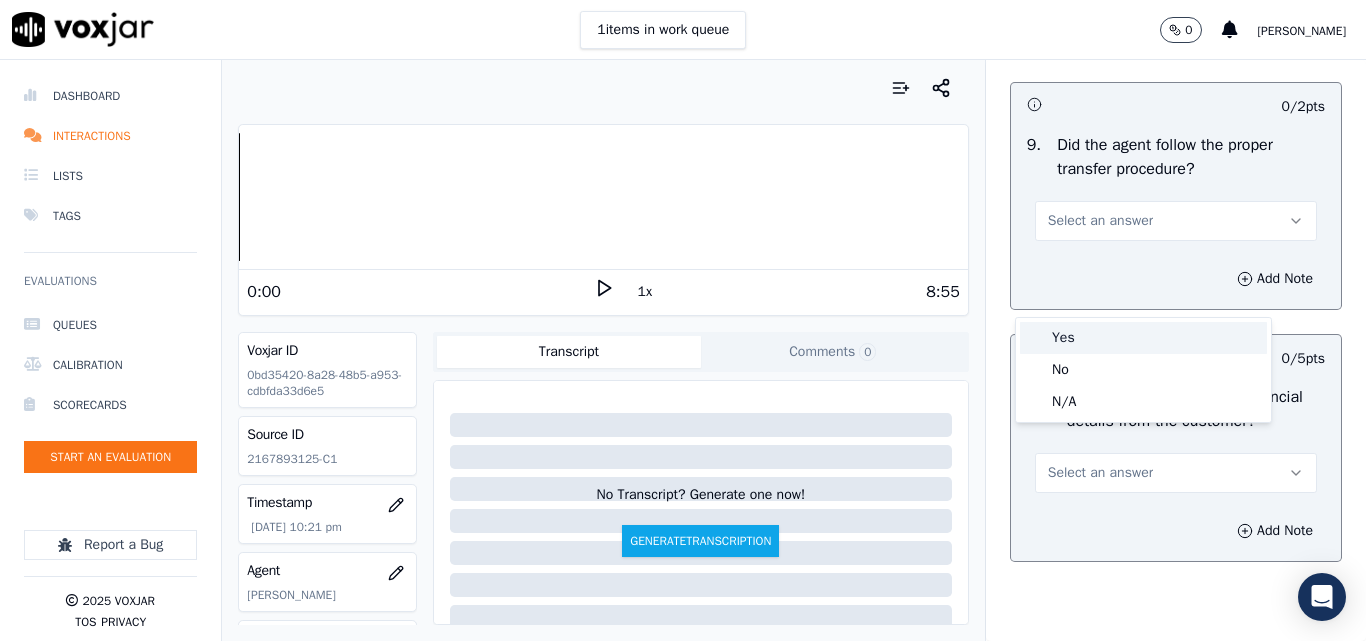 click on "Yes" at bounding box center (1143, 338) 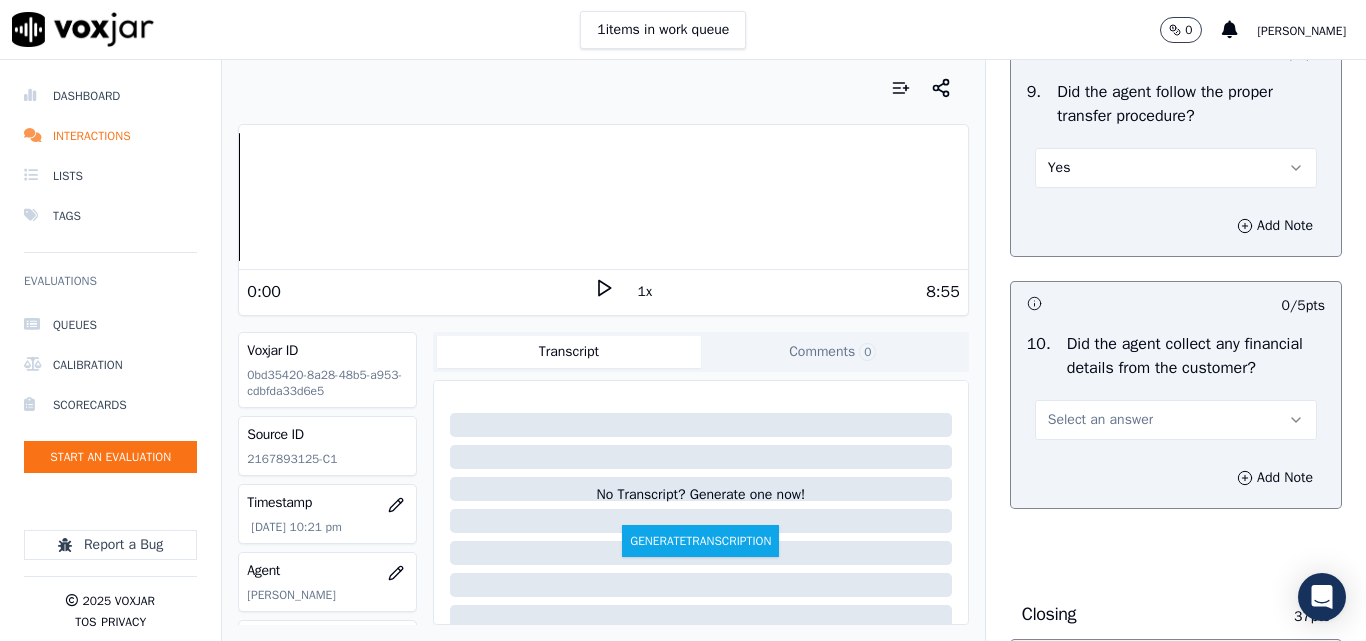 scroll, scrollTop: 3700, scrollLeft: 0, axis: vertical 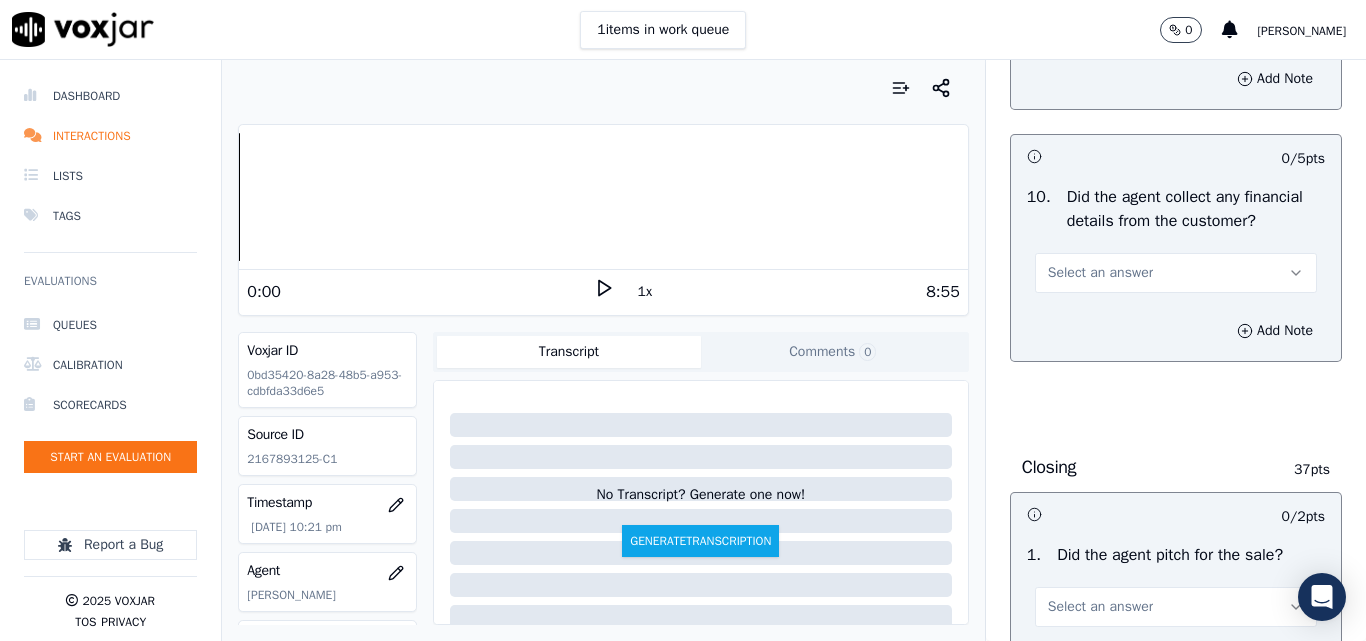 click on "Select an answer" at bounding box center (1100, 273) 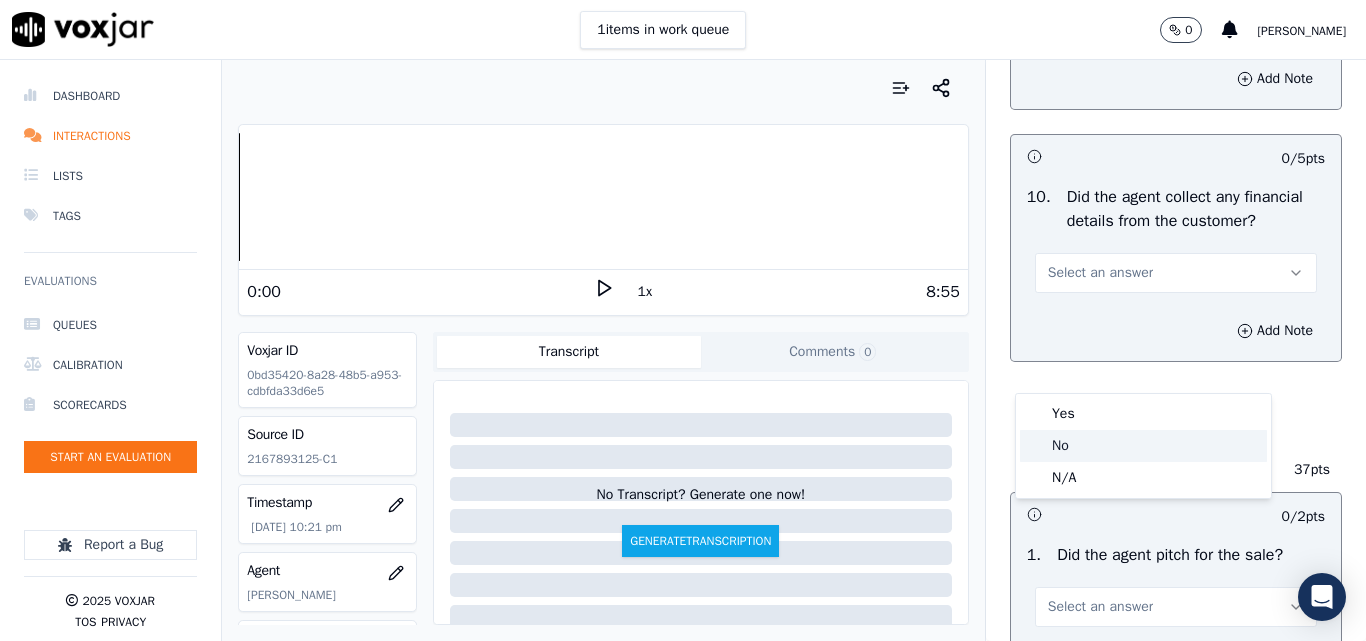 click on "No" 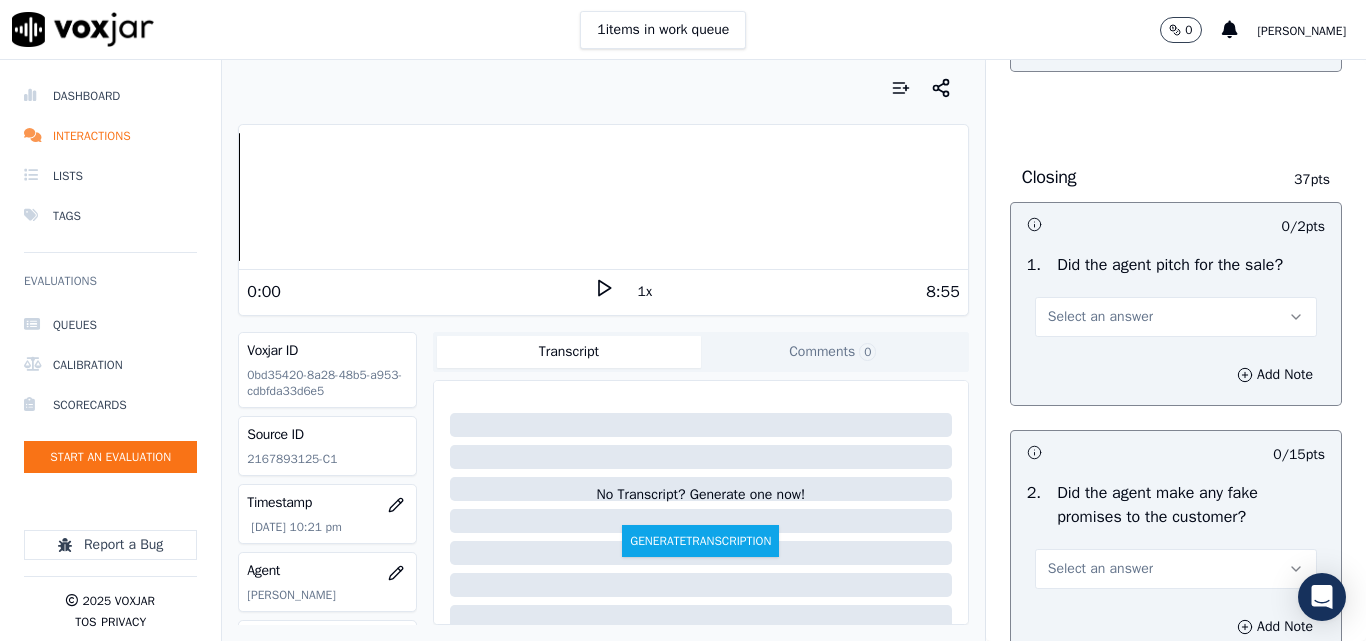 scroll, scrollTop: 4000, scrollLeft: 0, axis: vertical 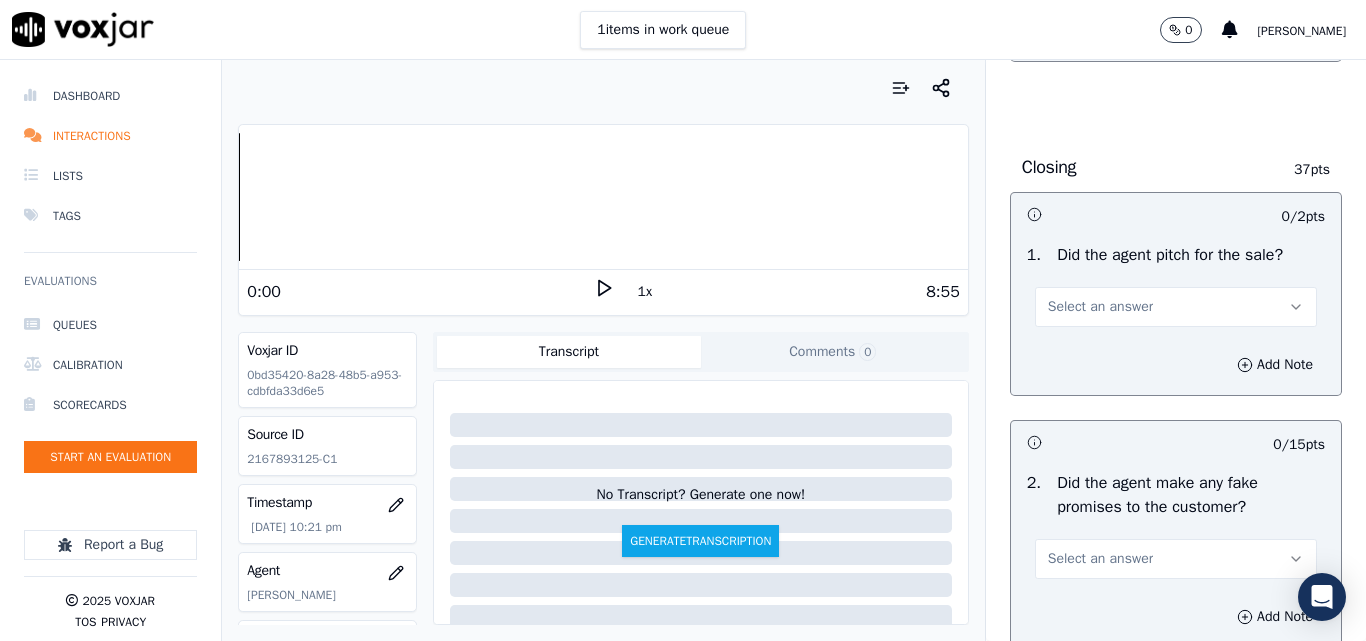 click on "Select an answer" at bounding box center (1100, 307) 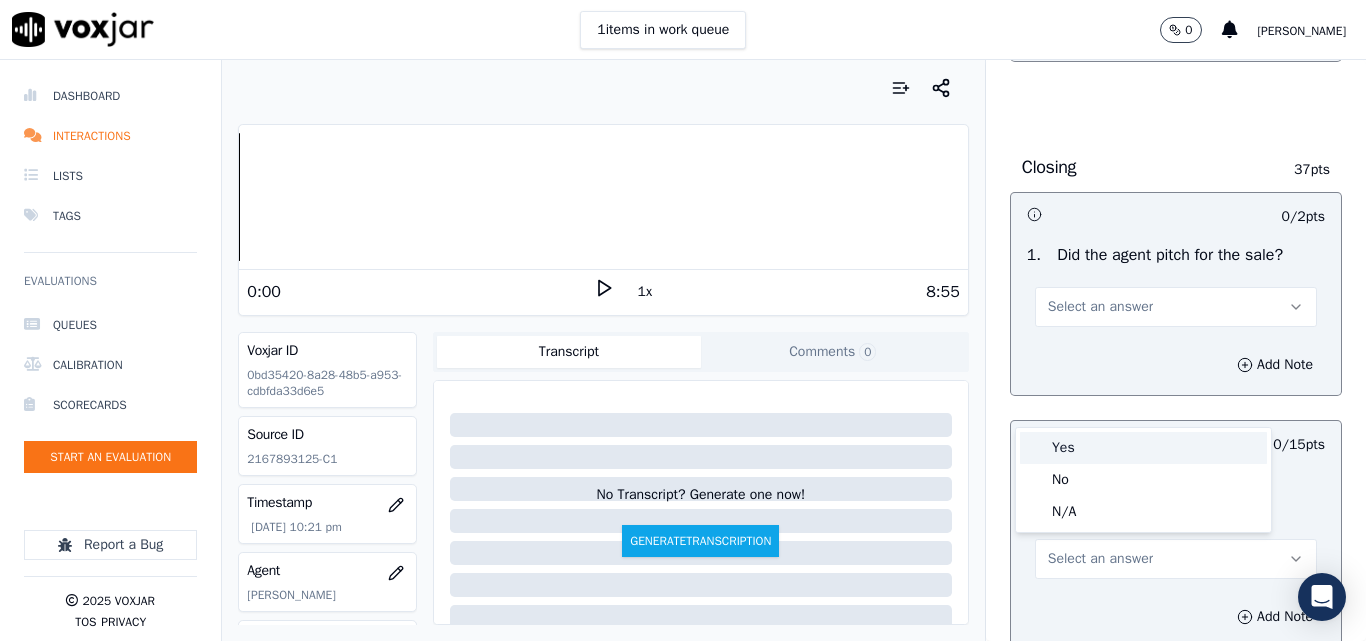 click on "Yes" at bounding box center [1143, 448] 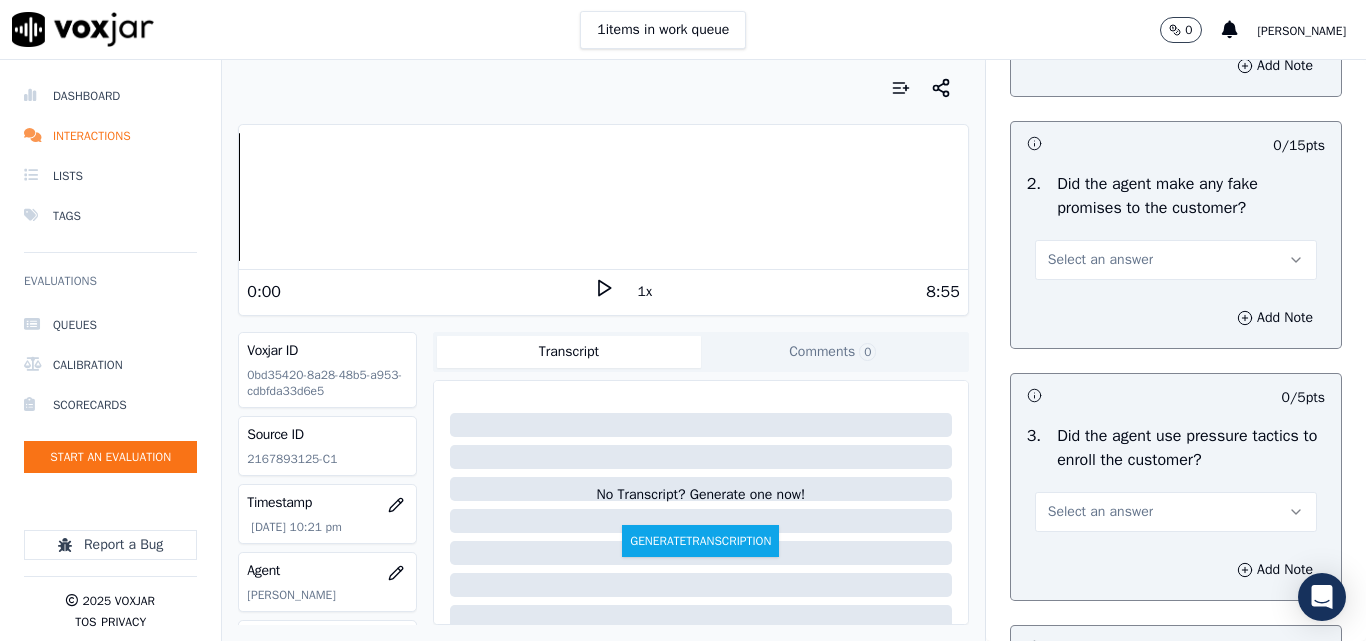 scroll, scrollTop: 4300, scrollLeft: 0, axis: vertical 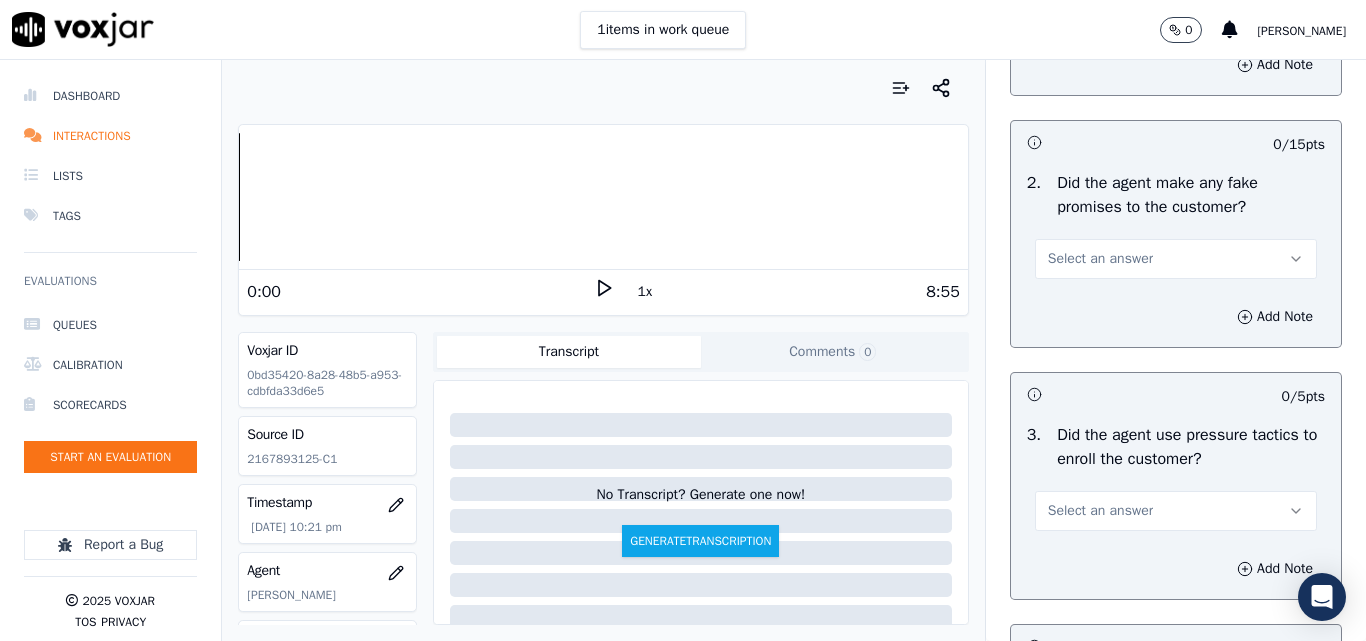 click on "Select an answer" at bounding box center [1100, 259] 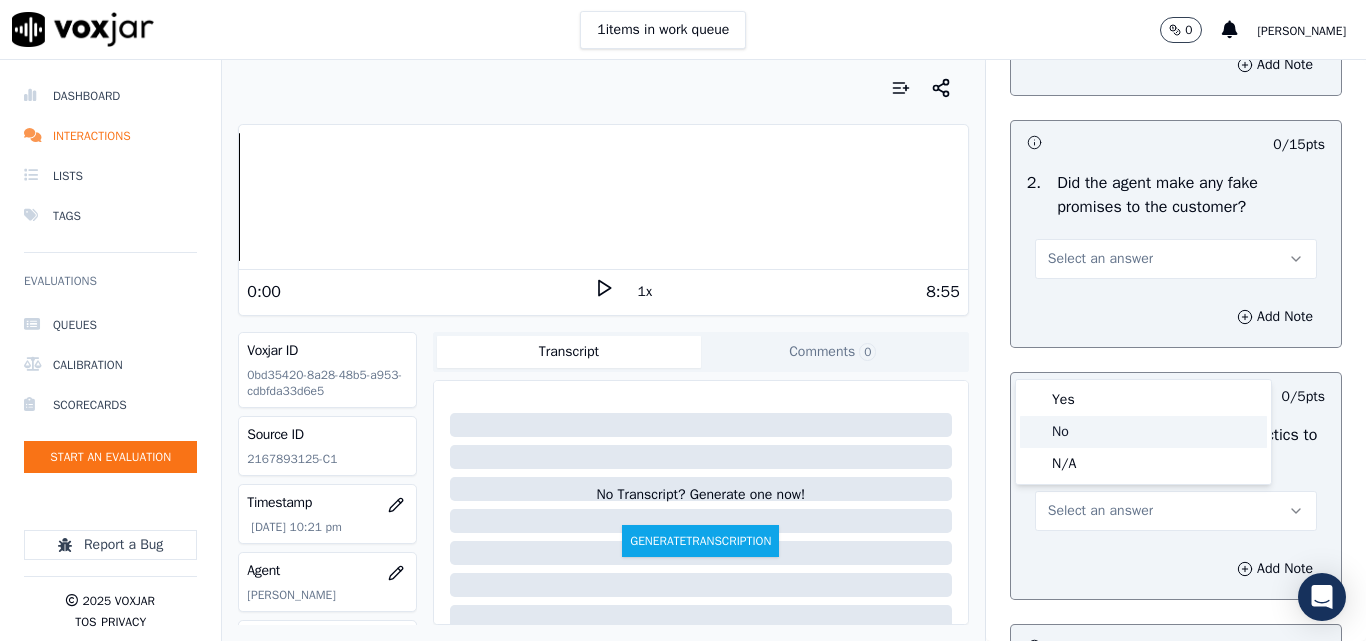 click on "No" 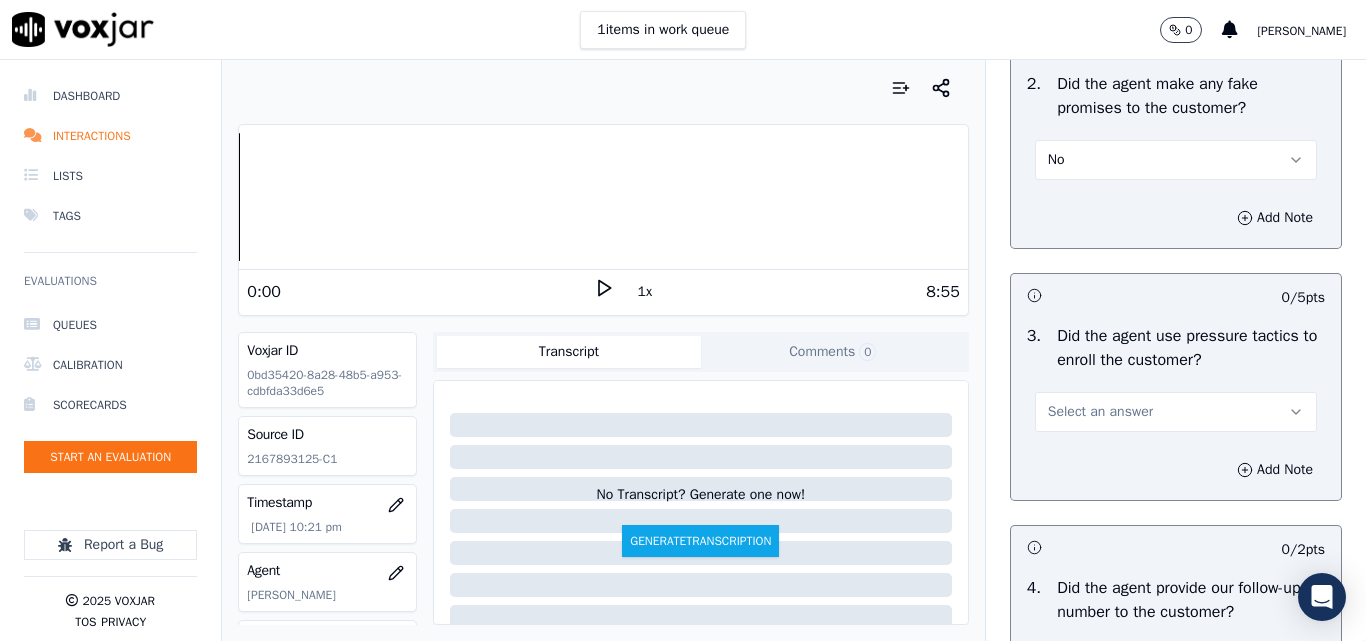scroll, scrollTop: 4400, scrollLeft: 0, axis: vertical 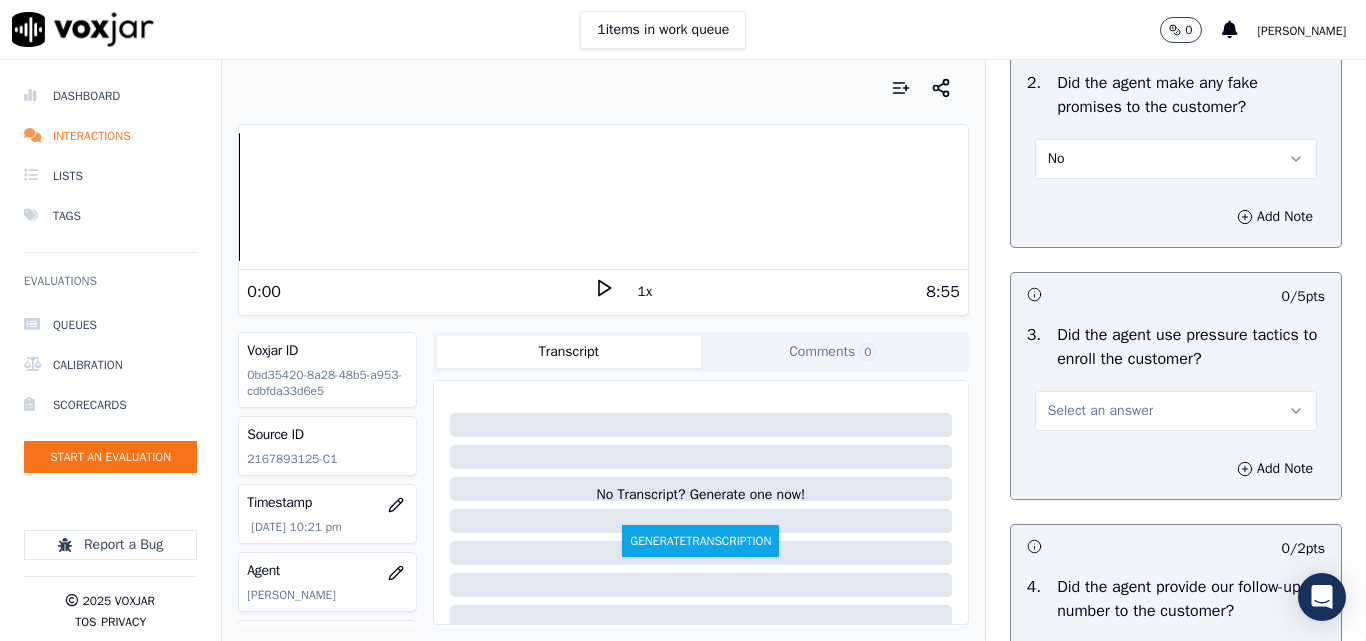 click on "Select an answer" at bounding box center [1100, 411] 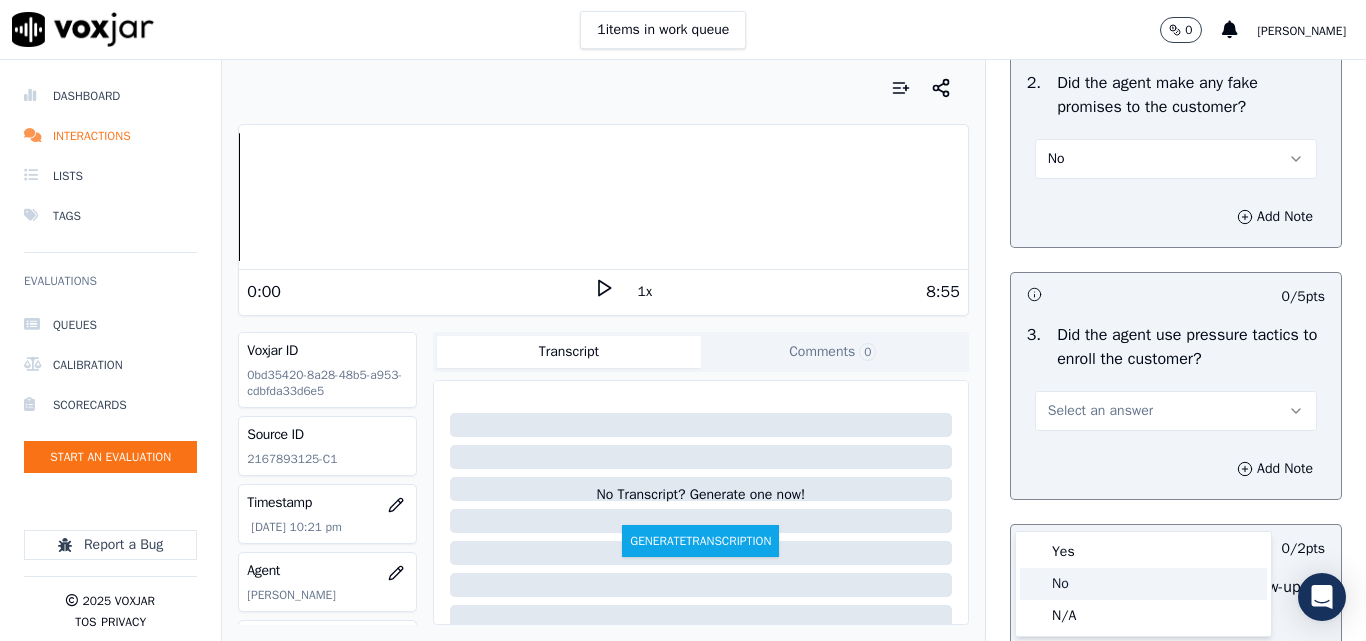 click on "No" 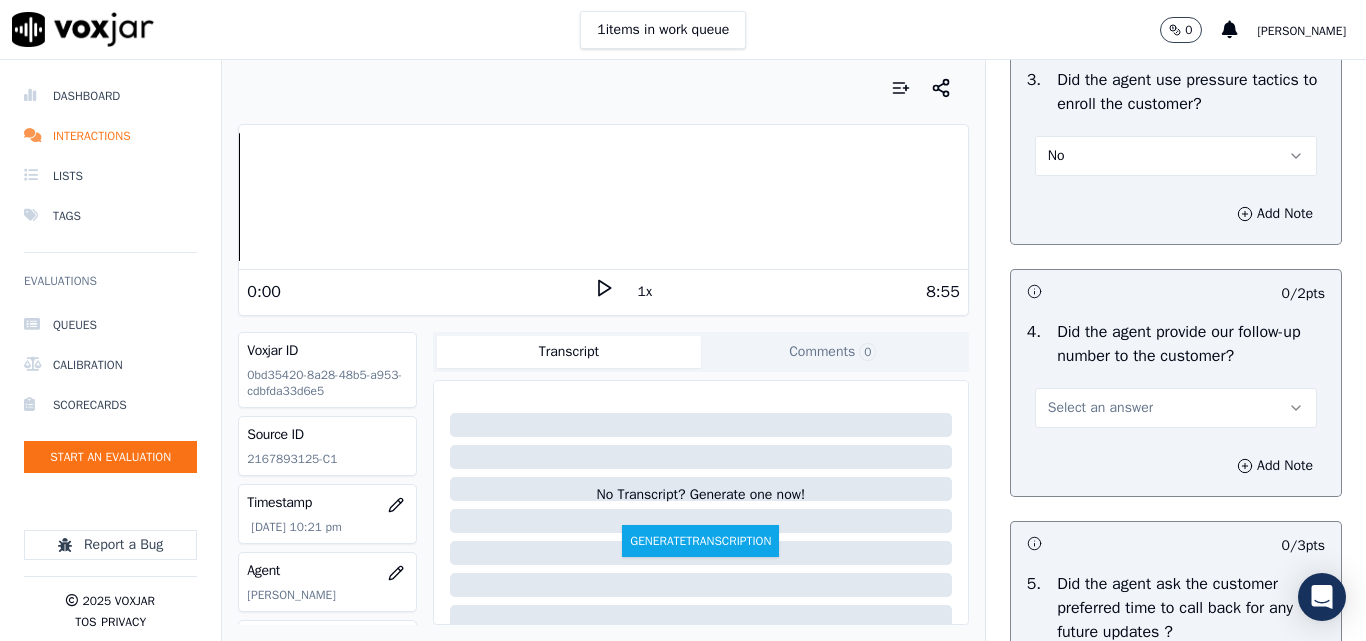 scroll, scrollTop: 4700, scrollLeft: 0, axis: vertical 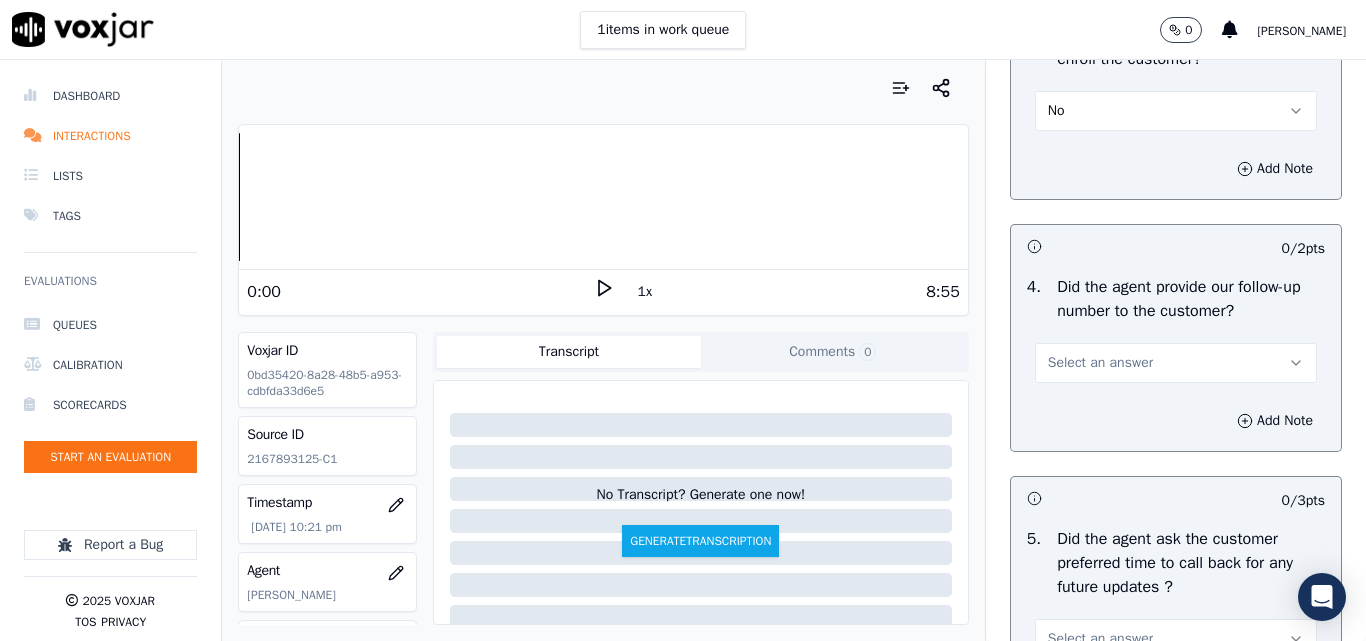 click on "Select an answer" at bounding box center [1100, 363] 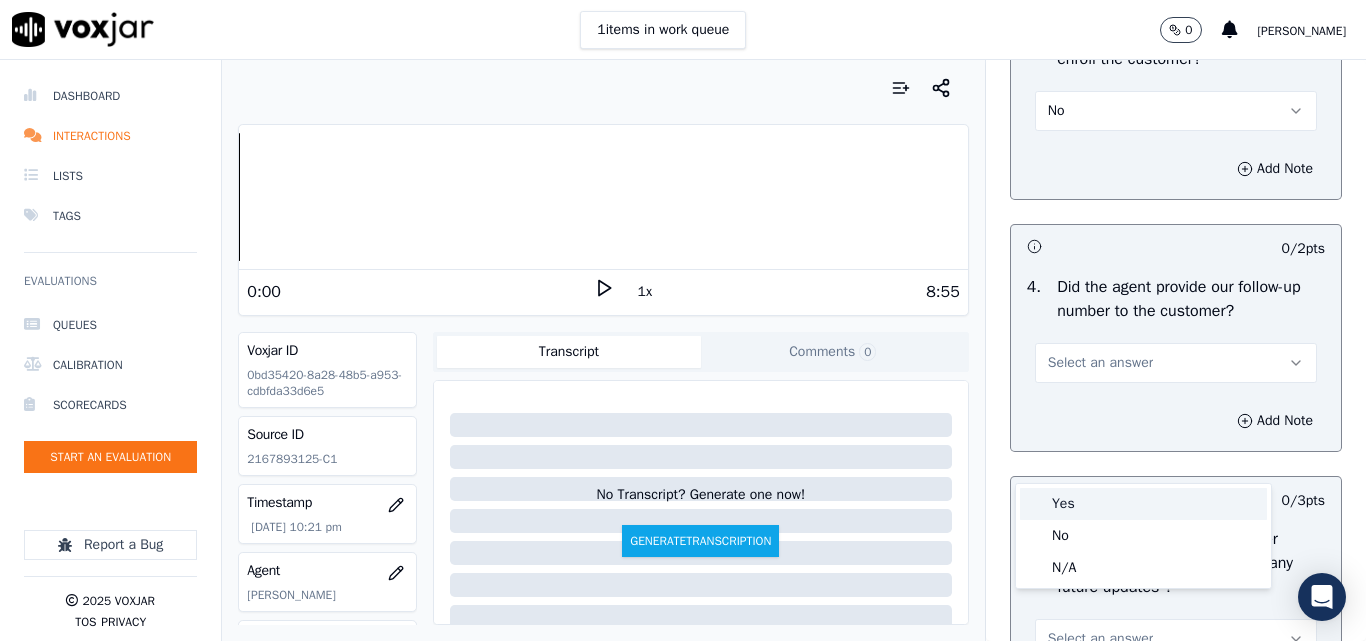 click on "Yes" at bounding box center (1143, 504) 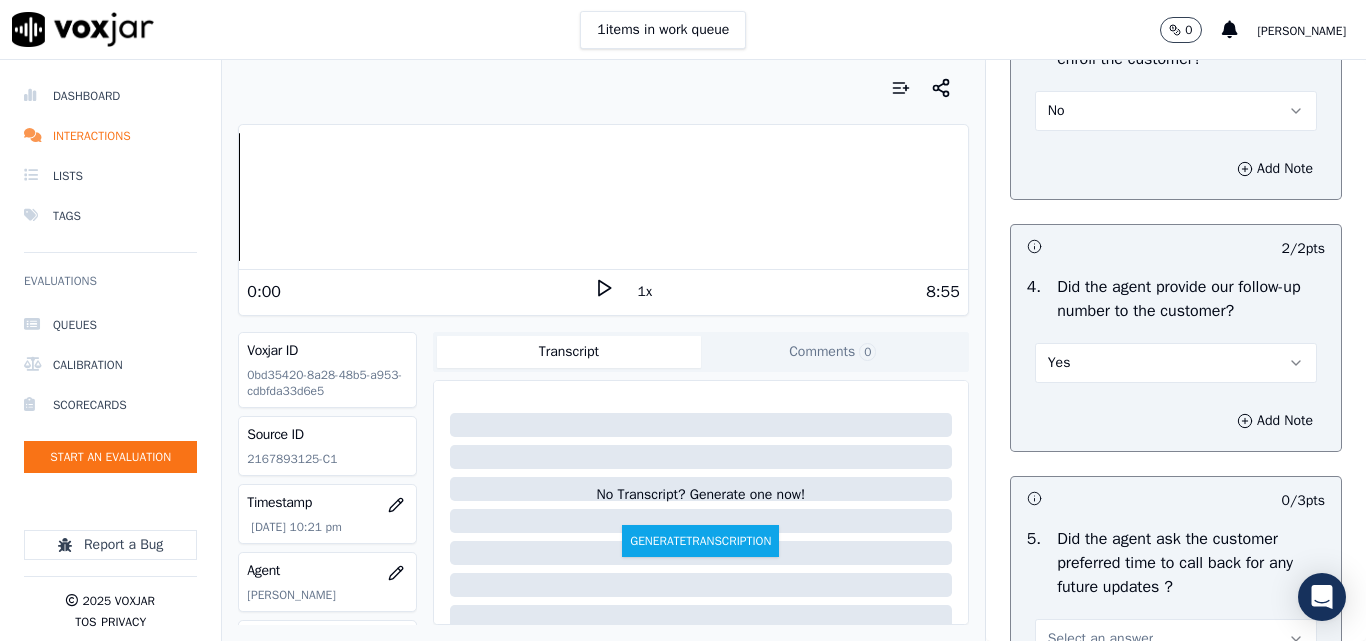 scroll, scrollTop: 5000, scrollLeft: 0, axis: vertical 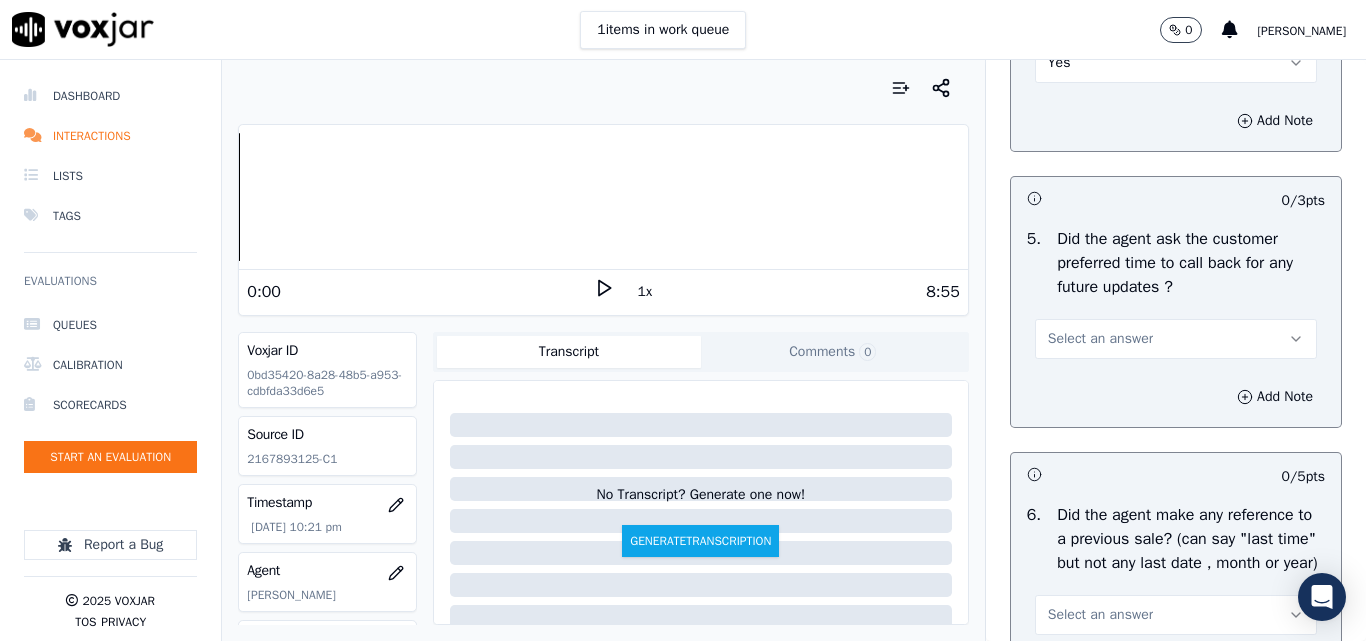 click on "Select an answer" at bounding box center [1100, 339] 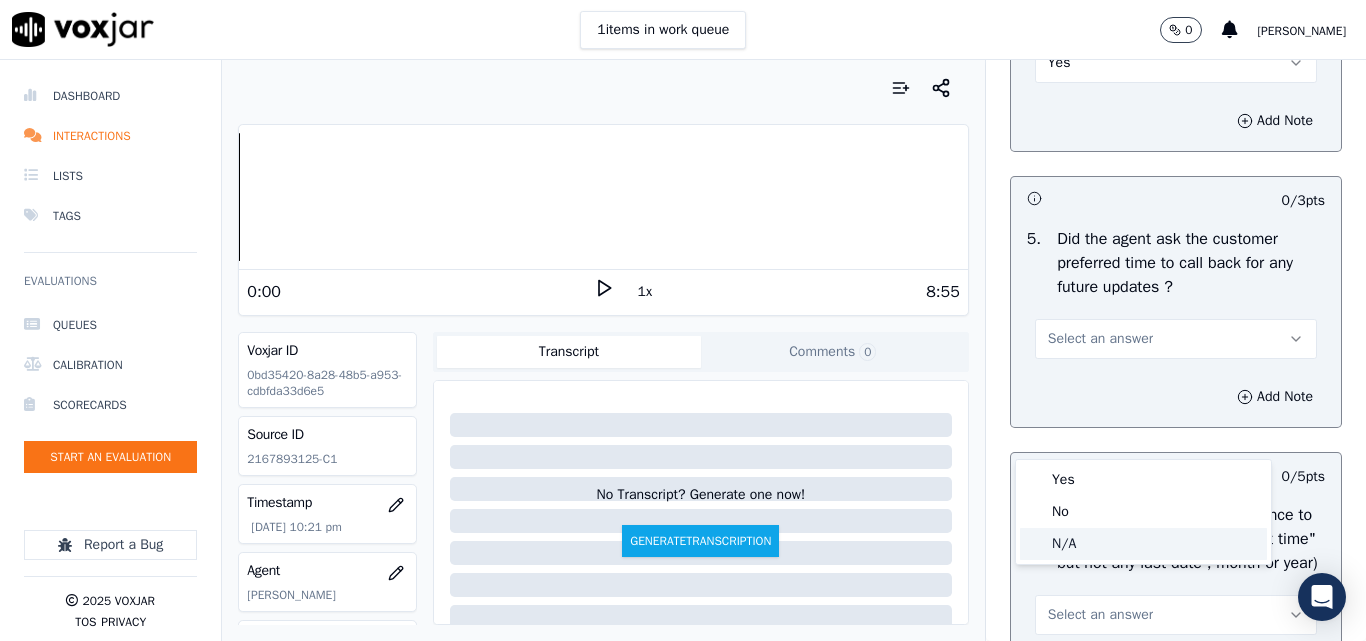click on "N/A" 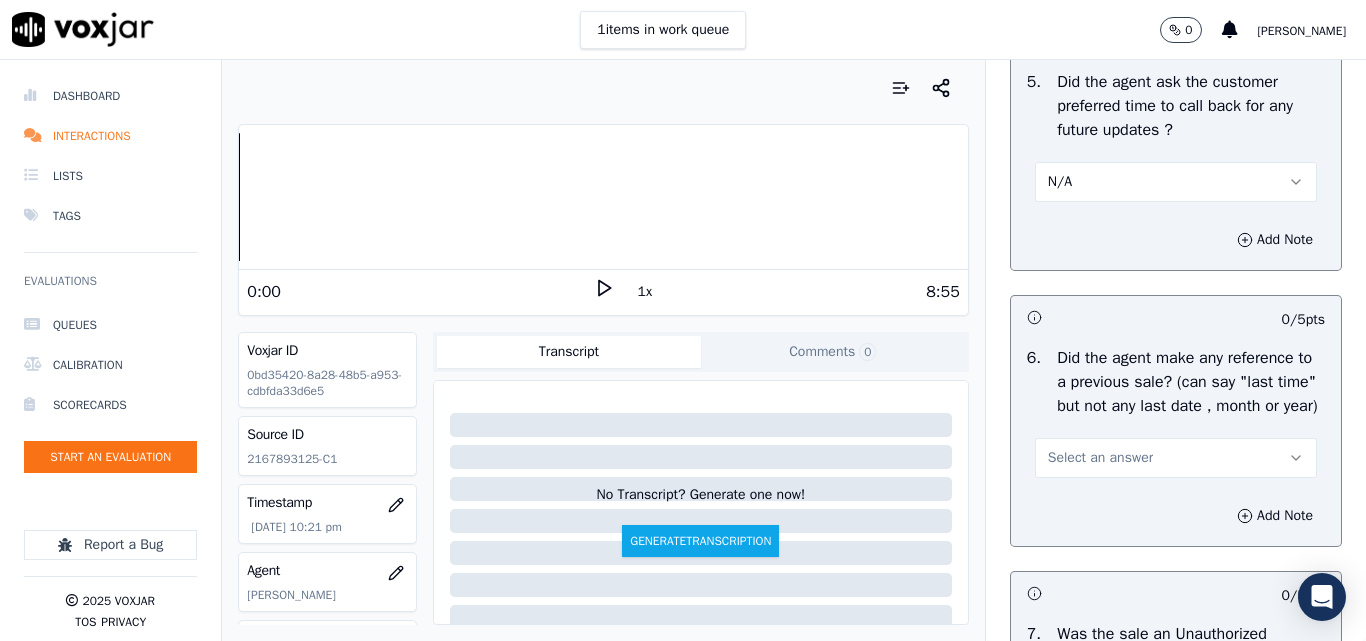 scroll, scrollTop: 5300, scrollLeft: 0, axis: vertical 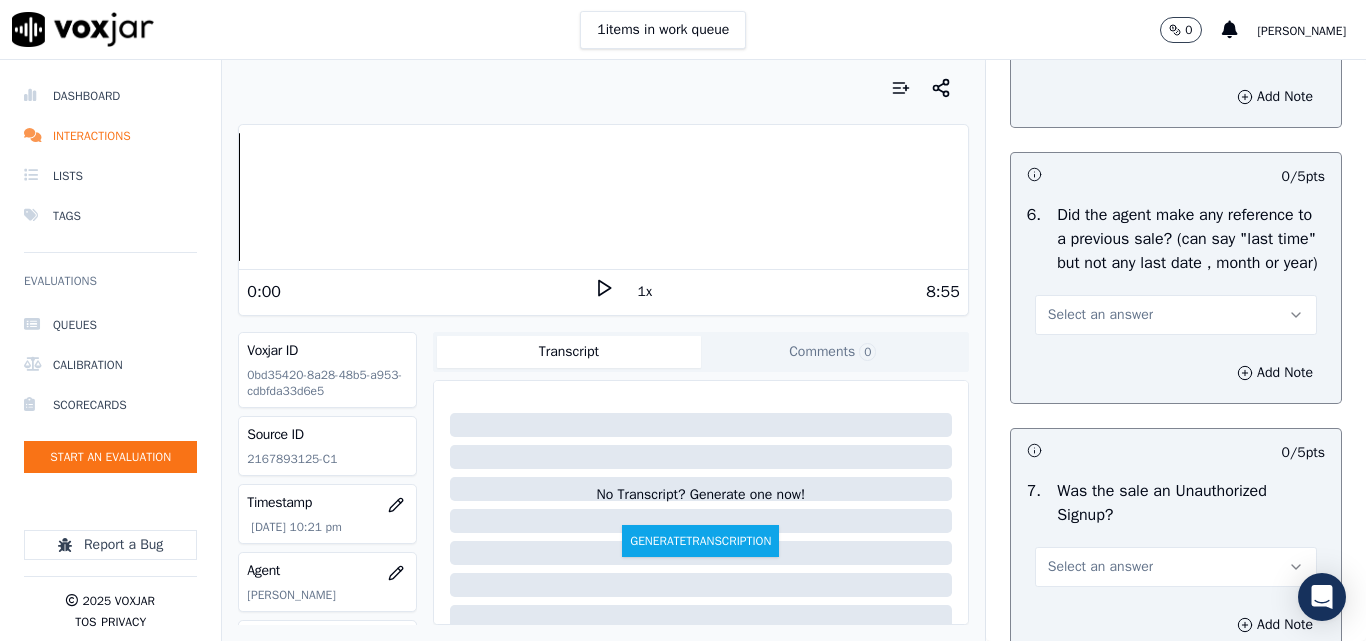 click on "Select an answer" at bounding box center (1176, 315) 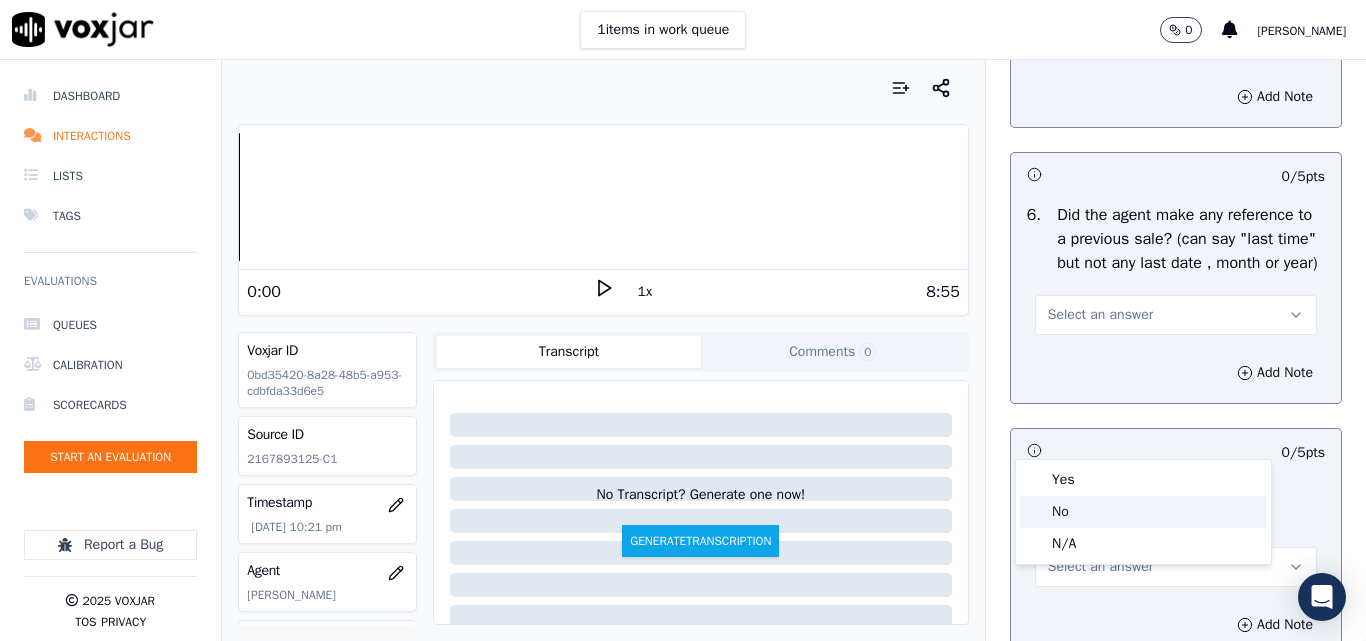 click on "No" 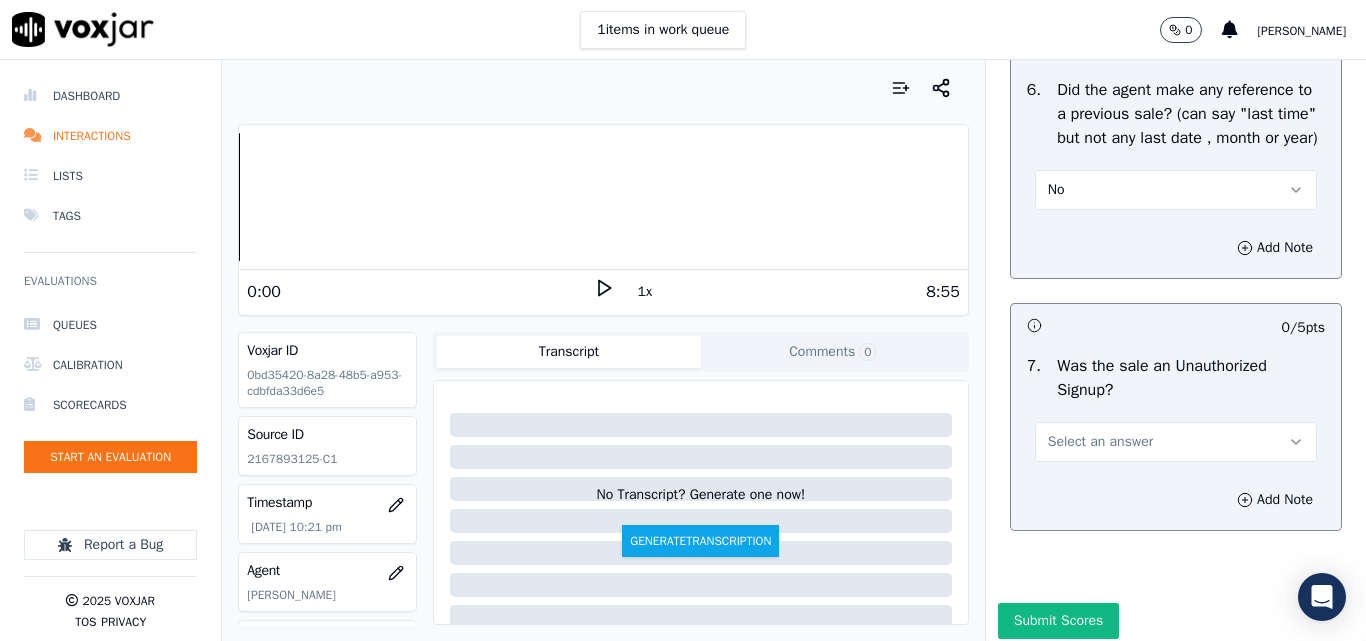 scroll, scrollTop: 5600, scrollLeft: 0, axis: vertical 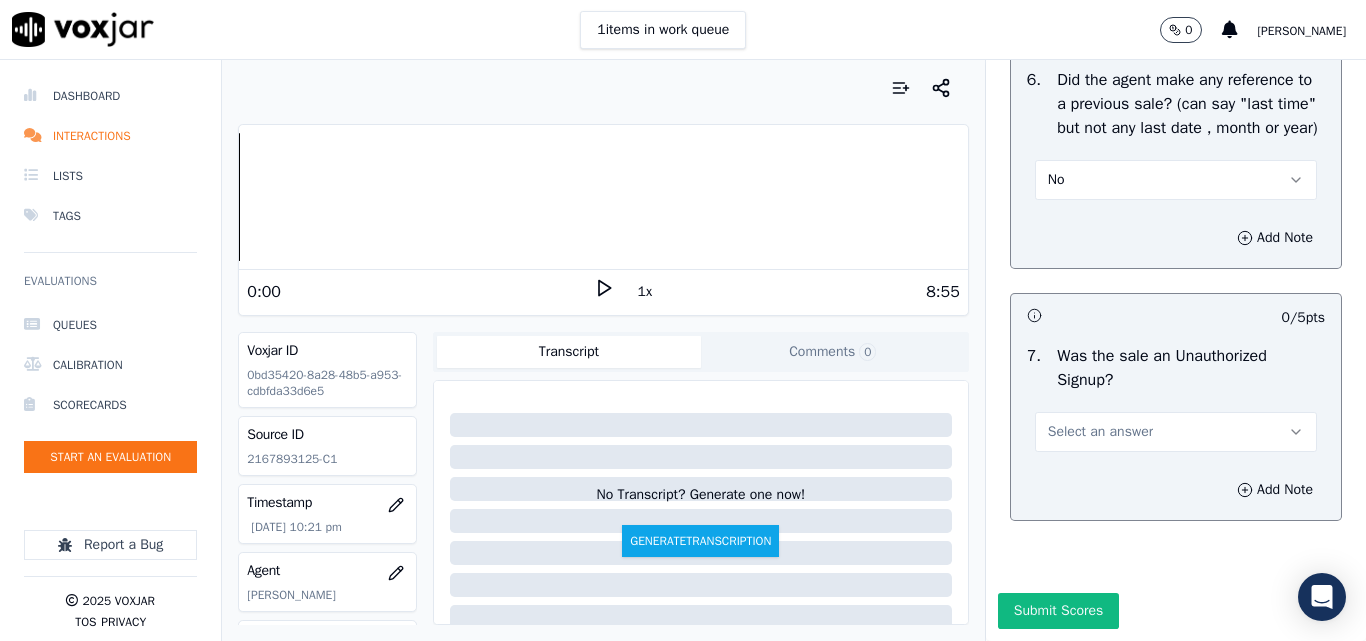click on "Select an answer" at bounding box center [1100, 432] 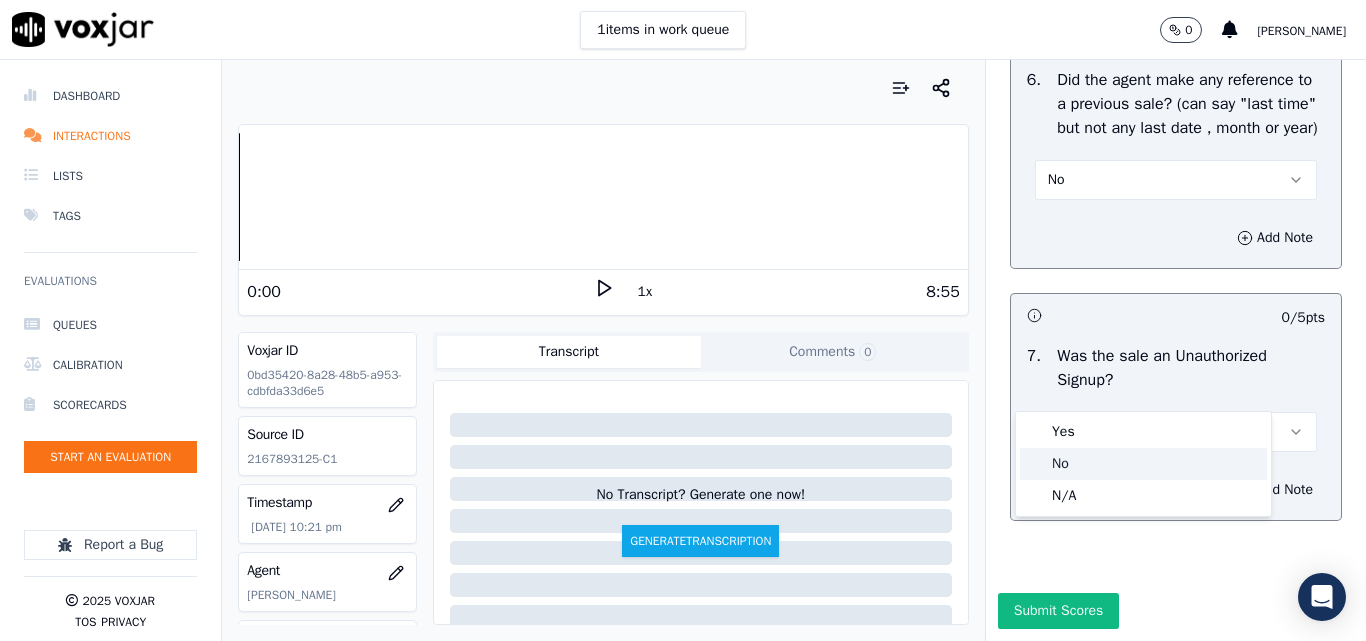 click on "No" 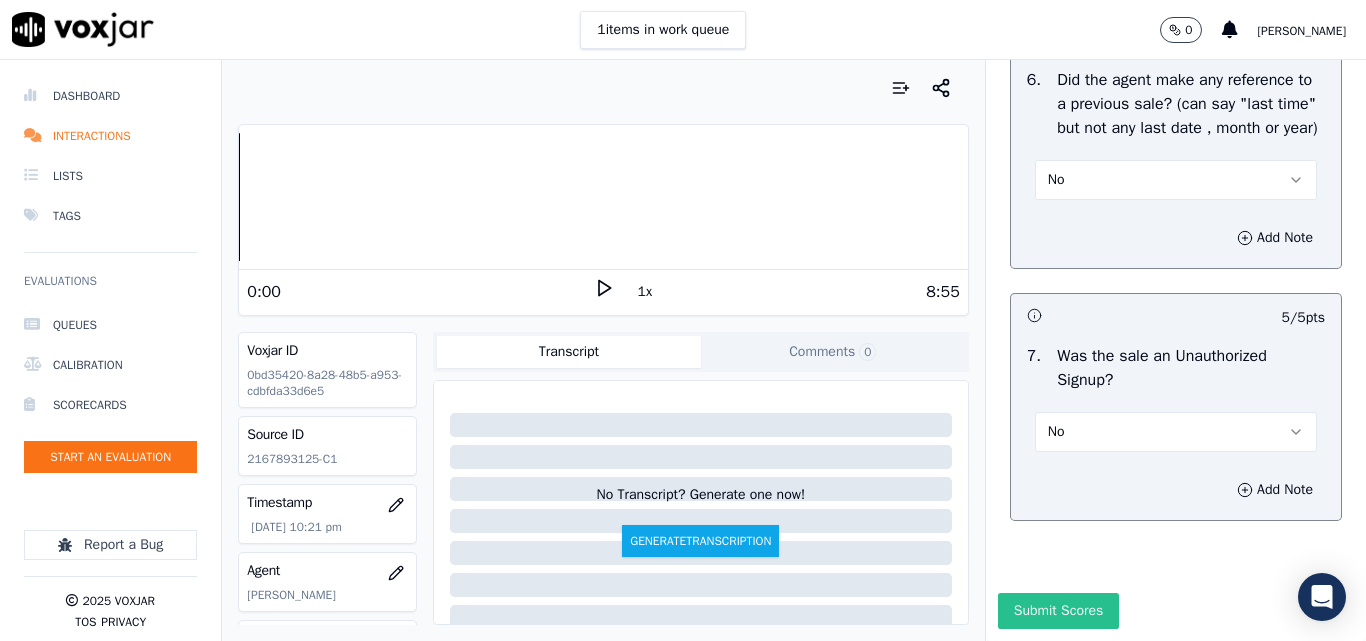 click on "Submit Scores" at bounding box center [1058, 611] 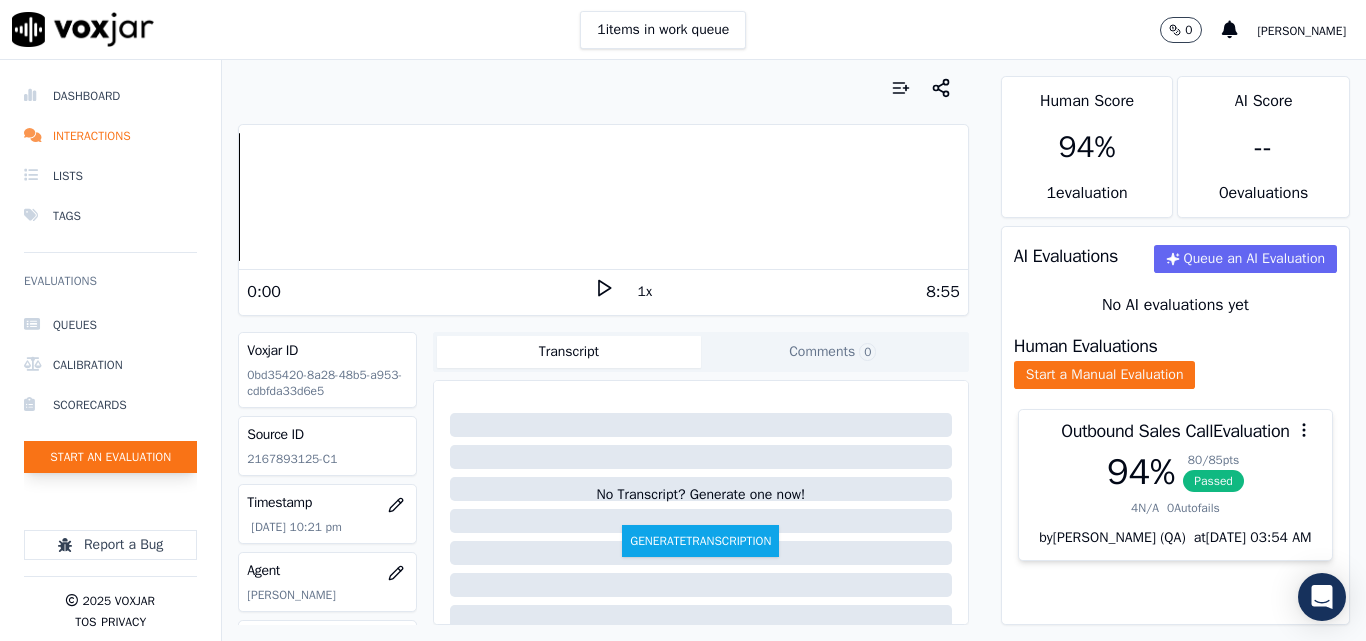 click on "Start an Evaluation" 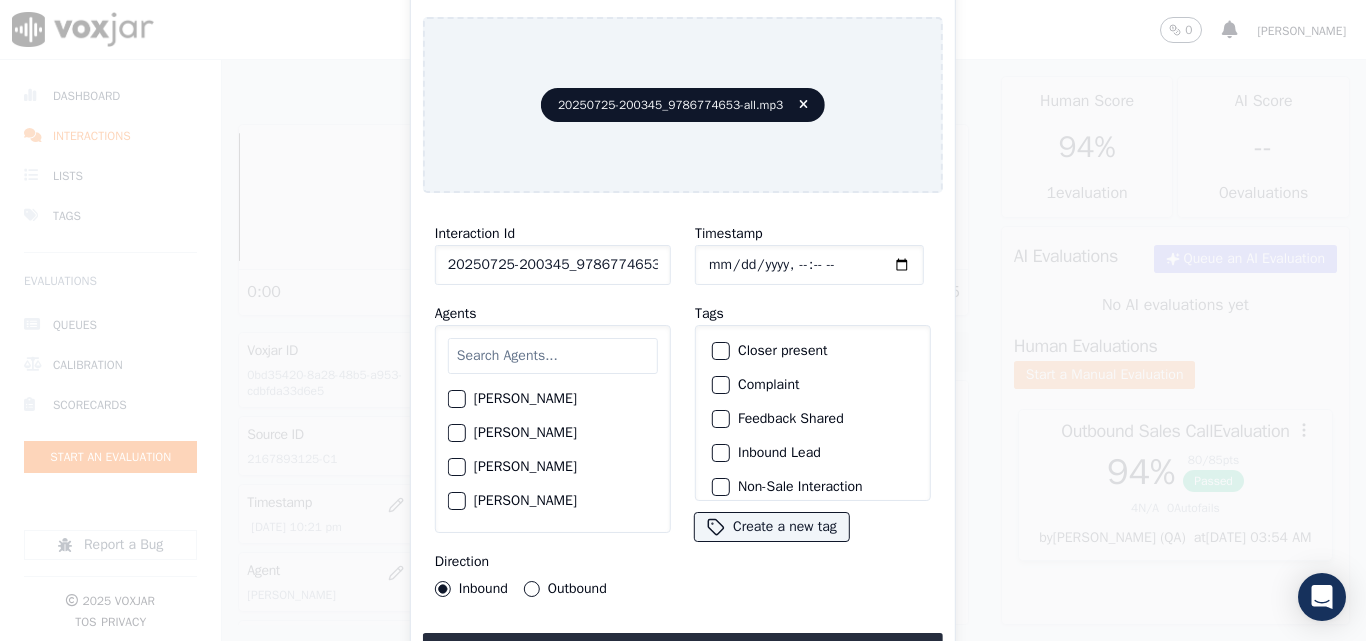 scroll, scrollTop: 0, scrollLeft: 40, axis: horizontal 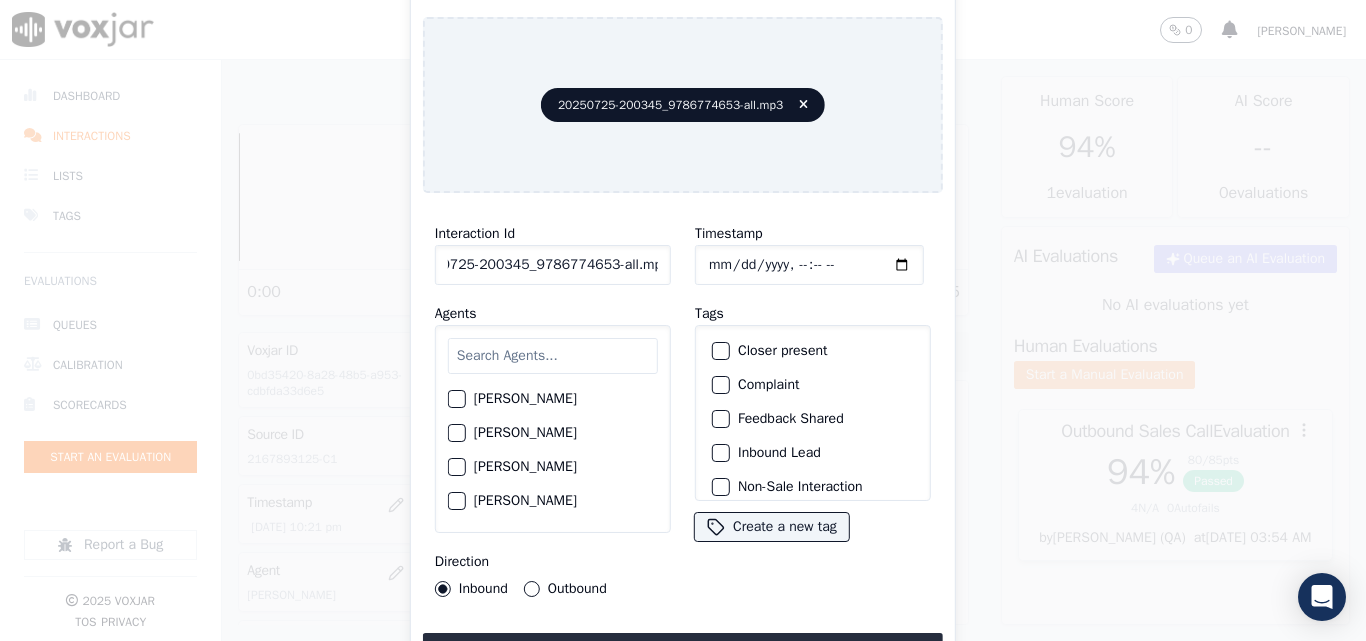 drag, startPoint x: 640, startPoint y: 260, endPoint x: 728, endPoint y: 270, distance: 88.56636 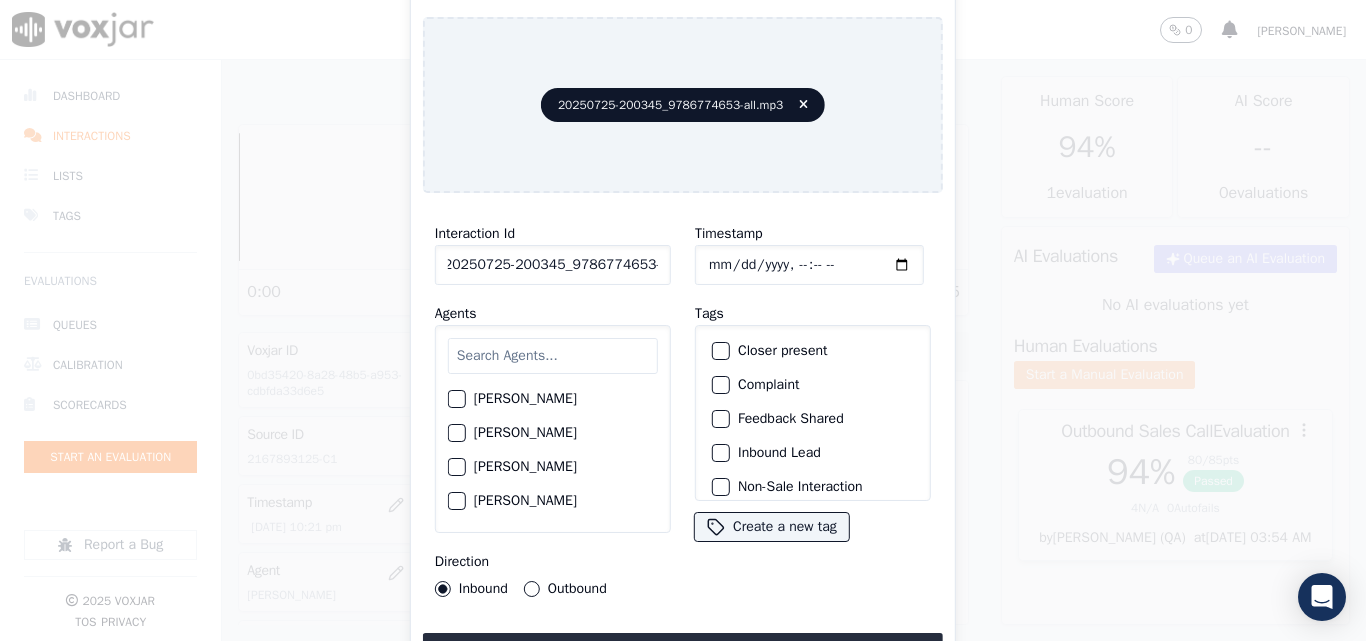 scroll, scrollTop: 0, scrollLeft: 11, axis: horizontal 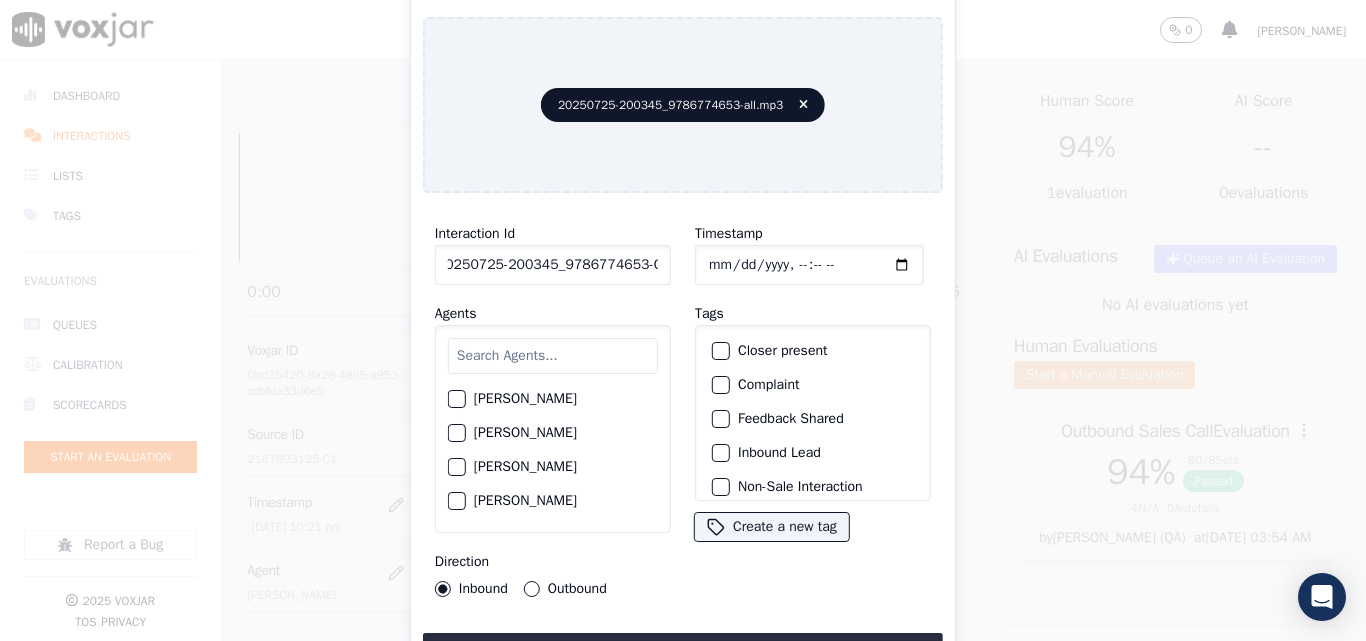 type on "20250725-200345_9786774653-C1" 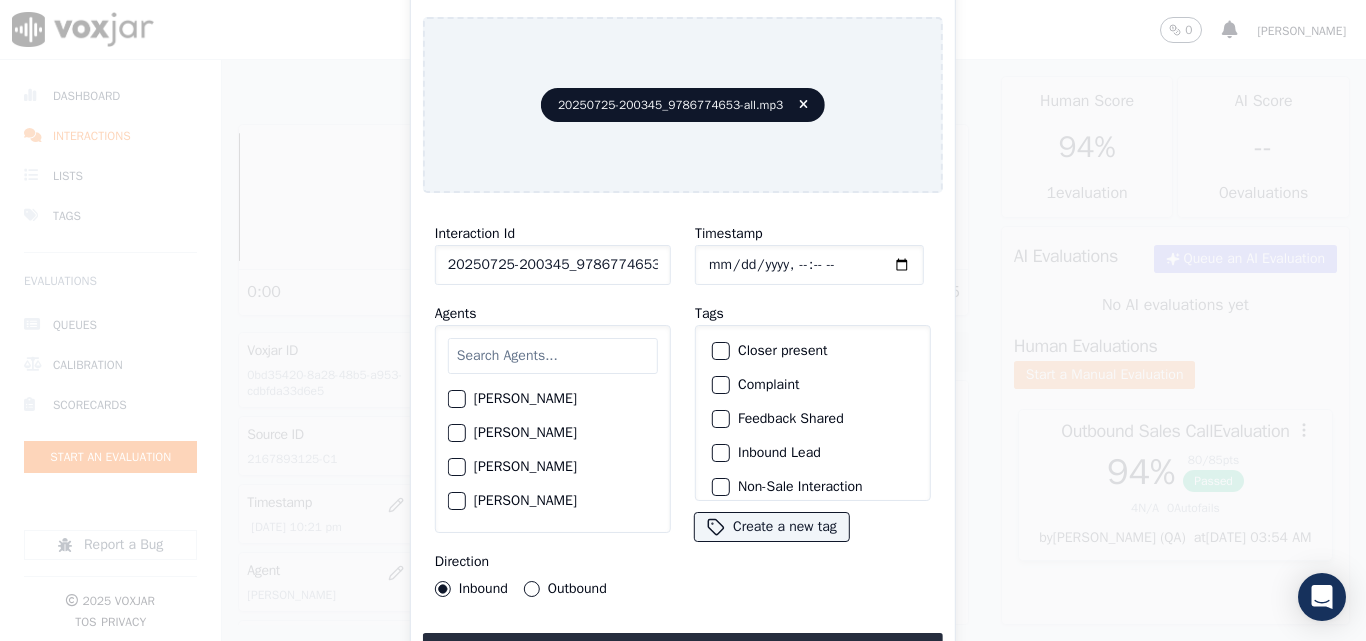 type on "2025-07-25T22:28" 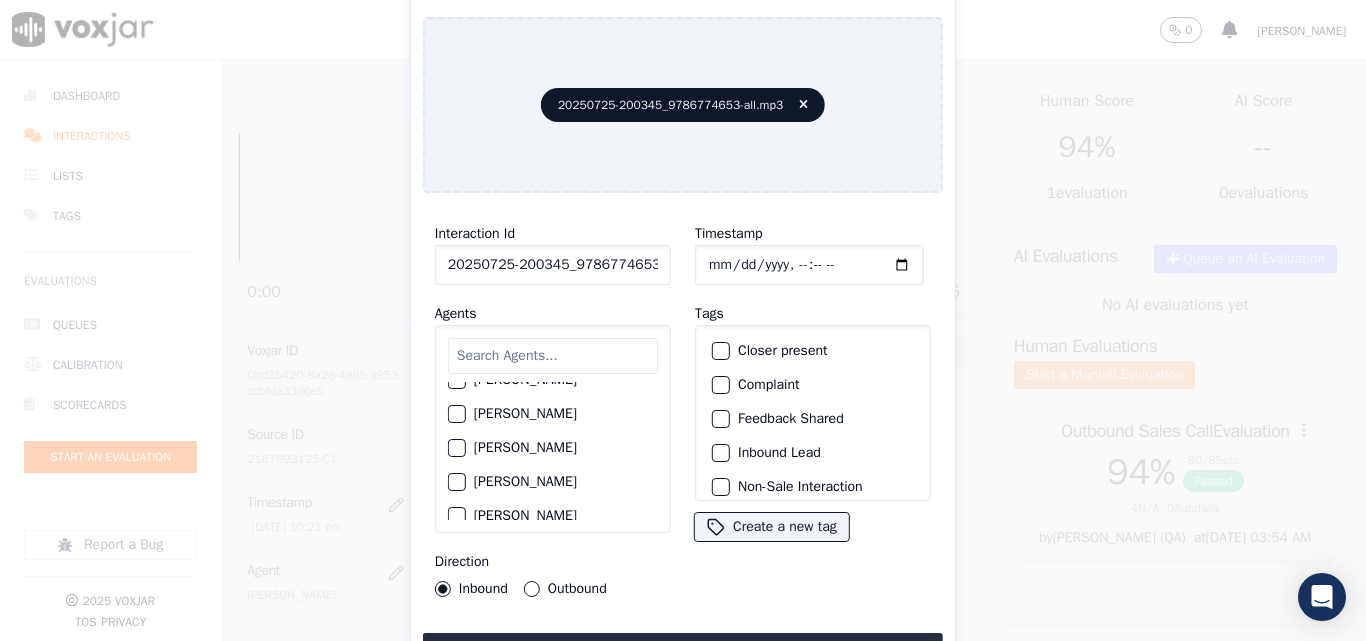 scroll, scrollTop: 700, scrollLeft: 0, axis: vertical 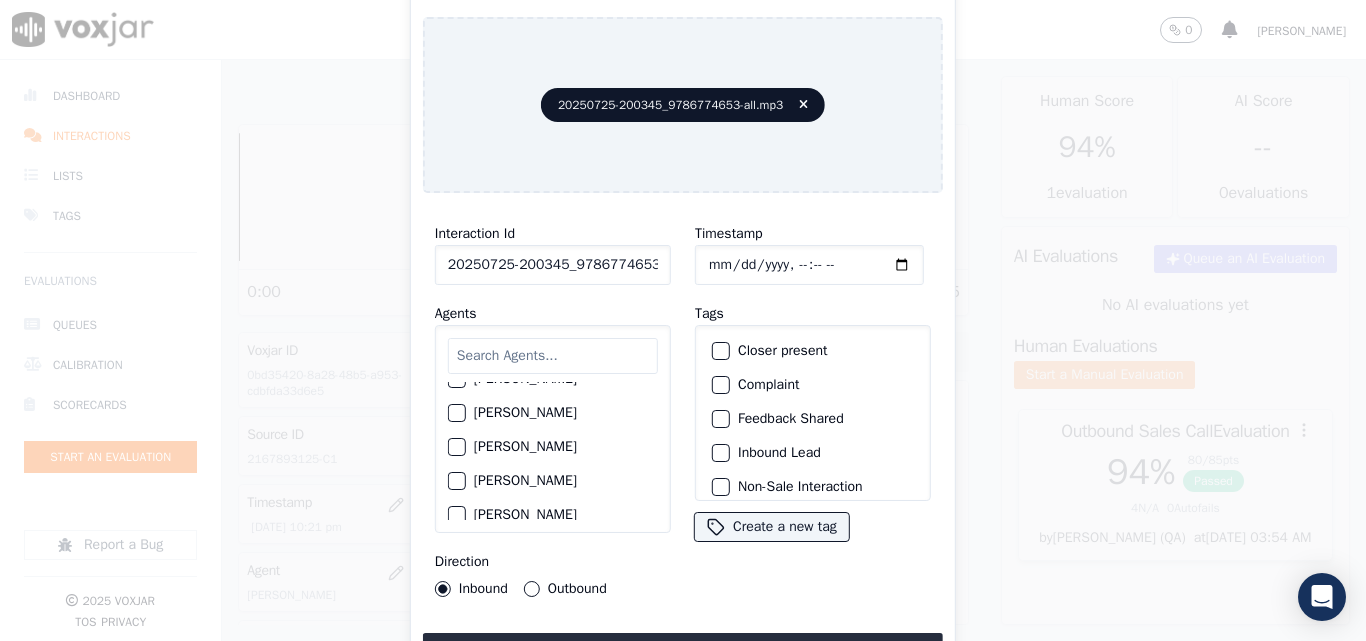 click on "Ethan Mukherjee" 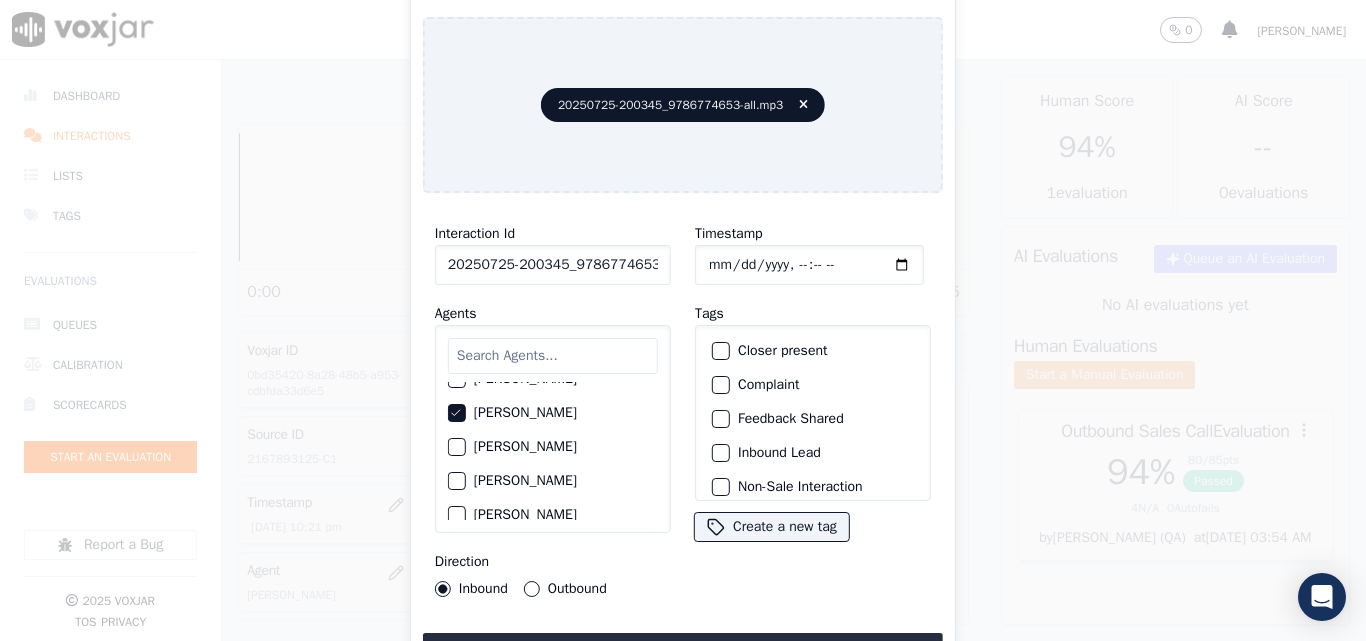 click on "Outbound" at bounding box center [532, 589] 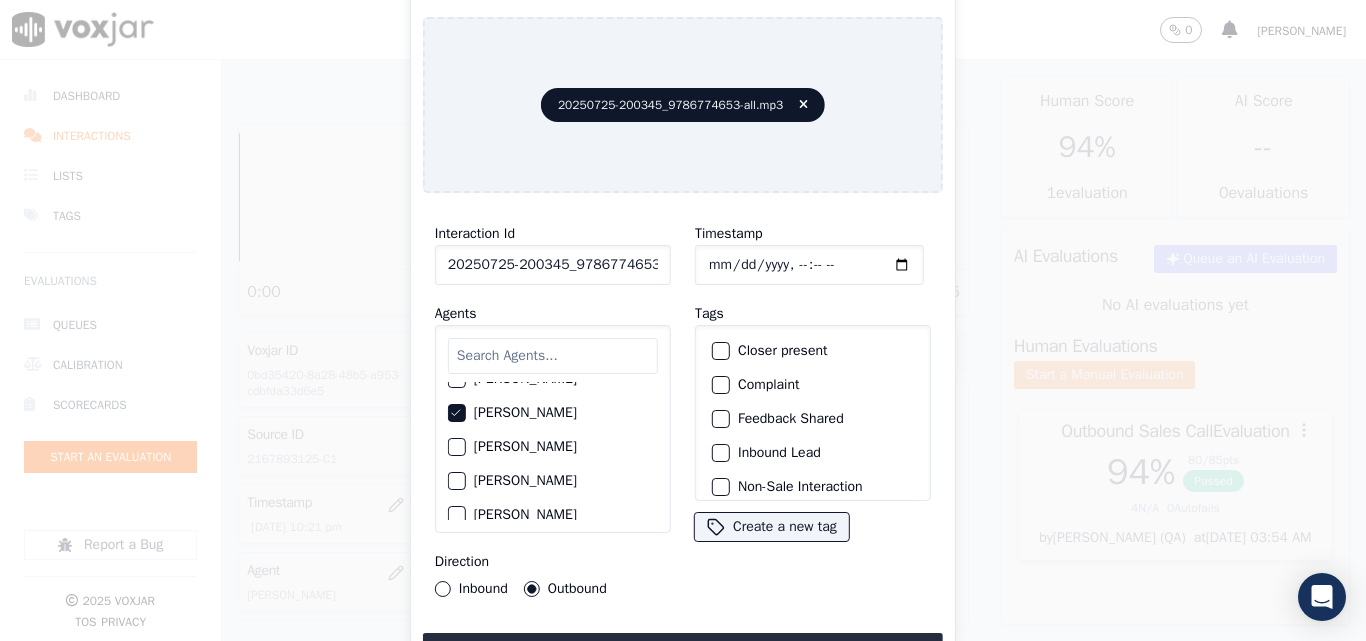 click at bounding box center [720, 351] 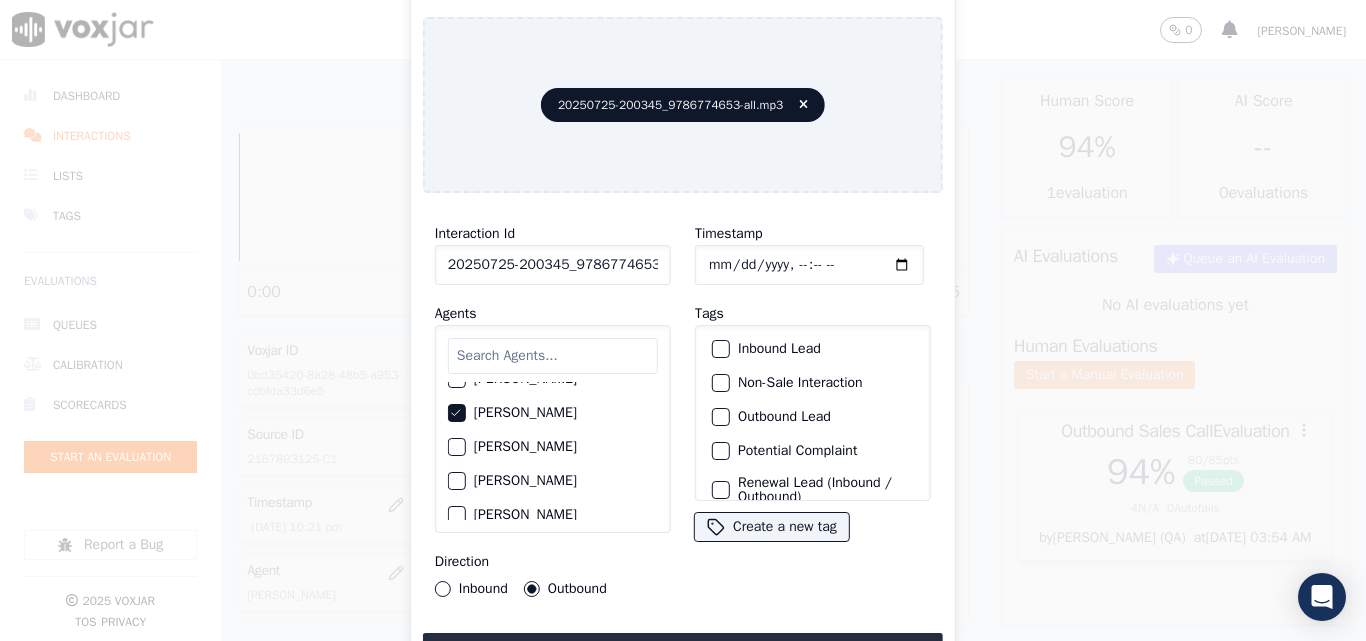 scroll, scrollTop: 173, scrollLeft: 0, axis: vertical 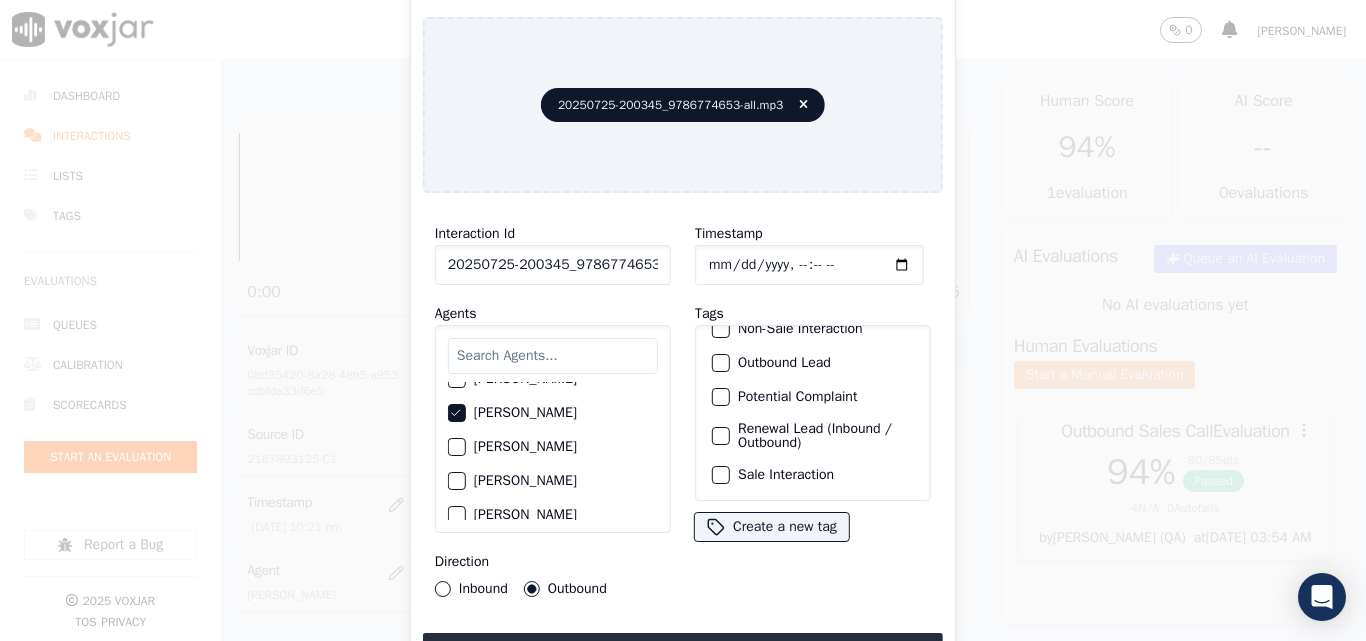 drag, startPoint x: 714, startPoint y: 410, endPoint x: 719, endPoint y: 438, distance: 28.442924 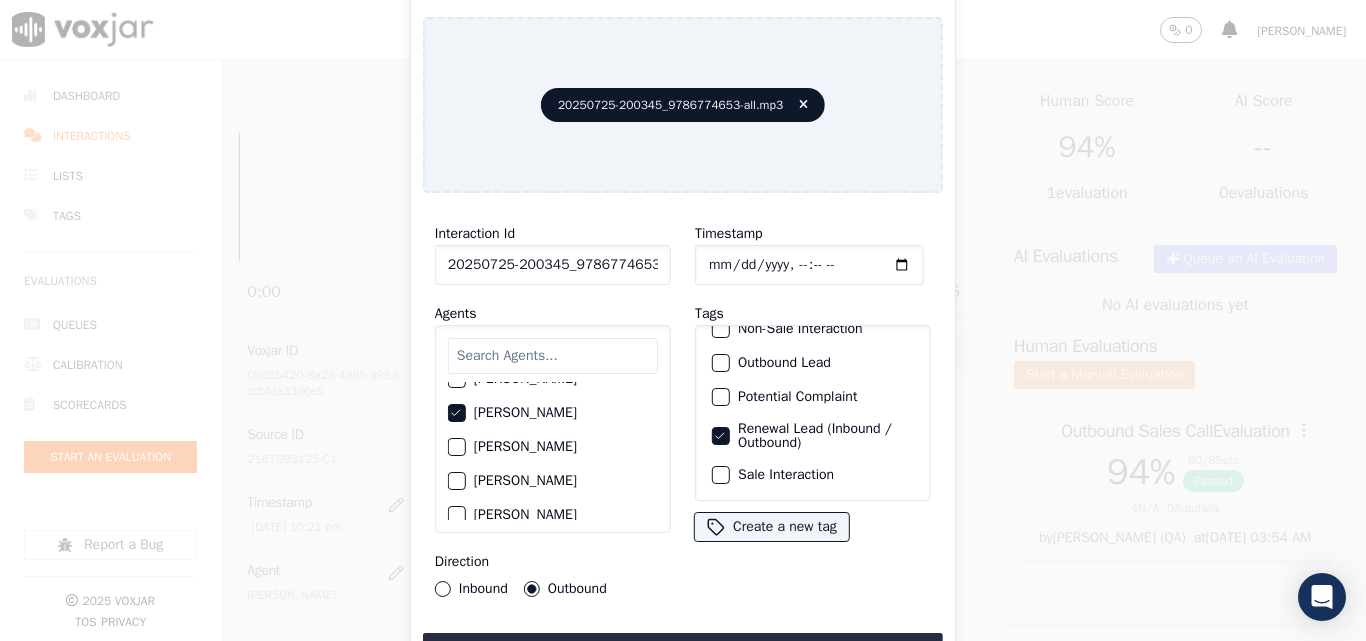 click at bounding box center [720, 475] 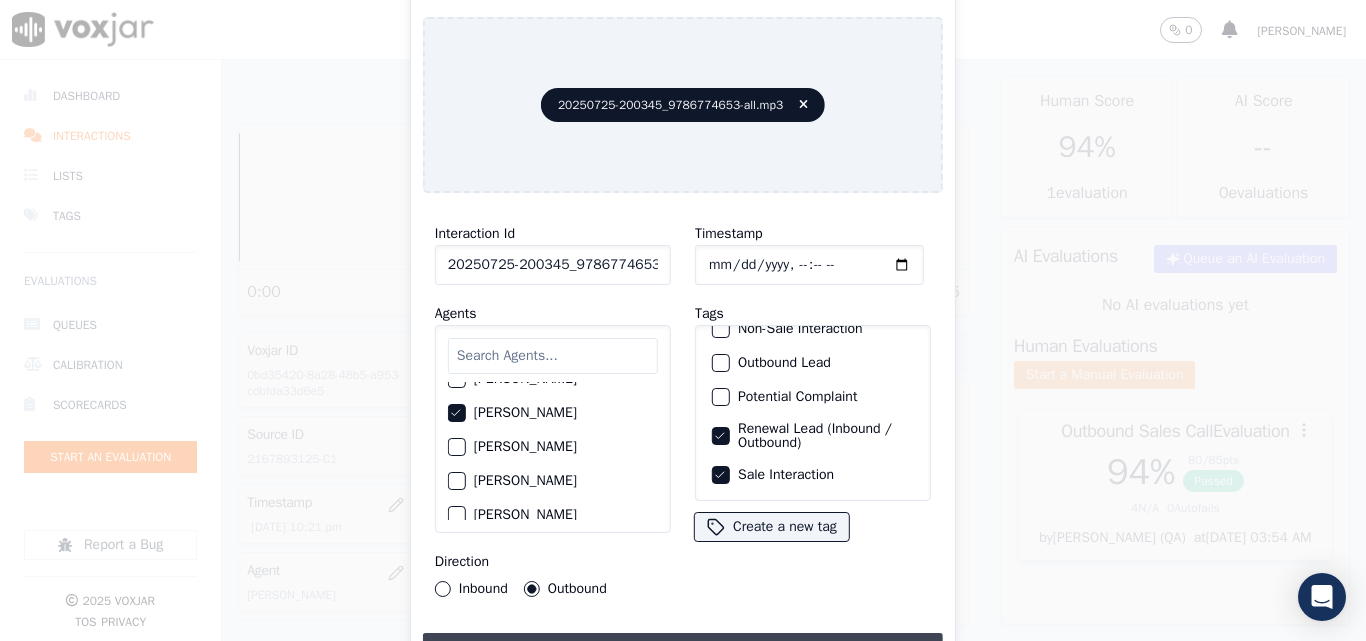click on "Upload interaction to start evaluation" at bounding box center (683, 651) 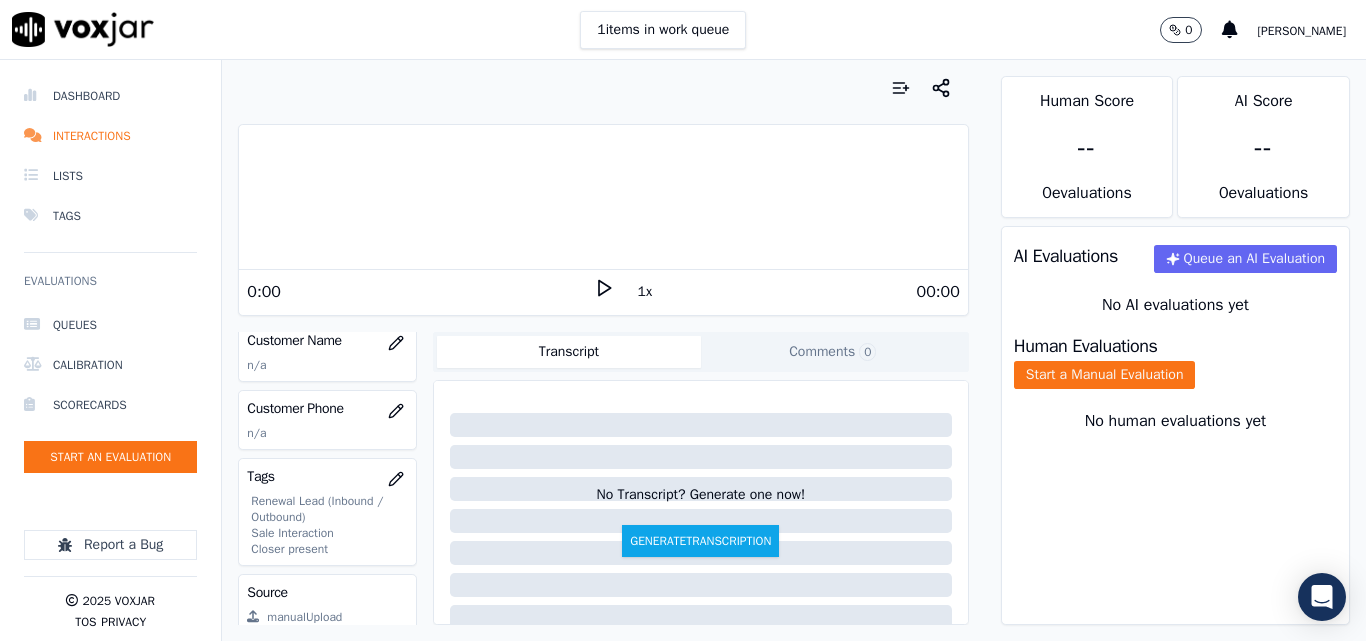 scroll, scrollTop: 300, scrollLeft: 0, axis: vertical 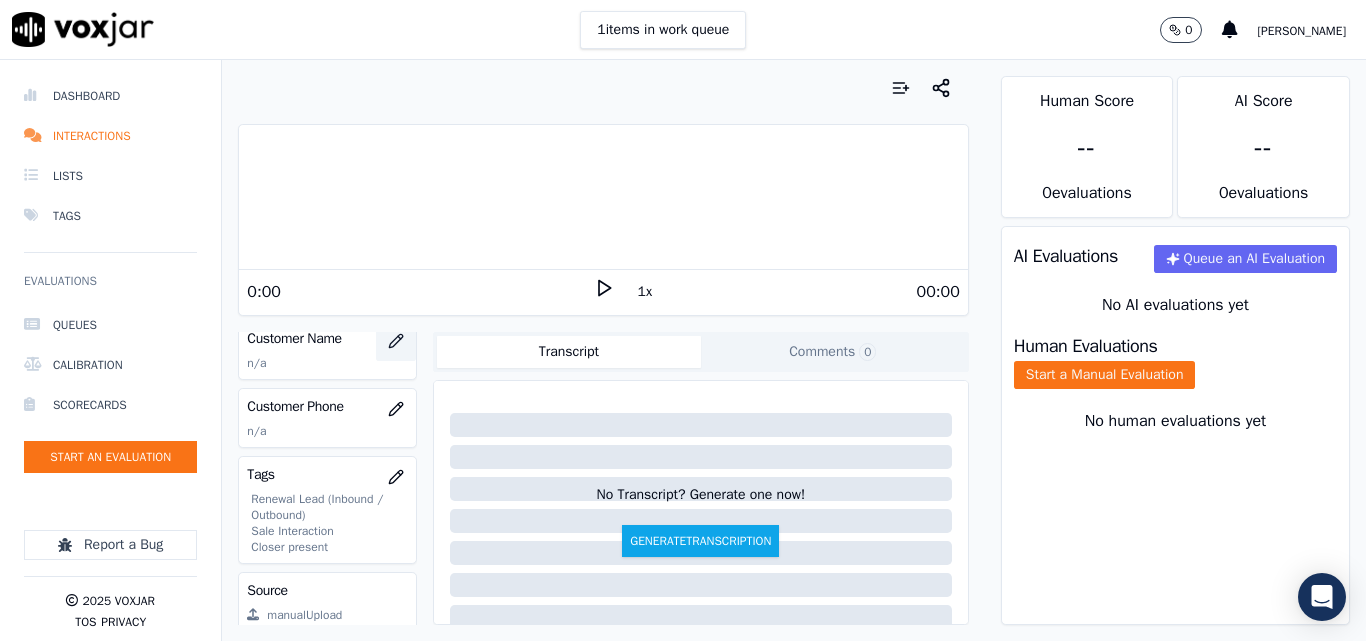 click 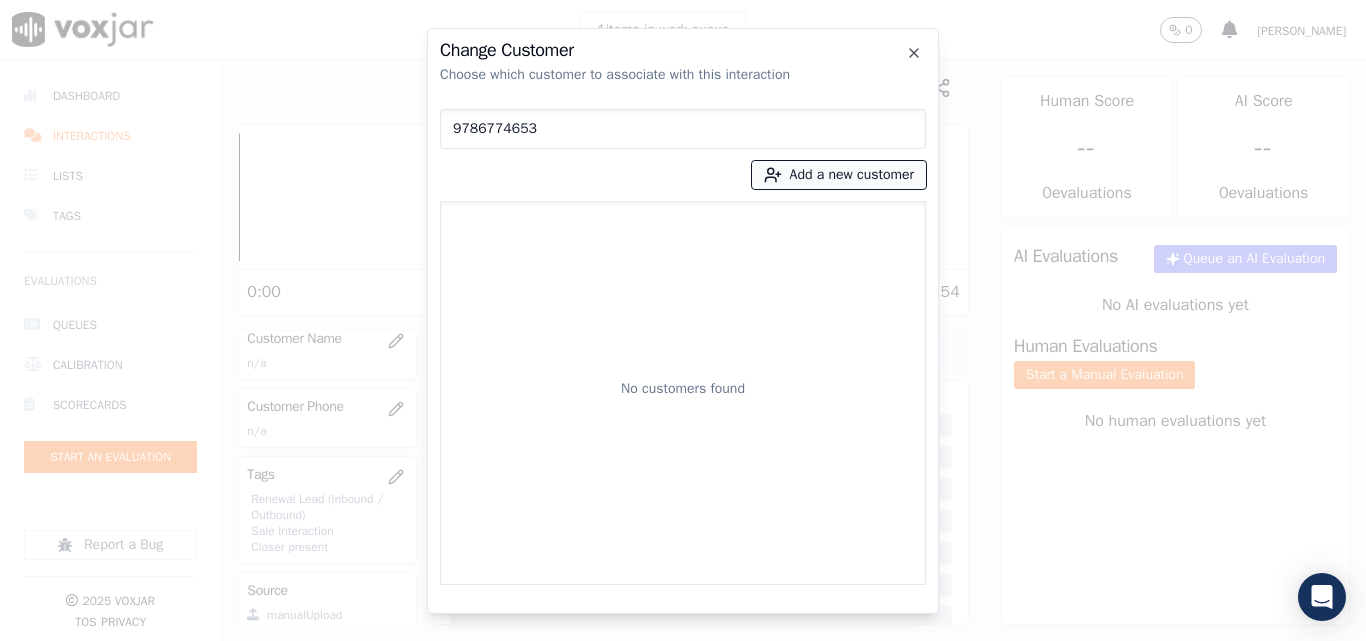 type on "9786774653" 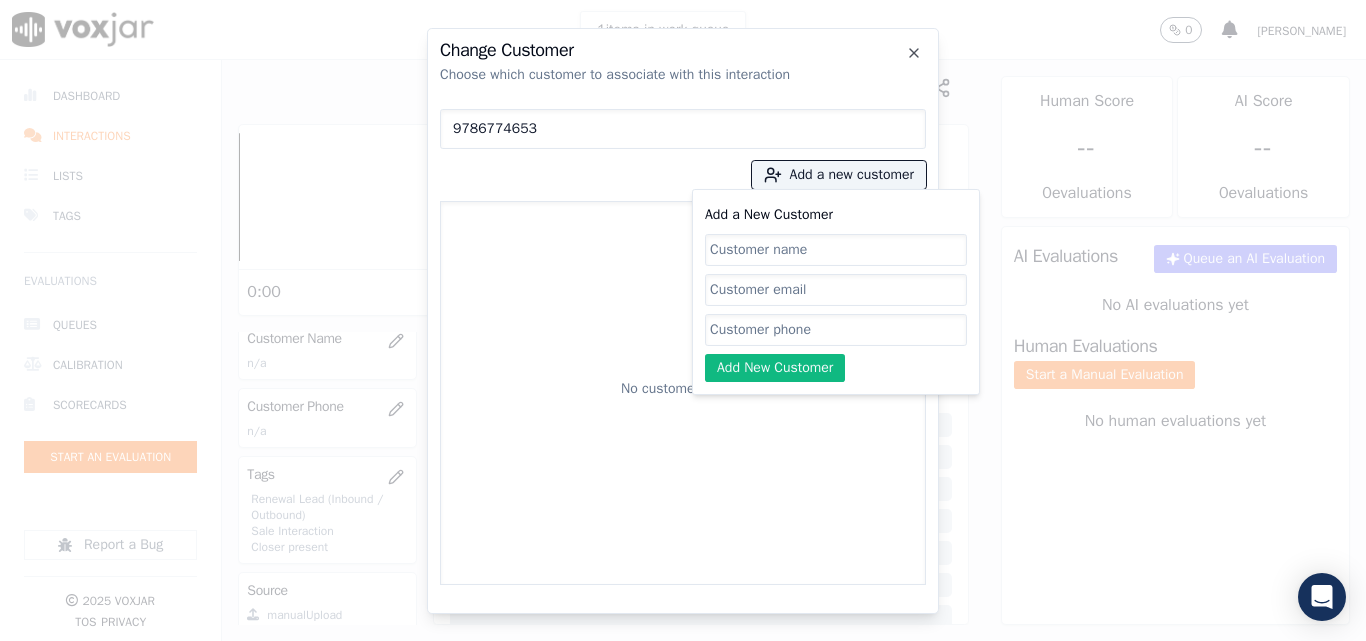 click on "Add a New Customer" 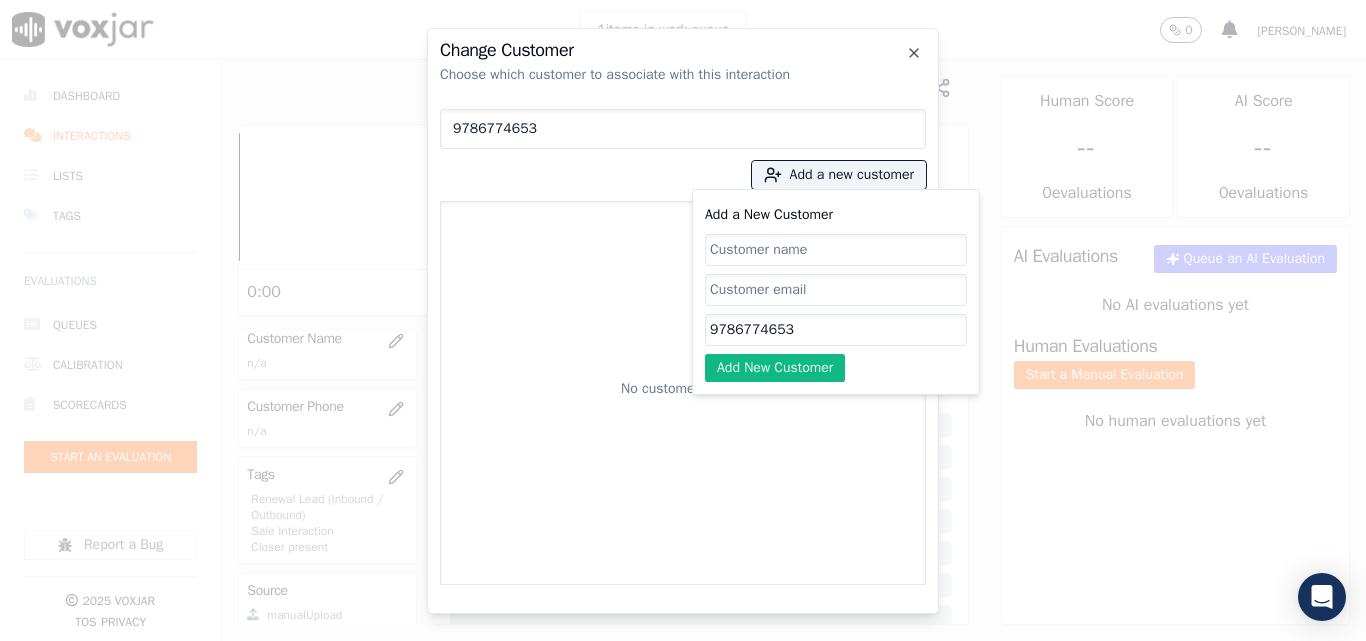 type on "9786774653" 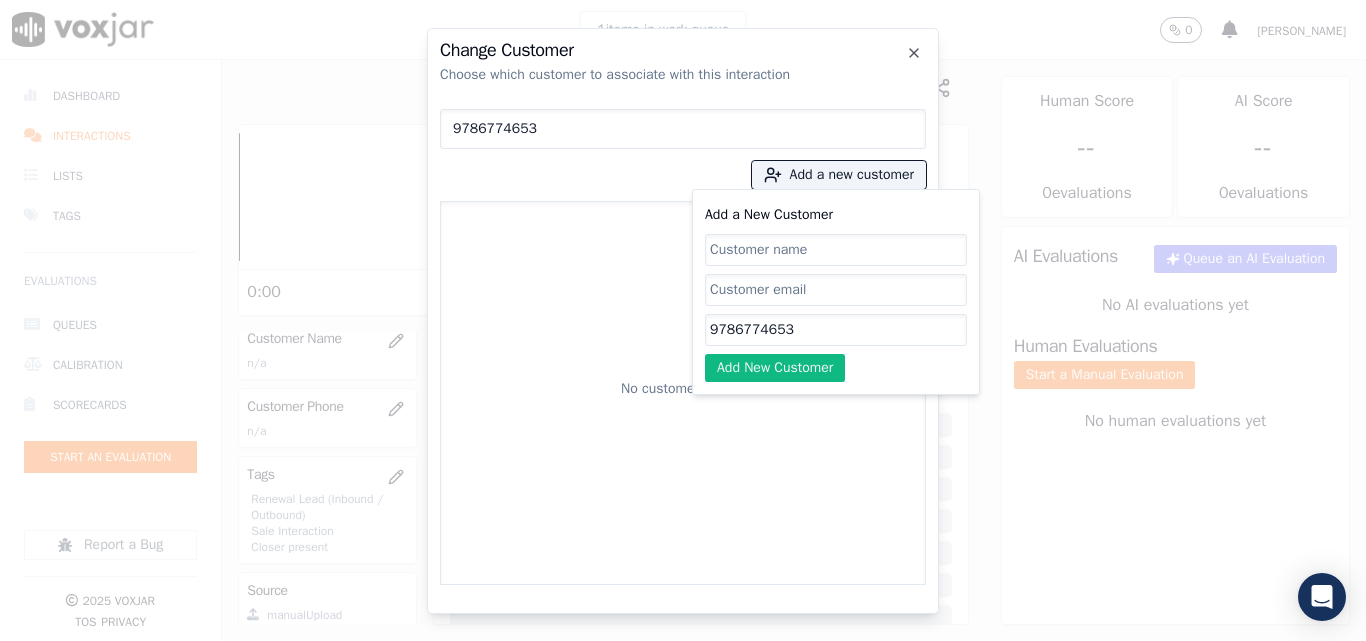 click on "Add a New Customer" 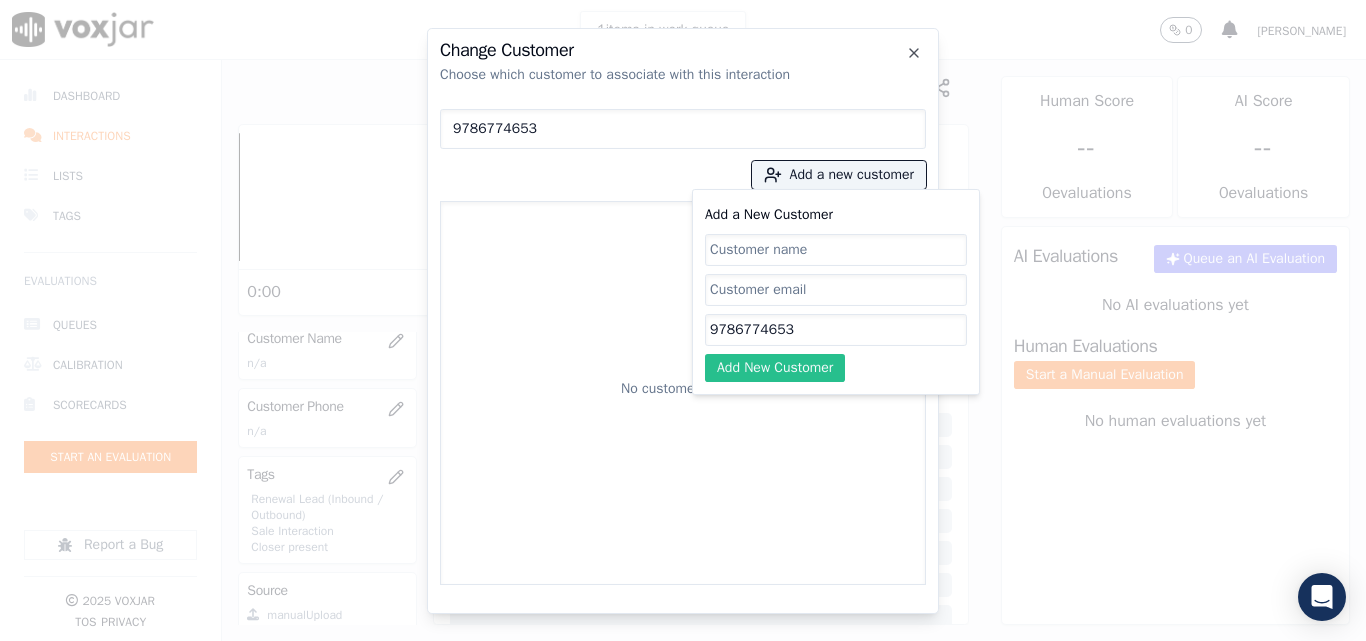 paste on "DEBORAH CHARETT" 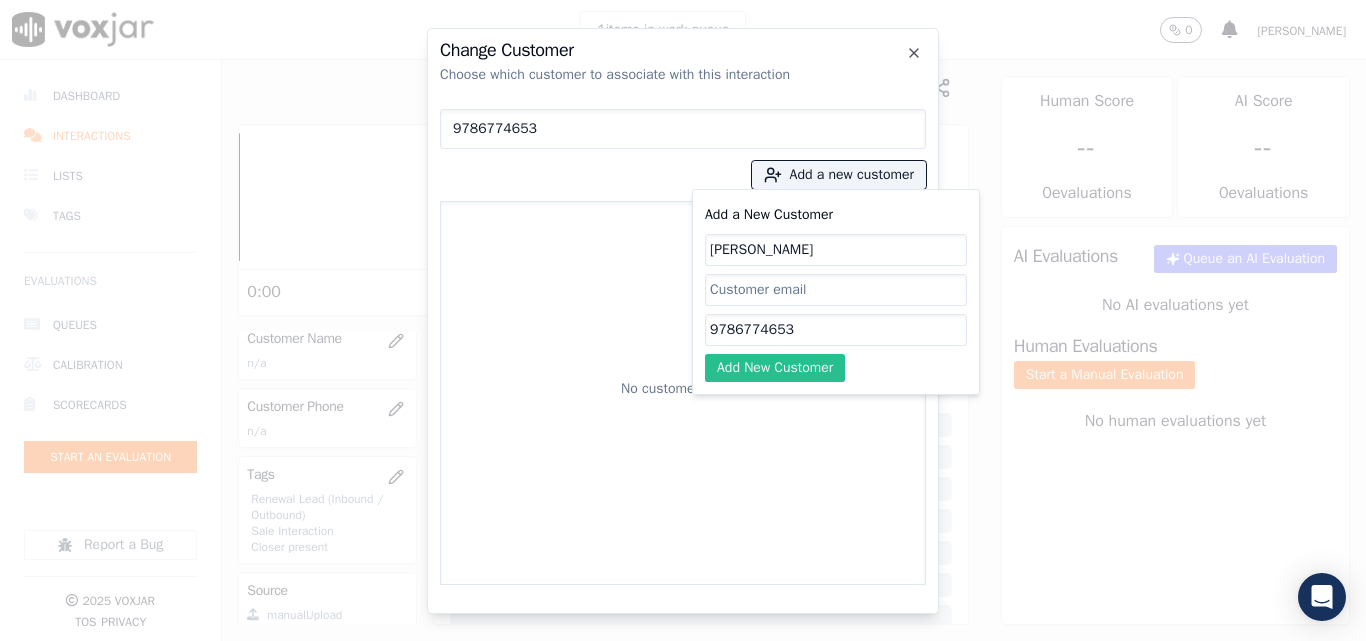 type on "DEBORAH CHARETT" 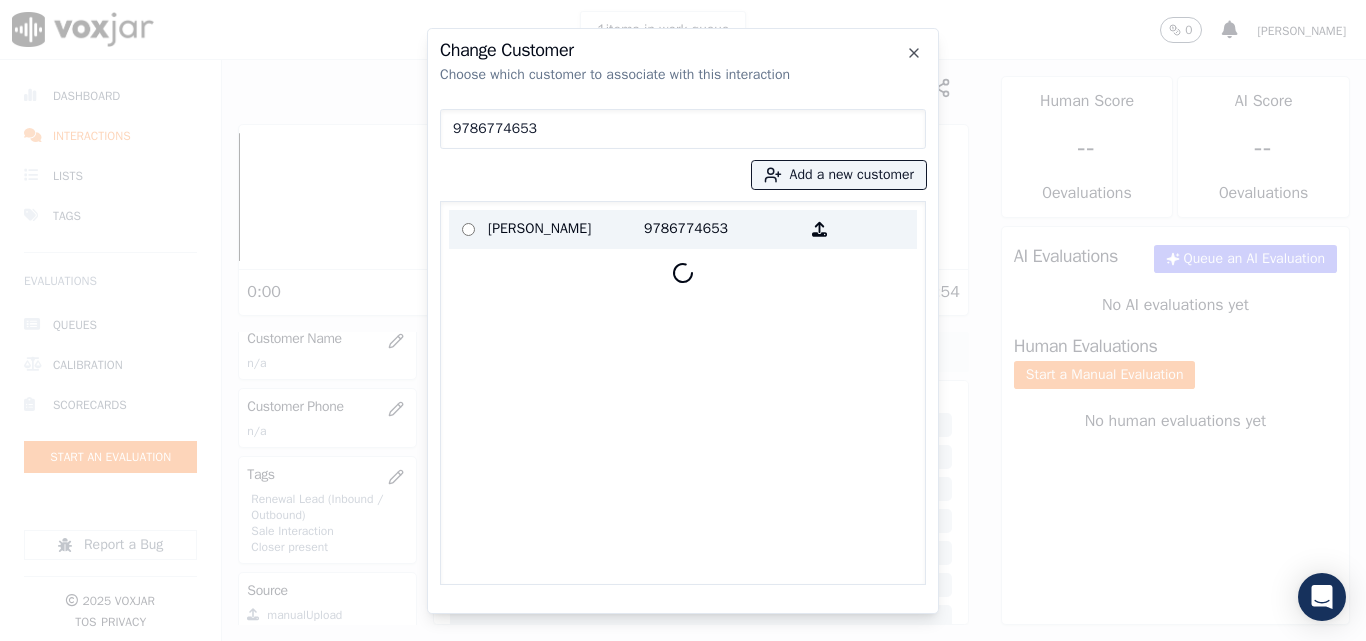drag, startPoint x: 523, startPoint y: 212, endPoint x: 525, endPoint y: 225, distance: 13.152946 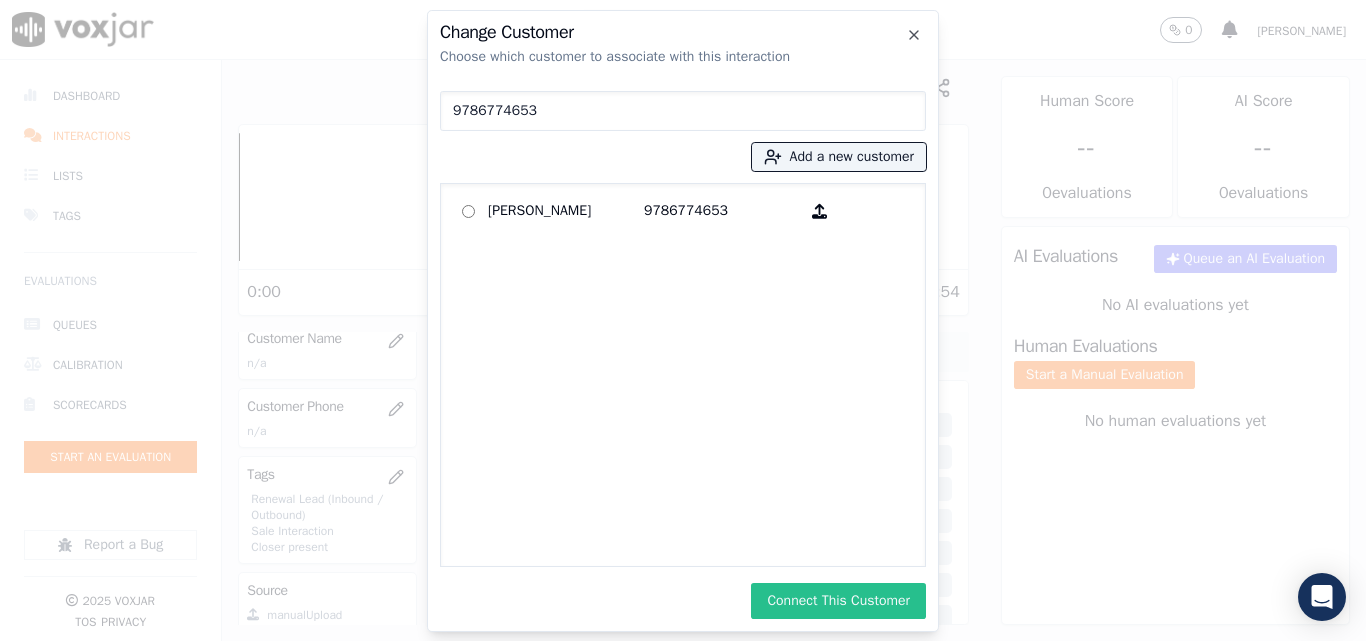 click on "Connect This Customer" at bounding box center [838, 601] 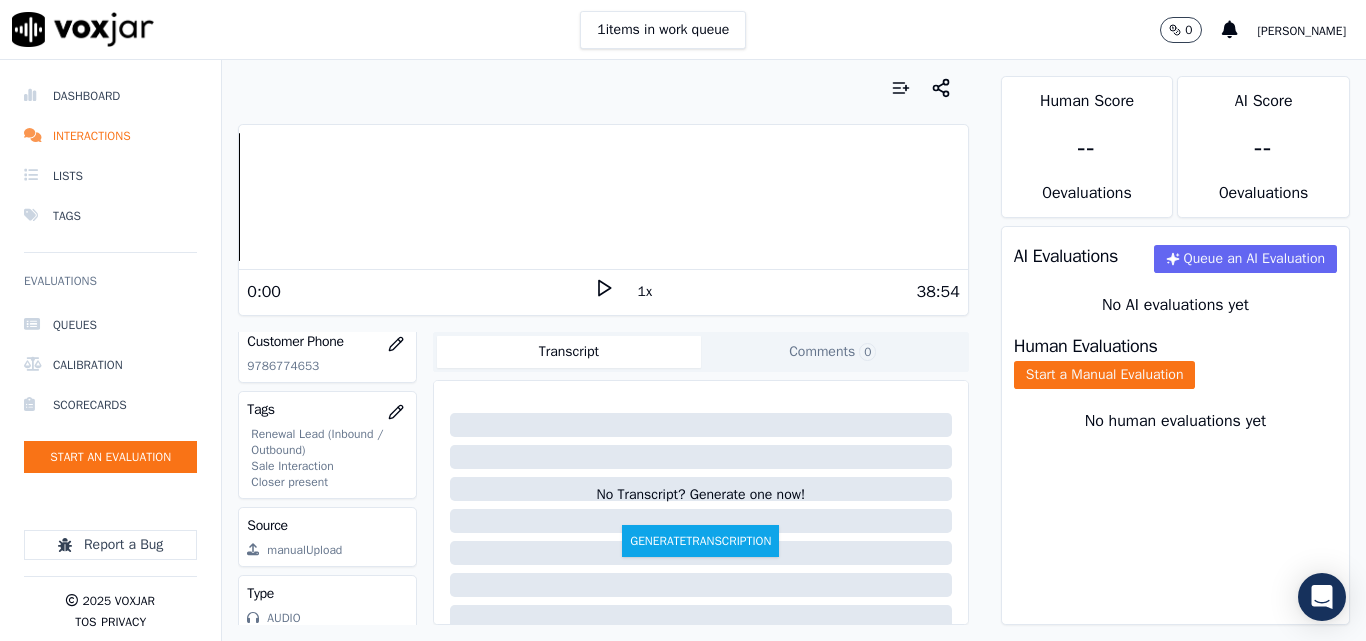 scroll, scrollTop: 400, scrollLeft: 0, axis: vertical 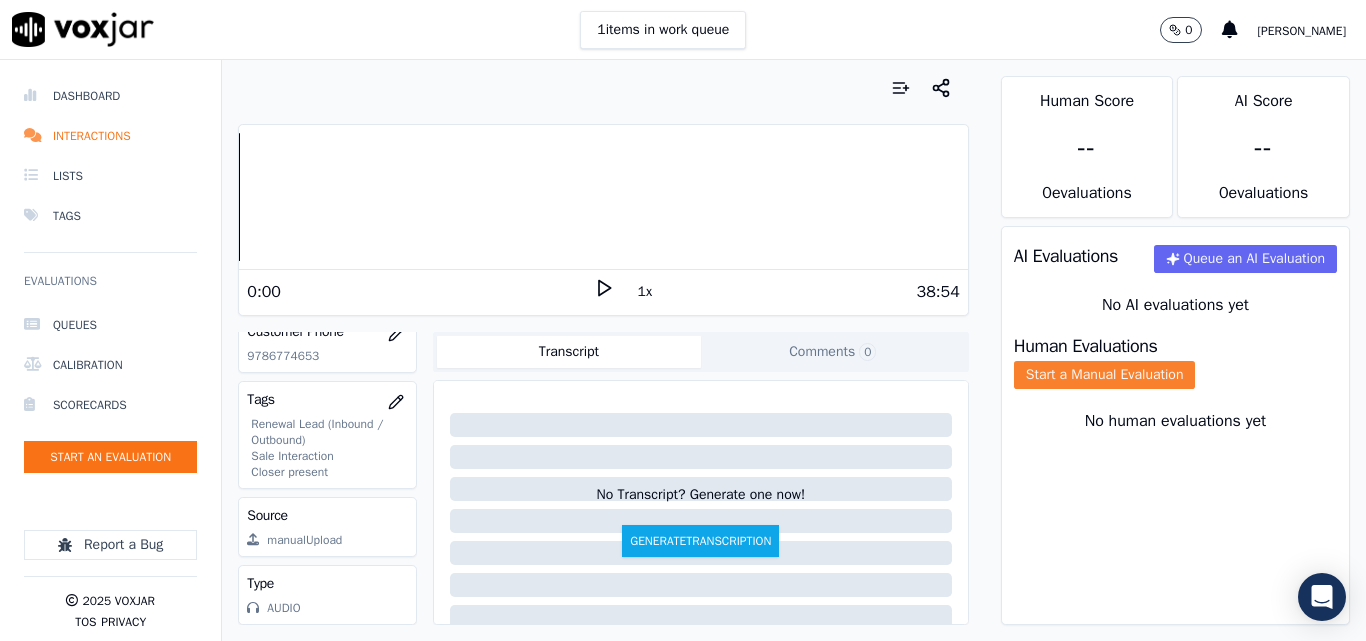 click on "Start a Manual Evaluation" 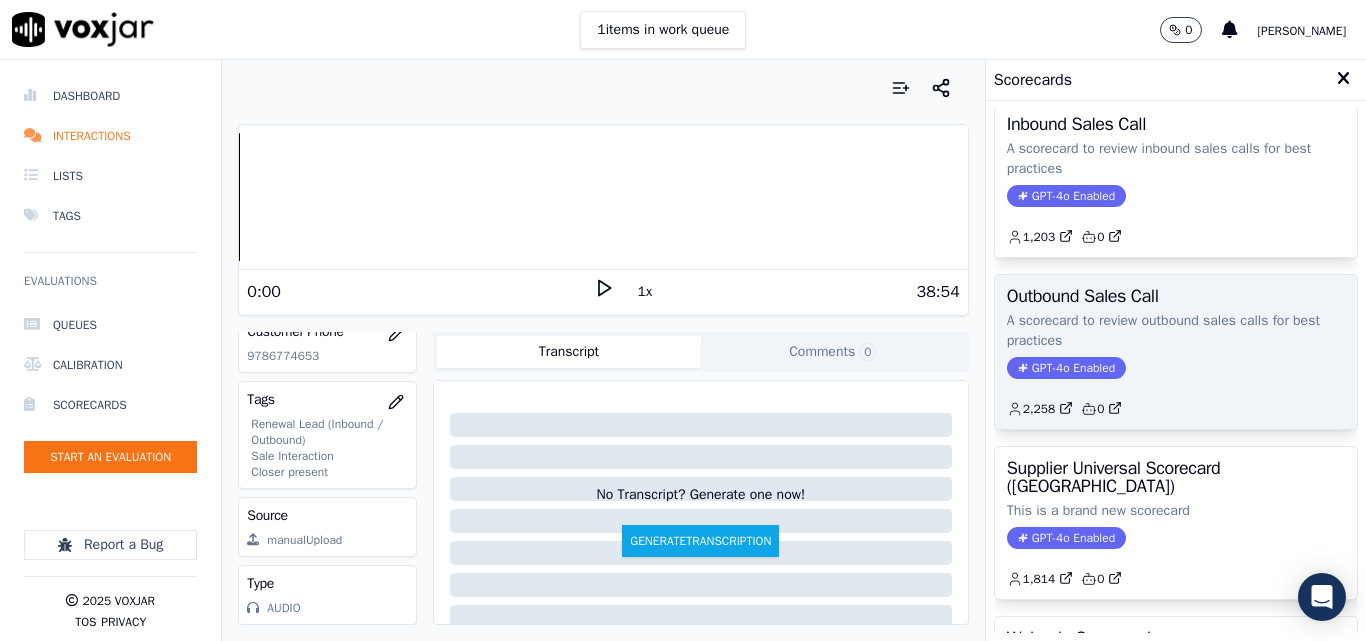 scroll, scrollTop: 200, scrollLeft: 0, axis: vertical 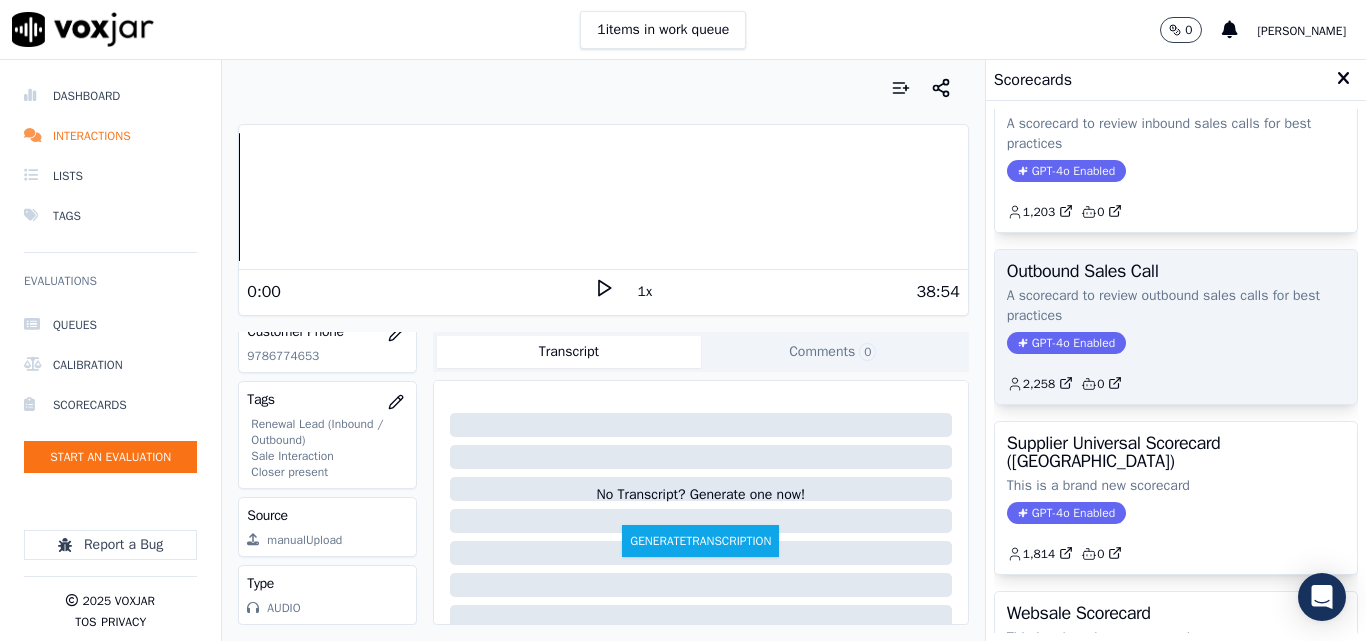click on "GPT-4o Enabled" 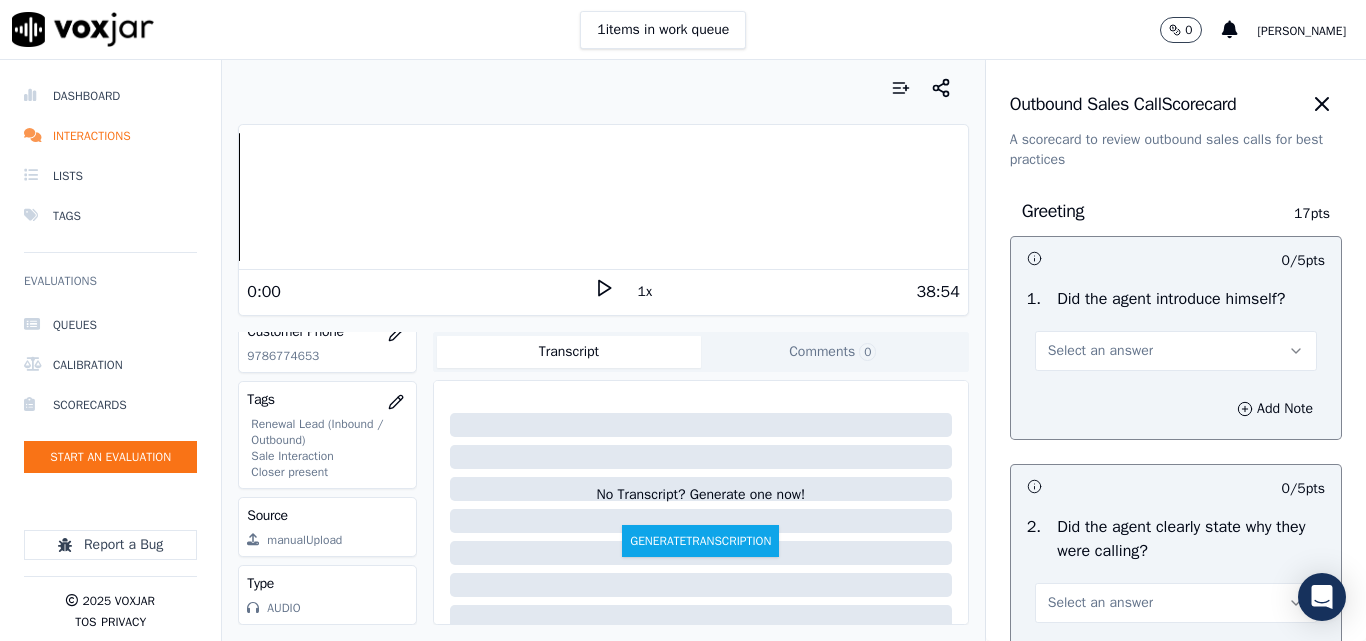 drag, startPoint x: 1093, startPoint y: 342, endPoint x: 1092, endPoint y: 370, distance: 28.01785 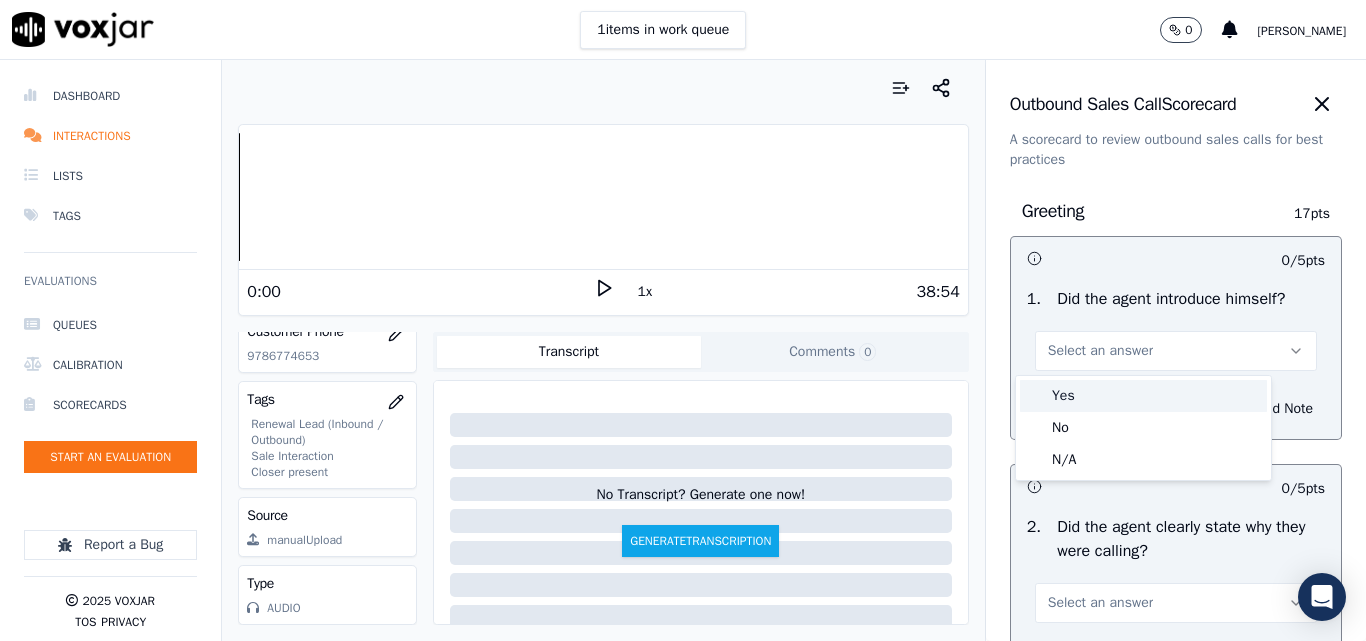 click on "Yes" at bounding box center (1143, 396) 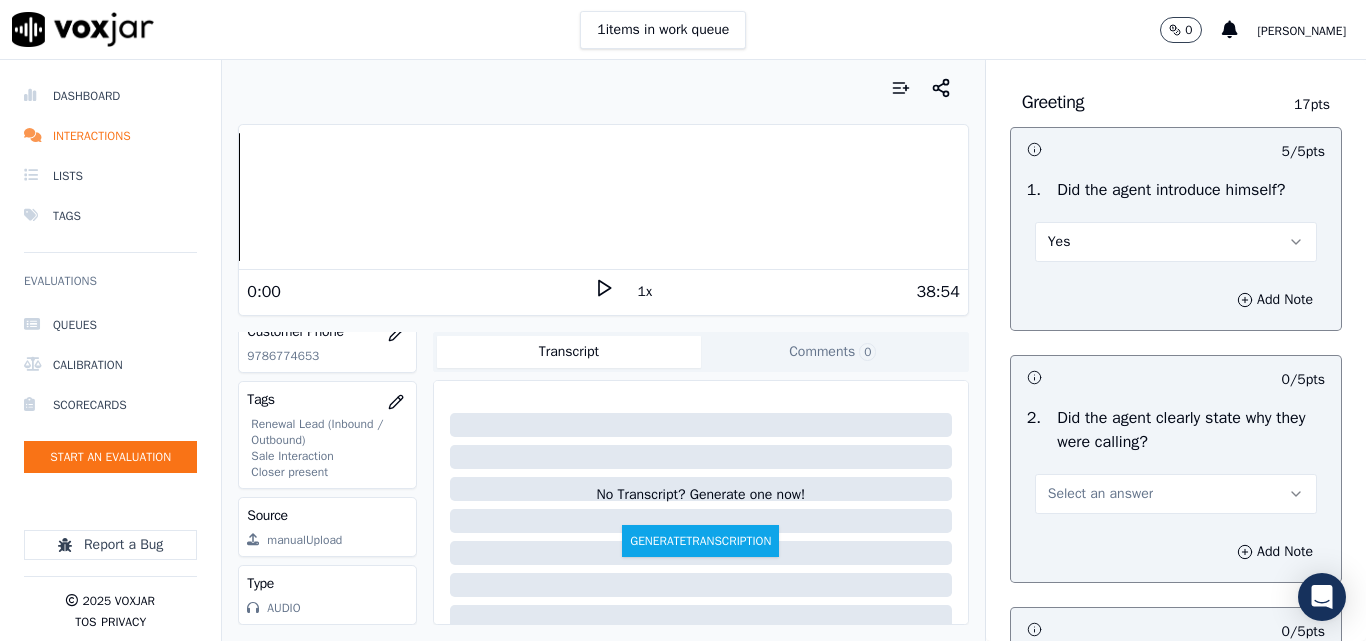 scroll, scrollTop: 300, scrollLeft: 0, axis: vertical 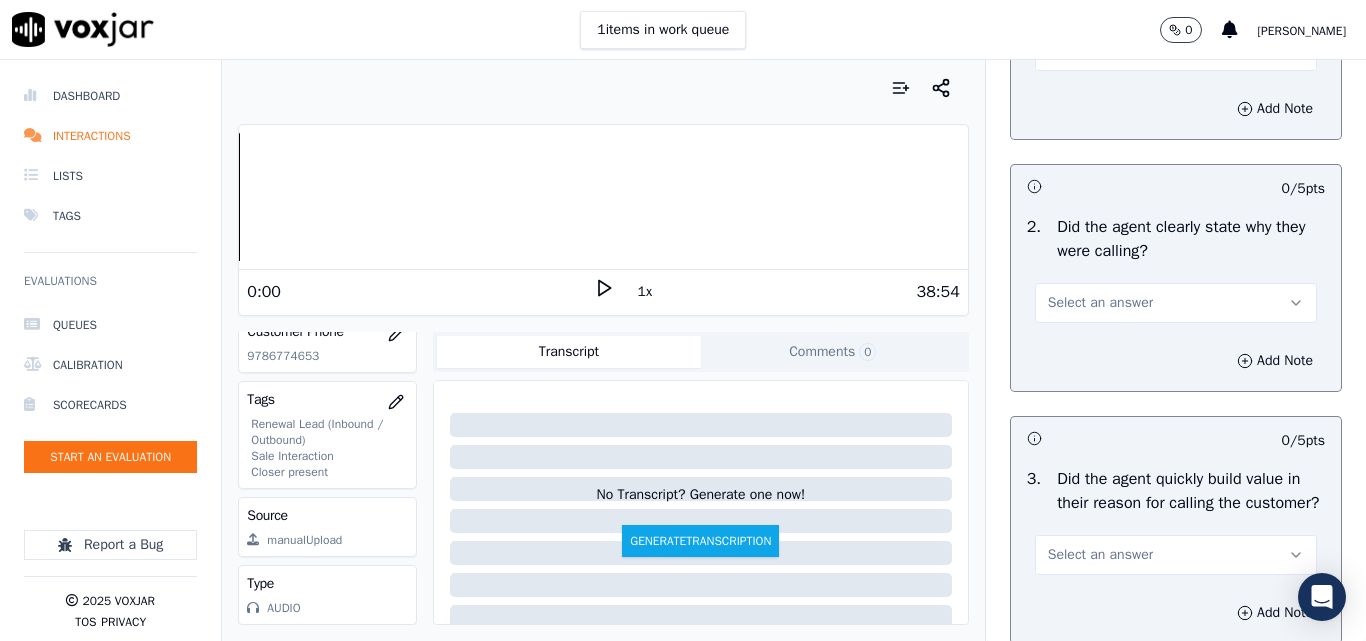 click on "Select an answer" at bounding box center [1100, 303] 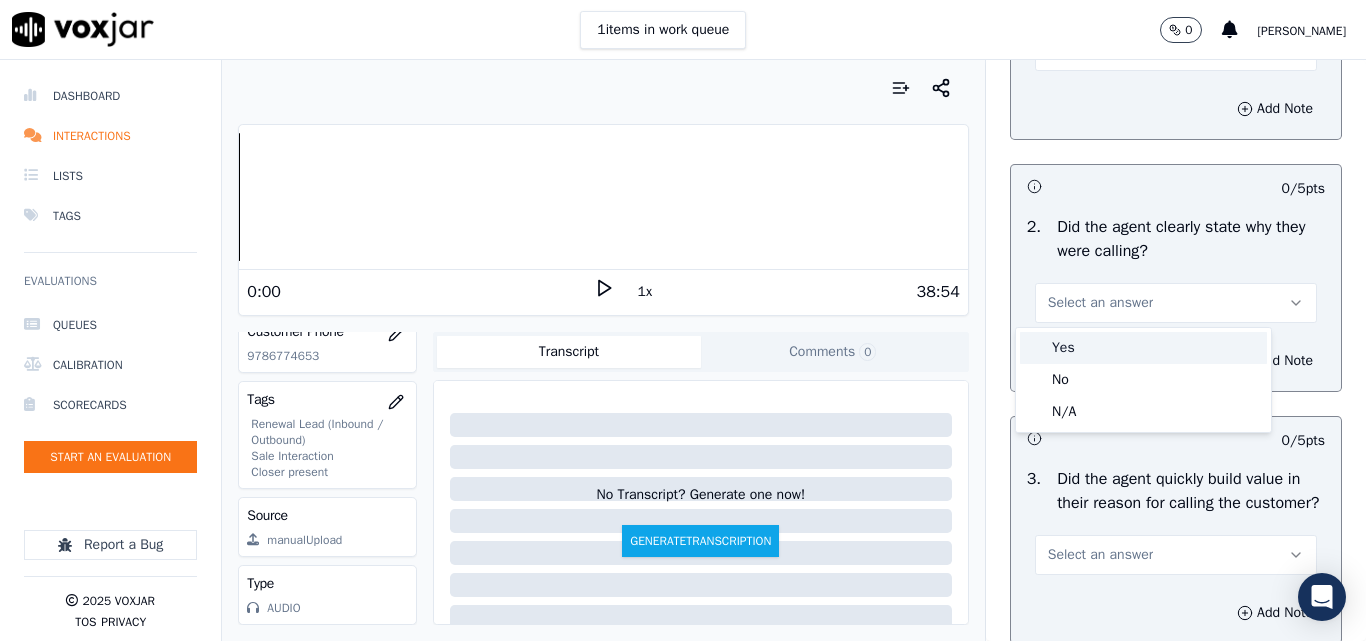 click on "Yes" at bounding box center (1143, 348) 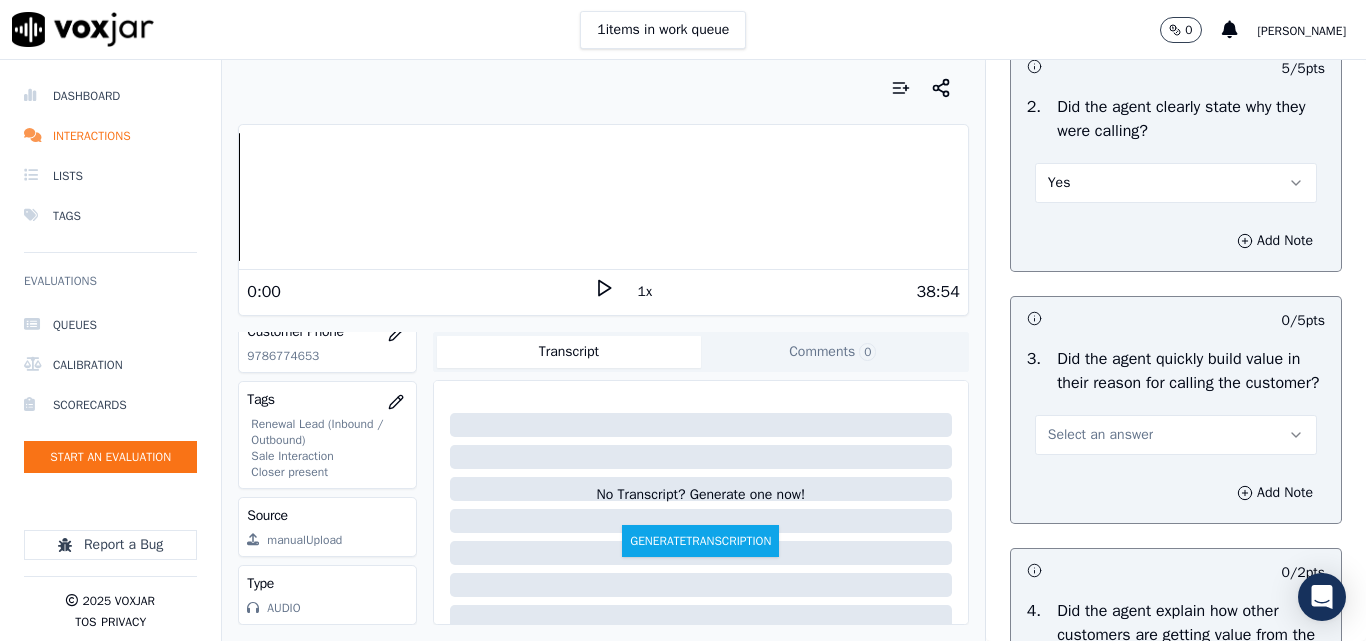 scroll, scrollTop: 600, scrollLeft: 0, axis: vertical 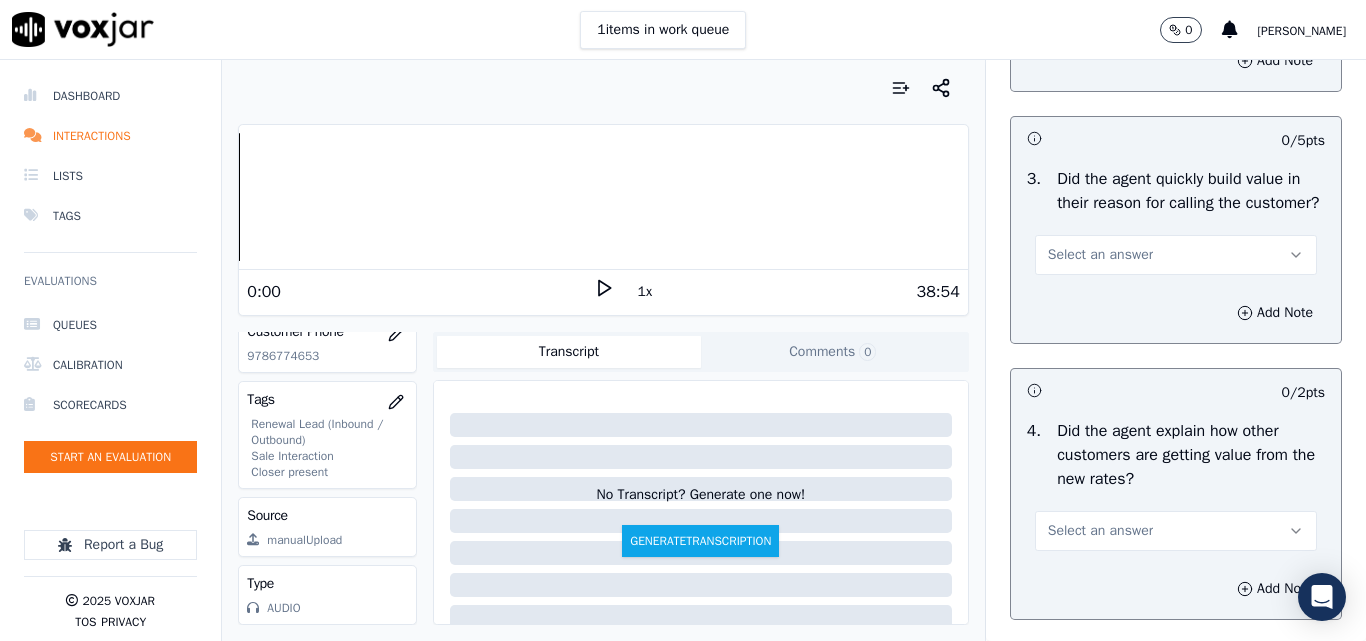 click on "Select an answer" at bounding box center (1100, 255) 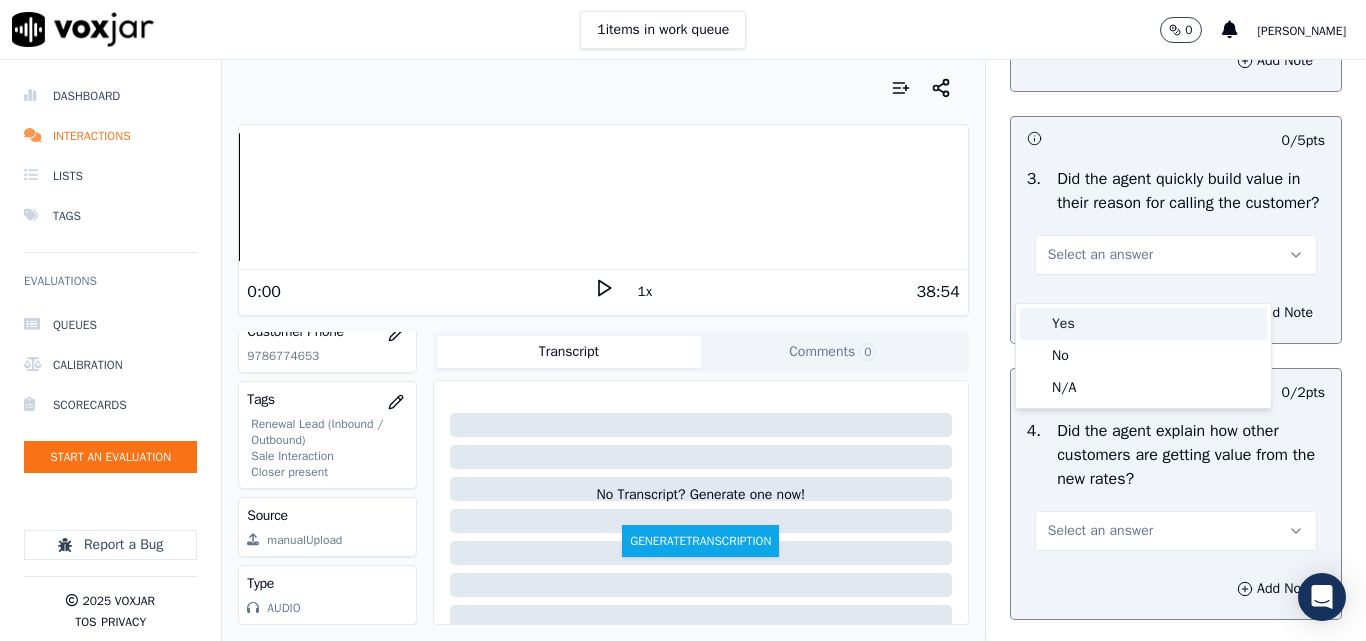 click on "Yes" at bounding box center (1143, 324) 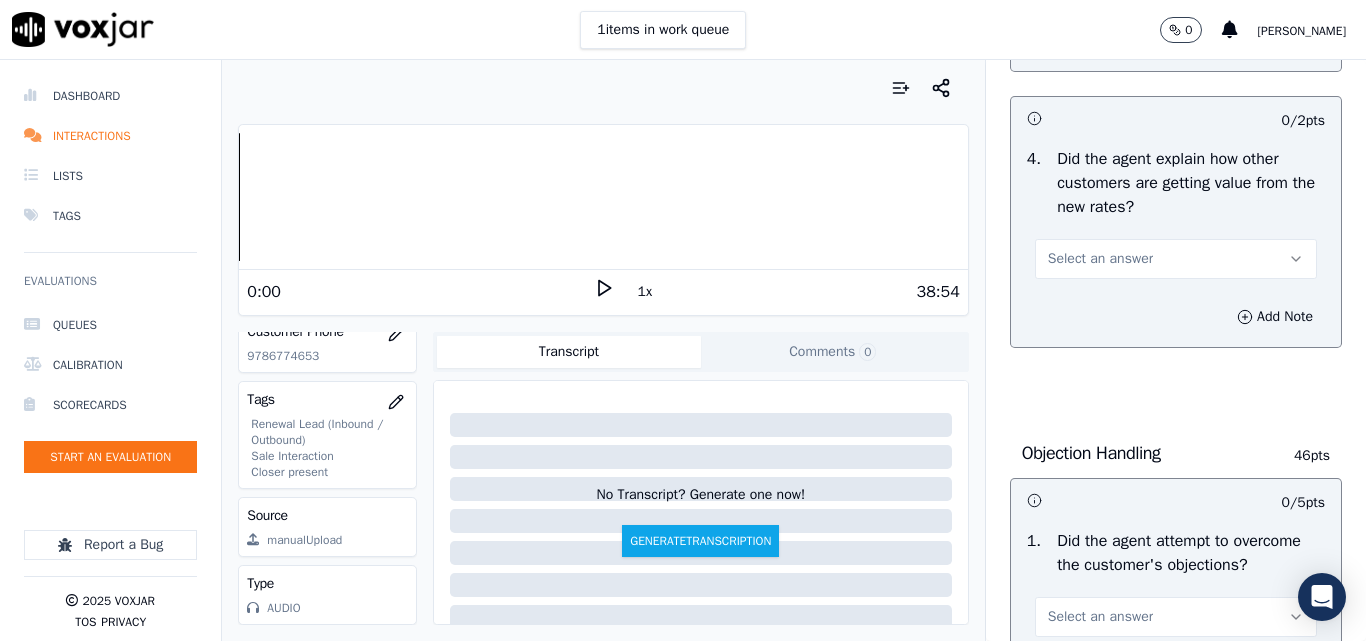 scroll, scrollTop: 900, scrollLeft: 0, axis: vertical 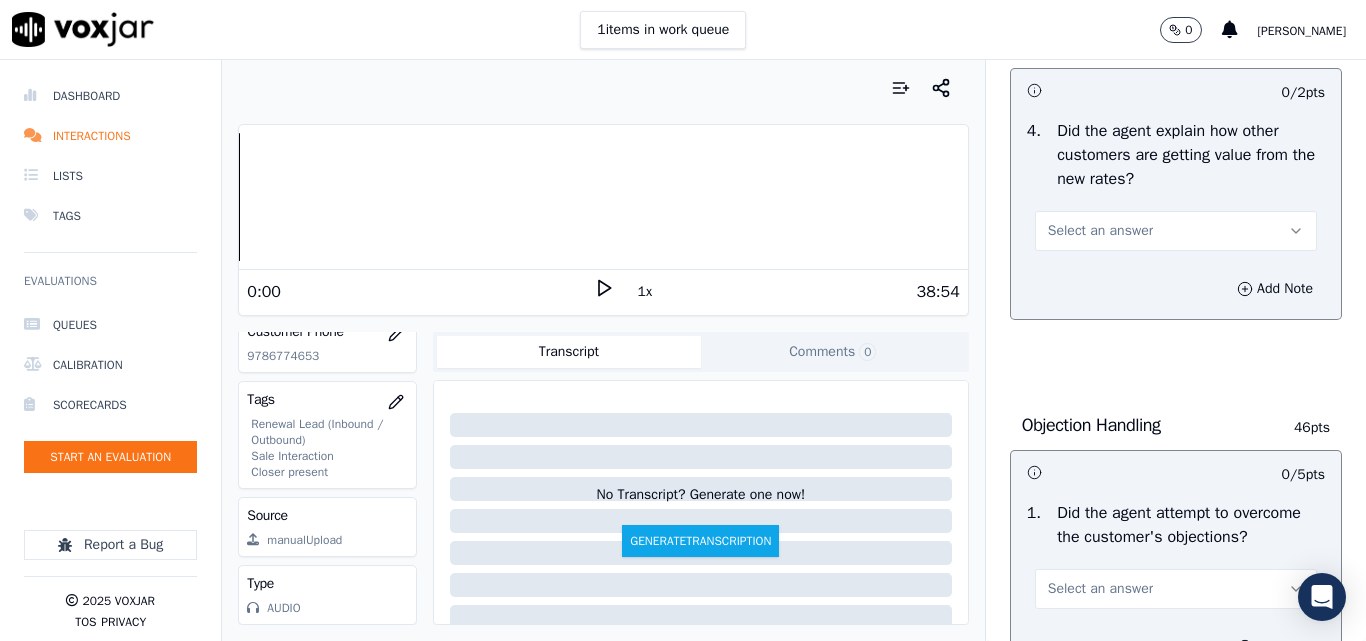 click on "Select an answer" at bounding box center (1100, 231) 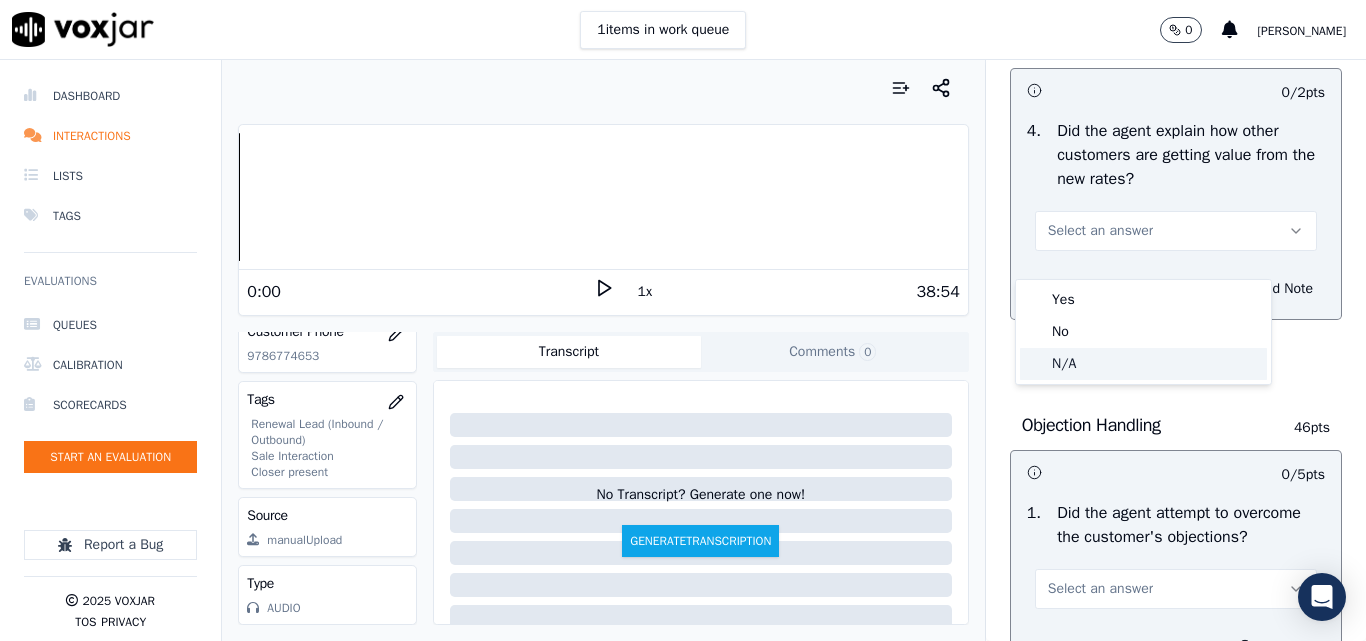 click on "N/A" 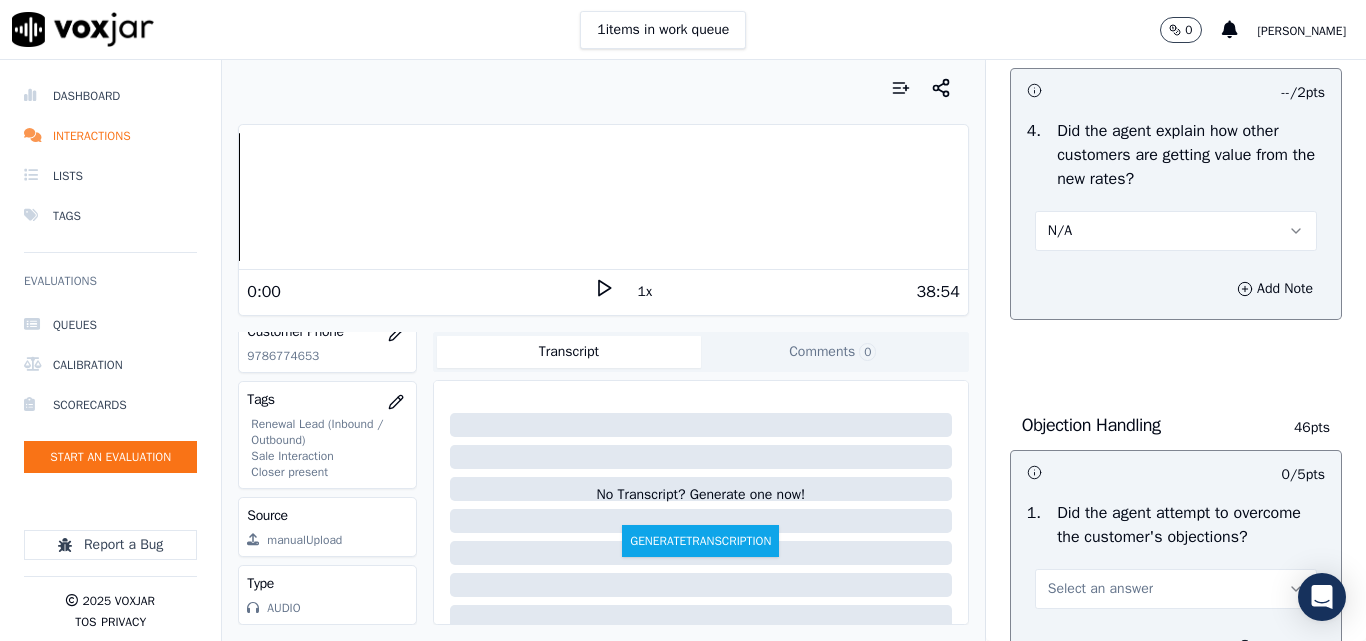 drag, startPoint x: 1212, startPoint y: 358, endPoint x: 1209, endPoint y: 369, distance: 11.401754 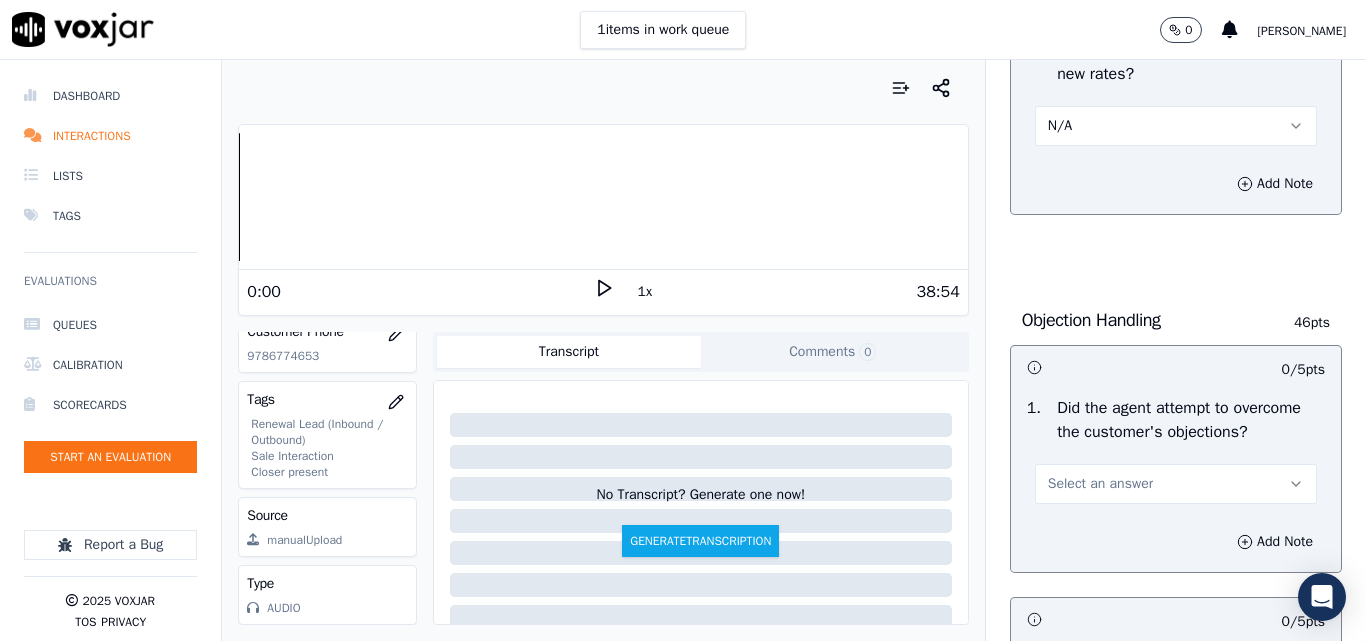scroll, scrollTop: 1300, scrollLeft: 0, axis: vertical 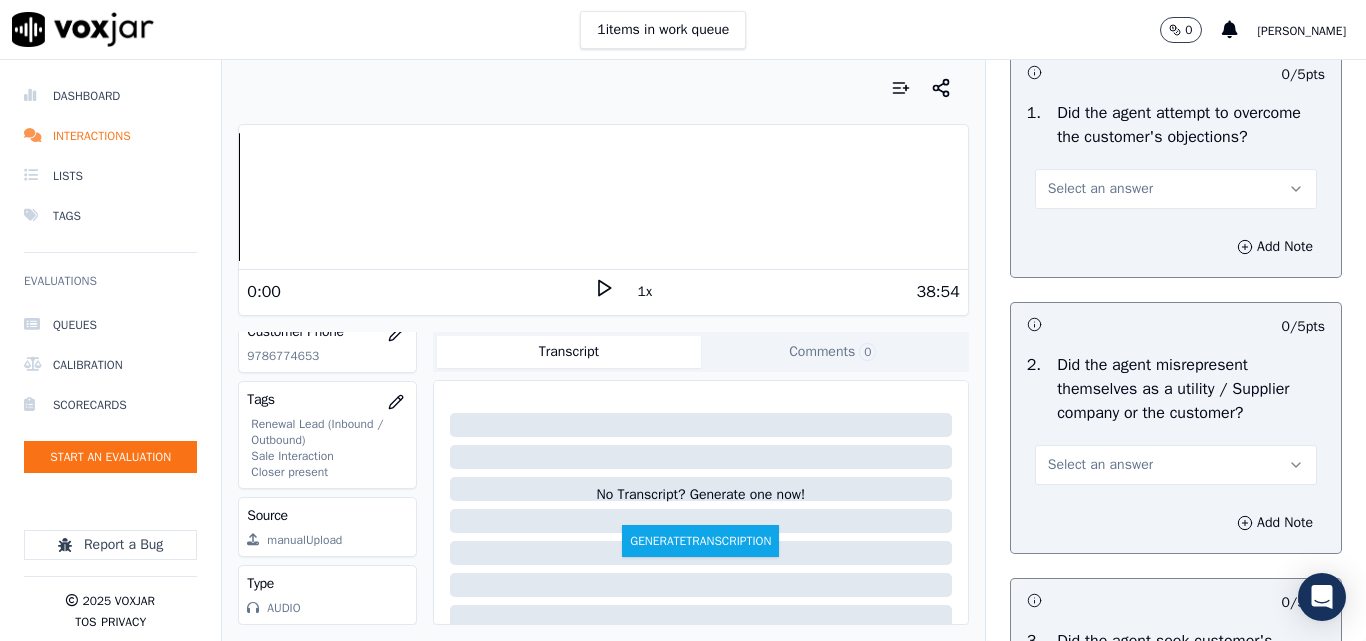click on "Select an answer" at bounding box center [1100, 189] 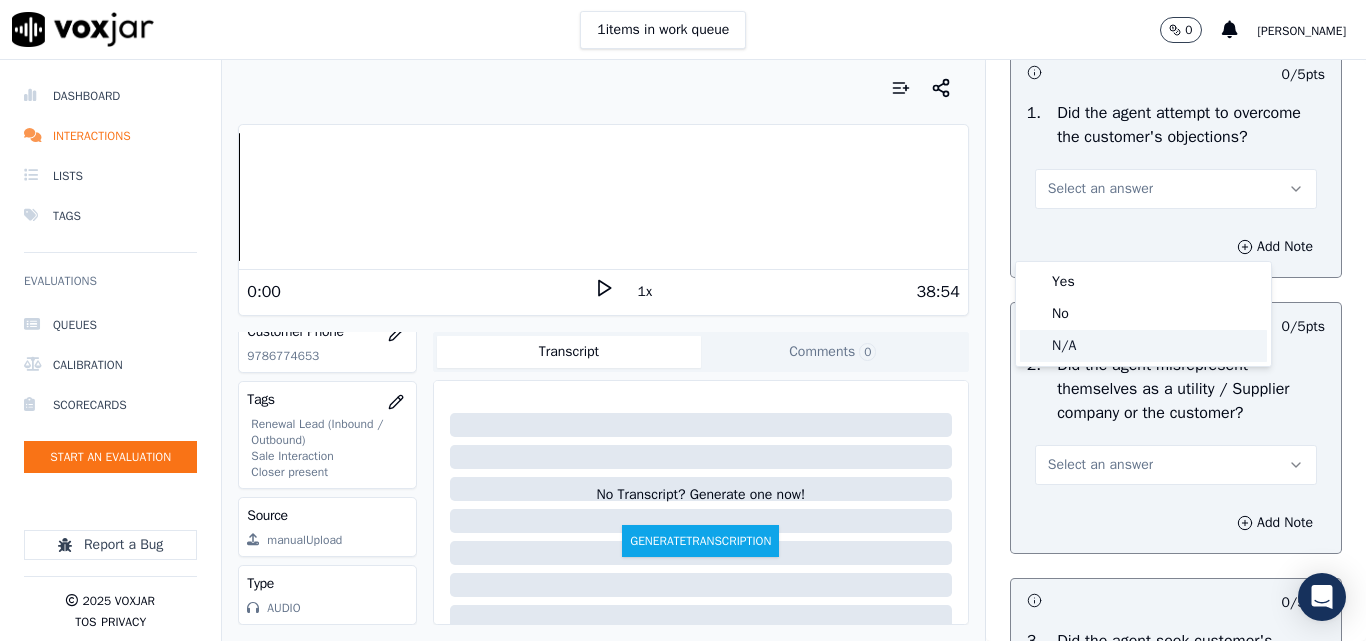 click on "N/A" 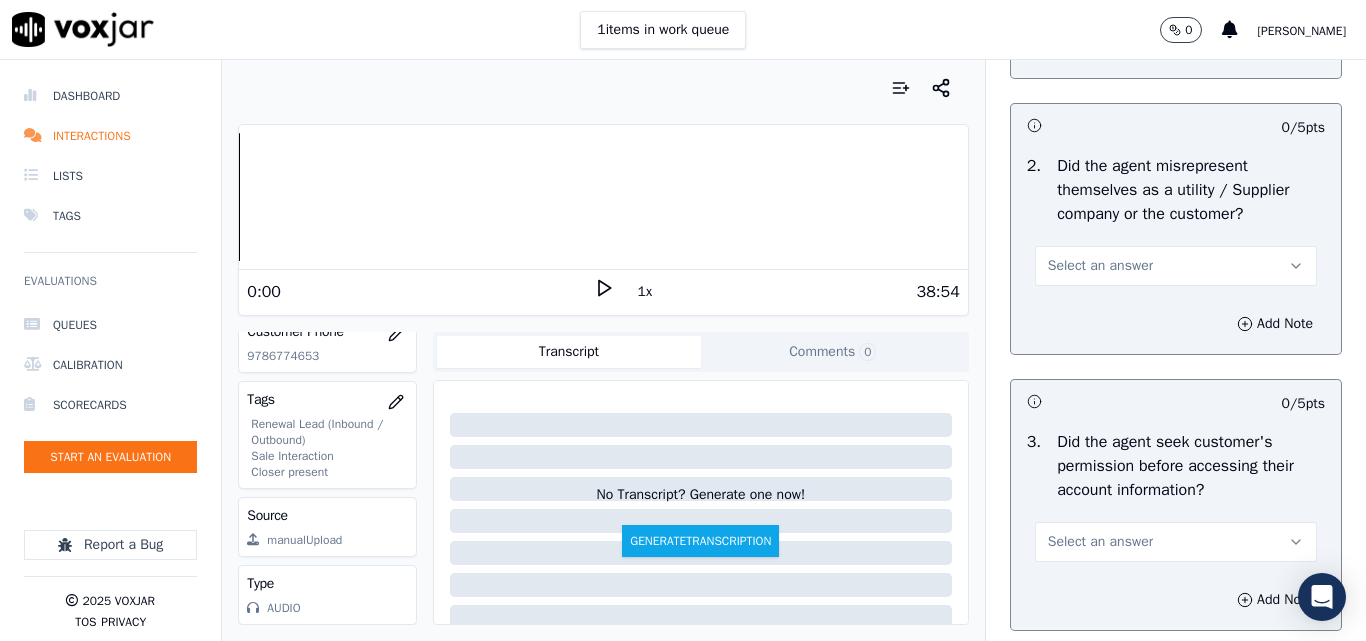 scroll, scrollTop: 1500, scrollLeft: 0, axis: vertical 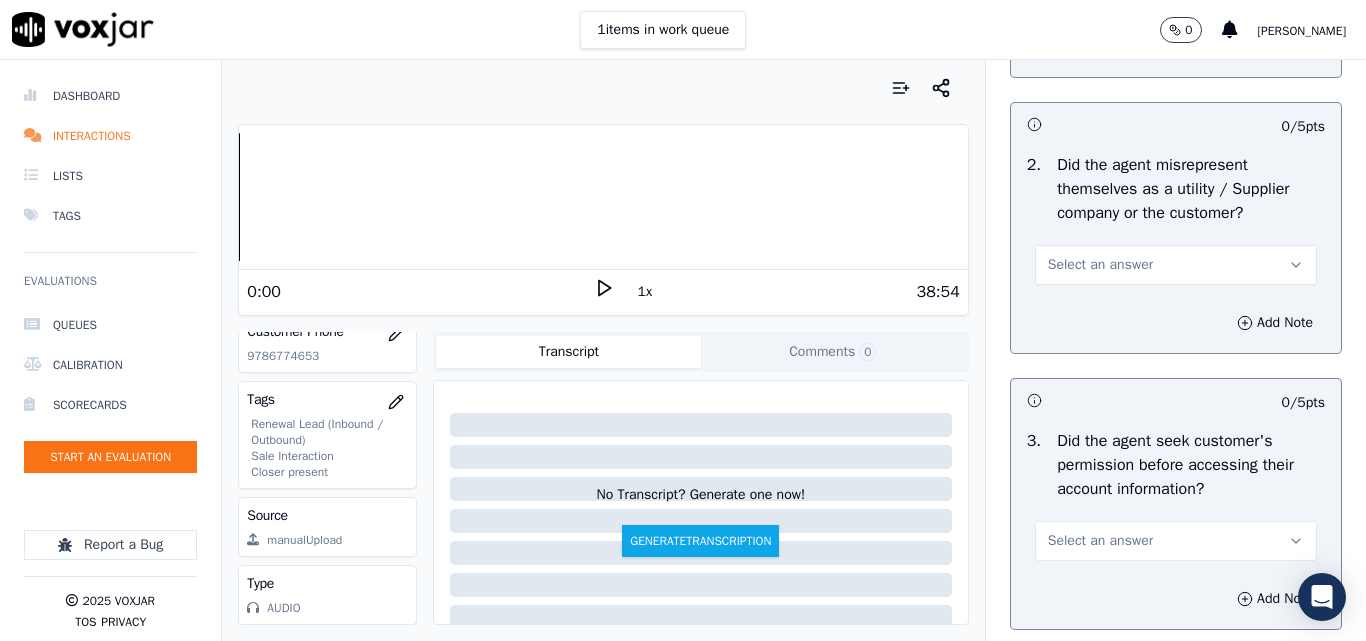 click on "Select an answer" at bounding box center (1100, 265) 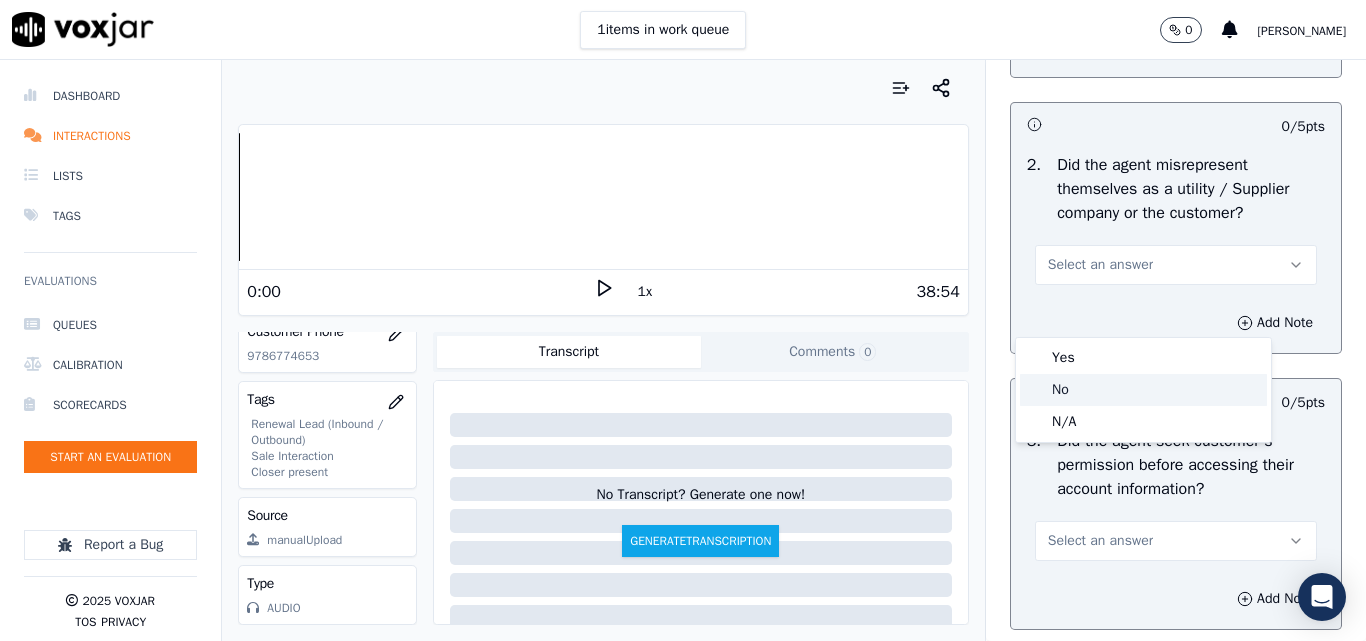 click on "No" 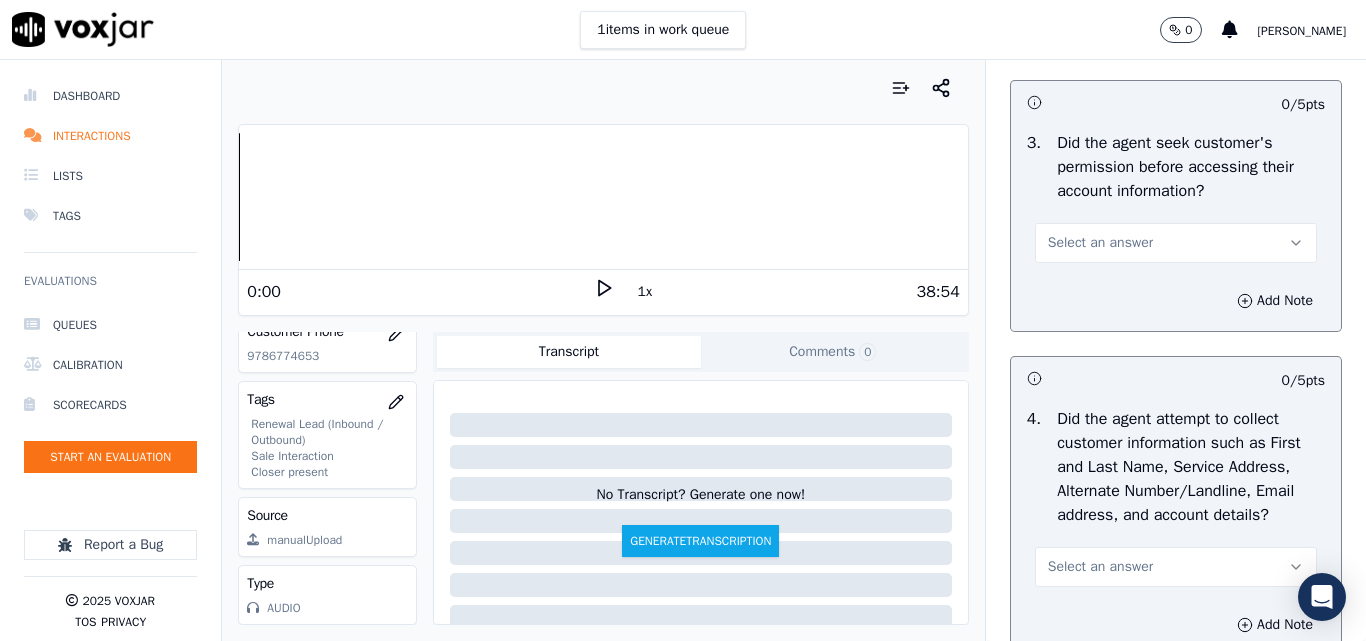 scroll, scrollTop: 1800, scrollLeft: 0, axis: vertical 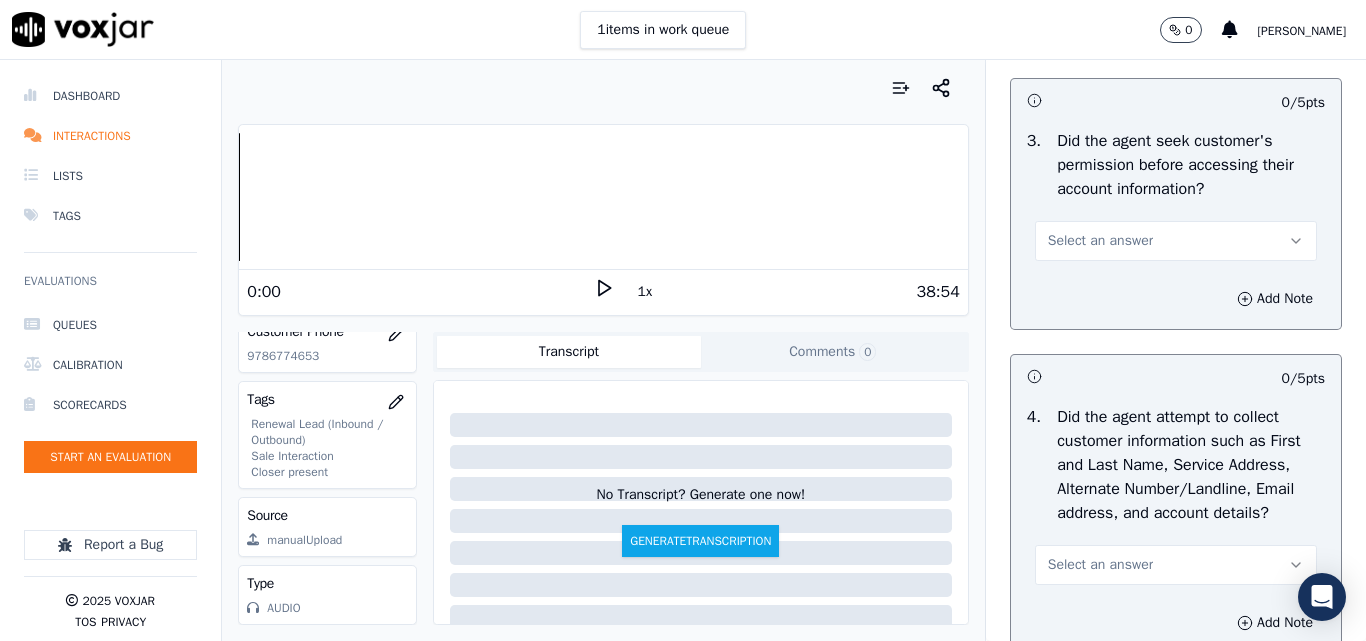 click on "Select an answer" at bounding box center [1100, 241] 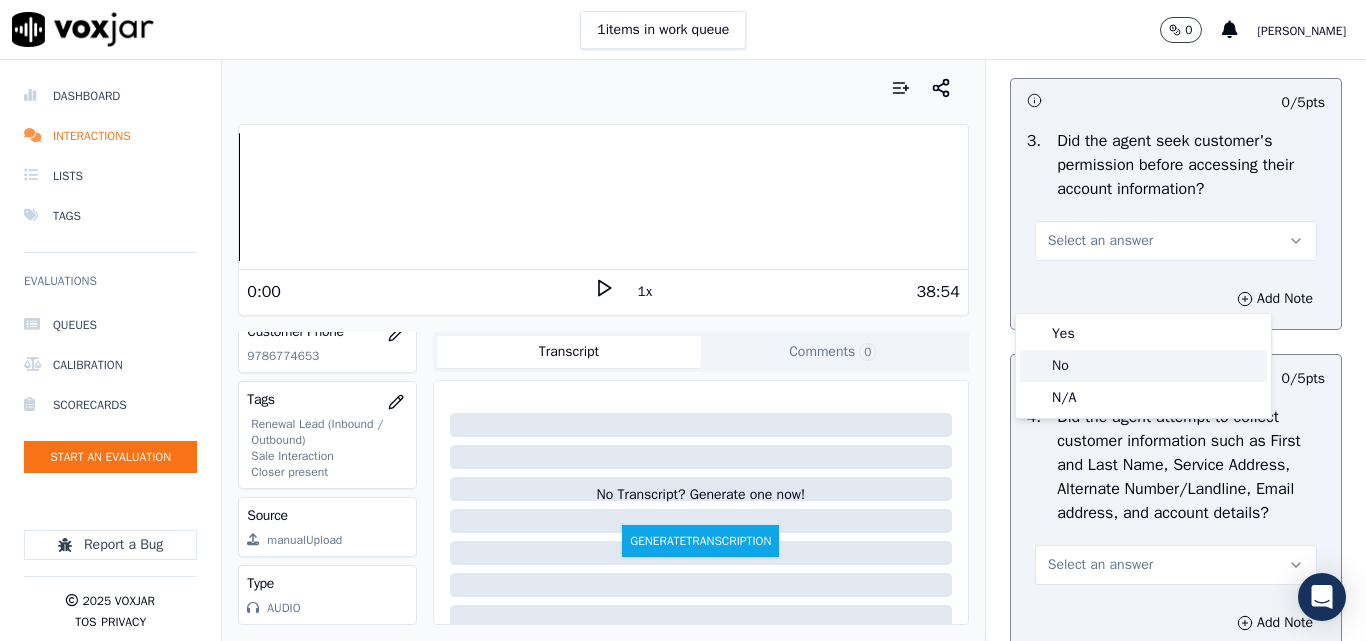 click on "No" 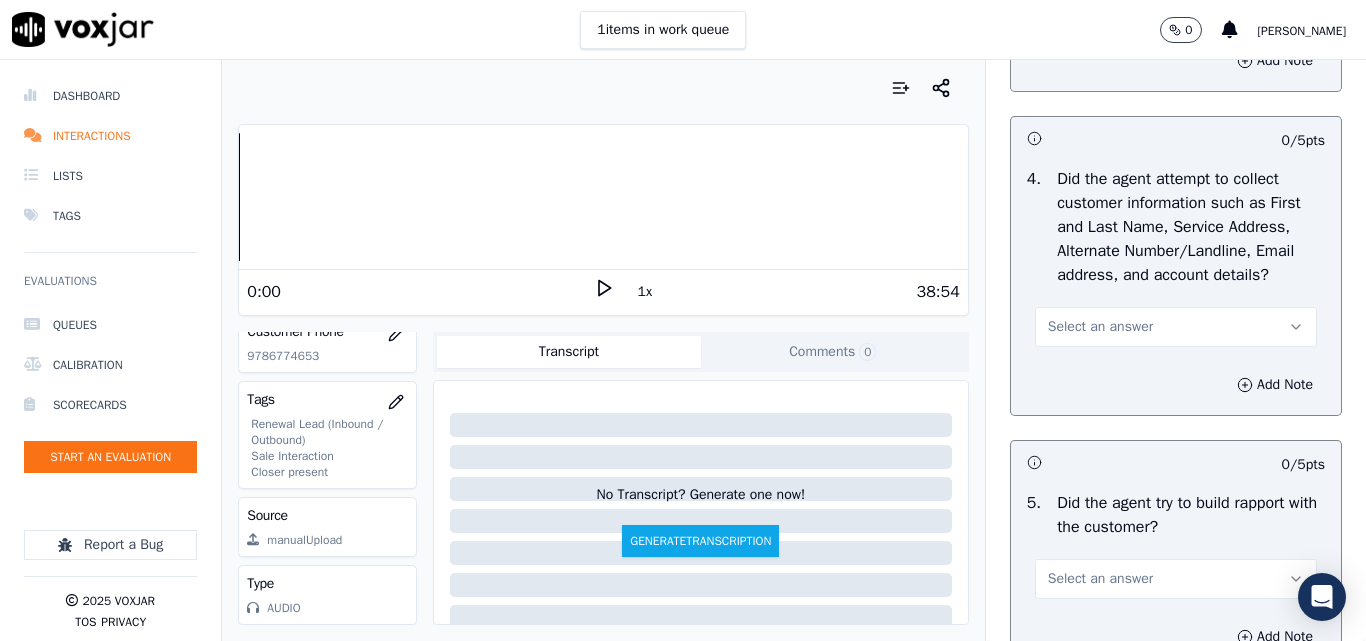 scroll, scrollTop: 2200, scrollLeft: 0, axis: vertical 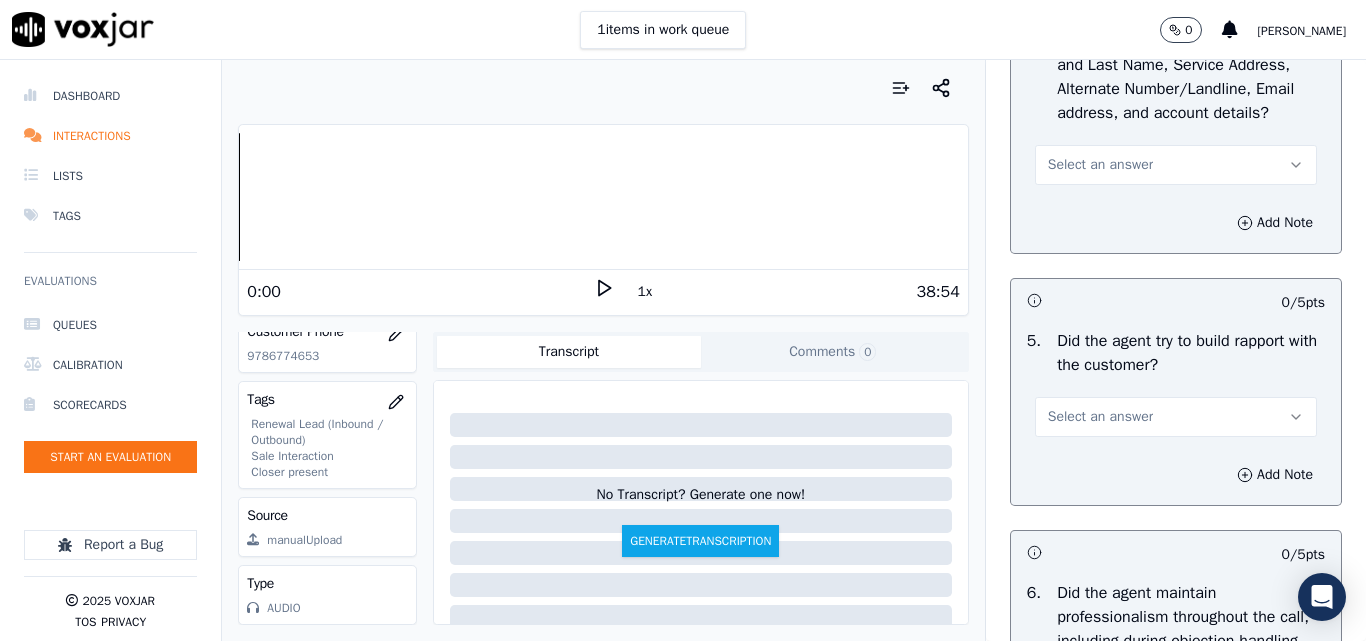 click on "Select an answer" at bounding box center [1100, 165] 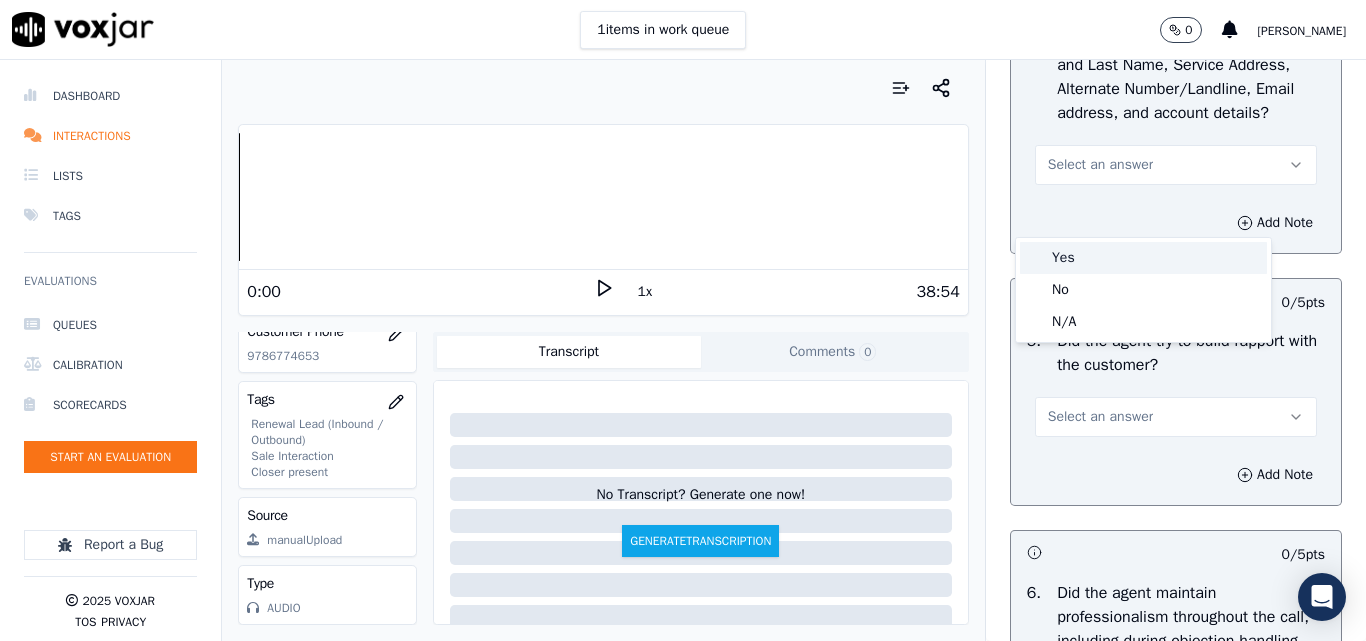 click on "Yes" at bounding box center (1143, 258) 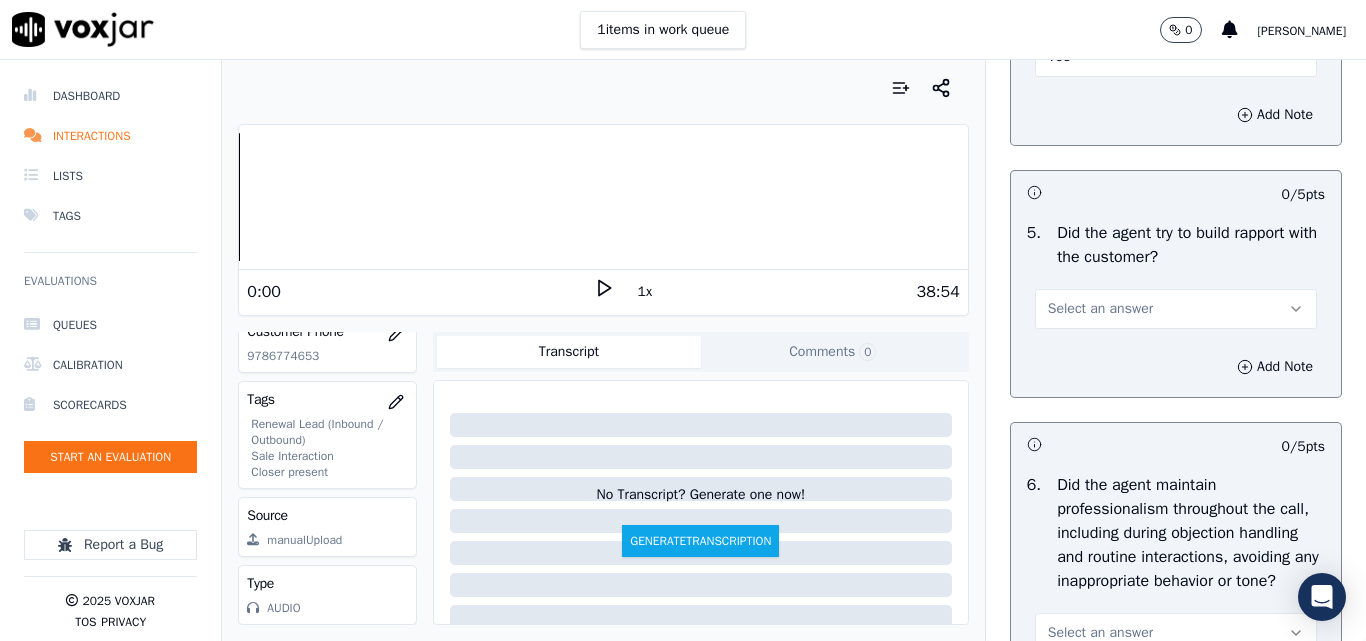 scroll, scrollTop: 2400, scrollLeft: 0, axis: vertical 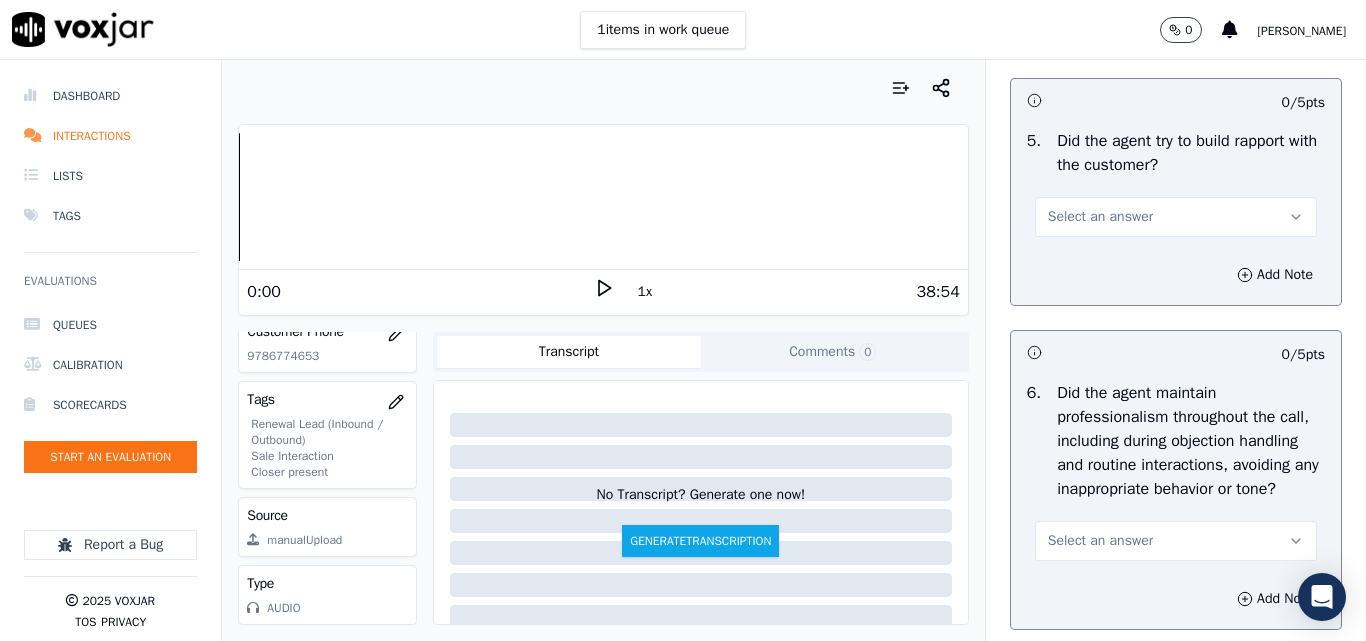 click on "Select an answer" at bounding box center (1176, 217) 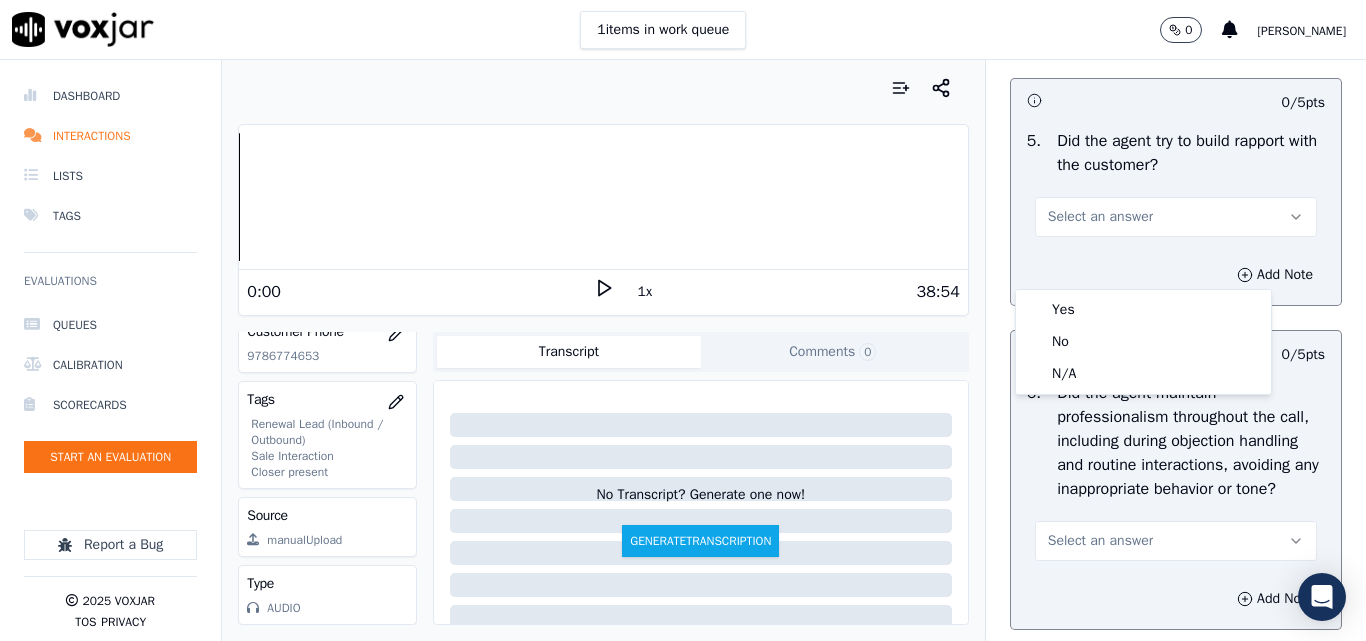 click on "Yes" at bounding box center [1143, 310] 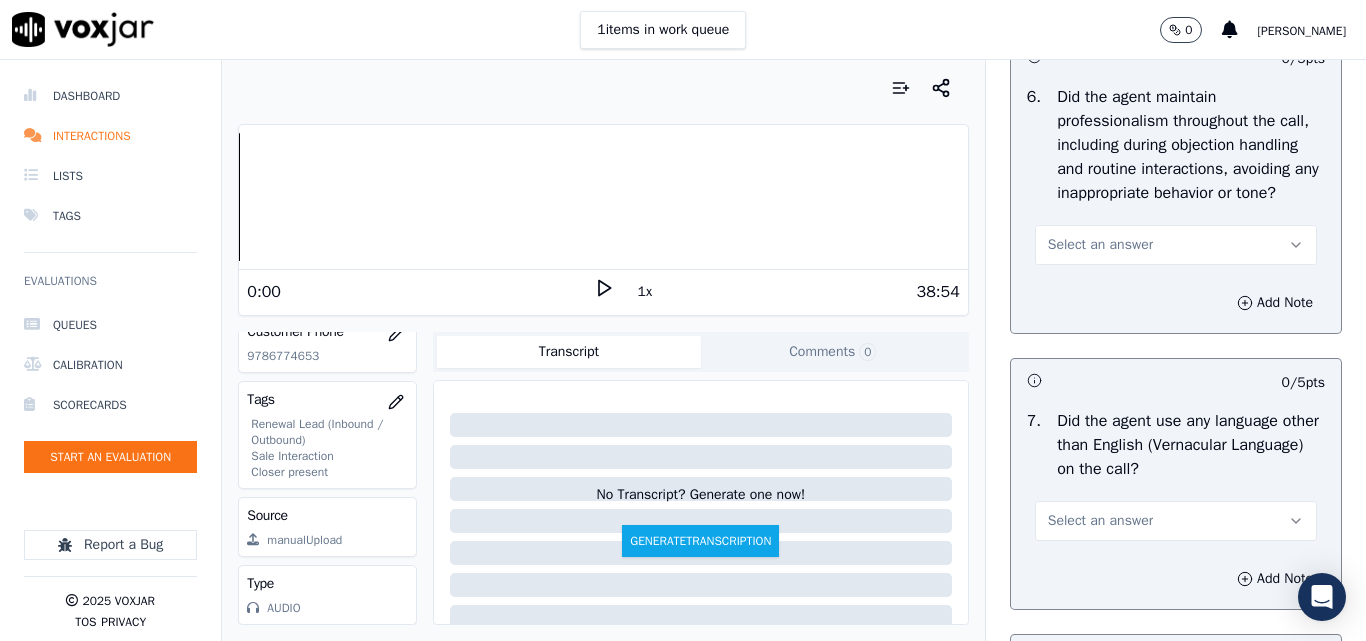 scroll, scrollTop: 2700, scrollLeft: 0, axis: vertical 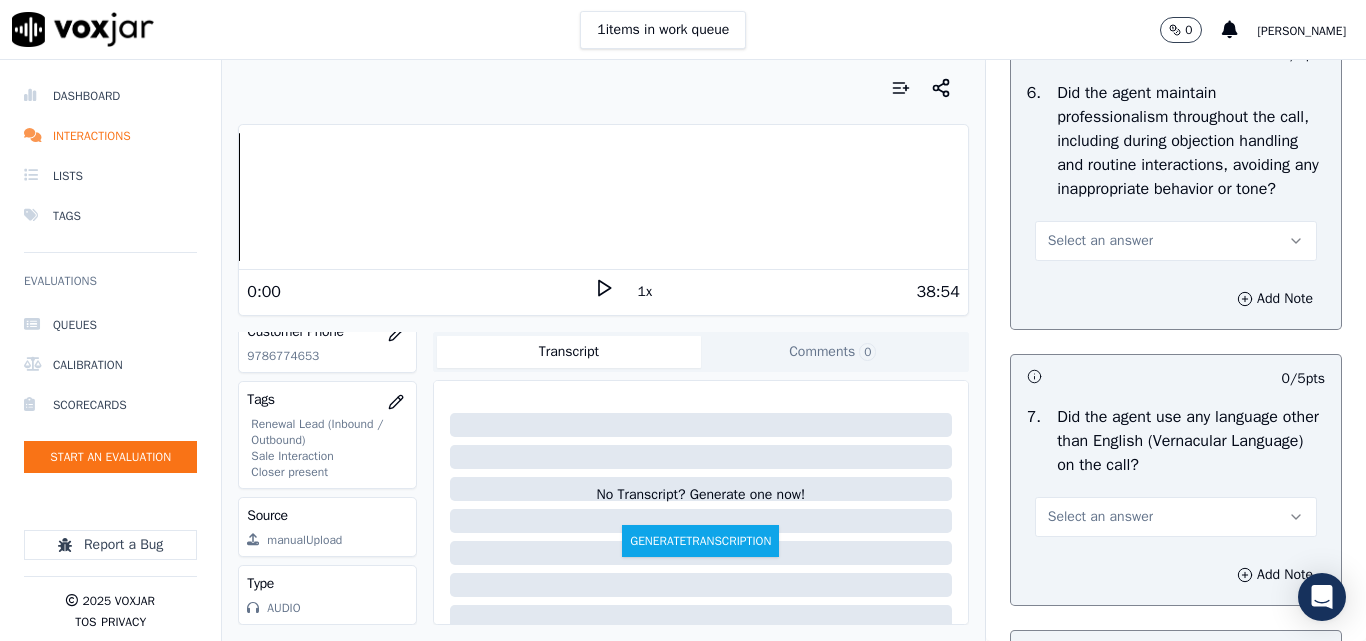 click on "Select an answer" at bounding box center [1176, 239] 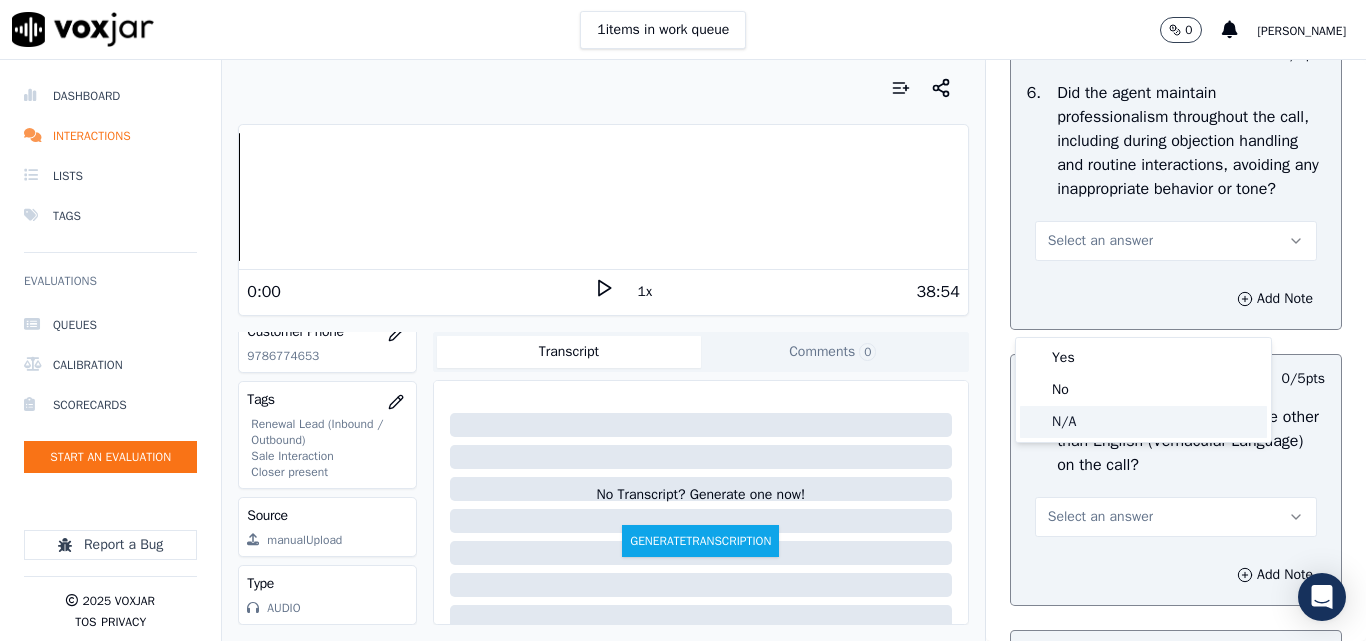 click on "N/A" 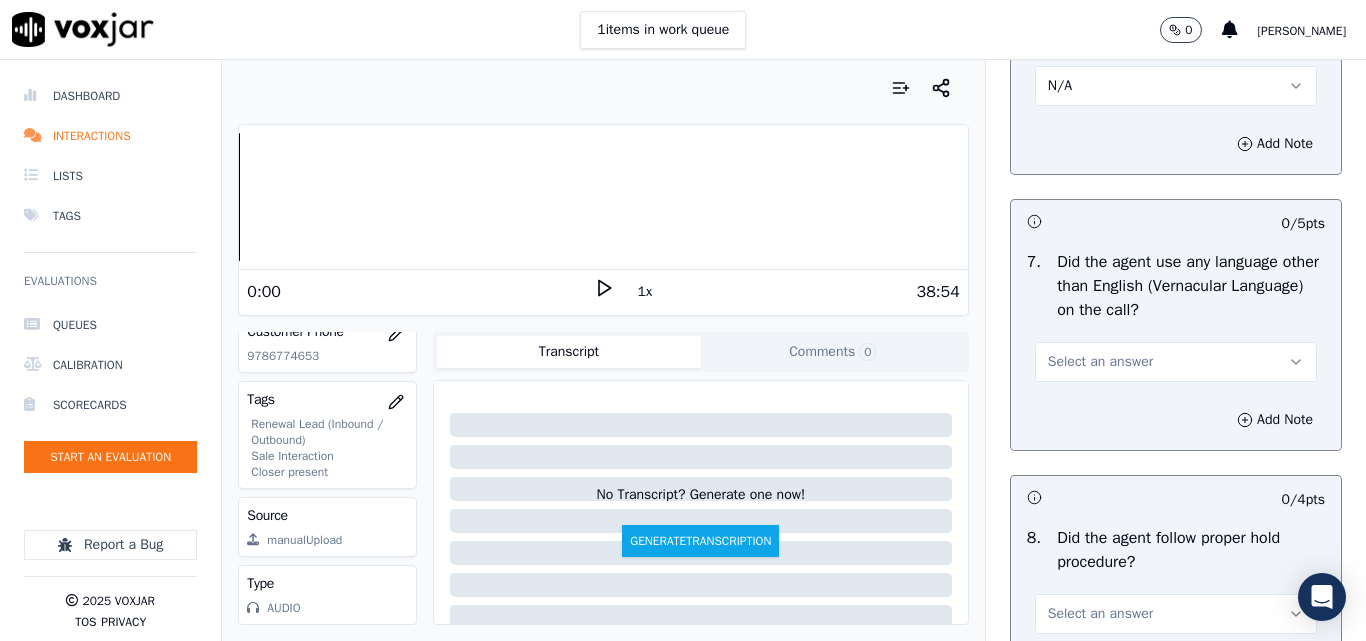 scroll, scrollTop: 3000, scrollLeft: 0, axis: vertical 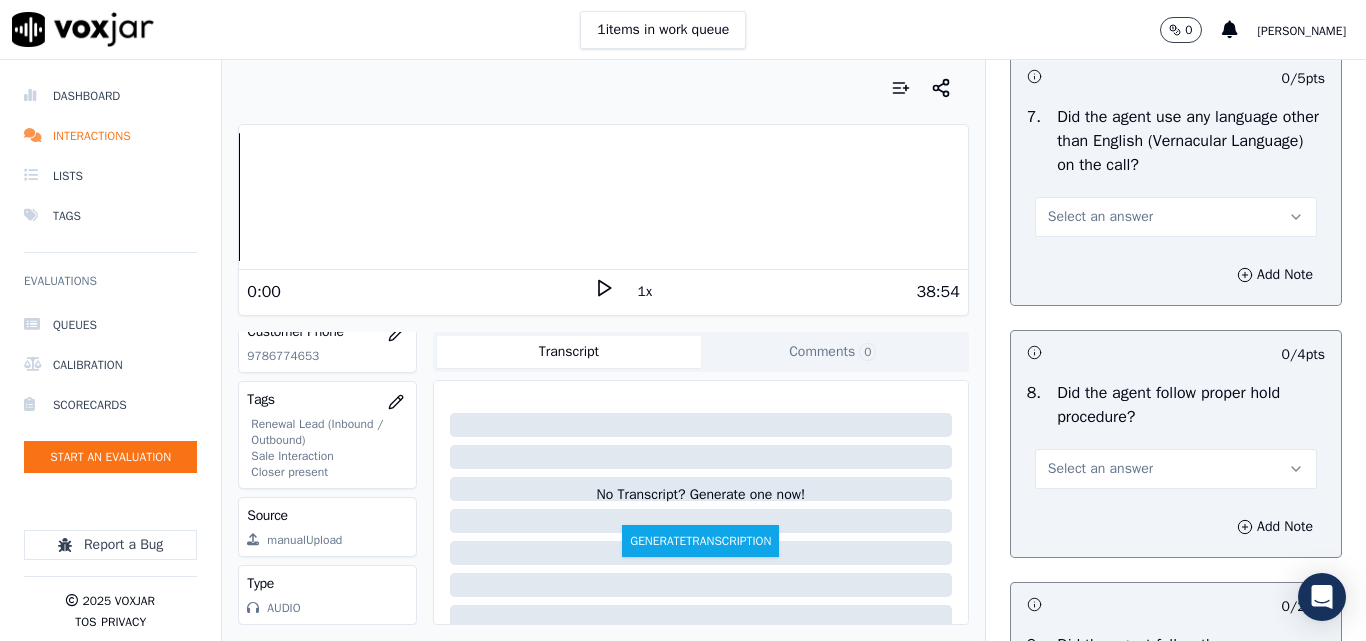 click on "Select an answer" at bounding box center (1100, 217) 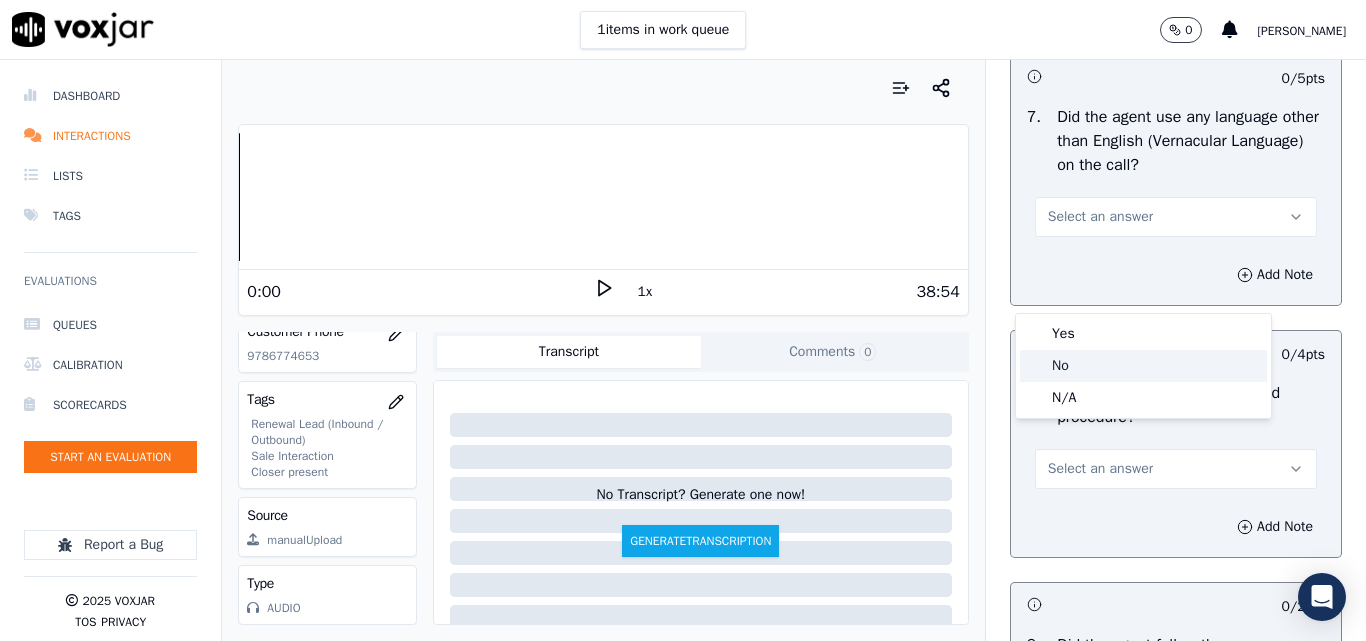 click on "No" 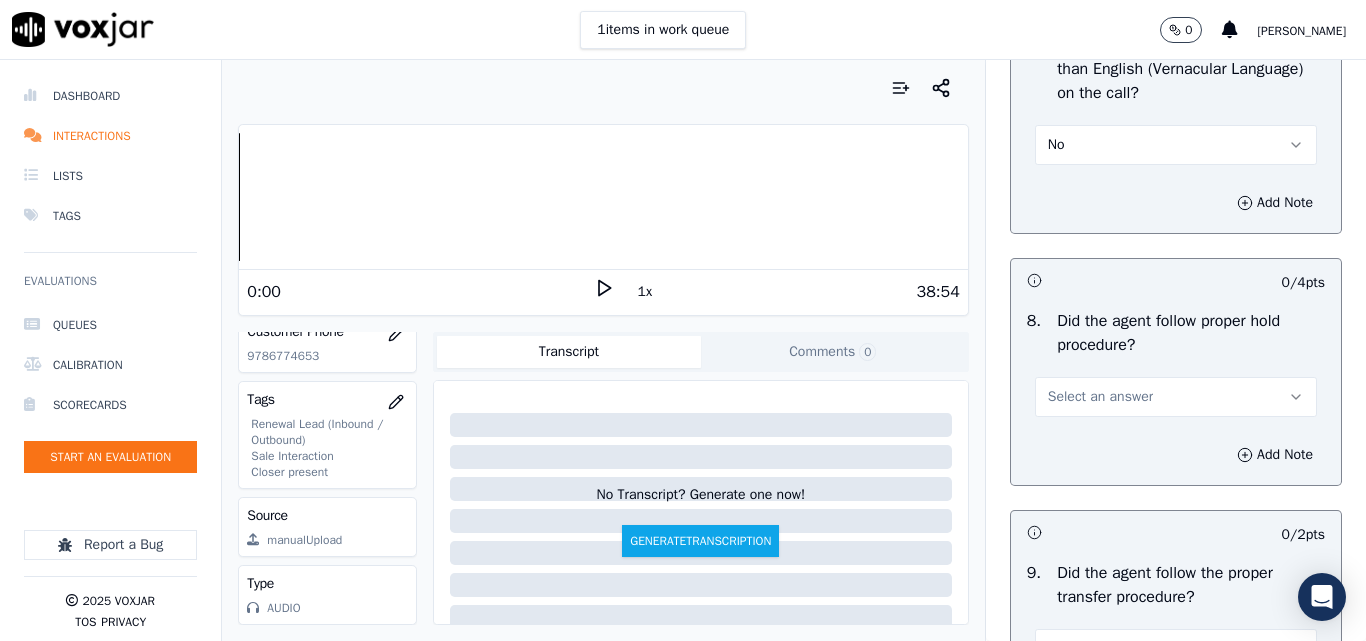 scroll, scrollTop: 3200, scrollLeft: 0, axis: vertical 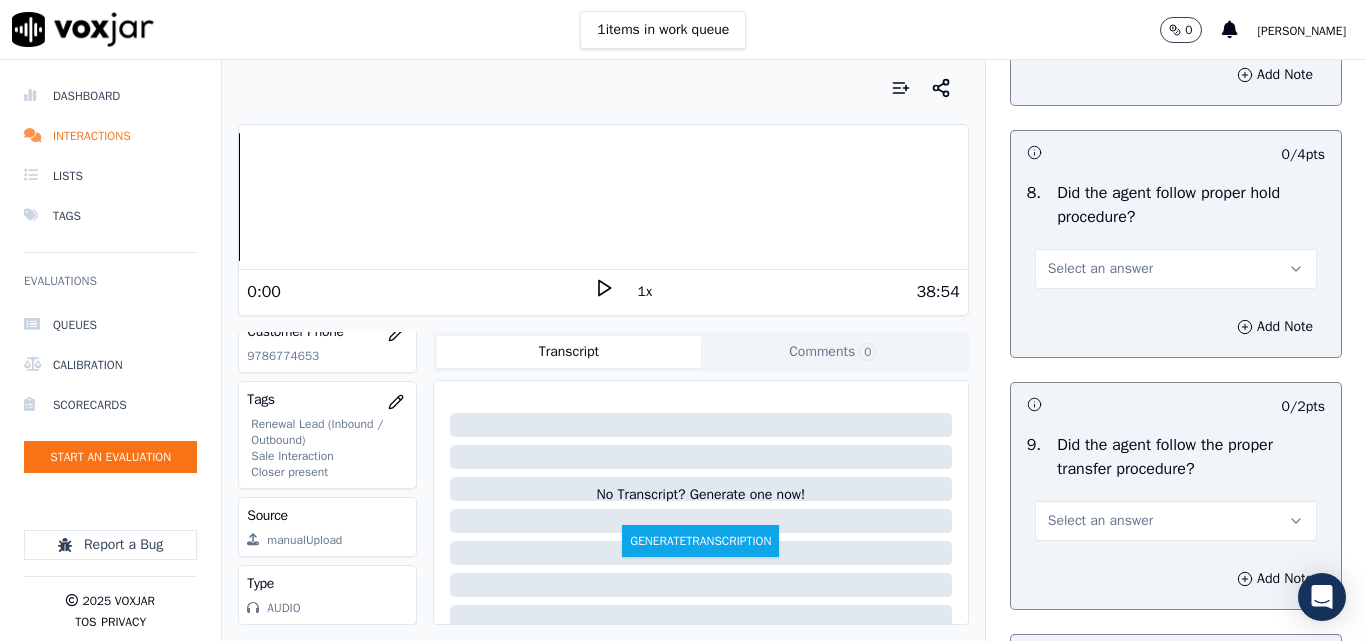 click on "Select an answer" at bounding box center (1176, 269) 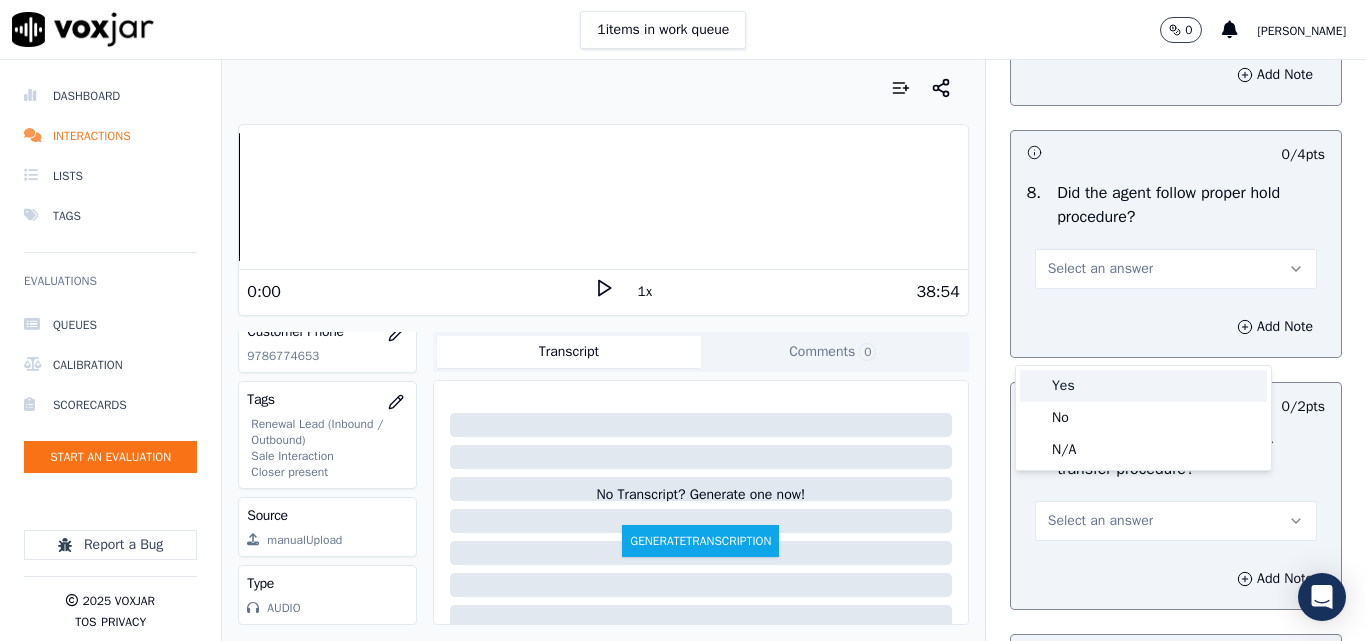 click on "Yes" at bounding box center (1143, 386) 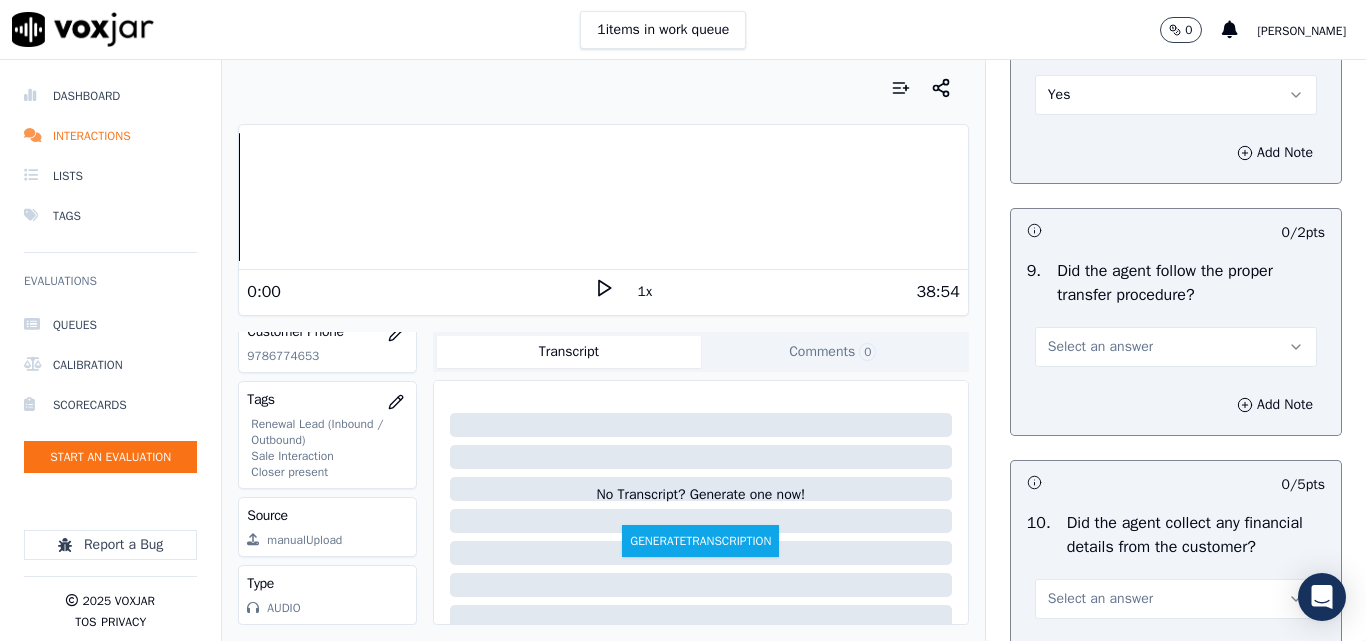 scroll, scrollTop: 3400, scrollLeft: 0, axis: vertical 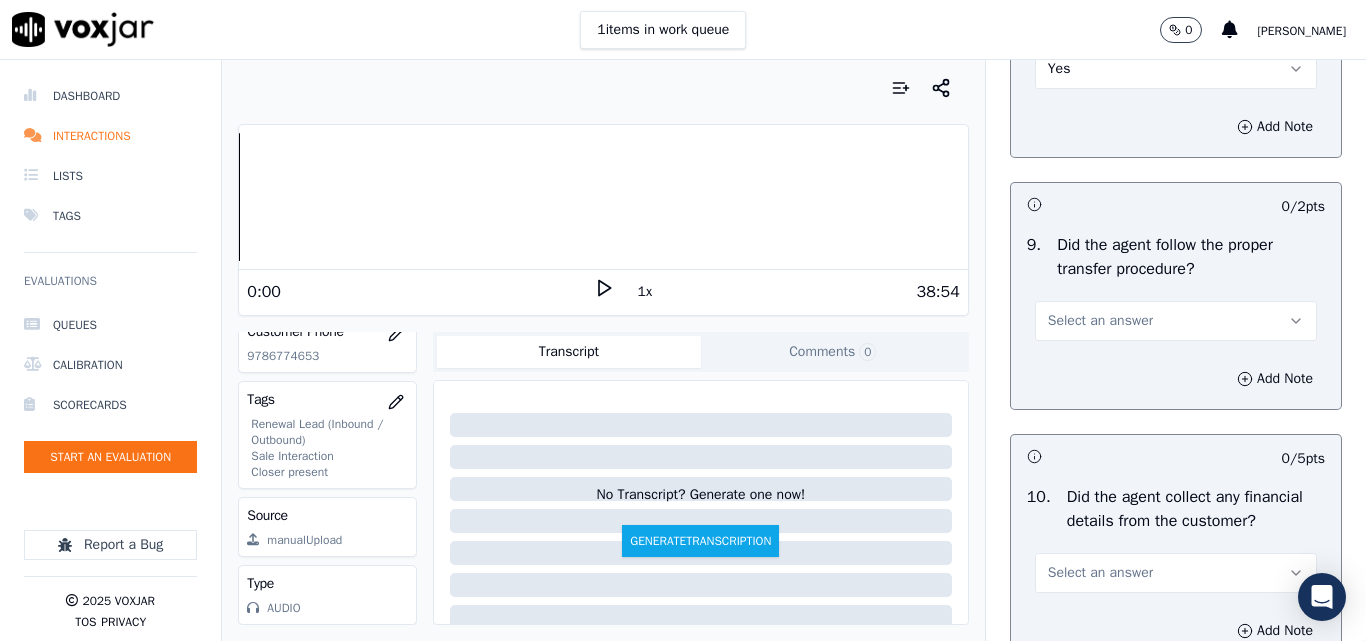 click on "Select an answer" at bounding box center [1100, 321] 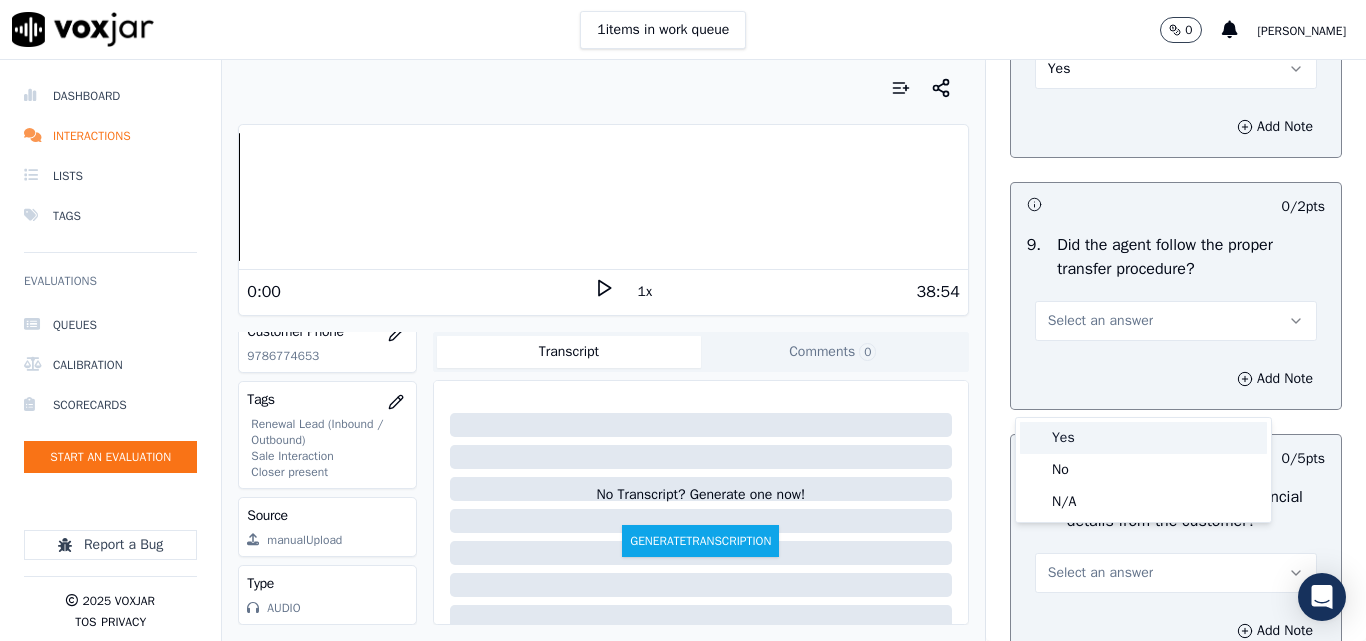 click on "Yes" at bounding box center [1143, 438] 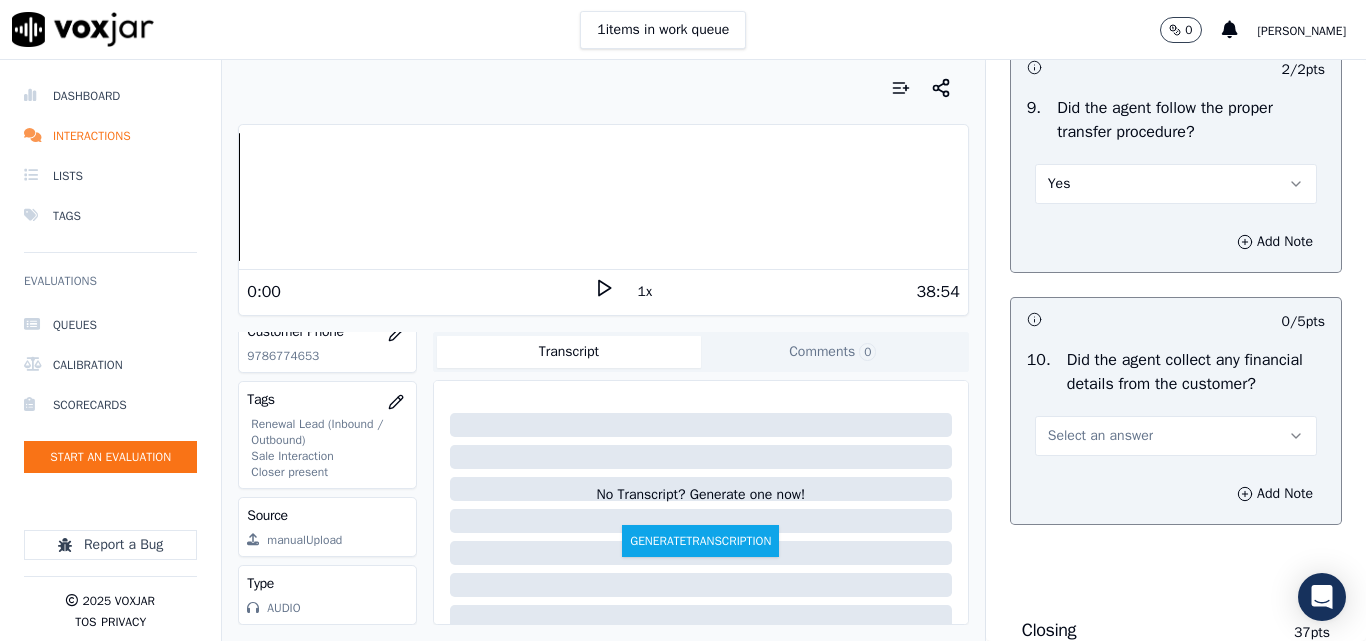 scroll, scrollTop: 3600, scrollLeft: 0, axis: vertical 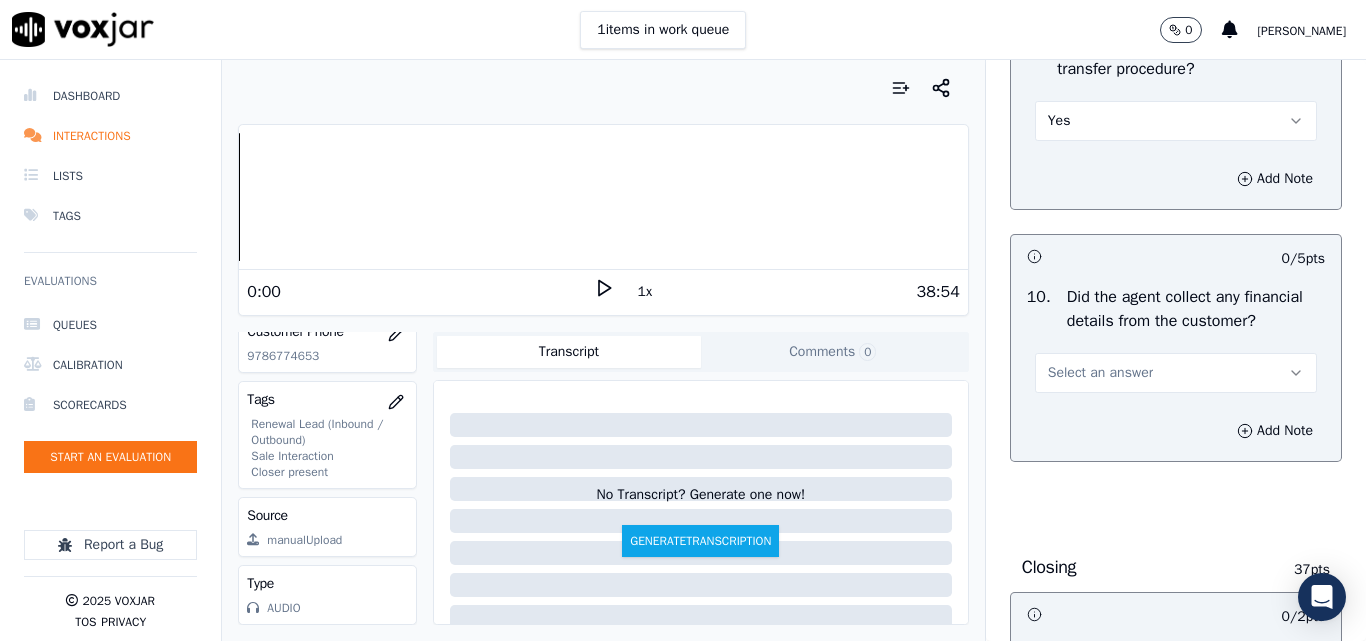 click on "Select an answer" at bounding box center (1100, 373) 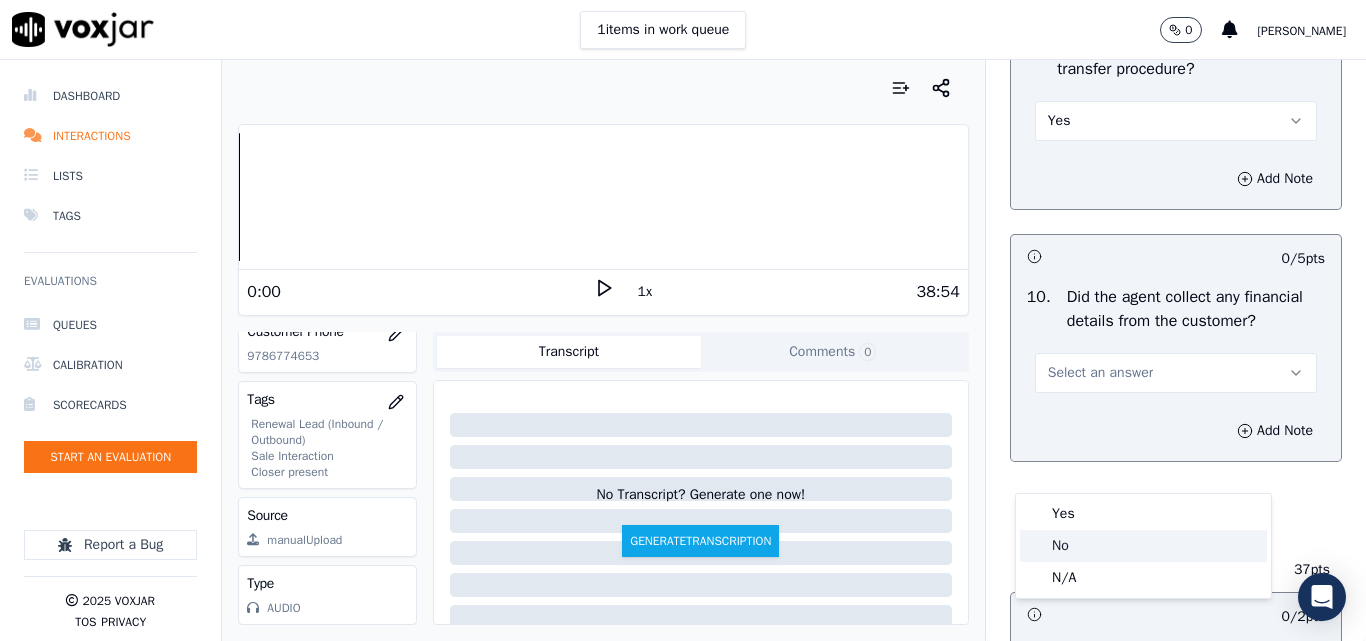click on "No" 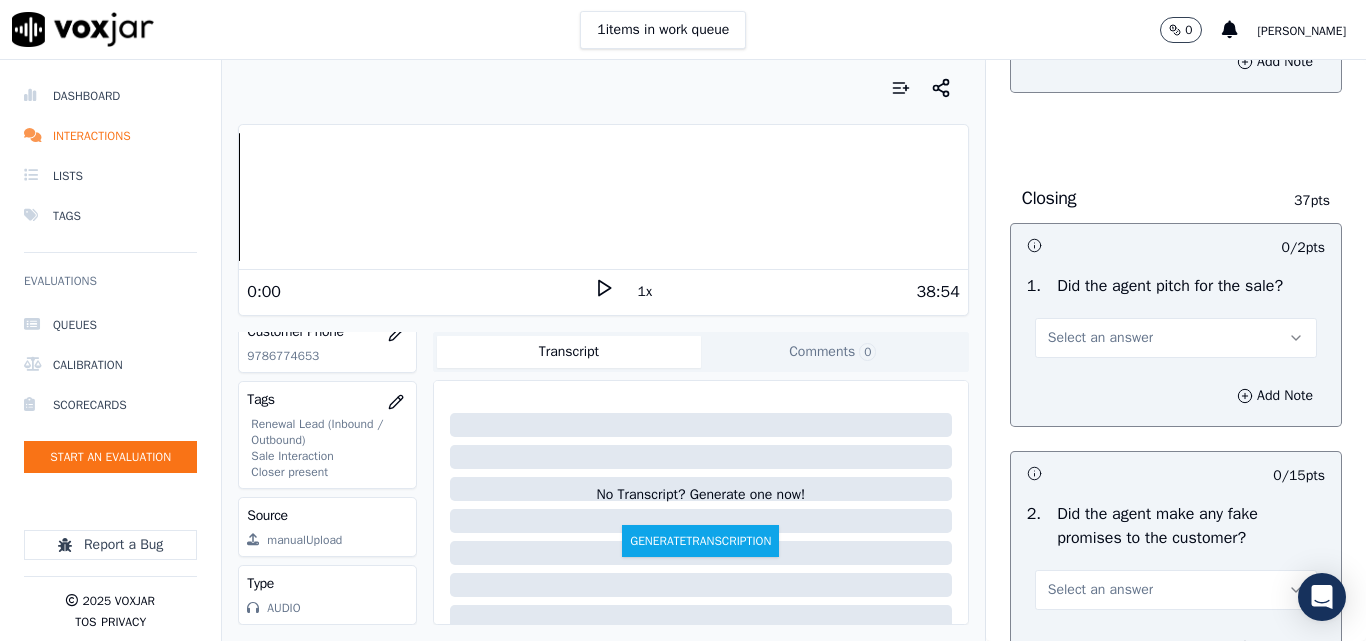 scroll, scrollTop: 4000, scrollLeft: 0, axis: vertical 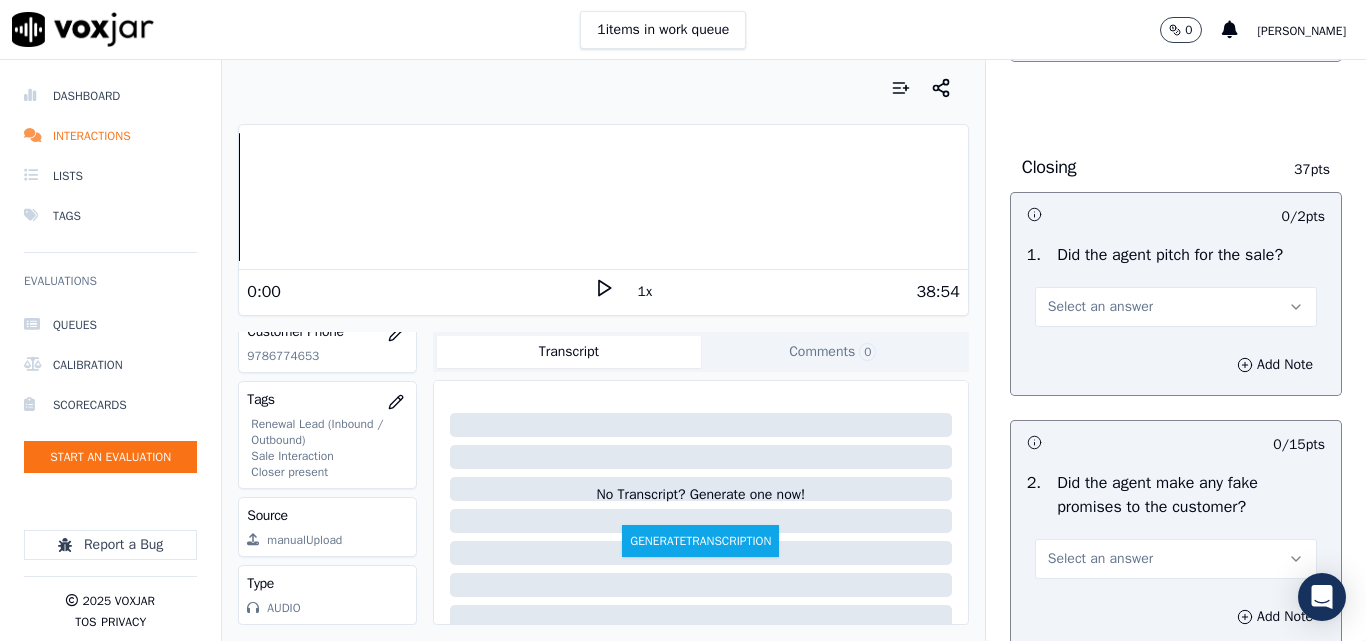 click on "Select an answer" at bounding box center [1100, 307] 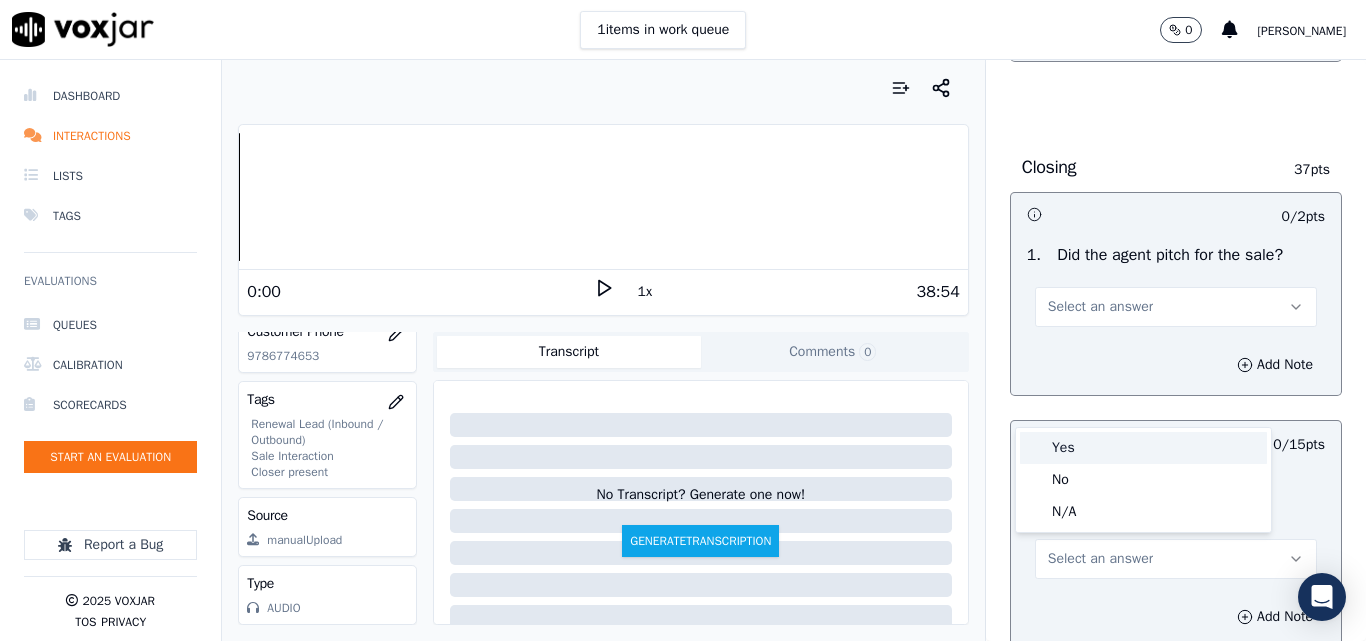 click on "Yes" at bounding box center (1143, 448) 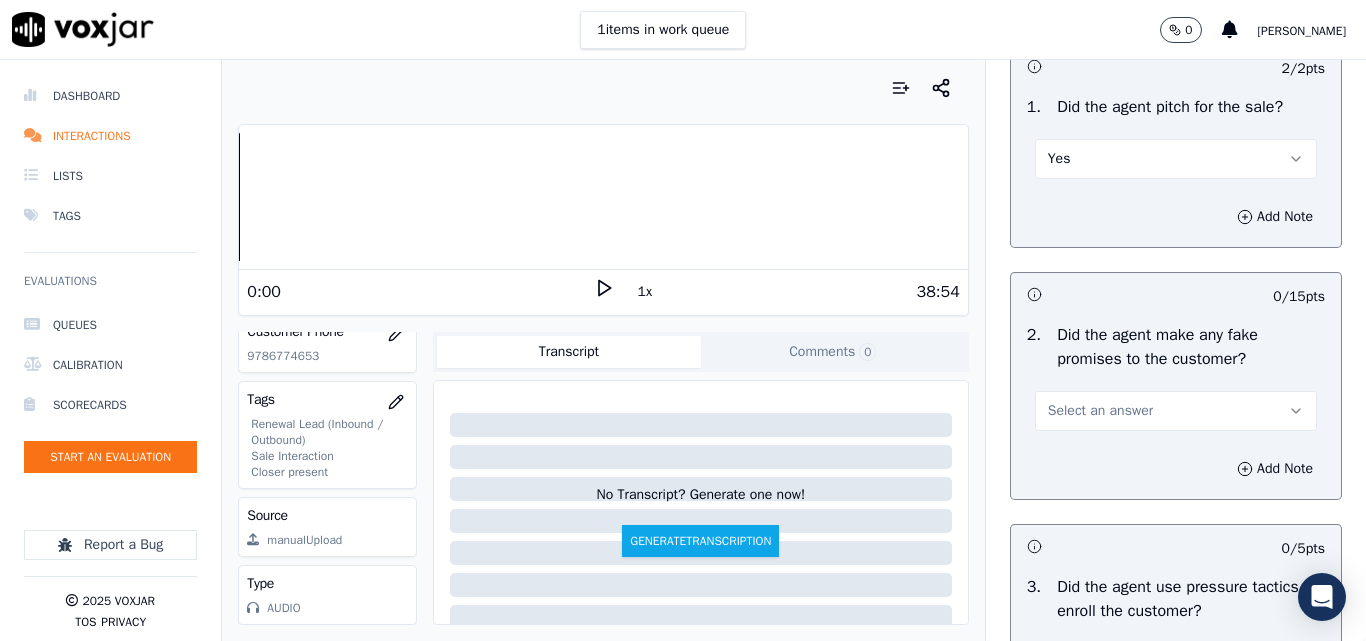 scroll, scrollTop: 4300, scrollLeft: 0, axis: vertical 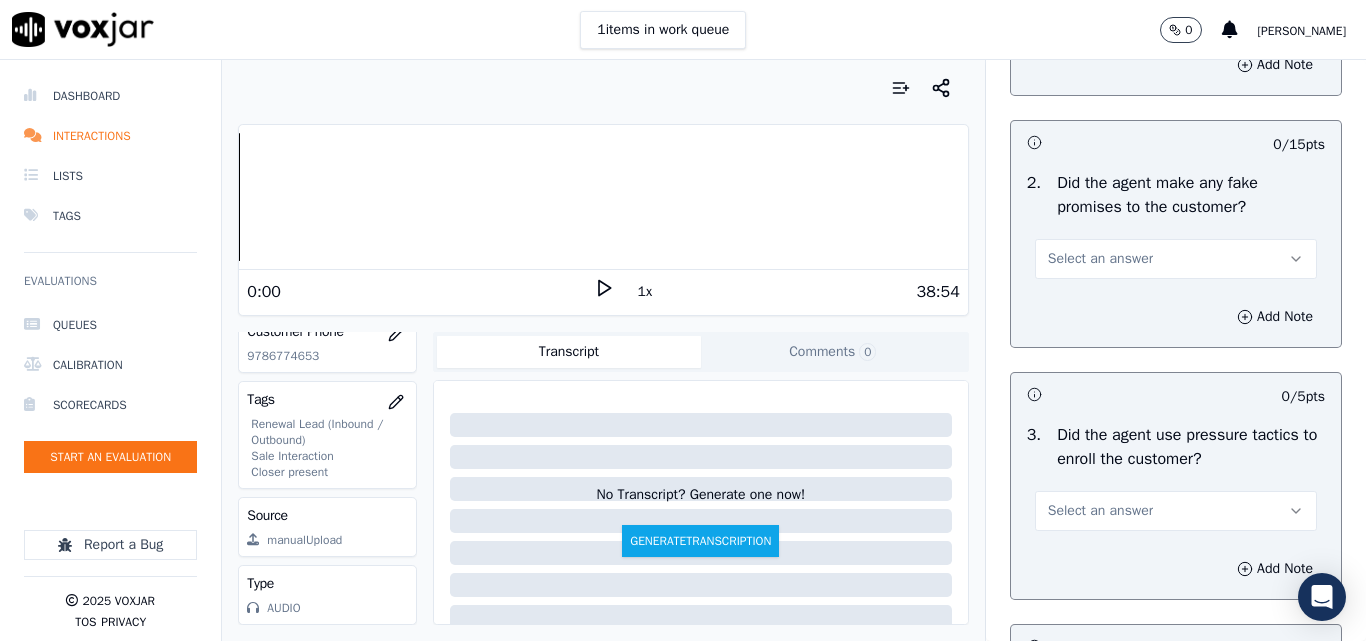 click on "Select an answer" at bounding box center [1100, 259] 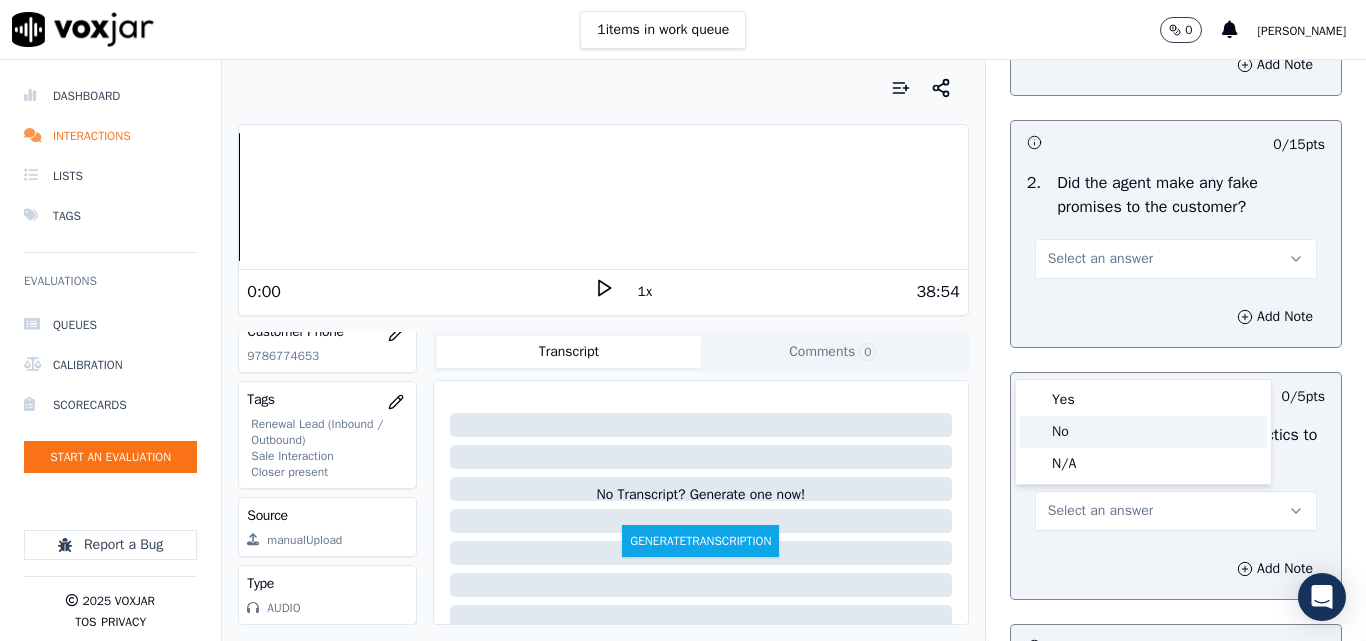 click on "No" 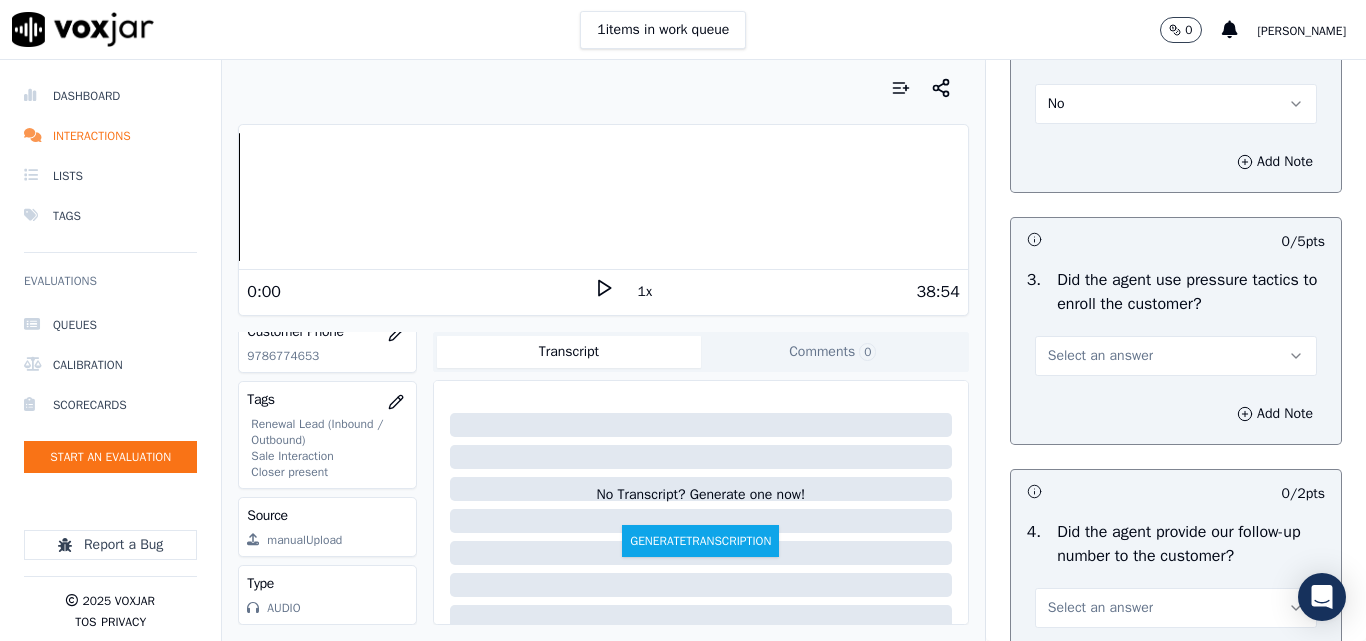 scroll, scrollTop: 4600, scrollLeft: 0, axis: vertical 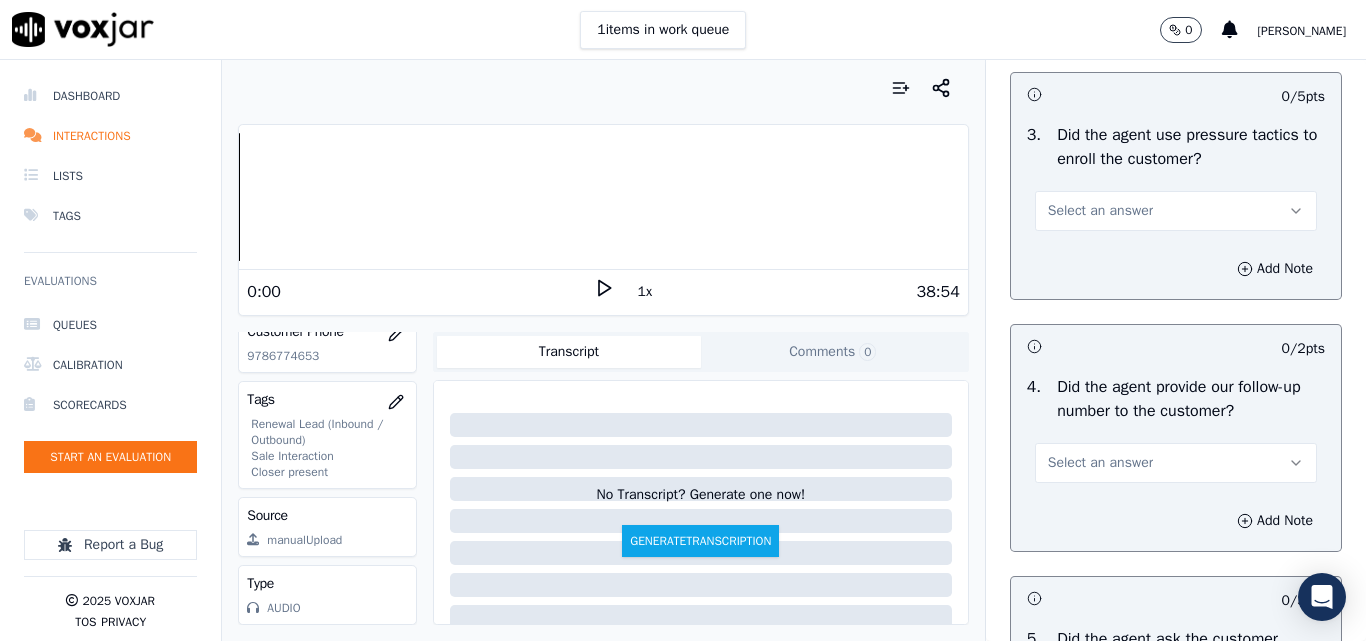 click on "Select an answer" at bounding box center [1100, 211] 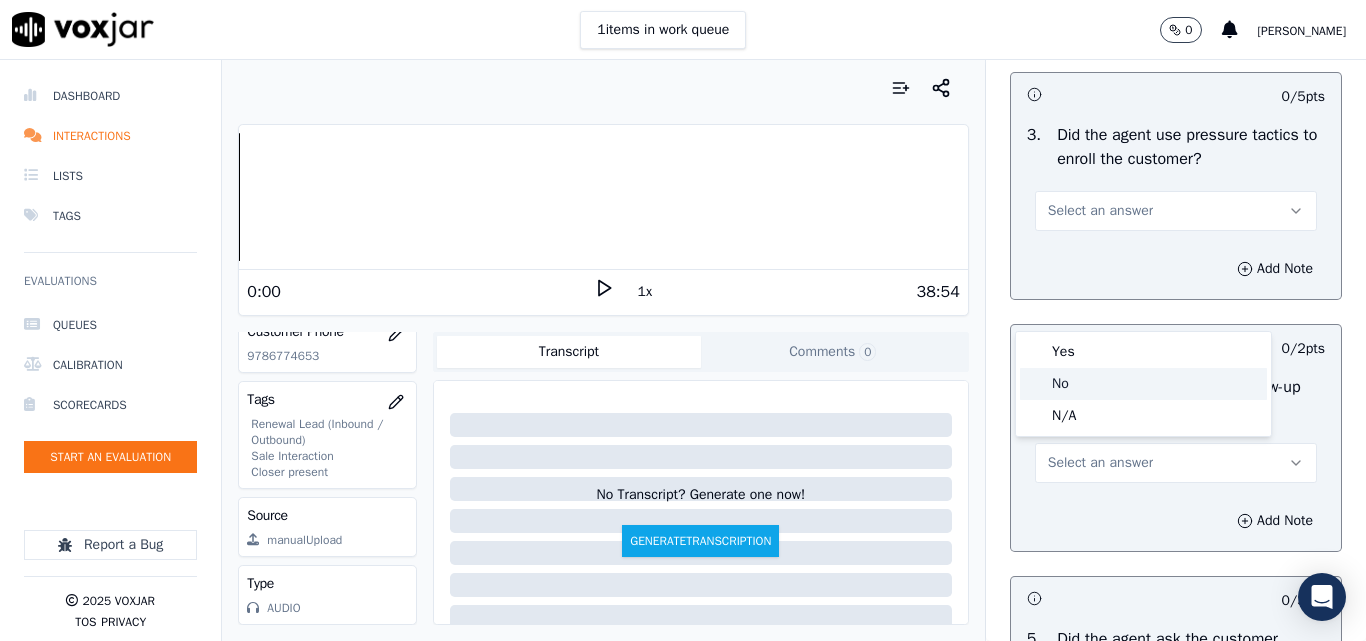 click on "No" 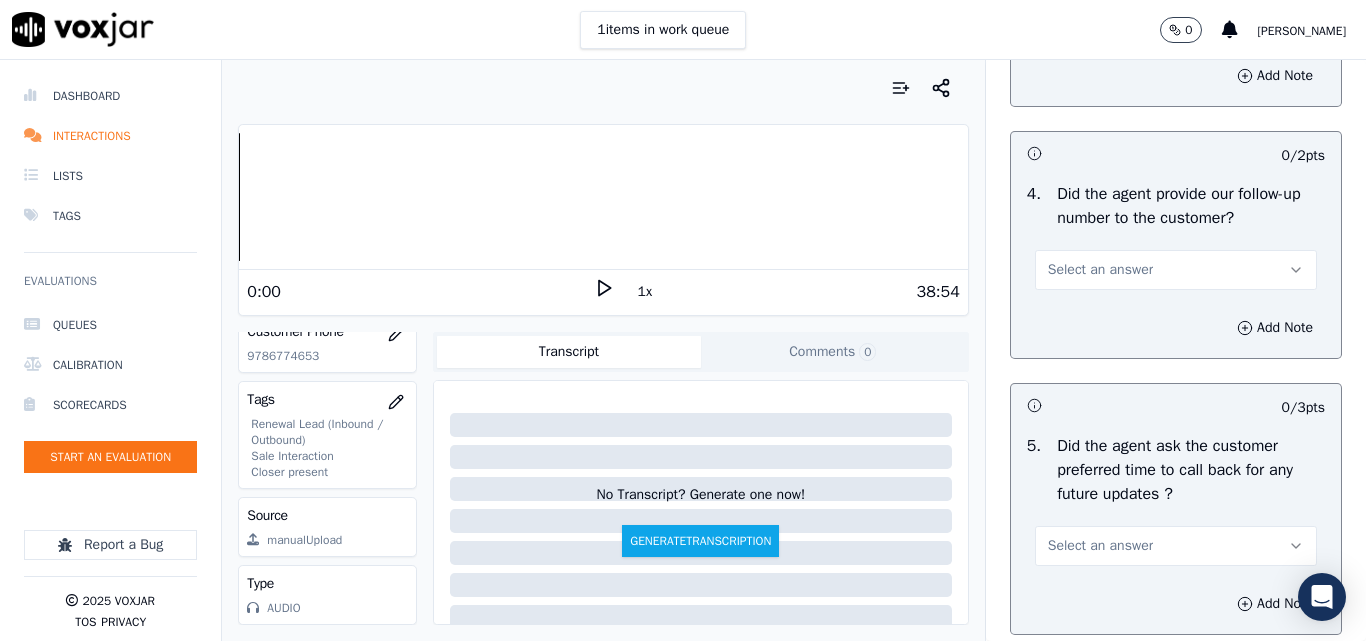 scroll, scrollTop: 4800, scrollLeft: 0, axis: vertical 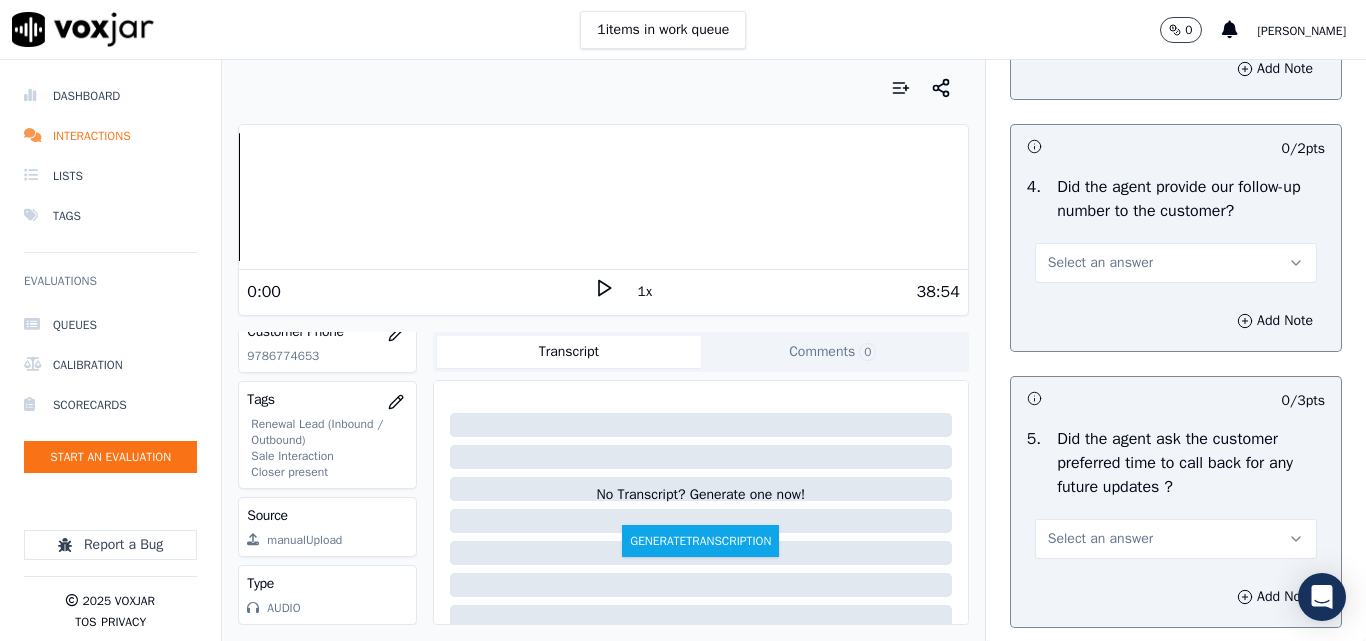 click on "Select an answer" at bounding box center (1100, 263) 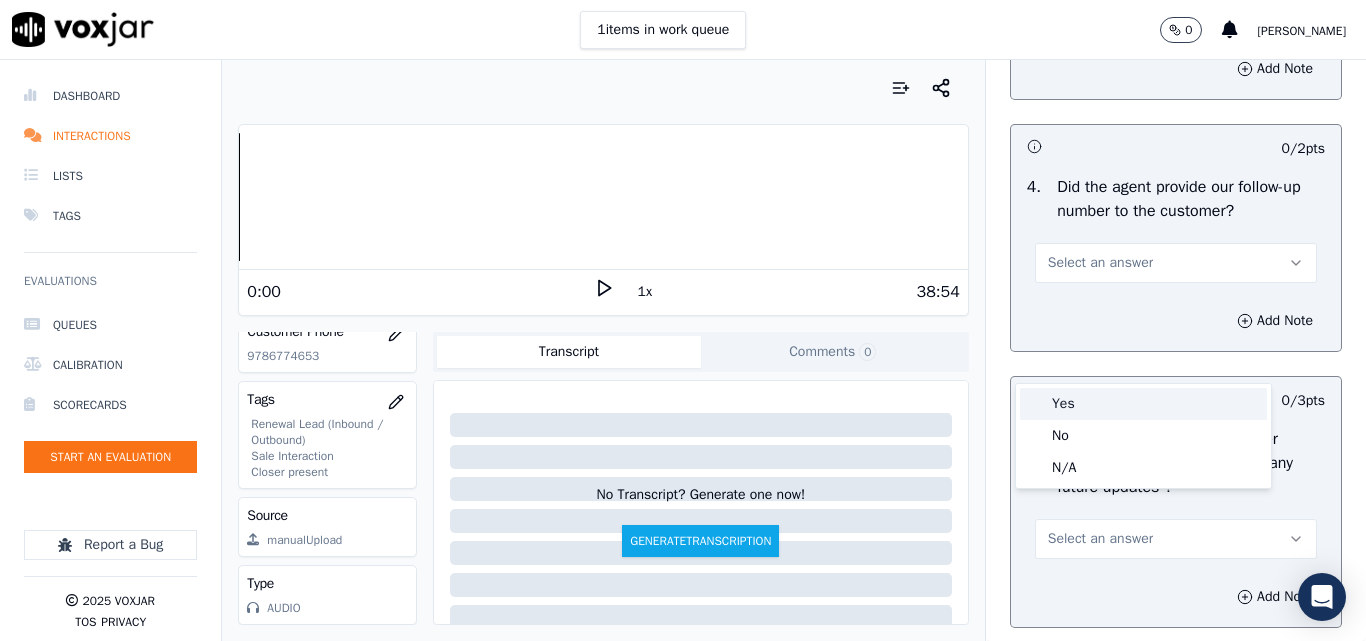 click on "Yes" at bounding box center (1143, 404) 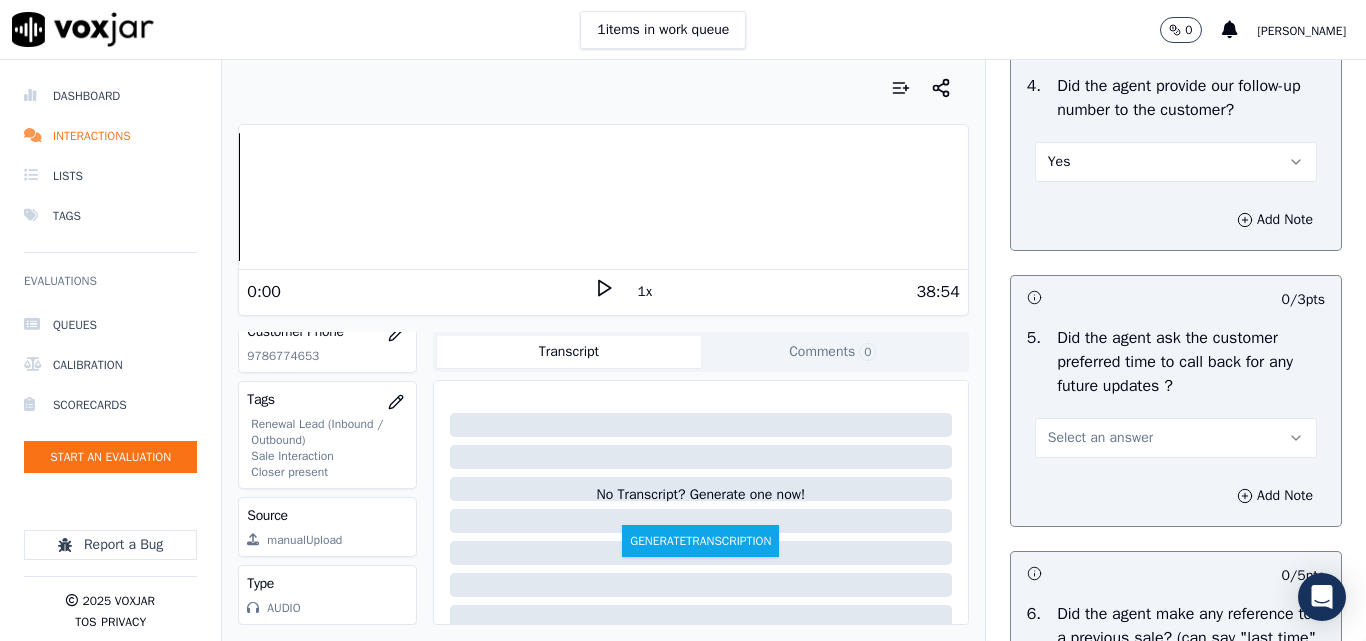 scroll, scrollTop: 5100, scrollLeft: 0, axis: vertical 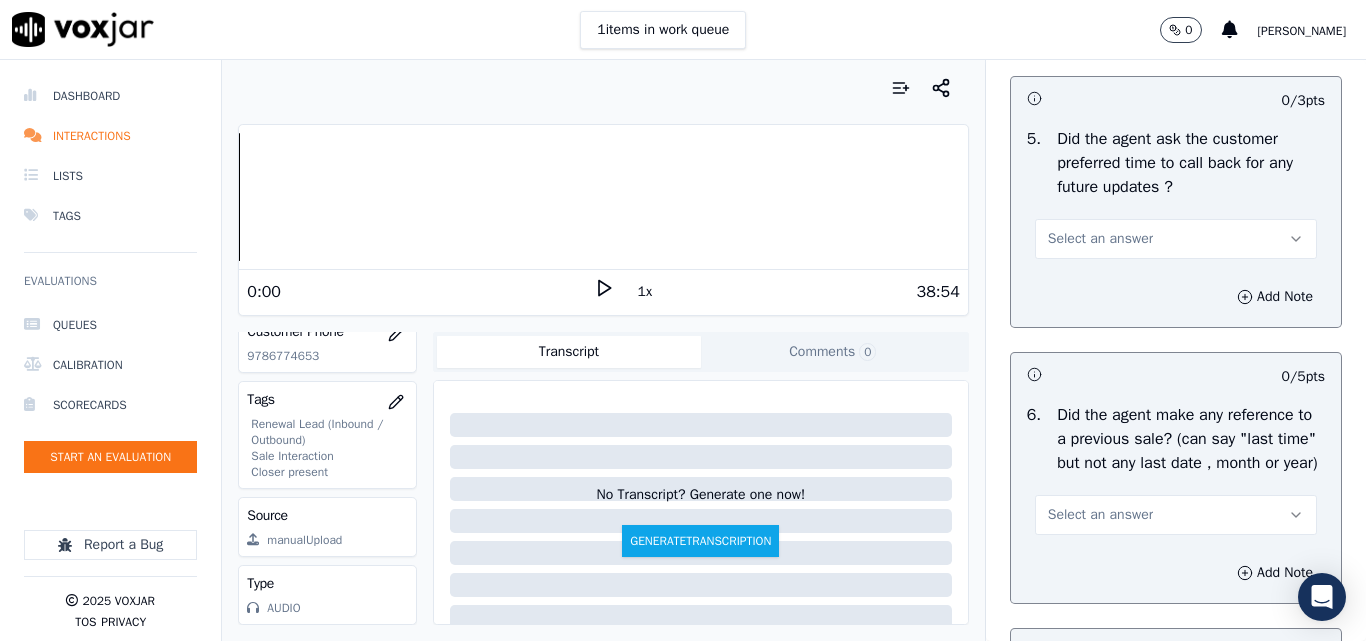 click on "Select an answer" at bounding box center [1100, 239] 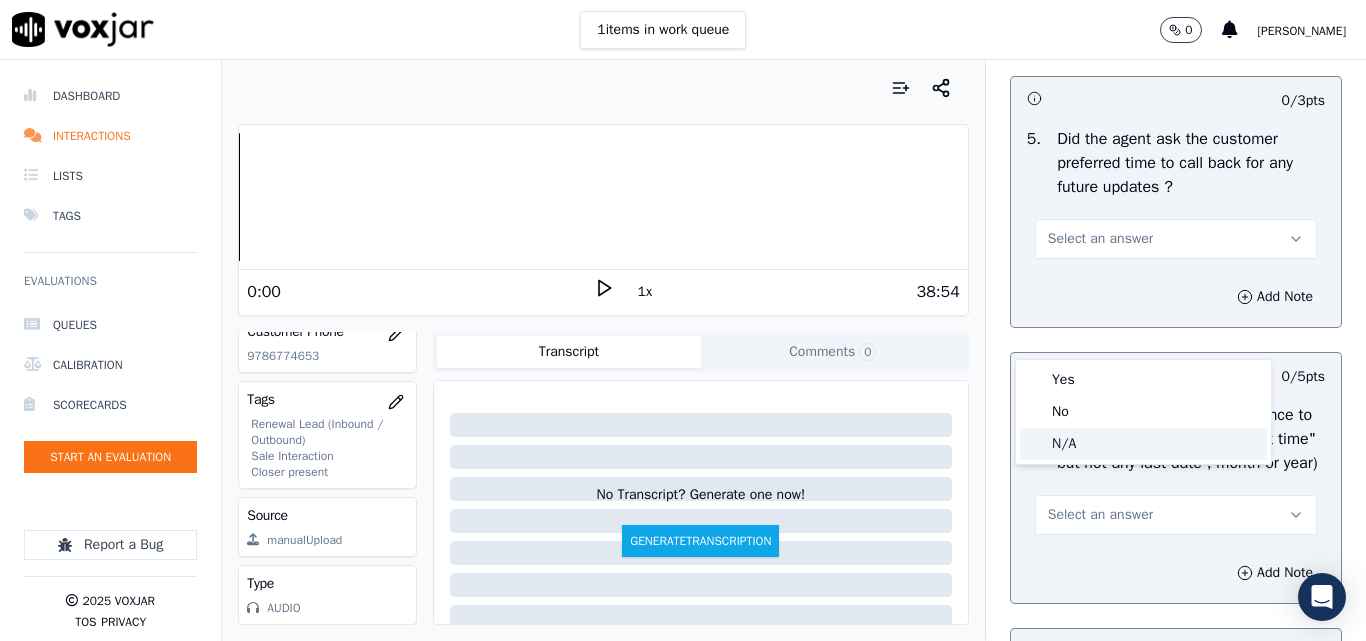 click on "N/A" 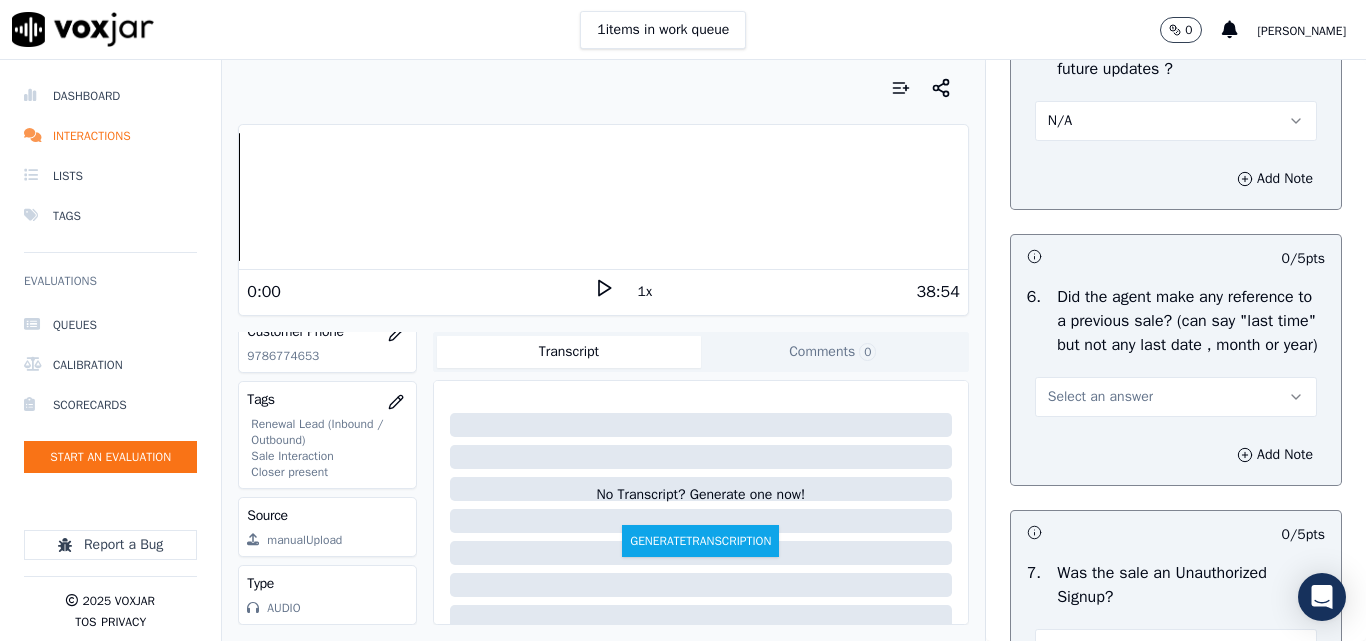 scroll, scrollTop: 5400, scrollLeft: 0, axis: vertical 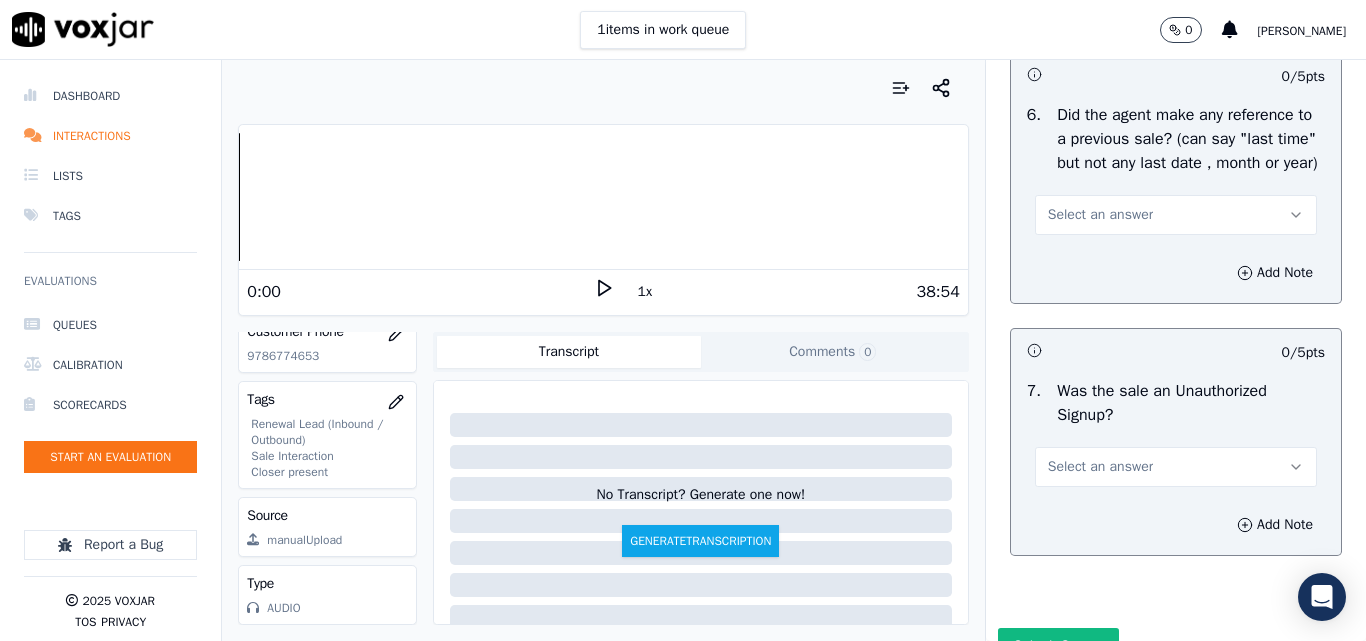 click on "Select an answer" at bounding box center (1100, 215) 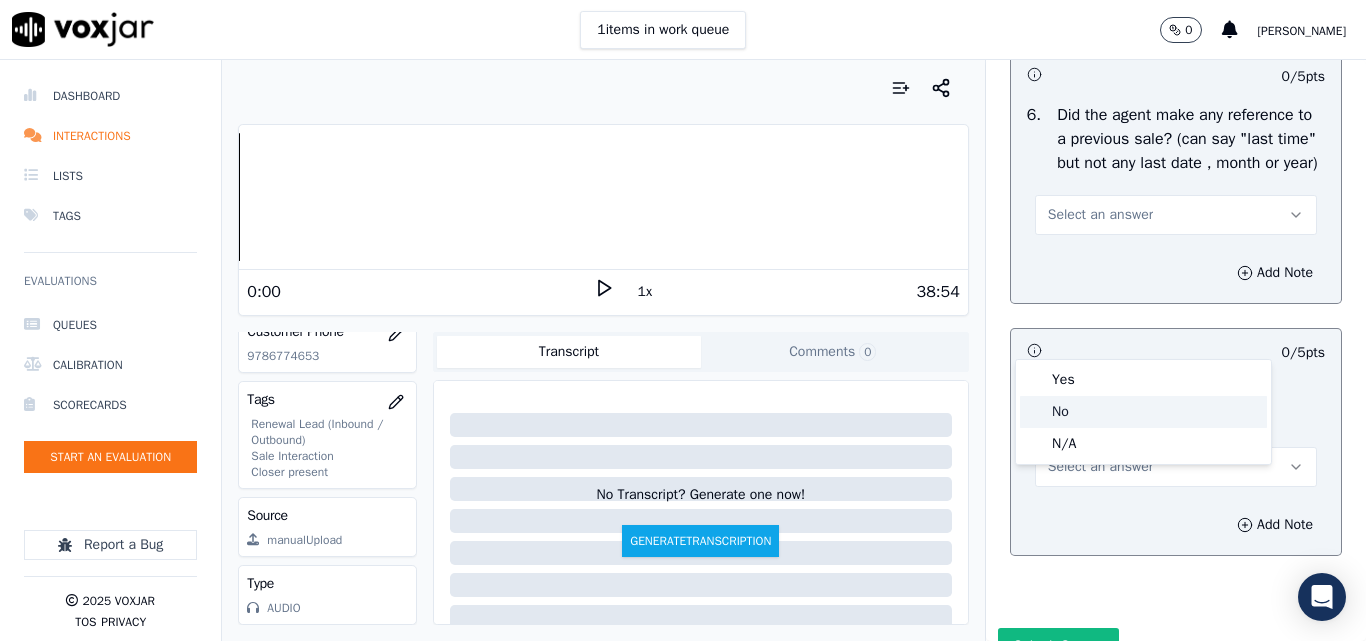 click on "No" 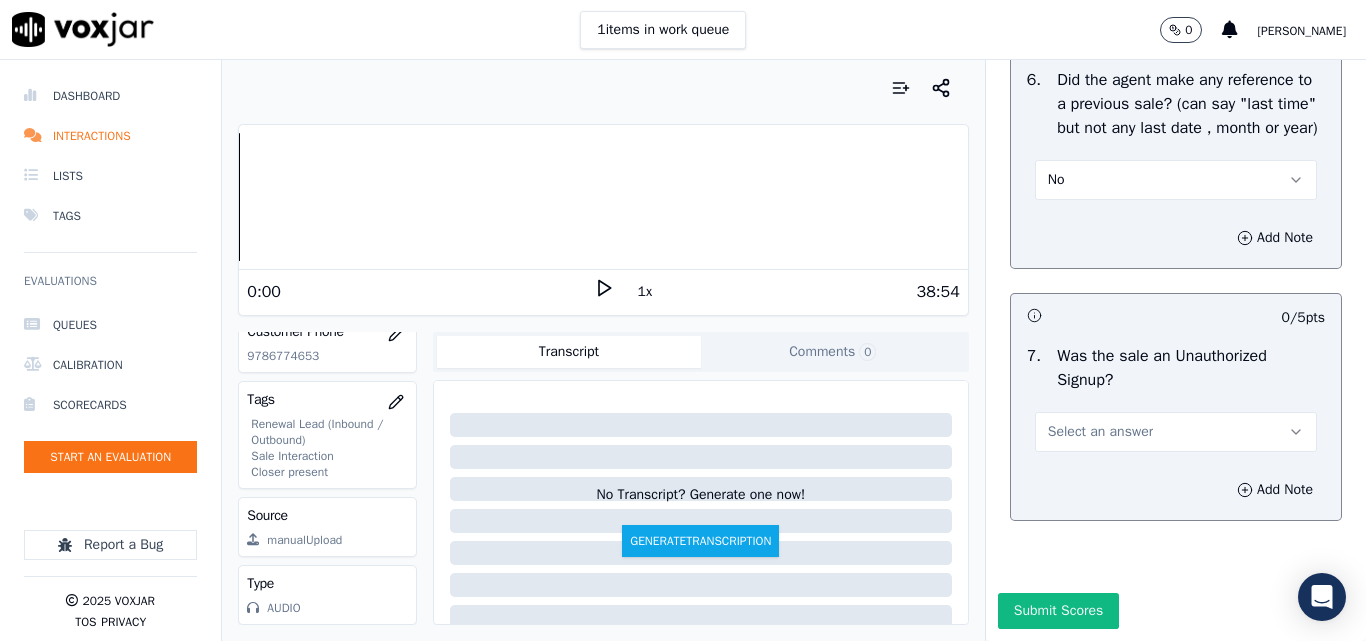 scroll, scrollTop: 5600, scrollLeft: 0, axis: vertical 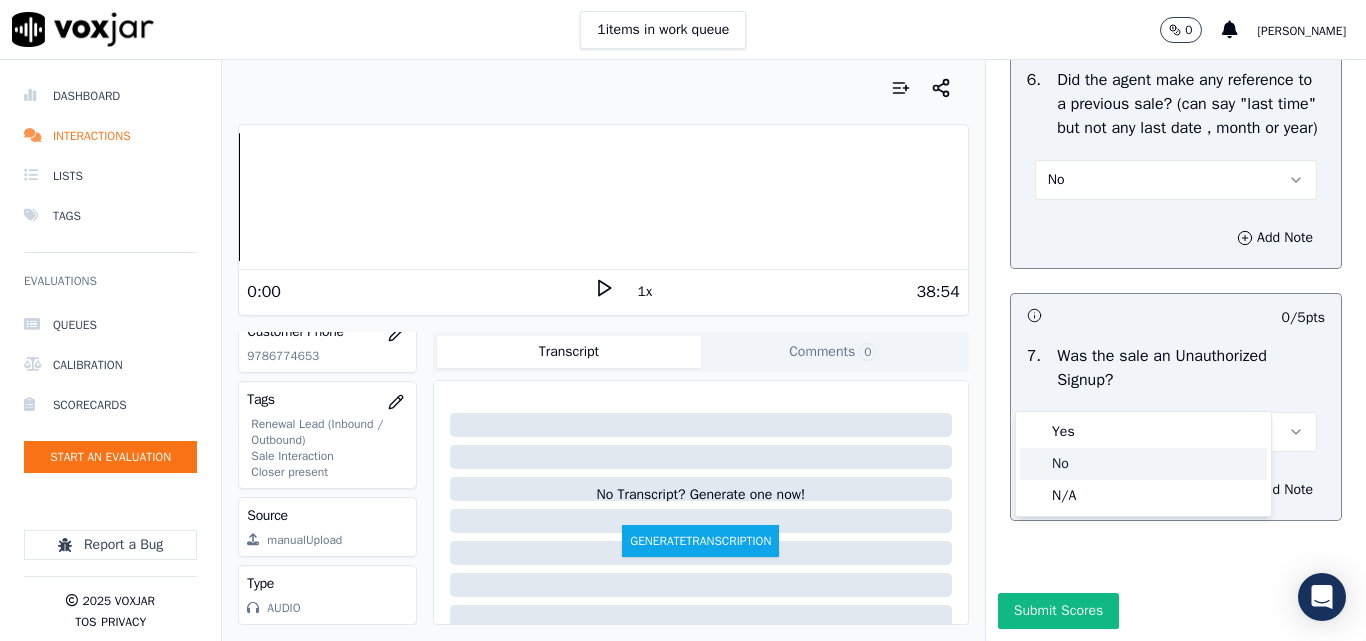 click on "No" 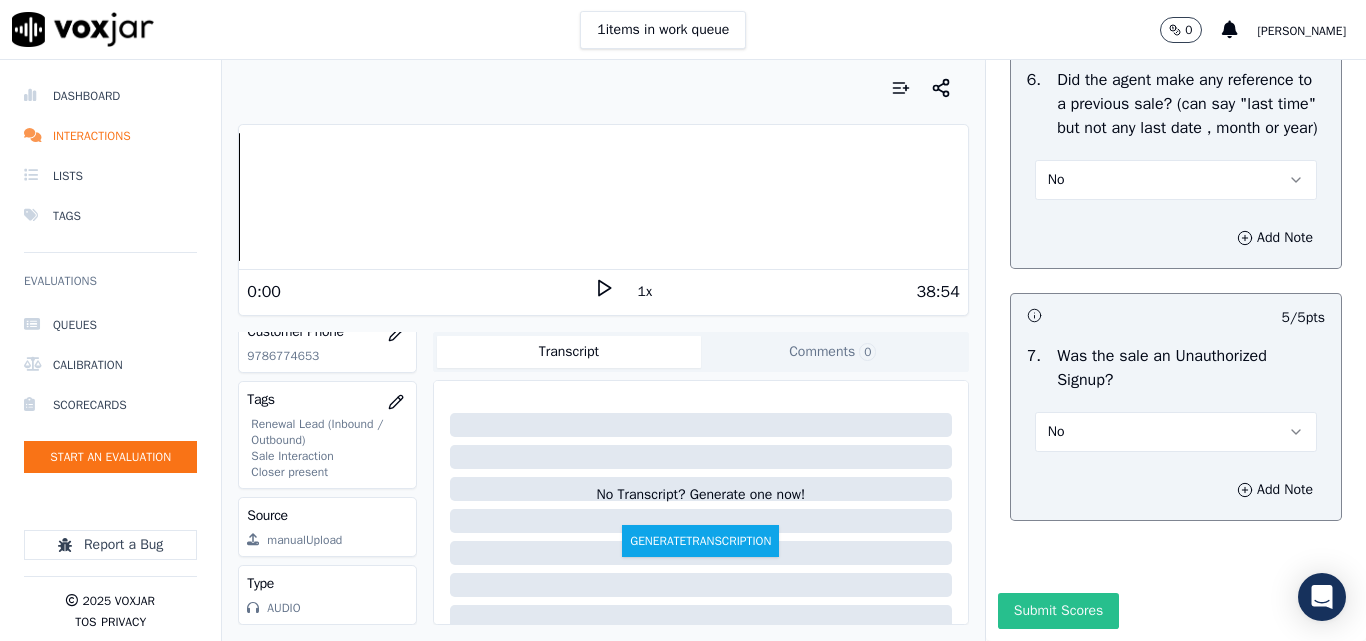 click on "Submit Scores" at bounding box center [1058, 611] 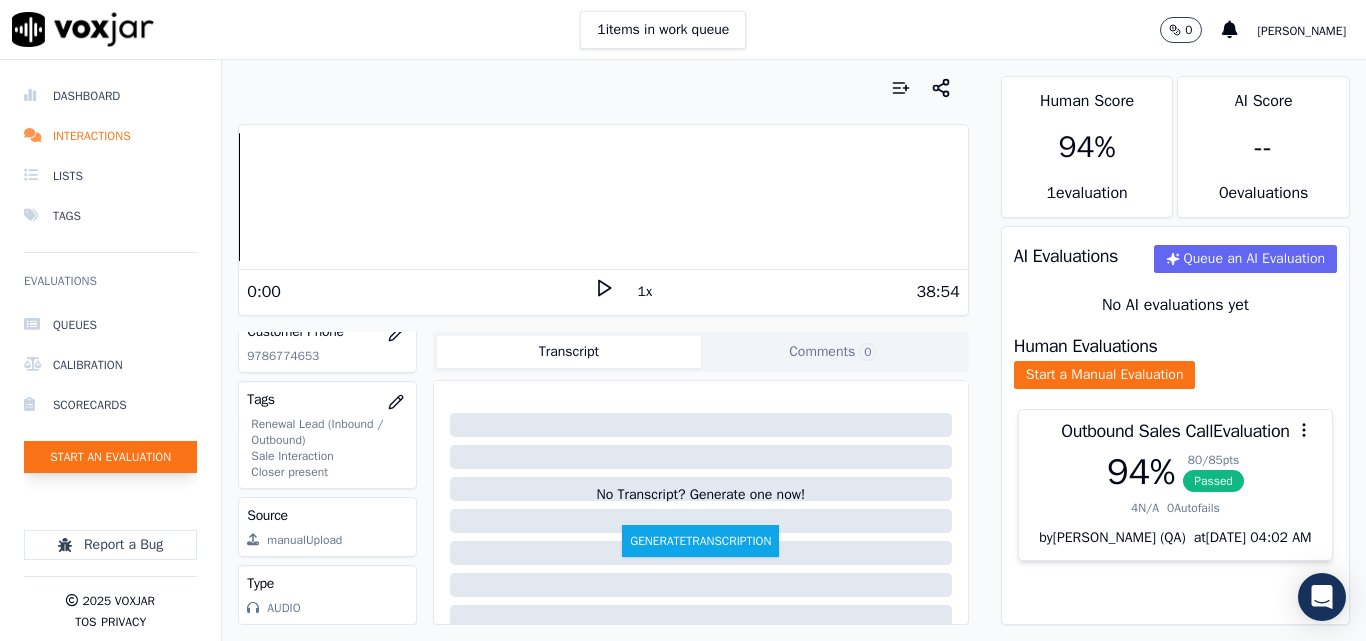 click on "Start an Evaluation" 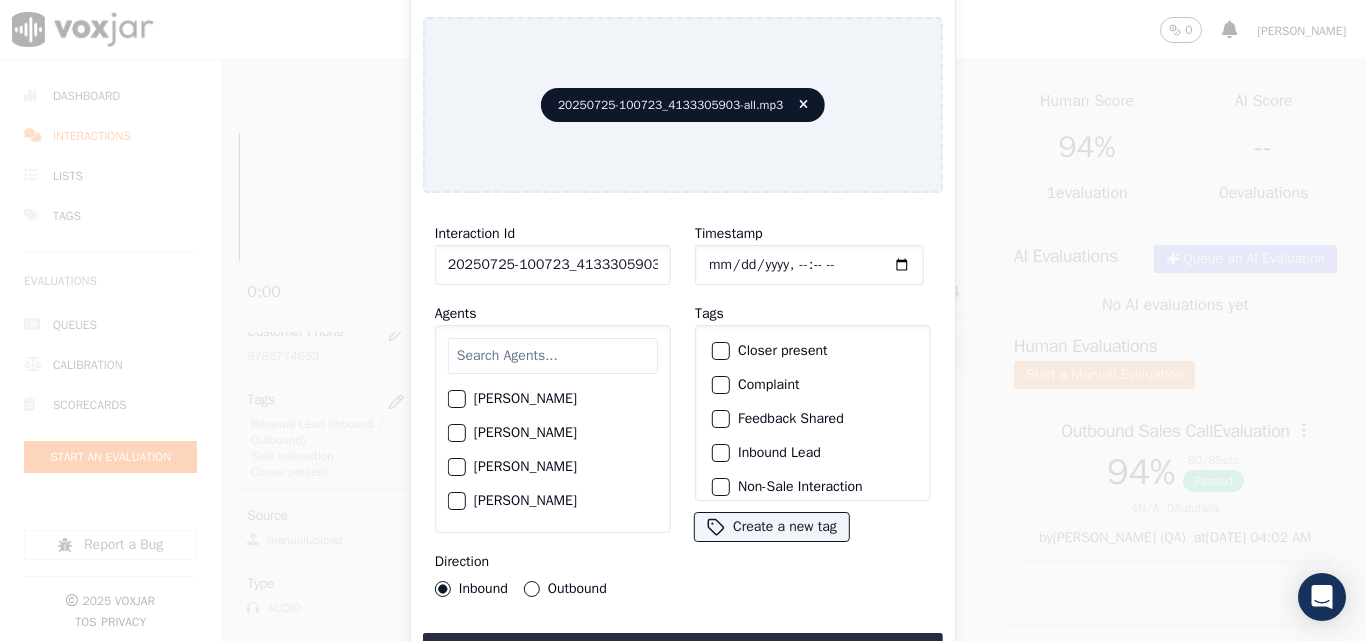scroll, scrollTop: 0, scrollLeft: 40, axis: horizontal 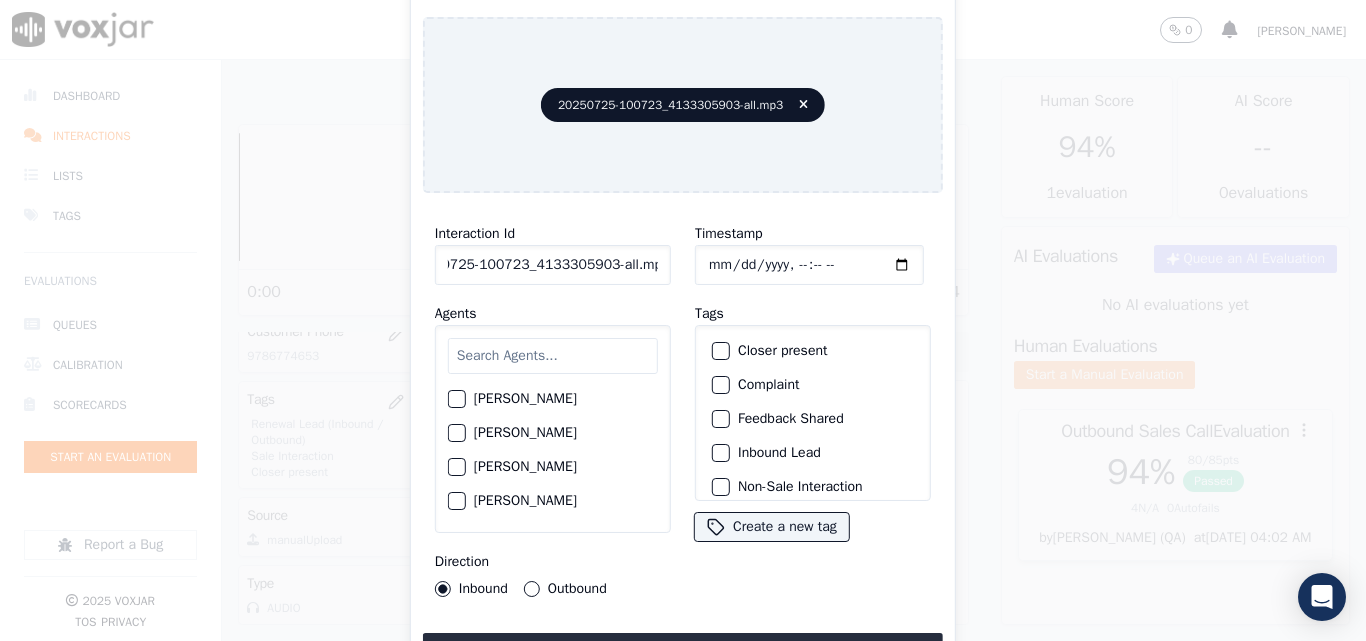 drag, startPoint x: 640, startPoint y: 256, endPoint x: 776, endPoint y: 255, distance: 136.00368 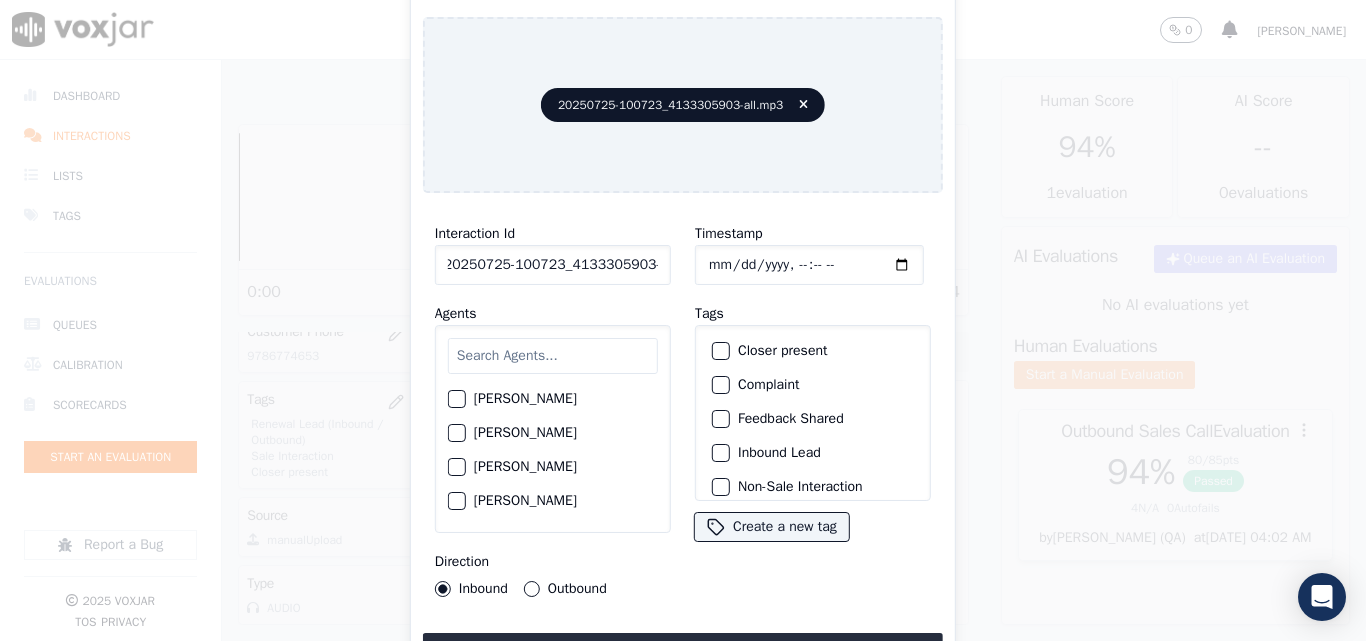 scroll, scrollTop: 0, scrollLeft: 11, axis: horizontal 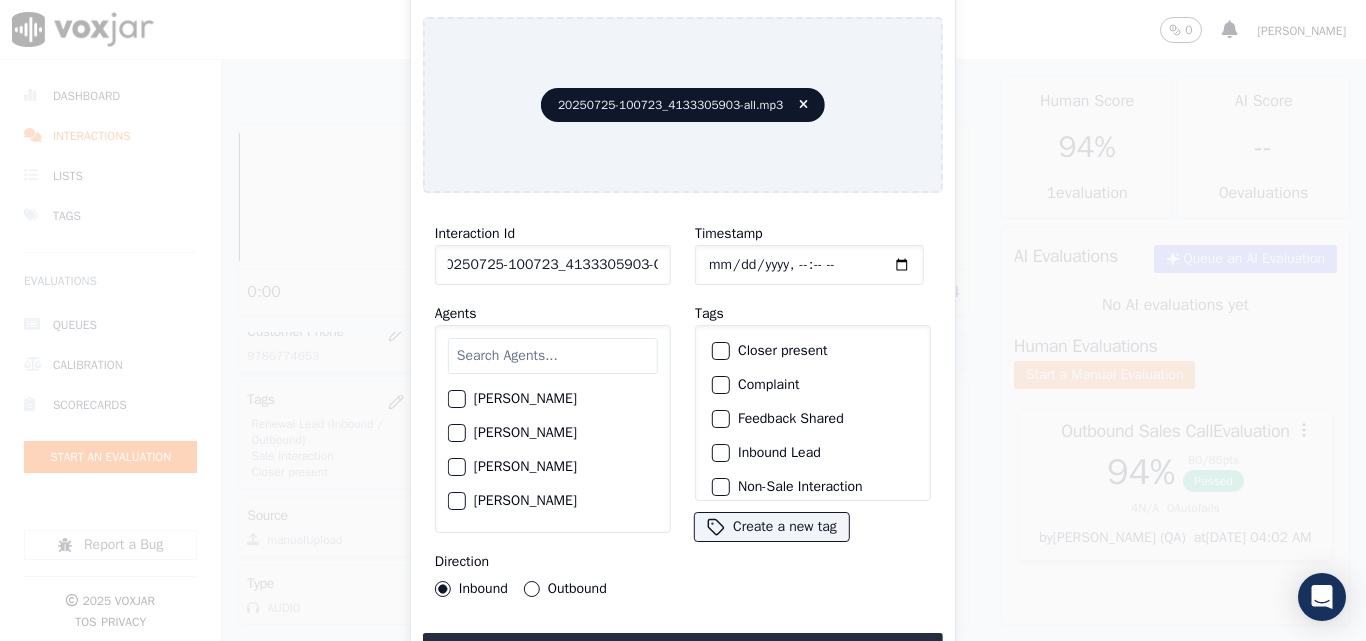 type on "20250725-100723_4133305903-C1" 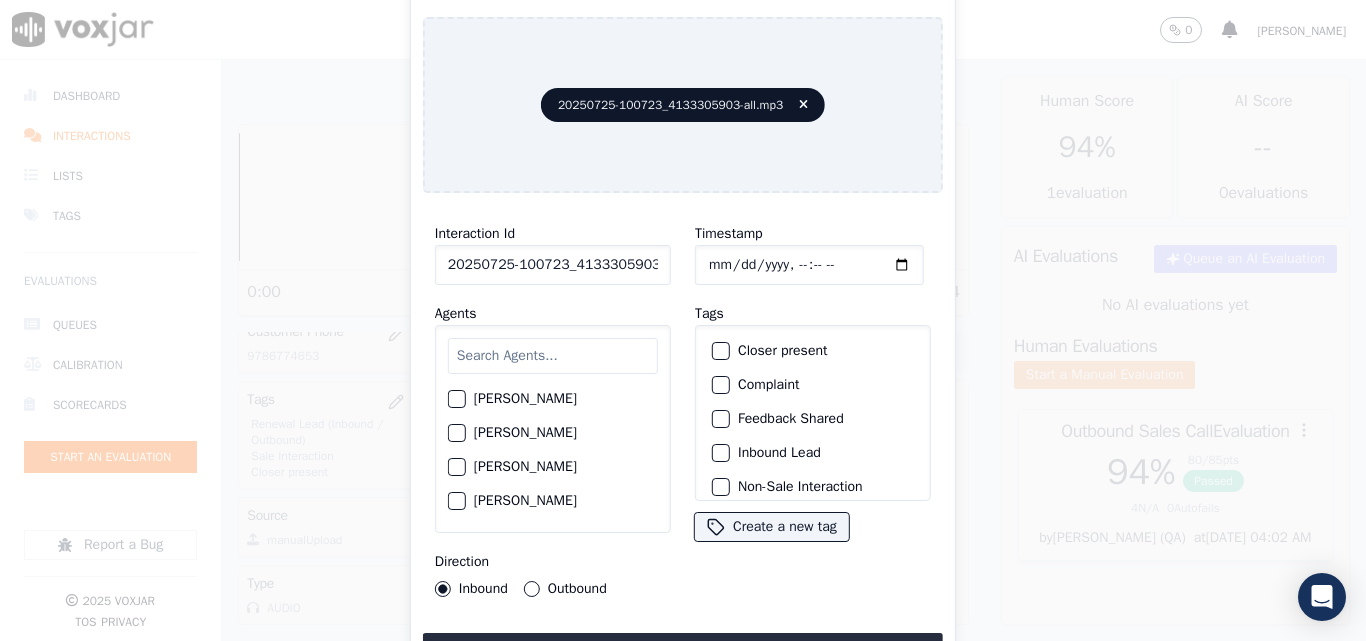 type on "2025-07-25T22:37" 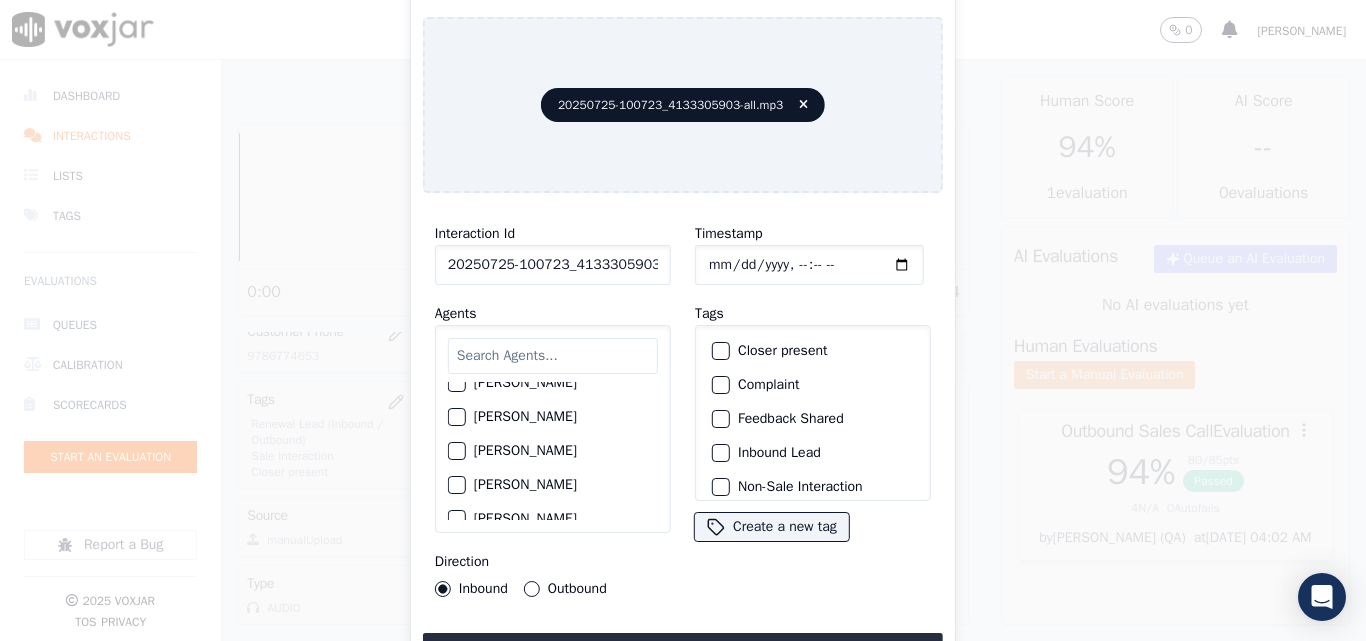scroll, scrollTop: 700, scrollLeft: 0, axis: vertical 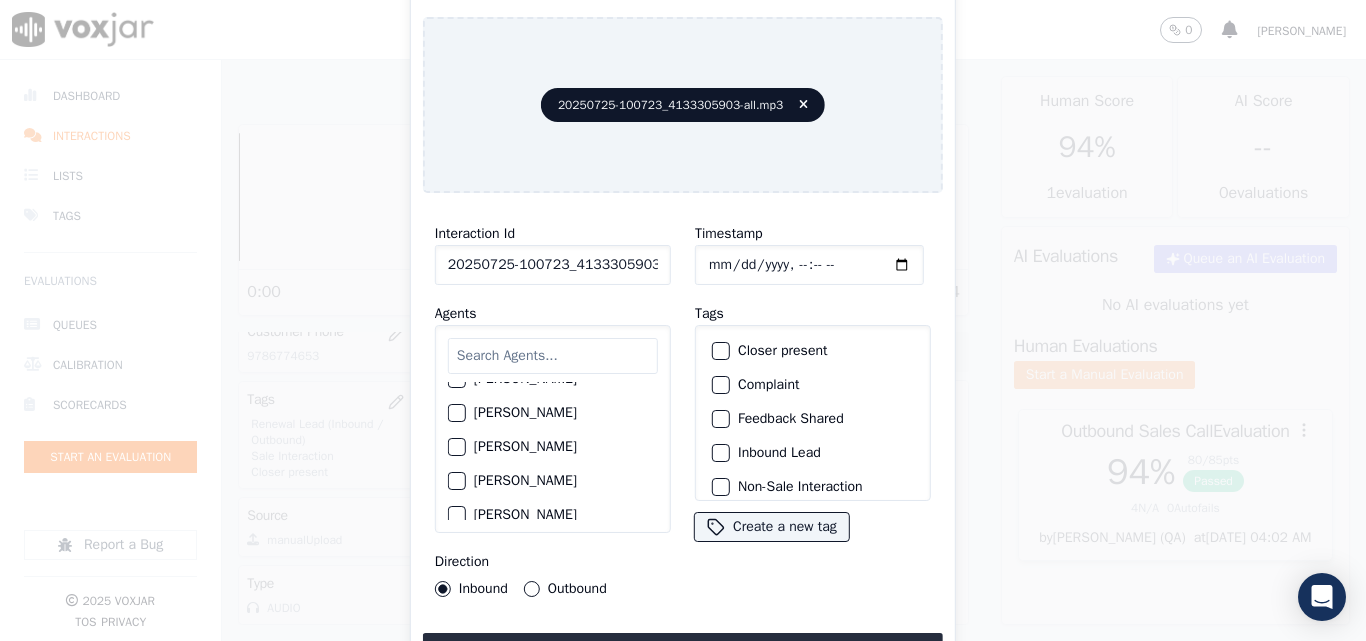 click on "Ethan Mukherjee" 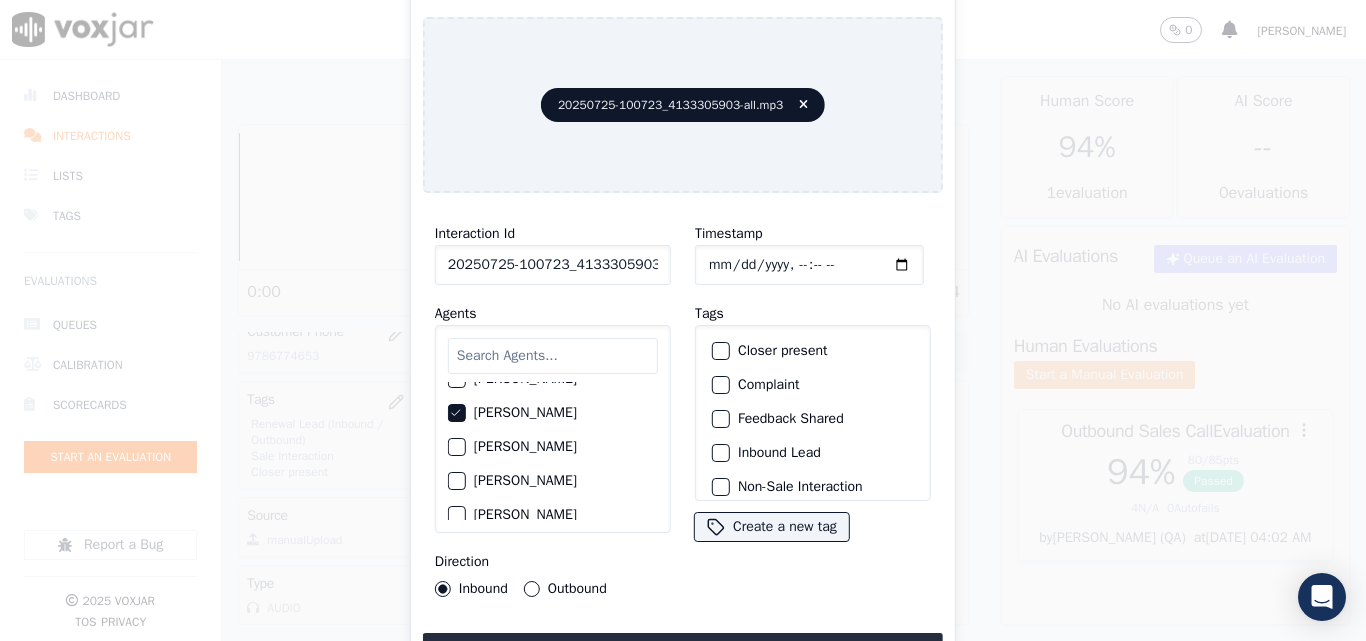 click on "Closer present" 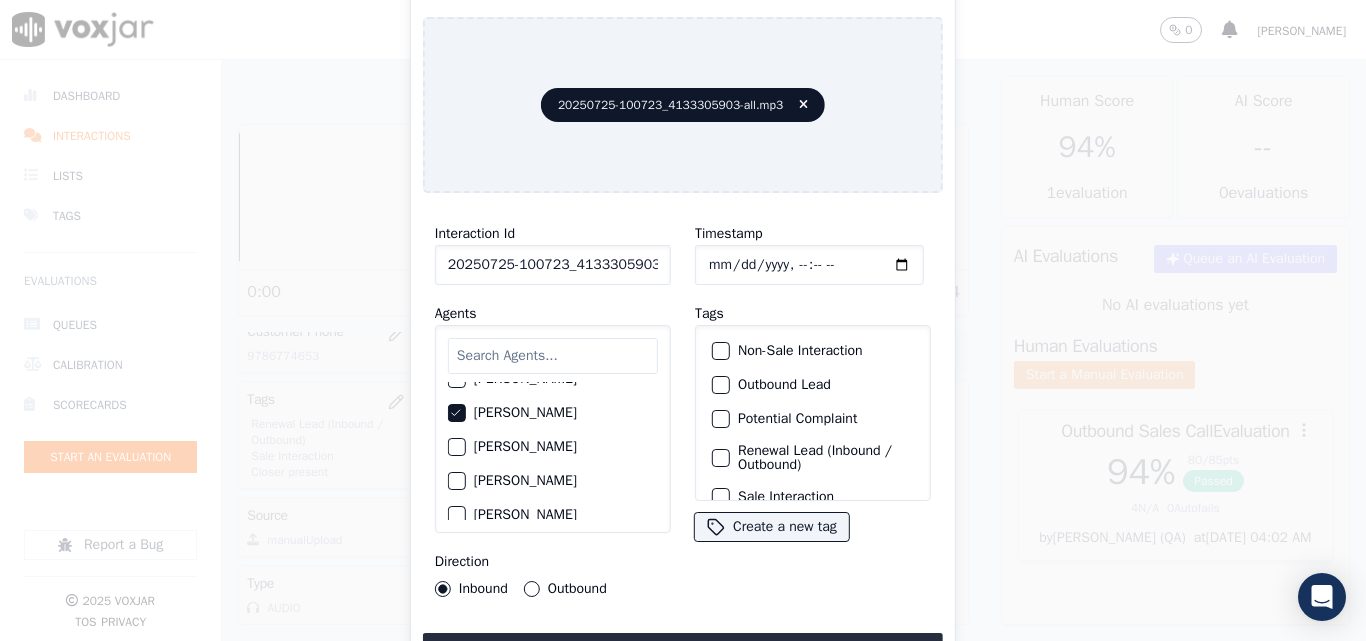 scroll, scrollTop: 73, scrollLeft: 0, axis: vertical 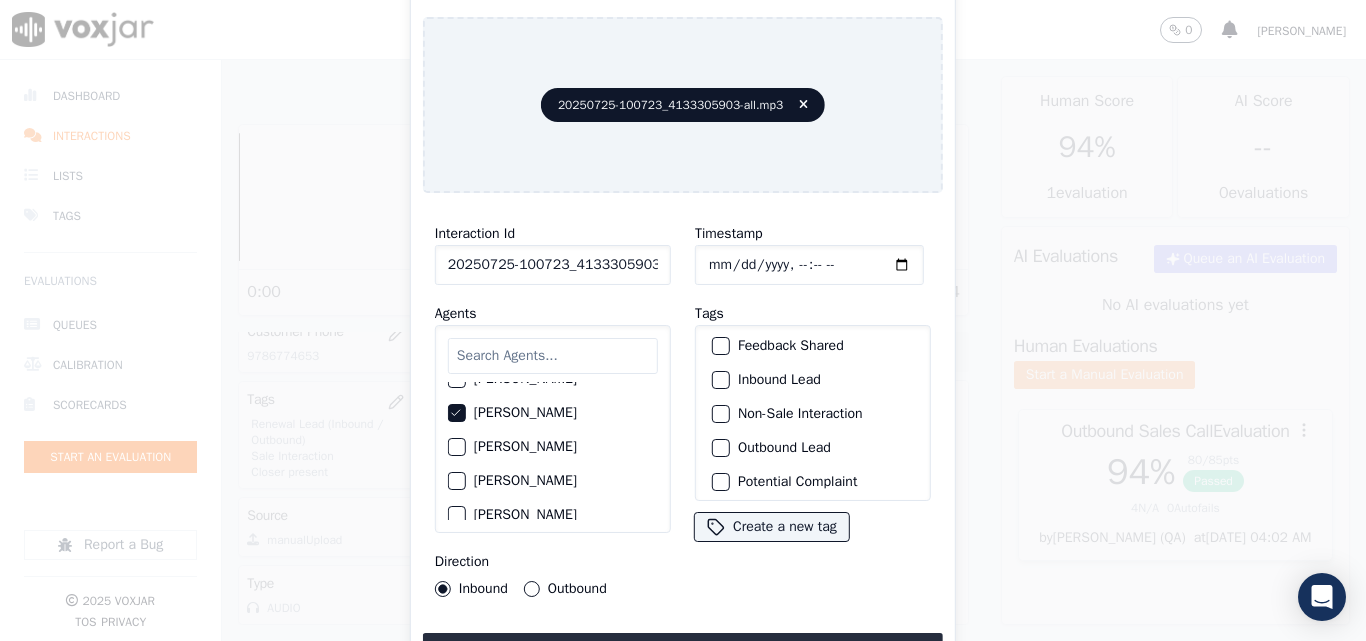 click on "Inbound Lead" 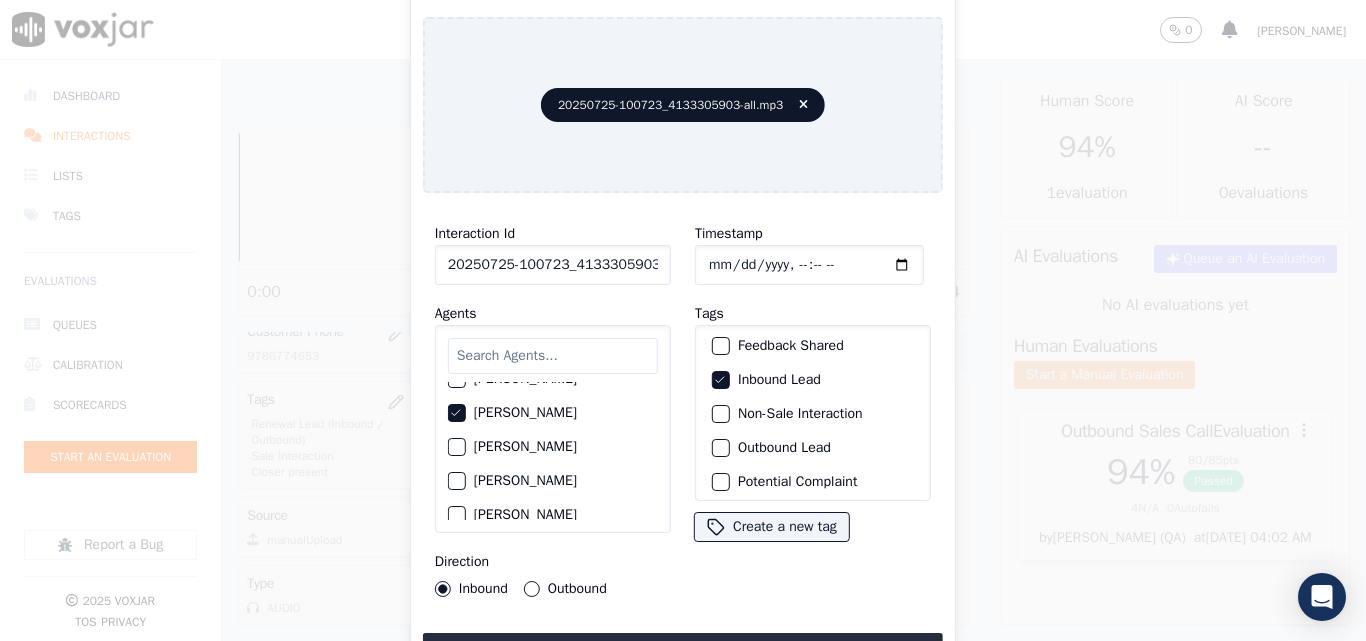scroll, scrollTop: 173, scrollLeft: 0, axis: vertical 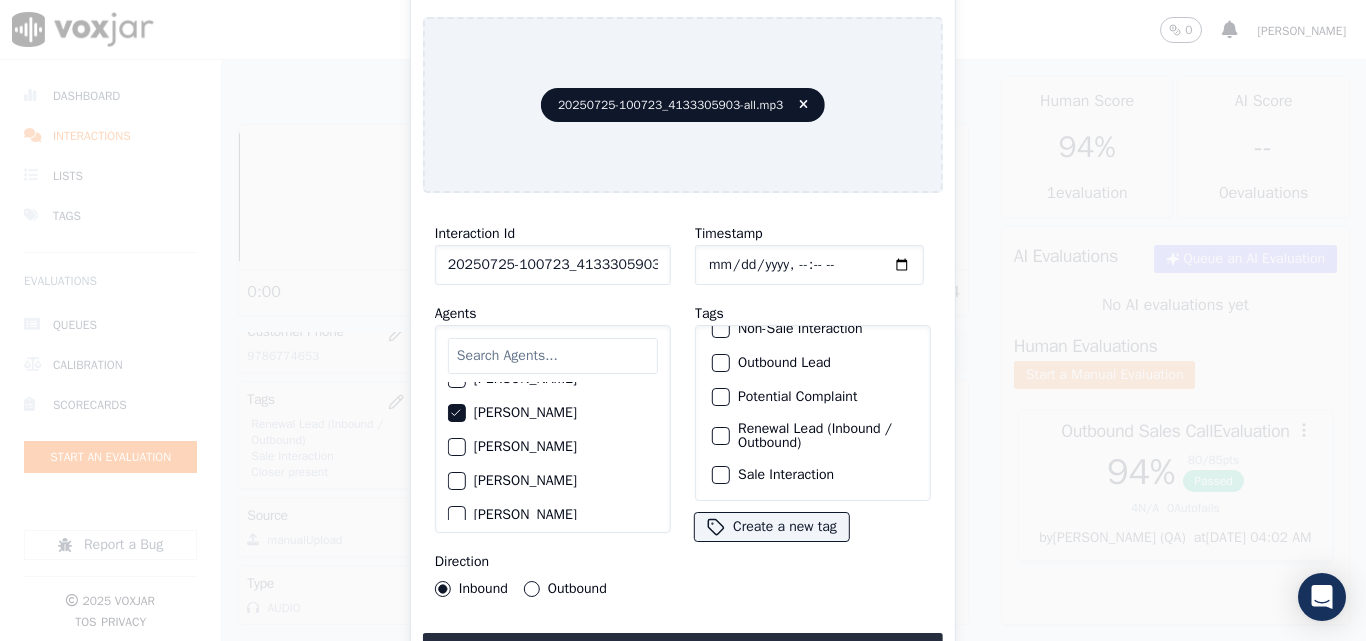 click at bounding box center (720, 475) 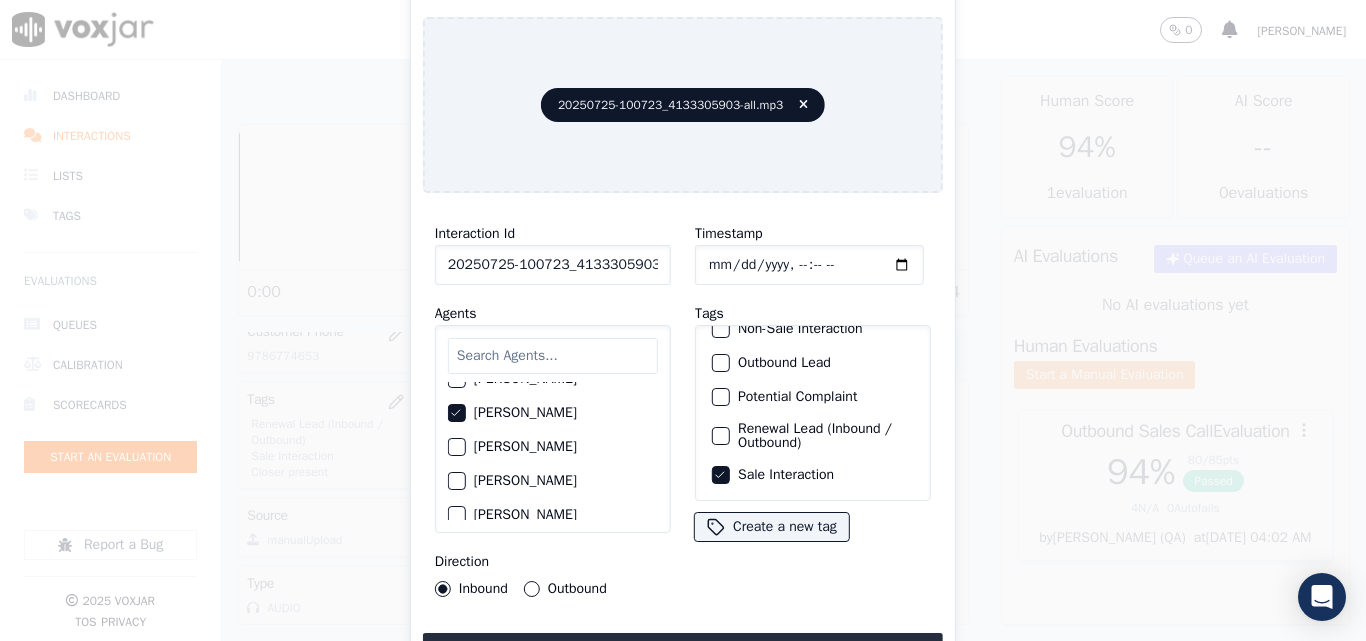 click on "Interaction Id   20250725-100723_4133305903-C1     Agents        Harry  Roy      Aaron Biswas     Alex Akhtar     Allen Alam      Andrew Anwar     Anna Das      Annie Singh     Brandon Roy     CAROLINE JARAMILLO     Carol Khatun     Catherine Roy     Chester Chatterjee     Chris Toppo     Christia Ghosh     DAVID ACUNA     Daniel Ali     David Stephen     Do not Count     Dominick Saha     ELIAN FLOREZ       Edward Banerjee     Ethan Mukherjee     Frank Sarkar     George Aich     ISIS ALZATE     JOSE LOZANO     Jack  Sharma     Jake Saha     James Murtuza     Janet Monterio     Jeniffer Banerjee     Jim Som     John Das     Jordan Shaqib     Justin Alam     Kelvin Chowdhury     LILIBETH VERGARA     LUISA CAMPO      MANUEL CASTILLO     MARY OLIER         MD Dilshad Alam - Justin     MICHELLE MARRERO     Marcus Kunwar     Mark Sharma     Martin Das     Max Sarkar     Mike Chhetri     Nick Saraf     Nigel Phillips     Nolan Mahanta     Olivia Samantha     Parker Majid     Richard Kumar     Ricky Singh" at bounding box center [683, 439] 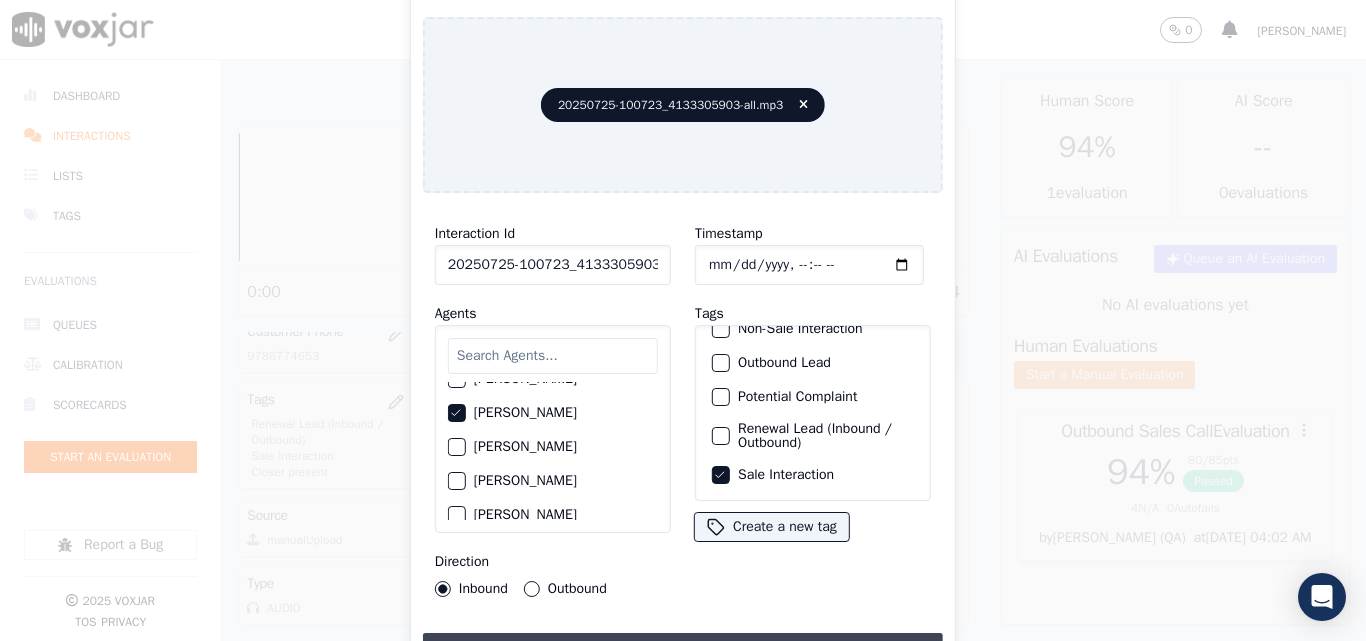 click on "Upload interaction to start evaluation" at bounding box center (683, 651) 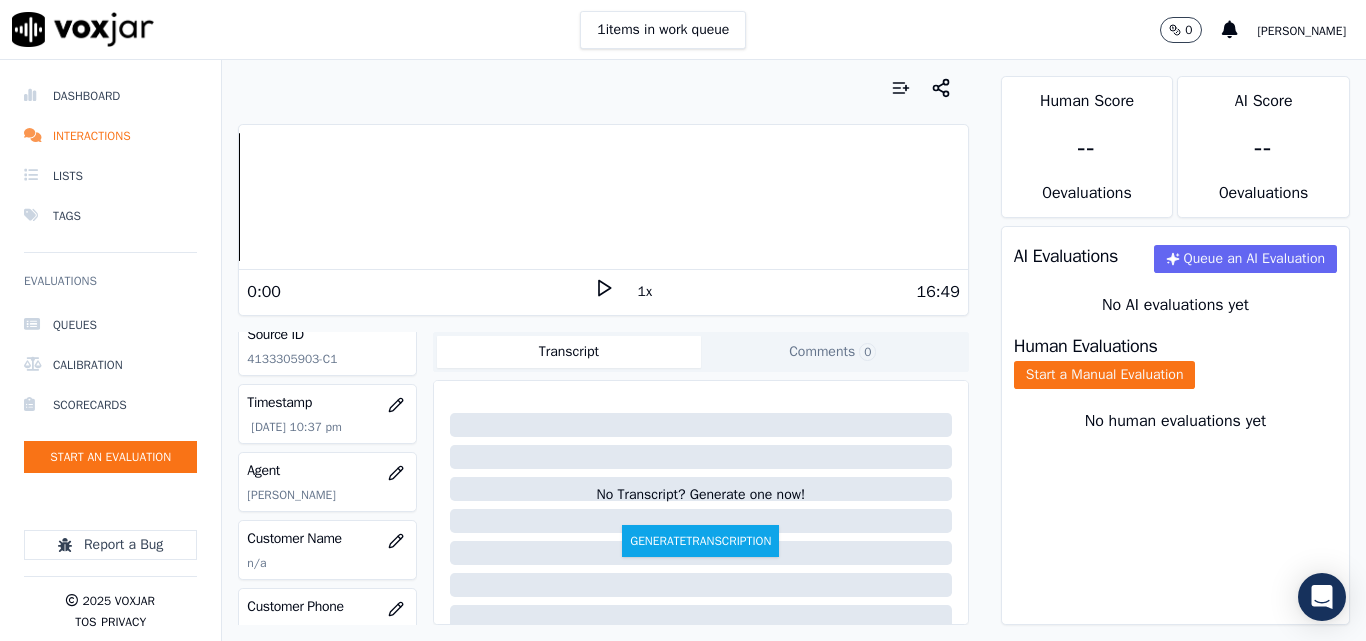 scroll, scrollTop: 200, scrollLeft: 0, axis: vertical 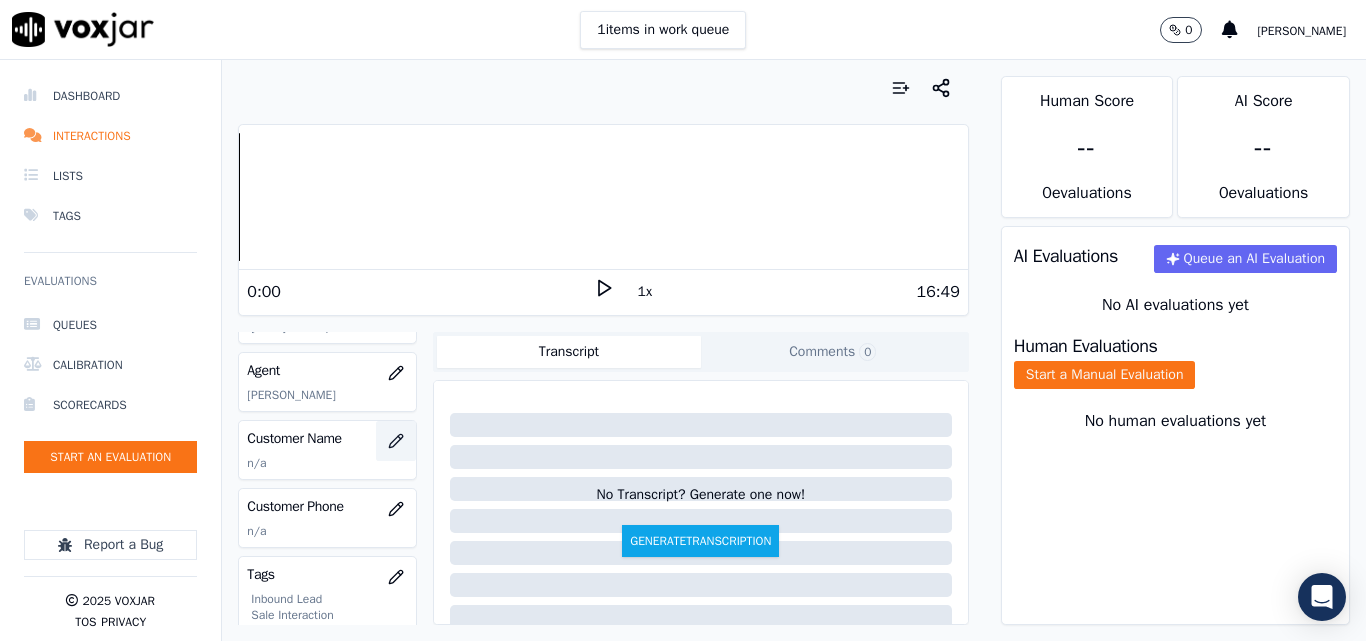 click 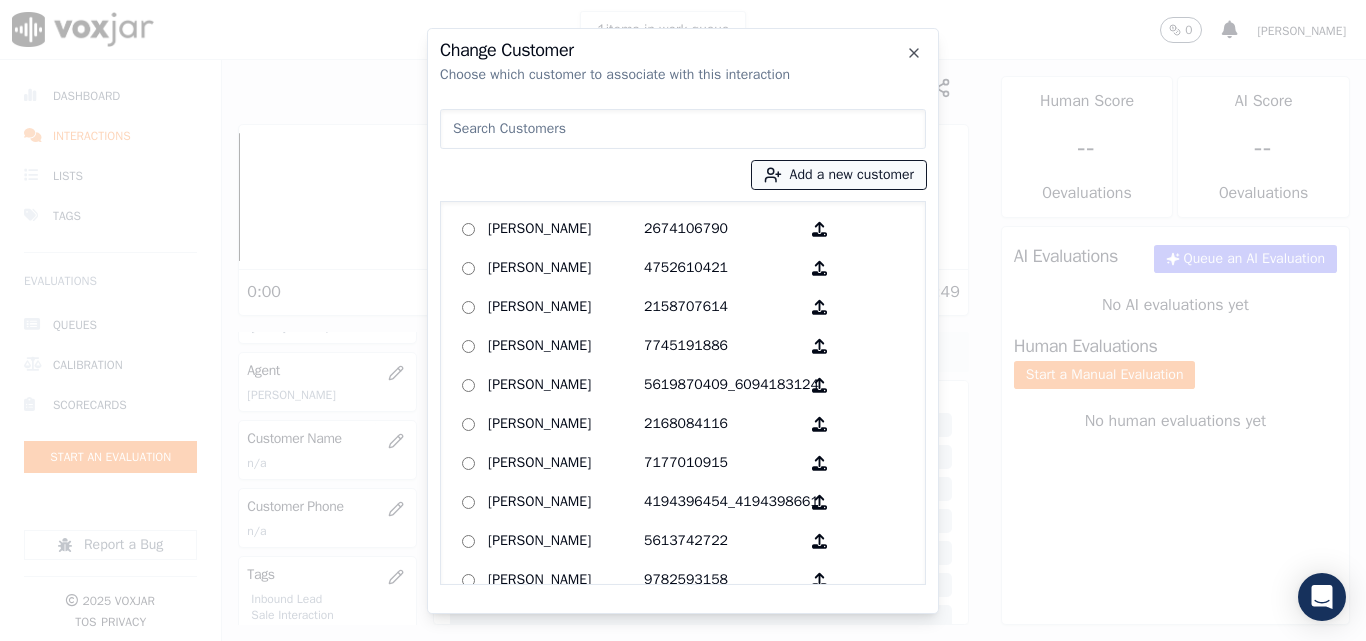 click on "Add a new customer" at bounding box center (839, 175) 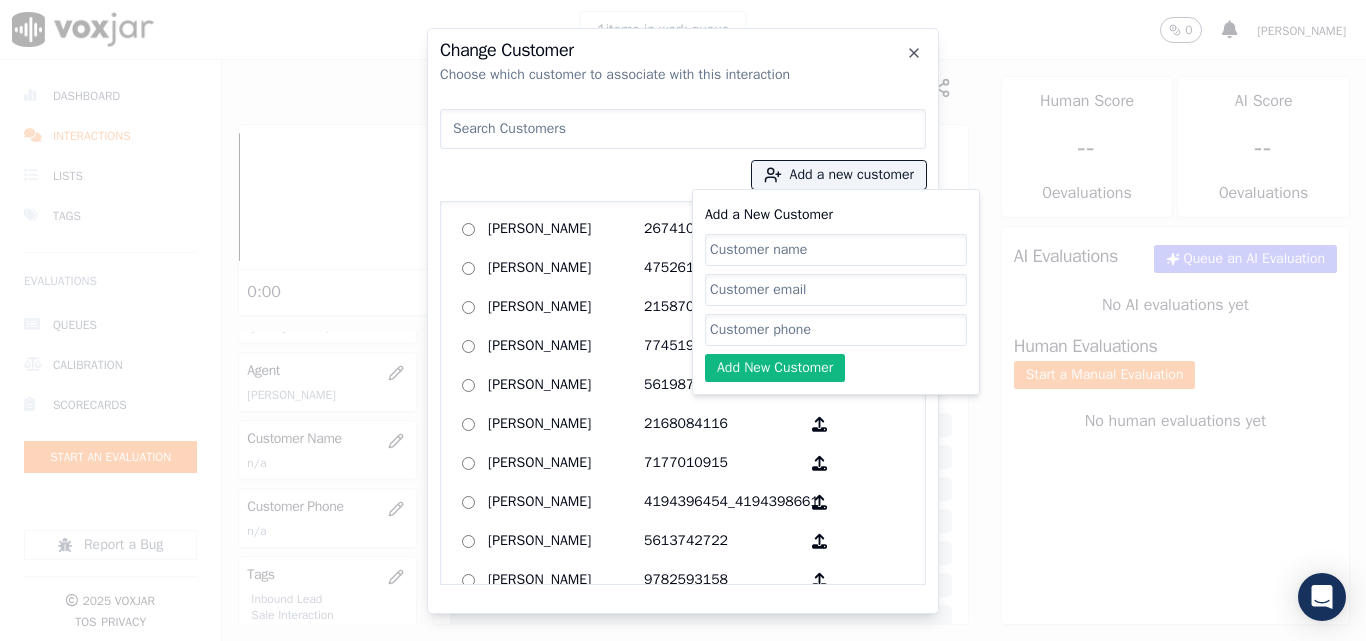 click at bounding box center [683, 129] 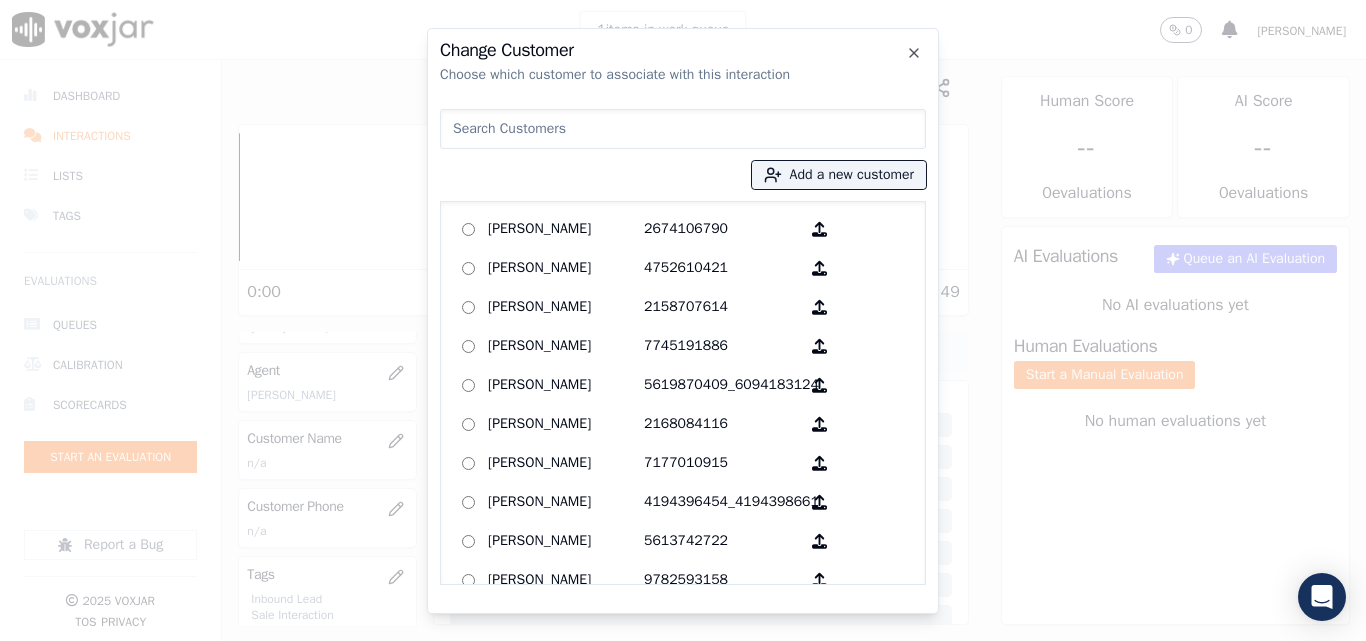 click at bounding box center [683, 129] 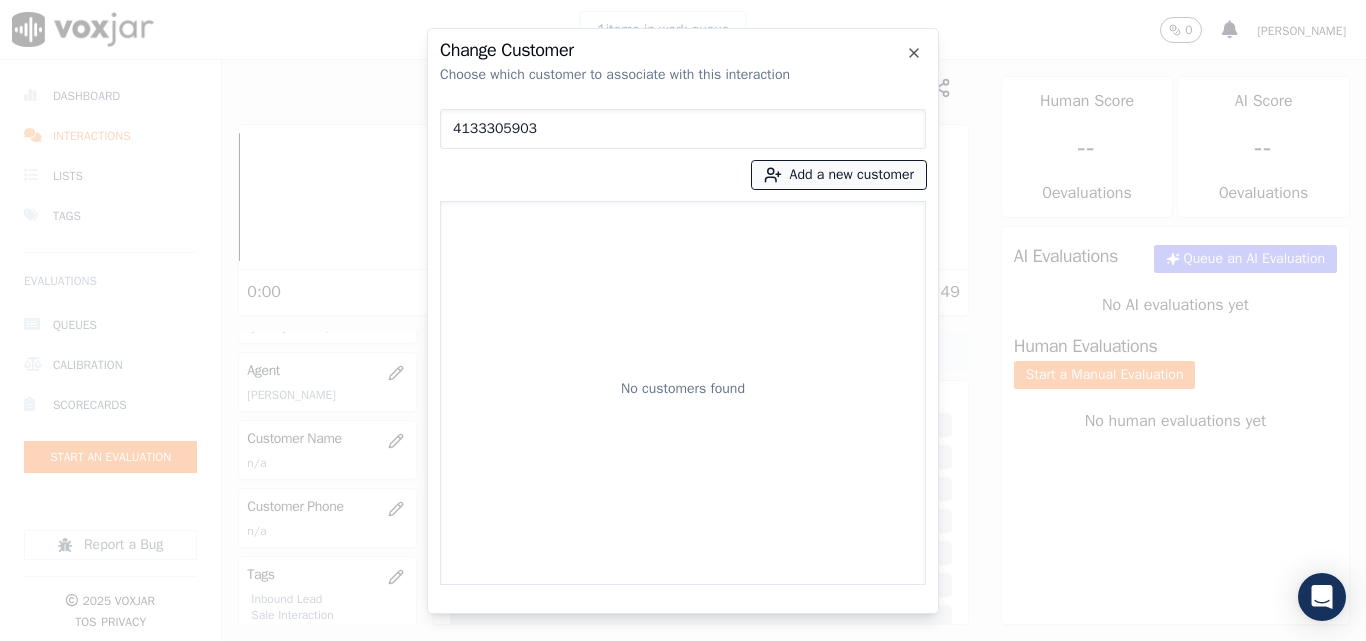 type on "4133305903" 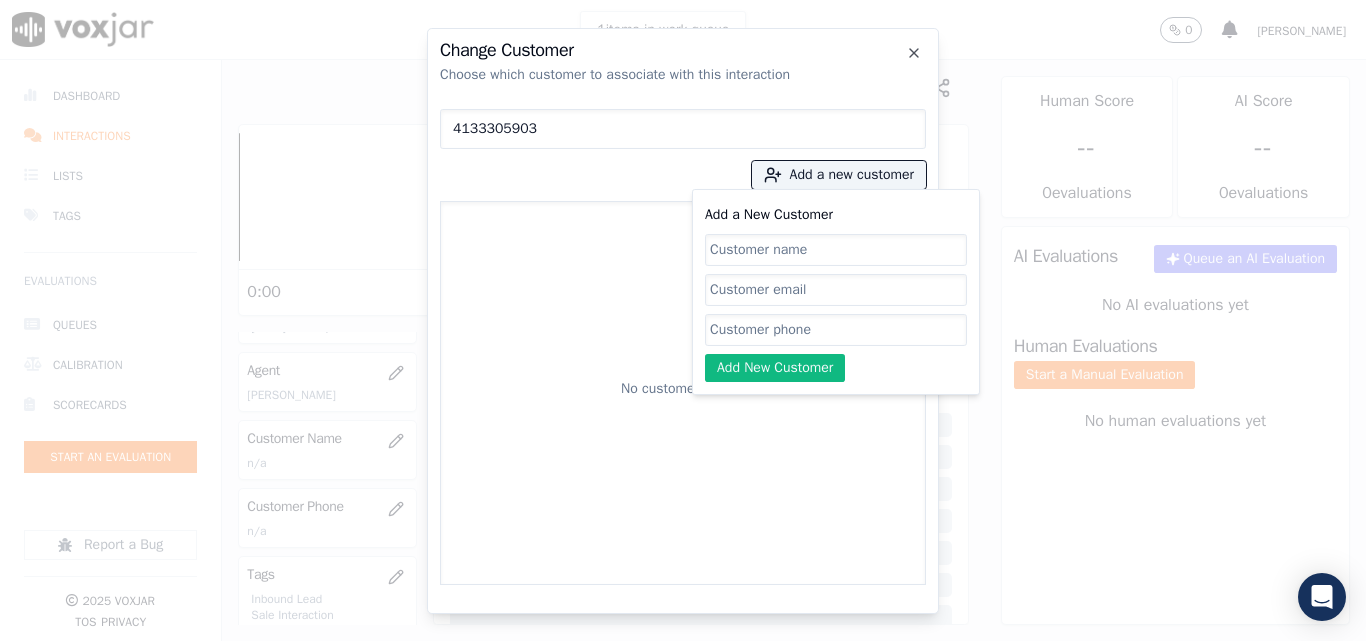 click on "Add a New Customer" 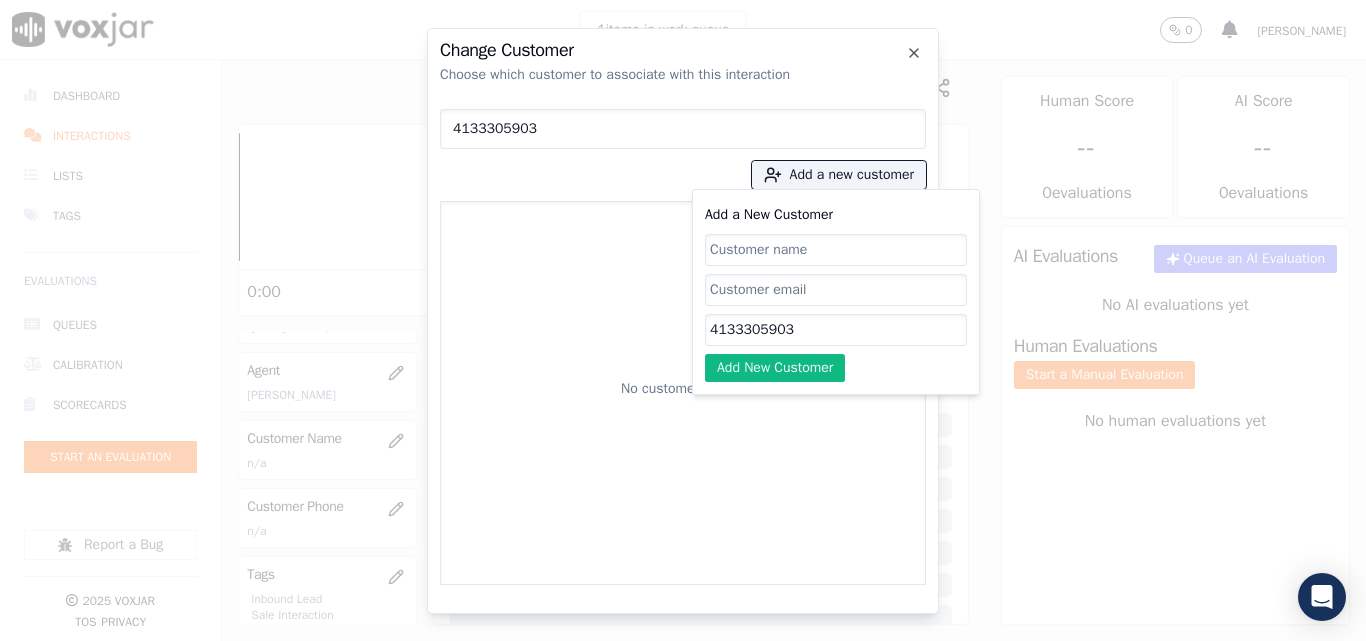 type on "4133305903" 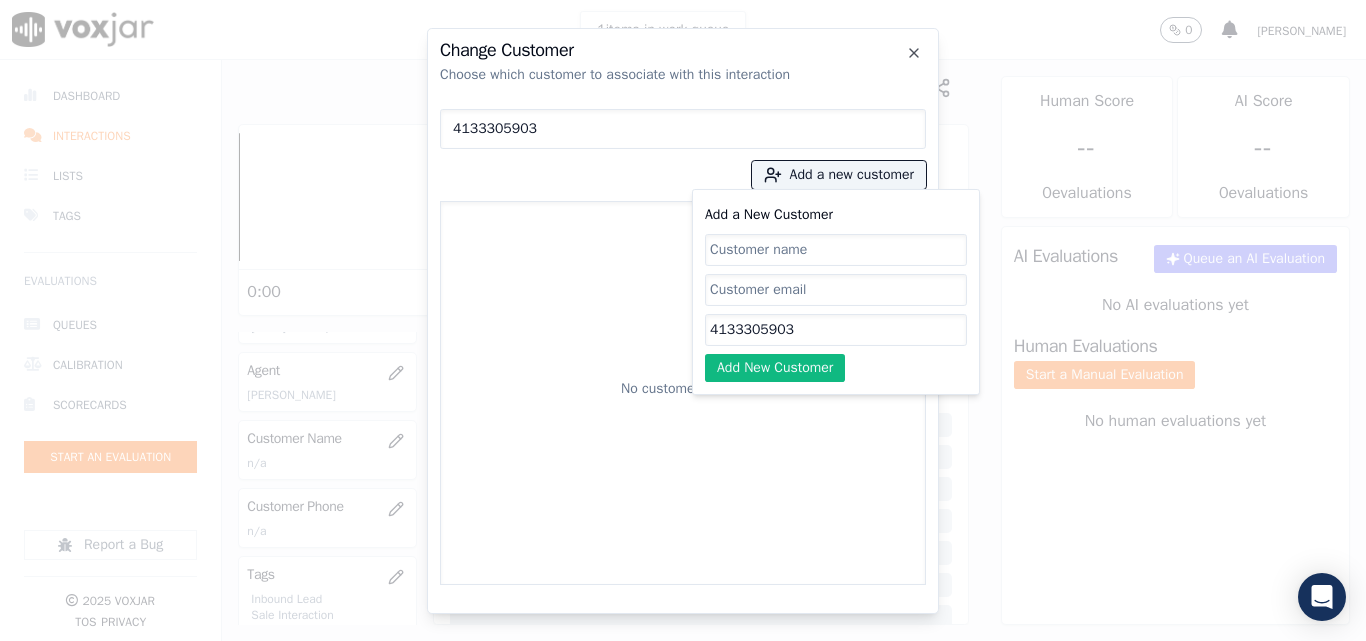 drag, startPoint x: 742, startPoint y: 248, endPoint x: 753, endPoint y: 283, distance: 36.687874 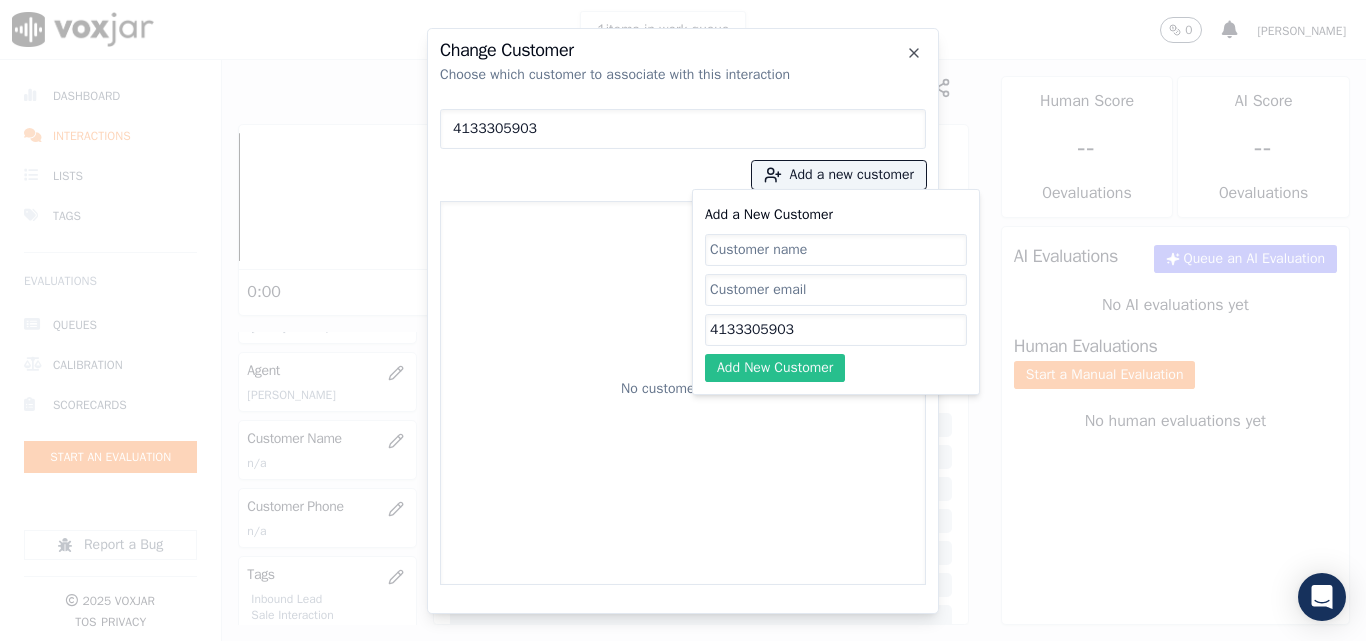 paste on "TIMMY E DAWSON" 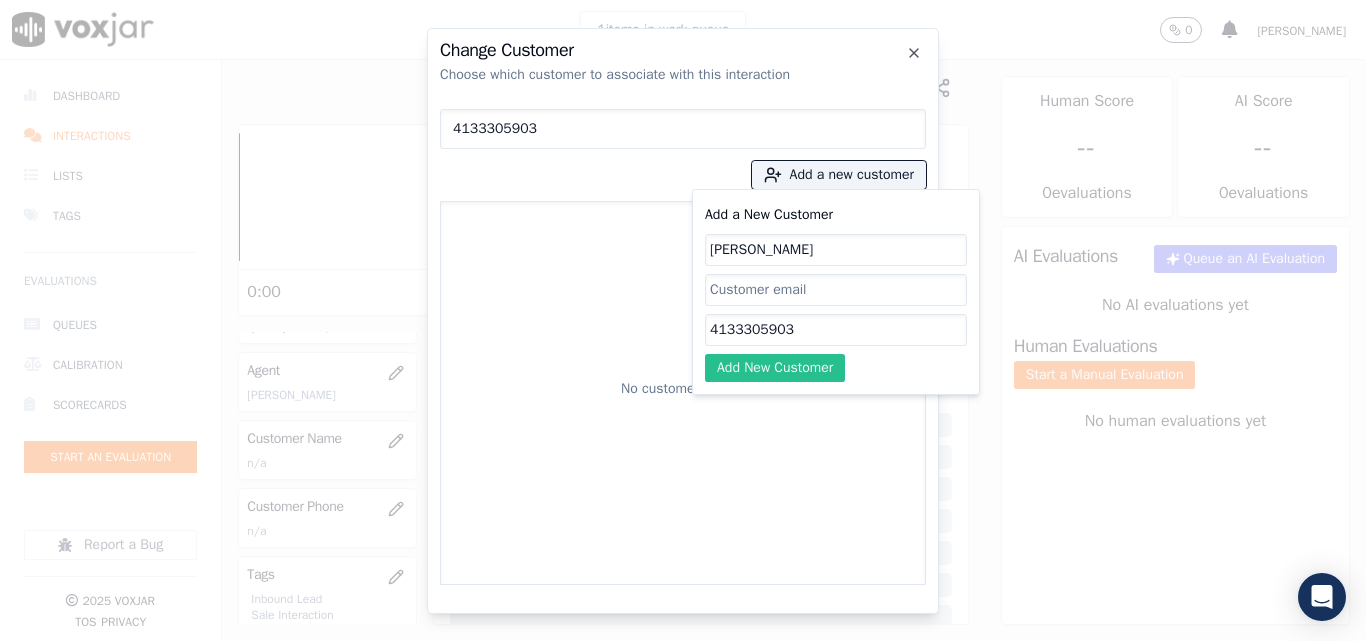 type on "TIMMY E DAWSON" 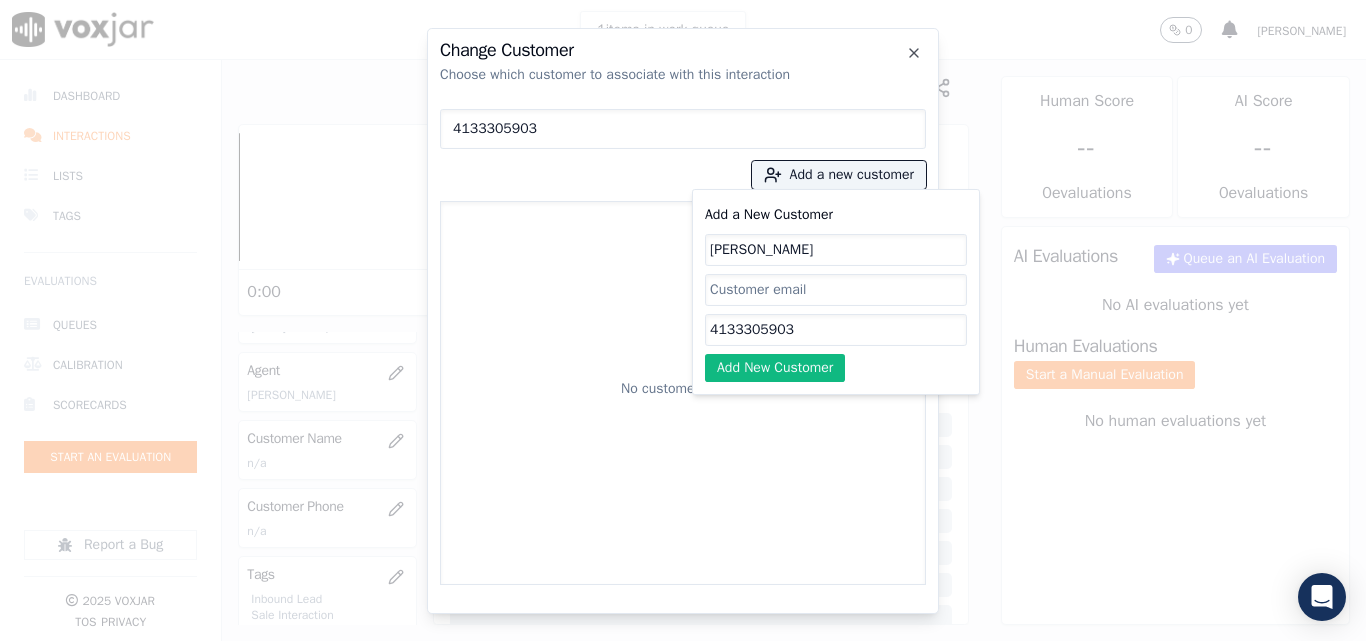 click on "Add New Customer" 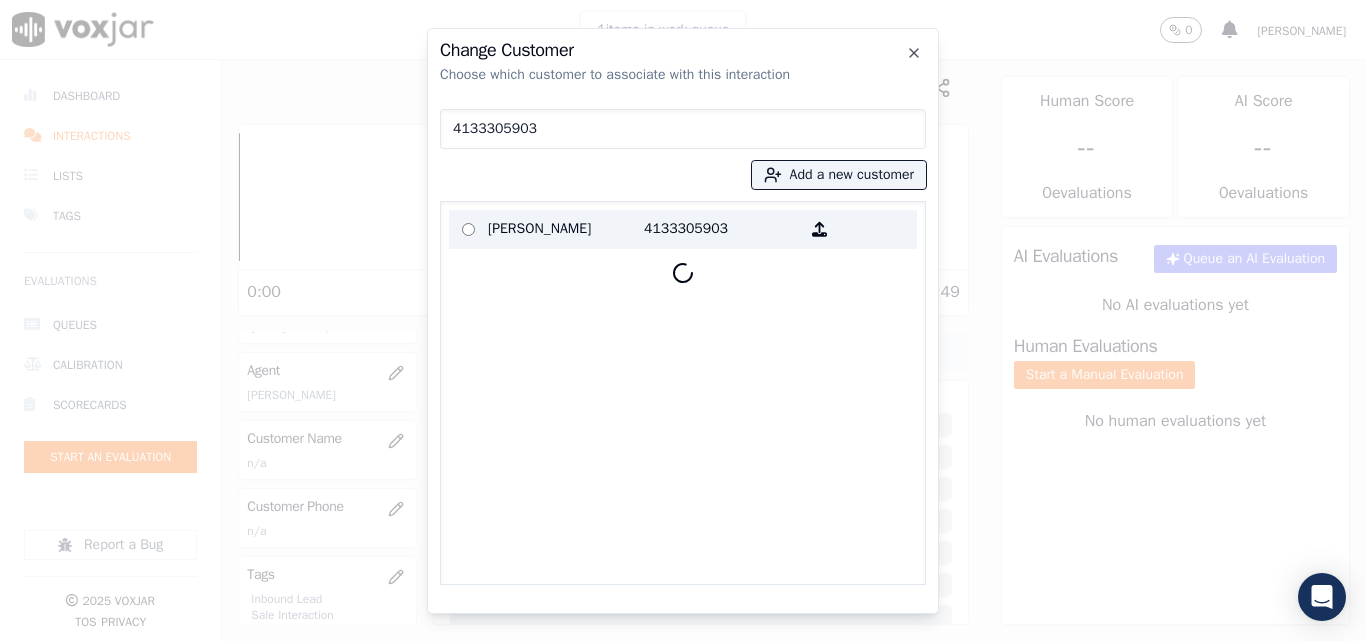 click on "TIMMY E DAWSON" at bounding box center [566, 229] 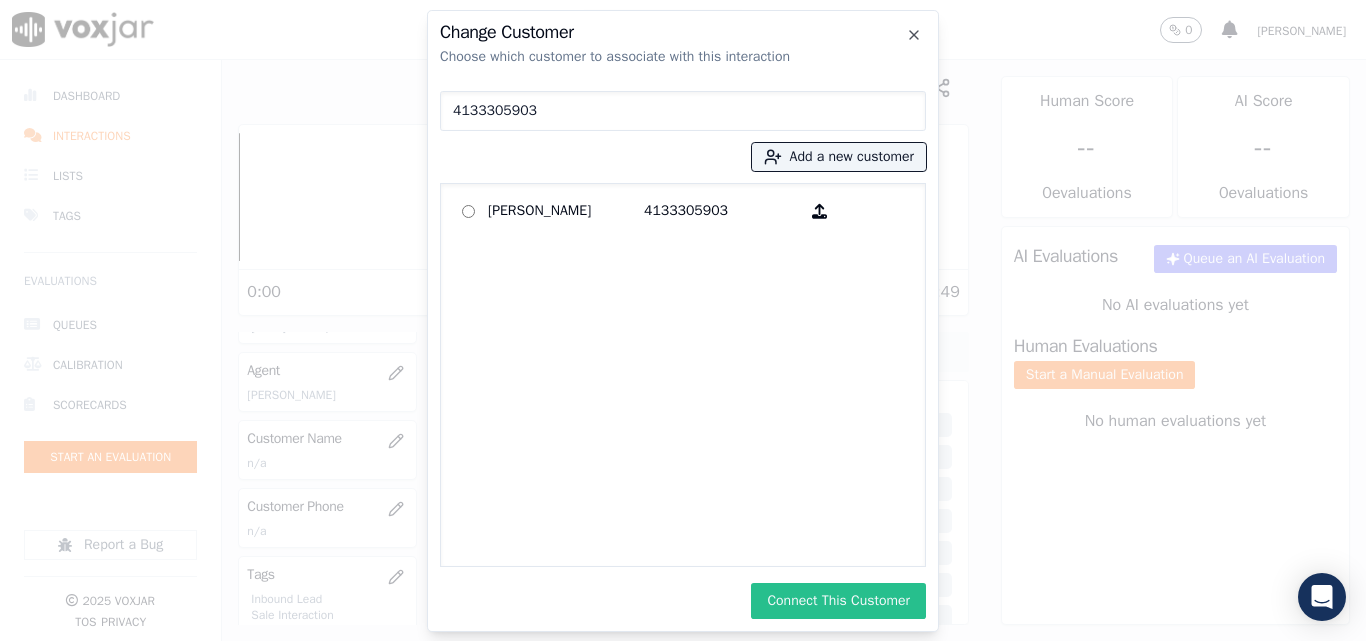 click on "Connect This Customer" at bounding box center [838, 601] 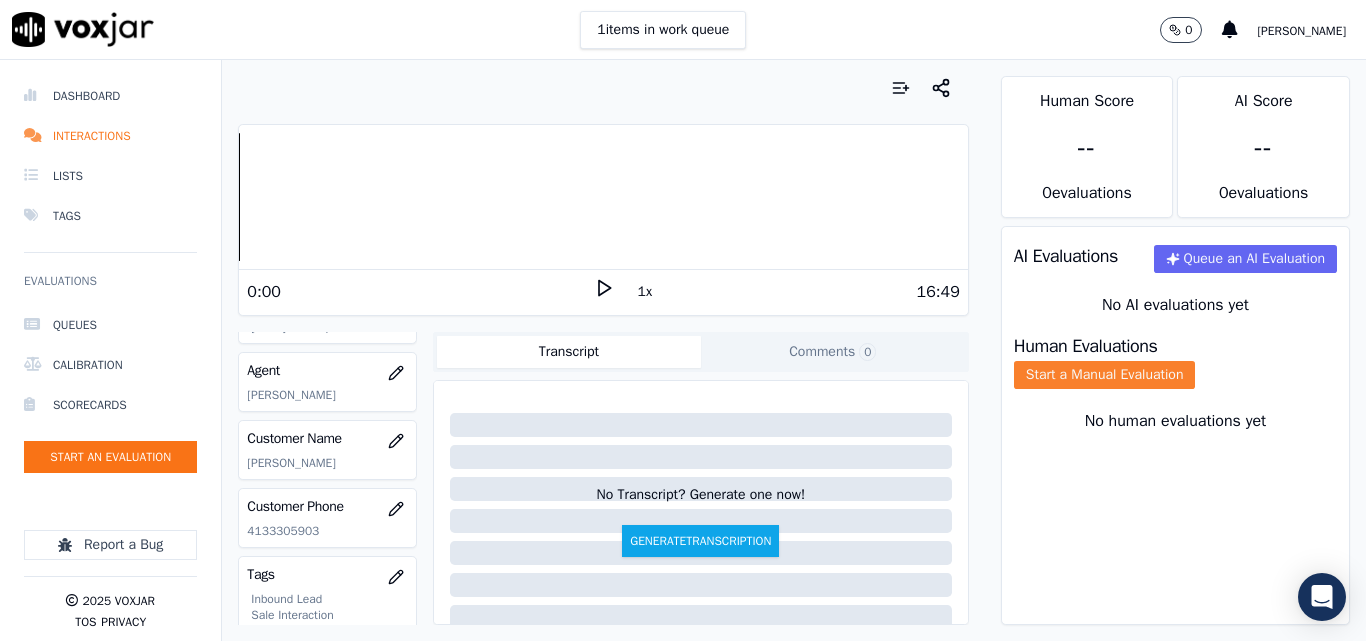 click on "Start a Manual Evaluation" 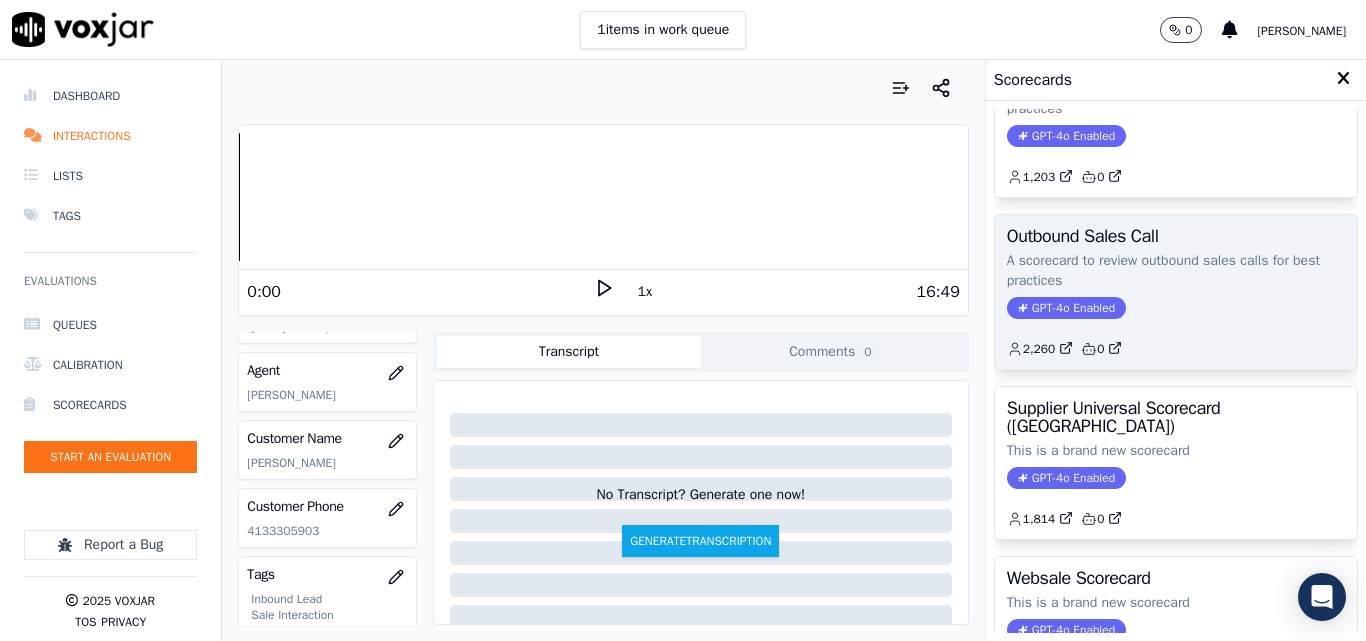 scroll, scrollTop: 200, scrollLeft: 0, axis: vertical 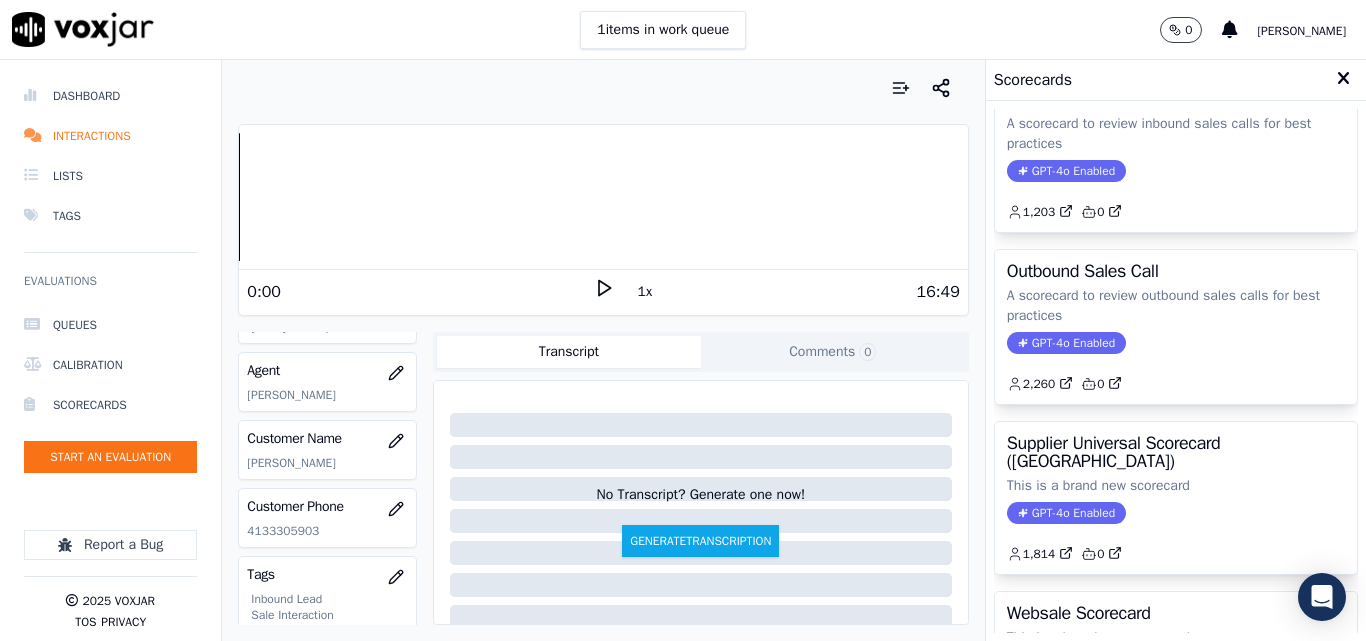 drag, startPoint x: 1153, startPoint y: 186, endPoint x: 1111, endPoint y: 213, distance: 49.92995 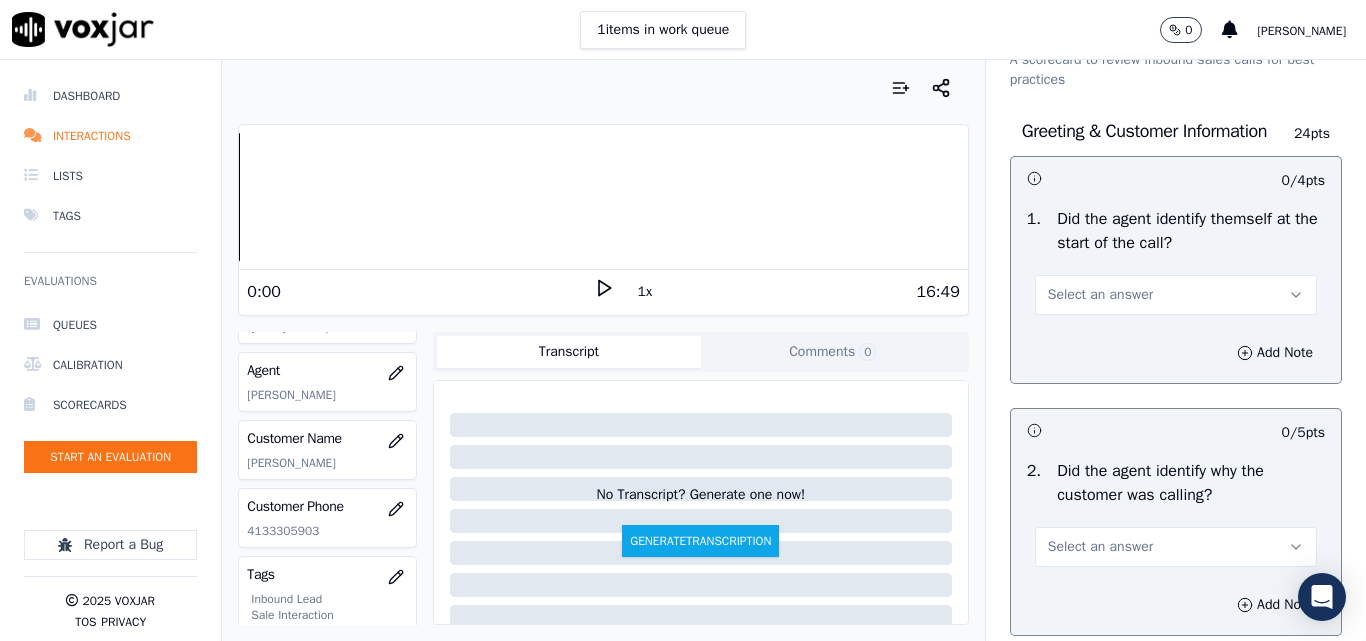 scroll, scrollTop: 200, scrollLeft: 0, axis: vertical 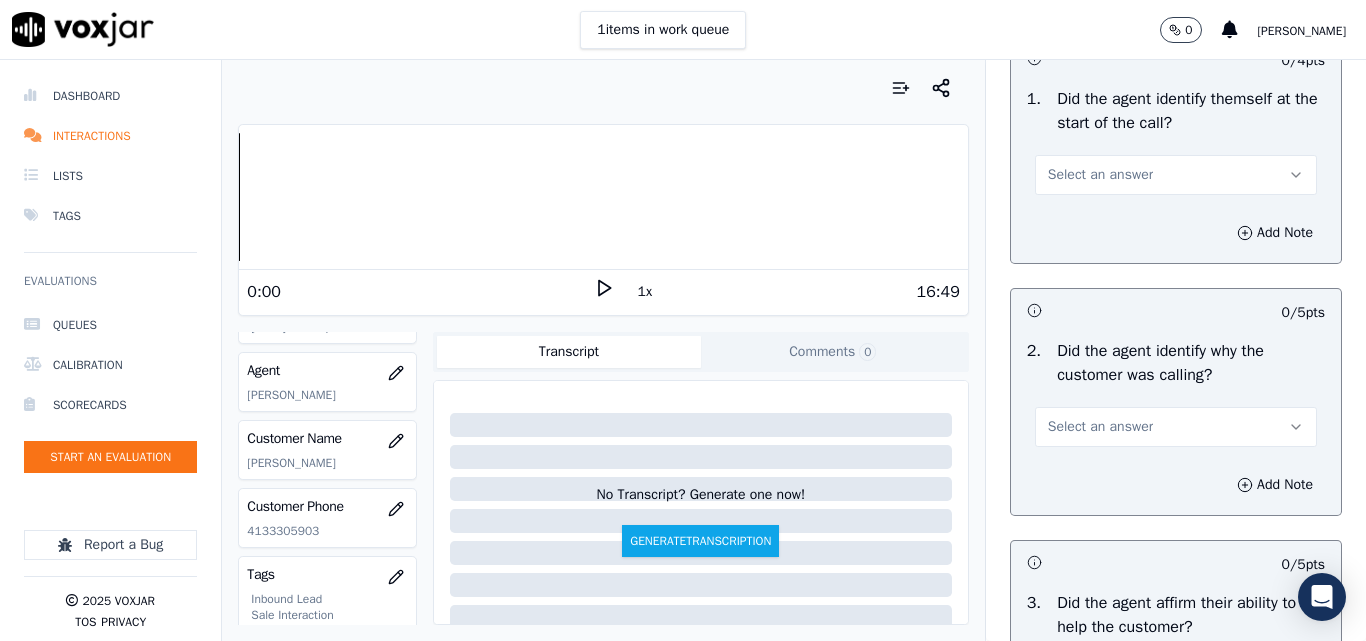 click on "Select an answer" at bounding box center [1100, 175] 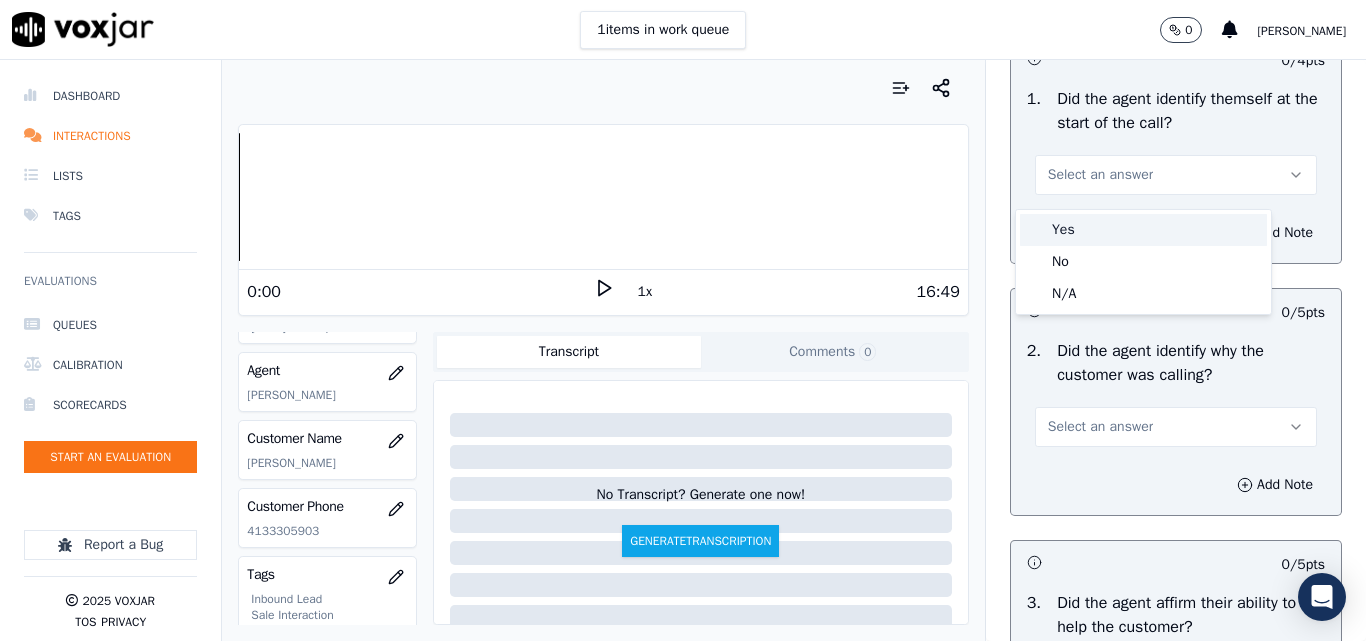 click on "Yes" at bounding box center [1143, 230] 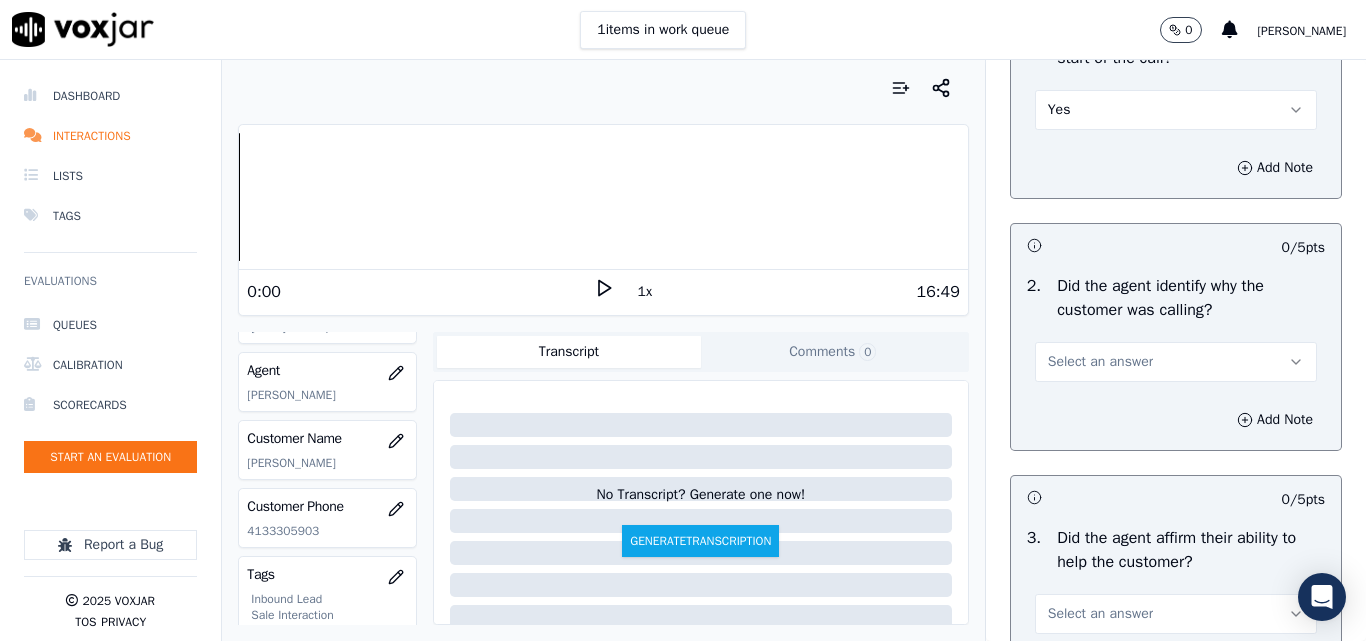 scroll, scrollTop: 300, scrollLeft: 0, axis: vertical 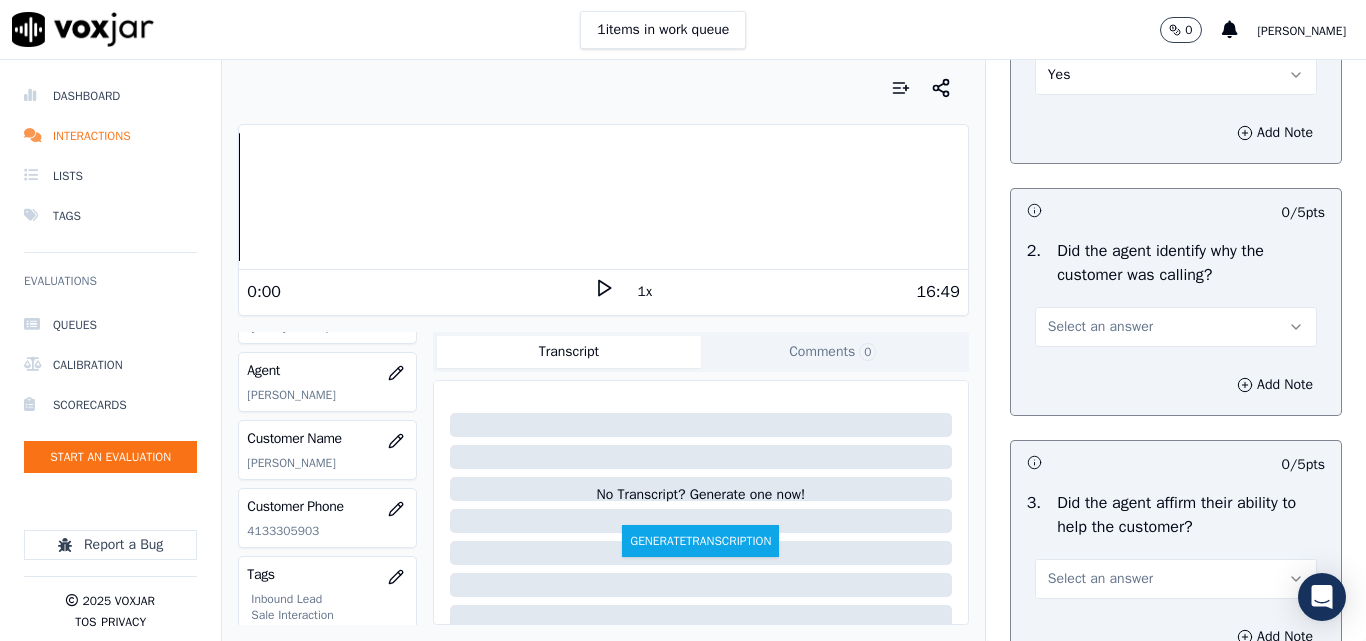 click on "Select an answer" at bounding box center [1100, 327] 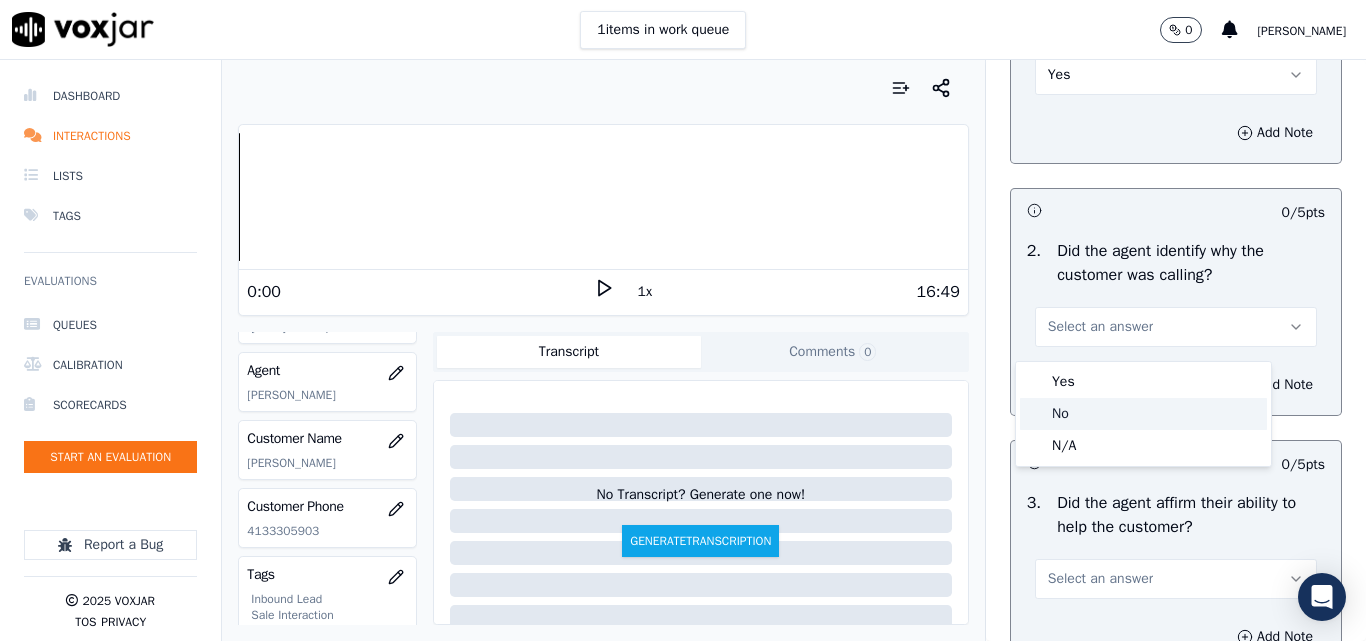 click on "Yes" at bounding box center (1143, 382) 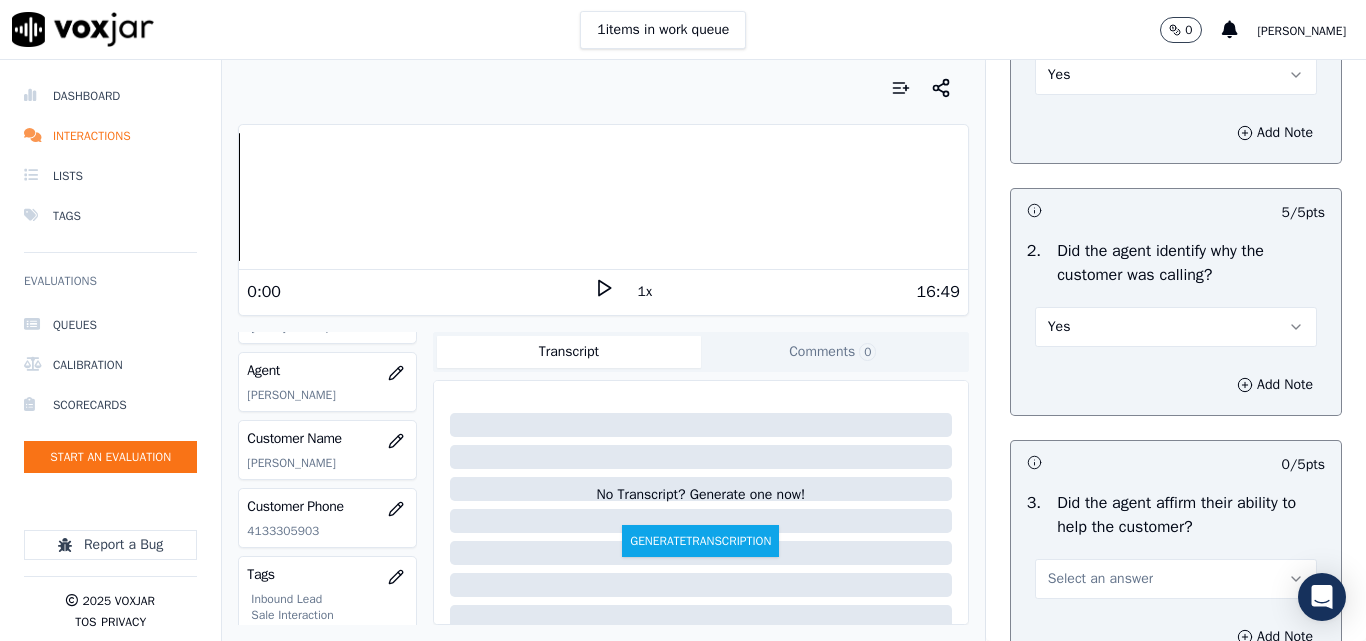 click on "Yes" at bounding box center (1176, 327) 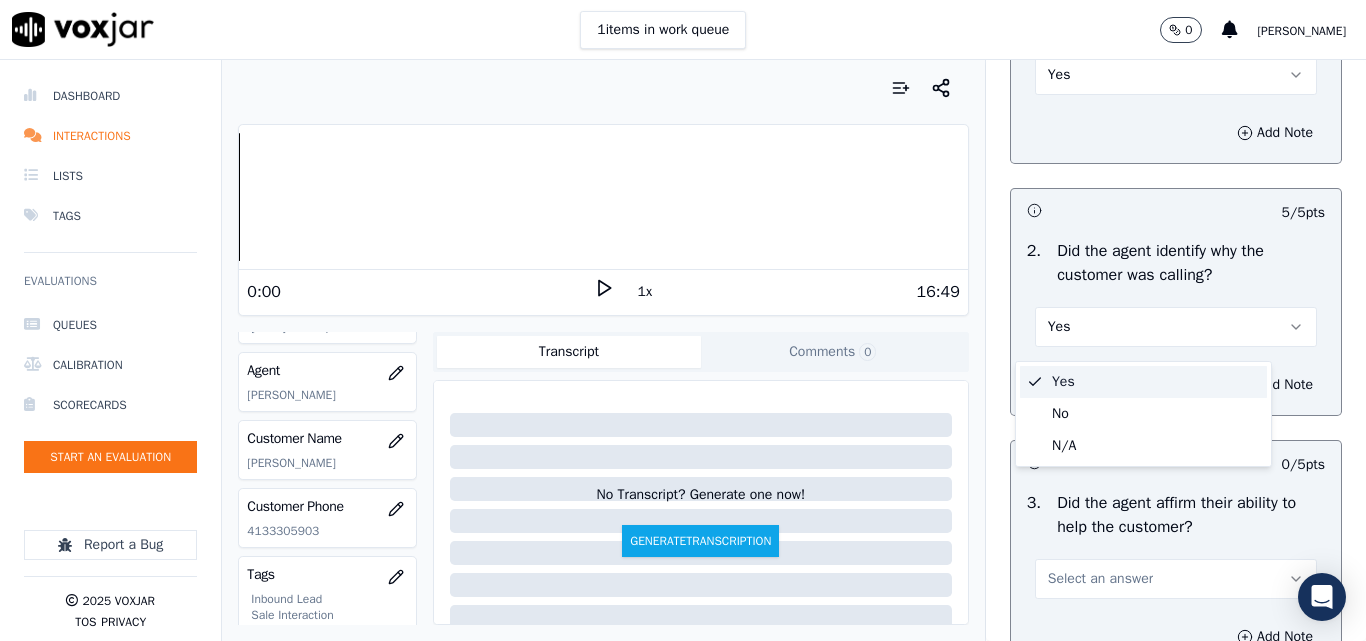 click on "Yes" at bounding box center (1176, 327) 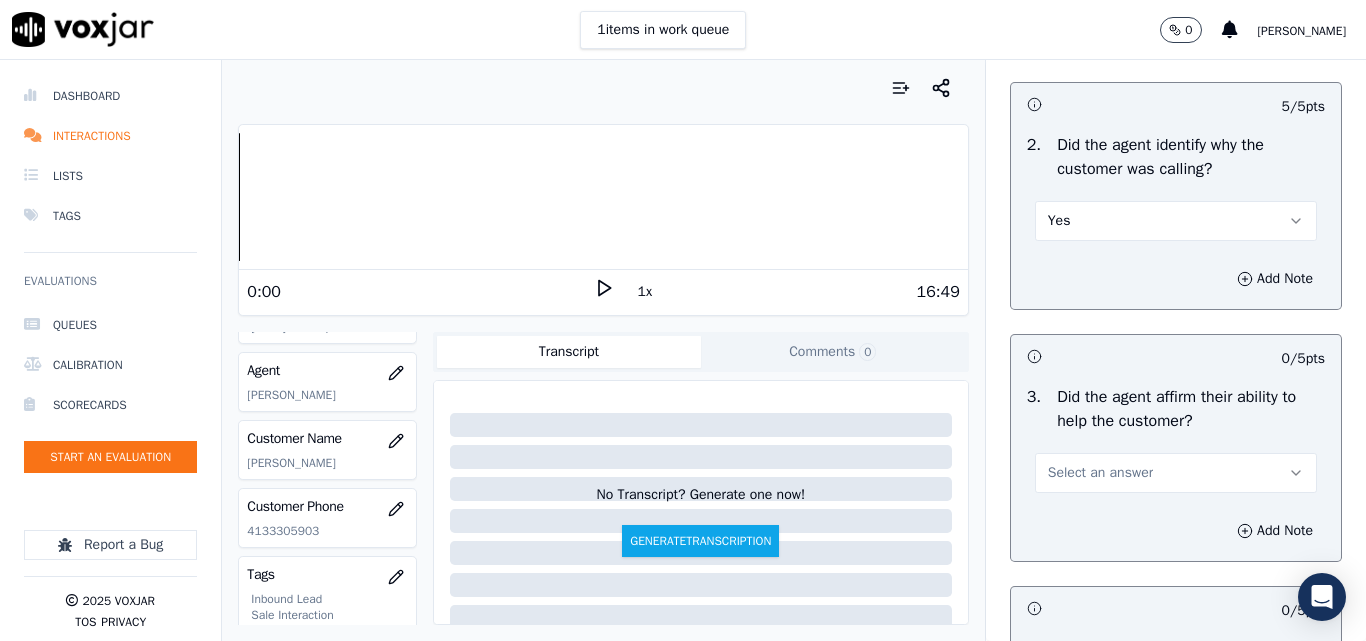 scroll, scrollTop: 600, scrollLeft: 0, axis: vertical 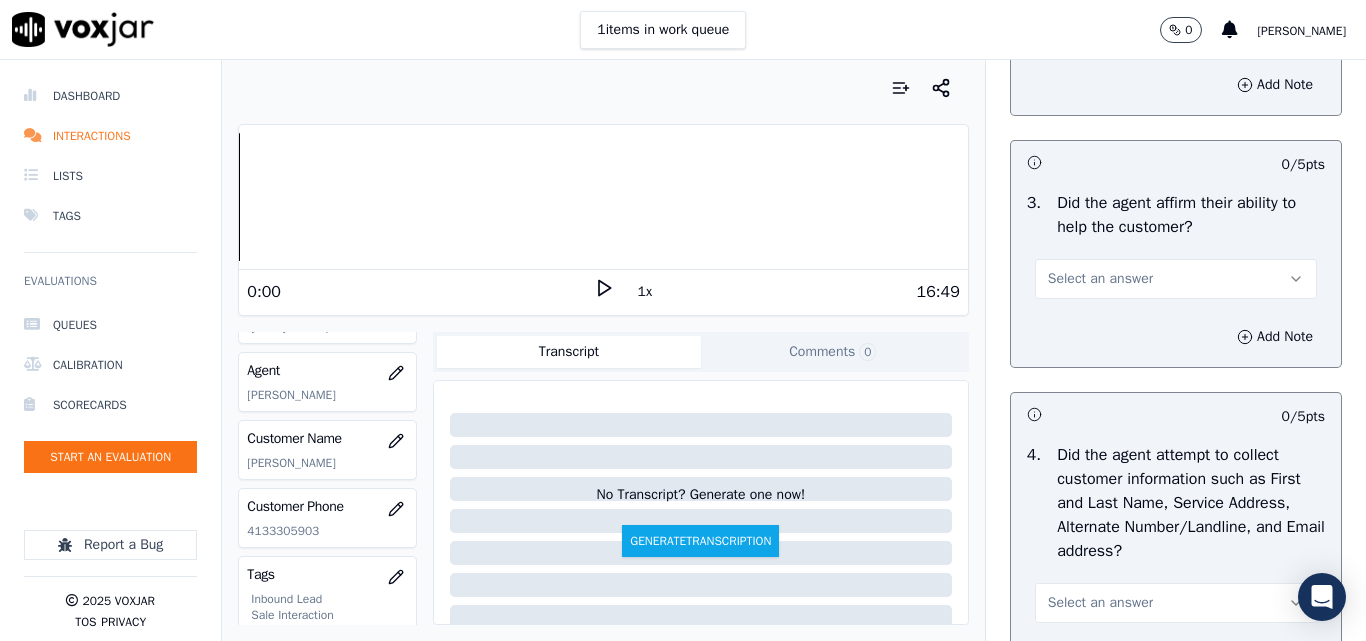 click on "Select an answer" at bounding box center (1100, 279) 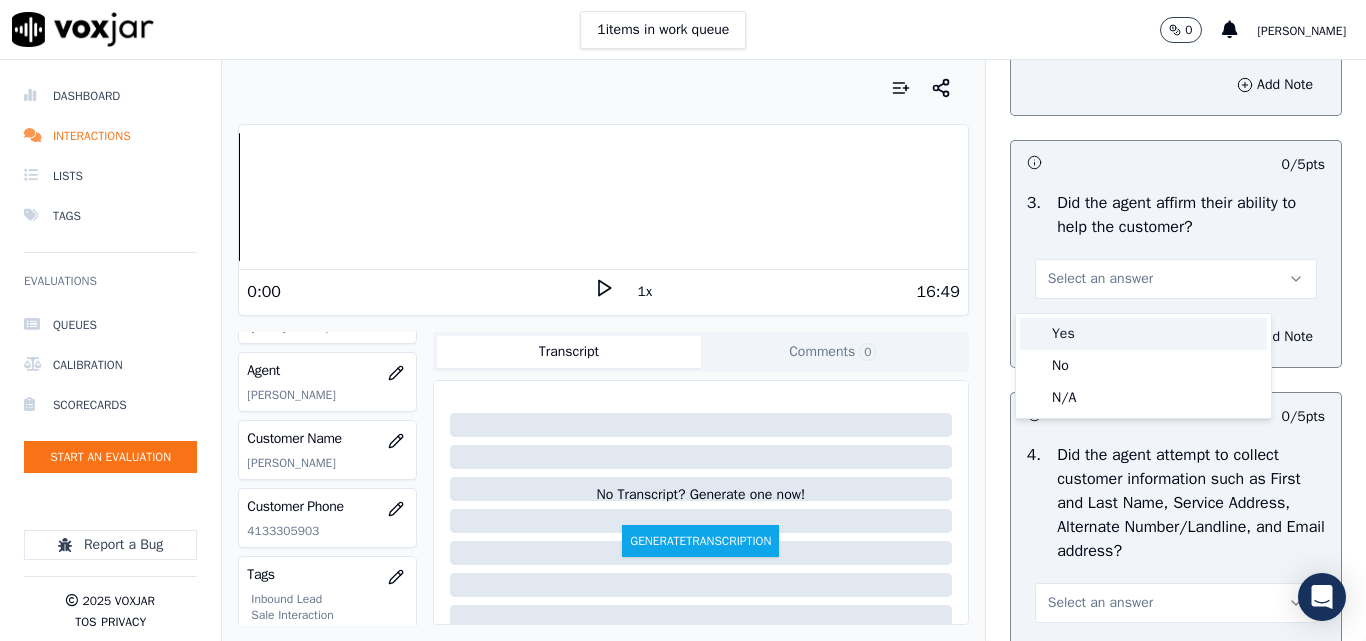click on "Yes" at bounding box center (1143, 334) 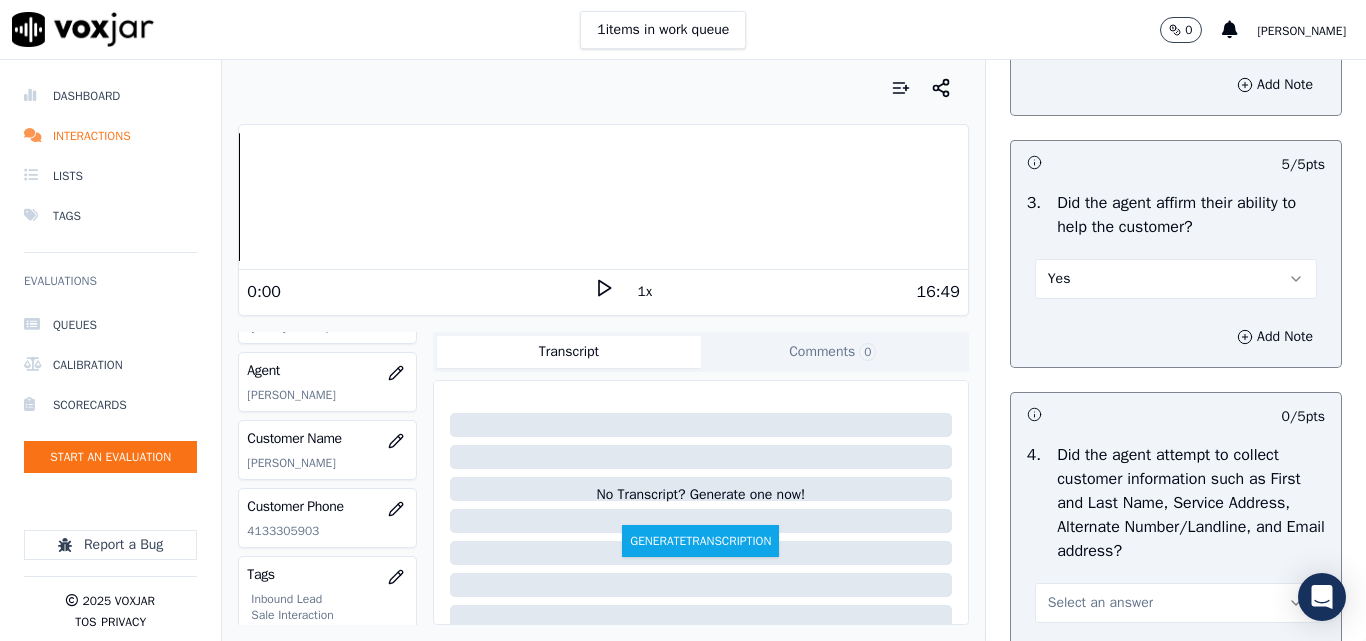 click on "Add Note" at bounding box center [1176, 337] 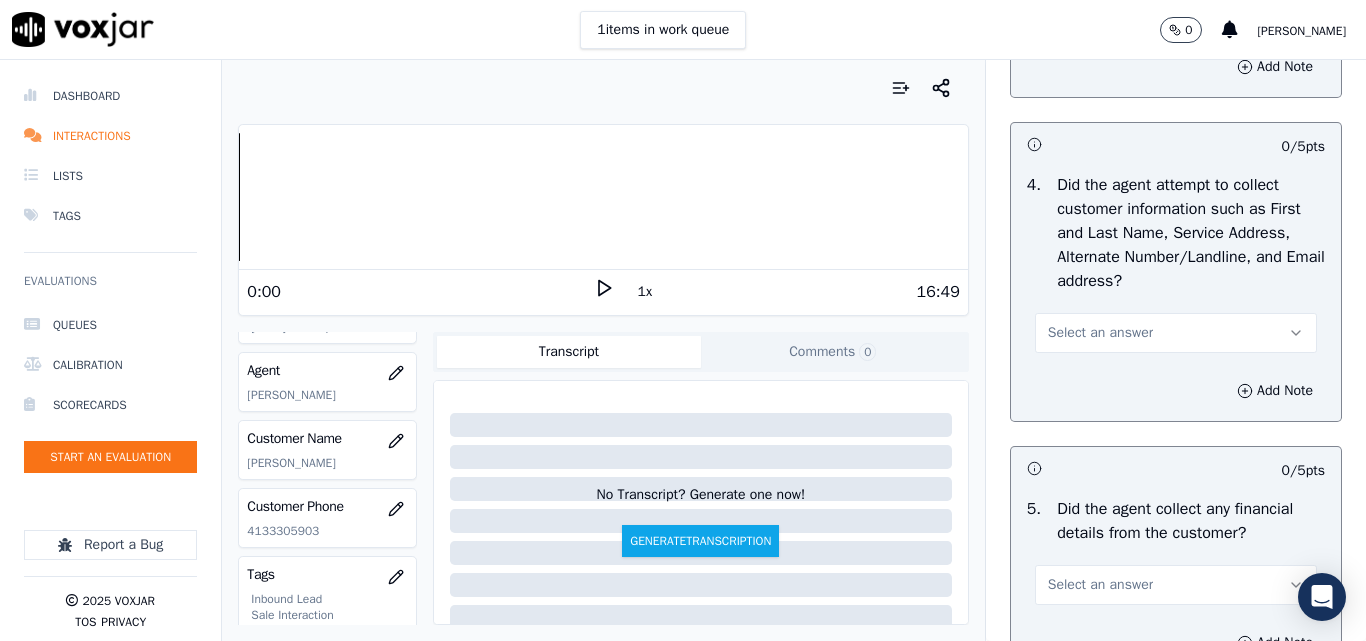 scroll, scrollTop: 900, scrollLeft: 0, axis: vertical 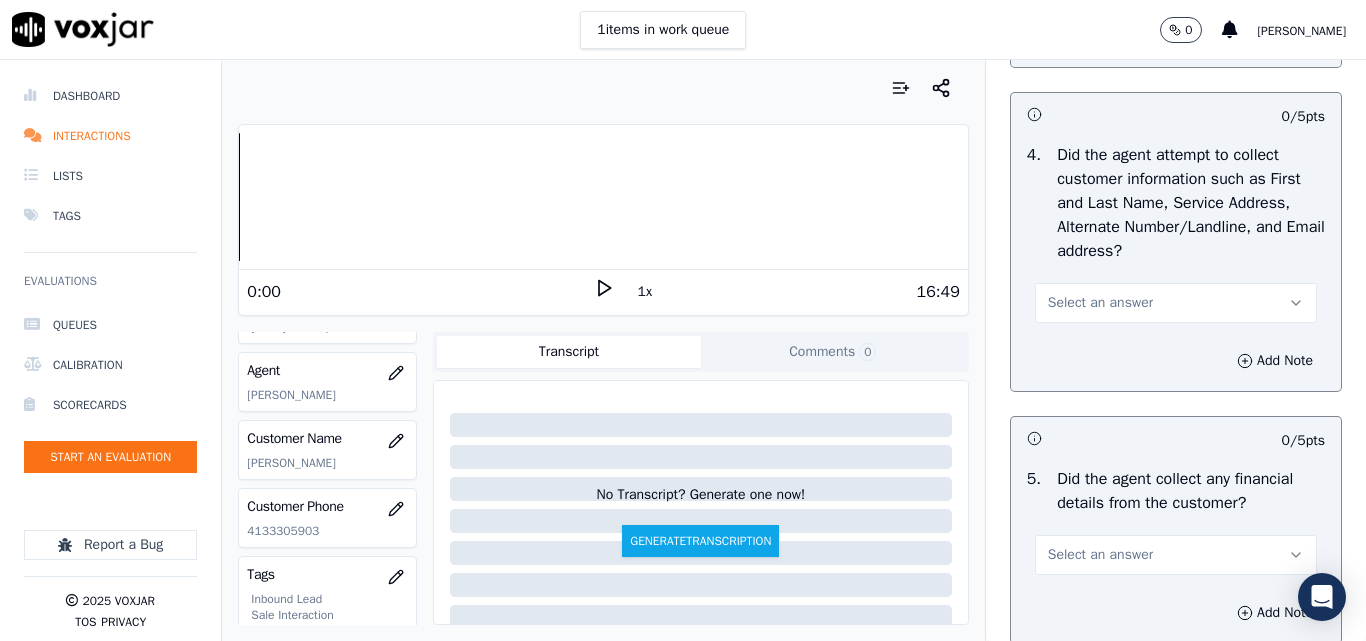click on "Select an answer" at bounding box center (1100, 303) 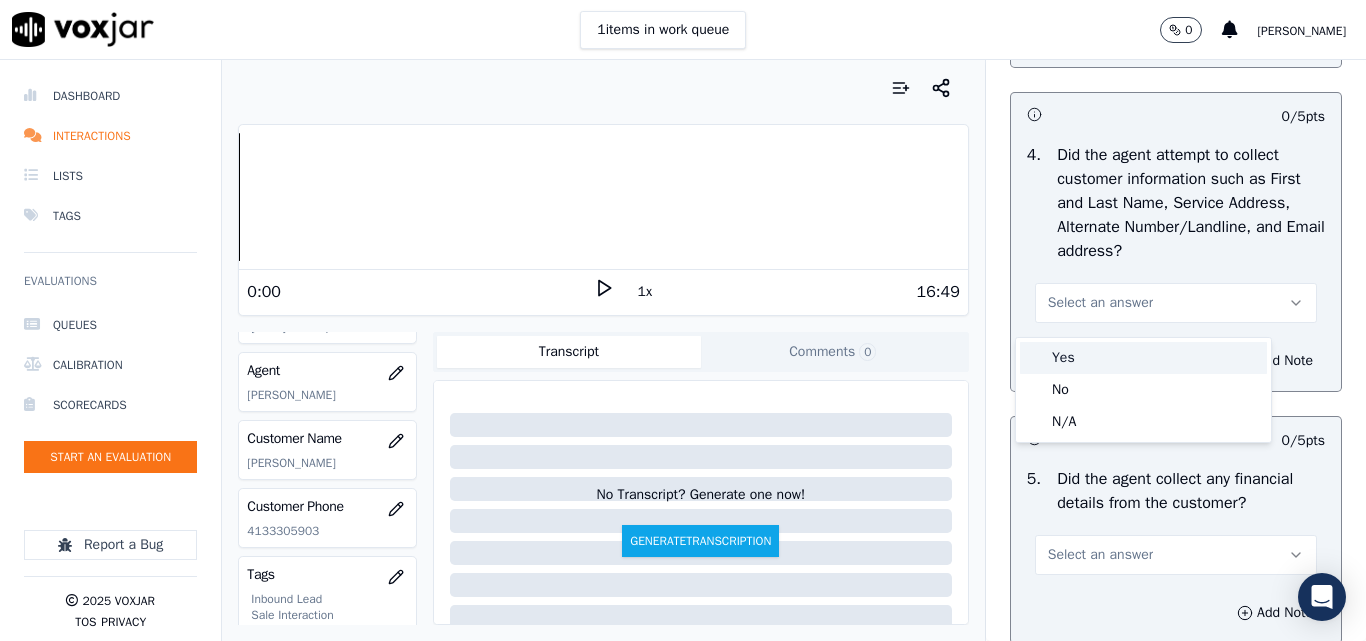 click on "Yes" at bounding box center (1143, 358) 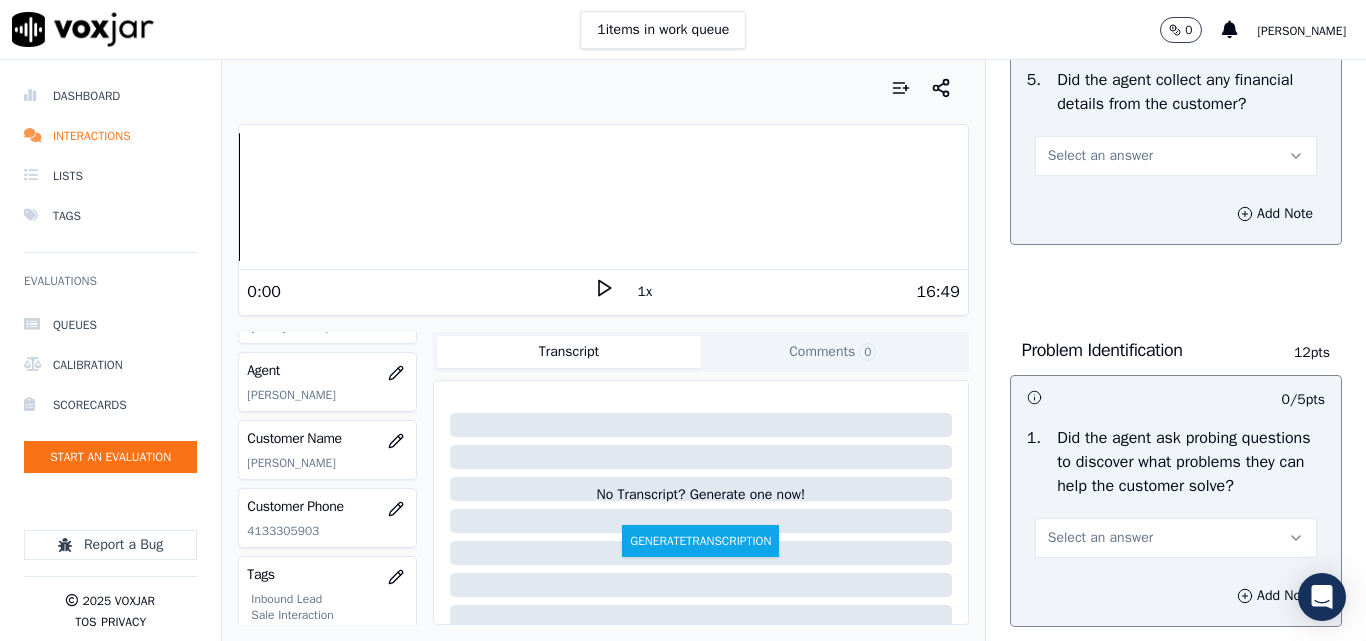 scroll, scrollTop: 1300, scrollLeft: 0, axis: vertical 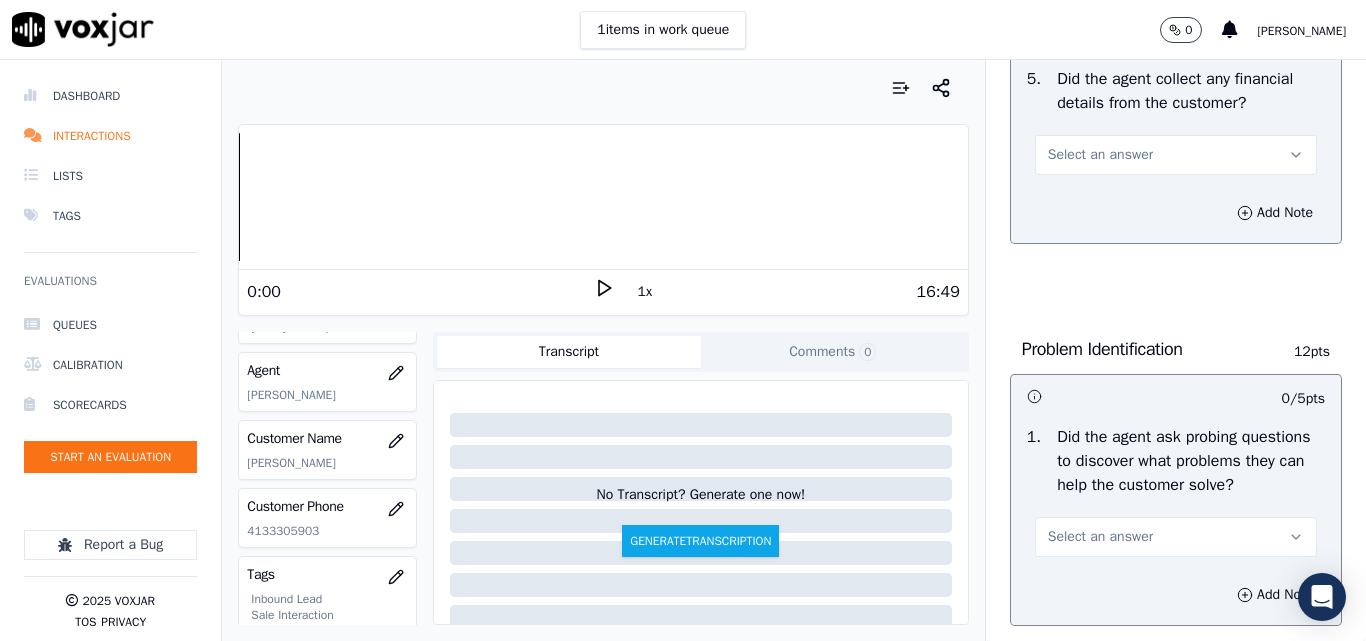 click on "Select an answer" at bounding box center [1100, 155] 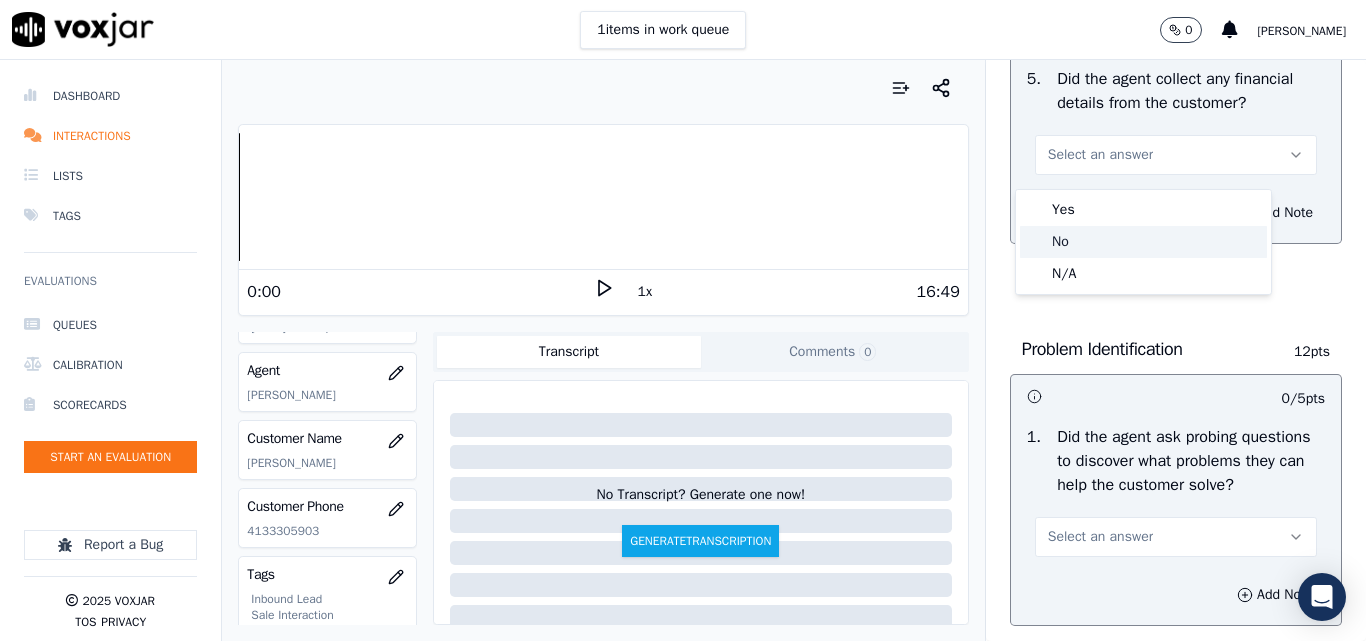 click on "No" 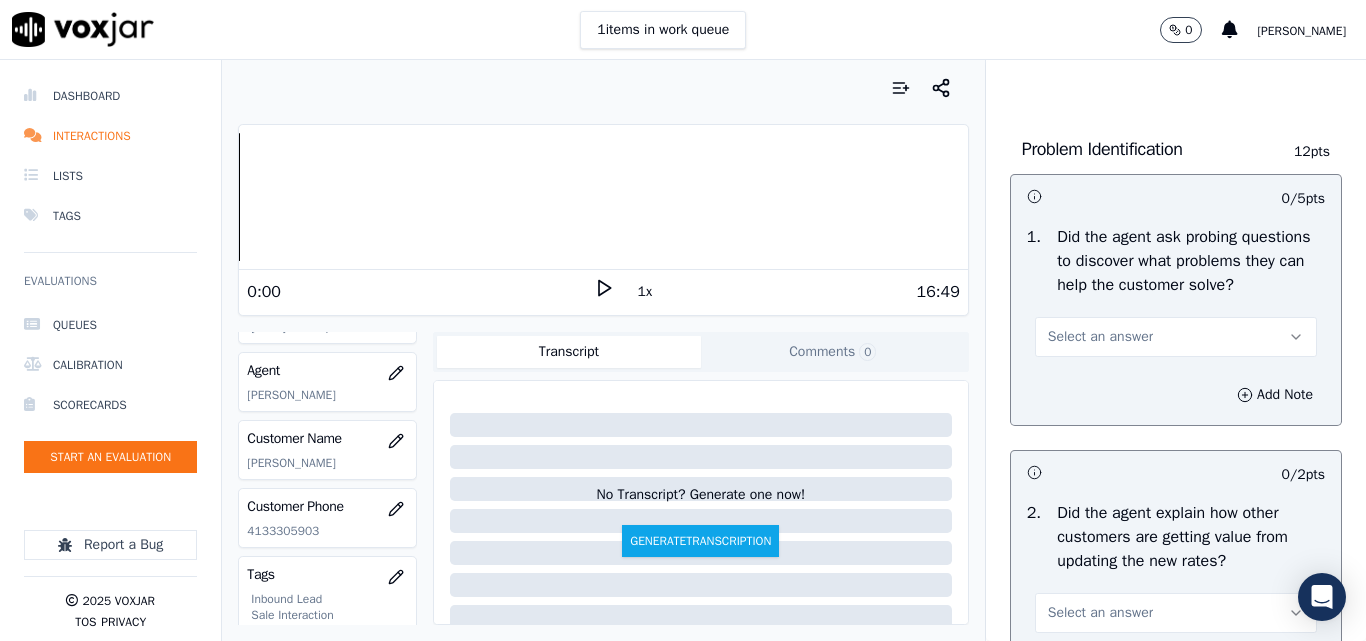 scroll, scrollTop: 1600, scrollLeft: 0, axis: vertical 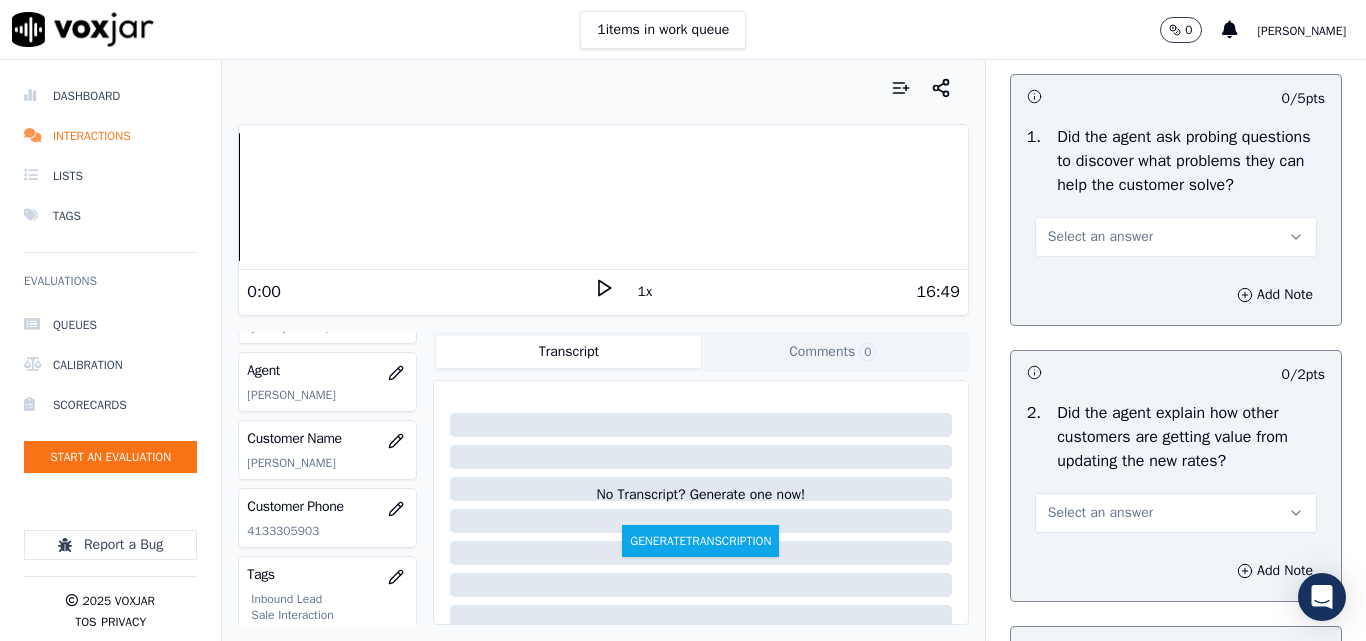click on "Select an answer" at bounding box center [1100, 237] 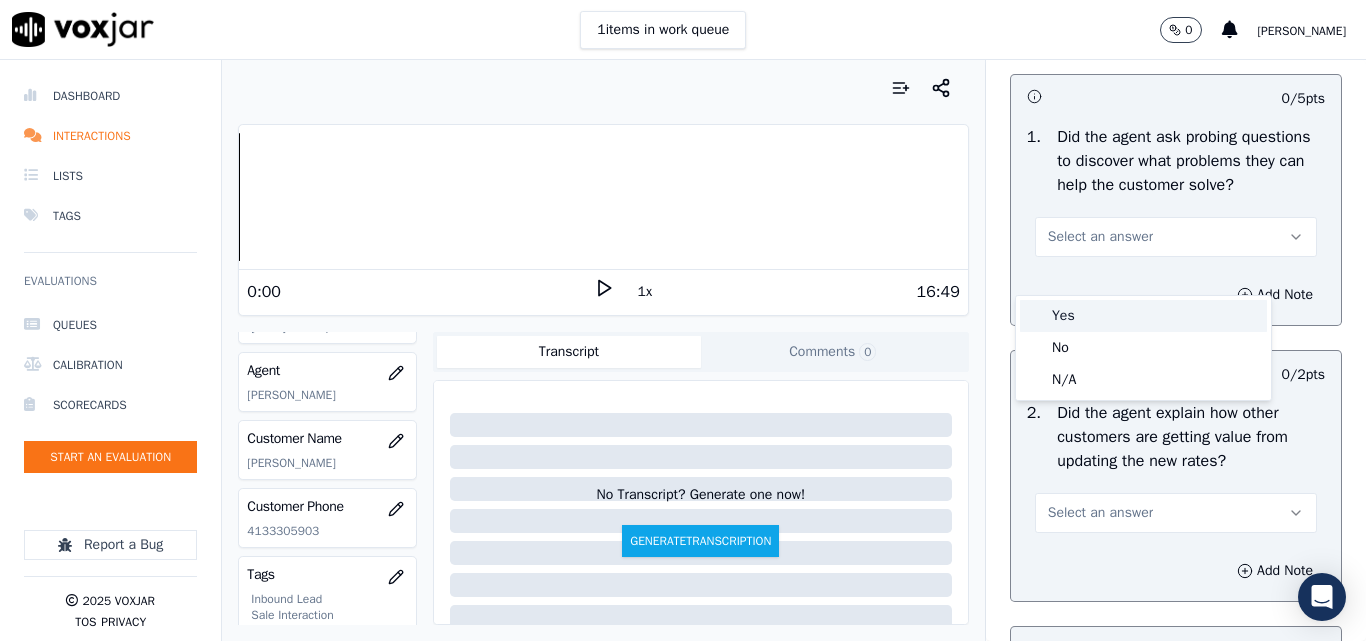 click on "Yes" at bounding box center (1143, 316) 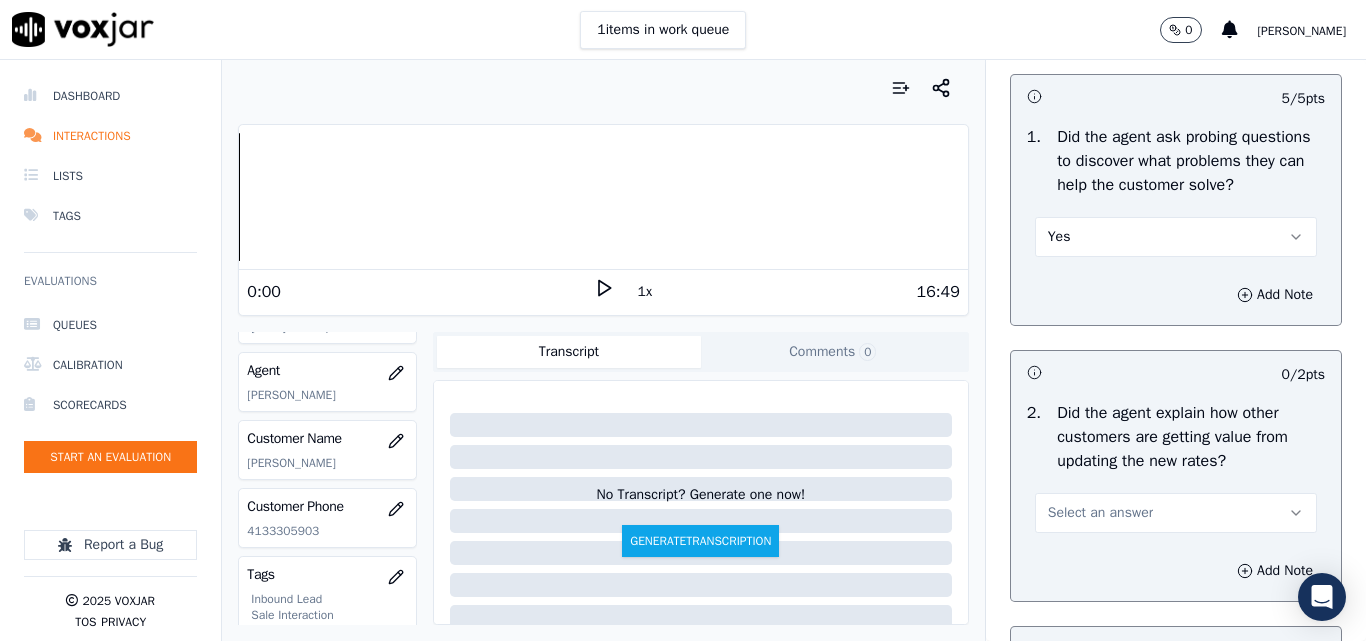 click on "Add Note" at bounding box center (1176, 295) 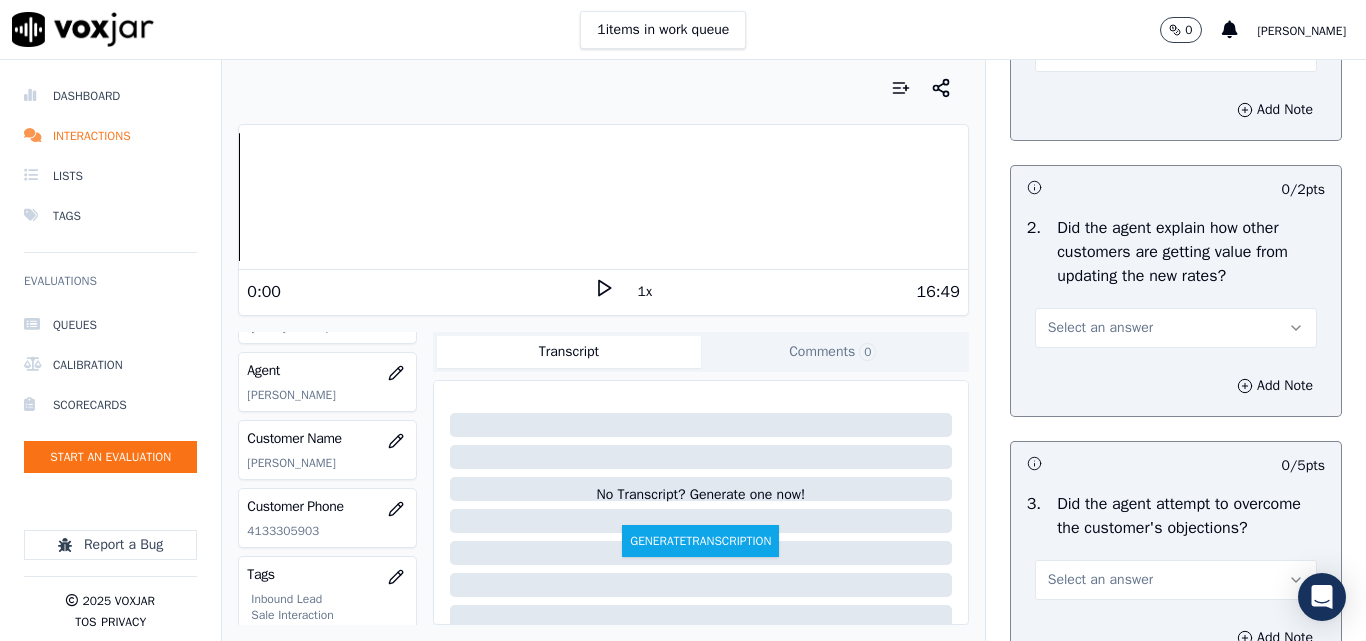 scroll, scrollTop: 1900, scrollLeft: 0, axis: vertical 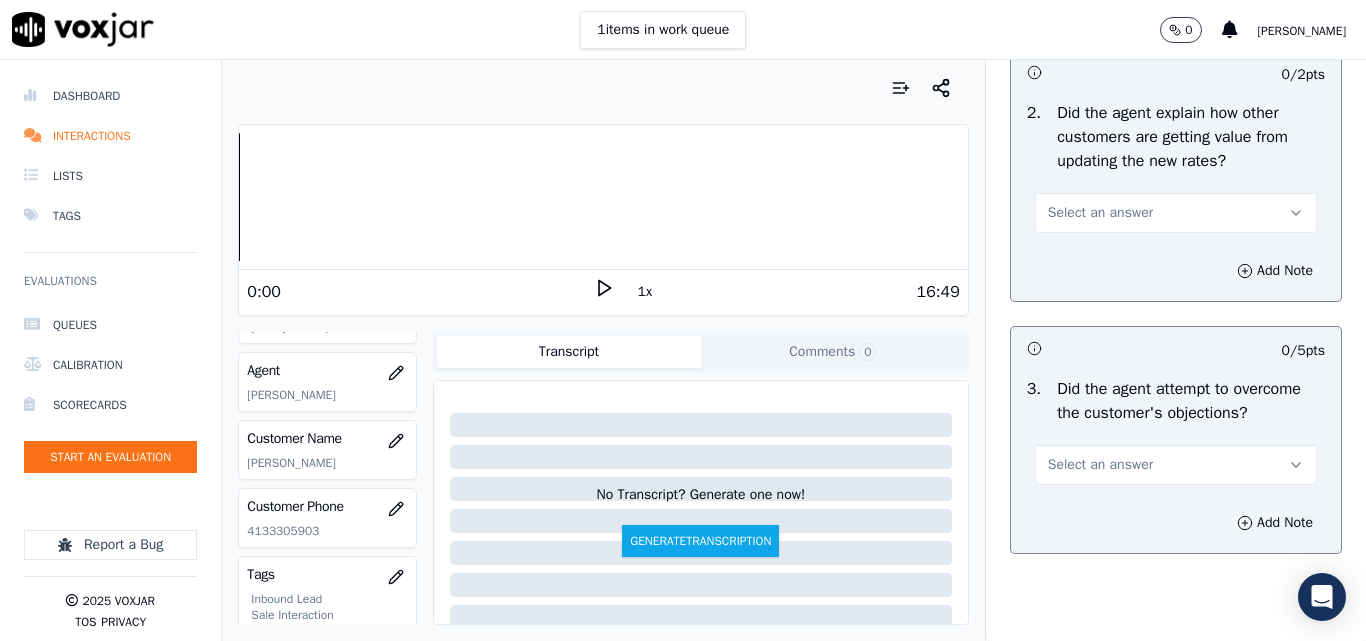 click on "Select an answer" at bounding box center [1100, 213] 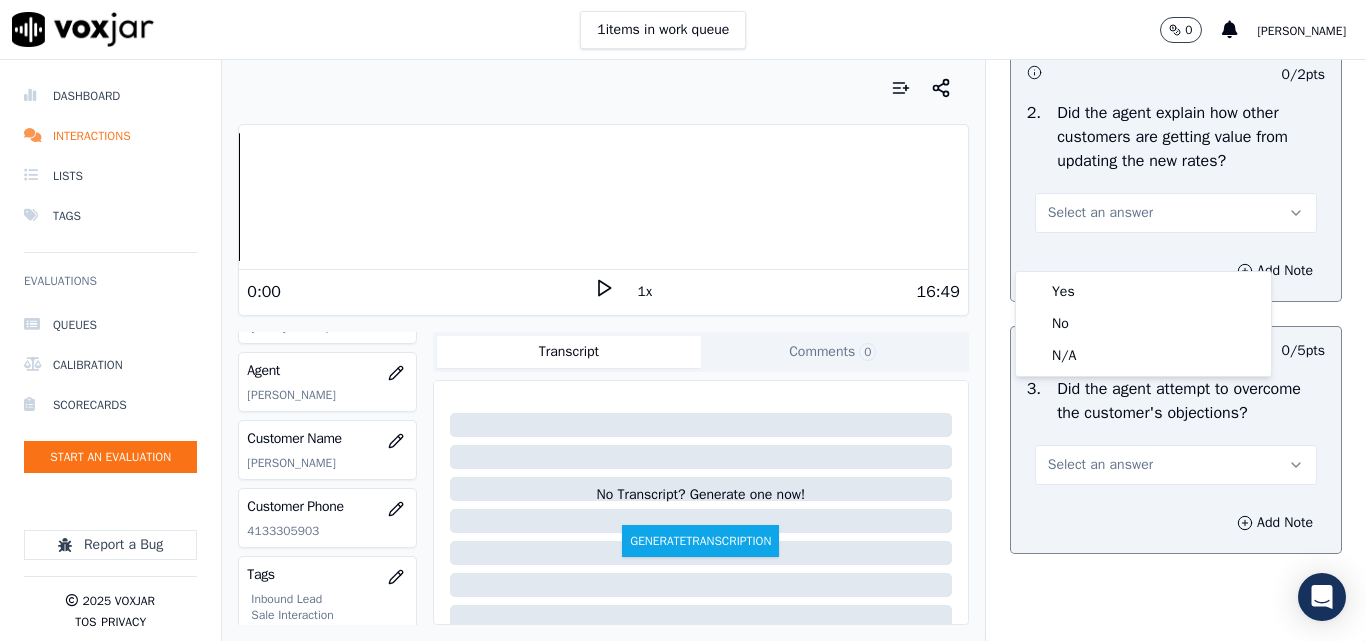 click on "N/A" 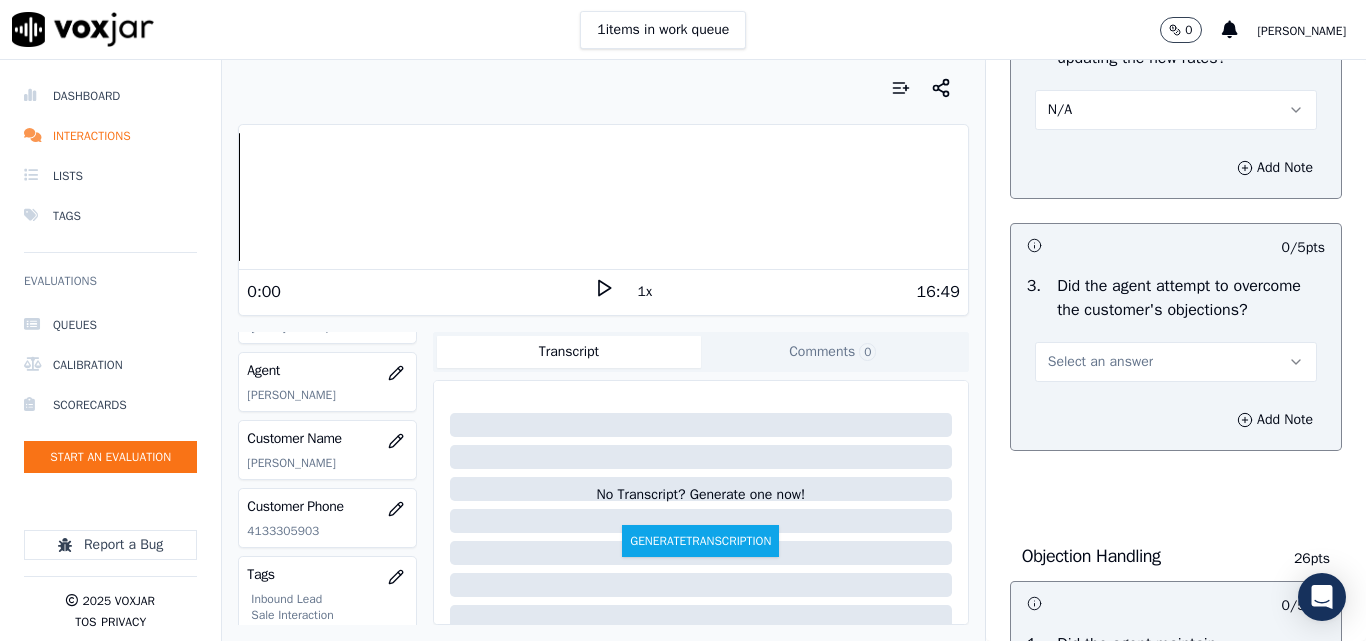 scroll, scrollTop: 2100, scrollLeft: 0, axis: vertical 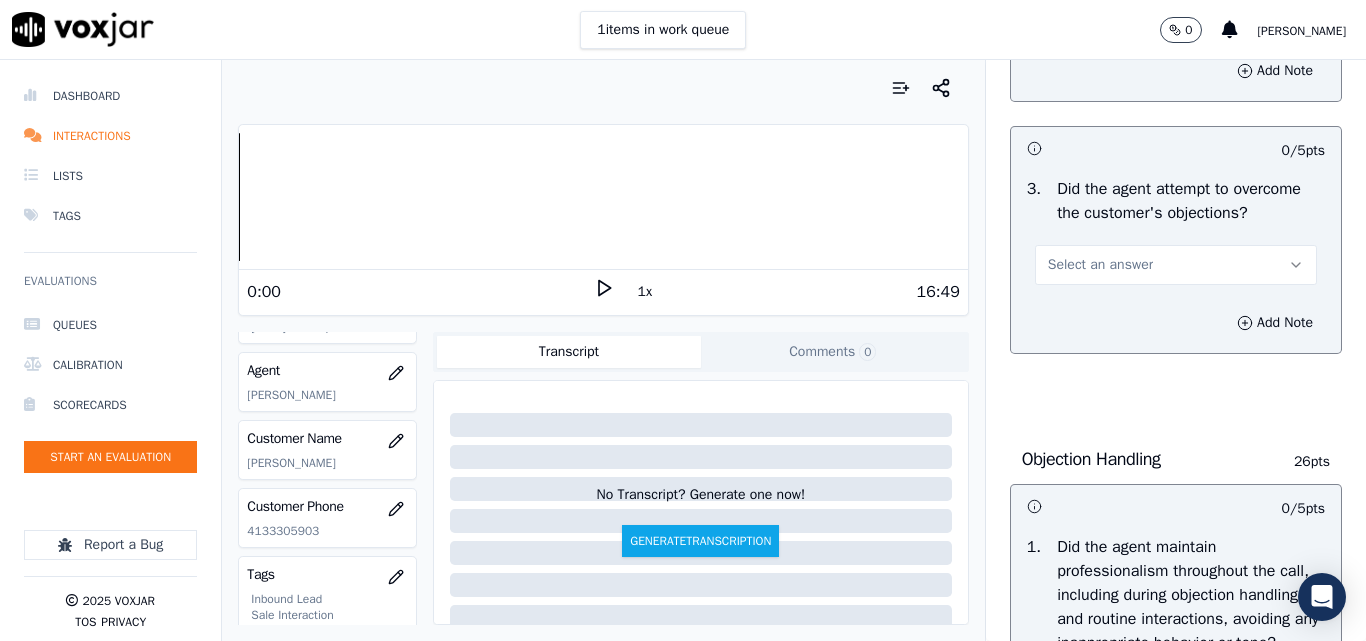 click on "Select an answer" at bounding box center [1100, 265] 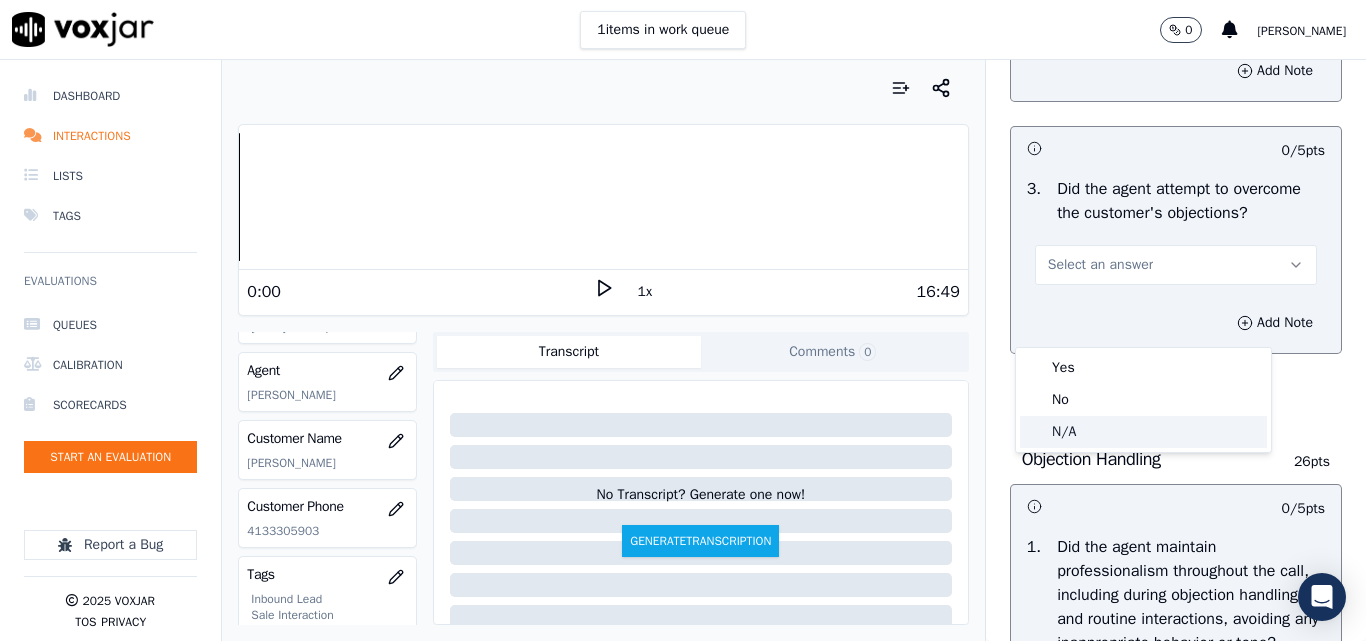 click on "N/A" 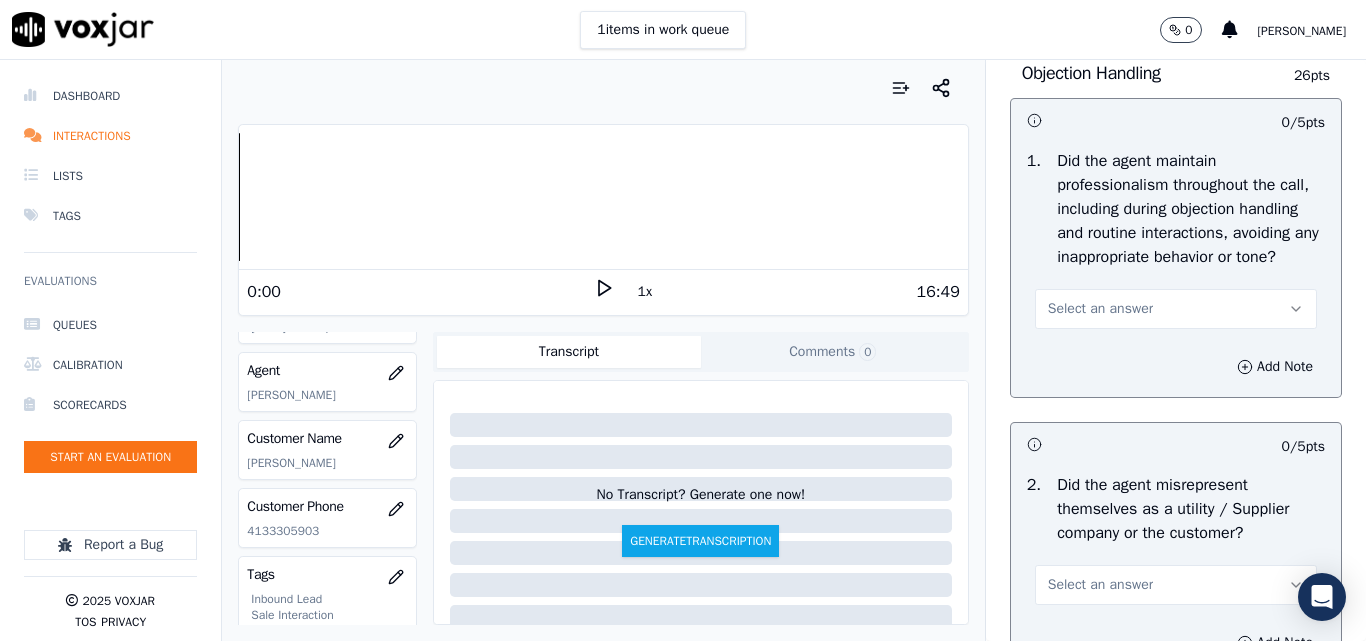 scroll, scrollTop: 2600, scrollLeft: 0, axis: vertical 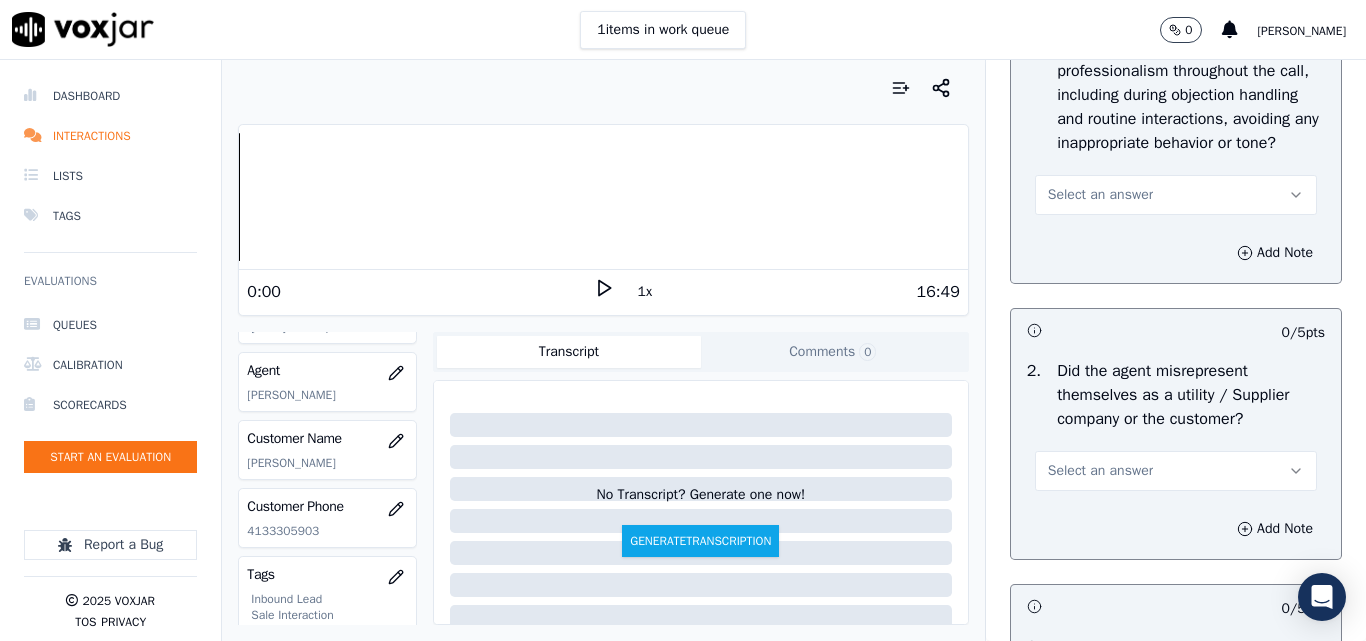 click on "Select an answer" at bounding box center (1100, 195) 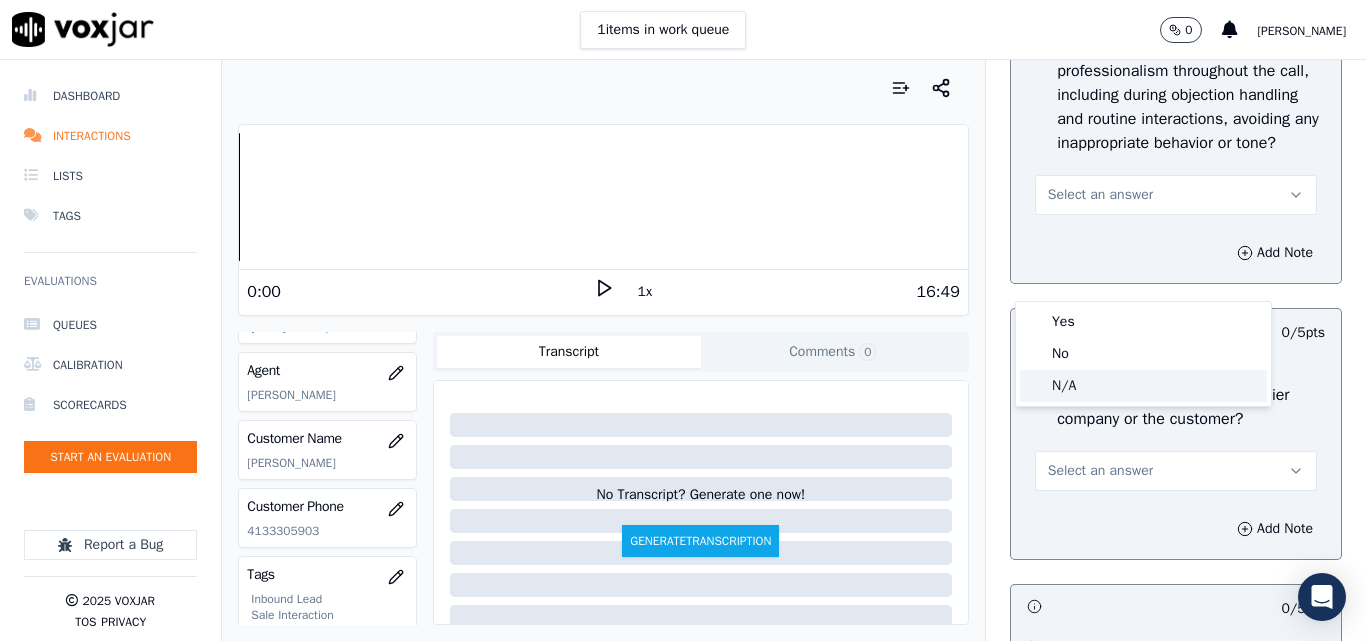 click on "N/A" 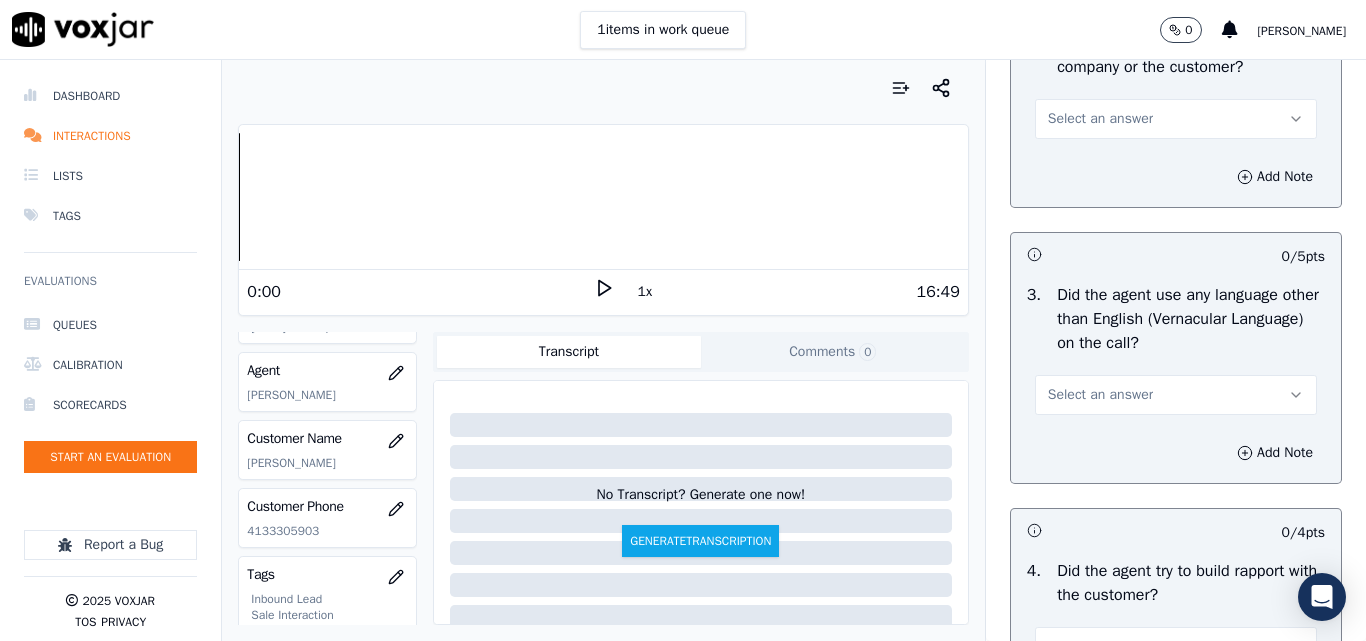 scroll, scrollTop: 3000, scrollLeft: 0, axis: vertical 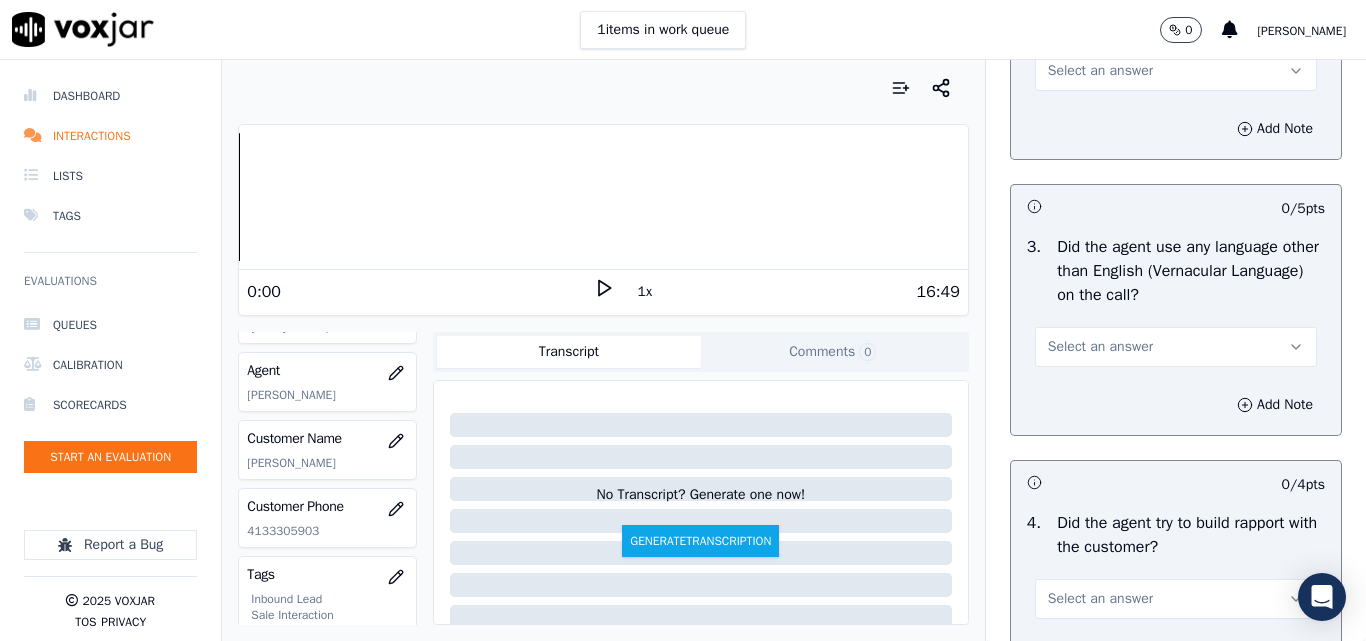 click on "Select an answer" at bounding box center [1100, 71] 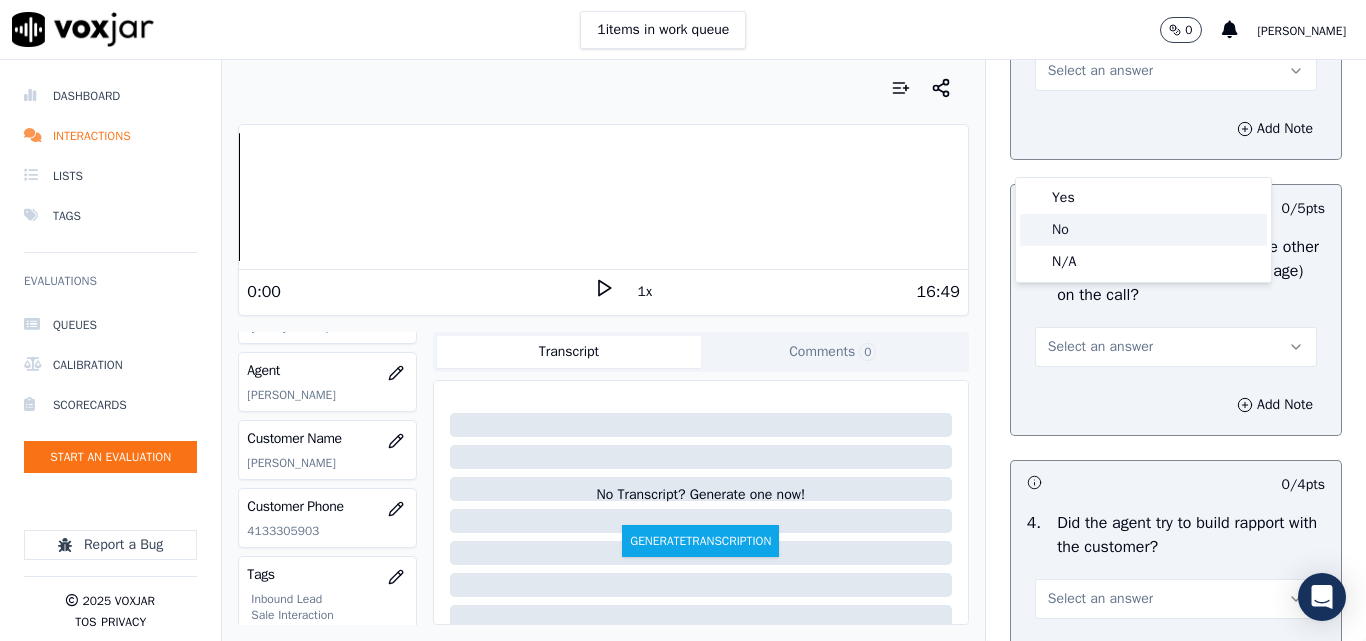 click on "No" 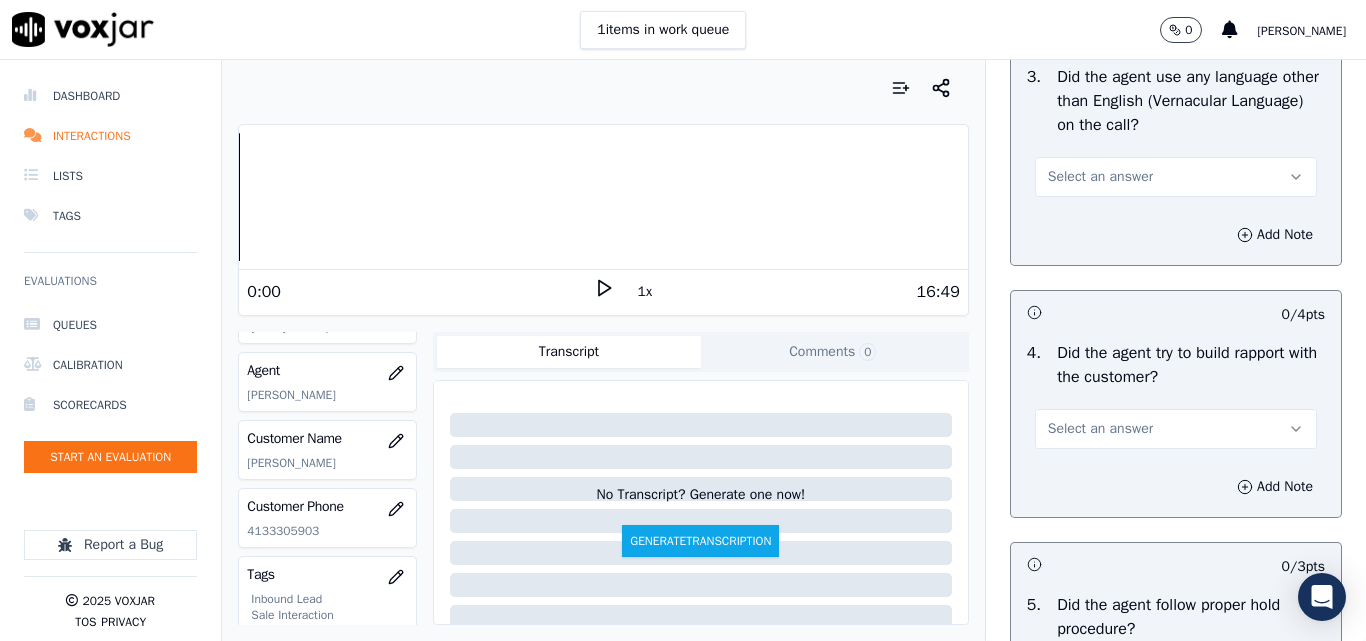 scroll, scrollTop: 3200, scrollLeft: 0, axis: vertical 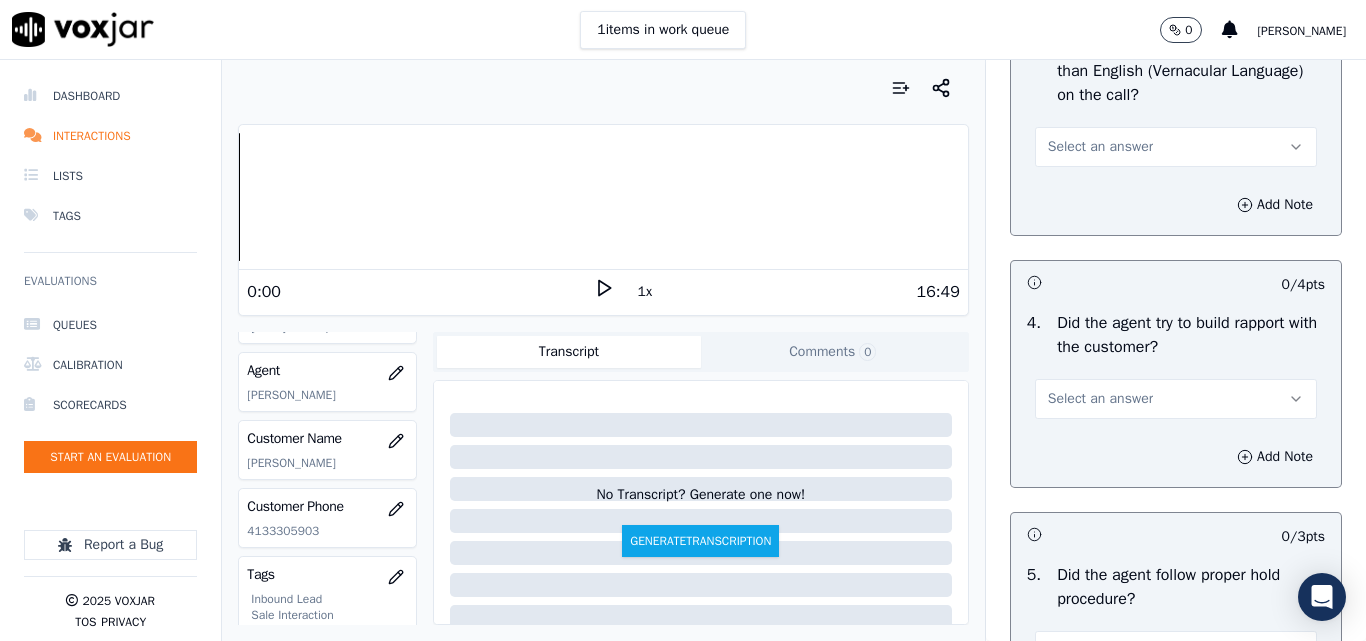 click on "Select an answer" at bounding box center (1100, 147) 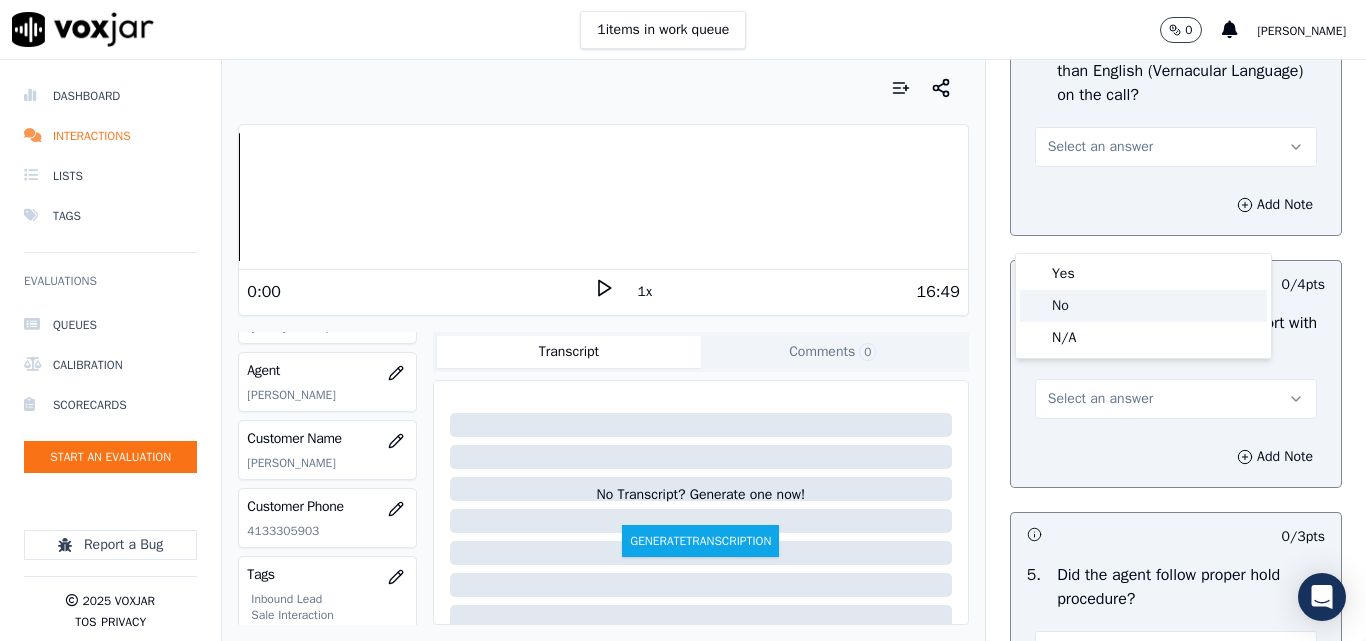 click on "No" 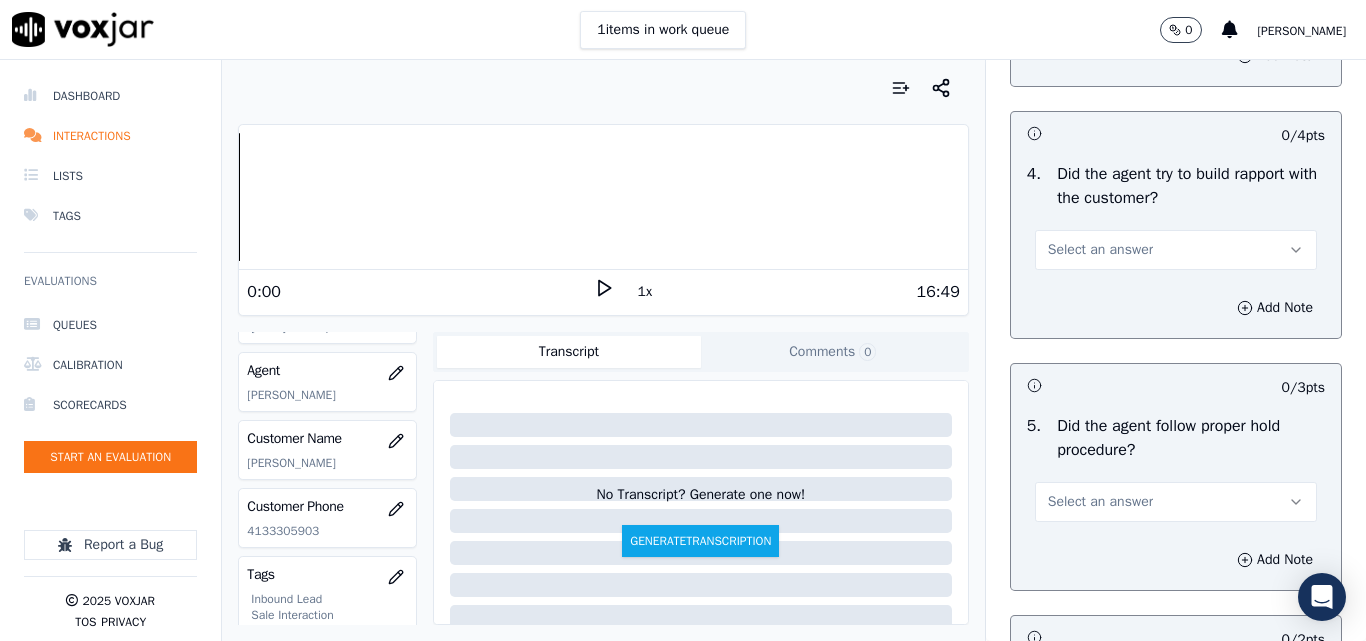 scroll, scrollTop: 3500, scrollLeft: 0, axis: vertical 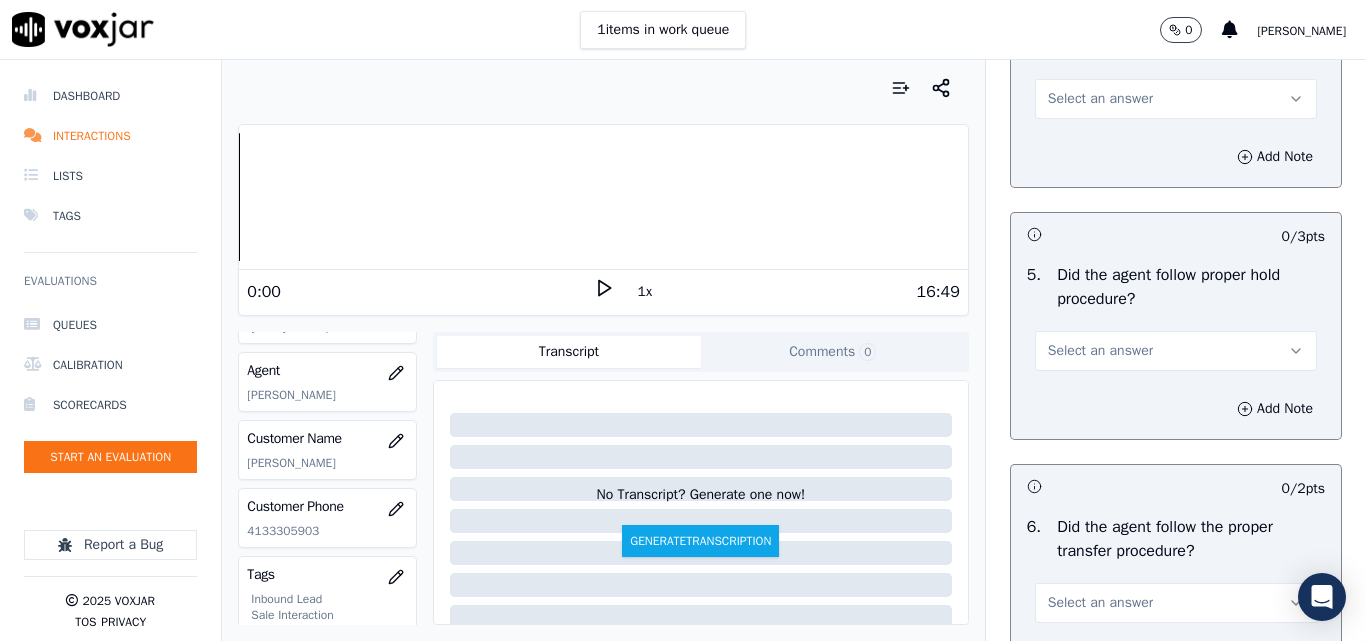 click on "Select an answer" at bounding box center (1100, 99) 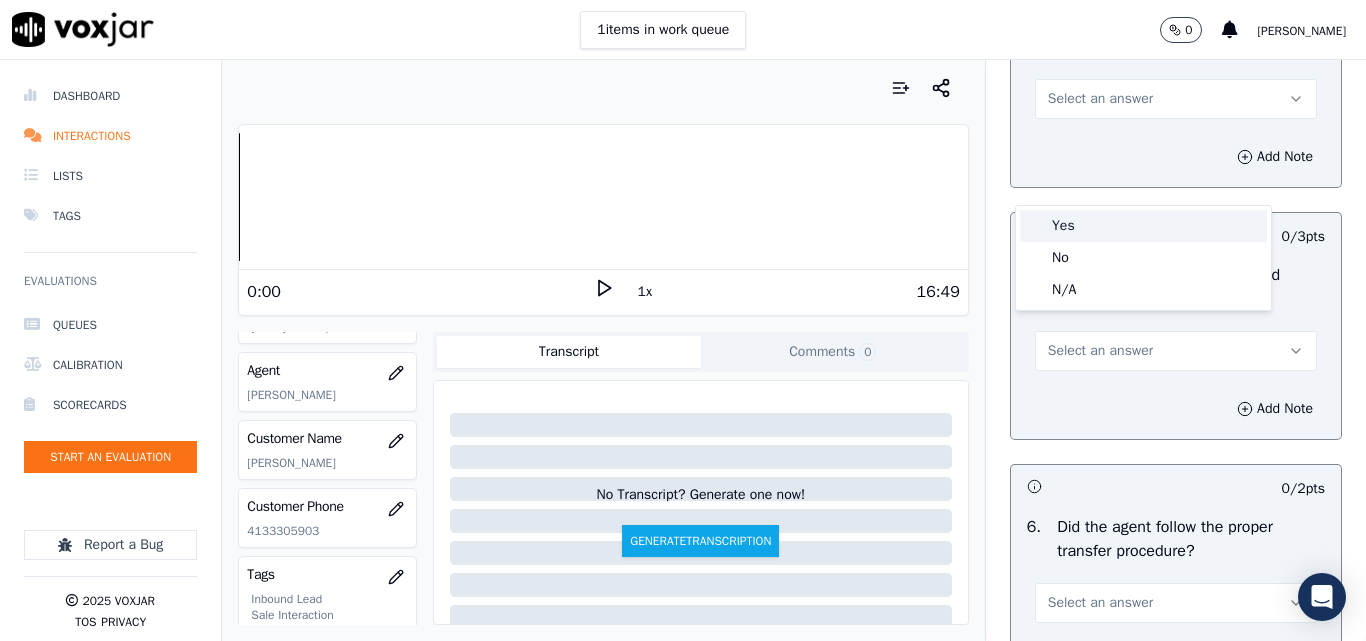 click on "Yes" at bounding box center [1143, 226] 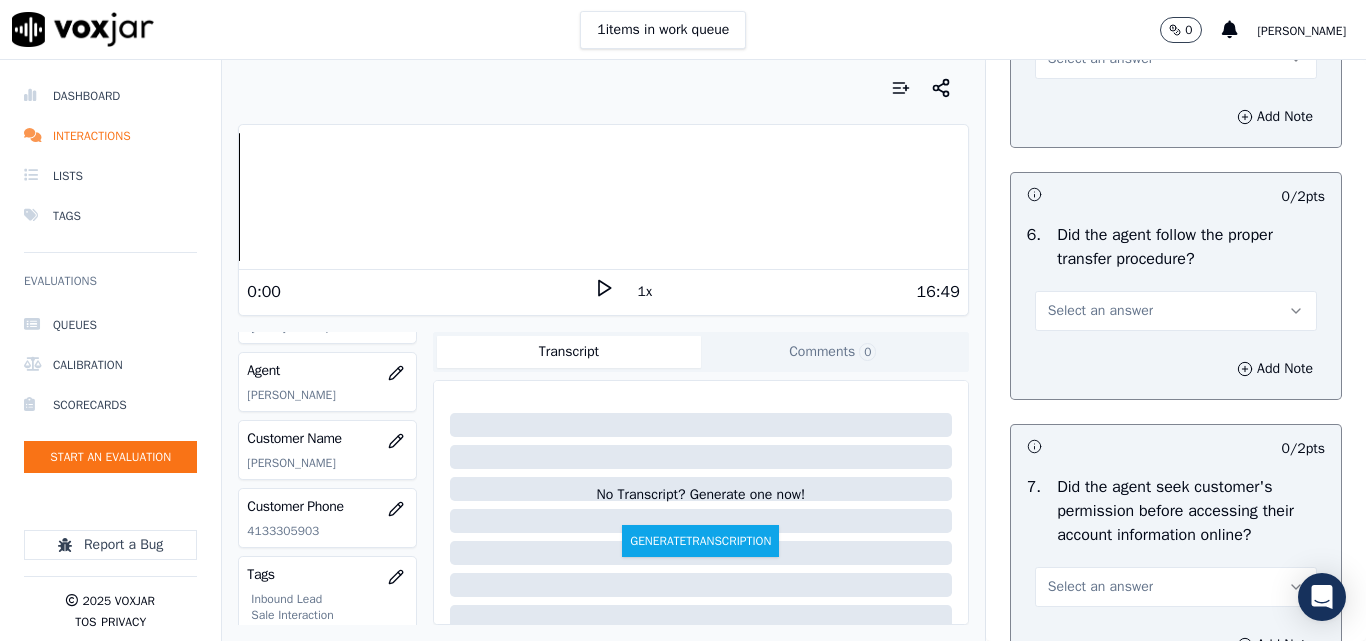 scroll, scrollTop: 3800, scrollLeft: 0, axis: vertical 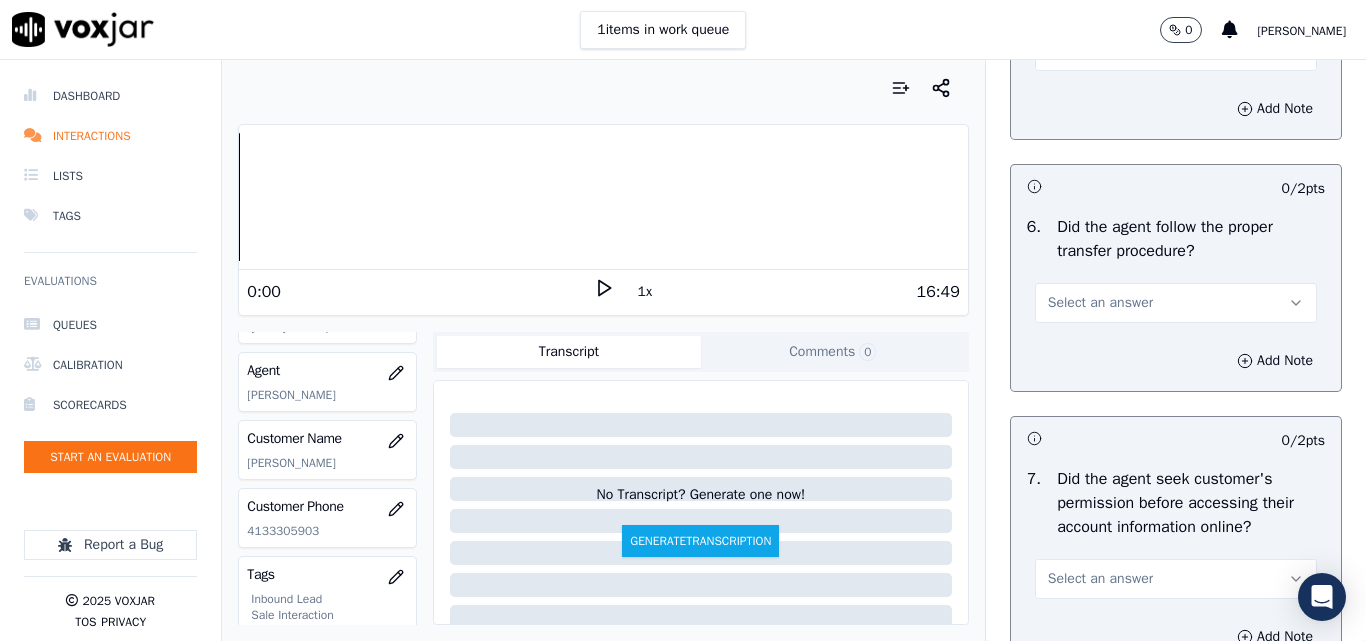 click on "Select an answer" at bounding box center [1100, 51] 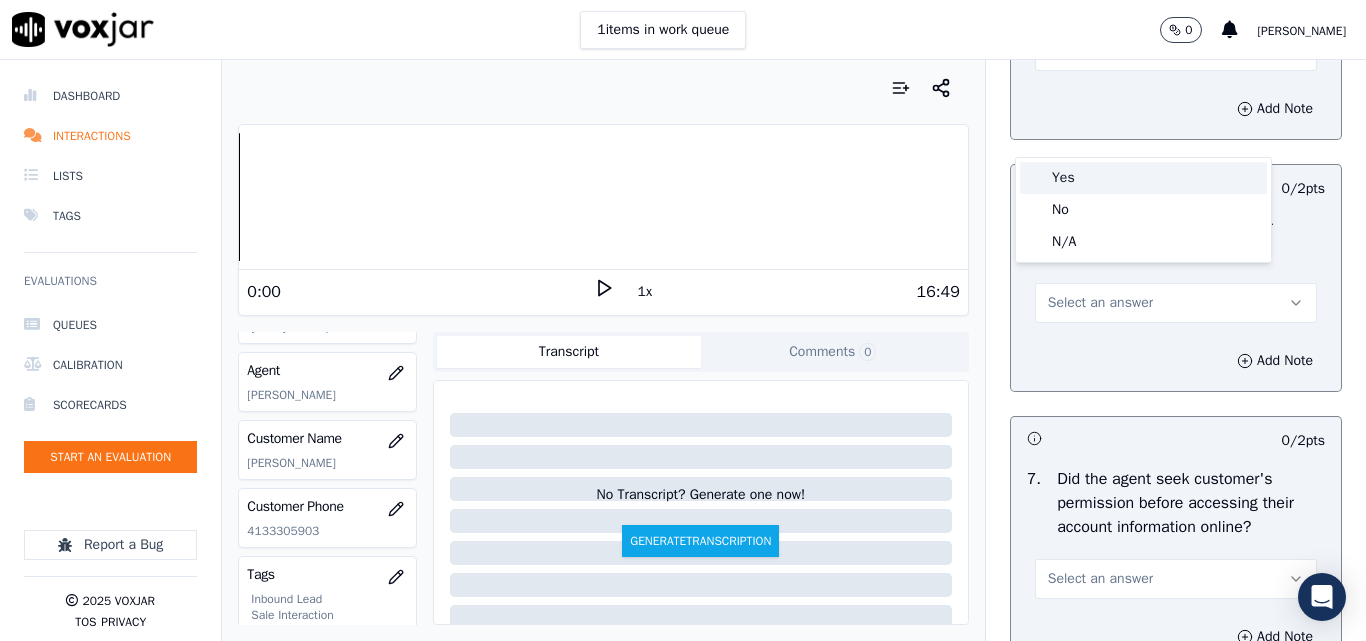 click on "Yes" at bounding box center [1143, 178] 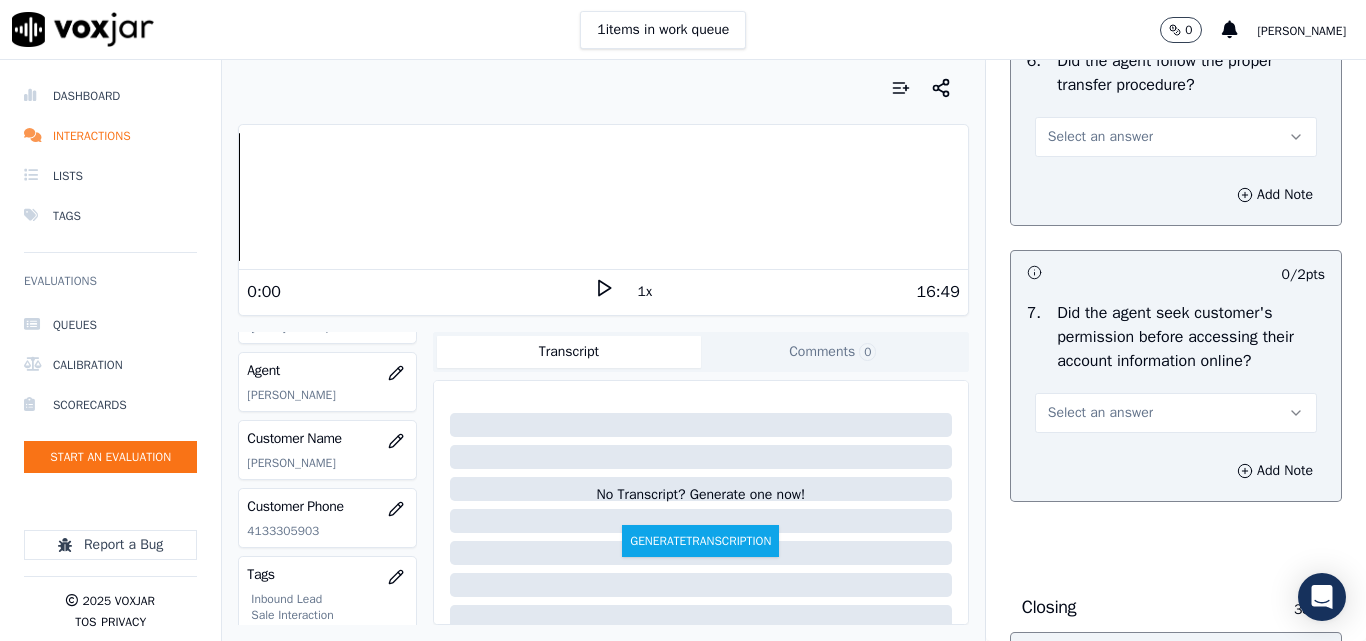 scroll, scrollTop: 4000, scrollLeft: 0, axis: vertical 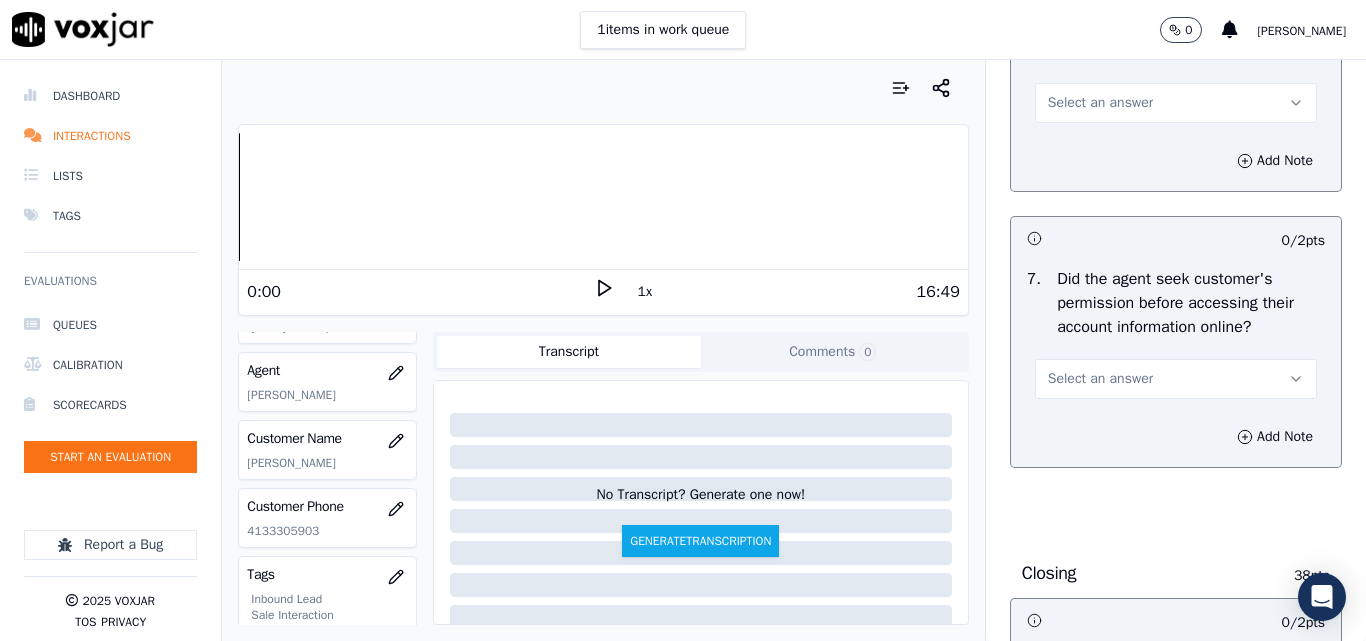 click on "Select an answer" at bounding box center [1100, 103] 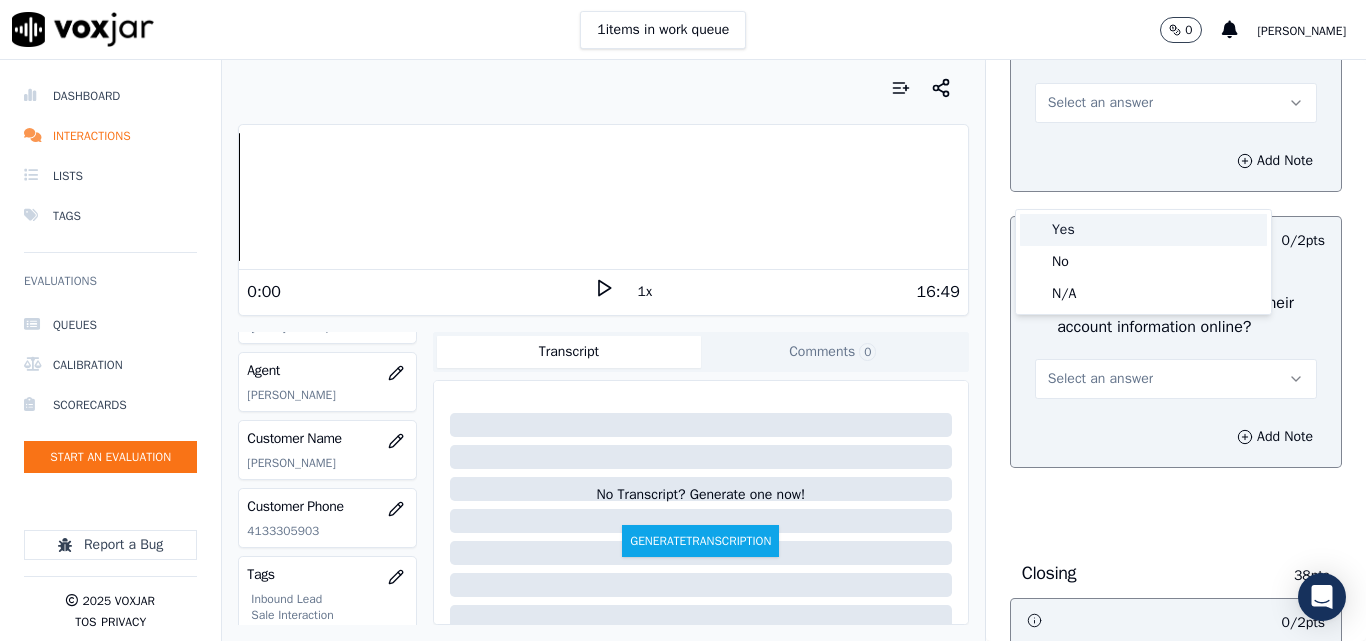click on "Yes" at bounding box center (1143, 230) 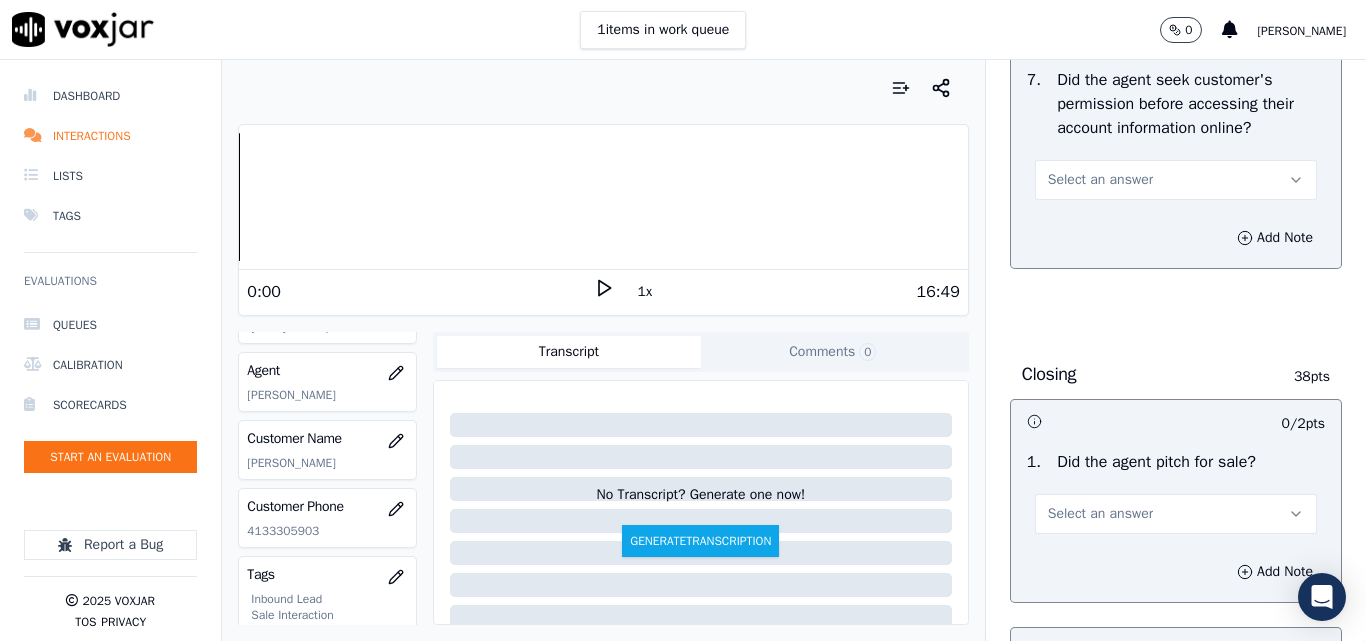 scroll, scrollTop: 4200, scrollLeft: 0, axis: vertical 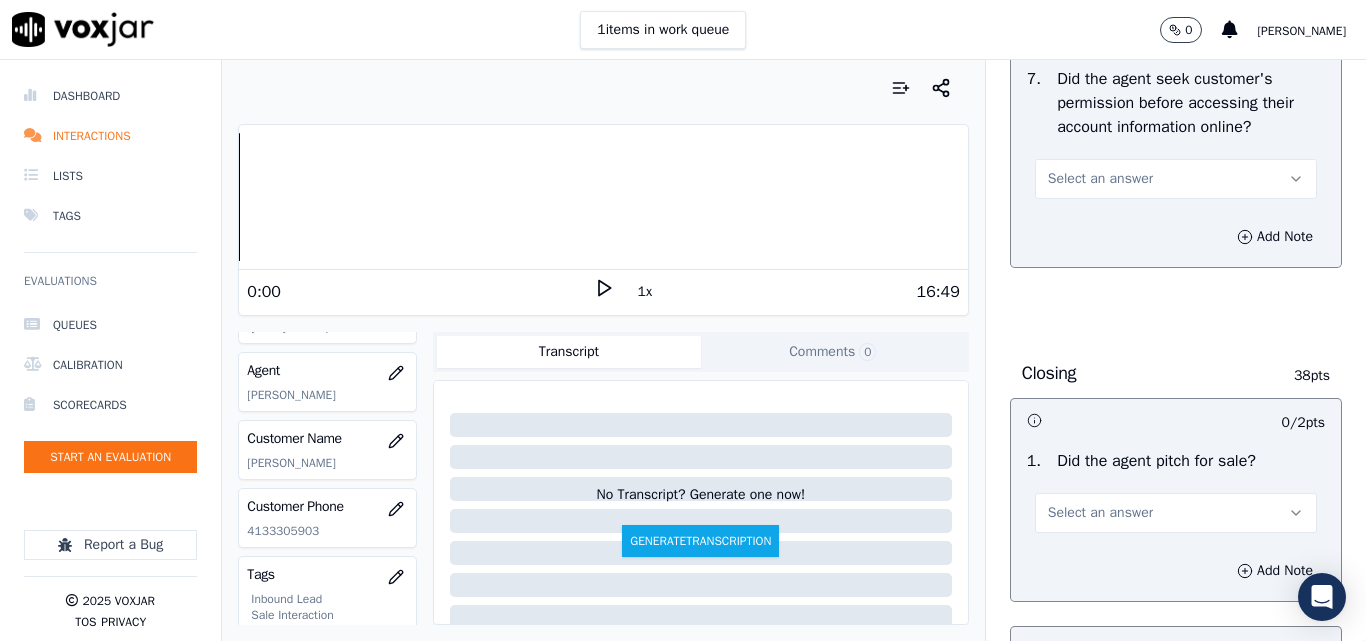 click on "Select an answer" at bounding box center [1100, 179] 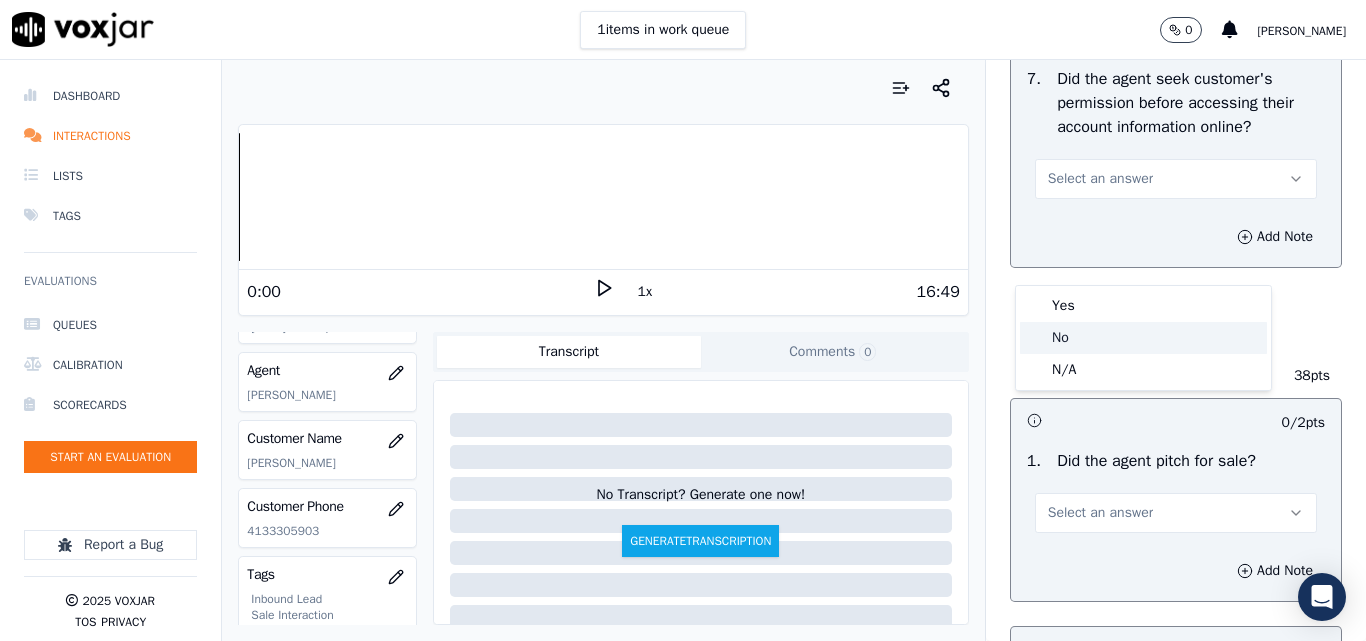 click on "No" 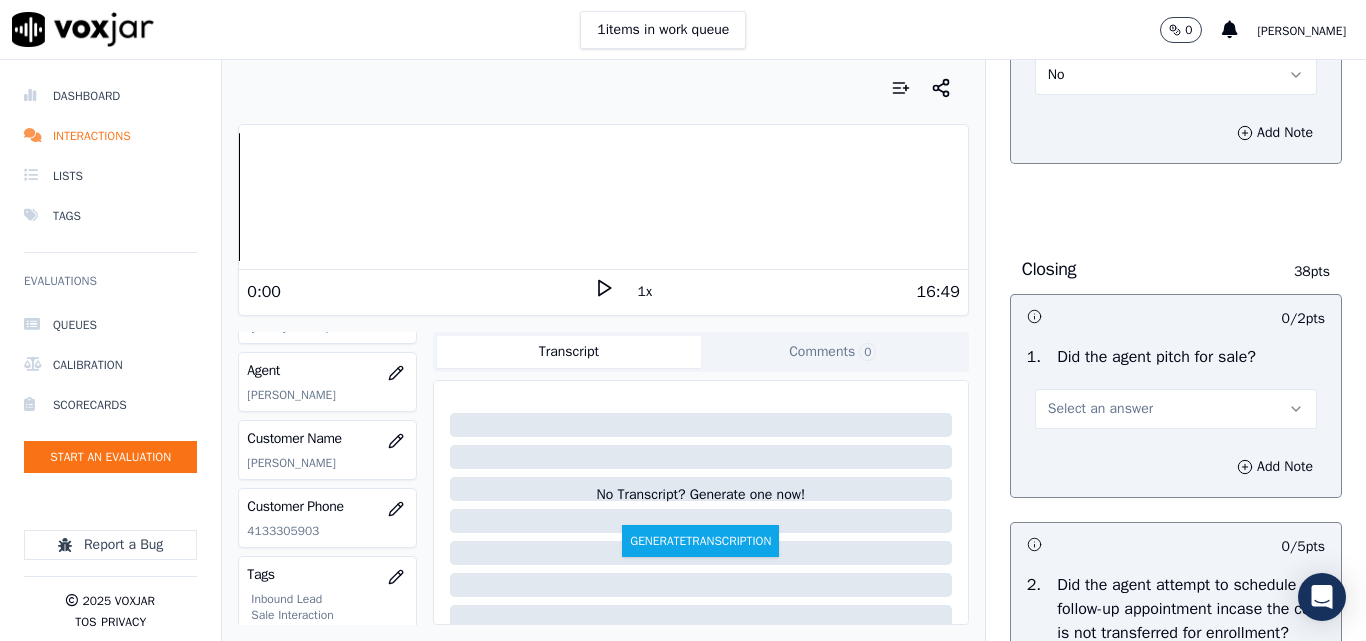 scroll, scrollTop: 4400, scrollLeft: 0, axis: vertical 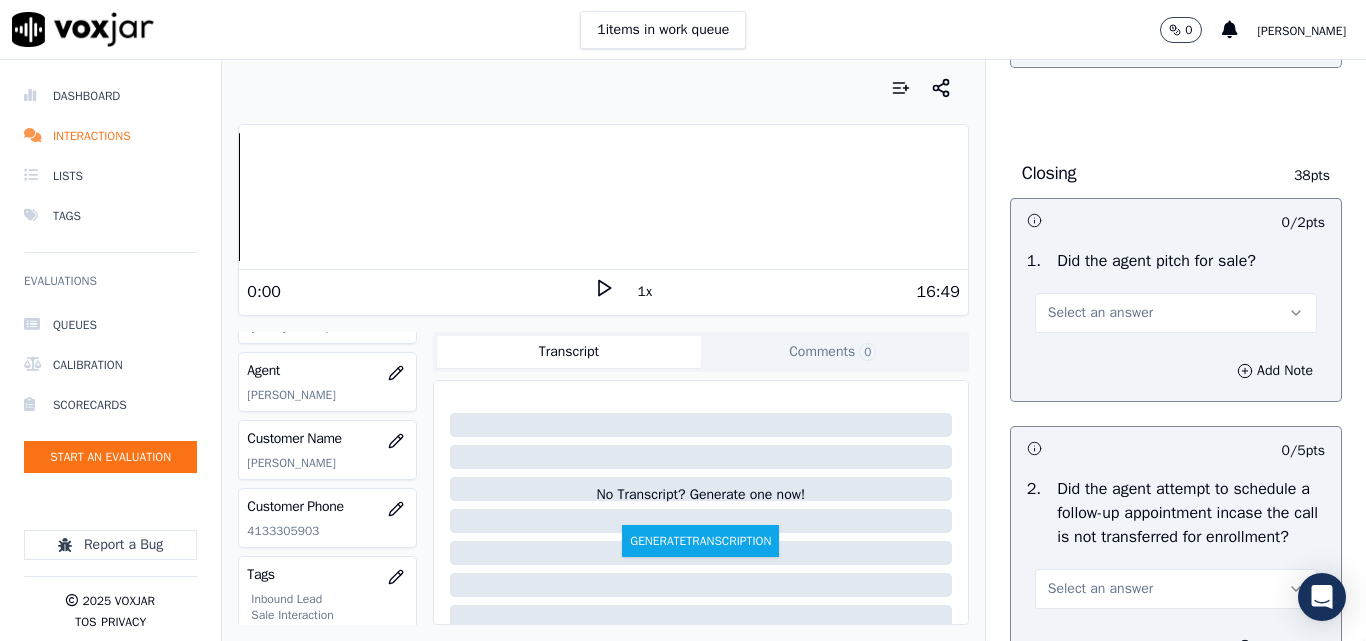 click on "Select an answer" at bounding box center (1100, 313) 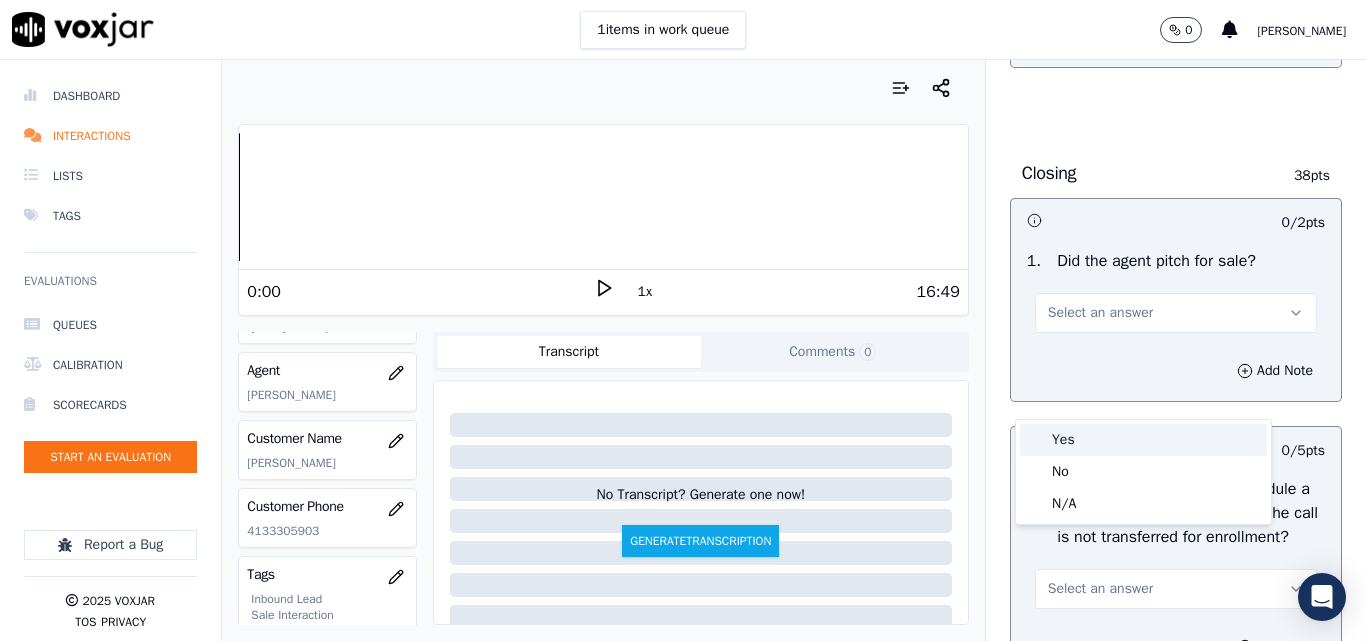 click on "Yes" at bounding box center (1143, 440) 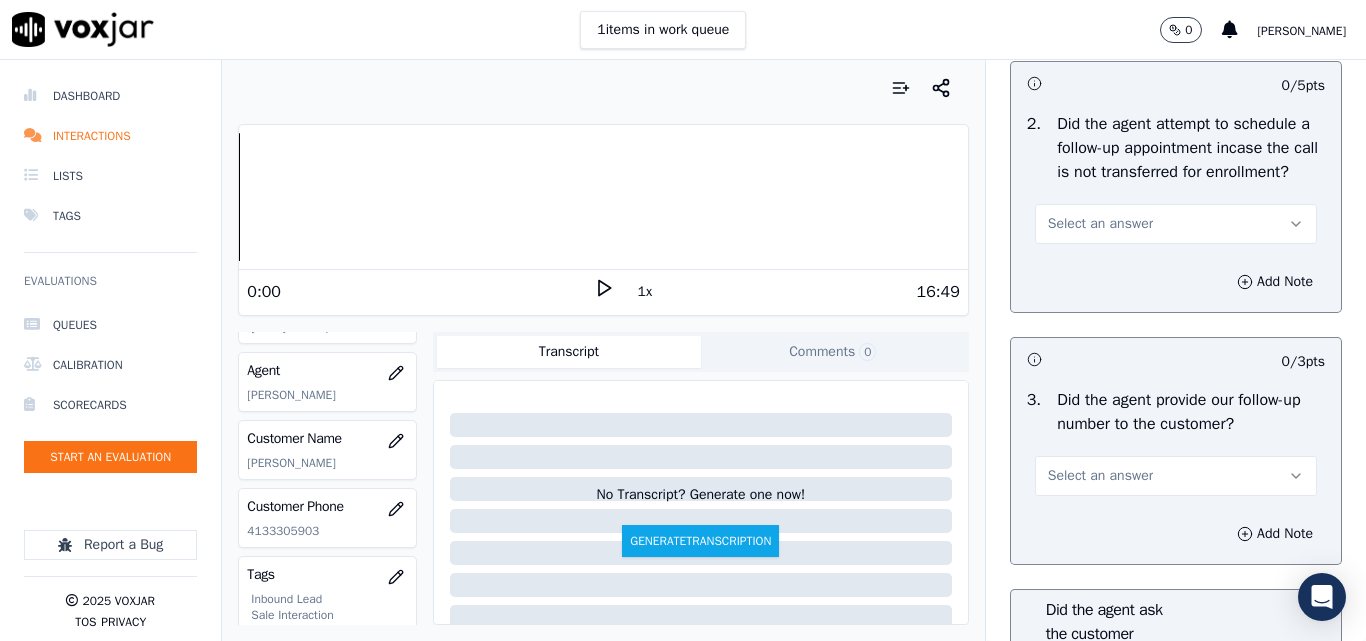 scroll, scrollTop: 4800, scrollLeft: 0, axis: vertical 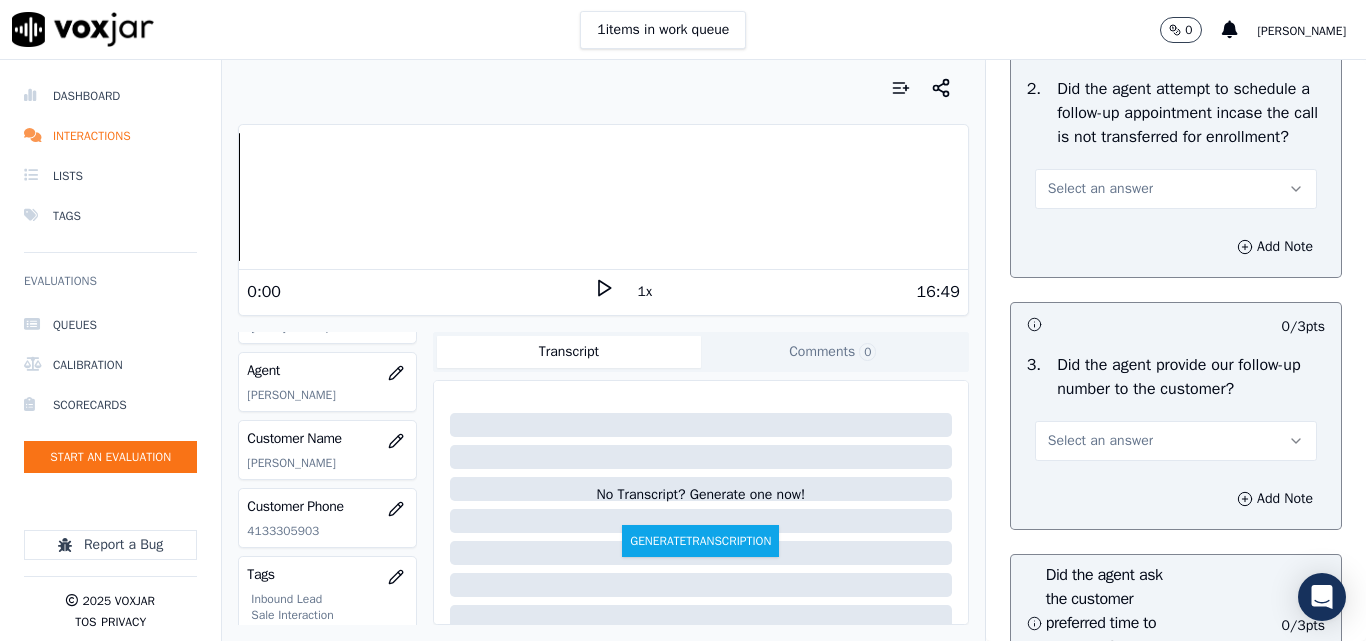 click on "Select an answer" at bounding box center [1100, 189] 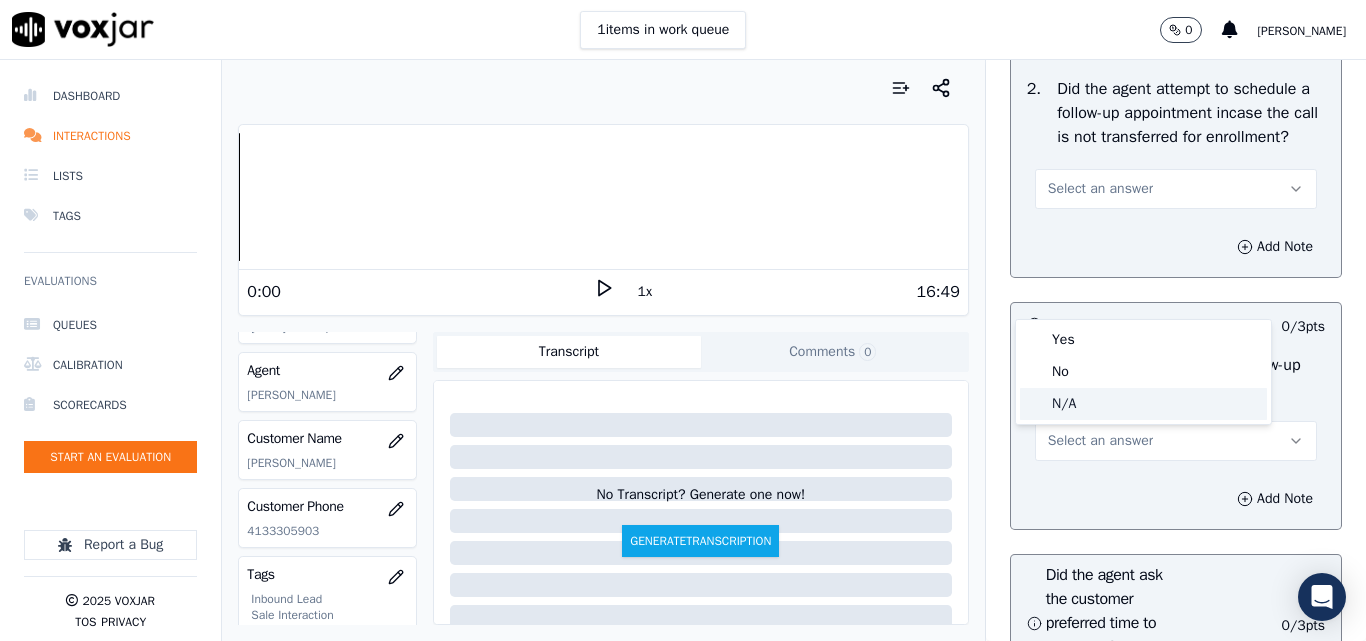 click on "N/A" 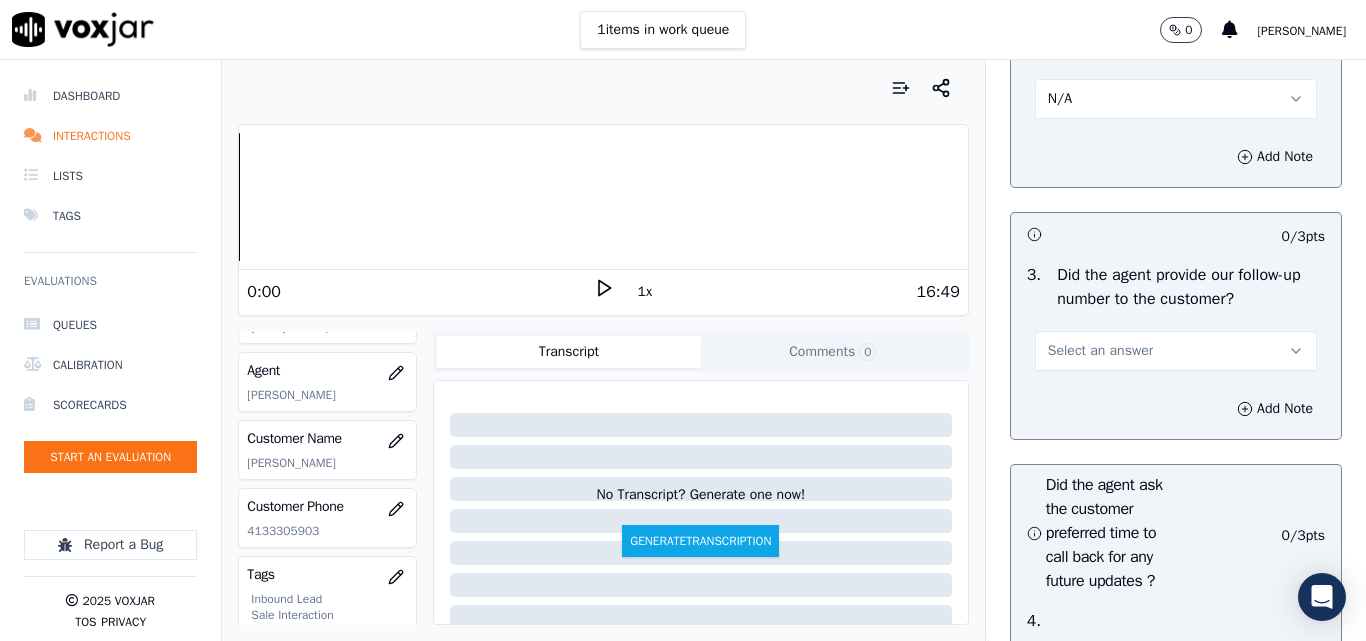 scroll, scrollTop: 5000, scrollLeft: 0, axis: vertical 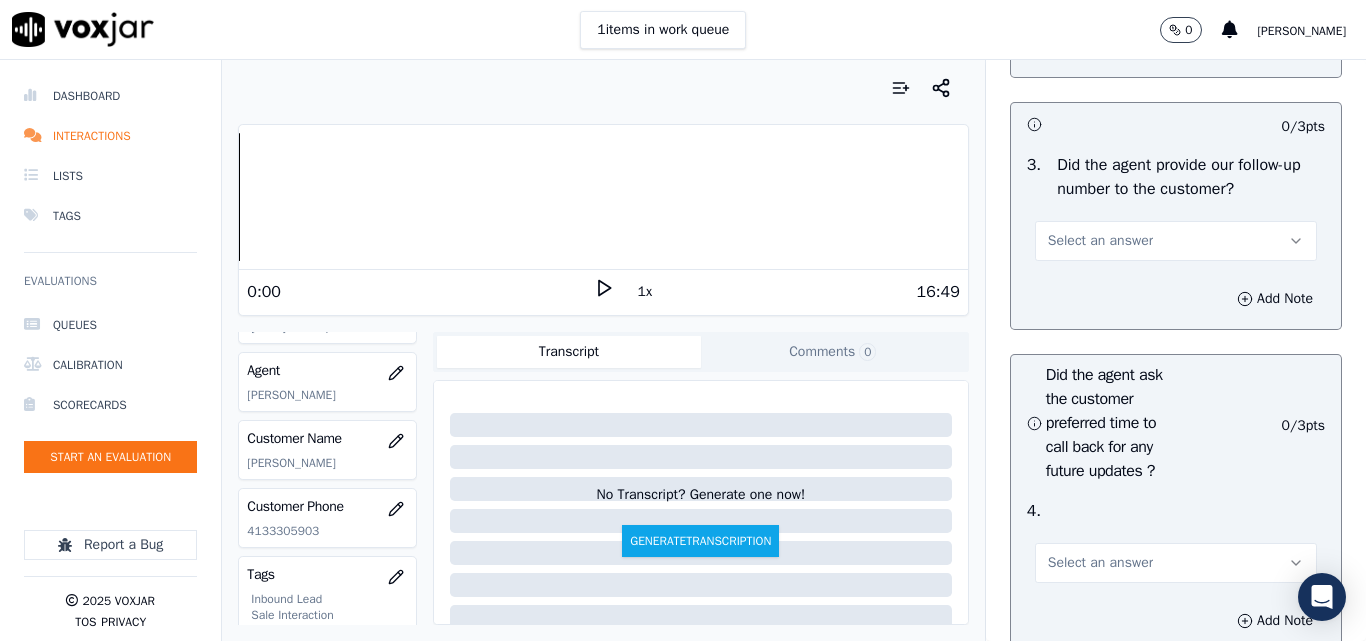 click on "Select an answer" at bounding box center (1100, 241) 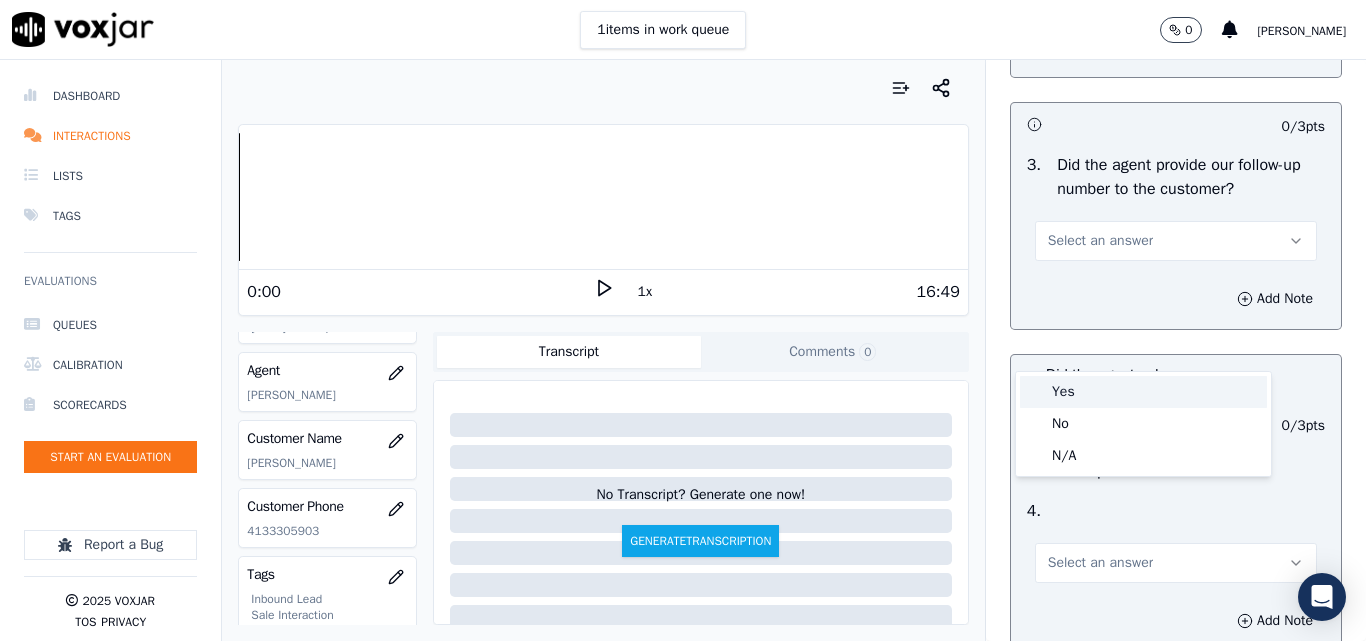 click on "Yes" at bounding box center (1143, 392) 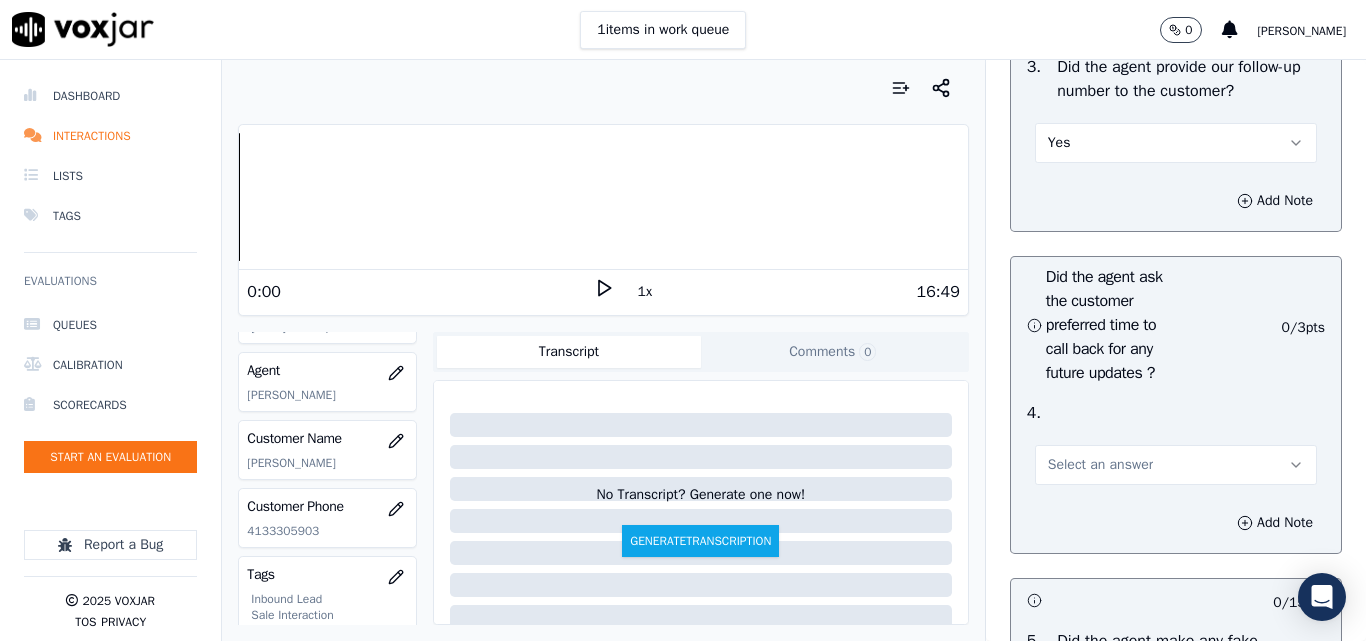 scroll, scrollTop: 5200, scrollLeft: 0, axis: vertical 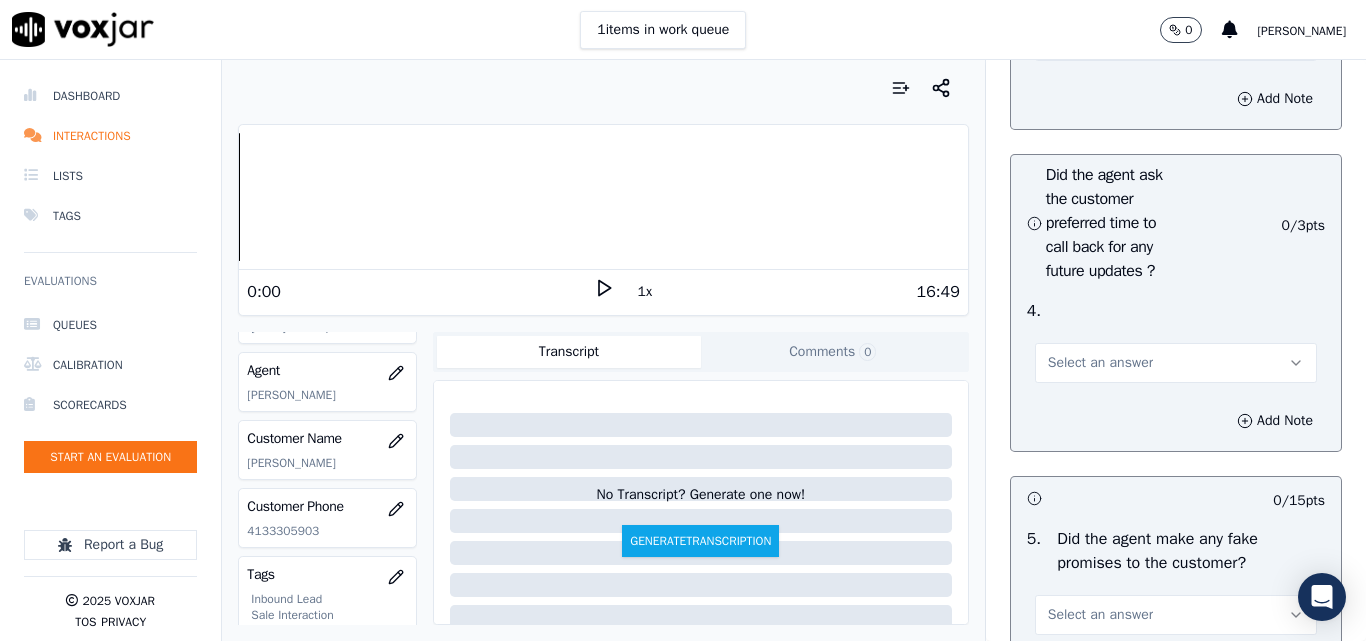 click on "Select an answer" at bounding box center (1100, 363) 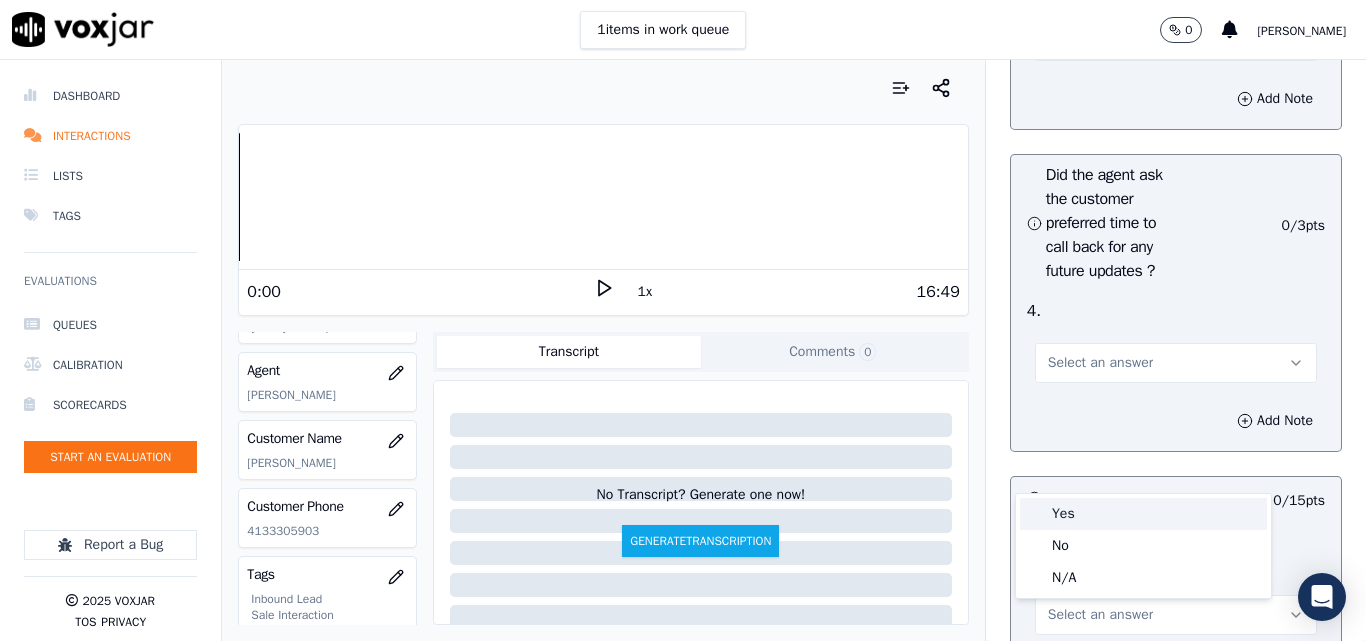 click on "Yes" at bounding box center [1143, 514] 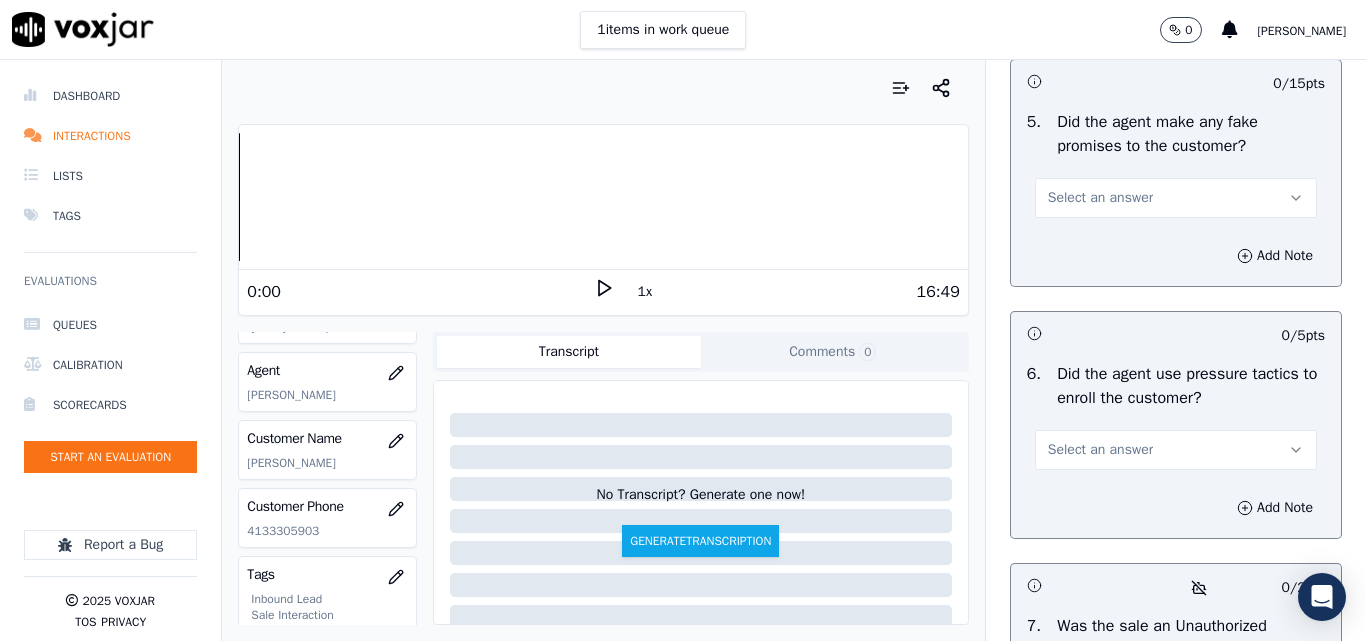 scroll, scrollTop: 5700, scrollLeft: 0, axis: vertical 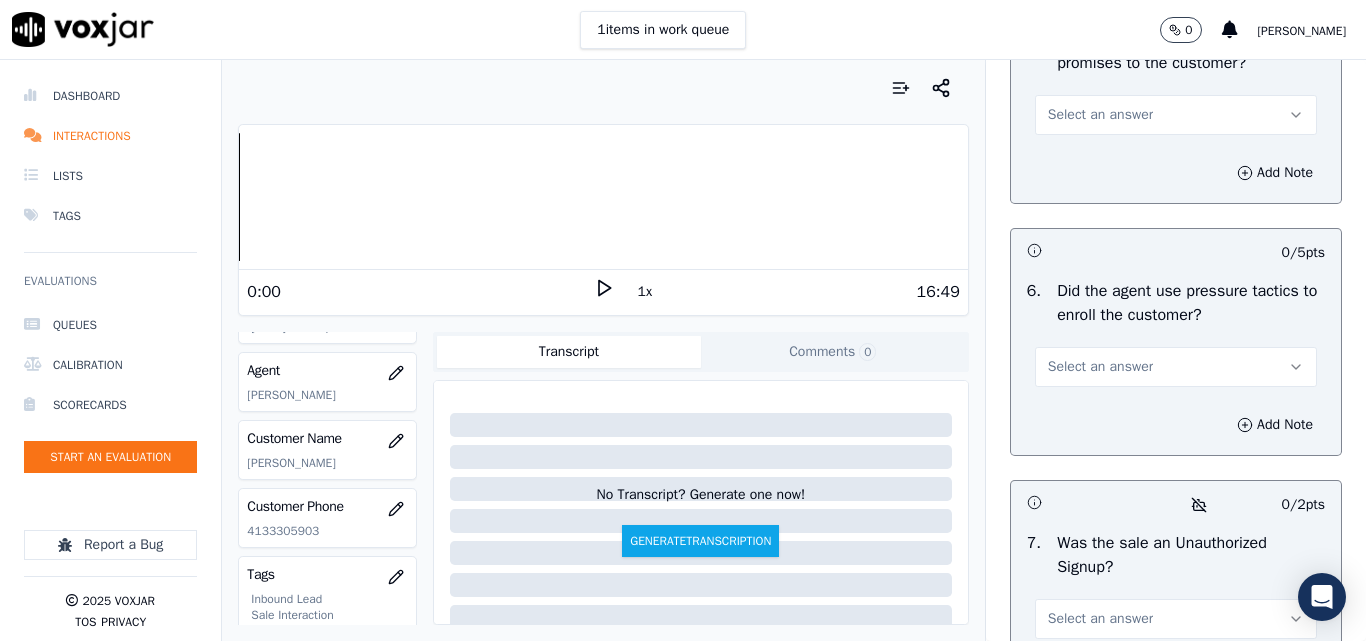 click on "Select an answer" at bounding box center (1100, 115) 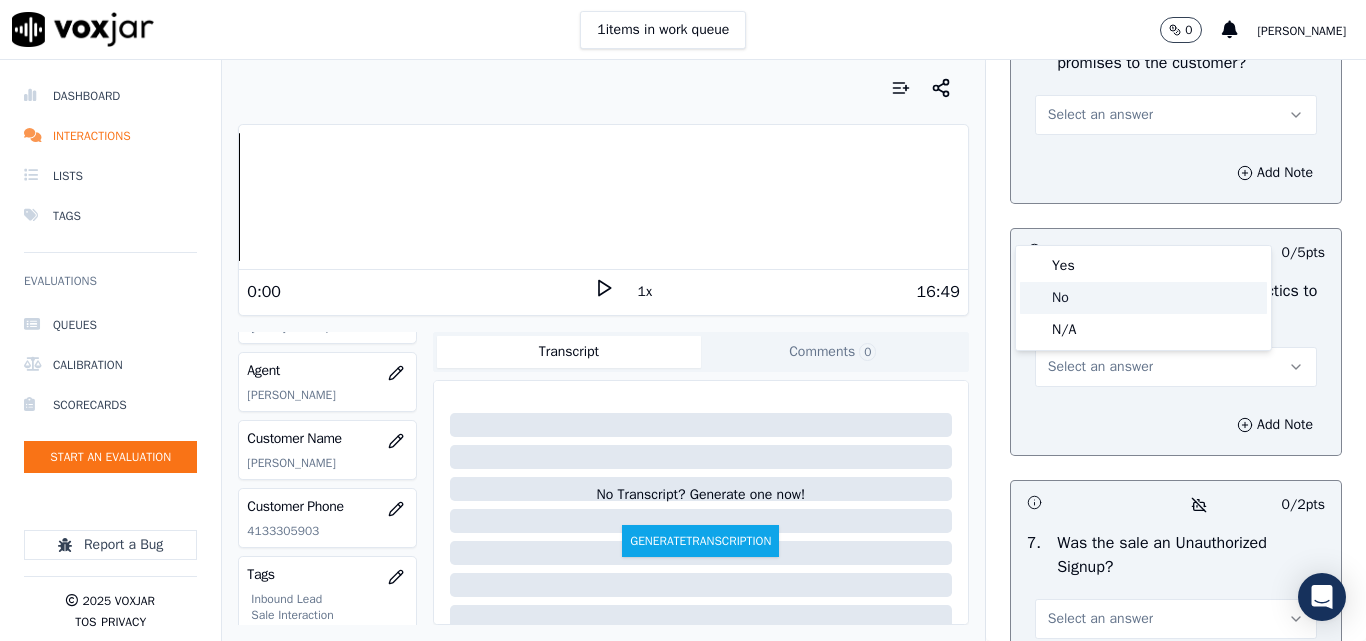 click on "No" 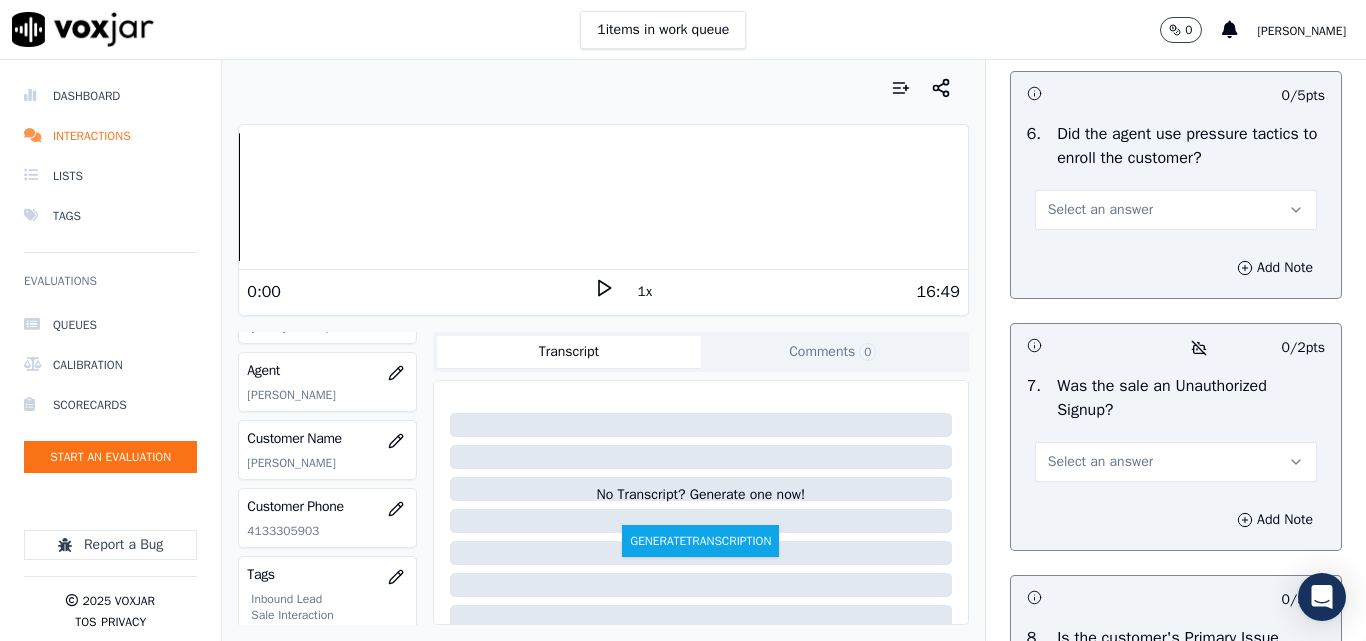 scroll, scrollTop: 6000, scrollLeft: 0, axis: vertical 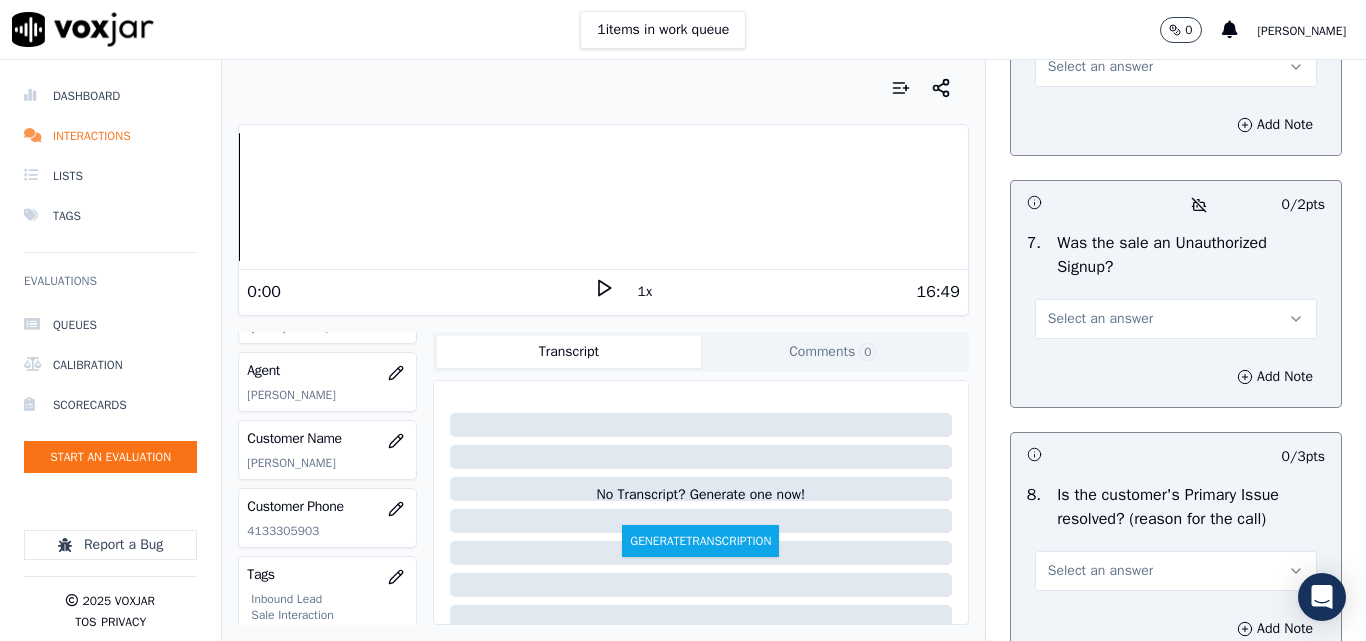 click on "Select an answer" at bounding box center (1100, 67) 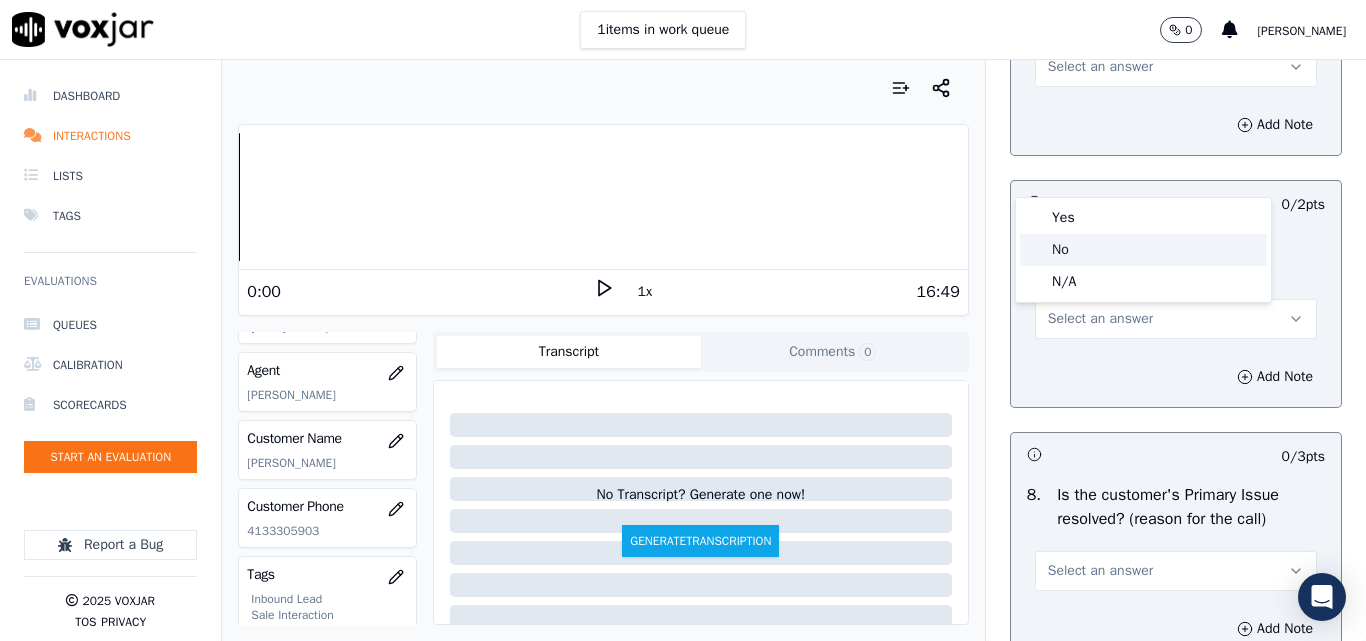click on "No" 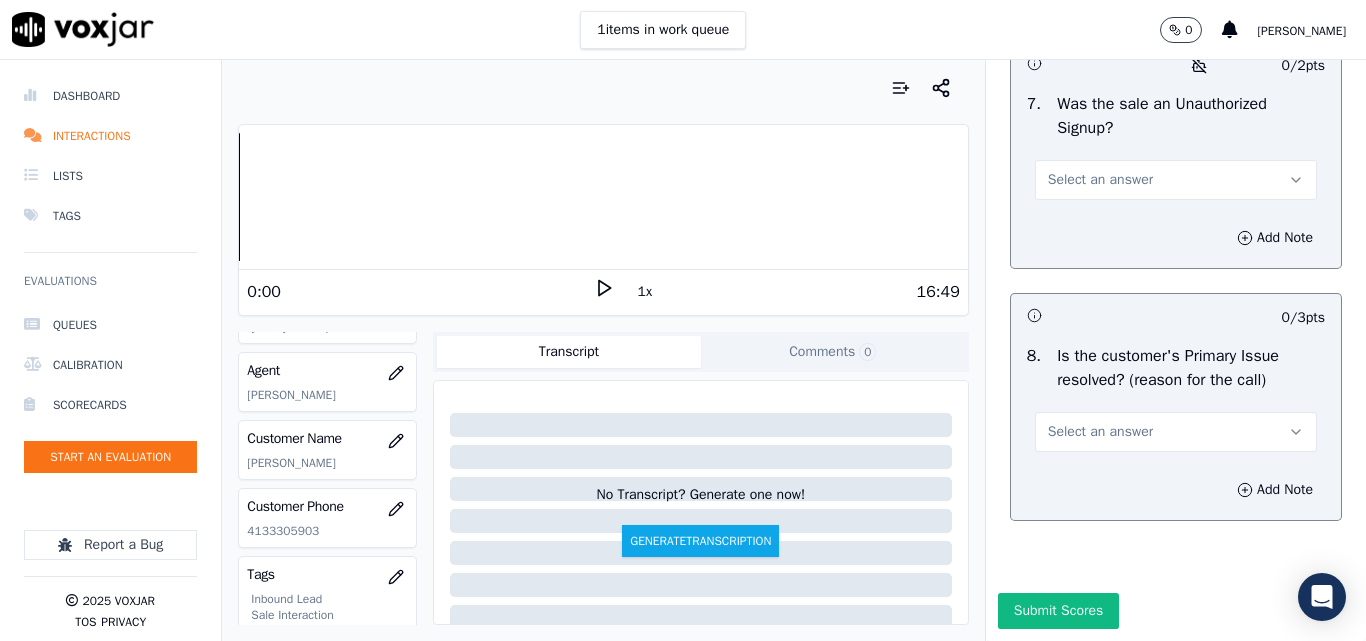 scroll, scrollTop: 6200, scrollLeft: 0, axis: vertical 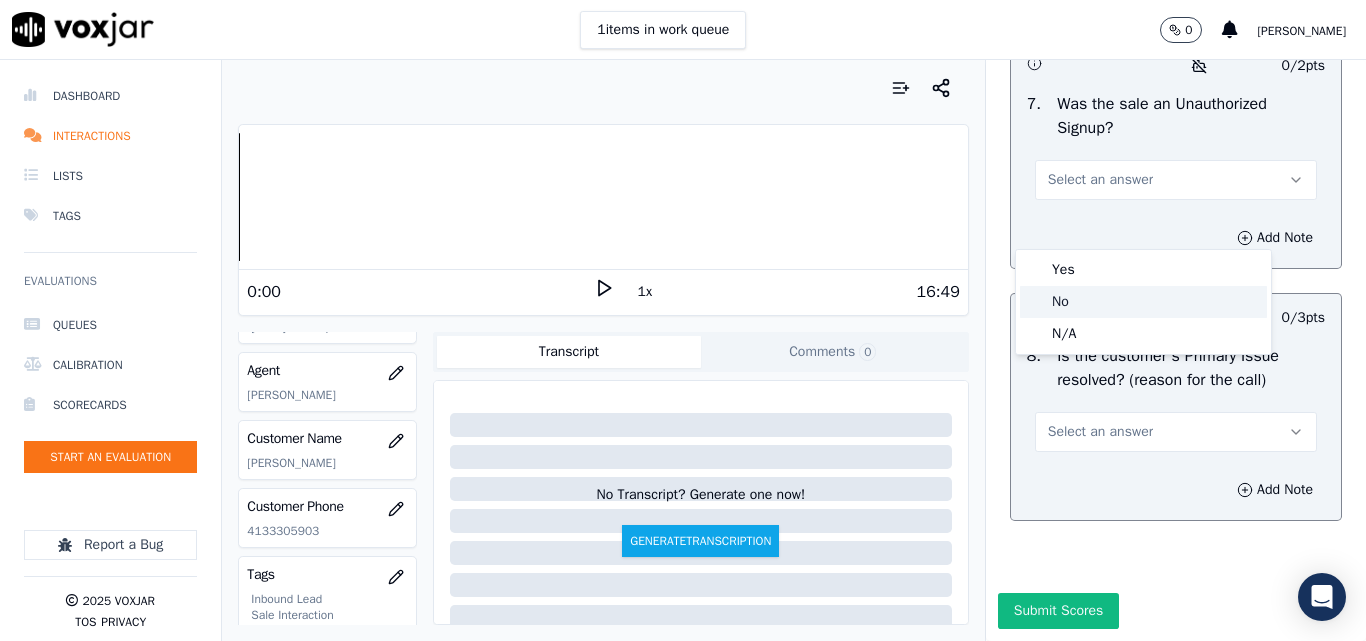 click on "No" 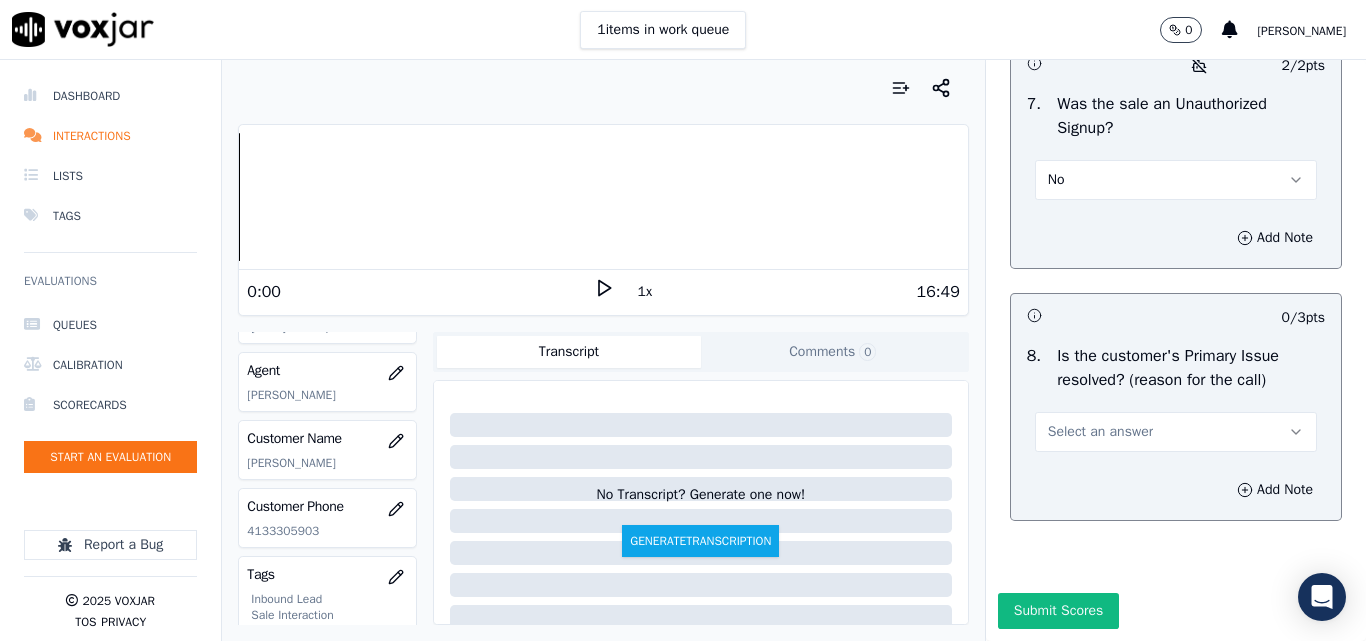 click on "Select an answer" at bounding box center [1100, 432] 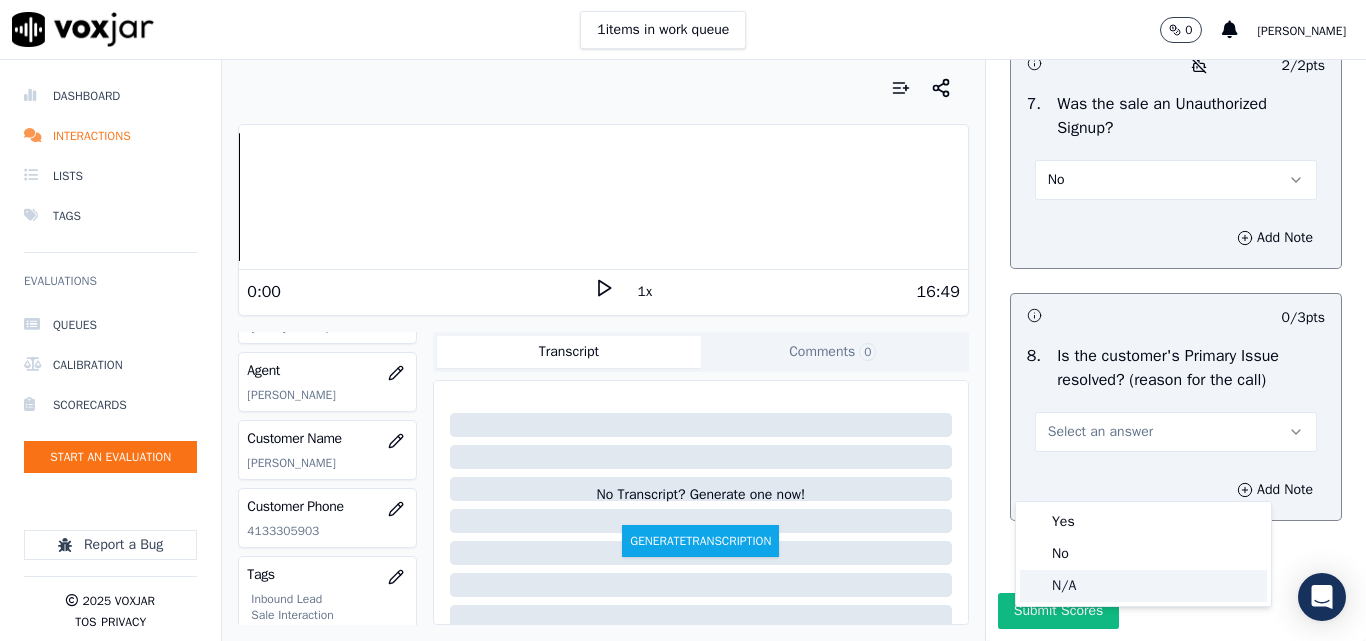 click on "N/A" 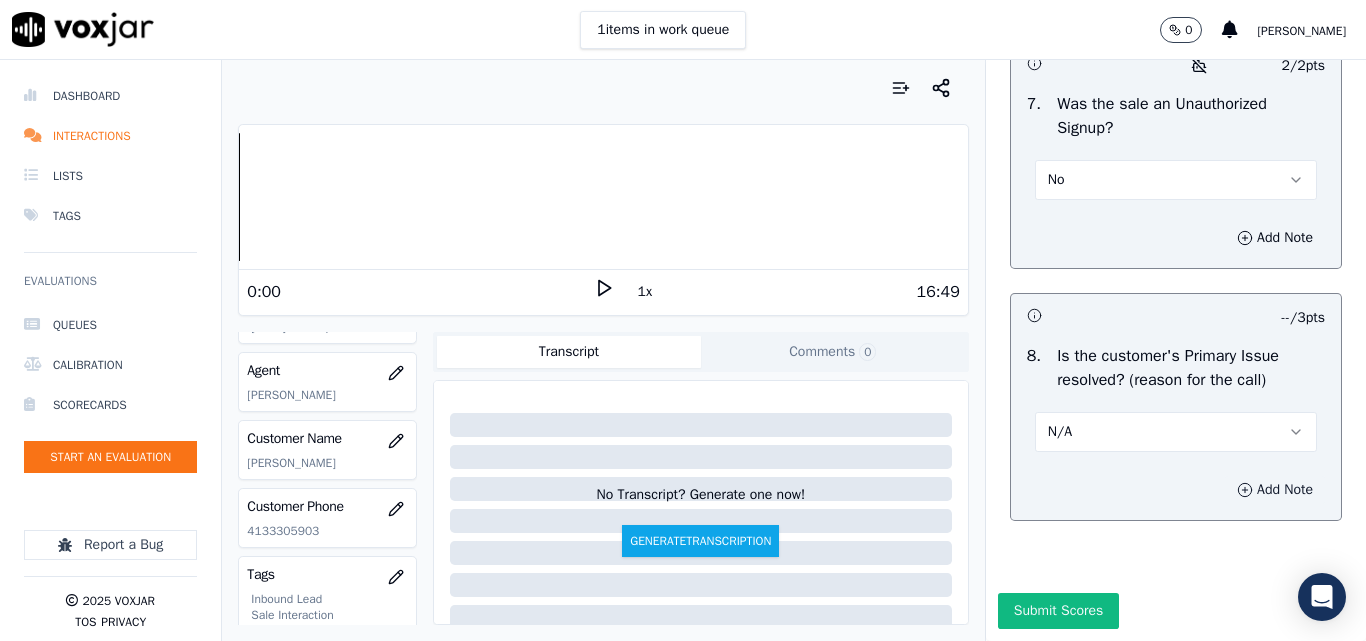 click 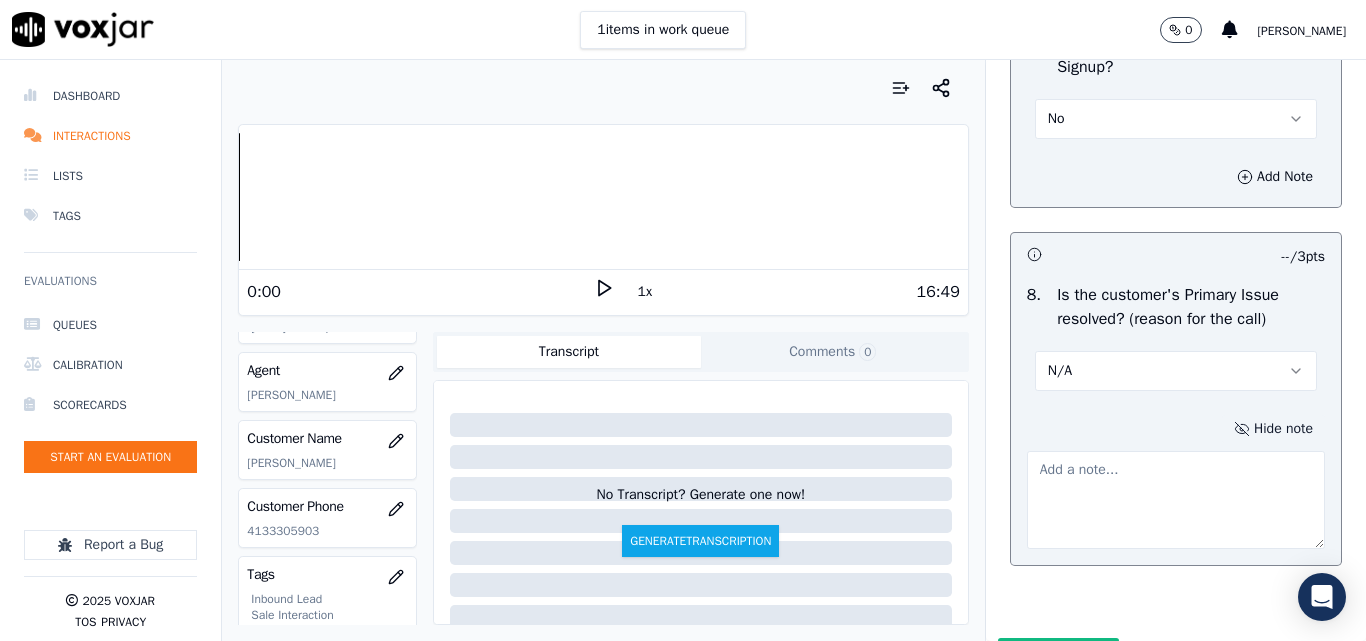 click at bounding box center (1176, 500) 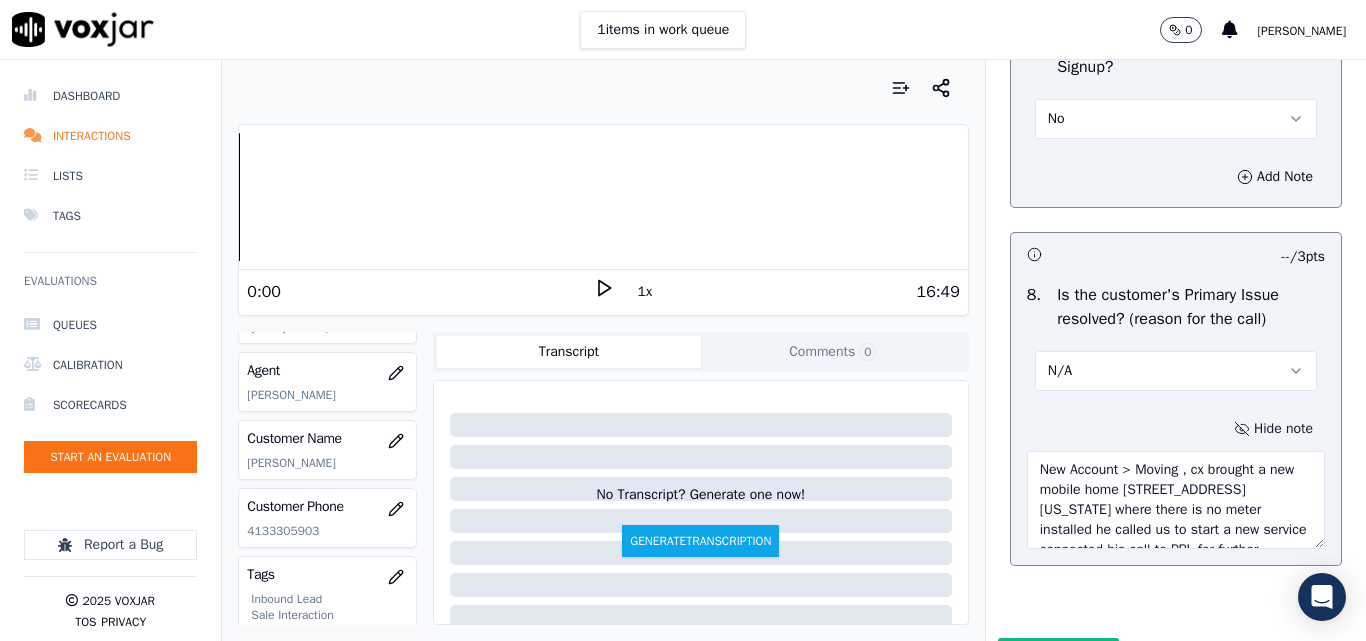scroll, scrollTop: 151, scrollLeft: 0, axis: vertical 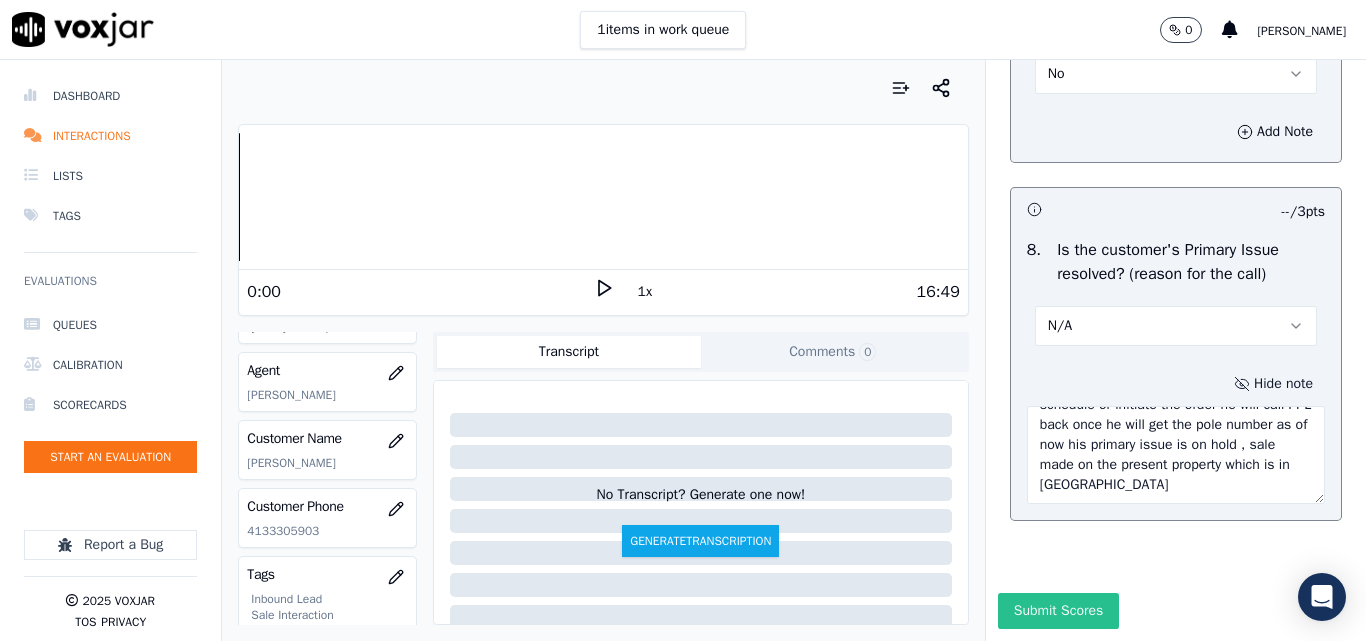 type on "New Account > Moving , cx brought a new mobile home 329 Washington St , Berwick, PA 18603 in PA where there is no meter installed he called us to start a new service connected his call to PPL for further asistance but they the nearest Pole No to schedule or initiate the order he will call PPL back once he will get the pole number as of now his primary issue is on hold , sale made on the present property which is in MA" 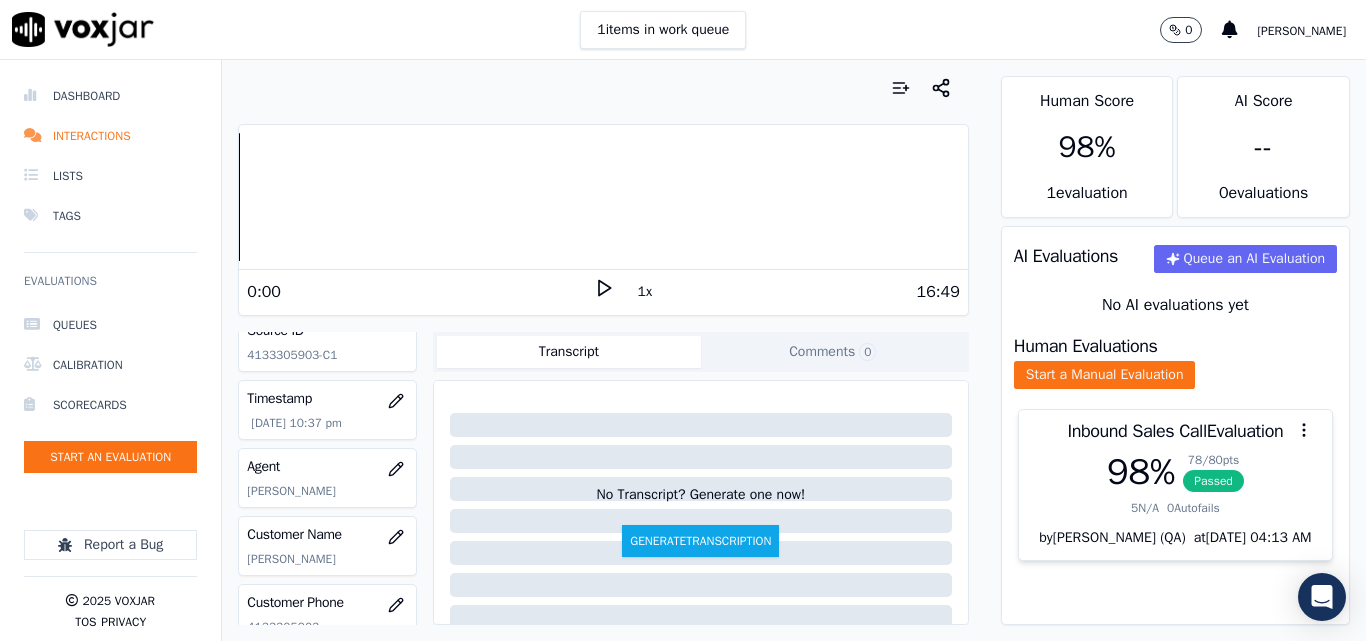 scroll, scrollTop: 204, scrollLeft: 0, axis: vertical 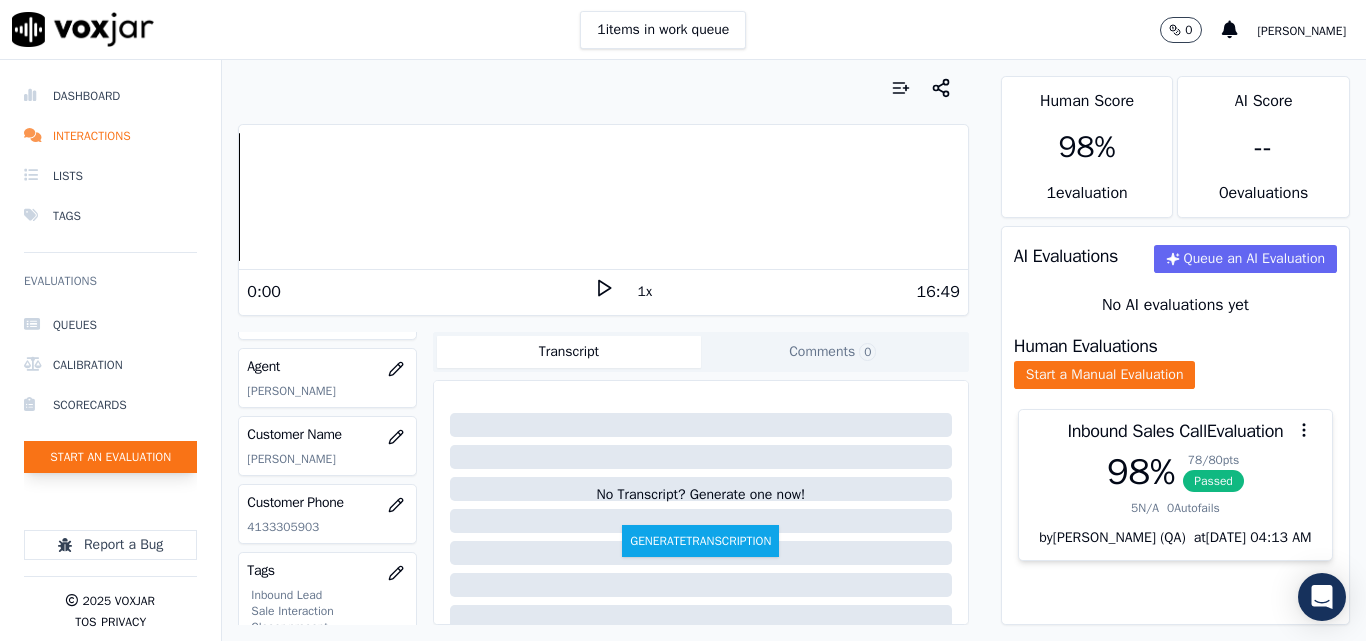click on "Start an Evaluation" 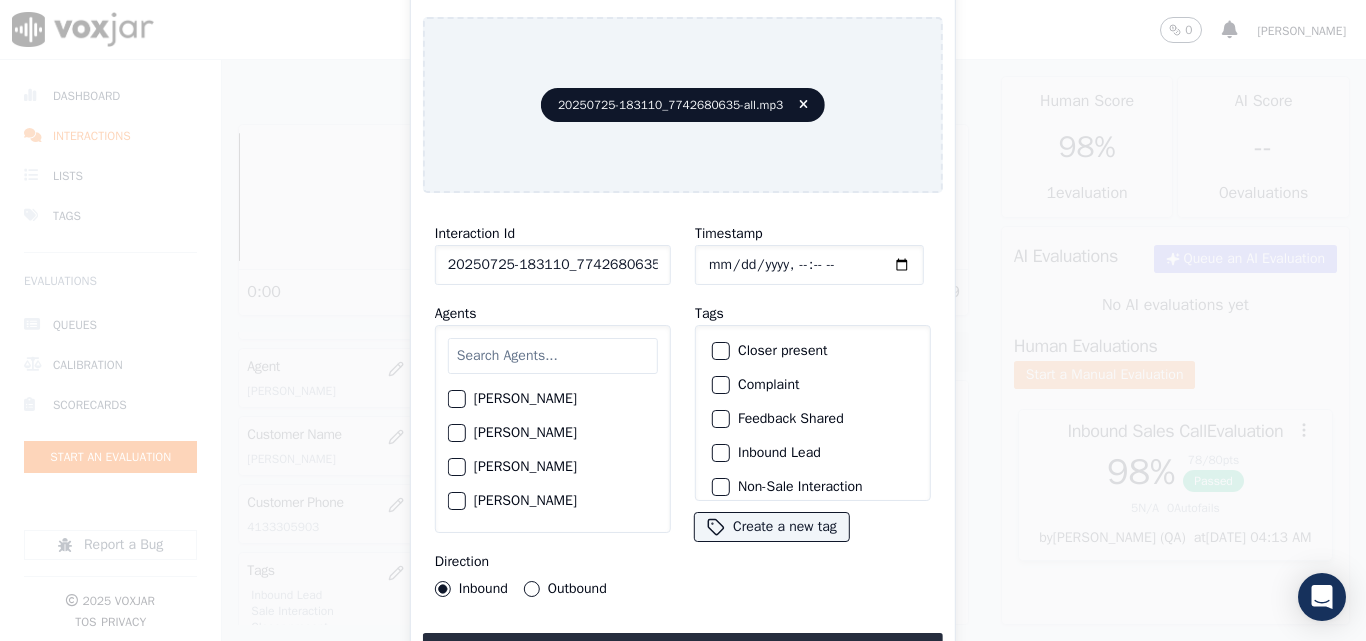 scroll, scrollTop: 0, scrollLeft: 40, axis: horizontal 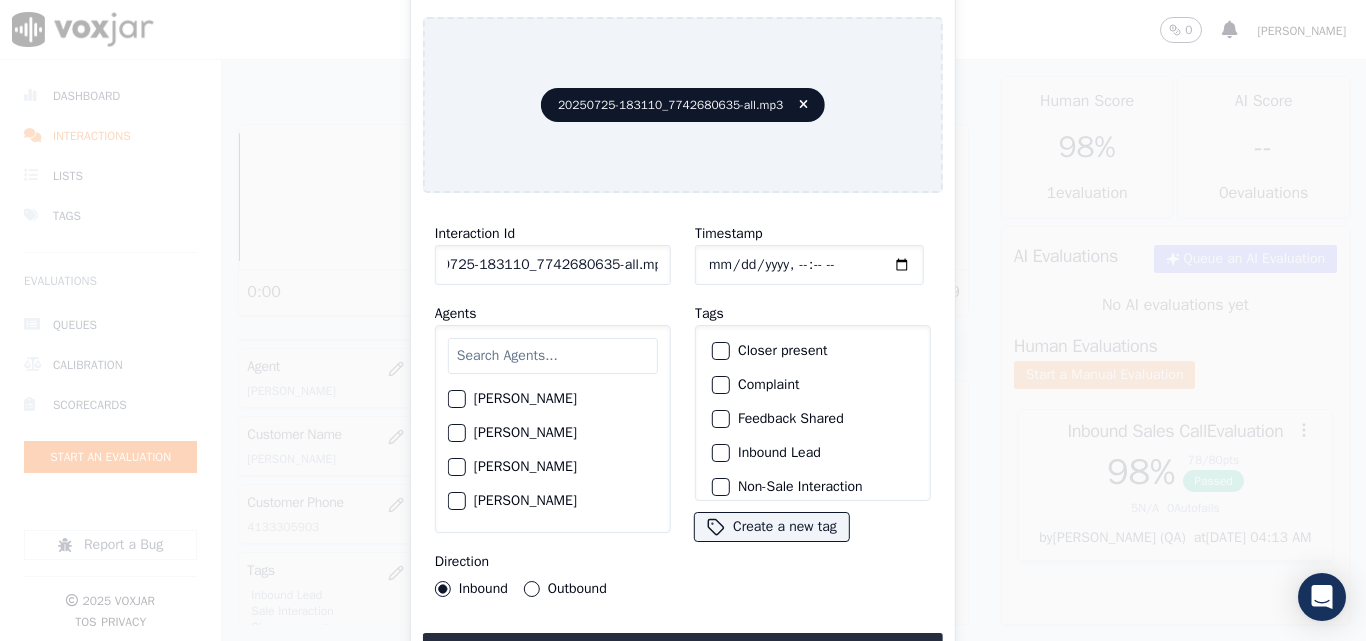 drag, startPoint x: 638, startPoint y: 257, endPoint x: 733, endPoint y: 269, distance: 95.7549 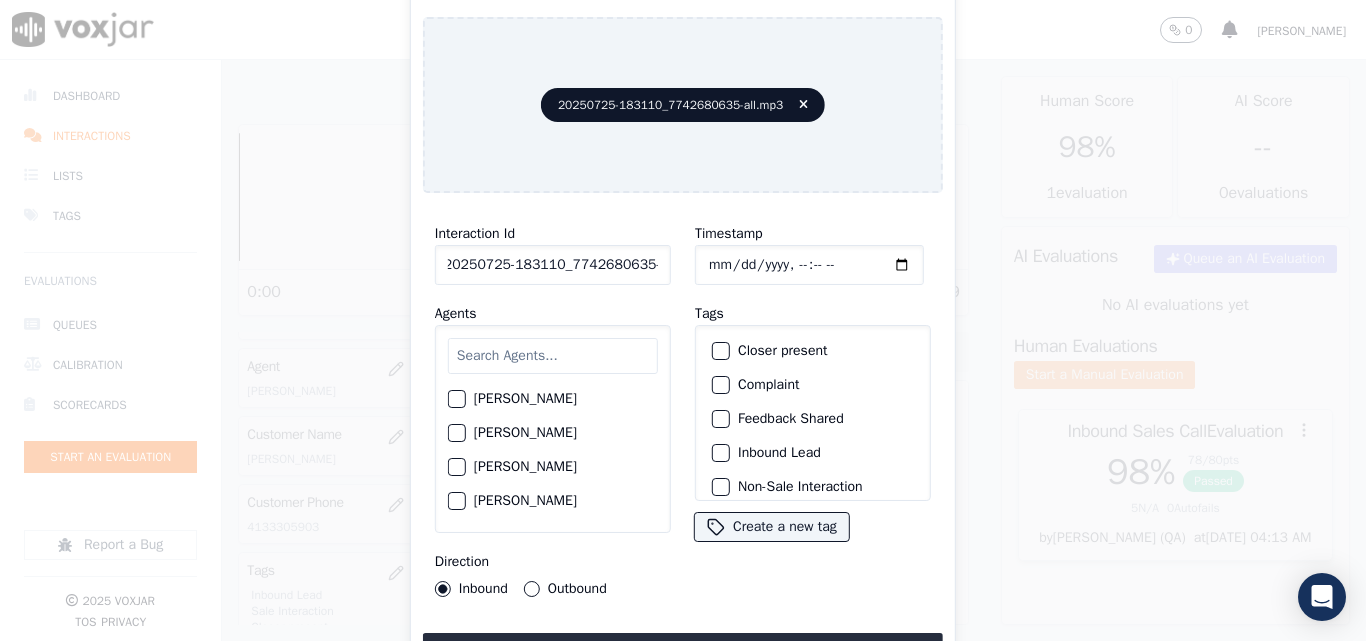 scroll, scrollTop: 0, scrollLeft: 11, axis: horizontal 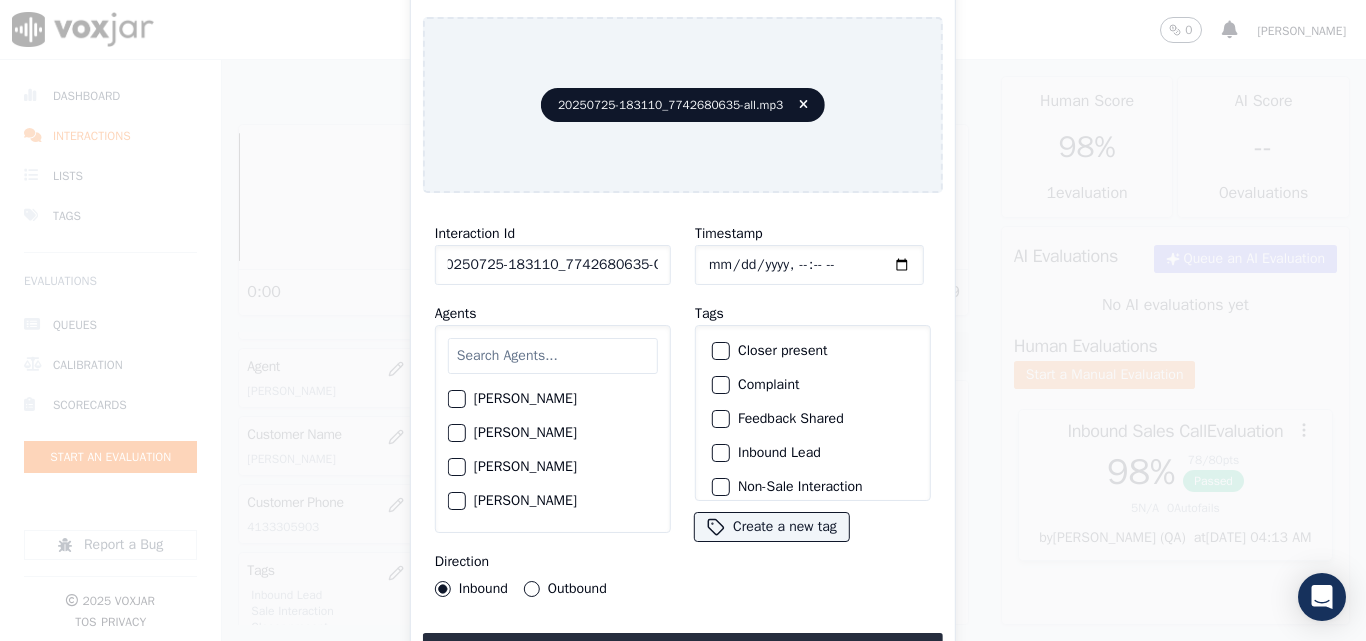 type on "20250725-183110_7742680635-C1" 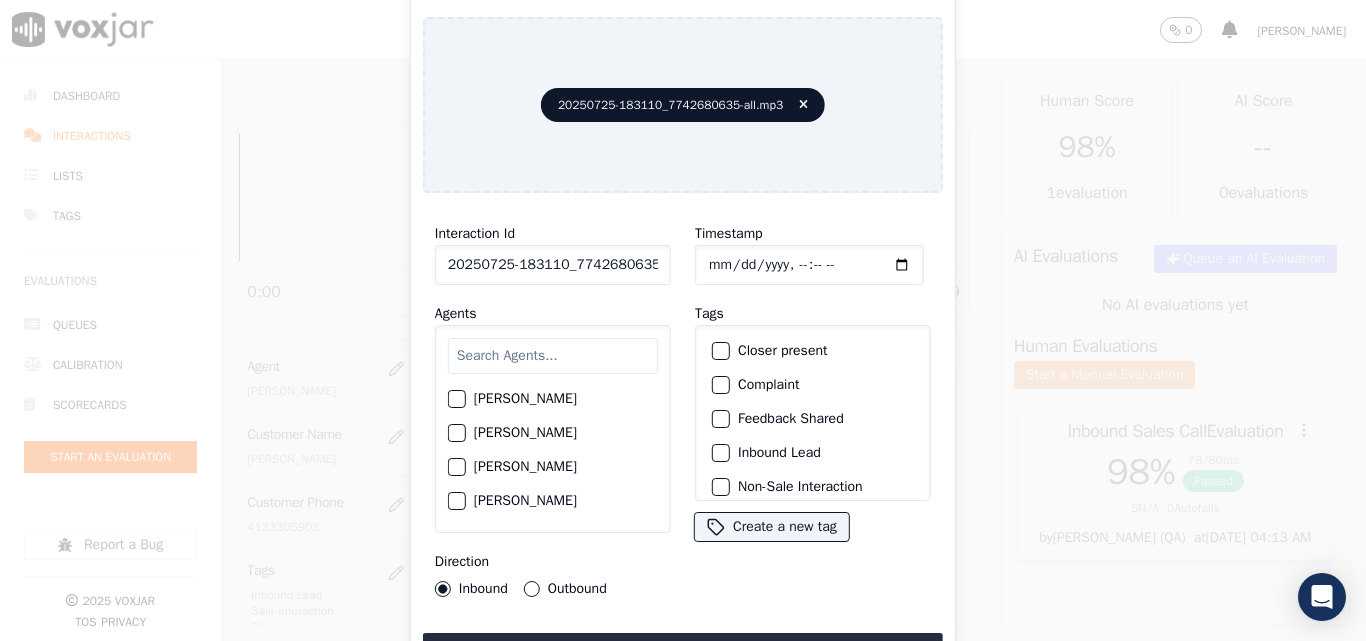 type on "2025-07-25T22:48" 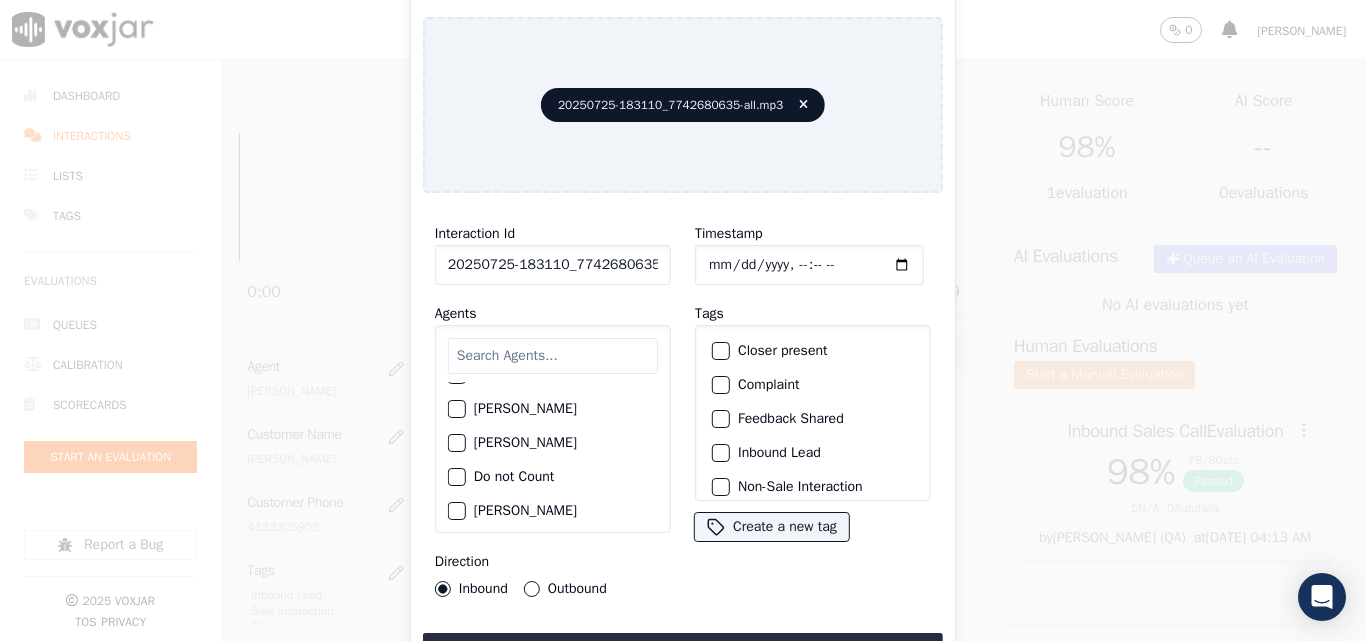 scroll, scrollTop: 600, scrollLeft: 0, axis: vertical 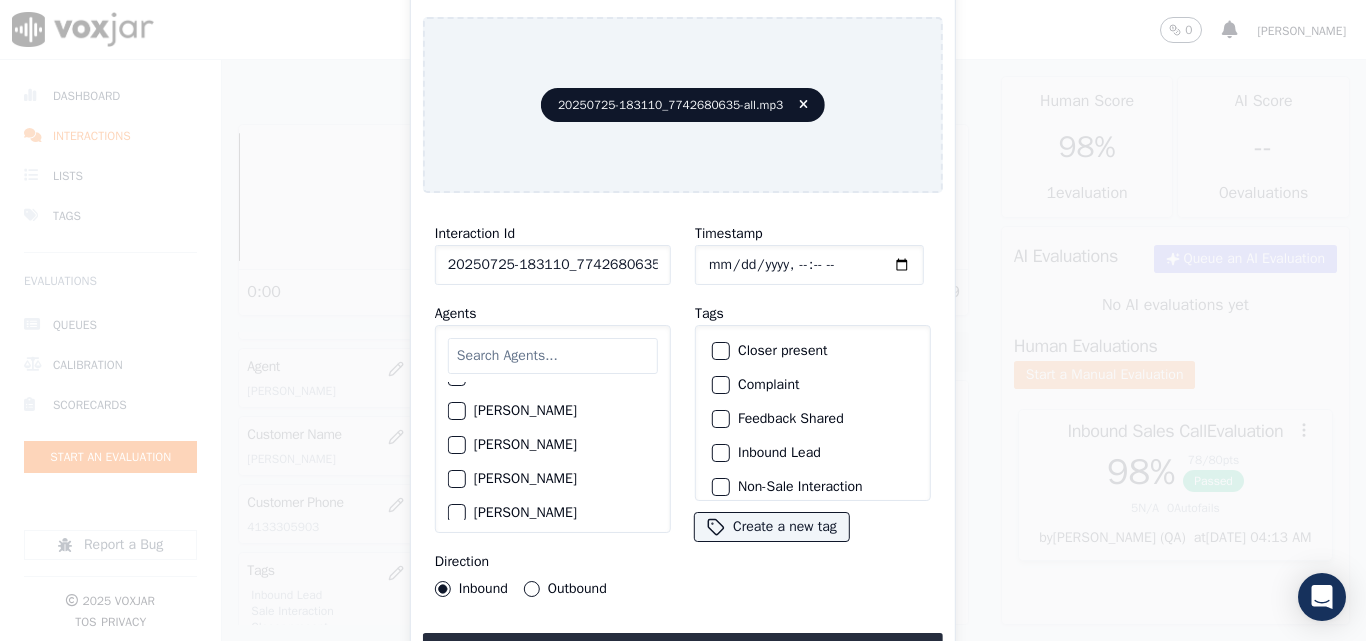 click on "Ethan Mukherjee" 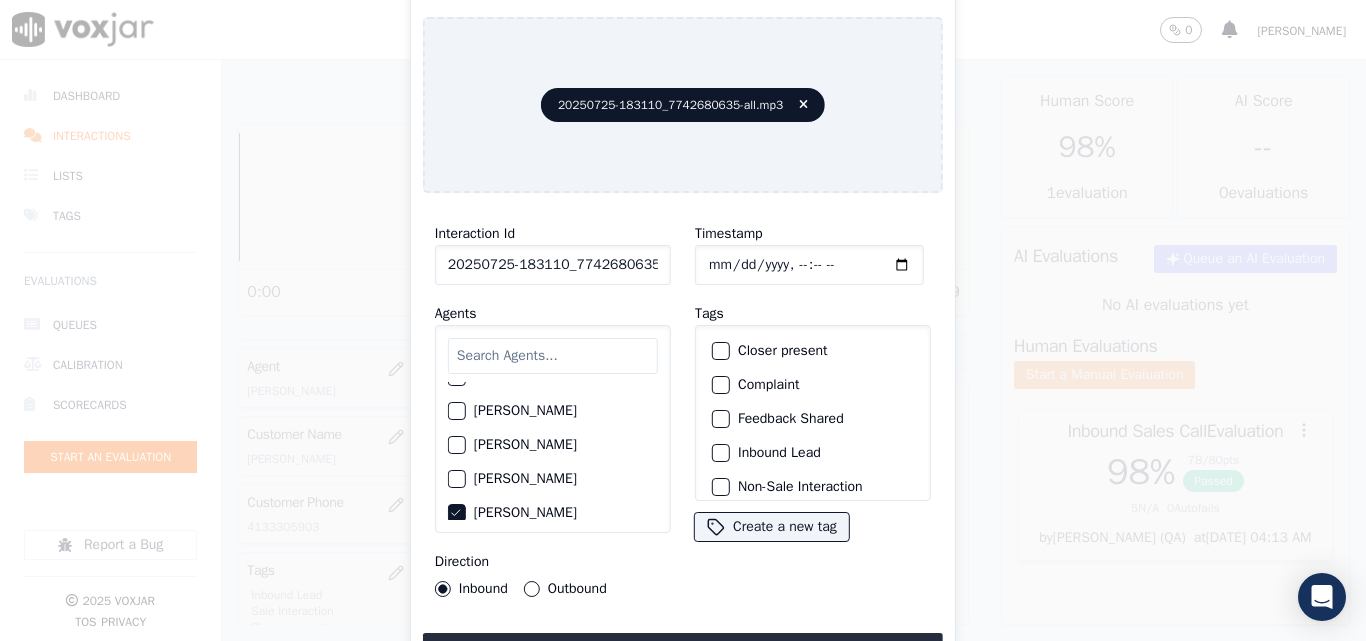 scroll, scrollTop: 603, scrollLeft: 0, axis: vertical 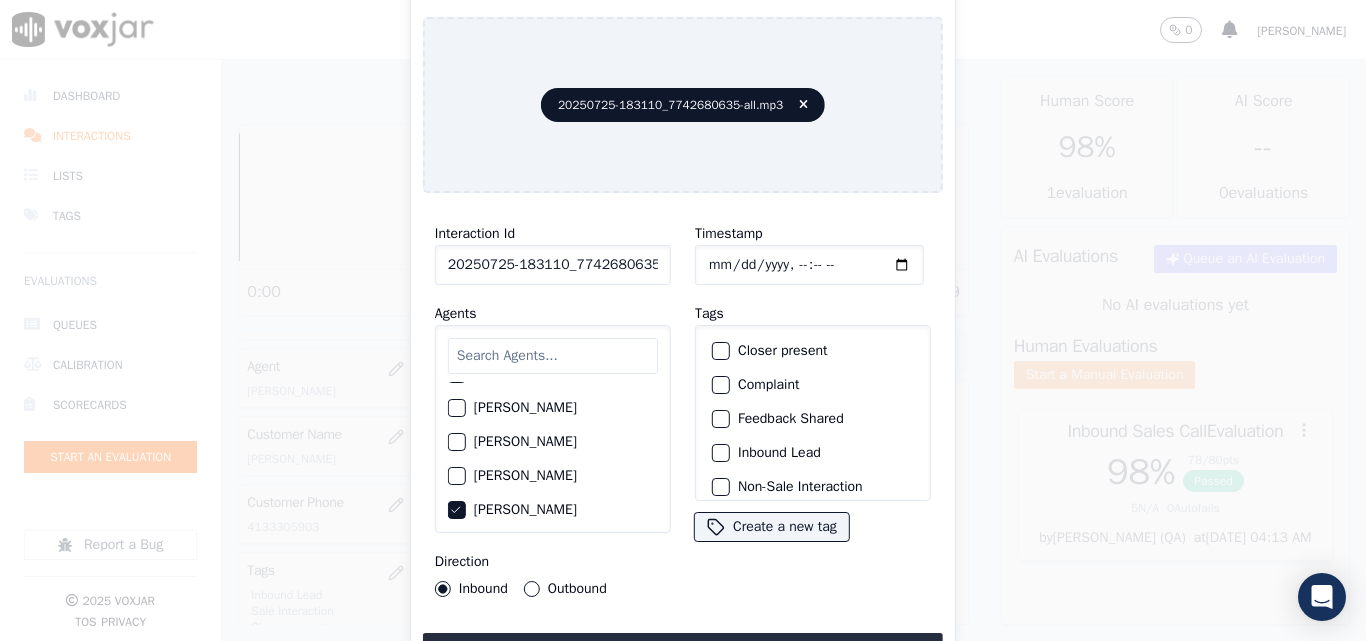 click on "Outbound" at bounding box center [532, 589] 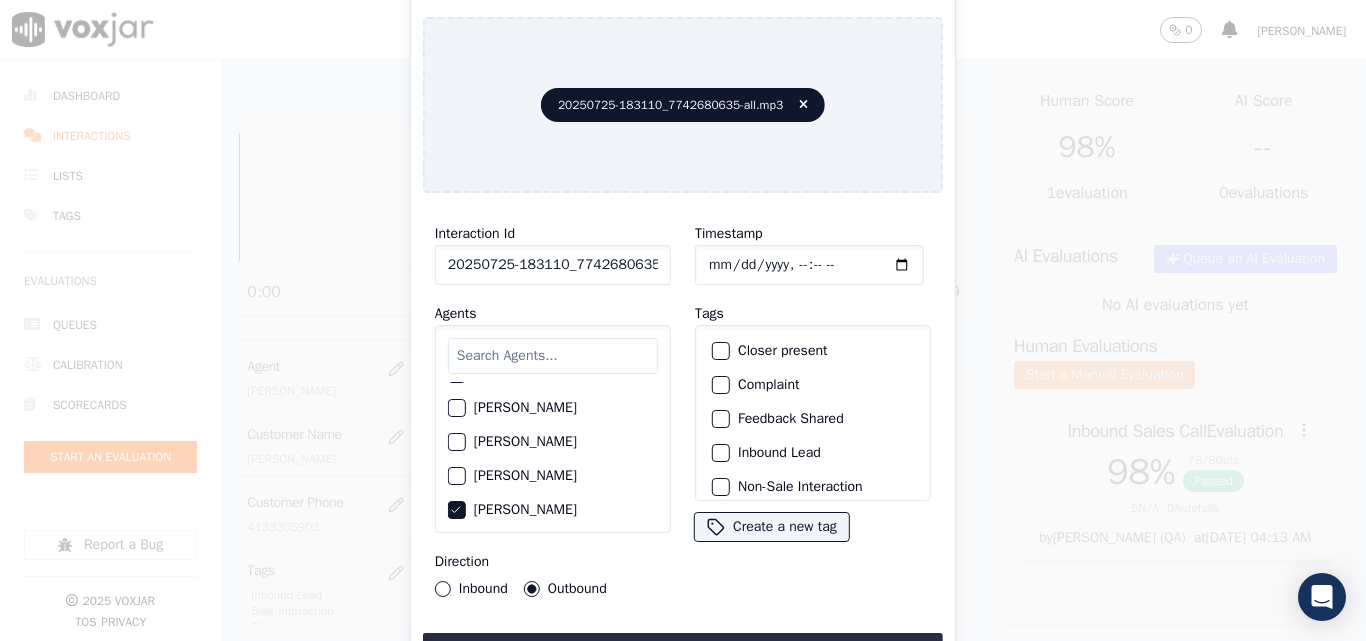 drag, startPoint x: 718, startPoint y: 340, endPoint x: 729, endPoint y: 355, distance: 18.601076 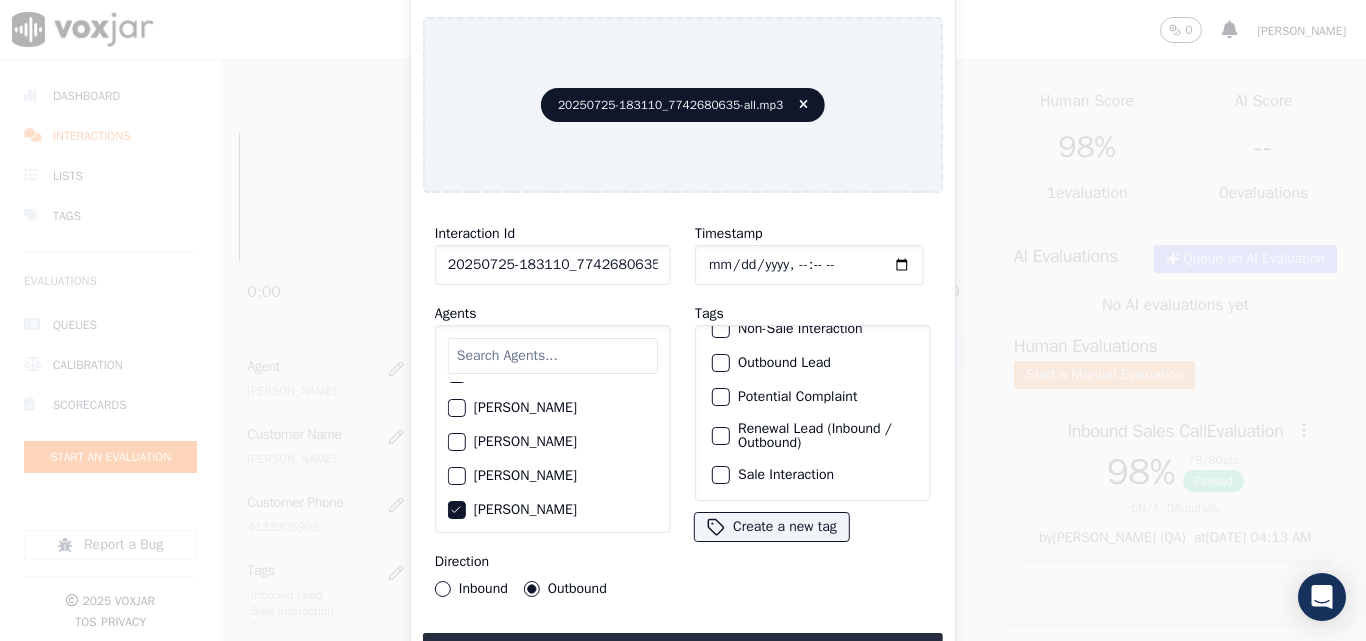 scroll, scrollTop: 173, scrollLeft: 0, axis: vertical 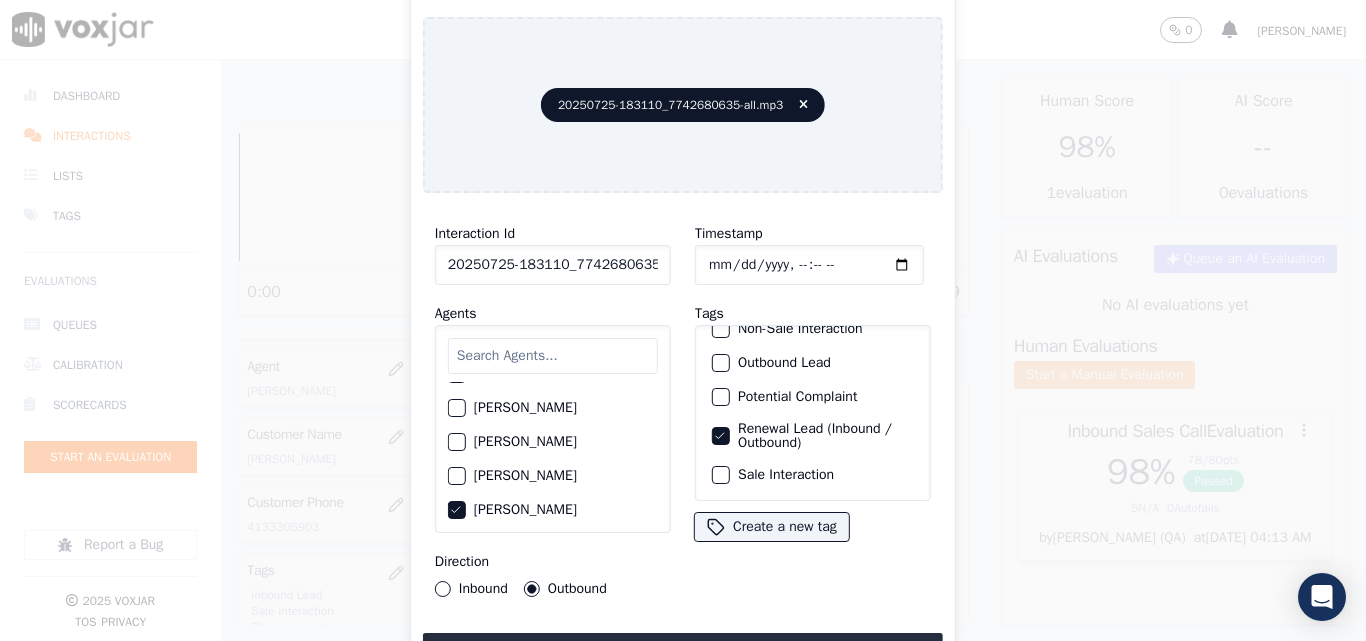click on "Sale Interaction" at bounding box center (813, 475) 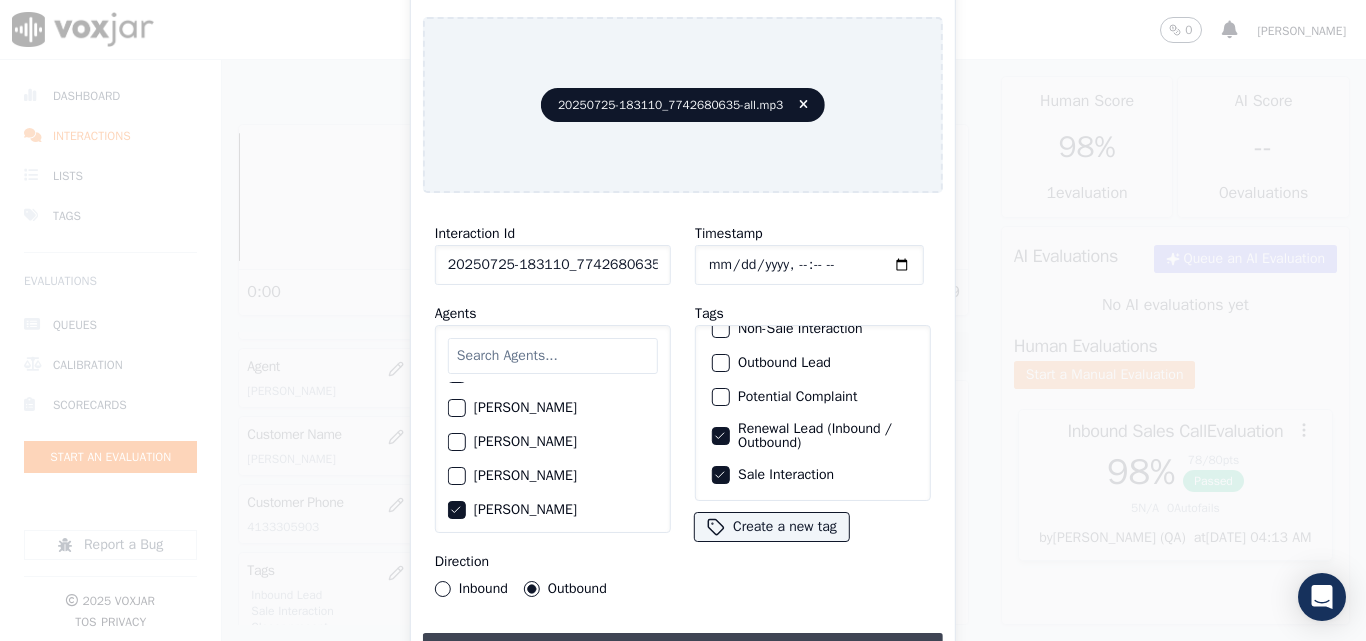 click on "Upload interaction to start evaluation" at bounding box center [683, 651] 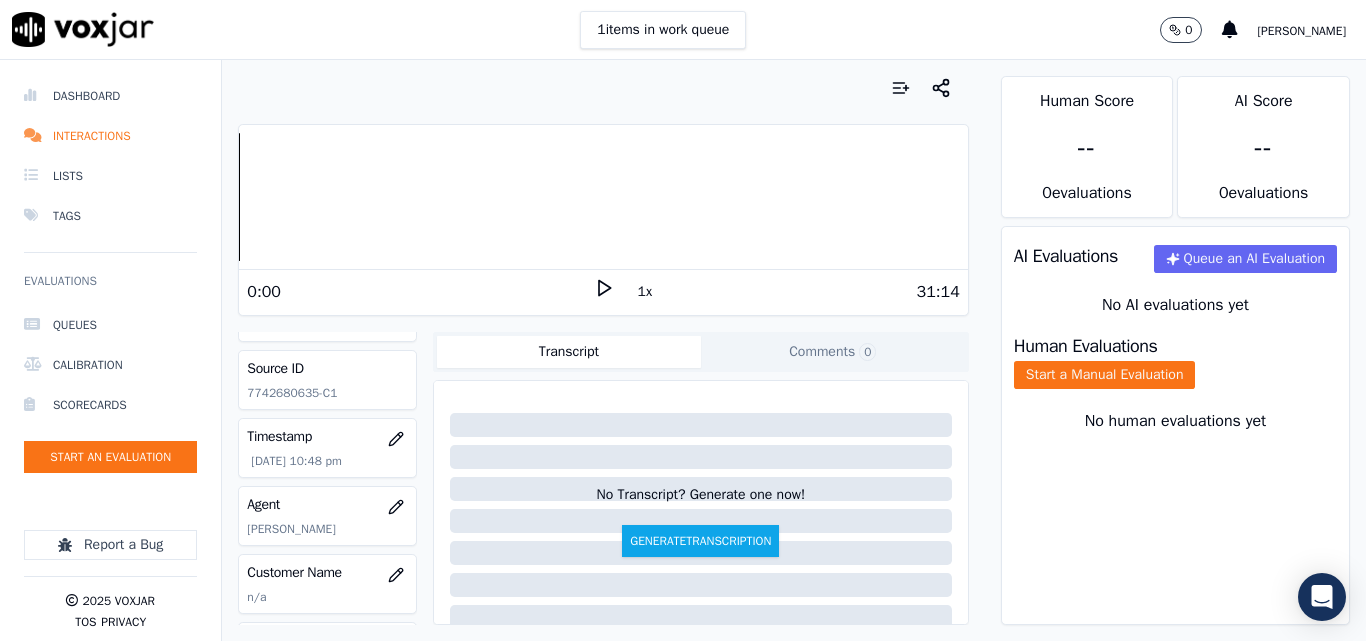 scroll, scrollTop: 100, scrollLeft: 0, axis: vertical 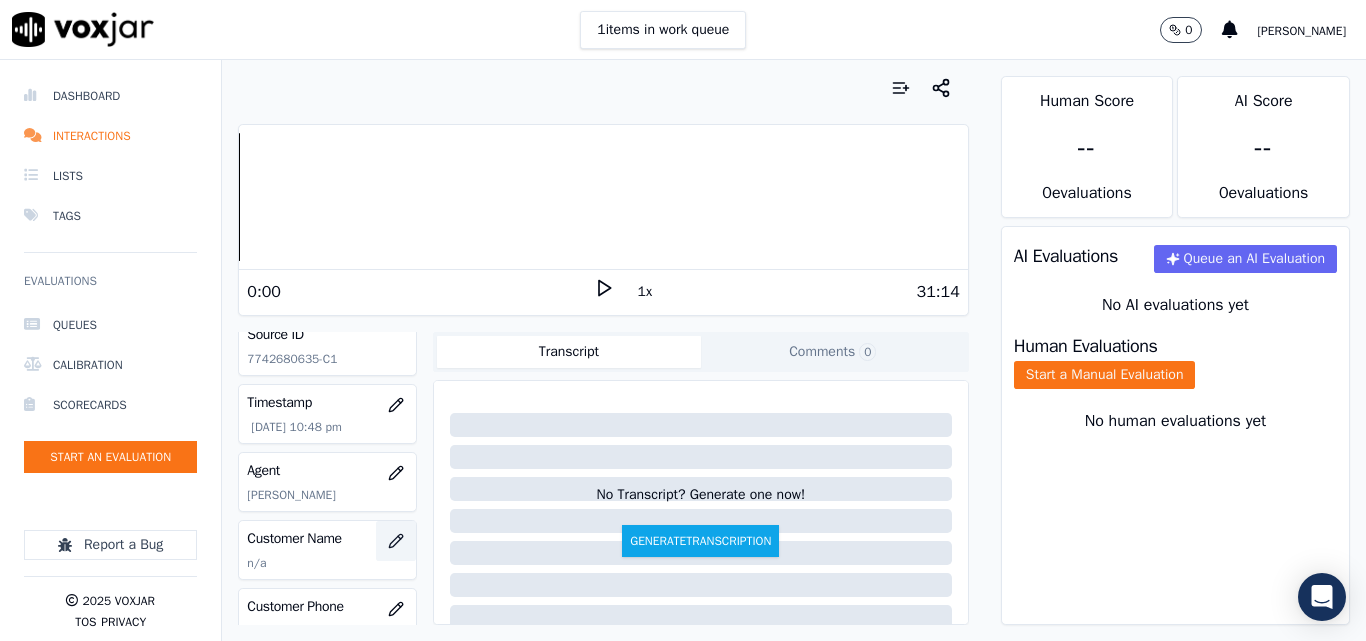 click 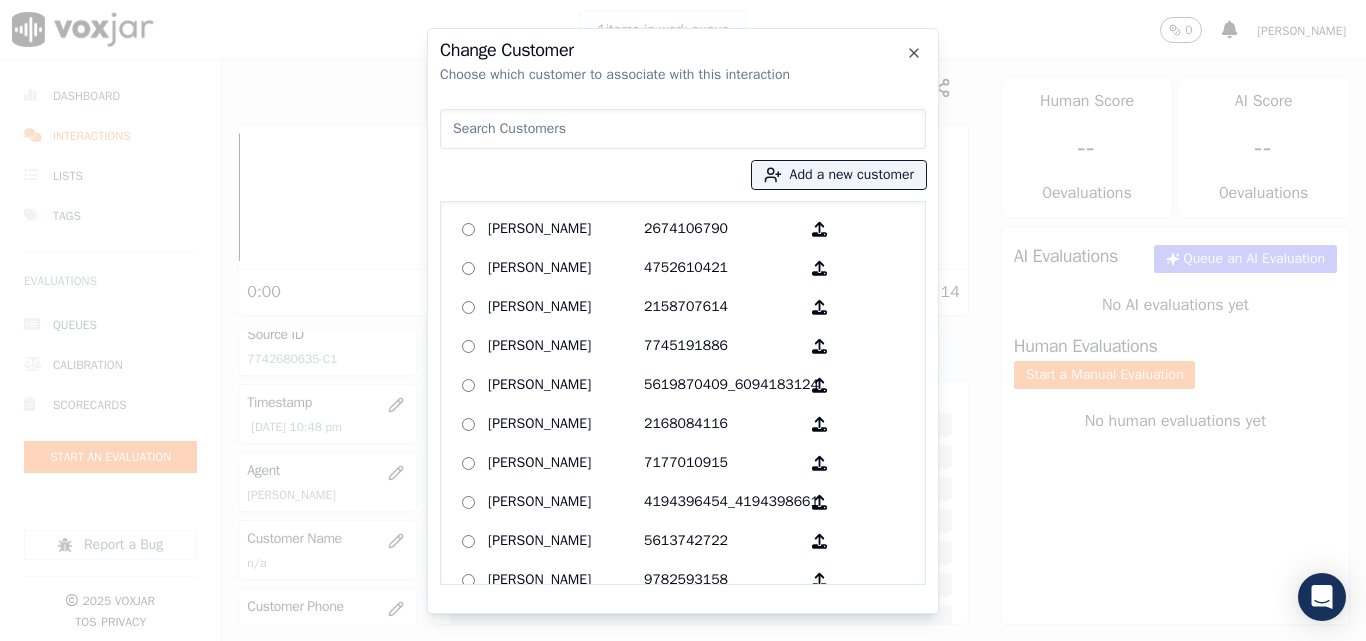 click at bounding box center [683, 129] 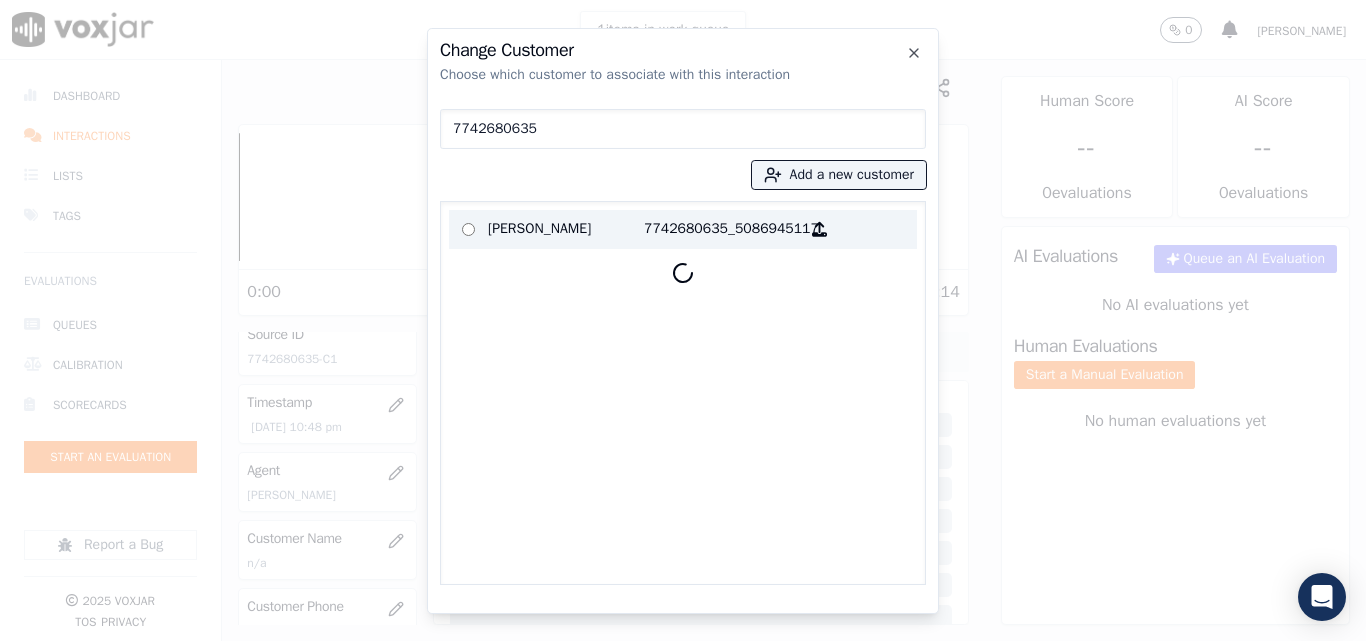 type on "7742680635" 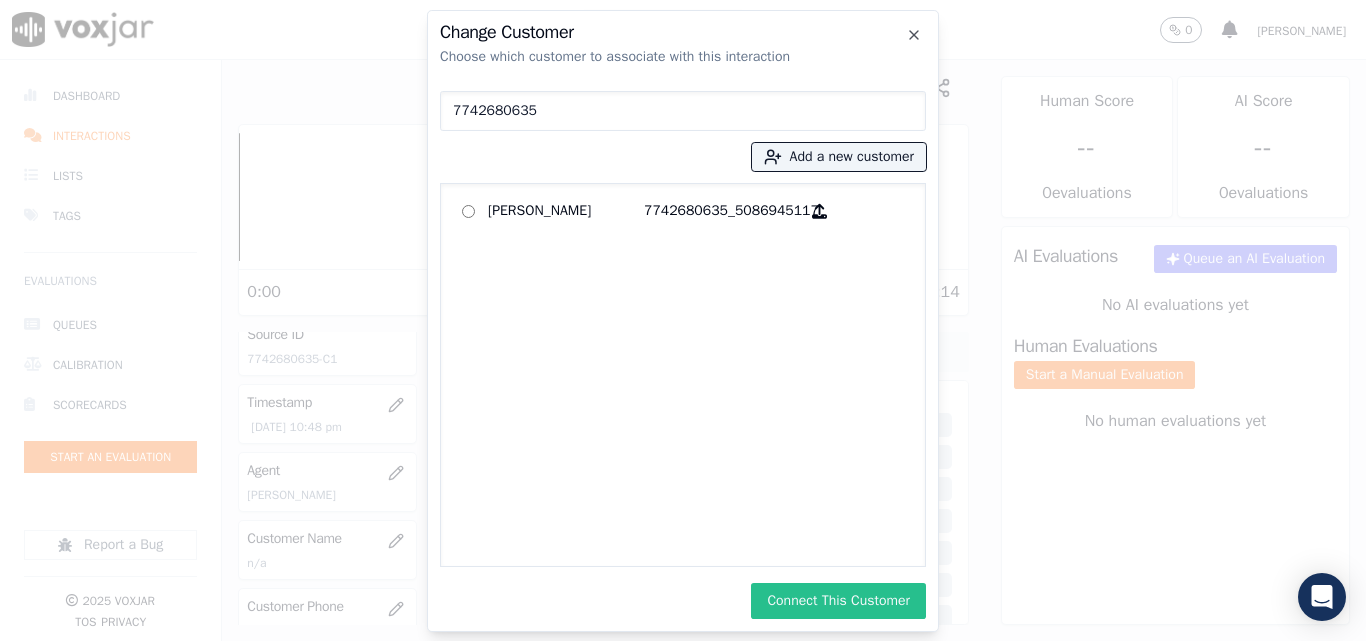 click on "Connect This Customer" at bounding box center [838, 601] 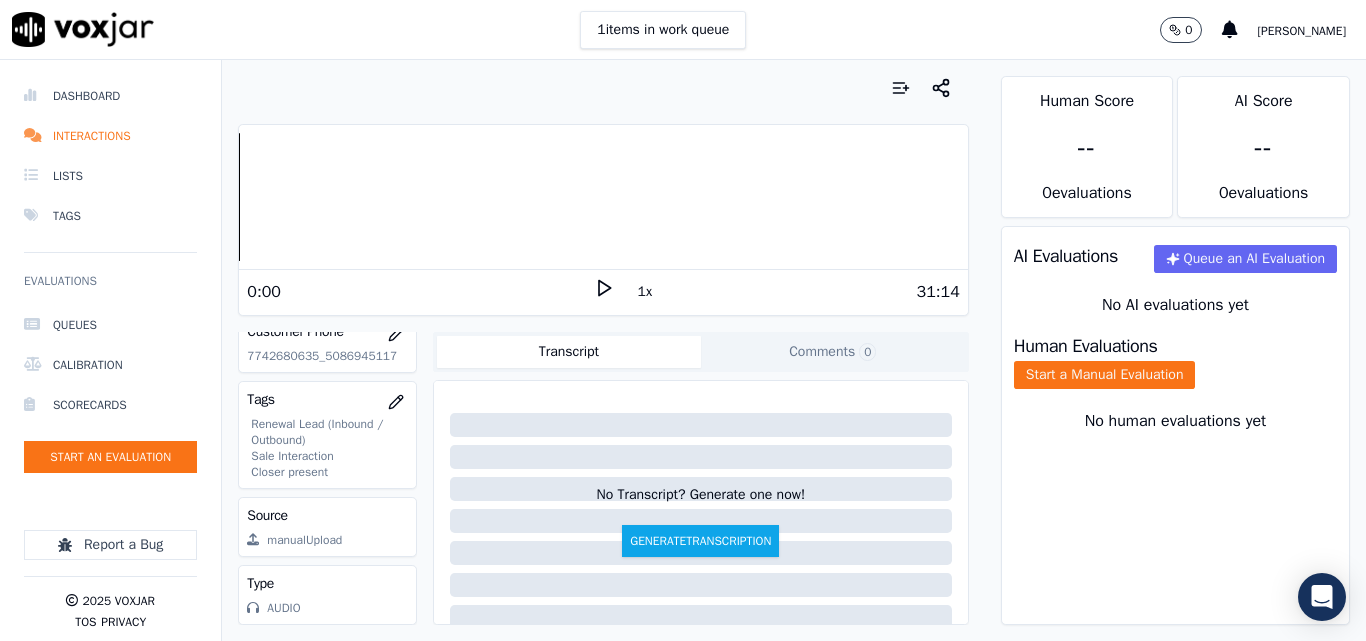 scroll, scrollTop: 420, scrollLeft: 0, axis: vertical 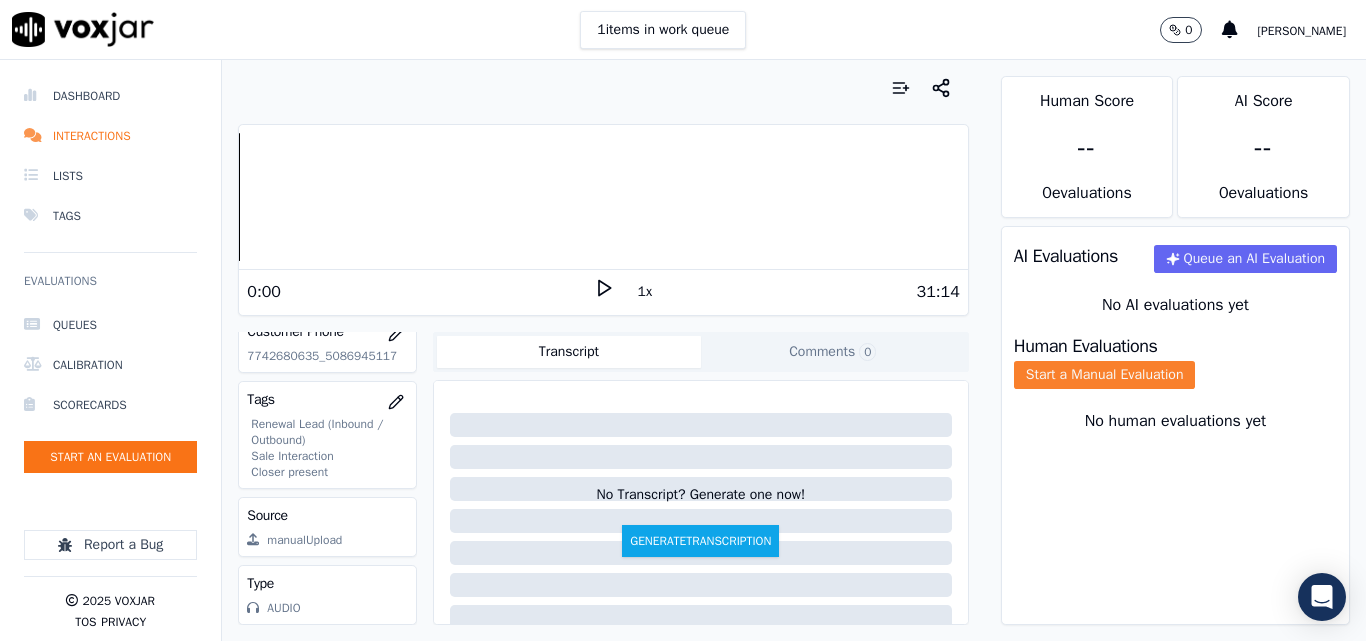 click on "Start a Manual Evaluation" 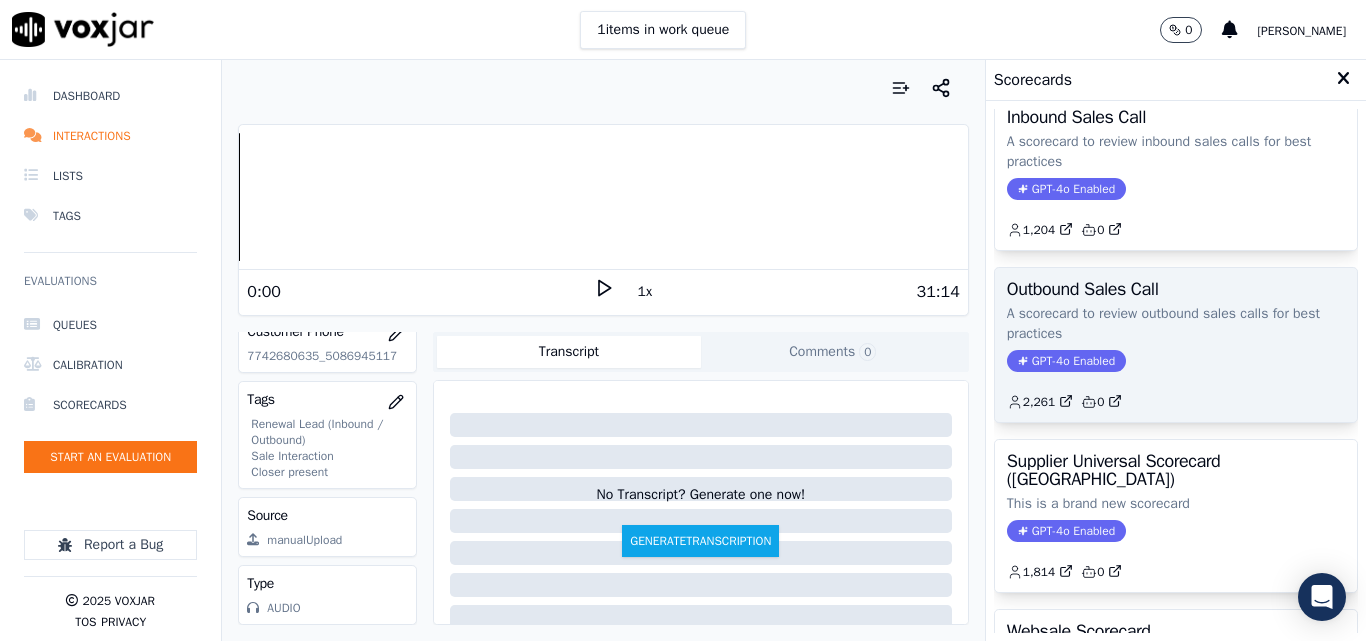 scroll, scrollTop: 200, scrollLeft: 0, axis: vertical 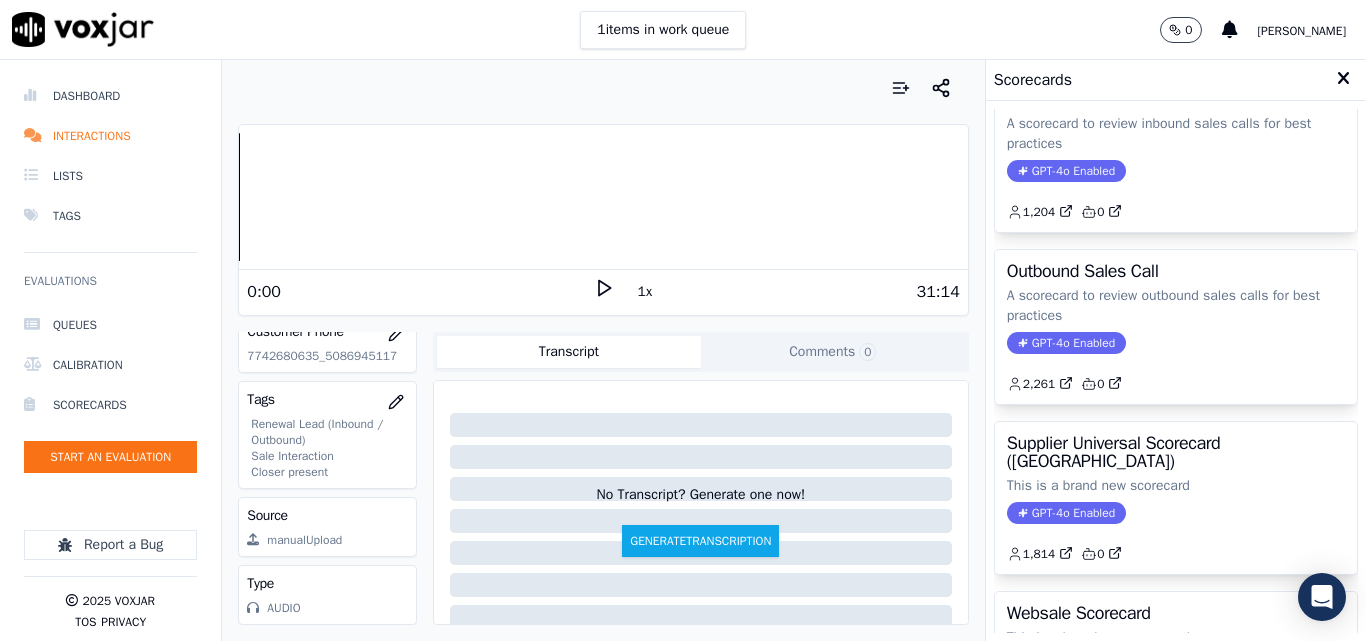 click on "GPT-4o Enabled" 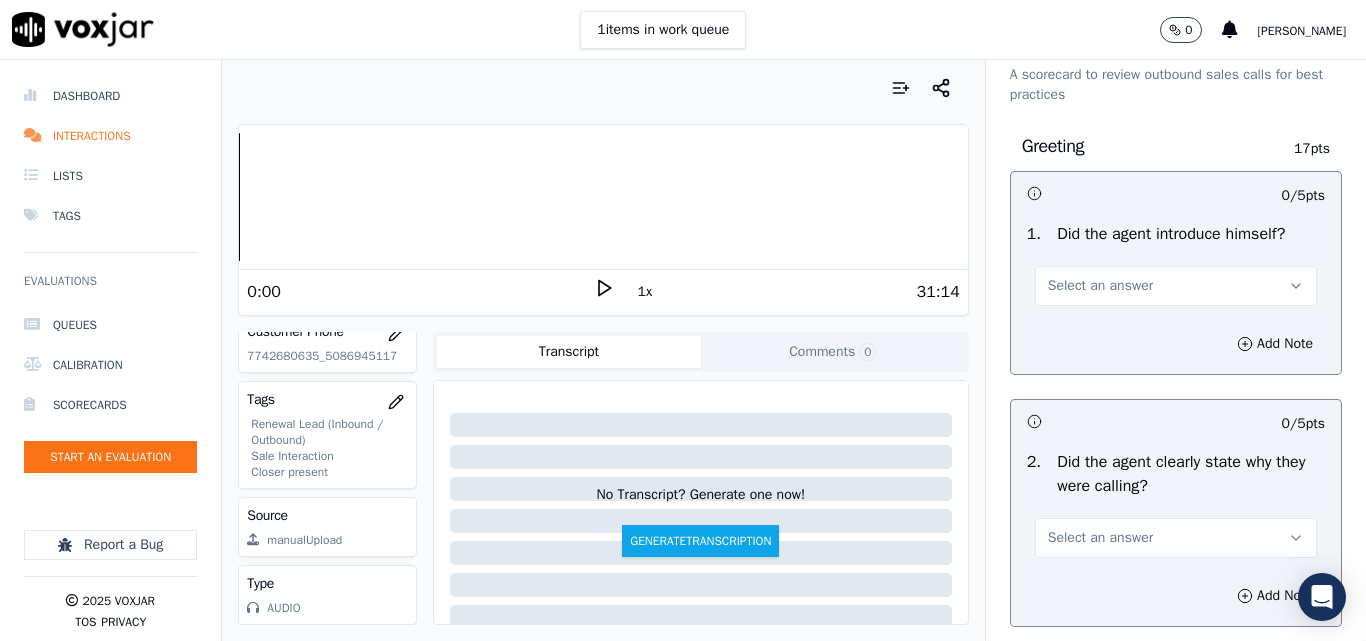scroll, scrollTop: 100, scrollLeft: 0, axis: vertical 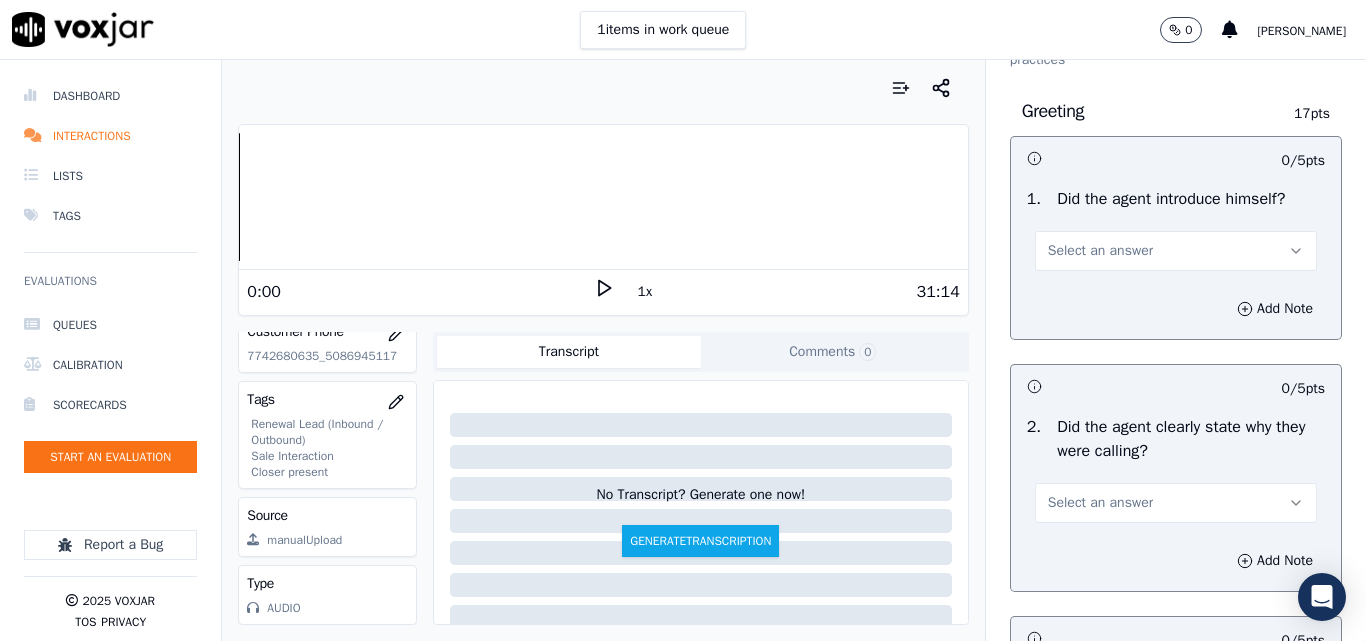 click on "Select an answer" at bounding box center [1100, 251] 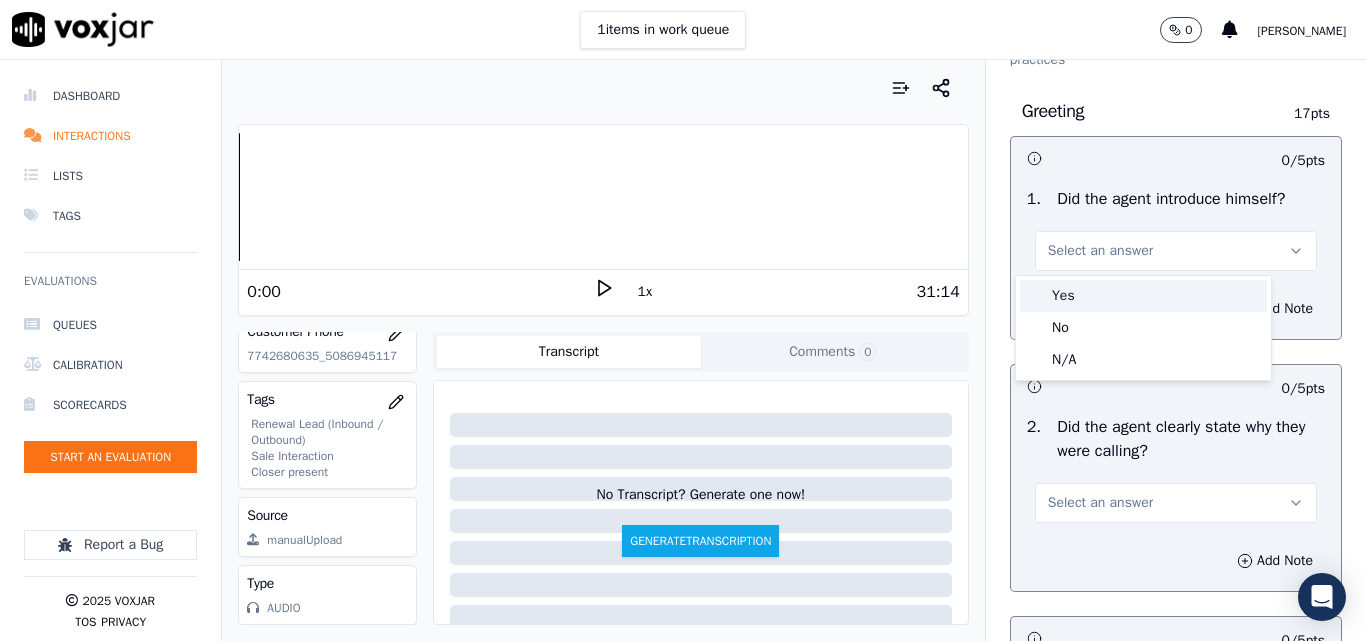 click on "Yes" at bounding box center (1143, 296) 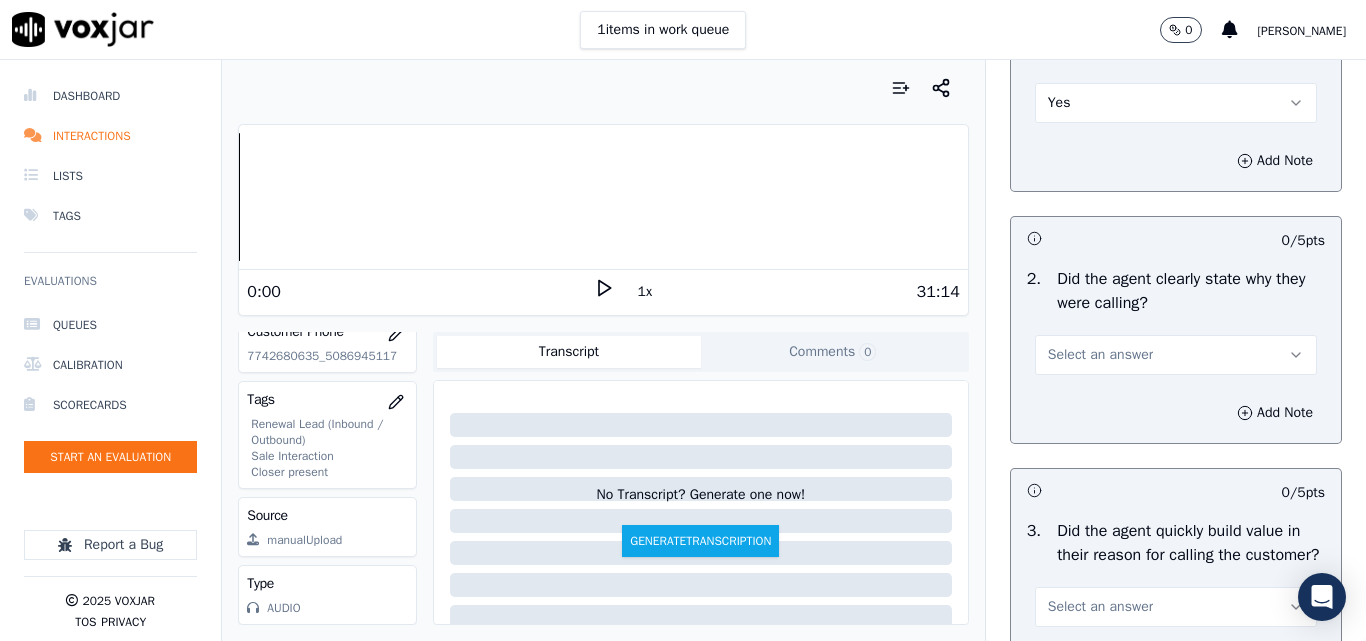 scroll, scrollTop: 400, scrollLeft: 0, axis: vertical 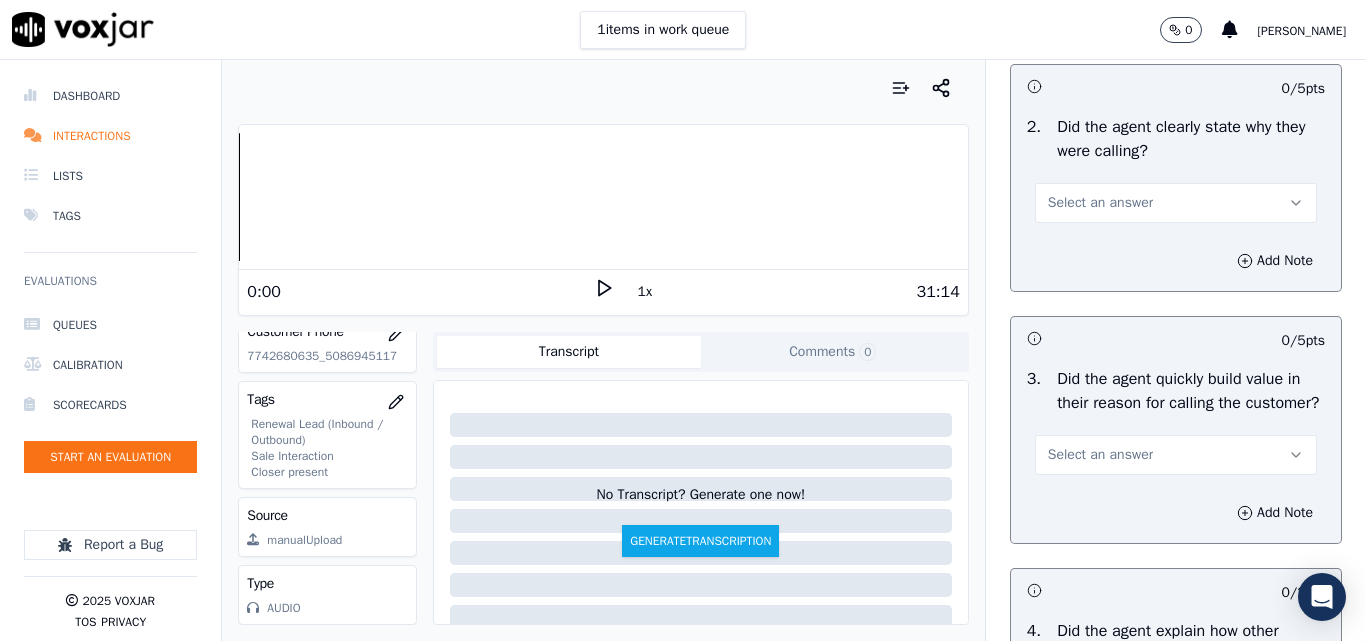 click on "Select an answer" at bounding box center [1100, 203] 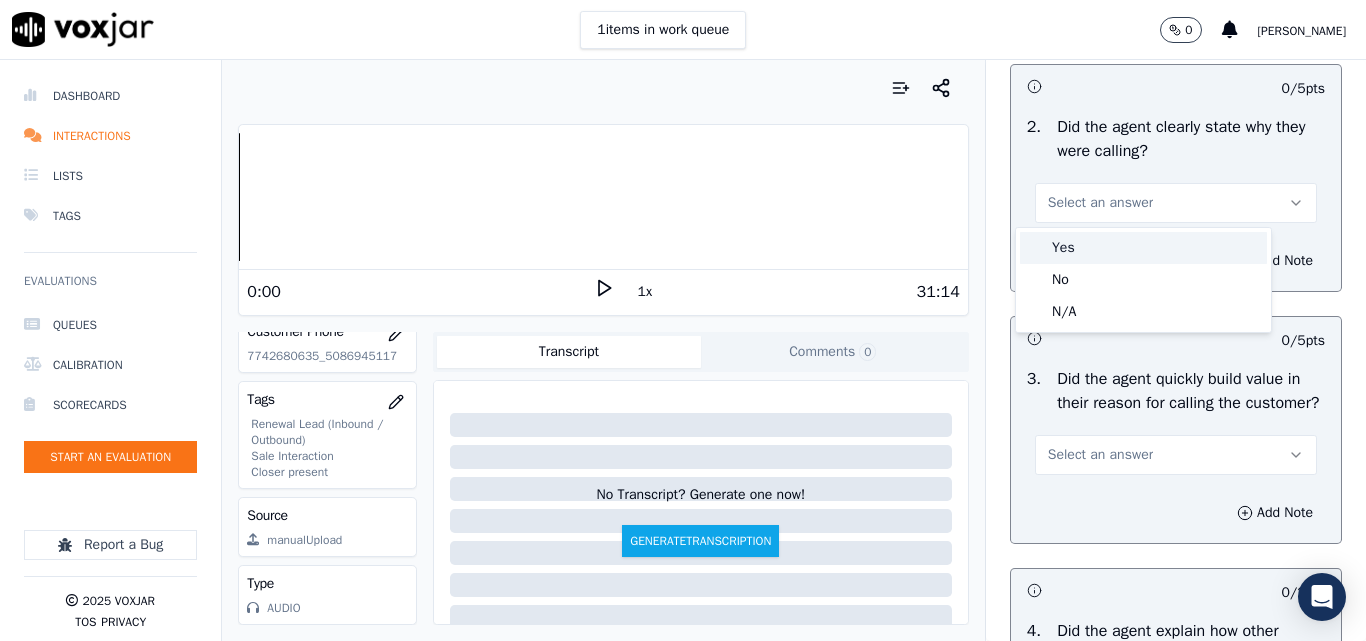 click on "Yes" at bounding box center [1143, 248] 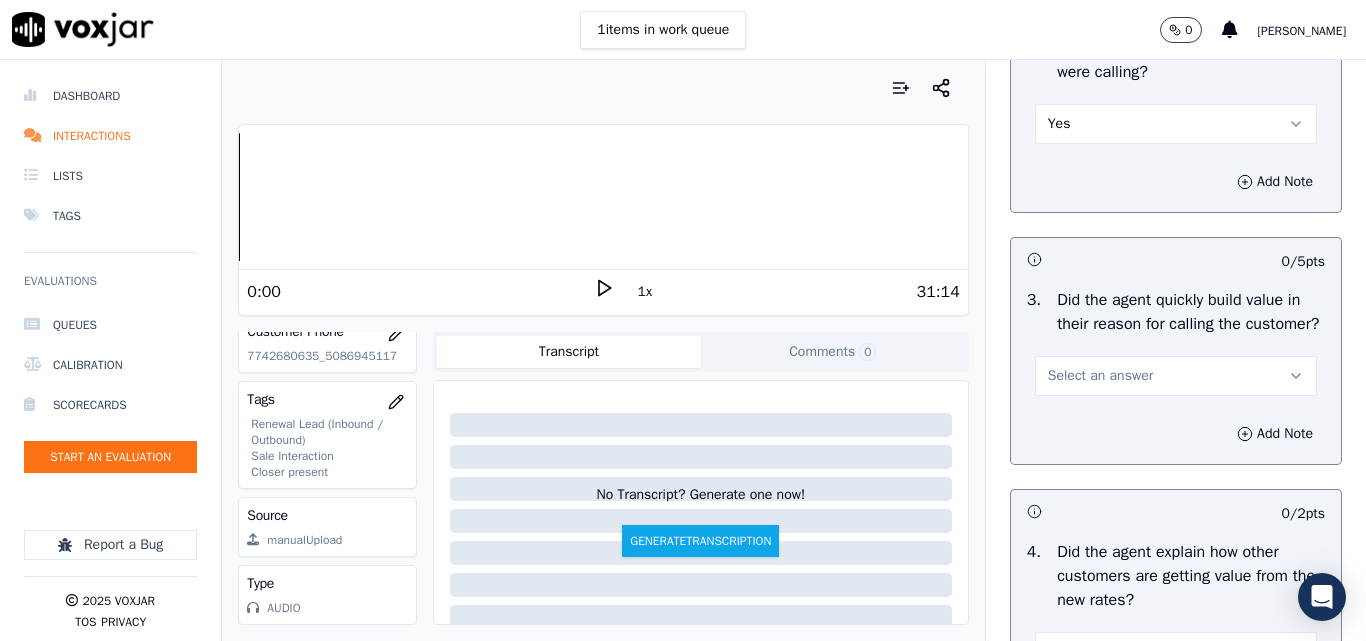 scroll, scrollTop: 600, scrollLeft: 0, axis: vertical 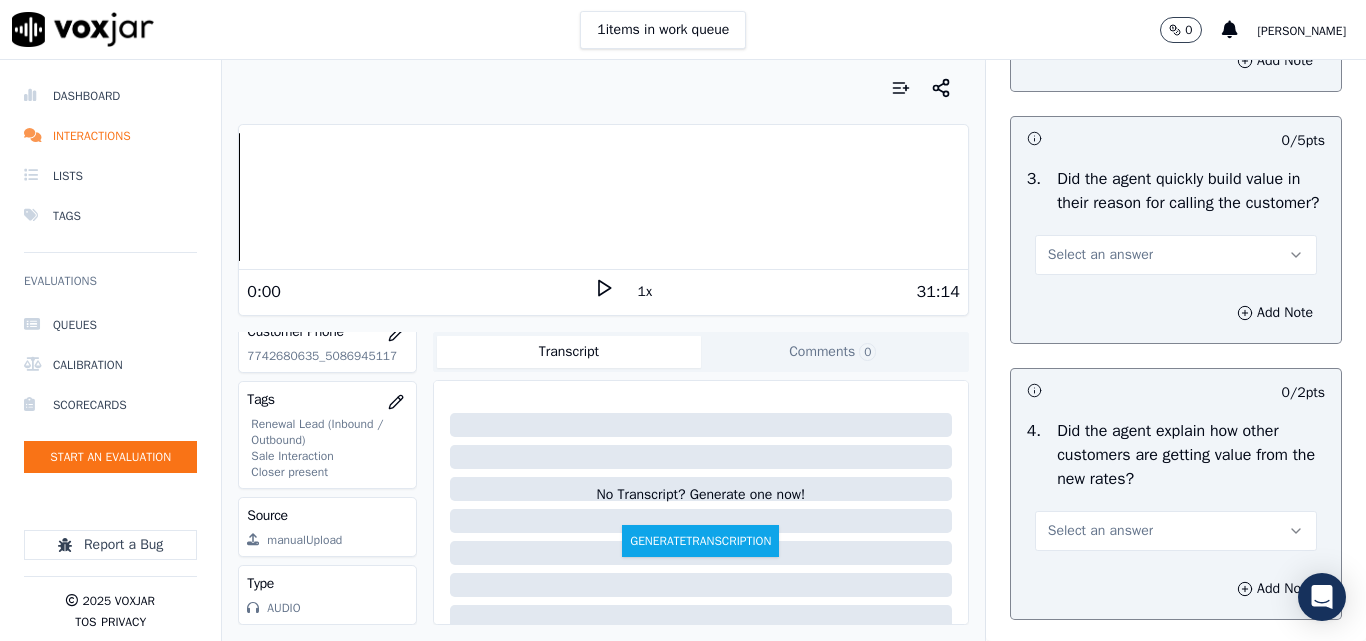 click on "Select an answer" at bounding box center (1100, 255) 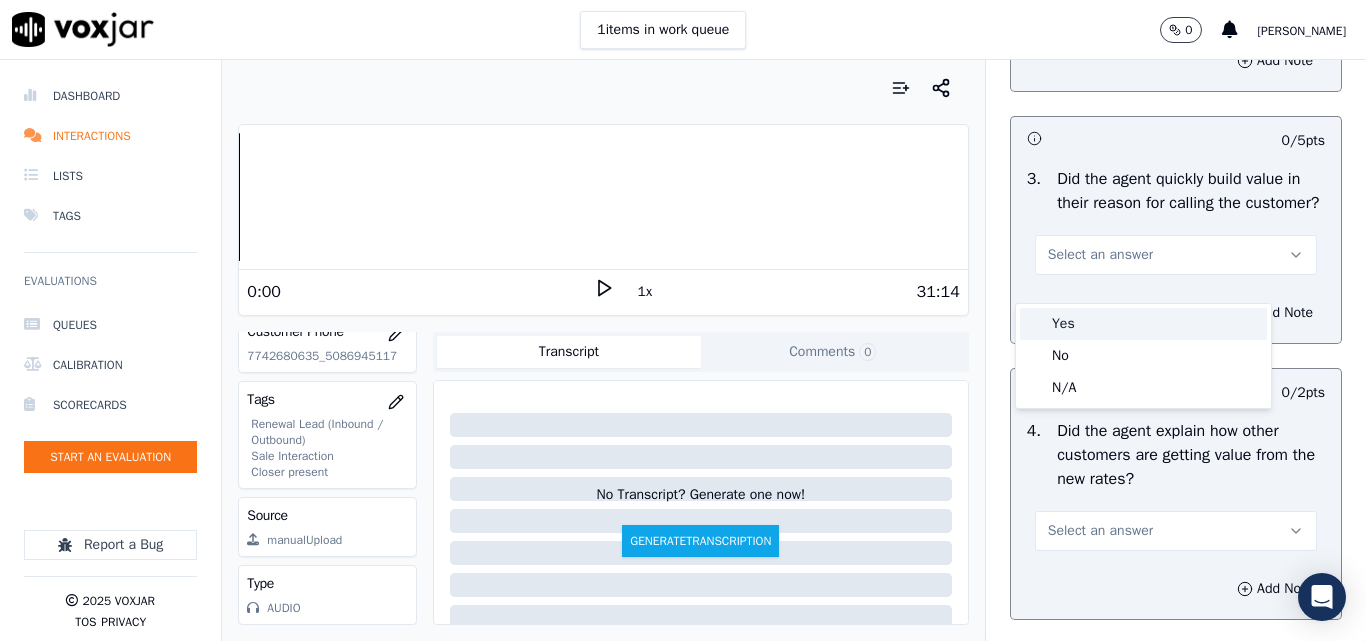 click on "Yes" at bounding box center [1143, 324] 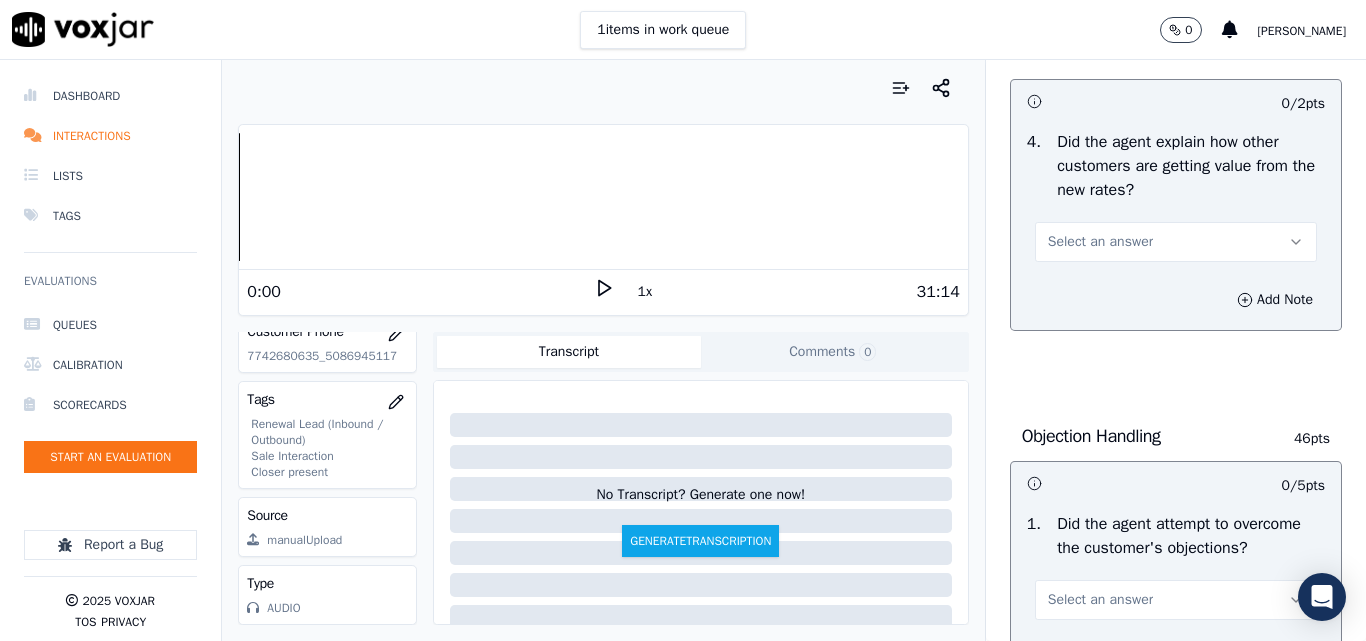 scroll, scrollTop: 900, scrollLeft: 0, axis: vertical 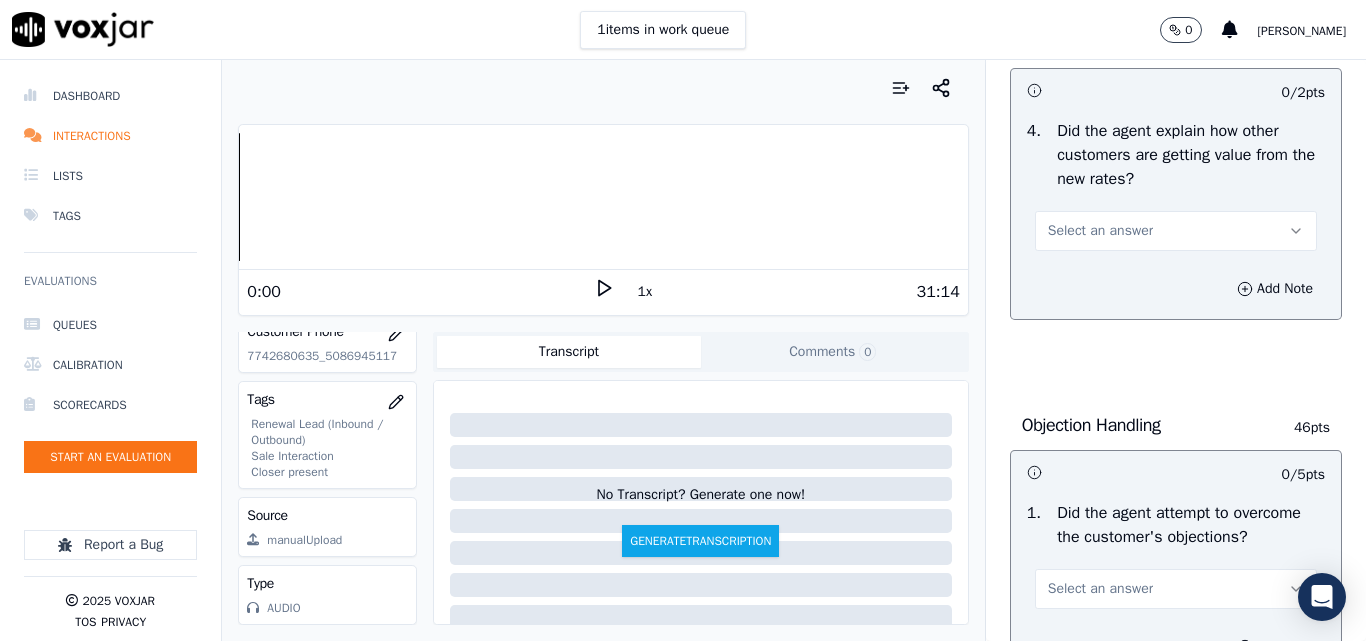 click on "Select an answer" at bounding box center [1176, 231] 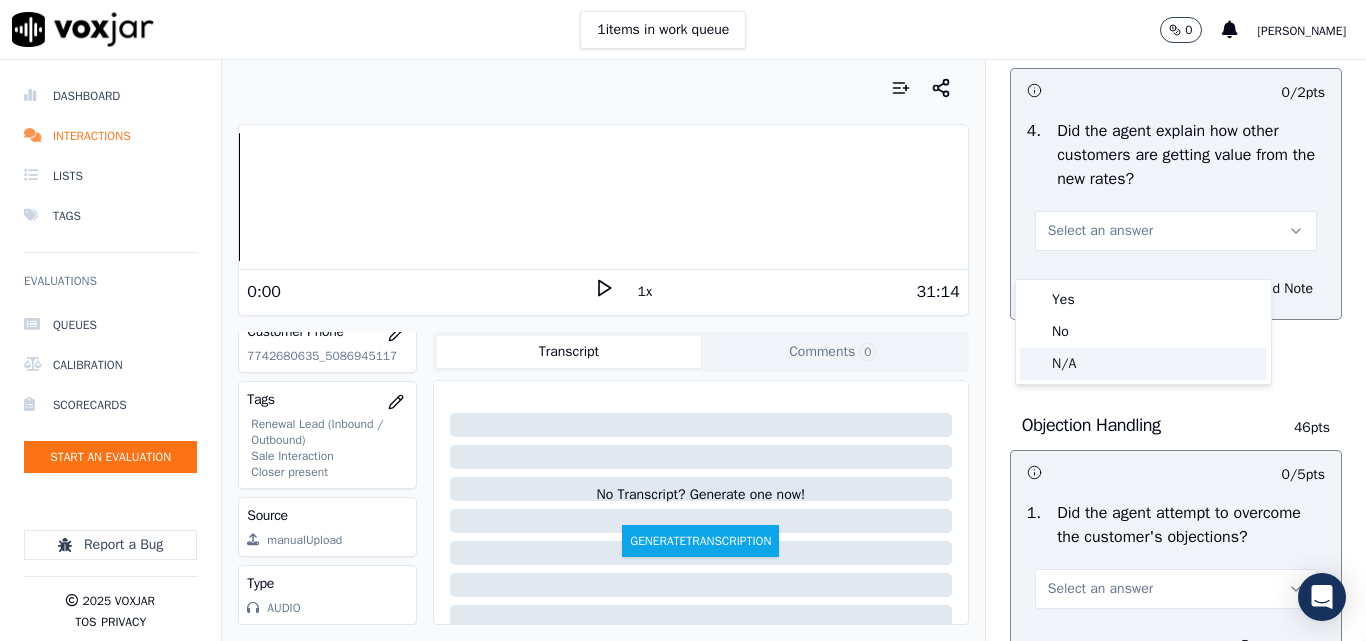 click on "N/A" 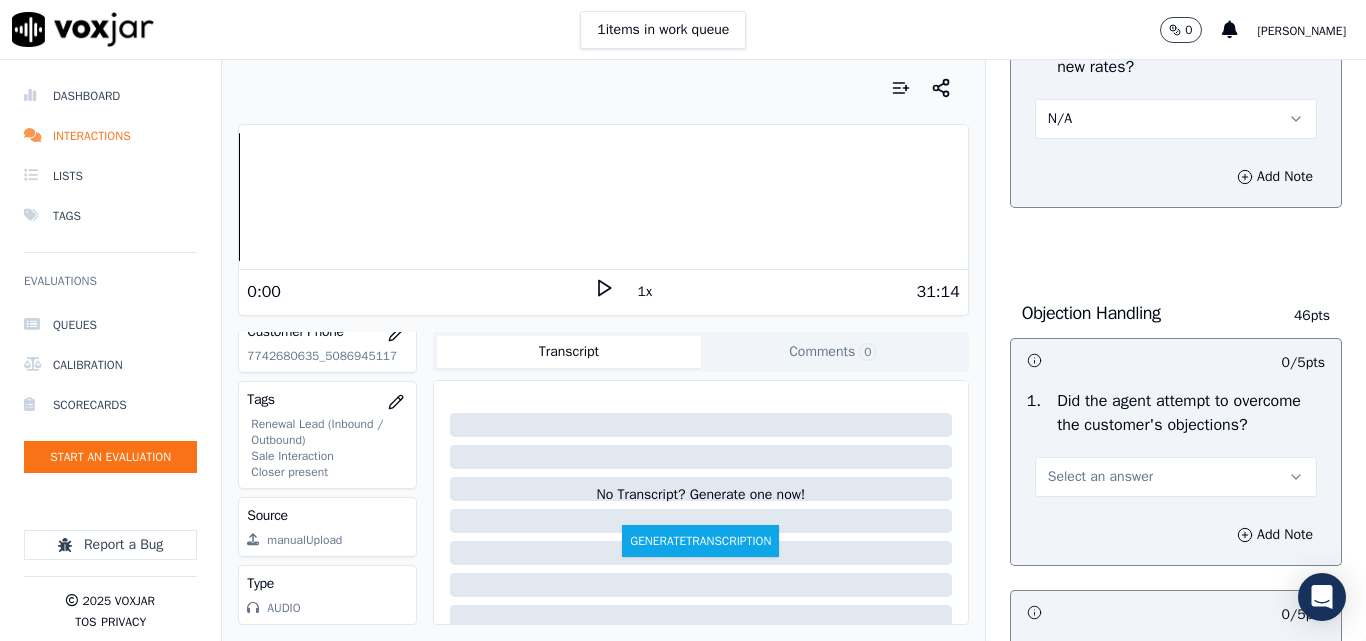 scroll, scrollTop: 1100, scrollLeft: 0, axis: vertical 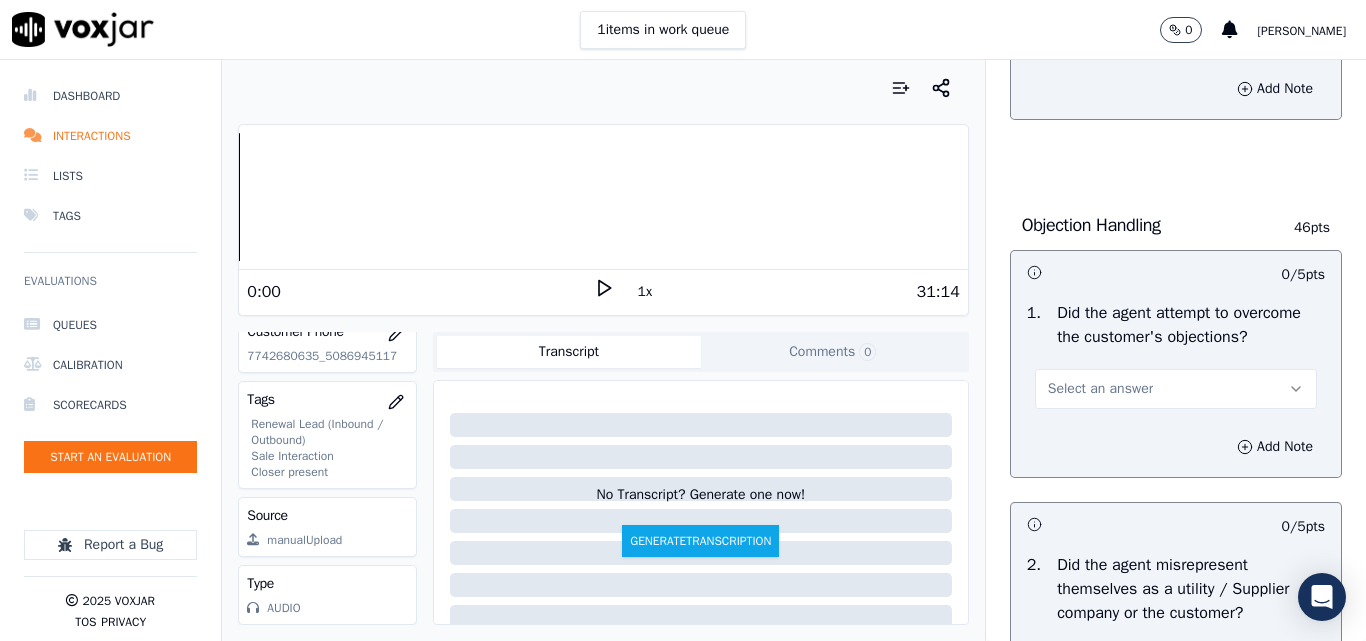 click on "Select an answer" at bounding box center (1100, 389) 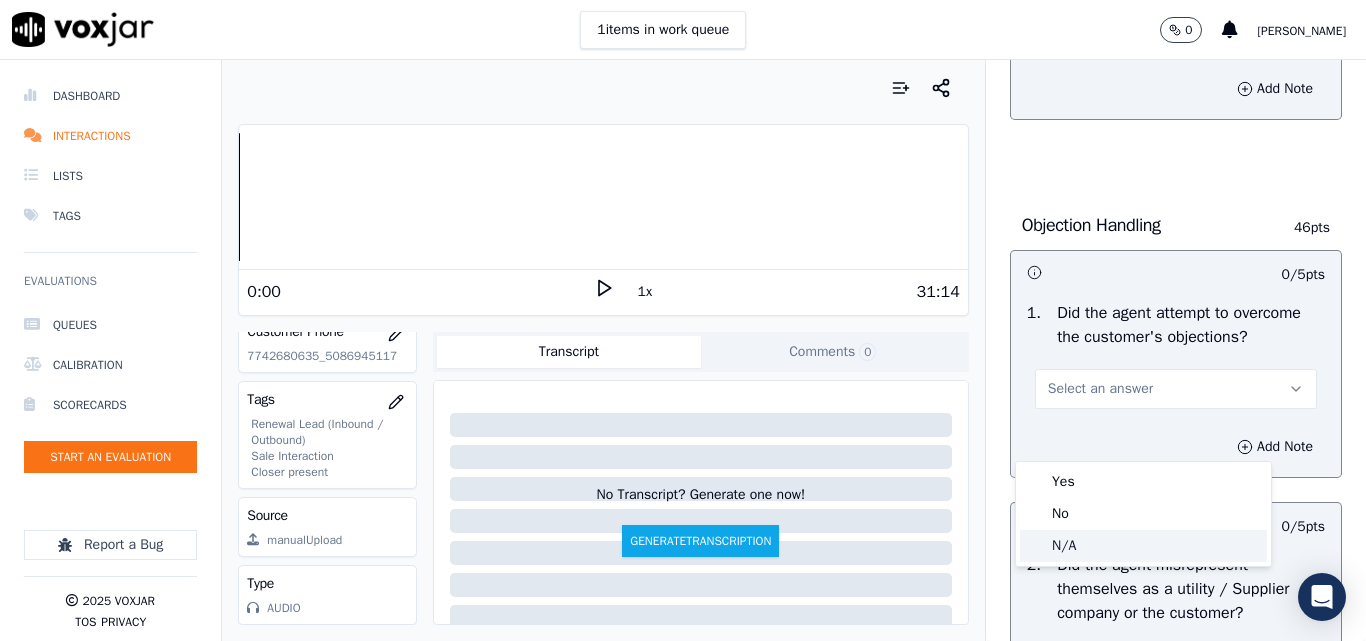 click on "N/A" 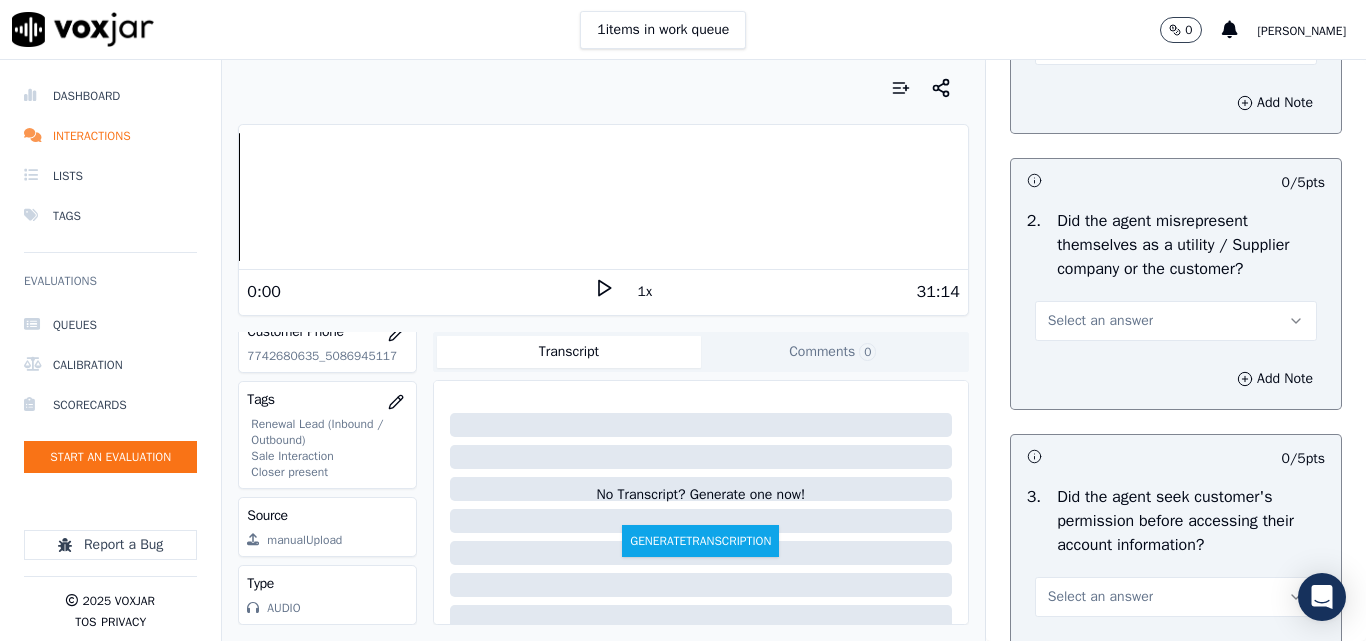 scroll, scrollTop: 1500, scrollLeft: 0, axis: vertical 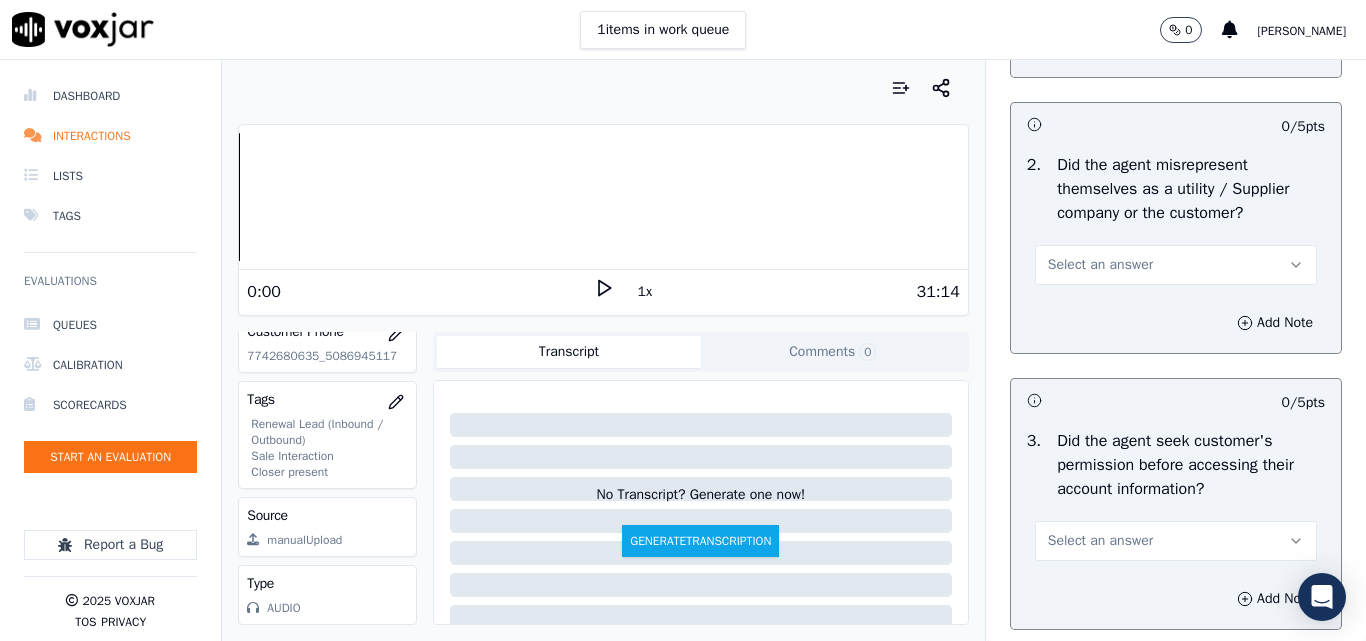 click on "Select an answer" at bounding box center (1100, 265) 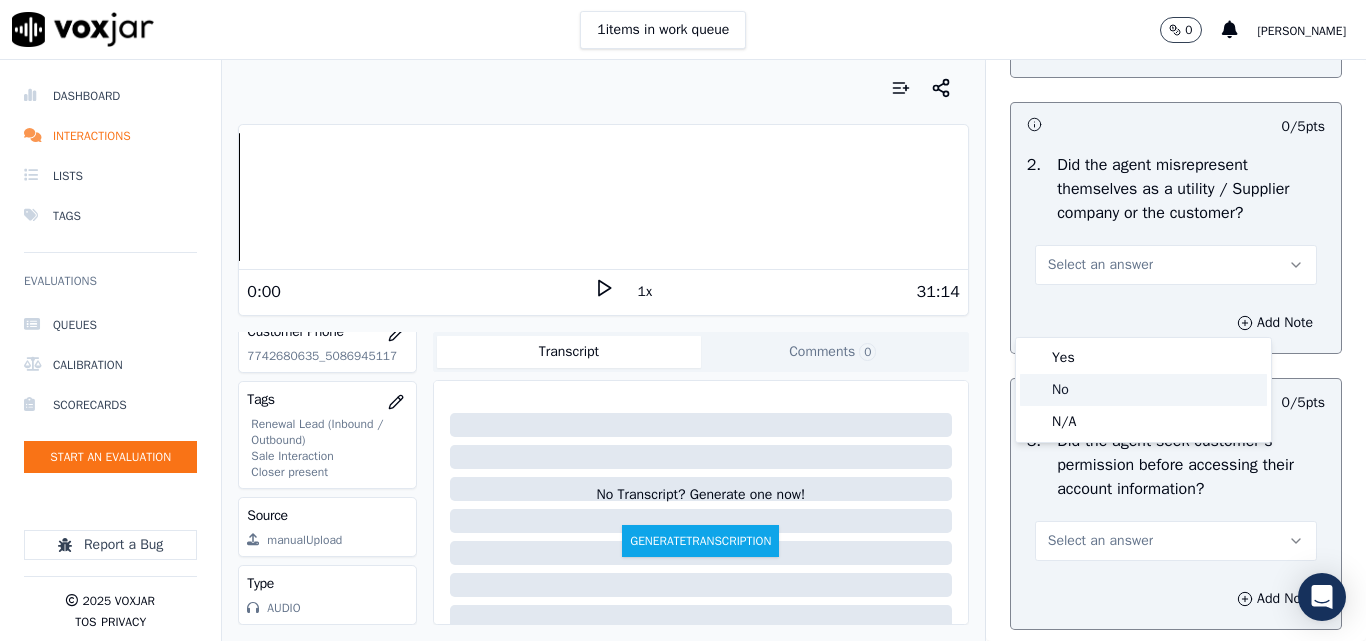 click on "No" 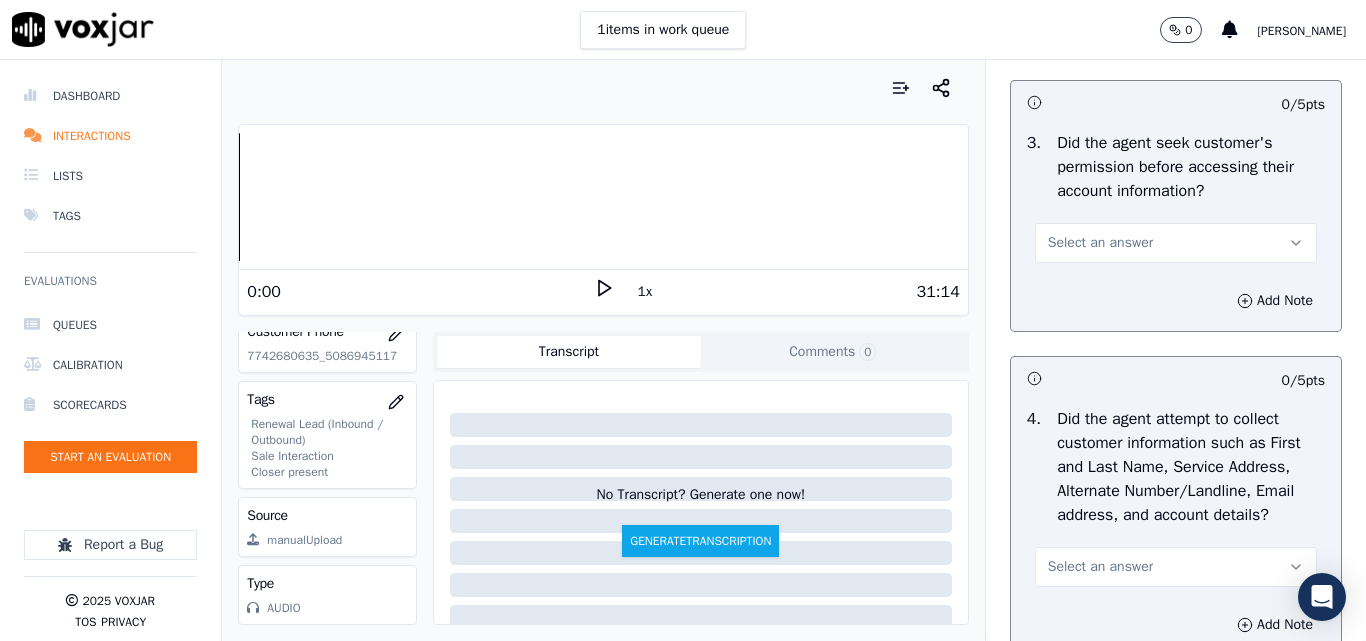 scroll, scrollTop: 1800, scrollLeft: 0, axis: vertical 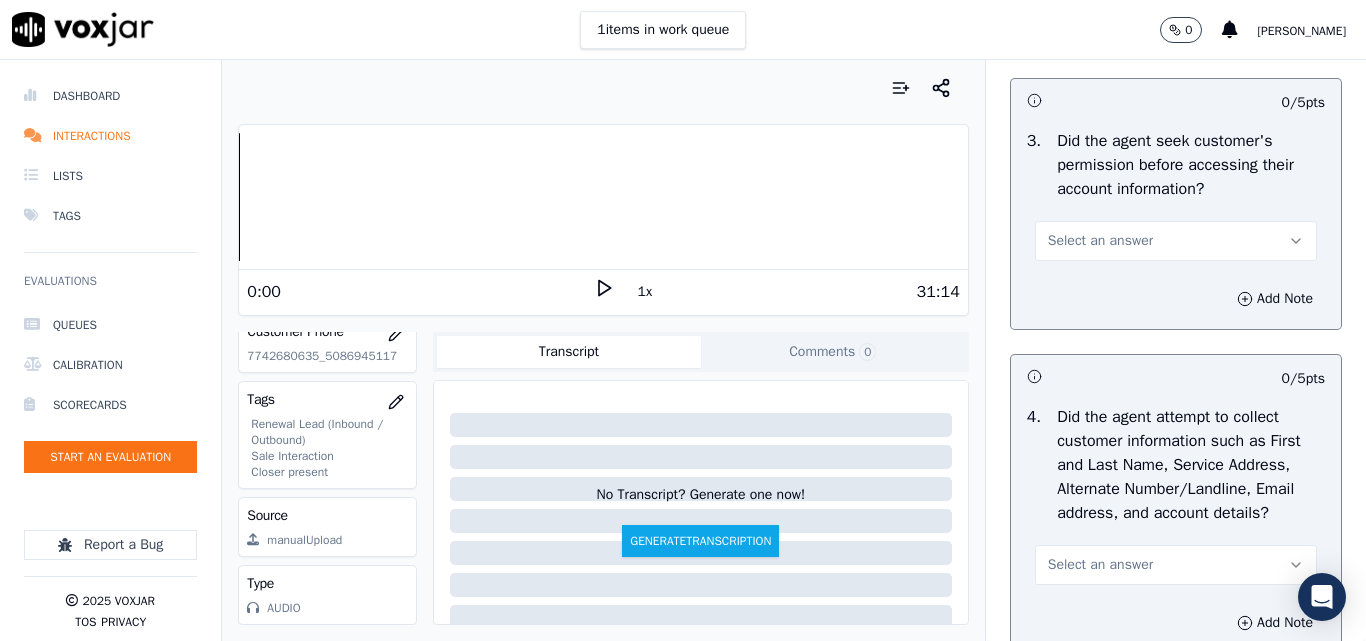 drag, startPoint x: 1085, startPoint y: 282, endPoint x: 1084, endPoint y: 293, distance: 11.045361 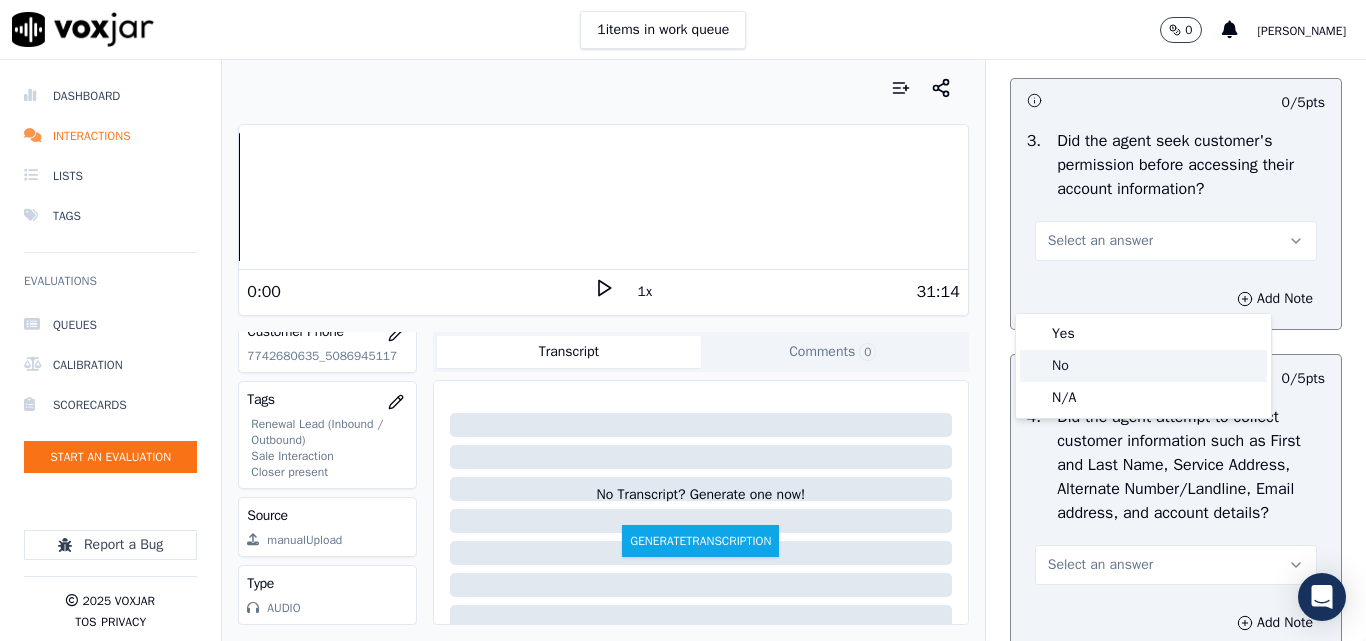 click on "No" 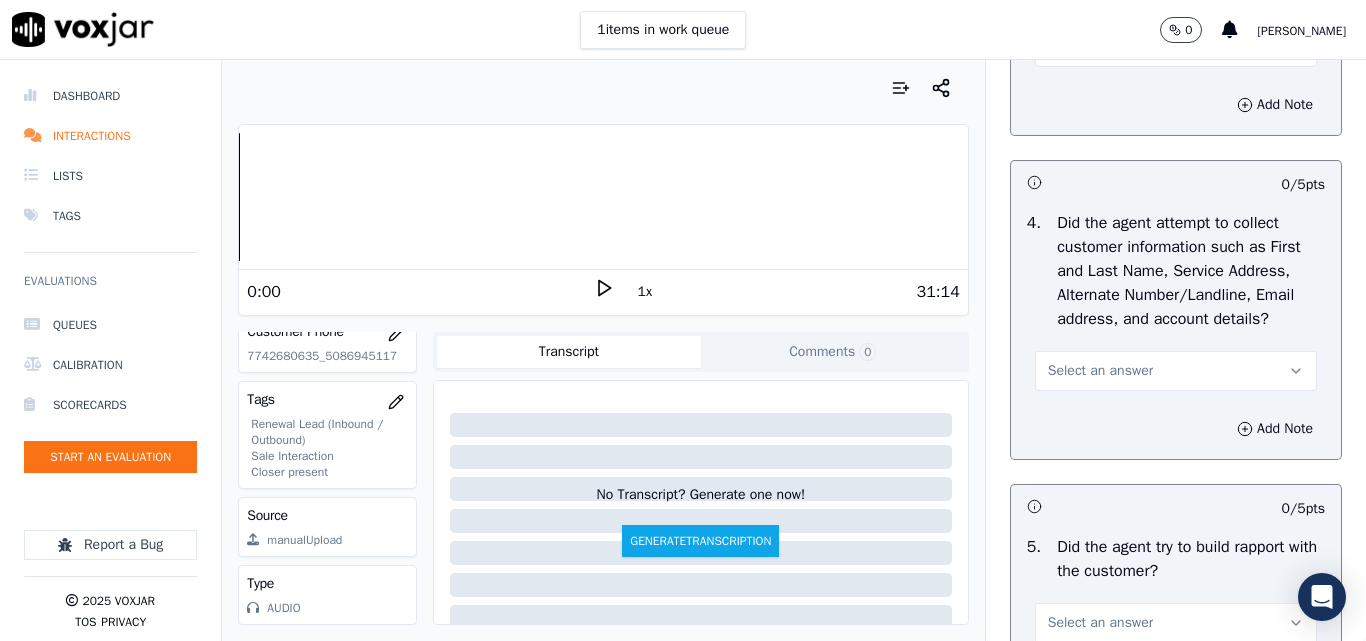 scroll, scrollTop: 2000, scrollLeft: 0, axis: vertical 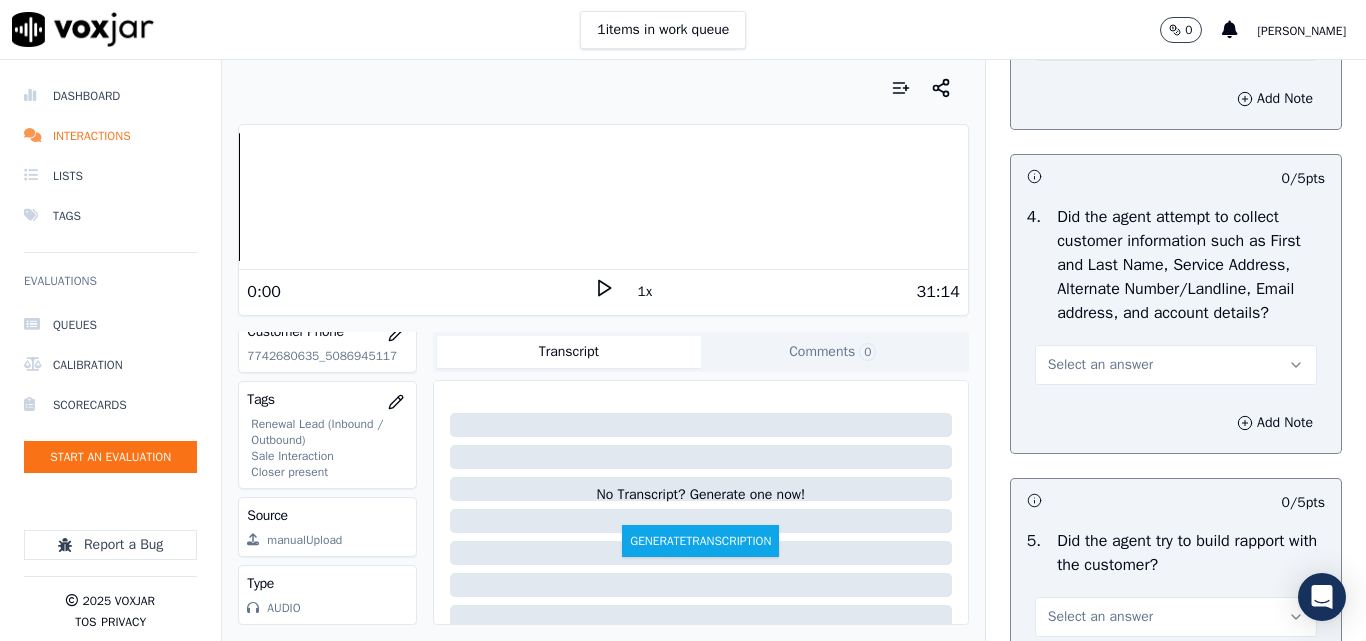 click on "Select an answer" at bounding box center (1100, 365) 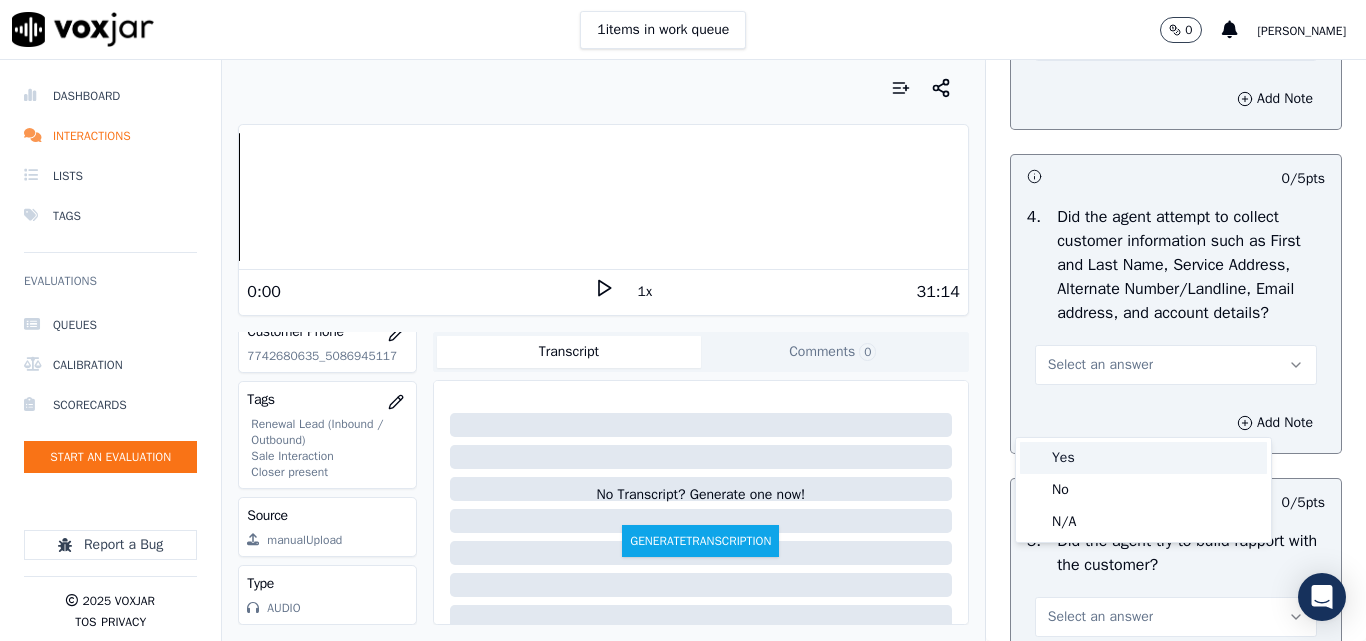 click on "Yes" at bounding box center [1143, 458] 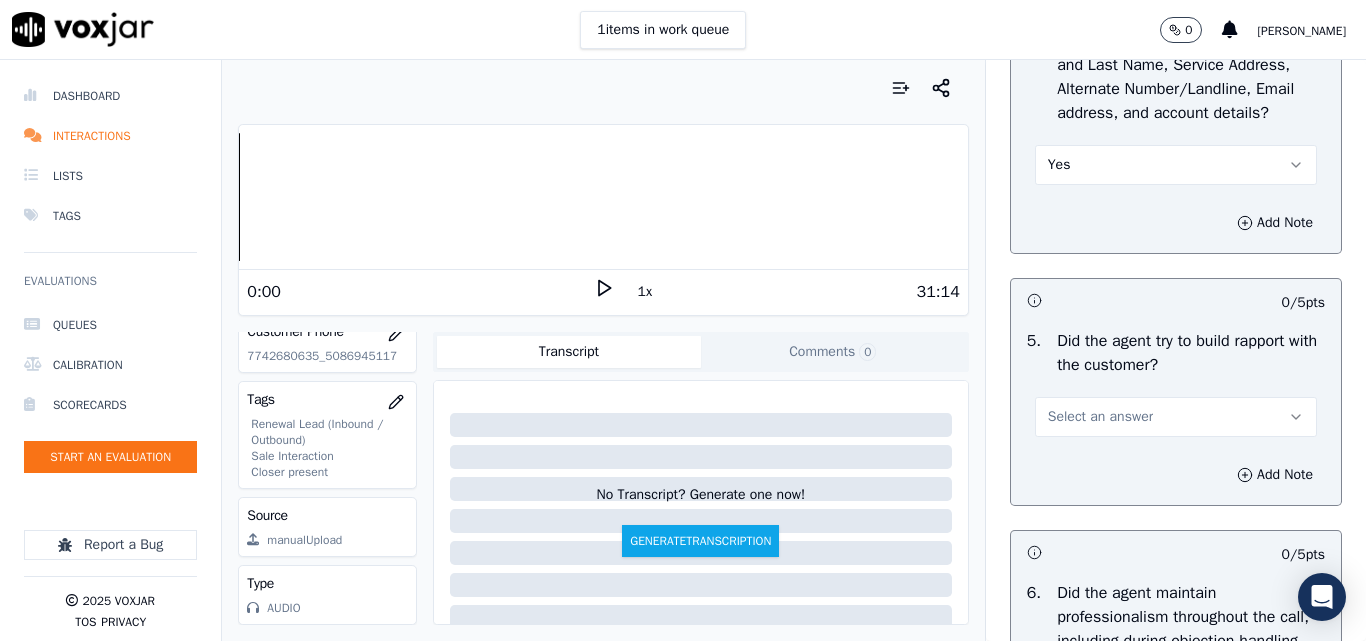 scroll, scrollTop: 2400, scrollLeft: 0, axis: vertical 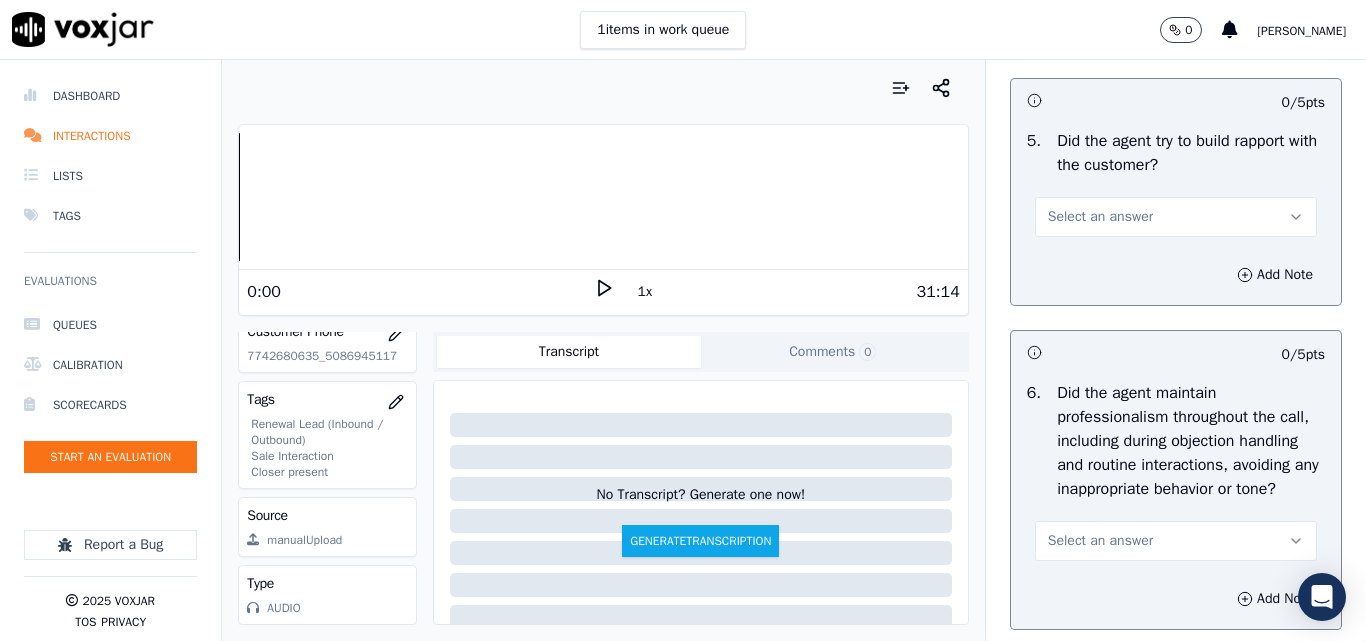 click on "Select an answer" at bounding box center [1100, 217] 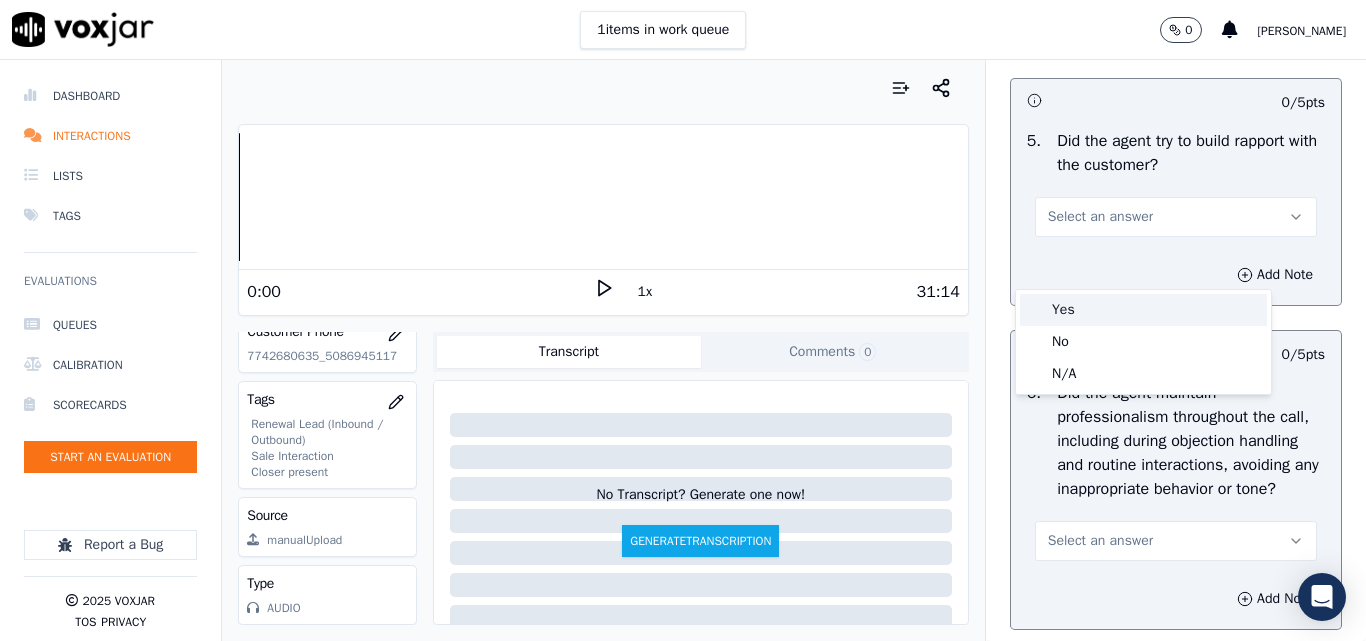 click on "Yes" at bounding box center (1143, 310) 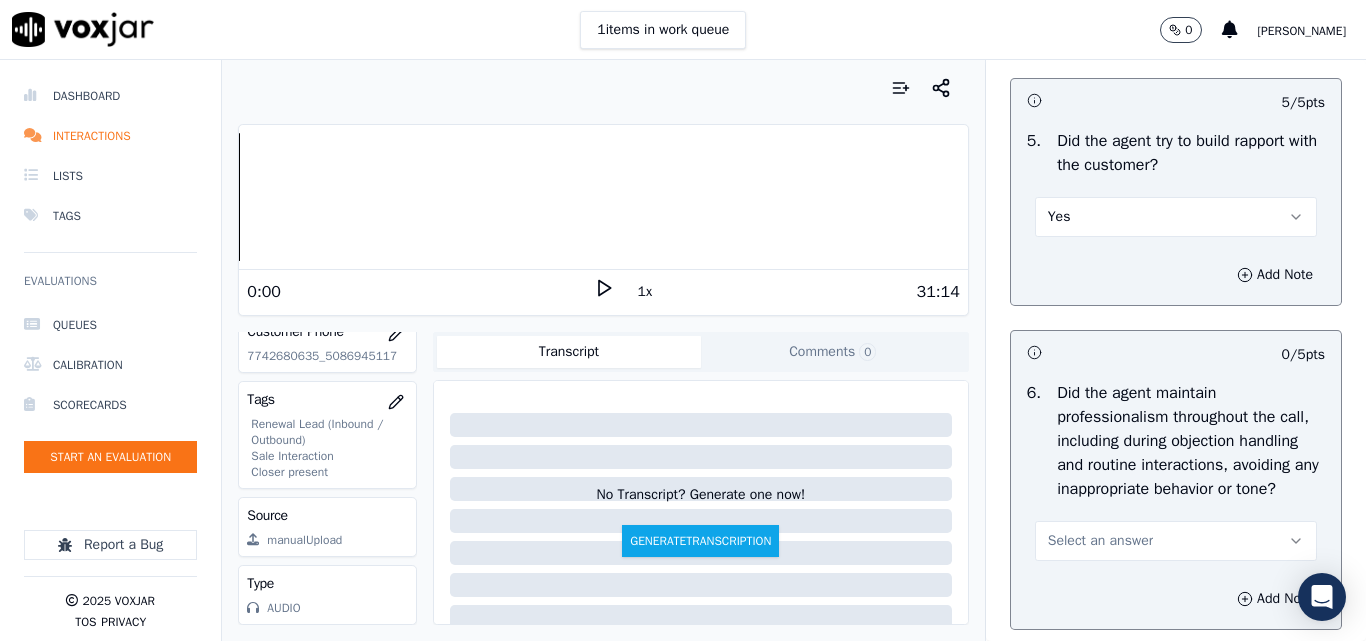scroll, scrollTop: 2600, scrollLeft: 0, axis: vertical 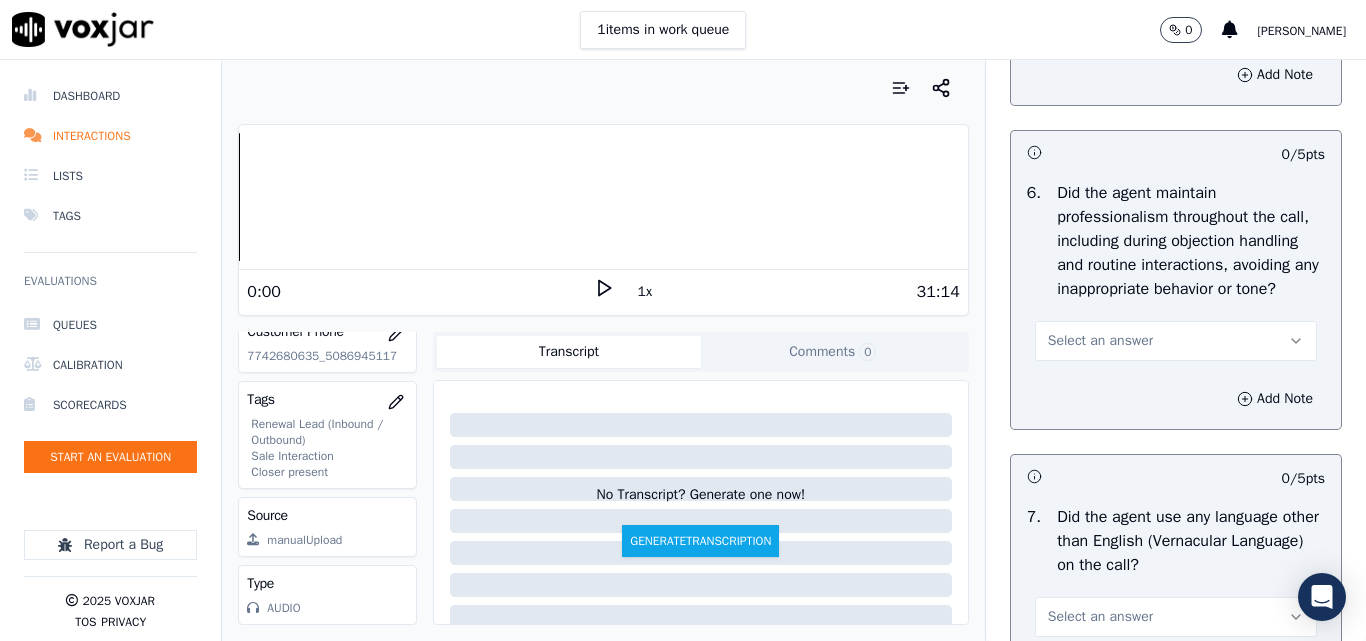 click on "Select an answer" at bounding box center [1100, 341] 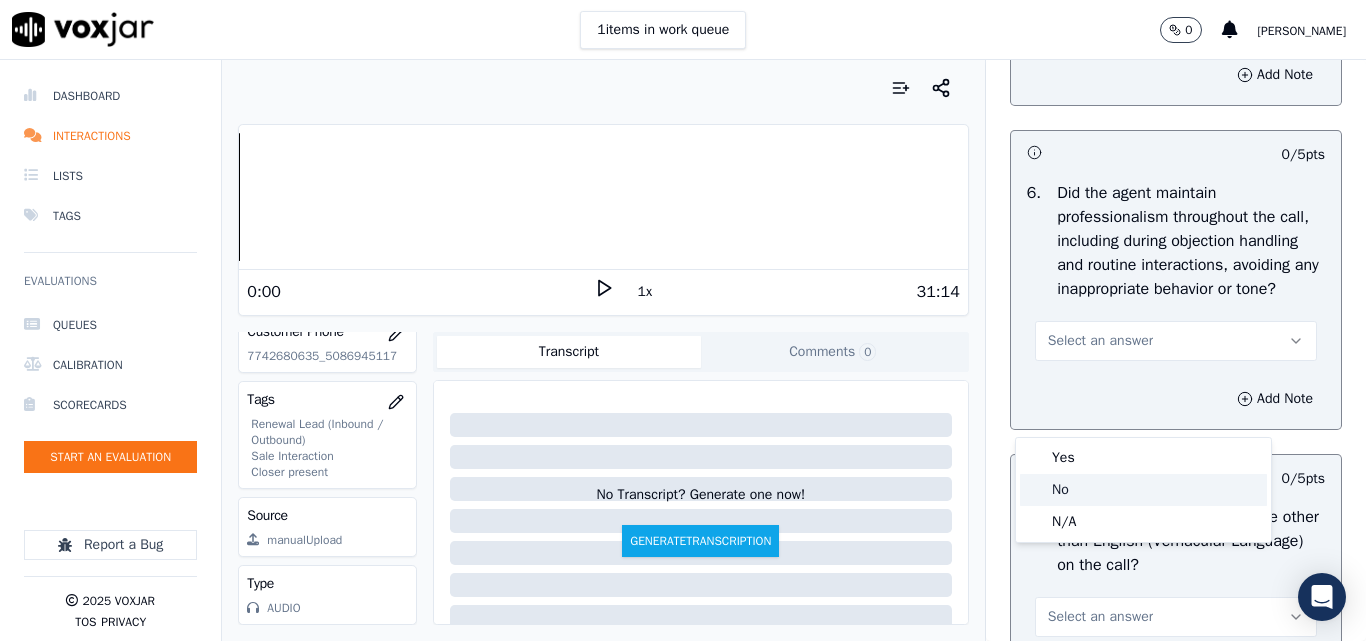 click on "N/A" 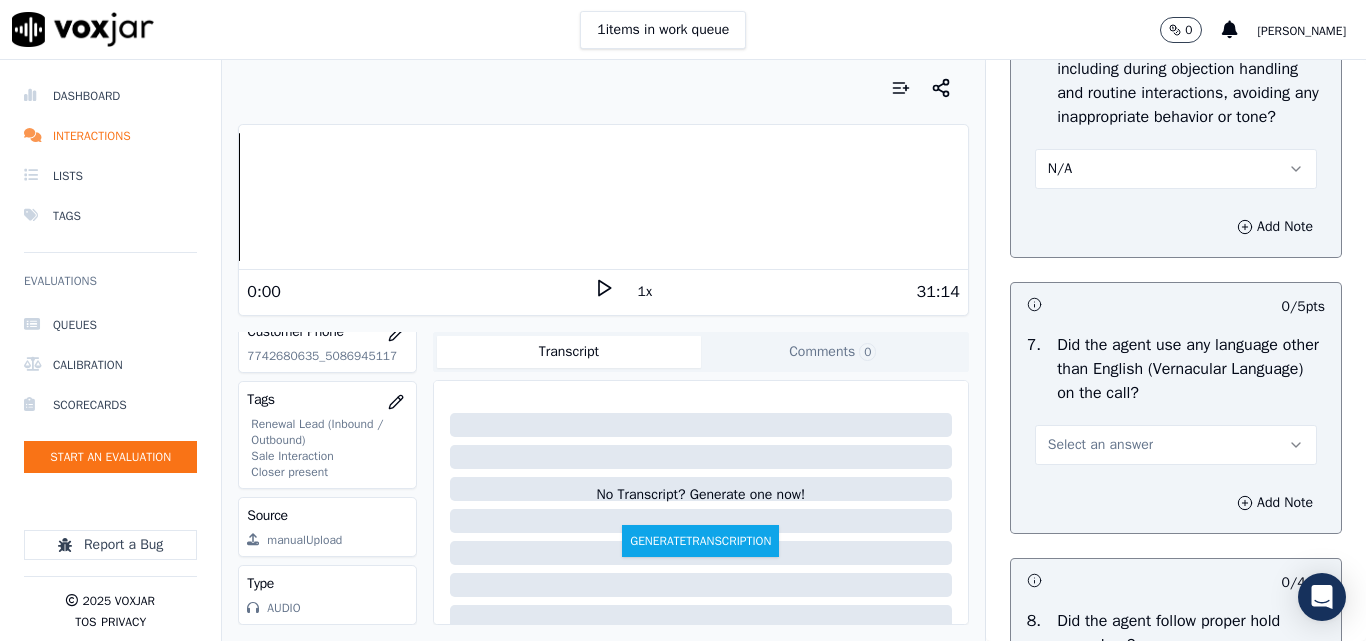 scroll, scrollTop: 2900, scrollLeft: 0, axis: vertical 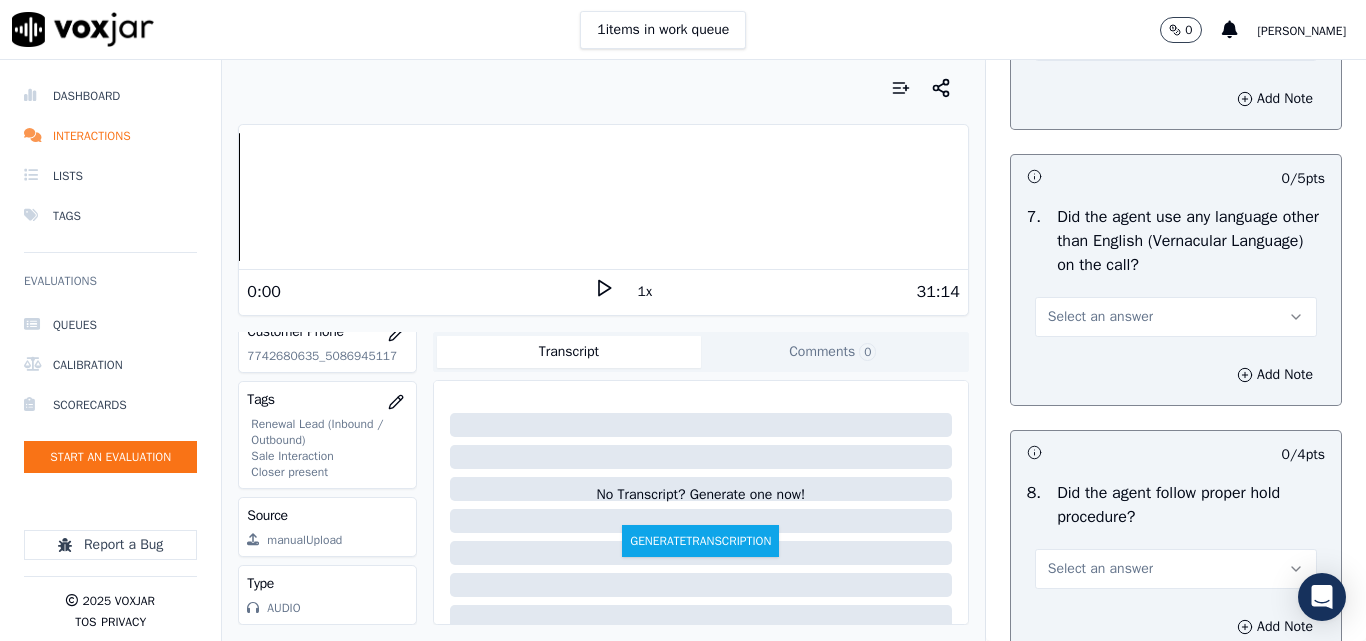 click on "Select an answer" at bounding box center [1100, 317] 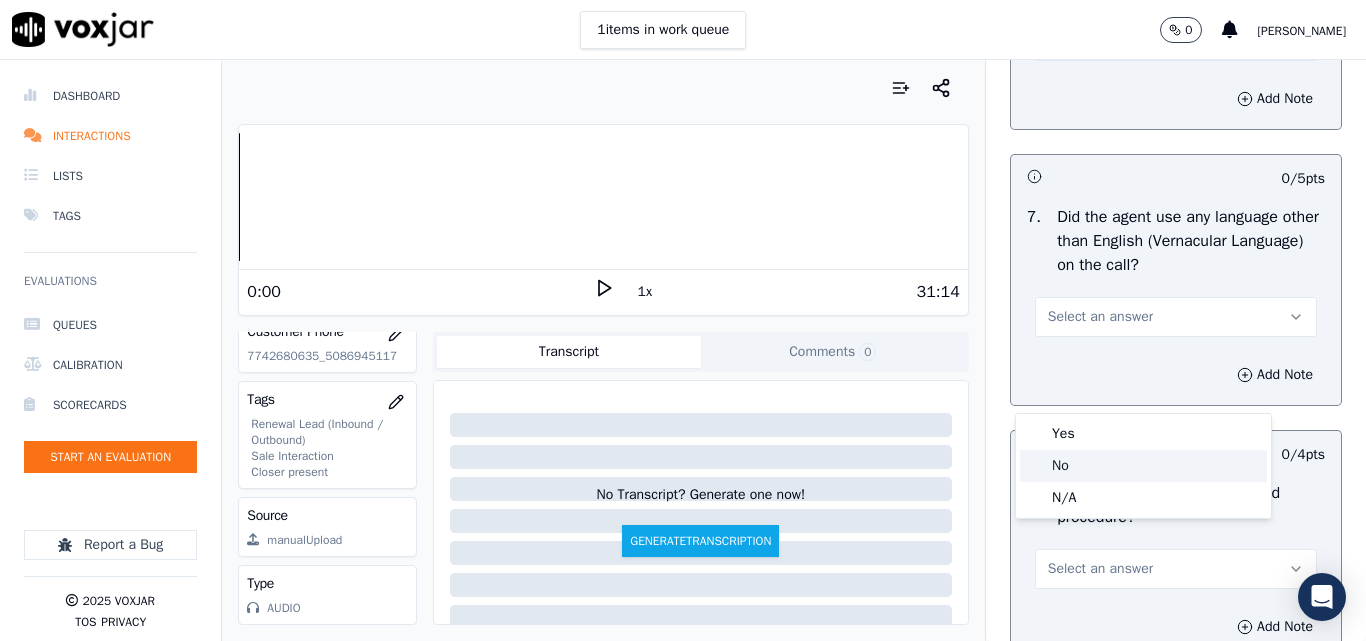 click on "No" 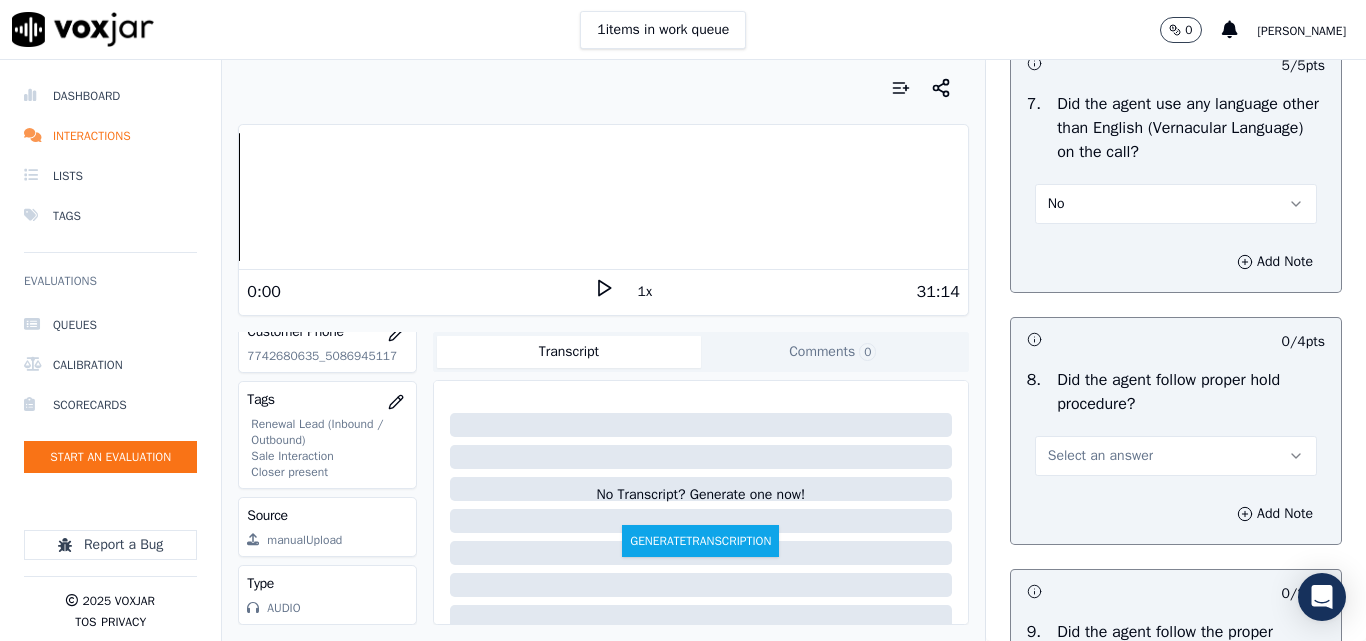 scroll, scrollTop: 3100, scrollLeft: 0, axis: vertical 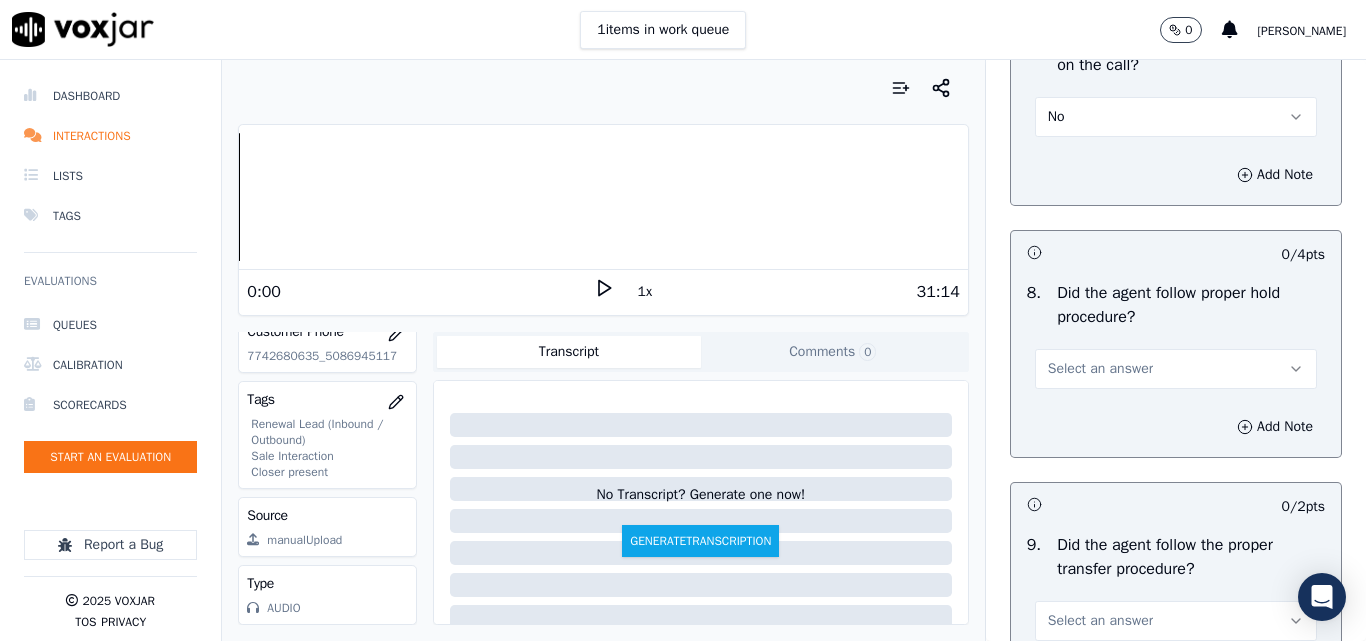 click on "Select an answer" at bounding box center (1100, 369) 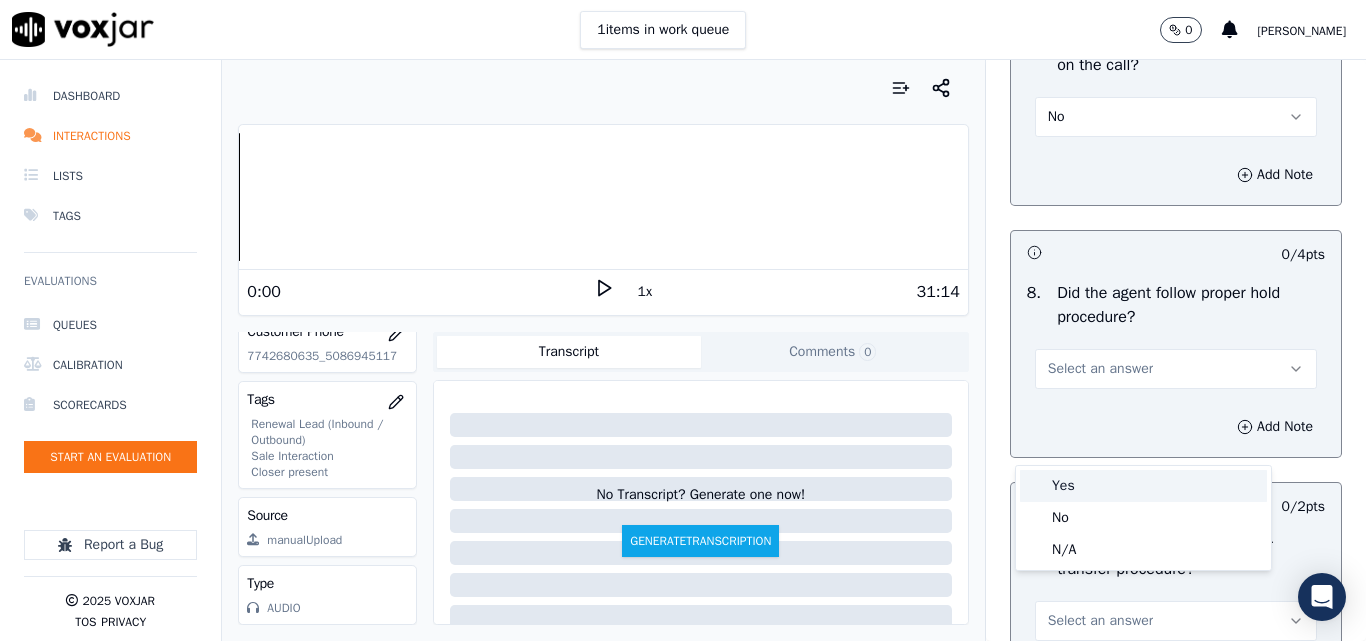 click on "Yes" at bounding box center (1143, 486) 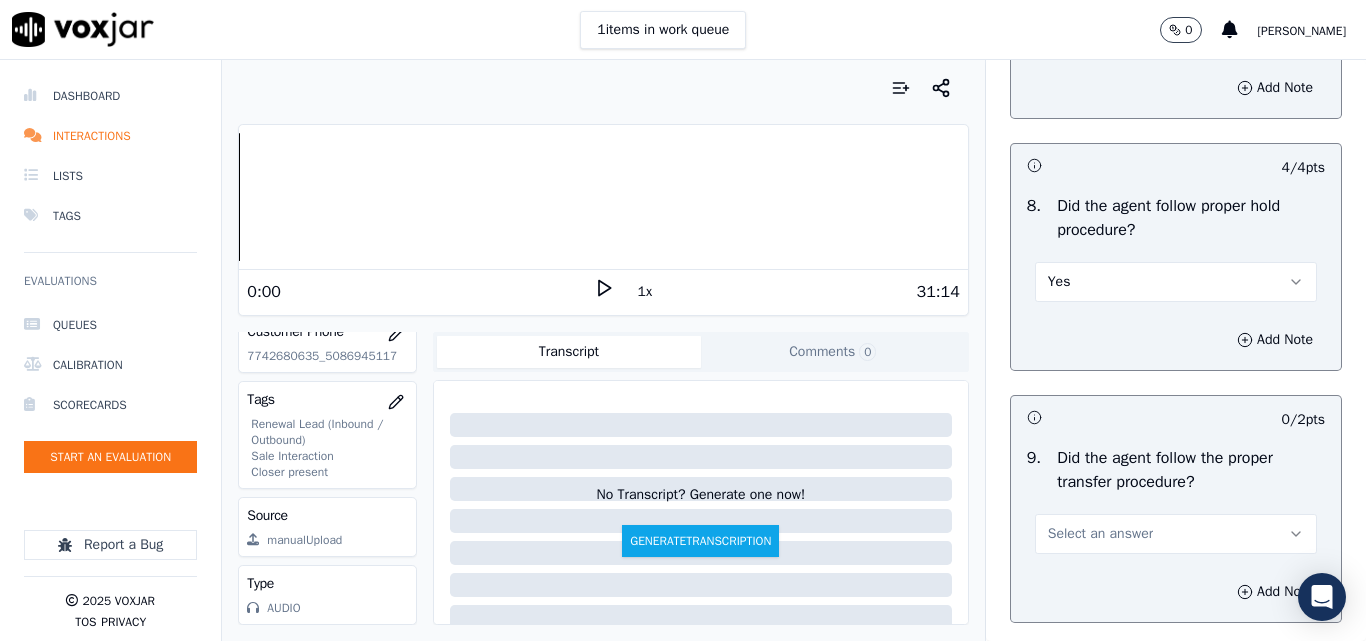 scroll, scrollTop: 3300, scrollLeft: 0, axis: vertical 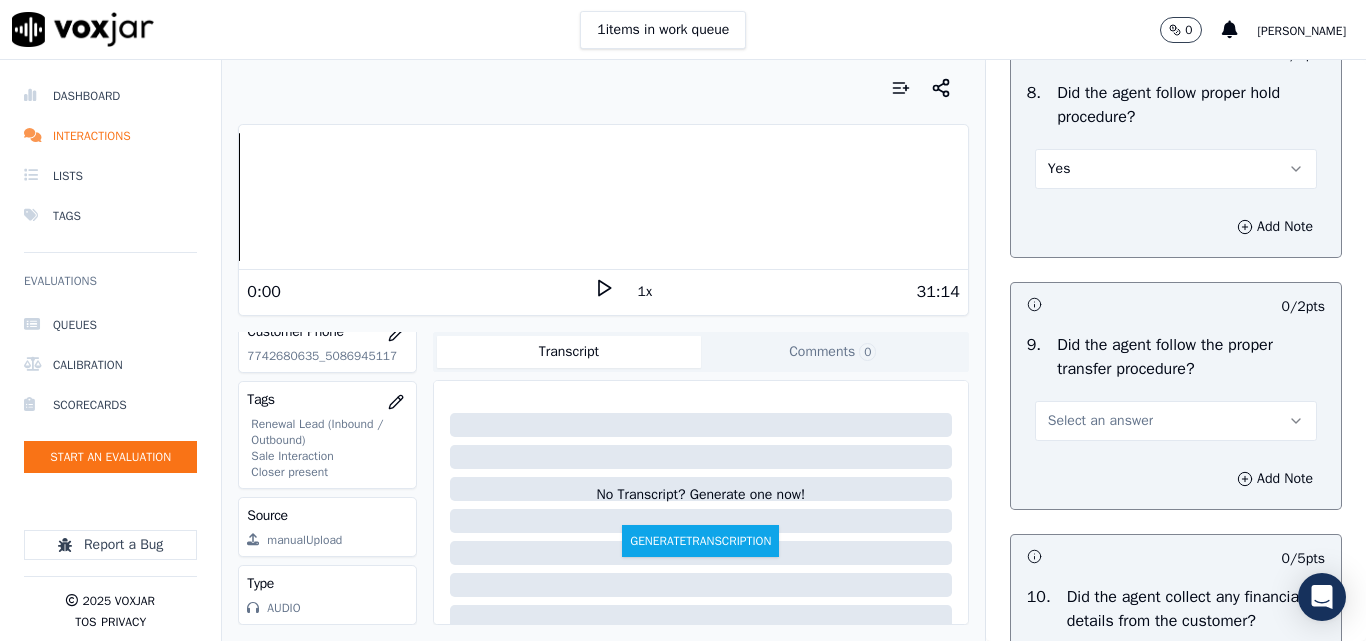 click on "Select an answer" at bounding box center [1100, 421] 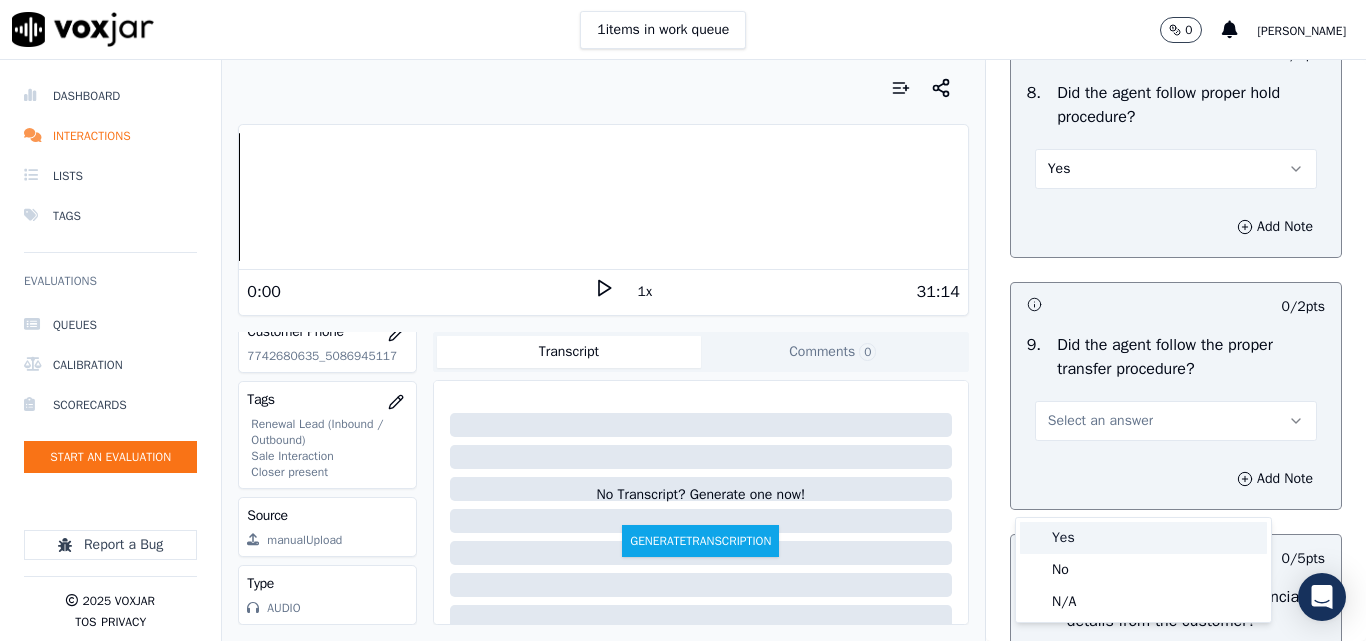 click on "Yes" at bounding box center [1143, 538] 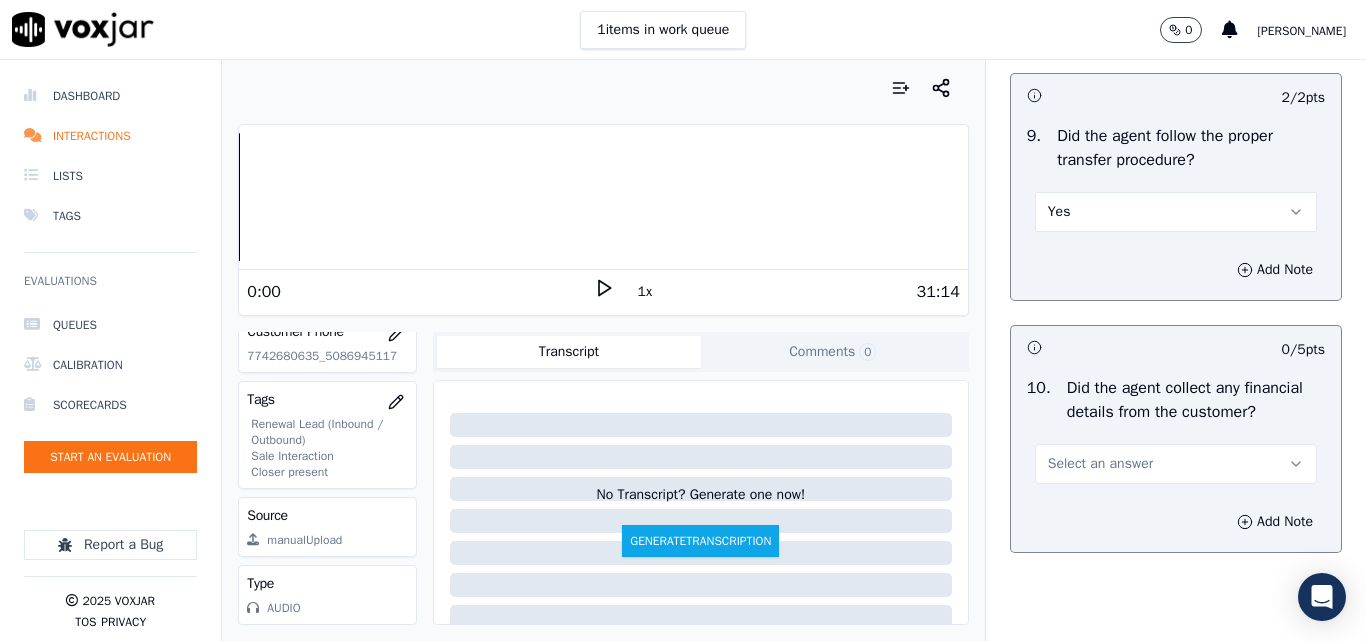 scroll, scrollTop: 3700, scrollLeft: 0, axis: vertical 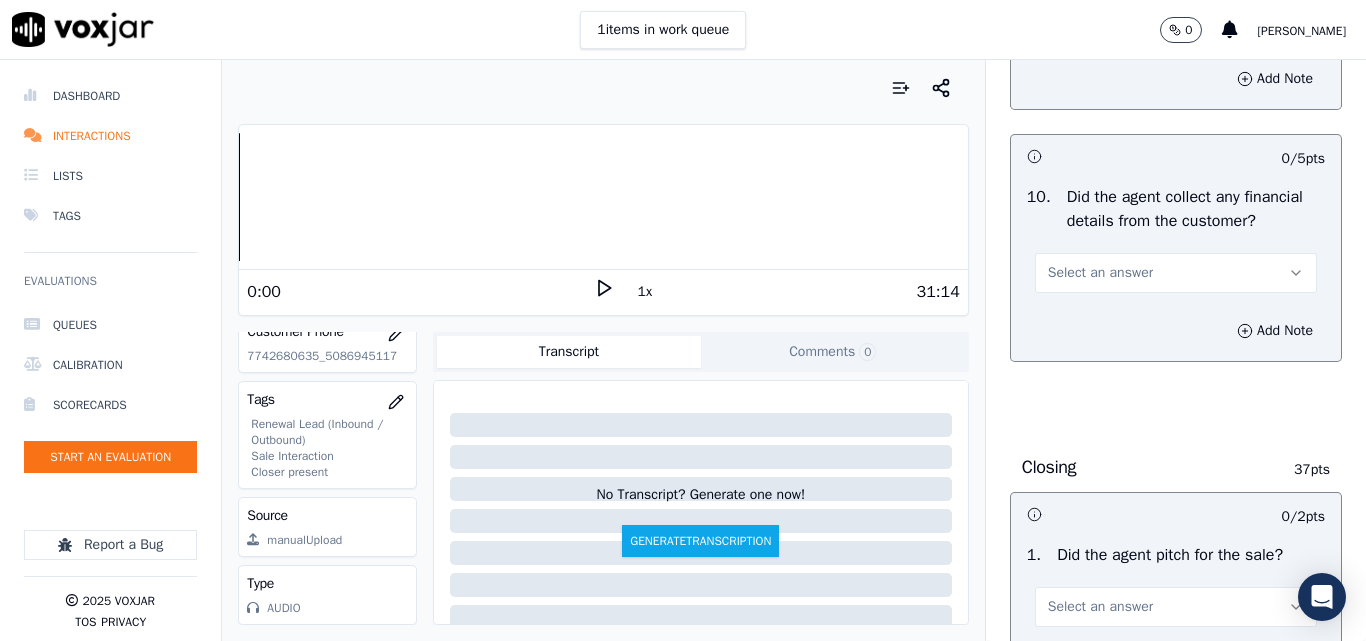 click on "Select an answer" at bounding box center [1176, 273] 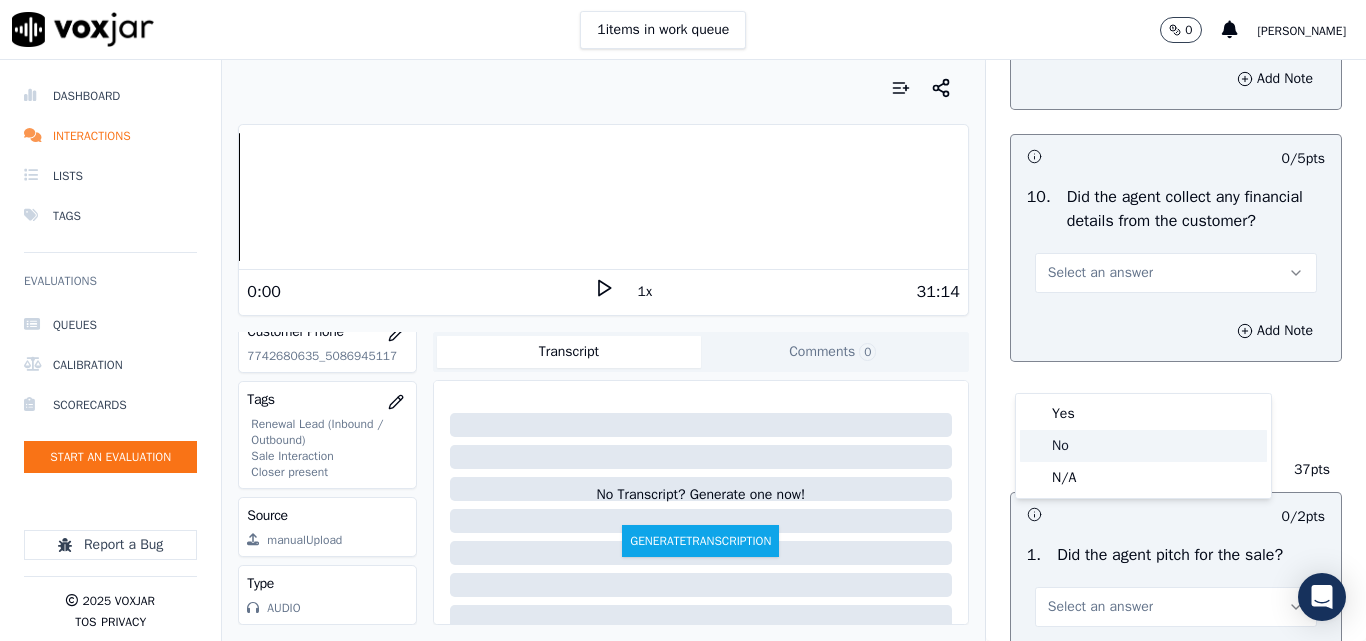 drag, startPoint x: 1061, startPoint y: 455, endPoint x: 1095, endPoint y: 393, distance: 70.71068 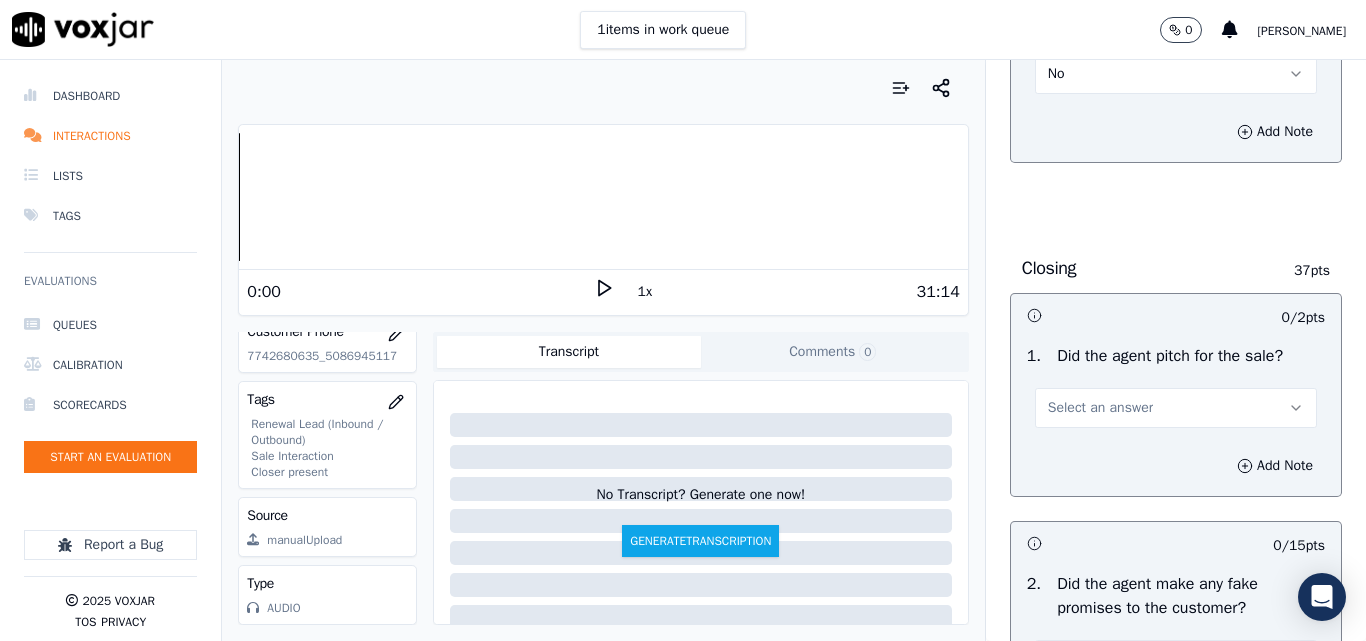 scroll, scrollTop: 3900, scrollLeft: 0, axis: vertical 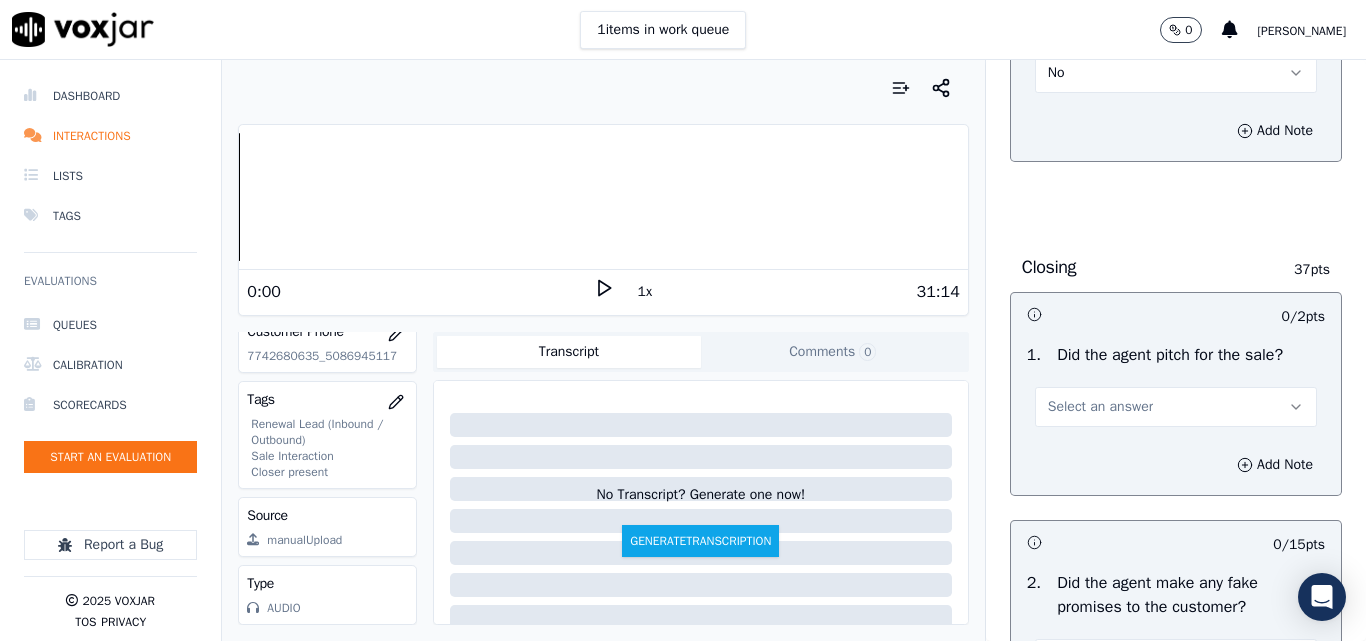 click on "Select an answer" at bounding box center (1100, 407) 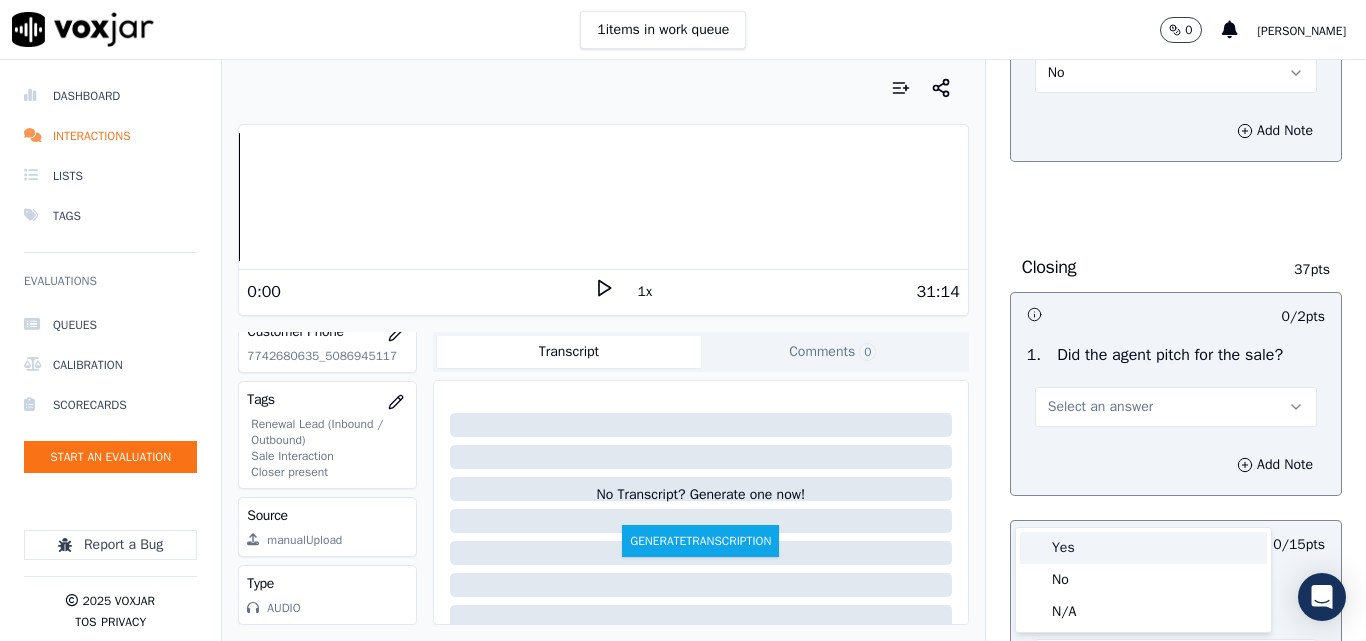 click on "Yes" at bounding box center [1143, 548] 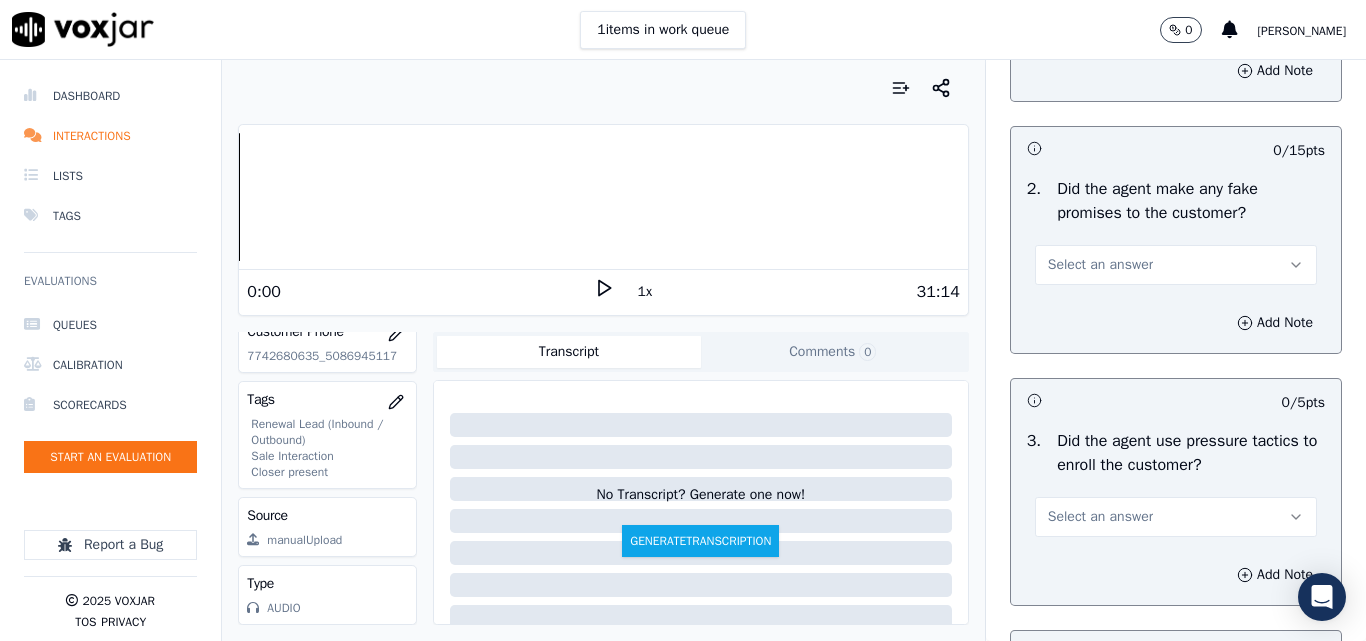scroll, scrollTop: 4300, scrollLeft: 0, axis: vertical 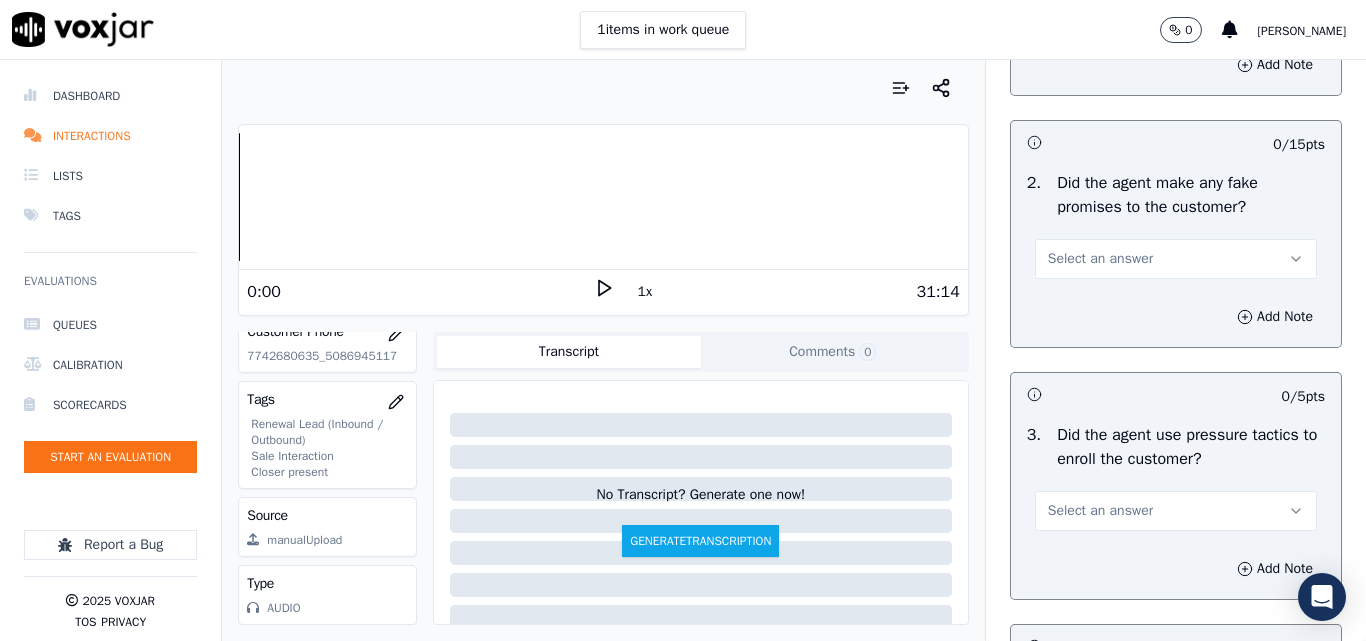 click on "Select an answer" at bounding box center (1100, 259) 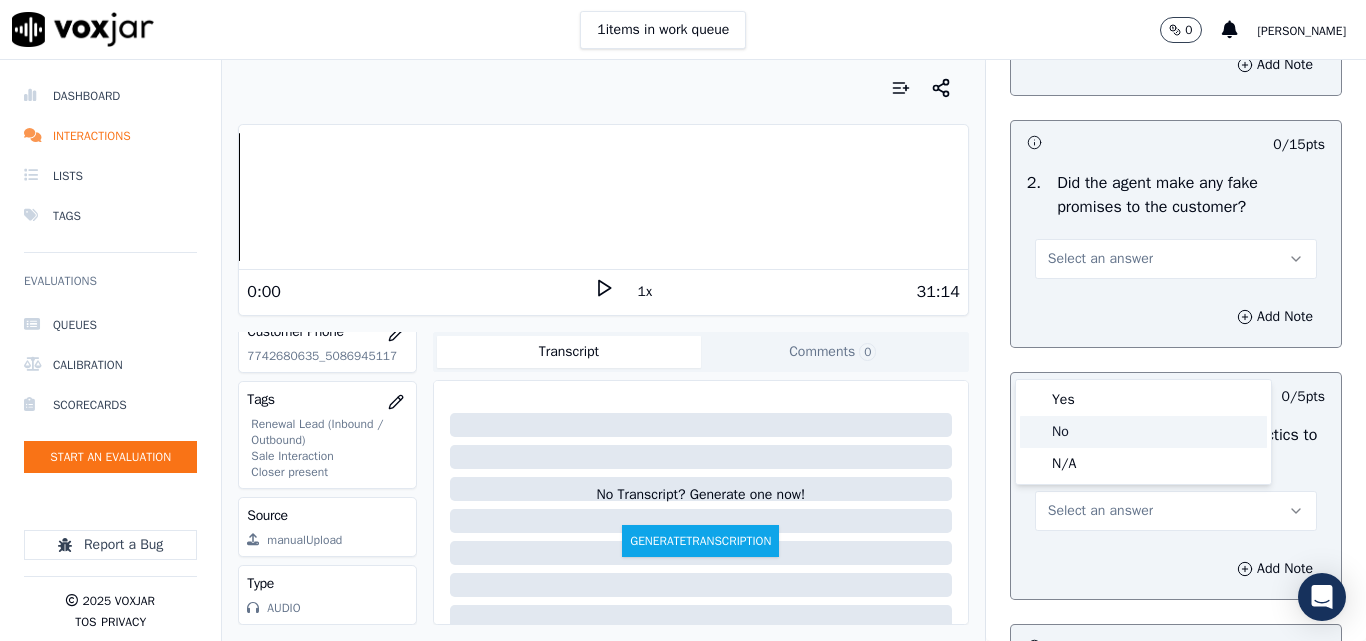 click on "No" 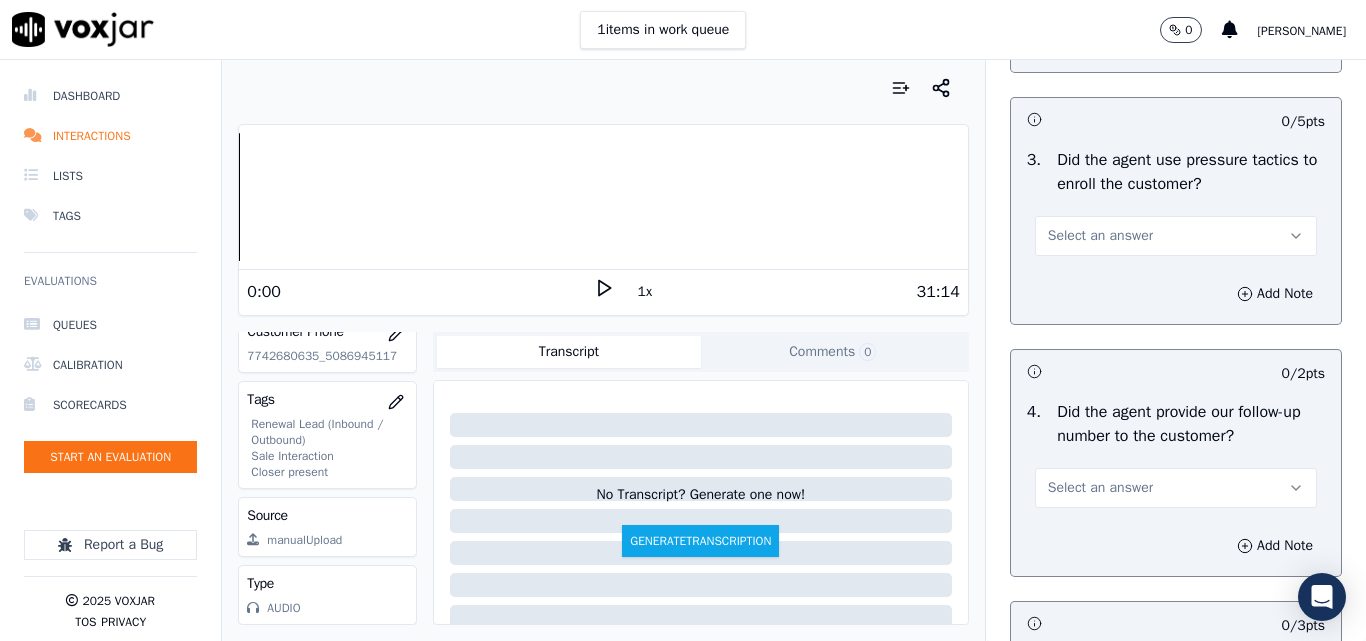 scroll, scrollTop: 4600, scrollLeft: 0, axis: vertical 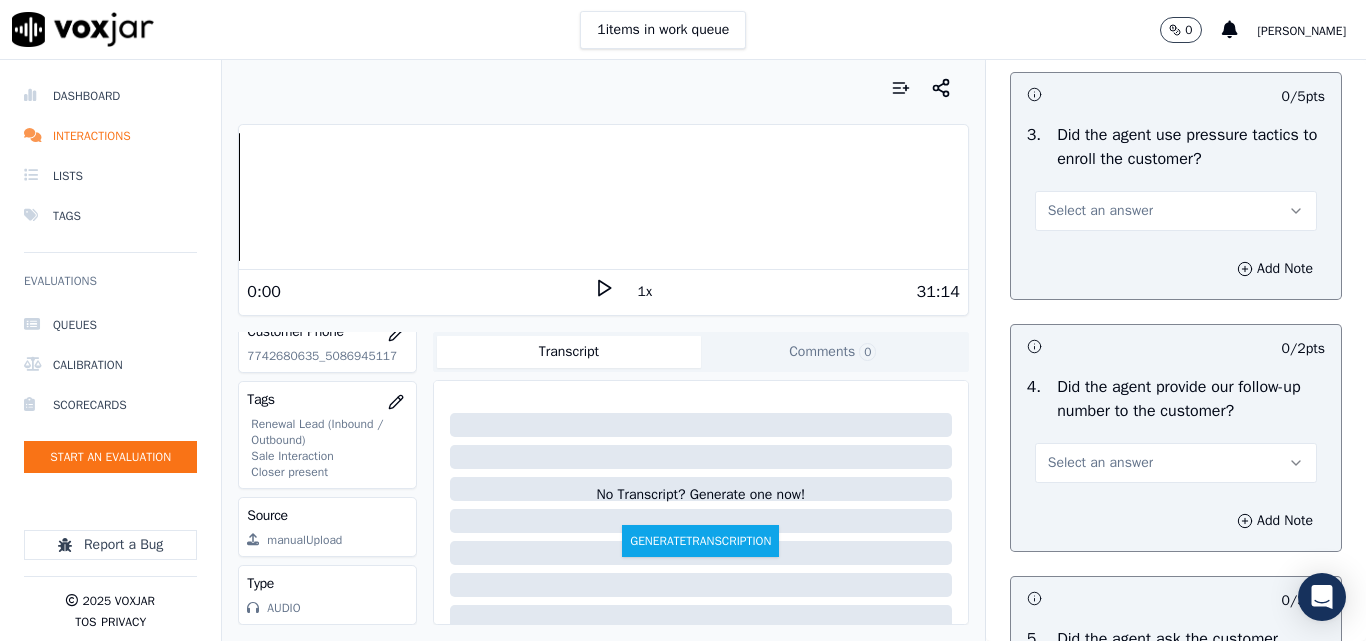 click on "Select an answer" at bounding box center [1100, 211] 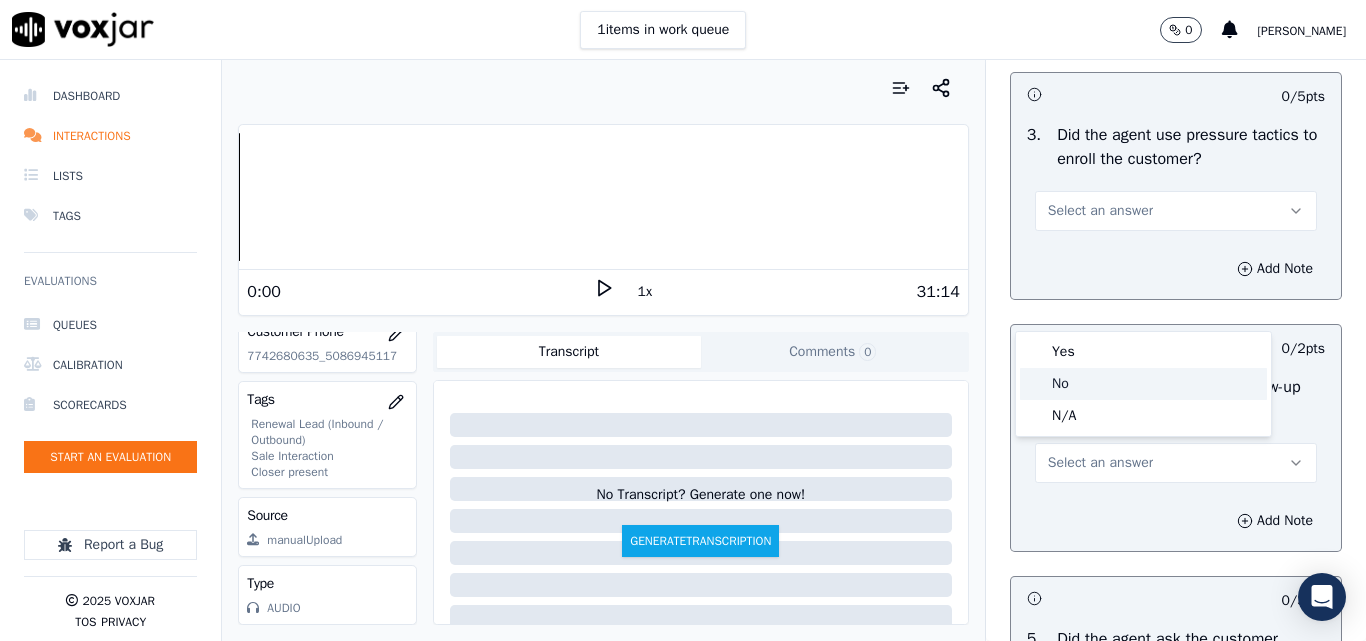 click on "No" 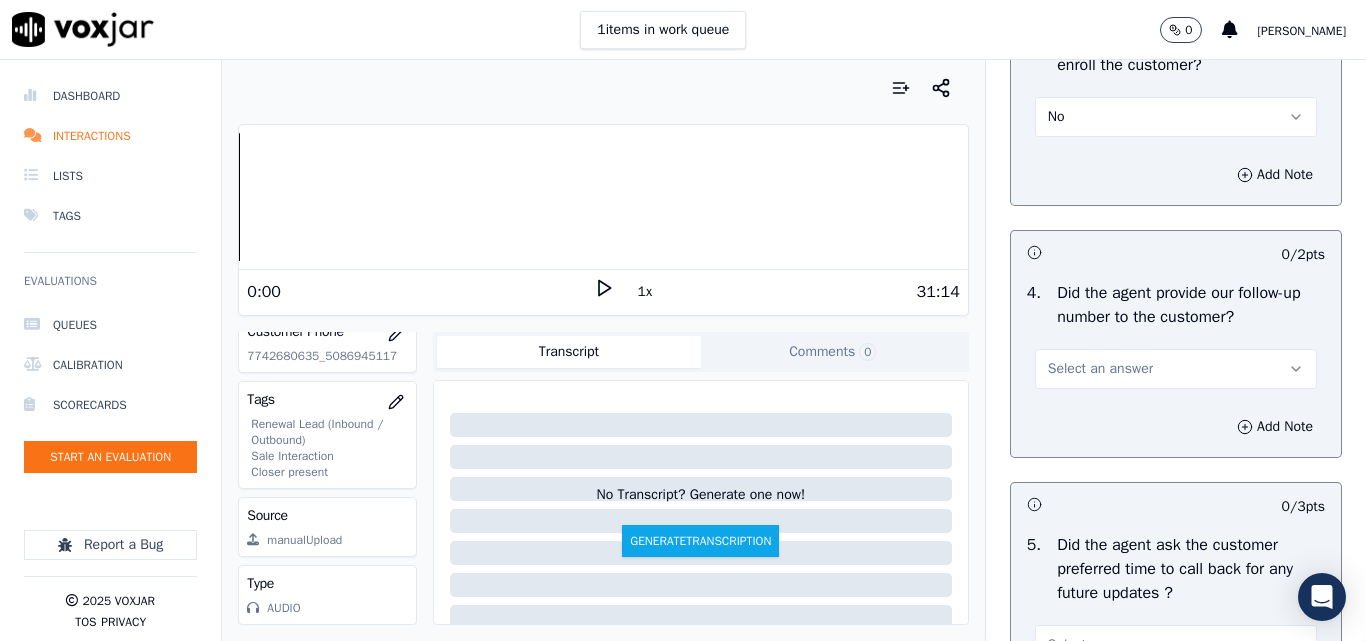 scroll, scrollTop: 4800, scrollLeft: 0, axis: vertical 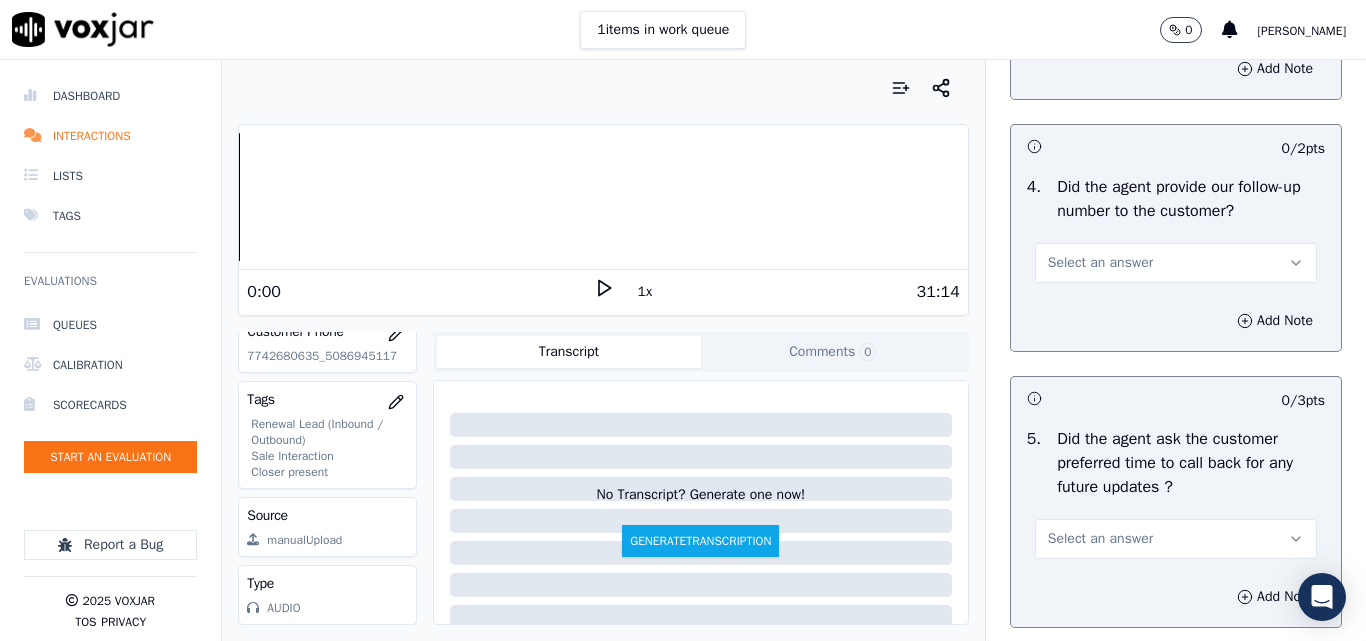 drag, startPoint x: 1067, startPoint y: 361, endPoint x: 1075, endPoint y: 381, distance: 21.540659 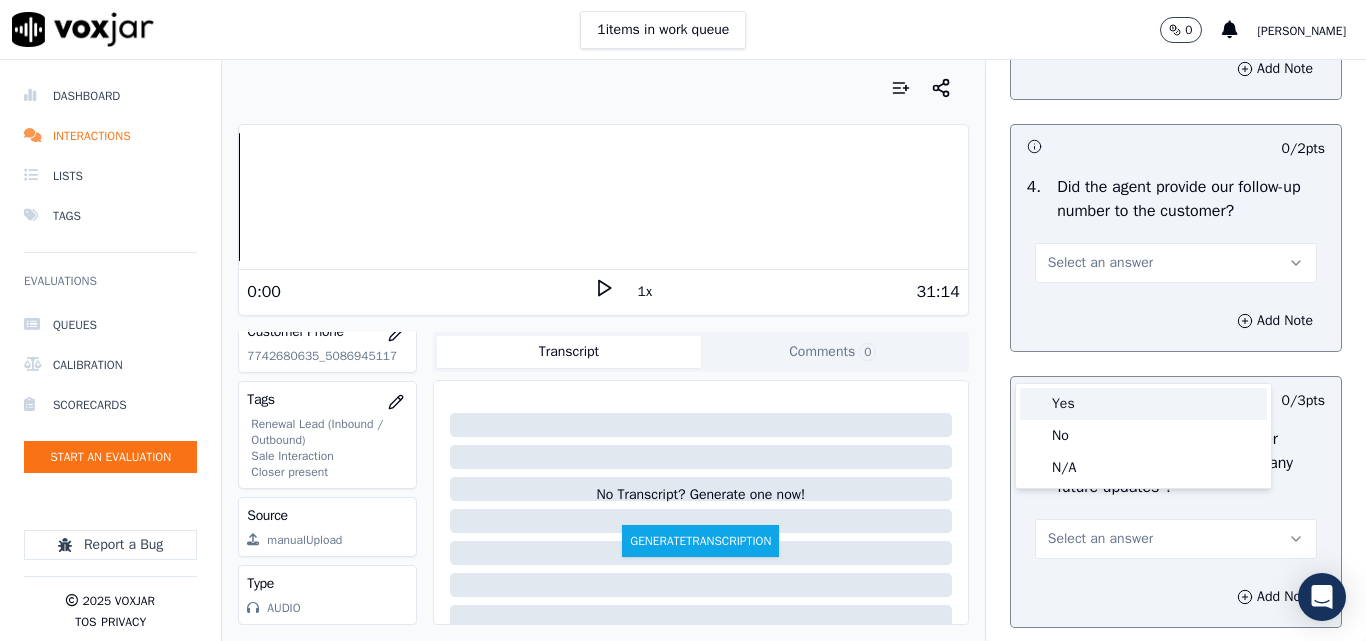 click on "Yes" at bounding box center (1143, 404) 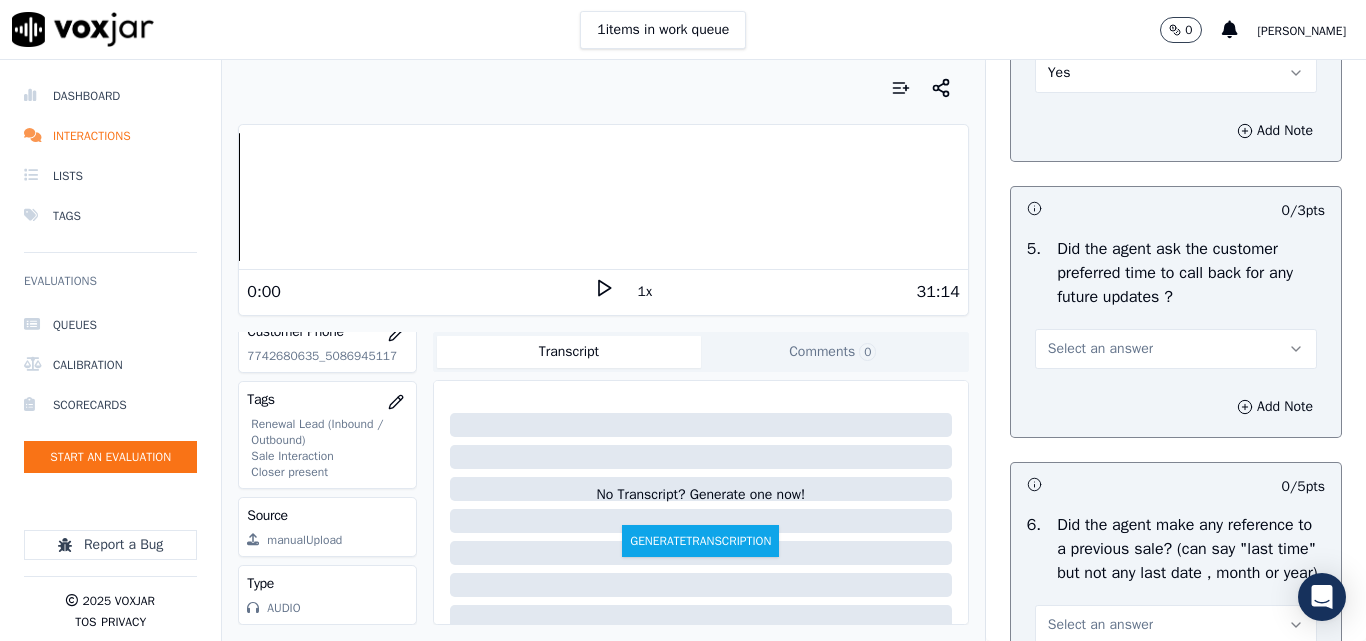 scroll, scrollTop: 5200, scrollLeft: 0, axis: vertical 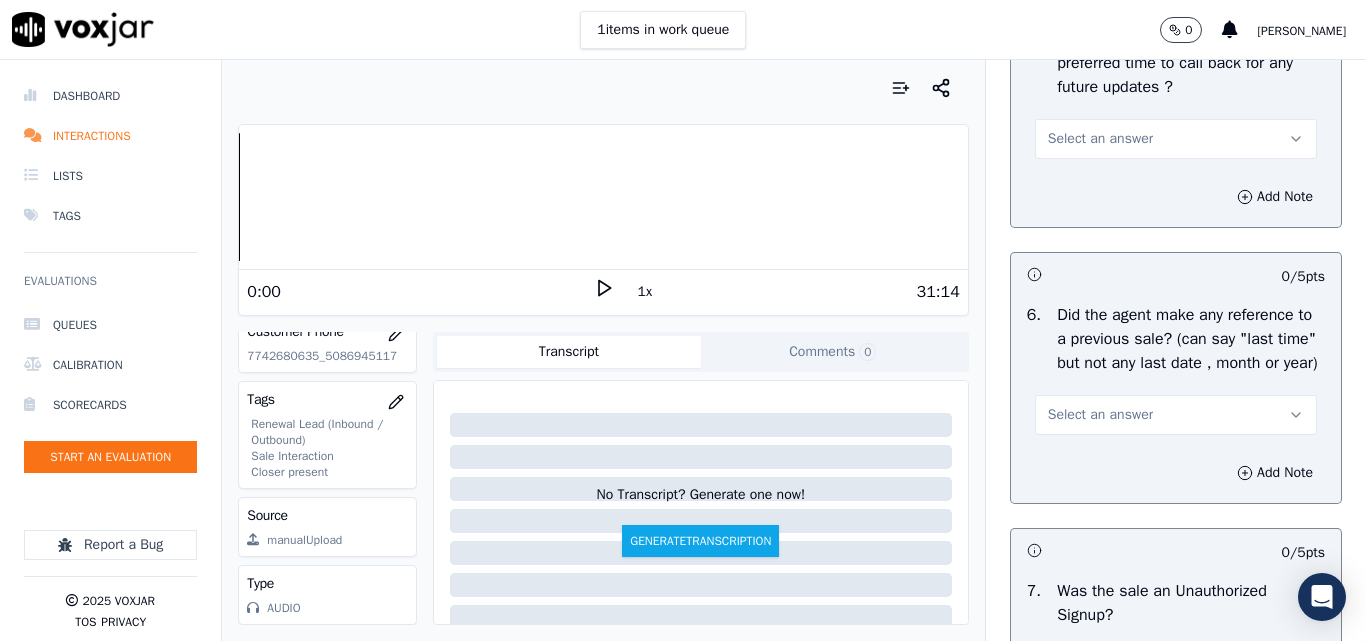 click on "Select an answer" at bounding box center (1100, 139) 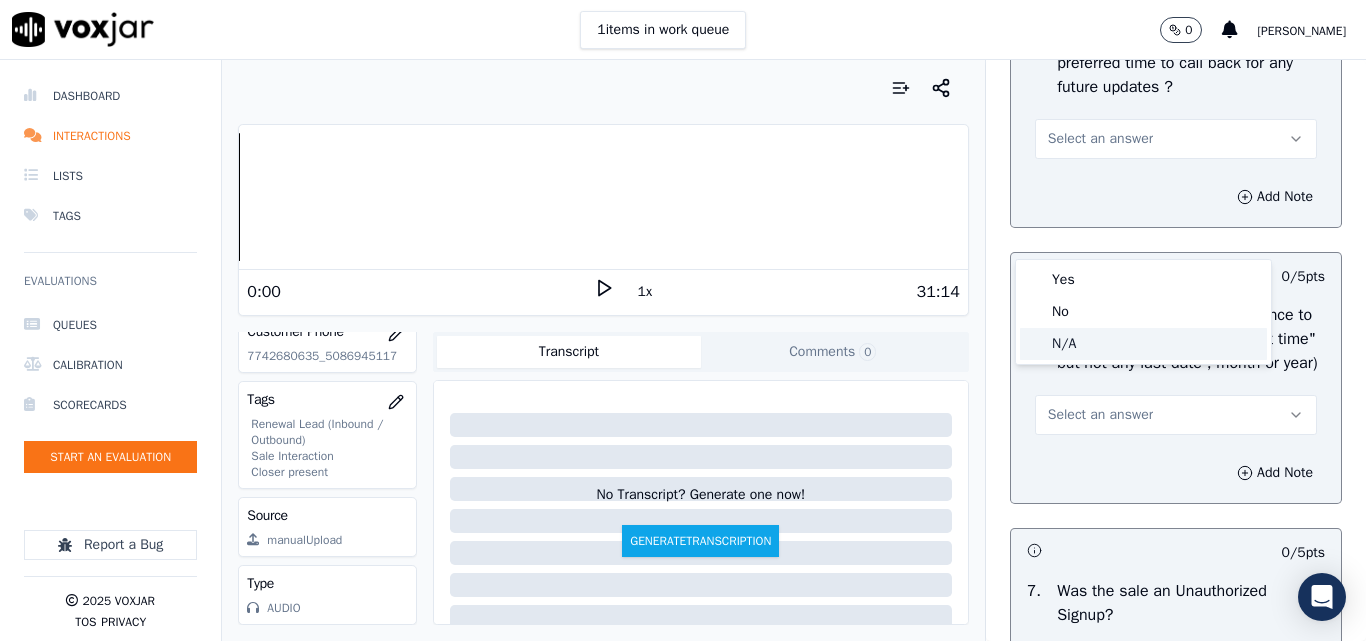 click on "N/A" 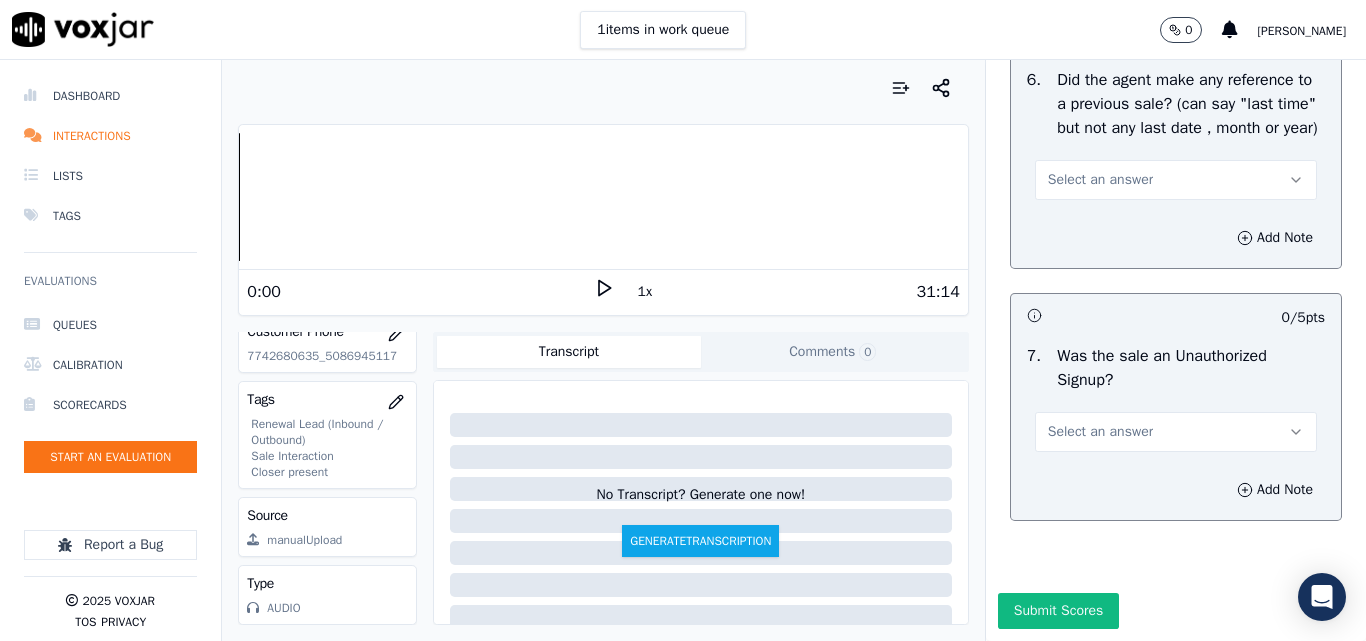 scroll, scrollTop: 5500, scrollLeft: 0, axis: vertical 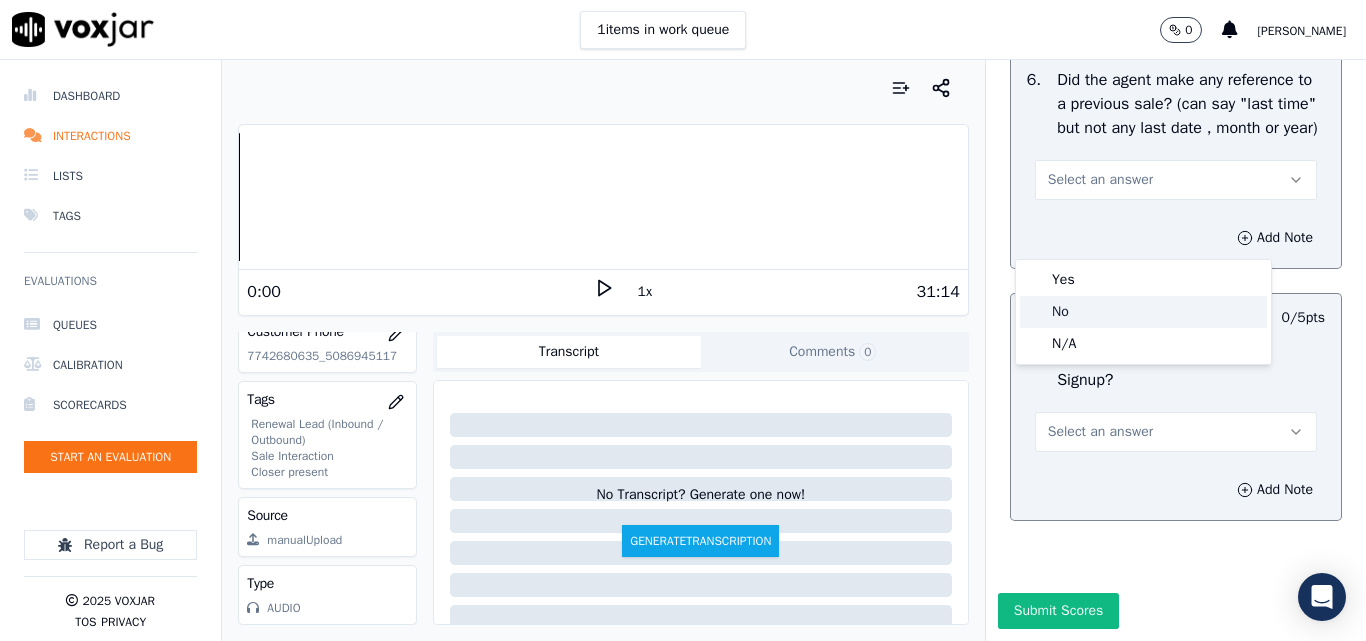 click on "No" 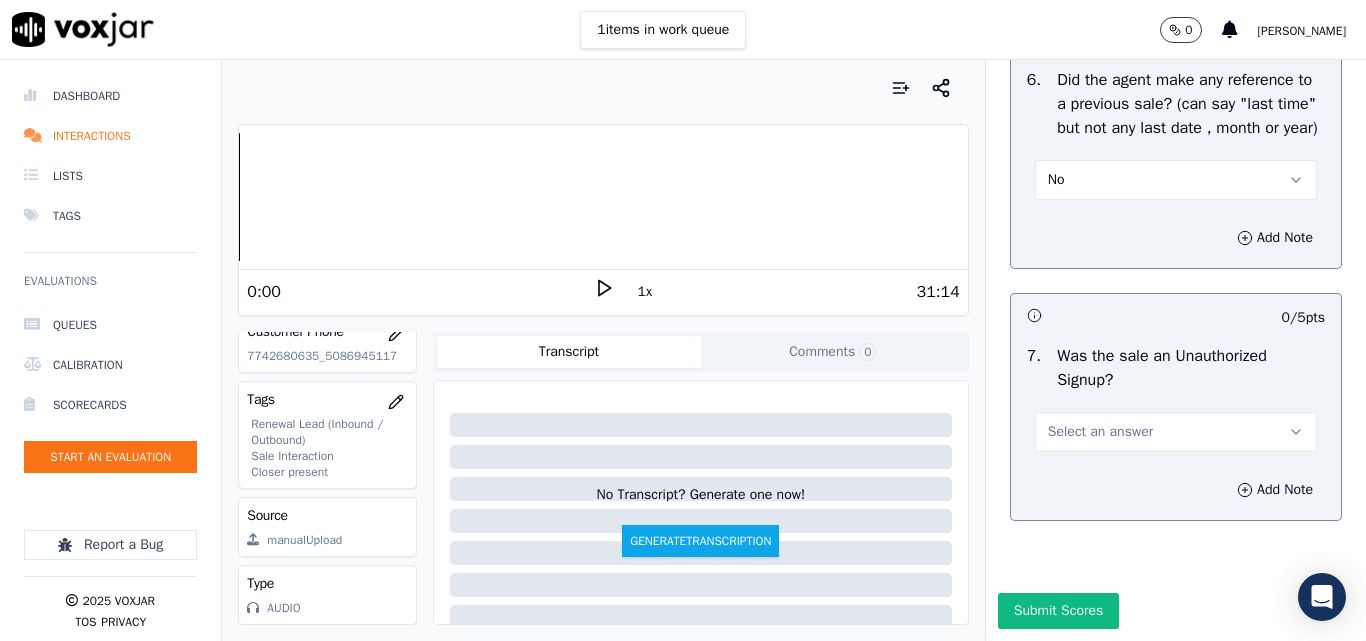click on "Select an answer" at bounding box center [1176, 432] 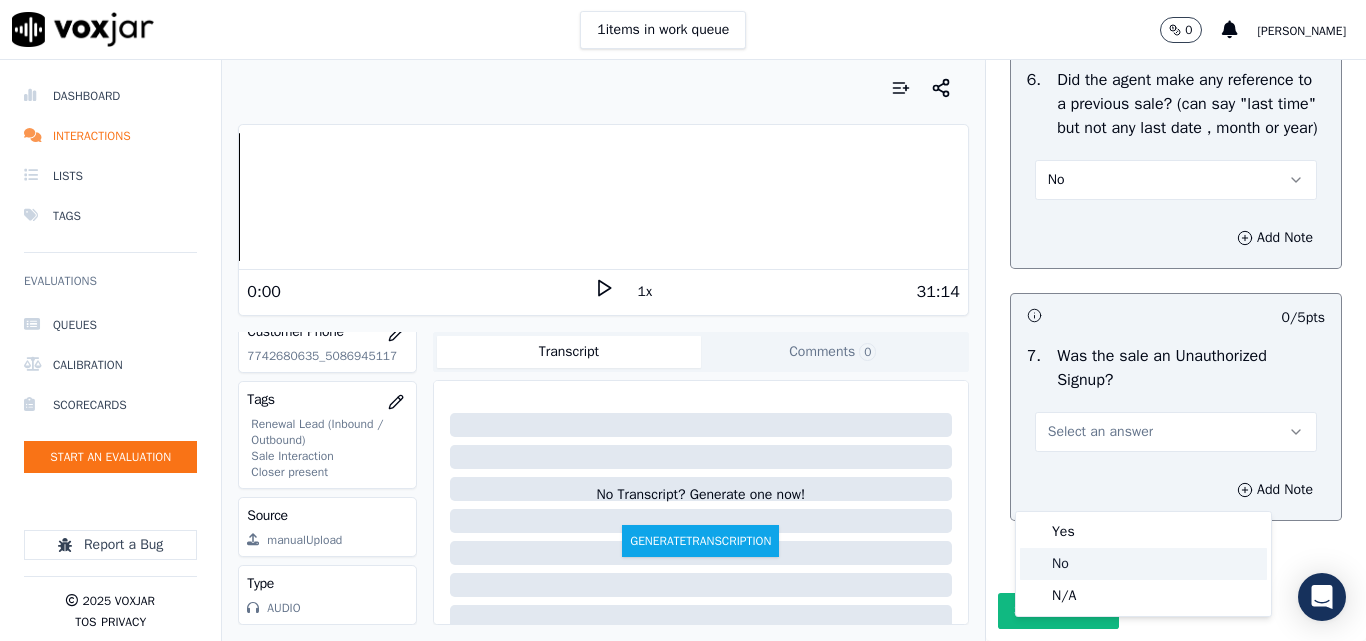 click on "No" 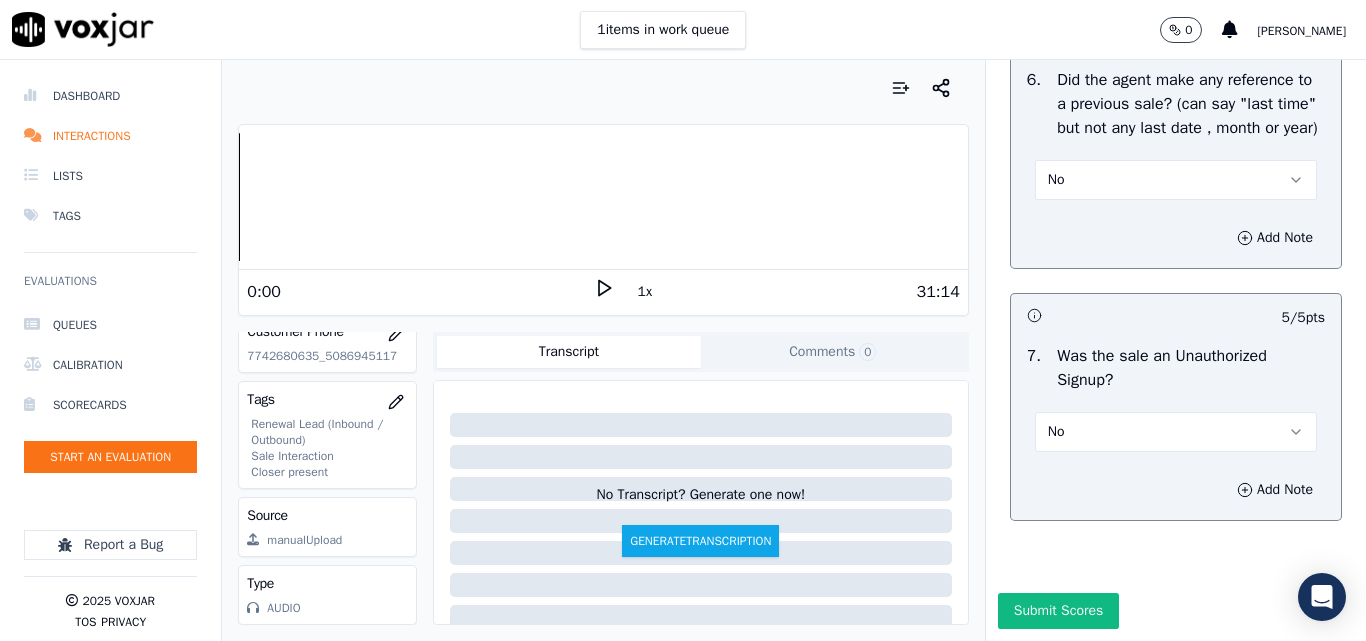 scroll, scrollTop: 5600, scrollLeft: 0, axis: vertical 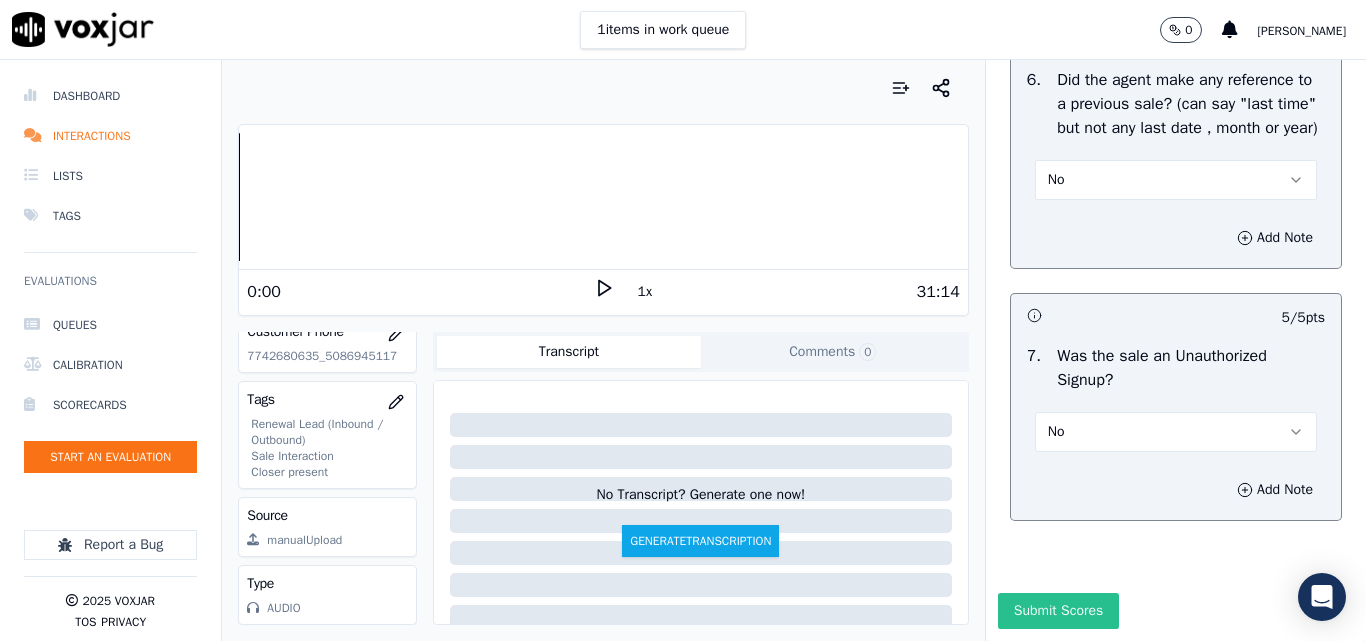 click on "Submit Scores" at bounding box center [1058, 611] 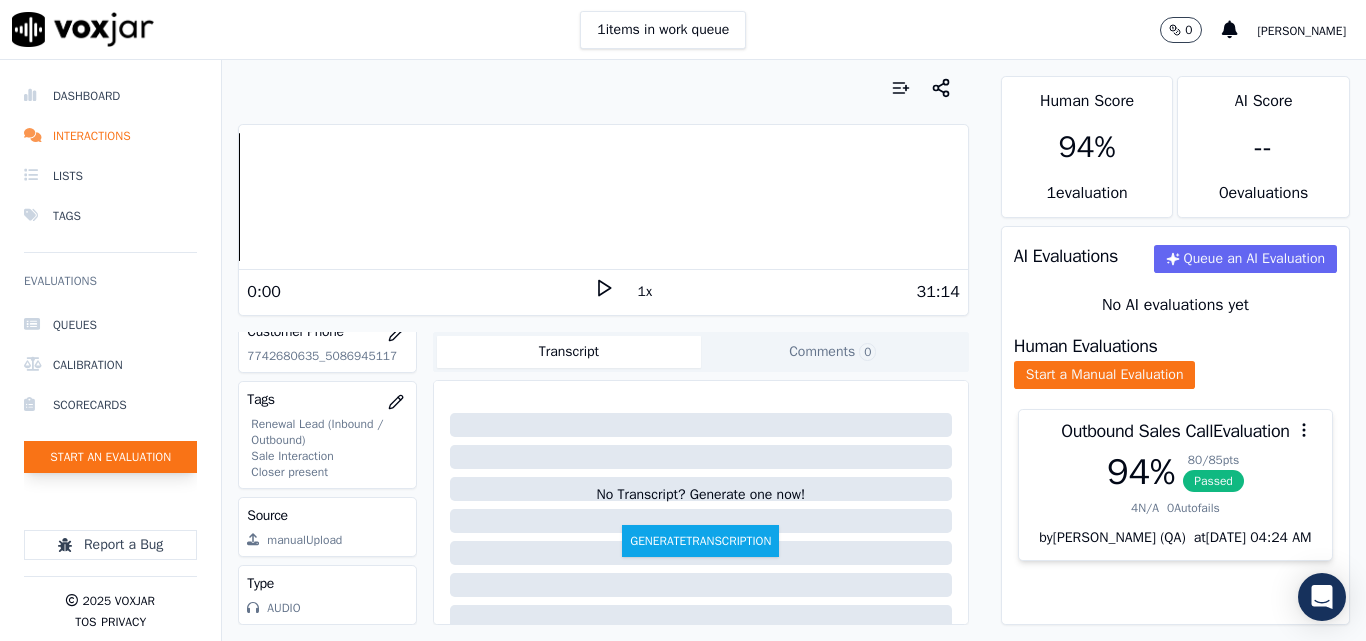 click on "Start an Evaluation" 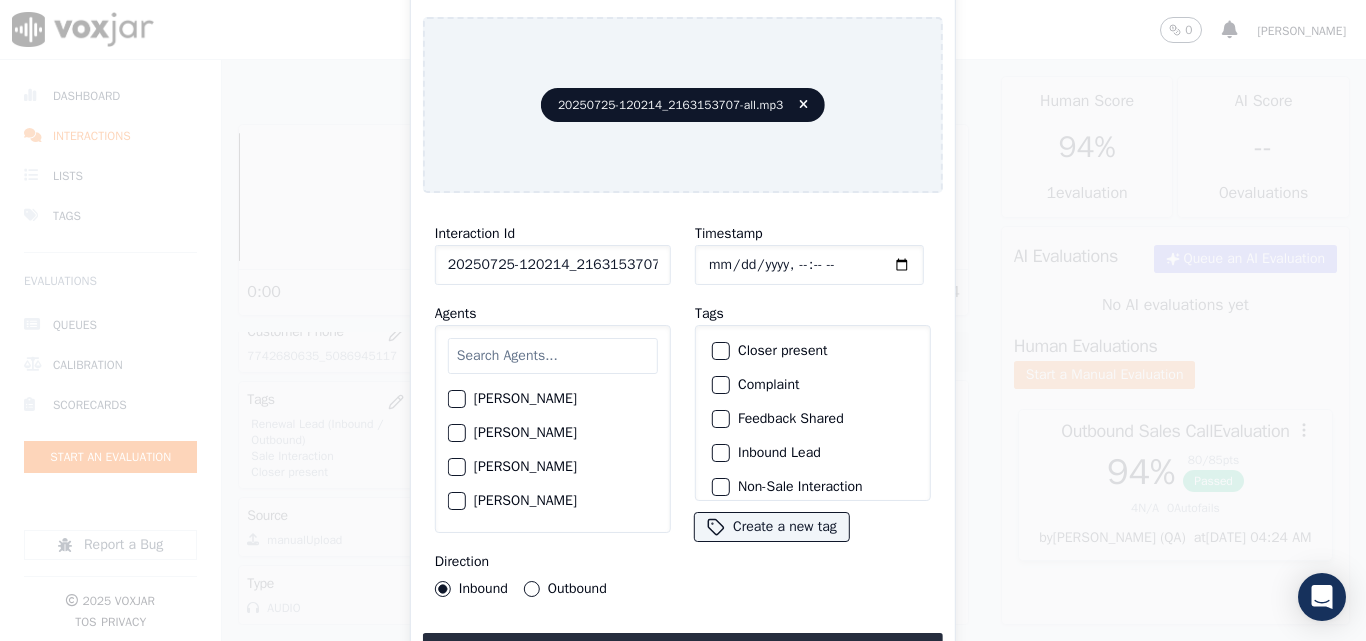 scroll, scrollTop: 0, scrollLeft: 40, axis: horizontal 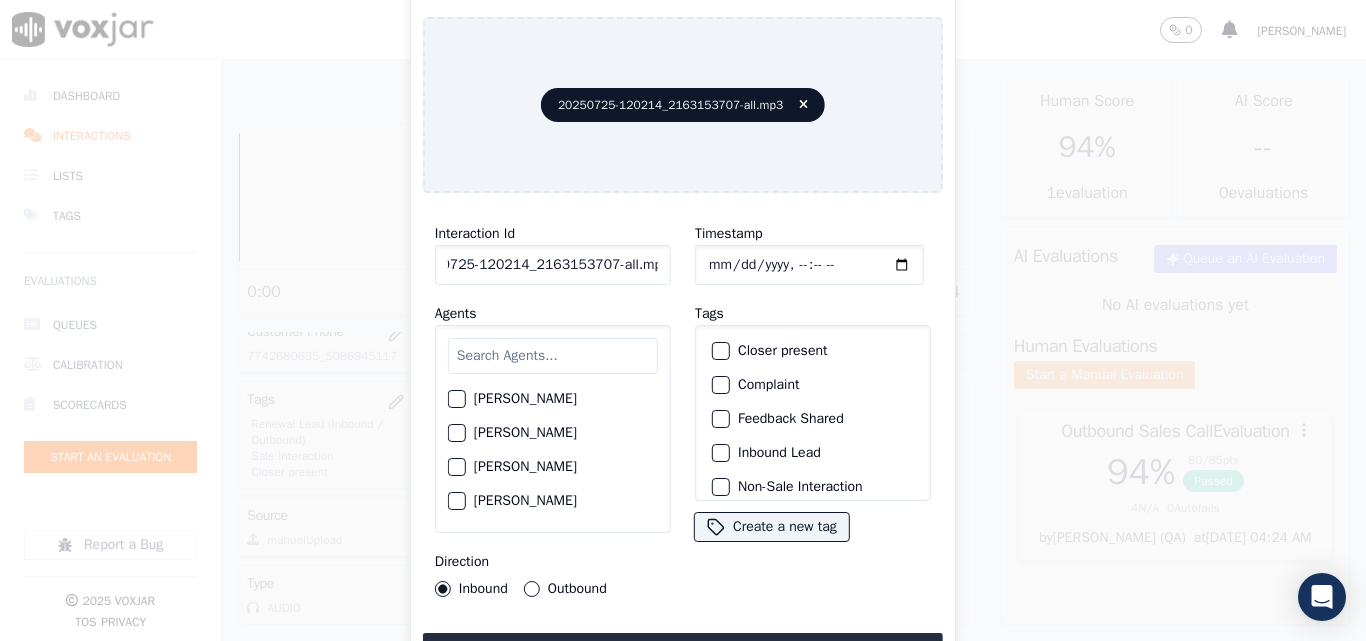 drag, startPoint x: 642, startPoint y: 260, endPoint x: 792, endPoint y: 272, distance: 150.47923 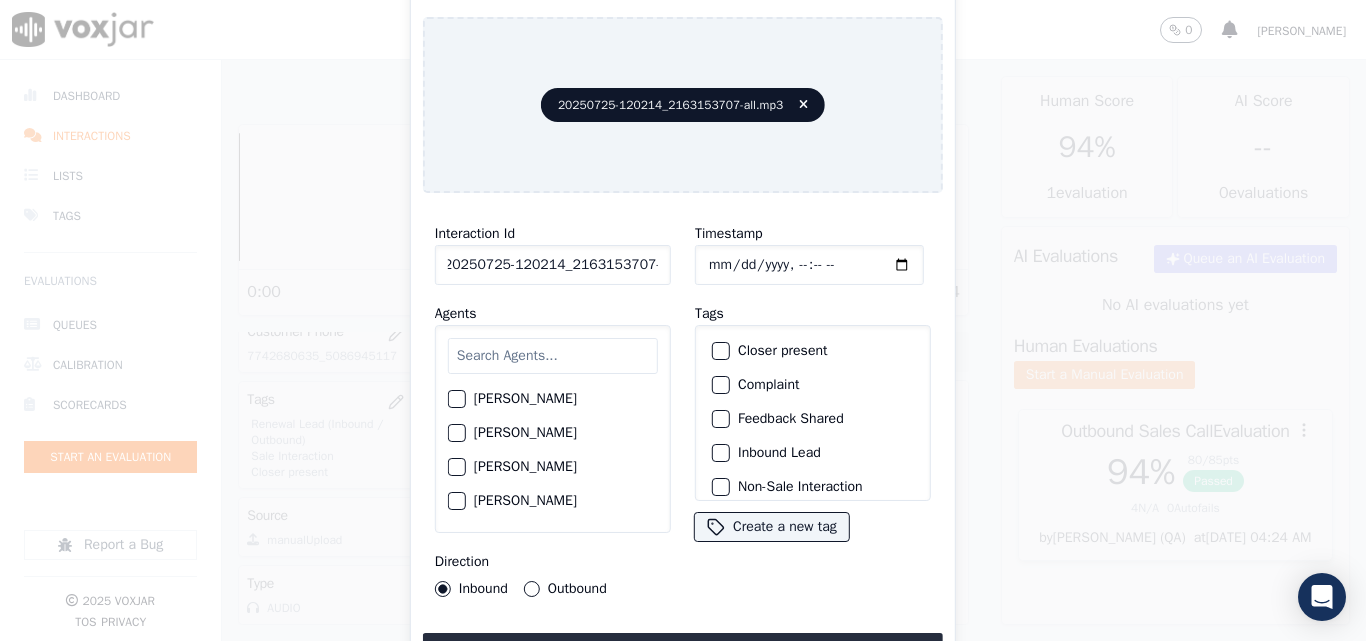 scroll, scrollTop: 0, scrollLeft: 11, axis: horizontal 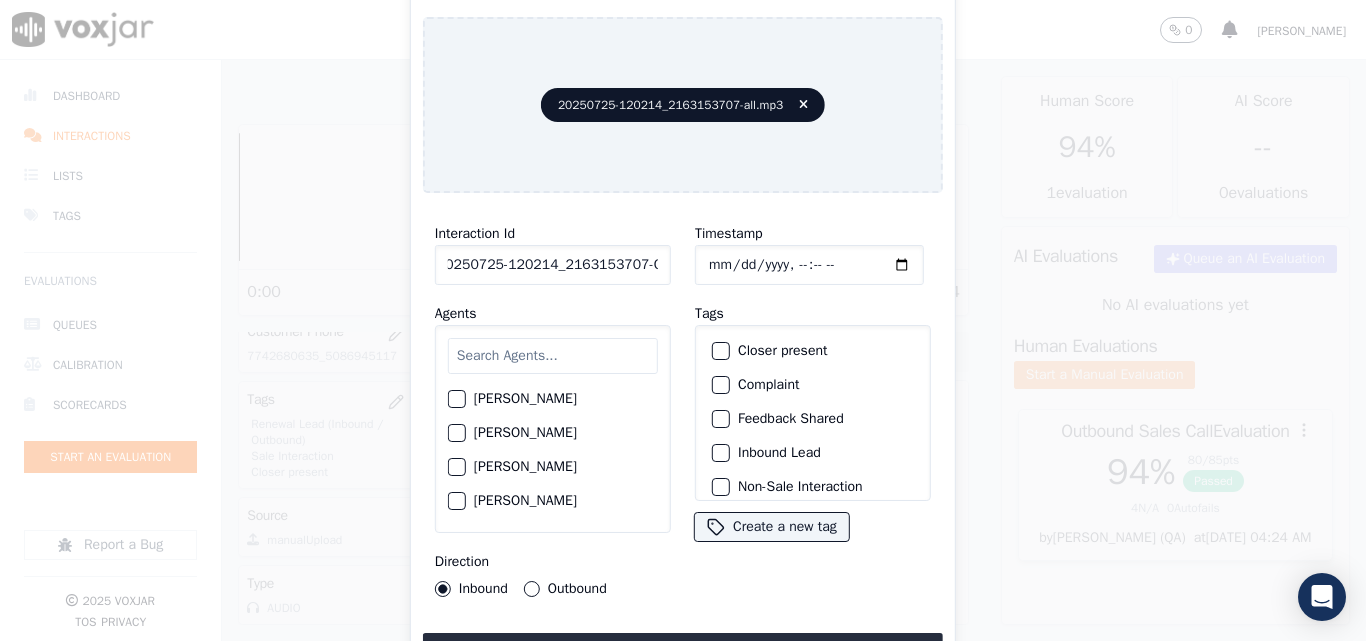 type on "20250725-120214_2163153707-C1" 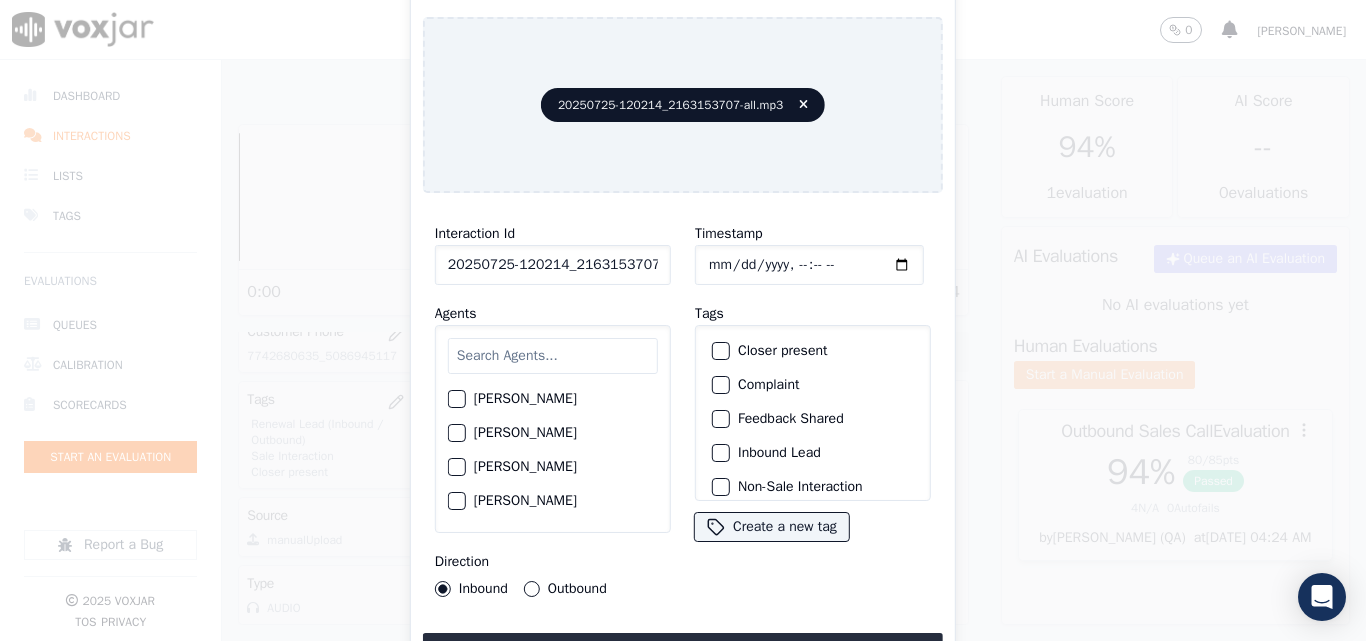 type on "2025-07-25T22:56" 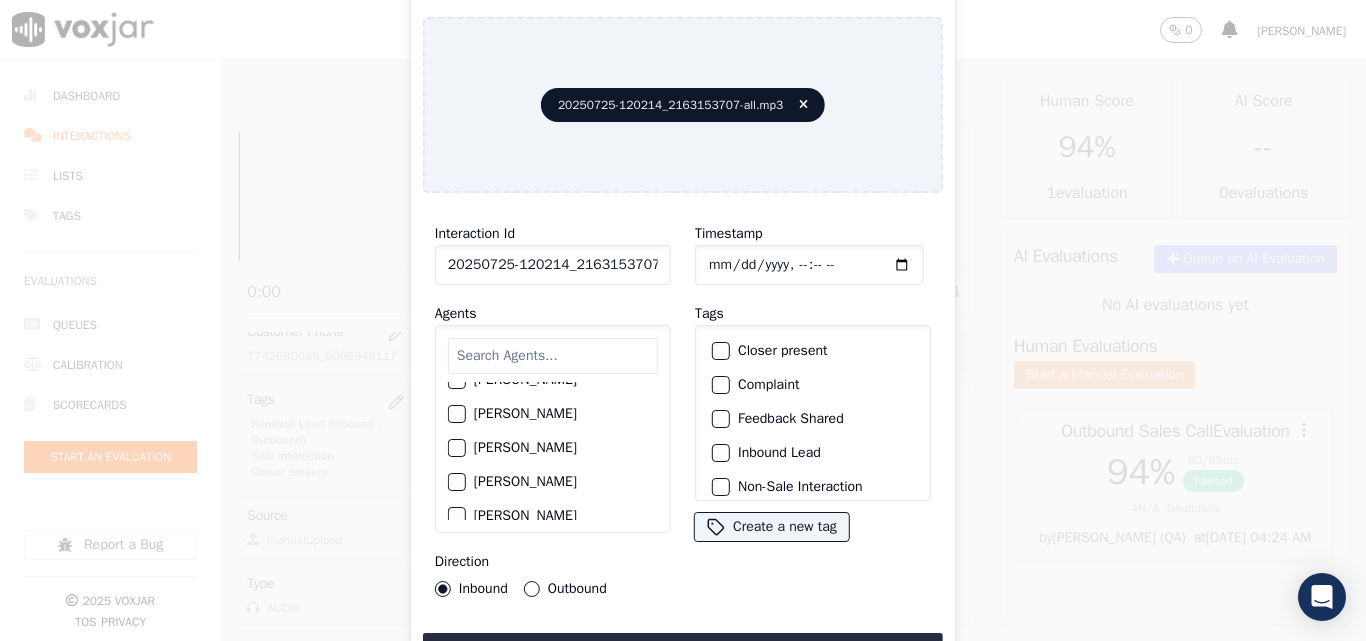scroll, scrollTop: 700, scrollLeft: 0, axis: vertical 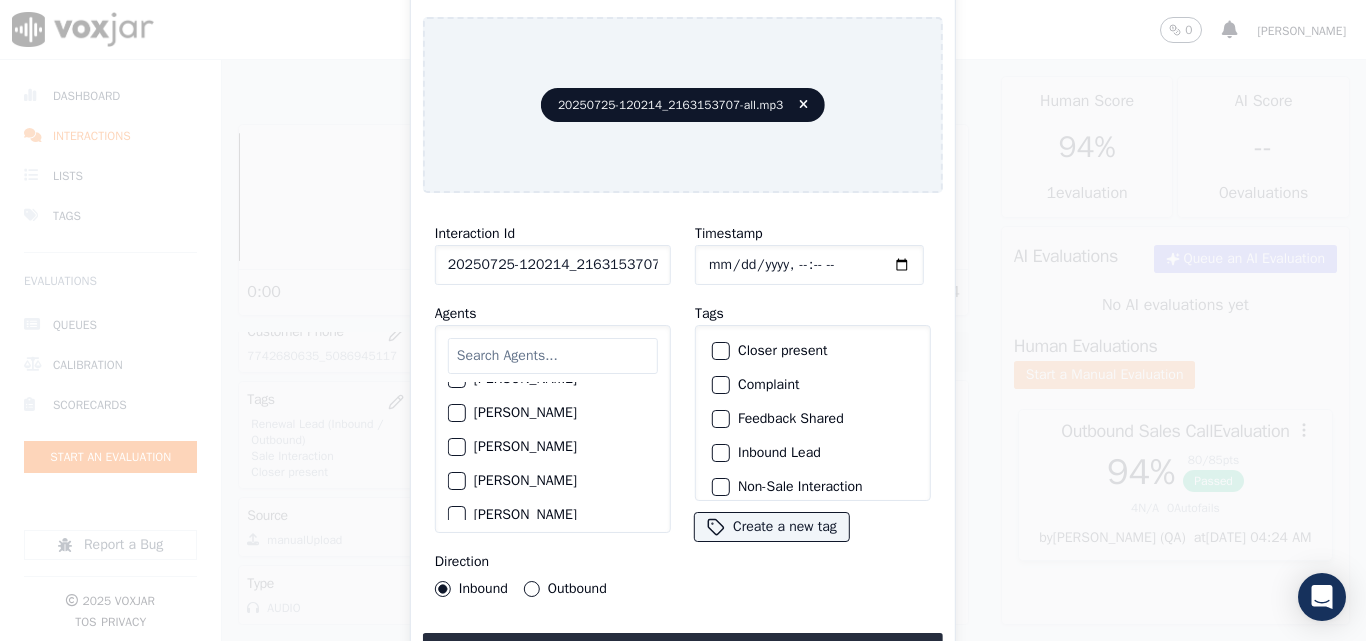 click on "George Aich" 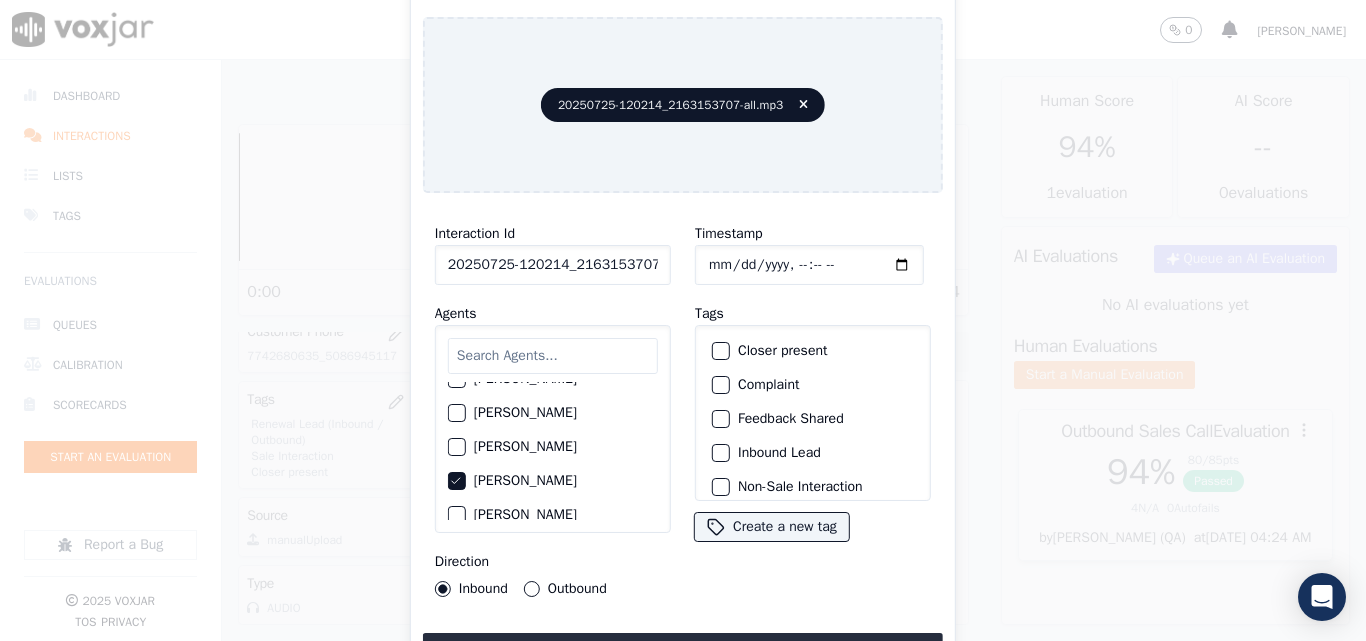 click on "Outbound" at bounding box center (532, 589) 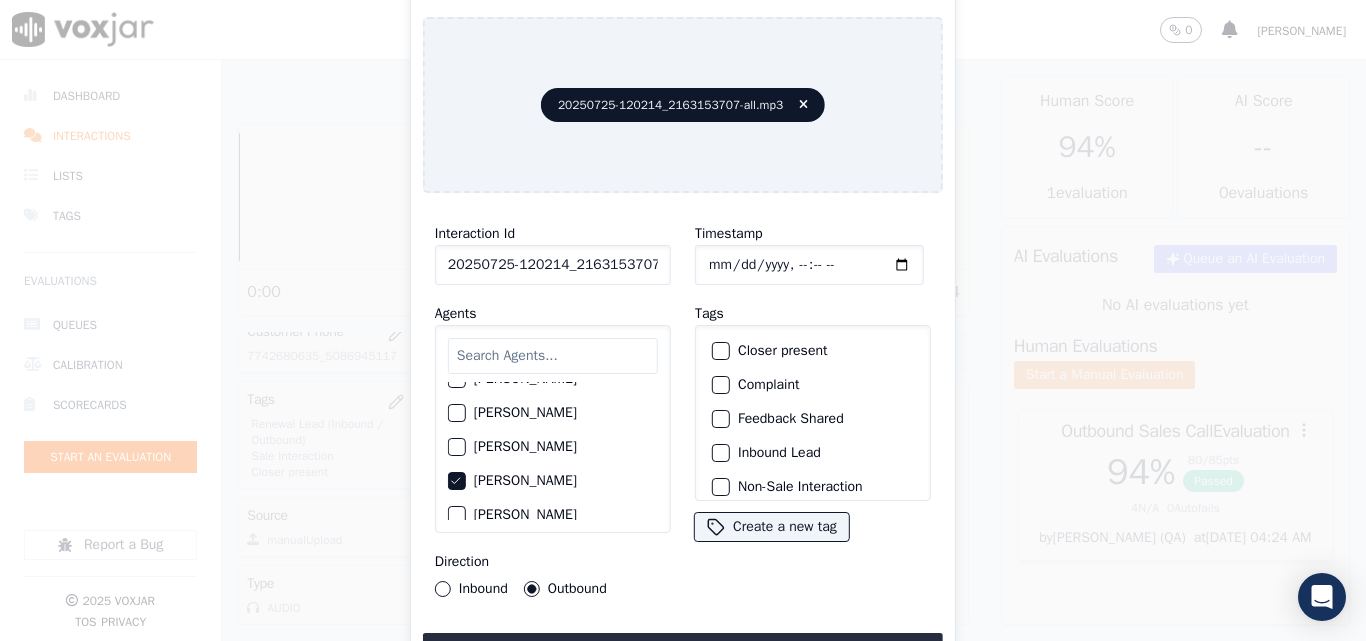 click on "Closer present" 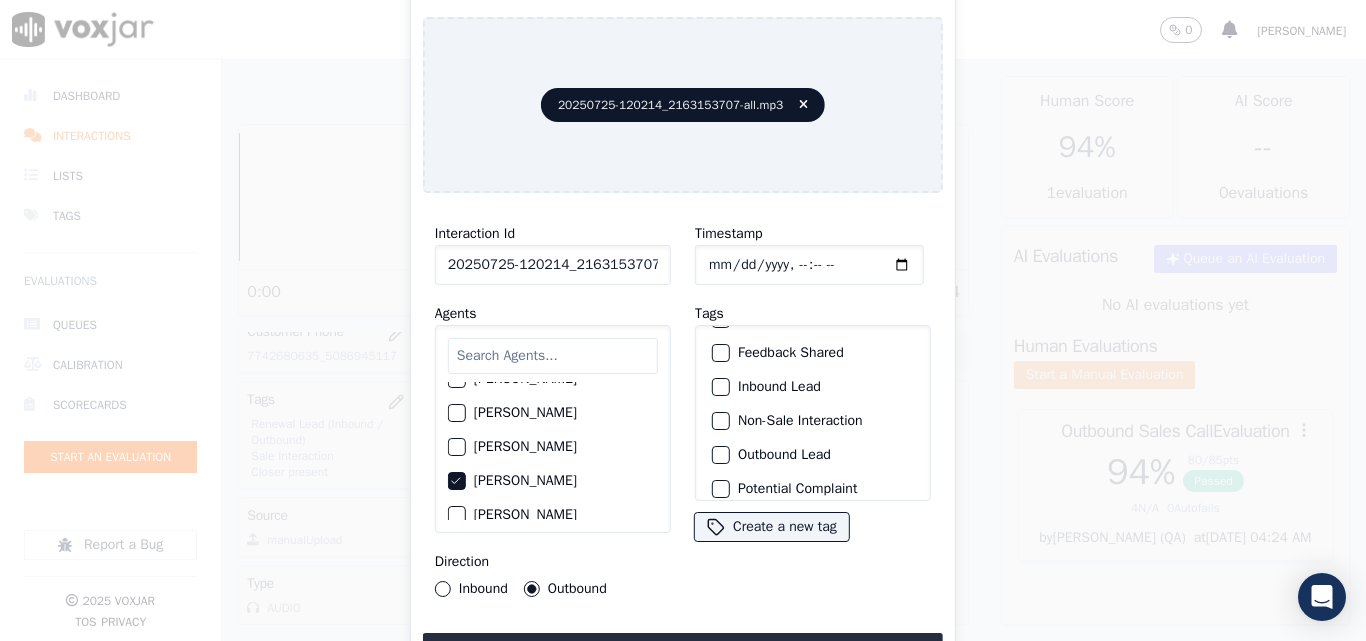 scroll, scrollTop: 173, scrollLeft: 0, axis: vertical 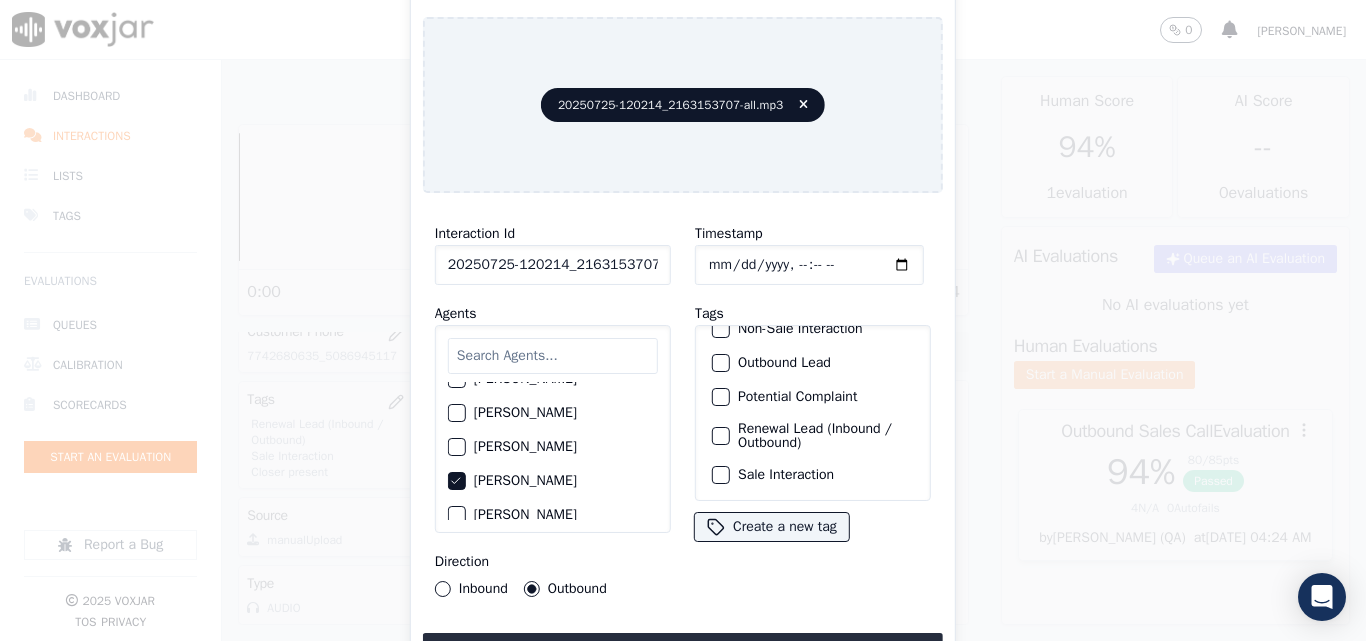 click at bounding box center [720, 436] 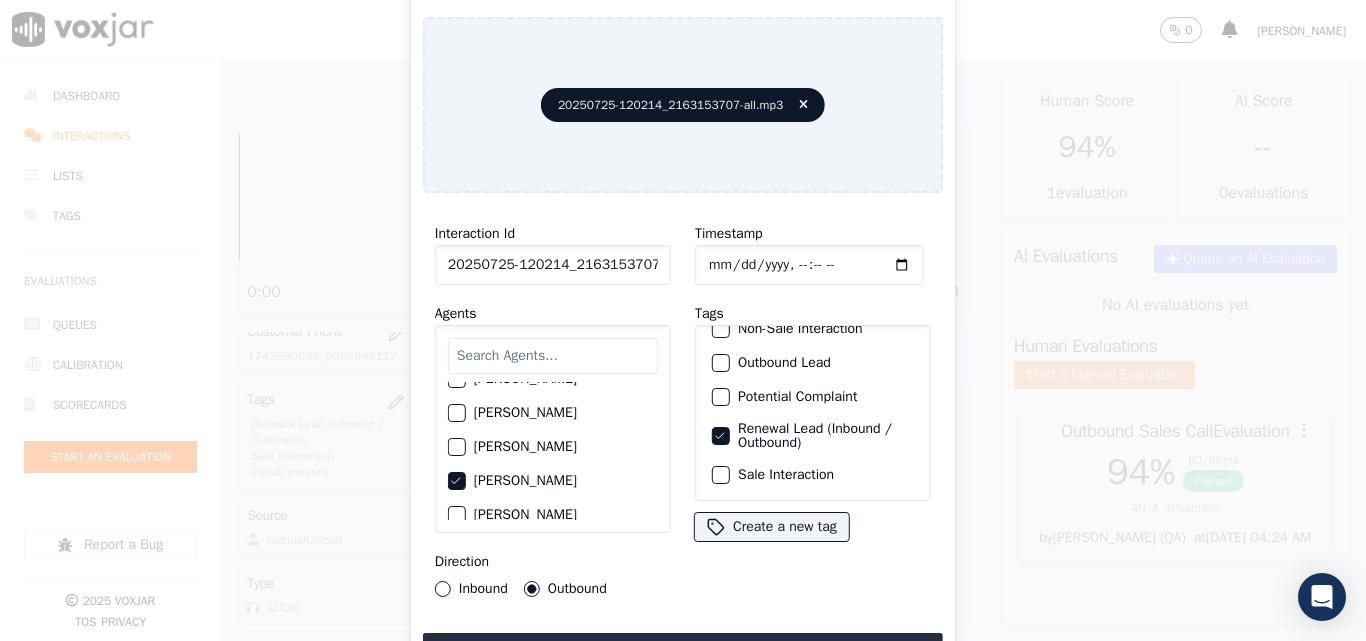 click at bounding box center [720, 475] 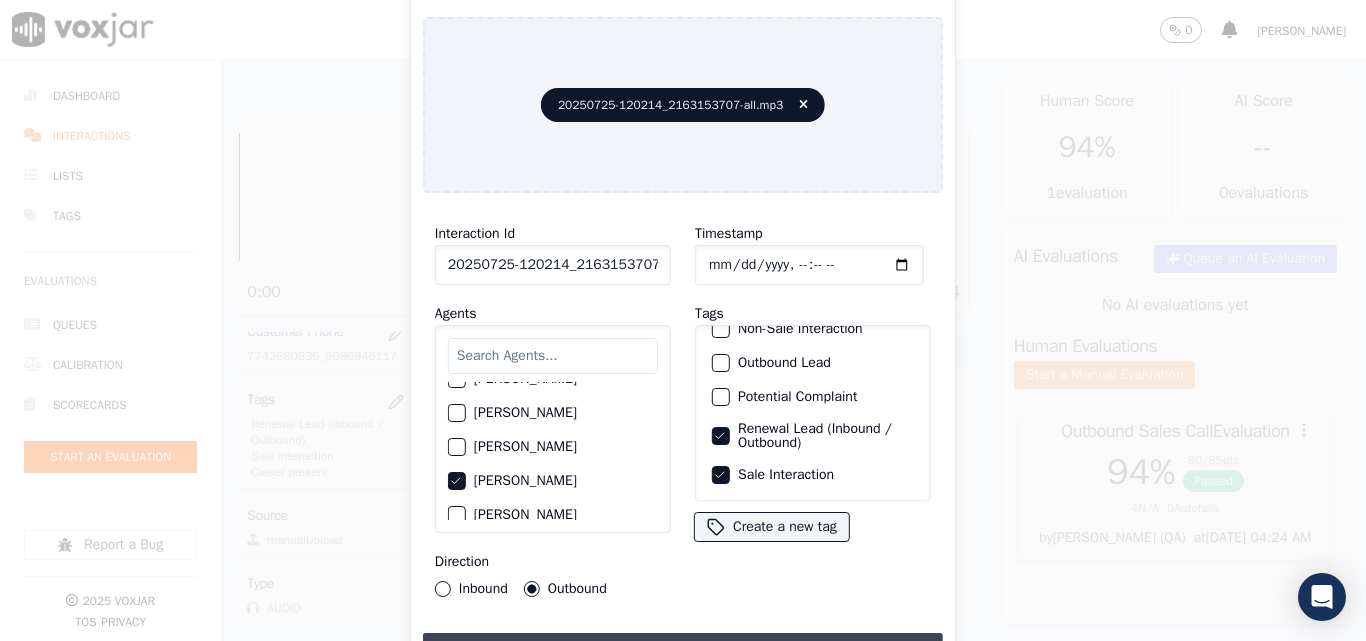 click on "Upload interaction to start evaluation" at bounding box center (683, 651) 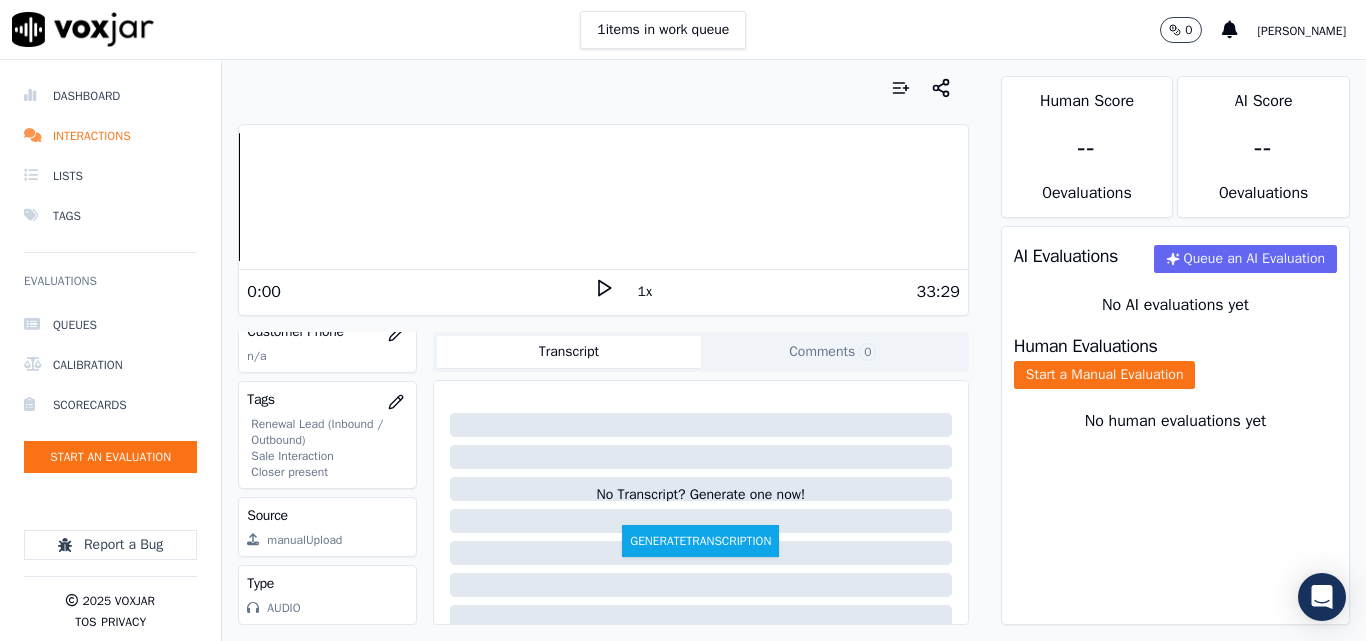 scroll, scrollTop: 300, scrollLeft: 0, axis: vertical 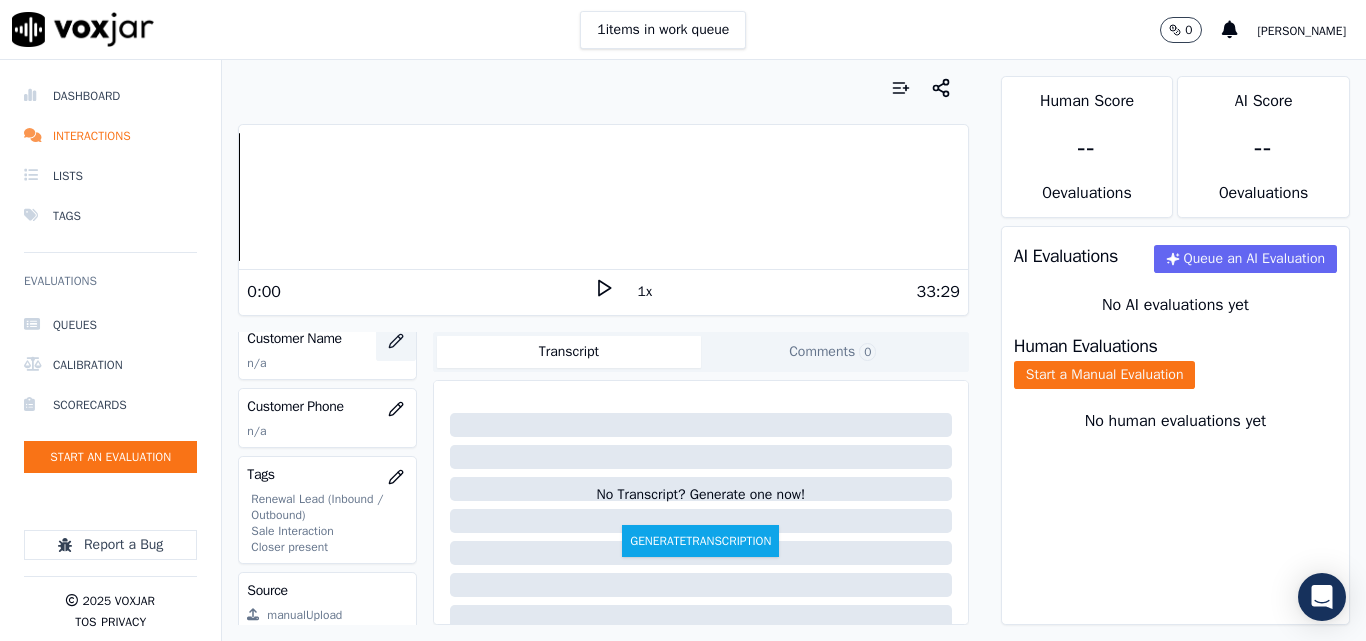 click 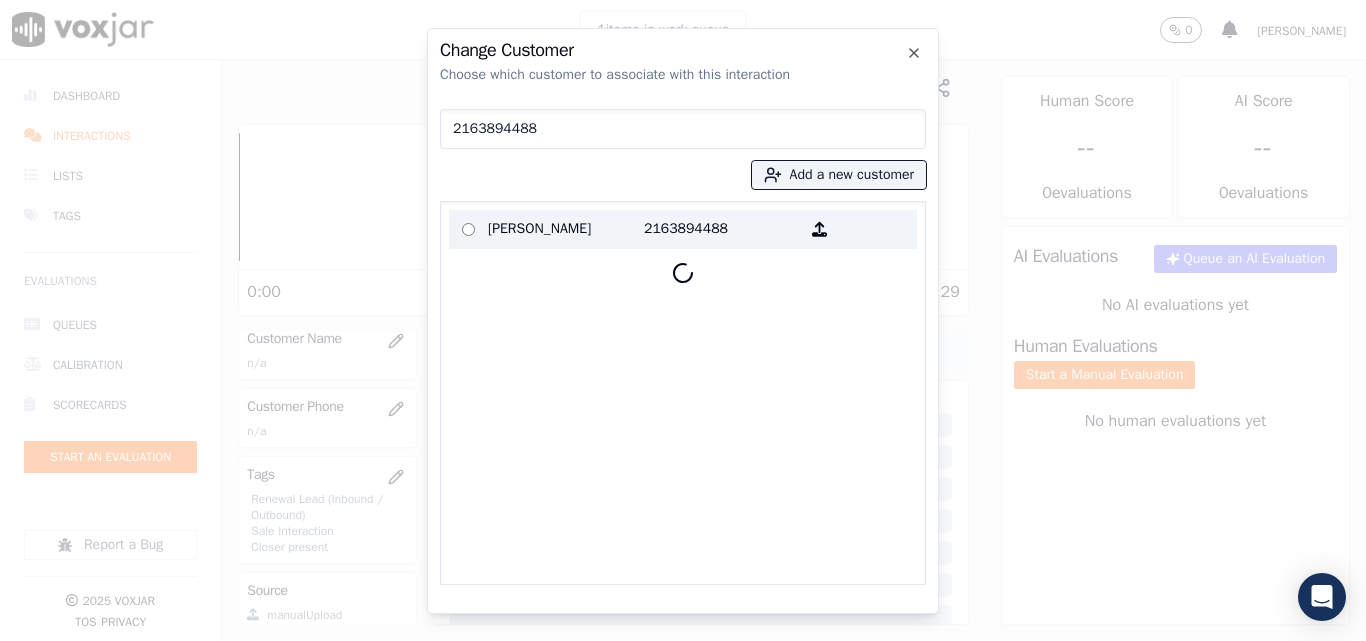 type on "2163894488" 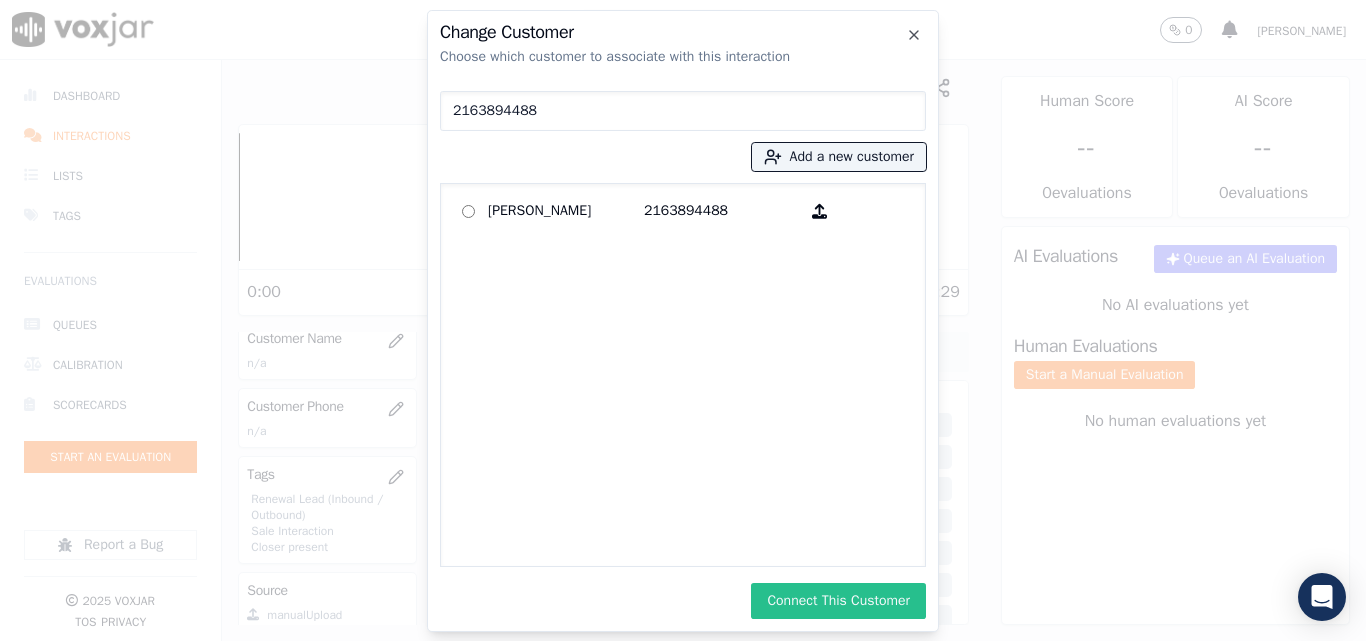 click on "Connect This Customer" at bounding box center (838, 601) 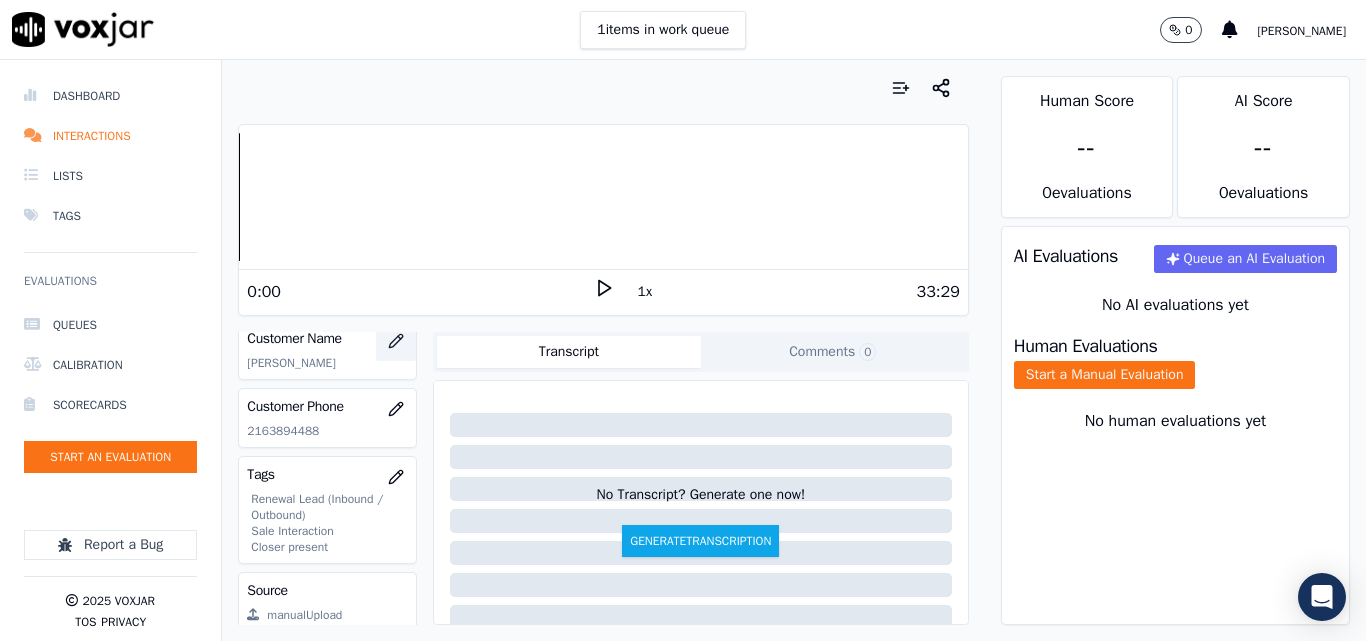 click 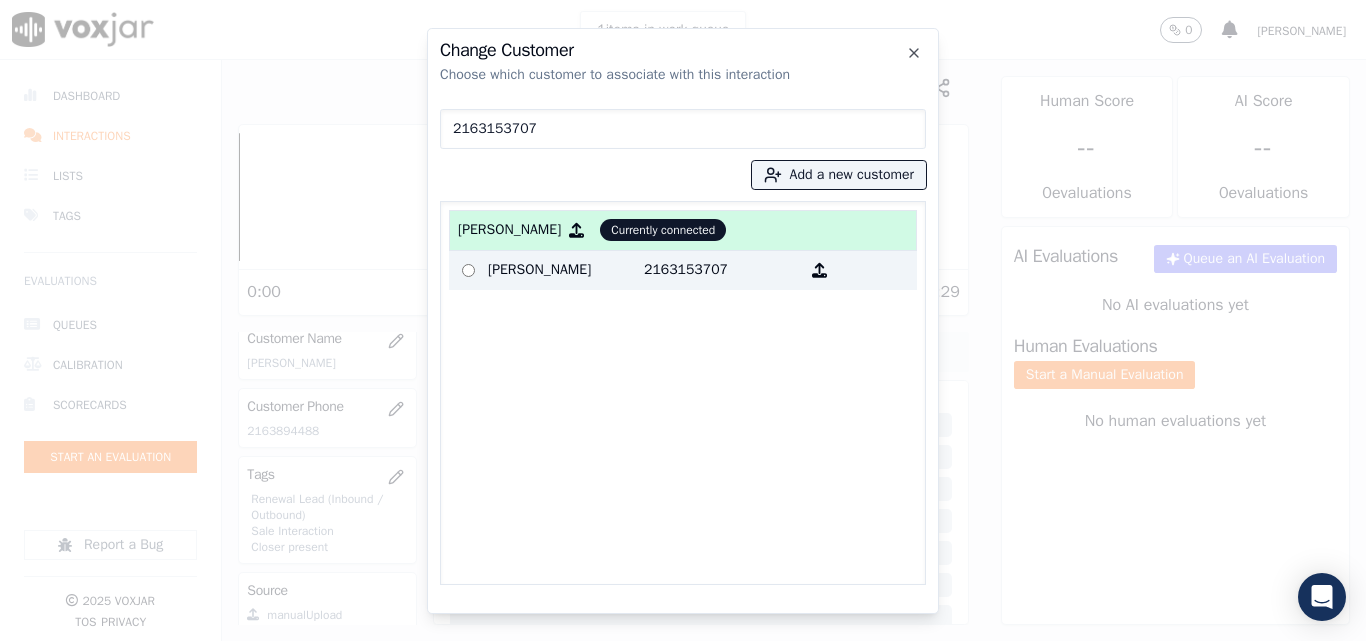 type on "2163153707" 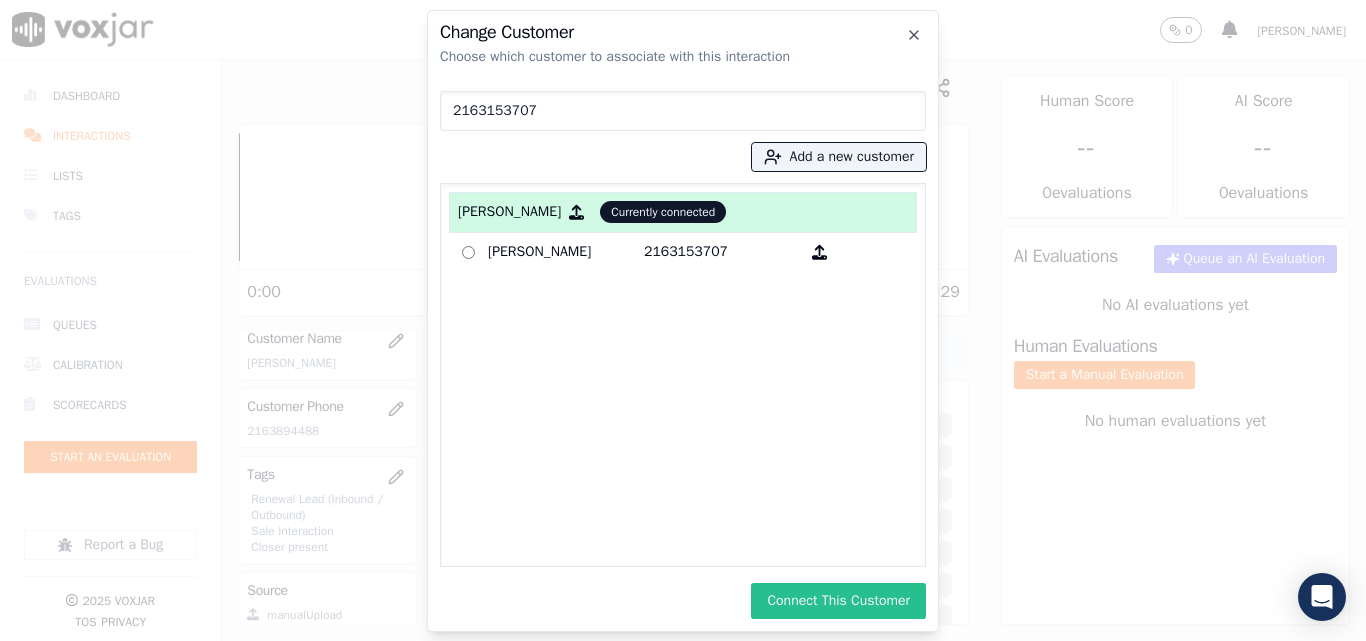 click on "Connect This Customer" at bounding box center (838, 601) 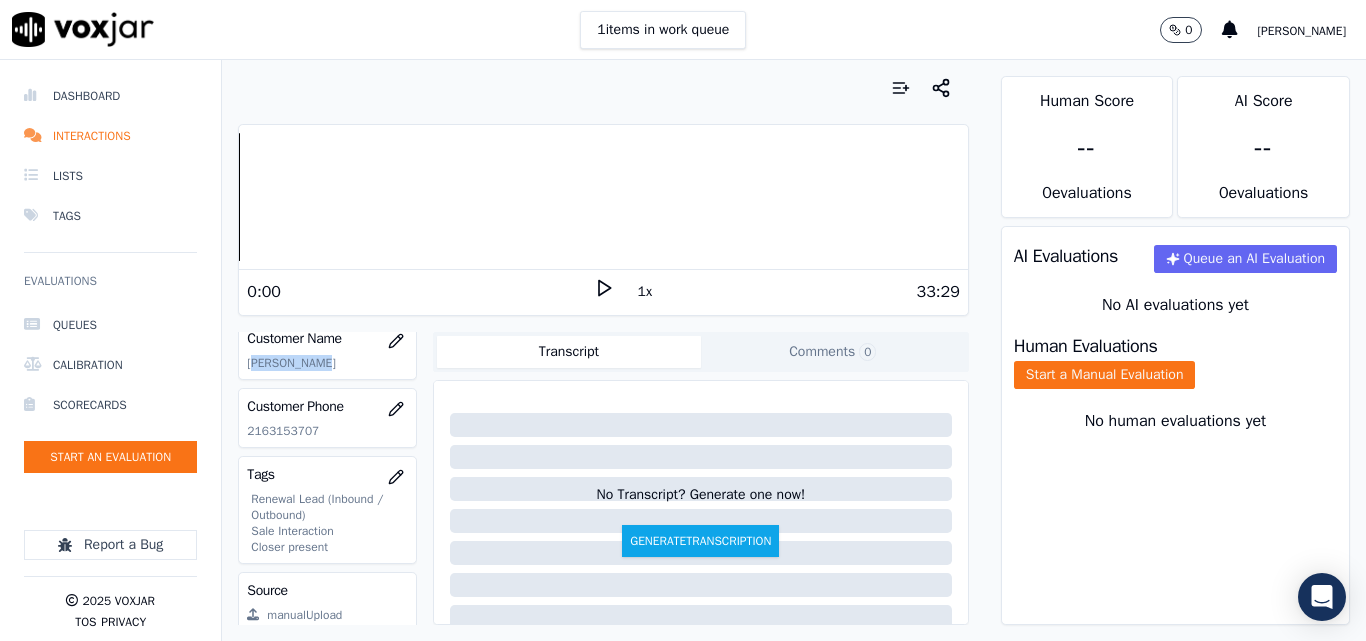 drag, startPoint x: 251, startPoint y: 367, endPoint x: 325, endPoint y: 374, distance: 74.330345 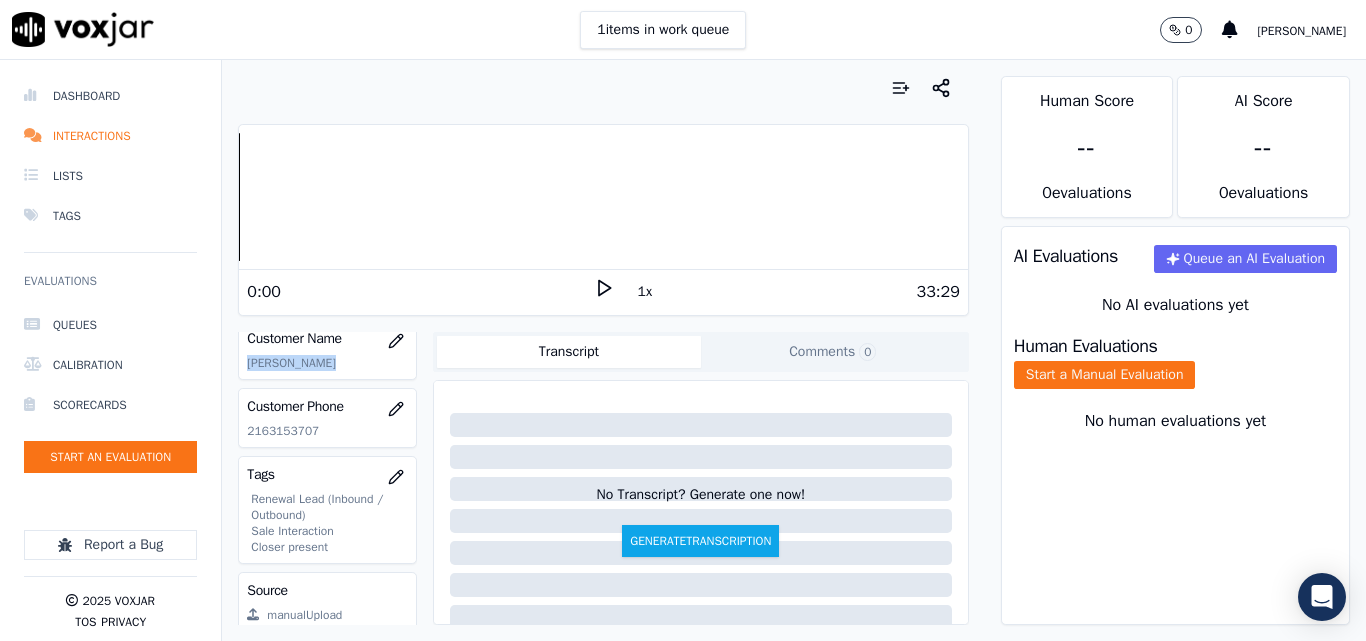 drag, startPoint x: 245, startPoint y: 364, endPoint x: 337, endPoint y: 376, distance: 92.779305 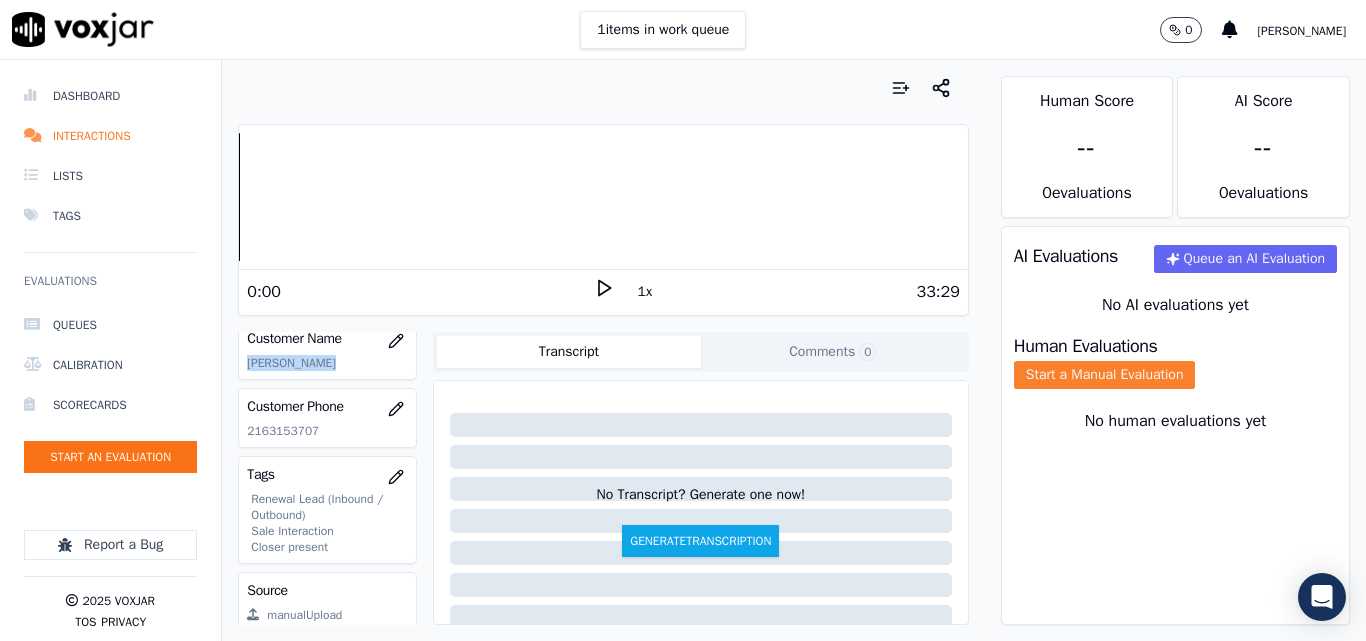 click on "Start a Manual Evaluation" 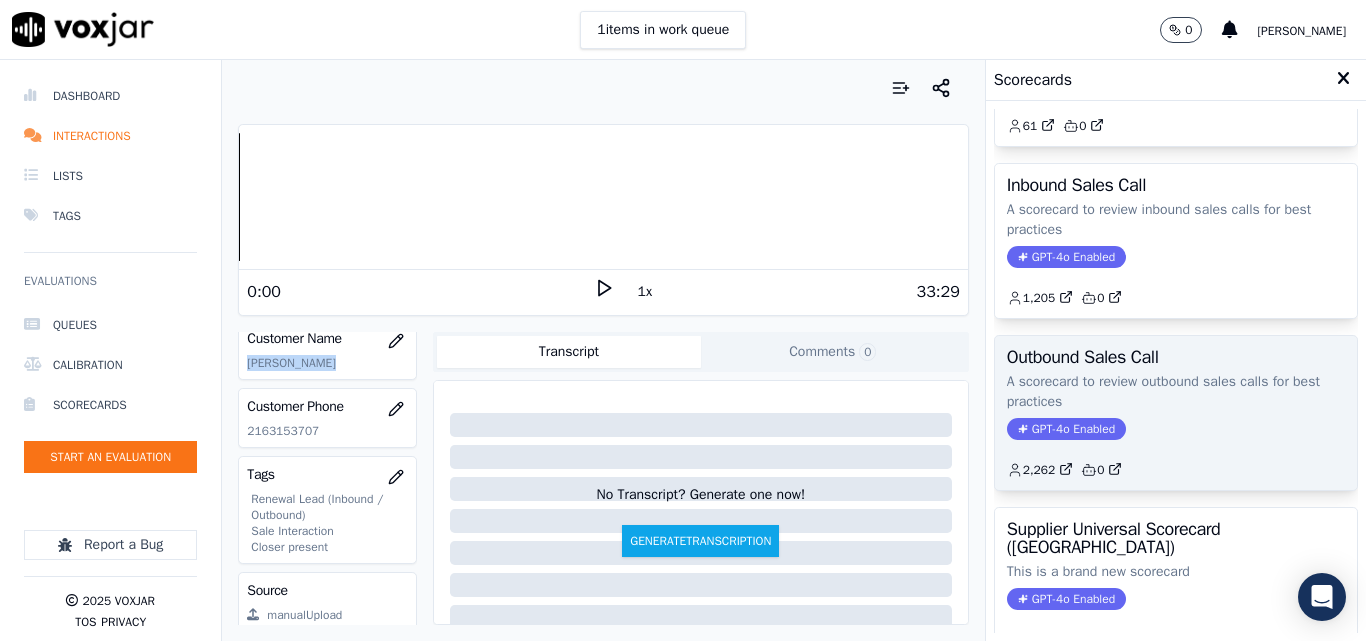 scroll, scrollTop: 200, scrollLeft: 0, axis: vertical 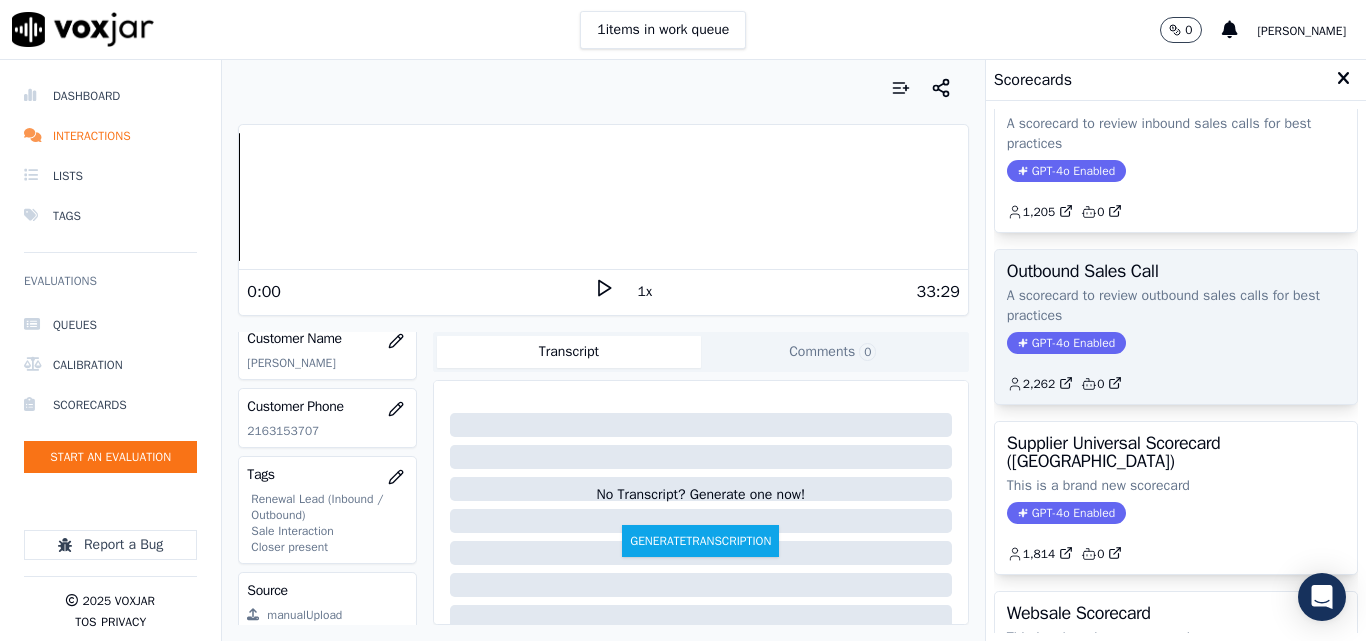 click on "2,262         0" 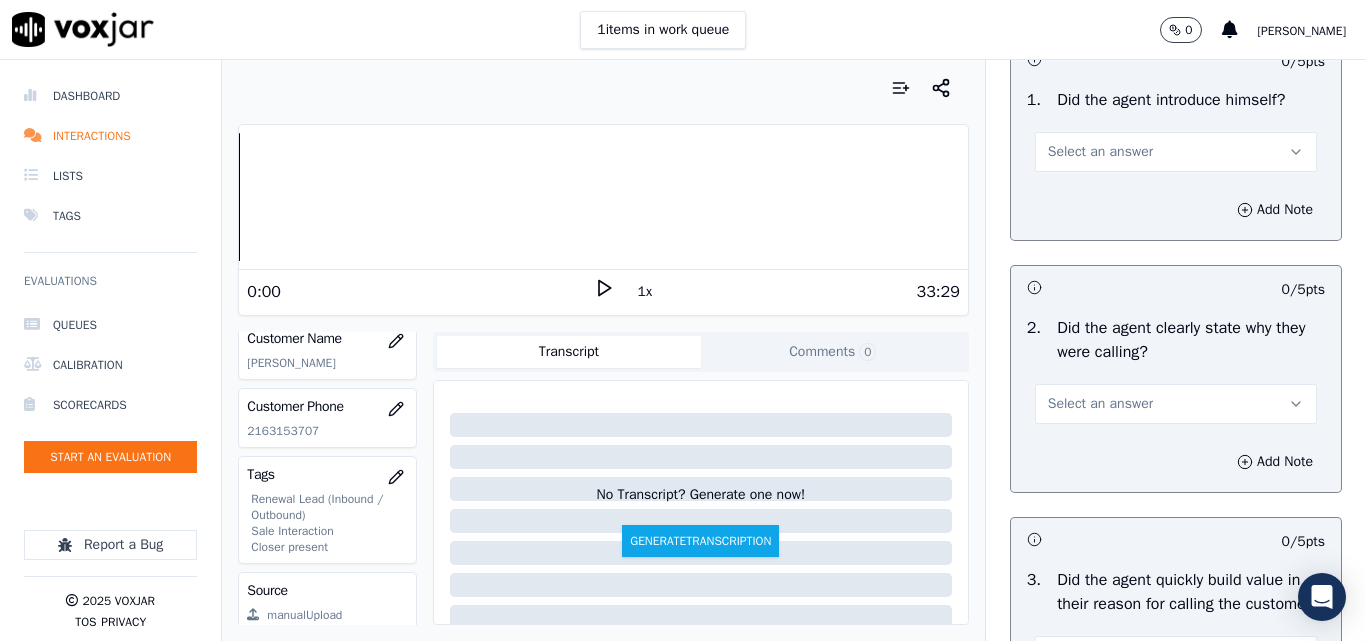 scroll, scrollTop: 200, scrollLeft: 0, axis: vertical 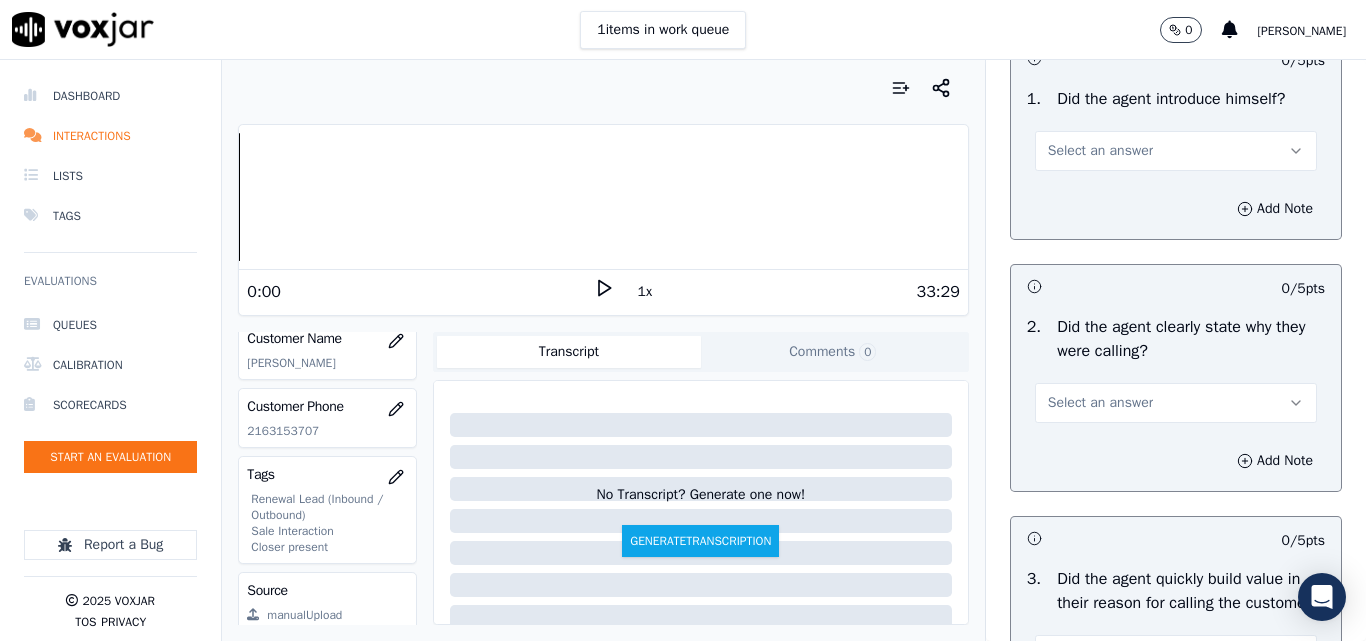 click on "Select an answer" at bounding box center [1100, 151] 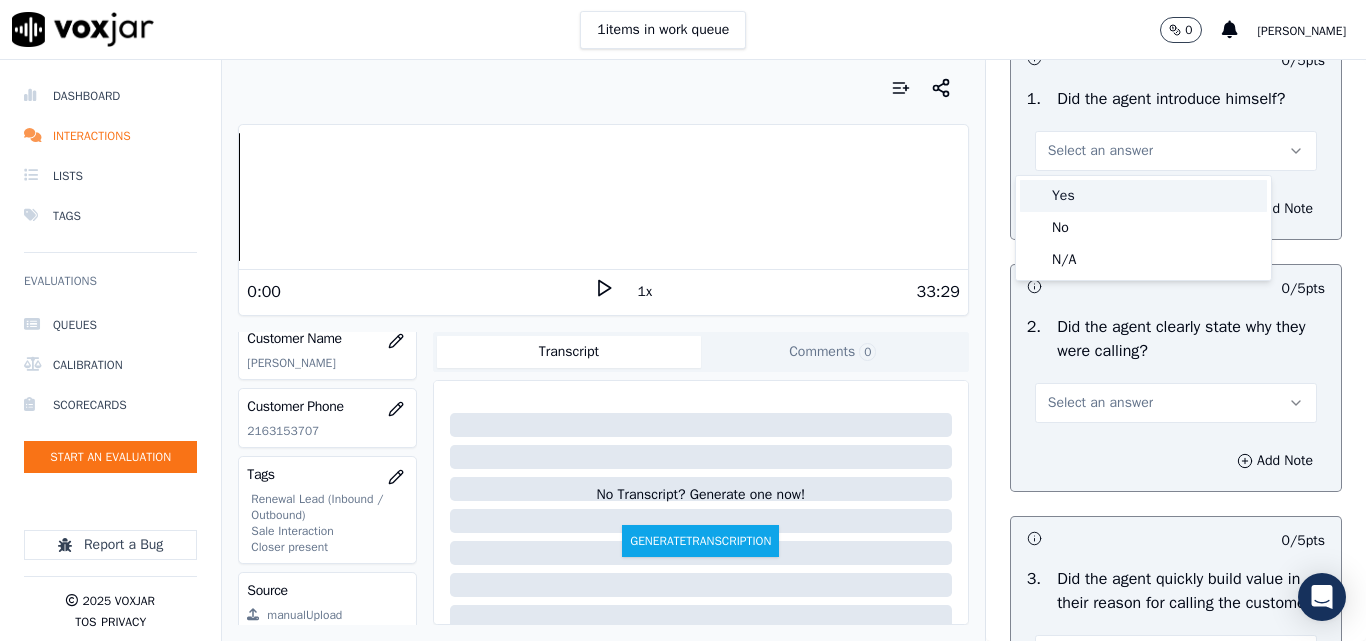 click on "Yes" at bounding box center [1143, 196] 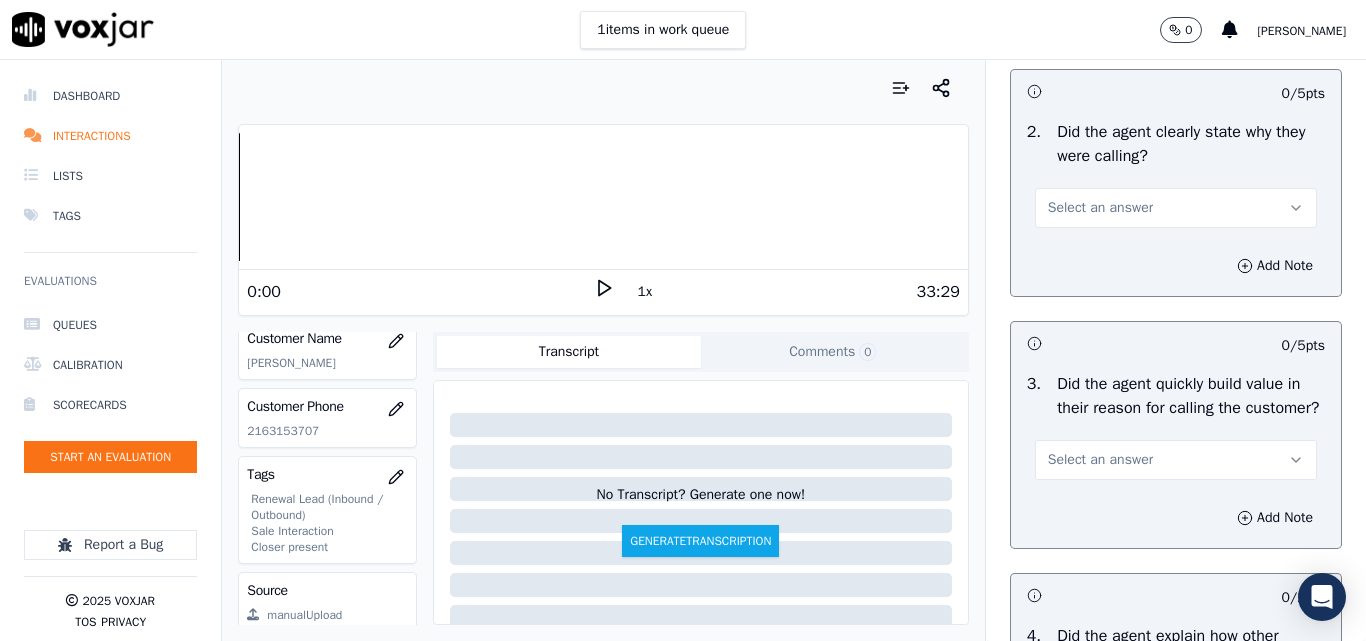 scroll, scrollTop: 400, scrollLeft: 0, axis: vertical 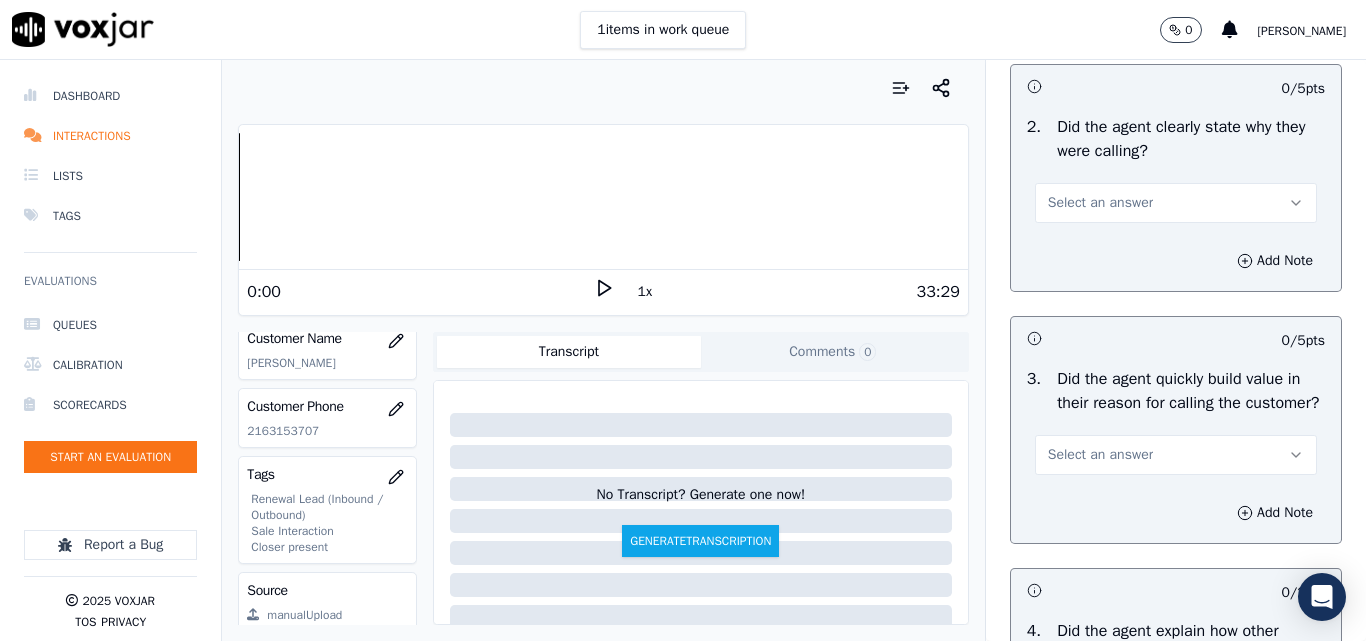 click on "Select an answer" at bounding box center [1100, 203] 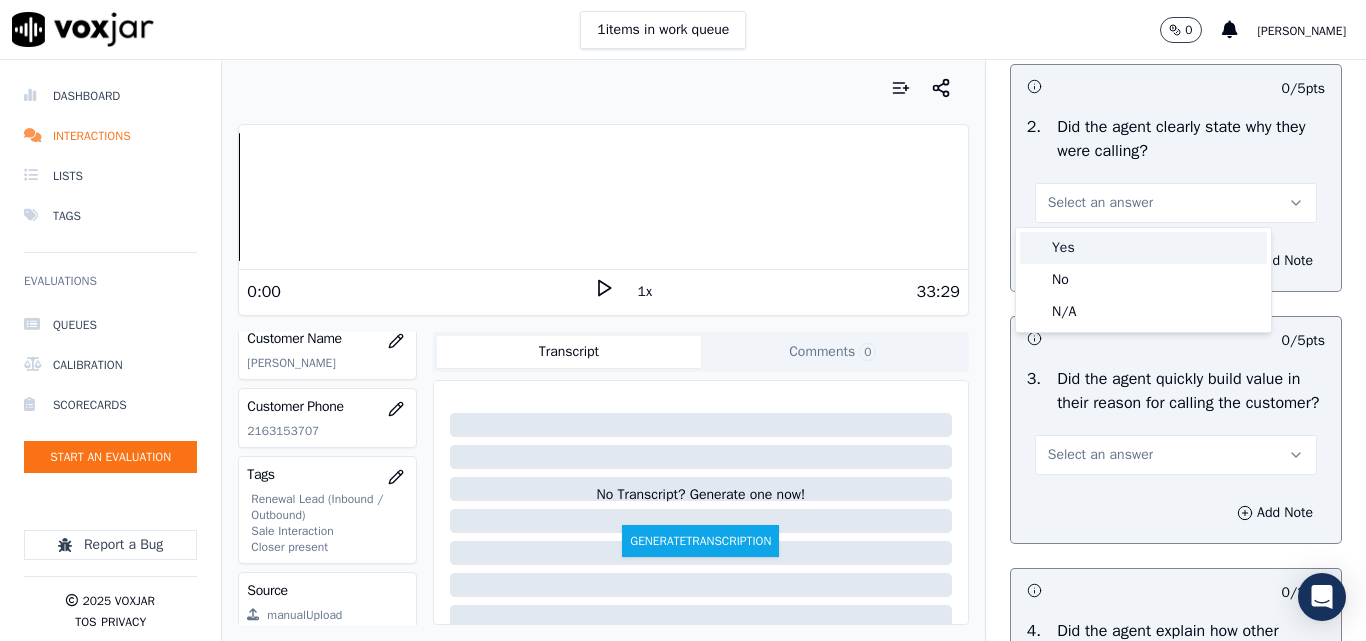 click on "Yes" at bounding box center [1143, 248] 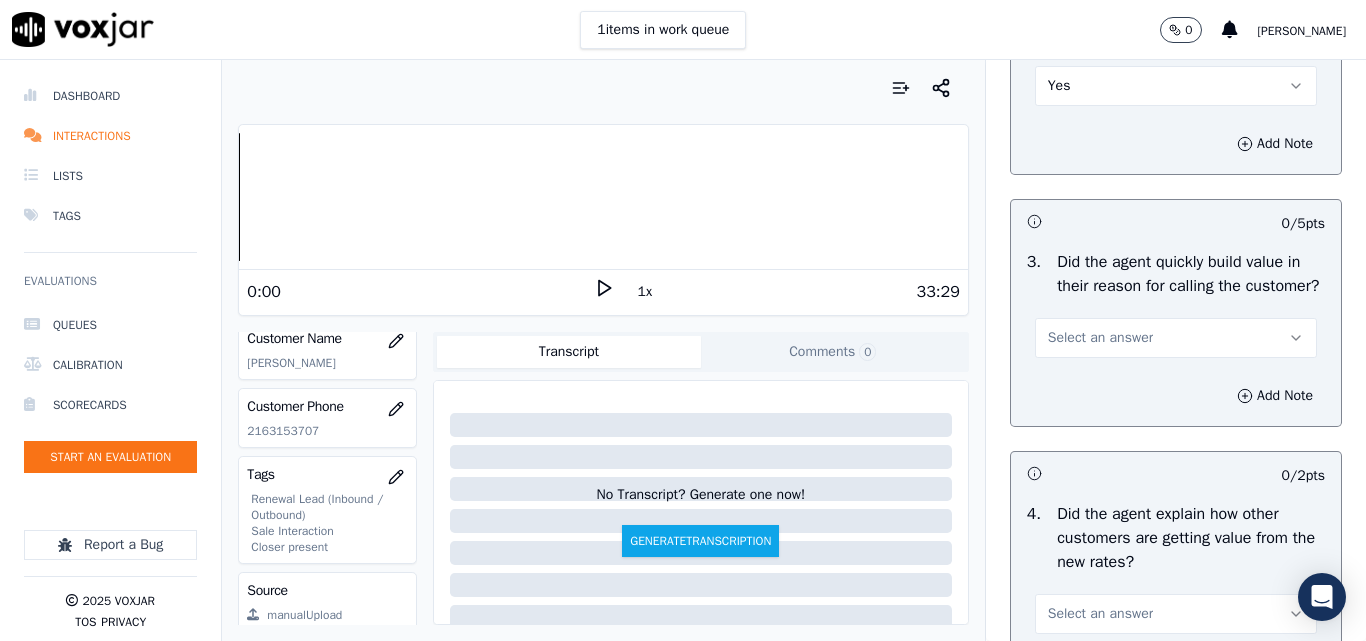 scroll, scrollTop: 600, scrollLeft: 0, axis: vertical 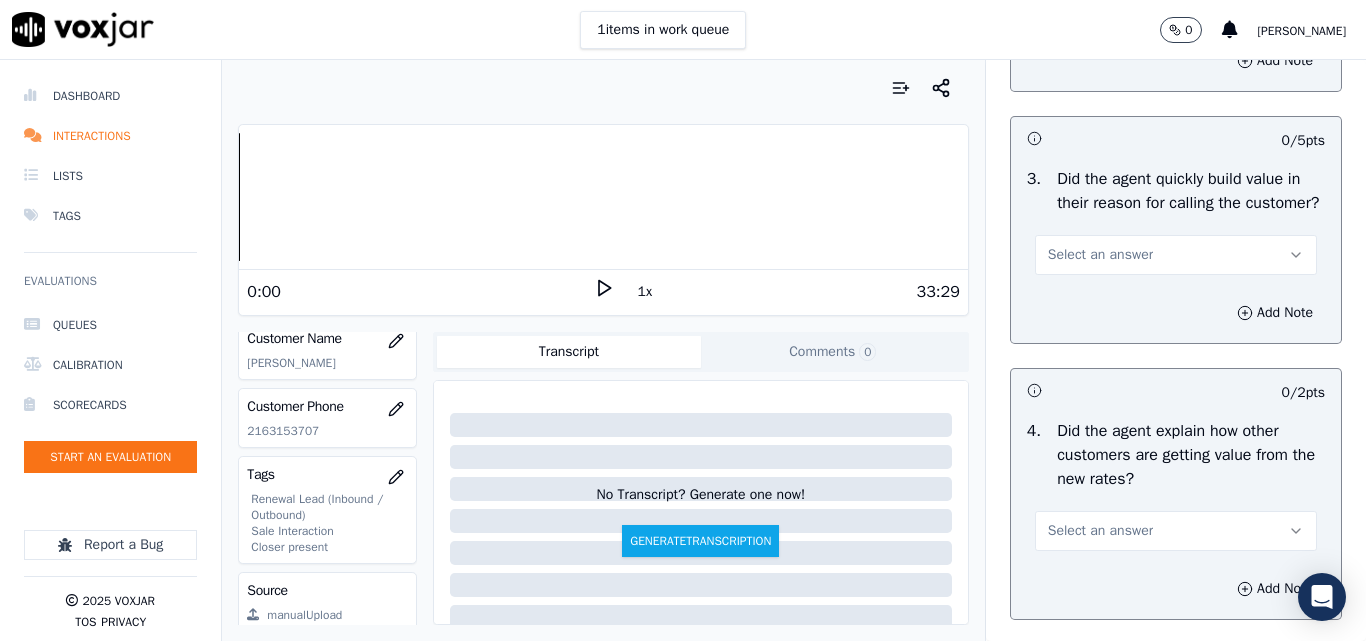 click on "Select an answer" at bounding box center [1100, 255] 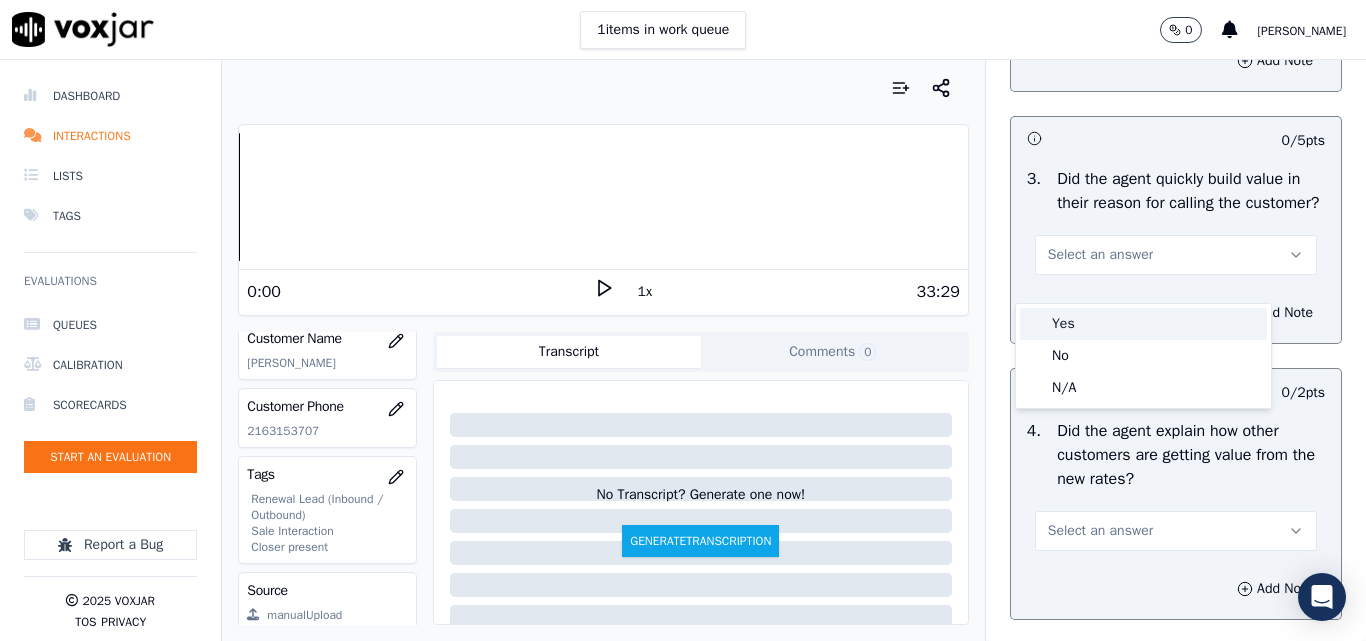 click on "Yes" at bounding box center (1143, 324) 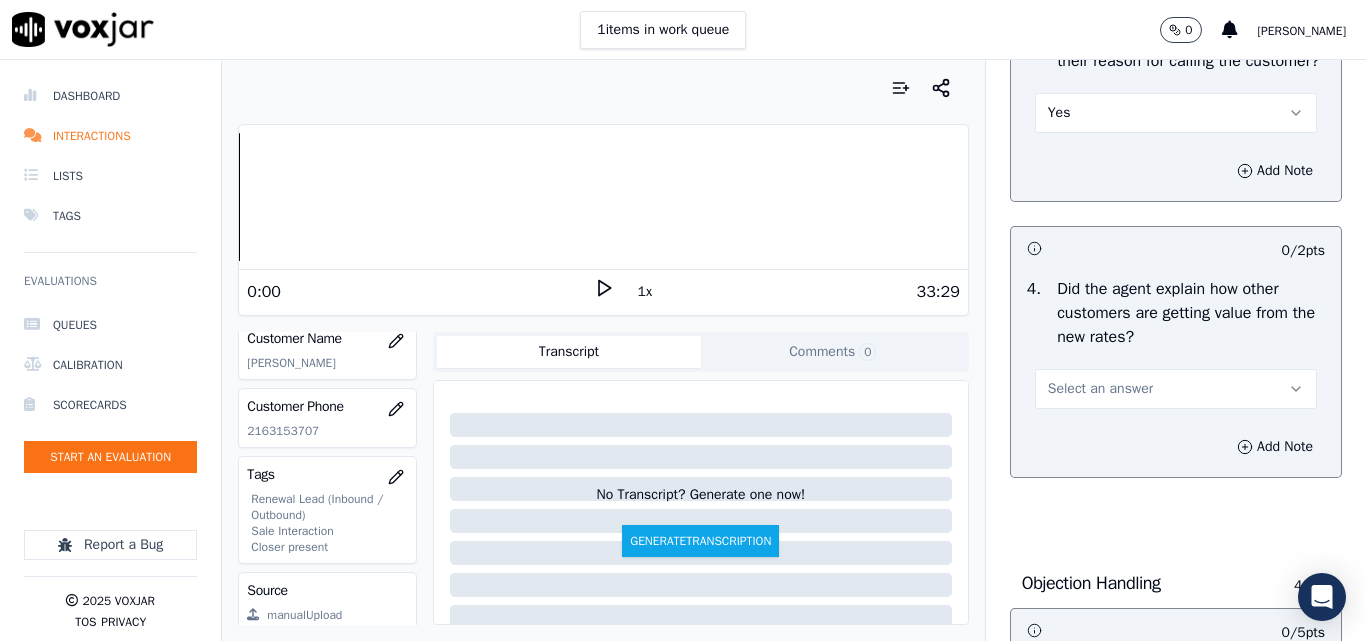 scroll, scrollTop: 900, scrollLeft: 0, axis: vertical 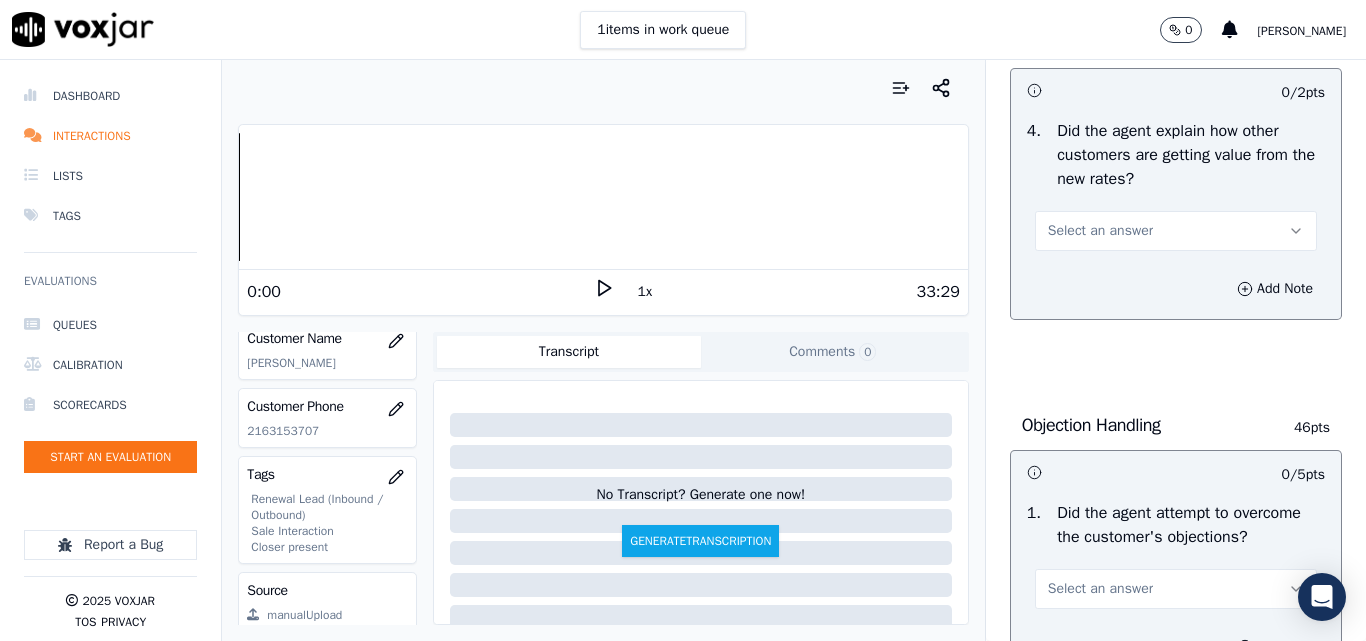 click on "Select an answer" at bounding box center [1100, 231] 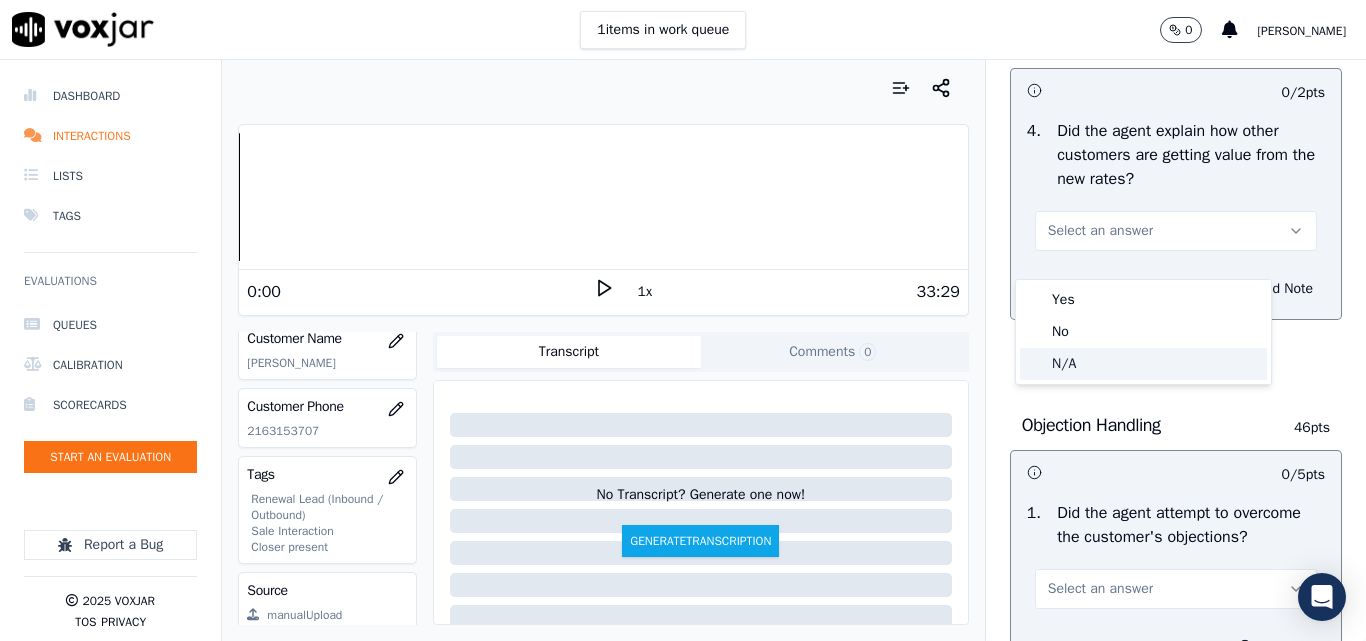 click on "N/A" 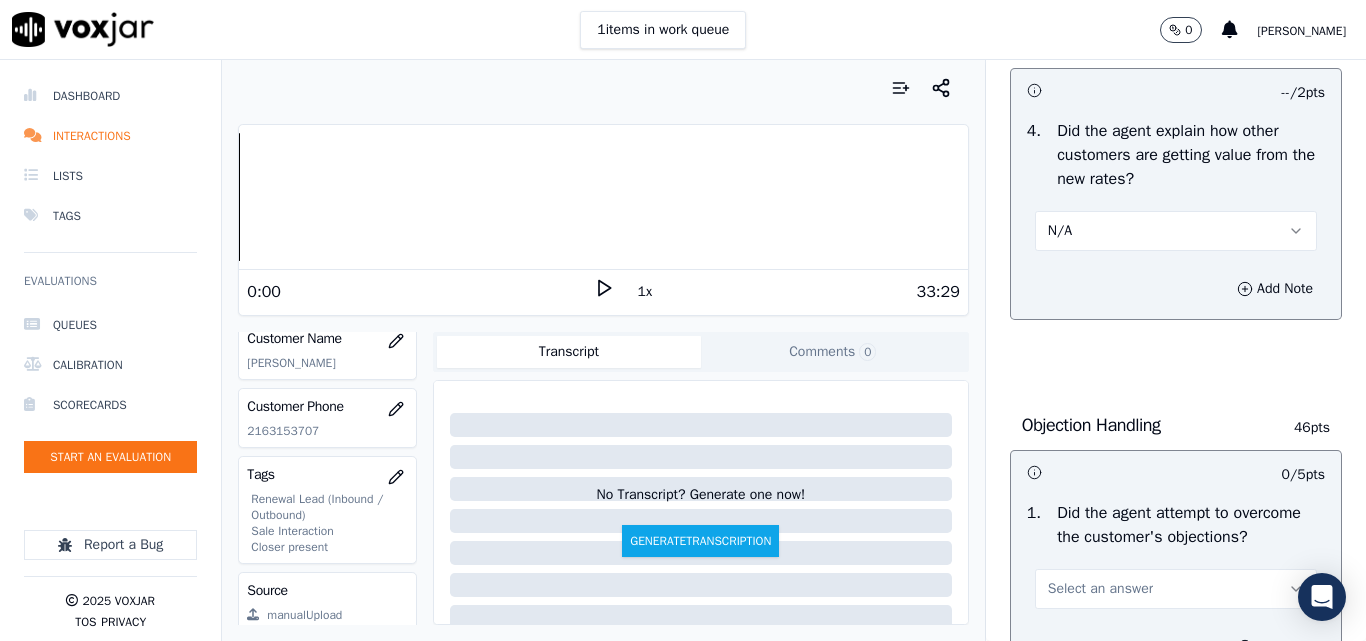 scroll, scrollTop: 1200, scrollLeft: 0, axis: vertical 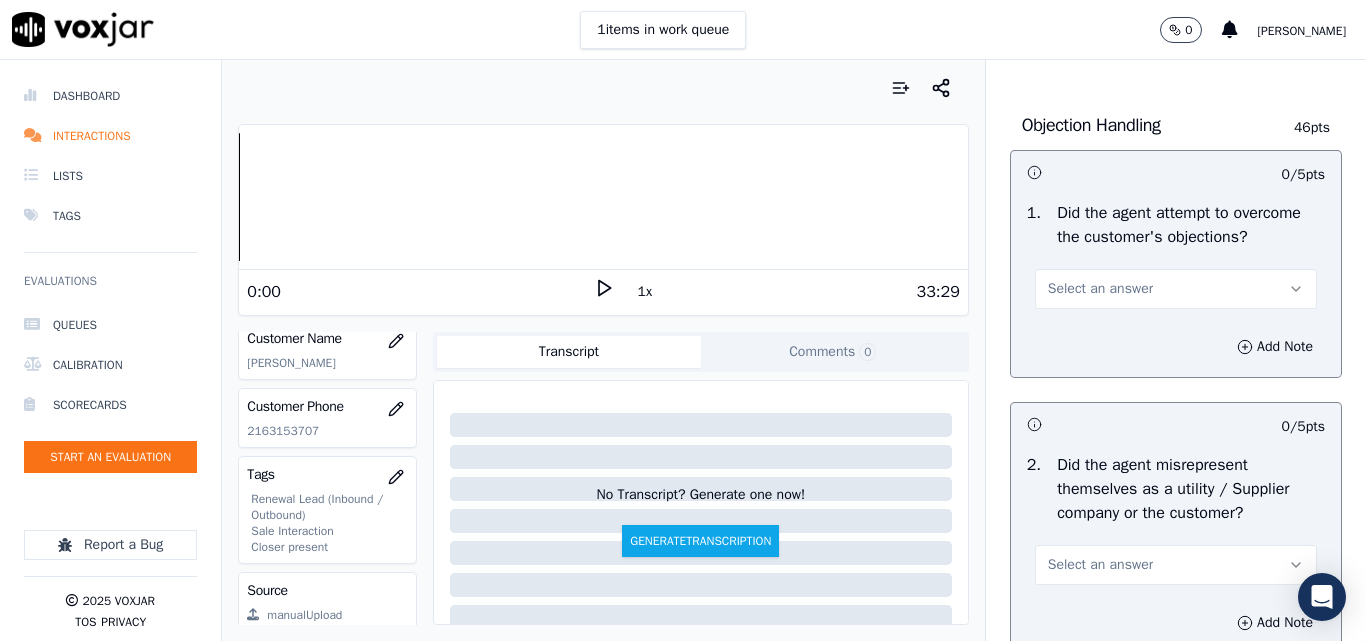 click on "Select an answer" at bounding box center [1100, 289] 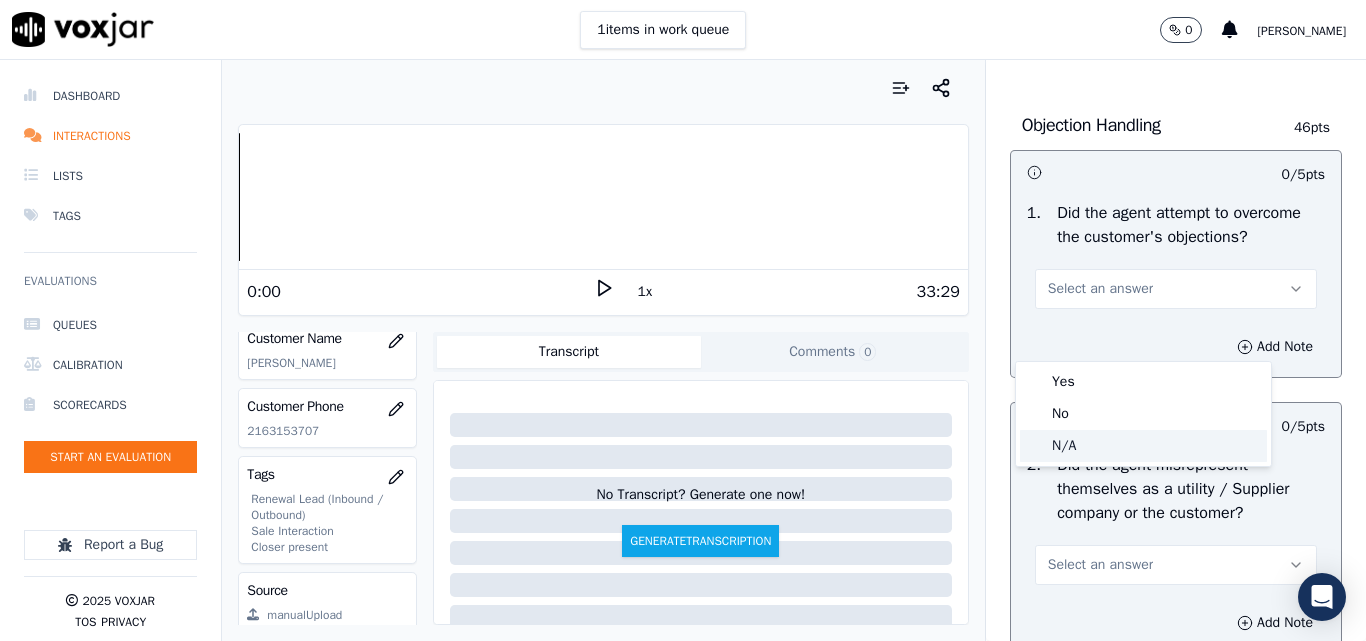click on "N/A" 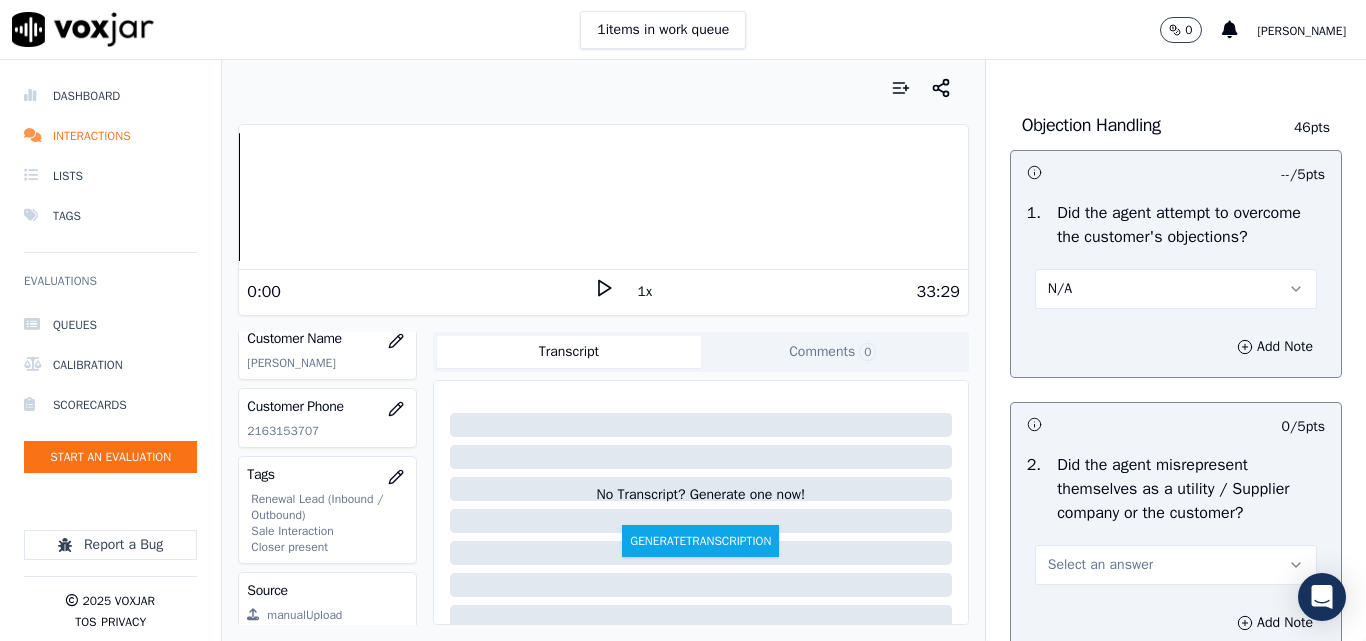 scroll, scrollTop: 1600, scrollLeft: 0, axis: vertical 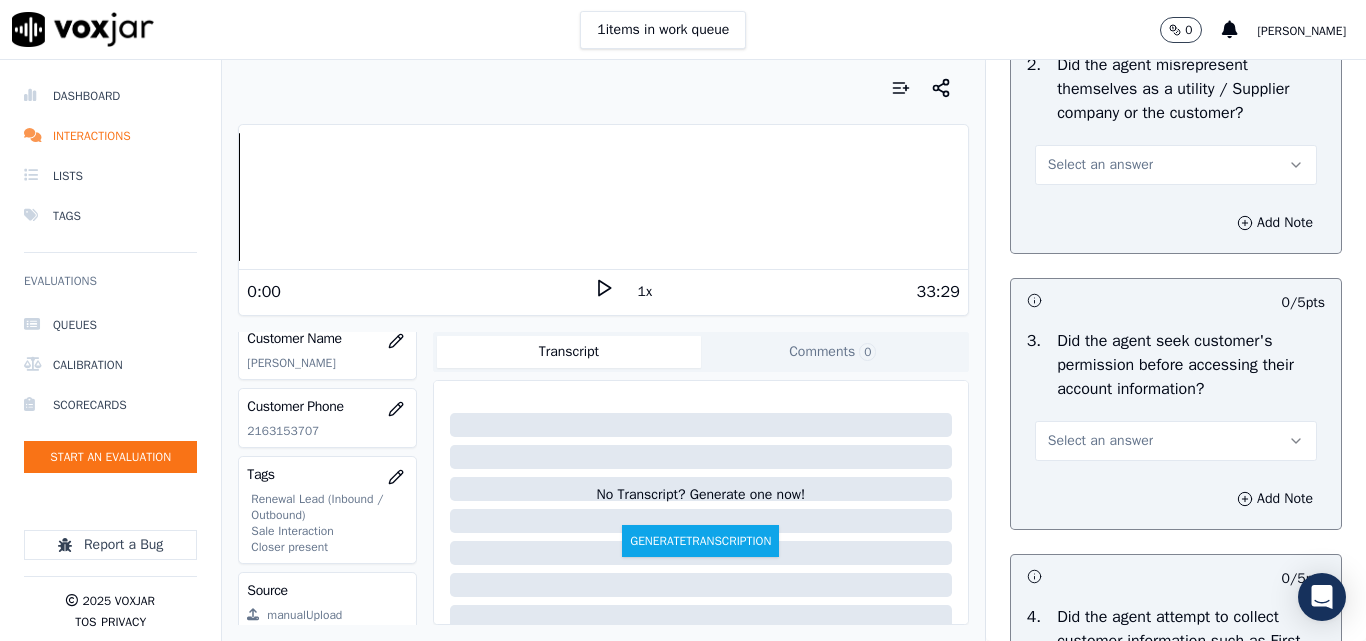 click on "Select an answer" at bounding box center [1176, 165] 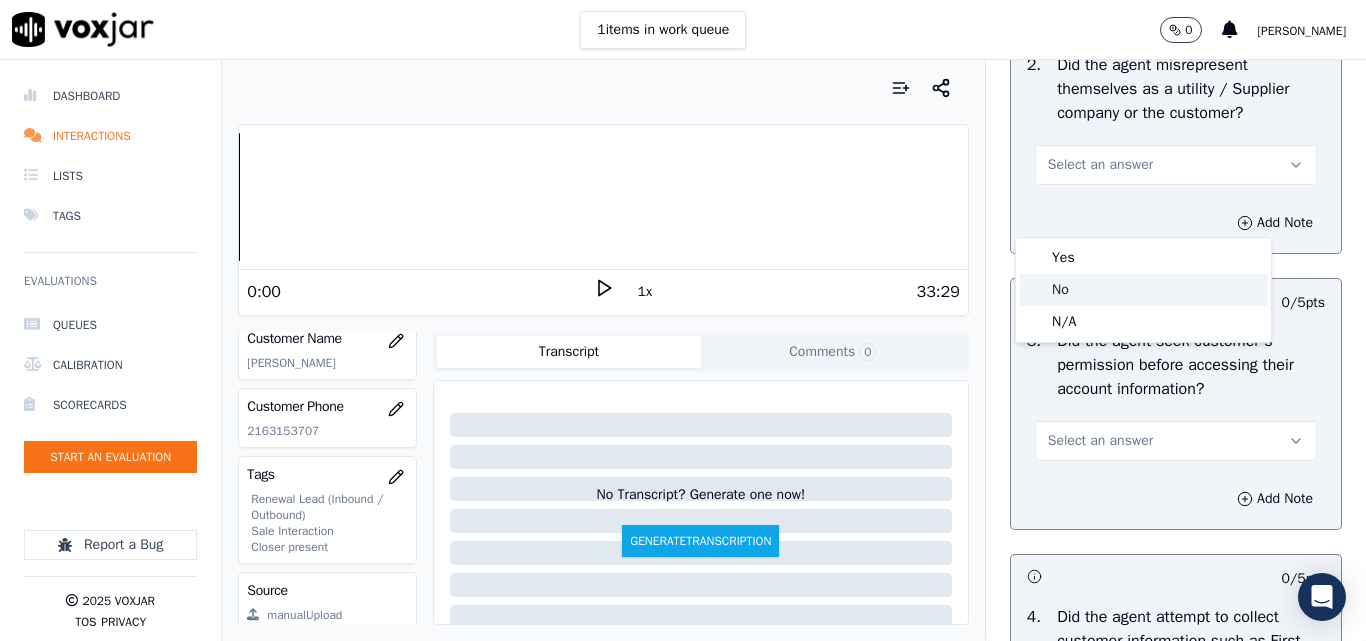 click on "No" 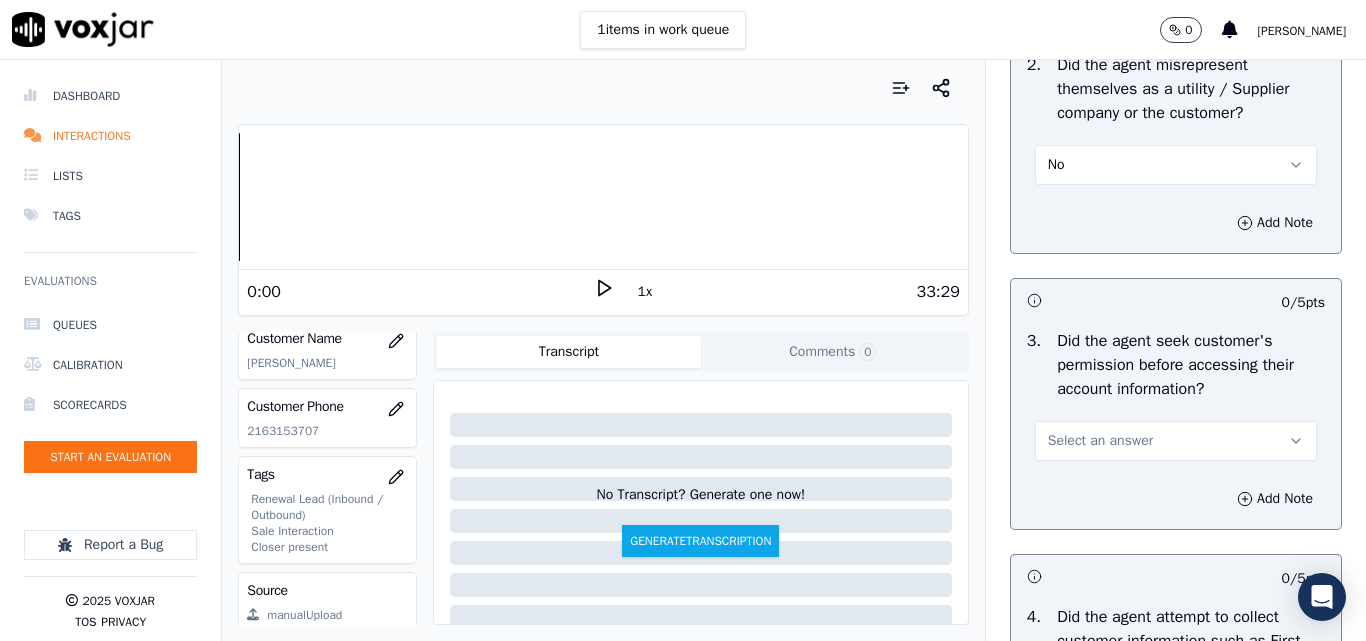 scroll, scrollTop: 1700, scrollLeft: 0, axis: vertical 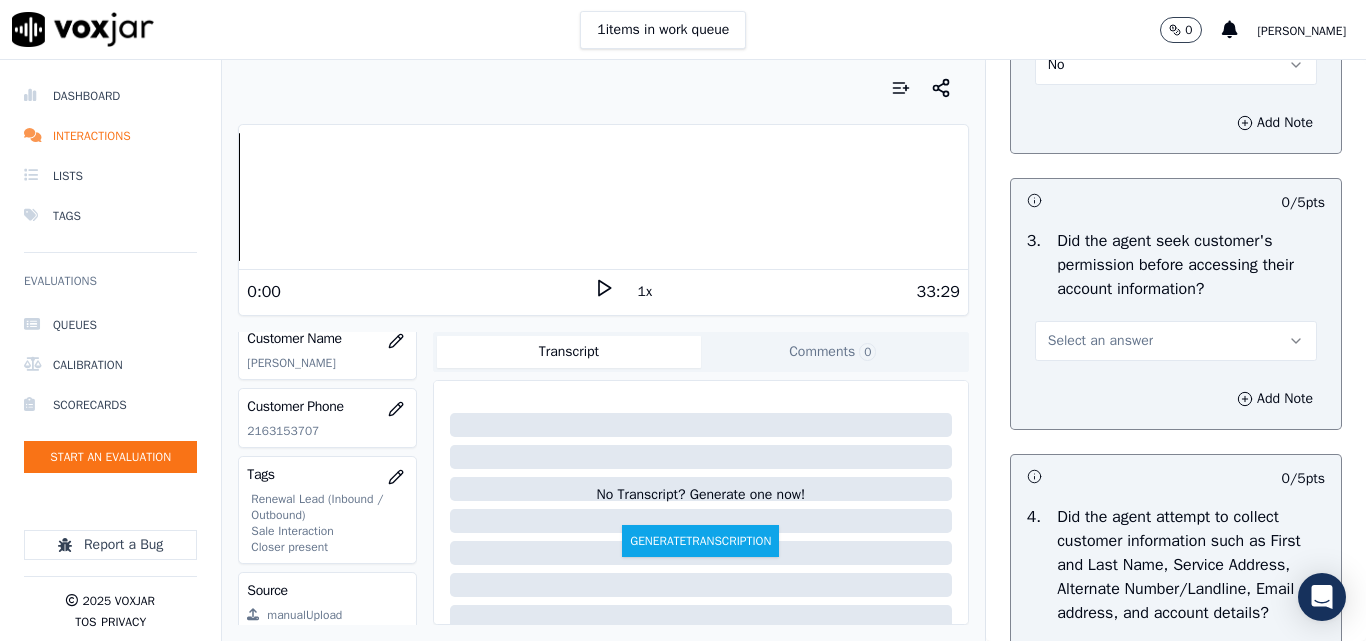 click on "Select an answer" at bounding box center [1100, 341] 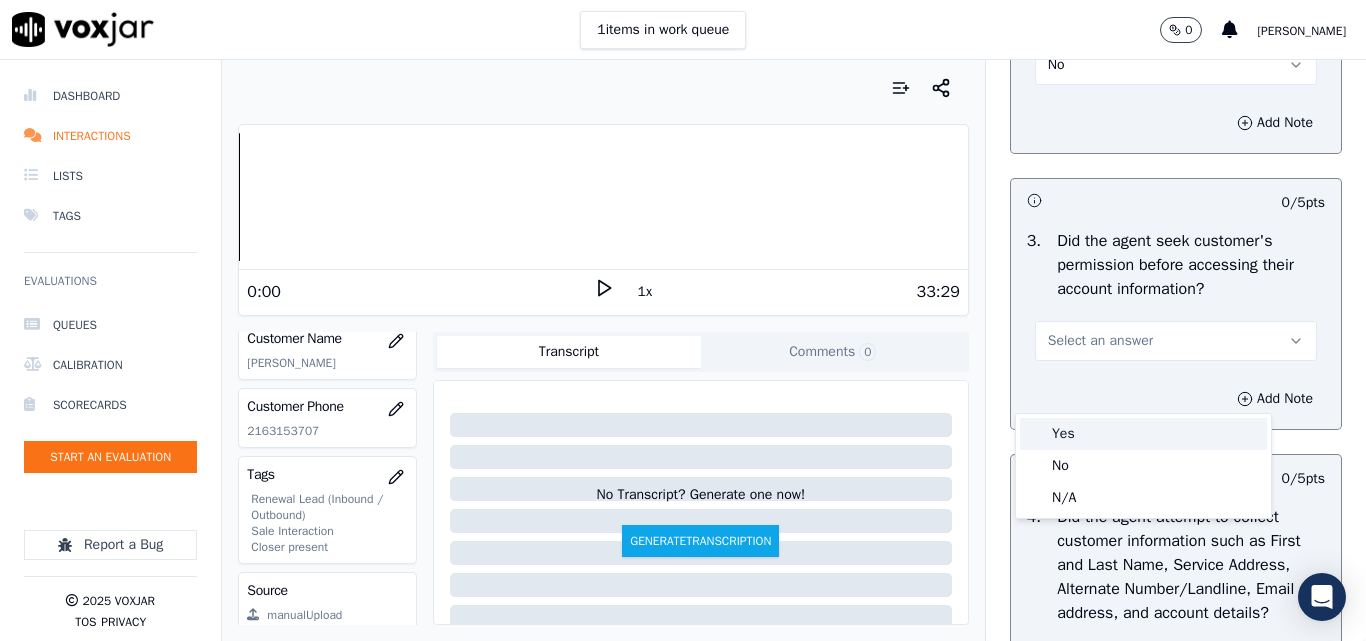 click on "Yes" at bounding box center (1143, 434) 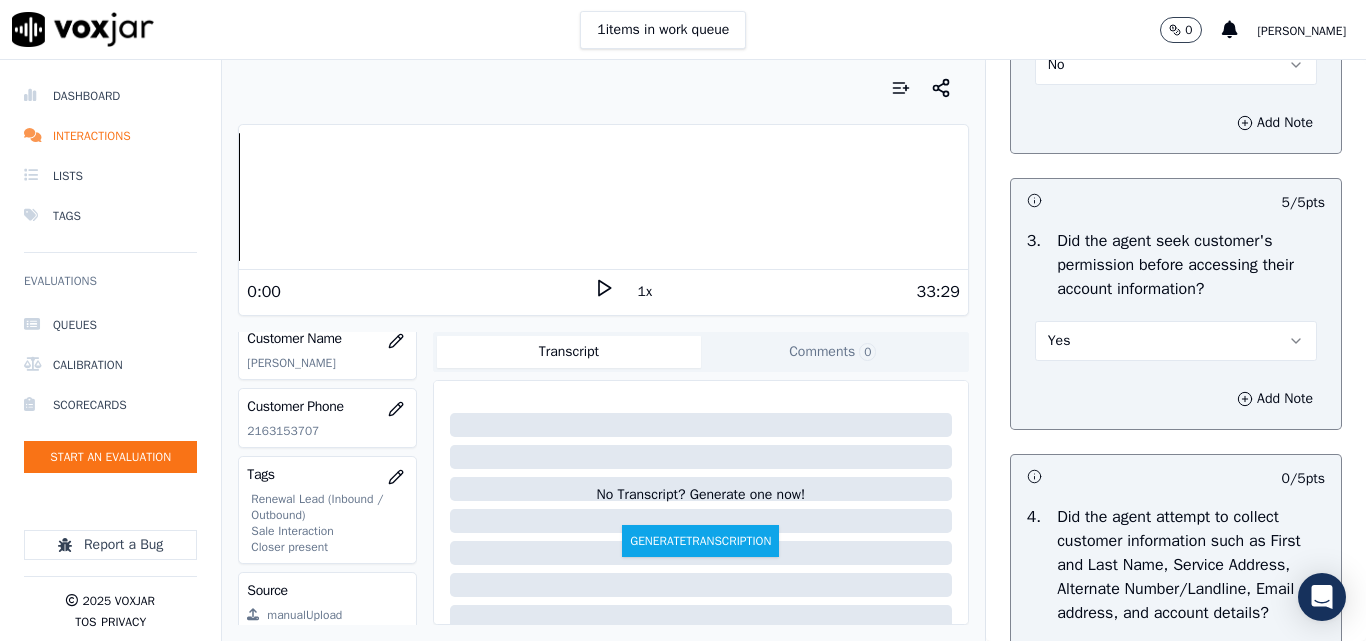 click on "Yes" at bounding box center (1176, 341) 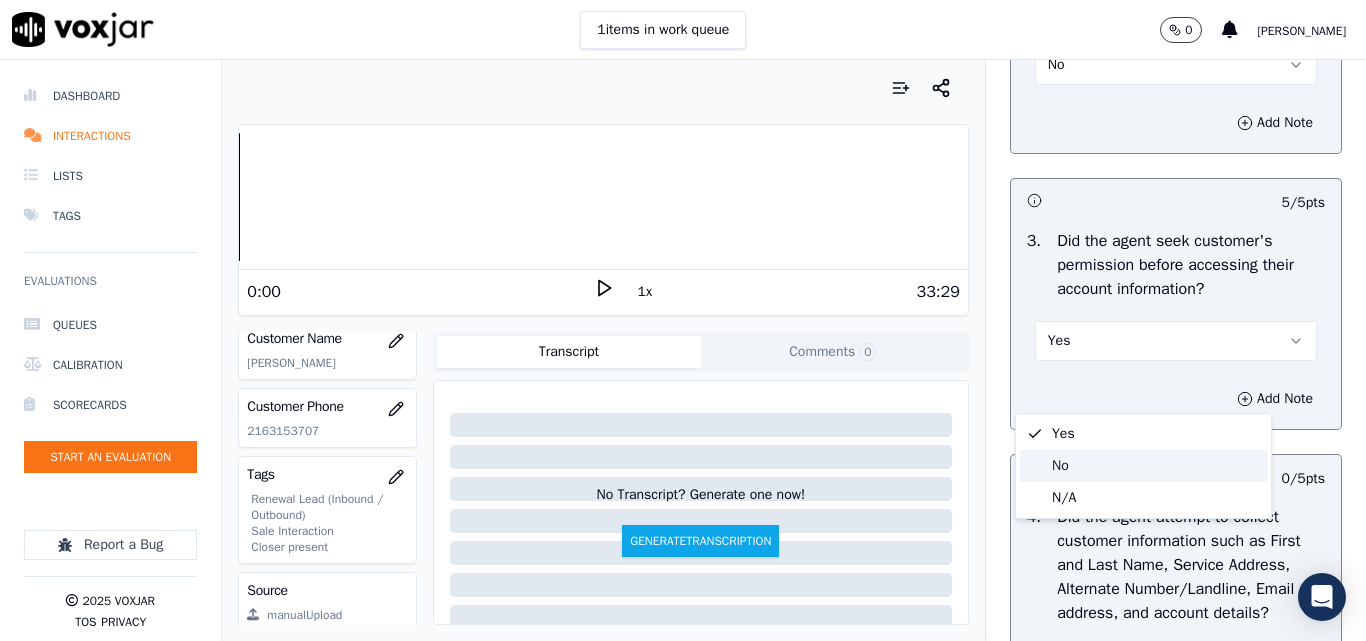 click on "No" 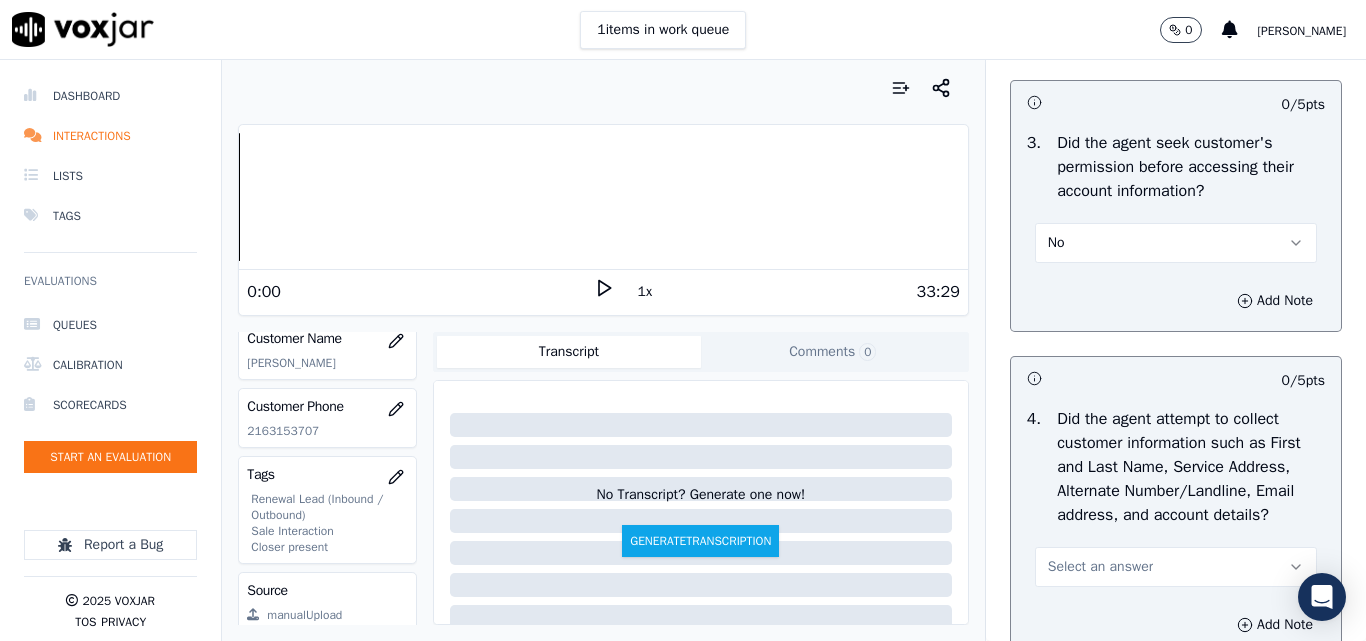 scroll, scrollTop: 2000, scrollLeft: 0, axis: vertical 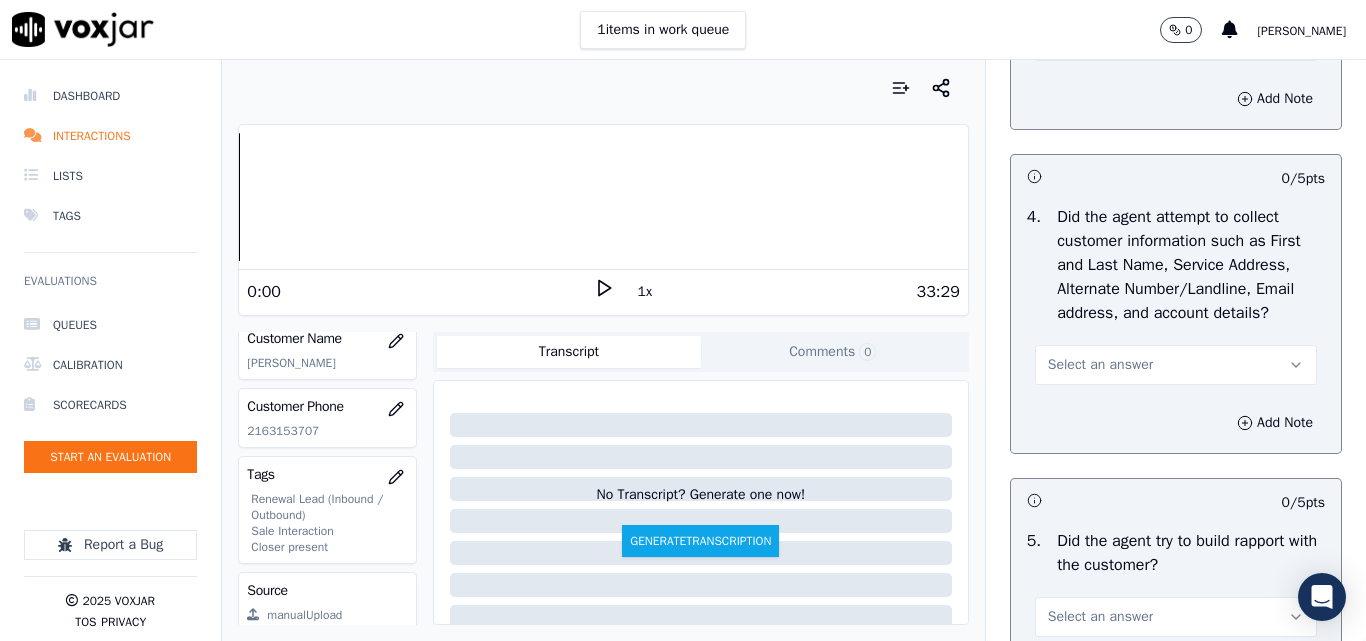 click on "Select an answer" at bounding box center [1100, 365] 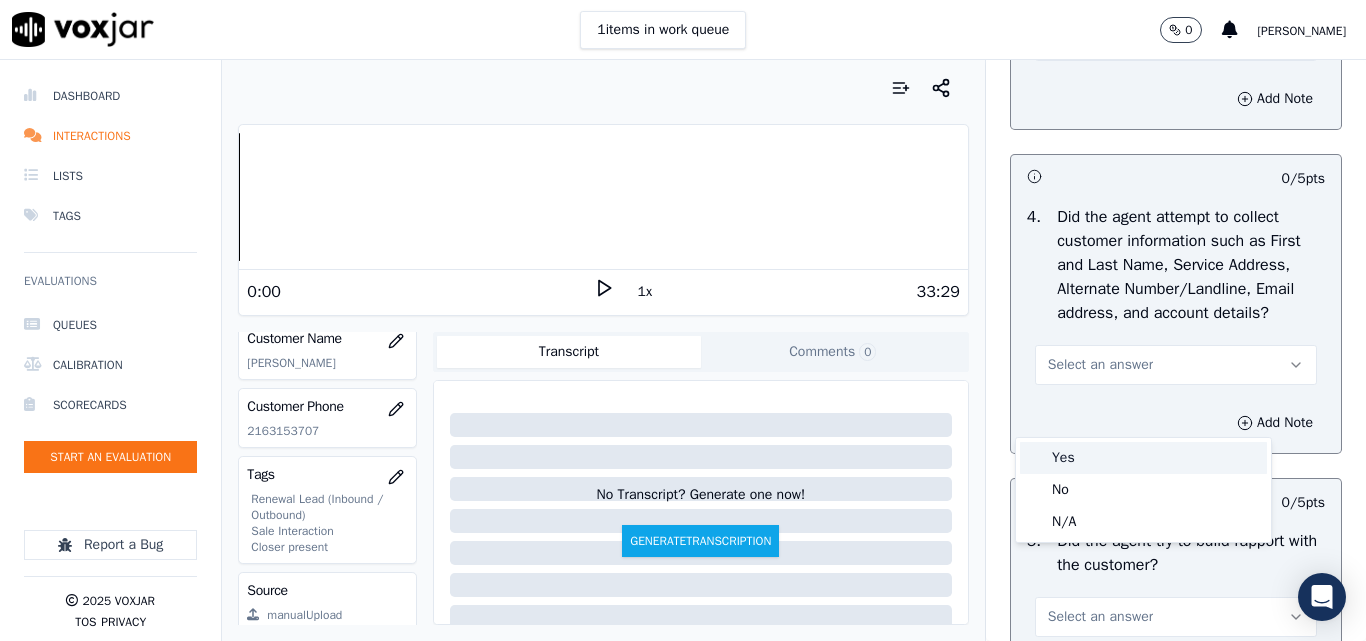 click on "Yes" at bounding box center [1143, 458] 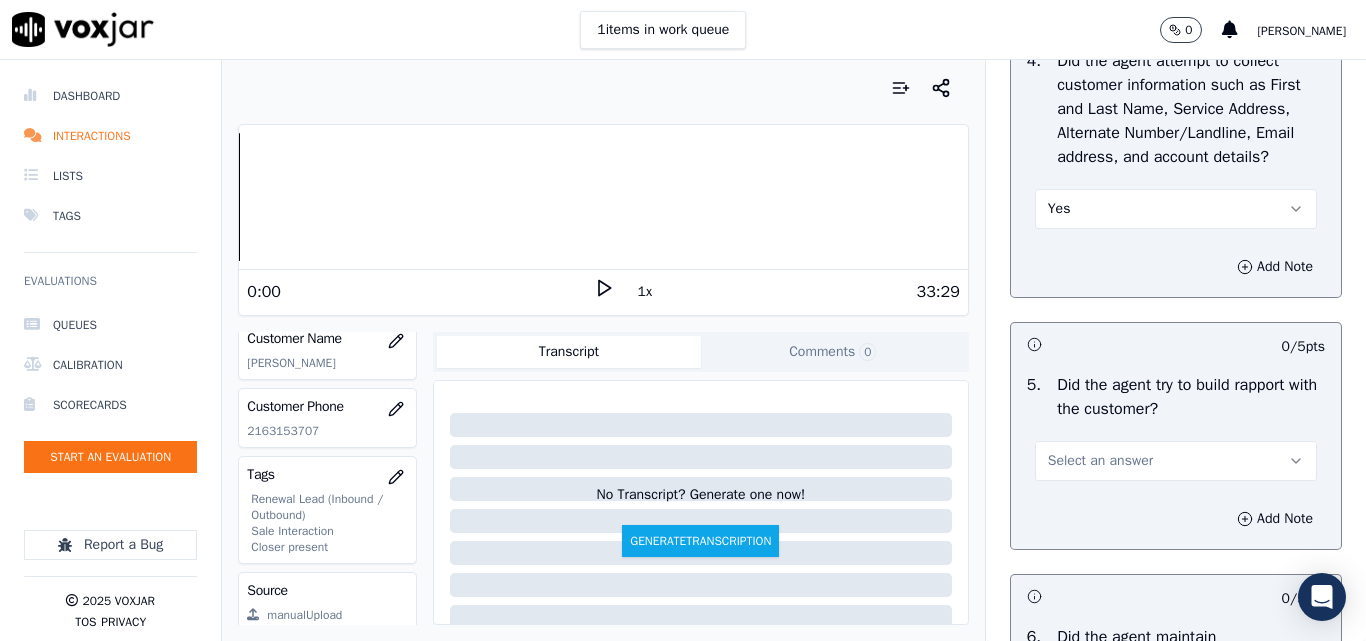 scroll, scrollTop: 2400, scrollLeft: 0, axis: vertical 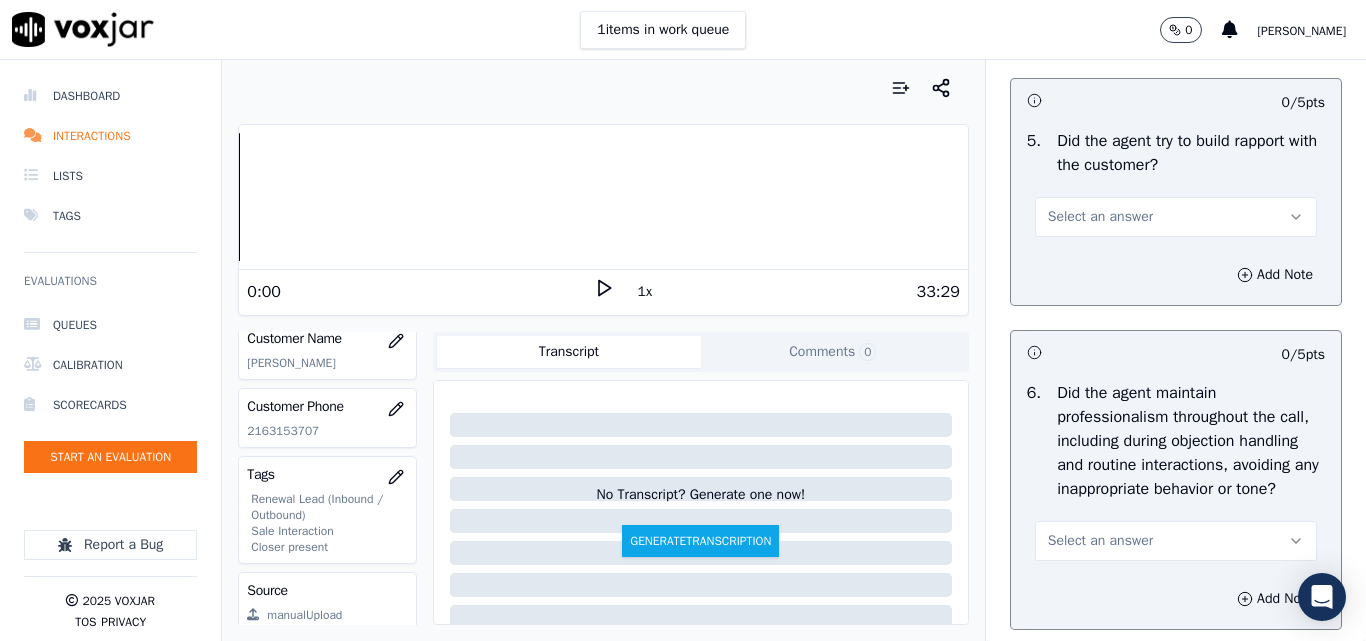 click on "Select an answer" at bounding box center (1100, 217) 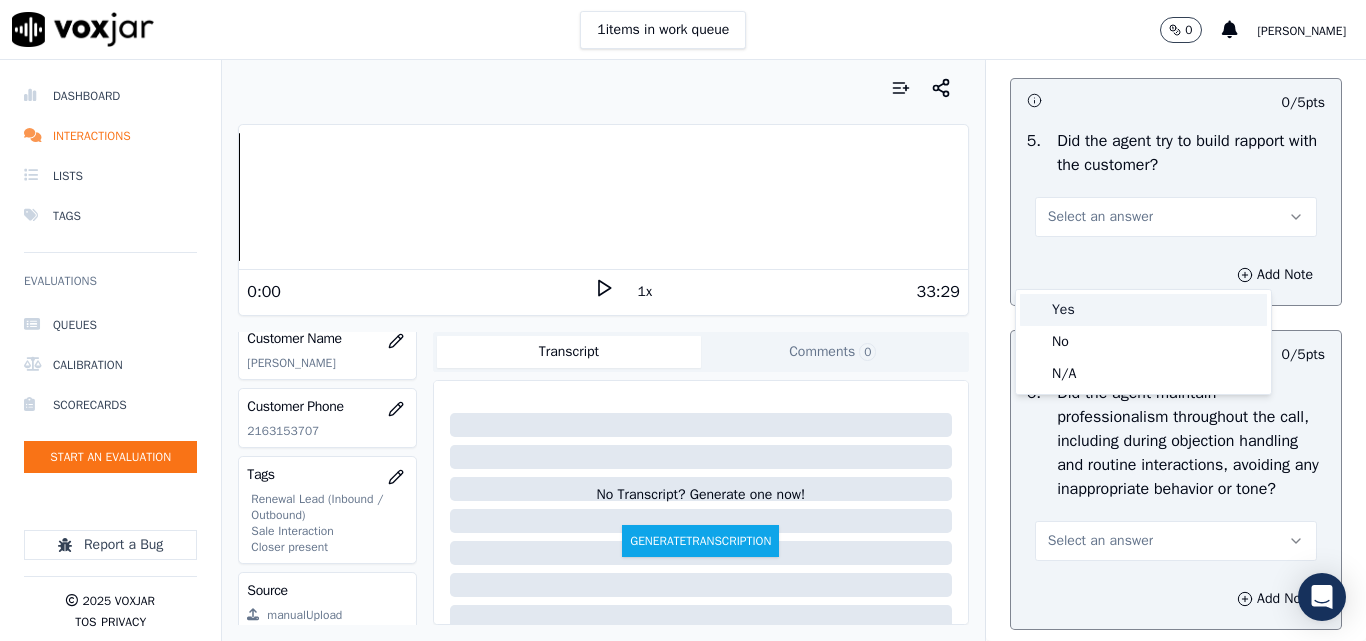 click on "Yes" at bounding box center [1143, 310] 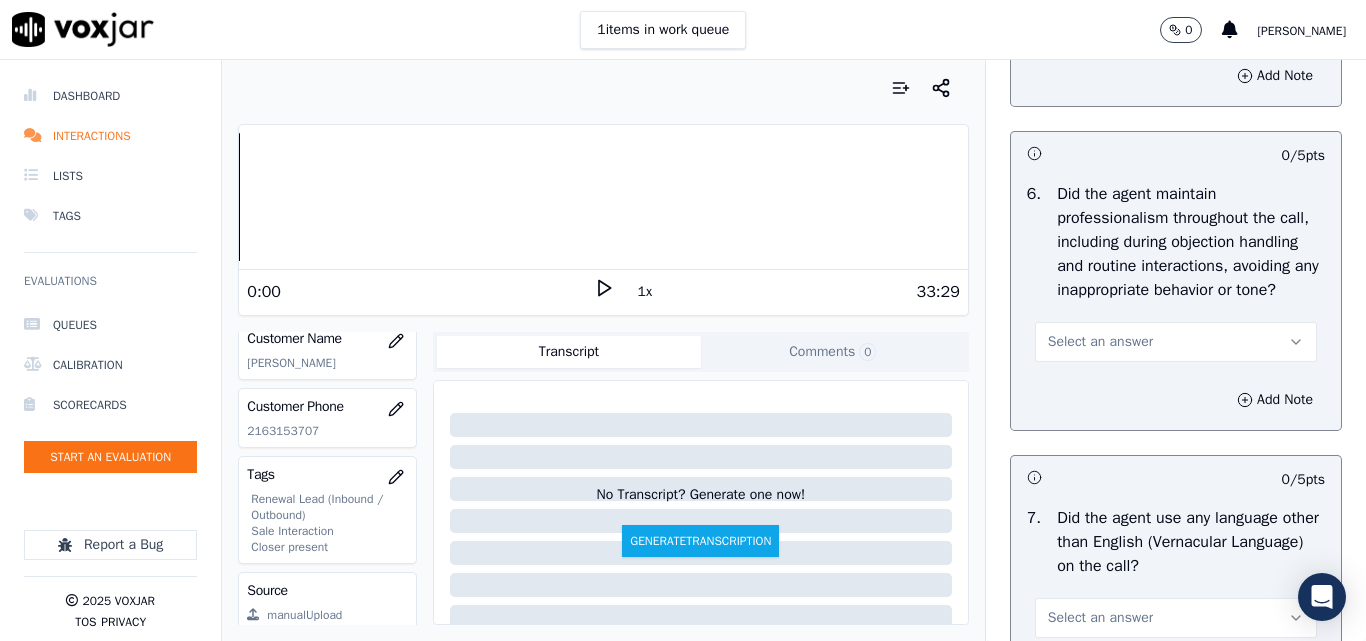 scroll, scrollTop: 2600, scrollLeft: 0, axis: vertical 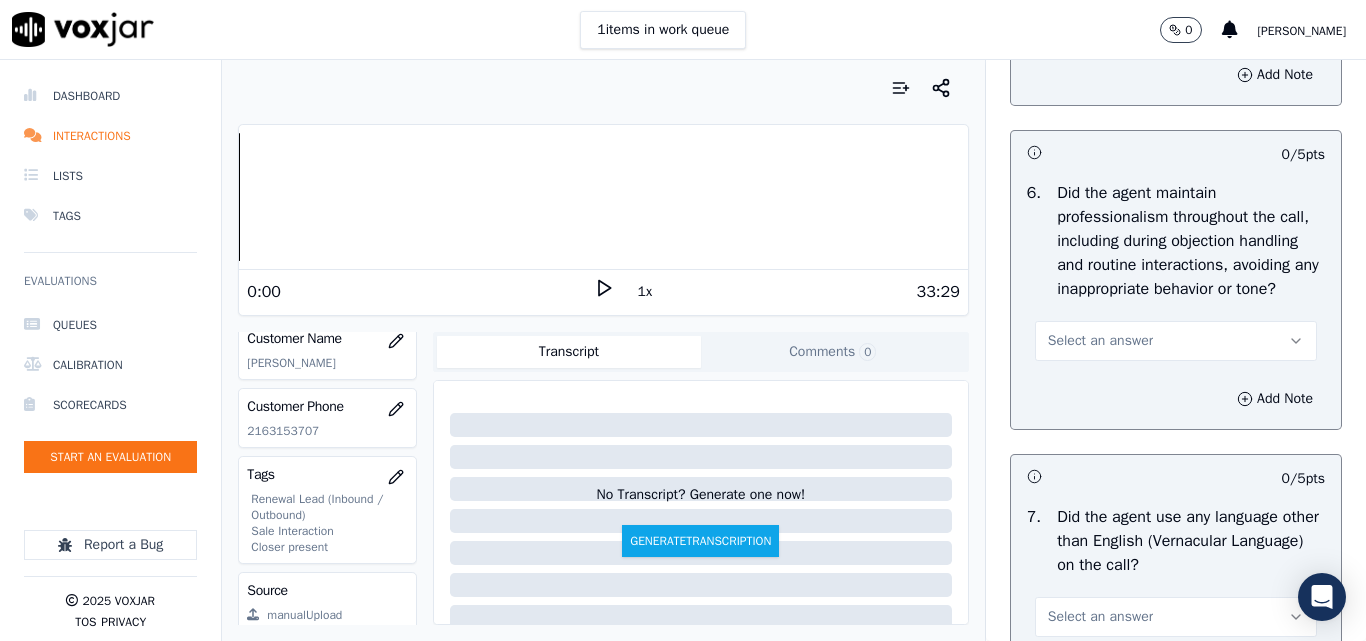 click on "Select an answer" at bounding box center [1100, 341] 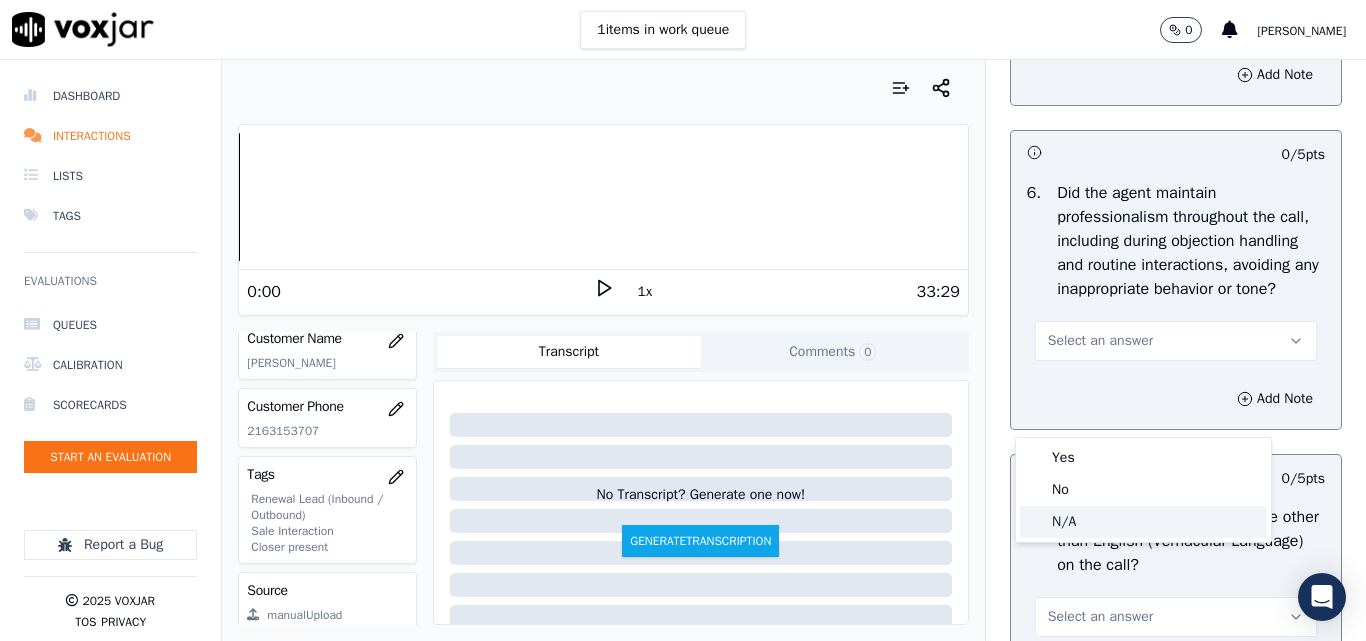 click on "N/A" 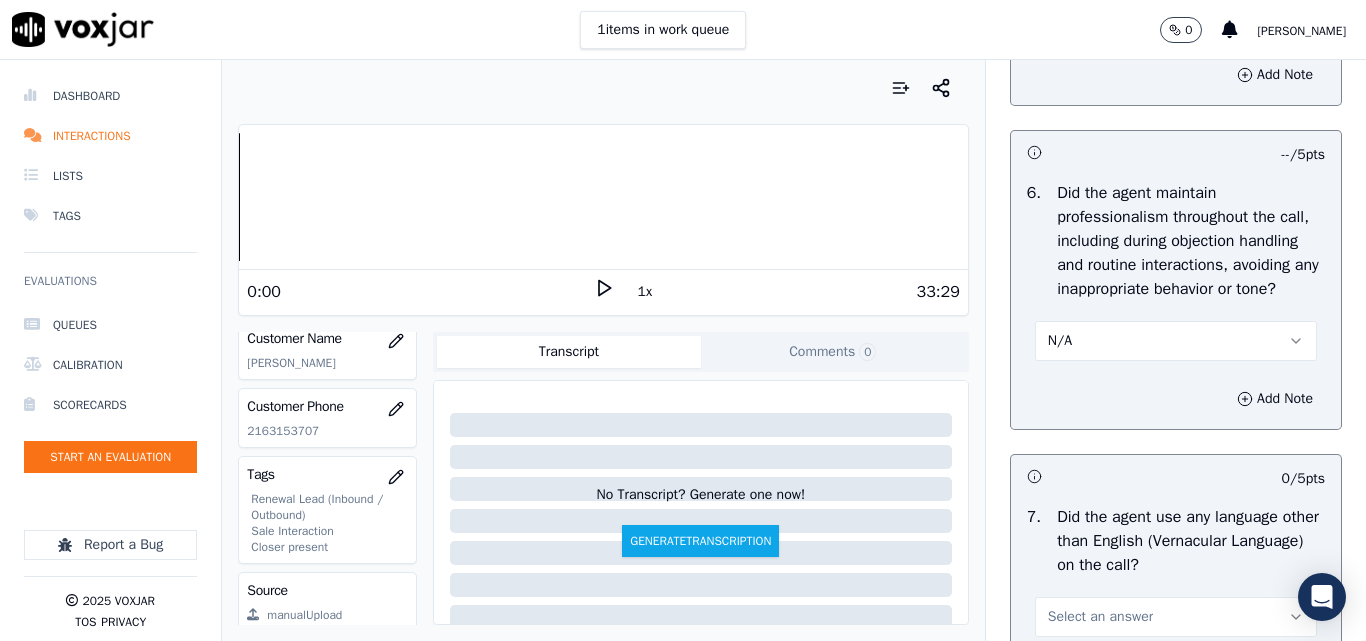 scroll, scrollTop: 2900, scrollLeft: 0, axis: vertical 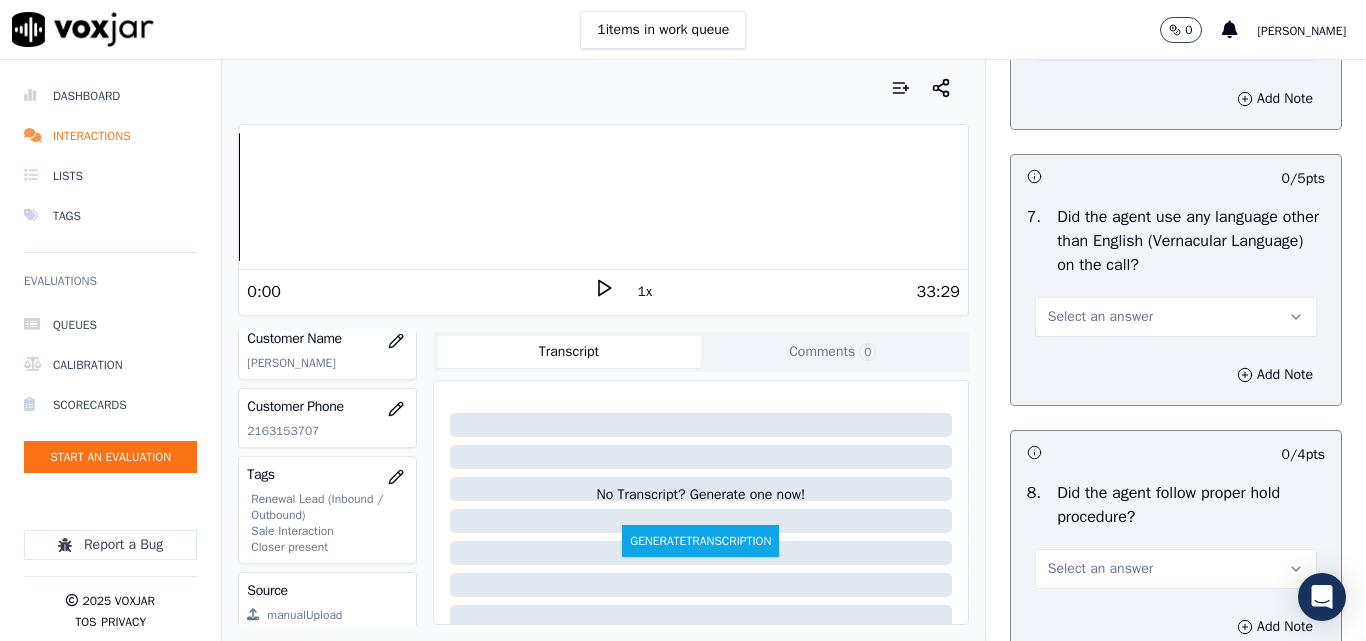 click on "Select an answer" at bounding box center (1100, 317) 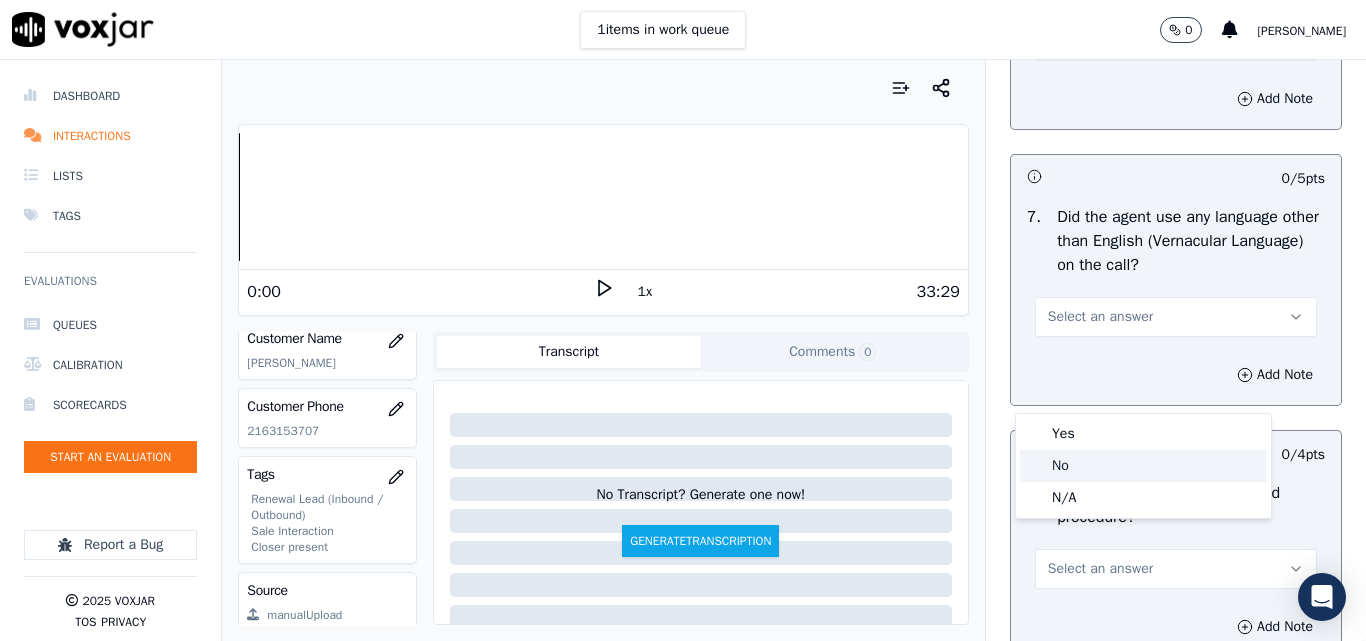 click on "No" 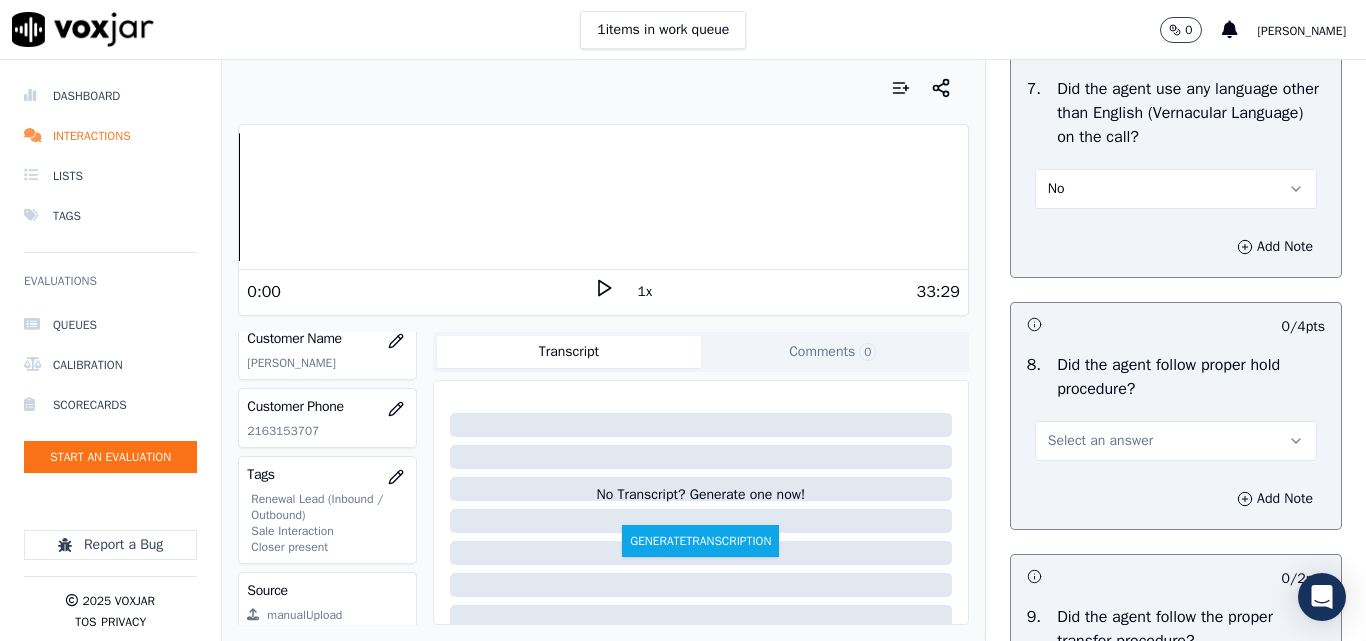 scroll, scrollTop: 3300, scrollLeft: 0, axis: vertical 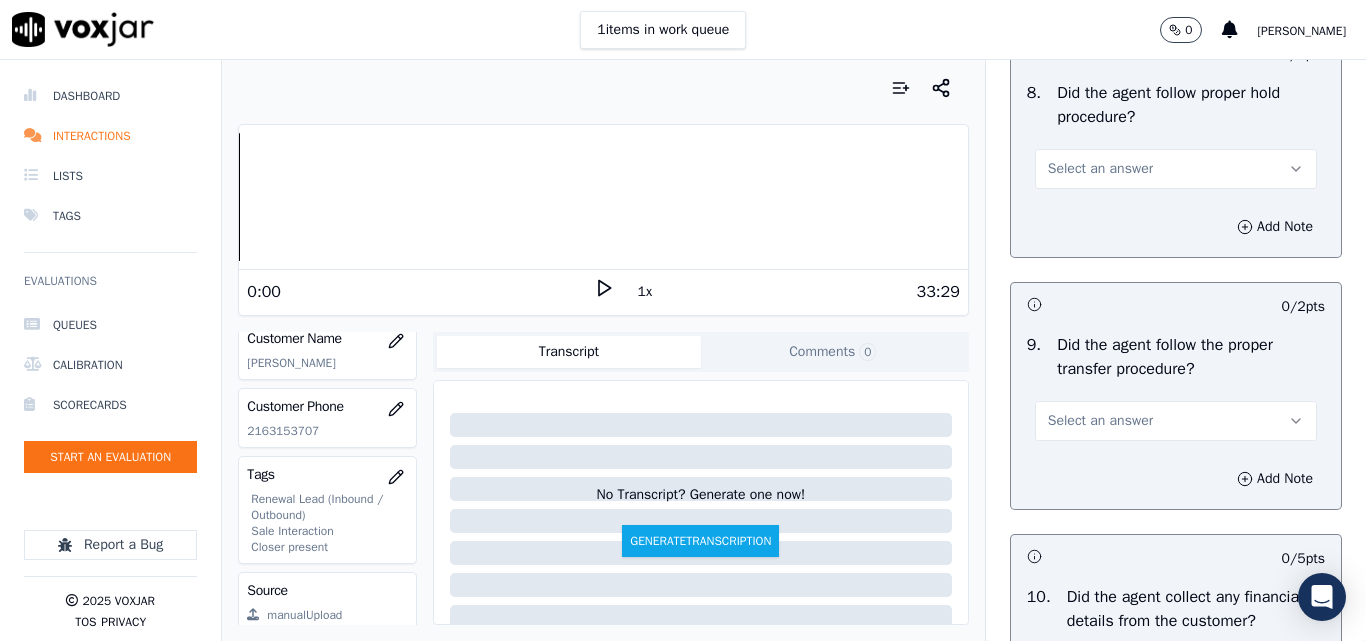 click on "-- / 5  pts     1 .   Did the agent attempt to overcome the customer's objections?   N/A          Add Note                           5 / 5  pts     2 .   Did the agent misrepresent themselves as a utility / Supplier company or the customer?   No          Add Note                           0 / 5  pts     3 .   Did the agent seek customer's permission before accessing their account information?   No          Add Note                           5 / 5  pts     4 .   Did the agent attempt to collect customer information such as First and Last Name, Service Address, Alternate Number/Landline, Email address, and account details?   Yes          Add Note                           5 / 5  pts     5 .   Did the agent try to build rapport with the customer?   Yes          Add Note                           -- / 5  pts     6 .   Did the agent maintain professionalism throughout the call, including during objection handling and routine interactions, avoiding any inappropriate behavior or tone?   N/A" at bounding box center [1176, -594] 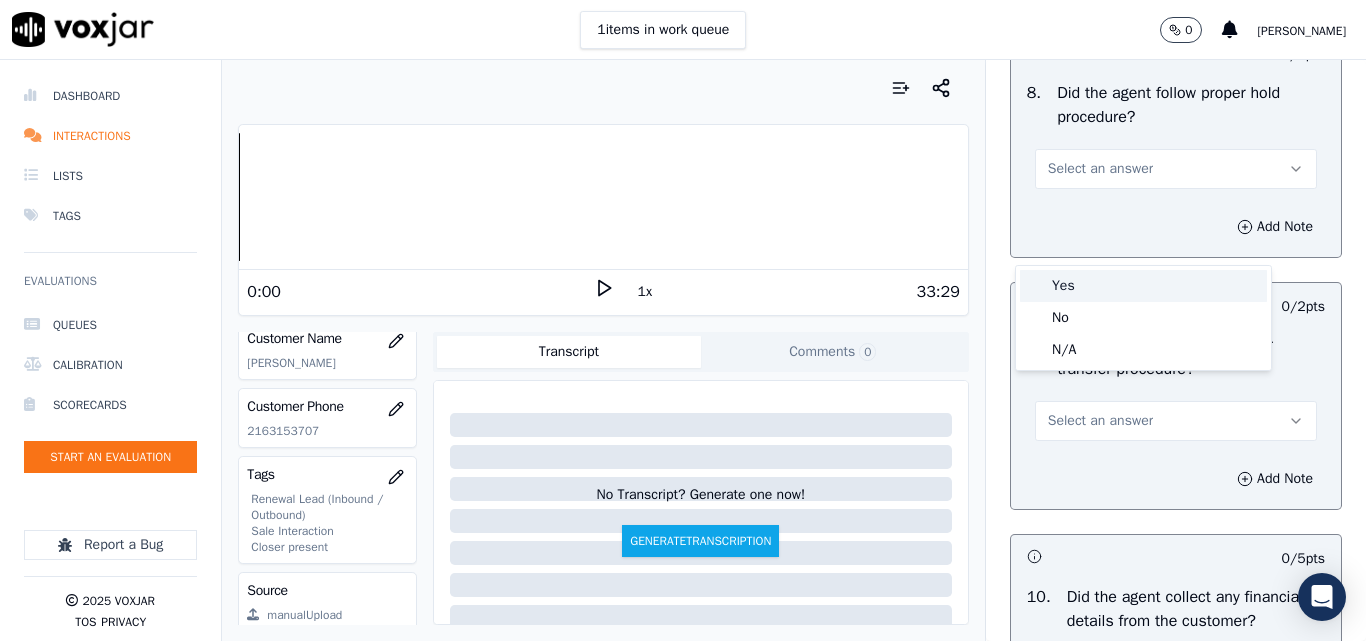 click on "Yes" at bounding box center [1143, 286] 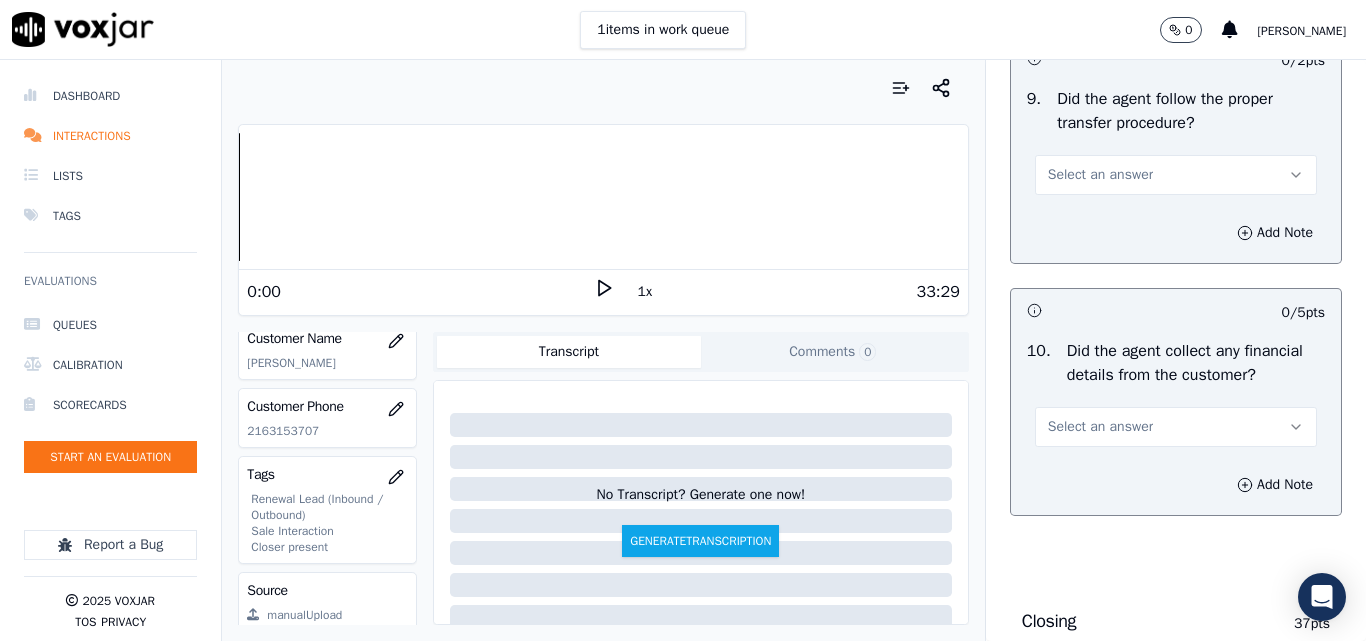 scroll, scrollTop: 3600, scrollLeft: 0, axis: vertical 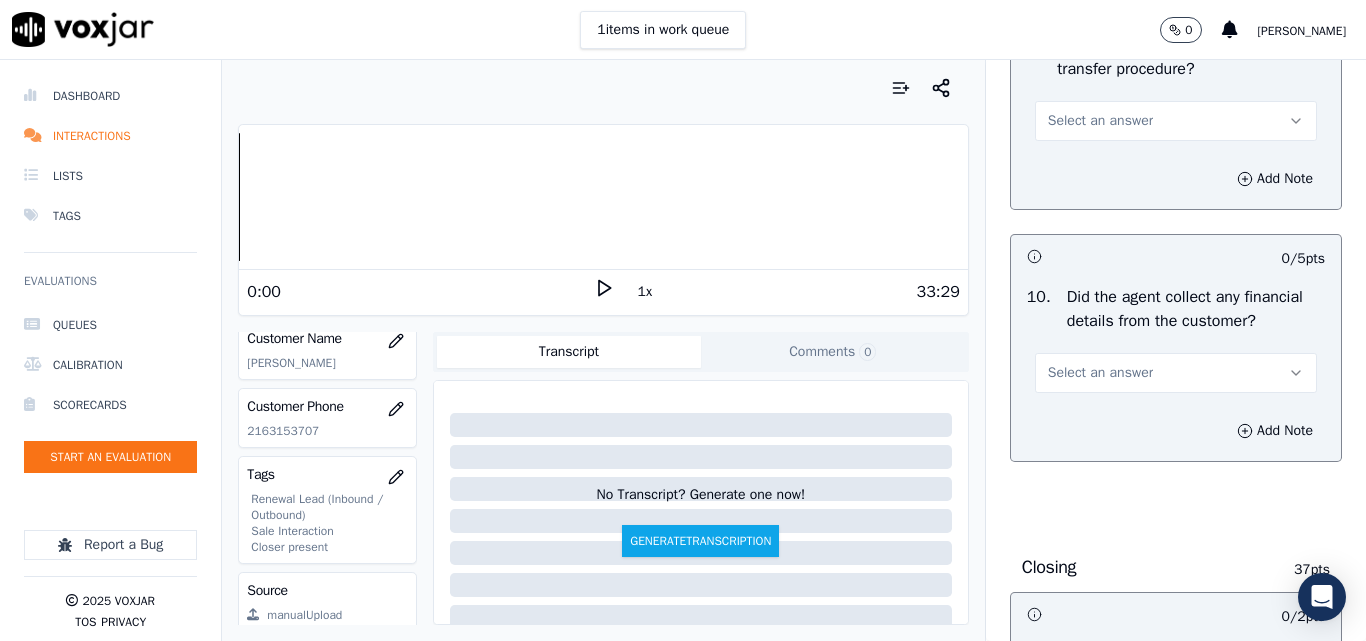 click on "Select an answer" at bounding box center [1100, 121] 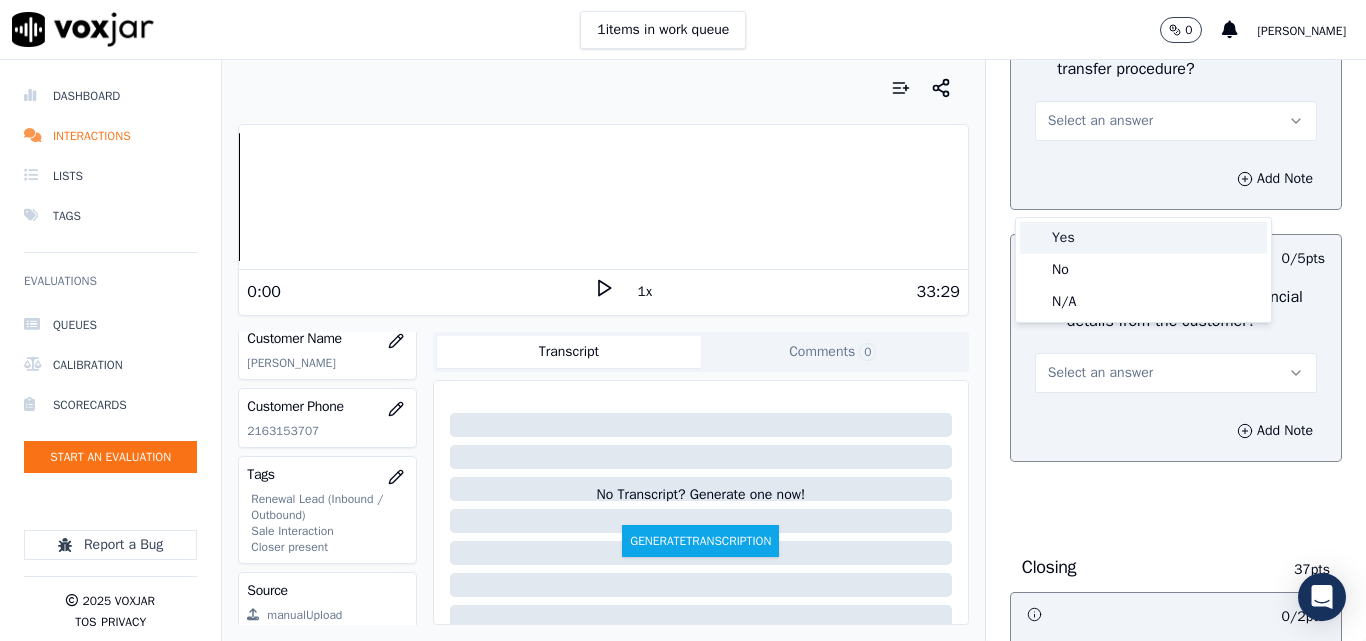 click on "Yes" at bounding box center [1143, 238] 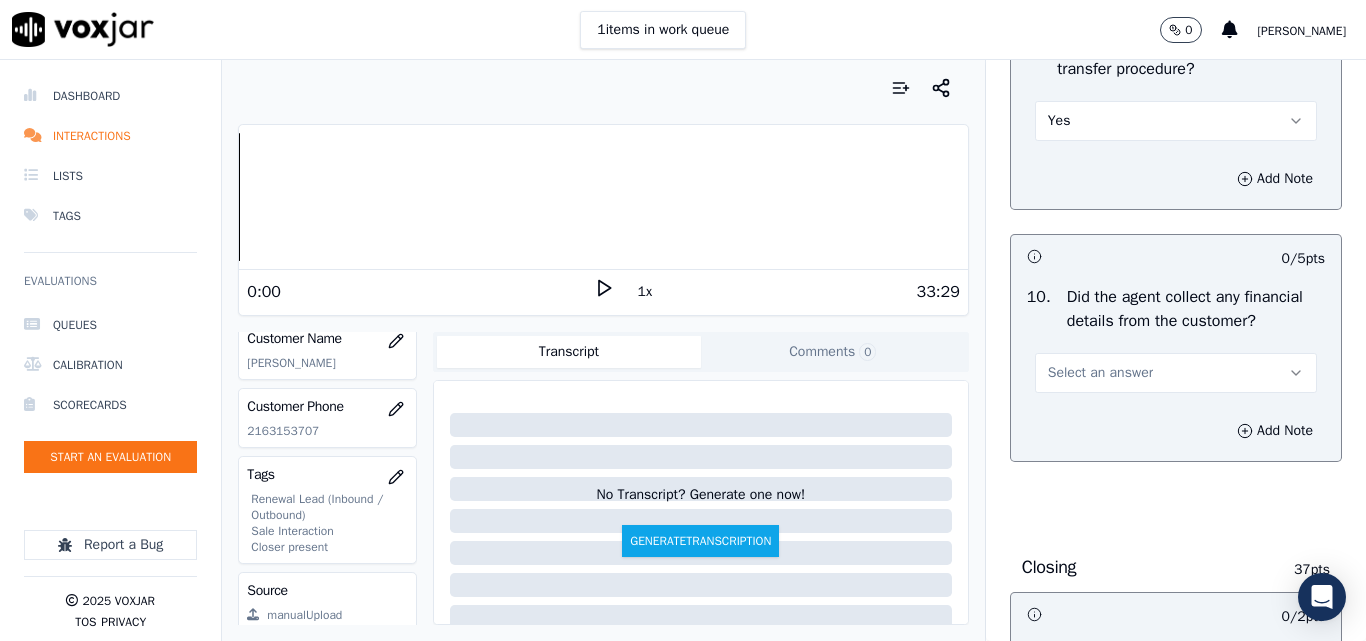 click on "Select an answer" at bounding box center [1100, 373] 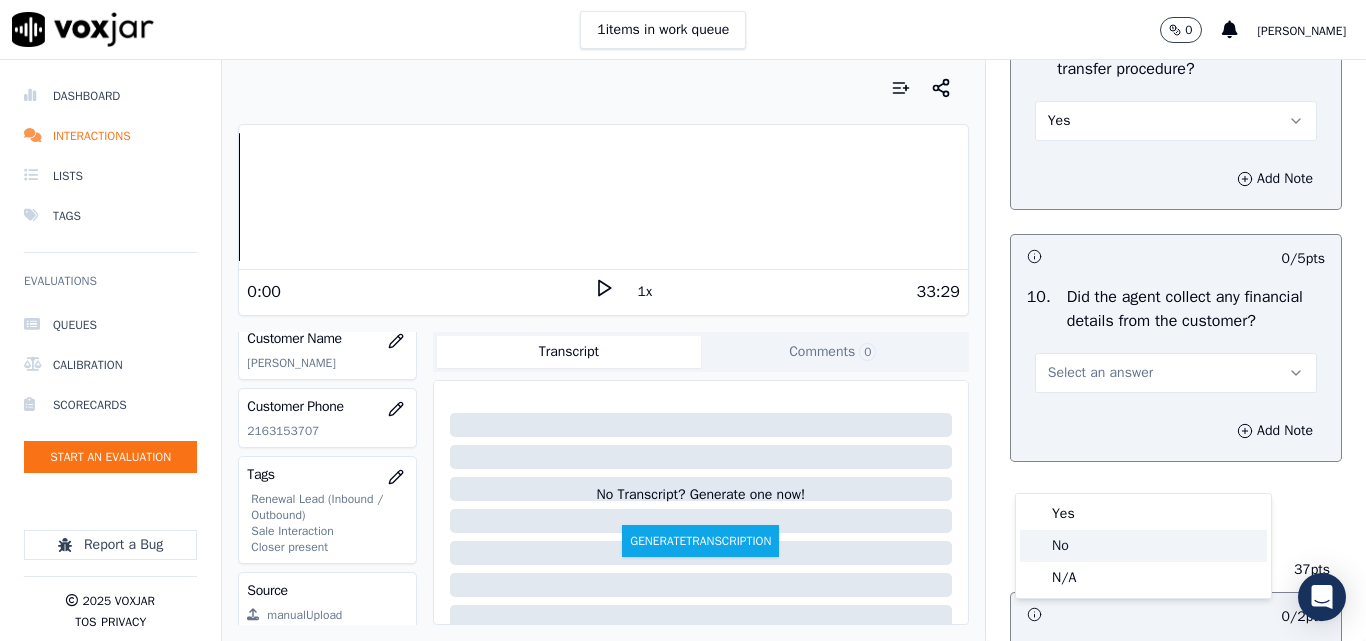 click on "No" 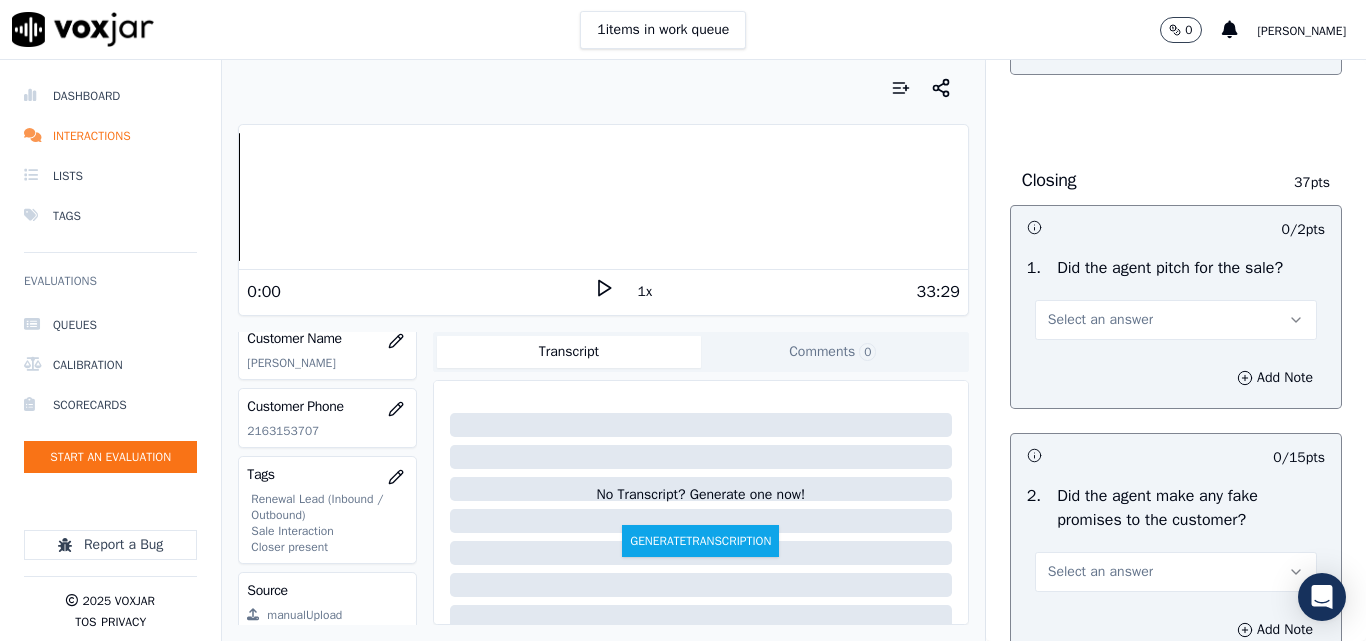 scroll, scrollTop: 4000, scrollLeft: 0, axis: vertical 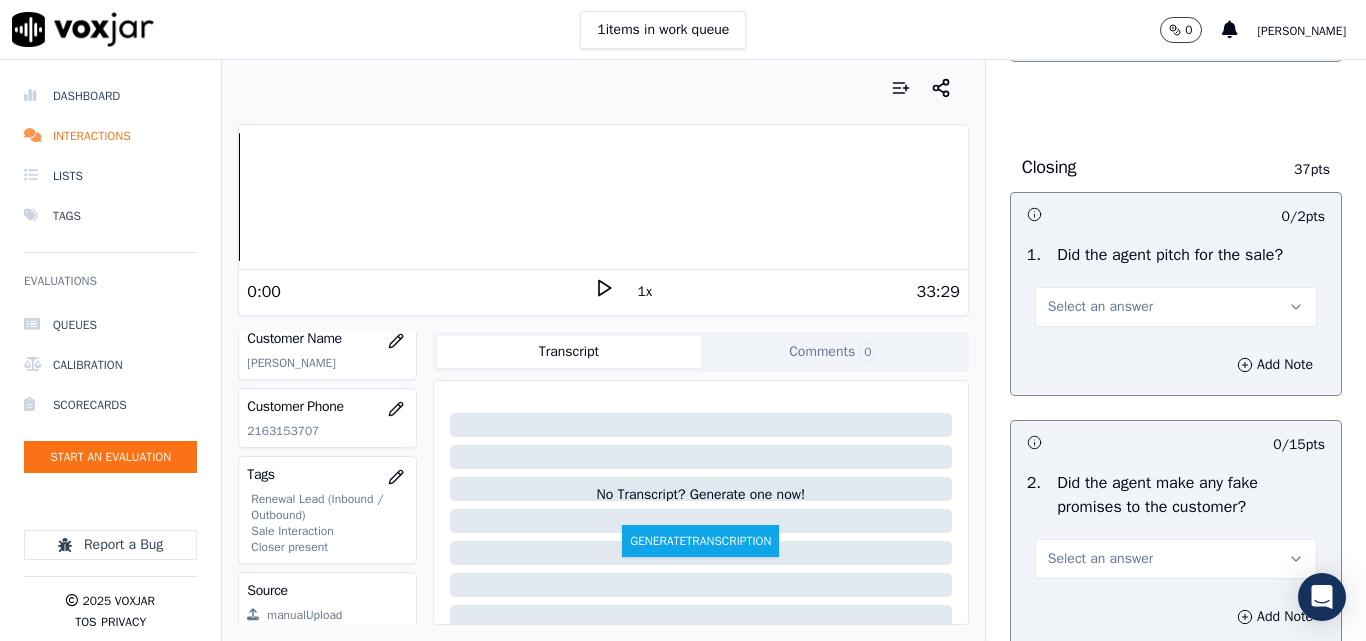 click on "Select an answer" at bounding box center [1100, 307] 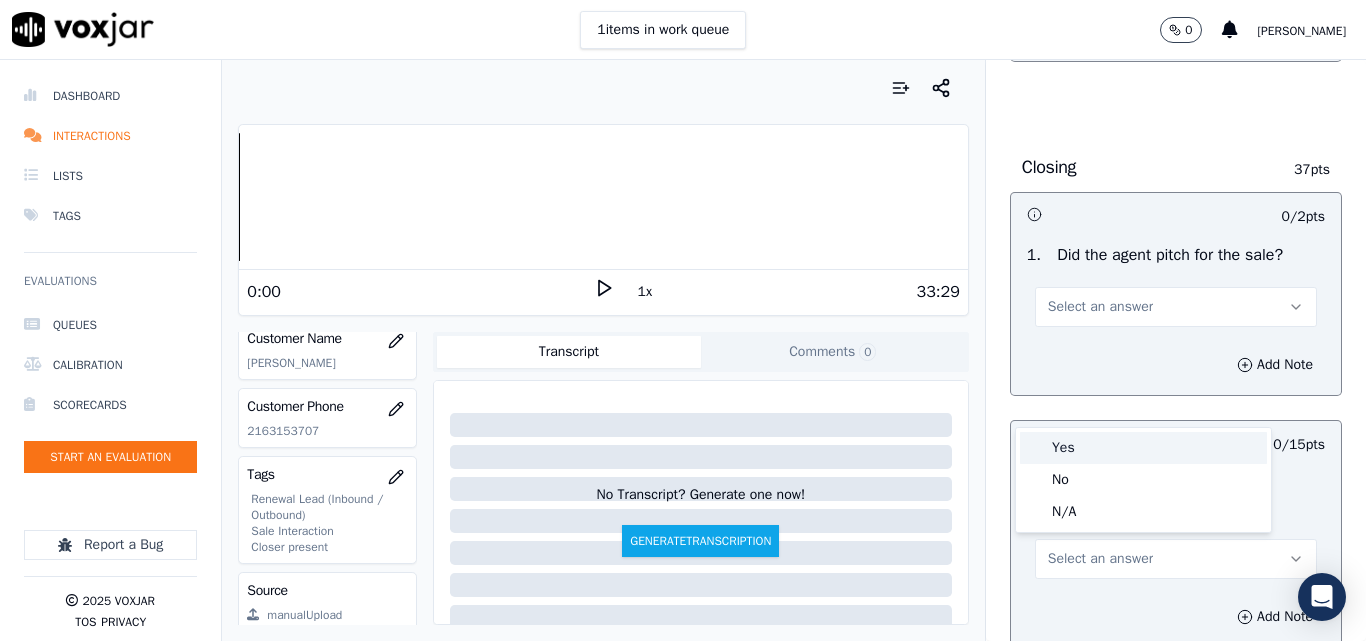 click on "Yes" at bounding box center (1143, 448) 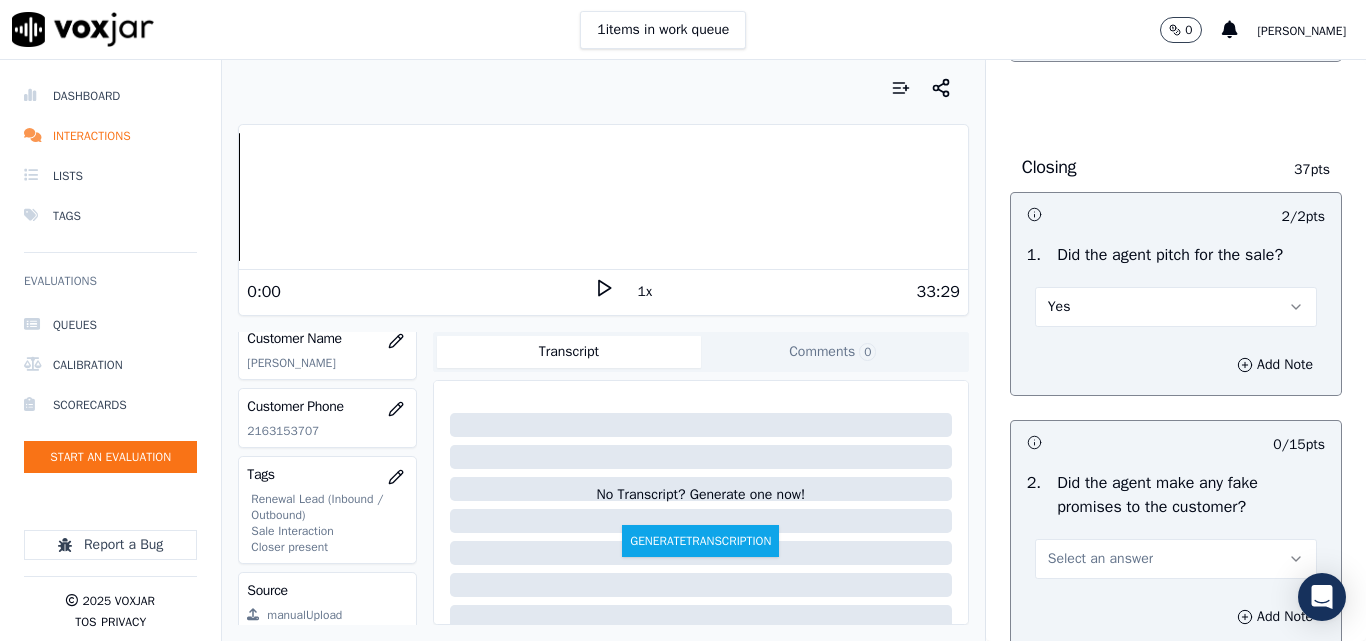 click on "Add Note" at bounding box center (1176, 365) 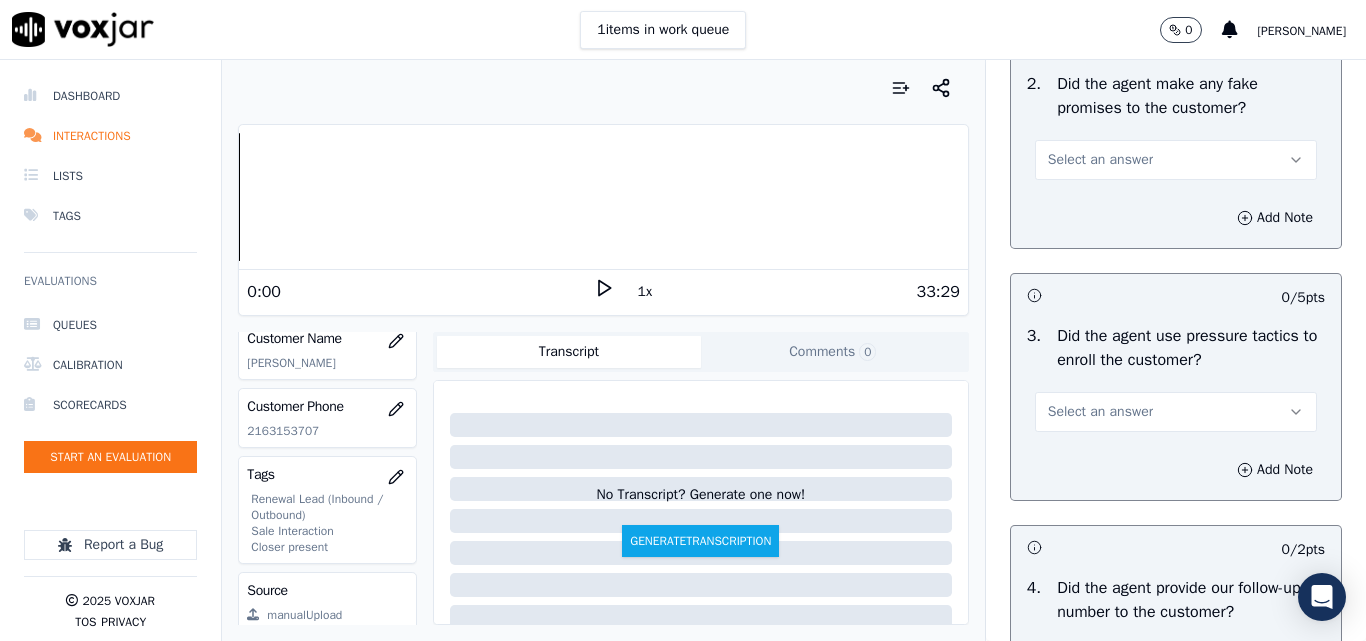 scroll, scrollTop: 4400, scrollLeft: 0, axis: vertical 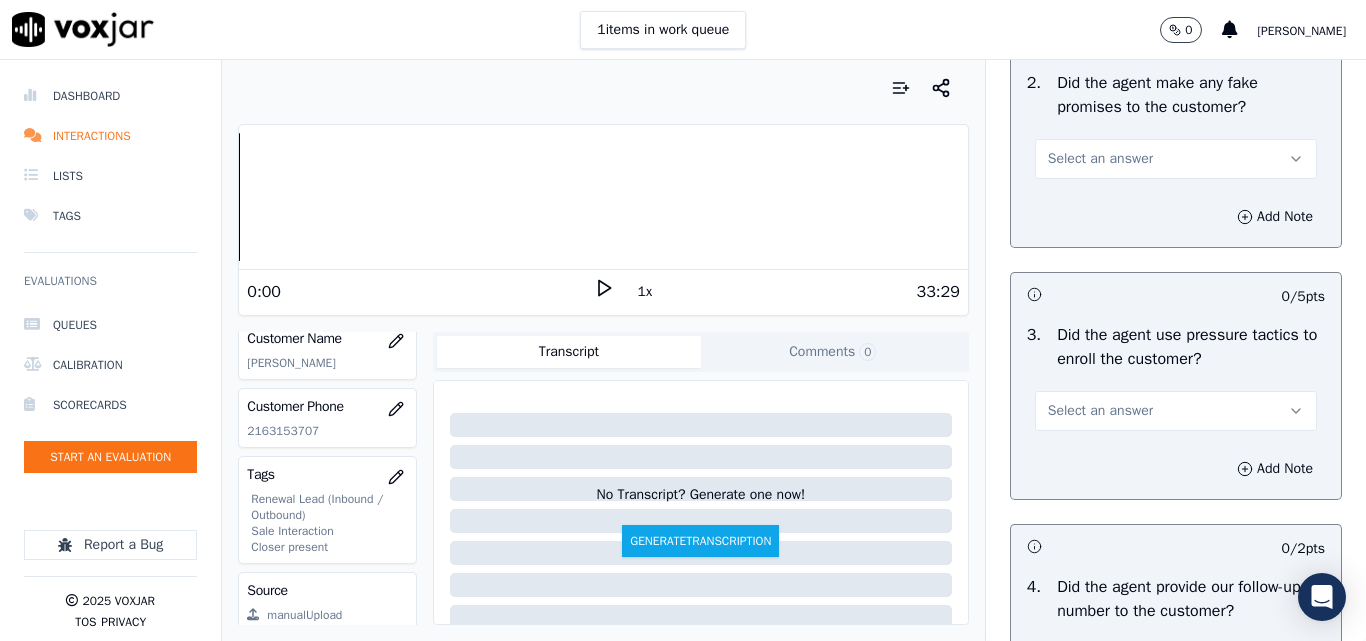 click on "Select an answer" at bounding box center (1100, 159) 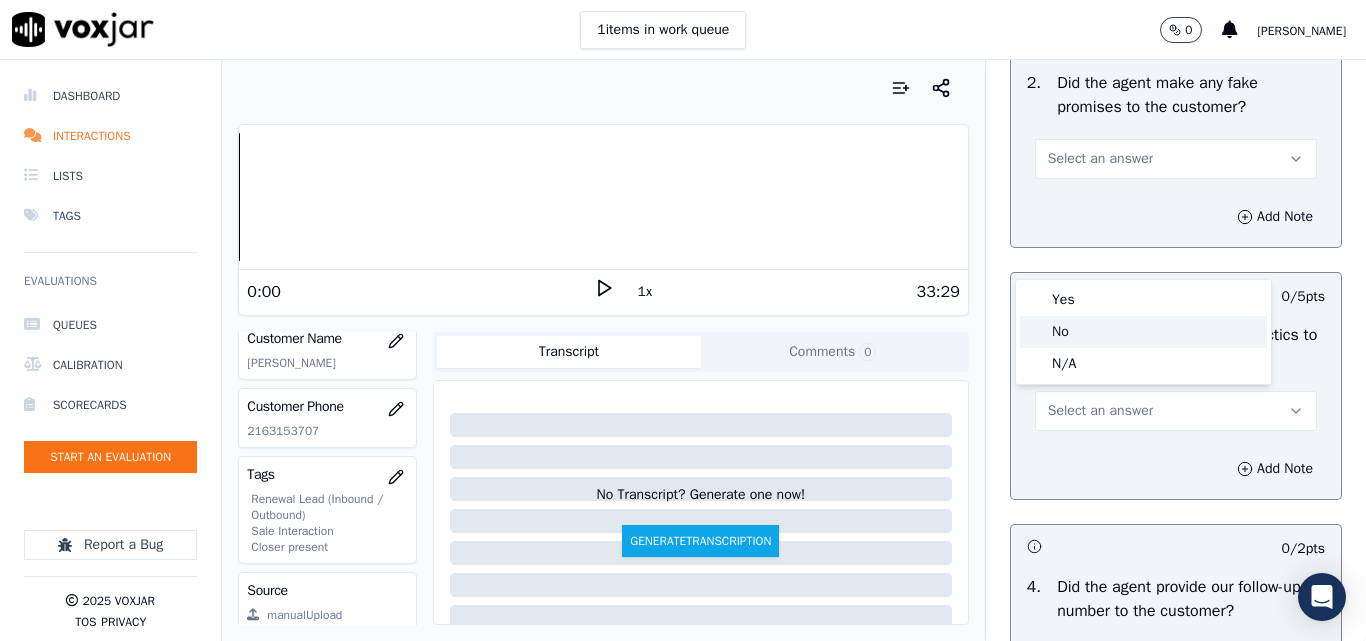 click on "No" 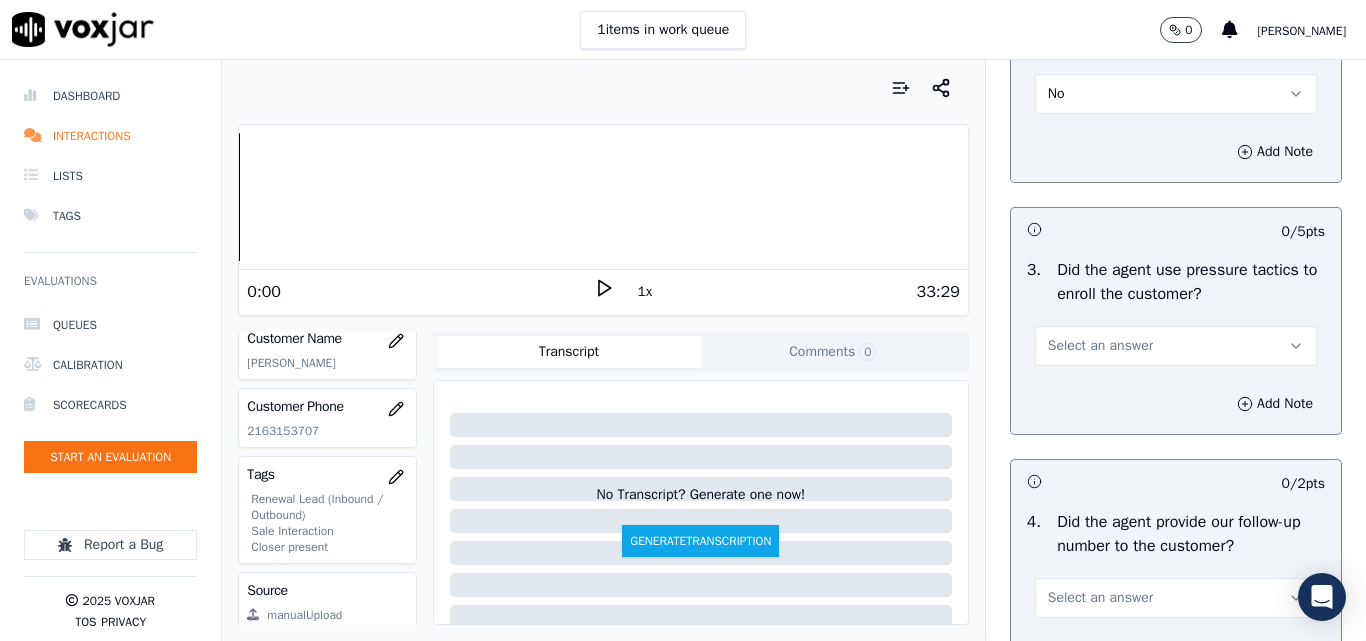 scroll, scrollTop: 4600, scrollLeft: 0, axis: vertical 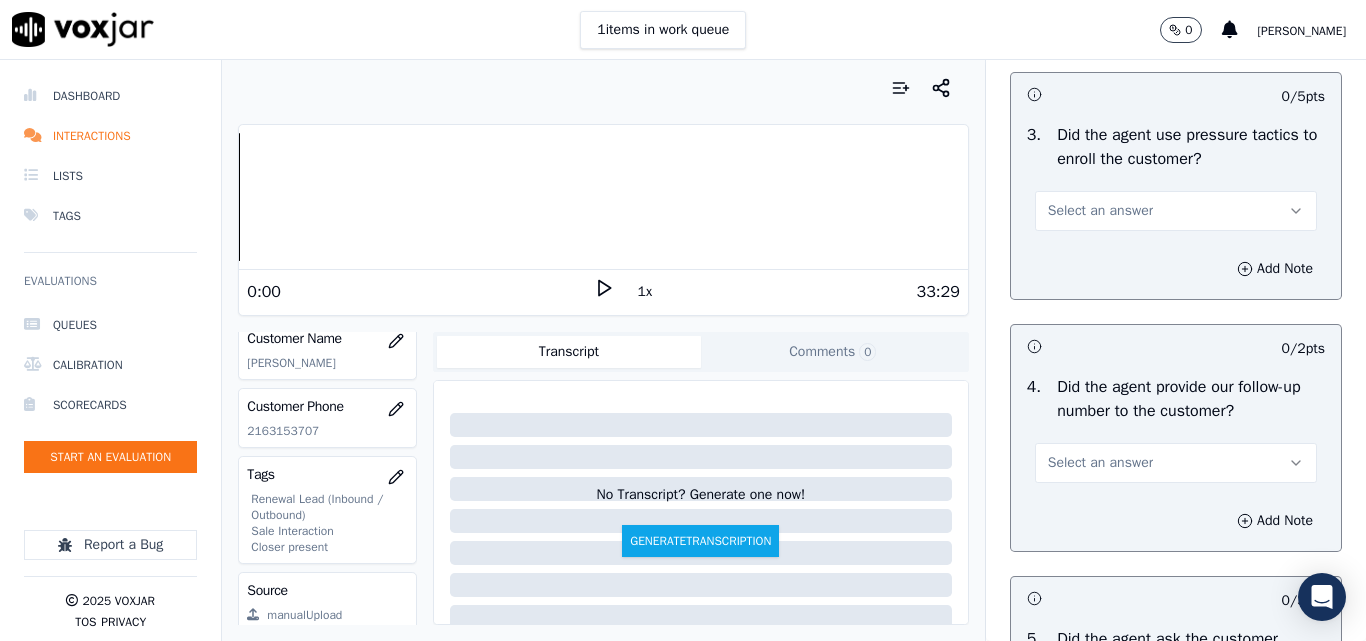 click on "Select an answer" at bounding box center [1100, 211] 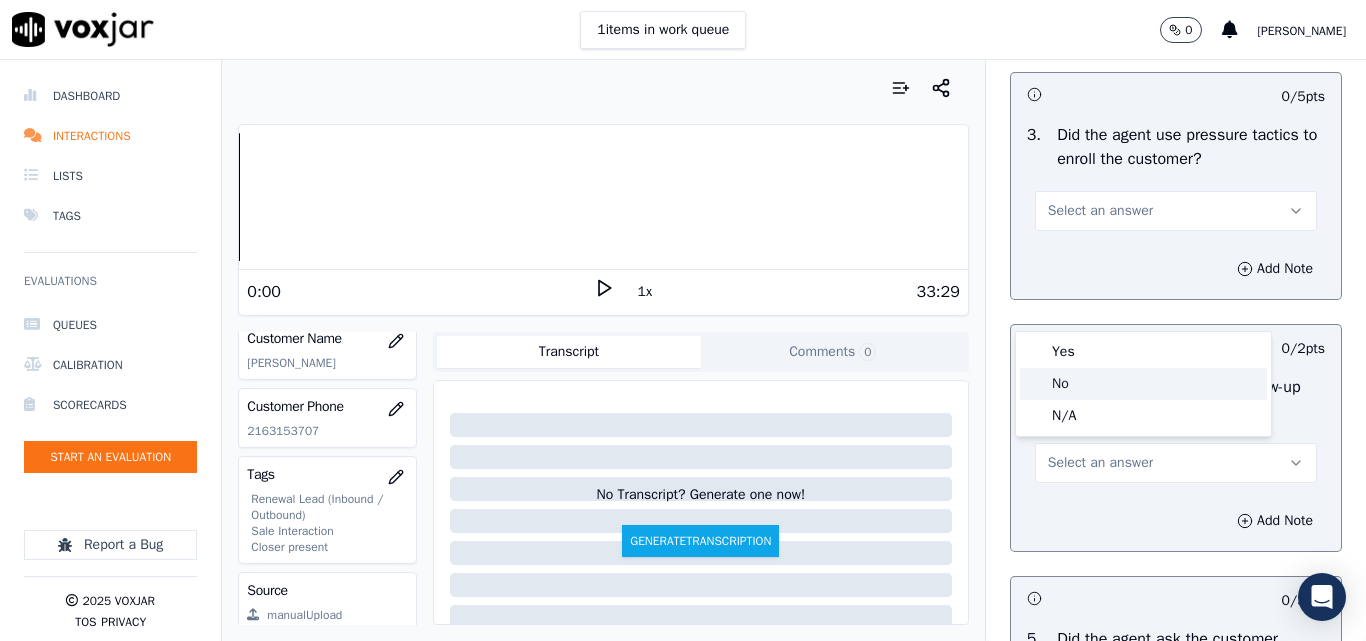click on "No" 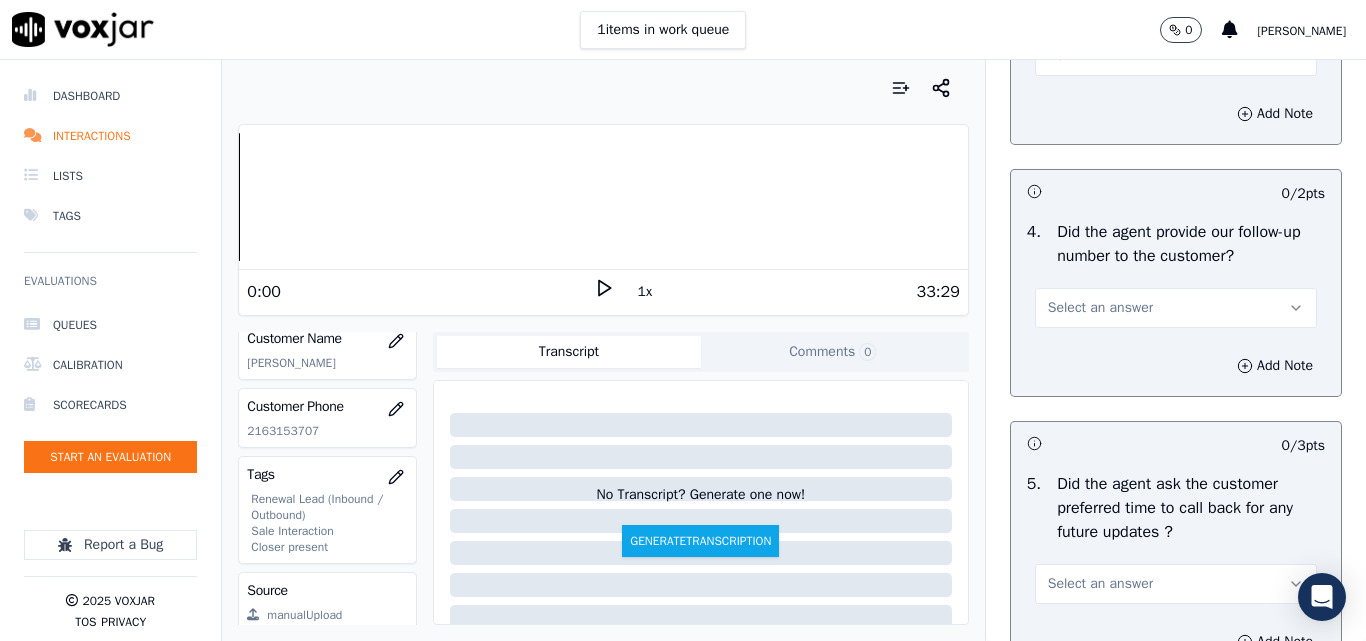 scroll, scrollTop: 5000, scrollLeft: 0, axis: vertical 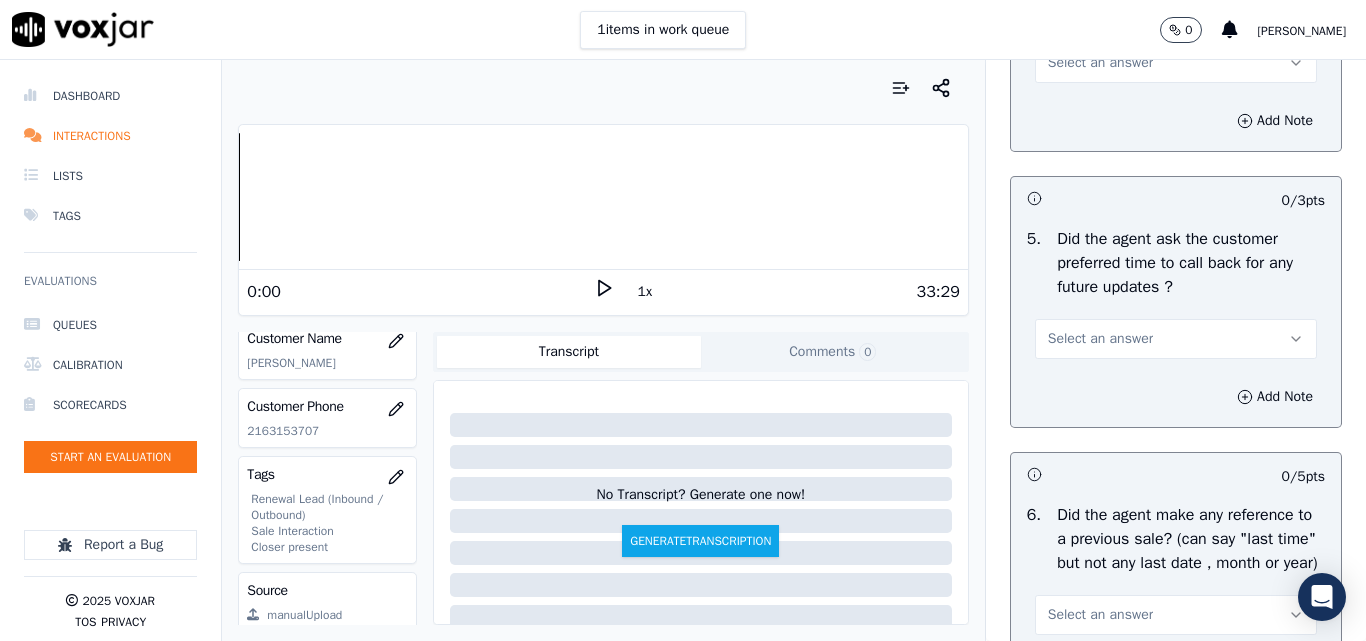 click on "Select an answer" at bounding box center (1100, 63) 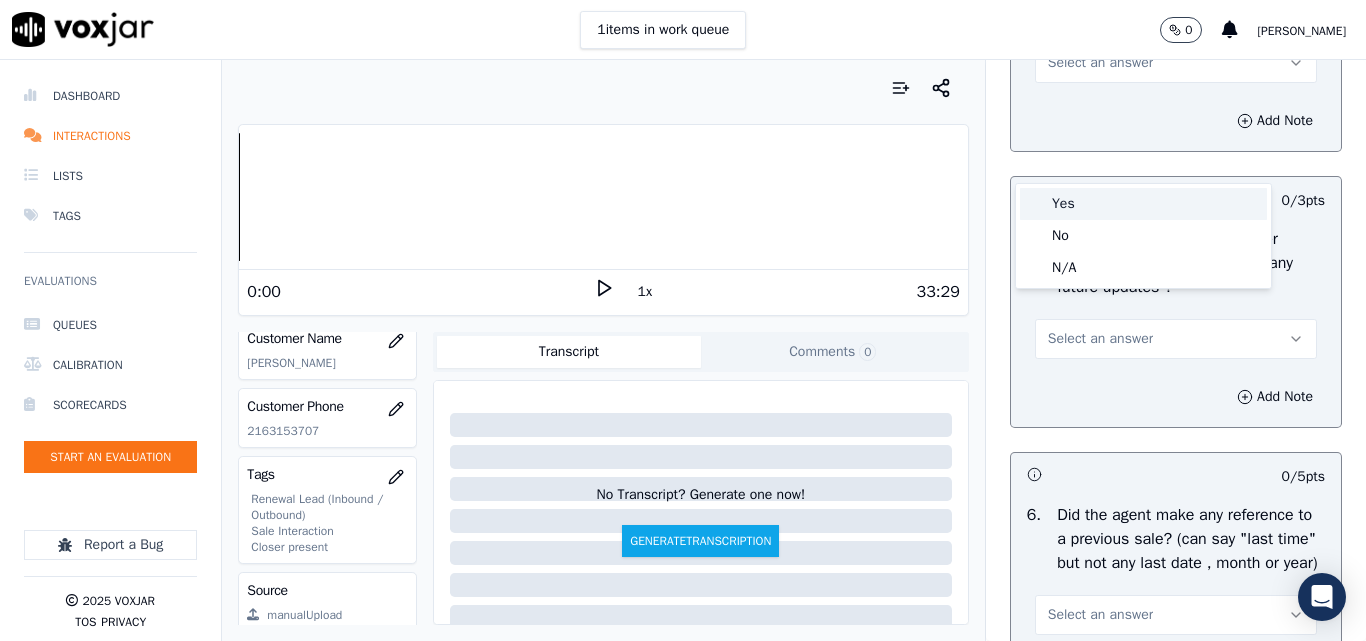 click on "Yes" at bounding box center (1143, 204) 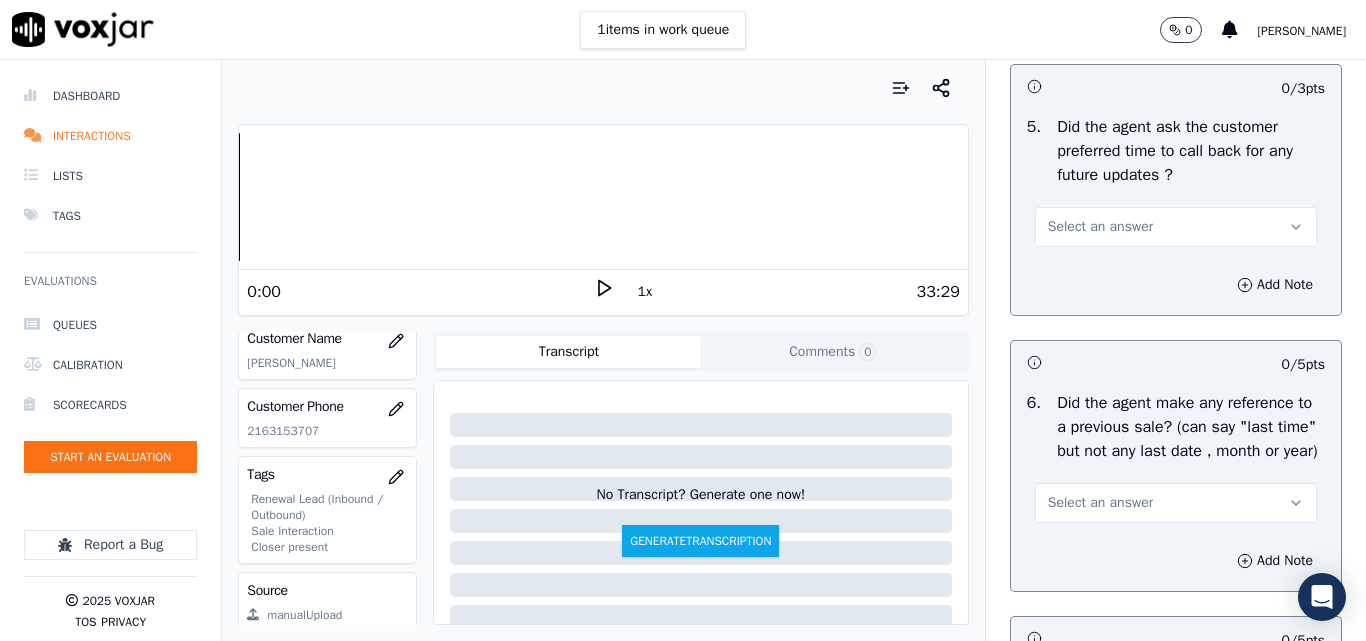 scroll, scrollTop: 5200, scrollLeft: 0, axis: vertical 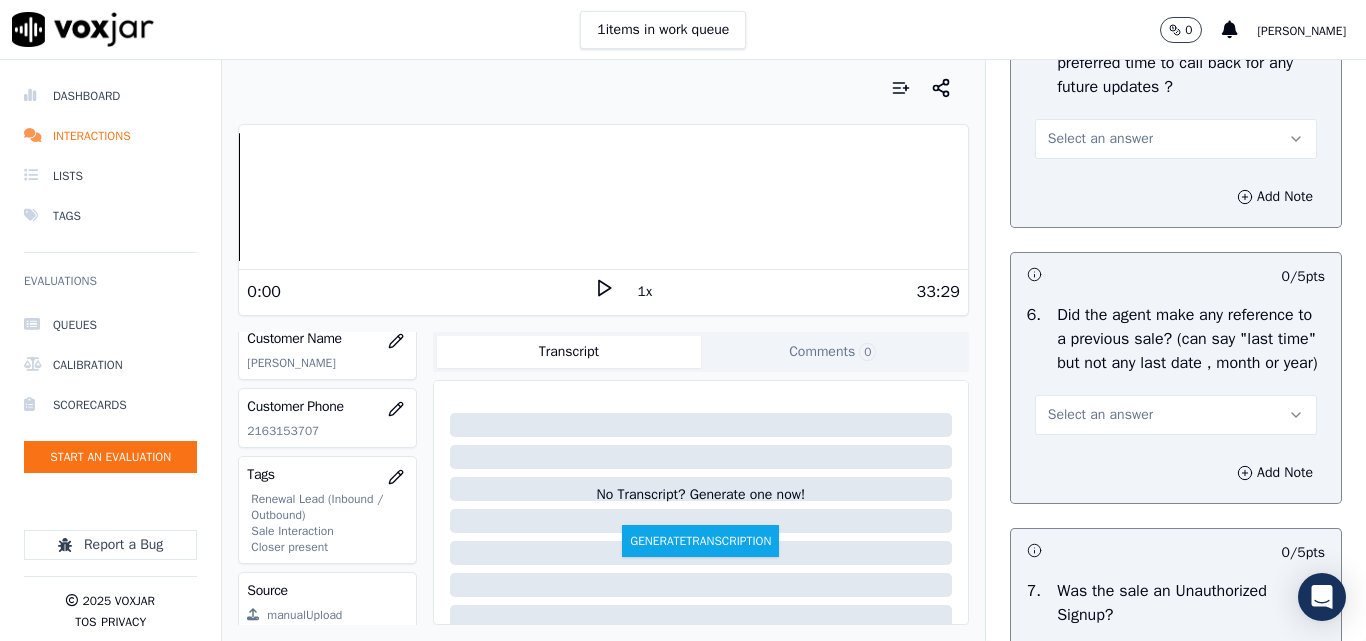 click on "Select an answer" at bounding box center (1176, 139) 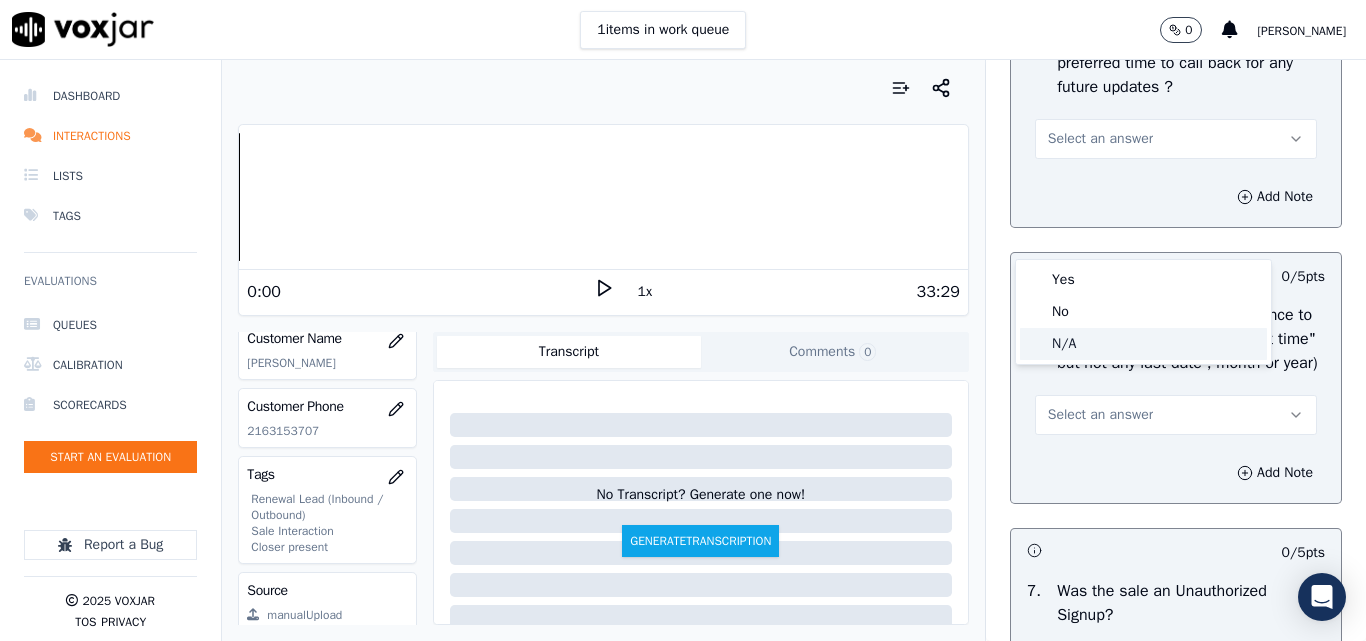 click on "N/A" 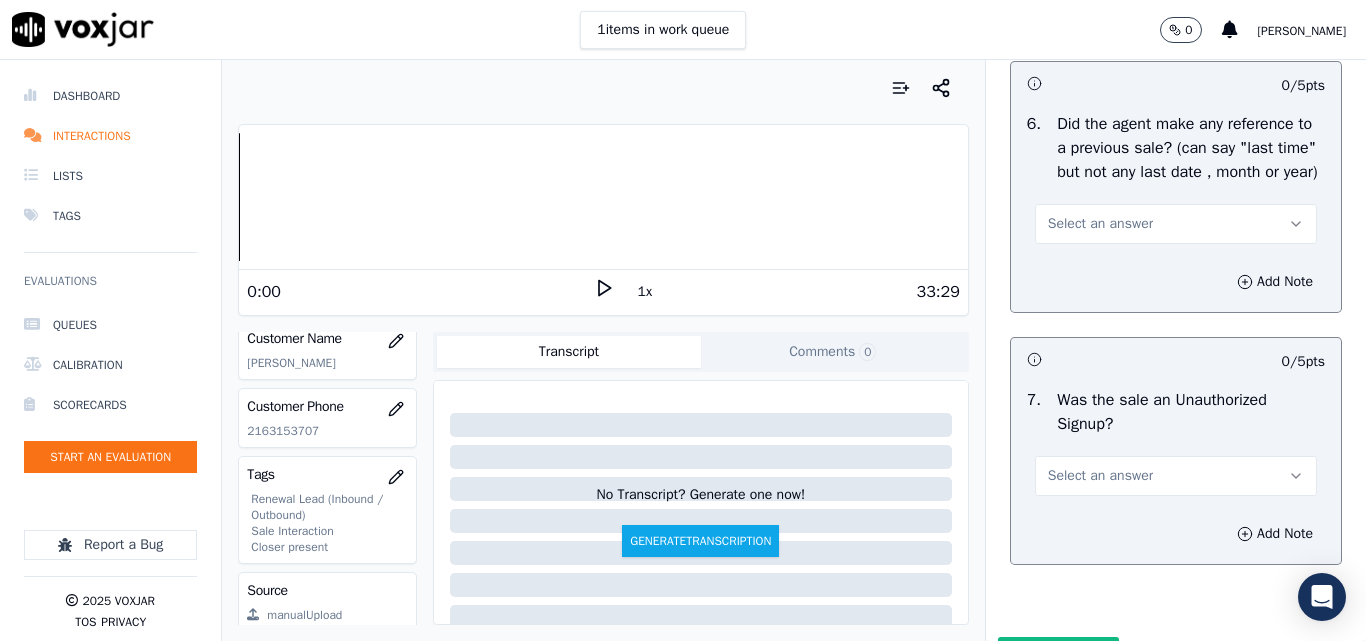 scroll, scrollTop: 5500, scrollLeft: 0, axis: vertical 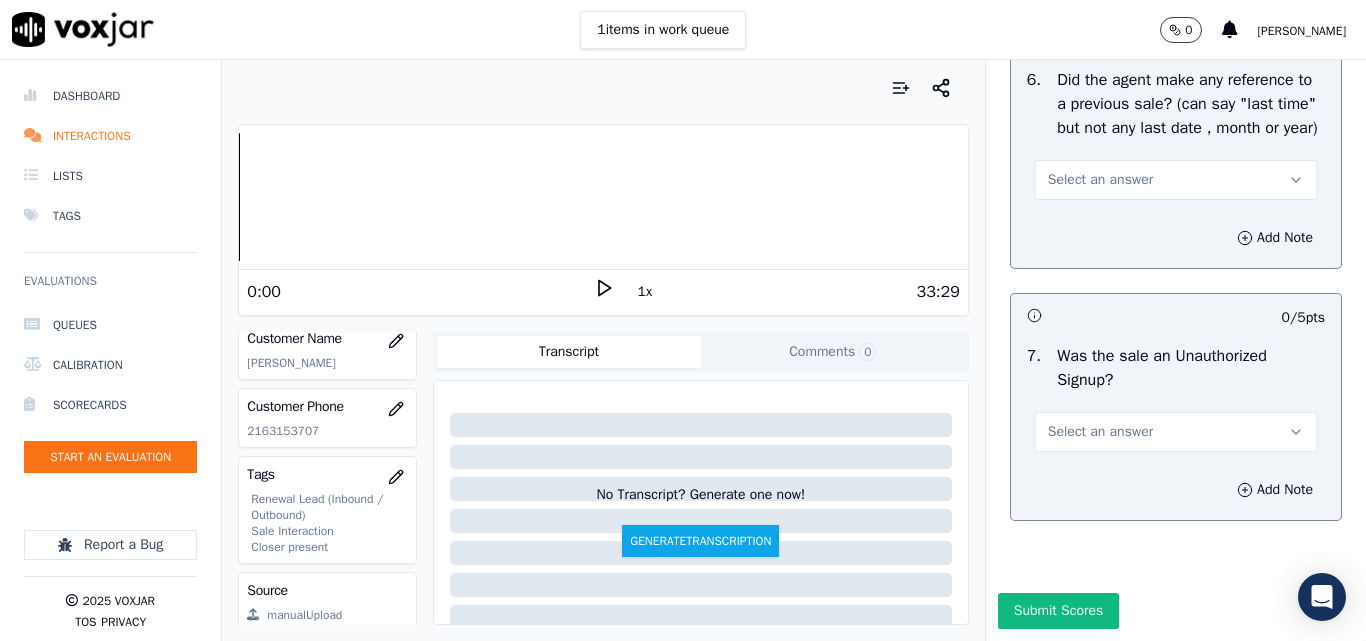 click on "Select an answer" at bounding box center (1100, 180) 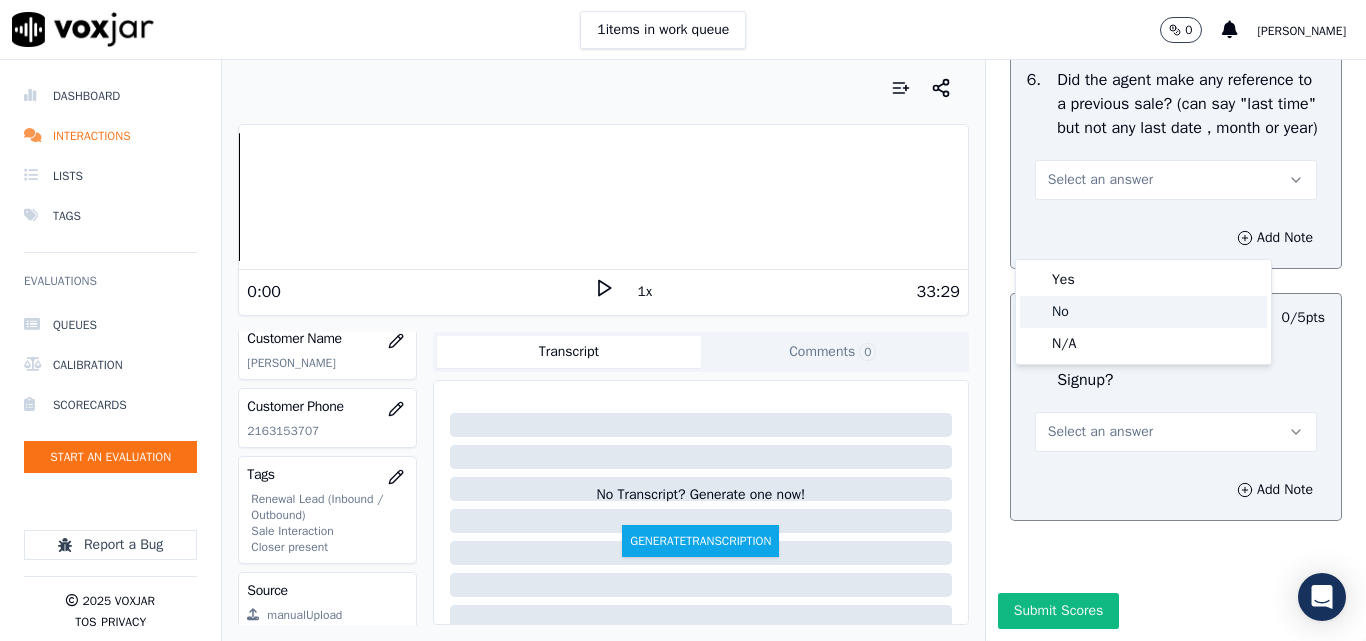 click on "No" 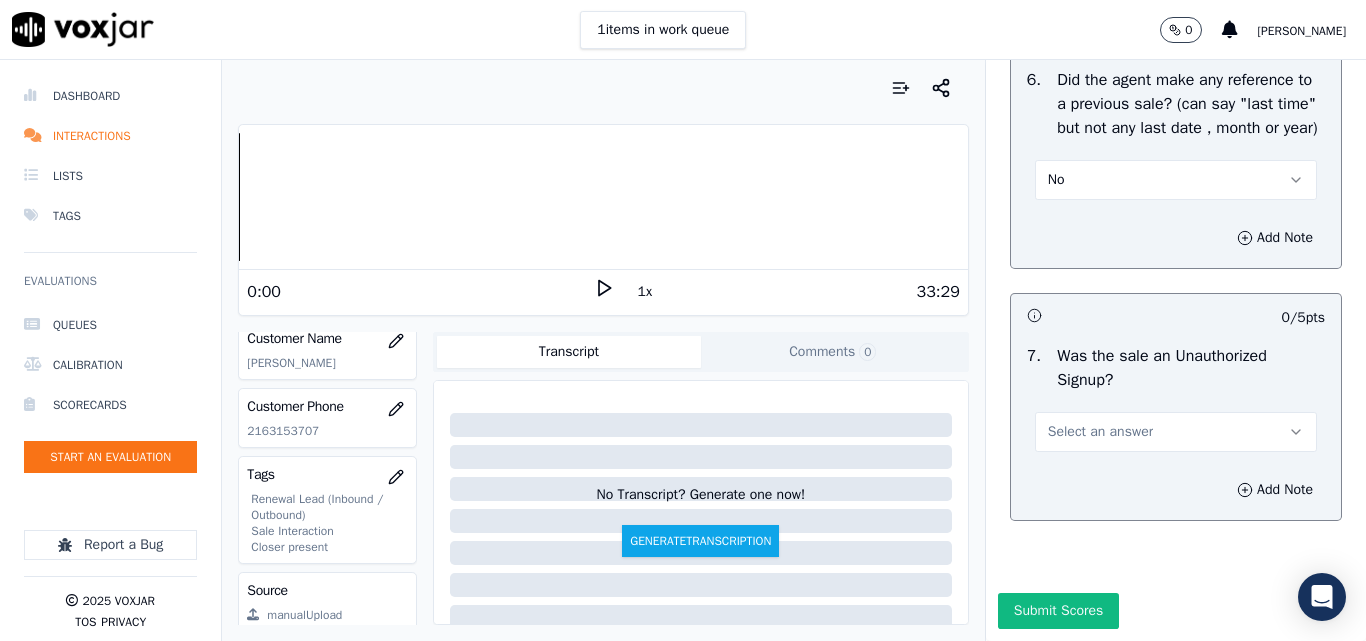 click on "Select an answer" at bounding box center (1100, 432) 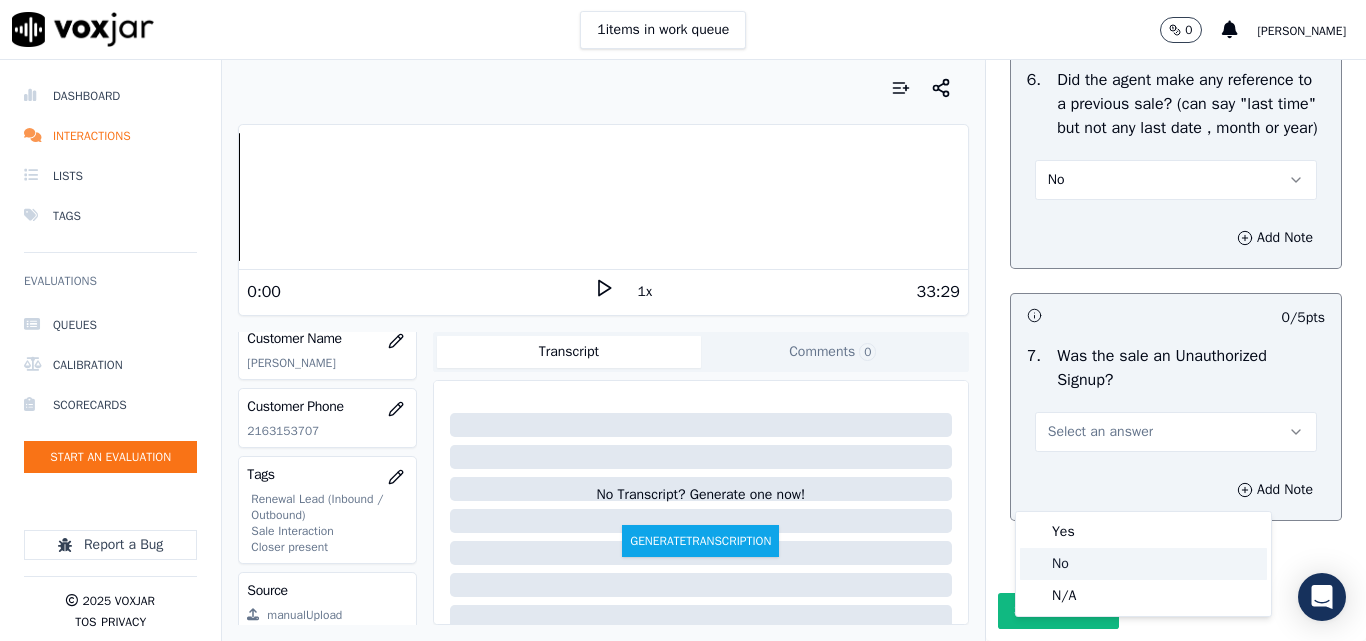 click on "No" 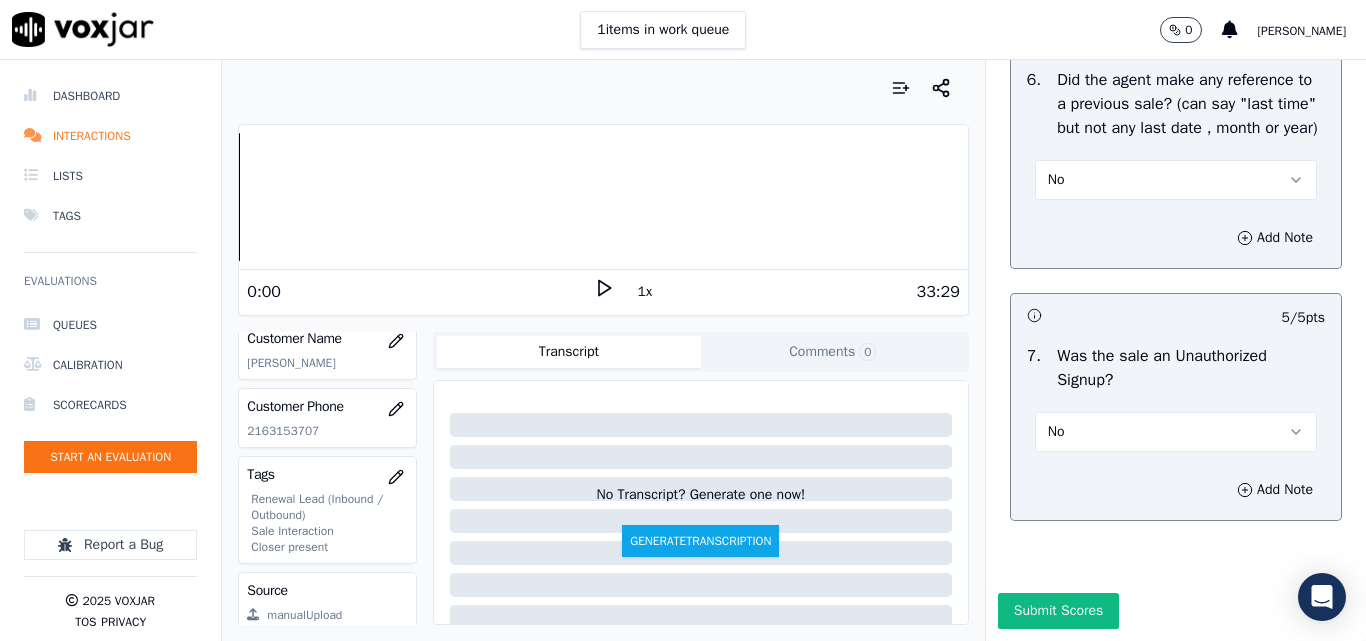 scroll, scrollTop: 5600, scrollLeft: 0, axis: vertical 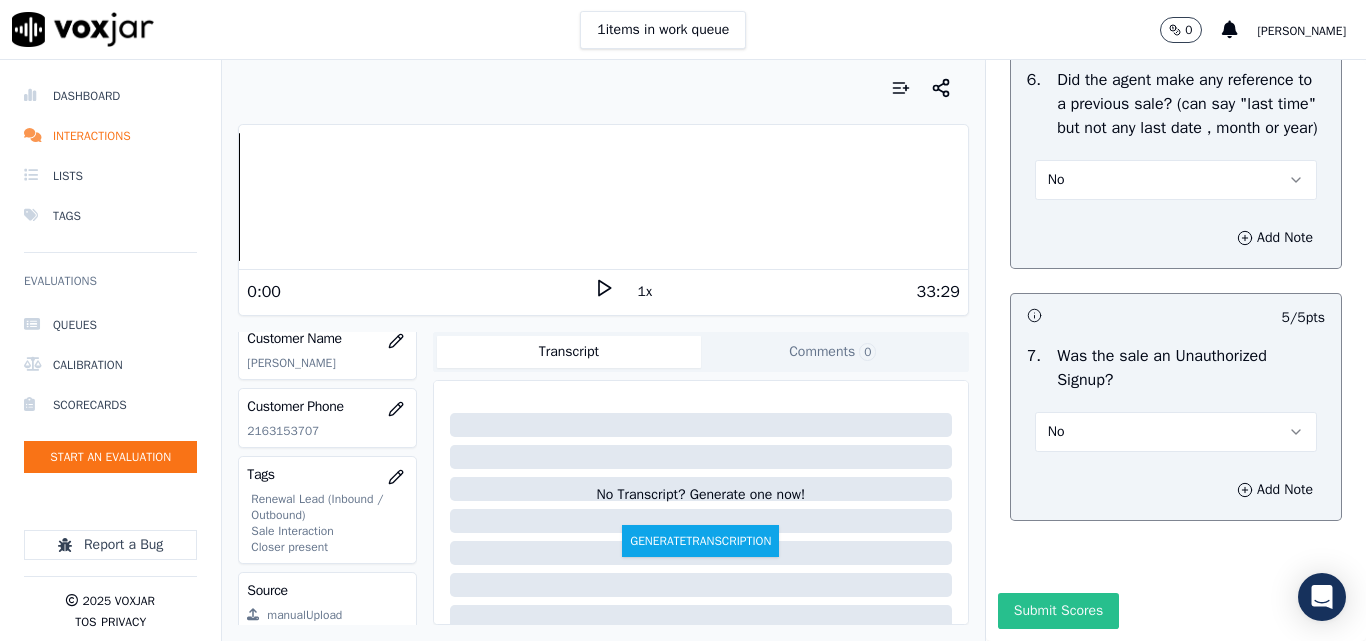 click on "Submit Scores" at bounding box center (1058, 611) 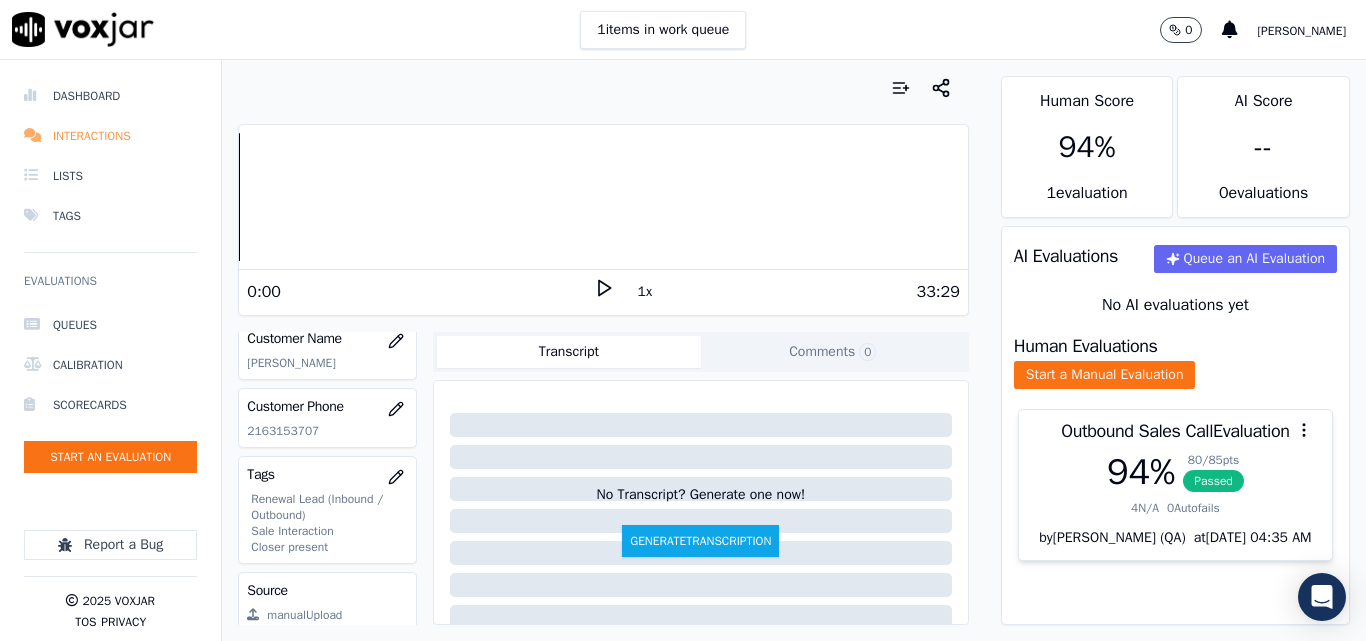 click on "Interactions" at bounding box center [110, 136] 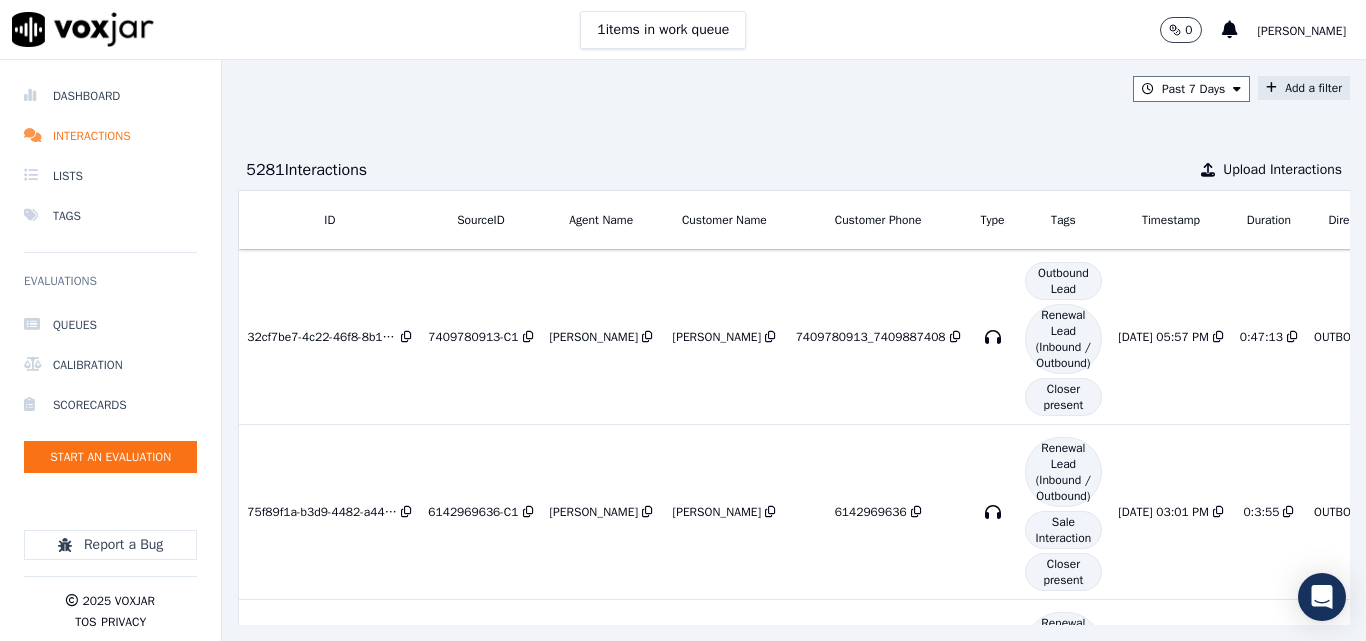 click at bounding box center (1271, 88) 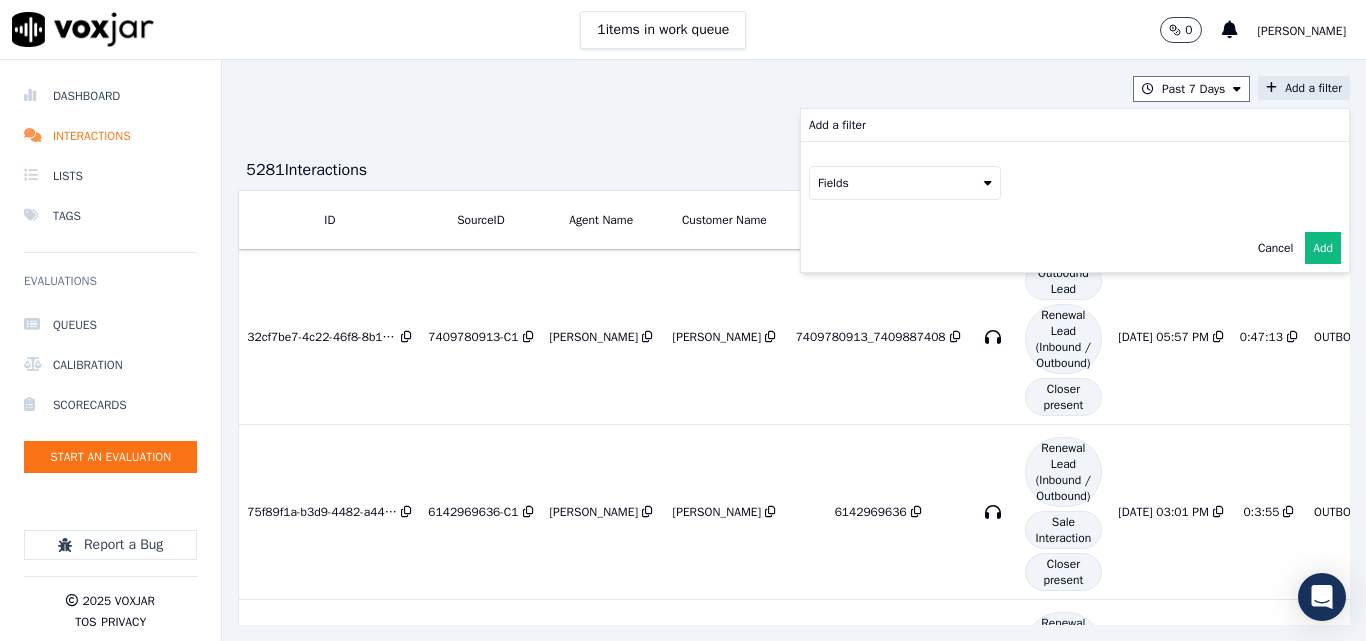 click on "Fields" at bounding box center (905, 183) 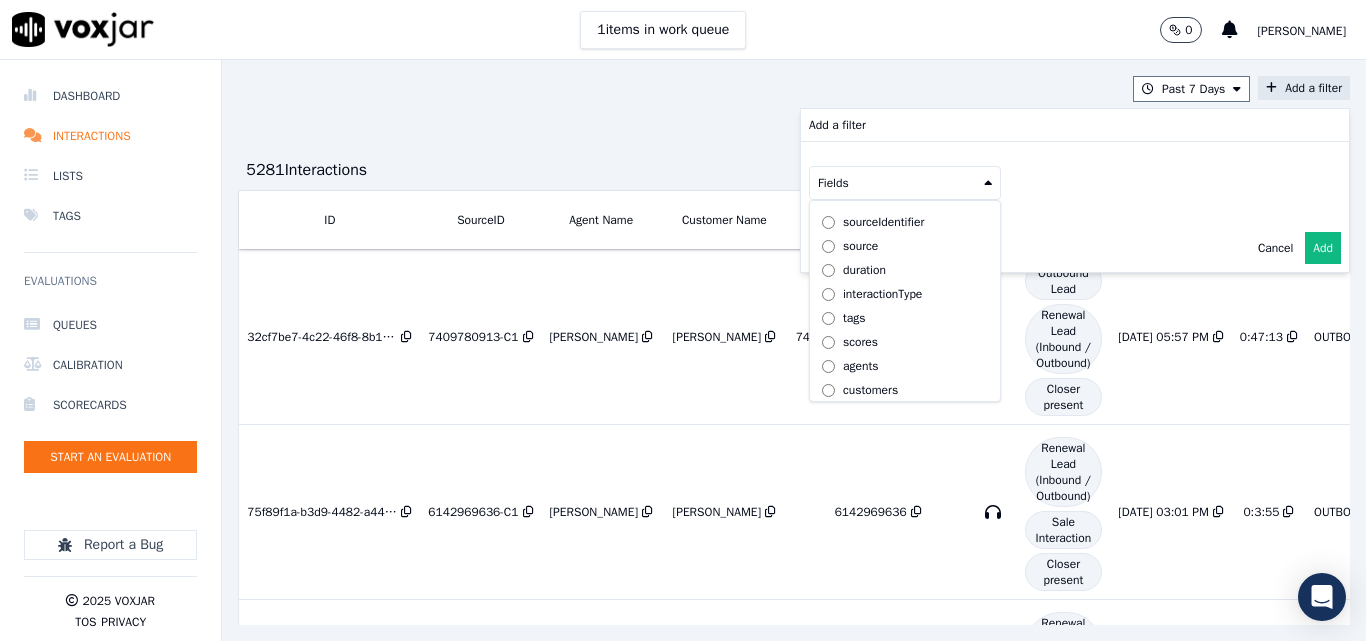 scroll, scrollTop: 63, scrollLeft: 0, axis: vertical 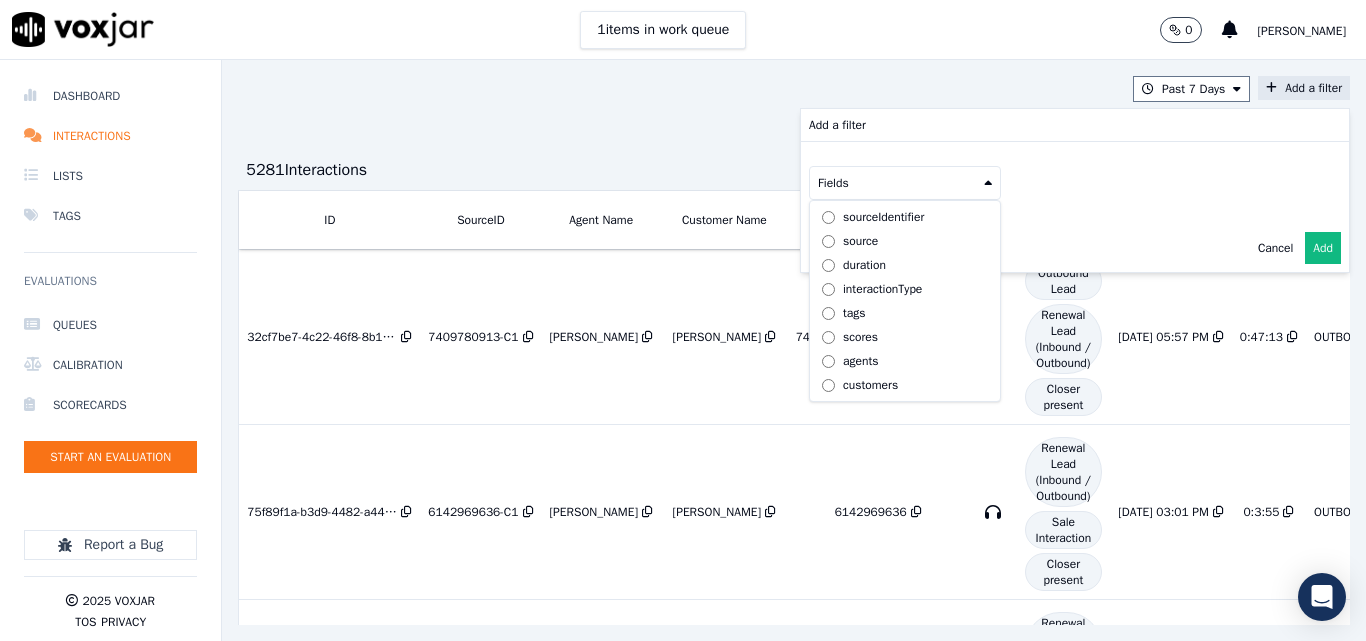 click on "customers" at bounding box center [870, 385] 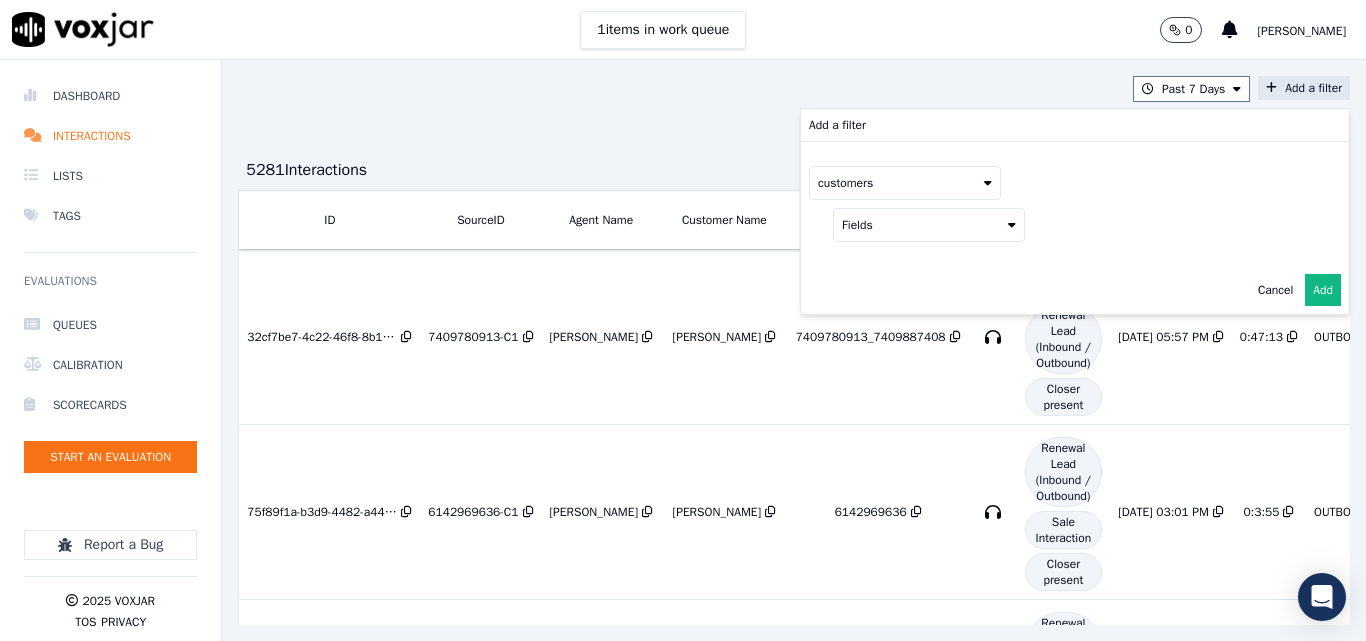 click on "Fields" at bounding box center [929, 225] 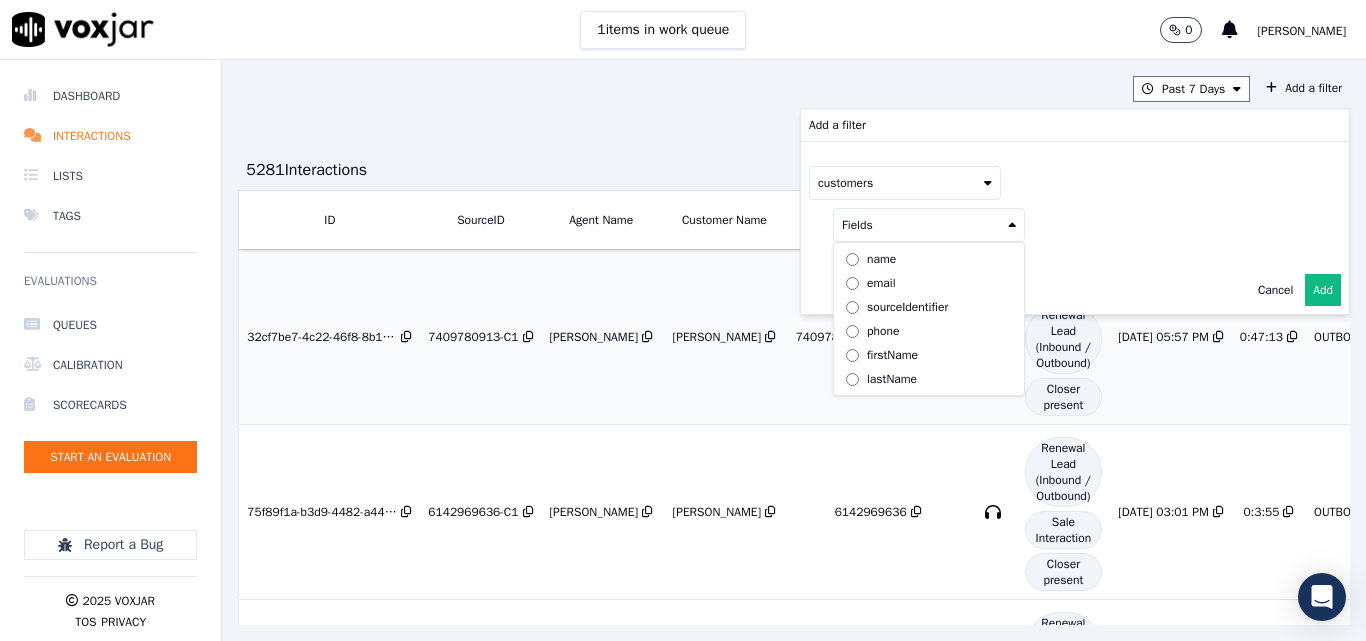 drag, startPoint x: 837, startPoint y: 328, endPoint x: 932, endPoint y: 331, distance: 95.047356 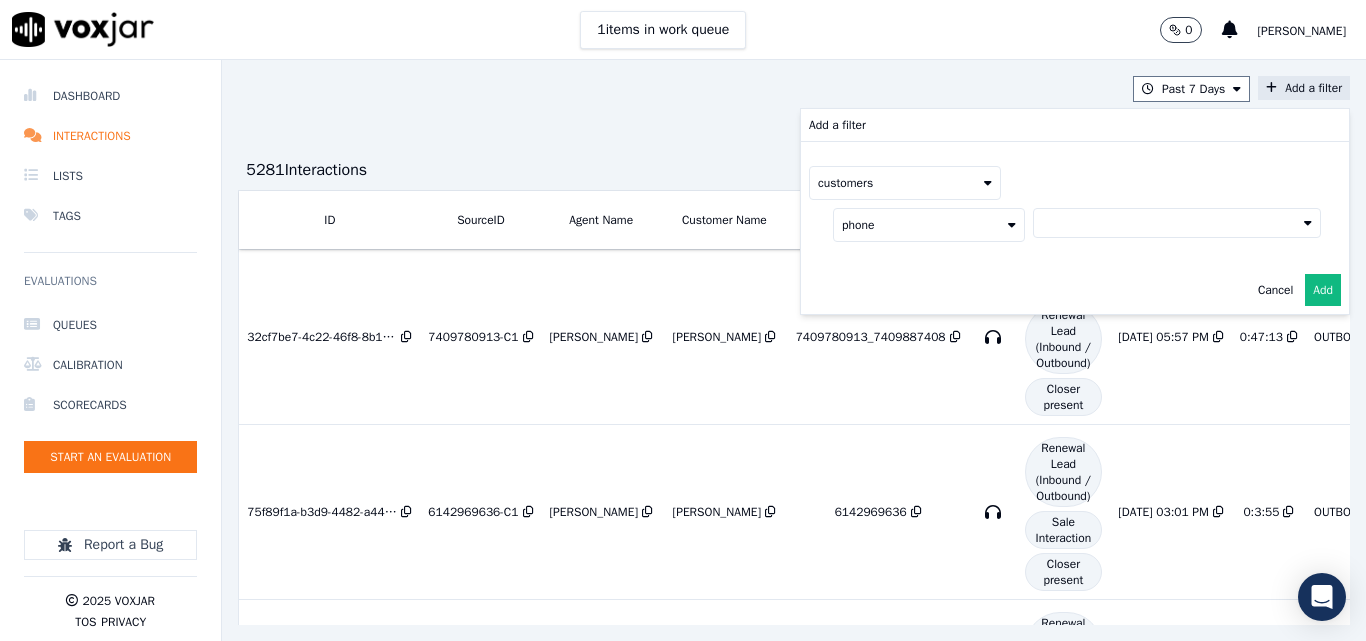 click at bounding box center [1177, 223] 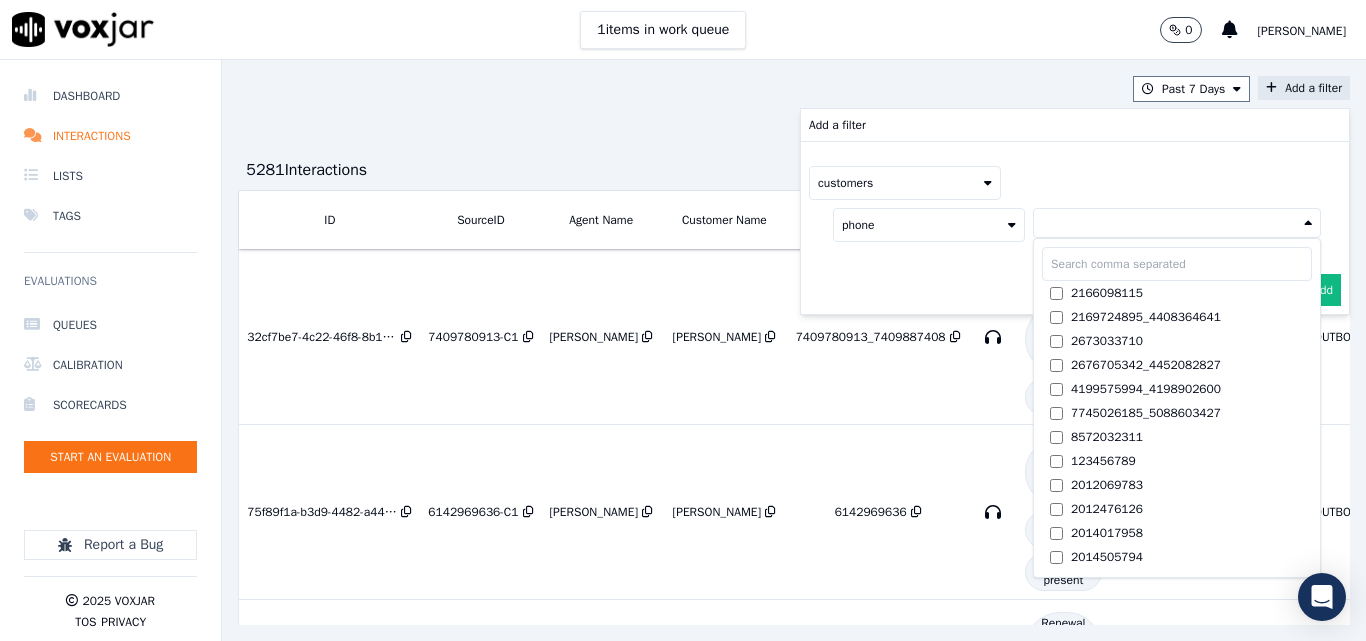 click at bounding box center [1177, 264] 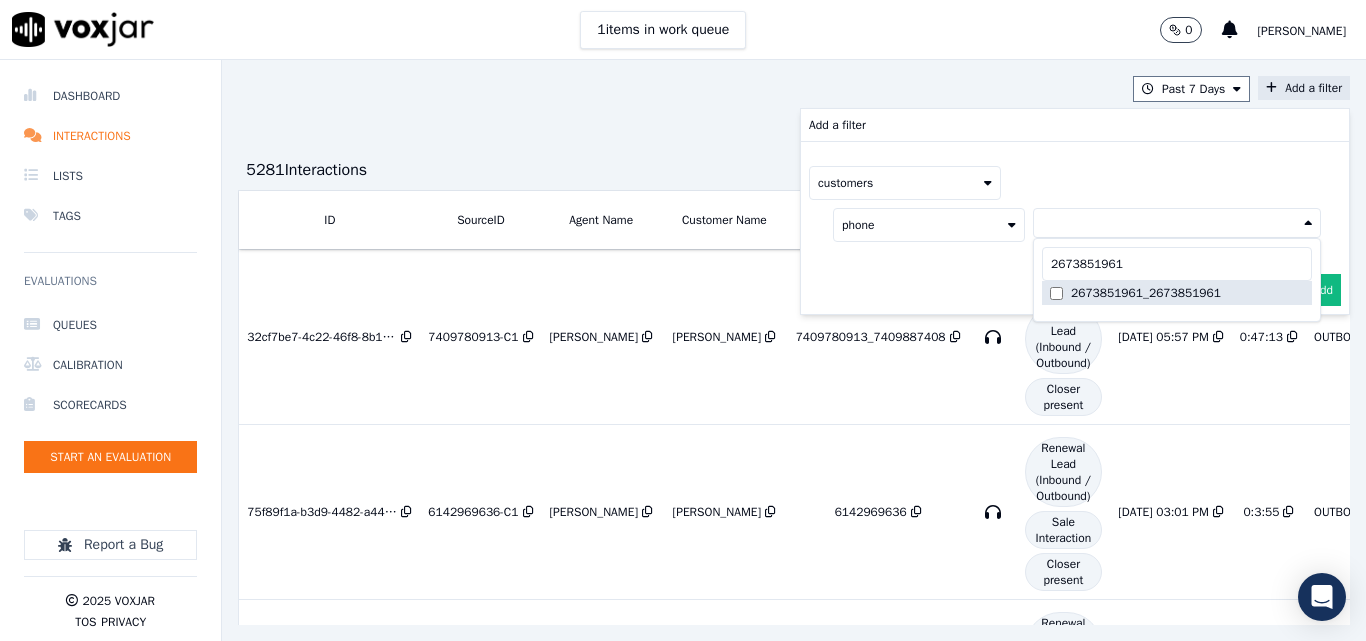 type on "2673851961" 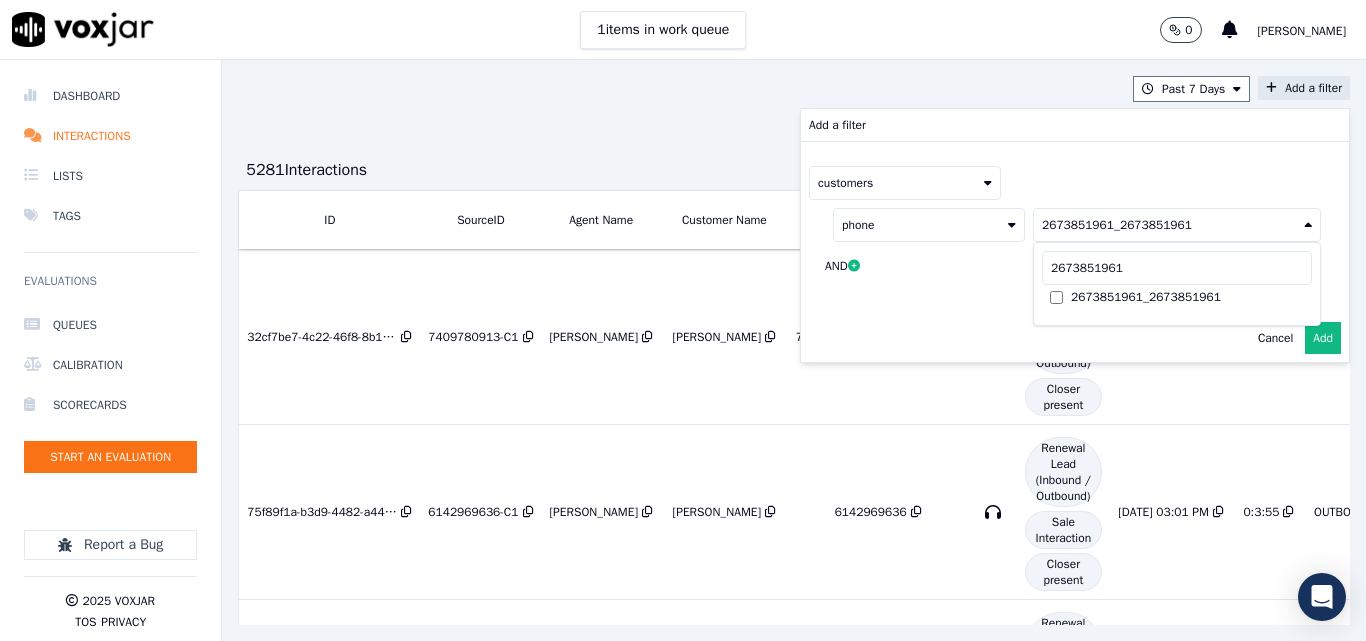 click on "Add" at bounding box center (1323, 338) 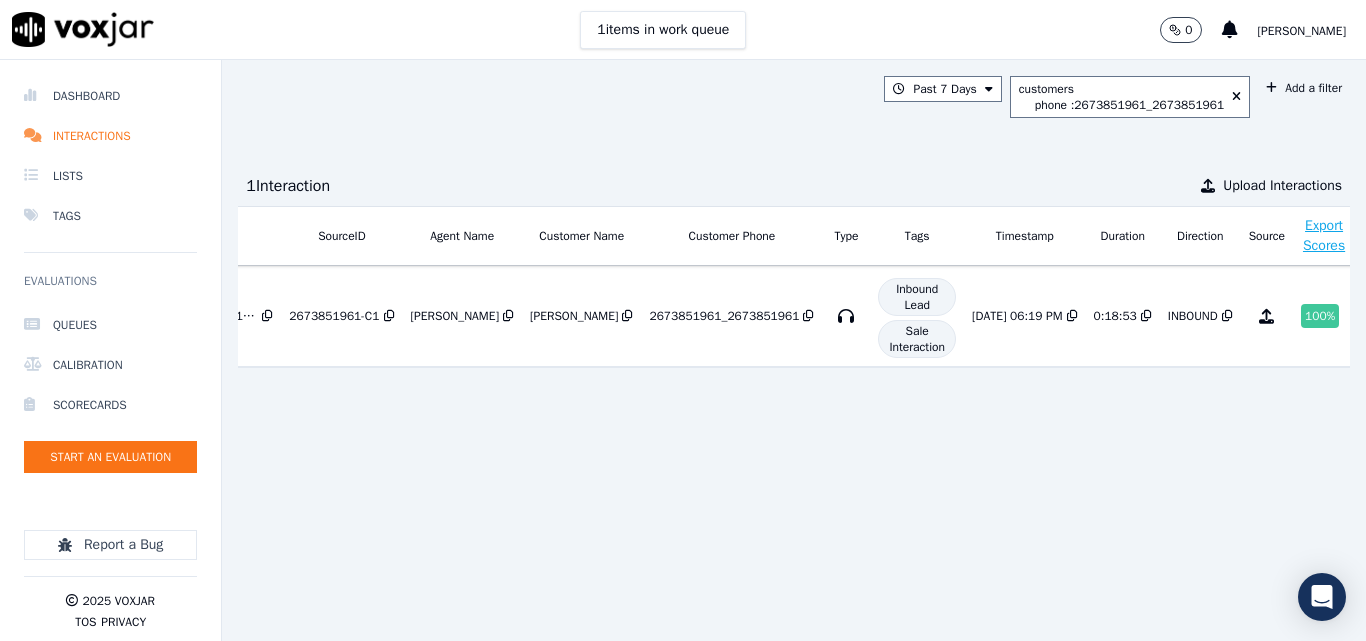 scroll, scrollTop: 0, scrollLeft: 156, axis: horizontal 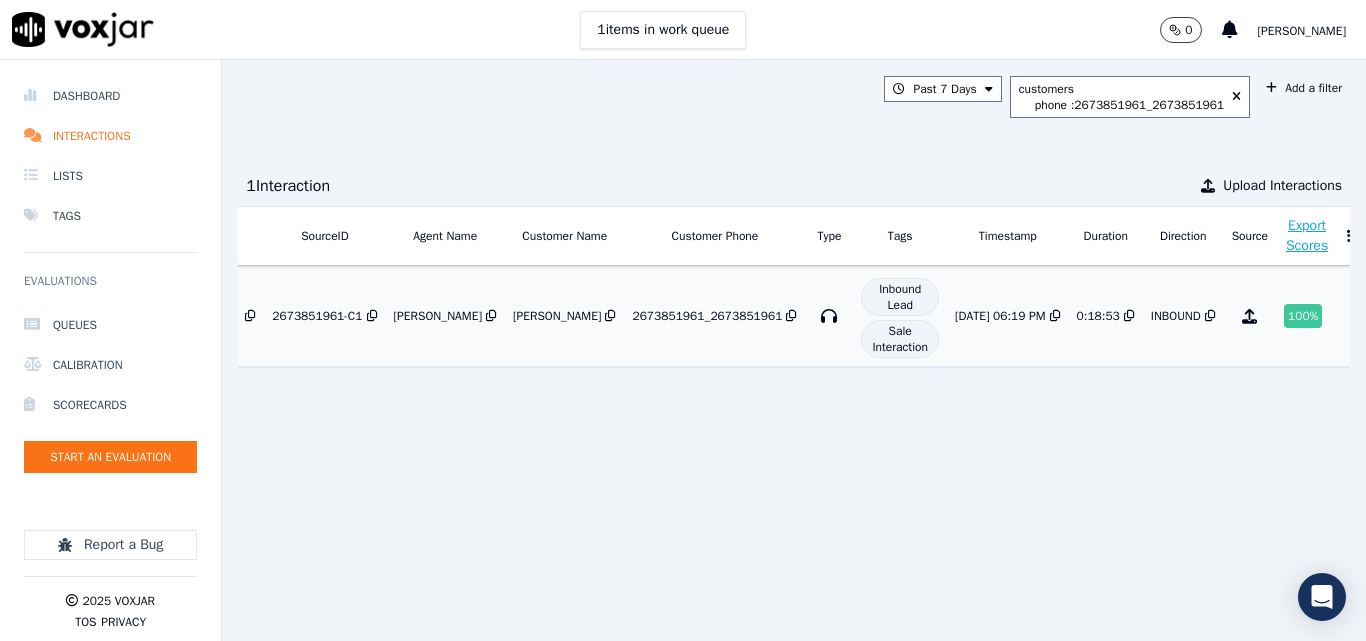 click on "100 %" at bounding box center (1303, 316) 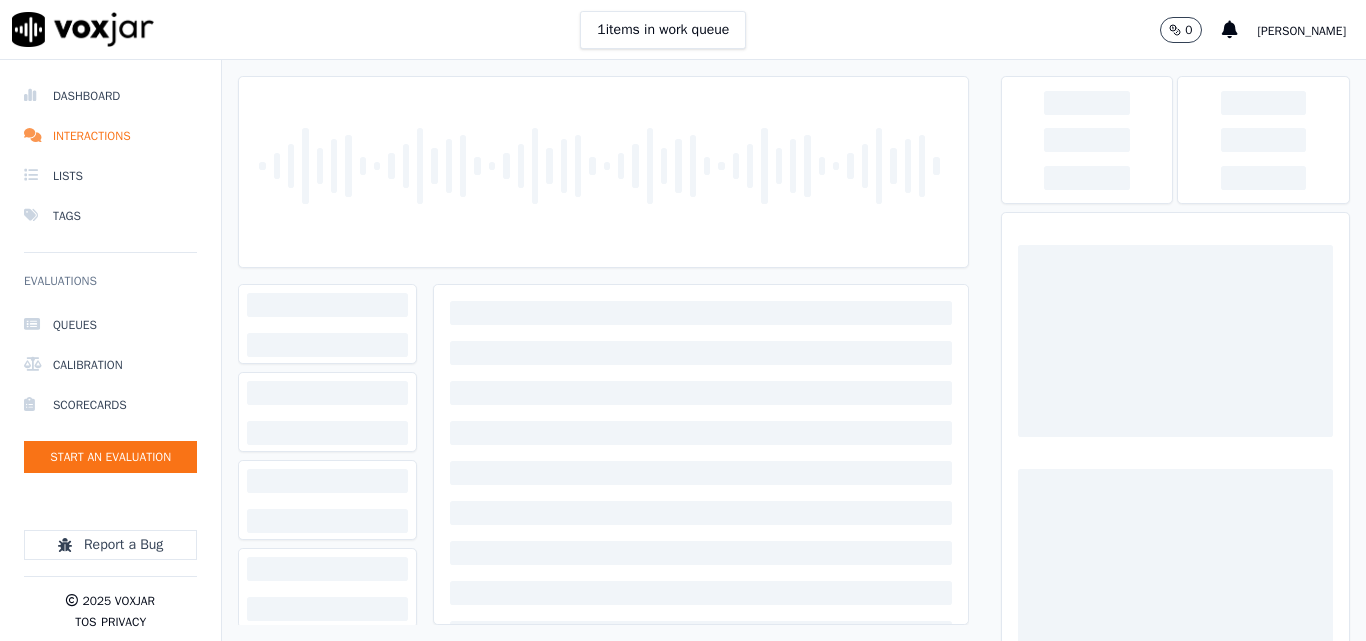 scroll, scrollTop: 0, scrollLeft: 0, axis: both 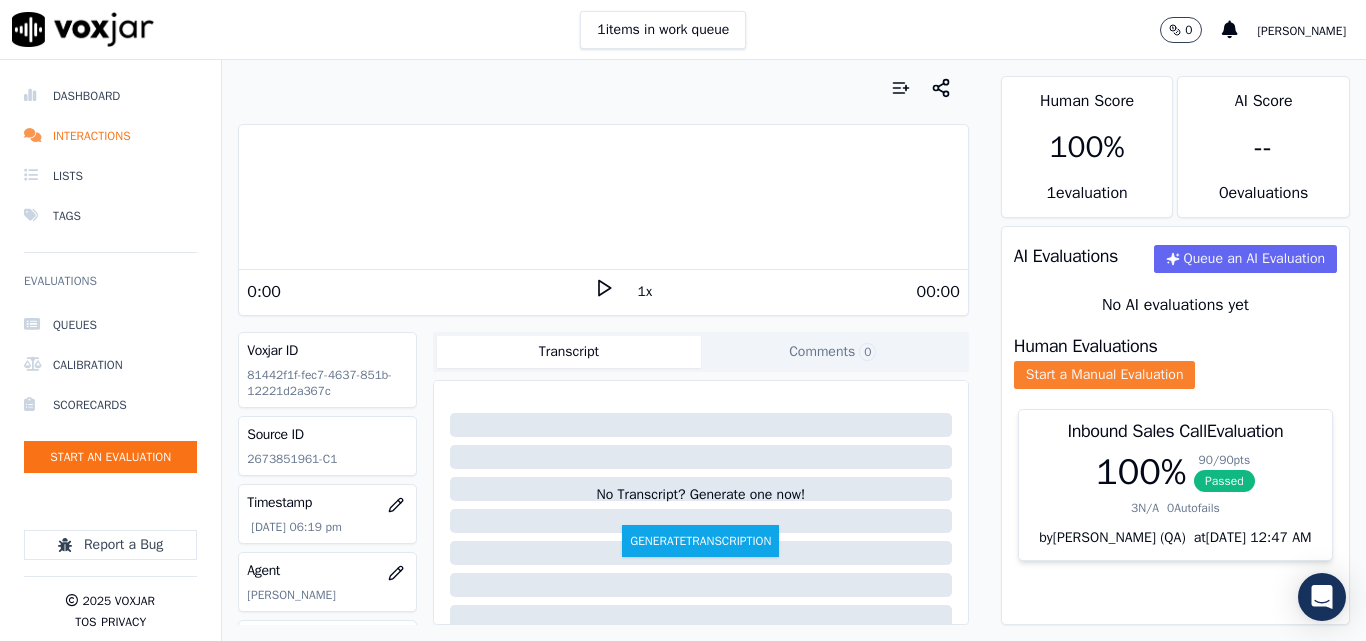 click on "Start a Manual Evaluation" 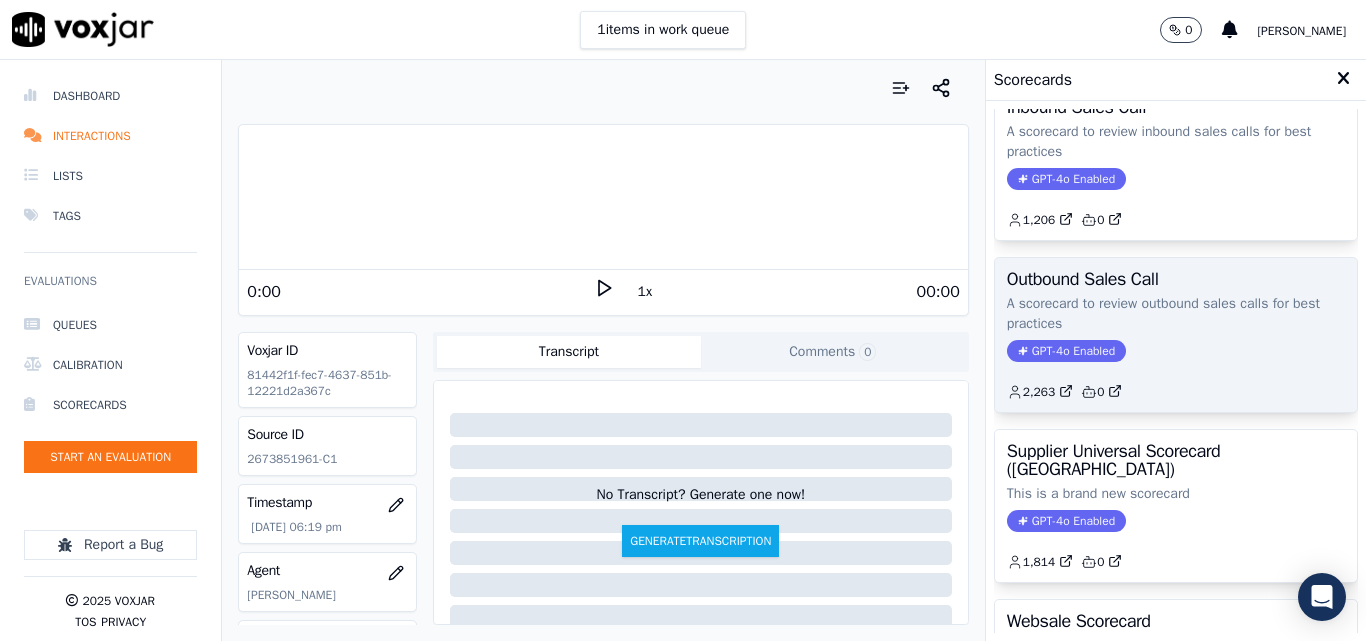 scroll, scrollTop: 200, scrollLeft: 0, axis: vertical 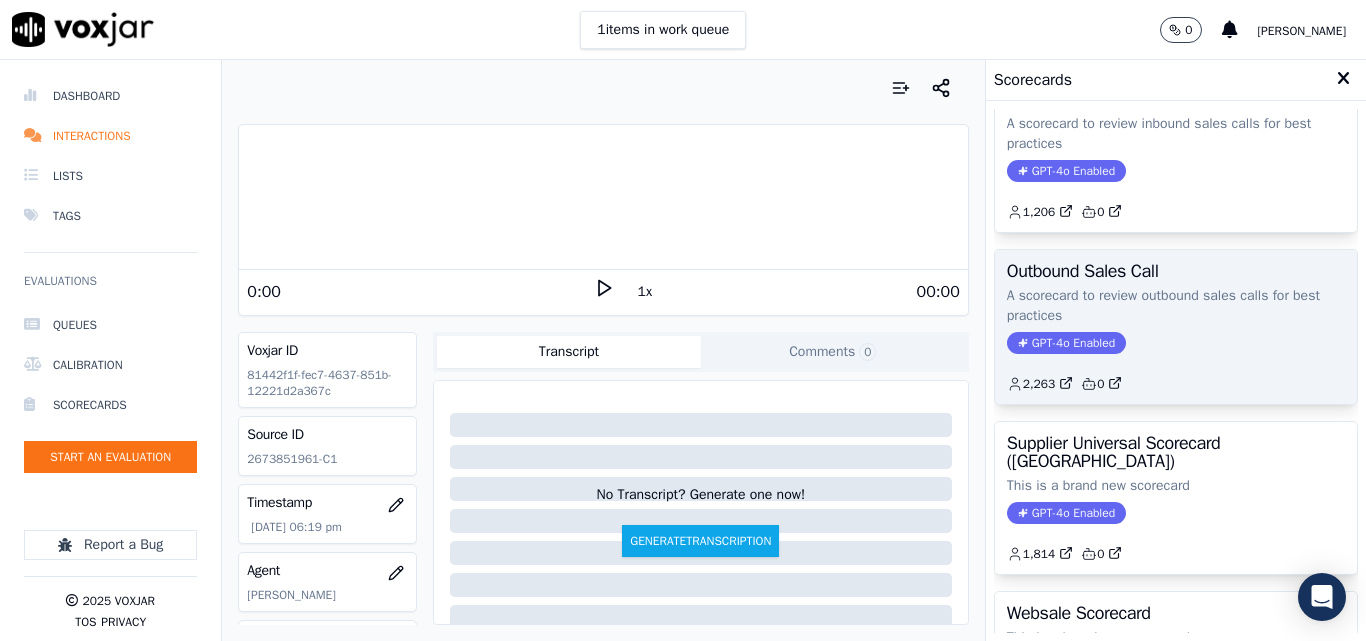 click on "Outbound Sales Call   A scorecard to review outbound sales calls for best practices     GPT-4o Enabled       2,263         0" at bounding box center (1176, 327) 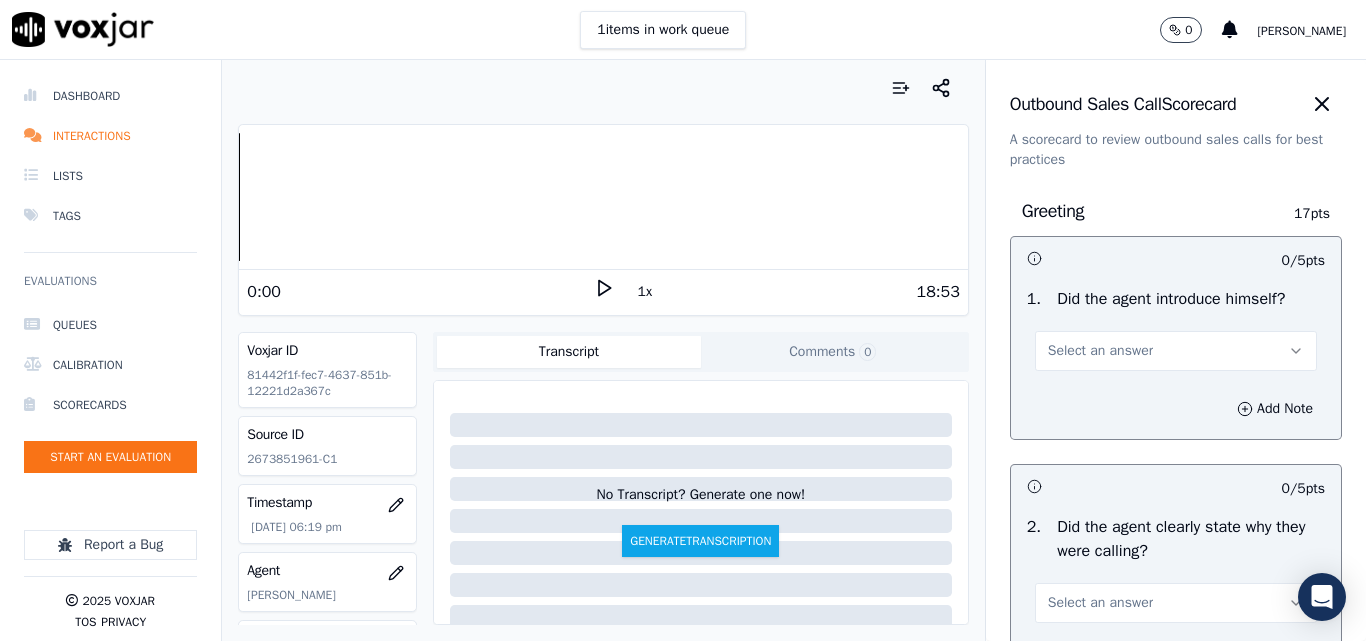 click on "Select an answer" at bounding box center (1100, 351) 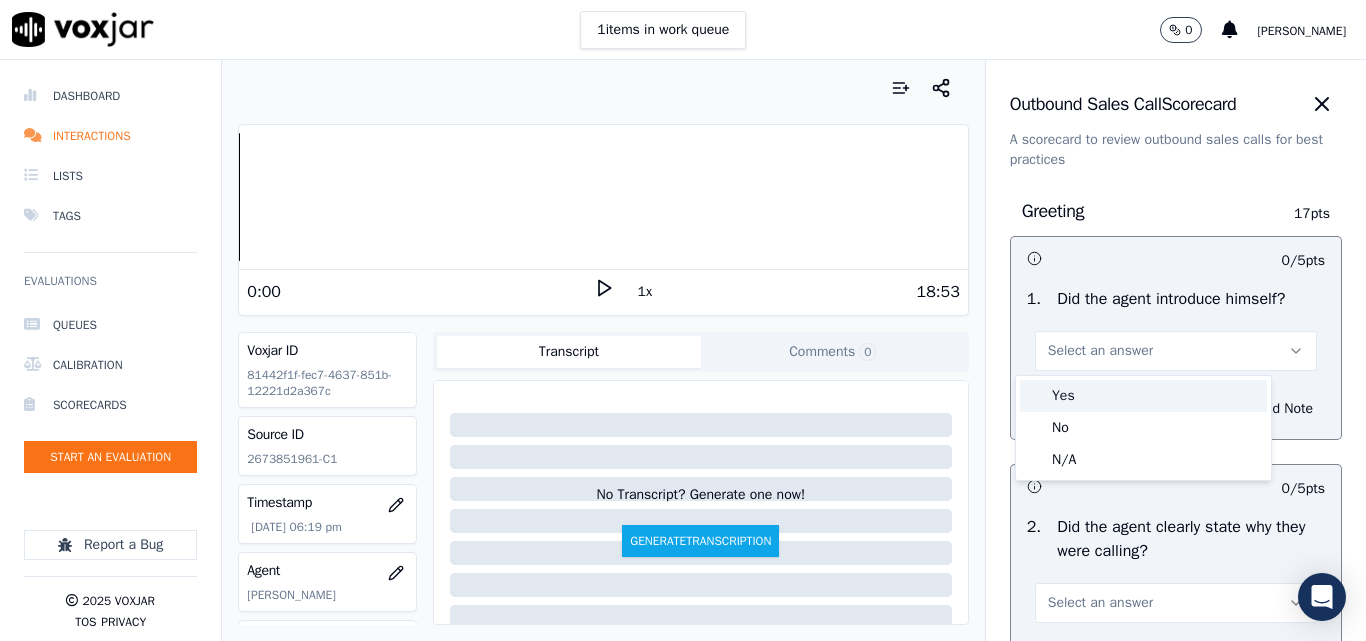 drag, startPoint x: 1079, startPoint y: 397, endPoint x: 1090, endPoint y: 405, distance: 13.601471 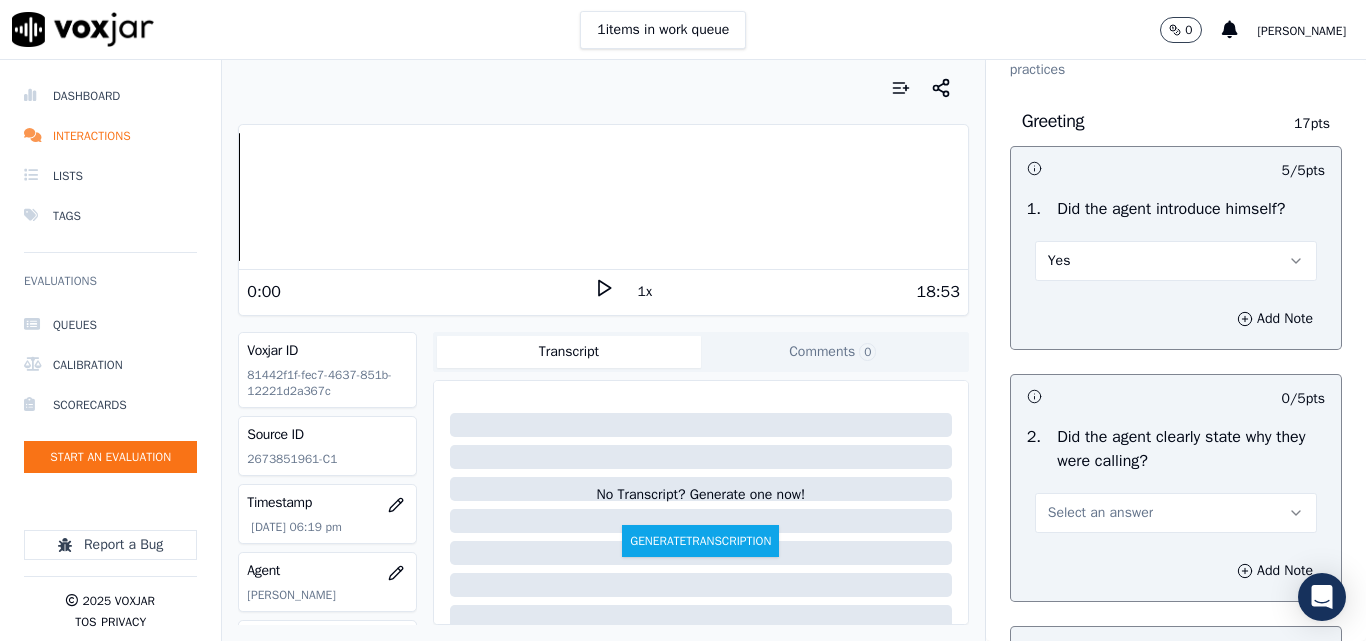 scroll, scrollTop: 0, scrollLeft: 0, axis: both 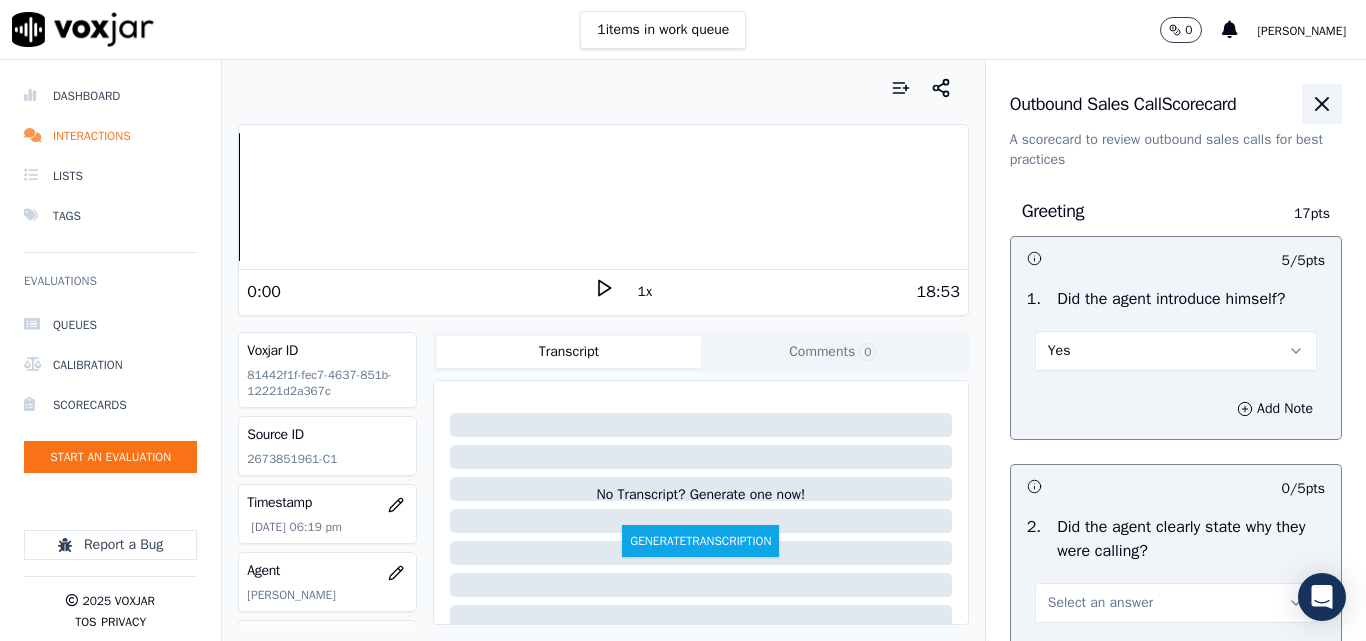 click 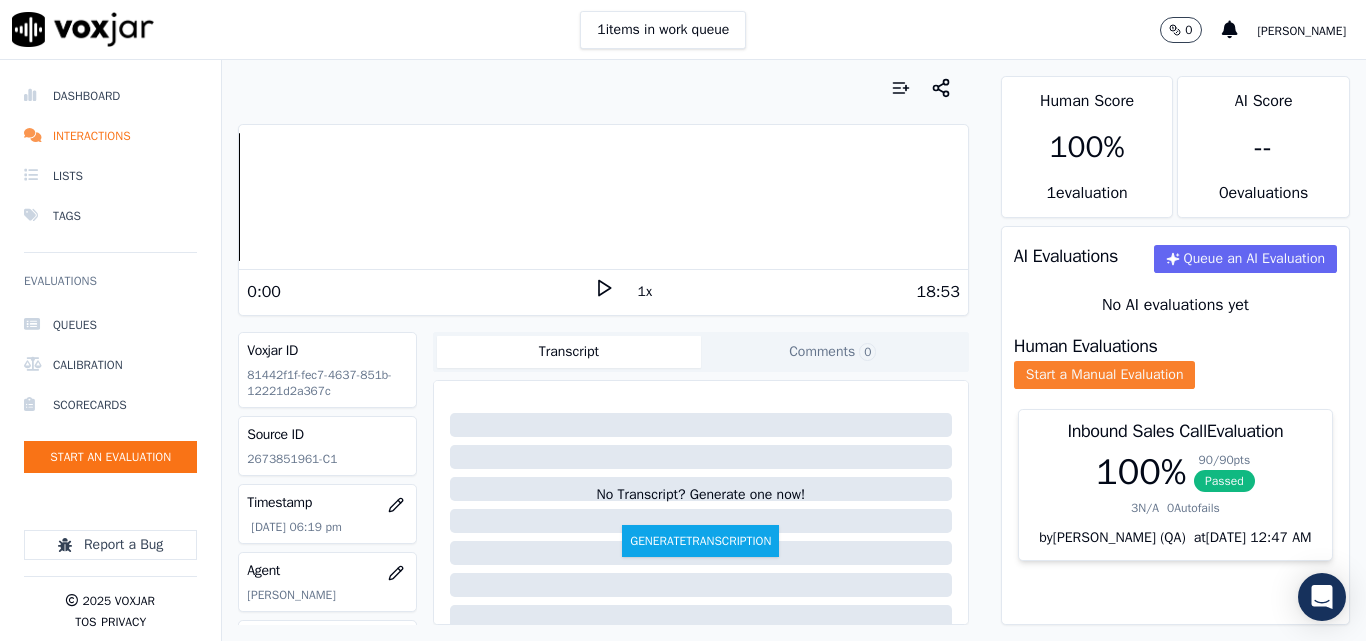 click on "Start a Manual Evaluation" 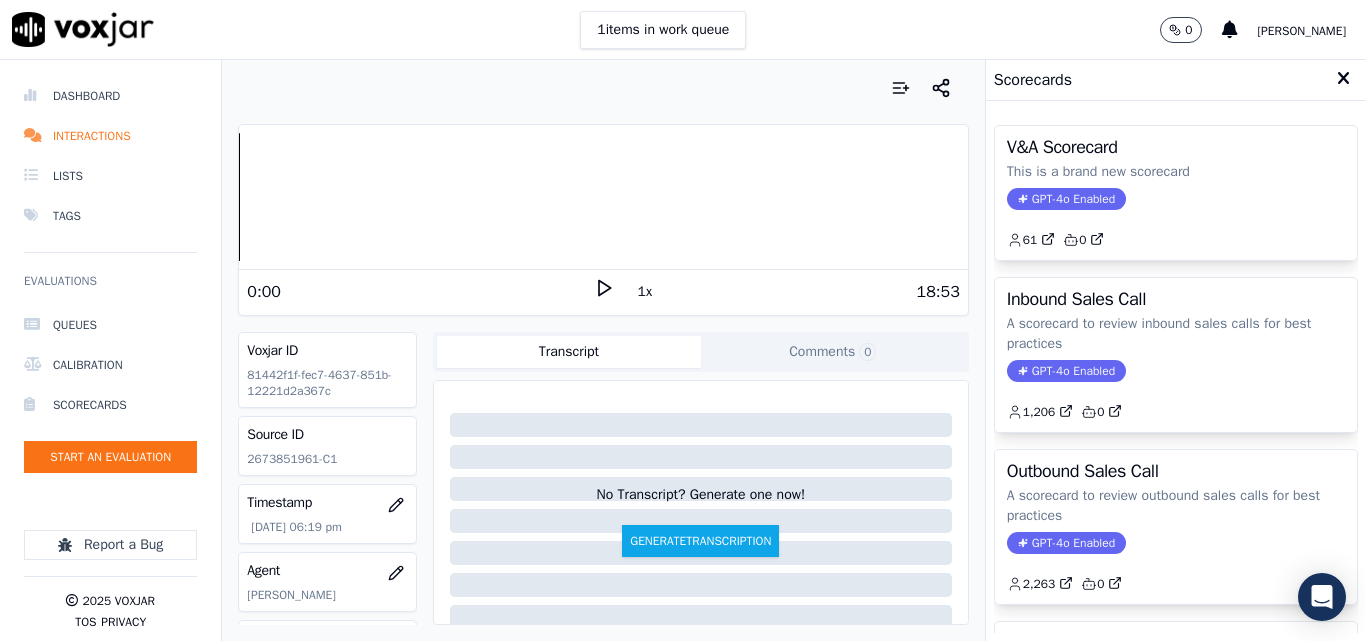 drag, startPoint x: 1136, startPoint y: 368, endPoint x: 1177, endPoint y: 372, distance: 41.19466 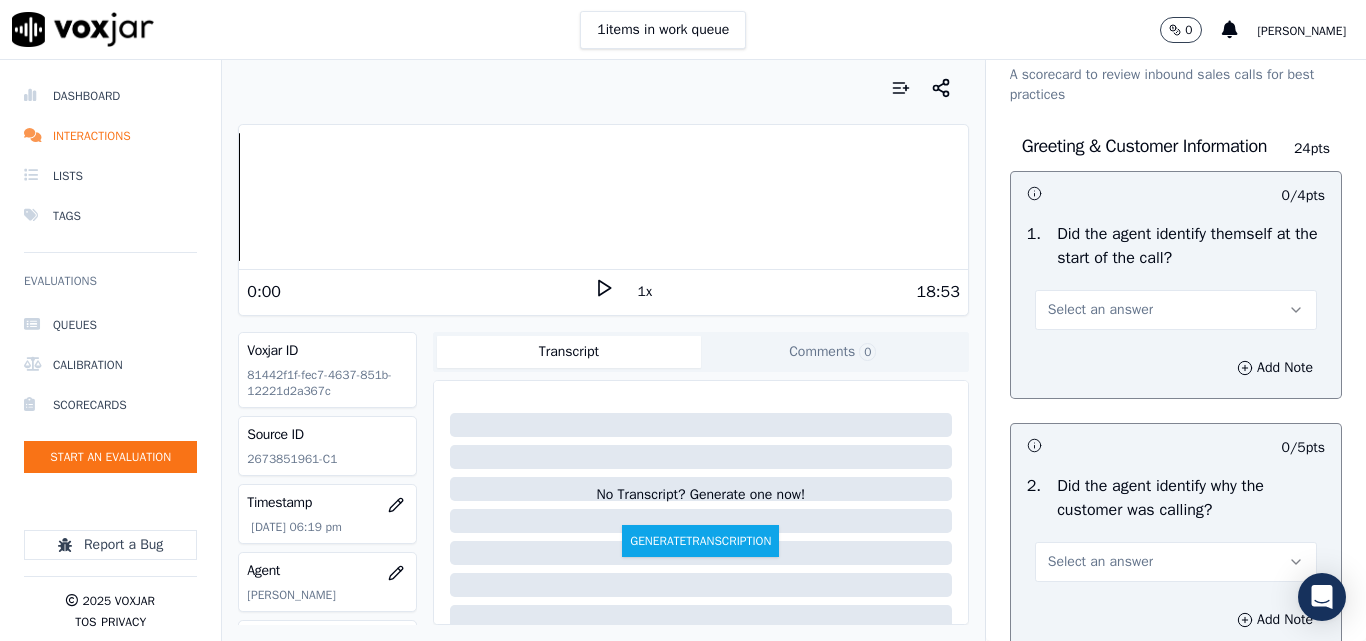 scroll, scrollTop: 100, scrollLeft: 0, axis: vertical 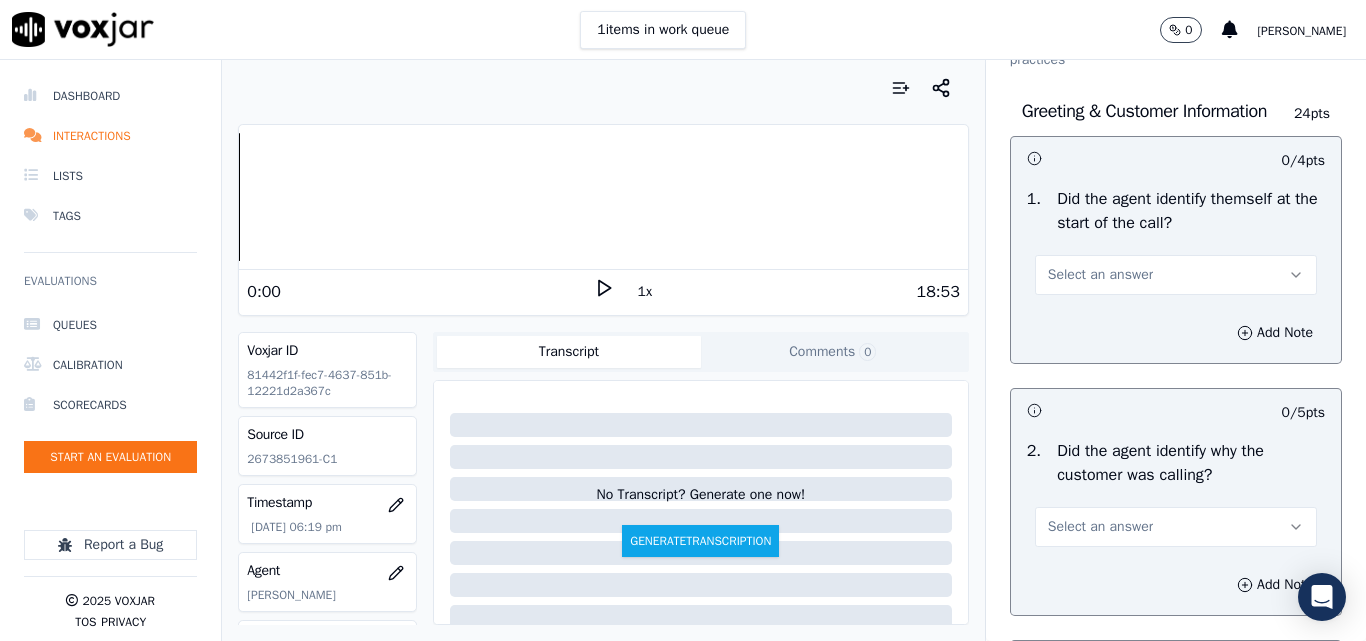 click on "Select an answer" at bounding box center (1100, 275) 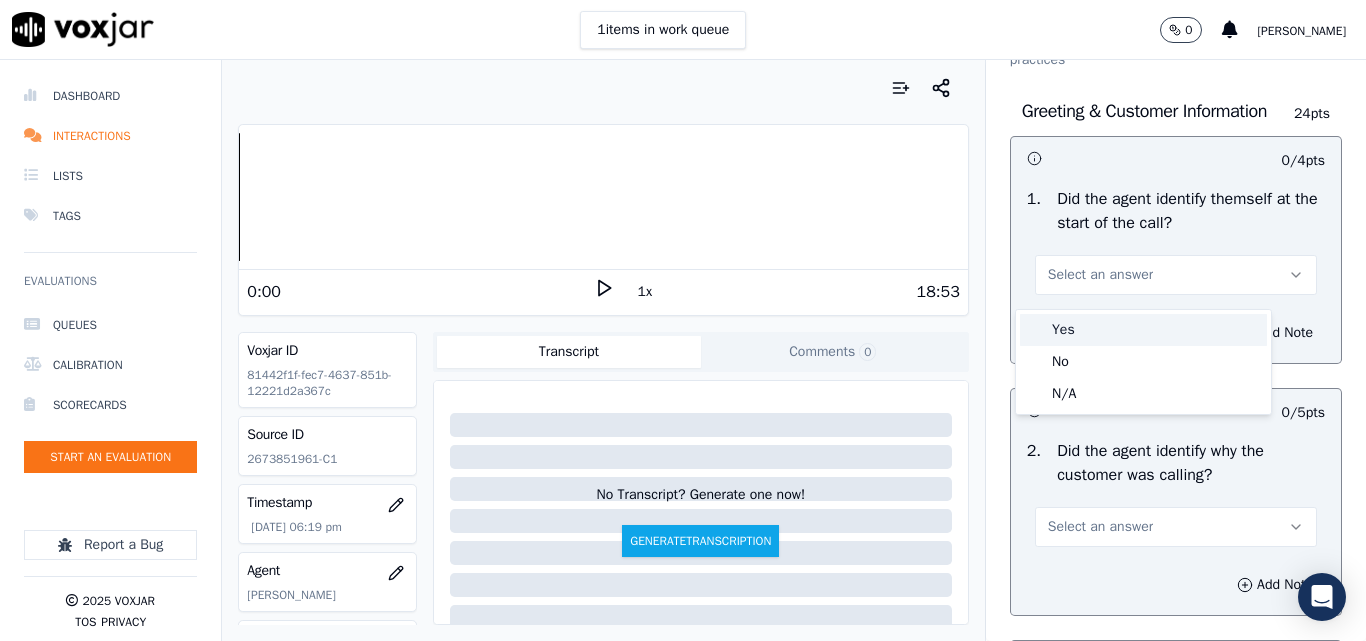 click on "Yes" at bounding box center (1143, 330) 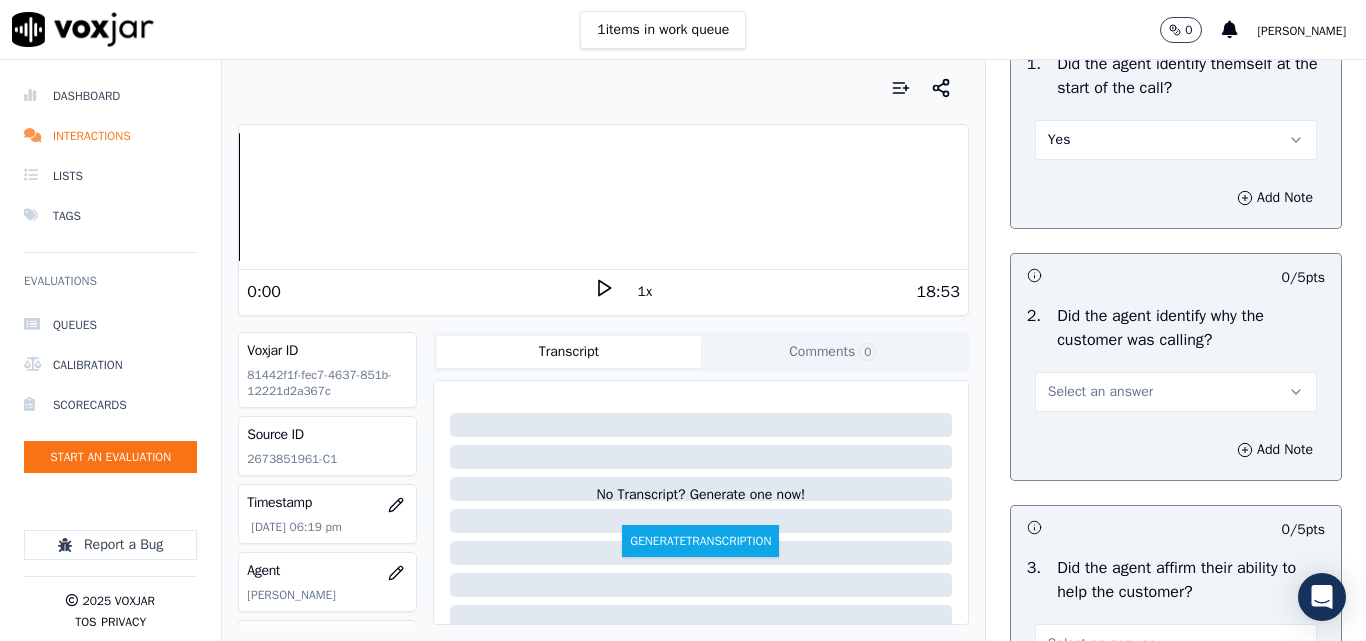 scroll, scrollTop: 400, scrollLeft: 0, axis: vertical 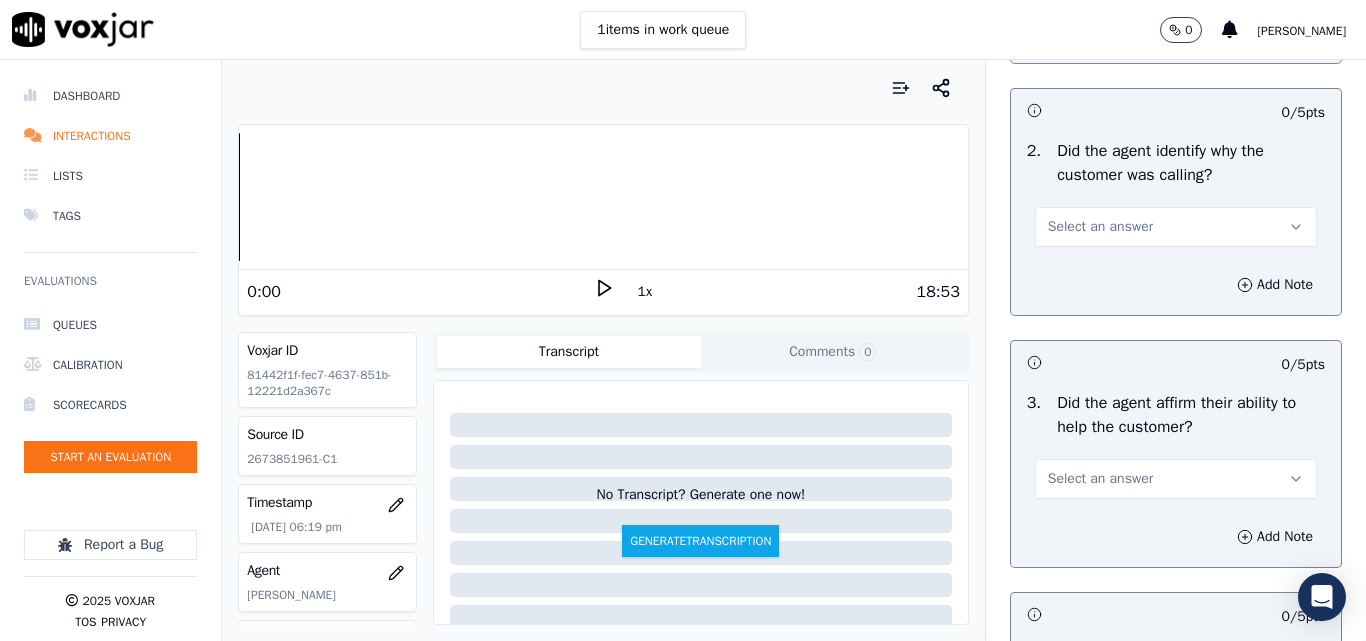 click on "Select an answer" at bounding box center (1100, 227) 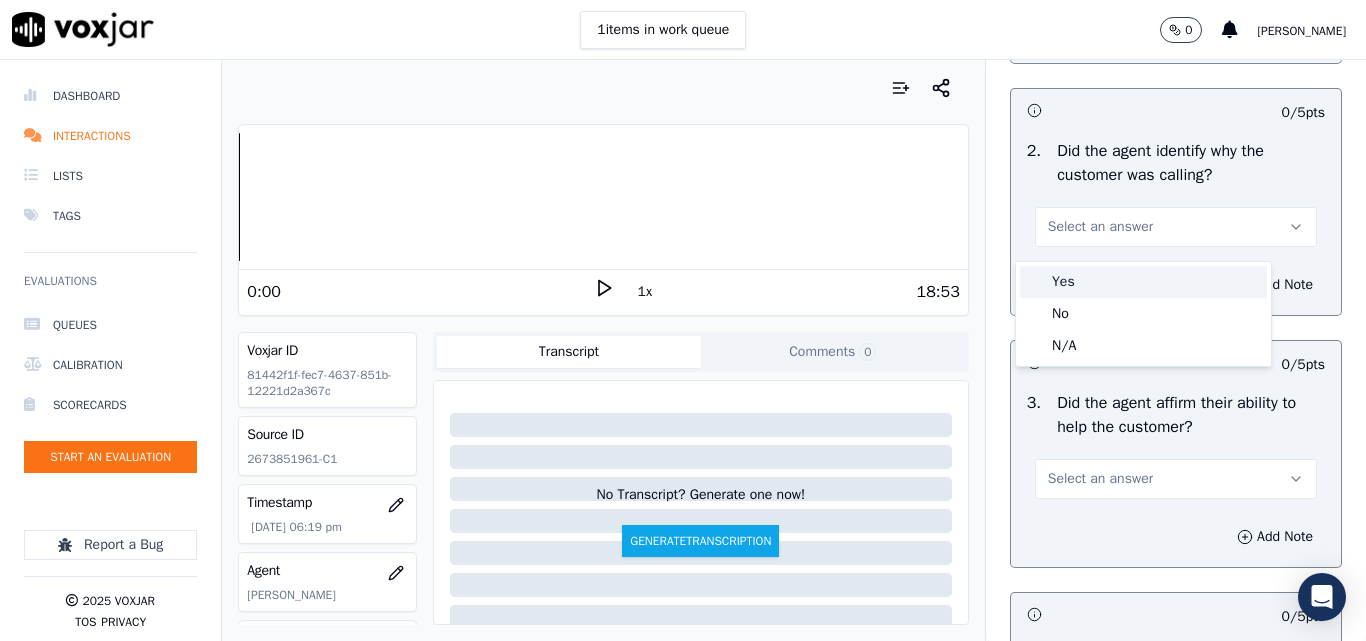 click on "Yes" at bounding box center [1143, 282] 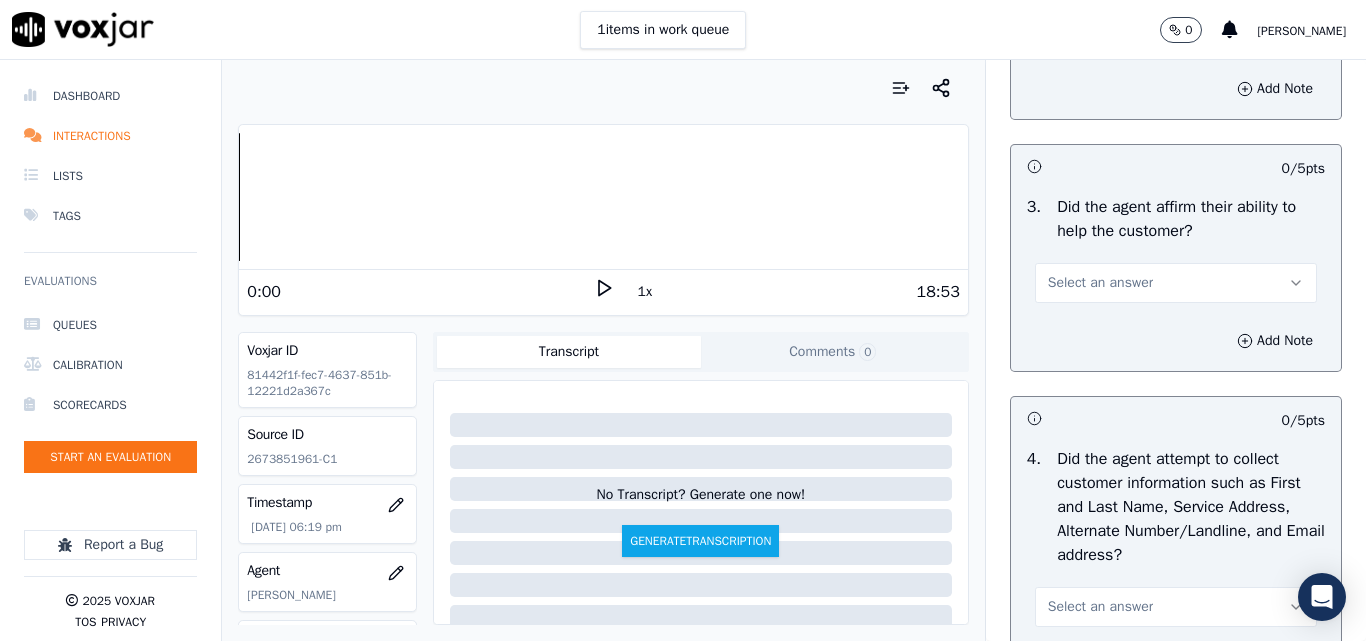 scroll, scrollTop: 600, scrollLeft: 0, axis: vertical 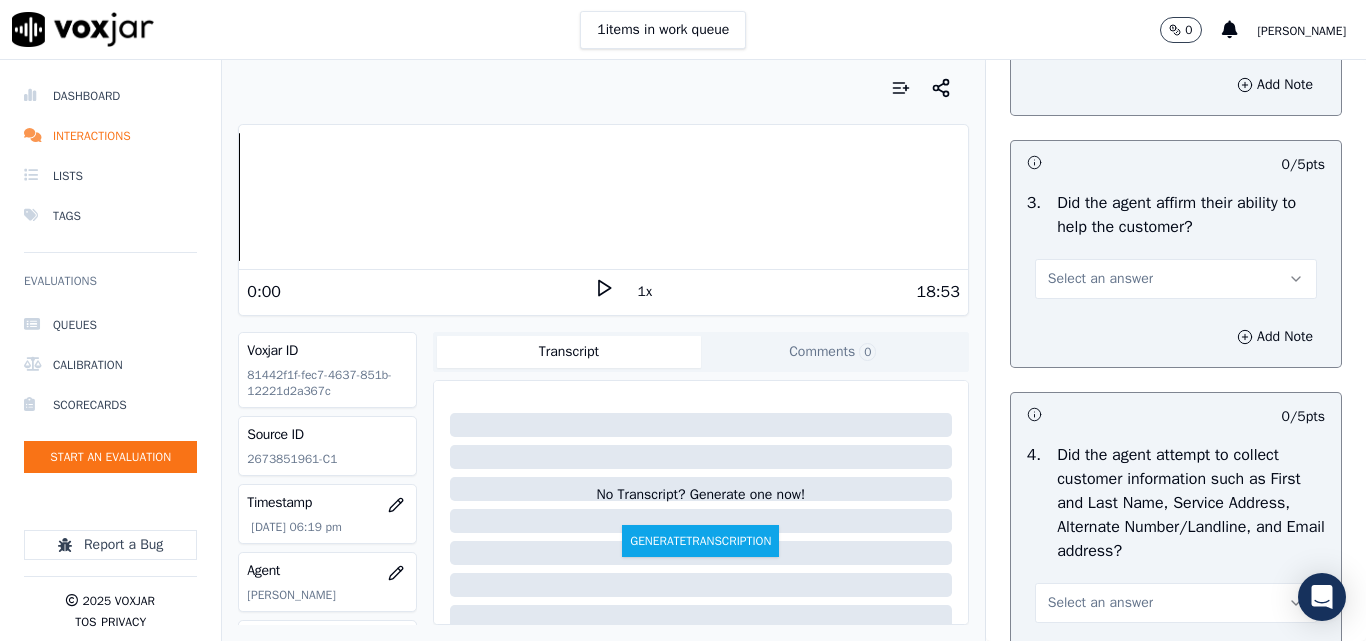 drag, startPoint x: 1104, startPoint y: 282, endPoint x: 1104, endPoint y: 301, distance: 19 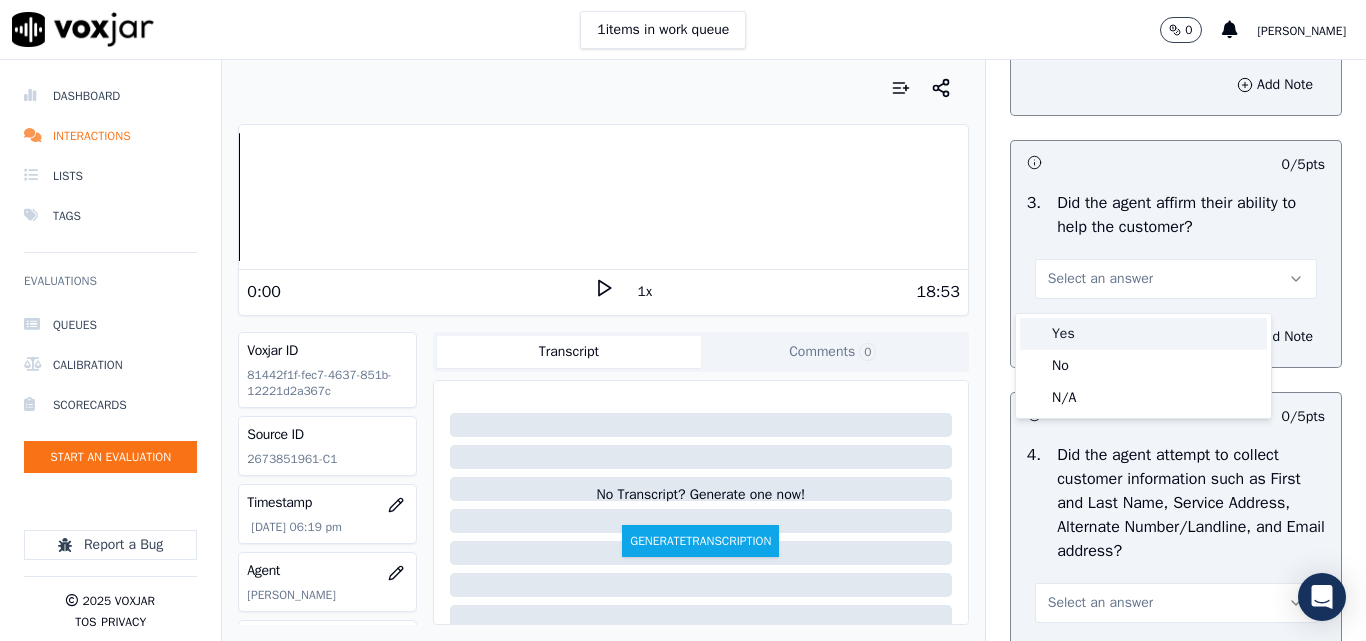 click on "Yes" at bounding box center (1143, 334) 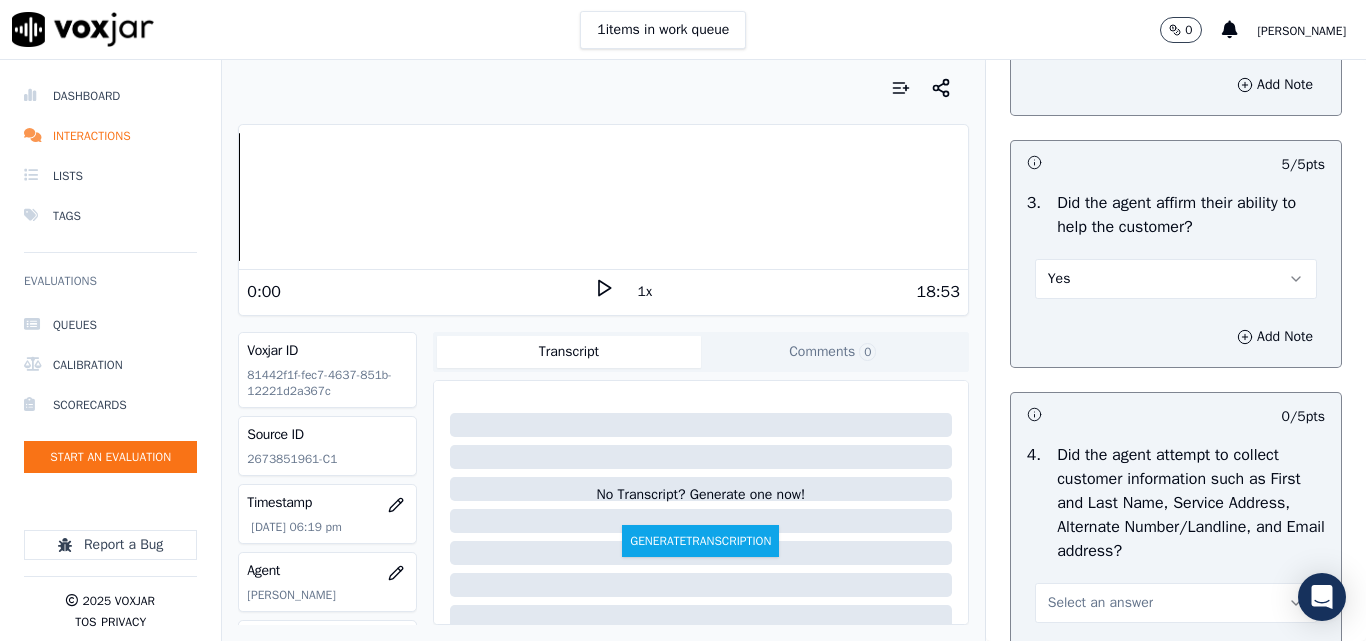 scroll, scrollTop: 800, scrollLeft: 0, axis: vertical 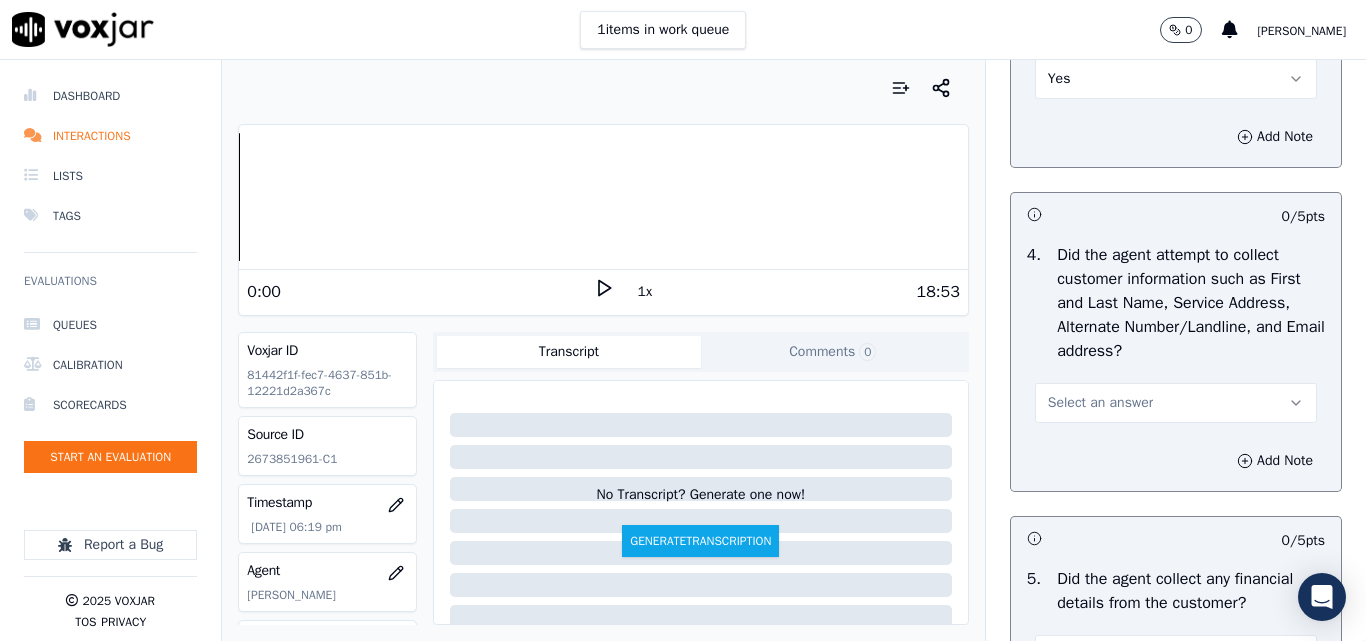 click on "Select an answer" at bounding box center (1100, 403) 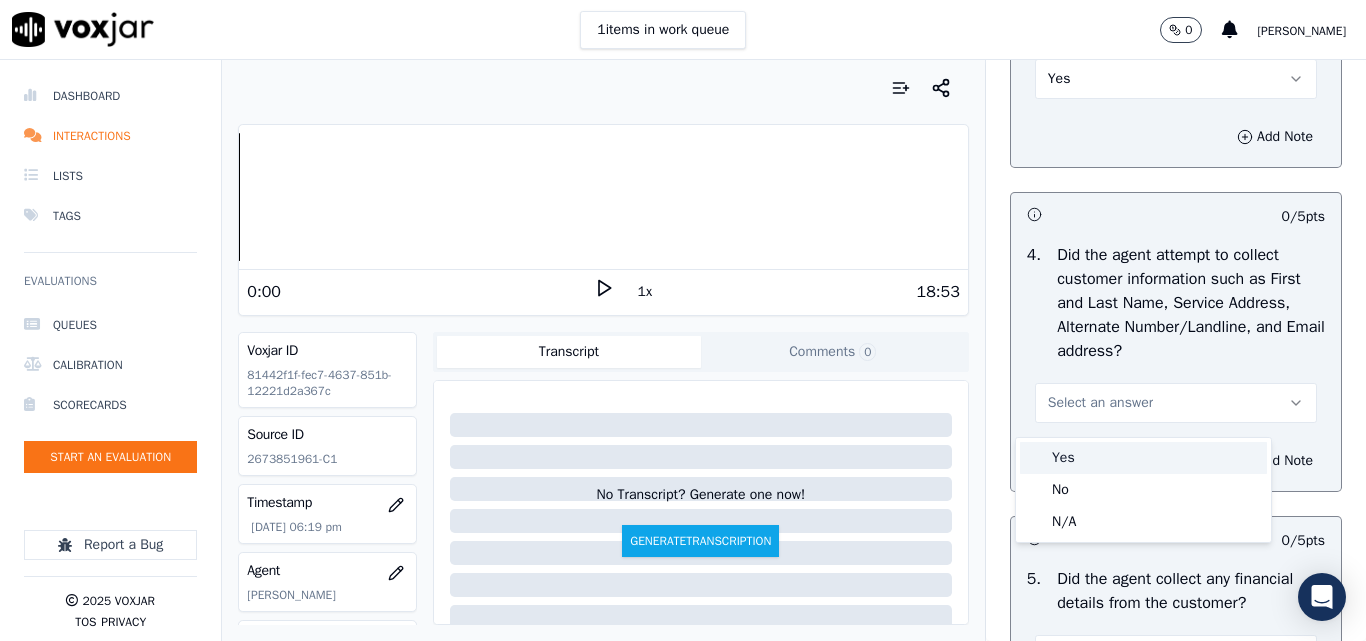 click on "Yes" at bounding box center [1143, 458] 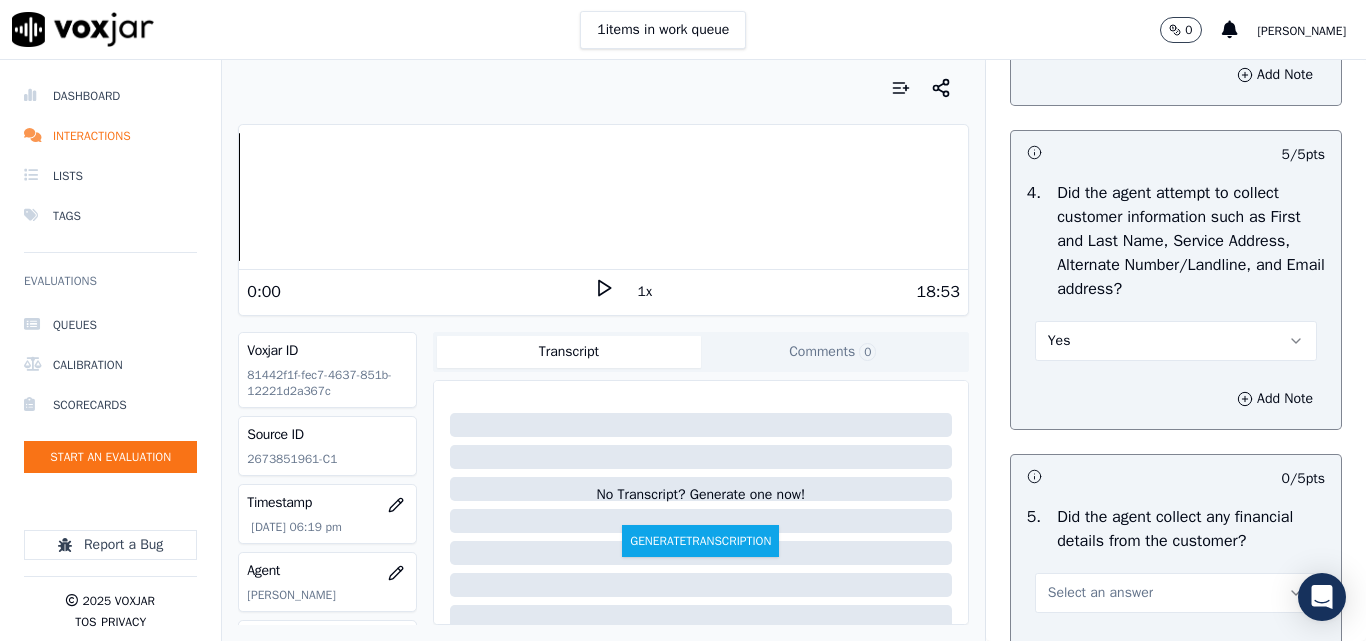 scroll, scrollTop: 1100, scrollLeft: 0, axis: vertical 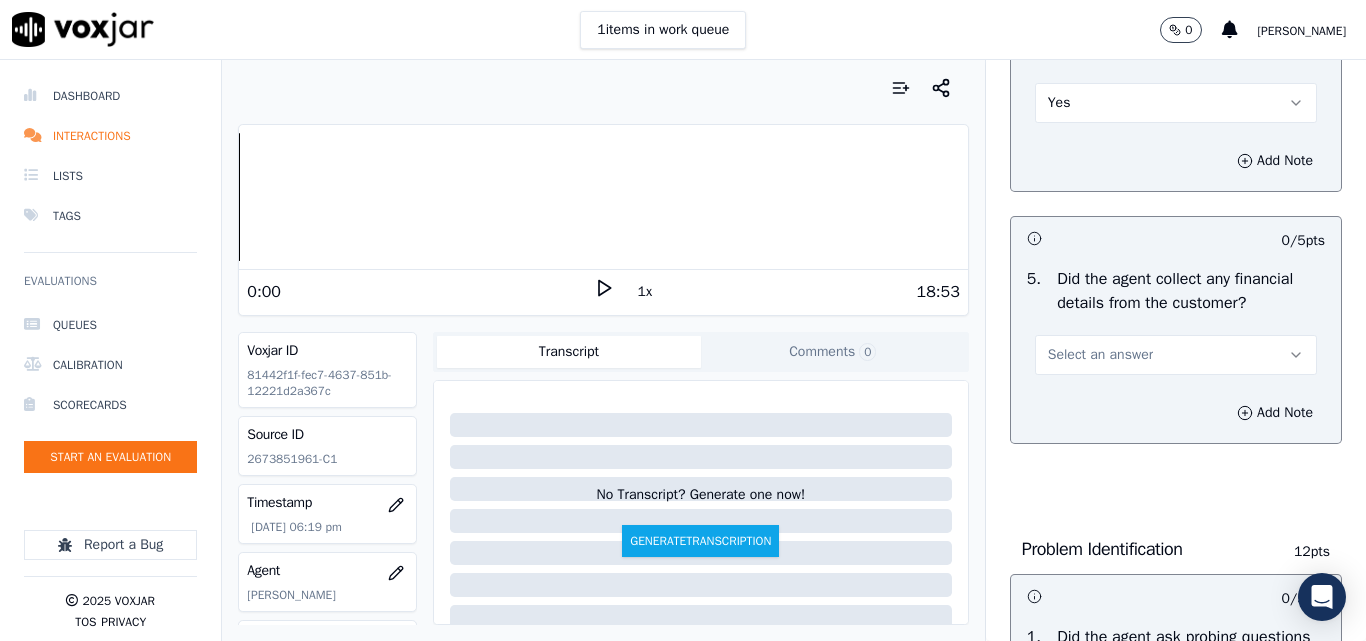 click on "Select an answer" at bounding box center [1100, 355] 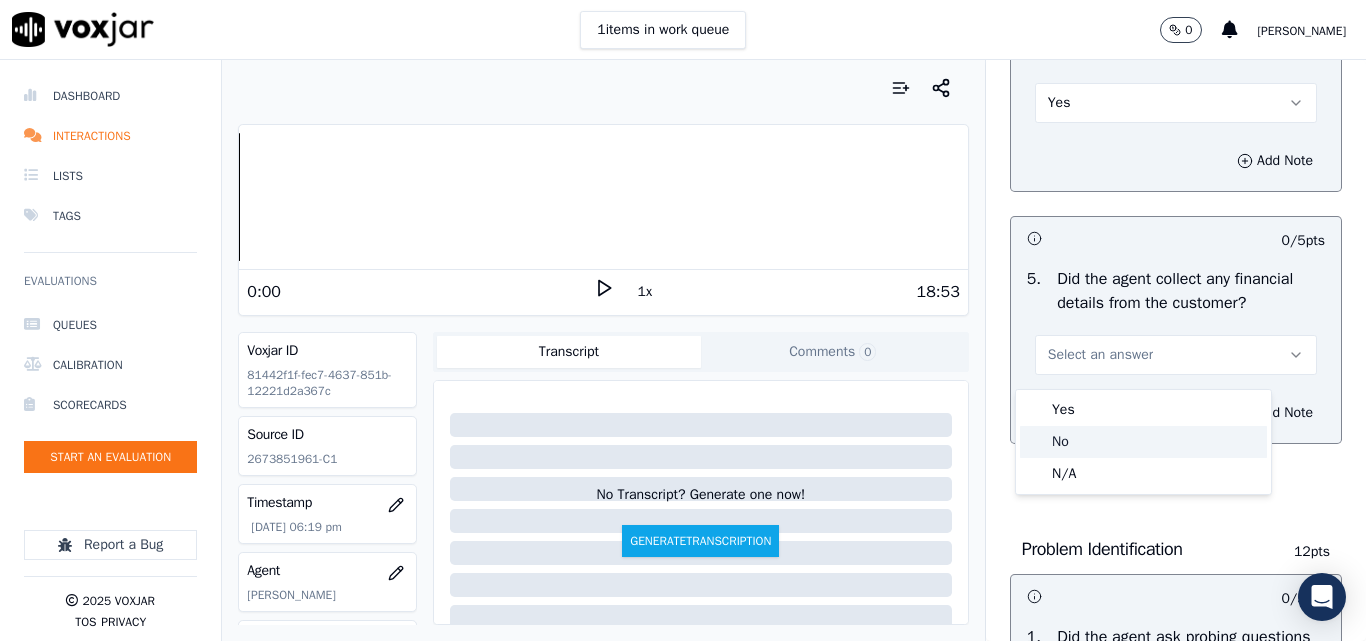 click on "No" 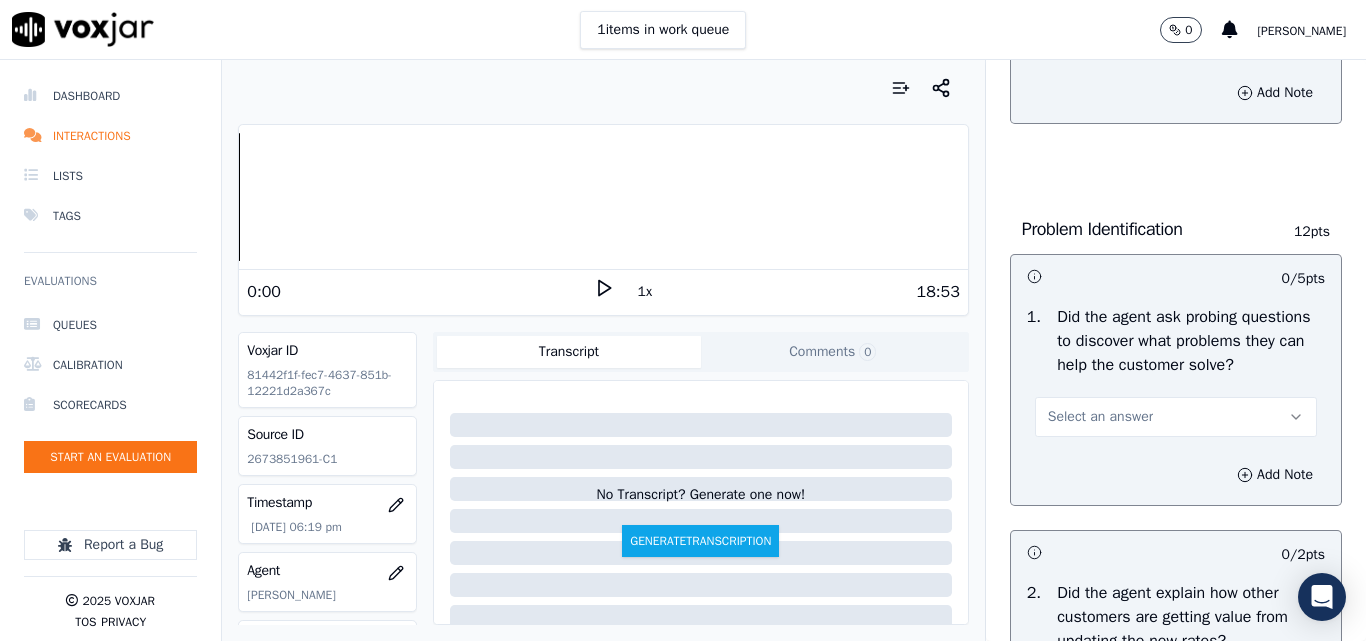 scroll, scrollTop: 1600, scrollLeft: 0, axis: vertical 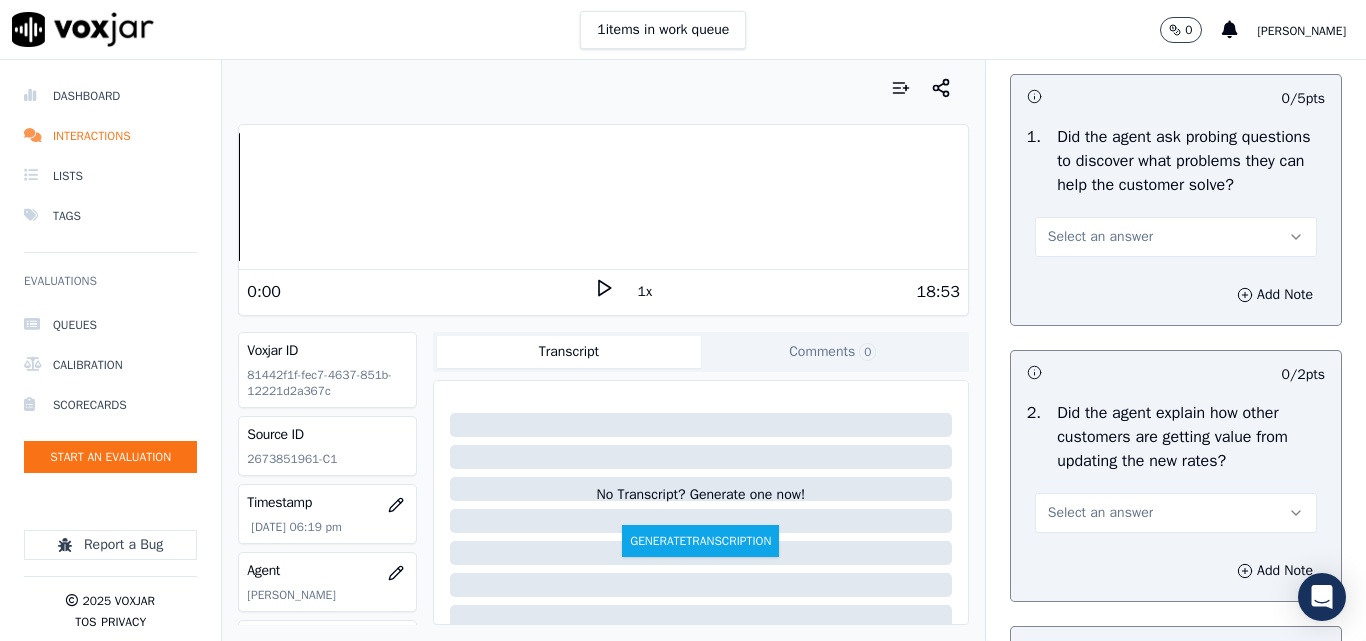 click on "Select an answer" at bounding box center (1100, 237) 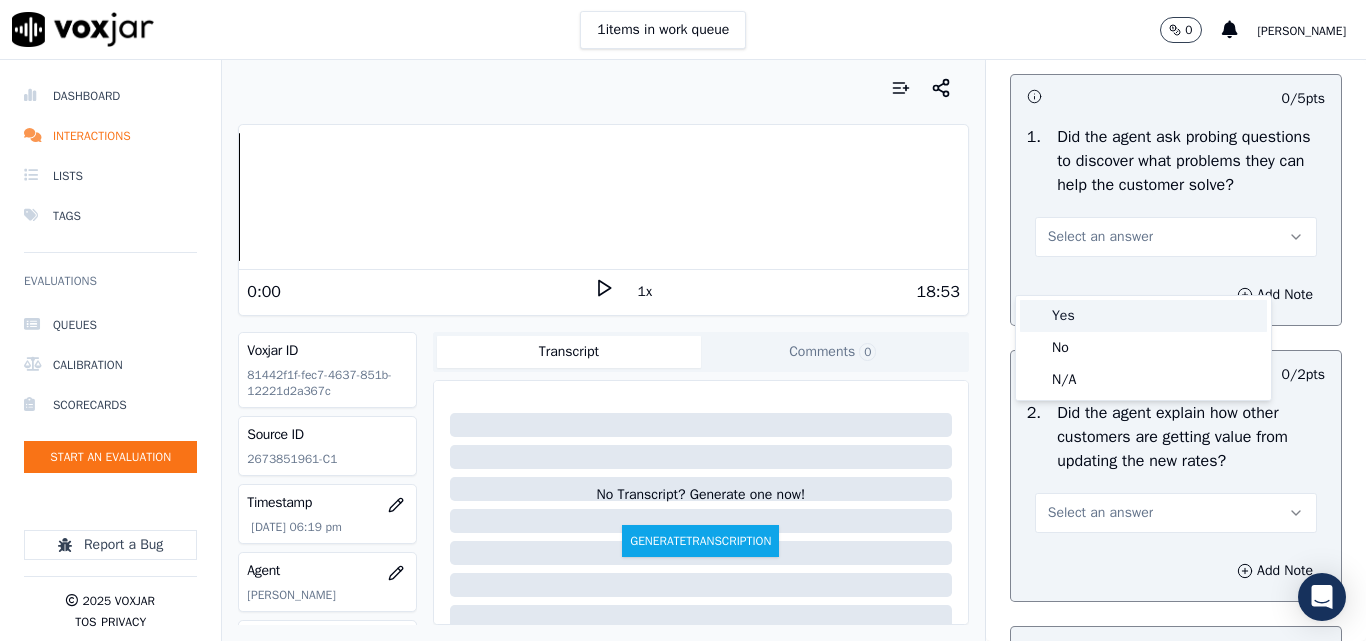 click on "Yes" at bounding box center [1143, 316] 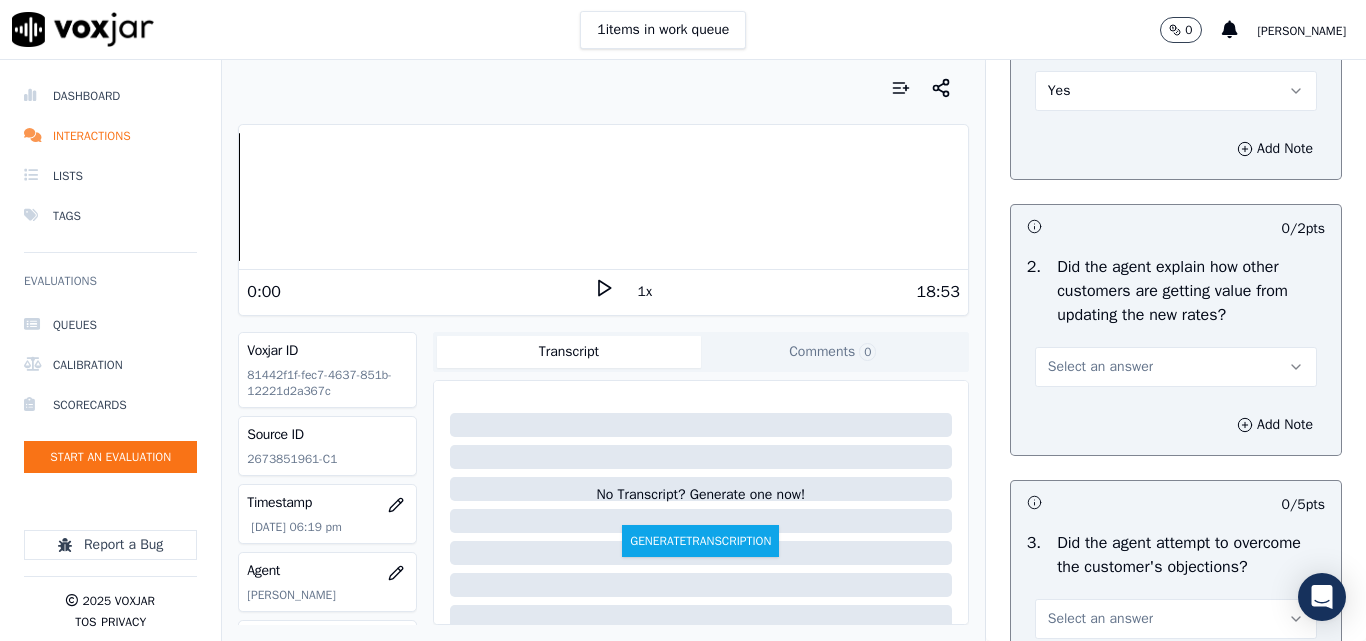 scroll, scrollTop: 1900, scrollLeft: 0, axis: vertical 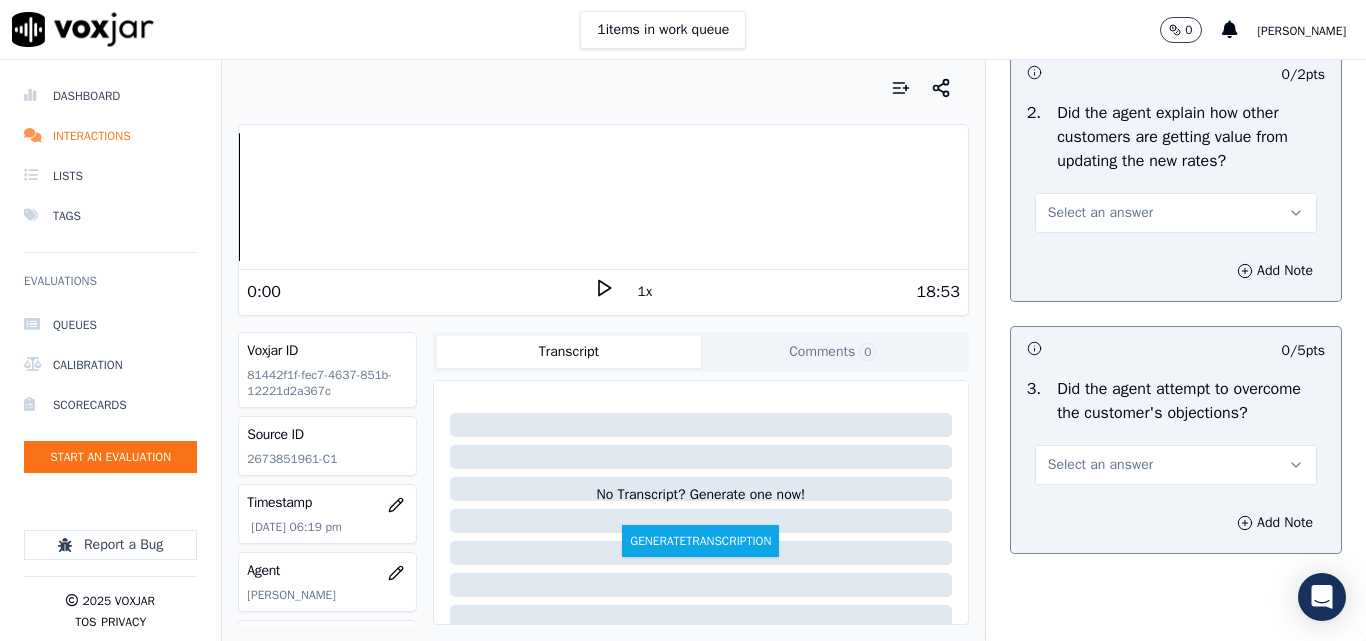 click on "Select an answer" at bounding box center (1100, 213) 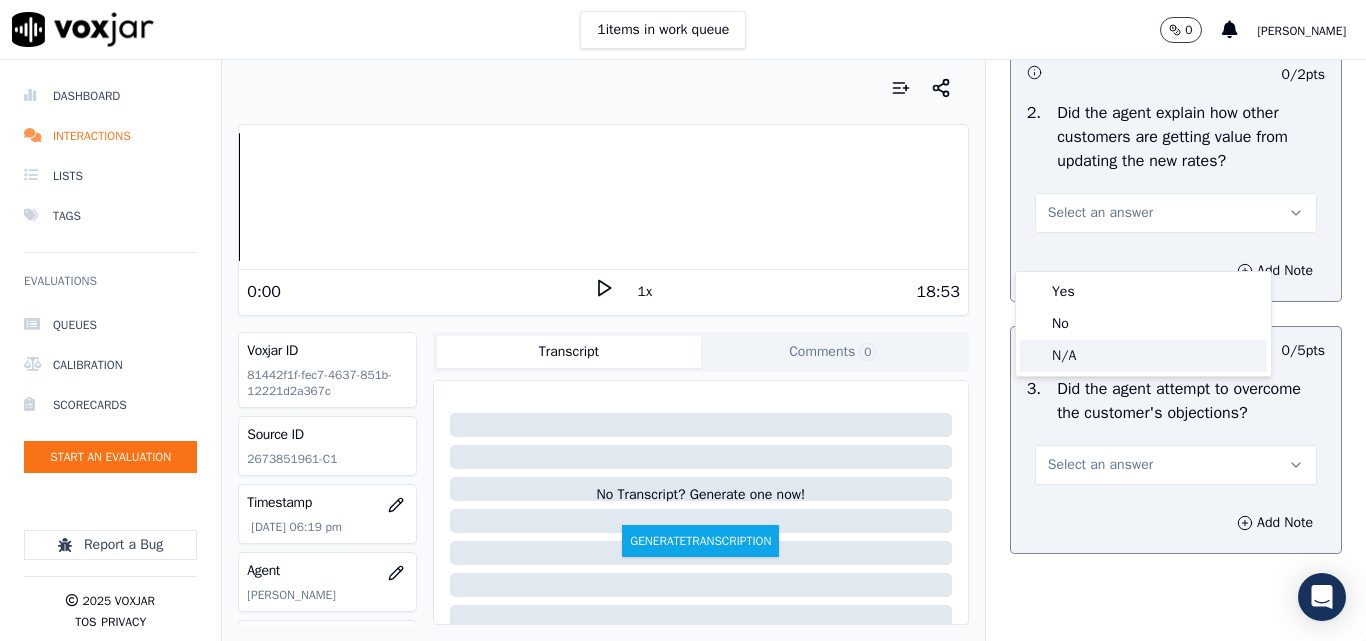click on "N/A" 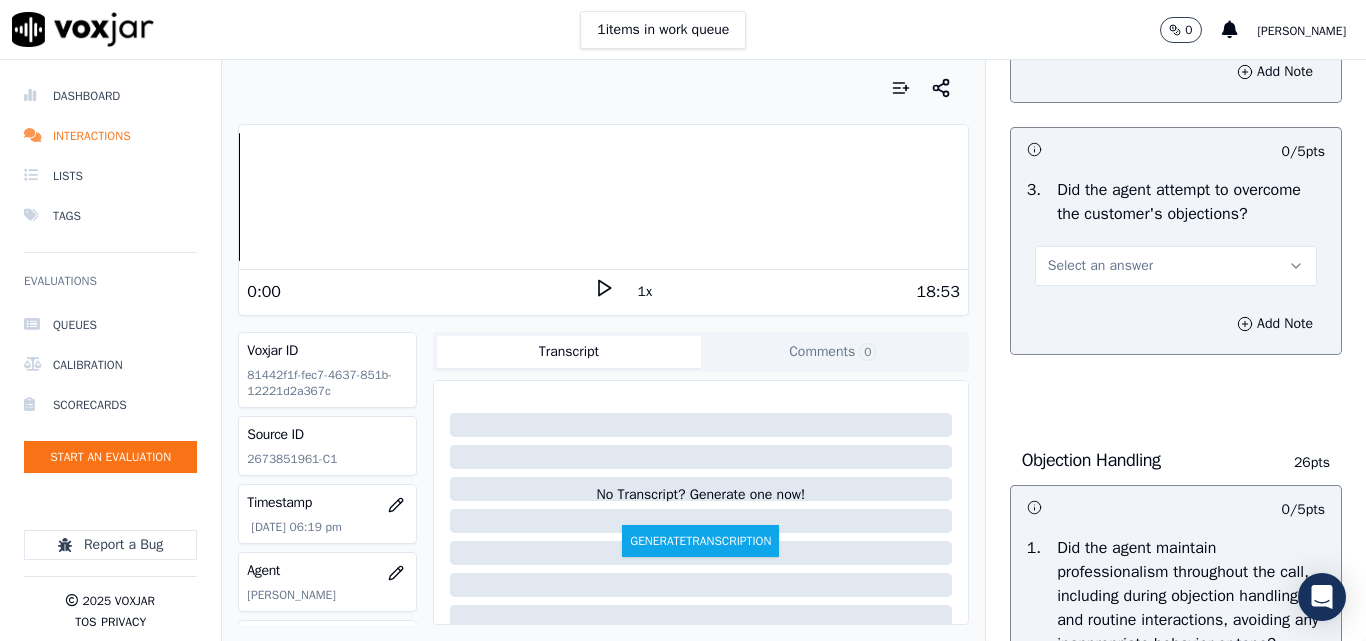 scroll, scrollTop: 2100, scrollLeft: 0, axis: vertical 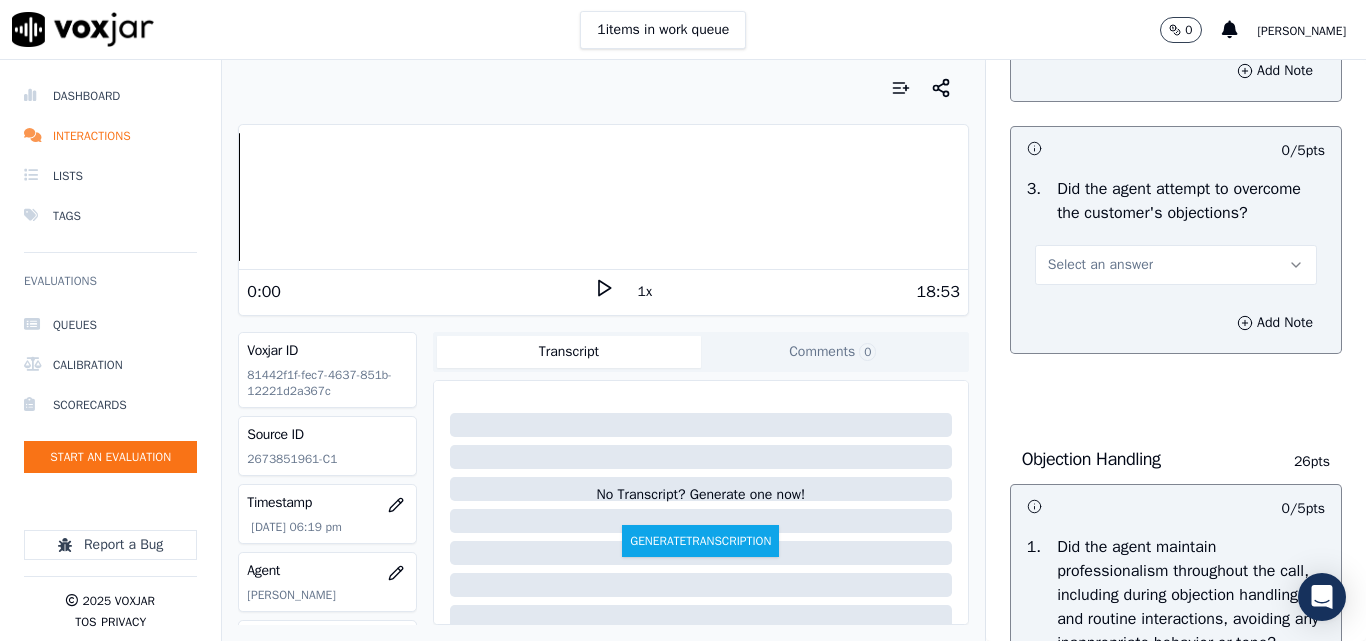 drag, startPoint x: 1072, startPoint y: 317, endPoint x: 1076, endPoint y: 334, distance: 17.464249 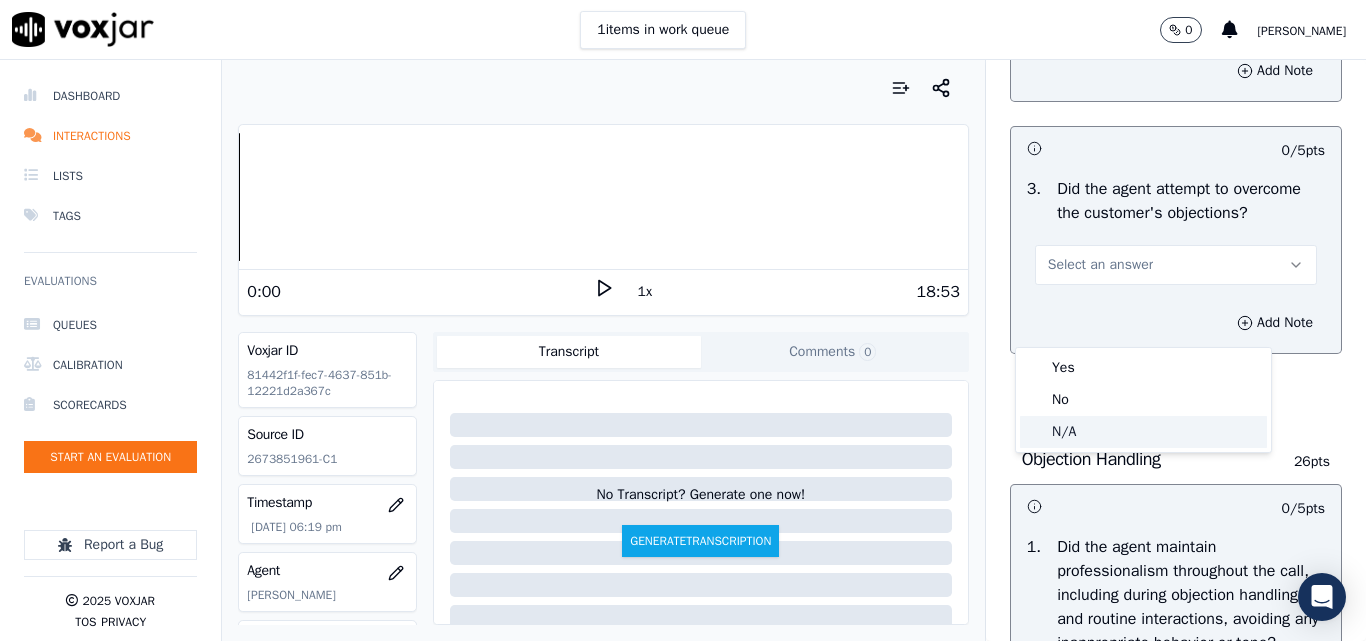 click on "N/A" 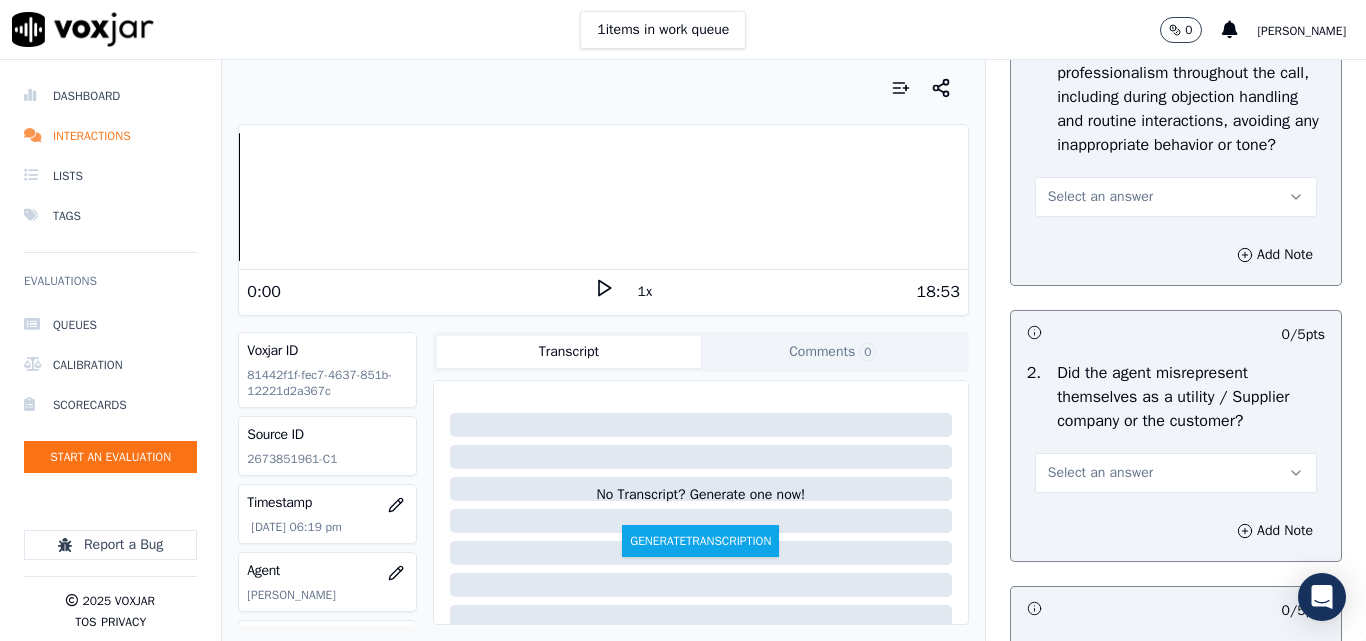 scroll, scrollTop: 2600, scrollLeft: 0, axis: vertical 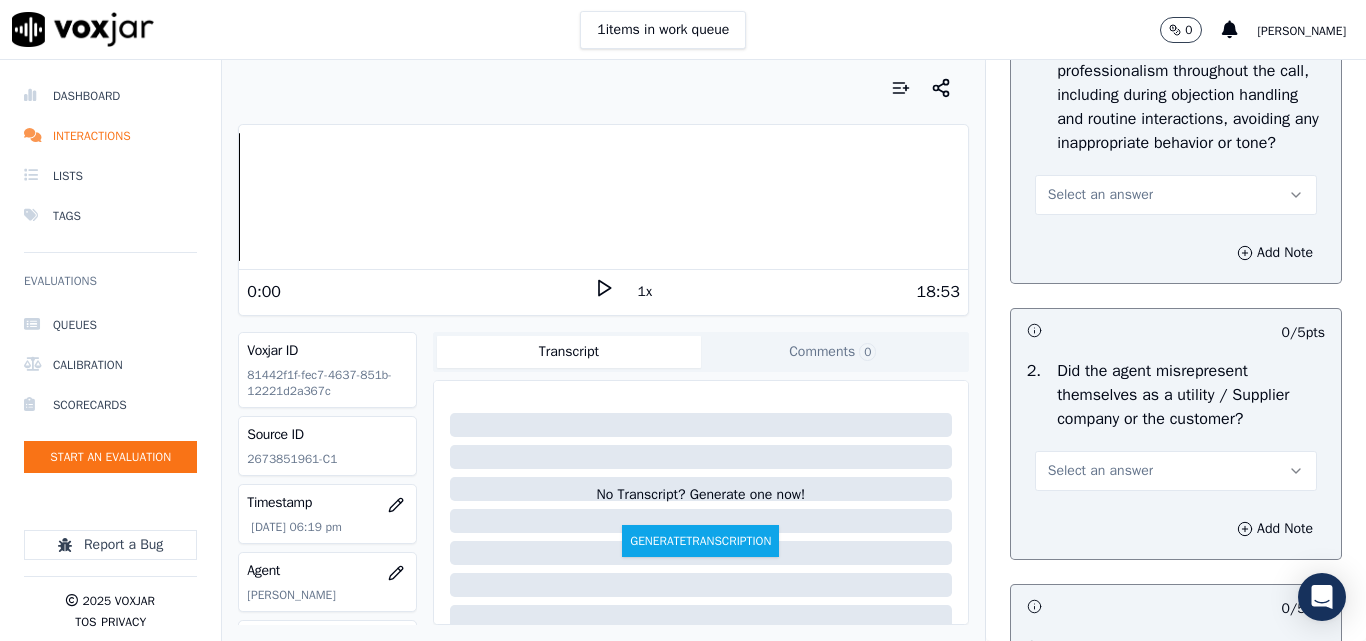 drag, startPoint x: 1058, startPoint y: 272, endPoint x: 1067, endPoint y: 293, distance: 22.847319 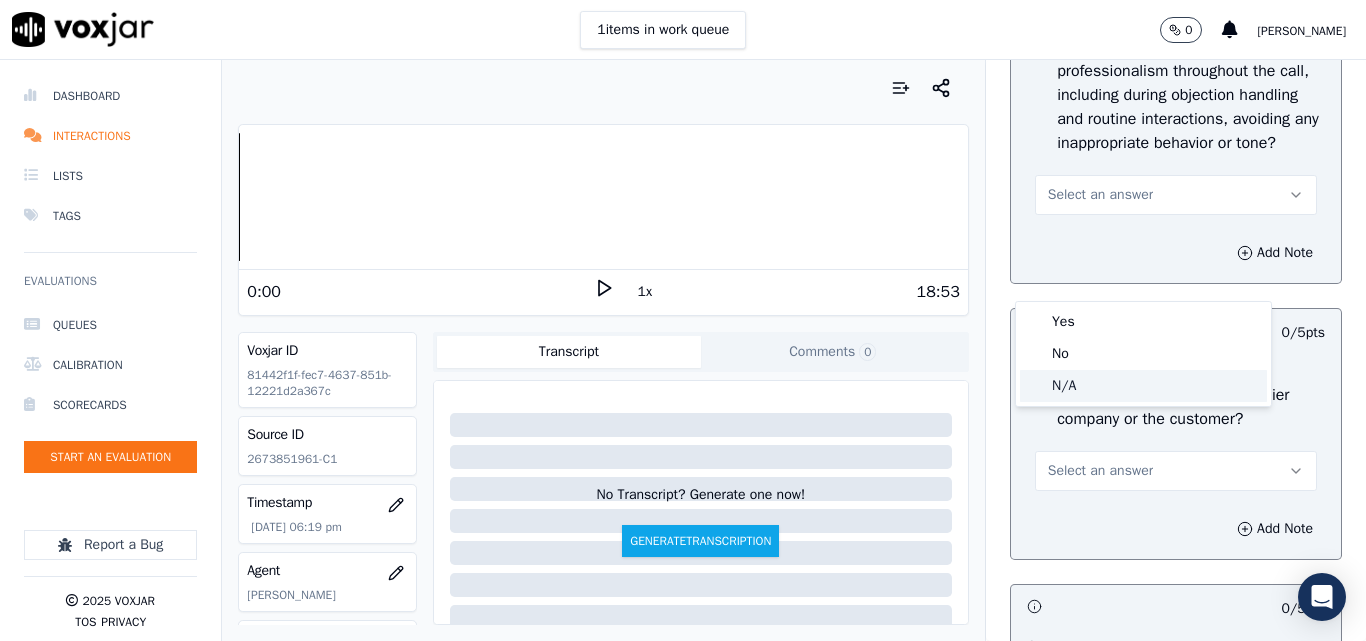 click on "N/A" 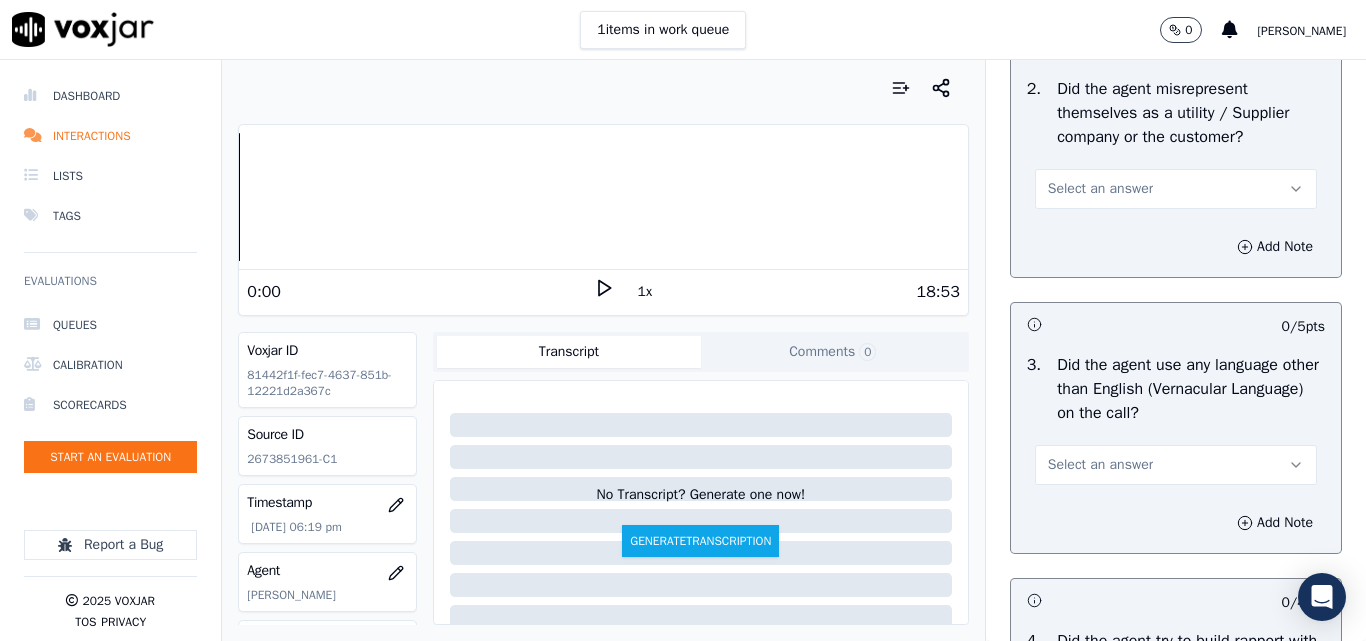 scroll, scrollTop: 3000, scrollLeft: 0, axis: vertical 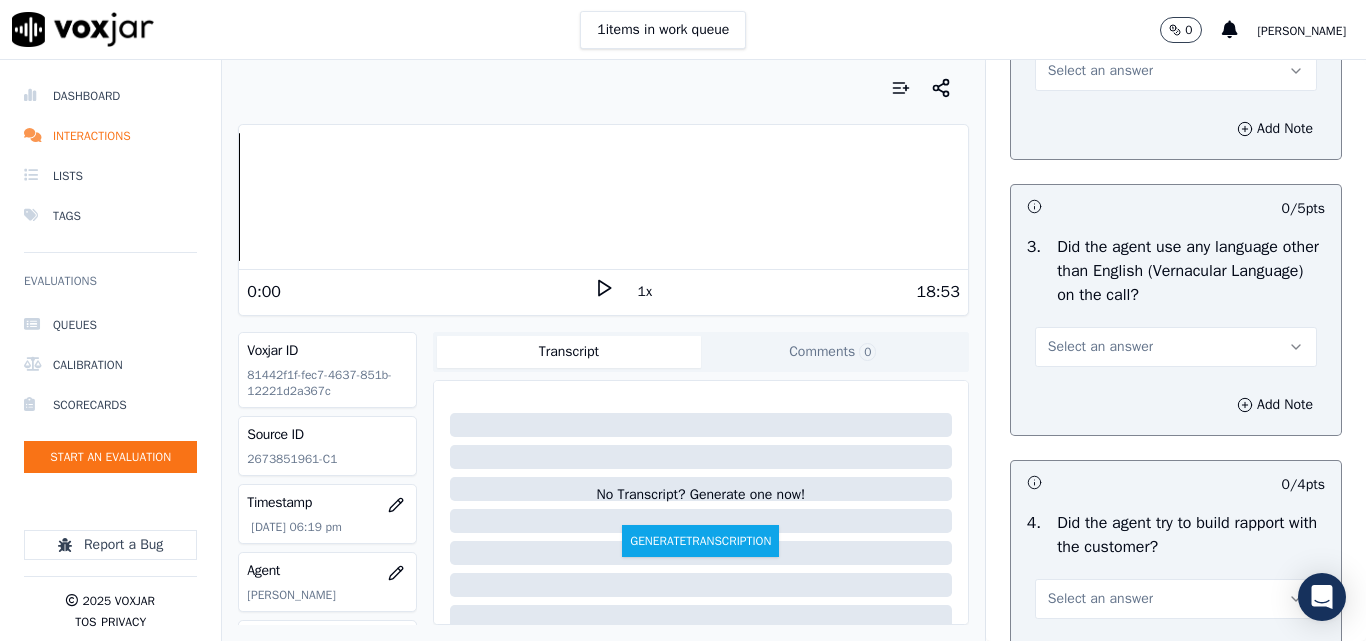 click on "Select an answer" at bounding box center (1100, 71) 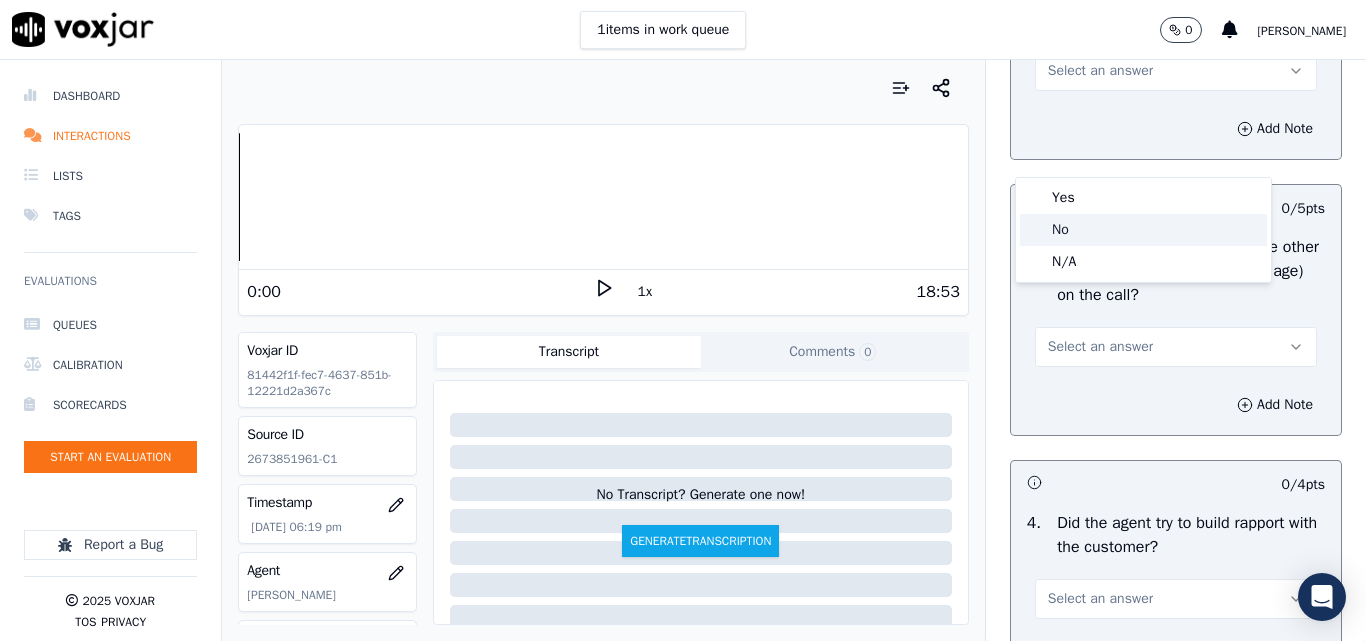 click on "No" 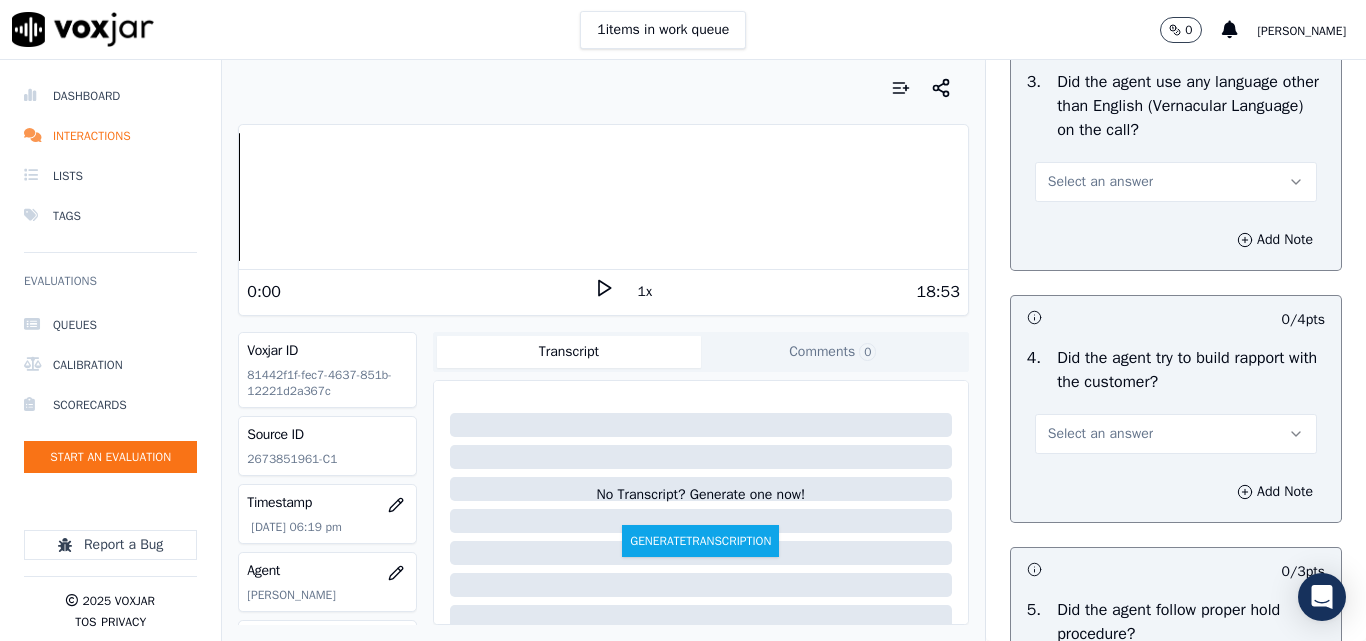 scroll, scrollTop: 3200, scrollLeft: 0, axis: vertical 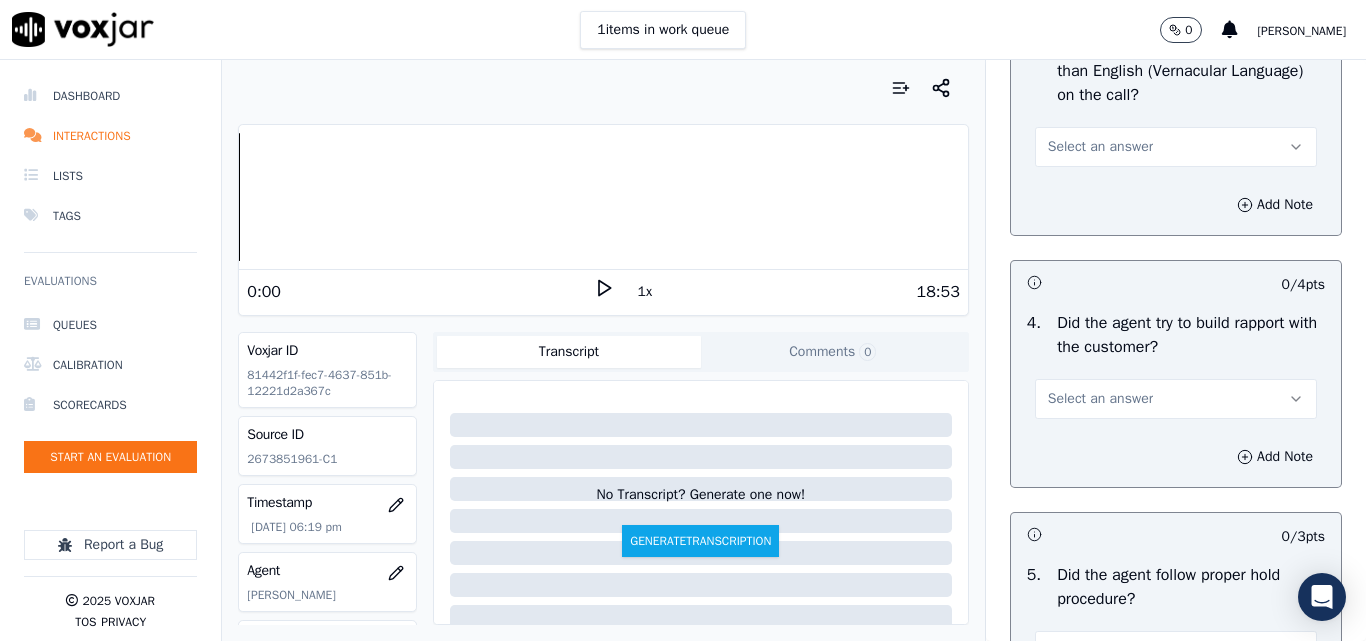 click on "Select an answer" at bounding box center [1100, 147] 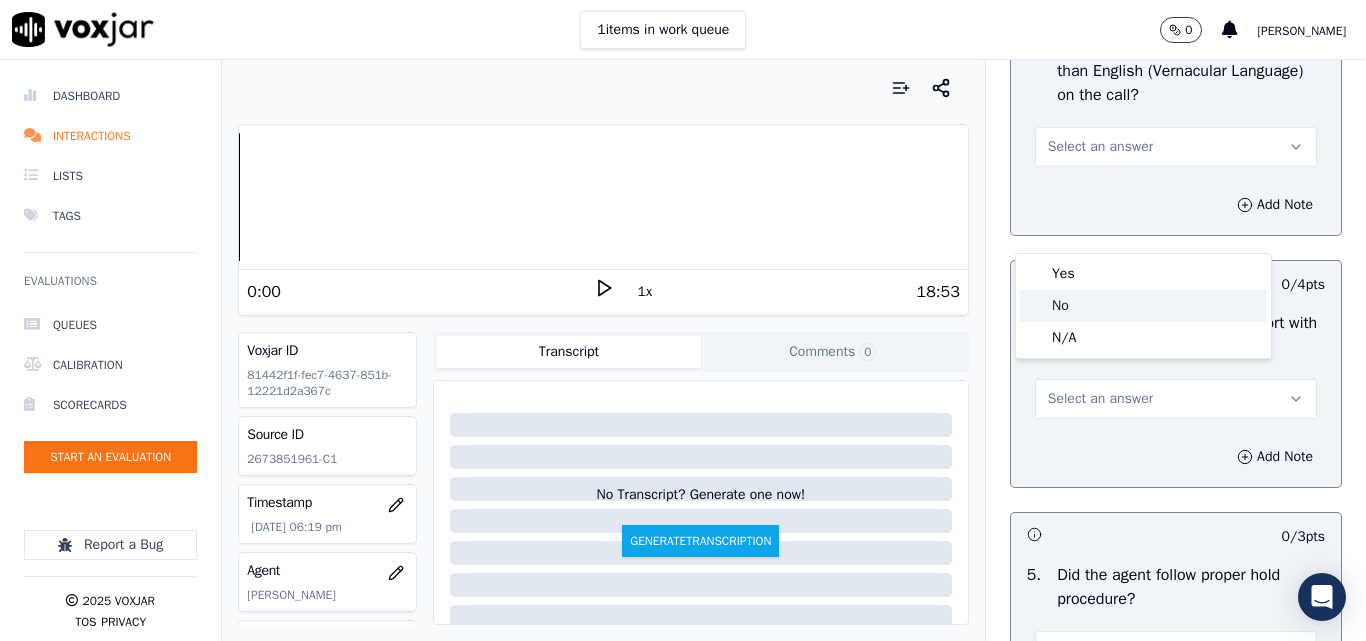 click on "No" 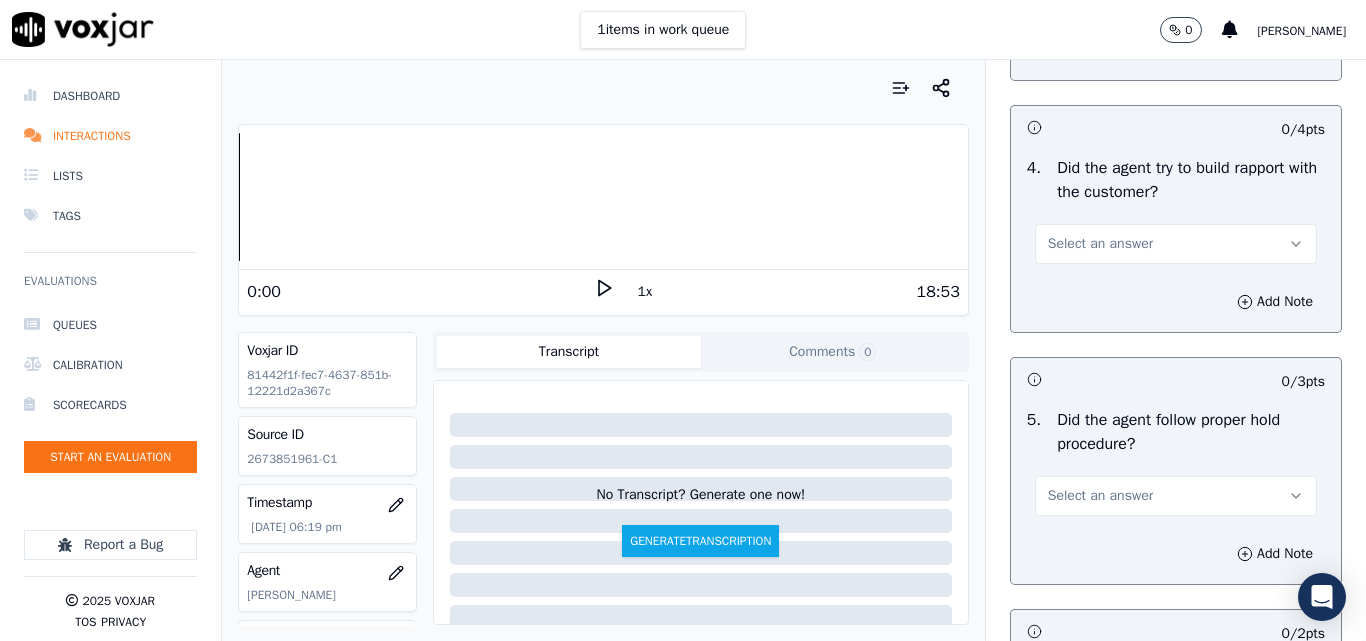 scroll, scrollTop: 3500, scrollLeft: 0, axis: vertical 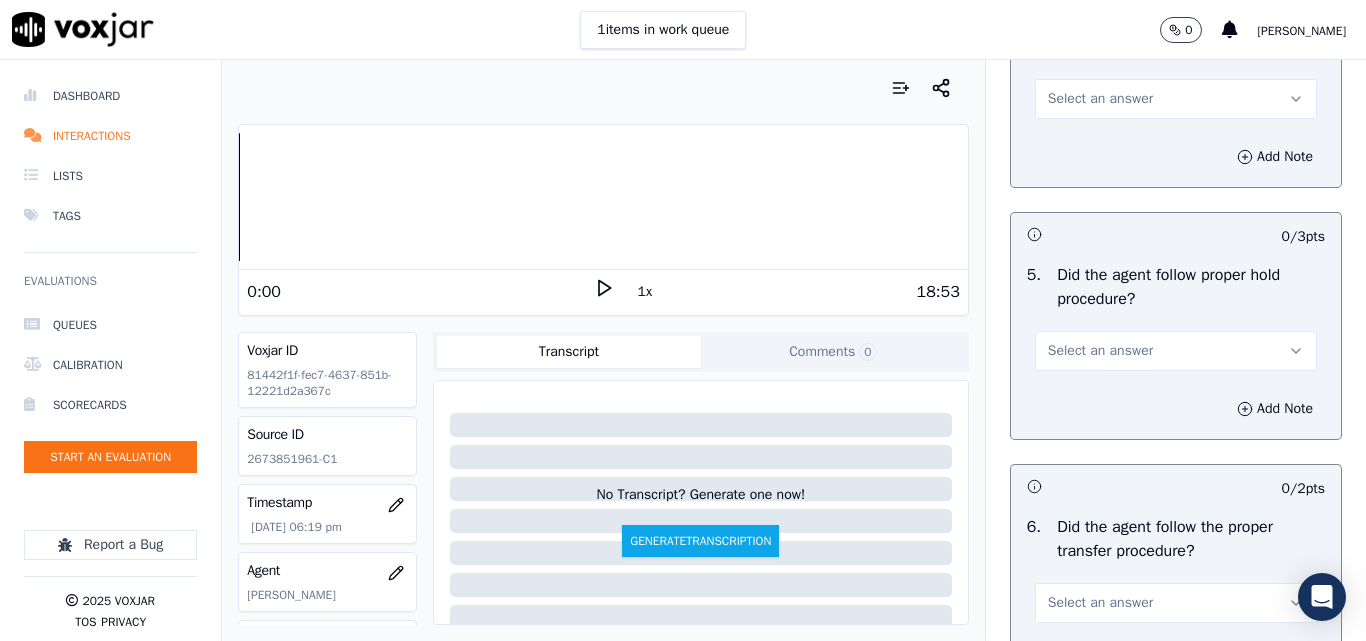 click on "Select an answer" at bounding box center (1100, 99) 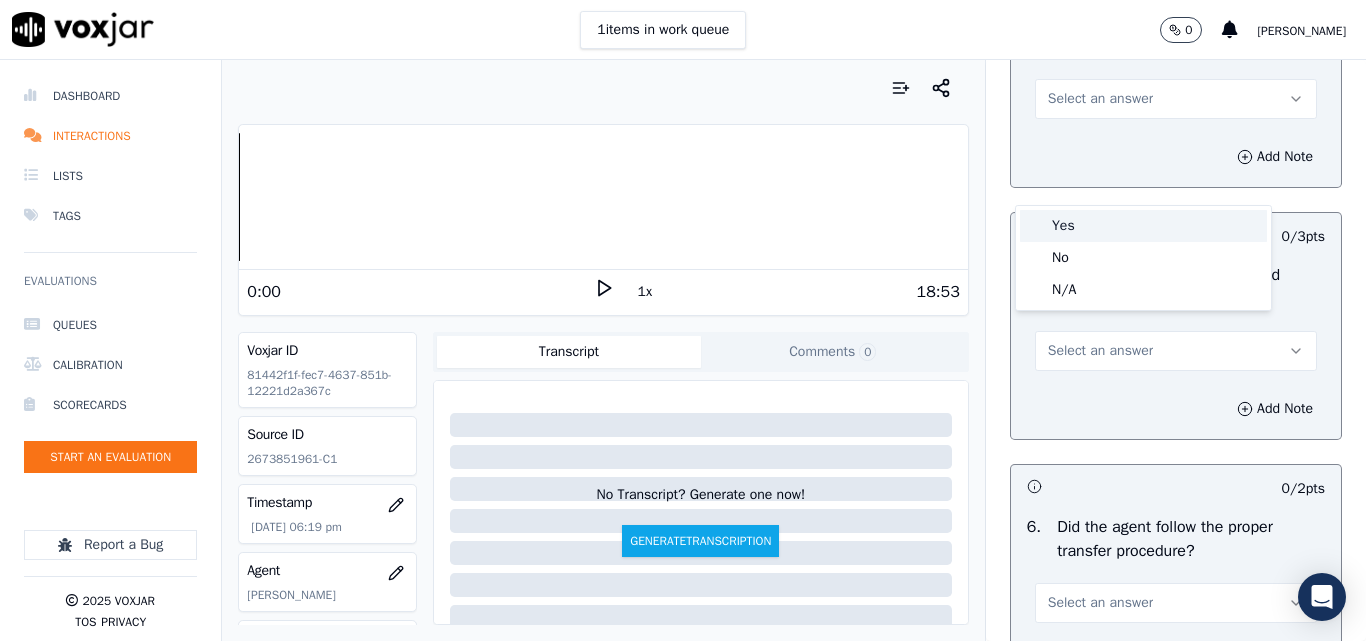 click on "Yes" at bounding box center [1143, 226] 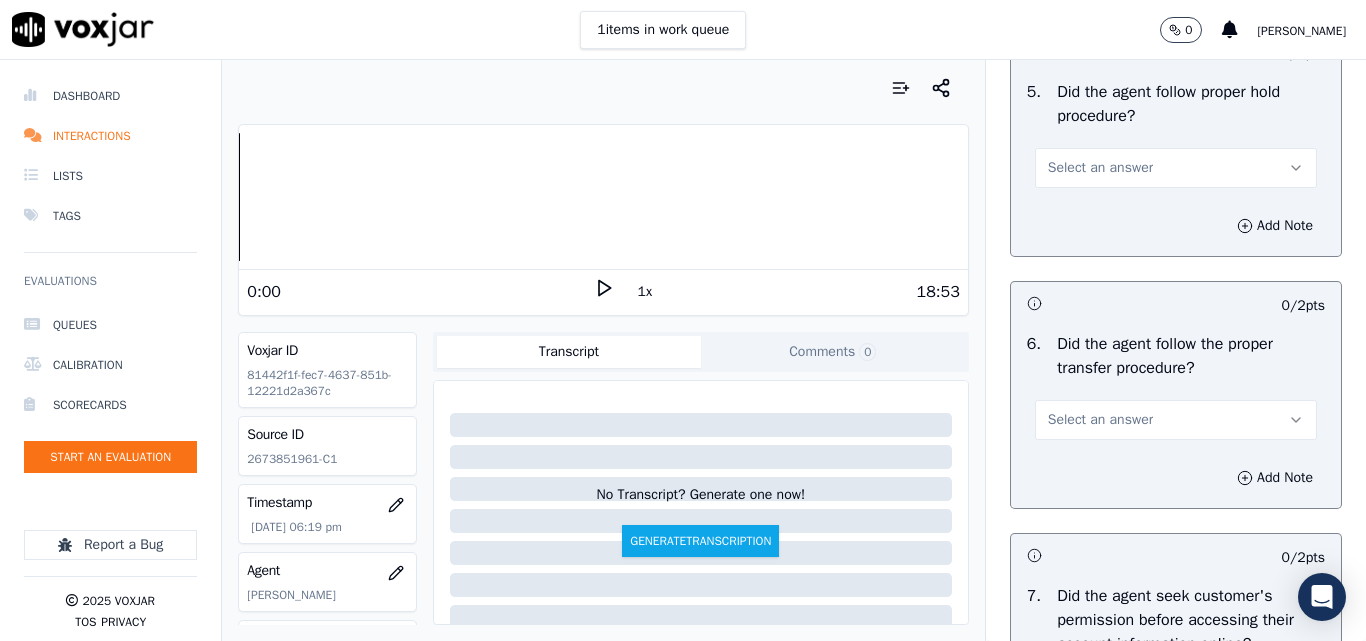scroll, scrollTop: 3700, scrollLeft: 0, axis: vertical 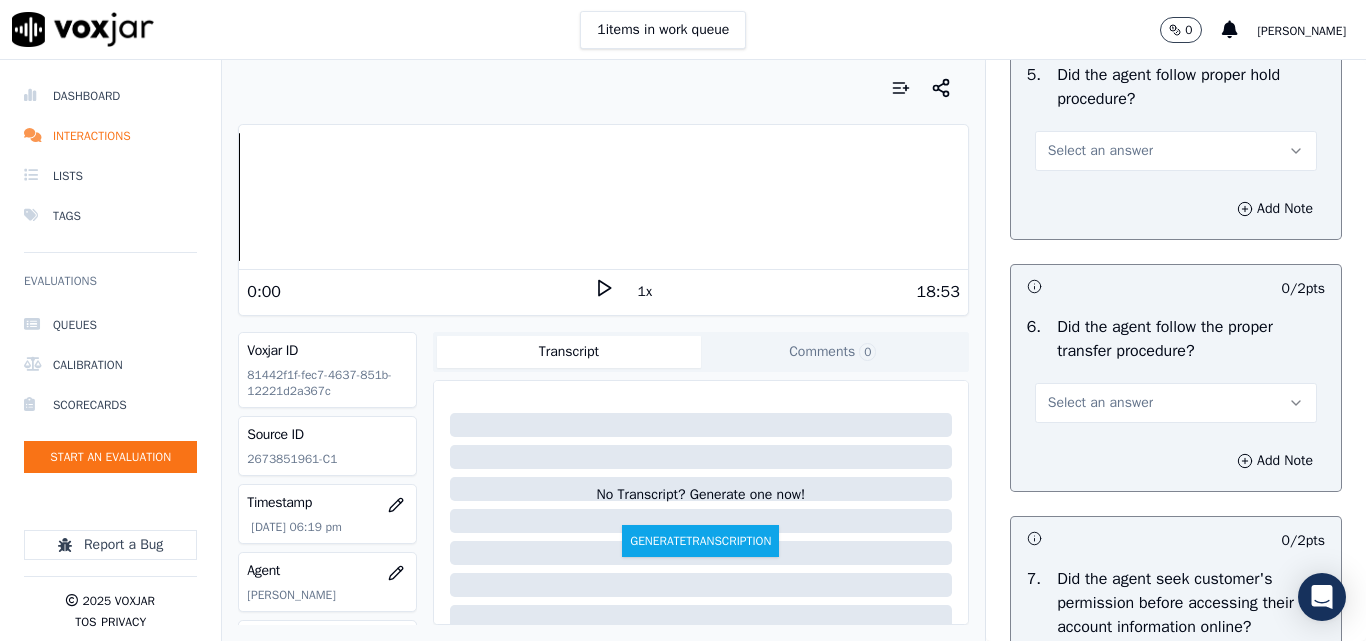 click on "Select an answer" at bounding box center [1100, 151] 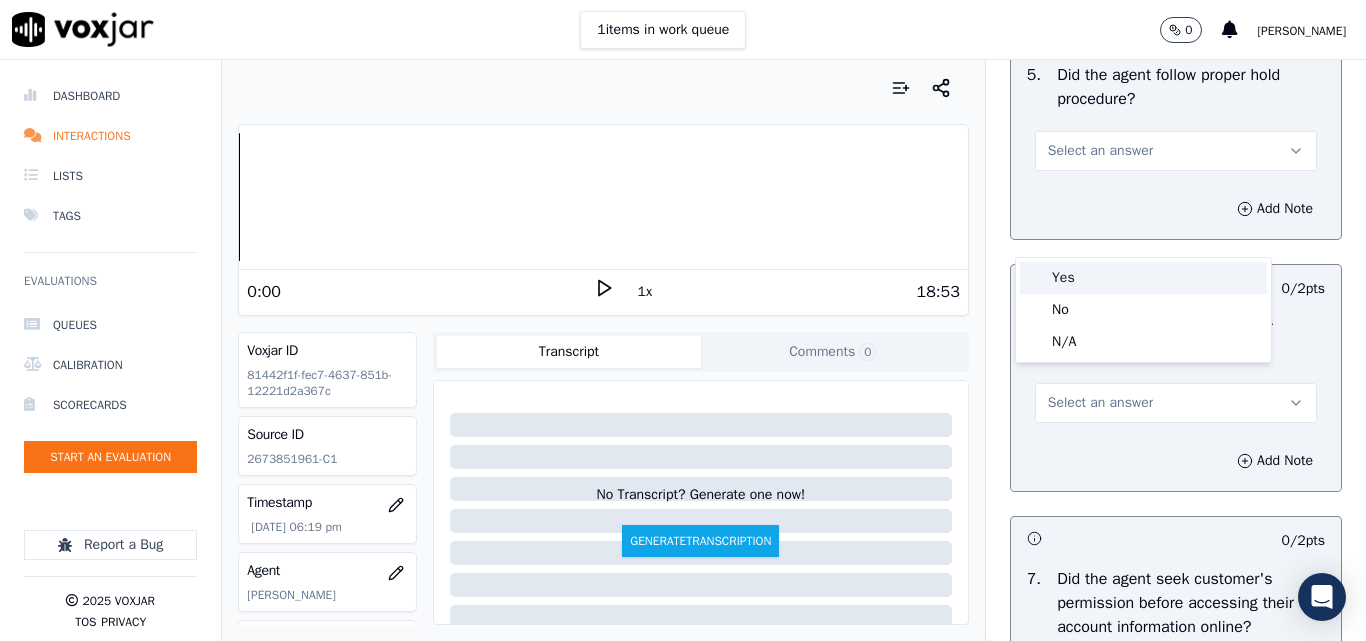 click on "Yes" at bounding box center [1143, 278] 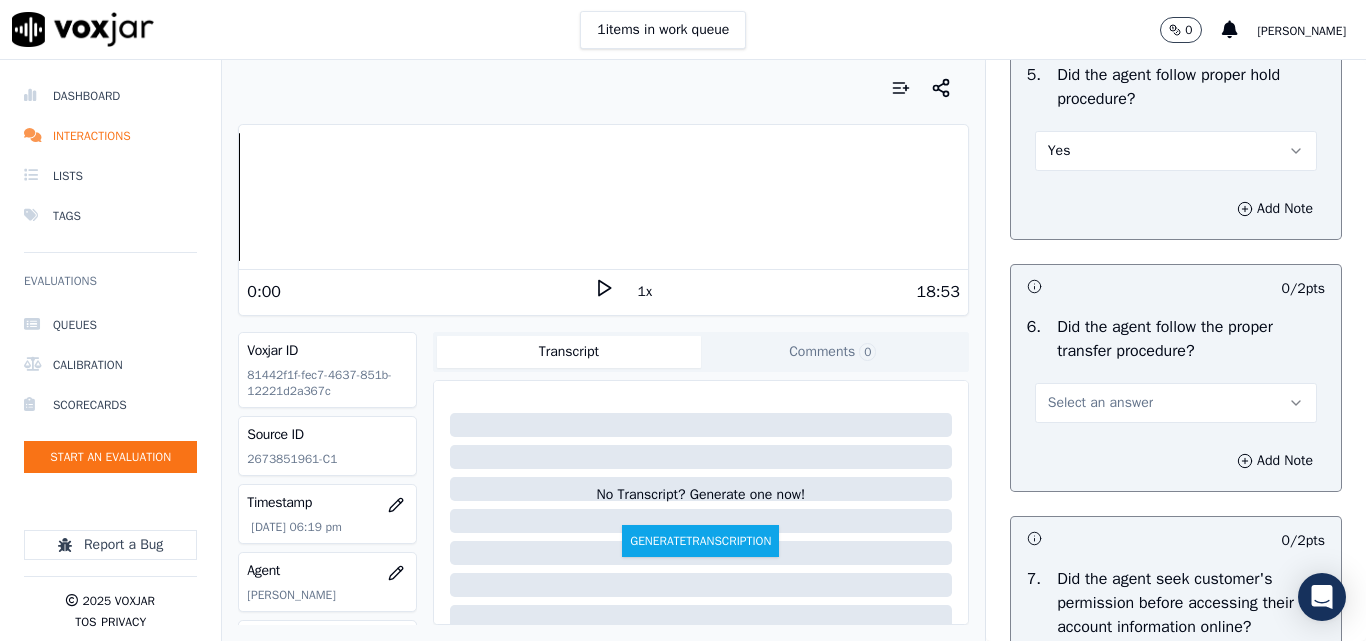 scroll, scrollTop: 3900, scrollLeft: 0, axis: vertical 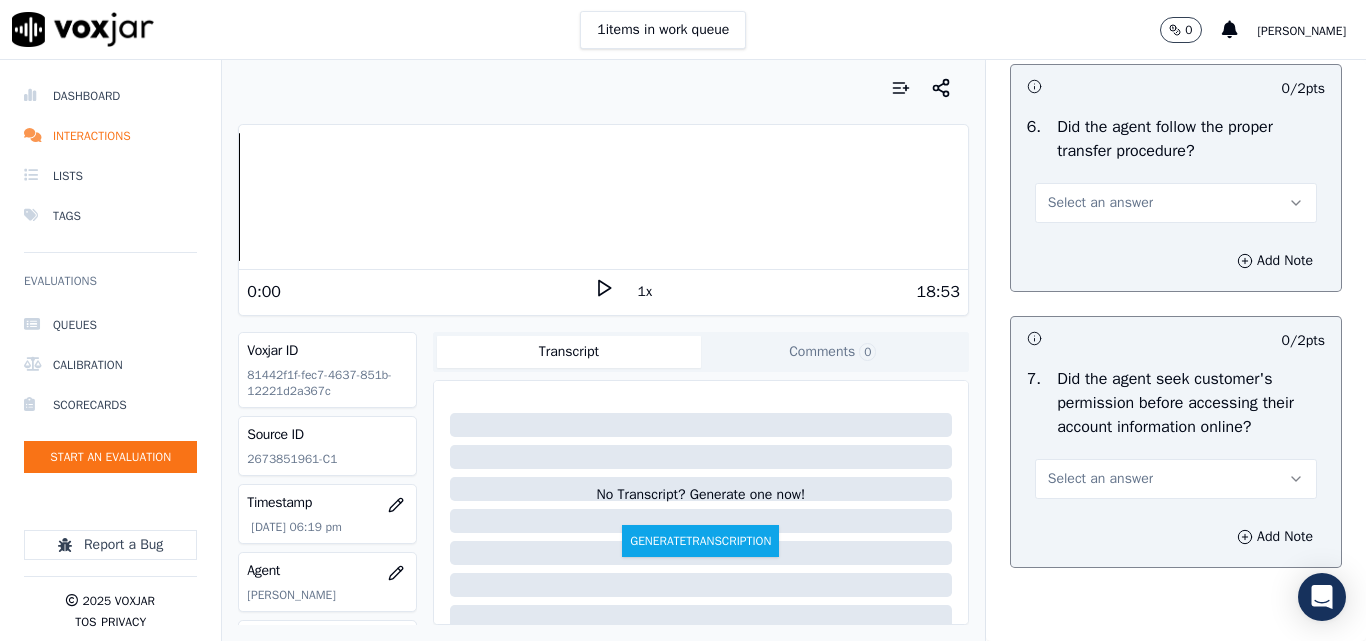 drag, startPoint x: 1083, startPoint y: 289, endPoint x: 1081, endPoint y: 301, distance: 12.165525 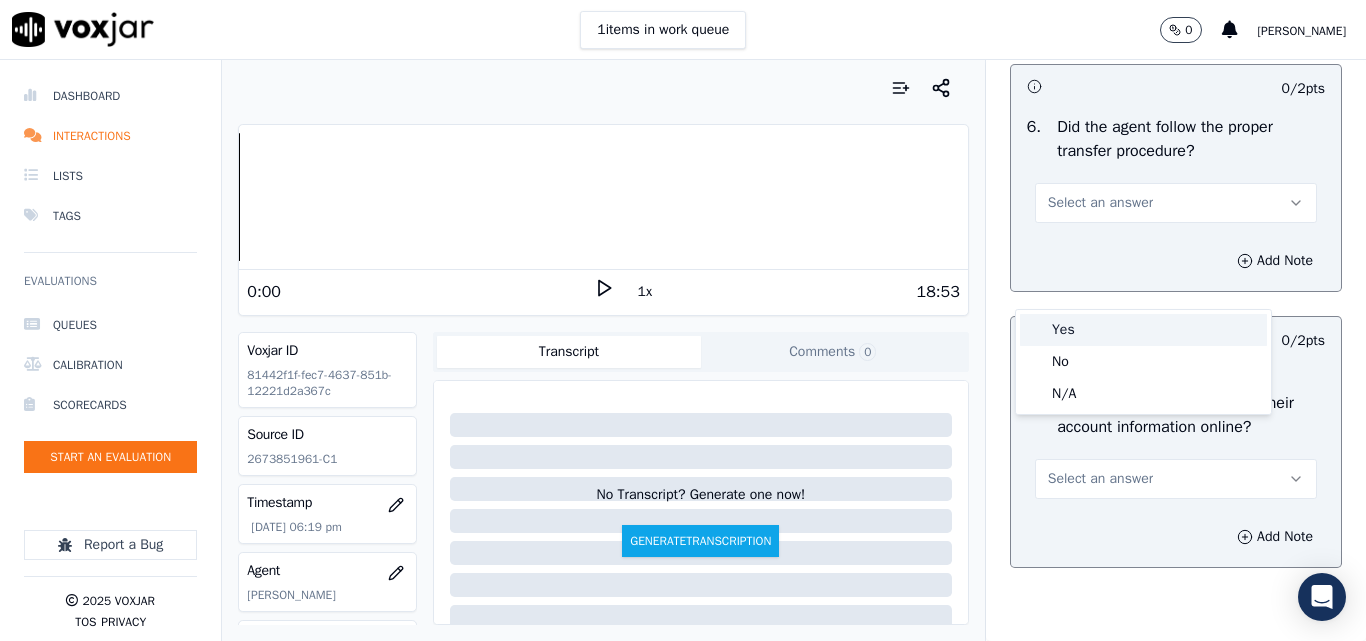 click on "Yes" at bounding box center (1143, 330) 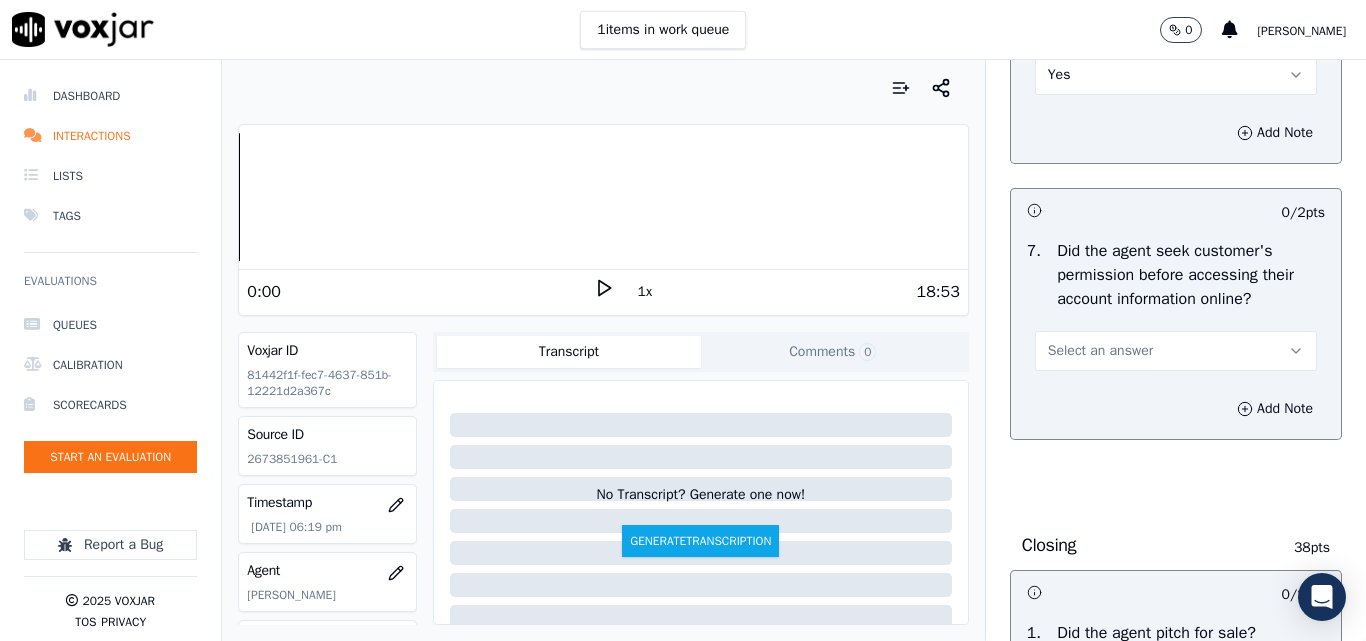 scroll, scrollTop: 4300, scrollLeft: 0, axis: vertical 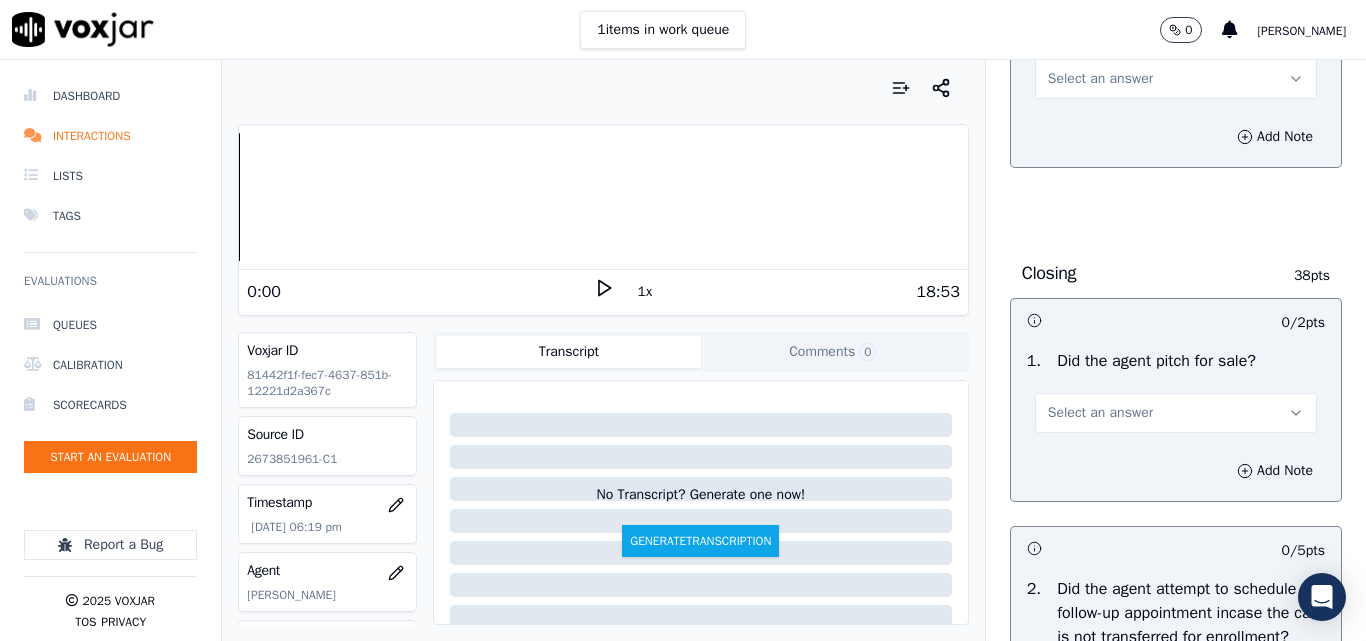 click on "Select an answer" at bounding box center [1100, 79] 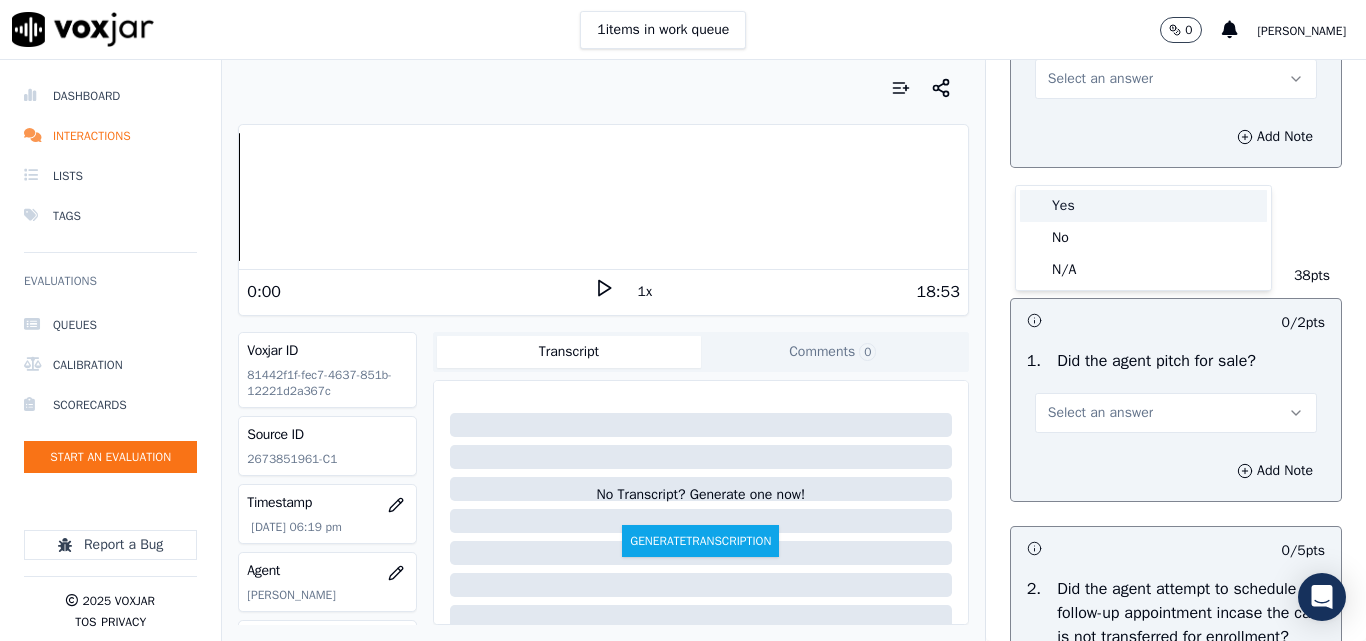 click on "Yes" at bounding box center [1143, 206] 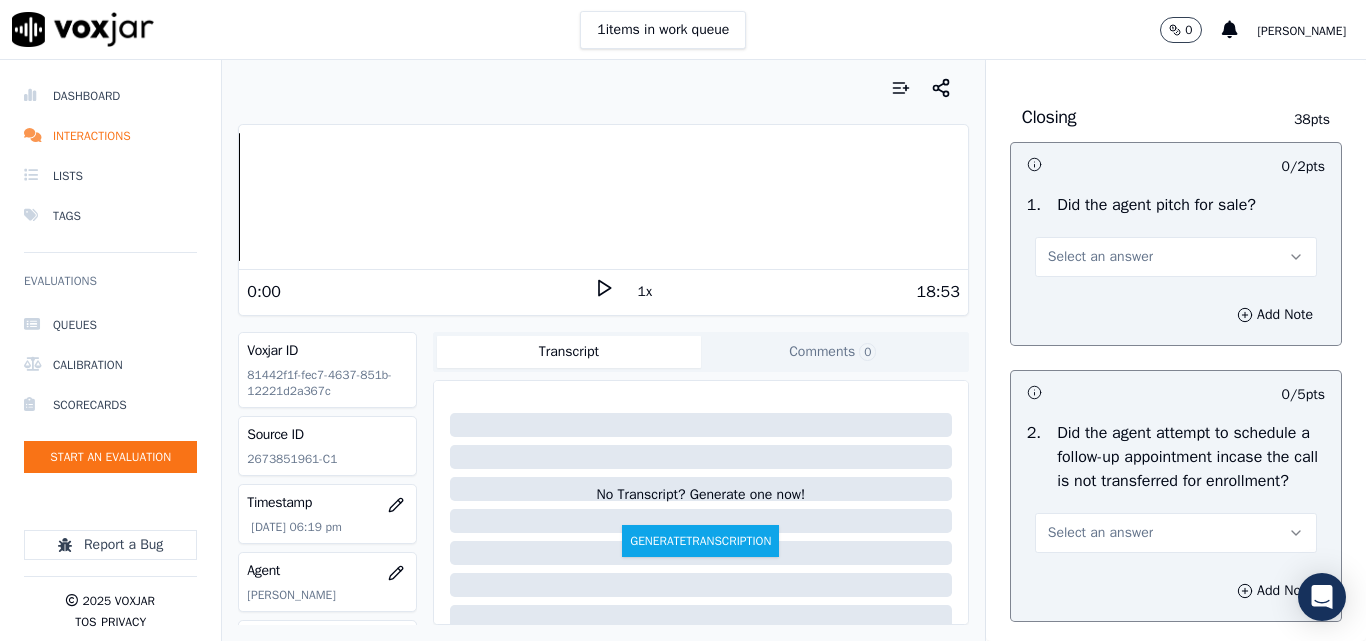 scroll, scrollTop: 4500, scrollLeft: 0, axis: vertical 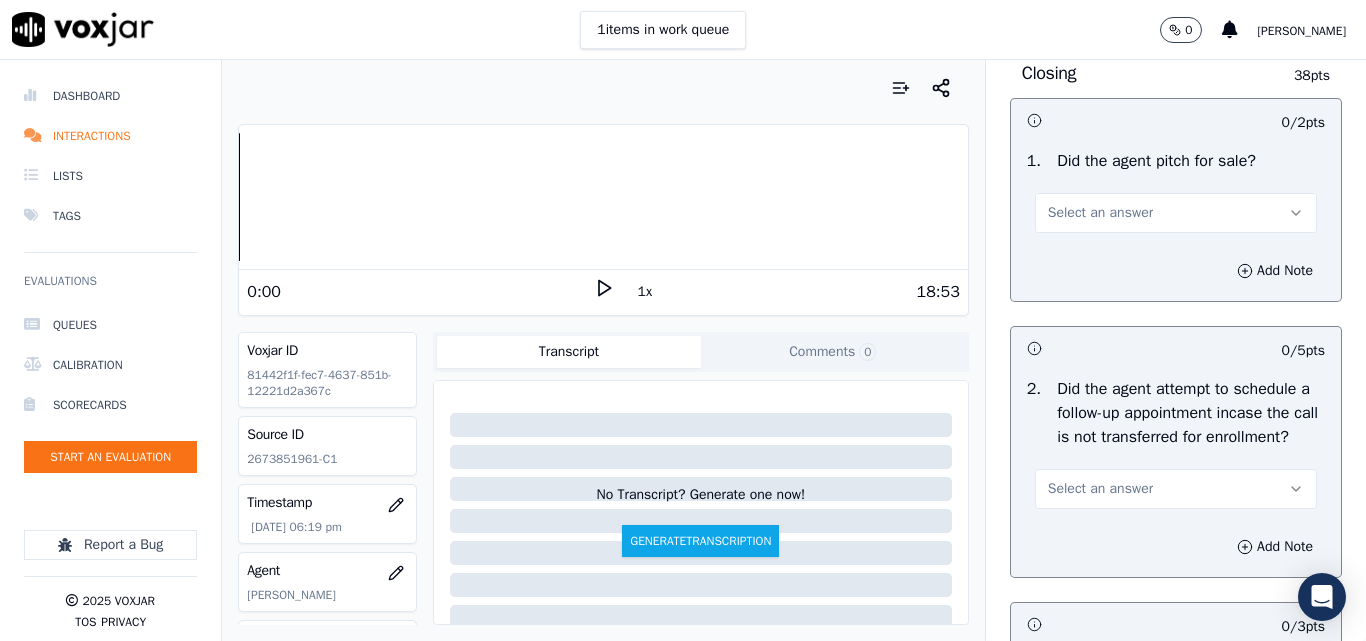 click on "Select an answer" at bounding box center [1176, 213] 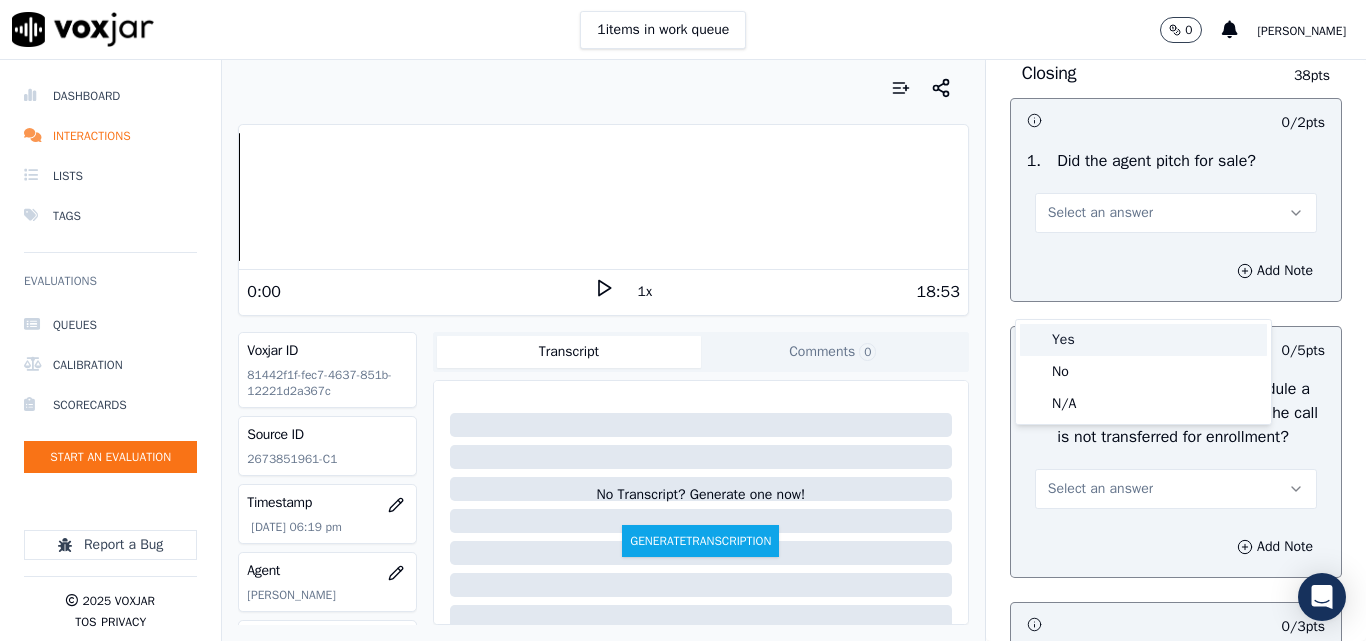 click on "Yes" at bounding box center [1143, 340] 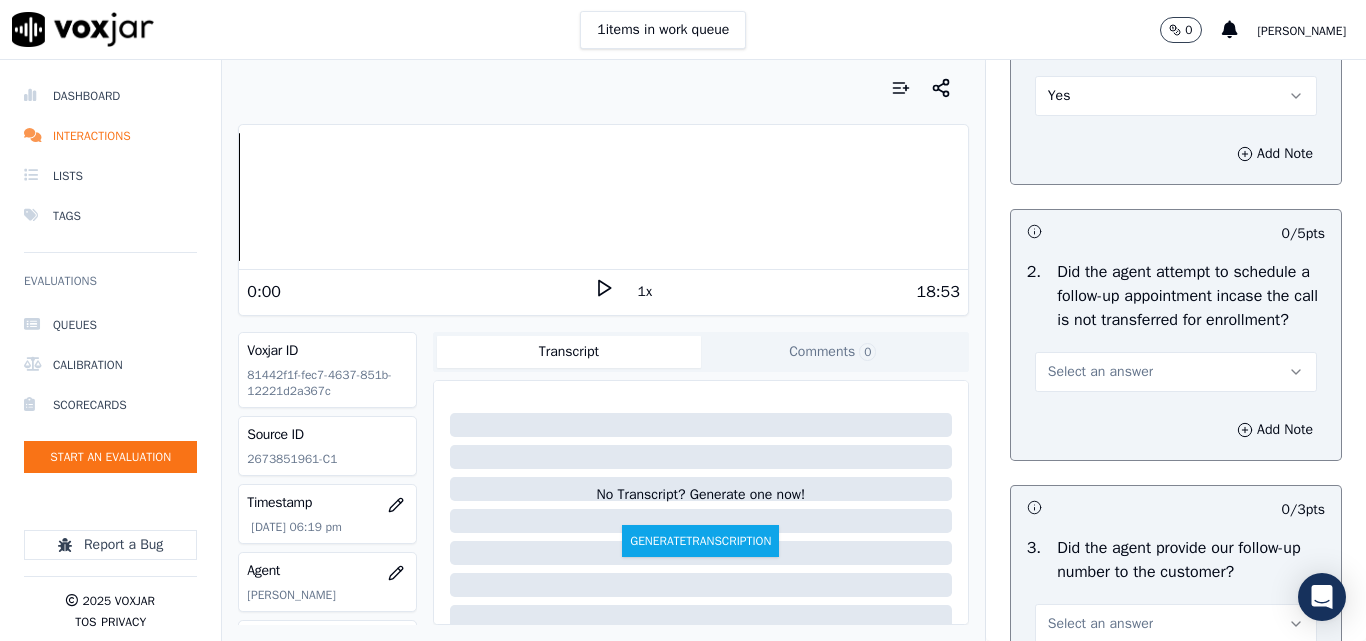 scroll, scrollTop: 4800, scrollLeft: 0, axis: vertical 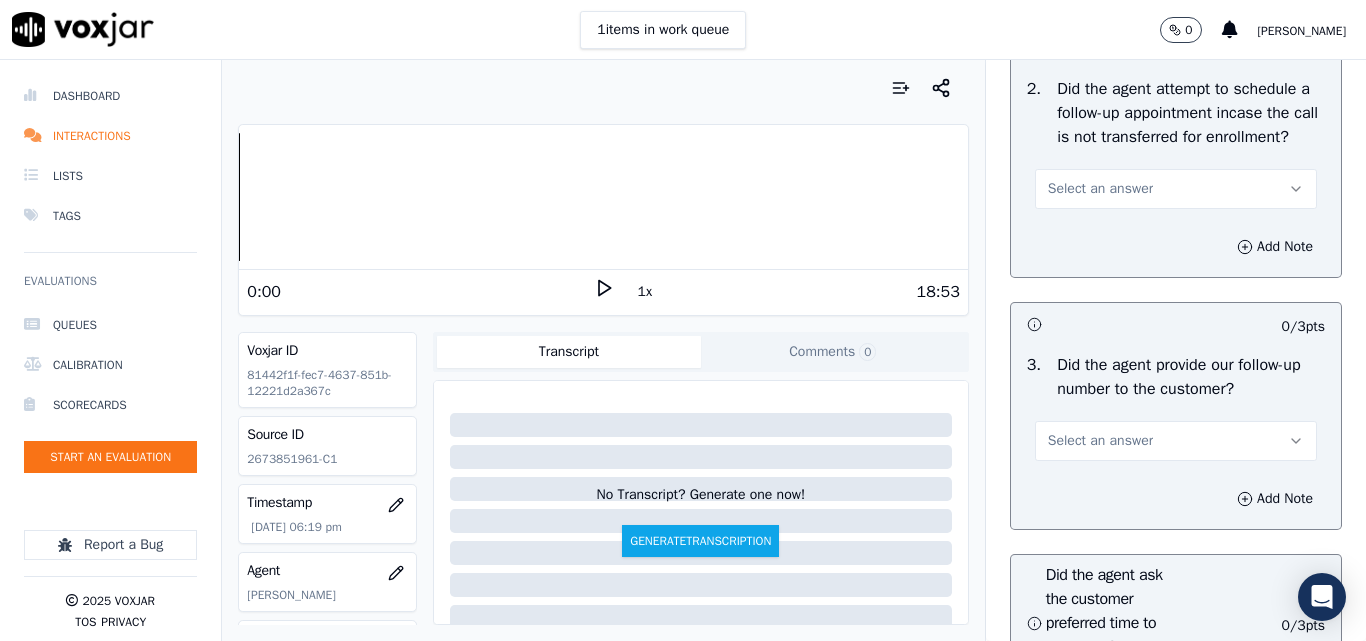 click on "Select an answer" at bounding box center (1100, 189) 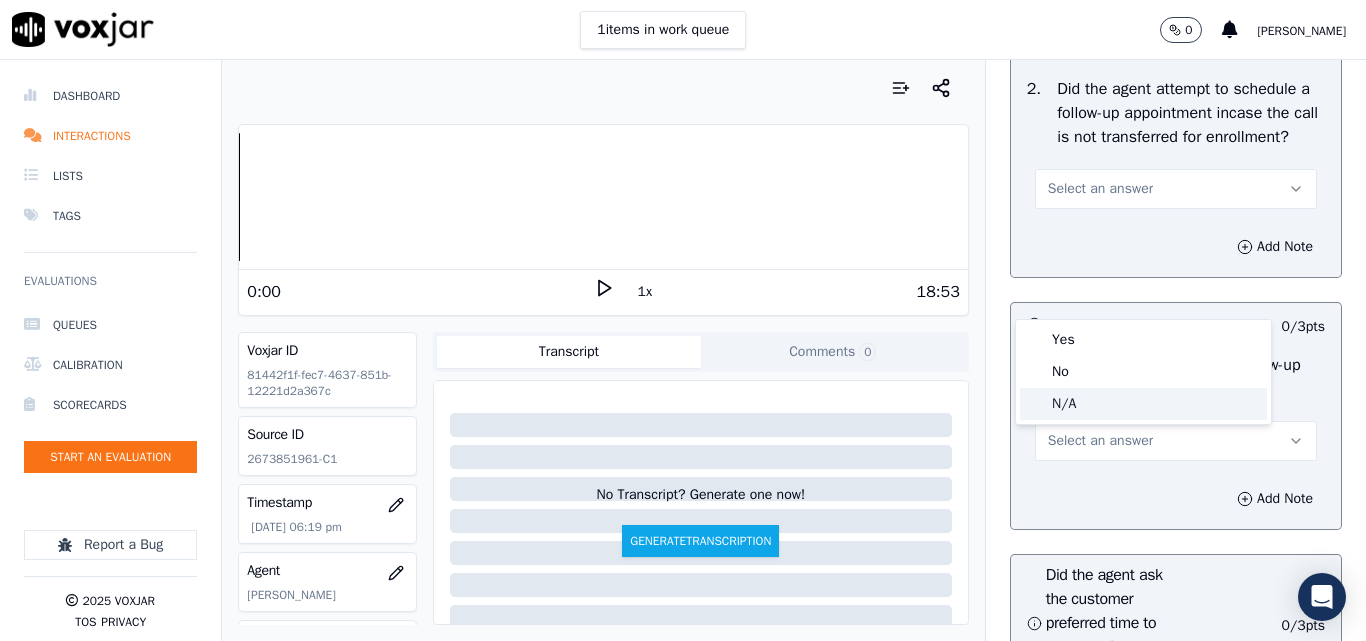 click on "N/A" 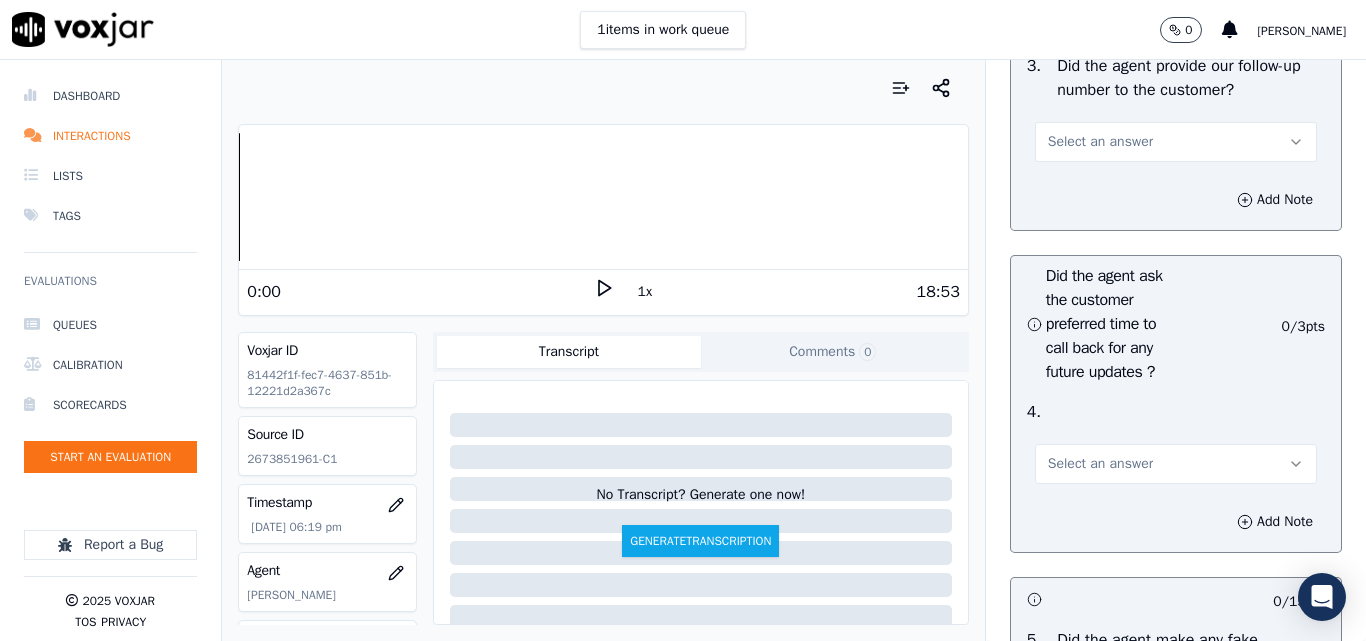 scroll, scrollTop: 5100, scrollLeft: 0, axis: vertical 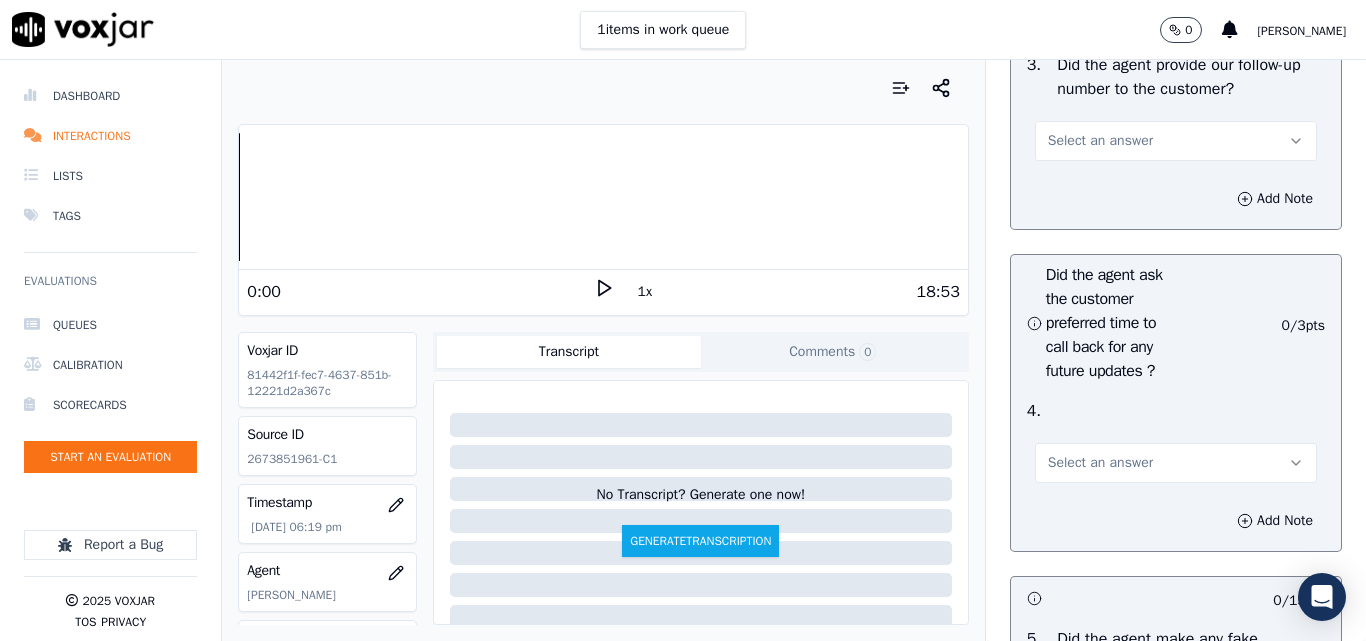 click on "Select an answer" at bounding box center (1176, 141) 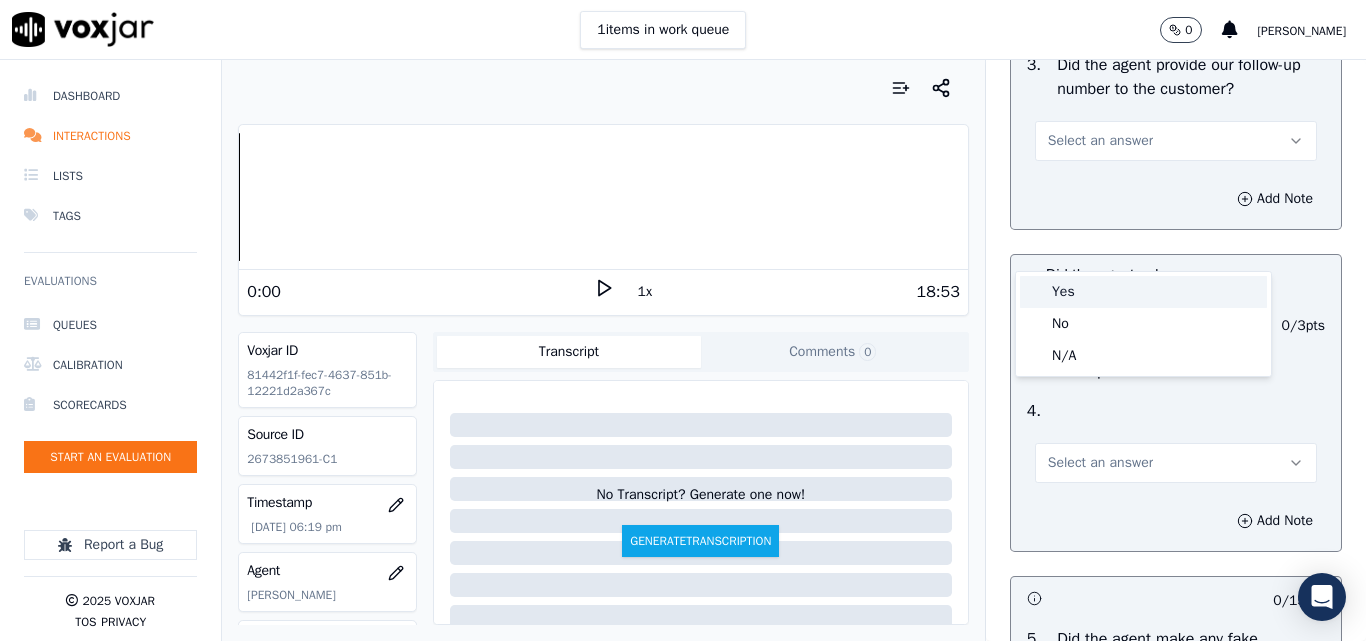 click on "Yes" at bounding box center (1143, 292) 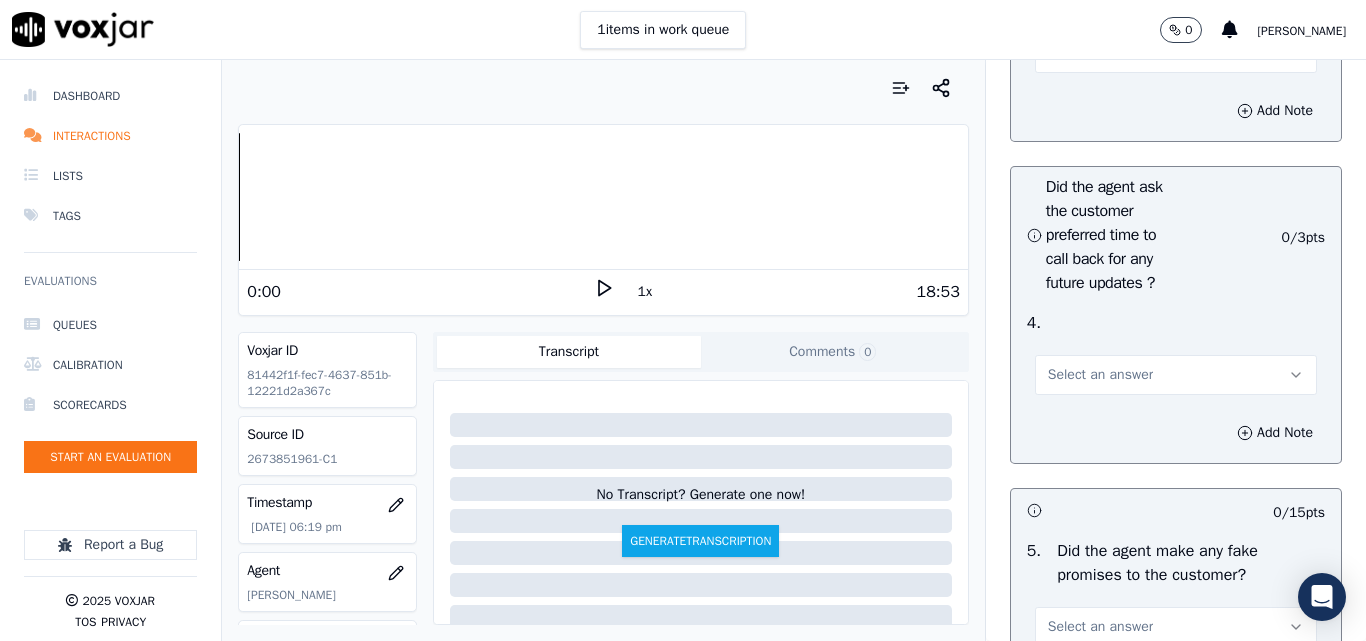 scroll, scrollTop: 5300, scrollLeft: 0, axis: vertical 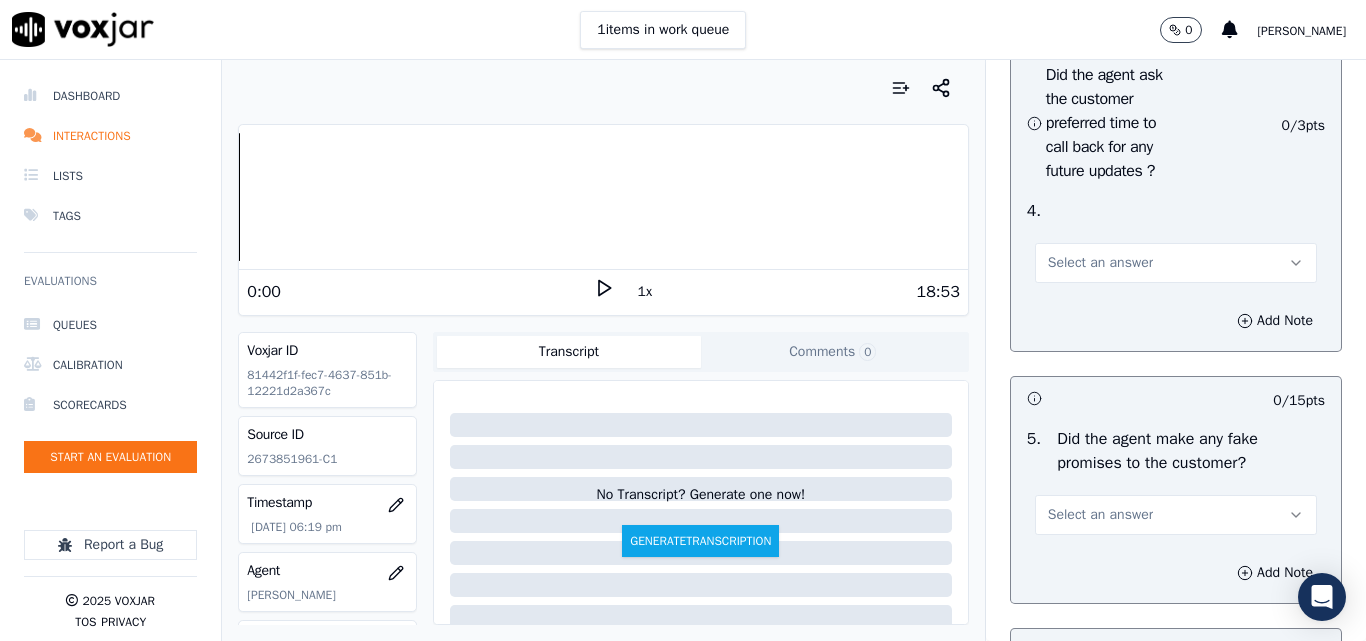 click on "Select an answer" at bounding box center (1100, 263) 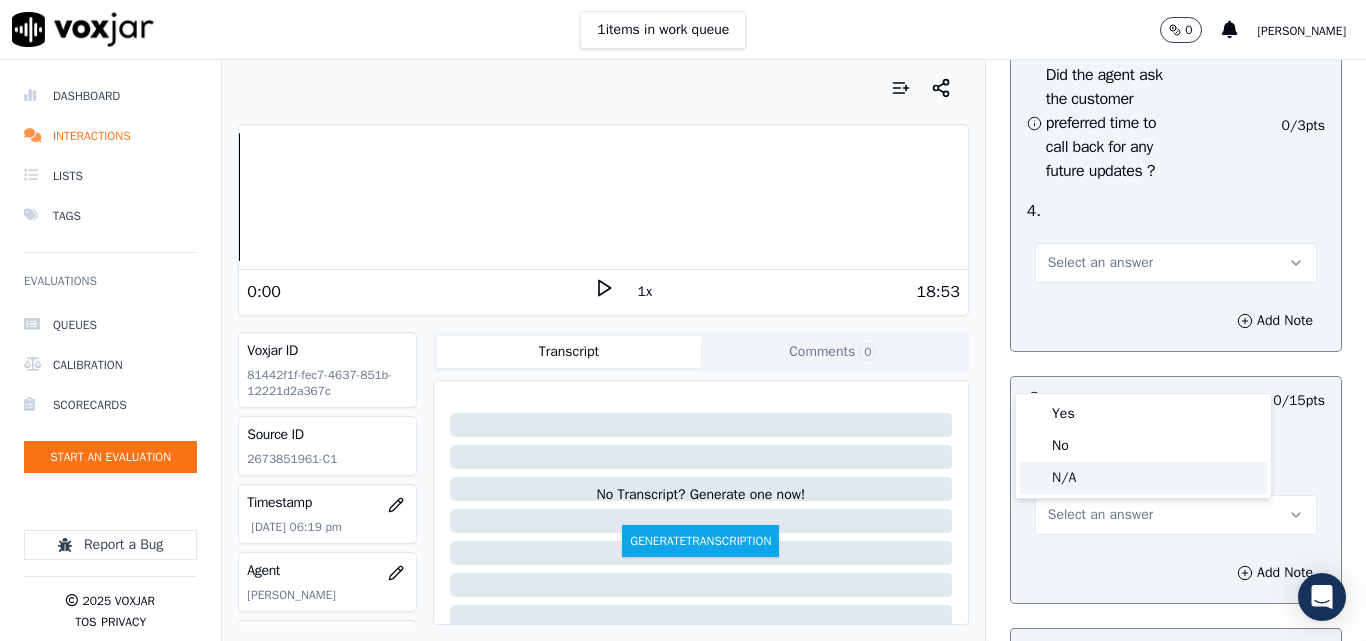 click on "N/A" 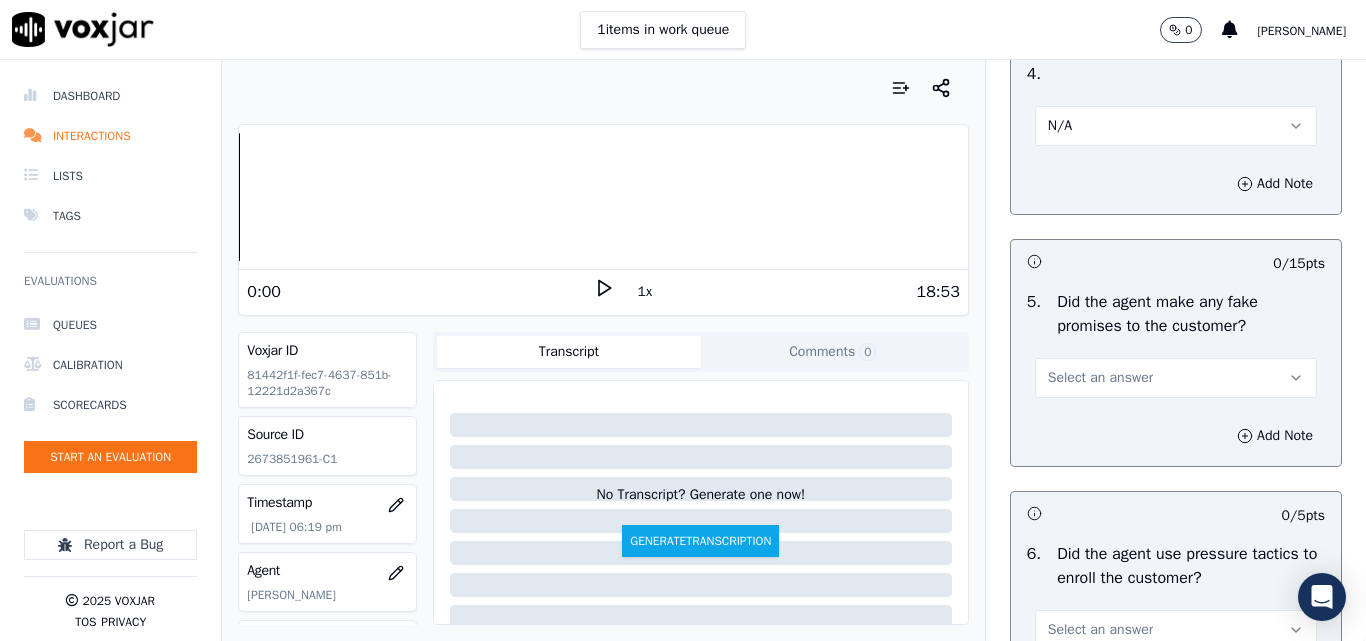 scroll, scrollTop: 5600, scrollLeft: 0, axis: vertical 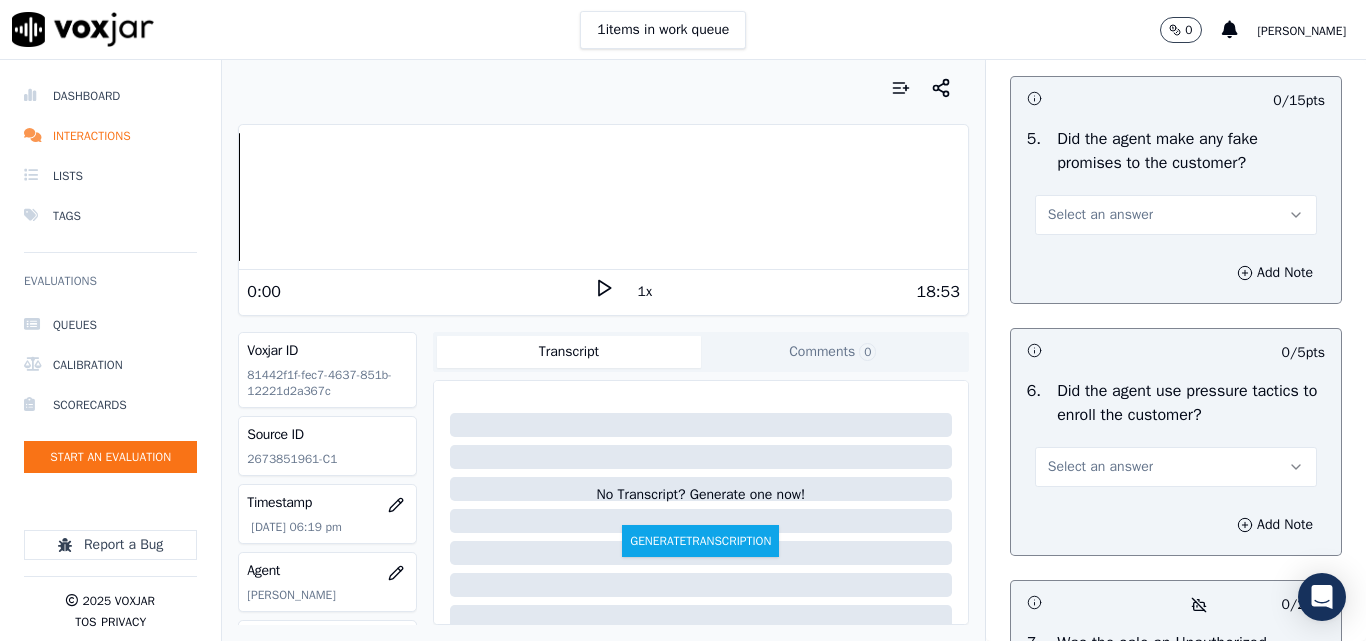 click on "Select an answer" at bounding box center [1100, 215] 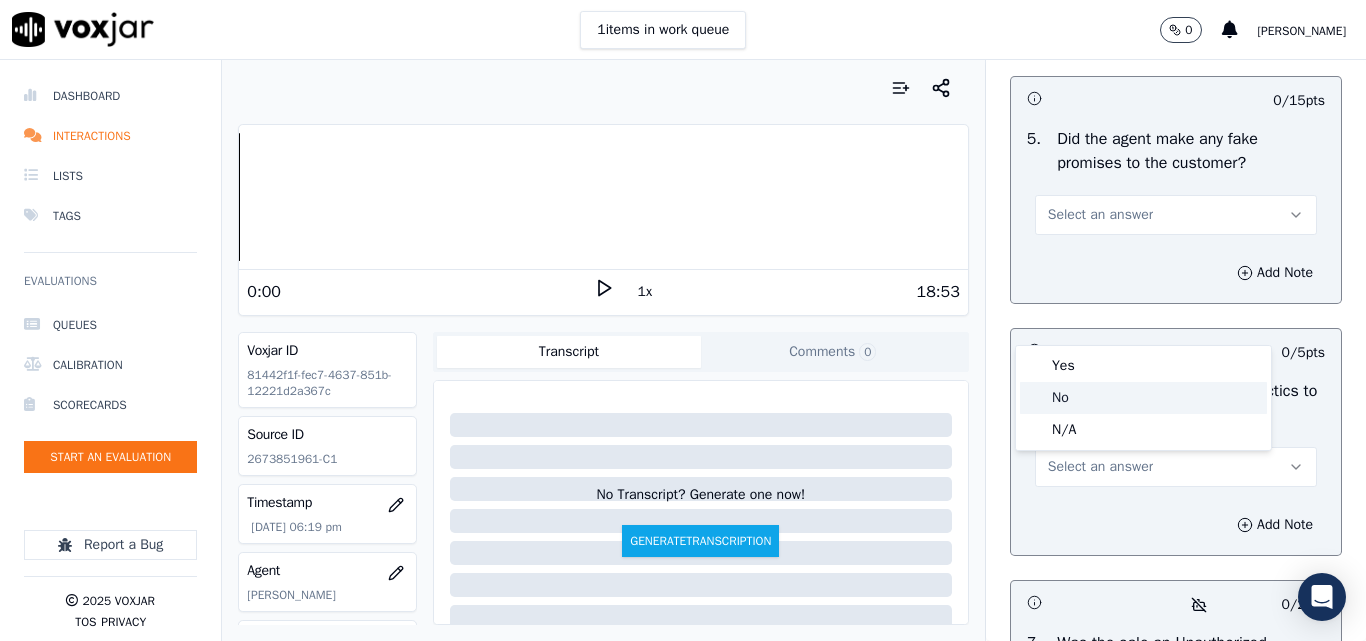 click on "No" 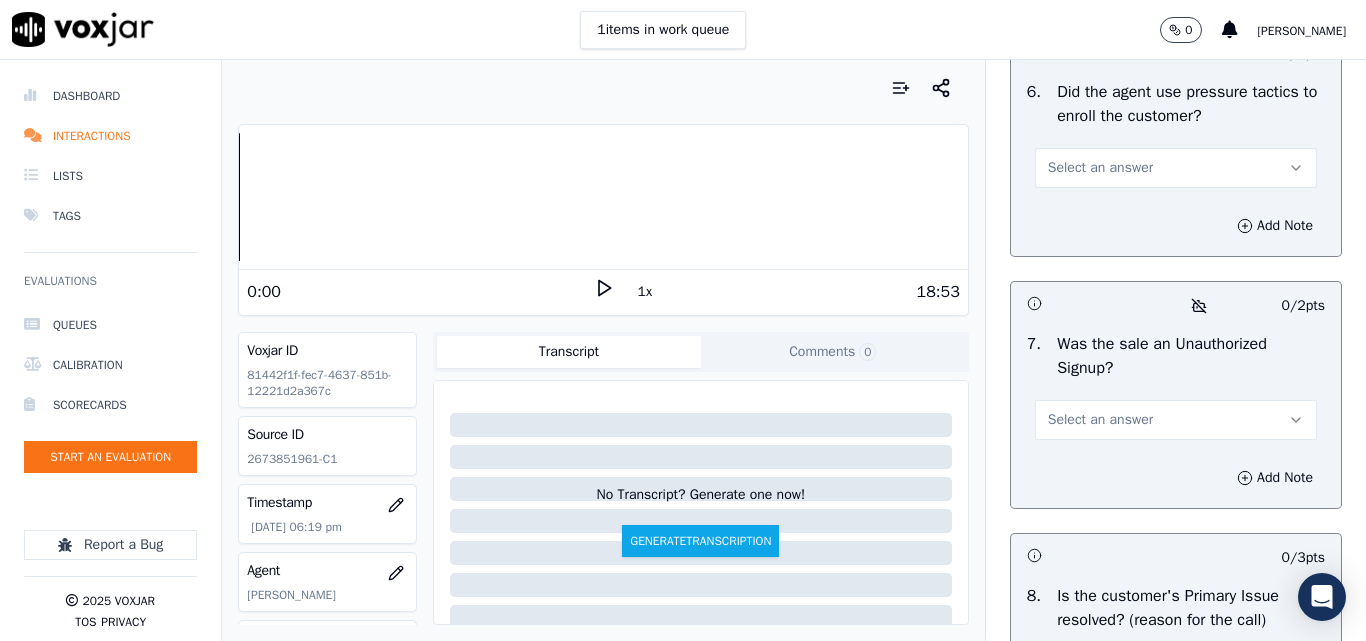 scroll, scrollTop: 5900, scrollLeft: 0, axis: vertical 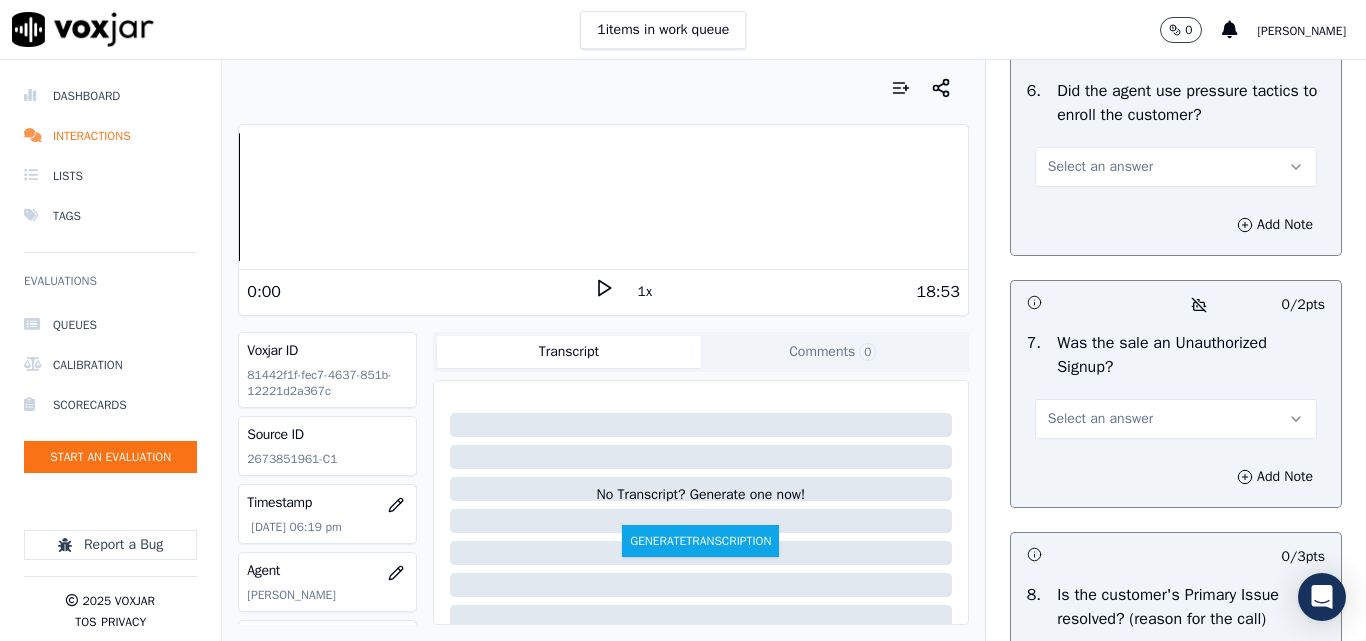 click on "Select an answer" at bounding box center [1100, 167] 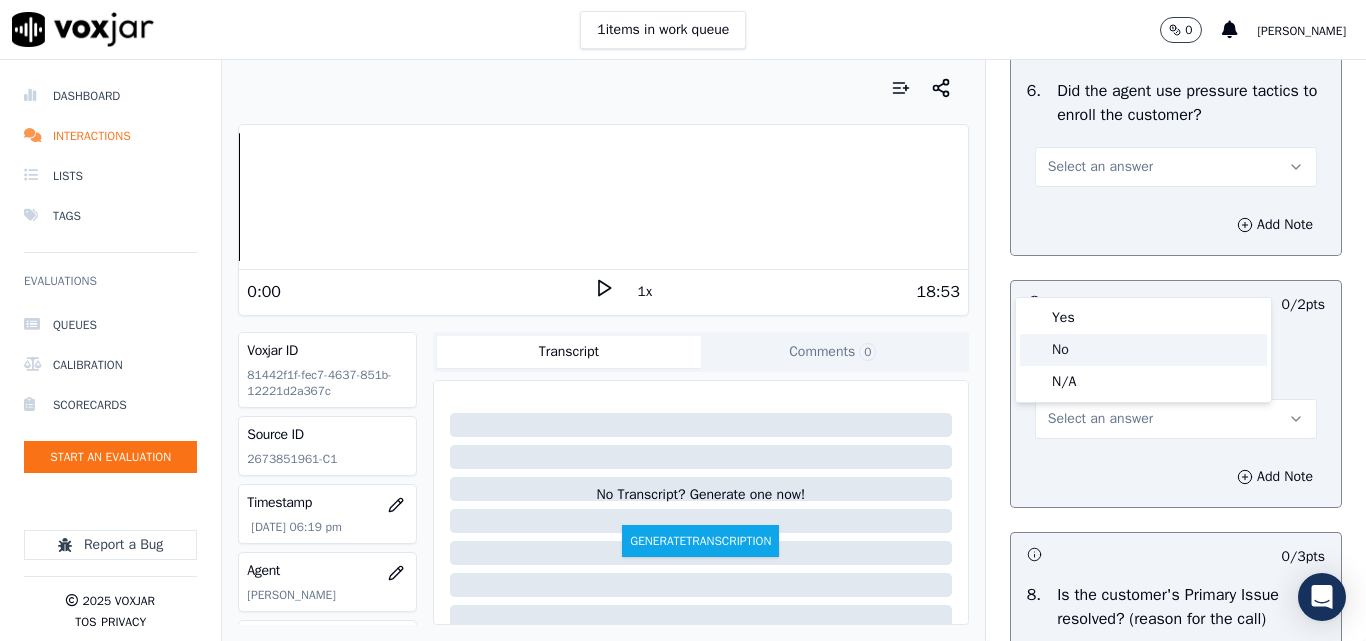 click on "No" 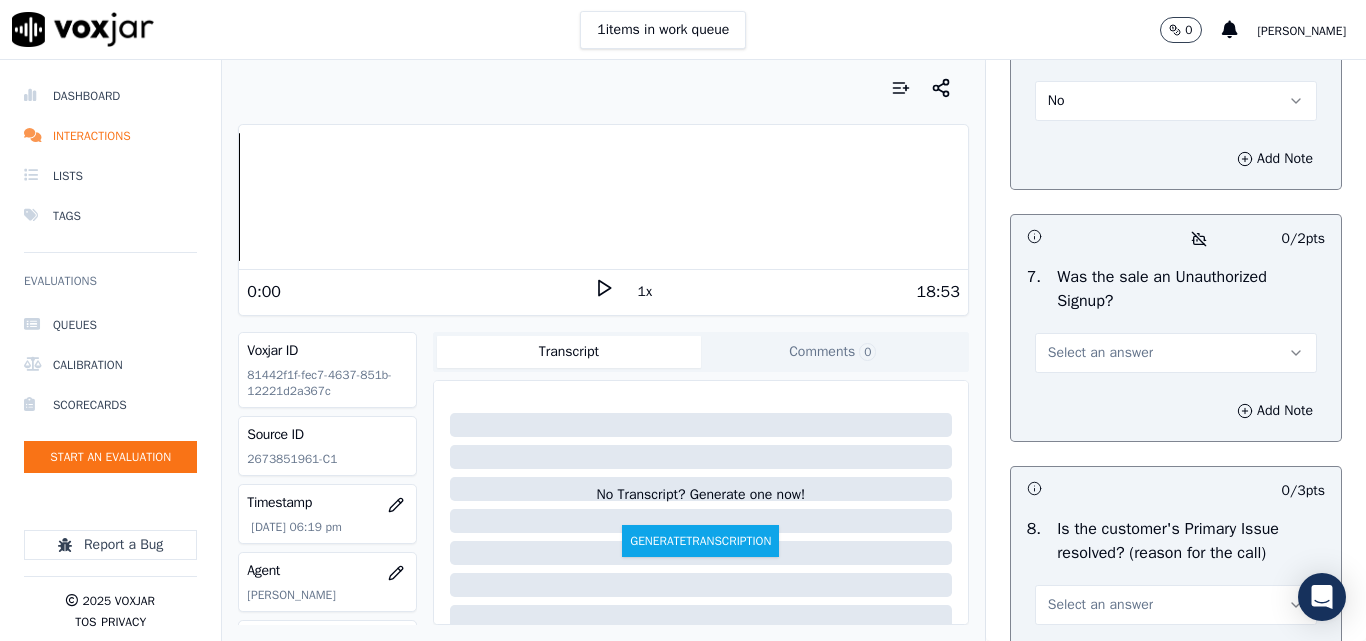 scroll, scrollTop: 6100, scrollLeft: 0, axis: vertical 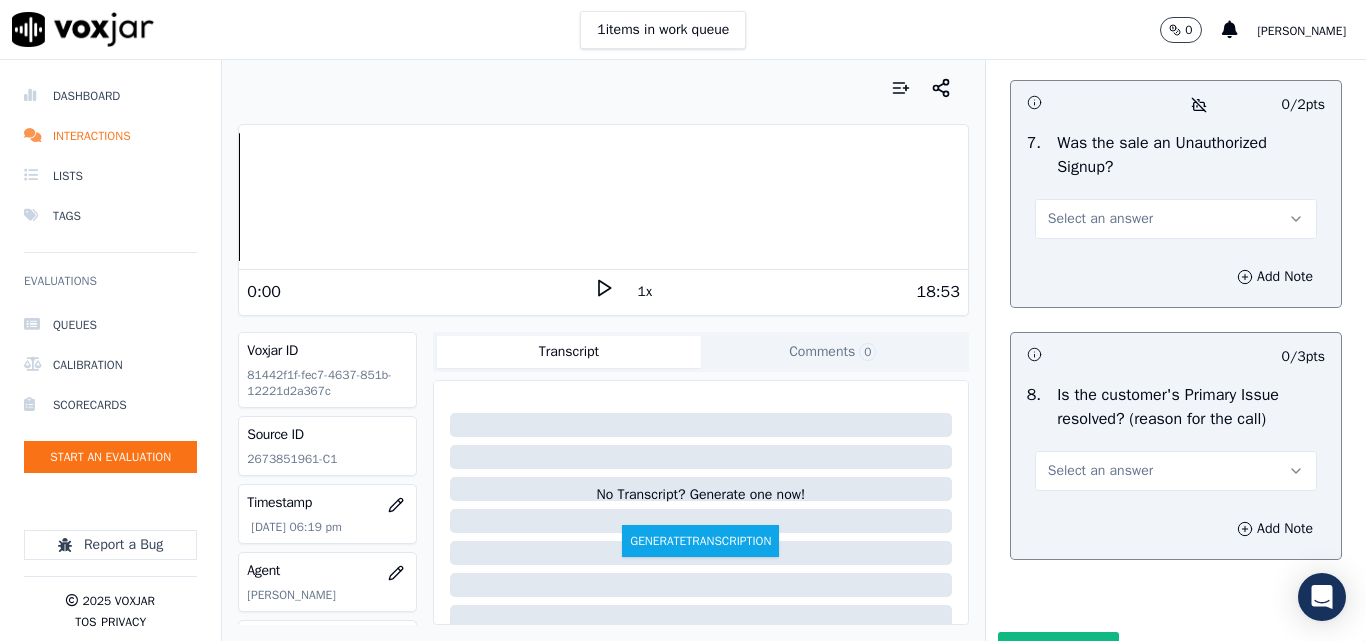 click on "Select an answer" at bounding box center [1100, 219] 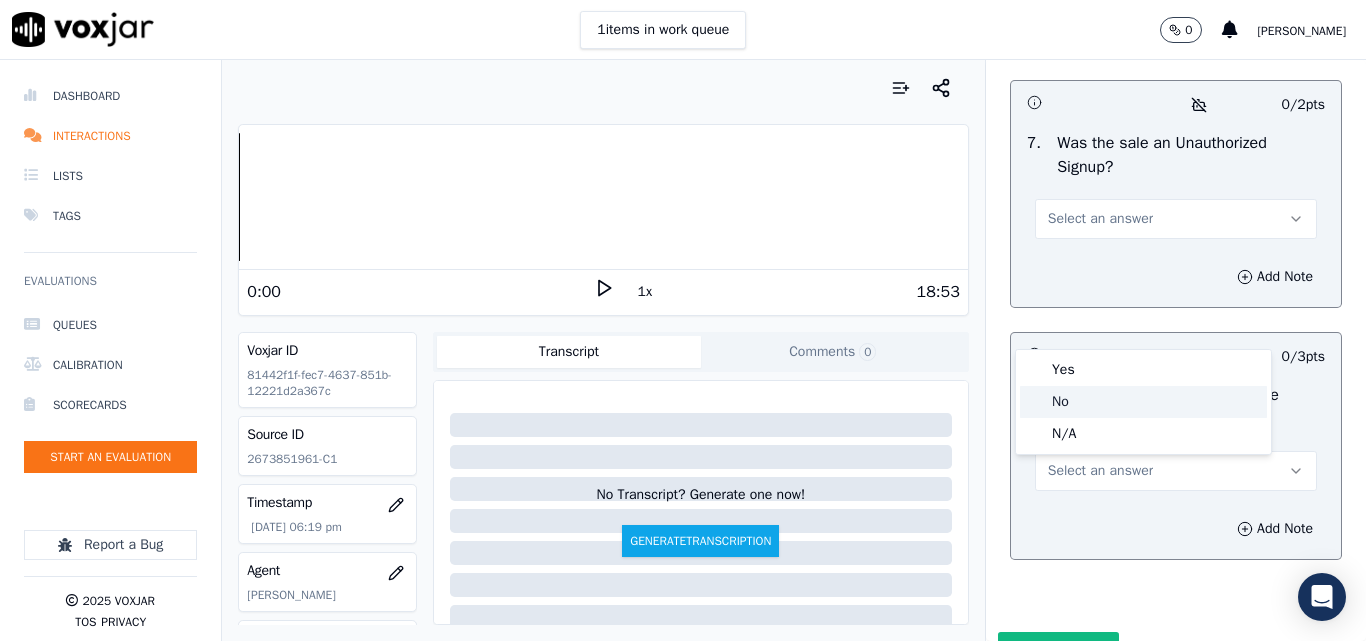 click on "No" 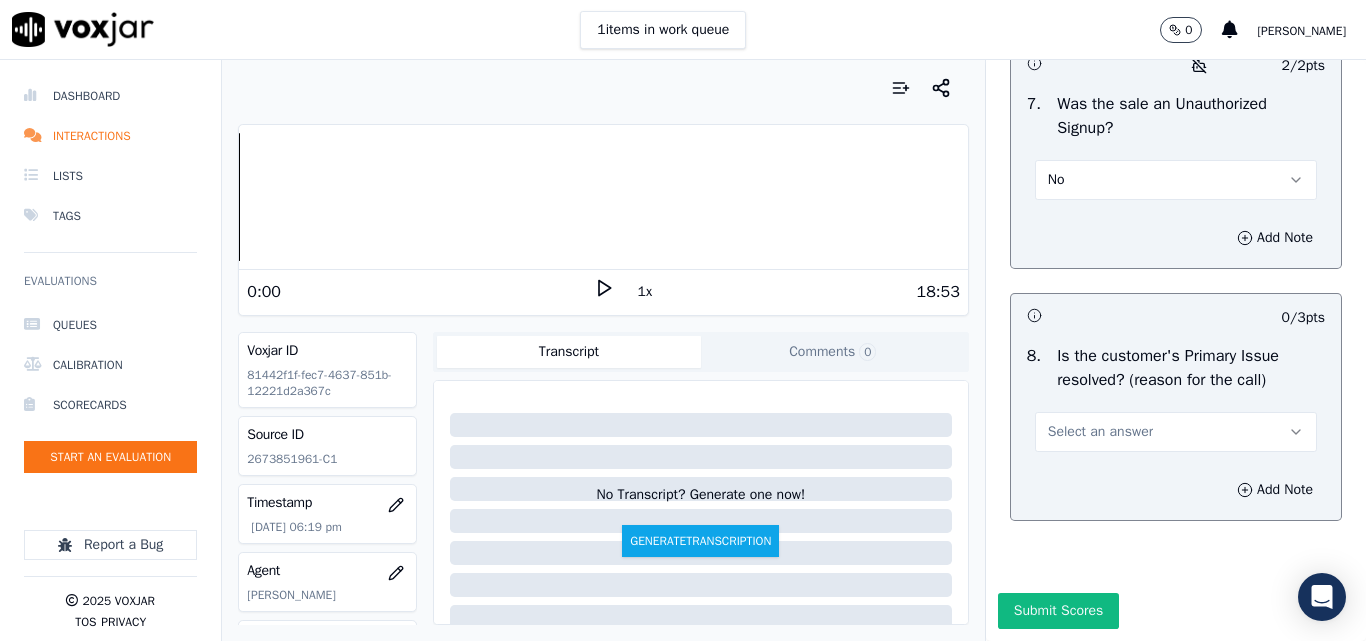 scroll, scrollTop: 6290, scrollLeft: 0, axis: vertical 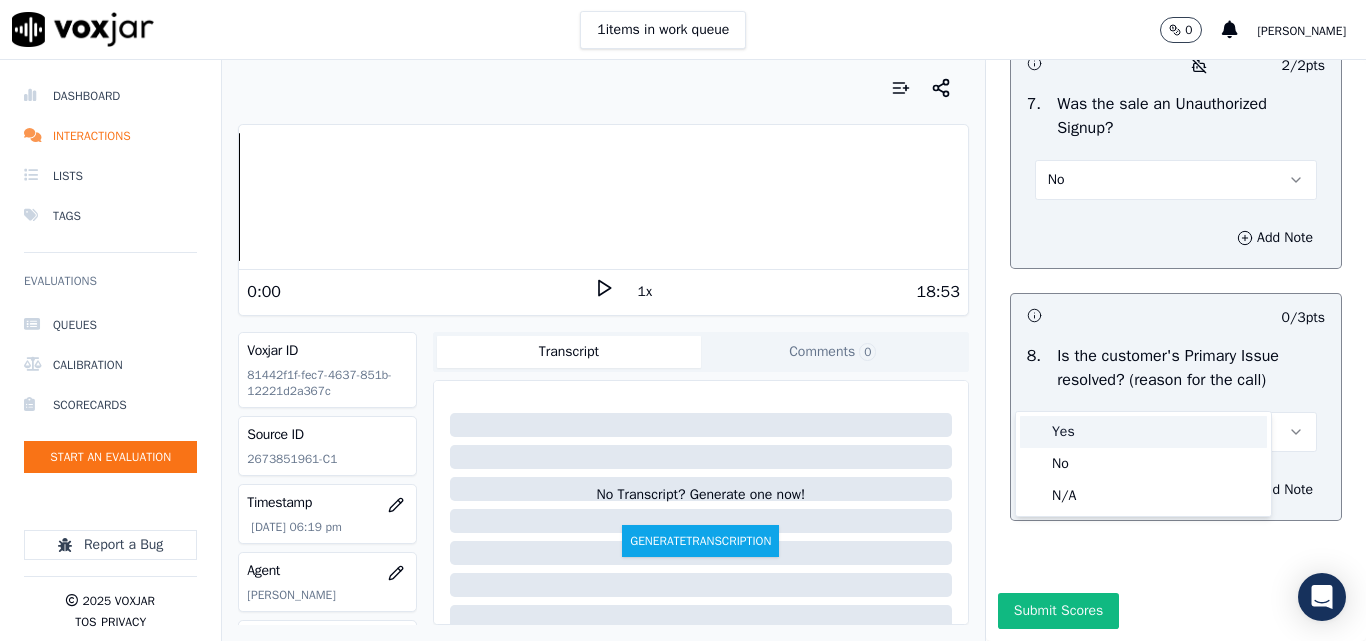 click on "Yes" at bounding box center [1143, 432] 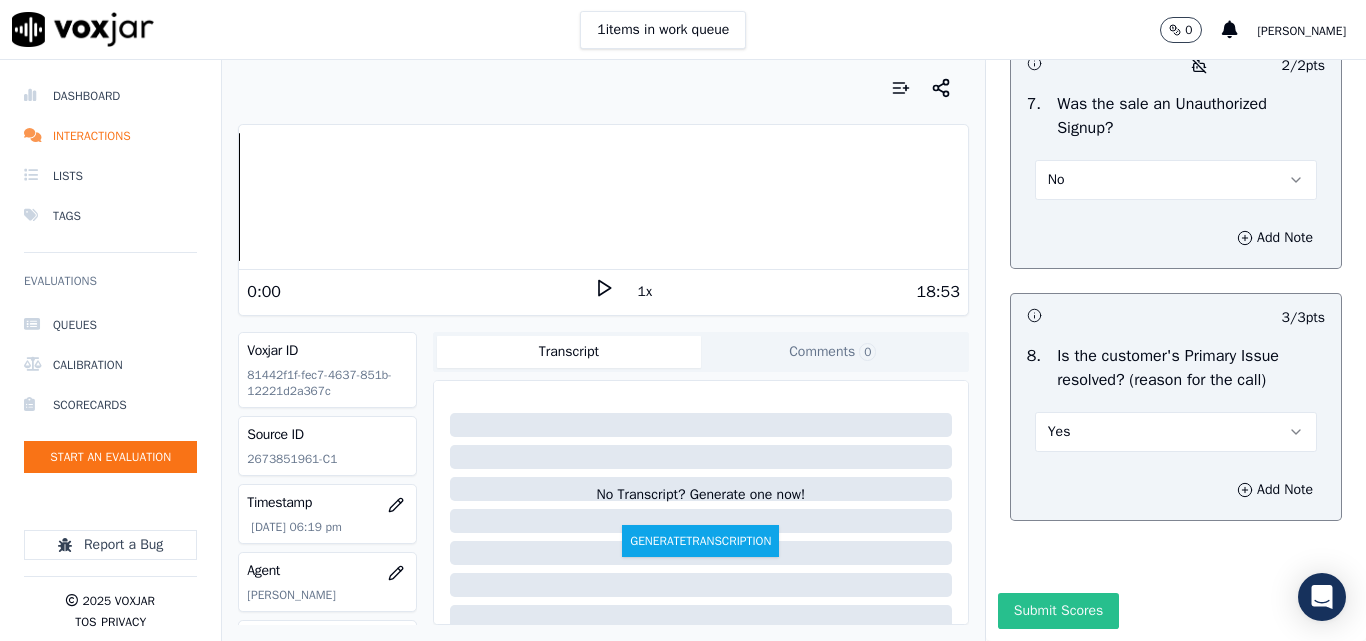 click on "Submit Scores" at bounding box center (1058, 611) 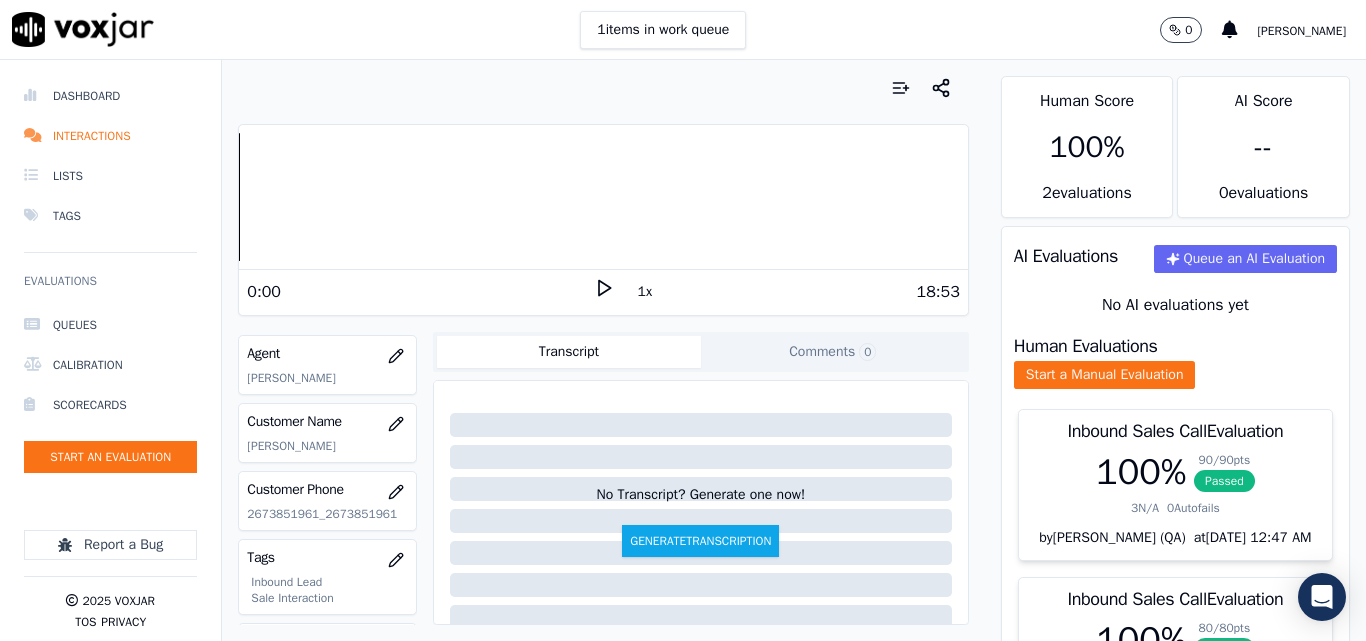 scroll, scrollTop: 188, scrollLeft: 0, axis: vertical 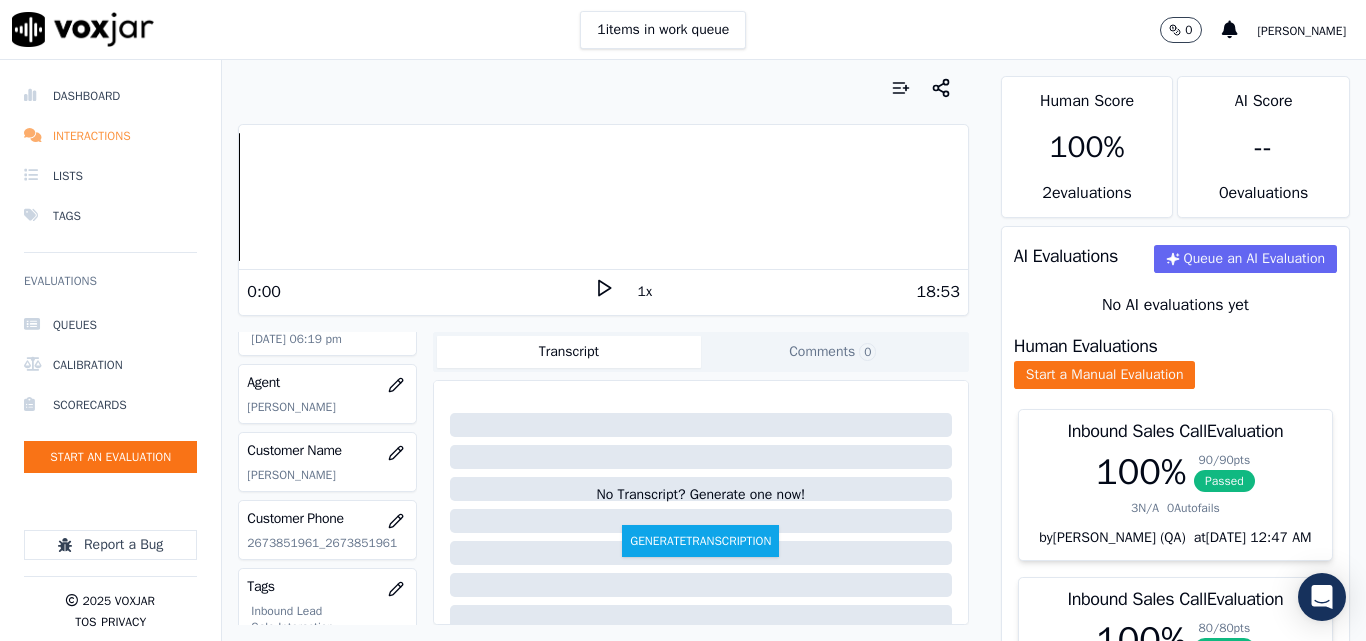 click on "Interactions" at bounding box center (110, 136) 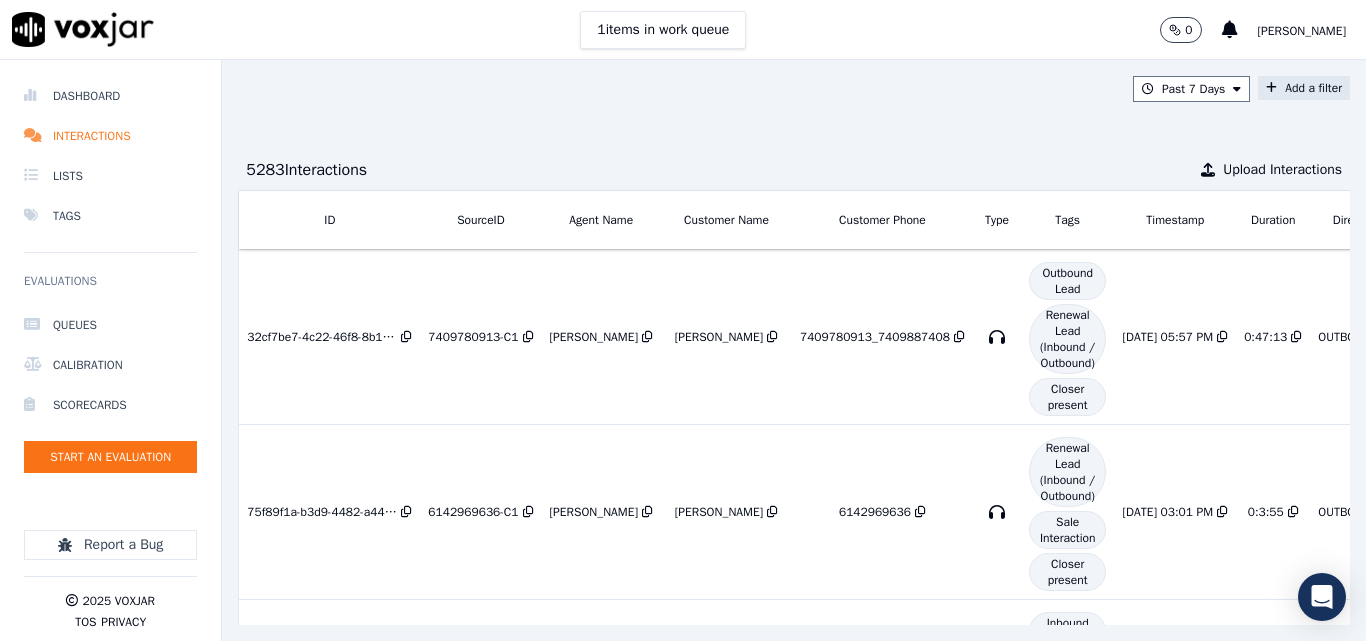 click on "Add a filter" at bounding box center [1304, 88] 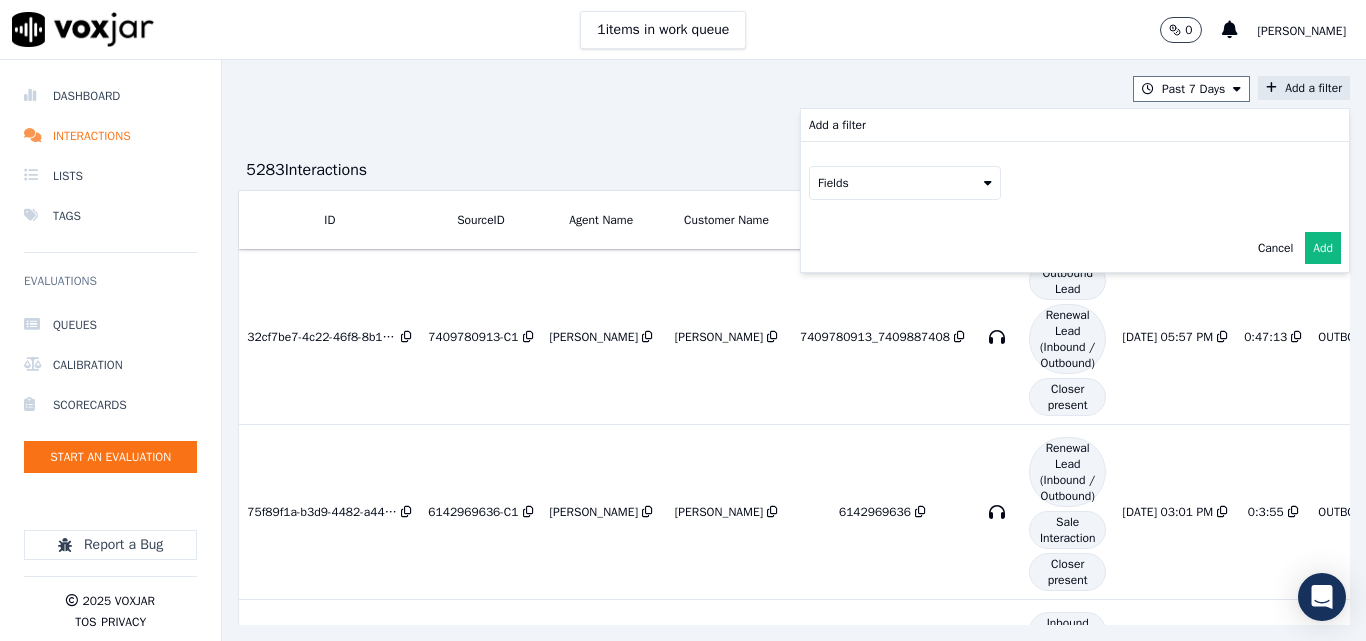 click on "Fields" at bounding box center (905, 183) 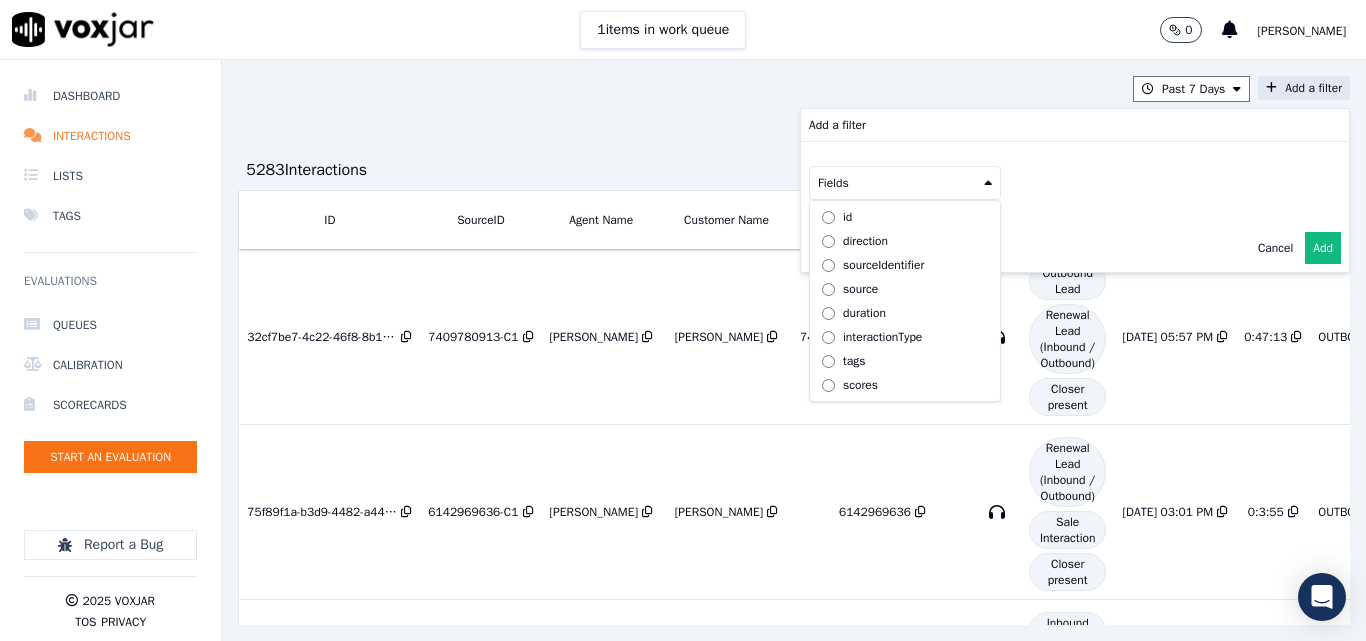 scroll, scrollTop: 63, scrollLeft: 0, axis: vertical 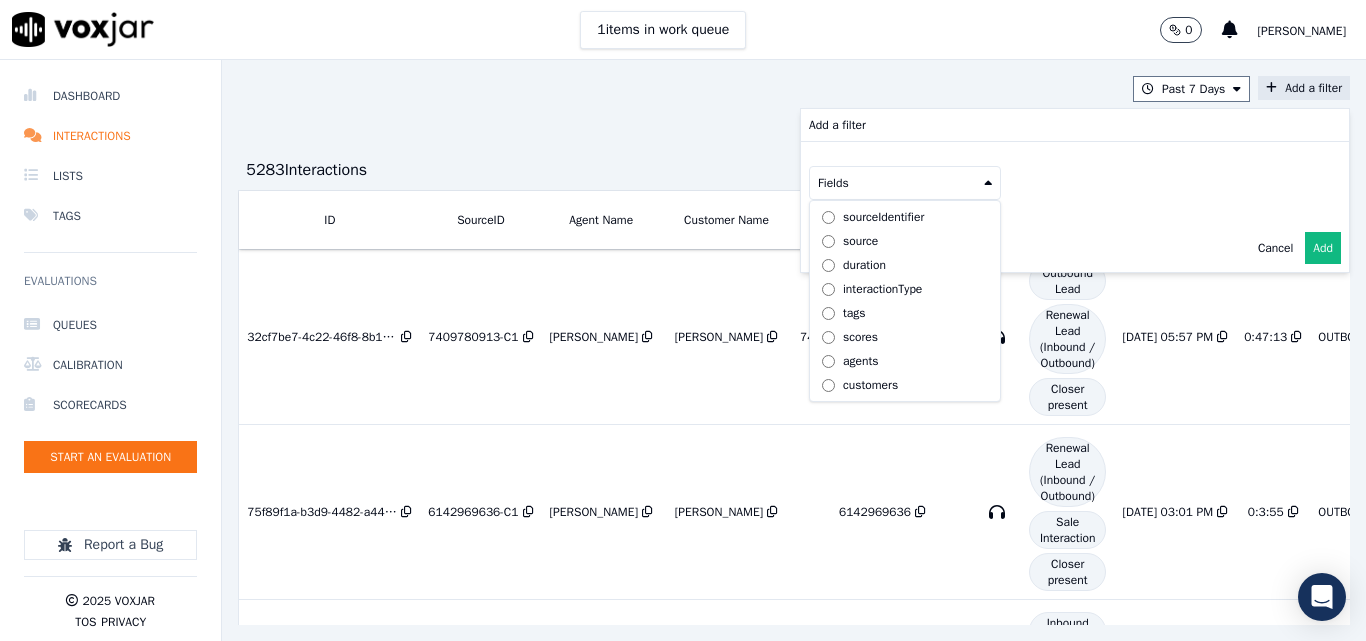 click on "customers" at bounding box center [870, 385] 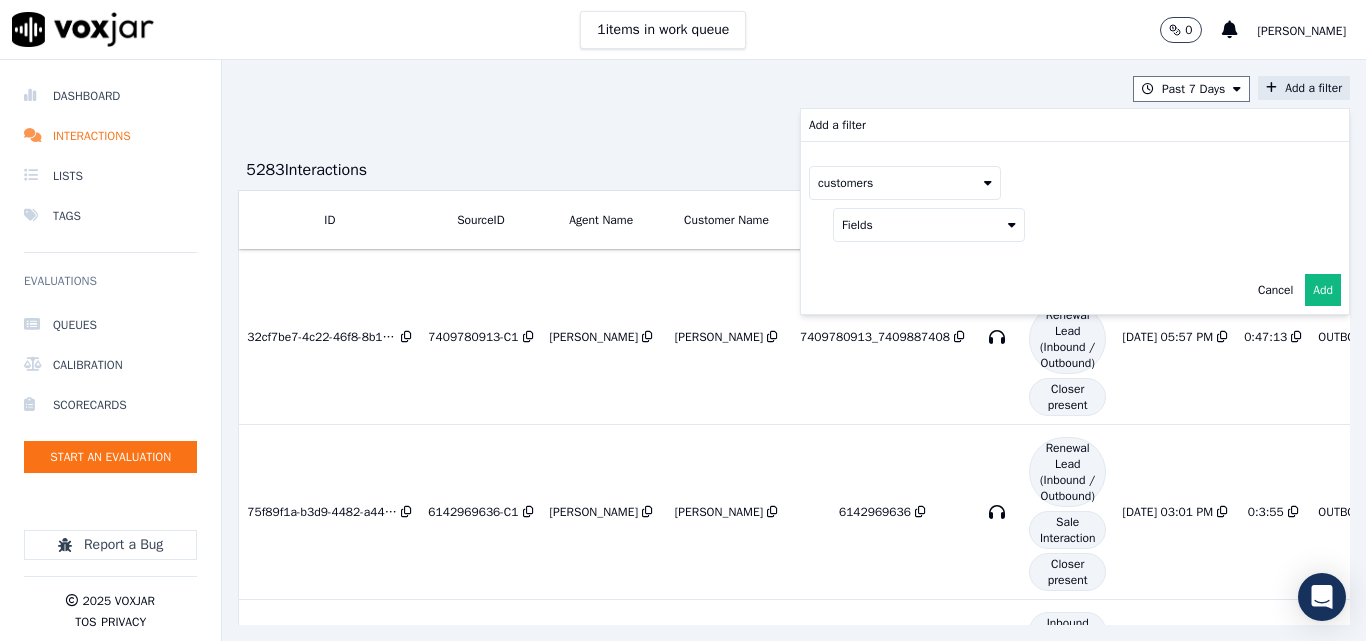 click on "Fields" at bounding box center [929, 225] 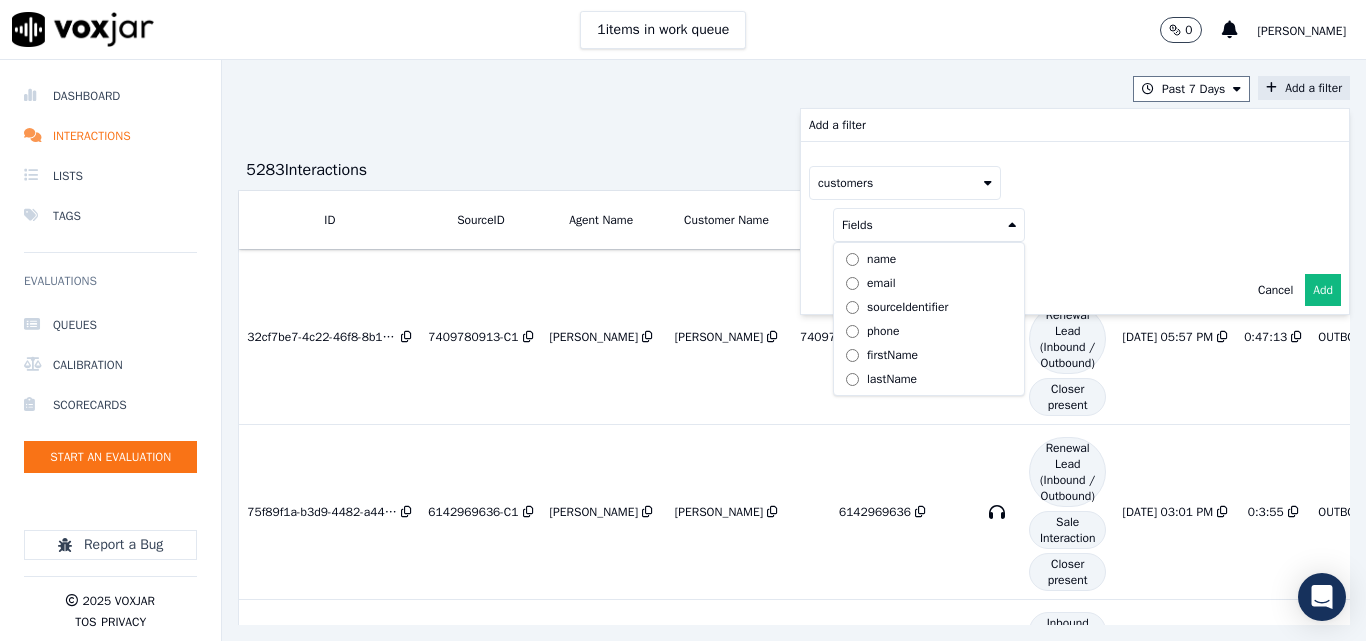 click on "phone" at bounding box center [883, 331] 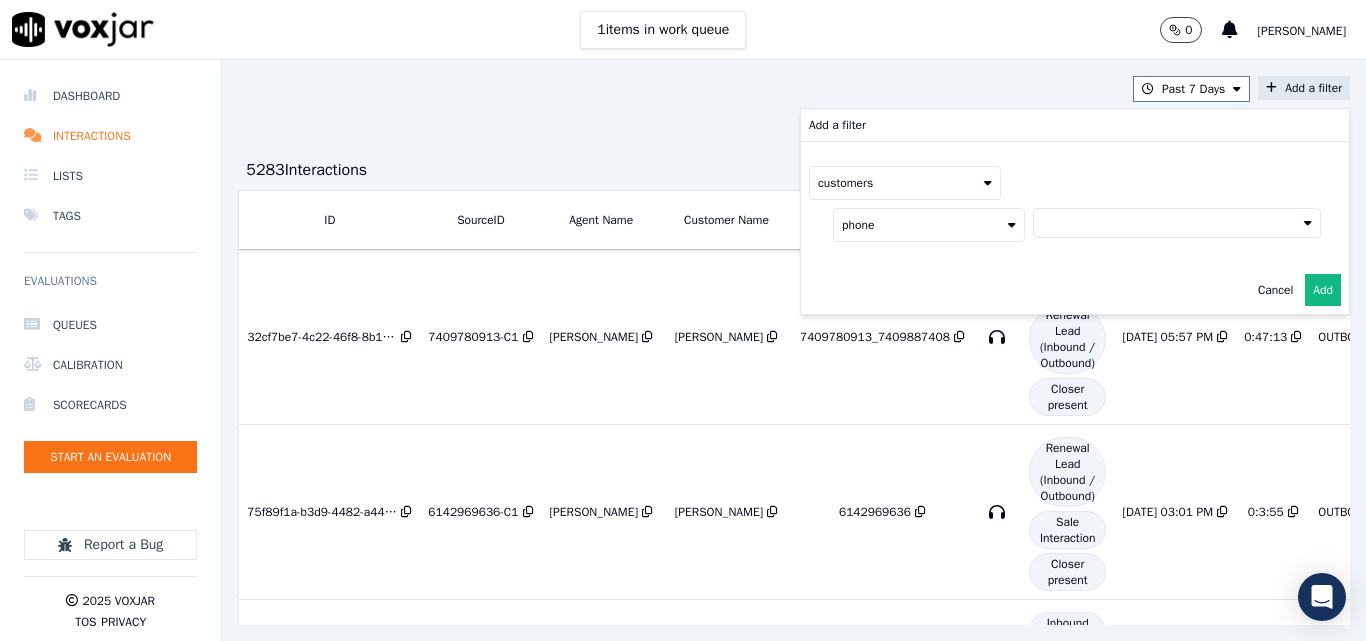 click at bounding box center [1177, 223] 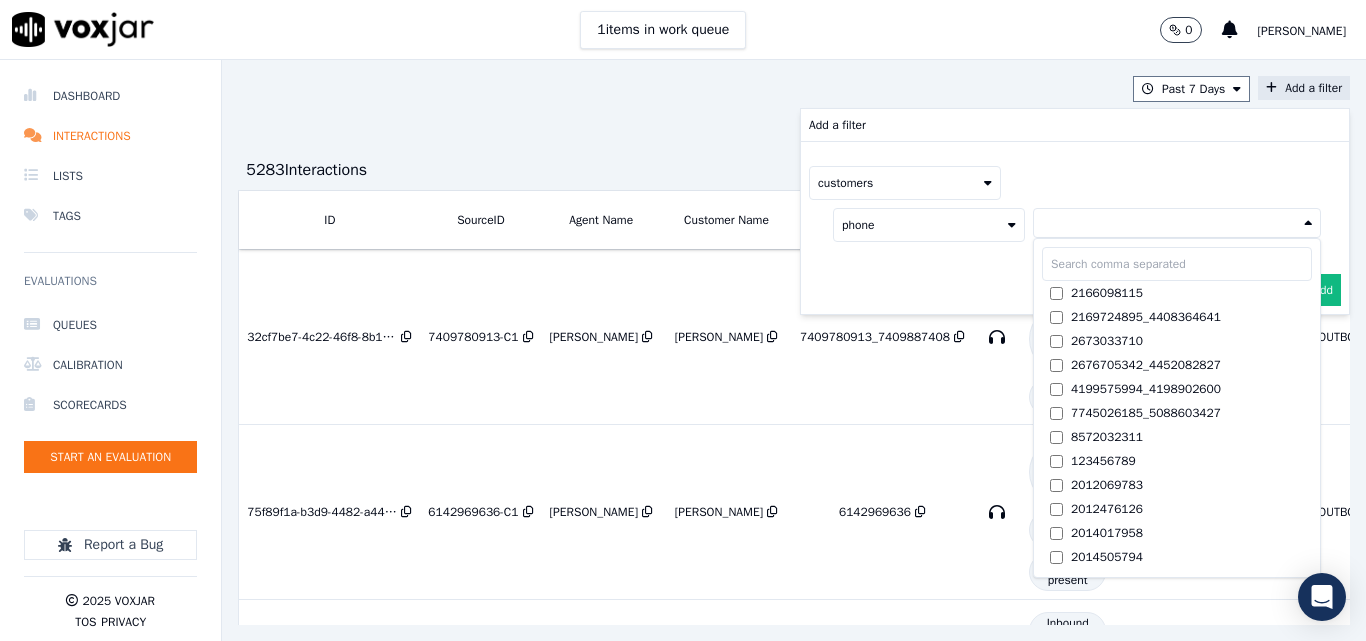 click at bounding box center (1177, 264) 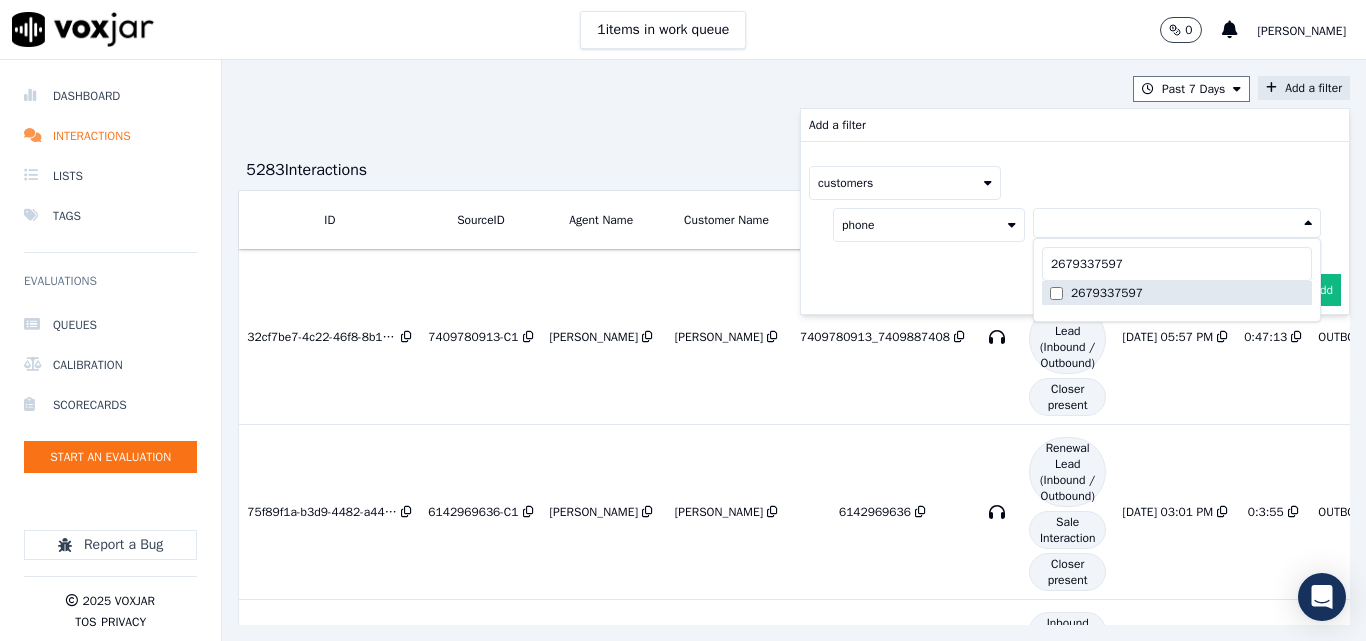 type on "2679337597" 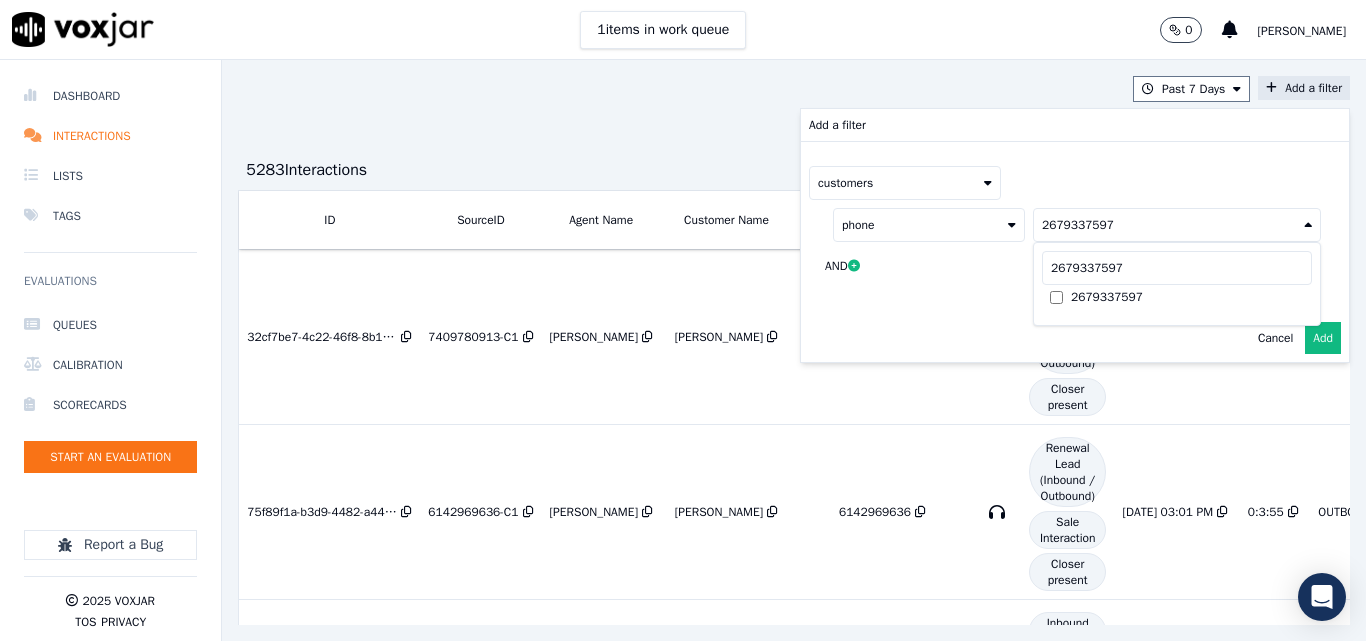 click on "Add" at bounding box center [1323, 338] 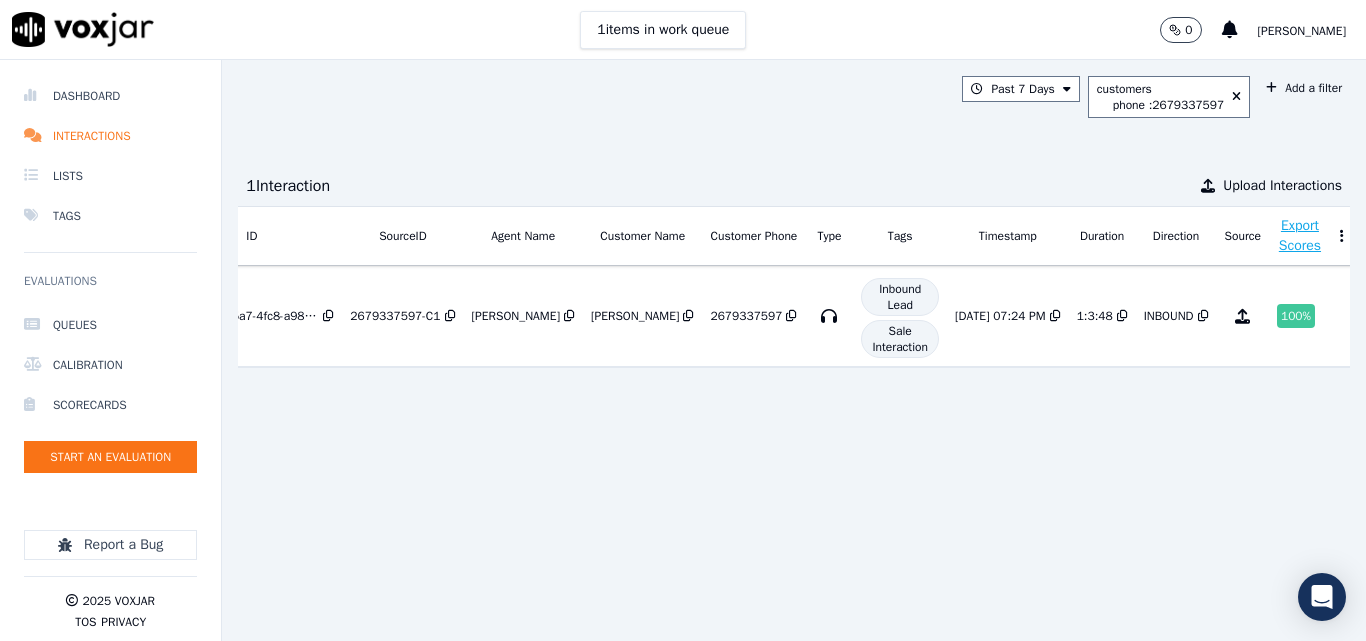 scroll, scrollTop: 0, scrollLeft: 118, axis: horizontal 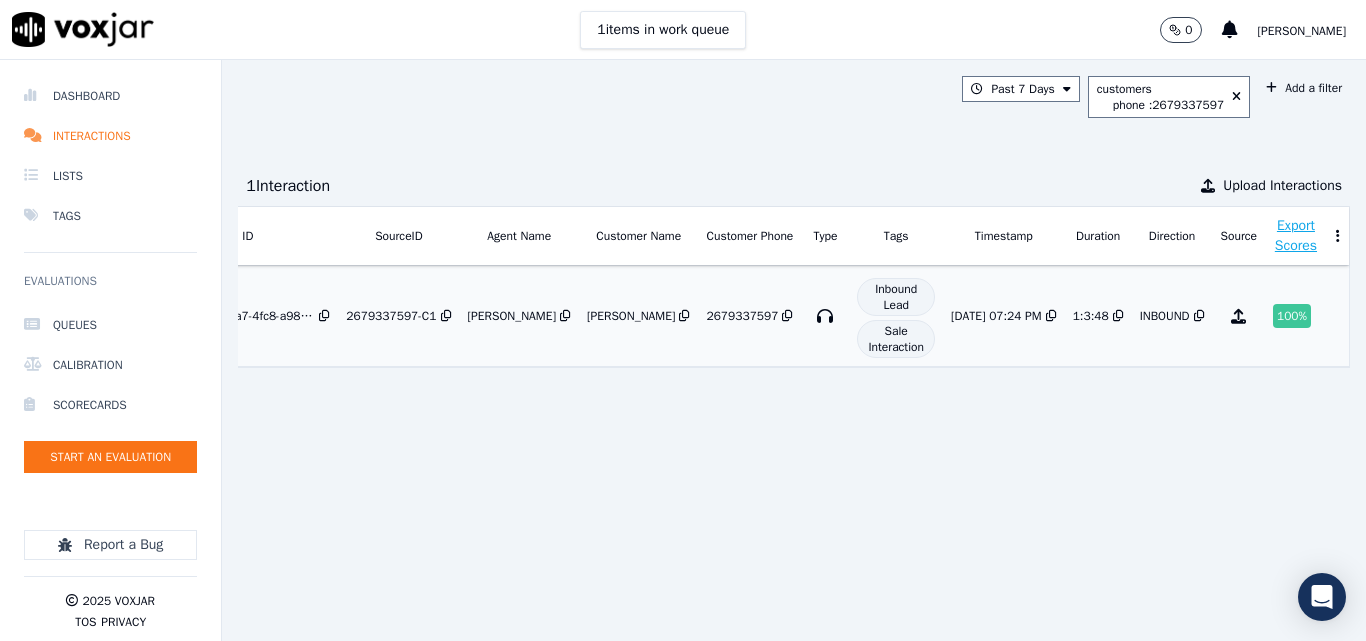 click on "100 %" at bounding box center [1292, 316] 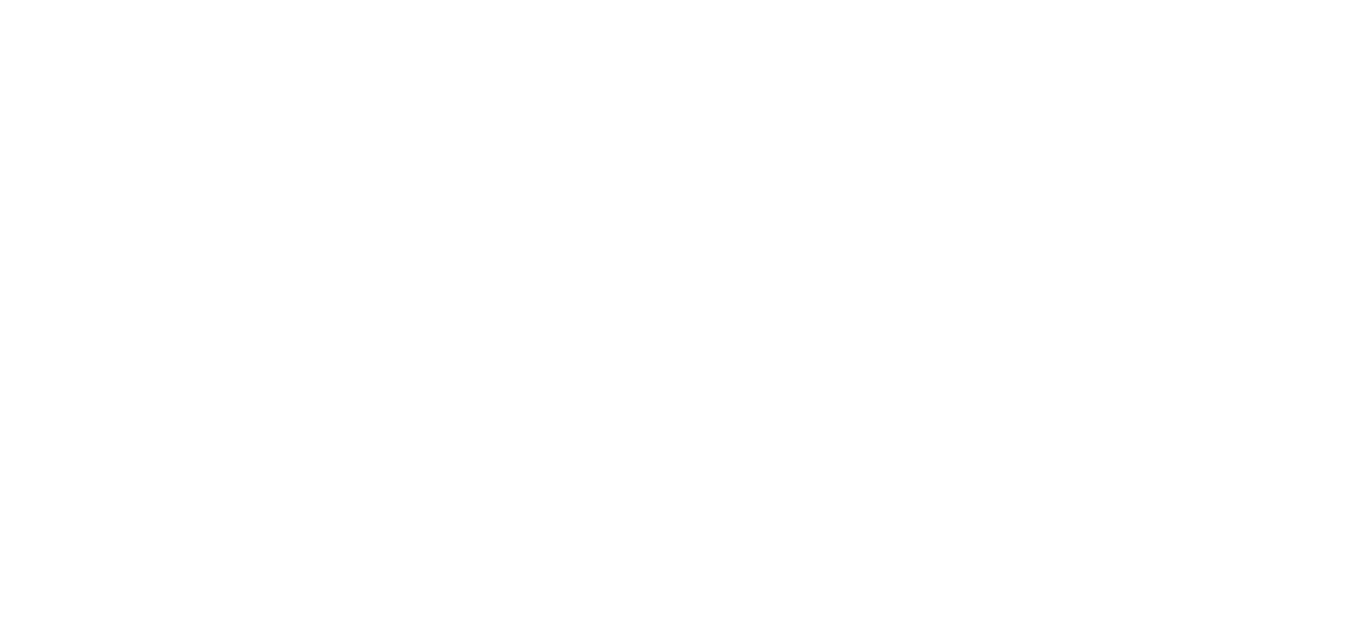 scroll, scrollTop: 0, scrollLeft: 0, axis: both 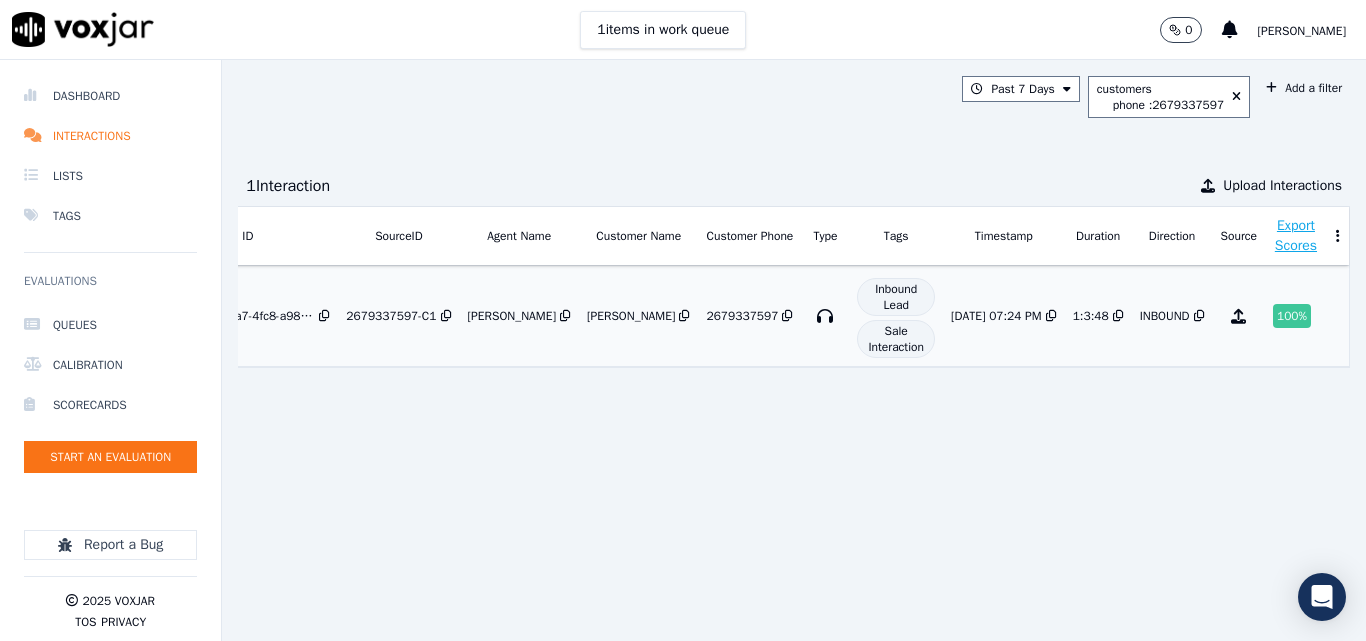 click on "100 %" at bounding box center (1292, 316) 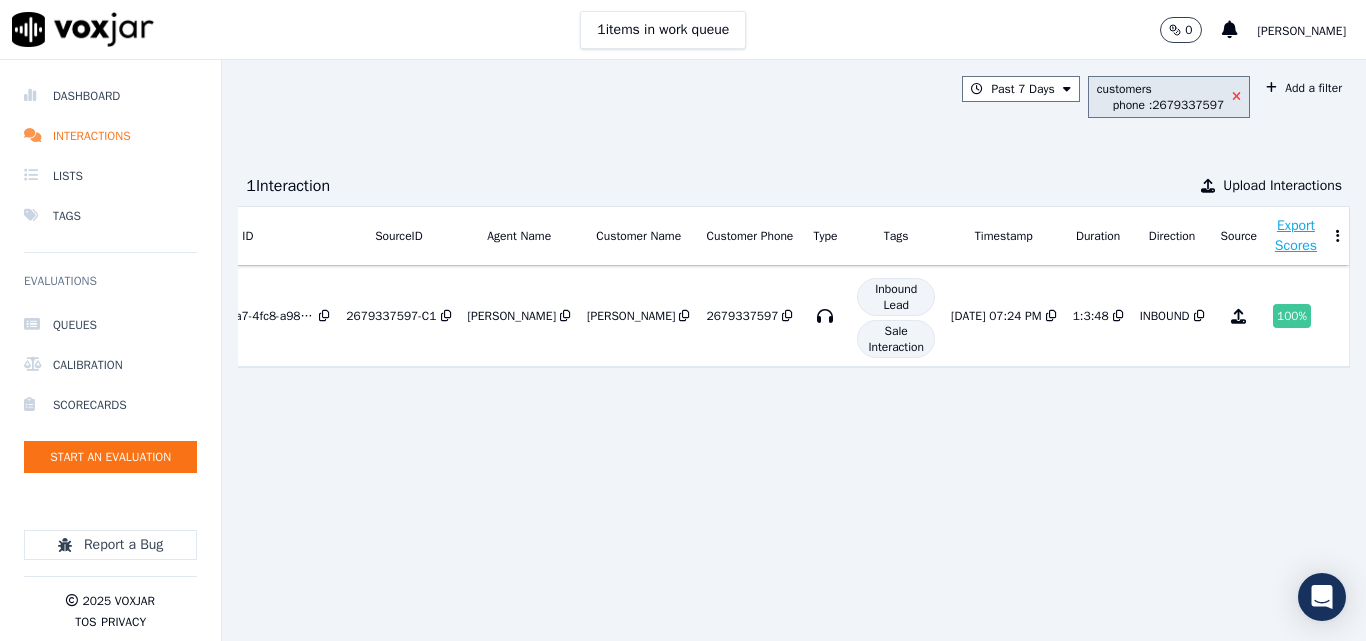 click at bounding box center (1236, 97) 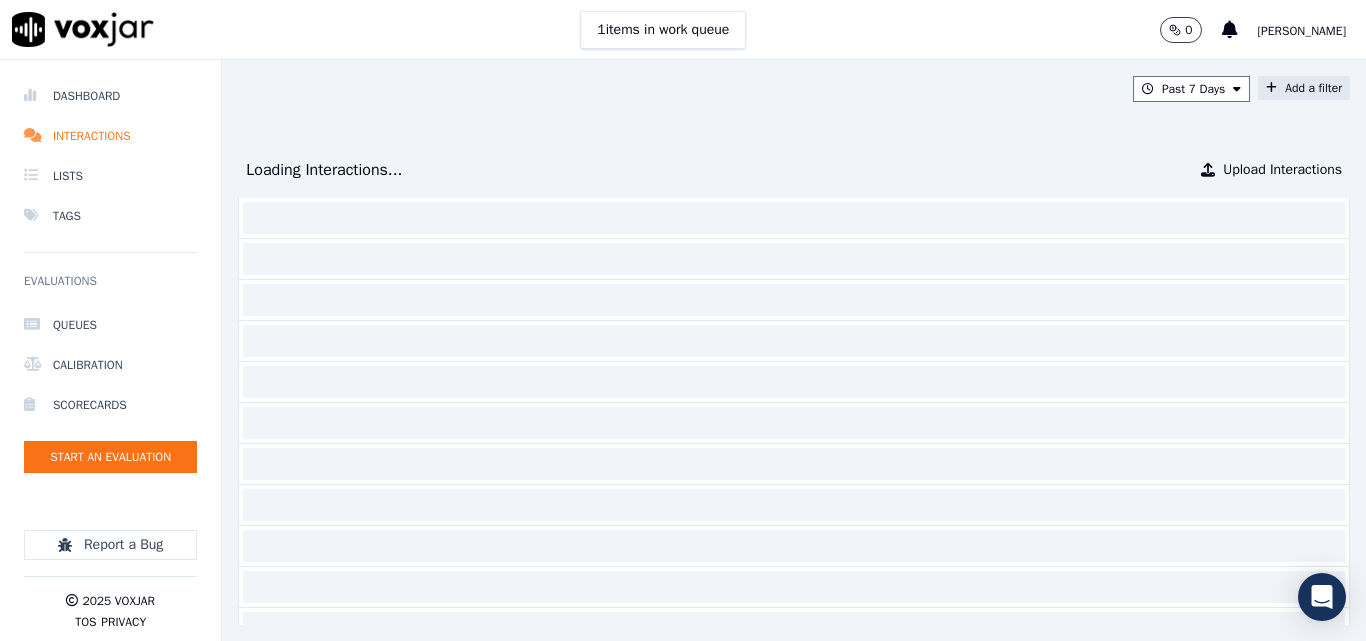 click at bounding box center [1271, 88] 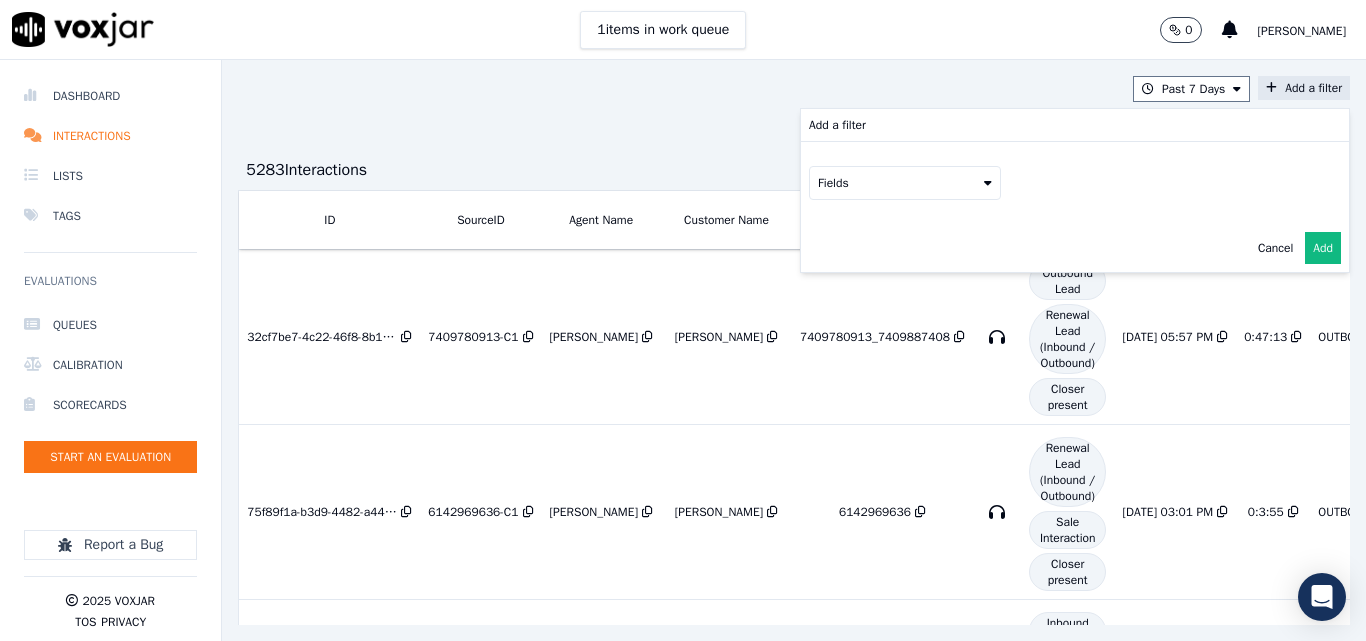 click on "Fields" at bounding box center (905, 183) 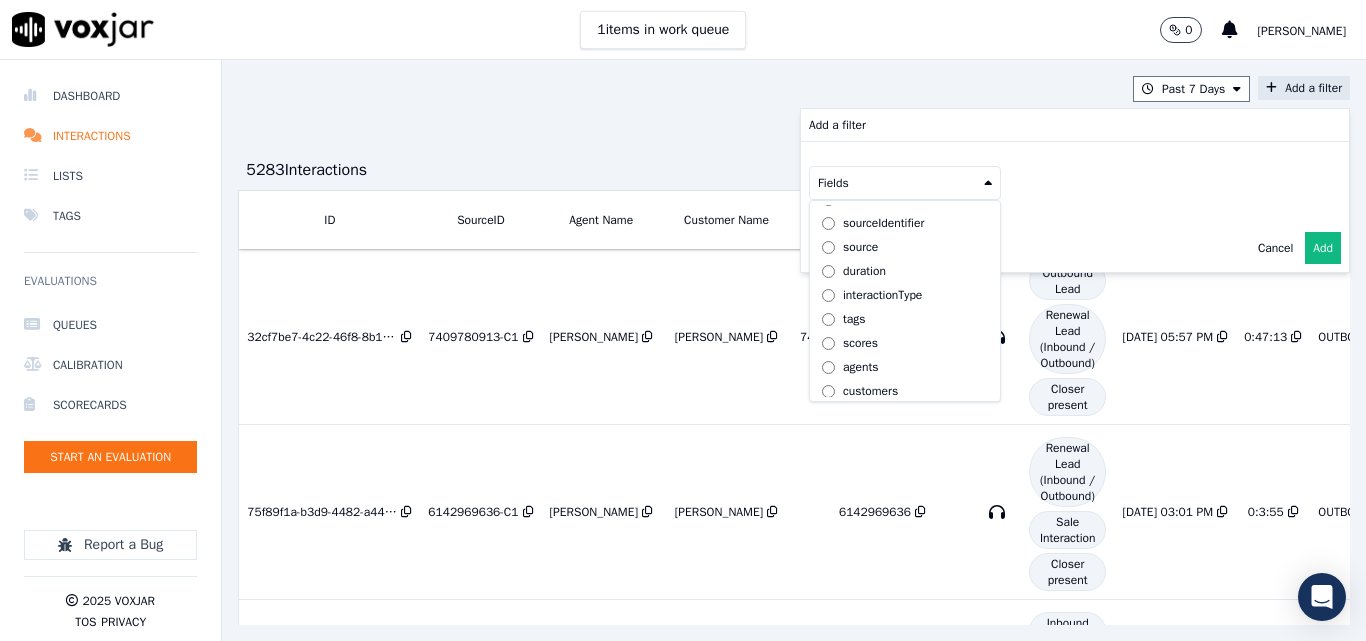 scroll, scrollTop: 63, scrollLeft: 0, axis: vertical 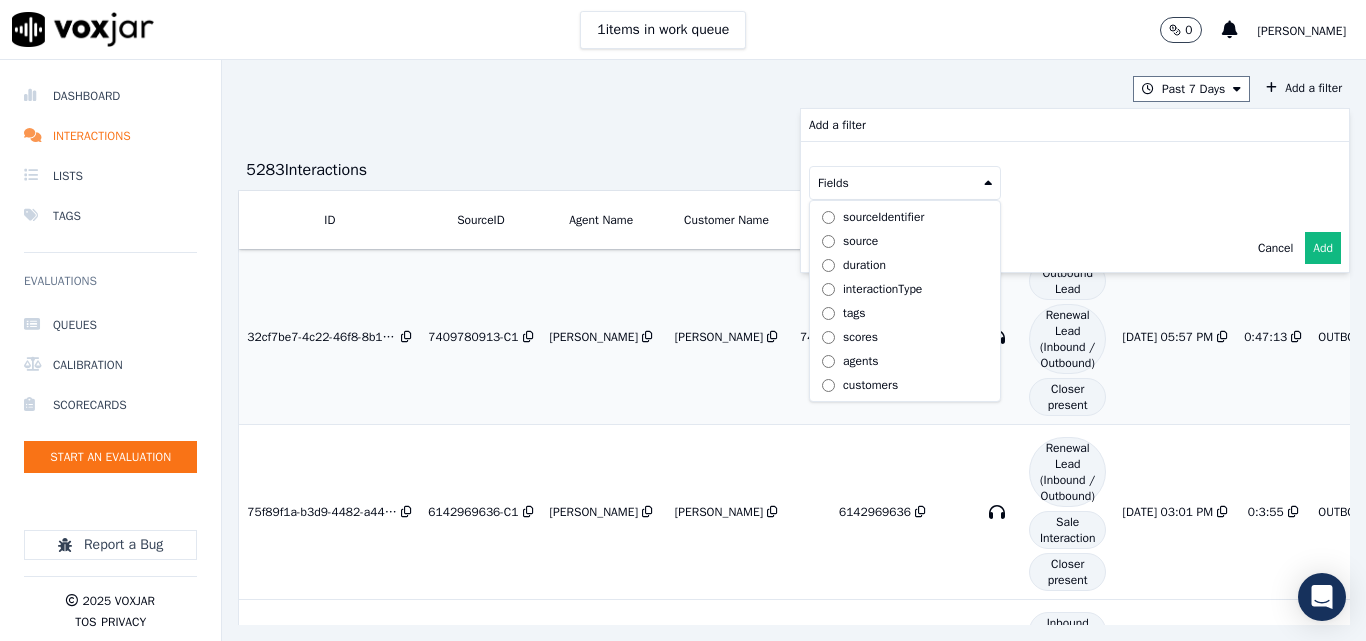 click on "customers" at bounding box center [870, 385] 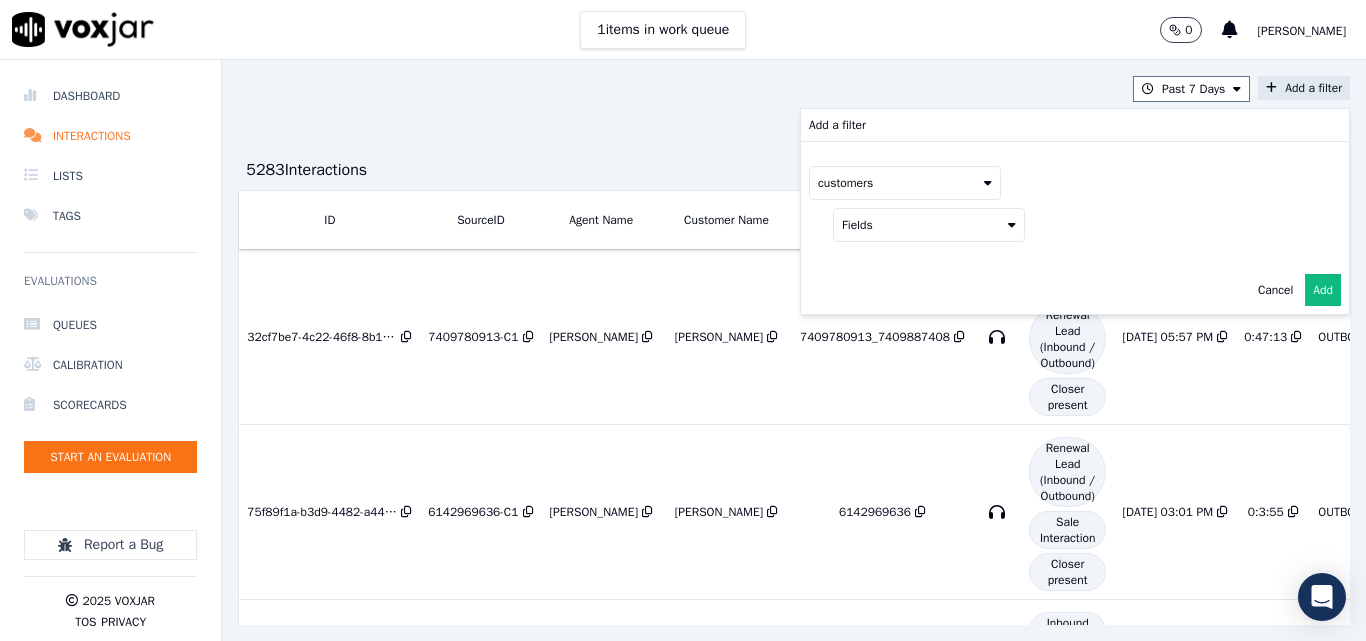 click on "Fields" at bounding box center [929, 225] 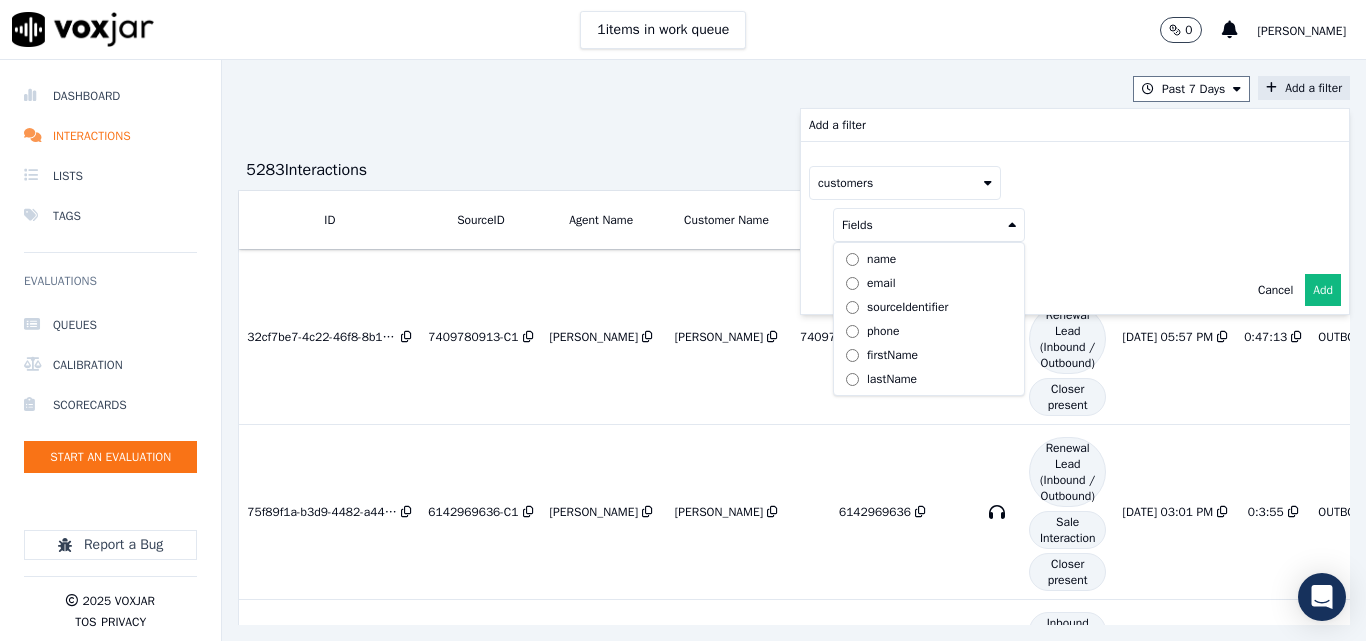 click on "phone" at bounding box center (883, 331) 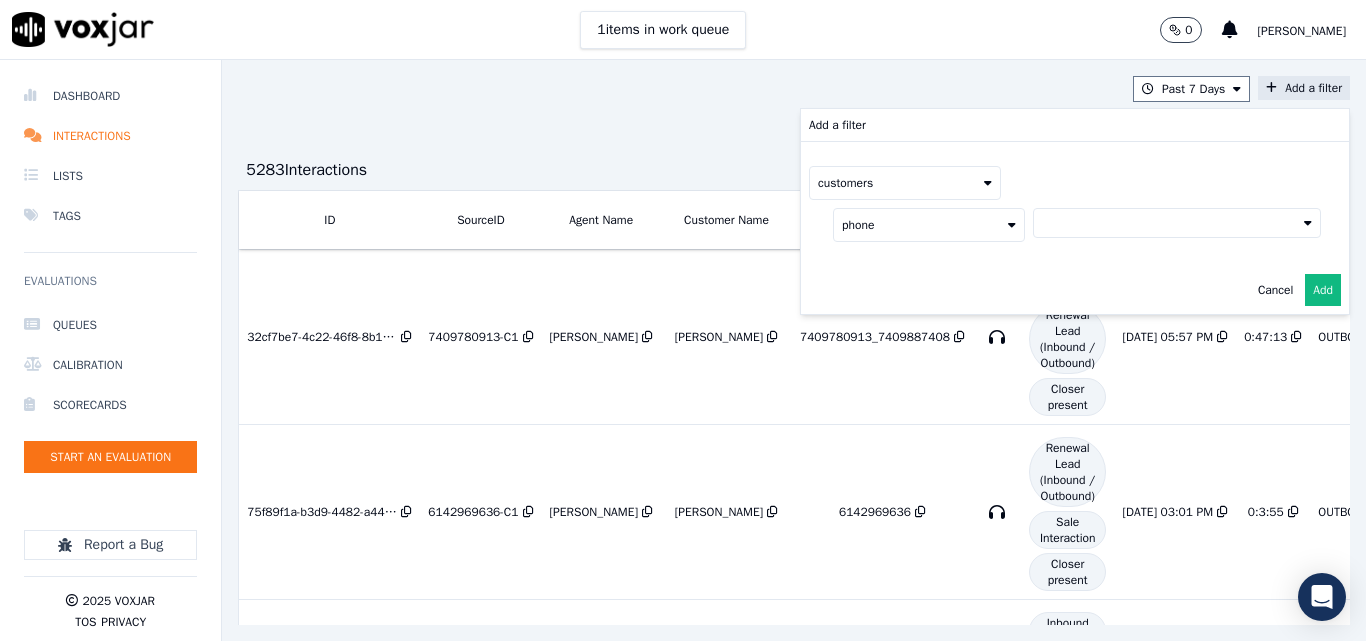 click at bounding box center (1177, 223) 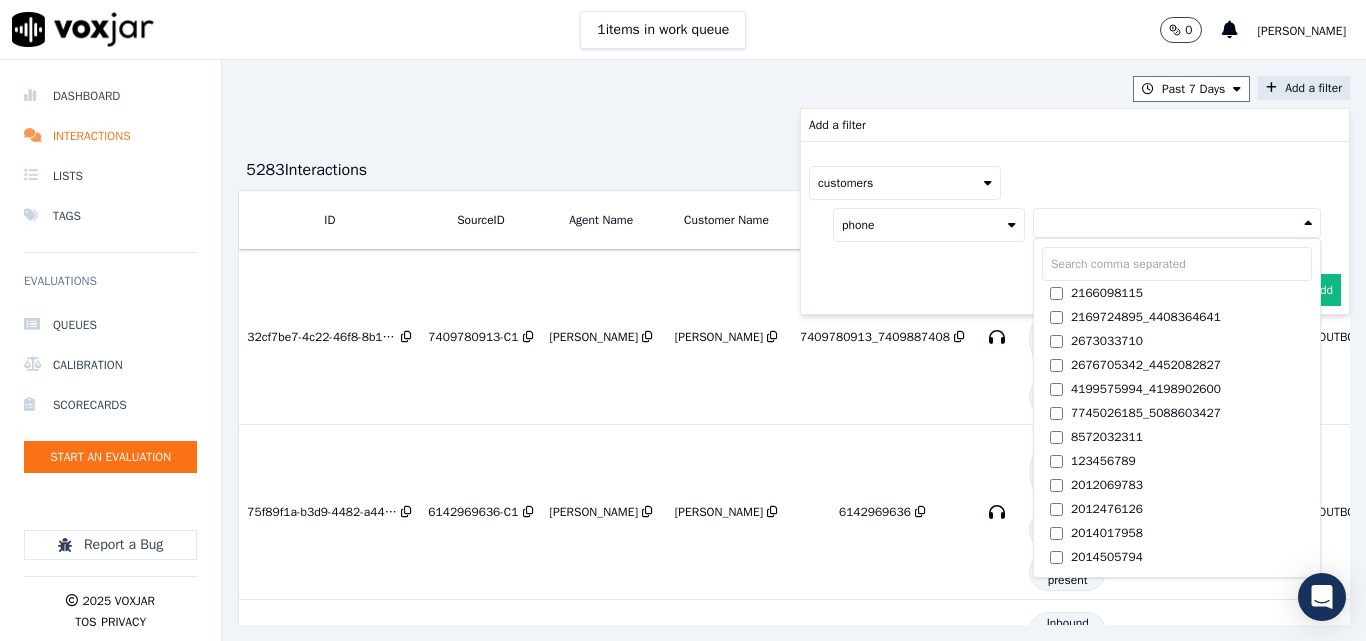click at bounding box center (1177, 264) 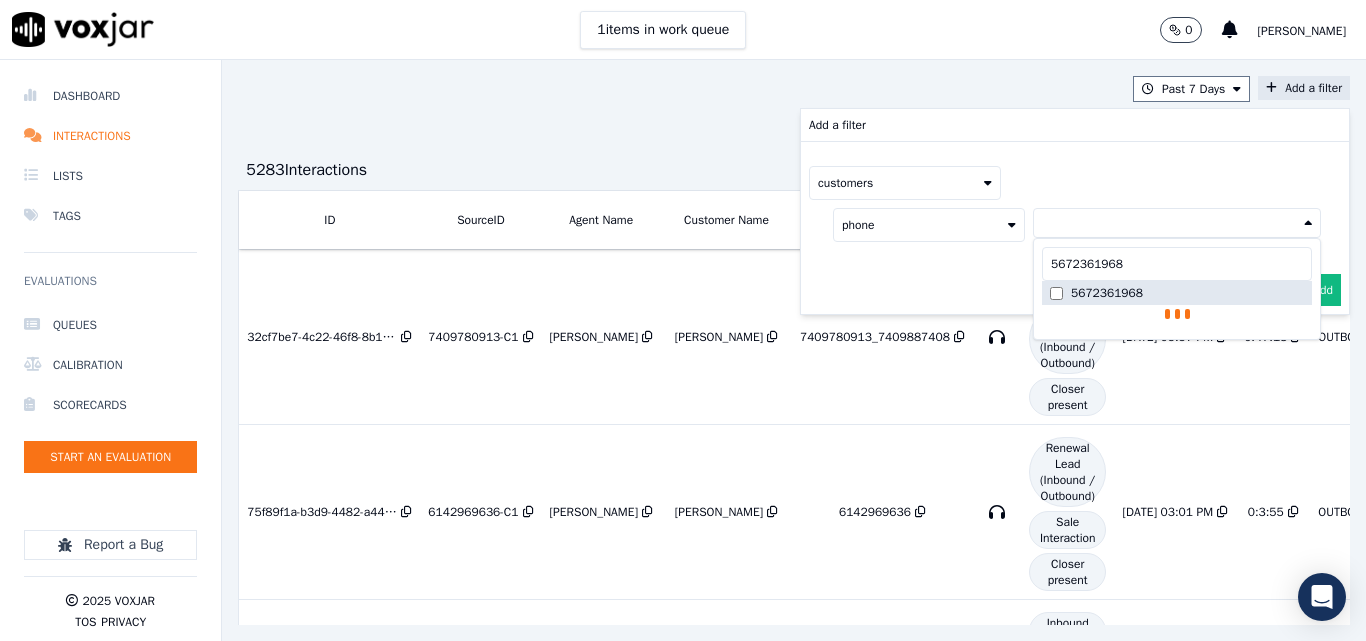 type on "5672361968" 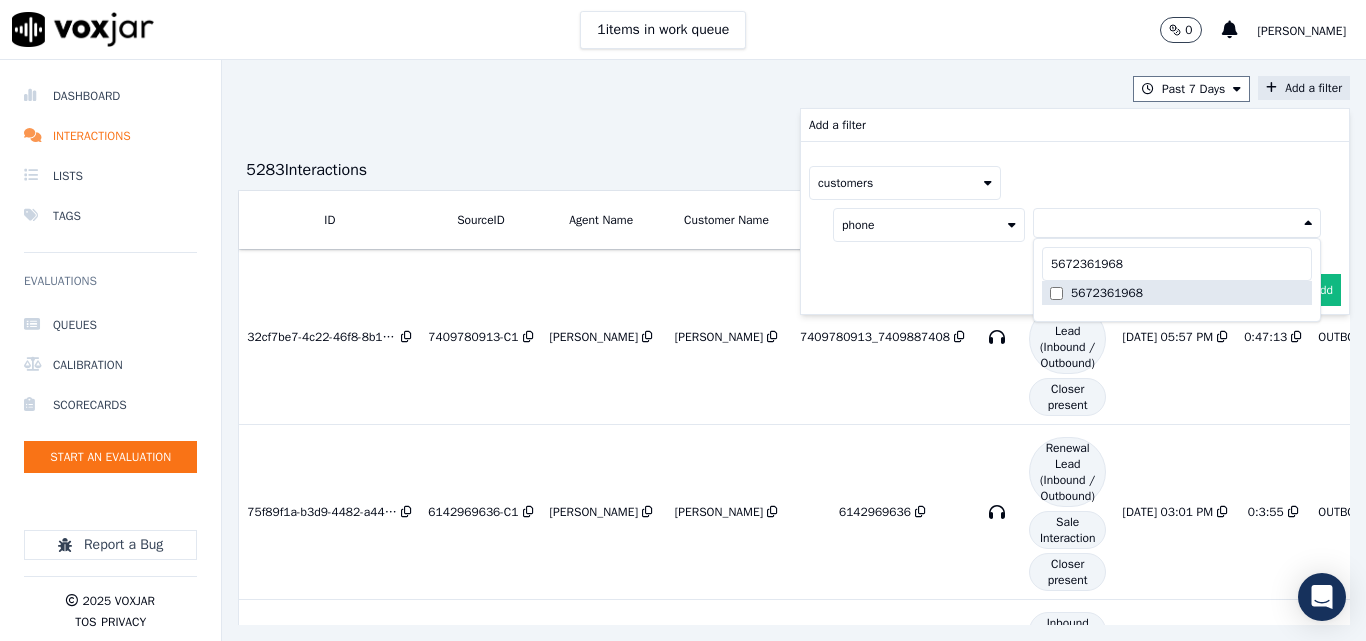 click on "5672361968" at bounding box center (1107, 293) 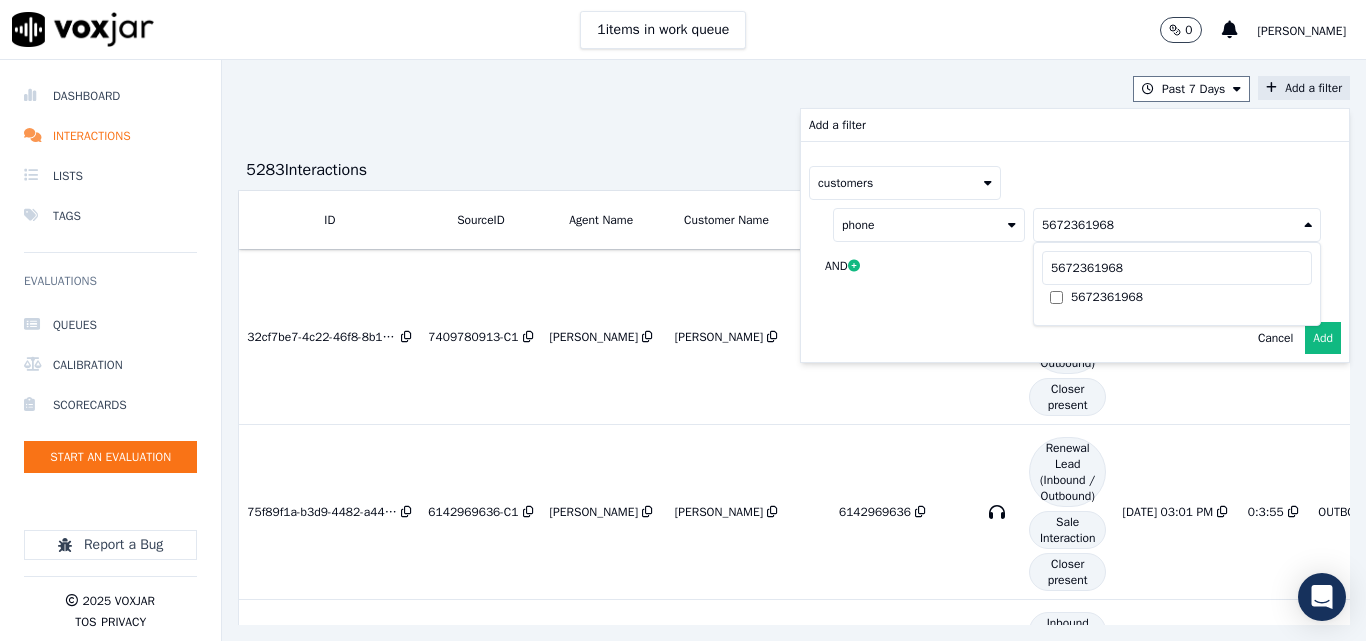 click on "Add" at bounding box center (1323, 338) 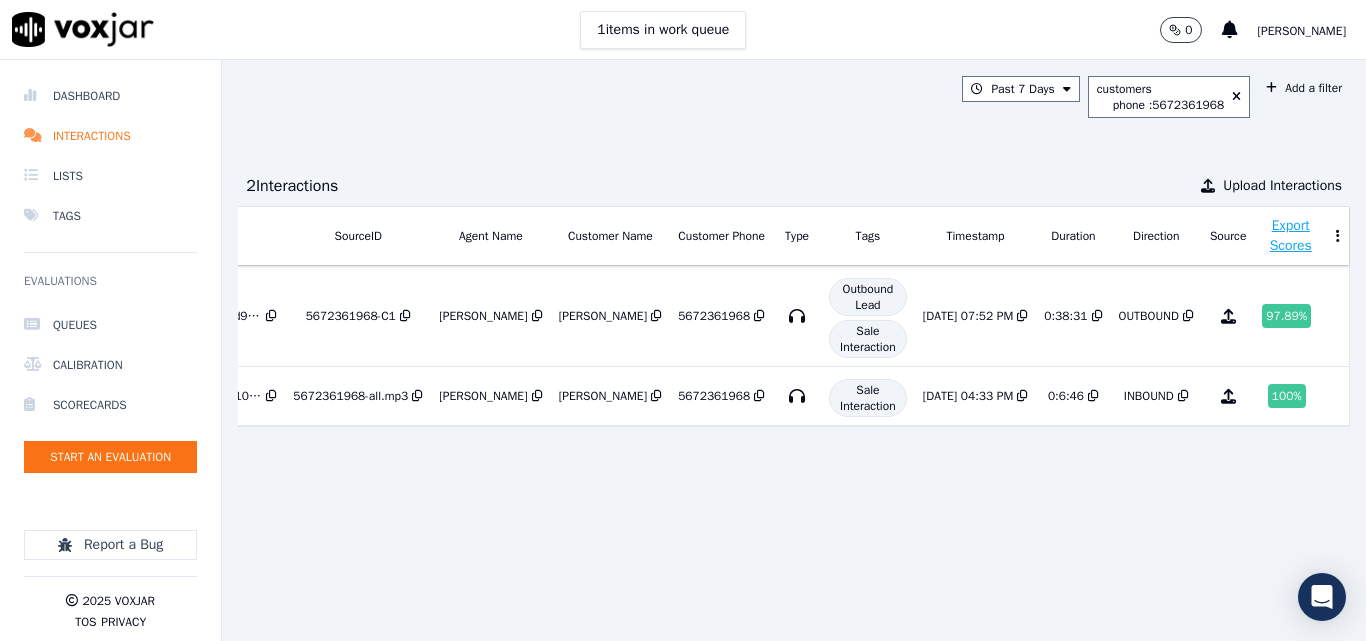 scroll, scrollTop: 0, scrollLeft: 205, axis: horizontal 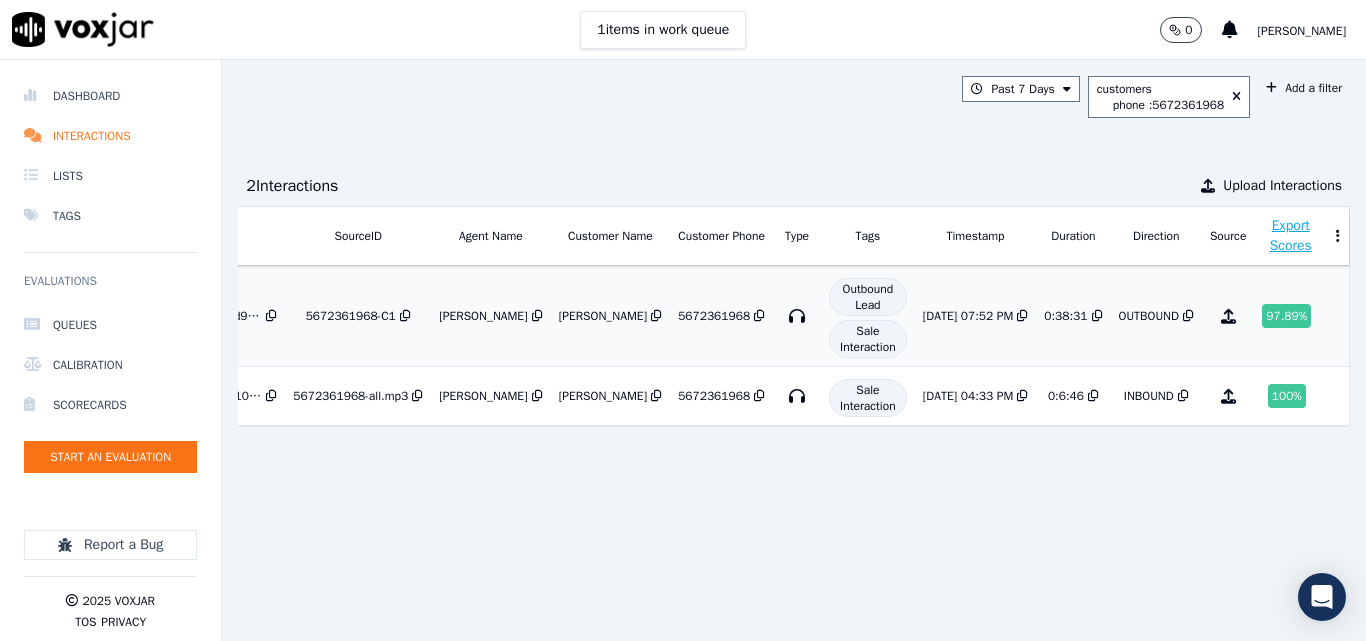 click on "97.89 %" at bounding box center [1286, 316] 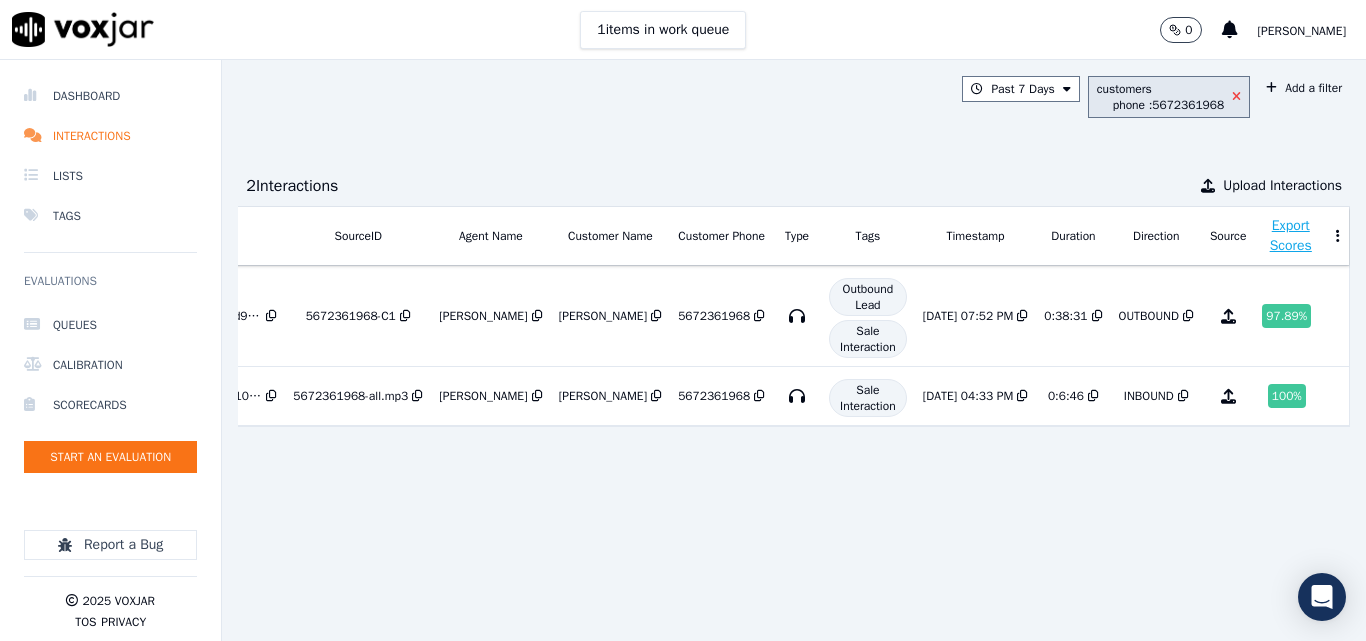 click at bounding box center (1236, 97) 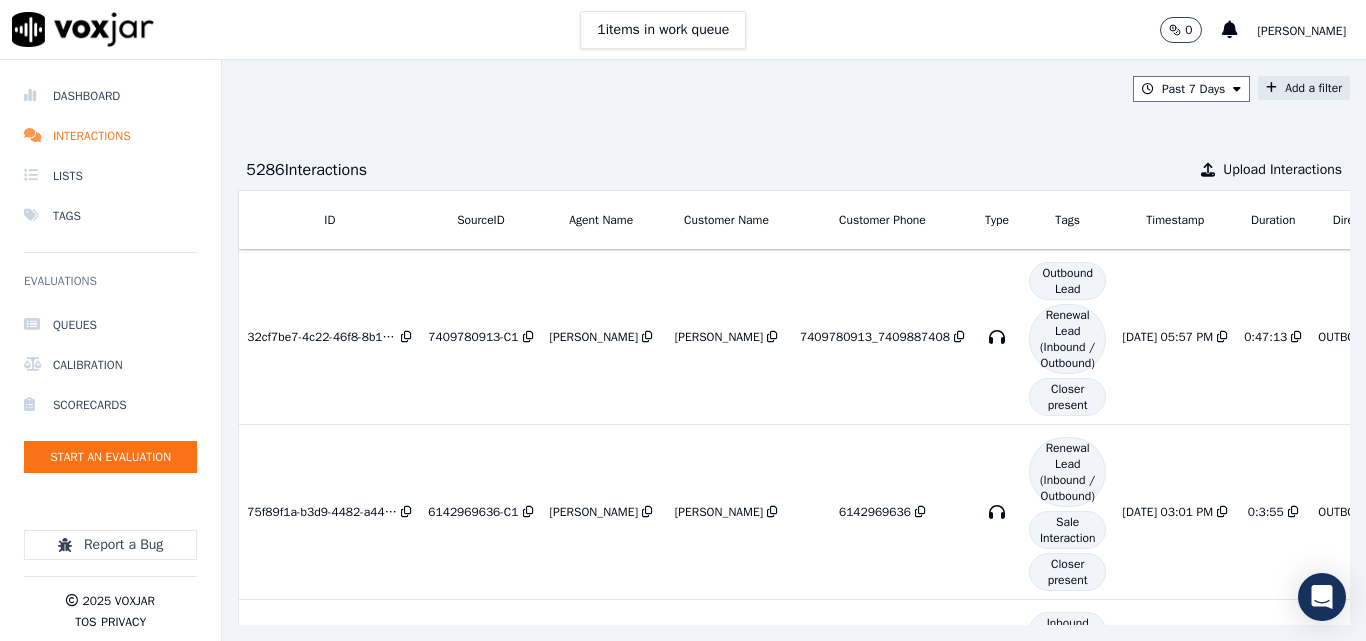 click at bounding box center [1271, 88] 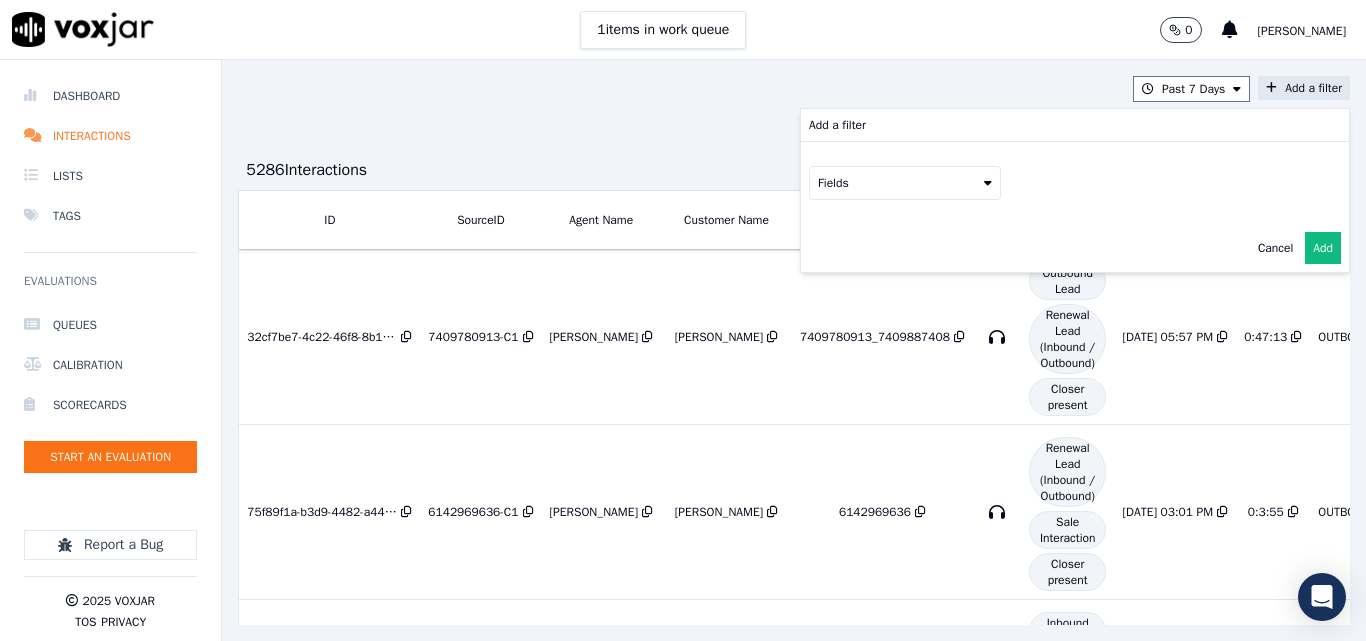 click on "Fields" at bounding box center (905, 183) 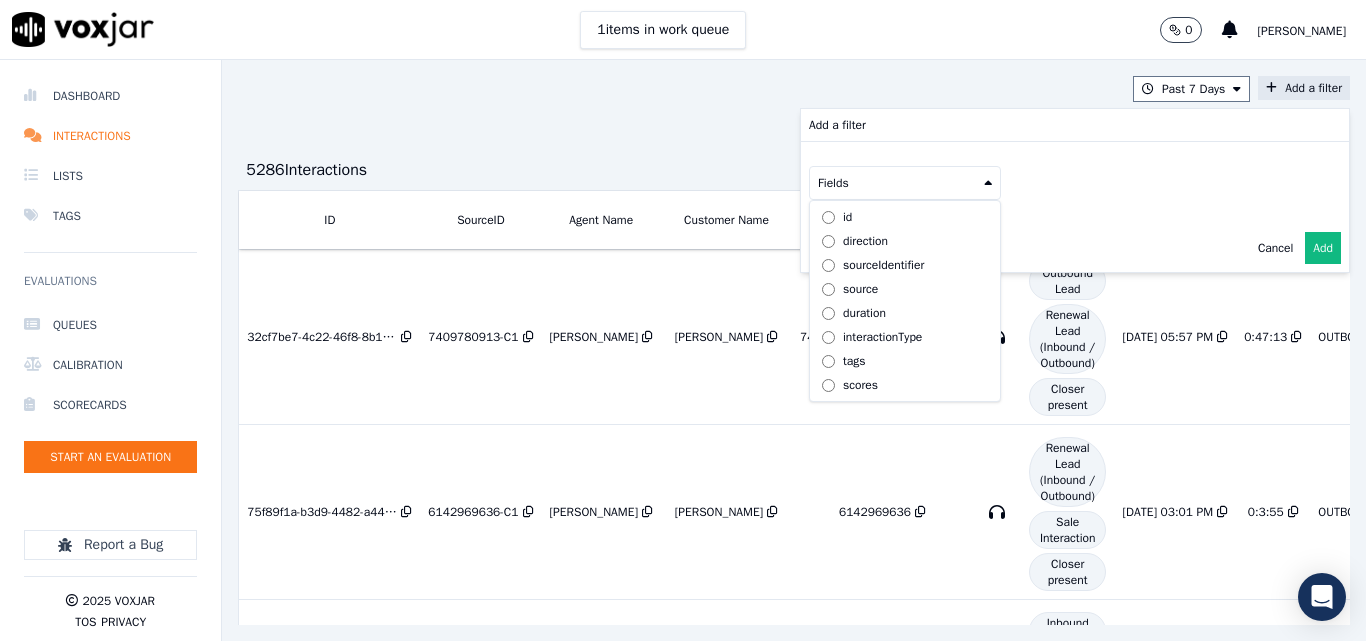 scroll, scrollTop: 63, scrollLeft: 0, axis: vertical 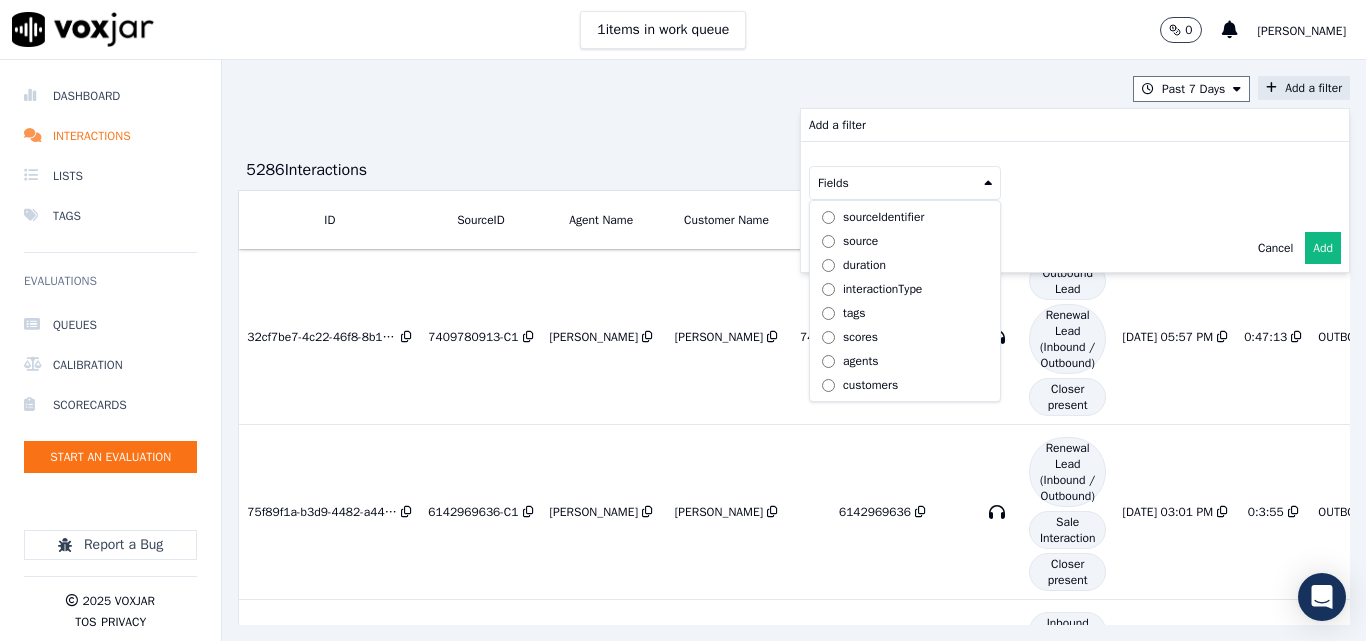 click on "customers" at bounding box center [870, 385] 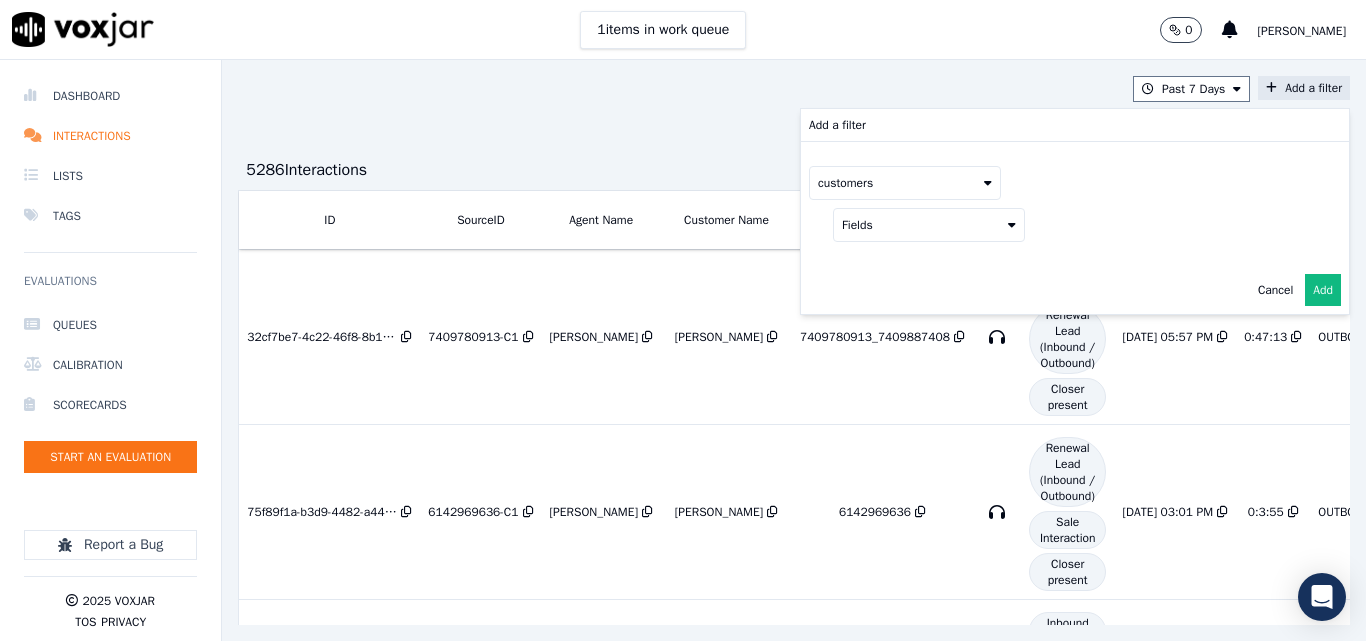 click on "Fields" at bounding box center [929, 225] 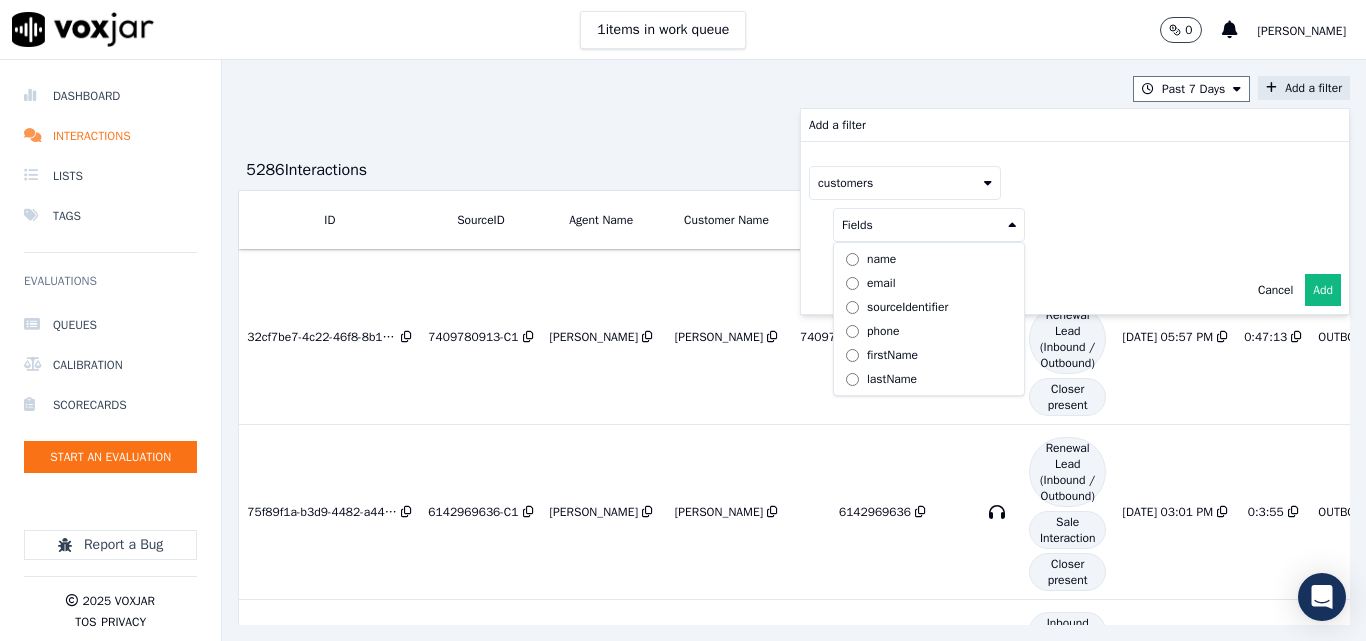 click on "phone" at bounding box center (883, 331) 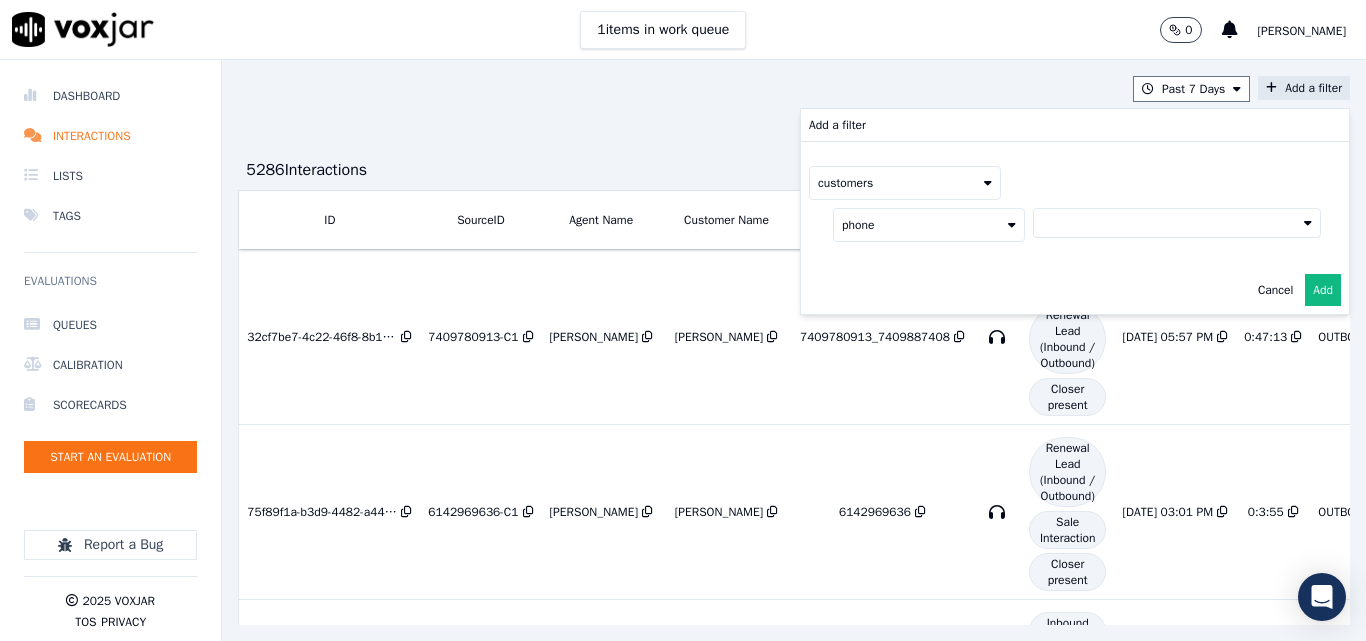 click at bounding box center (1177, 223) 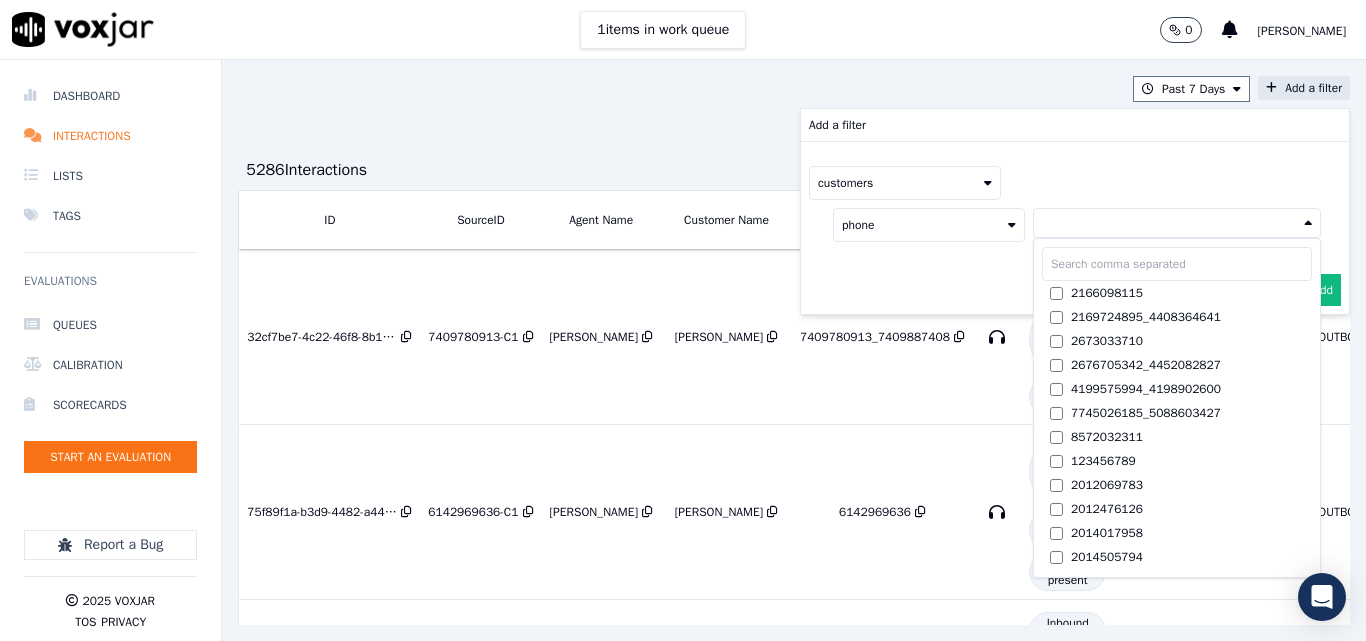 click at bounding box center [1177, 264] 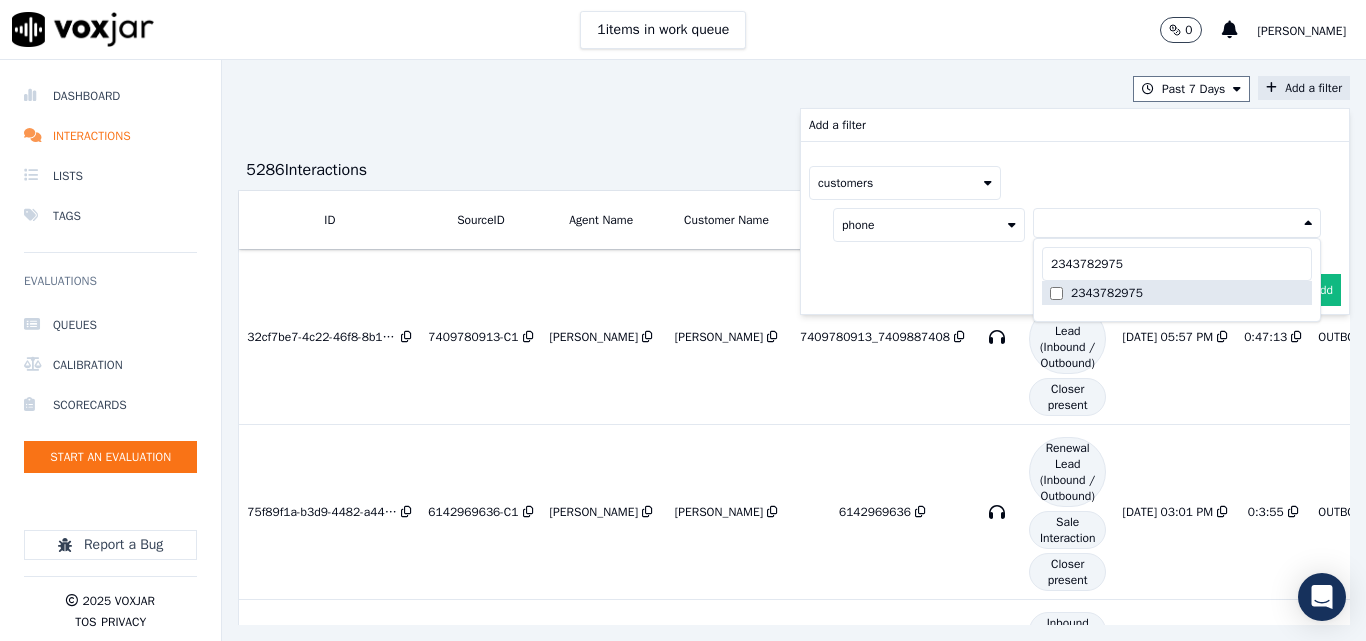type on "2343782975" 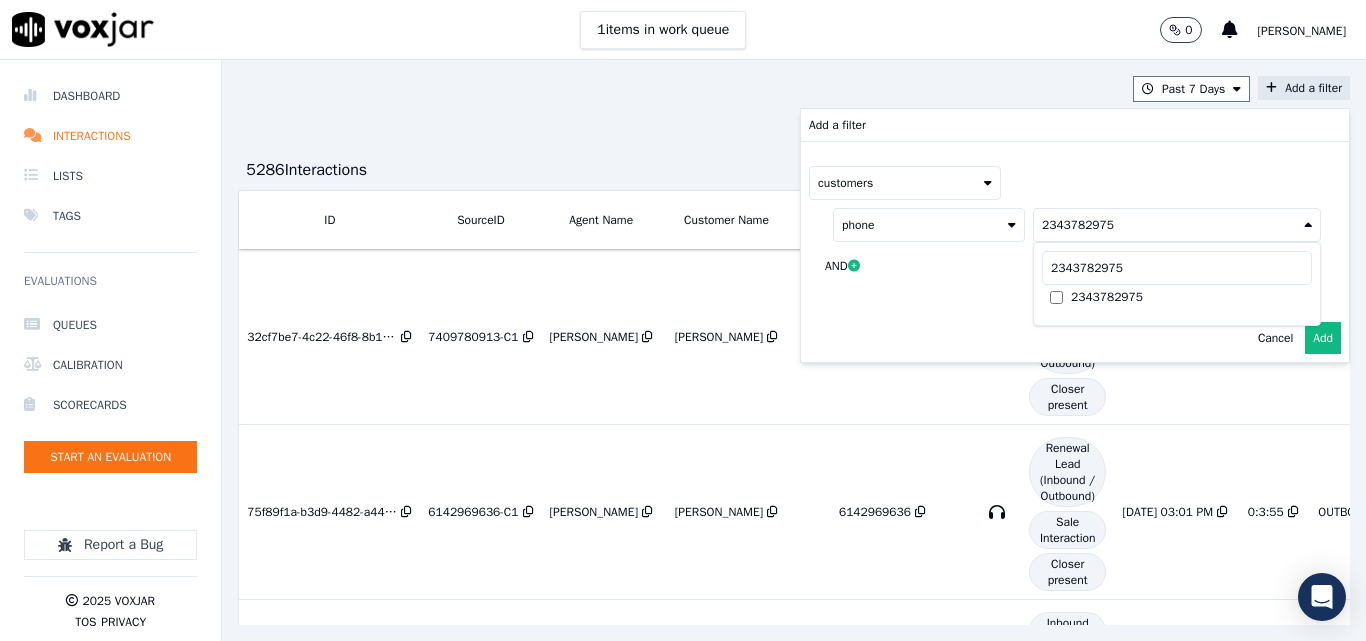 click on "Add" at bounding box center [1323, 338] 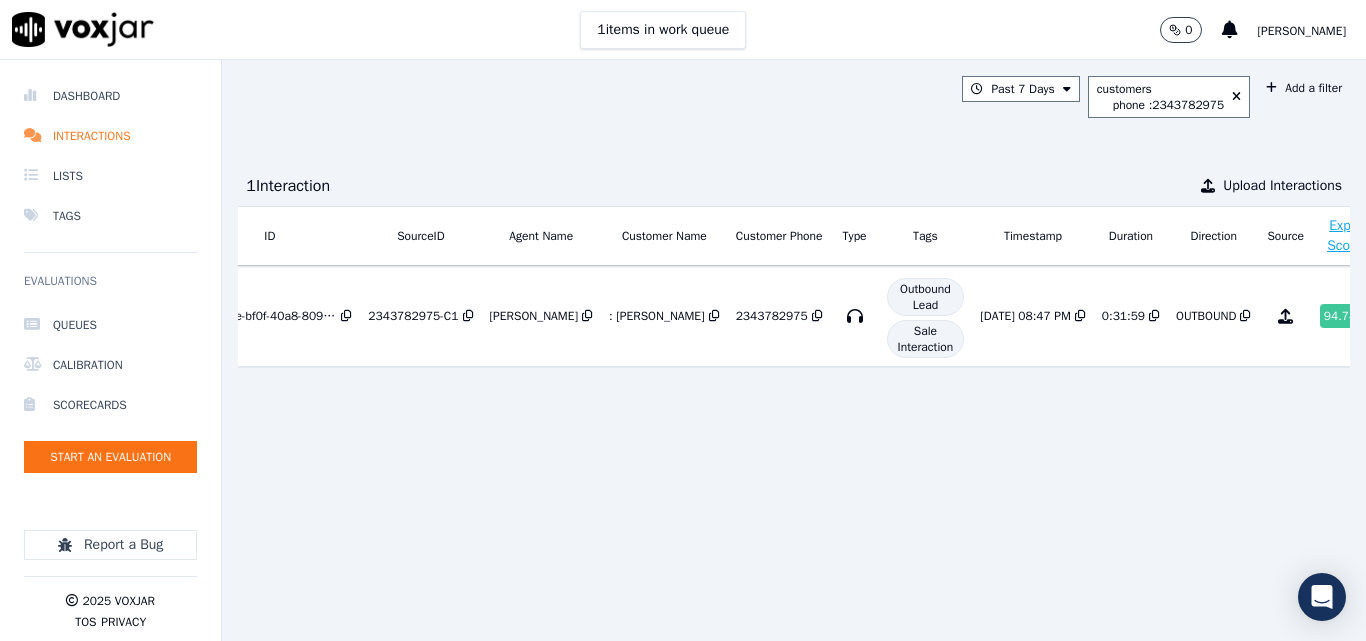 scroll, scrollTop: 0, scrollLeft: 166, axis: horizontal 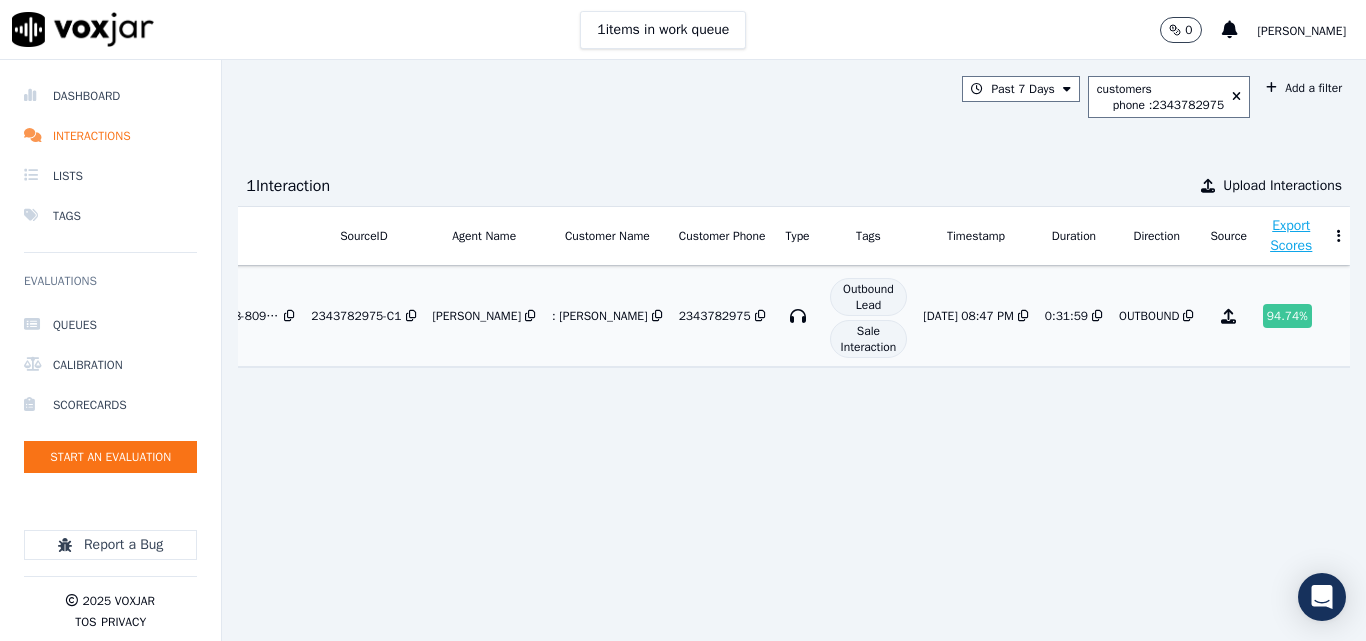 click on "94.74 %" at bounding box center (1287, 316) 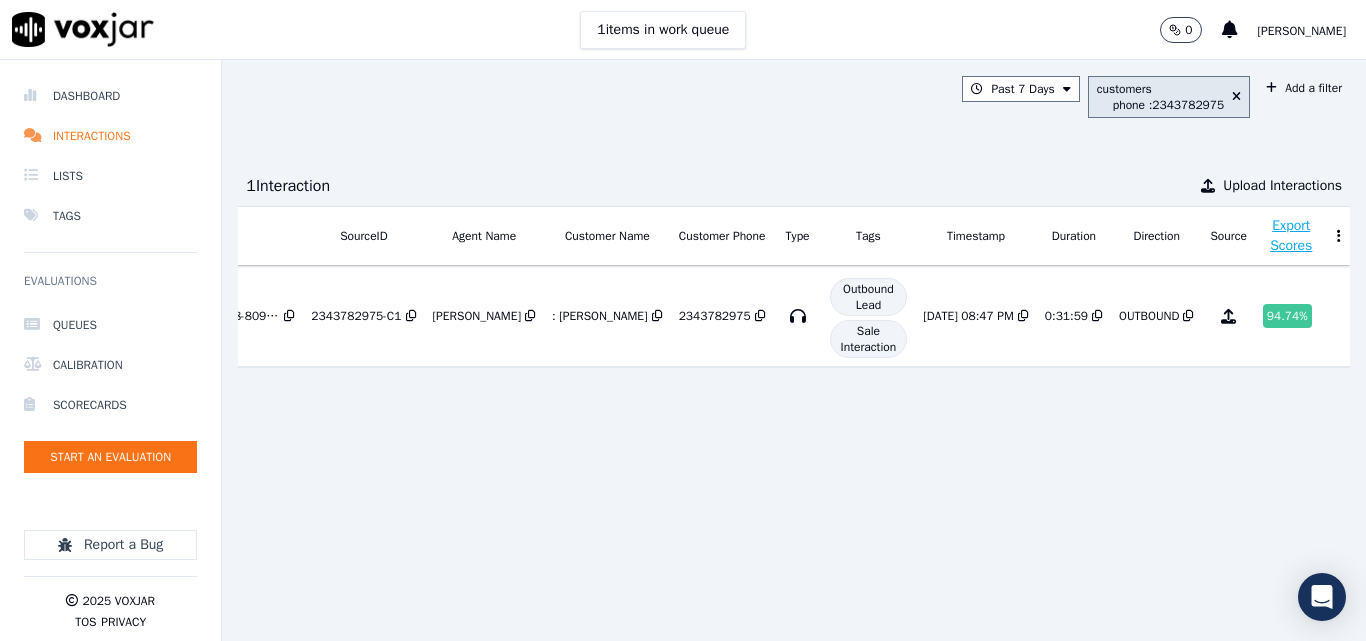 drag, startPoint x: 1110, startPoint y: 103, endPoint x: 1190, endPoint y: 112, distance: 80.50466 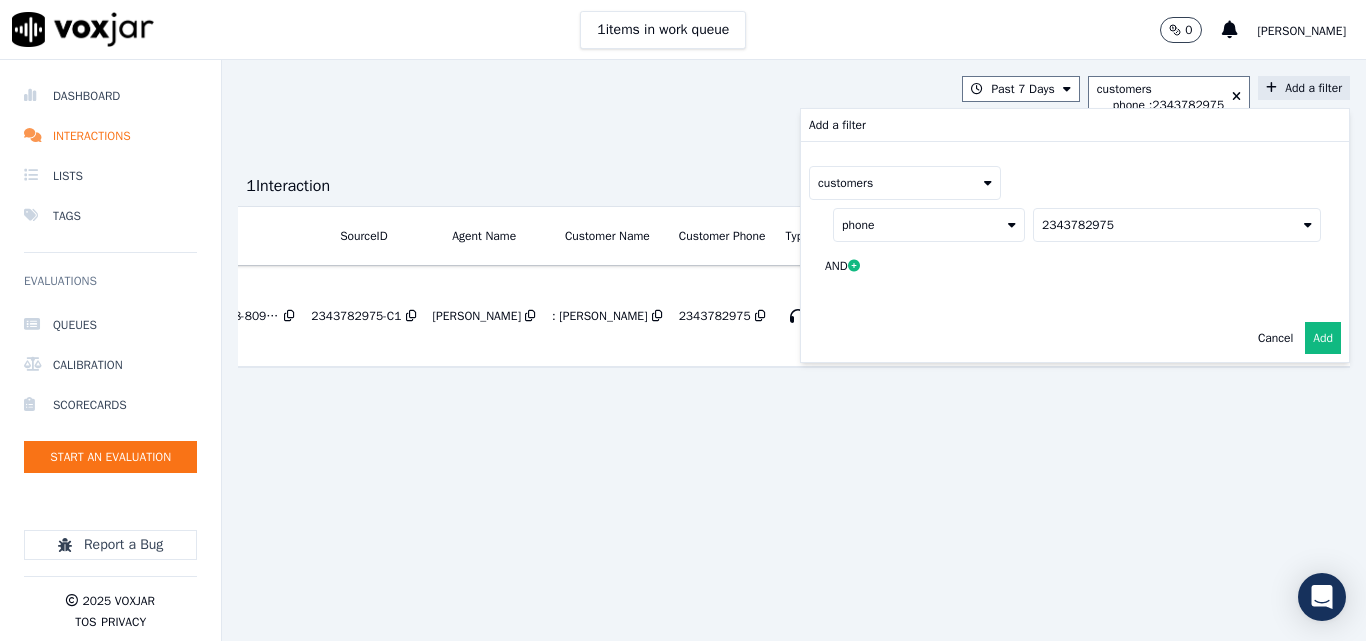 click on "2343782975" at bounding box center [1177, 225] 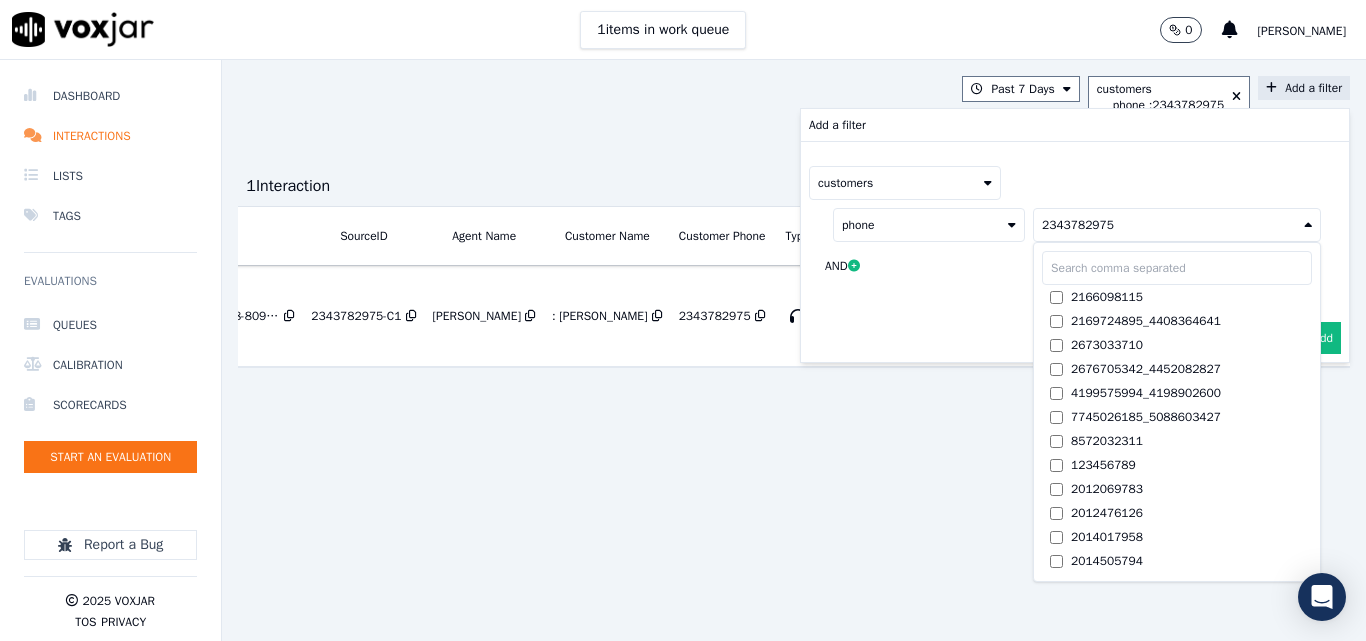 click at bounding box center (1177, 268) 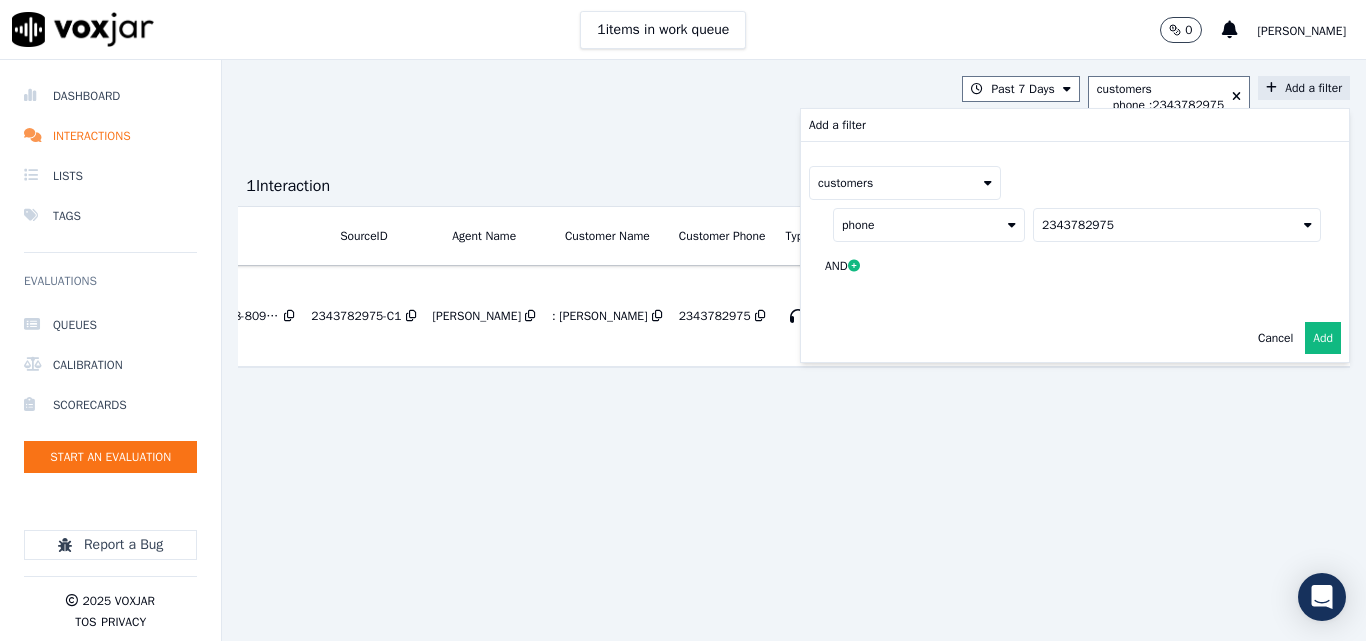 click on "2343782975" at bounding box center [1177, 225] 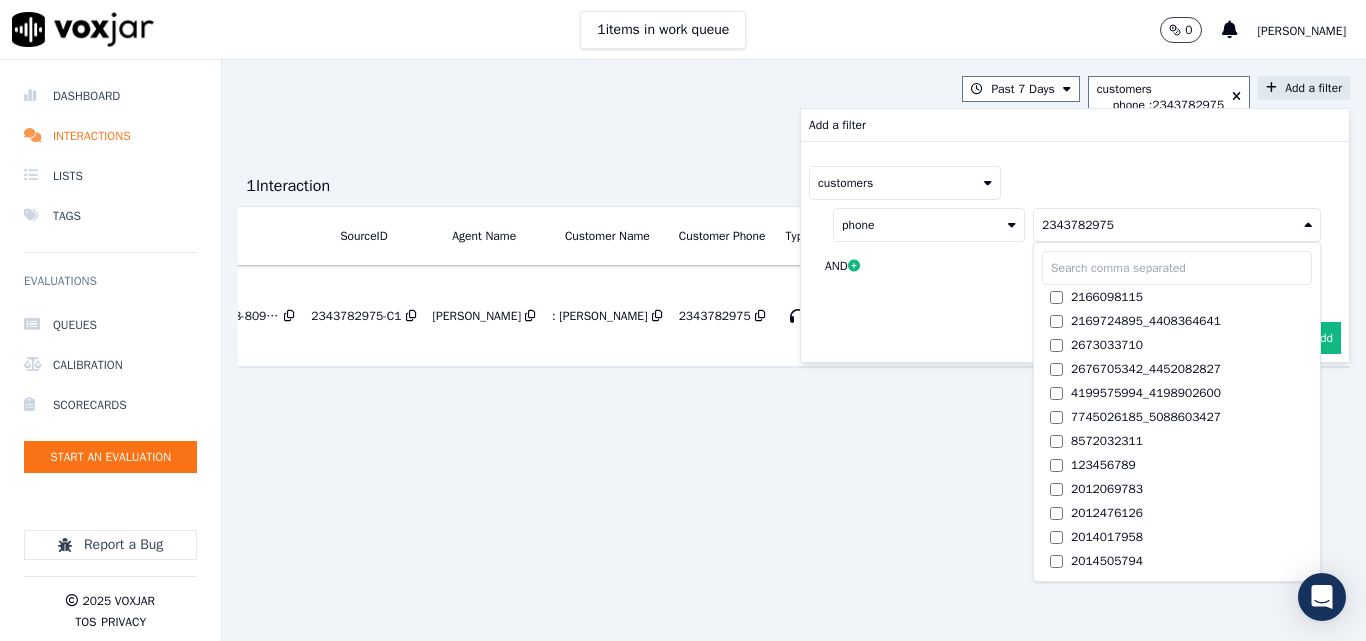 click at bounding box center [1177, 268] 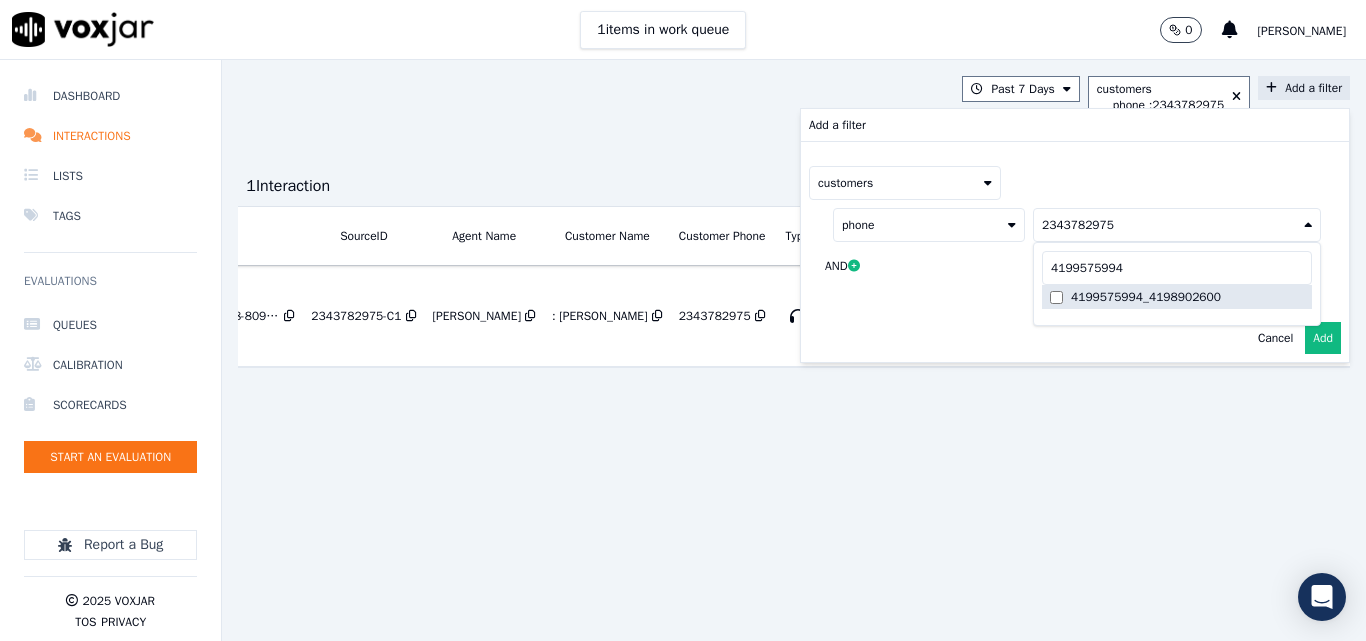type on "4199575994" 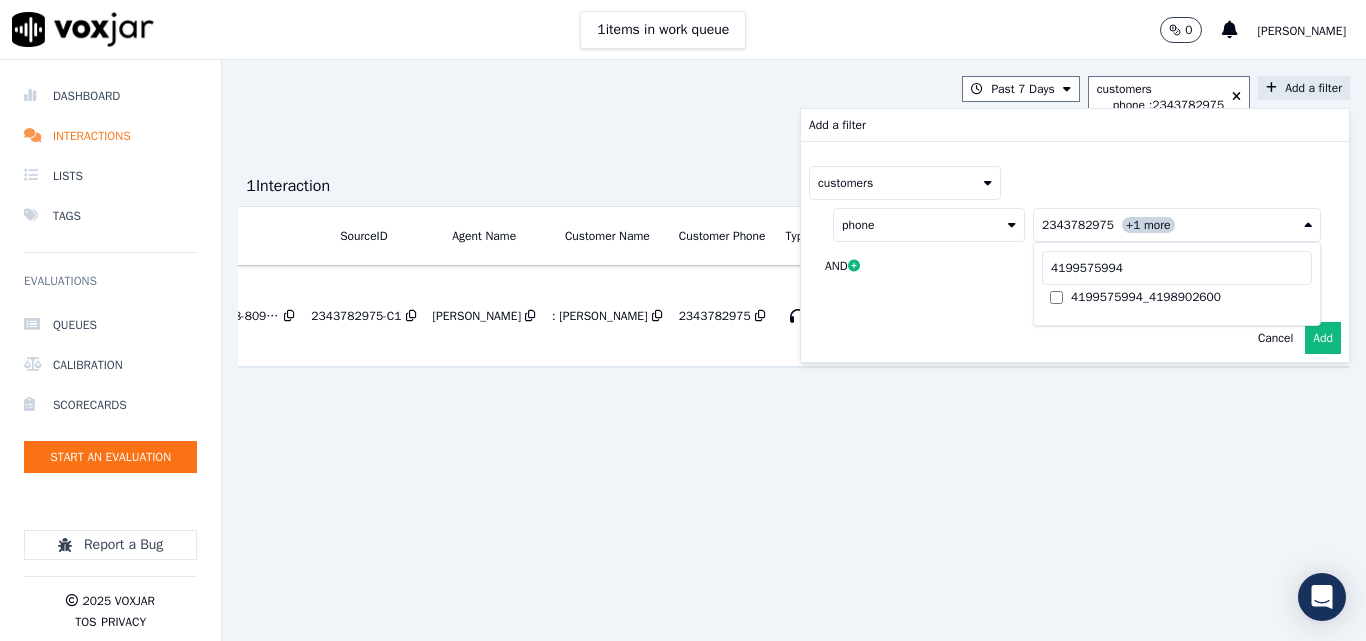 click on "Add" at bounding box center [1323, 338] 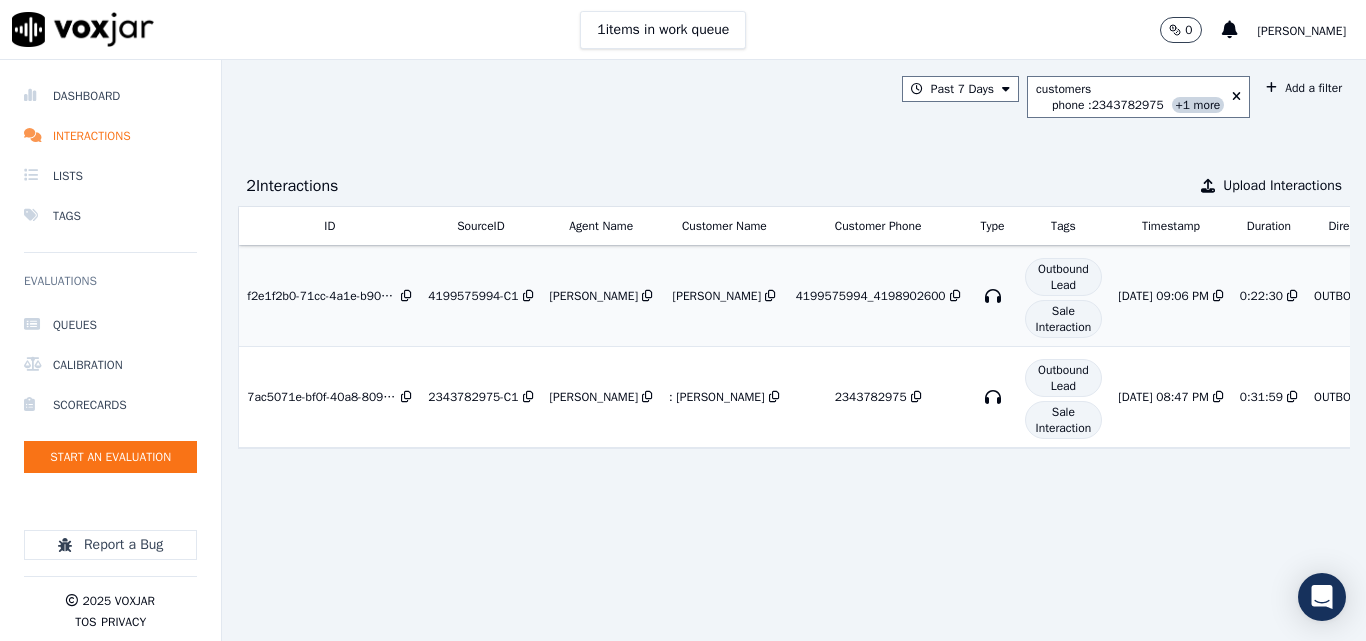 click on "4199575994_4198902600" at bounding box center (878, 296) 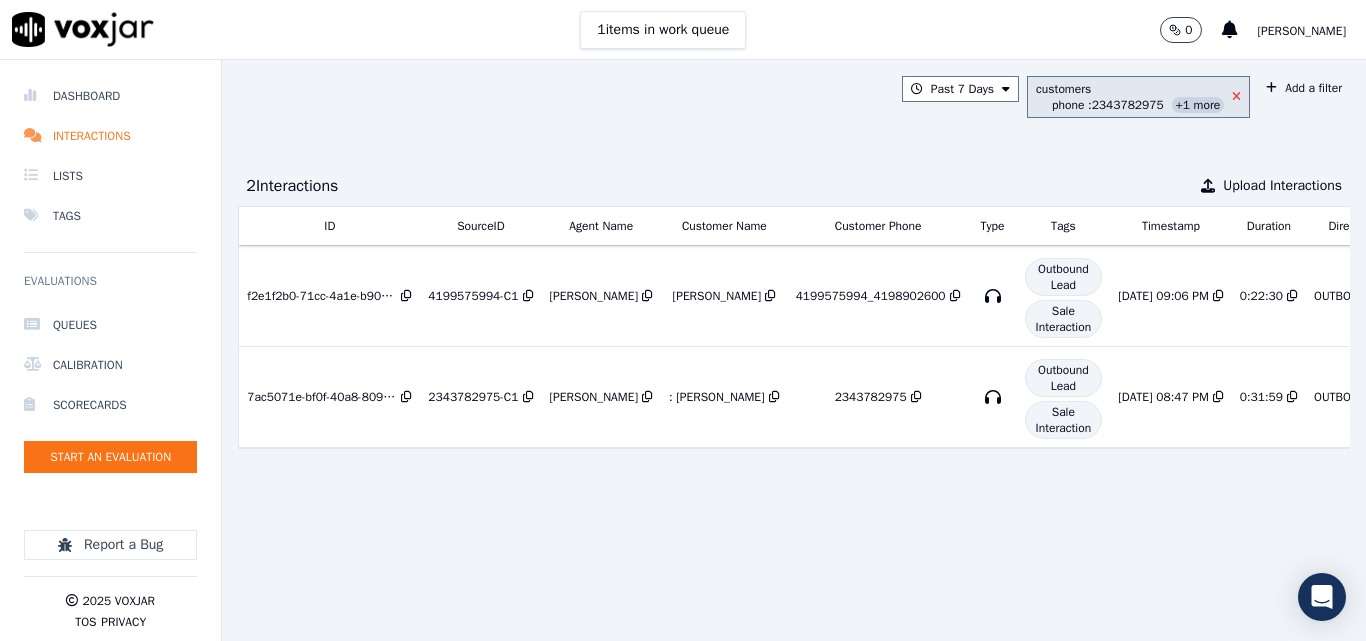 click at bounding box center (1236, 97) 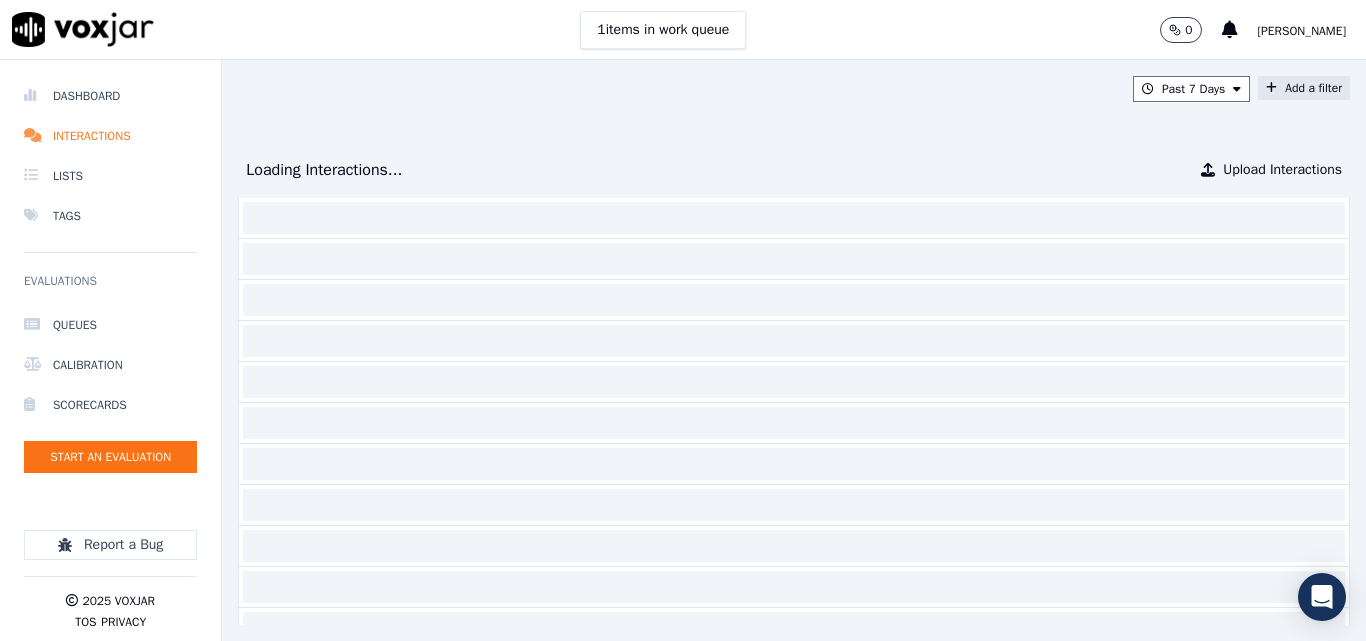 click at bounding box center (1271, 88) 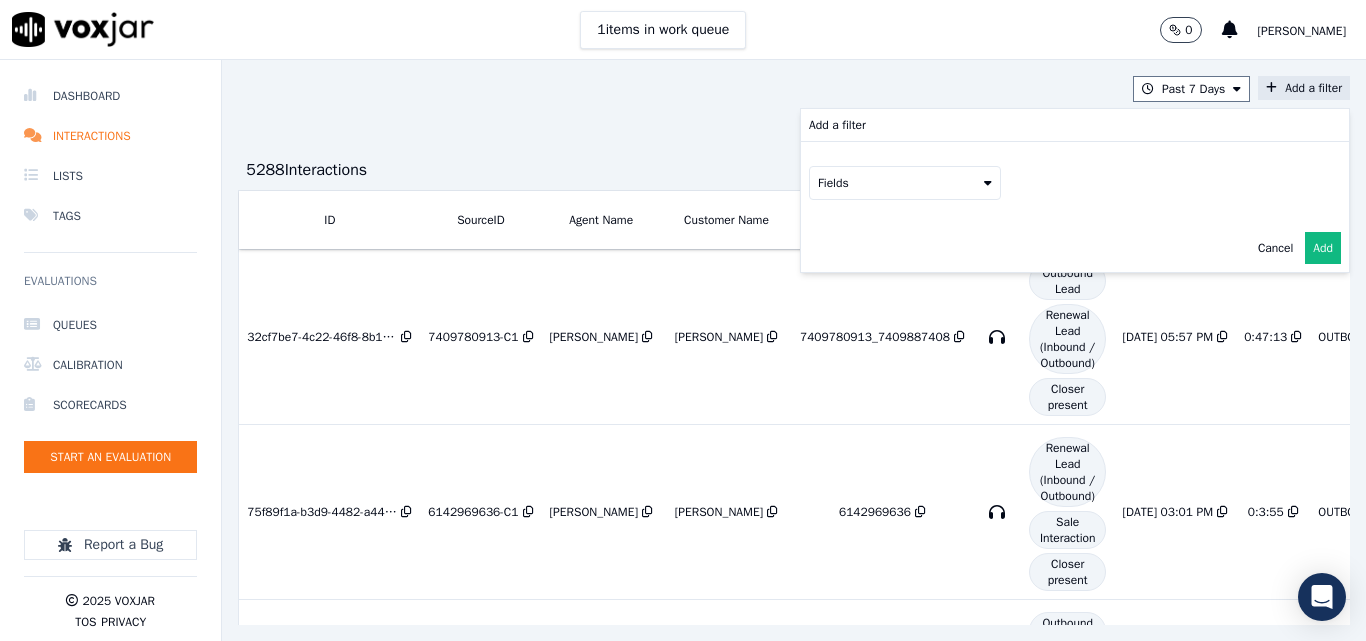 click on "Fields" at bounding box center (905, 183) 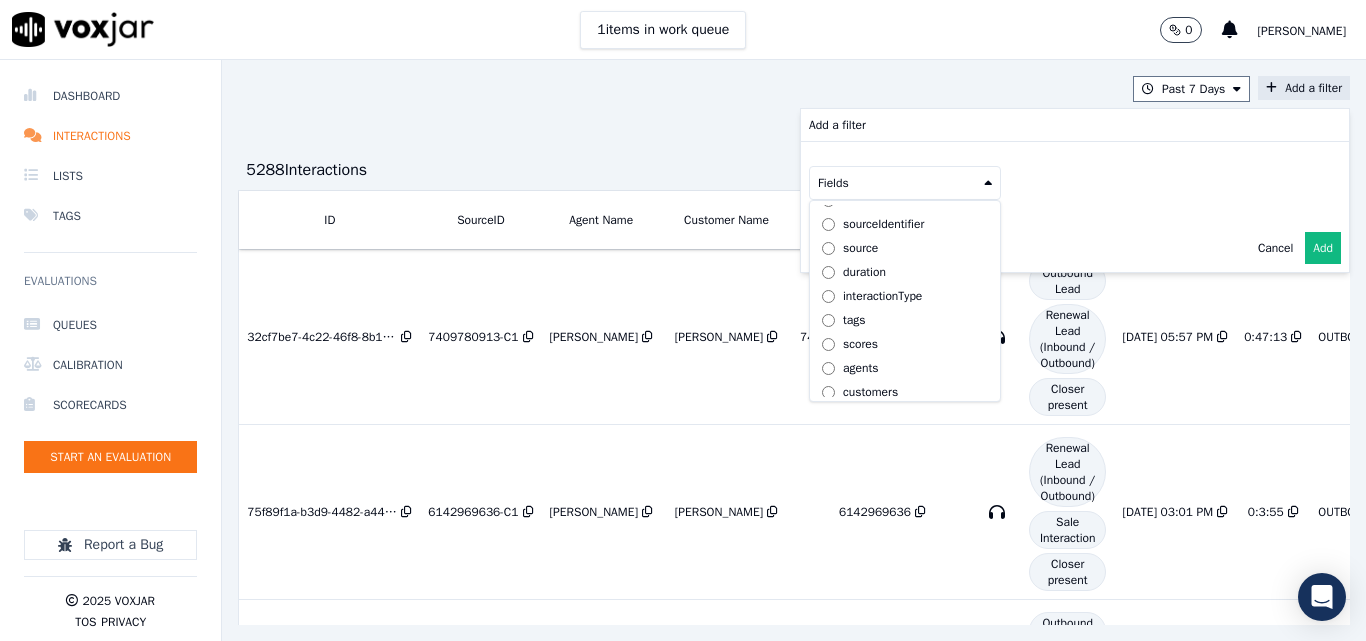 scroll, scrollTop: 63, scrollLeft: 0, axis: vertical 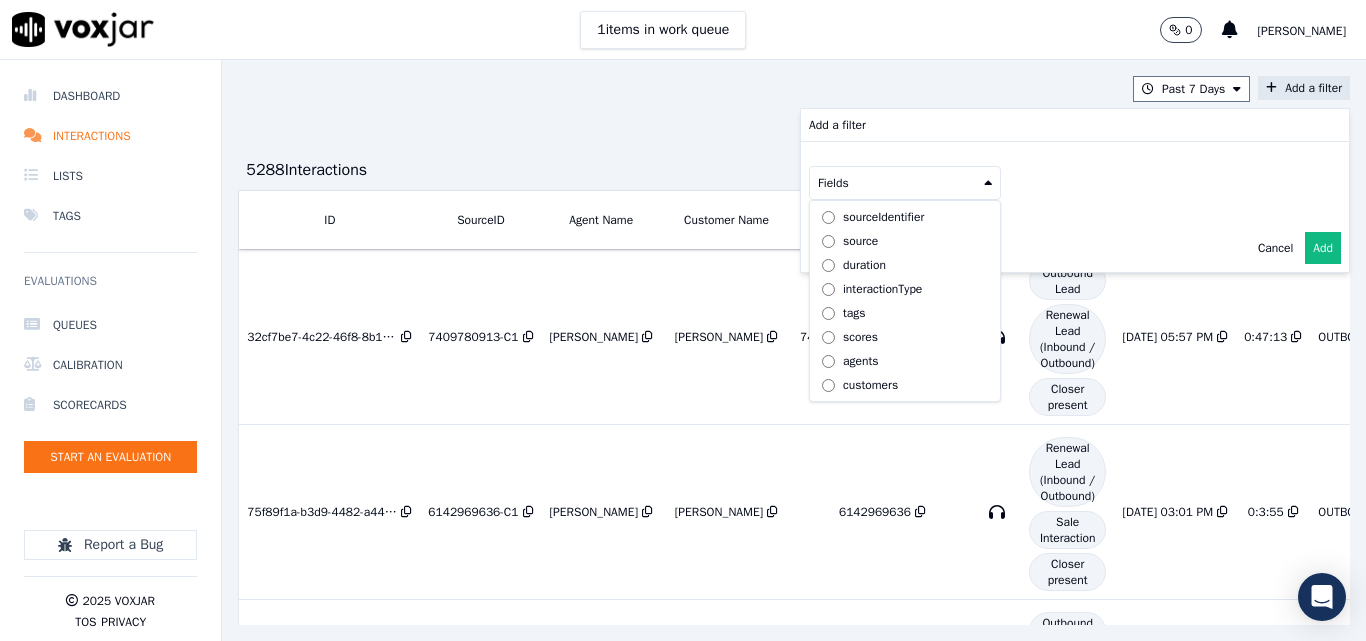 click on "customers" at bounding box center [870, 385] 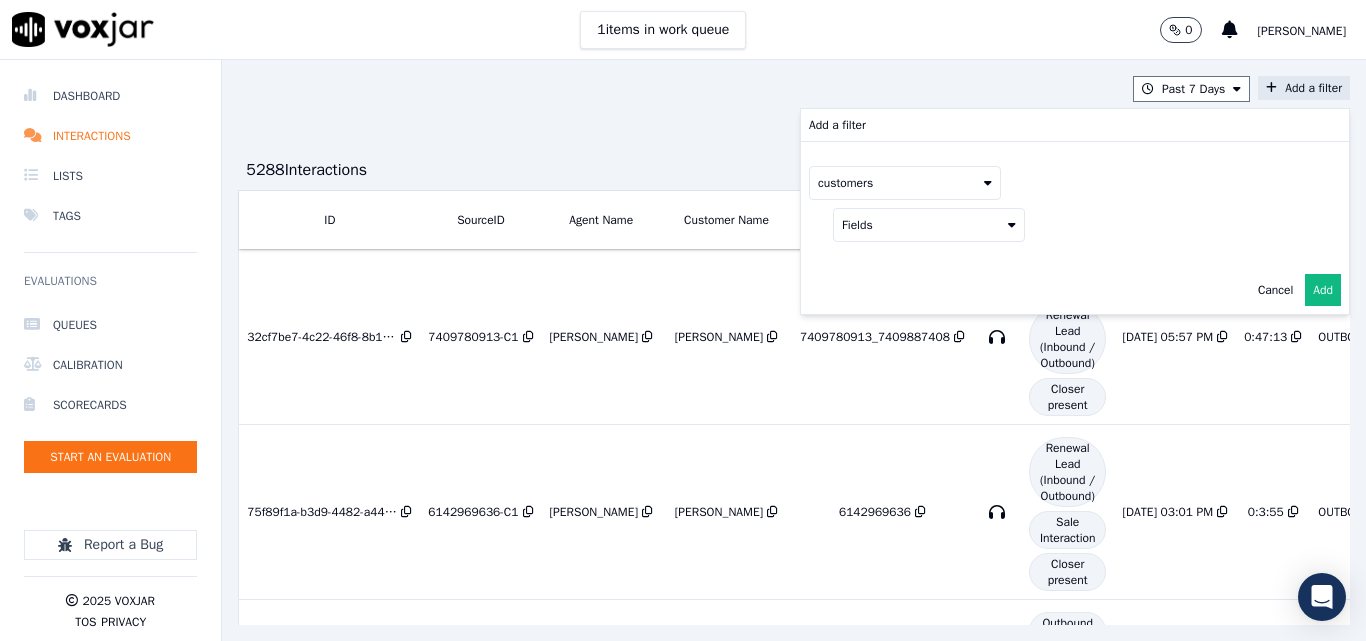 click on "Fields" at bounding box center [929, 225] 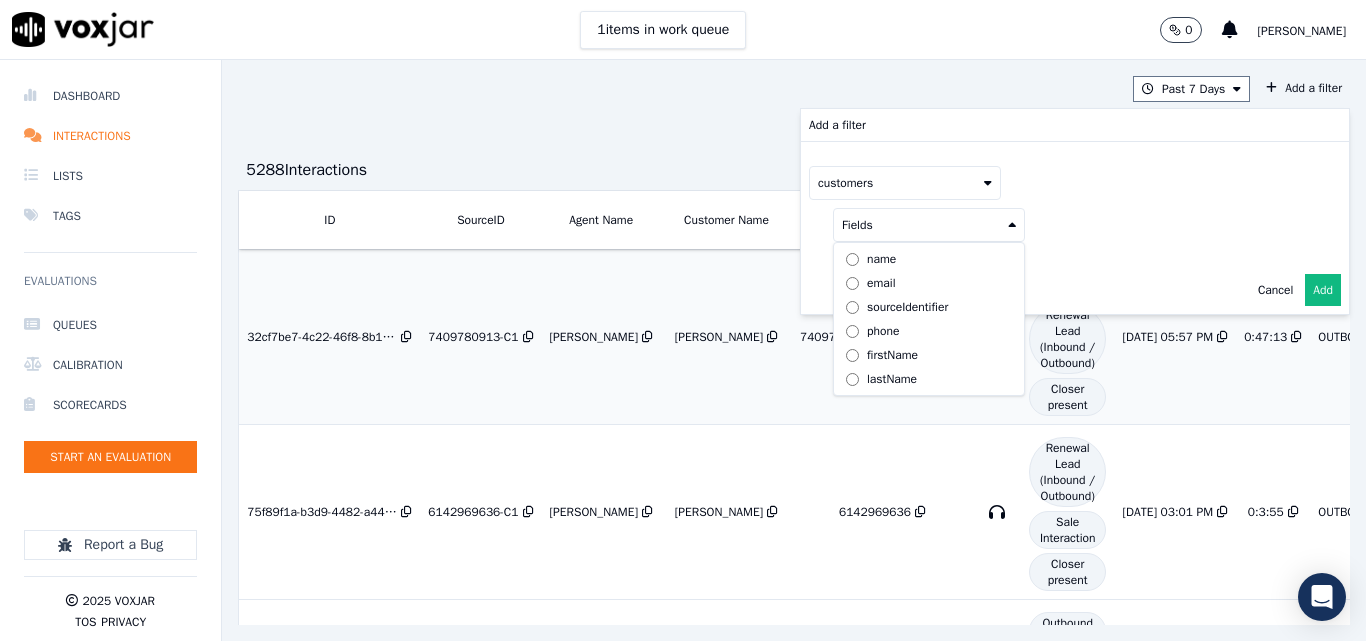 click on "phone" at bounding box center [929, 331] 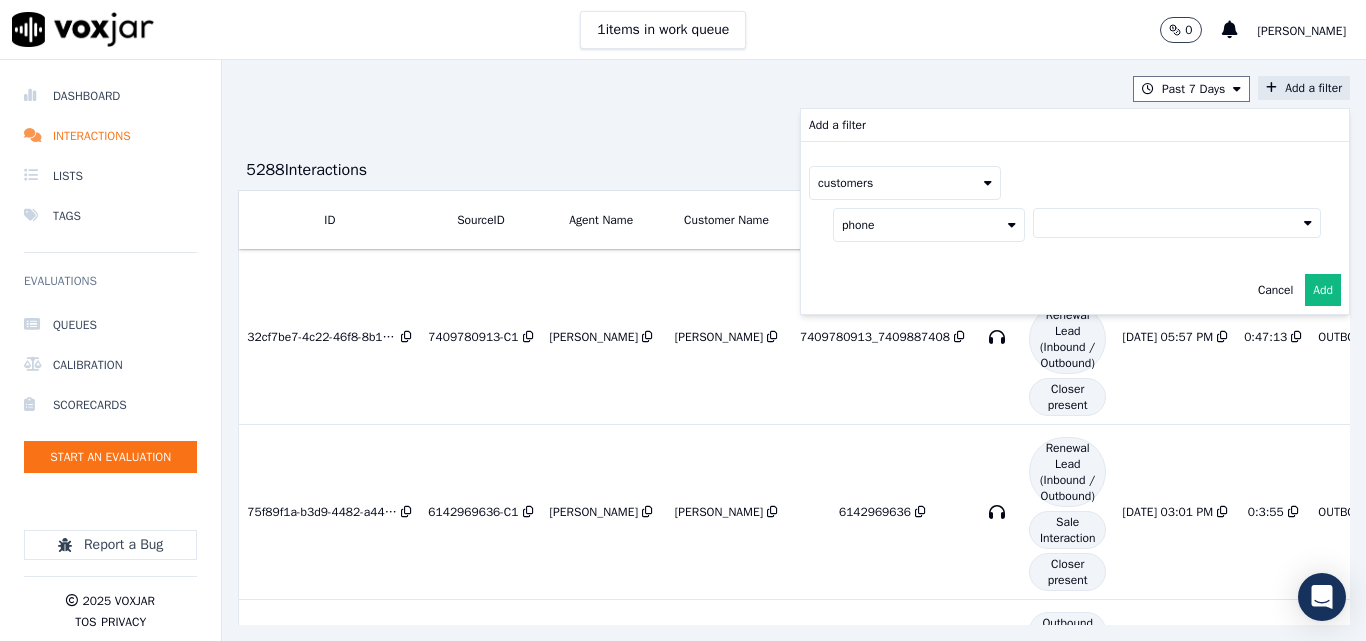 click at bounding box center (1177, 223) 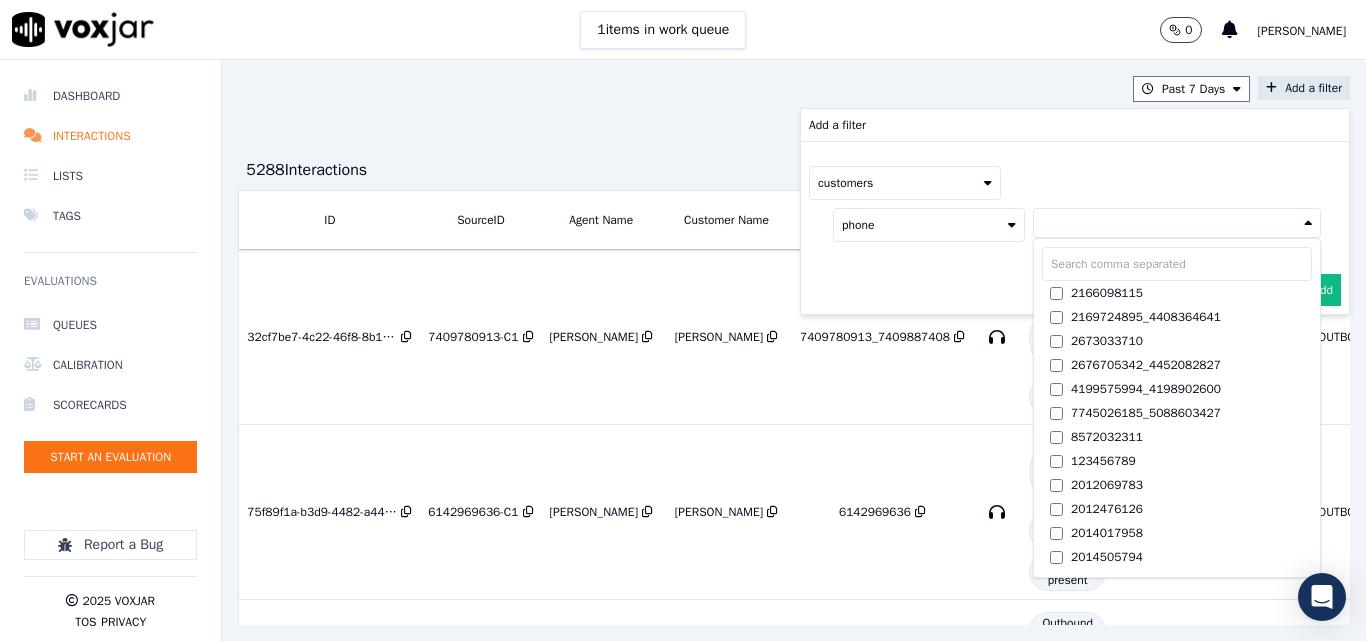 click at bounding box center [1177, 264] 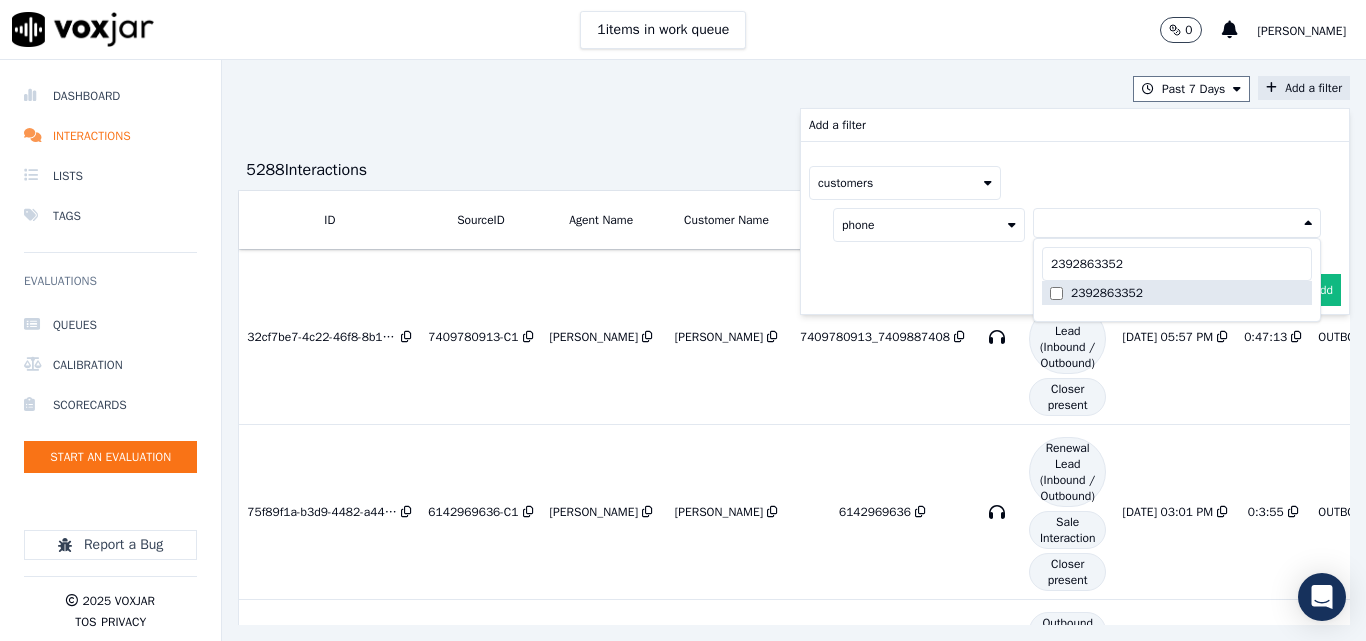 type on "2392863352" 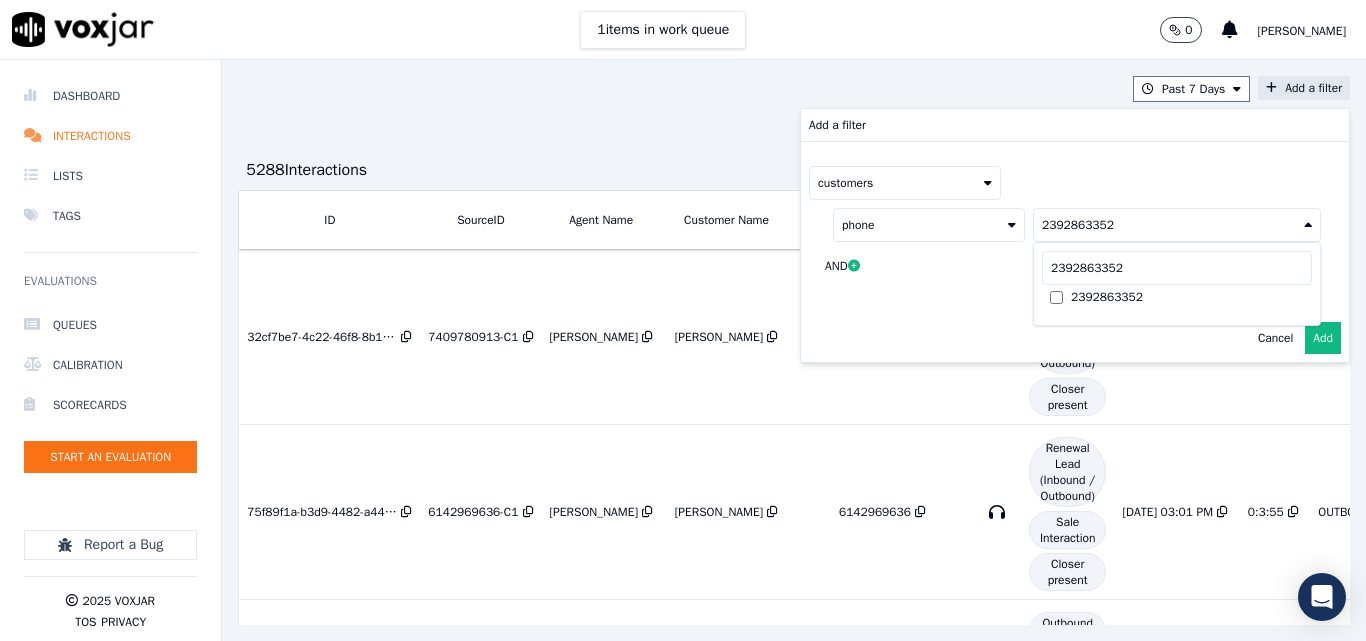 click on "Add" at bounding box center [1323, 338] 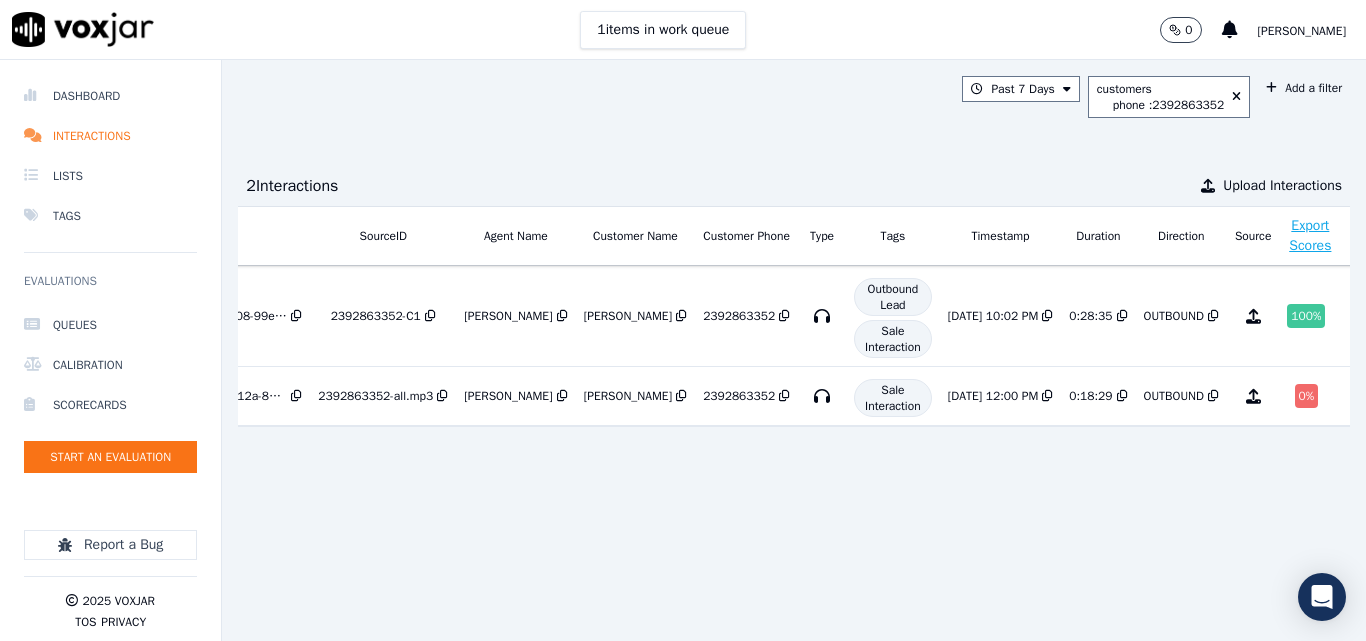 scroll, scrollTop: 0, scrollLeft: 169, axis: horizontal 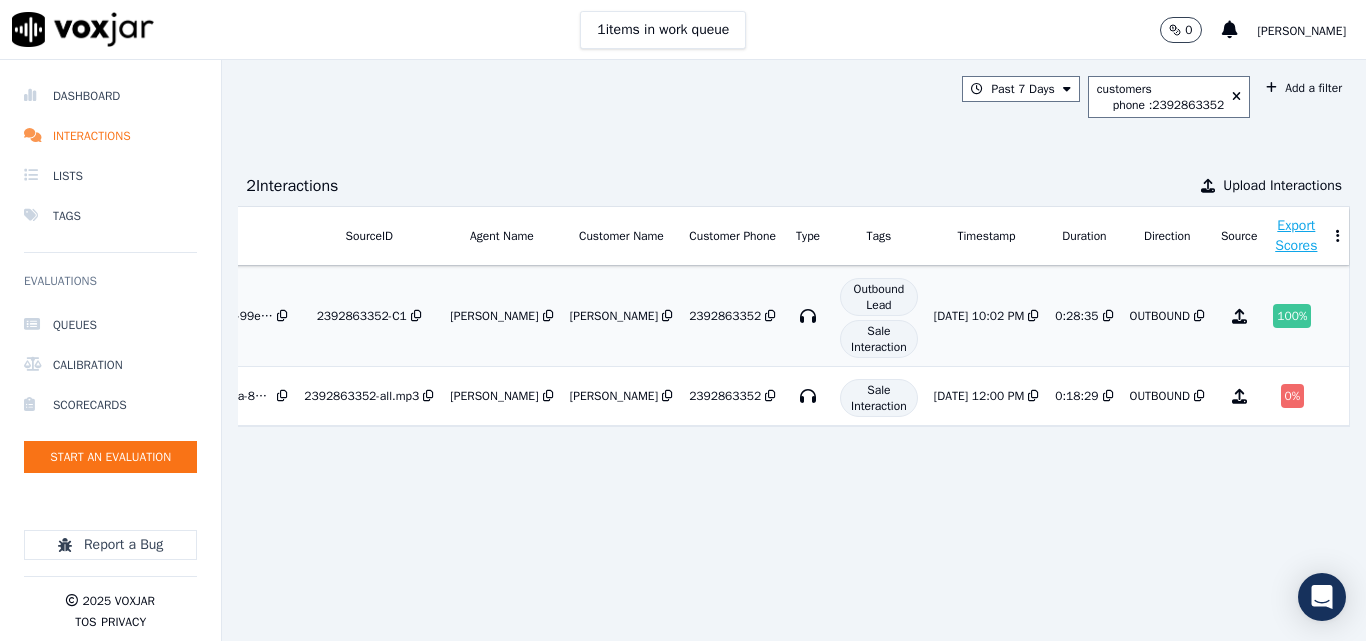 click on "100 %" at bounding box center (1292, 316) 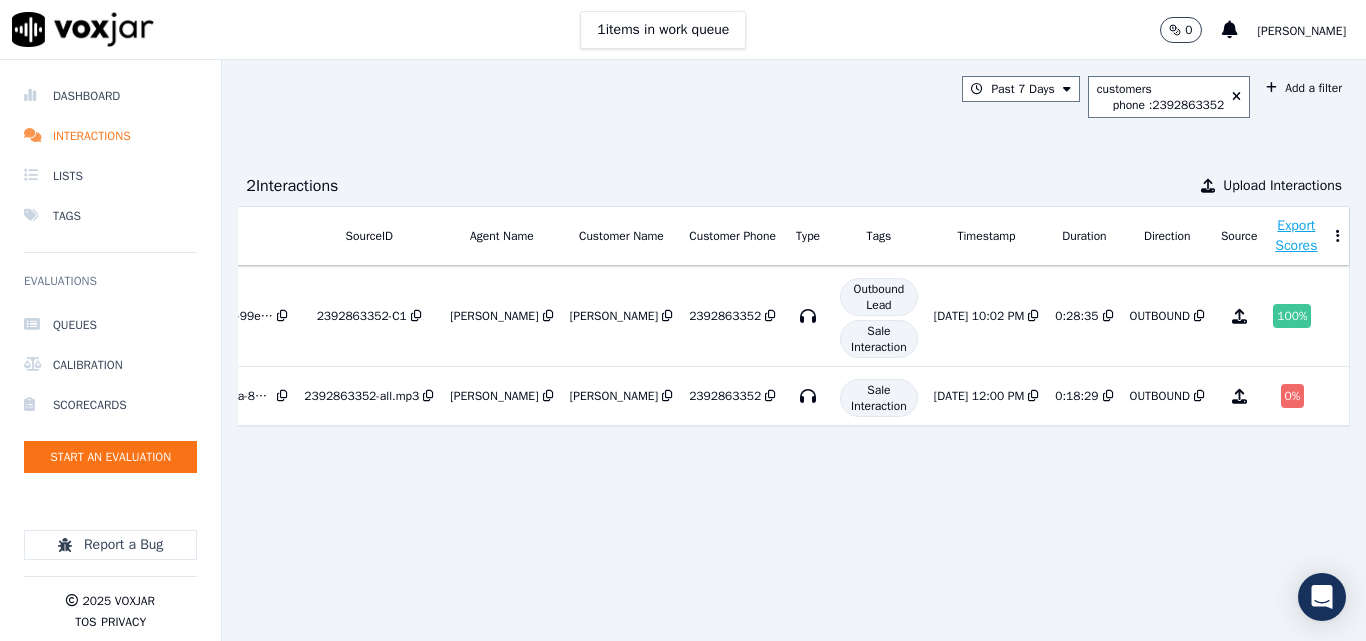 drag, startPoint x: 776, startPoint y: 579, endPoint x: 872, endPoint y: 579, distance: 96 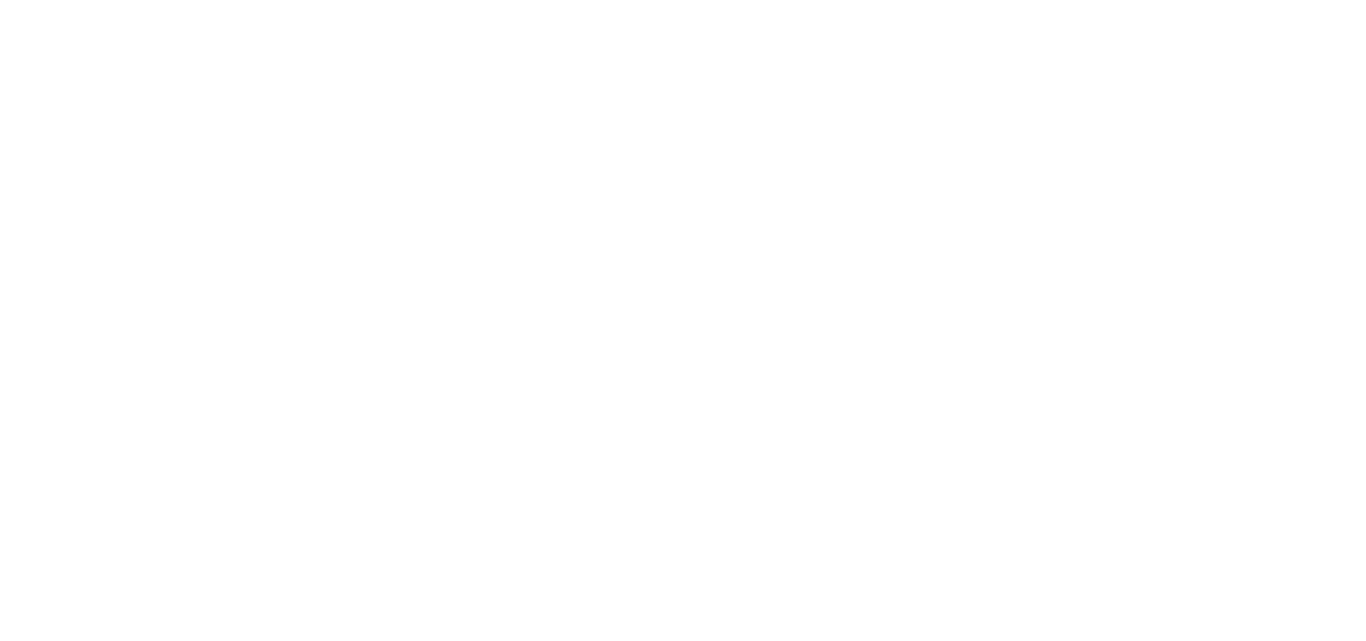 scroll, scrollTop: 0, scrollLeft: 0, axis: both 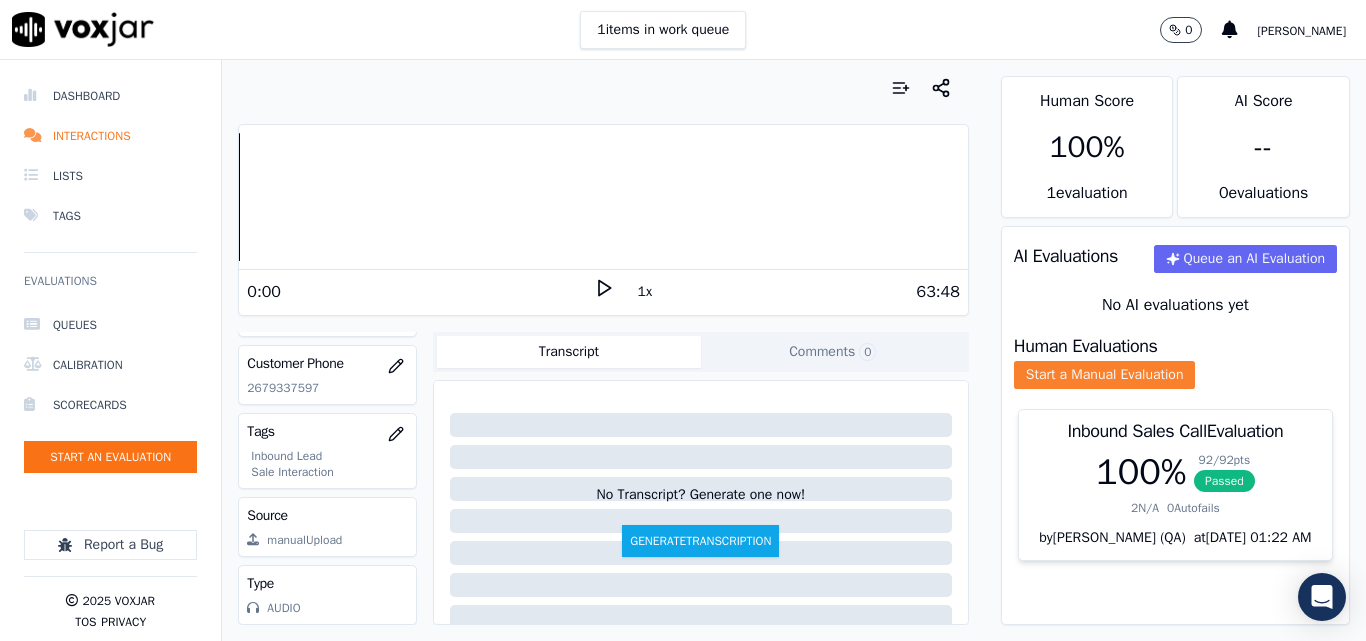 click on "Start a Manual Evaluation" 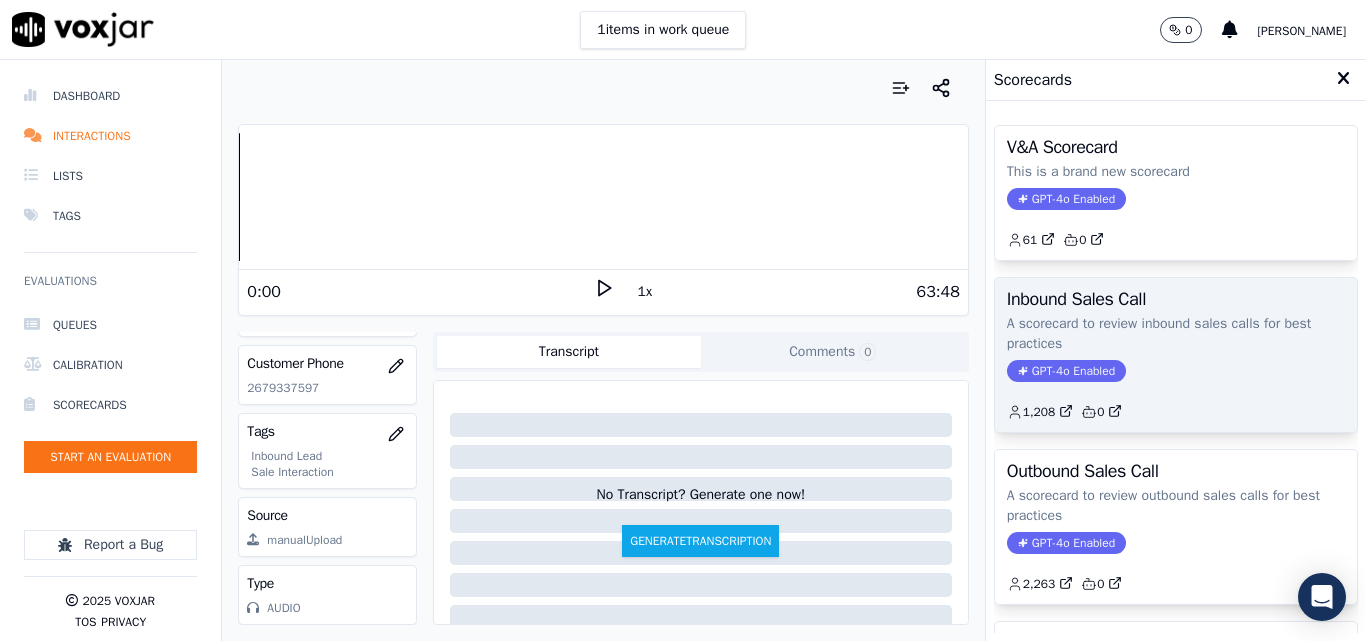 click on "Inbound Sales Call   A scorecard to review inbound sales calls for best practices     GPT-4o Enabled       1,208         0" at bounding box center [1176, 355] 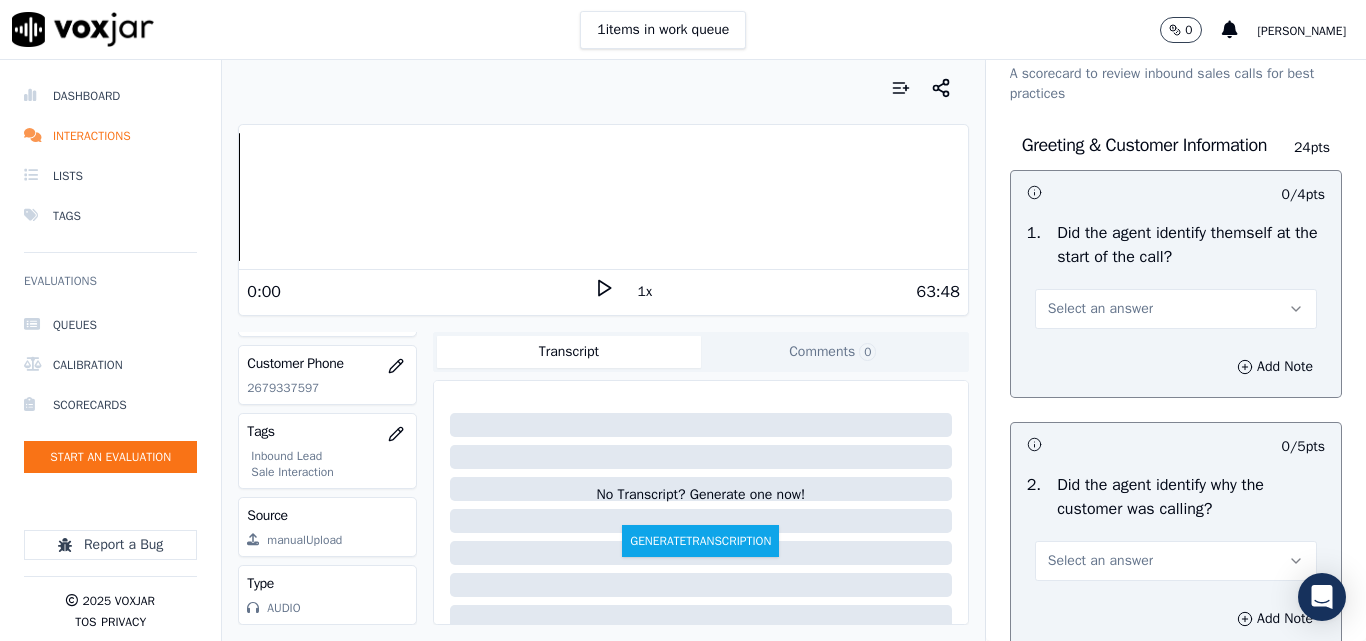 scroll, scrollTop: 100, scrollLeft: 0, axis: vertical 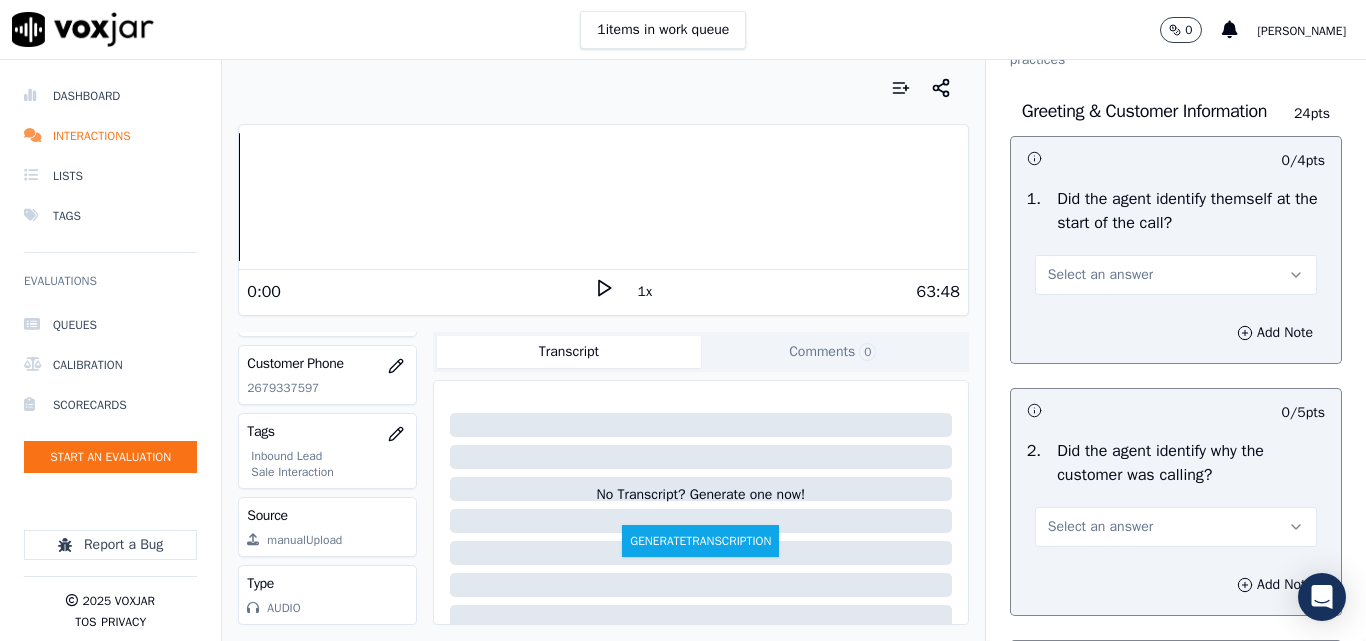 click on "Select an answer" at bounding box center [1100, 275] 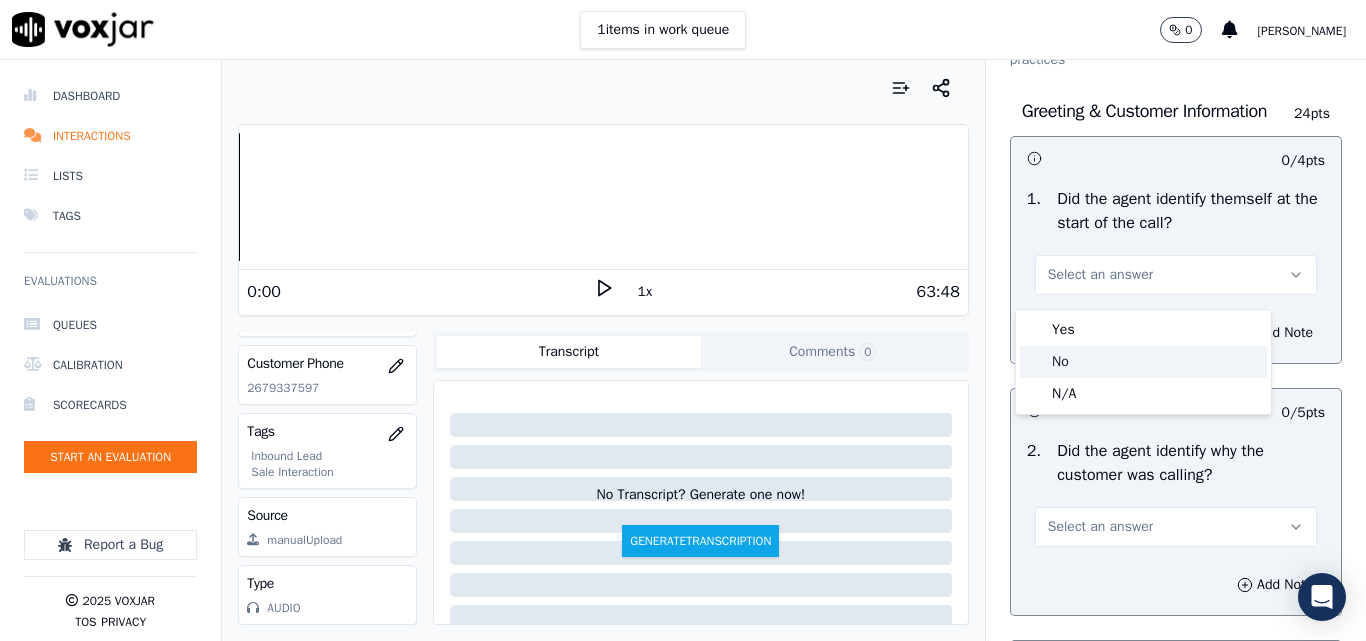 click on "Yes" at bounding box center [1143, 330] 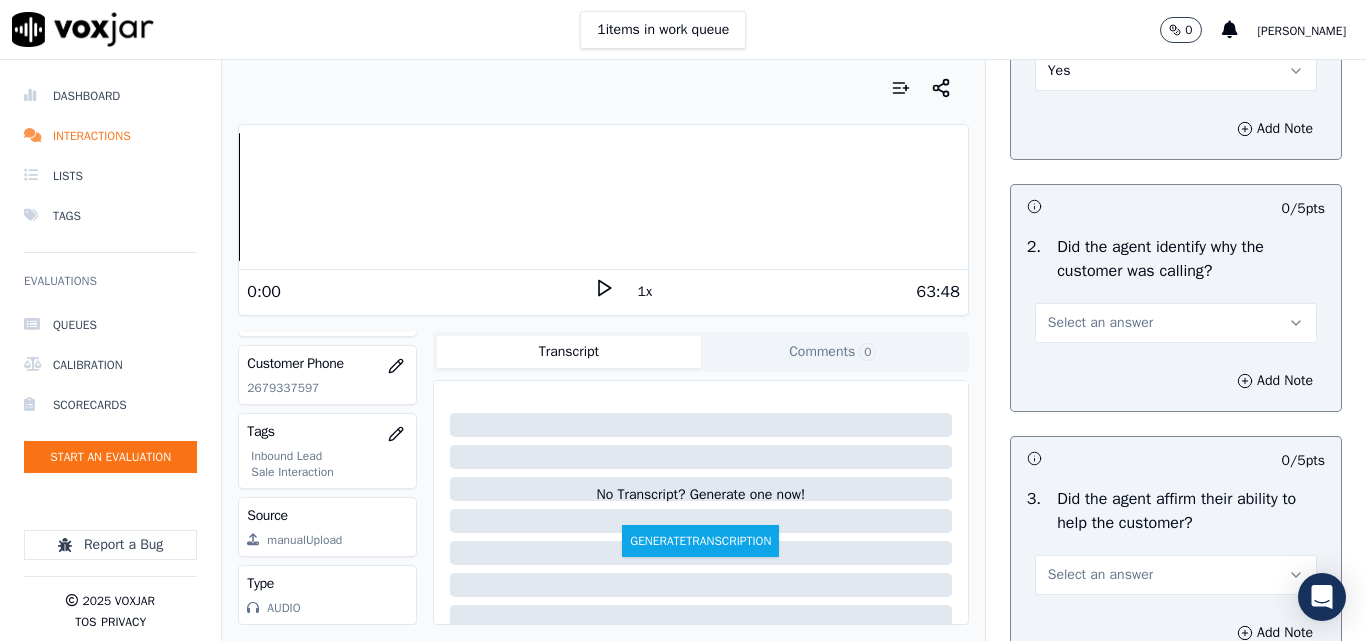 scroll, scrollTop: 500, scrollLeft: 0, axis: vertical 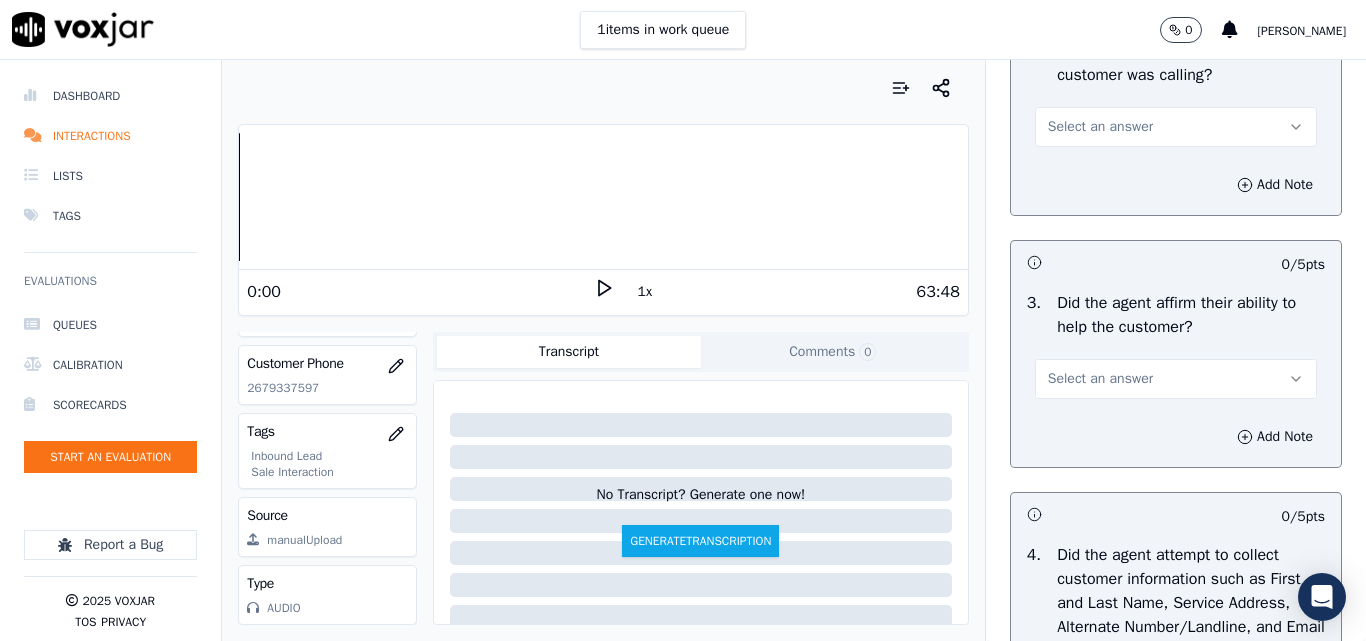 click on "Select an answer" at bounding box center (1100, 127) 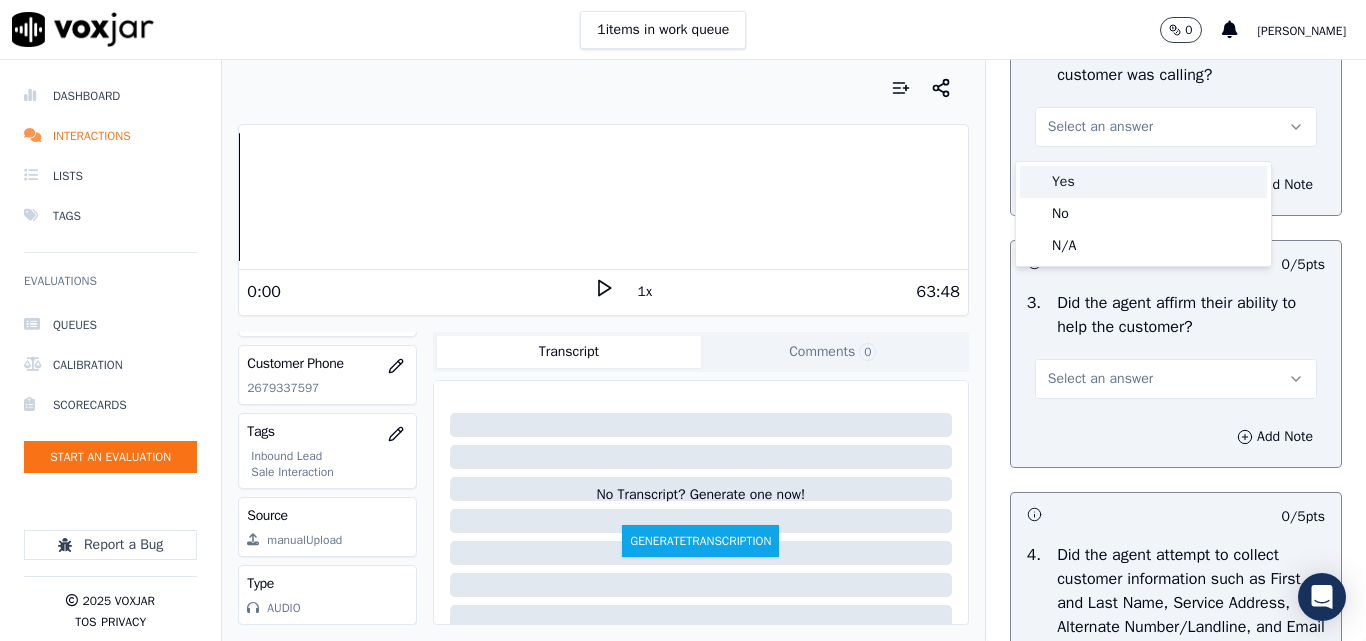 click on "Yes" at bounding box center [1143, 182] 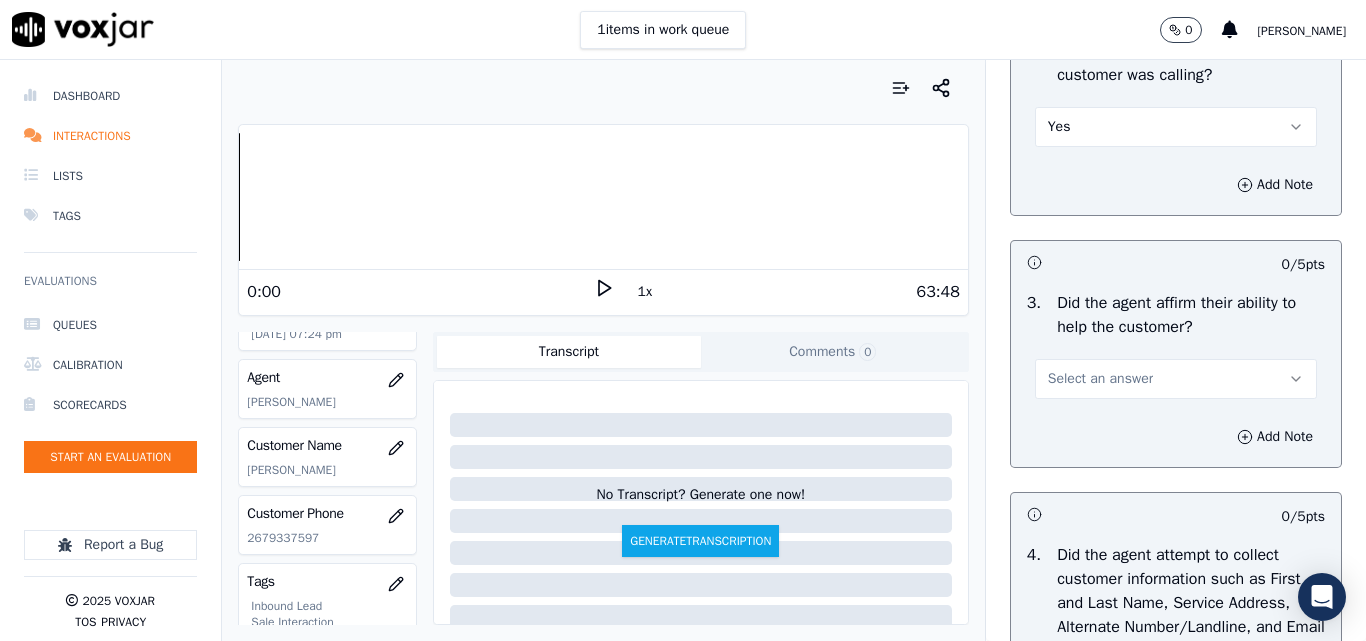 scroll, scrollTop: 188, scrollLeft: 0, axis: vertical 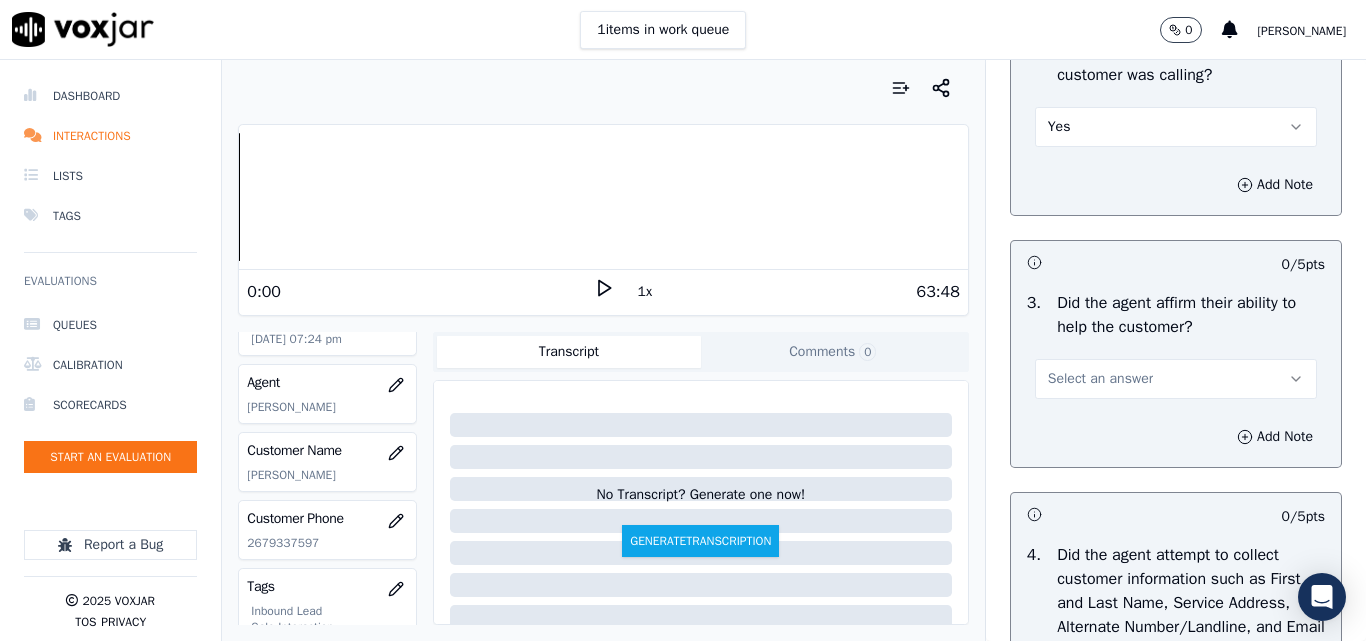 click on "Select an answer" at bounding box center [1100, 379] 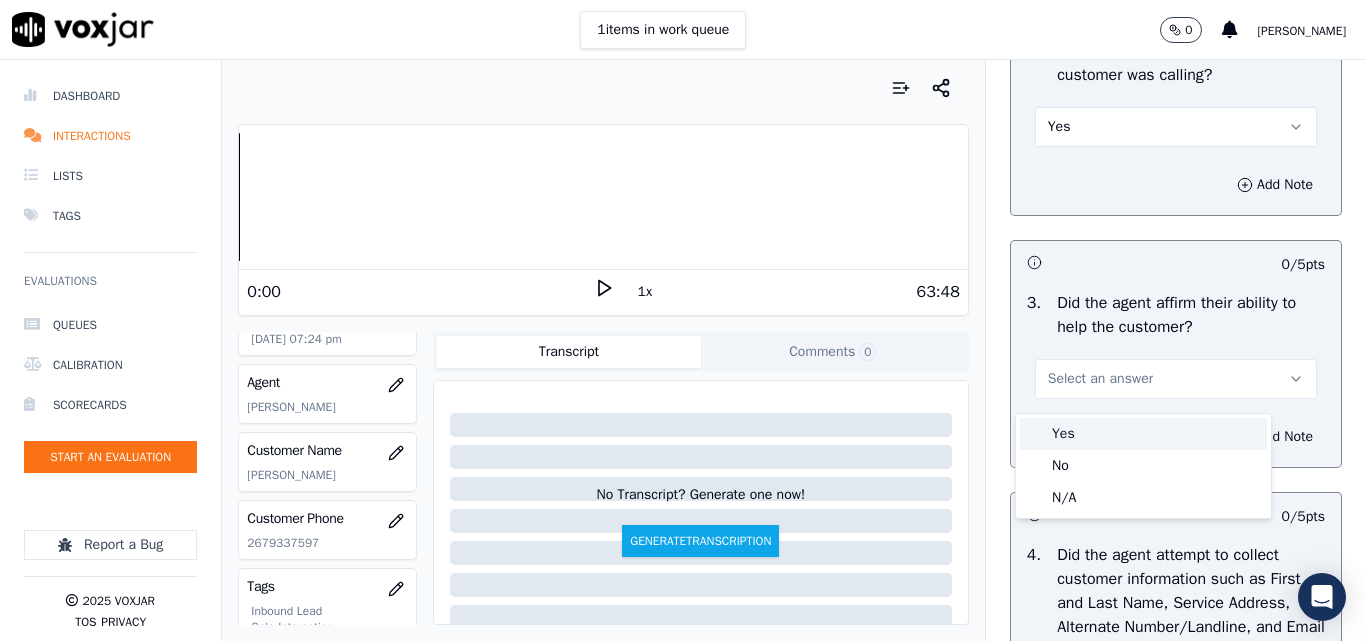 click on "Yes" at bounding box center [1143, 434] 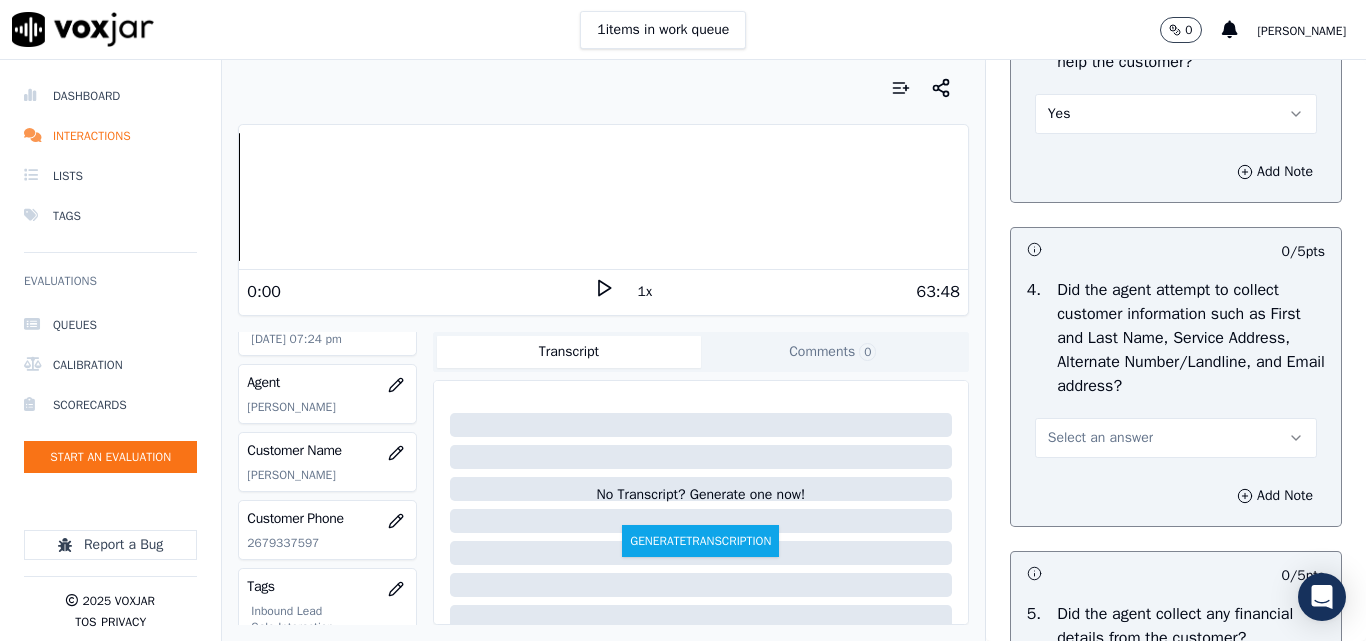 scroll, scrollTop: 800, scrollLeft: 0, axis: vertical 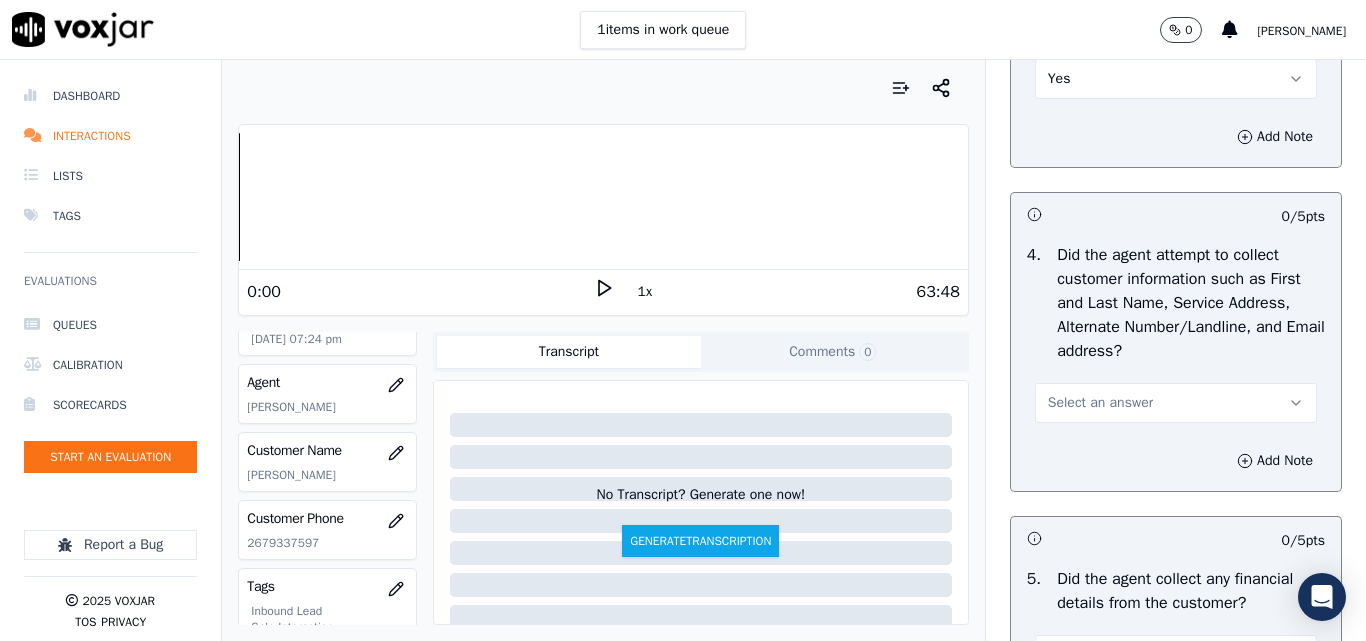 click on "Select an answer" at bounding box center (1100, 403) 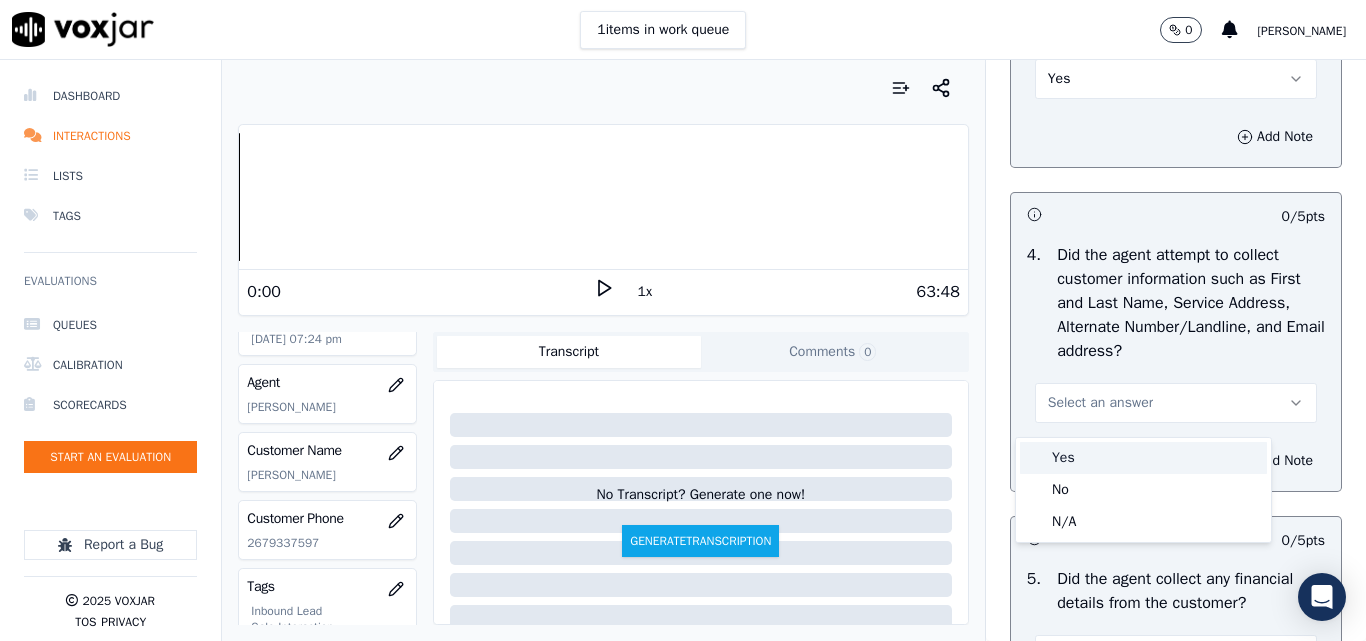 click on "Yes" at bounding box center (1143, 458) 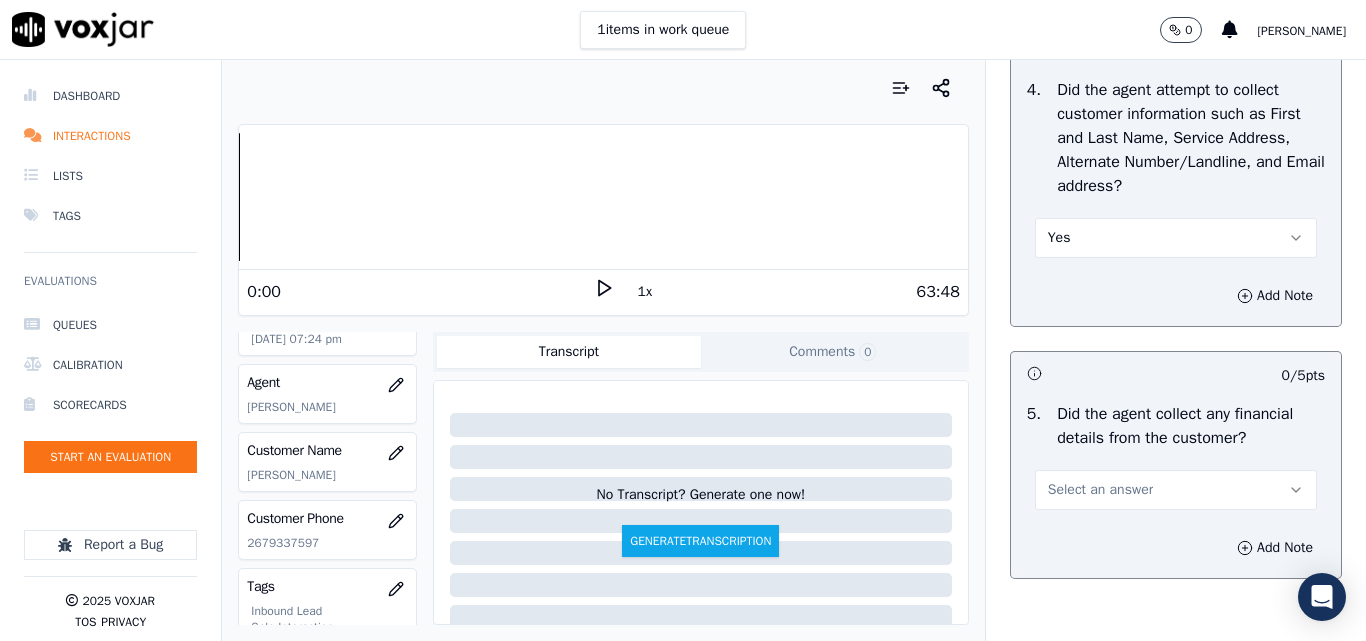 scroll, scrollTop: 1100, scrollLeft: 0, axis: vertical 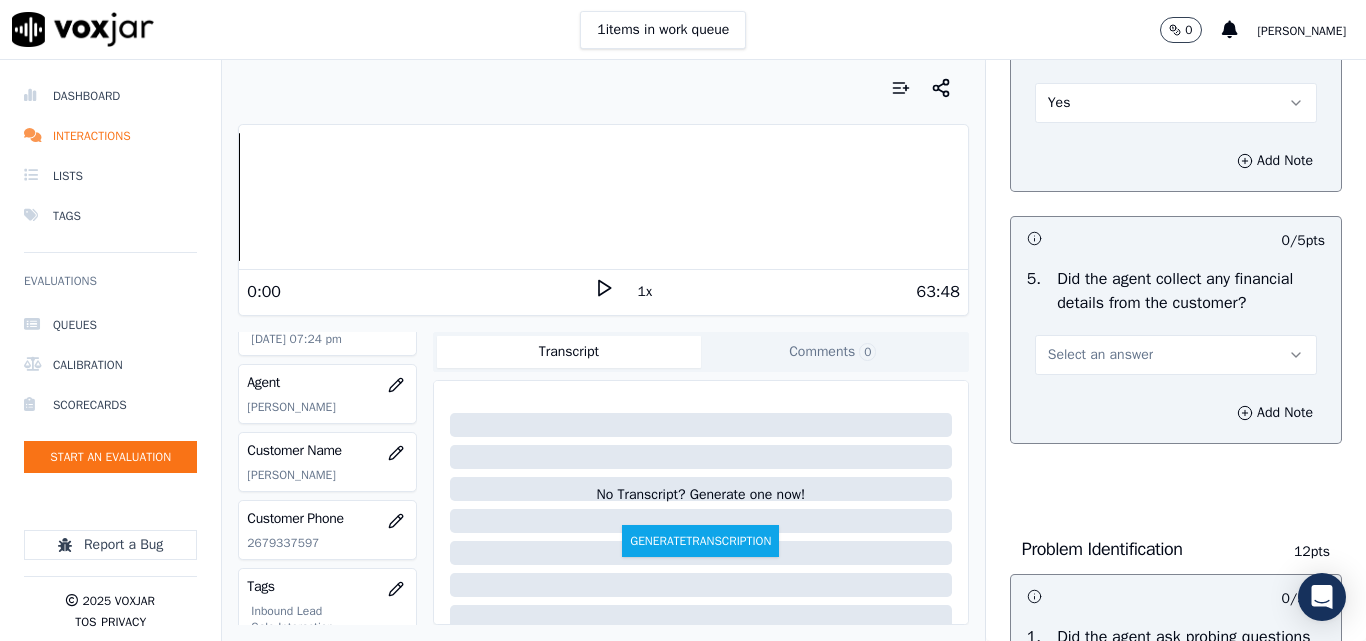 click on "Select an answer" at bounding box center (1100, 355) 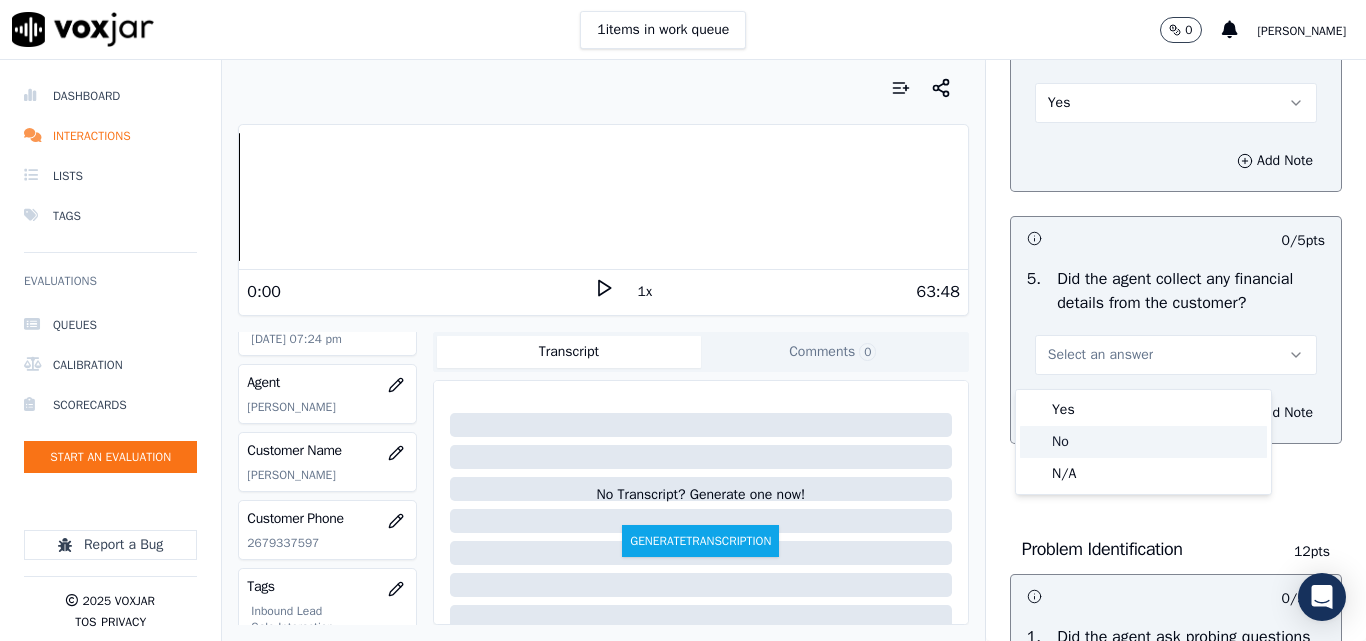 click on "No" 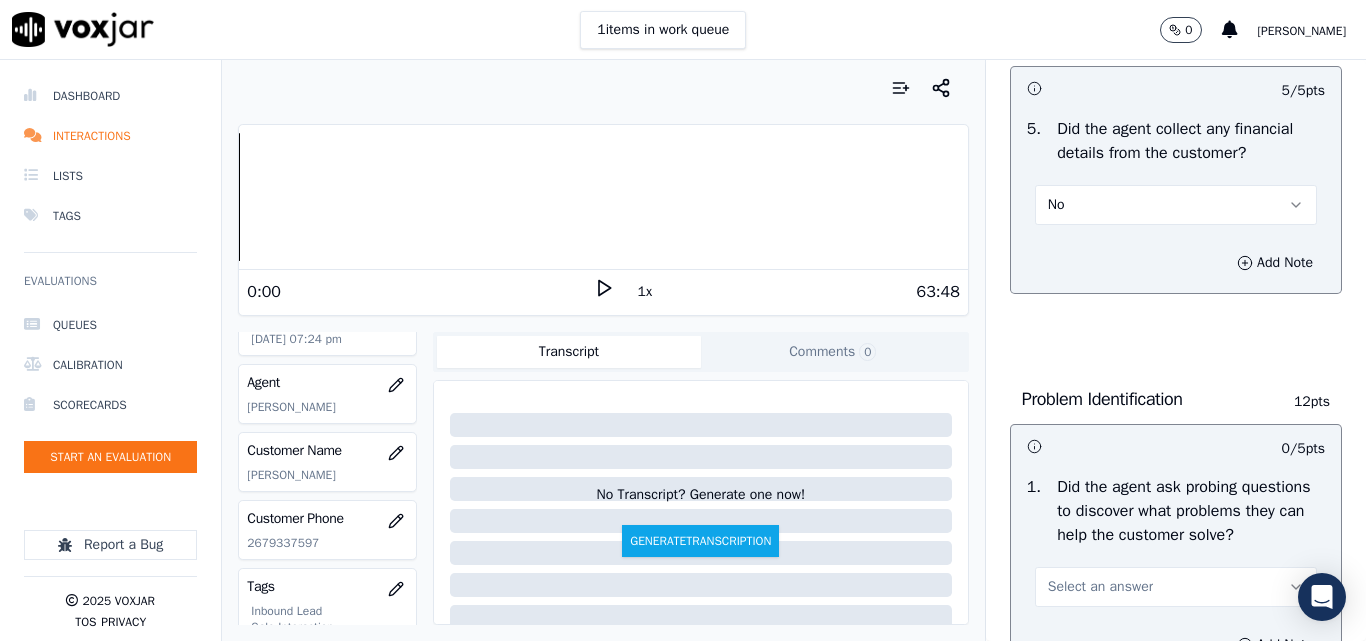 scroll, scrollTop: 1500, scrollLeft: 0, axis: vertical 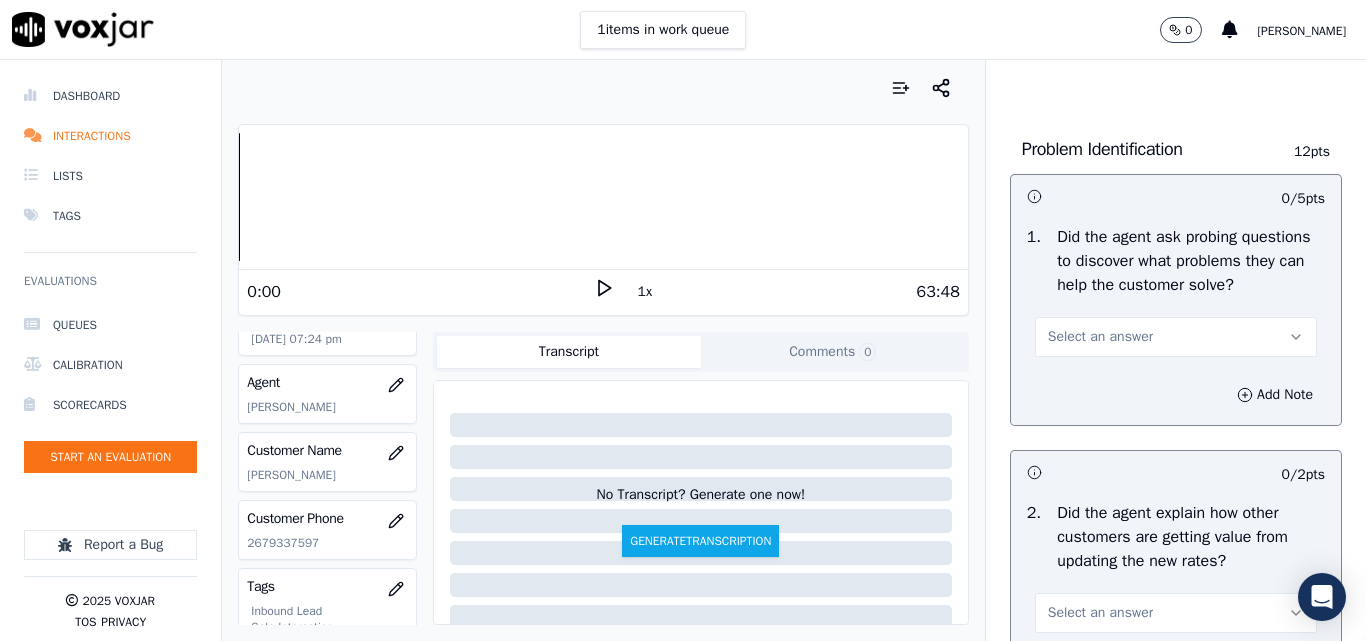 click on "Select an answer" at bounding box center (1100, 337) 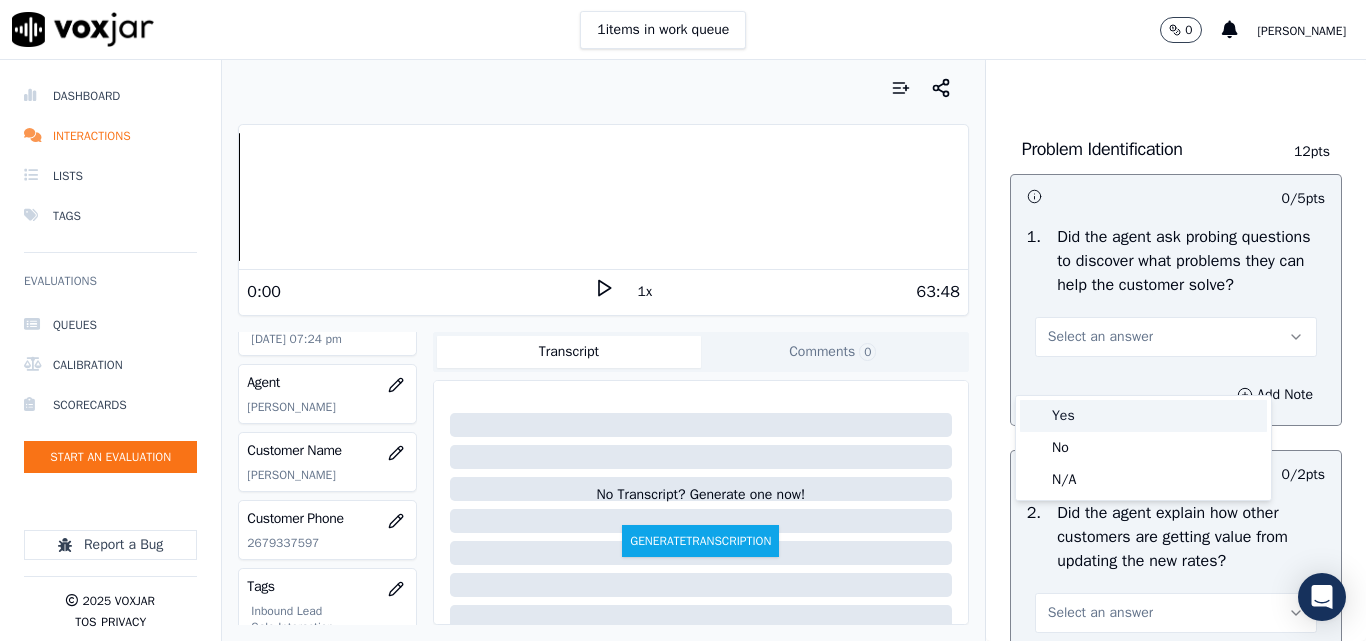 click on "Yes" at bounding box center (1143, 416) 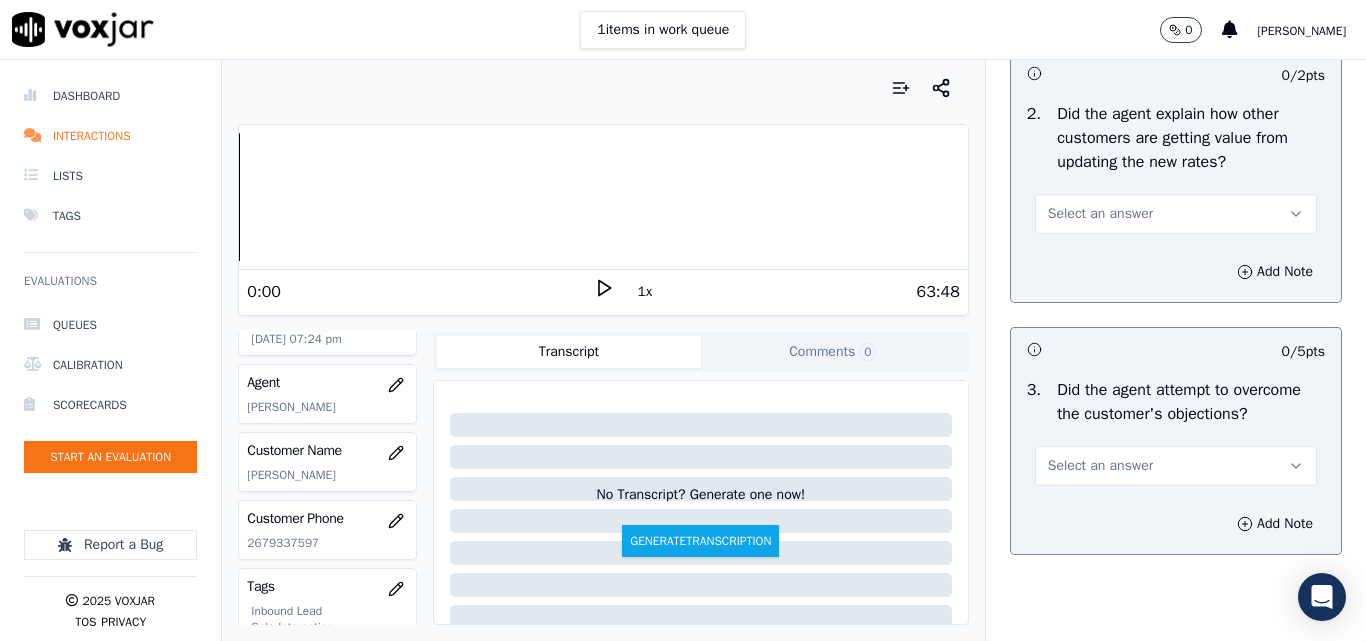 scroll, scrollTop: 1900, scrollLeft: 0, axis: vertical 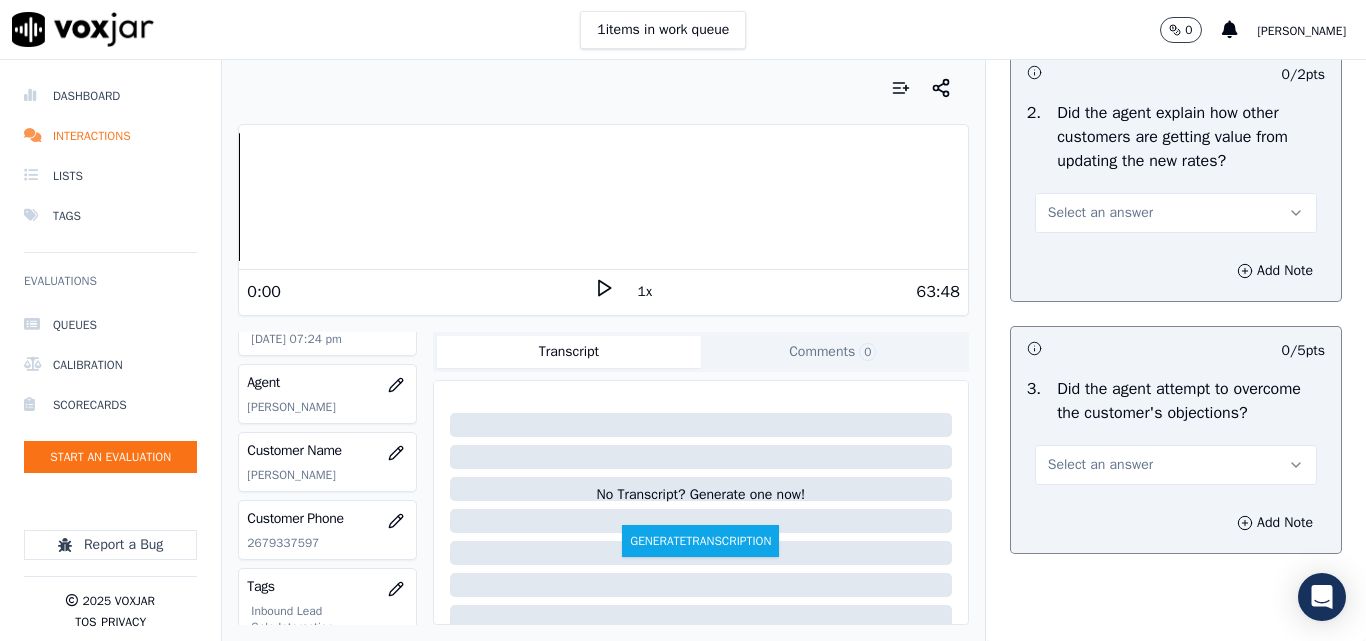 click on "Select an answer" at bounding box center [1100, 213] 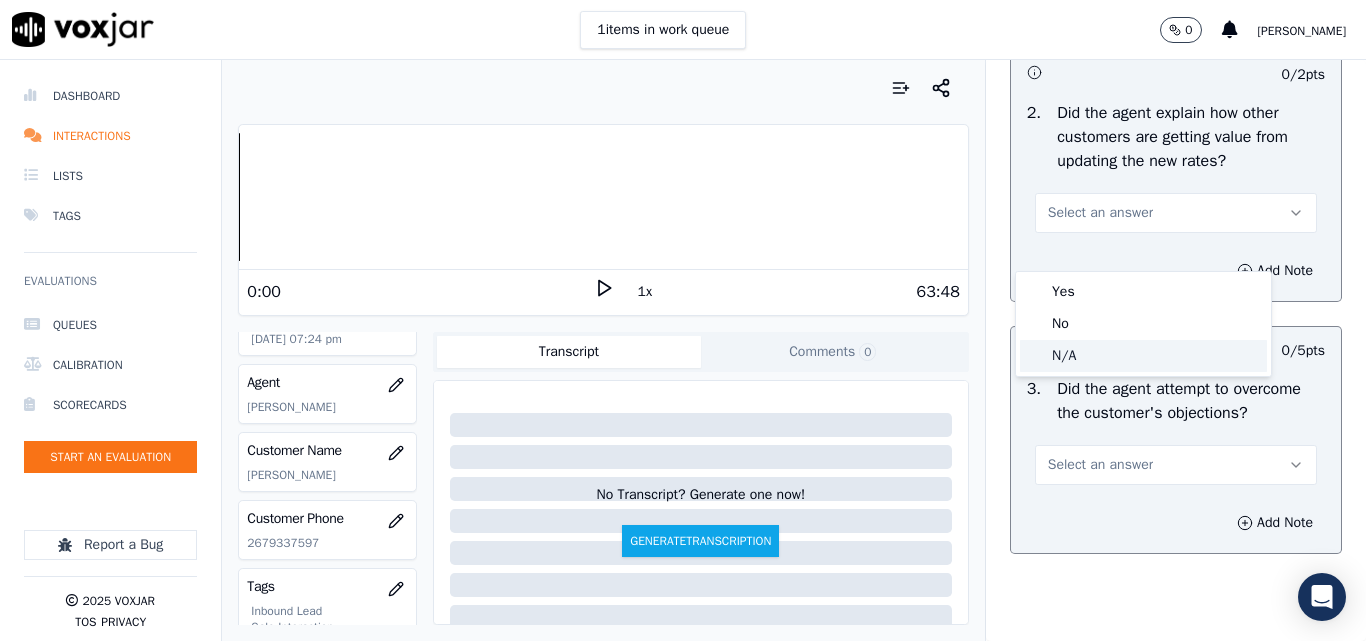 click on "N/A" 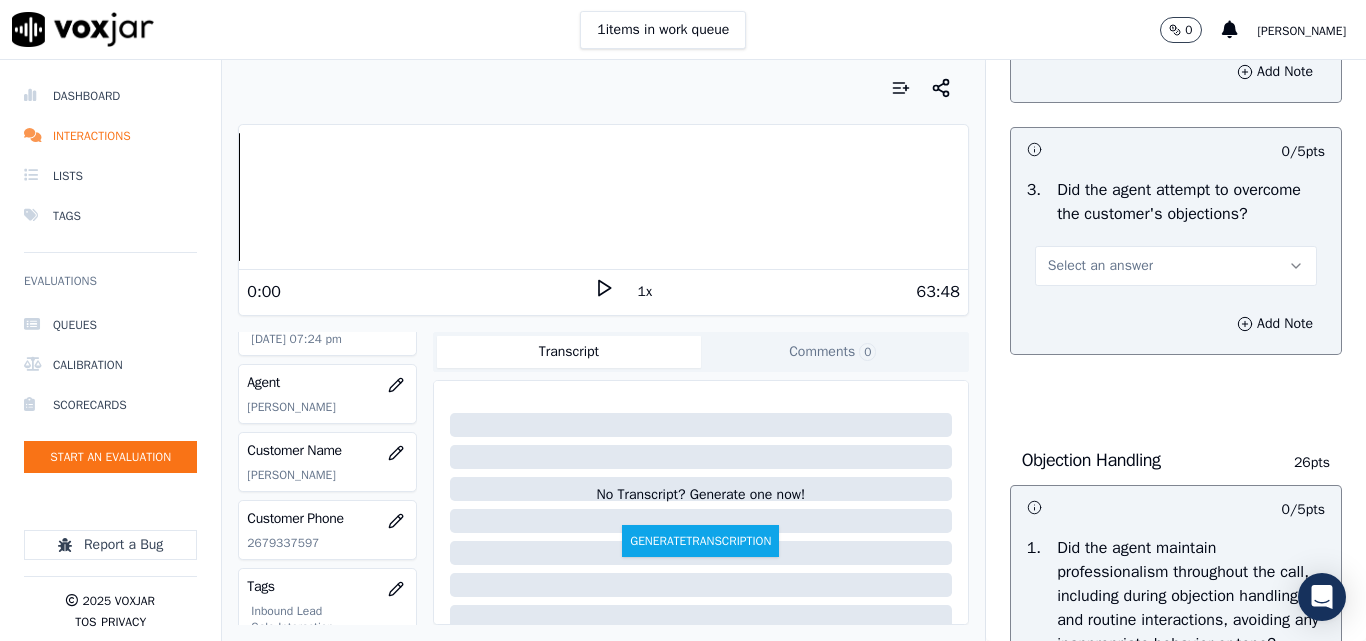 scroll, scrollTop: 2100, scrollLeft: 0, axis: vertical 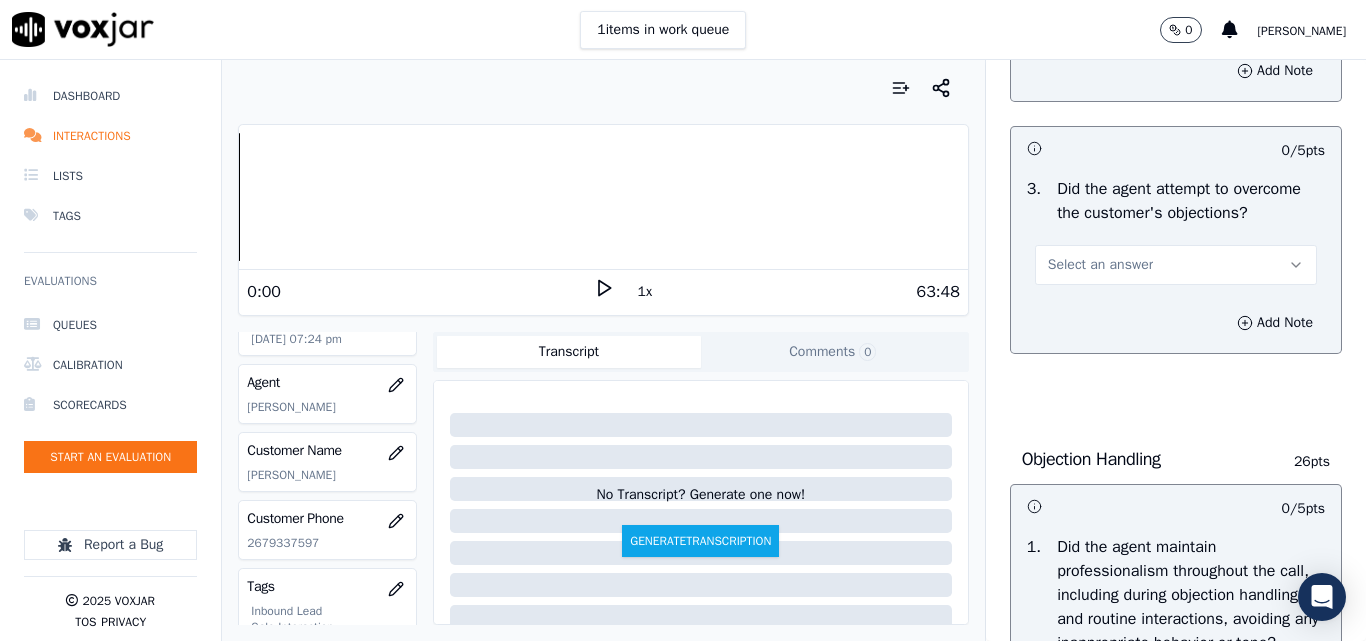 click on "Select an answer" at bounding box center [1100, 265] 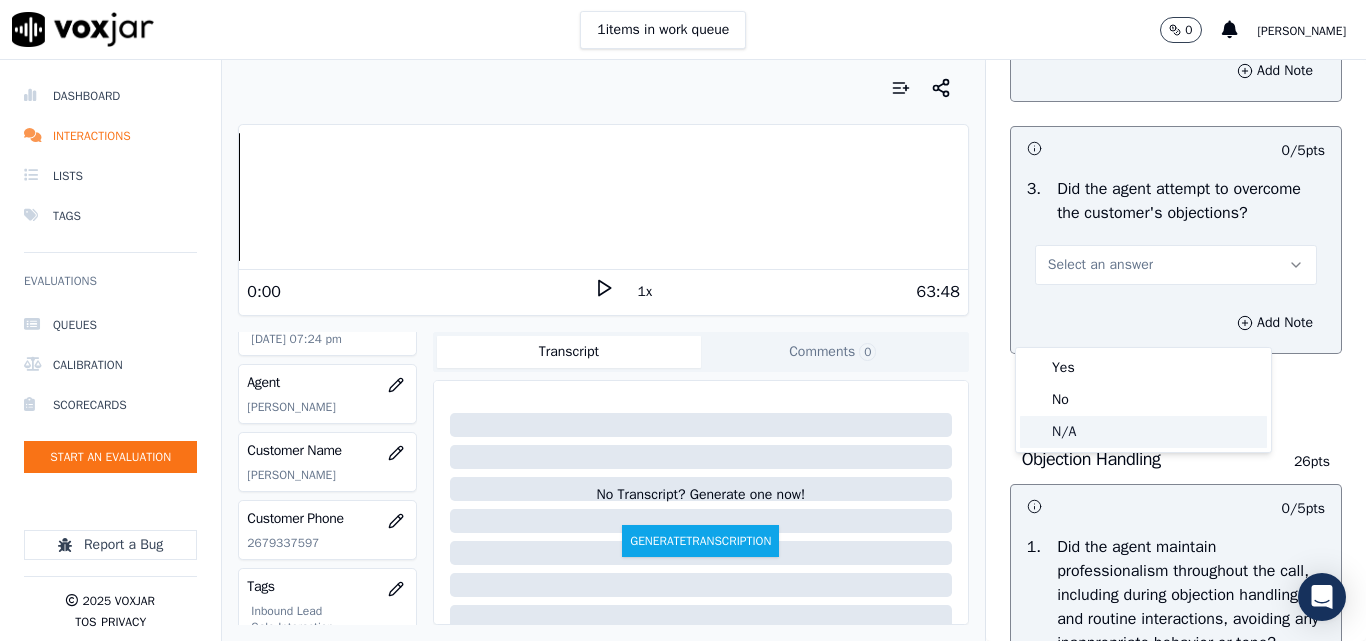 click on "N/A" 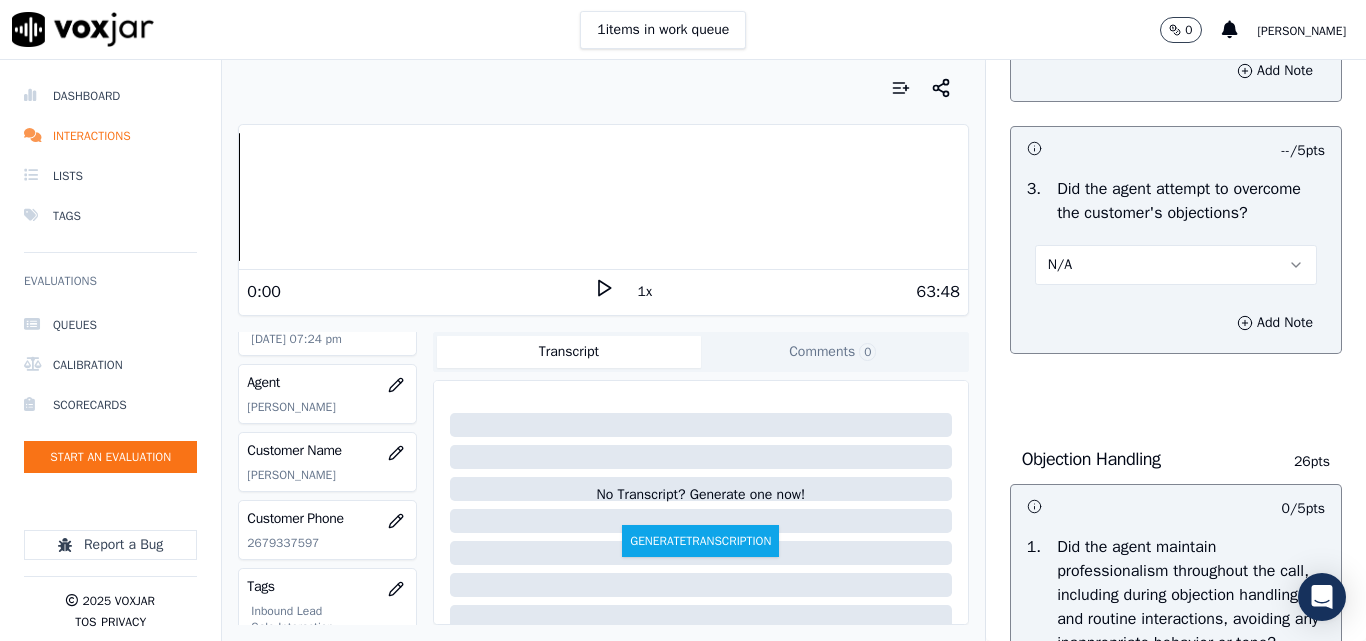scroll, scrollTop: 2500, scrollLeft: 0, axis: vertical 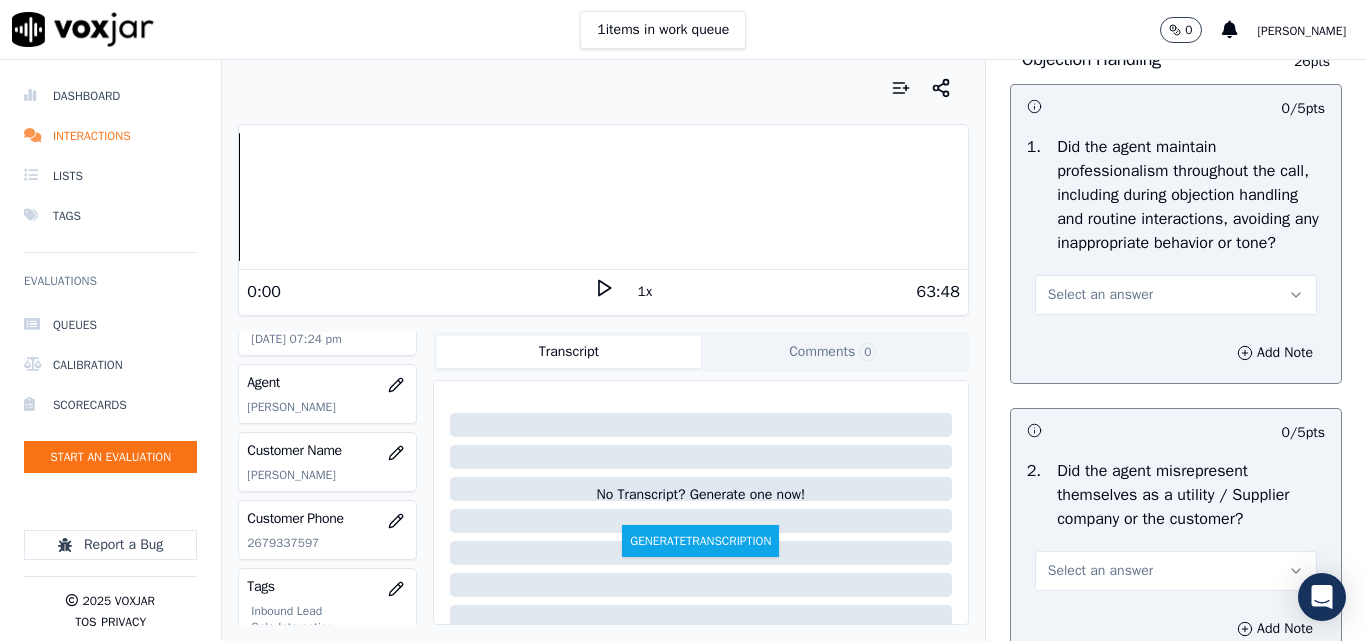 click on "Select an answer" at bounding box center [1100, 295] 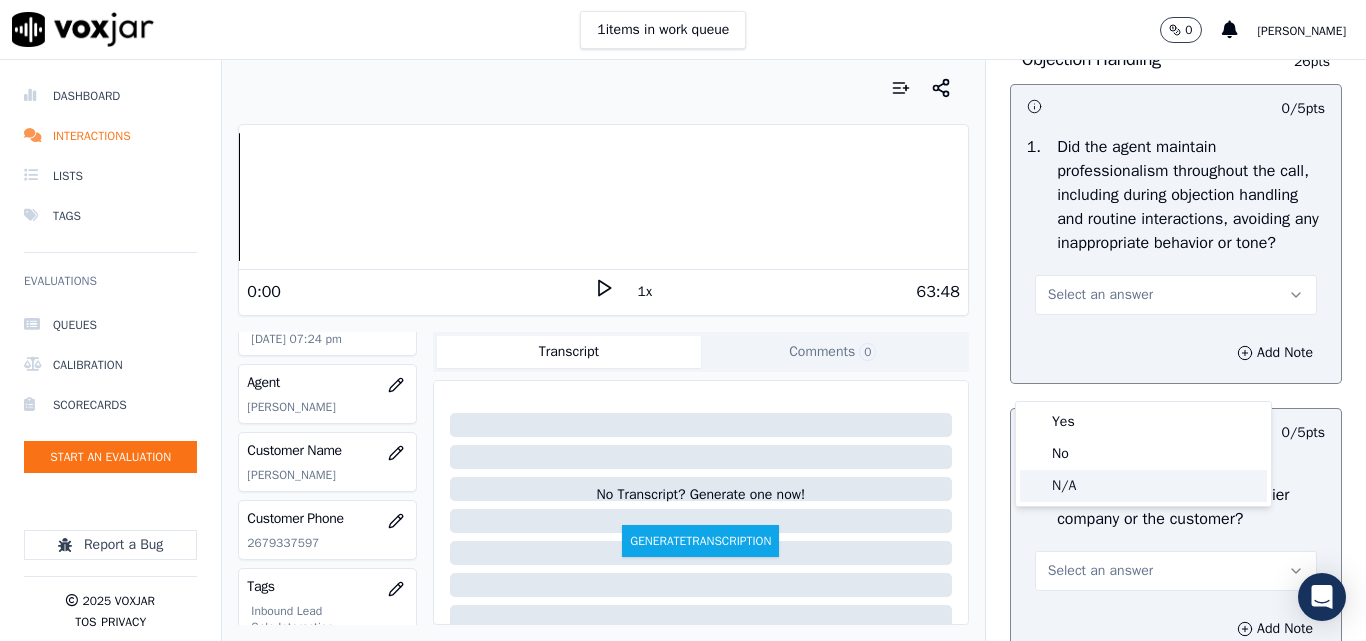 click on "N/A" 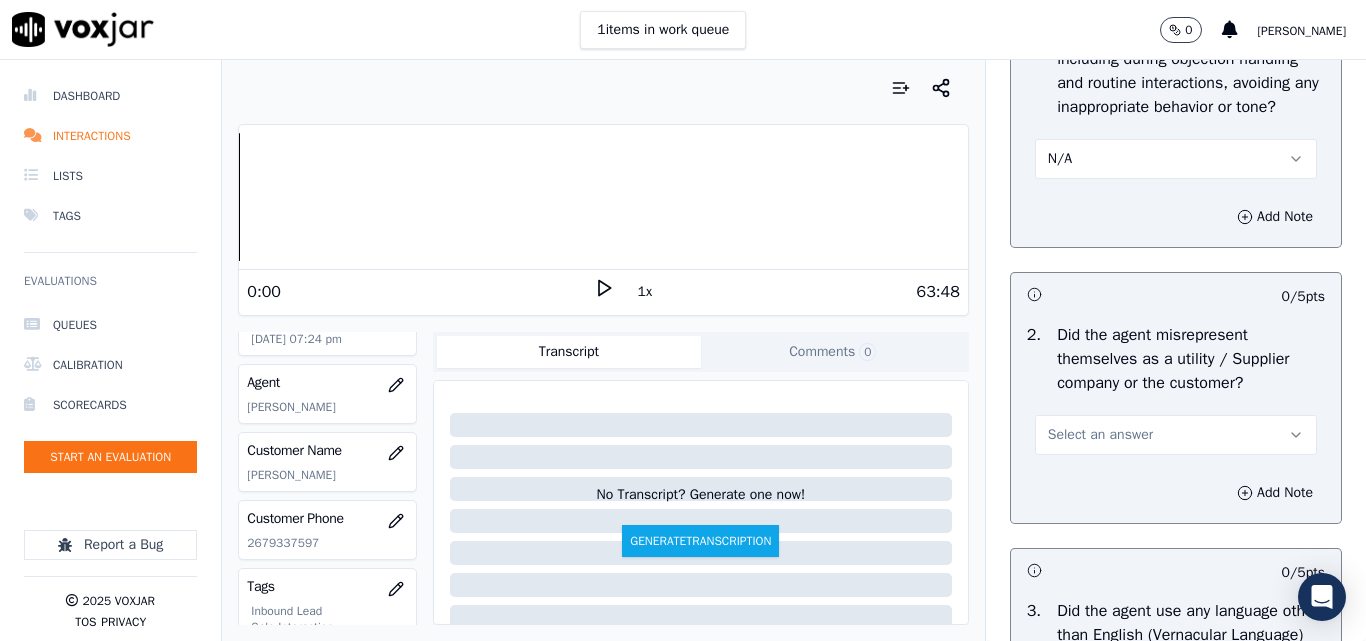 scroll, scrollTop: 2800, scrollLeft: 0, axis: vertical 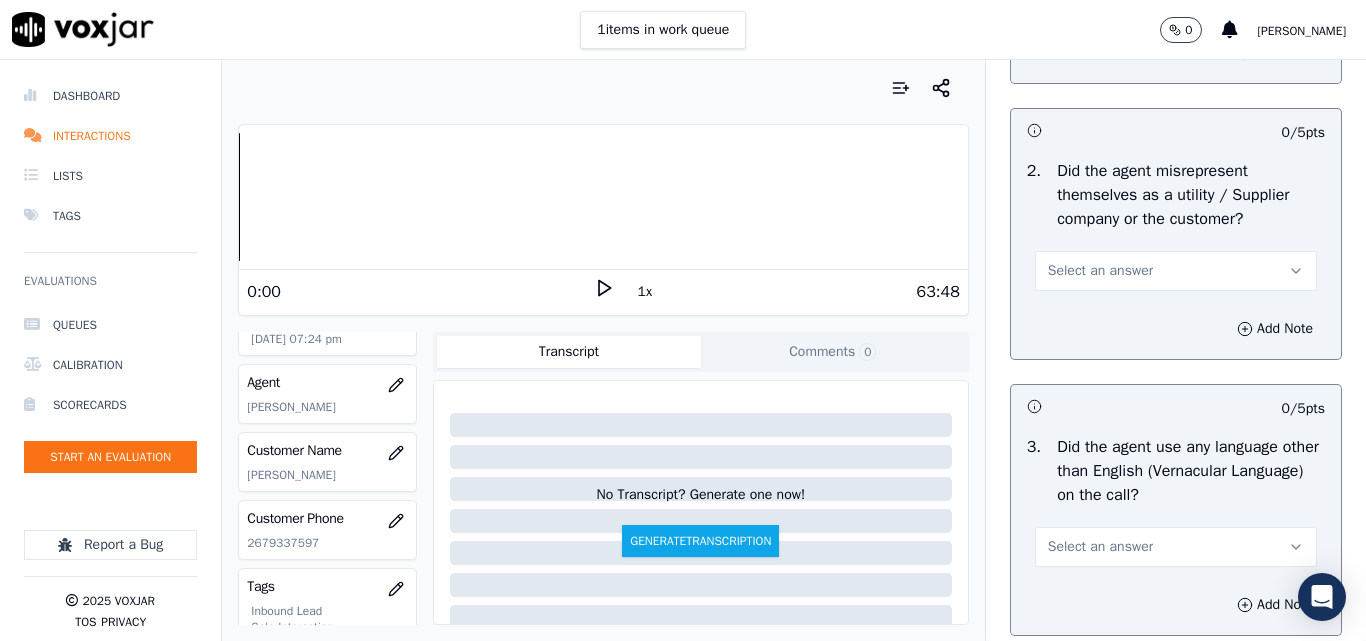 click on "Select an answer" at bounding box center [1100, 271] 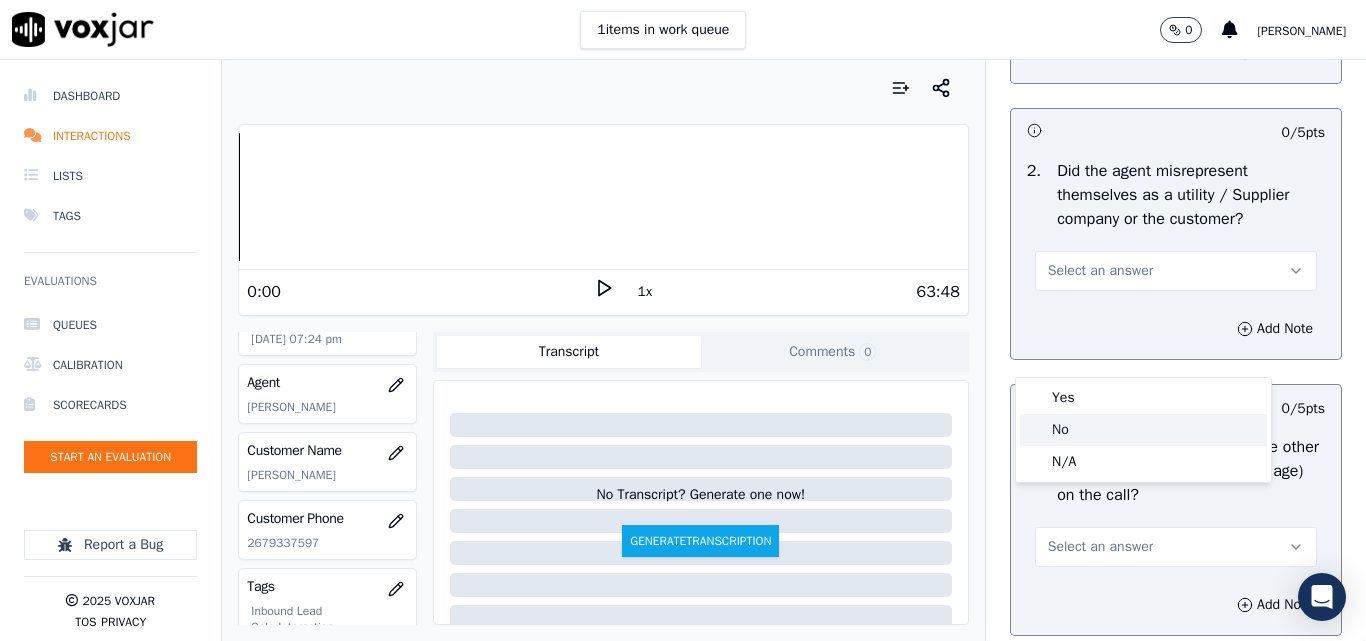 click on "No" 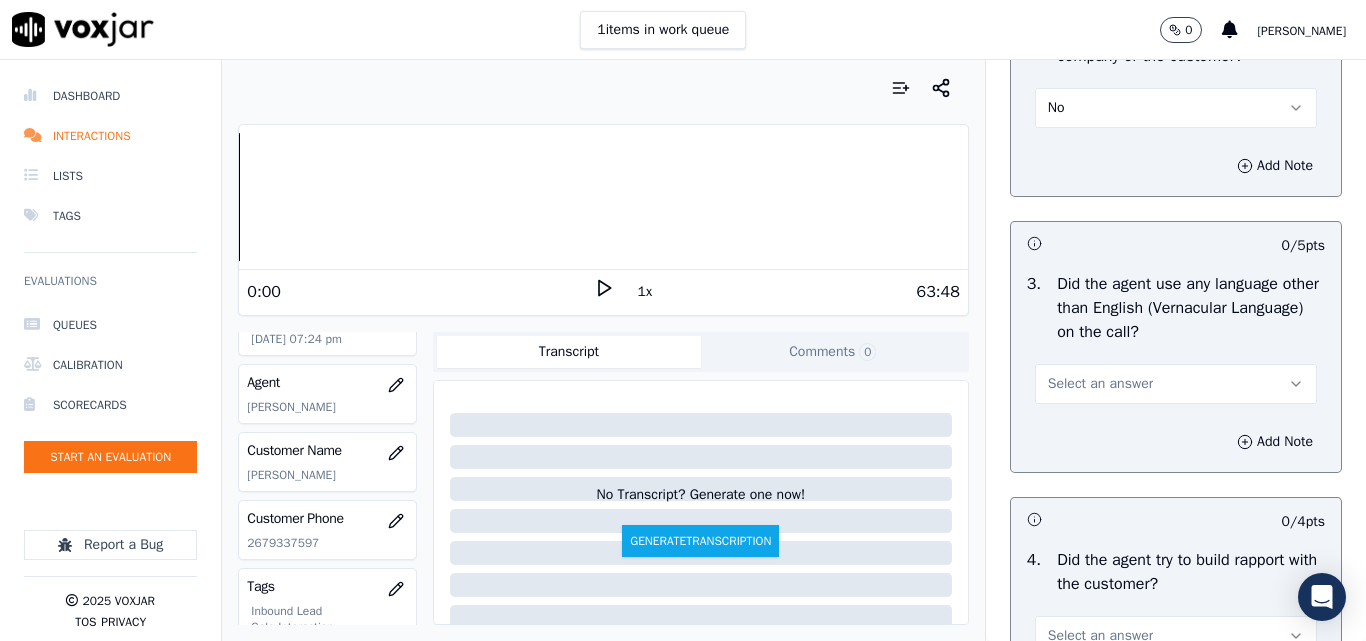 scroll, scrollTop: 3100, scrollLeft: 0, axis: vertical 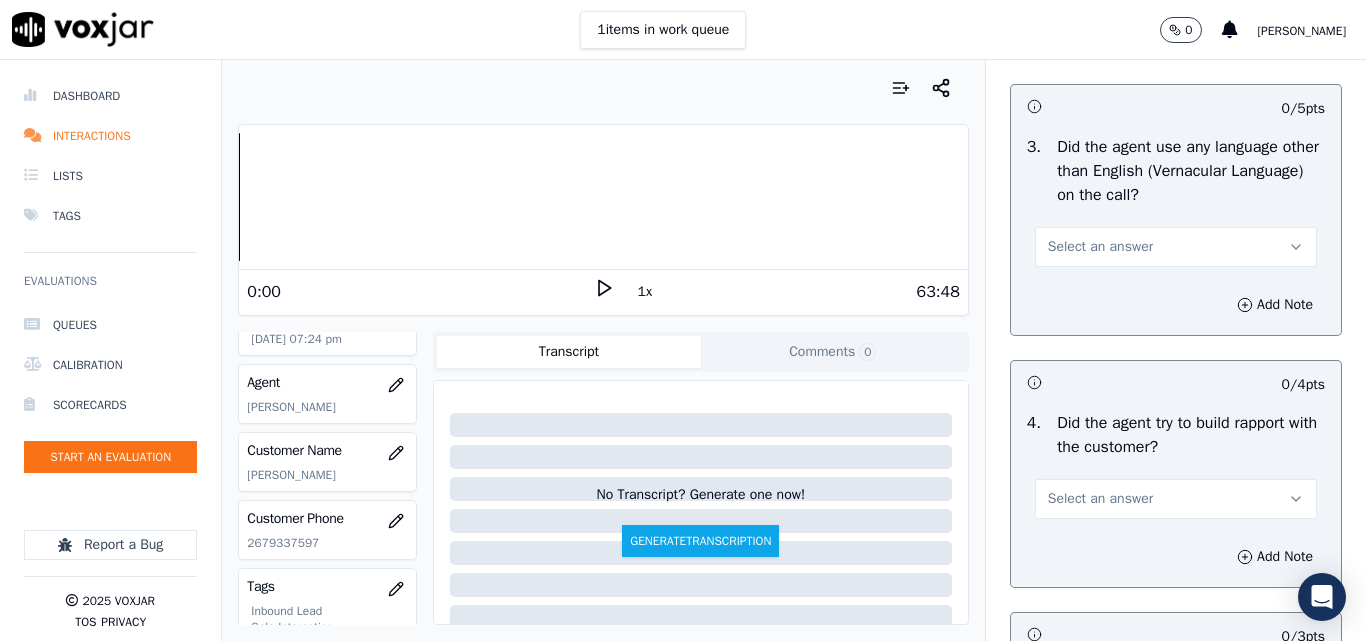 click on "Select an answer" at bounding box center [1100, 247] 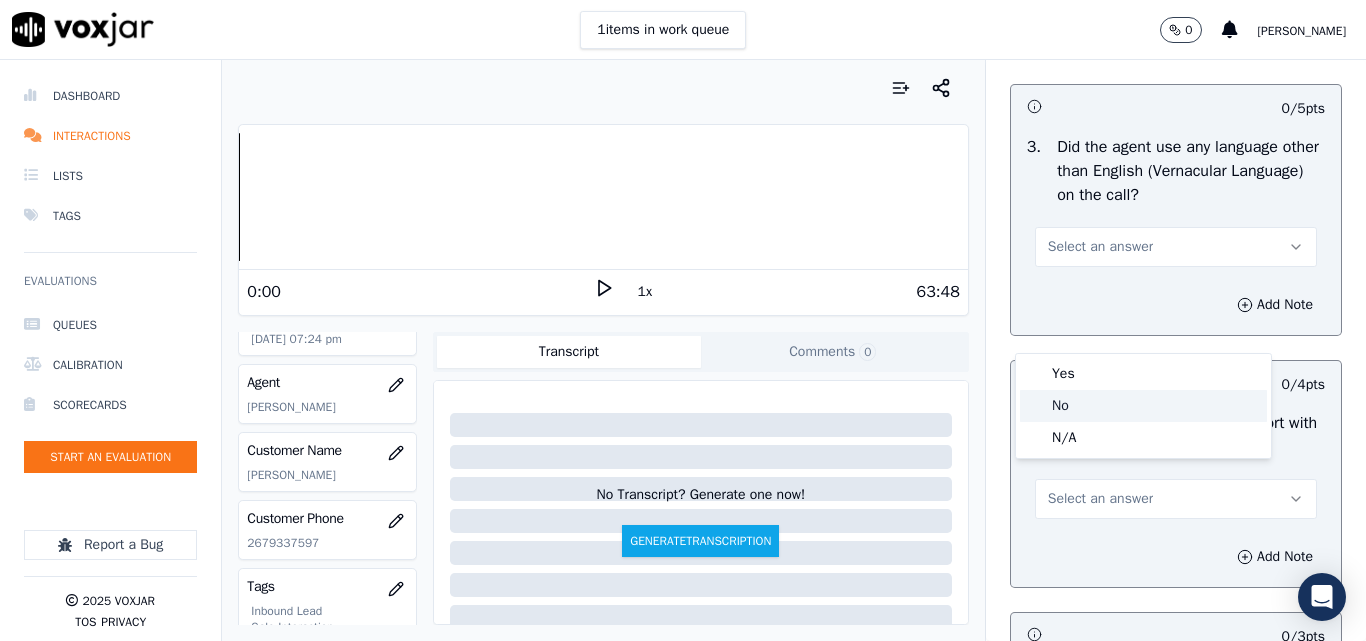 click on "No" 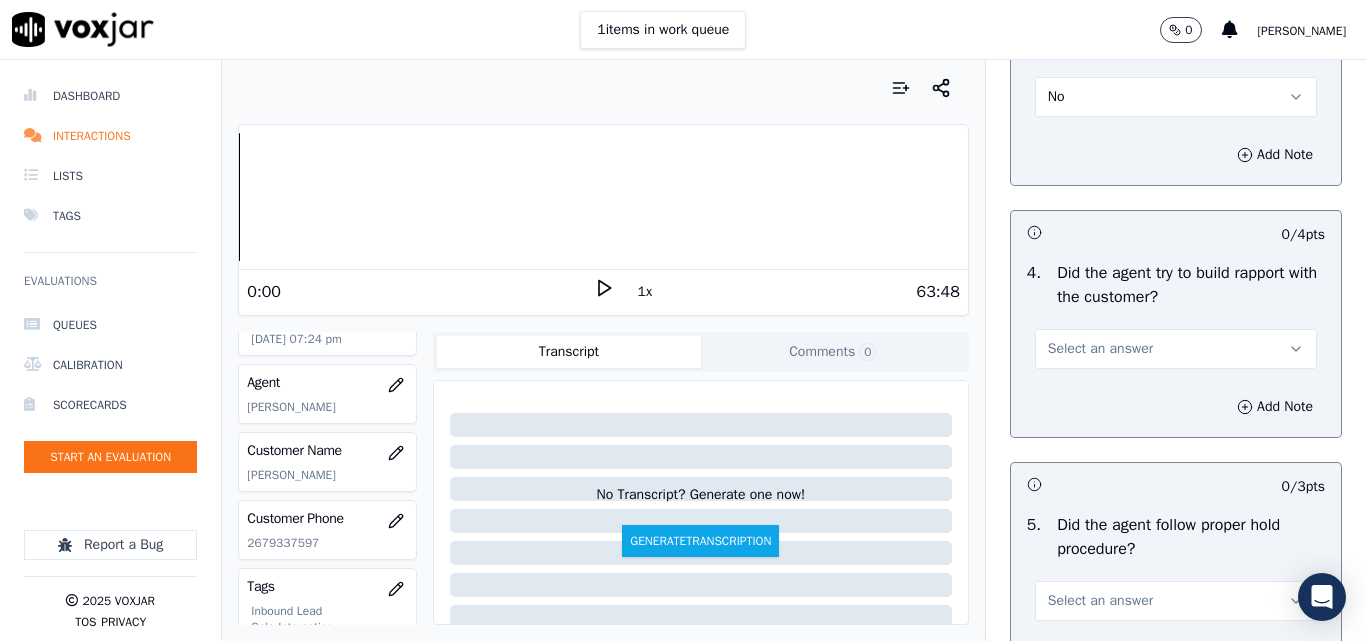 scroll, scrollTop: 3500, scrollLeft: 0, axis: vertical 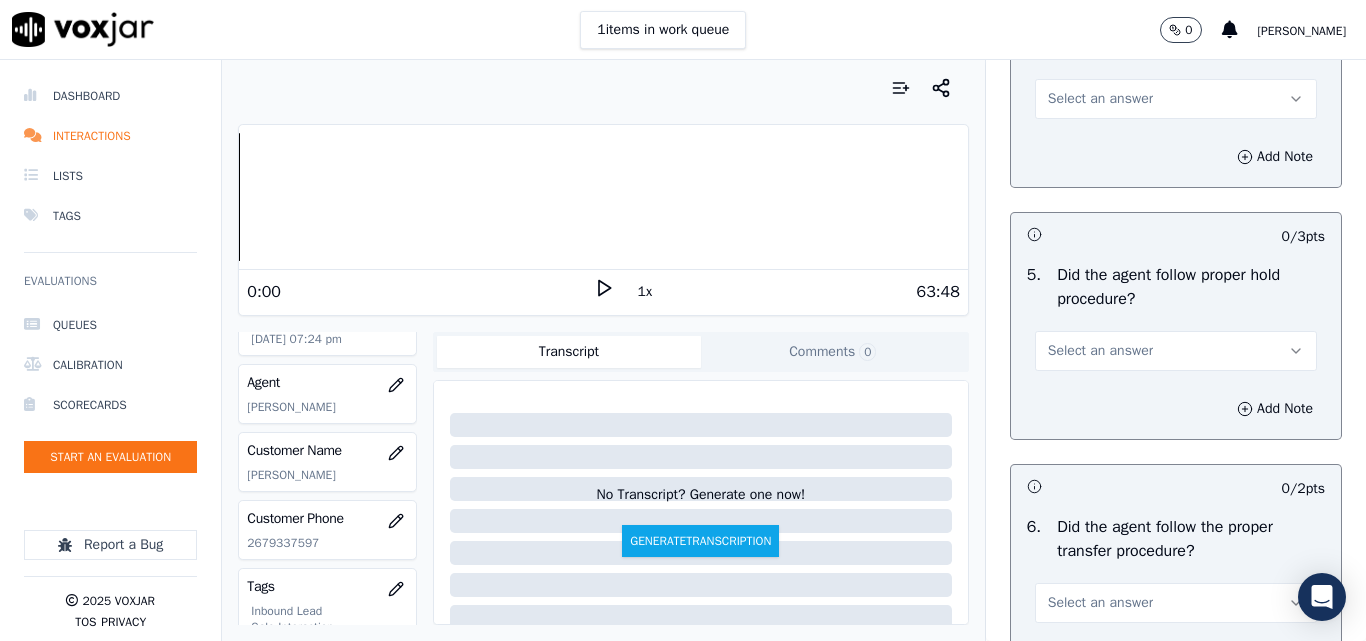 click on "Select an answer" at bounding box center (1100, 99) 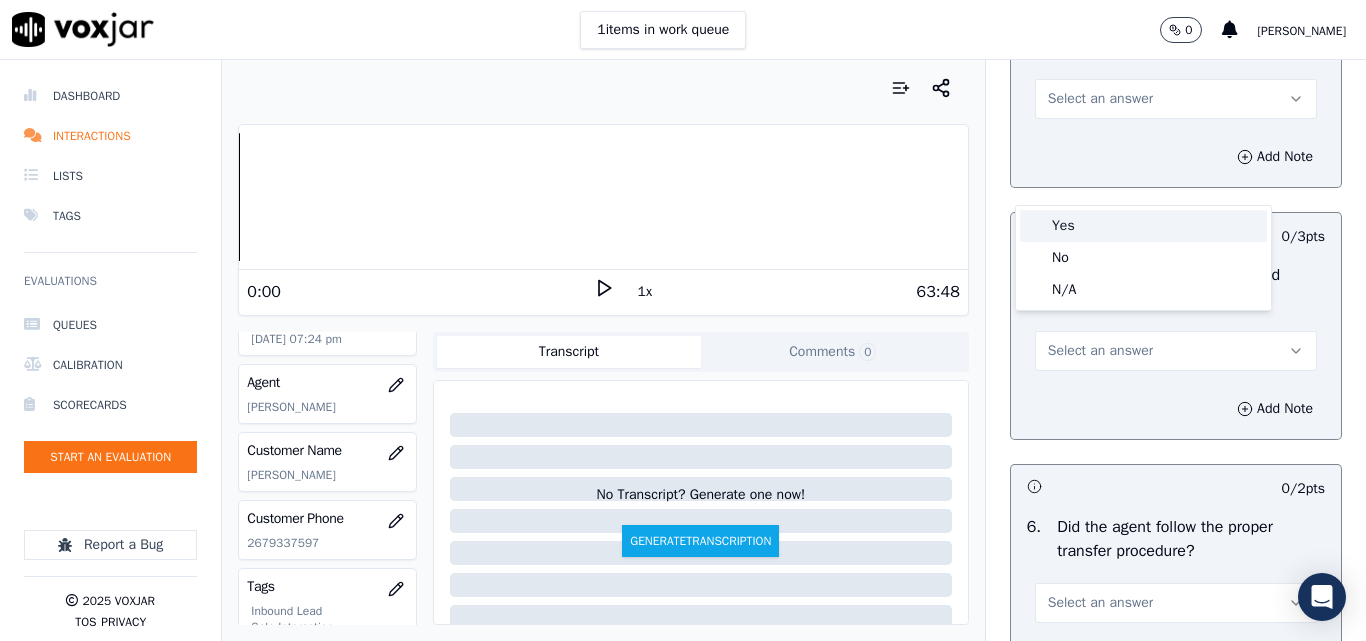 click on "Yes" at bounding box center [1143, 226] 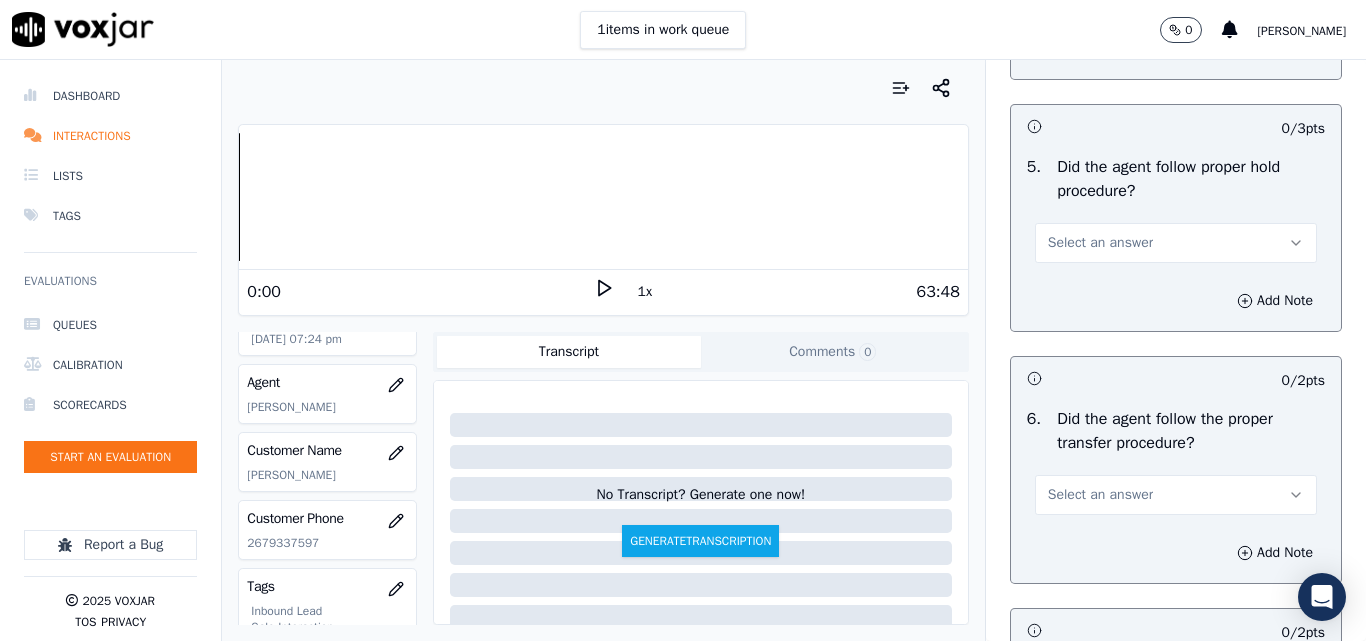 scroll, scrollTop: 3700, scrollLeft: 0, axis: vertical 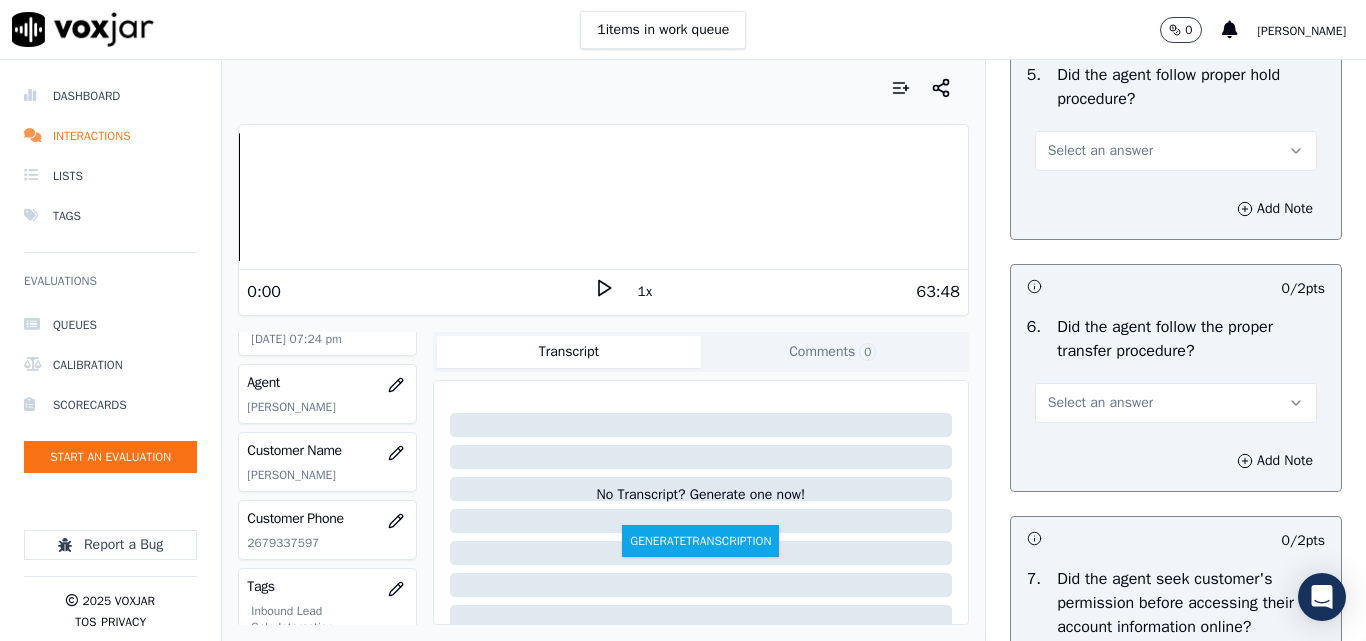 click on "Select an answer" at bounding box center (1100, 151) 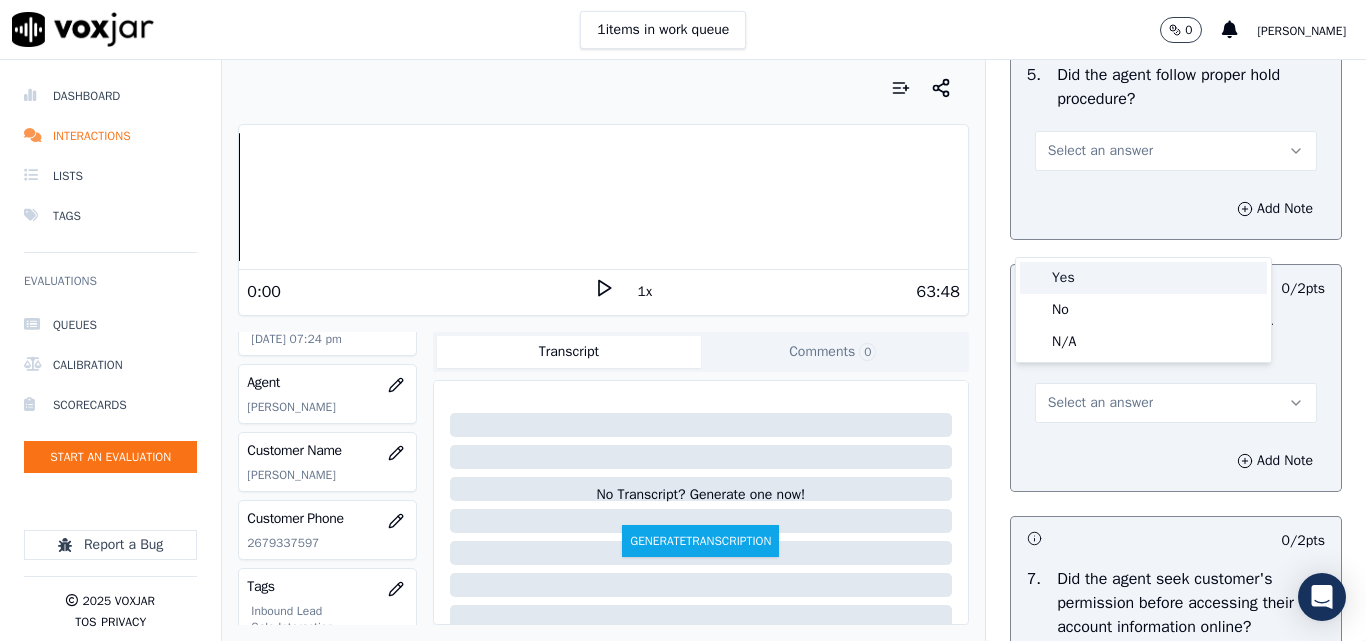 click on "Yes" at bounding box center [1143, 278] 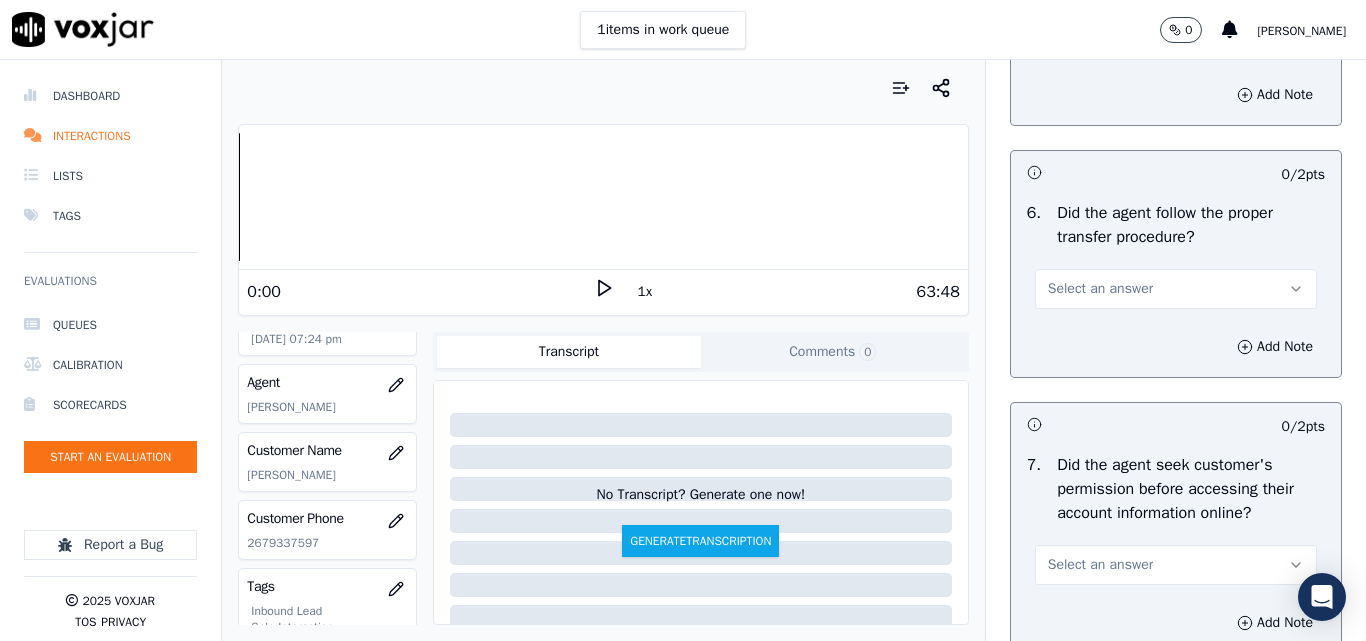 scroll, scrollTop: 3900, scrollLeft: 0, axis: vertical 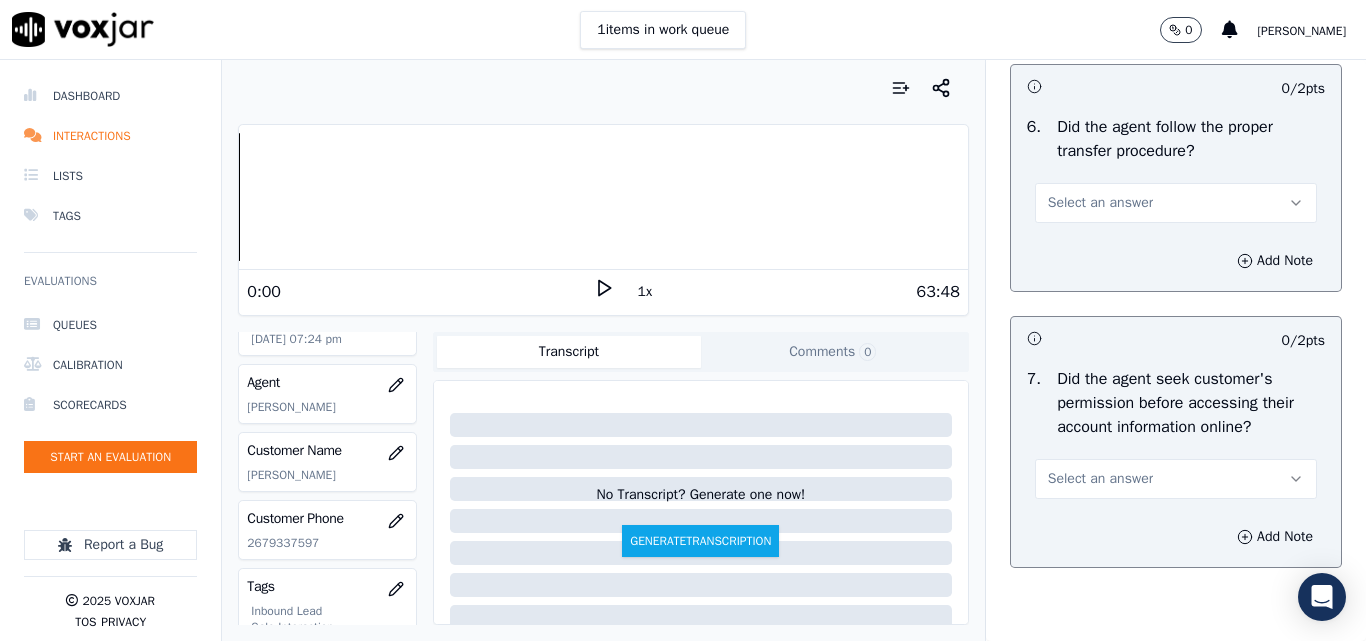 click on "Select an answer" at bounding box center (1100, 203) 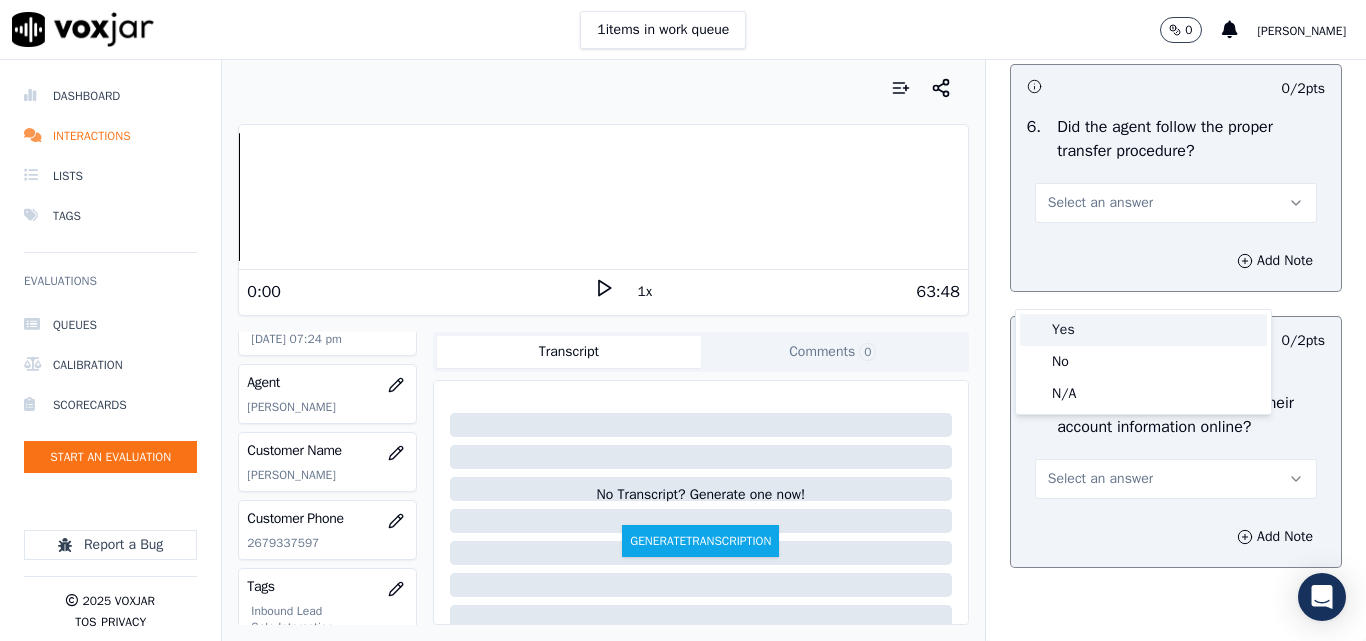 drag, startPoint x: 1088, startPoint y: 332, endPoint x: 1089, endPoint y: 282, distance: 50.01 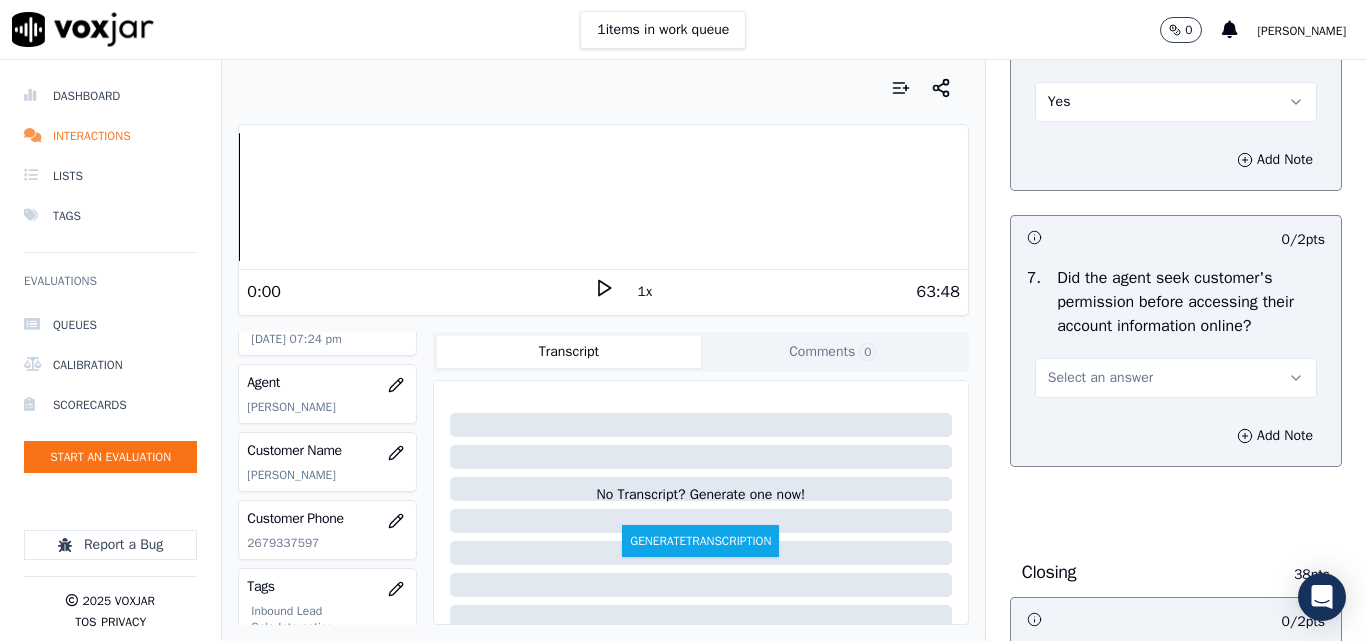 scroll, scrollTop: 4200, scrollLeft: 0, axis: vertical 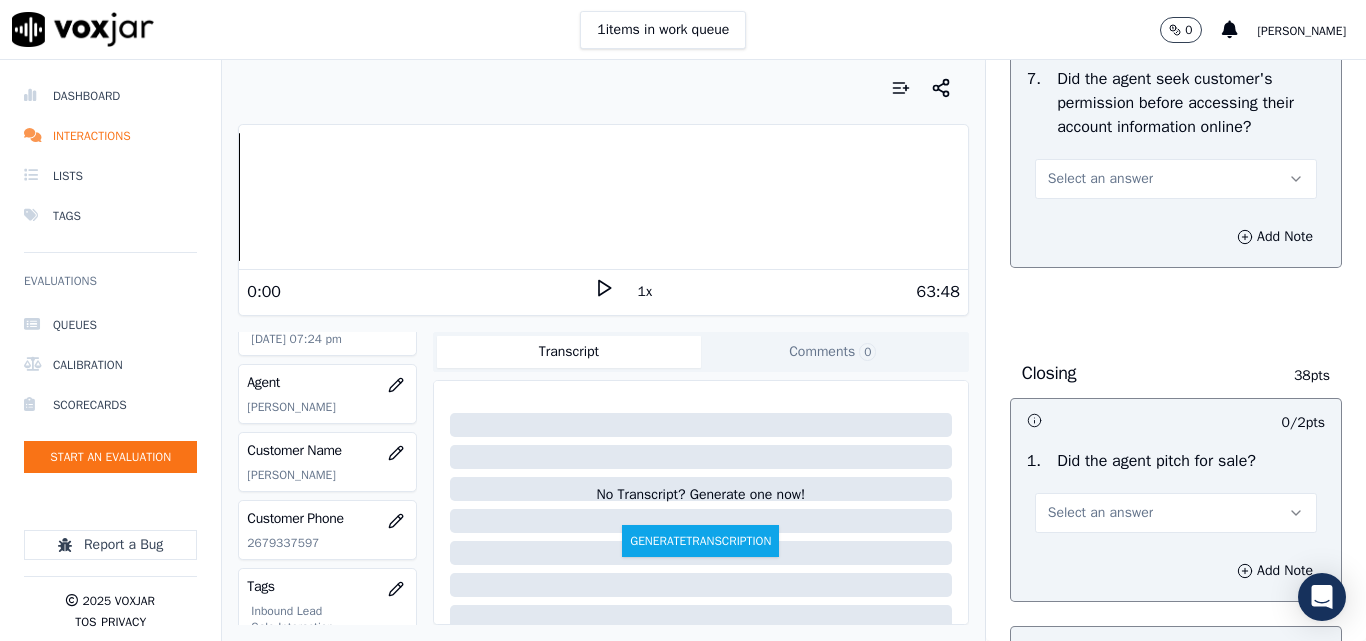 click on "Select an answer" at bounding box center [1100, 179] 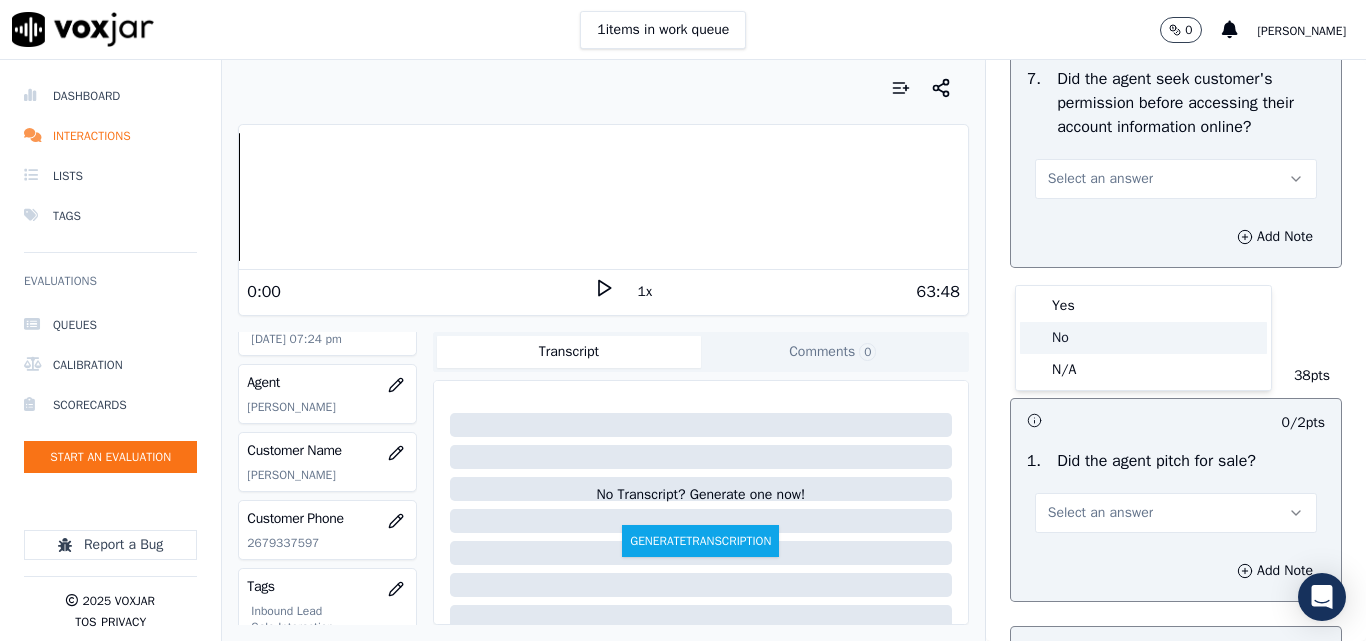 click on "No" 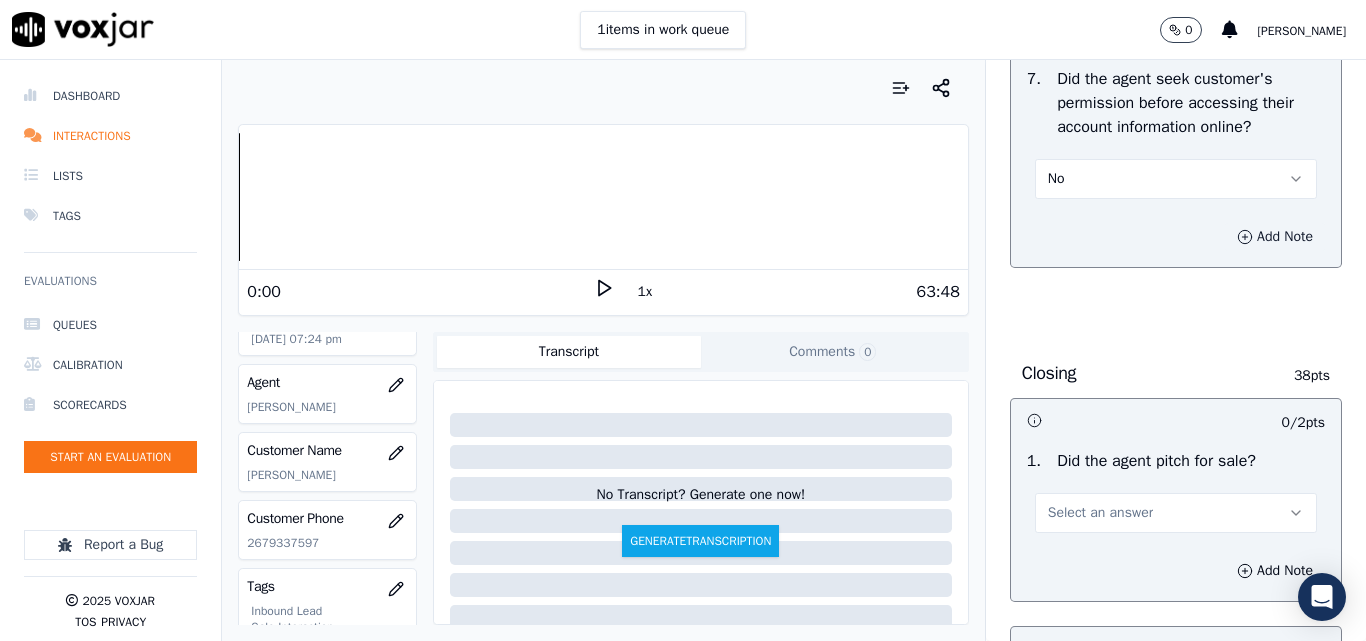 click 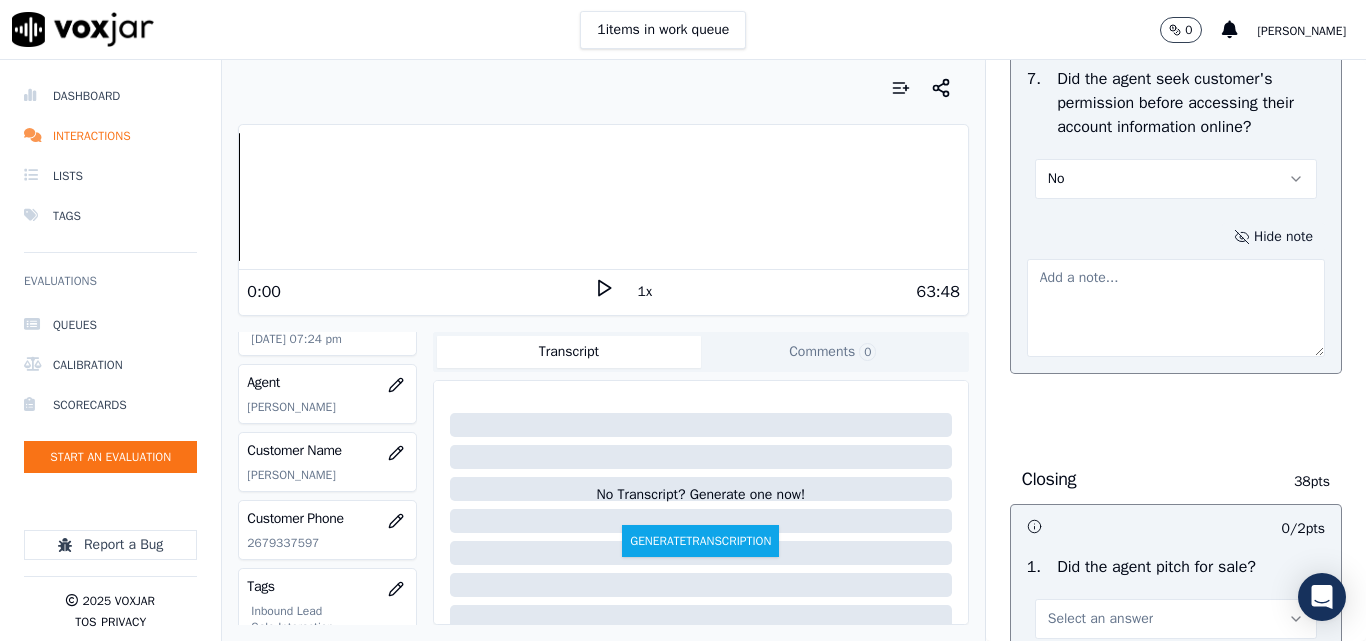 click at bounding box center [1176, 308] 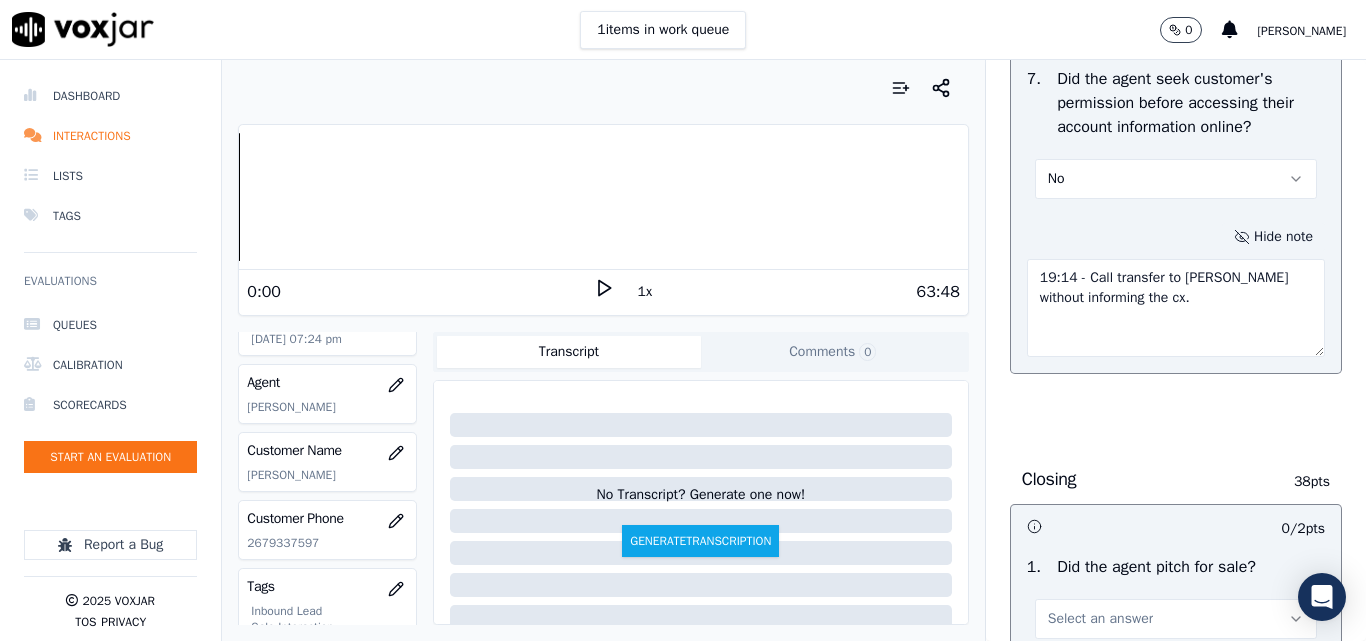 click on "Greeting & Customer Information     24  pts                 4 / 4  pts     1 .   Did the agent identify themself at the start of the call?   Yes          Add Note                           5 / 5  pts     2 .   Did the agent identify why the customer was calling?   Yes          Add Note                           5 / 5  pts     3 .   Did the agent affirm their ability to help the customer?   Yes          Add Note                           5 / 5  pts     4 .   Did the agent attempt to collect customer information such as First and Last Name, Service Address, Alternate Number/Landline, and Email address?   Yes          Add Note                           5 / 5  pts     5 .   Did the agent collect any financial details from the customer?    No          Add Note             Problem Identification     12  pts                 5 / 5  pts     1 .   Did the agent ask probing questions to discover what problems they can help the customer solve?   Yes          Add Note                           -- / 2  pts     2 .     N/A" at bounding box center (1176, -696) 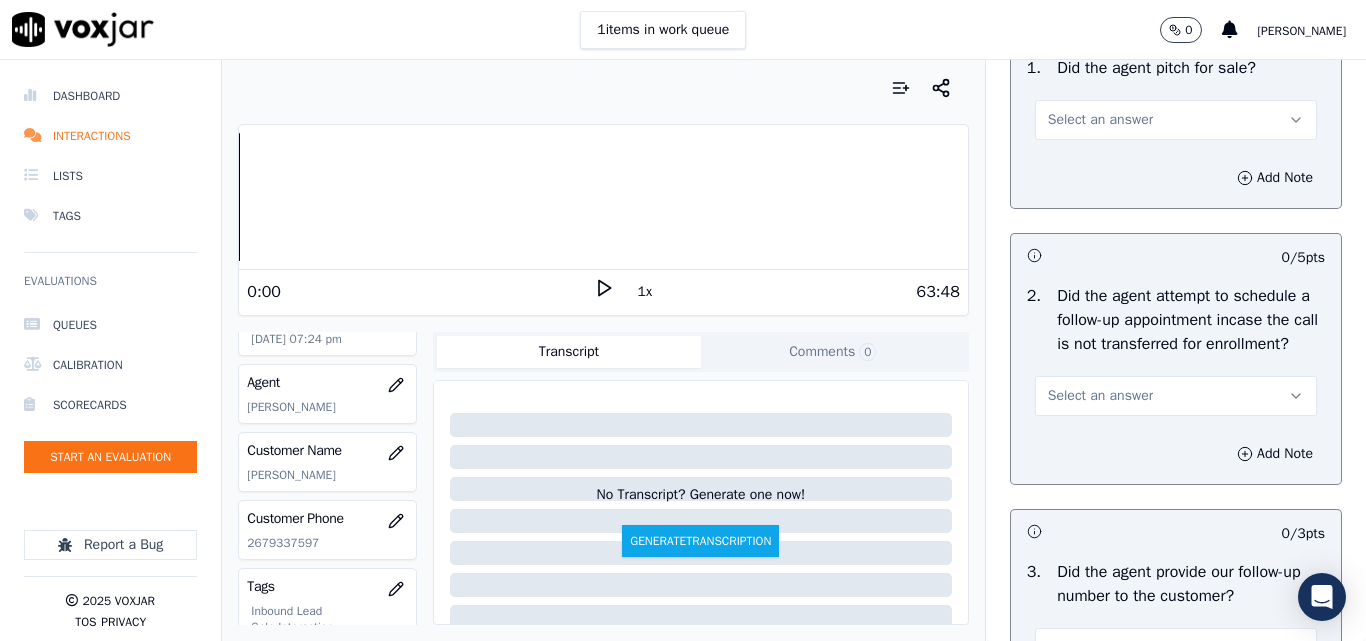 scroll, scrollTop: 4700, scrollLeft: 0, axis: vertical 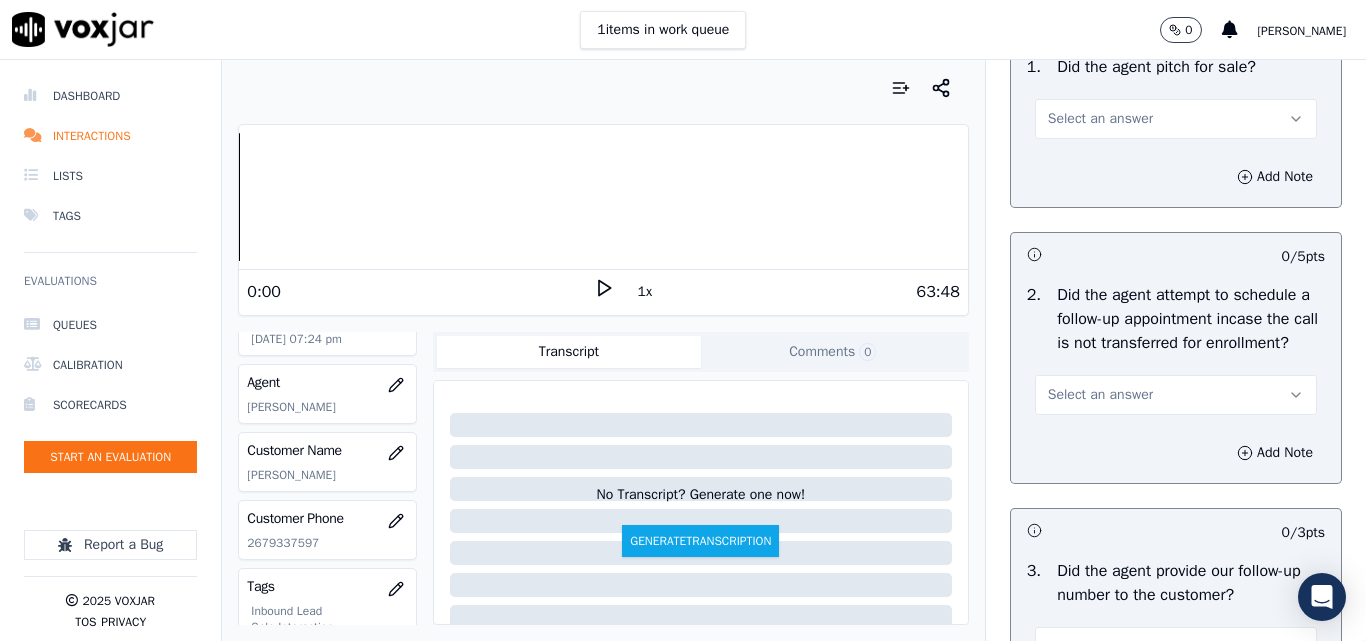 click on "Select an answer" at bounding box center [1100, 119] 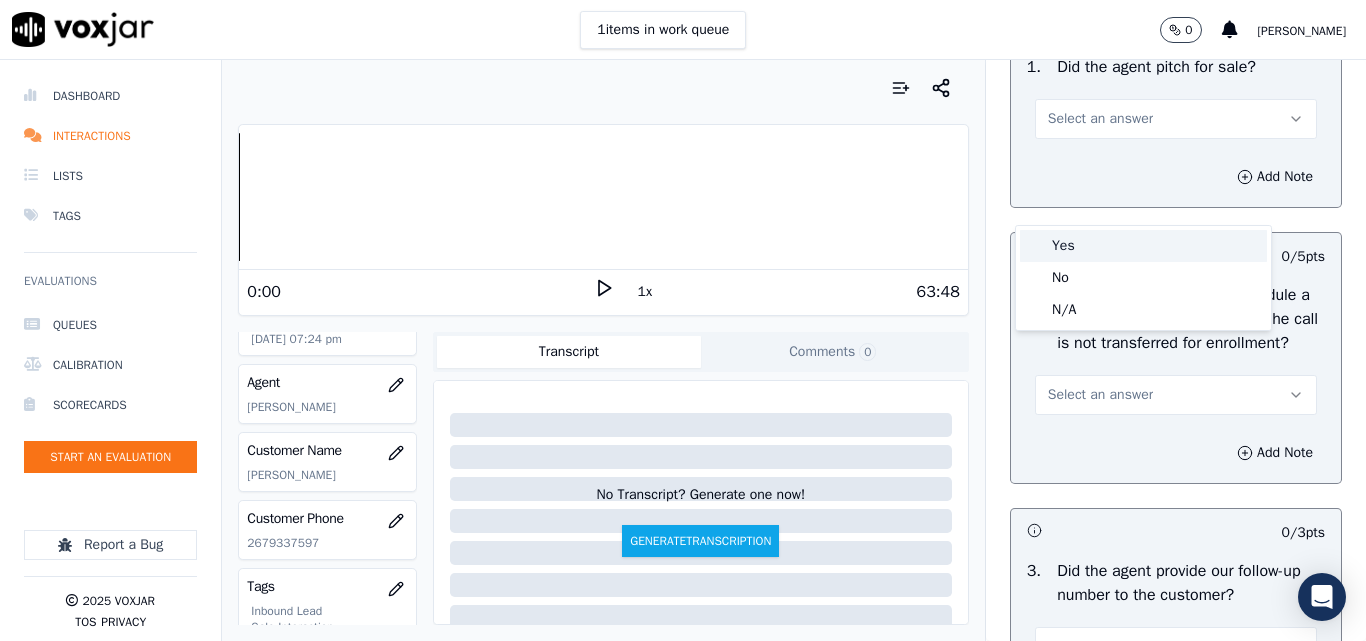 click on "Yes" at bounding box center [1143, 246] 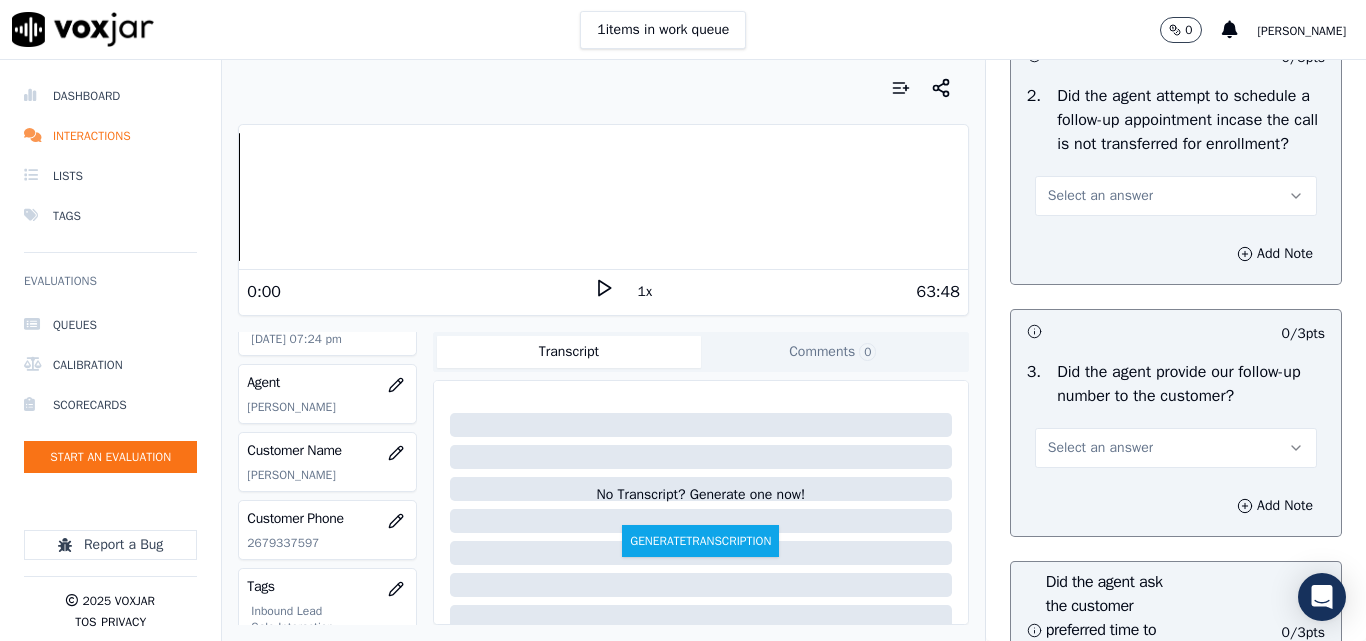 scroll, scrollTop: 4900, scrollLeft: 0, axis: vertical 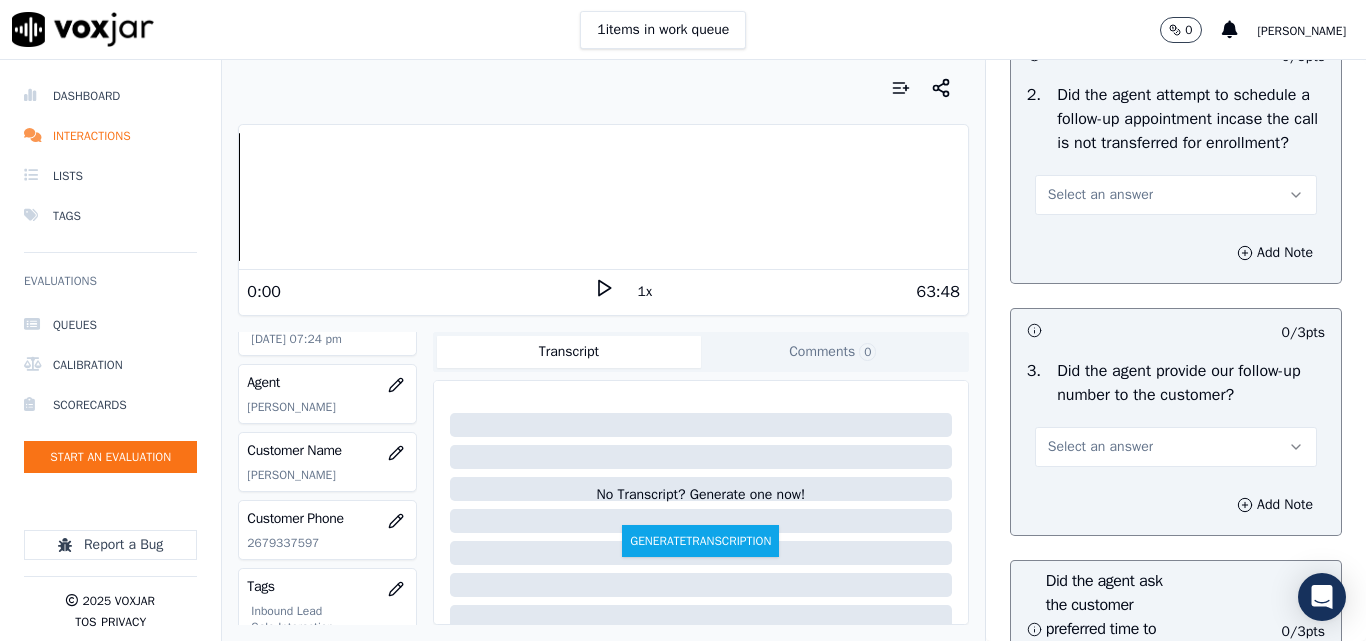 click on "Select an answer" at bounding box center [1100, 195] 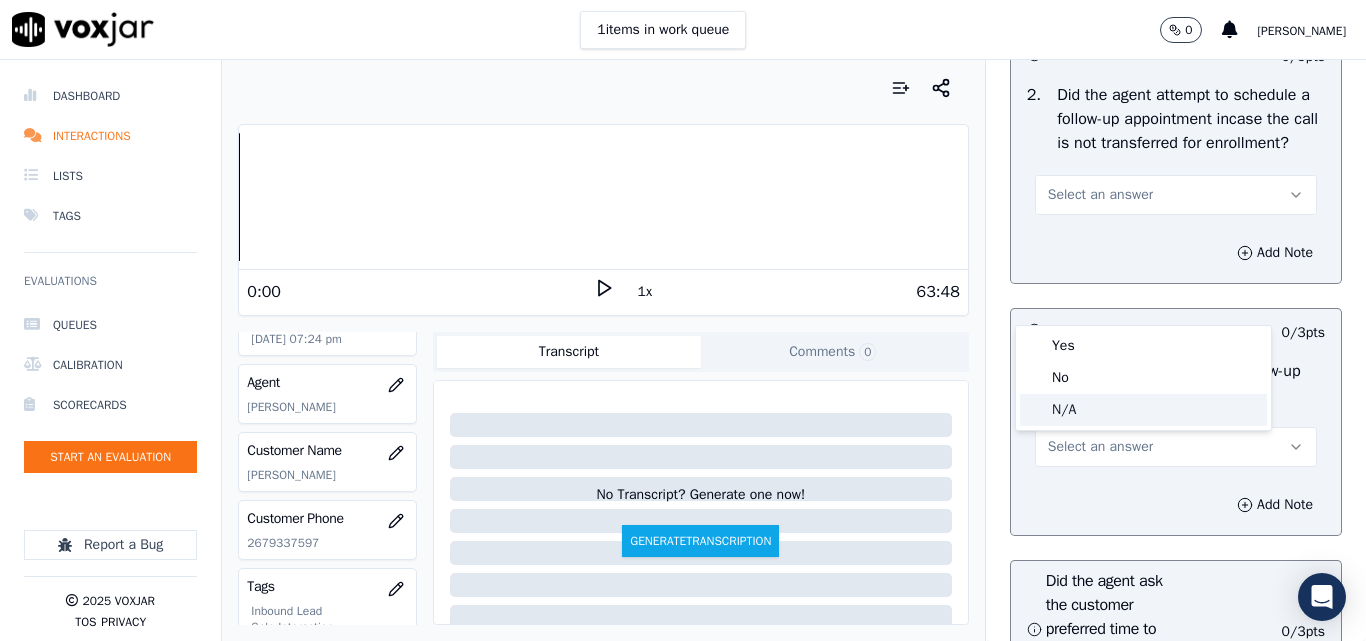 click on "N/A" 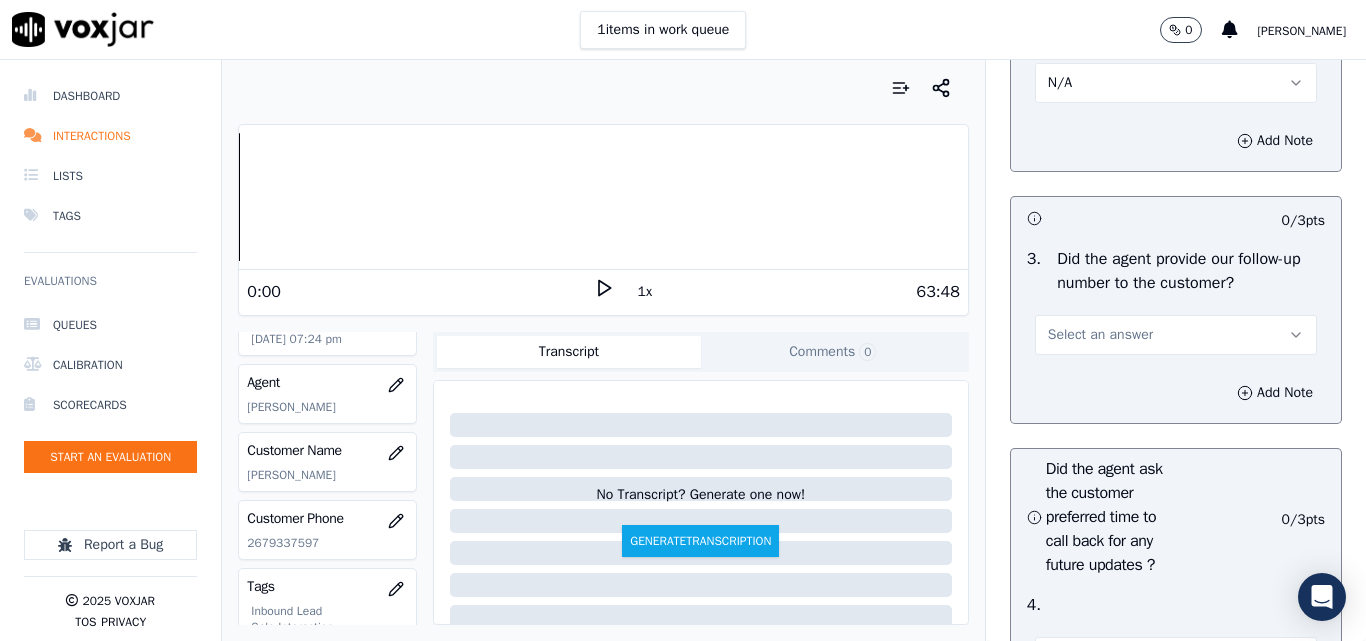 scroll, scrollTop: 5100, scrollLeft: 0, axis: vertical 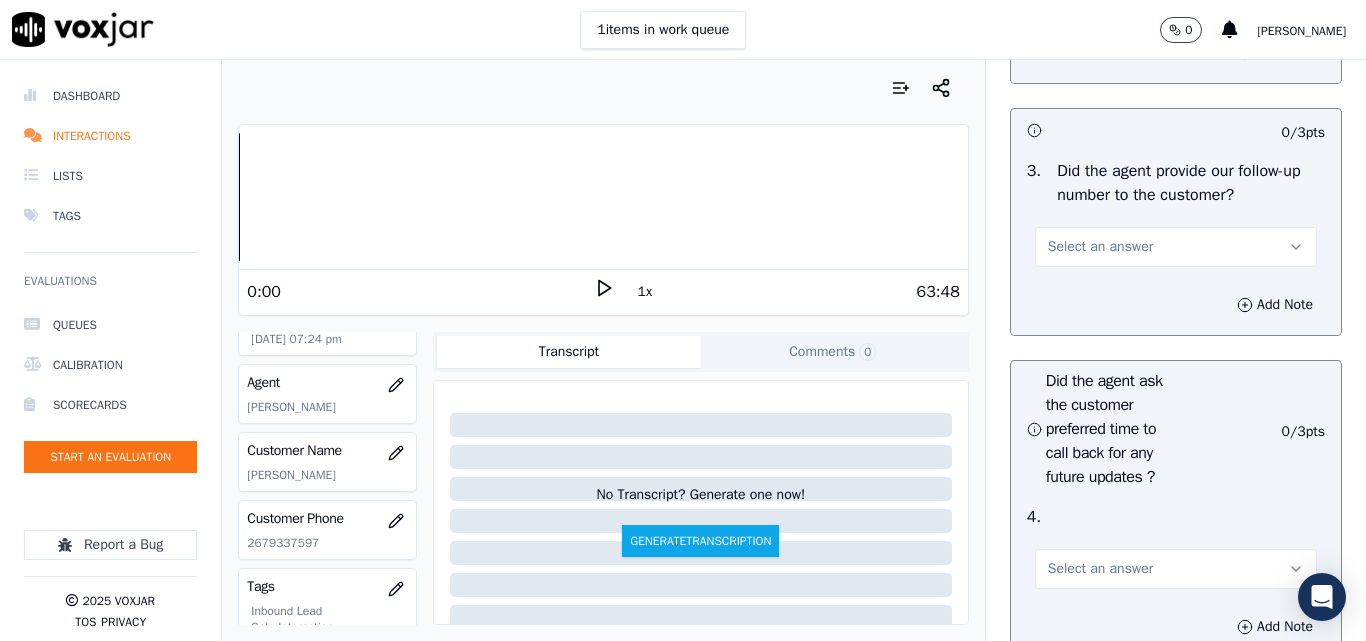 click on "Select an answer" at bounding box center (1100, 247) 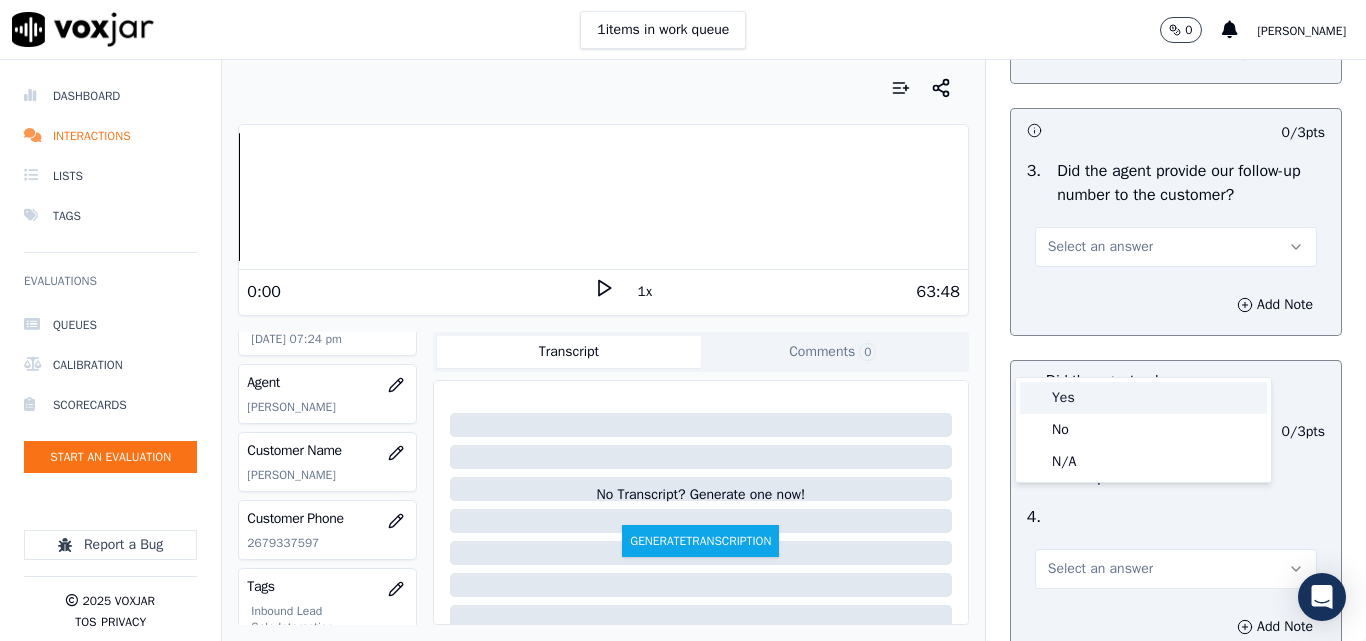 click on "Yes" at bounding box center (1143, 398) 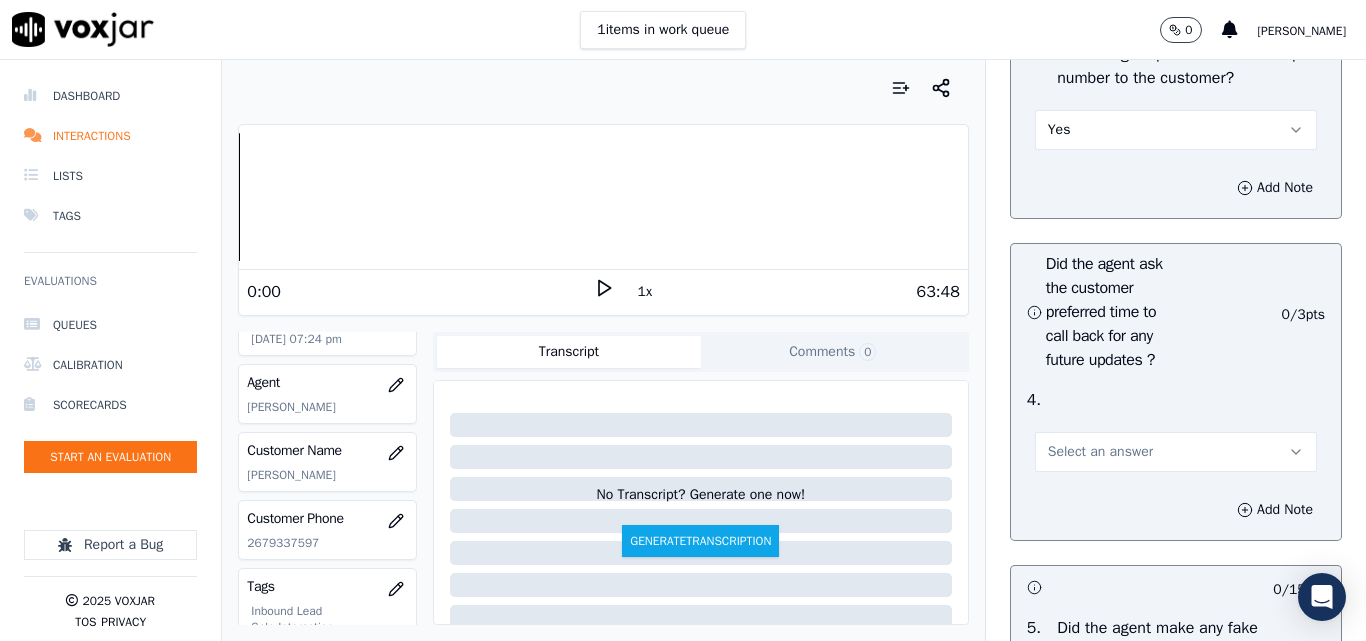 scroll, scrollTop: 5400, scrollLeft: 0, axis: vertical 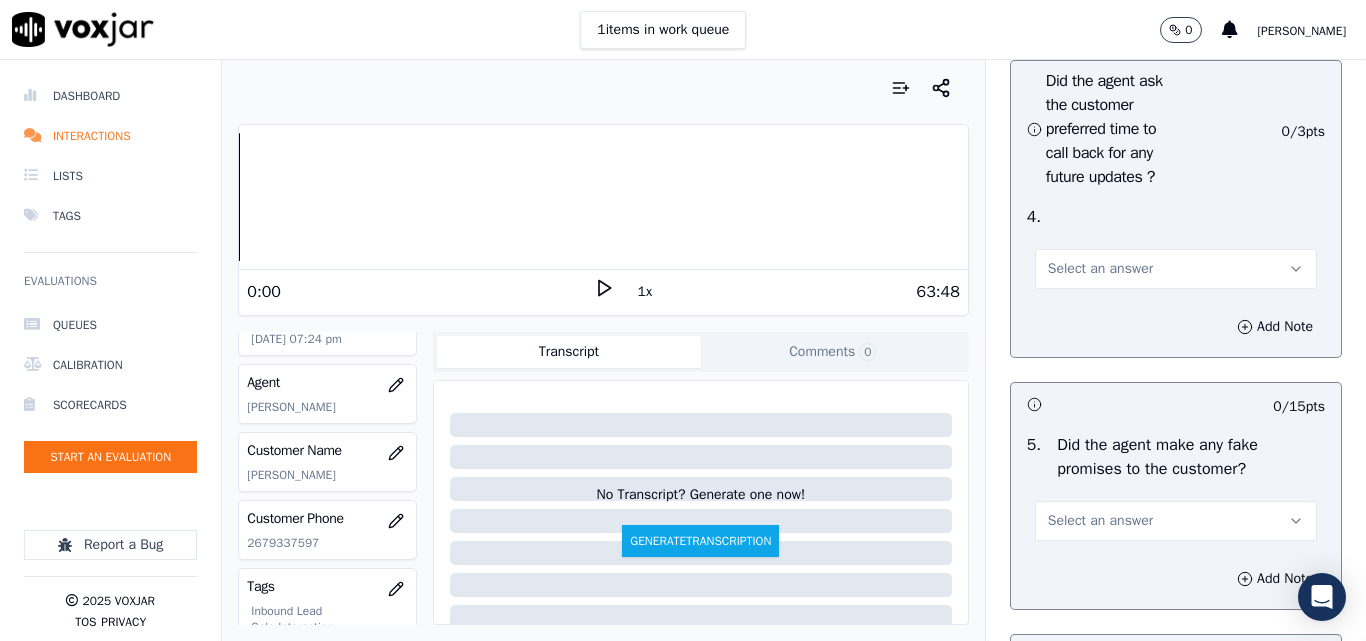 click on "Select an answer" at bounding box center [1100, 269] 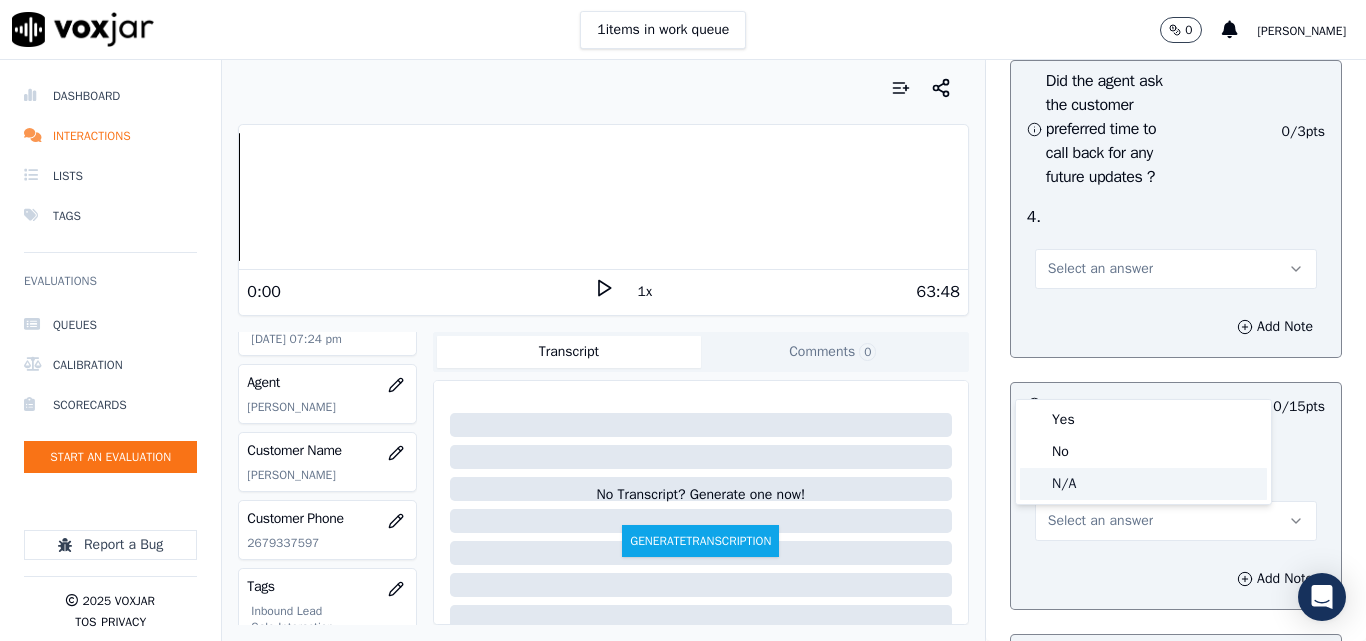 drag, startPoint x: 1079, startPoint y: 471, endPoint x: 1089, endPoint y: 465, distance: 11.661903 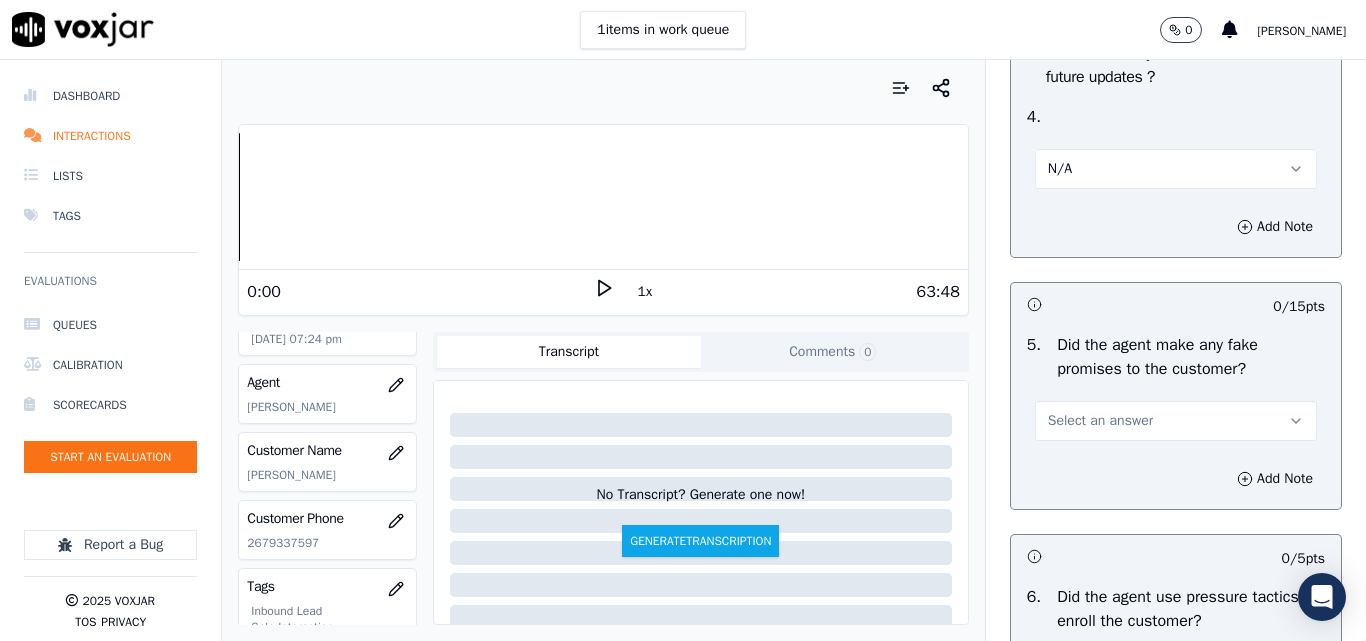 scroll, scrollTop: 5700, scrollLeft: 0, axis: vertical 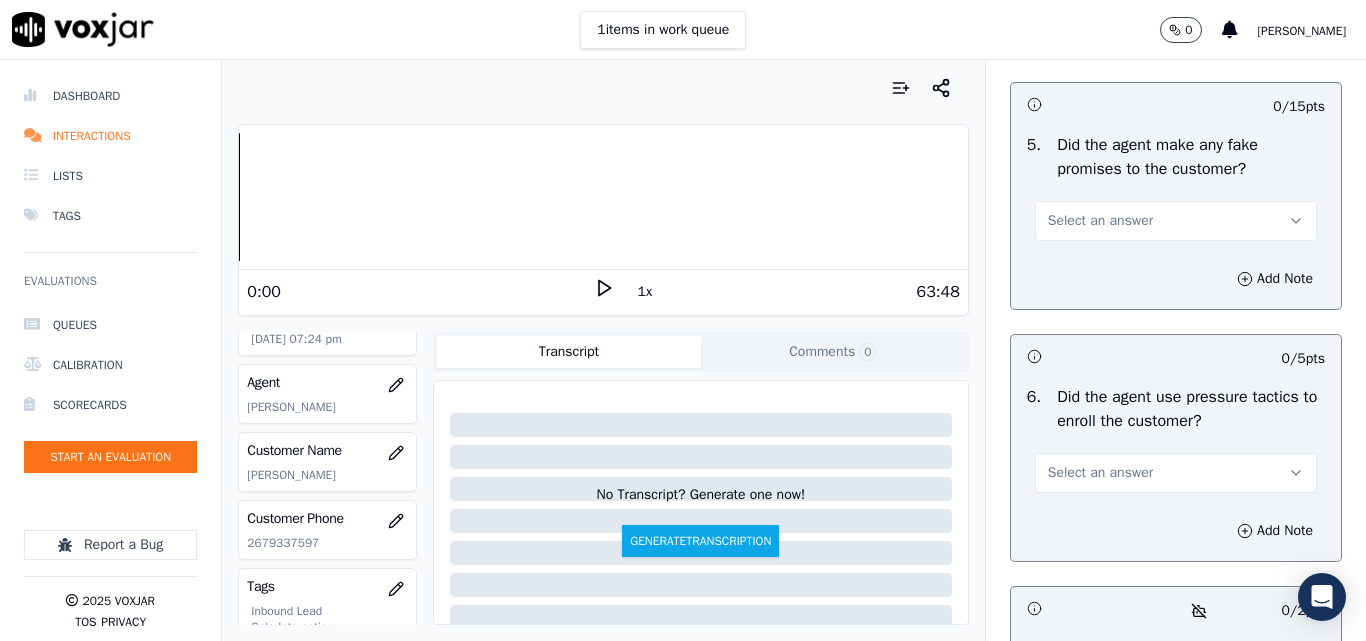 click on "Select an answer" at bounding box center (1100, 221) 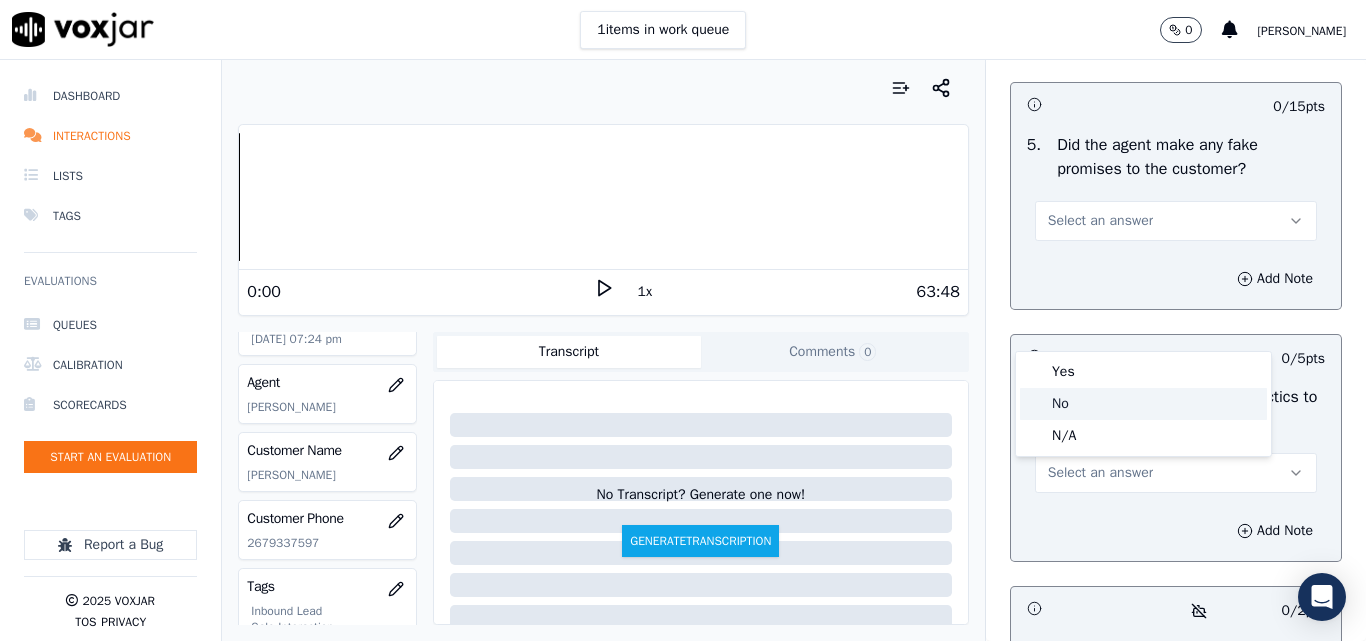 click on "No" 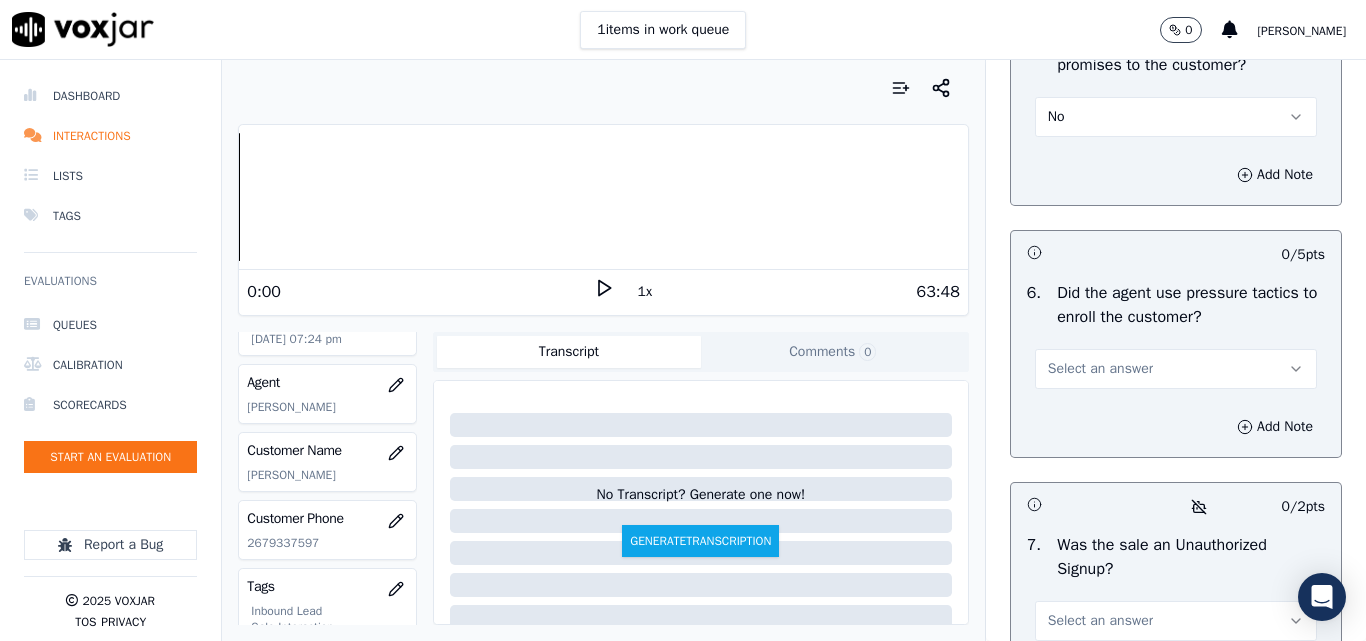 scroll, scrollTop: 5900, scrollLeft: 0, axis: vertical 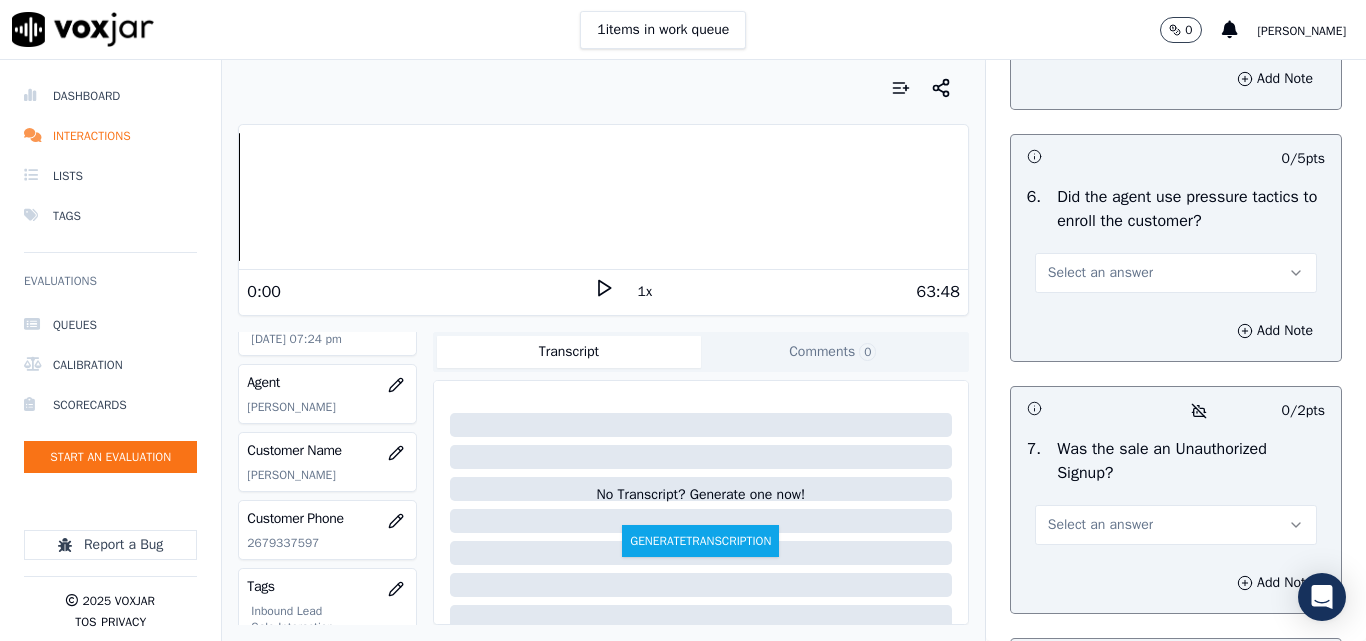 click on "Select an answer" at bounding box center (1100, 273) 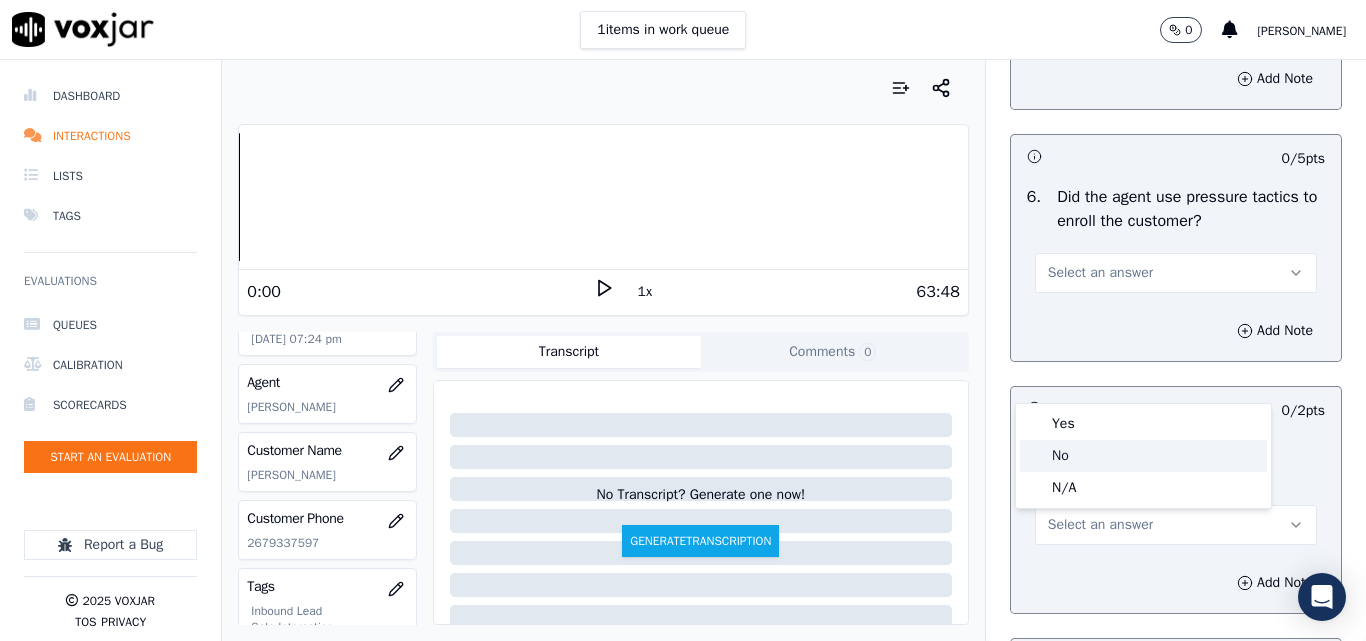click on "No" 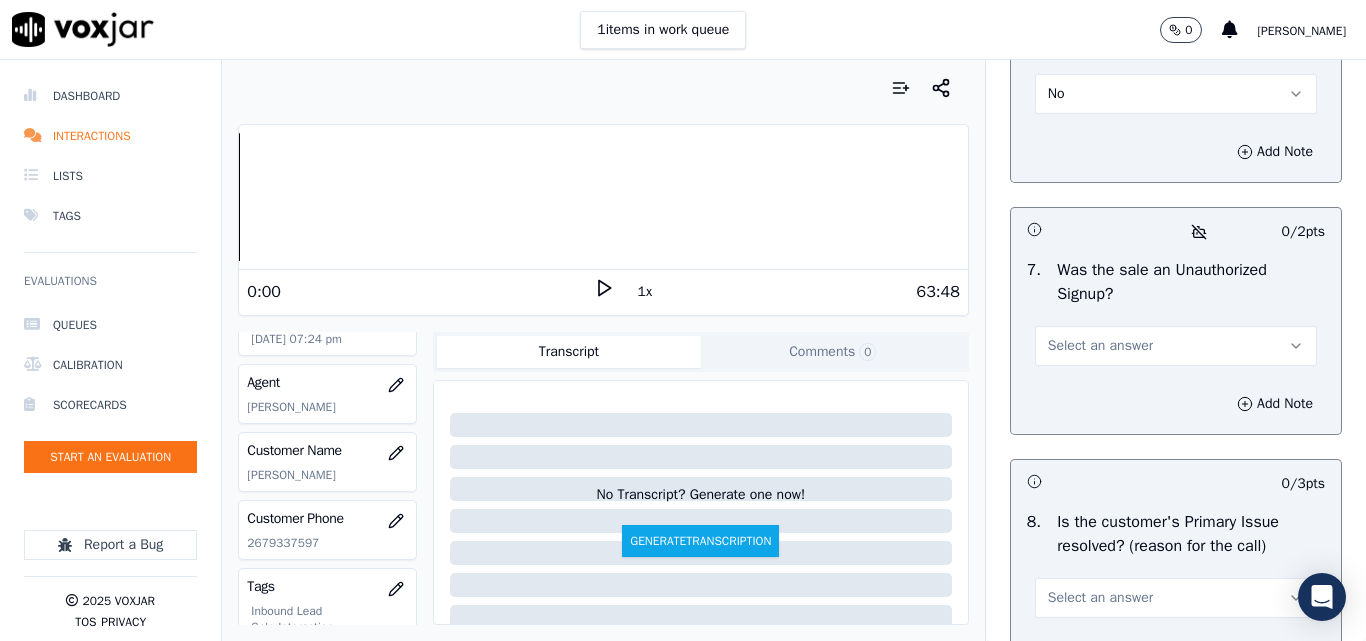 scroll, scrollTop: 6100, scrollLeft: 0, axis: vertical 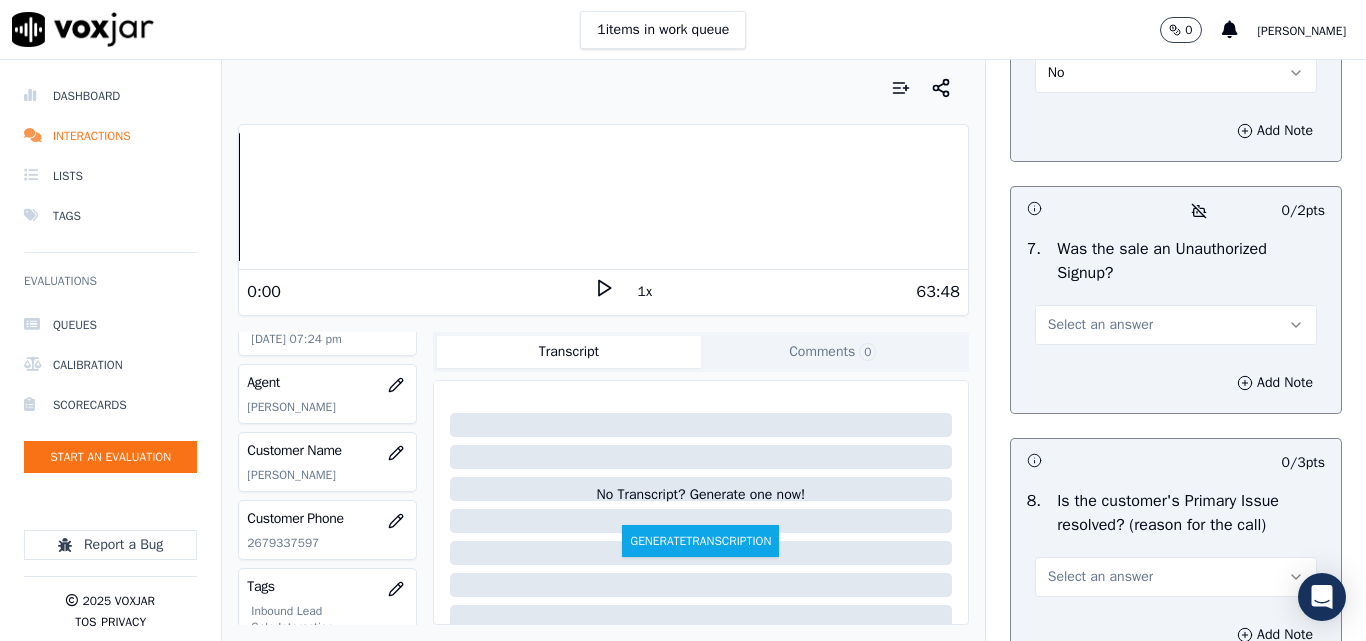 click on "Select an answer" at bounding box center [1100, 325] 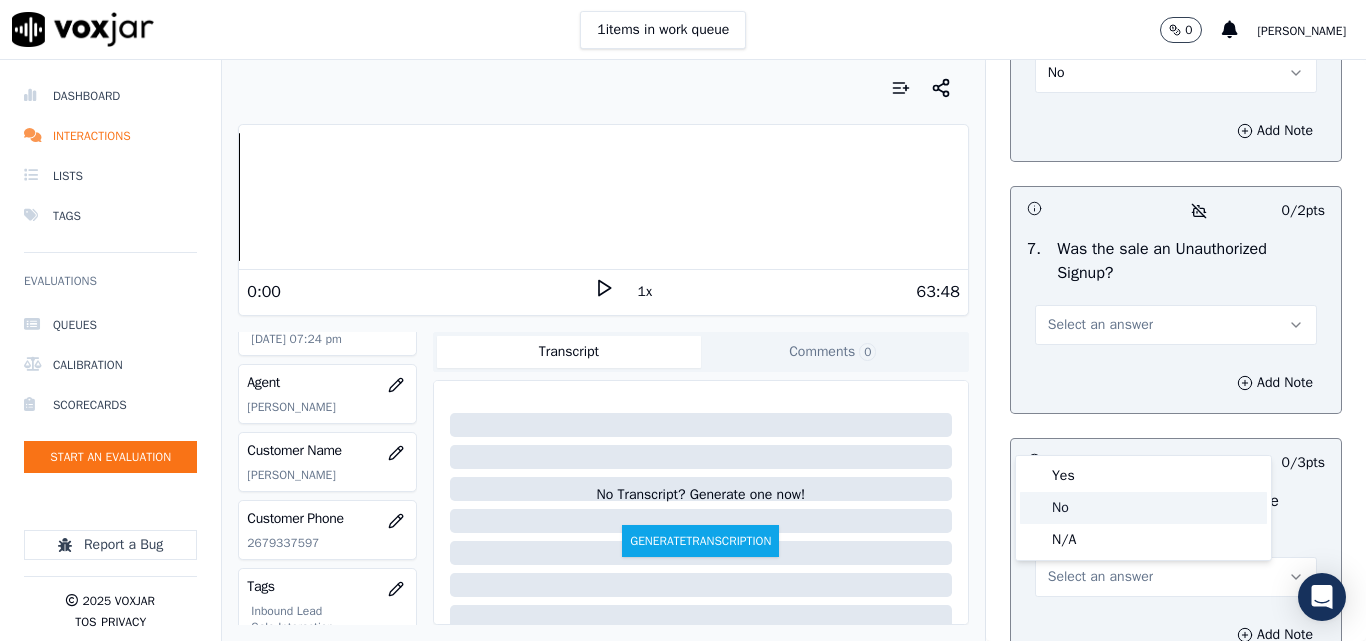 click on "No" 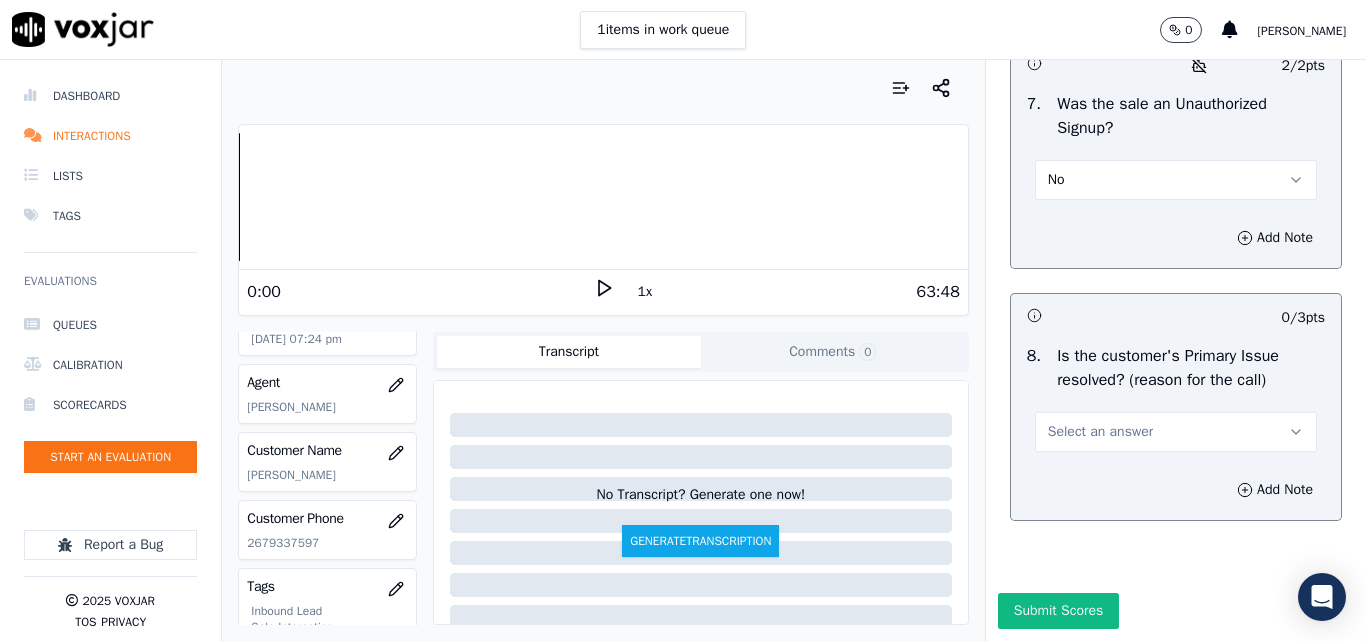 scroll, scrollTop: 6396, scrollLeft: 0, axis: vertical 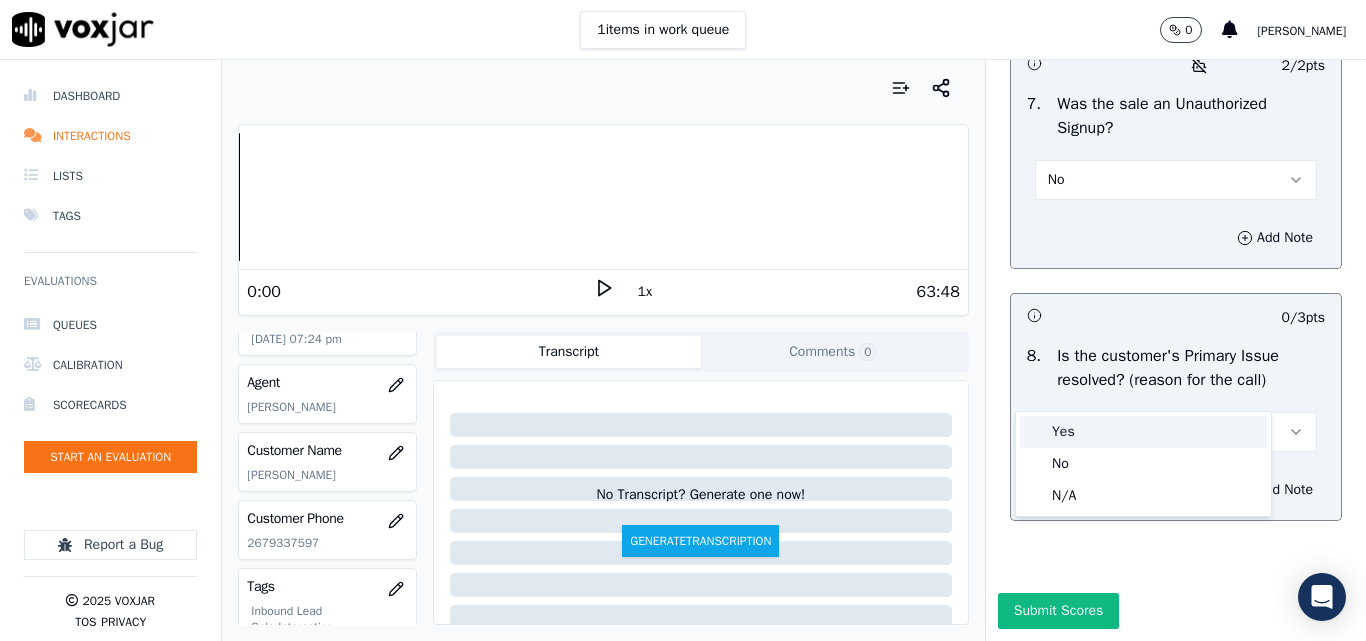click on "Yes" at bounding box center (1143, 432) 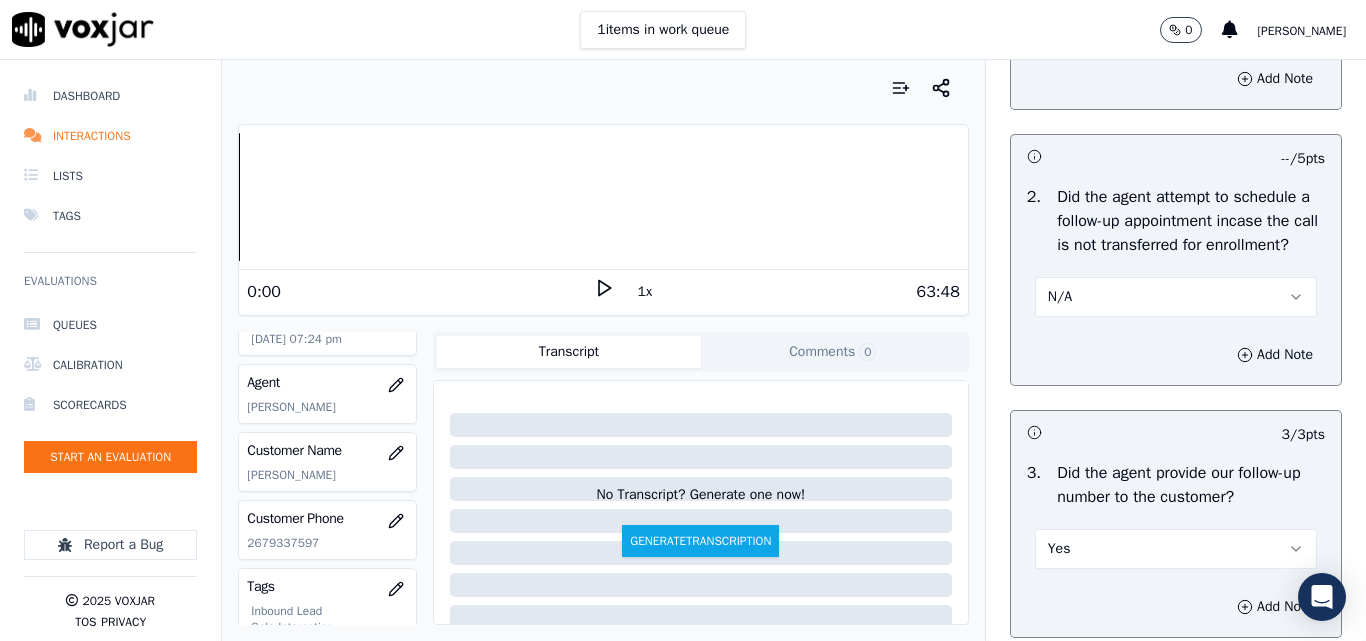 scroll, scrollTop: 4796, scrollLeft: 0, axis: vertical 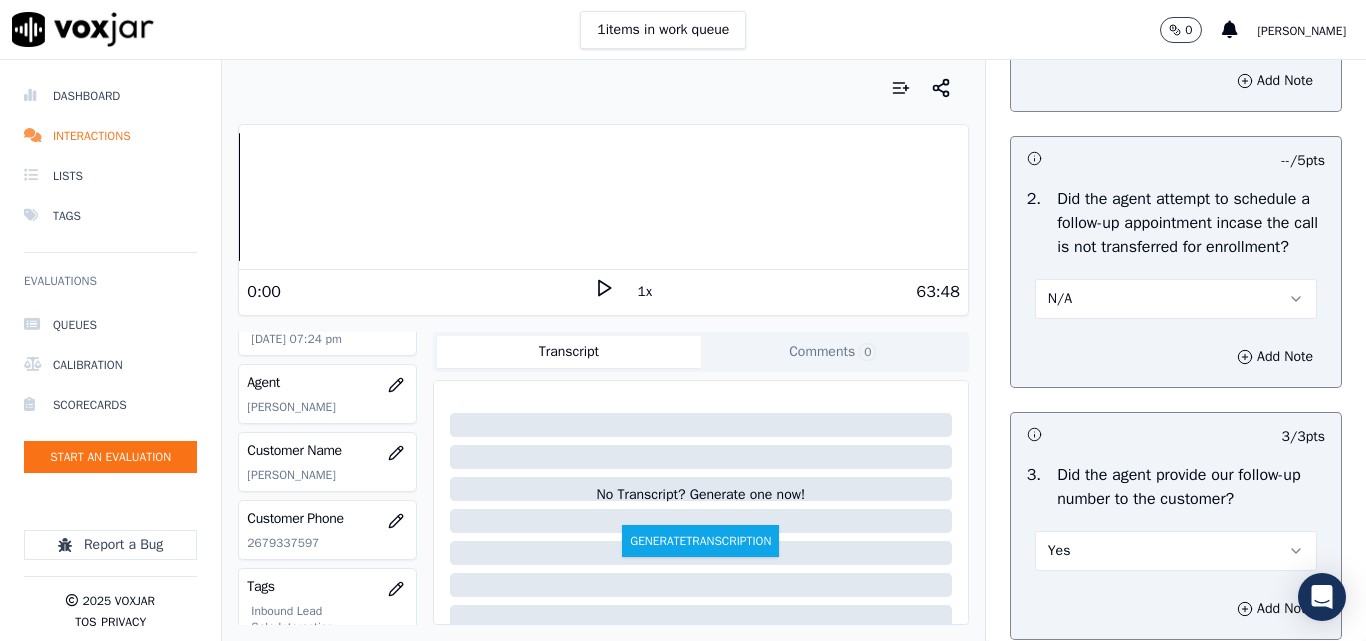 click on "Add Note" at bounding box center (1176, 81) 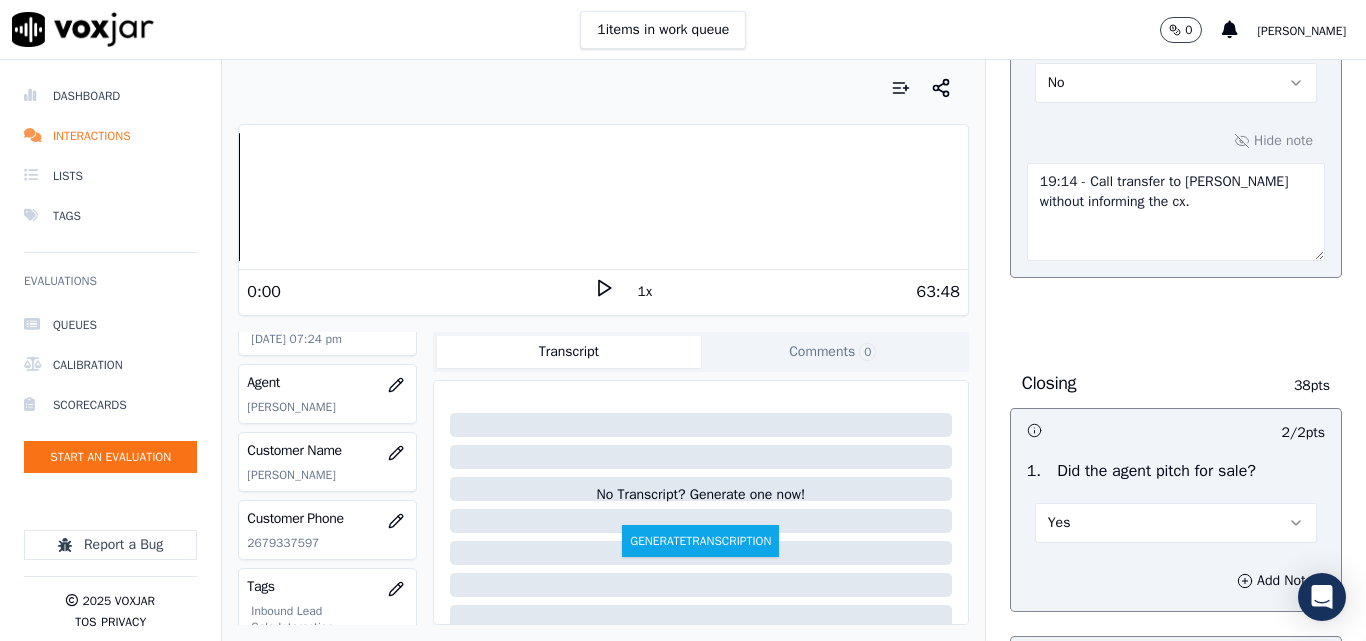 scroll, scrollTop: 4196, scrollLeft: 0, axis: vertical 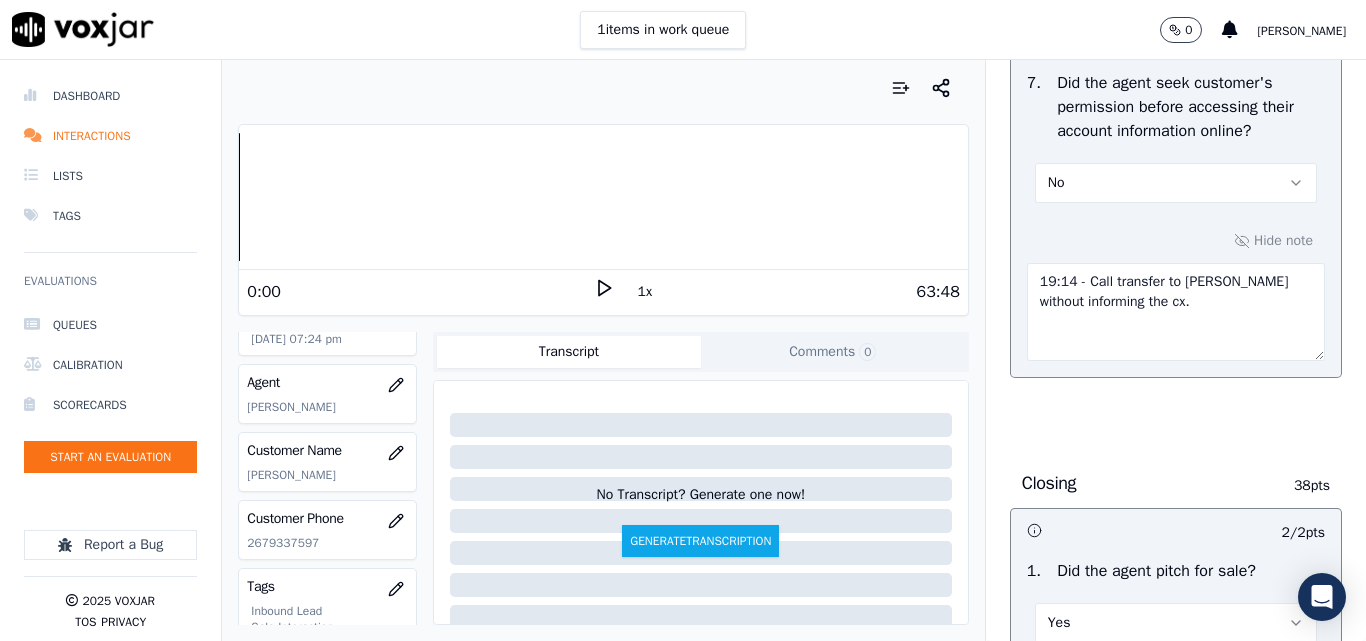 drag, startPoint x: 1136, startPoint y: 390, endPoint x: 1012, endPoint y: 353, distance: 129.40247 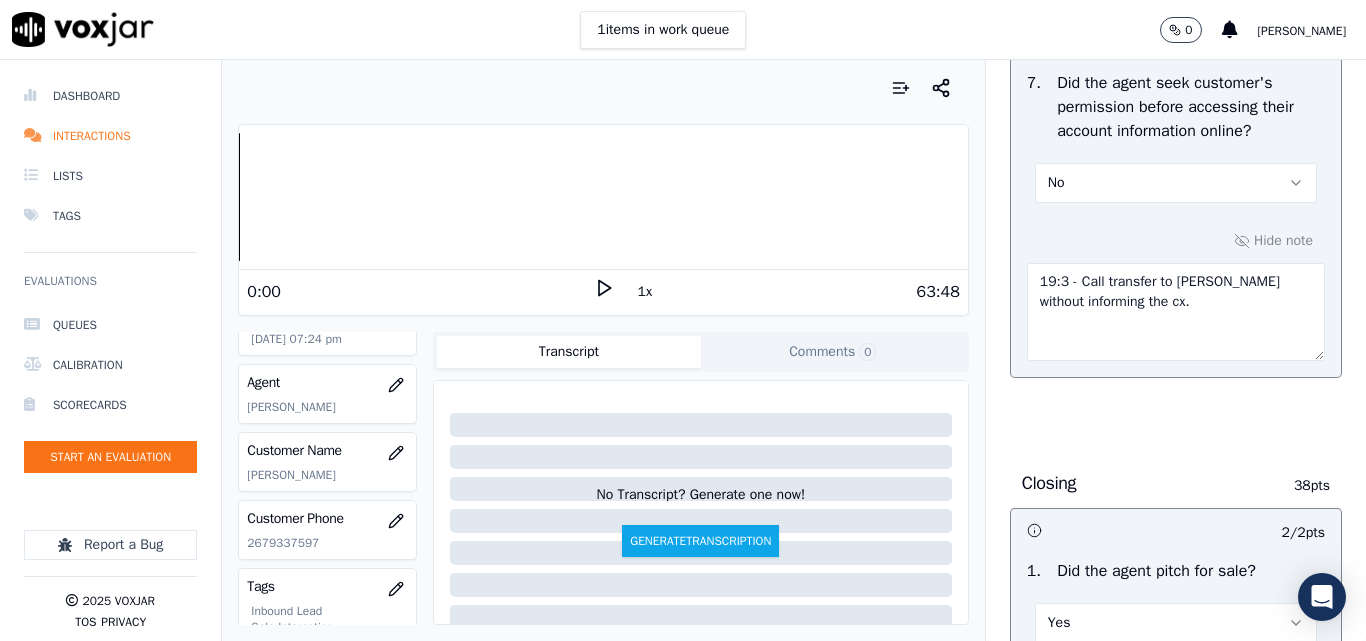type on "19:34 - Call transfer to Allen without informing the cx." 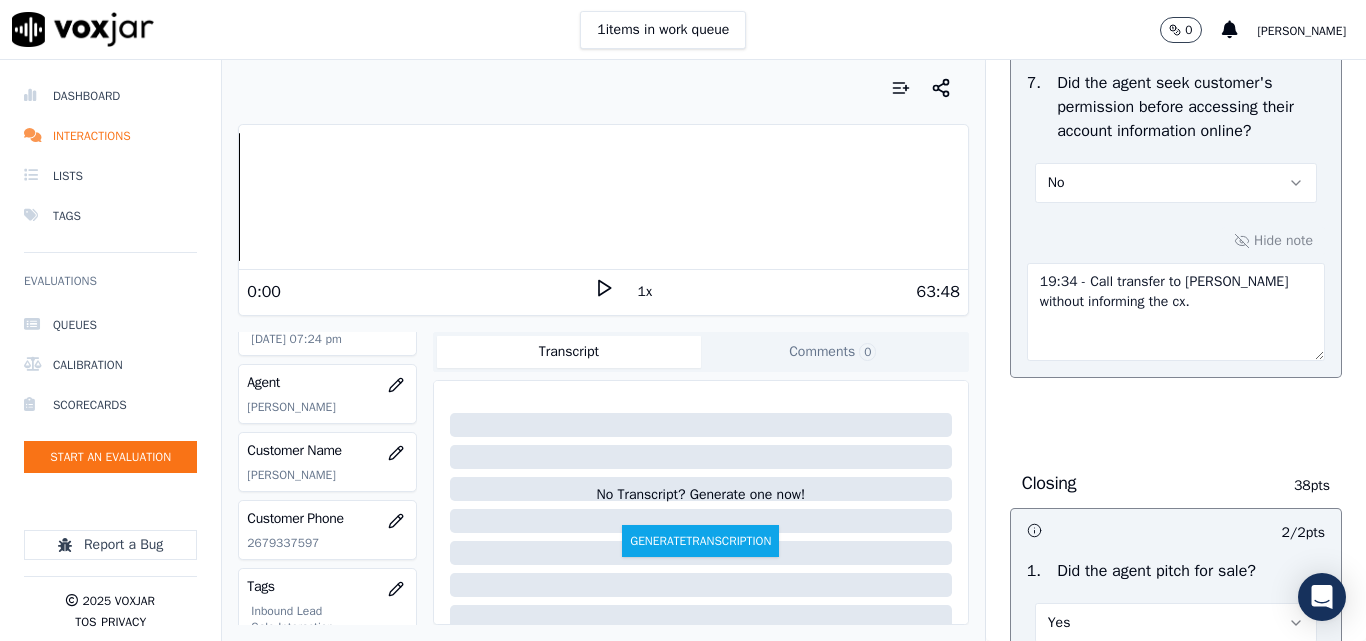 drag, startPoint x: 1124, startPoint y: 387, endPoint x: 1005, endPoint y: 349, distance: 124.919975 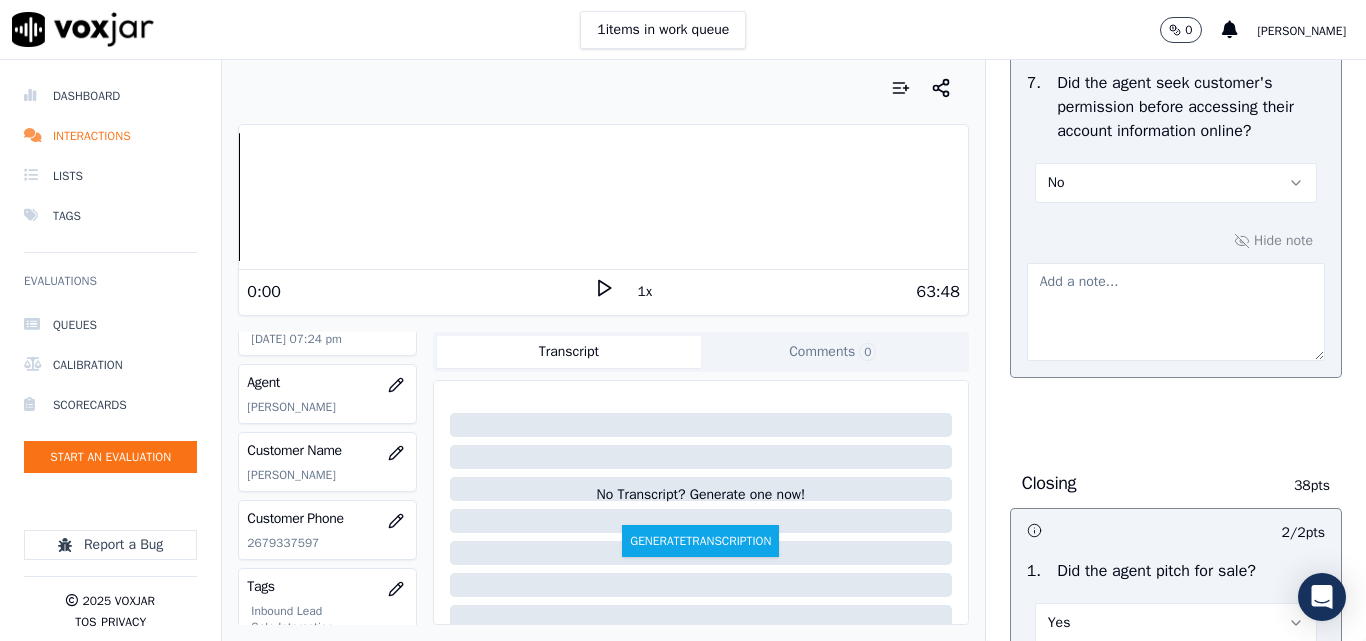type 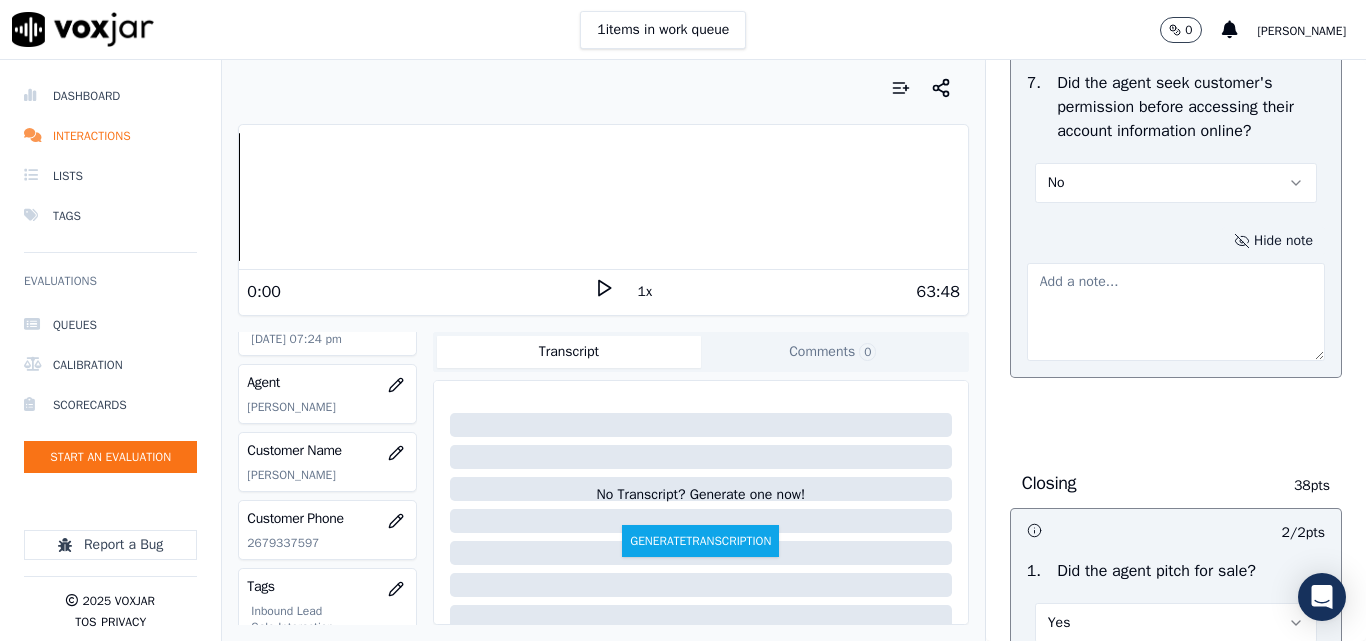click on "No" at bounding box center [1056, 183] 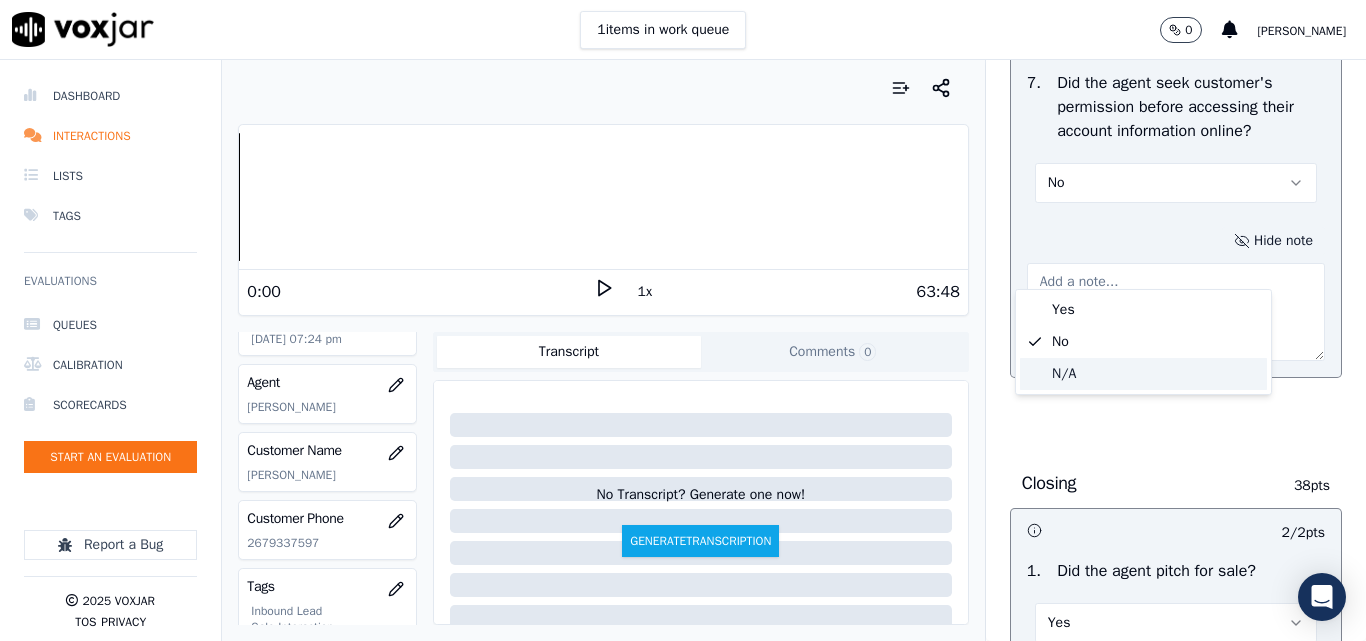 click on "N/A" 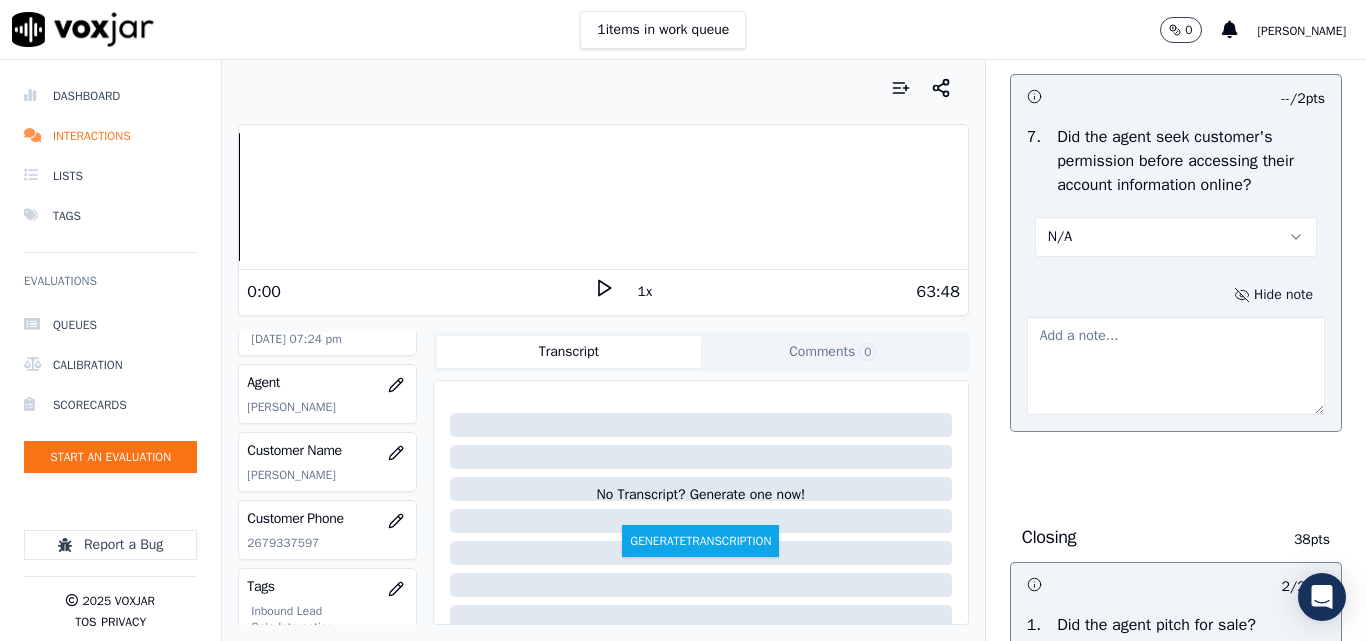 scroll, scrollTop: 4096, scrollLeft: 0, axis: vertical 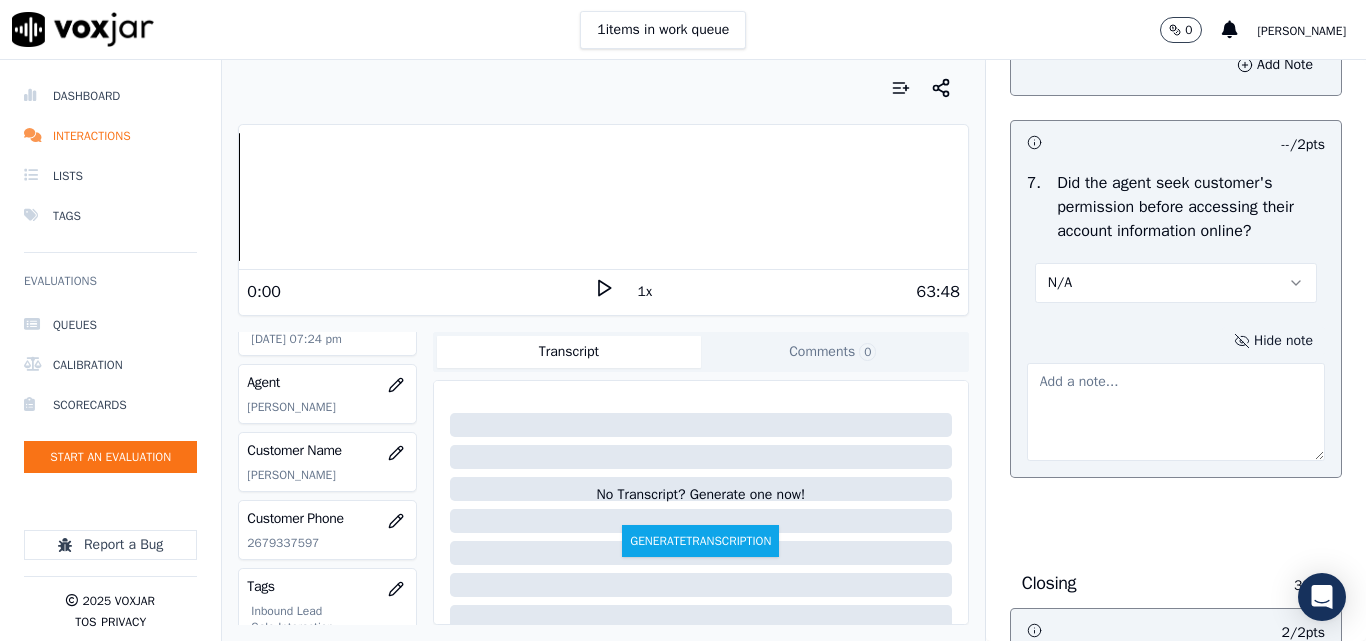 click on "Hide note" at bounding box center (1273, 341) 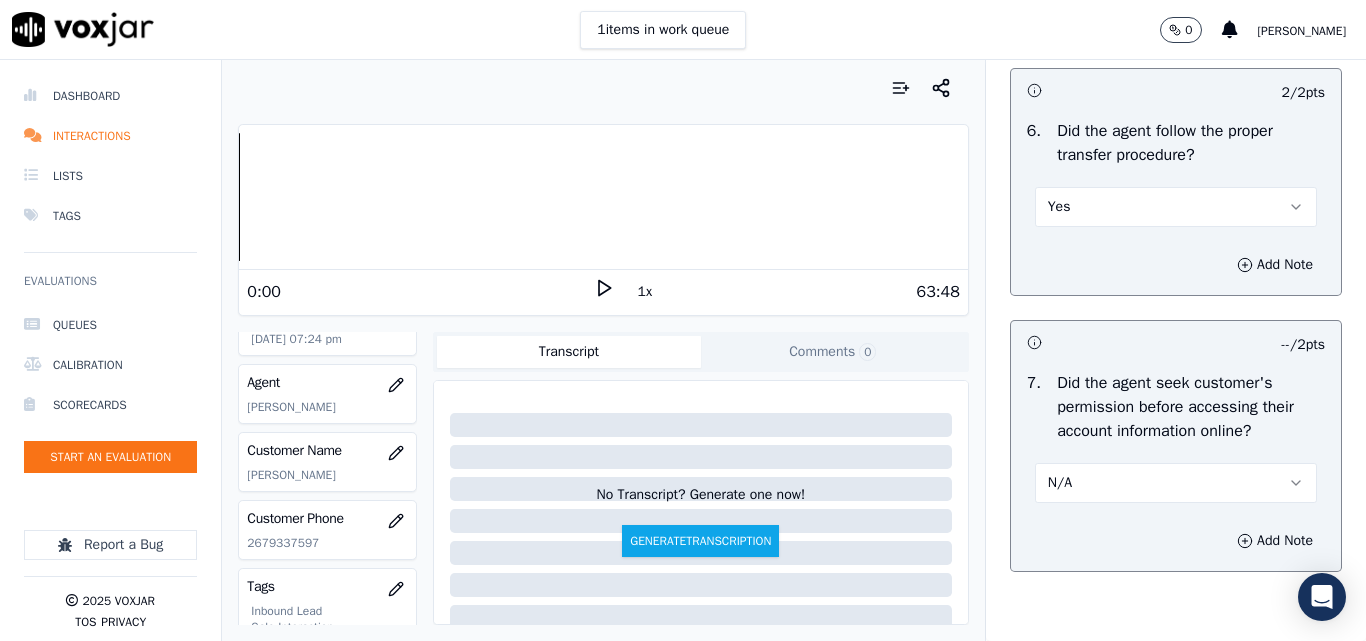 scroll, scrollTop: 3796, scrollLeft: 0, axis: vertical 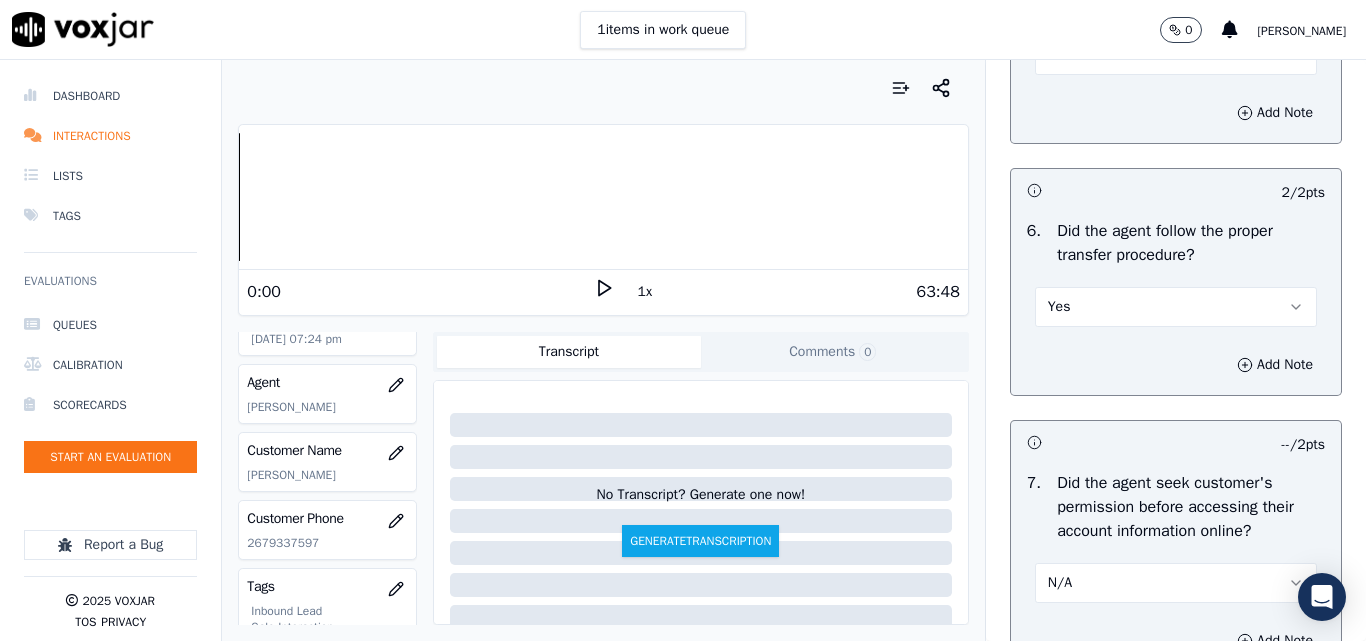 click on "Yes" at bounding box center [1176, 307] 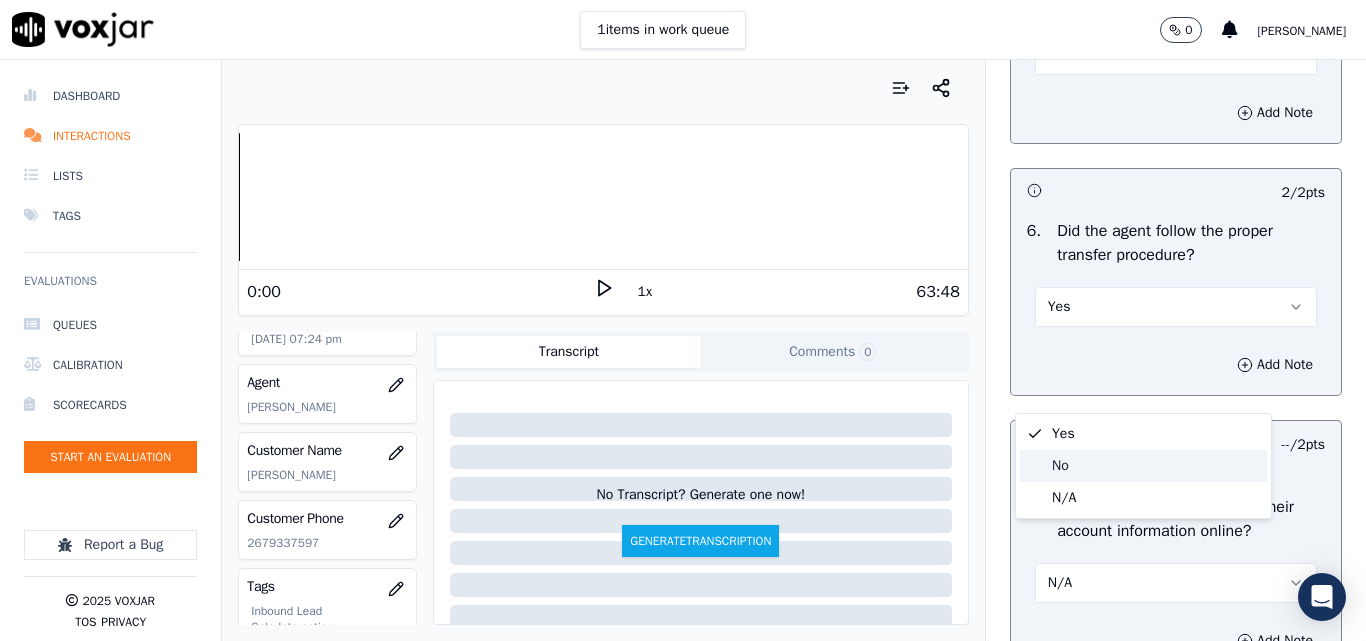 click on "No" 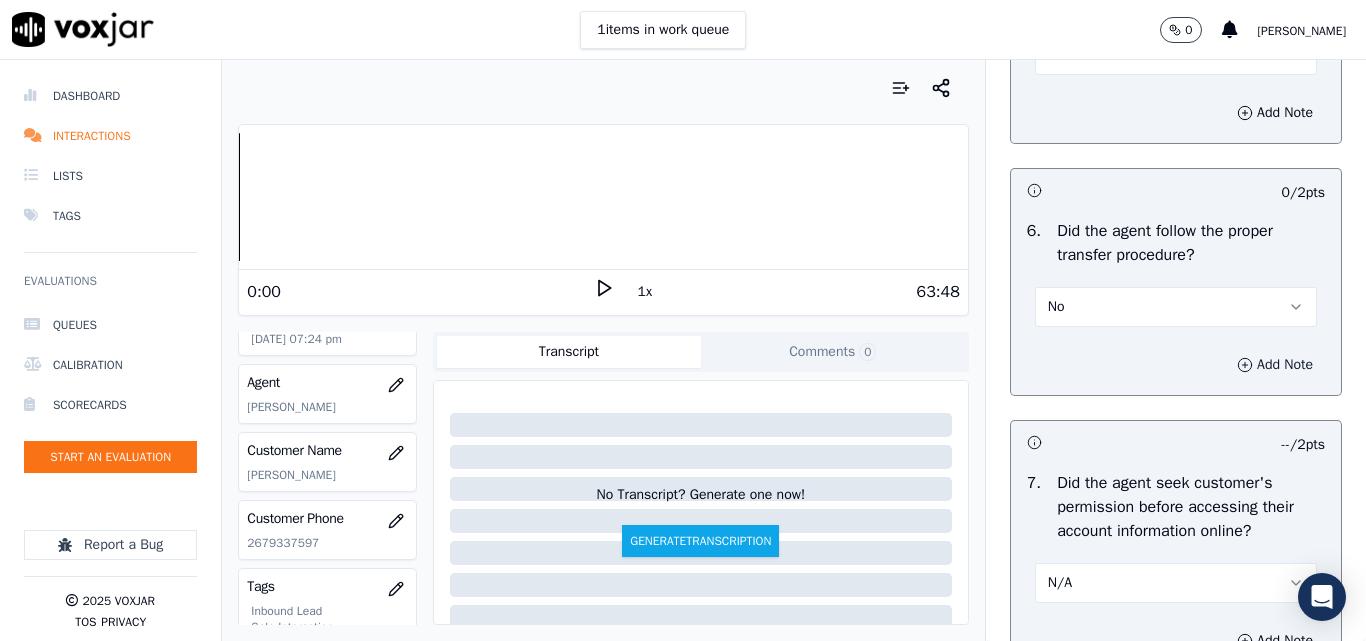 click 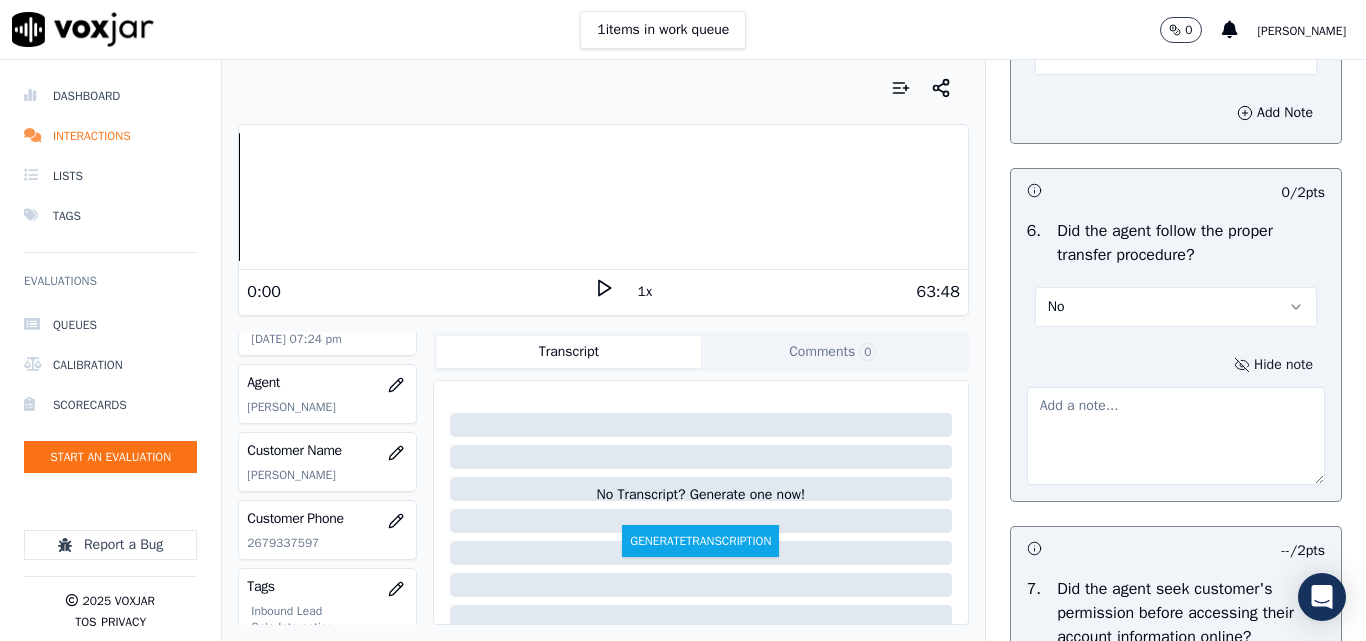 click at bounding box center (1176, 436) 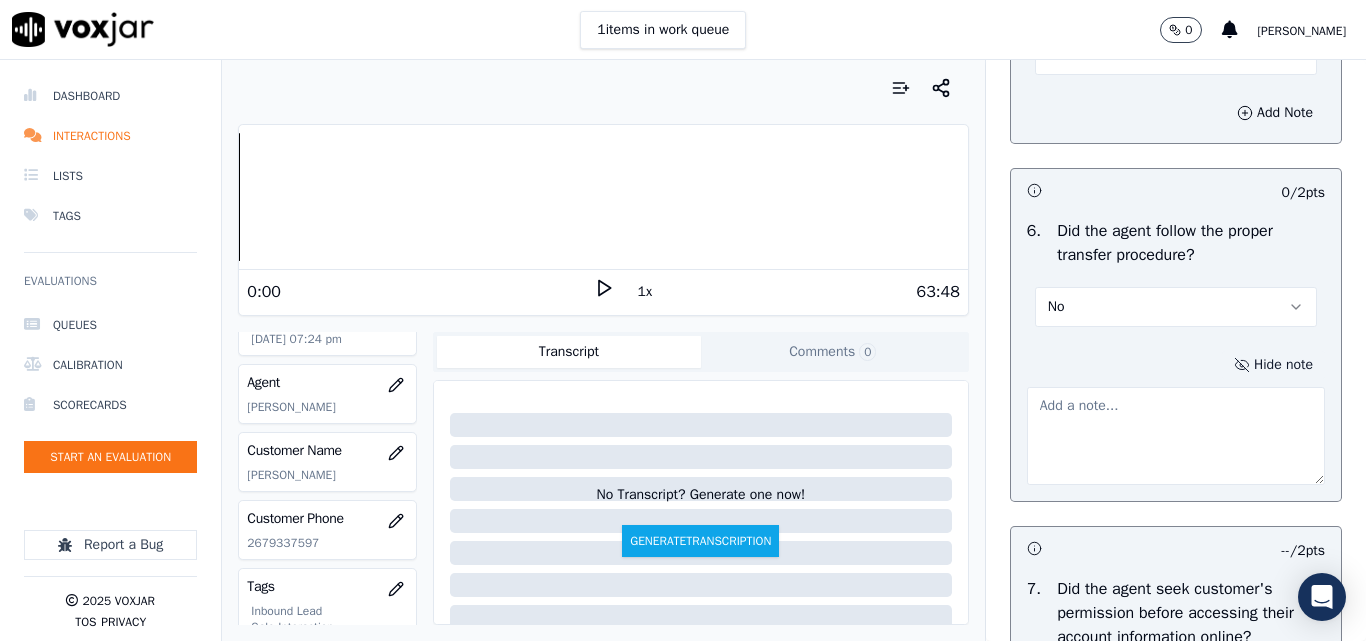 paste on "19:34 - Call transfer to Allen without informing the cx." 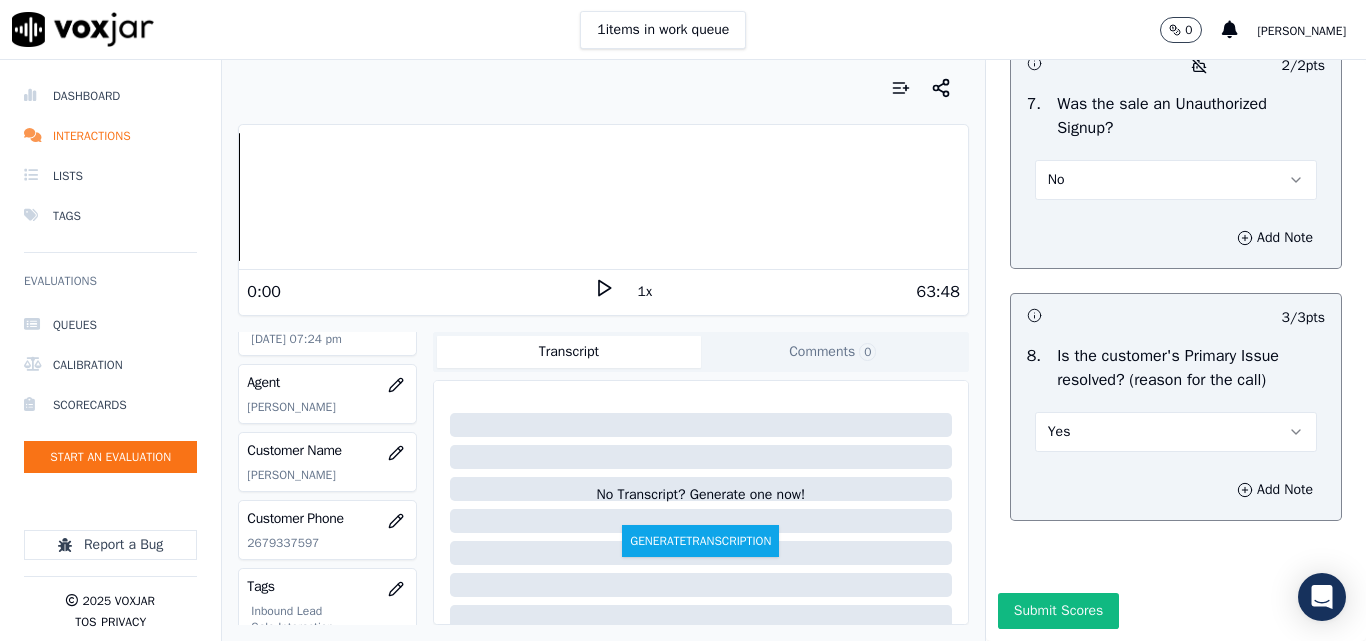 scroll, scrollTop: 6396, scrollLeft: 0, axis: vertical 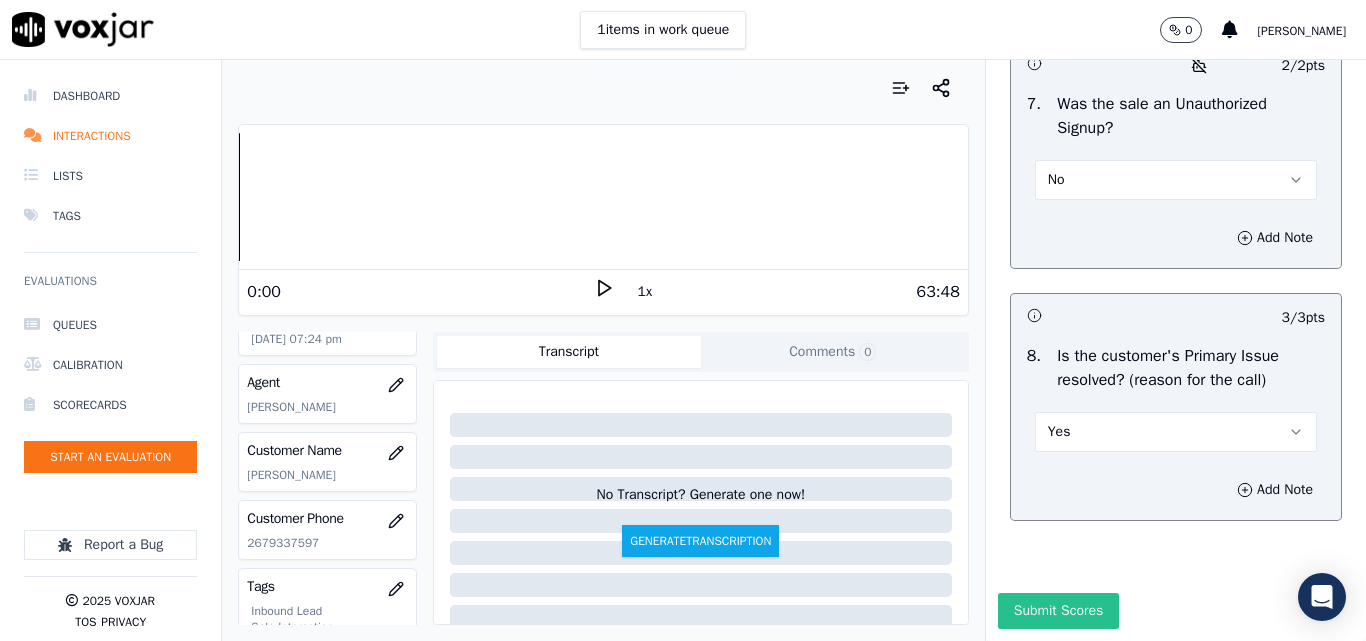 type on "19:34 - Call transfer to Allen without informing the cx." 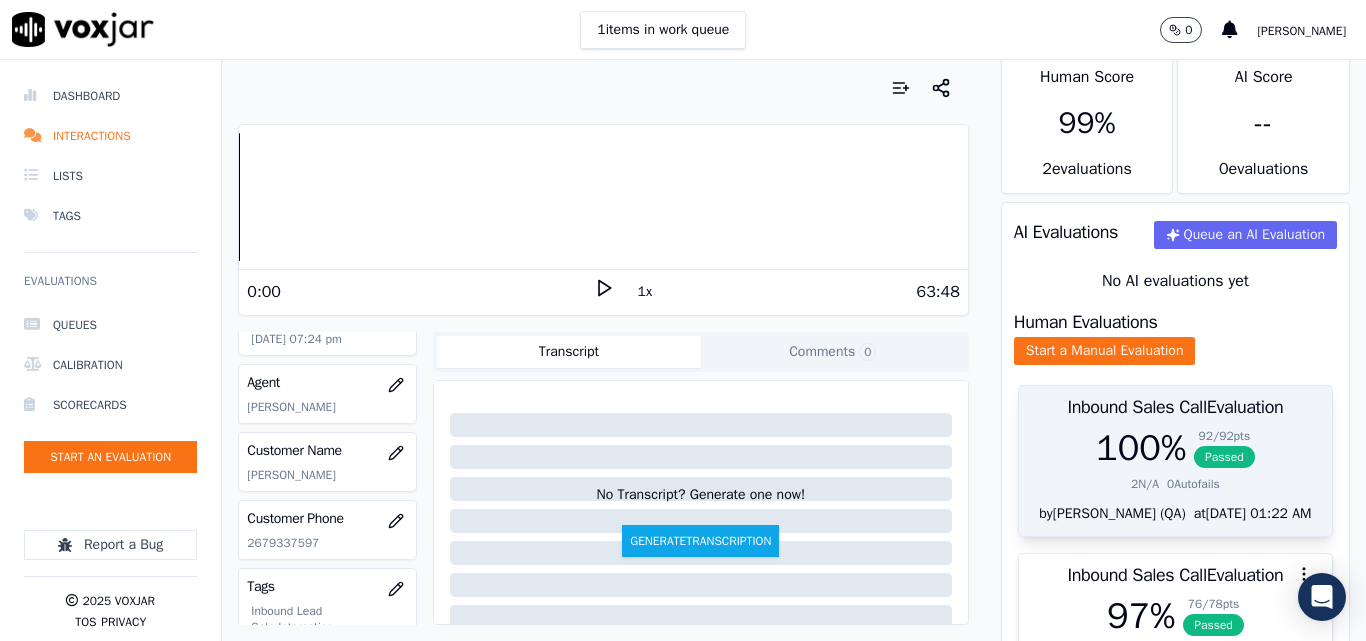 click on "Passed" at bounding box center (1224, 457) 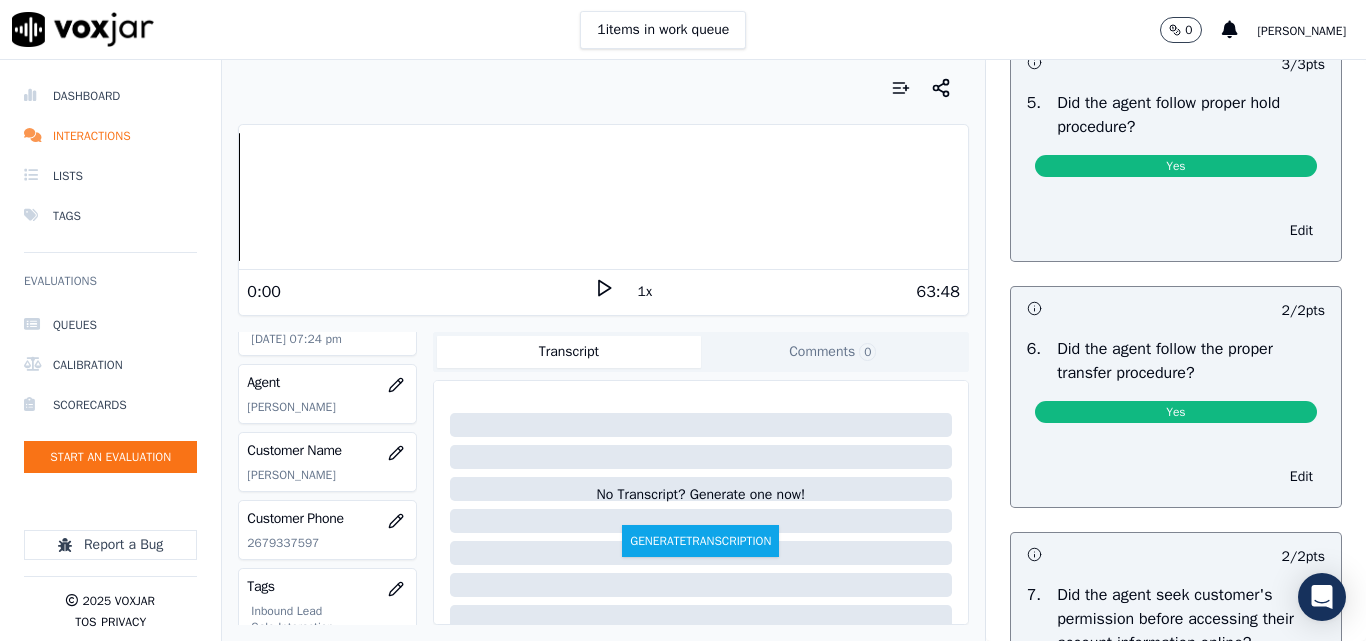 scroll, scrollTop: 3700, scrollLeft: 0, axis: vertical 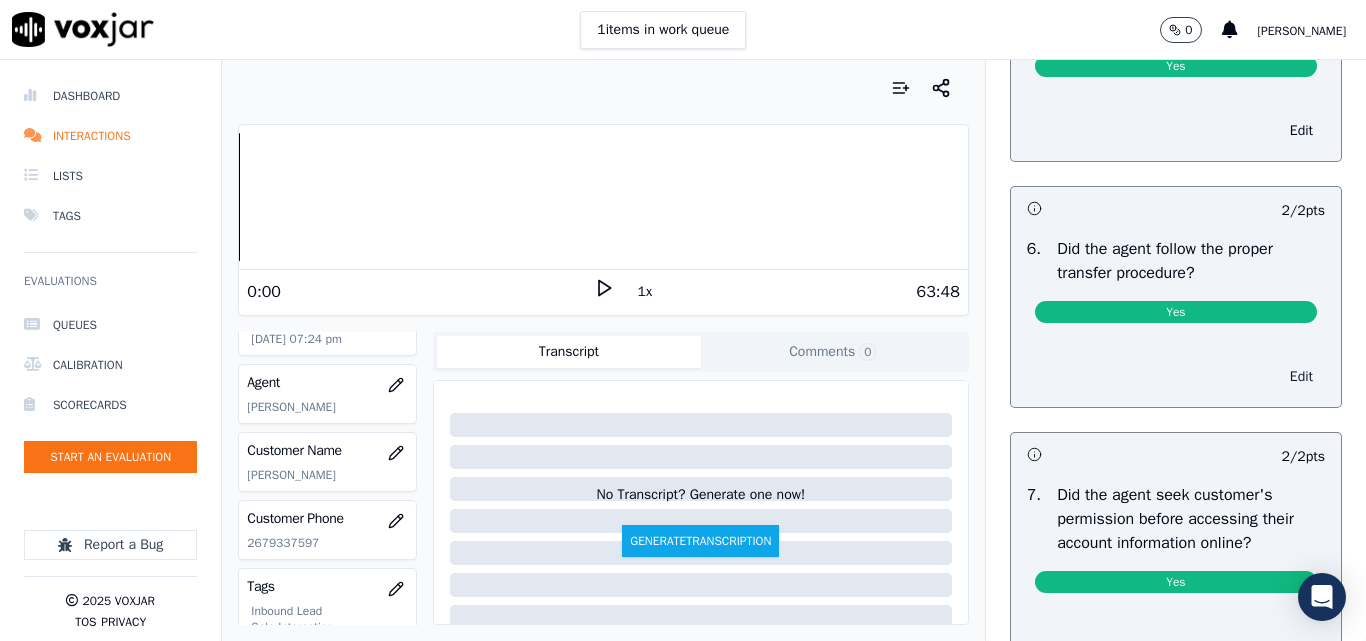 click on "Edit" at bounding box center (1301, 377) 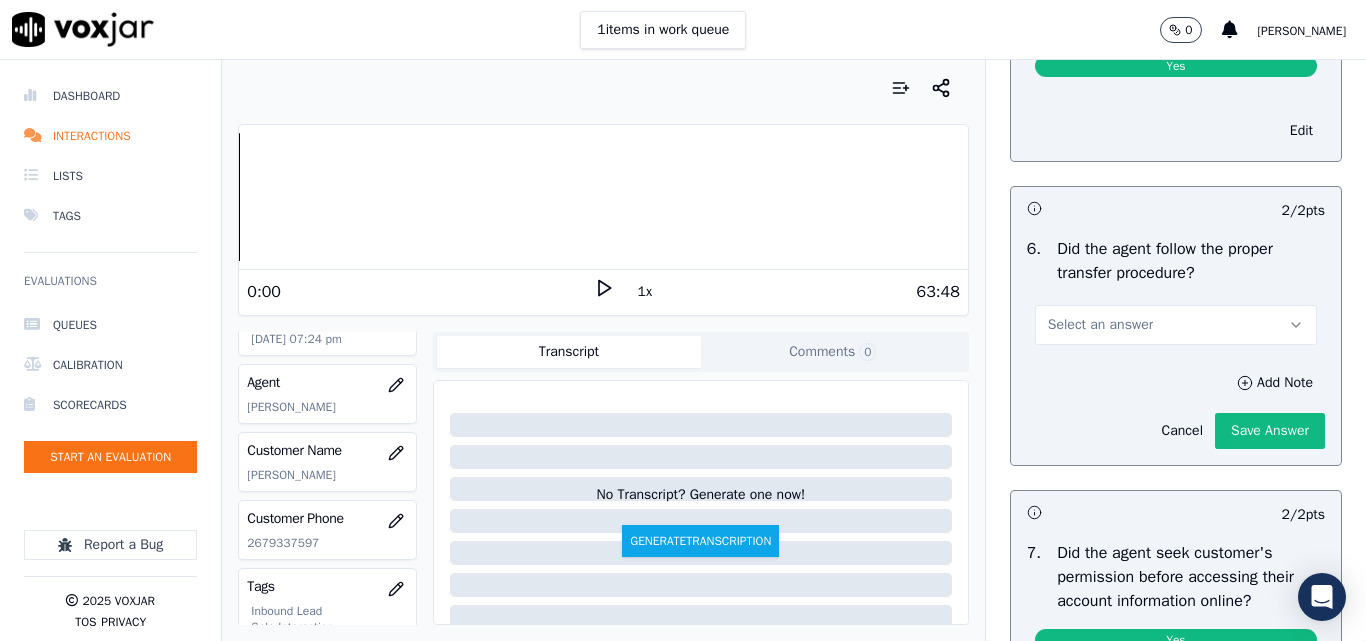 click on "Select an answer" at bounding box center [1100, 325] 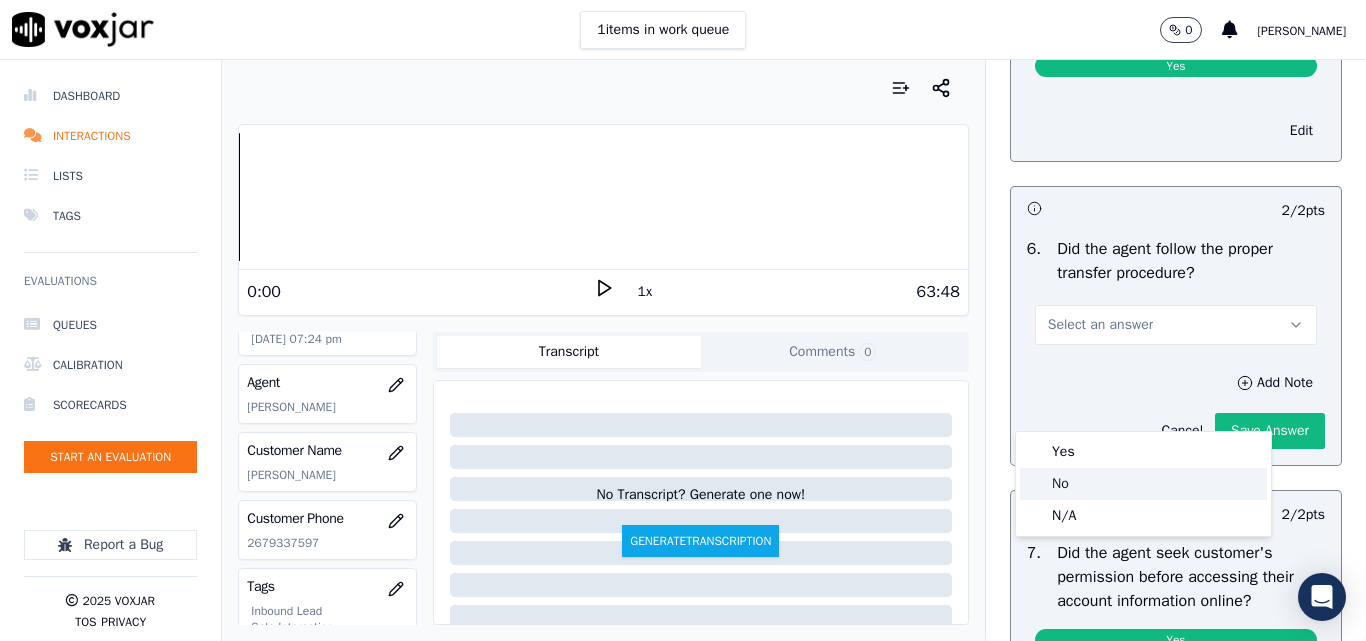 click on "No" 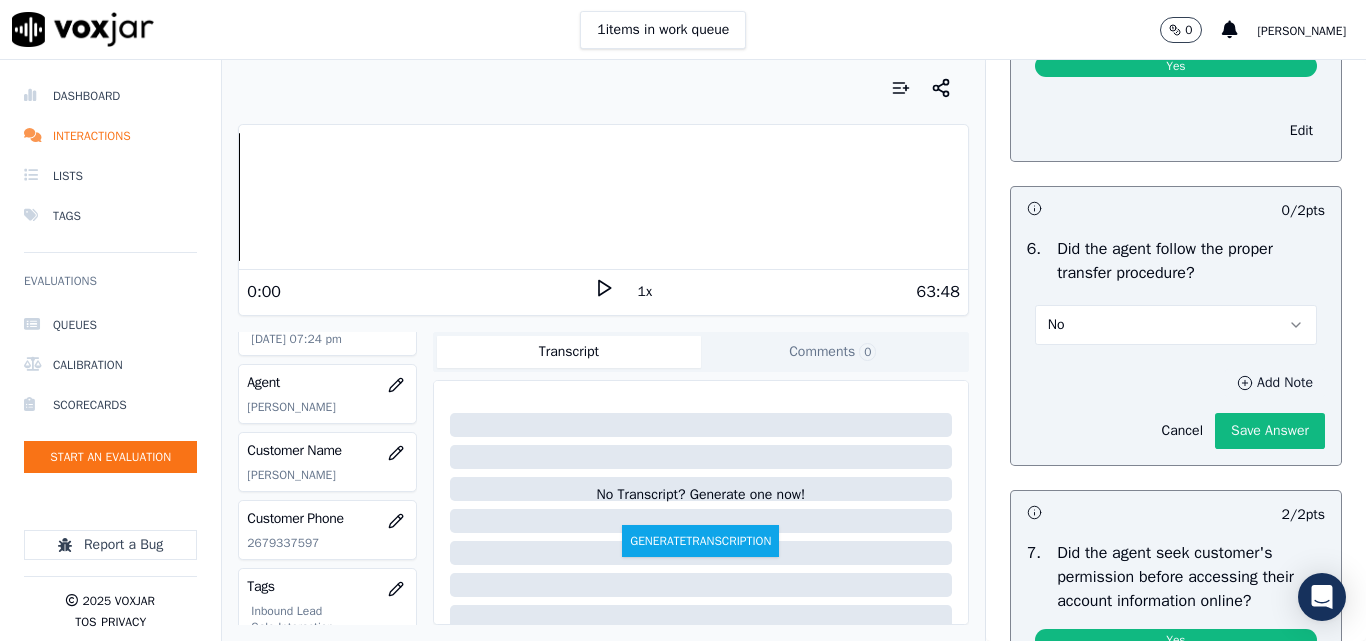 click 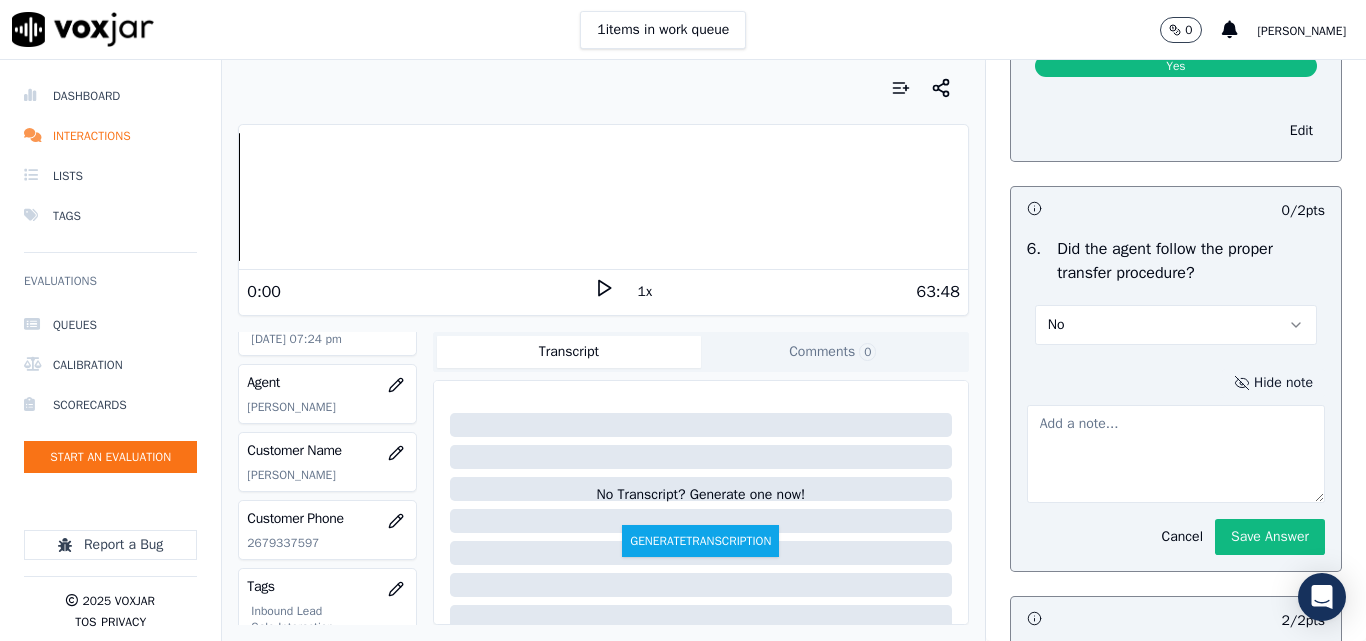 click at bounding box center [1176, 454] 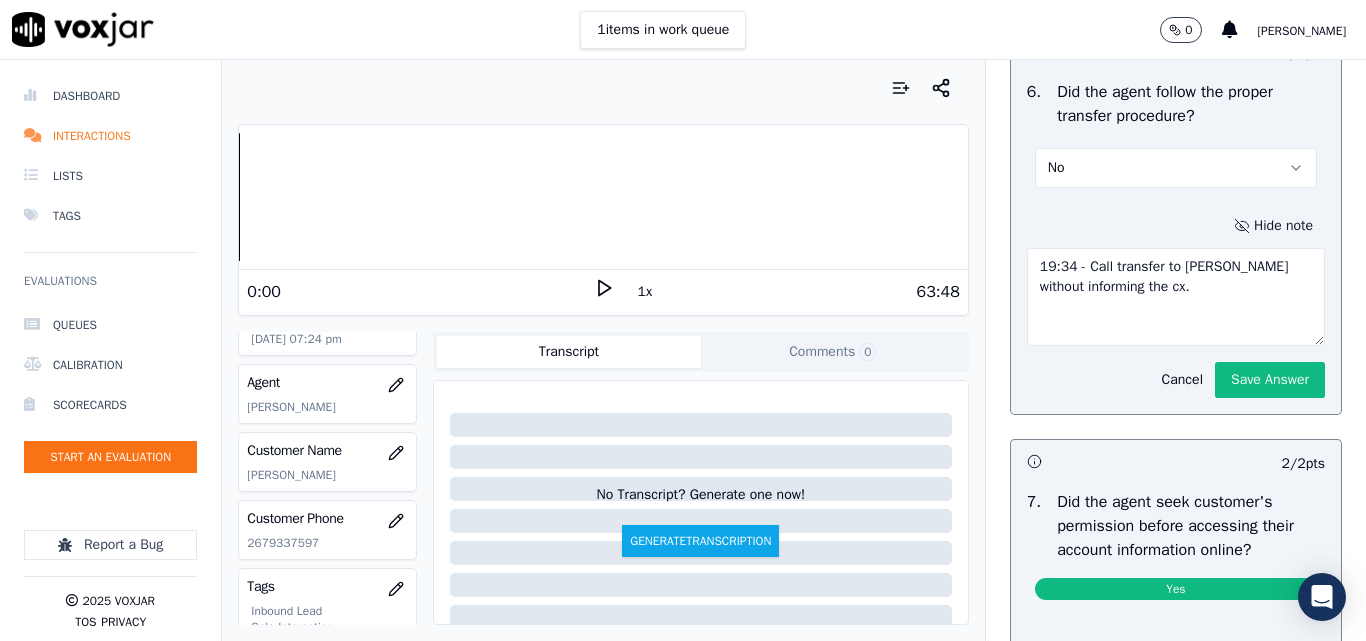 scroll, scrollTop: 4100, scrollLeft: 0, axis: vertical 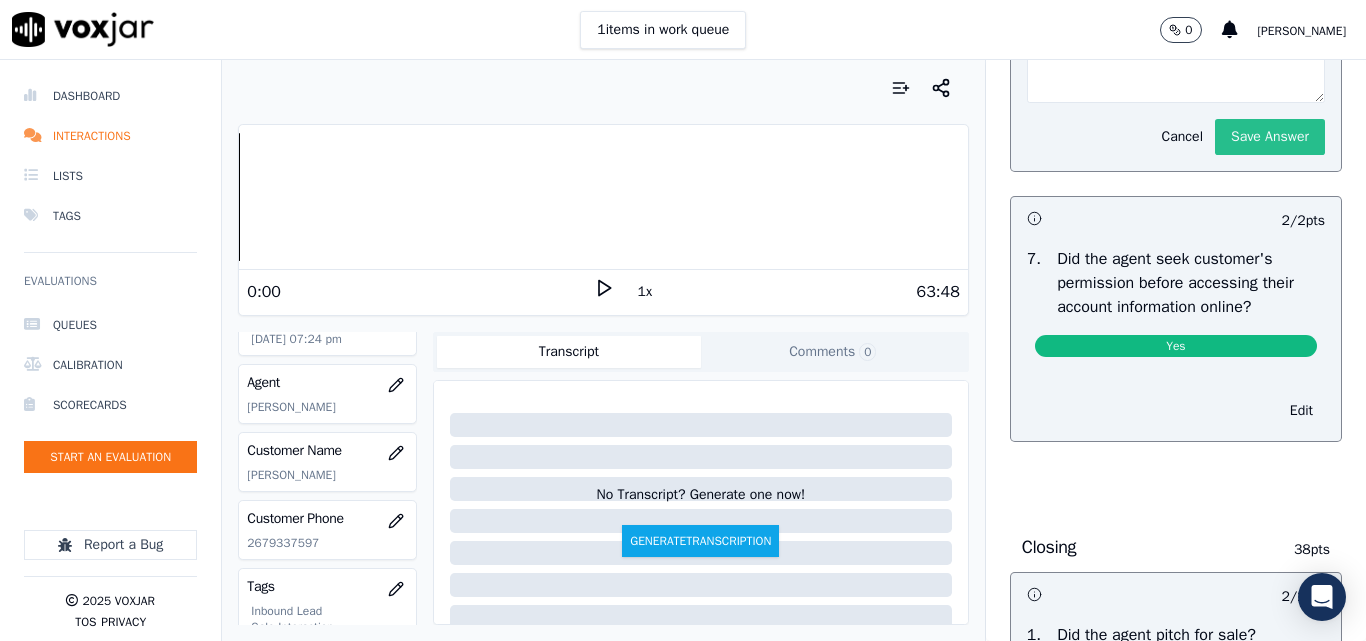 type on "19:34 - Call transfer to Allen without informing the cx." 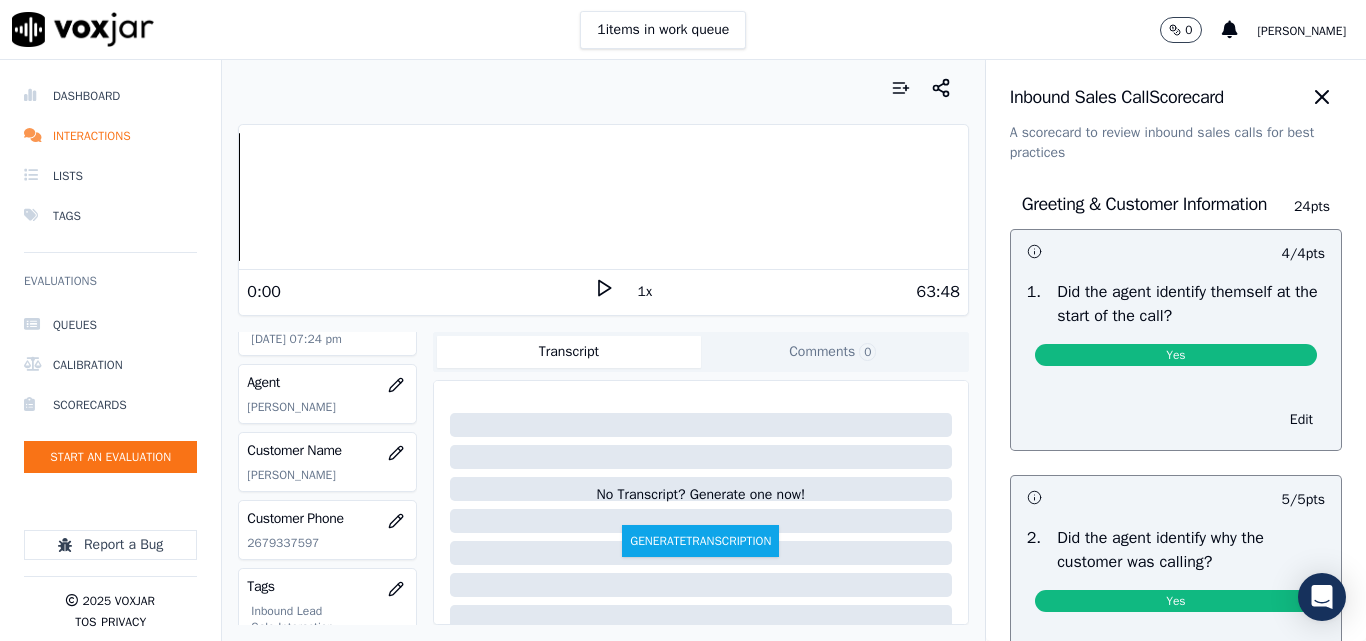 scroll, scrollTop: 0, scrollLeft: 0, axis: both 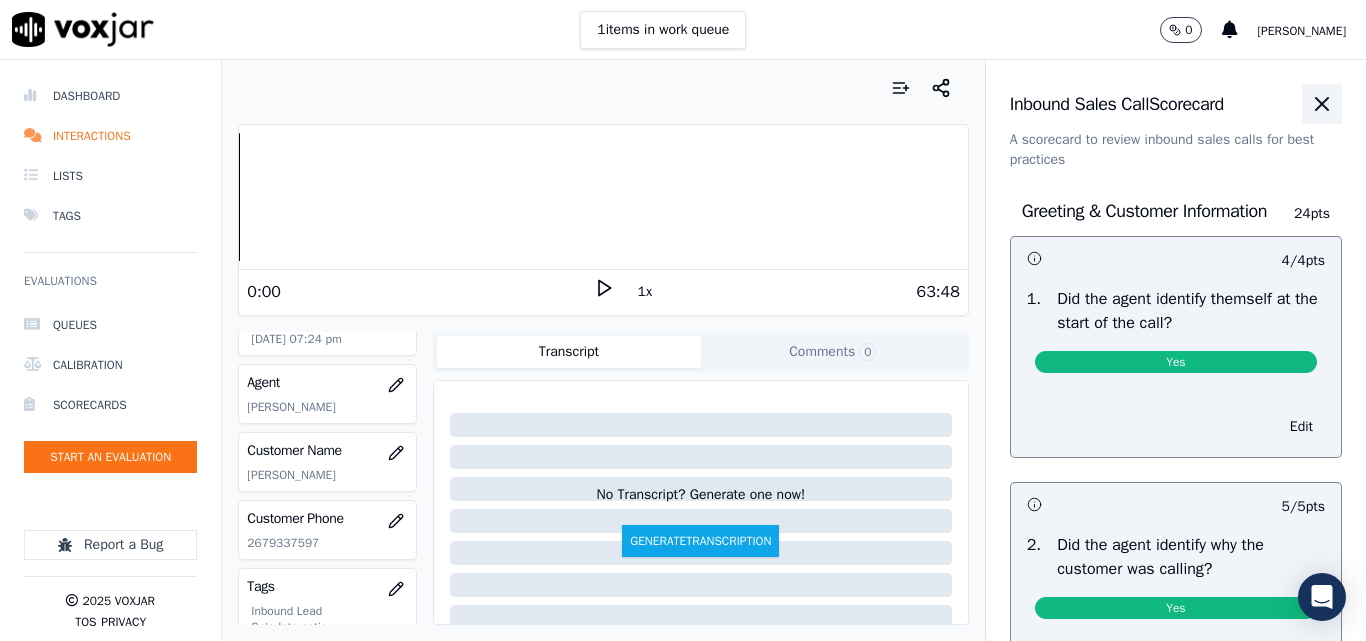 click 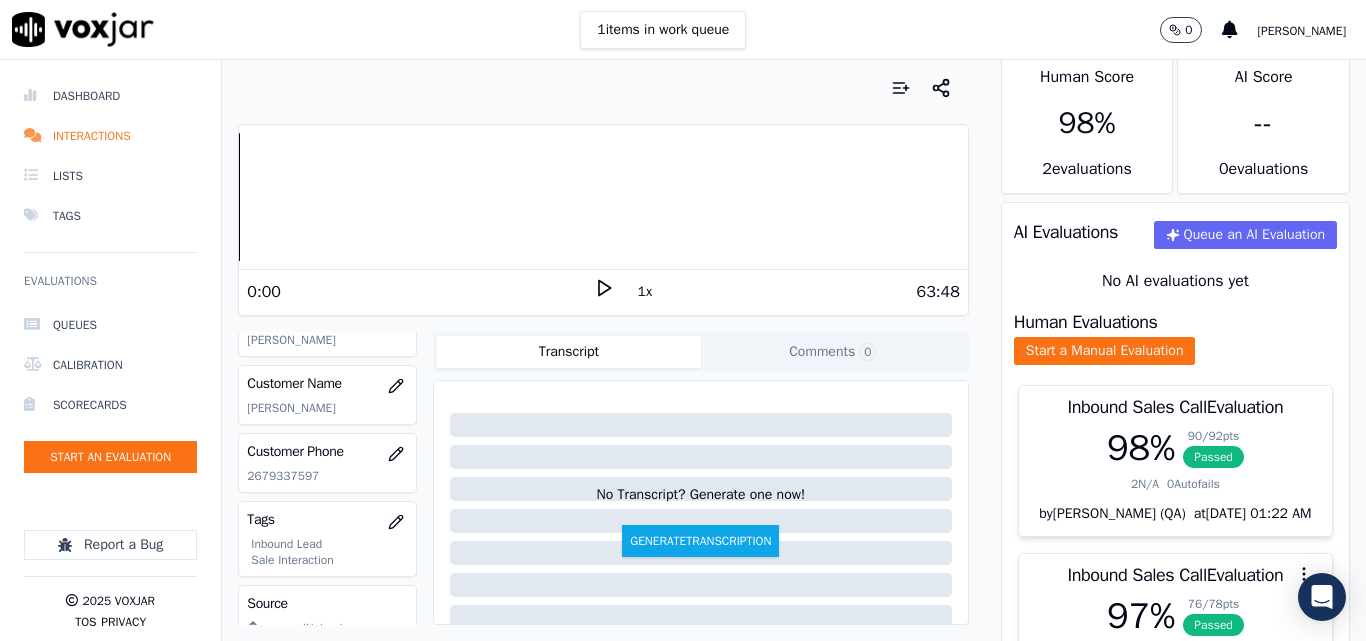 scroll, scrollTop: 388, scrollLeft: 0, axis: vertical 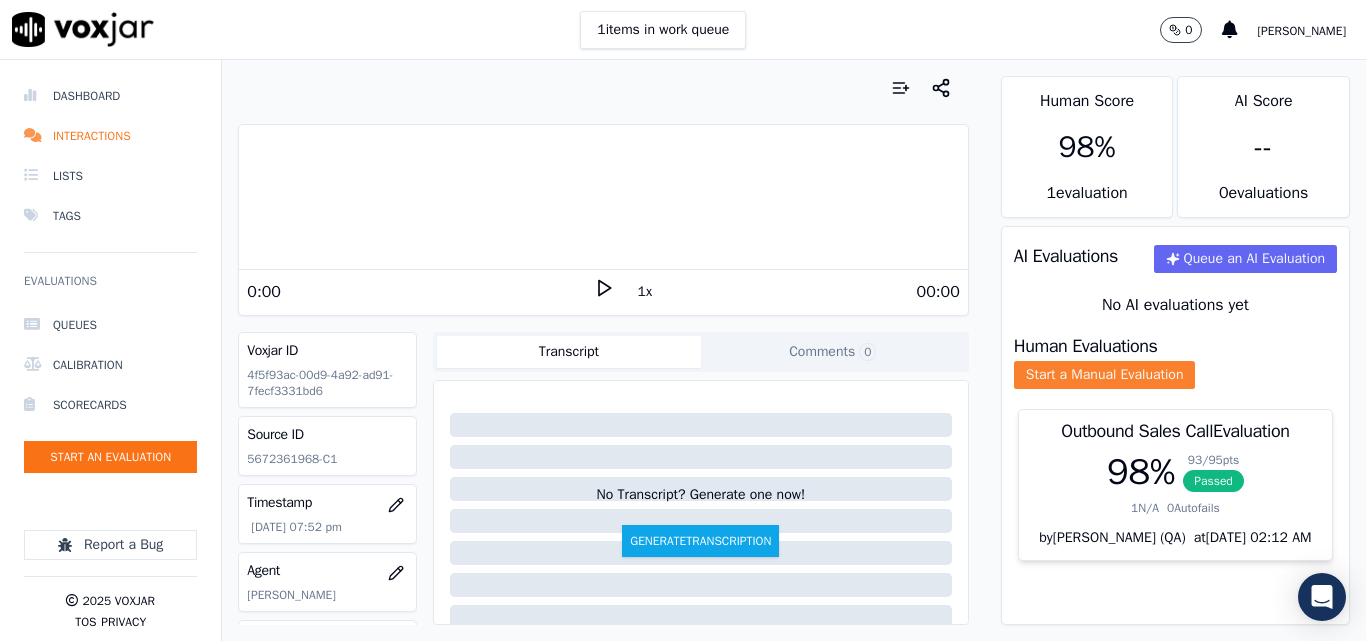 click on "Start a Manual Evaluation" 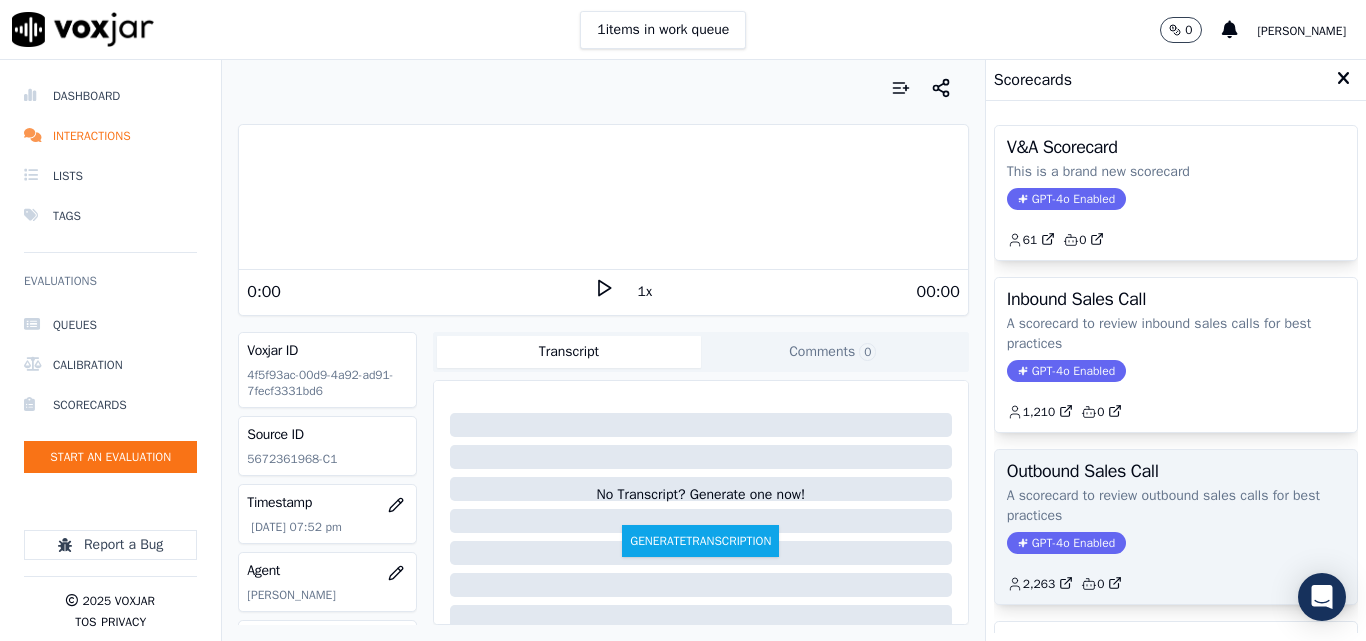 click on "A scorecard to review outbound sales calls for best practices" 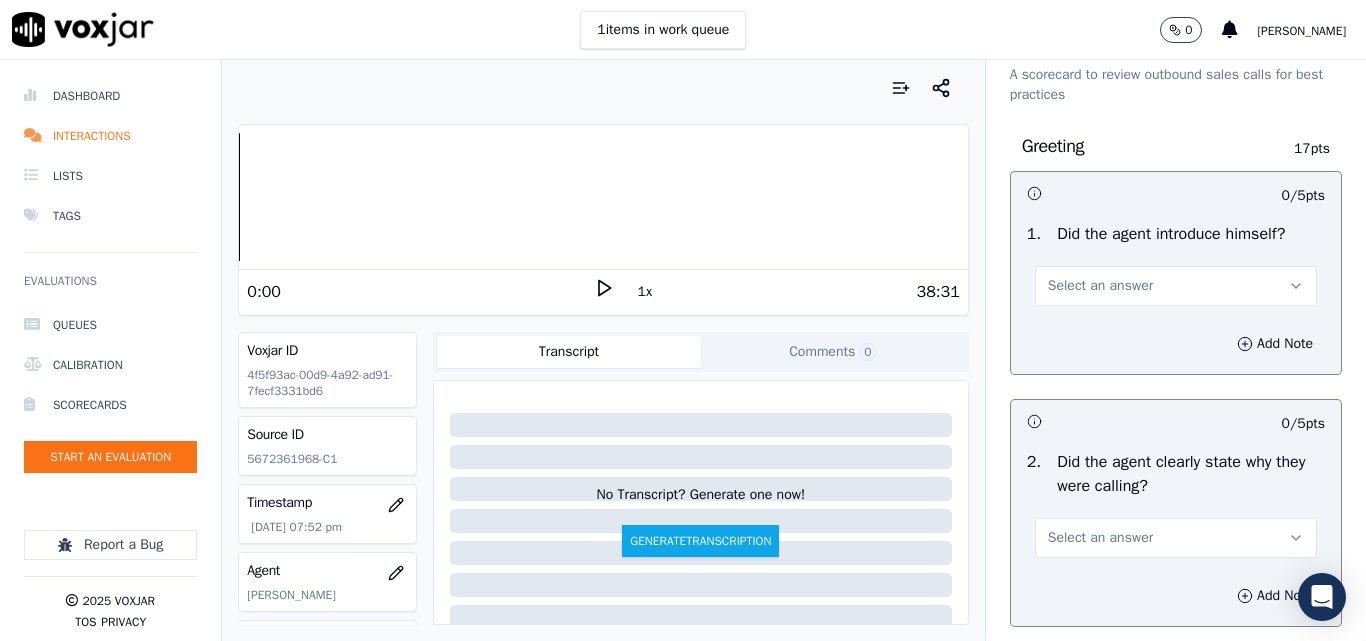 scroll, scrollTop: 100, scrollLeft: 0, axis: vertical 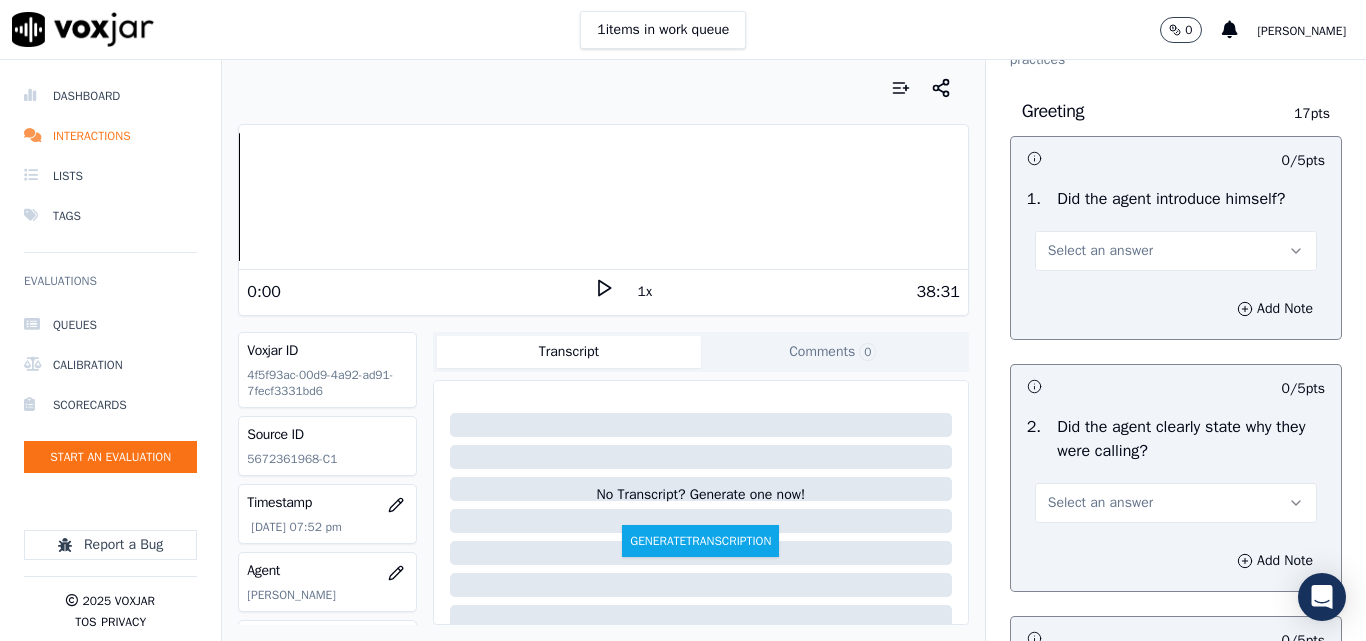 click on "Select an answer" at bounding box center (1176, 251) 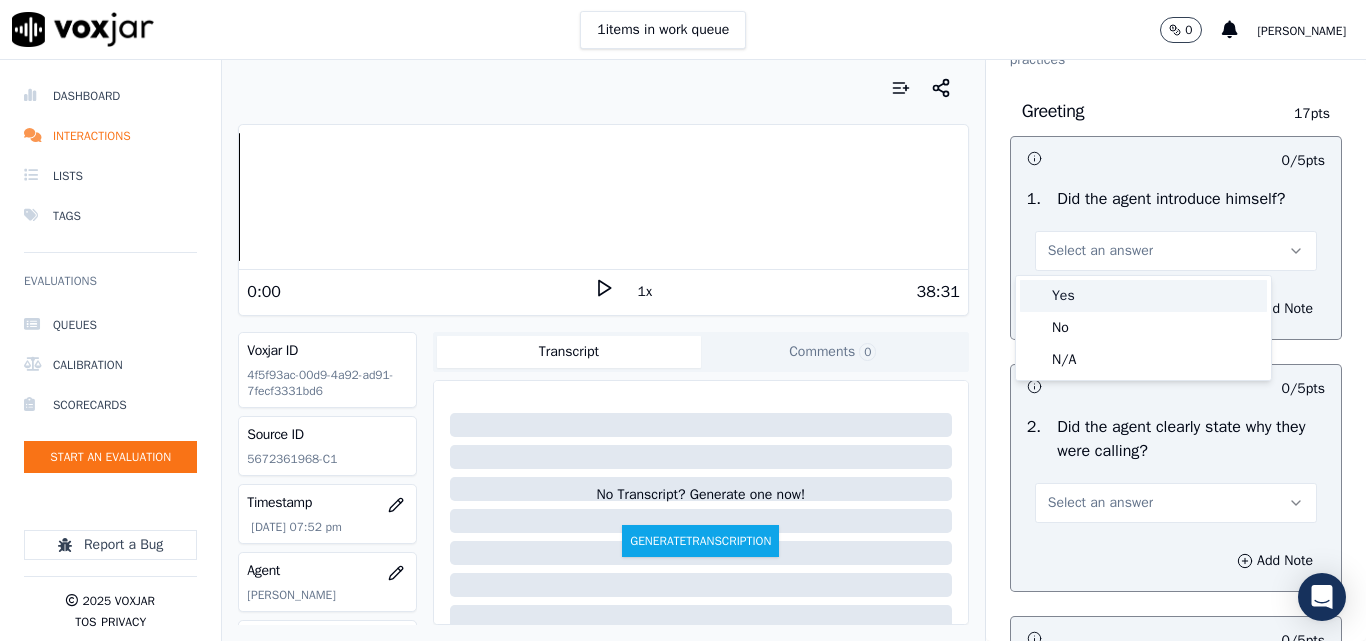 click on "Yes" at bounding box center (1143, 296) 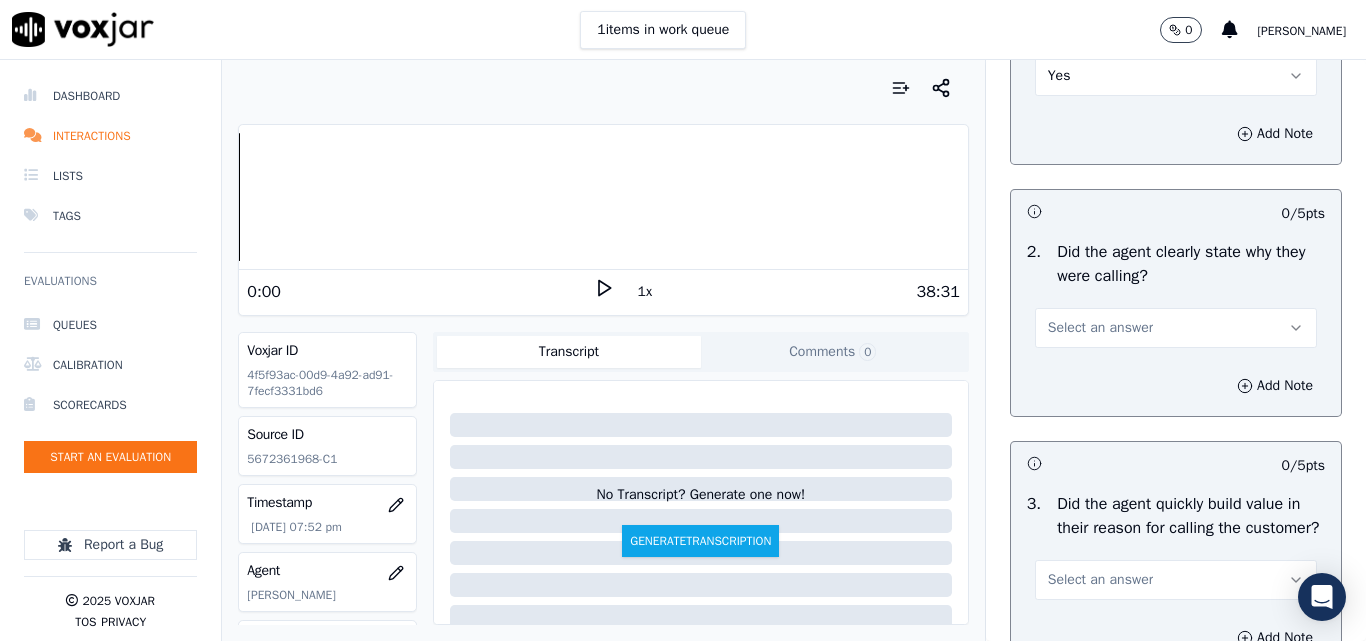 scroll, scrollTop: 400, scrollLeft: 0, axis: vertical 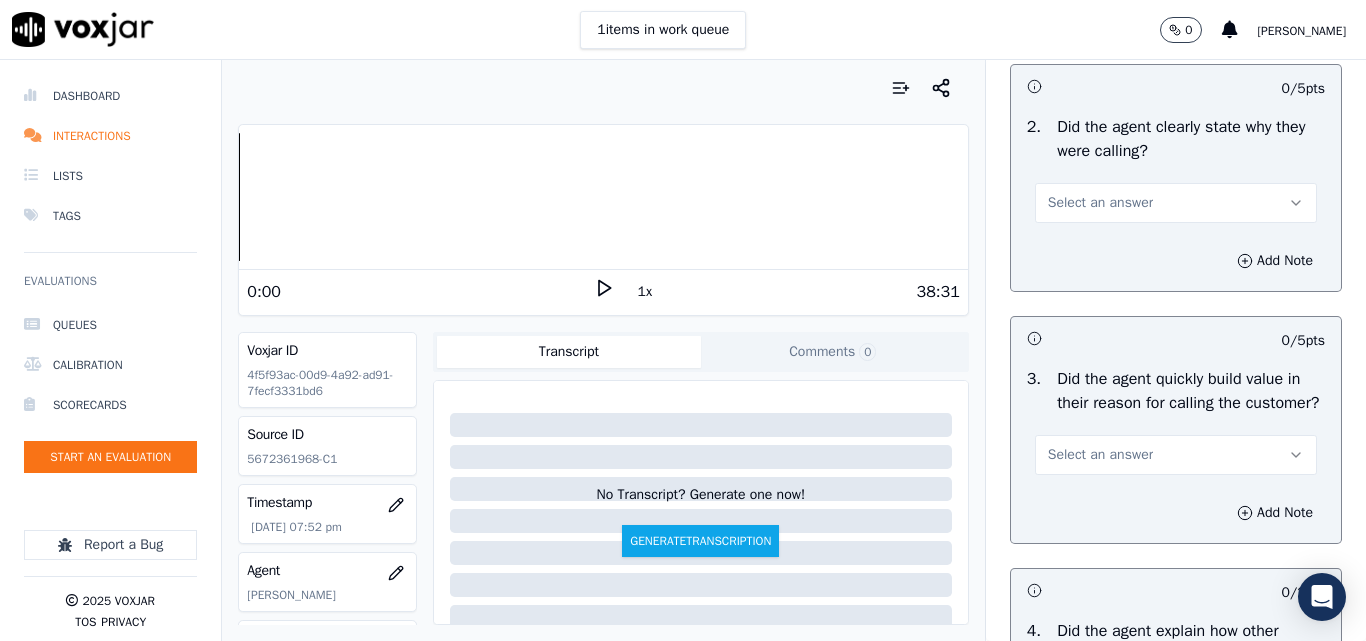 click on "Select an answer" at bounding box center (1100, 203) 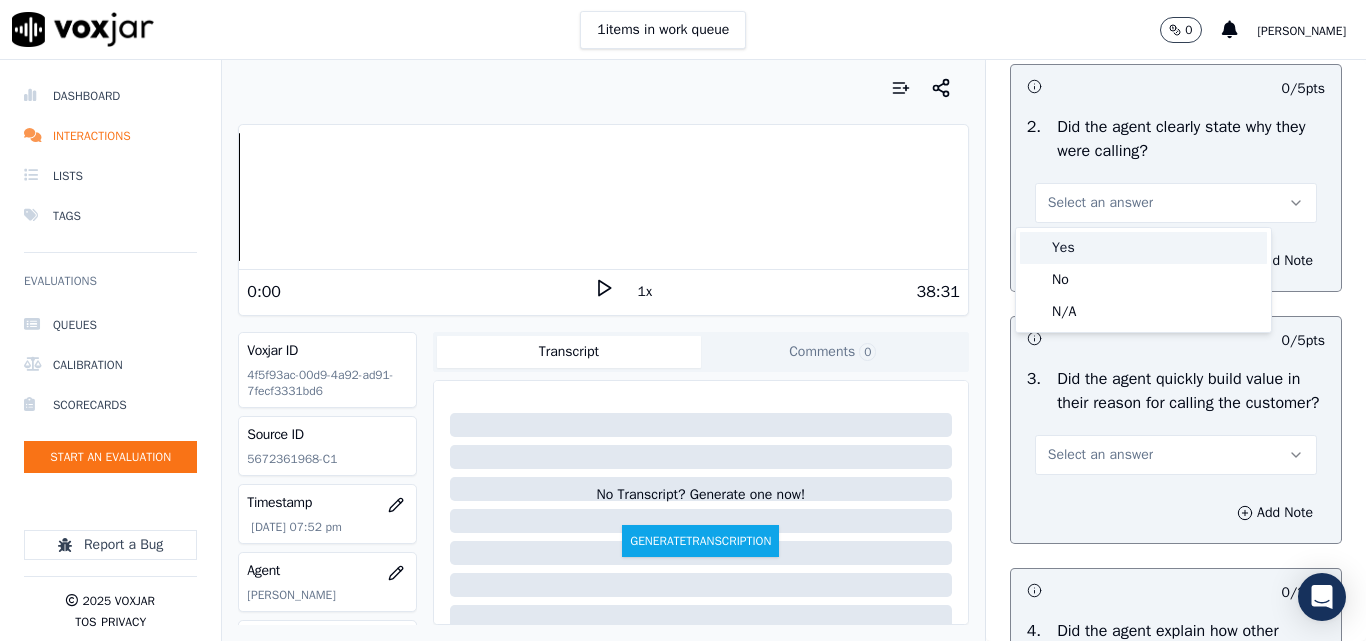 click on "Yes" at bounding box center [1143, 248] 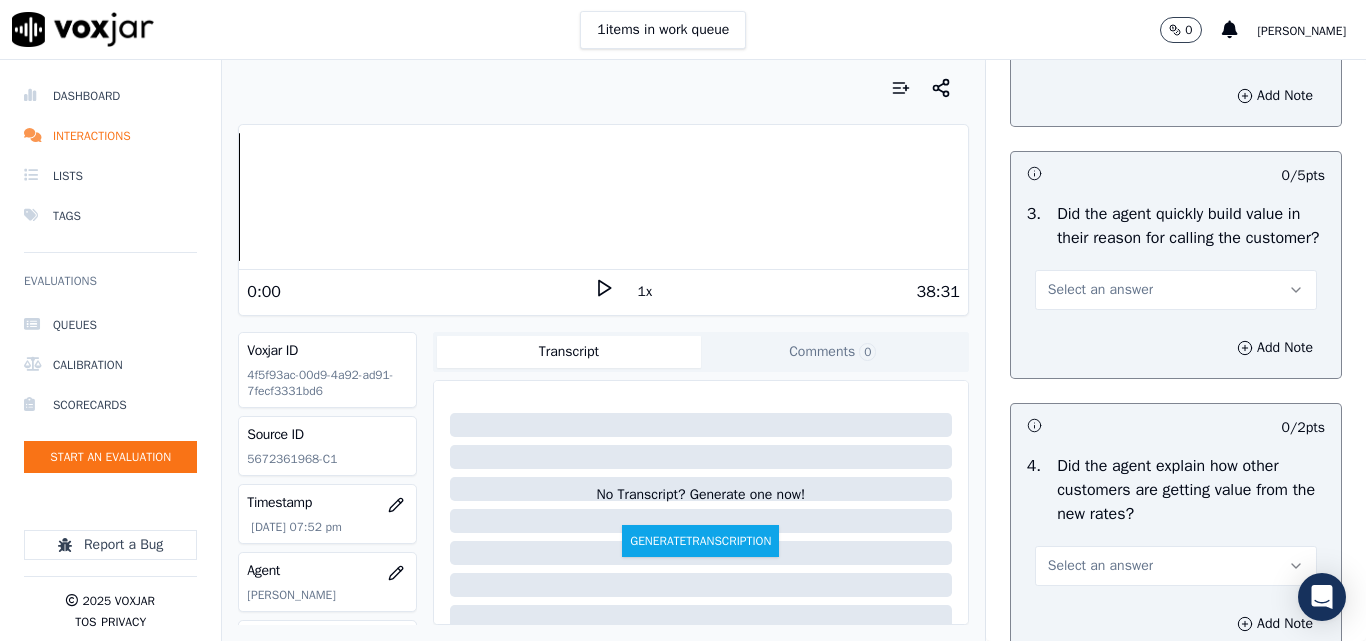 scroll, scrollTop: 600, scrollLeft: 0, axis: vertical 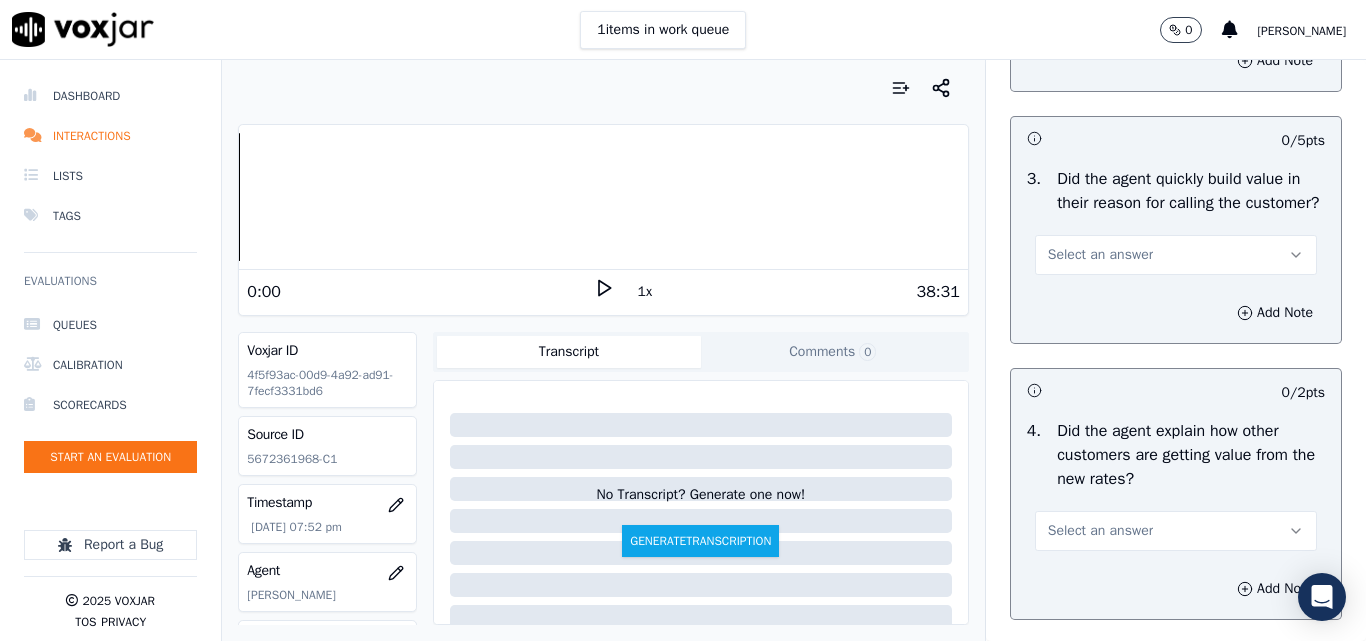 click on "Select an answer" at bounding box center [1100, 255] 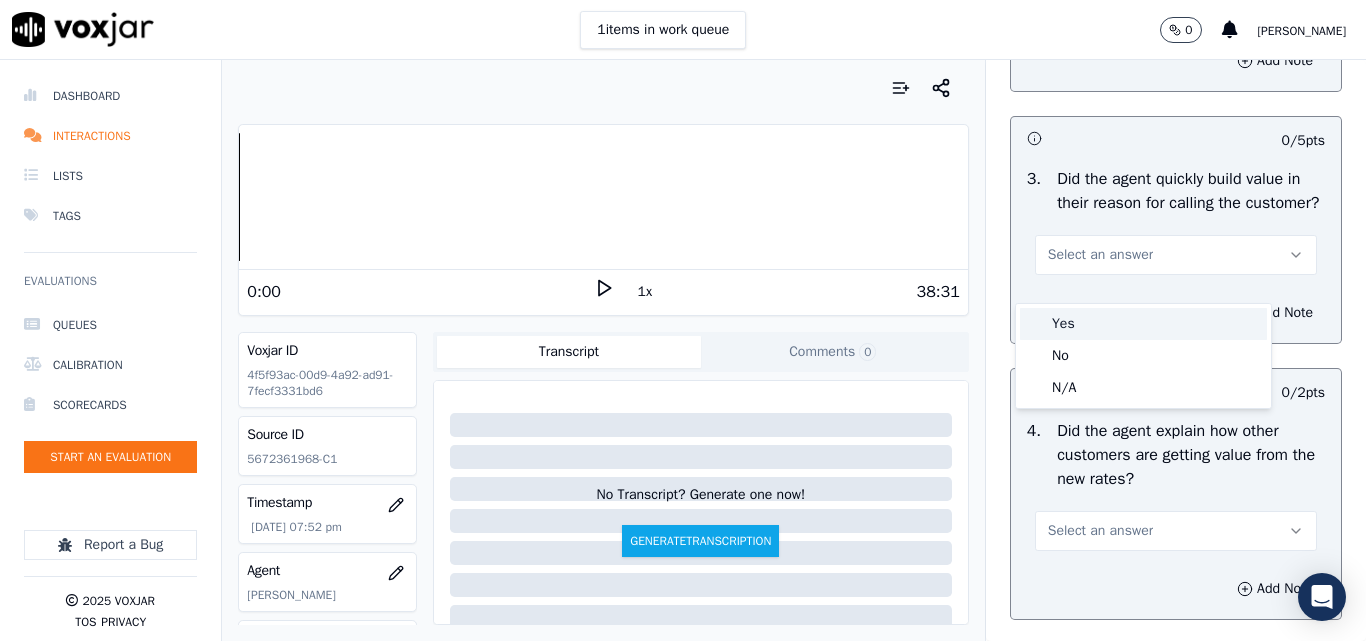 click on "Yes" at bounding box center [1143, 324] 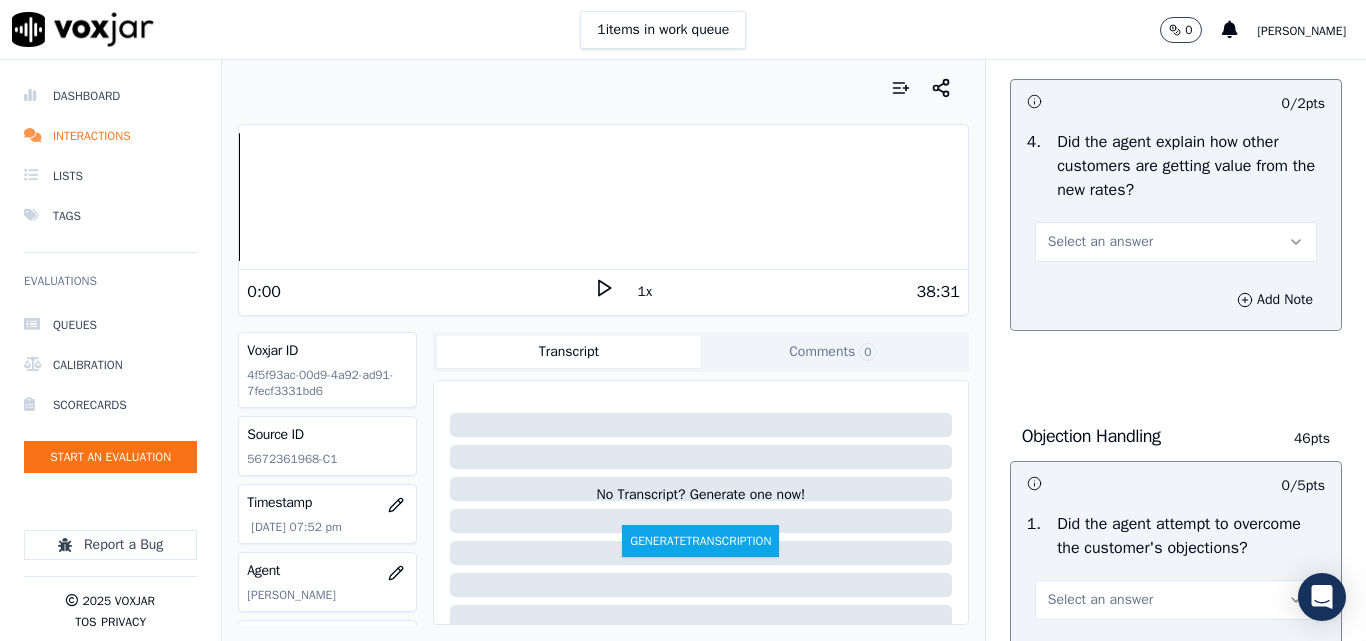 scroll, scrollTop: 900, scrollLeft: 0, axis: vertical 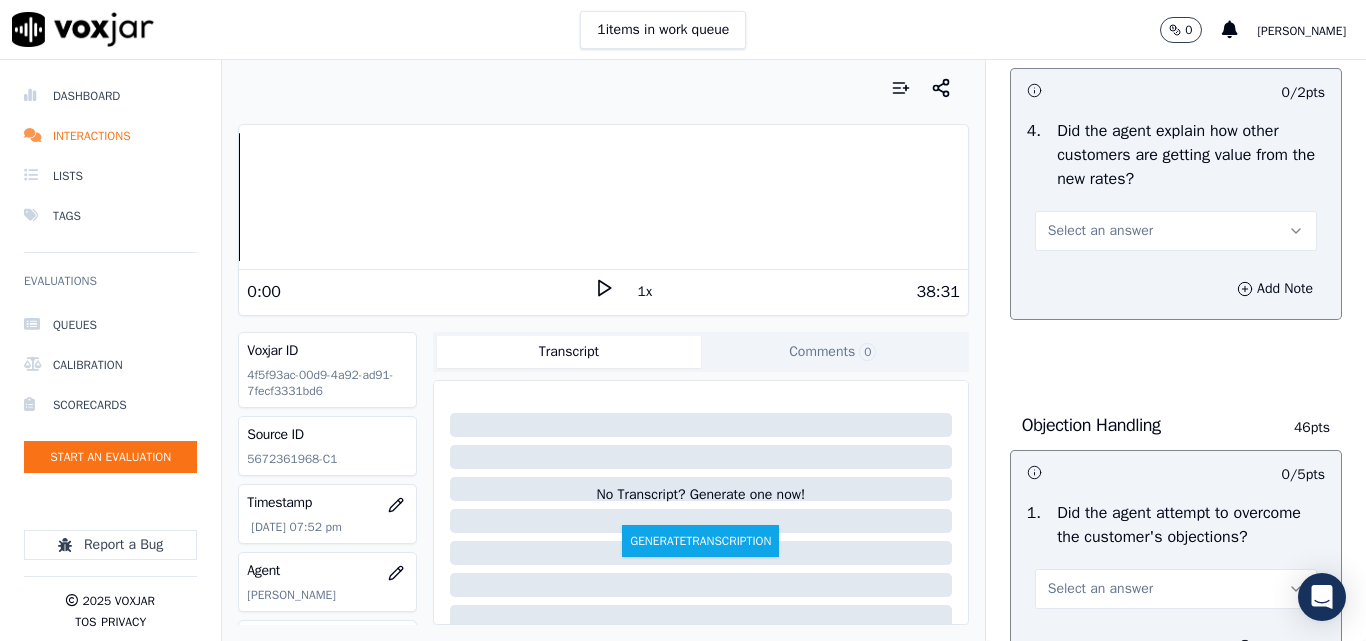 click on "Select an answer" at bounding box center (1100, 231) 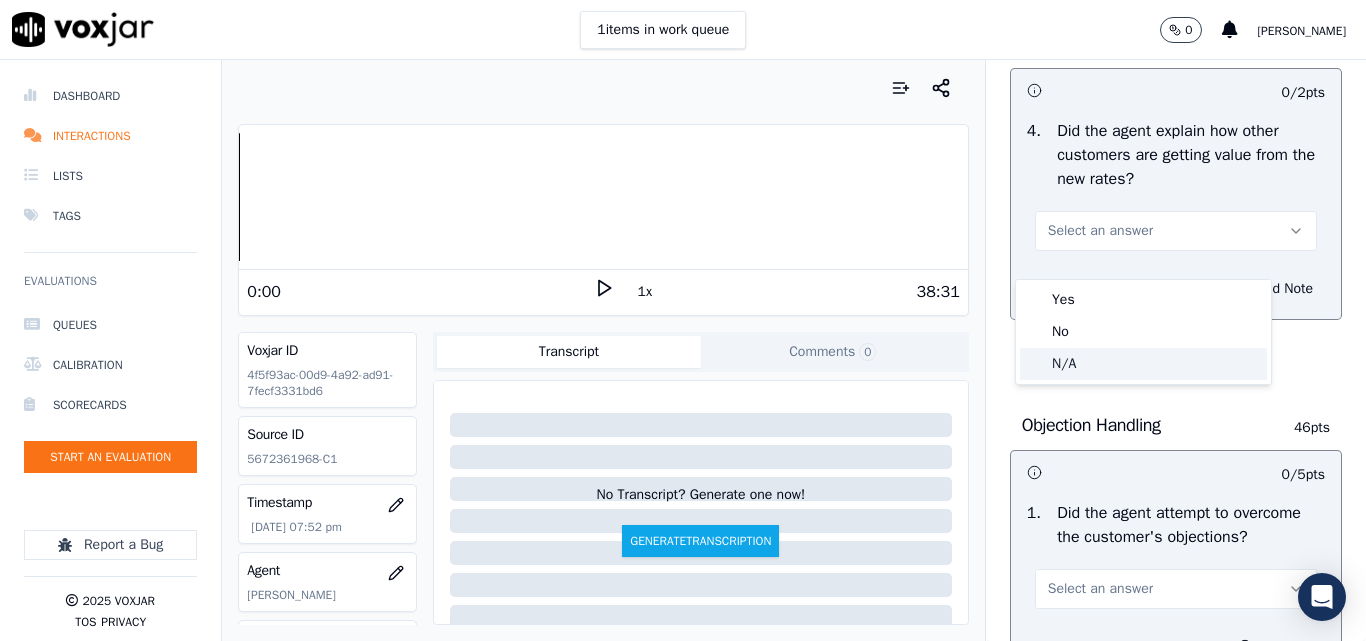 click on "N/A" 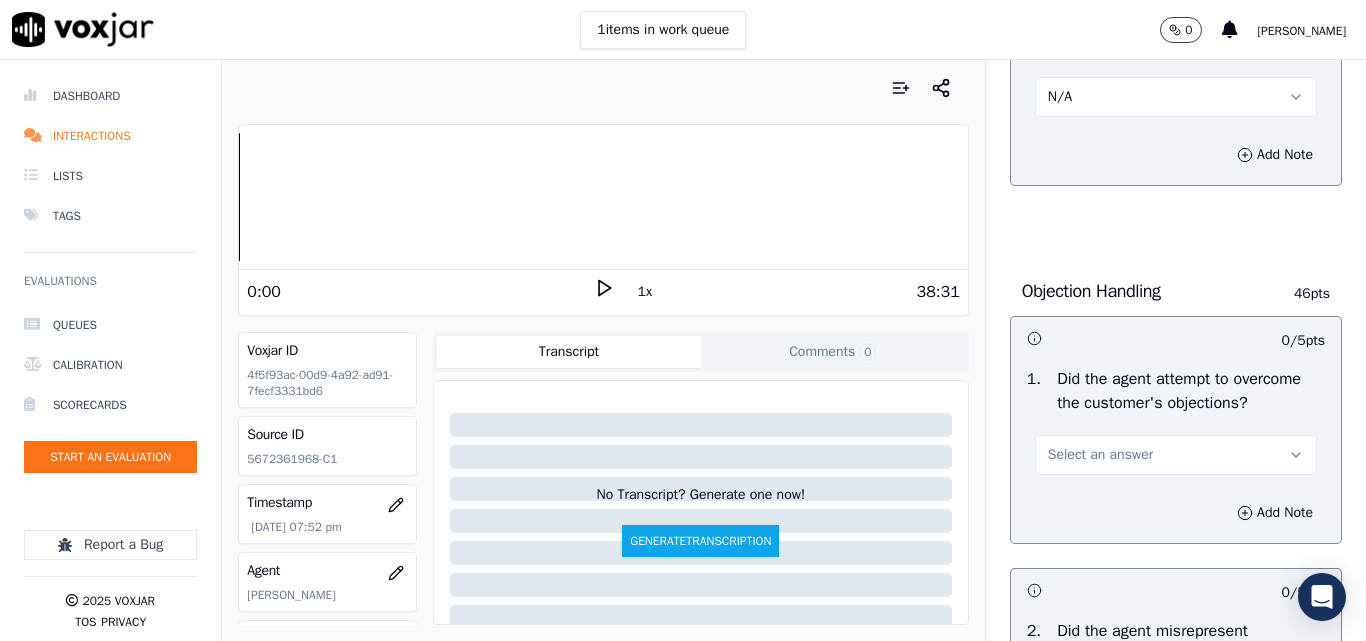 scroll, scrollTop: 1200, scrollLeft: 0, axis: vertical 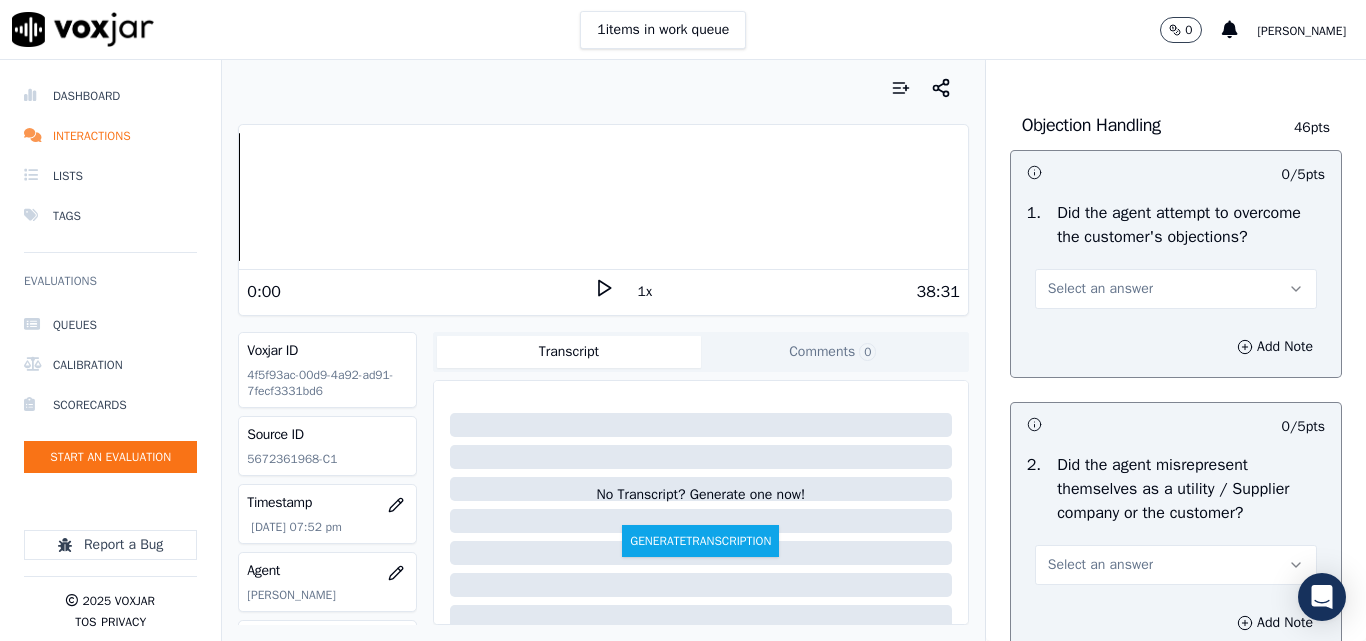 click on "Select an answer" at bounding box center [1100, 289] 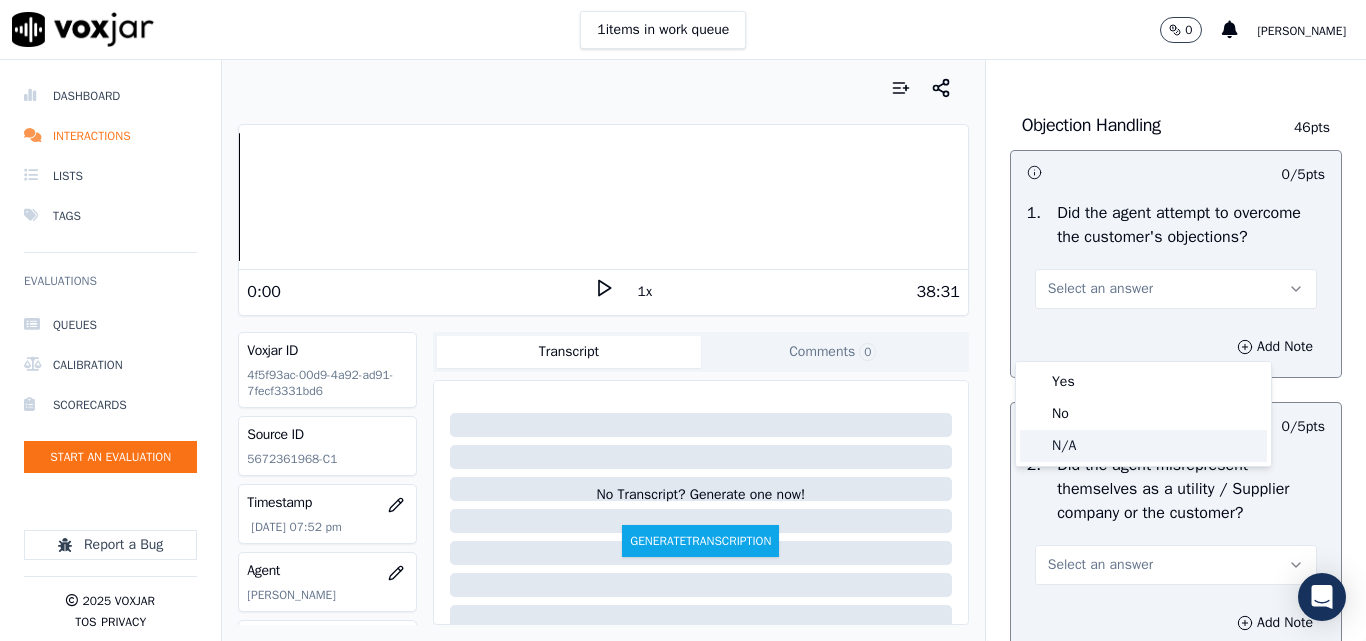 click on "N/A" 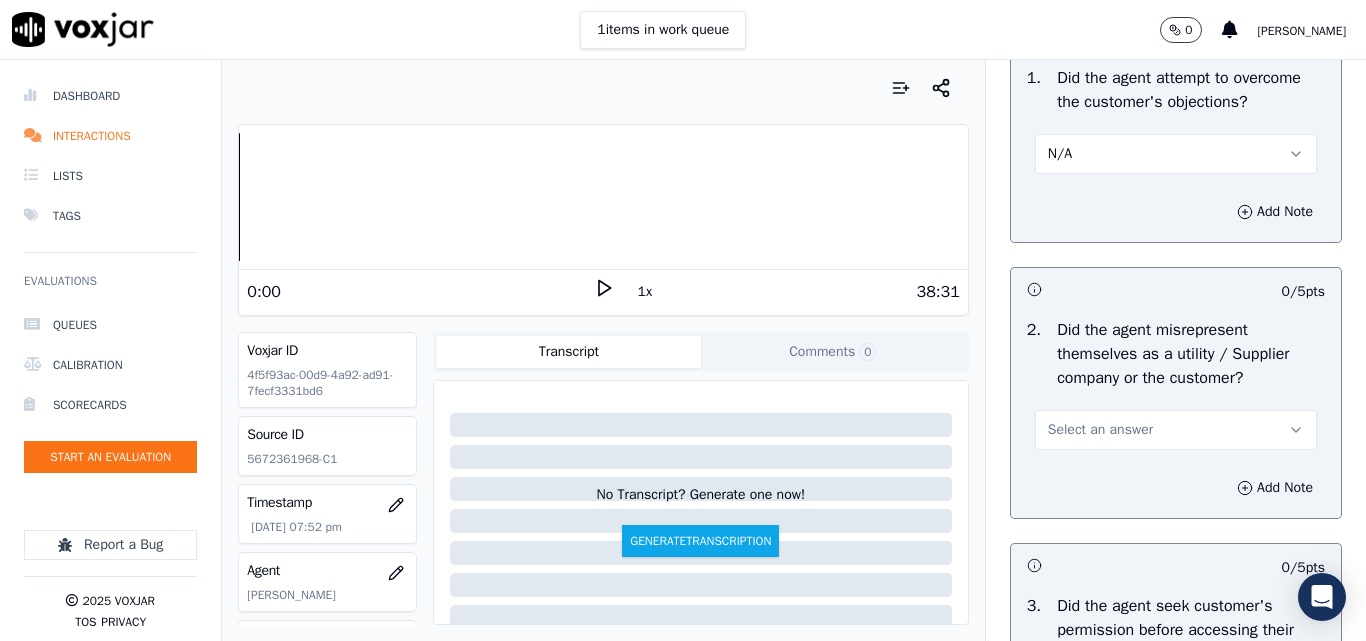 scroll, scrollTop: 1500, scrollLeft: 0, axis: vertical 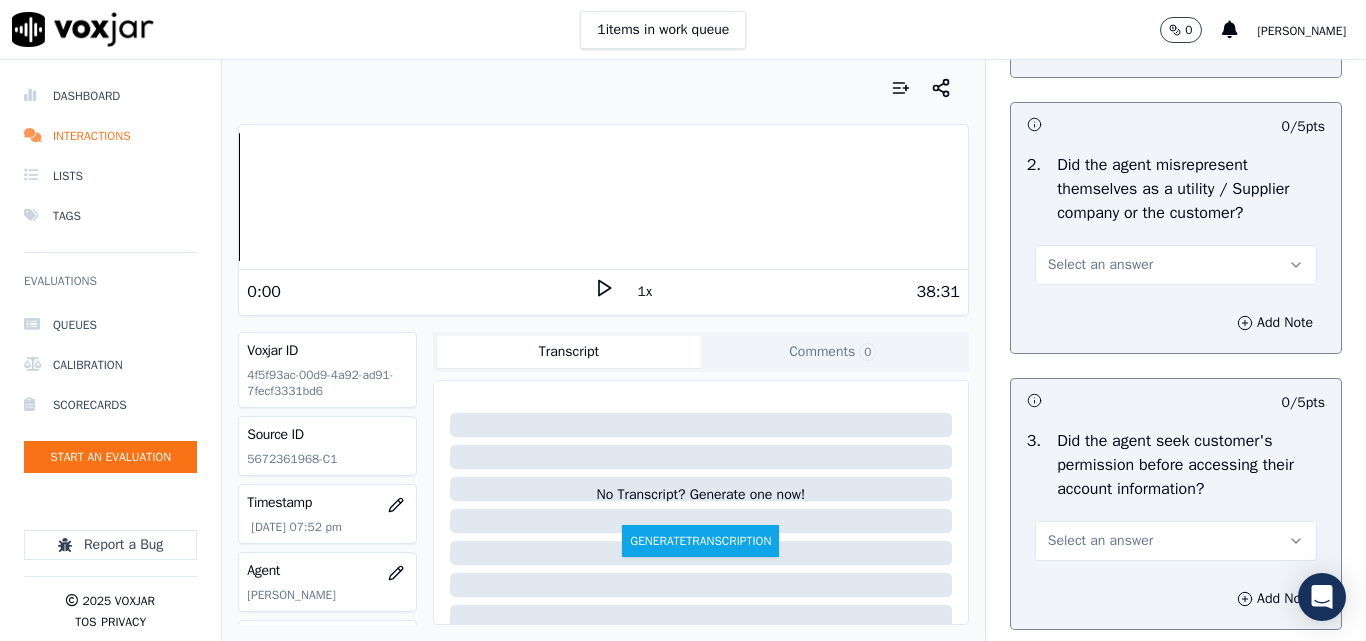 click on "Select an answer" at bounding box center [1100, 265] 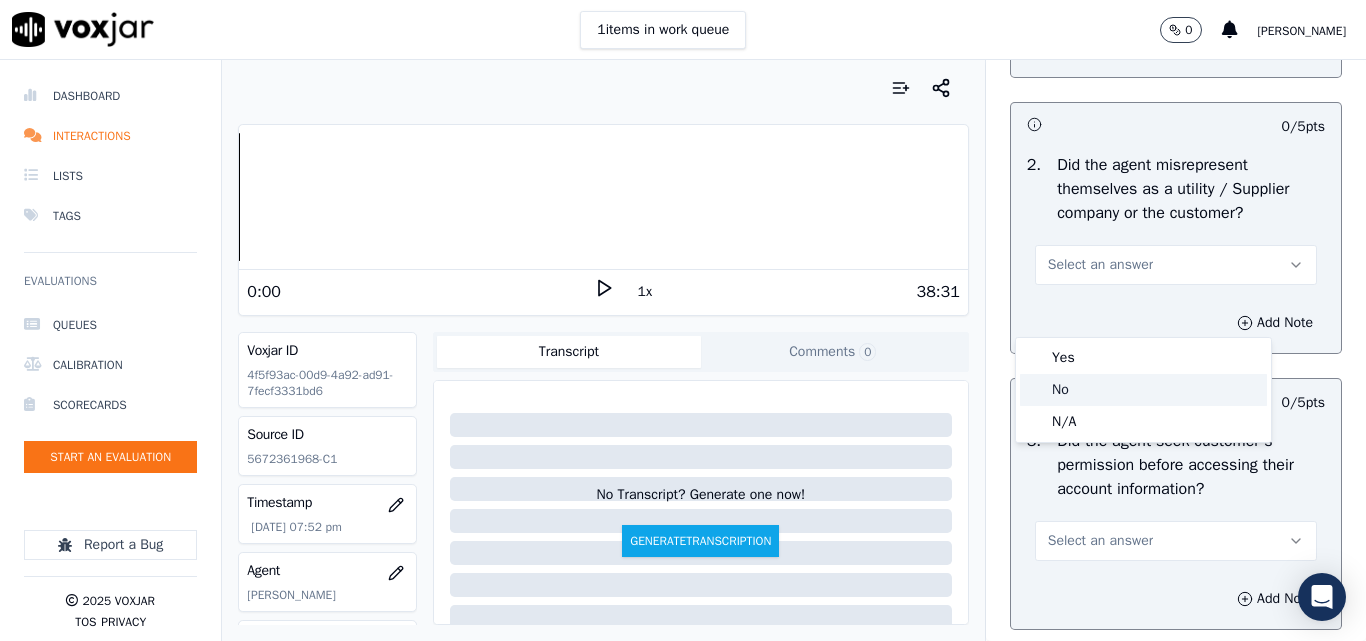 click on "No" 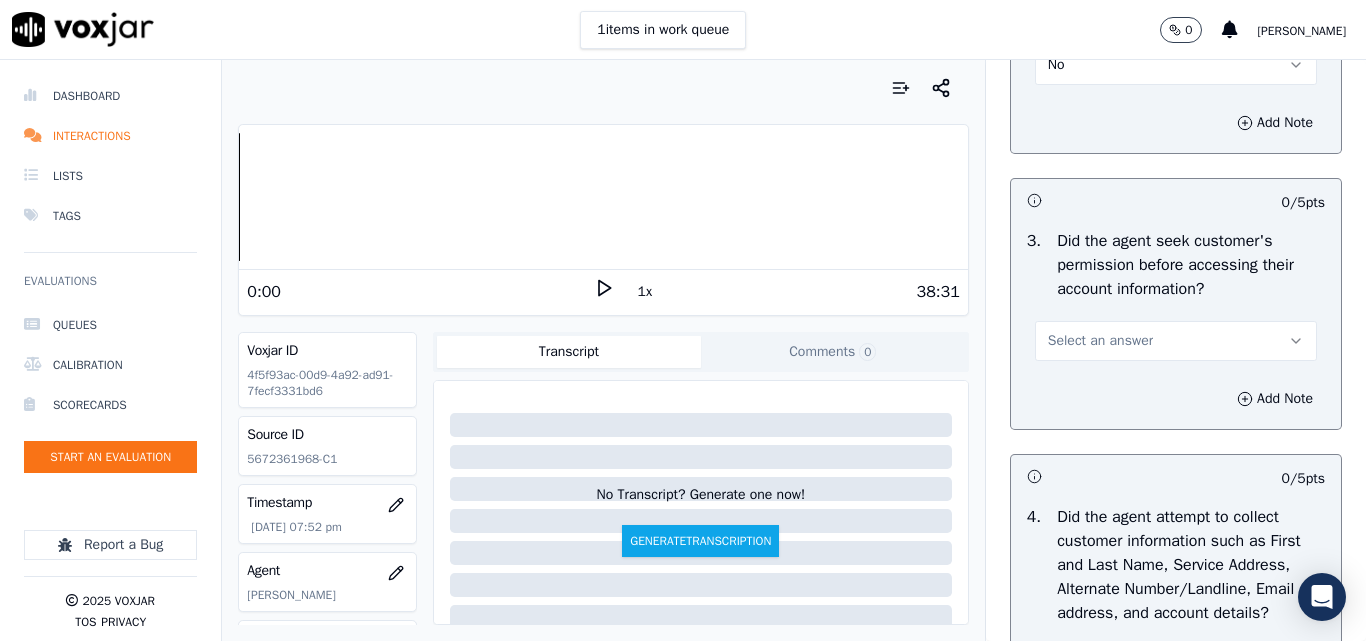 scroll, scrollTop: 1800, scrollLeft: 0, axis: vertical 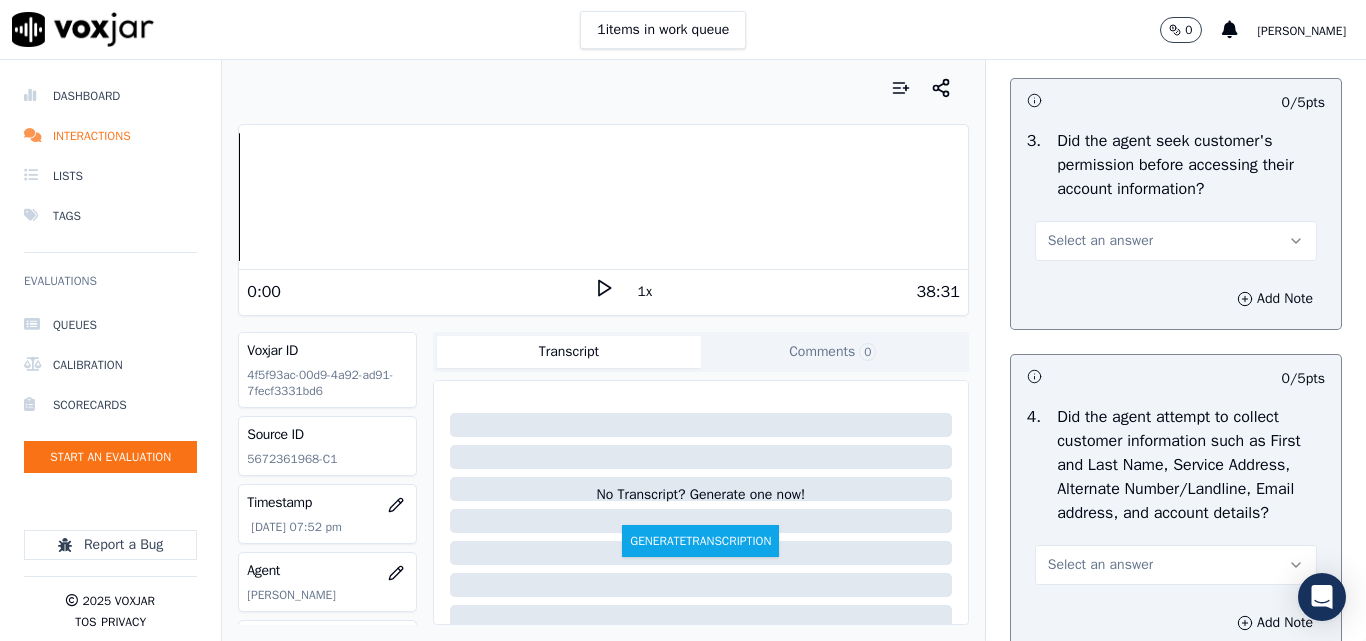 click on "Select an answer" at bounding box center [1100, 241] 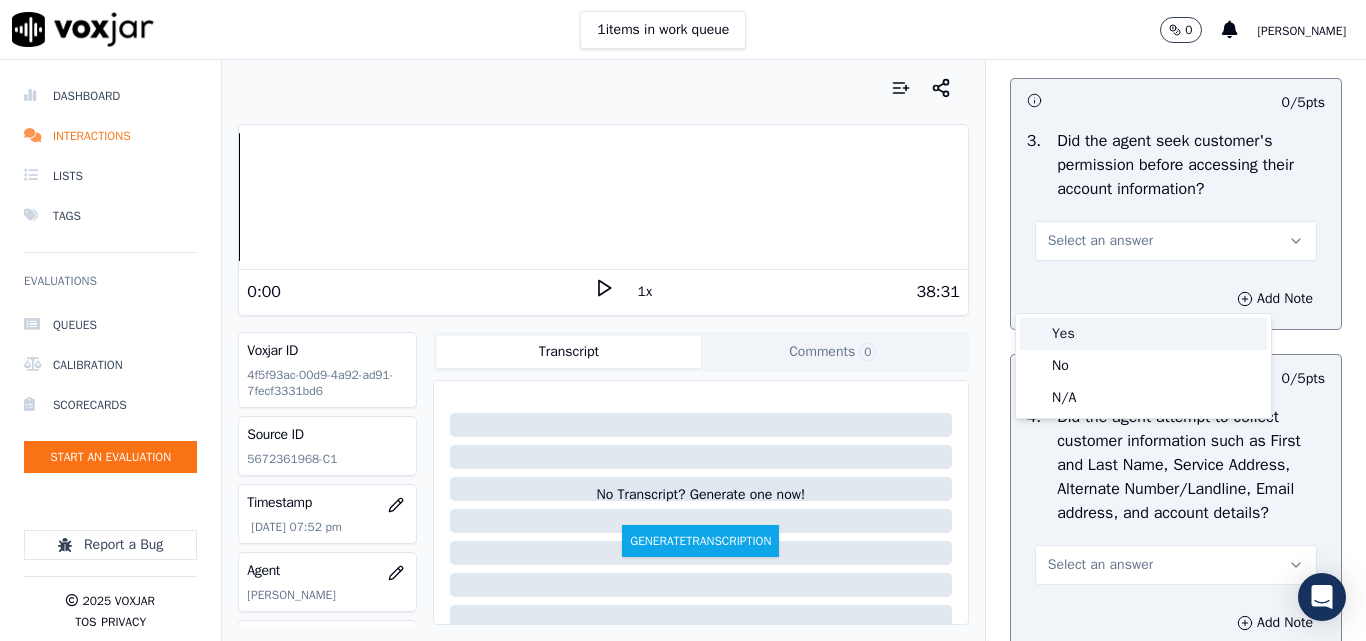 click on "Yes" at bounding box center [1143, 334] 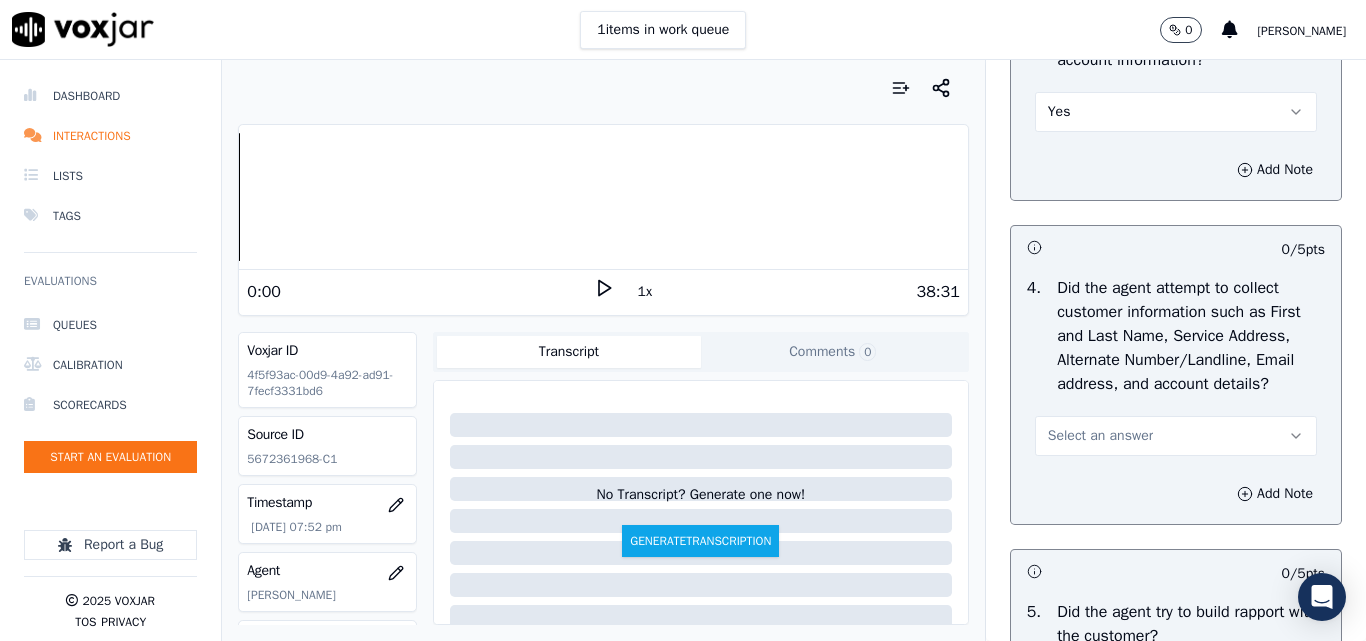 scroll, scrollTop: 2000, scrollLeft: 0, axis: vertical 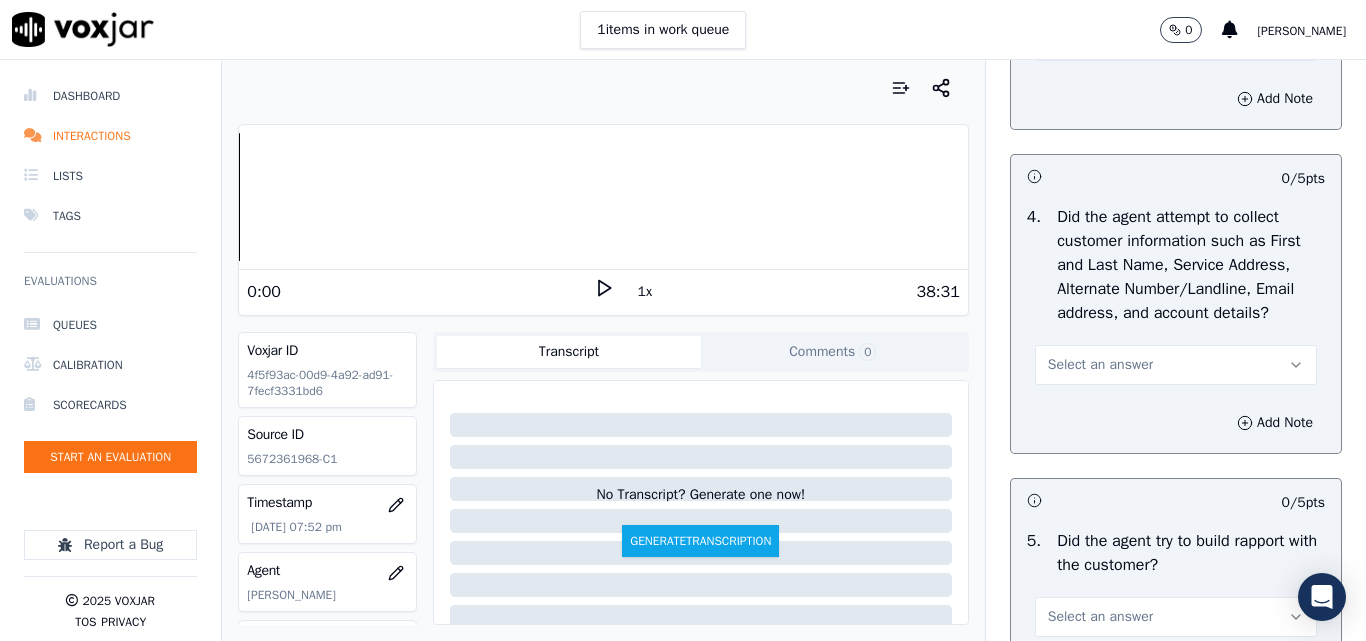 click on "Select an answer" at bounding box center [1100, 365] 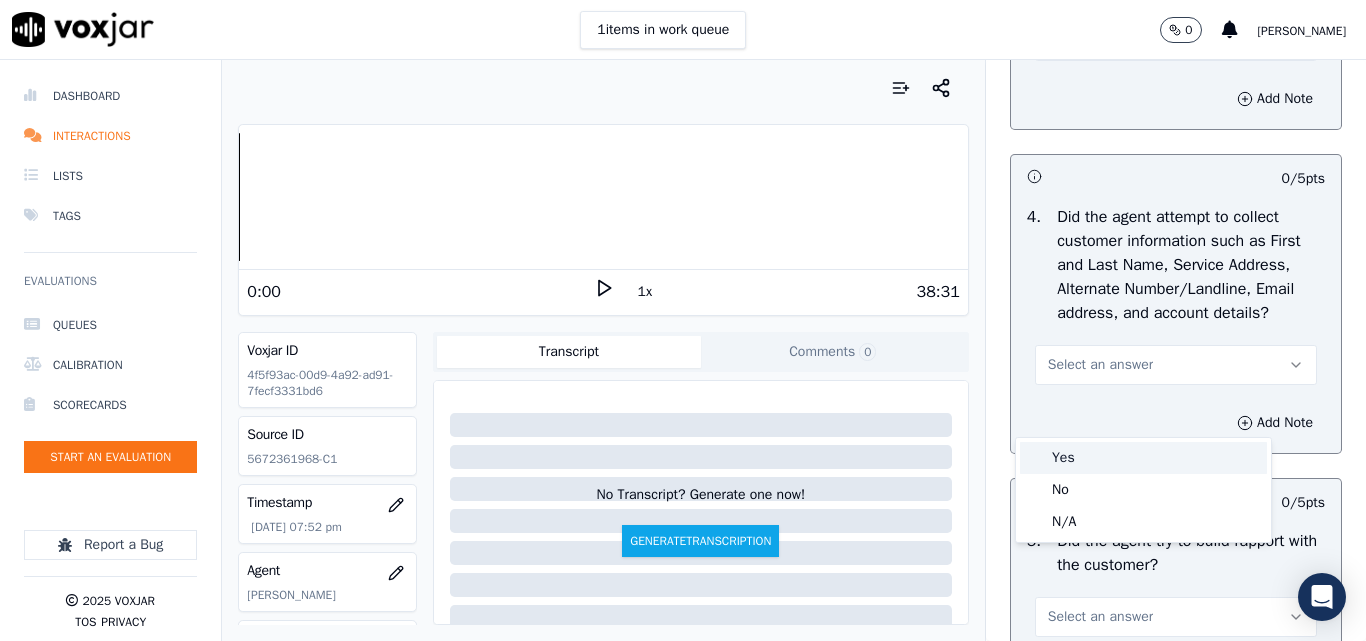 click on "Yes" at bounding box center [1143, 458] 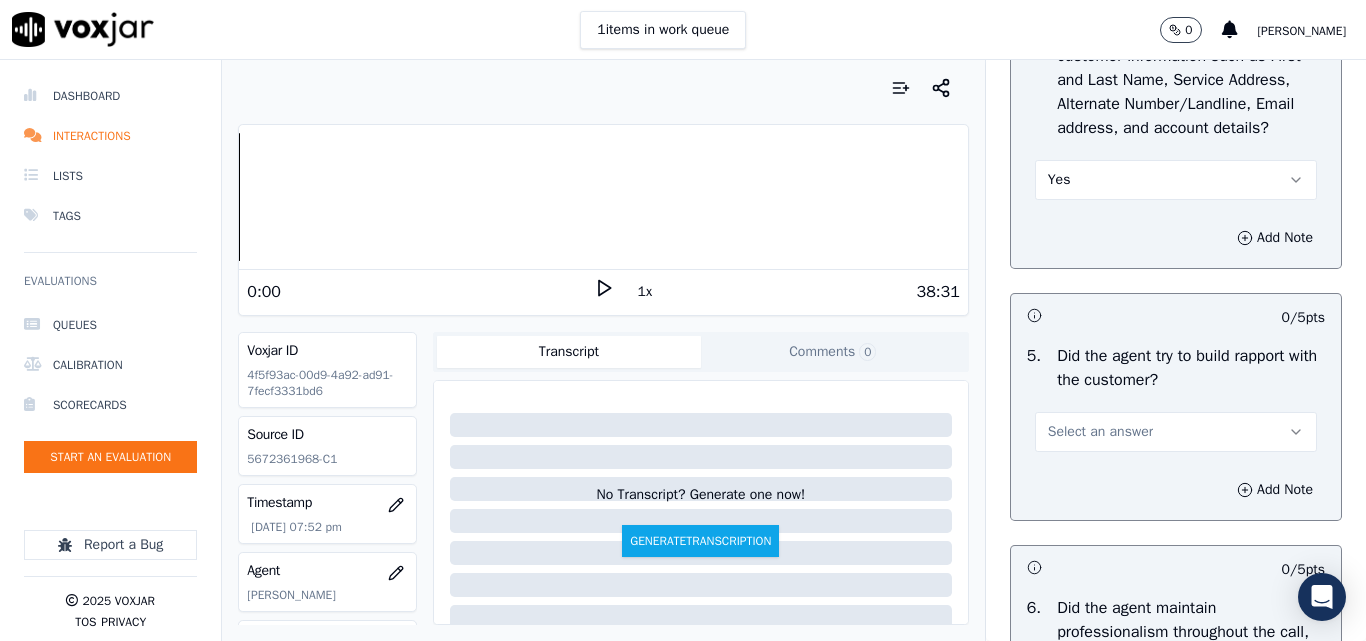 scroll, scrollTop: 2400, scrollLeft: 0, axis: vertical 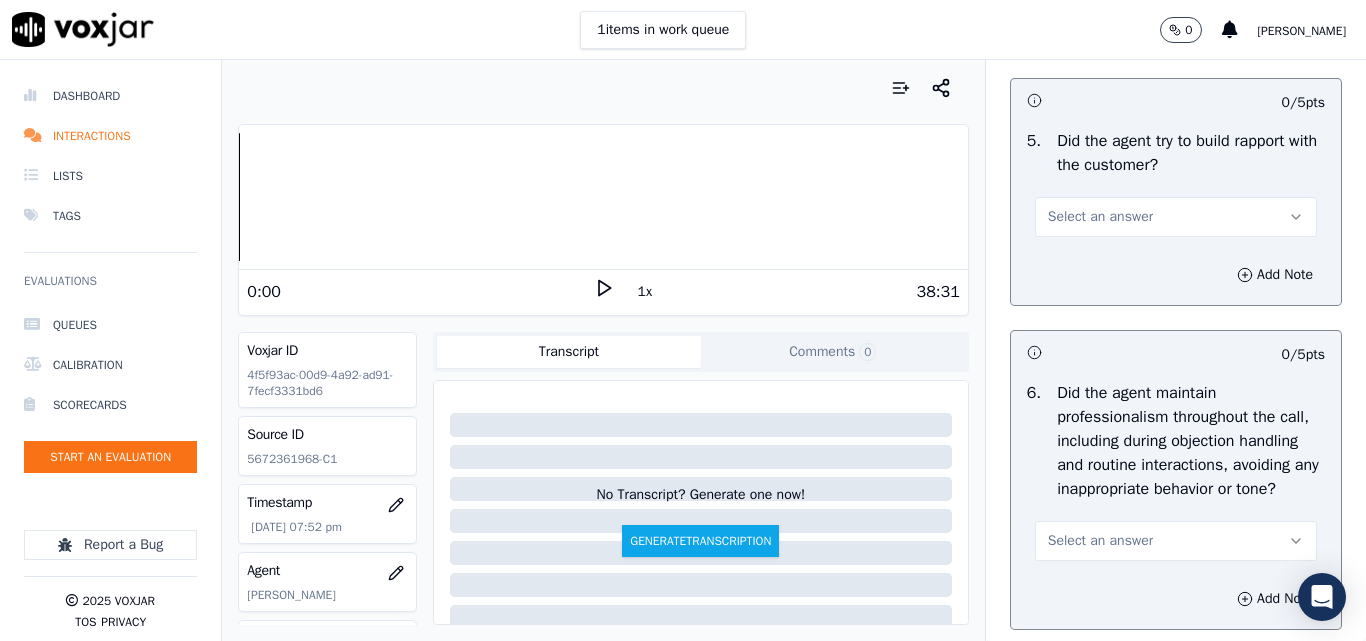 click on "Select an answer" at bounding box center (1100, 217) 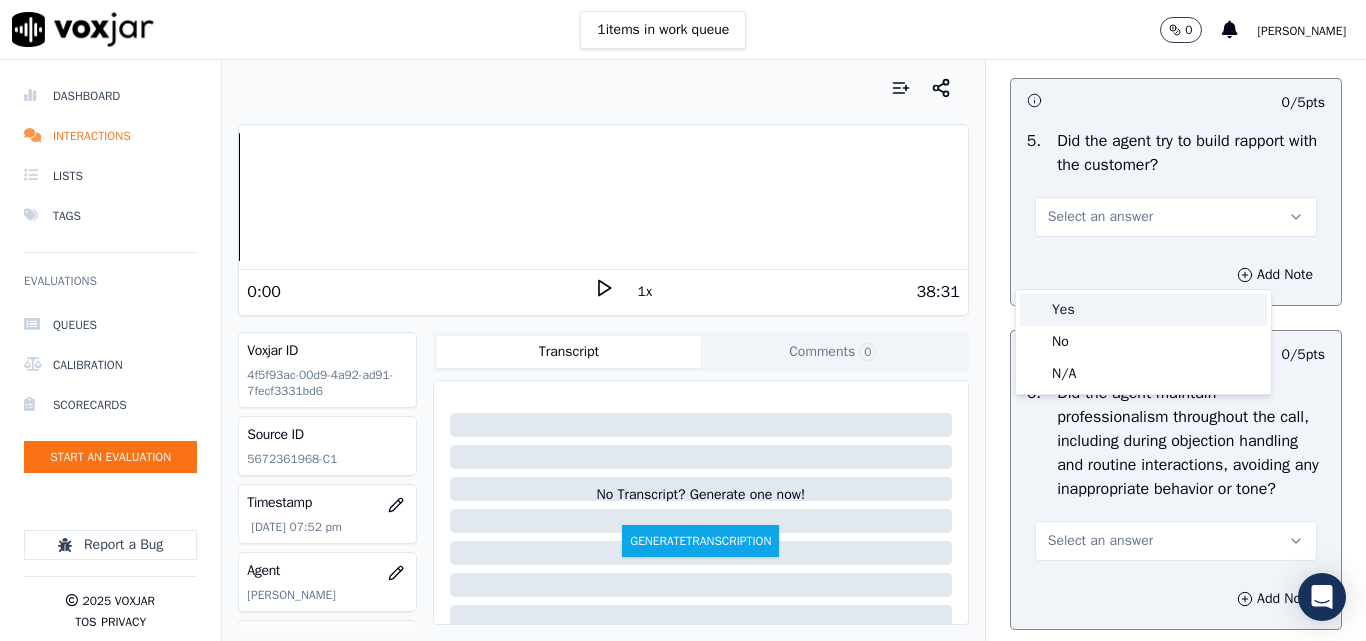 click on "Yes" at bounding box center (1143, 310) 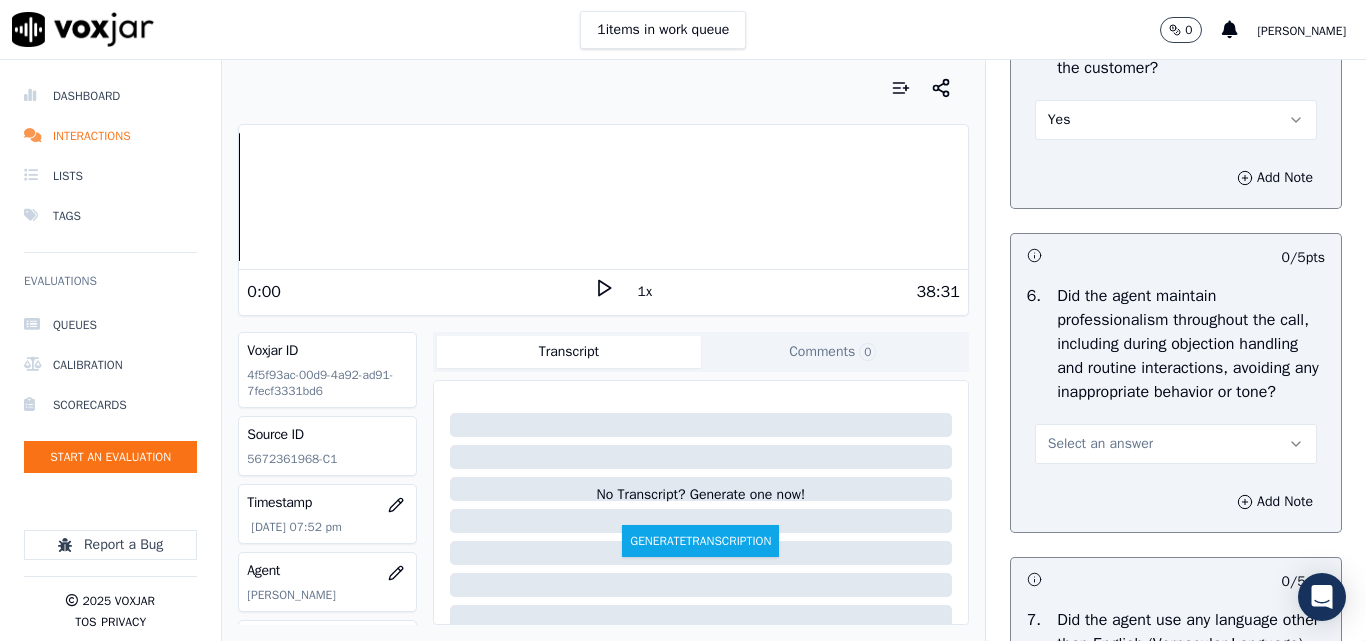 scroll, scrollTop: 2600, scrollLeft: 0, axis: vertical 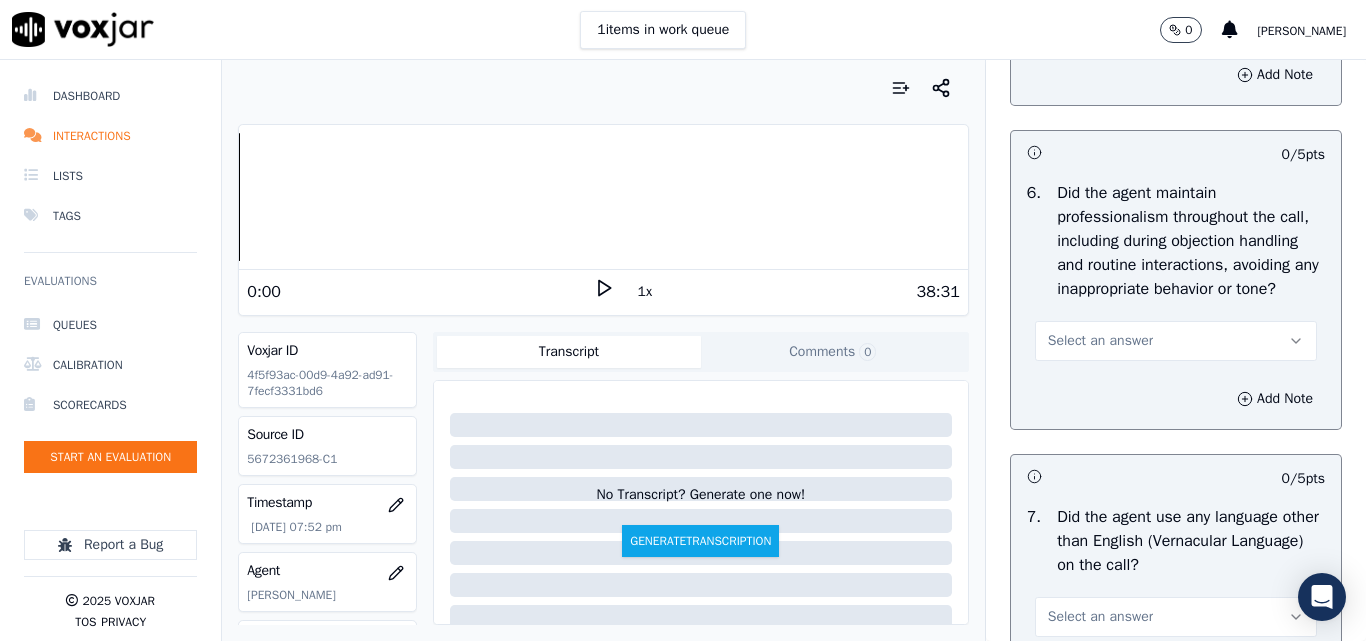 drag, startPoint x: 1062, startPoint y: 410, endPoint x: 1070, endPoint y: 434, distance: 25.298222 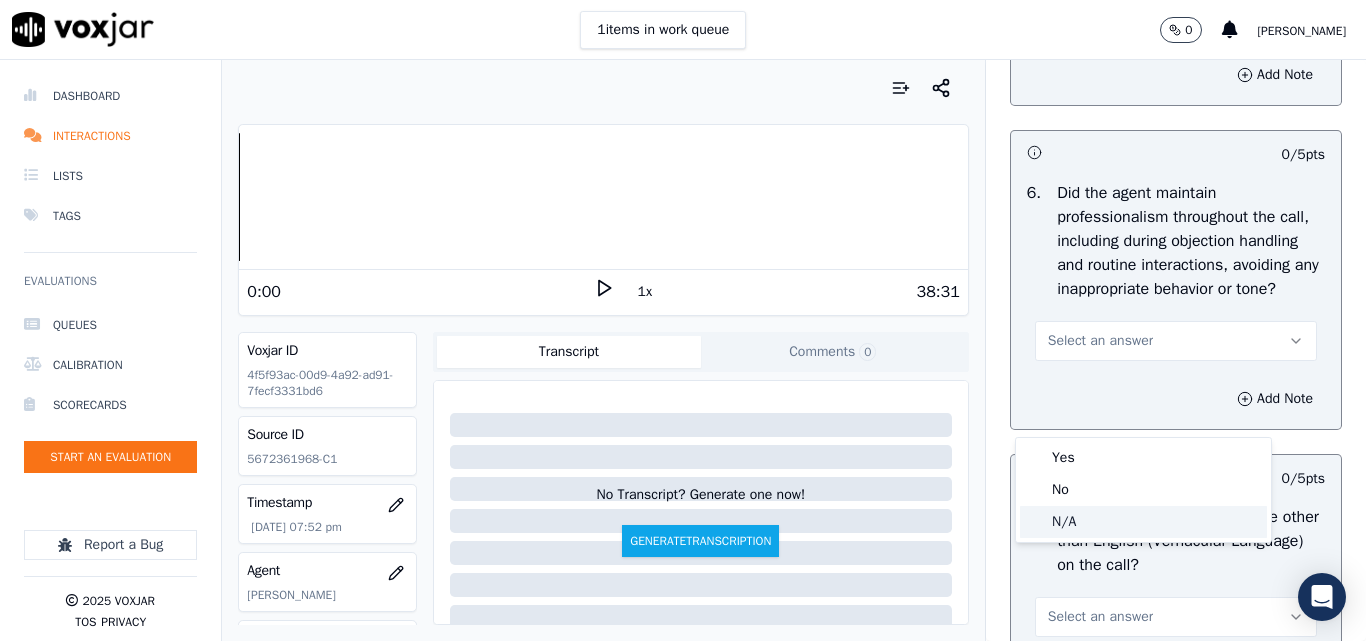 click on "N/A" 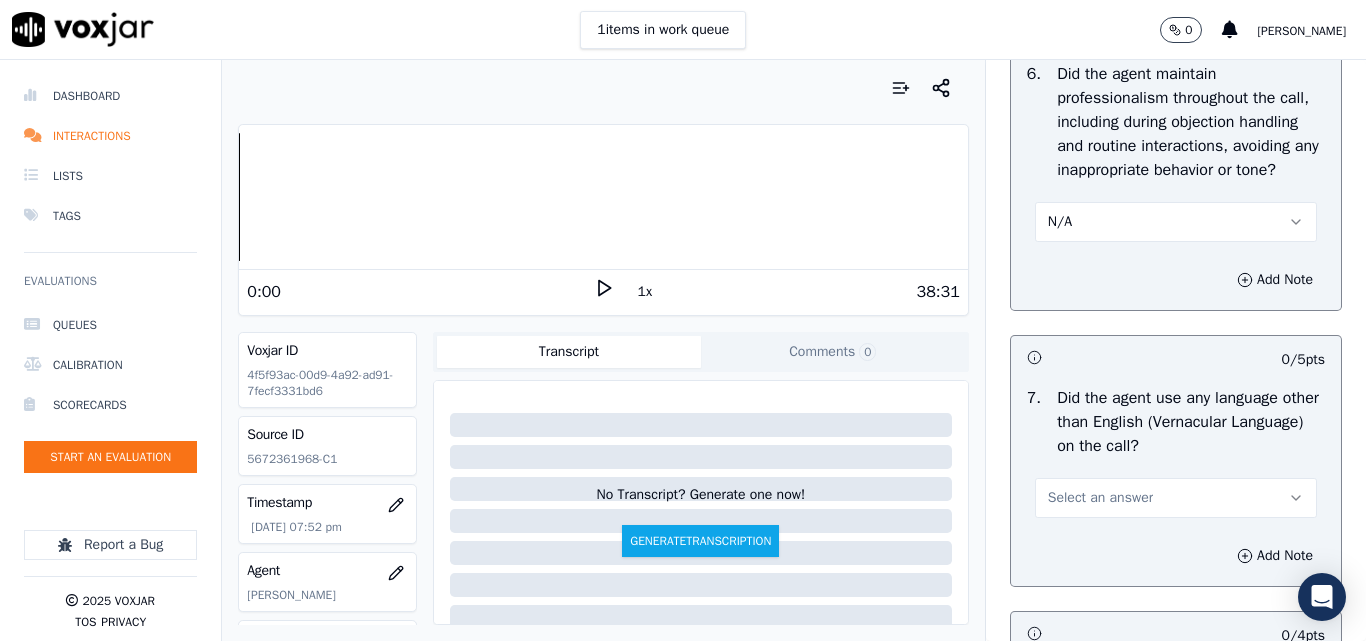 scroll, scrollTop: 2900, scrollLeft: 0, axis: vertical 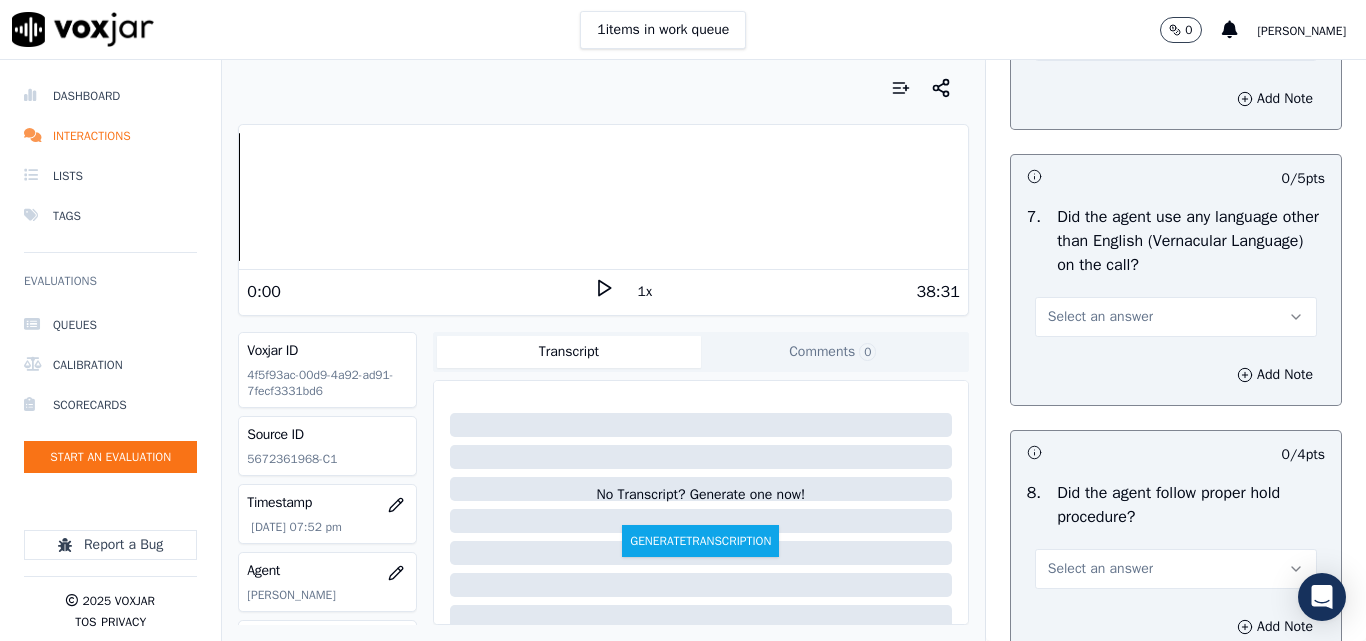 click on "Select an answer" at bounding box center (1100, 317) 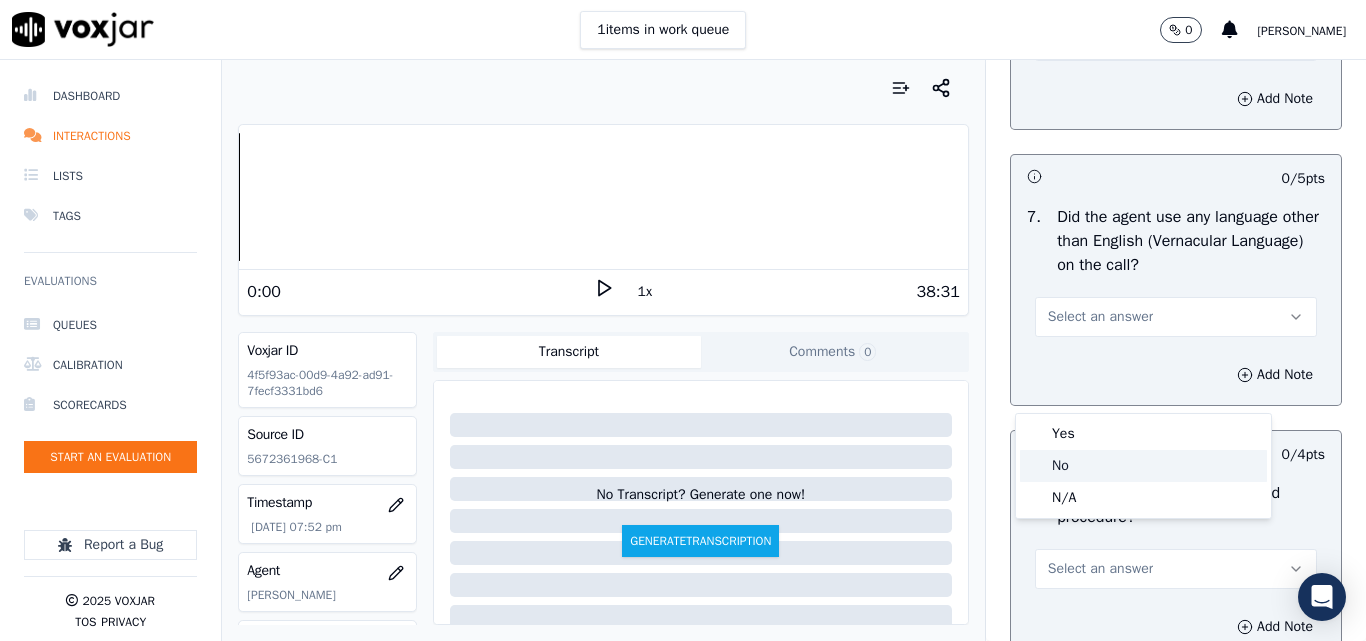 click on "No" 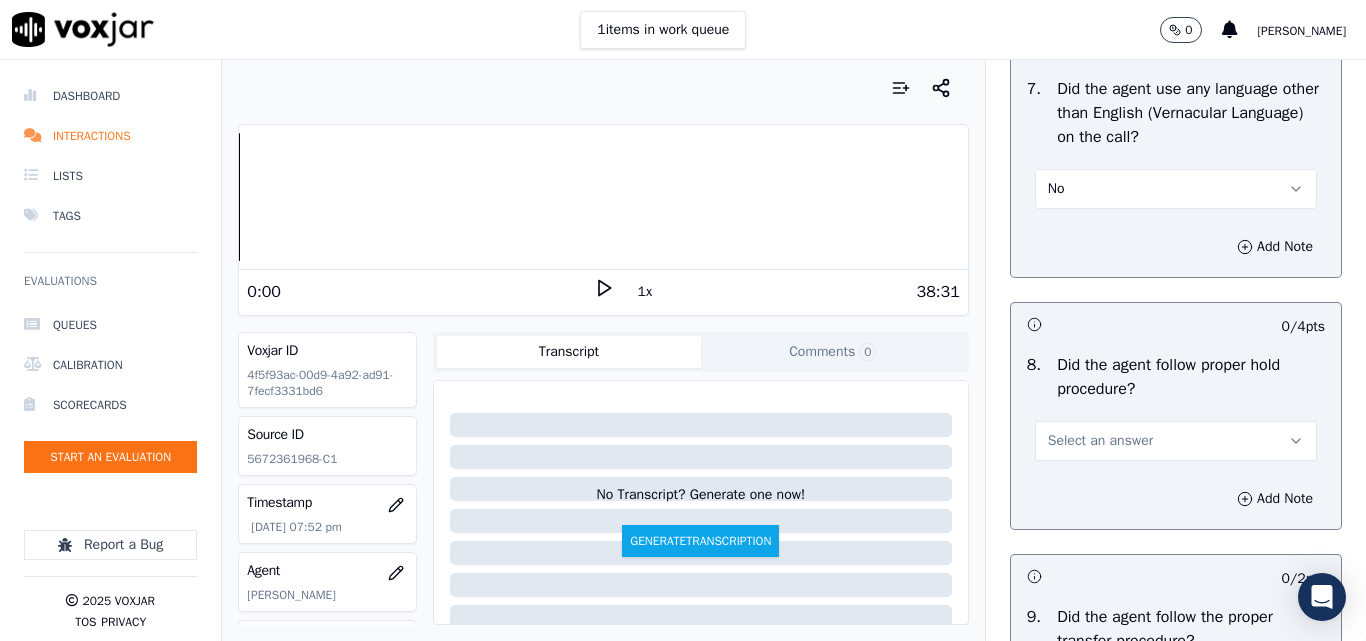 scroll, scrollTop: 3100, scrollLeft: 0, axis: vertical 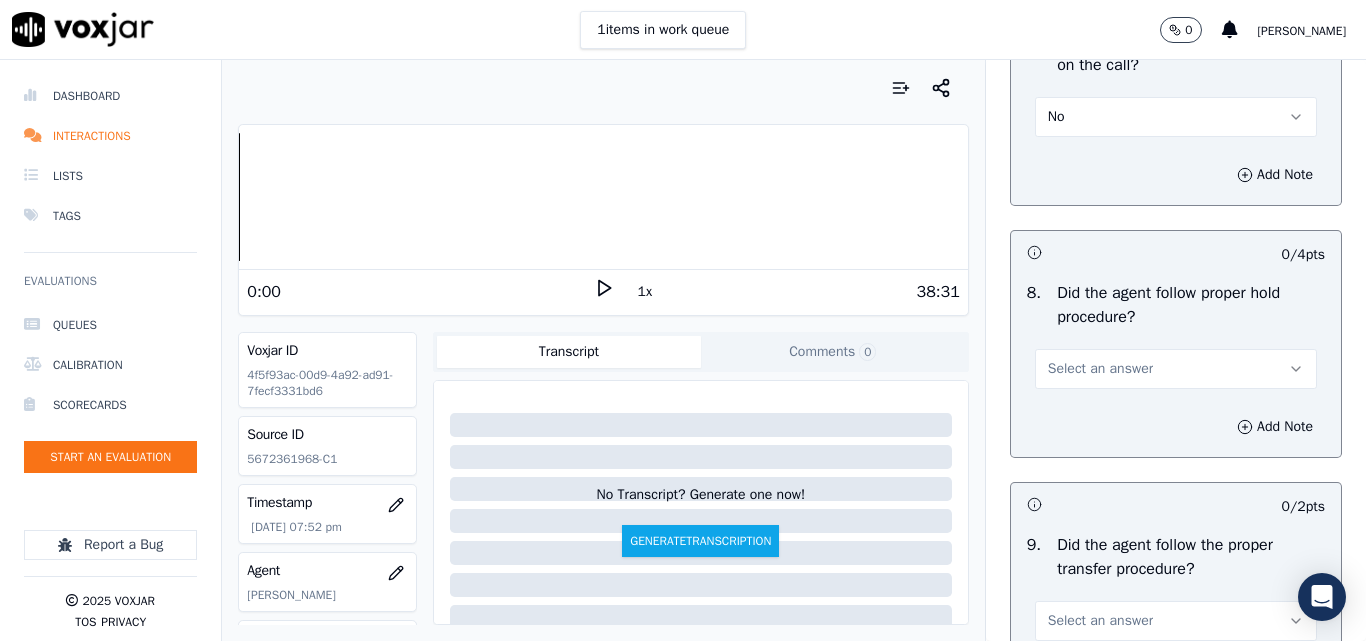 click on "Select an answer" at bounding box center (1100, 369) 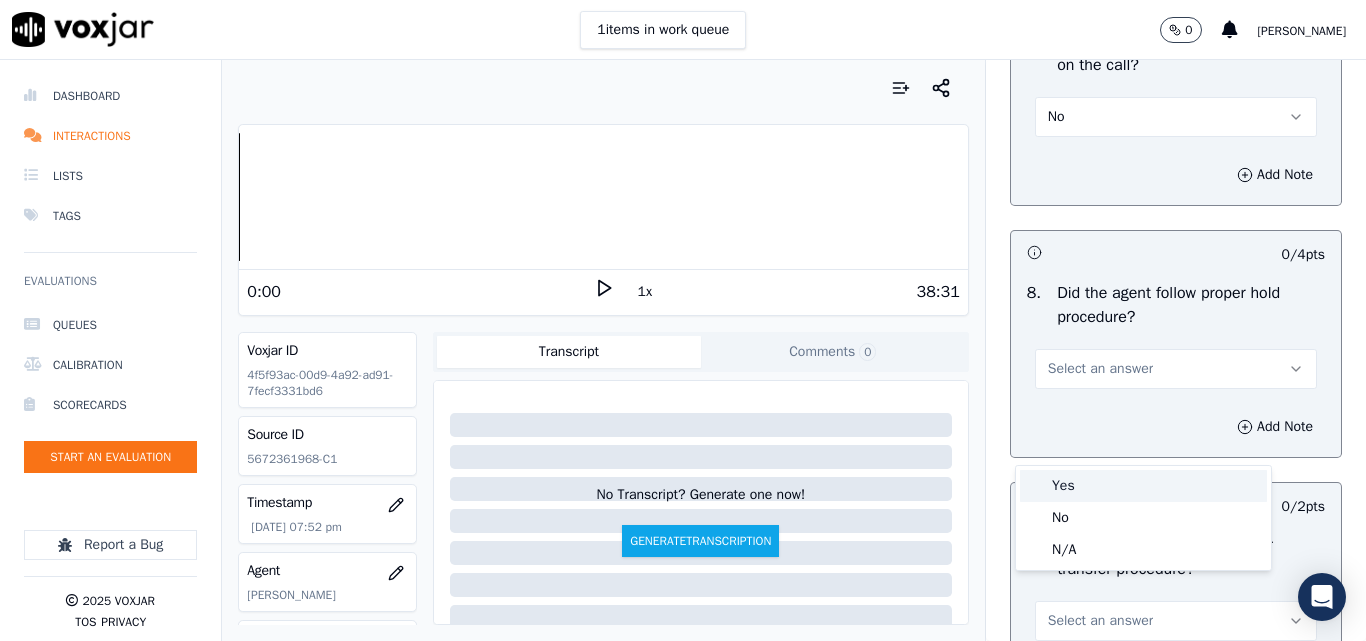 click on "Yes" at bounding box center (1143, 486) 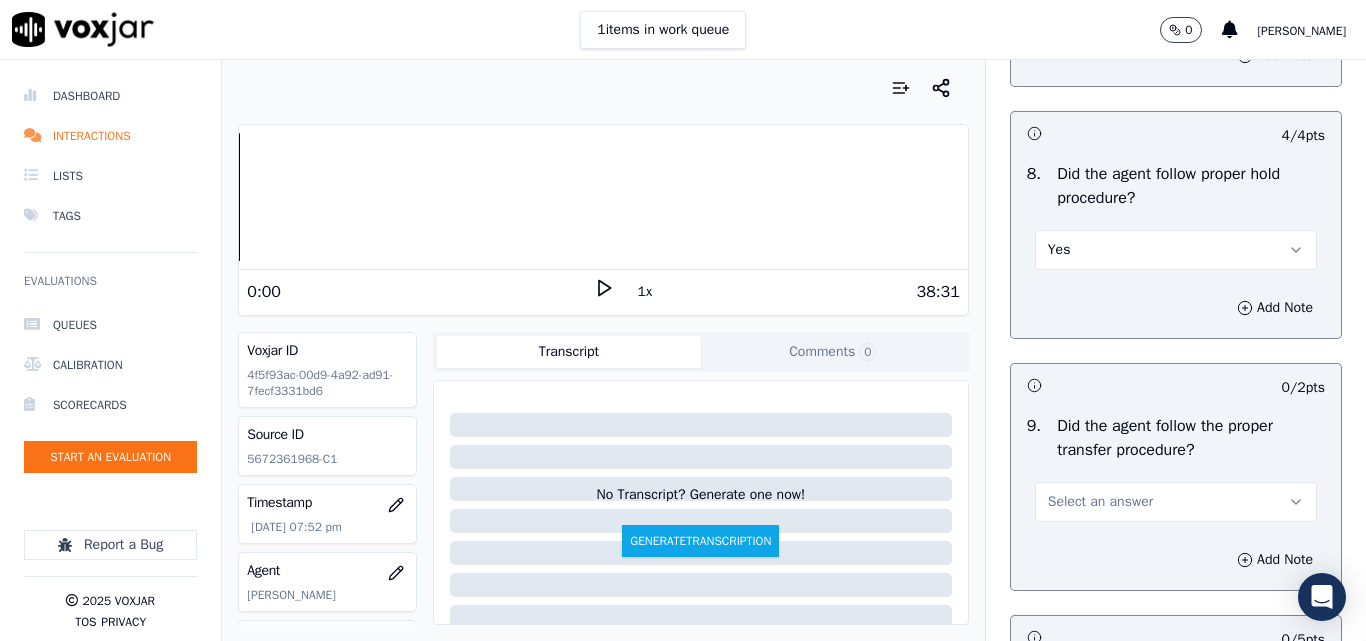 scroll, scrollTop: 3400, scrollLeft: 0, axis: vertical 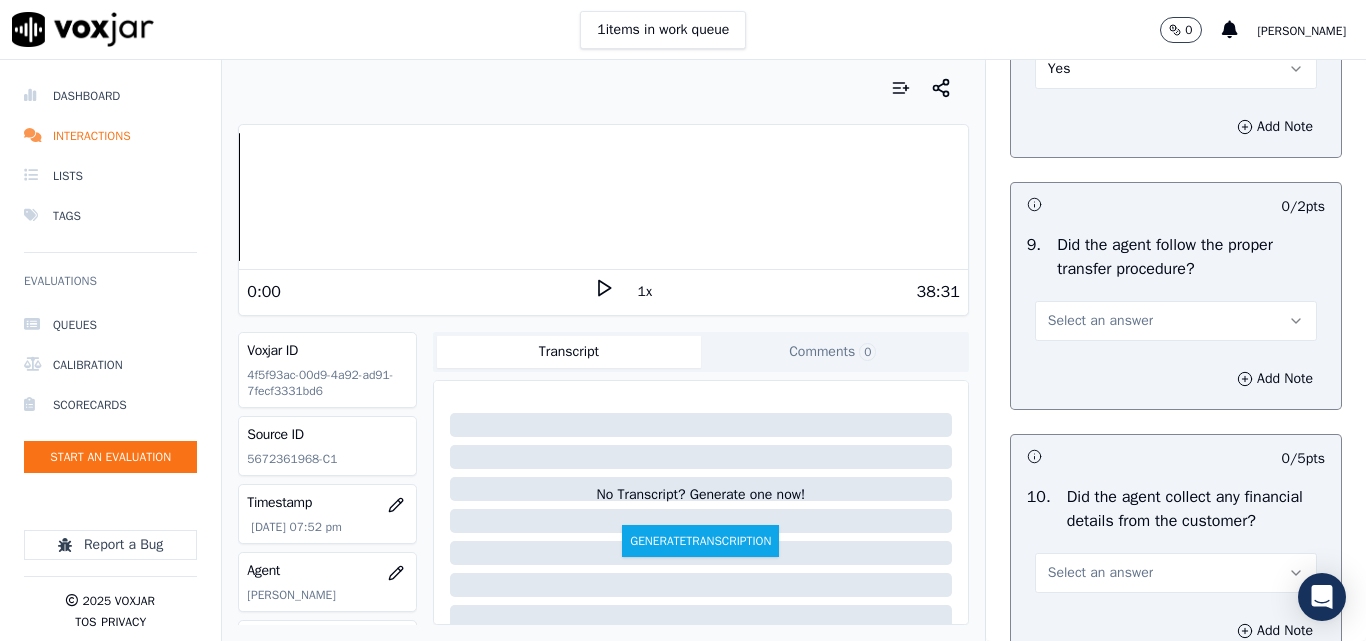 click on "Select an answer" at bounding box center (1100, 321) 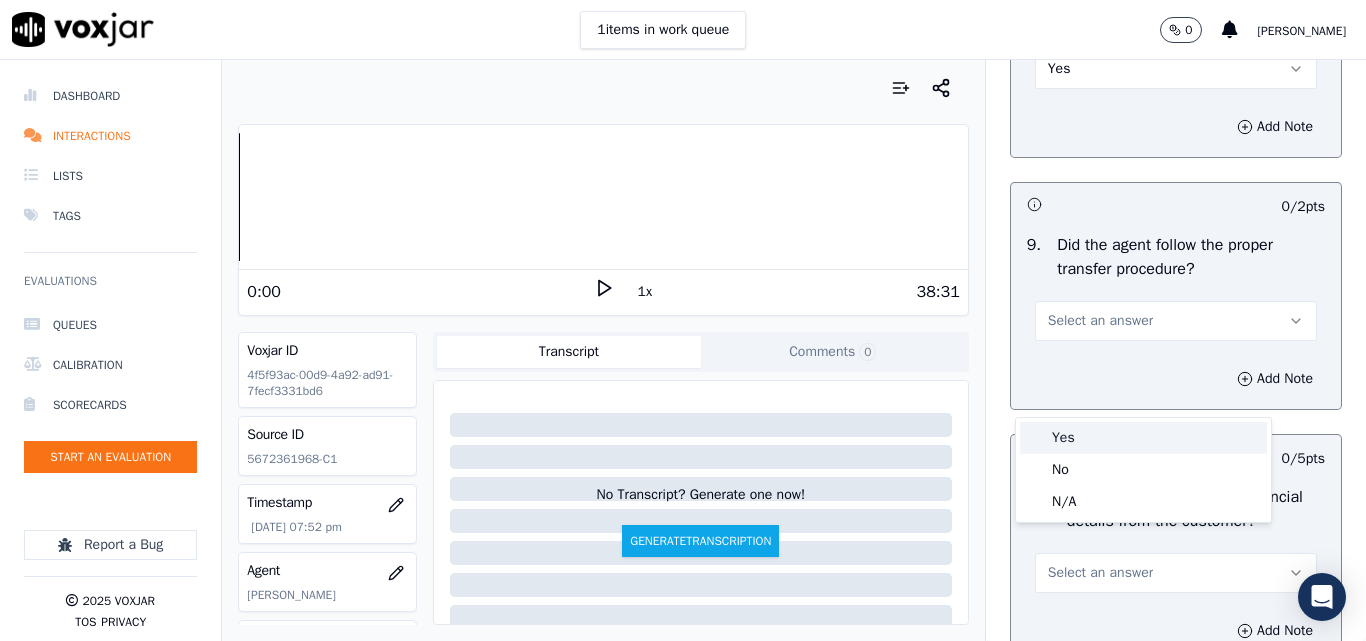 click on "Yes" at bounding box center (1143, 438) 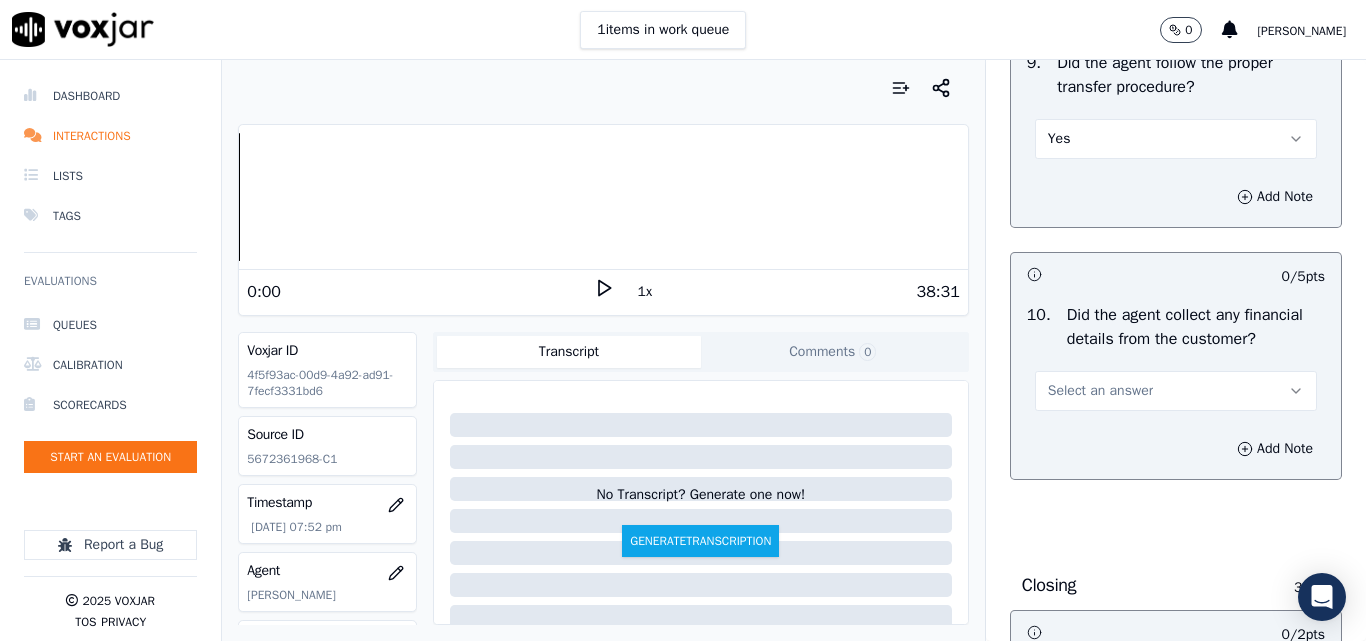 scroll, scrollTop: 3600, scrollLeft: 0, axis: vertical 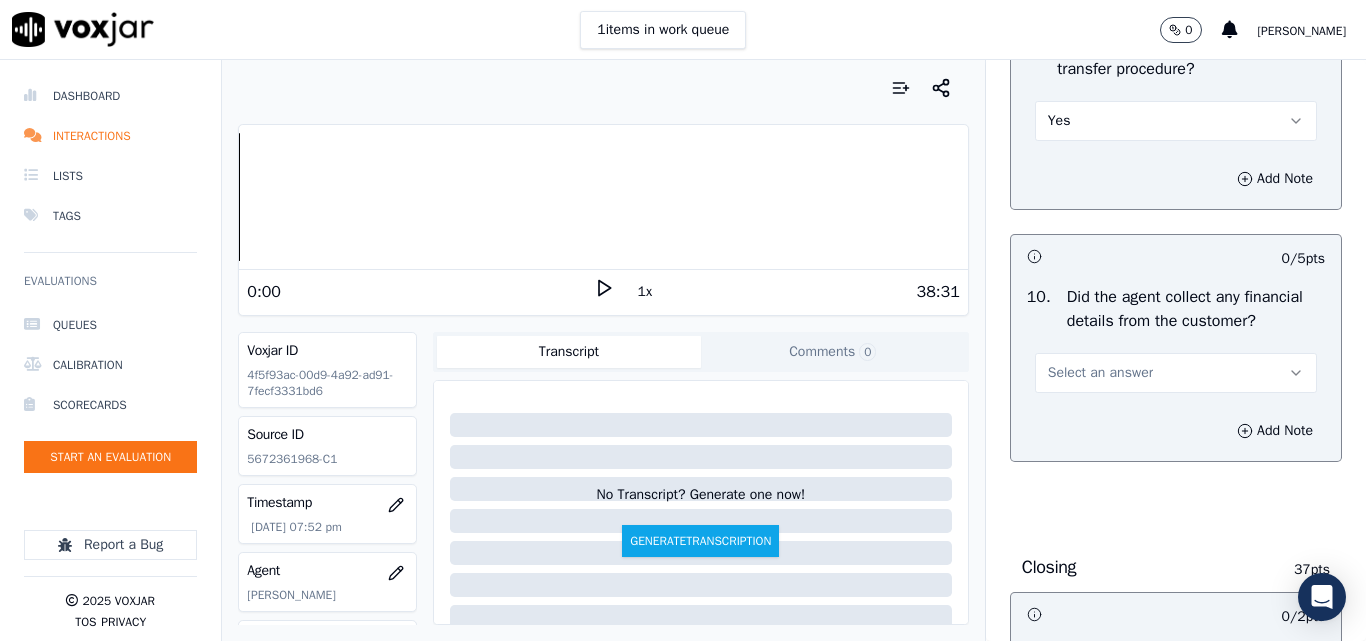 click on "Select an answer" at bounding box center [1100, 373] 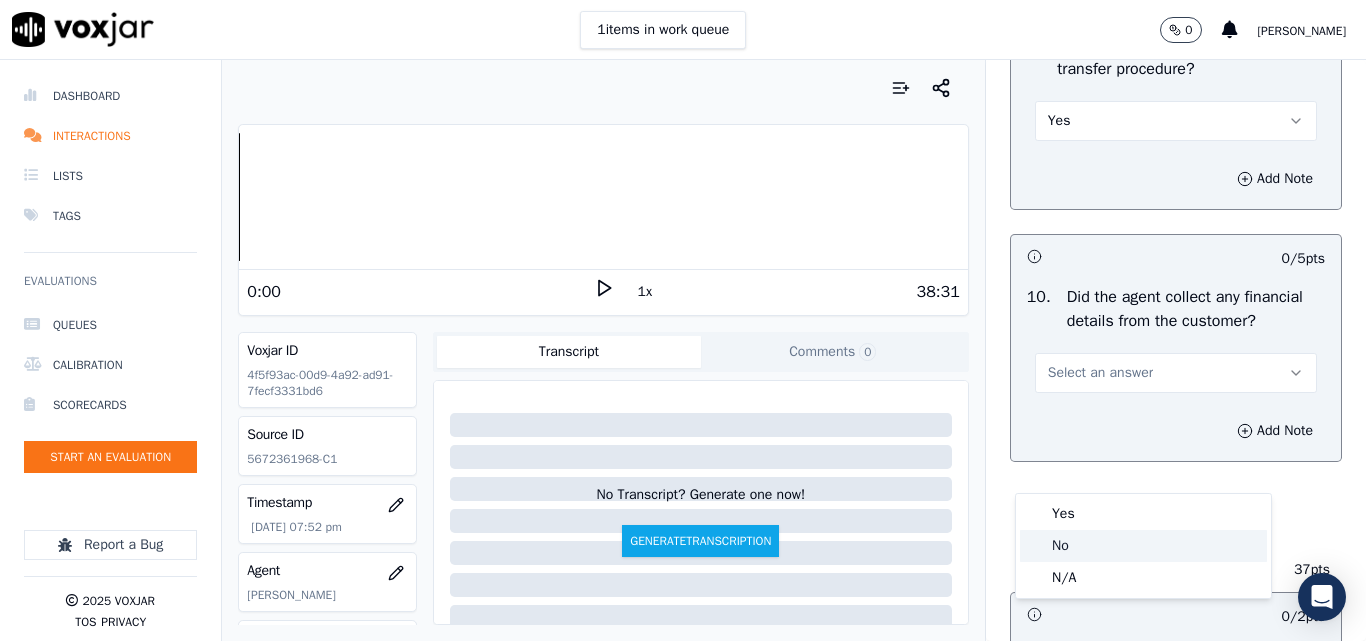 click on "No" 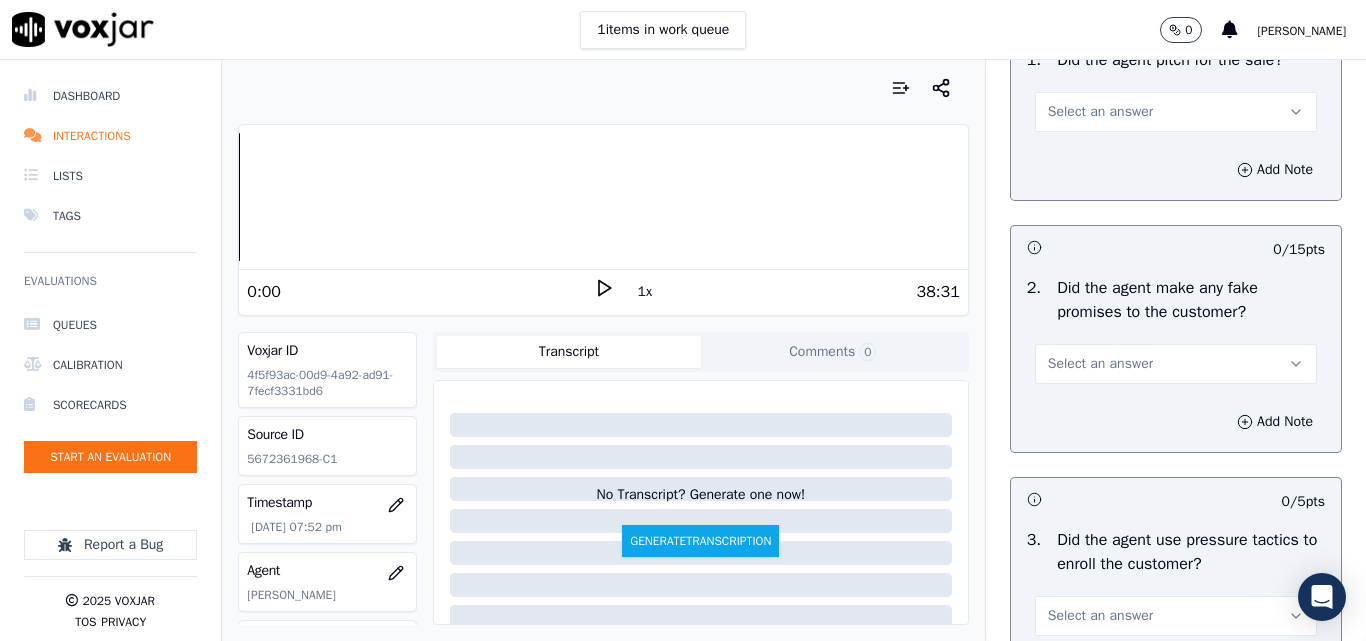 scroll, scrollTop: 4200, scrollLeft: 0, axis: vertical 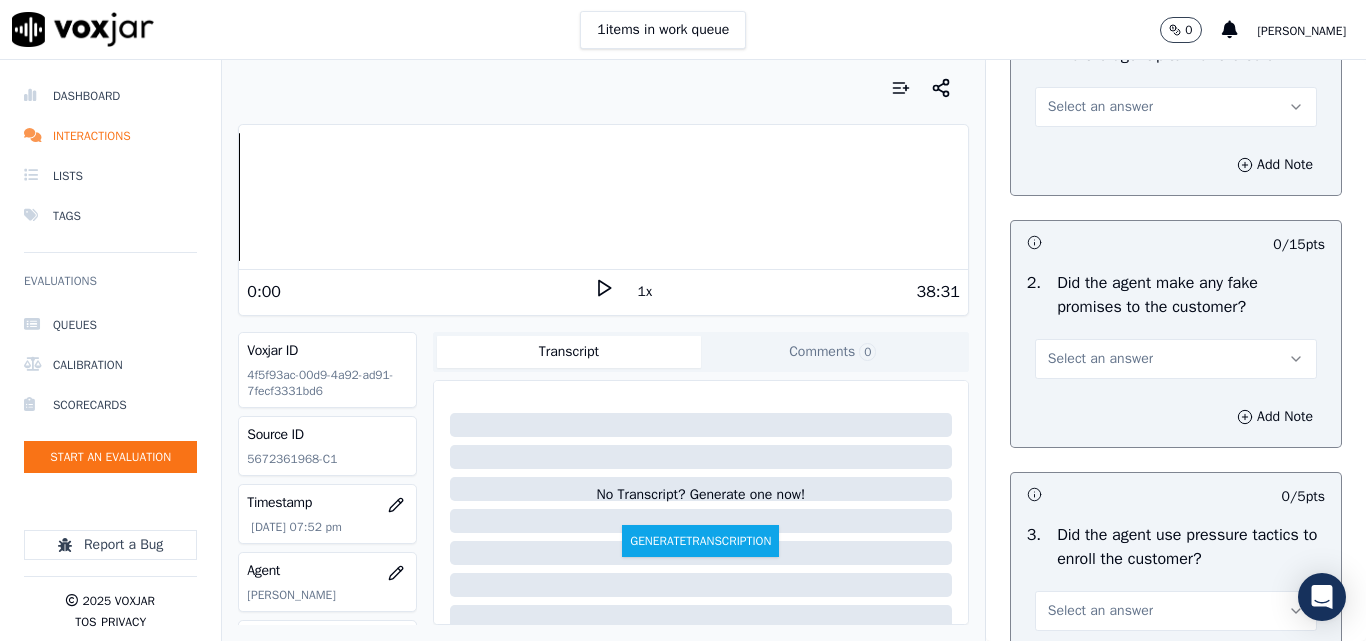 click on "Select an answer" at bounding box center [1100, 107] 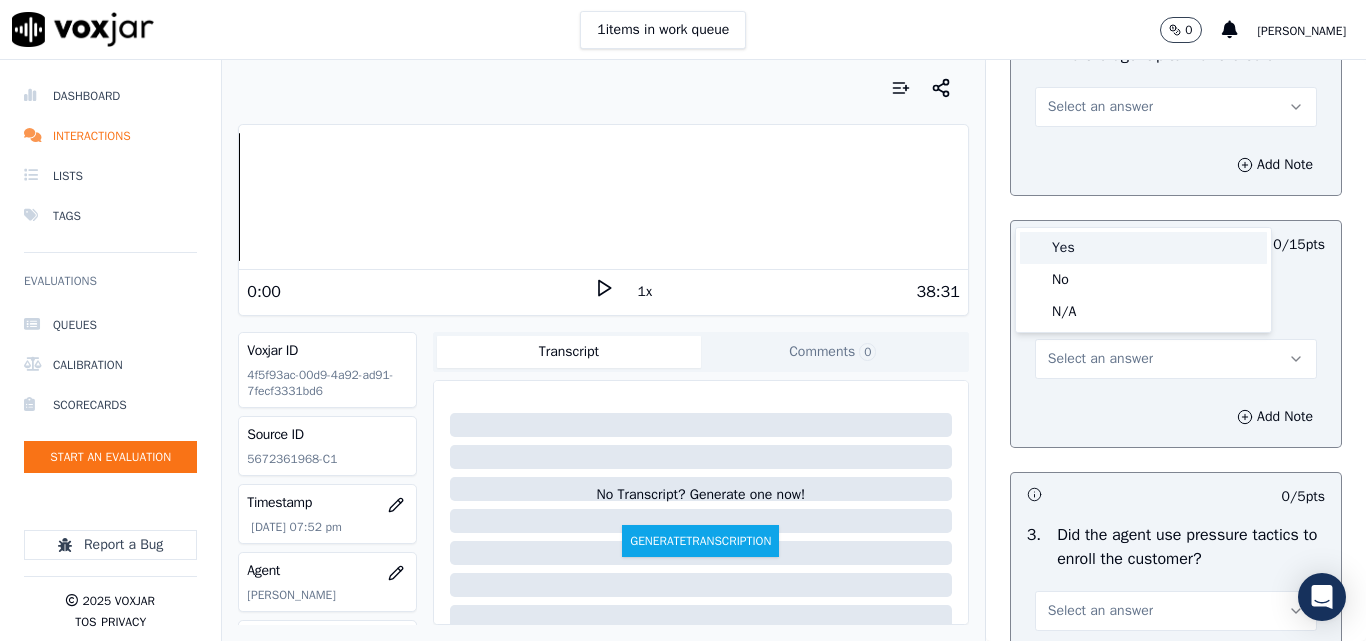 click on "Yes" at bounding box center (1143, 248) 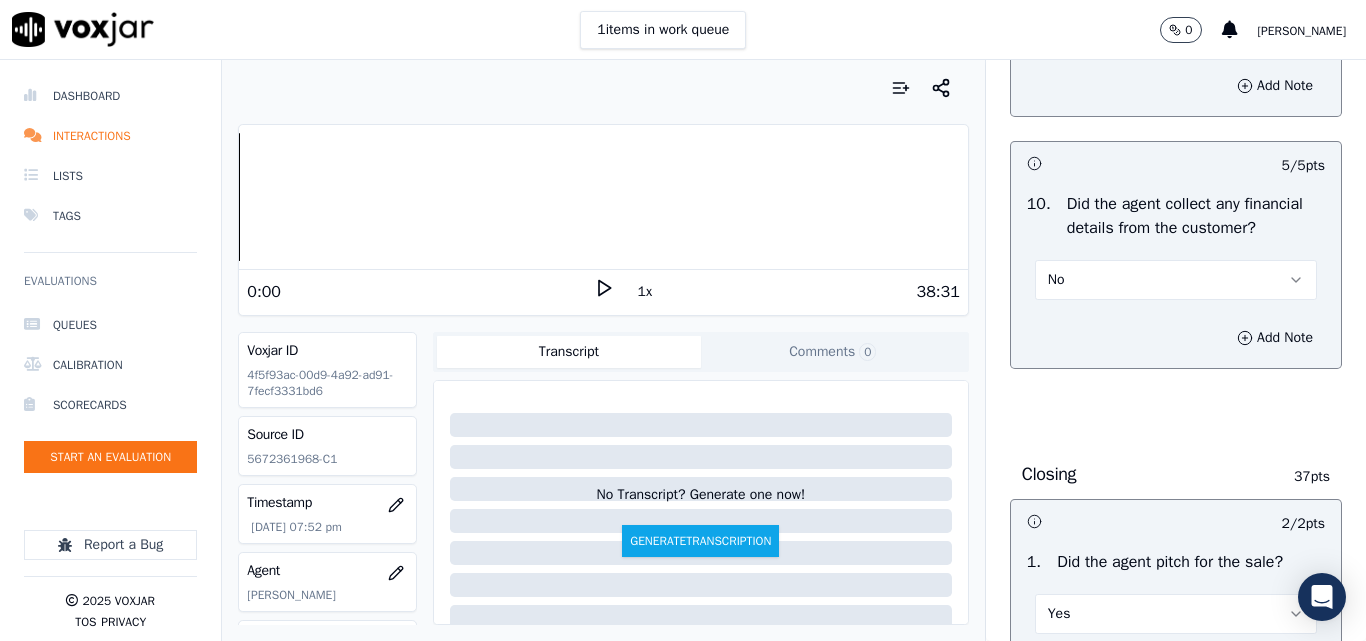 scroll, scrollTop: 3600, scrollLeft: 0, axis: vertical 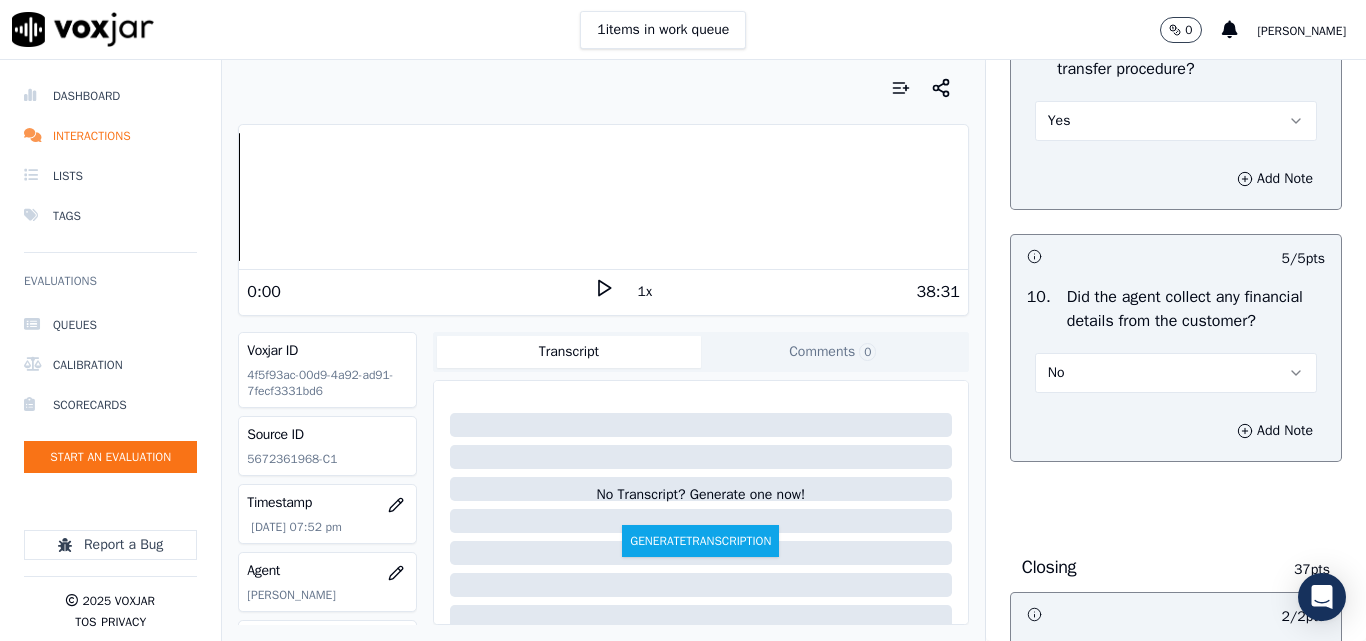 click on "Yes" at bounding box center (1176, 121) 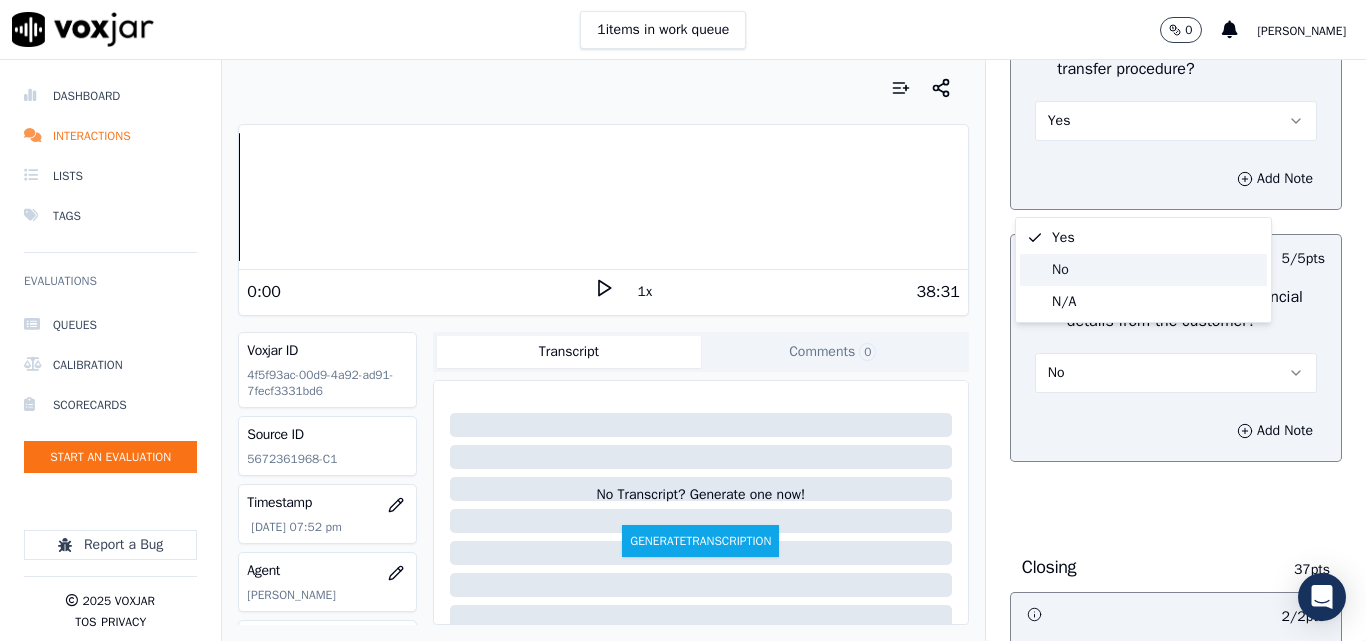 click on "No" 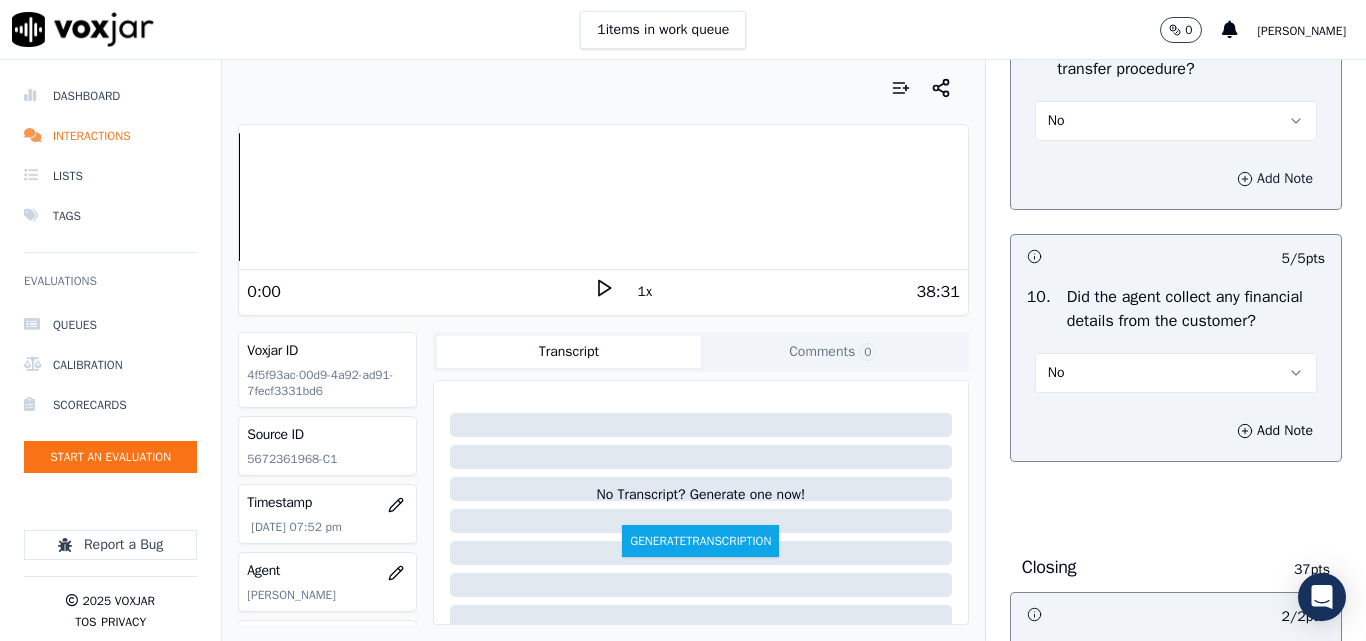click 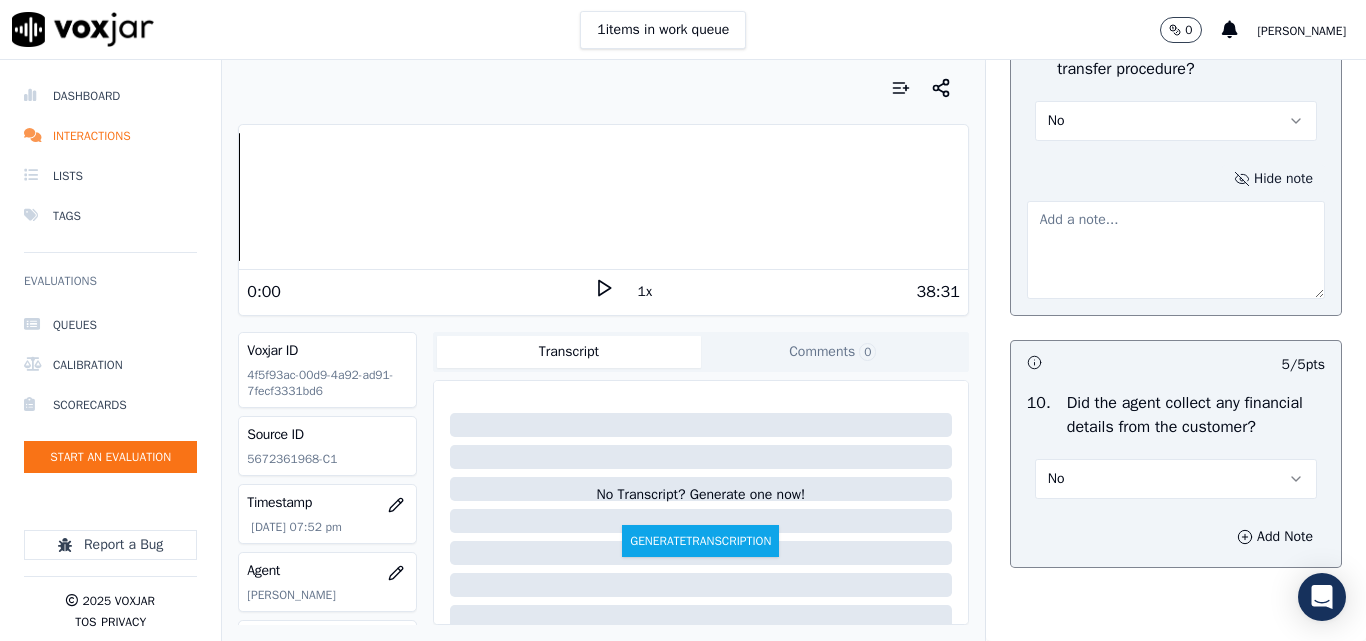 click at bounding box center (1176, 250) 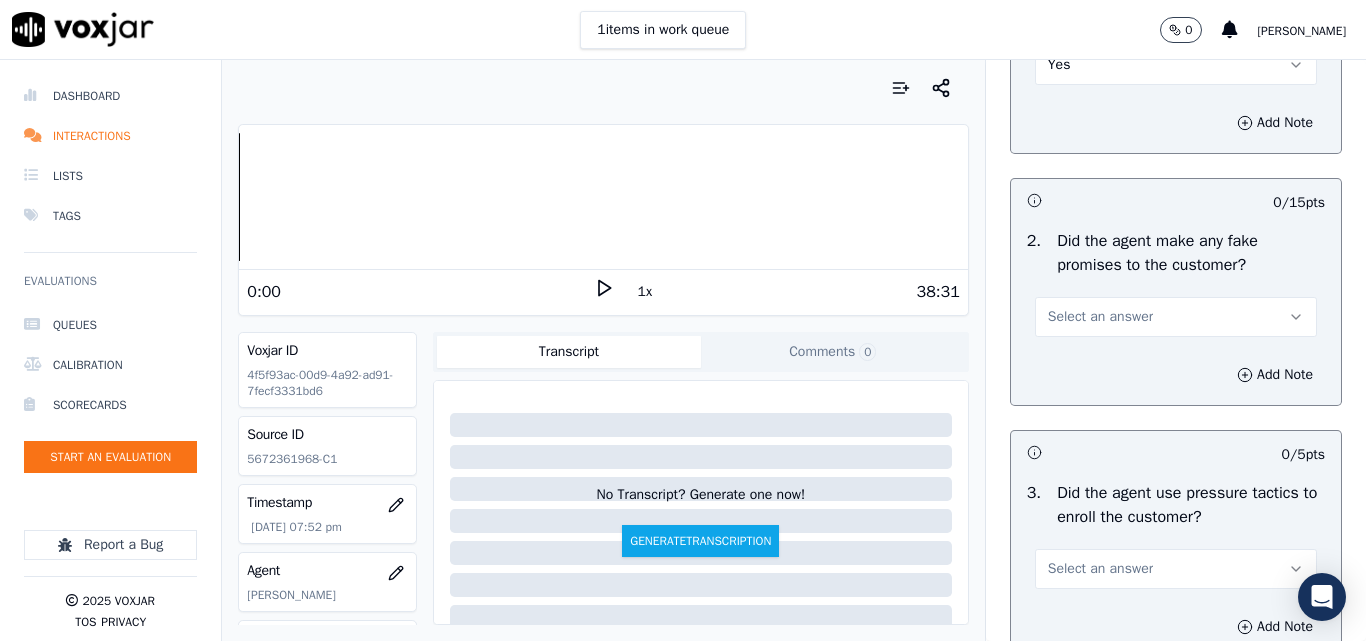 scroll, scrollTop: 4500, scrollLeft: 0, axis: vertical 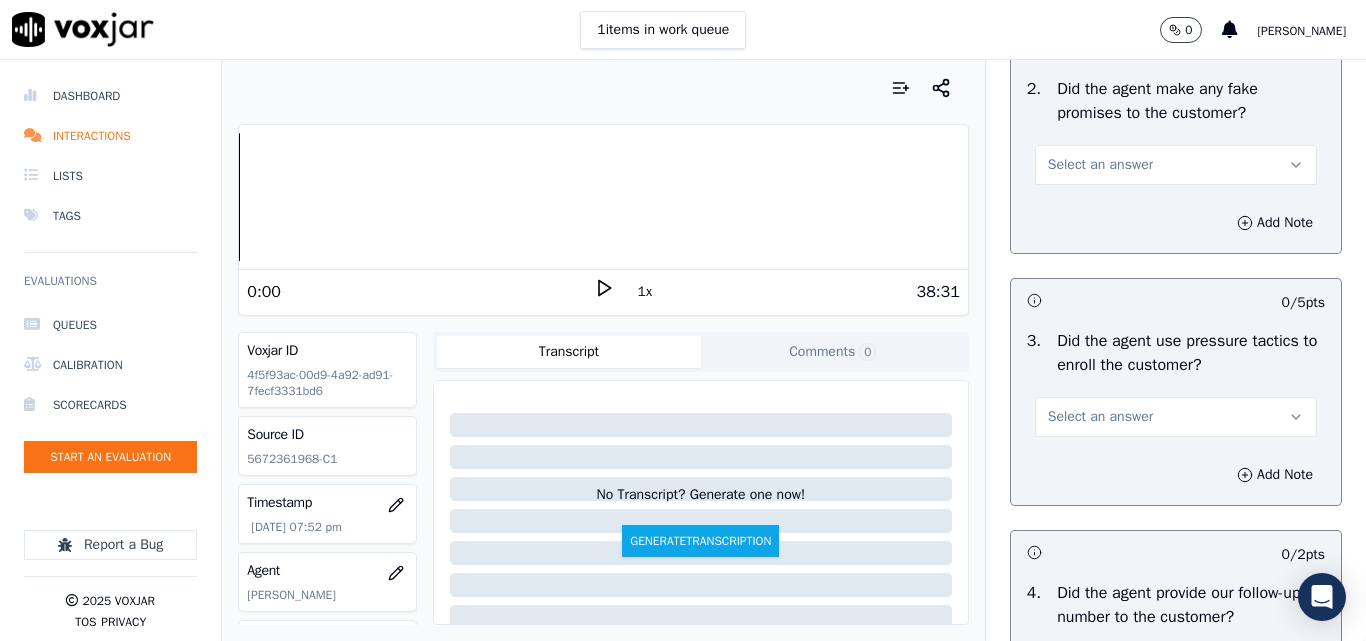 type on "@07:58 – The call was transferred to Allen without informing the customer." 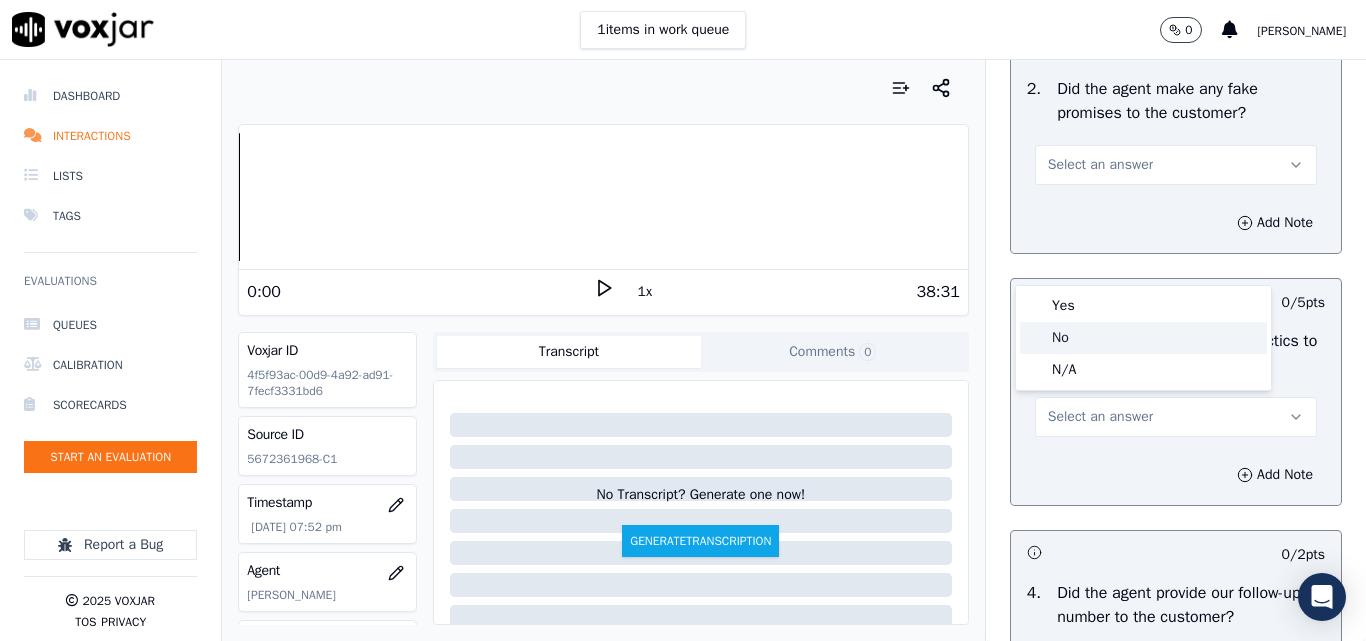 click on "No" 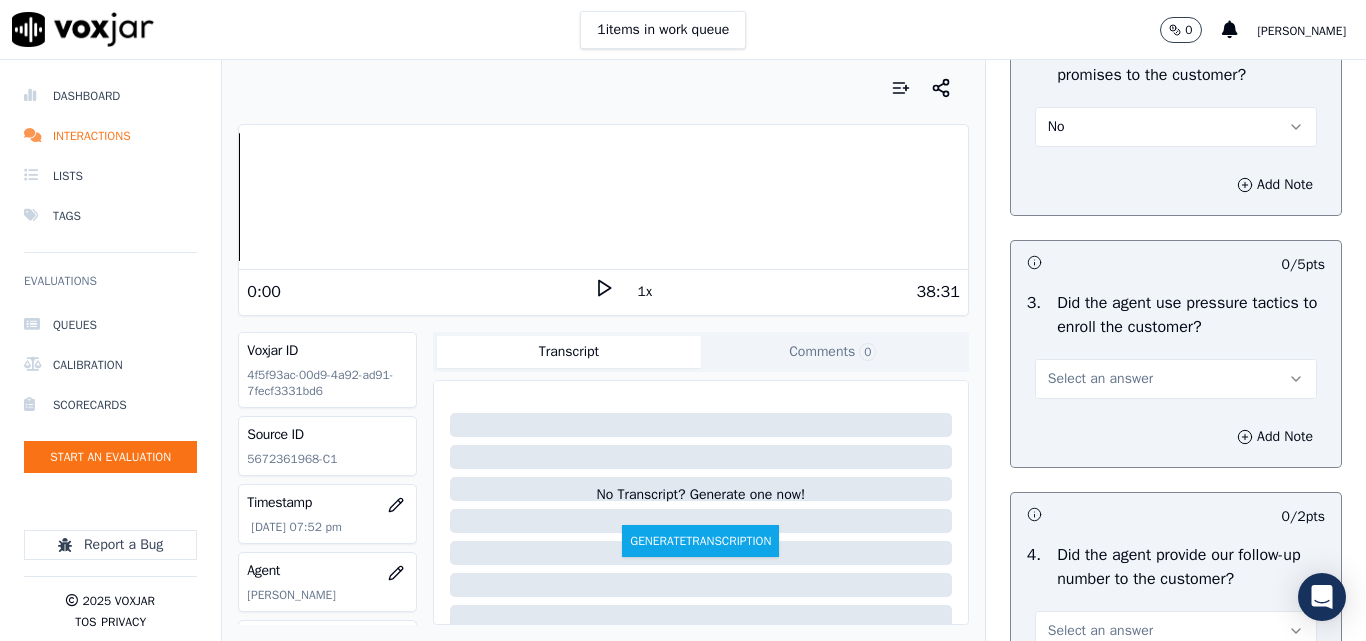 scroll, scrollTop: 4600, scrollLeft: 0, axis: vertical 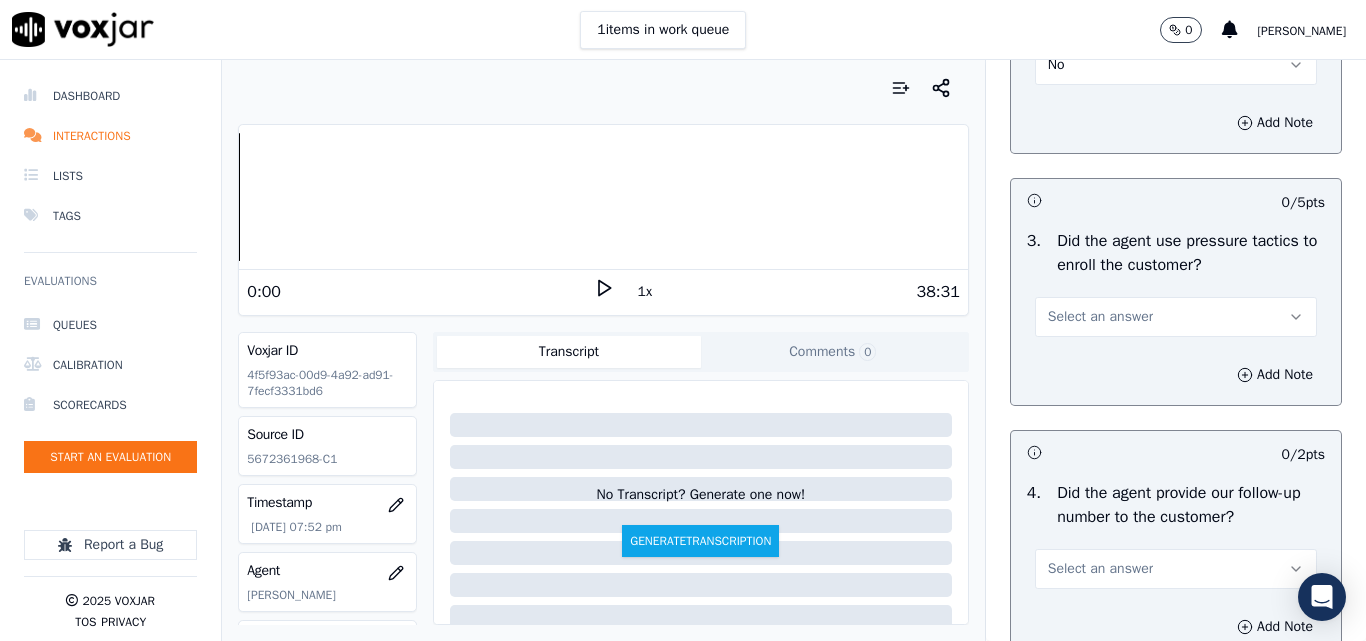 click on "Select an answer" at bounding box center [1100, 317] 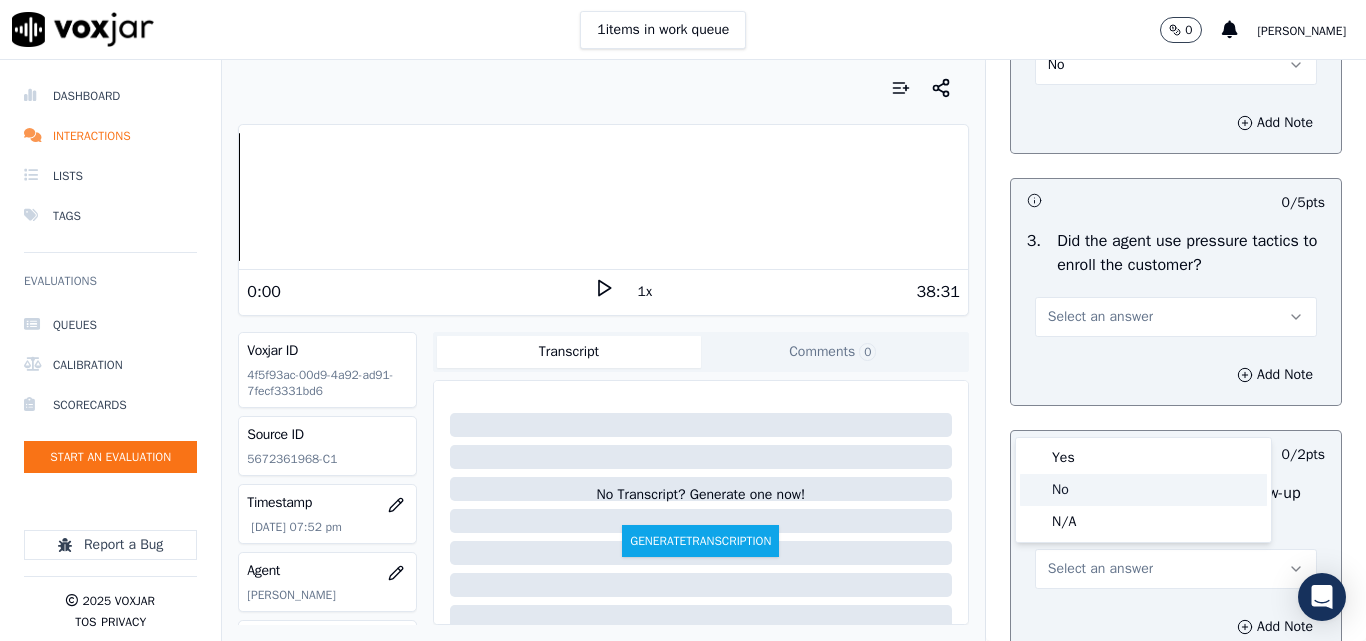 click on "No" 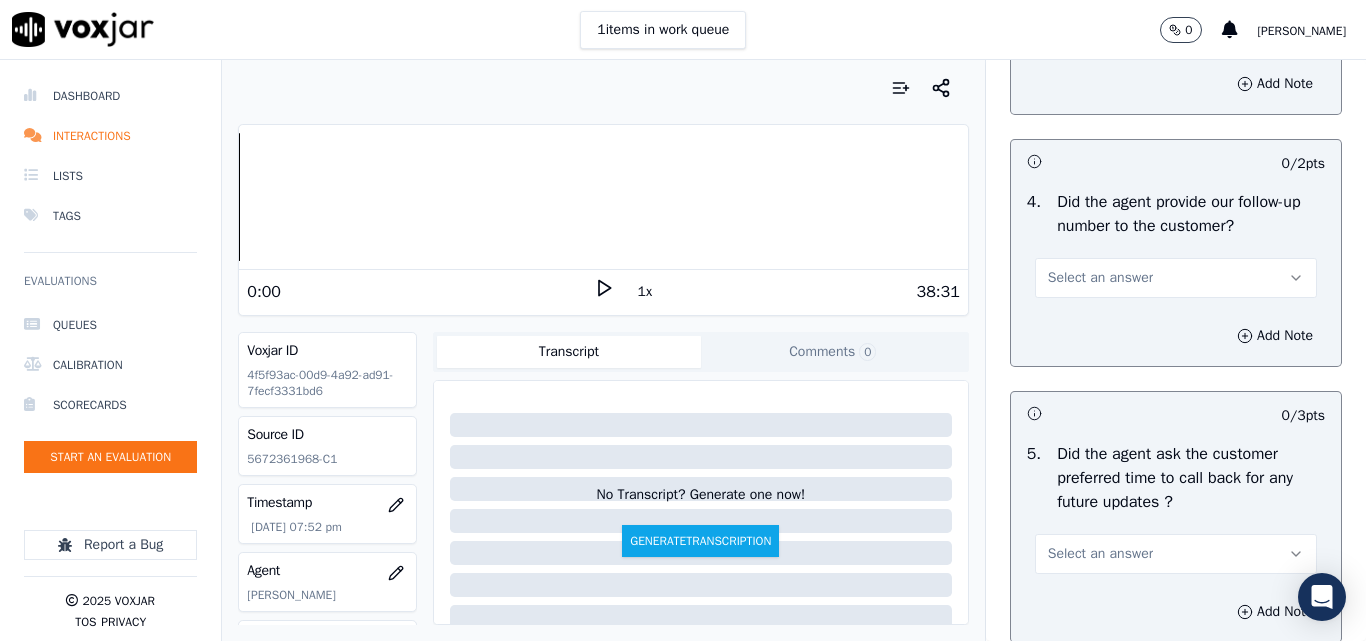 scroll, scrollTop: 4900, scrollLeft: 0, axis: vertical 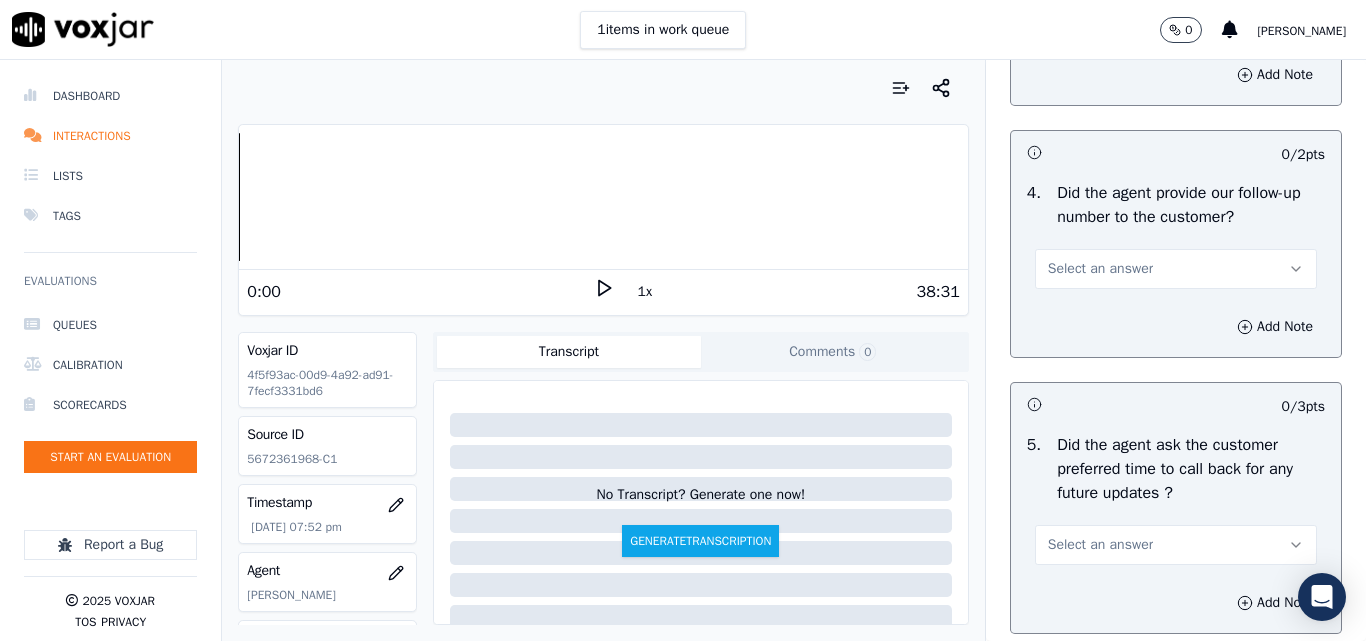 click on "Select an answer" at bounding box center [1100, 269] 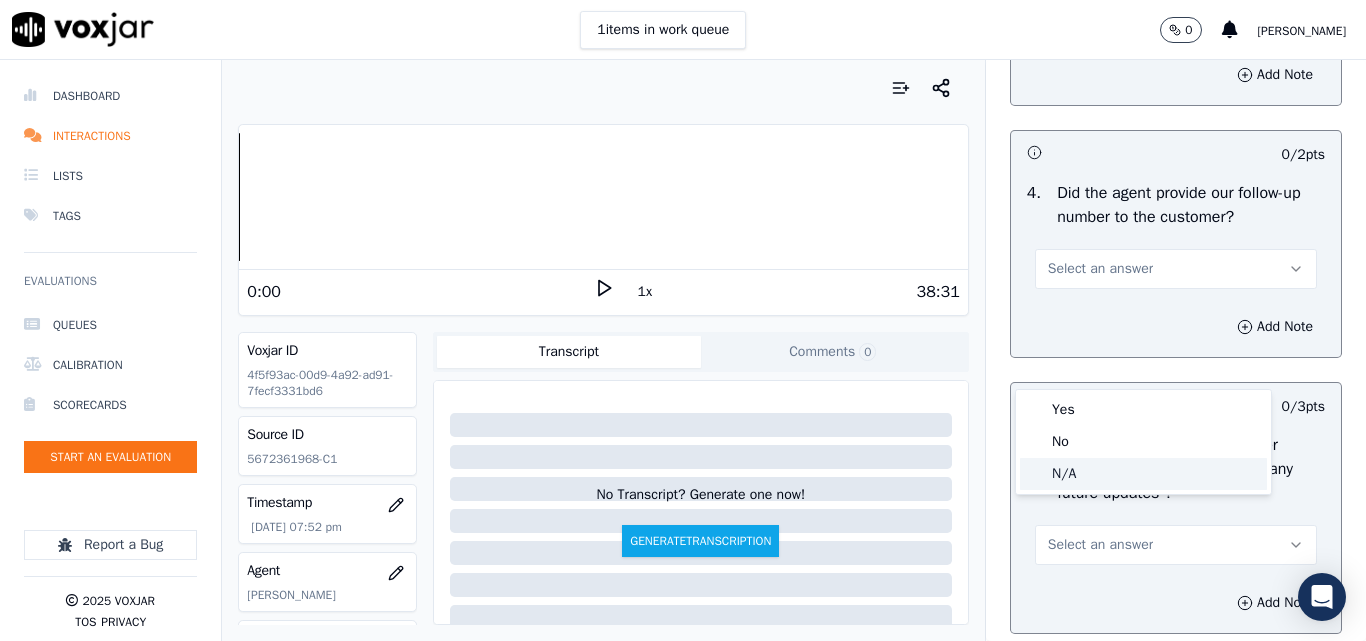 click on "N/A" 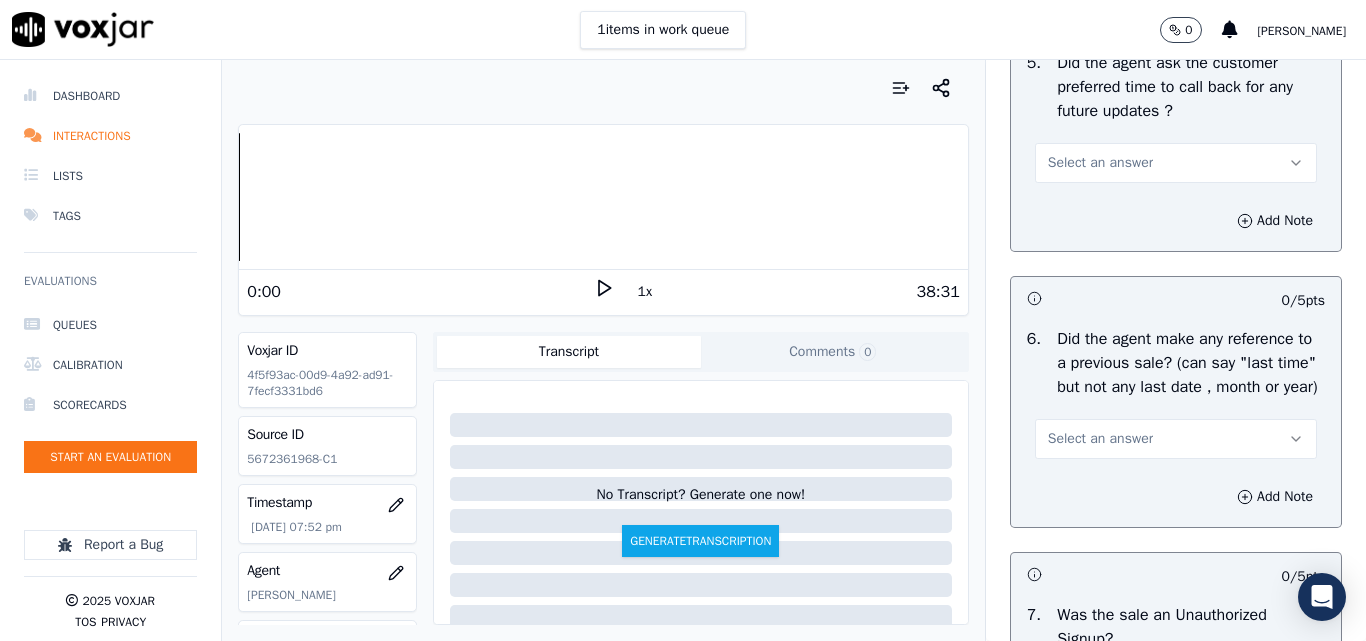 scroll, scrollTop: 5300, scrollLeft: 0, axis: vertical 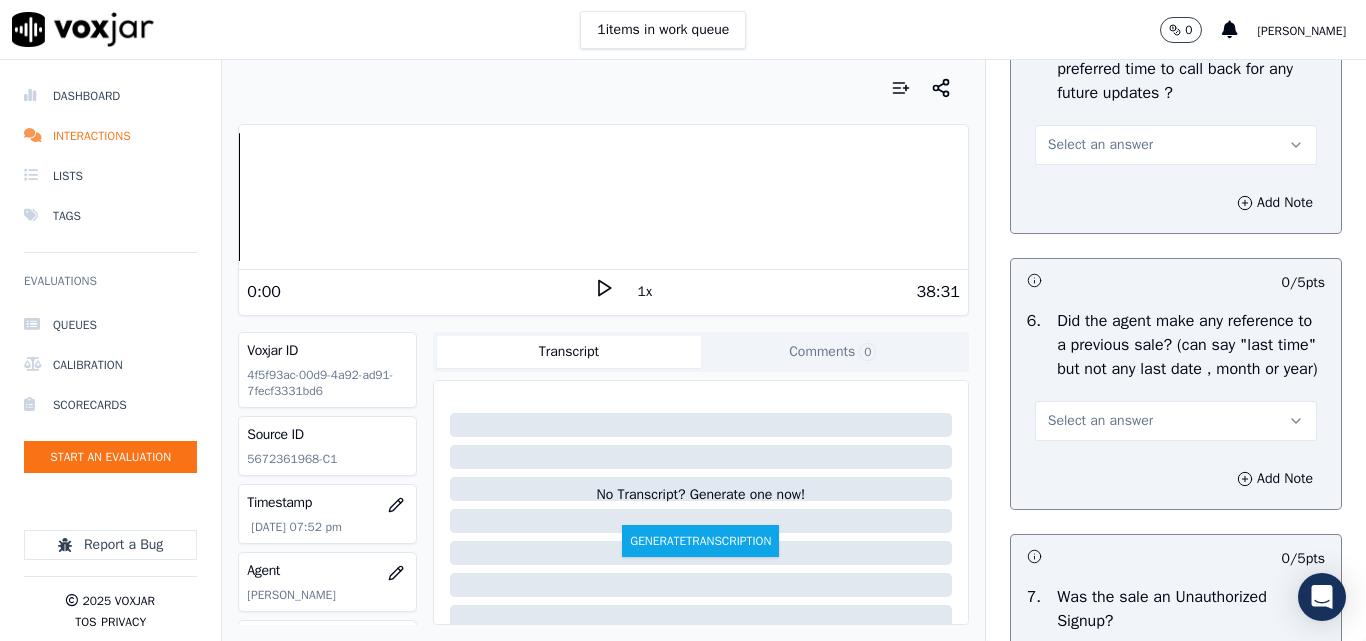 click on "Select an answer" at bounding box center (1100, 145) 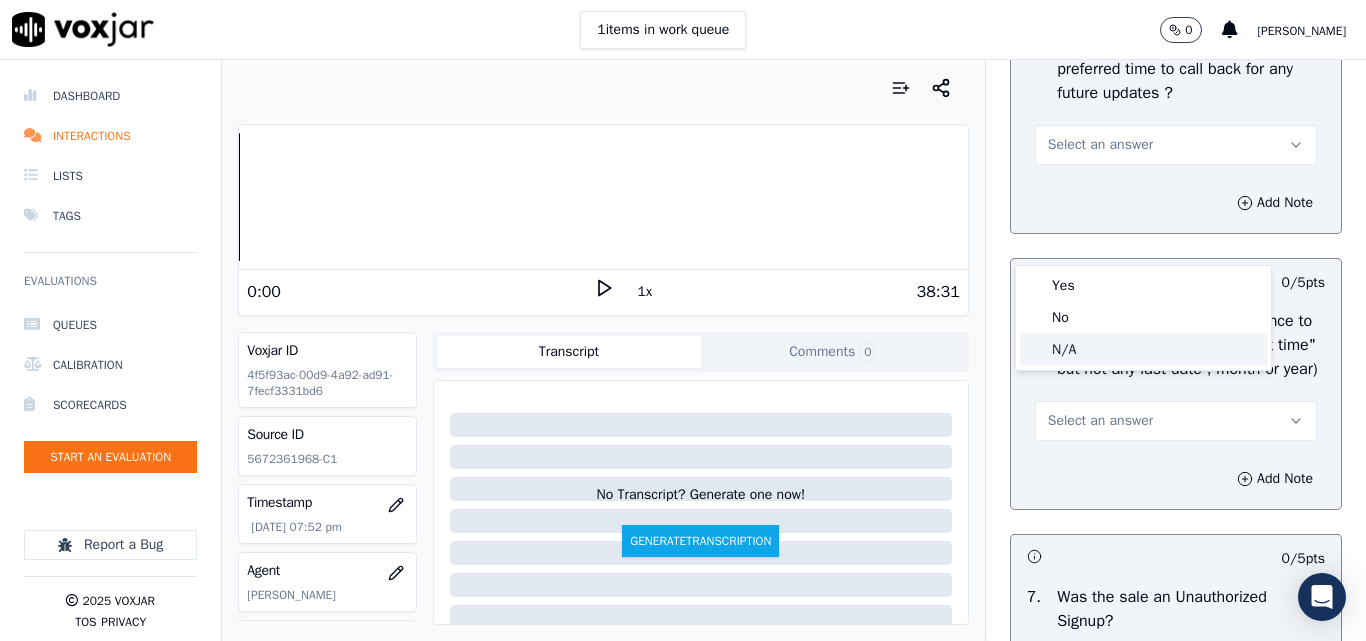 click on "N/A" 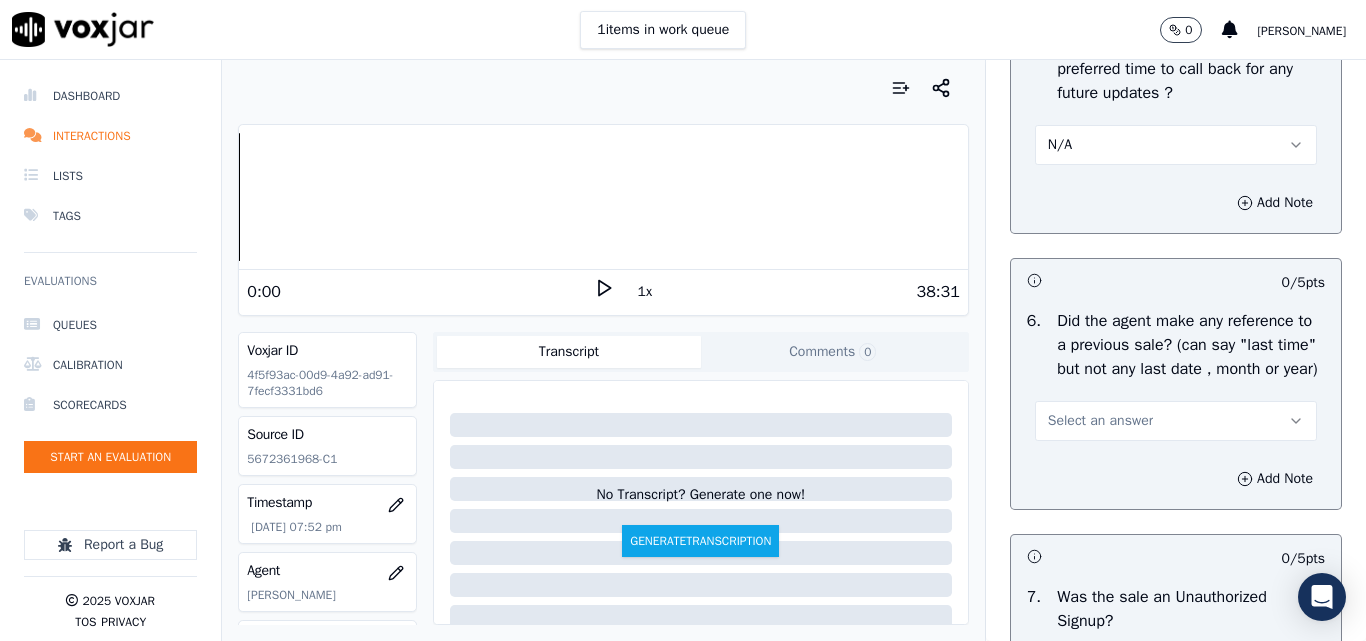 scroll, scrollTop: 5500, scrollLeft: 0, axis: vertical 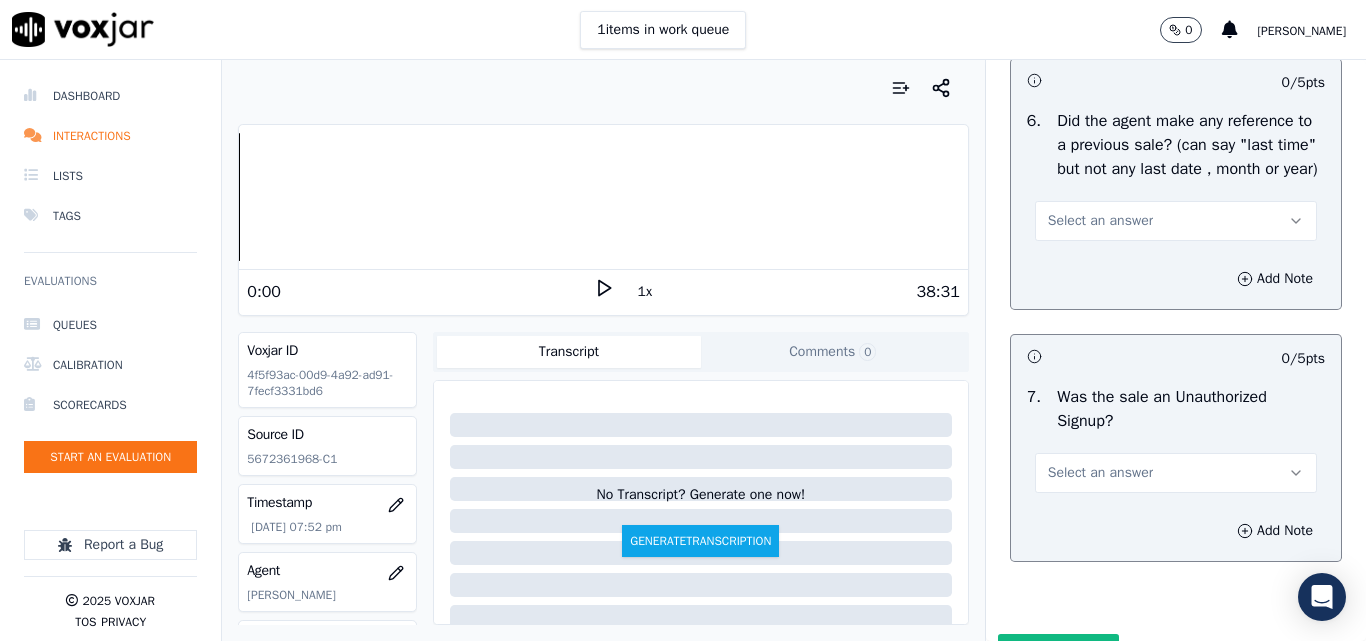 click on "Select an answer" at bounding box center [1100, 221] 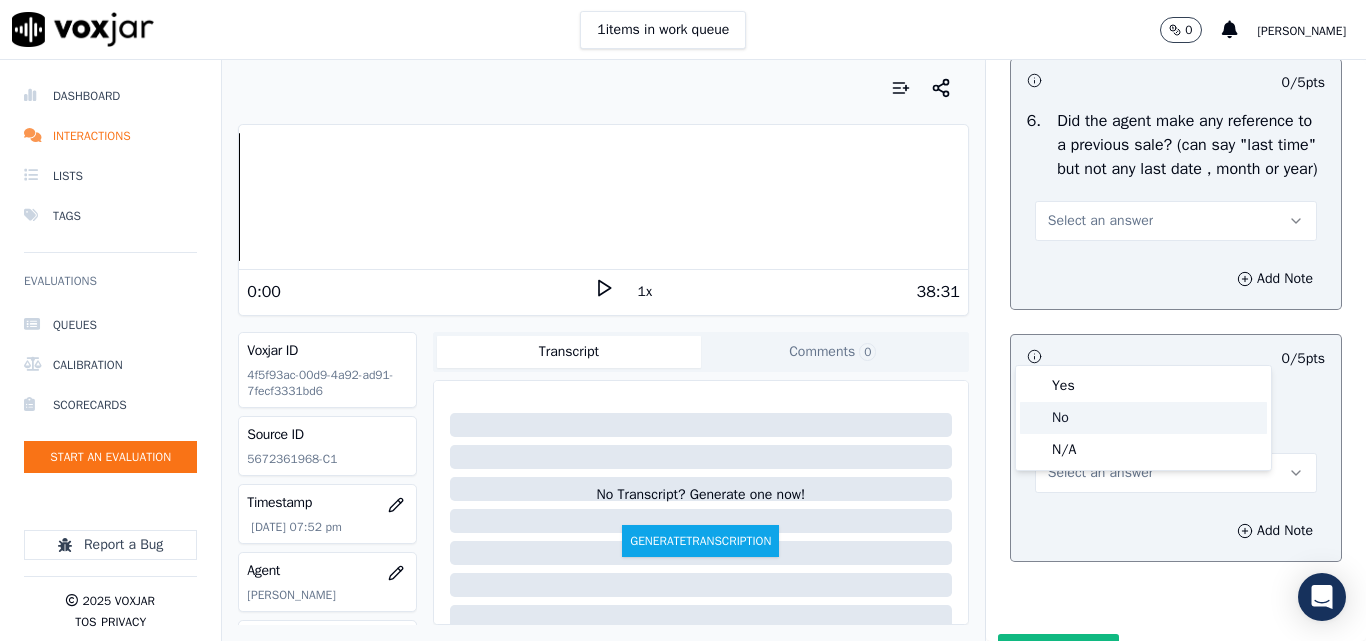 click on "No" 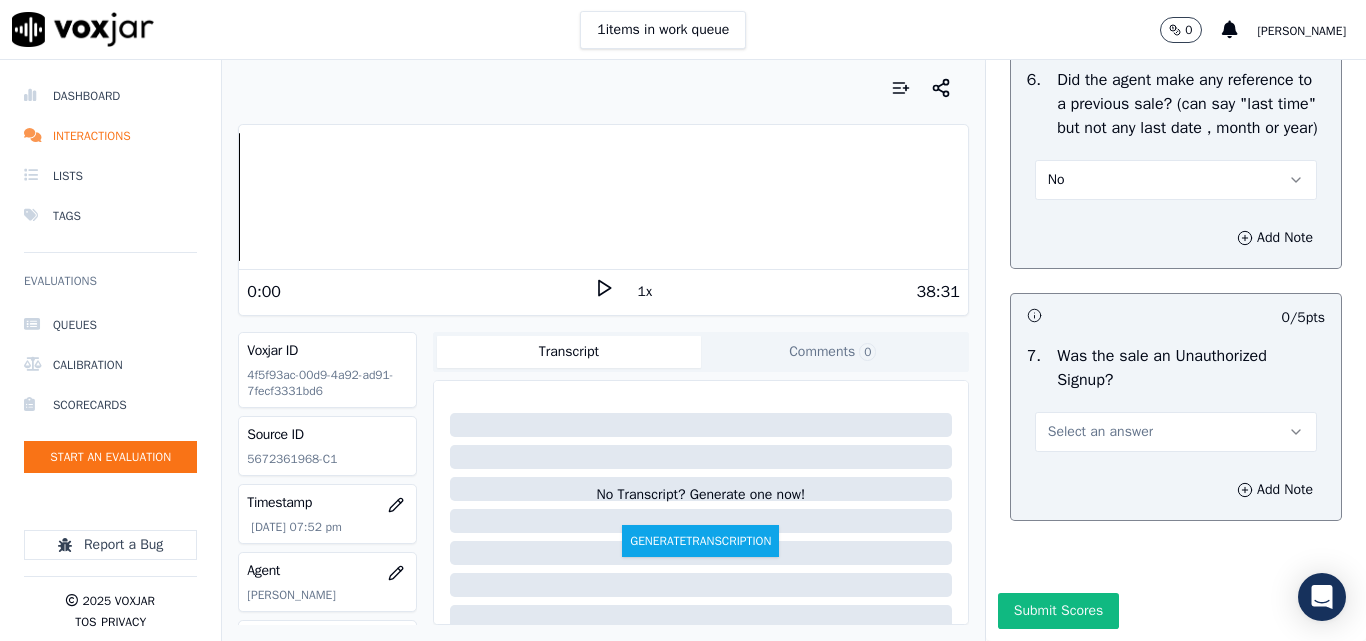 scroll, scrollTop: 5700, scrollLeft: 0, axis: vertical 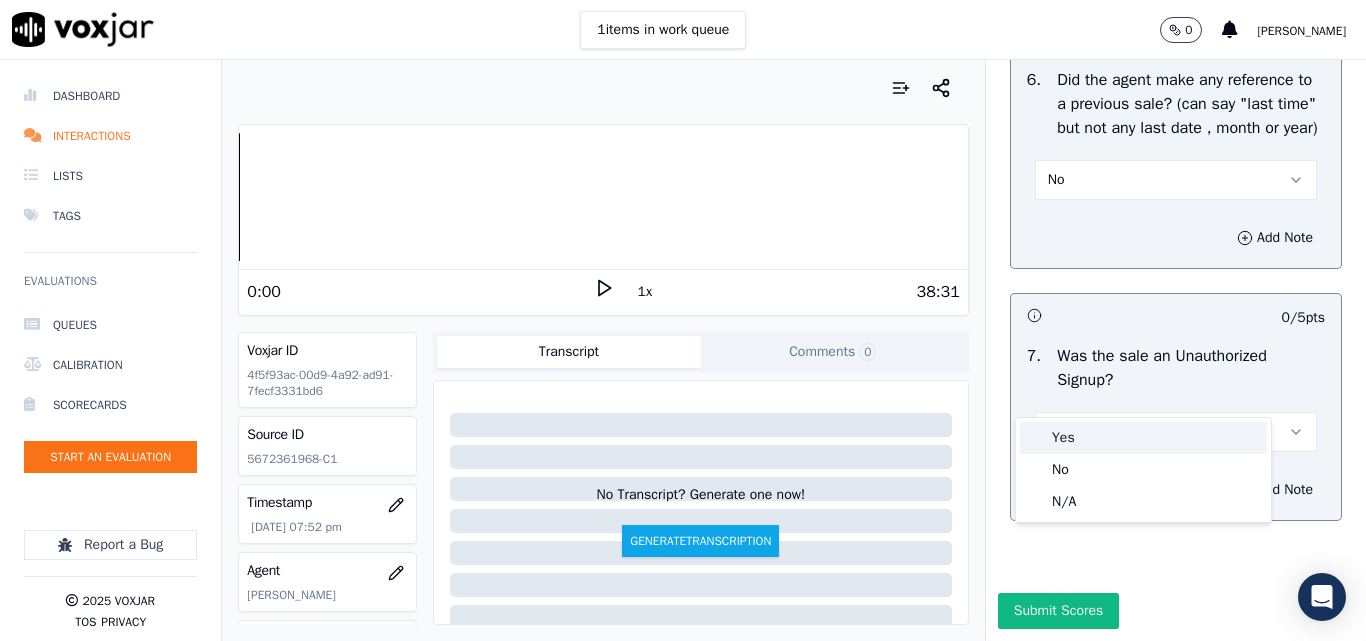 click on "Yes" at bounding box center (1143, 438) 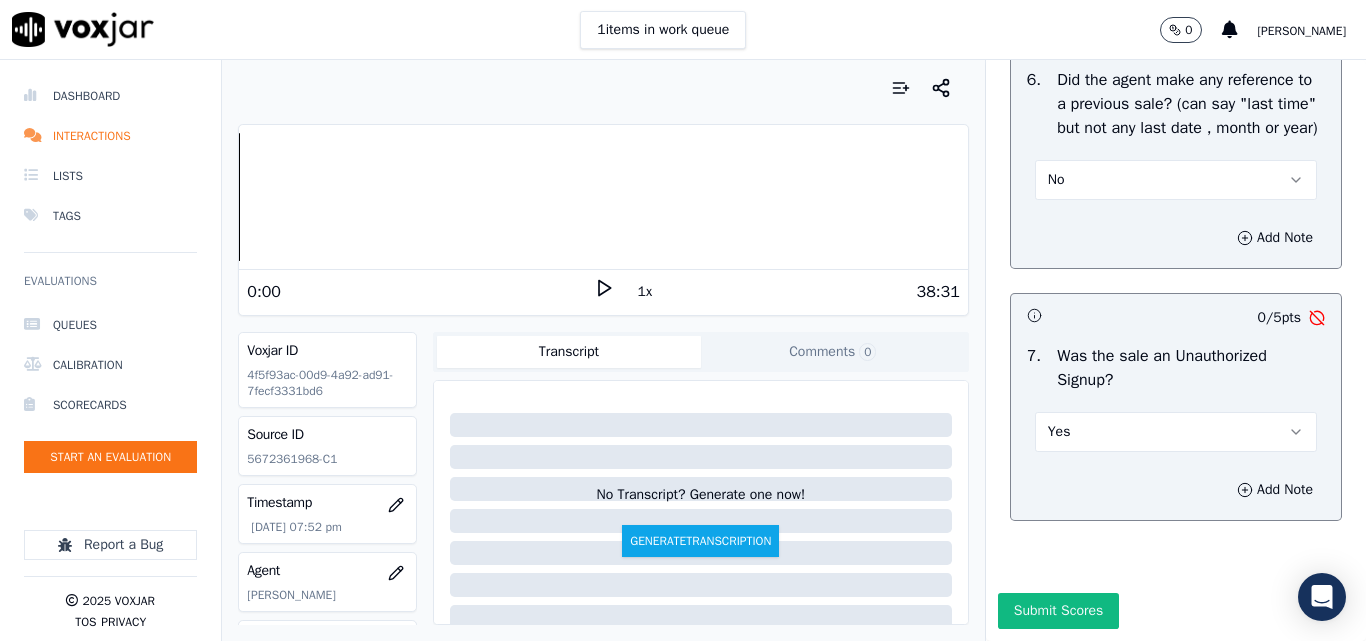 click on "Yes" at bounding box center (1059, 432) 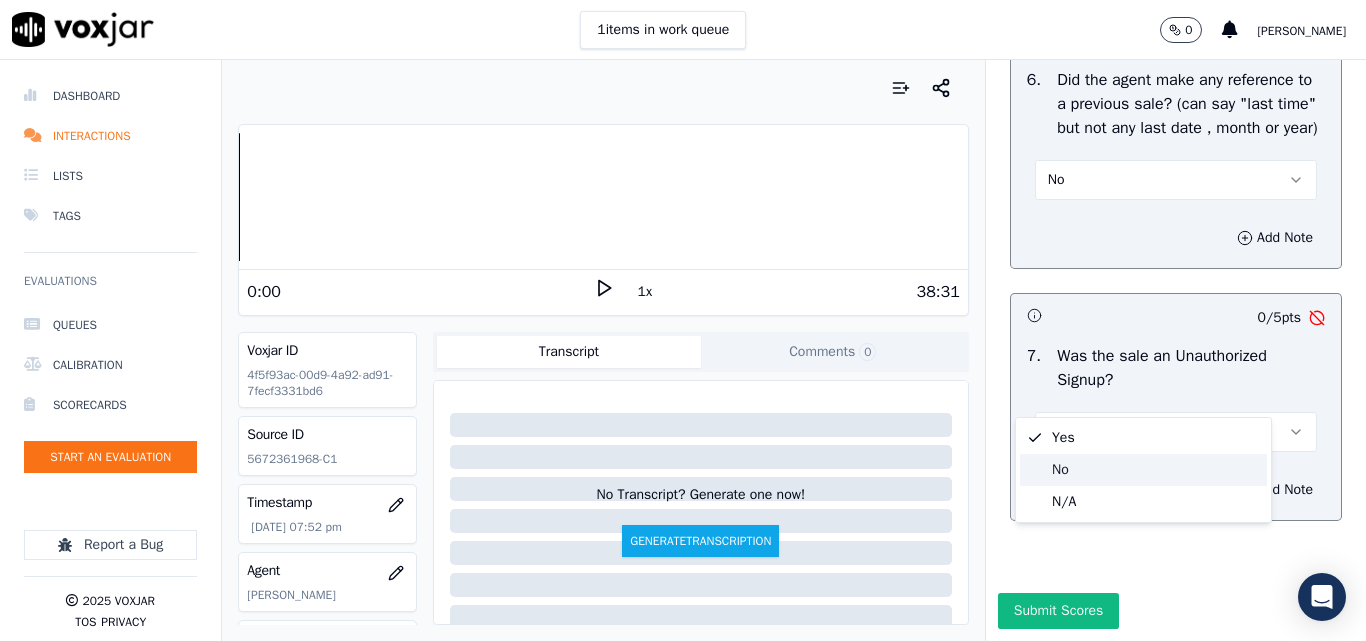 click on "No" 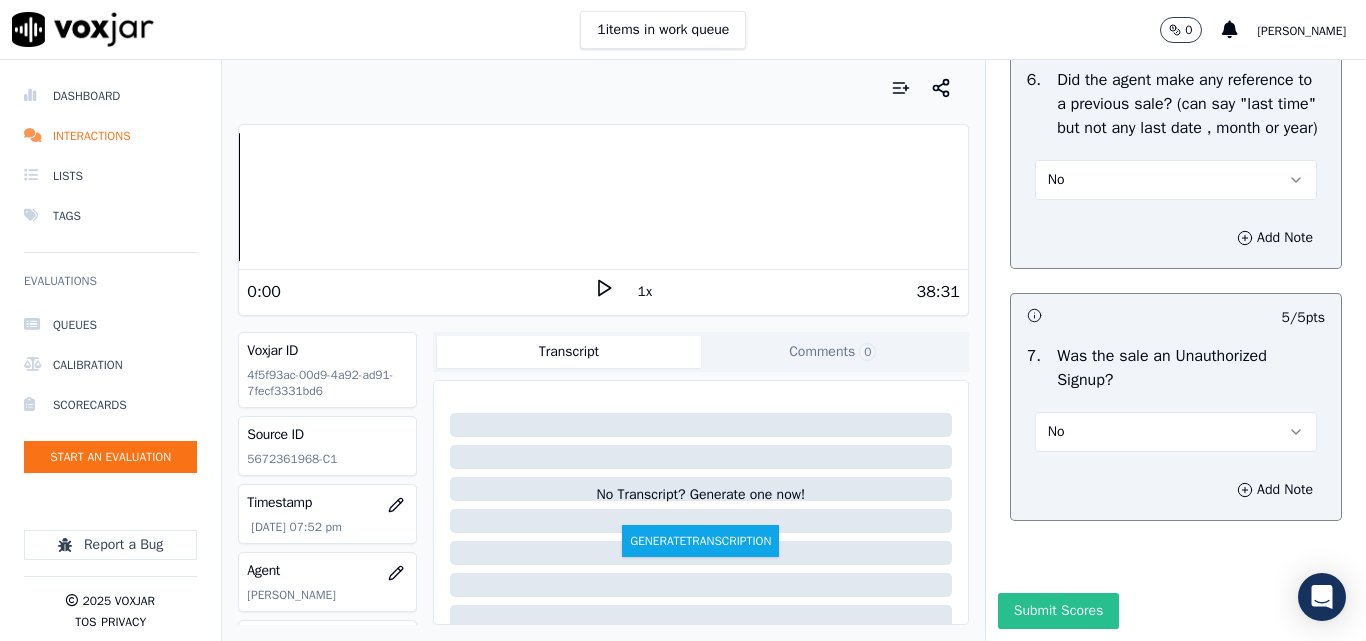 click on "Submit Scores" at bounding box center (1058, 611) 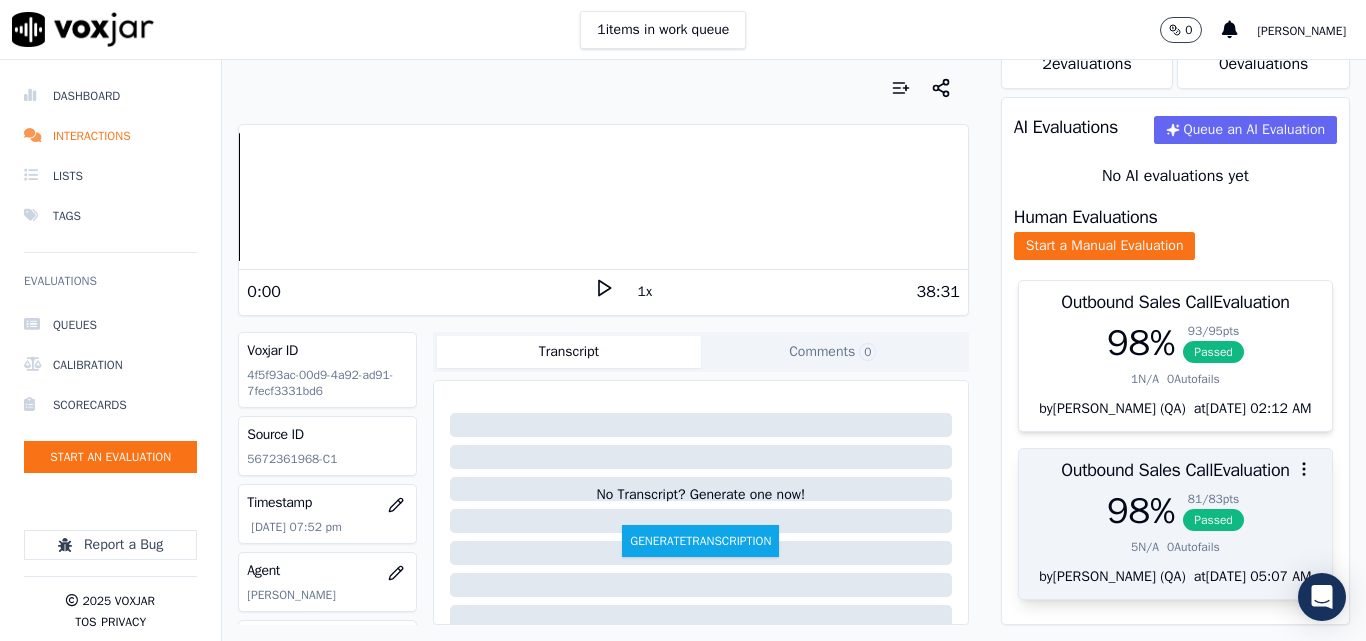 scroll, scrollTop: 192, scrollLeft: 0, axis: vertical 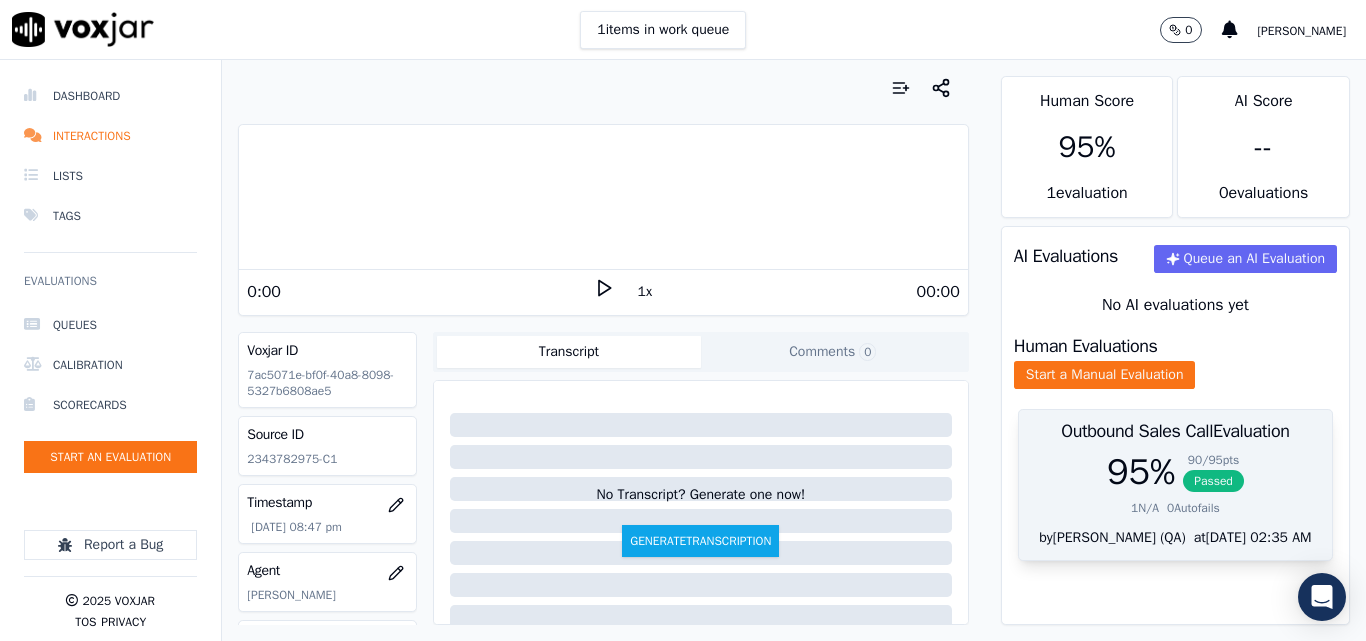 click on "Passed" at bounding box center (1213, 481) 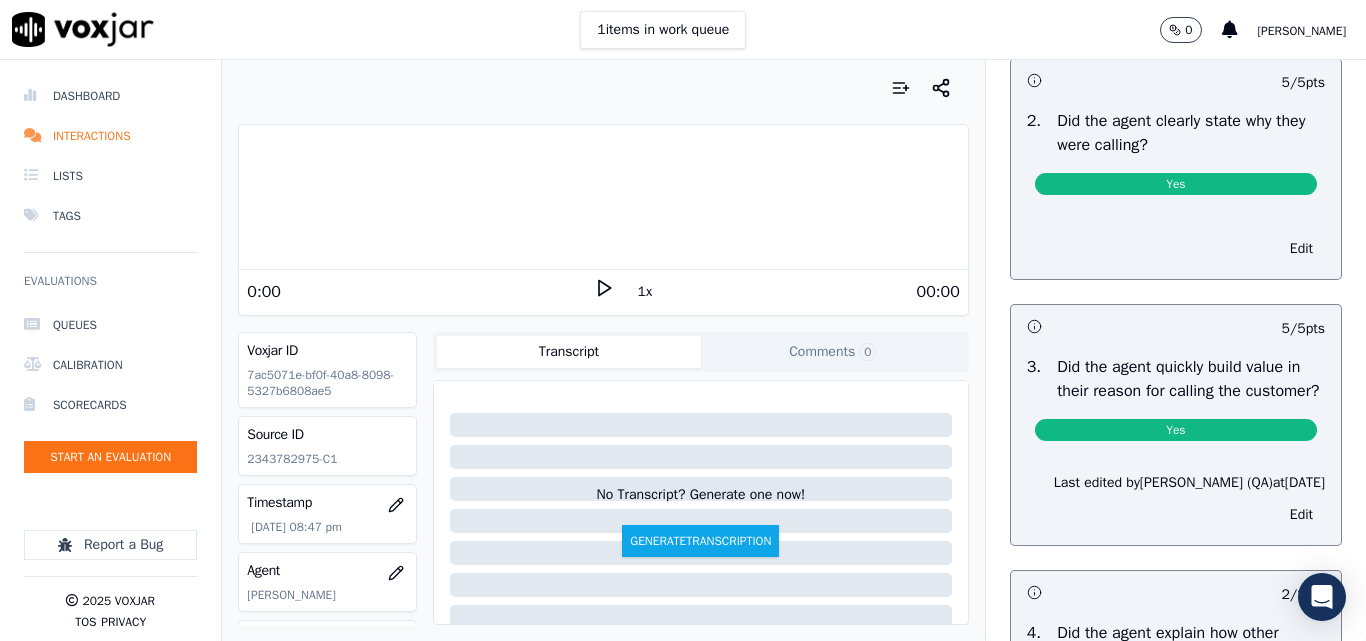 scroll, scrollTop: 600, scrollLeft: 0, axis: vertical 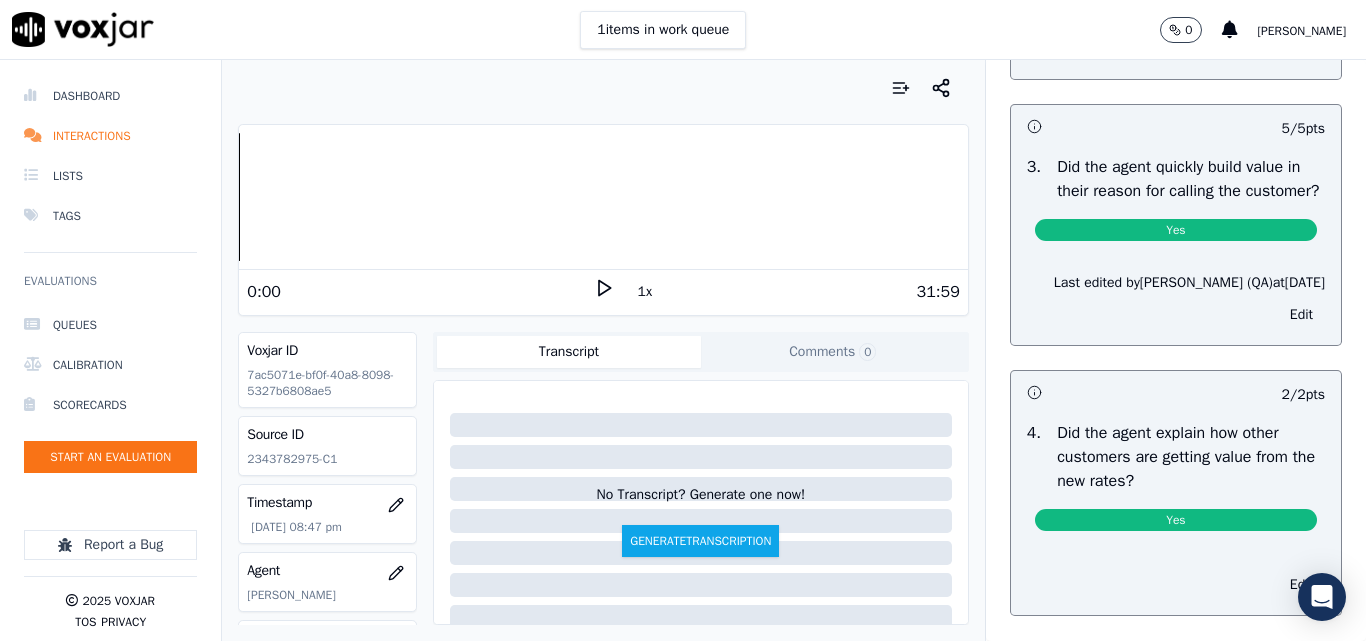 click on "5 / 5  pts     1 .   Did the agent introduce himself?   Yes               Edit                   5 / 5  pts     2 .   Did the agent clearly state why they were calling?   Yes               Edit                   5 / 5  pts     3 .   Did the agent quickly build value in their reason for calling the customer?   Yes             Last edited by  Payal (QA)  at  7/29/2025   Edit                   2 / 2  pts     4 .   Did the agent explain how other customers are getting value from the new rates?   Yes               Edit" at bounding box center [1176, 126] 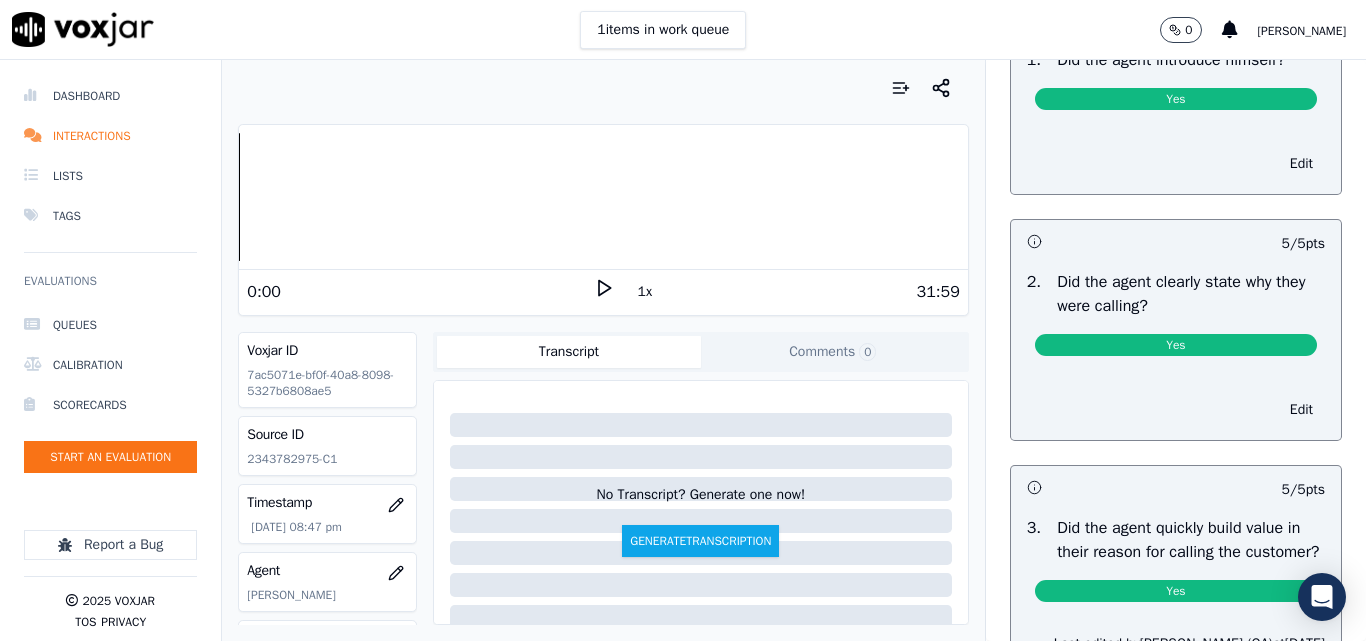 scroll, scrollTop: 0, scrollLeft: 0, axis: both 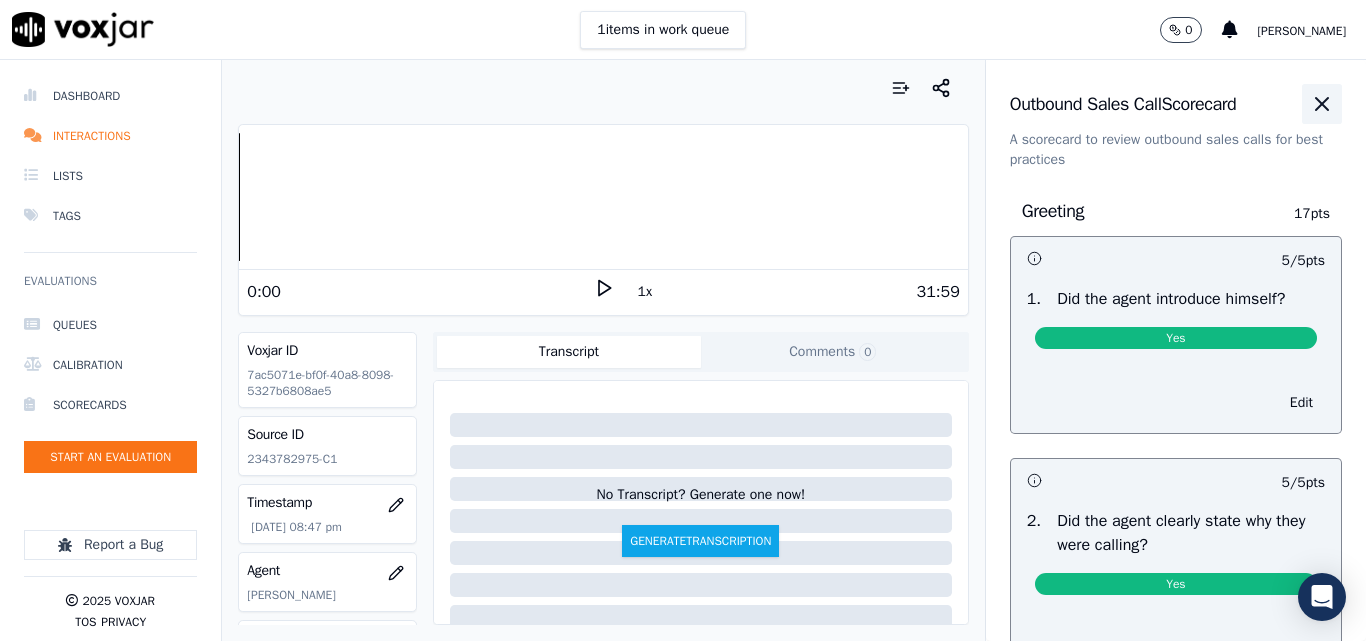 click 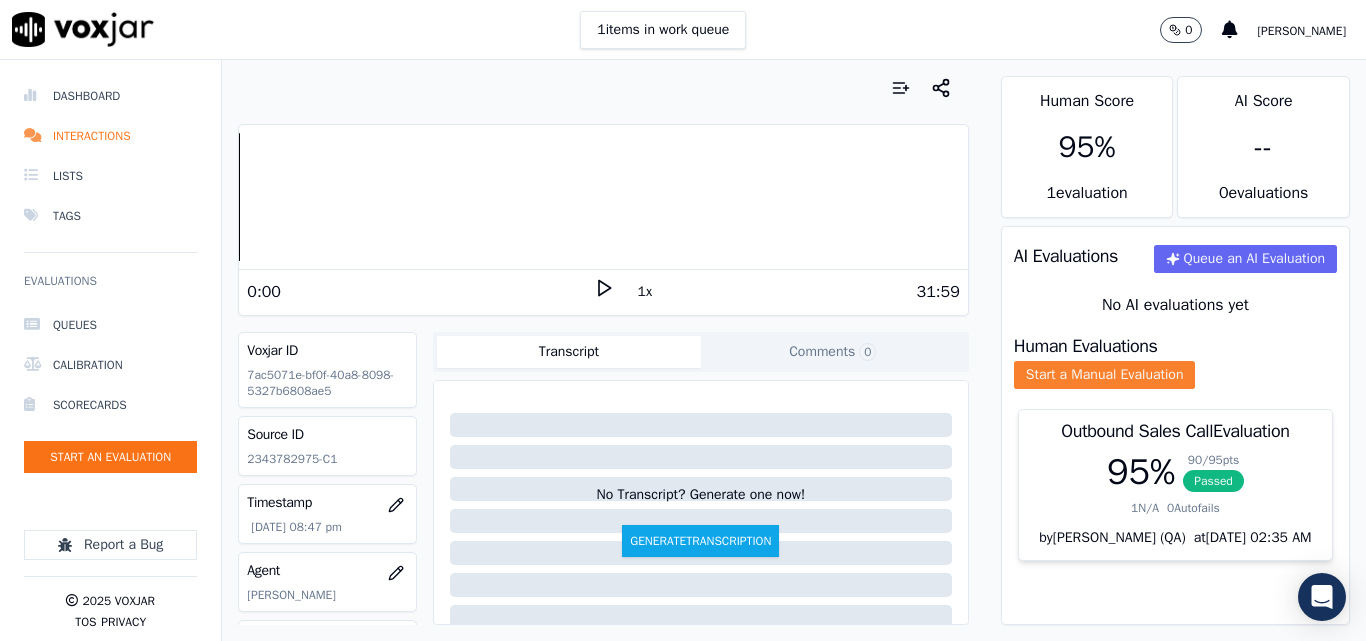 click on "Start a Manual Evaluation" 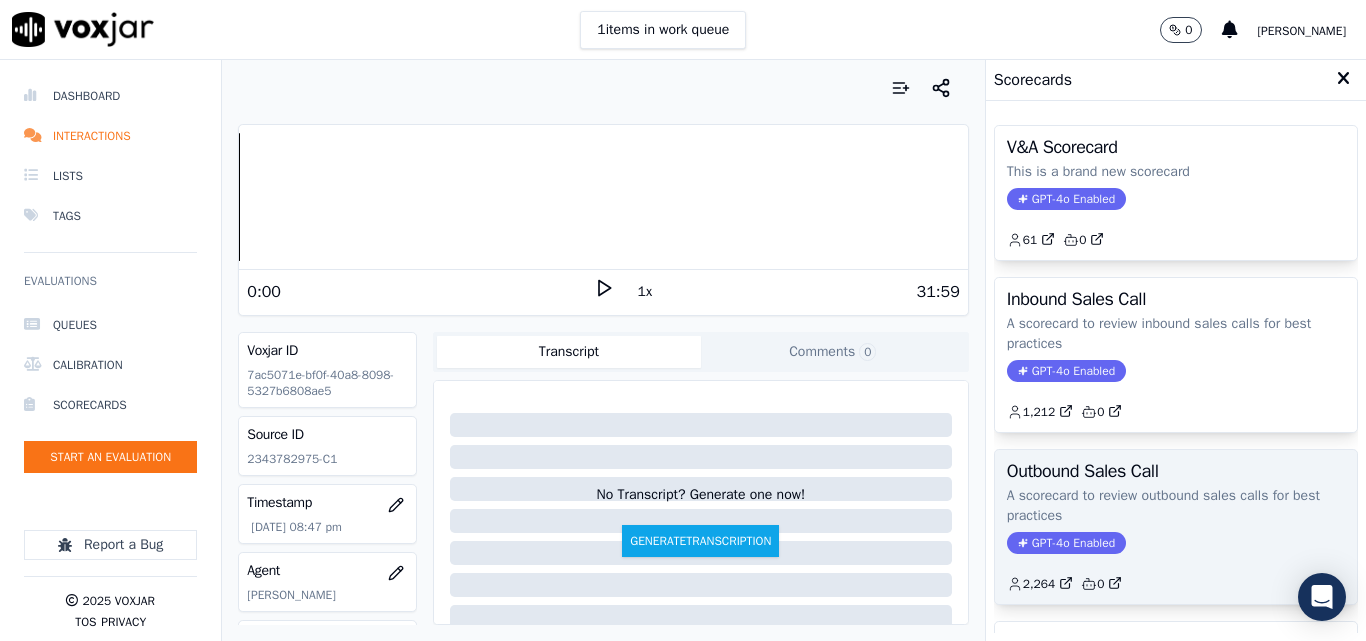 click on "Outbound Sales Call" at bounding box center [1176, 471] 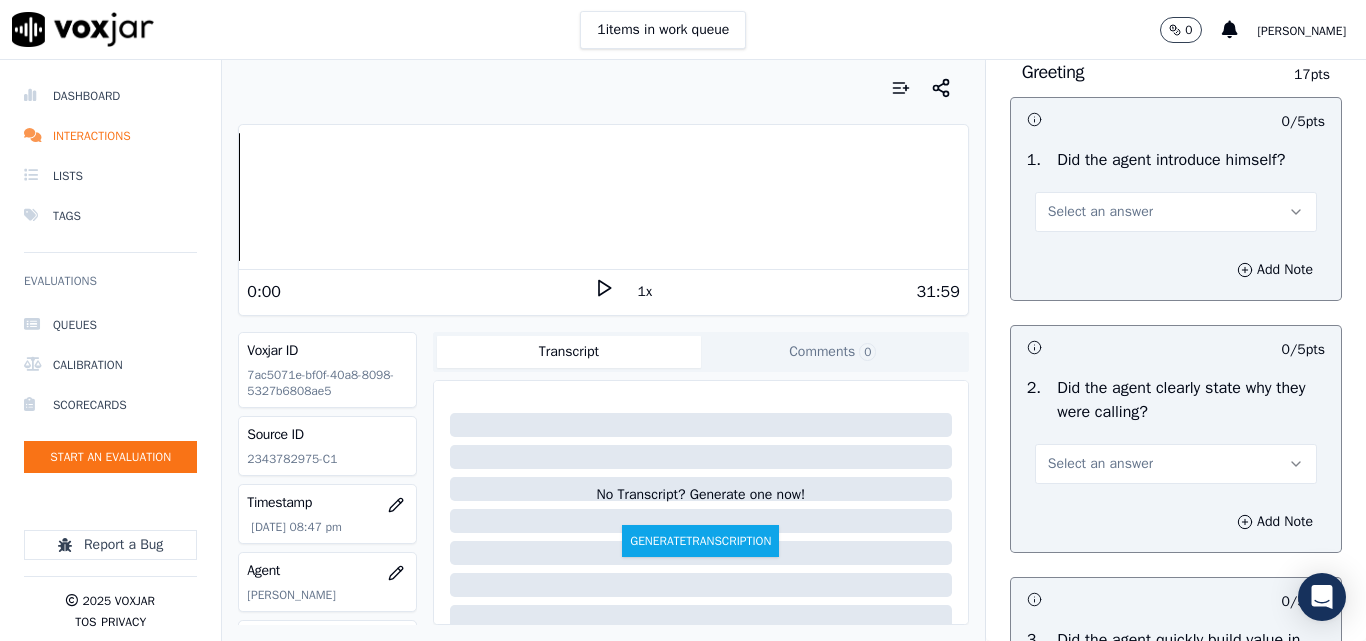 scroll, scrollTop: 100, scrollLeft: 0, axis: vertical 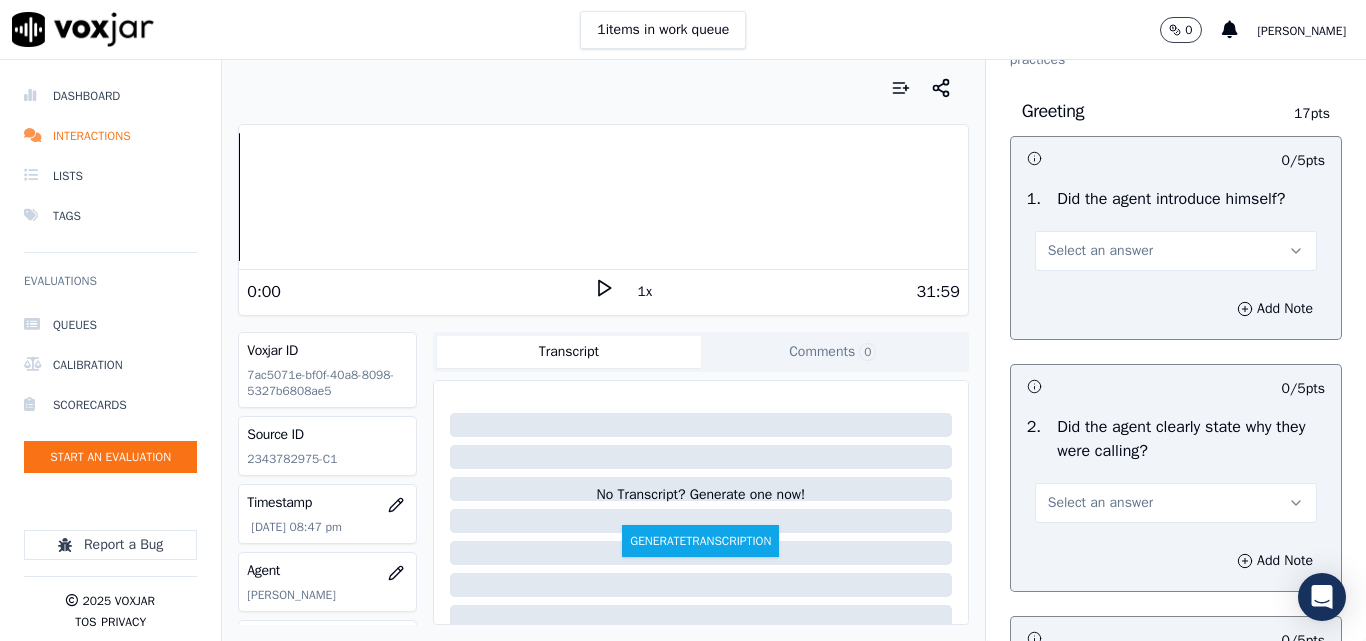 click on "Select an answer" at bounding box center [1100, 251] 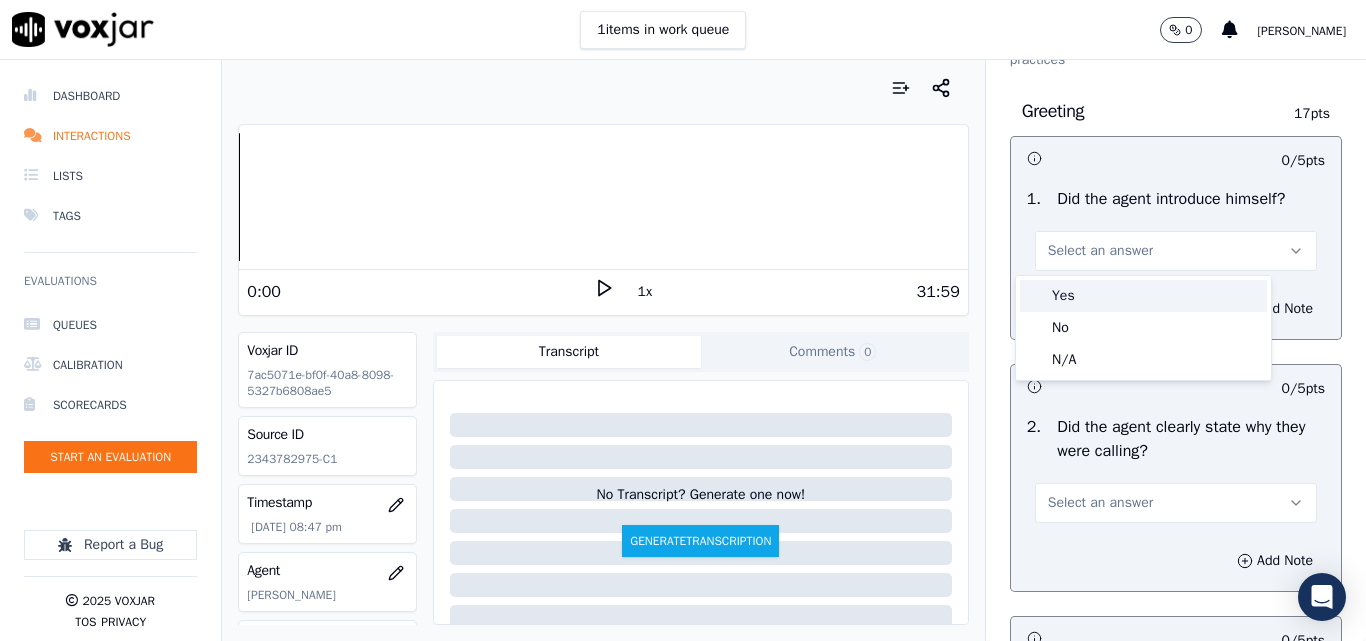 click on "Yes" at bounding box center (1143, 296) 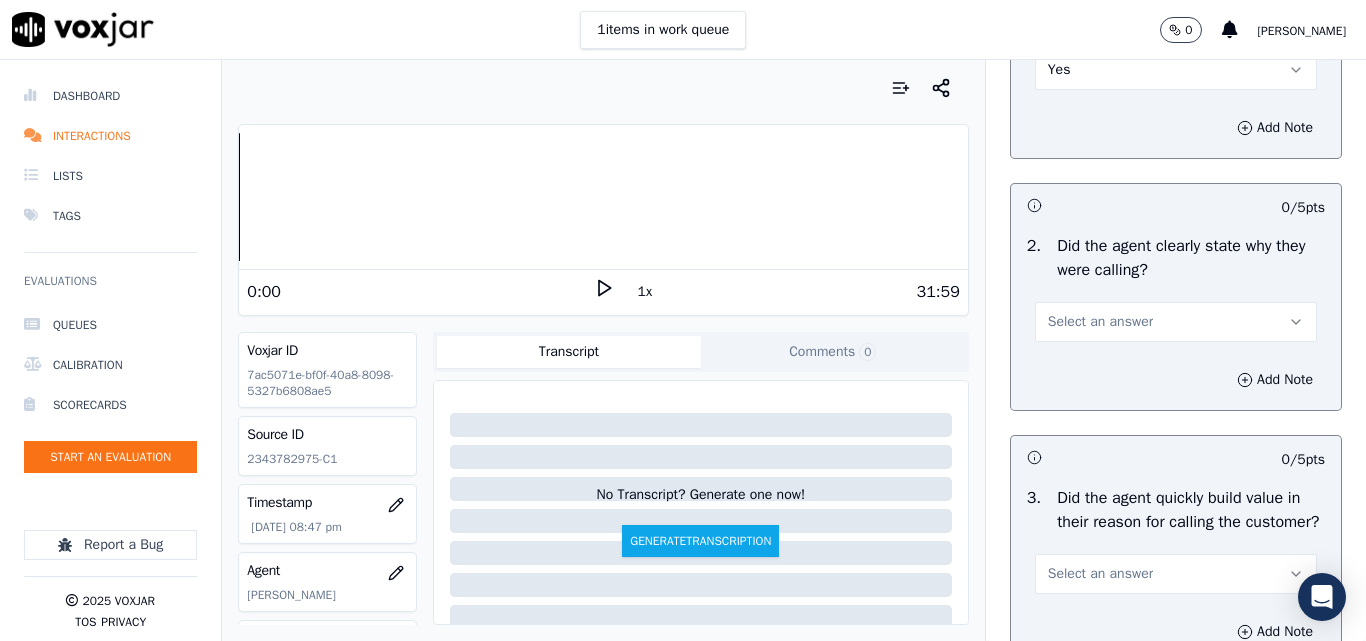 scroll, scrollTop: 300, scrollLeft: 0, axis: vertical 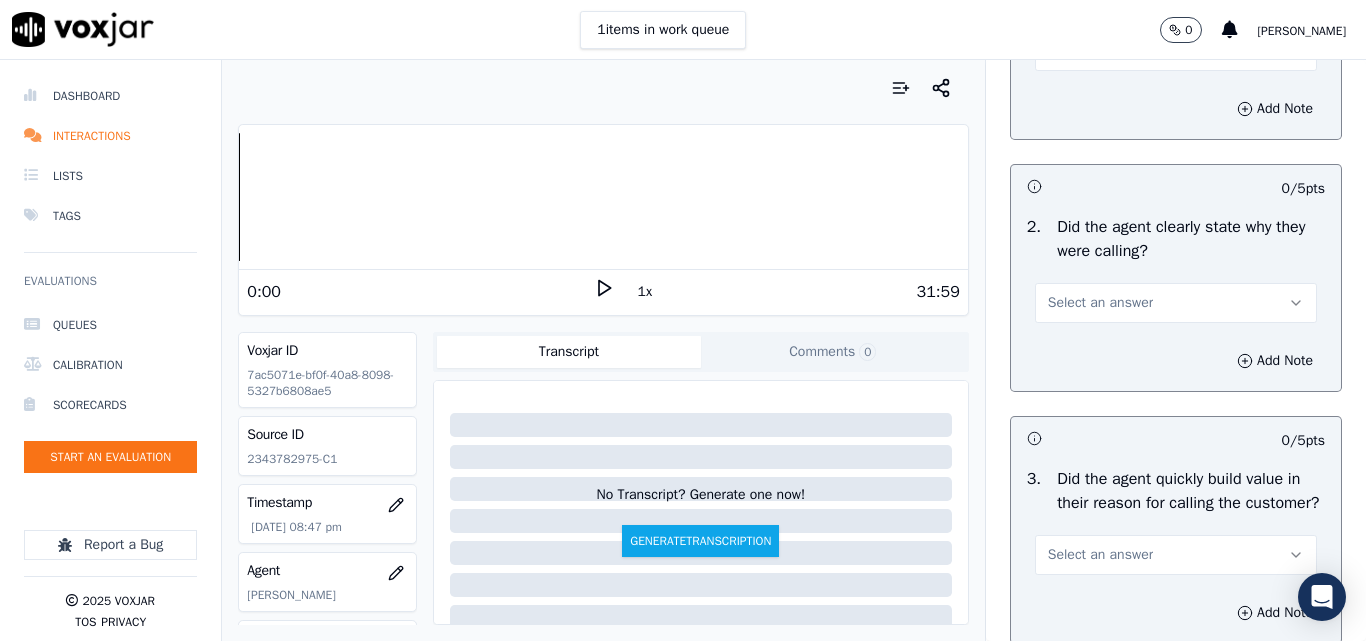 click on "Select an answer" at bounding box center [1100, 303] 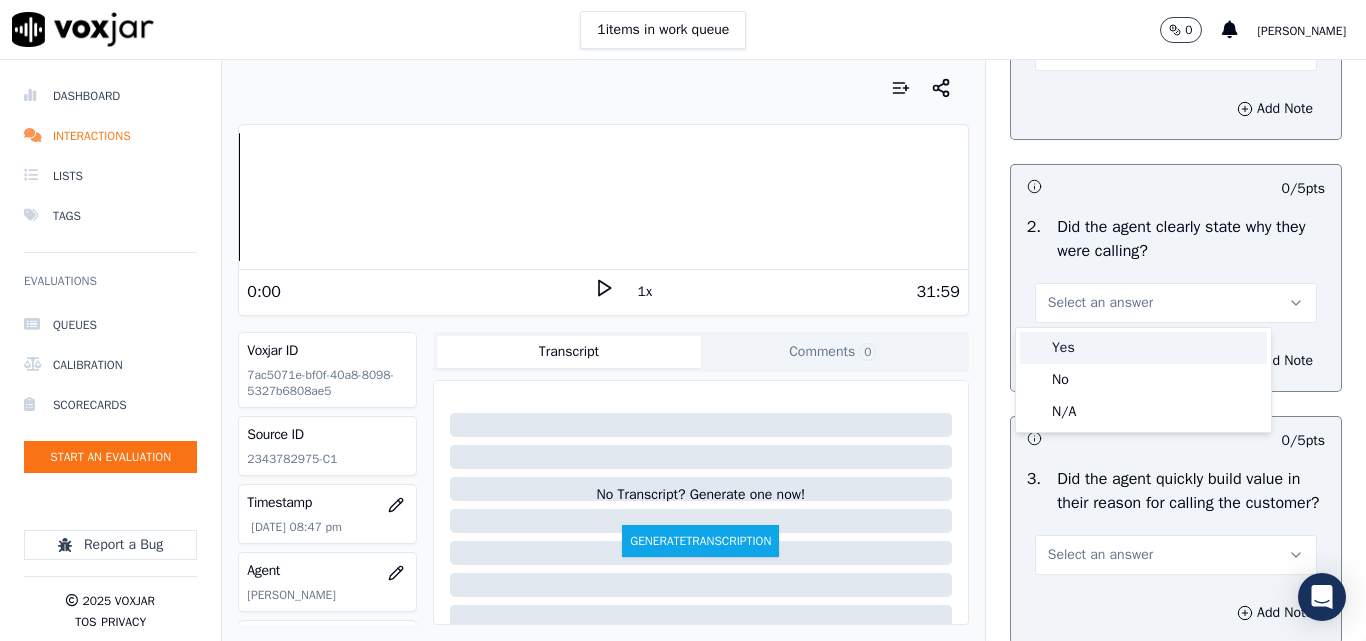 click on "Yes" at bounding box center [1143, 348] 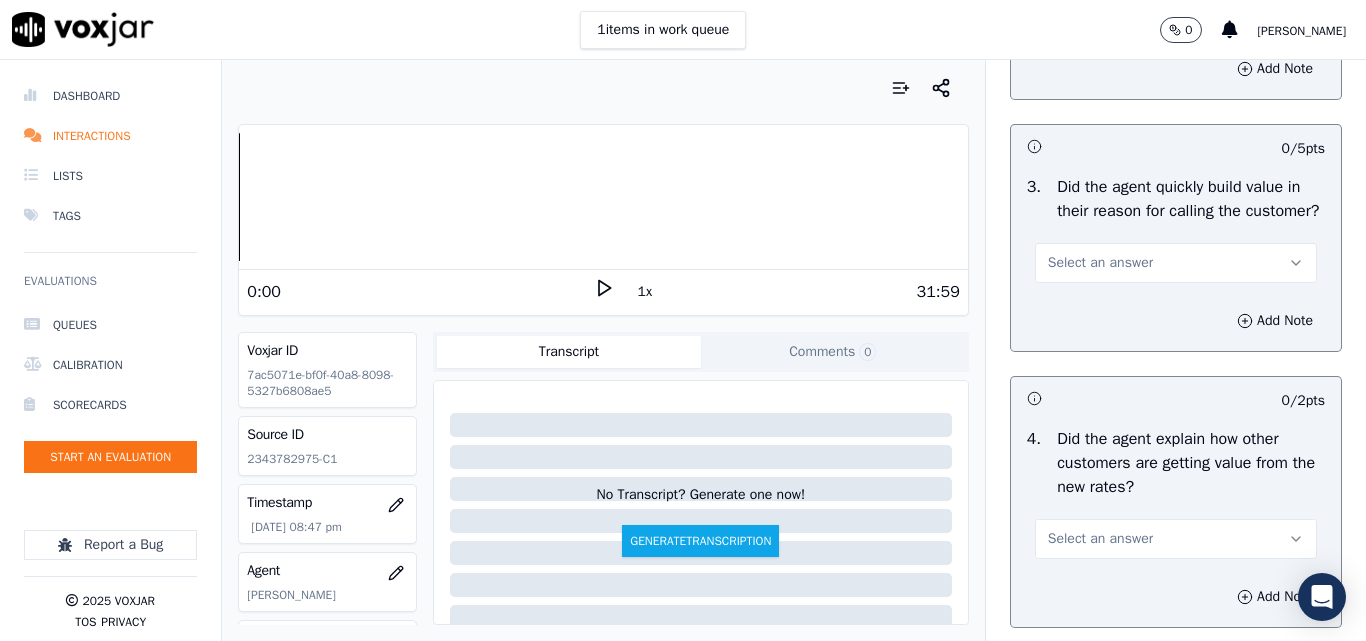 scroll, scrollTop: 600, scrollLeft: 0, axis: vertical 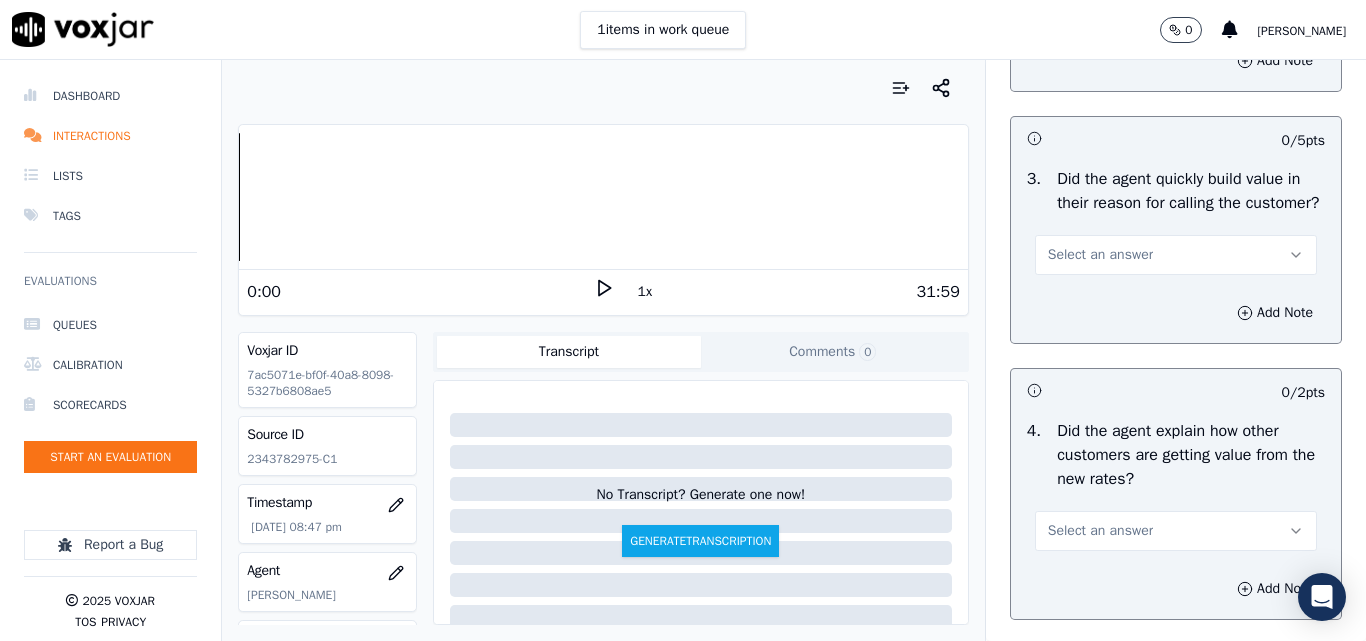 click on "Select an answer" at bounding box center [1100, 255] 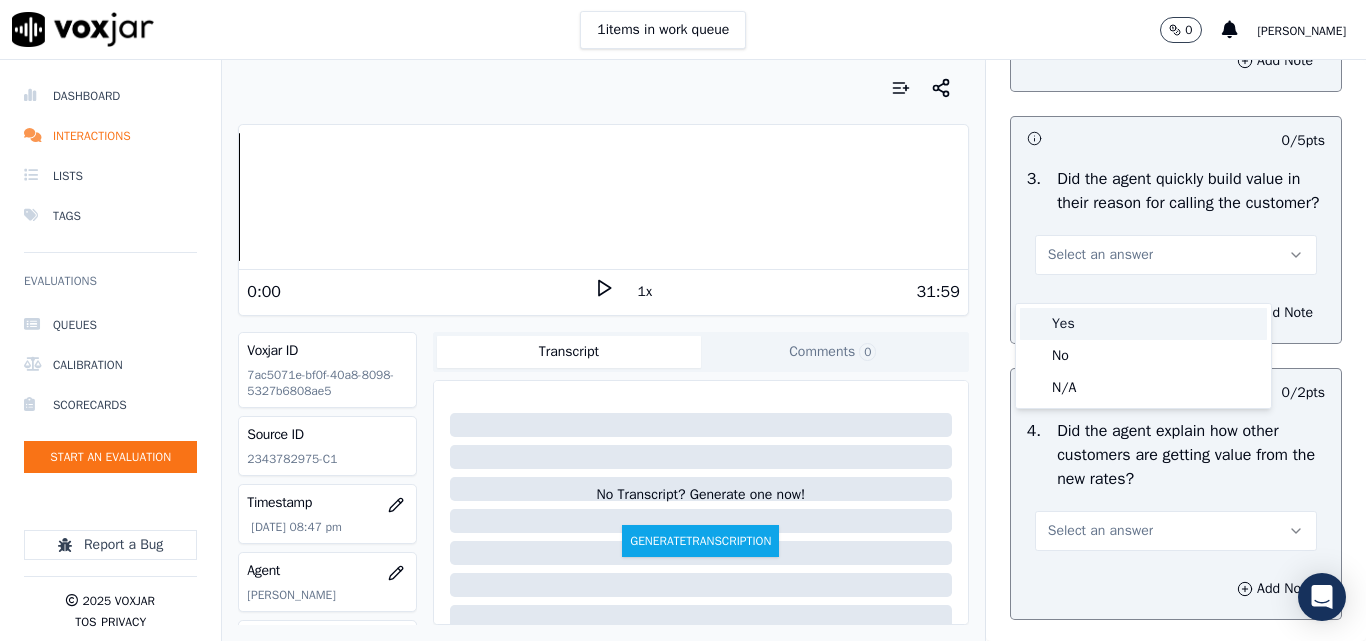 click on "Yes" at bounding box center [1143, 324] 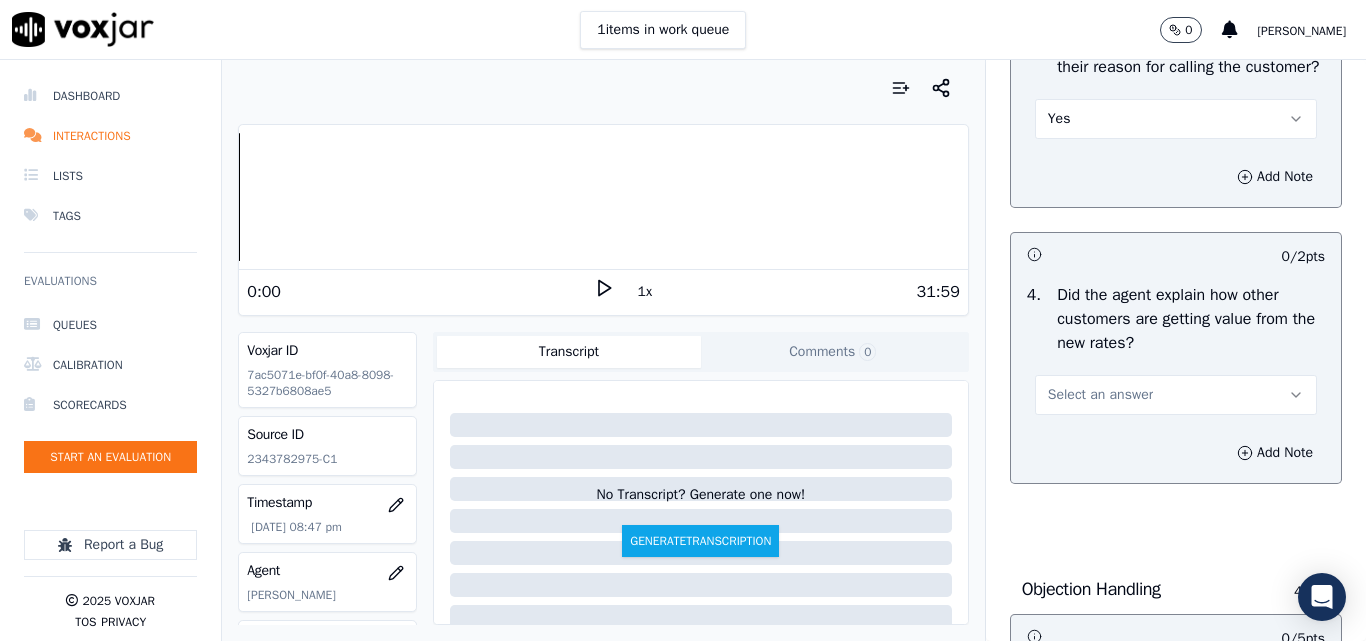 scroll, scrollTop: 900, scrollLeft: 0, axis: vertical 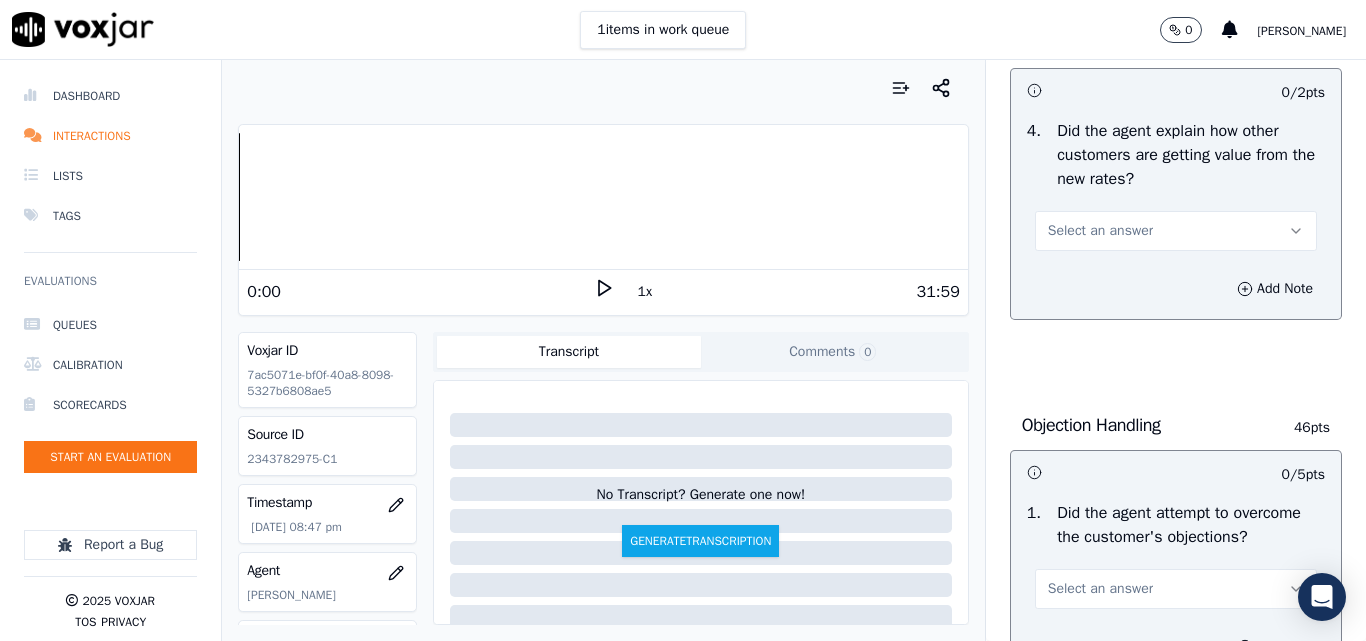click on "Select an answer" at bounding box center (1176, 231) 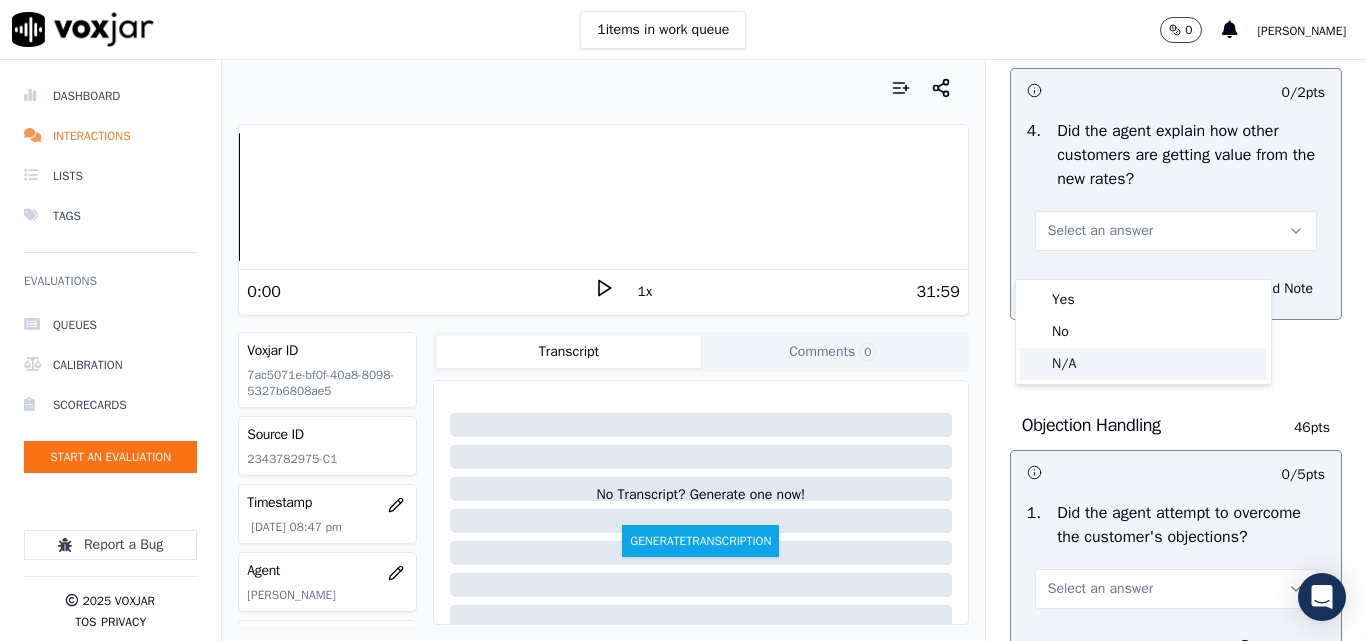 click on "N/A" 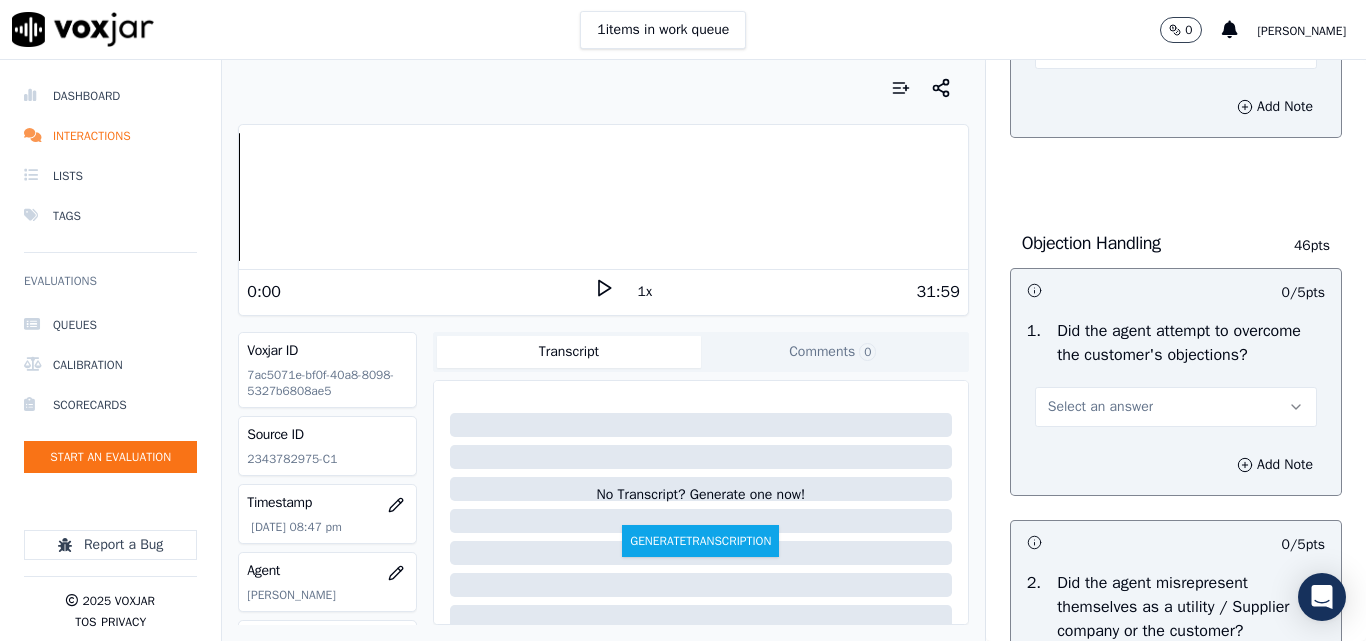 scroll, scrollTop: 1200, scrollLeft: 0, axis: vertical 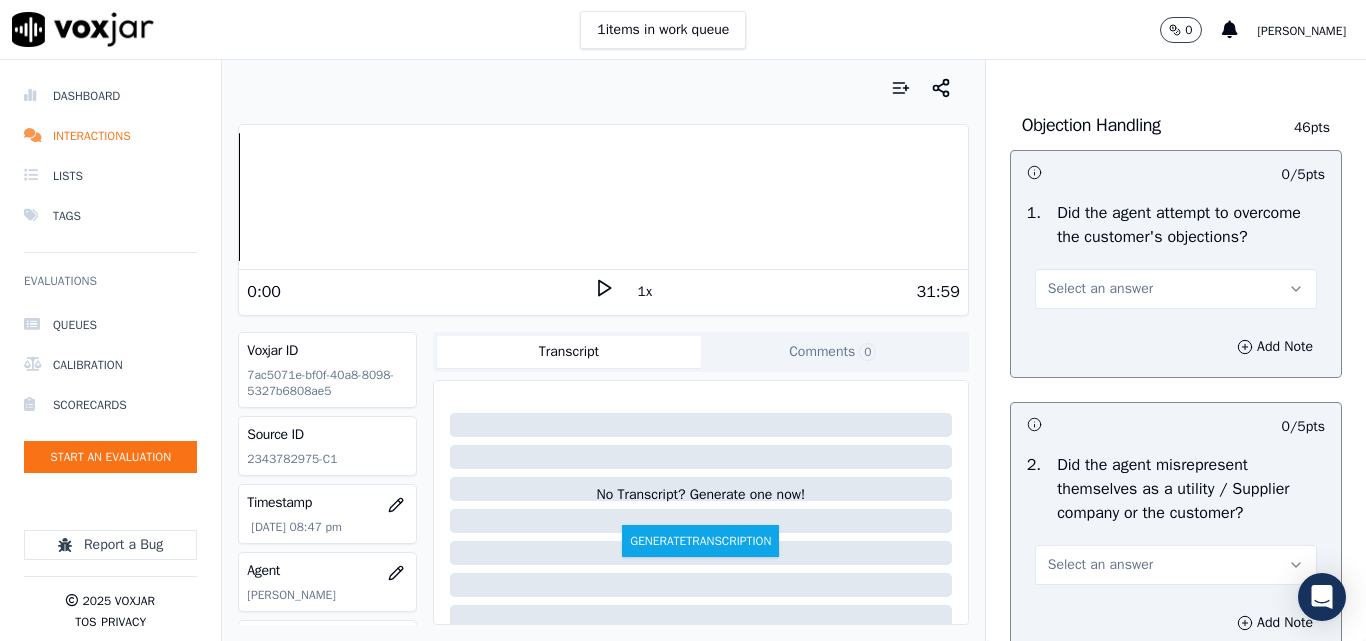 click on "Select an answer" at bounding box center [1176, 289] 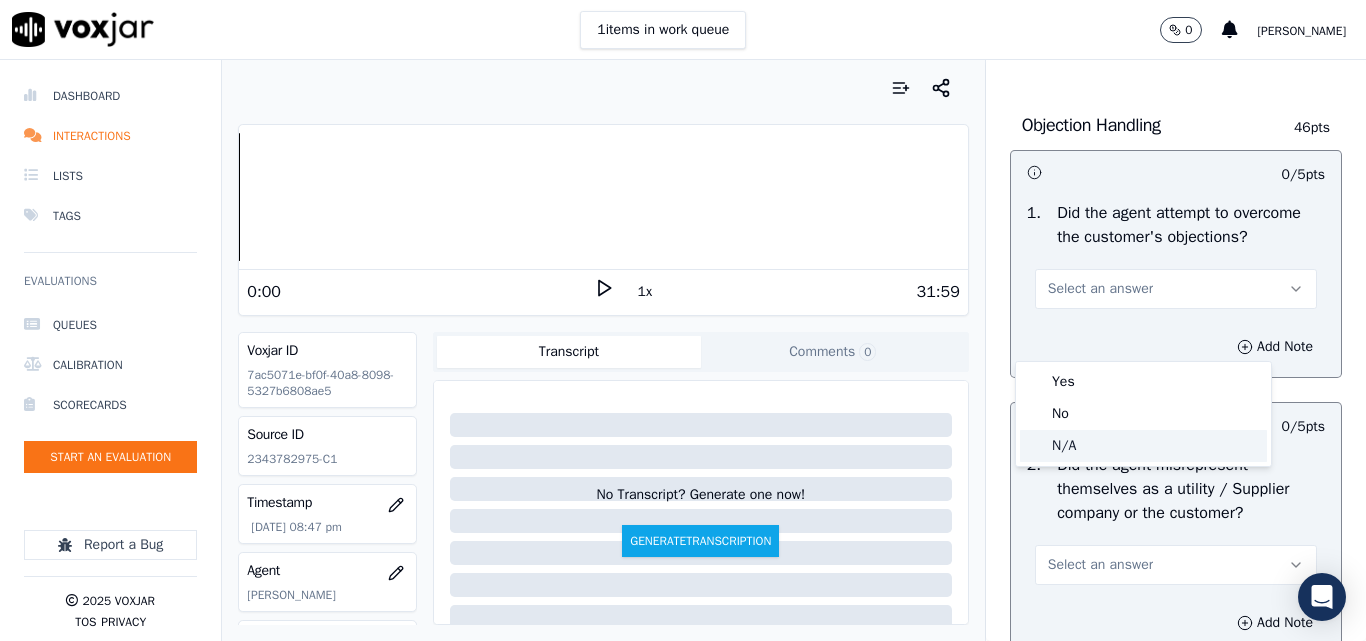 drag, startPoint x: 1065, startPoint y: 441, endPoint x: 1094, endPoint y: 454, distance: 31.780497 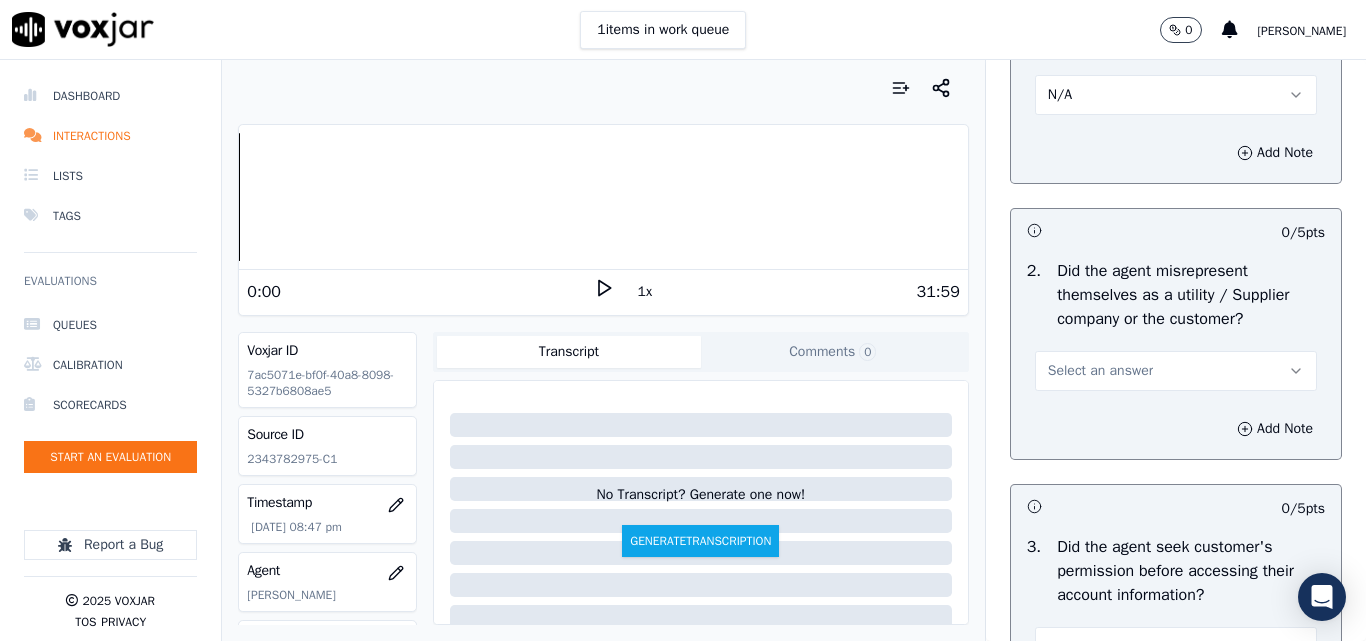 scroll, scrollTop: 1400, scrollLeft: 0, axis: vertical 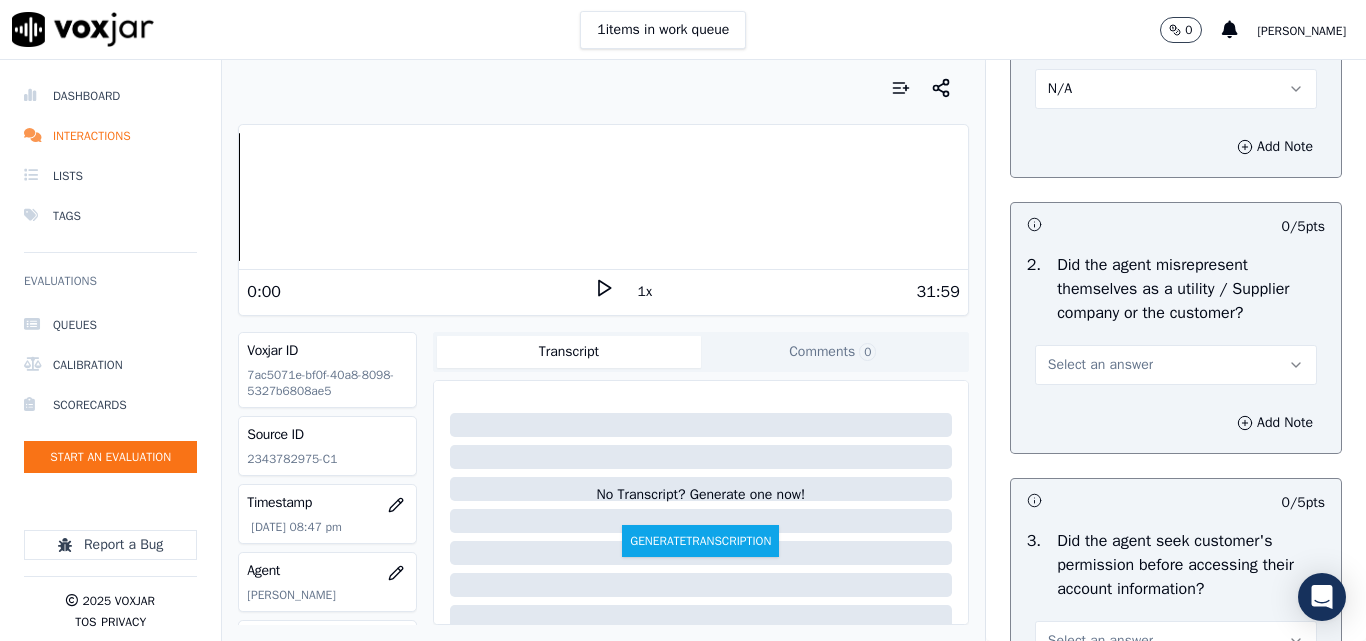click on "Select an answer" at bounding box center (1100, 365) 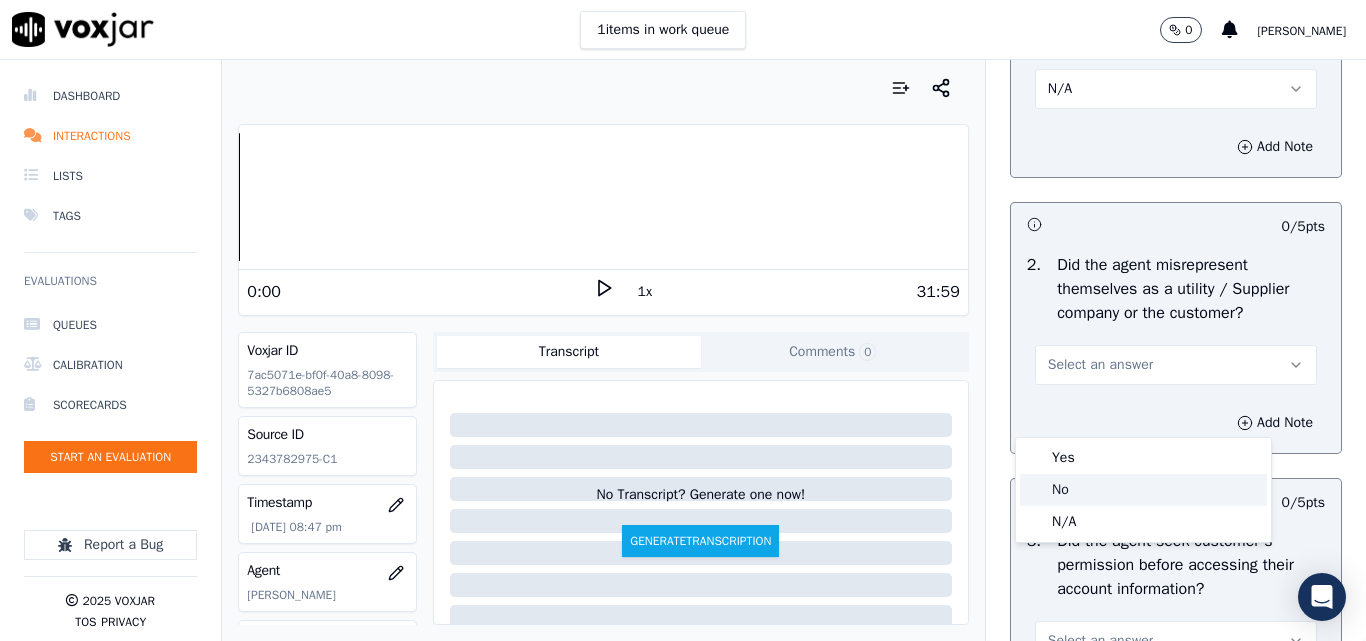 click on "No" 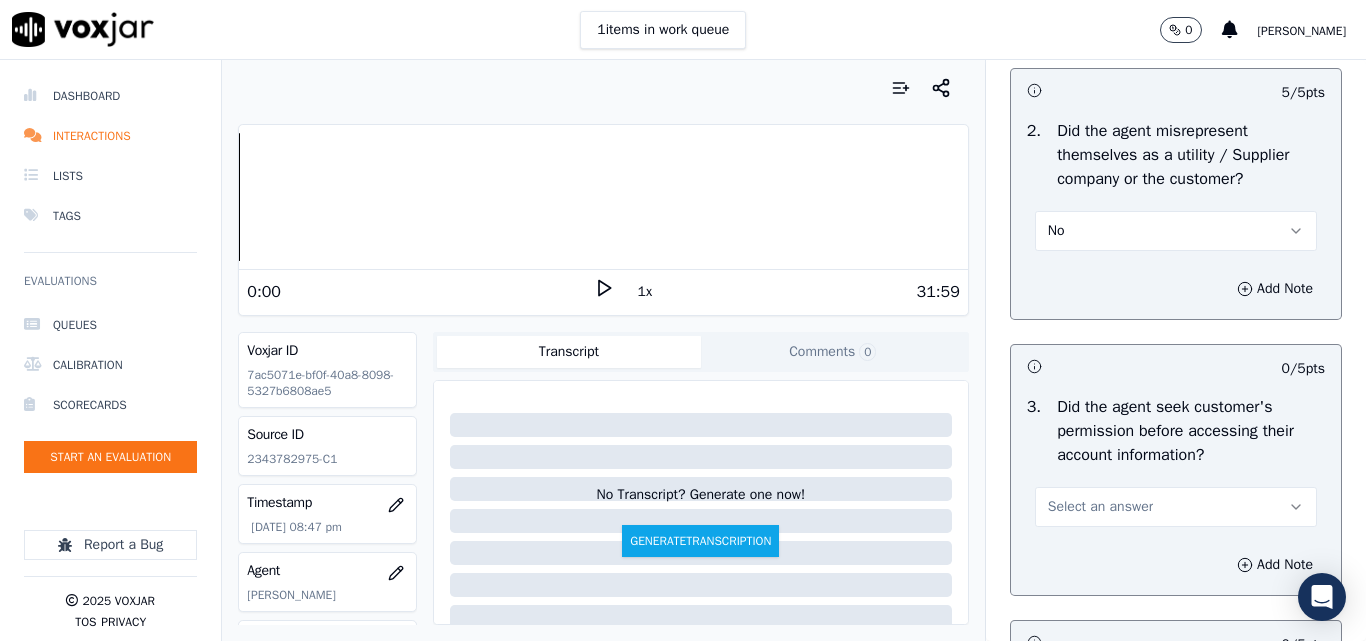 scroll, scrollTop: 1700, scrollLeft: 0, axis: vertical 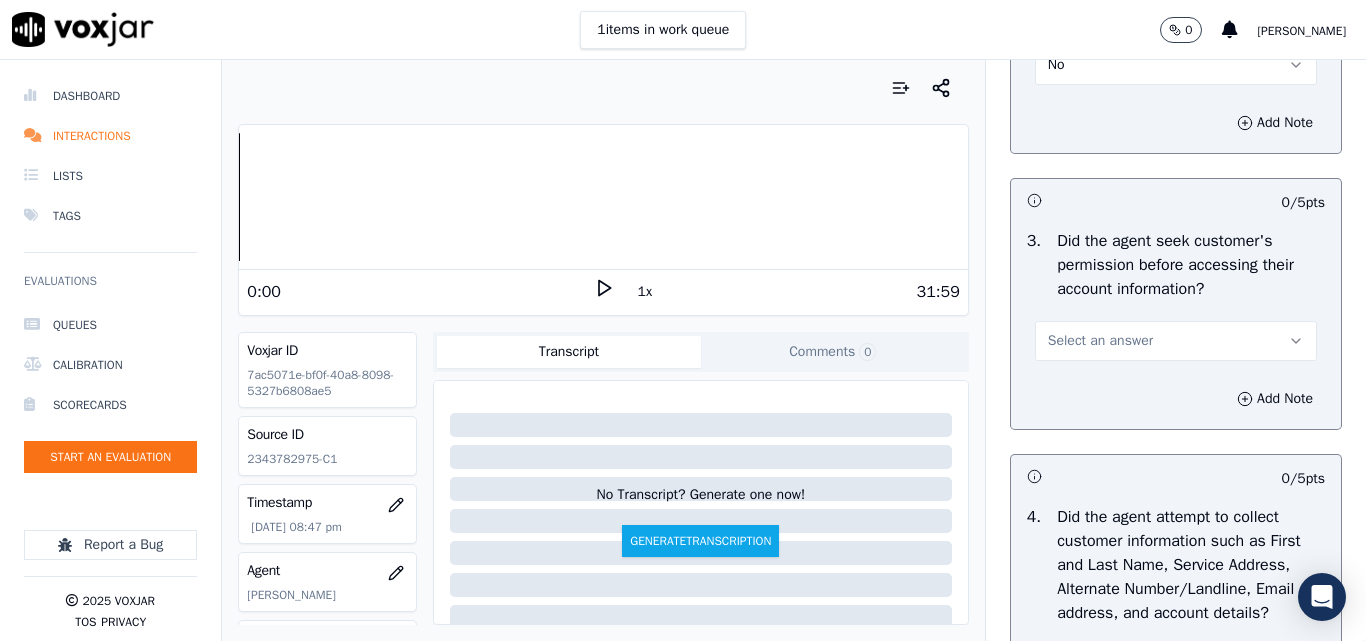 click on "Select an answer" at bounding box center (1100, 341) 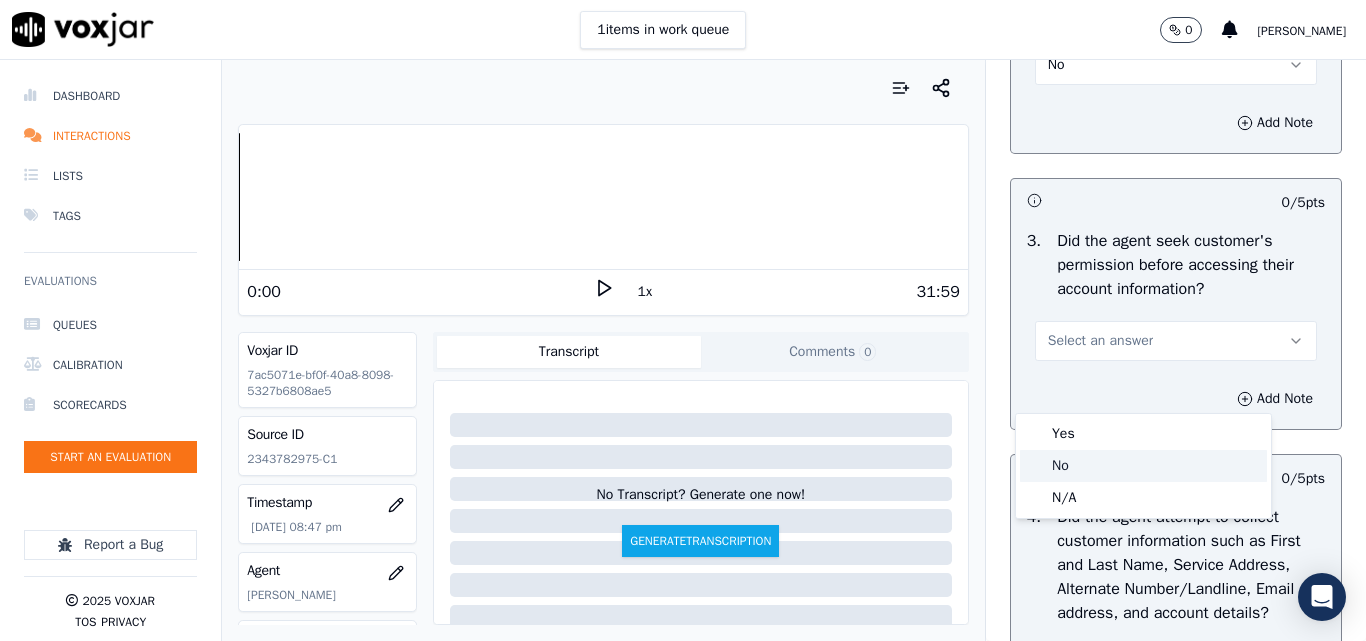 click on "No" 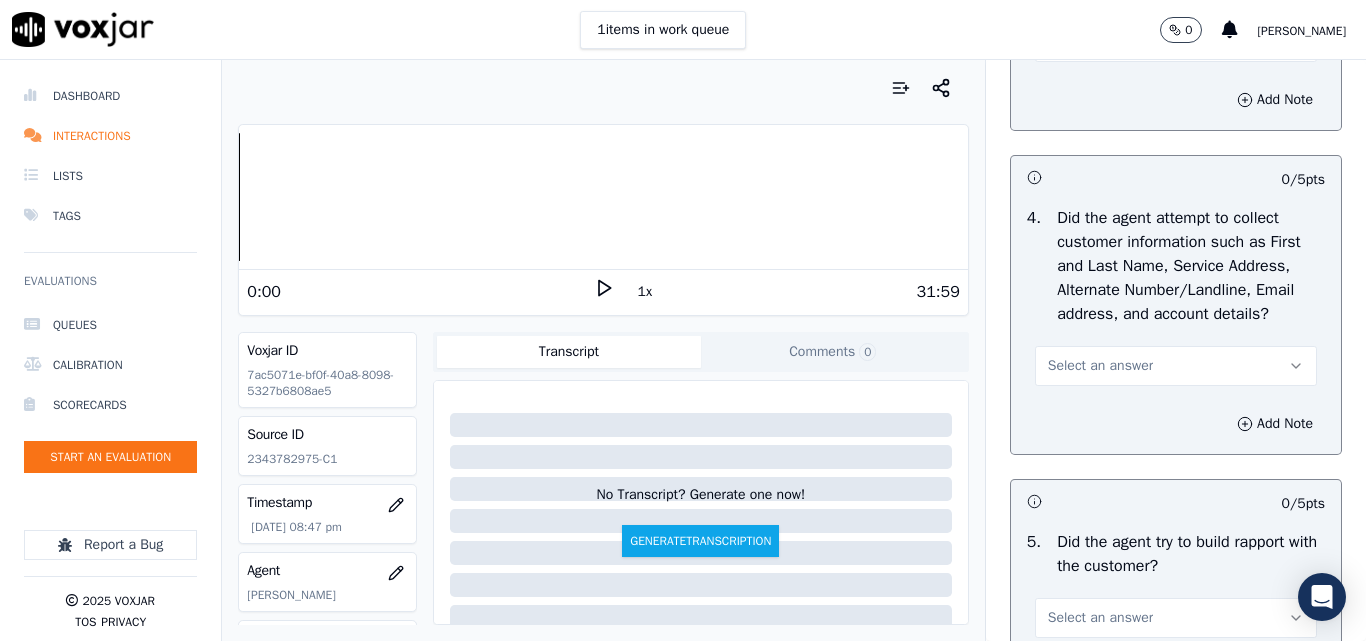 scroll, scrollTop: 2000, scrollLeft: 0, axis: vertical 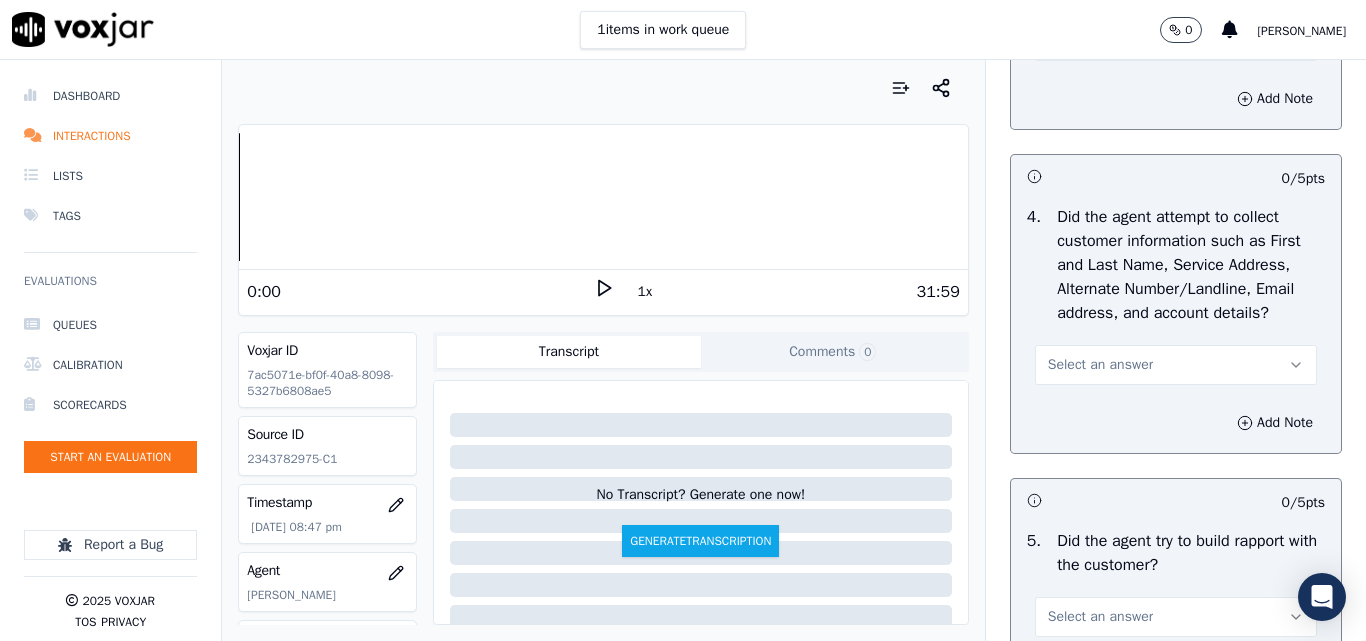 drag, startPoint x: 1070, startPoint y: 404, endPoint x: 1071, endPoint y: 414, distance: 10.049875 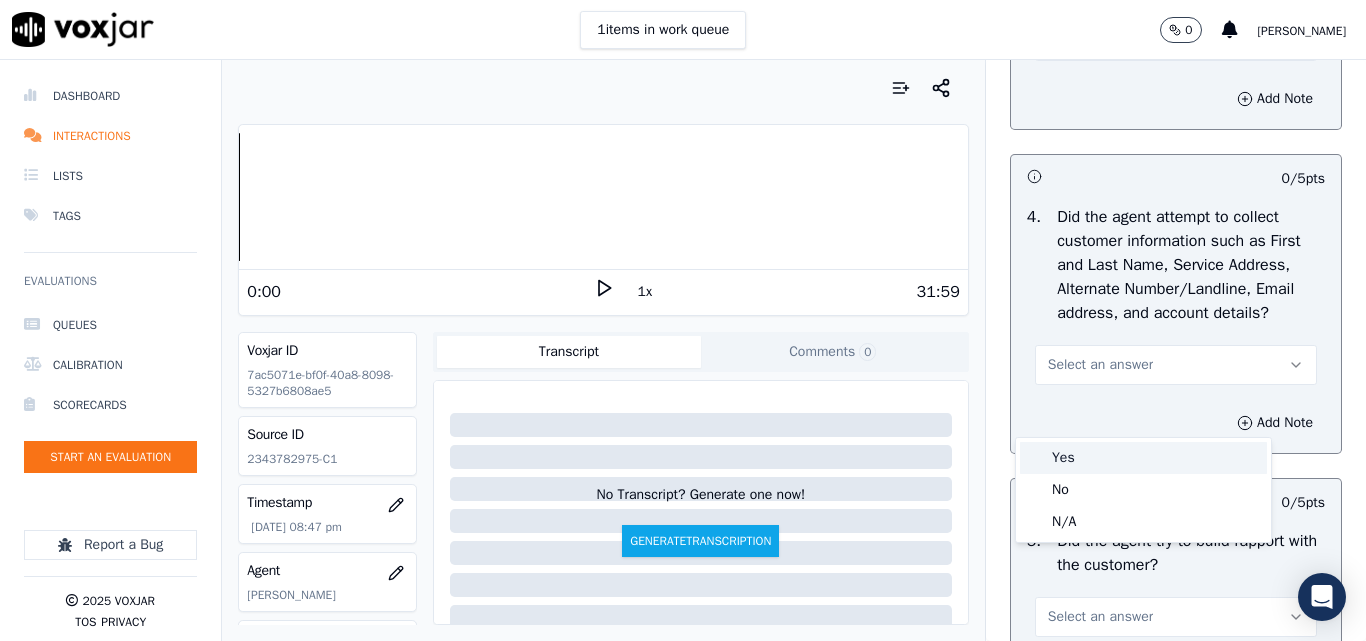 click on "Yes" at bounding box center (1143, 458) 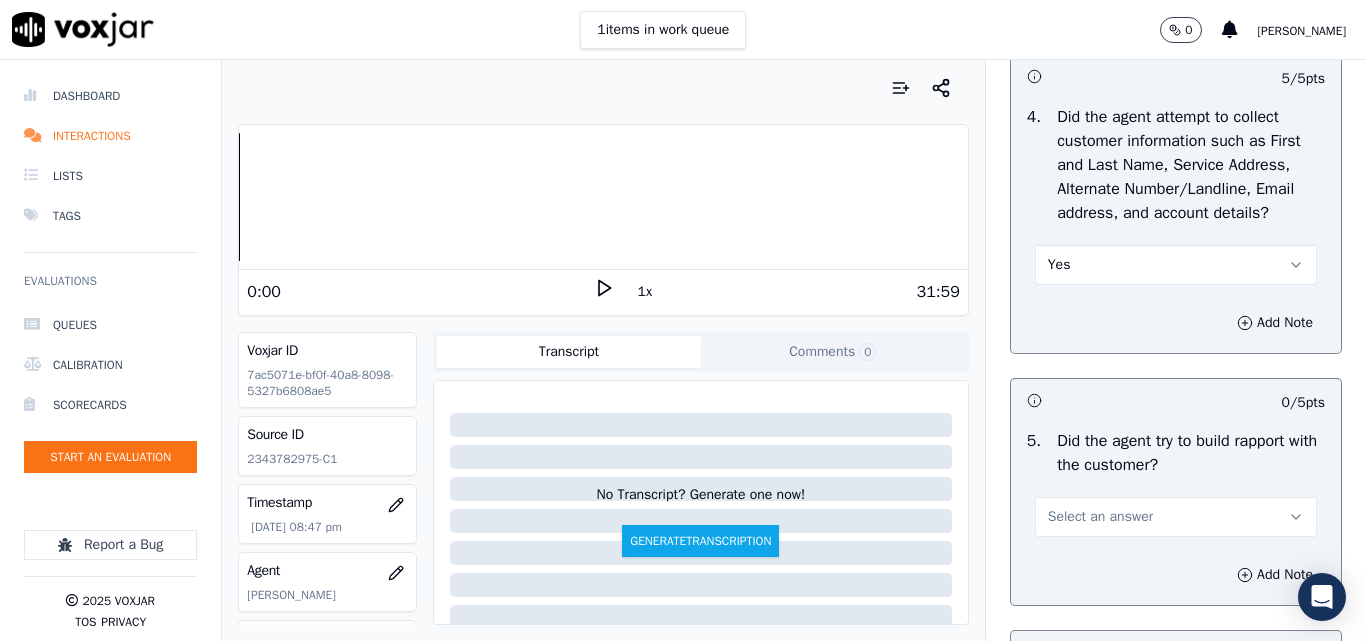 scroll, scrollTop: 2400, scrollLeft: 0, axis: vertical 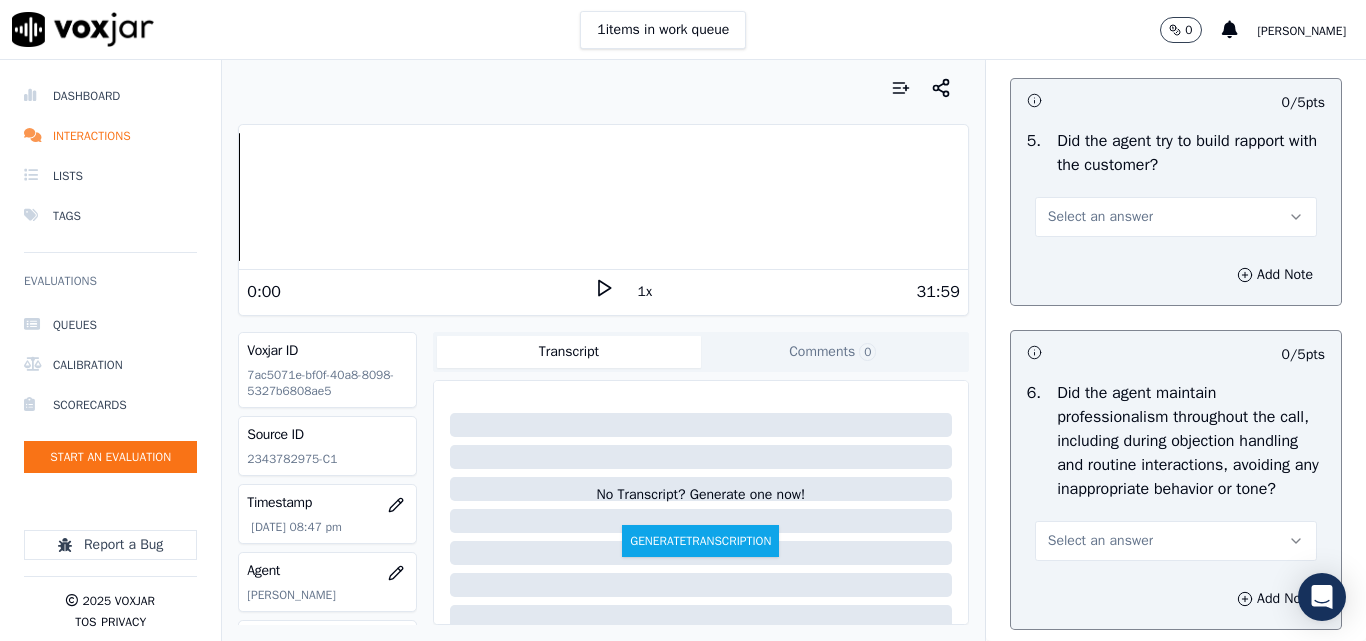 click on "Select an answer" at bounding box center [1100, 217] 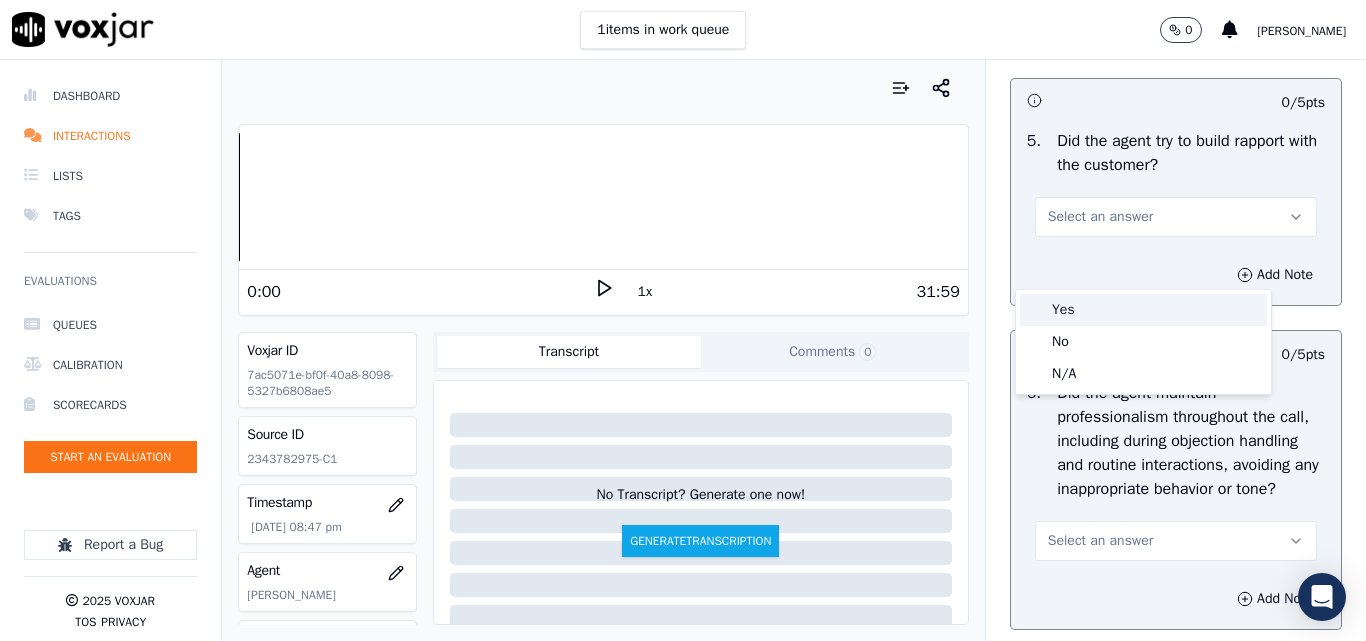 click on "Yes" at bounding box center [1143, 310] 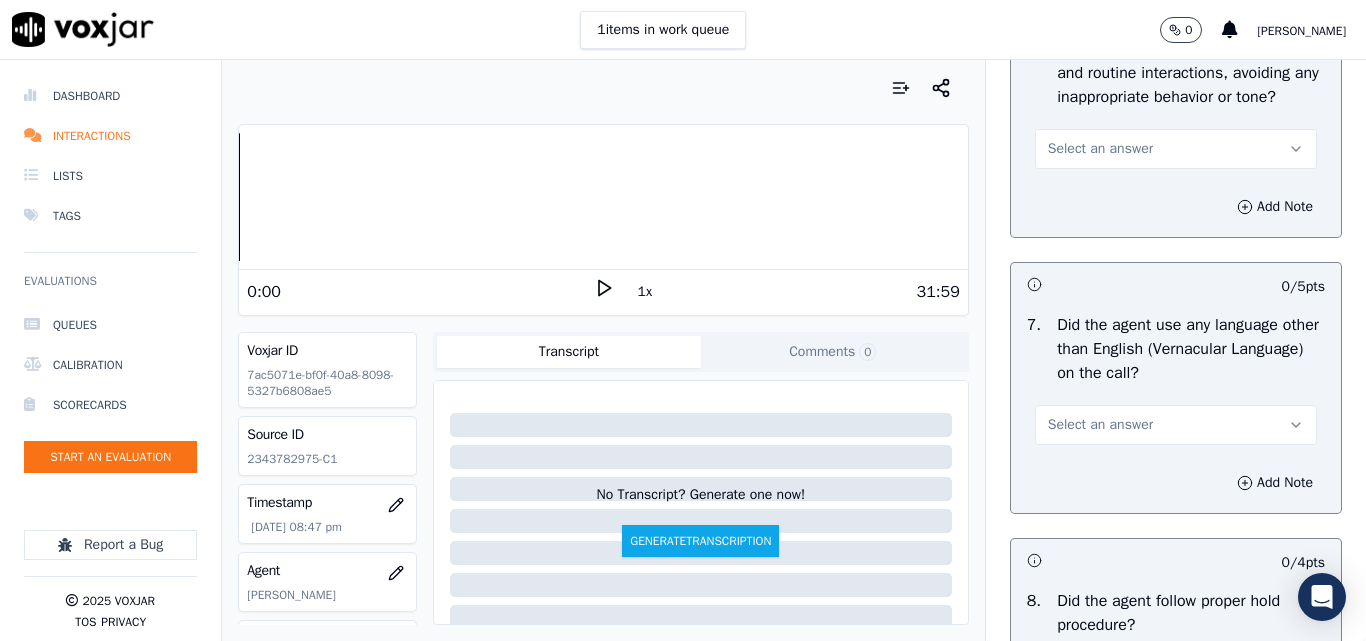 scroll, scrollTop: 2800, scrollLeft: 0, axis: vertical 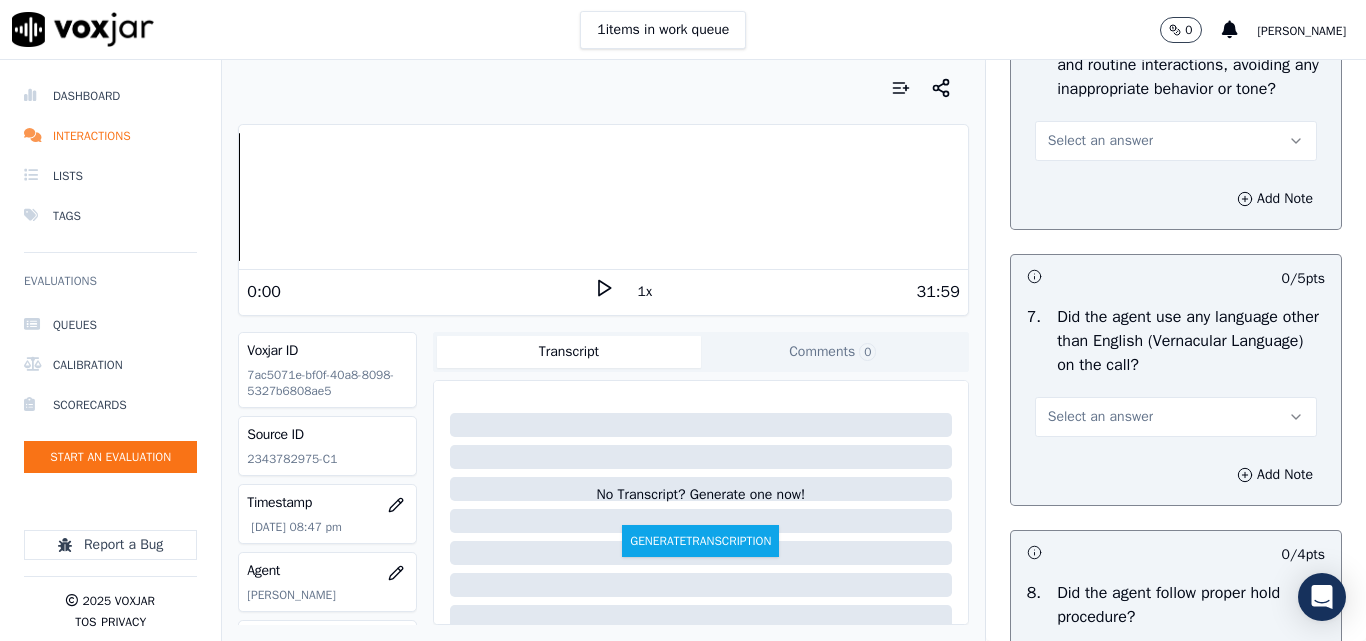 click on "Select an answer" at bounding box center [1100, 141] 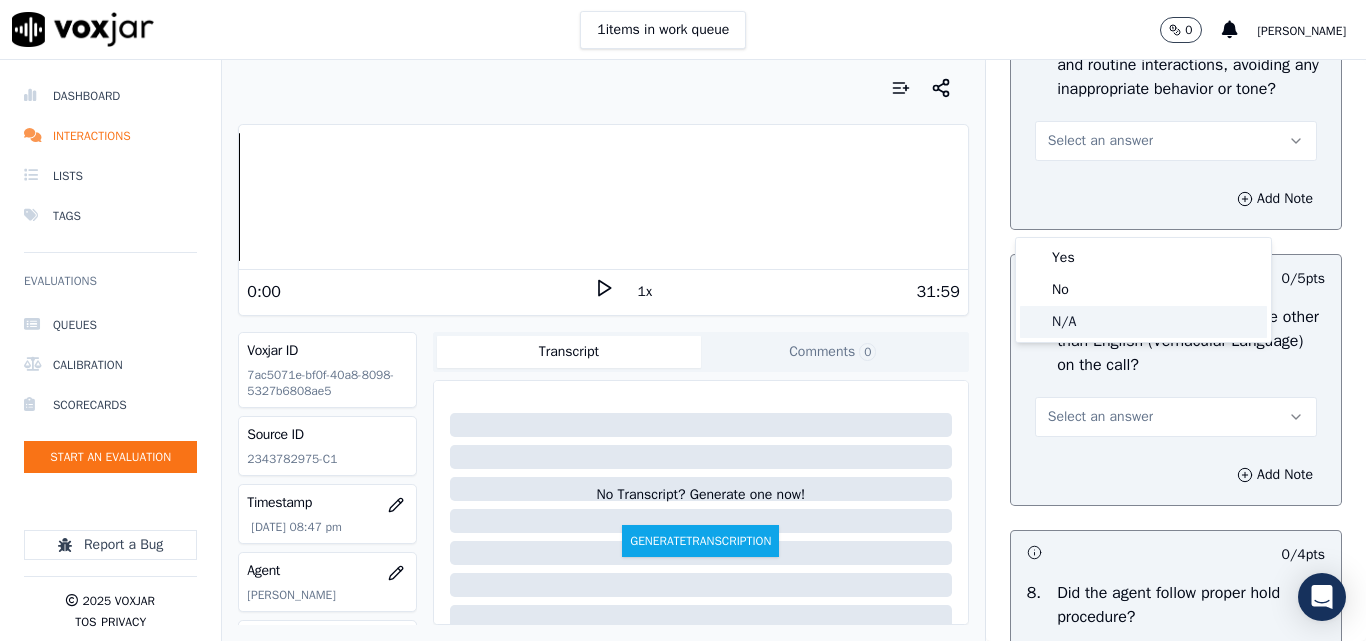 click on "N/A" 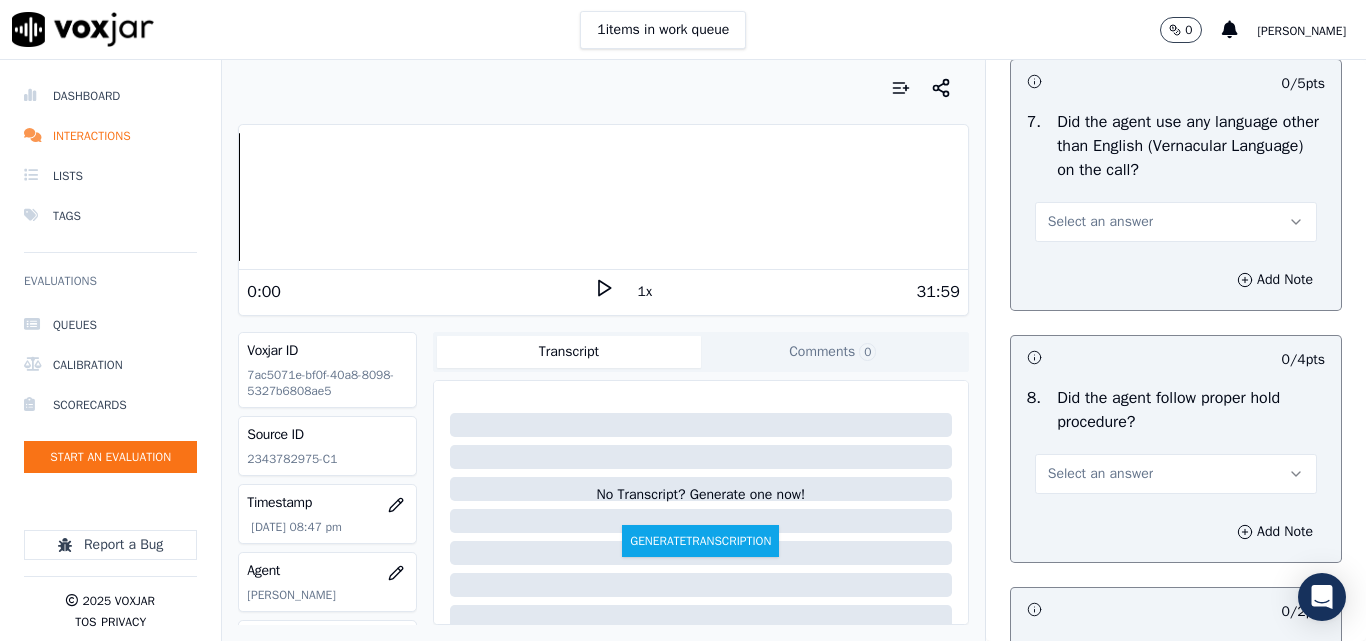 scroll, scrollTop: 3100, scrollLeft: 0, axis: vertical 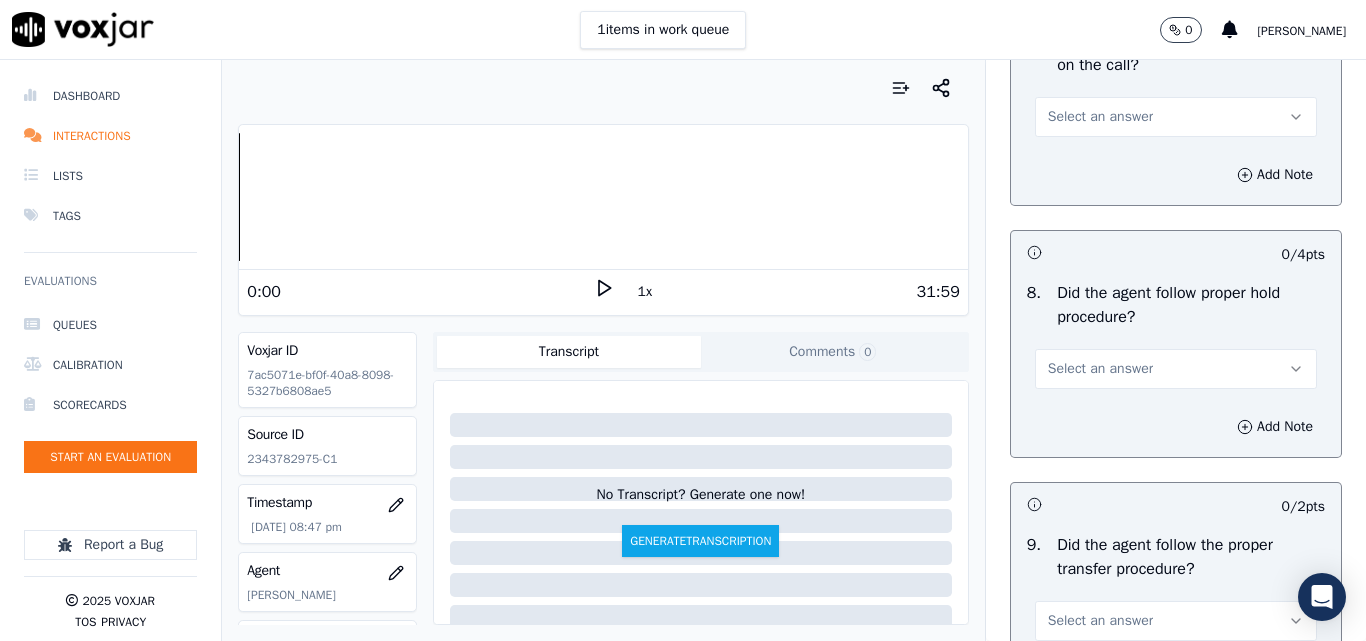 click on "Select an answer" at bounding box center [1100, 117] 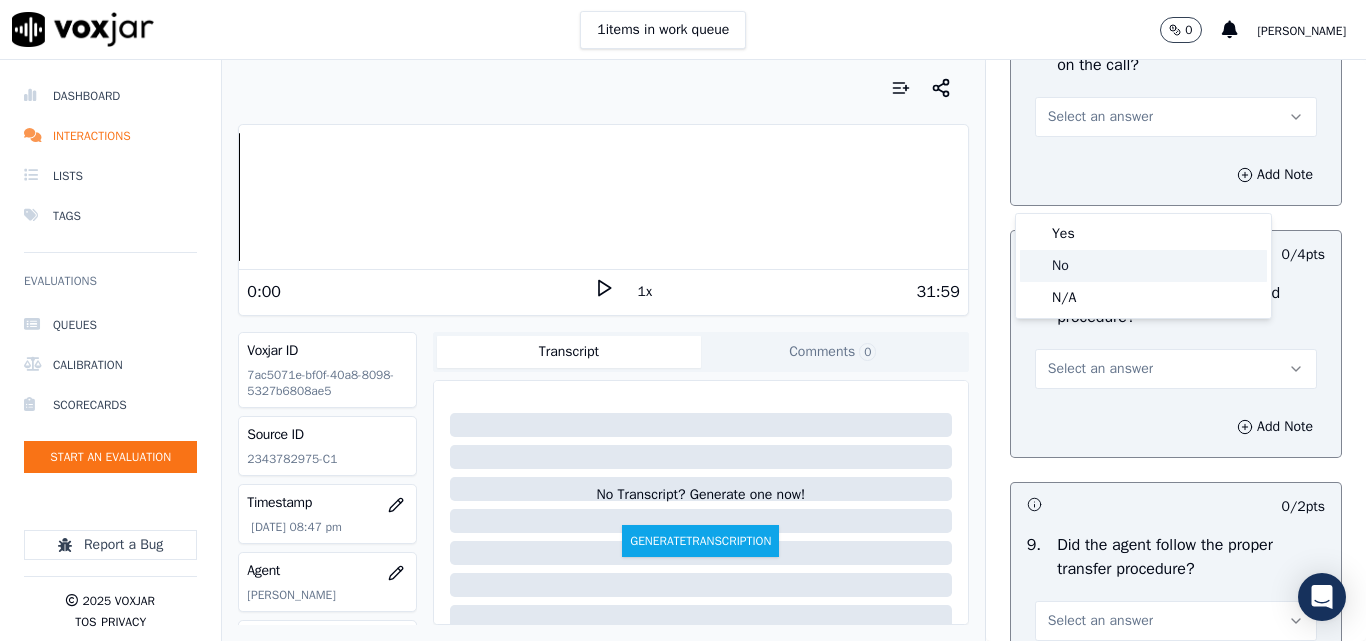 click on "No" 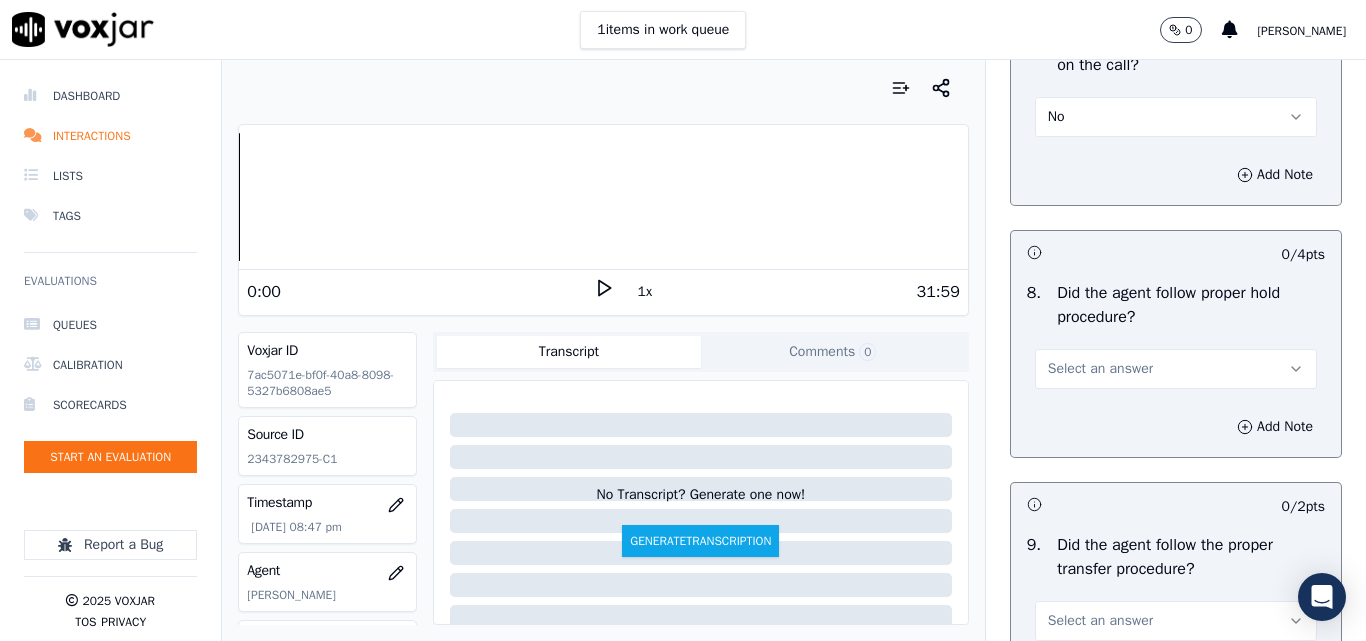 click on "Select an answer" at bounding box center (1176, 359) 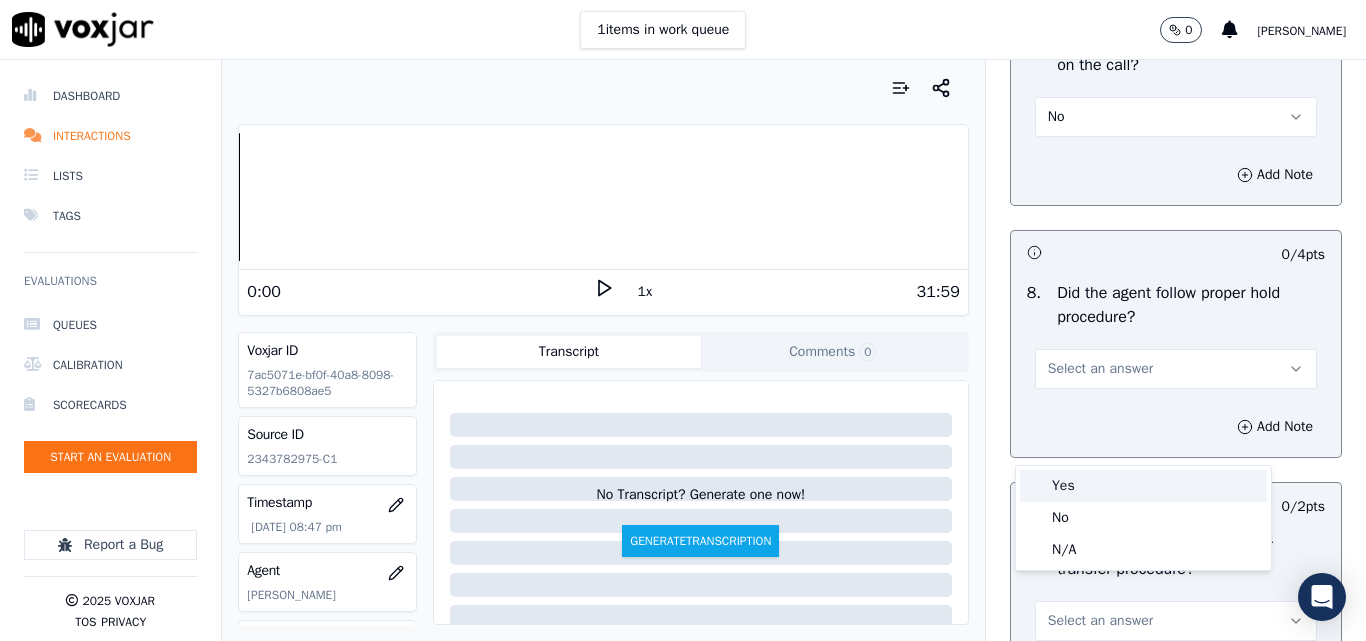 click on "Yes" at bounding box center (1143, 486) 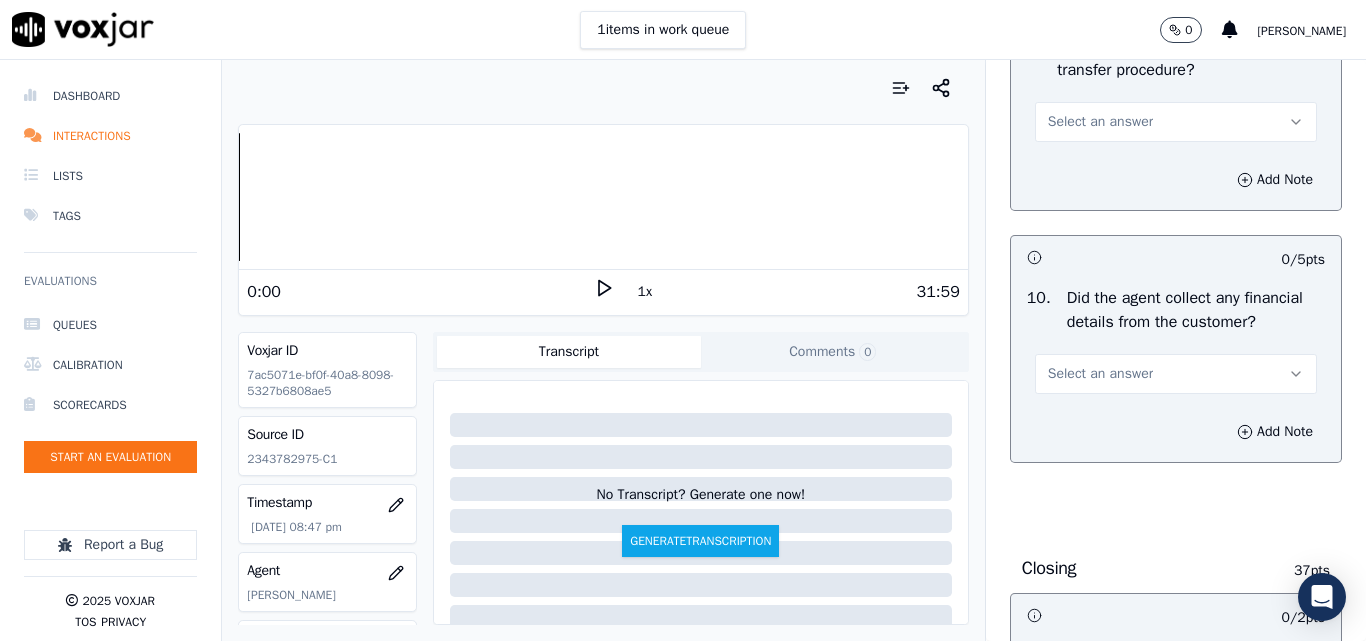 scroll, scrollTop: 3600, scrollLeft: 0, axis: vertical 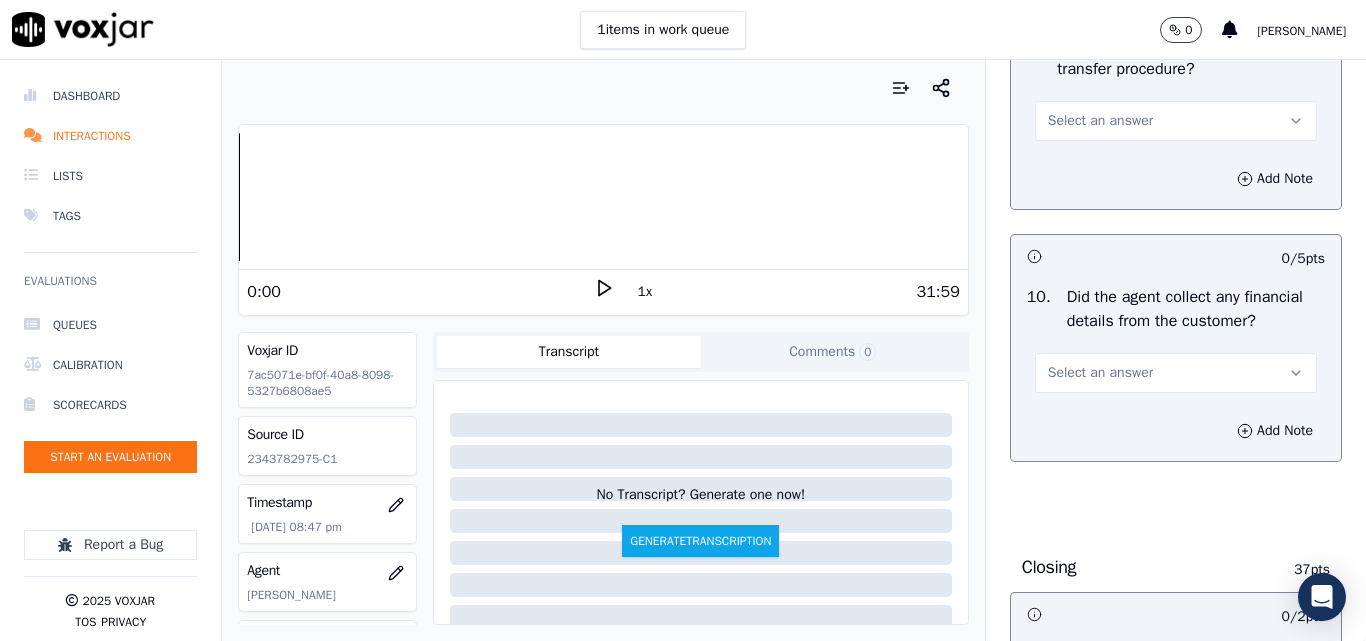 click on "Select an answer" at bounding box center (1100, 121) 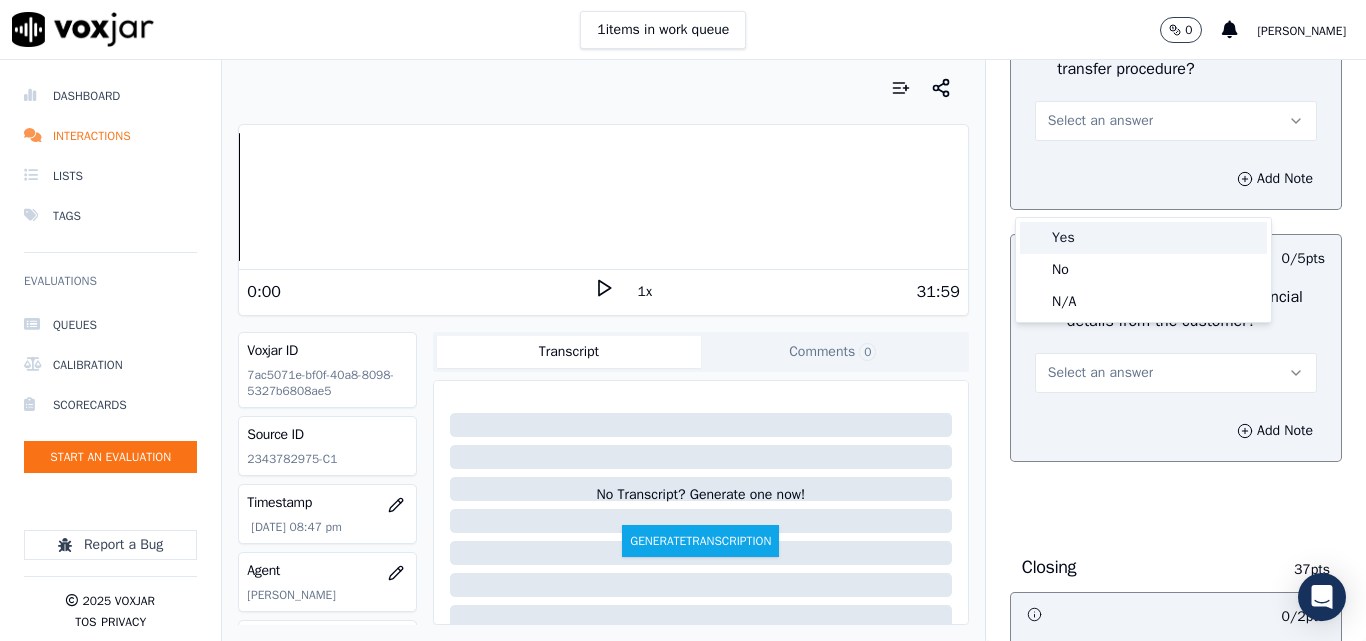 click on "Yes" at bounding box center (1143, 238) 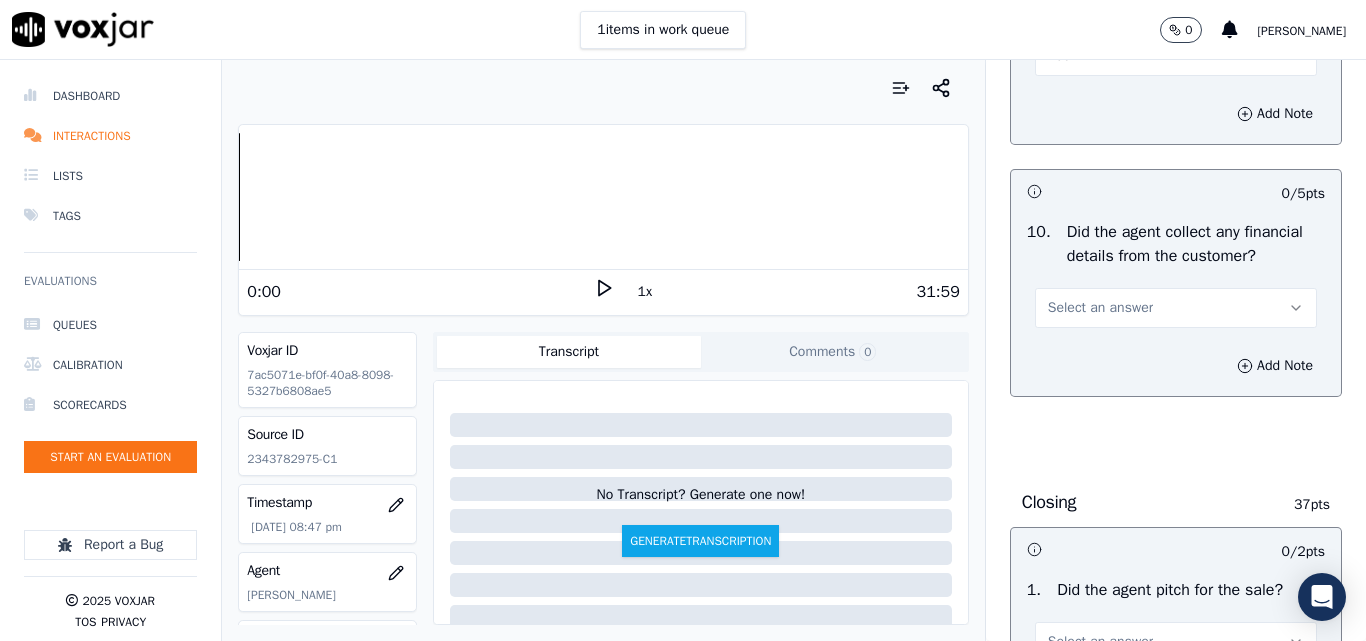 scroll, scrollTop: 3700, scrollLeft: 0, axis: vertical 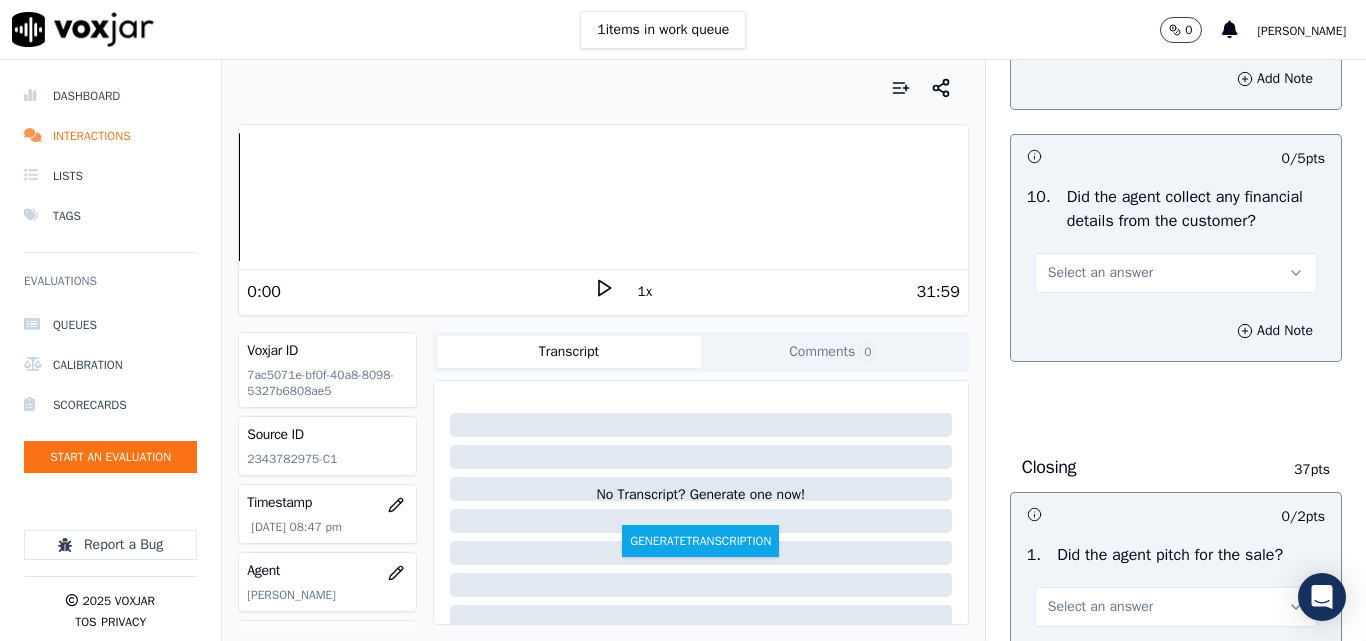 click on "Select an answer" at bounding box center [1100, 273] 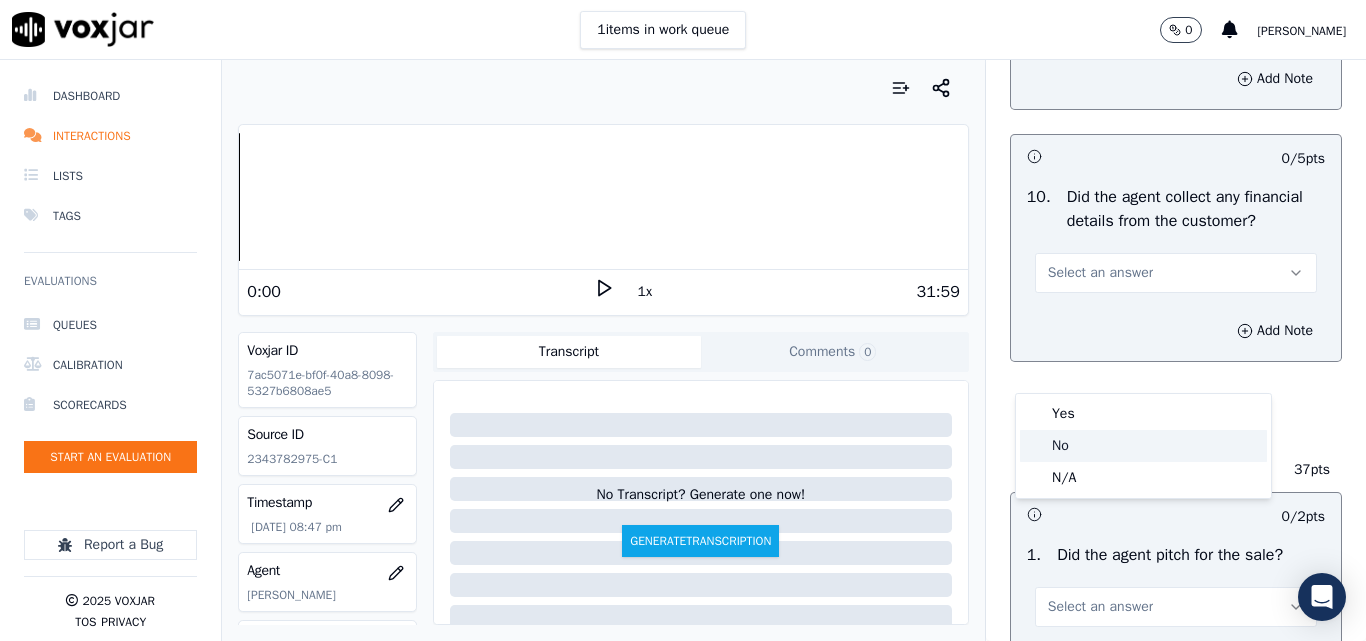 click on "No" 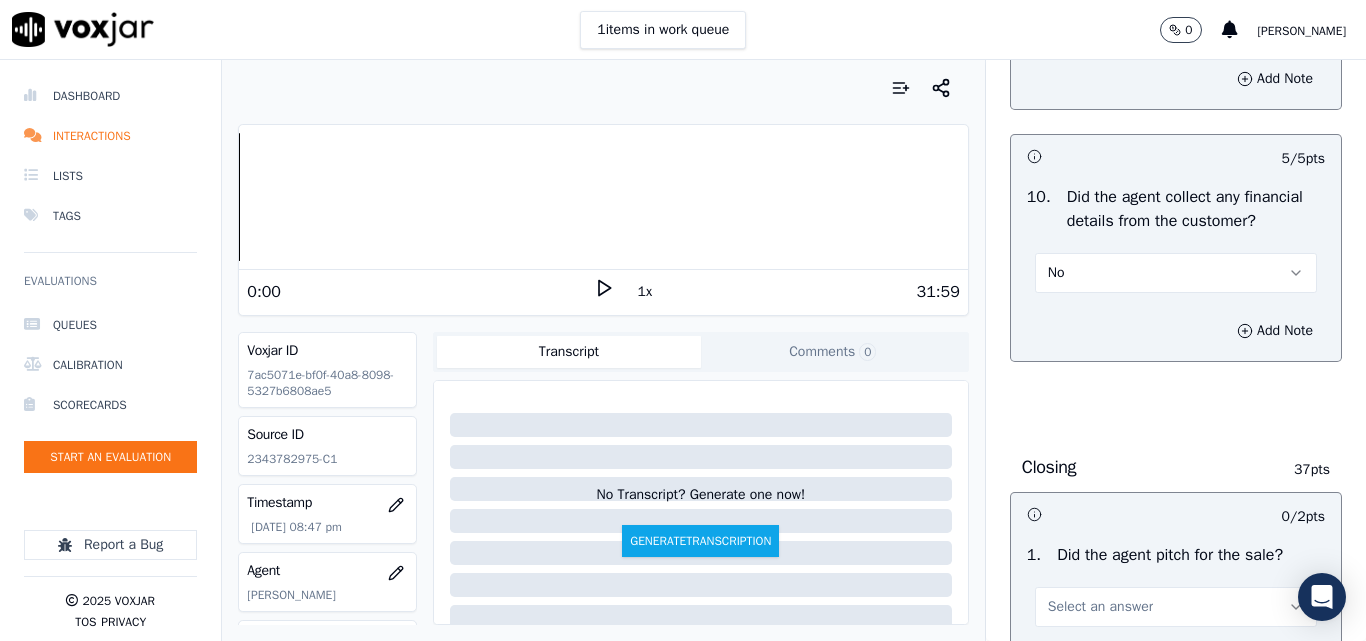 scroll, scrollTop: 4100, scrollLeft: 0, axis: vertical 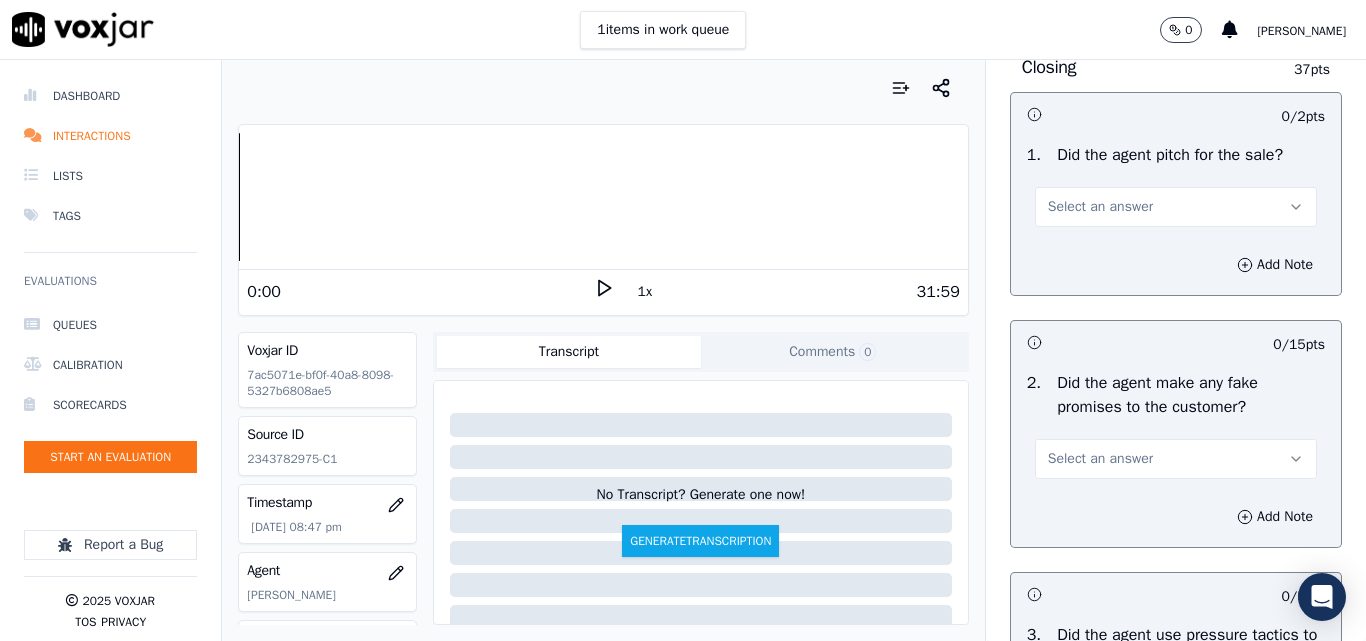 drag, startPoint x: 1101, startPoint y: 309, endPoint x: 1102, endPoint y: 323, distance: 14.035668 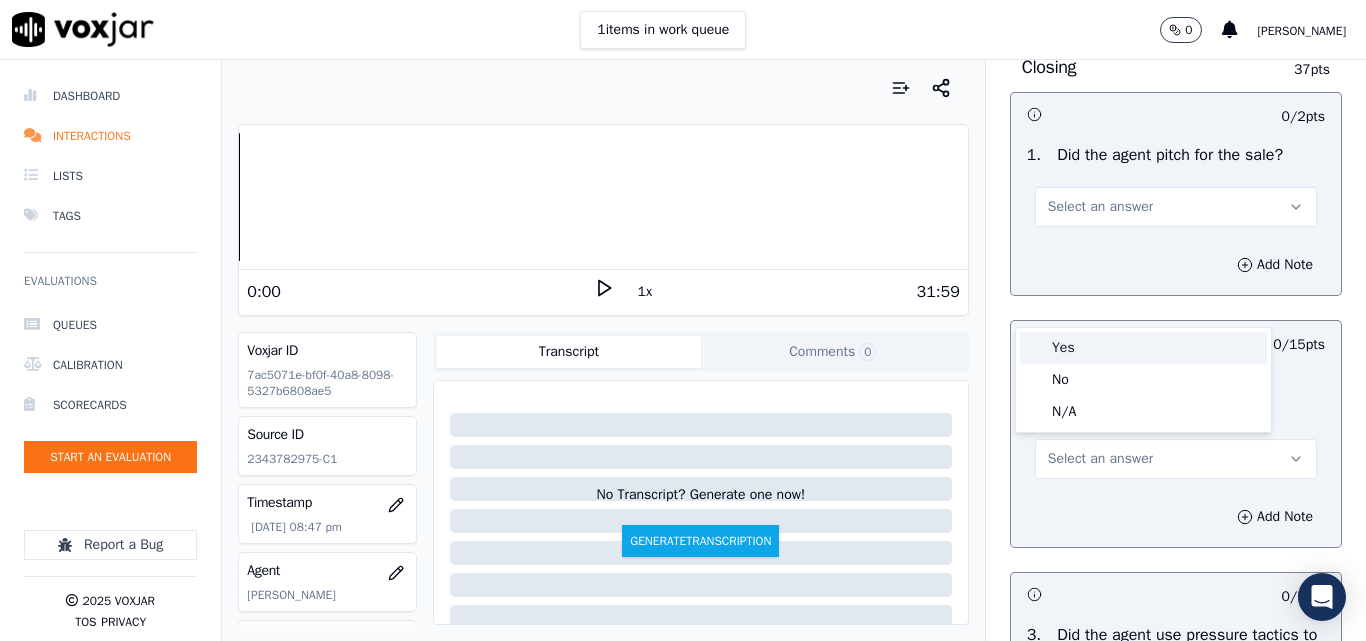click on "Yes" at bounding box center (1143, 348) 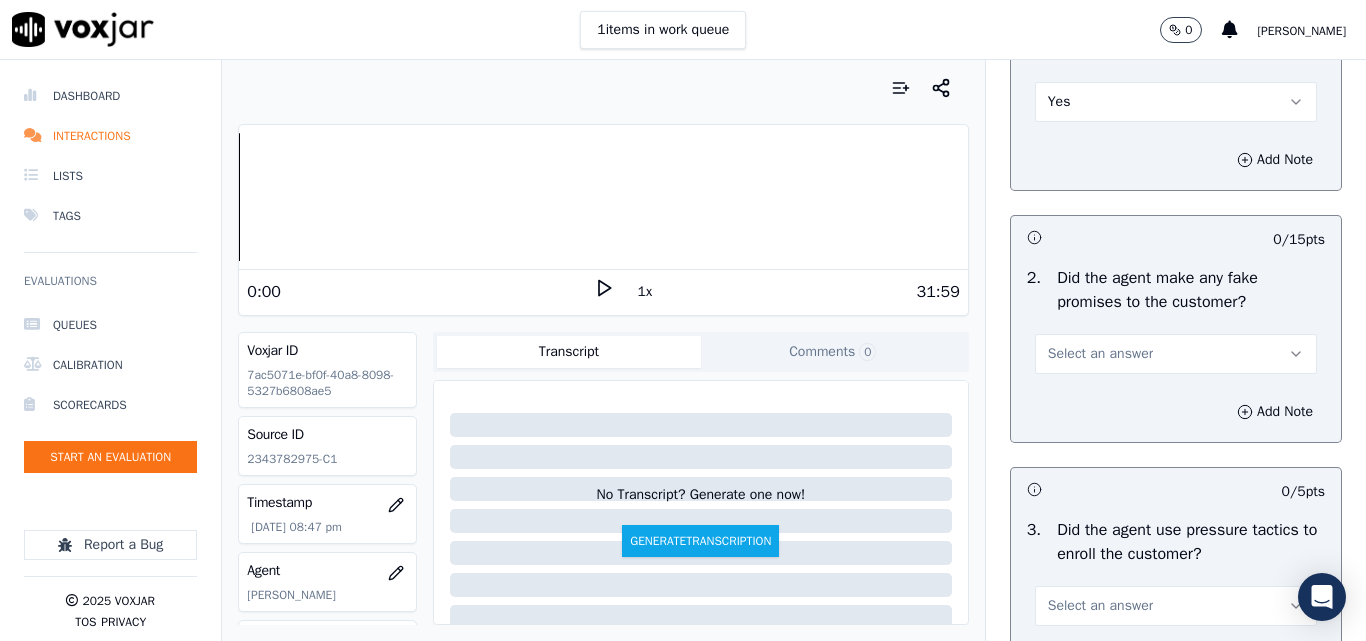 scroll, scrollTop: 4300, scrollLeft: 0, axis: vertical 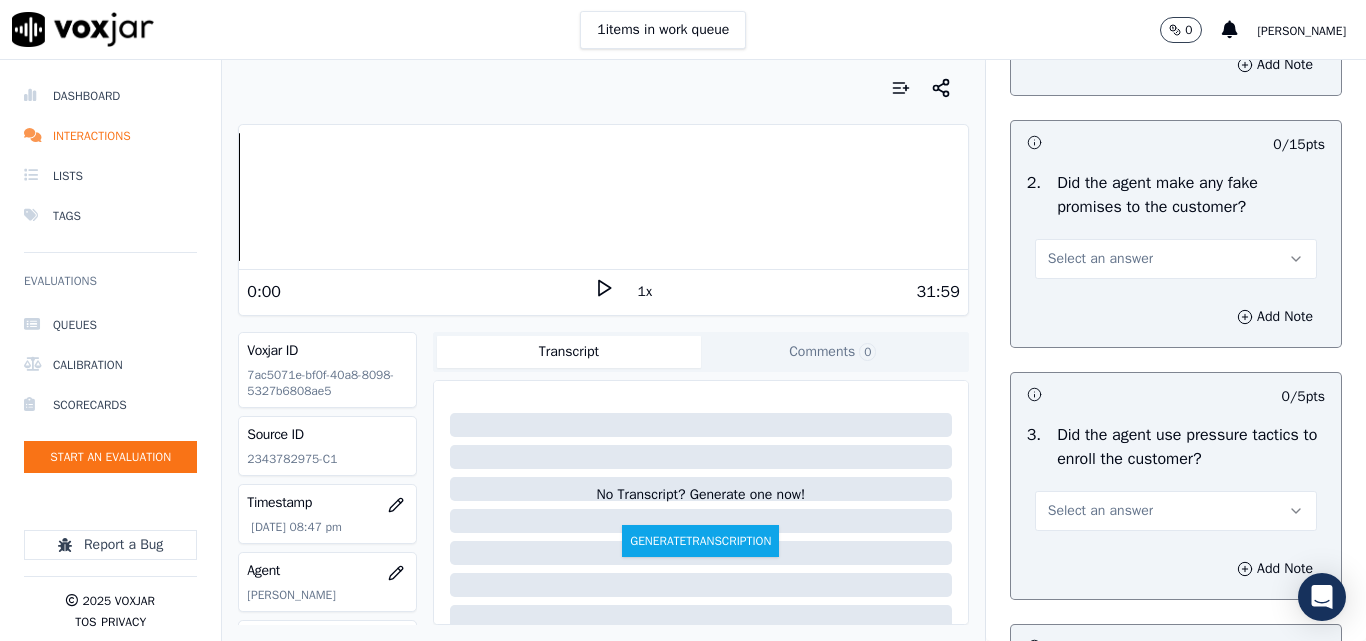 click on "Select an answer" at bounding box center [1100, 259] 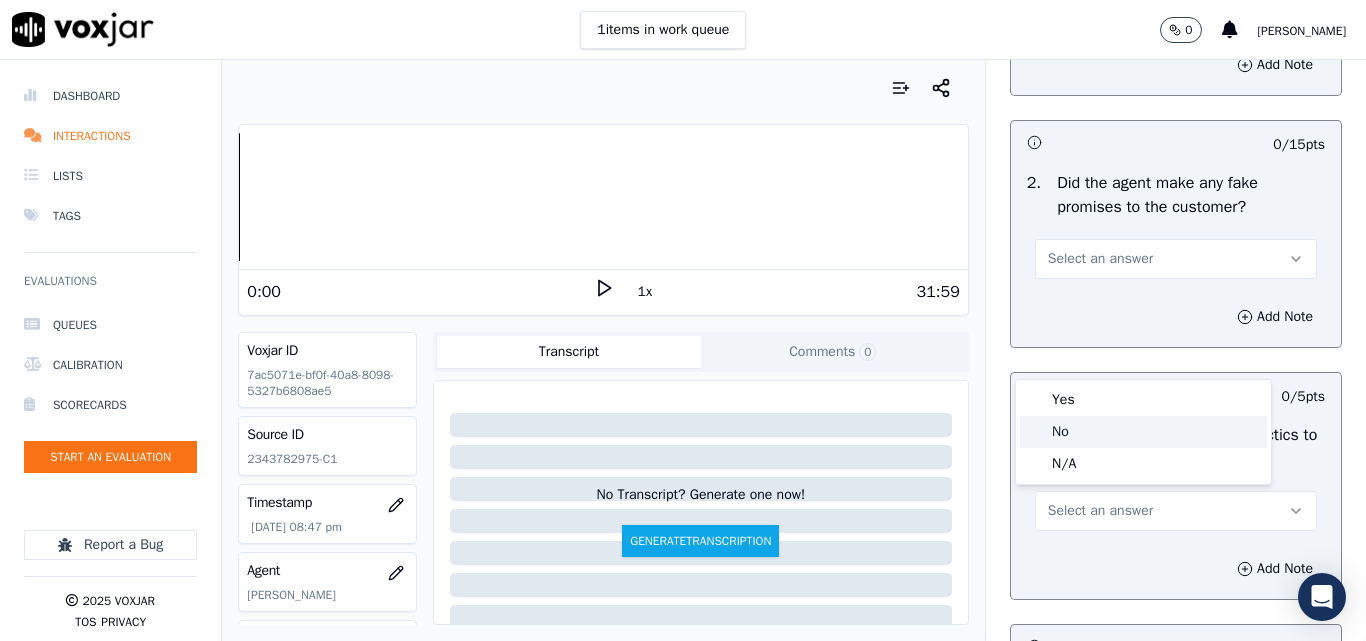 click on "No" 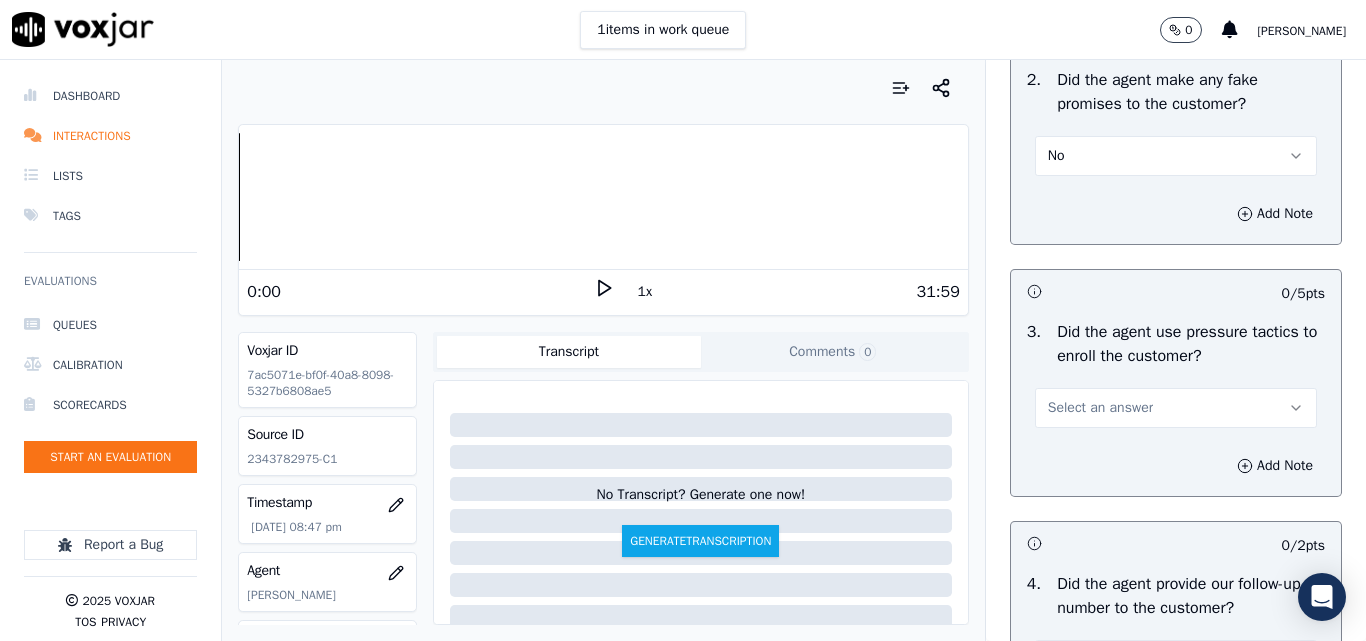 scroll, scrollTop: 4500, scrollLeft: 0, axis: vertical 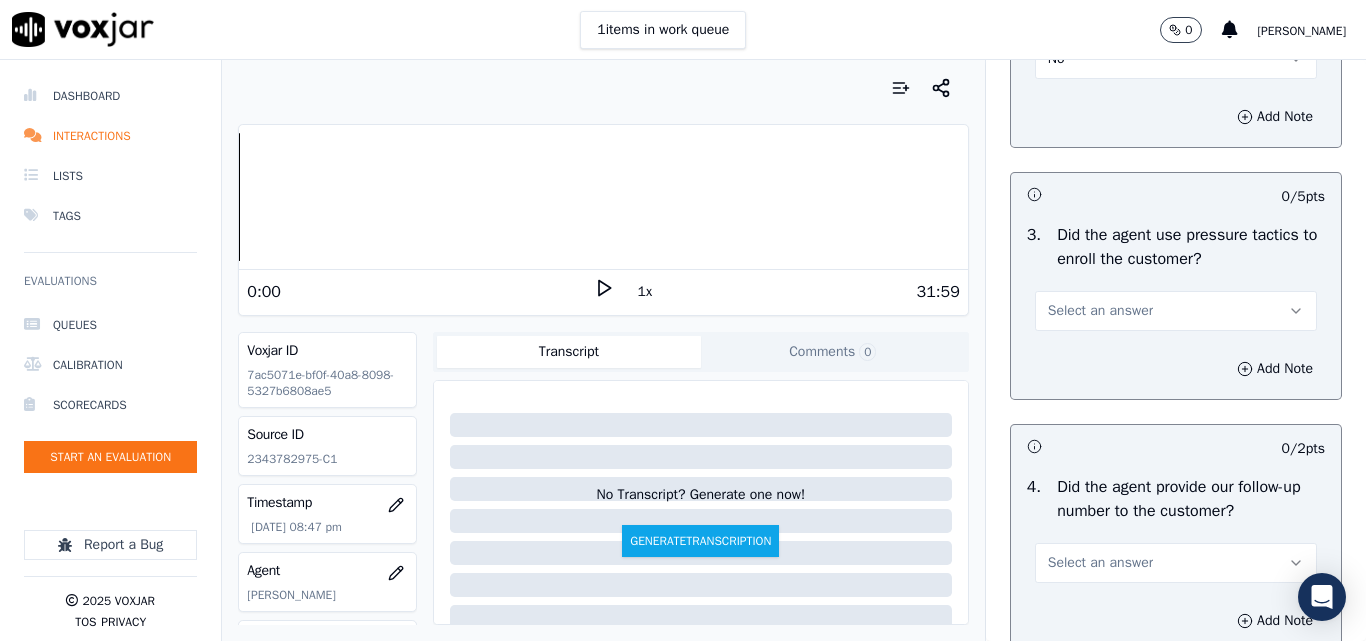 drag, startPoint x: 1069, startPoint y: 410, endPoint x: 1084, endPoint y: 428, distance: 23.43075 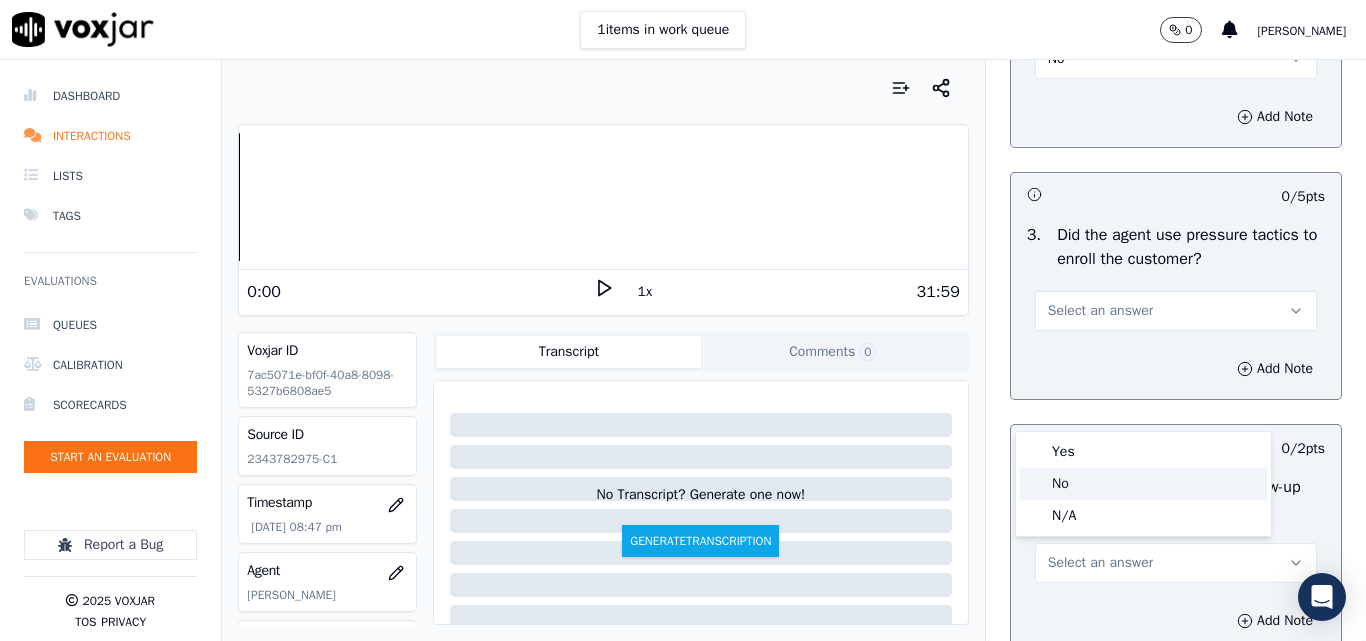 click on "No" 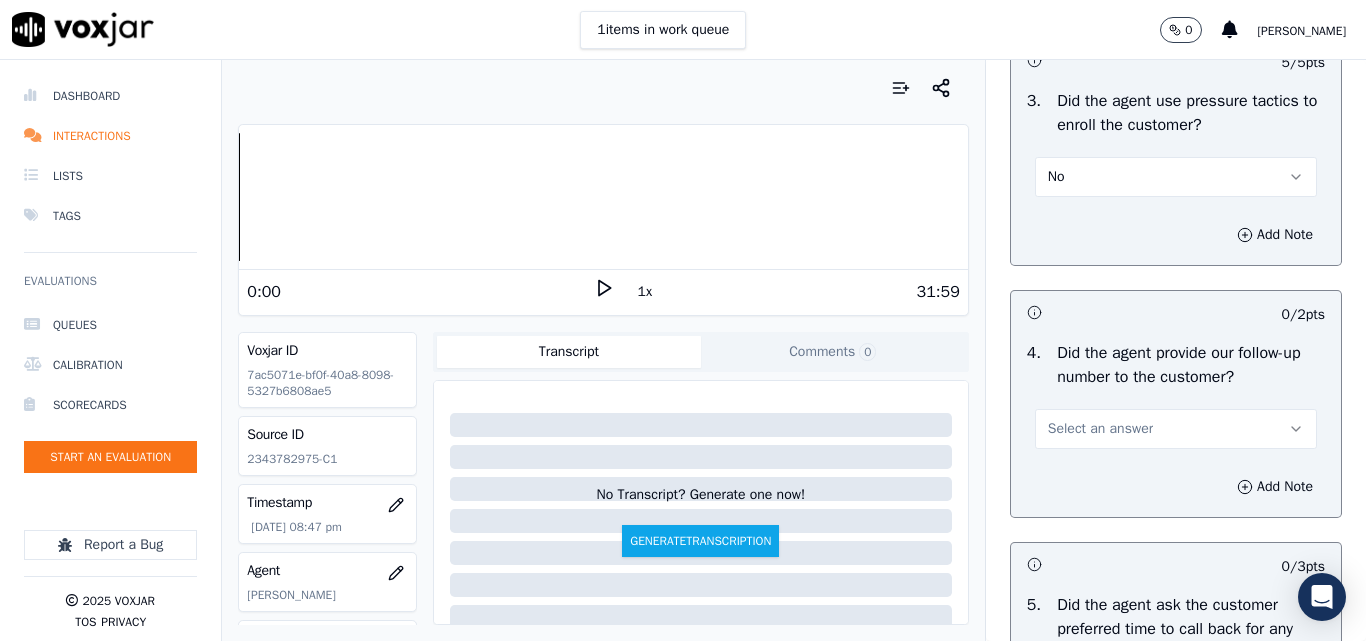 scroll, scrollTop: 4800, scrollLeft: 0, axis: vertical 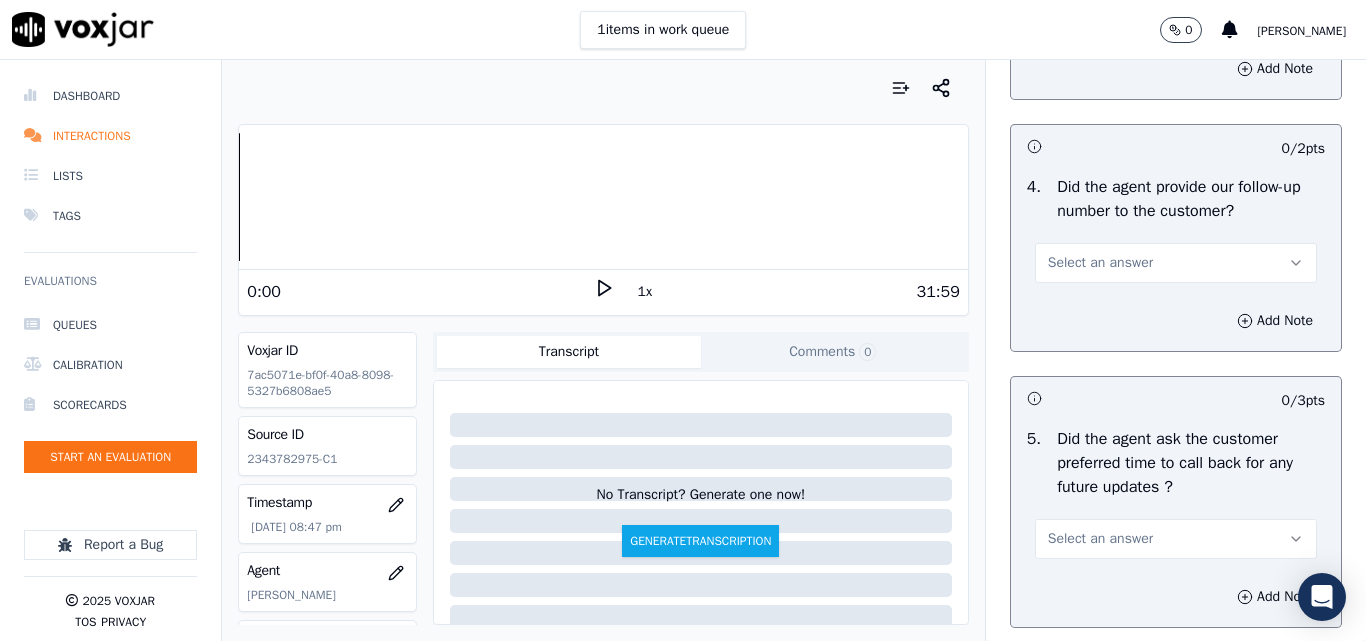 click on "Select an answer" at bounding box center [1100, 263] 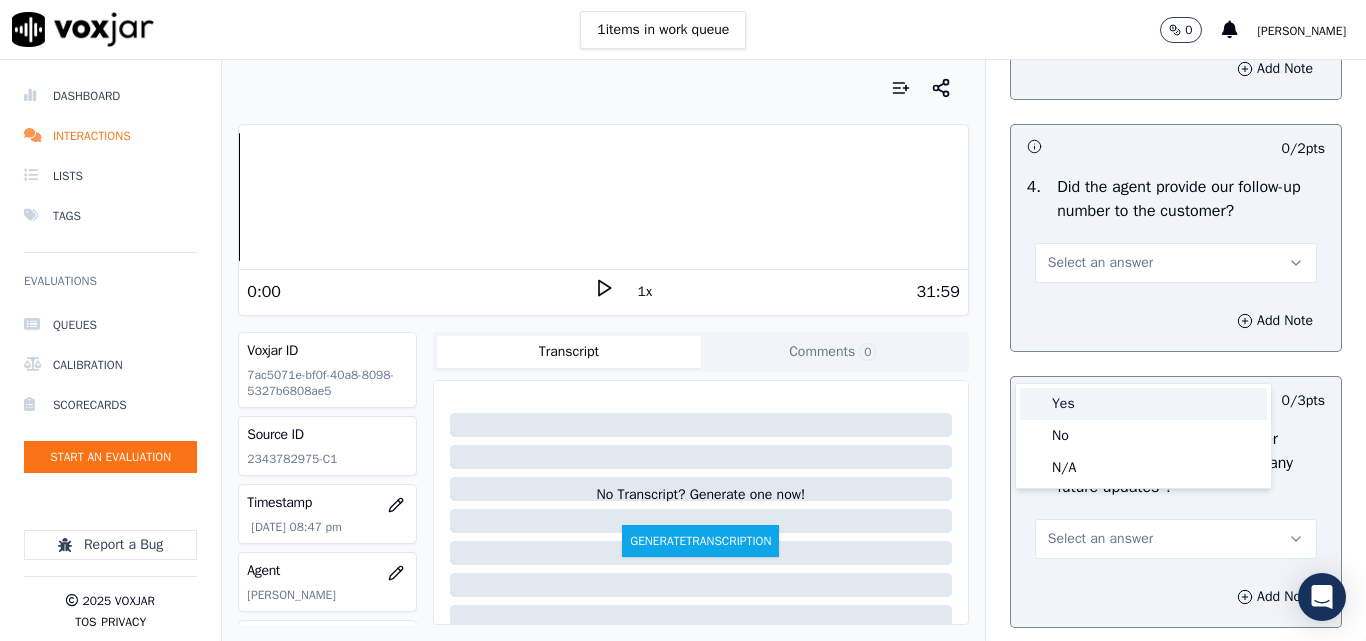 click on "Yes" at bounding box center [1143, 404] 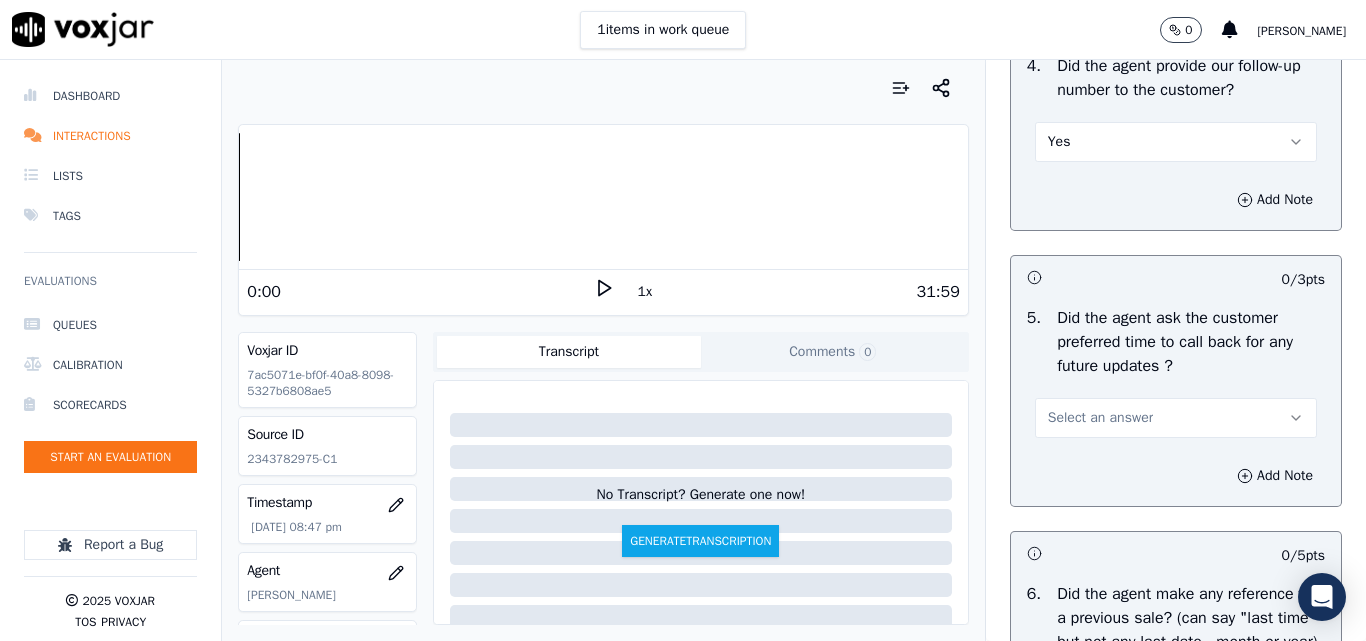 scroll, scrollTop: 5100, scrollLeft: 0, axis: vertical 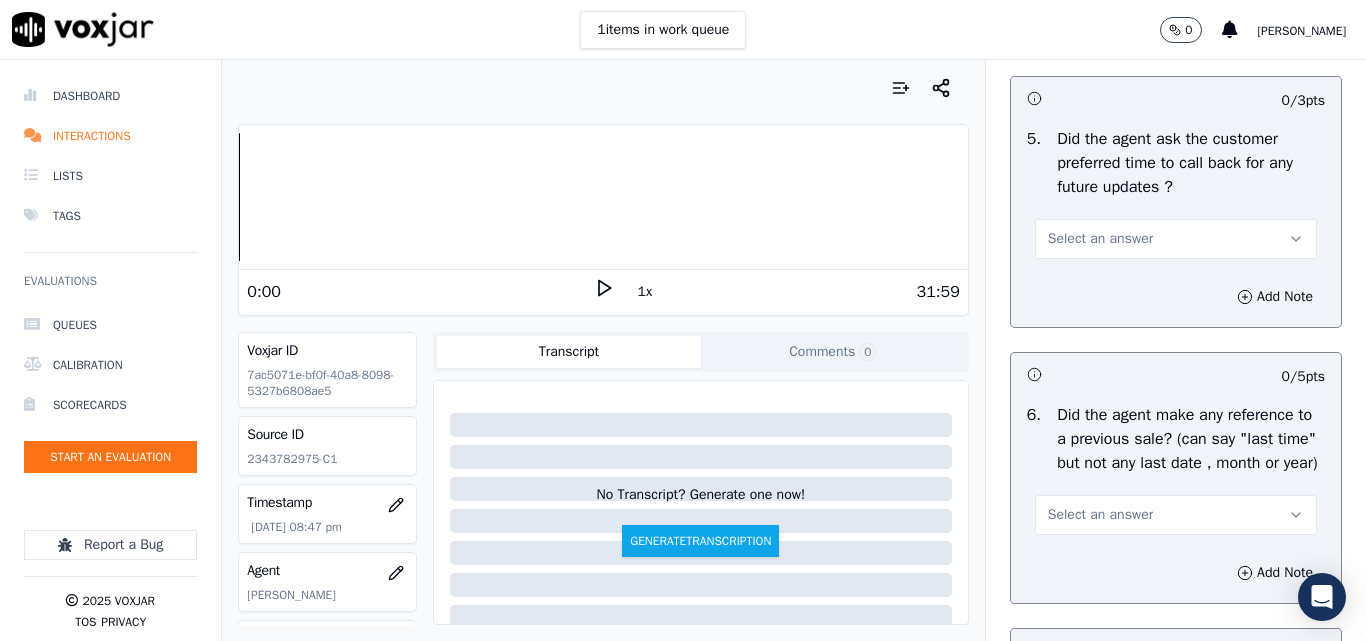 click on "Select an answer" at bounding box center [1100, 239] 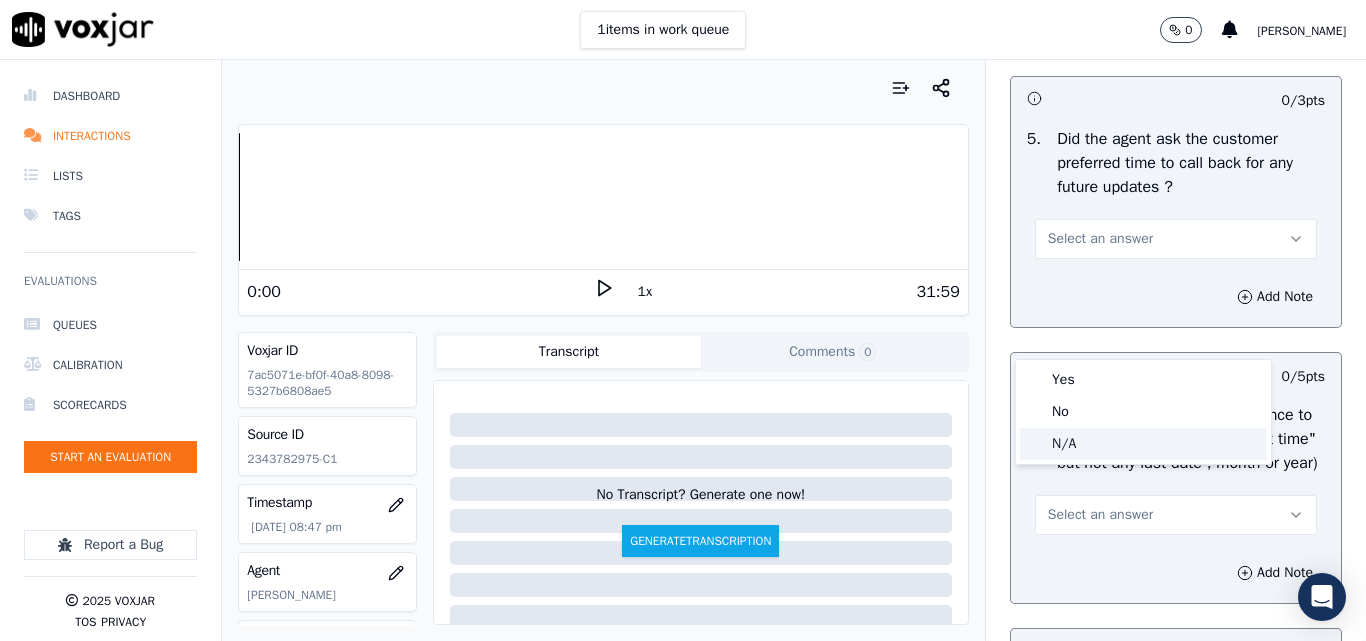 click on "N/A" 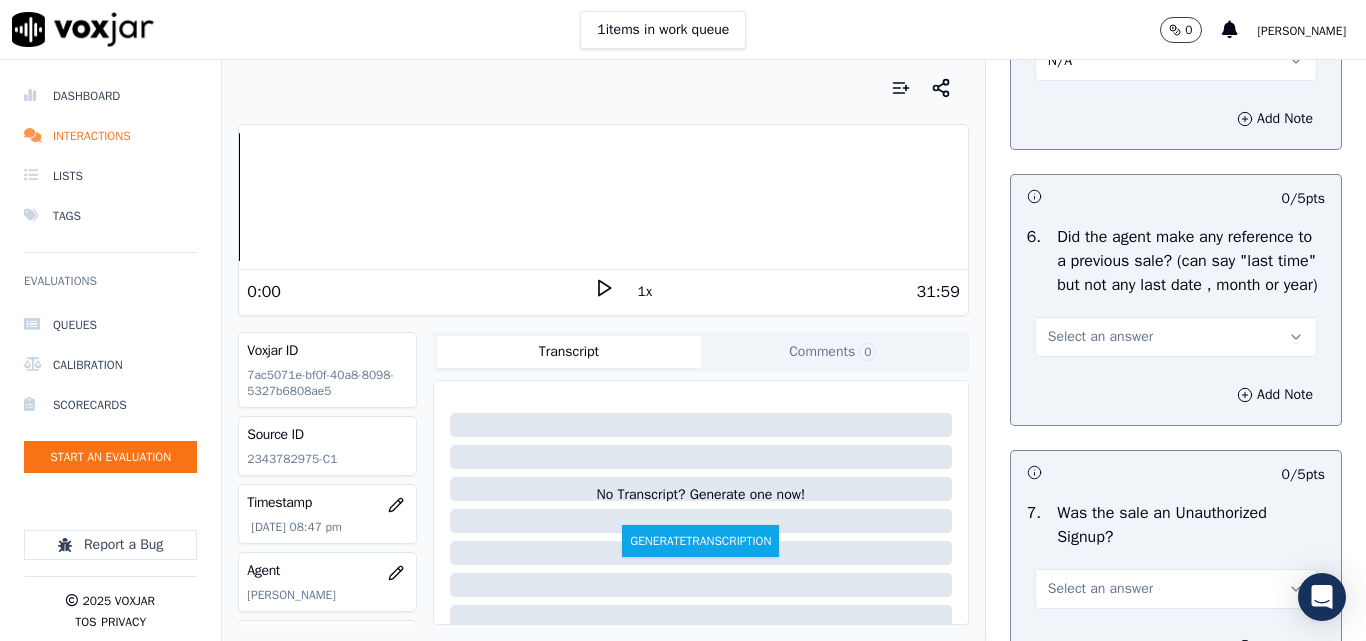 scroll, scrollTop: 5500, scrollLeft: 0, axis: vertical 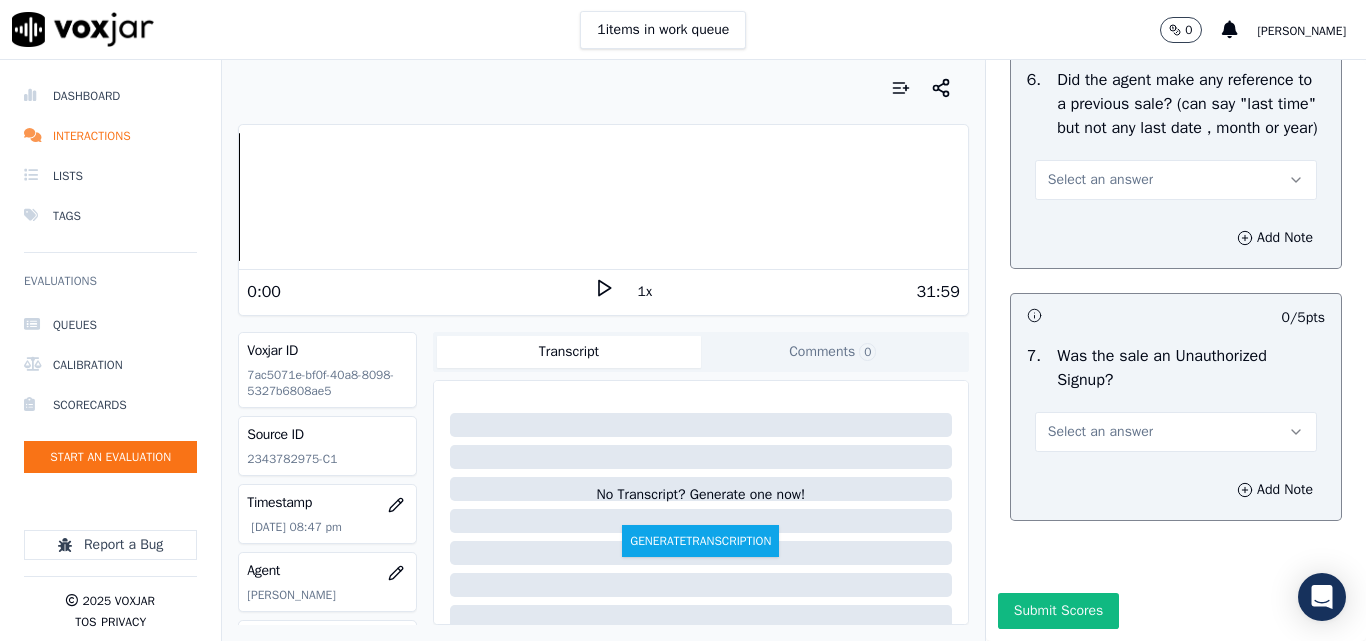 click on "Select an answer" at bounding box center (1176, 180) 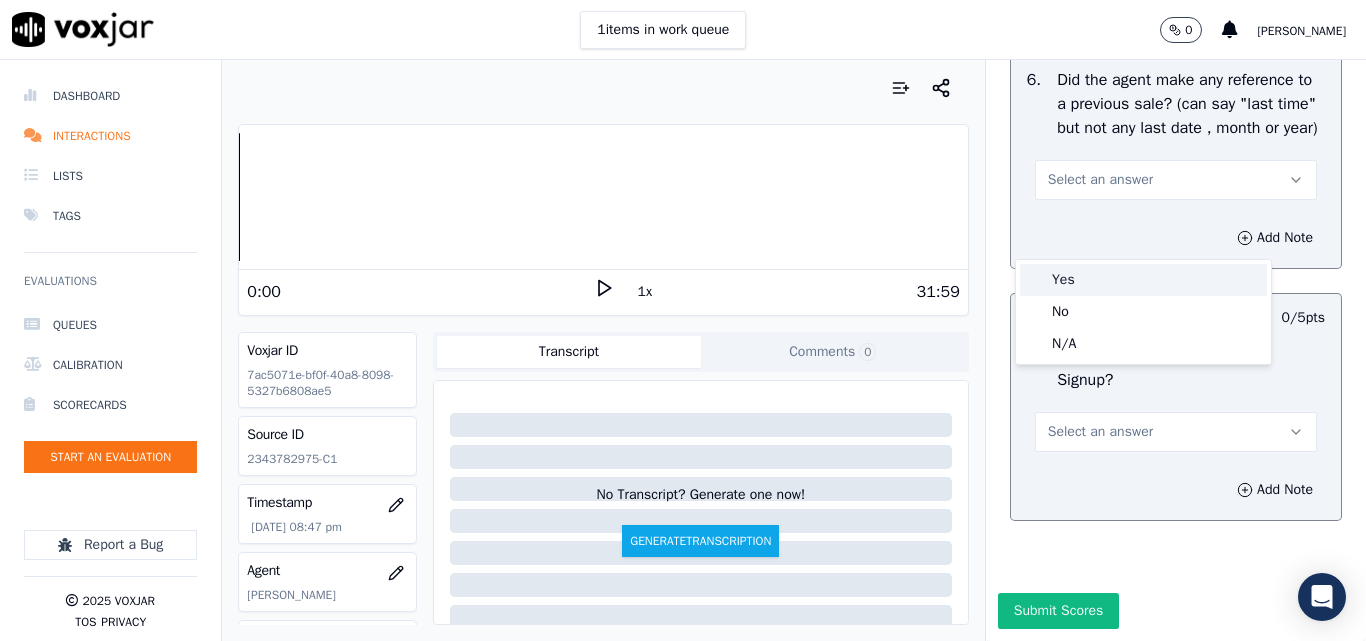 click on "Yes" at bounding box center (1143, 280) 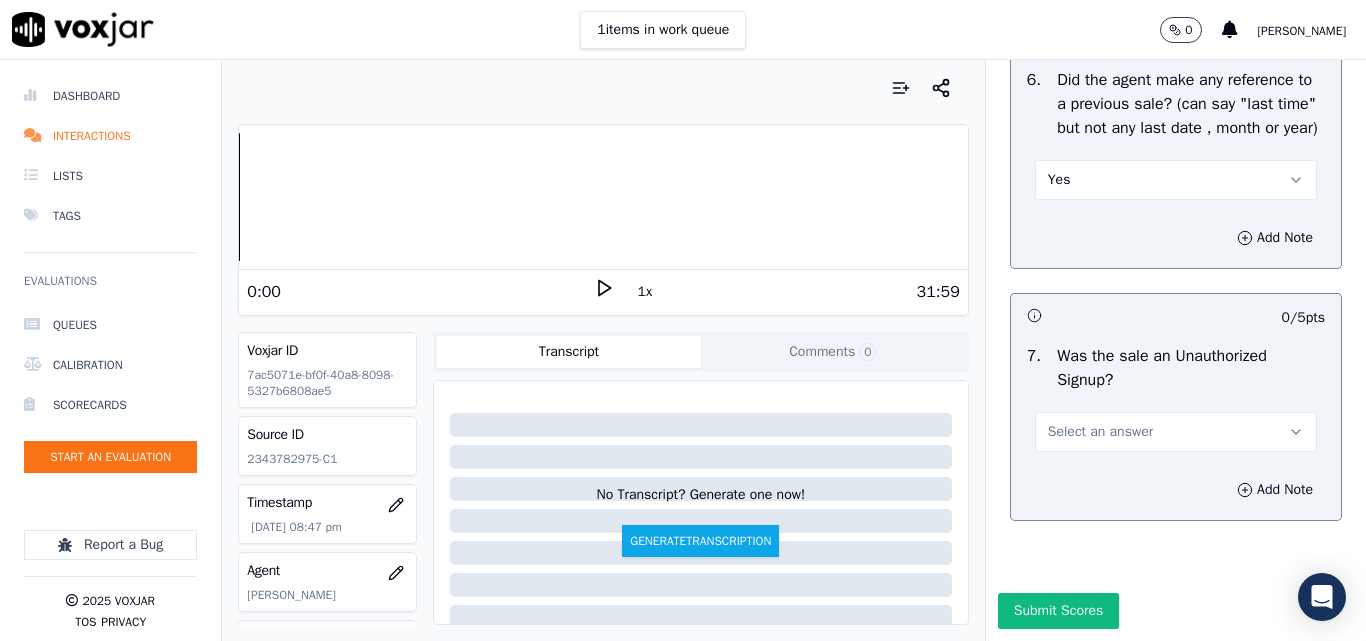 scroll, scrollTop: 5600, scrollLeft: 0, axis: vertical 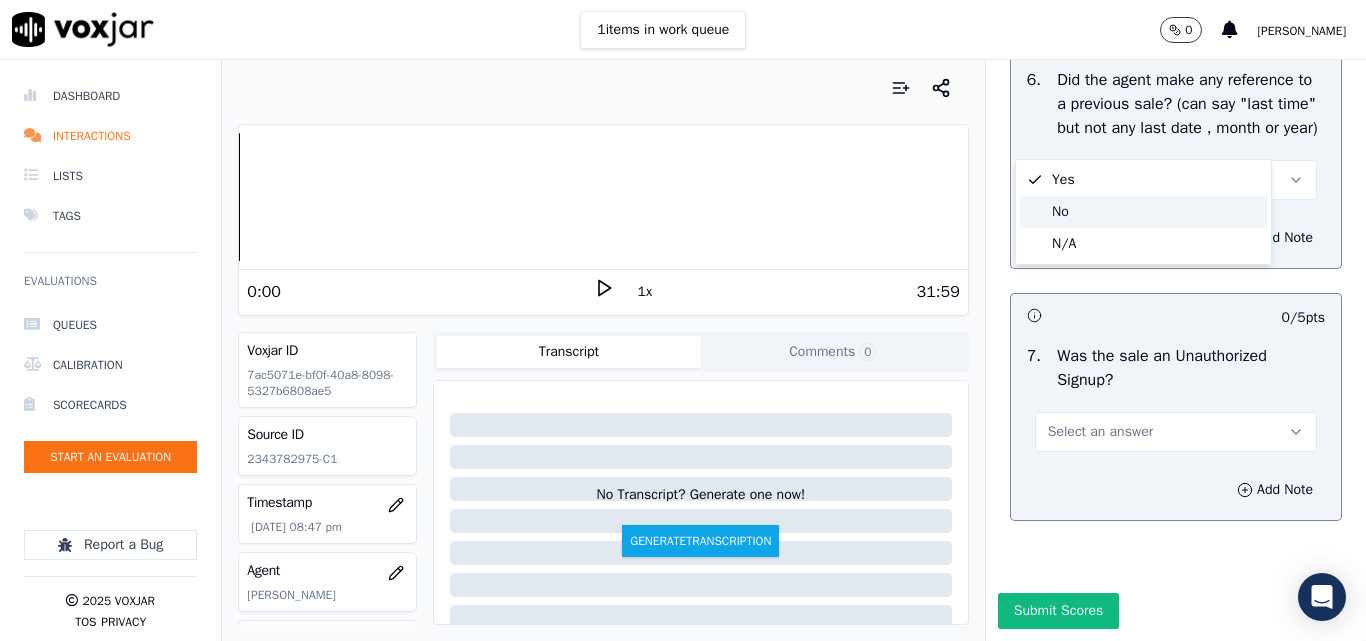 click on "No" 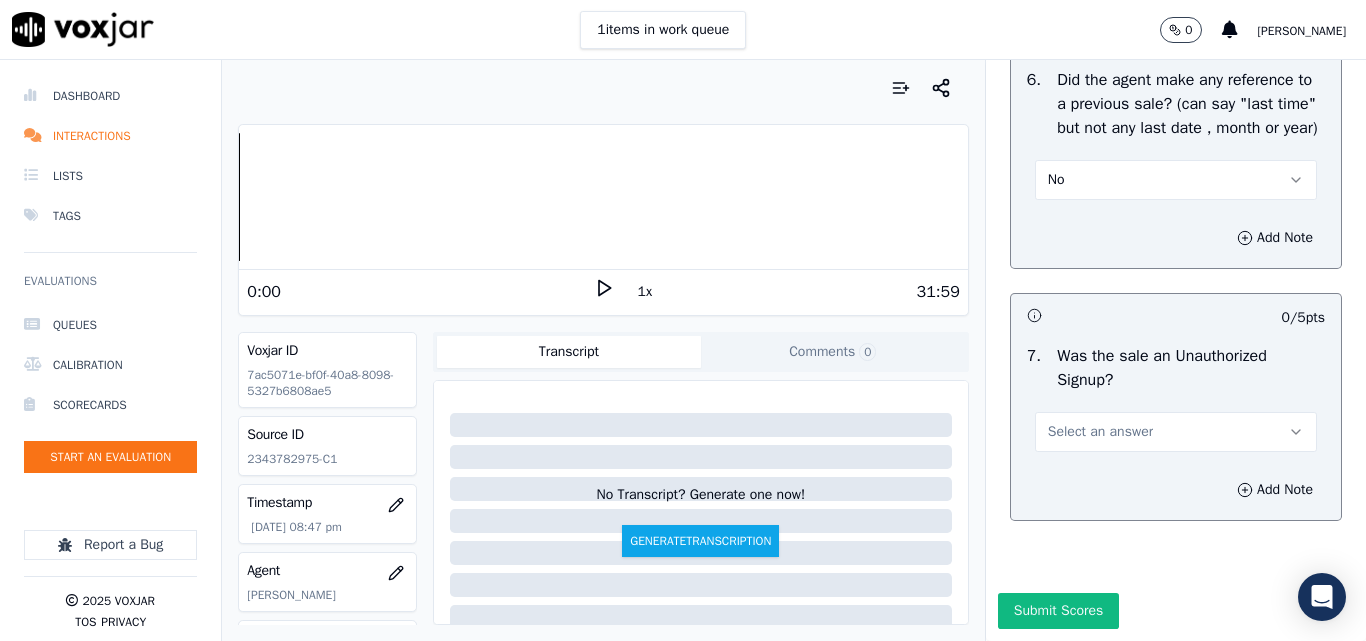 click on "Select an answer" at bounding box center [1100, 432] 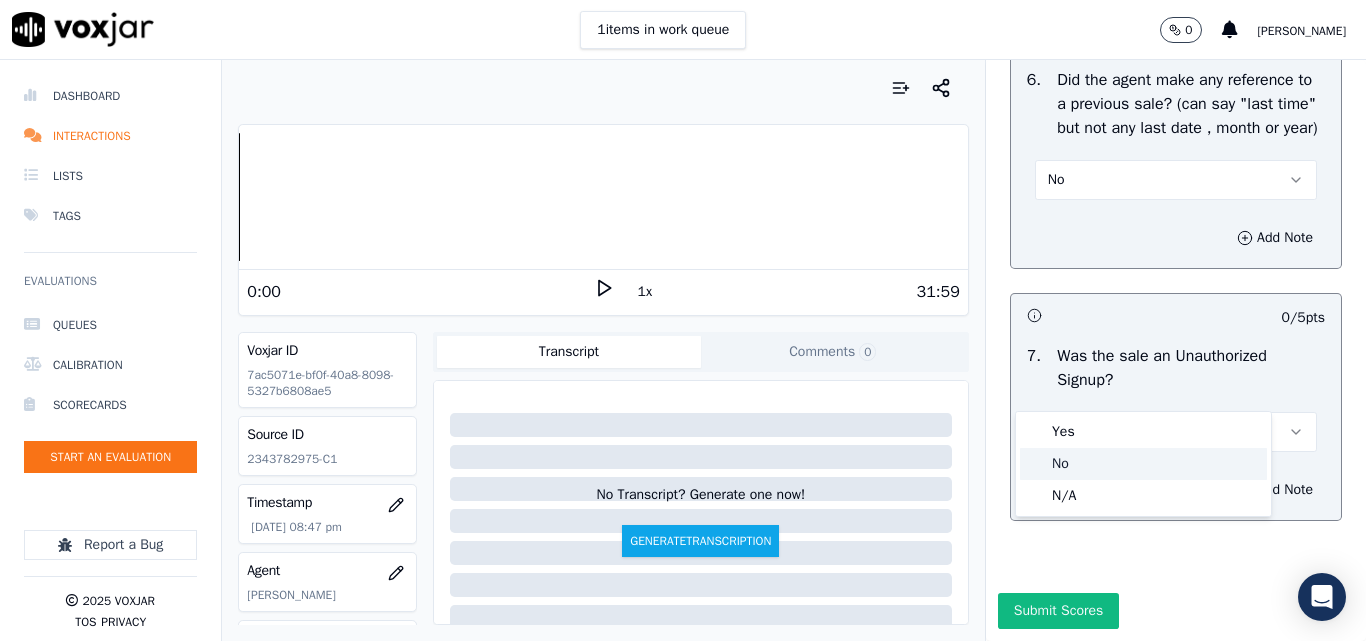 click on "No" 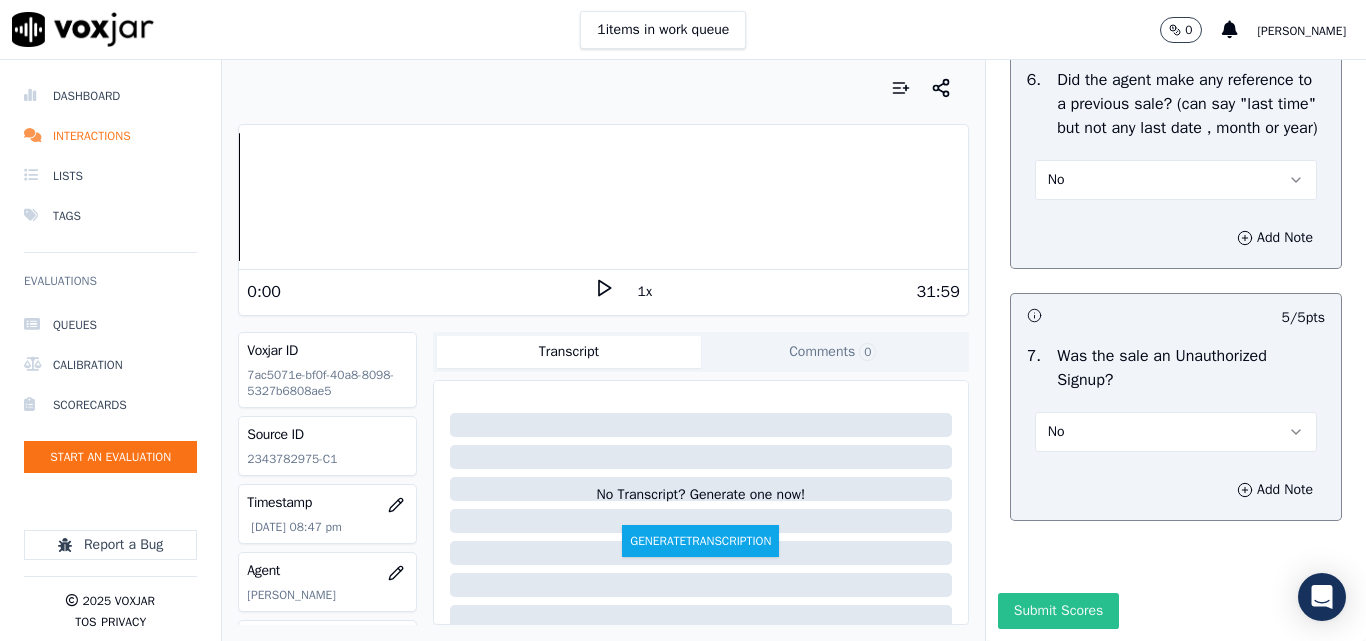 click on "Submit Scores" at bounding box center (1058, 611) 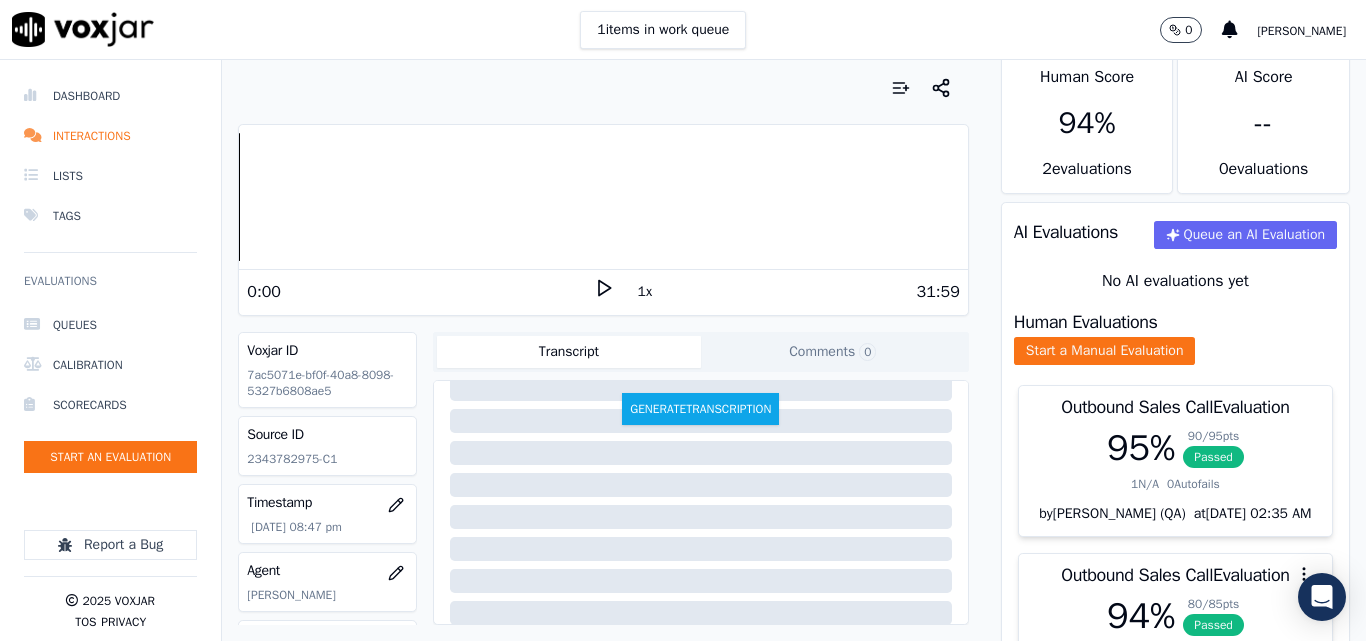 scroll, scrollTop: 300, scrollLeft: 0, axis: vertical 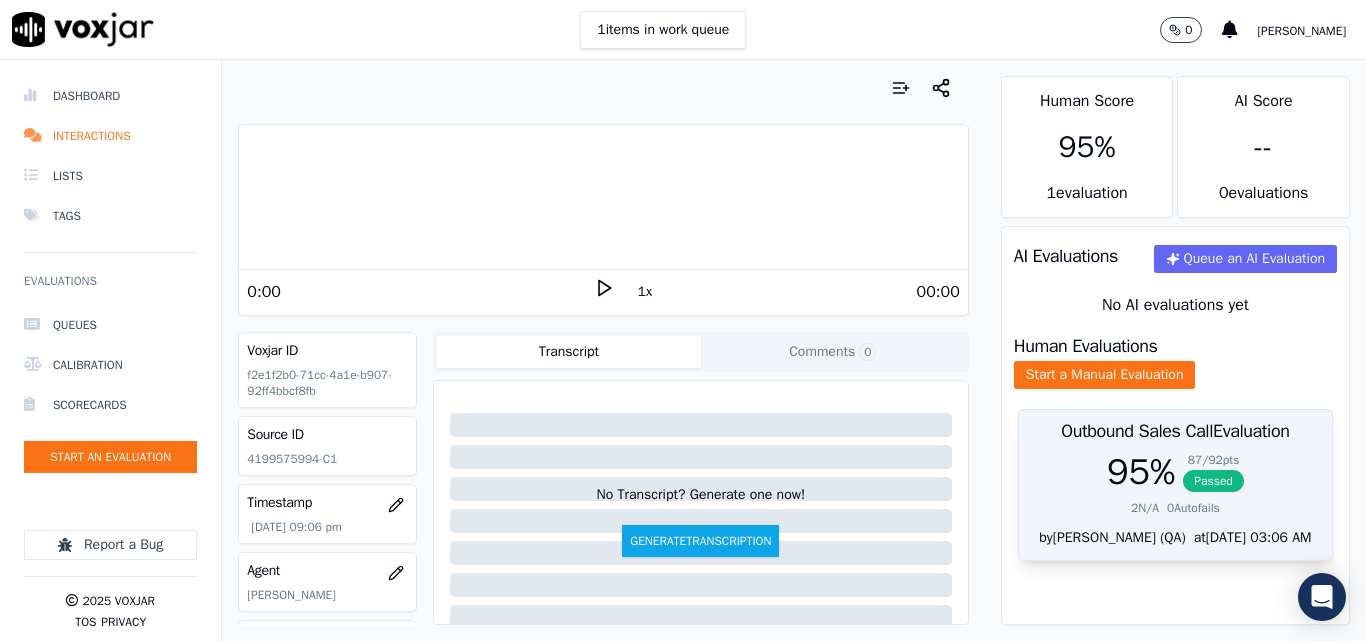 click on "Passed" at bounding box center [1213, 481] 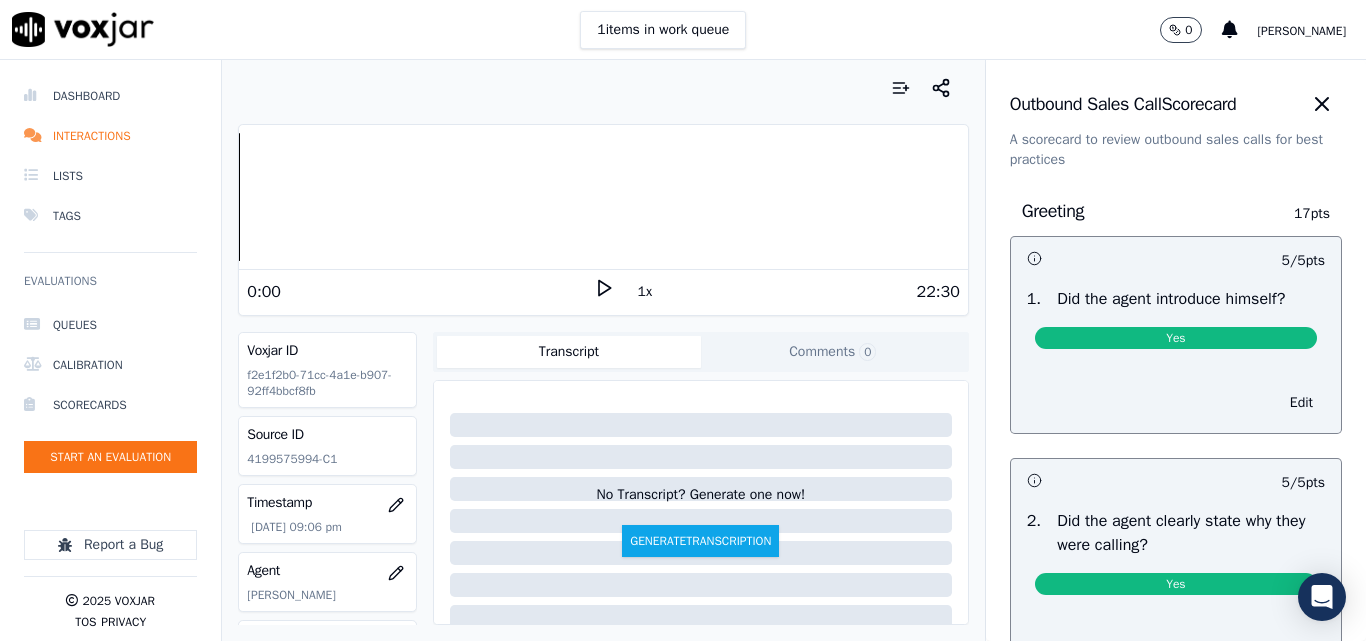 scroll, scrollTop: 100, scrollLeft: 0, axis: vertical 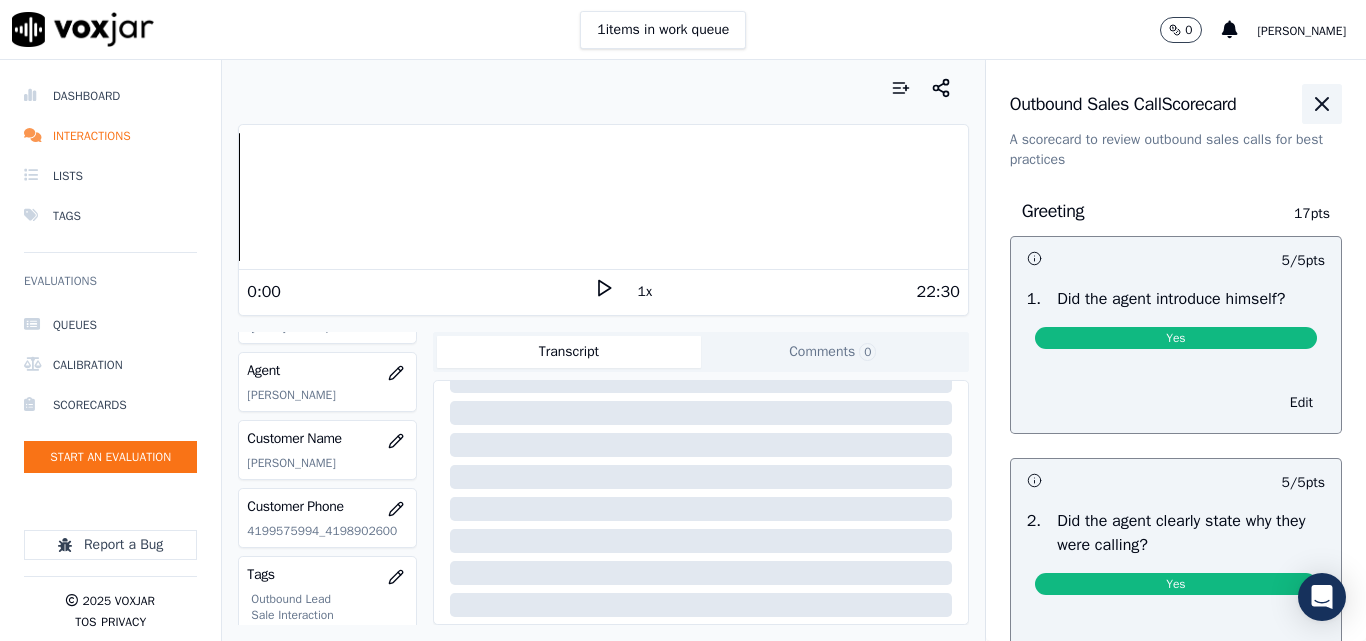 click 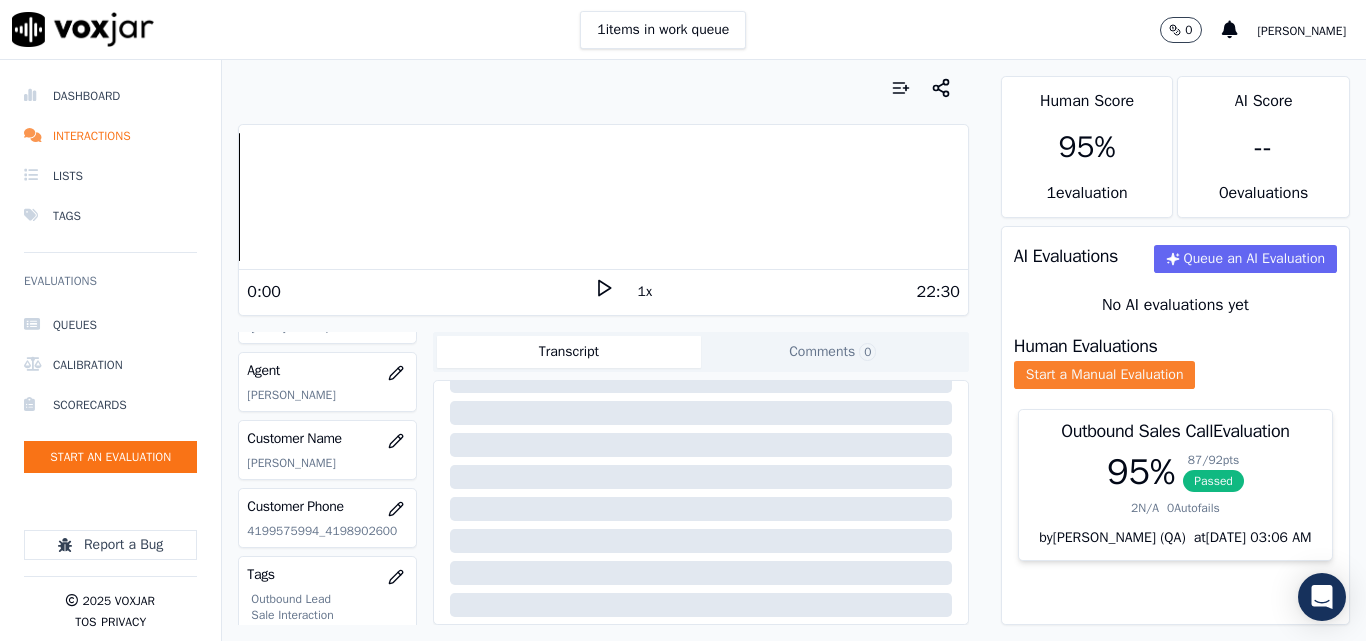 click on "Start a Manual Evaluation" 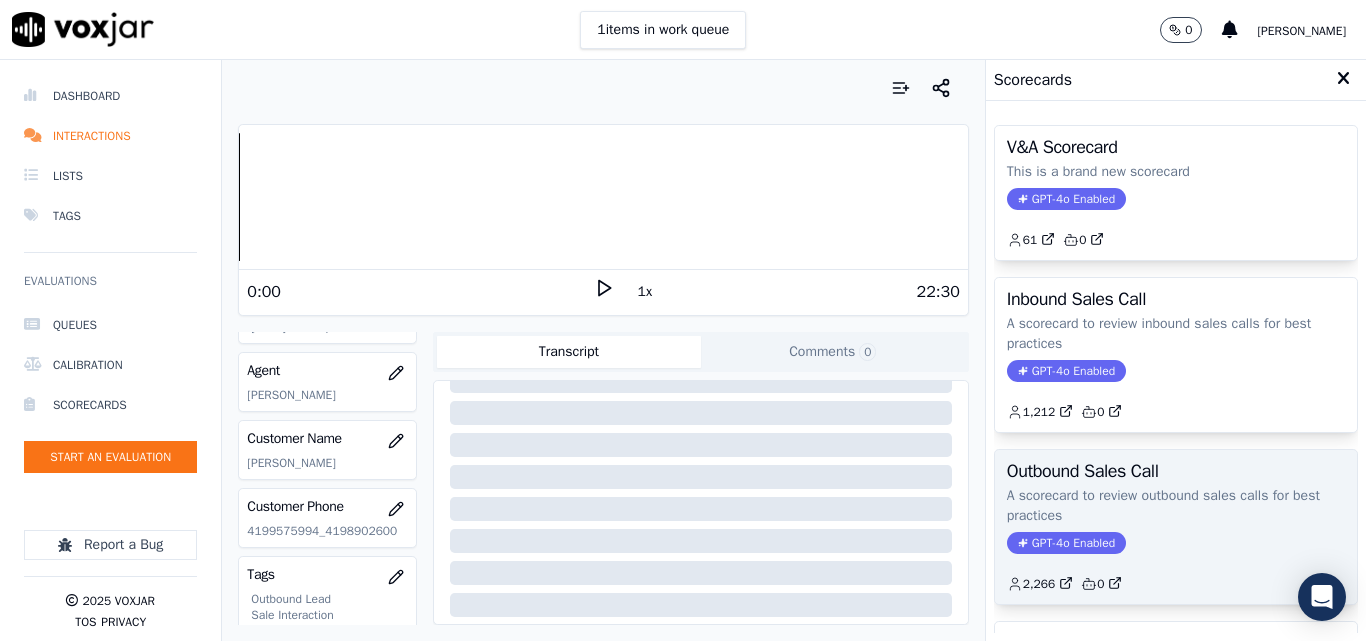 click on "A scorecard to review outbound sales calls for best practices" 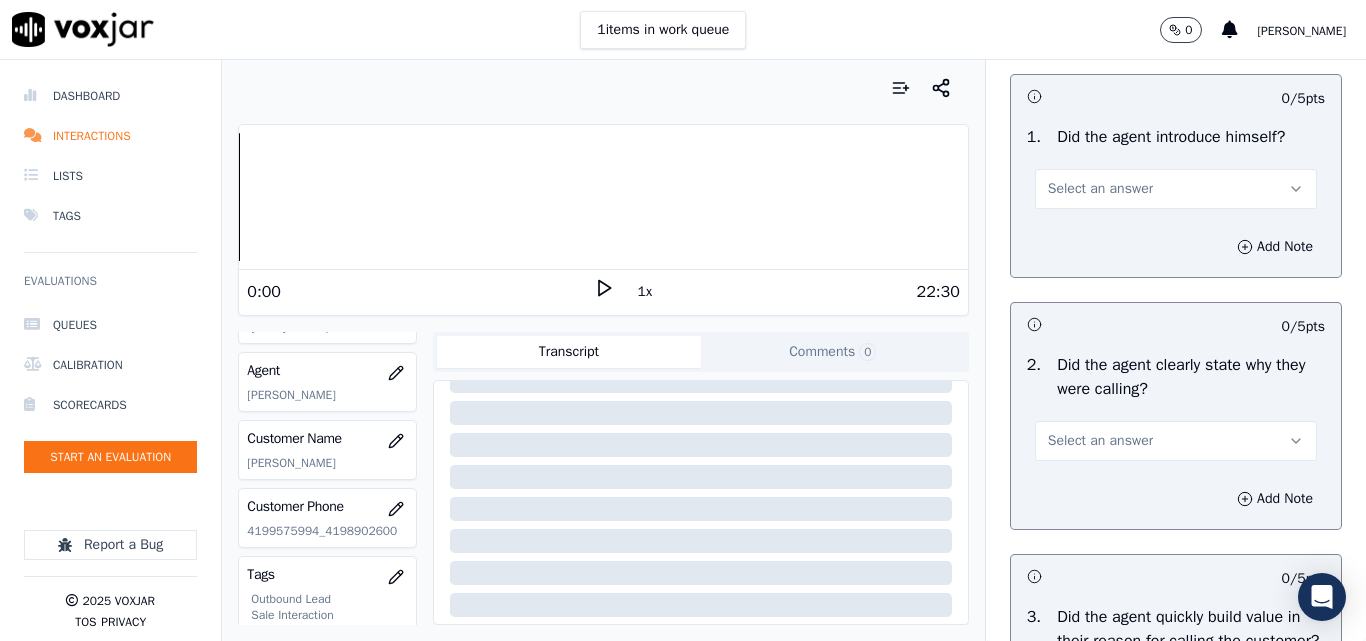 scroll, scrollTop: 300, scrollLeft: 0, axis: vertical 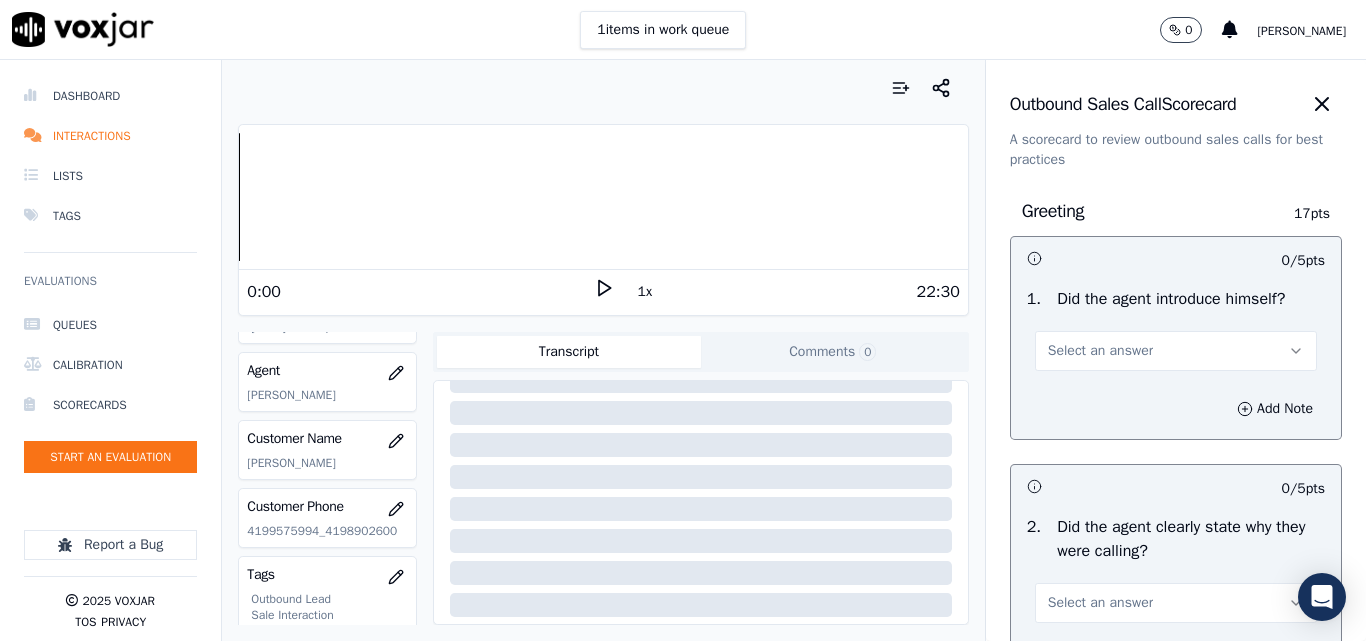 click on "Select an answer" at bounding box center [1100, 351] 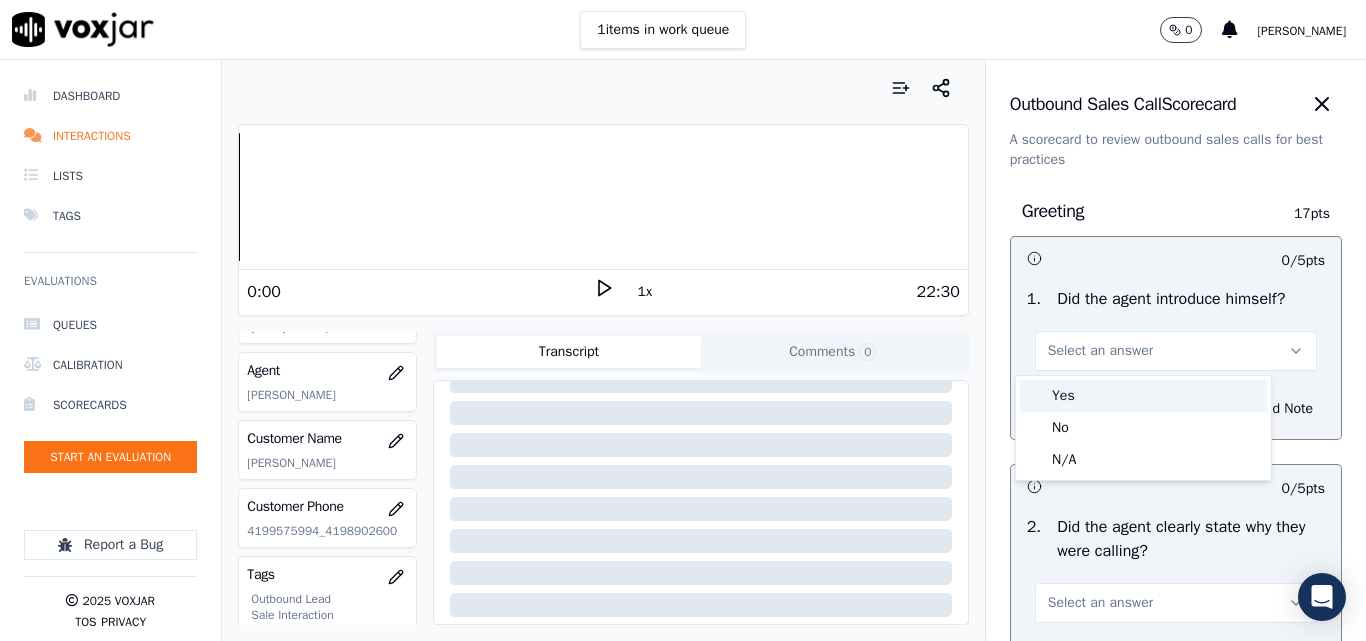 click on "Yes" at bounding box center [1143, 396] 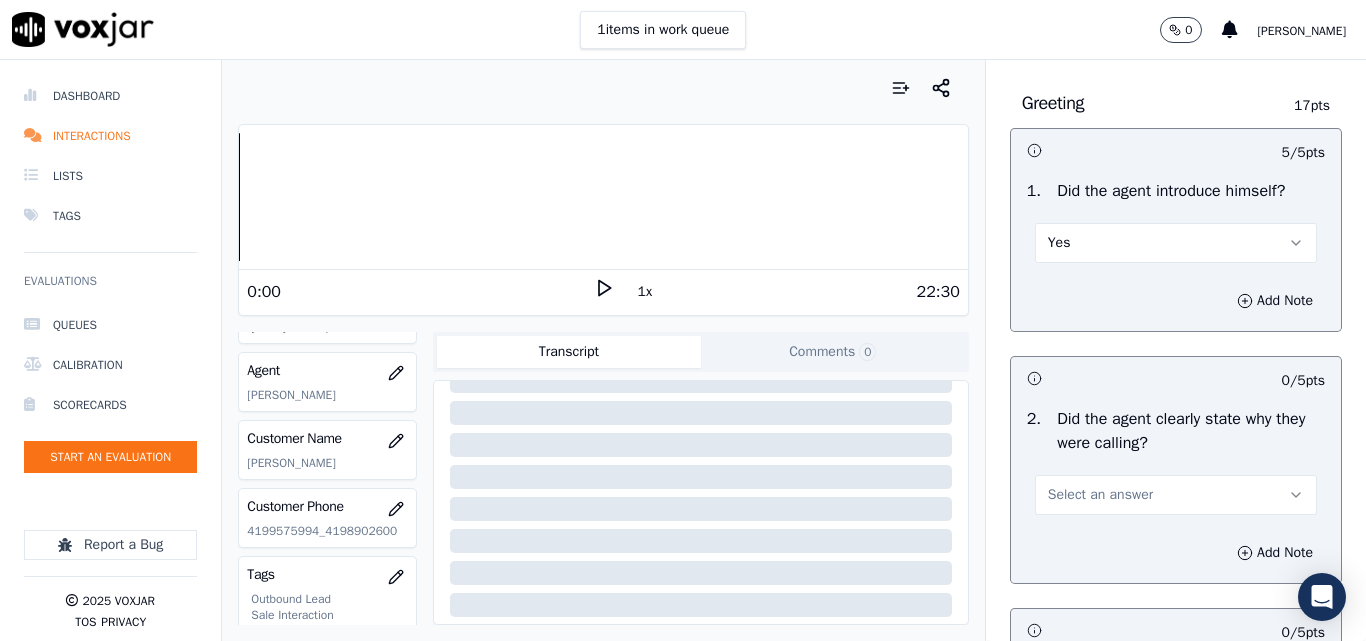scroll, scrollTop: 200, scrollLeft: 0, axis: vertical 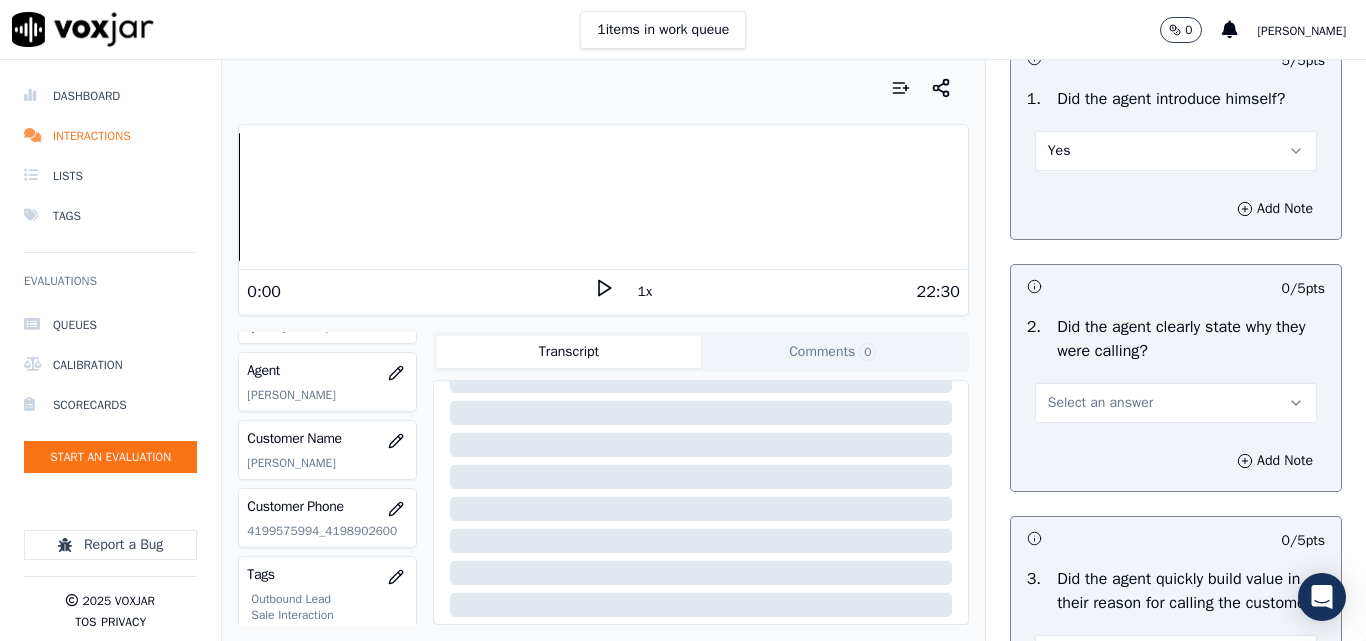 click on "Select an answer" at bounding box center [1100, 403] 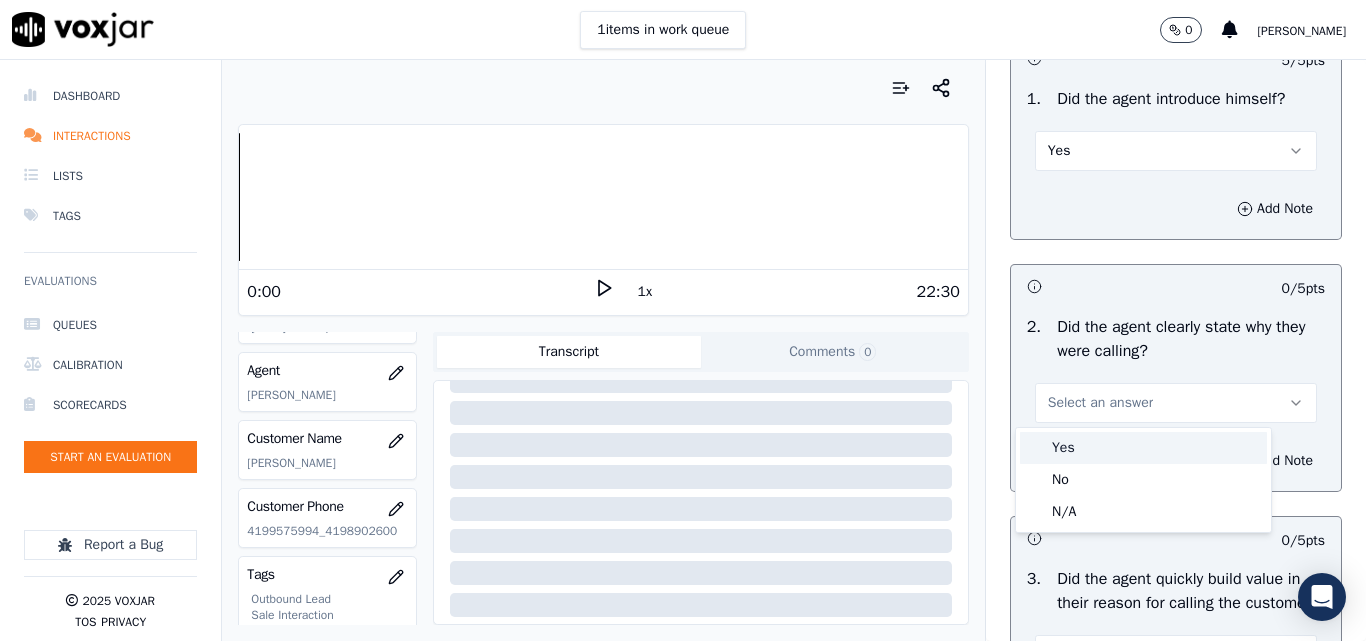 click on "Yes" at bounding box center (1143, 448) 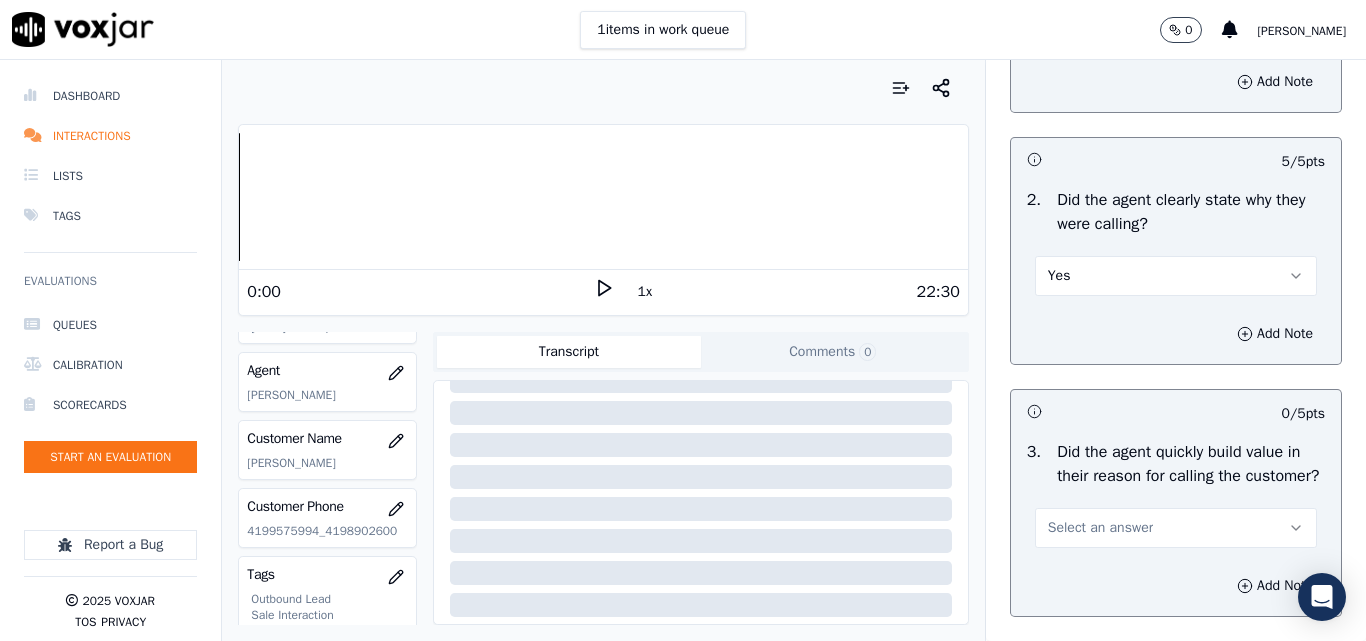 scroll, scrollTop: 600, scrollLeft: 0, axis: vertical 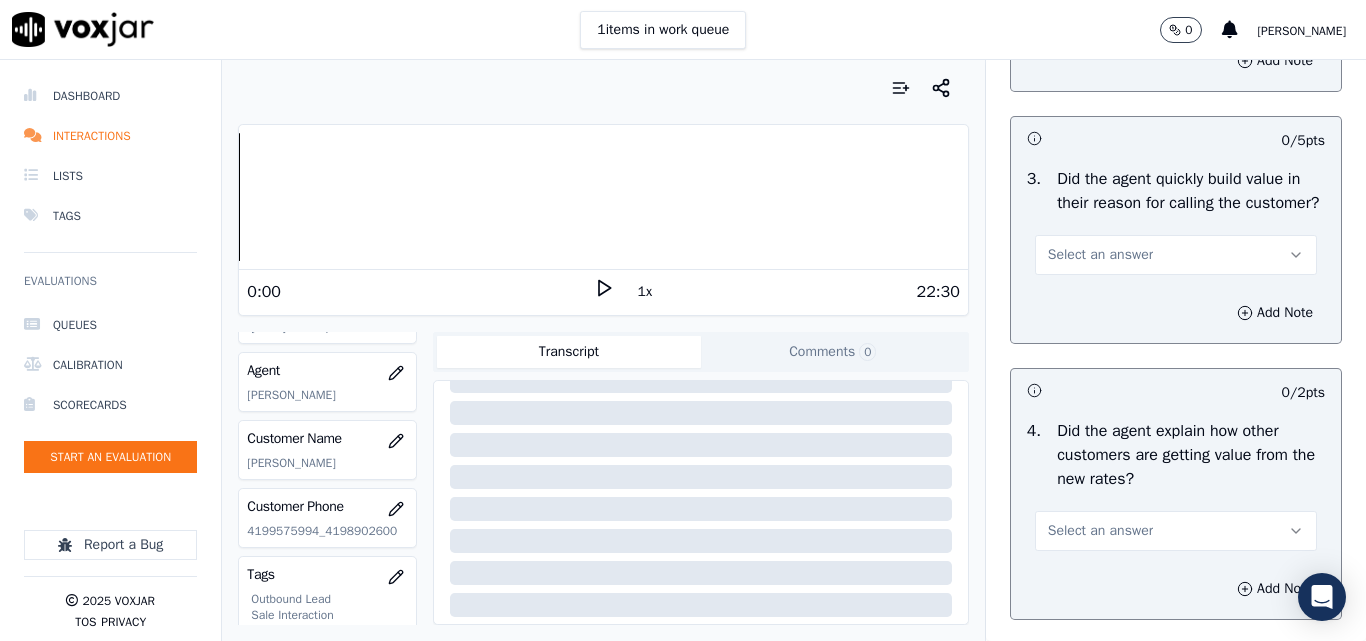 click on "Select an answer" at bounding box center (1176, 255) 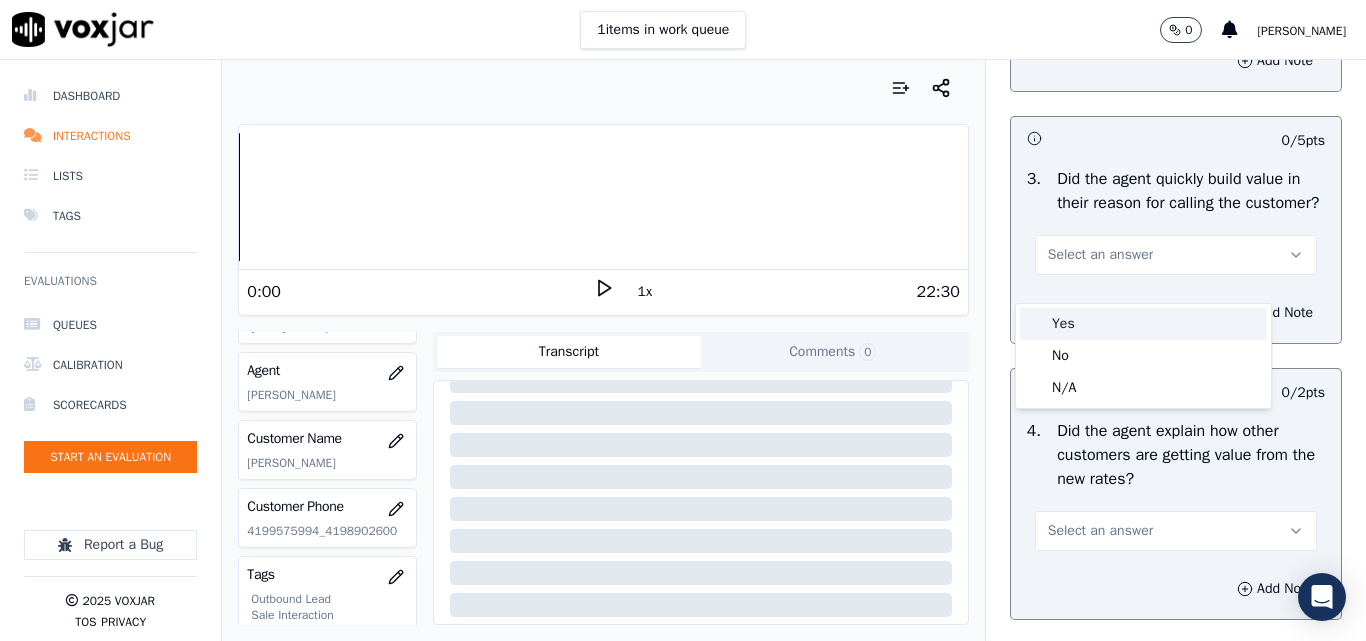 click on "Yes" at bounding box center (1143, 324) 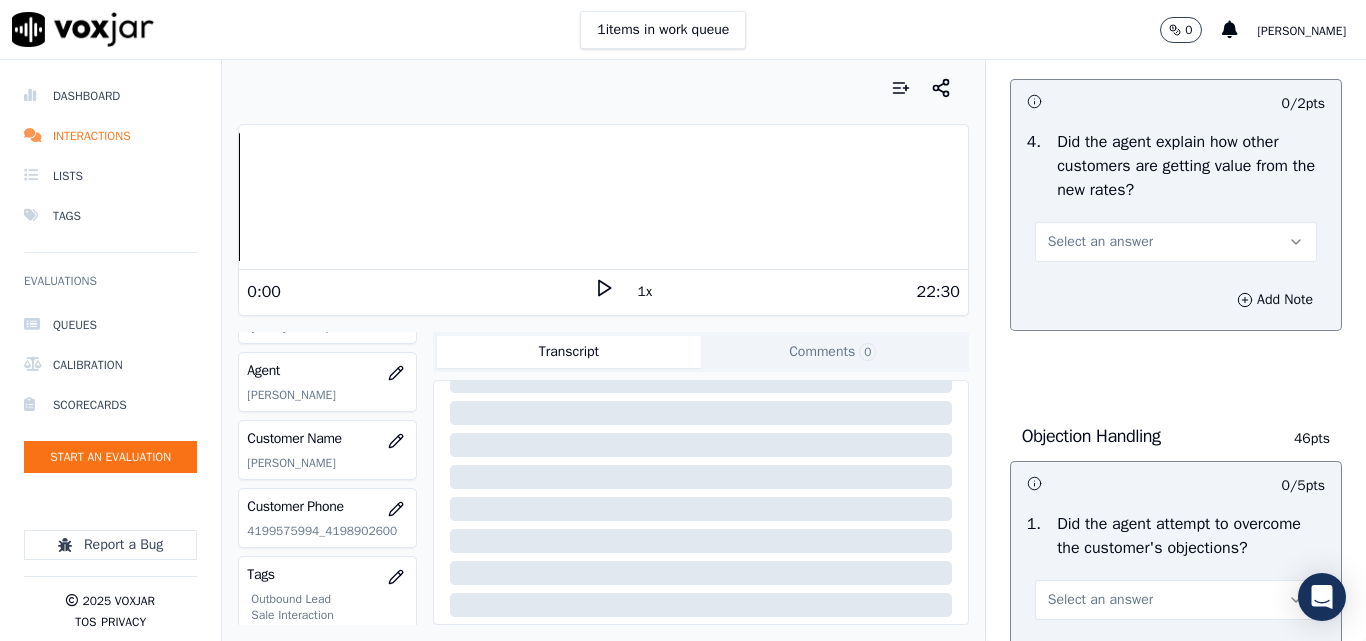 scroll, scrollTop: 900, scrollLeft: 0, axis: vertical 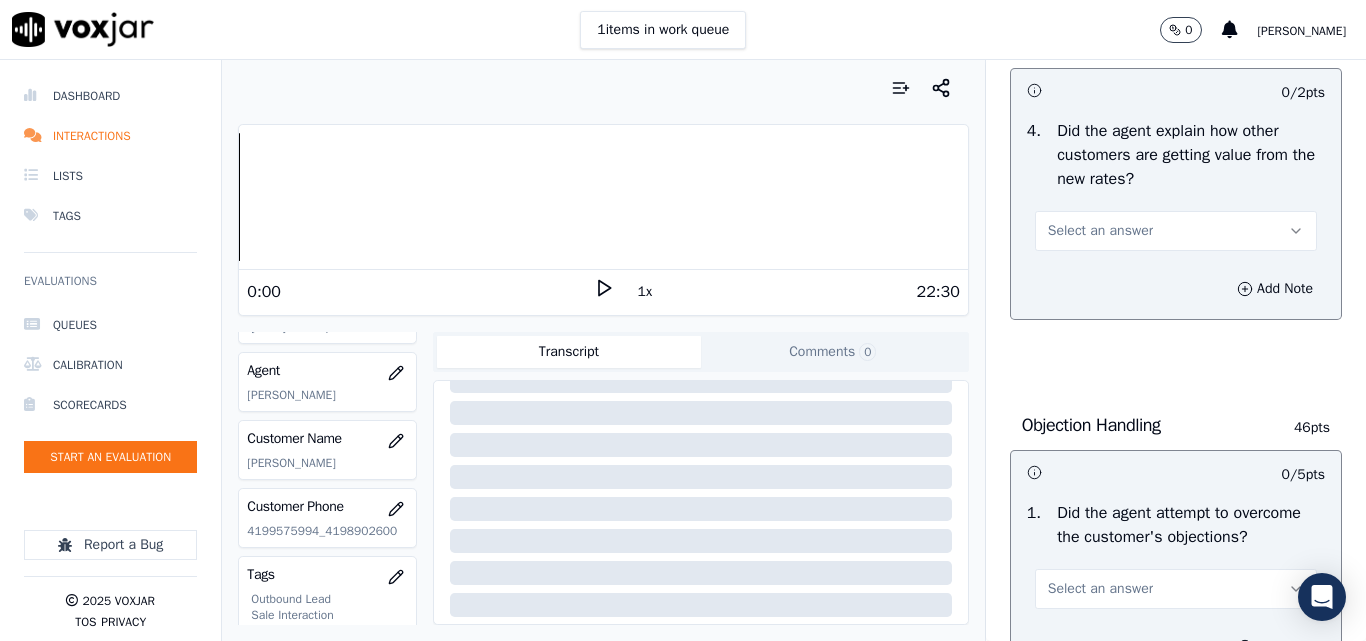 click on "Select an answer" at bounding box center (1100, 231) 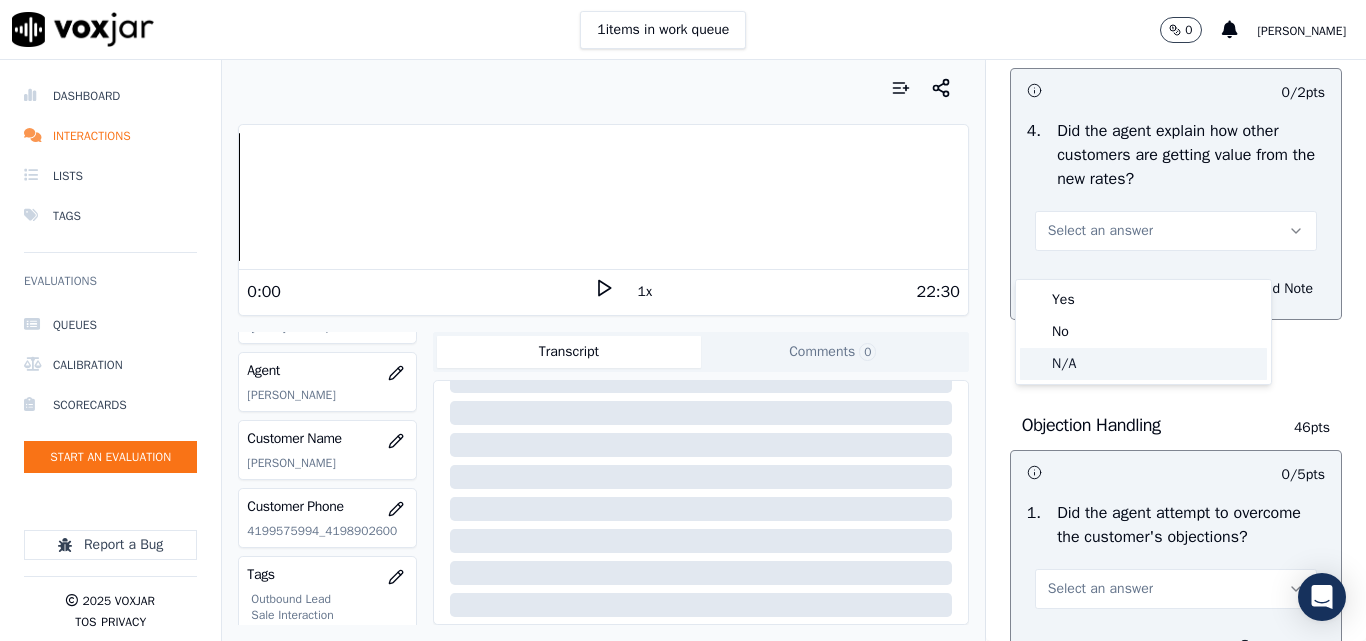click on "N/A" 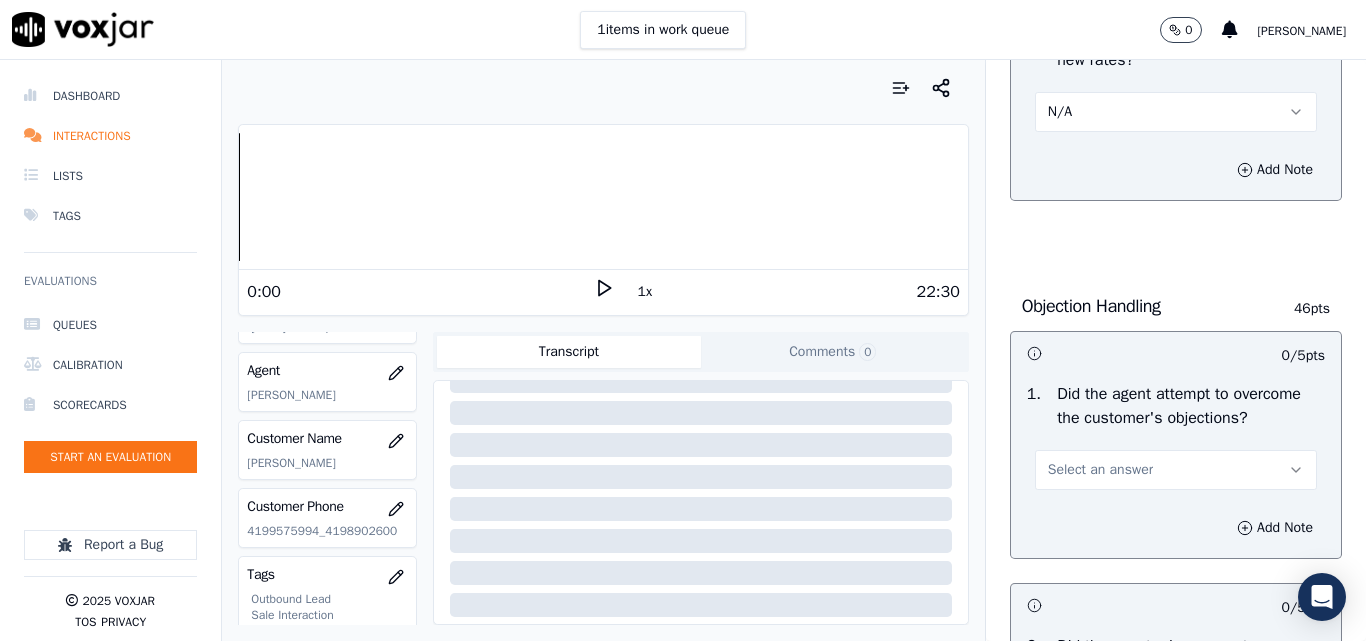 scroll, scrollTop: 1200, scrollLeft: 0, axis: vertical 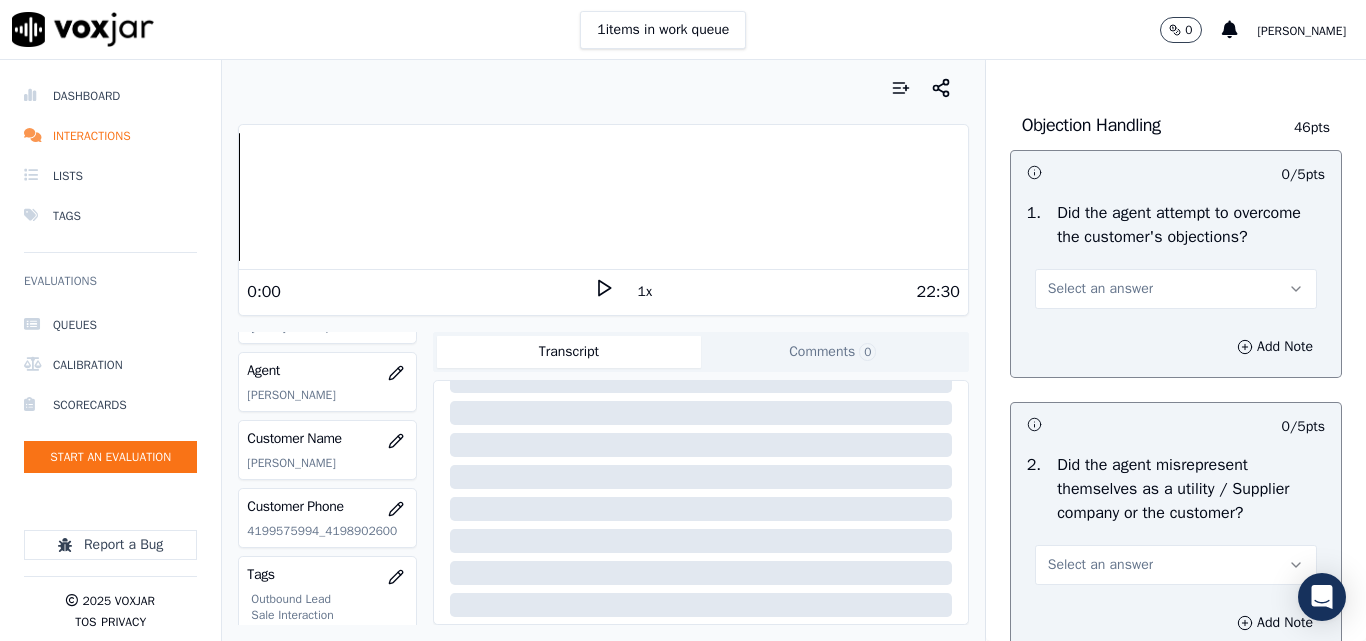 click on "Select an answer" at bounding box center [1100, 289] 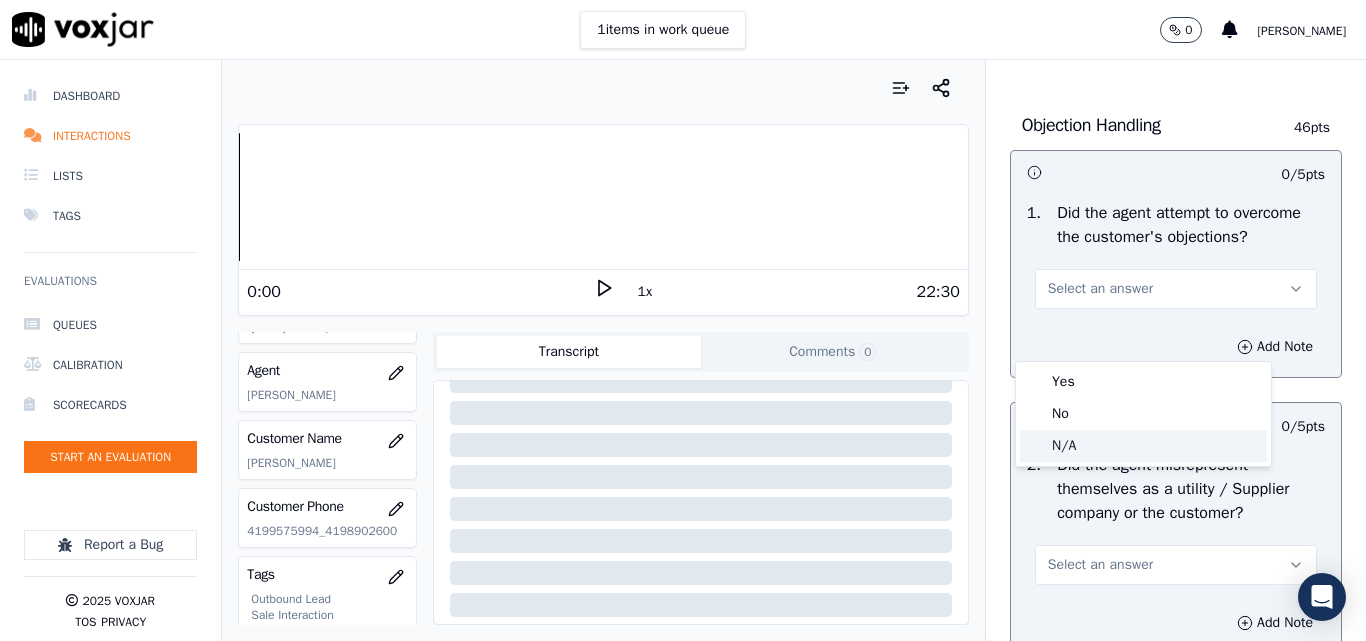 click on "N/A" 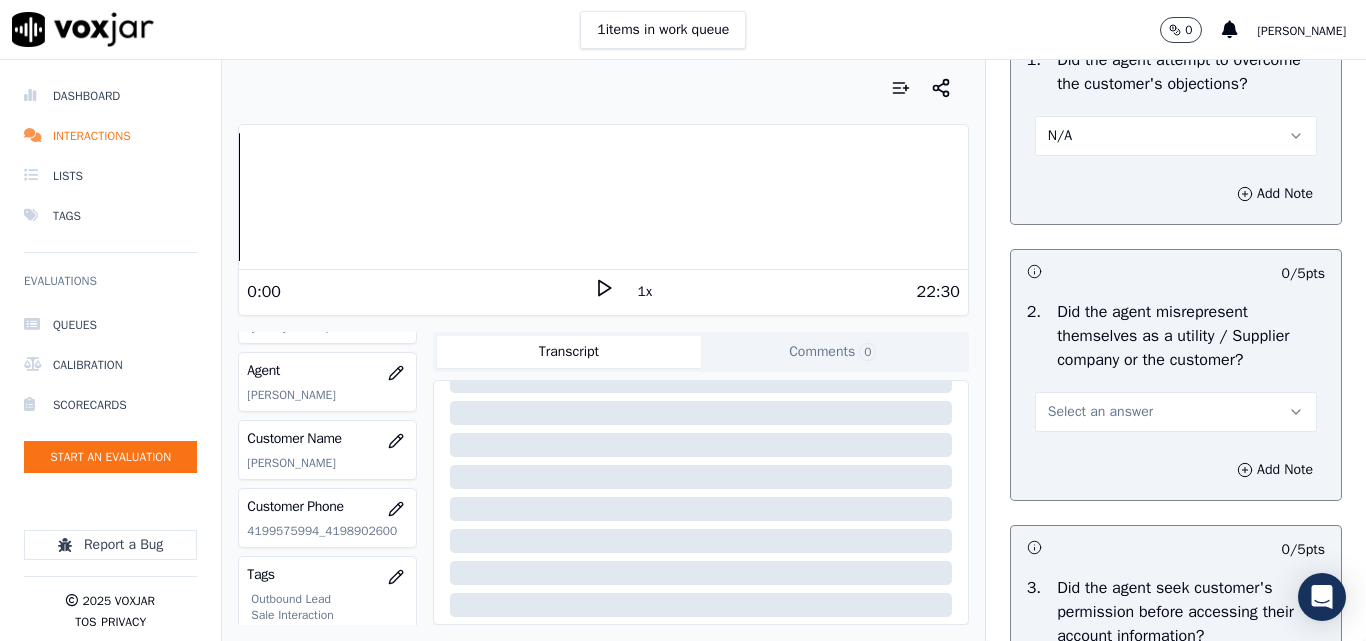 scroll, scrollTop: 1500, scrollLeft: 0, axis: vertical 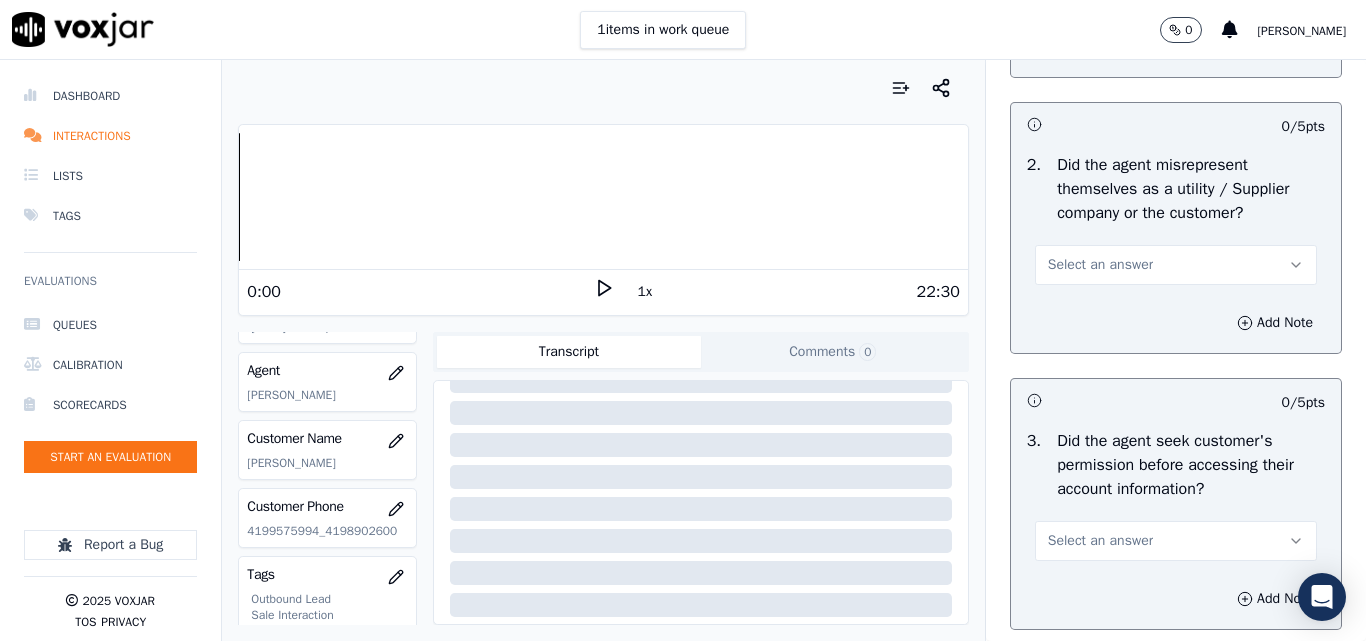 click on "Select an answer" at bounding box center (1100, 265) 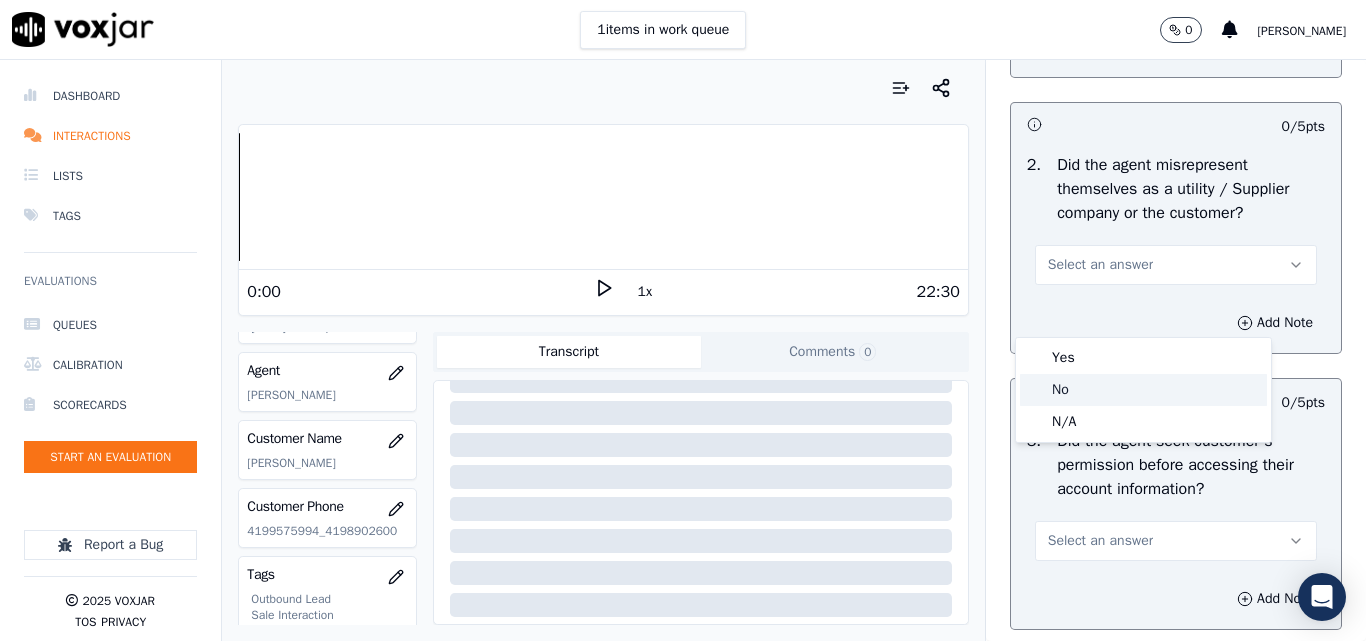 click on "No" 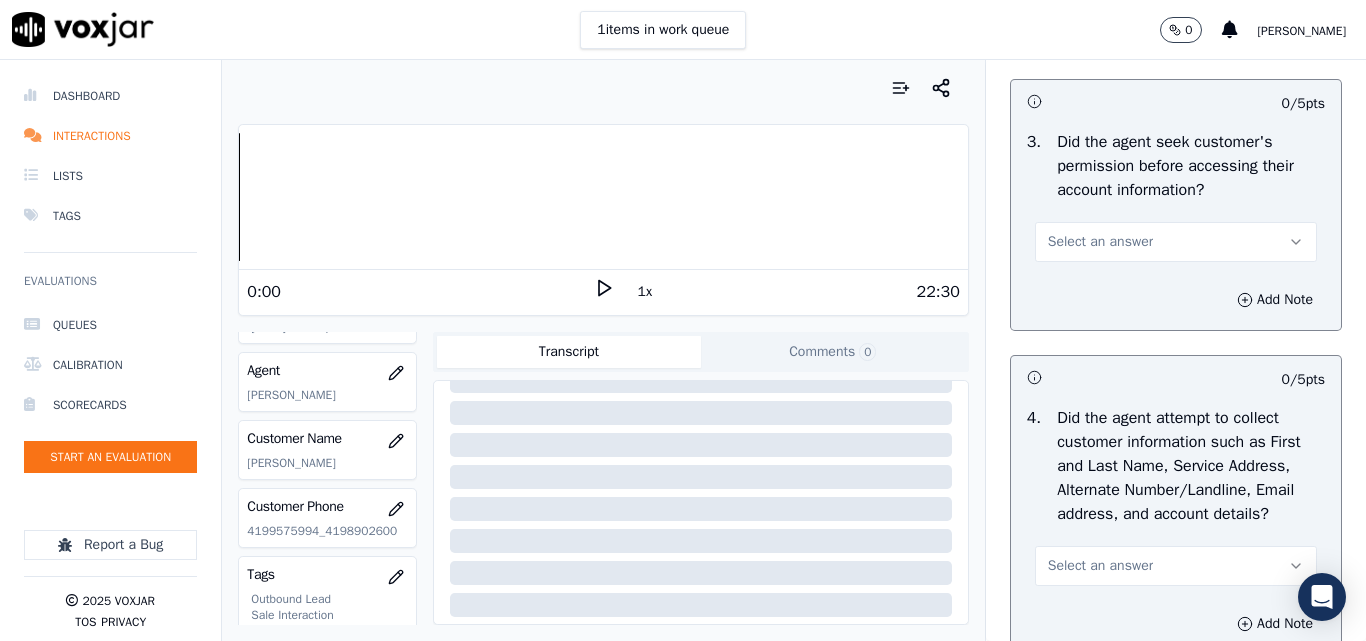scroll, scrollTop: 1800, scrollLeft: 0, axis: vertical 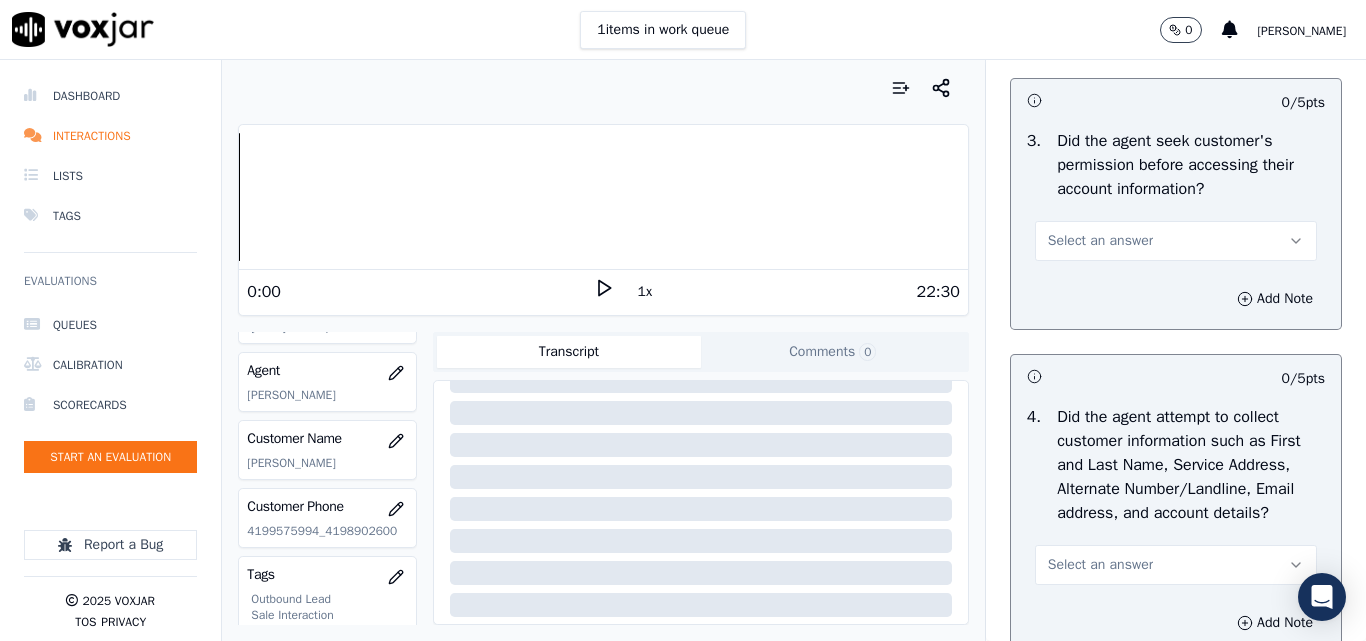 click on "Select an answer" at bounding box center [1100, 241] 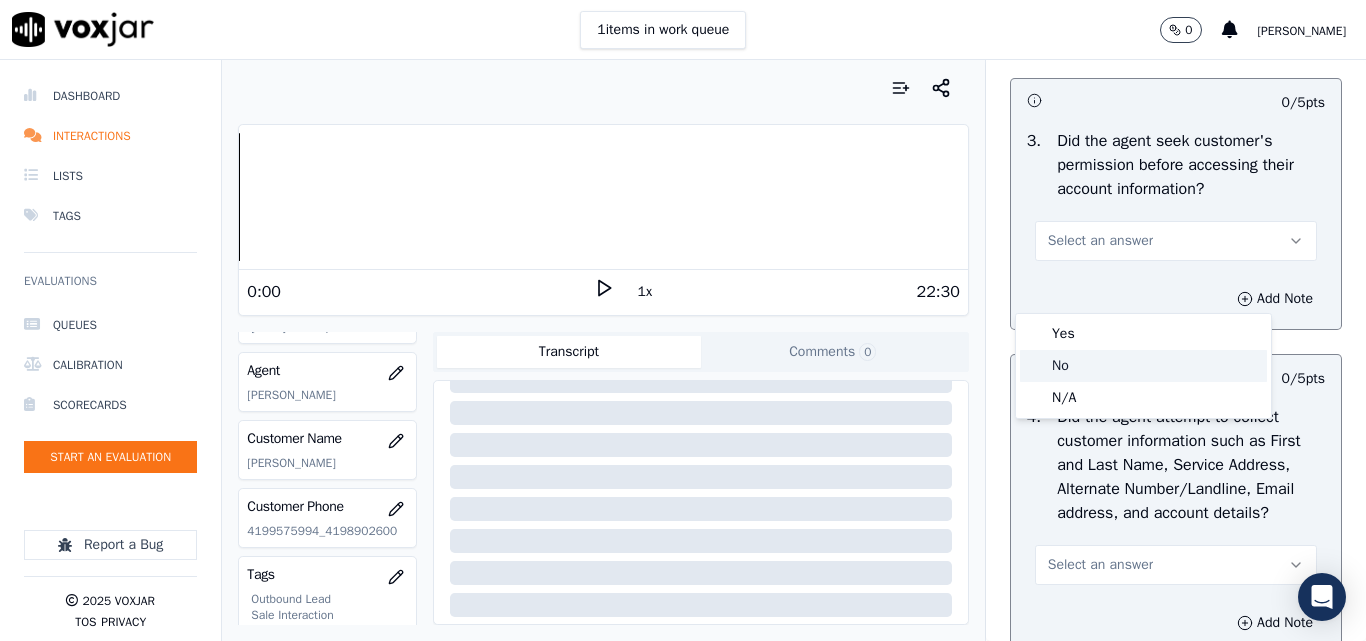 click on "No" 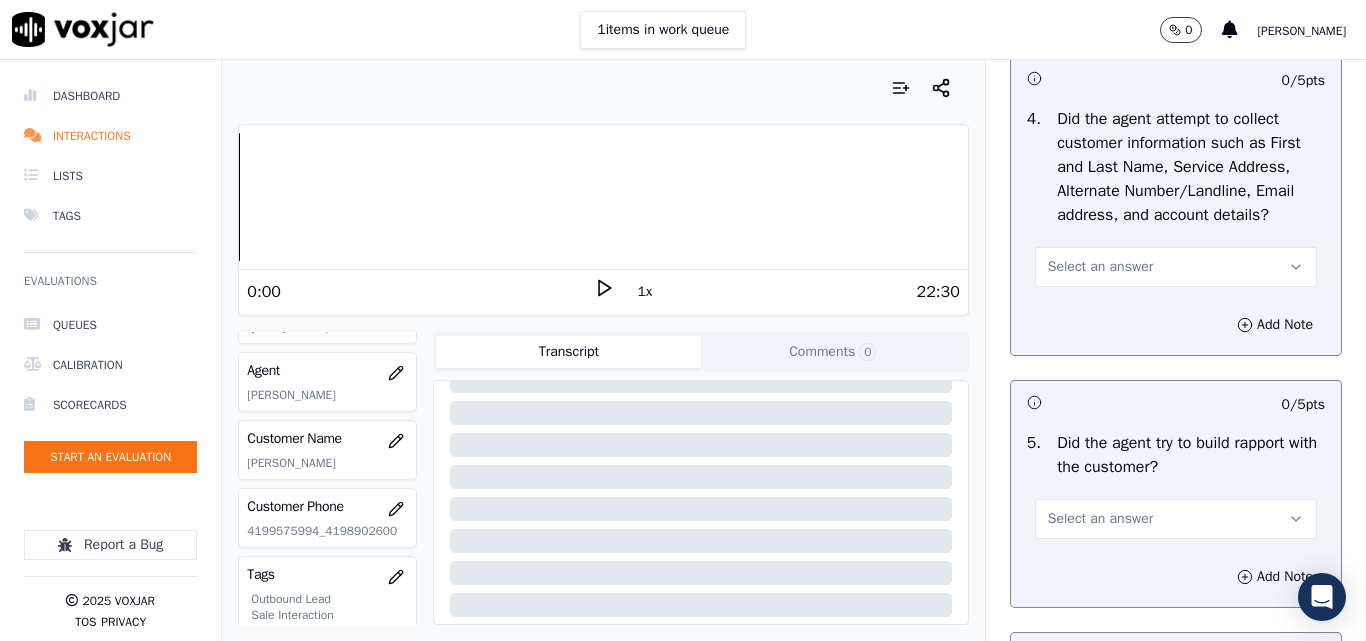 scroll, scrollTop: 2100, scrollLeft: 0, axis: vertical 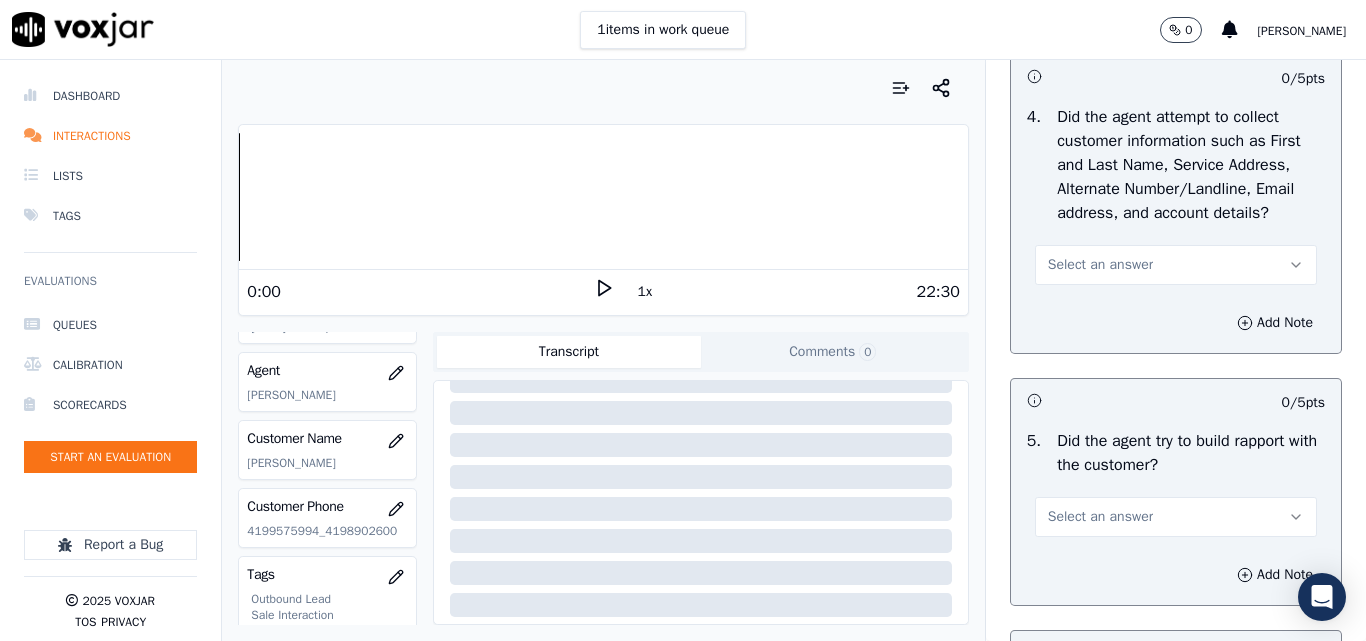 click on "Select an answer" at bounding box center (1100, 265) 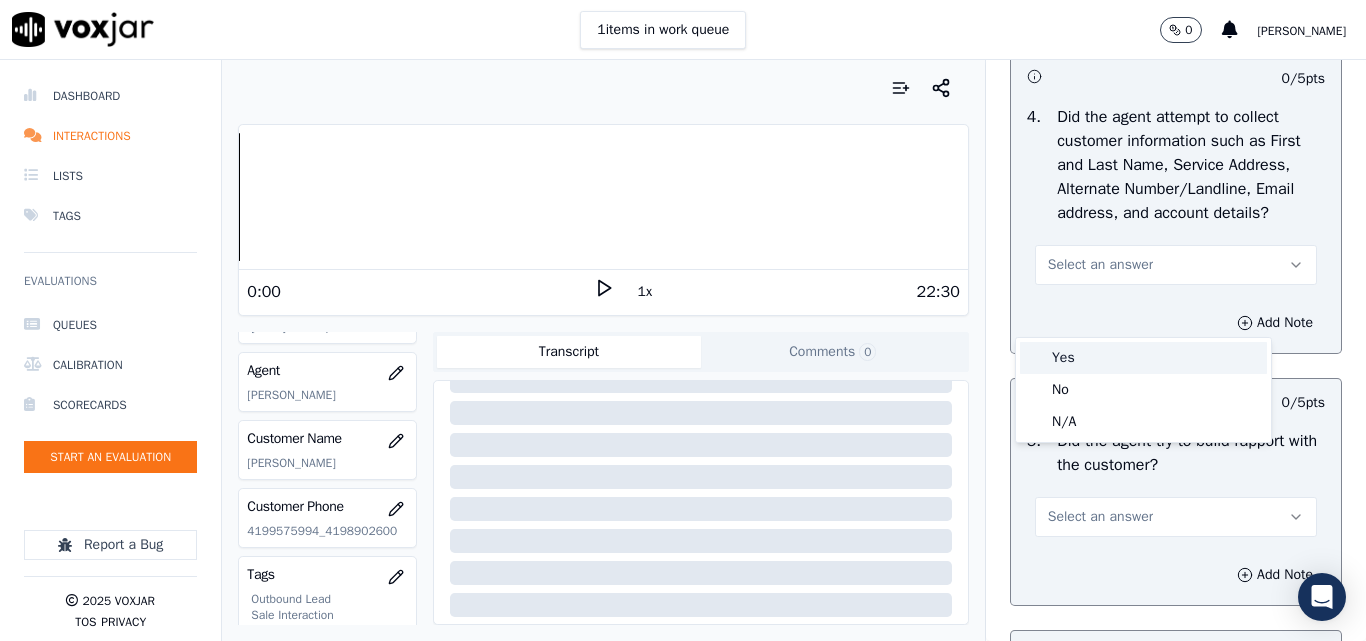 click on "Yes" at bounding box center (1143, 358) 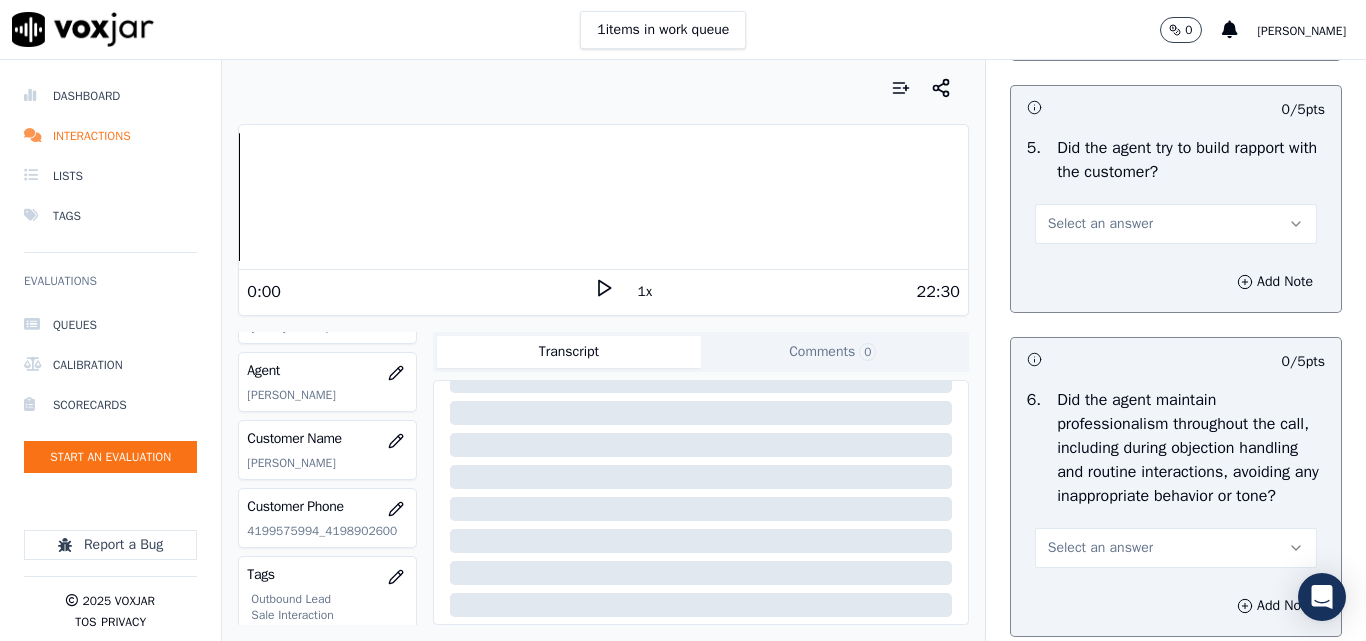 scroll, scrollTop: 2400, scrollLeft: 0, axis: vertical 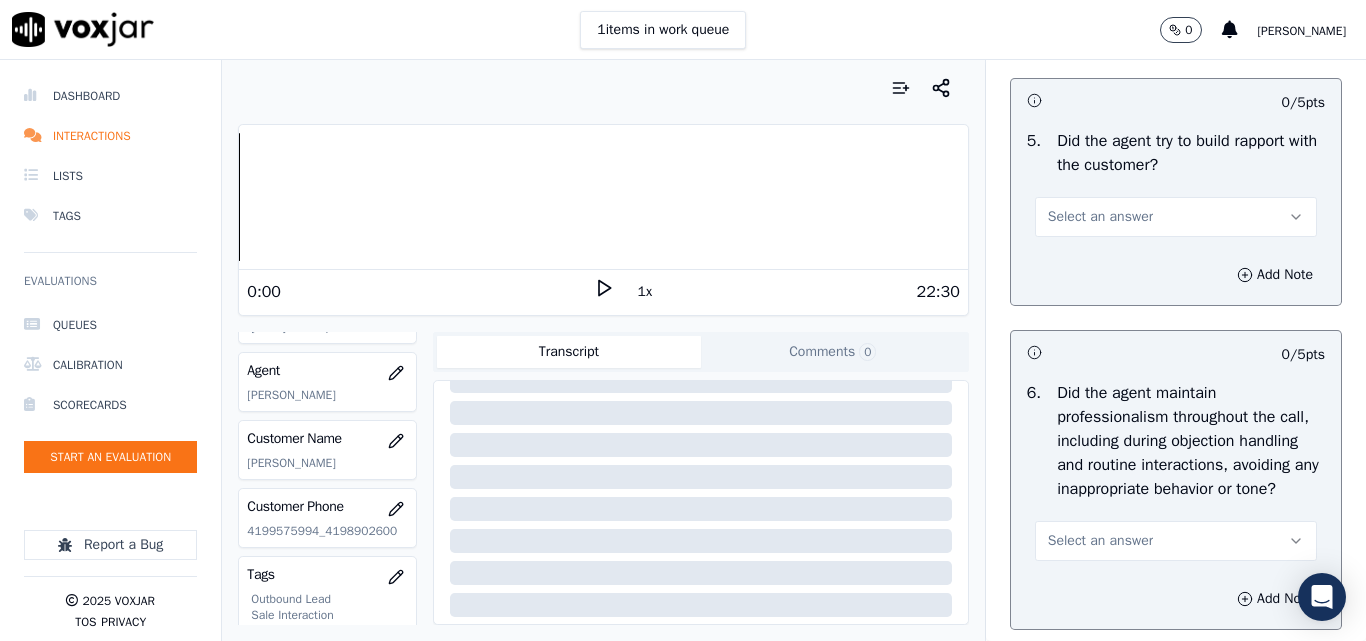 click on "Select an answer" at bounding box center [1100, 217] 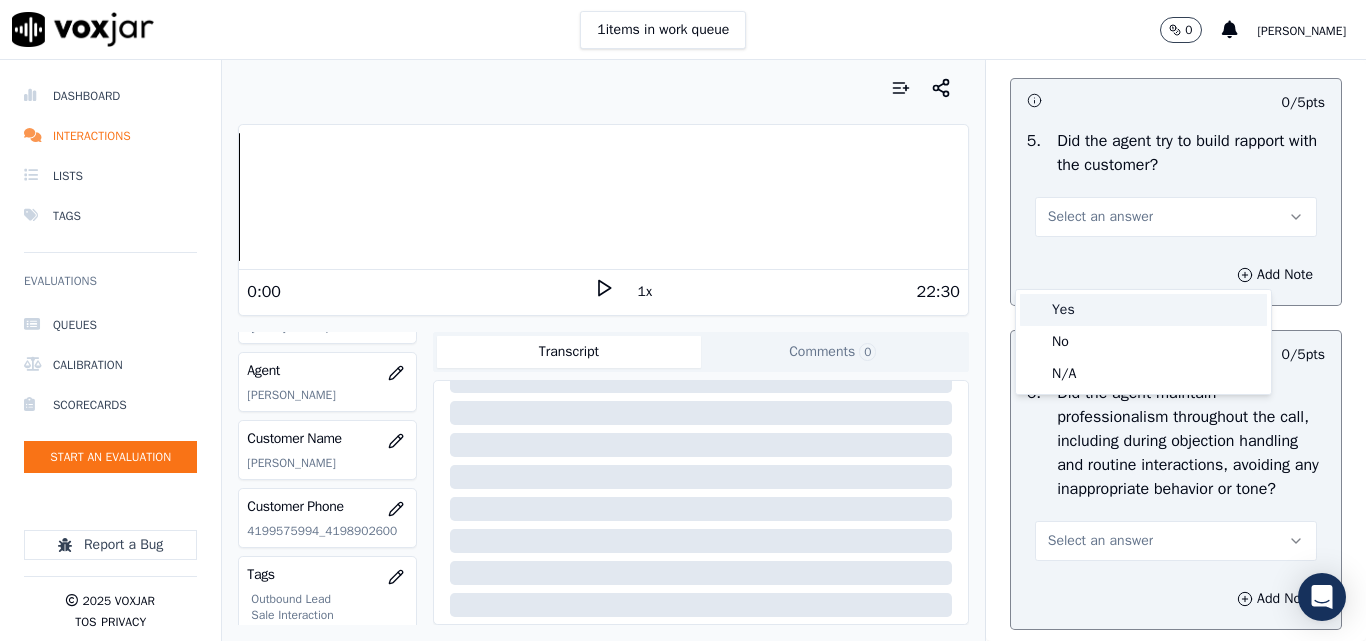 click on "Yes" at bounding box center [1143, 310] 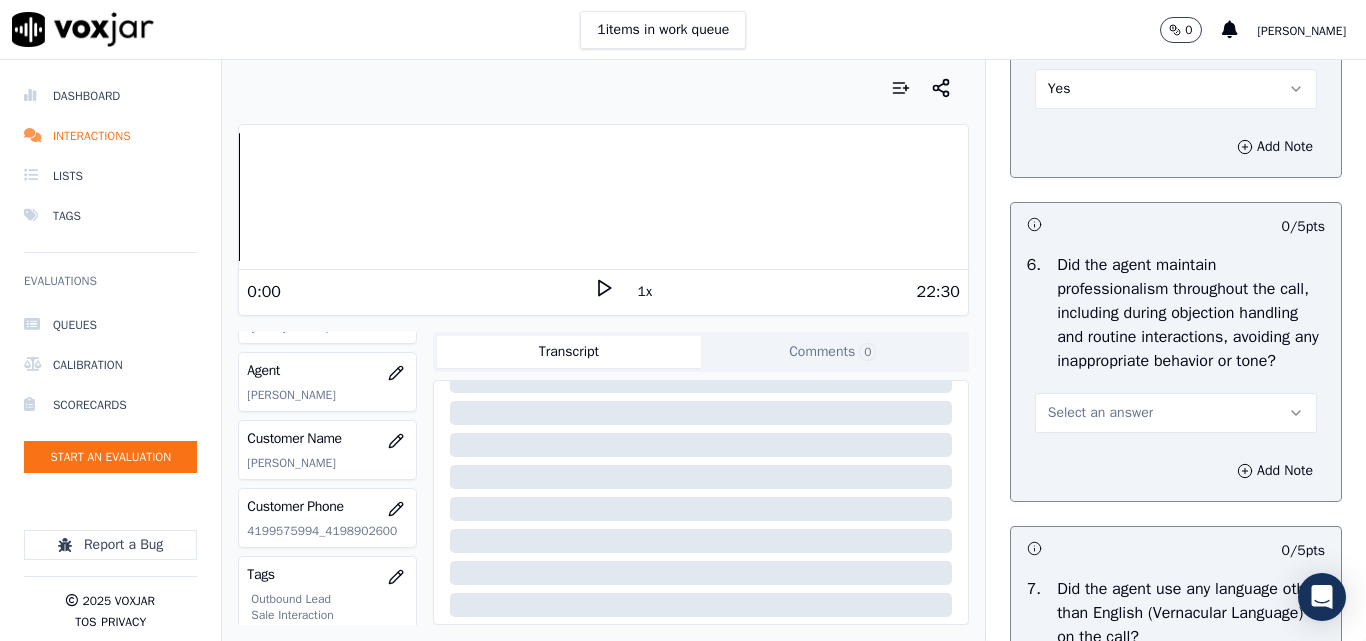 scroll, scrollTop: 2800, scrollLeft: 0, axis: vertical 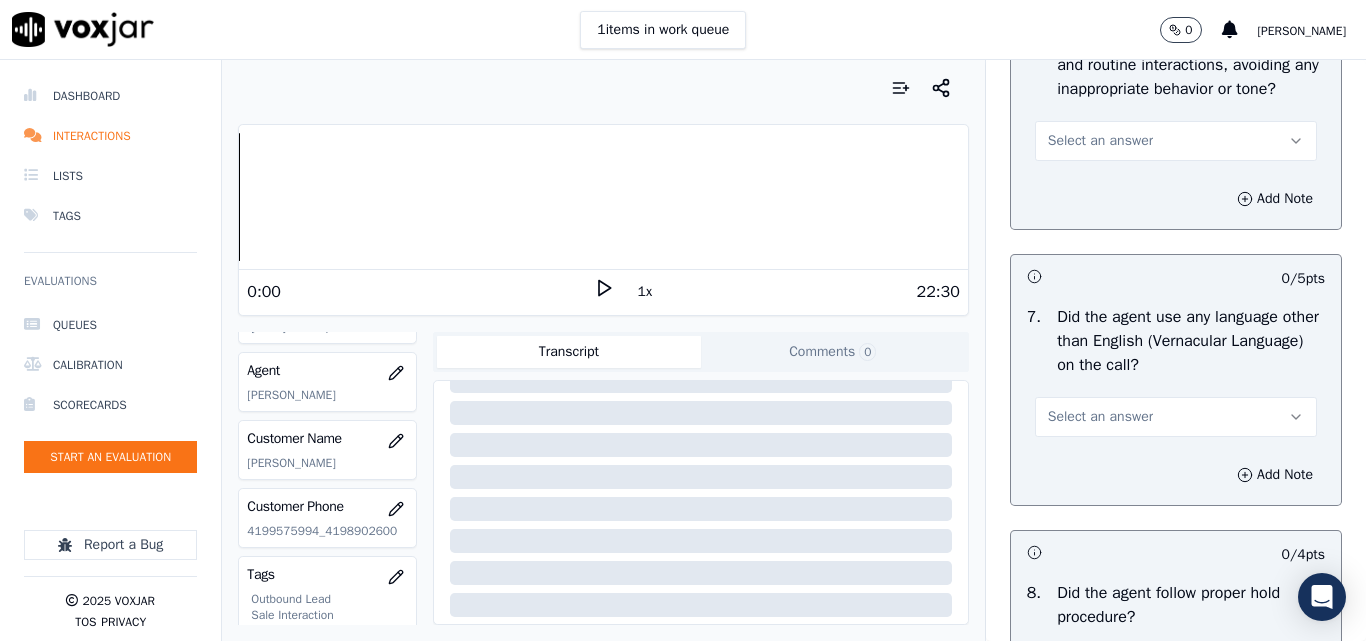 click on "Select an answer" at bounding box center [1100, 141] 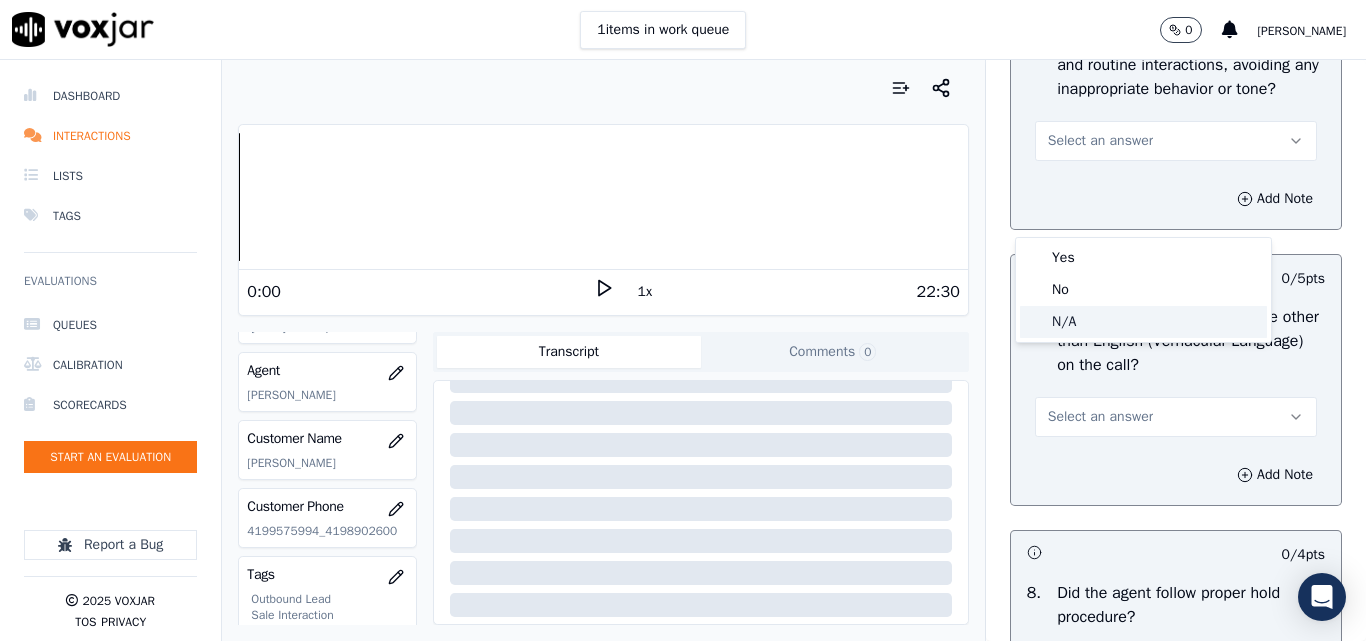 click on "N/A" 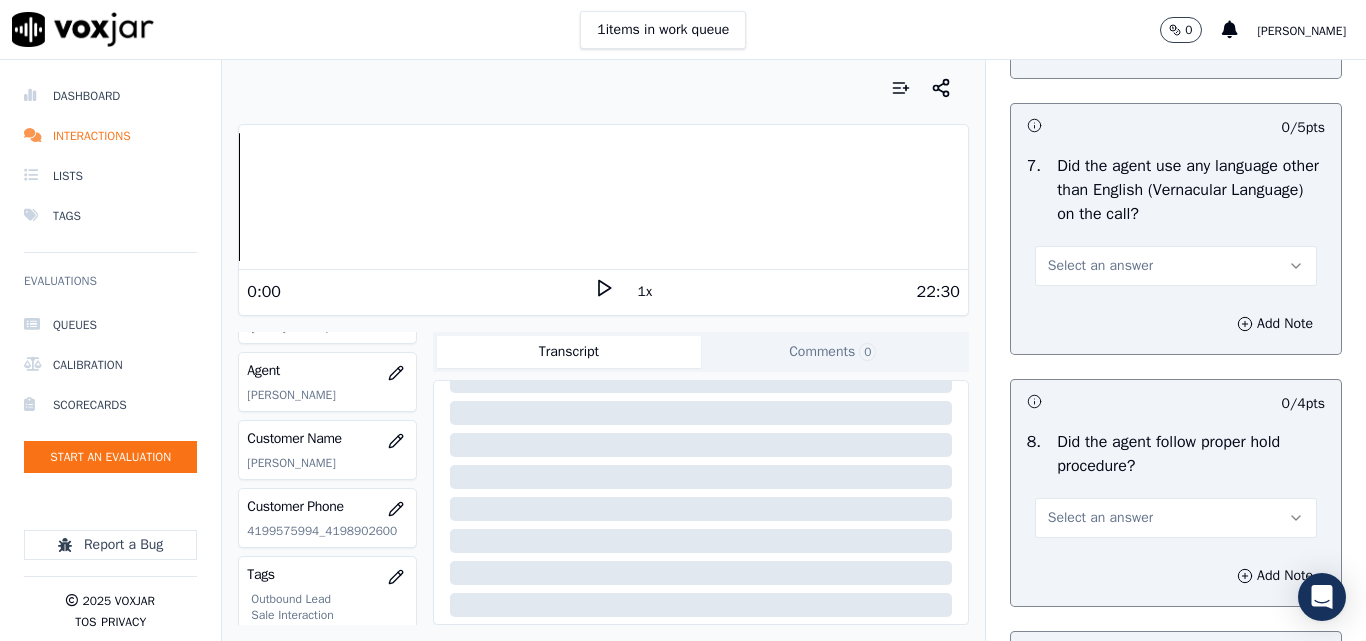 scroll, scrollTop: 3100, scrollLeft: 0, axis: vertical 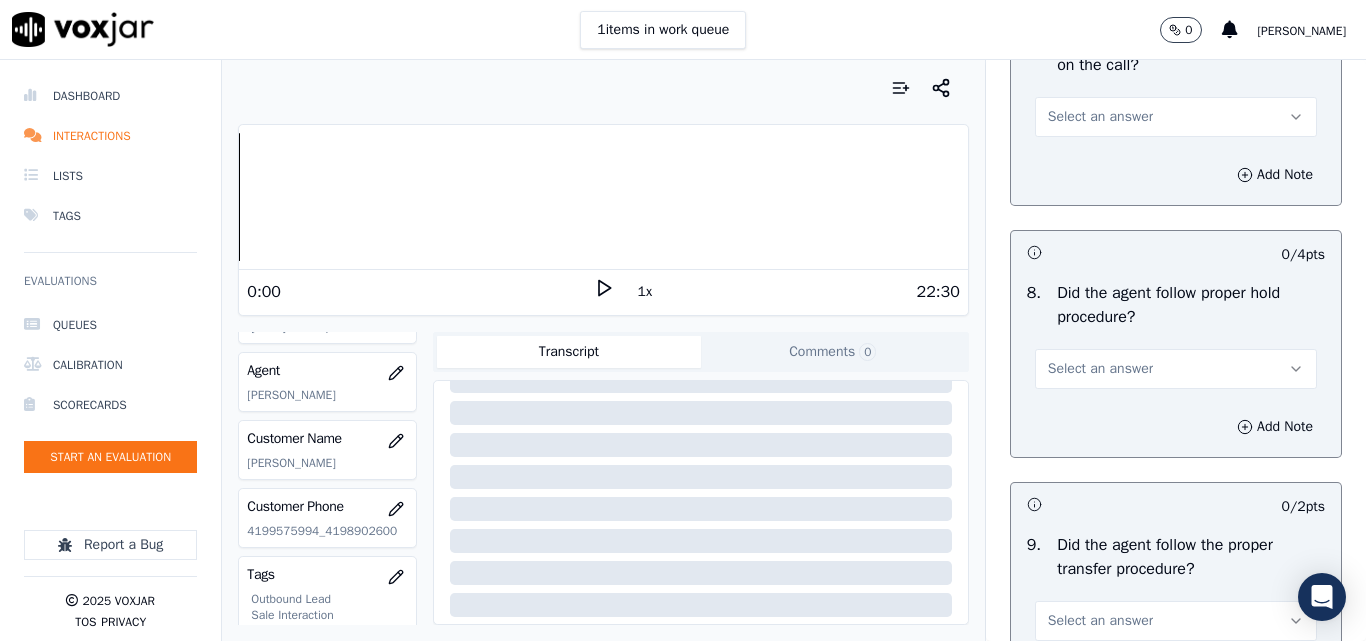 click on "Select an answer" at bounding box center [1100, 117] 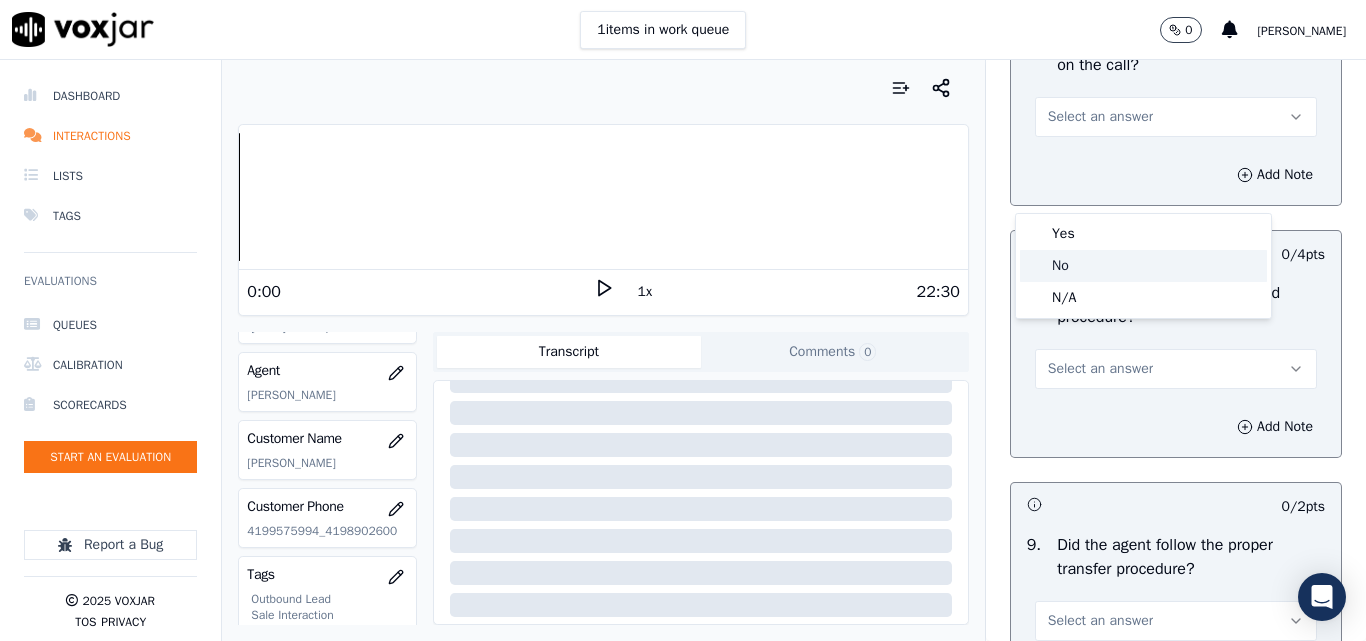 click on "No" 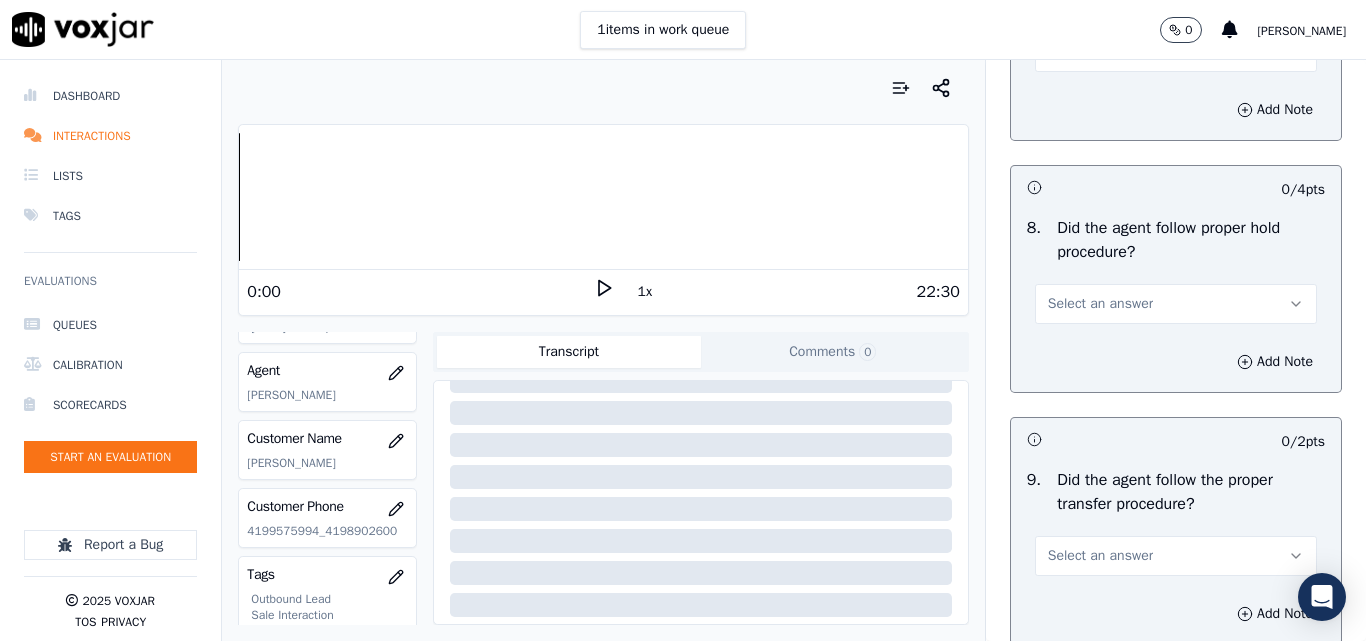 scroll, scrollTop: 3200, scrollLeft: 0, axis: vertical 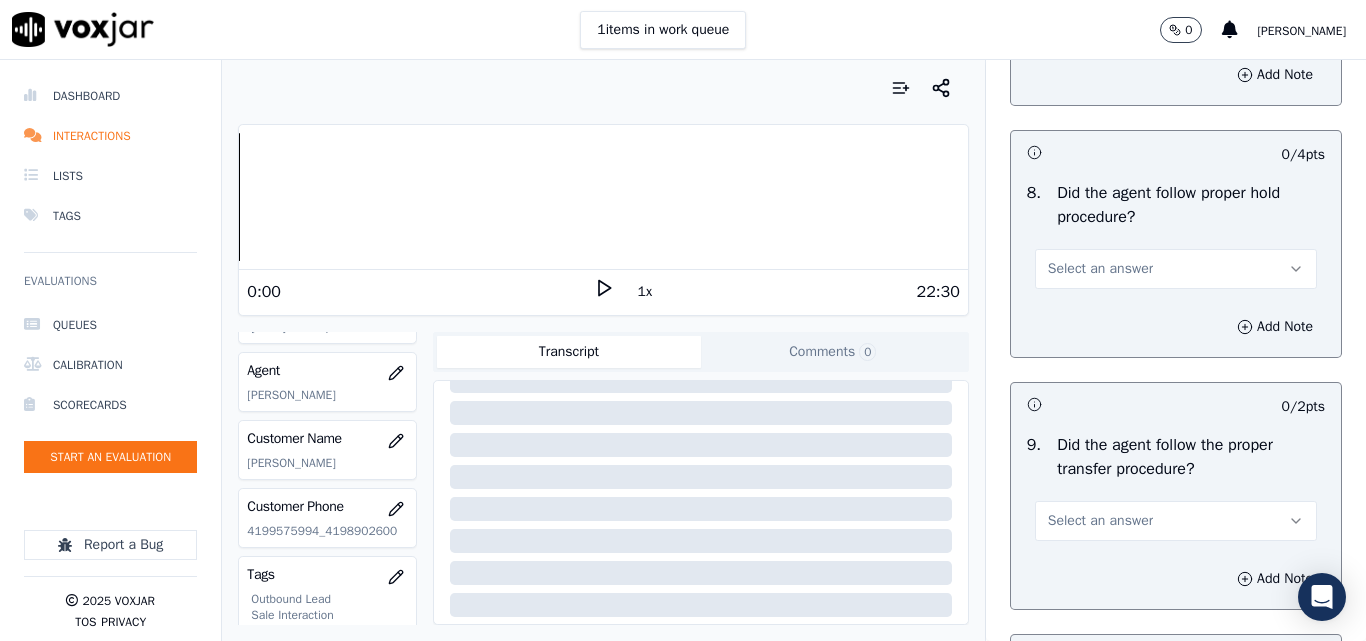 drag, startPoint x: 1045, startPoint y: 341, endPoint x: 1063, endPoint y: 359, distance: 25.455845 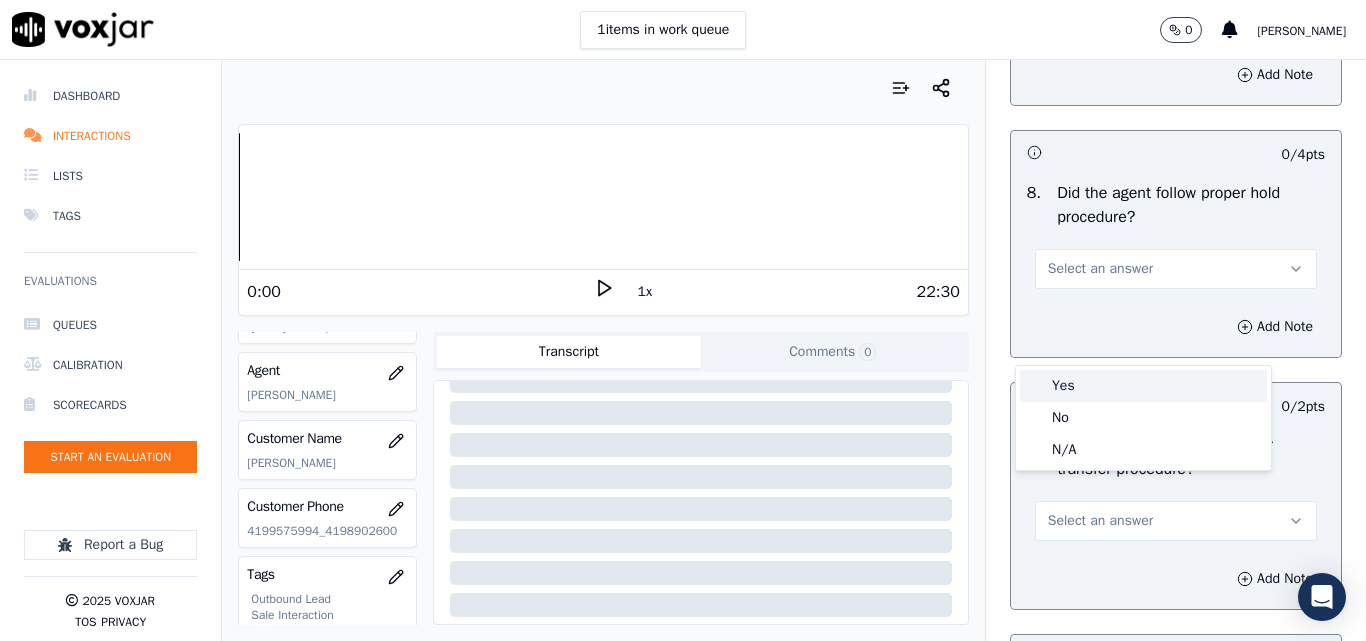 click on "Yes" at bounding box center [1143, 386] 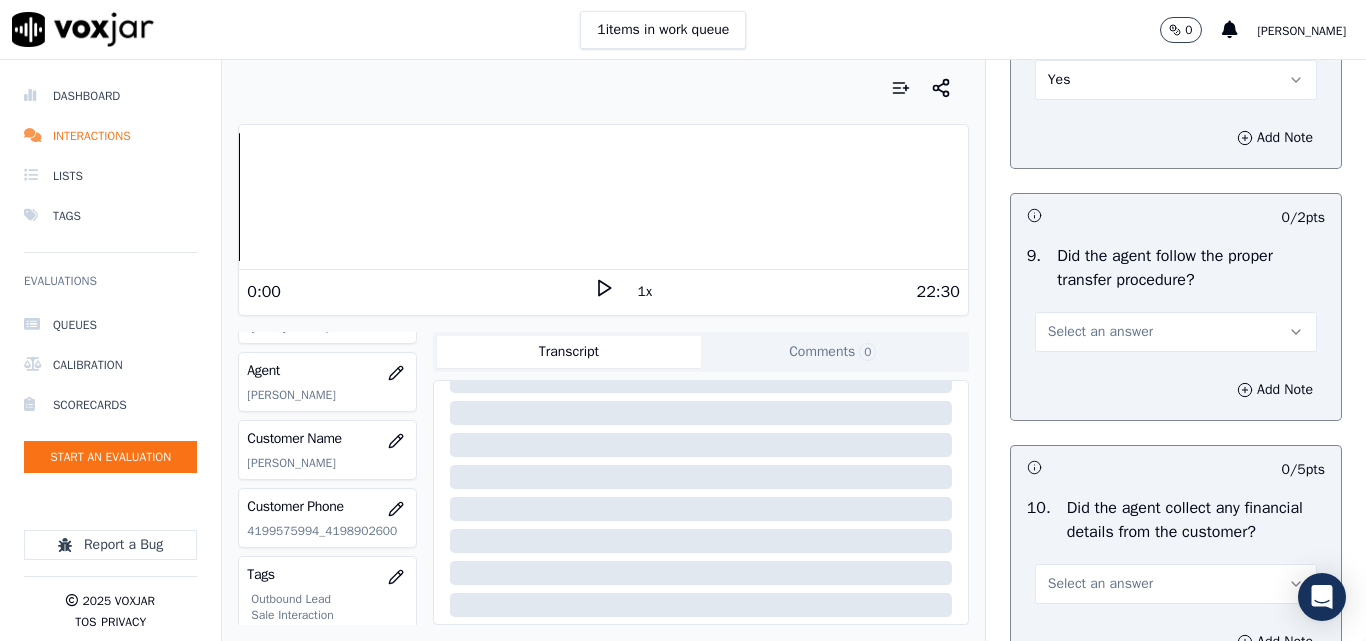 scroll, scrollTop: 3600, scrollLeft: 0, axis: vertical 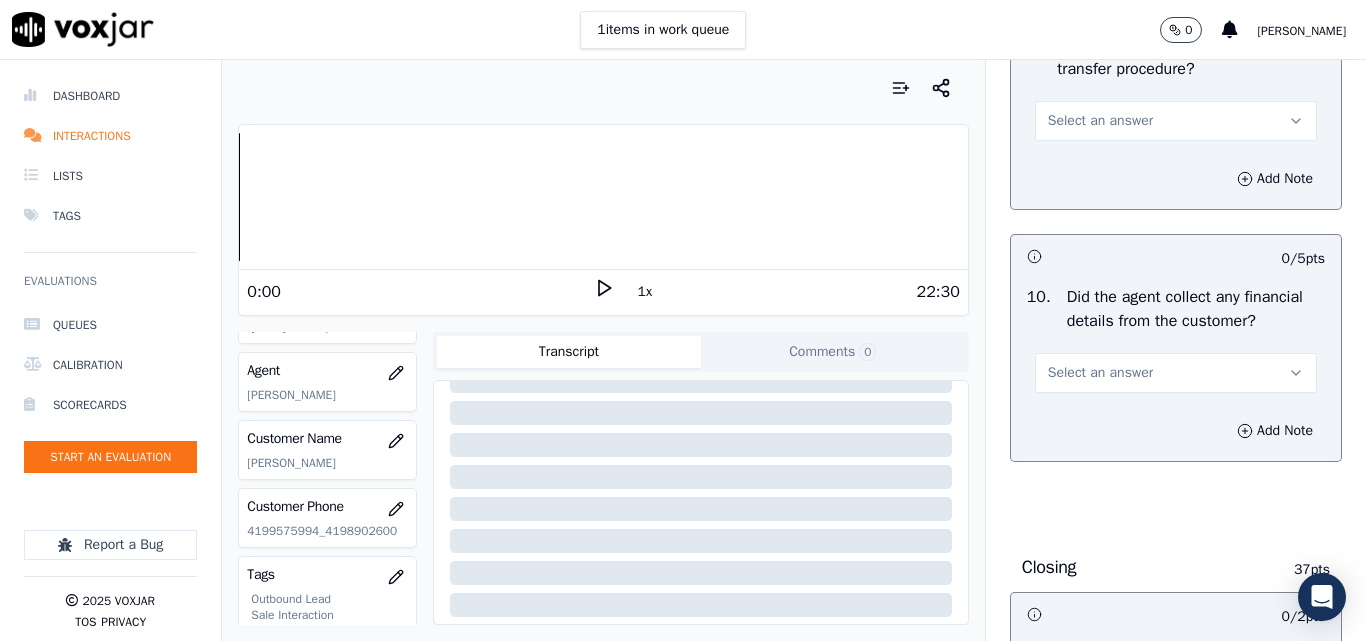 click on "Select an answer" at bounding box center [1100, 121] 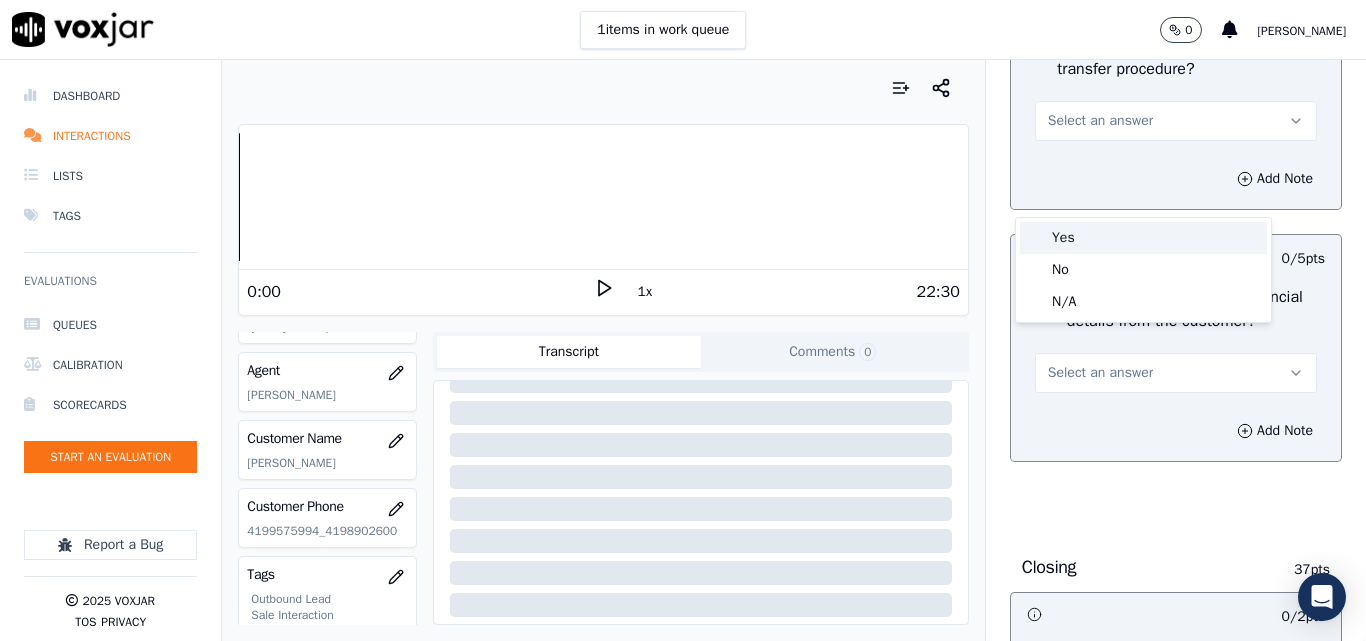 click on "Yes" at bounding box center [1143, 238] 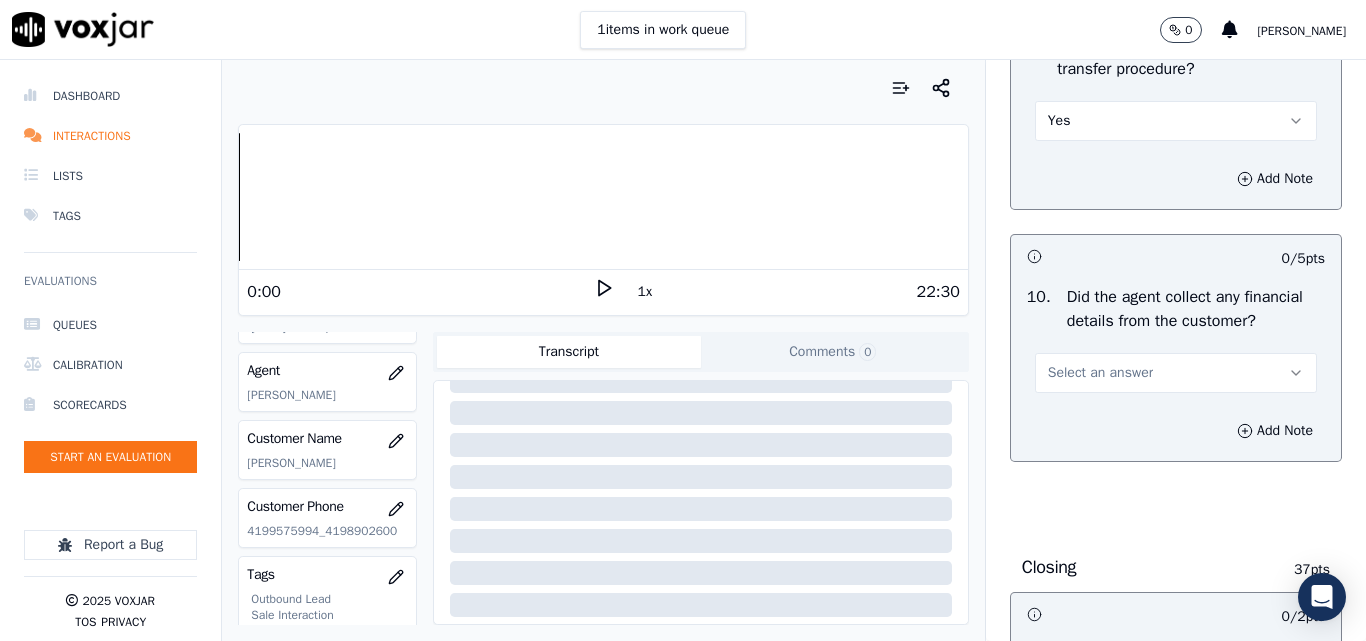 scroll, scrollTop: 3800, scrollLeft: 0, axis: vertical 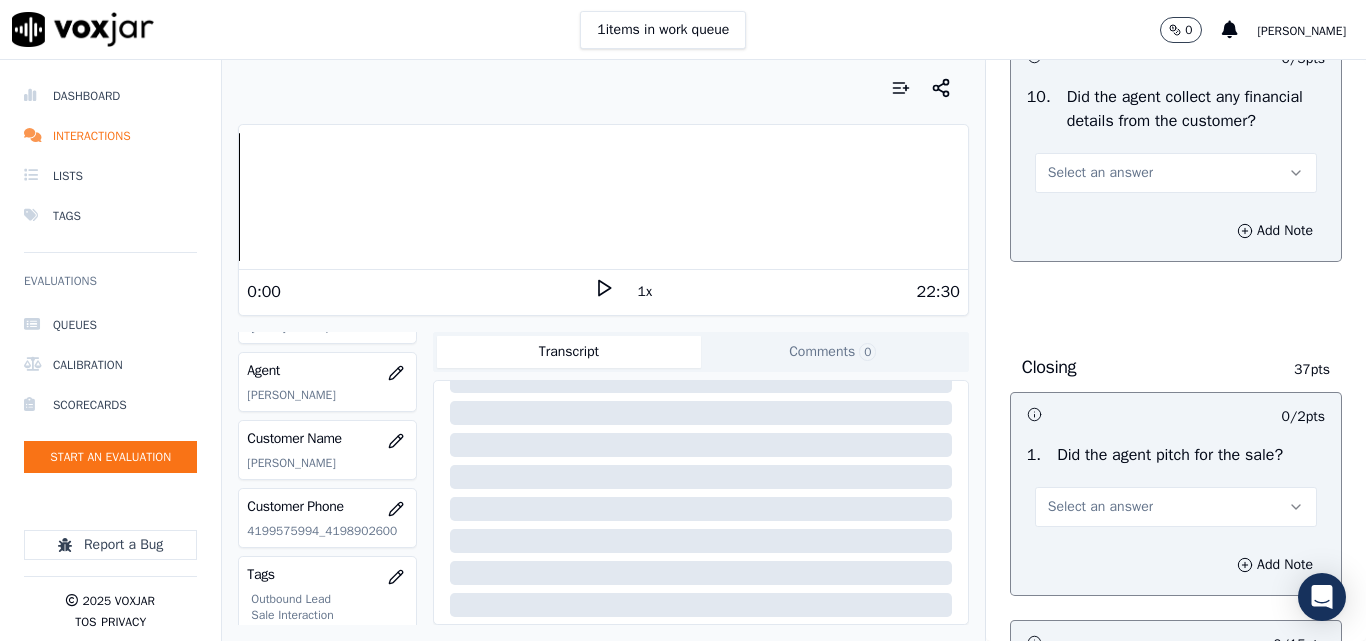 click on "Select an answer" at bounding box center (1100, 173) 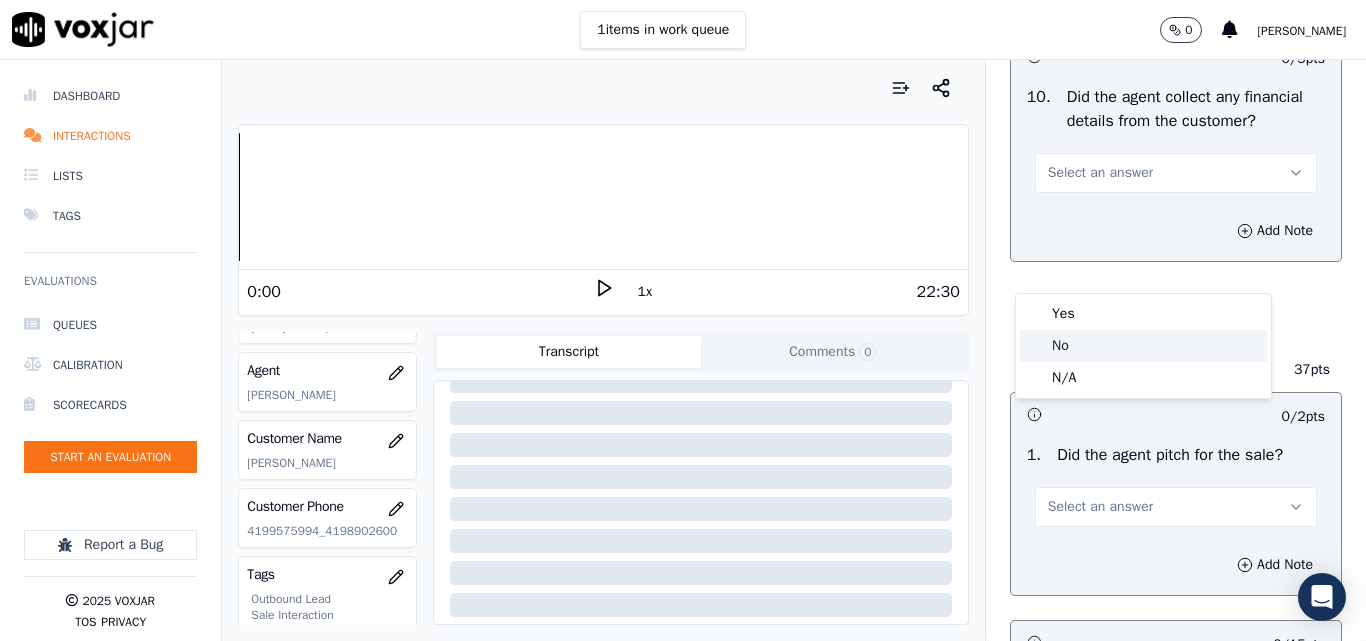 click on "No" 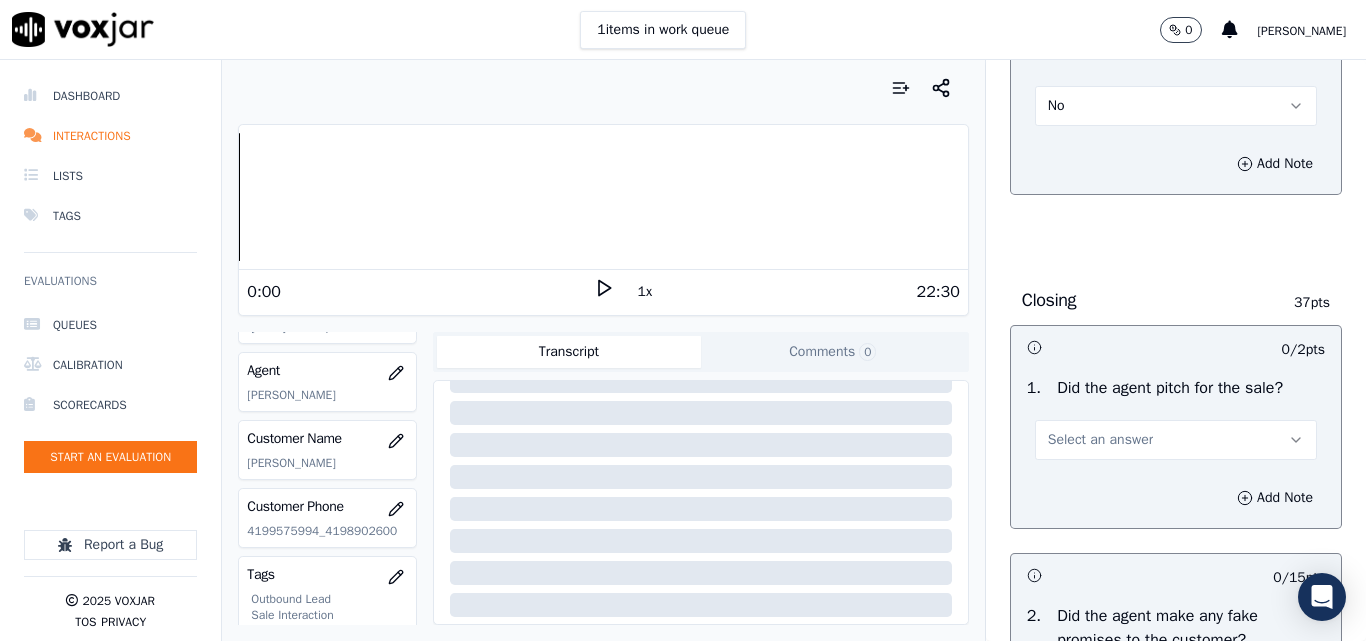 scroll, scrollTop: 4000, scrollLeft: 0, axis: vertical 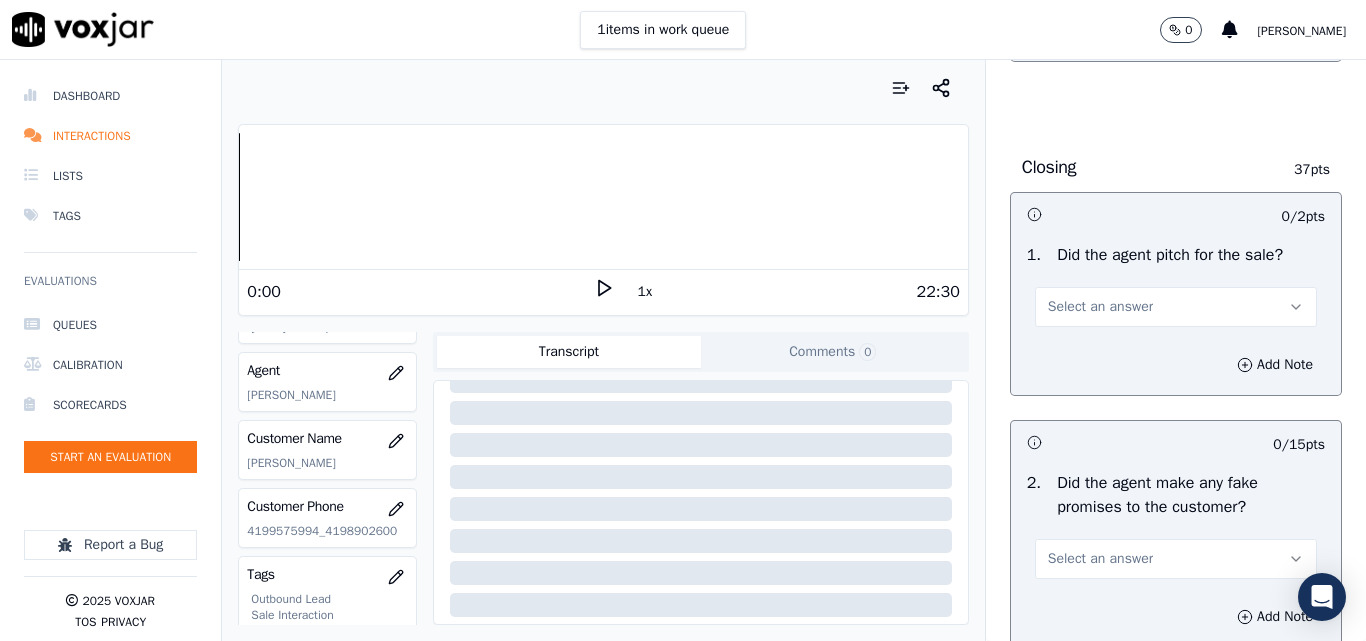 click on "Select an answer" at bounding box center (1100, 307) 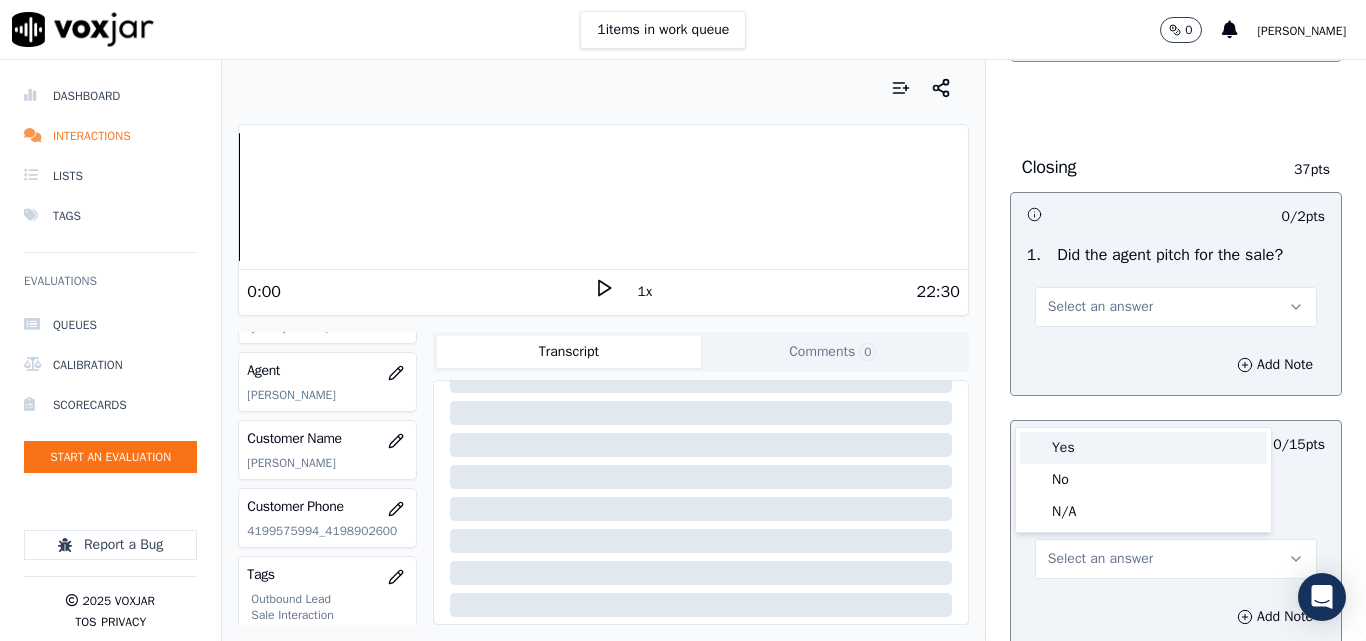 click on "Yes" at bounding box center [1143, 448] 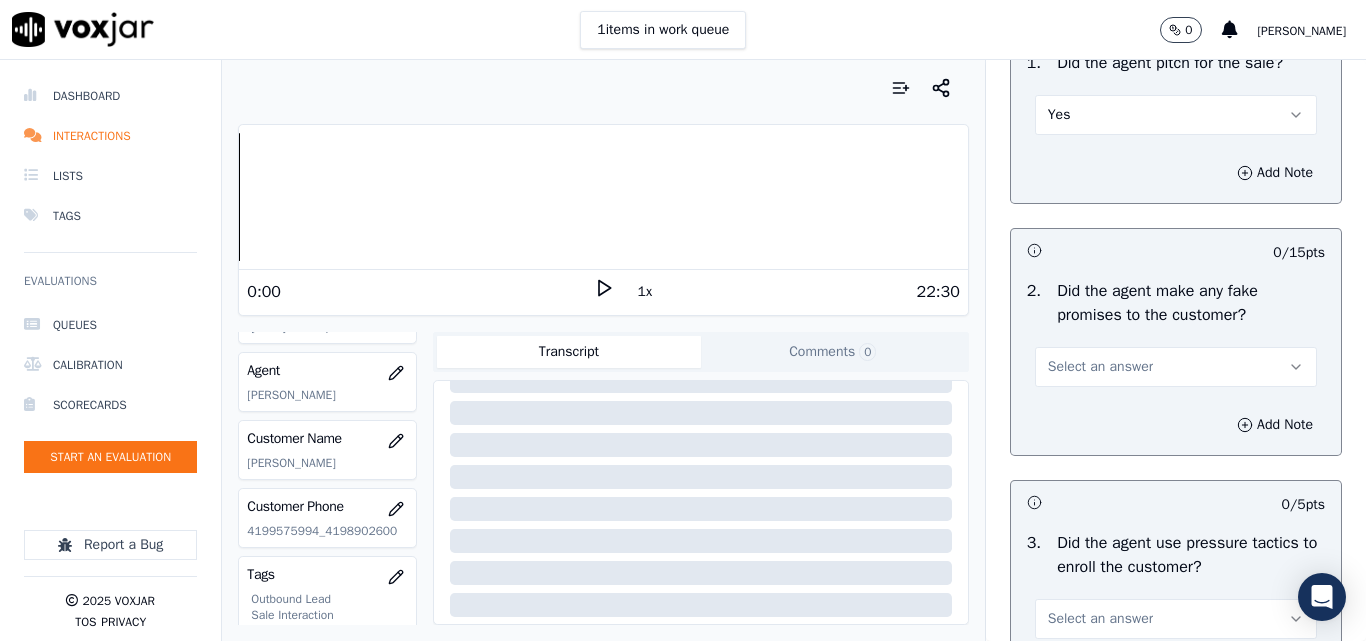 scroll, scrollTop: 4300, scrollLeft: 0, axis: vertical 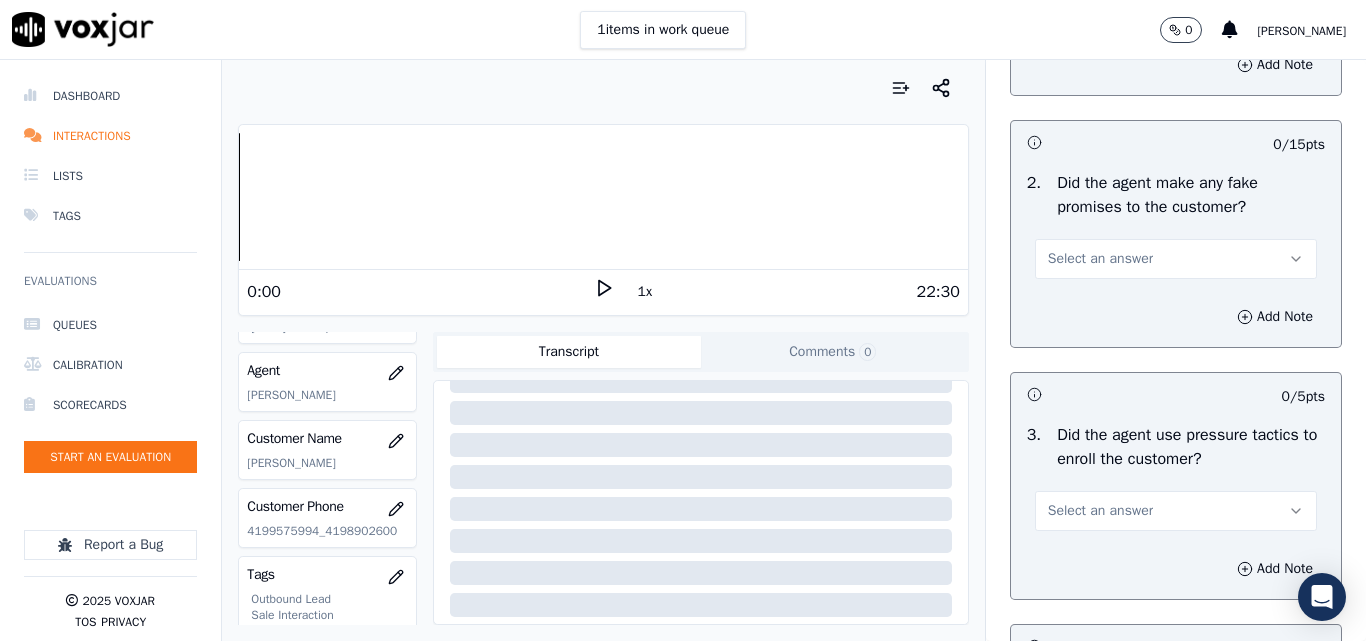 click on "Select an answer" at bounding box center [1100, 259] 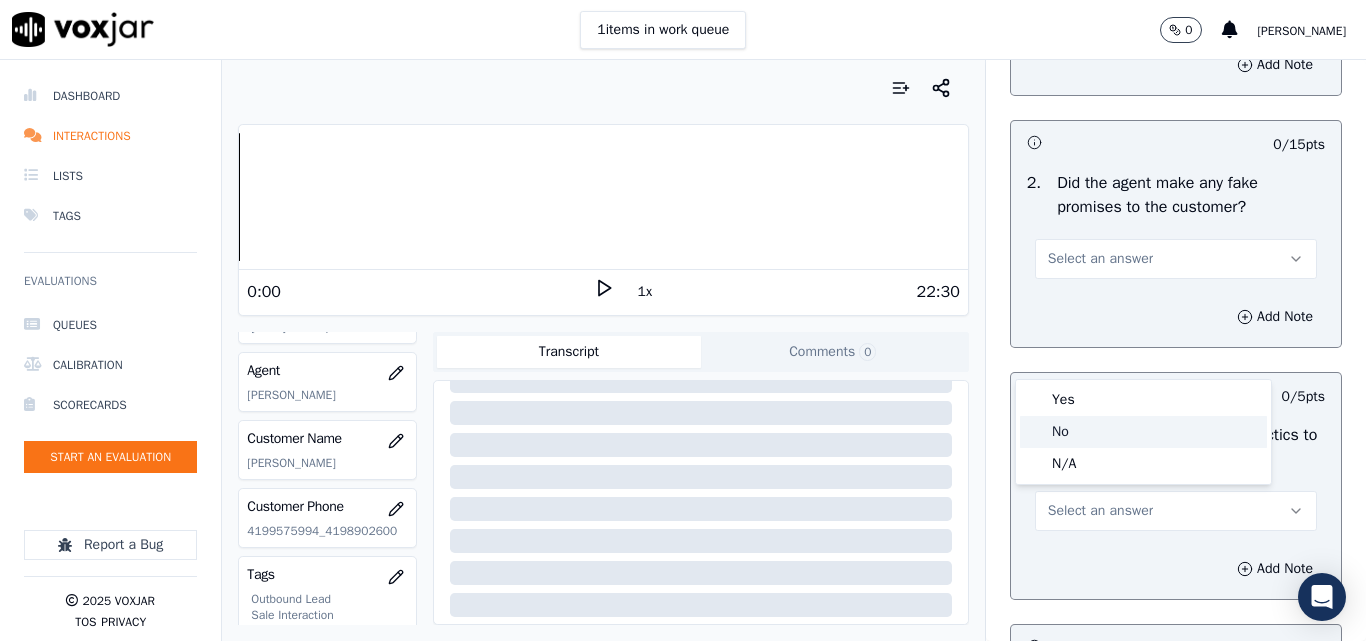 click on "No" 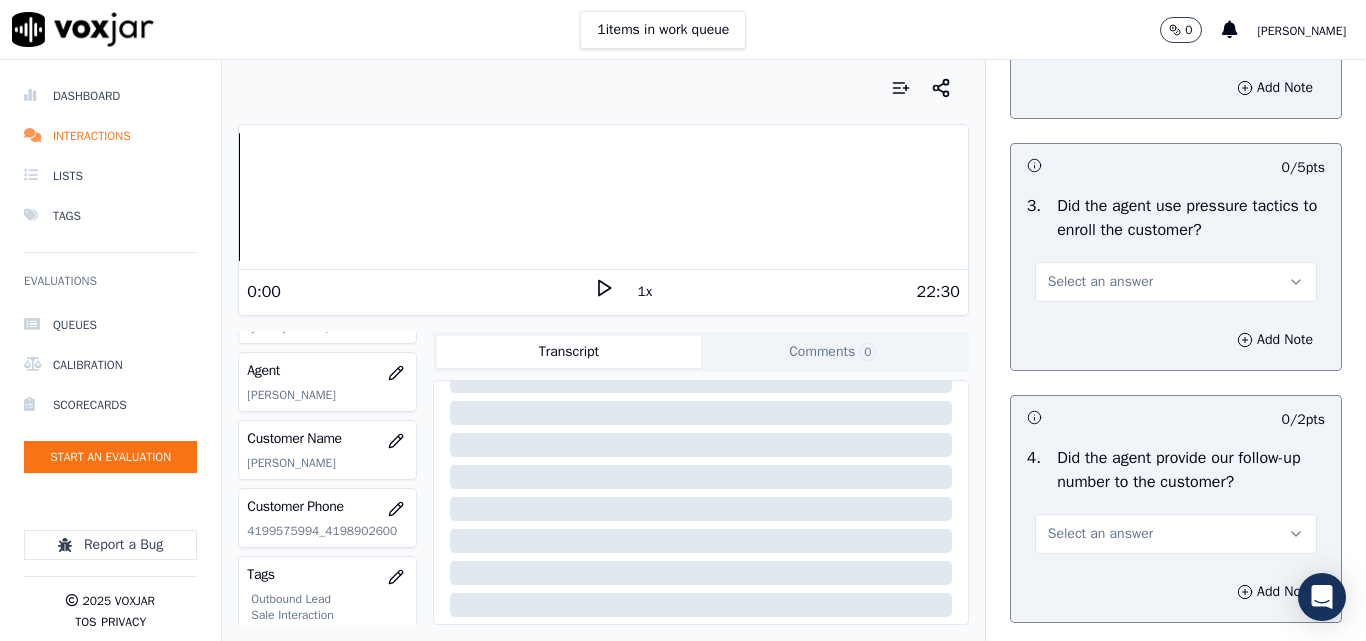 scroll, scrollTop: 4600, scrollLeft: 0, axis: vertical 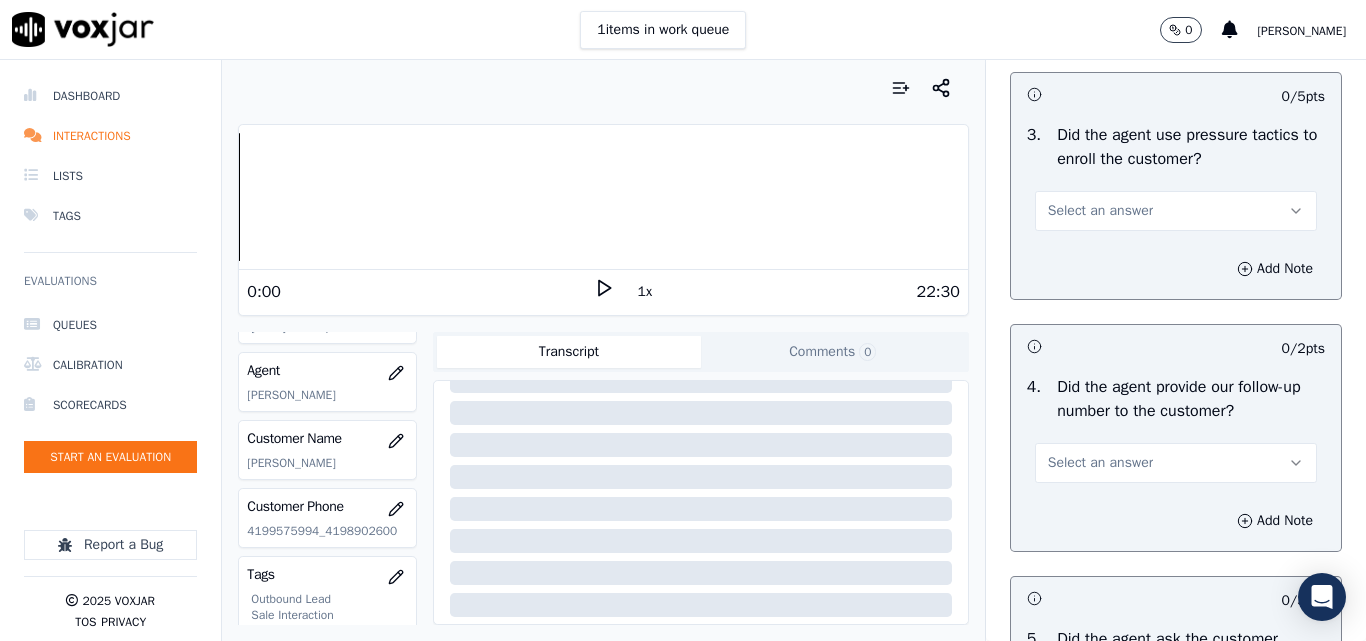 click on "Select an answer" at bounding box center (1176, 211) 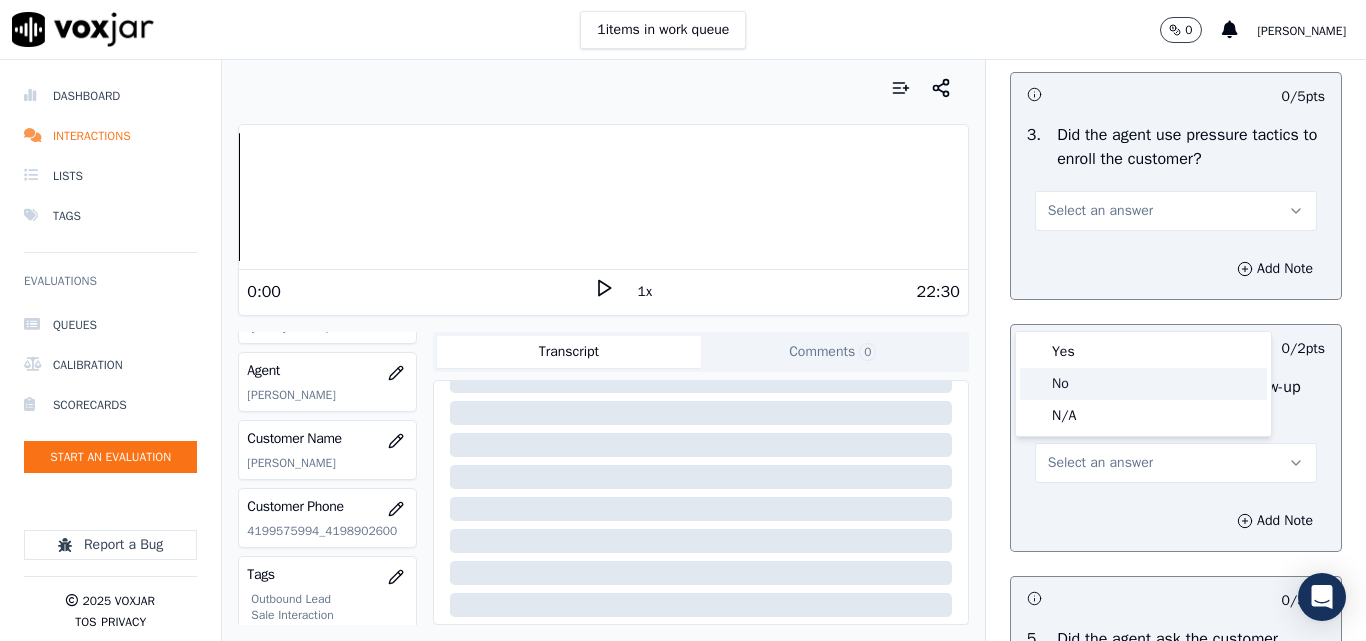 click on "No" 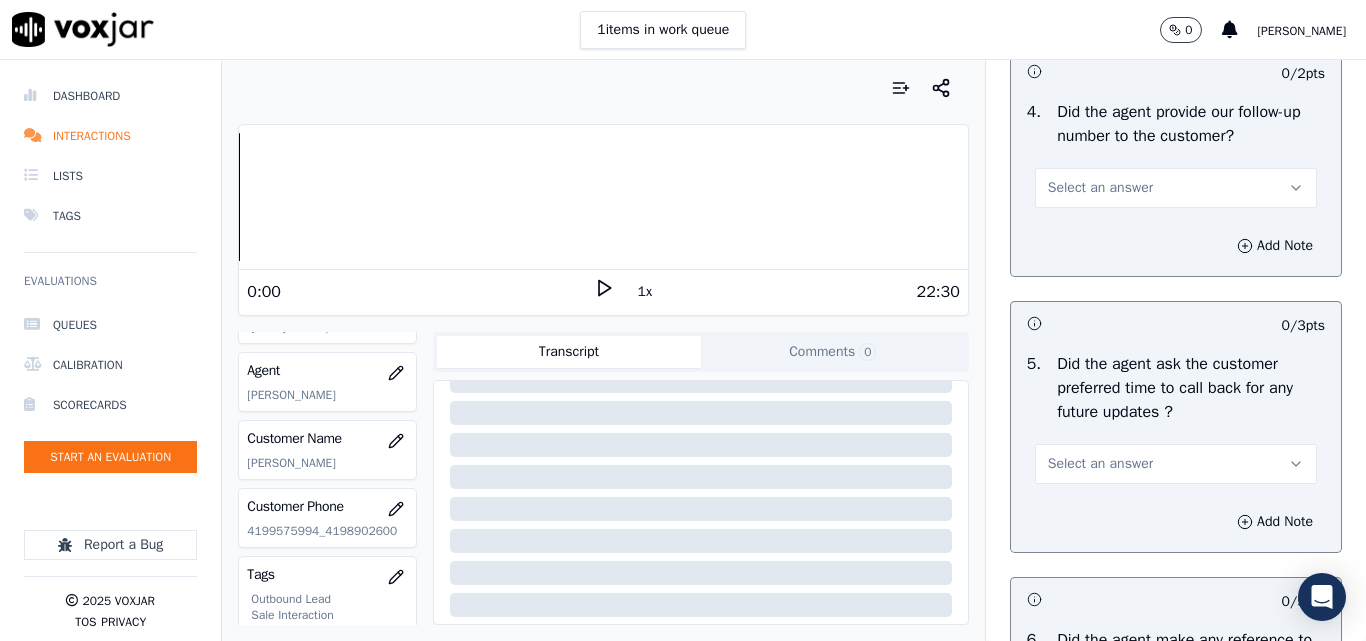scroll, scrollTop: 4900, scrollLeft: 0, axis: vertical 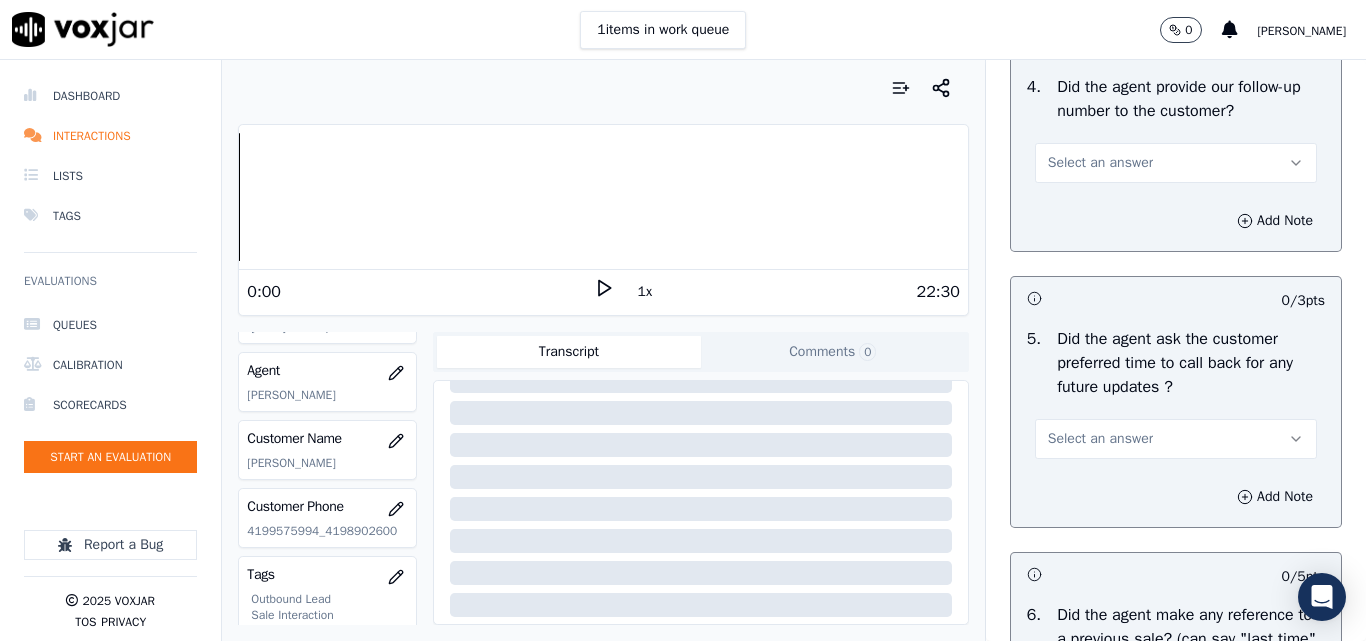 click on "Select an answer" at bounding box center (1100, 163) 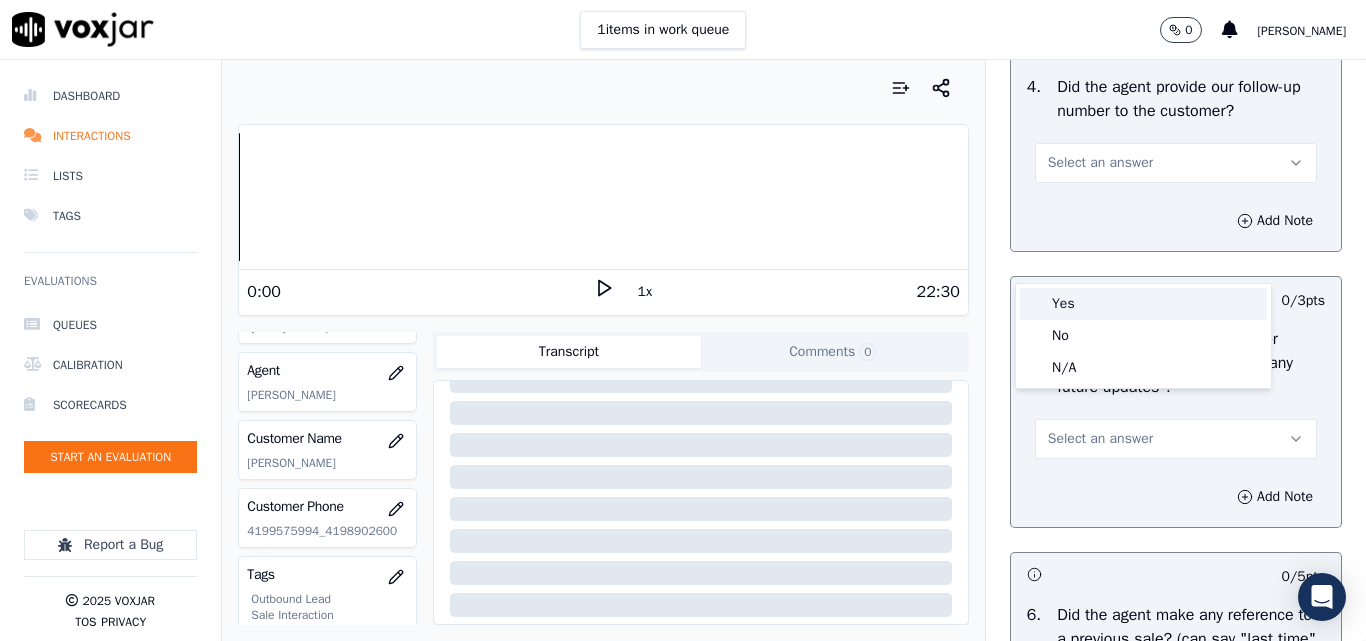 click on "Yes" at bounding box center [1143, 304] 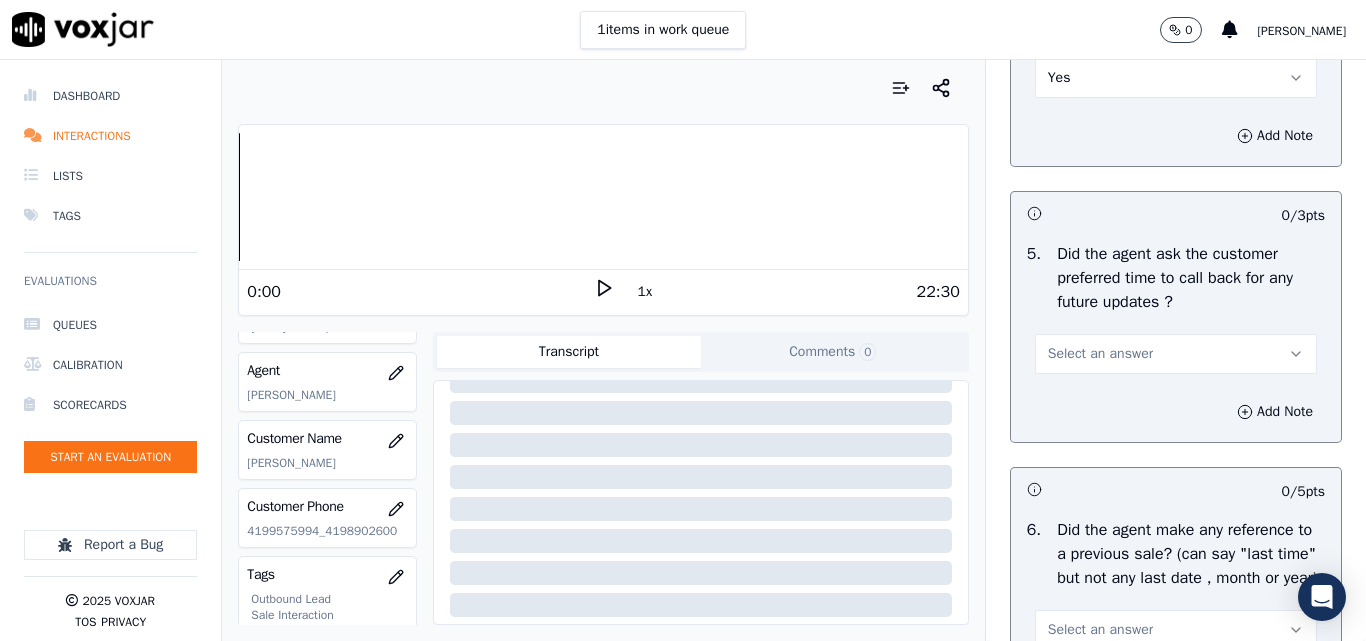 scroll, scrollTop: 5100, scrollLeft: 0, axis: vertical 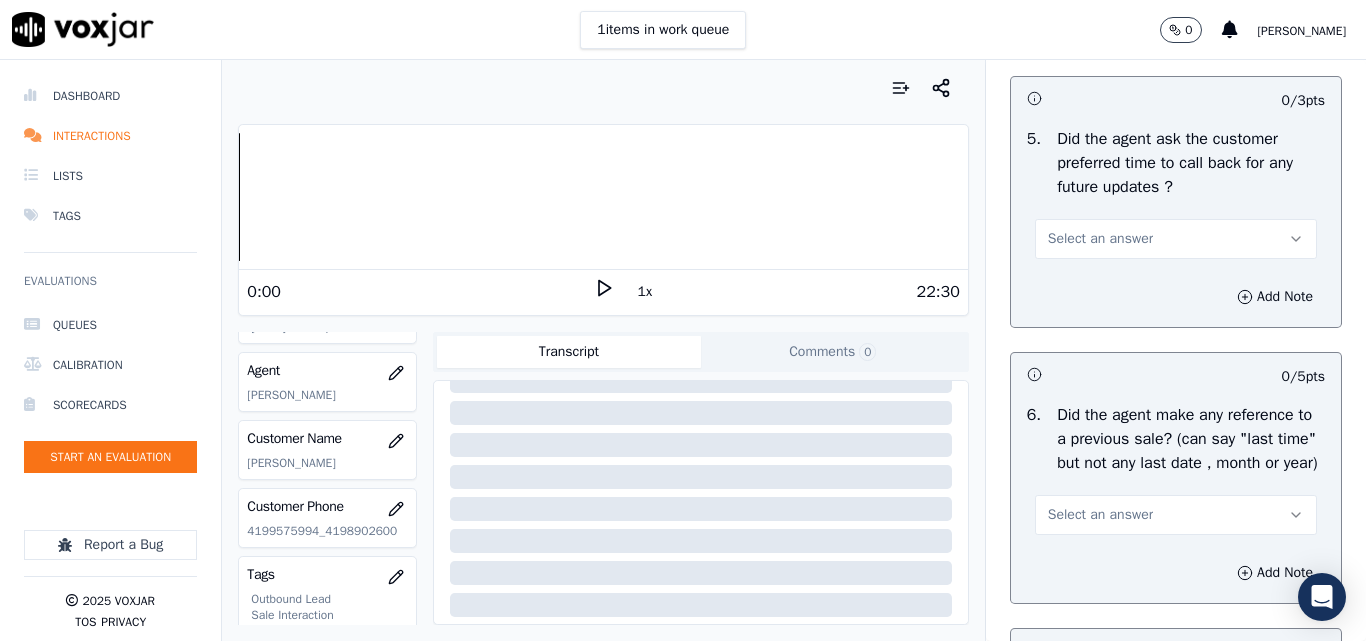 click on "Select an answer" at bounding box center (1100, 239) 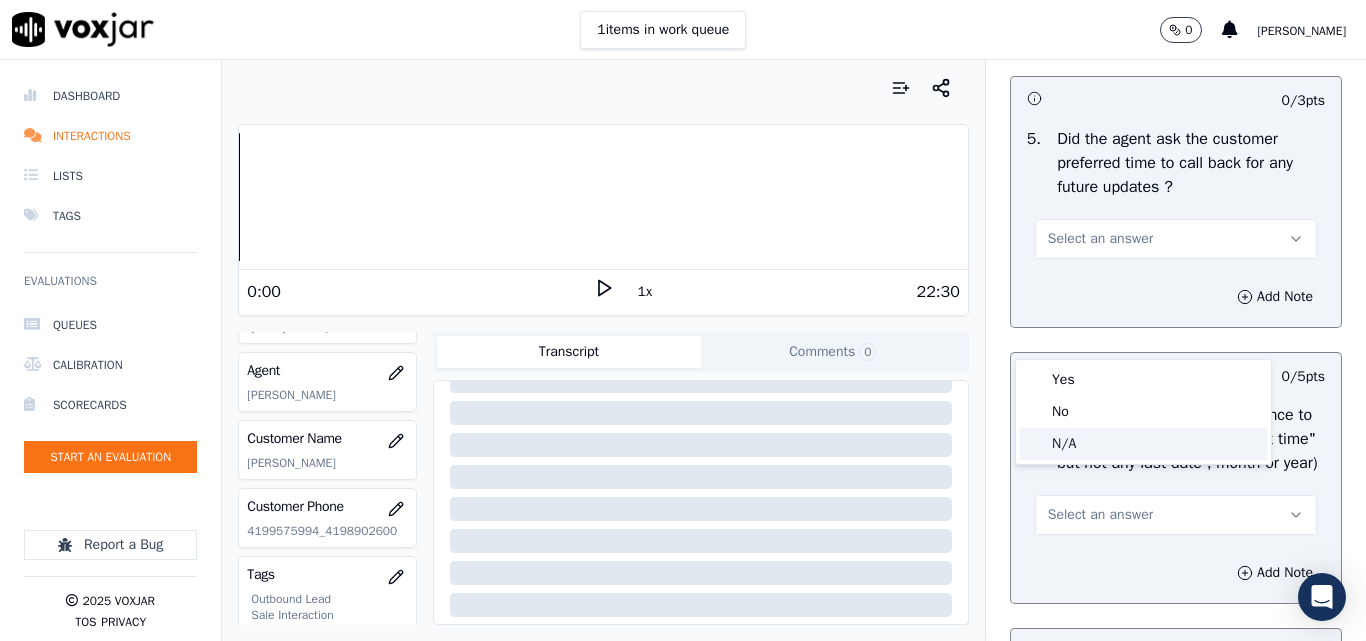 click on "N/A" 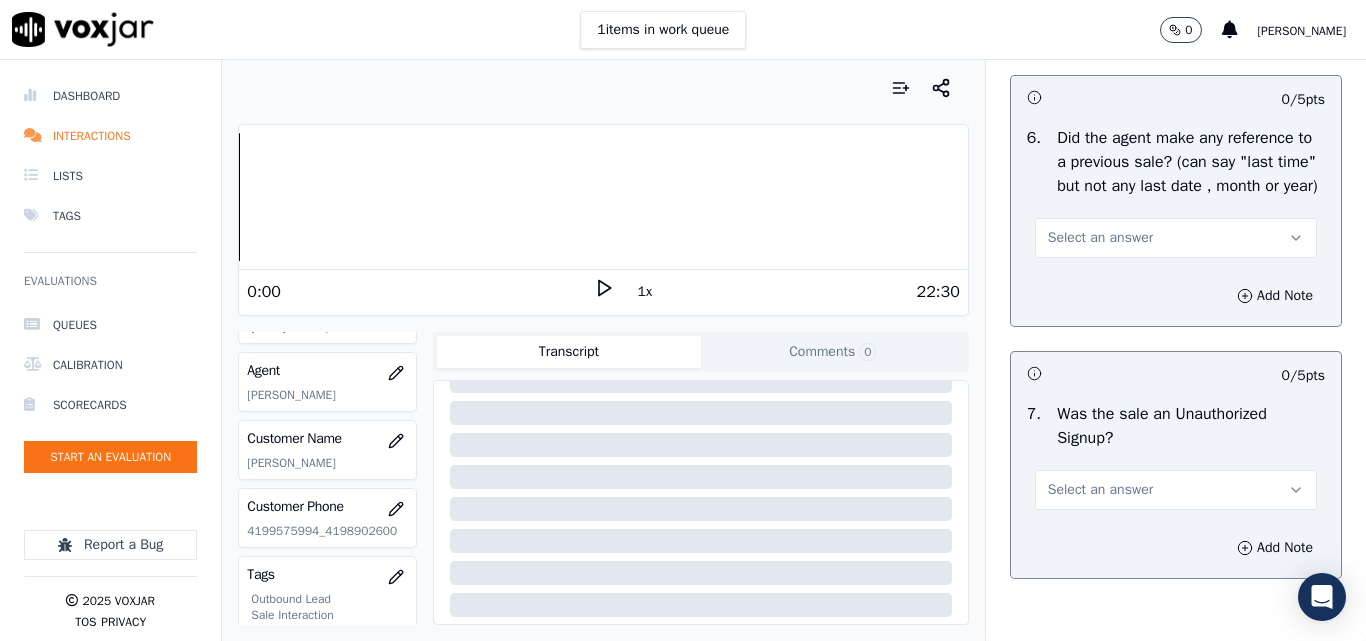 scroll, scrollTop: 5400, scrollLeft: 0, axis: vertical 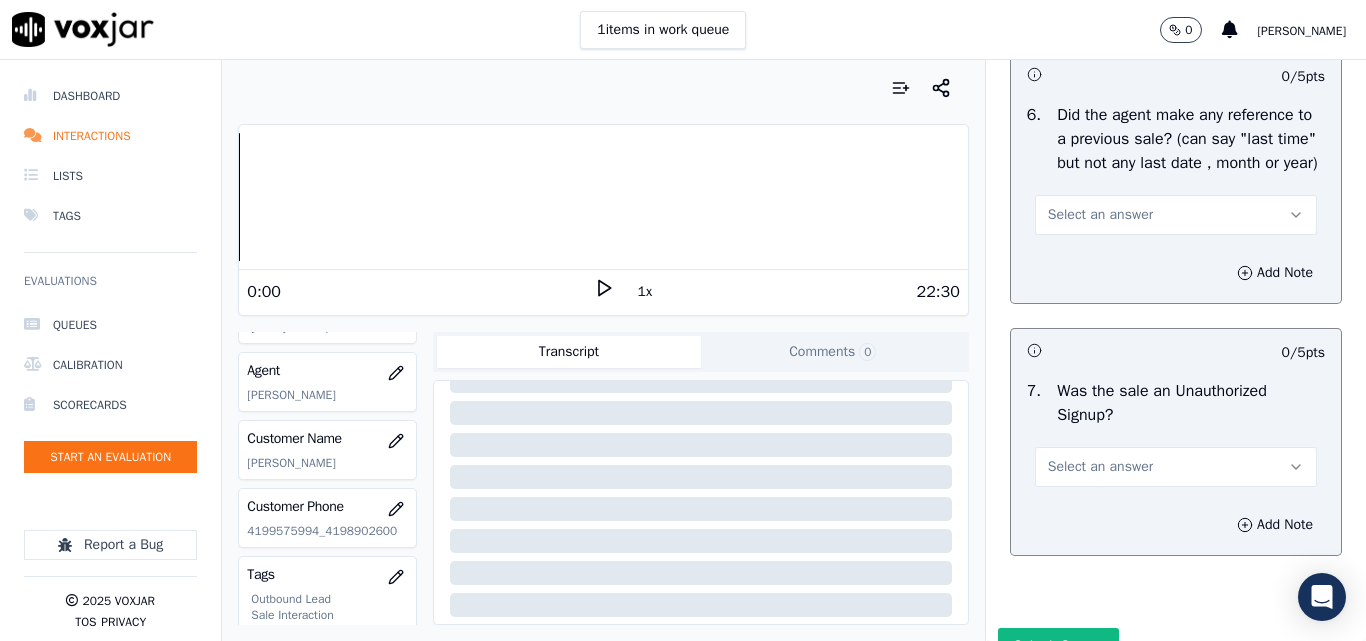 drag, startPoint x: 1086, startPoint y: 328, endPoint x: 1087, endPoint y: 354, distance: 26.019224 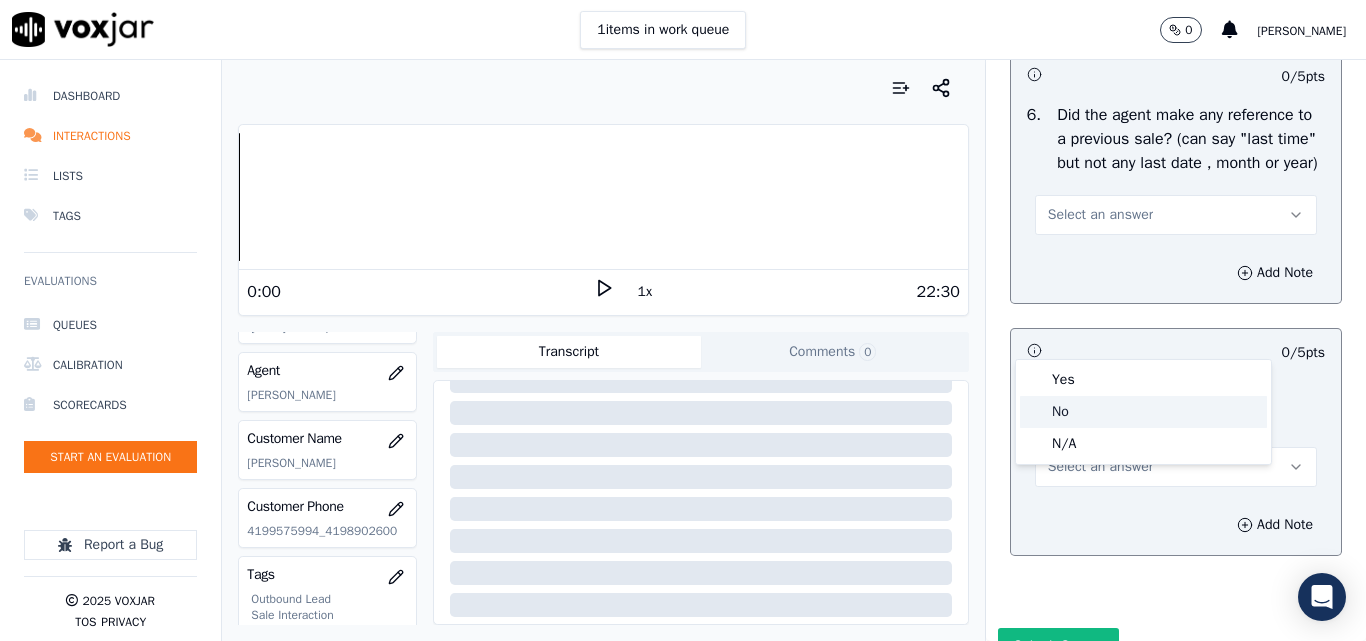 click on "No" 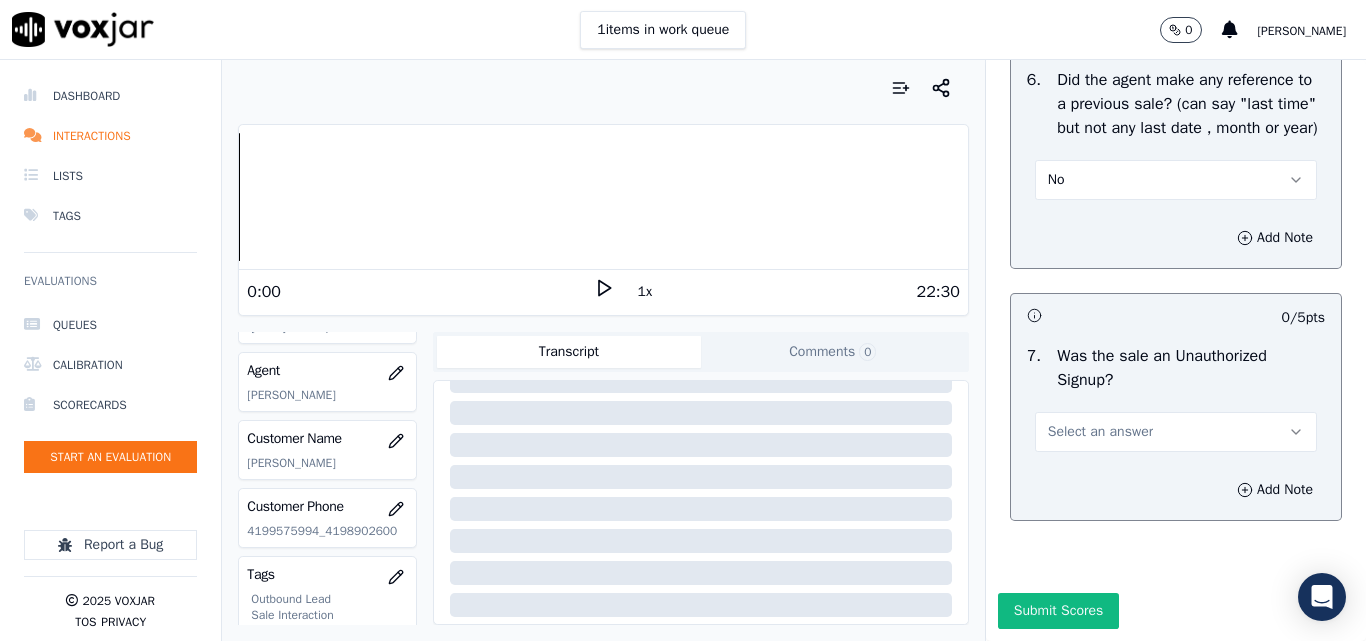 scroll, scrollTop: 5600, scrollLeft: 0, axis: vertical 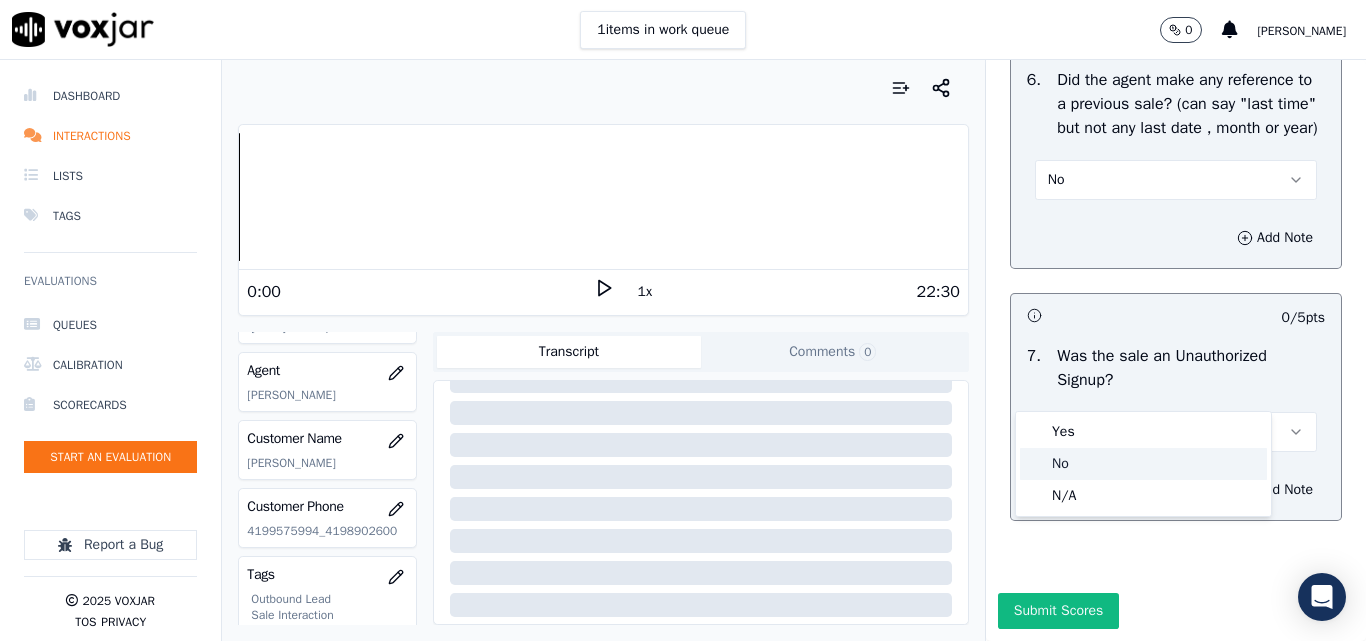 click on "No" 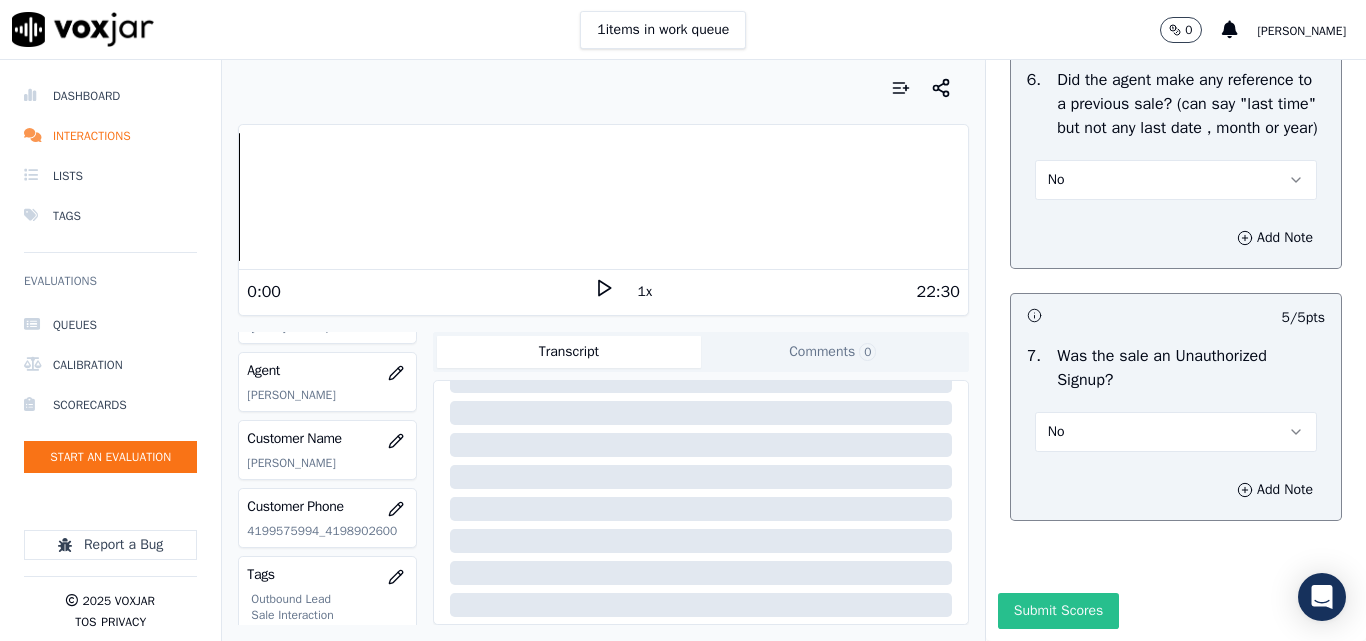 click on "Submit Scores" at bounding box center [1058, 611] 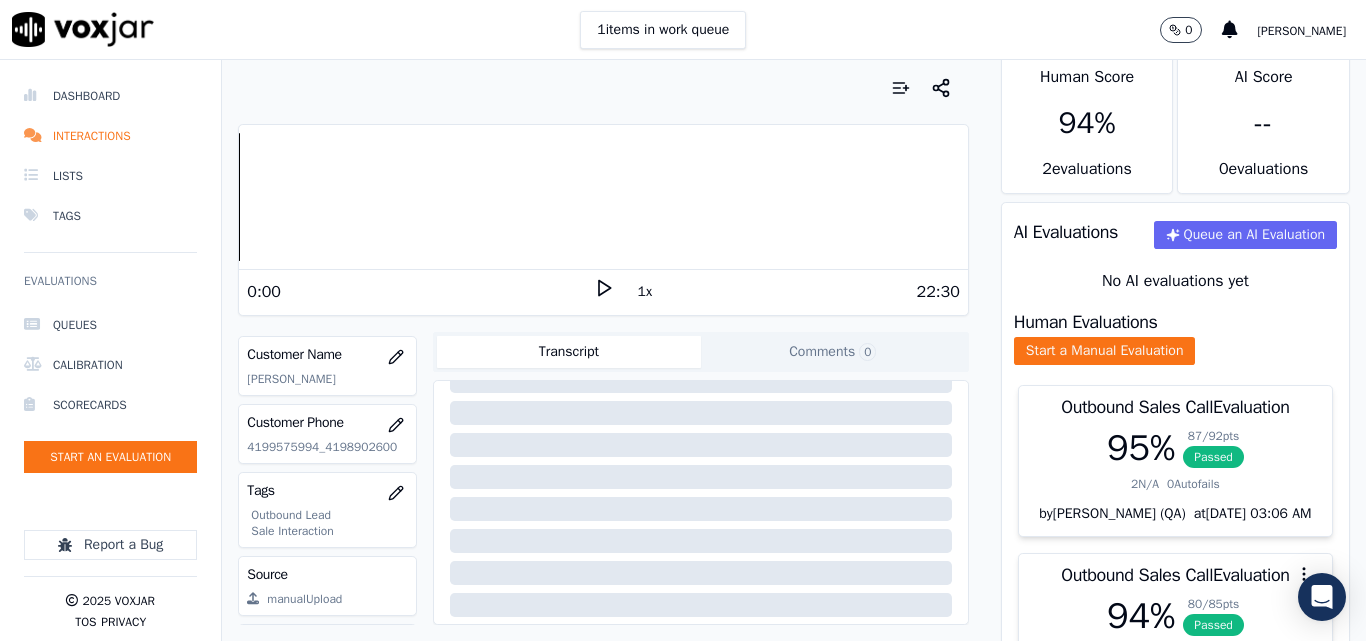 scroll, scrollTop: 388, scrollLeft: 0, axis: vertical 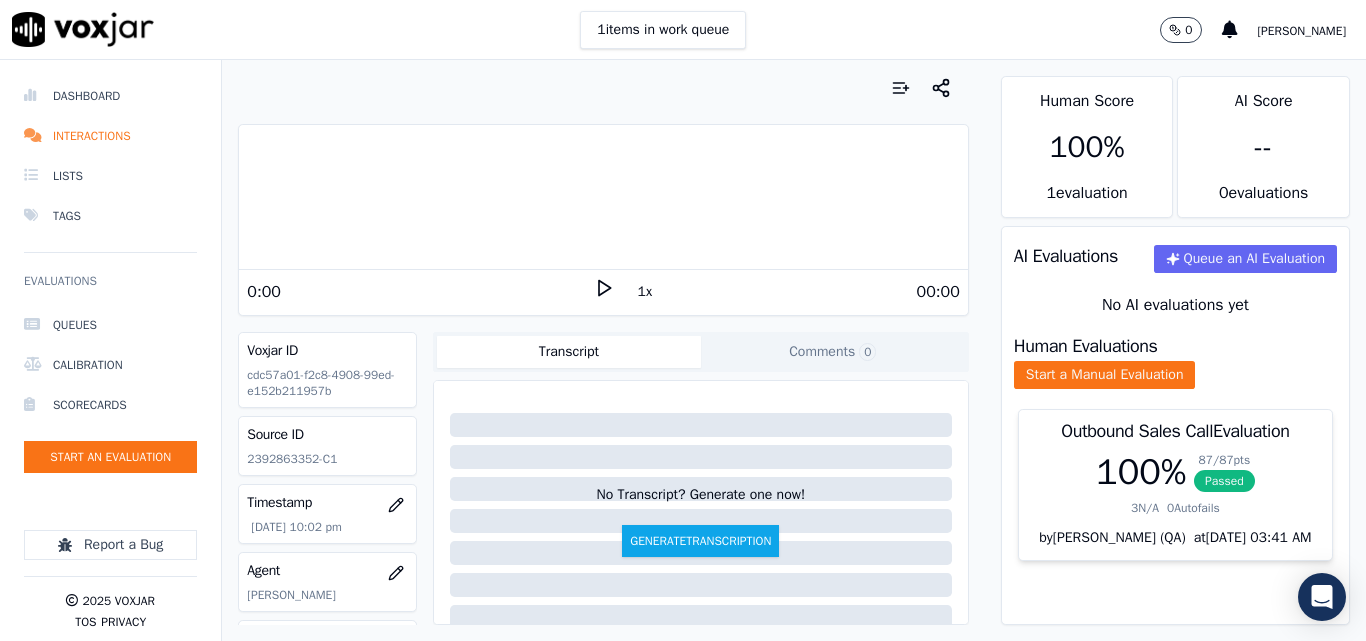 drag, startPoint x: 452, startPoint y: 30, endPoint x: 526, endPoint y: 76, distance: 87.13208 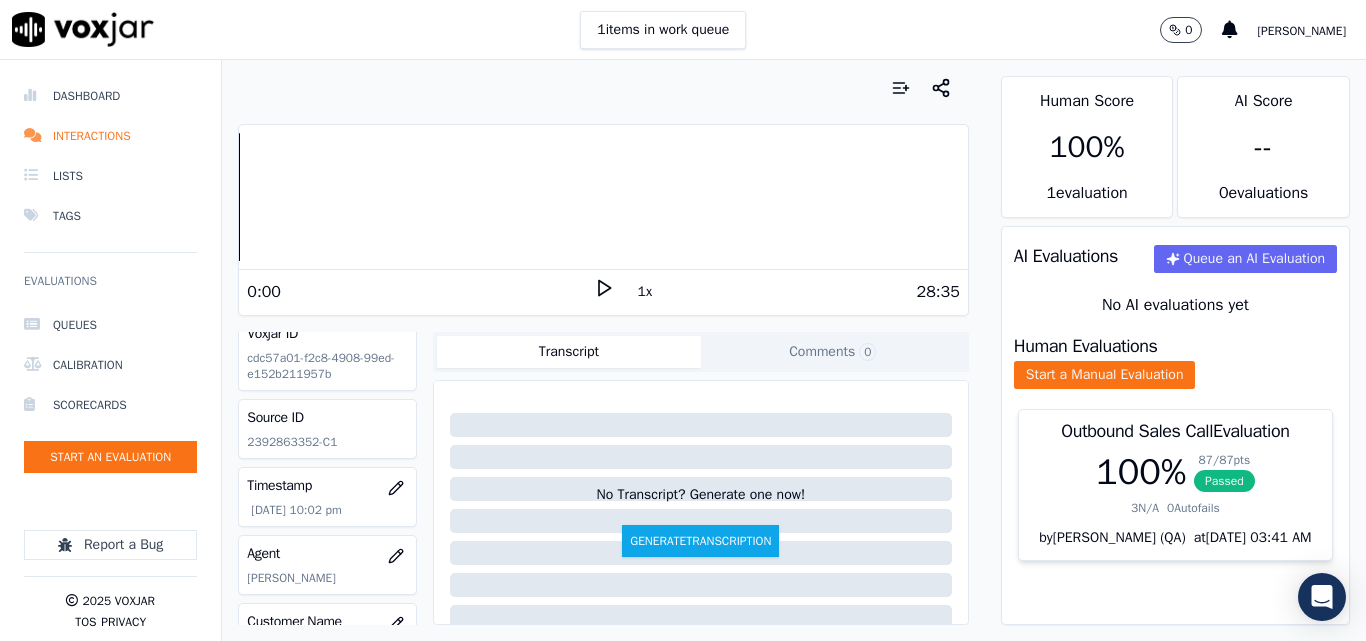 scroll, scrollTop: 0, scrollLeft: 0, axis: both 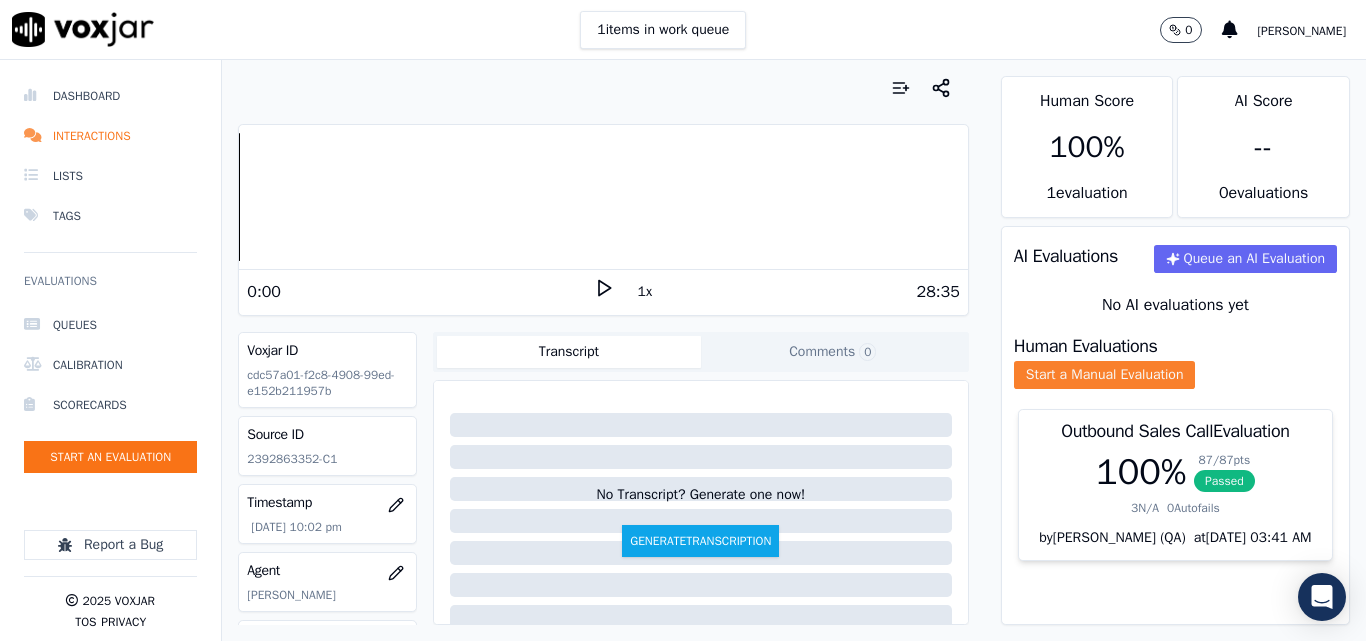 click on "Start a Manual Evaluation" 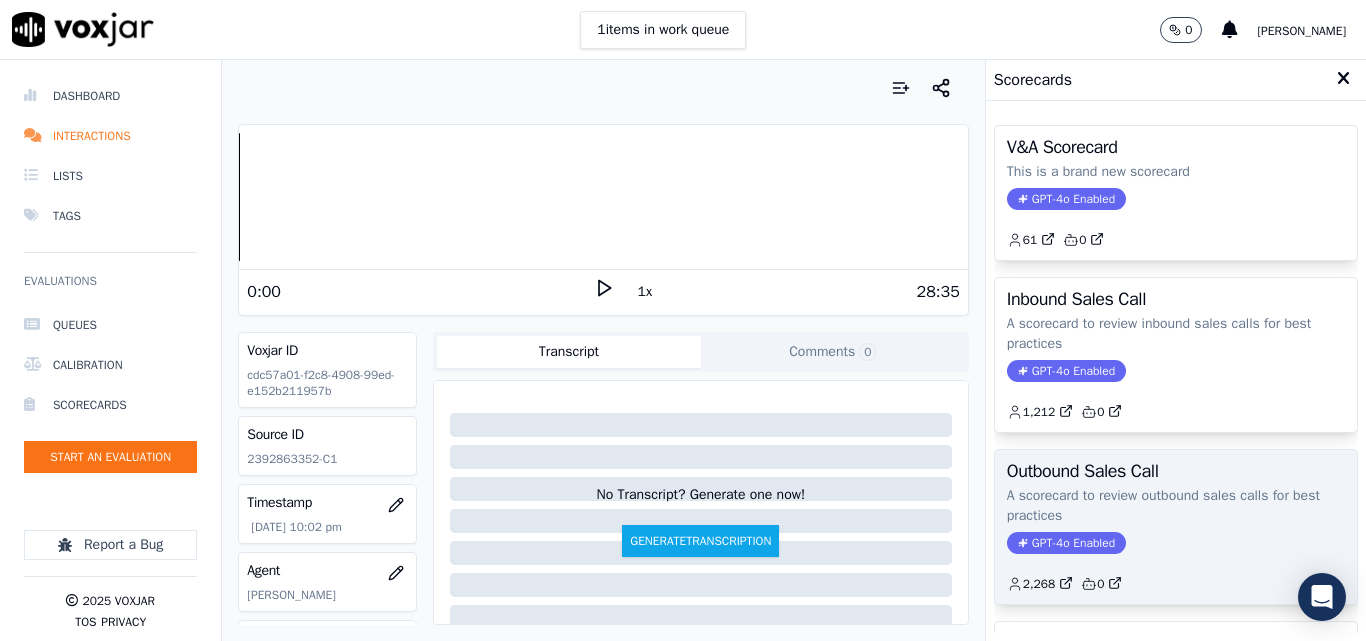 click on "A scorecard to review outbound sales calls for best practices" 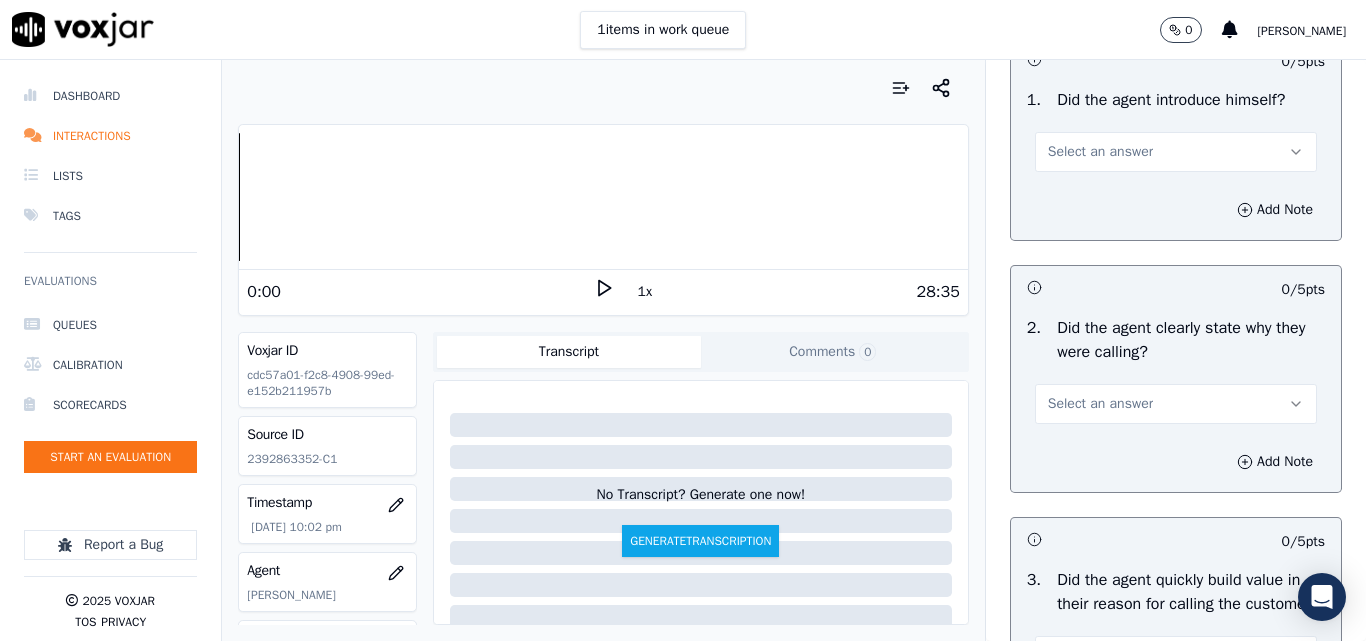 scroll, scrollTop: 200, scrollLeft: 0, axis: vertical 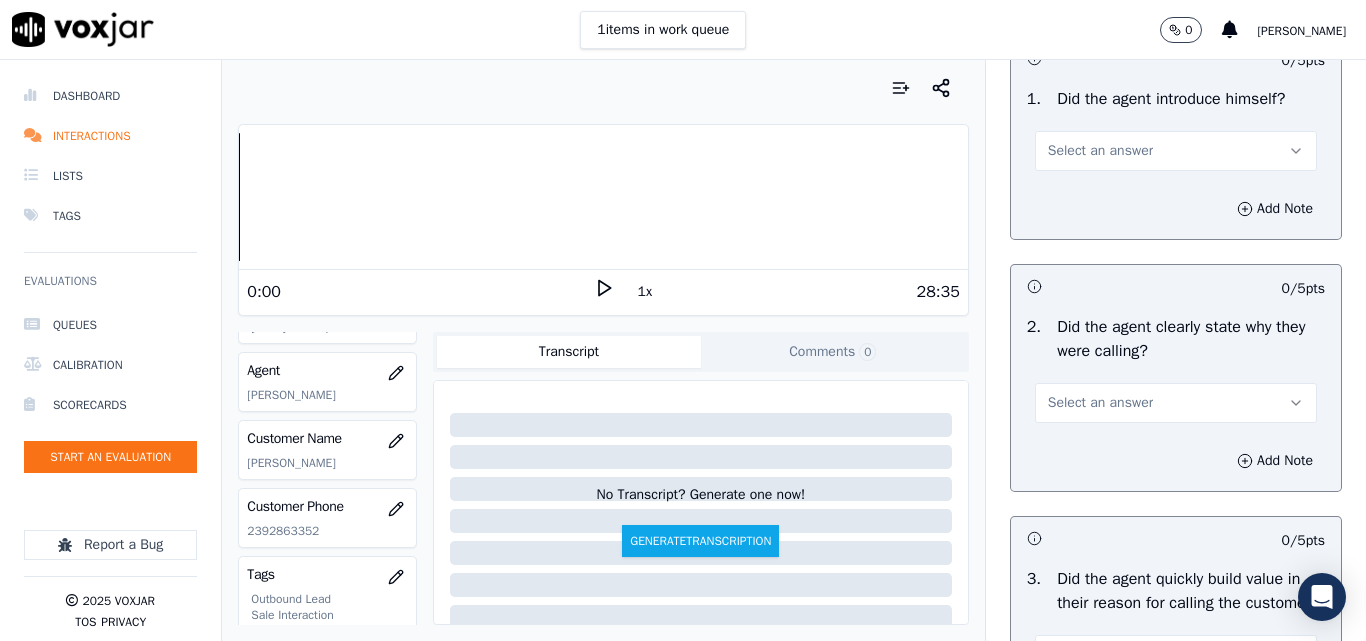 click on "Select an answer" at bounding box center (1100, 151) 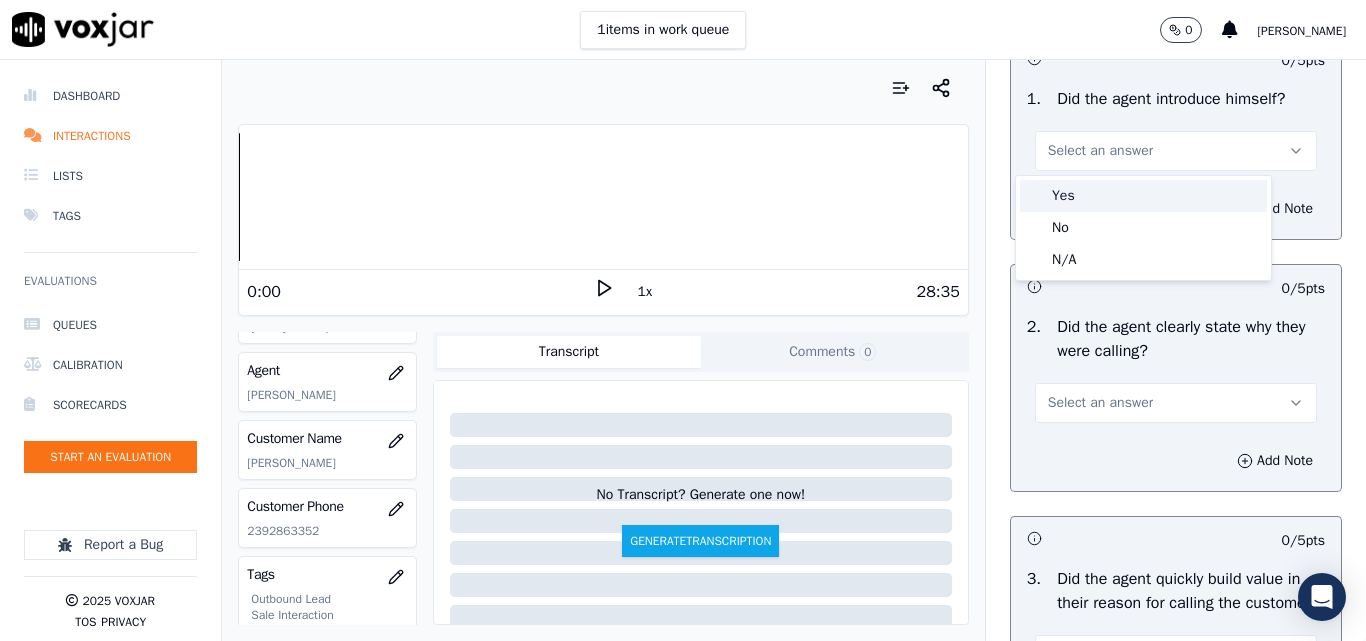 drag, startPoint x: 1086, startPoint y: 186, endPoint x: 1094, endPoint y: 174, distance: 14.422205 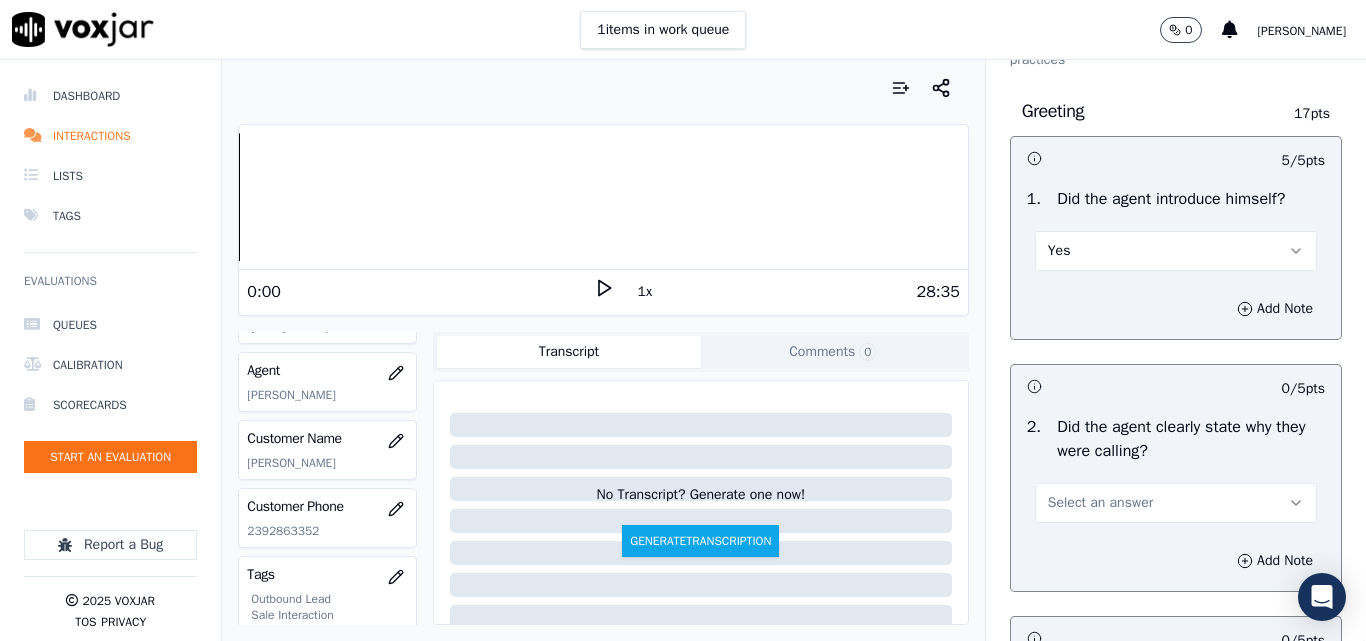 scroll, scrollTop: 400, scrollLeft: 0, axis: vertical 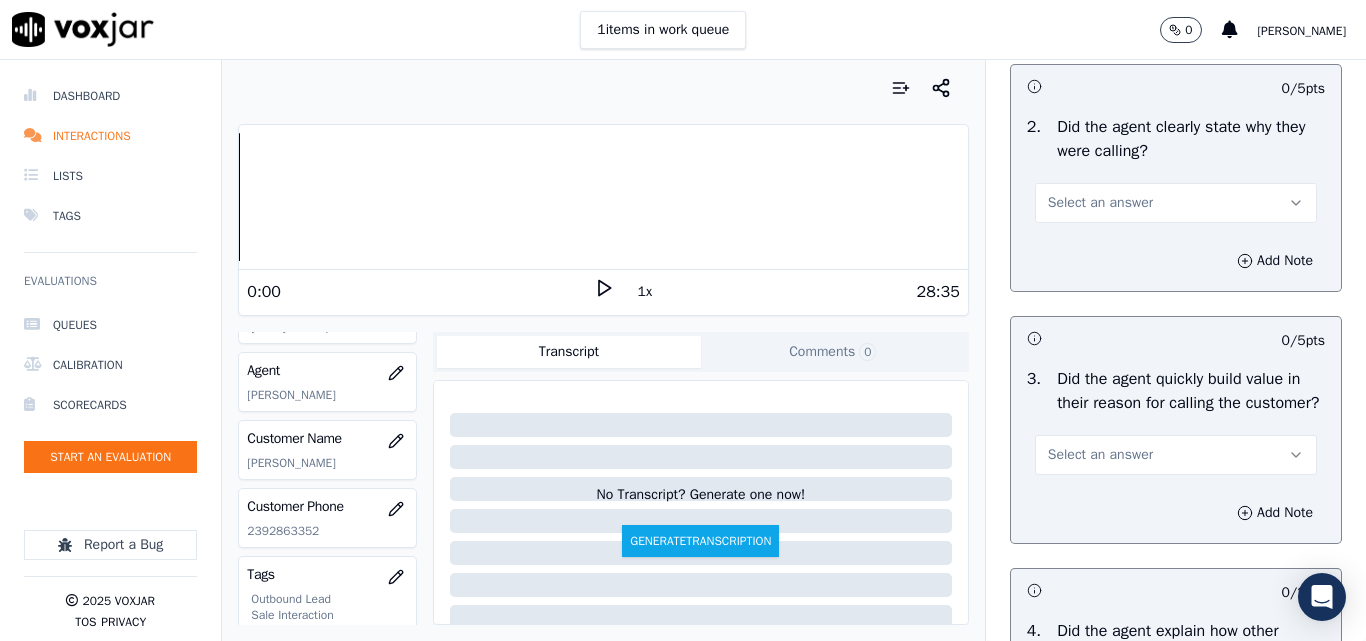 click on "Select an answer" at bounding box center [1176, 203] 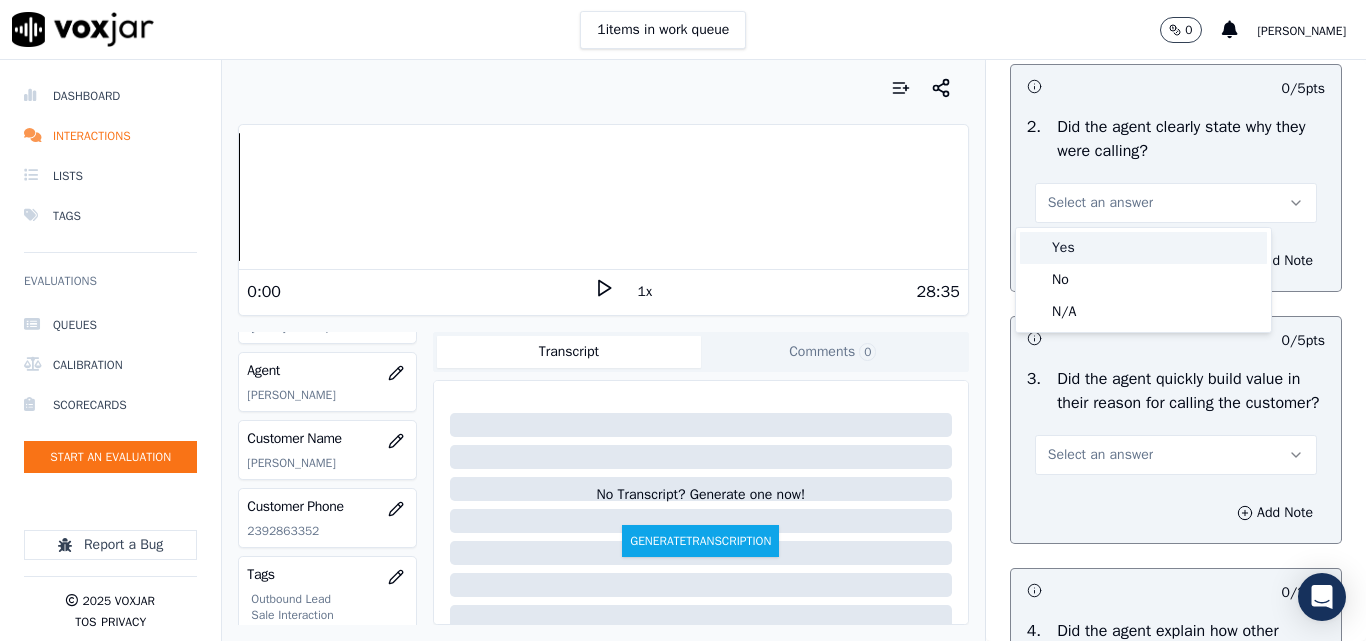 click on "Yes" at bounding box center [1143, 248] 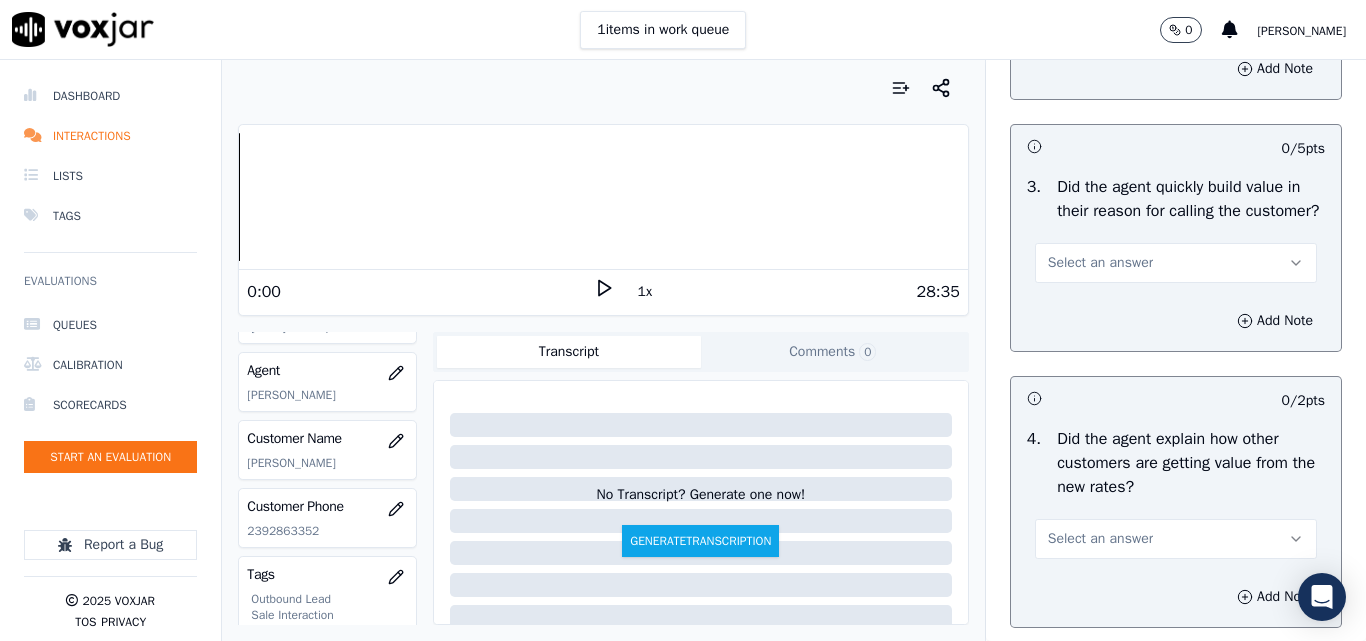scroll, scrollTop: 700, scrollLeft: 0, axis: vertical 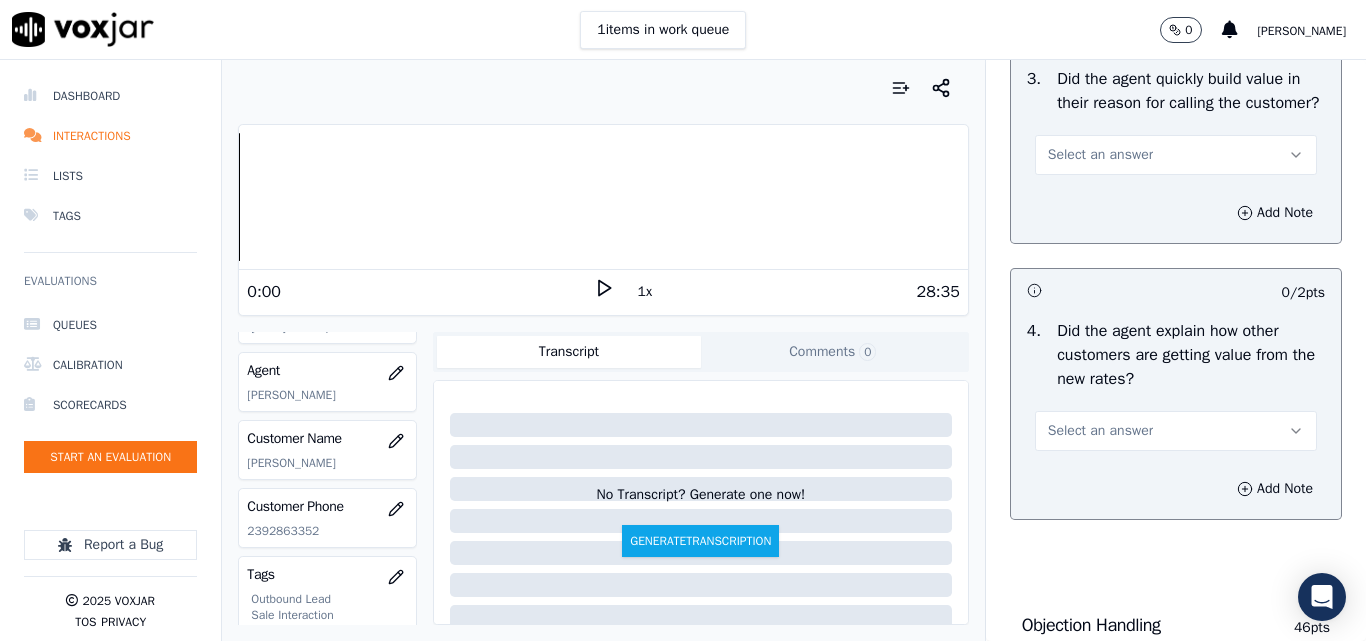 click on "Select an answer" at bounding box center (1100, 155) 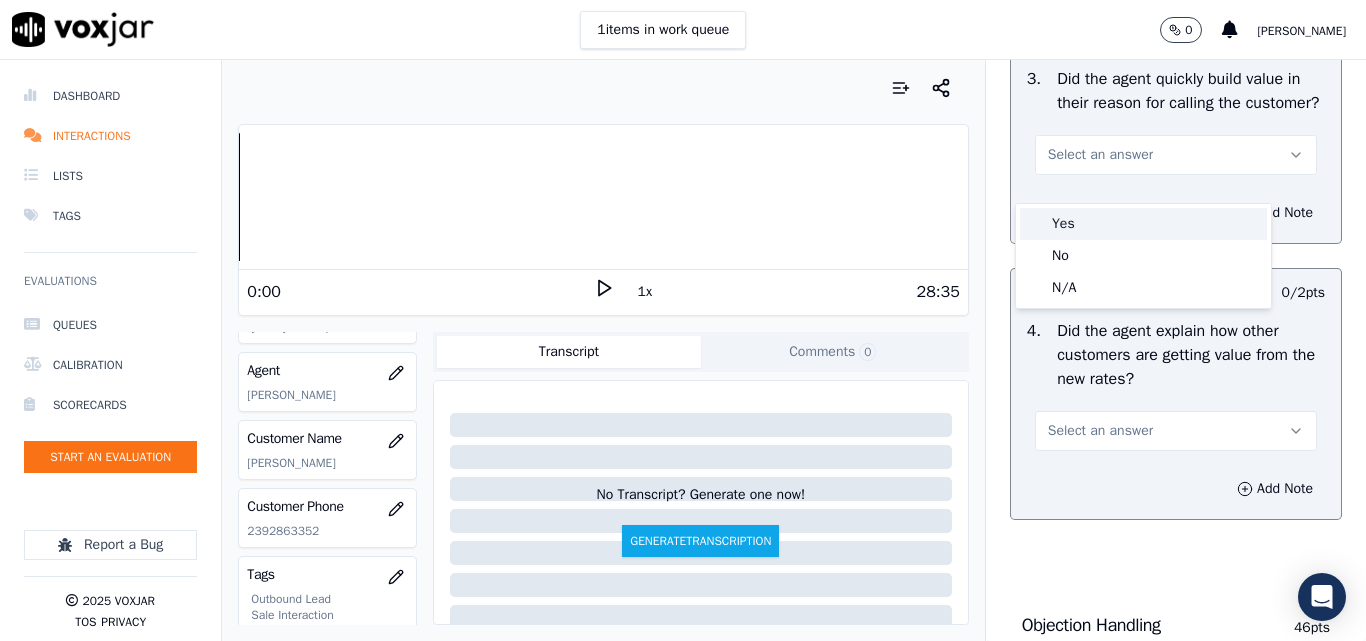 click on "Yes" at bounding box center [1143, 224] 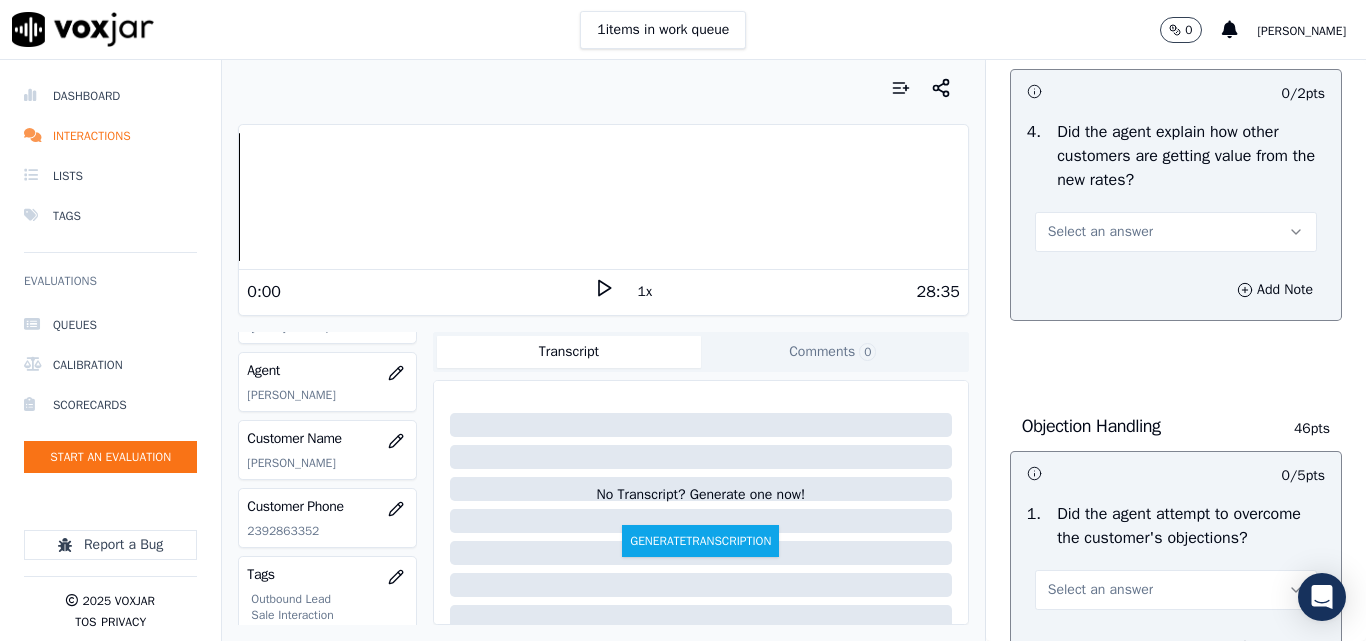scroll, scrollTop: 900, scrollLeft: 0, axis: vertical 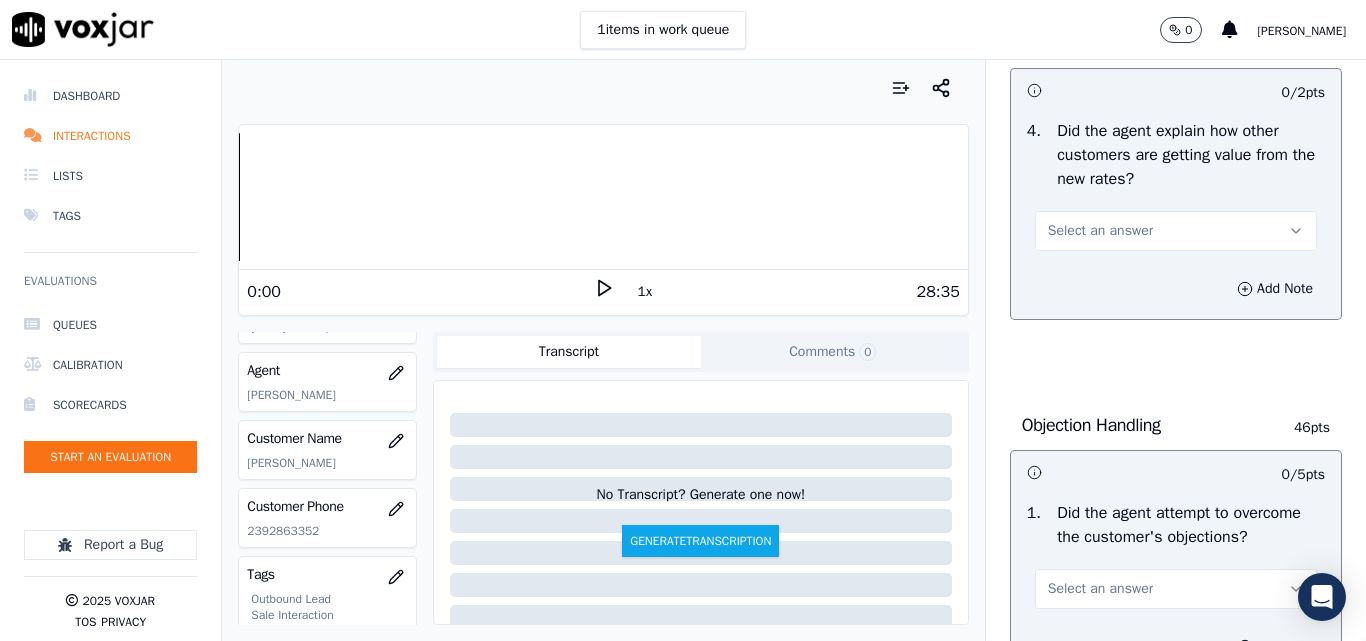 click on "Select an answer" at bounding box center (1100, 231) 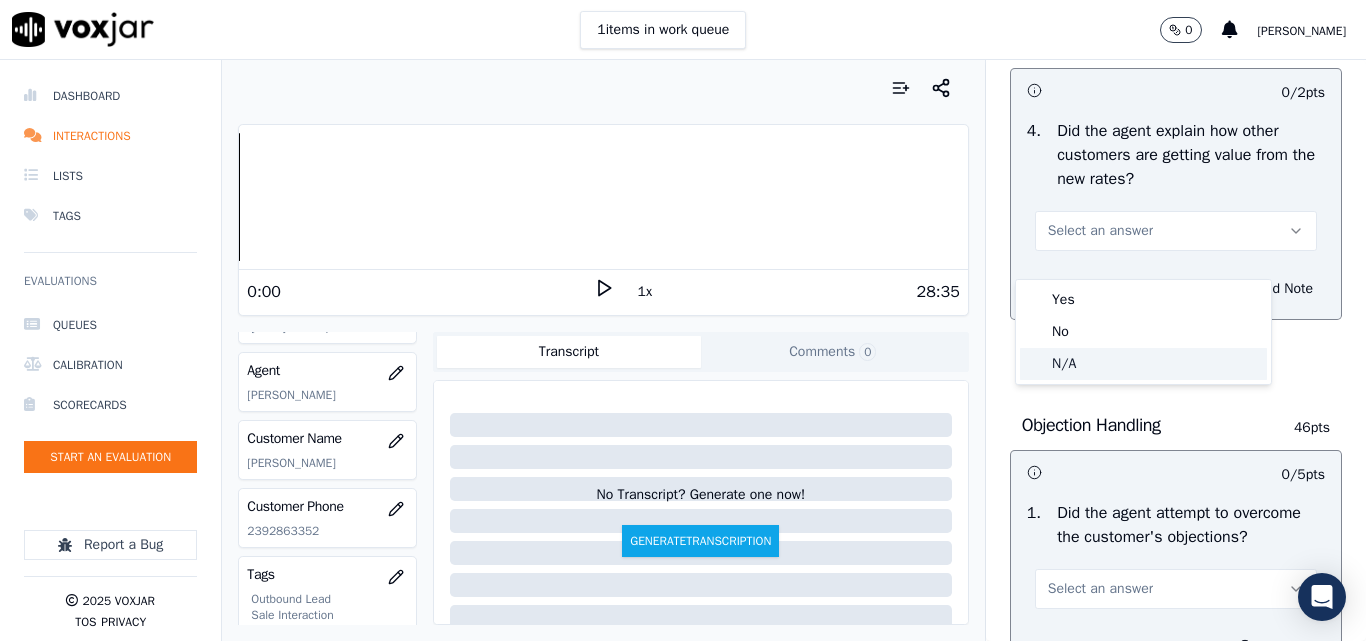 click on "N/A" 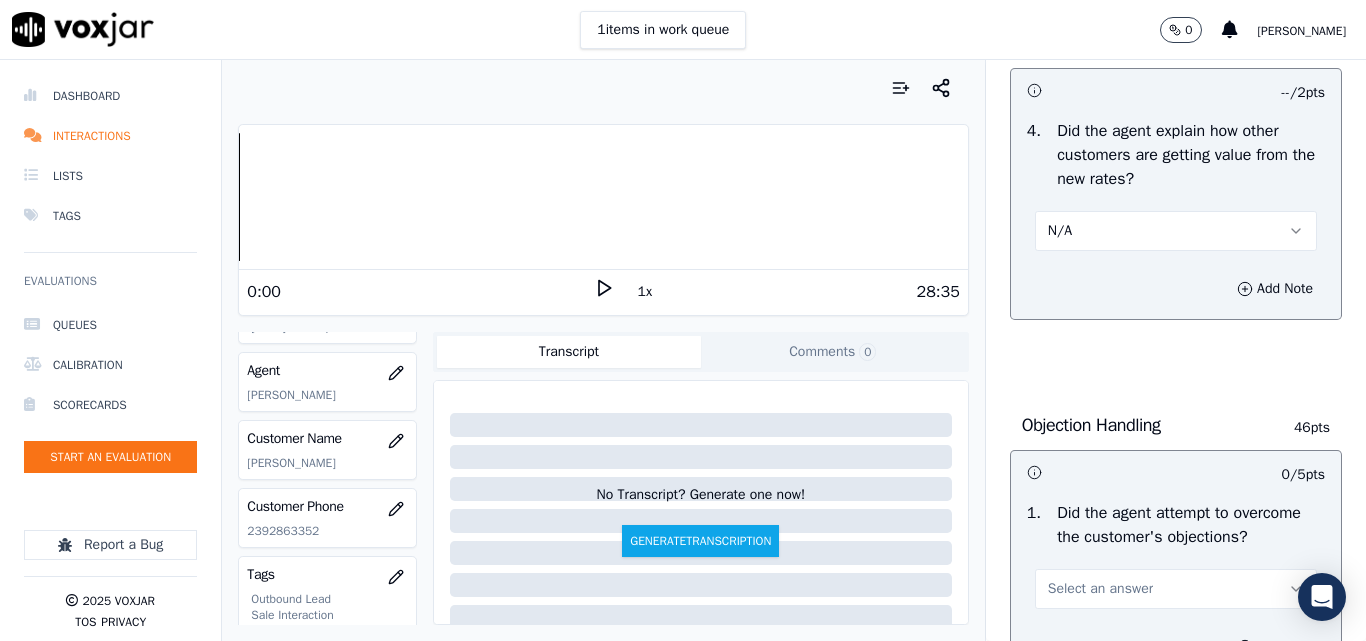 scroll, scrollTop: 1200, scrollLeft: 0, axis: vertical 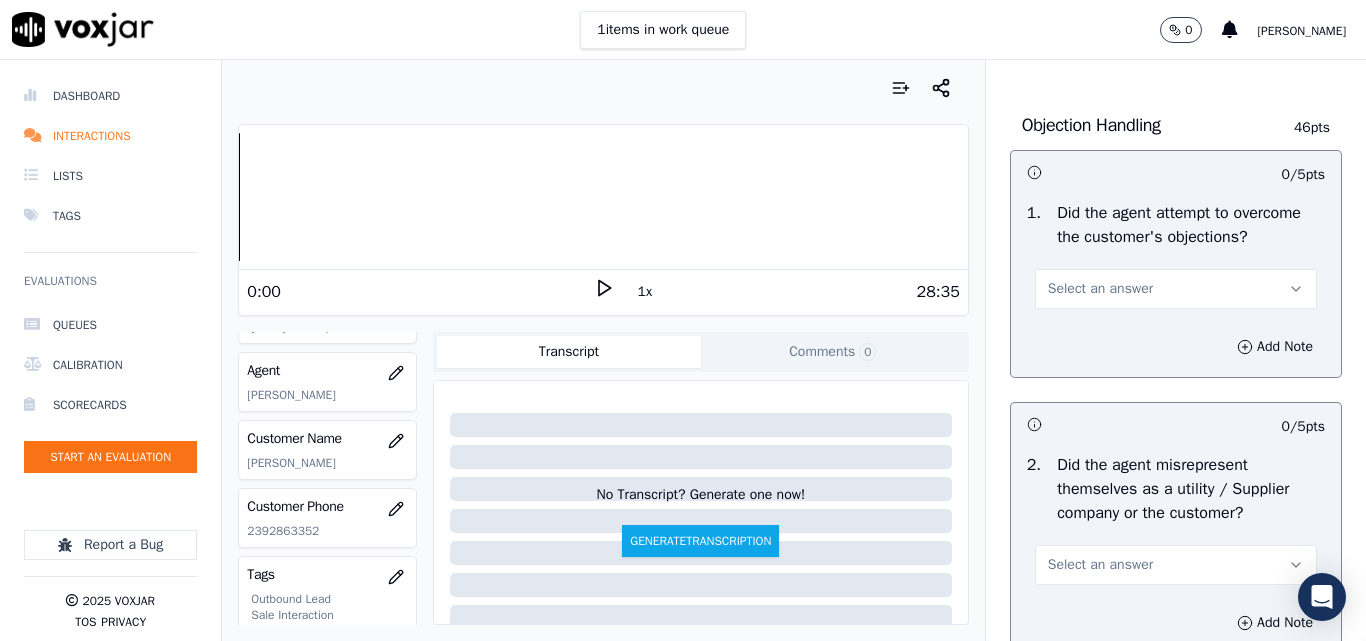 click on "Select an answer" at bounding box center (1100, 289) 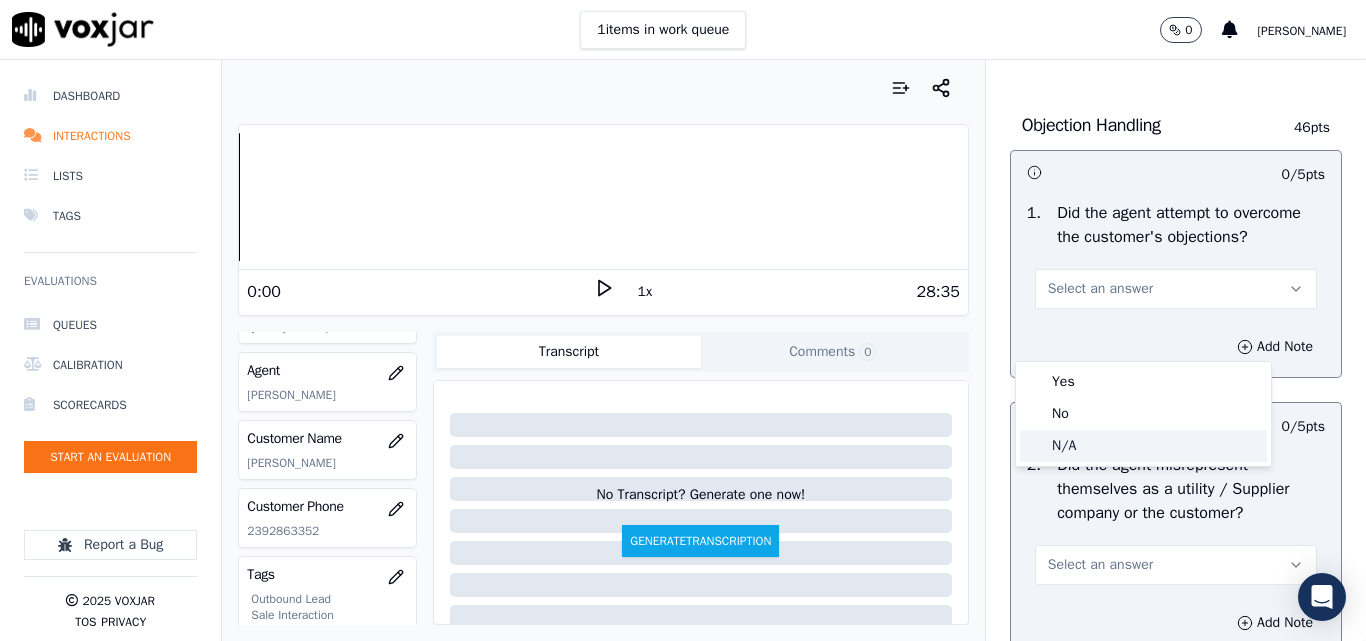 click on "N/A" 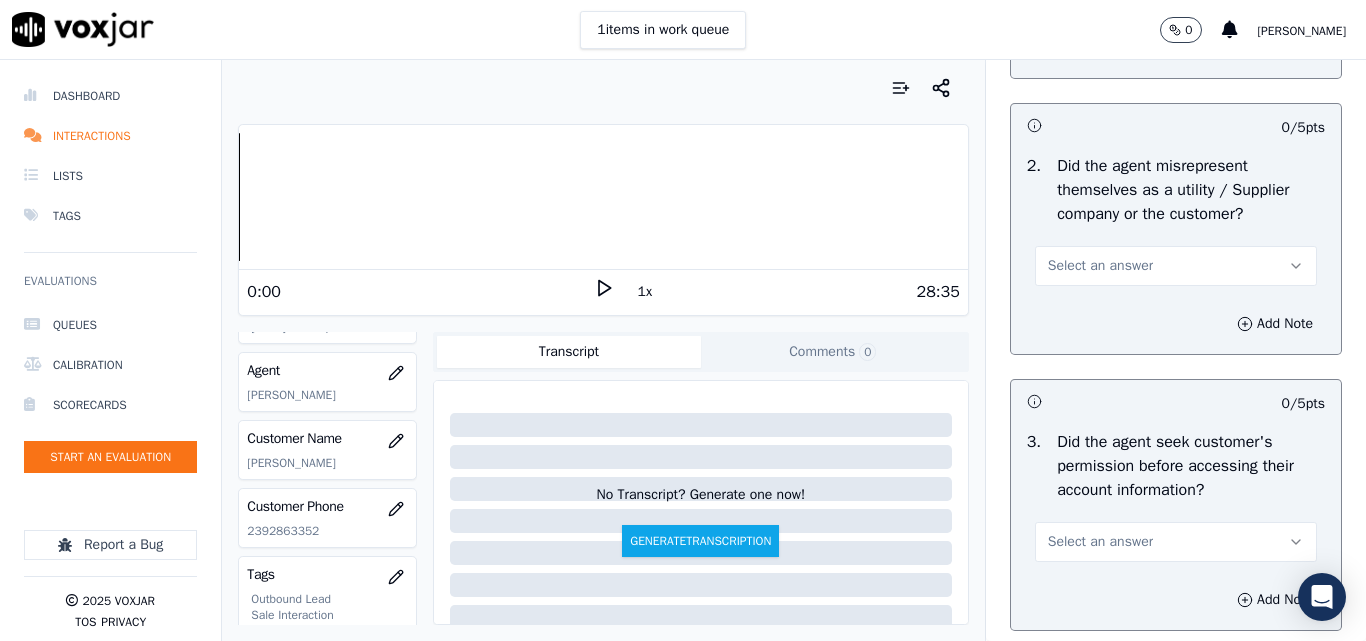 scroll, scrollTop: 1500, scrollLeft: 0, axis: vertical 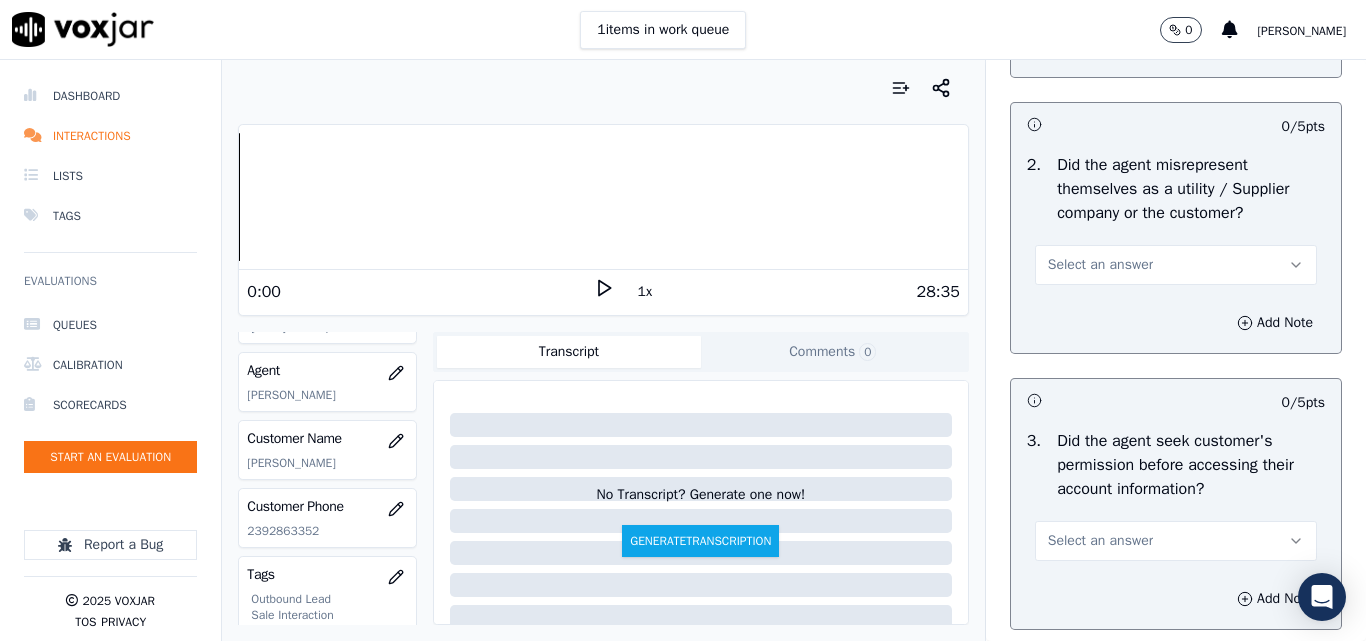 click on "Select an answer" at bounding box center [1100, 265] 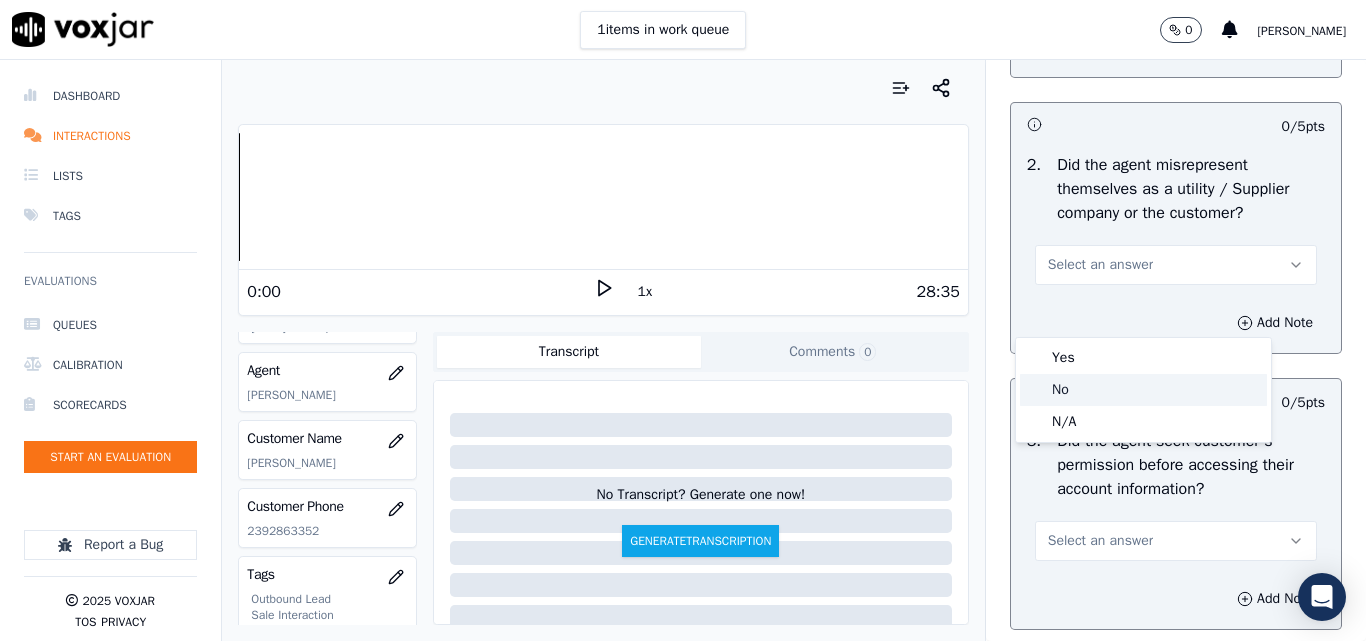 click on "No" 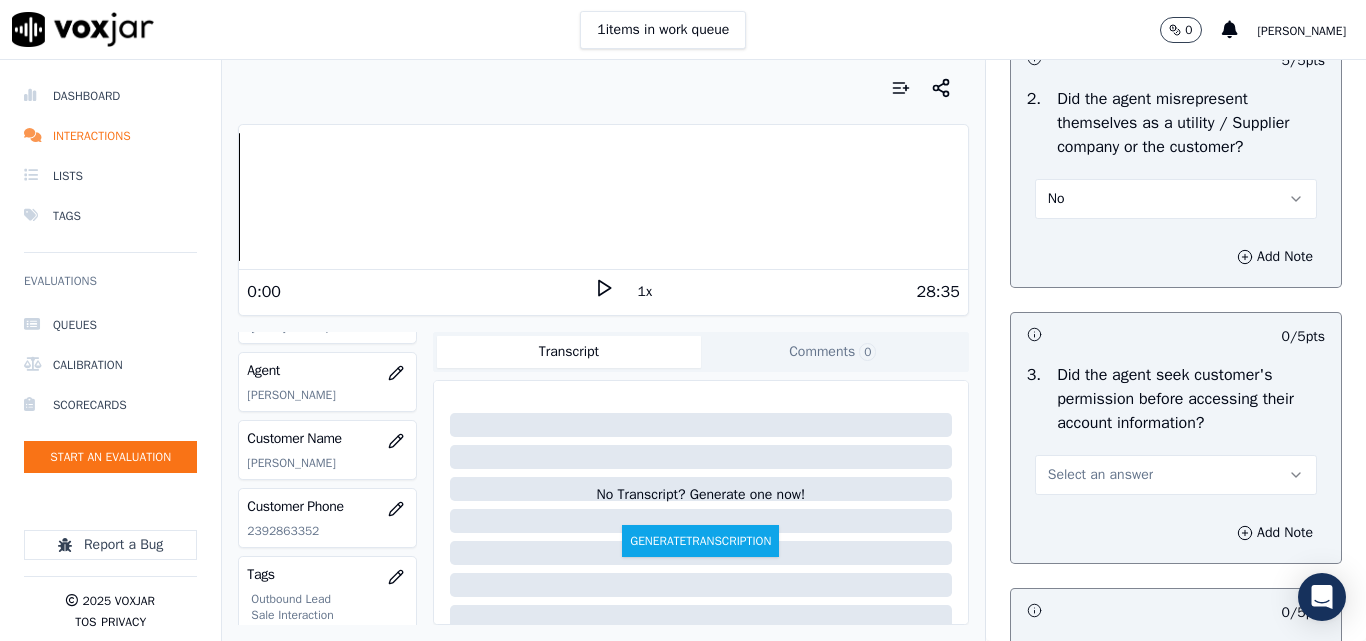 scroll, scrollTop: 1700, scrollLeft: 0, axis: vertical 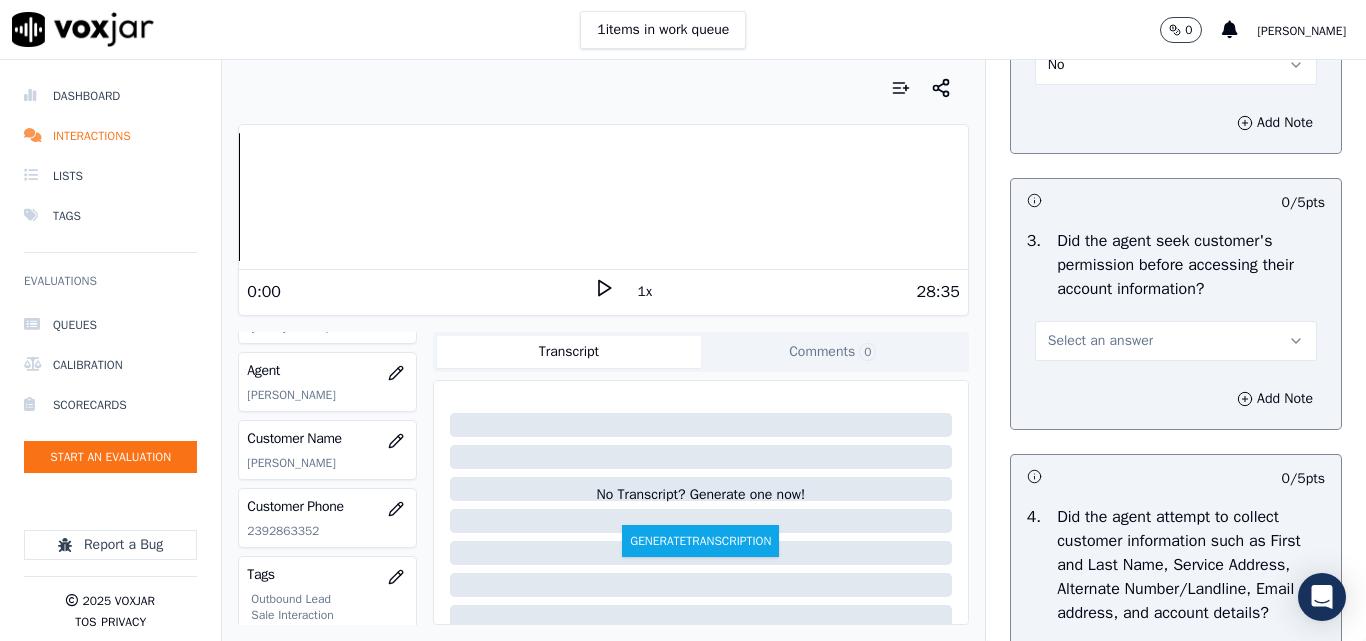 click on "Select an answer" at bounding box center [1176, 341] 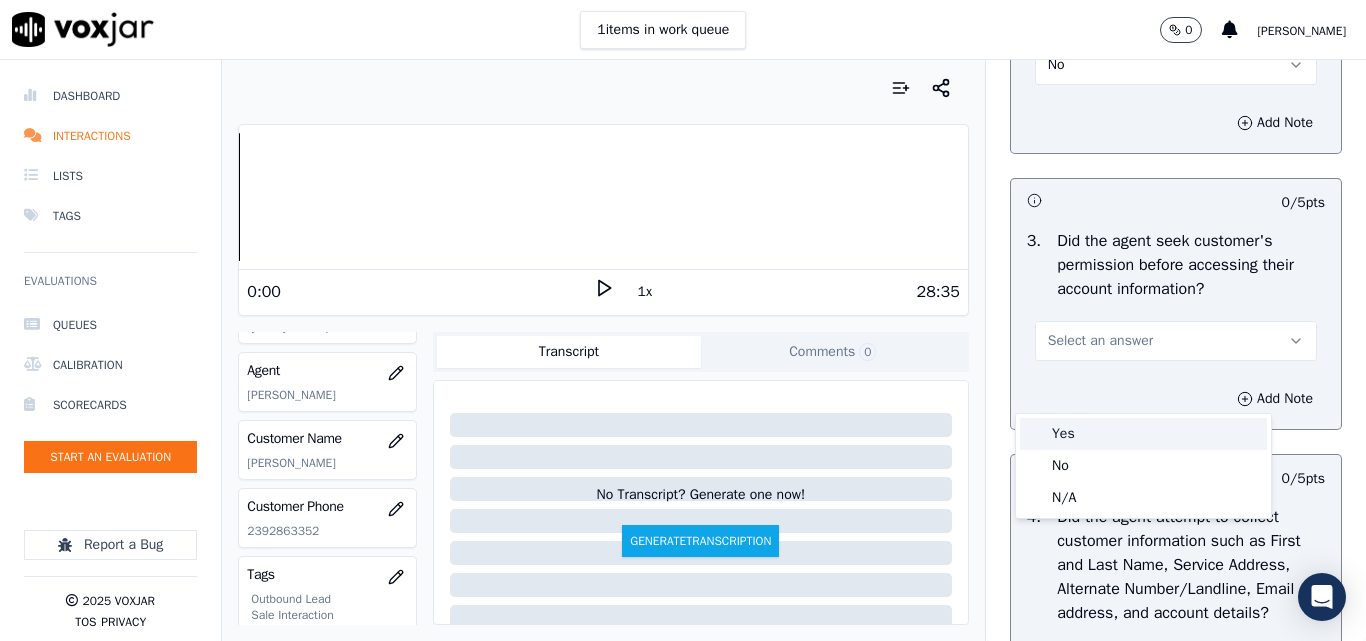 click on "Yes" at bounding box center [1143, 434] 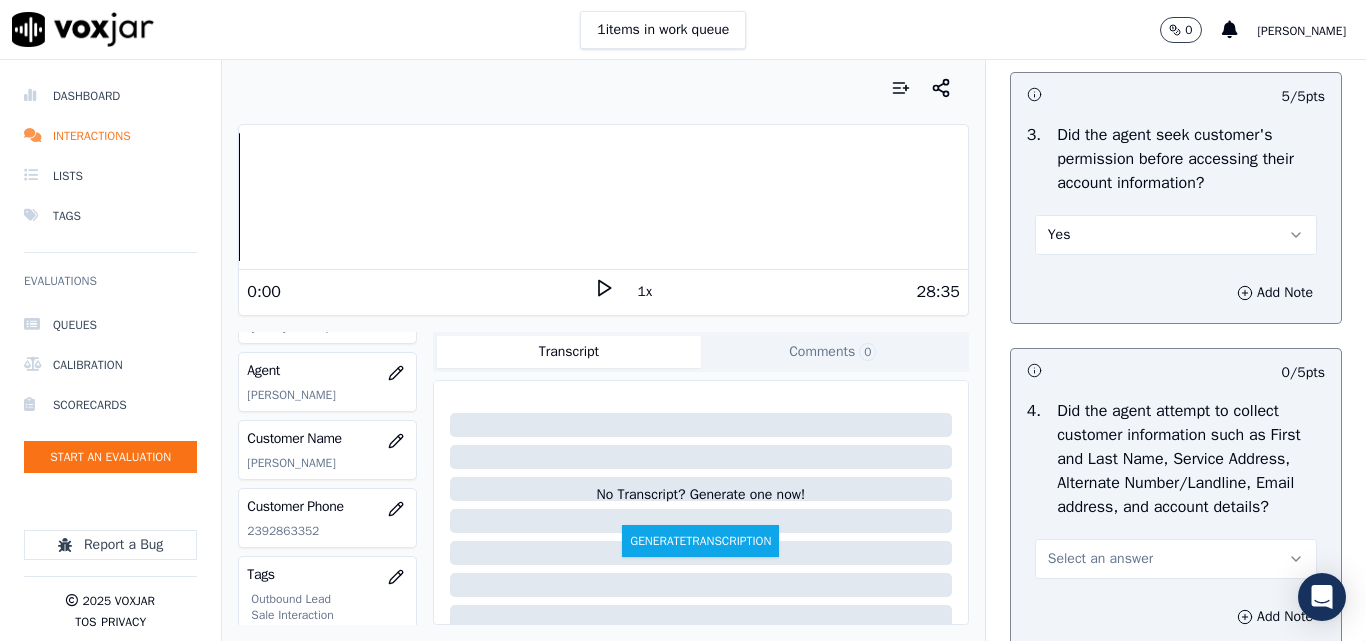 scroll, scrollTop: 1900, scrollLeft: 0, axis: vertical 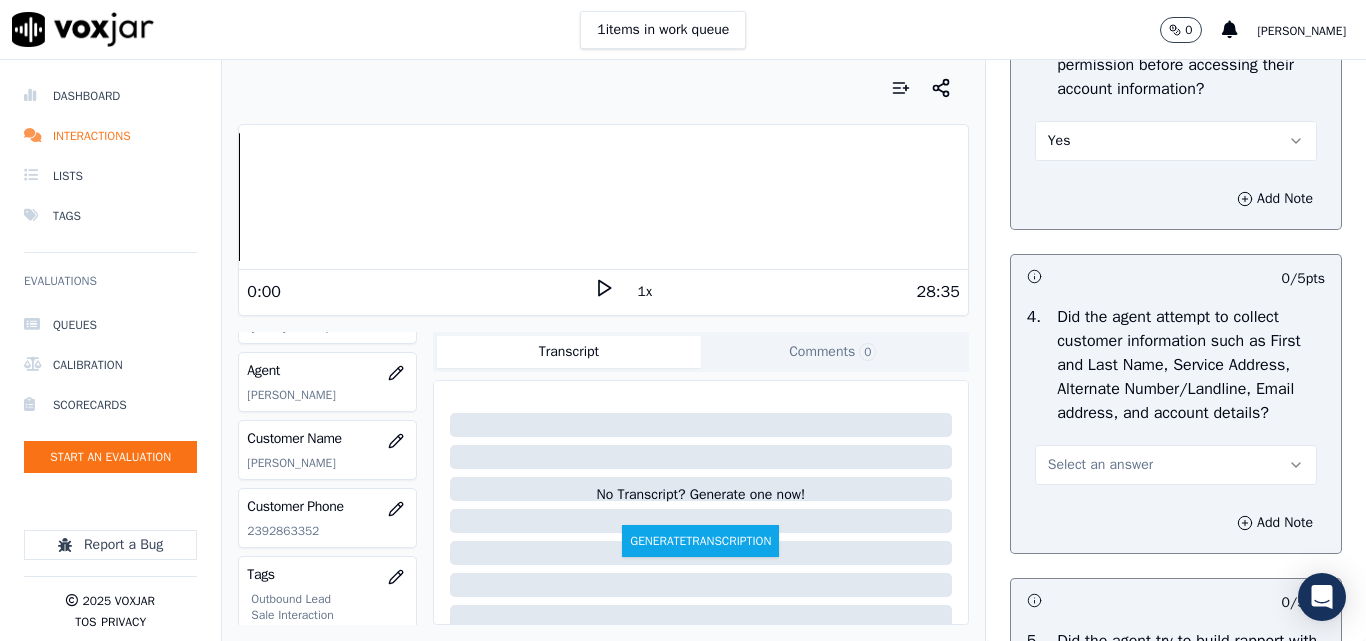 drag, startPoint x: 1079, startPoint y: 511, endPoint x: 1080, endPoint y: 522, distance: 11.045361 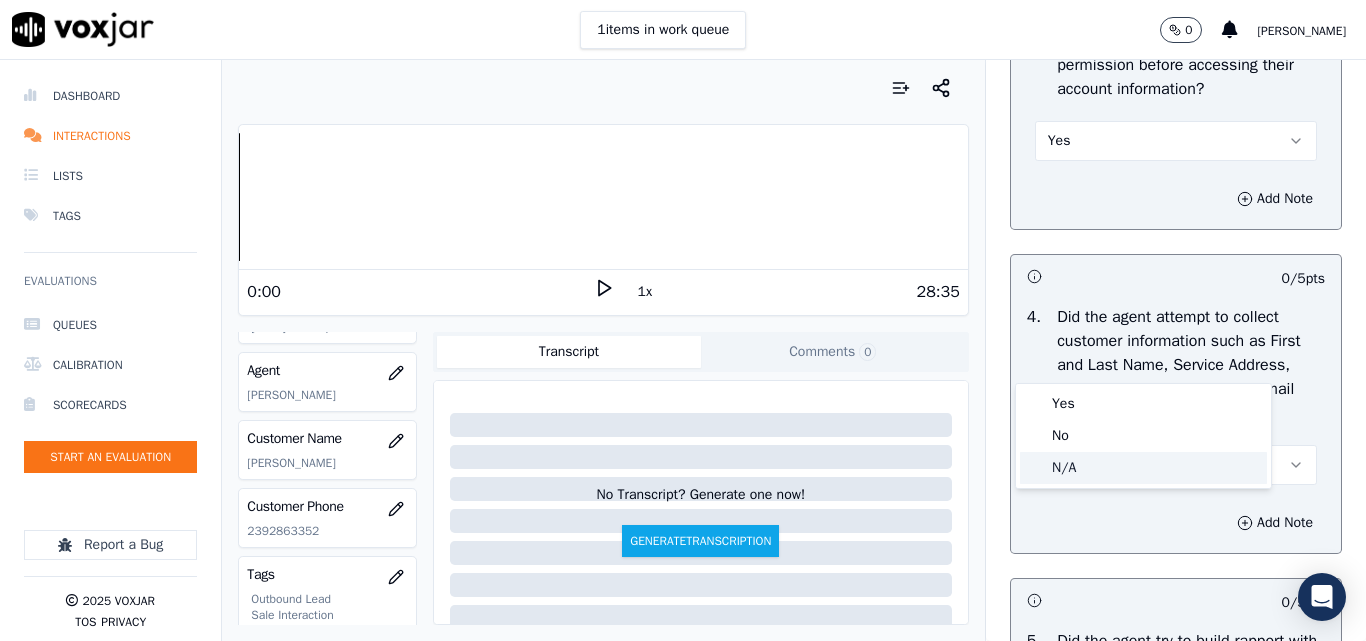 click on "N/A" 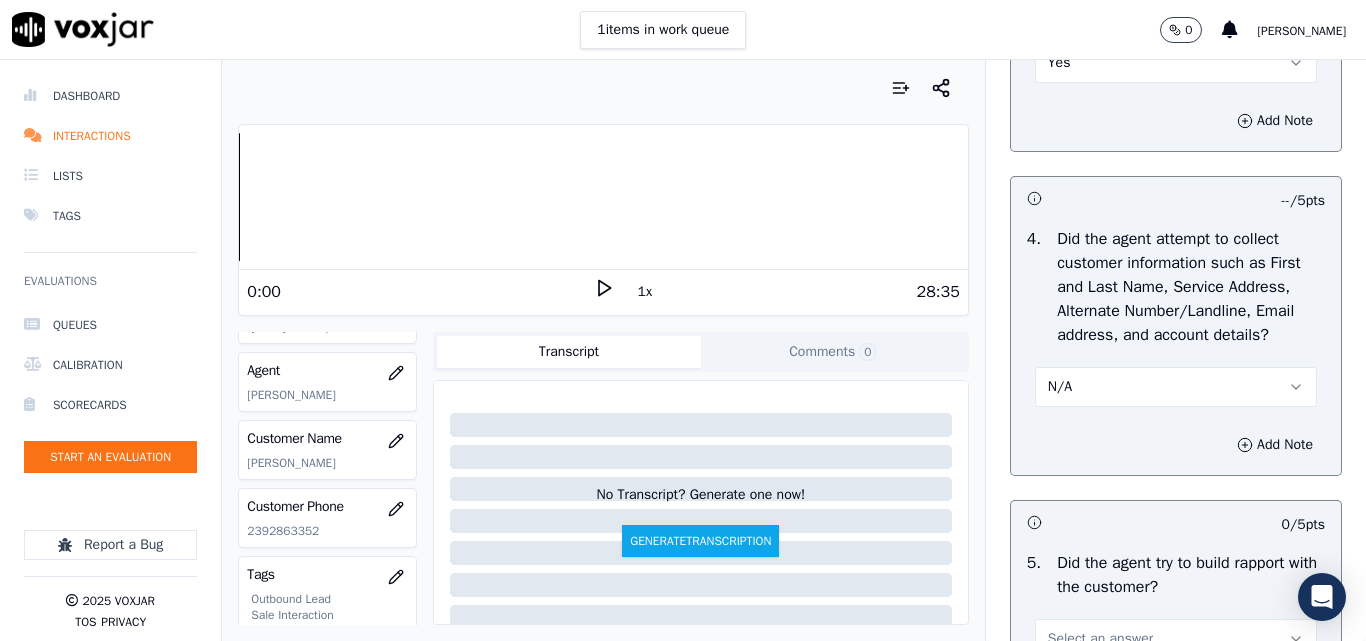 scroll, scrollTop: 2000, scrollLeft: 0, axis: vertical 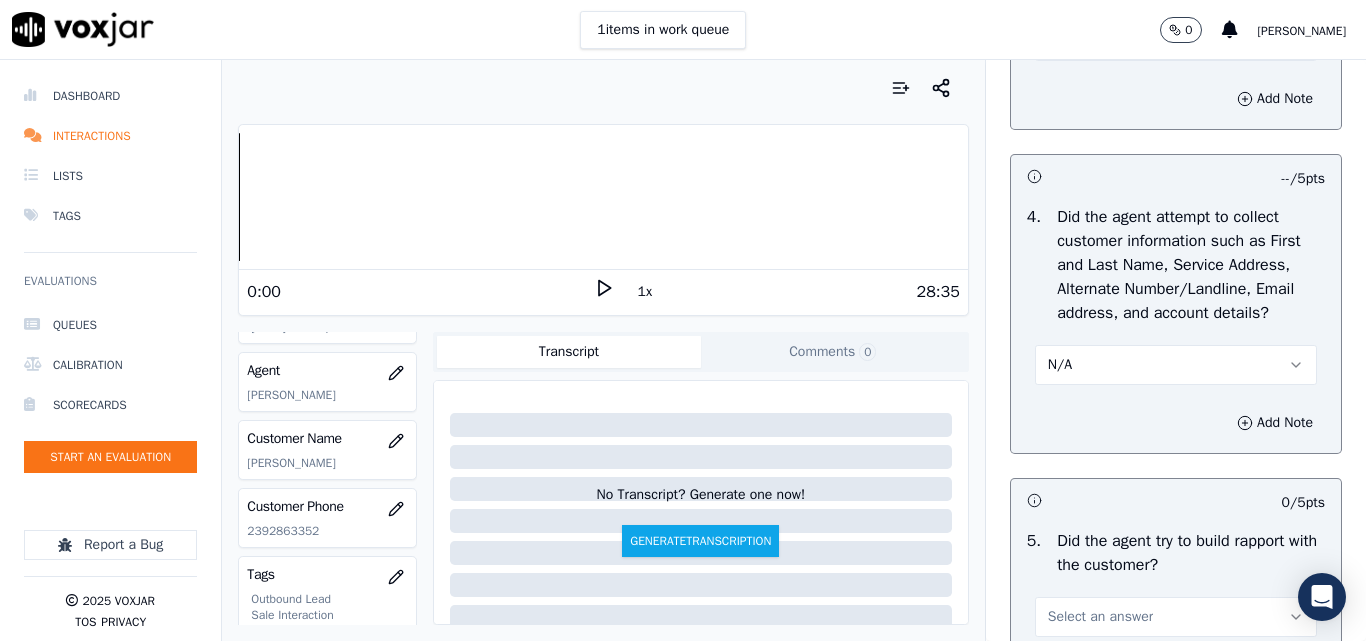 click on "N/A" at bounding box center [1060, 365] 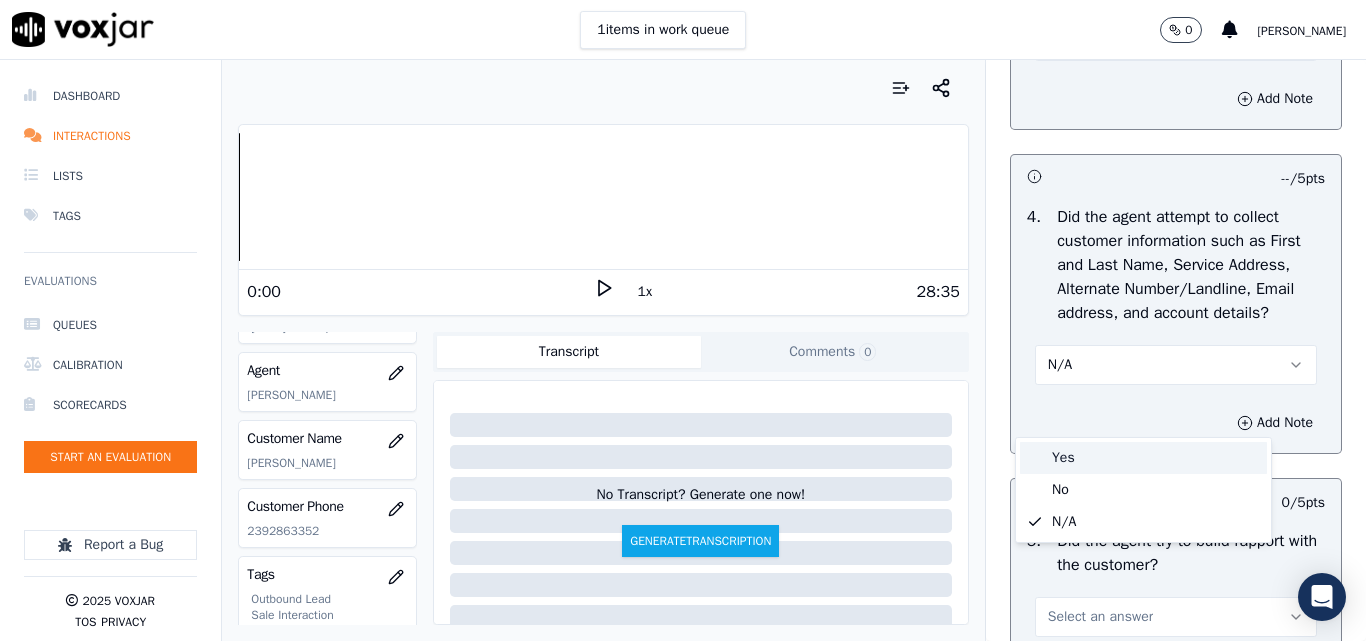 click on "Yes" at bounding box center [1143, 458] 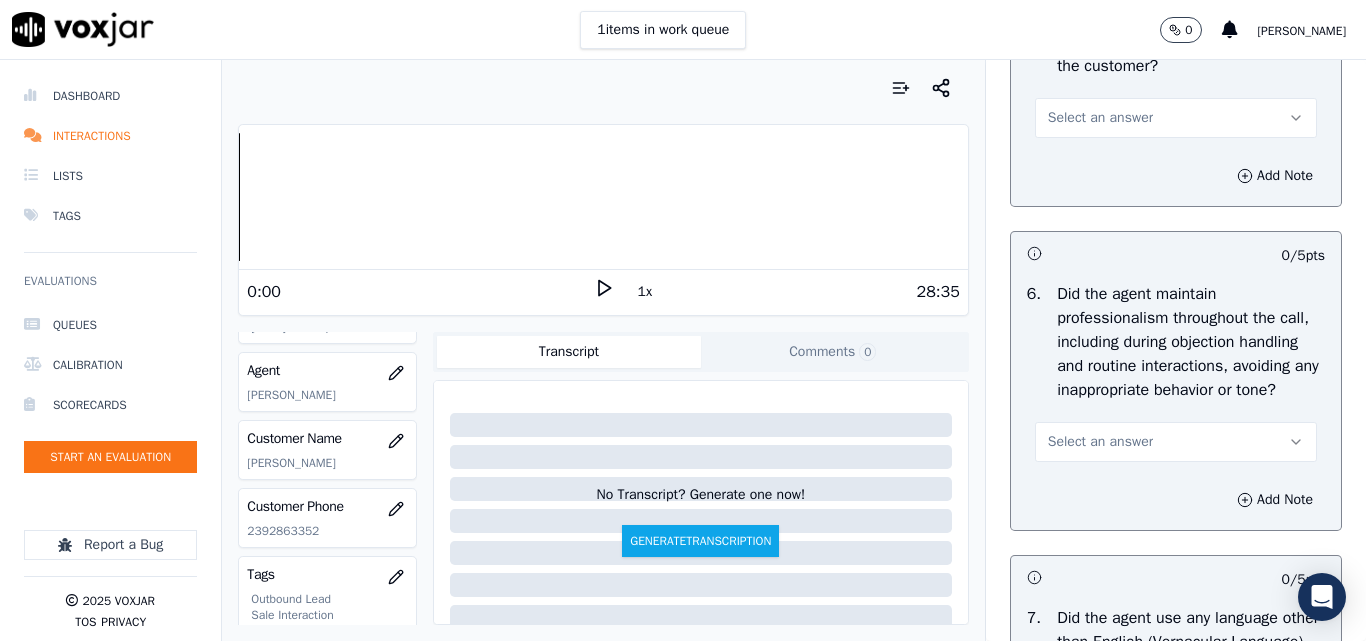 scroll, scrollTop: 2500, scrollLeft: 0, axis: vertical 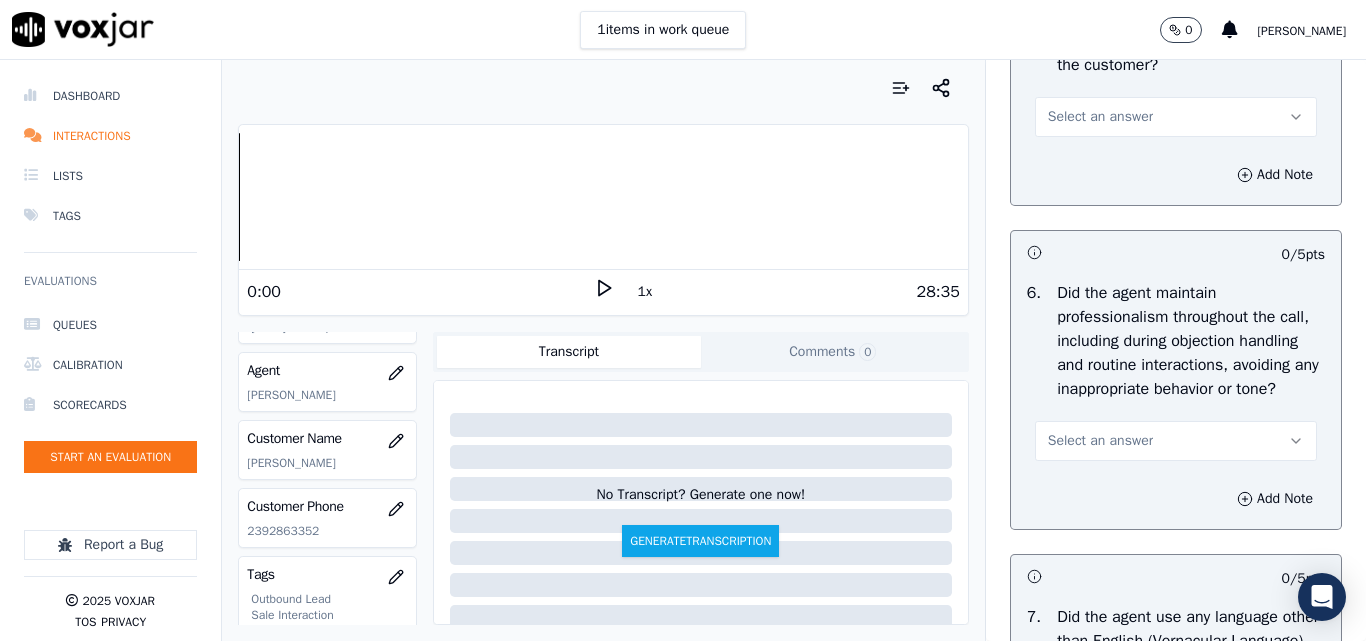 click on "Select an answer" at bounding box center [1100, 117] 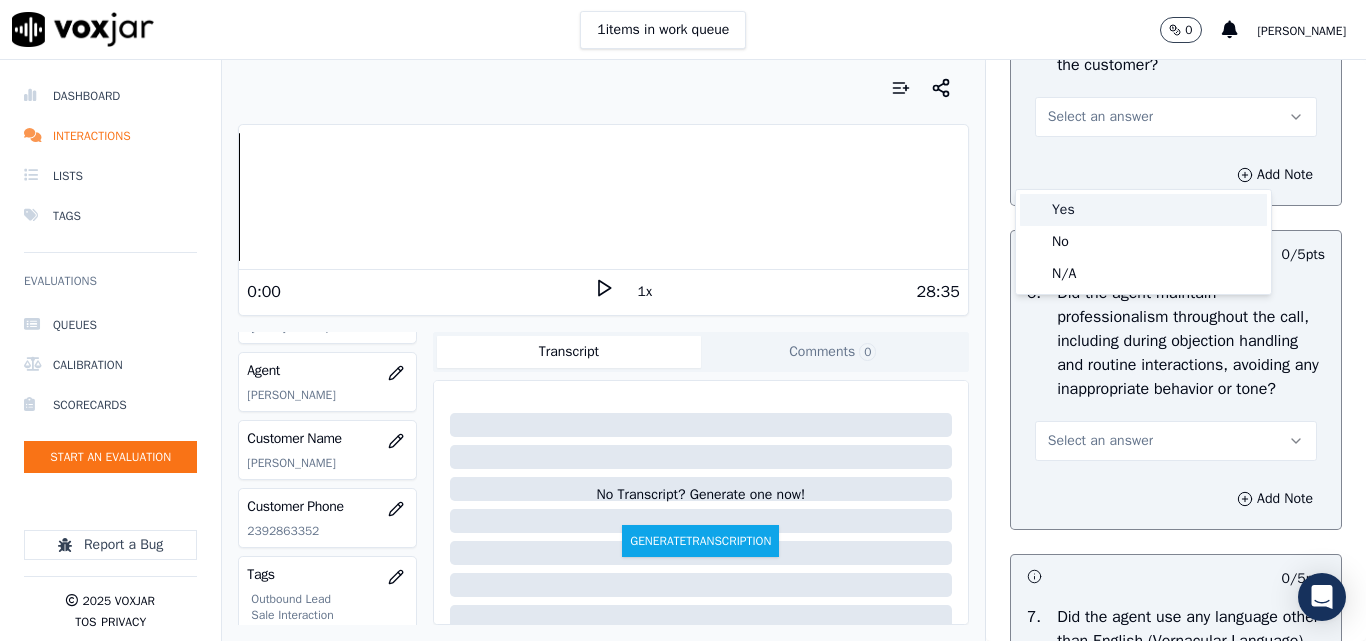 click on "Yes" at bounding box center [1143, 210] 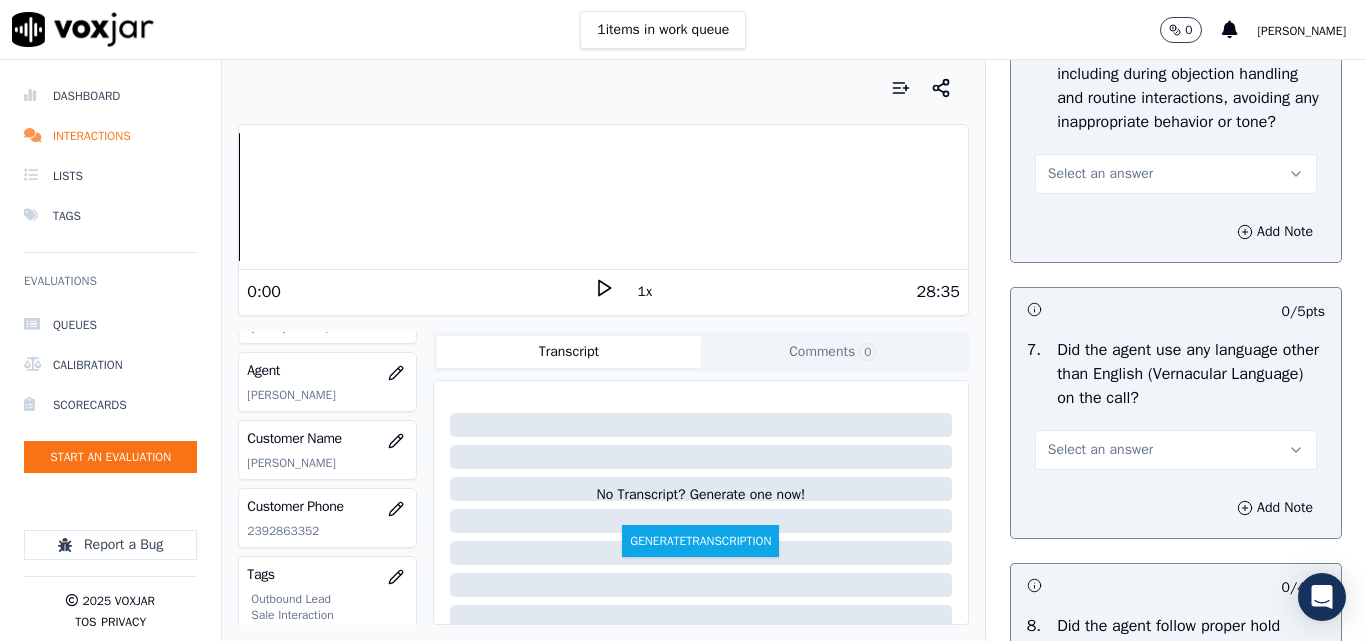 scroll, scrollTop: 2800, scrollLeft: 0, axis: vertical 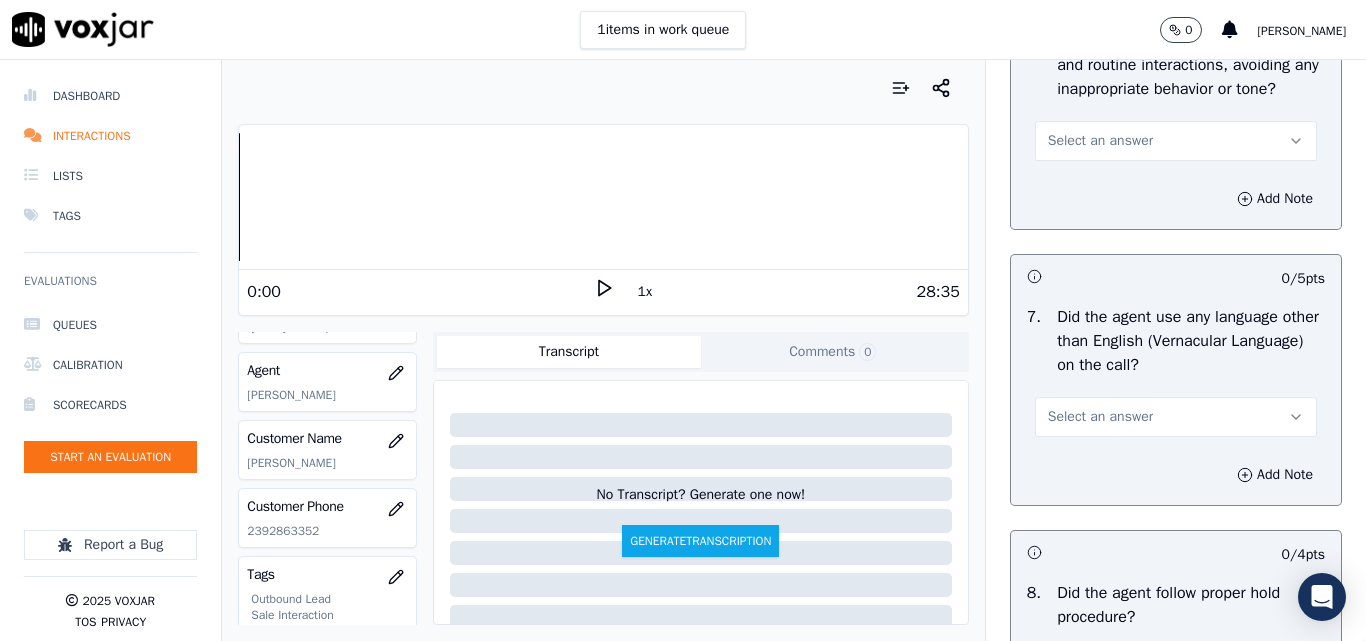 click on "Select an answer" at bounding box center [1176, 141] 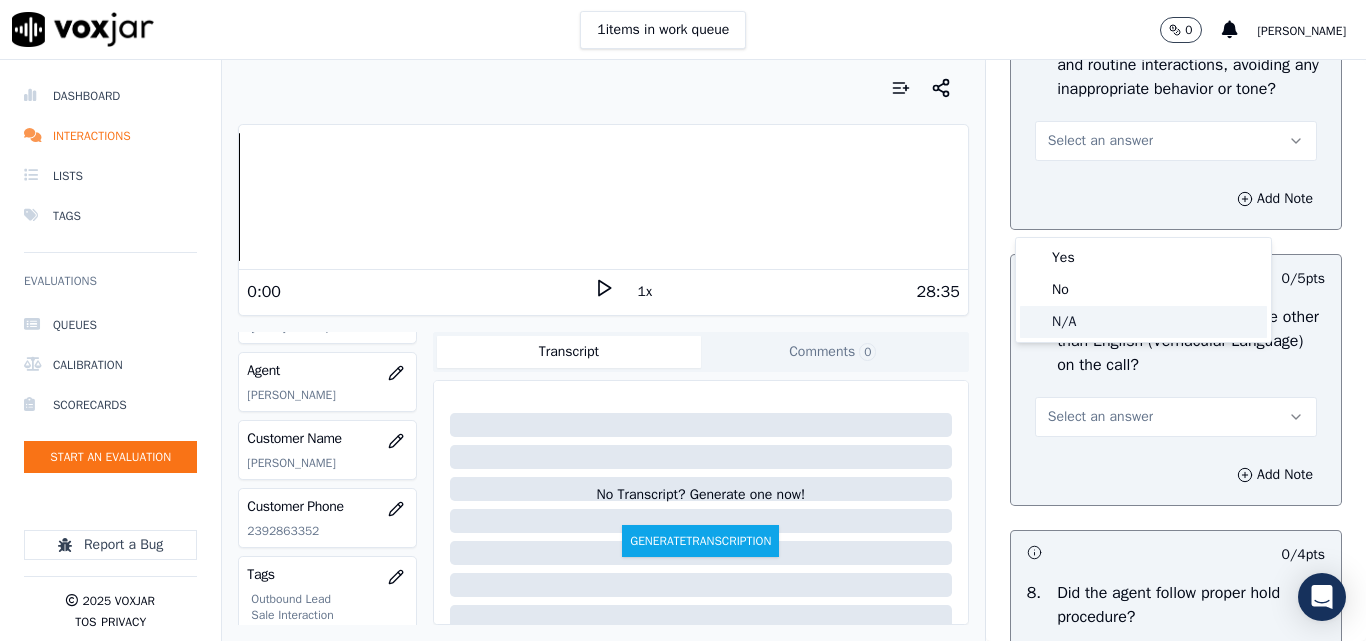 click on "N/A" 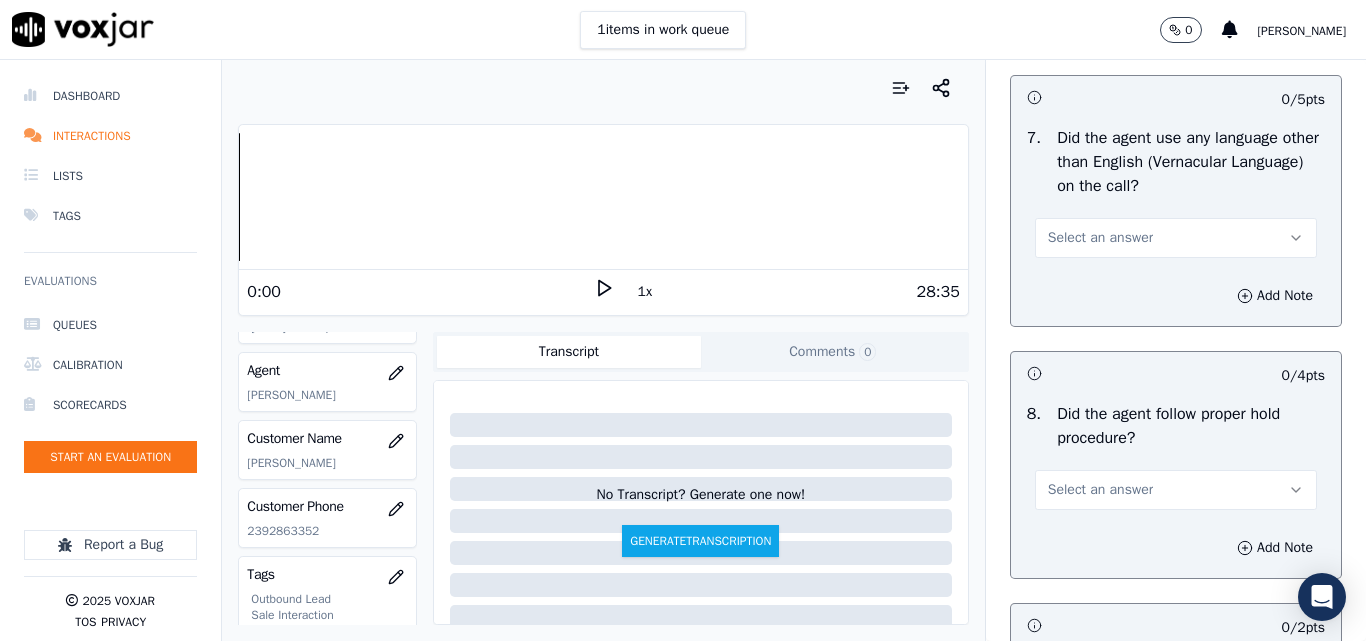 scroll, scrollTop: 3100, scrollLeft: 0, axis: vertical 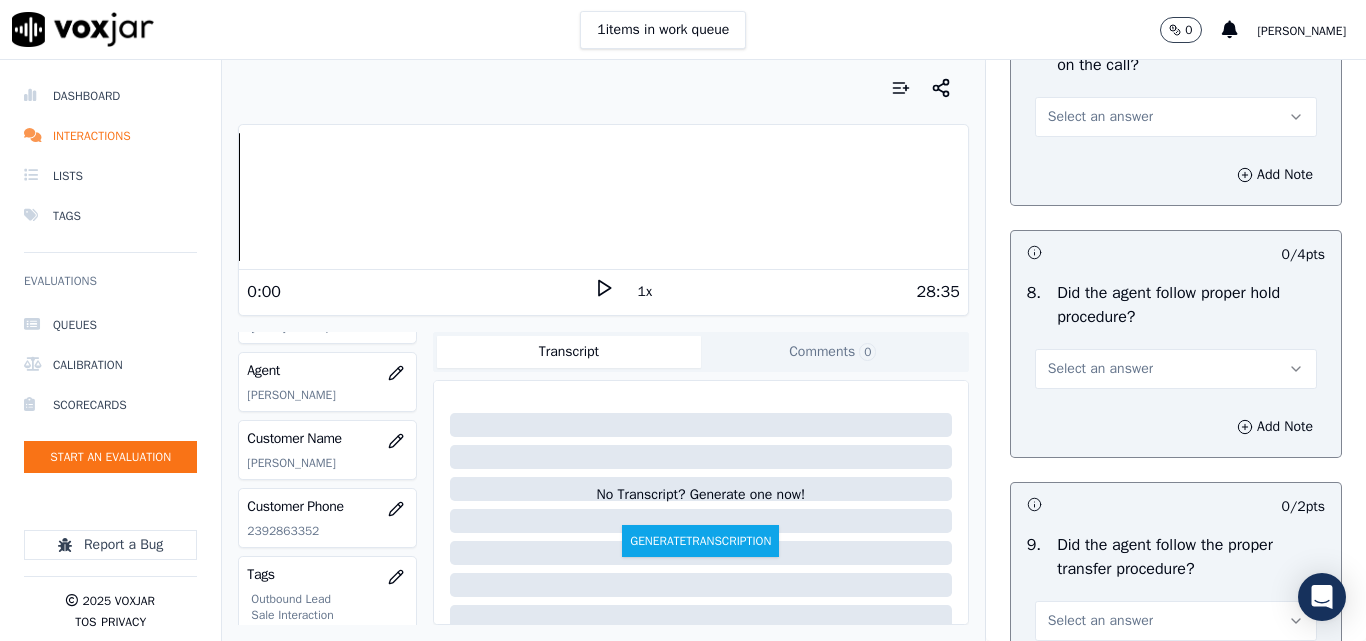 drag, startPoint x: 1097, startPoint y: 182, endPoint x: 1099, endPoint y: 192, distance: 10.198039 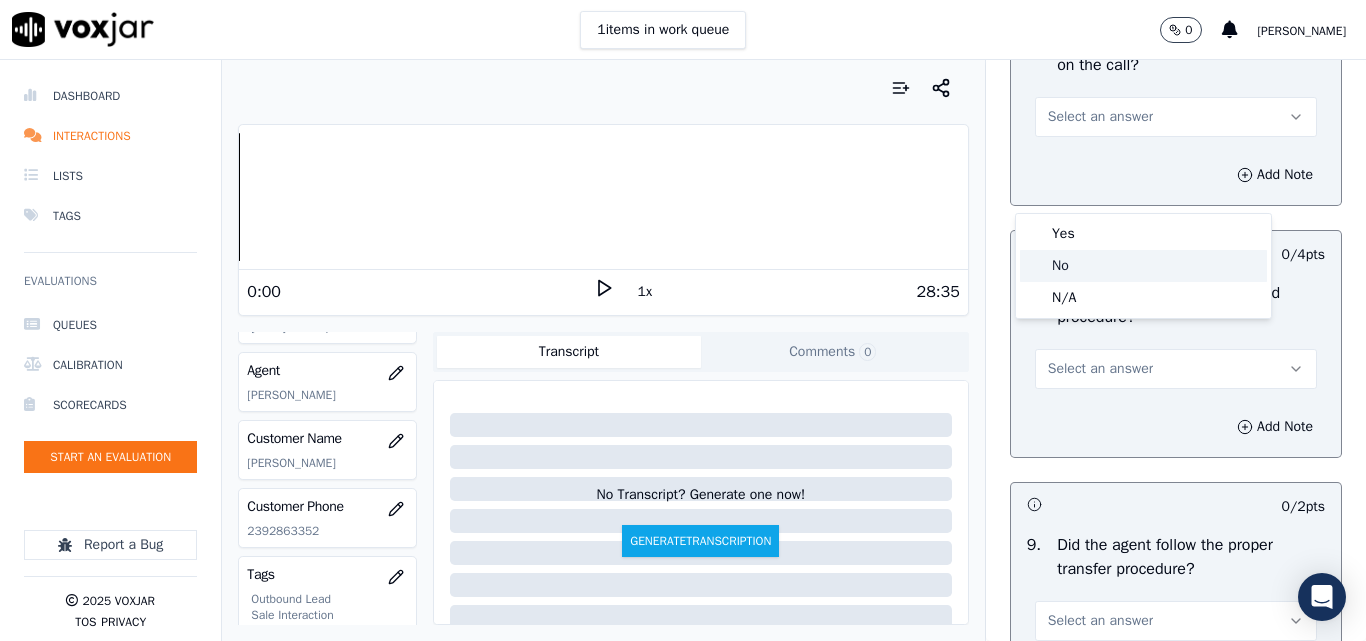 click on "No" 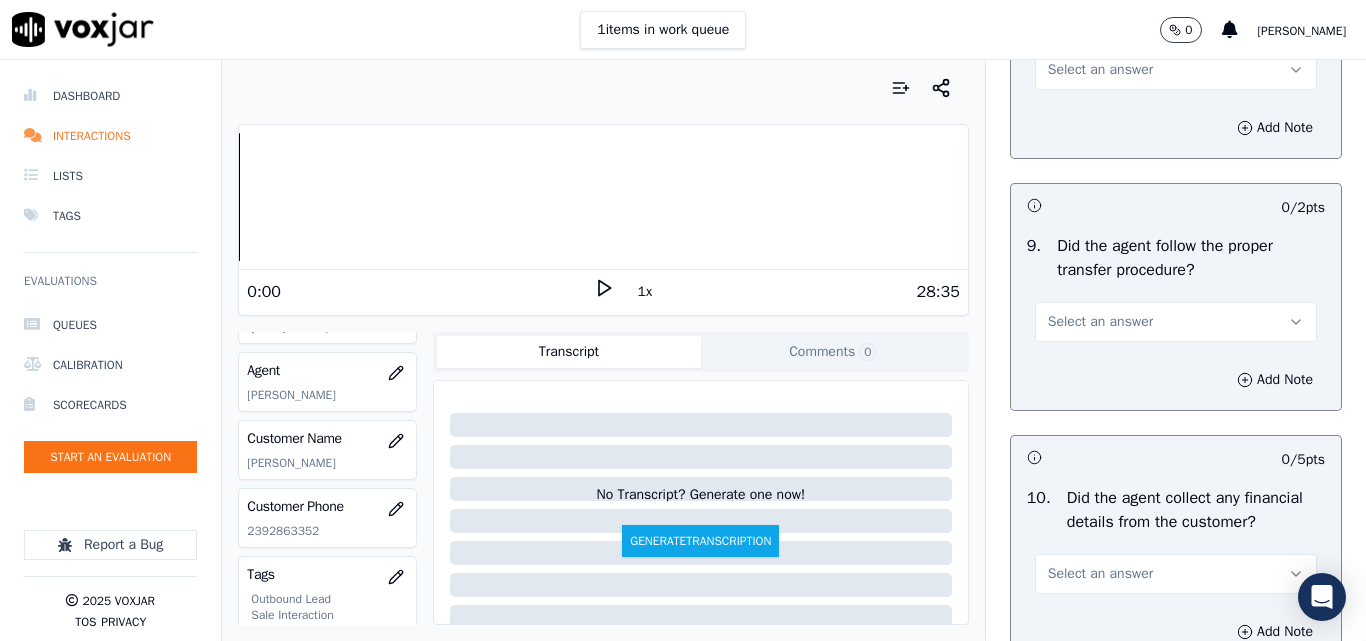 scroll, scrollTop: 3400, scrollLeft: 0, axis: vertical 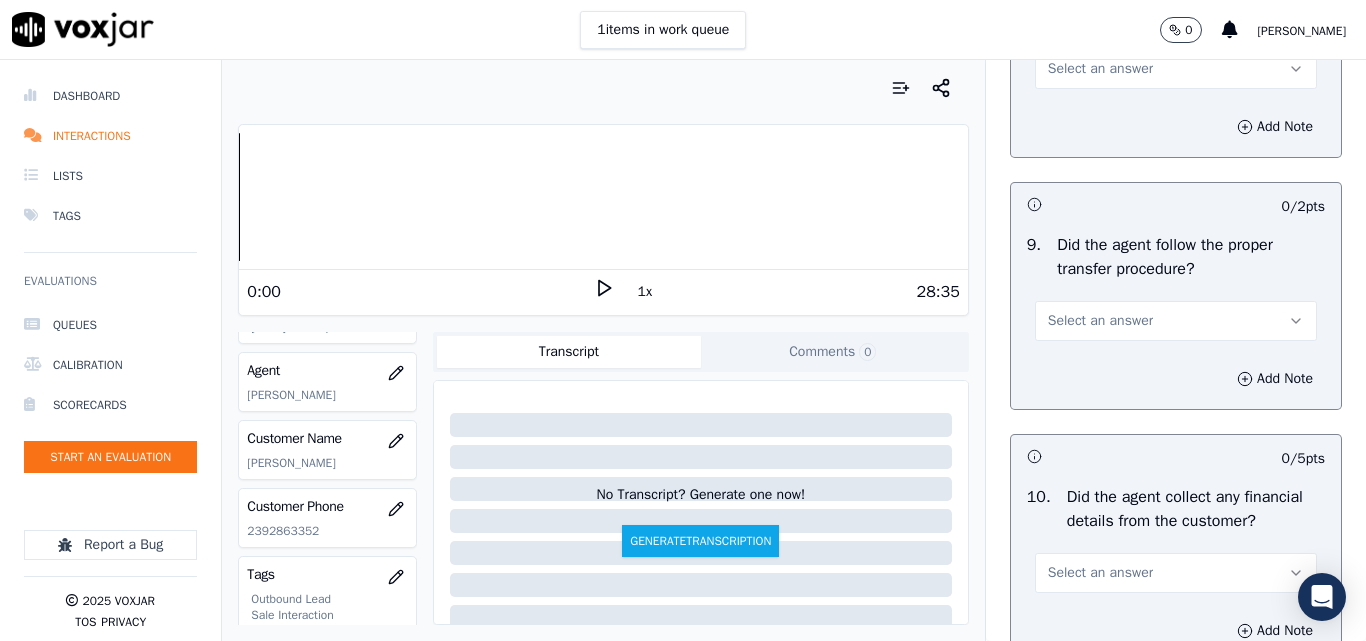 drag, startPoint x: 1105, startPoint y: 137, endPoint x: 1112, endPoint y: 147, distance: 12.206555 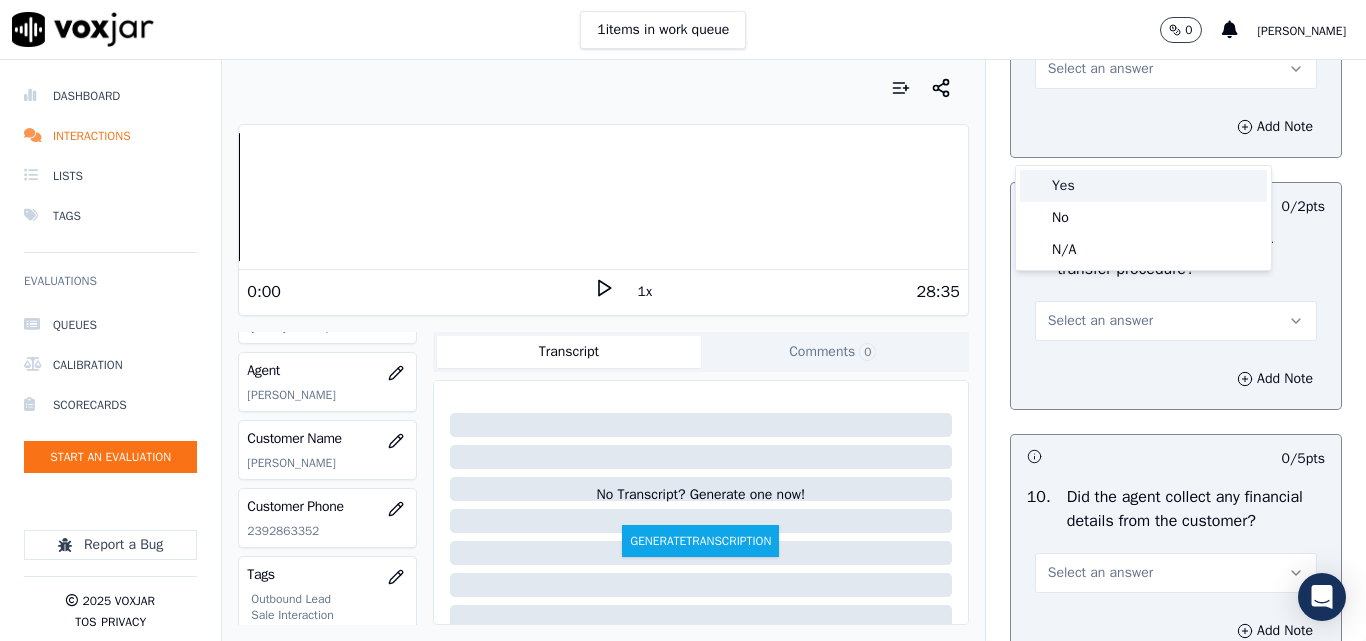 click on "Yes" at bounding box center (1143, 186) 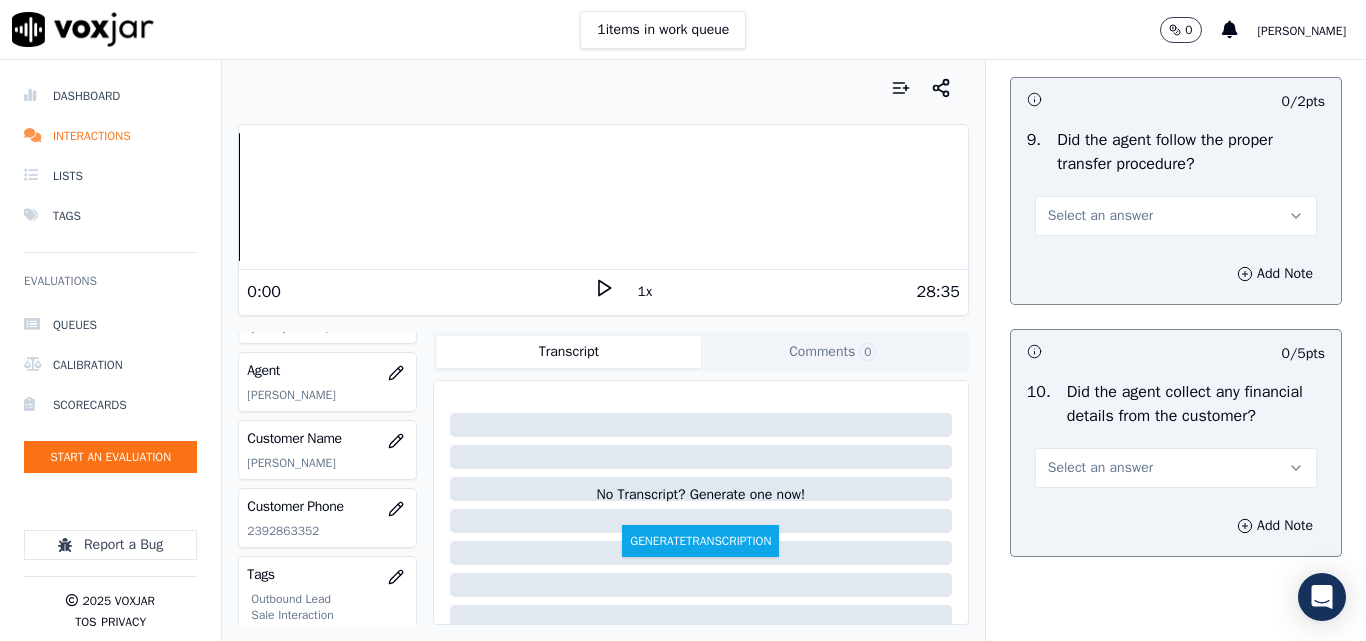 scroll, scrollTop: 3600, scrollLeft: 0, axis: vertical 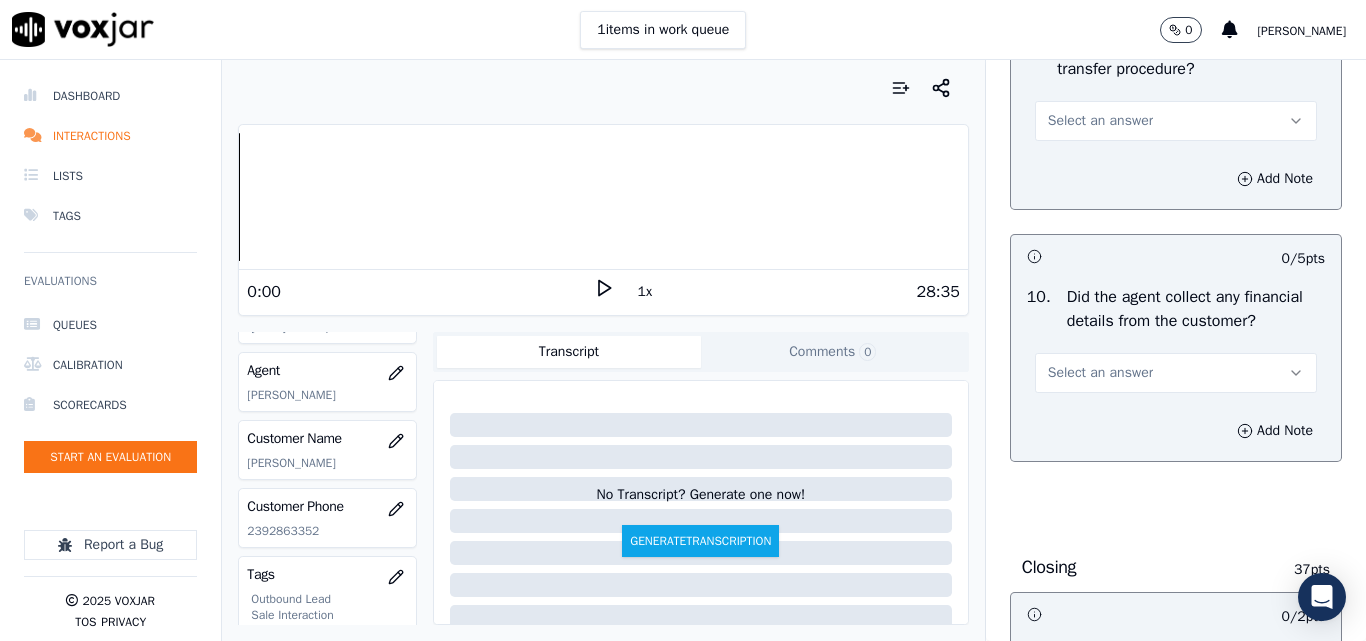 drag, startPoint x: 1076, startPoint y: 193, endPoint x: 1094, endPoint y: 211, distance: 25.455845 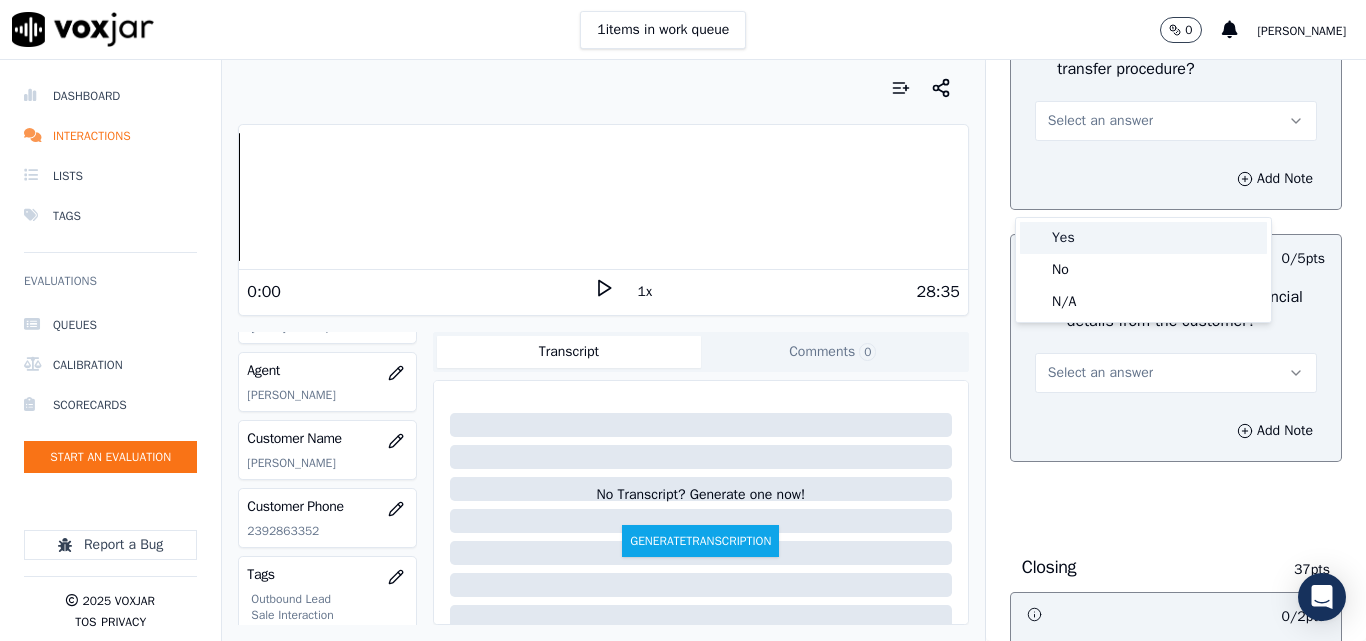 click on "Yes" at bounding box center (1143, 238) 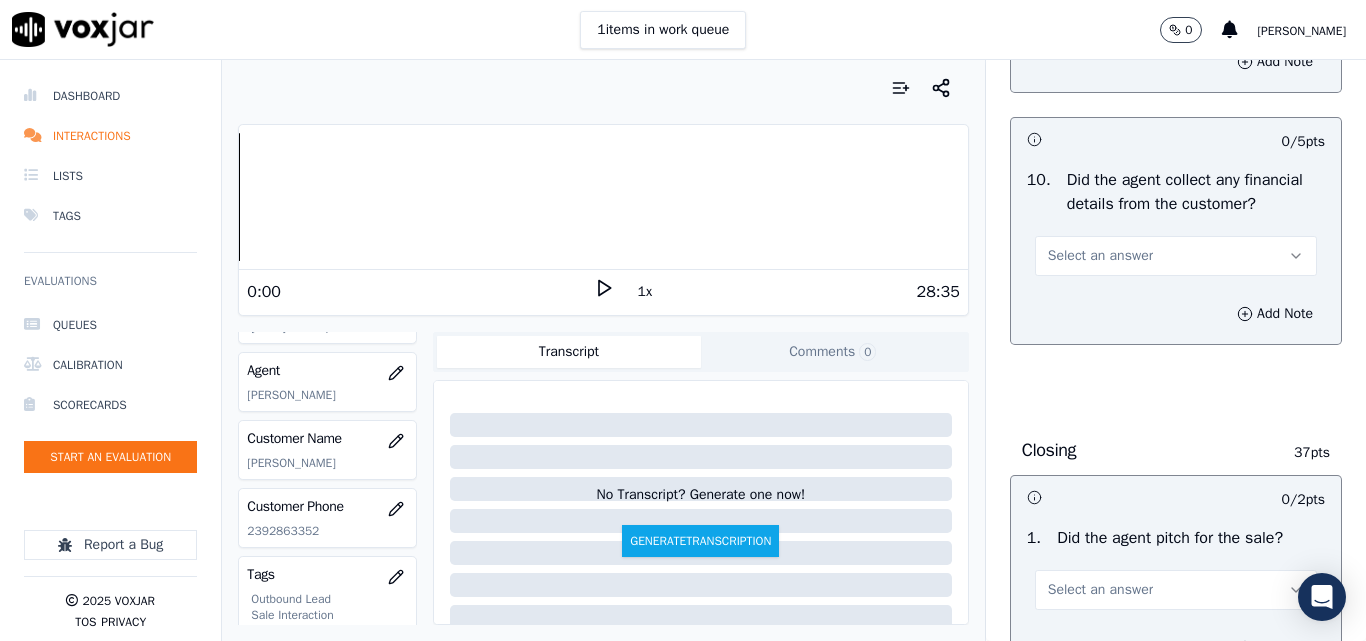 scroll, scrollTop: 3800, scrollLeft: 0, axis: vertical 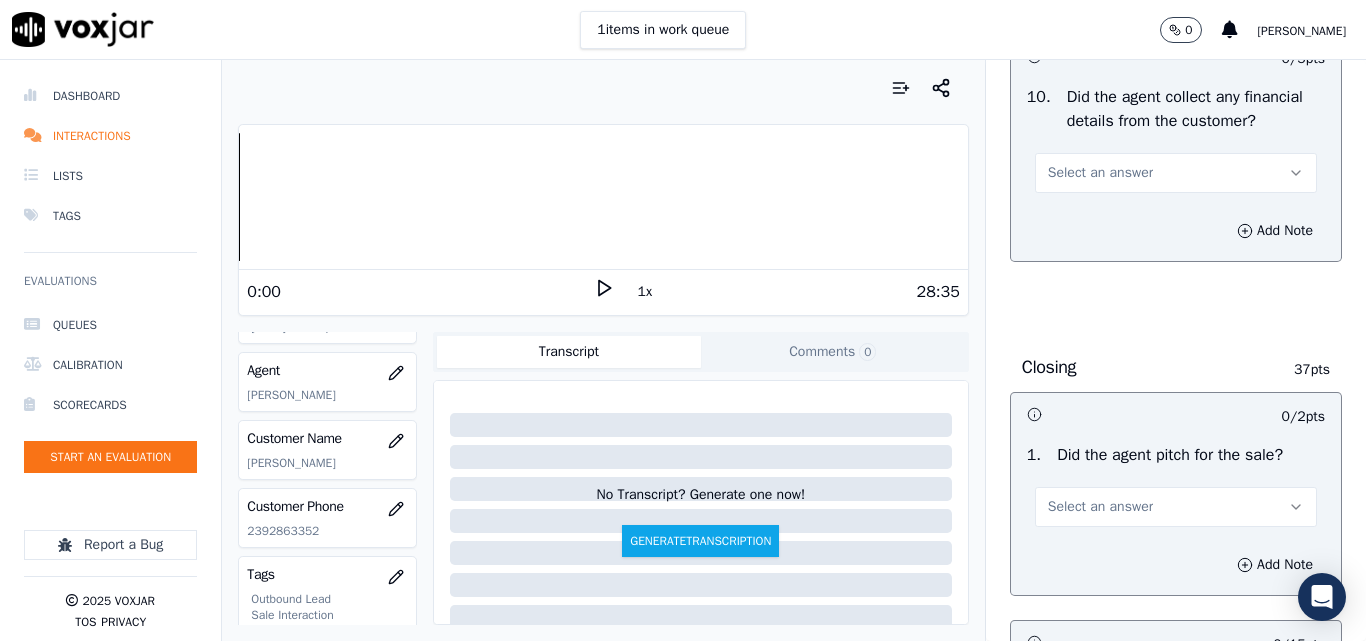 click on "Select an answer" at bounding box center [1176, 173] 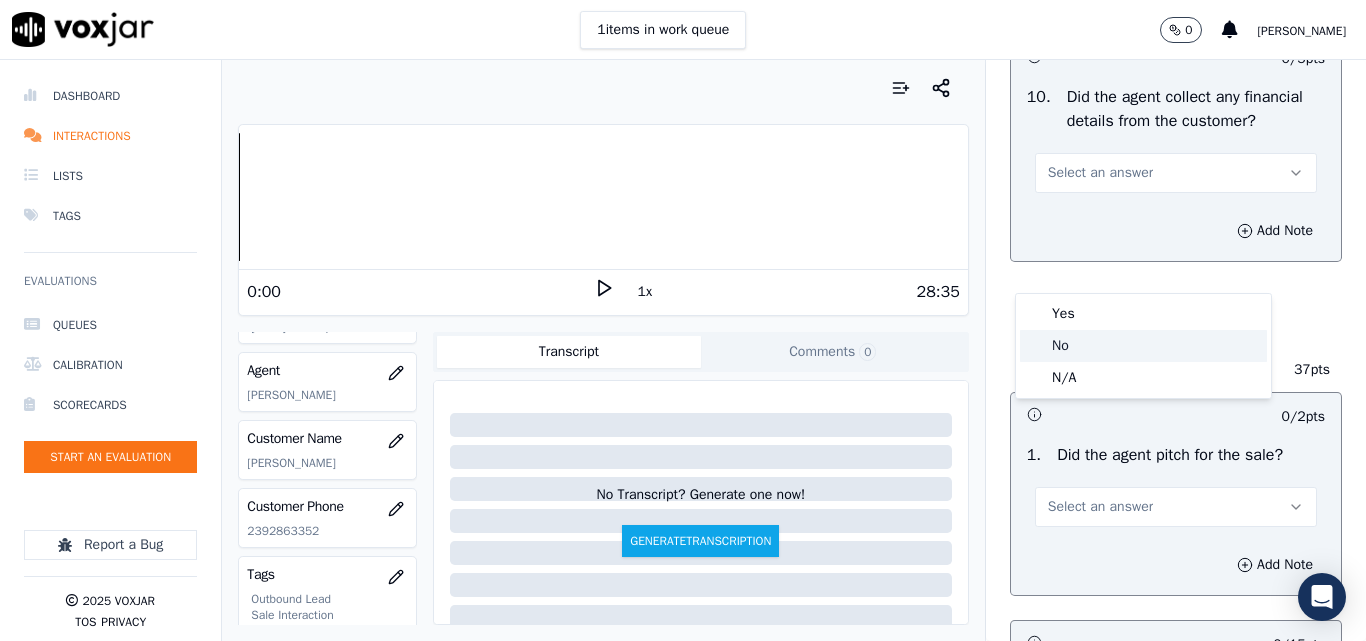 drag, startPoint x: 1064, startPoint y: 347, endPoint x: 1128, endPoint y: 361, distance: 65.51336 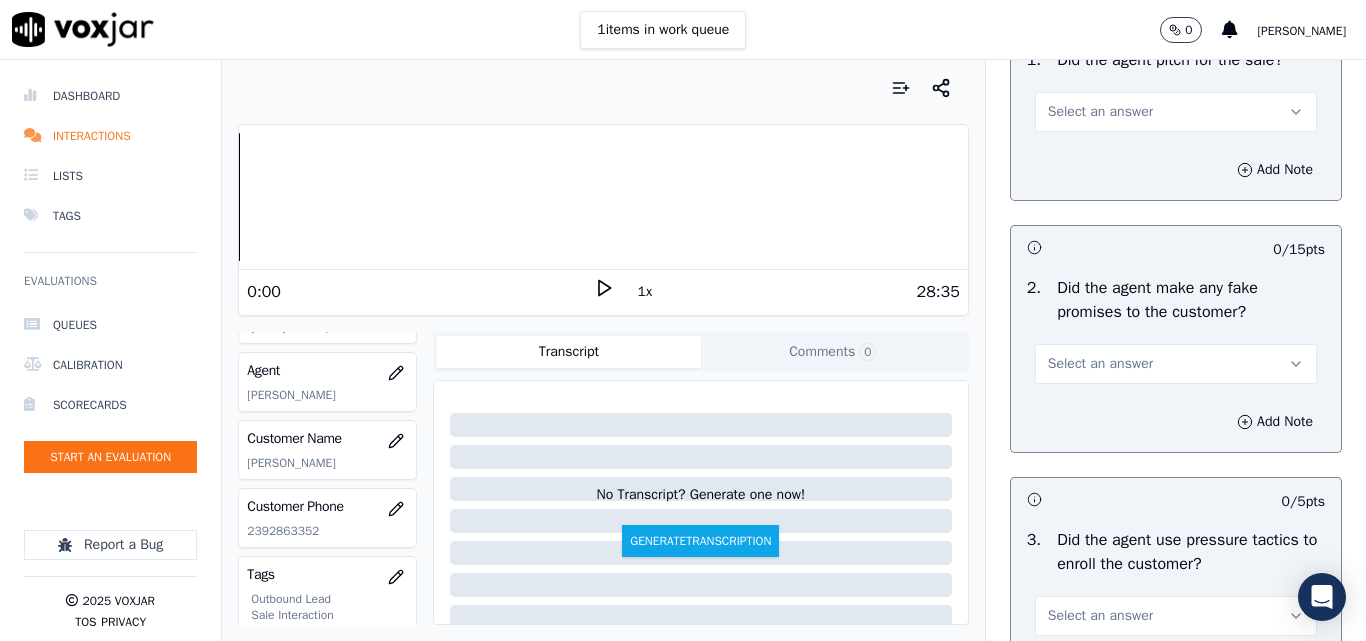 scroll, scrollTop: 4200, scrollLeft: 0, axis: vertical 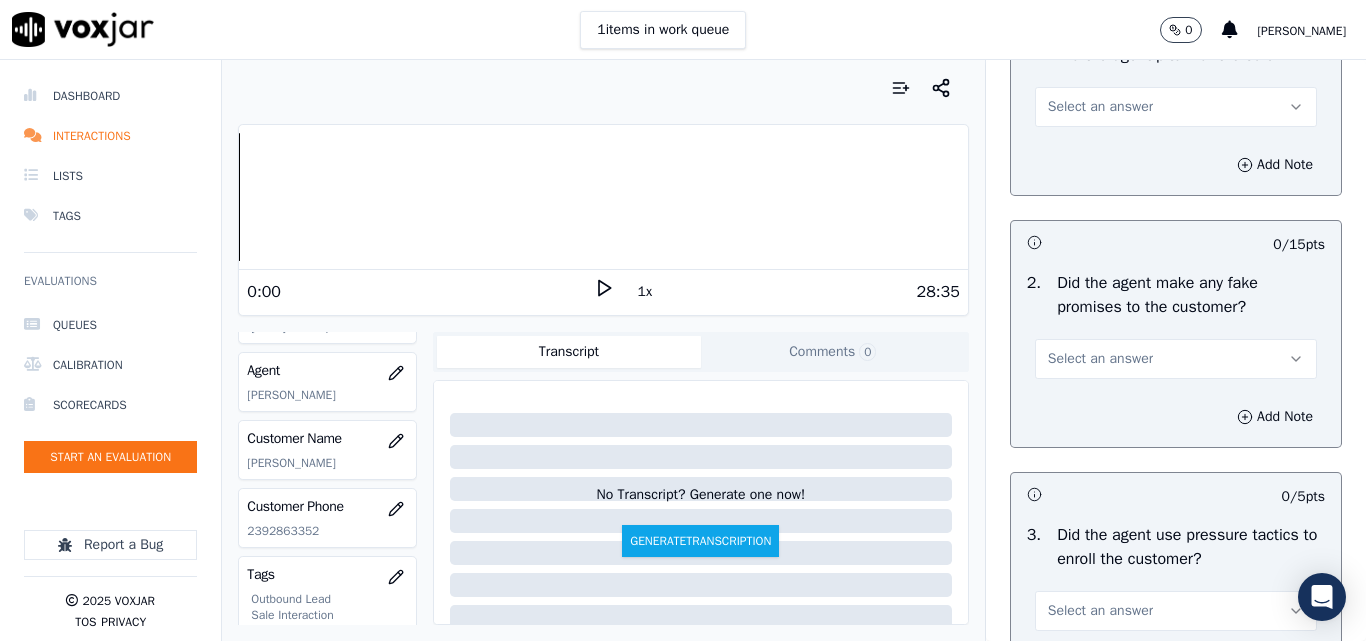 click on "Select an answer" at bounding box center [1100, 107] 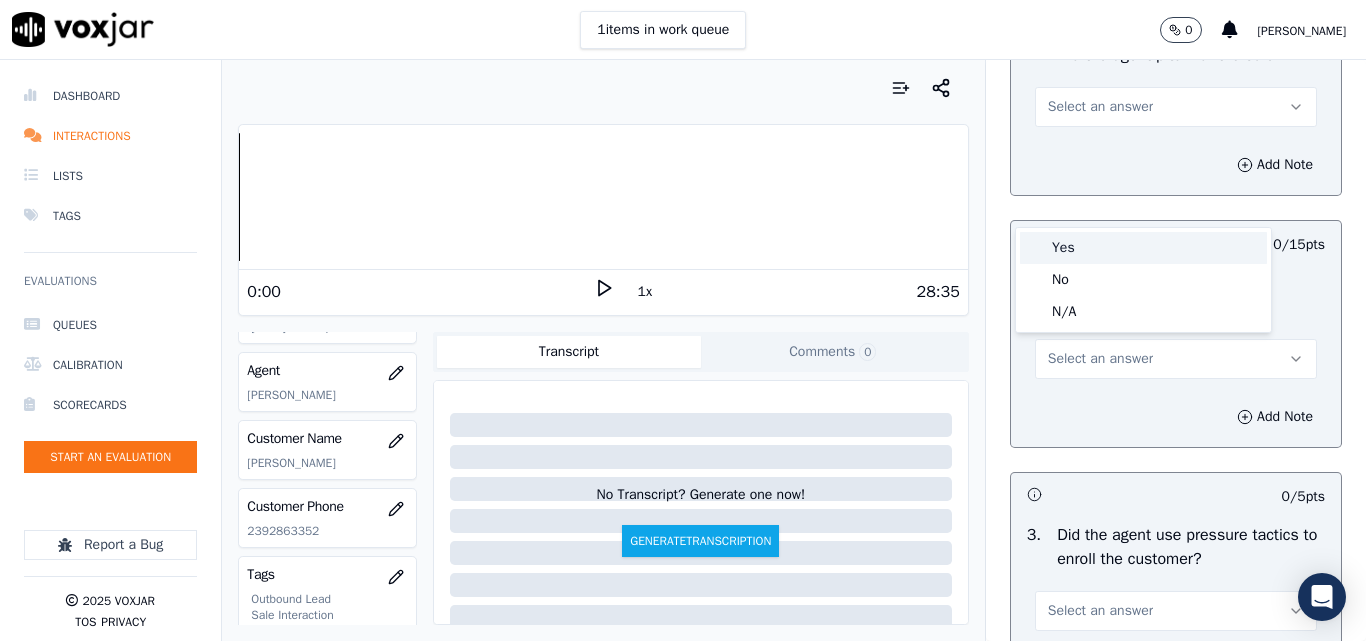 click on "Yes" at bounding box center [1143, 248] 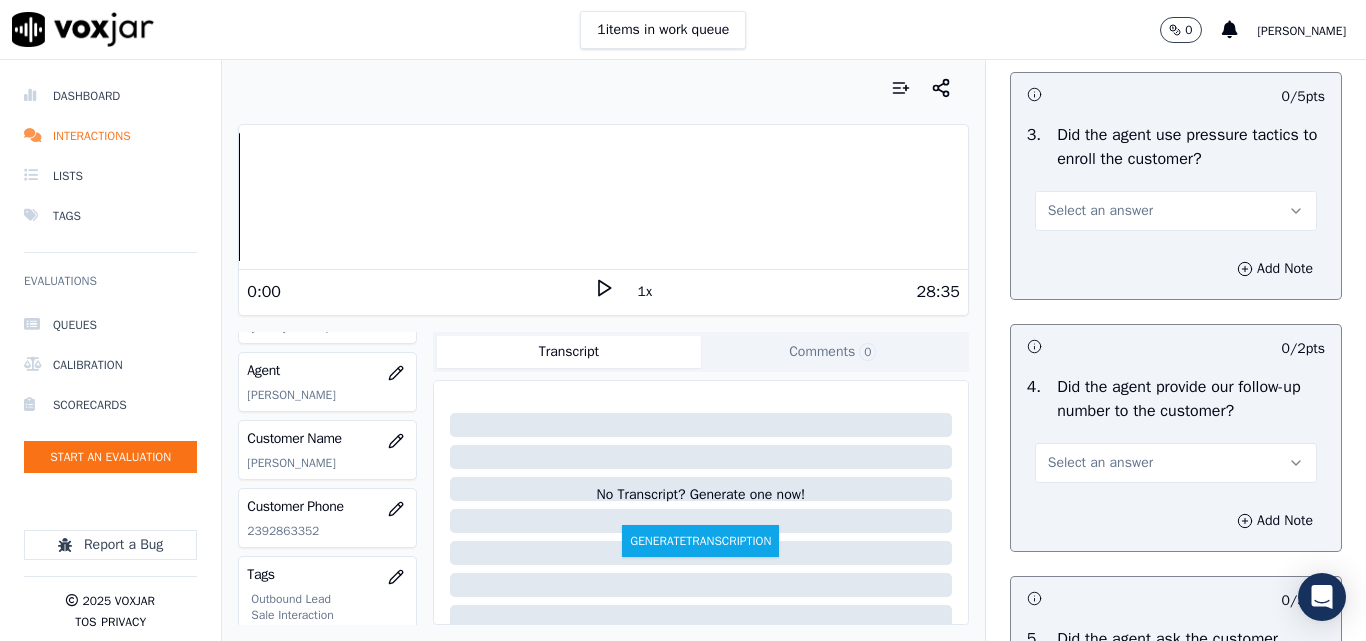 scroll, scrollTop: 4500, scrollLeft: 0, axis: vertical 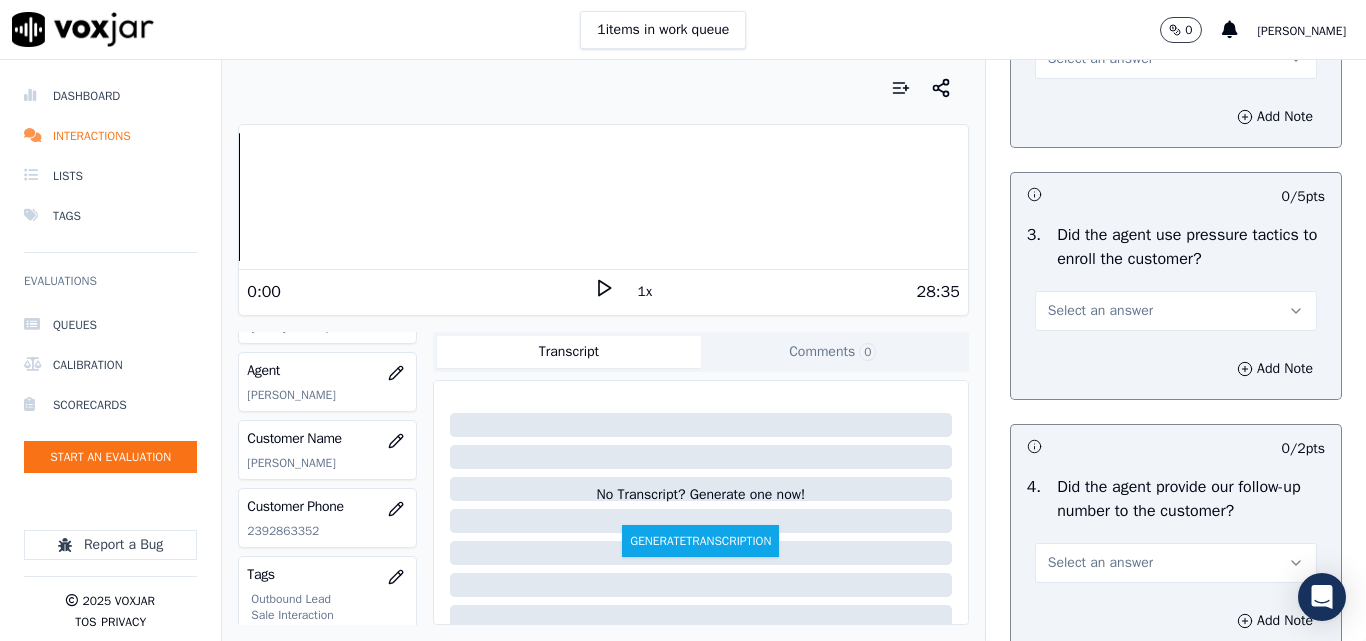 click on "Select an answer" at bounding box center [1100, 59] 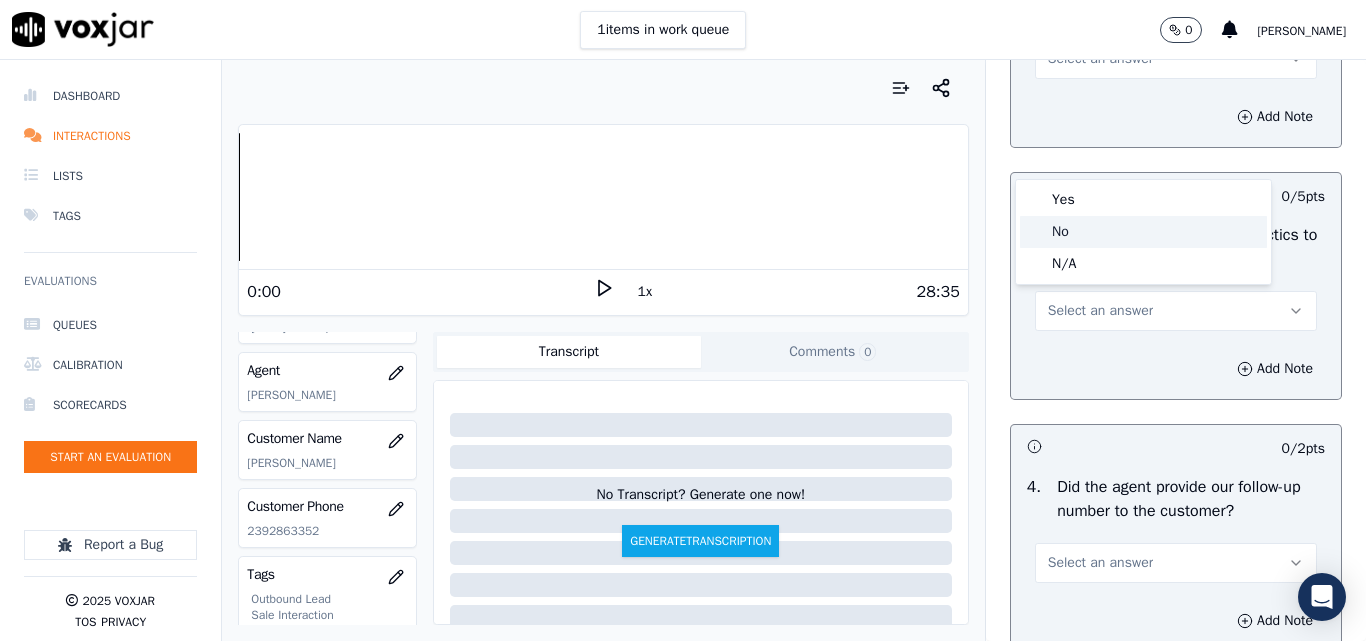 click on "No" 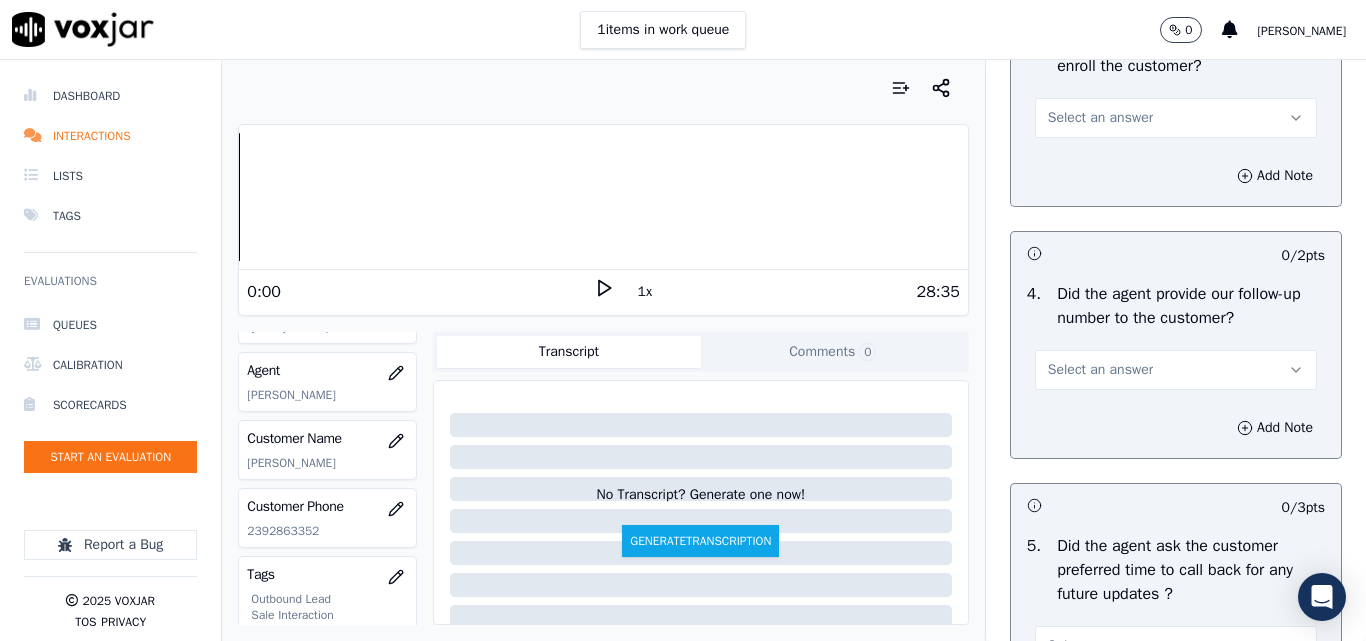 scroll, scrollTop: 4700, scrollLeft: 0, axis: vertical 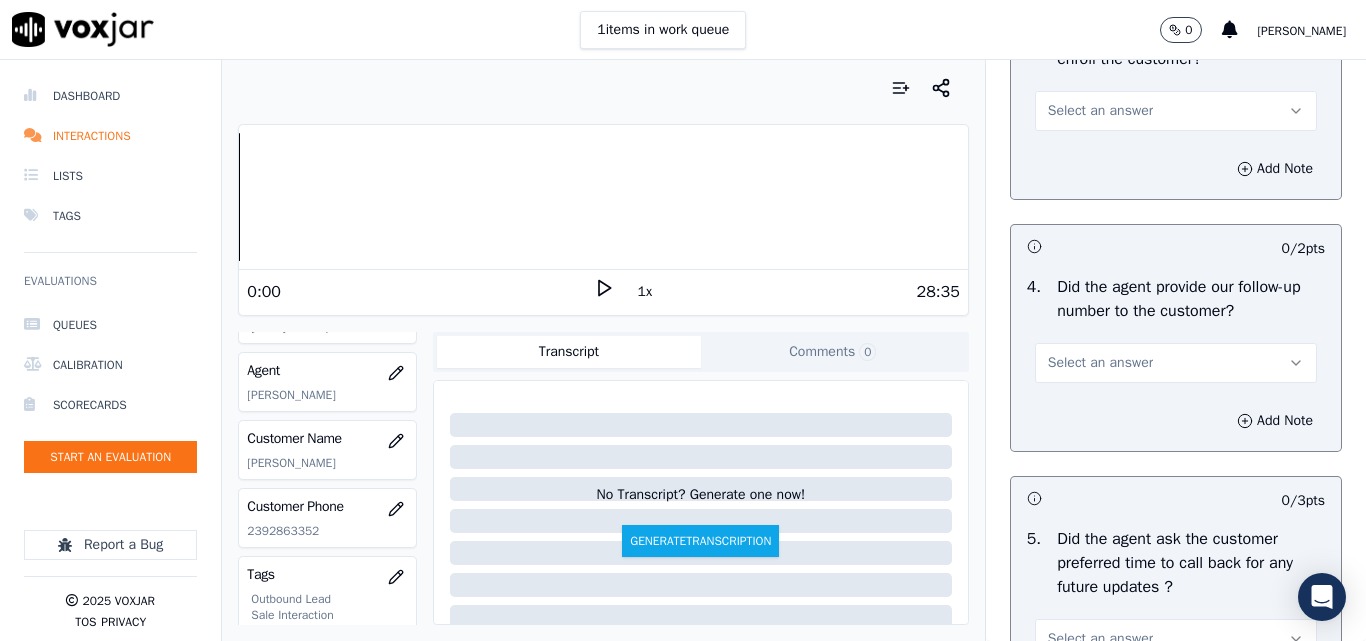 drag, startPoint x: 1127, startPoint y: 197, endPoint x: 1127, endPoint y: 209, distance: 12 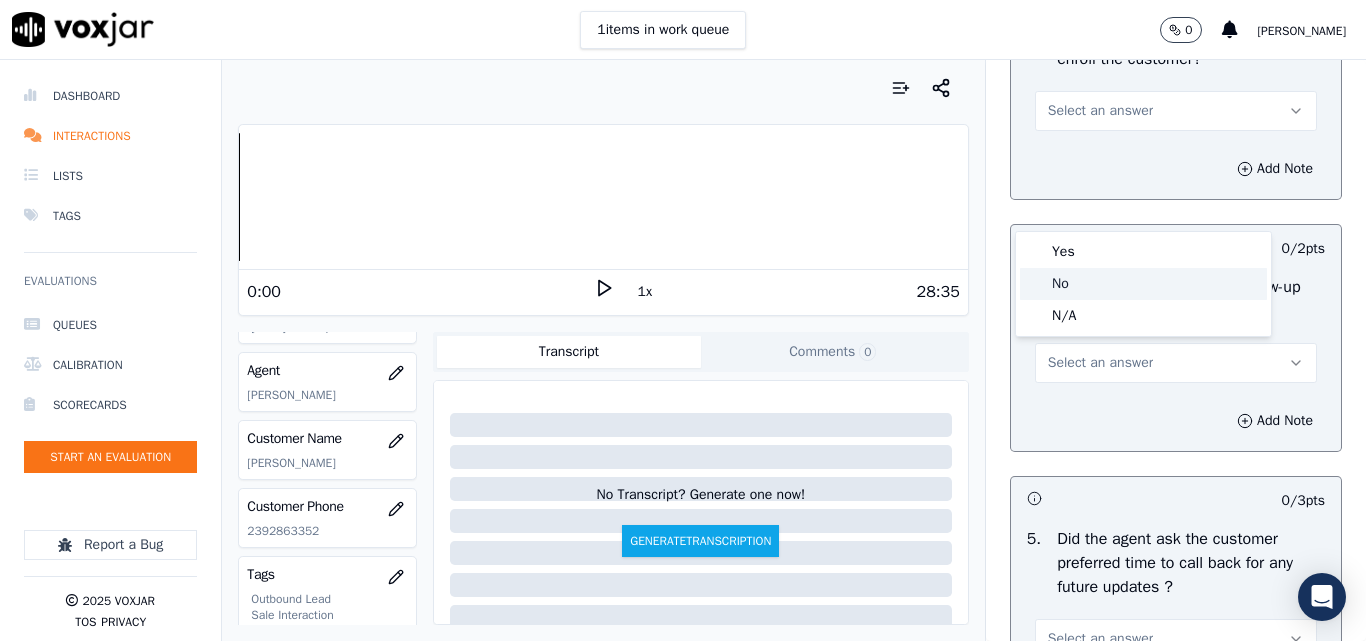 click on "No" 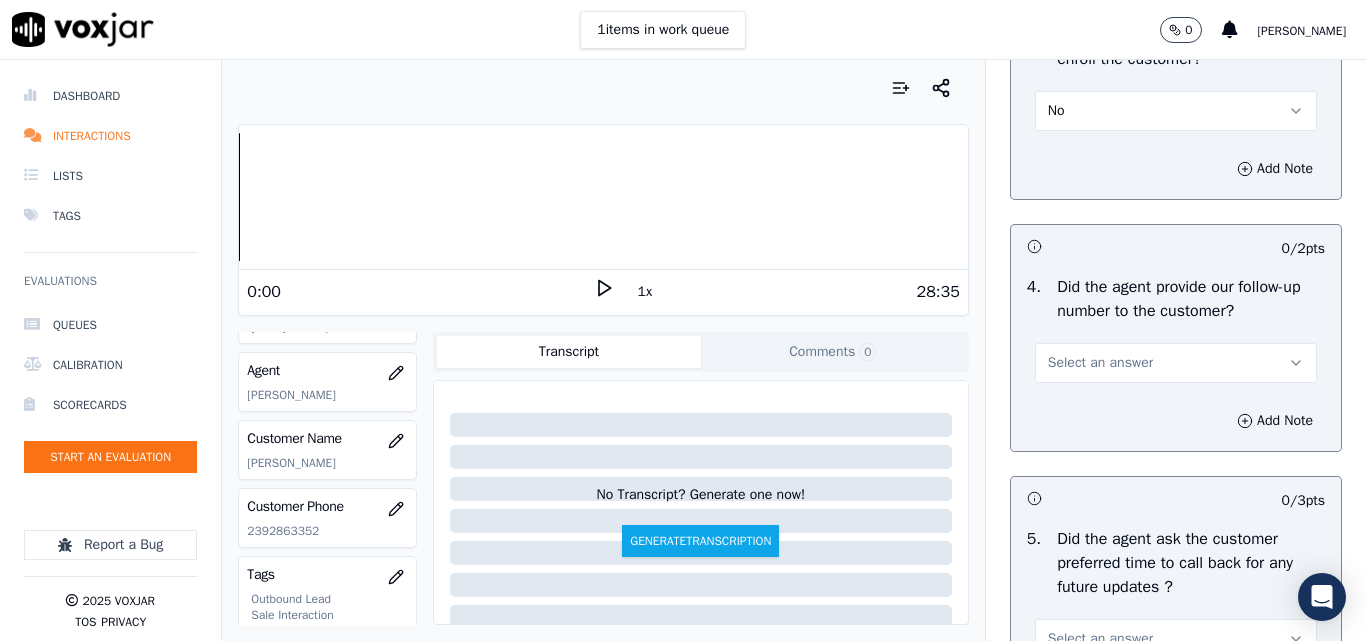 scroll, scrollTop: 5000, scrollLeft: 0, axis: vertical 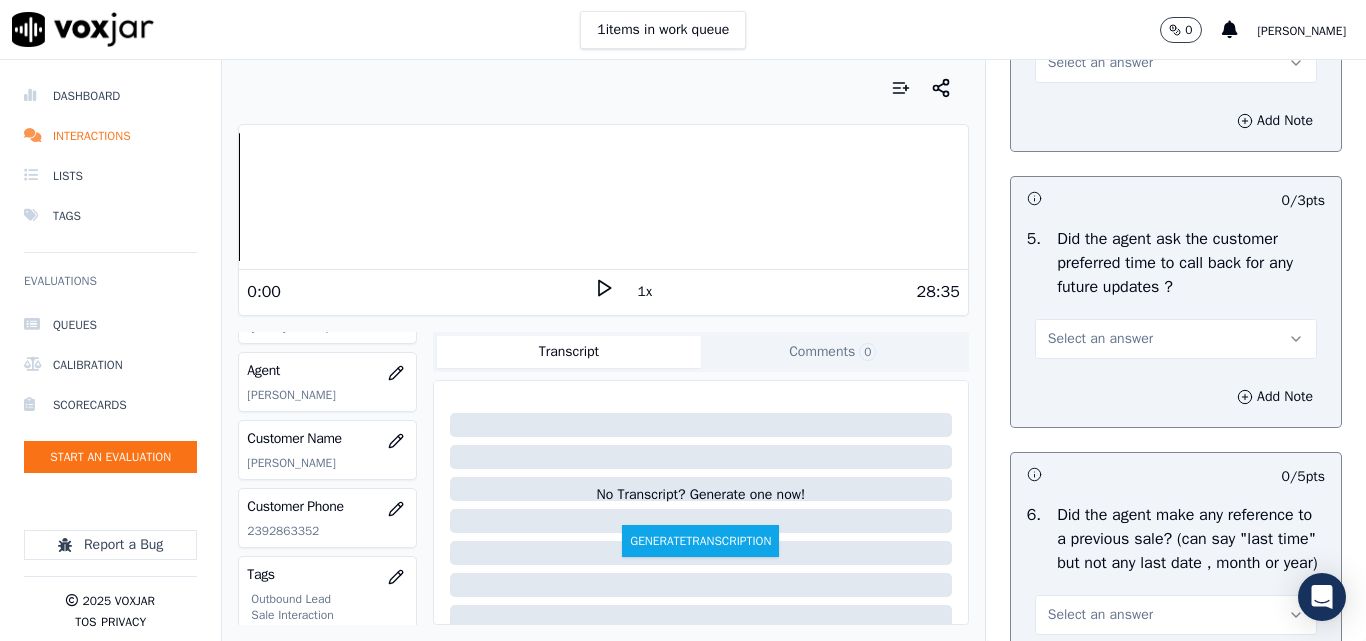 click on "Select an answer" at bounding box center (1100, 63) 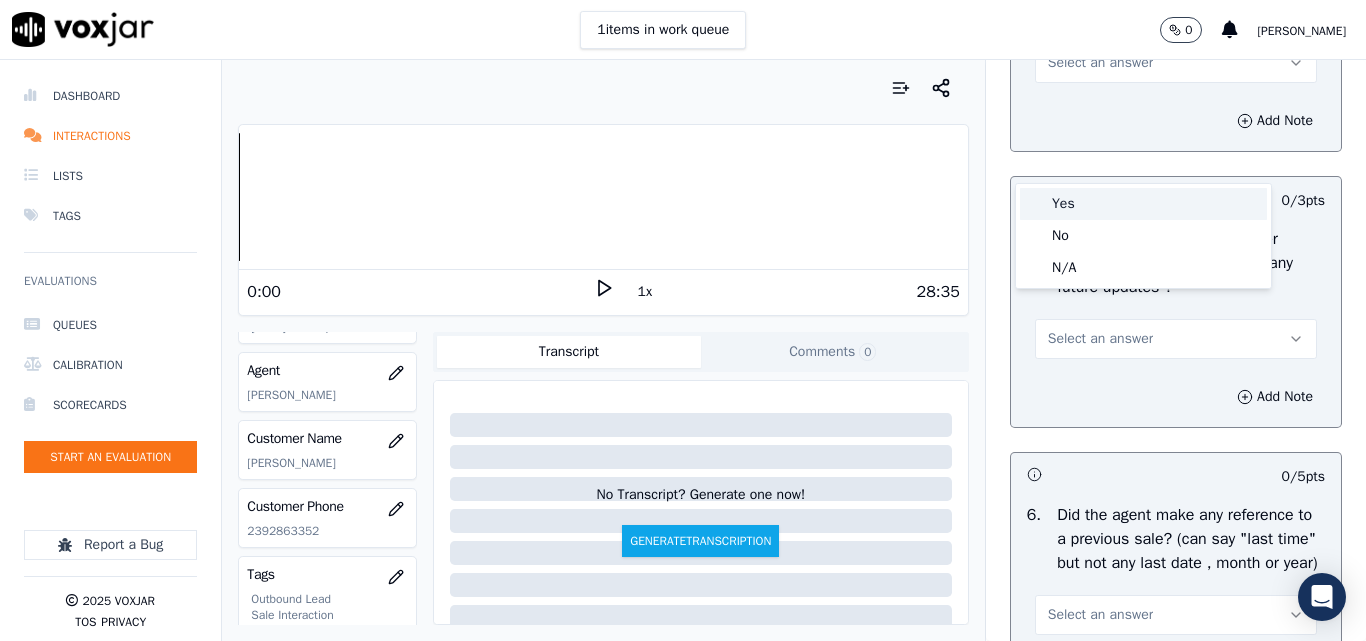 click on "Yes" at bounding box center (1143, 204) 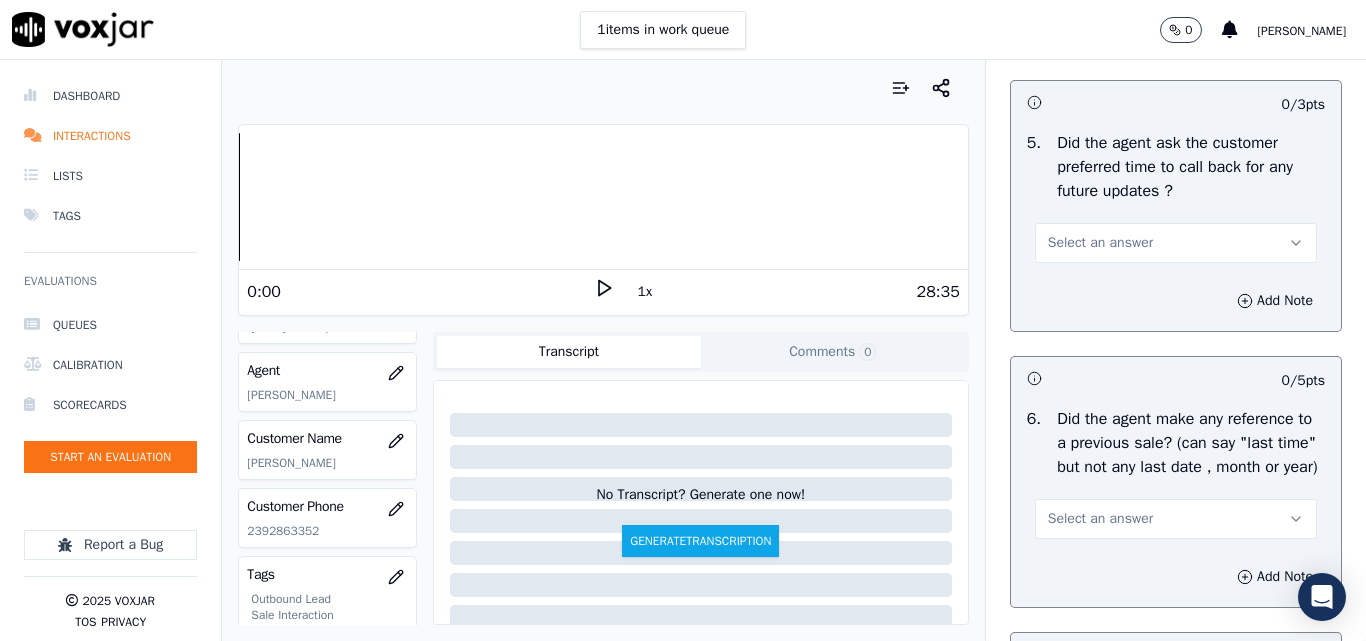 scroll, scrollTop: 5200, scrollLeft: 0, axis: vertical 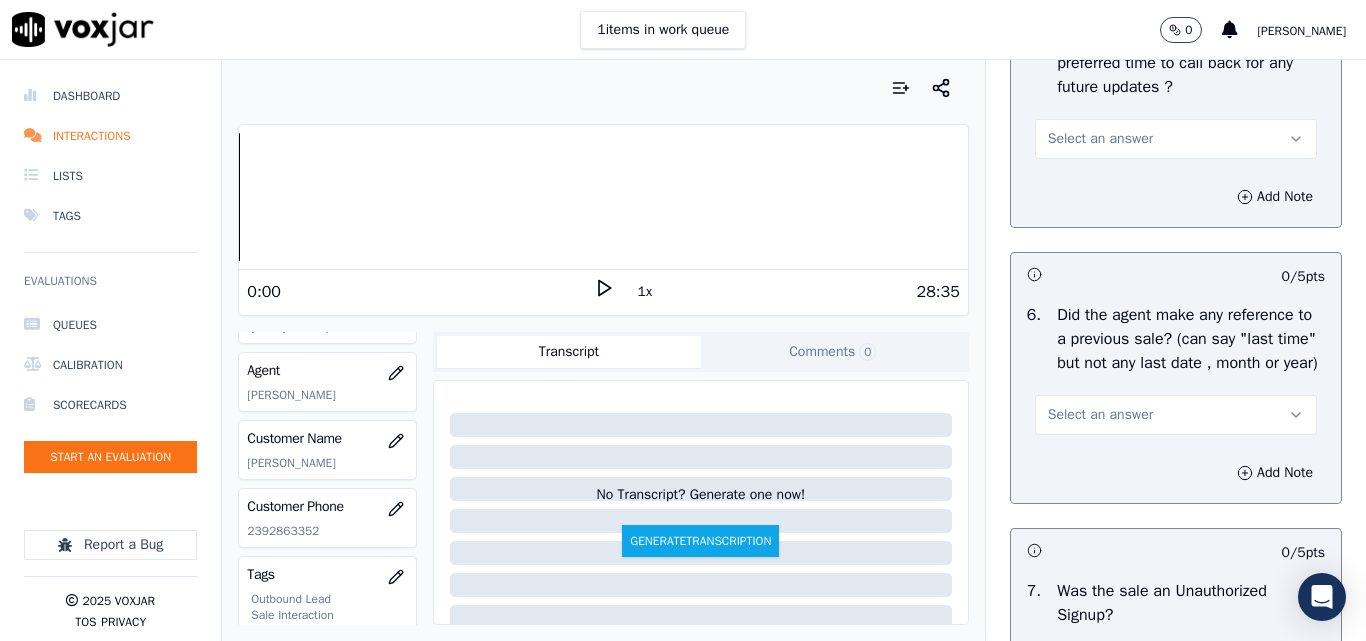 click on "Select an answer" at bounding box center (1100, 139) 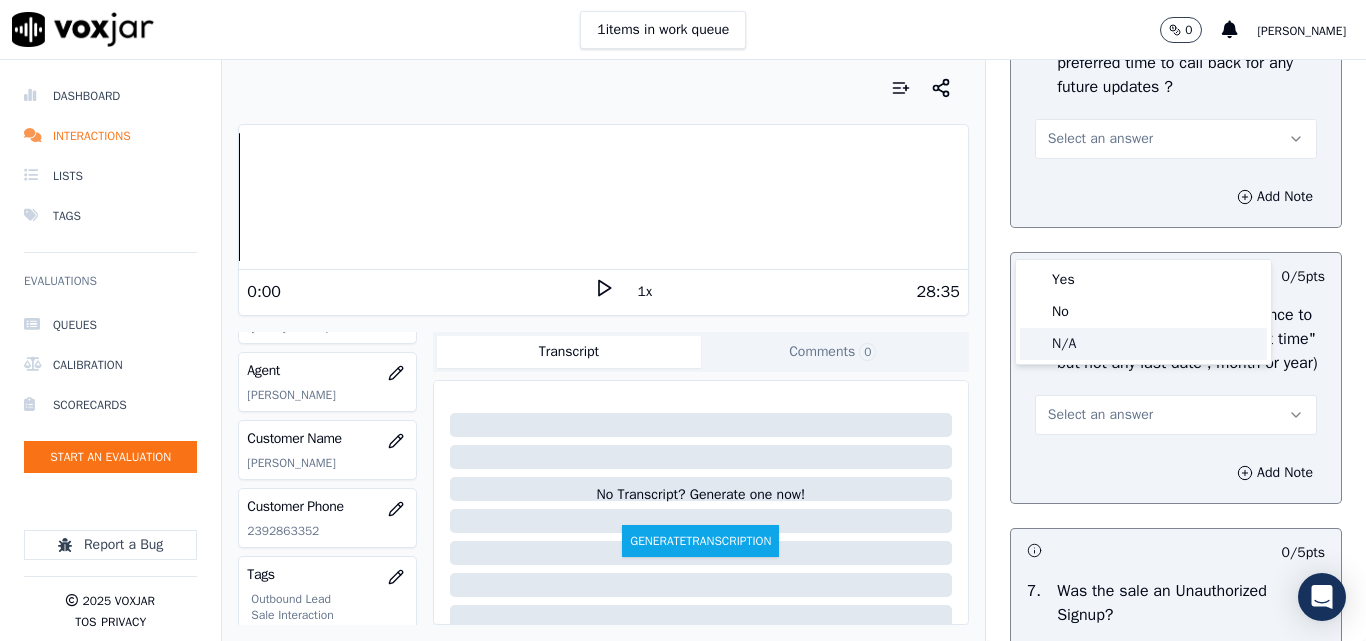 click on "N/A" 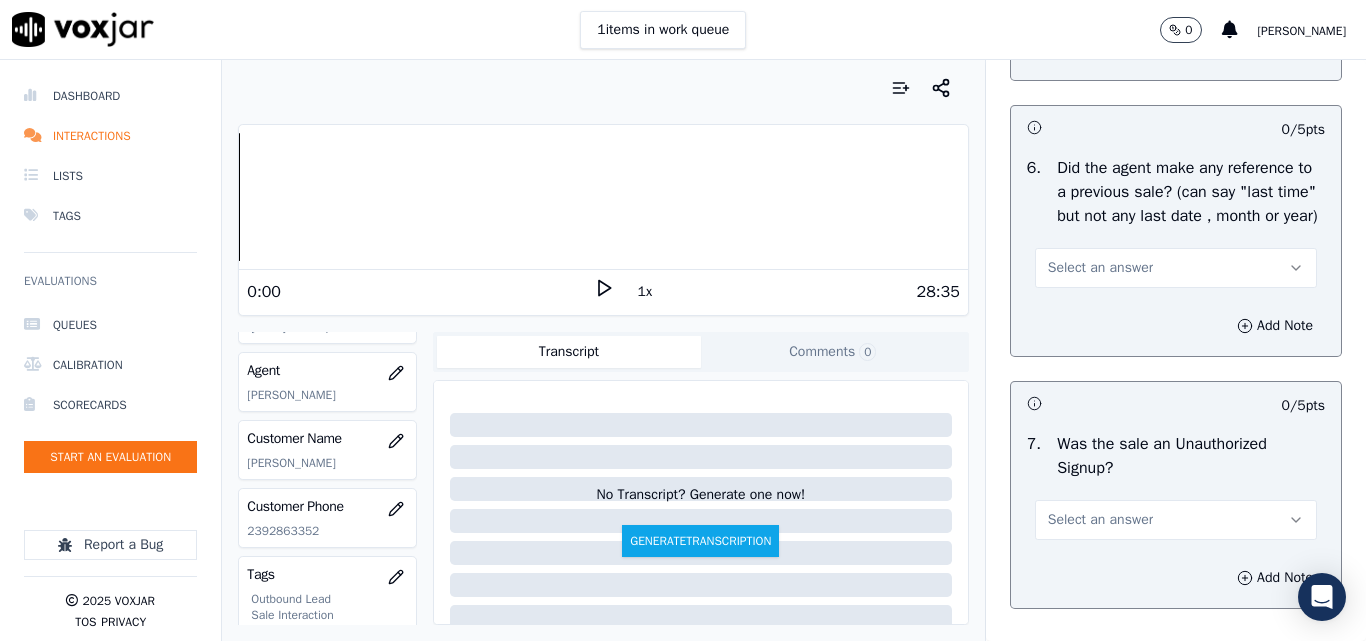 scroll, scrollTop: 5500, scrollLeft: 0, axis: vertical 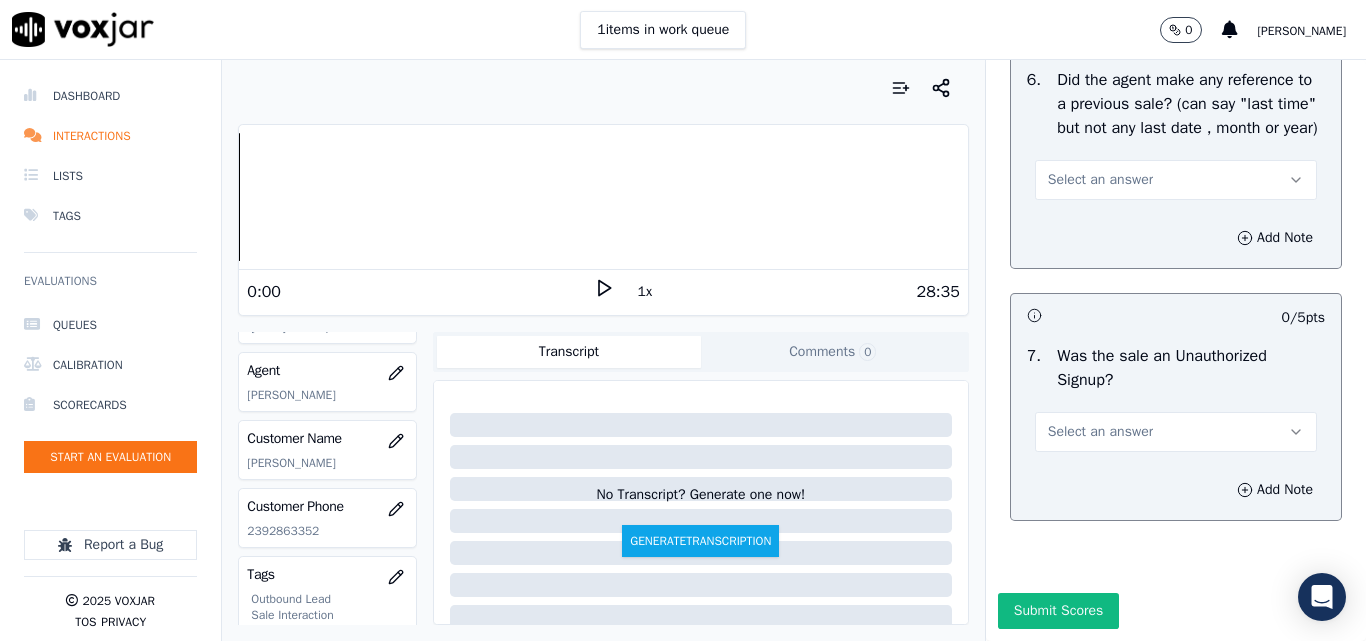 click on "Select an answer" at bounding box center [1100, 180] 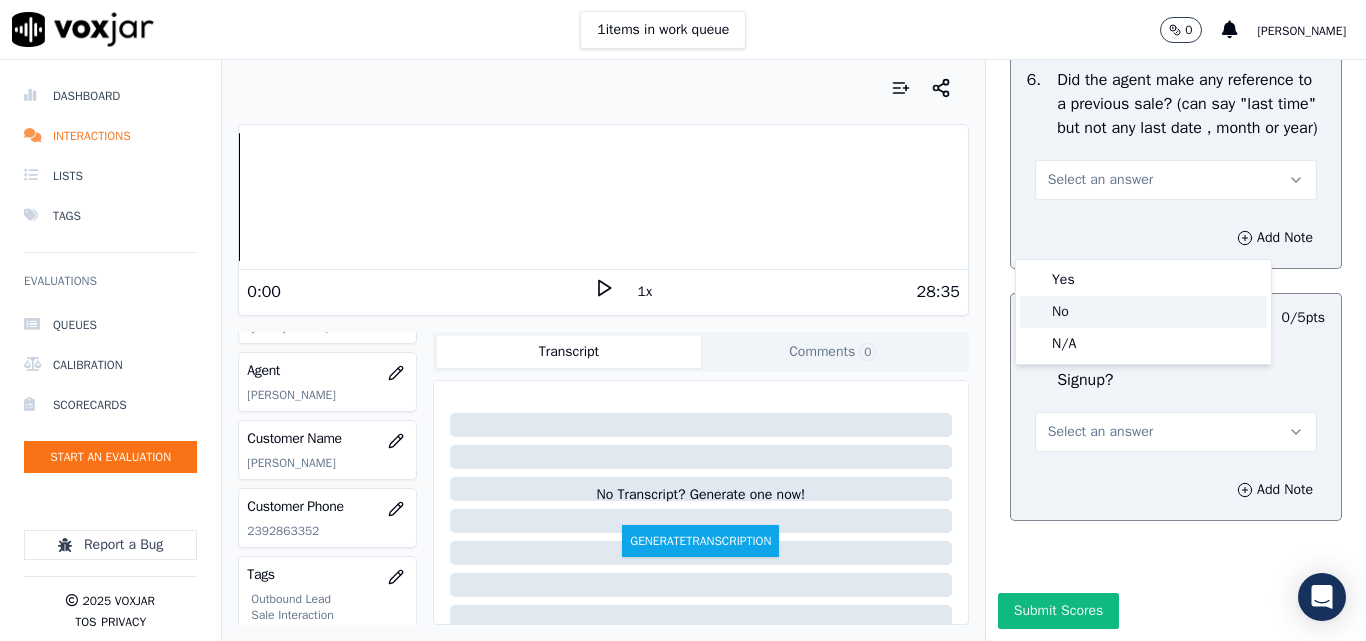 drag, startPoint x: 1062, startPoint y: 307, endPoint x: 1095, endPoint y: 279, distance: 43.27817 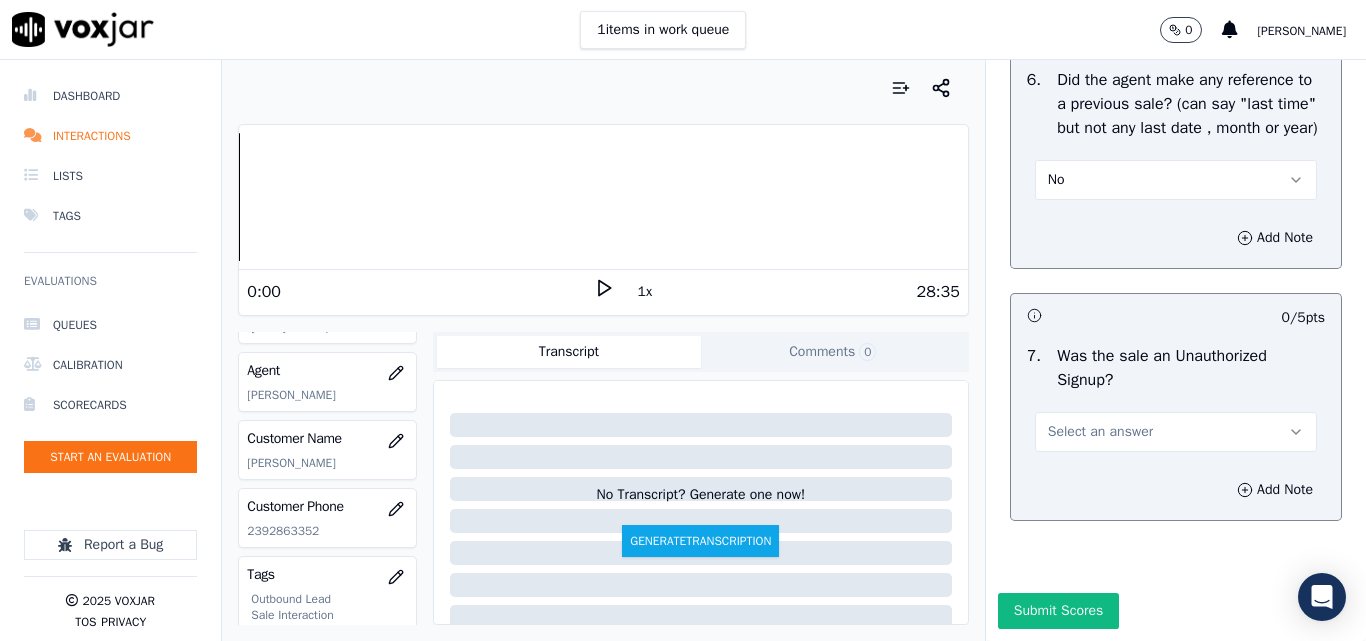 scroll, scrollTop: 5600, scrollLeft: 0, axis: vertical 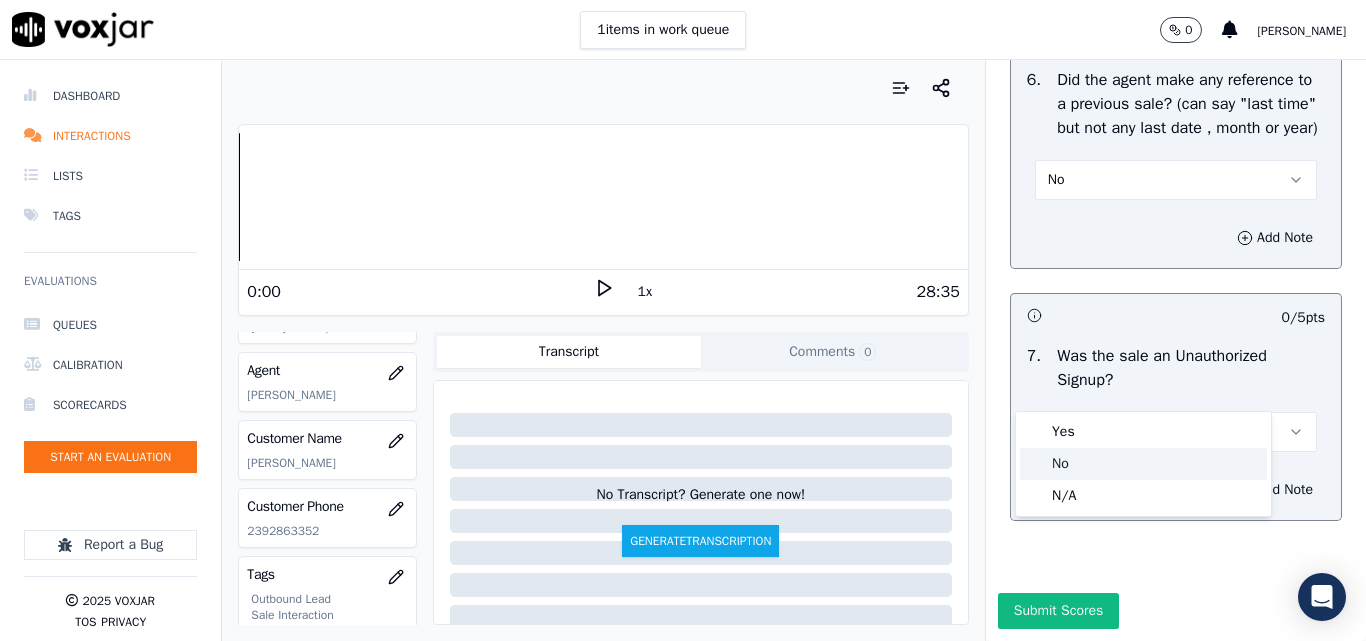 drag, startPoint x: 1062, startPoint y: 471, endPoint x: 1056, endPoint y: 496, distance: 25.70992 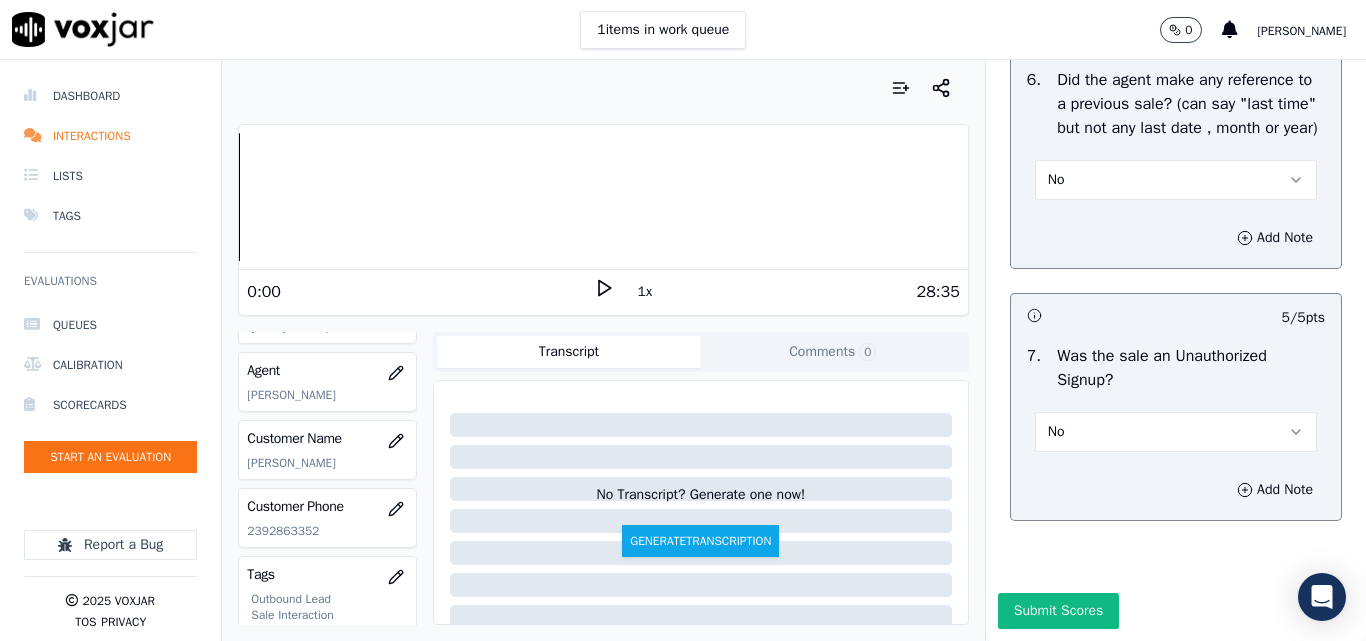 drag, startPoint x: 1021, startPoint y: 568, endPoint x: 1036, endPoint y: 569, distance: 15.033297 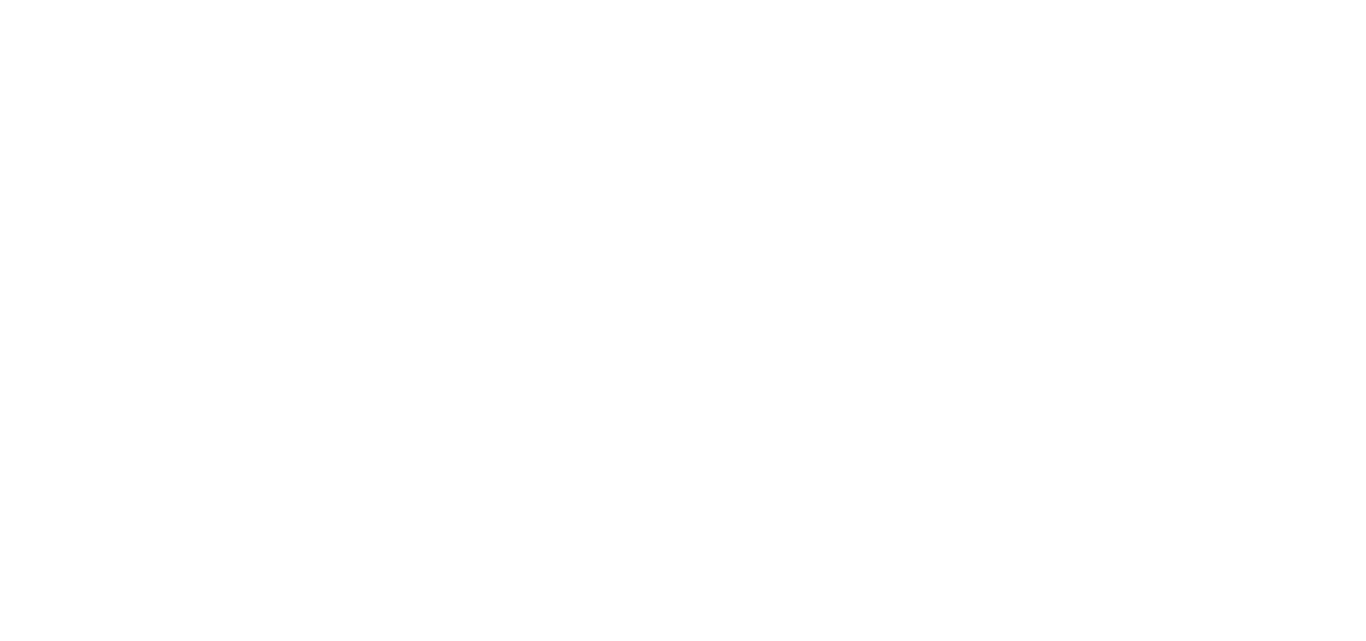 scroll, scrollTop: 0, scrollLeft: 0, axis: both 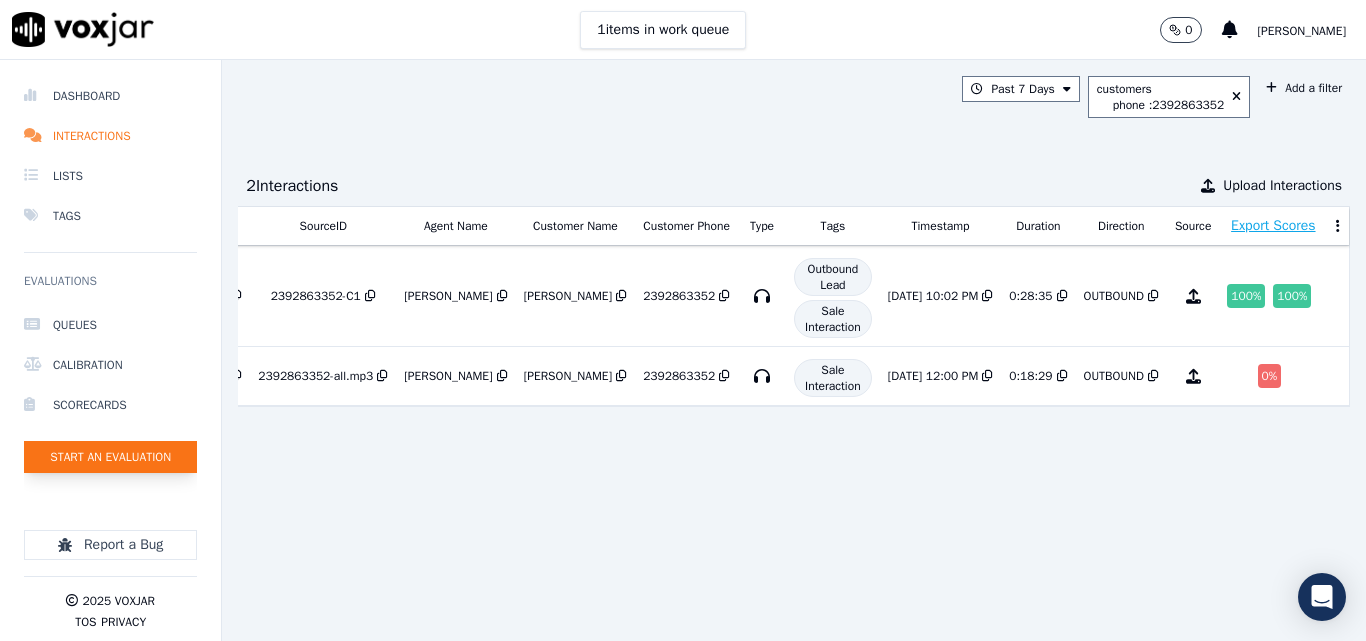 click on "Start an Evaluation" 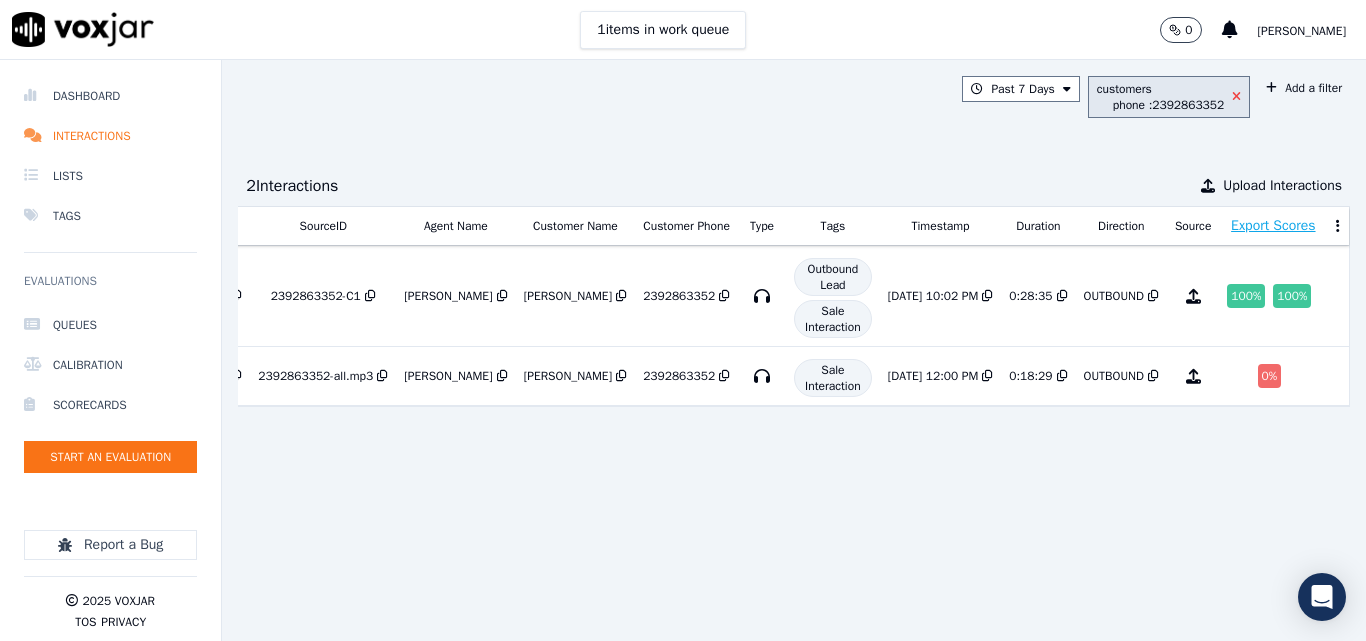 click at bounding box center [1236, 97] 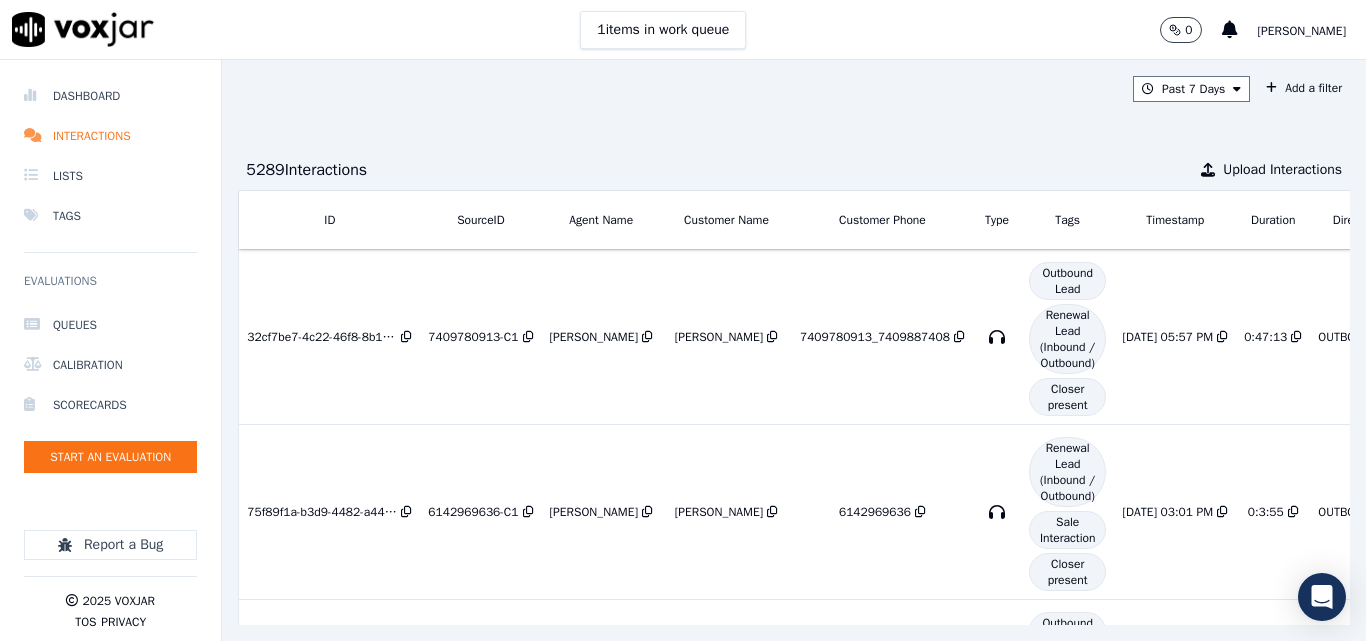 click on "Past 7 Days
Add a filter" at bounding box center (794, 89) 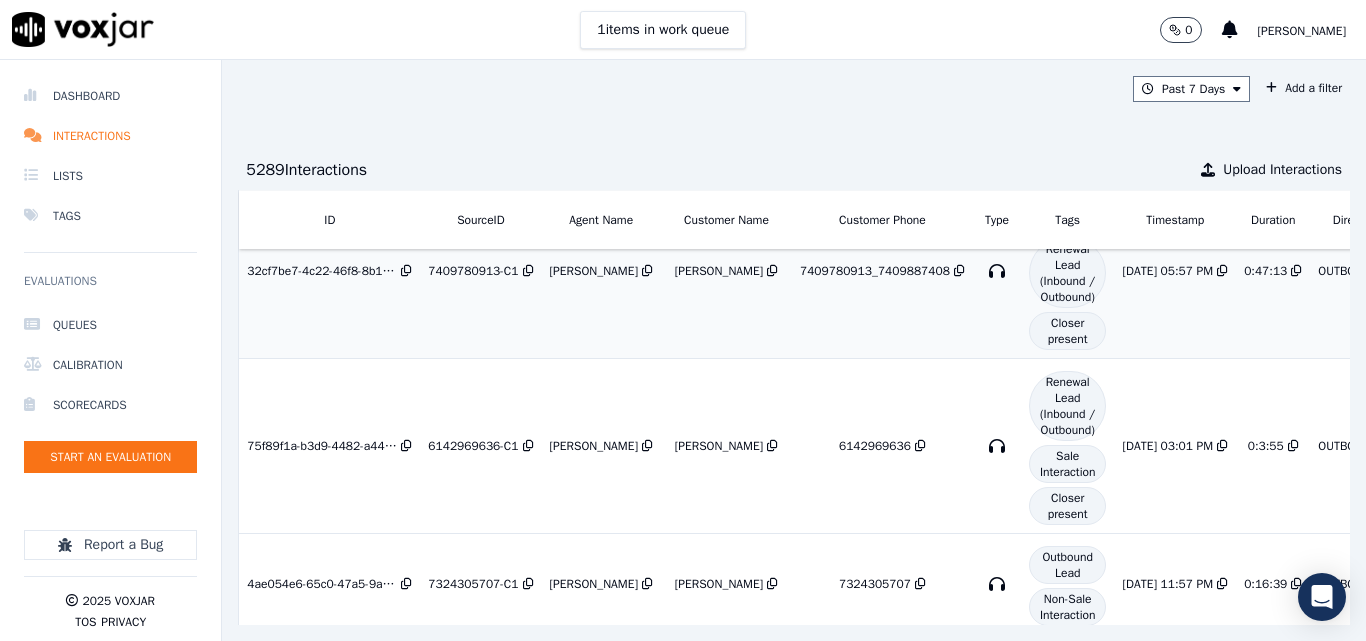 scroll, scrollTop: 100, scrollLeft: 0, axis: vertical 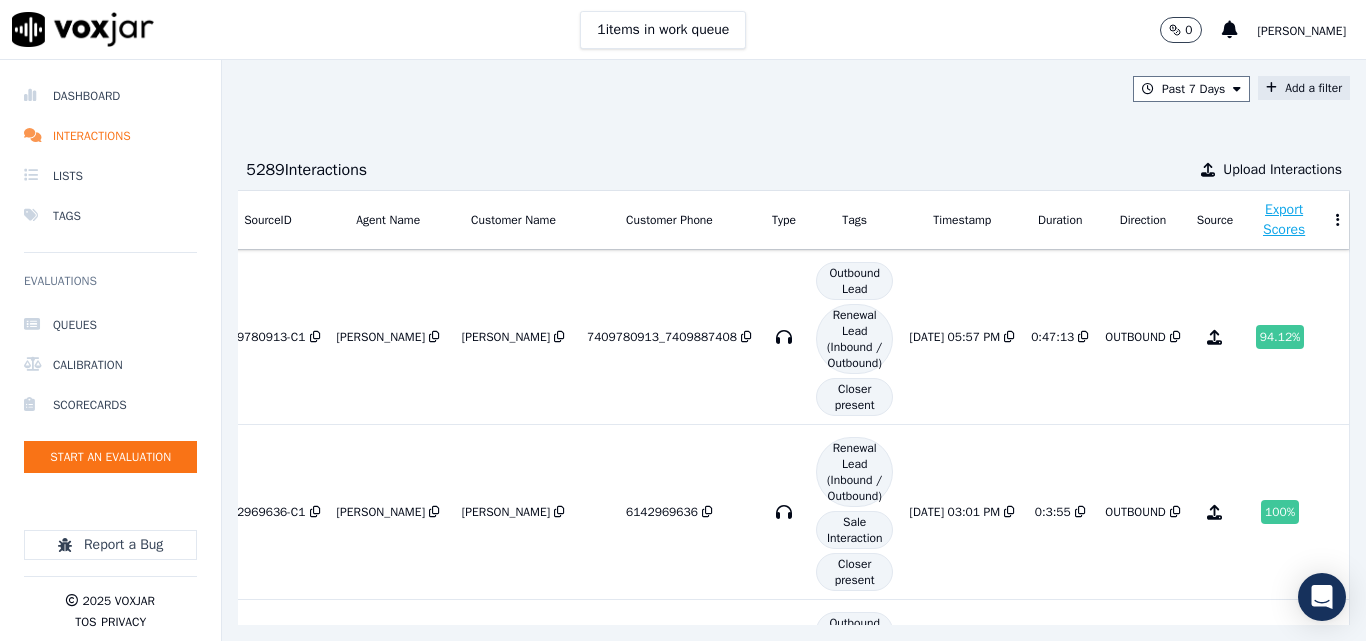 click at bounding box center [1271, 88] 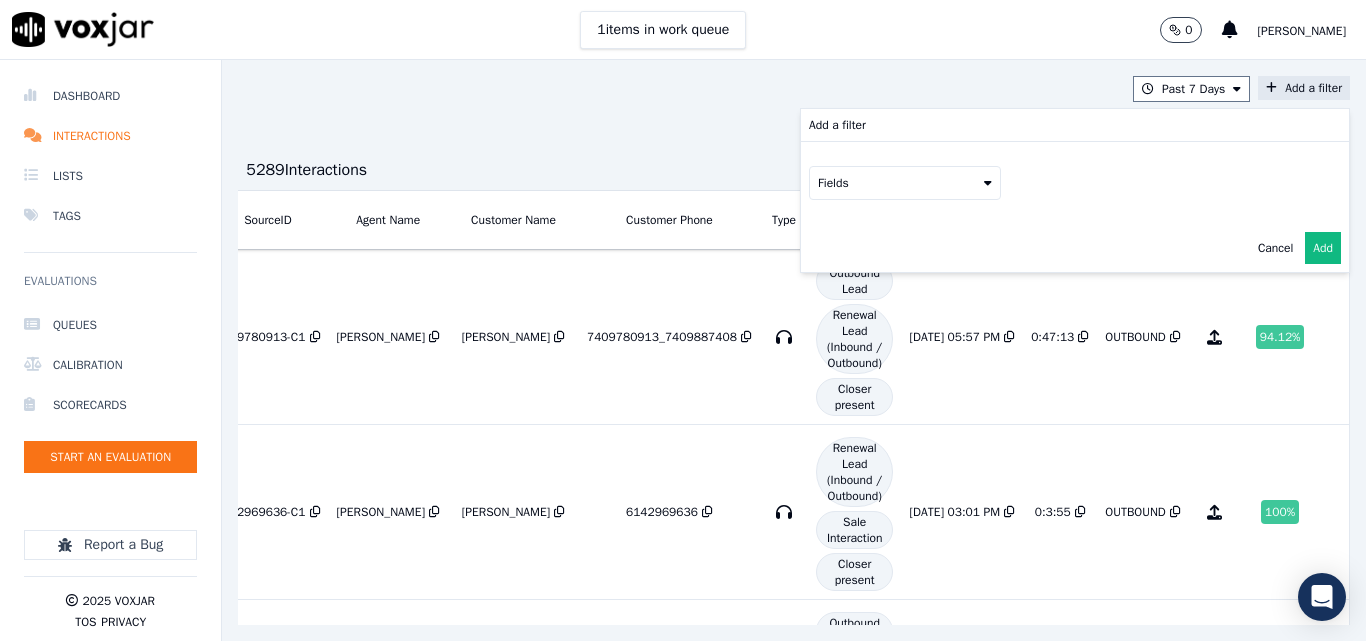 click on "Fields" at bounding box center [905, 183] 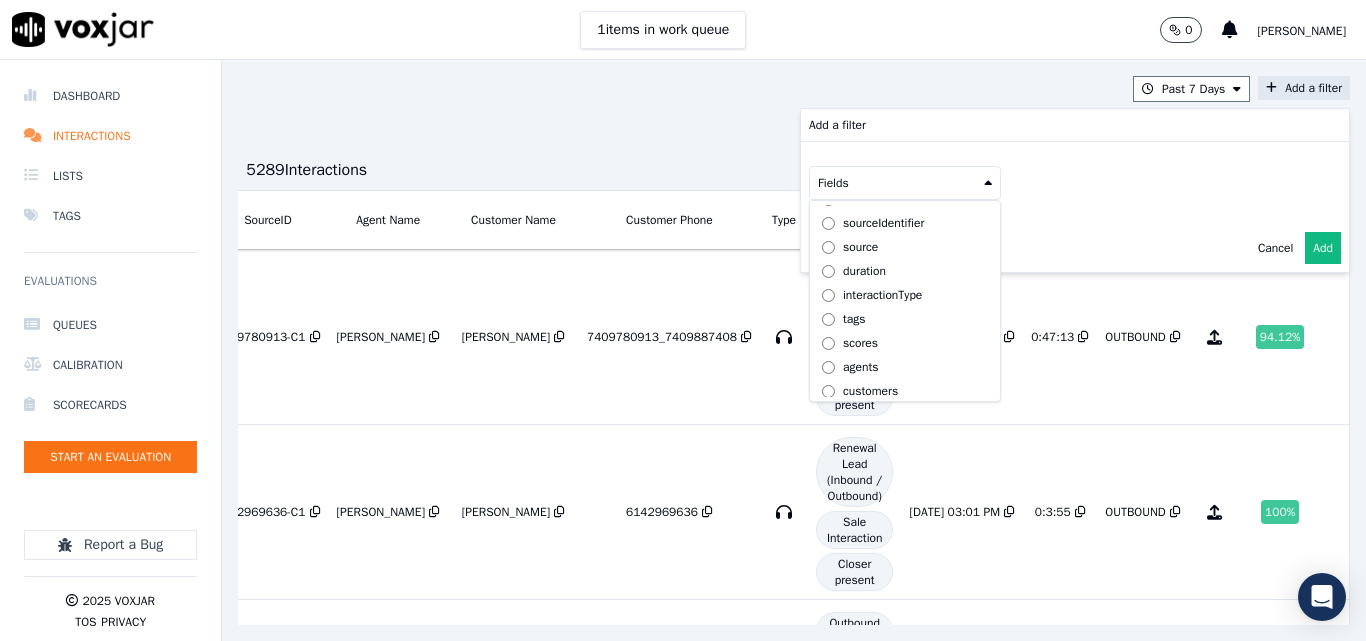 scroll, scrollTop: 63, scrollLeft: 0, axis: vertical 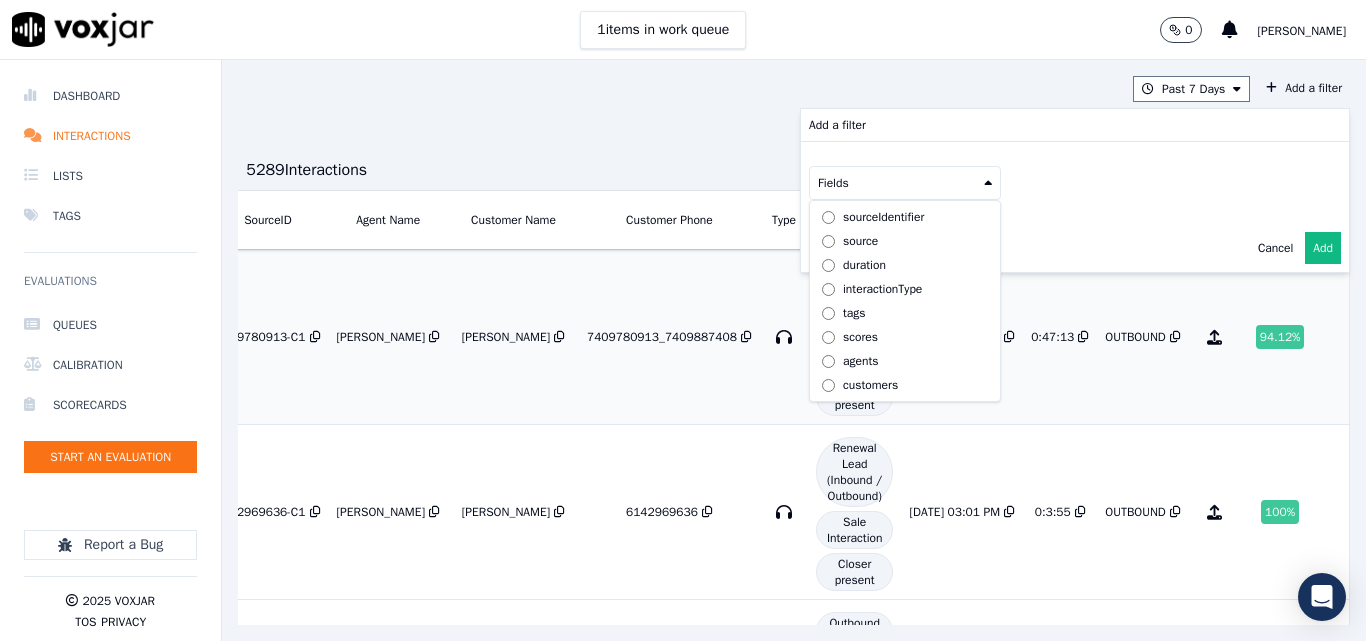 click on "customers" at bounding box center [870, 385] 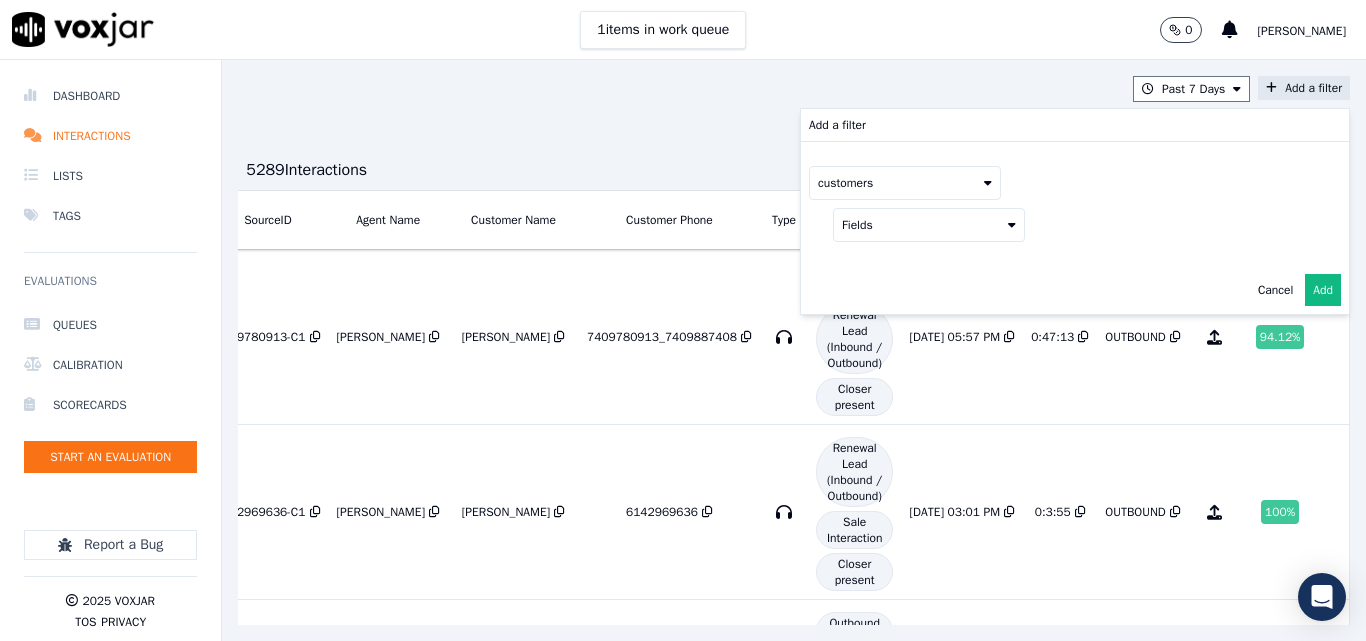 click on "Fields" at bounding box center (929, 225) 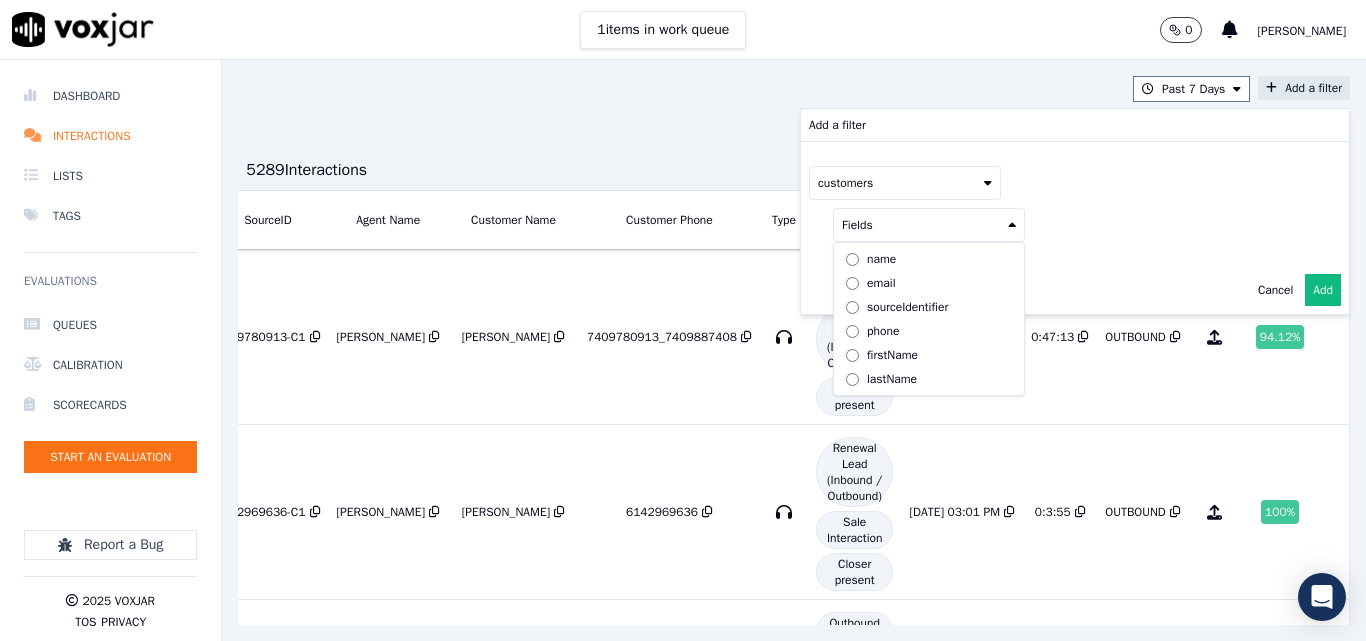 click on "name" at bounding box center [881, 259] 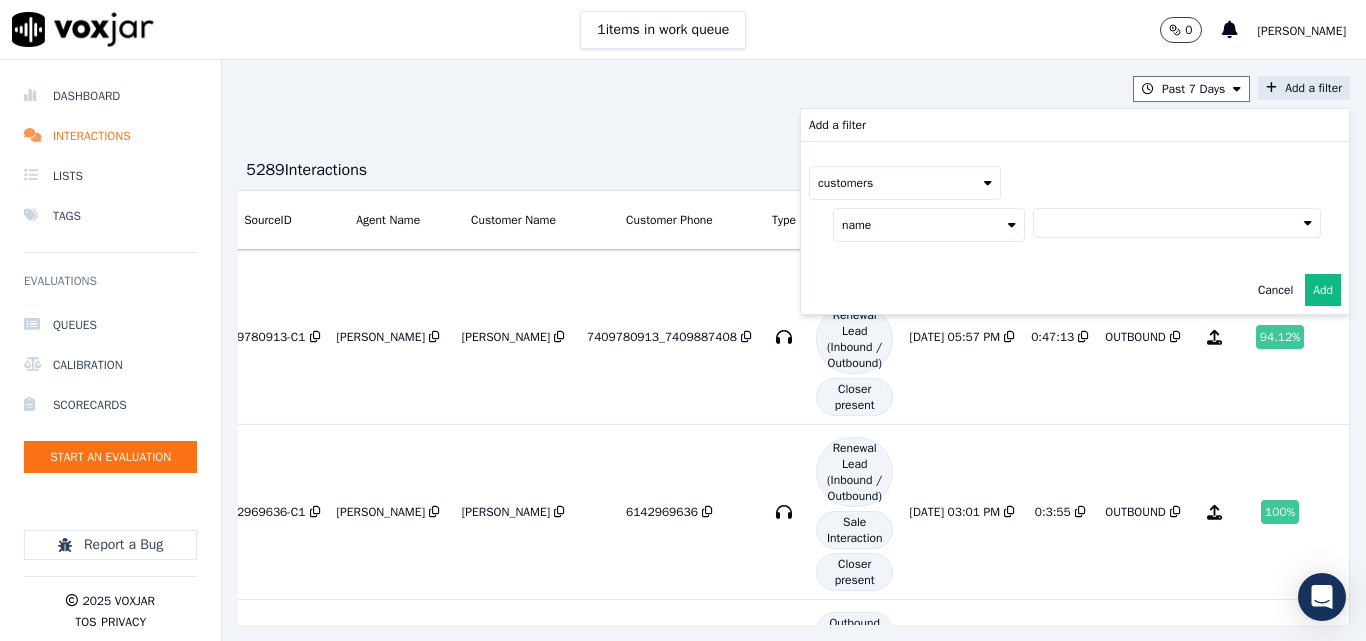 click at bounding box center [1177, 223] 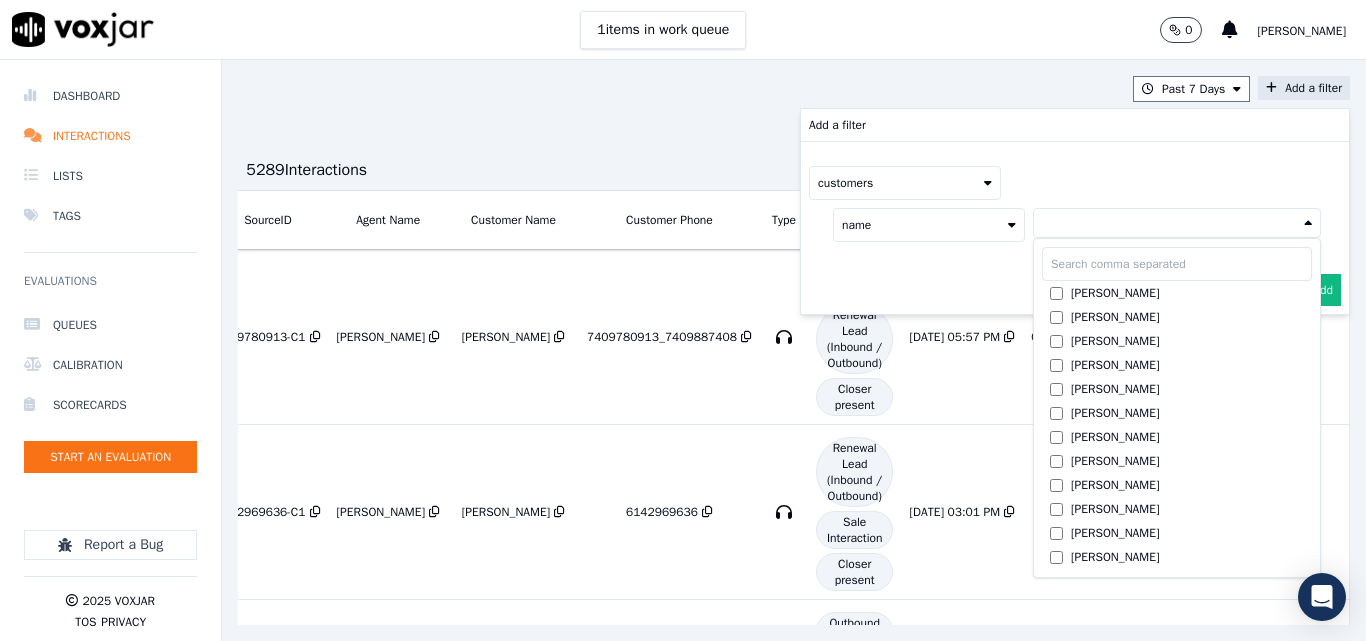 click at bounding box center (1177, 264) 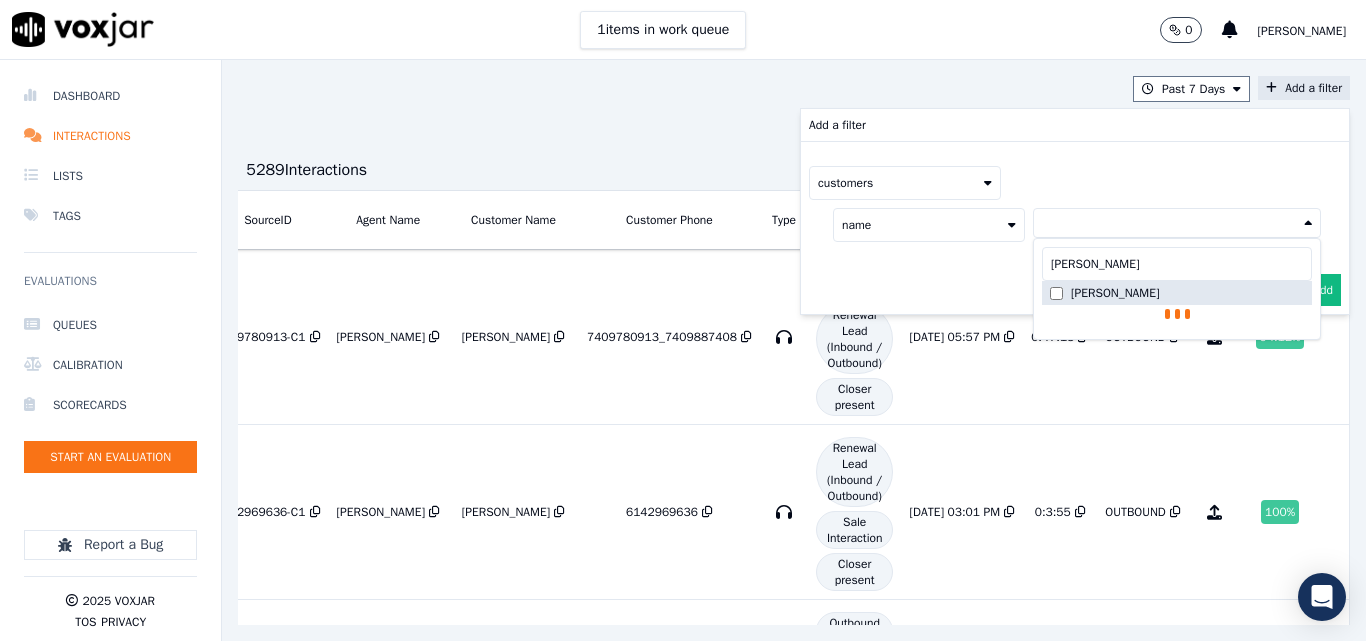 type on "[PERSON_NAME]" 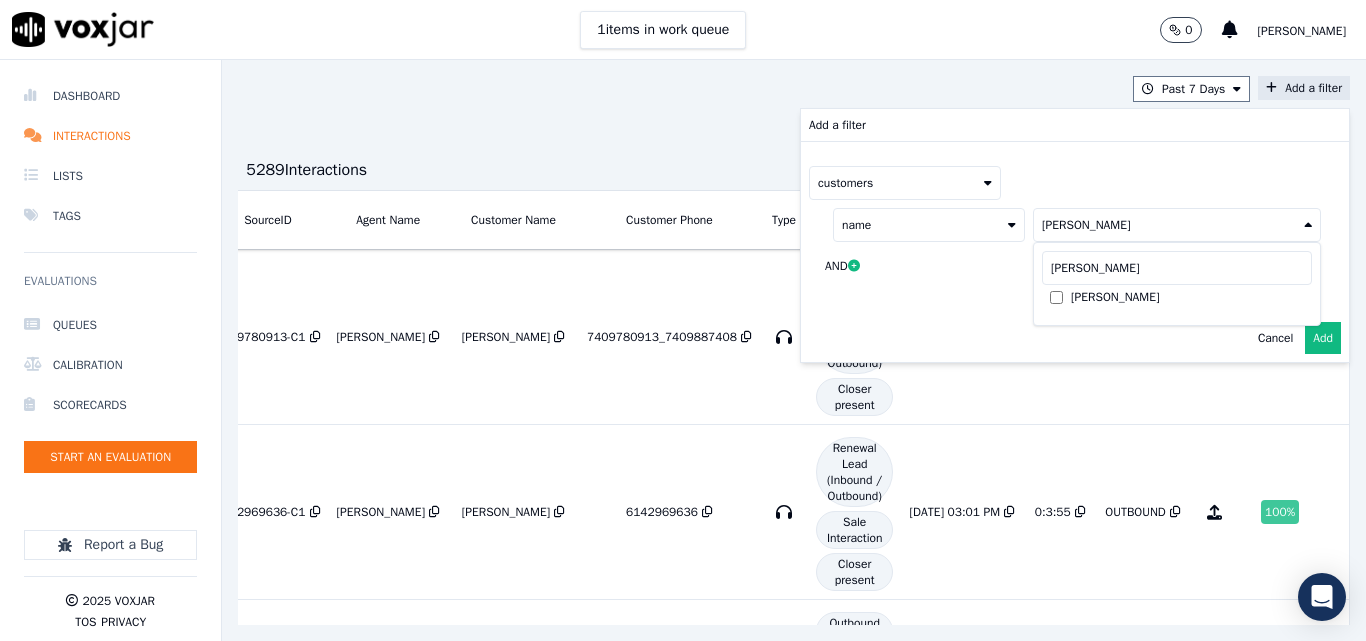 click on "Add" at bounding box center [1323, 338] 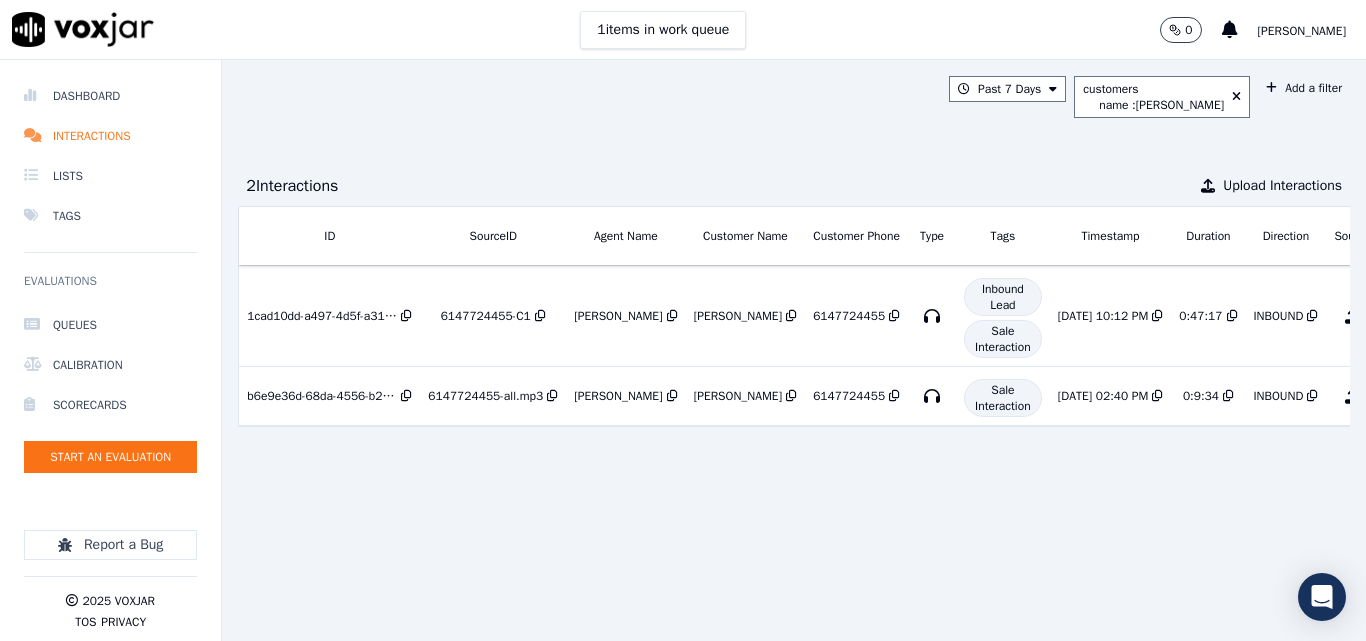 scroll, scrollTop: 0, scrollLeft: 179, axis: horizontal 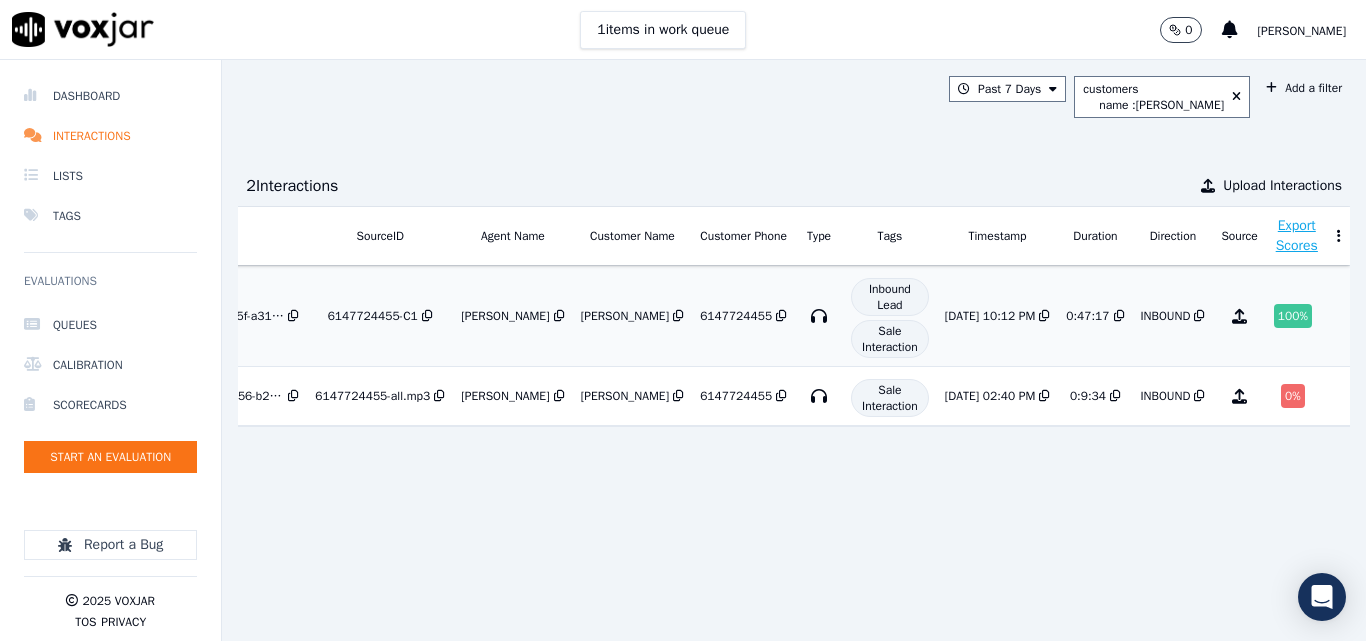 click on "100 %" at bounding box center (1293, 316) 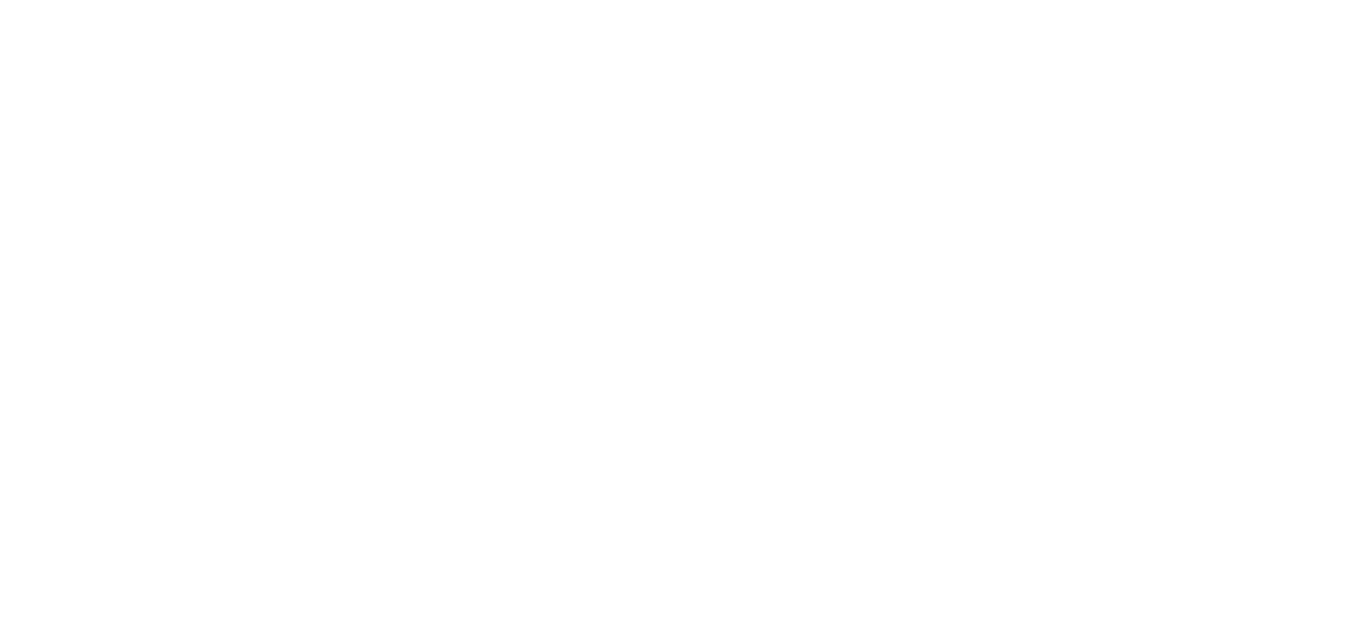 scroll, scrollTop: 0, scrollLeft: 0, axis: both 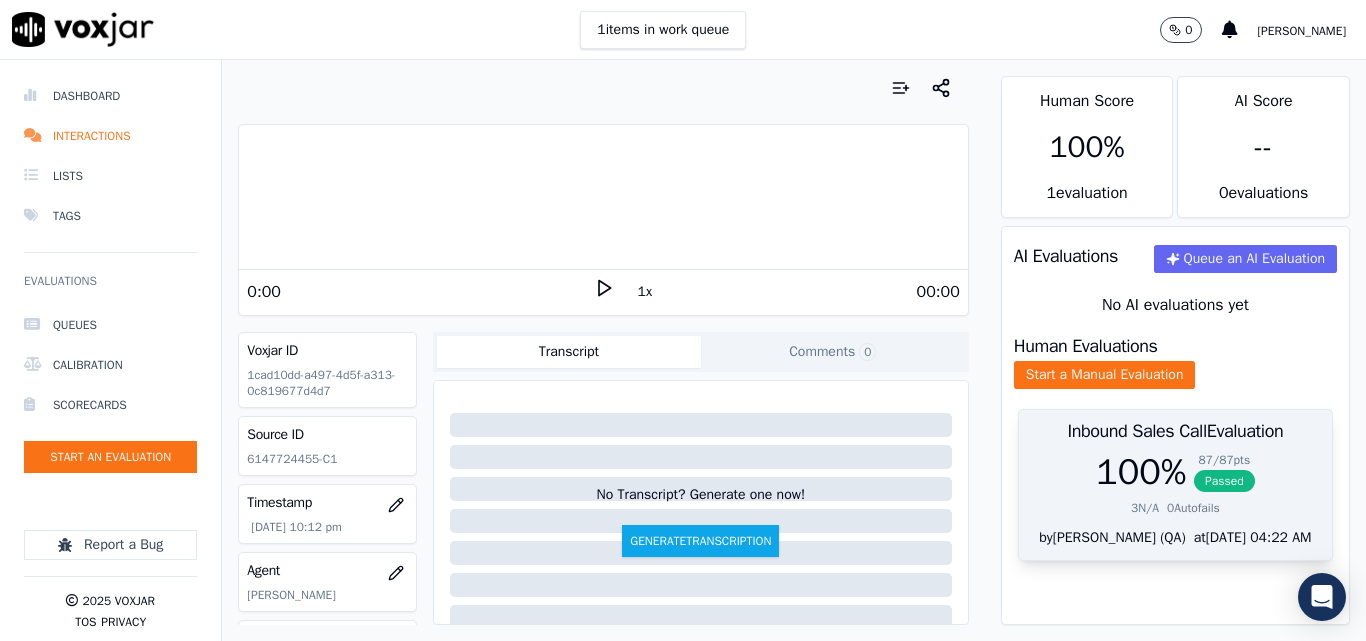 click on "Passed" at bounding box center (1224, 481) 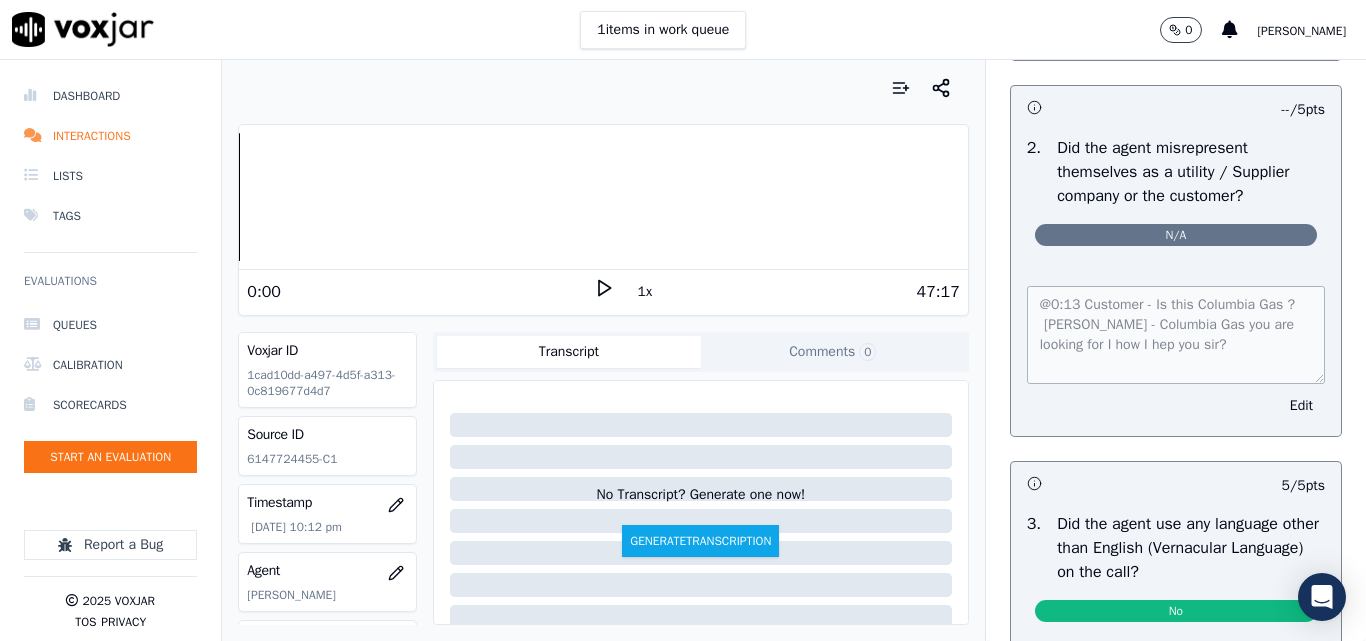 scroll, scrollTop: 2800, scrollLeft: 0, axis: vertical 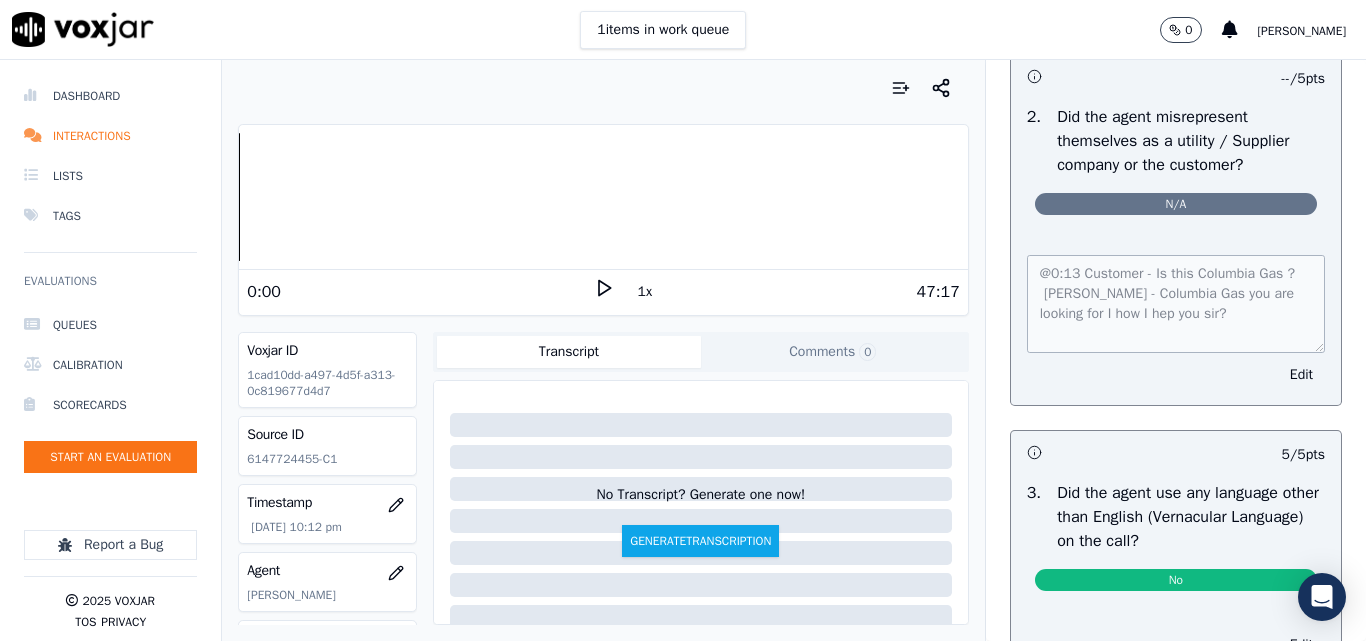 click on "N/A" at bounding box center [1176, 204] 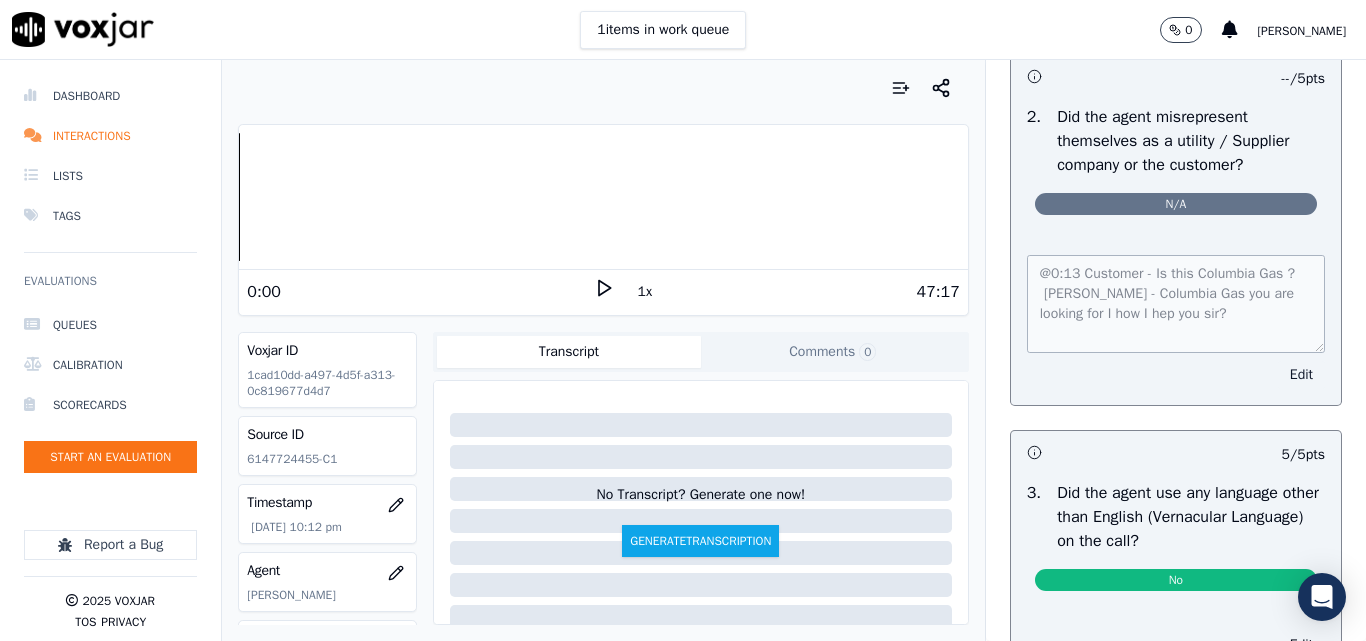 click on "Edit" at bounding box center [1301, 375] 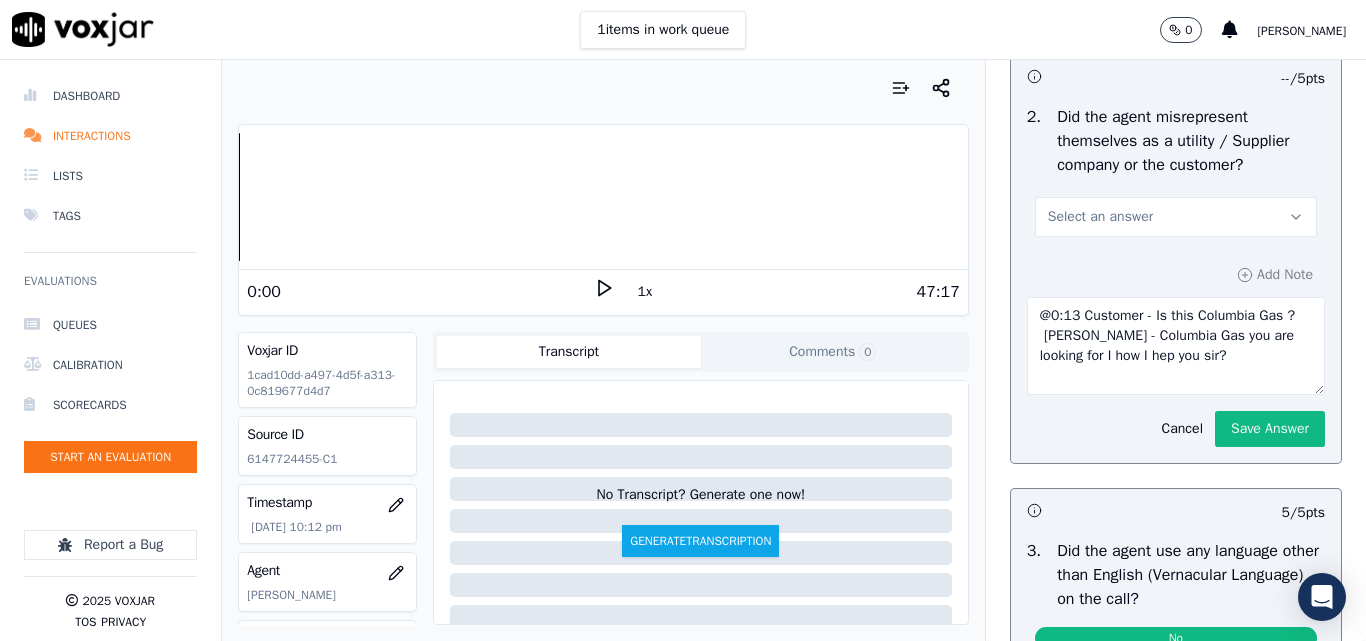 click on "Select an answer" at bounding box center [1100, 217] 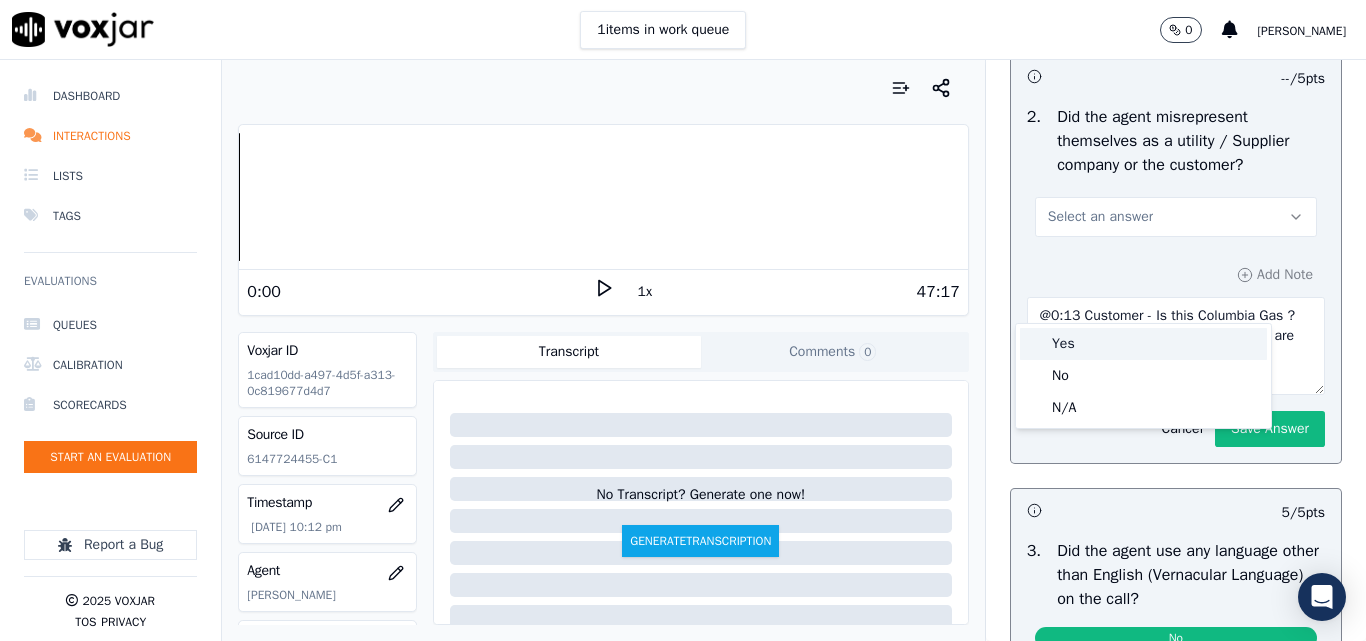 click on "Yes" at bounding box center (1143, 344) 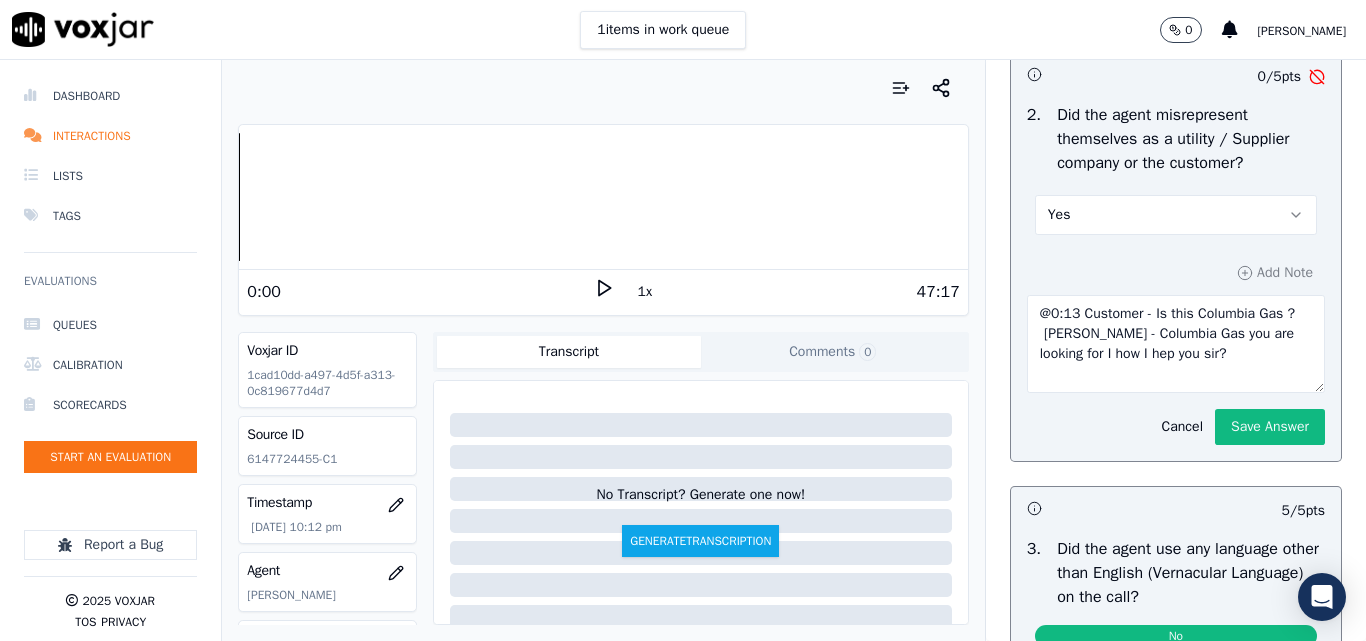 scroll, scrollTop: 2800, scrollLeft: 0, axis: vertical 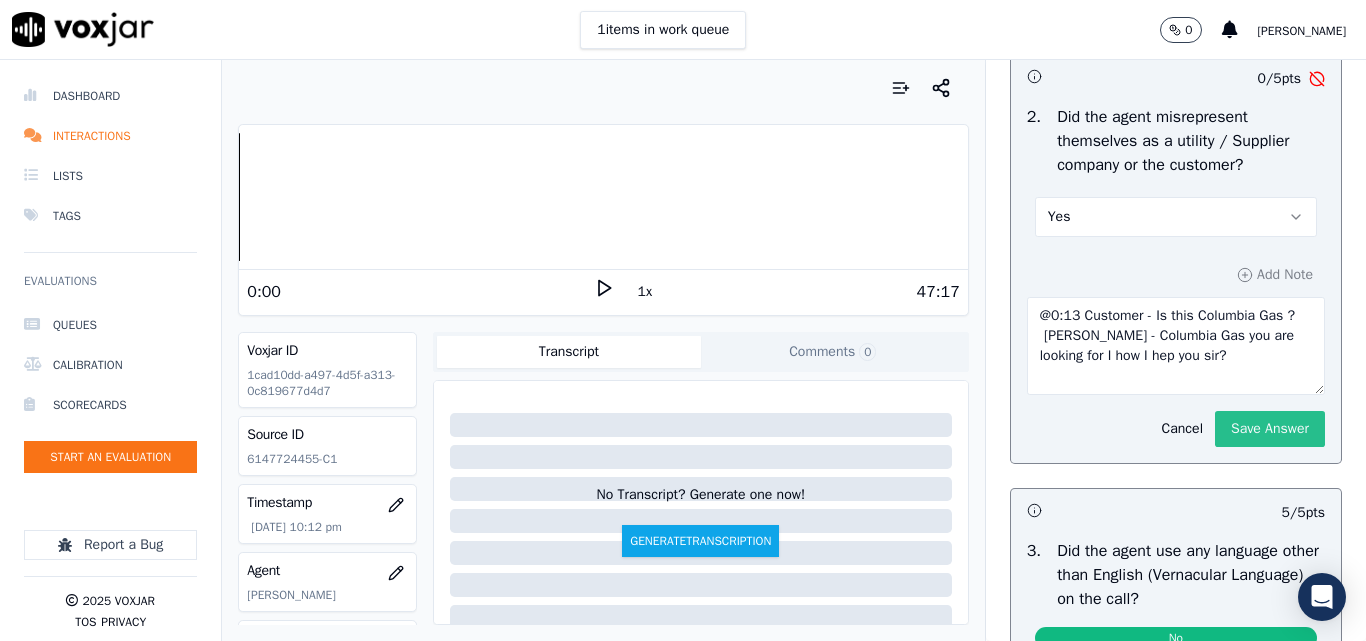 click on "Save Answer" 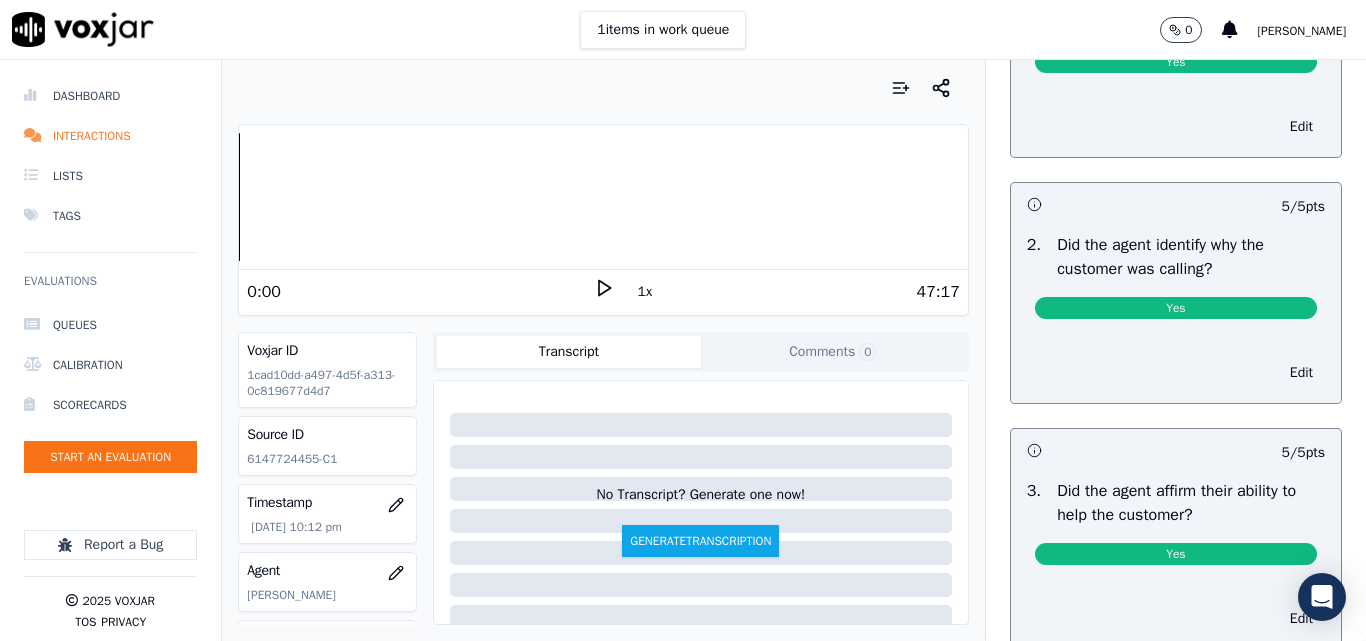 scroll, scrollTop: 0, scrollLeft: 0, axis: both 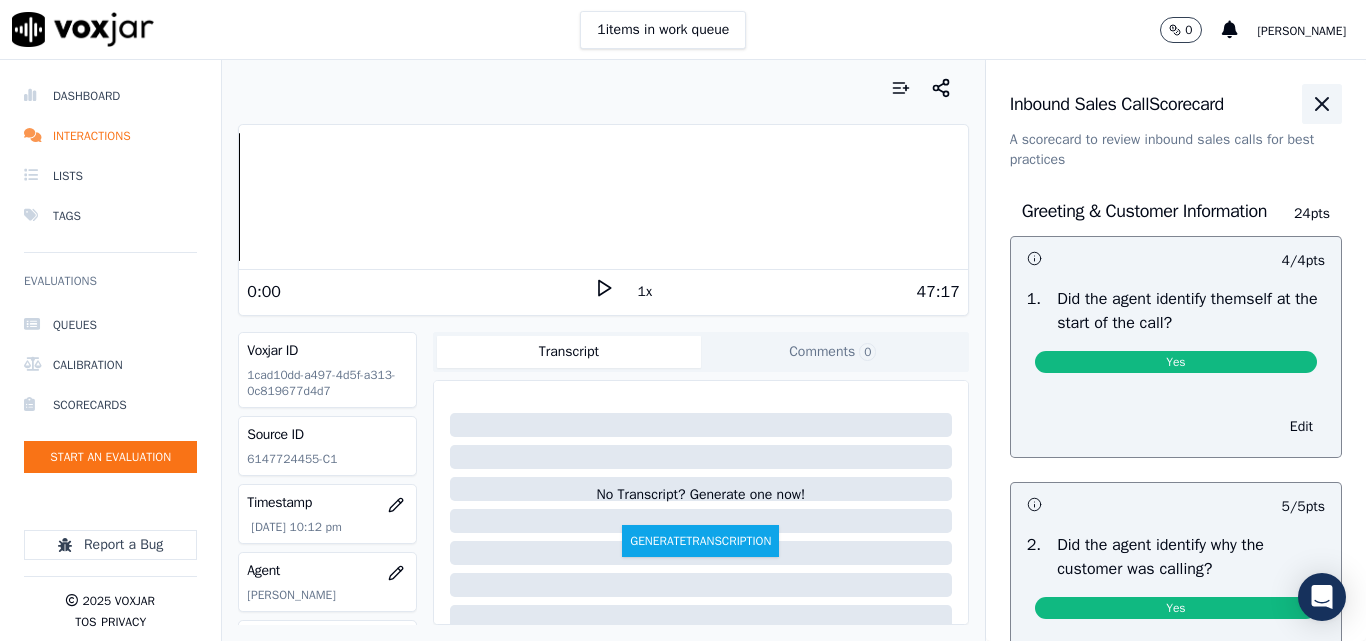 click 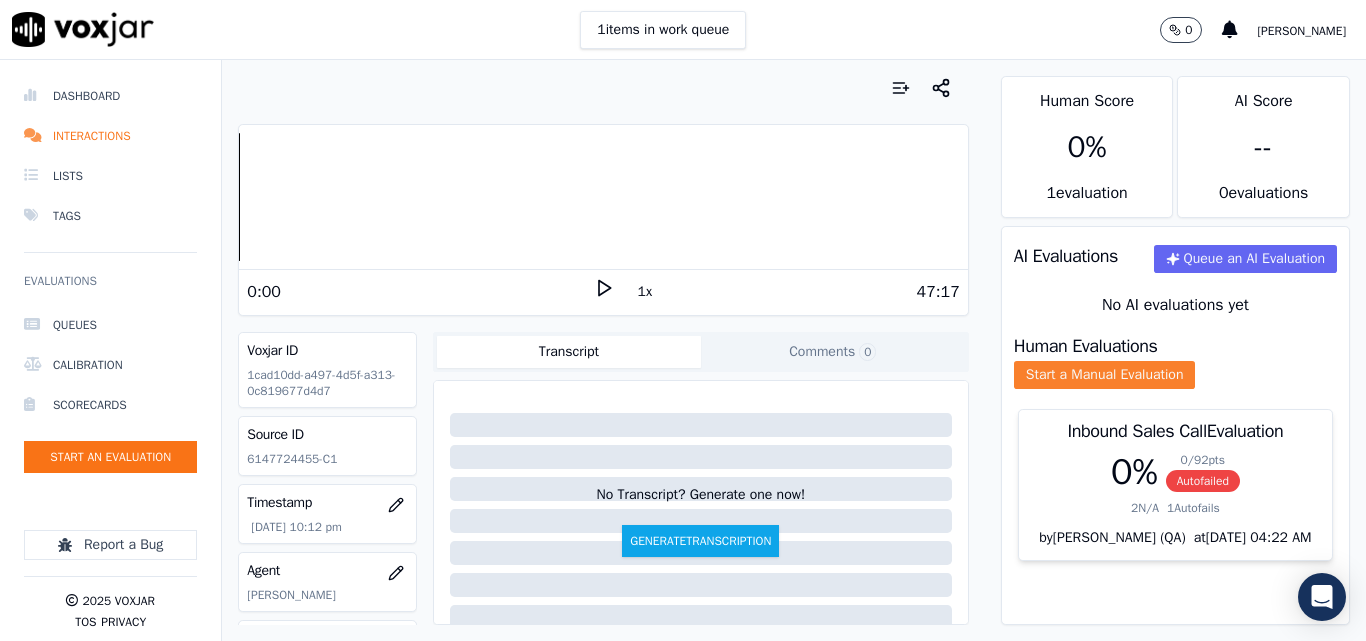 drag, startPoint x: 1113, startPoint y: 390, endPoint x: 1137, endPoint y: 396, distance: 24.738634 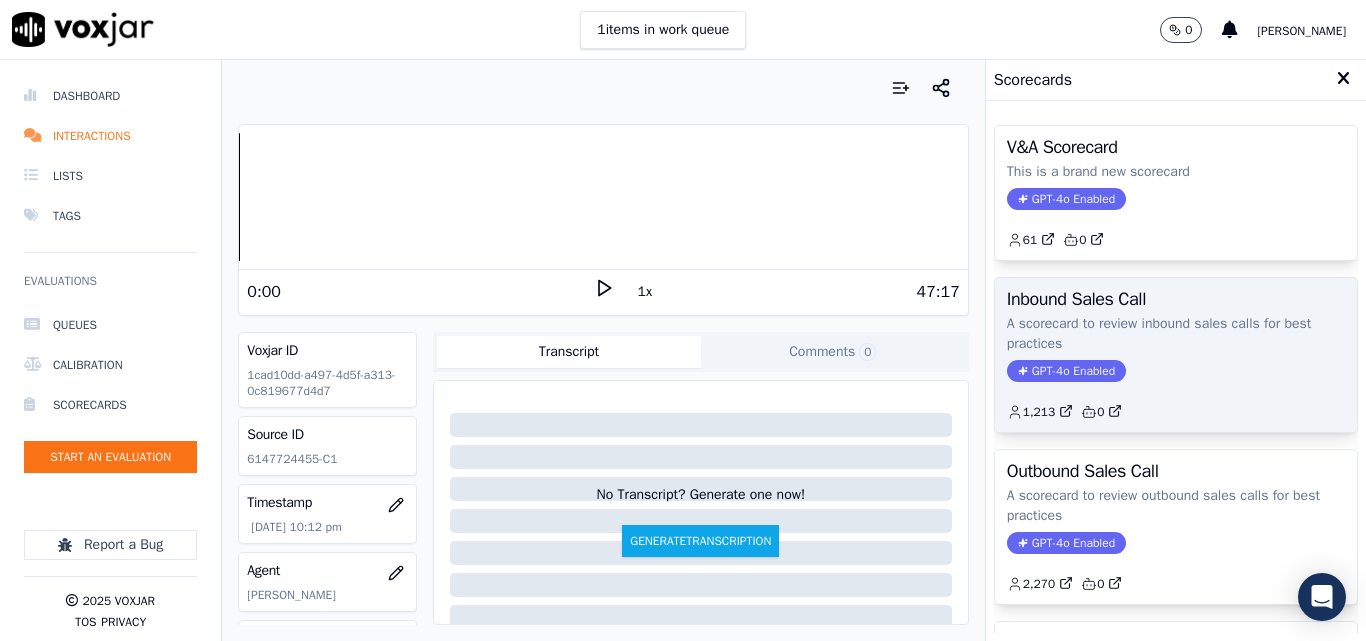 click on "GPT-4o Enabled" 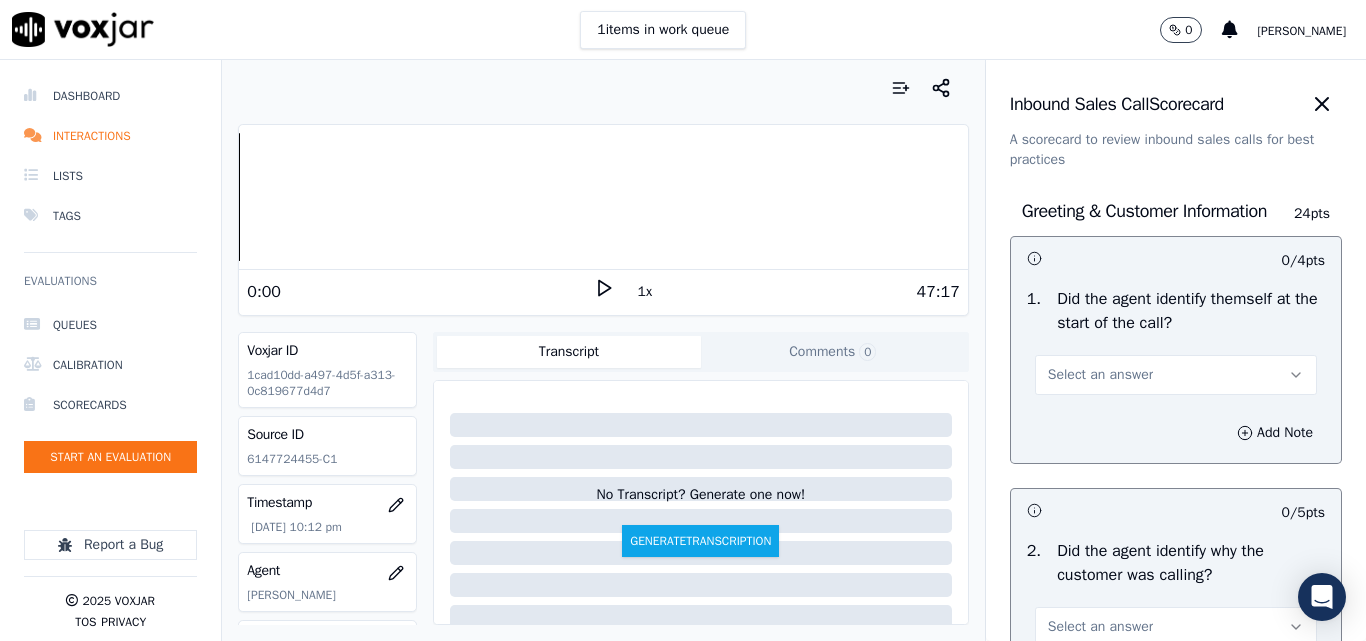 click on "Select an answer" at bounding box center [1176, 365] 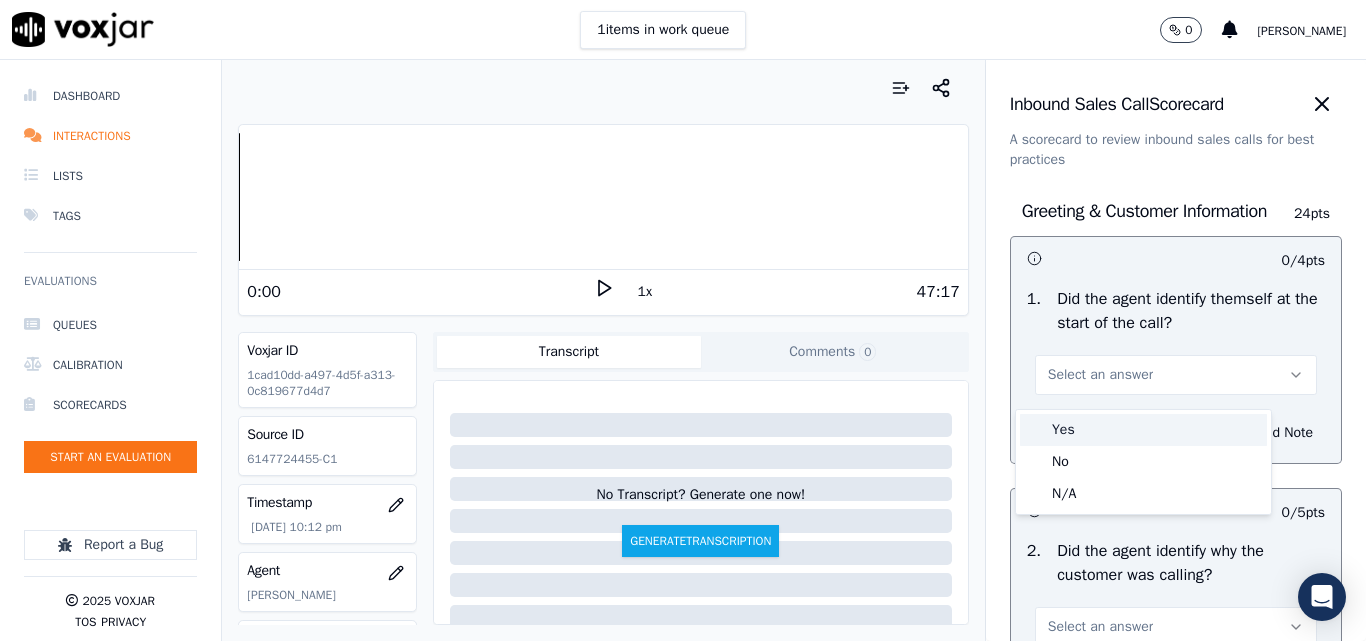 click on "Yes" at bounding box center (1143, 430) 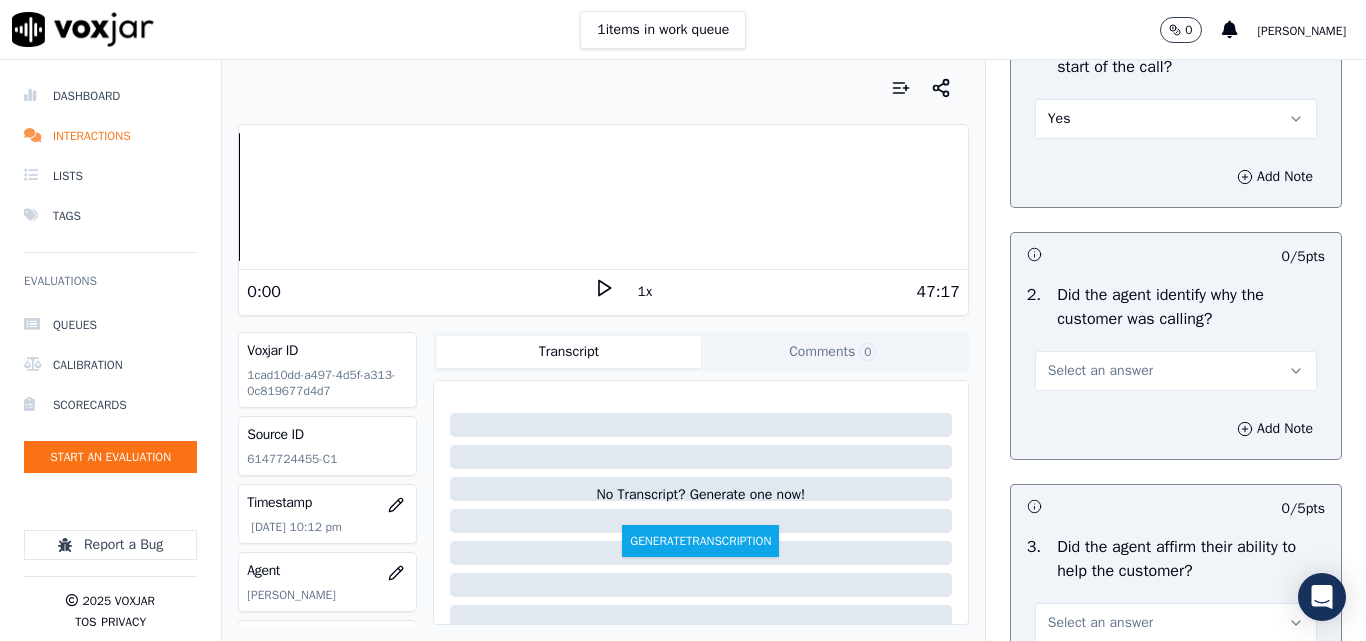 scroll, scrollTop: 300, scrollLeft: 0, axis: vertical 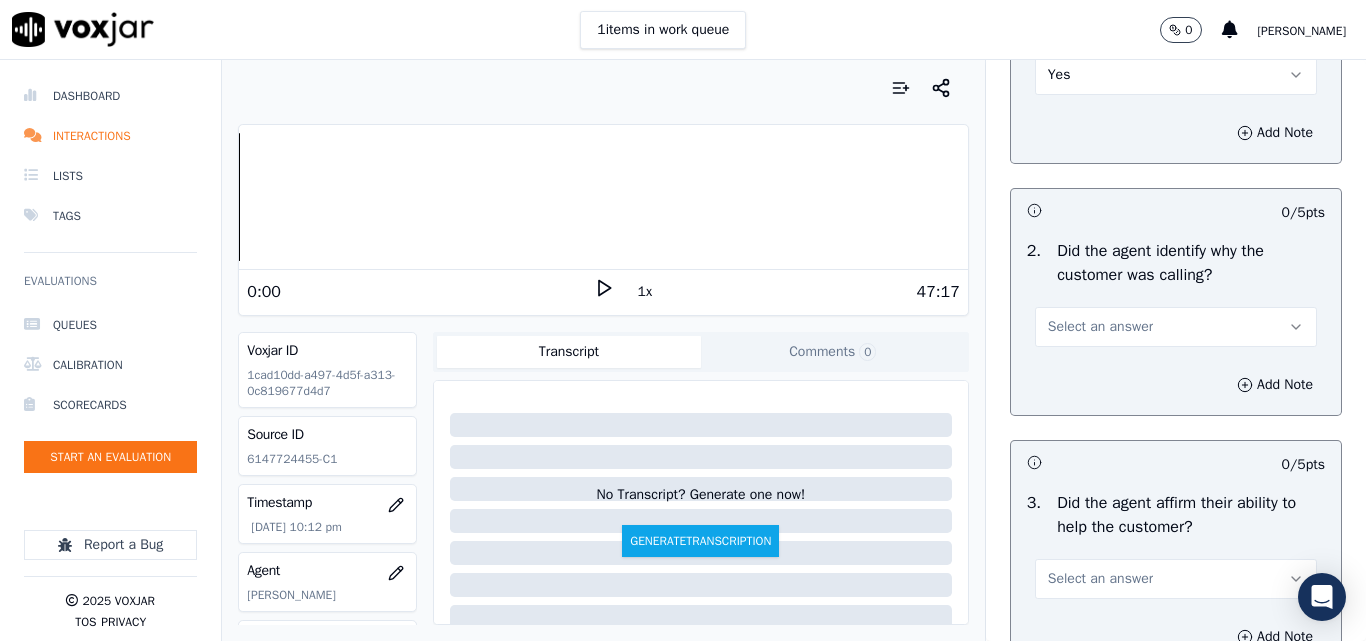 click on "Select an answer" at bounding box center (1176, 327) 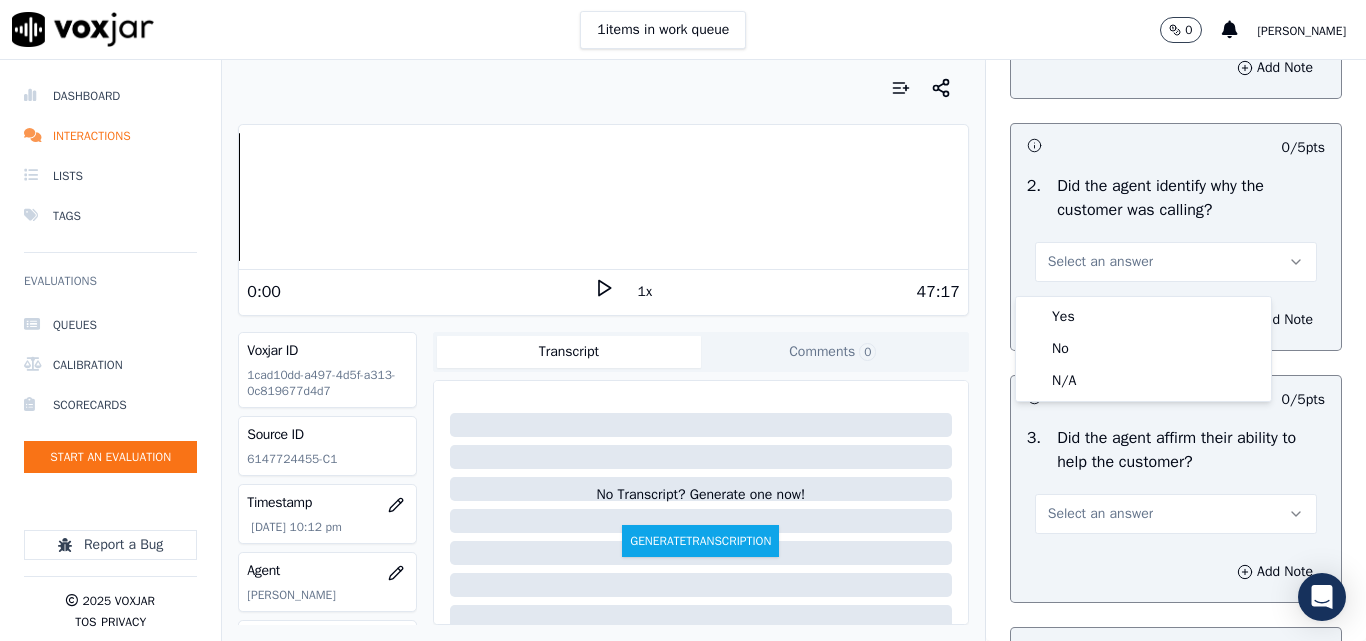 scroll, scrollTop: 400, scrollLeft: 0, axis: vertical 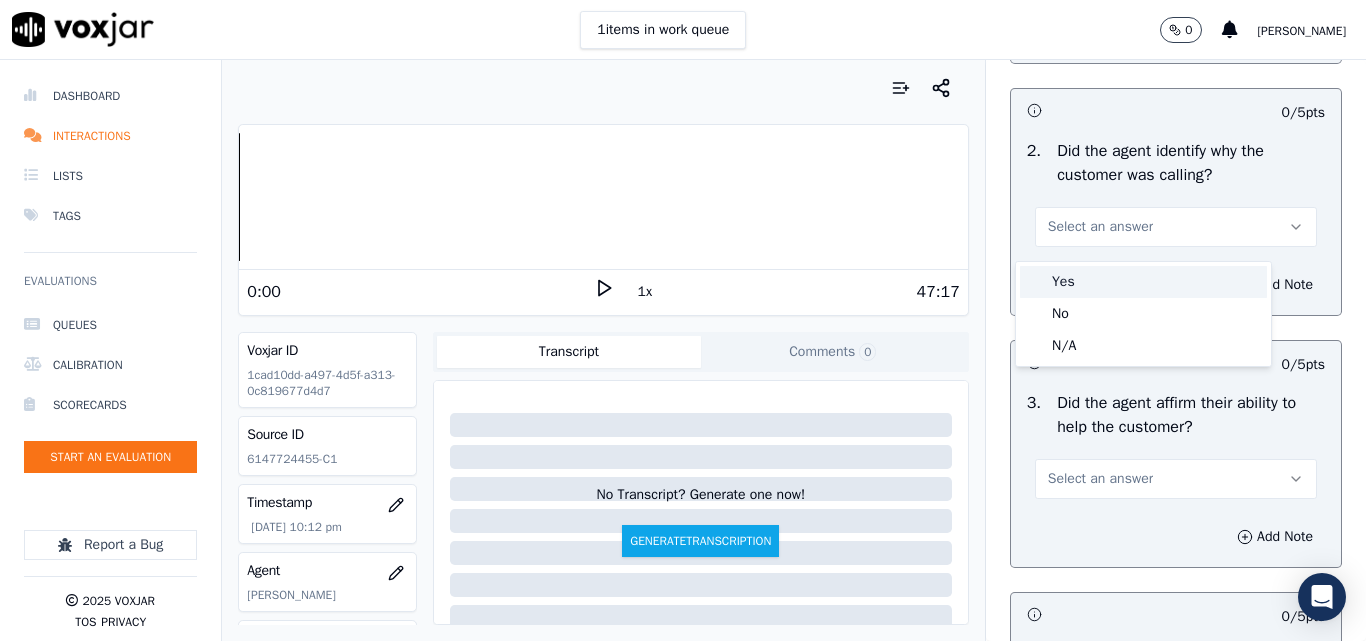drag, startPoint x: 1076, startPoint y: 285, endPoint x: 1131, endPoint y: 284, distance: 55.00909 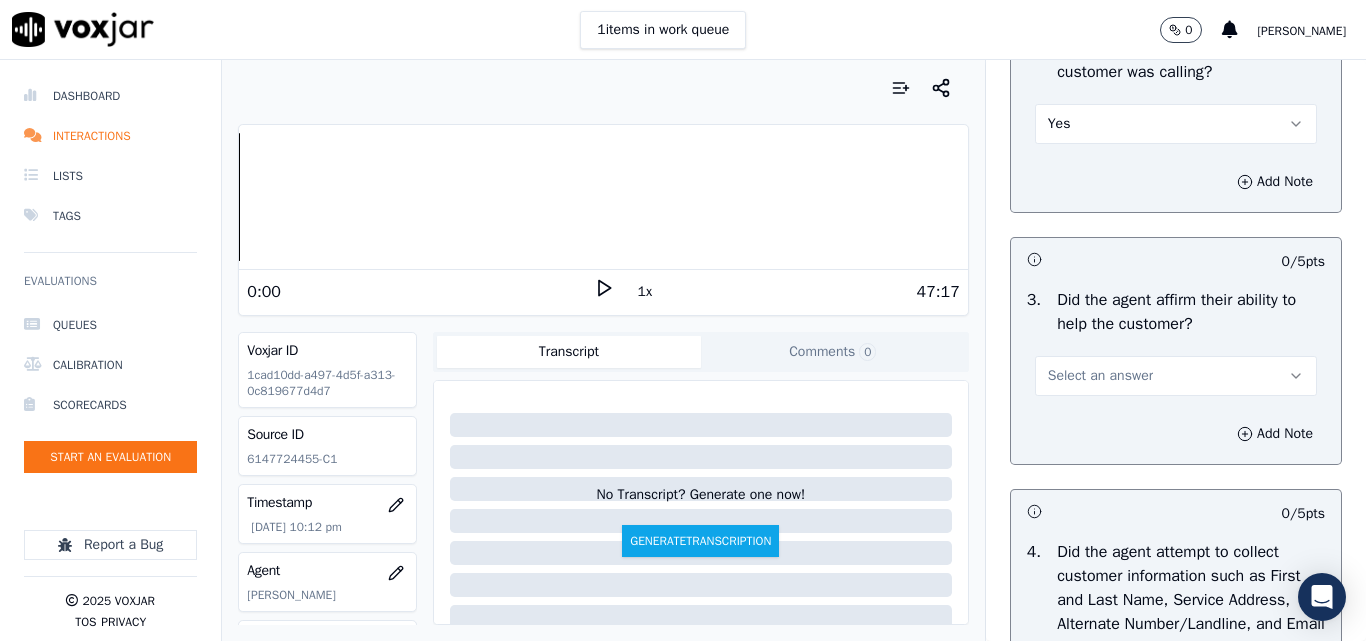scroll, scrollTop: 600, scrollLeft: 0, axis: vertical 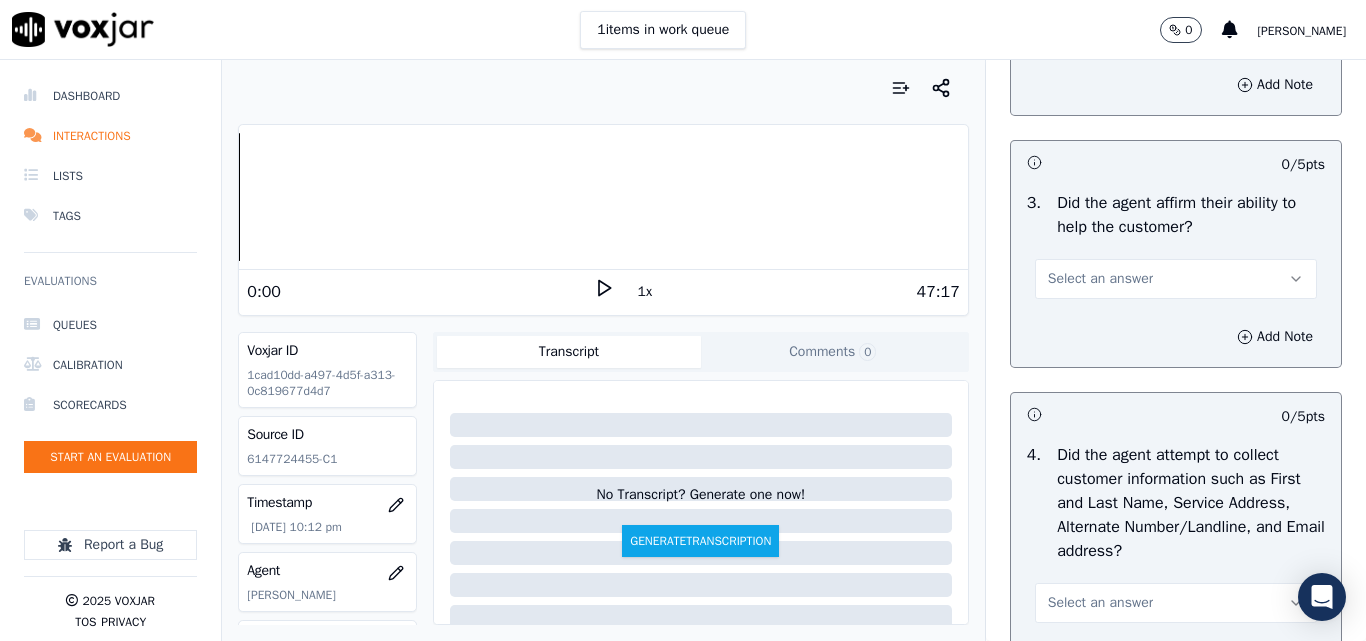 click on "Select an answer" at bounding box center (1100, 279) 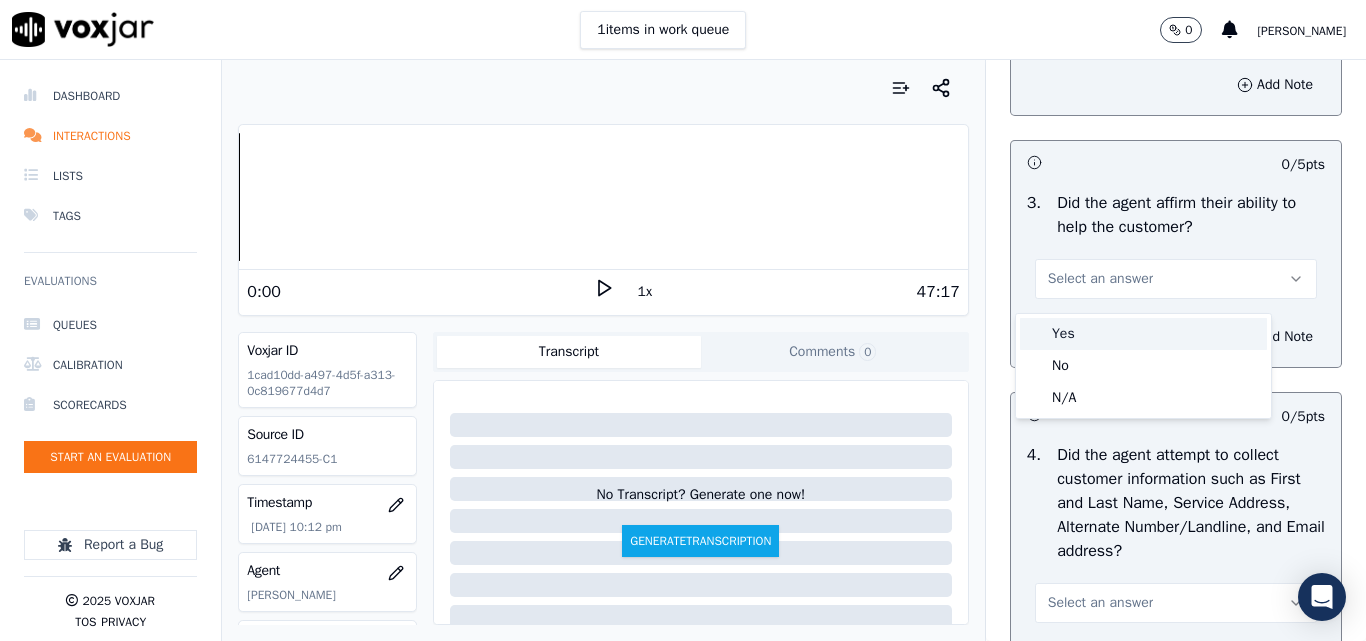 click on "Yes" at bounding box center (1143, 334) 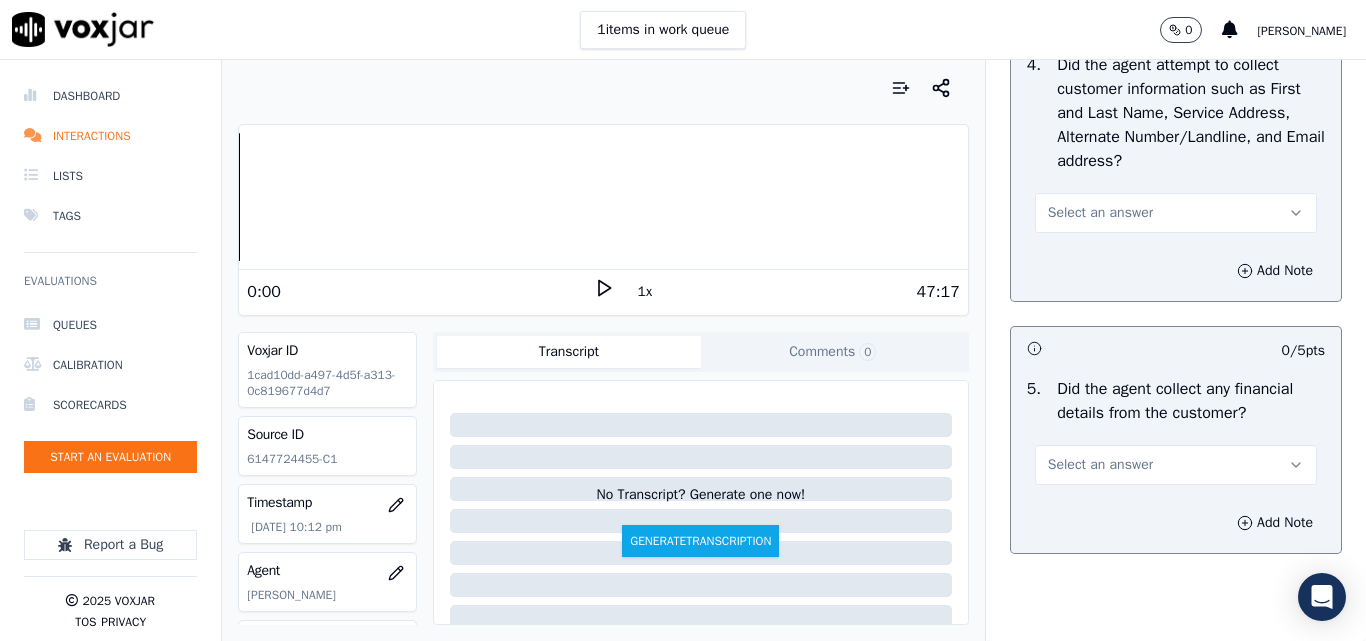 scroll, scrollTop: 1000, scrollLeft: 0, axis: vertical 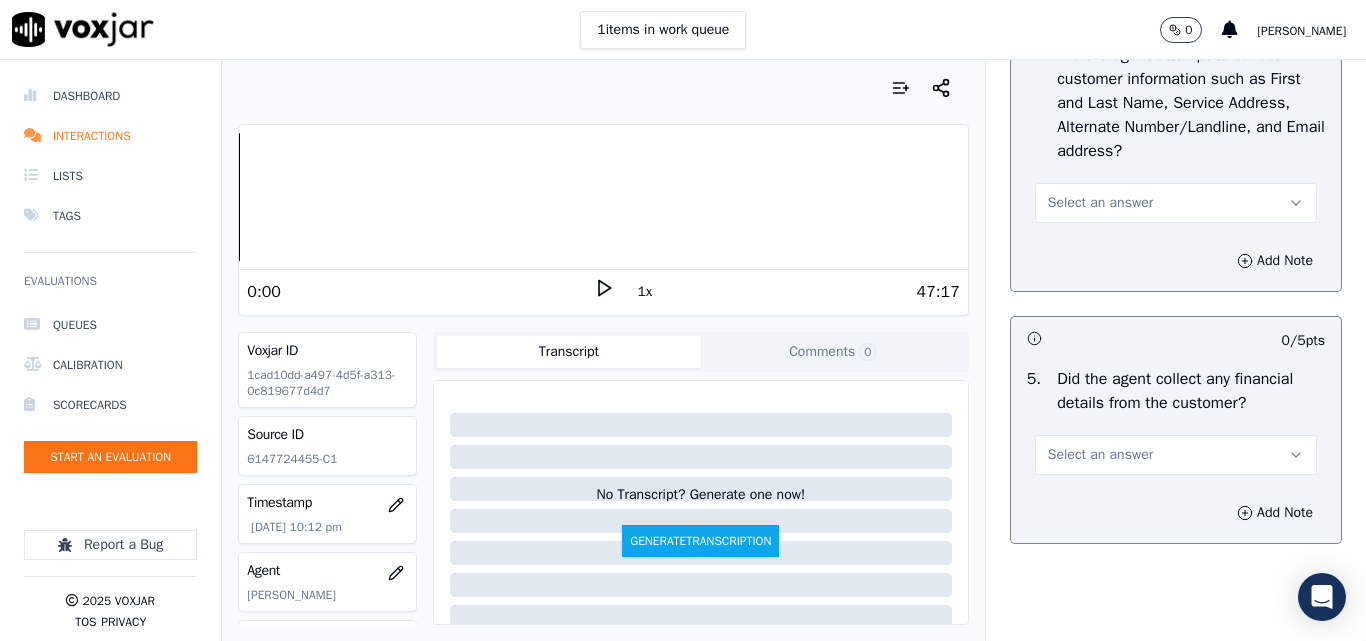 drag, startPoint x: 1071, startPoint y: 208, endPoint x: 1072, endPoint y: 232, distance: 24.020824 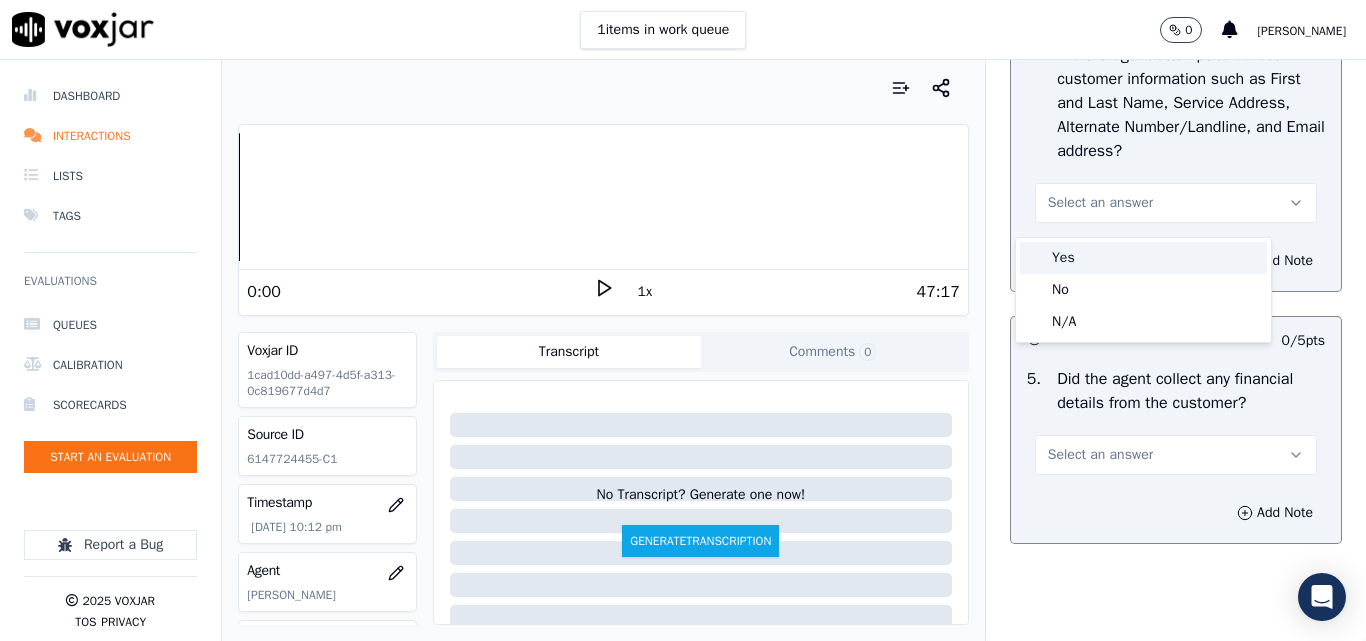 click on "Yes" at bounding box center (1143, 258) 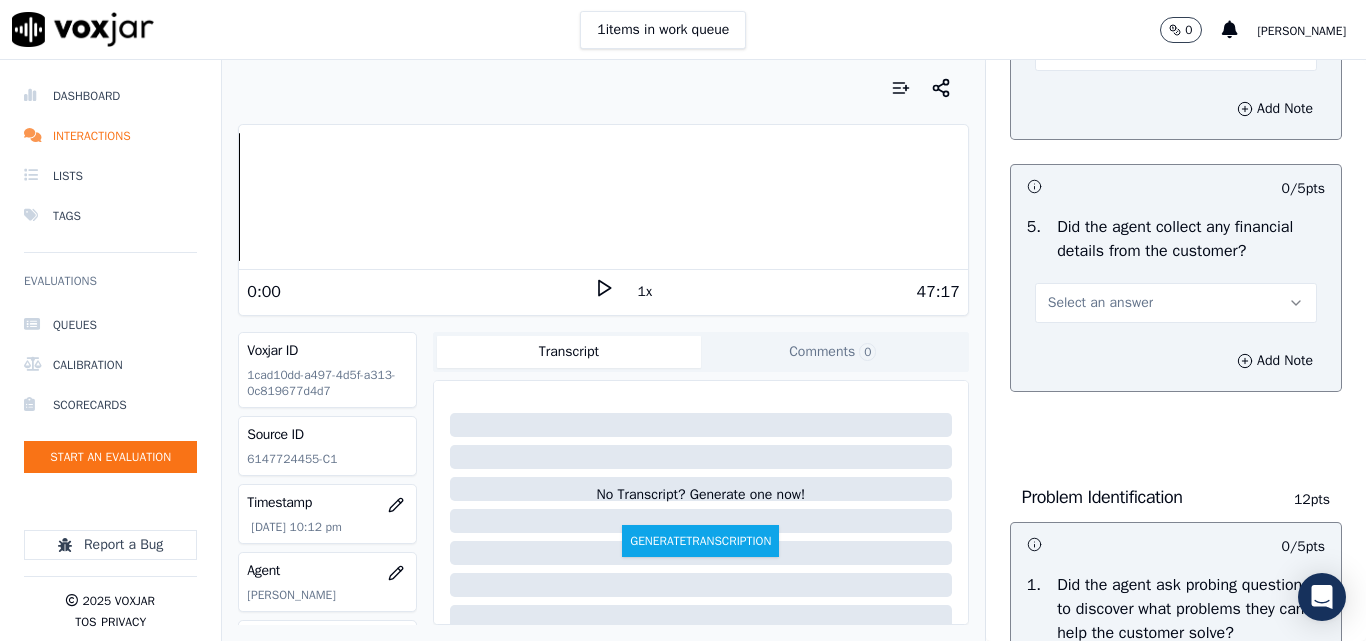 scroll, scrollTop: 1300, scrollLeft: 0, axis: vertical 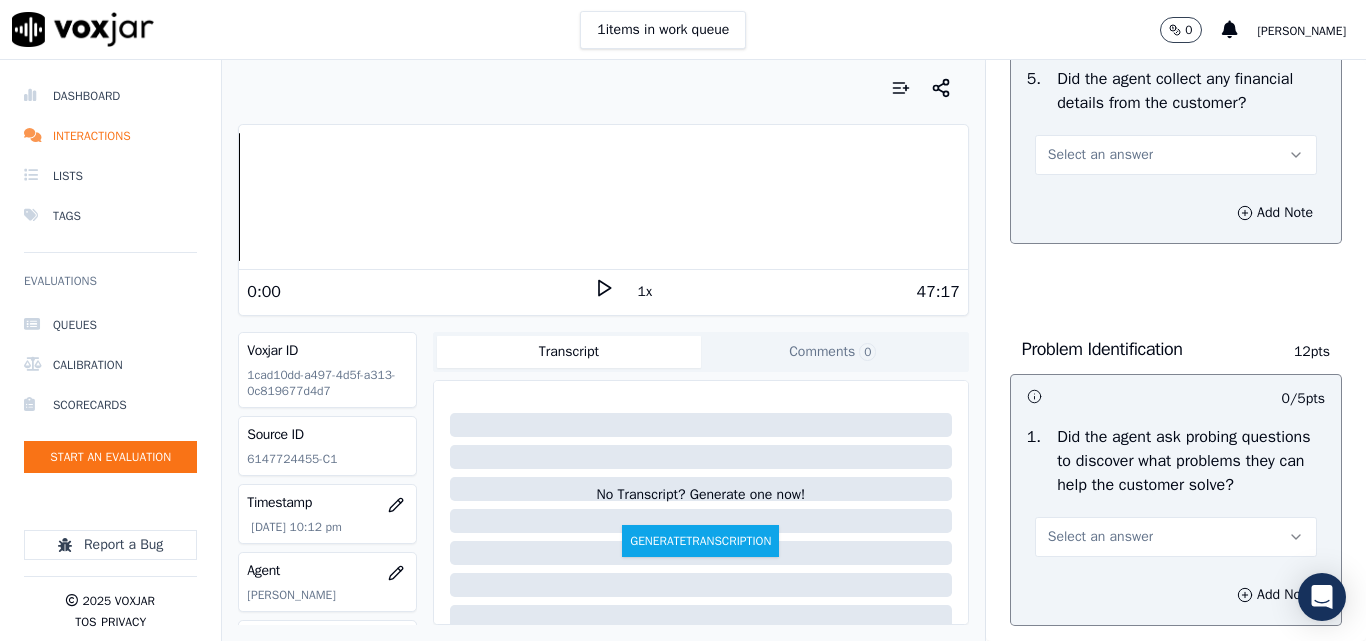 drag, startPoint x: 1096, startPoint y: 158, endPoint x: 1100, endPoint y: 177, distance: 19.416489 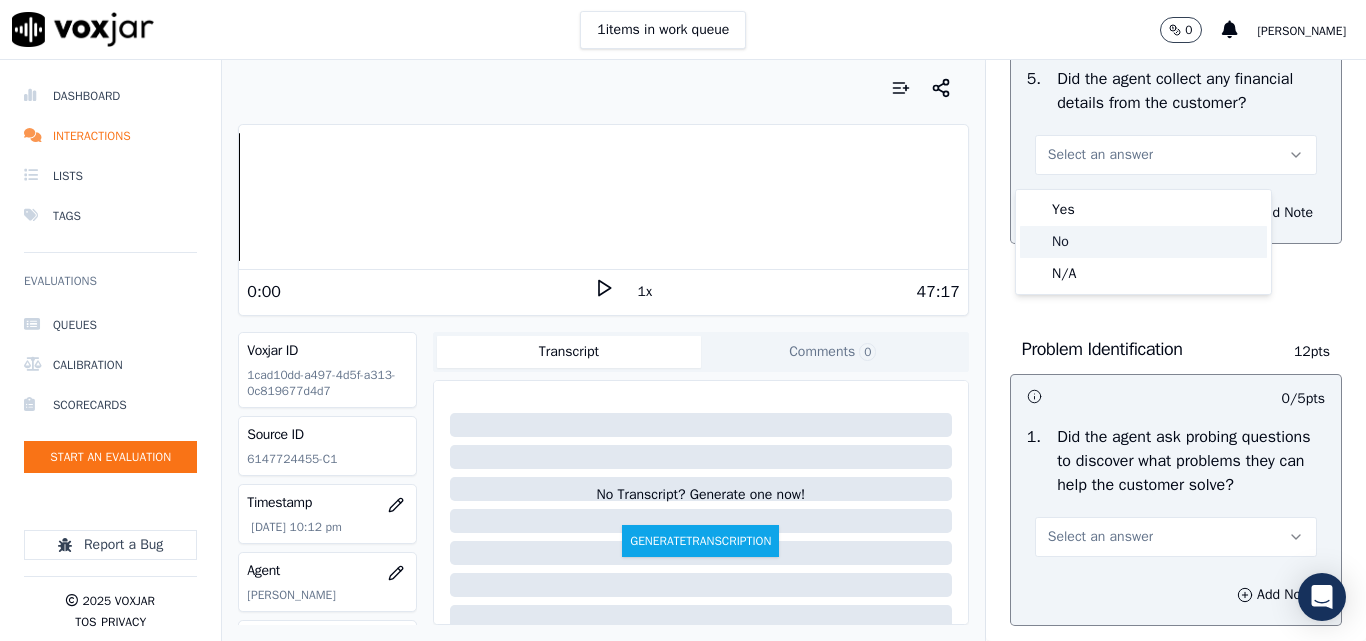 click on "No" 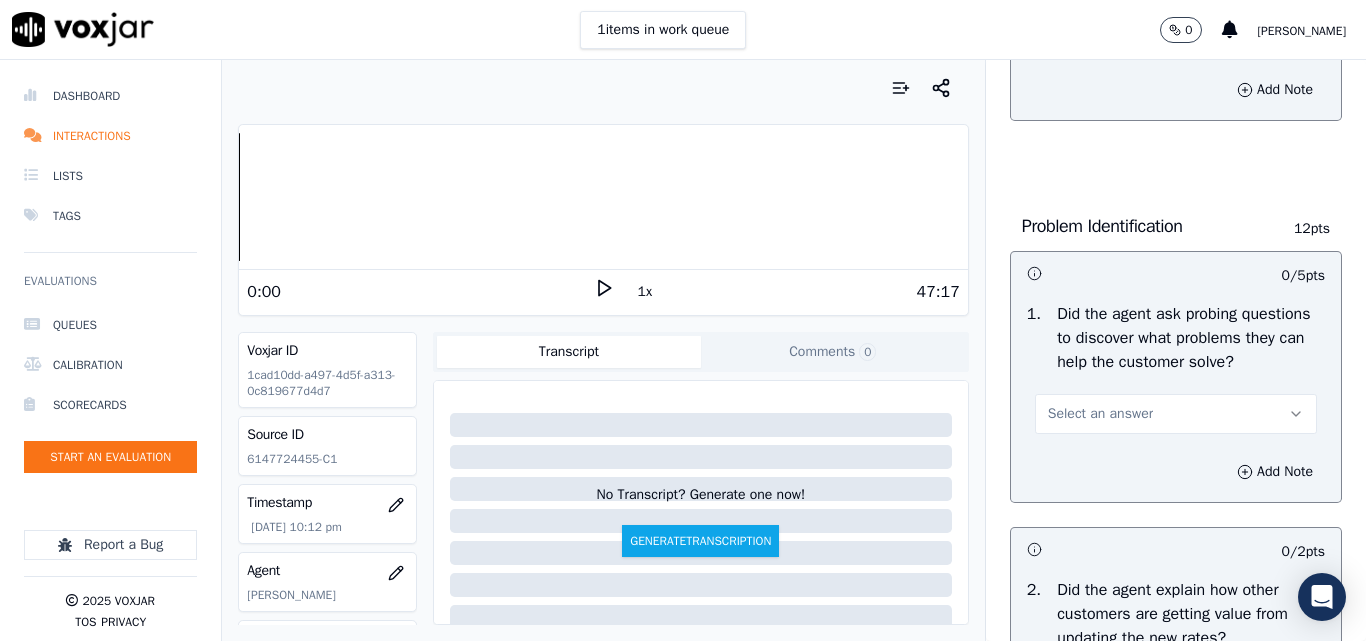 scroll, scrollTop: 1500, scrollLeft: 0, axis: vertical 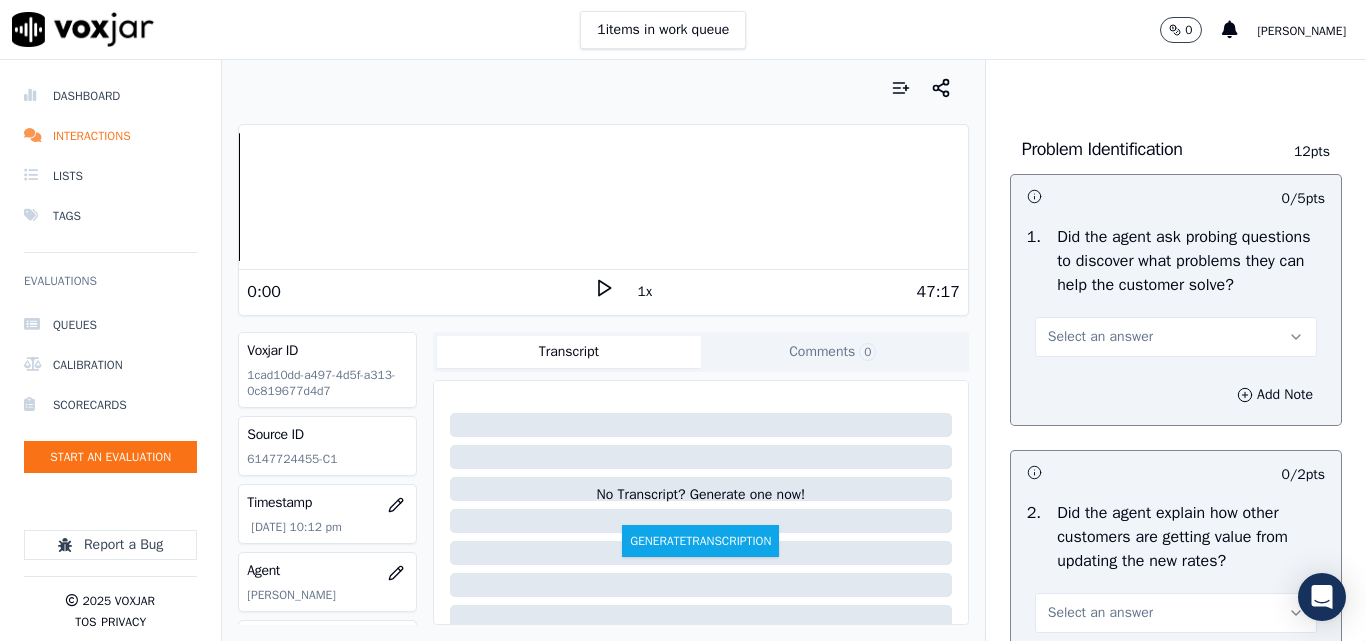 click on "Select an answer" at bounding box center (1100, 337) 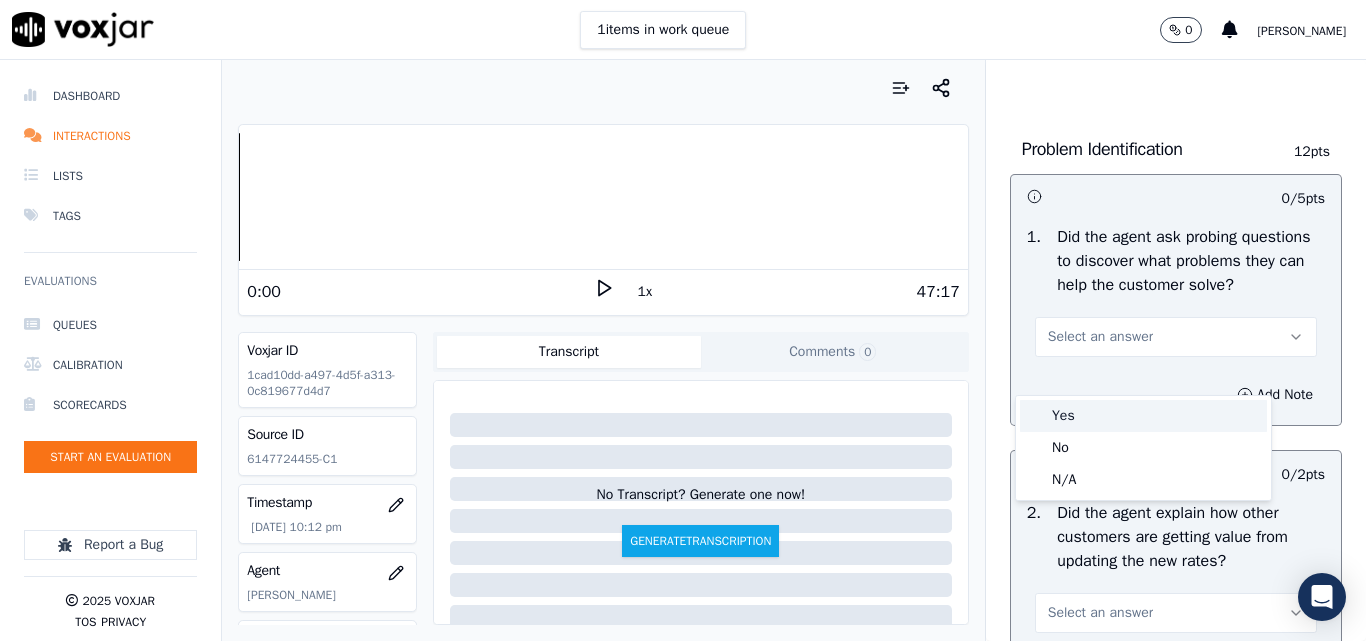 click on "Yes" at bounding box center [1143, 416] 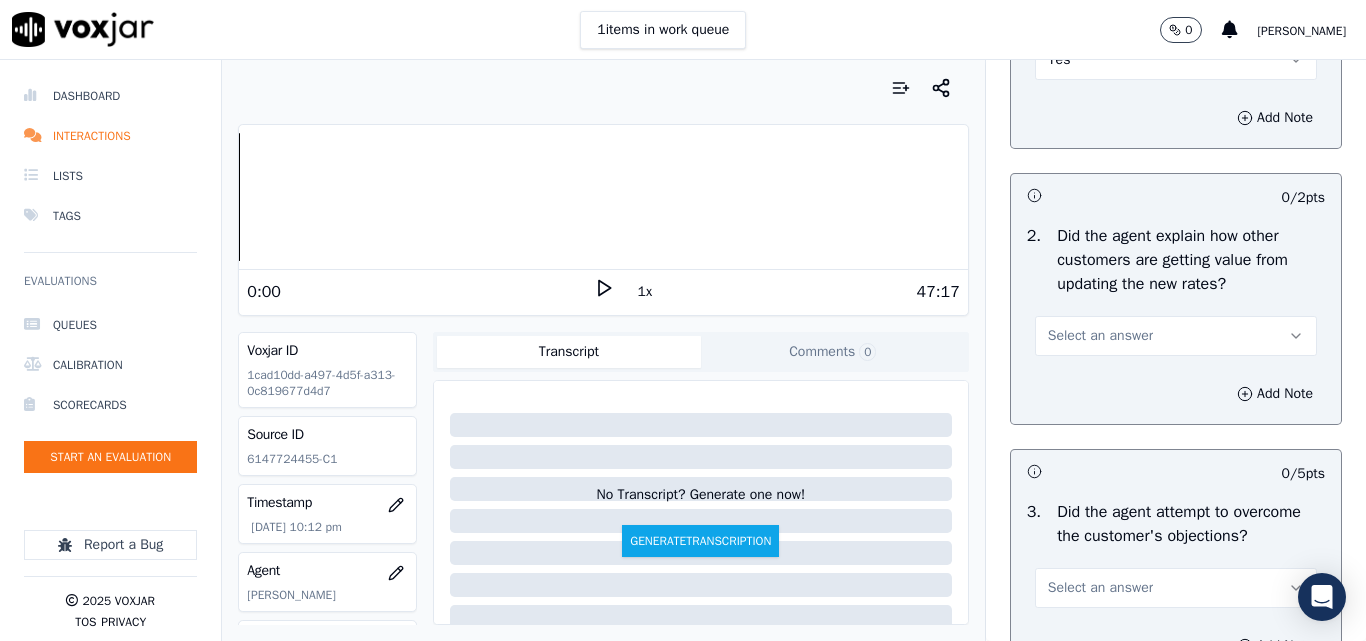 scroll, scrollTop: 1800, scrollLeft: 0, axis: vertical 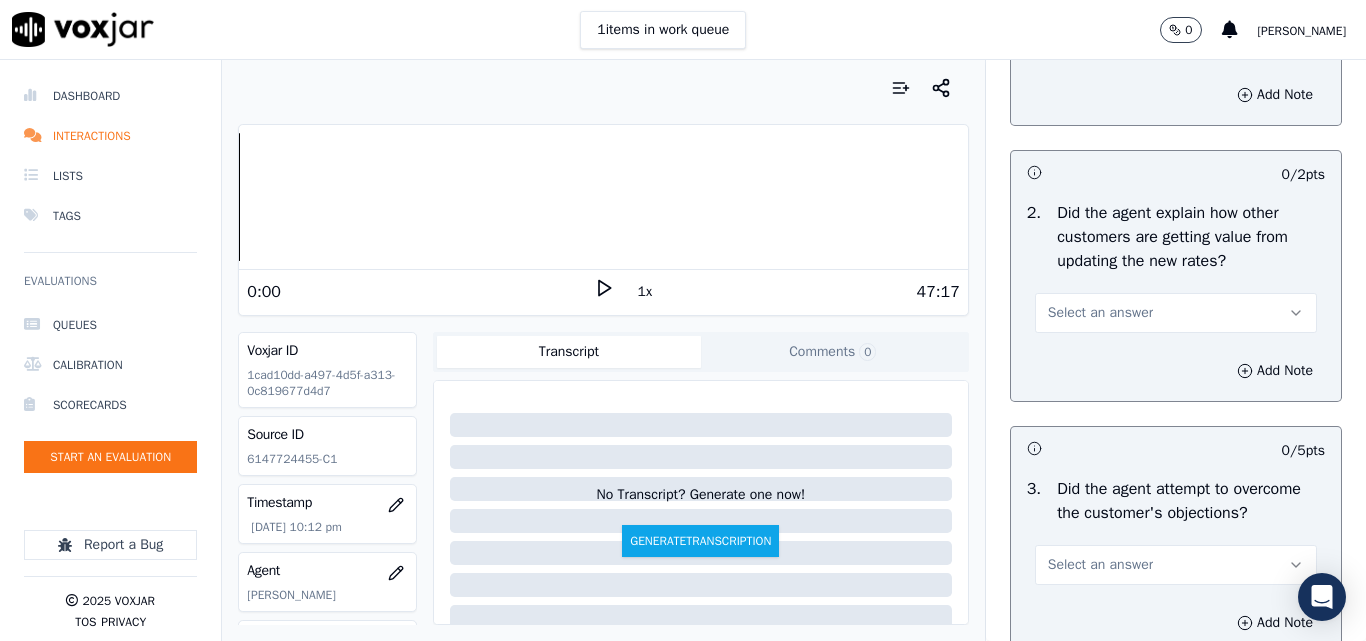 click on "Select an answer" at bounding box center [1100, 313] 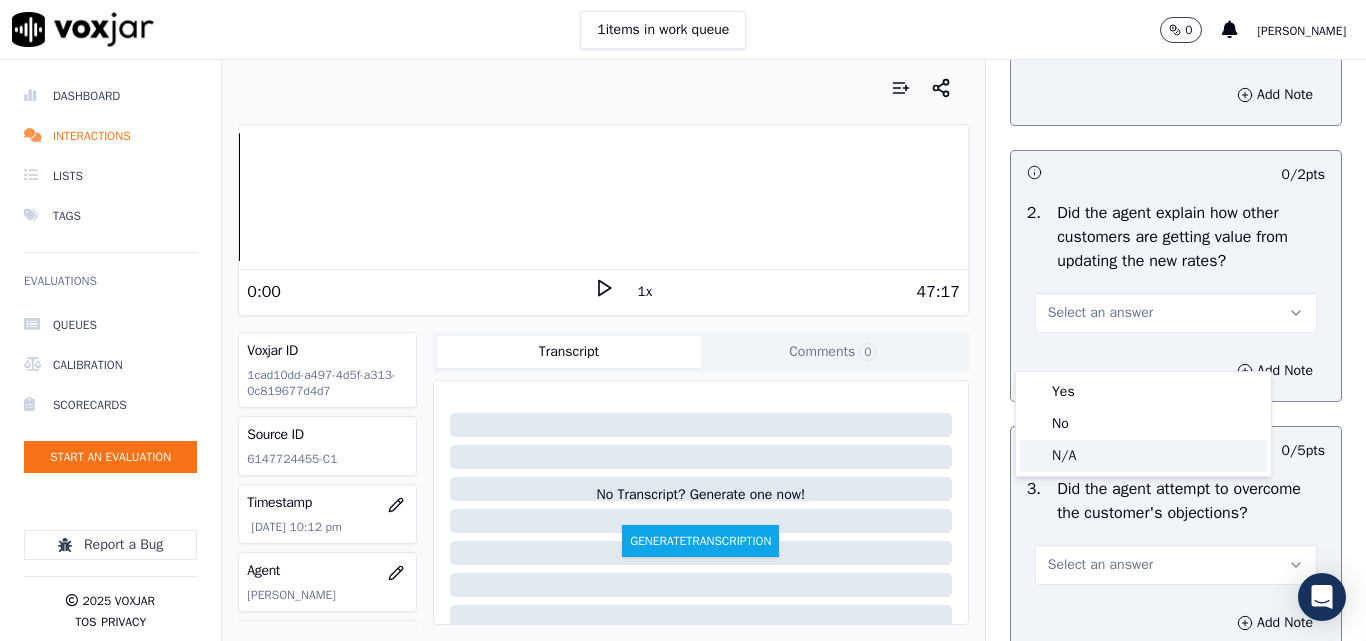 click on "N/A" 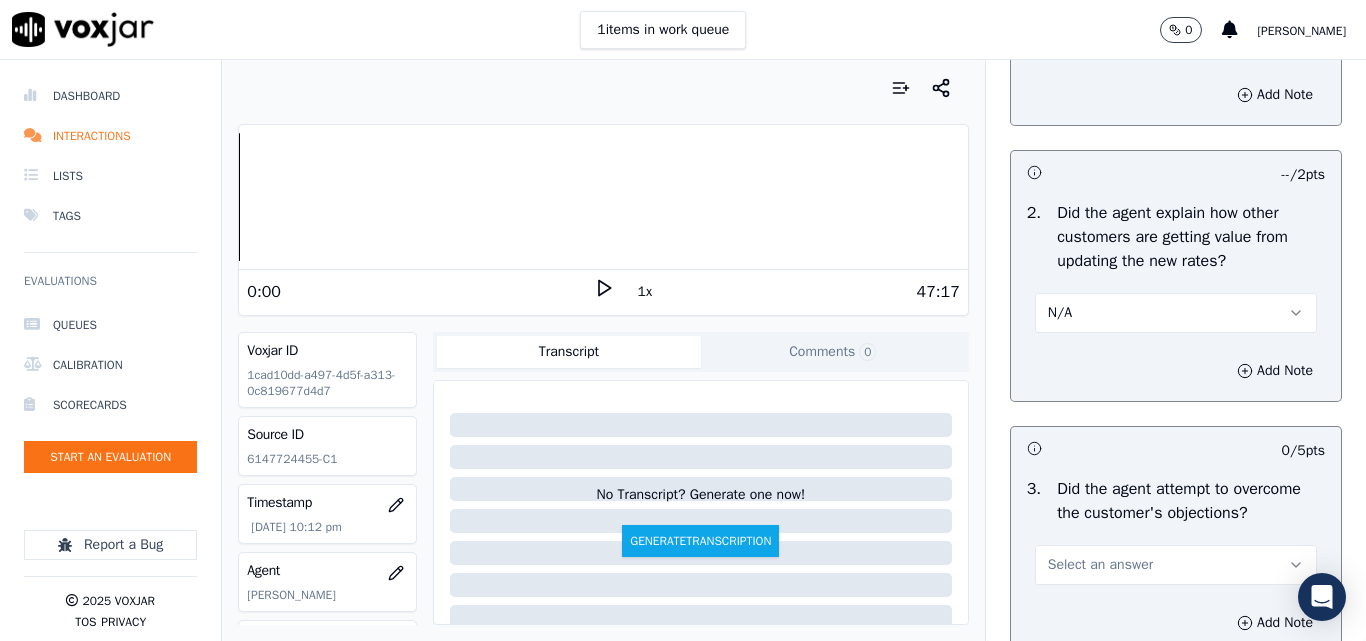 click on "N/A" at bounding box center (1176, 313) 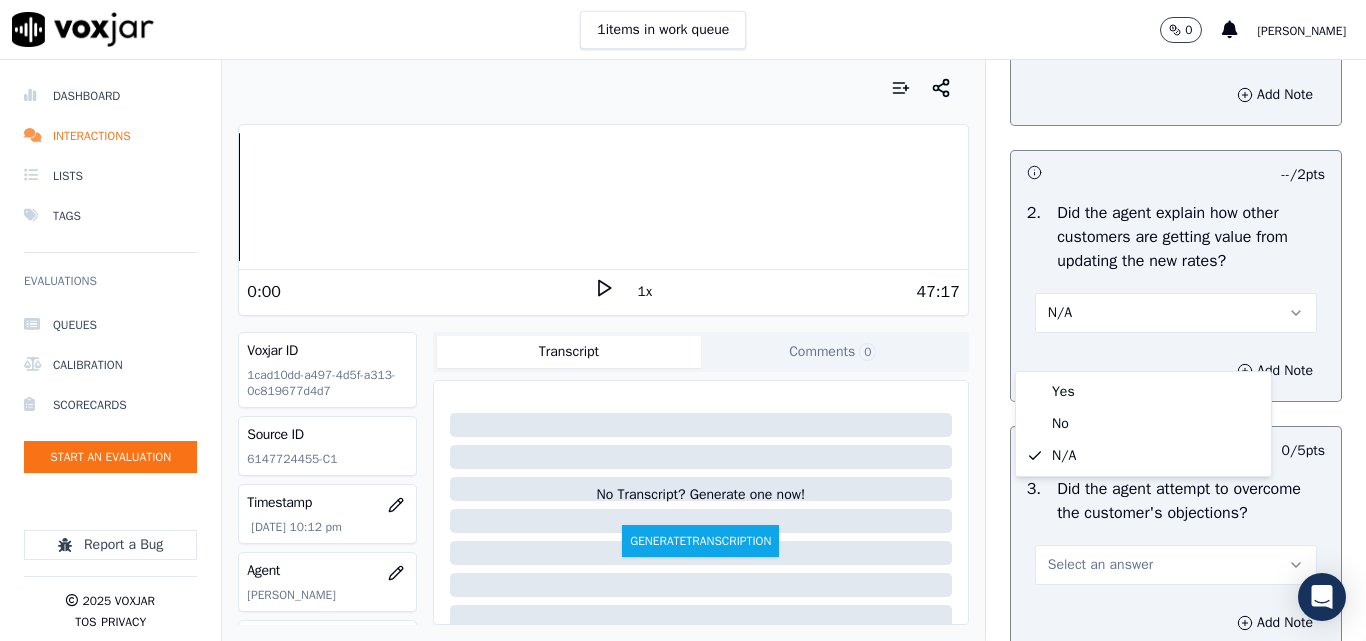 click on "N/A" at bounding box center (1176, 313) 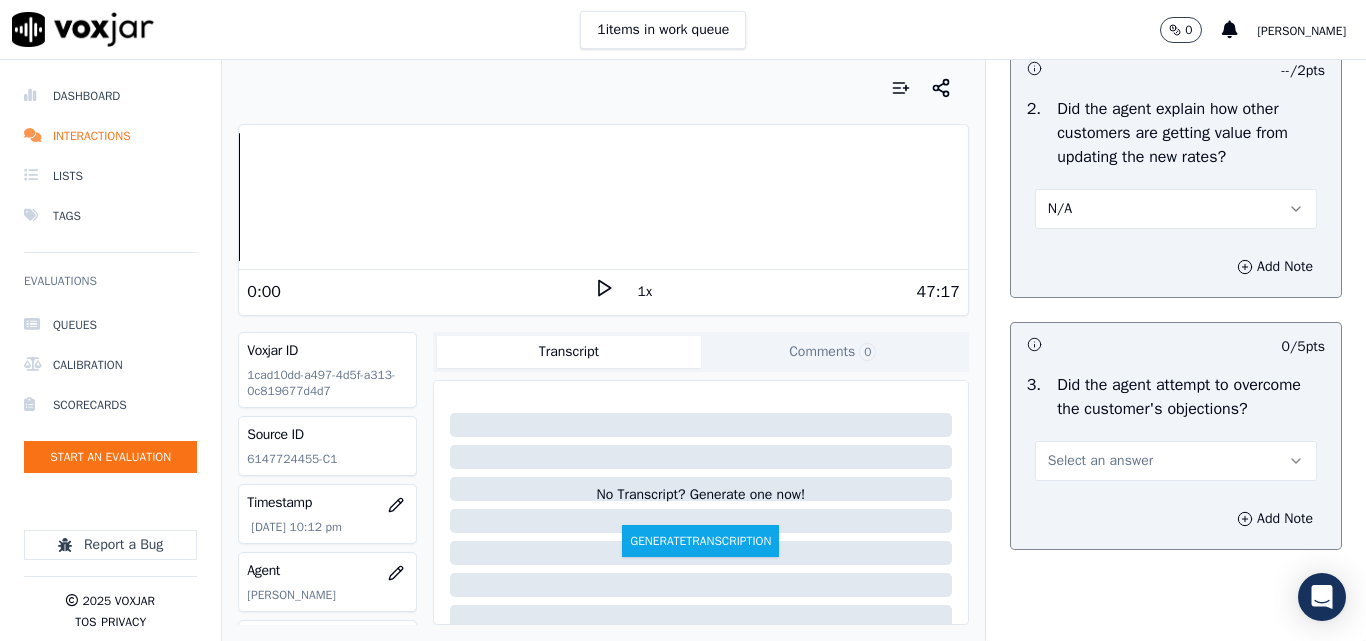 scroll, scrollTop: 2000, scrollLeft: 0, axis: vertical 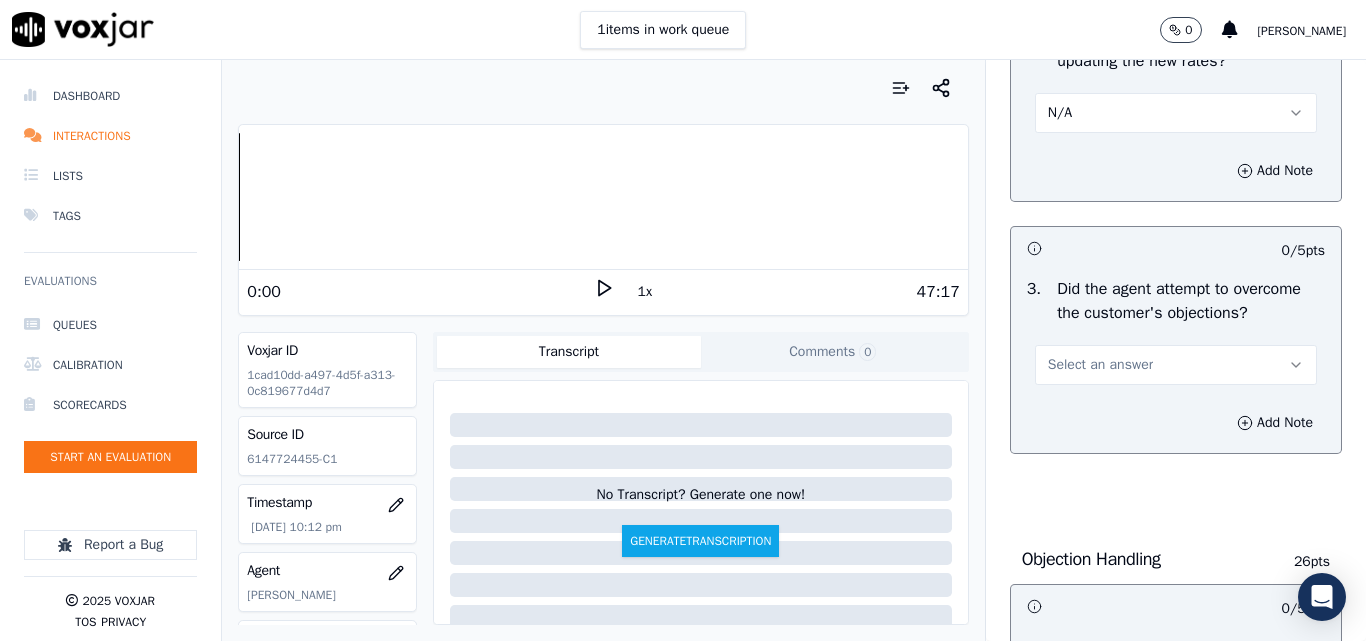 click on "Select an answer" at bounding box center (1100, 365) 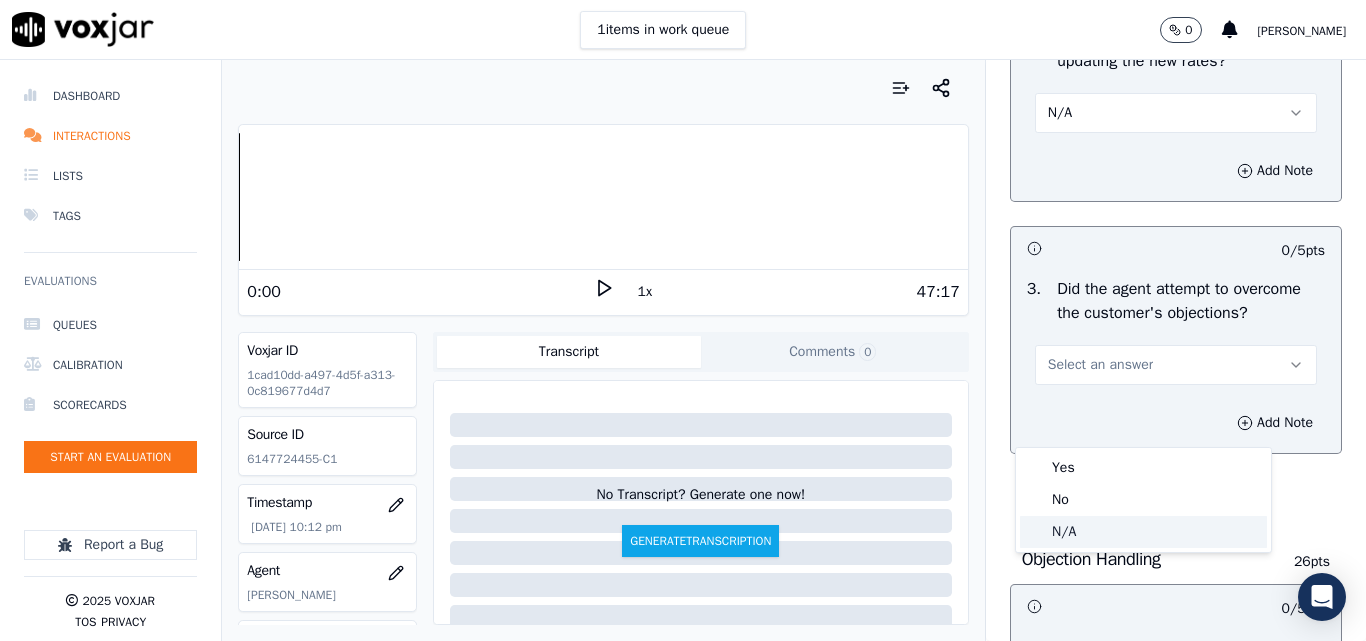 click on "N/A" 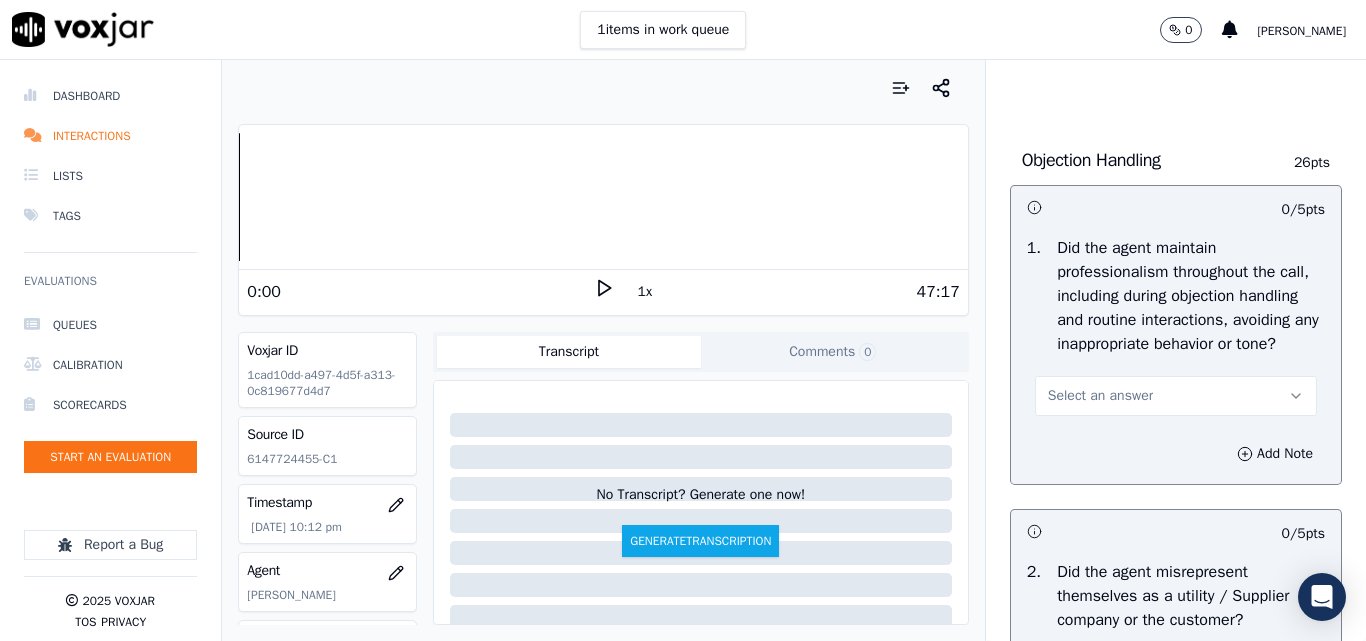 scroll, scrollTop: 2400, scrollLeft: 0, axis: vertical 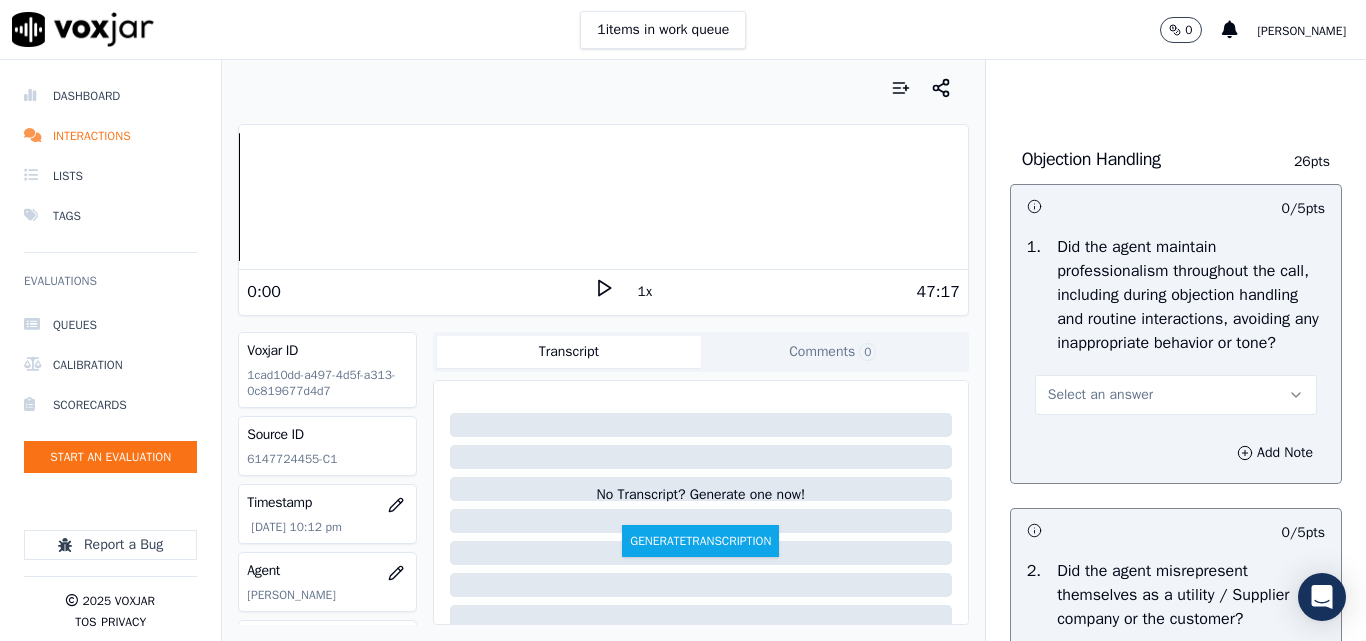 drag, startPoint x: 1070, startPoint y: 477, endPoint x: 1068, endPoint y: 495, distance: 18.110771 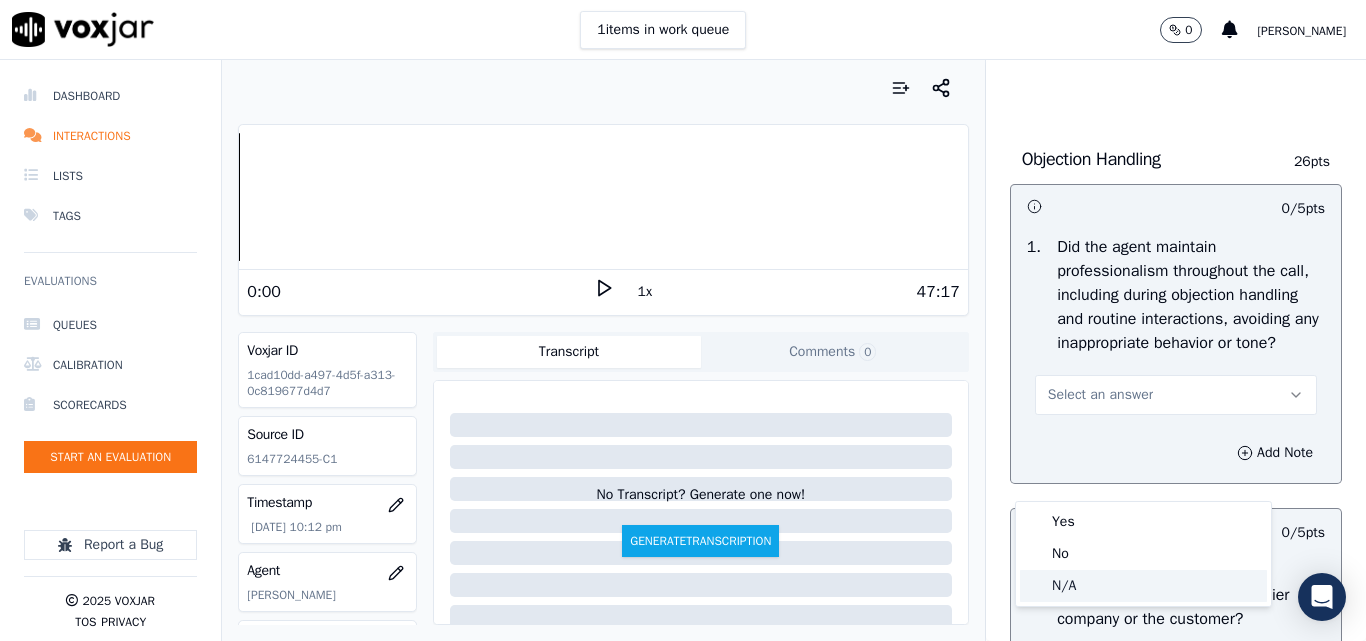 click on "N/A" 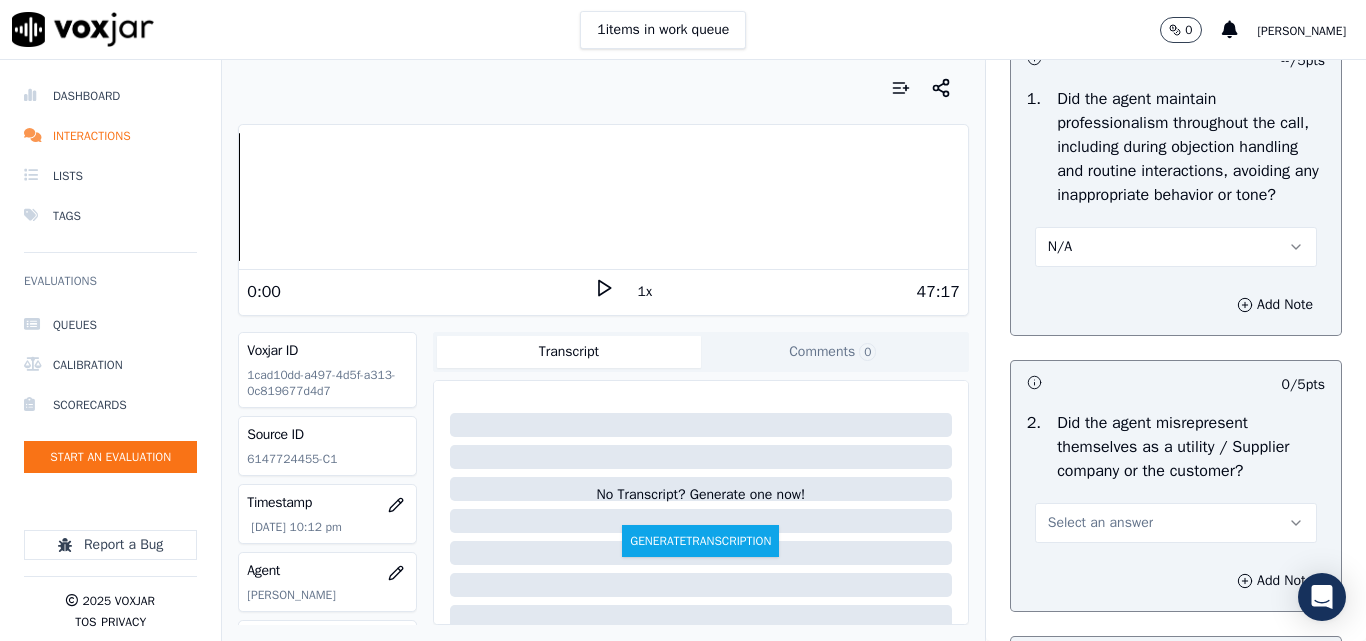 scroll, scrollTop: 2700, scrollLeft: 0, axis: vertical 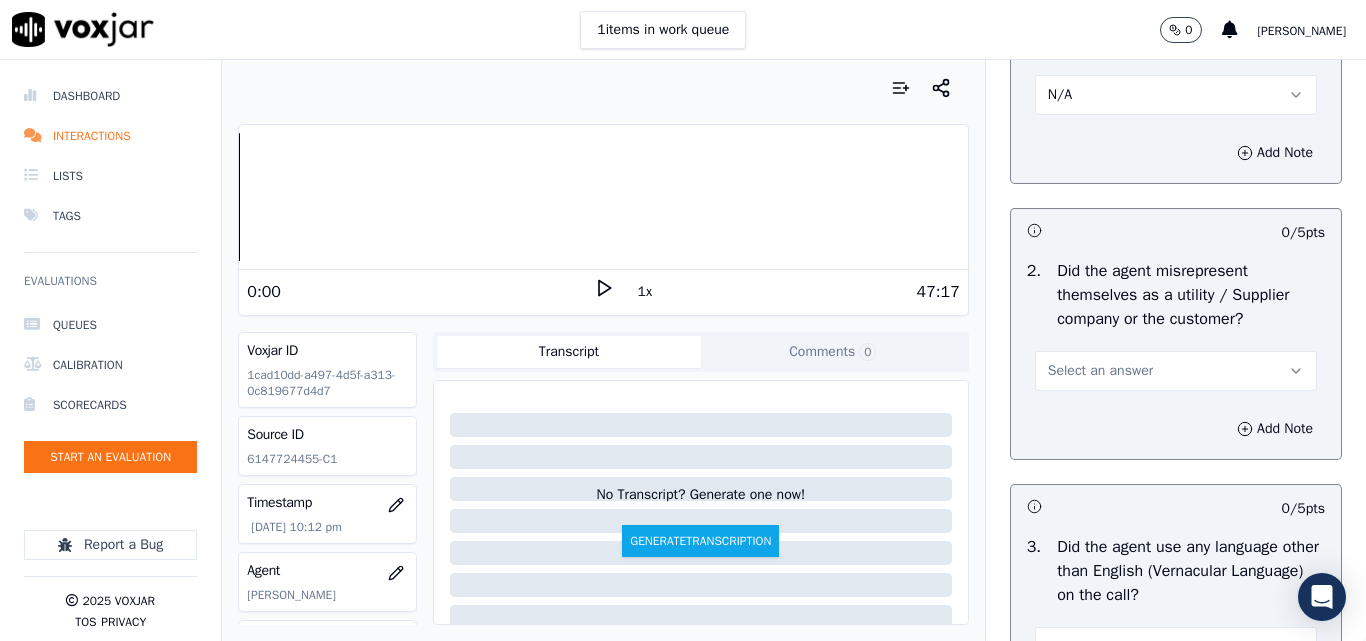click on "Select an answer" at bounding box center [1100, 371] 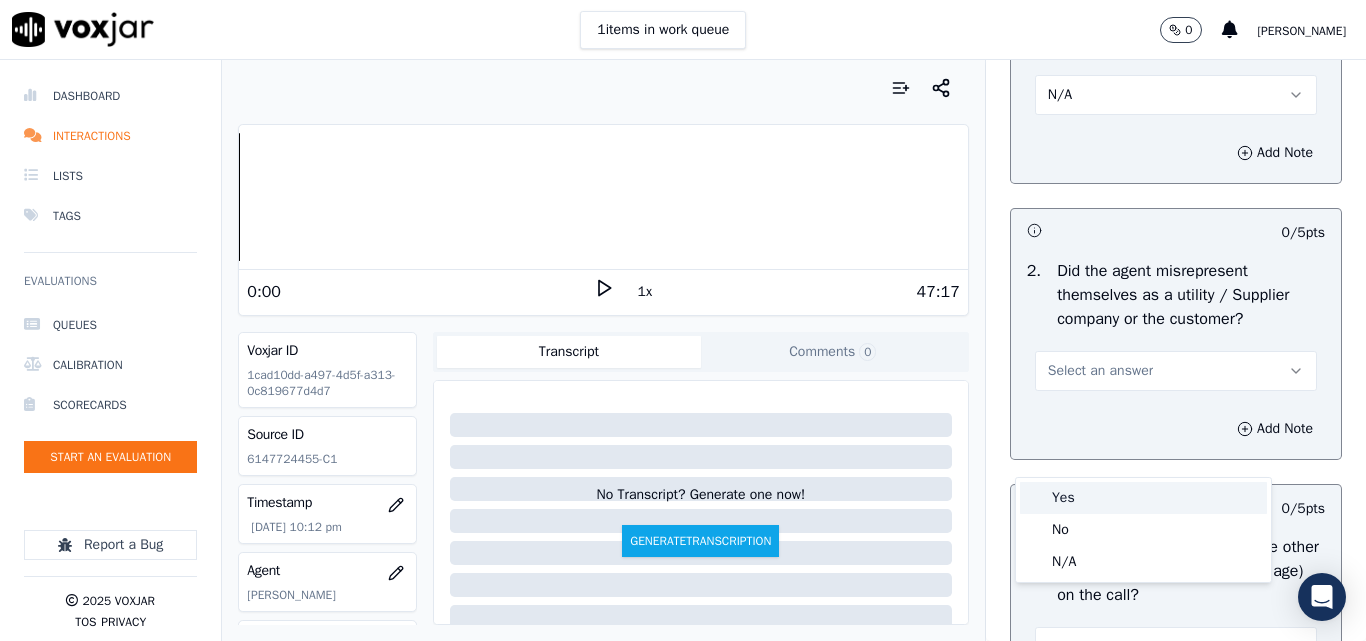 click on "Yes" at bounding box center (1143, 498) 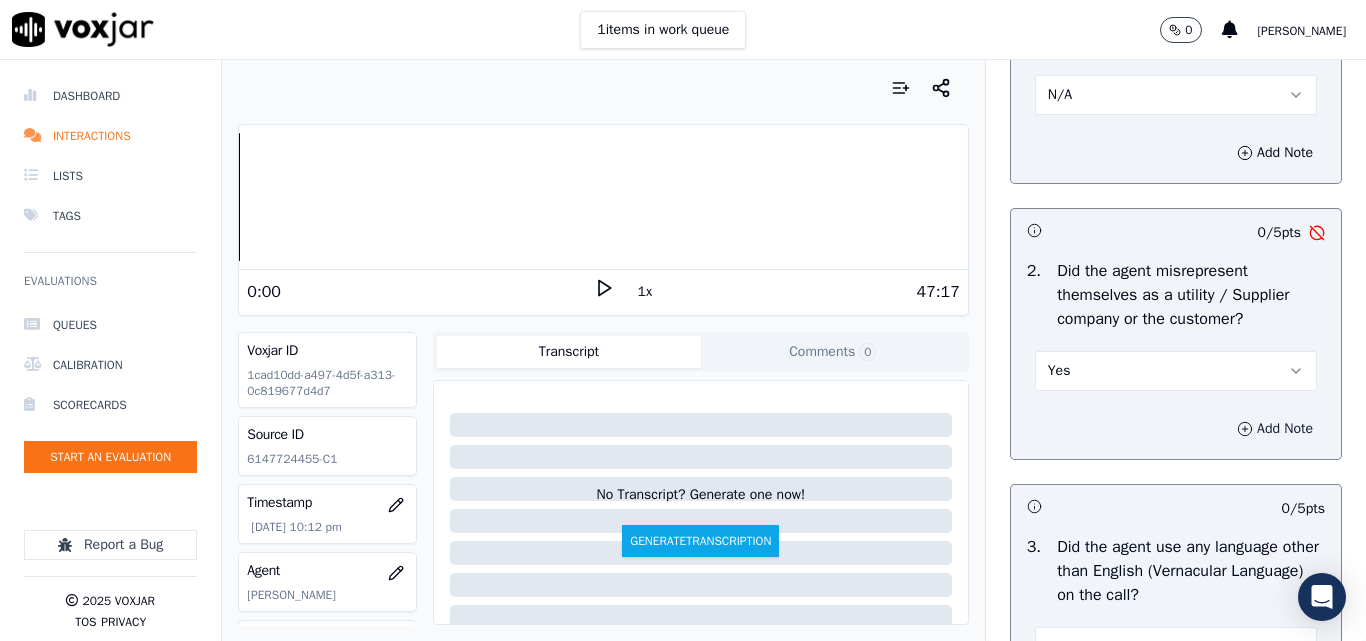 click 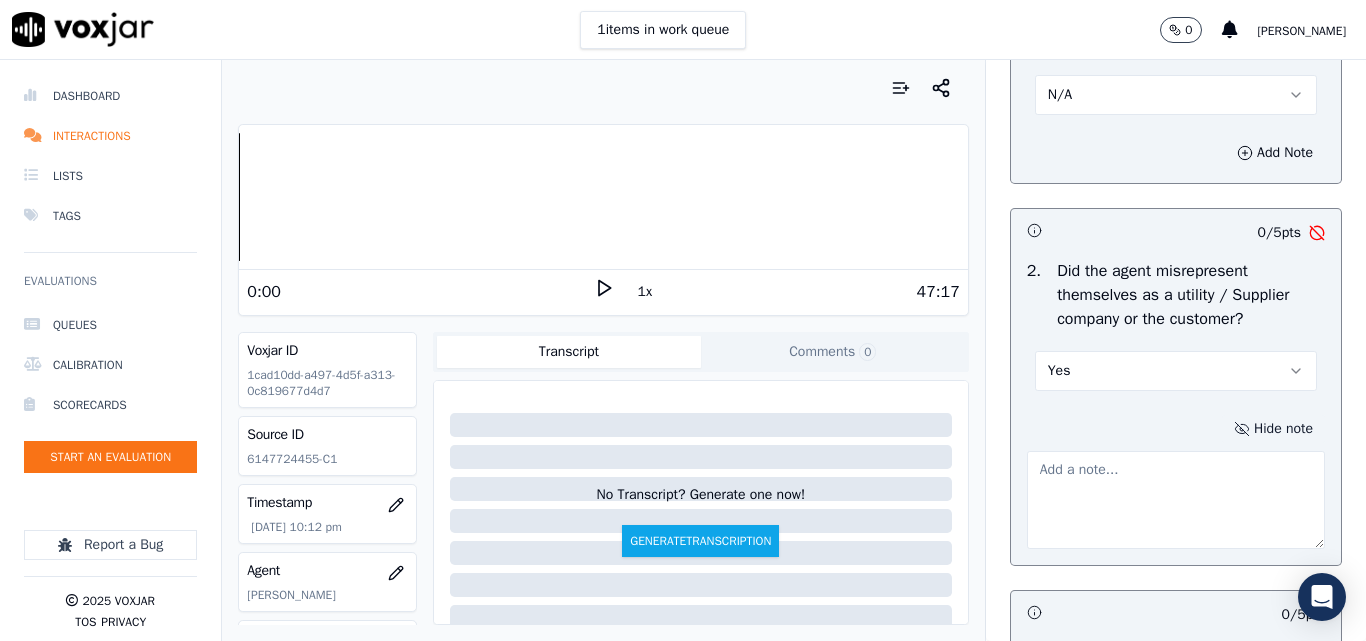 click at bounding box center (1176, 500) 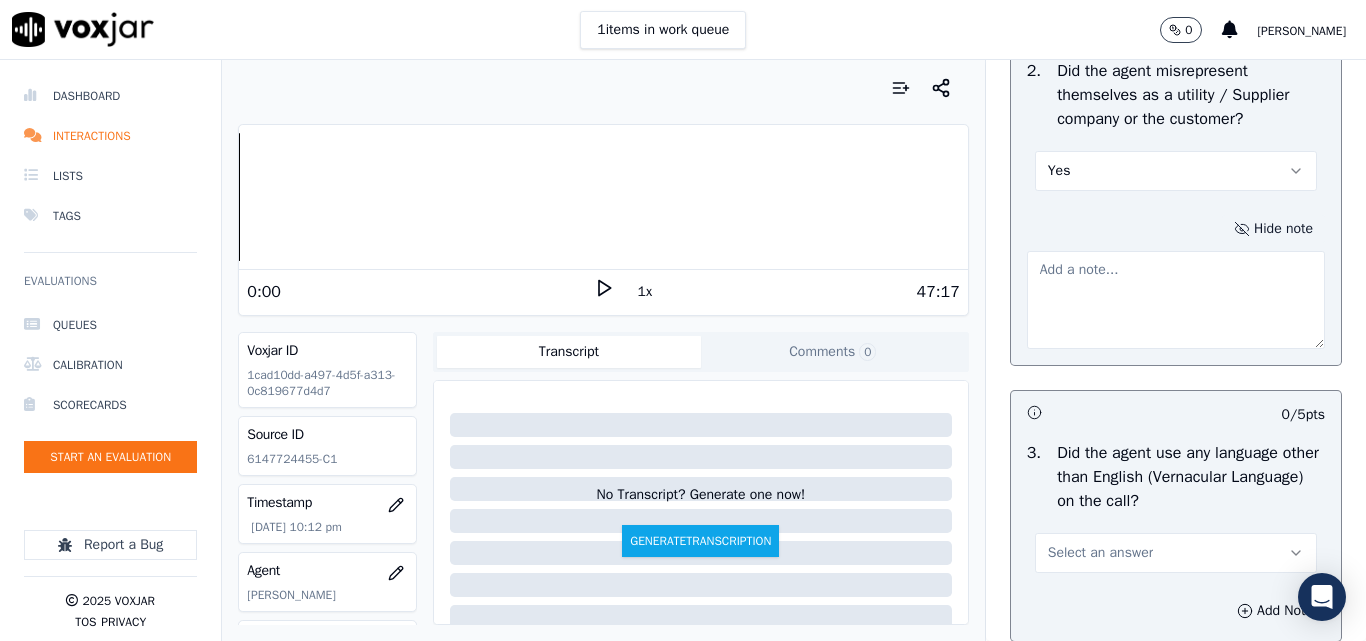 paste on "Customer: “Is this Columbia Gas? ”
Nick: Columbia Gas you are looking for? How may I help you, sir?”" 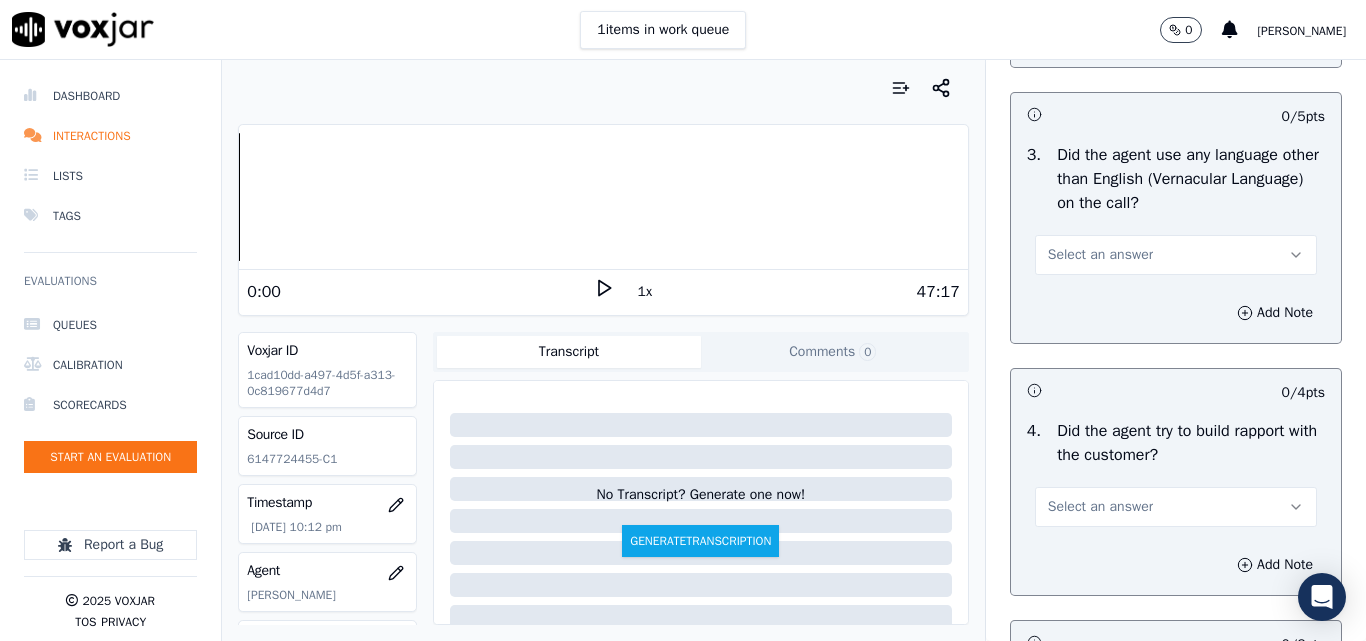 scroll, scrollTop: 3200, scrollLeft: 0, axis: vertical 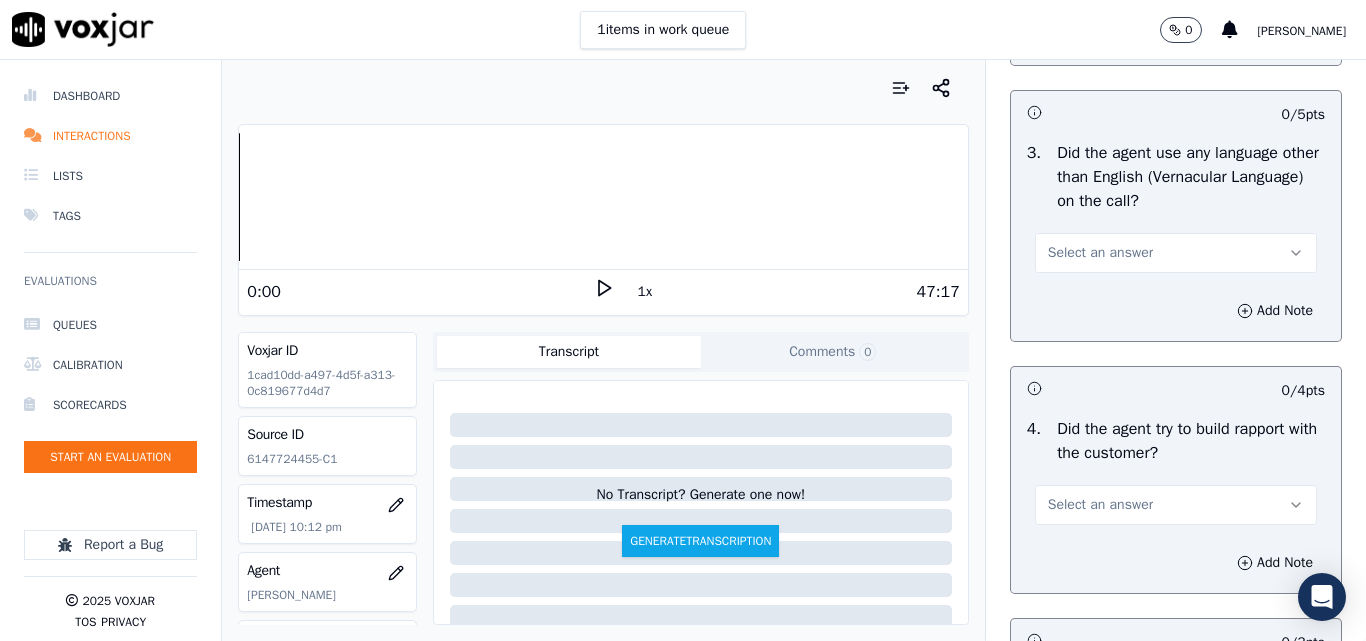 type on "Customer: “Is this Columbia Gas? ”
Nick: Columbia Gas you are looking for? How may I help you, sir?”" 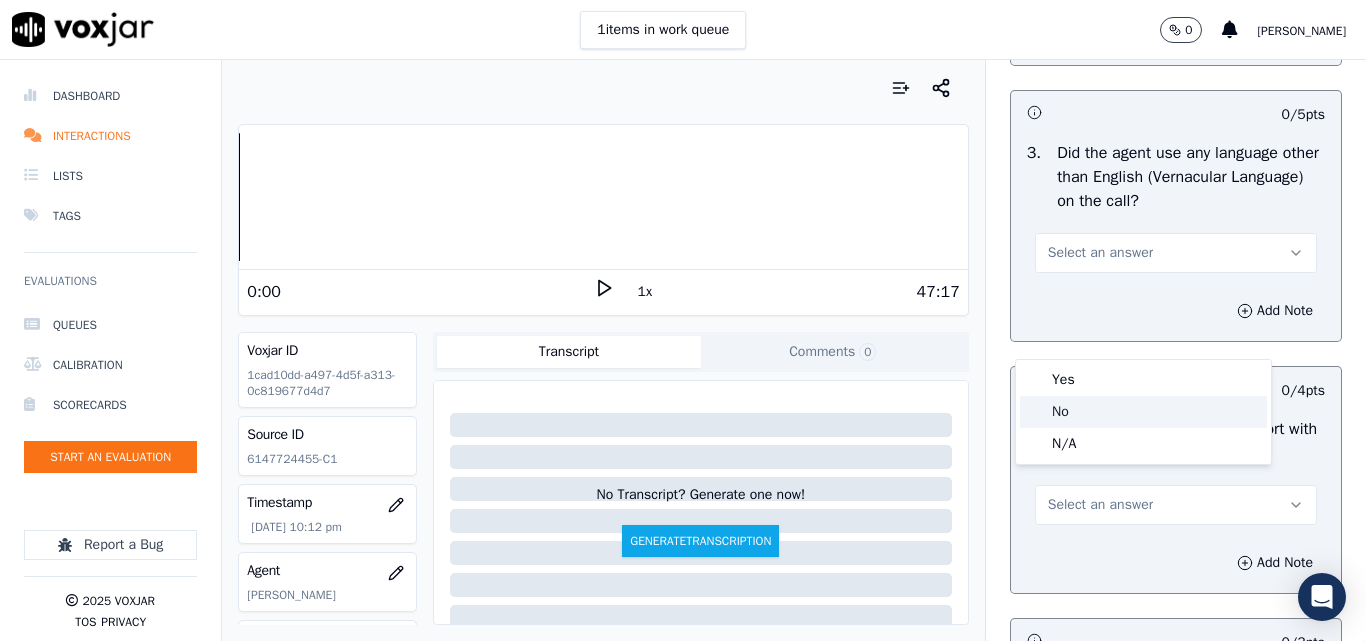click on "No" 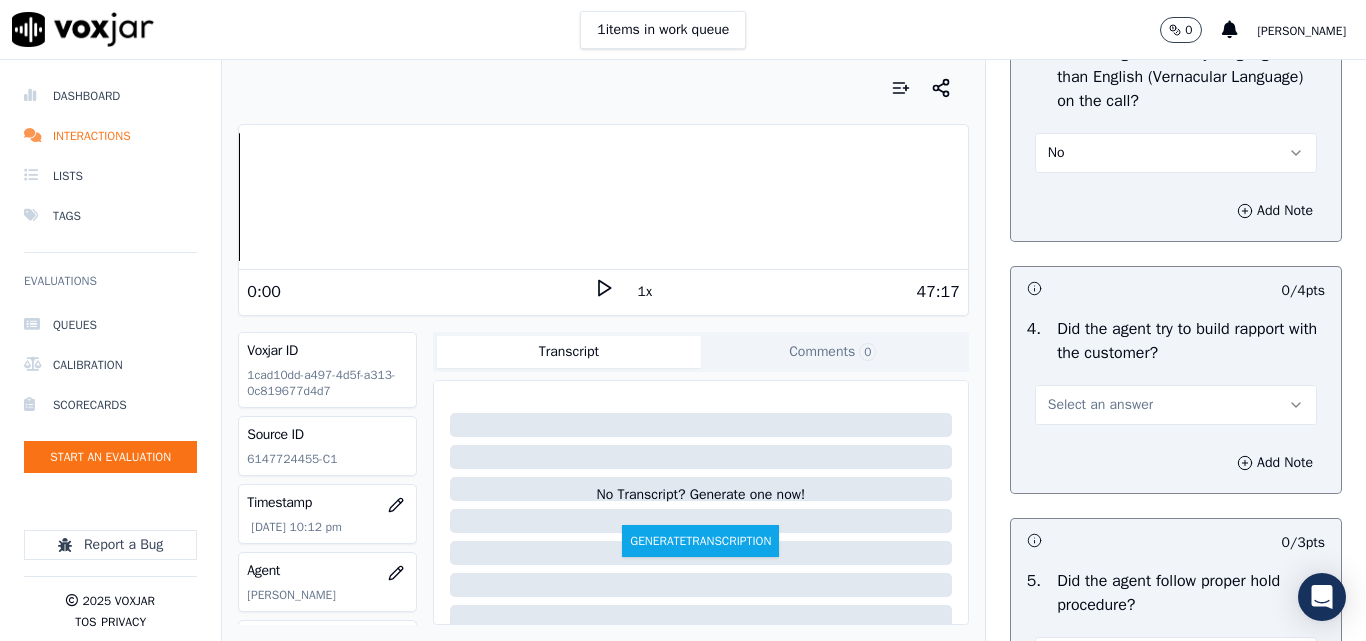 scroll, scrollTop: 3500, scrollLeft: 0, axis: vertical 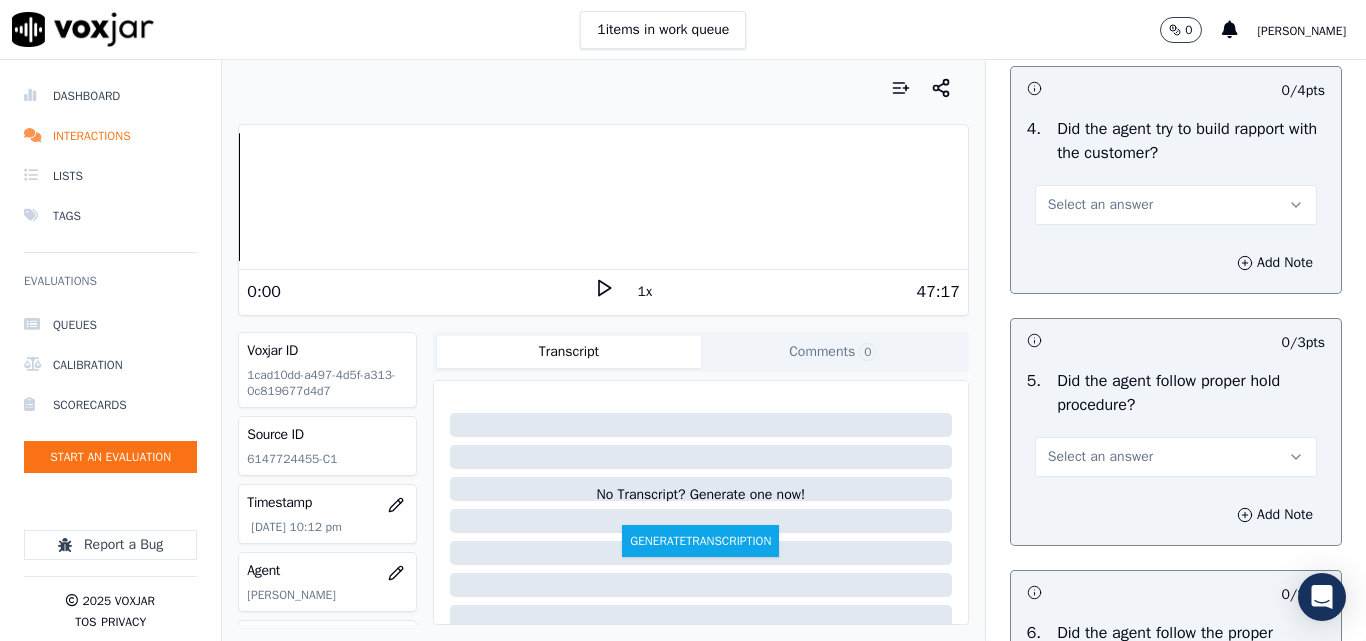 click on "Select an answer" at bounding box center (1100, 205) 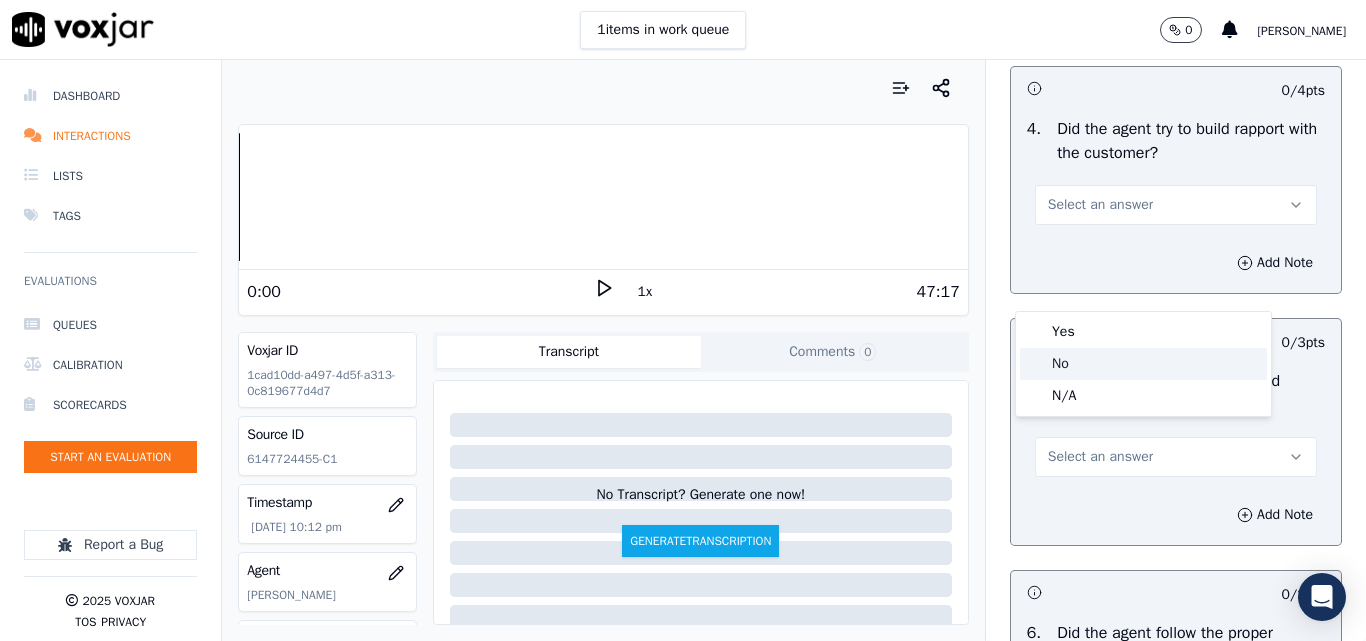 click on "No" 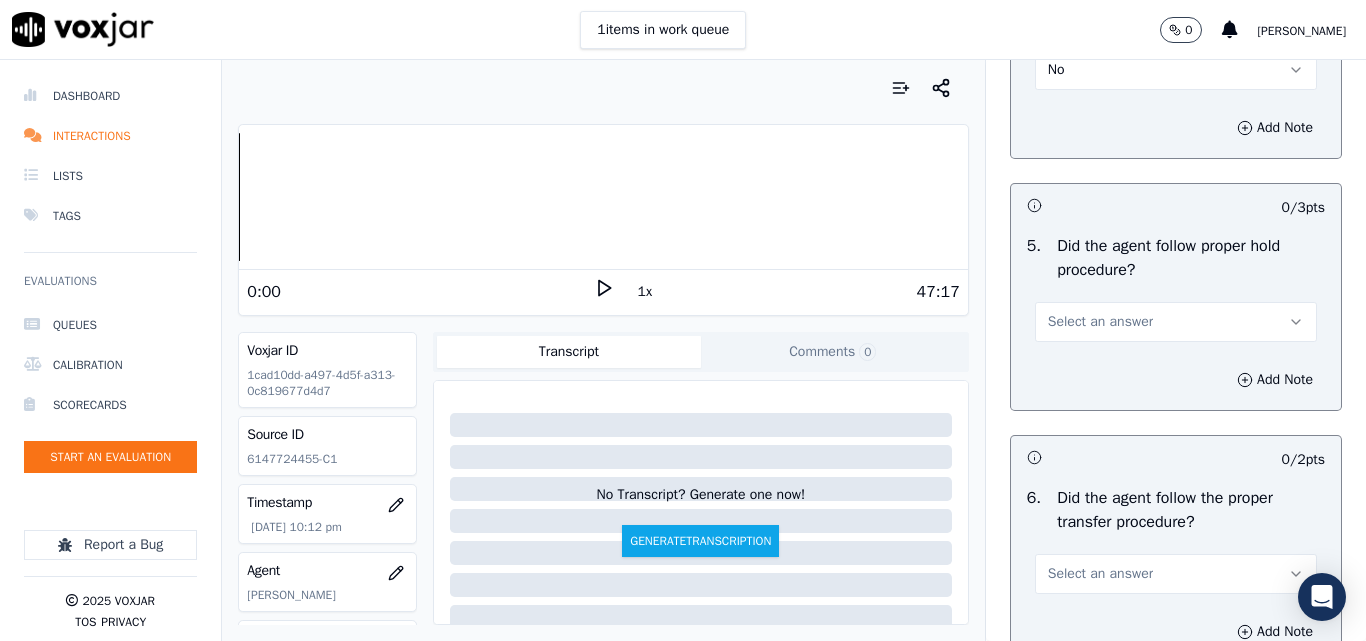 scroll, scrollTop: 3600, scrollLeft: 0, axis: vertical 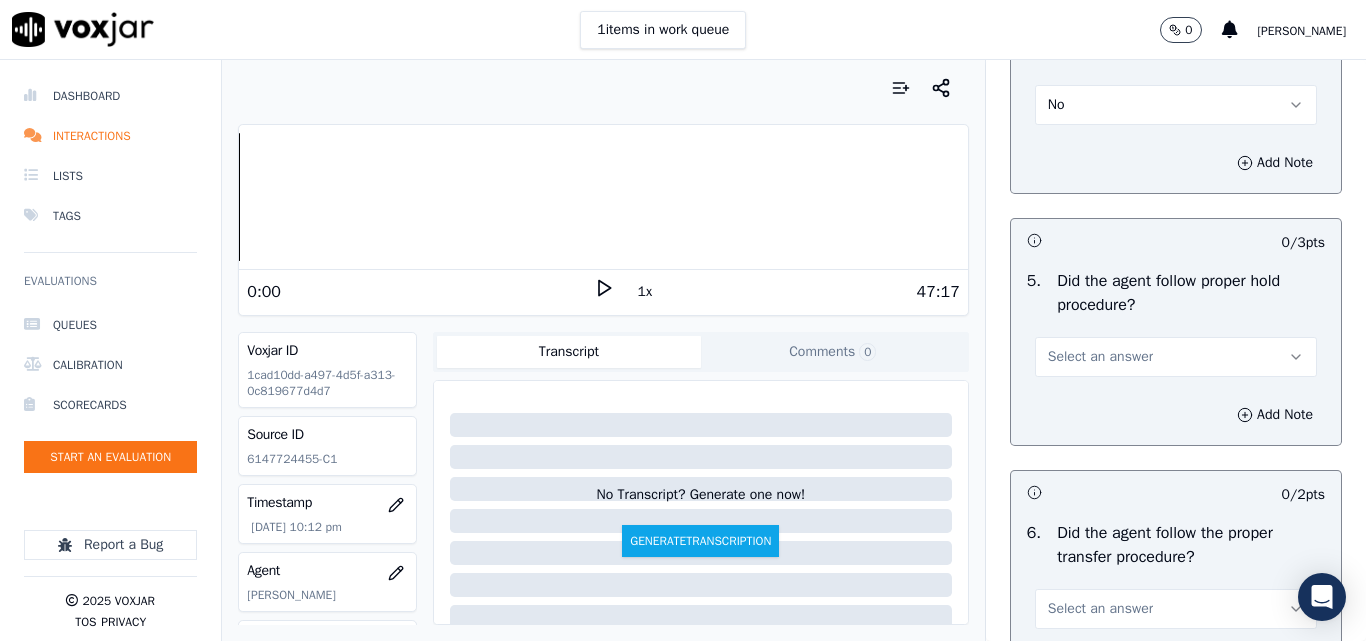 drag, startPoint x: 1073, startPoint y: 184, endPoint x: 1078, endPoint y: 203, distance: 19.646883 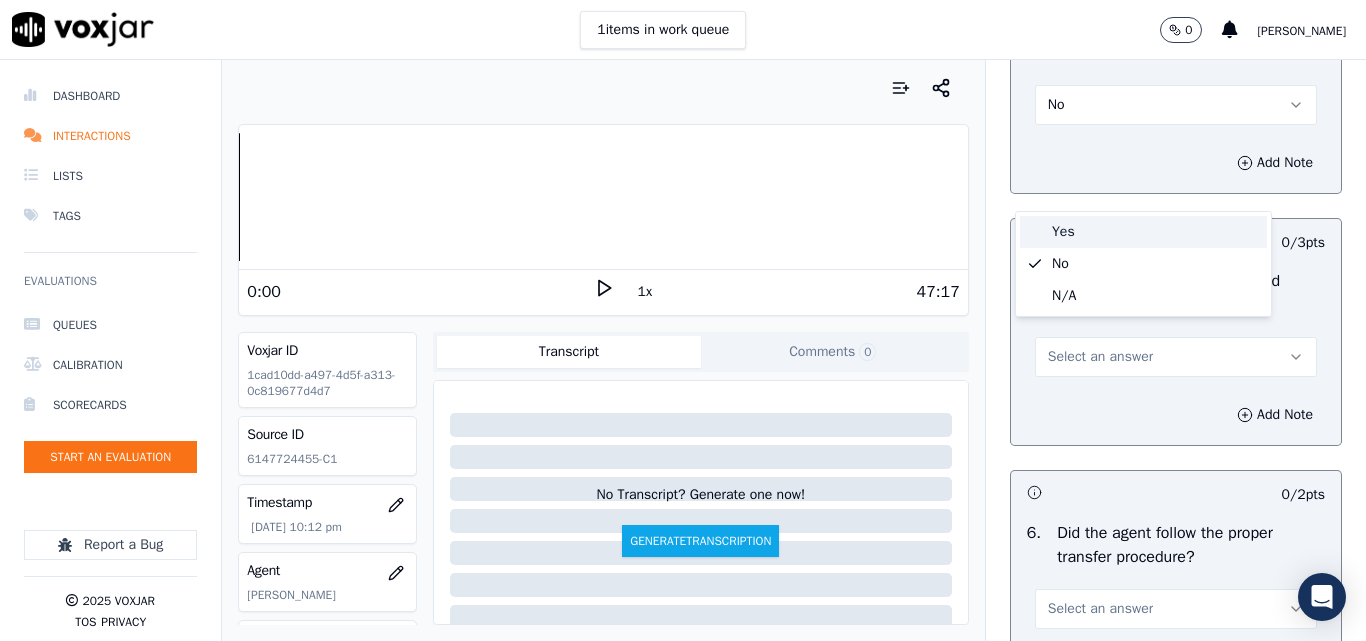 click on "Yes" at bounding box center (1143, 232) 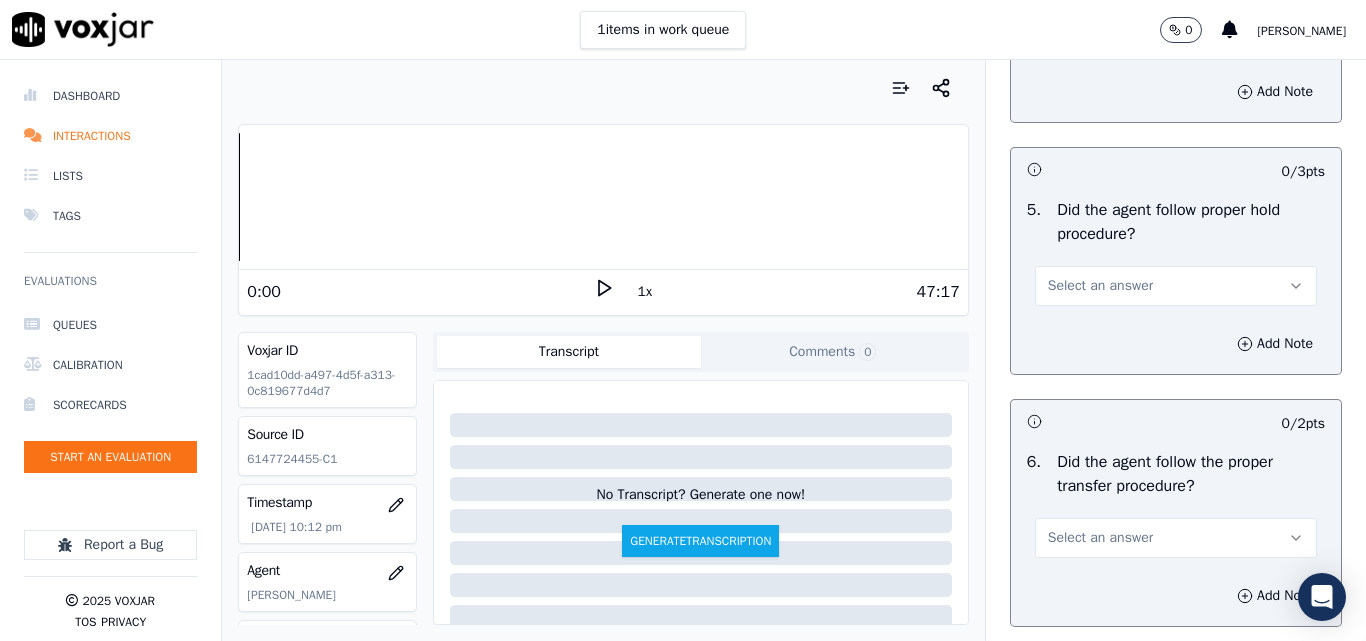 scroll, scrollTop: 3700, scrollLeft: 0, axis: vertical 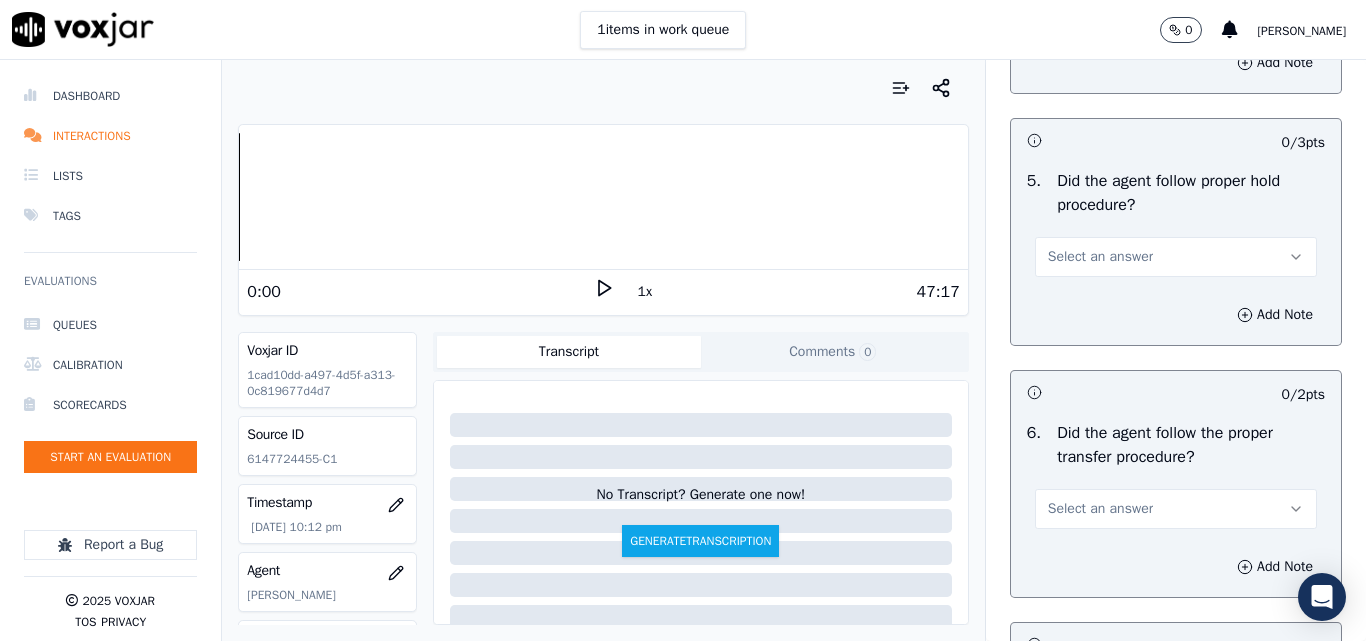 click on "Select an answer" at bounding box center [1100, 257] 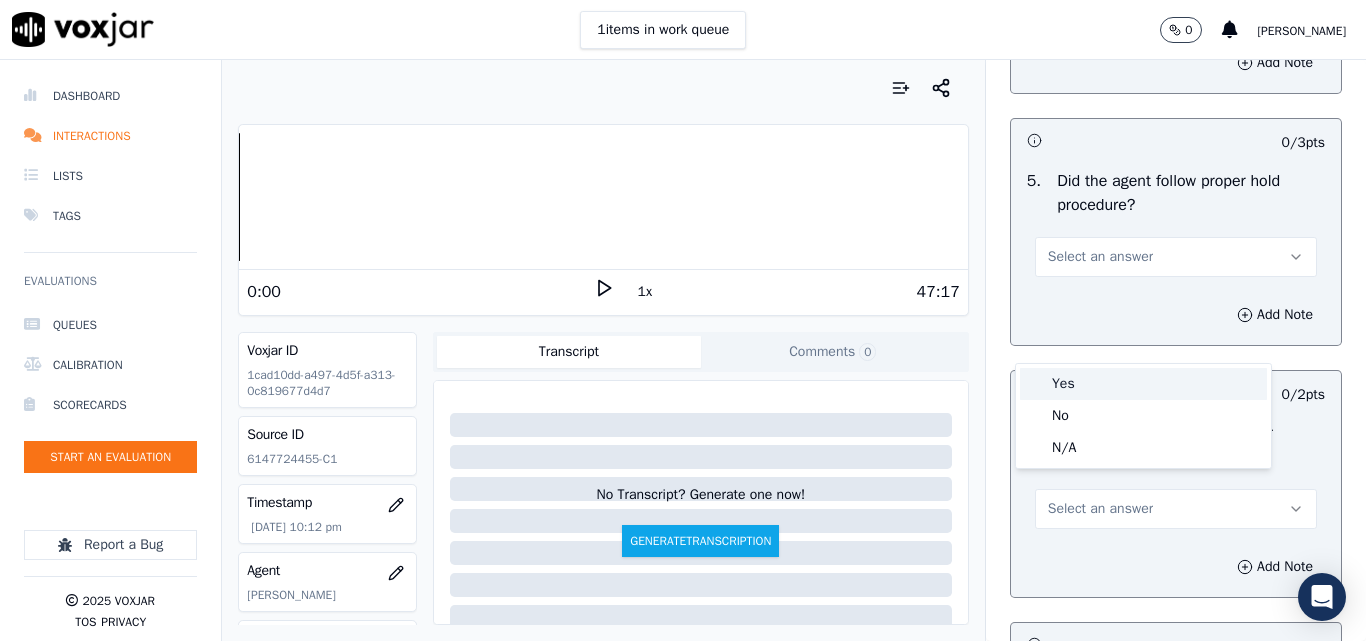 drag, startPoint x: 1069, startPoint y: 385, endPoint x: 1102, endPoint y: 354, distance: 45.276924 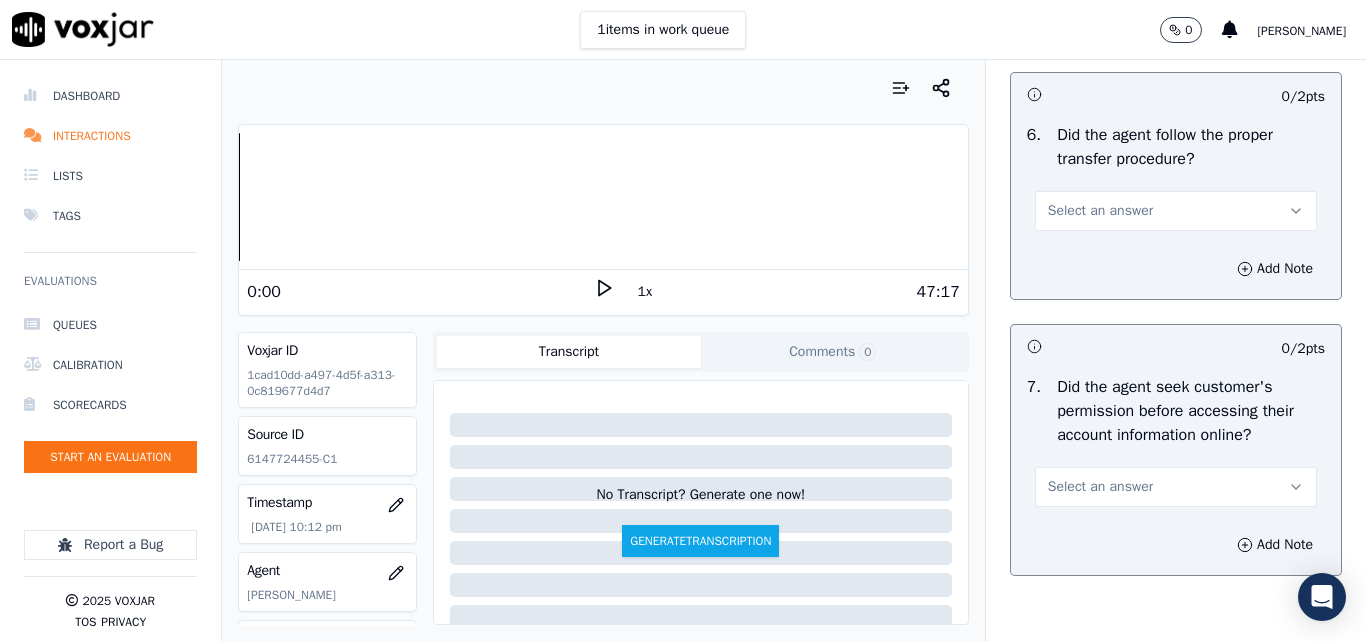 scroll, scrollTop: 4000, scrollLeft: 0, axis: vertical 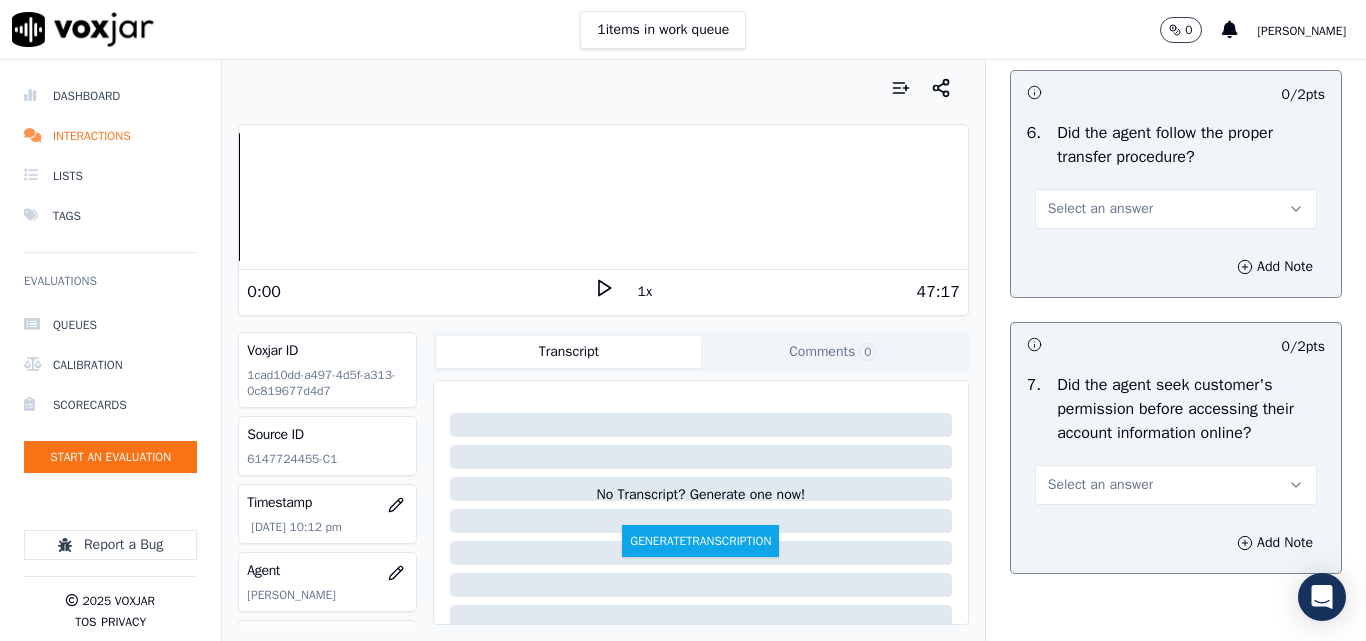 click on "Select an answer" at bounding box center [1100, 209] 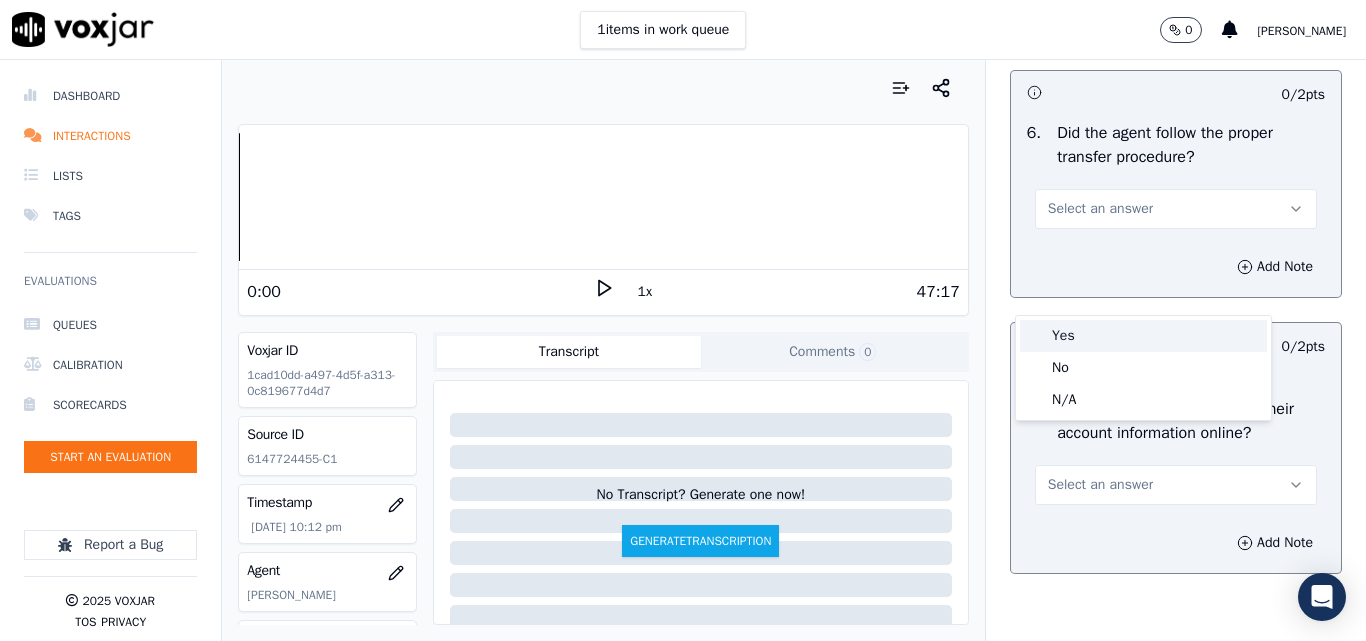 click on "Yes" at bounding box center [1143, 336] 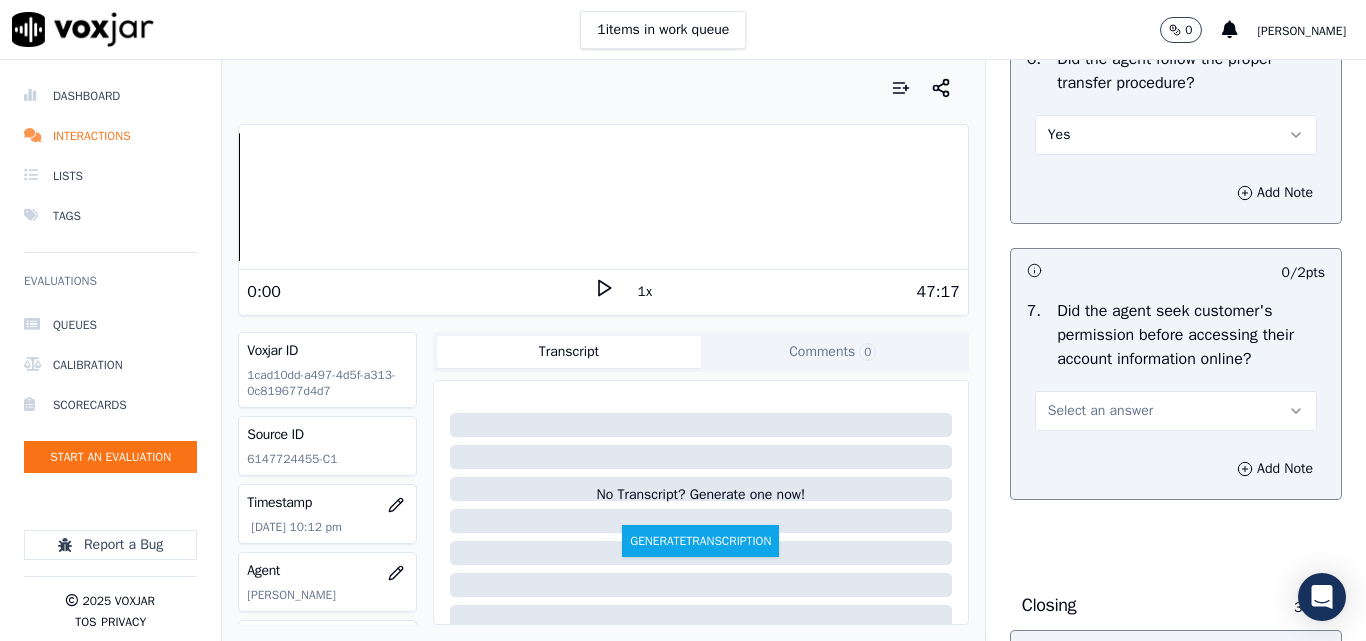 scroll, scrollTop: 4200, scrollLeft: 0, axis: vertical 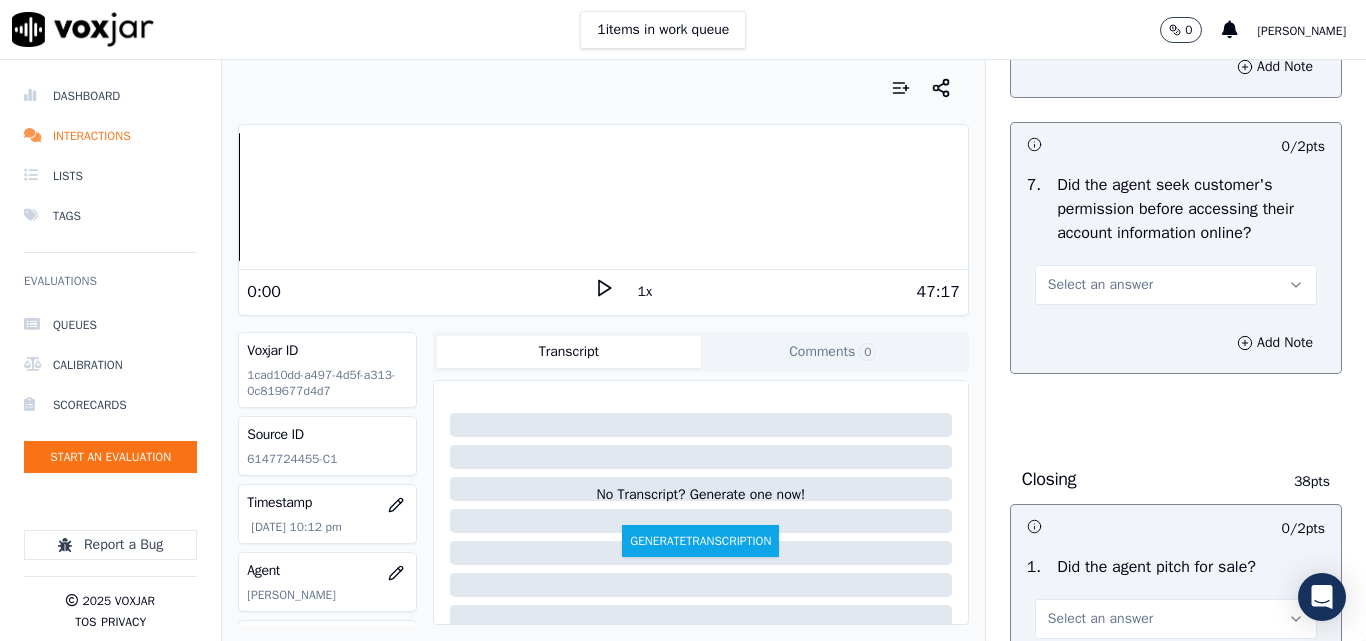 click on "Select an answer" at bounding box center (1100, 285) 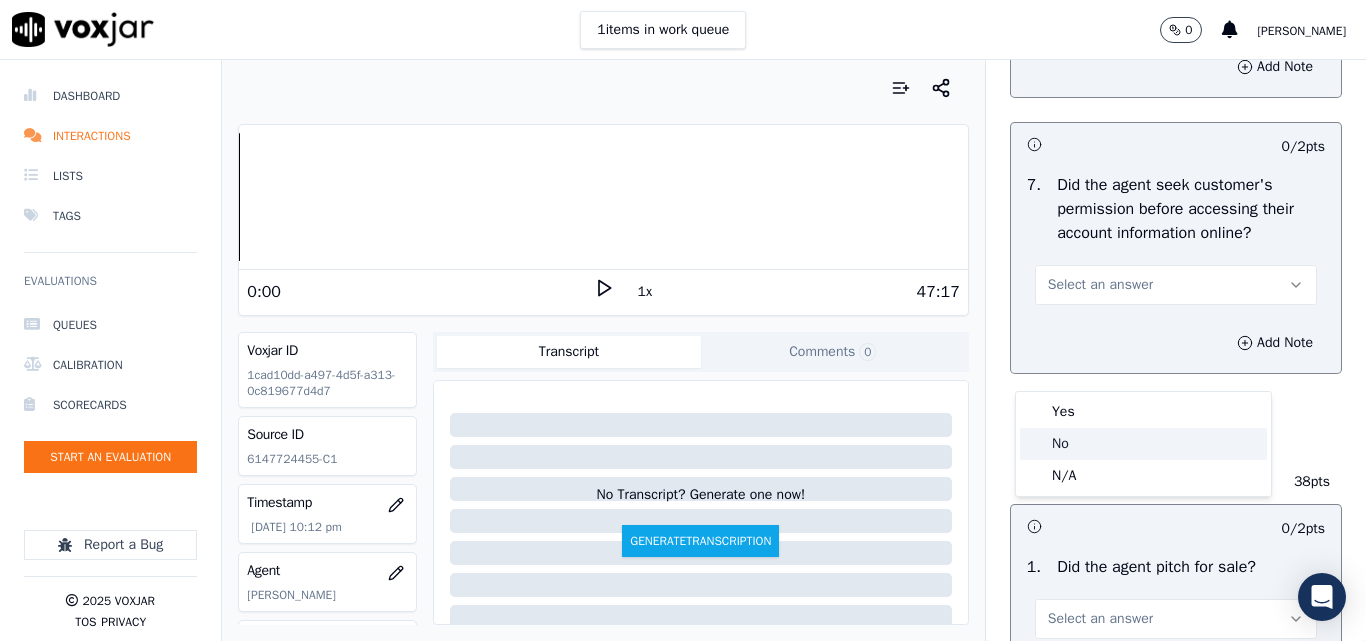 drag, startPoint x: 1075, startPoint y: 449, endPoint x: 1091, endPoint y: 403, distance: 48.703182 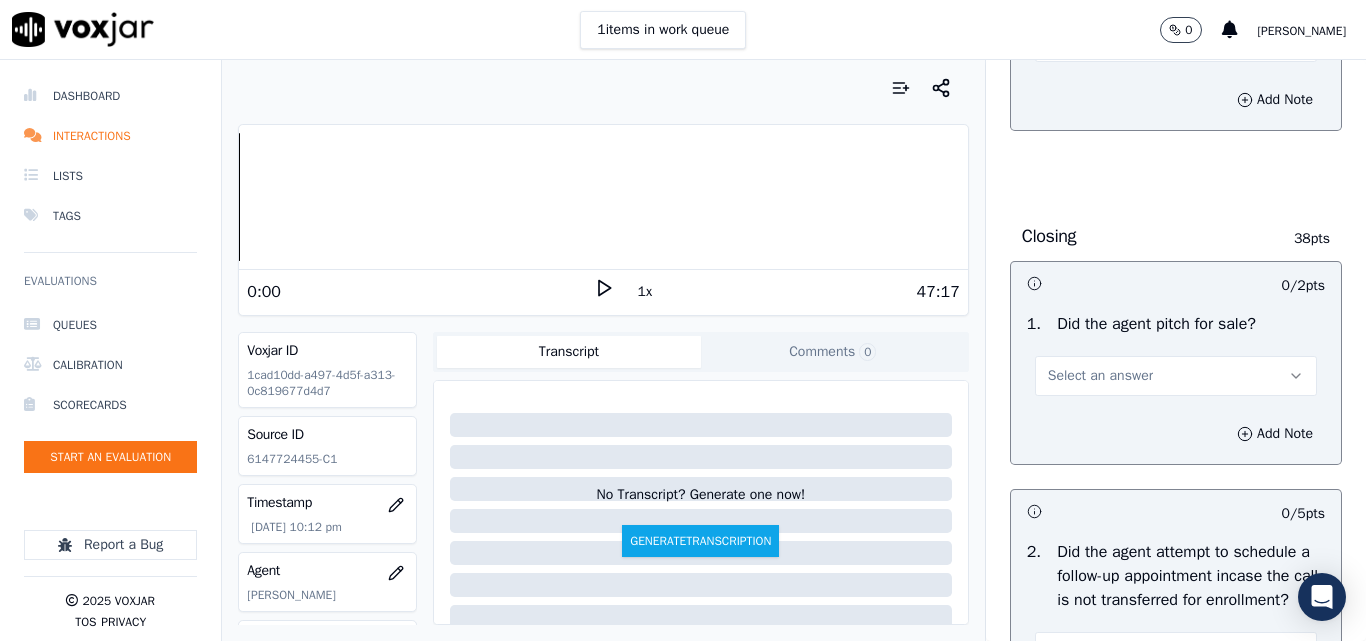 scroll, scrollTop: 4600, scrollLeft: 0, axis: vertical 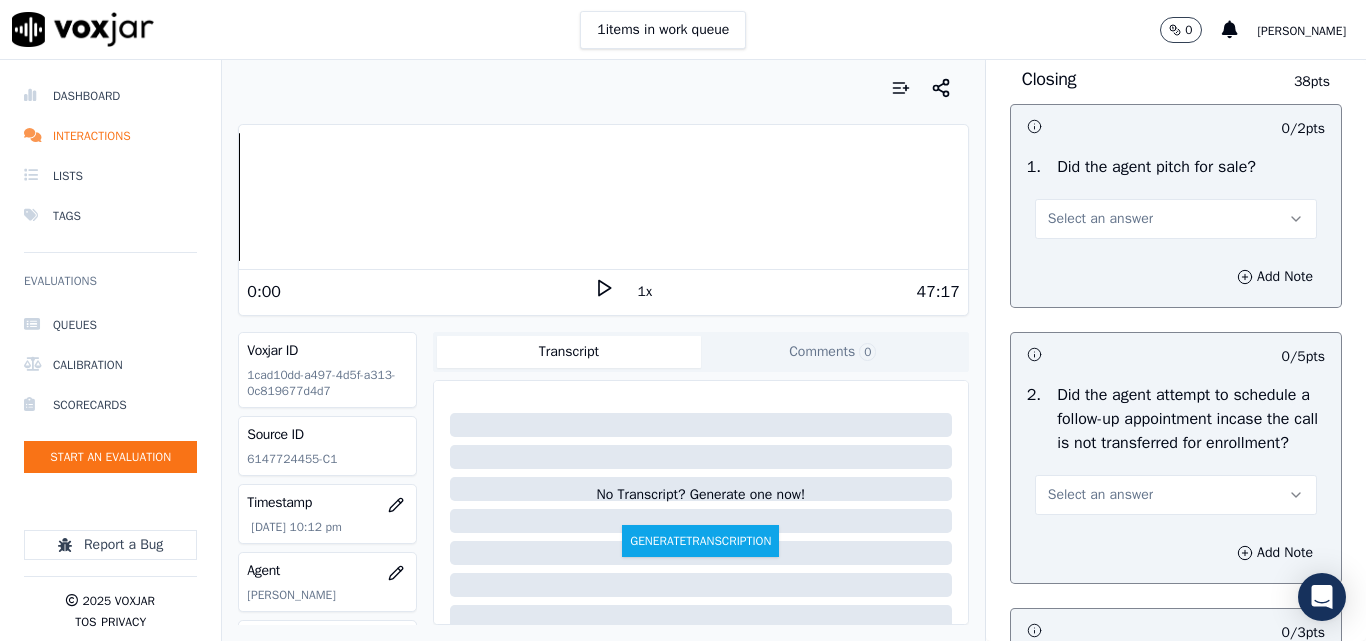 drag, startPoint x: 1091, startPoint y: 299, endPoint x: 1096, endPoint y: 320, distance: 21.587032 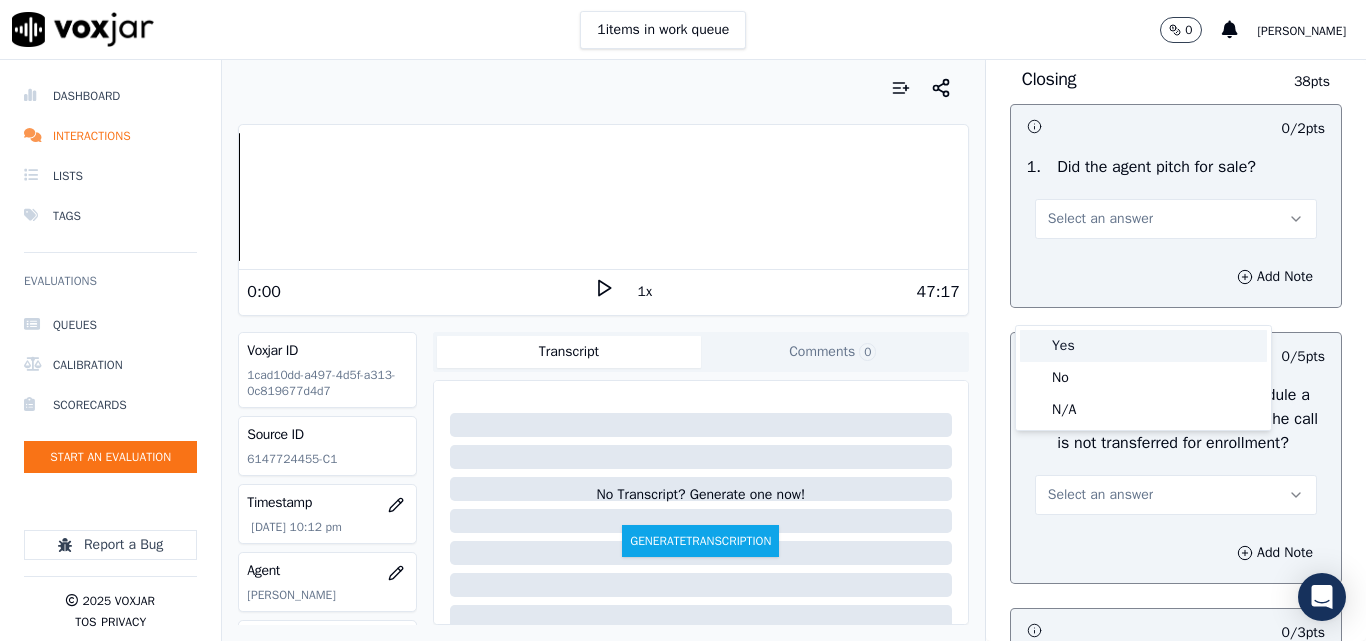 click on "Yes" at bounding box center (1143, 346) 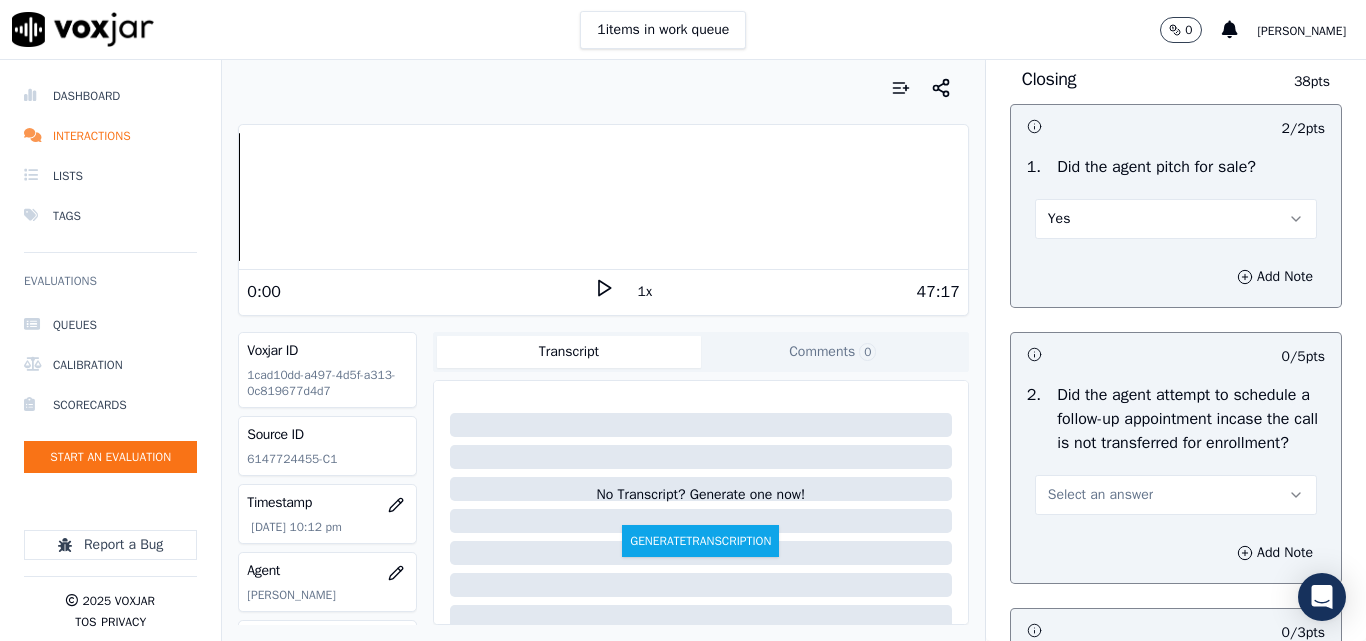 scroll, scrollTop: 4900, scrollLeft: 0, axis: vertical 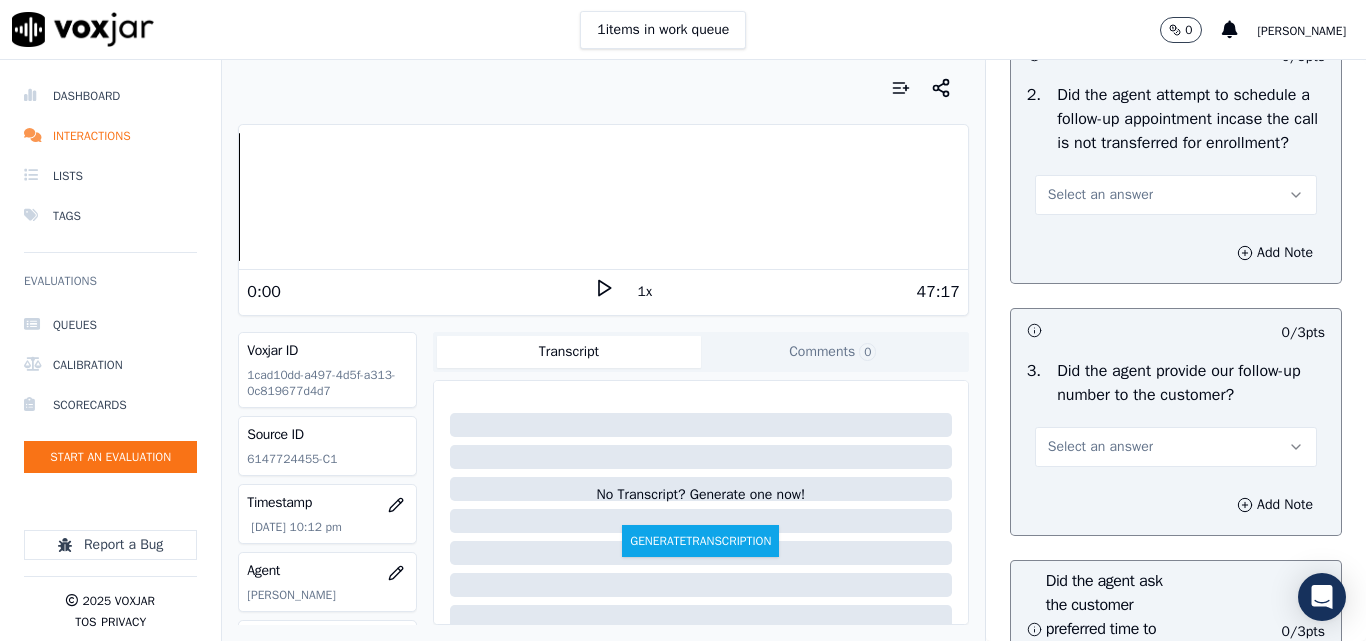 click on "Select an answer" at bounding box center (1100, 195) 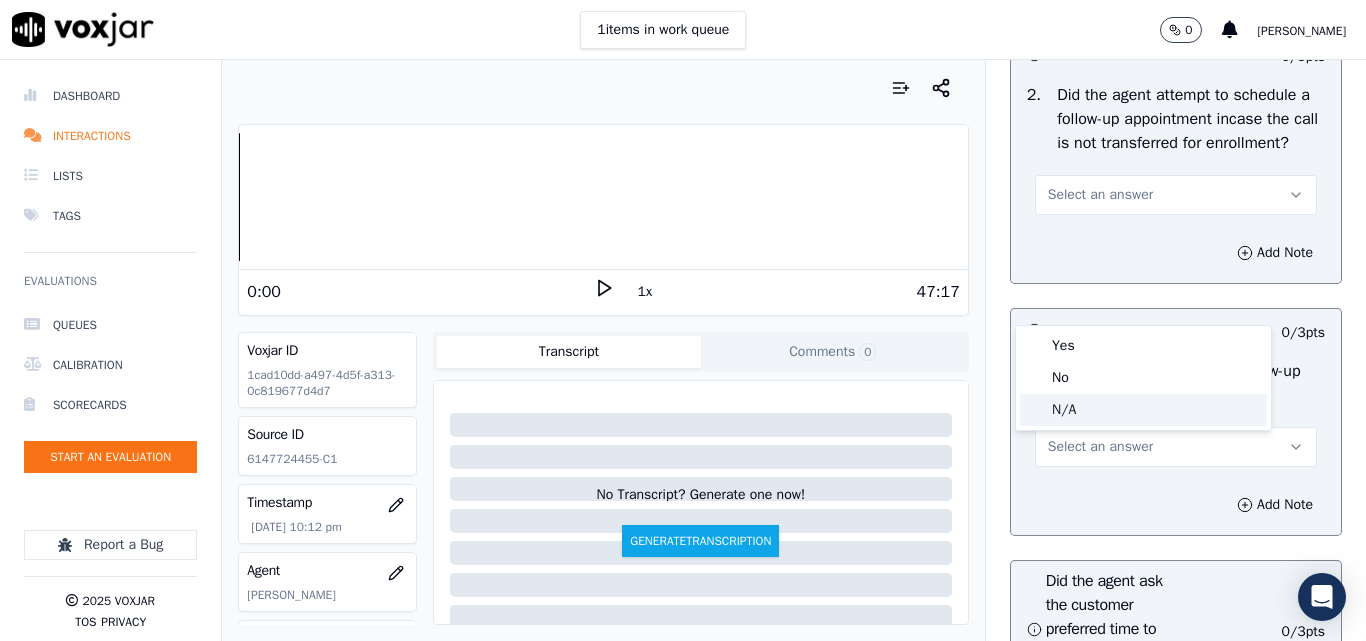 drag, startPoint x: 1076, startPoint y: 402, endPoint x: 1138, endPoint y: 305, distance: 115.12167 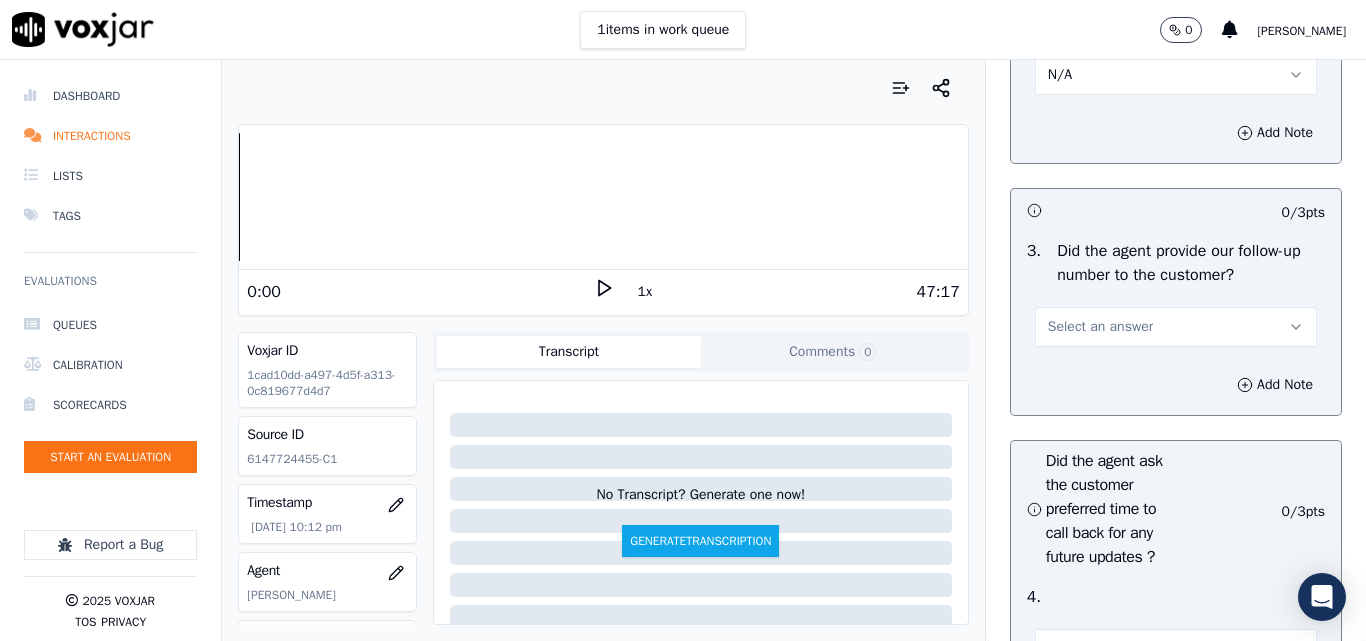 scroll, scrollTop: 5200, scrollLeft: 0, axis: vertical 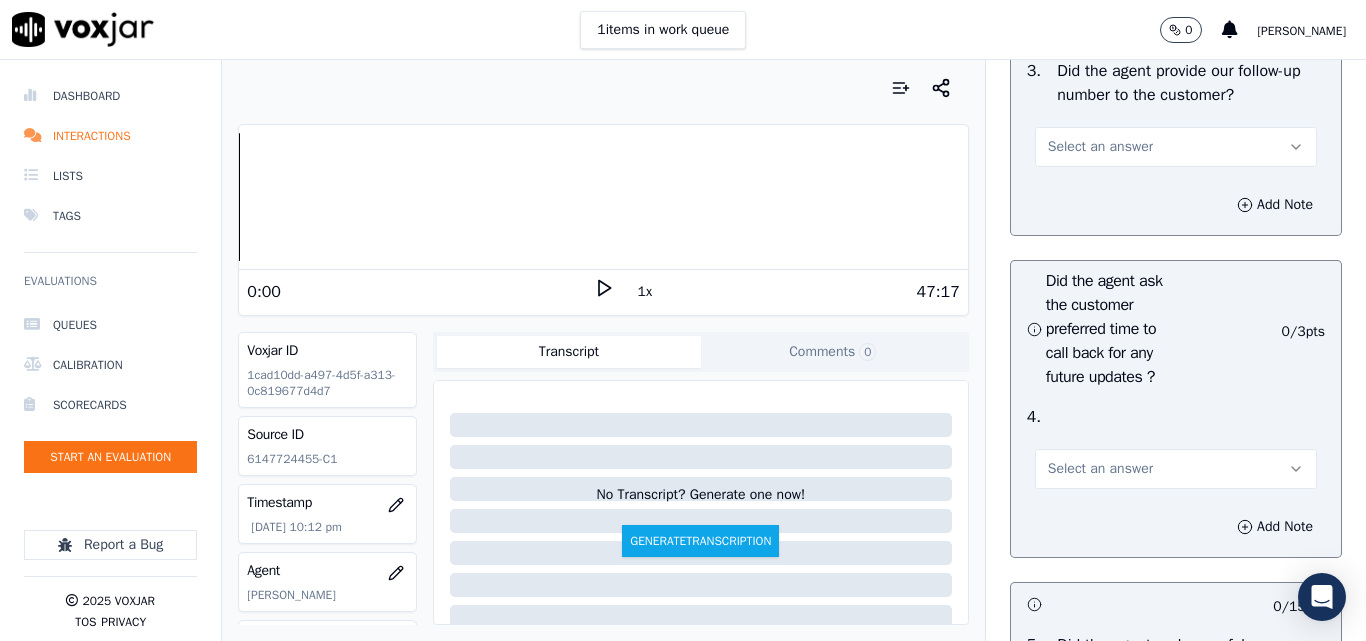 click on "Select an answer" at bounding box center [1176, 147] 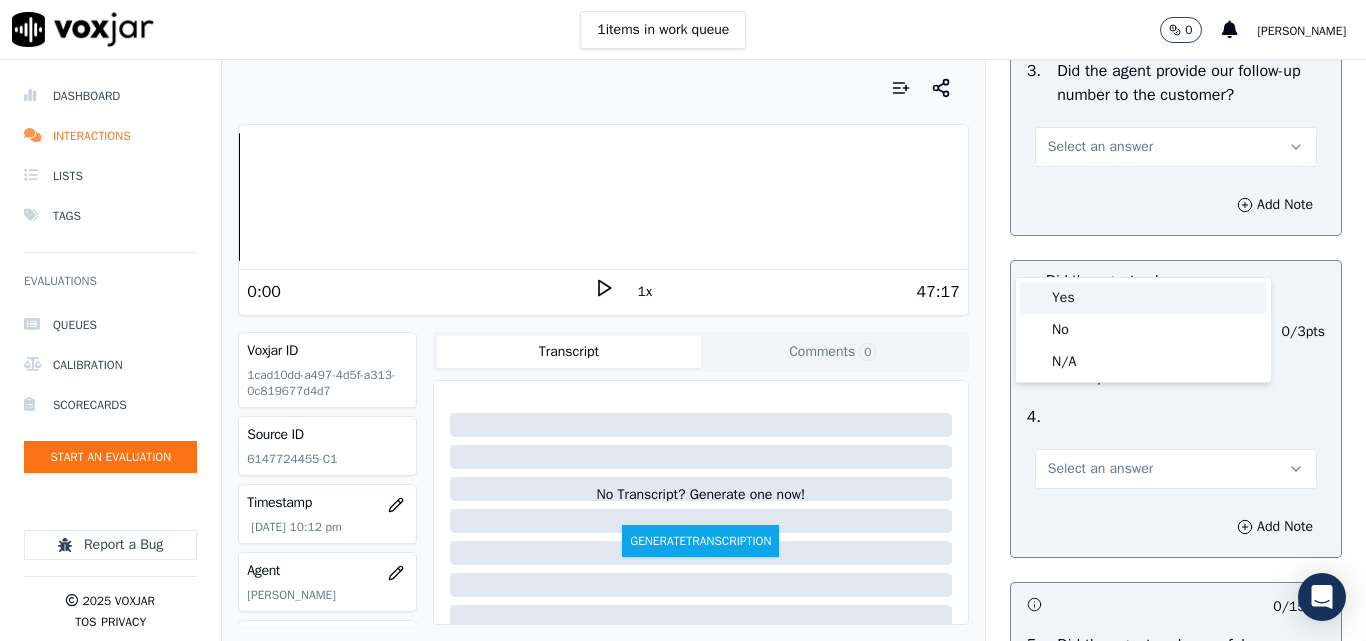 drag, startPoint x: 1069, startPoint y: 299, endPoint x: 1092, endPoint y: 345, distance: 51.42956 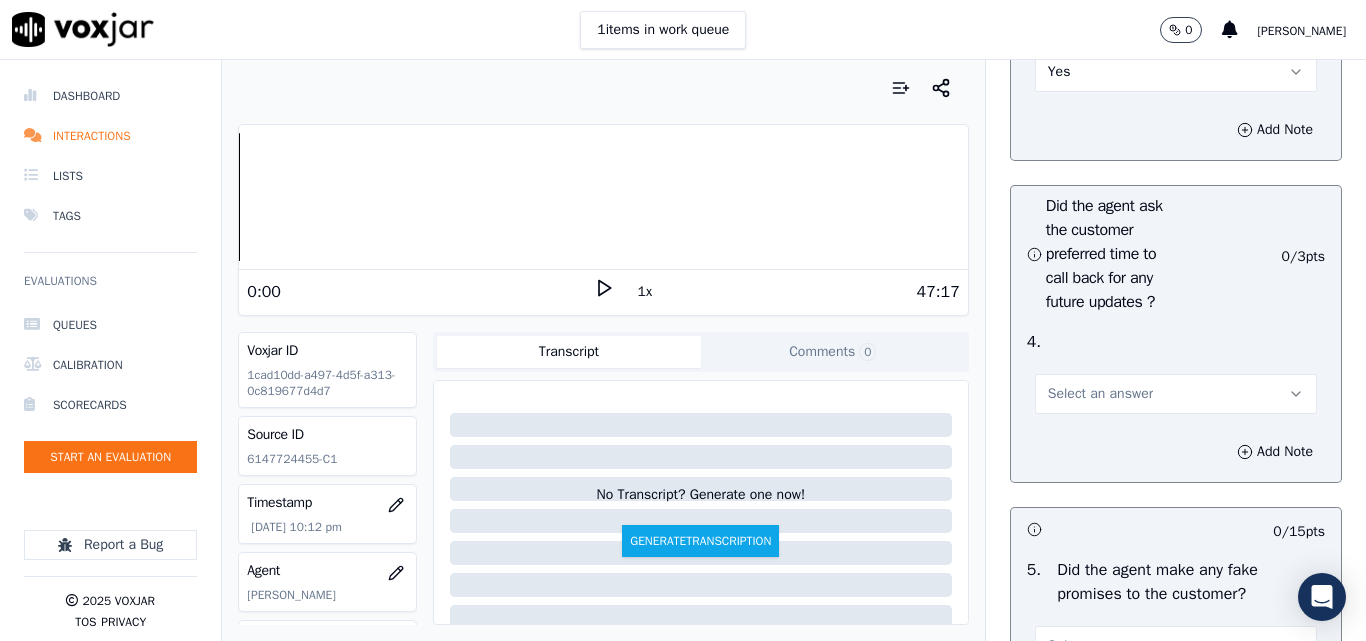 scroll, scrollTop: 5400, scrollLeft: 0, axis: vertical 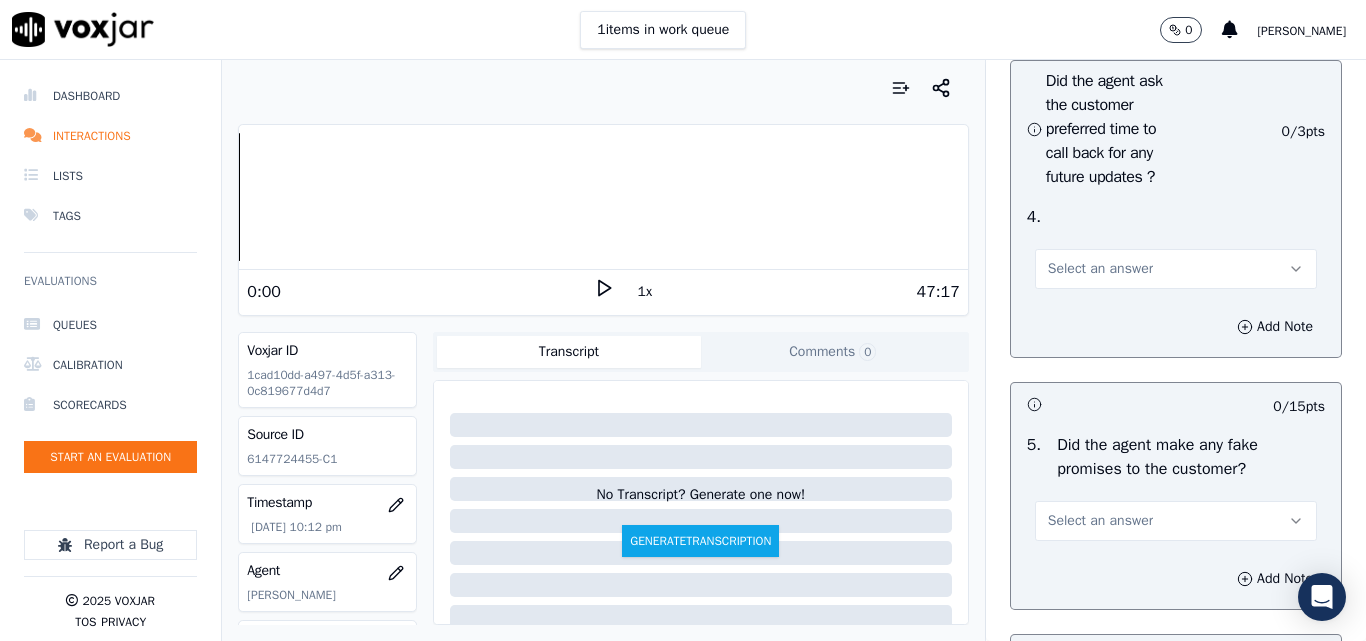 drag, startPoint x: 1067, startPoint y: 365, endPoint x: 1063, endPoint y: 389, distance: 24.33105 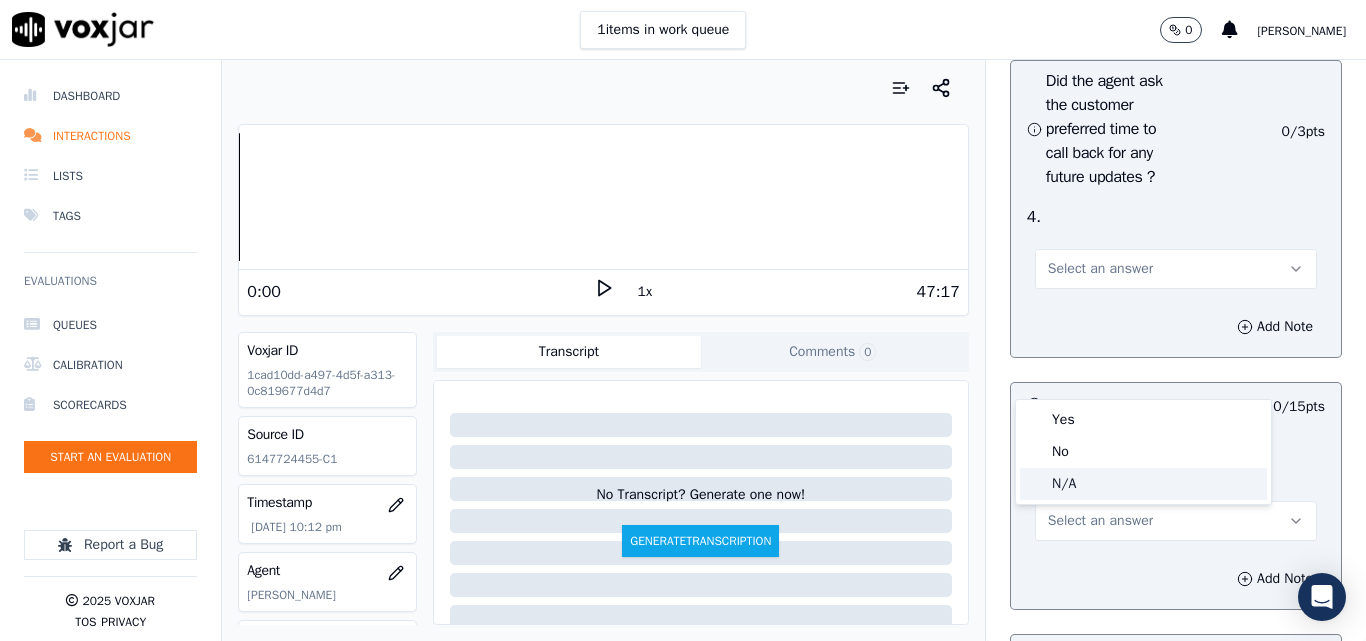 click on "N/A" 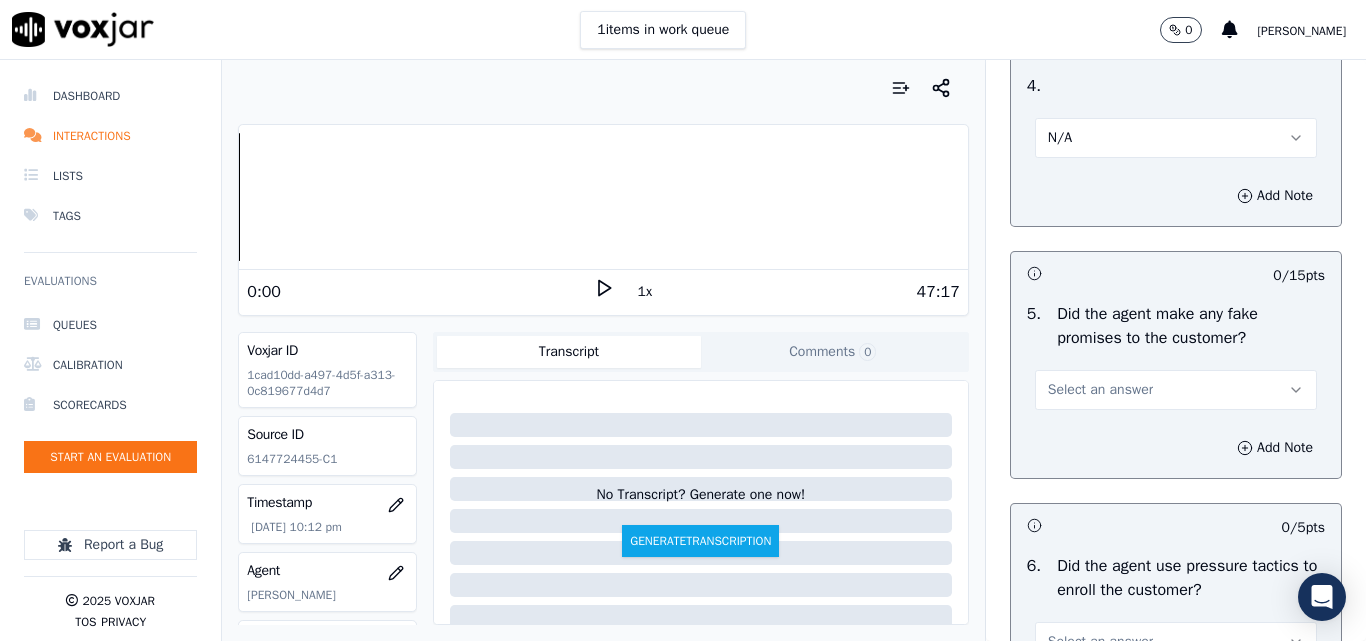 scroll, scrollTop: 5700, scrollLeft: 0, axis: vertical 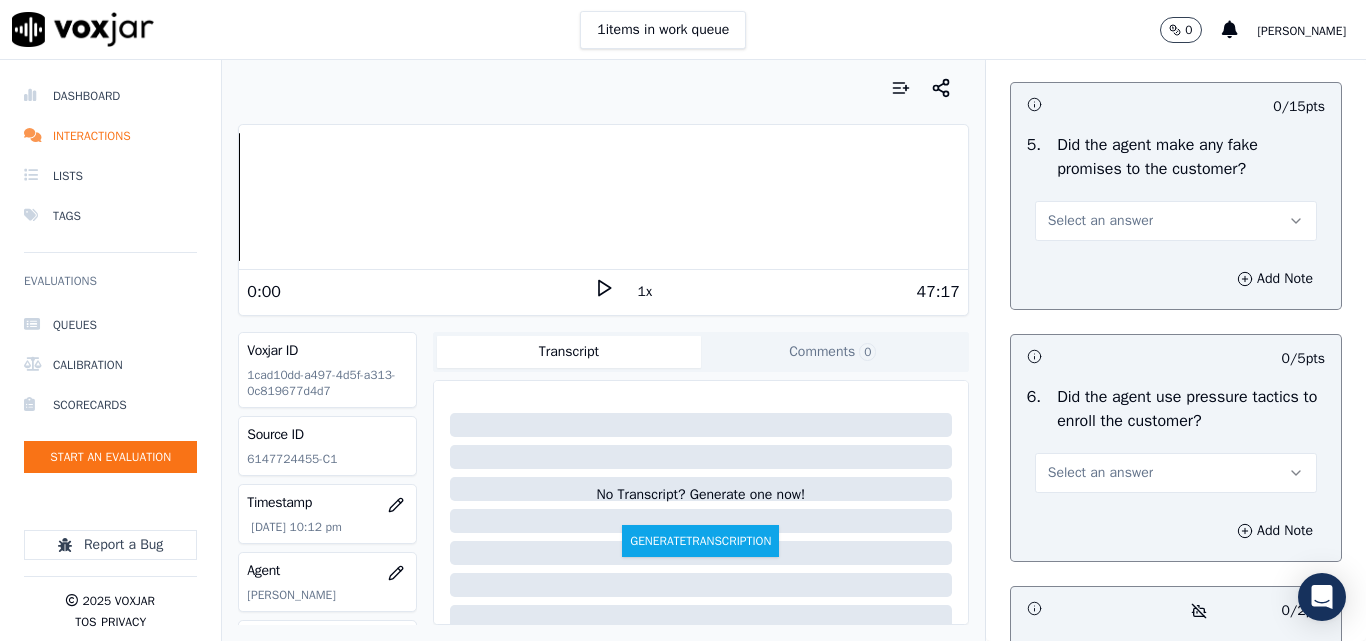 click on "Select an answer" at bounding box center (1100, 221) 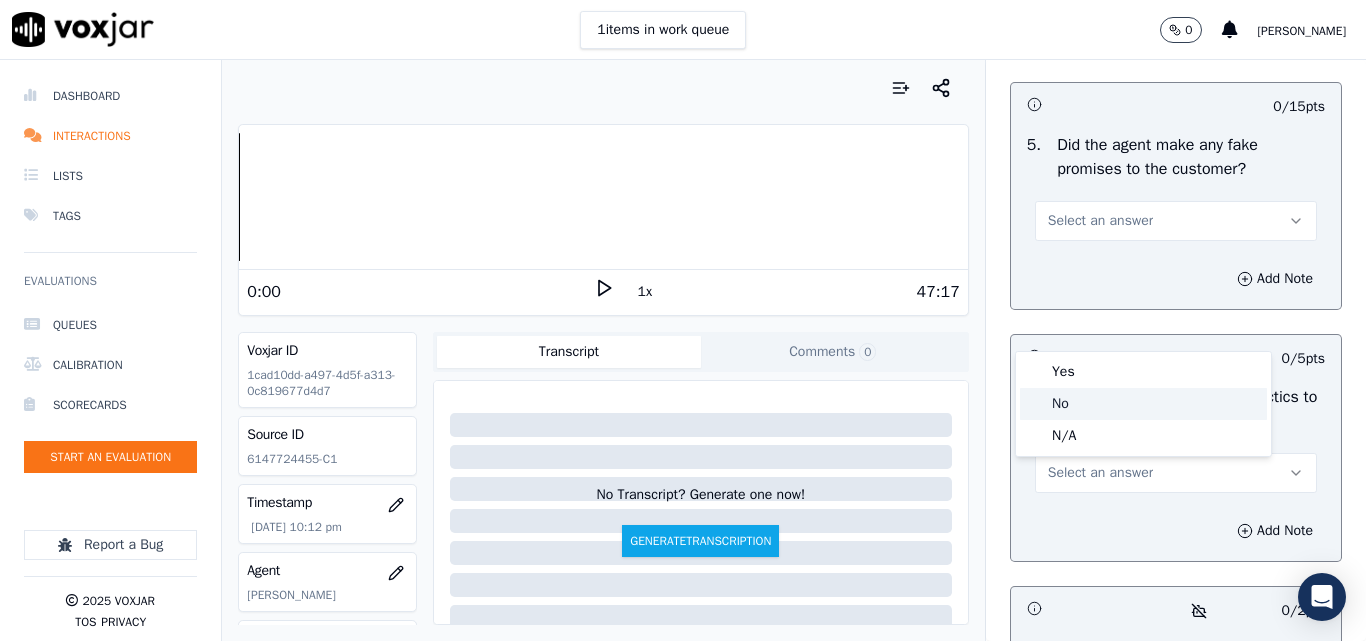 click on "No" 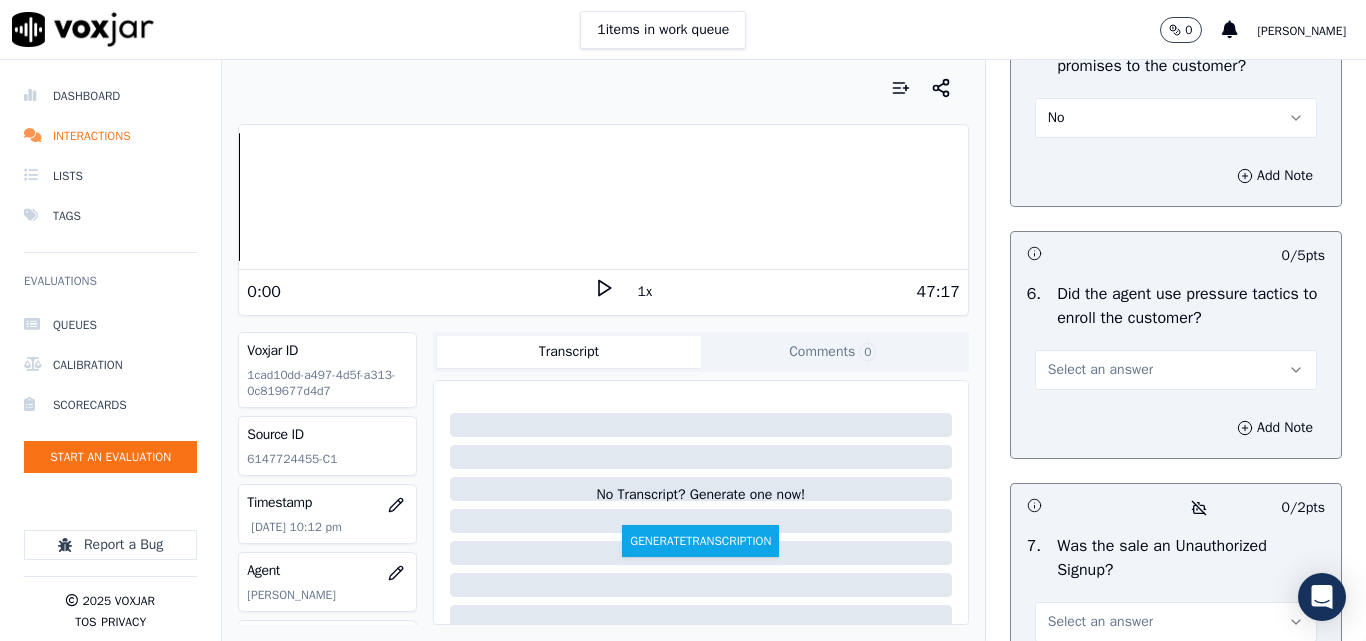 scroll, scrollTop: 5900, scrollLeft: 0, axis: vertical 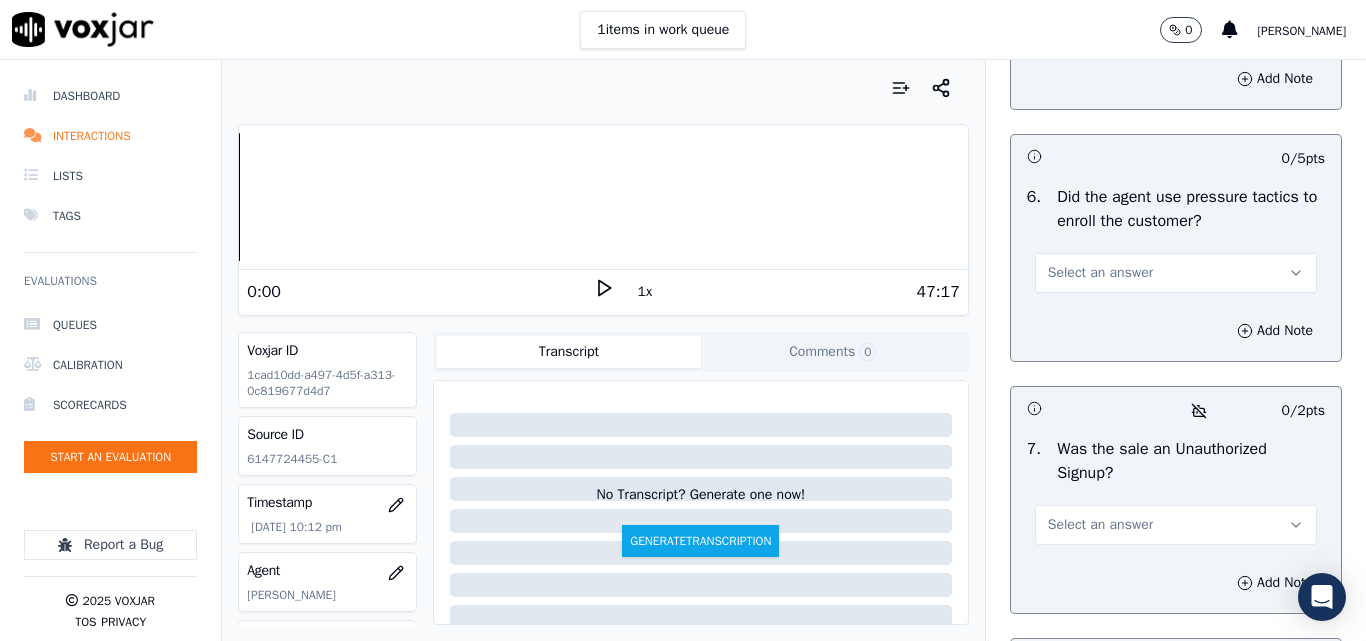 click on "Select an answer" at bounding box center (1100, 273) 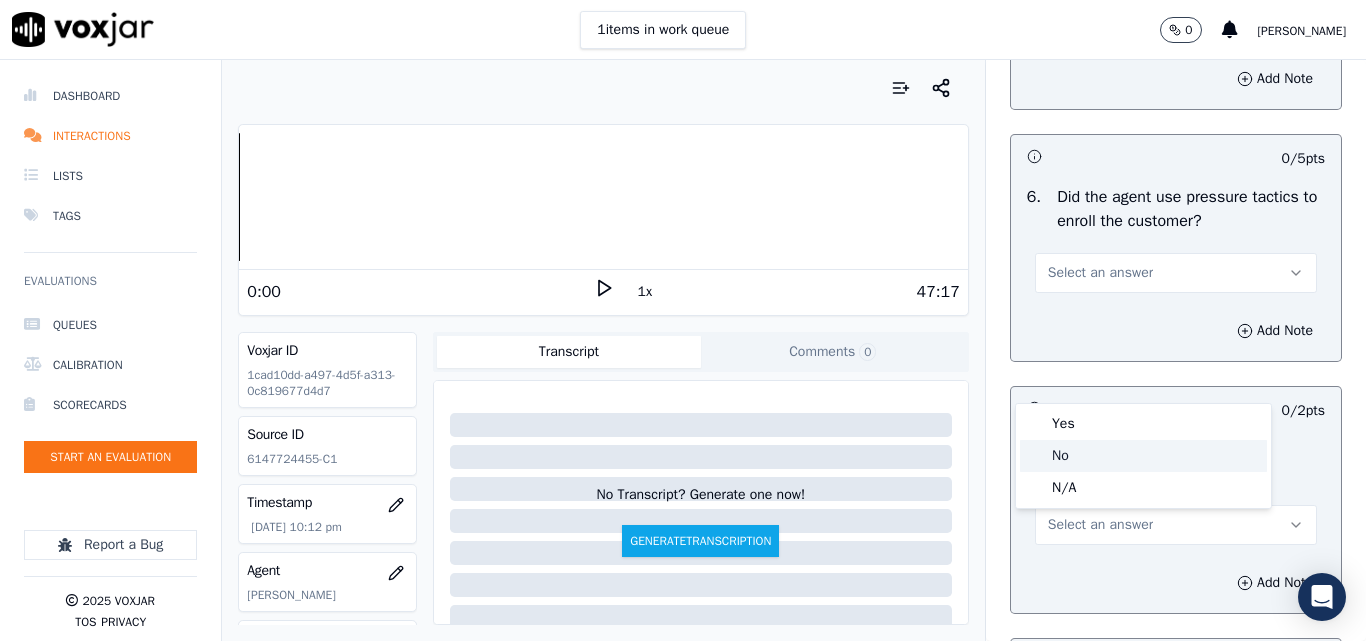 click on "No" 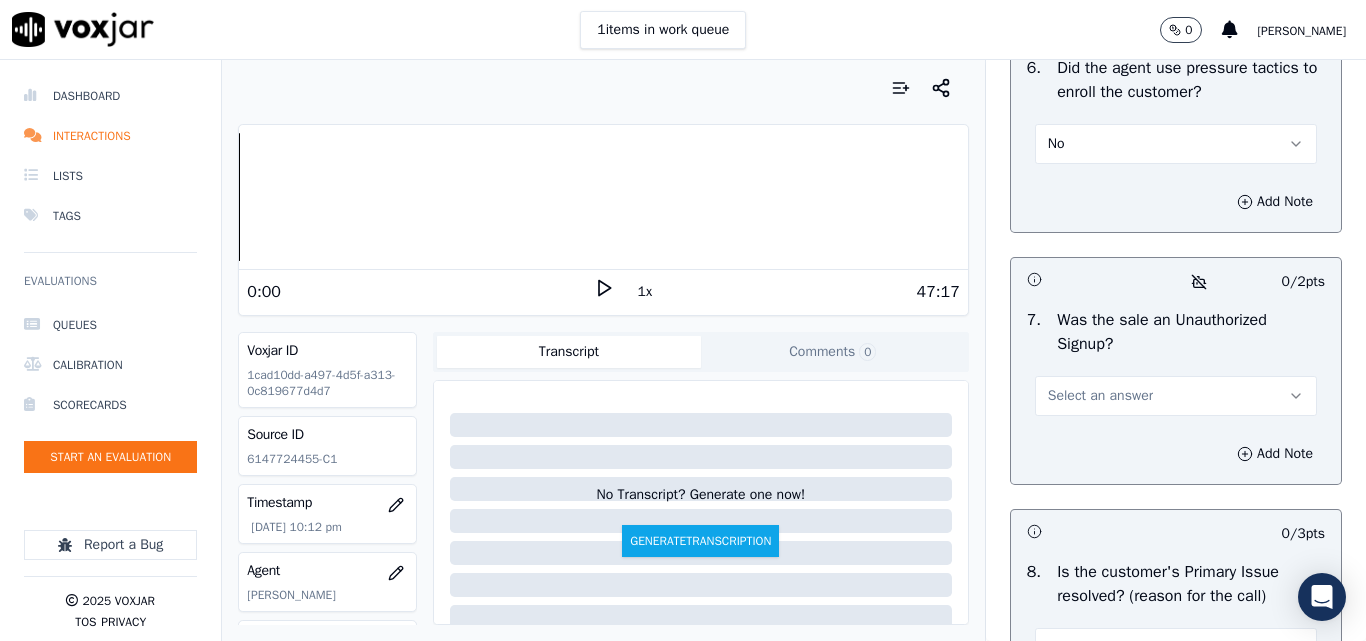 scroll, scrollTop: 6200, scrollLeft: 0, axis: vertical 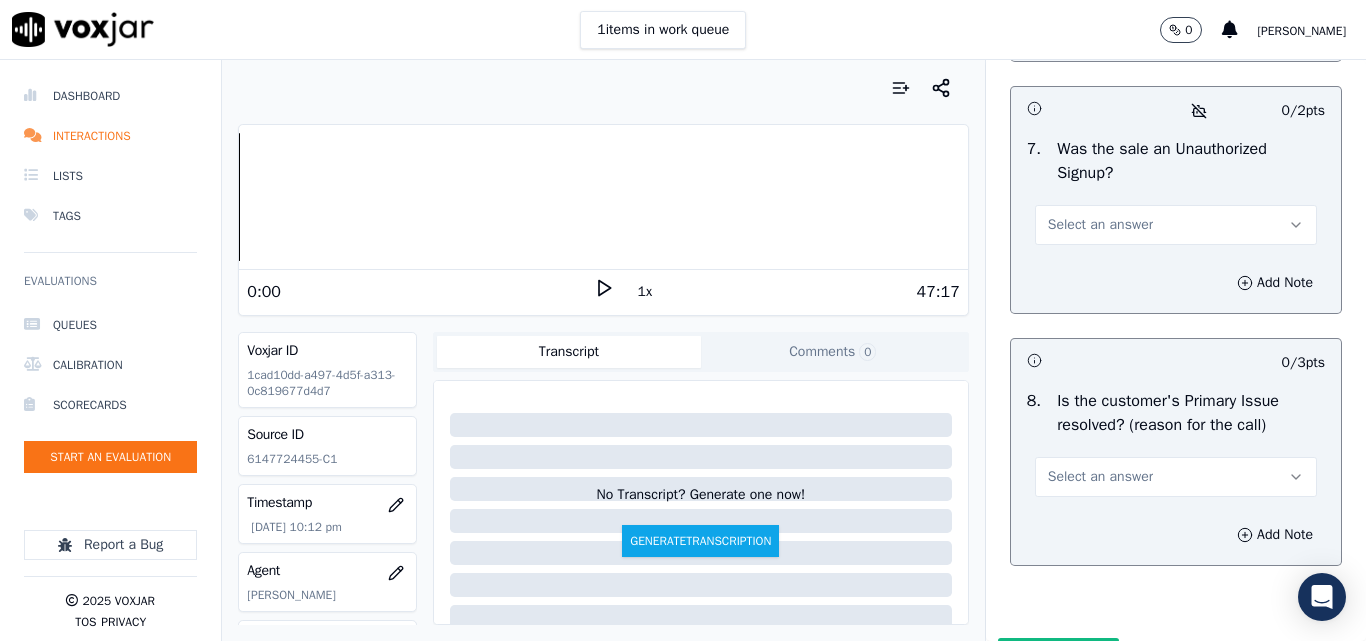 click on "Select an answer" at bounding box center [1100, 225] 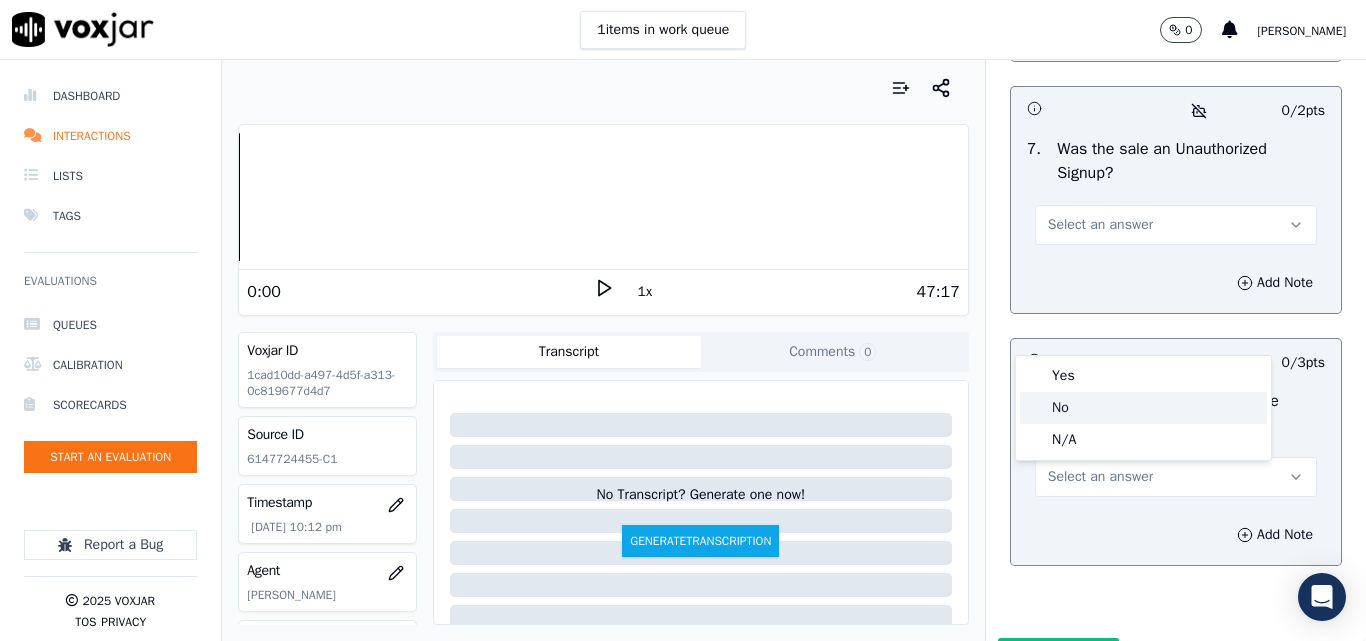 click on "No" 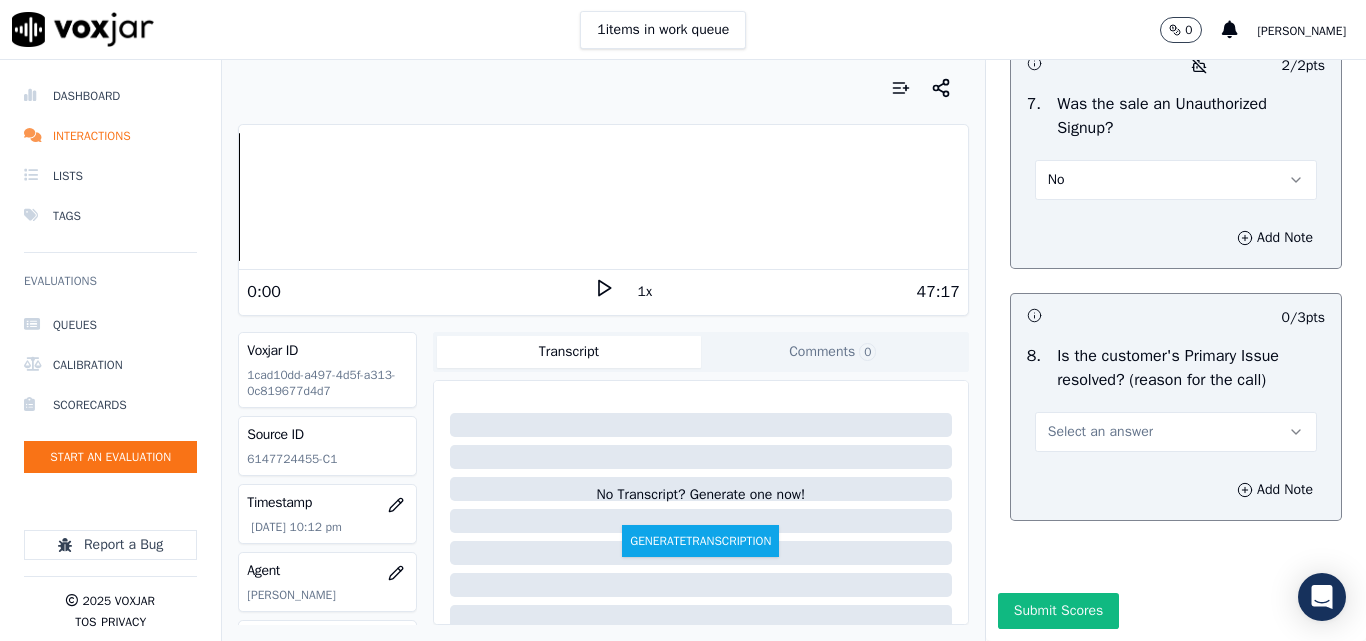scroll, scrollTop: 6396, scrollLeft: 0, axis: vertical 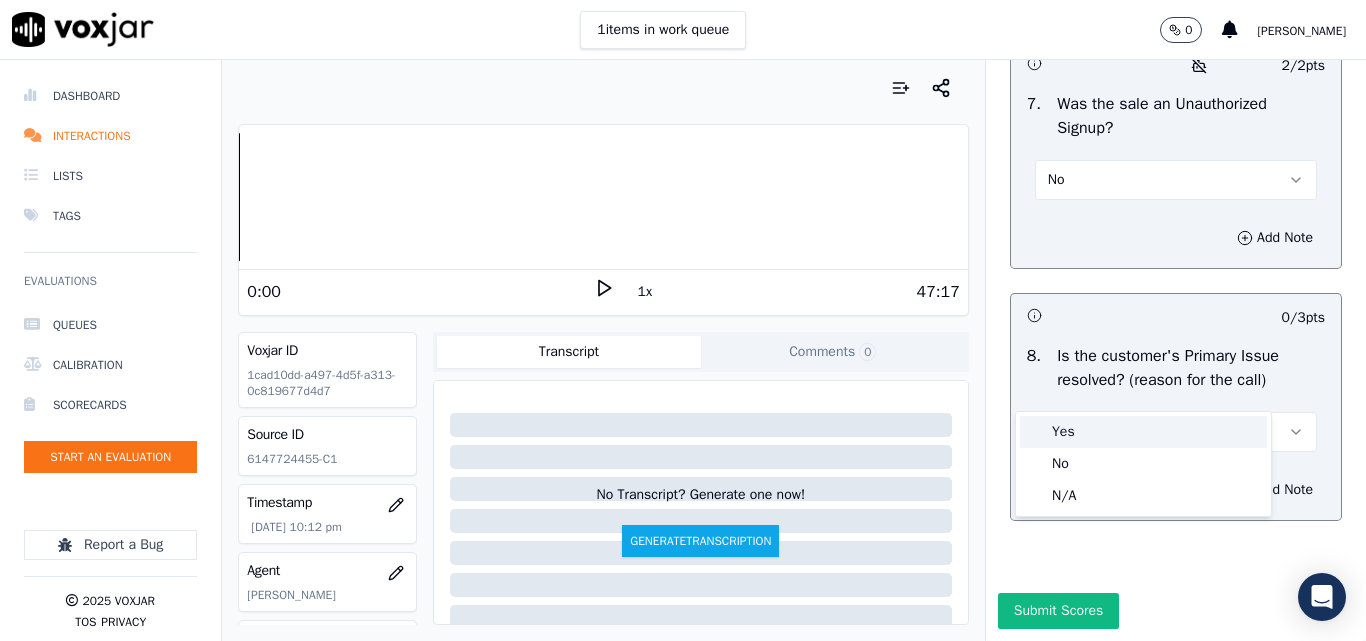 click on "Yes" at bounding box center (1143, 432) 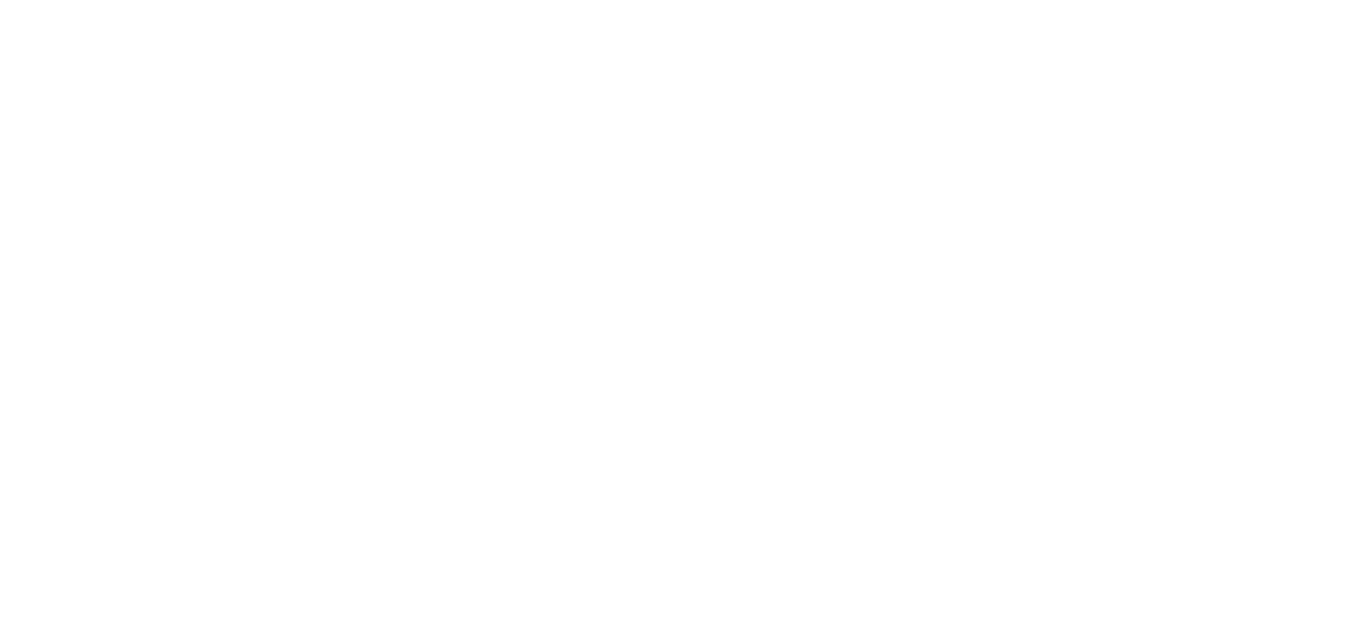 scroll, scrollTop: 0, scrollLeft: 0, axis: both 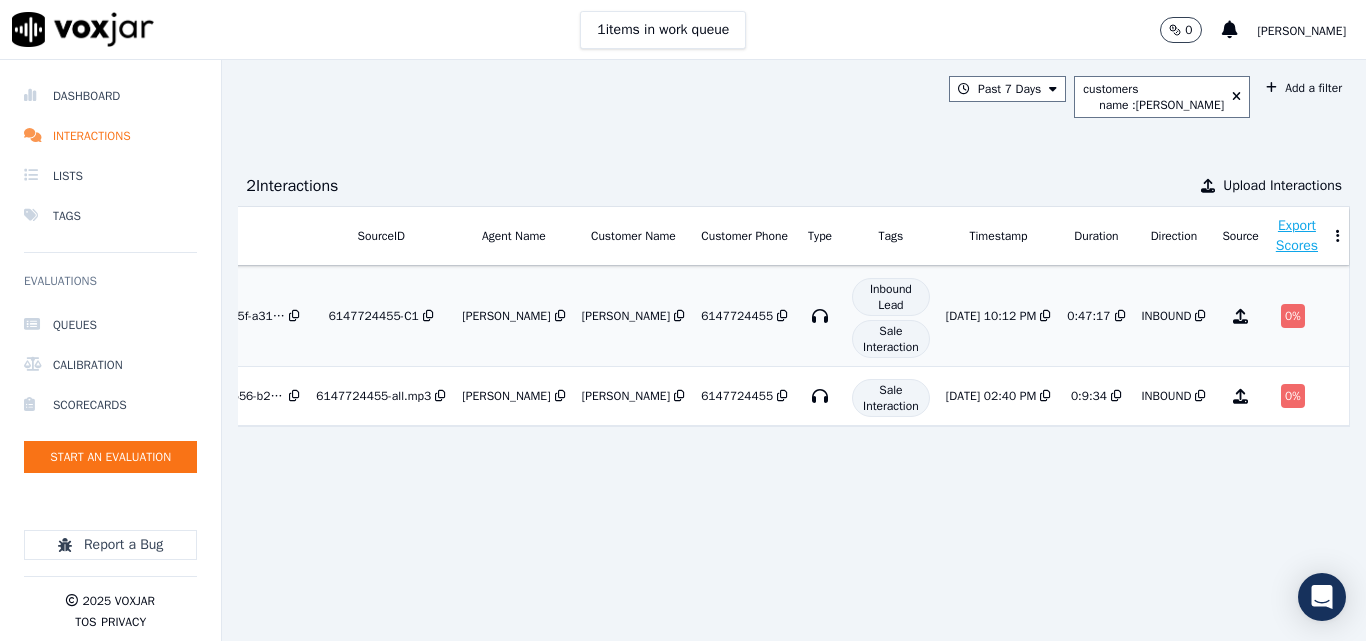 click on "0 %" at bounding box center [1293, 316] 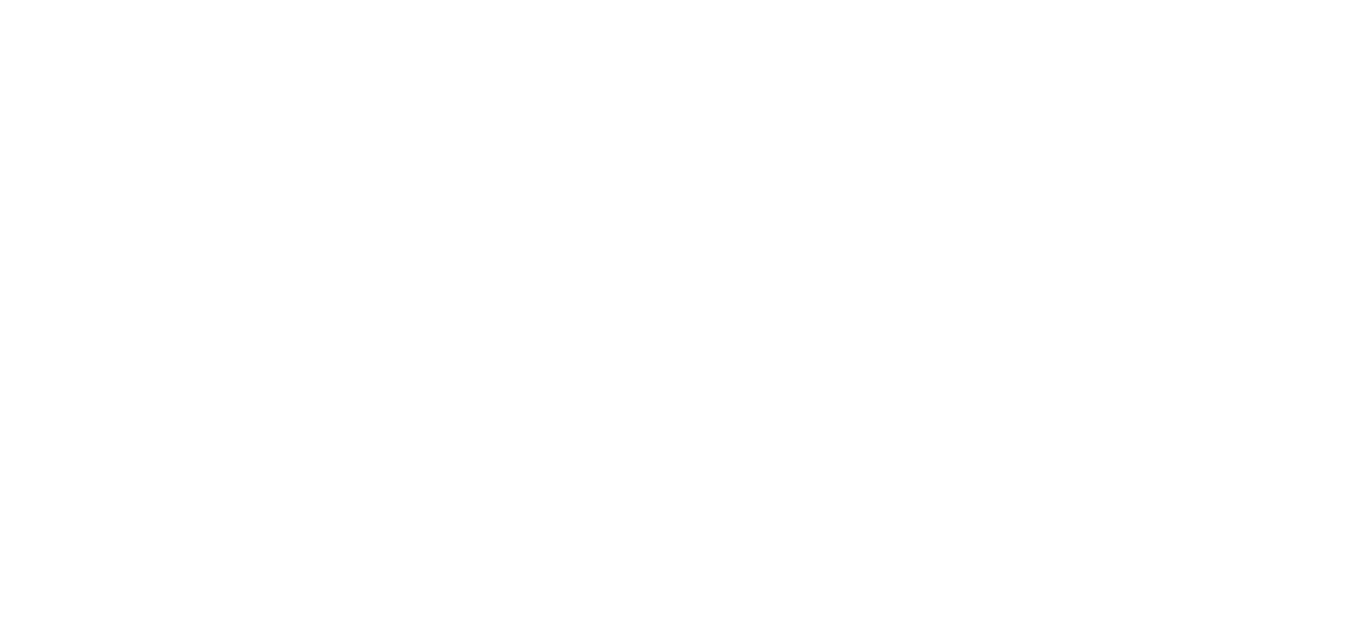 scroll, scrollTop: 0, scrollLeft: 0, axis: both 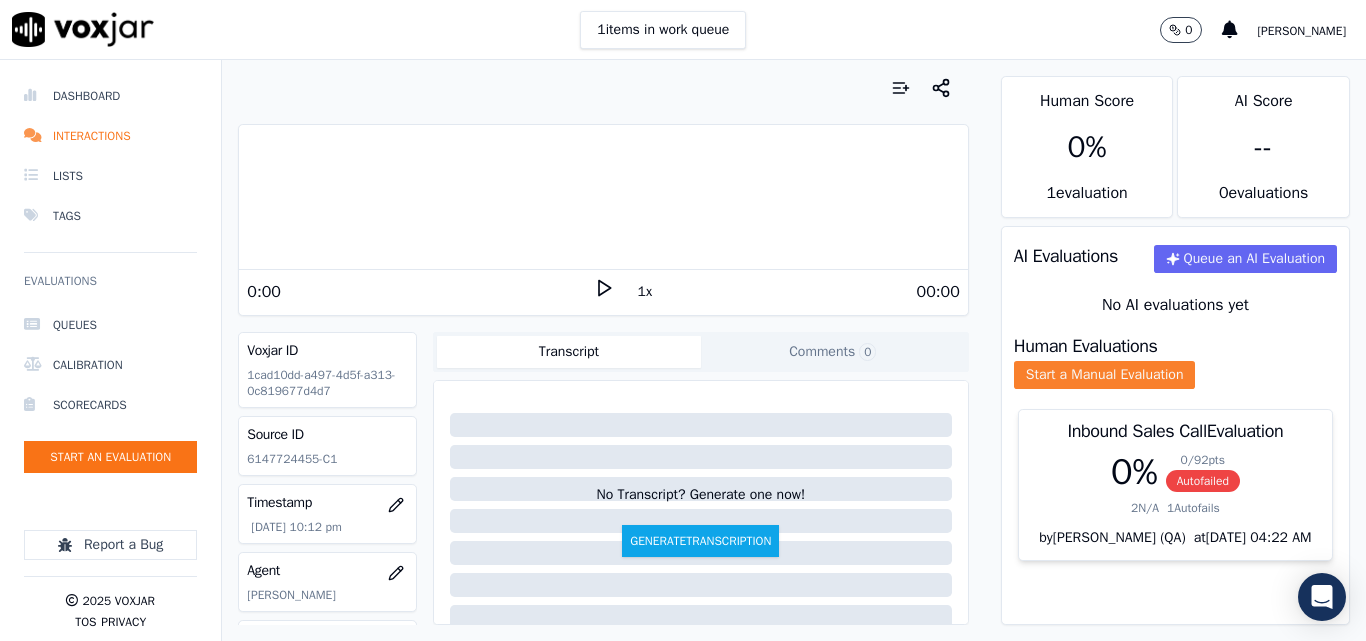 click on "Start a Manual Evaluation" 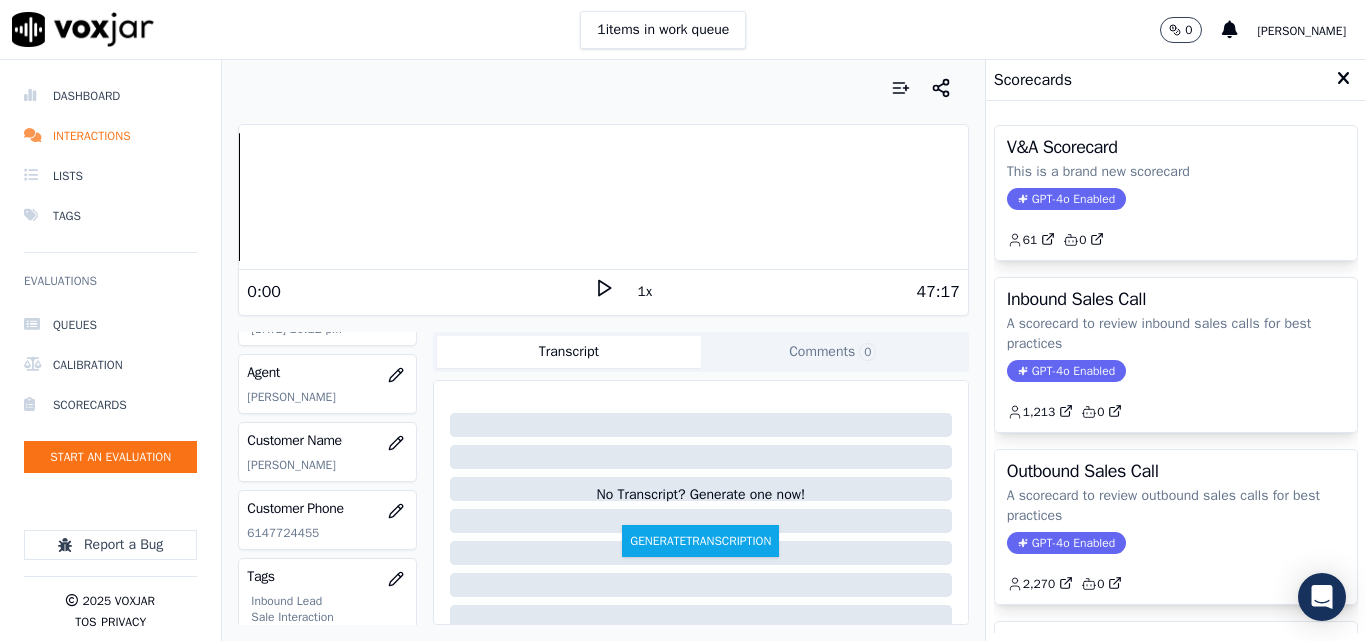 scroll, scrollTop: 200, scrollLeft: 0, axis: vertical 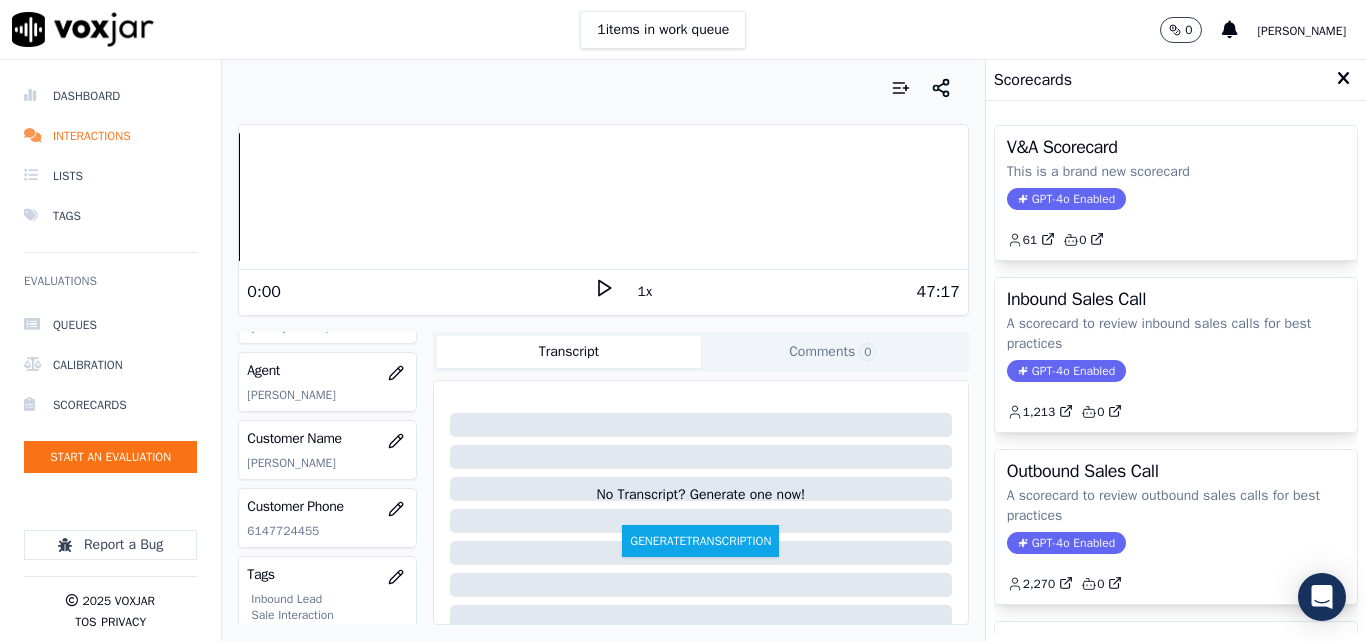click on "V&A  Scorecard   This is a brand new scorecard     GPT-4o Enabled       61         0     Inbound Sales Call   A scorecard to review inbound sales calls for best practices     GPT-4o Enabled       1,213         0     Outbound Sales Call   A scorecard to review outbound sales calls for best practices     GPT-4o Enabled       2,270         0     Supplier Universal Scorecard ([GEOGRAPHIC_DATA])   This is a brand new scorecard     GPT-4o Enabled       1,814         0     Websale Scorecard   This is a brand new scorecard     GPT-4o Enabled       31         0" at bounding box center [1176, 371] 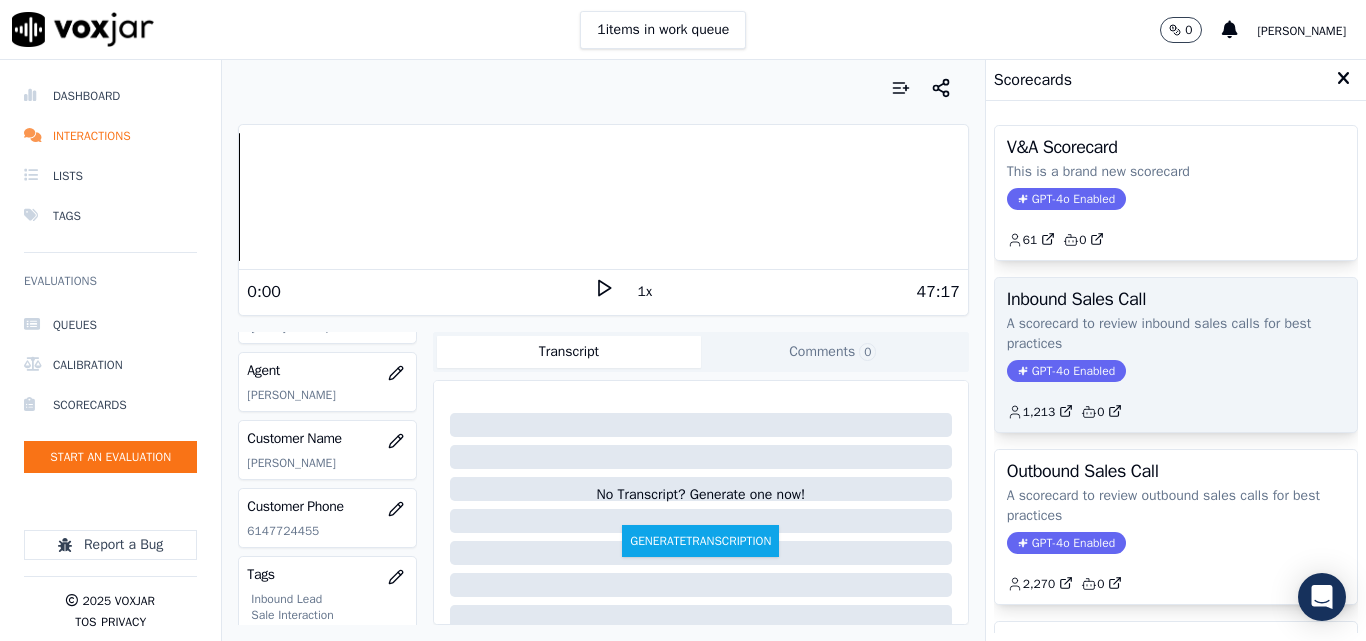 click on "GPT-4o Enabled" 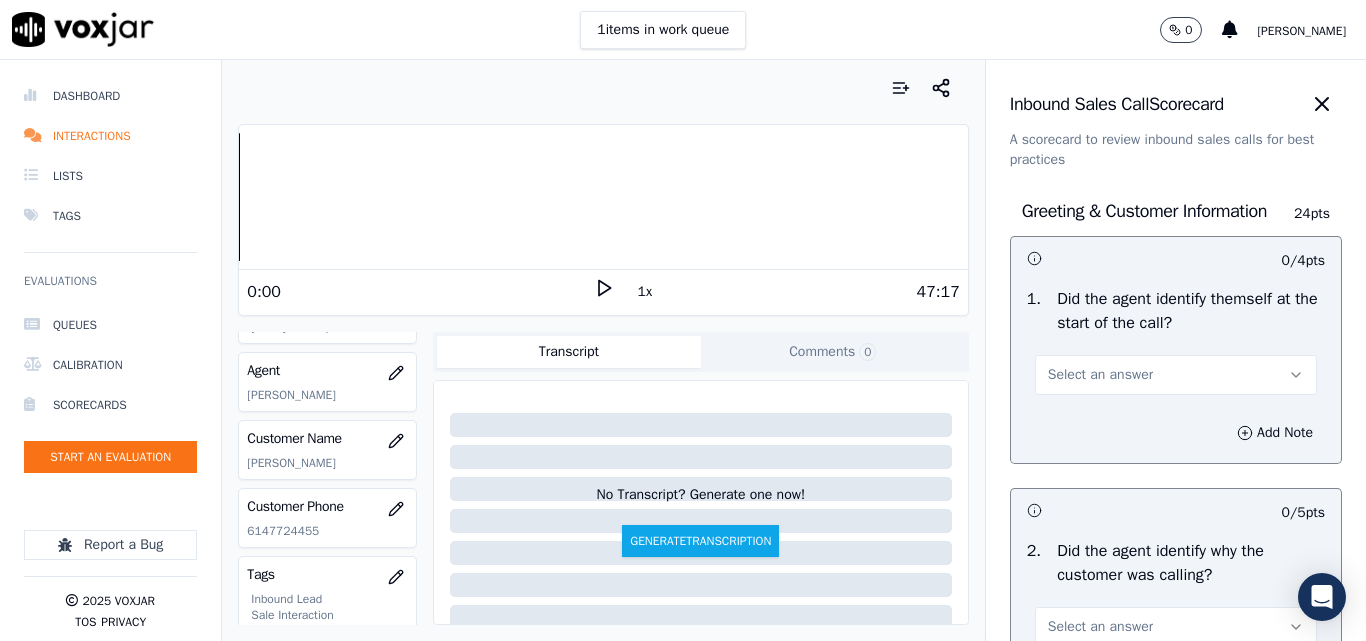 scroll, scrollTop: 100, scrollLeft: 0, axis: vertical 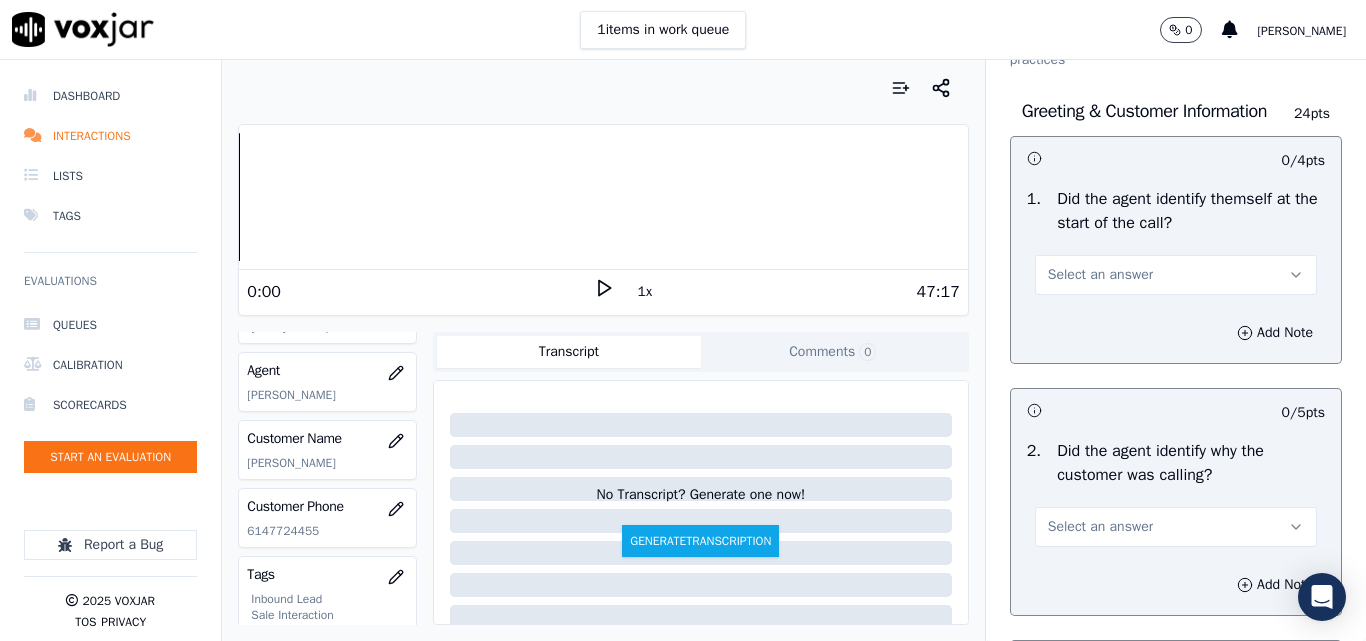 click on "Select an answer" at bounding box center [1100, 275] 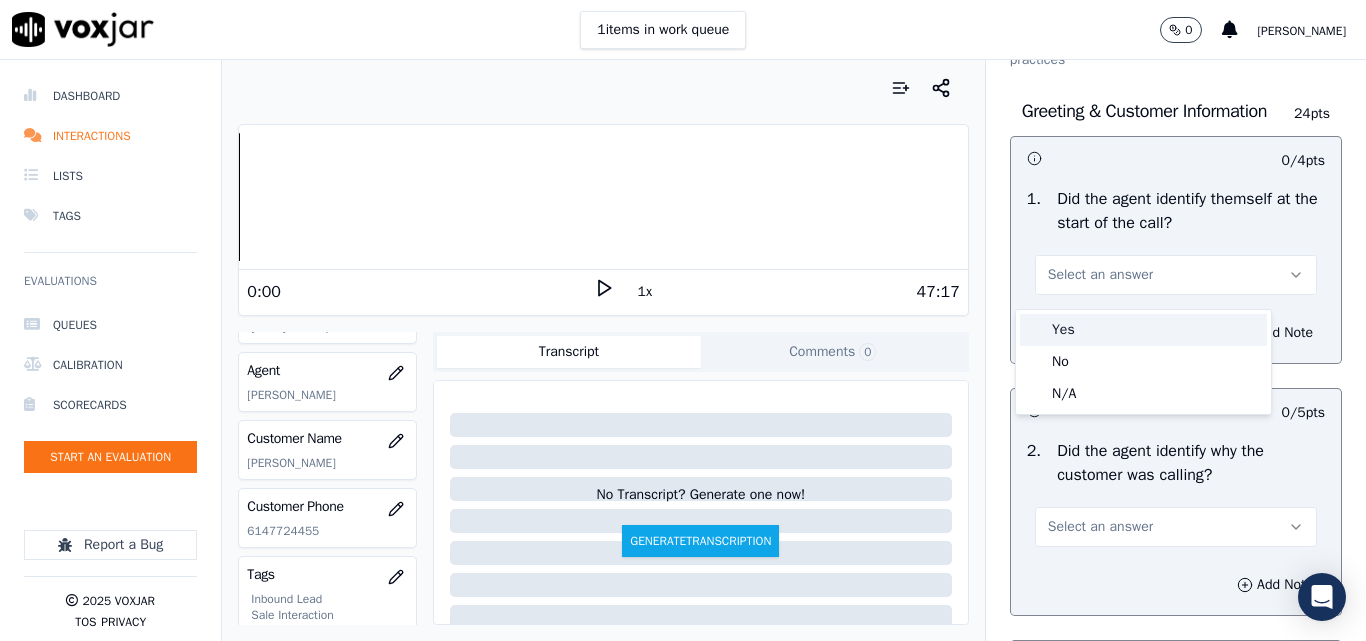 drag, startPoint x: 1089, startPoint y: 321, endPoint x: 1106, endPoint y: 321, distance: 17 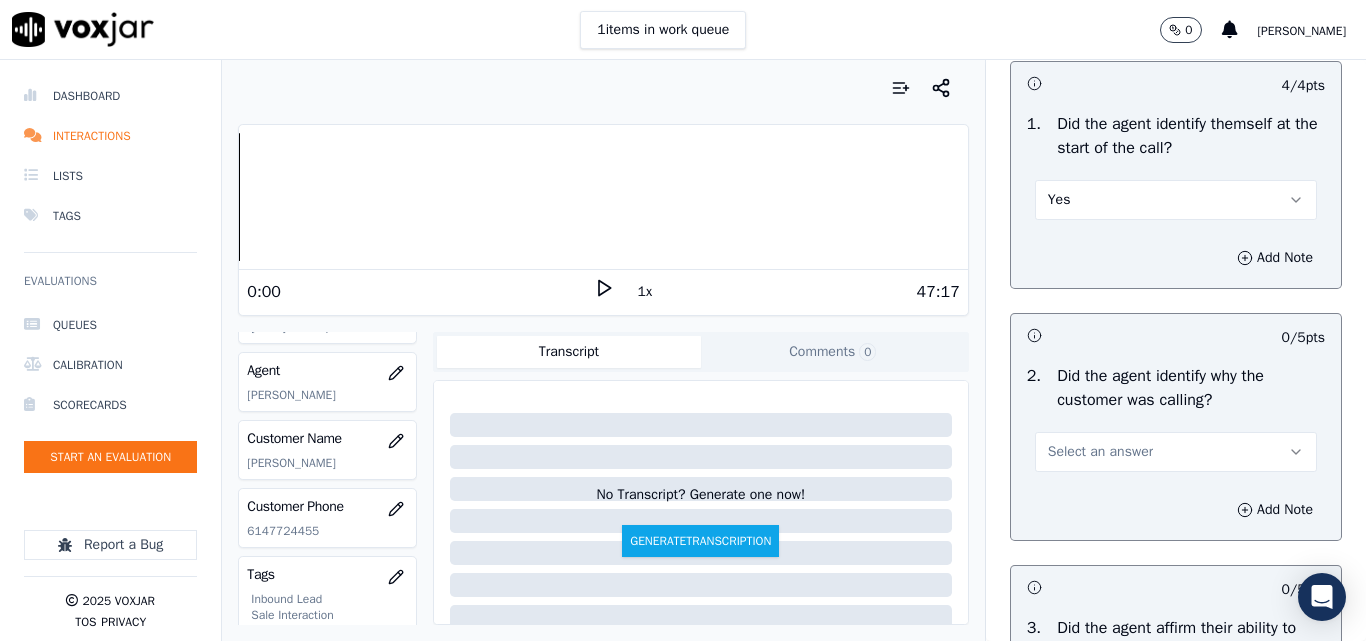 scroll, scrollTop: 300, scrollLeft: 0, axis: vertical 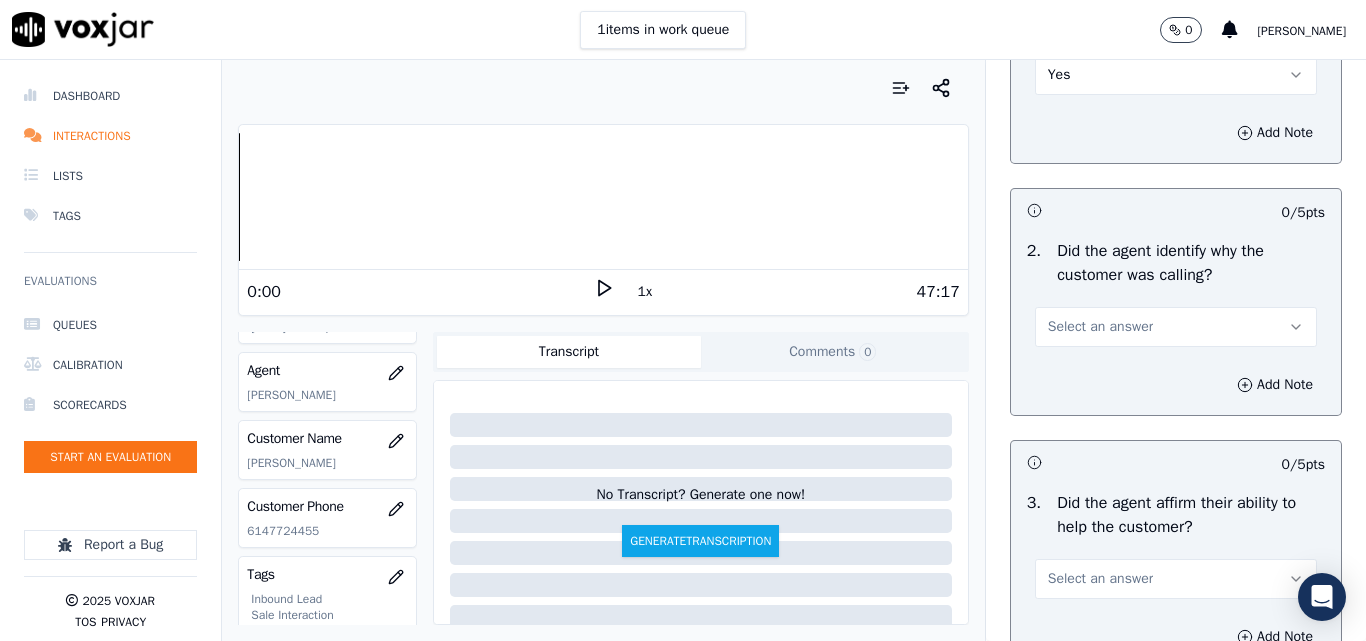 click on "Select an answer" at bounding box center (1100, 327) 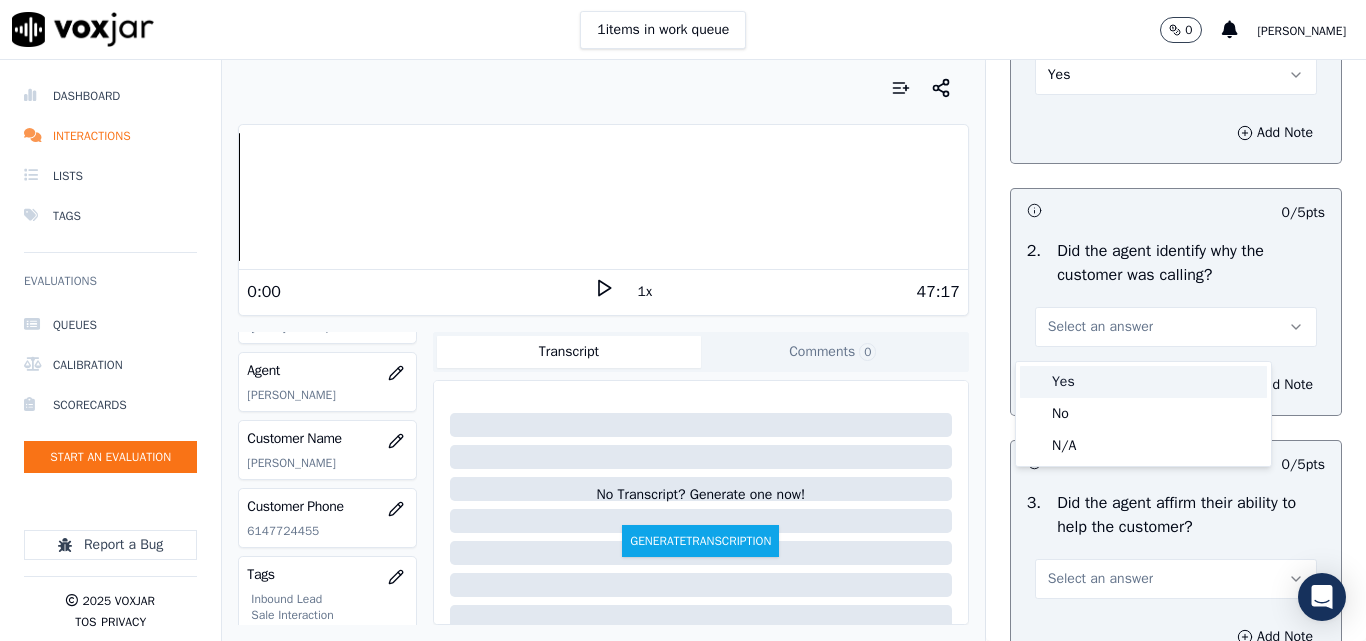 click on "Yes" at bounding box center [1143, 382] 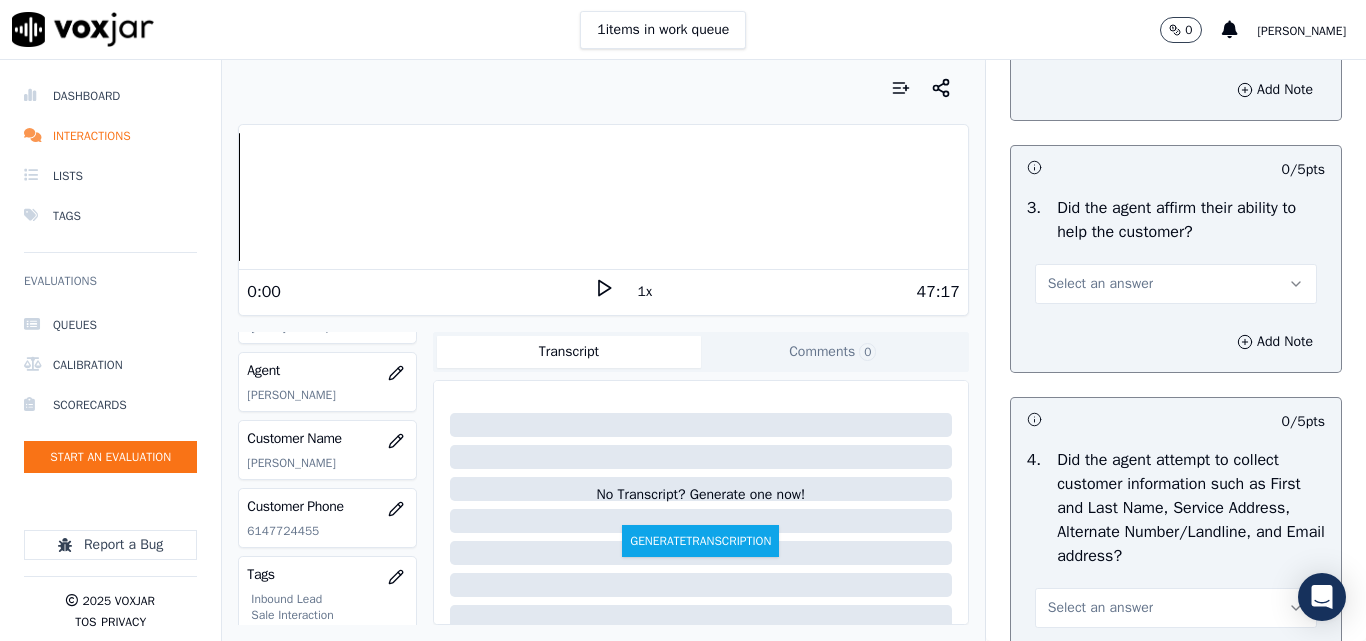 scroll, scrollTop: 600, scrollLeft: 0, axis: vertical 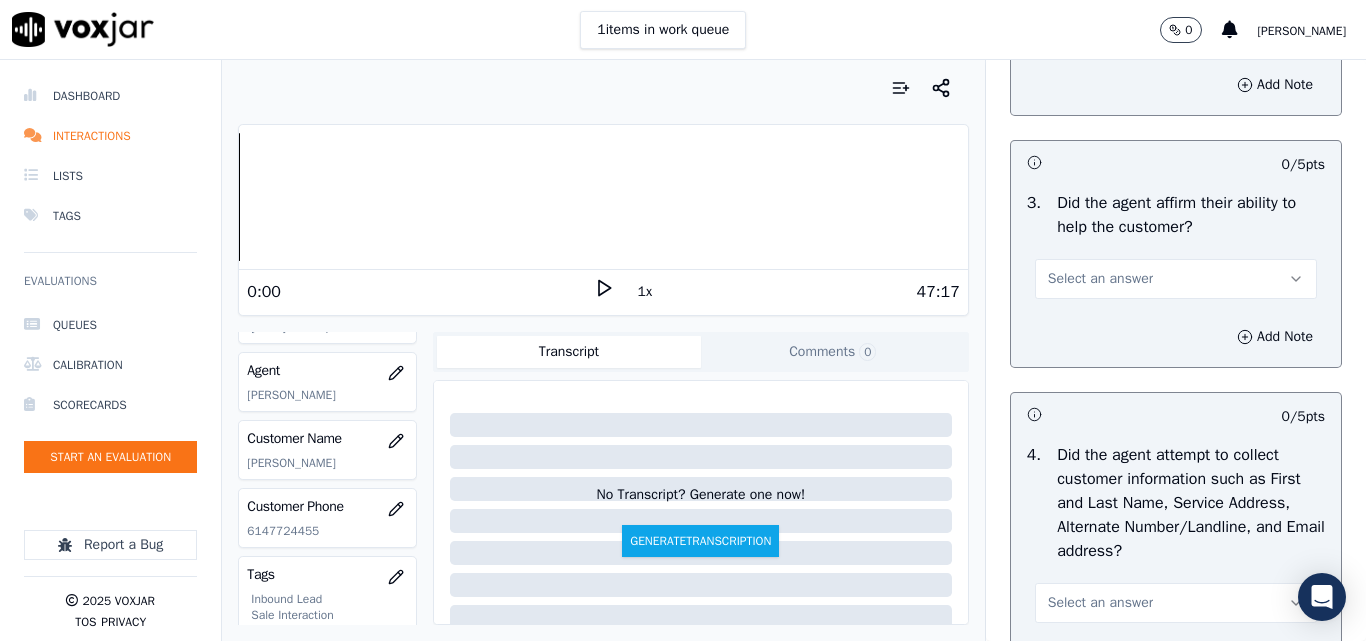 click on "Select an answer" at bounding box center (1100, 279) 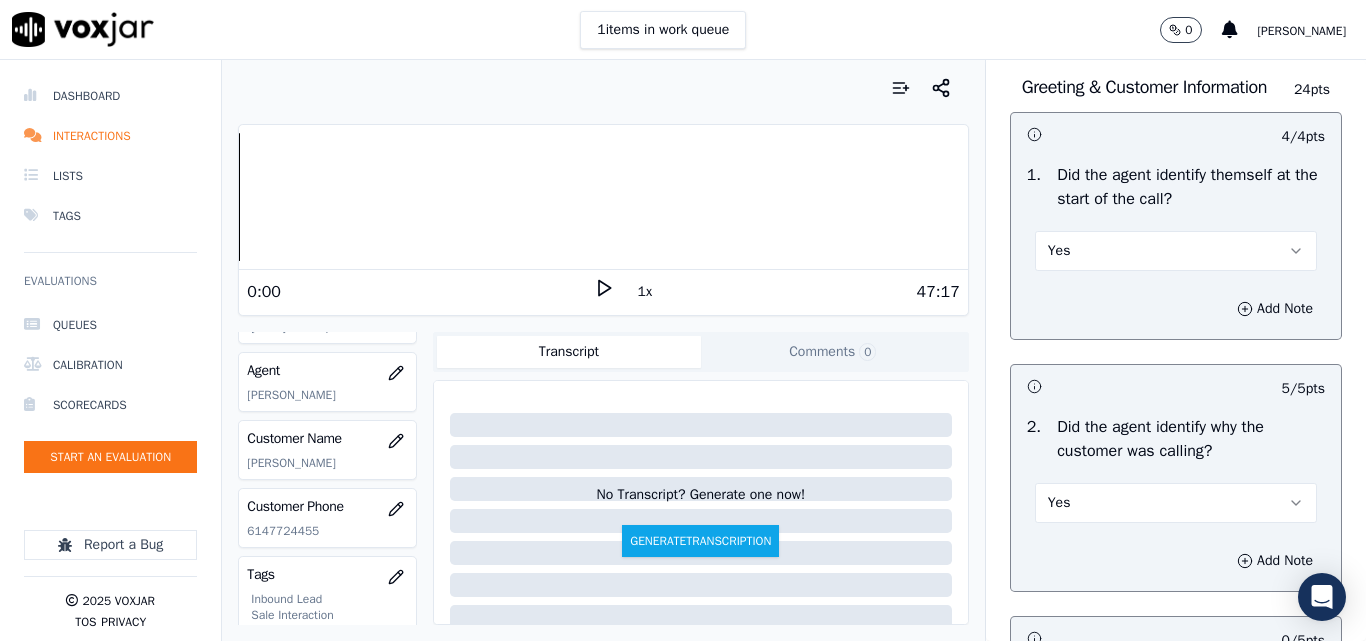scroll, scrollTop: 0, scrollLeft: 0, axis: both 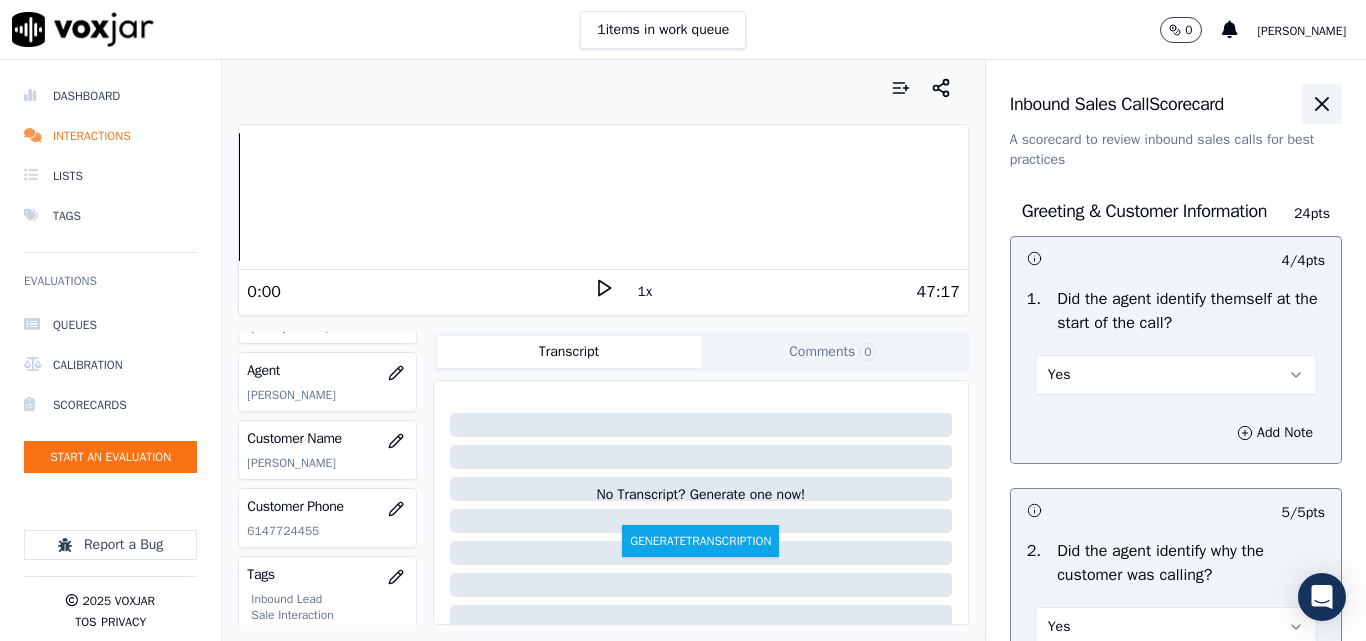 click 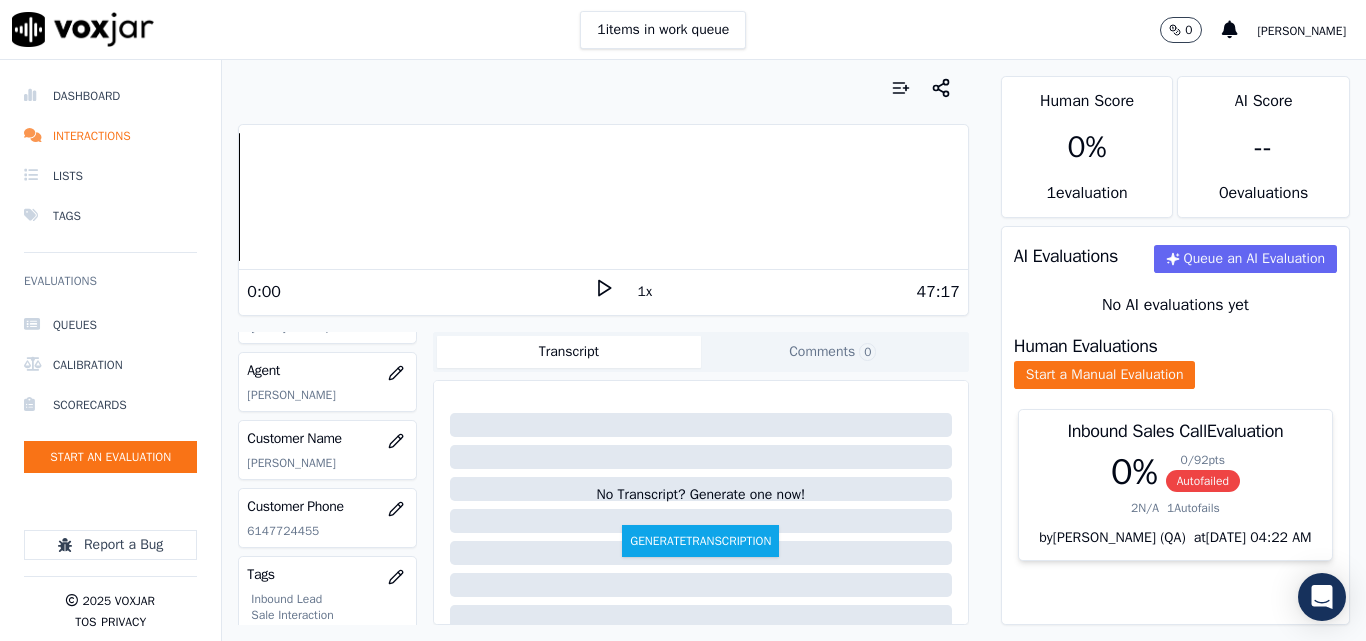 scroll, scrollTop: 100, scrollLeft: 0, axis: vertical 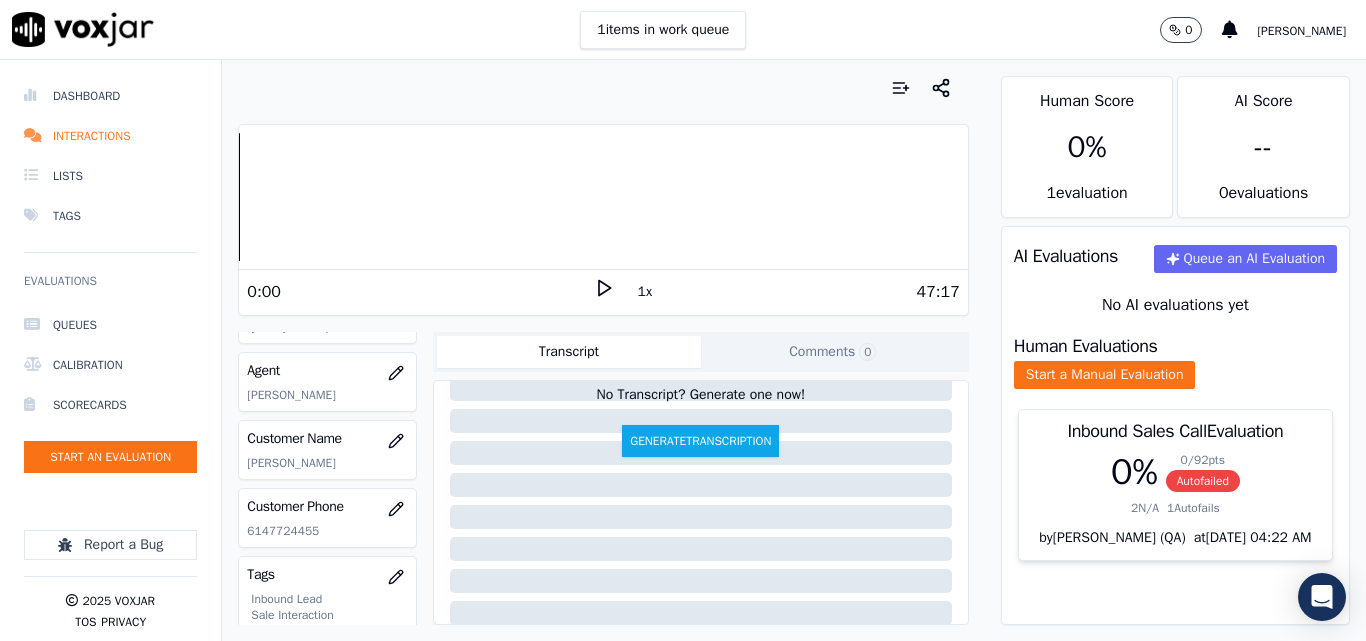 click on "6147724455" 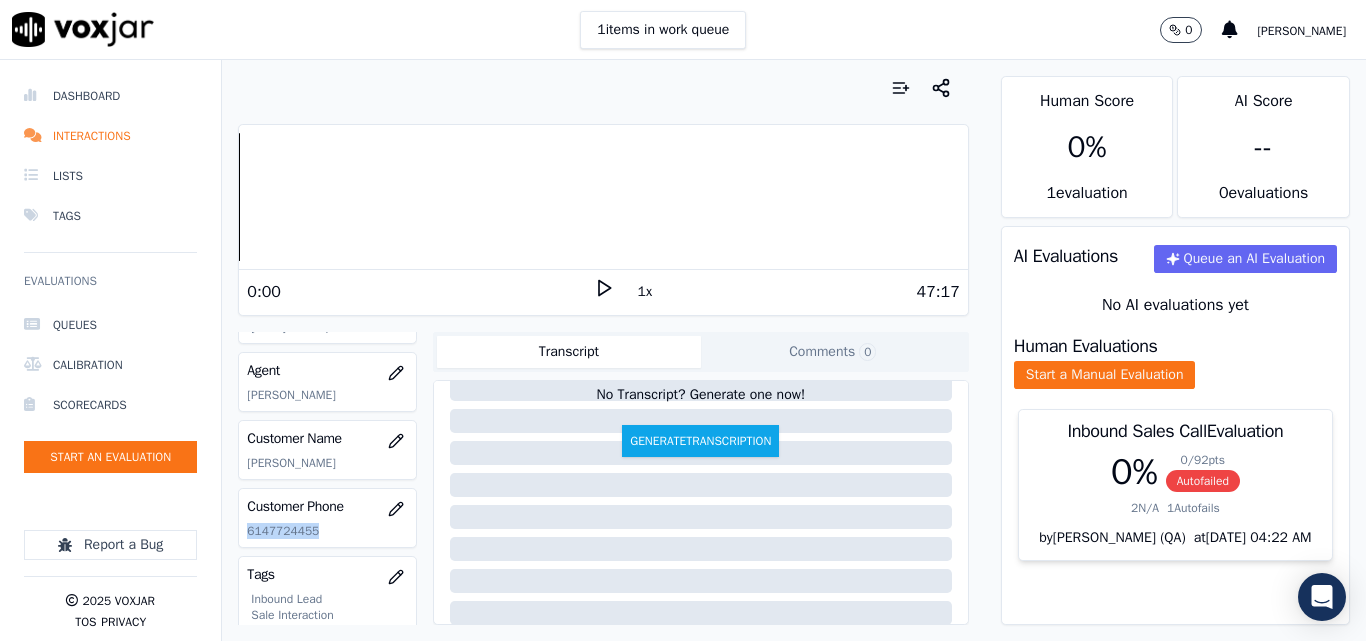 click on "6147724455" 